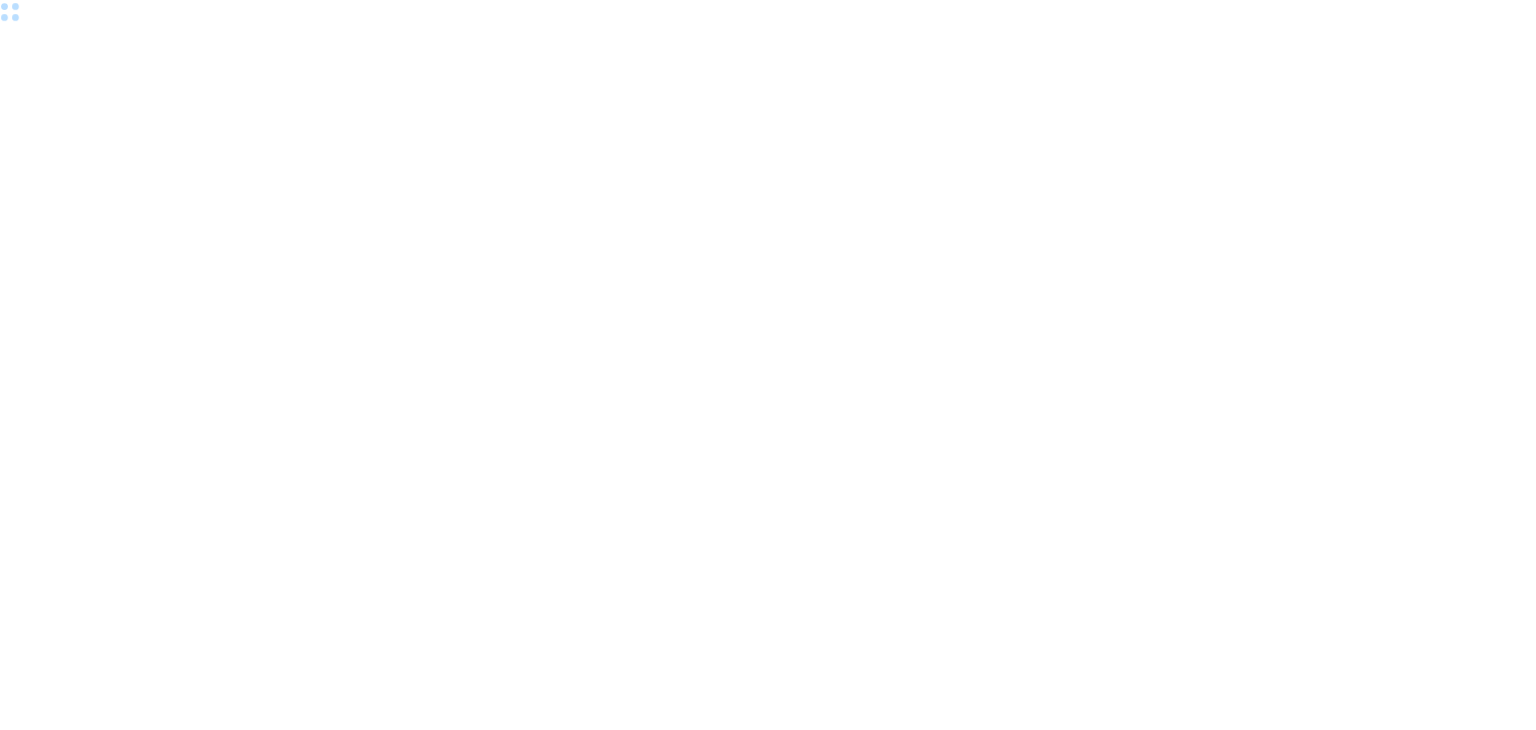 scroll, scrollTop: 0, scrollLeft: 0, axis: both 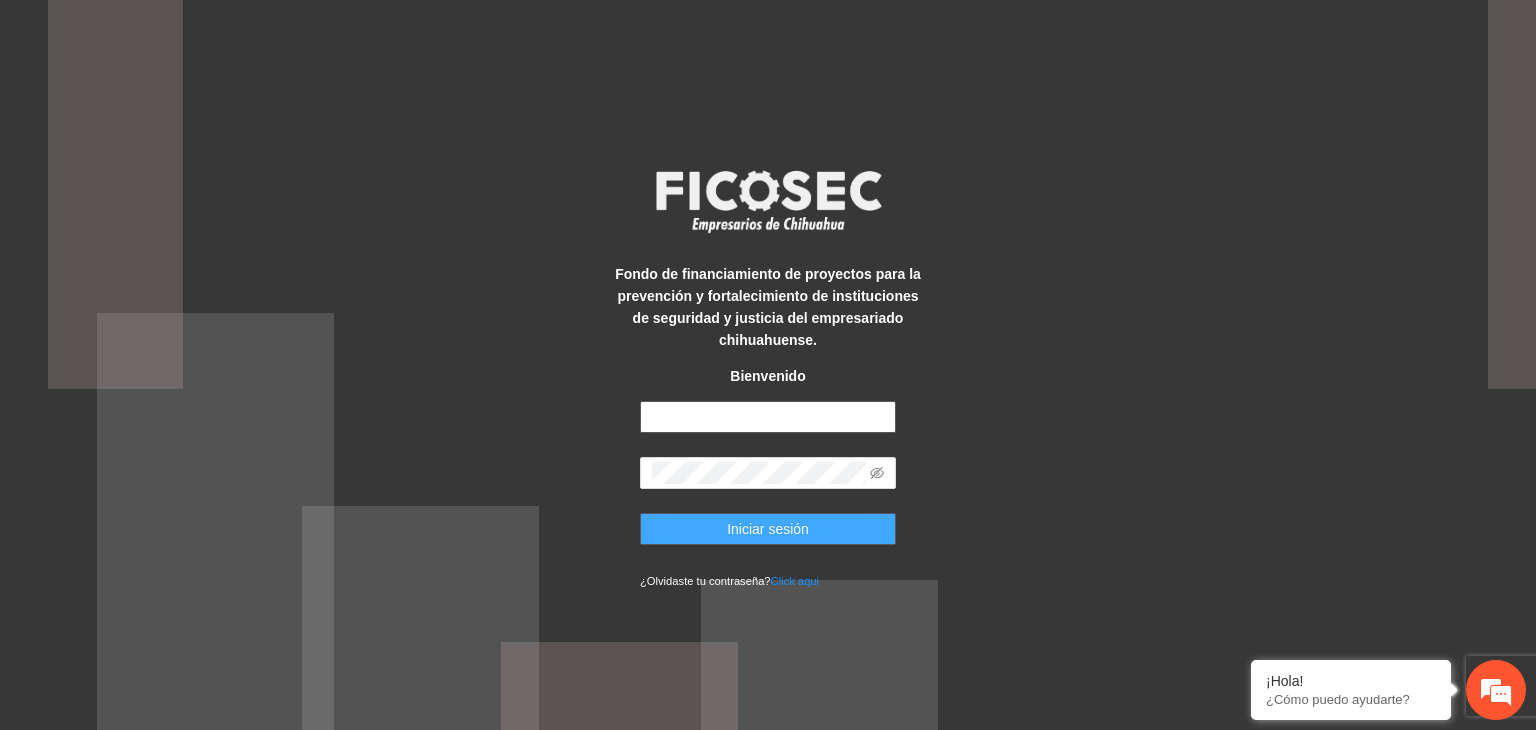 type on "**********" 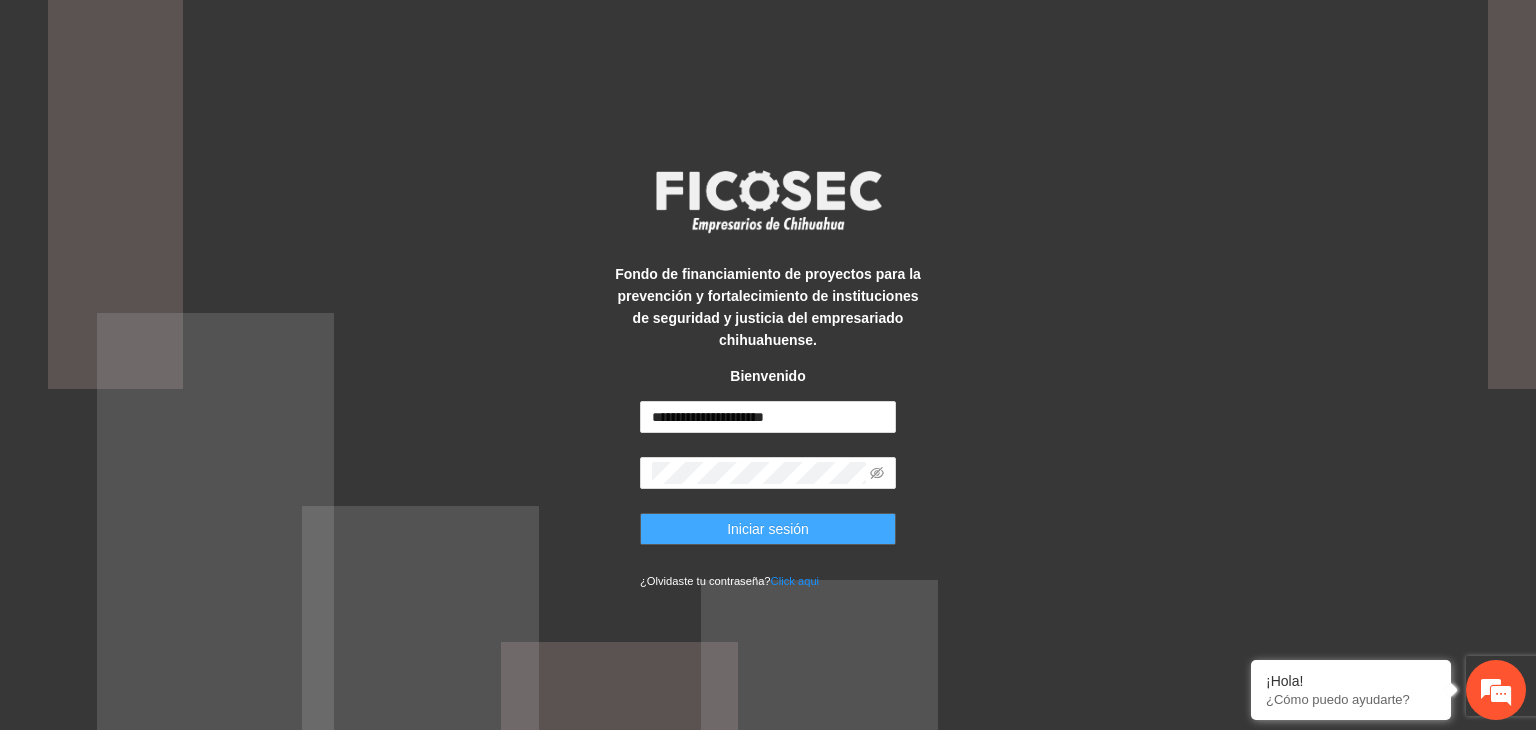 click on "Iniciar sesión" at bounding box center (768, 529) 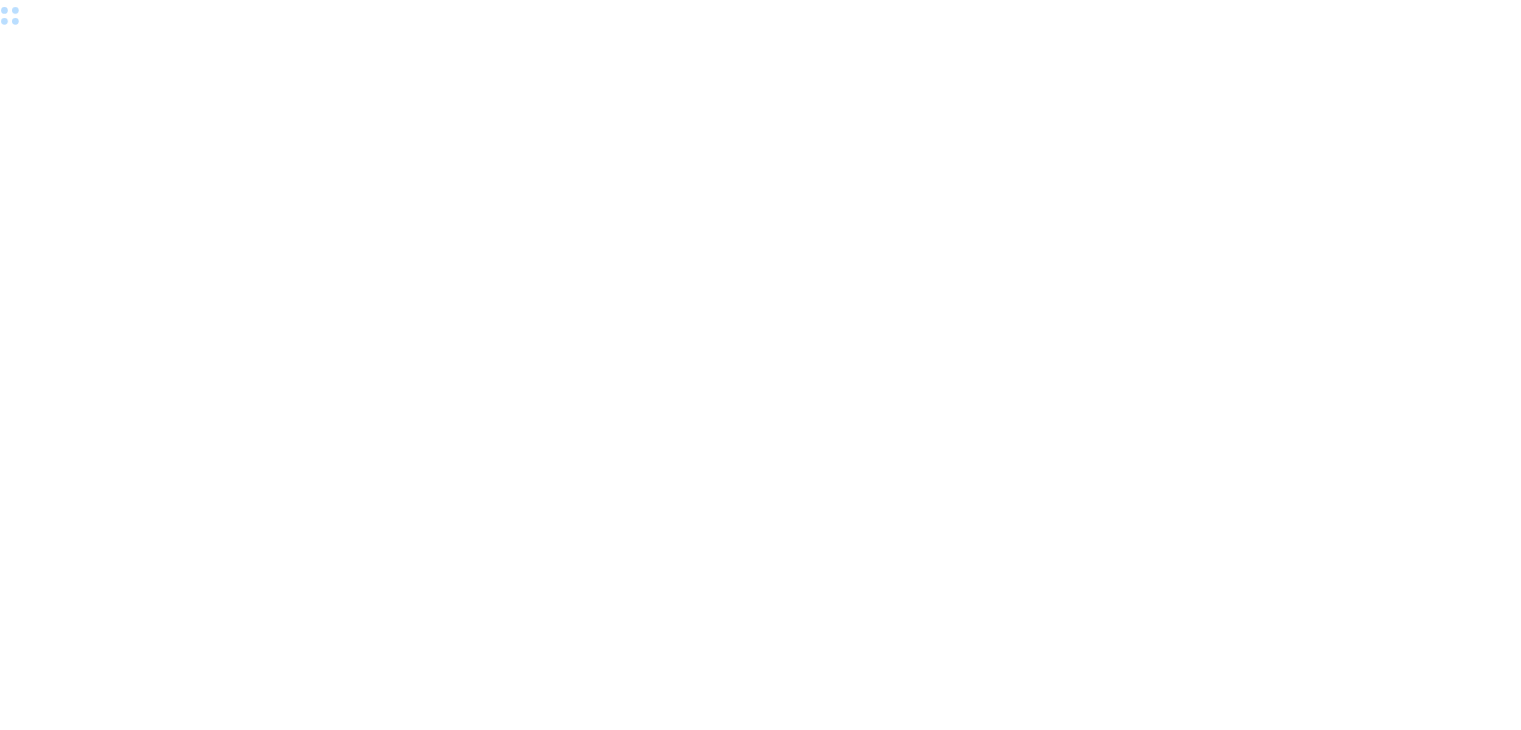 scroll, scrollTop: 0, scrollLeft: 0, axis: both 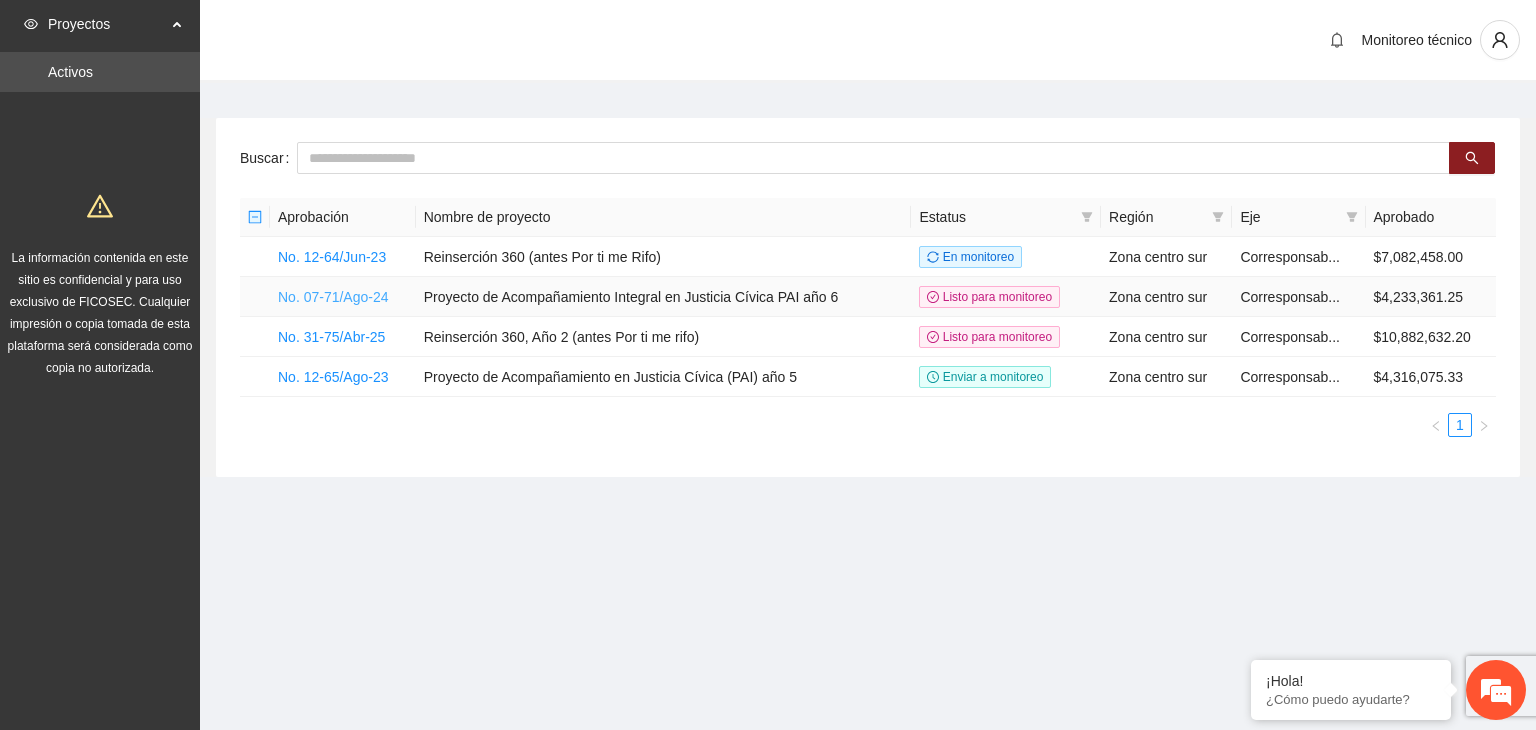 click on "No. 07-71/Ago-24" at bounding box center (333, 297) 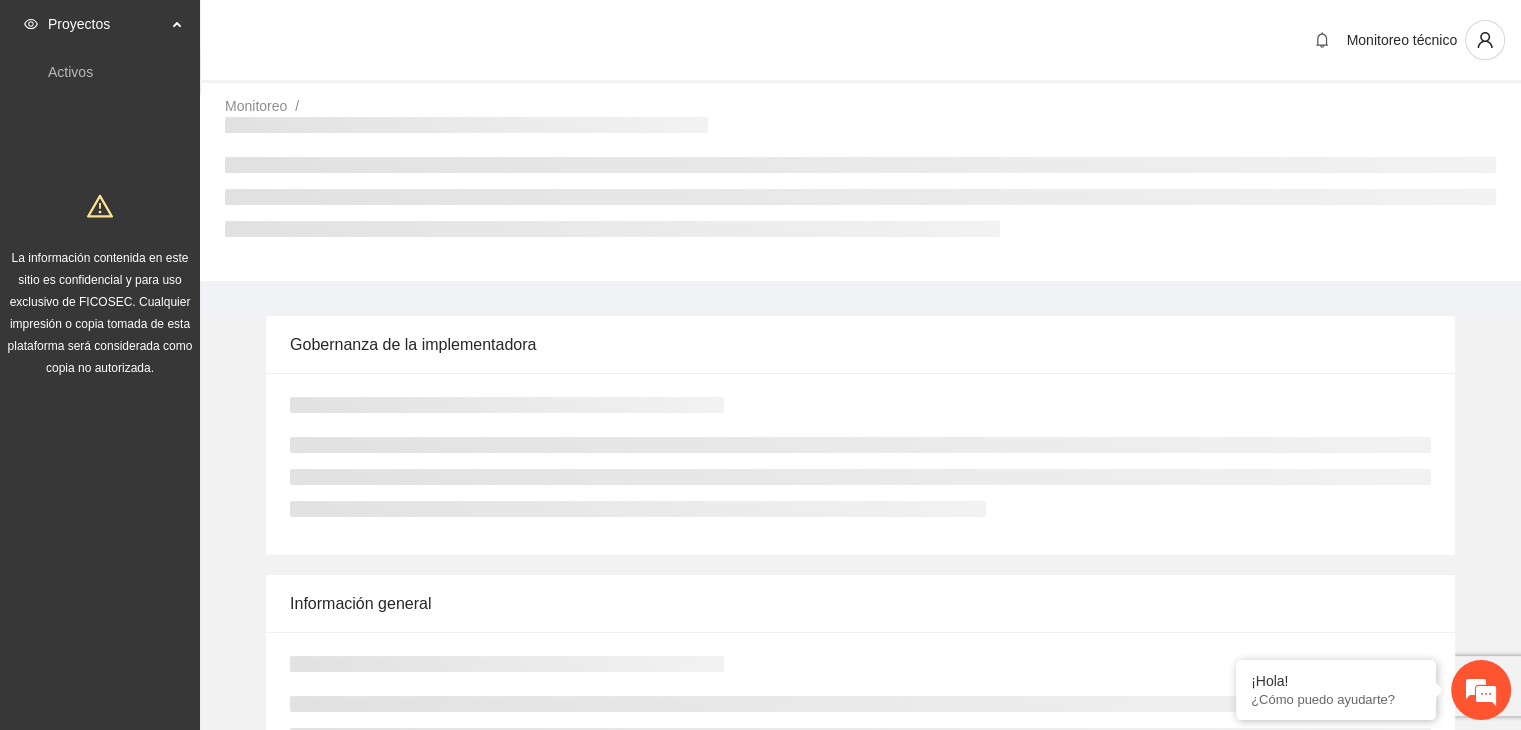 scroll, scrollTop: 0, scrollLeft: 0, axis: both 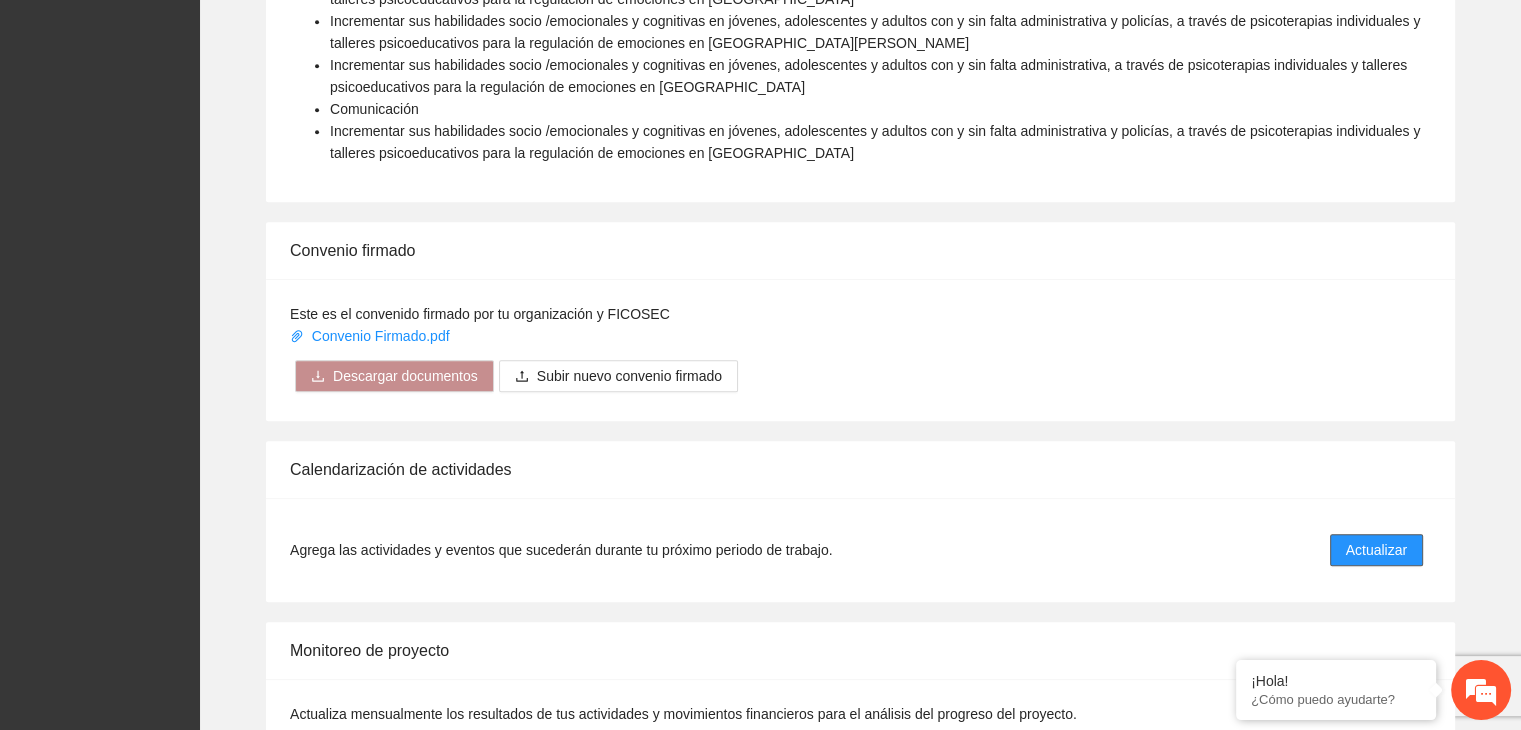 click on "Actualizar" at bounding box center [1376, 550] 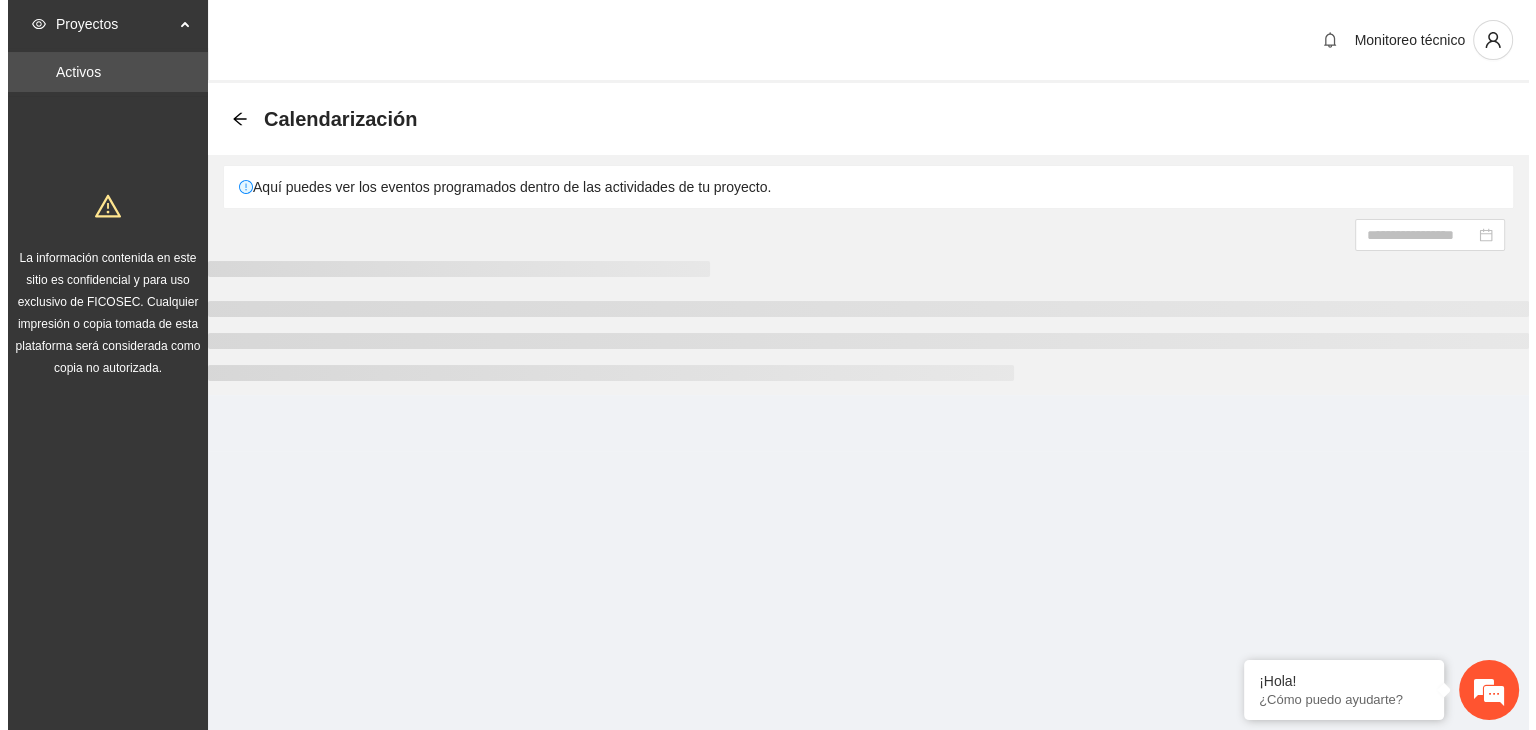 scroll, scrollTop: 0, scrollLeft: 0, axis: both 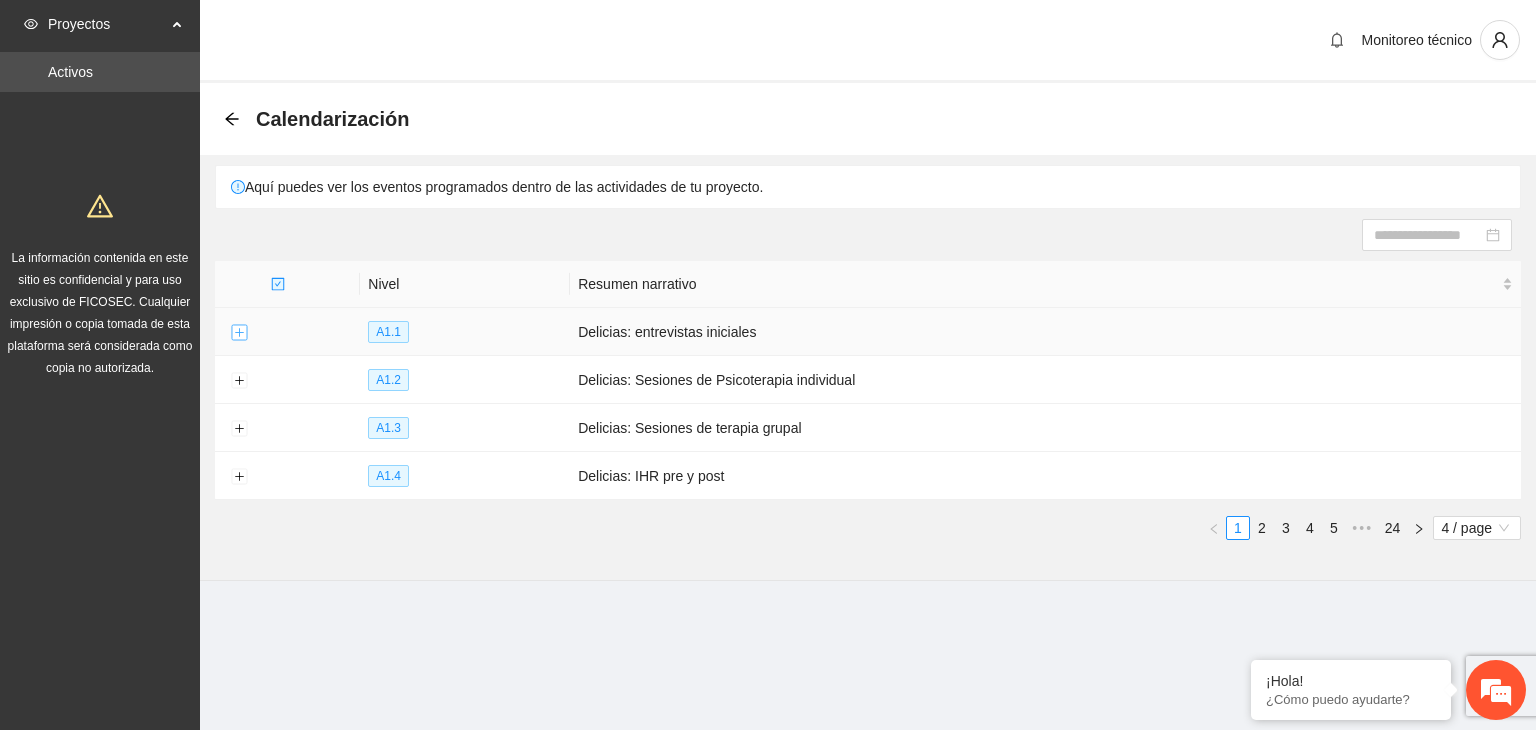 click at bounding box center [239, 333] 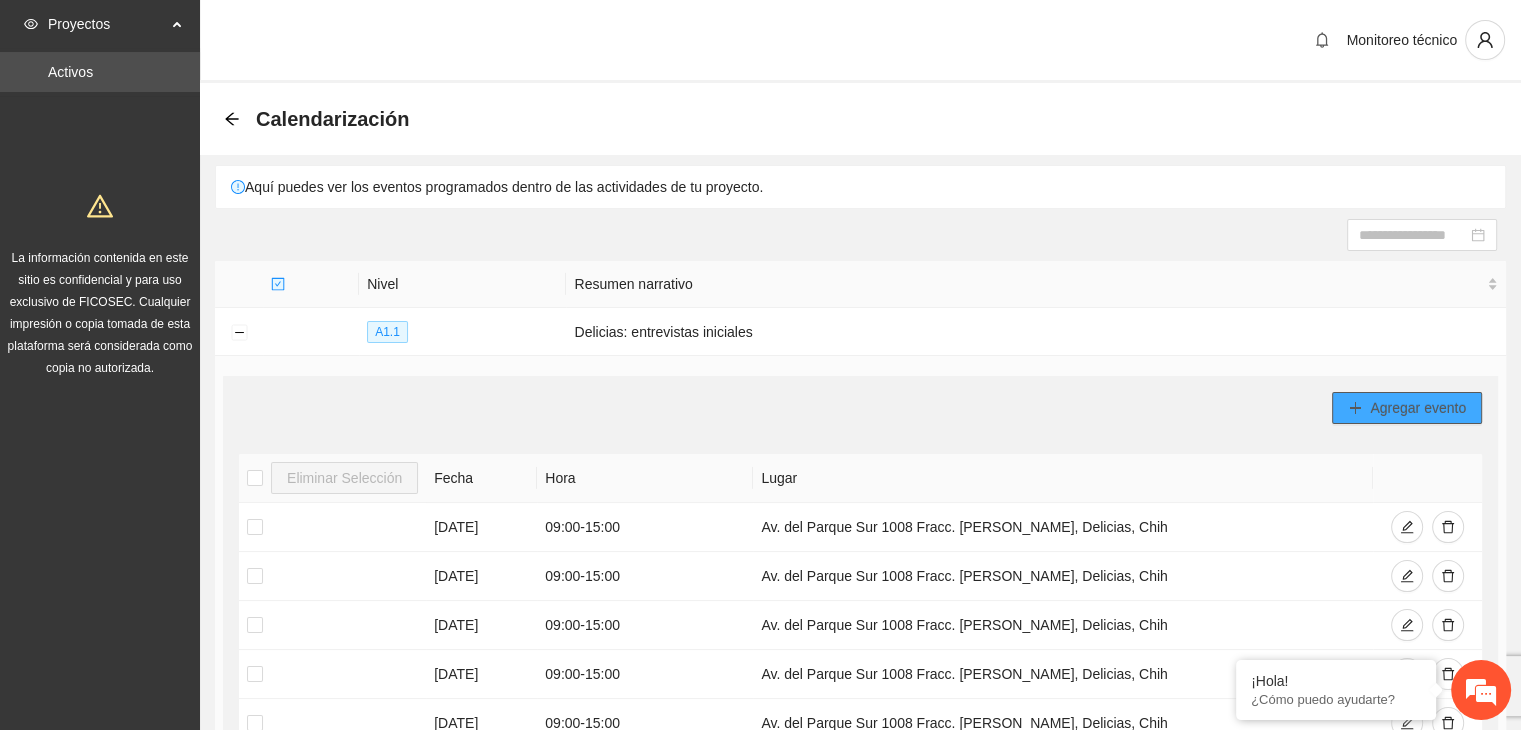 click on "Agregar evento" at bounding box center (1418, 408) 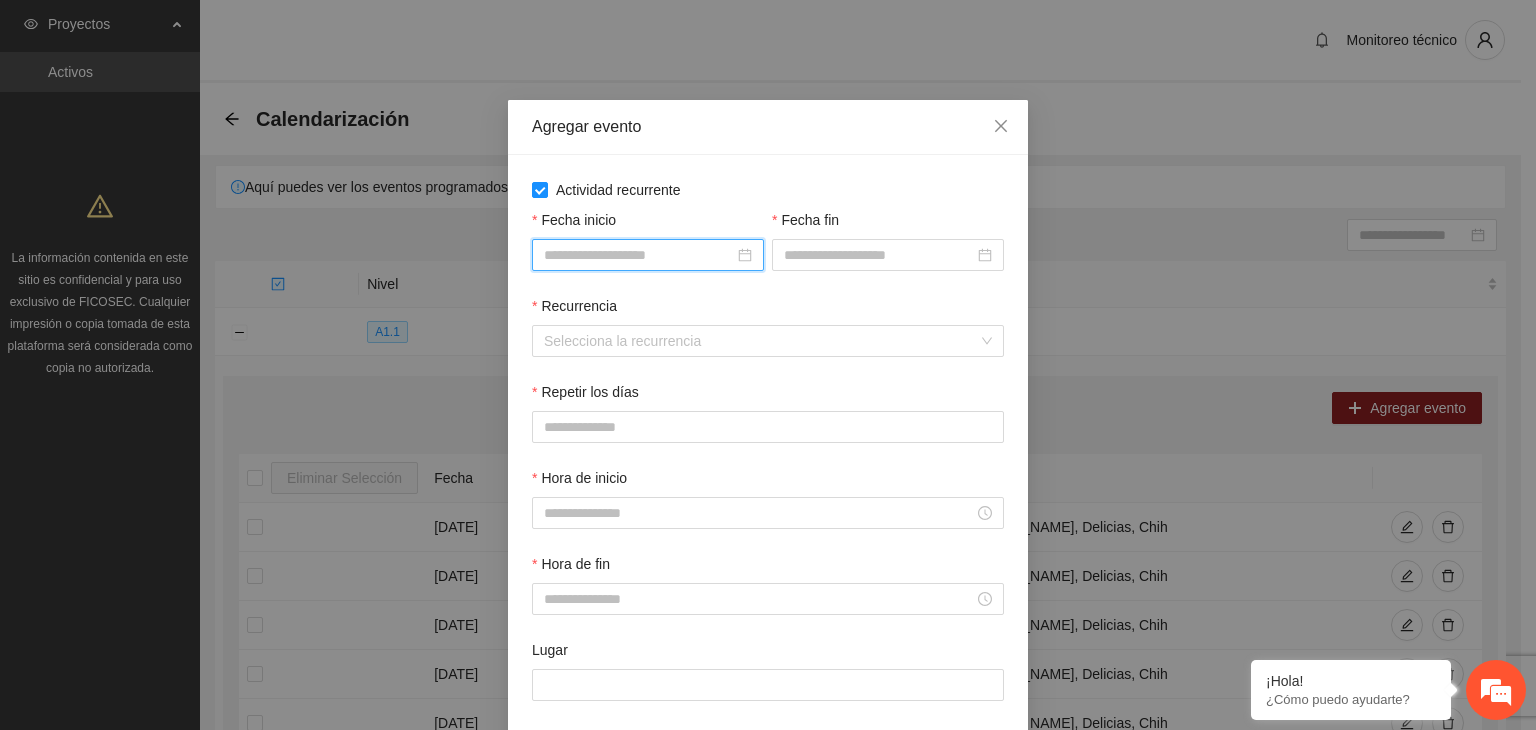 click on "Fecha inicio" at bounding box center (639, 255) 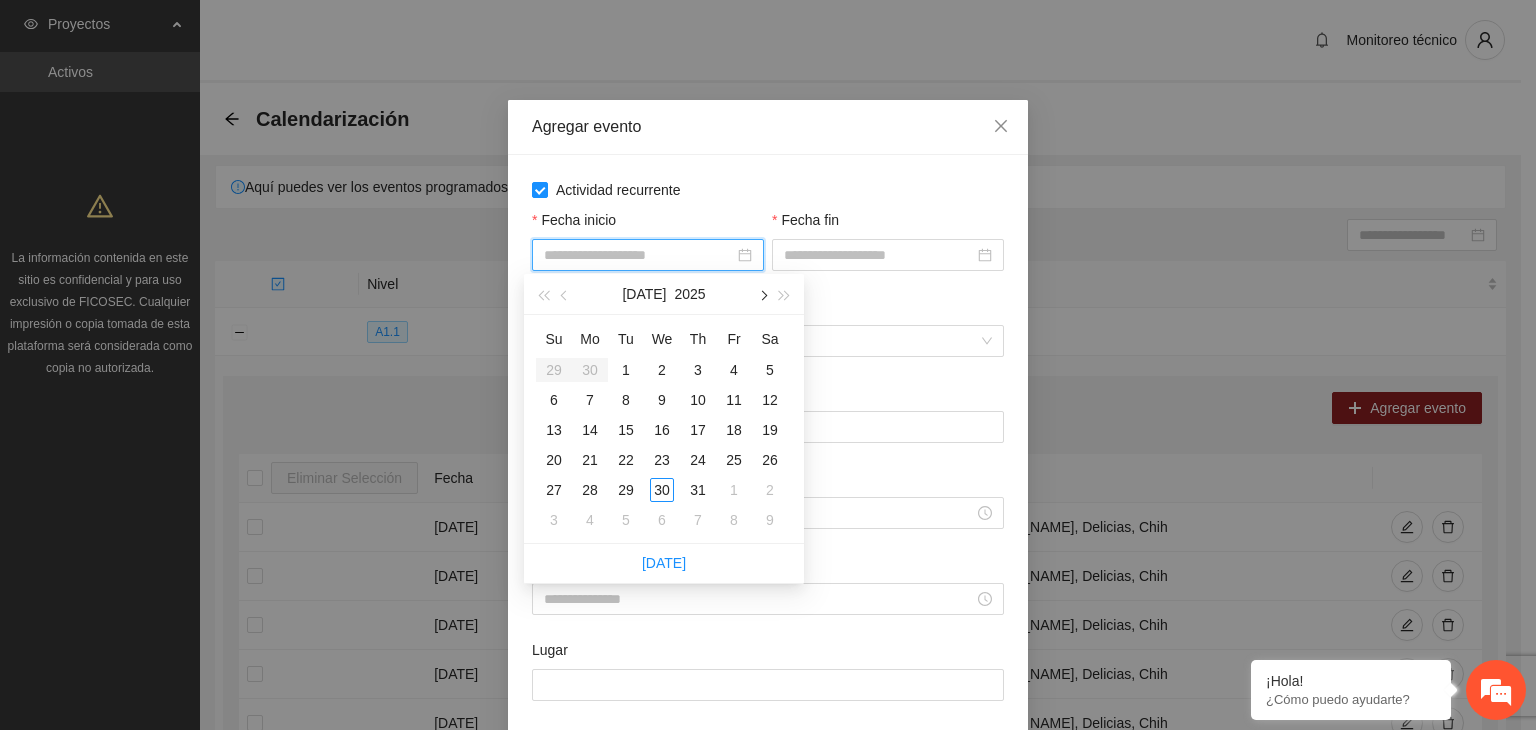 click at bounding box center (762, 294) 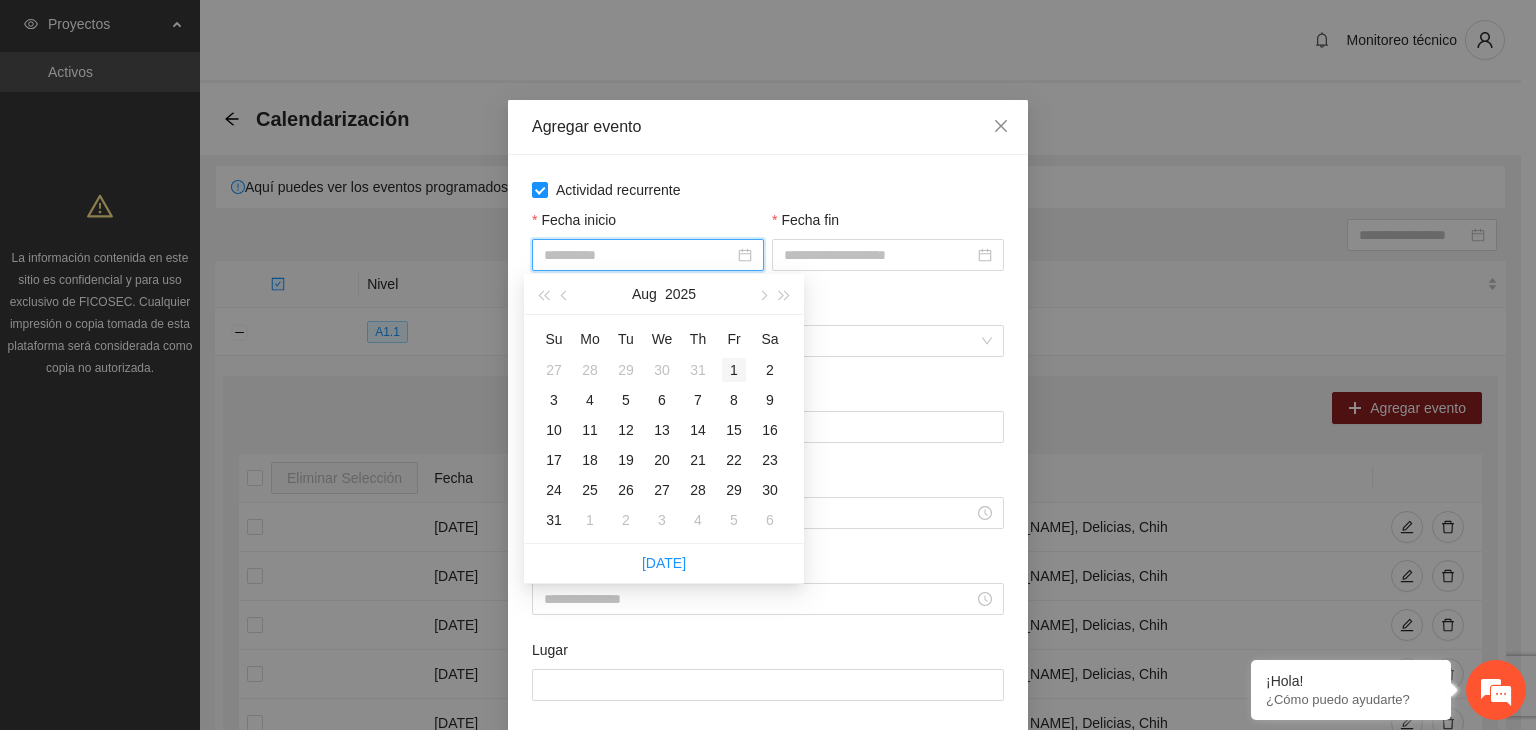 type on "**********" 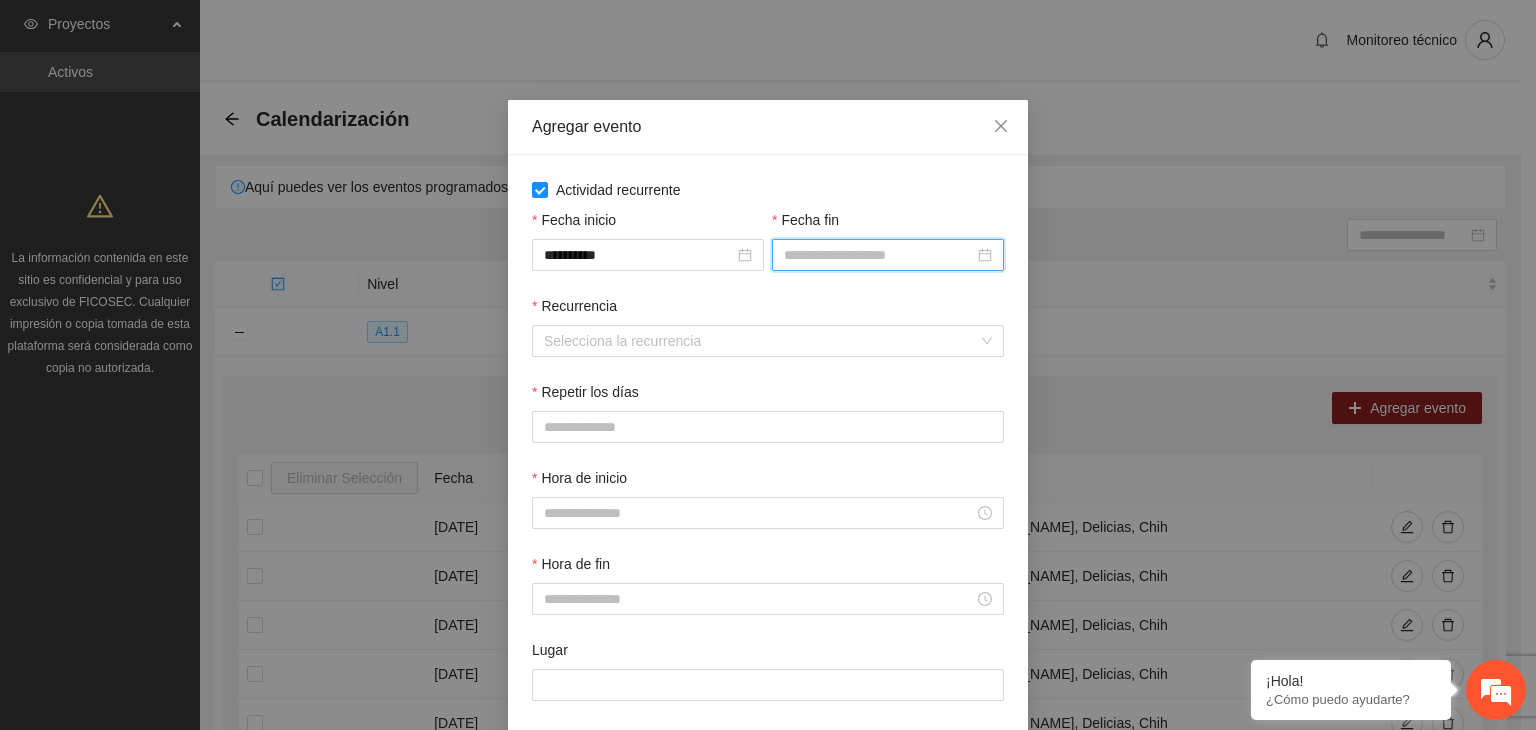 click on "Fecha fin" at bounding box center (879, 255) 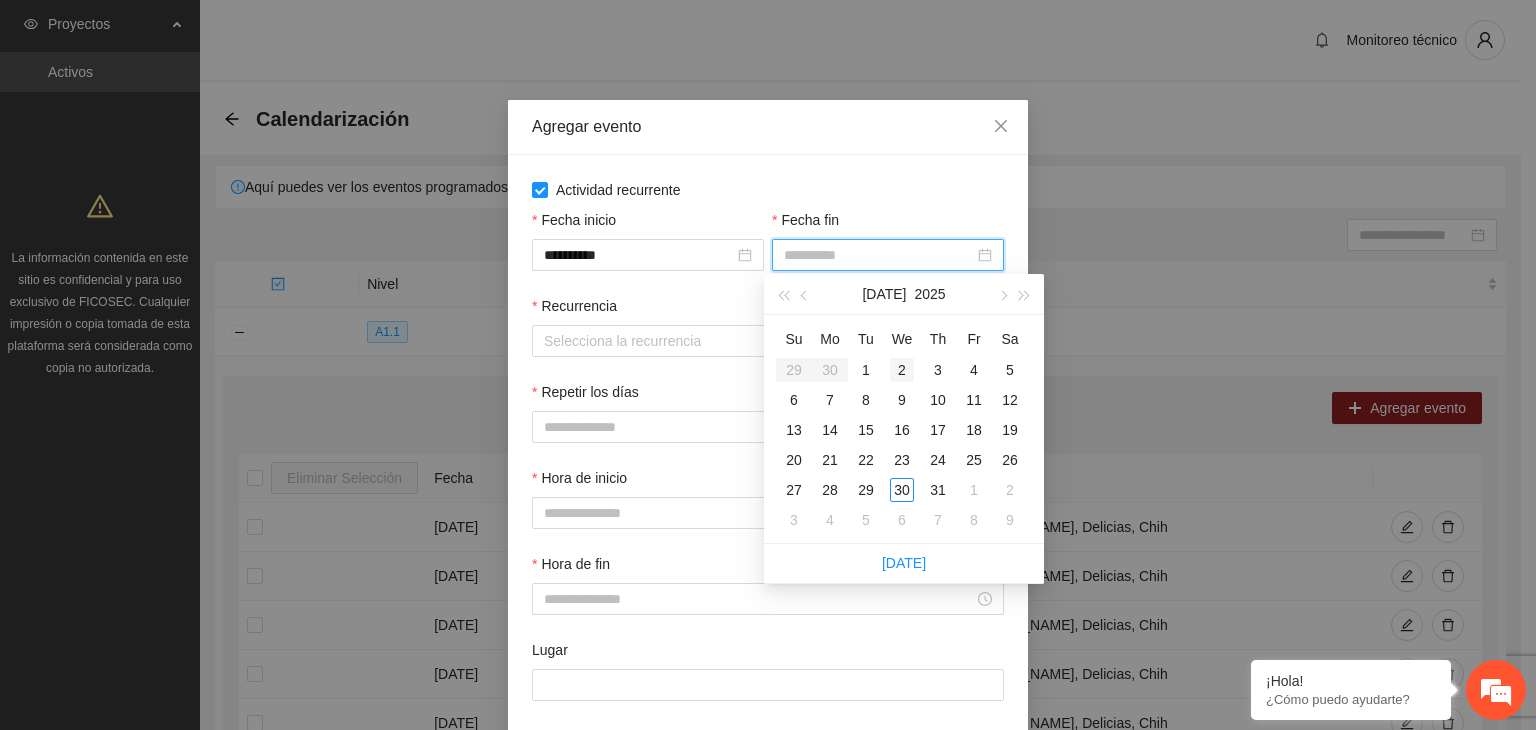 type on "**********" 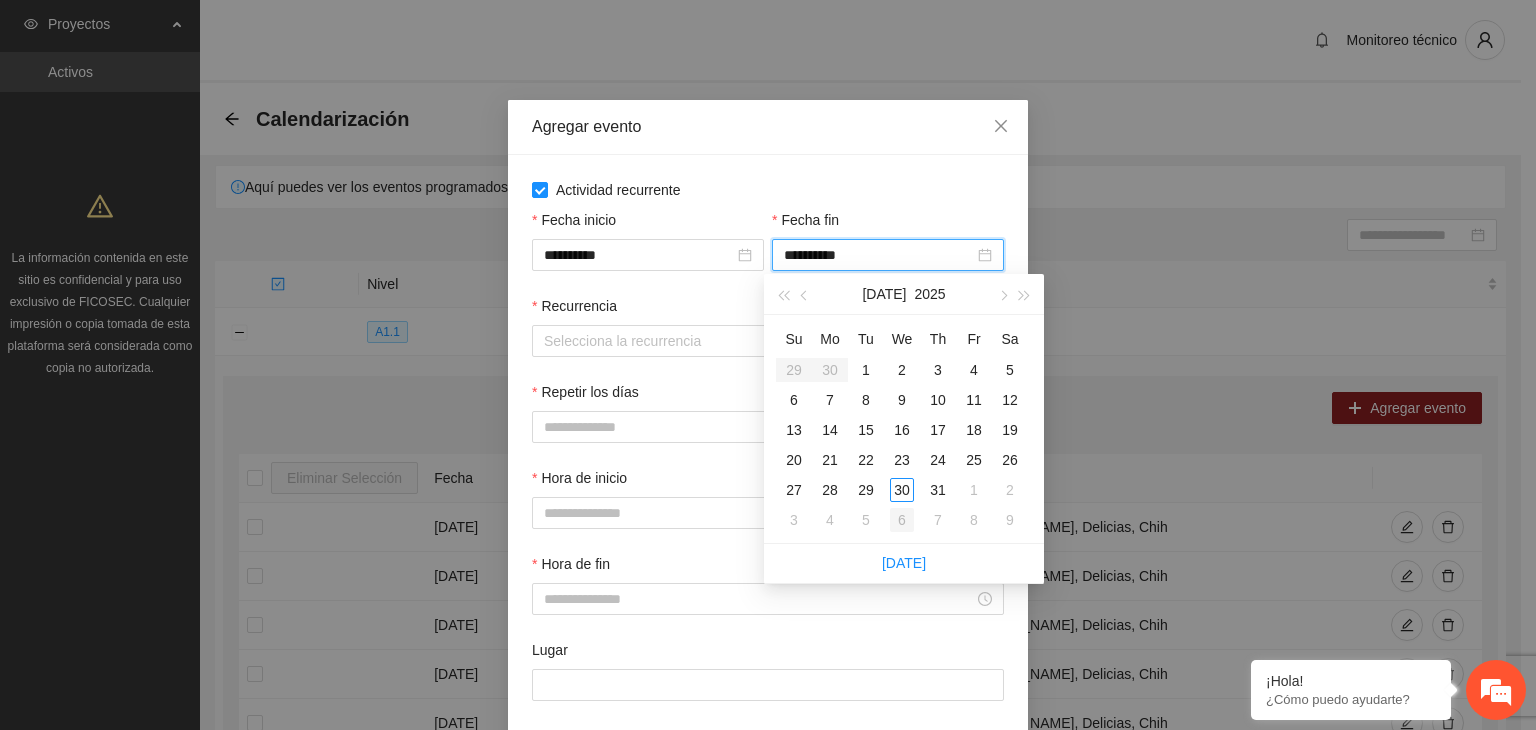 type on "**********" 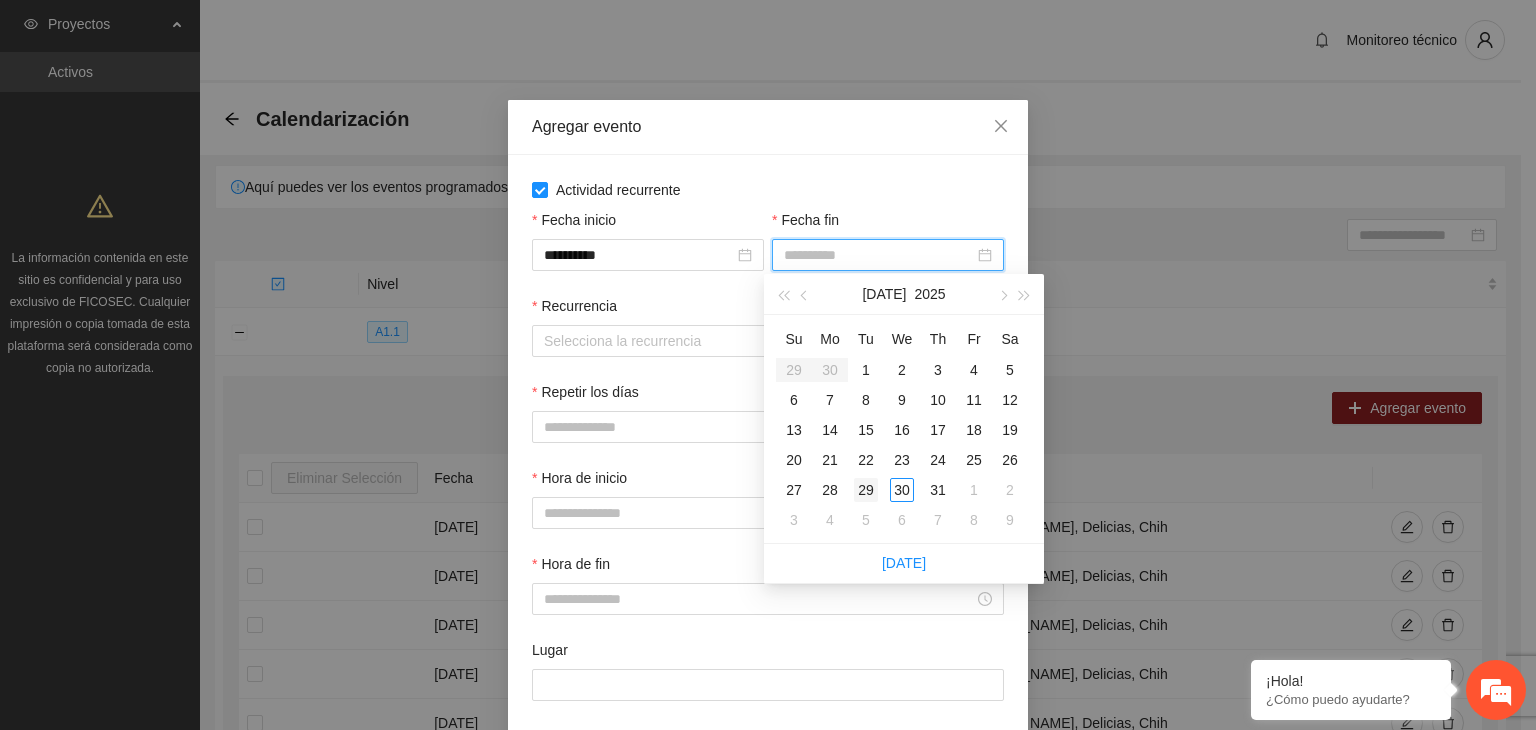 type on "**********" 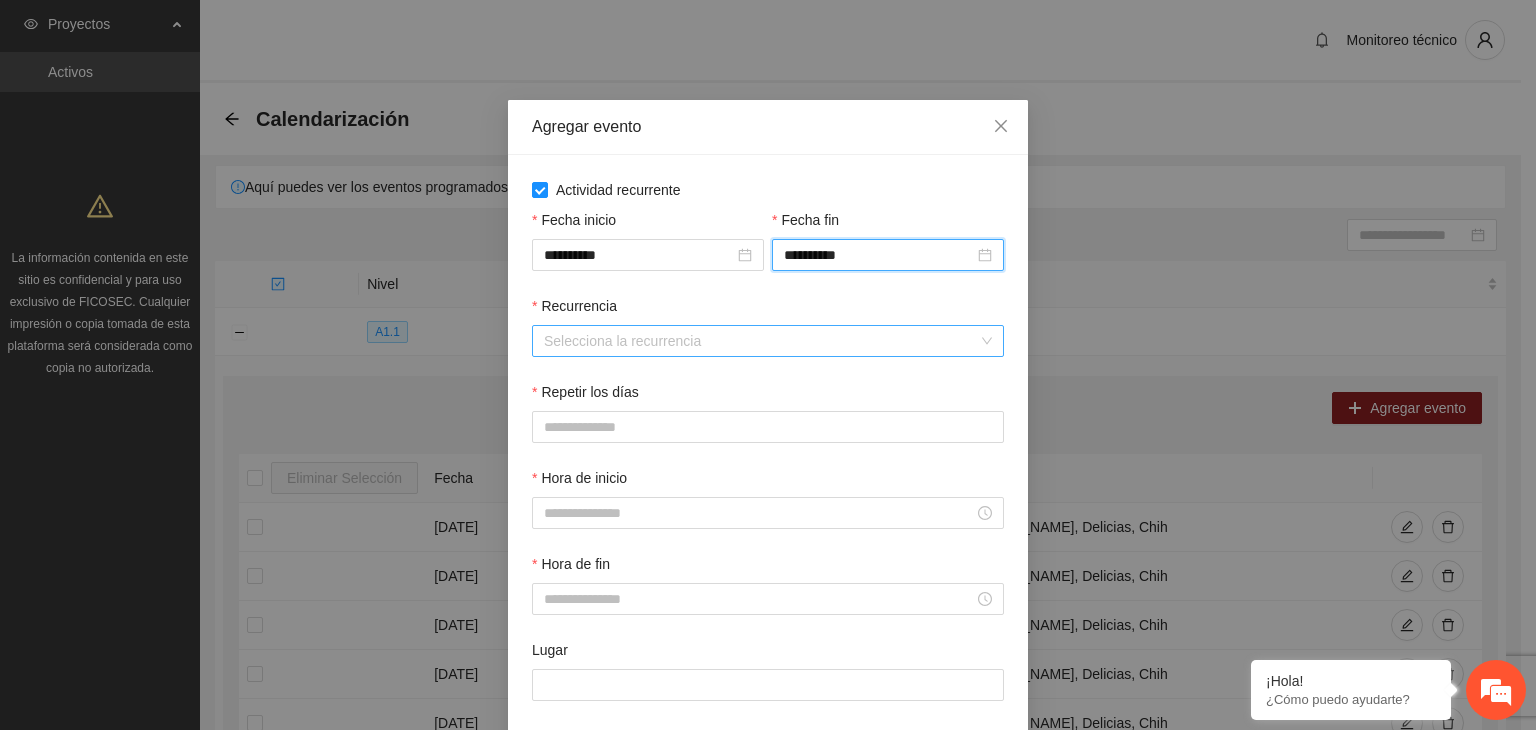 click on "Recurrencia" at bounding box center (761, 341) 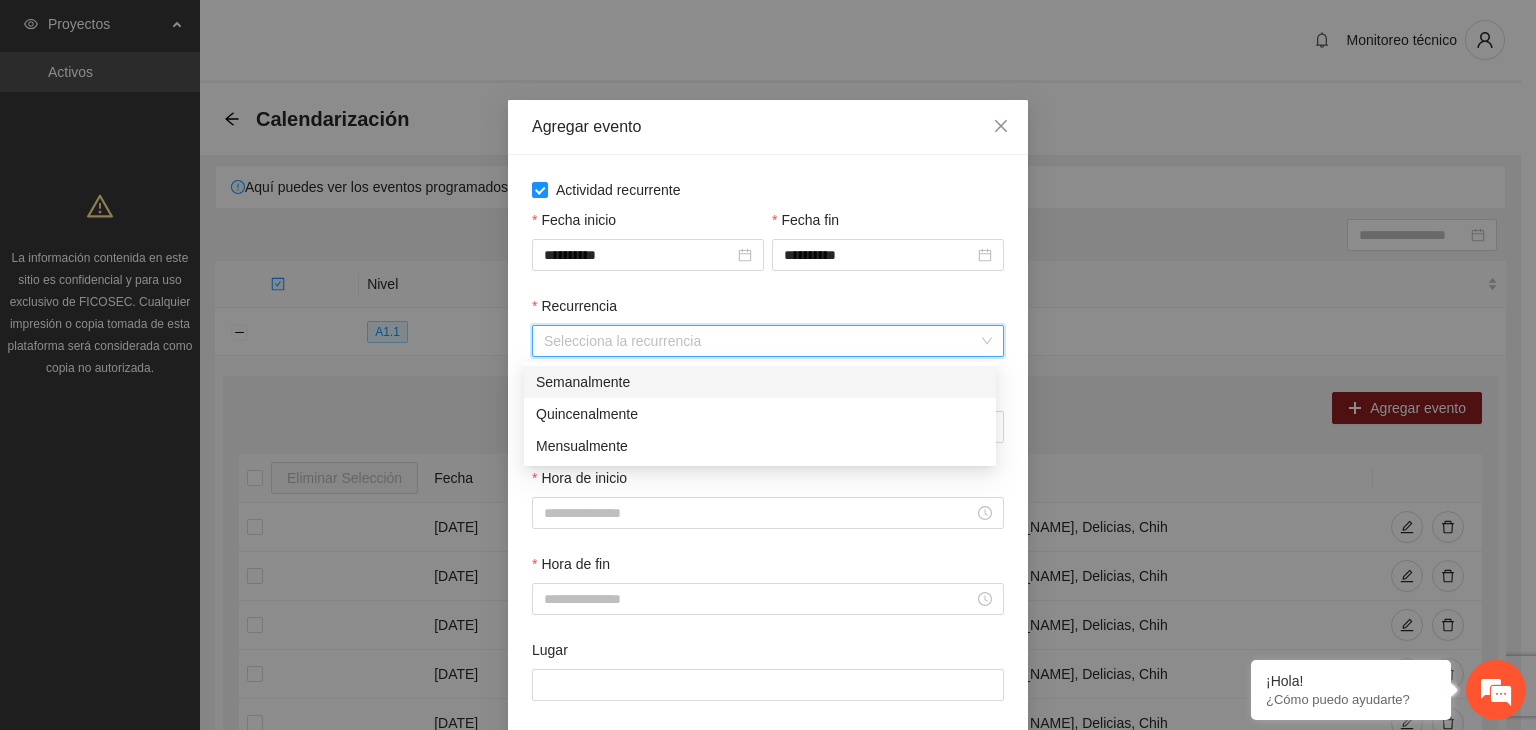 click on "Semanalmente" at bounding box center [760, 382] 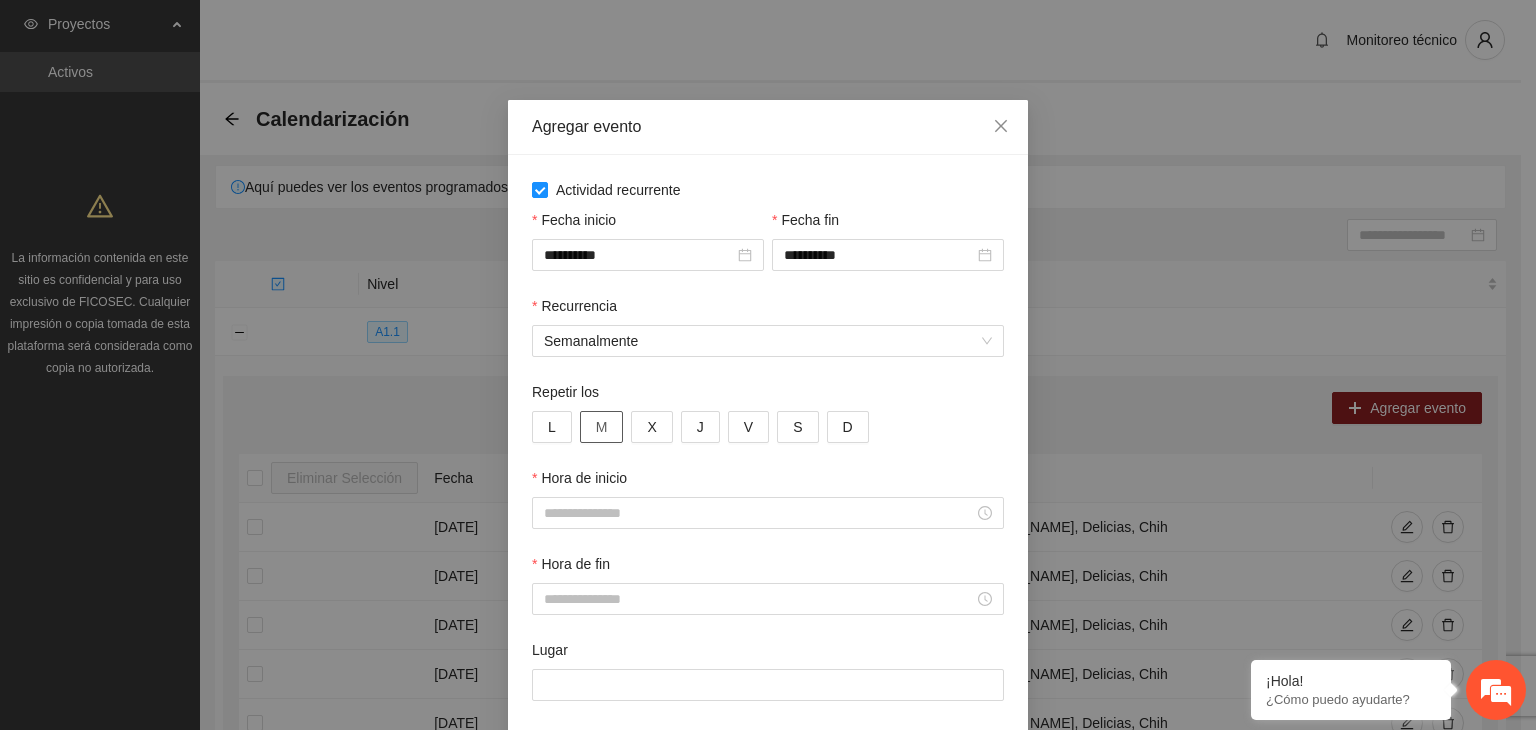 click on "M" at bounding box center (602, 427) 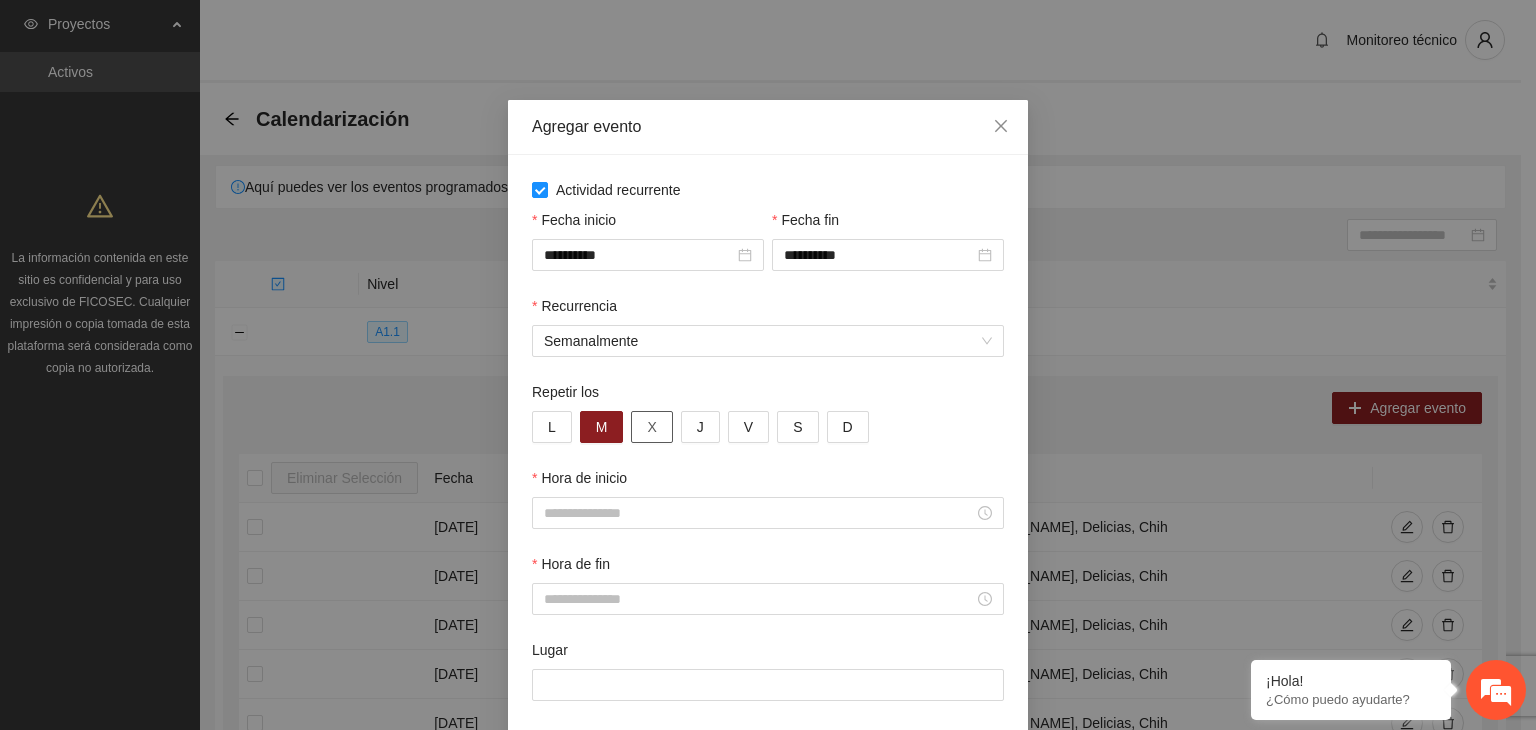 click on "X" at bounding box center [651, 427] 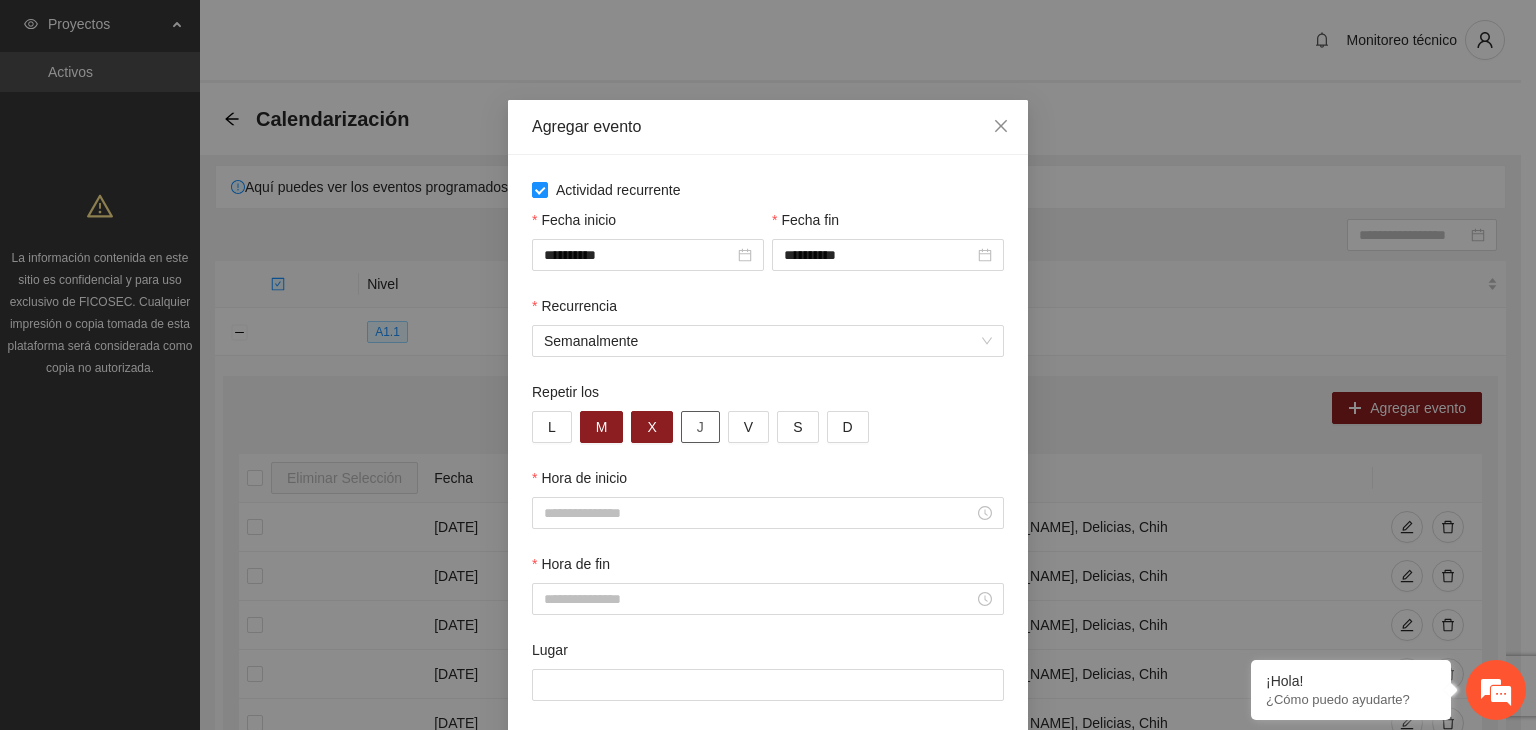 click on "J" at bounding box center [700, 427] 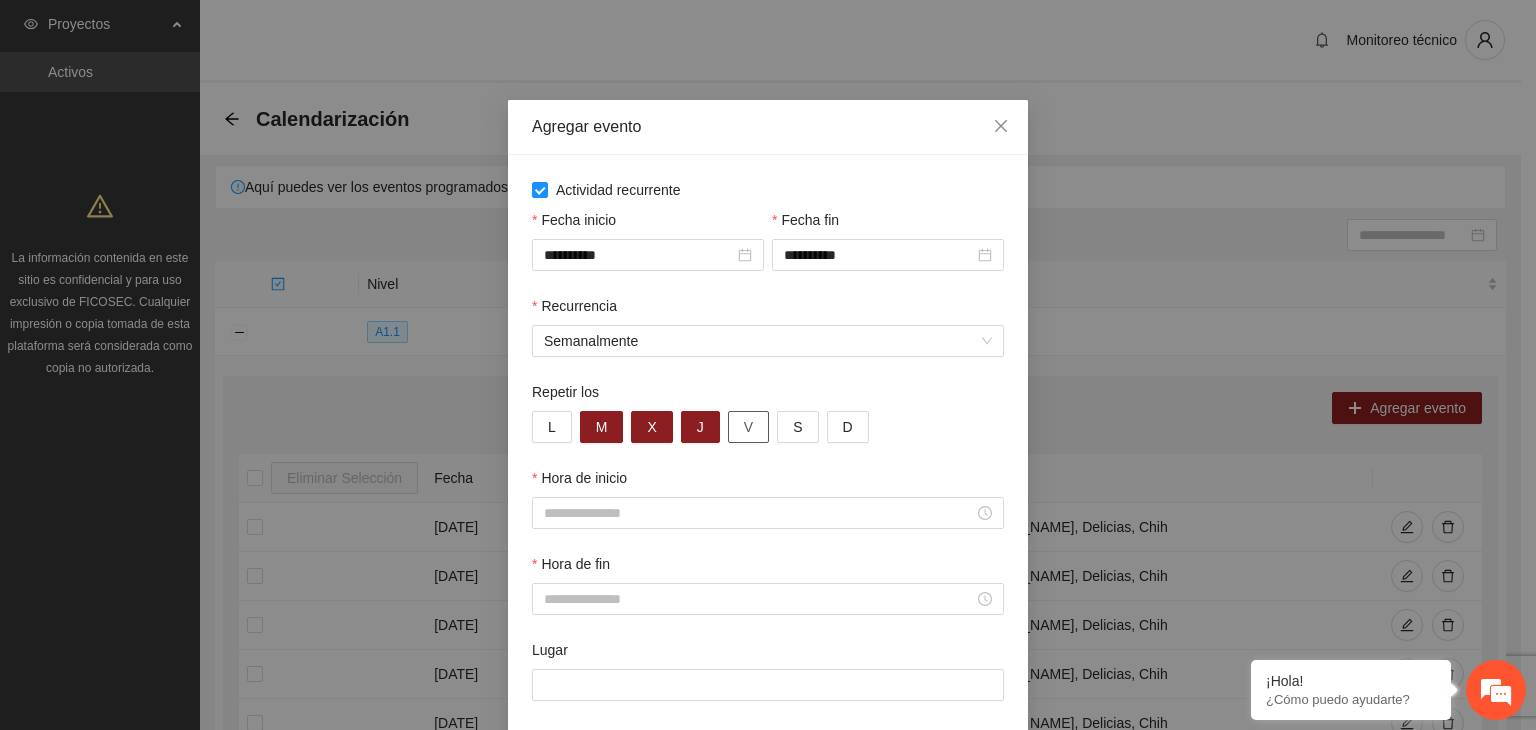 click on "V" at bounding box center (748, 427) 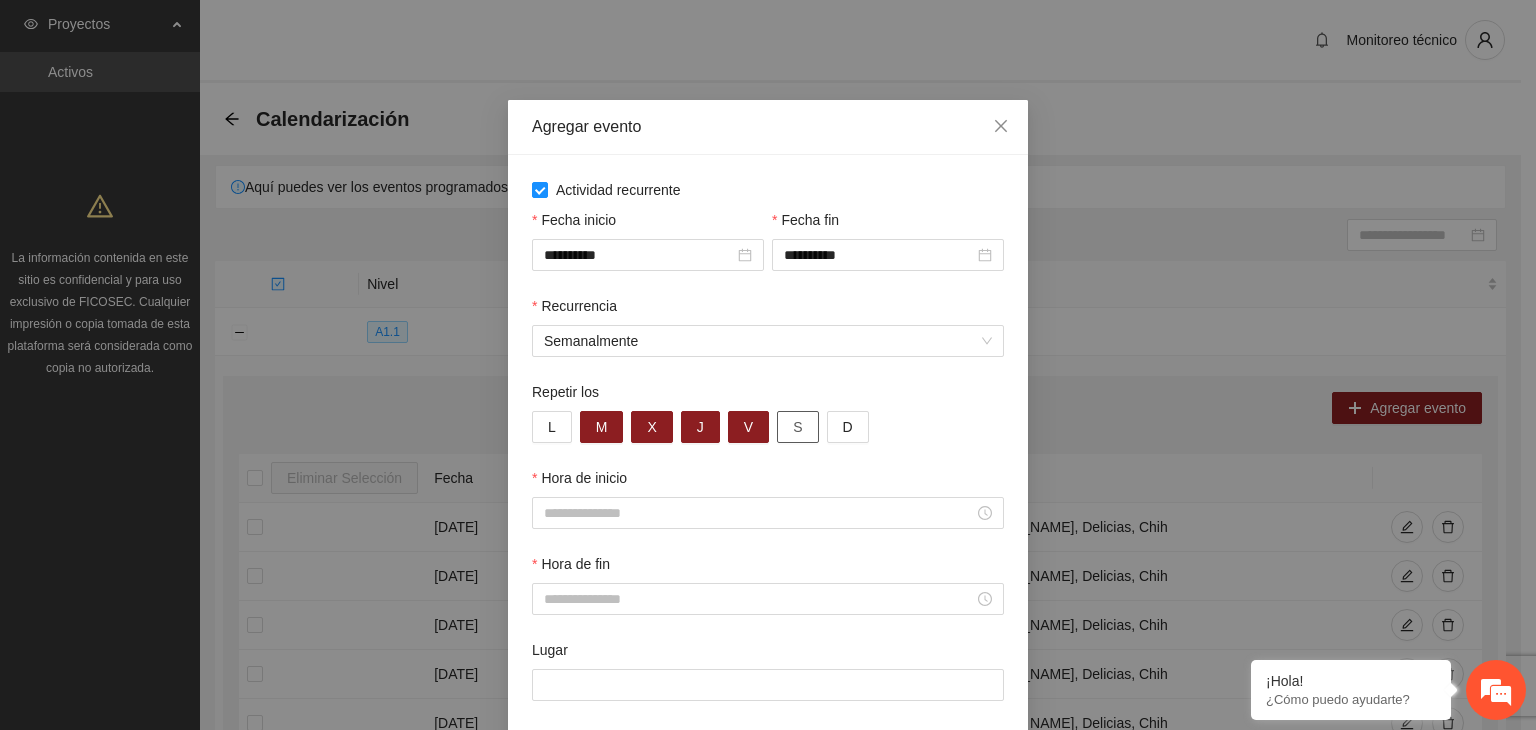 click on "S" at bounding box center (797, 427) 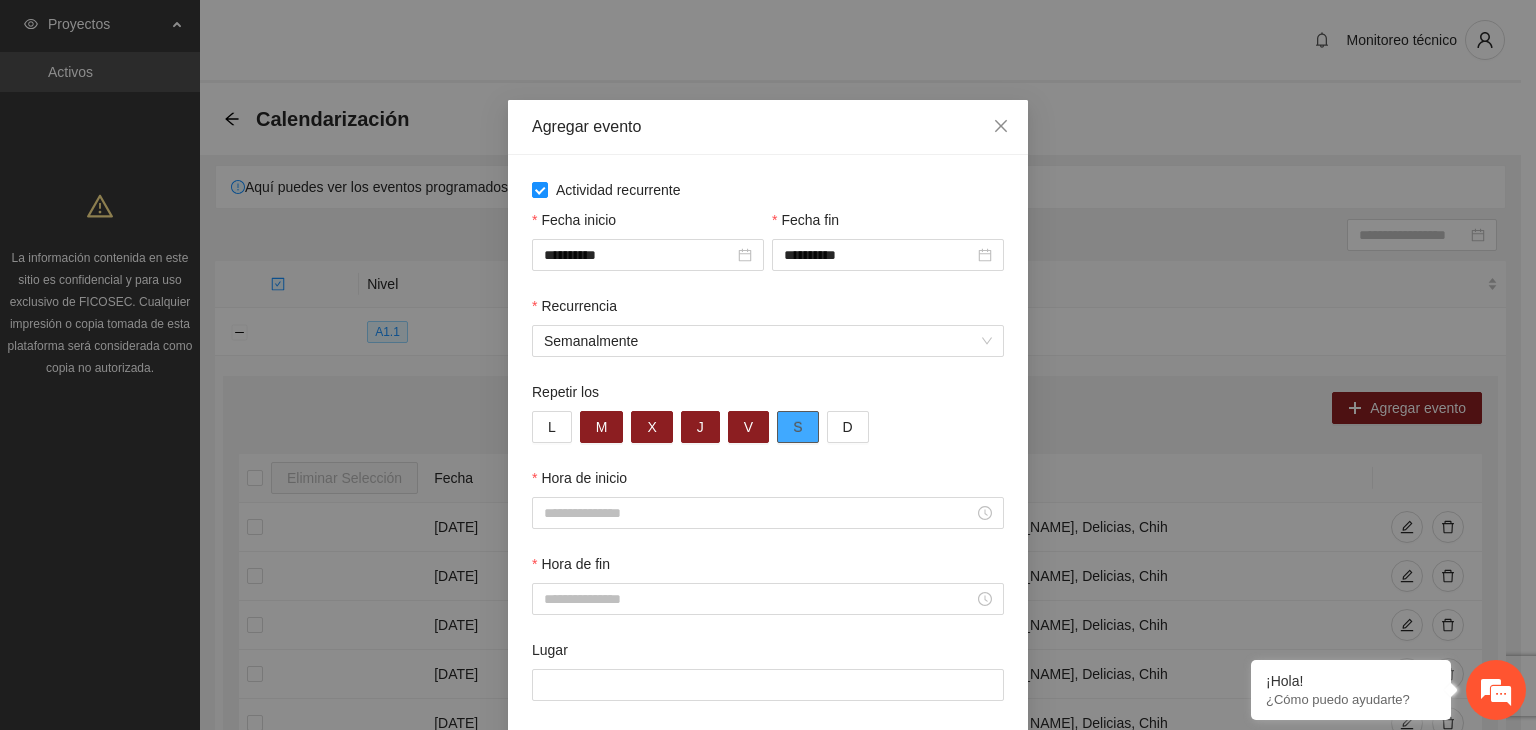 scroll, scrollTop: 99, scrollLeft: 0, axis: vertical 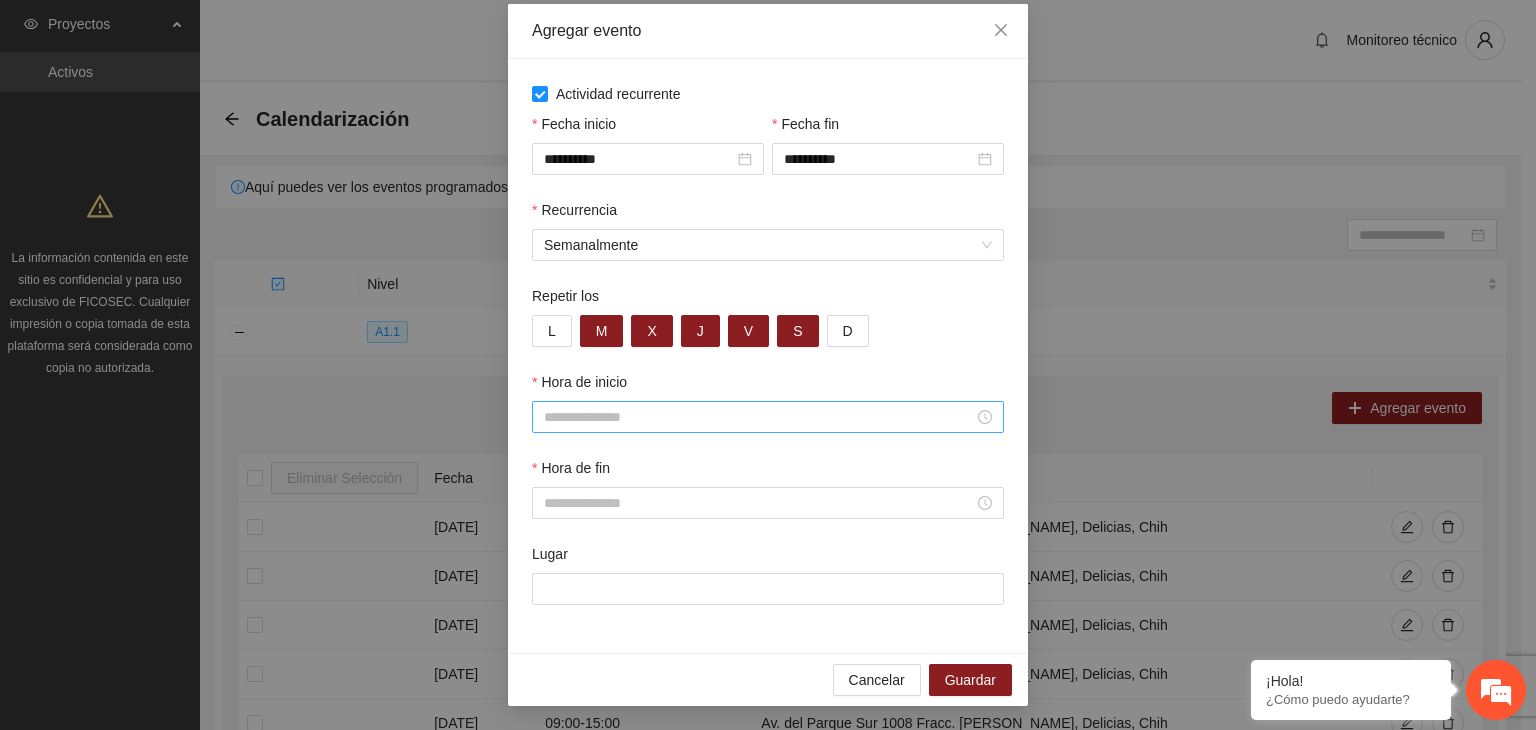 click on "Hora de inicio" at bounding box center (759, 417) 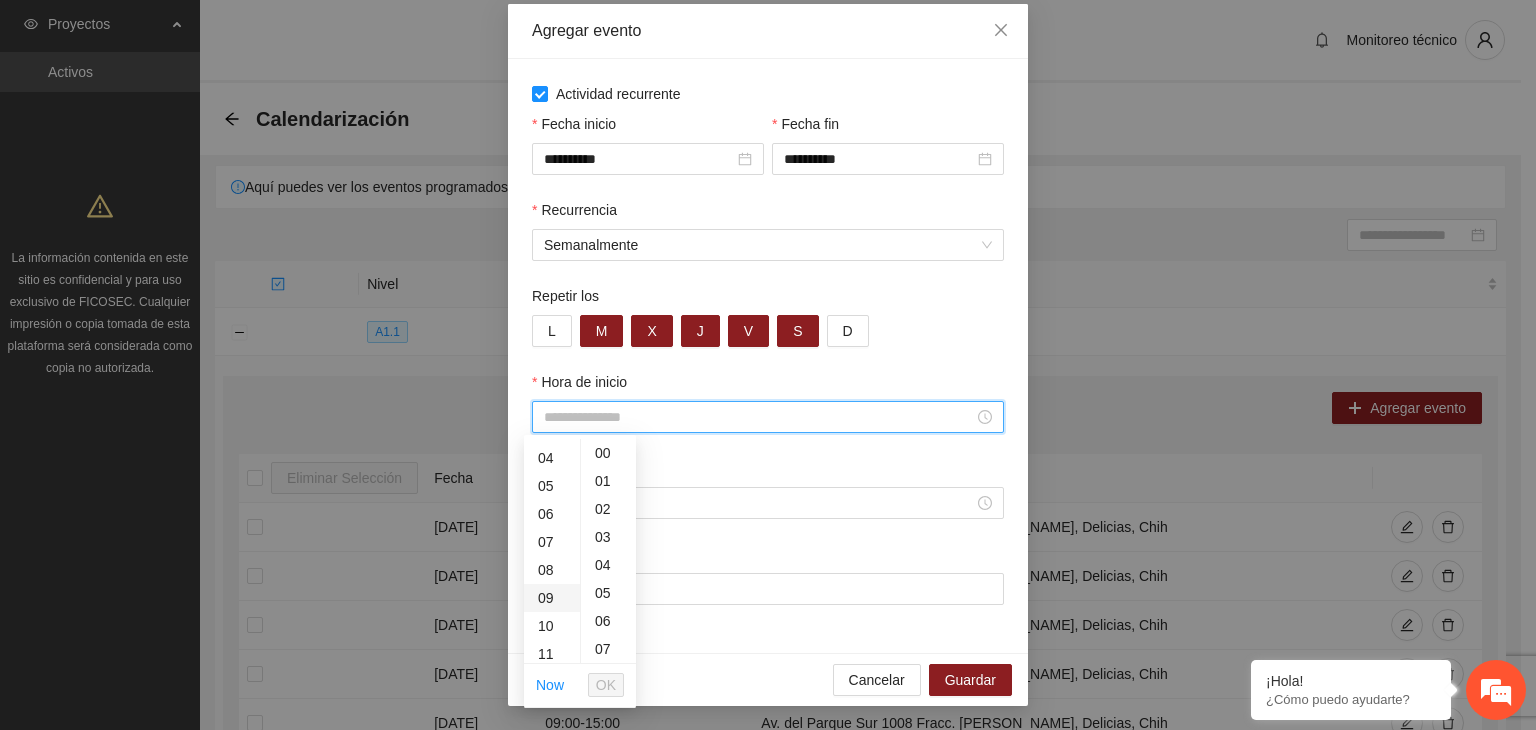 click on "09" at bounding box center [552, 598] 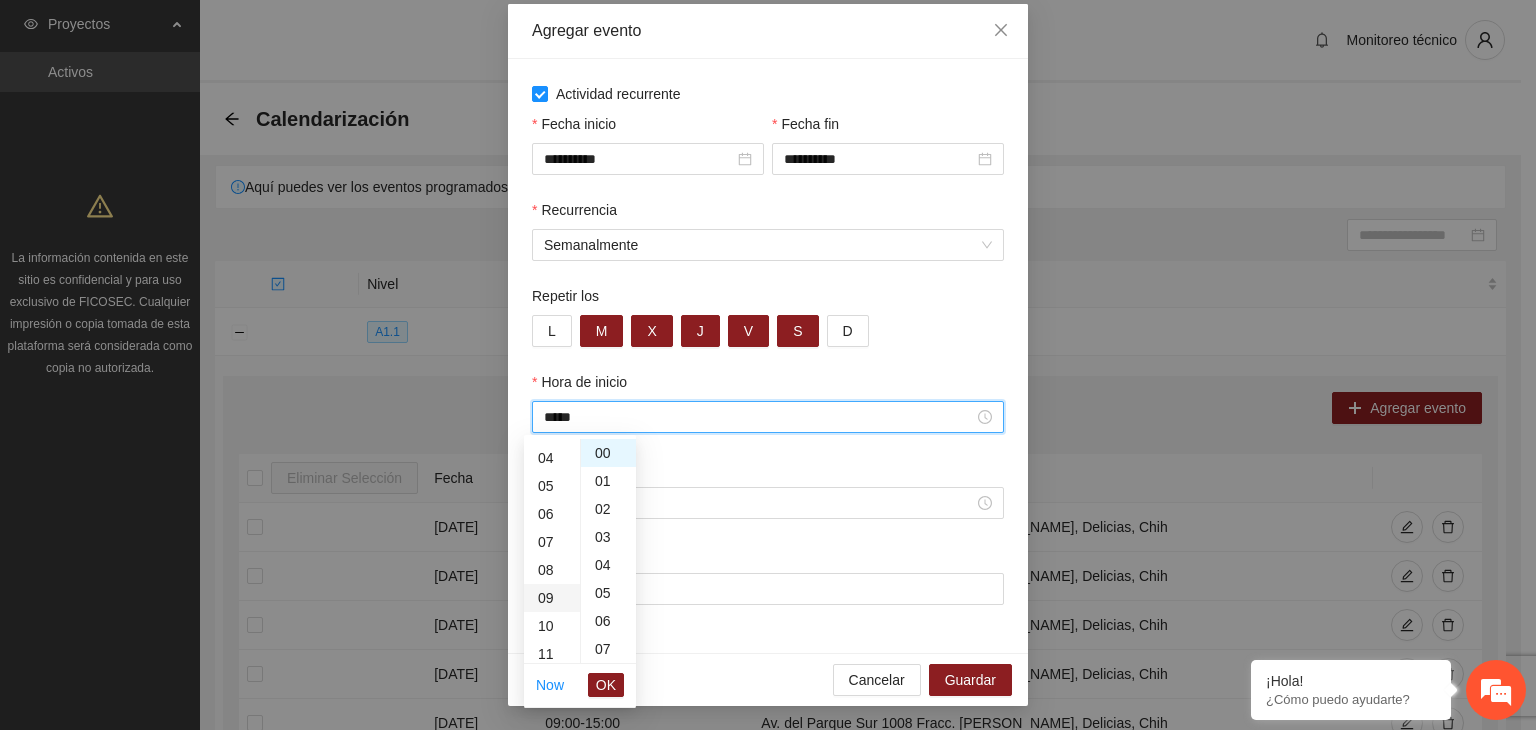 scroll, scrollTop: 252, scrollLeft: 0, axis: vertical 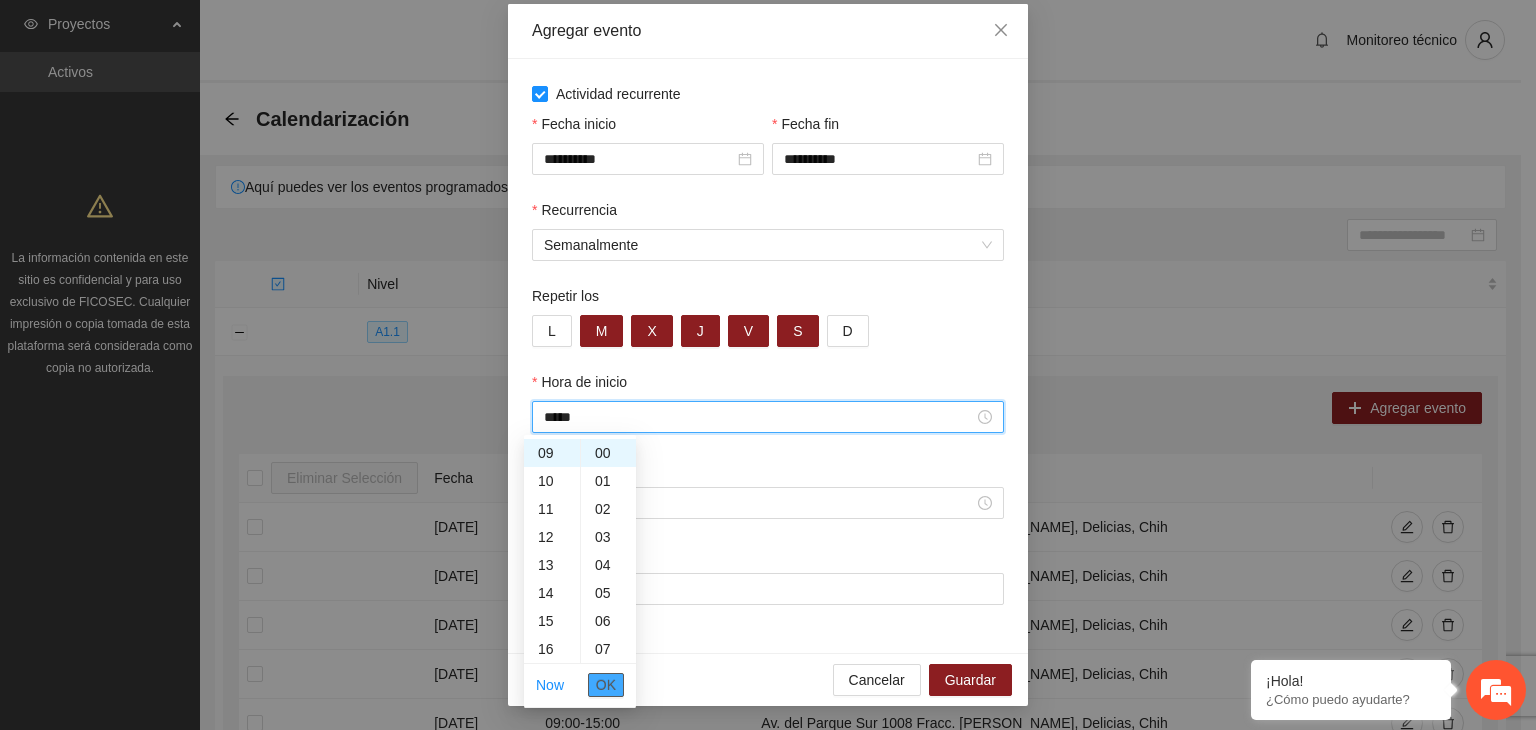 click on "OK" at bounding box center [606, 685] 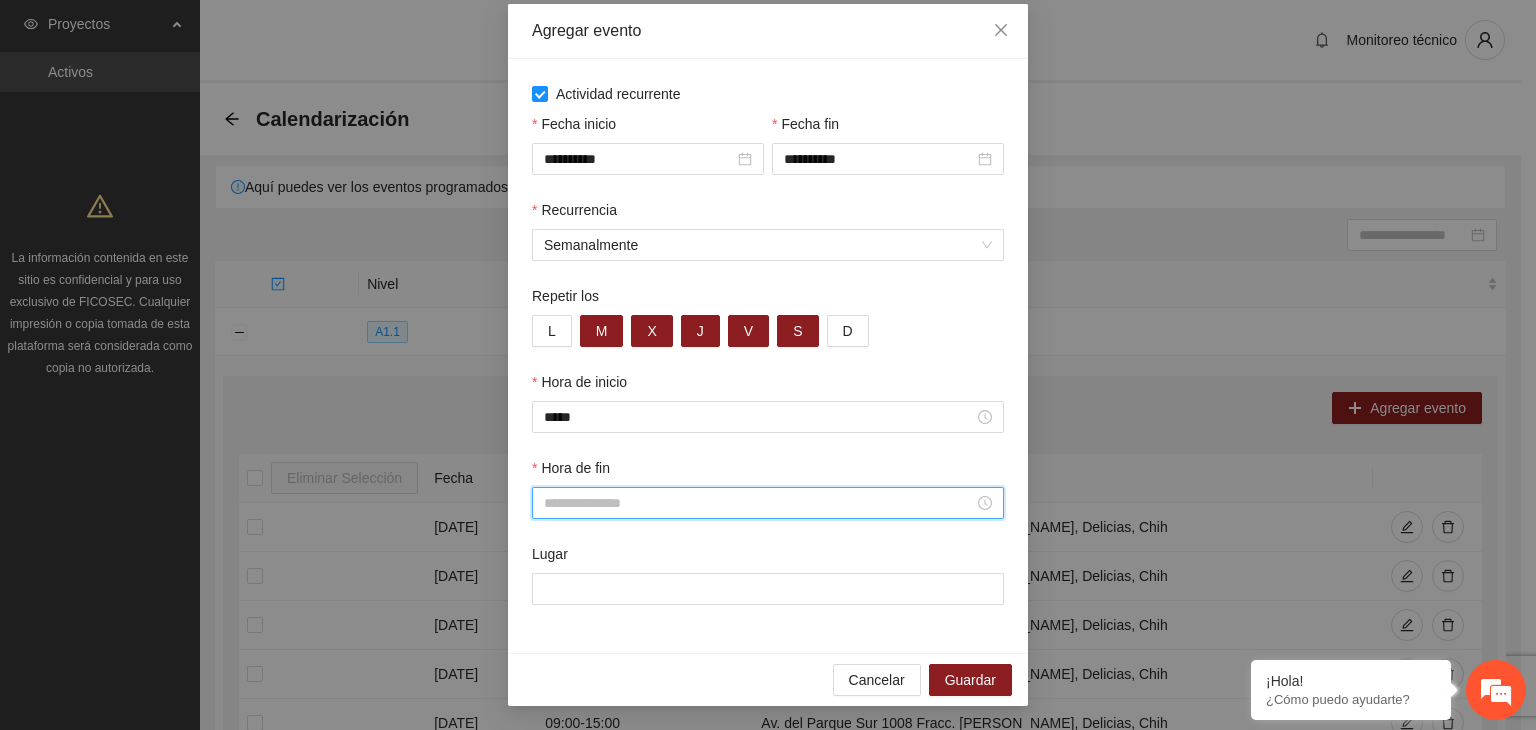 click on "Hora de fin" at bounding box center [759, 503] 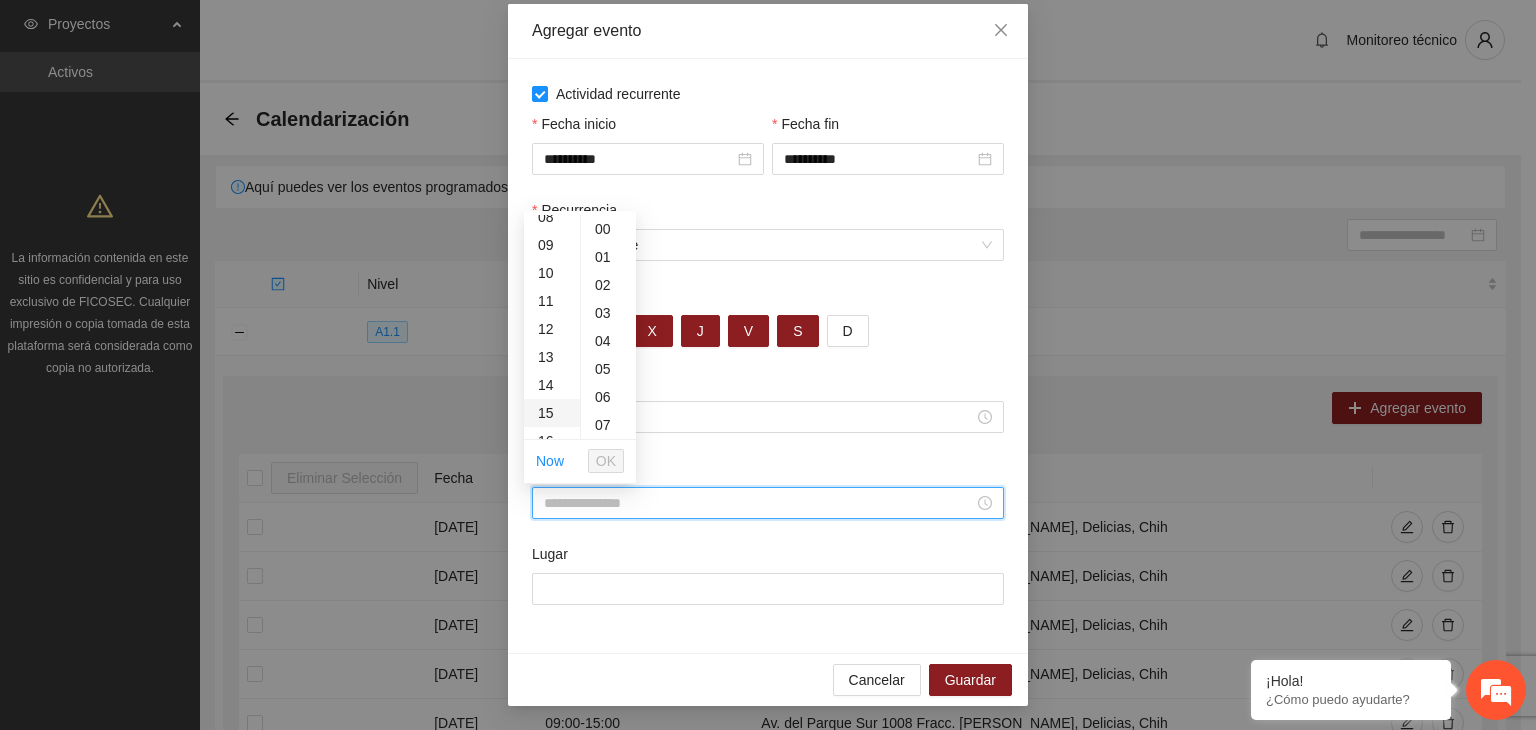 click on "15" at bounding box center [552, 413] 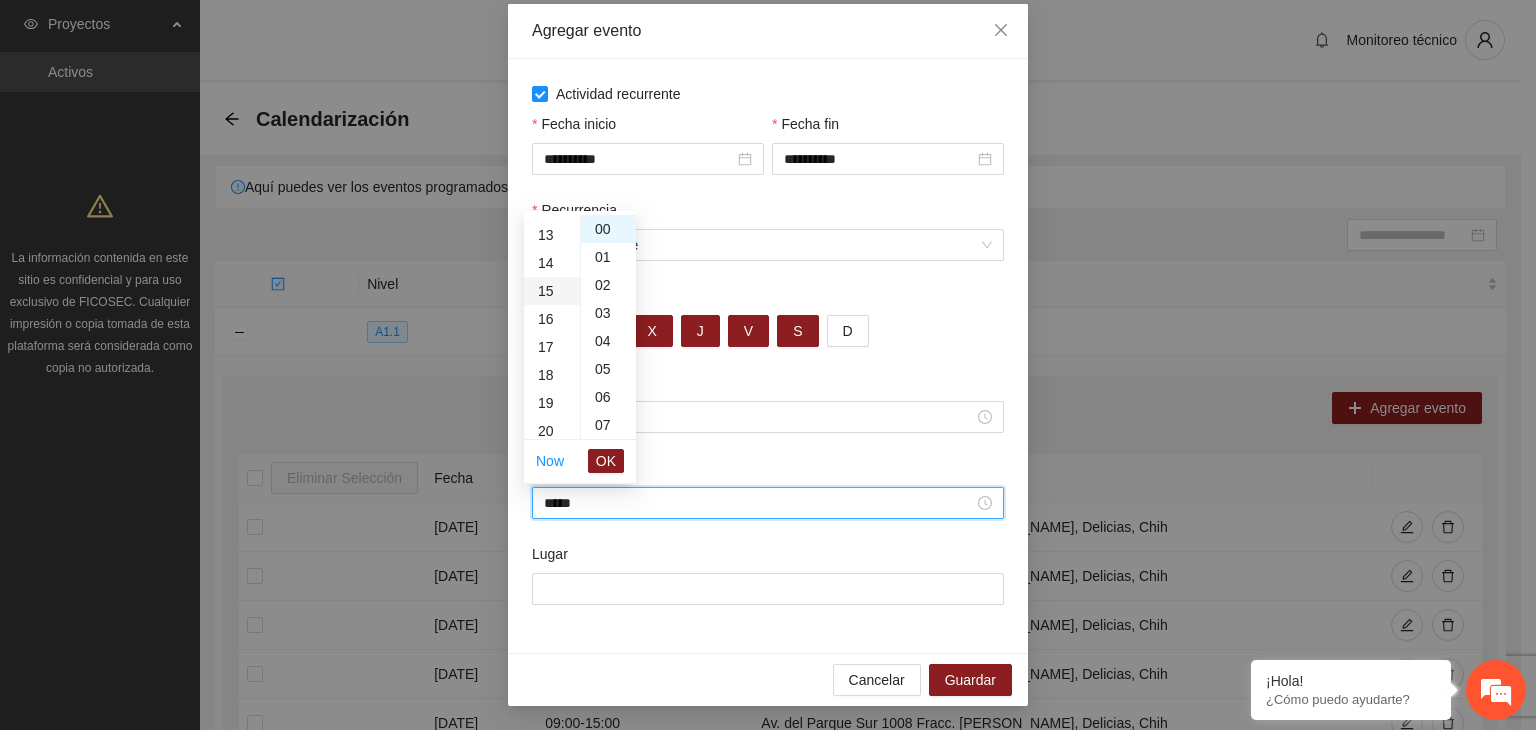 scroll, scrollTop: 420, scrollLeft: 0, axis: vertical 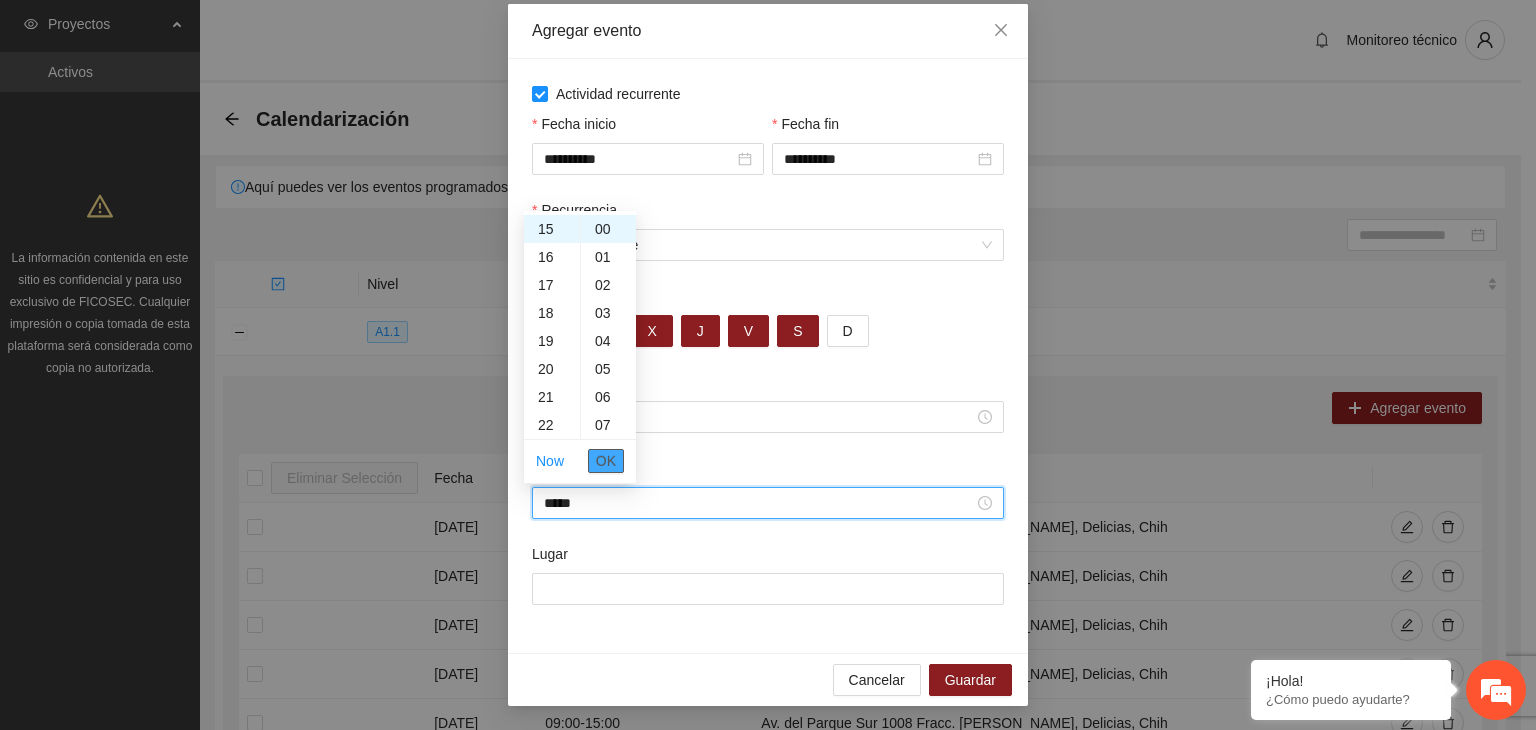click on "OK" at bounding box center (606, 461) 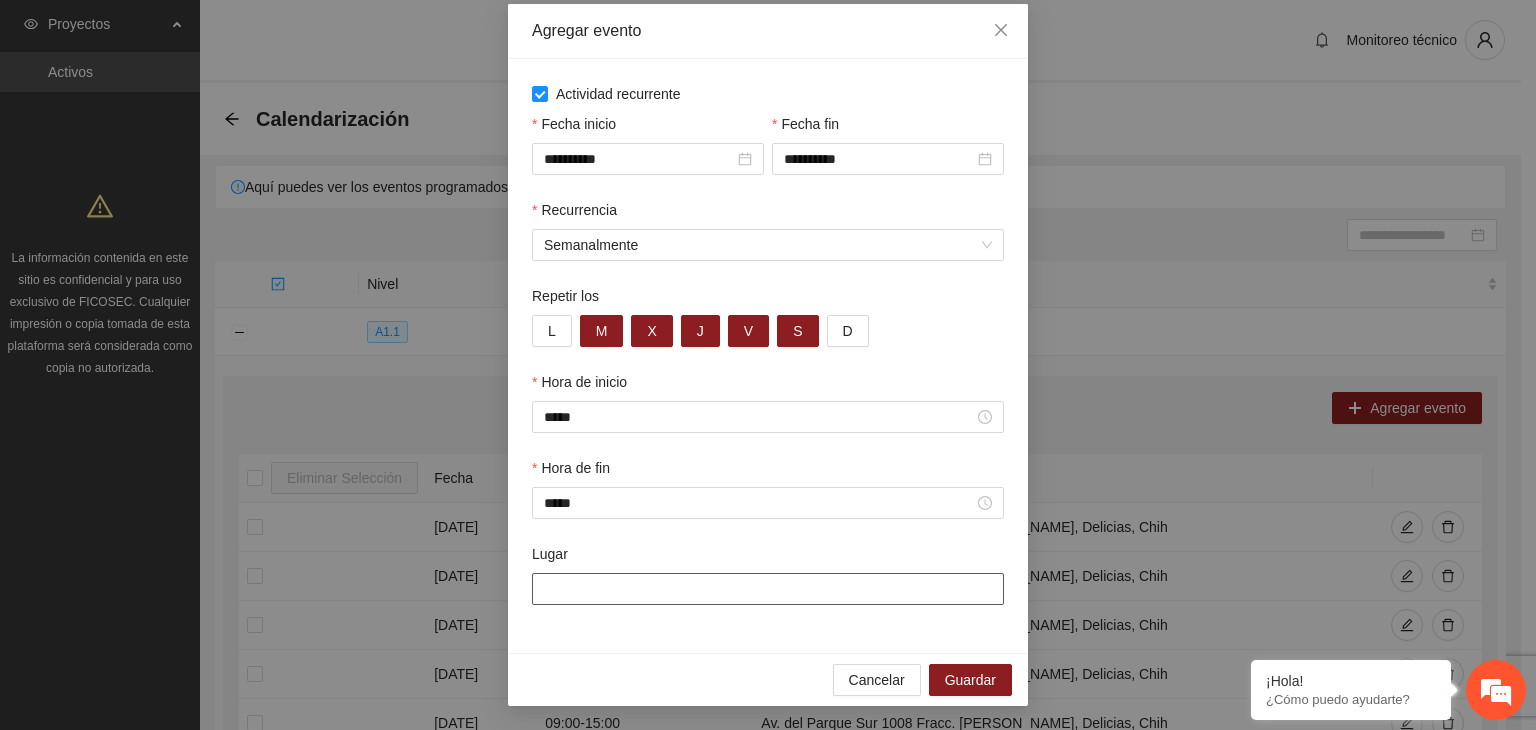 click on "Lugar" at bounding box center (768, 589) 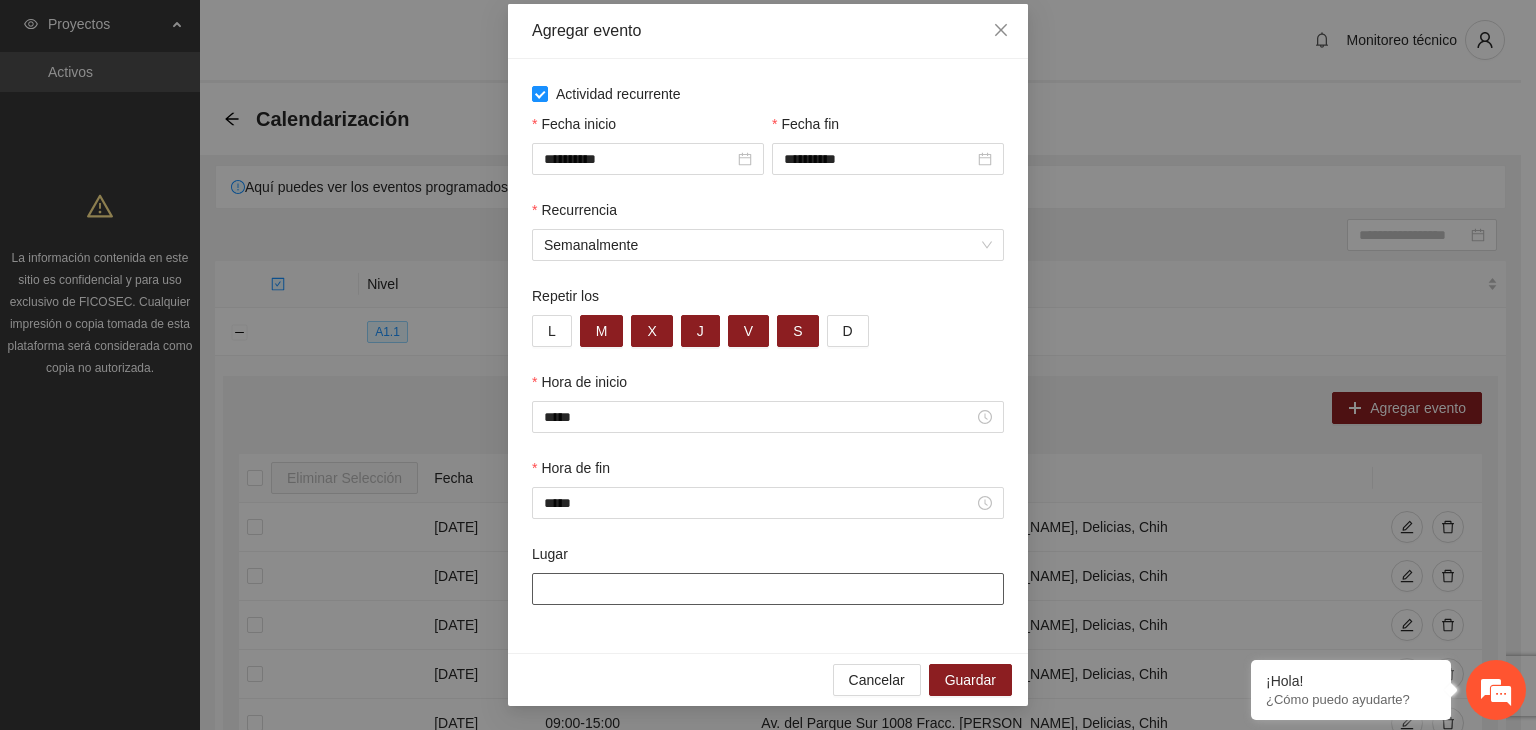 type on "**********" 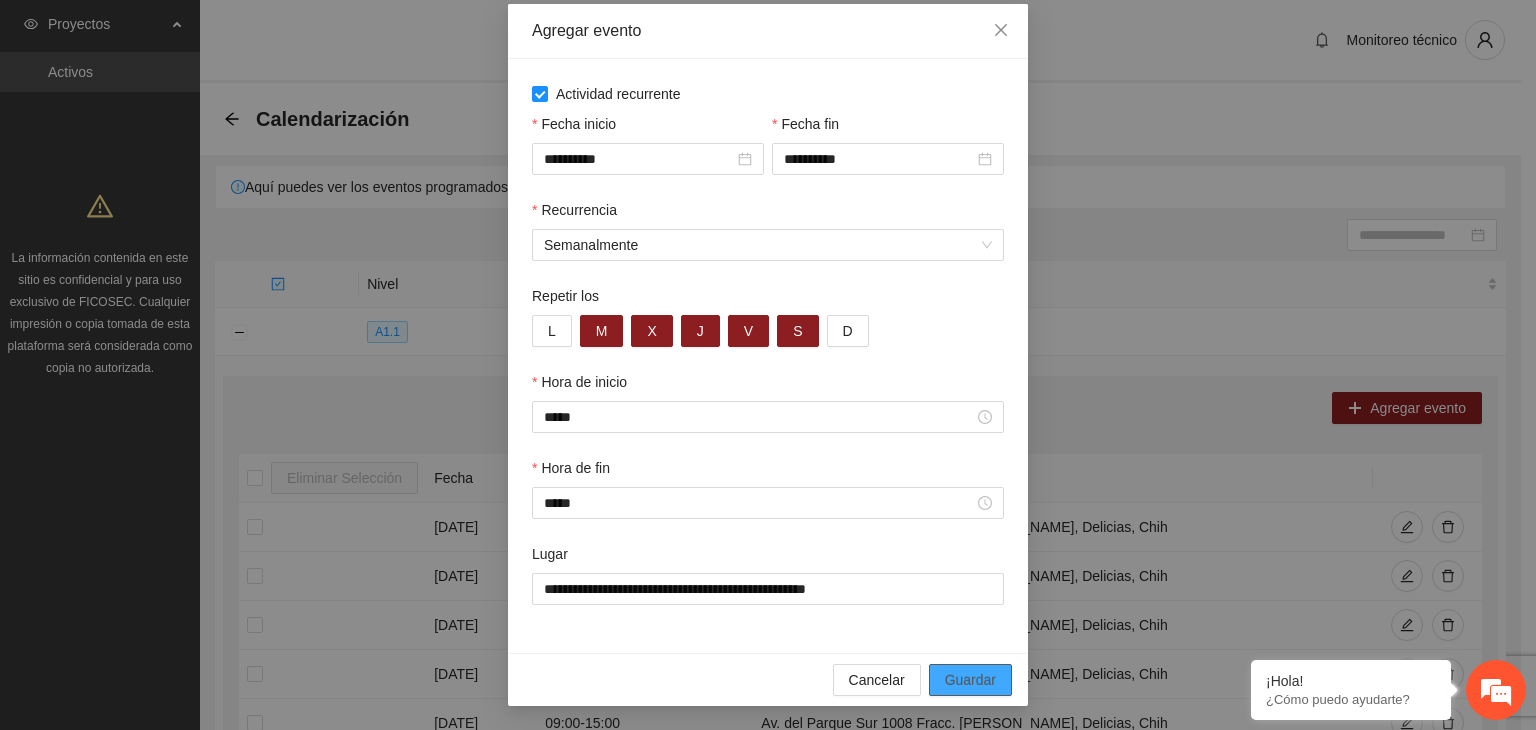 click on "Guardar" at bounding box center (970, 680) 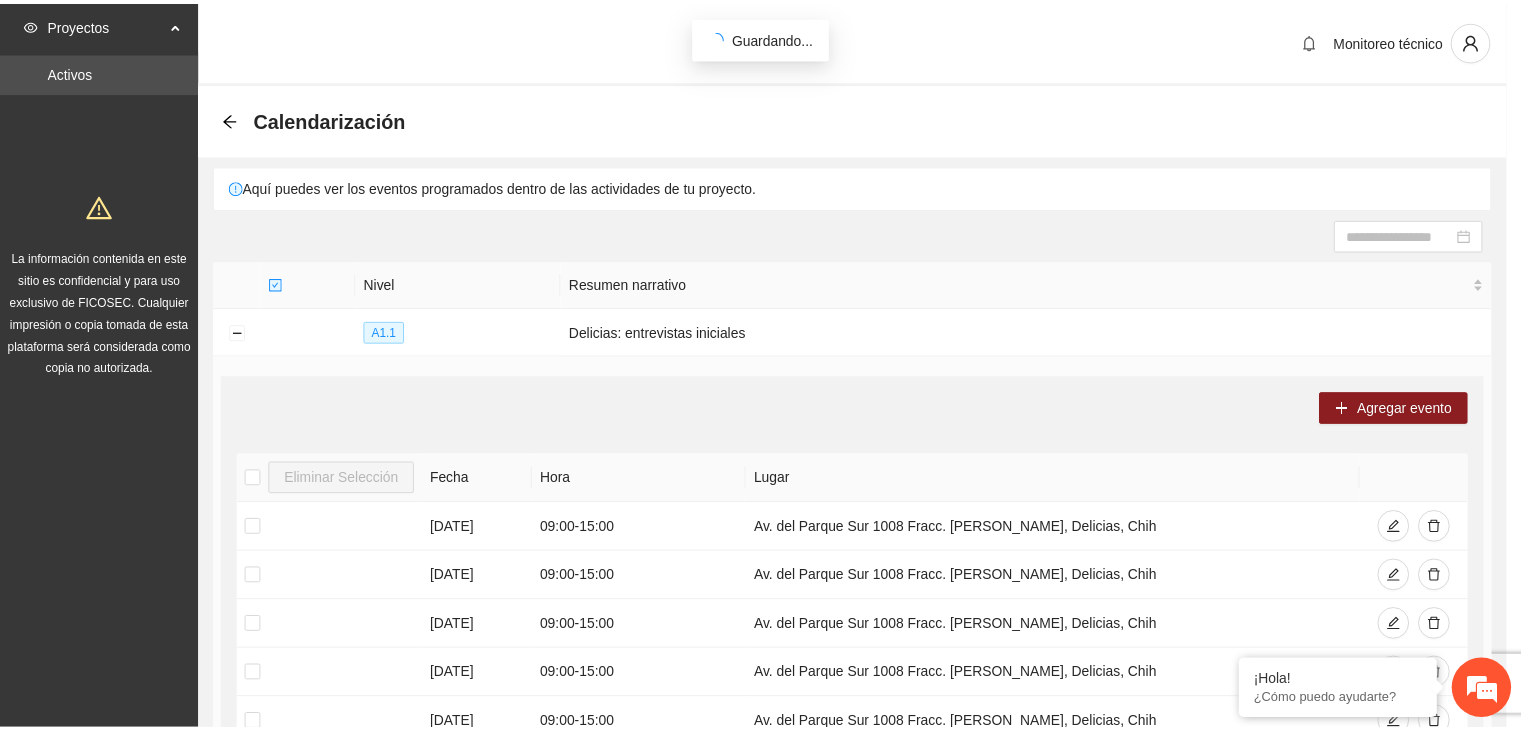 scroll, scrollTop: 0, scrollLeft: 0, axis: both 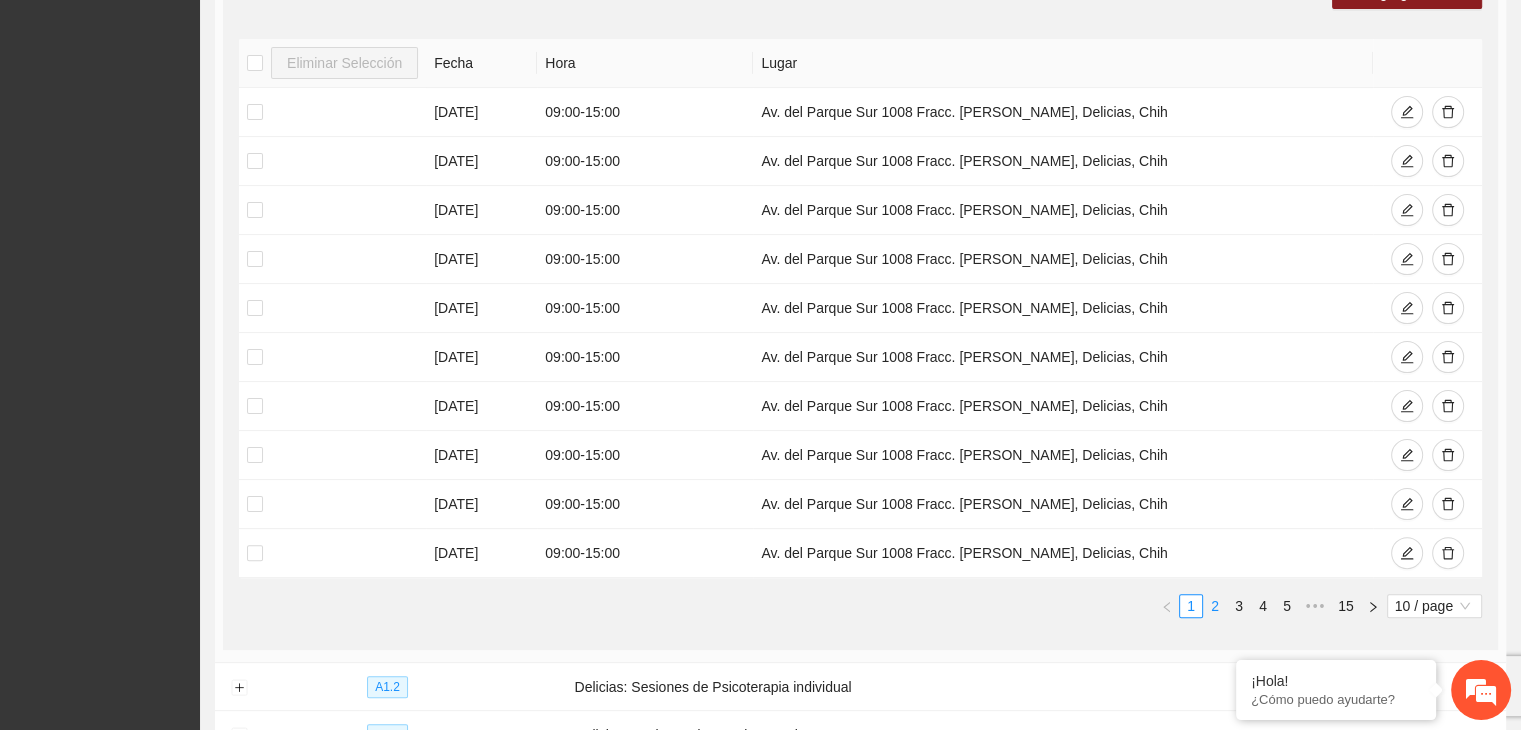 click on "2" at bounding box center [1215, 606] 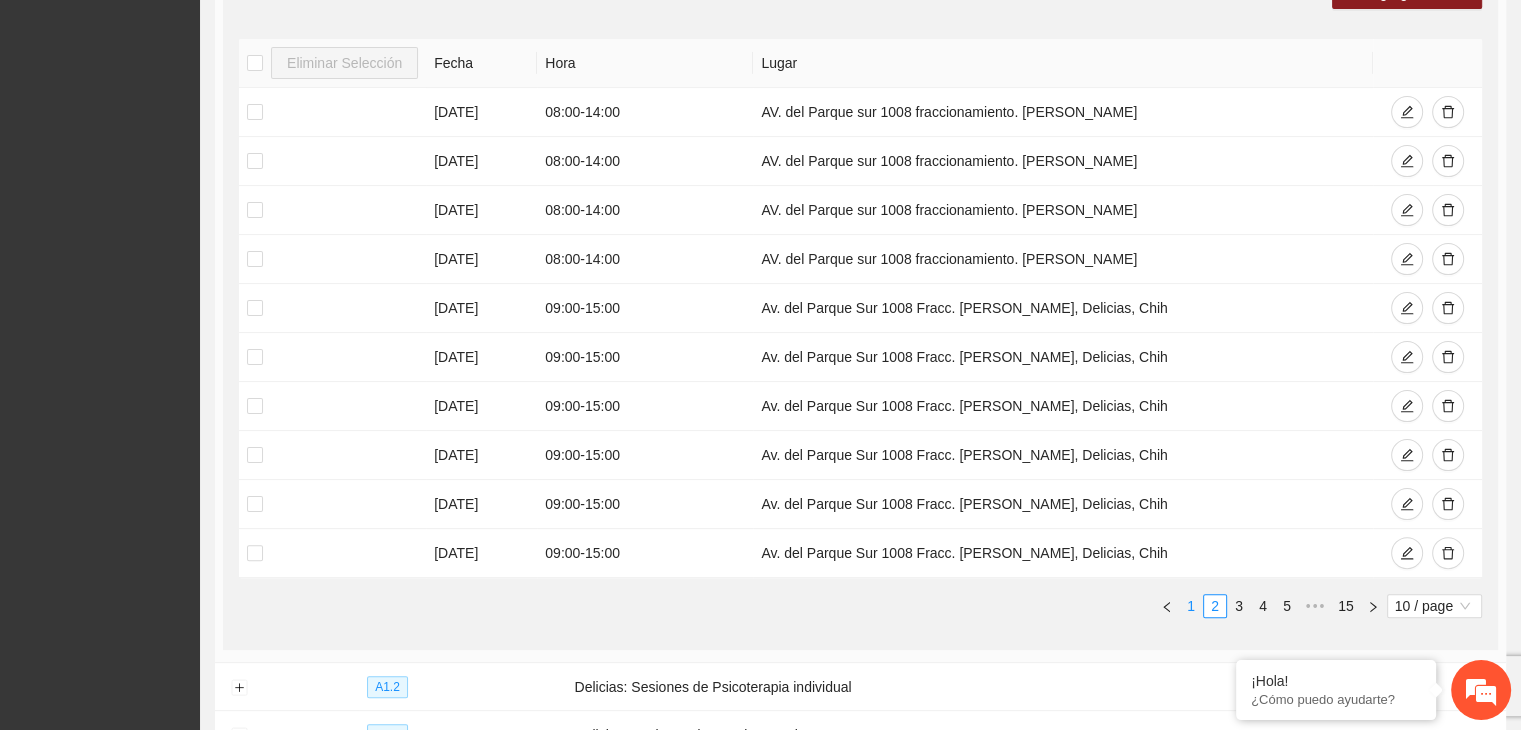 click on "1" at bounding box center [1191, 606] 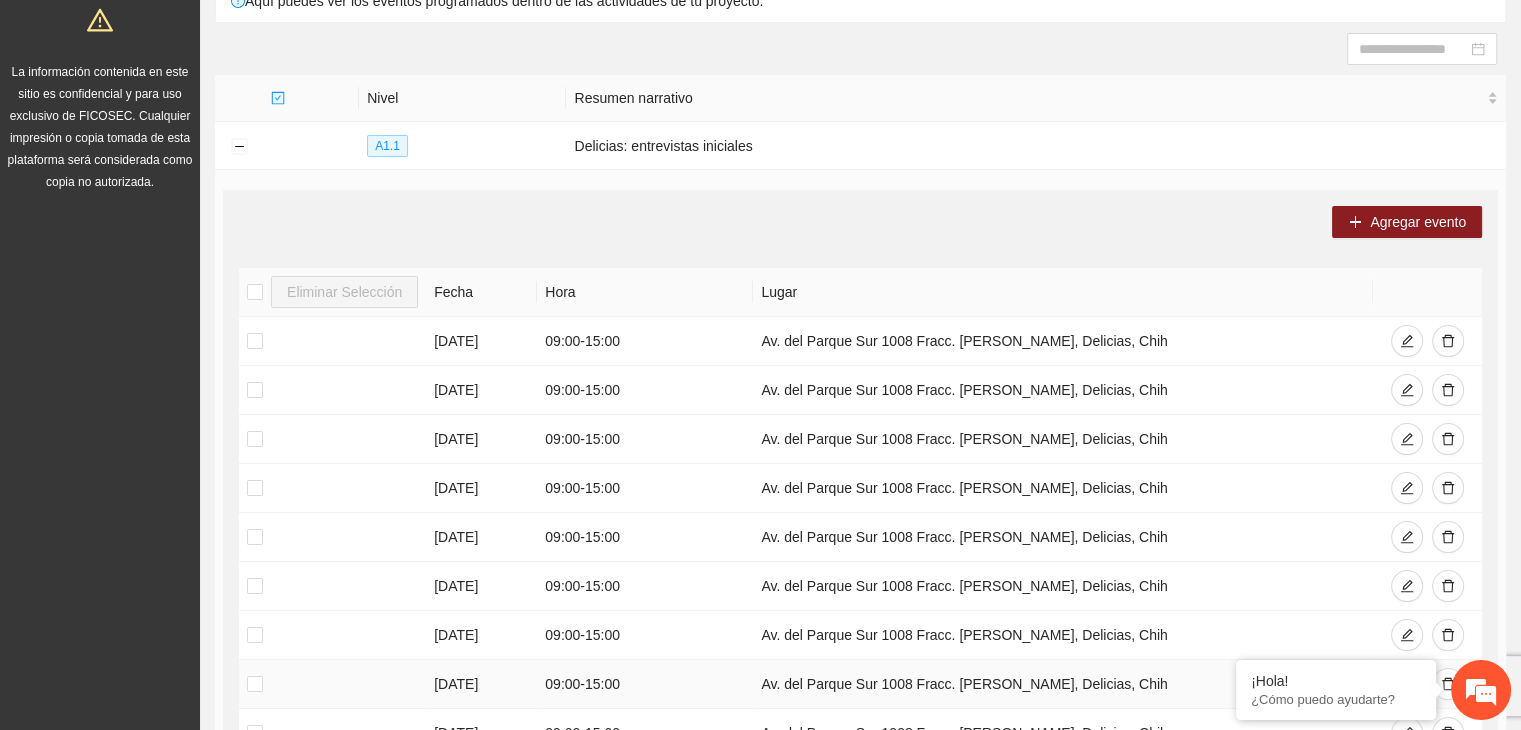scroll, scrollTop: 150, scrollLeft: 0, axis: vertical 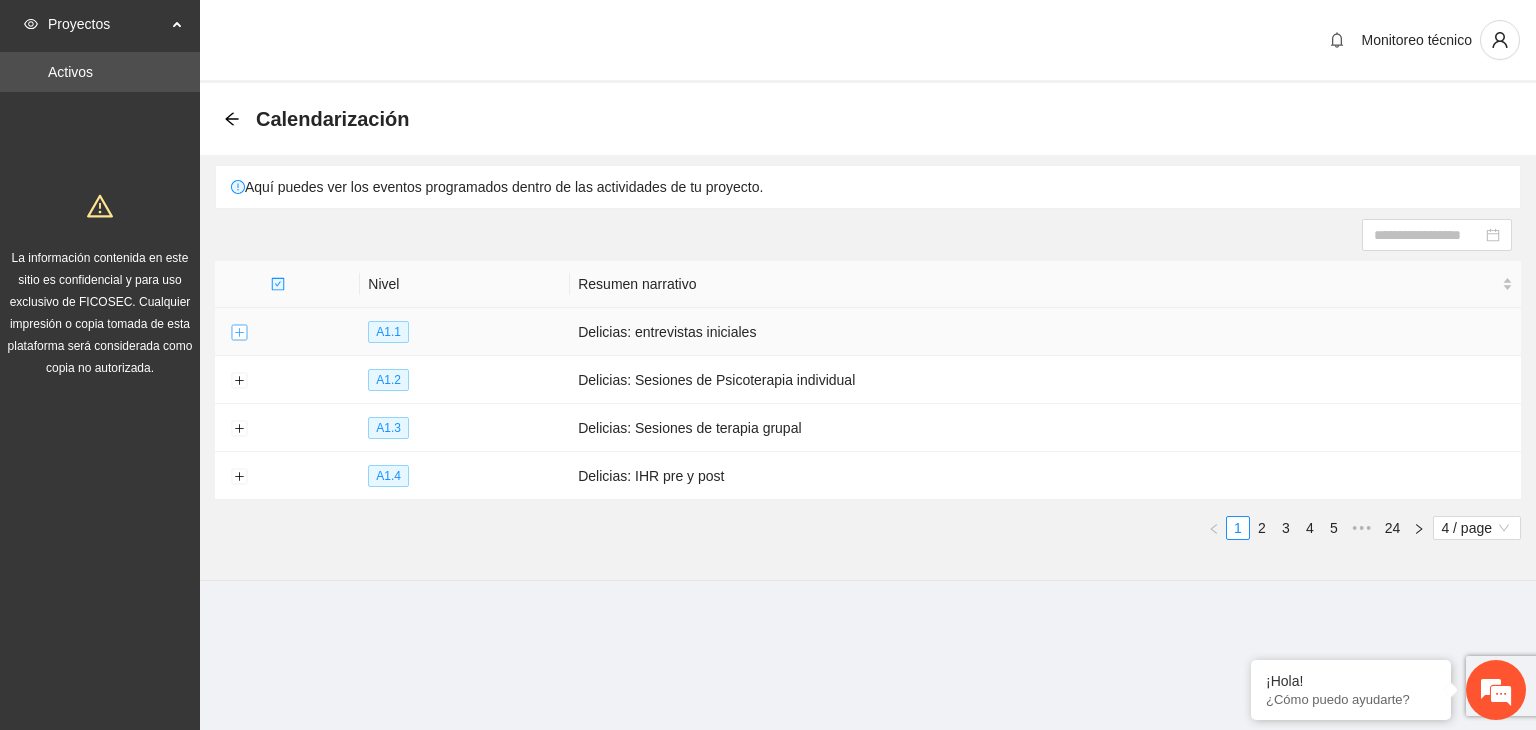 click at bounding box center (239, 333) 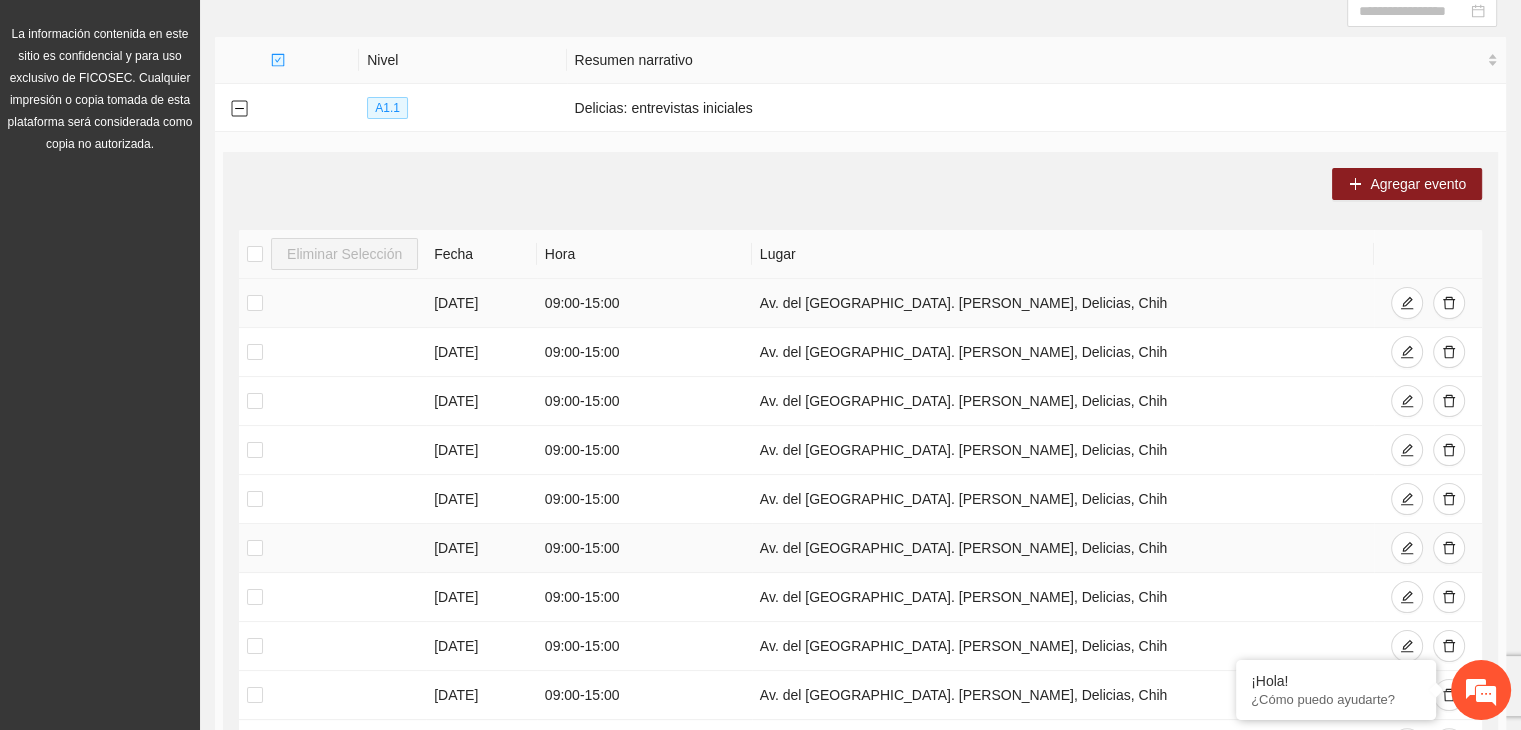 scroll, scrollTop: 0, scrollLeft: 0, axis: both 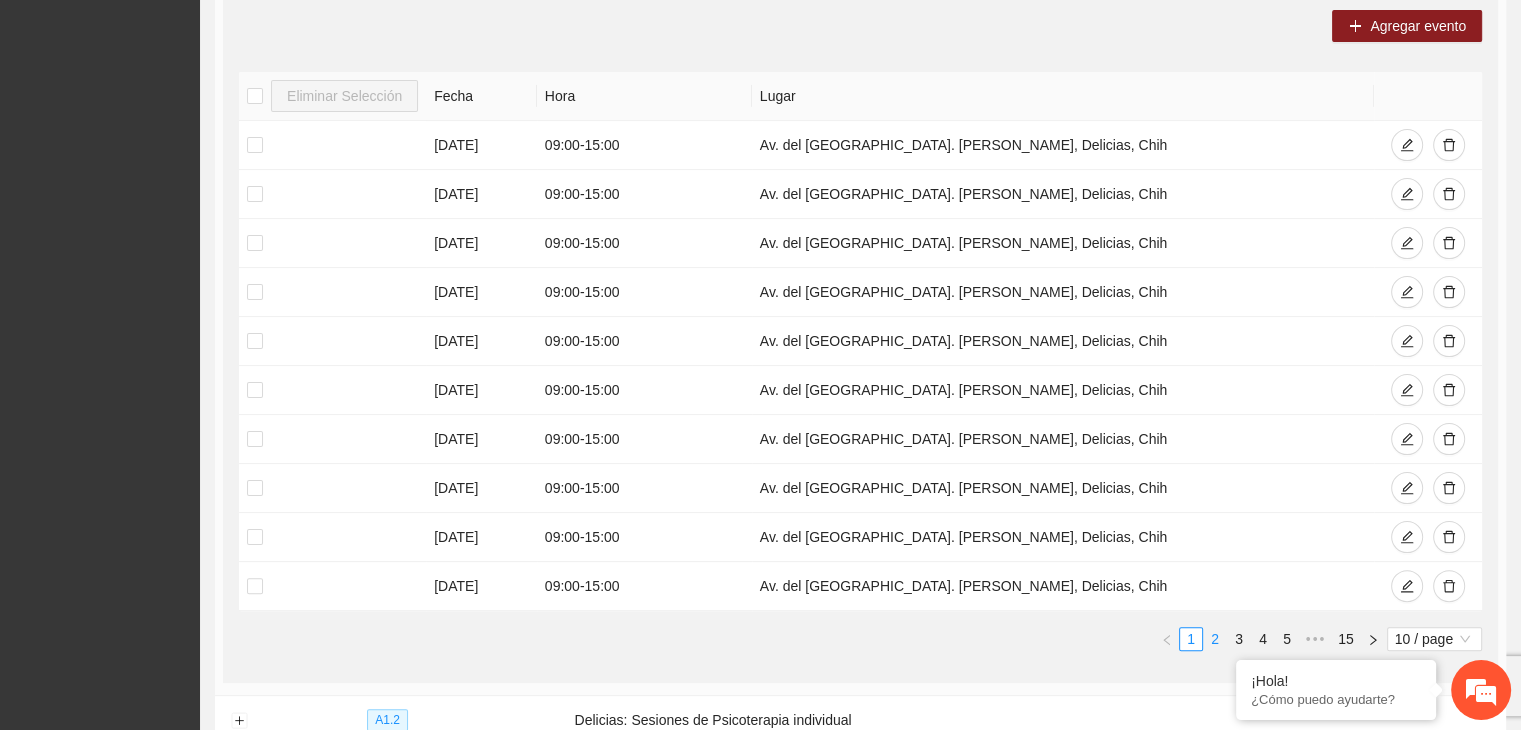 click on "2" at bounding box center (1215, 639) 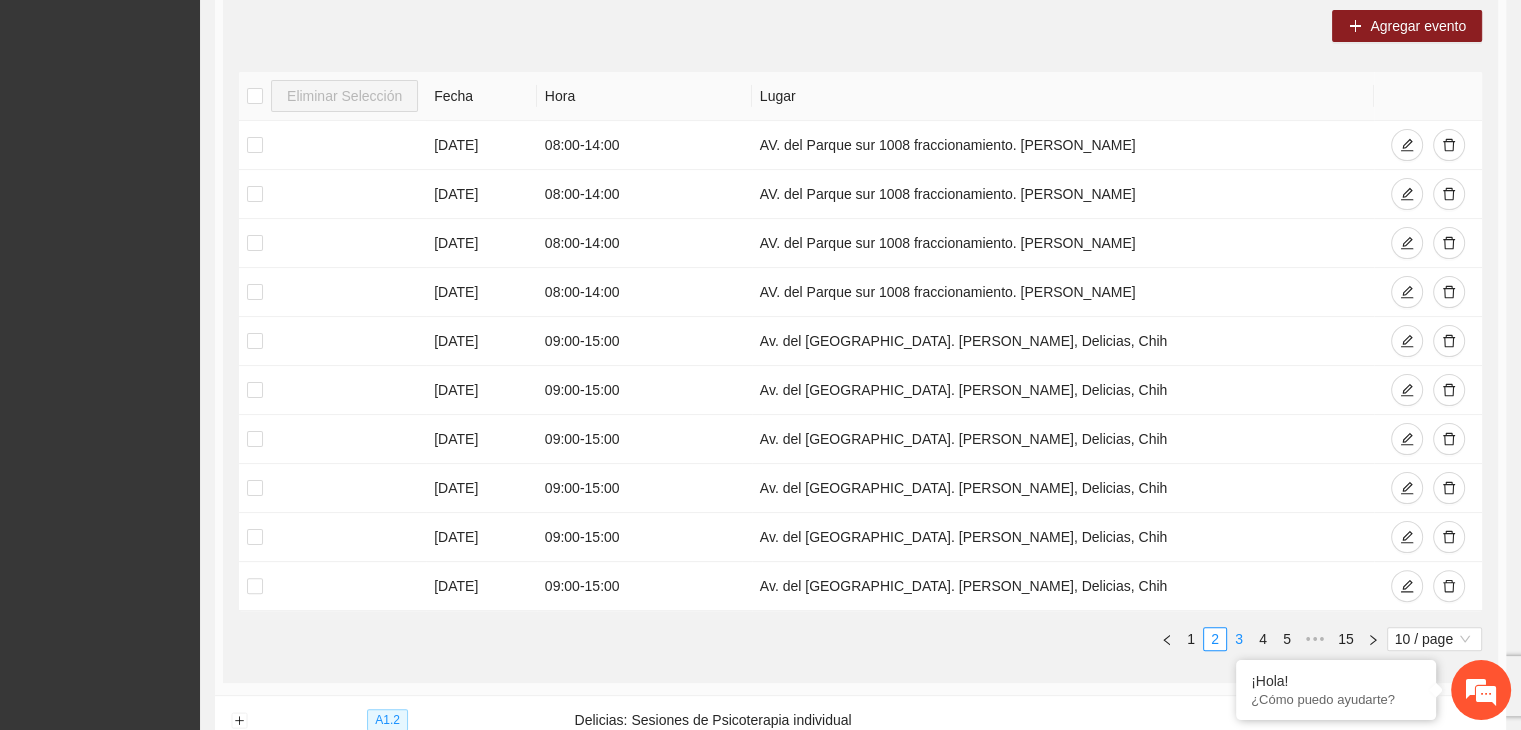 click on "3" at bounding box center [1239, 639] 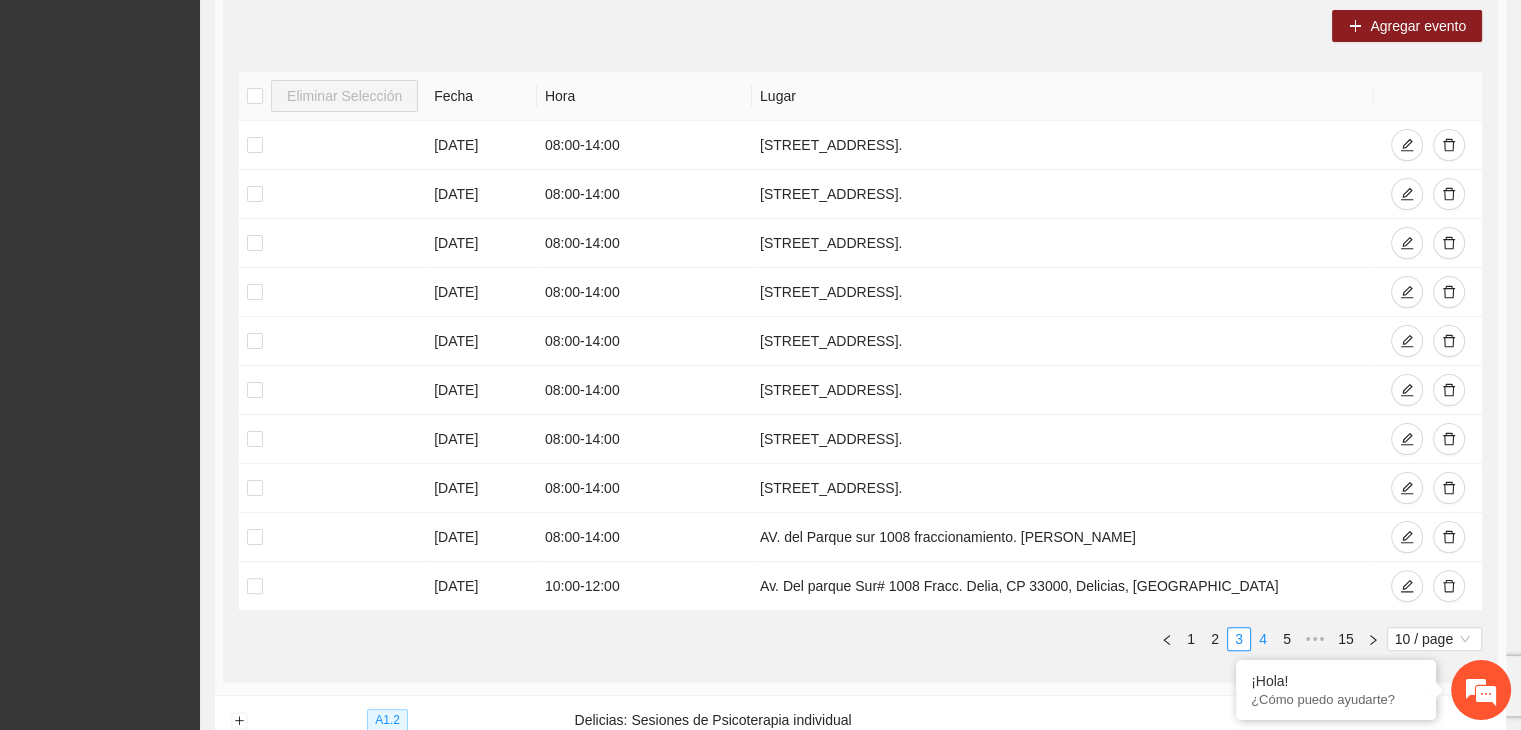 click on "4" at bounding box center [1263, 639] 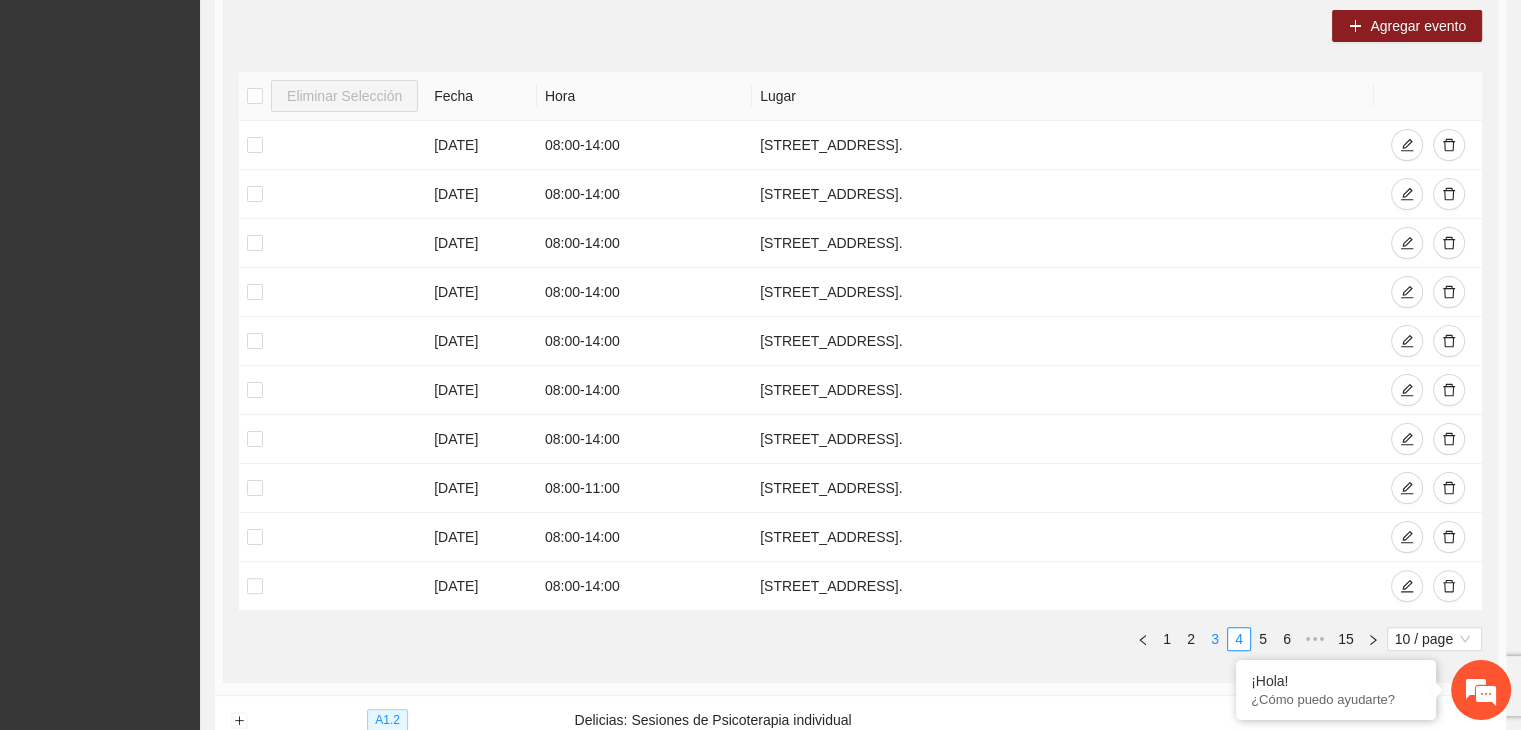click on "3" at bounding box center (1215, 639) 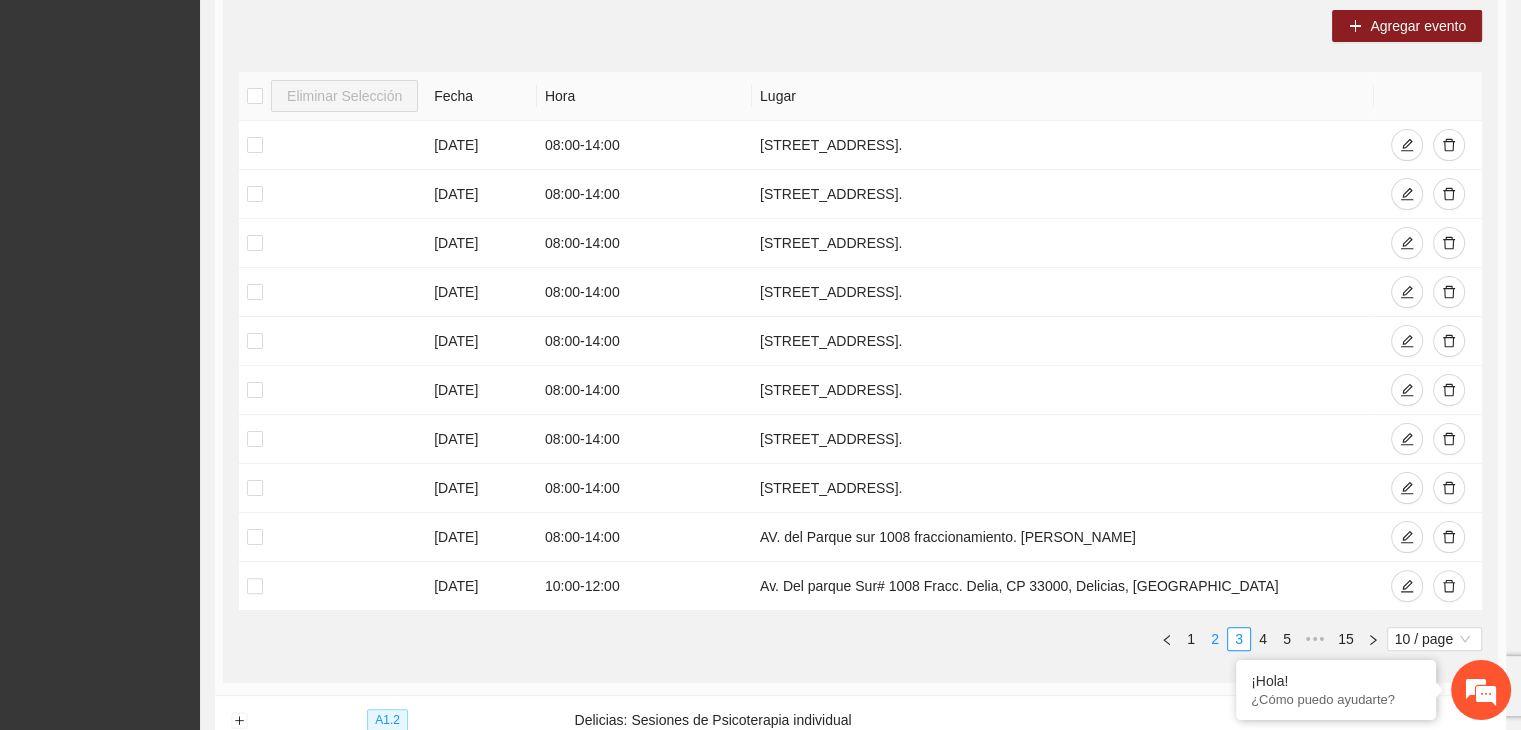 click on "2" at bounding box center (1215, 639) 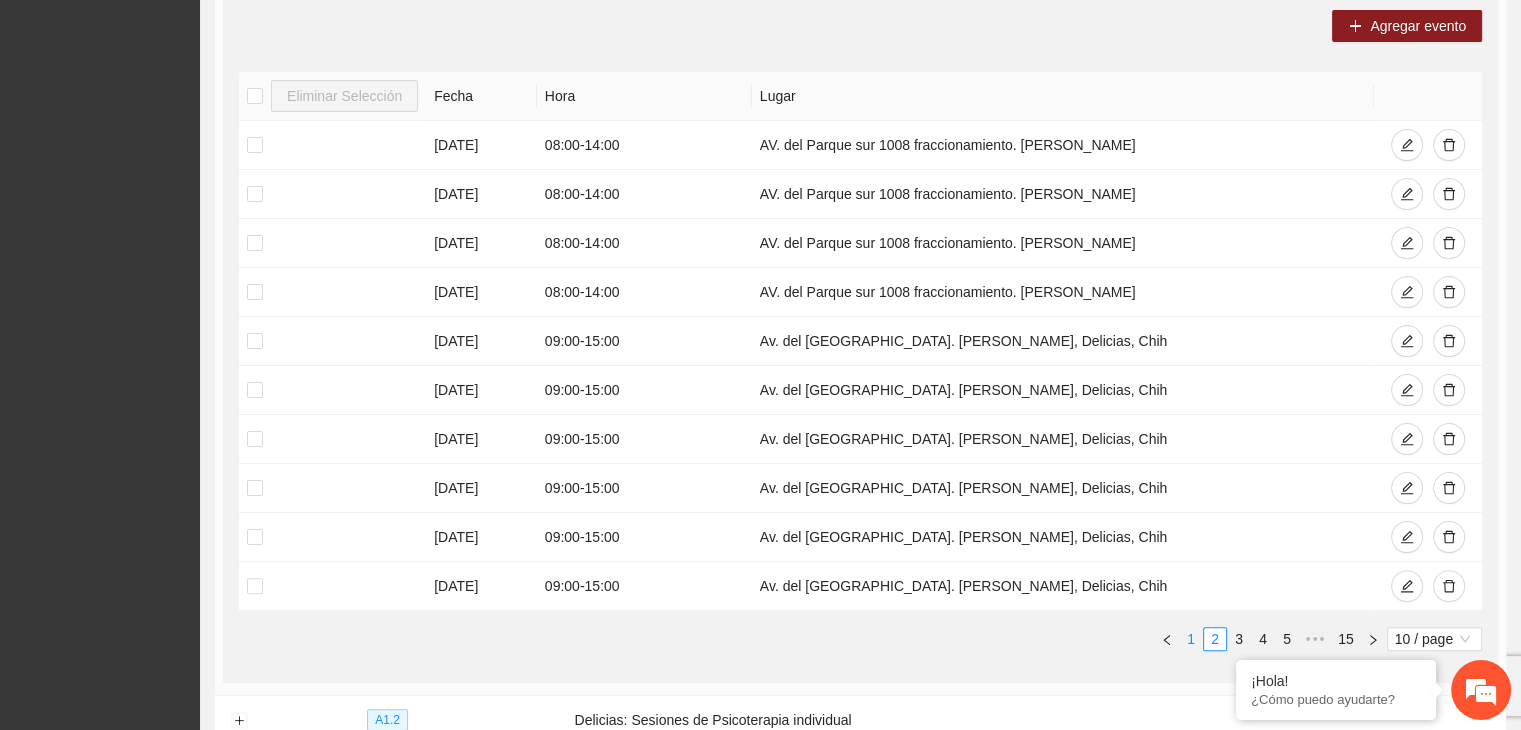 click on "1" at bounding box center (1191, 639) 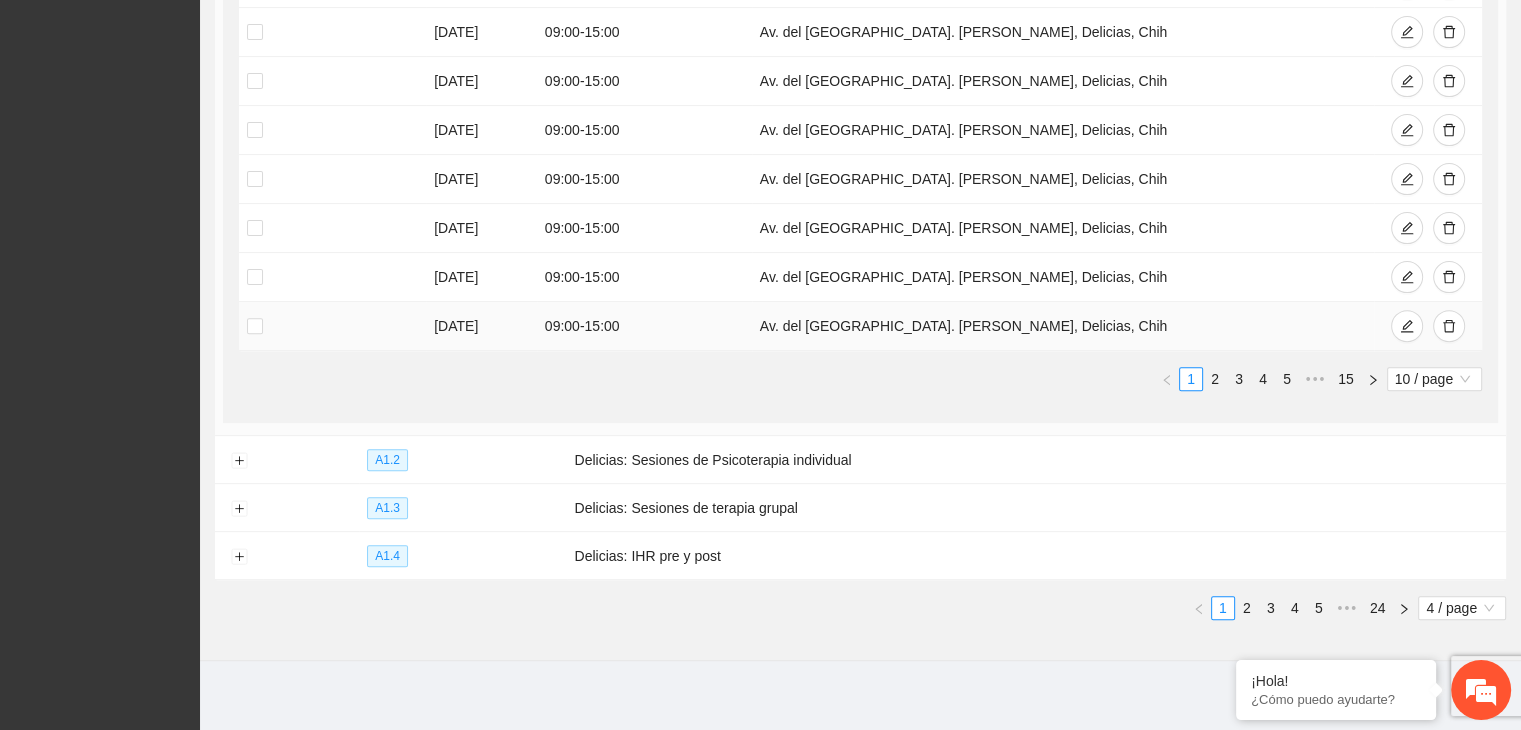 scroll, scrollTop: 649, scrollLeft: 0, axis: vertical 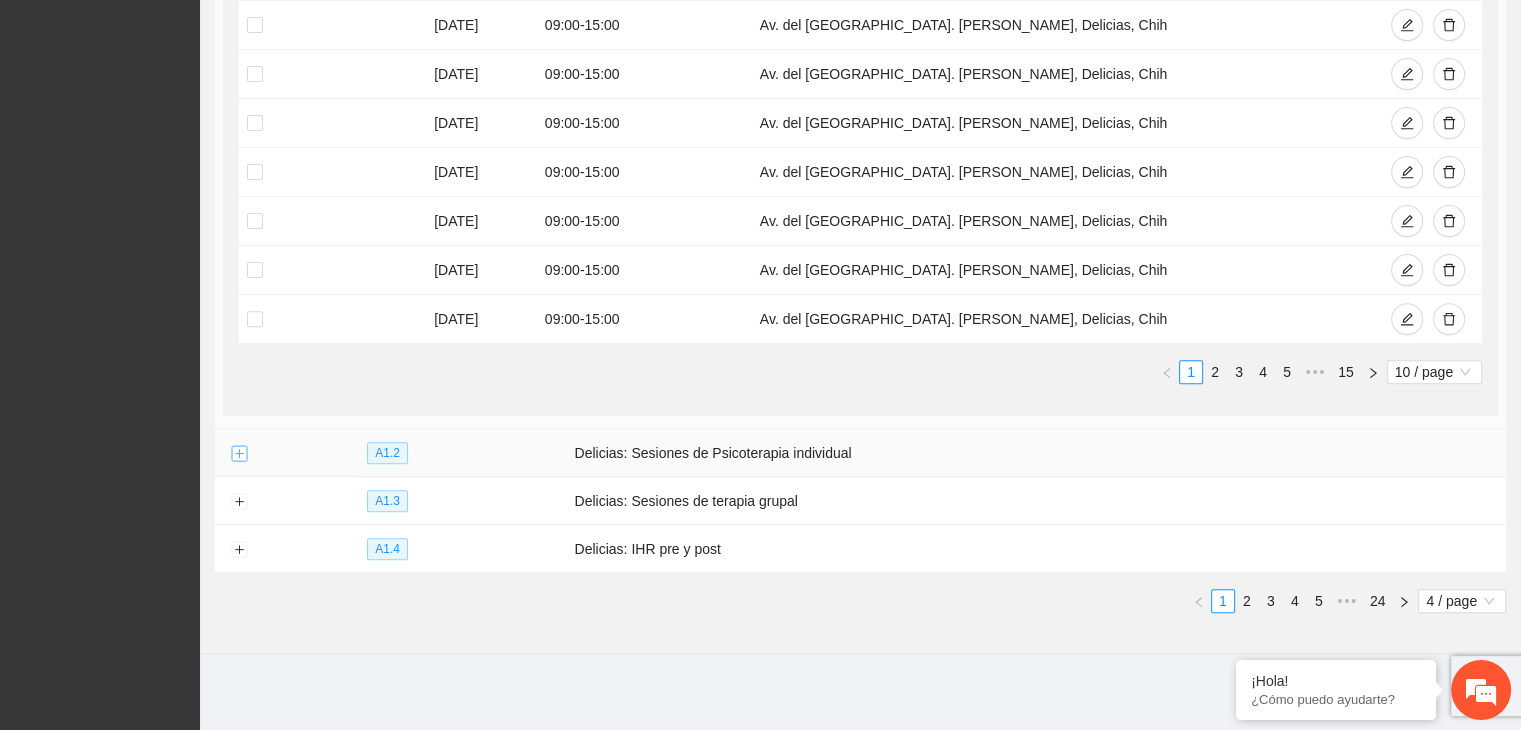 click at bounding box center (239, 454) 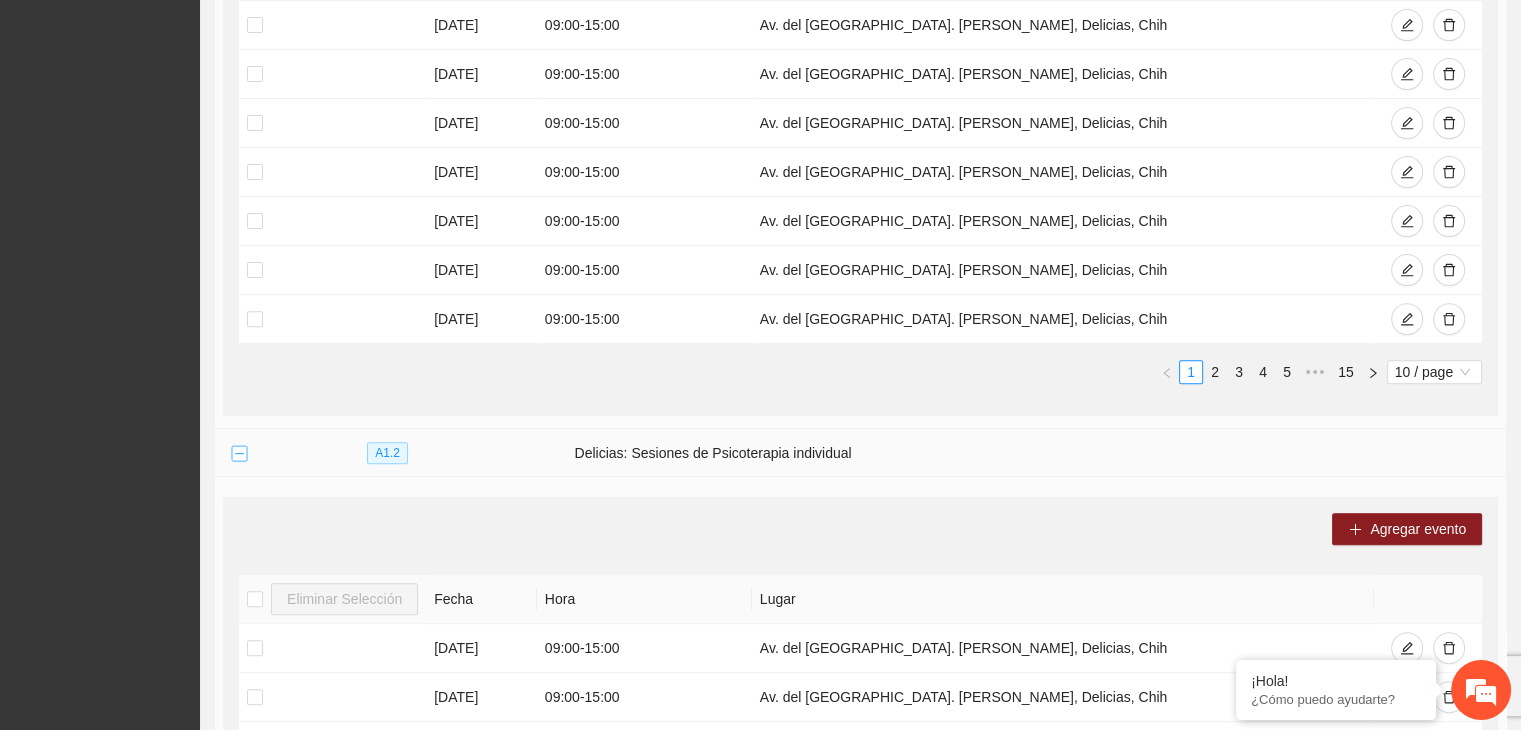 click at bounding box center (239, 454) 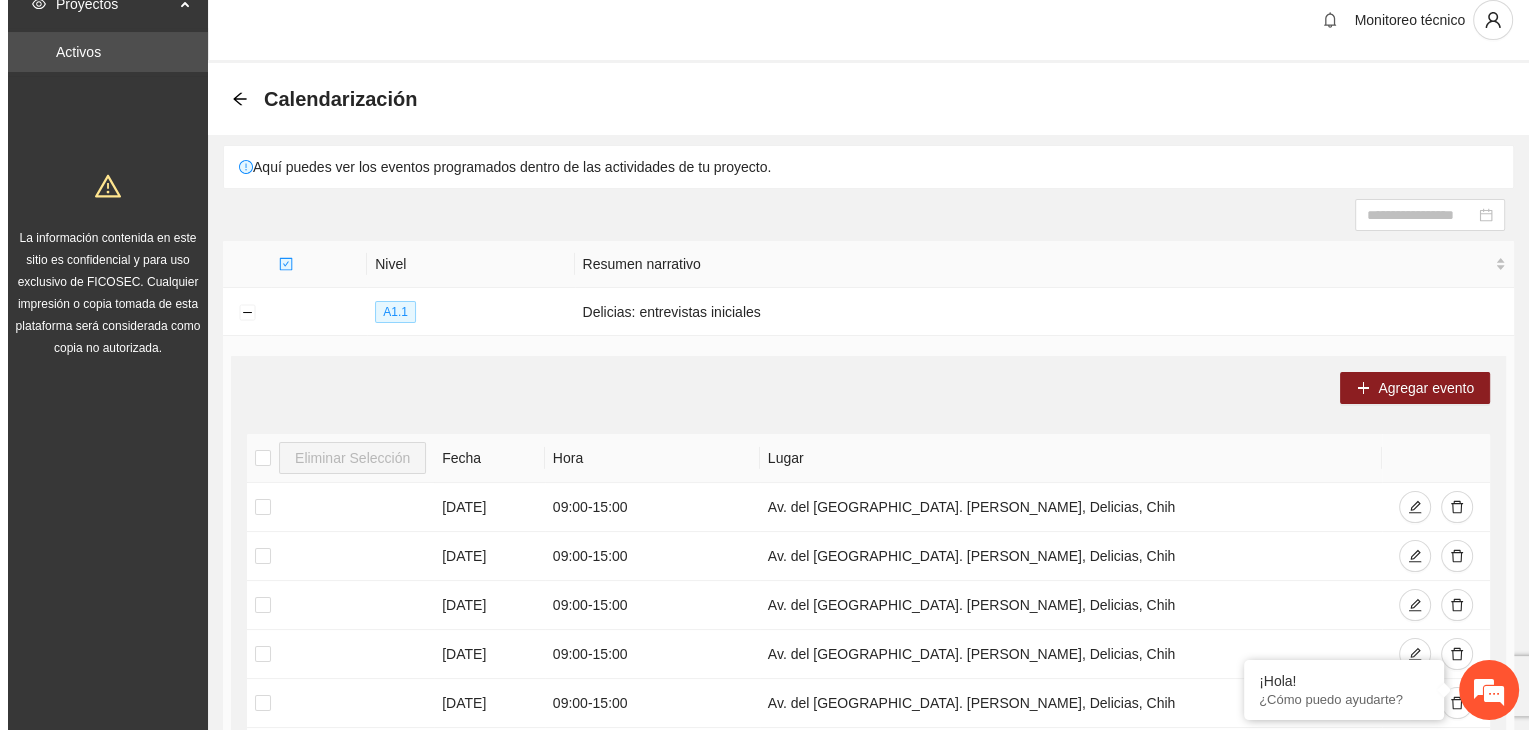 scroll, scrollTop: 18, scrollLeft: 0, axis: vertical 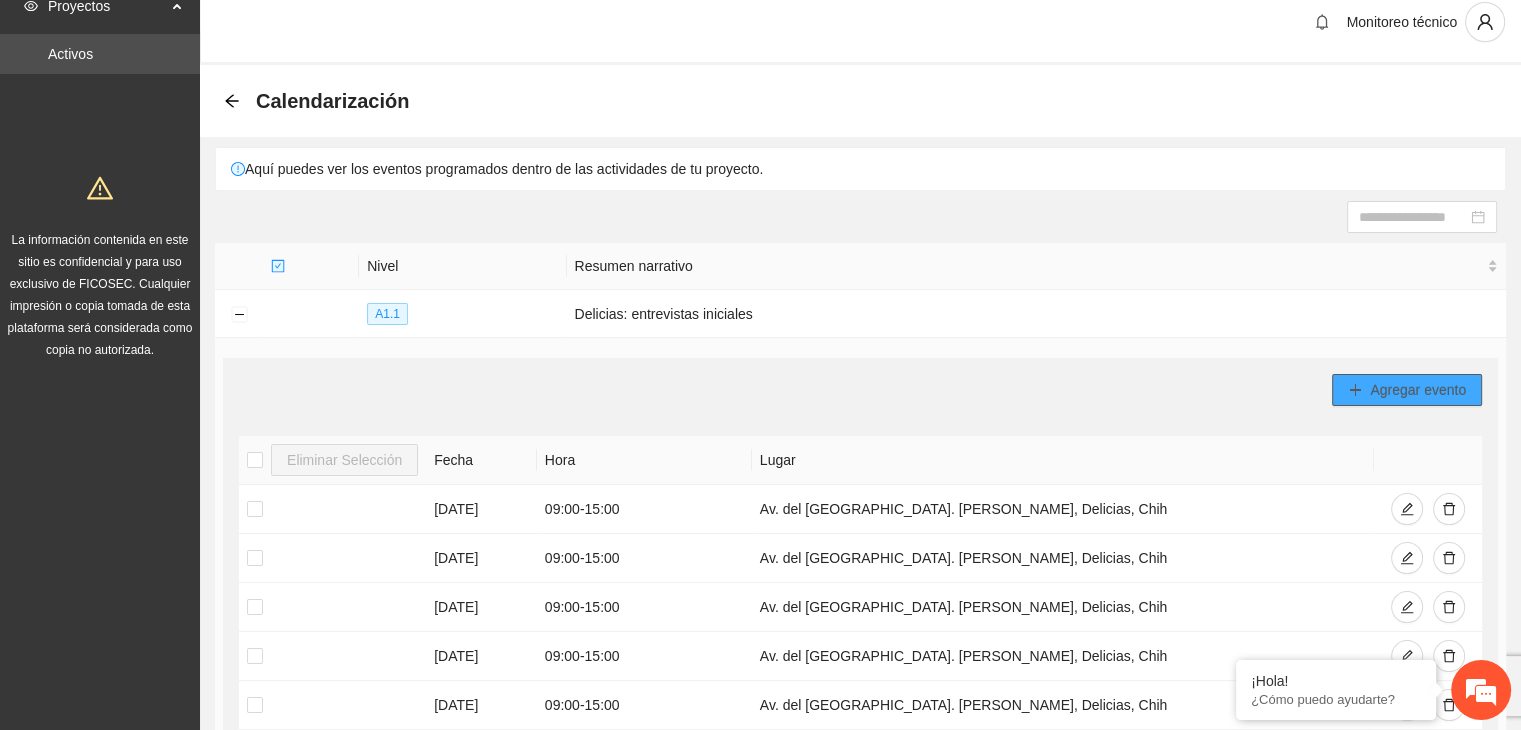 click on "Agregar evento" at bounding box center [1418, 390] 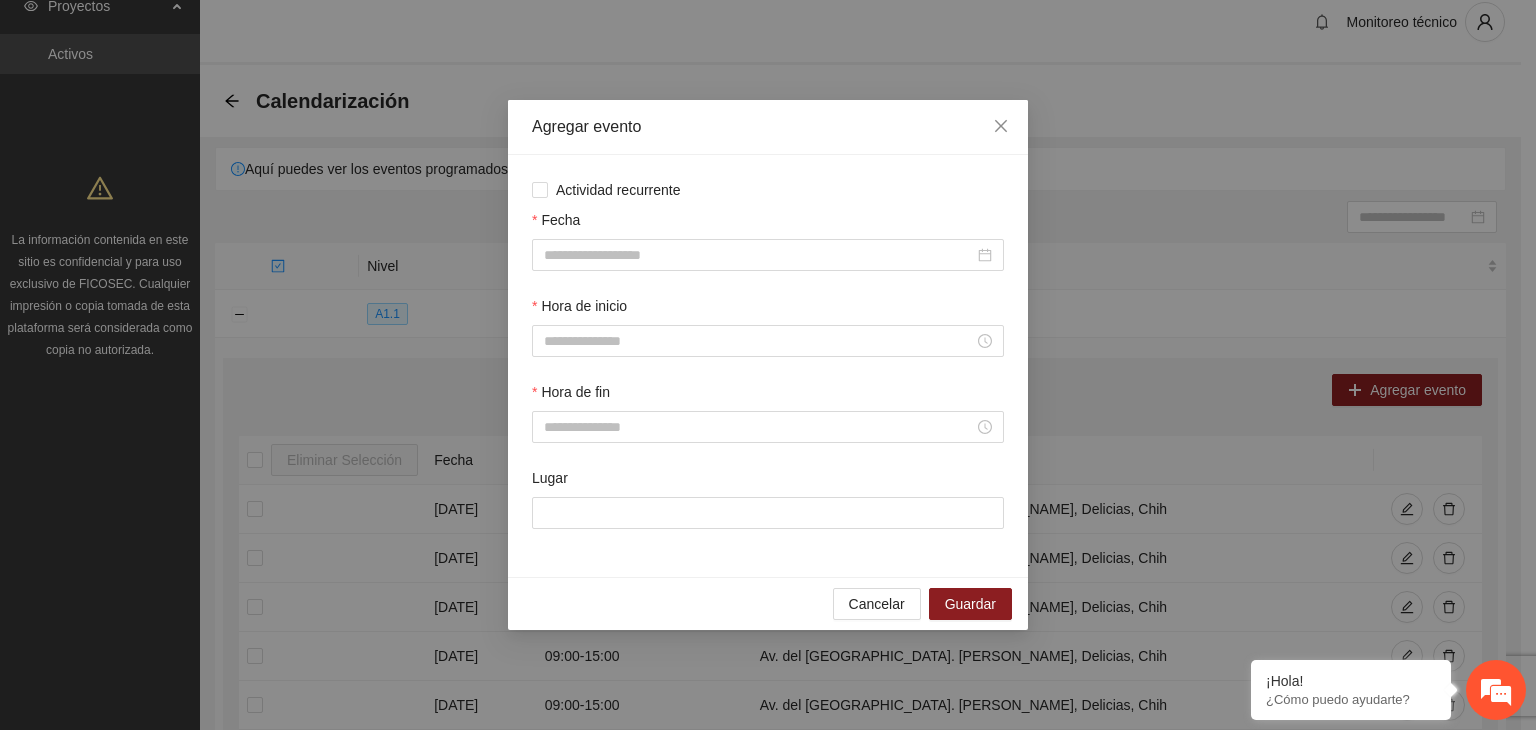 click on "Actividad recurrente Fecha Hora de inicio Hora de fin Lugar" at bounding box center [768, 366] 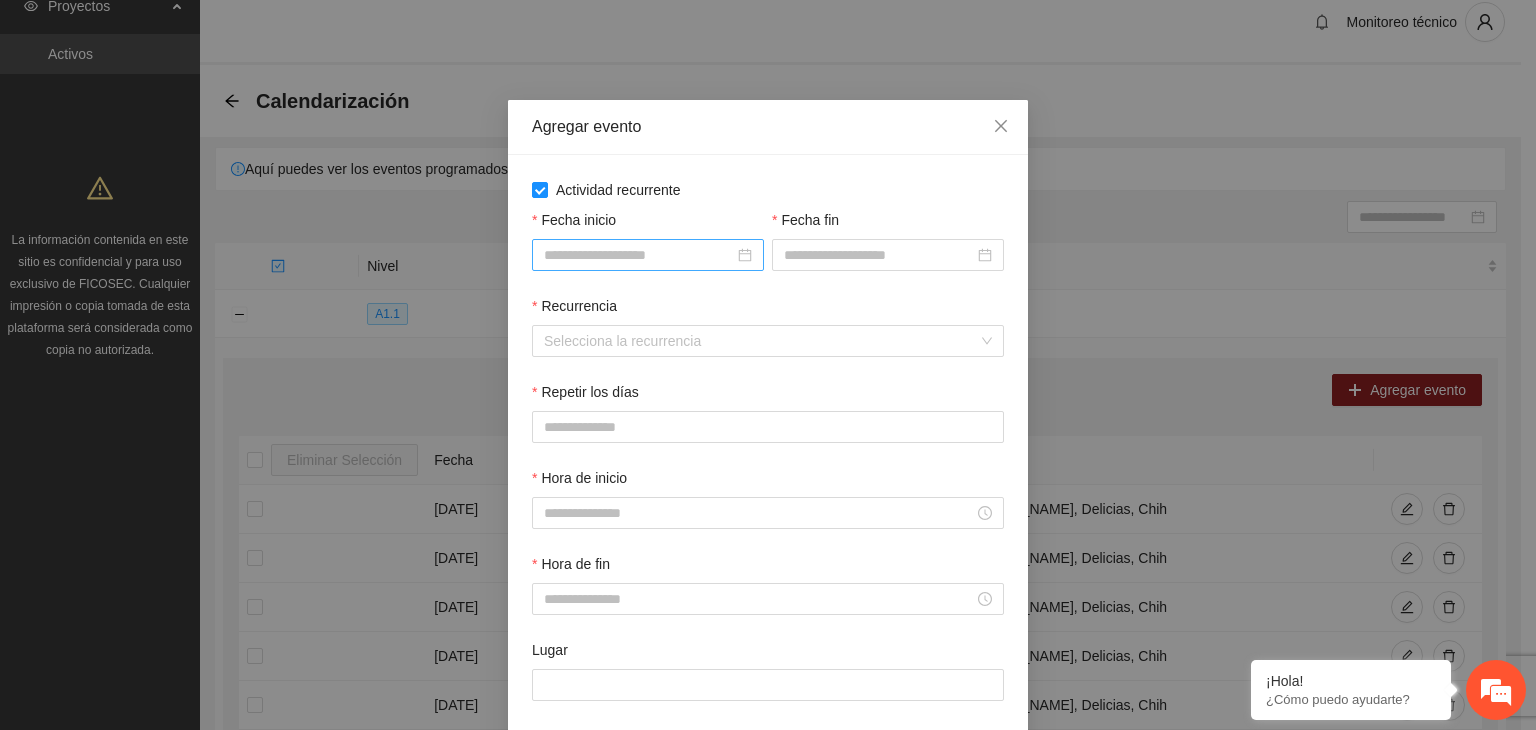 click on "Fecha inicio" at bounding box center (639, 255) 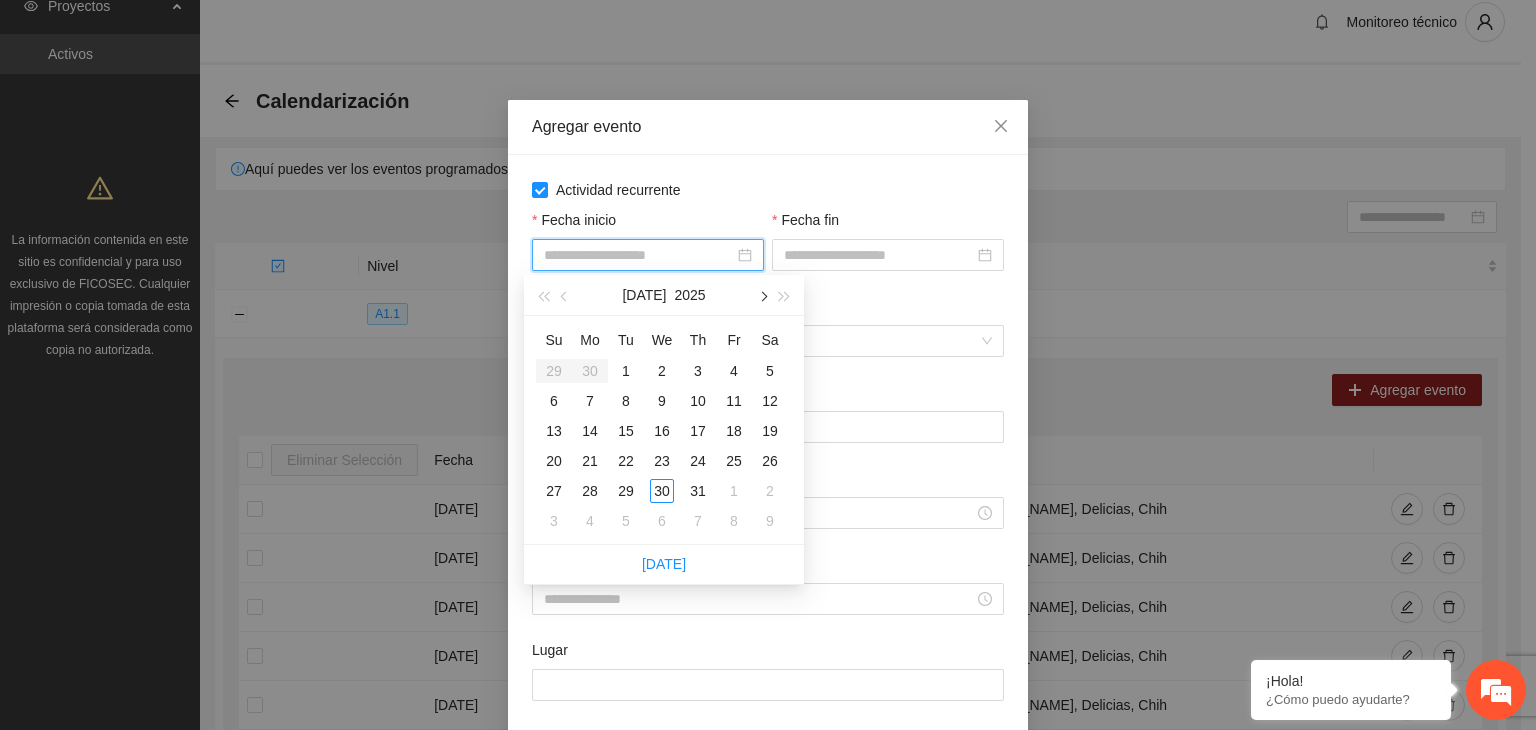 click at bounding box center [762, 295] 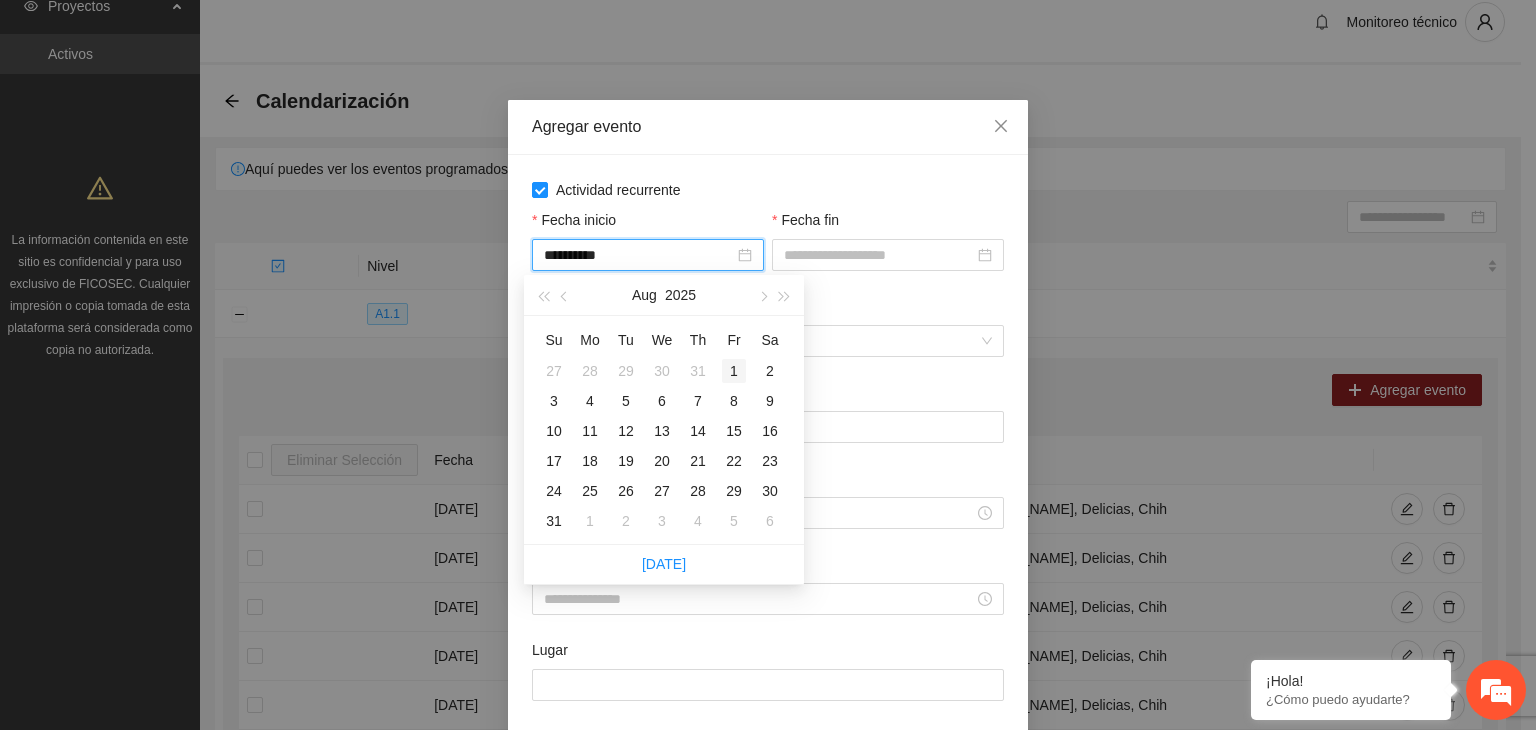 type on "**********" 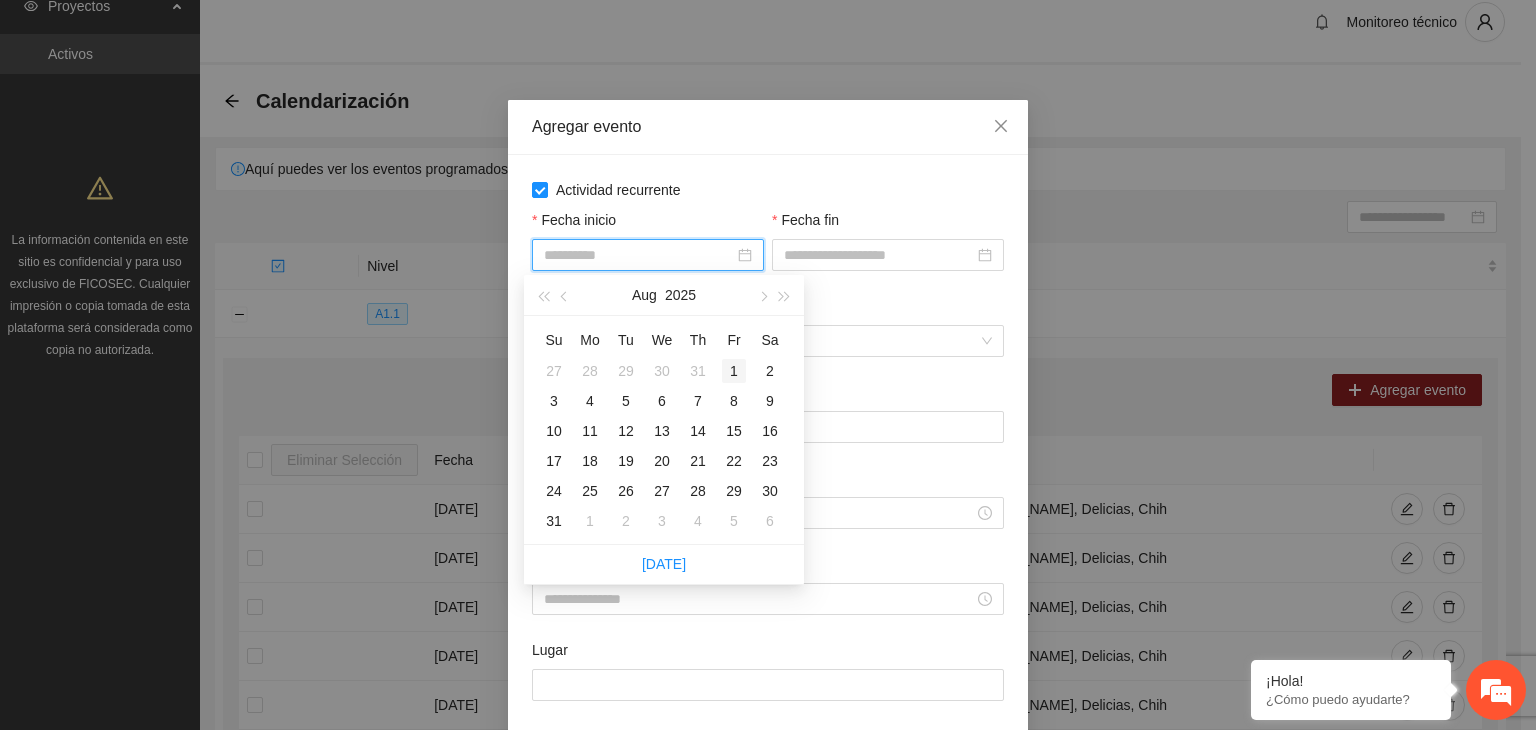 click on "1" at bounding box center [734, 371] 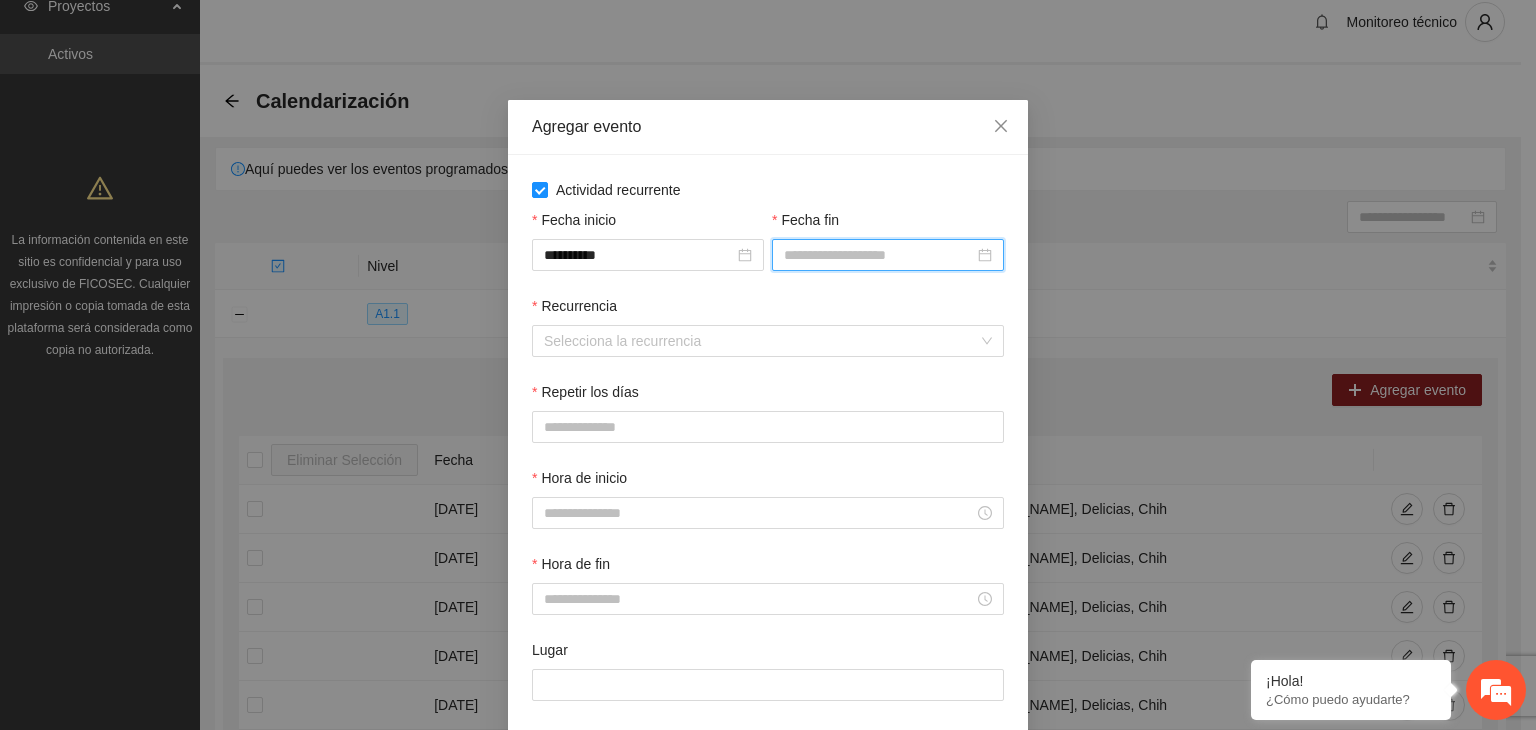 click on "Fecha fin" at bounding box center [879, 255] 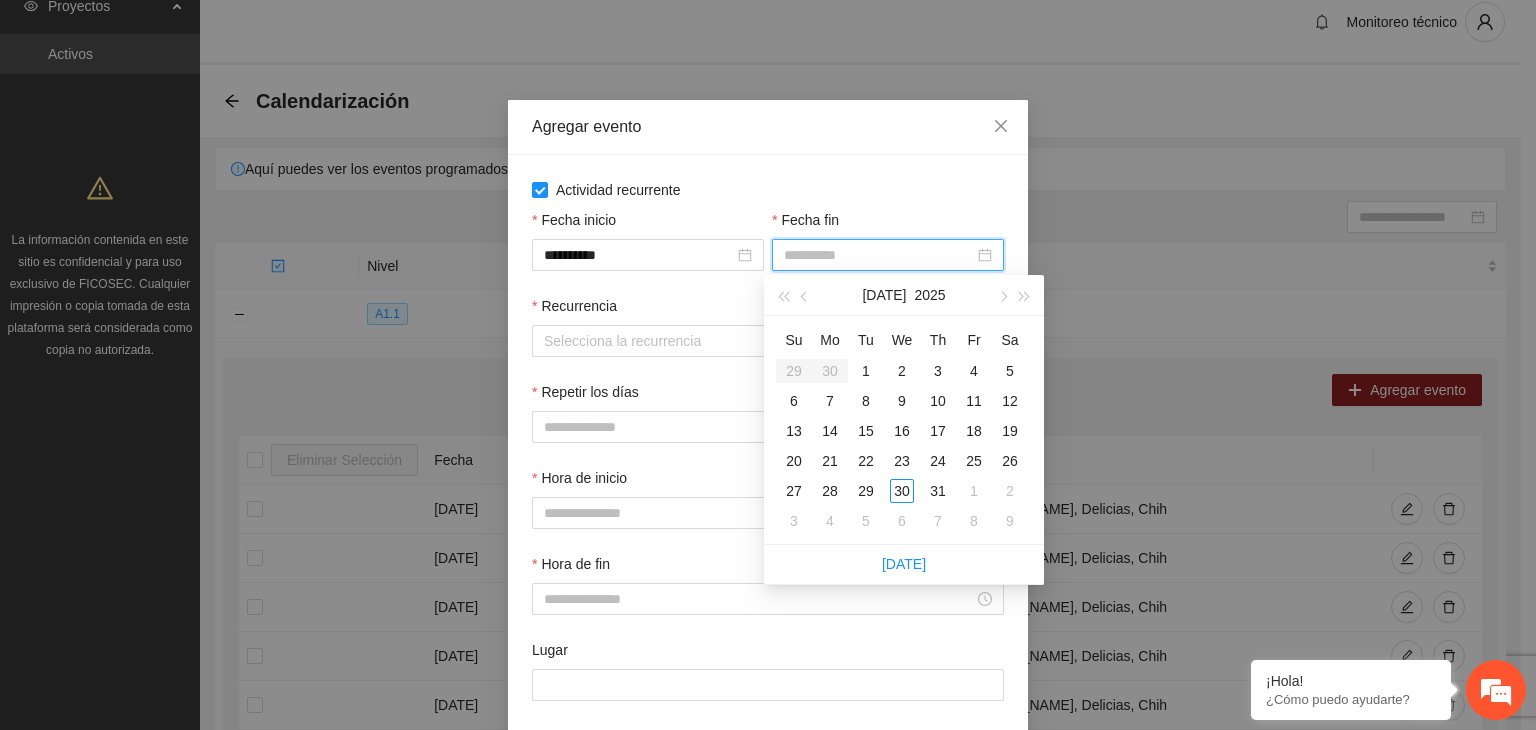 type on "**********" 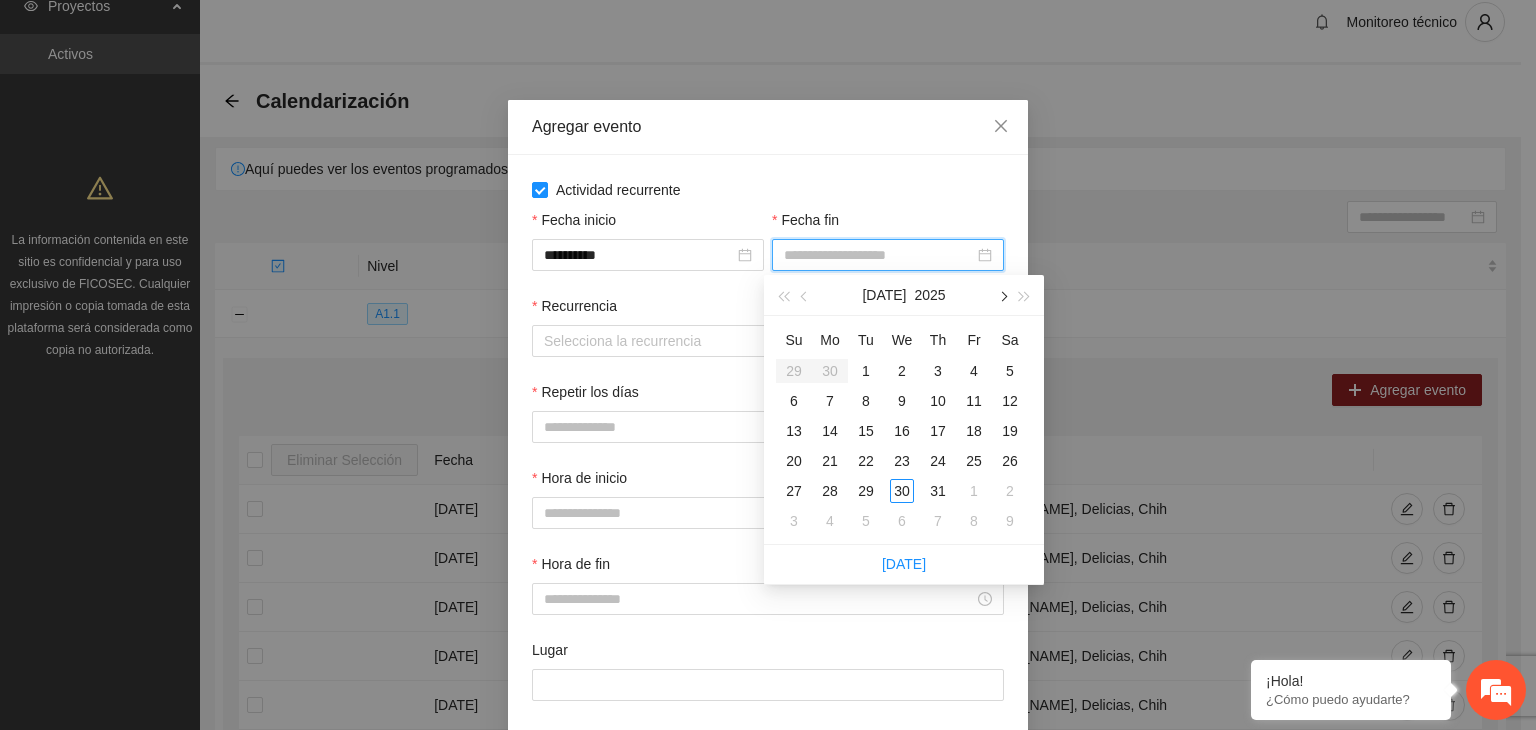 click at bounding box center (1002, 295) 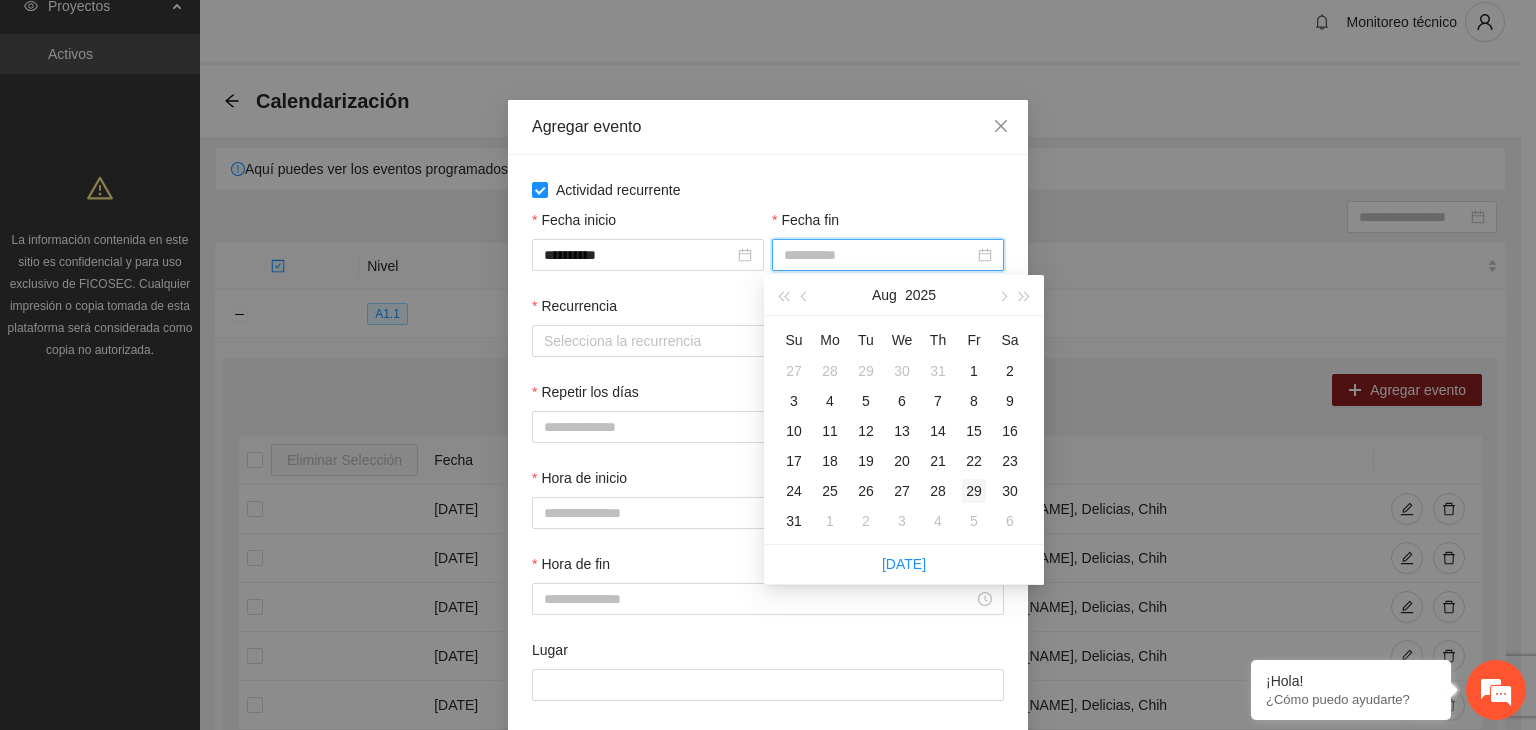 type on "**********" 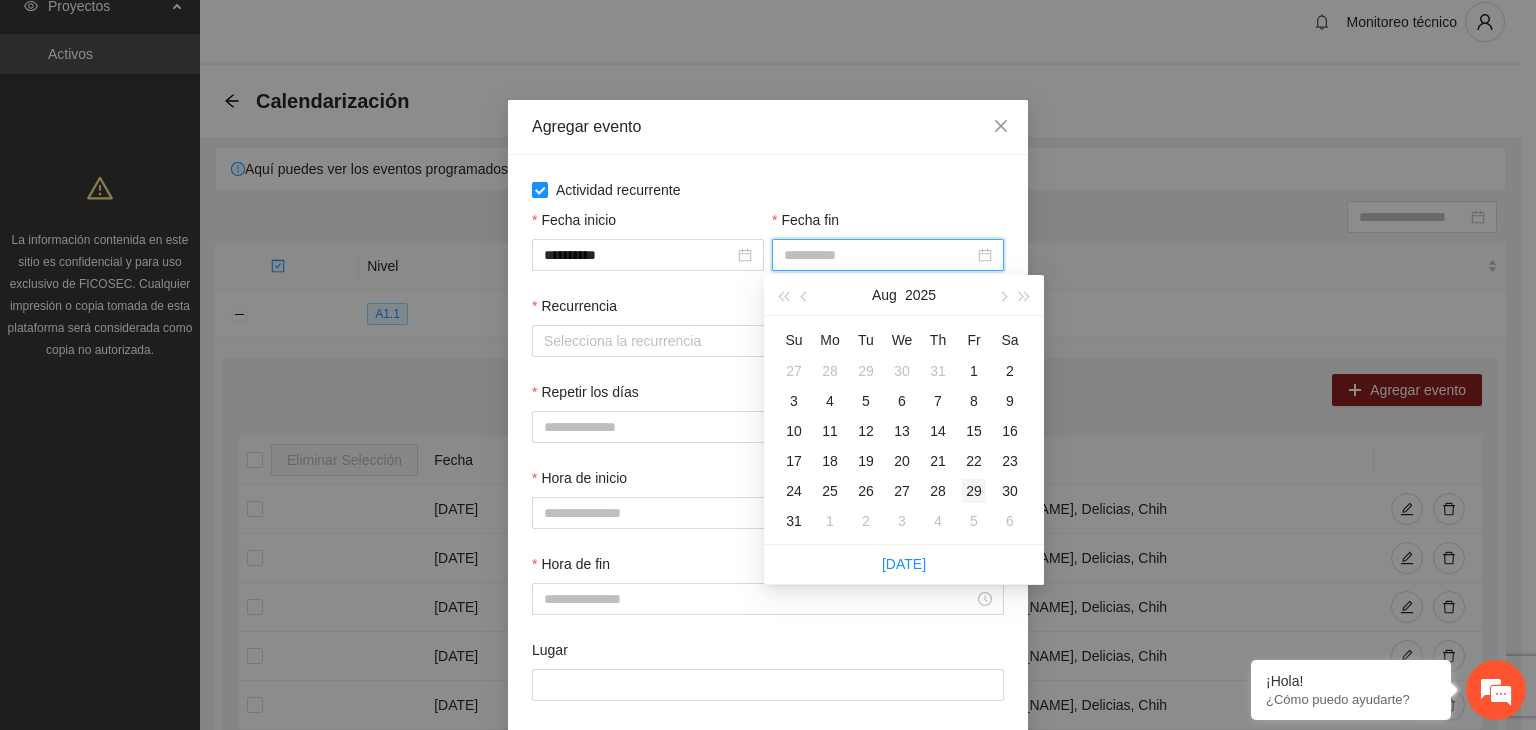 click on "29" at bounding box center (974, 491) 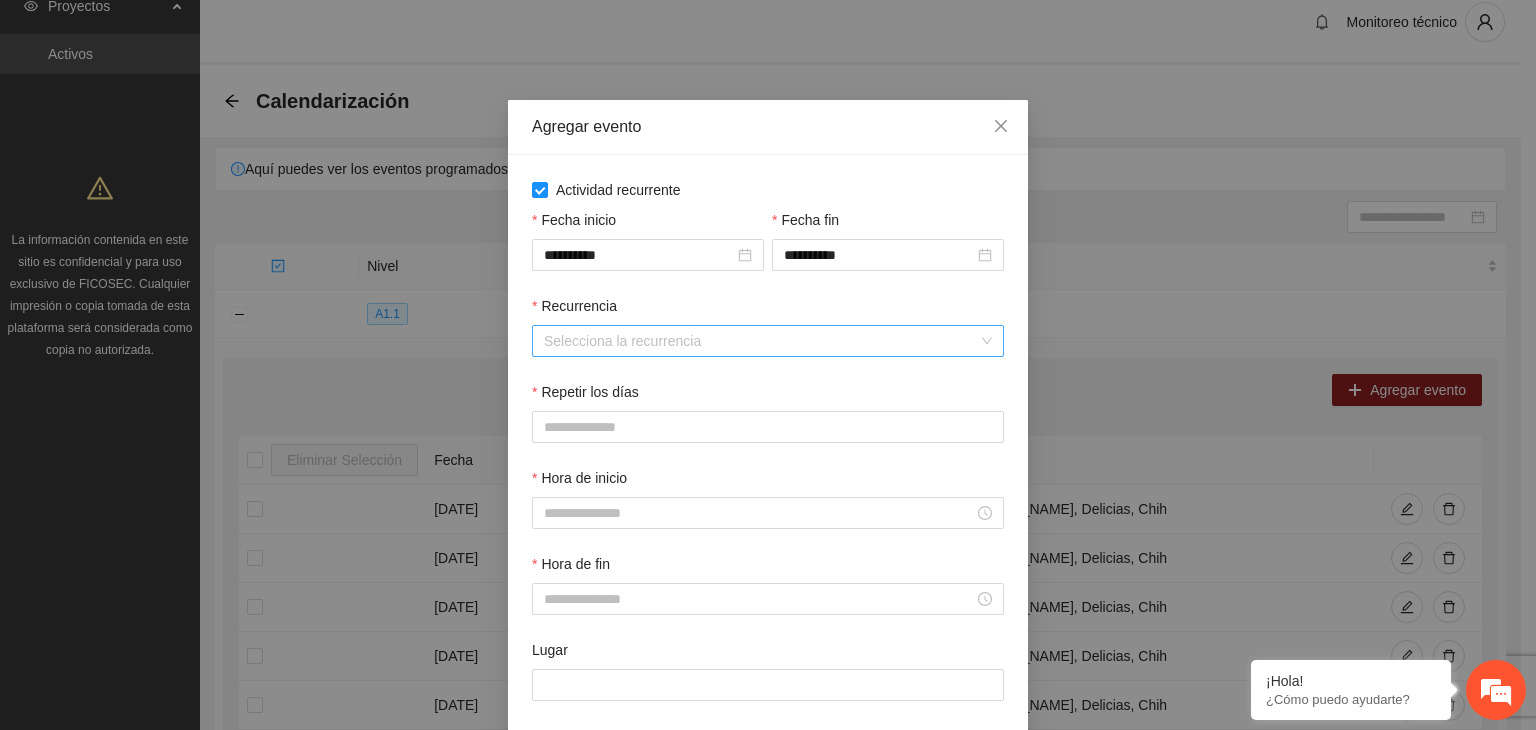 click on "Recurrencia" at bounding box center [761, 341] 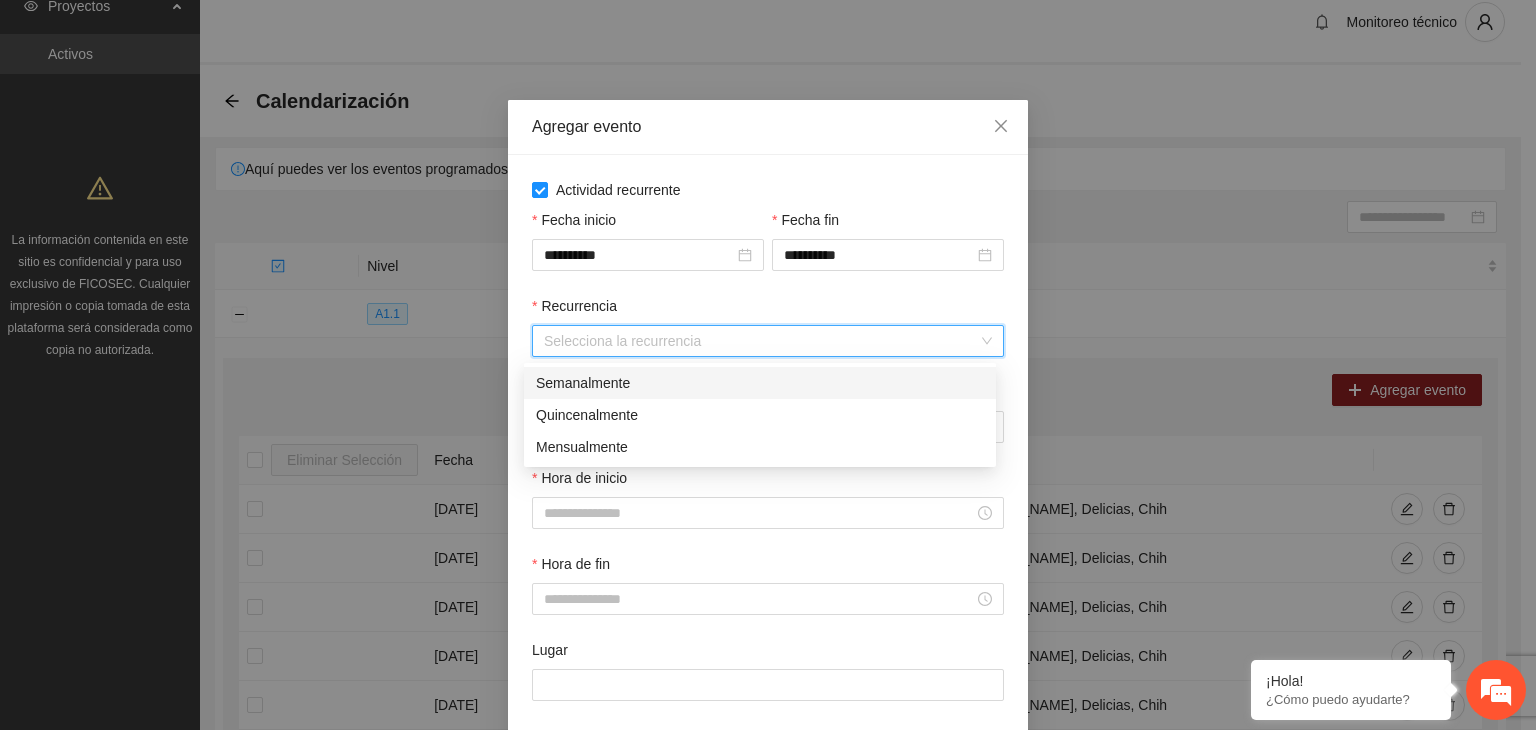 click on "Semanalmente" at bounding box center (760, 383) 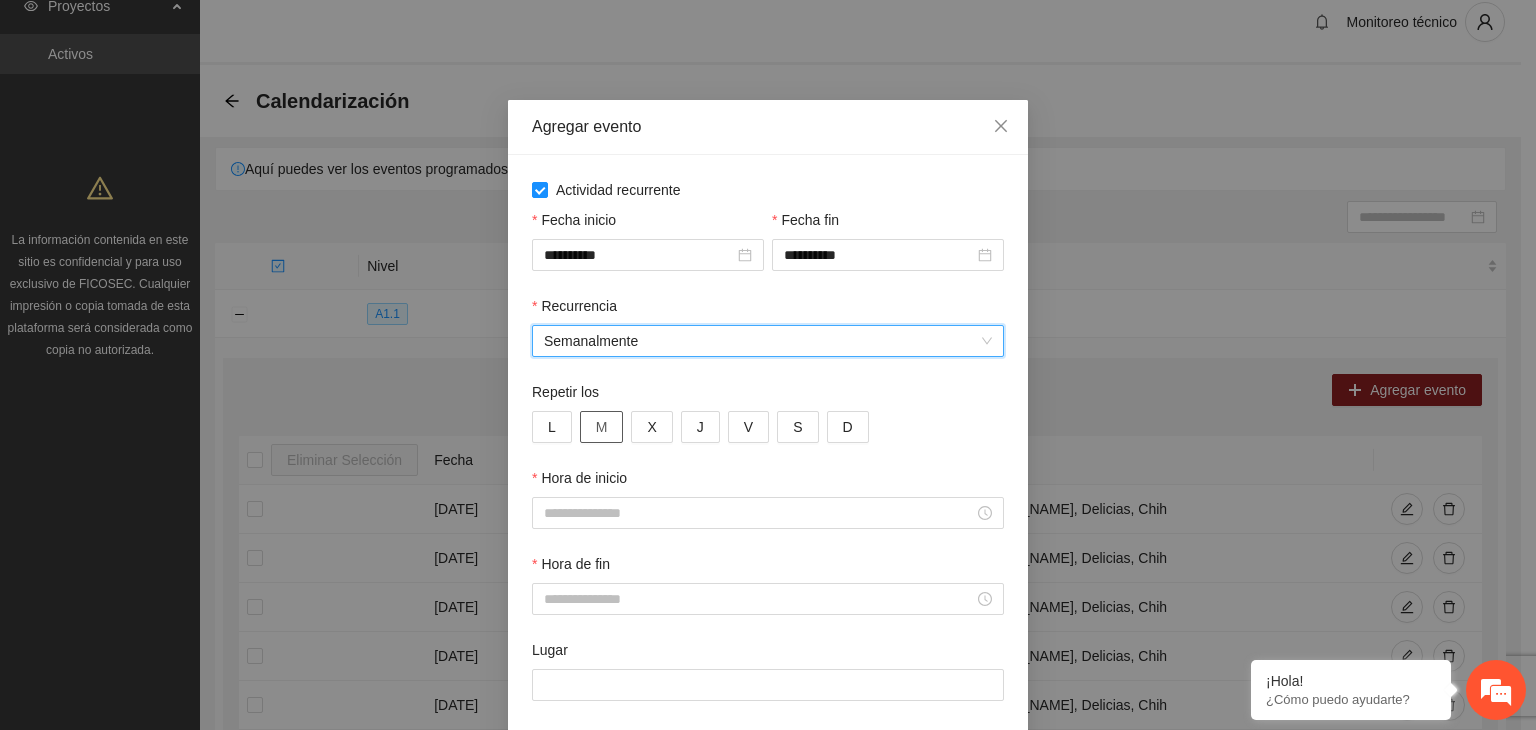 click on "M" at bounding box center (602, 427) 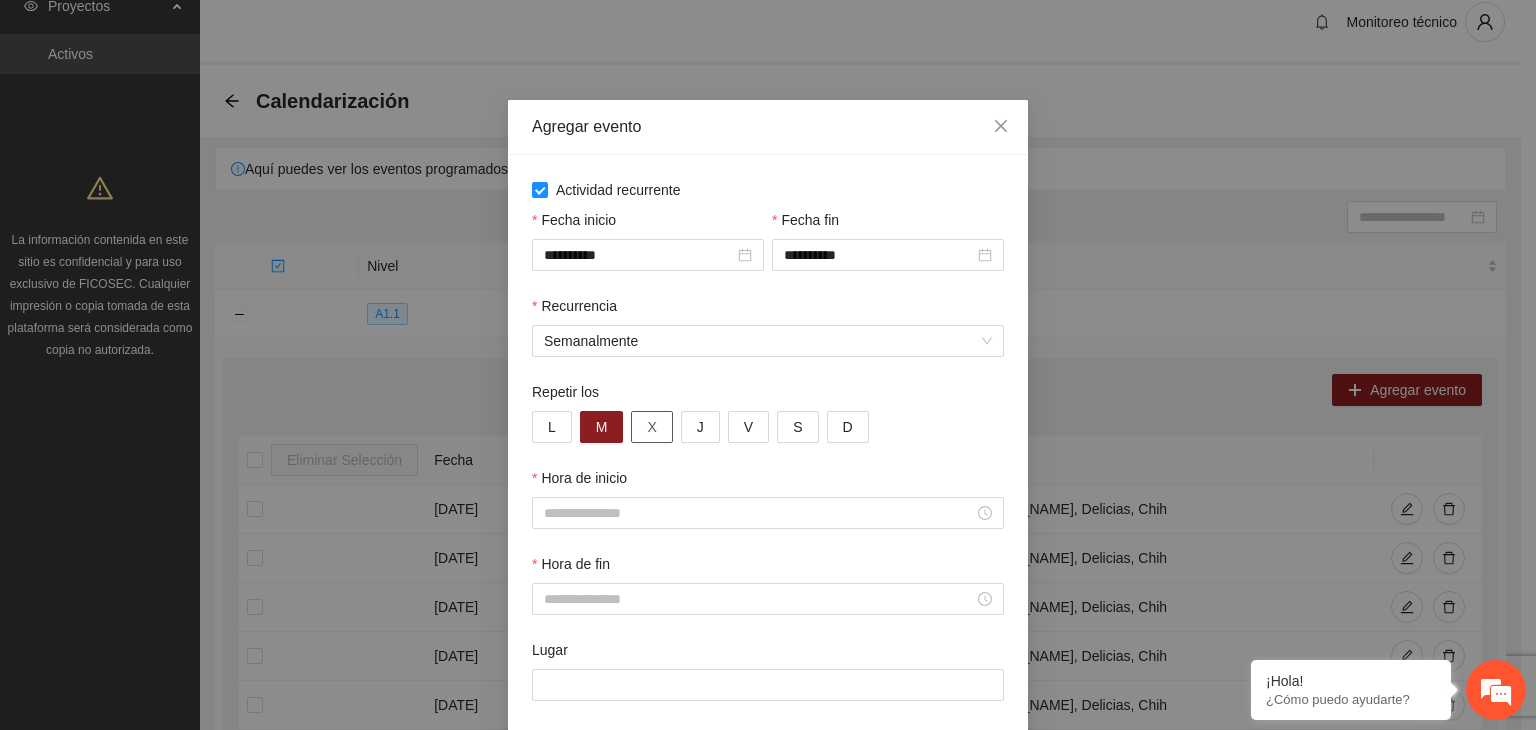 click on "X" at bounding box center (651, 427) 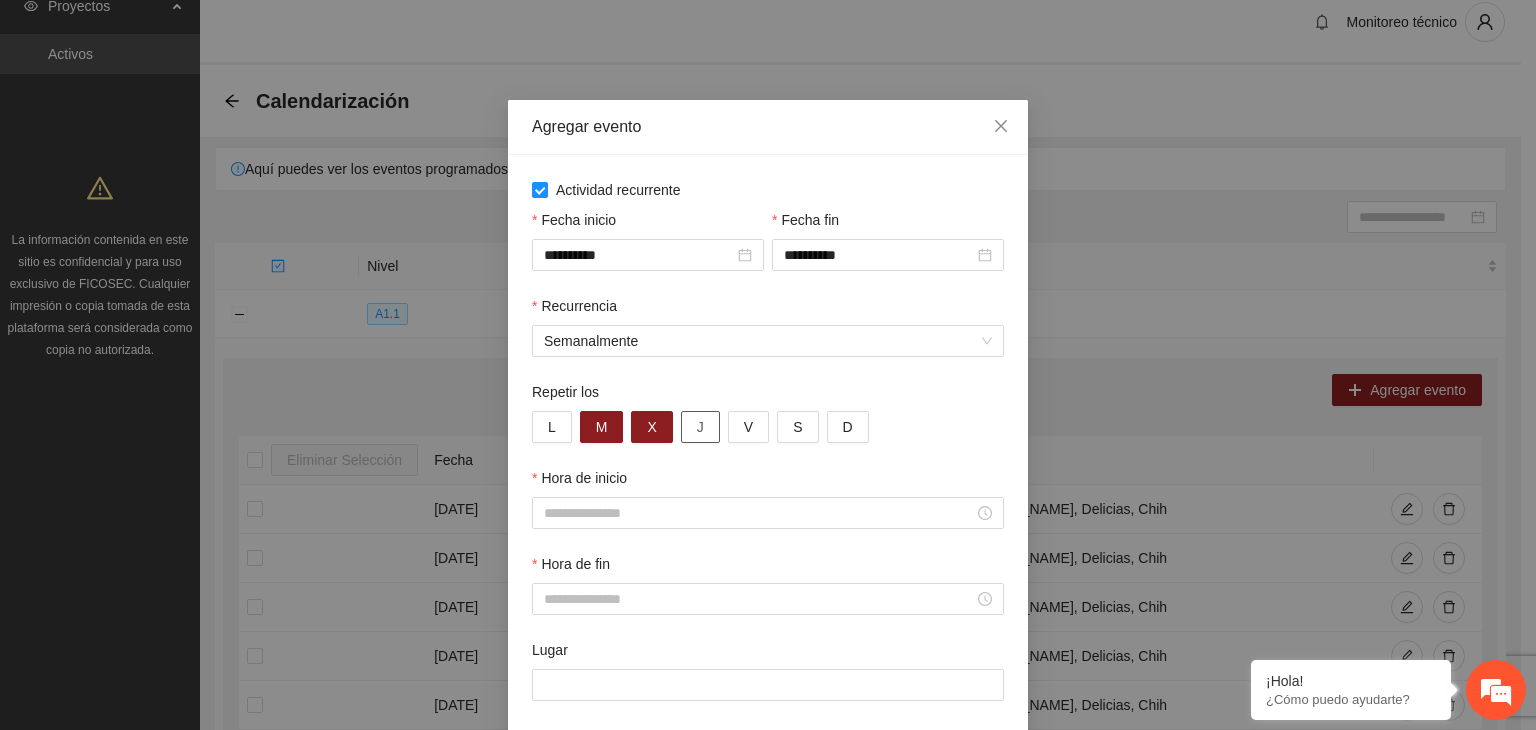 click on "J" at bounding box center (700, 427) 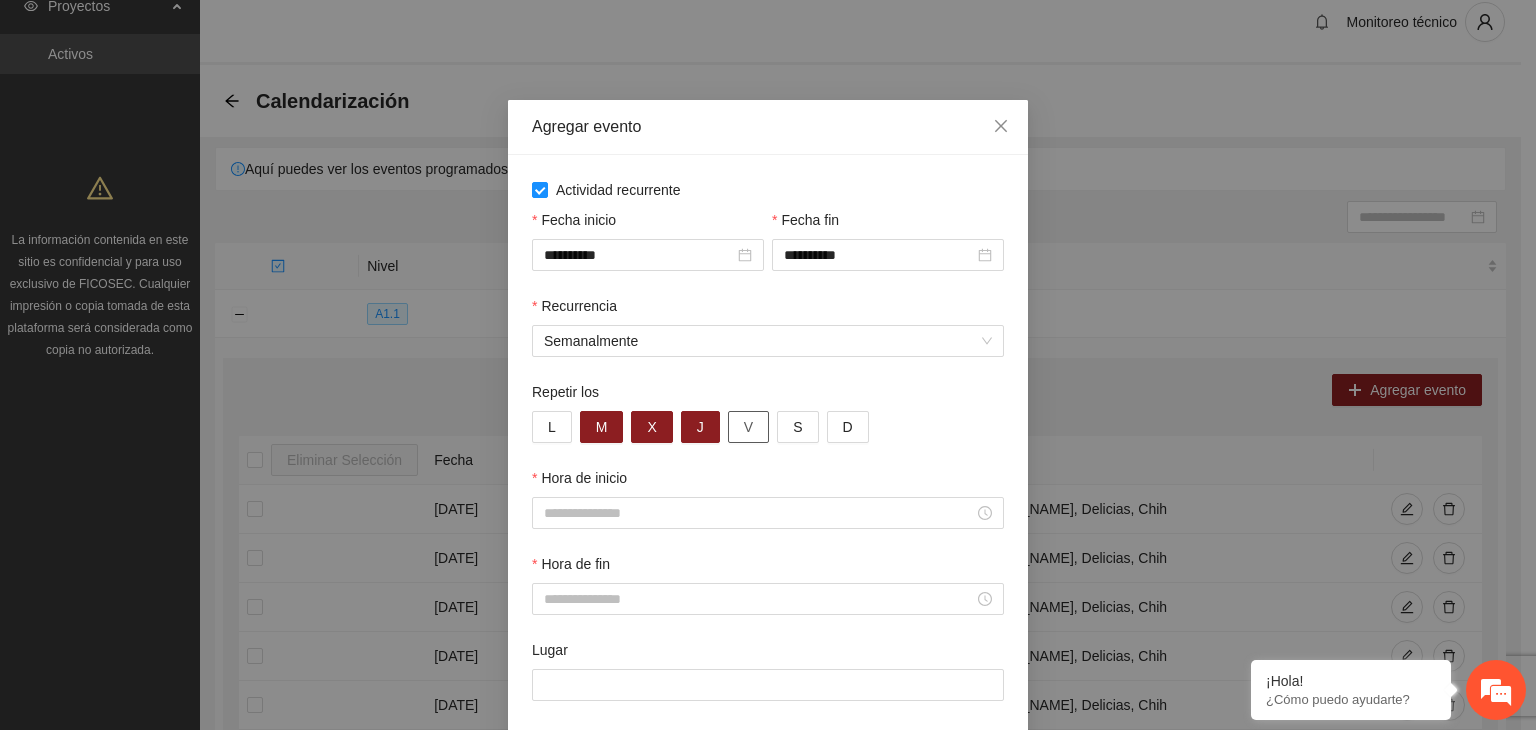 click on "V" at bounding box center [748, 427] 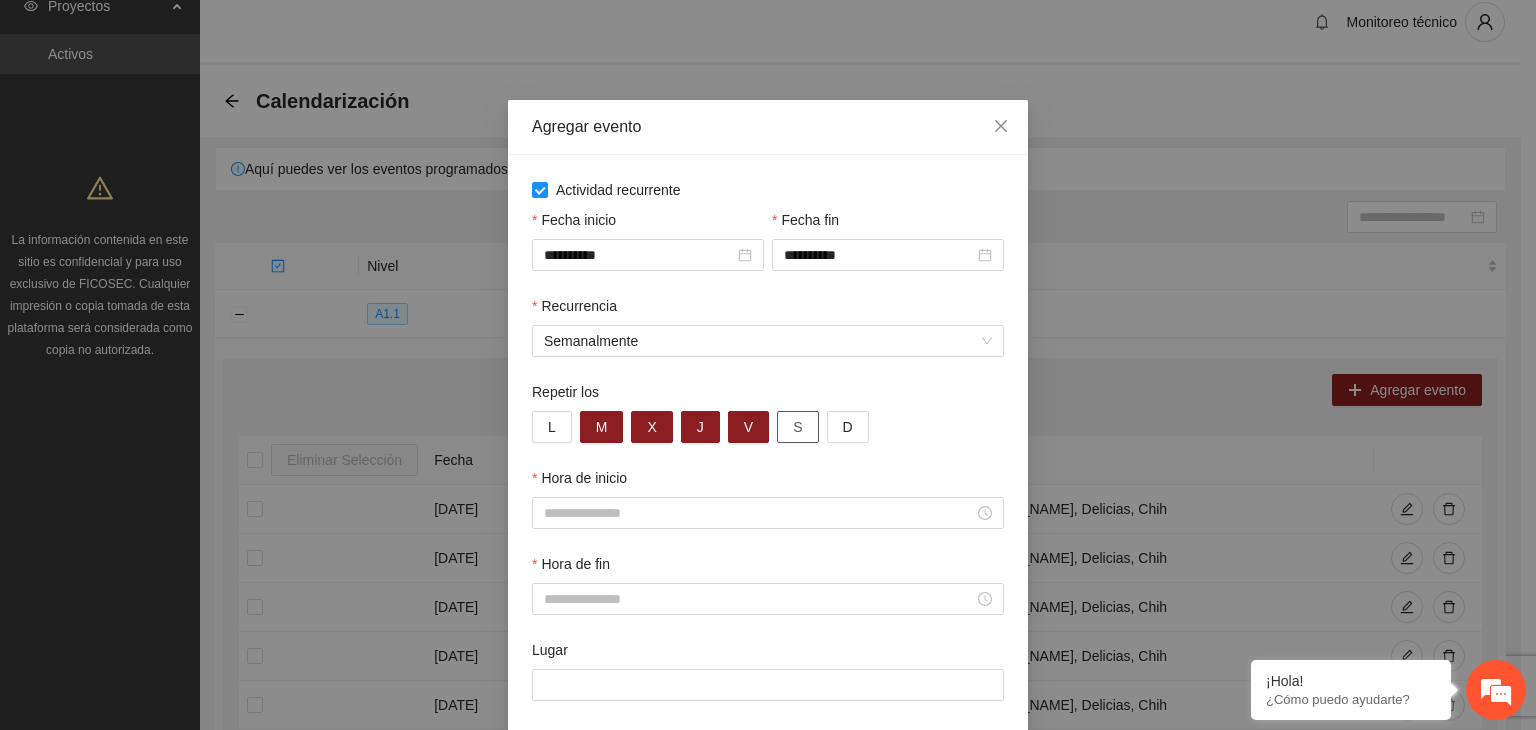 click on "S" at bounding box center (797, 427) 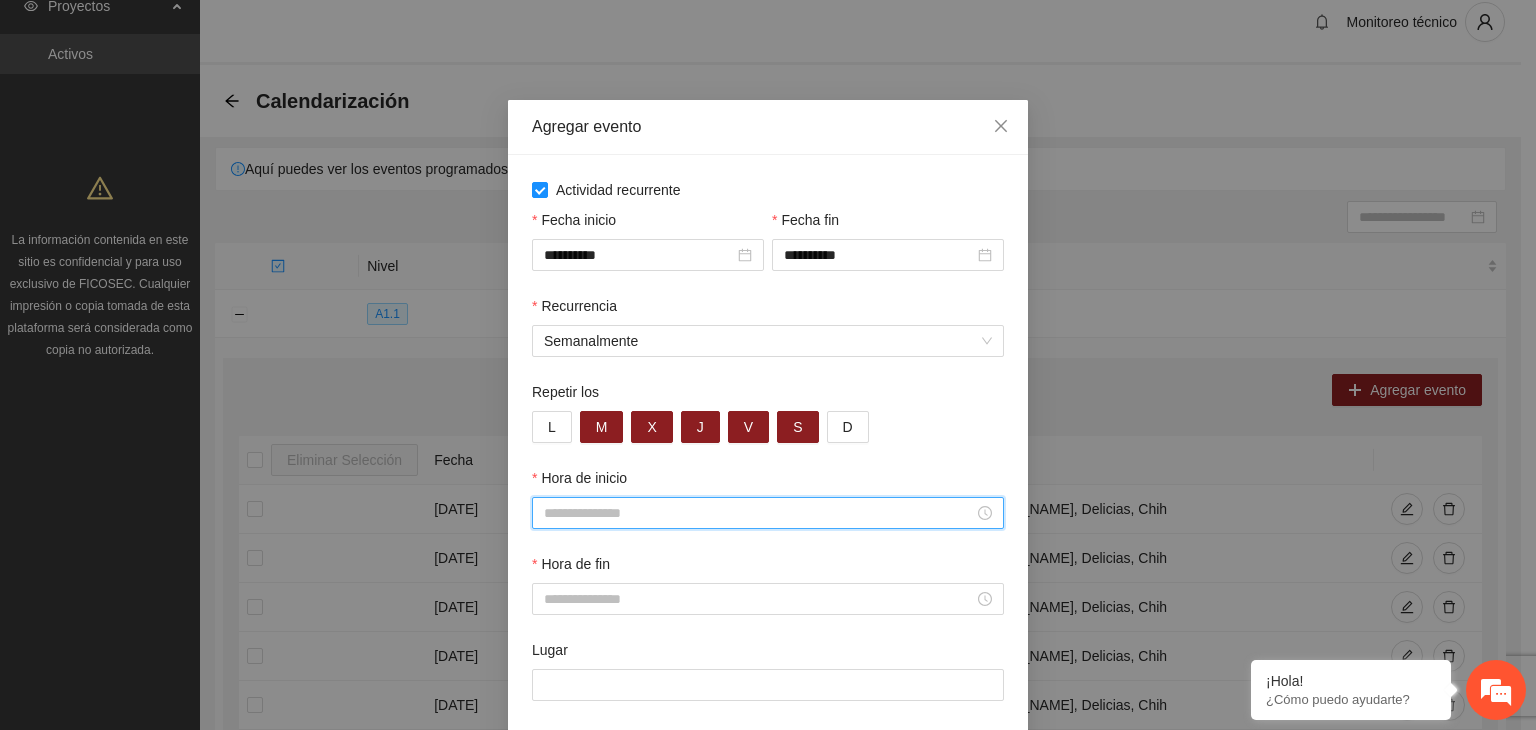 click on "Hora de inicio" at bounding box center [759, 513] 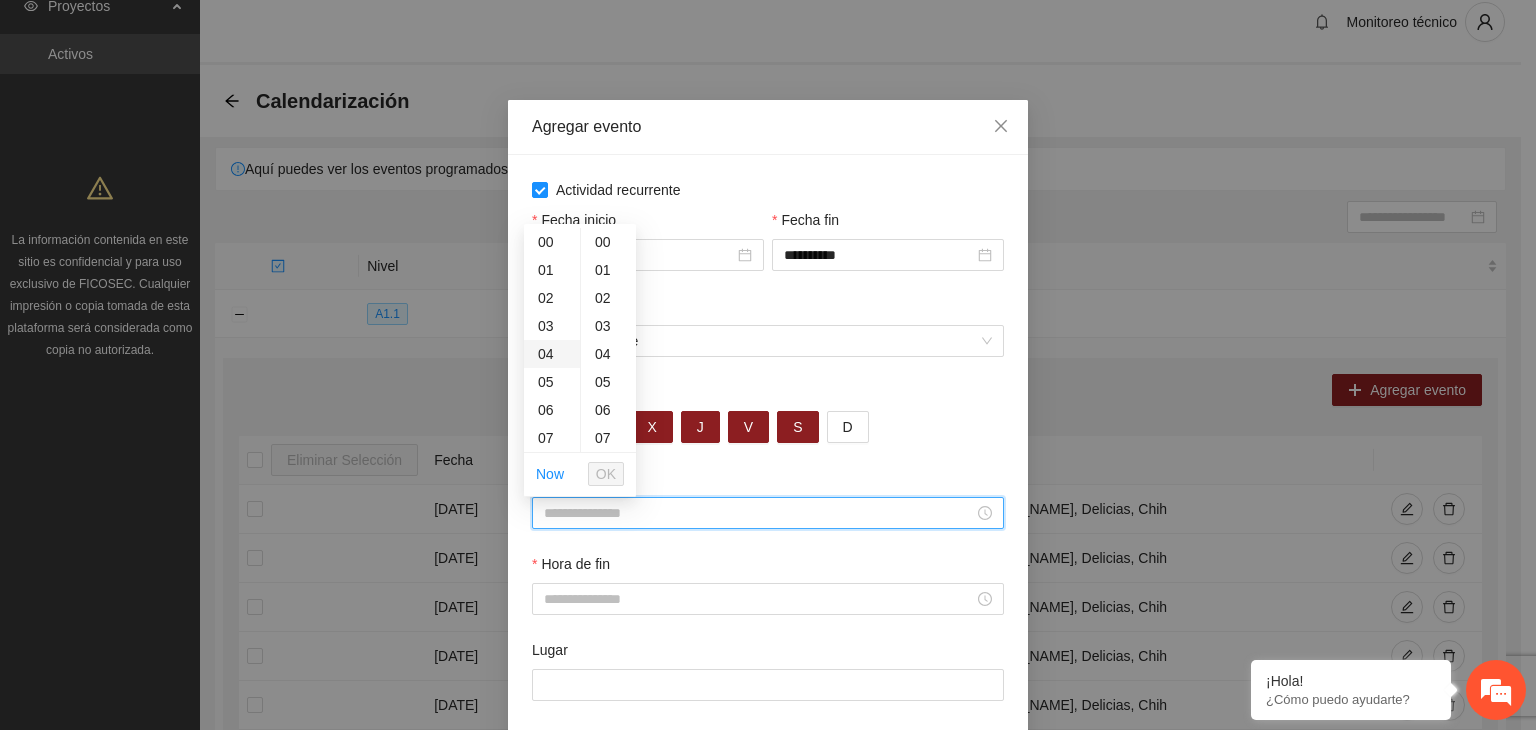 scroll, scrollTop: 192, scrollLeft: 0, axis: vertical 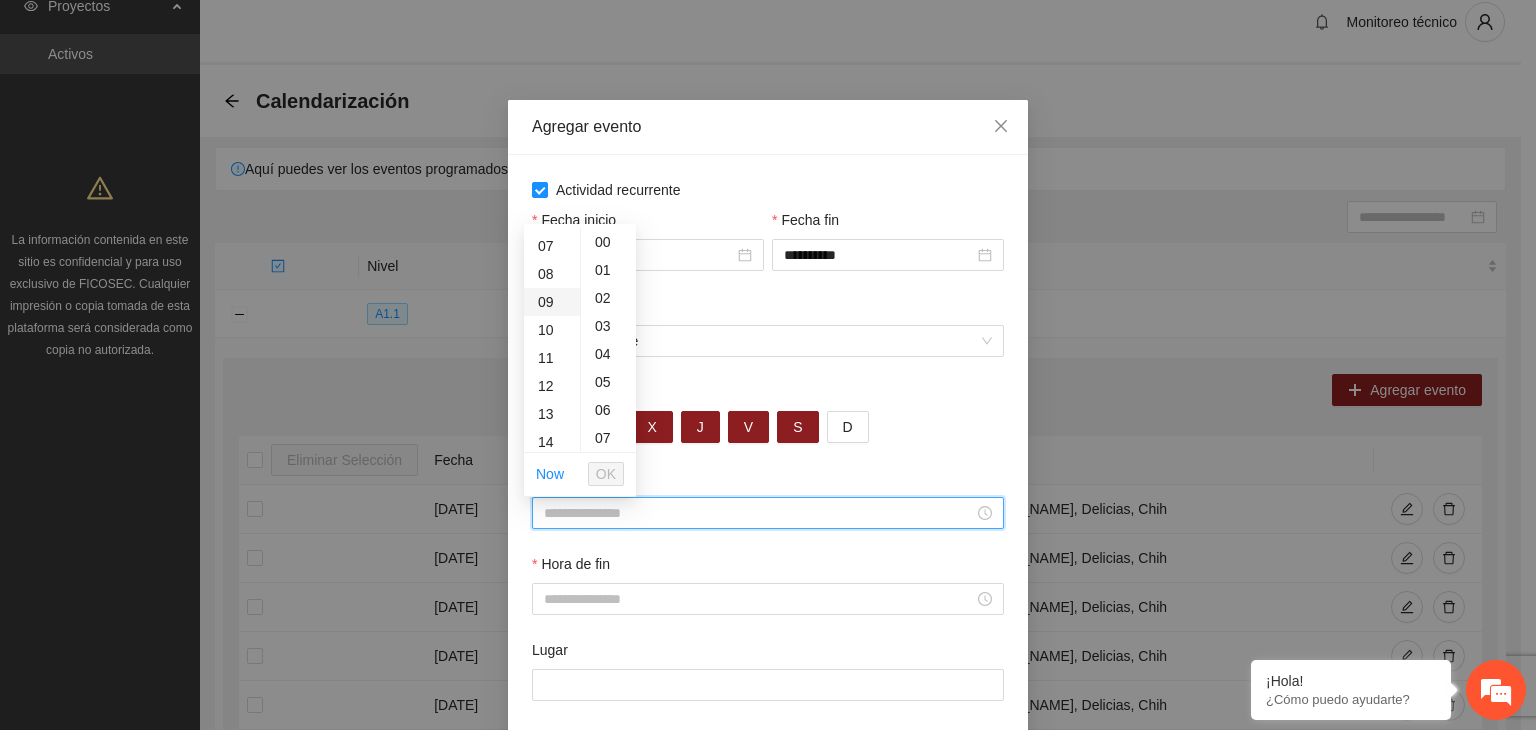 click on "09" at bounding box center [552, 302] 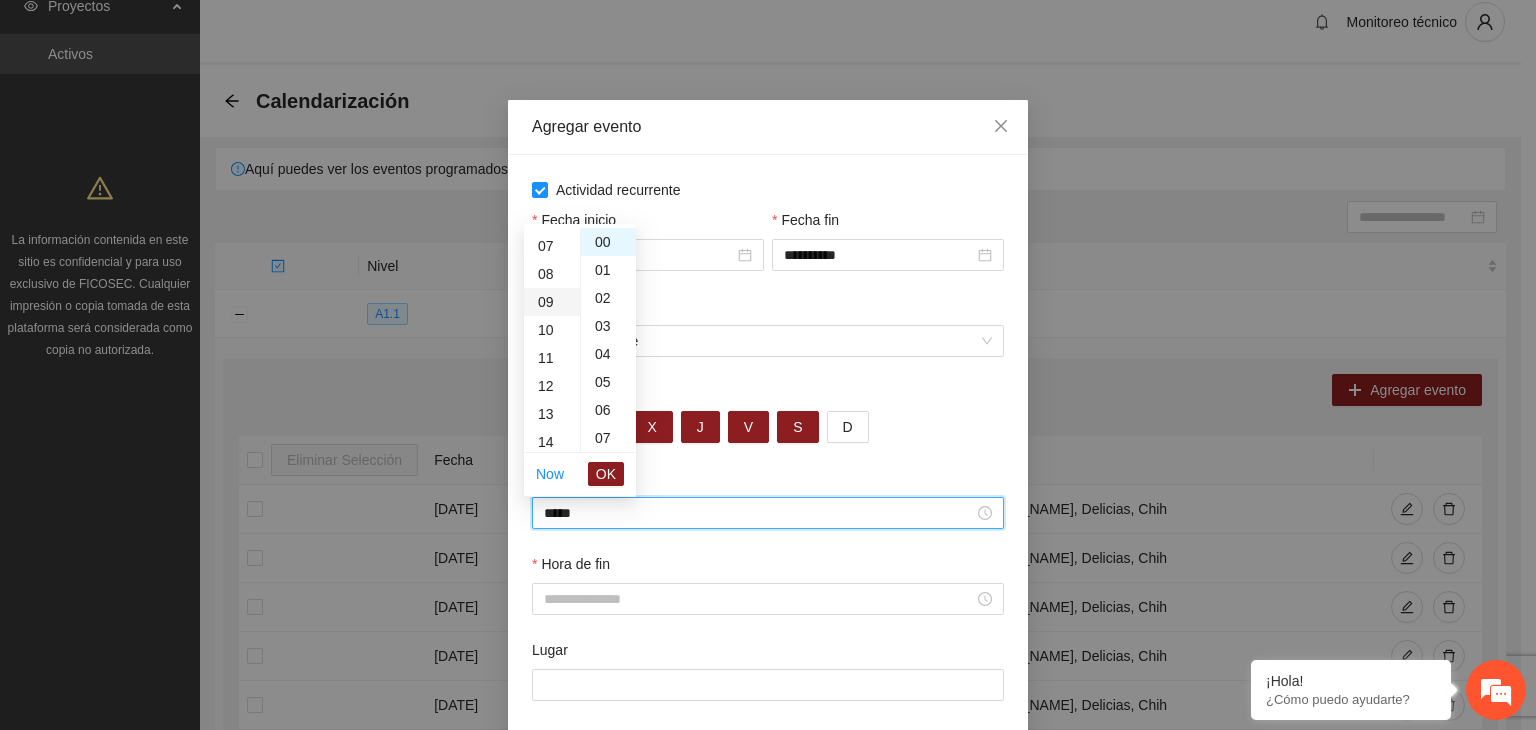 scroll, scrollTop: 252, scrollLeft: 0, axis: vertical 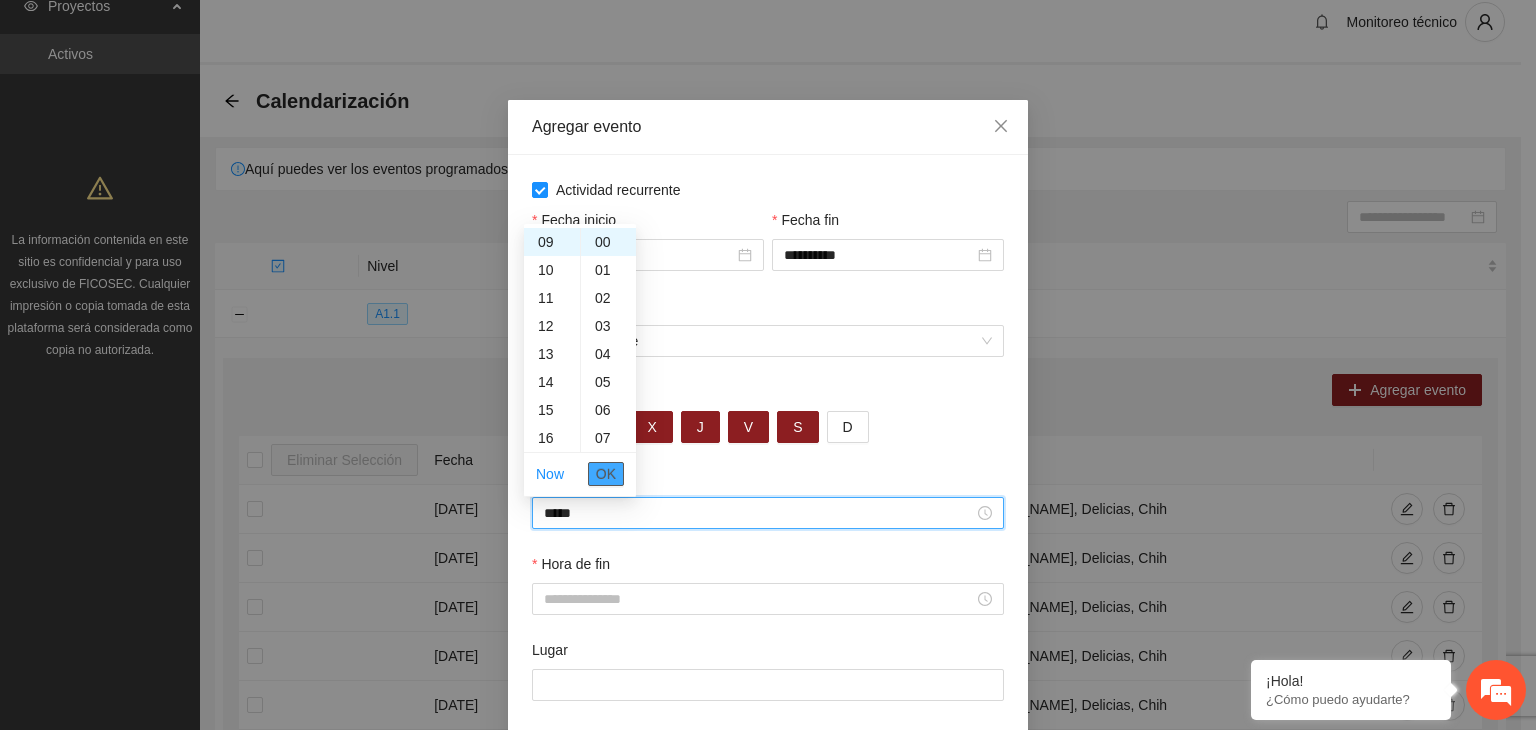 click on "OK" at bounding box center (606, 474) 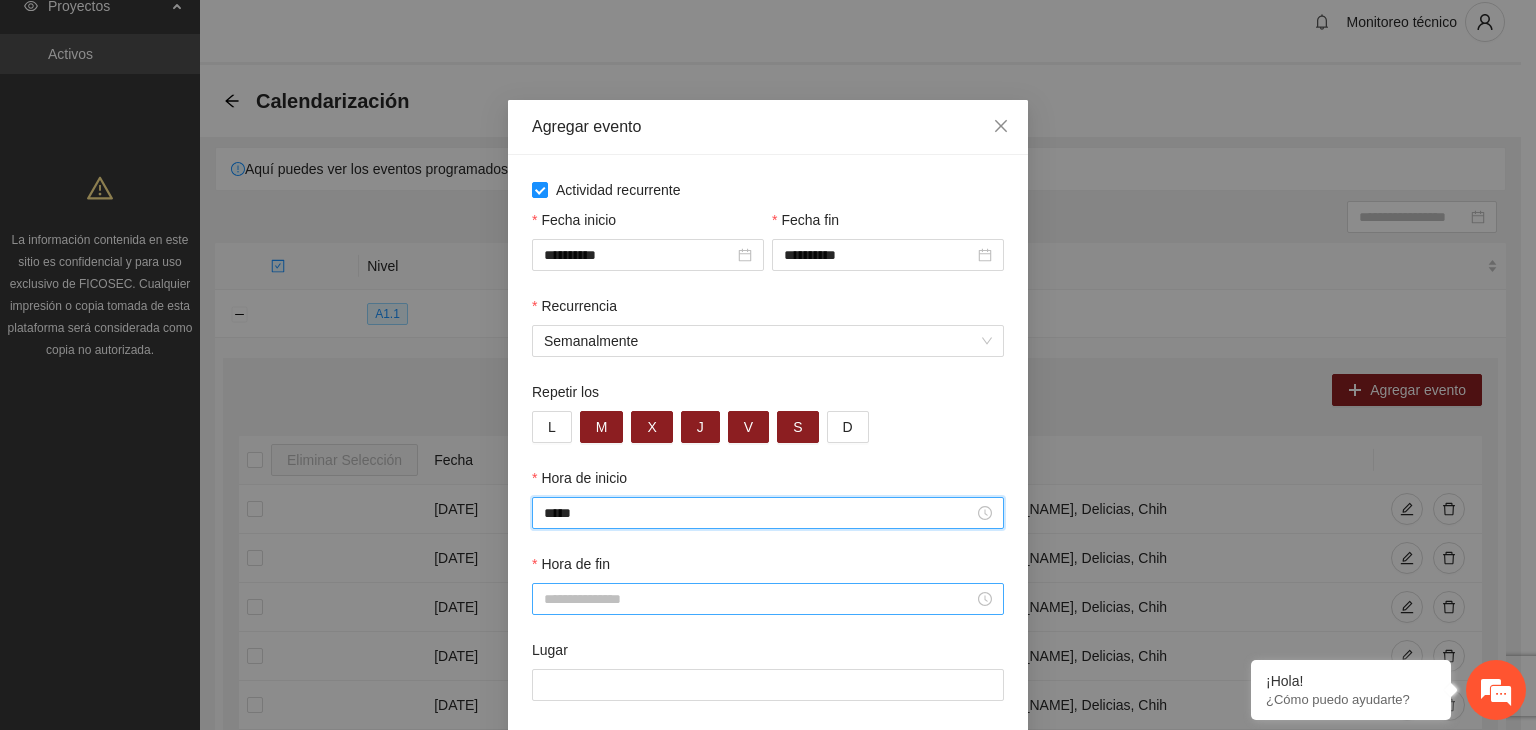 click on "Hora de fin" at bounding box center (759, 599) 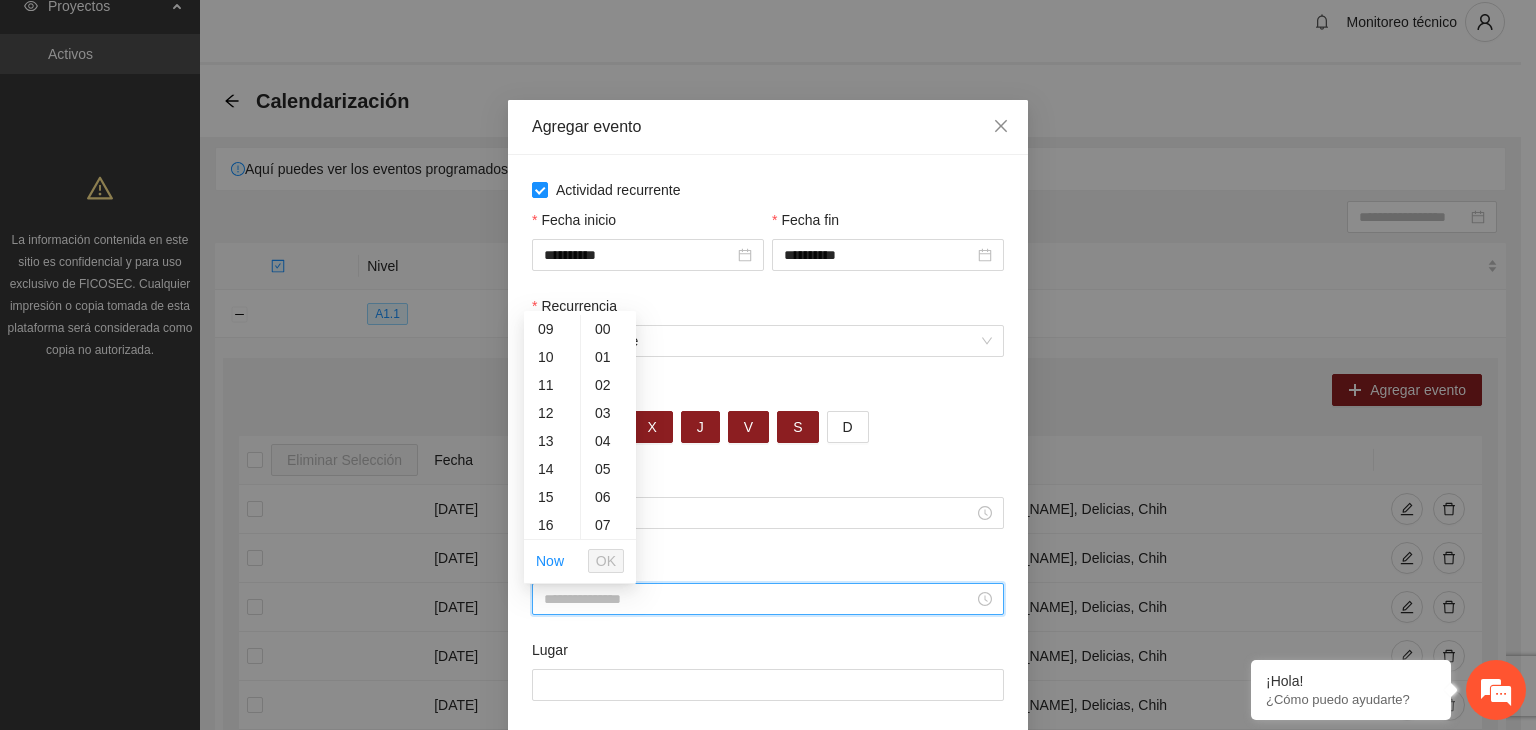 scroll, scrollTop: 252, scrollLeft: 0, axis: vertical 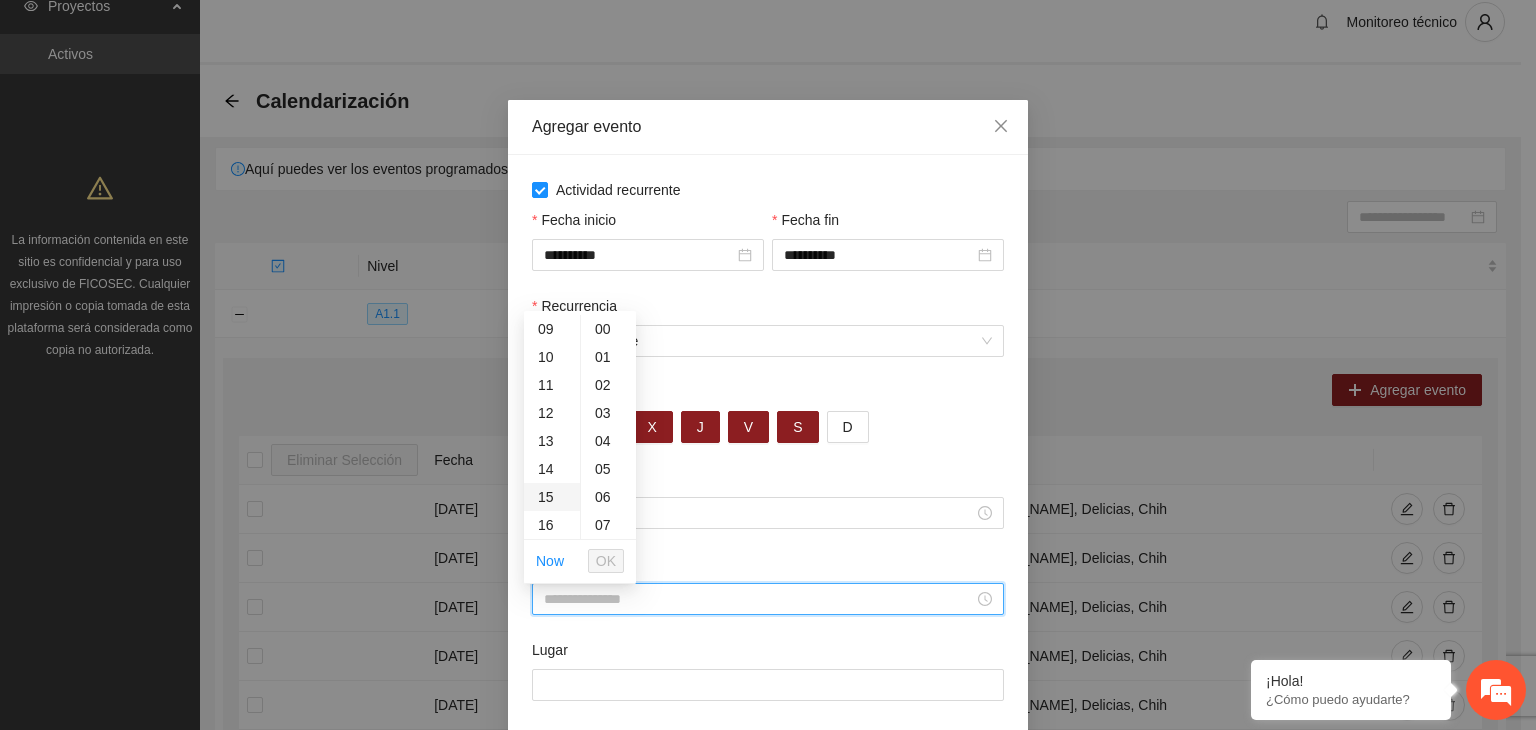 click on "15" at bounding box center (552, 497) 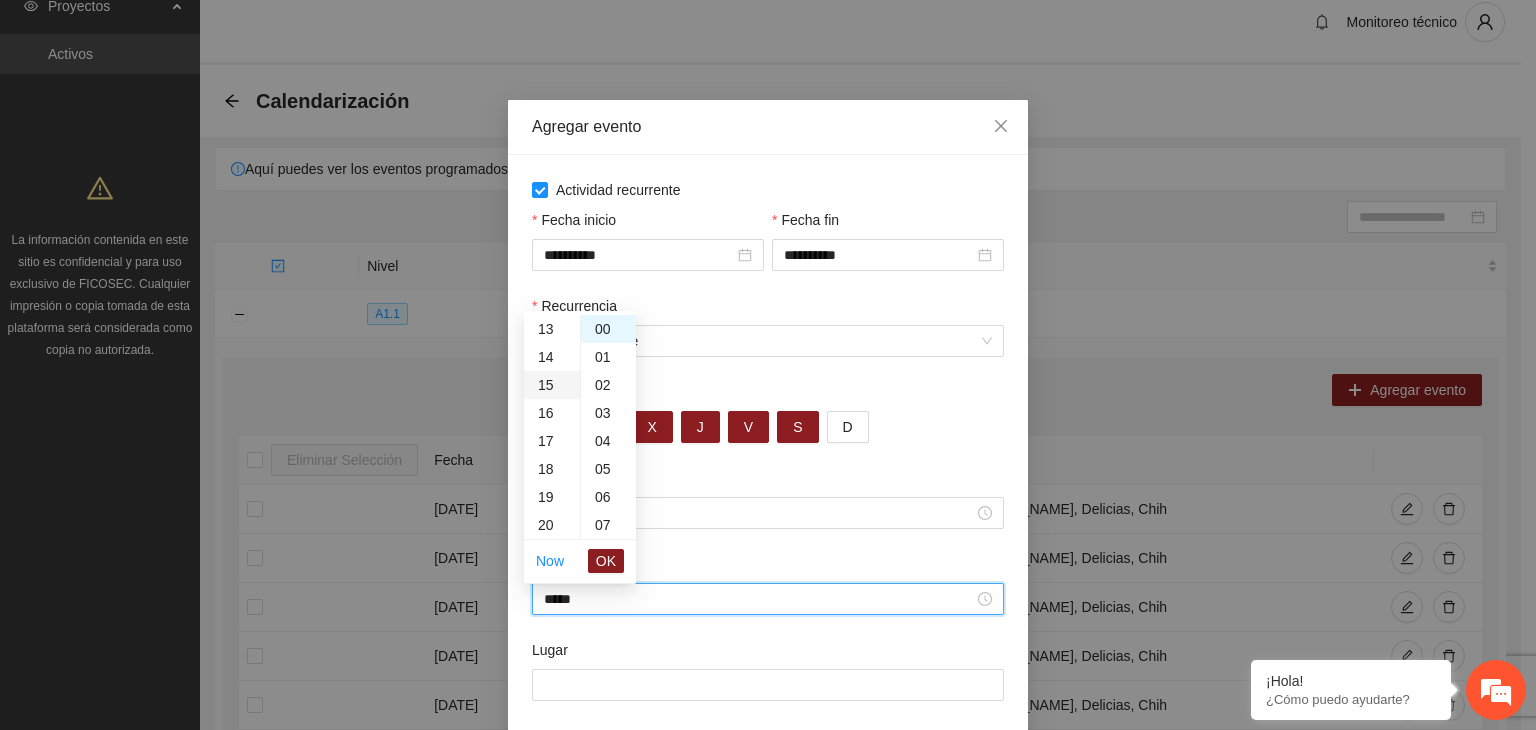 scroll, scrollTop: 420, scrollLeft: 0, axis: vertical 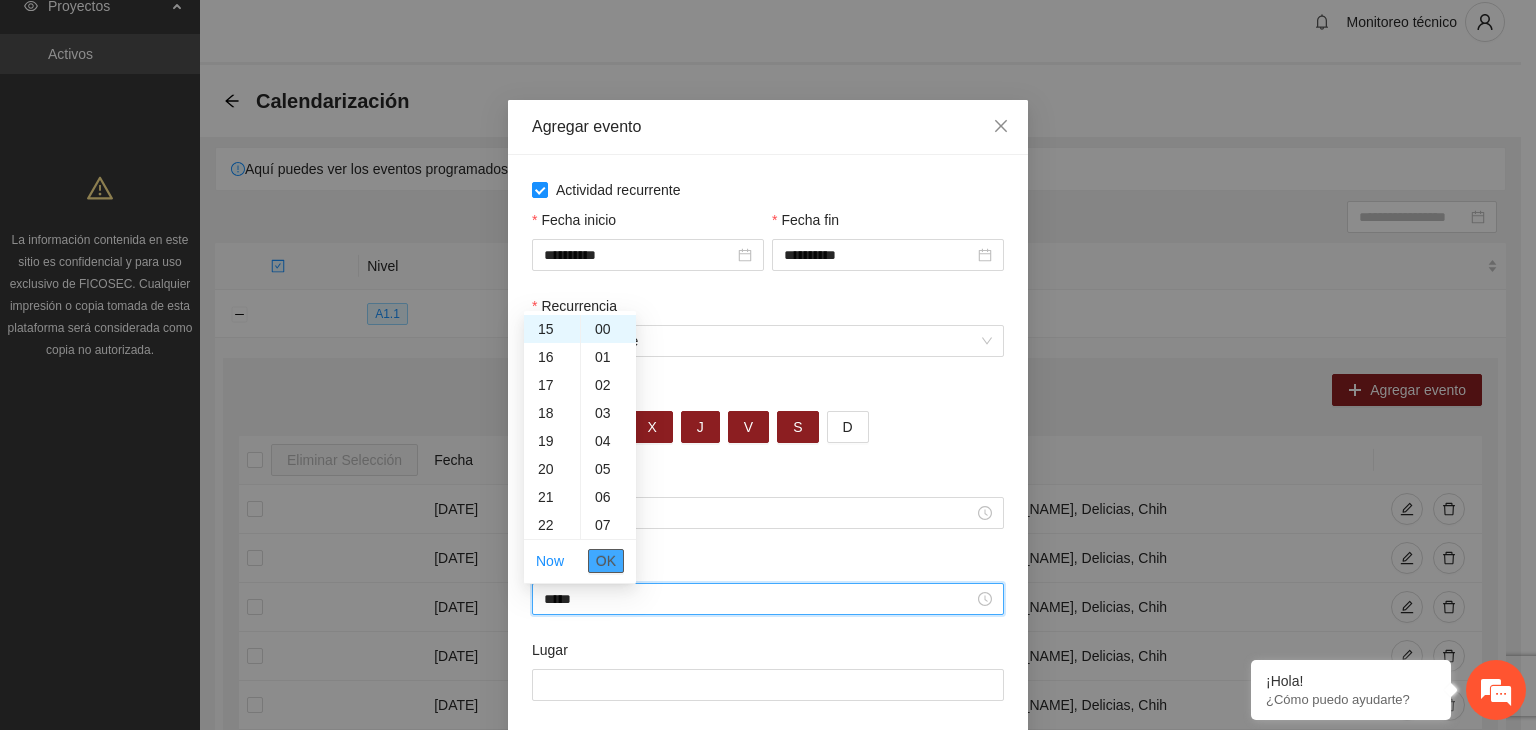 click on "OK" at bounding box center (606, 561) 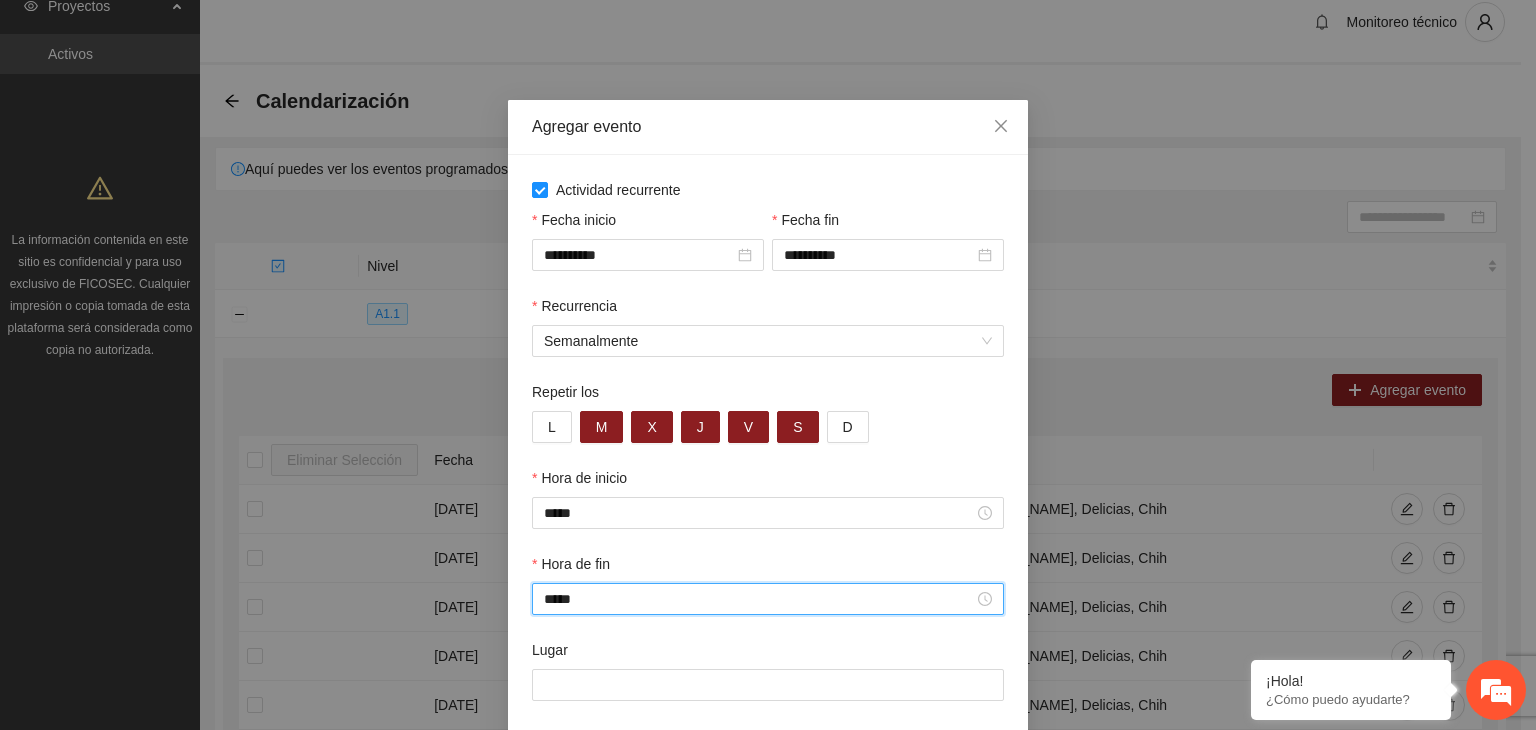 scroll, scrollTop: 99, scrollLeft: 0, axis: vertical 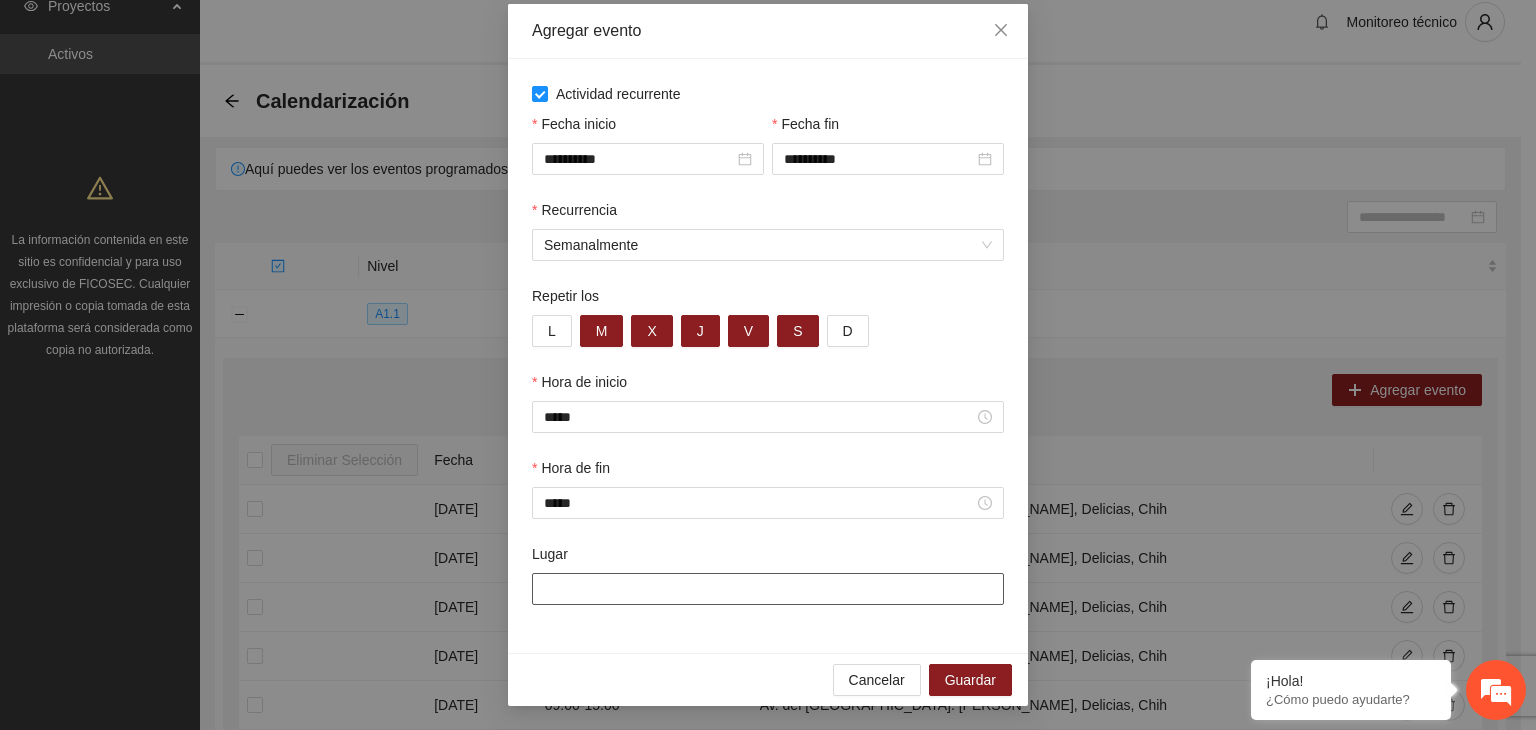 click on "Lugar" at bounding box center (768, 589) 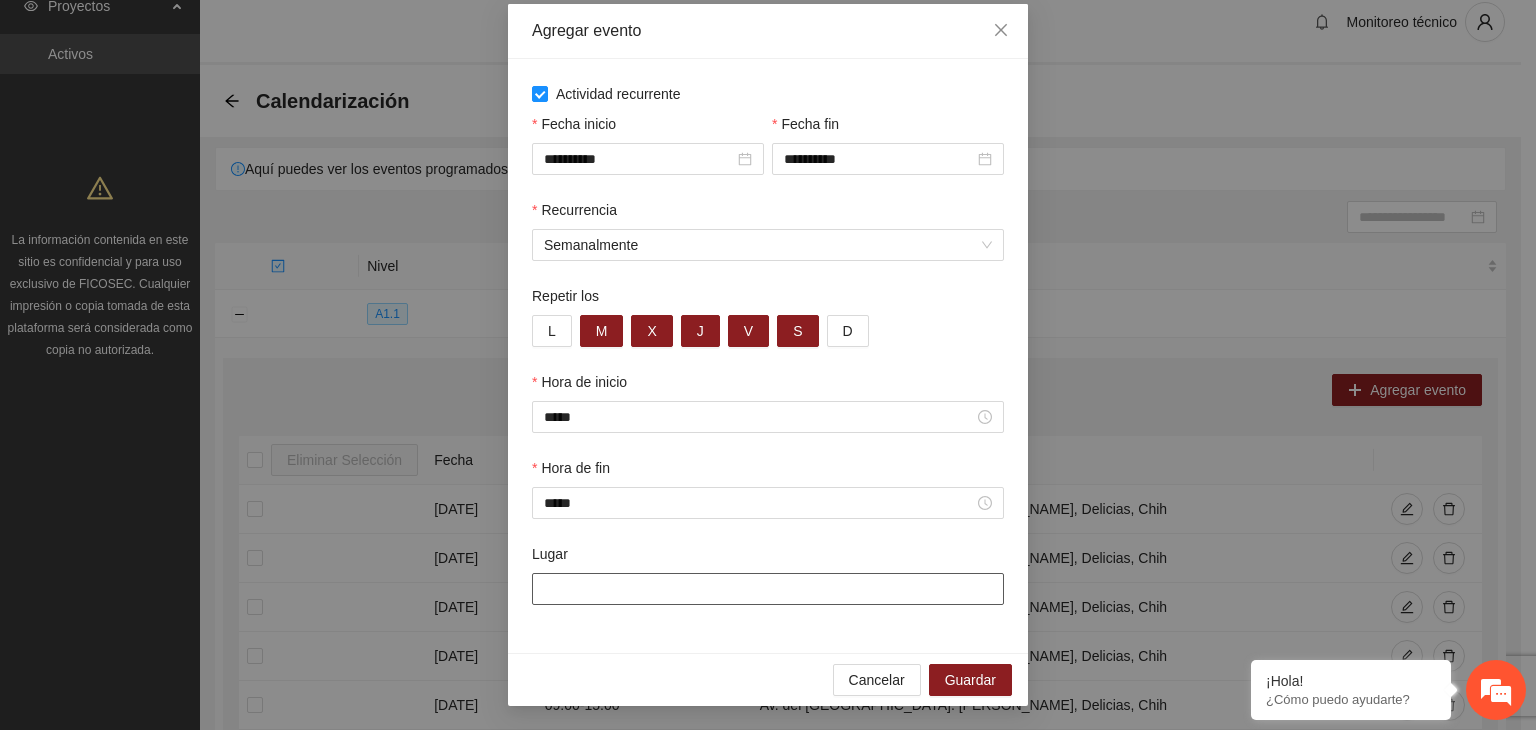 type on "**********" 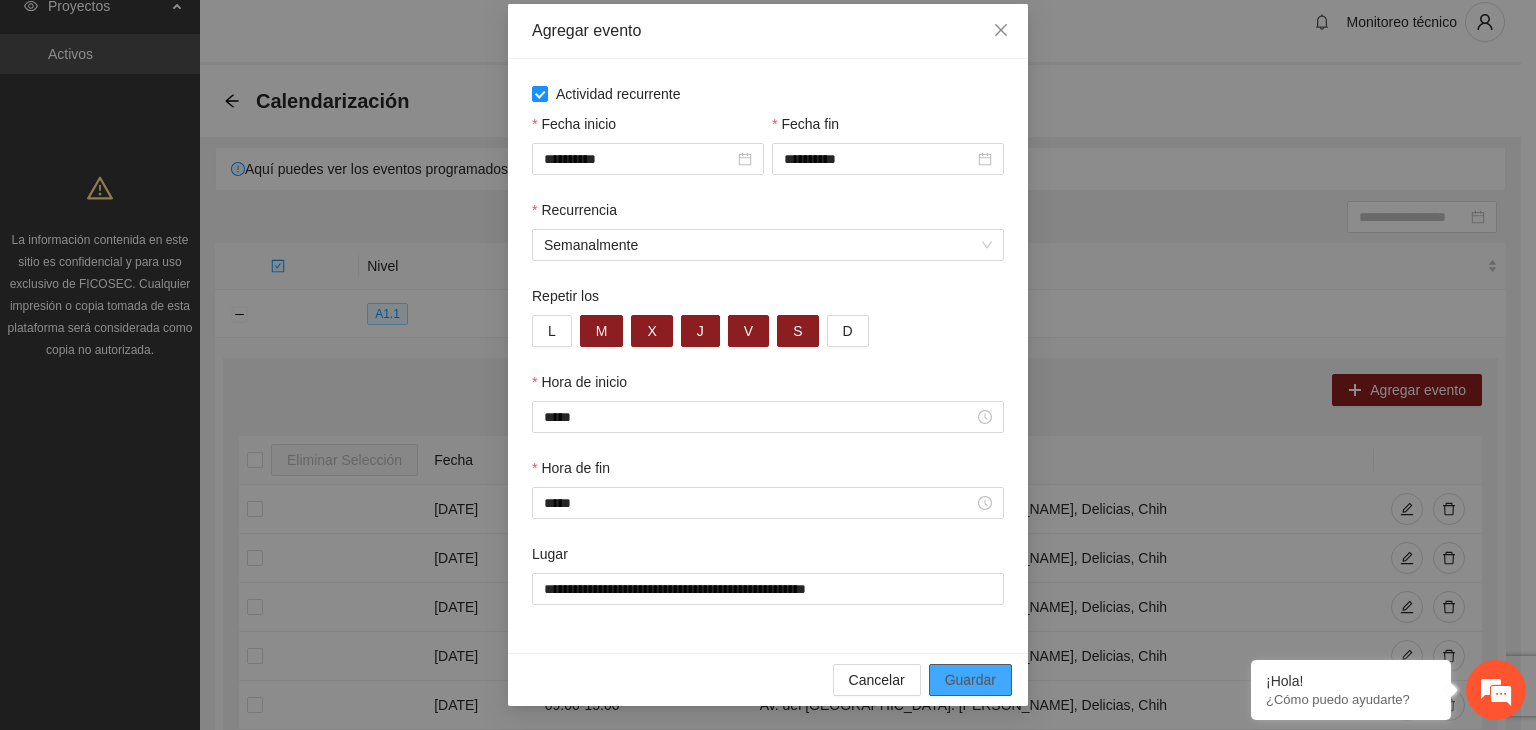 click on "Guardar" at bounding box center [970, 680] 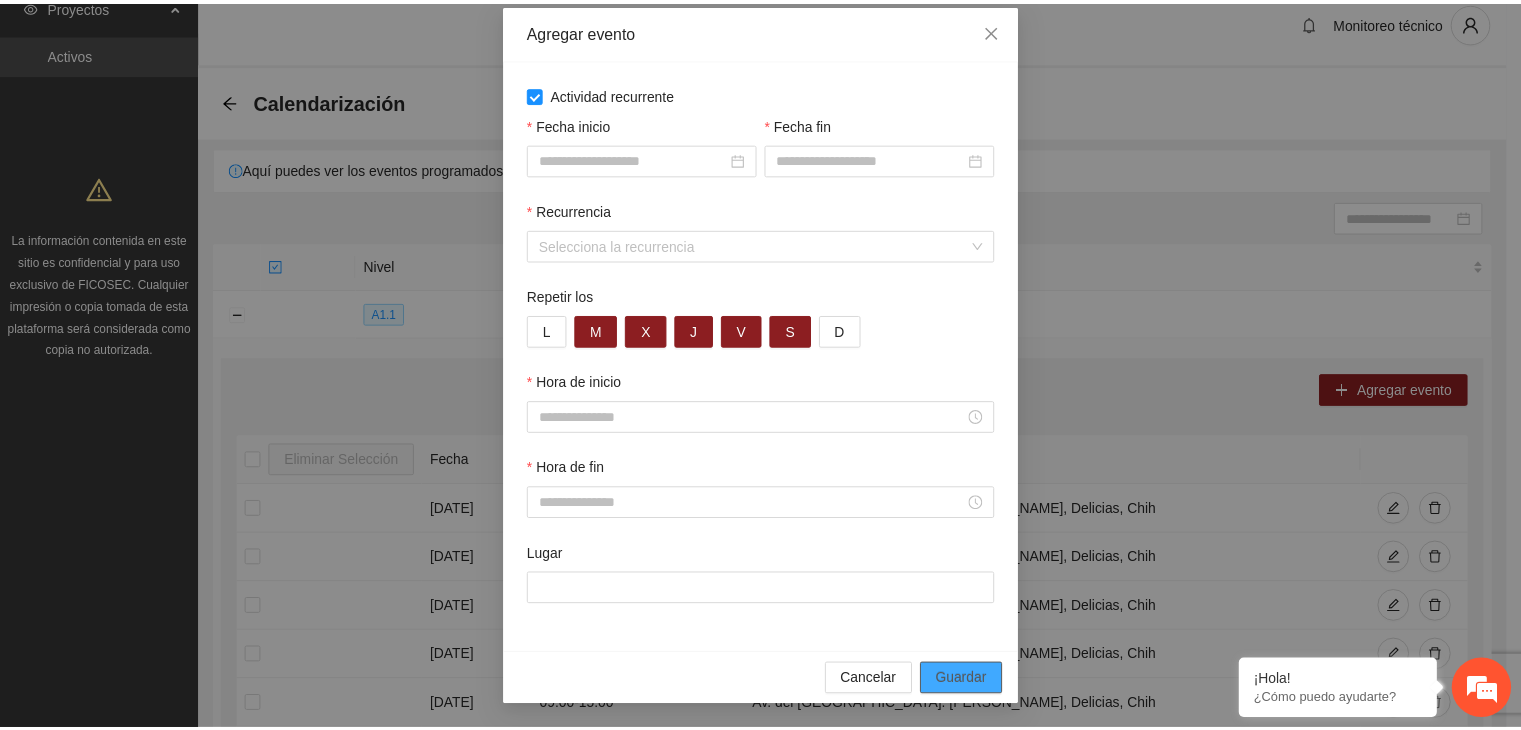scroll, scrollTop: 0, scrollLeft: 0, axis: both 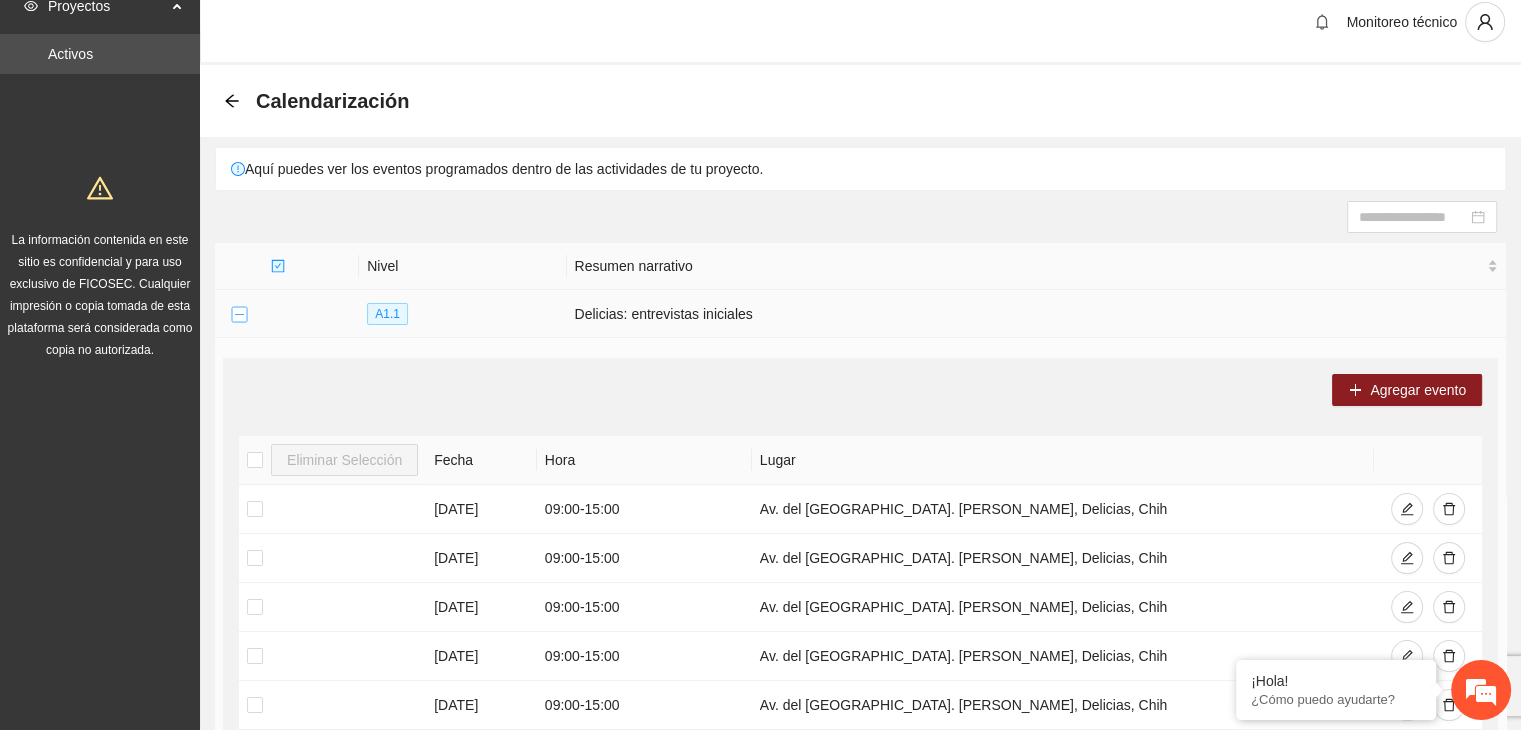 click at bounding box center (239, 315) 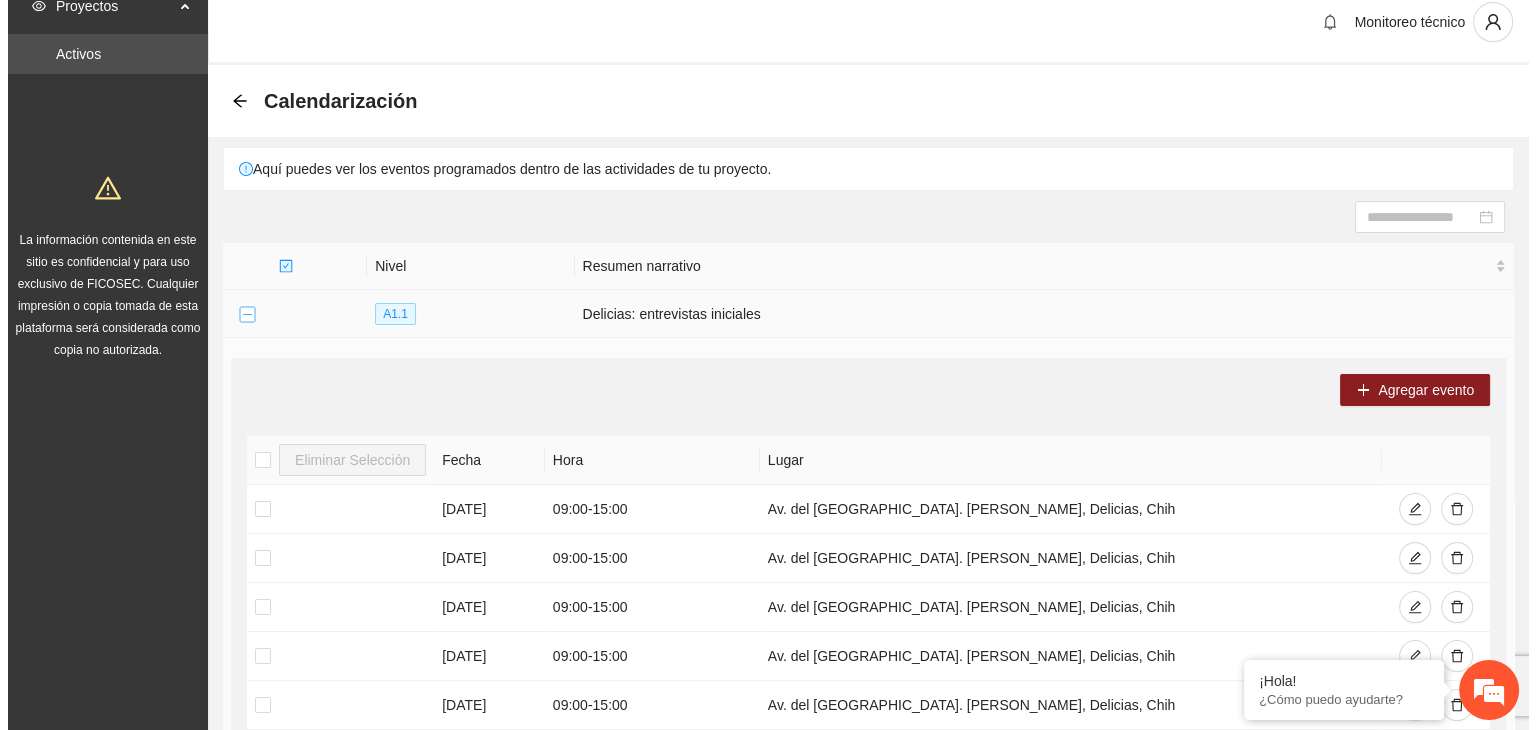 scroll, scrollTop: 0, scrollLeft: 0, axis: both 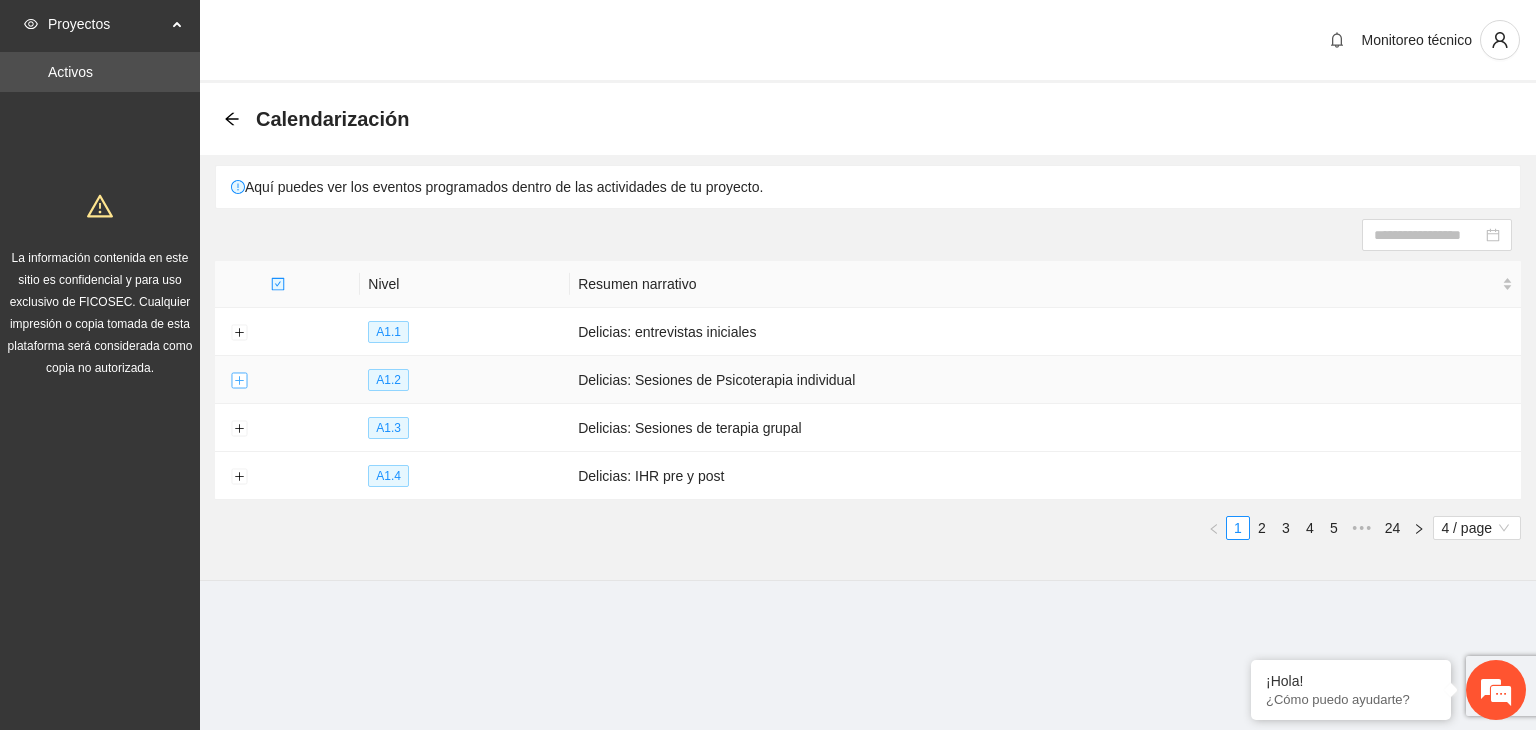 click at bounding box center (239, 381) 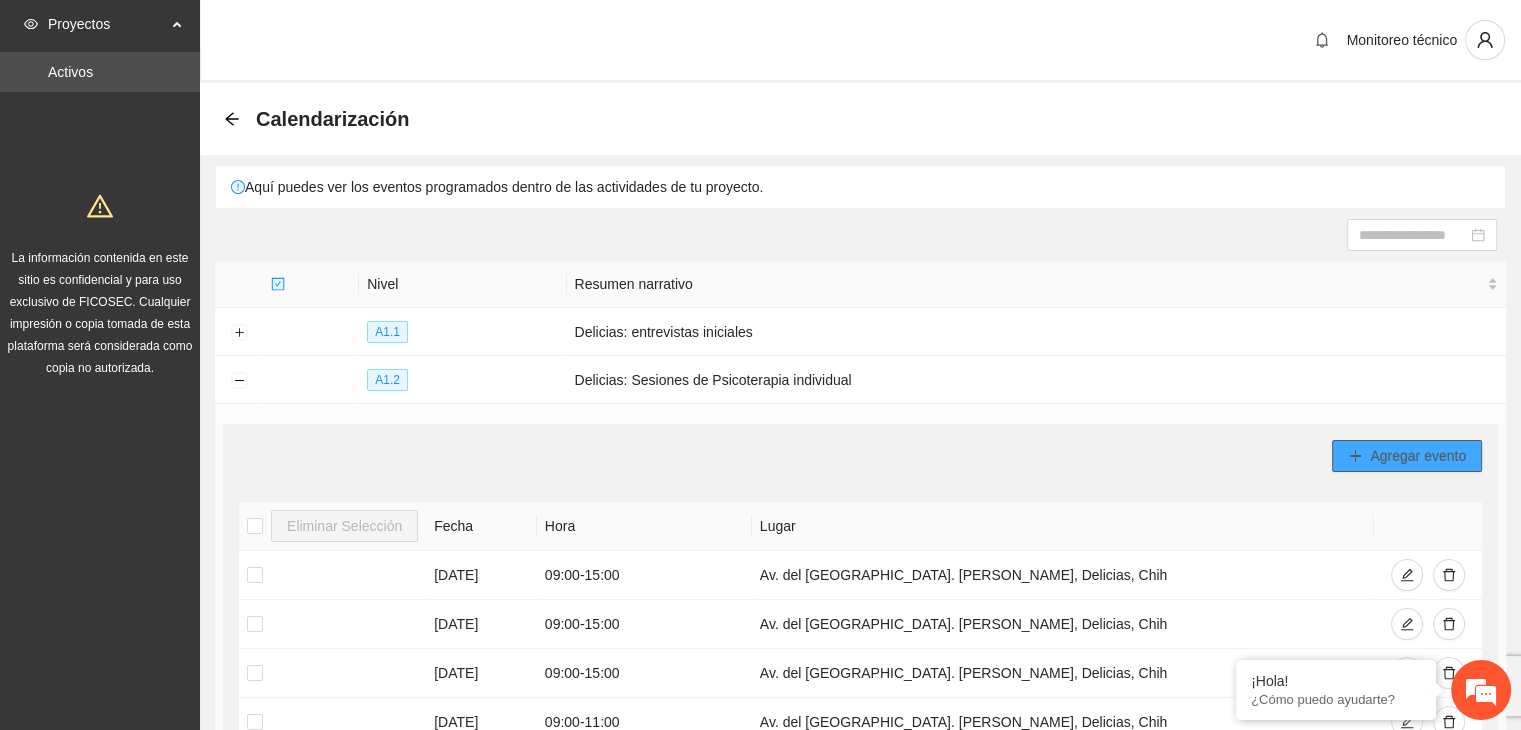 click on "Agregar evento" at bounding box center [1407, 456] 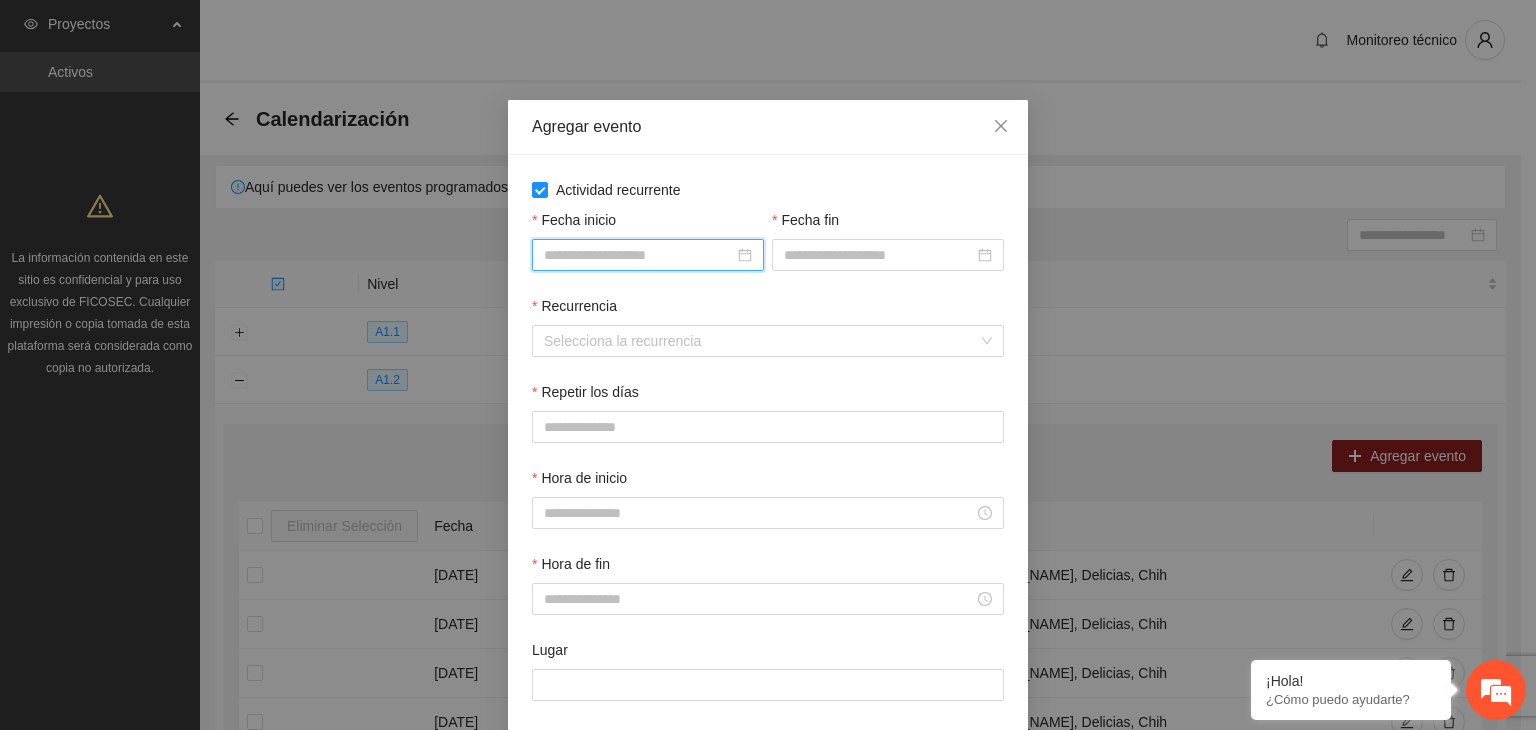 click on "Fecha inicio" at bounding box center [639, 255] 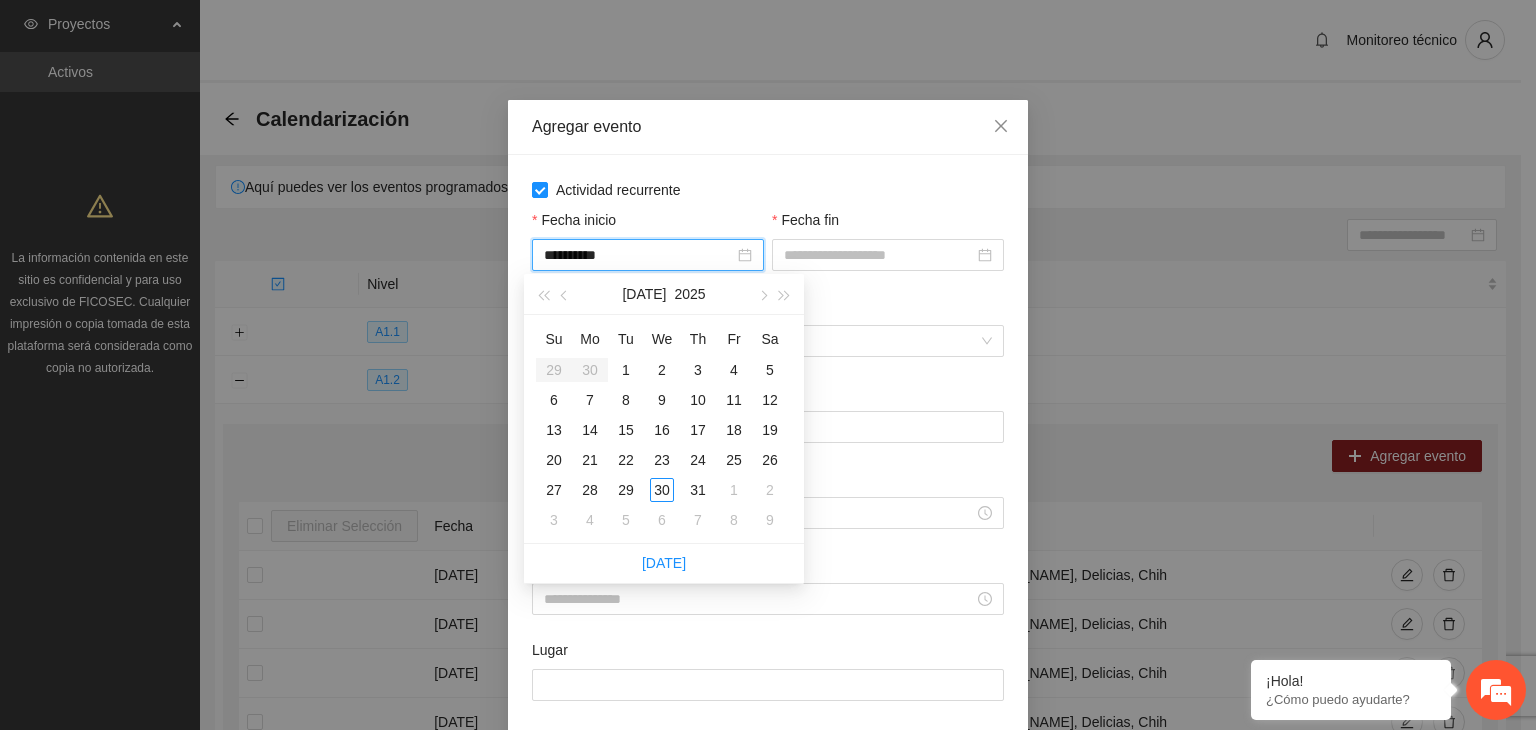 type on "**********" 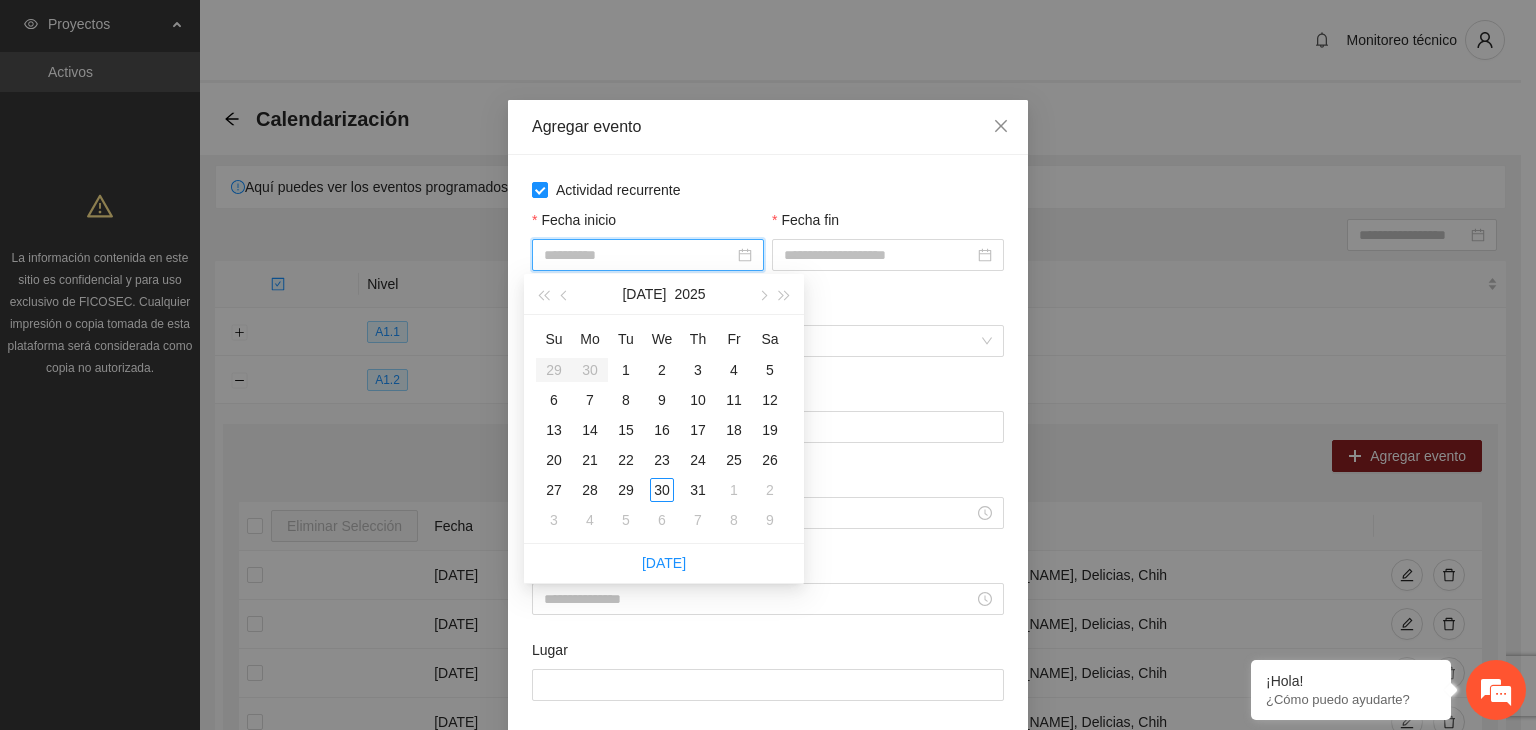 type on "**********" 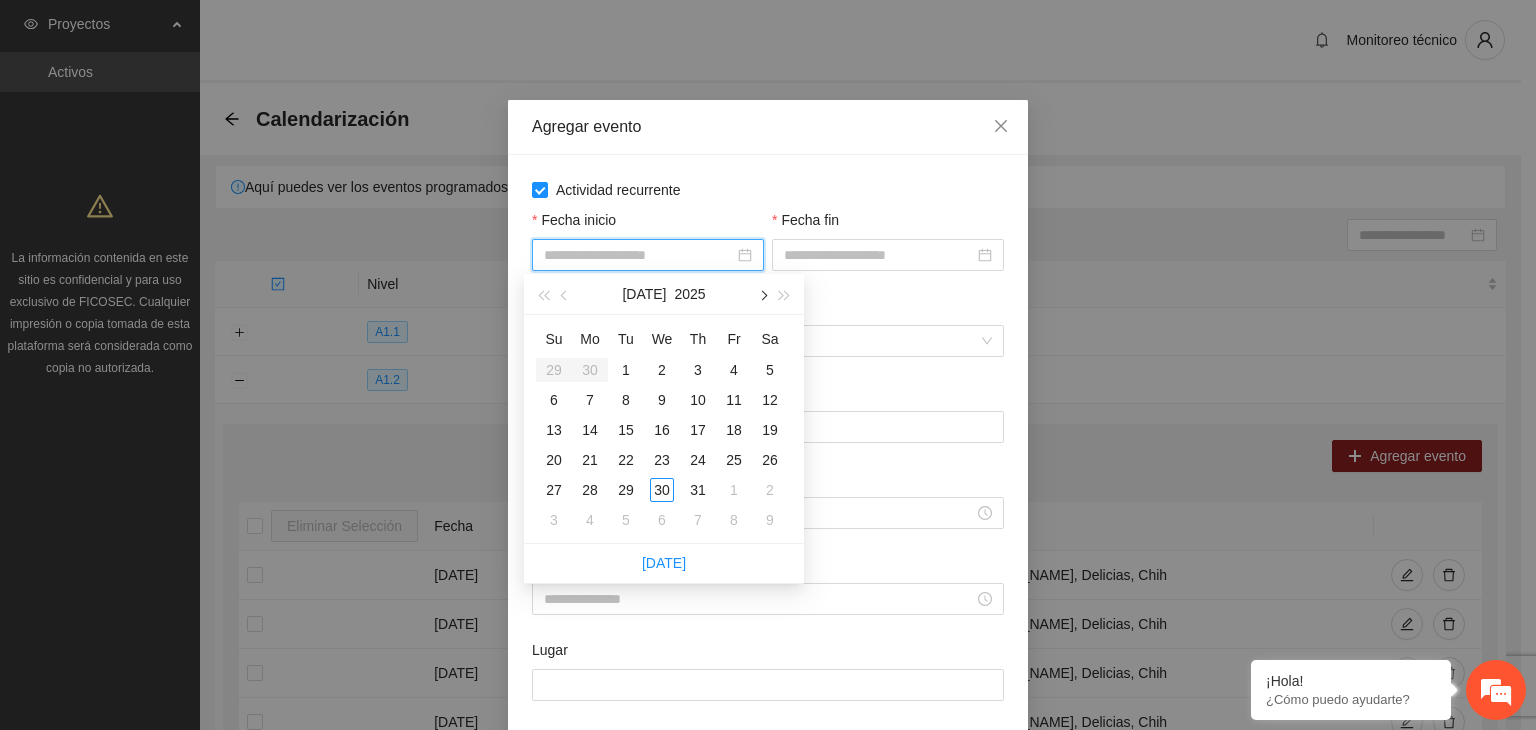 click at bounding box center [762, 294] 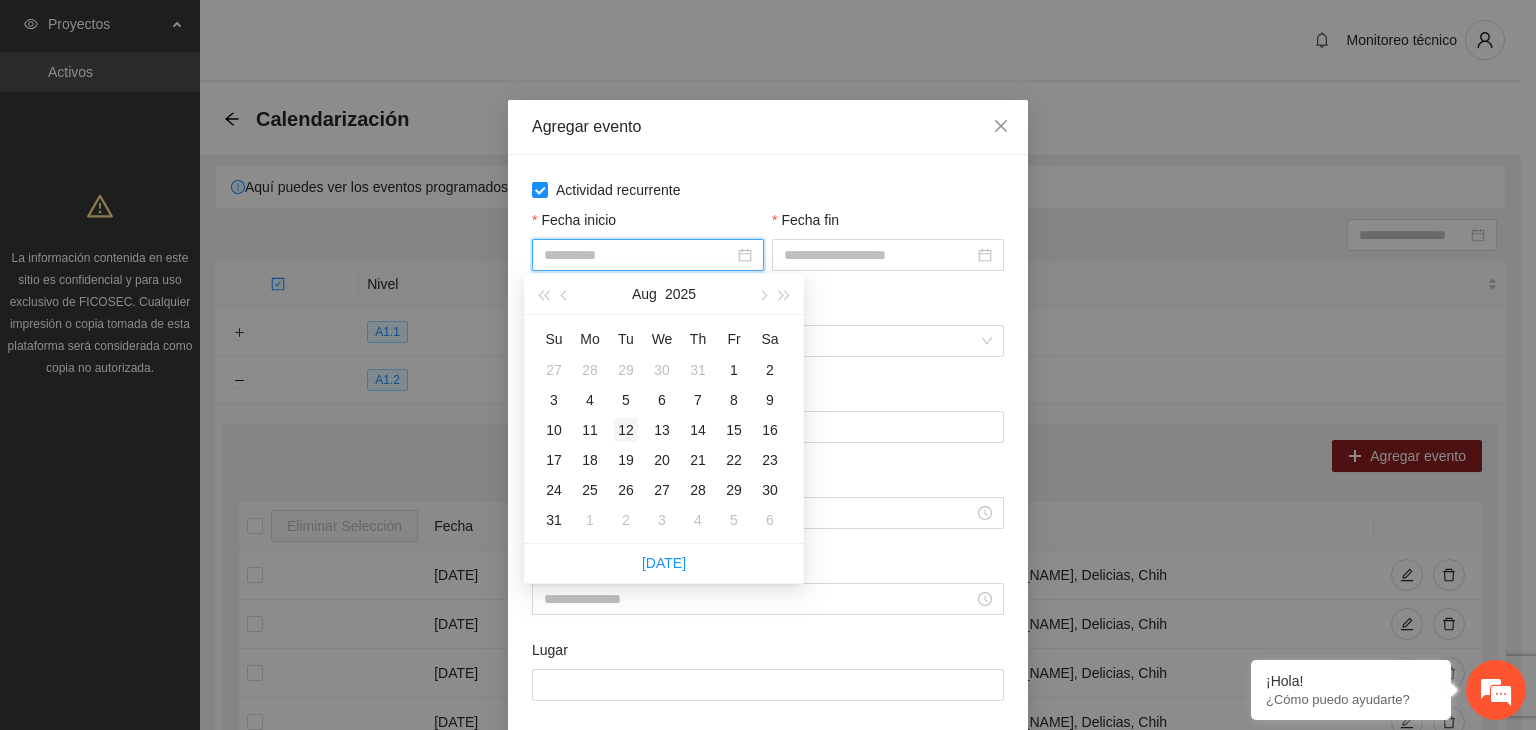 type on "**********" 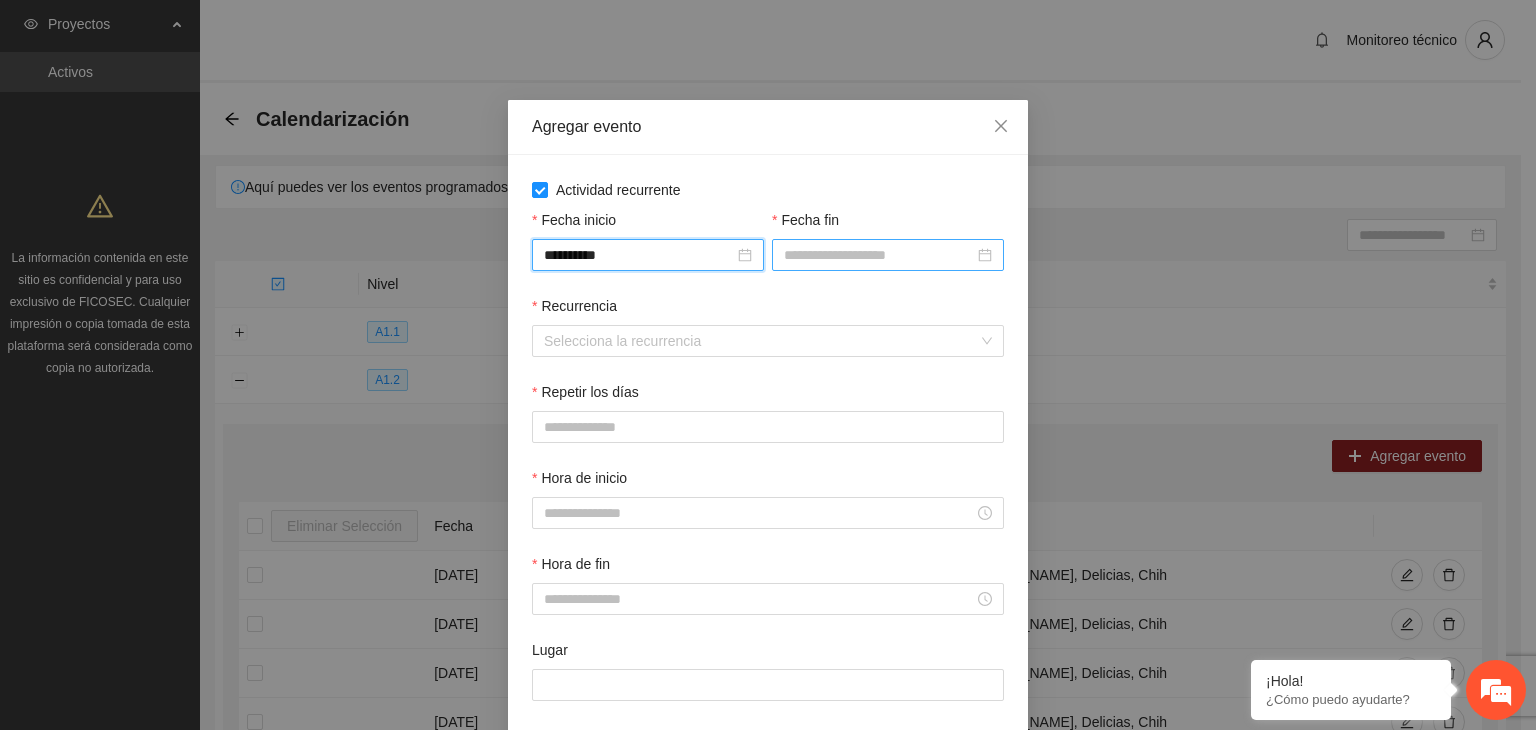 click on "Fecha fin" at bounding box center (879, 255) 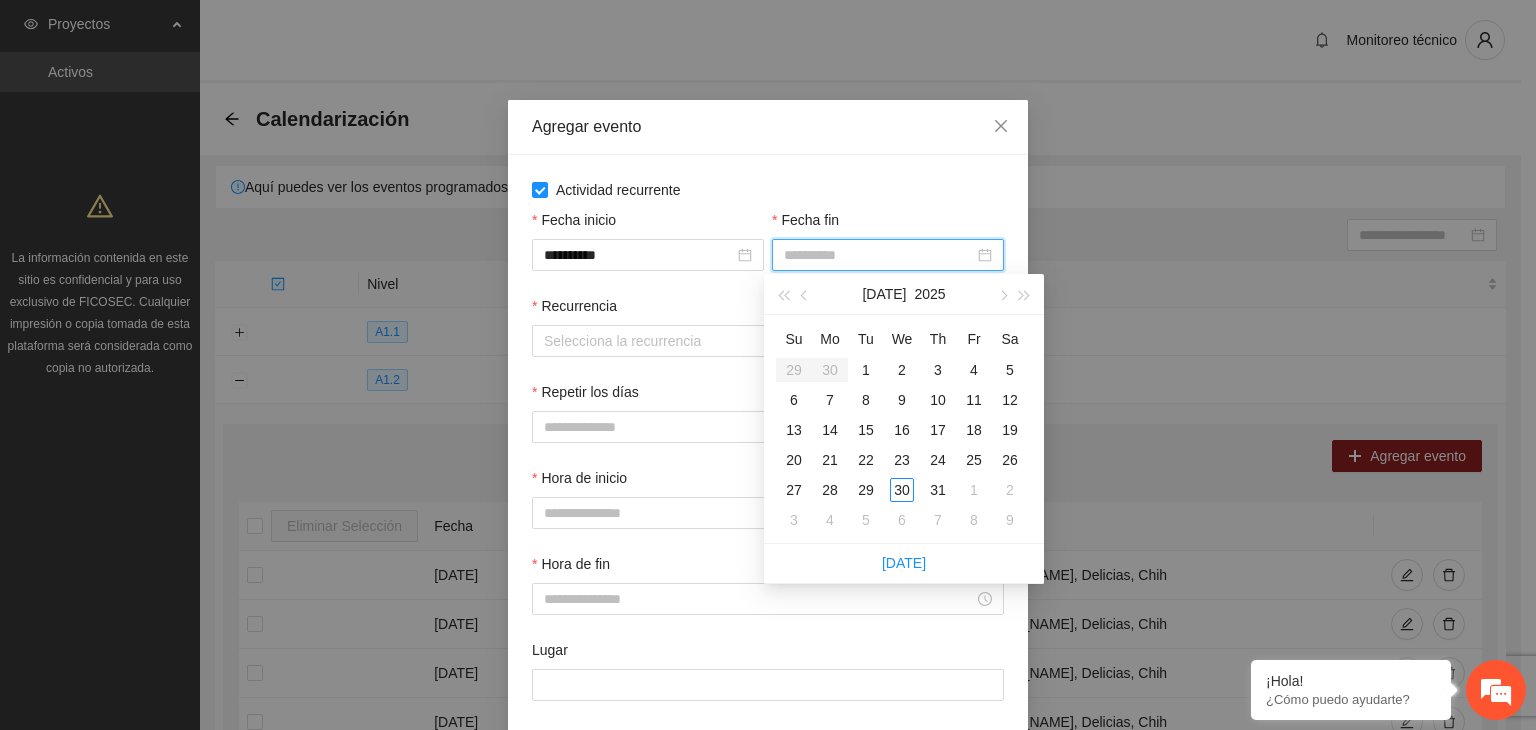 type on "**********" 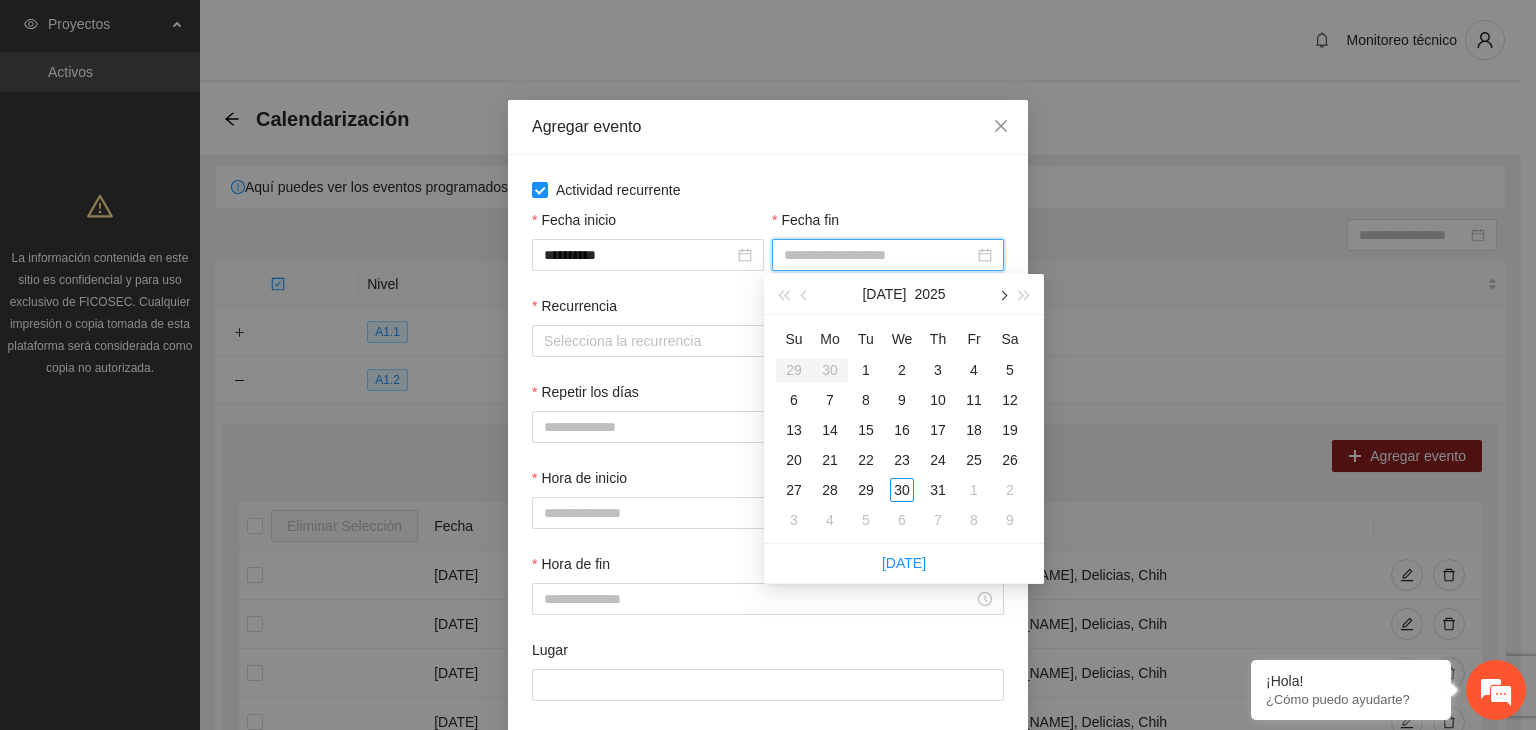 click at bounding box center (1002, 296) 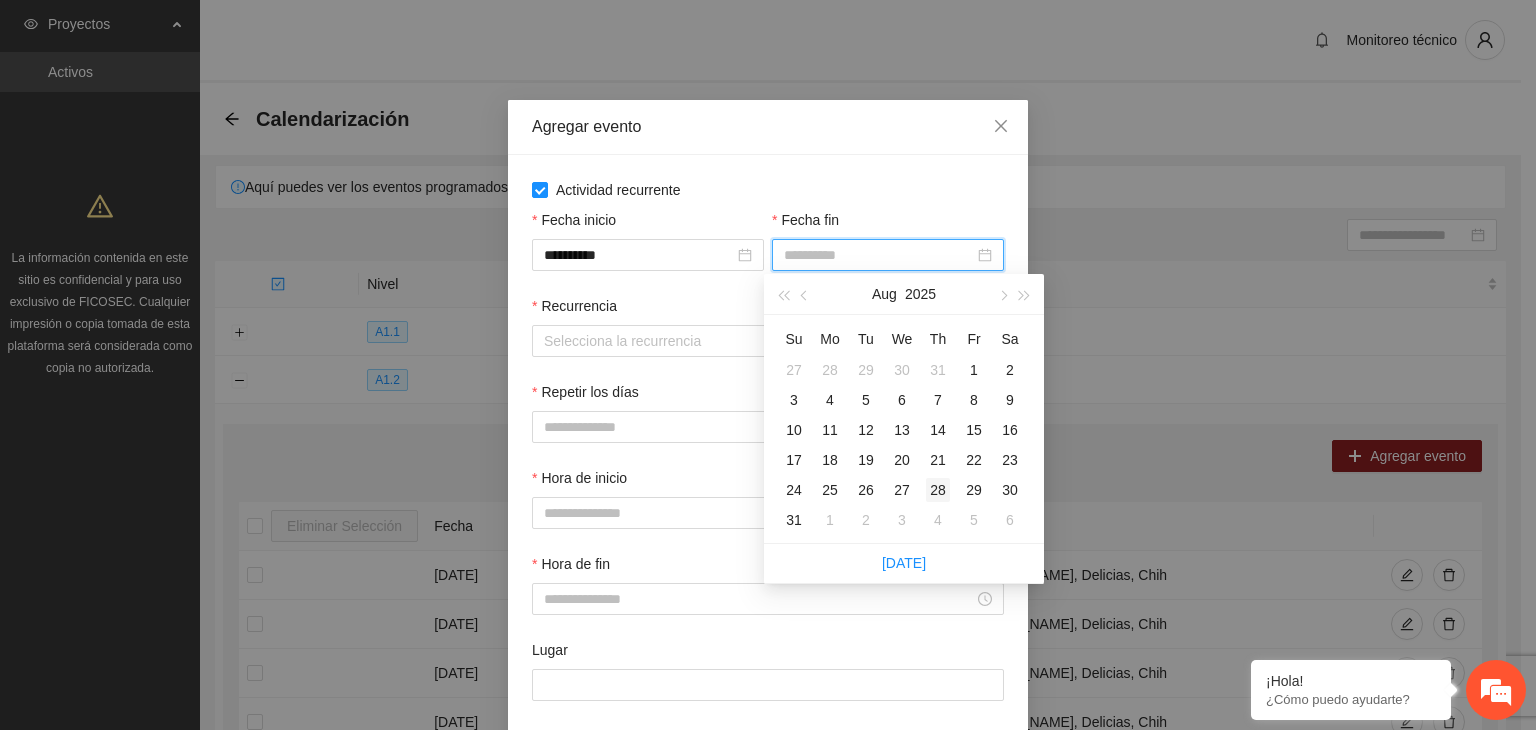 type on "**********" 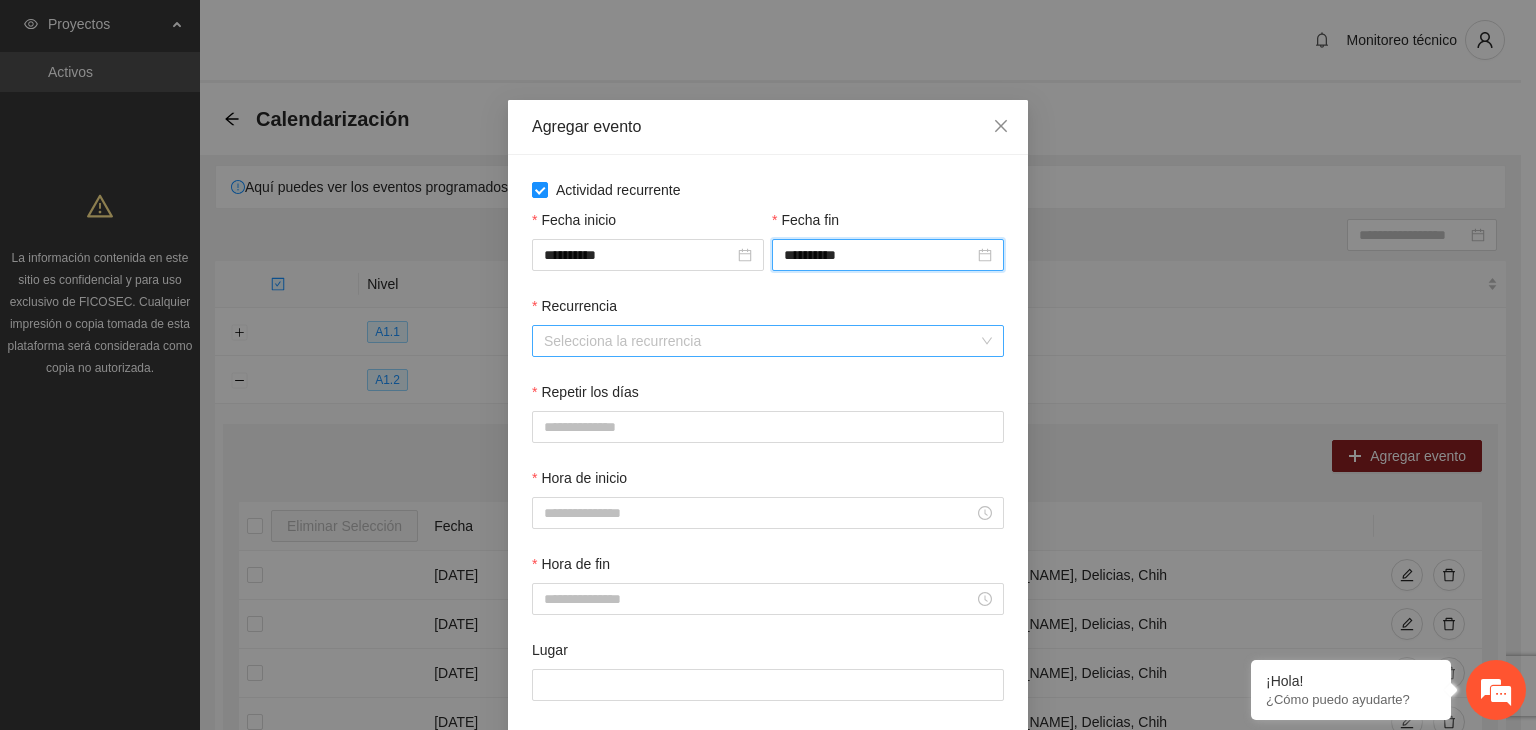 click on "Recurrencia" at bounding box center [761, 341] 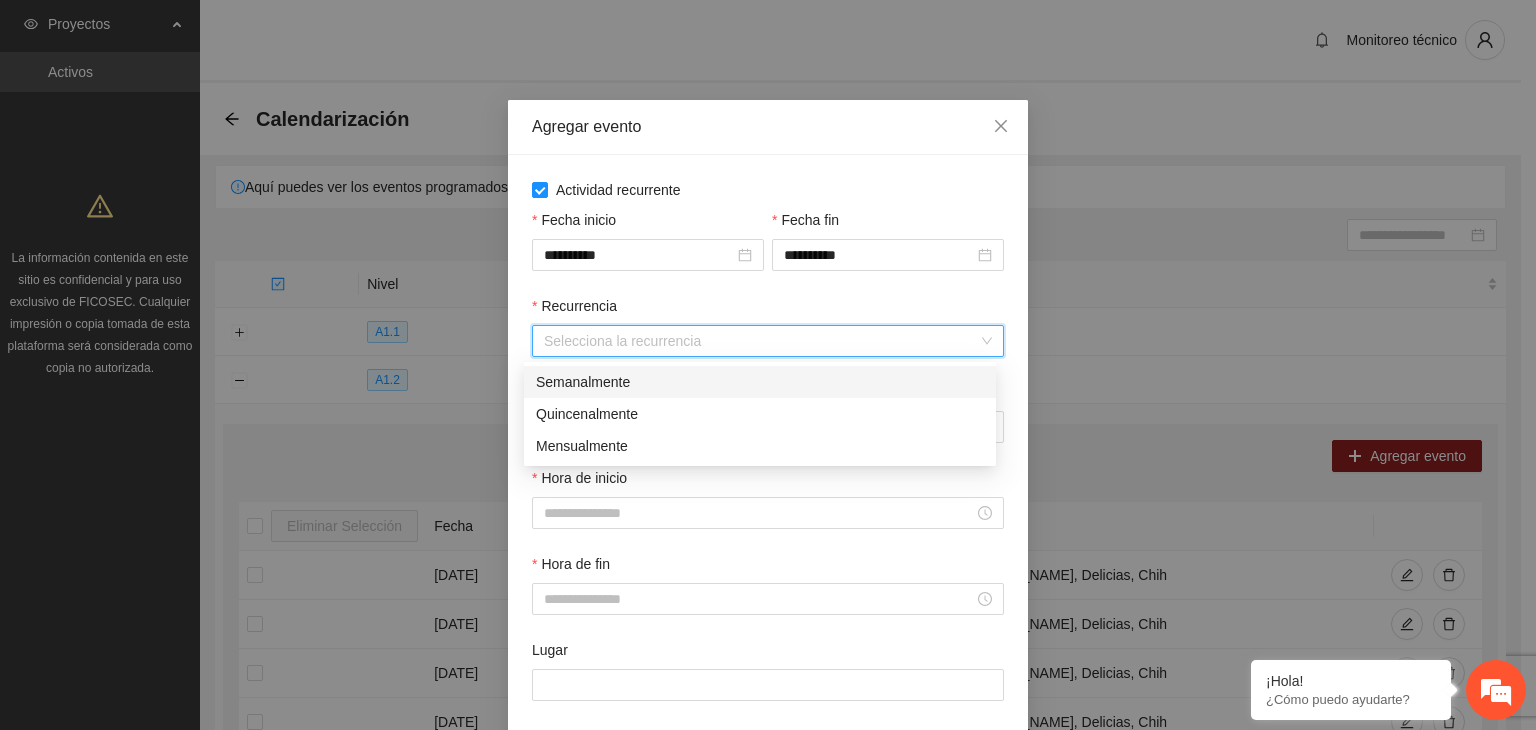 click on "Semanalmente" at bounding box center [760, 382] 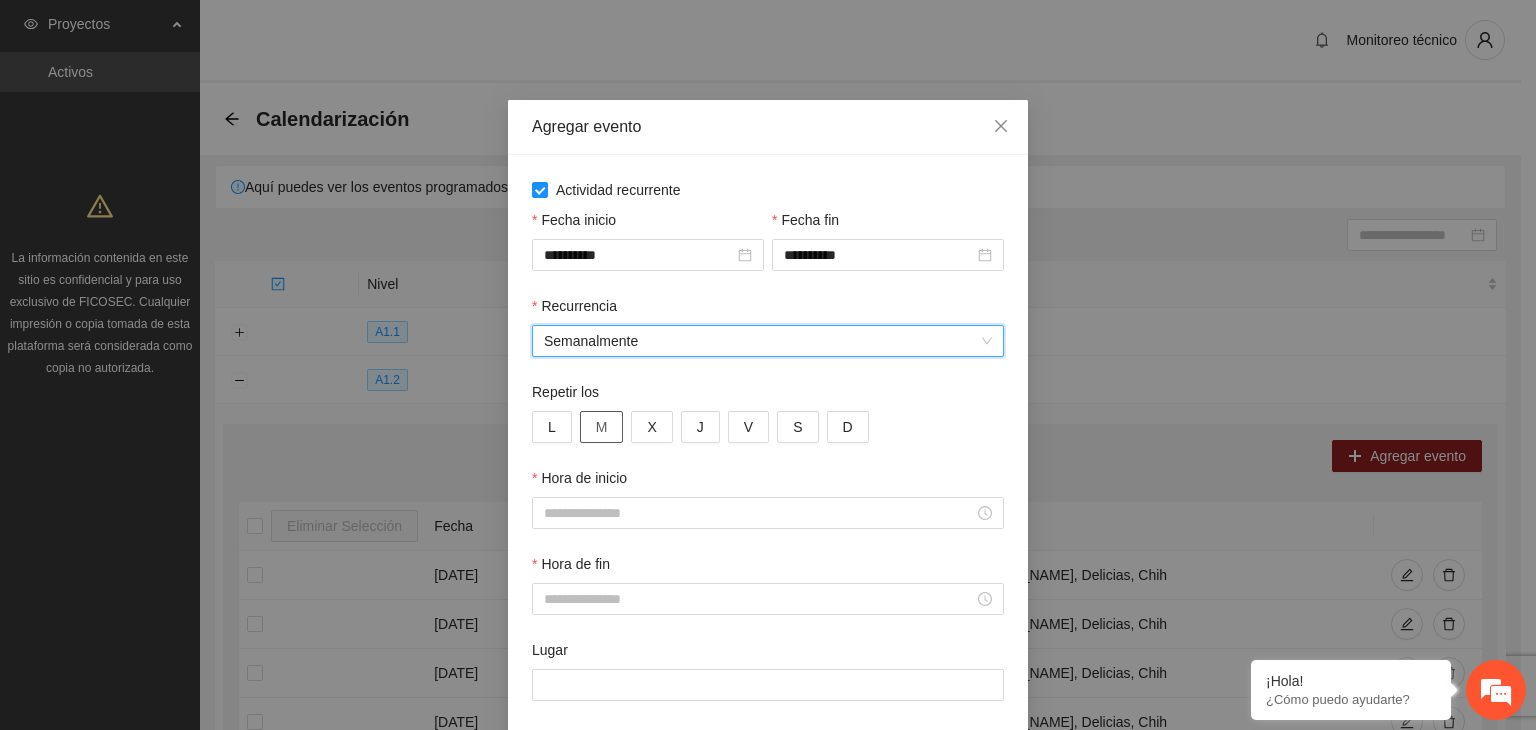 click on "M" at bounding box center (602, 427) 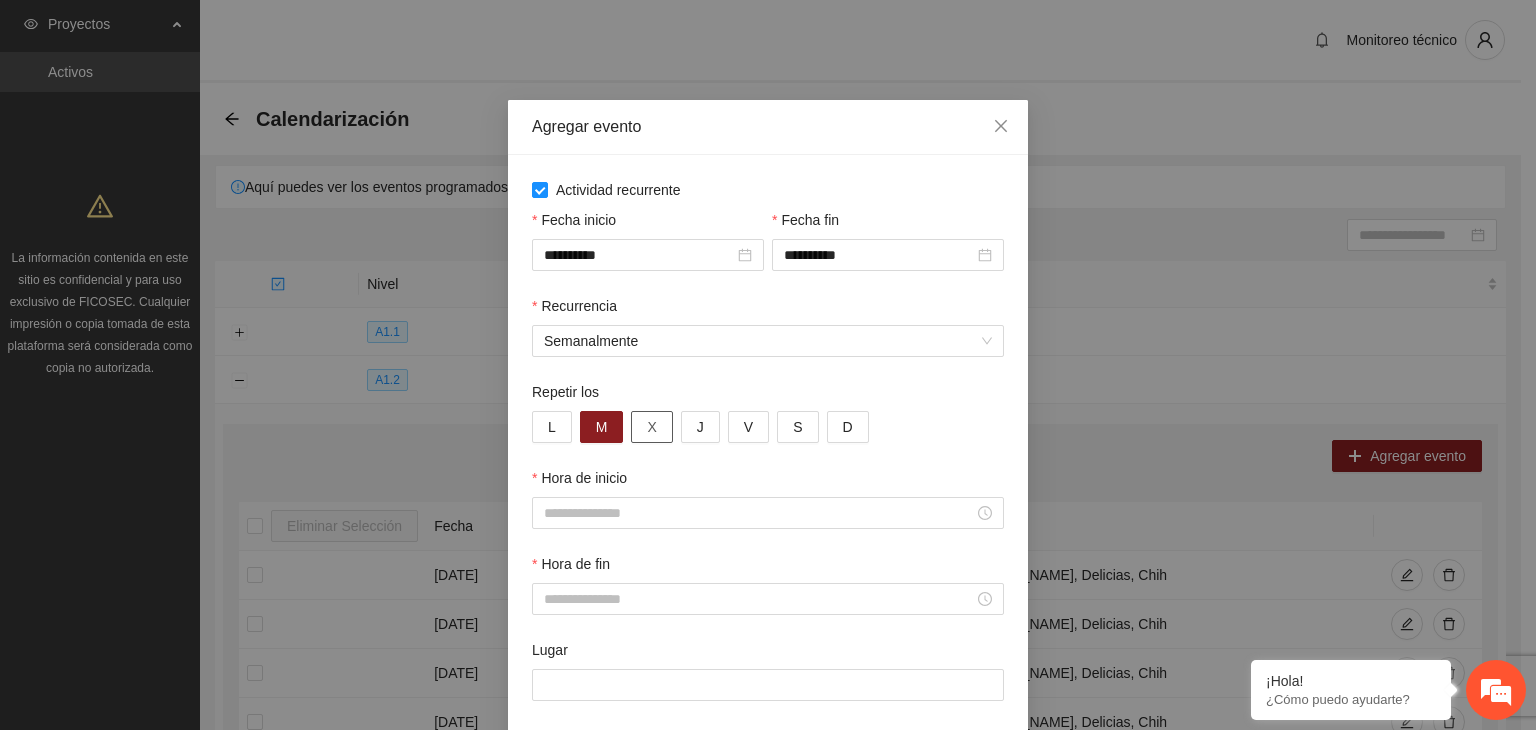 click on "X" at bounding box center [651, 427] 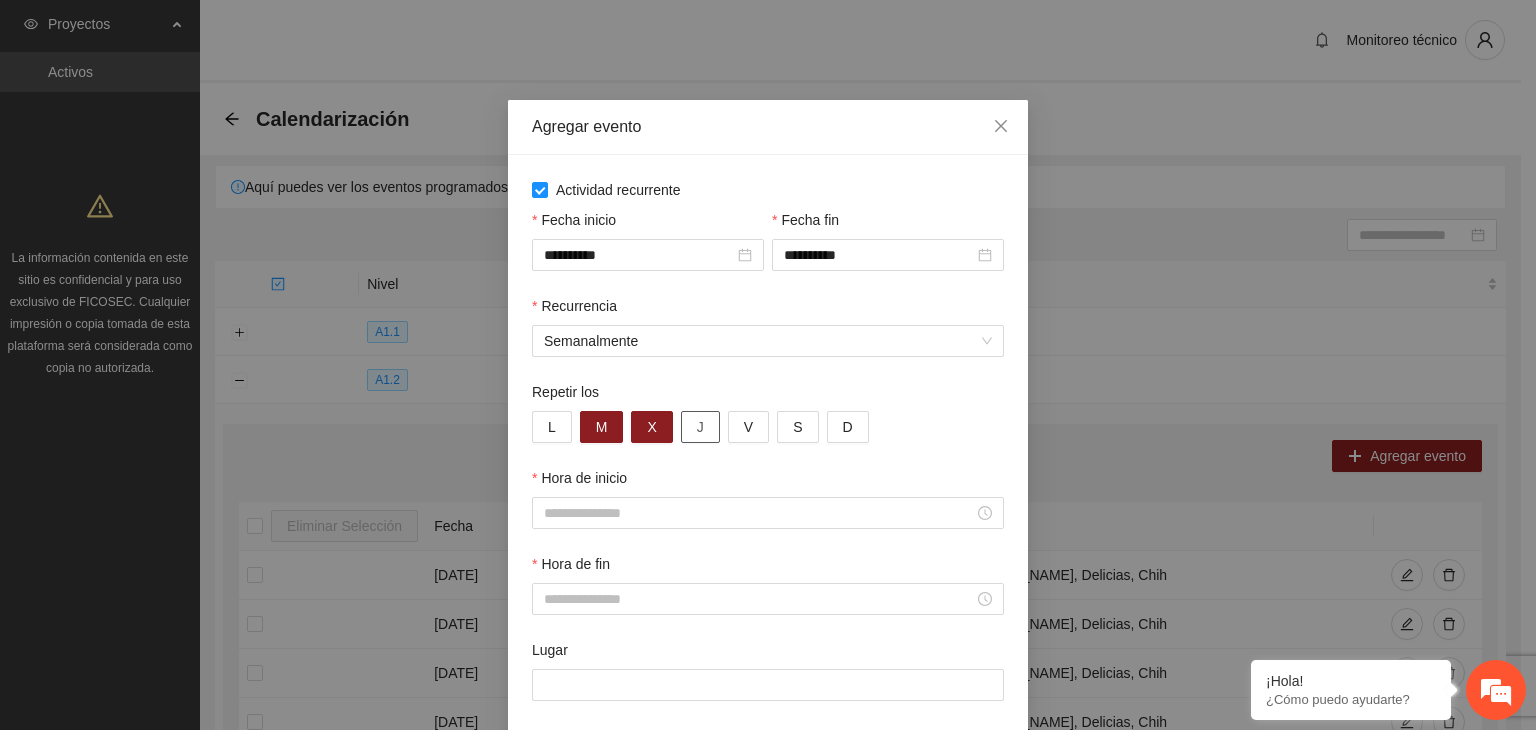 click on "J" at bounding box center [700, 427] 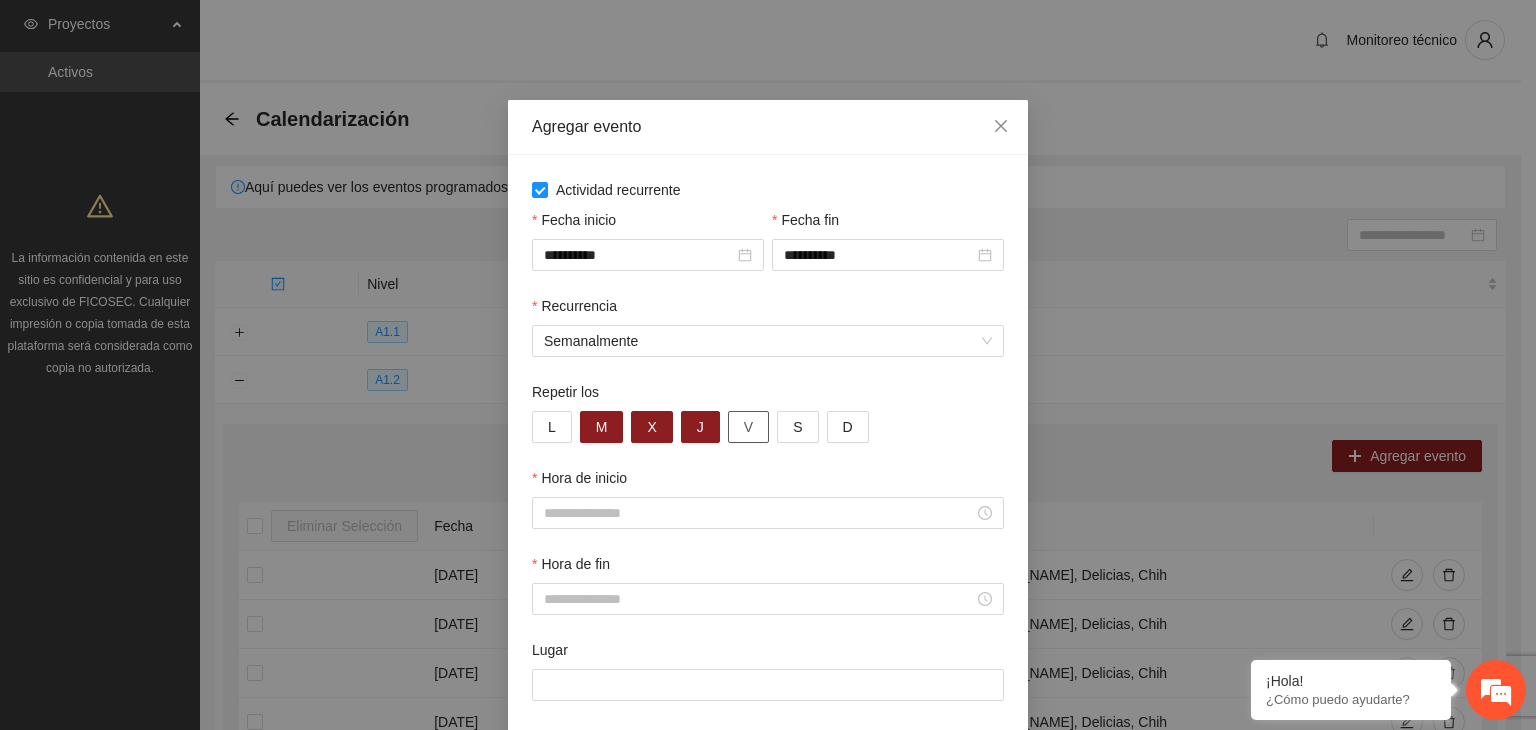 click on "V" at bounding box center (748, 427) 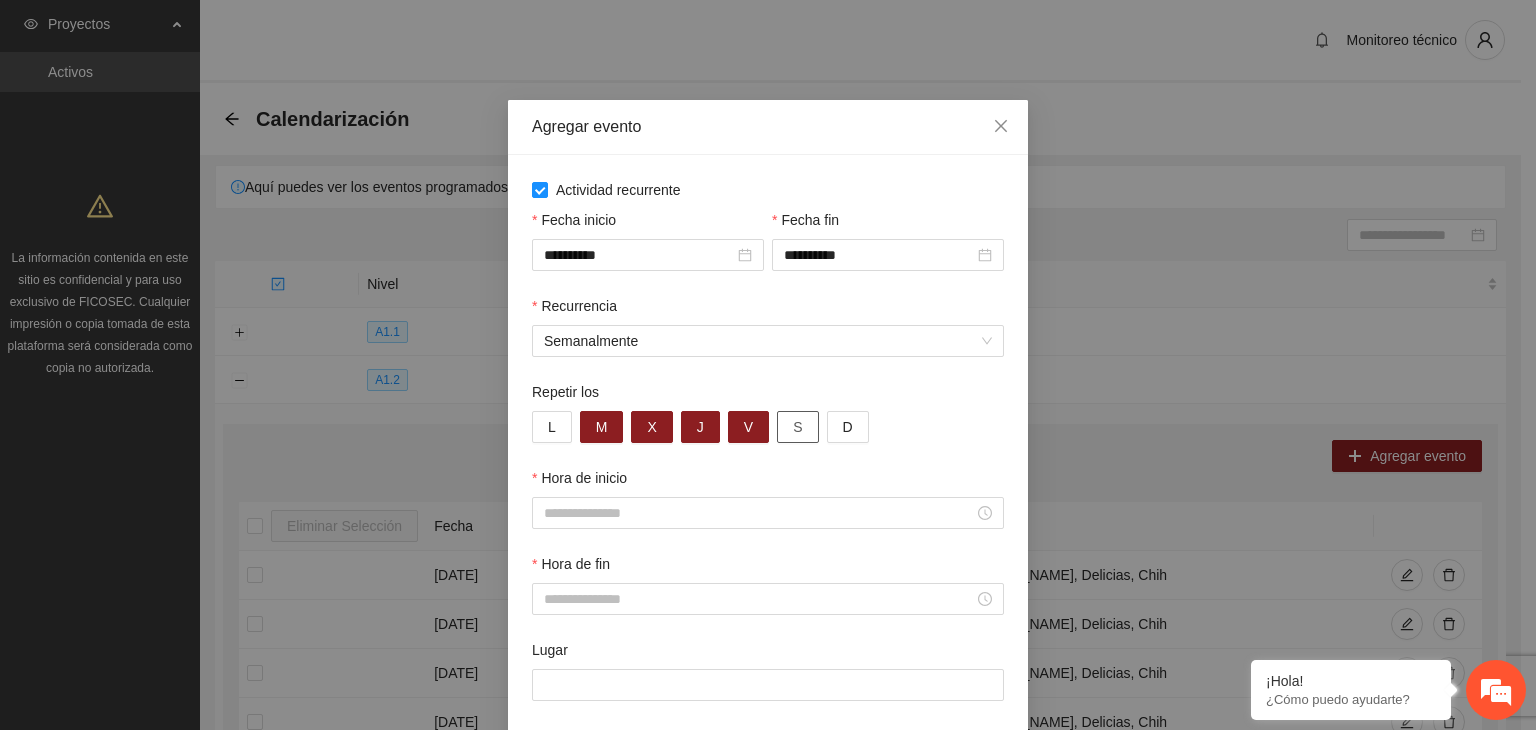 click on "S" at bounding box center (797, 427) 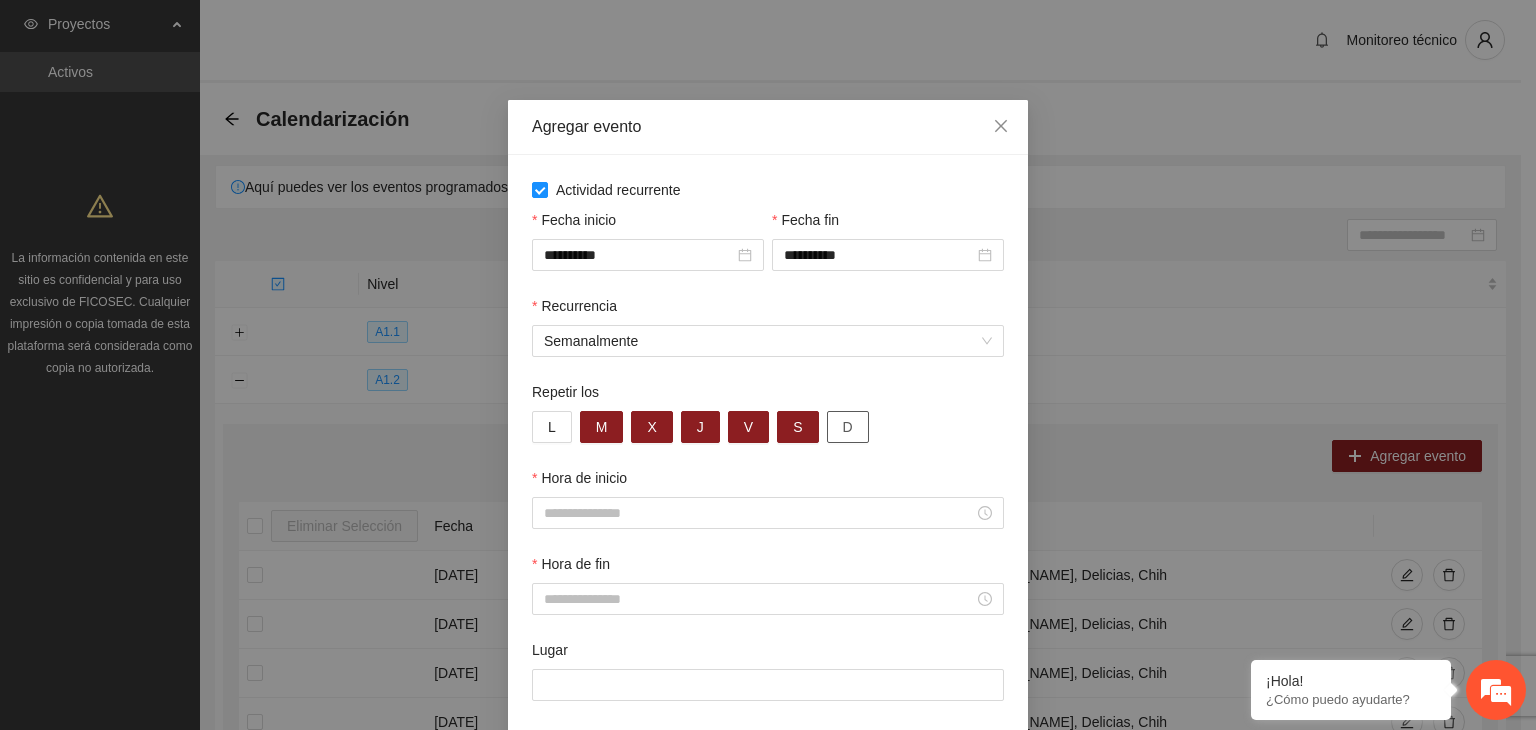 click on "D" at bounding box center [848, 427] 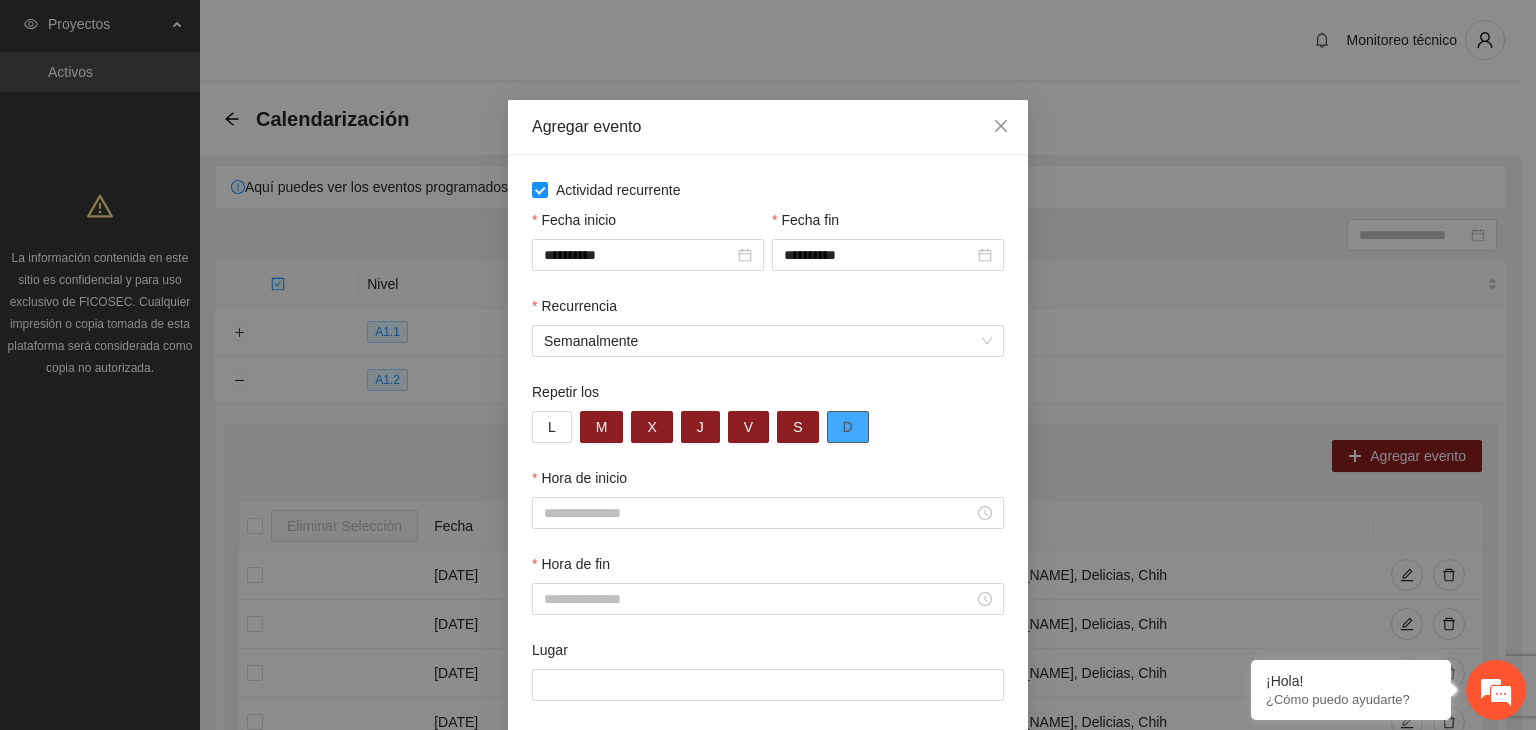 click on "D" at bounding box center (848, 427) 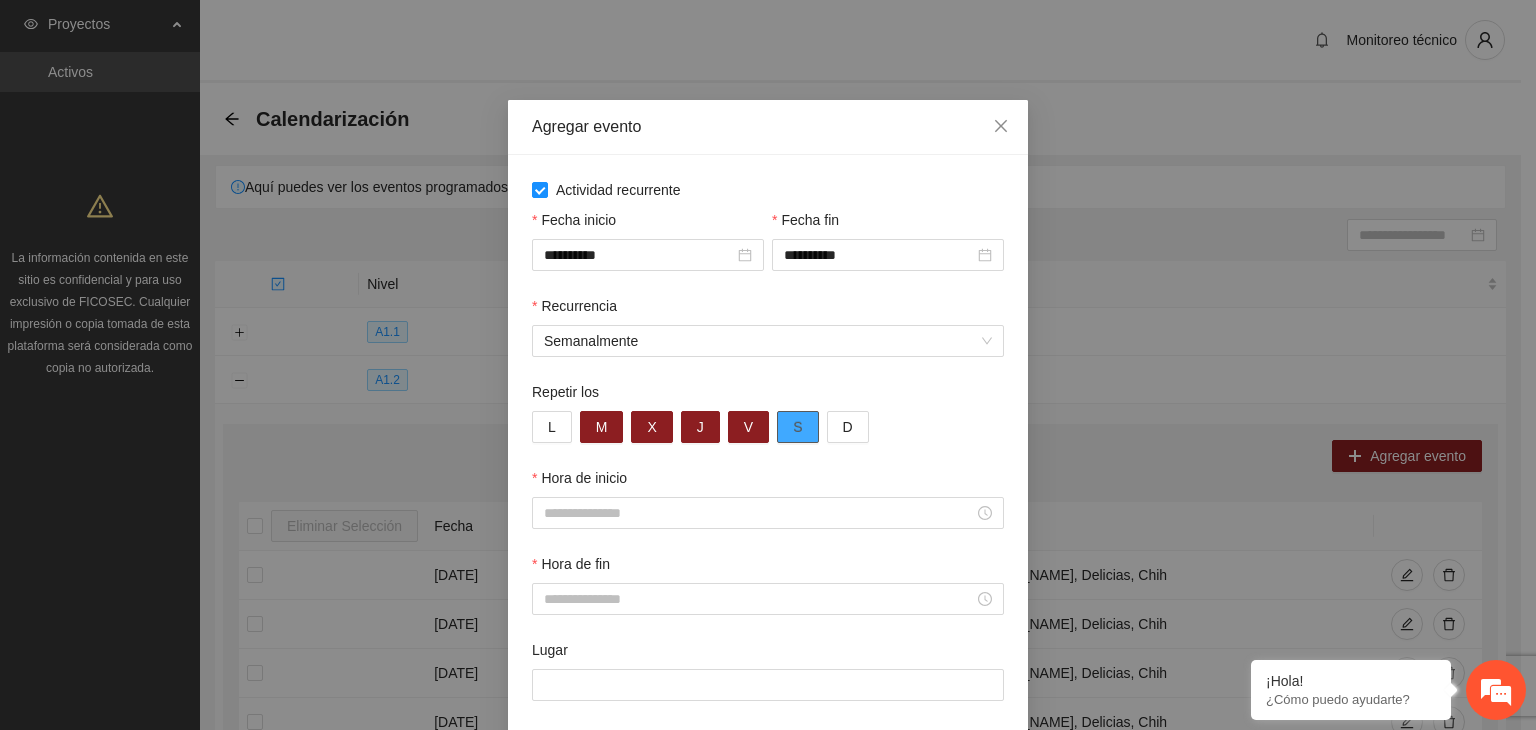 click on "S" at bounding box center (797, 427) 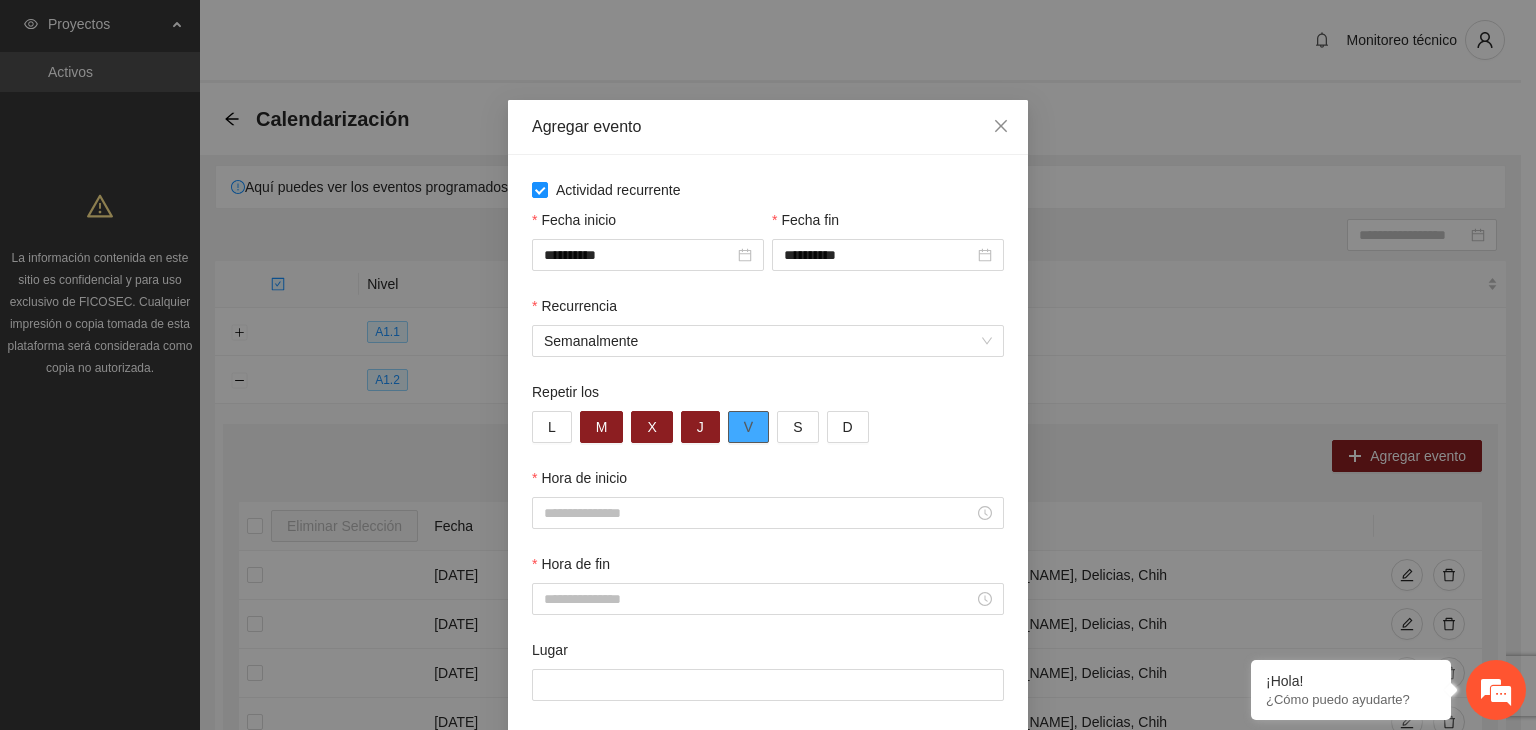 click on "V" at bounding box center (748, 427) 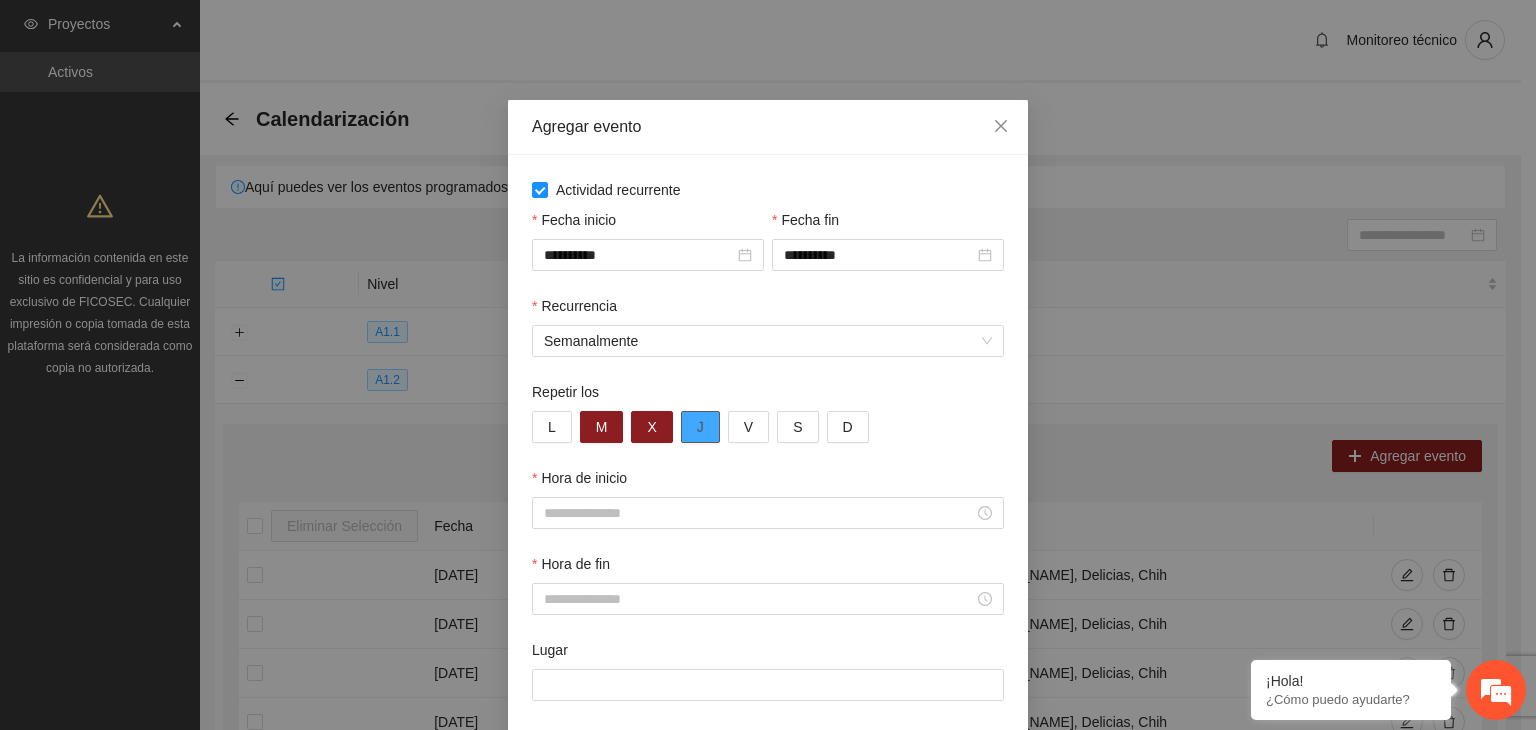 click on "J" at bounding box center [700, 427] 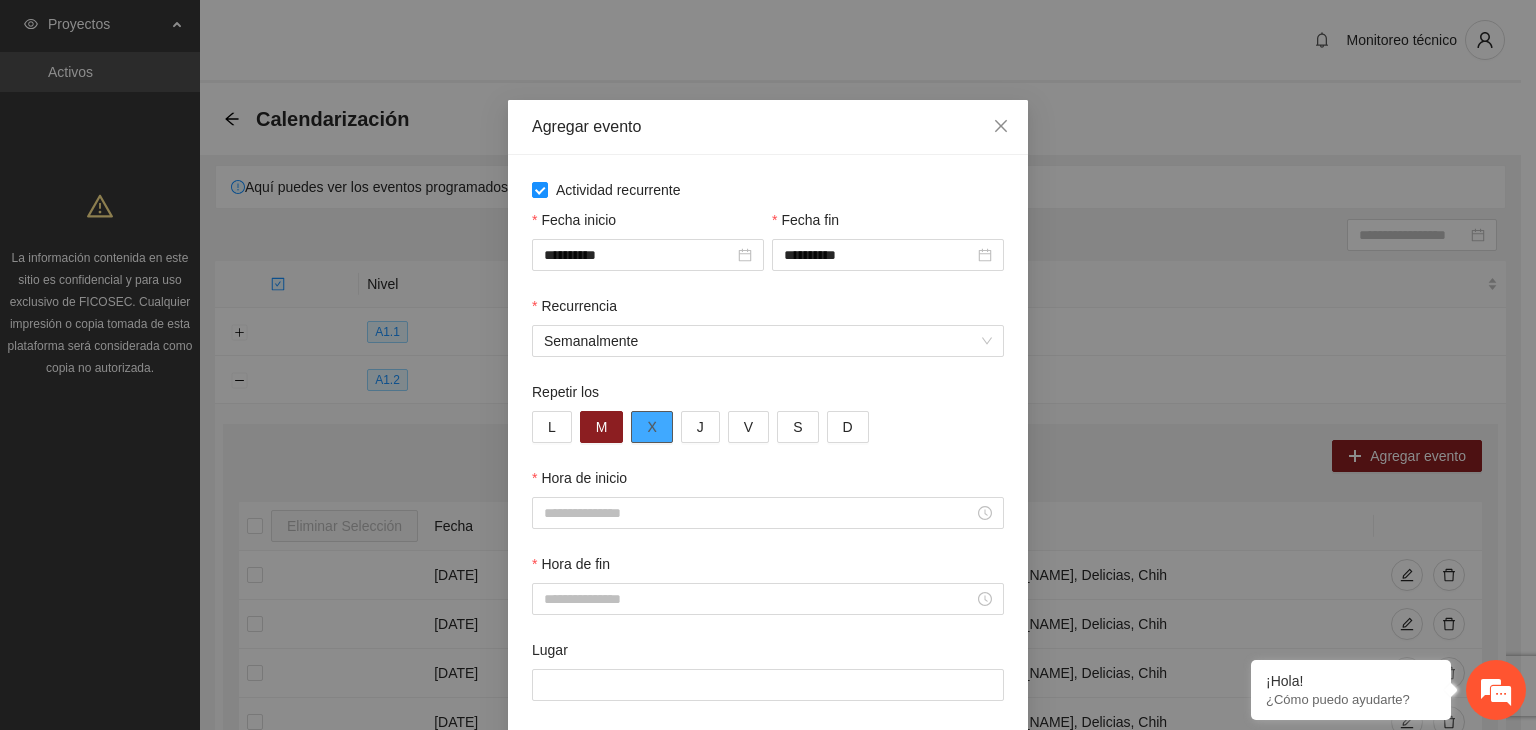 click on "X" at bounding box center (651, 427) 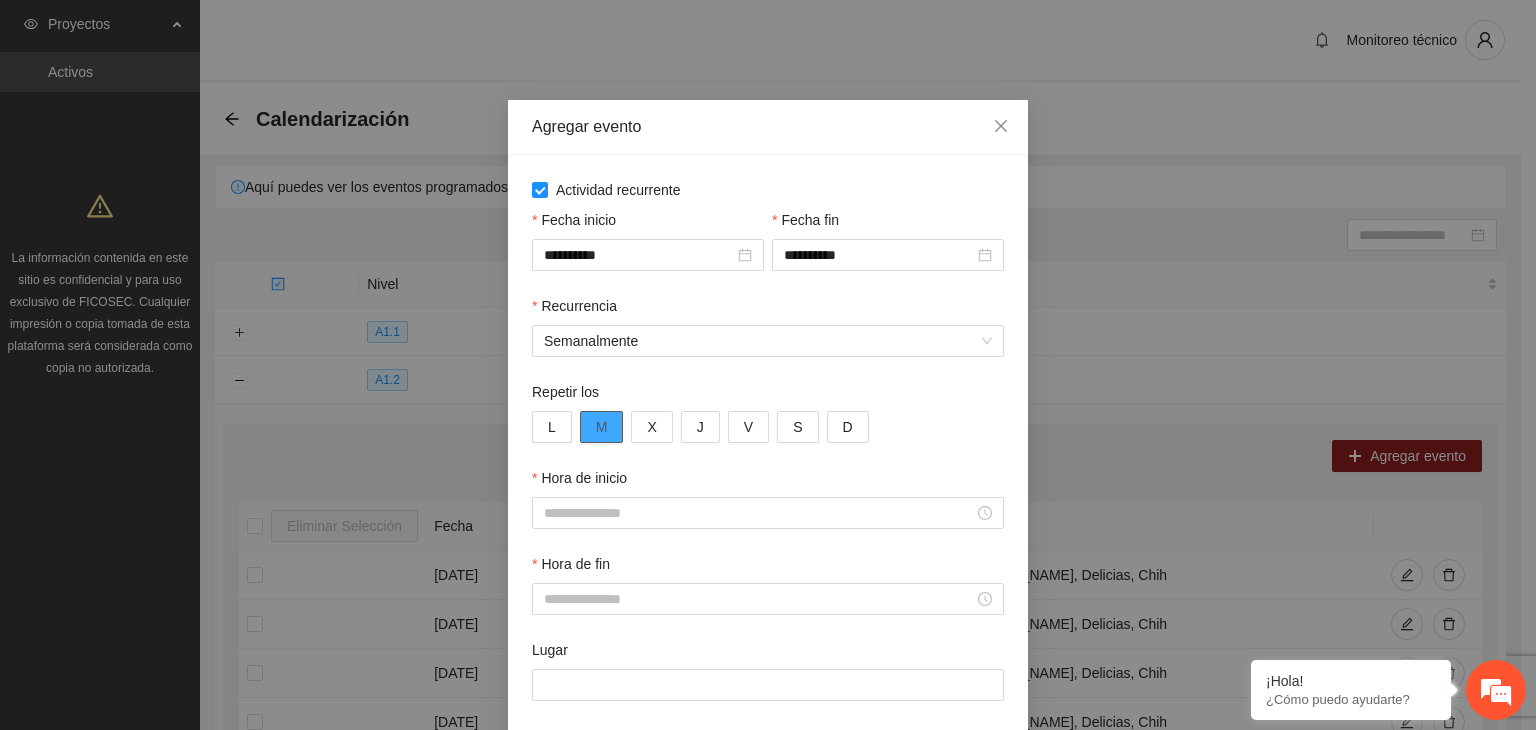 click on "M" at bounding box center [602, 427] 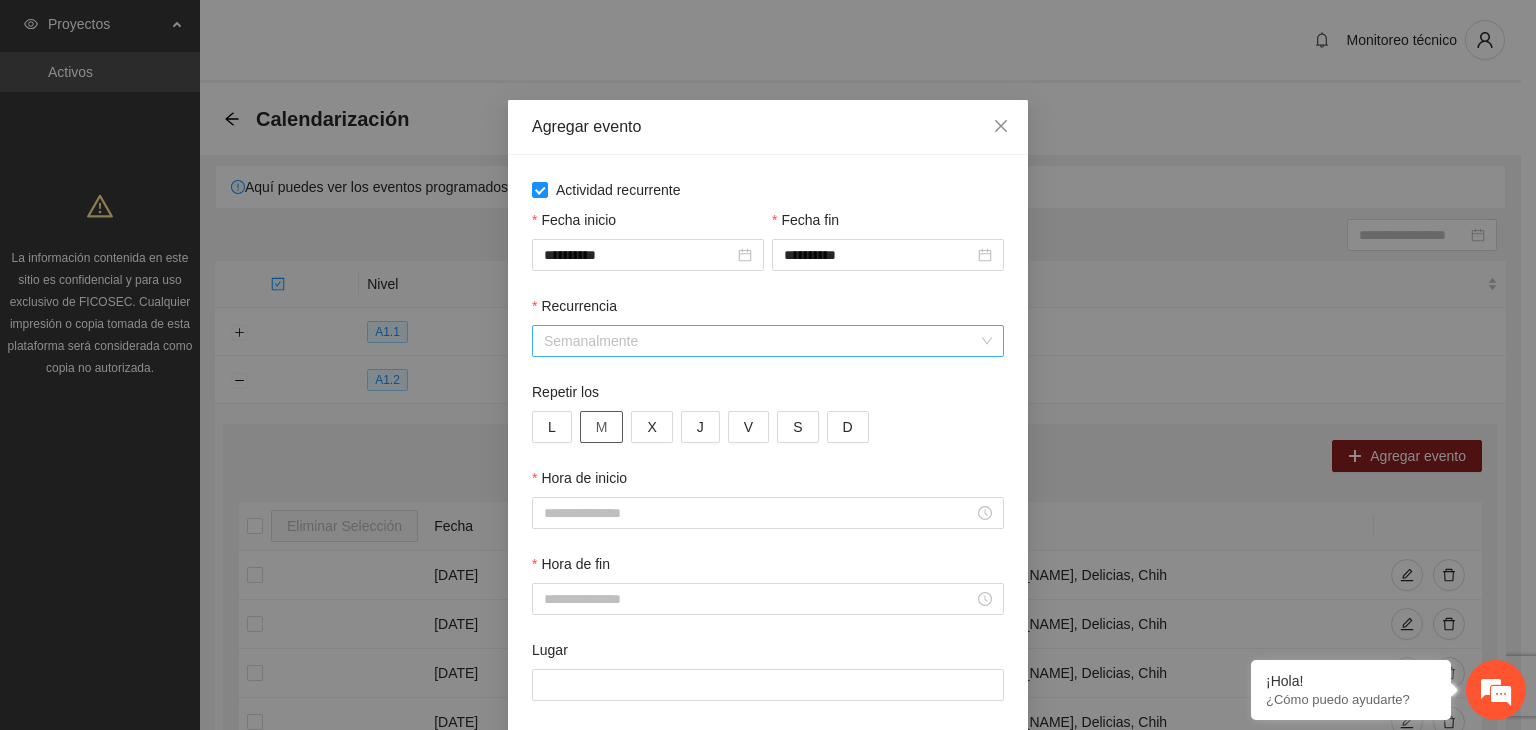 click on "Semanalmente" at bounding box center [768, 341] 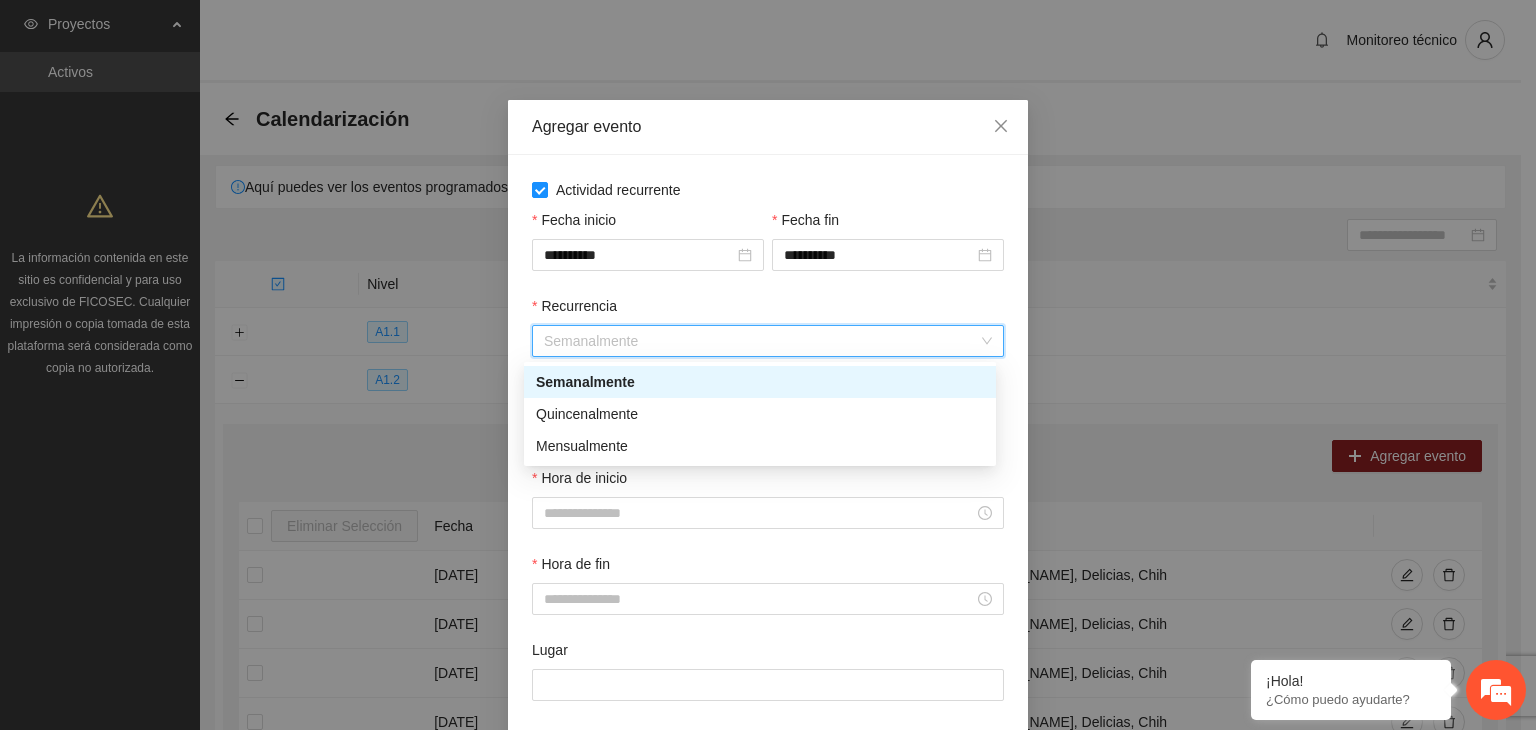 click on "Semanalmente" at bounding box center (760, 382) 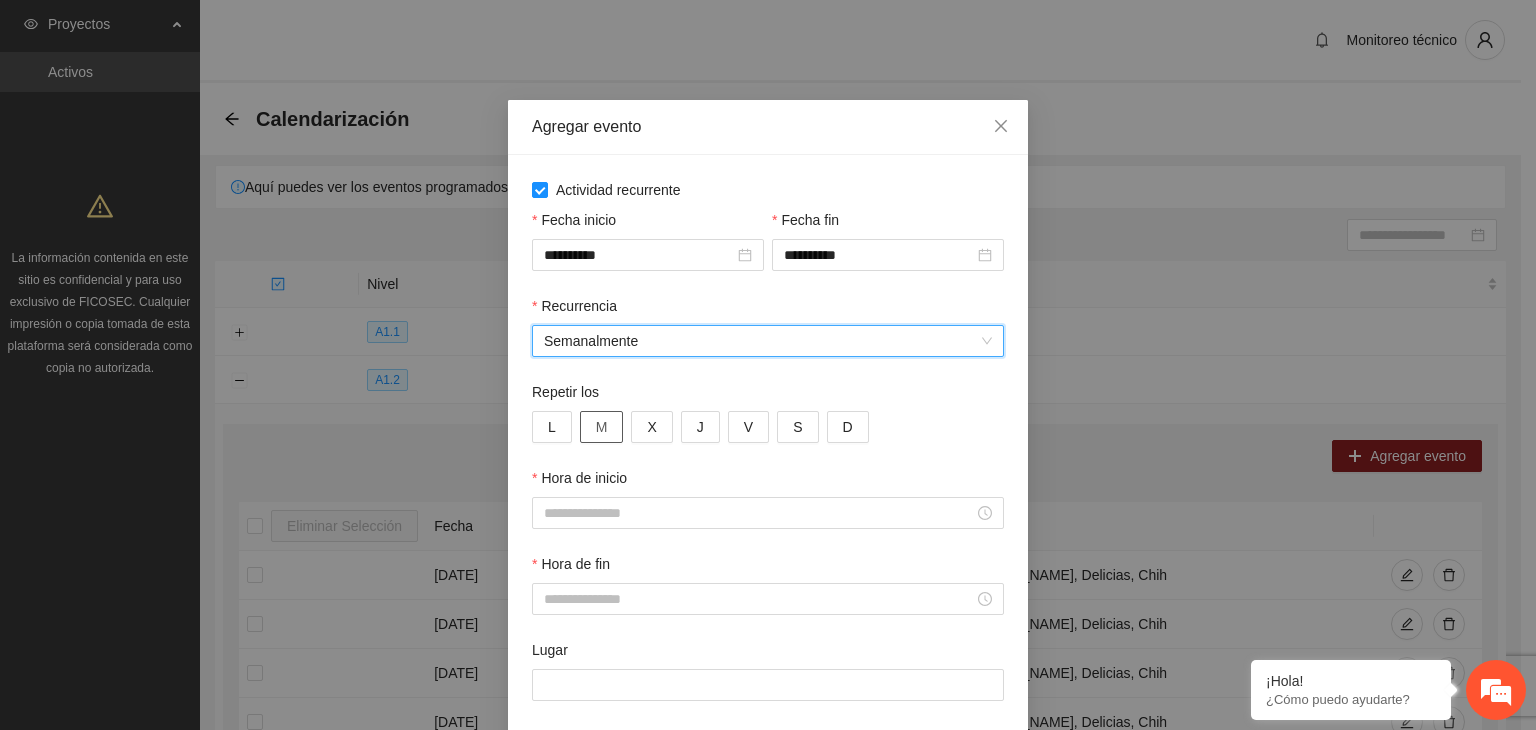 click on "M" at bounding box center (602, 427) 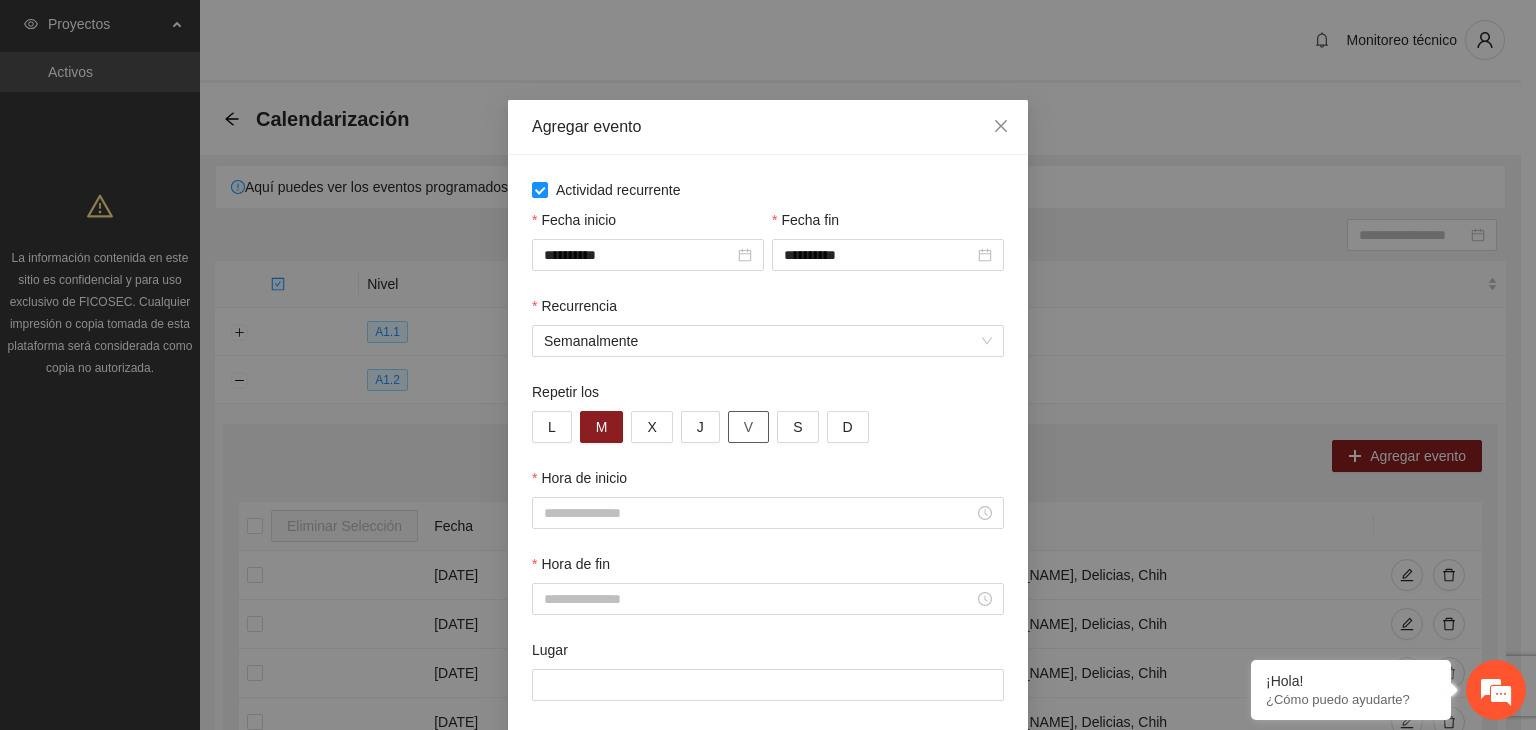 click on "V" at bounding box center (748, 427) 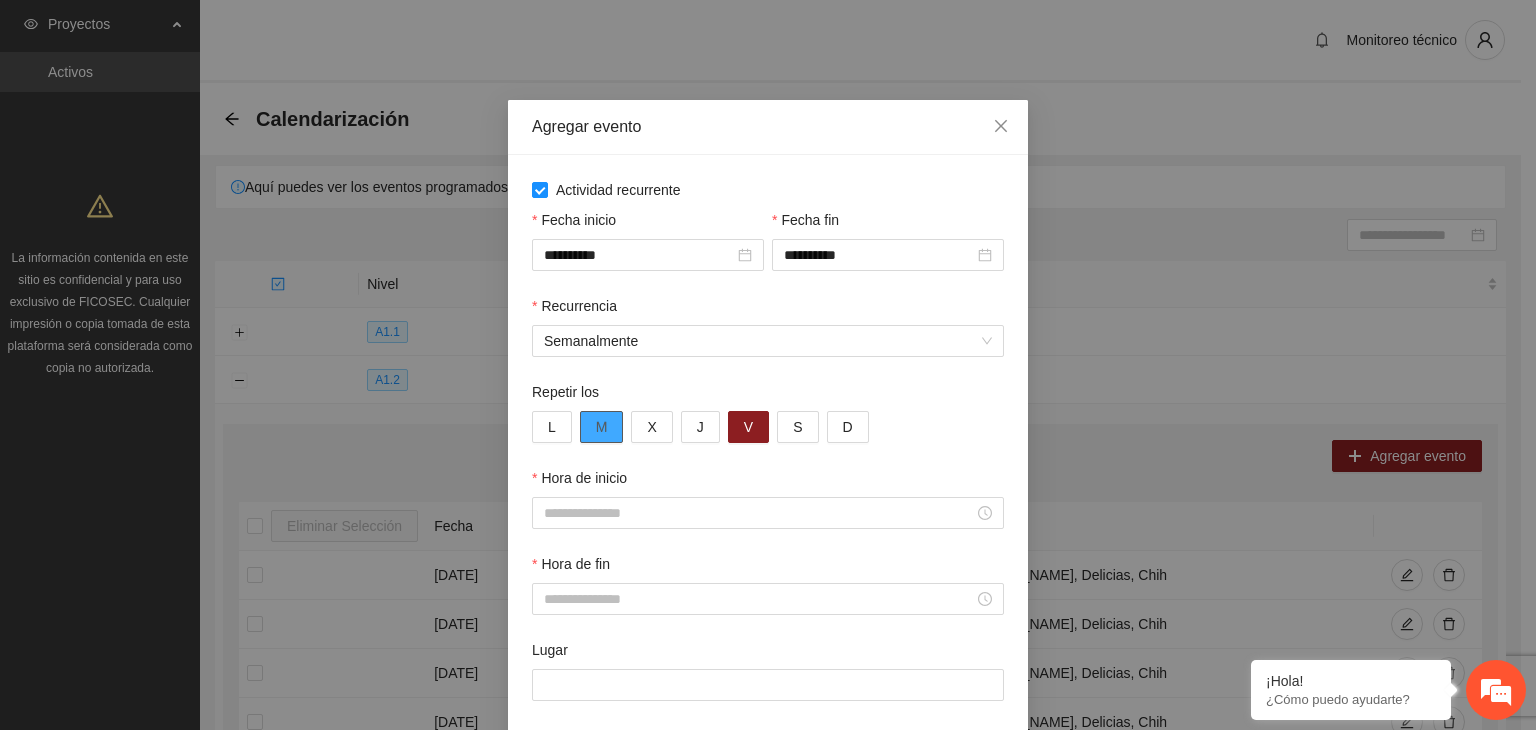 click on "M" at bounding box center (602, 427) 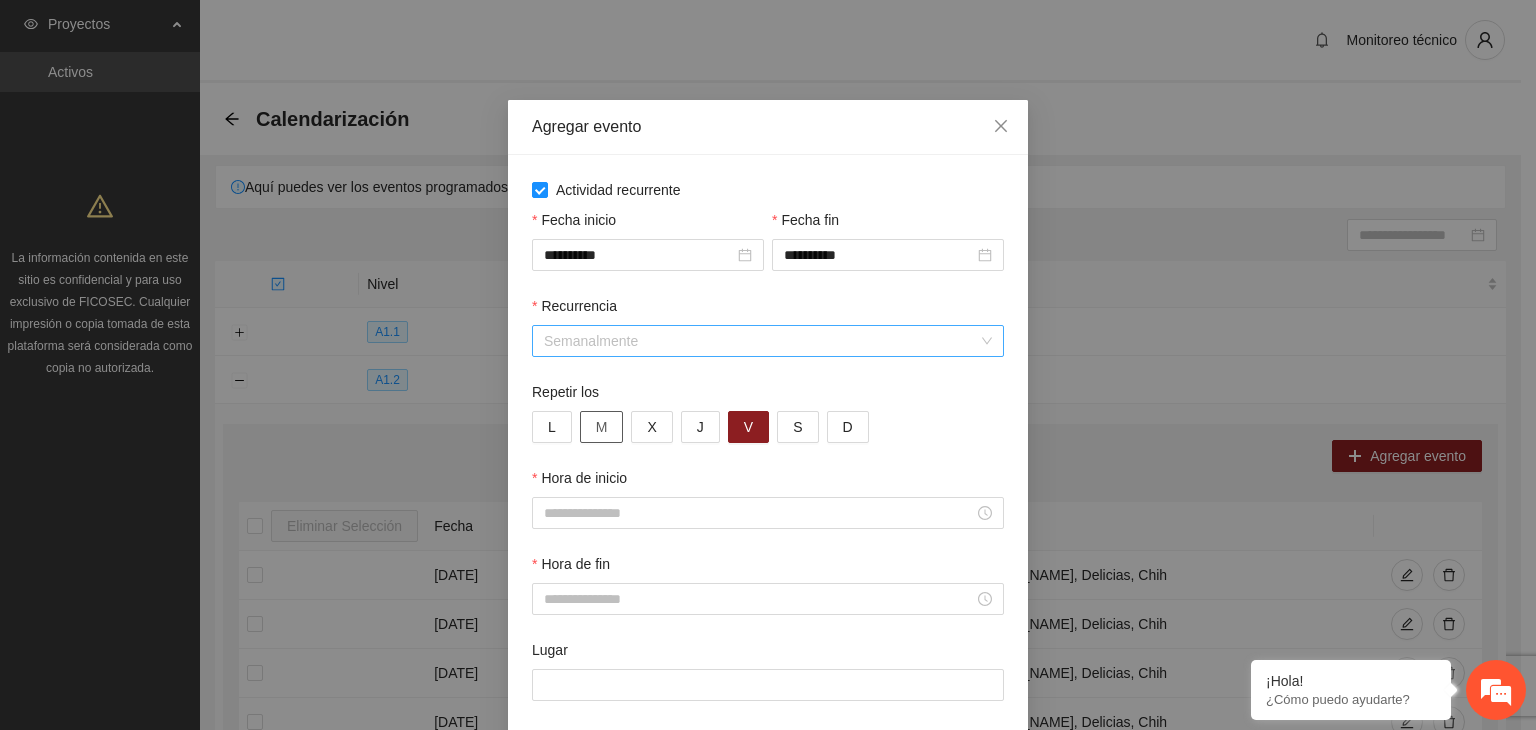 click on "Semanalmente" at bounding box center [768, 341] 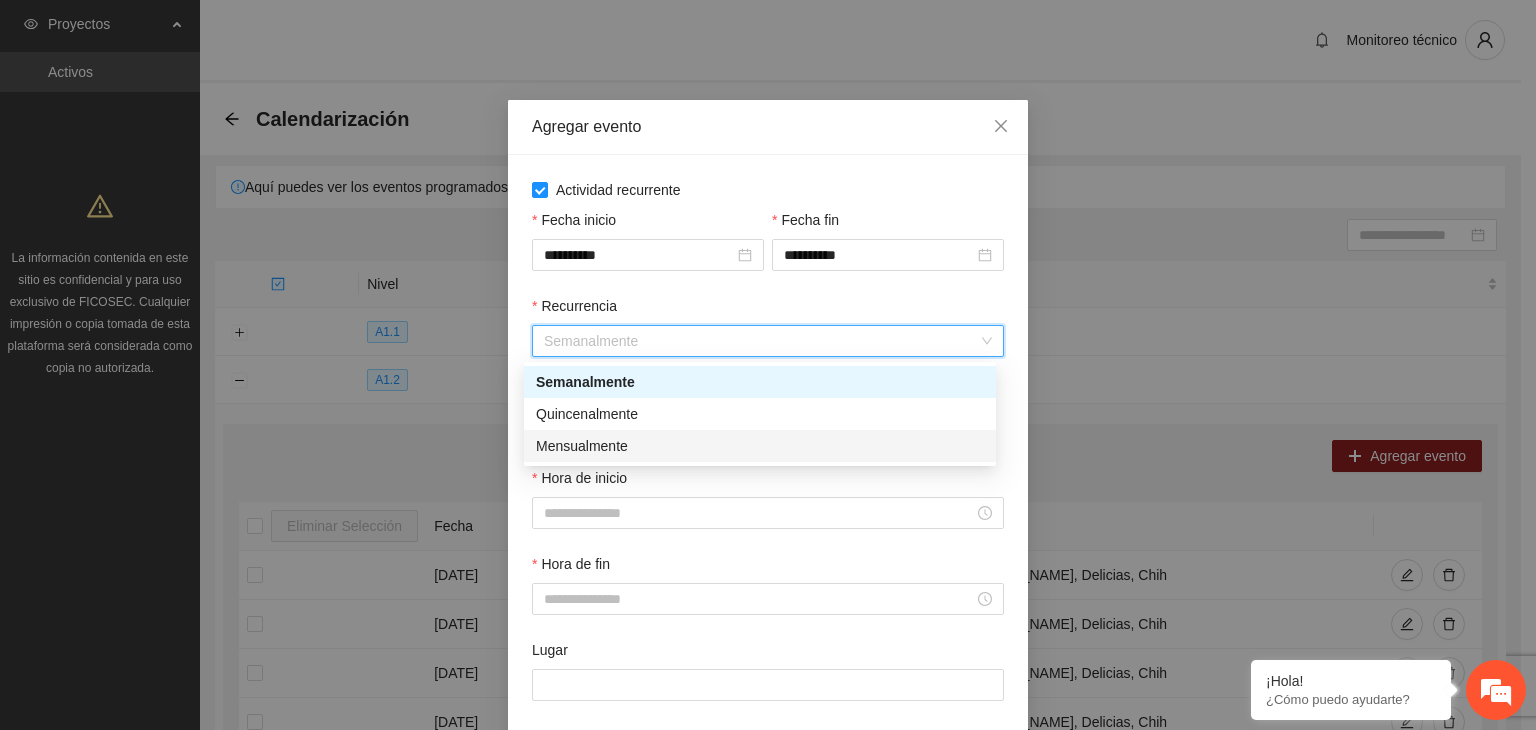 click on "Mensualmente" at bounding box center (760, 446) 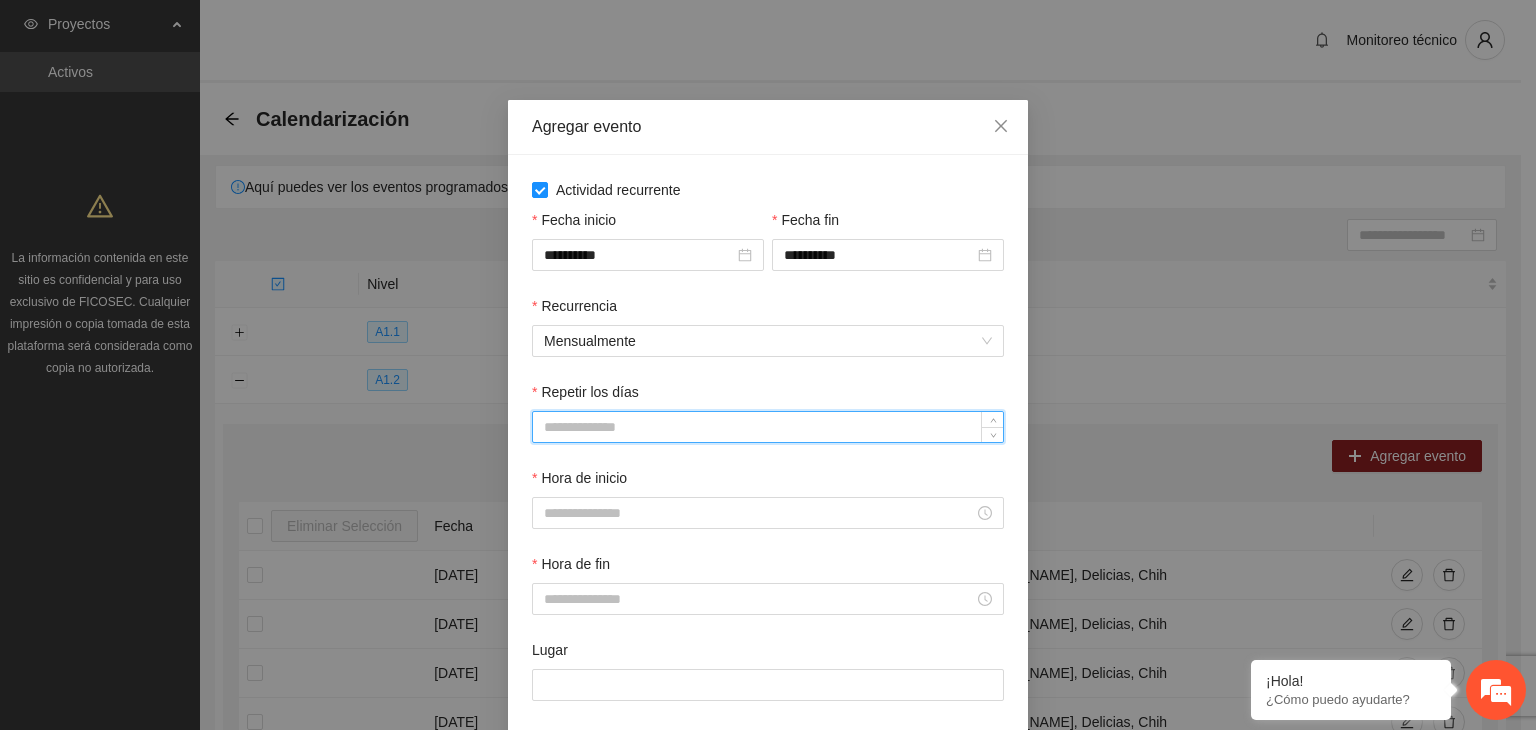 click on "Repetir los días" at bounding box center (768, 427) 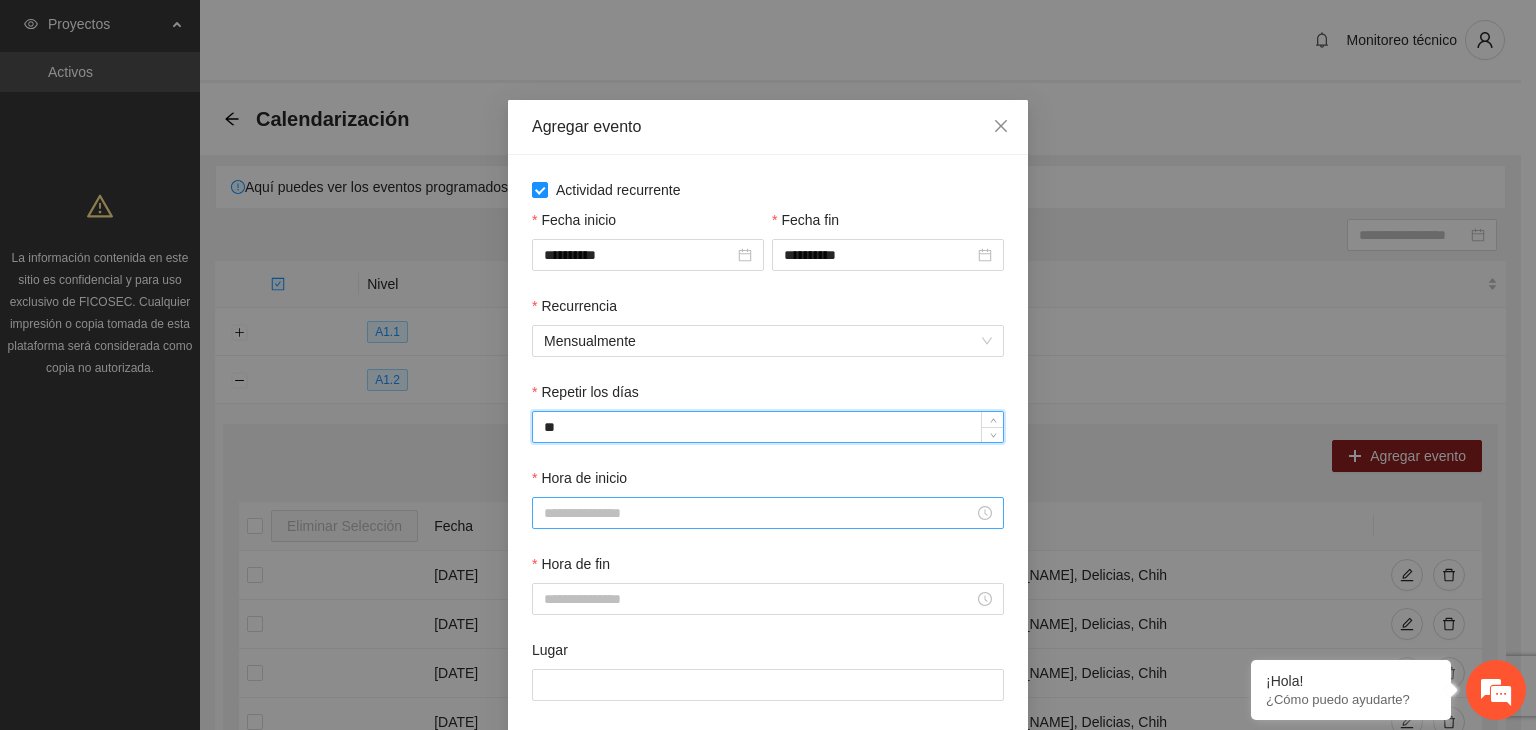 click on "Hora de inicio" at bounding box center (768, 498) 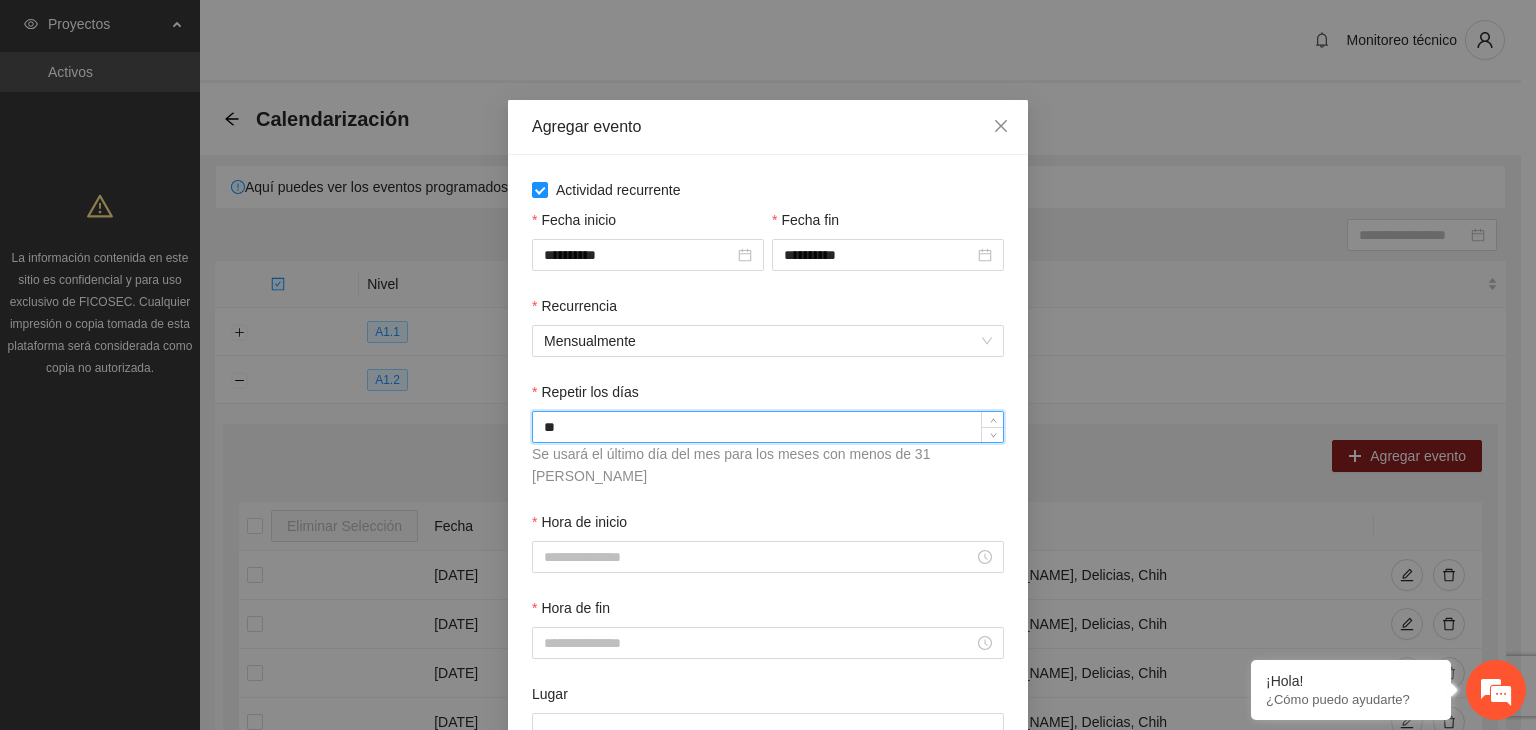 click on "**" at bounding box center [768, 427] 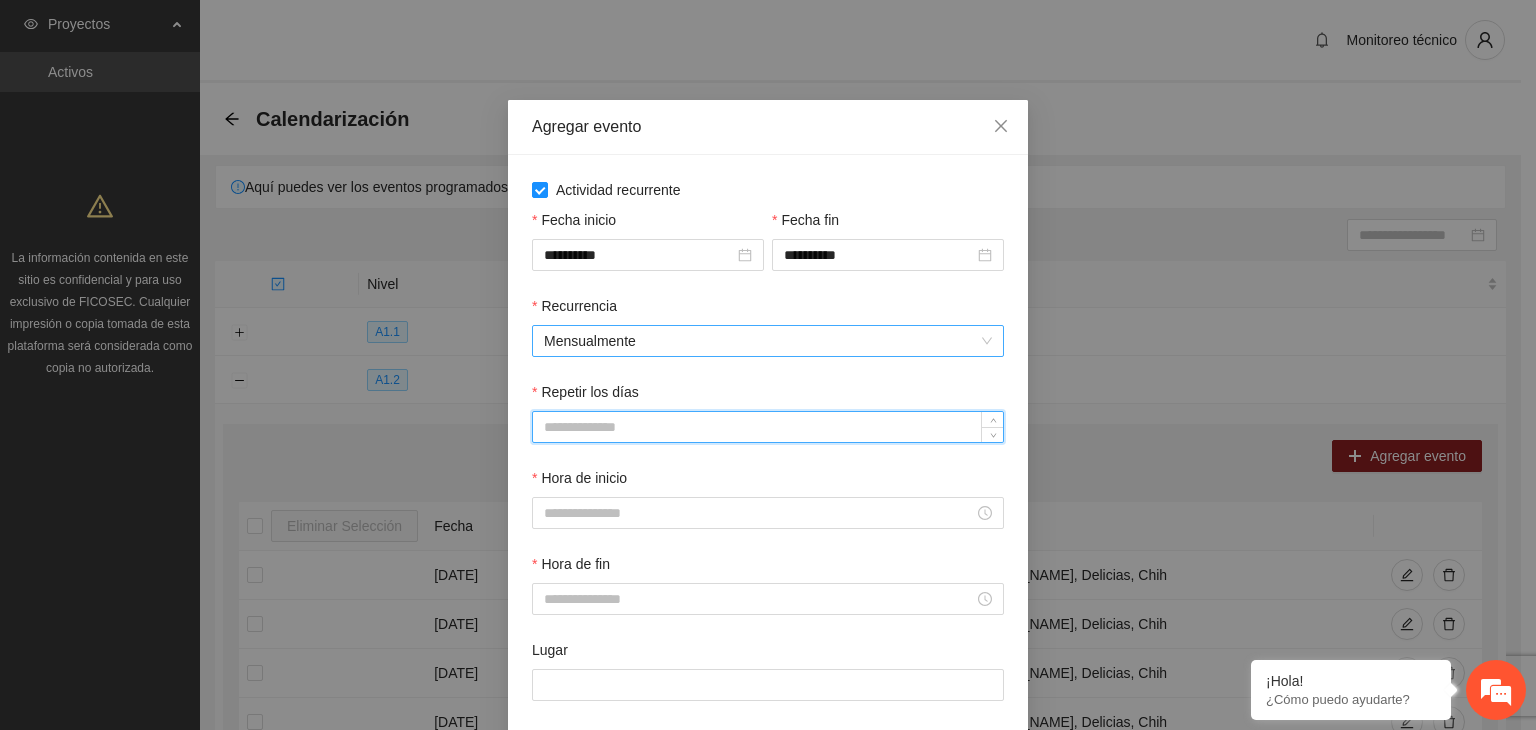click on "Mensualmente" at bounding box center (768, 341) 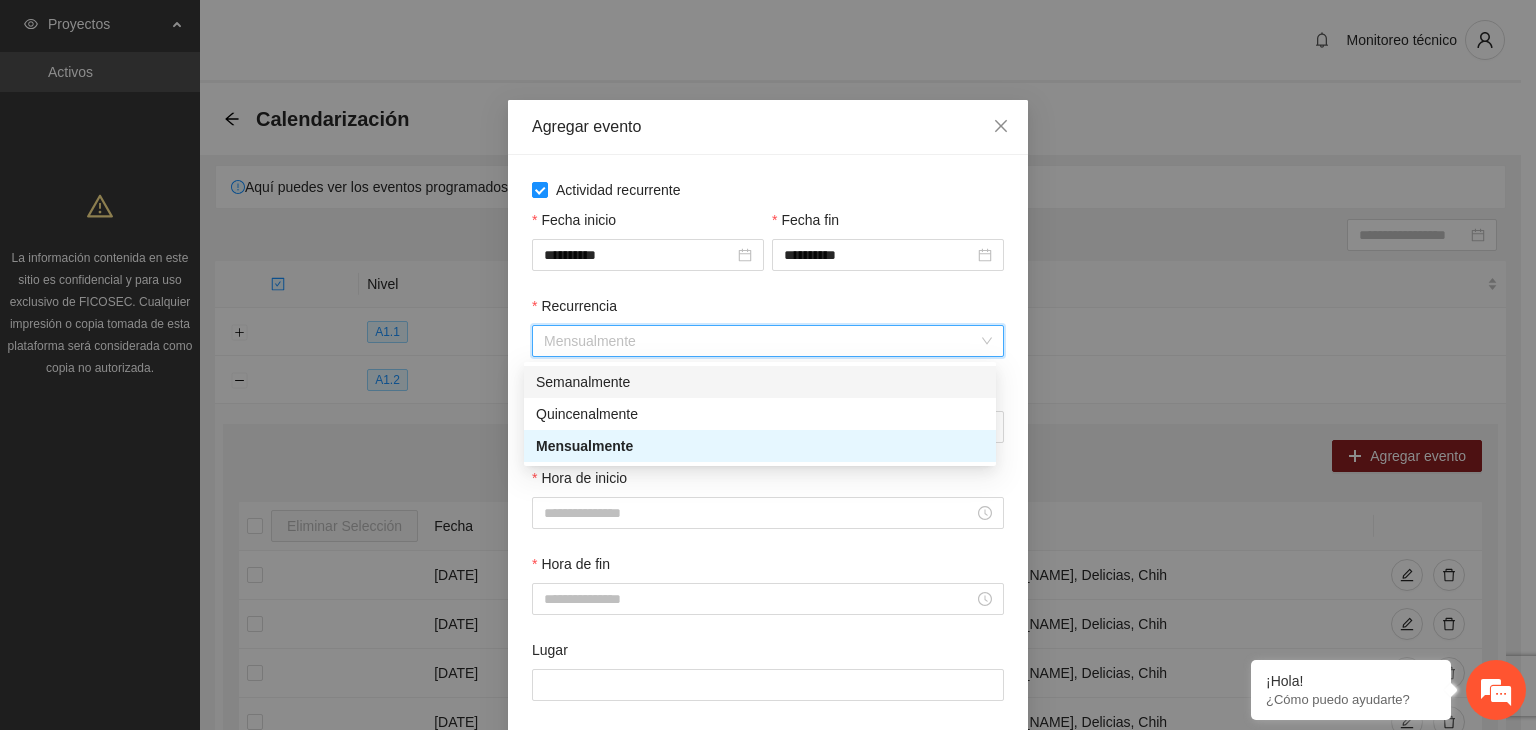 click on "Semanalmente" at bounding box center (760, 382) 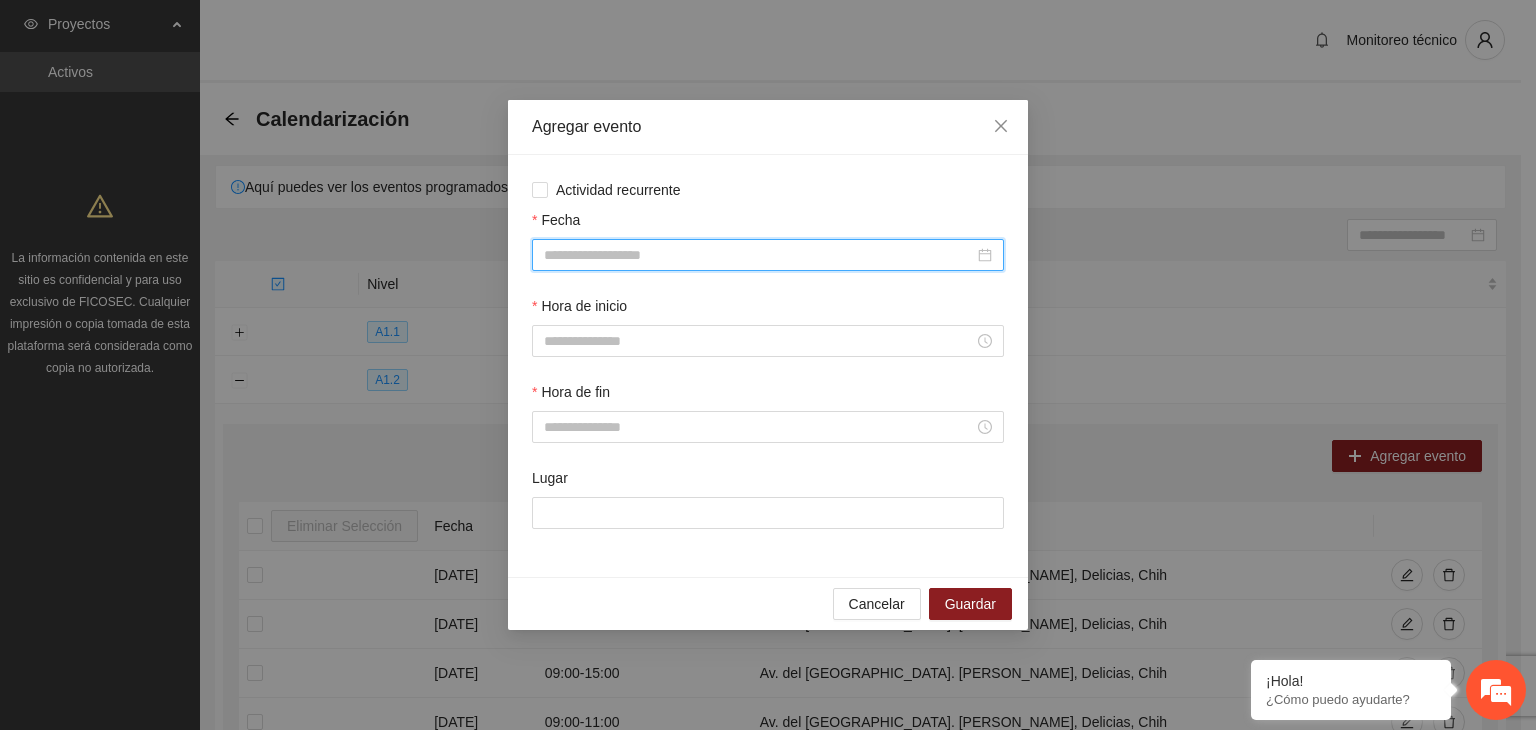 click on "Fecha" at bounding box center (759, 255) 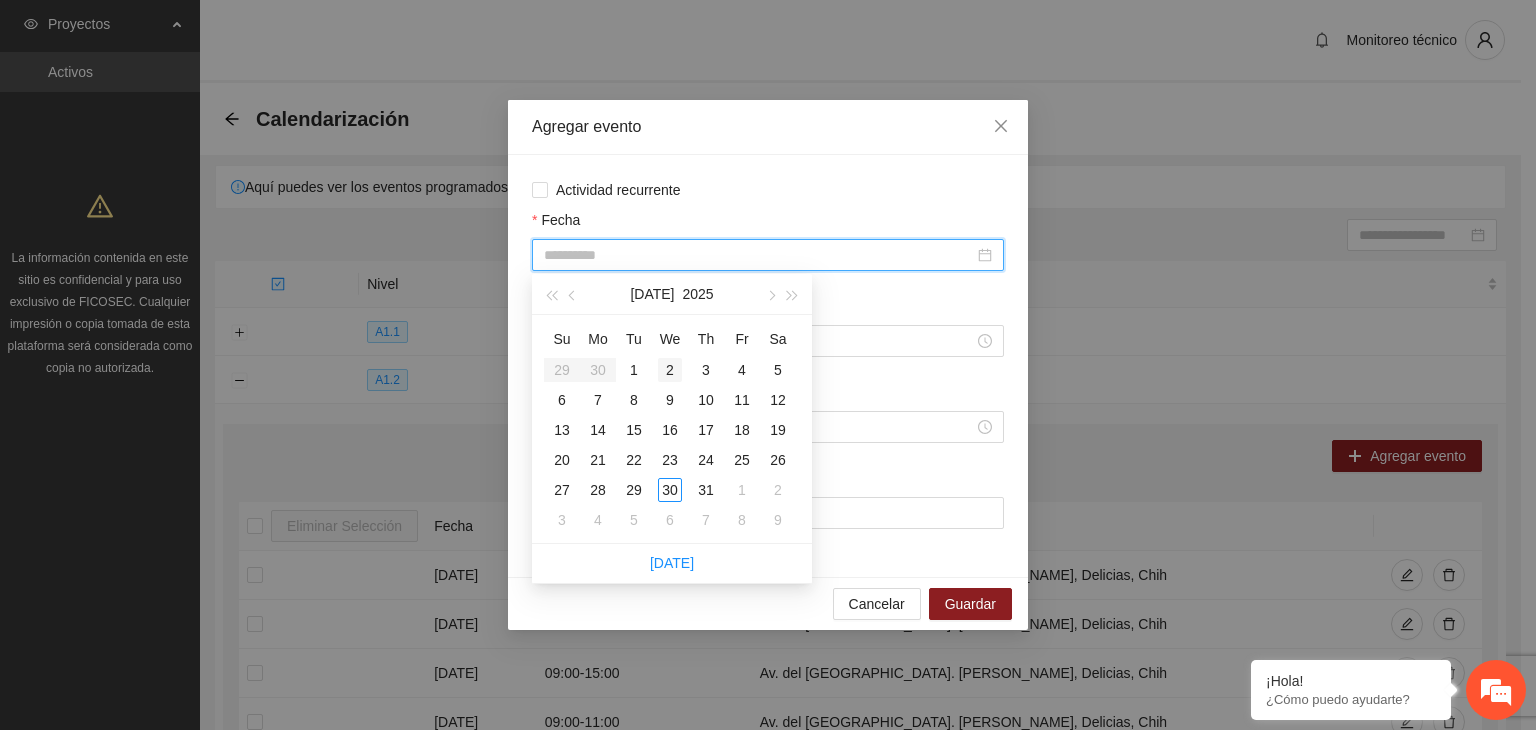 type on "**********" 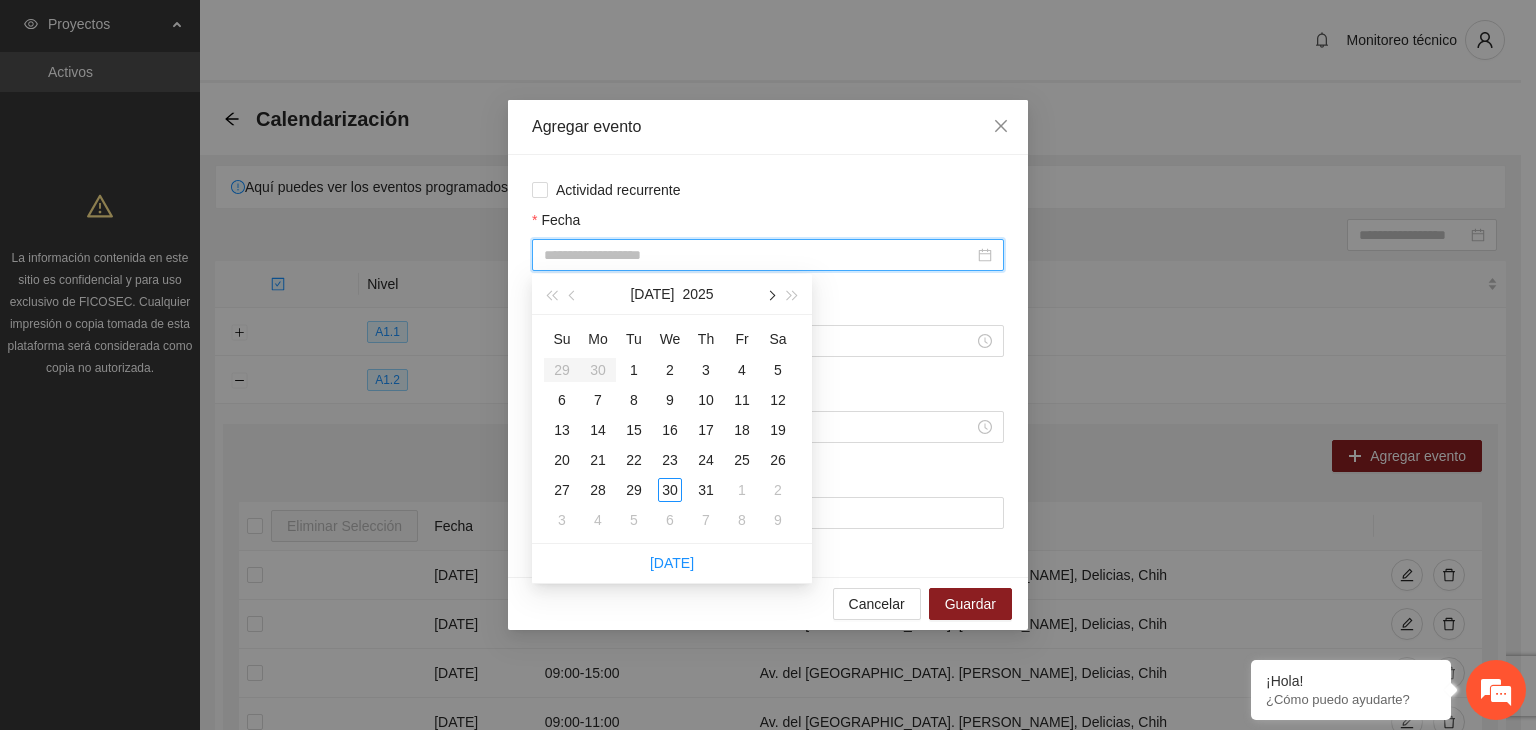 click at bounding box center (770, 296) 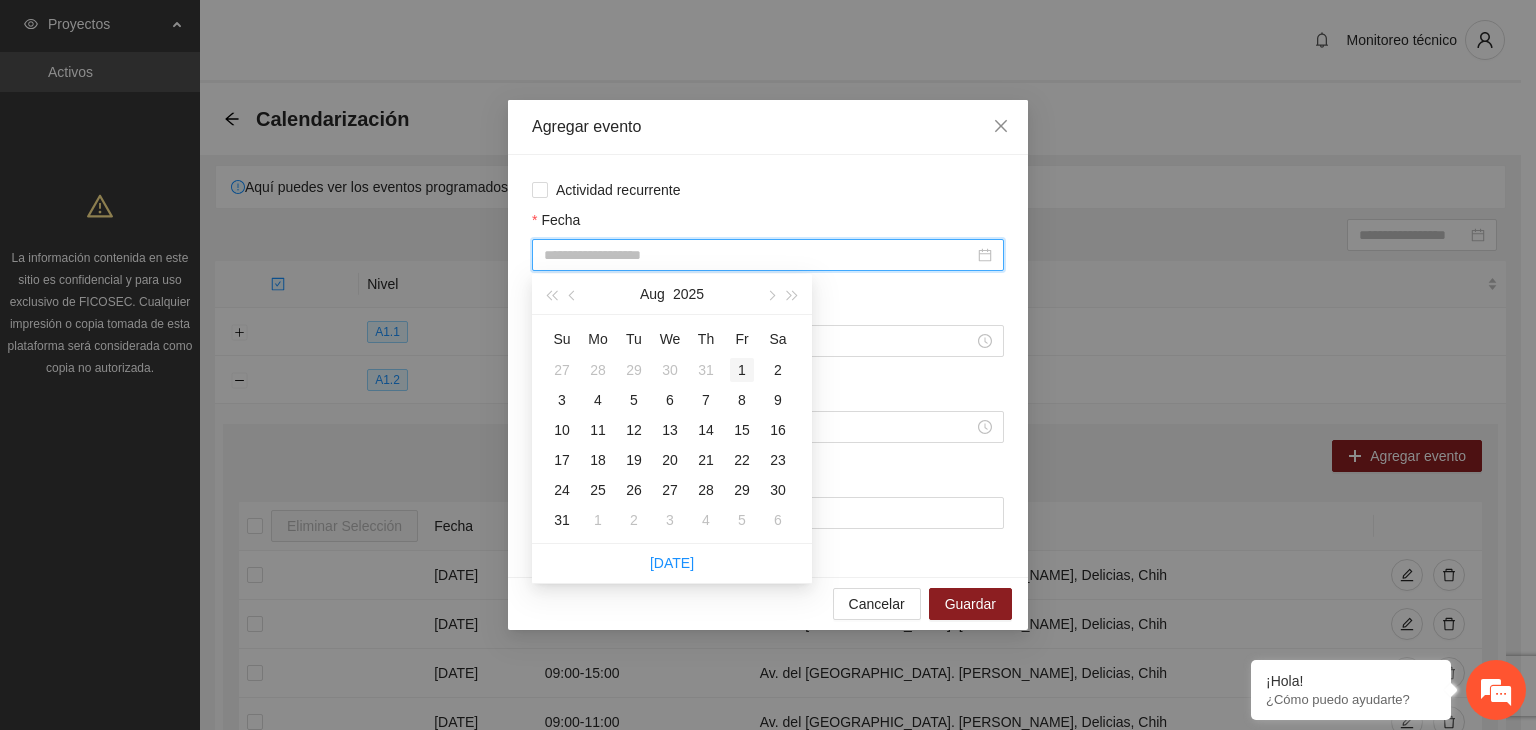 type on "**********" 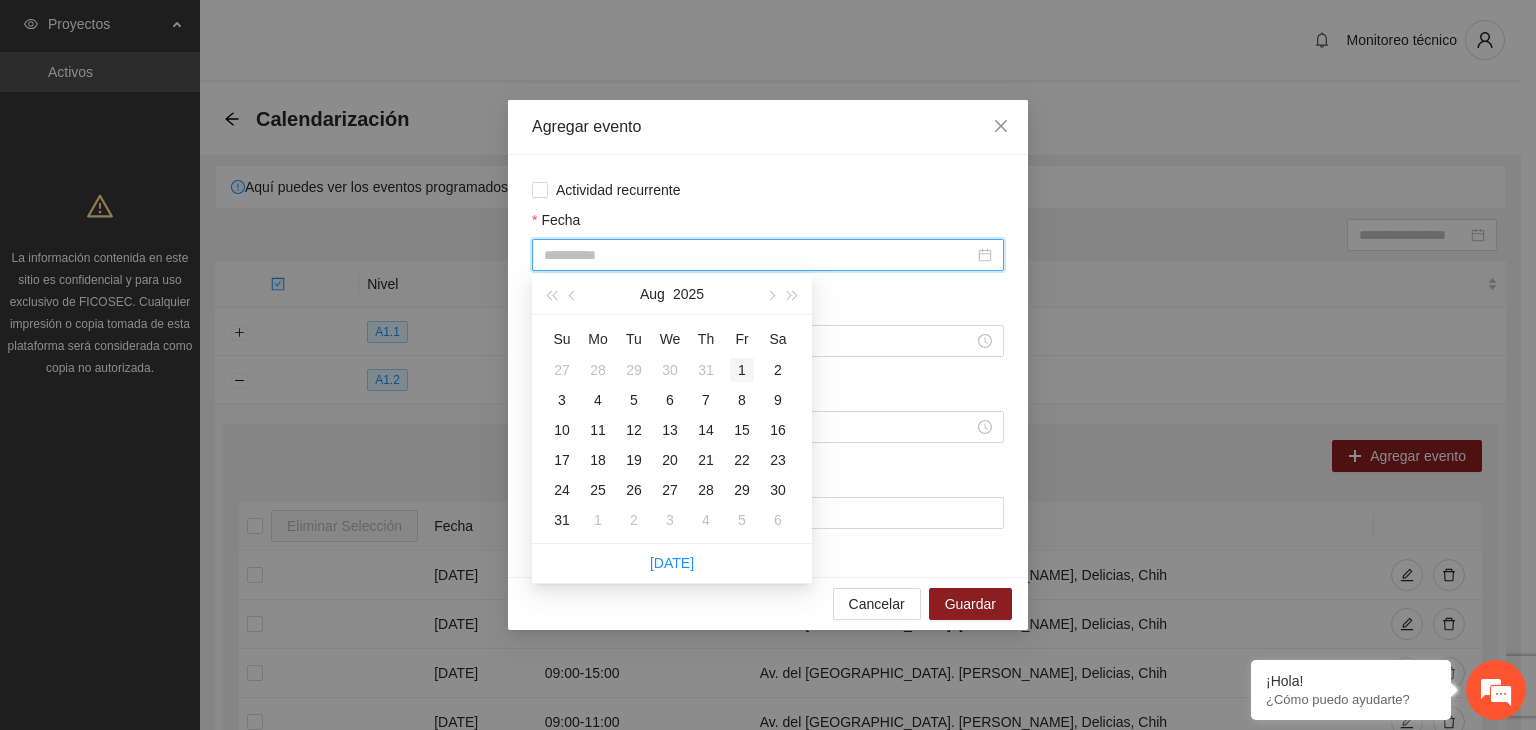 click on "1" at bounding box center (742, 370) 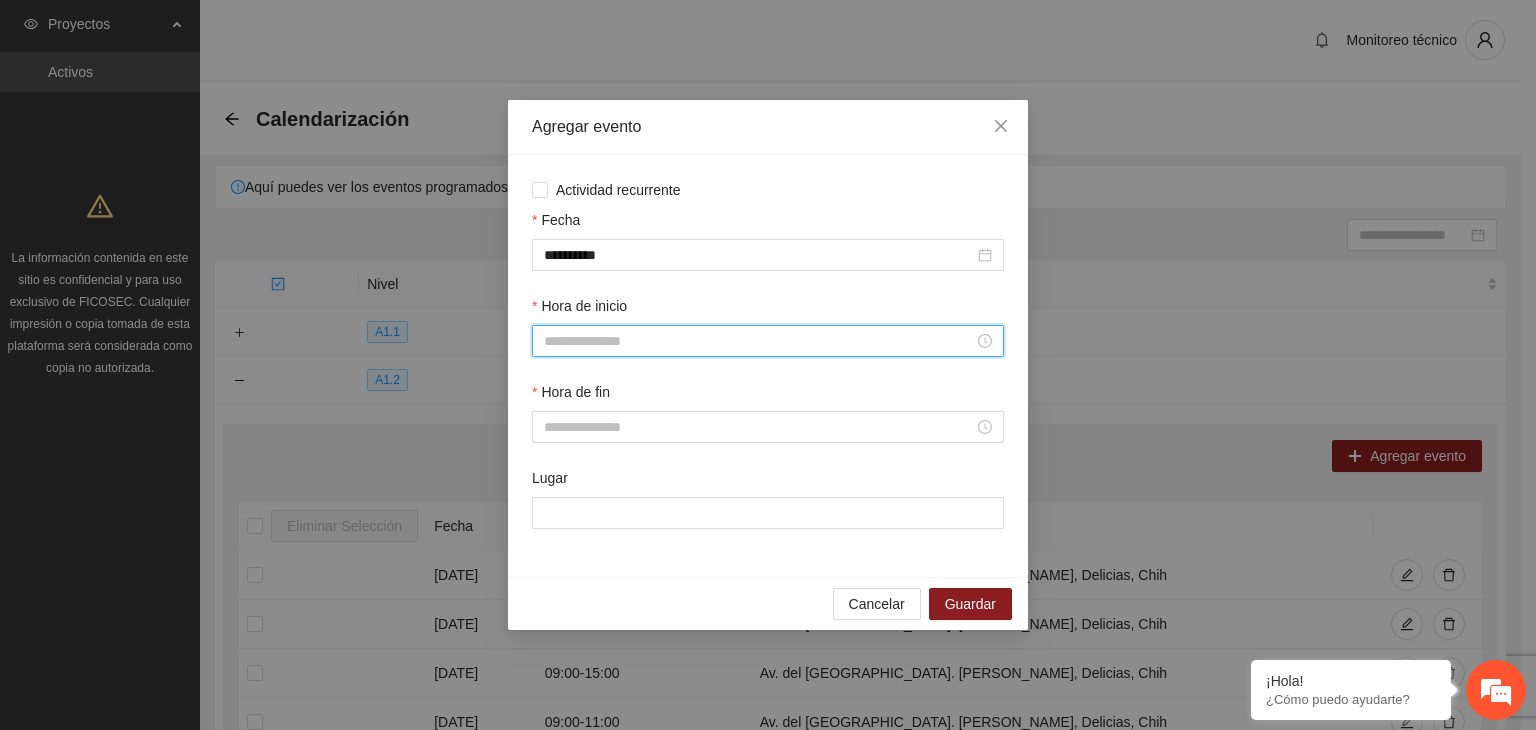 click on "Hora de inicio" at bounding box center (759, 341) 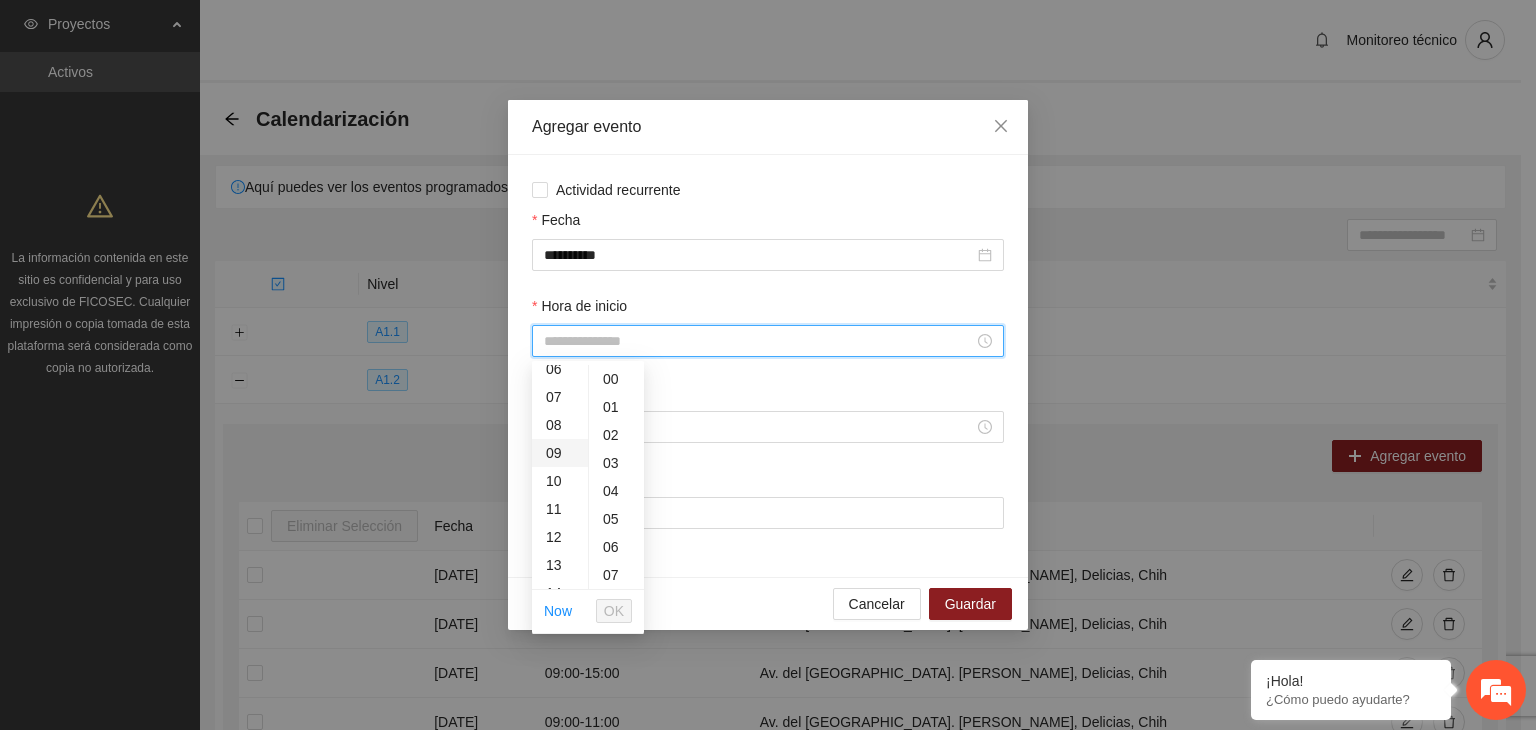 click on "09" at bounding box center [560, 453] 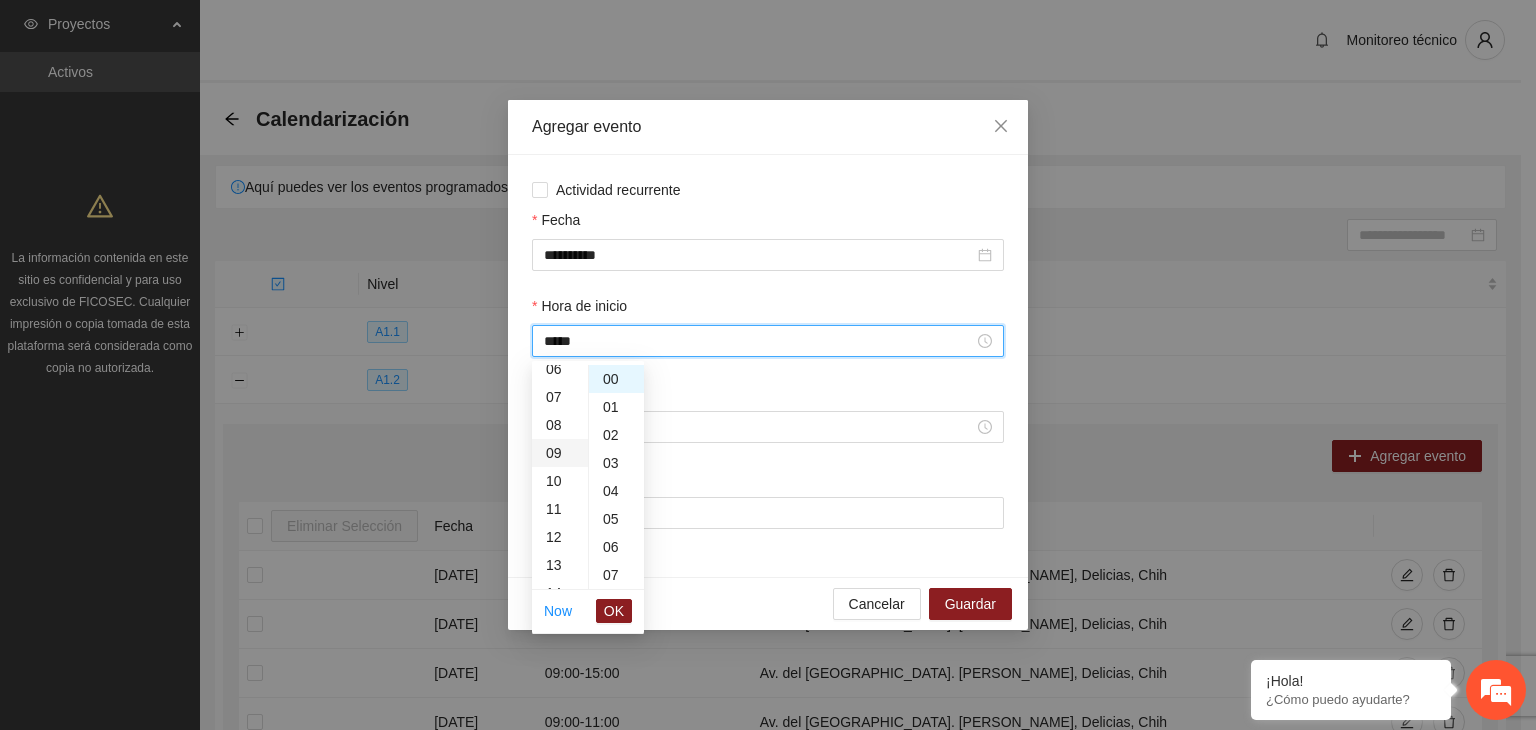 scroll, scrollTop: 252, scrollLeft: 0, axis: vertical 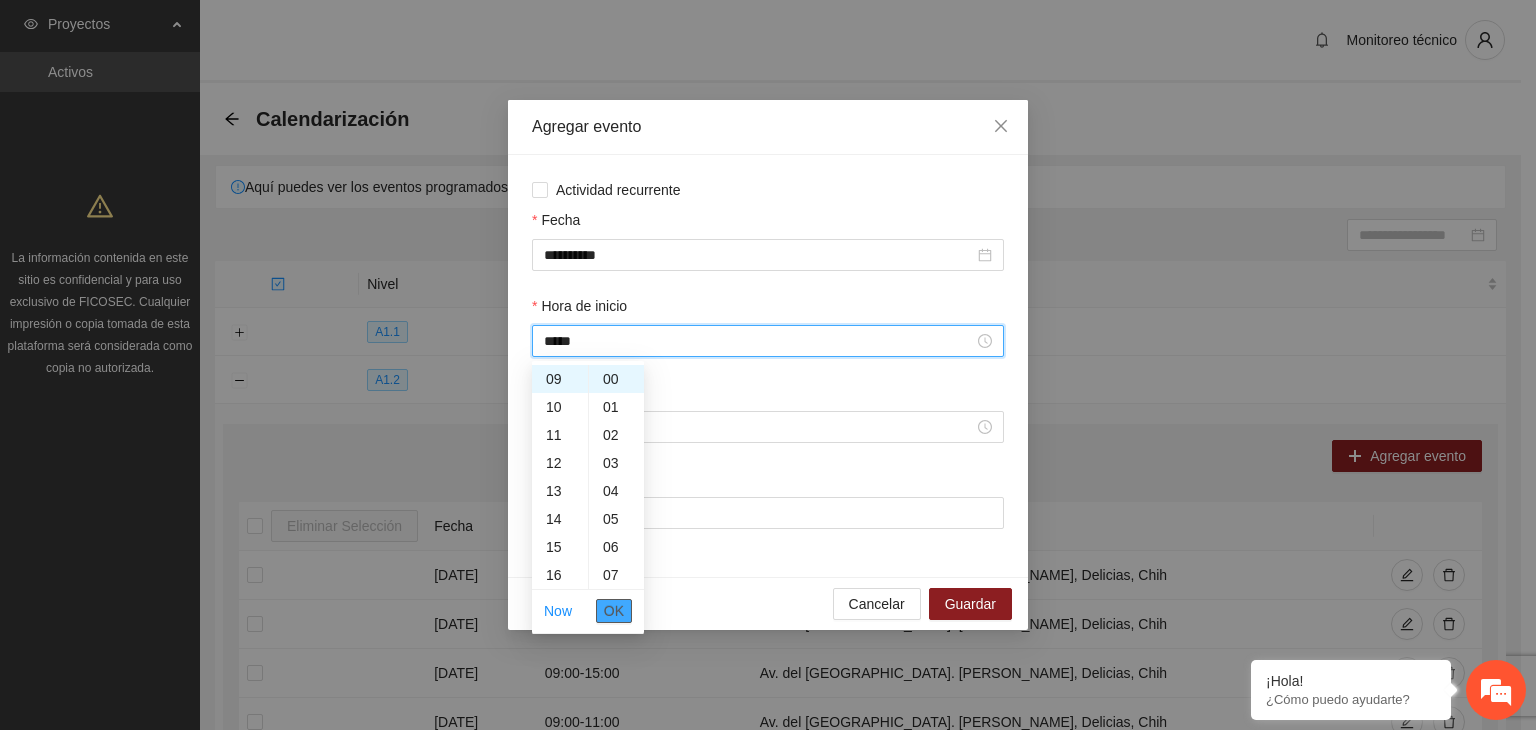 click on "OK" at bounding box center [614, 611] 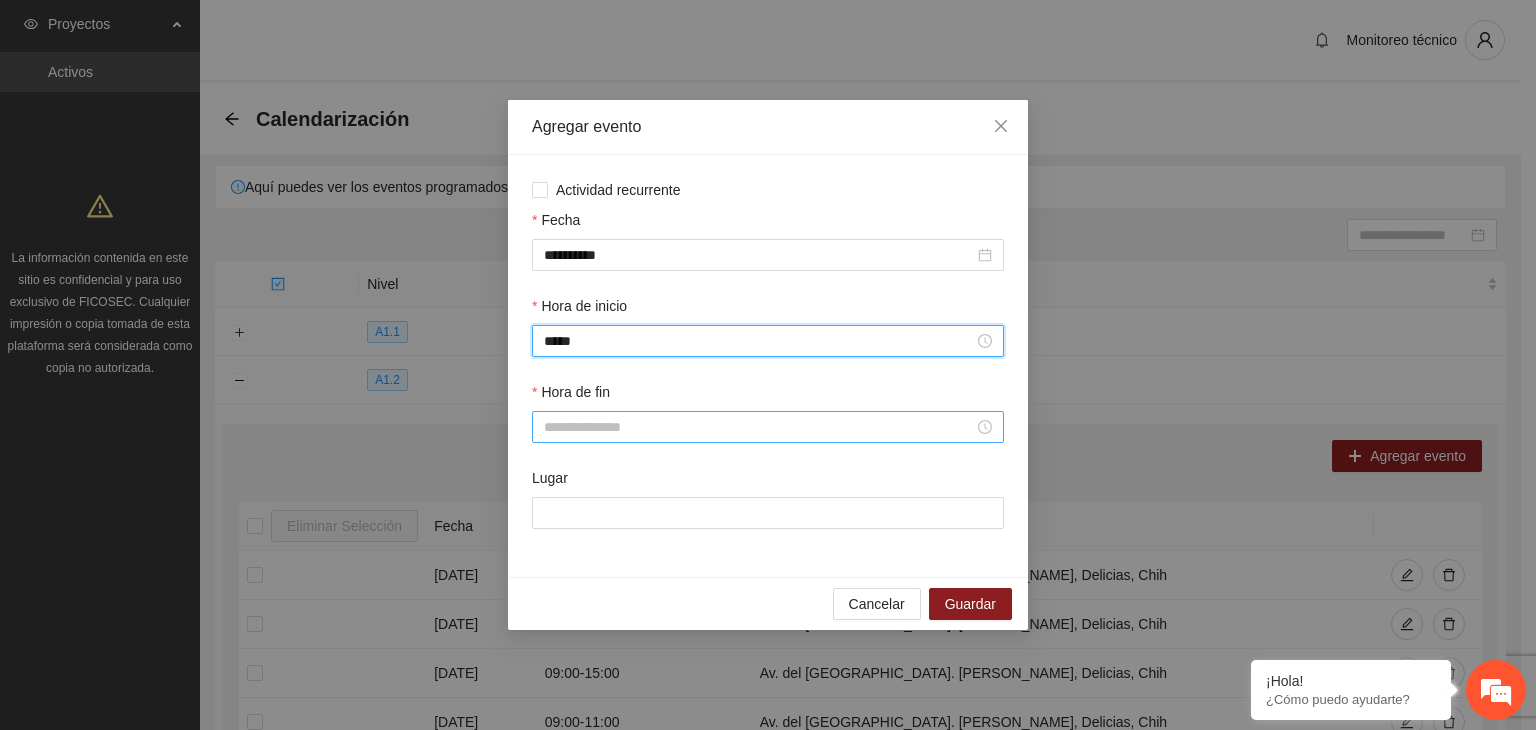 click on "Hora de fin" at bounding box center (759, 427) 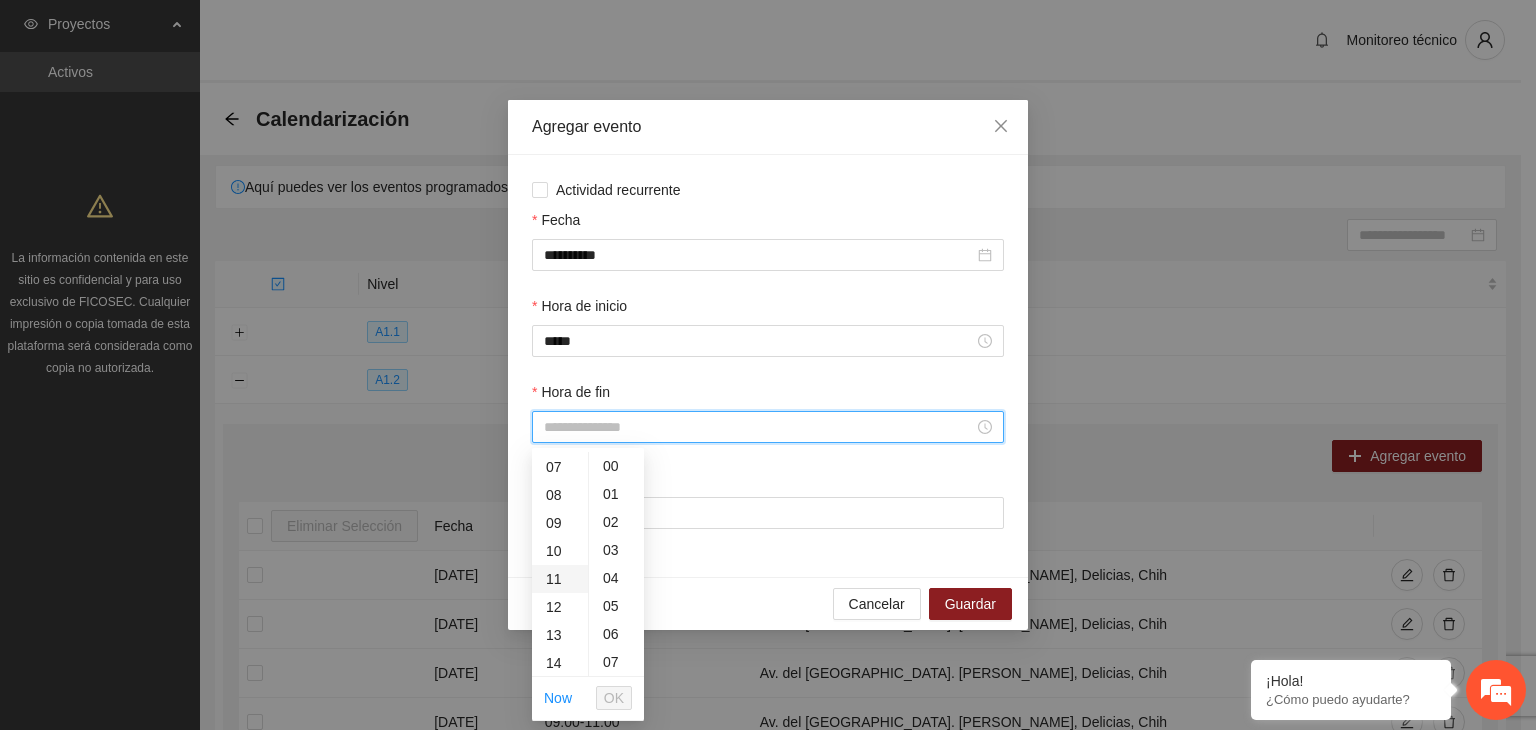 click on "11" at bounding box center (560, 579) 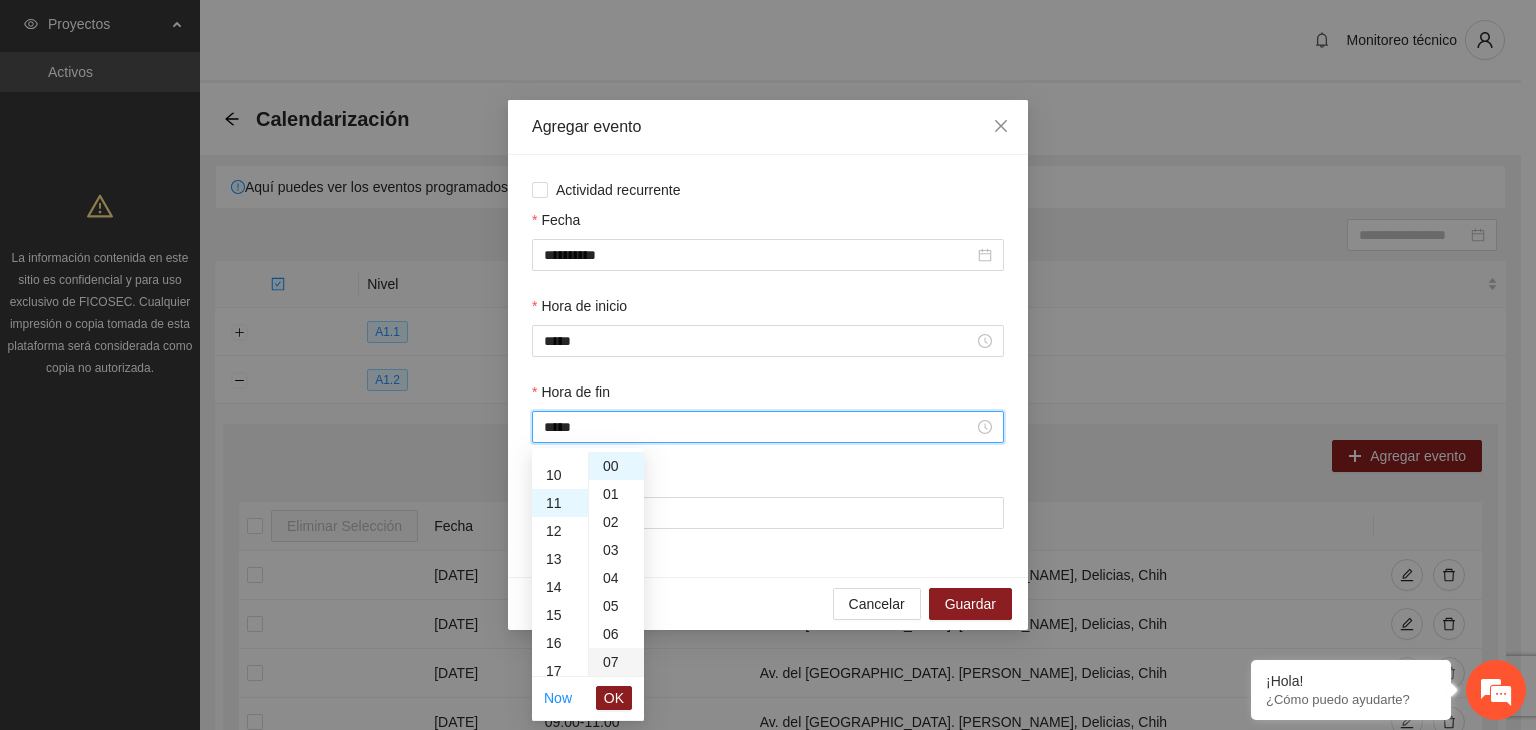scroll, scrollTop: 308, scrollLeft: 0, axis: vertical 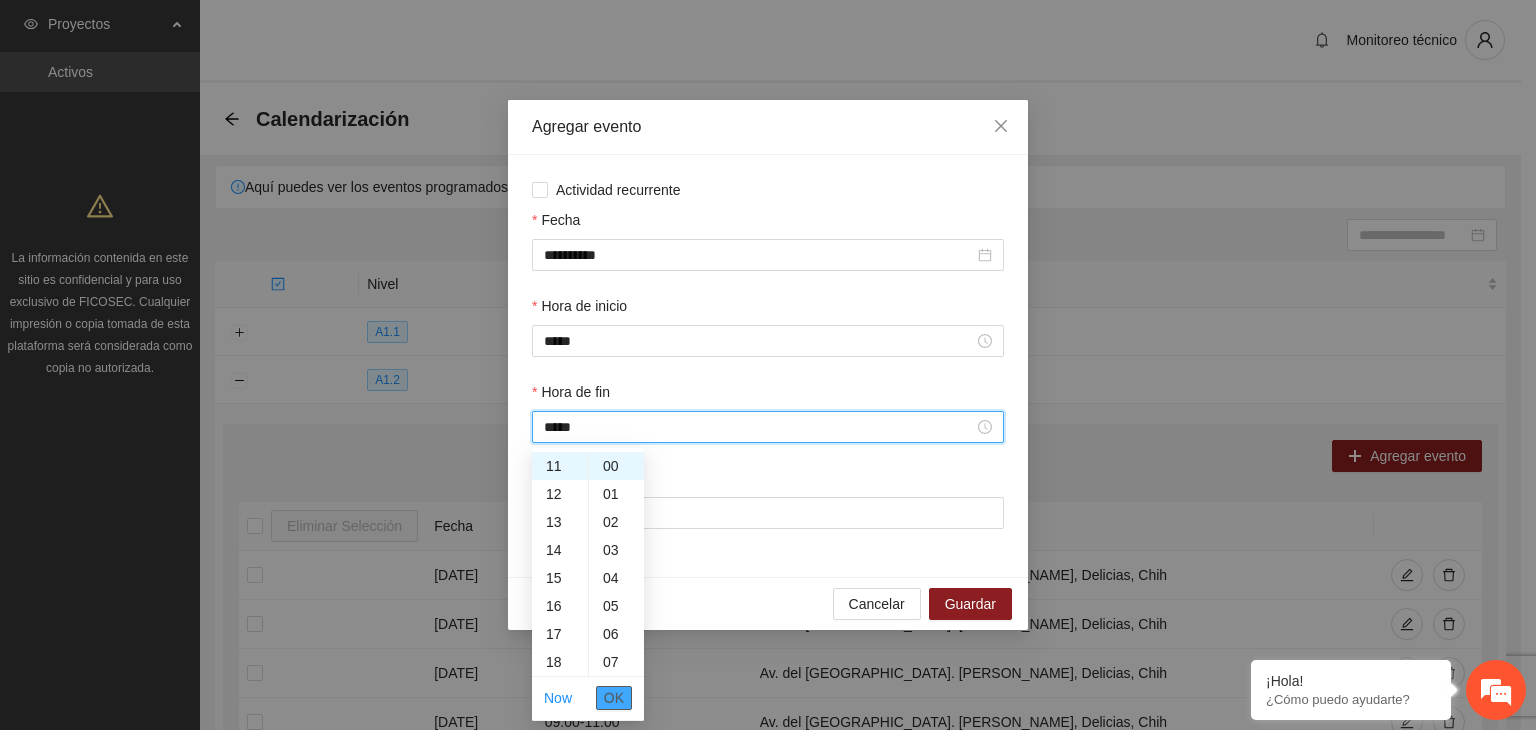 click on "OK" at bounding box center (614, 698) 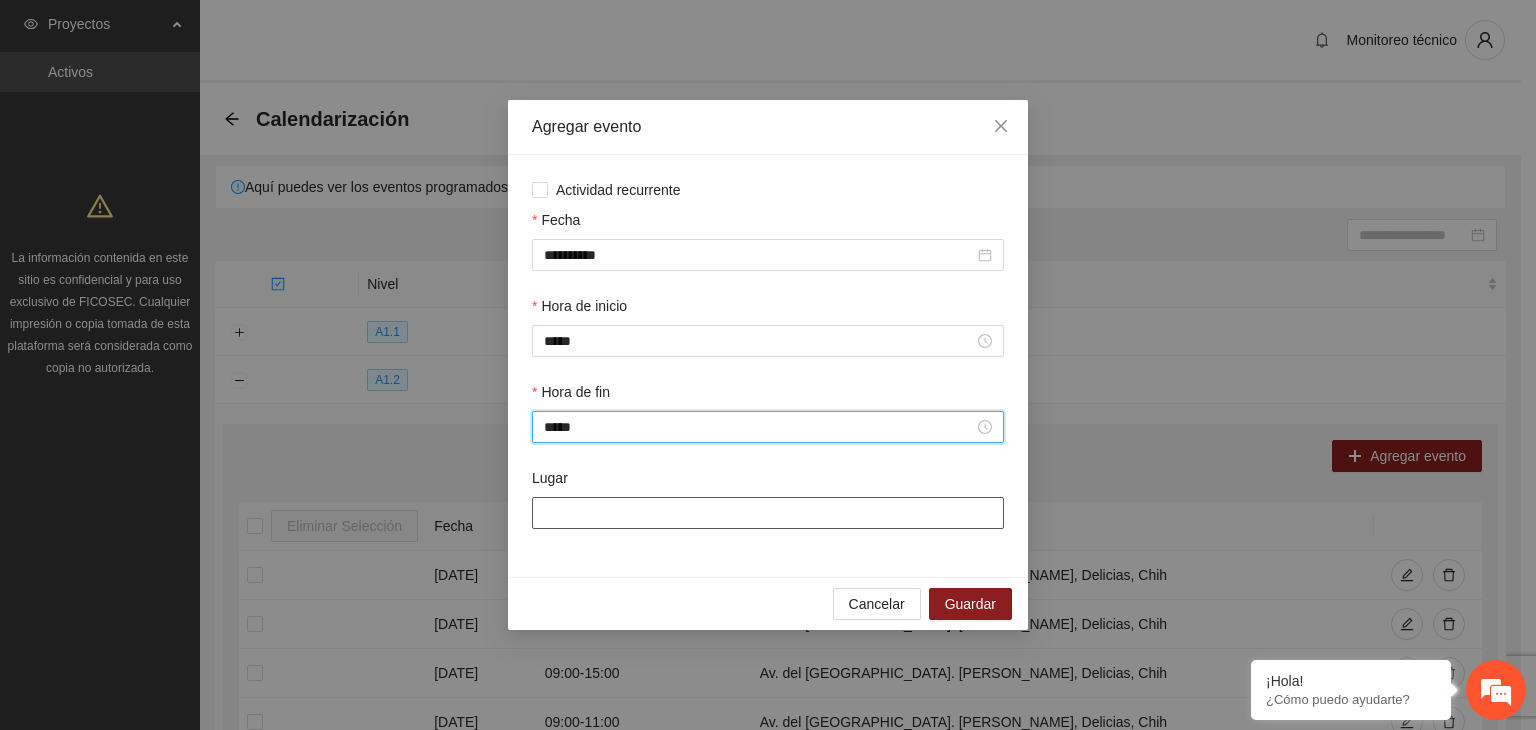 click on "Lugar" at bounding box center (768, 513) 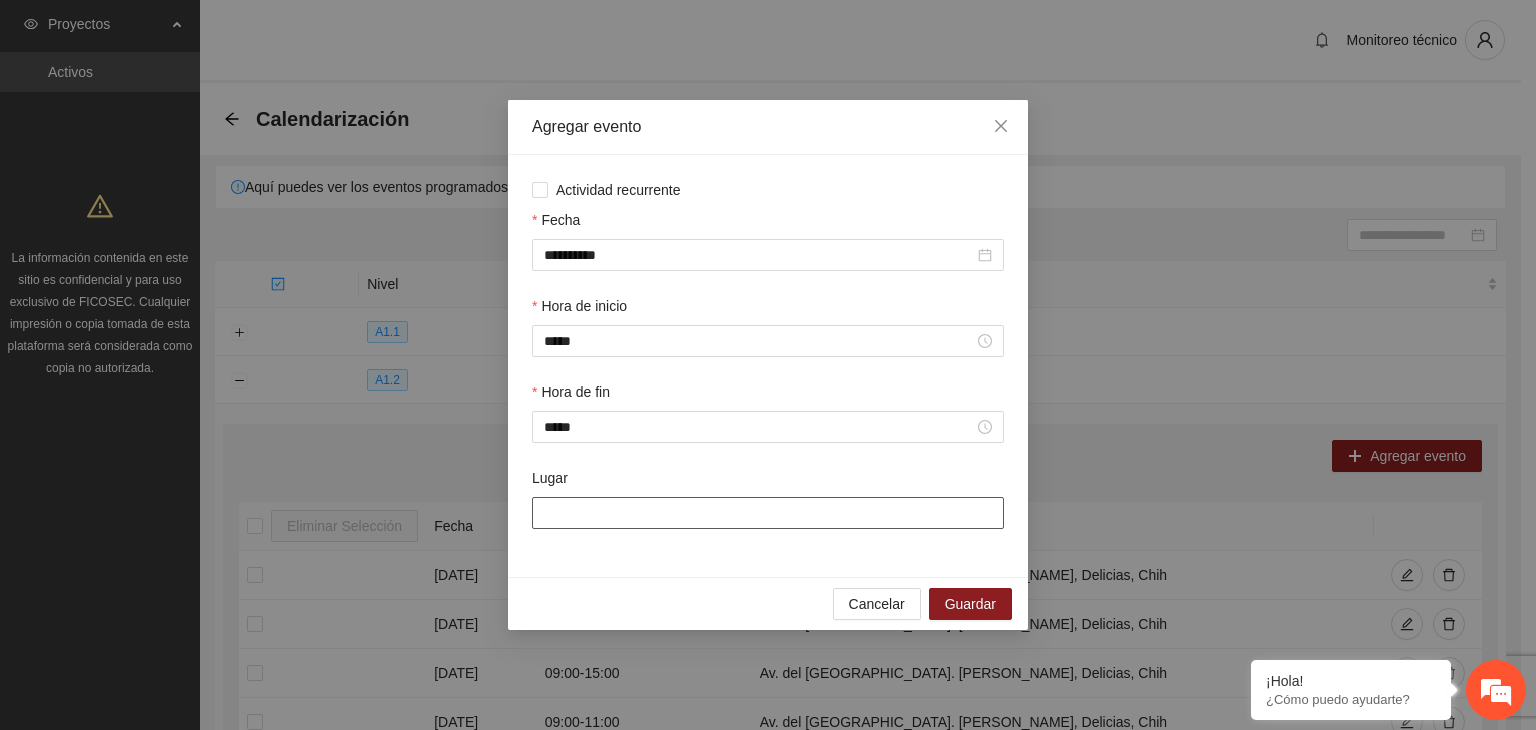 type on "**********" 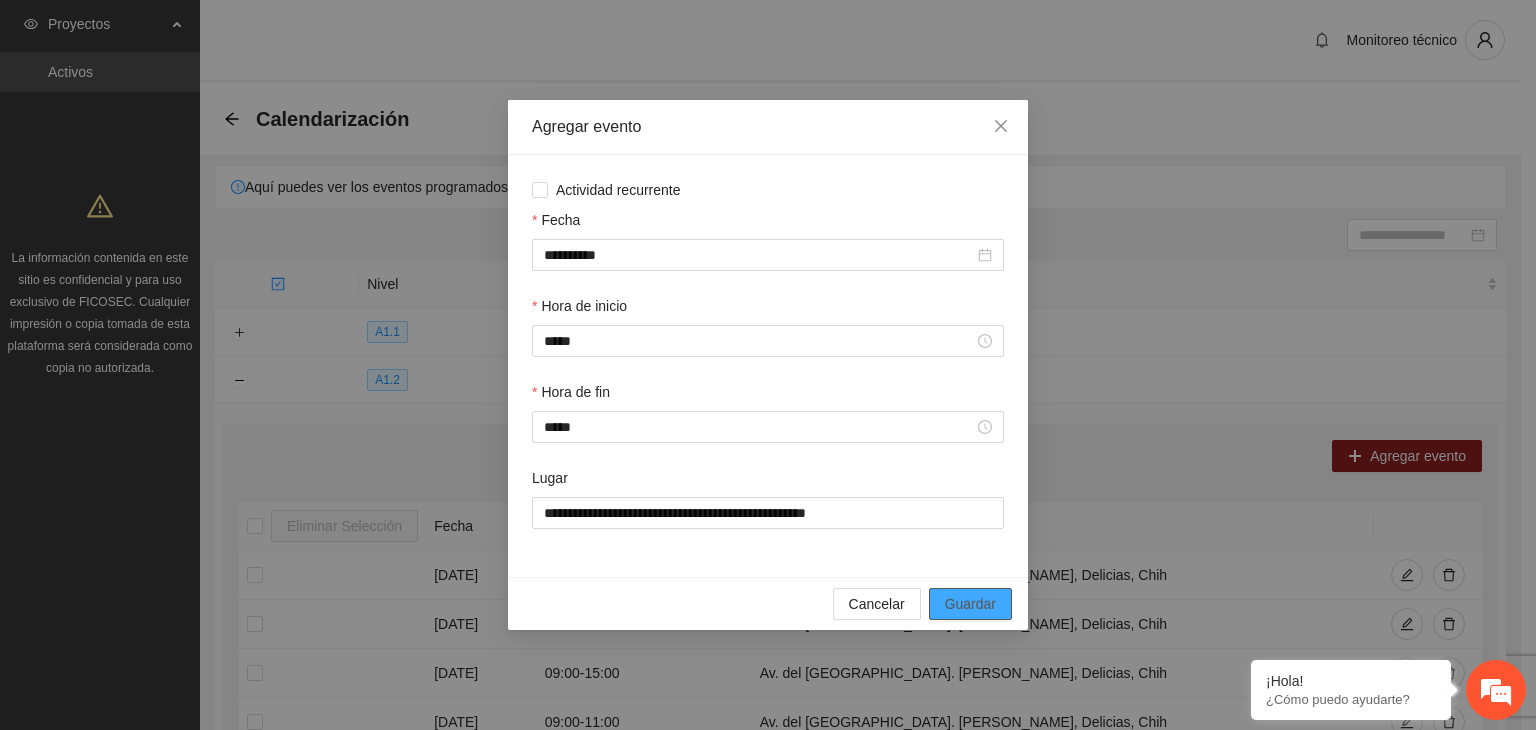 click on "Guardar" at bounding box center [970, 604] 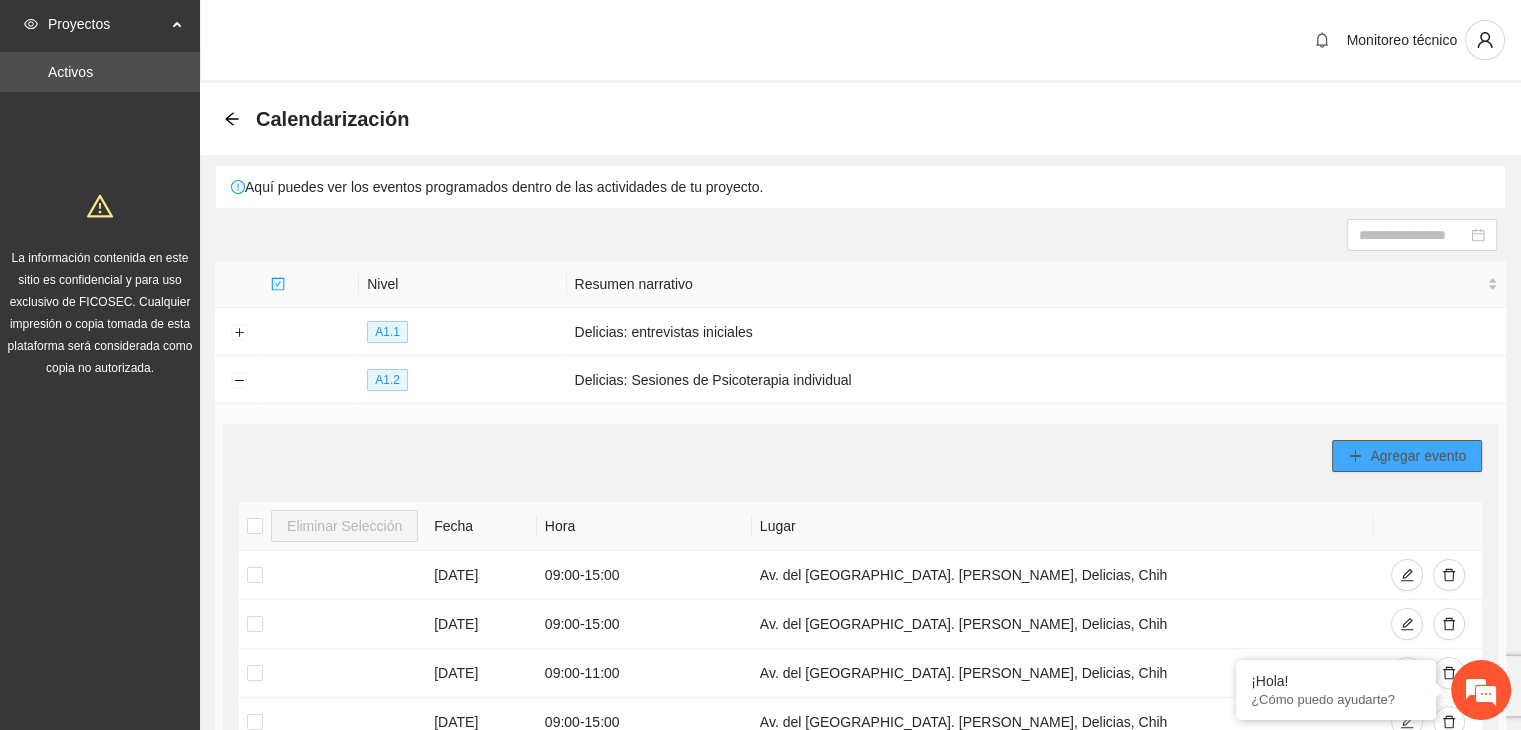 click on "Agregar evento" at bounding box center [1418, 456] 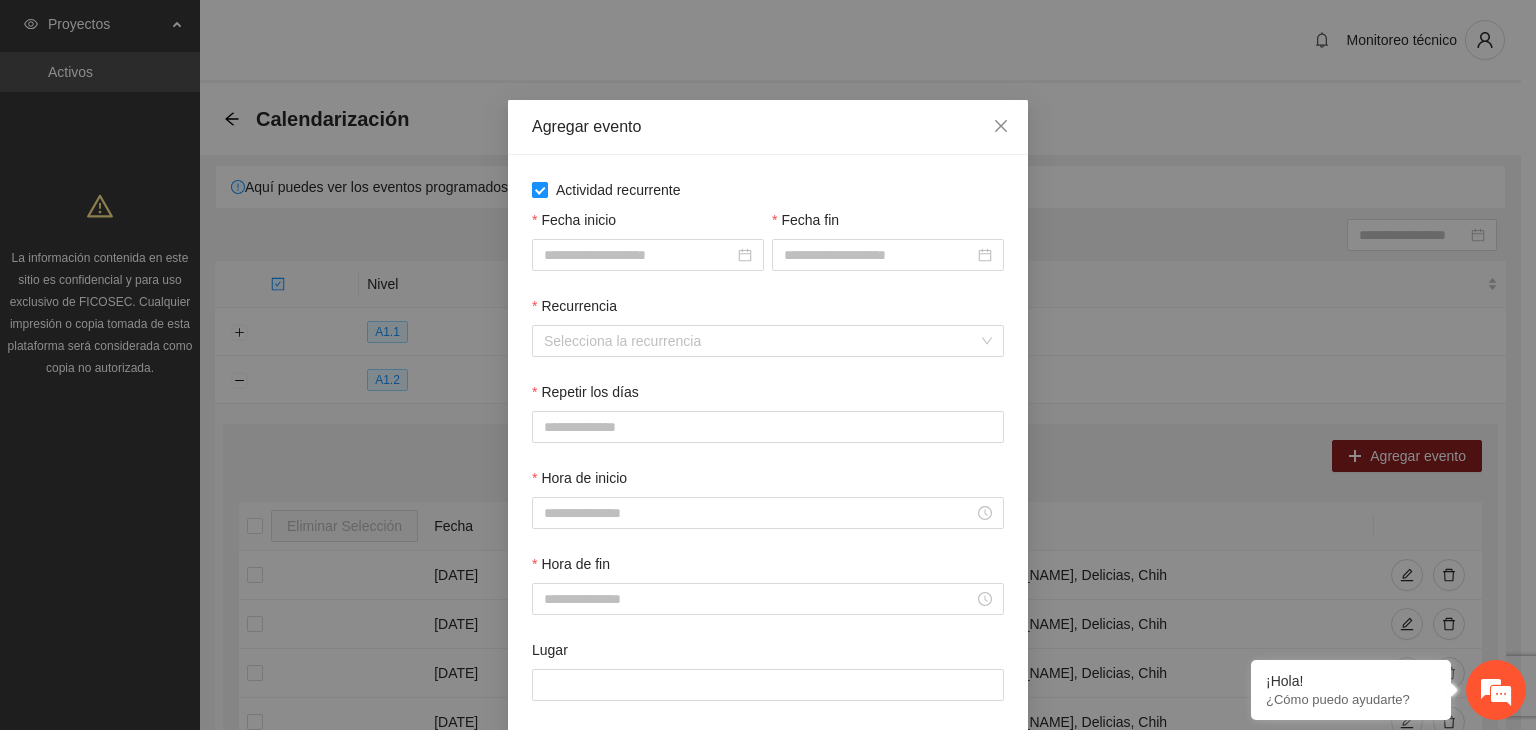 click on "Actividad recurrente" at bounding box center (768, 190) 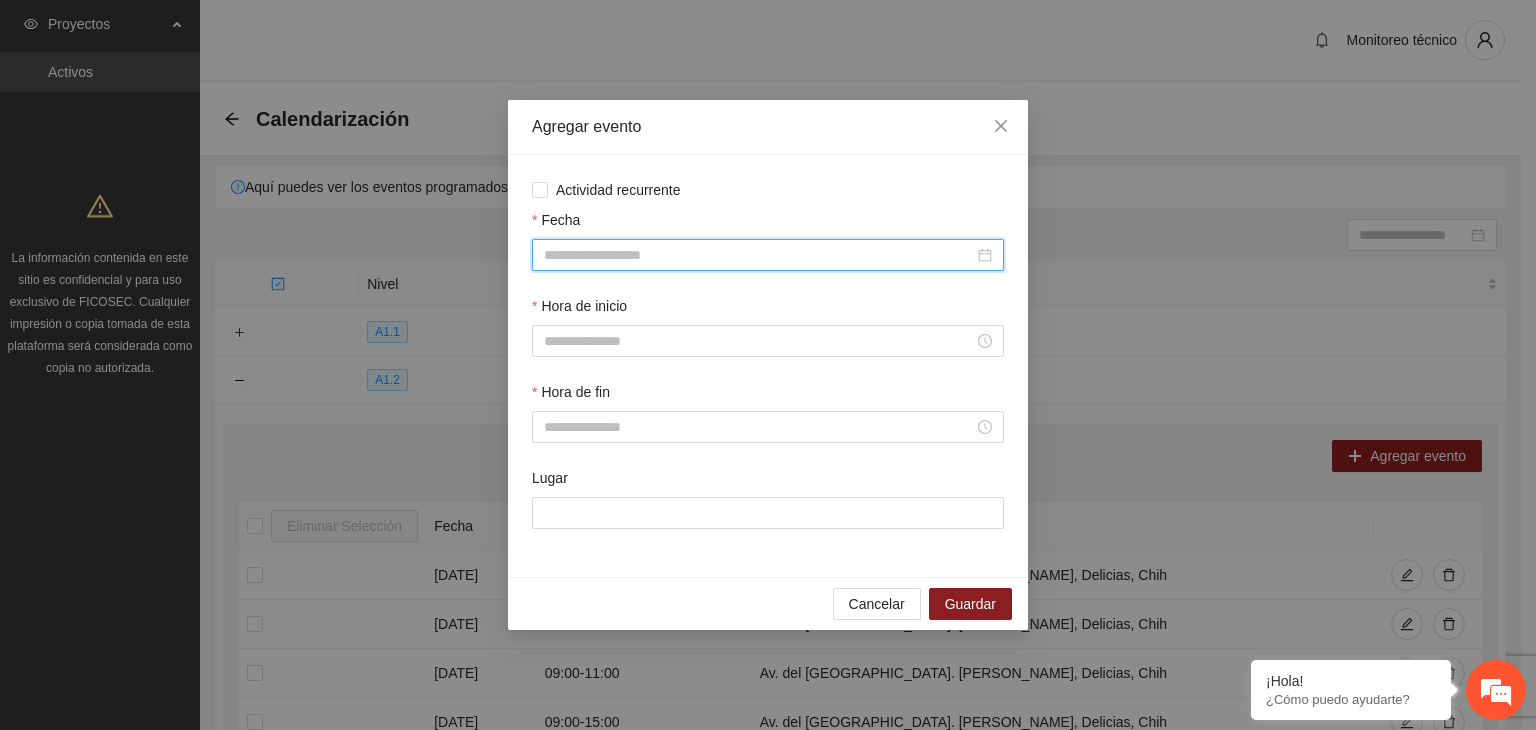 click on "Fecha" at bounding box center [759, 255] 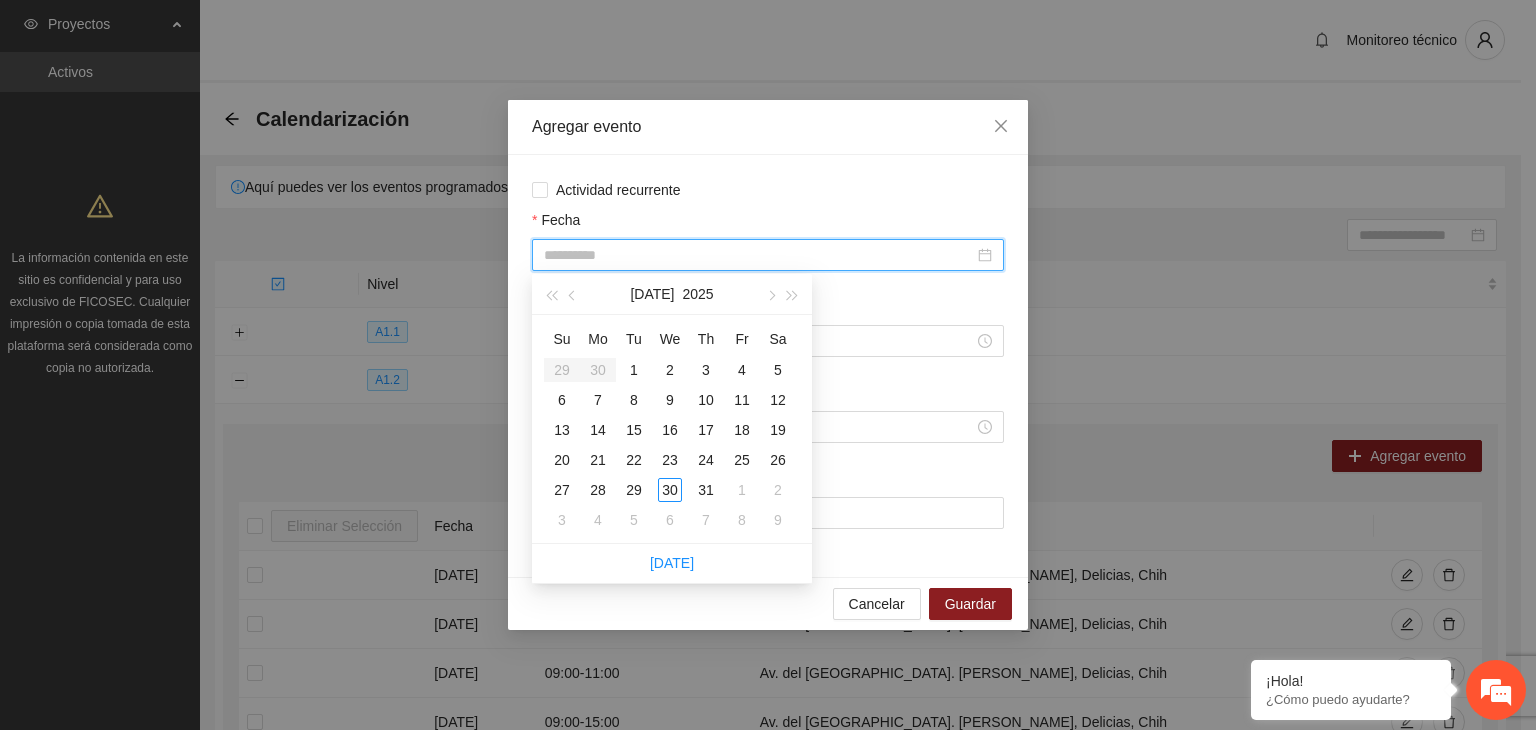 type on "**********" 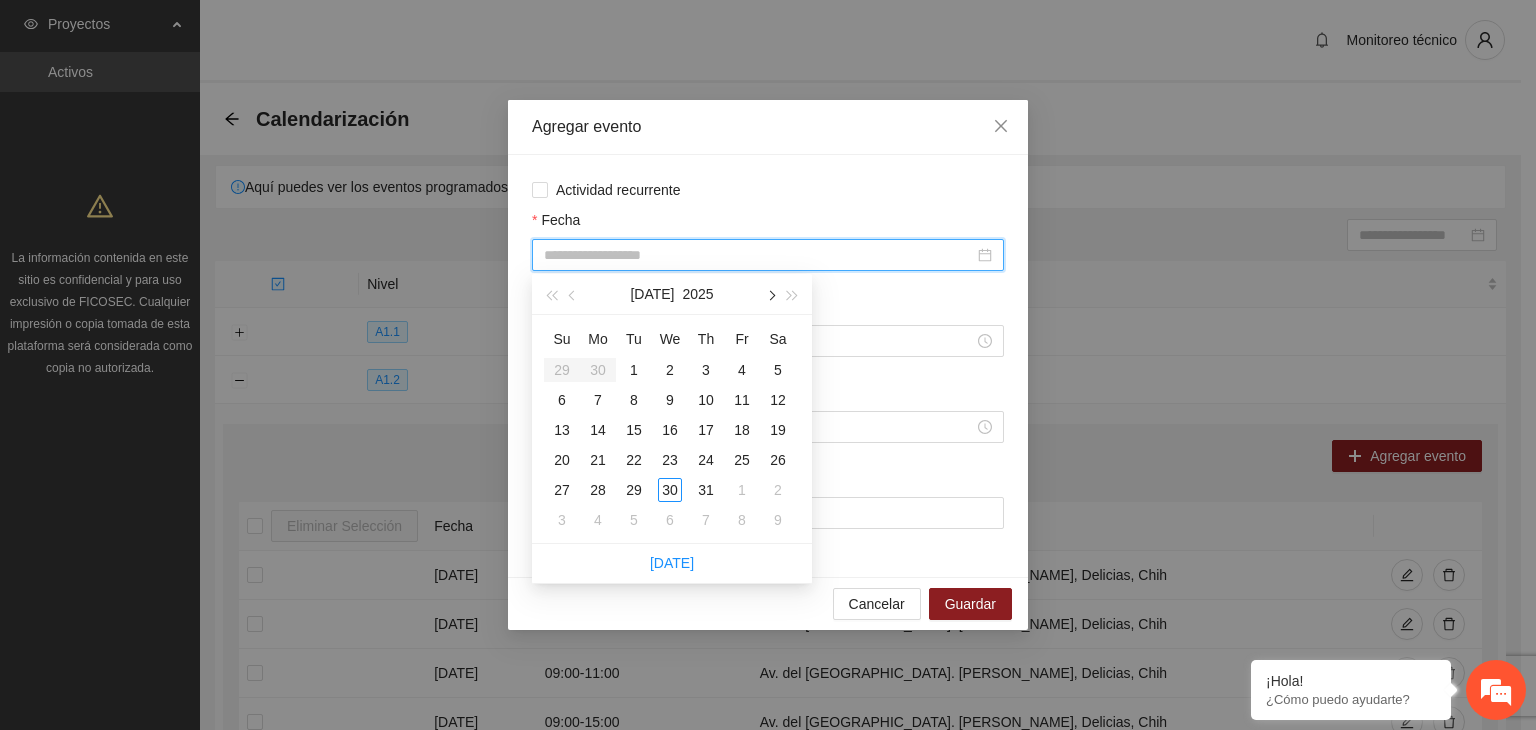 click at bounding box center (770, 296) 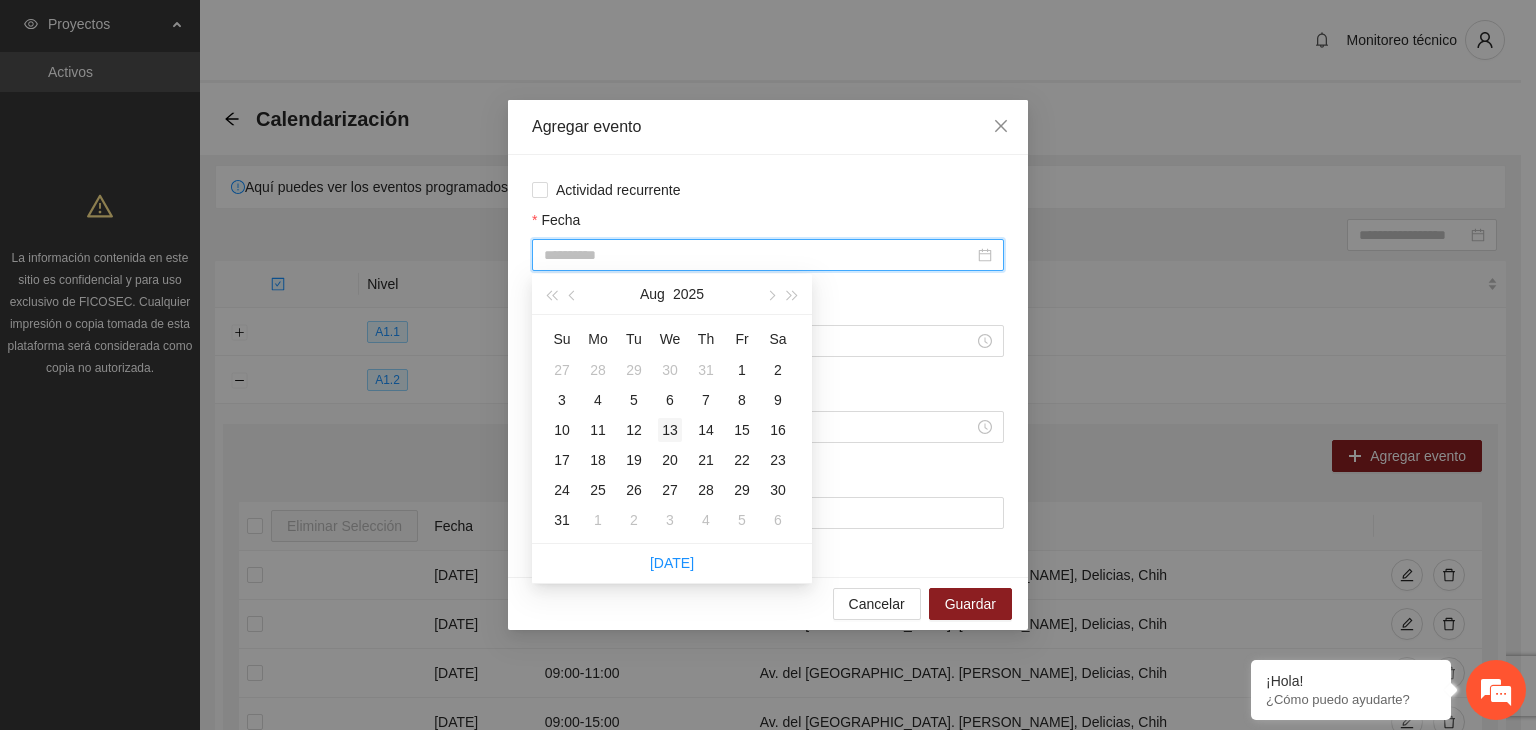 click on "13" at bounding box center [670, 430] 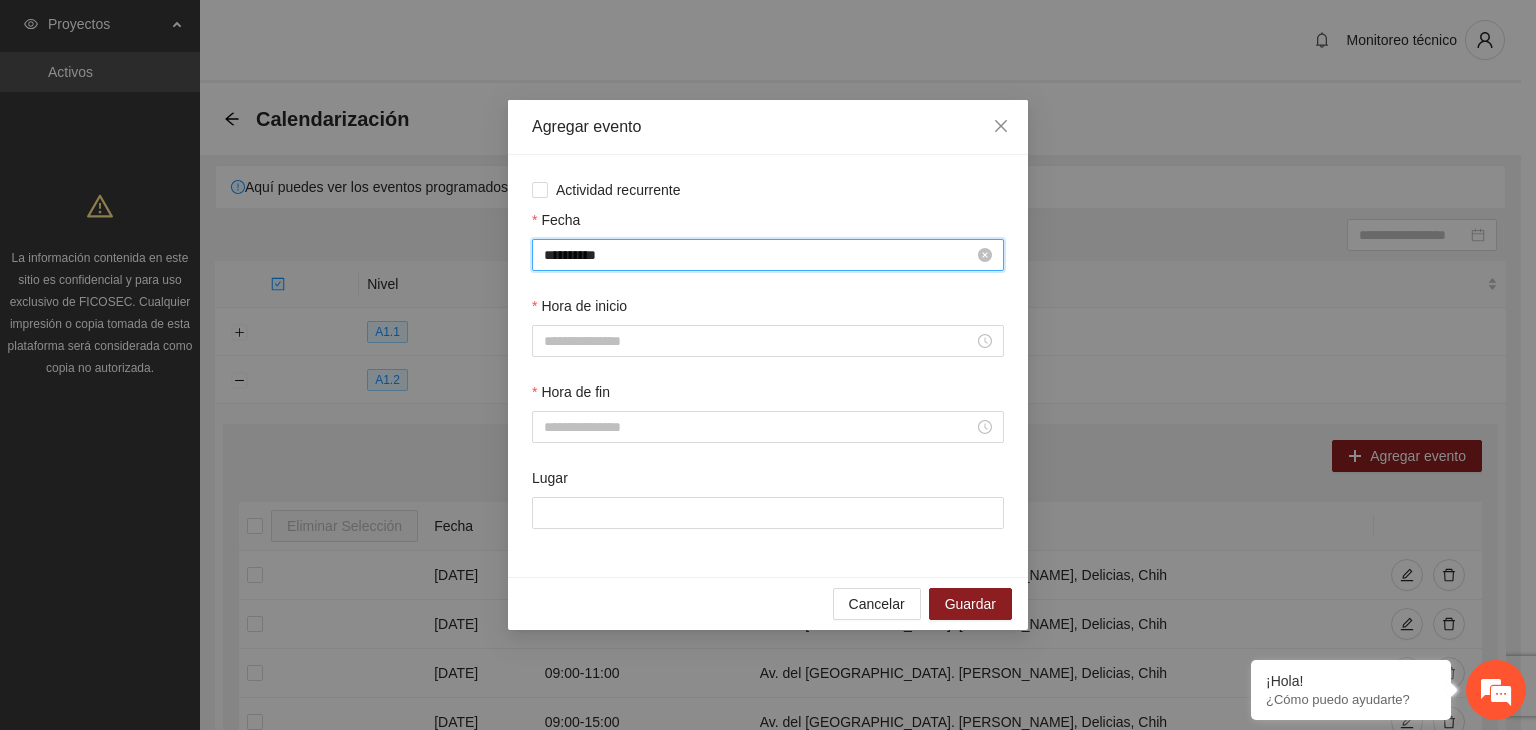 click on "**********" at bounding box center [759, 255] 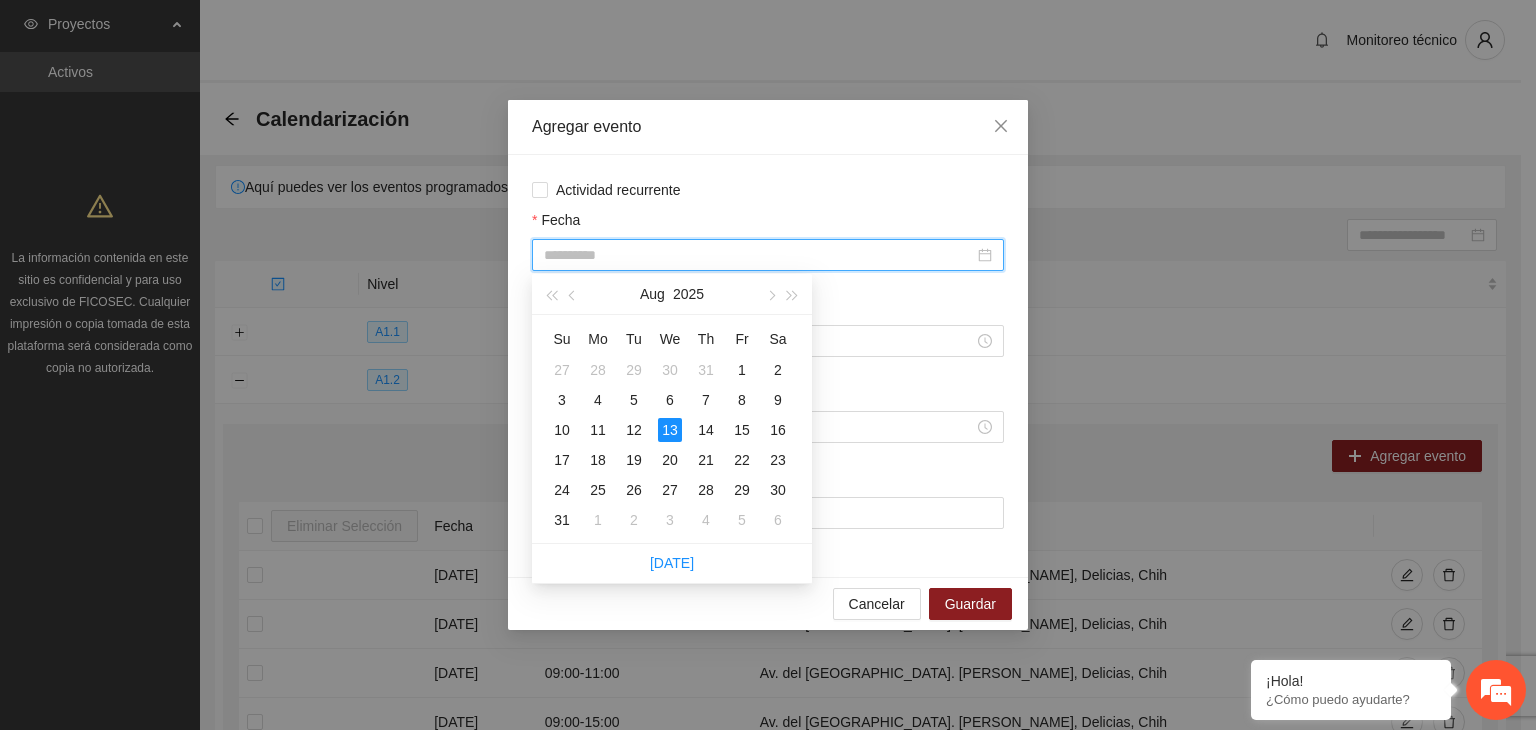 type on "**********" 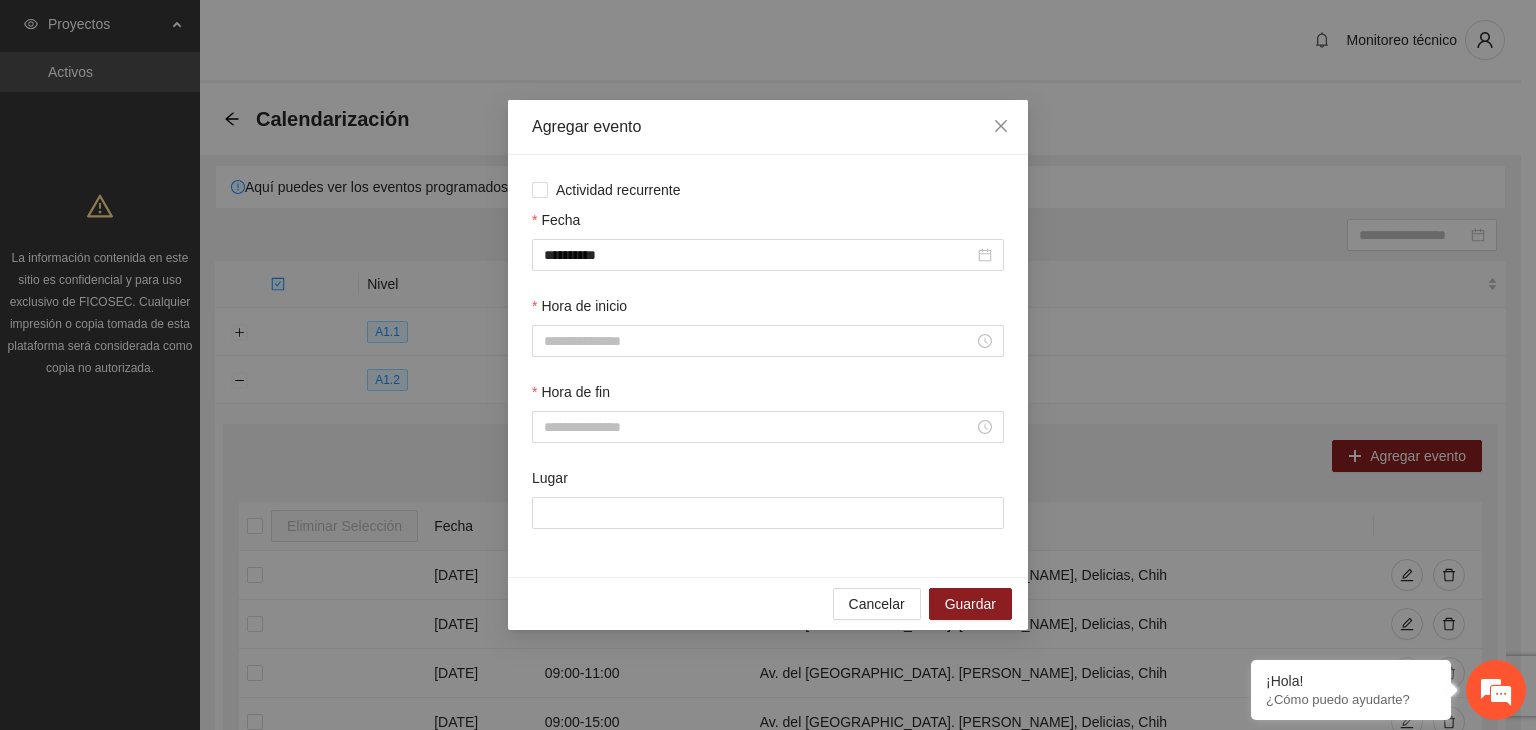 click on "Fecha" at bounding box center (768, 224) 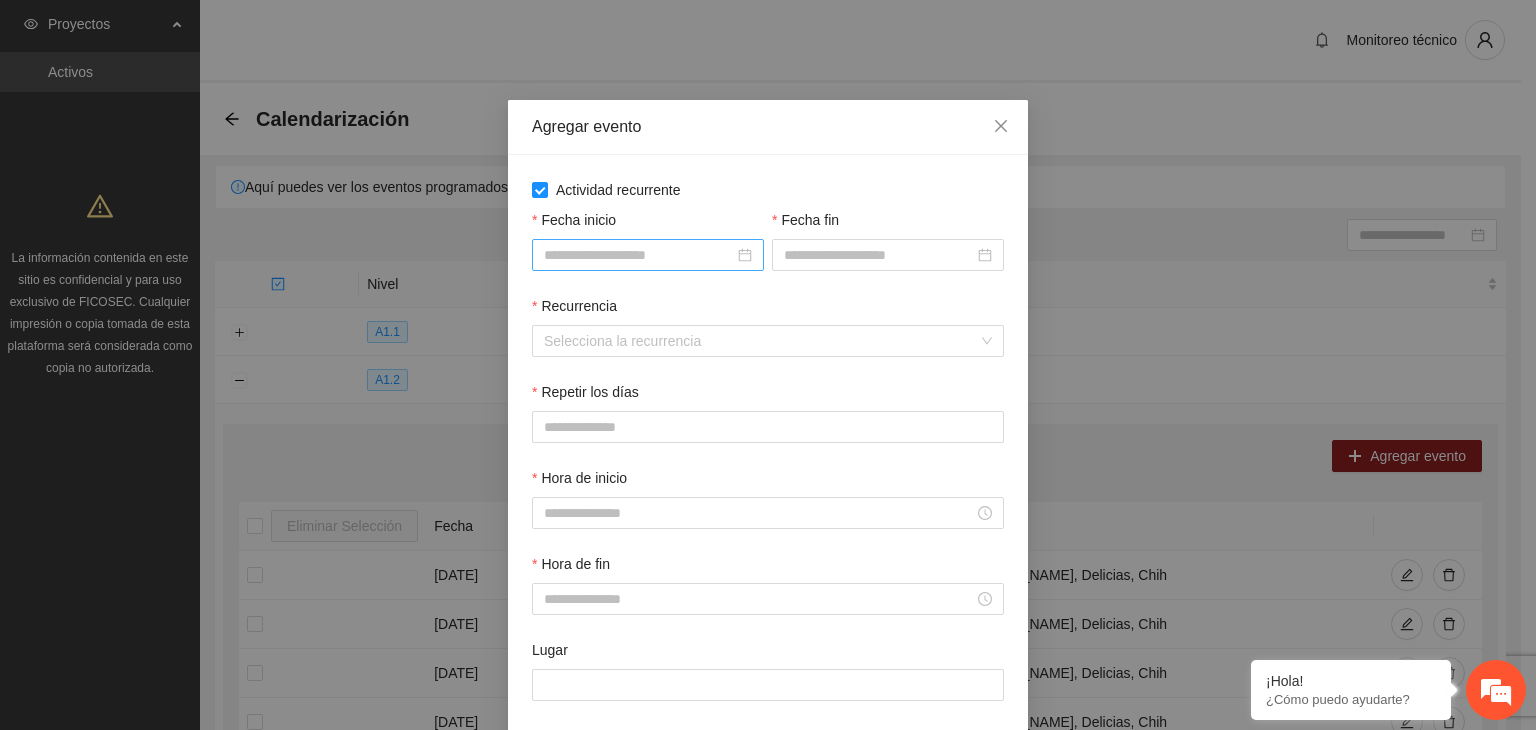 click on "Fecha inicio" at bounding box center [639, 255] 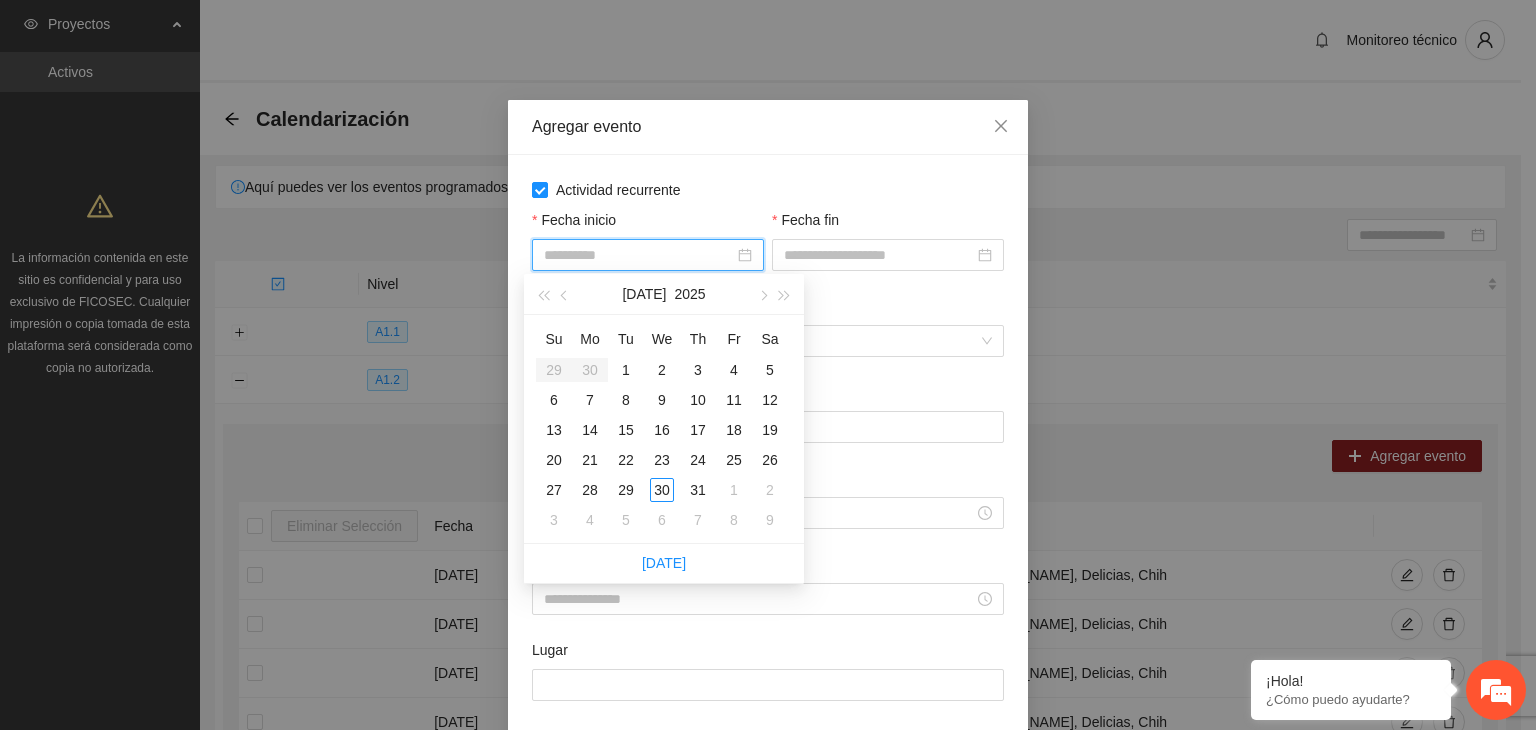 type on "**********" 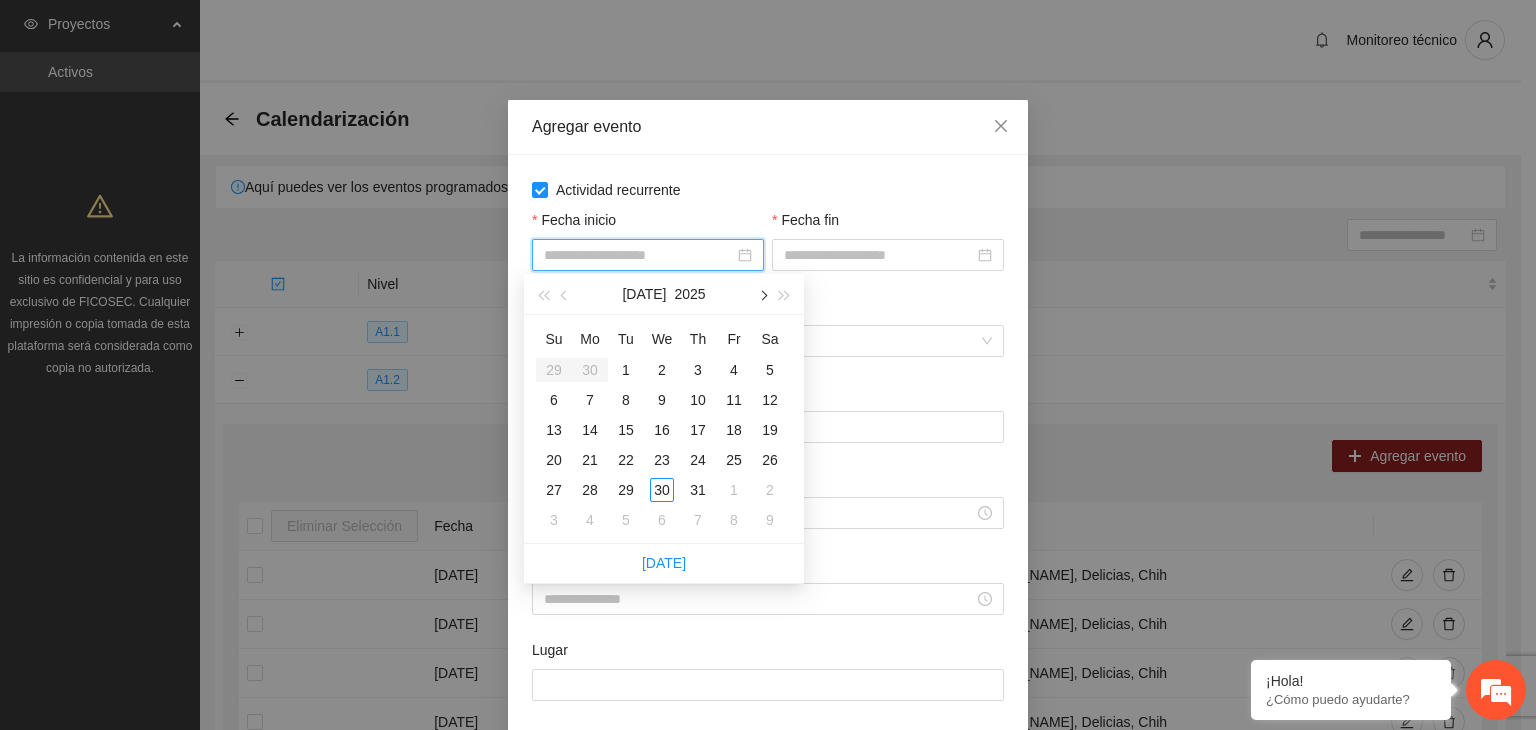 click at bounding box center [762, 294] 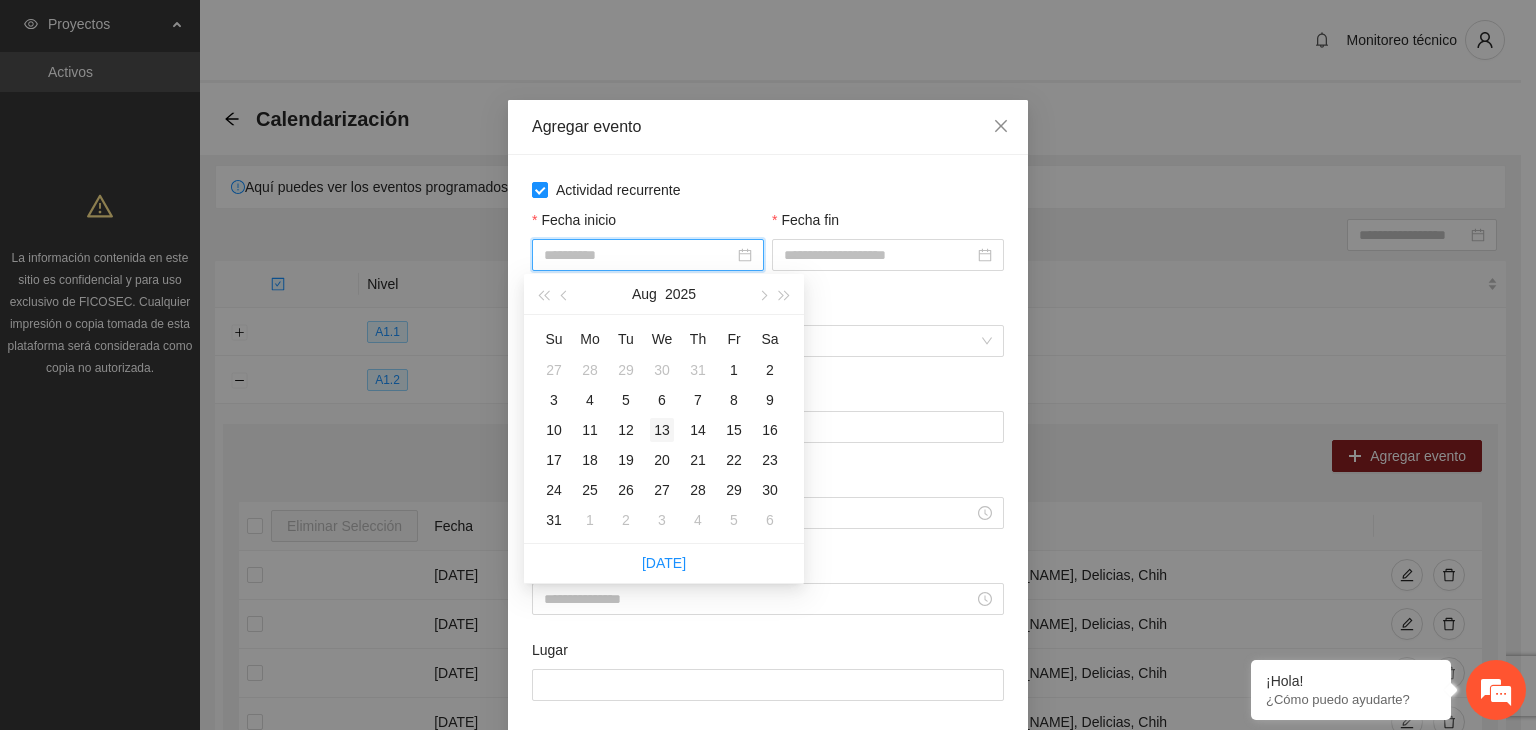 type on "**********" 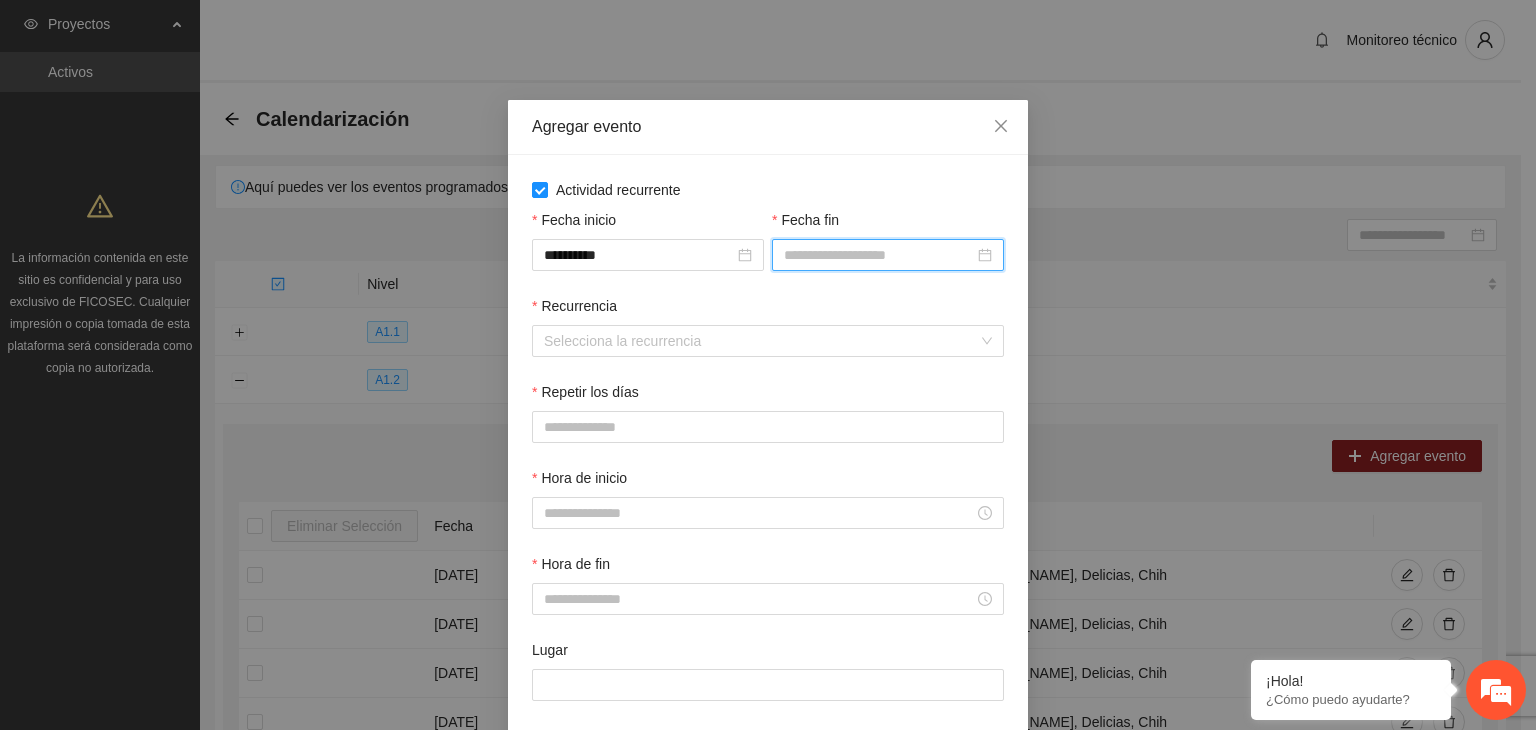 click on "Fecha fin" at bounding box center (879, 255) 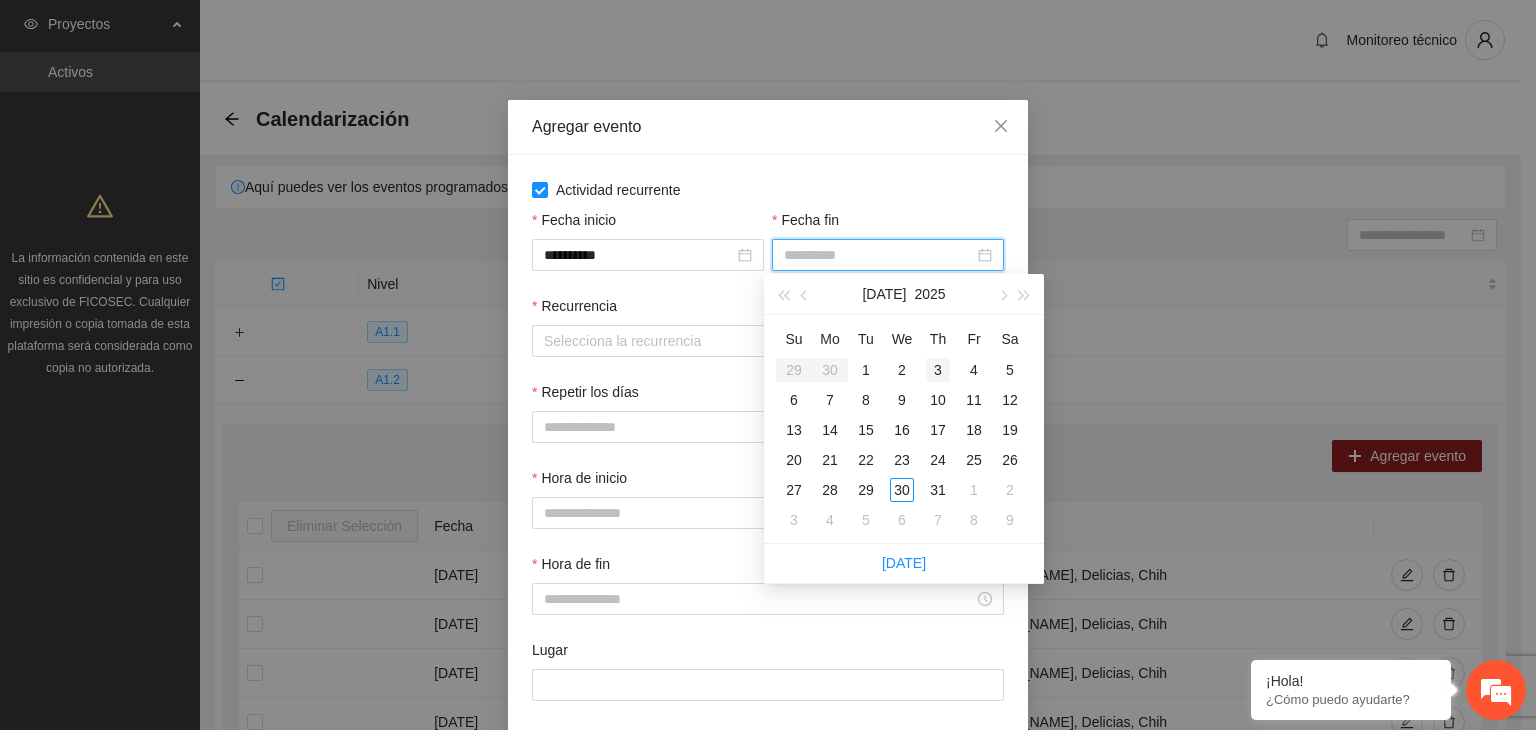 type on "**********" 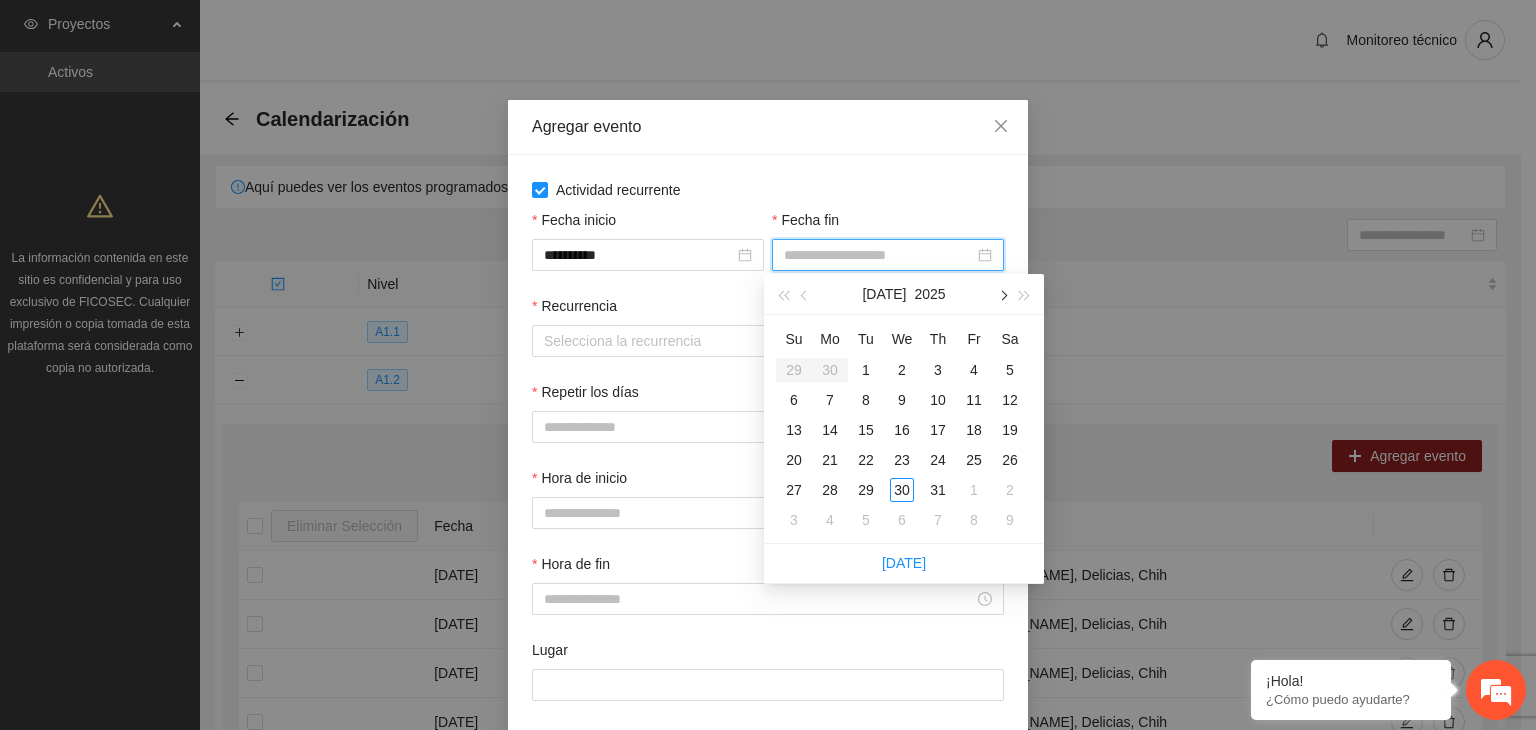 click at bounding box center (1002, 296) 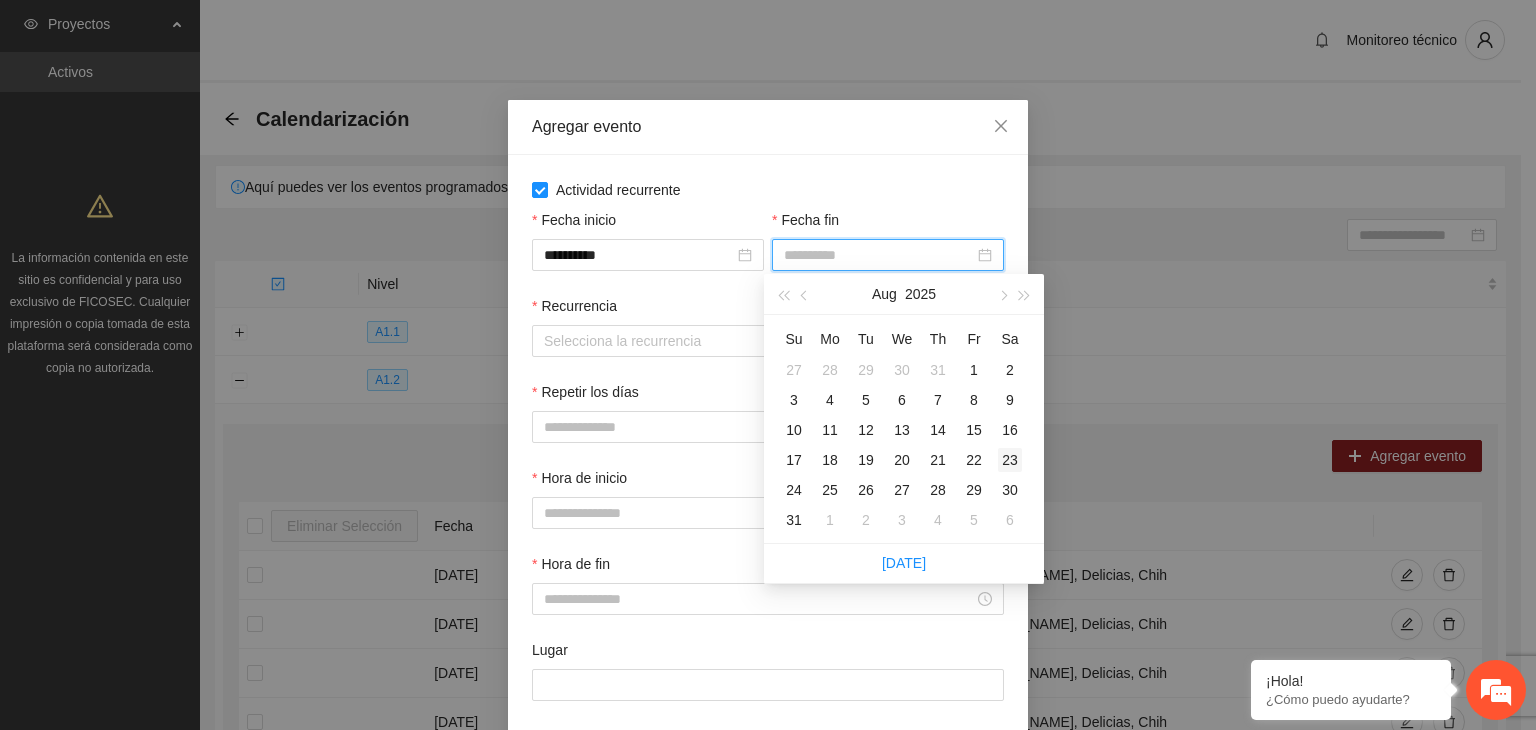 type on "**********" 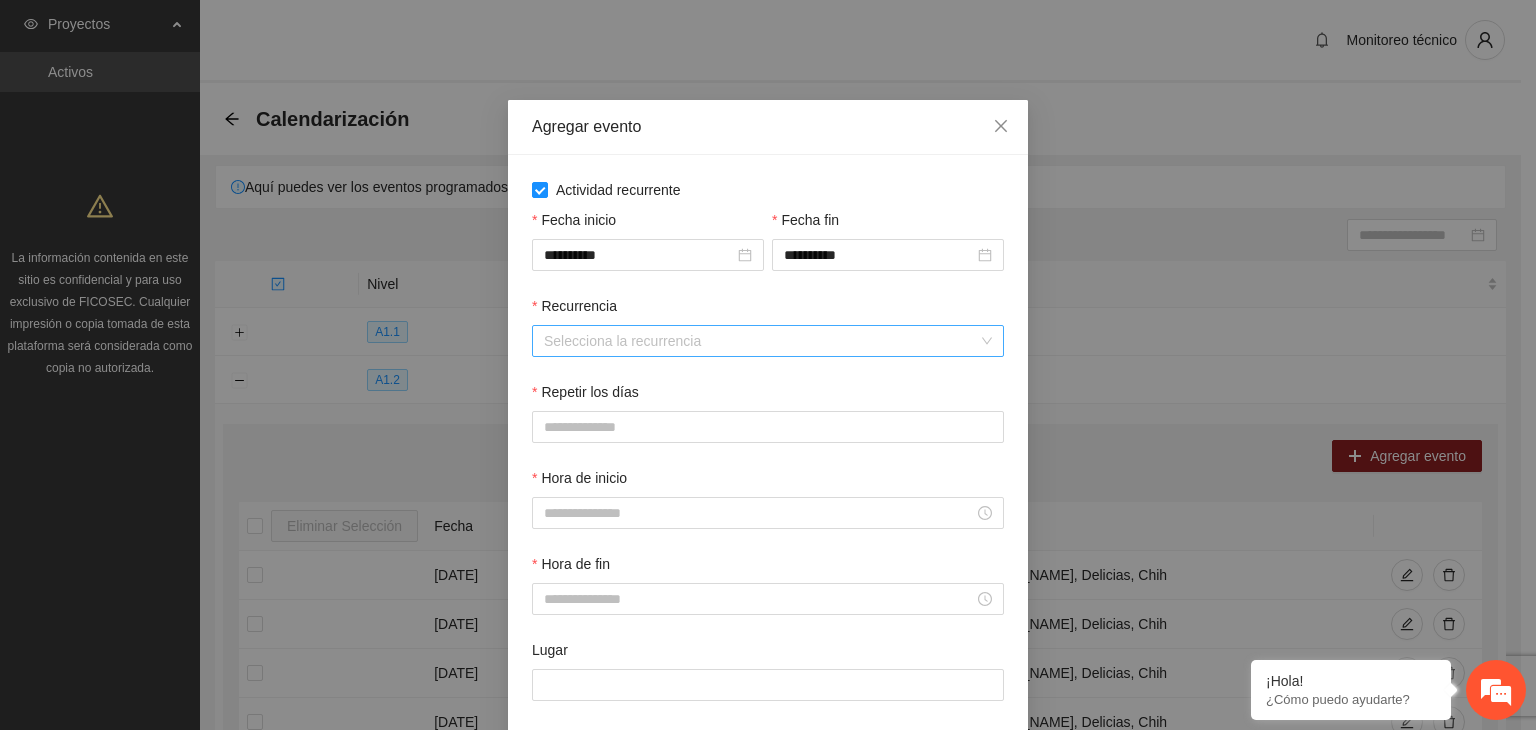 click on "Recurrencia" at bounding box center (761, 341) 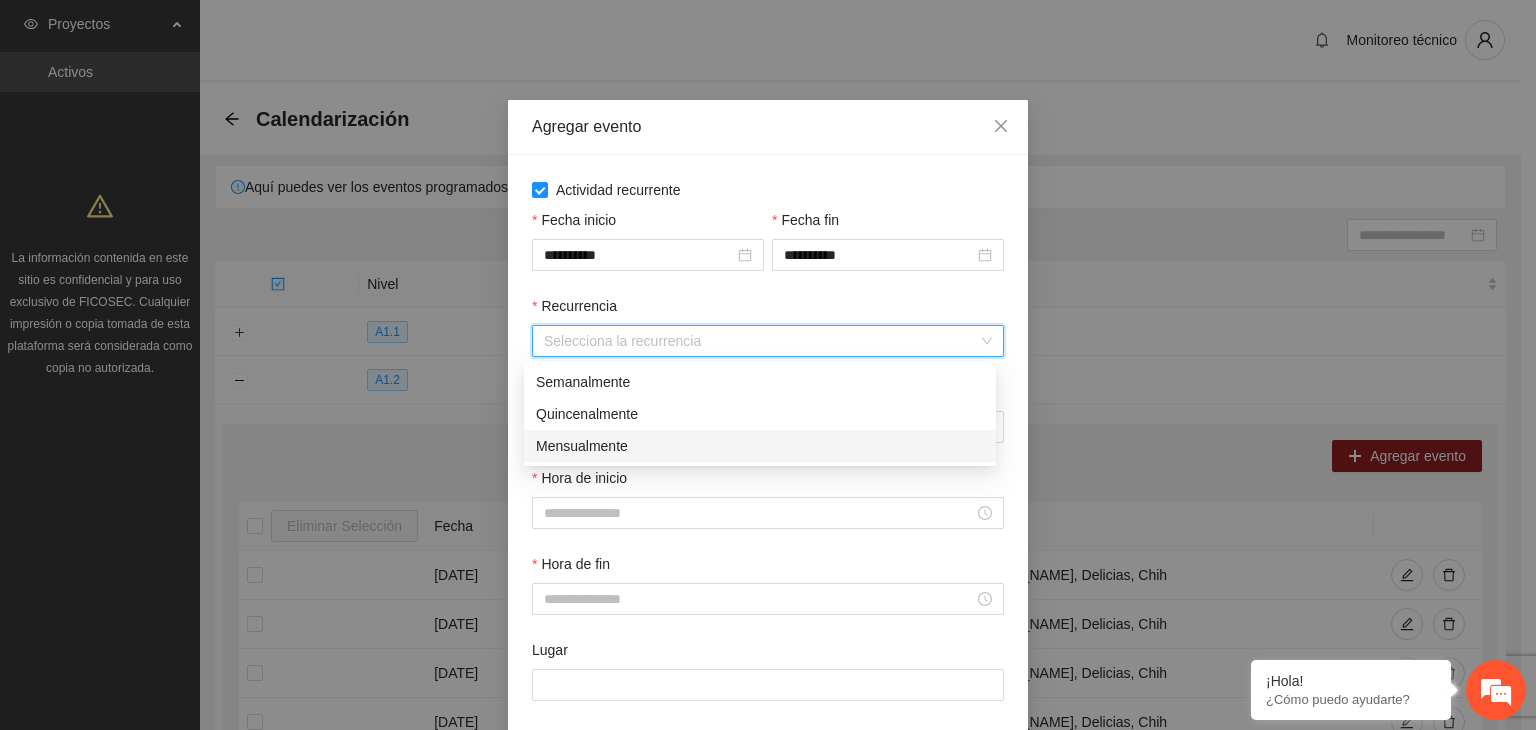 click on "Mensualmente" at bounding box center [760, 446] 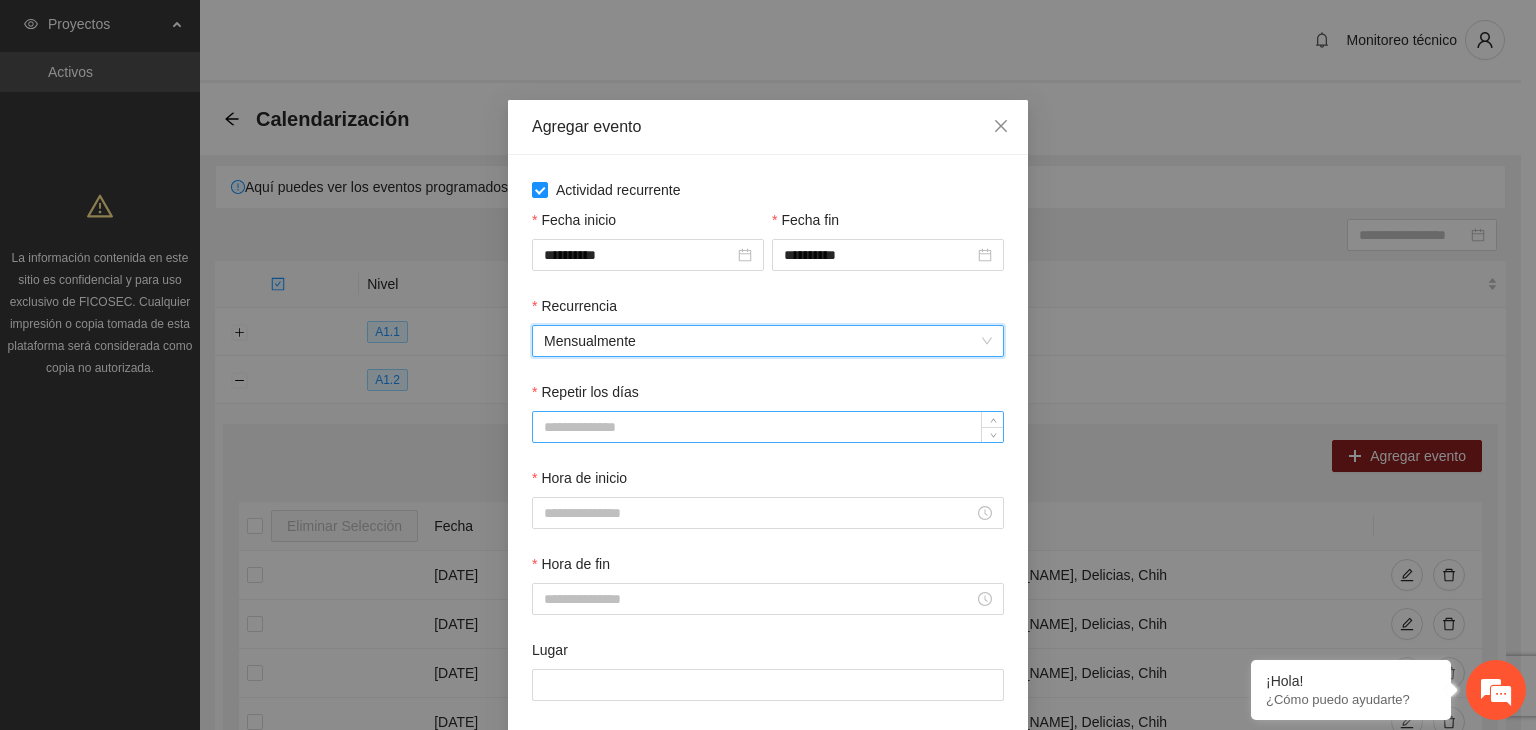 click on "Repetir los días" at bounding box center (768, 427) 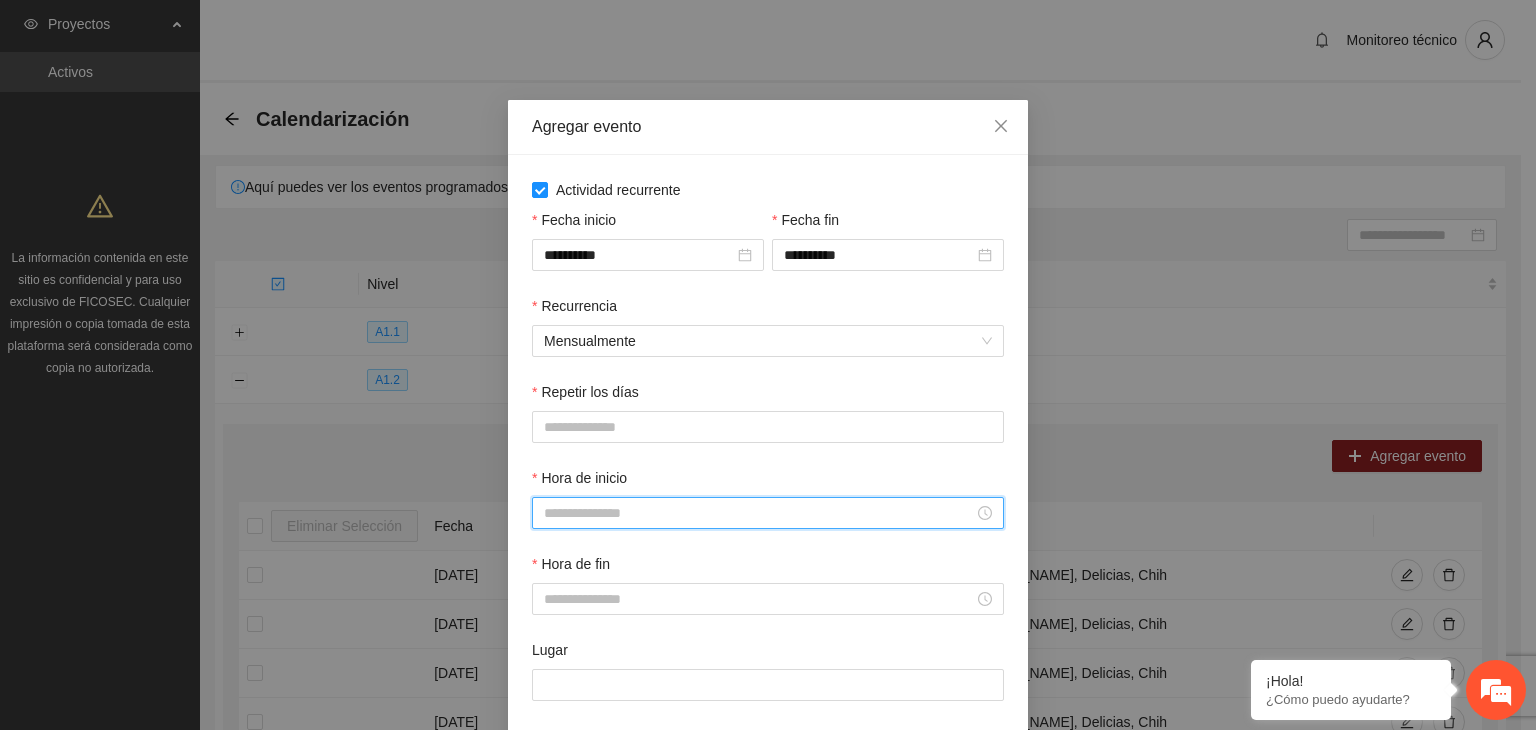 click on "Hora de inicio" at bounding box center (759, 513) 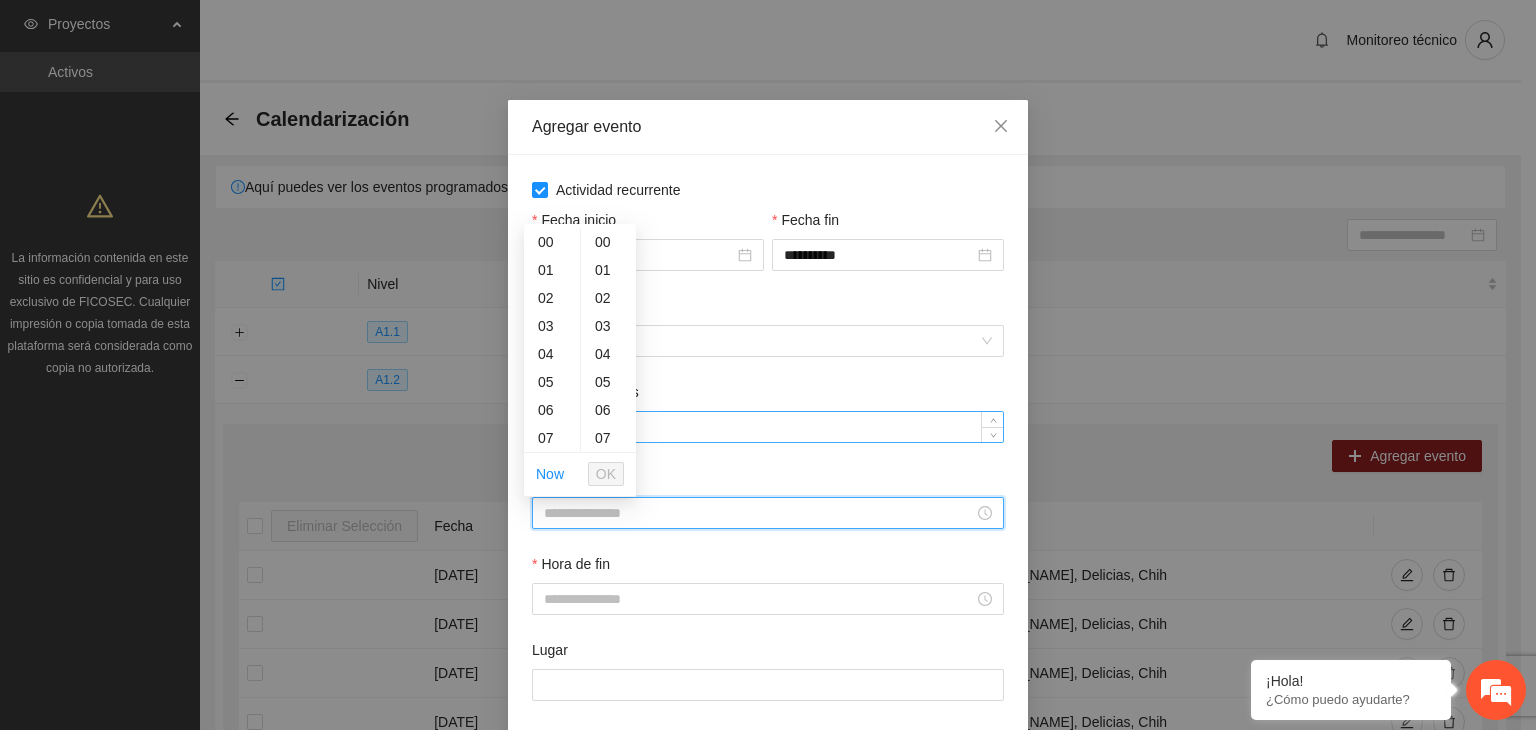 click on "Repetir los días" at bounding box center [768, 427] 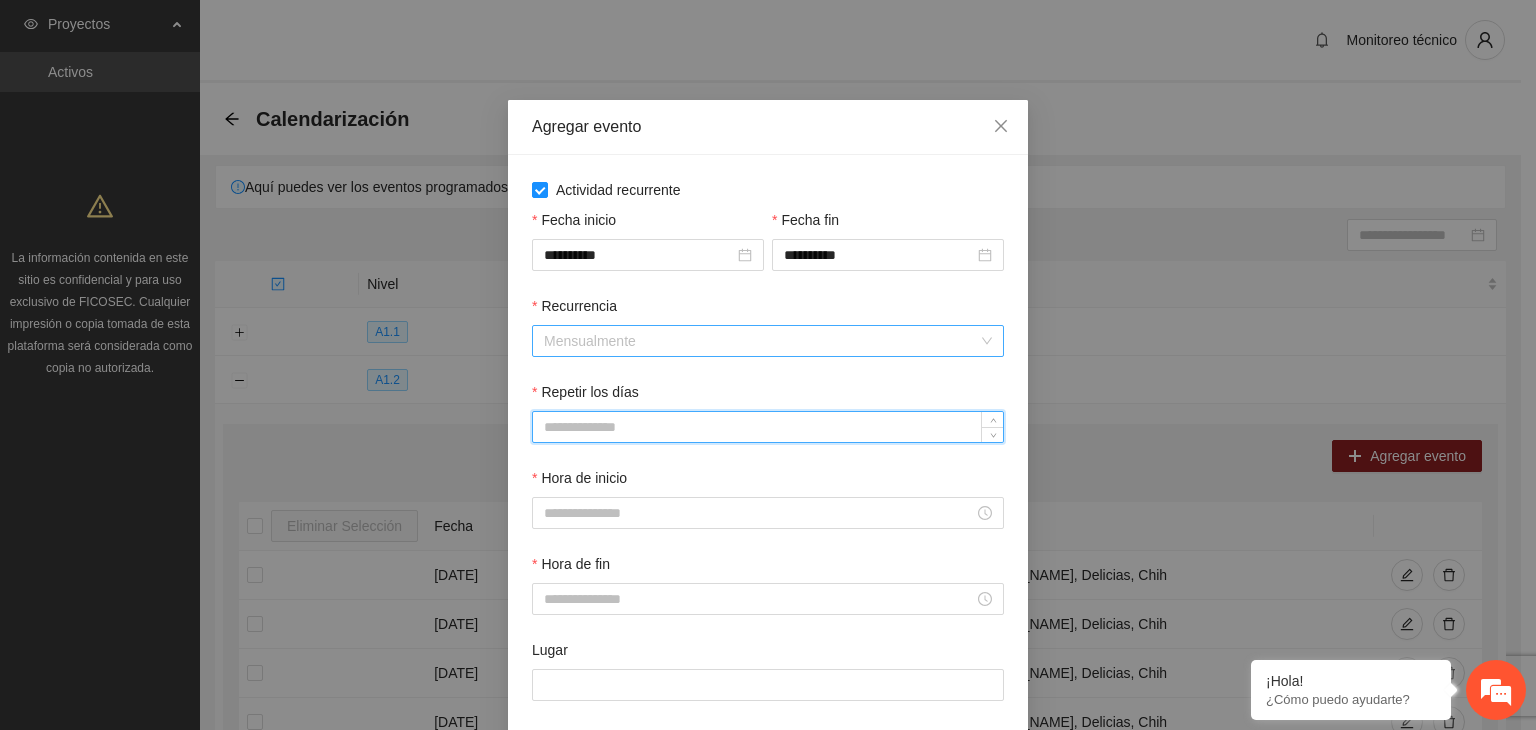 click on "Mensualmente" at bounding box center [768, 341] 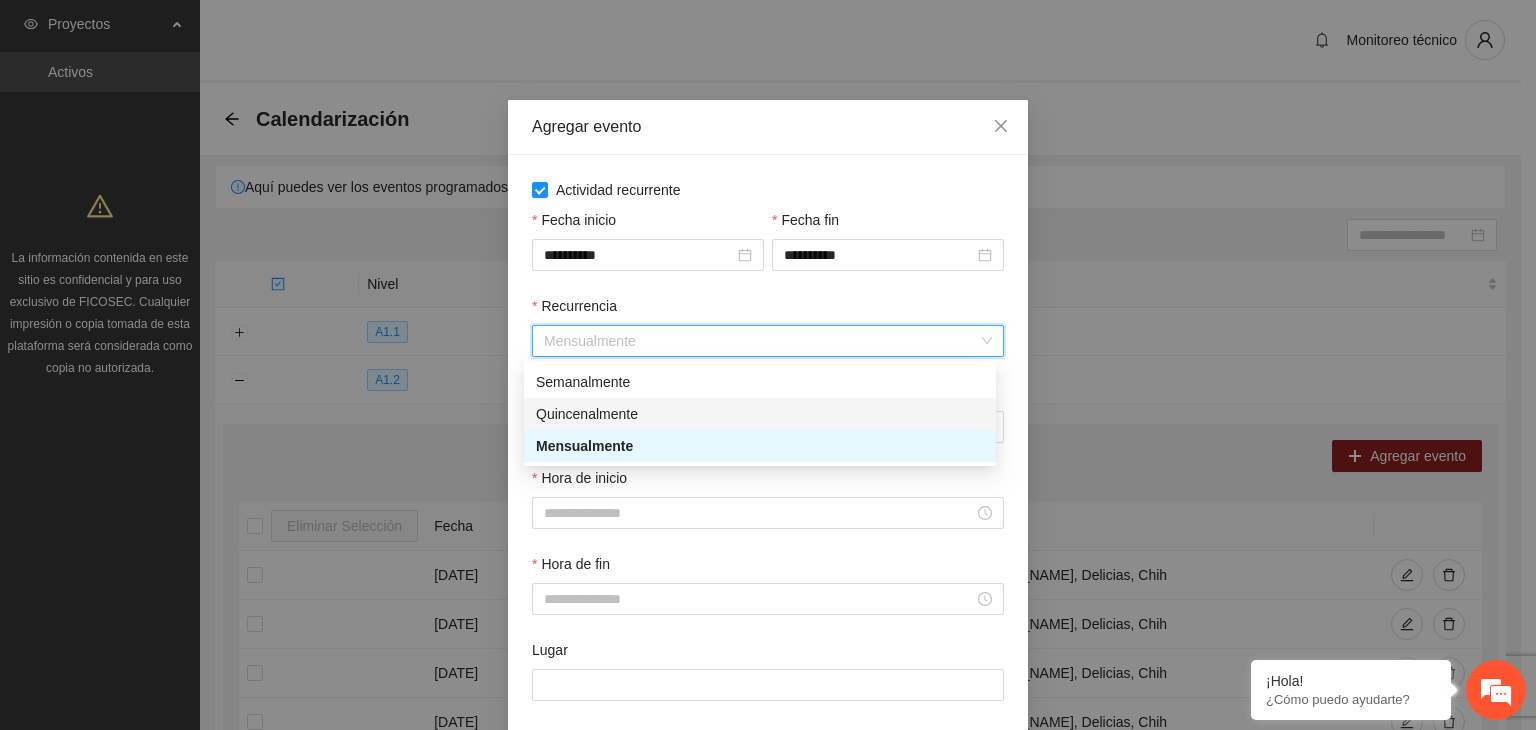 click on "Quincenalmente" at bounding box center (760, 414) 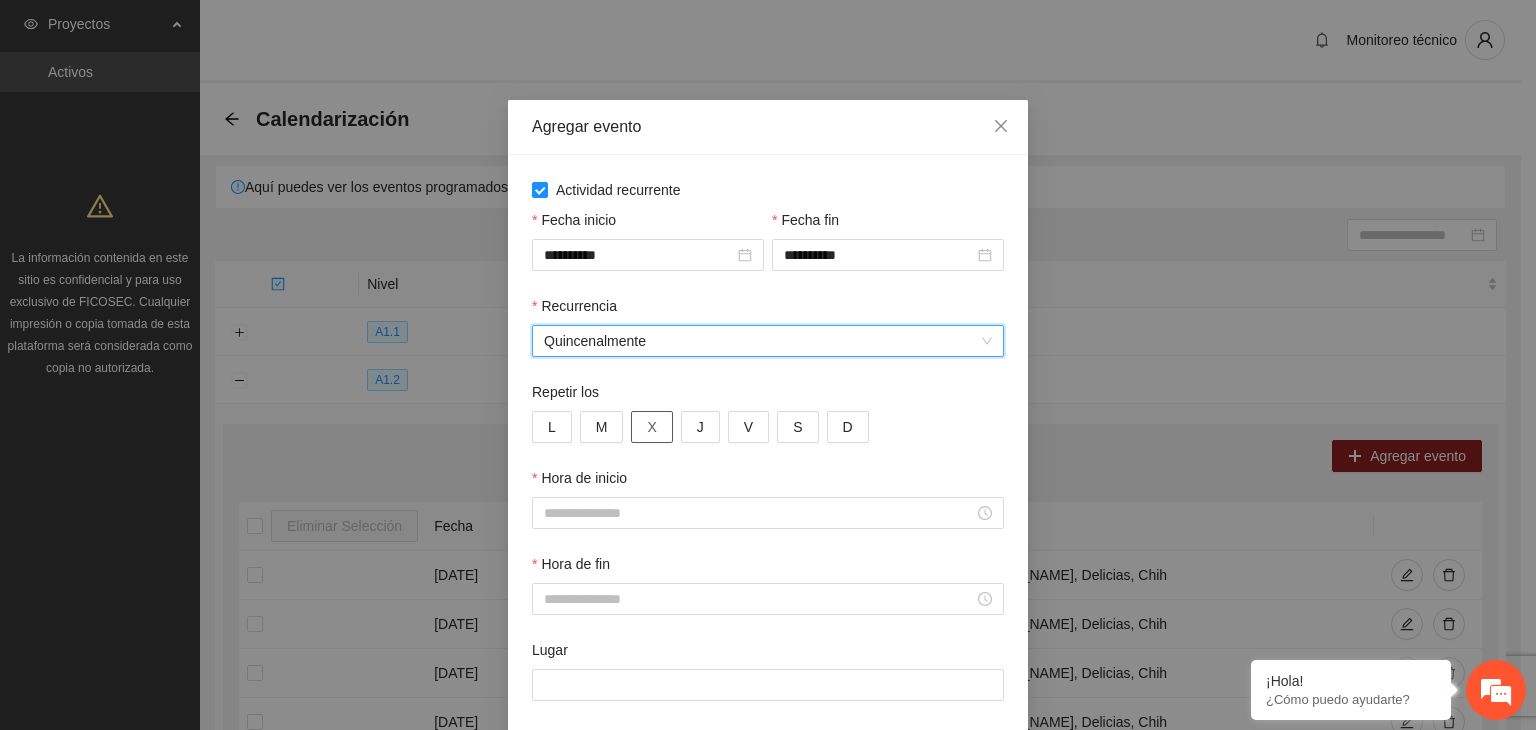 click on "X" at bounding box center (651, 427) 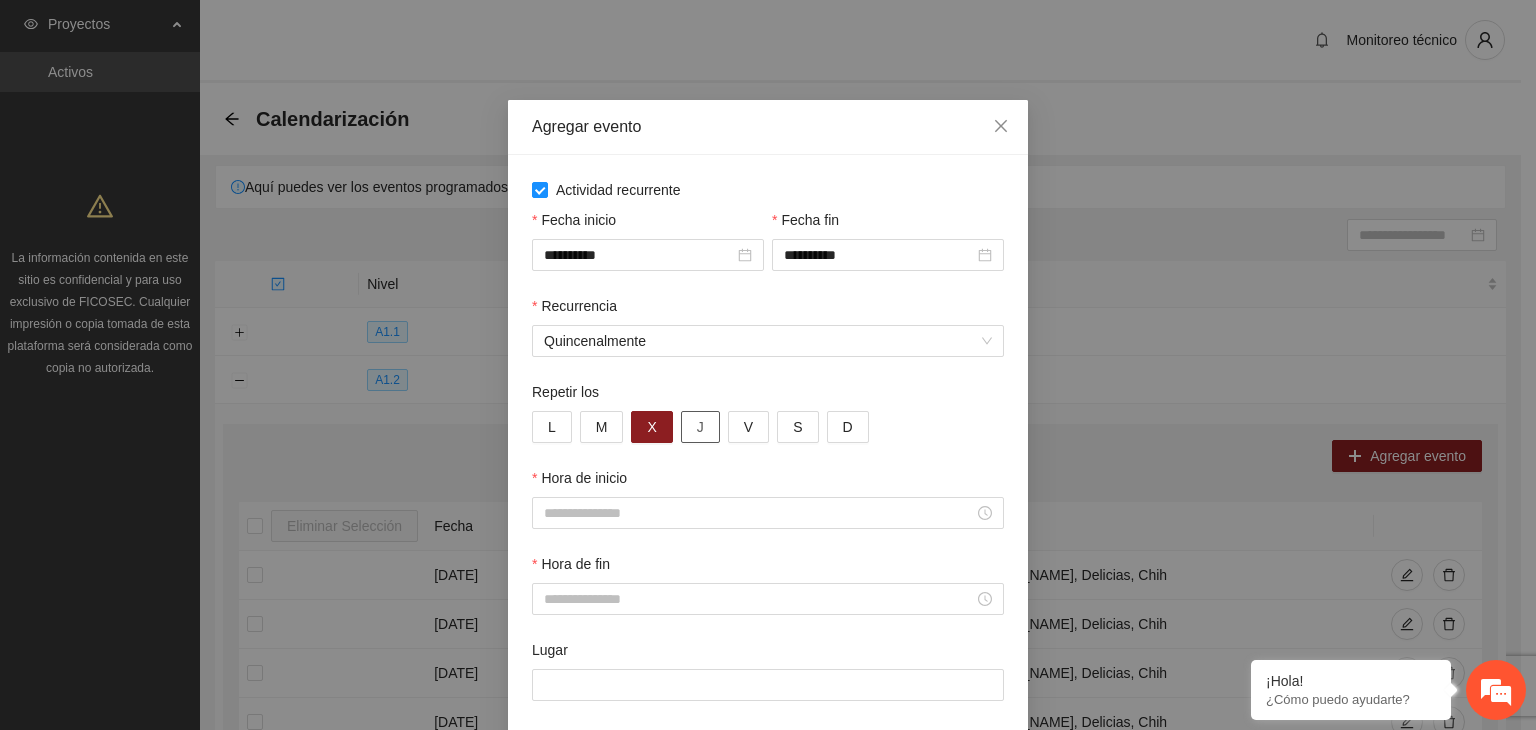 click on "J" at bounding box center (700, 427) 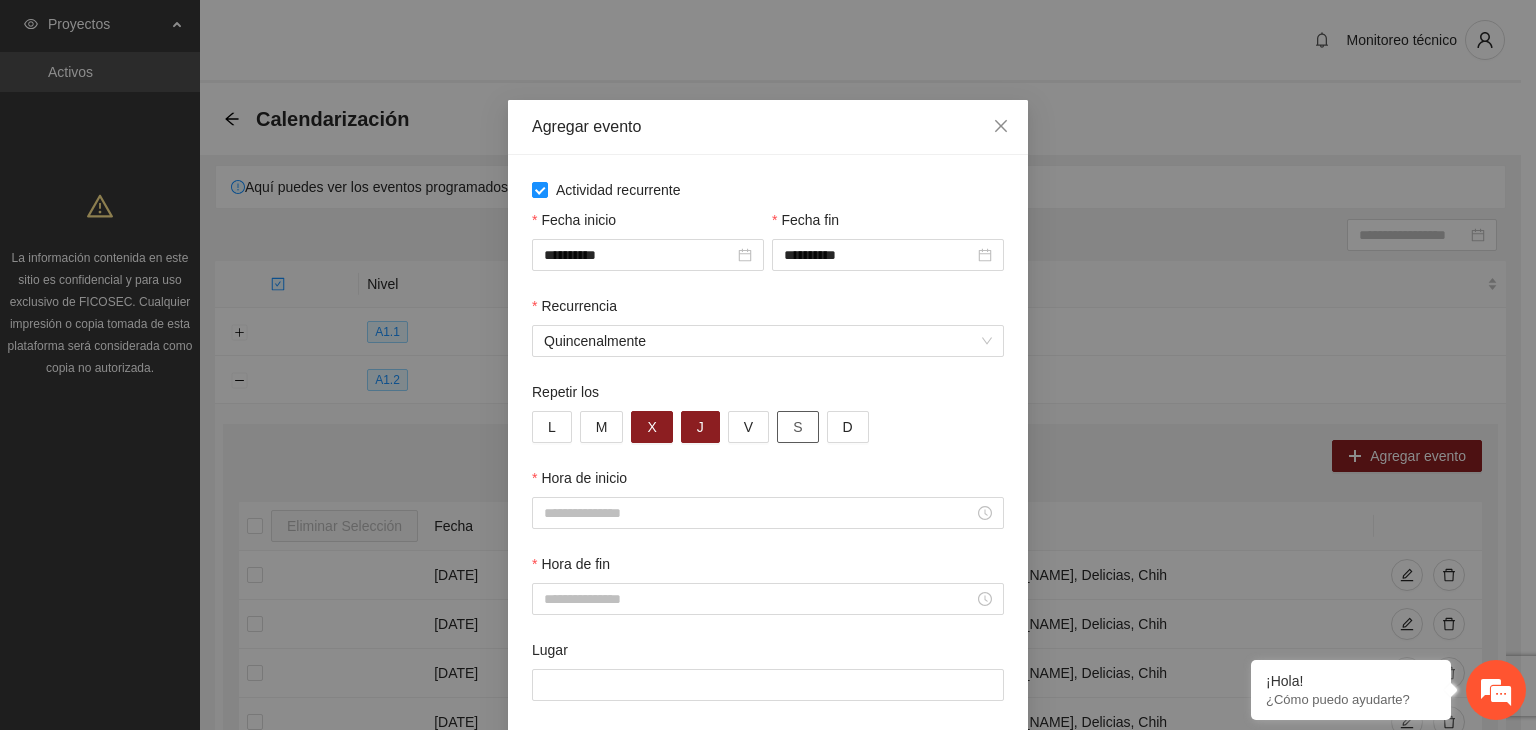click on "S" at bounding box center (797, 427) 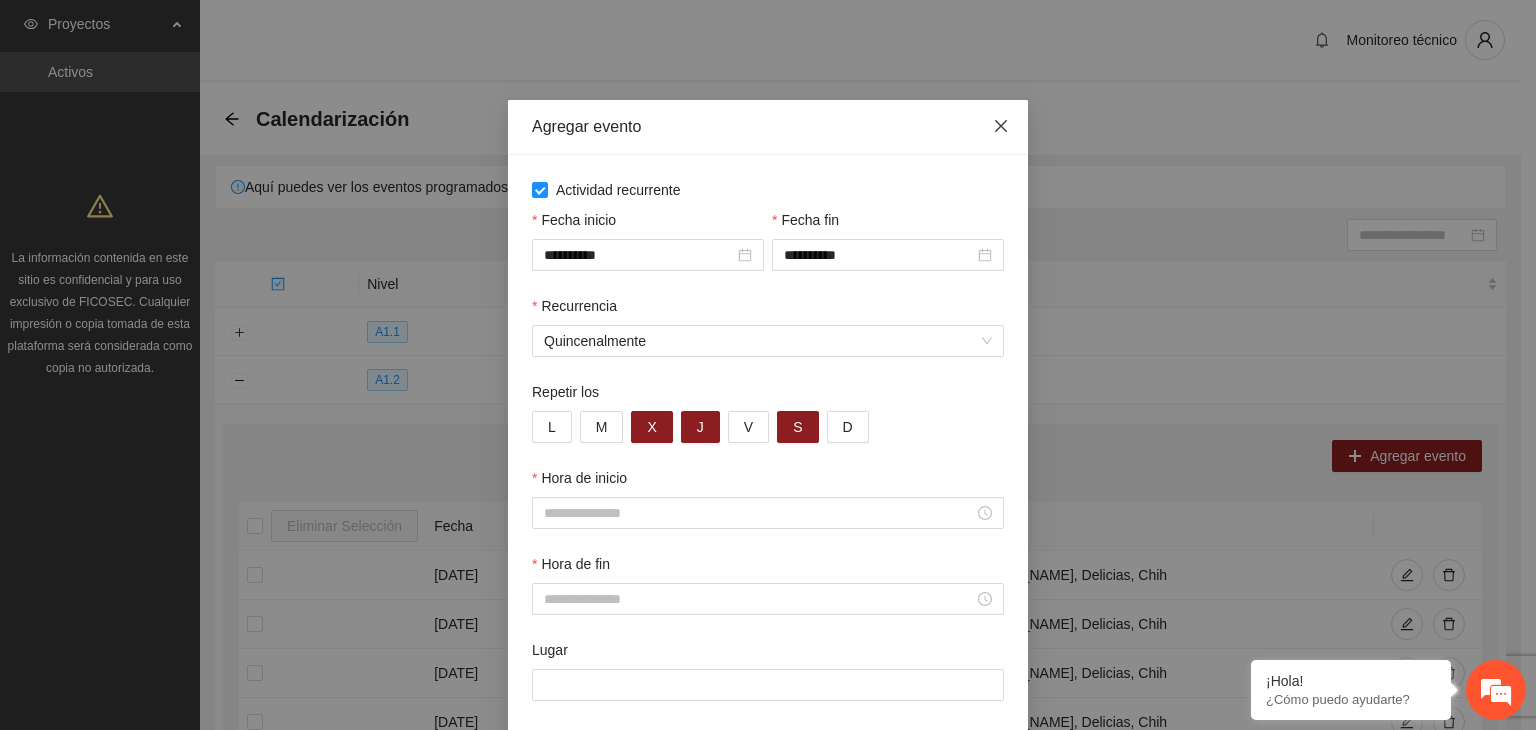 click 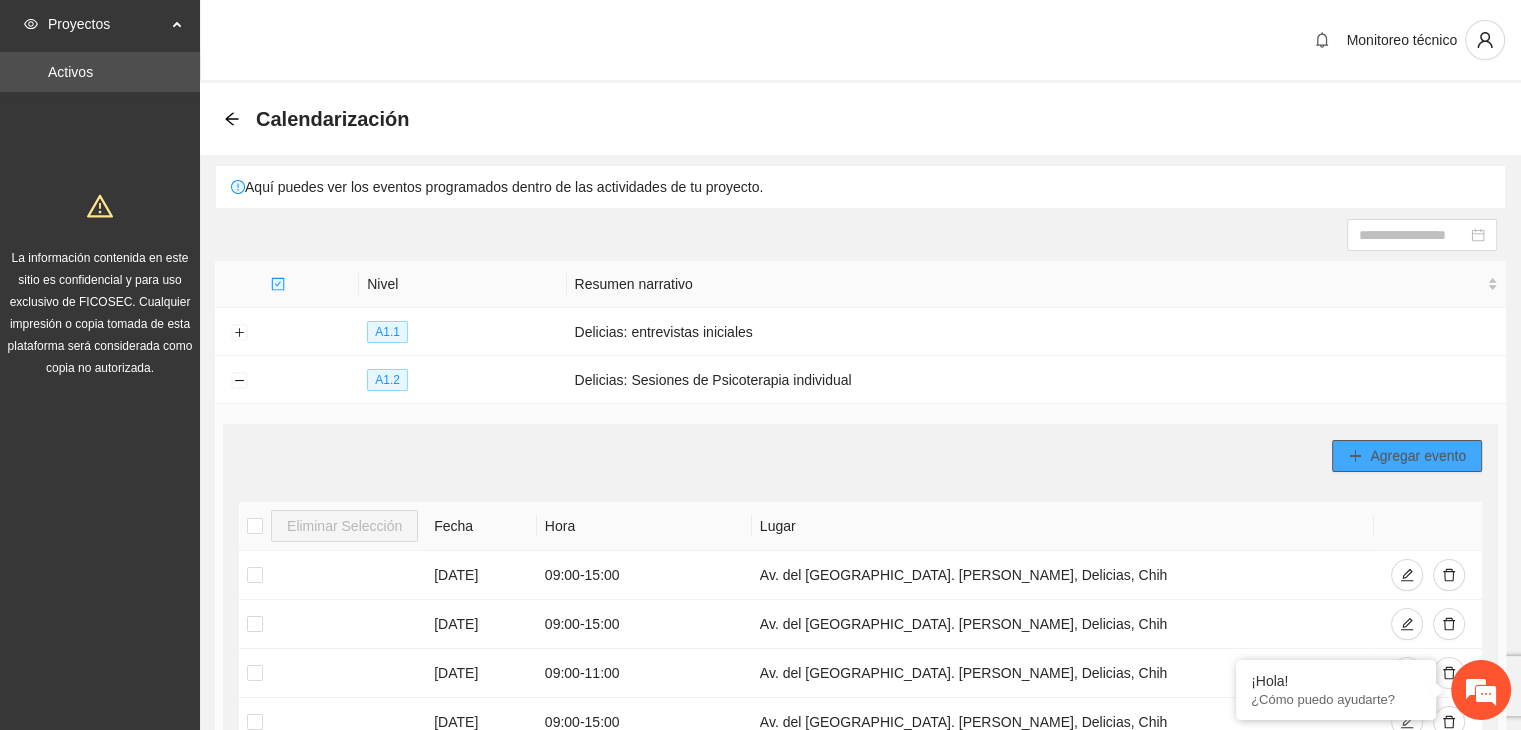 click on "Agregar evento" at bounding box center [1407, 456] 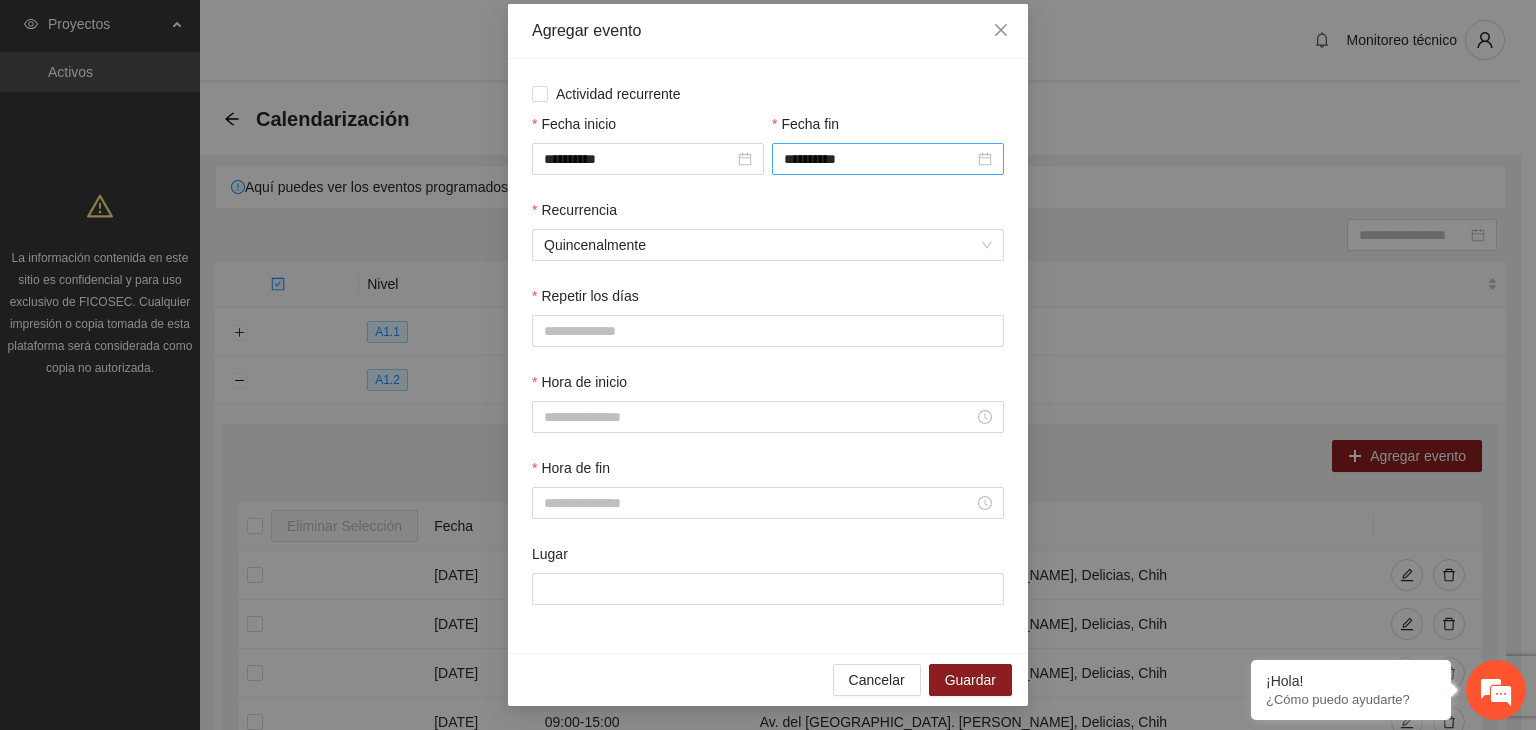scroll, scrollTop: 96, scrollLeft: 0, axis: vertical 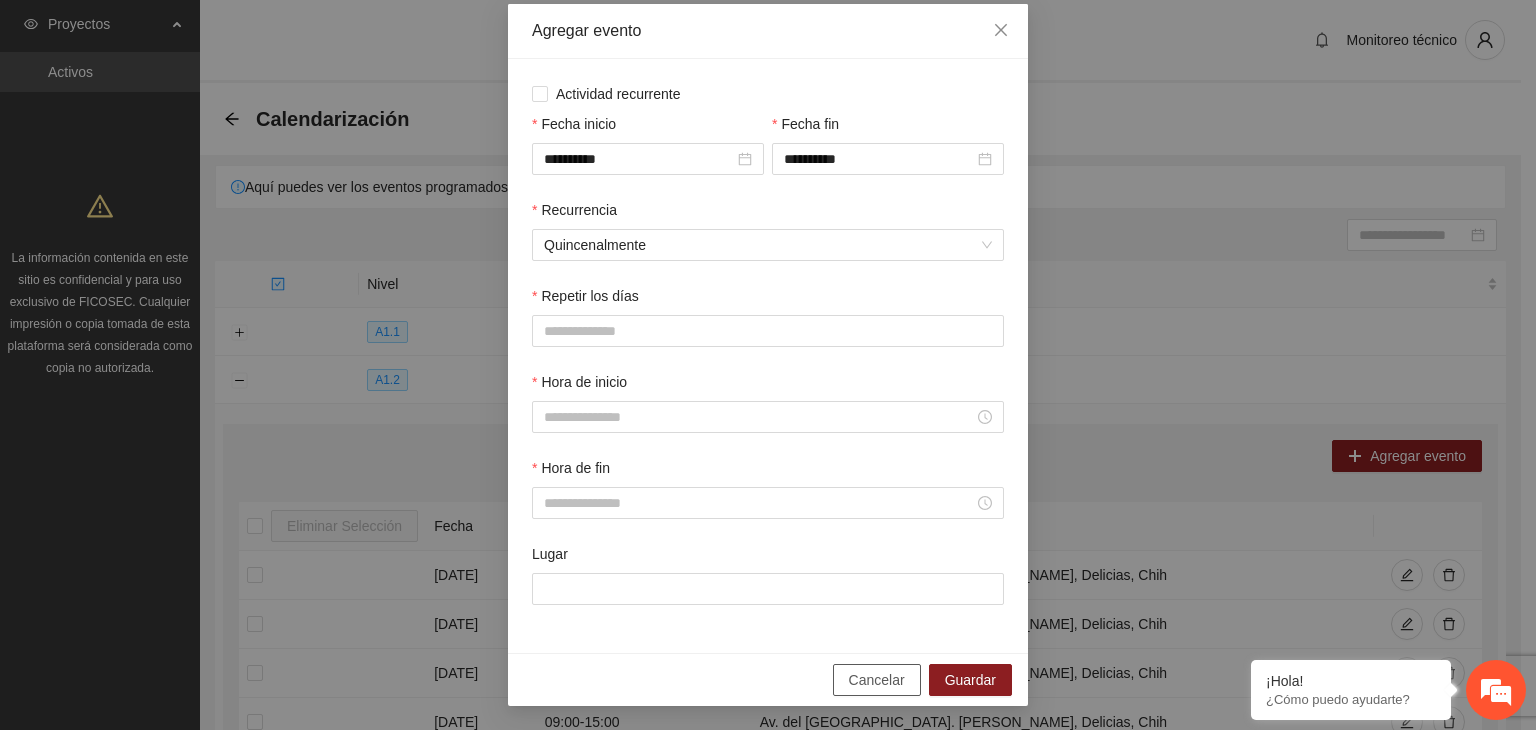 click on "Cancelar" at bounding box center (877, 680) 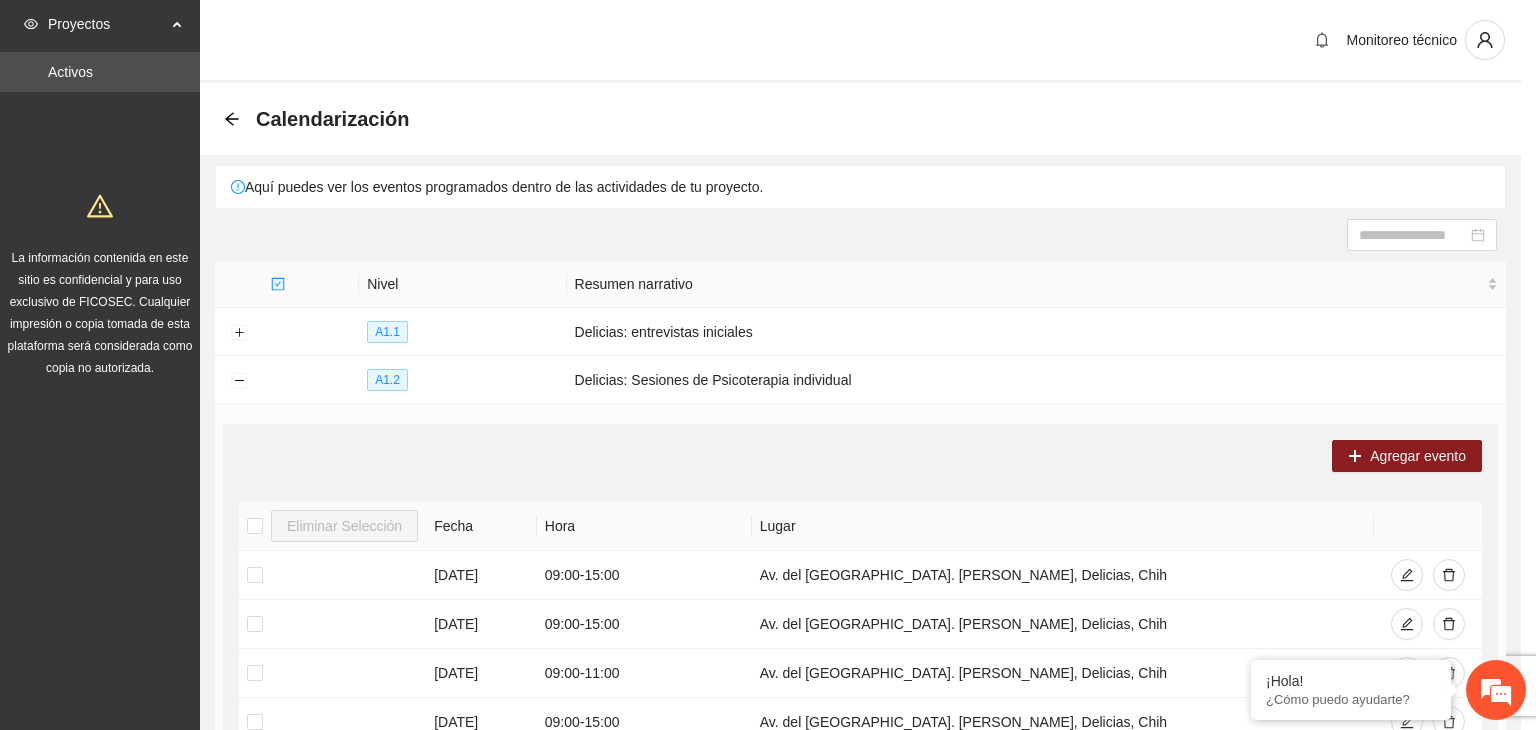 scroll, scrollTop: 0, scrollLeft: 0, axis: both 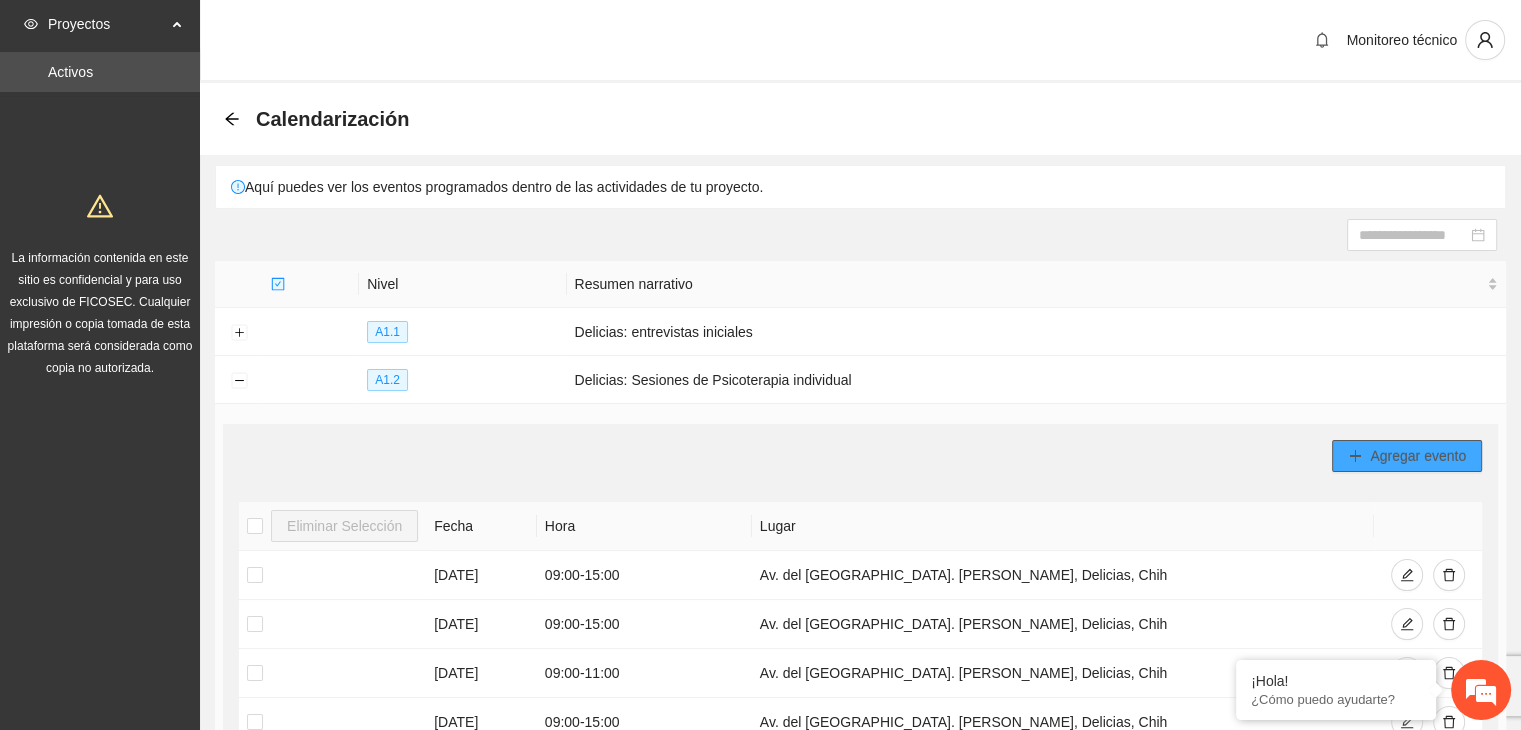 click on "Agregar evento" at bounding box center [1418, 456] 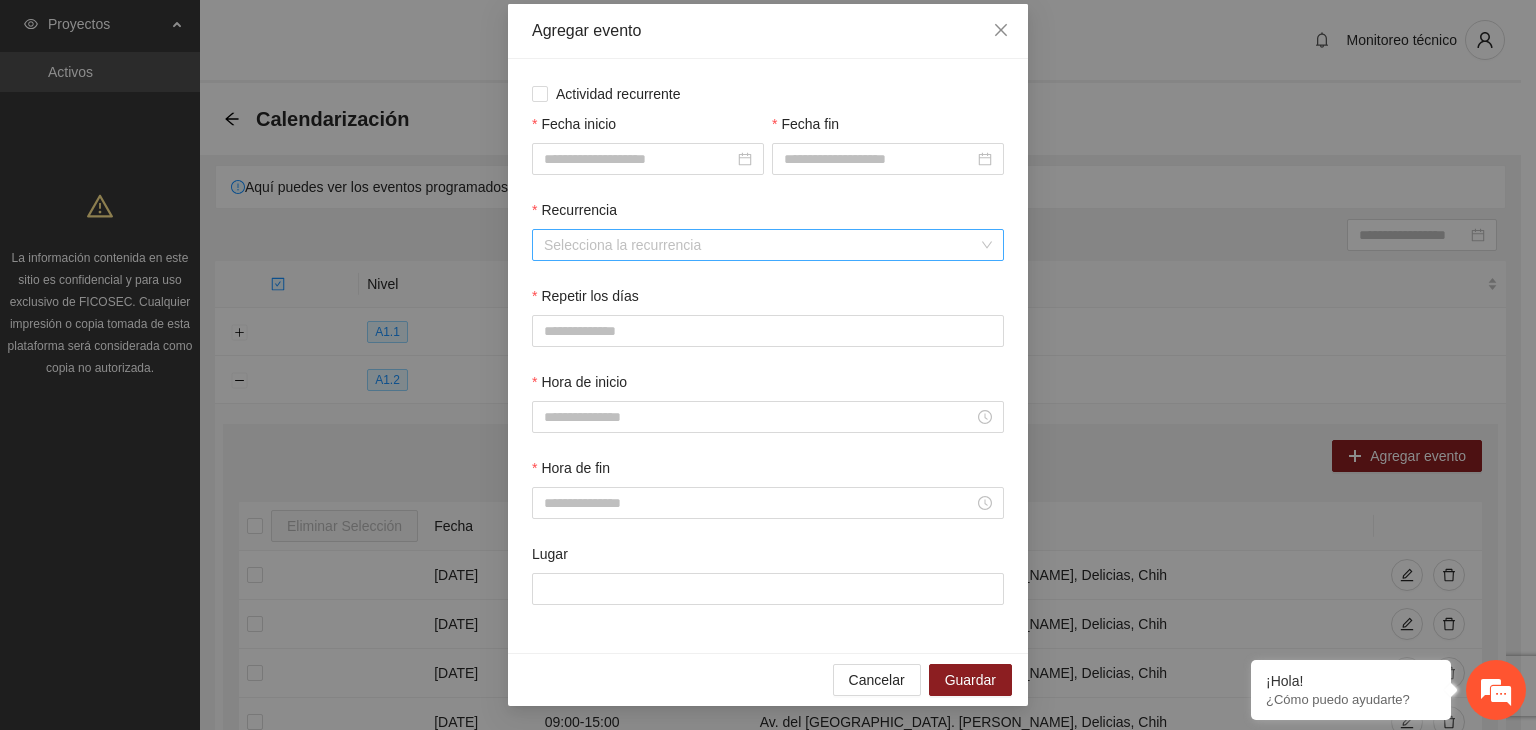 scroll, scrollTop: 0, scrollLeft: 0, axis: both 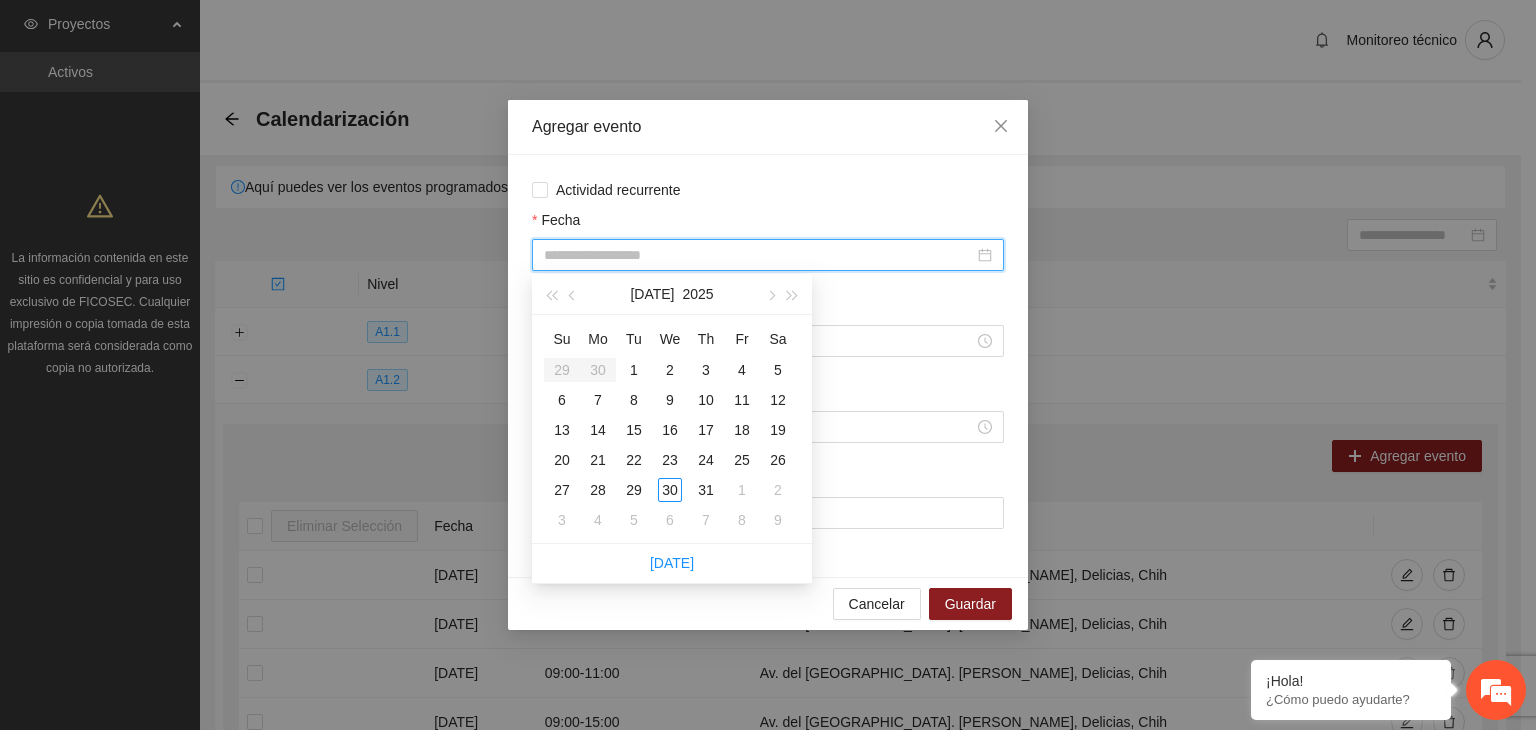 click on "Fecha" at bounding box center (759, 255) 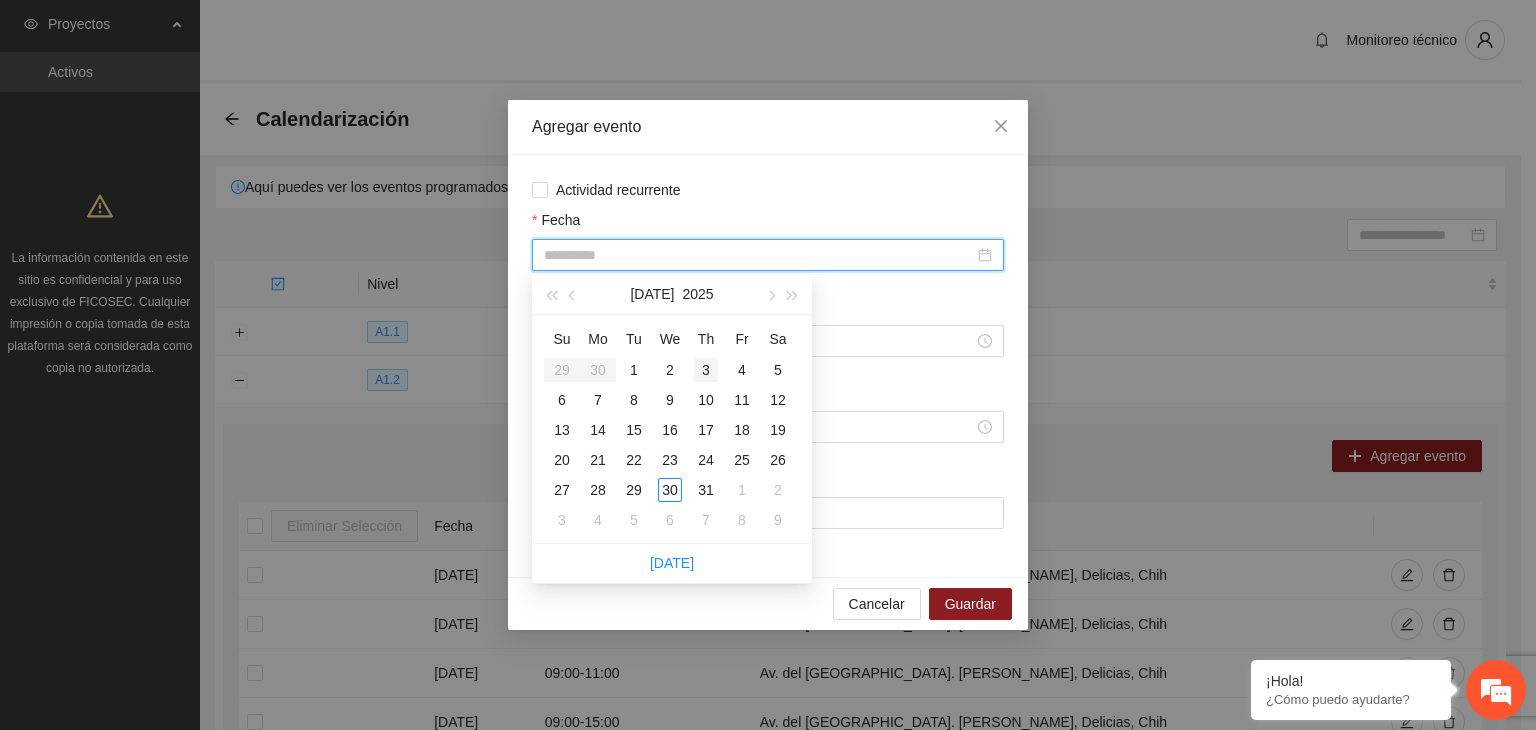 type on "**********" 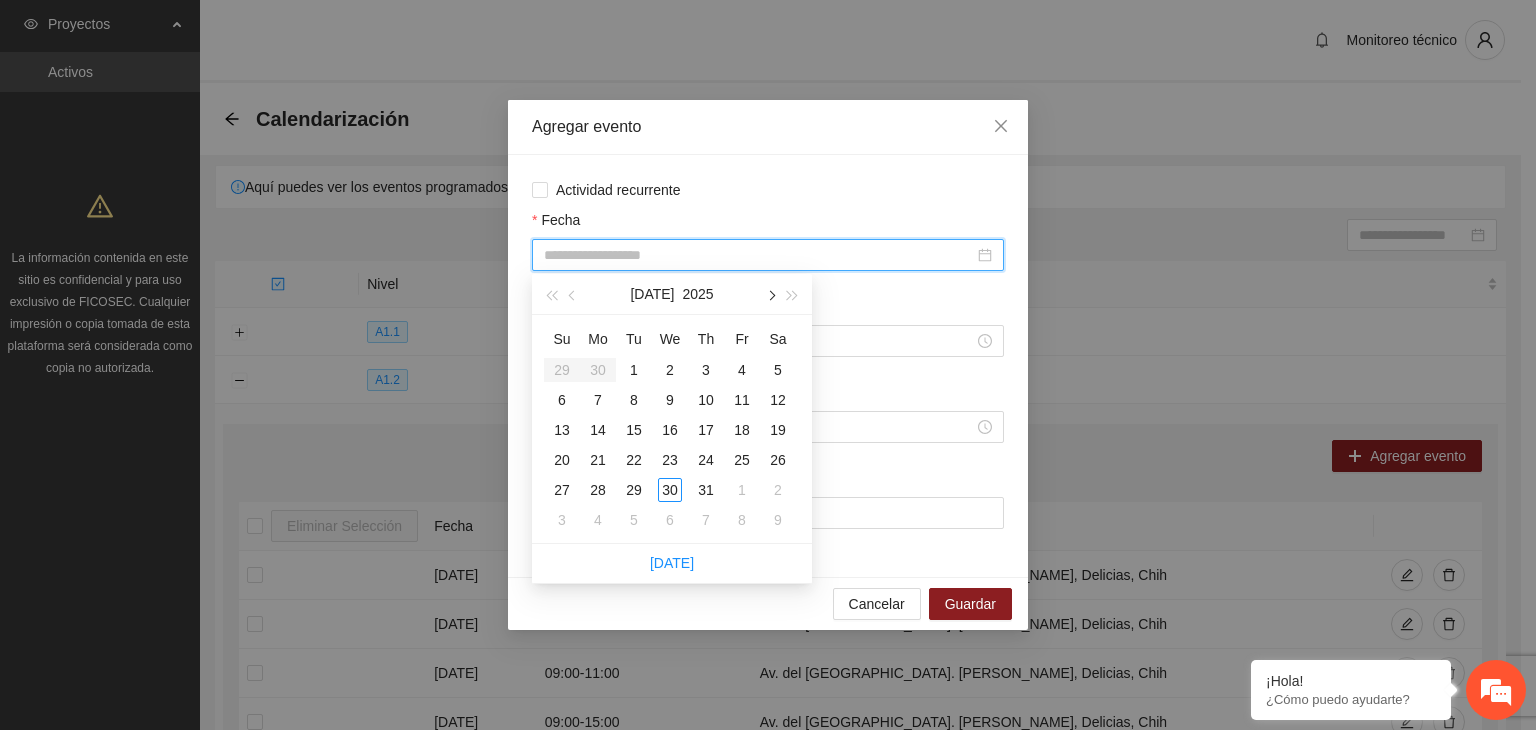 click at bounding box center [770, 294] 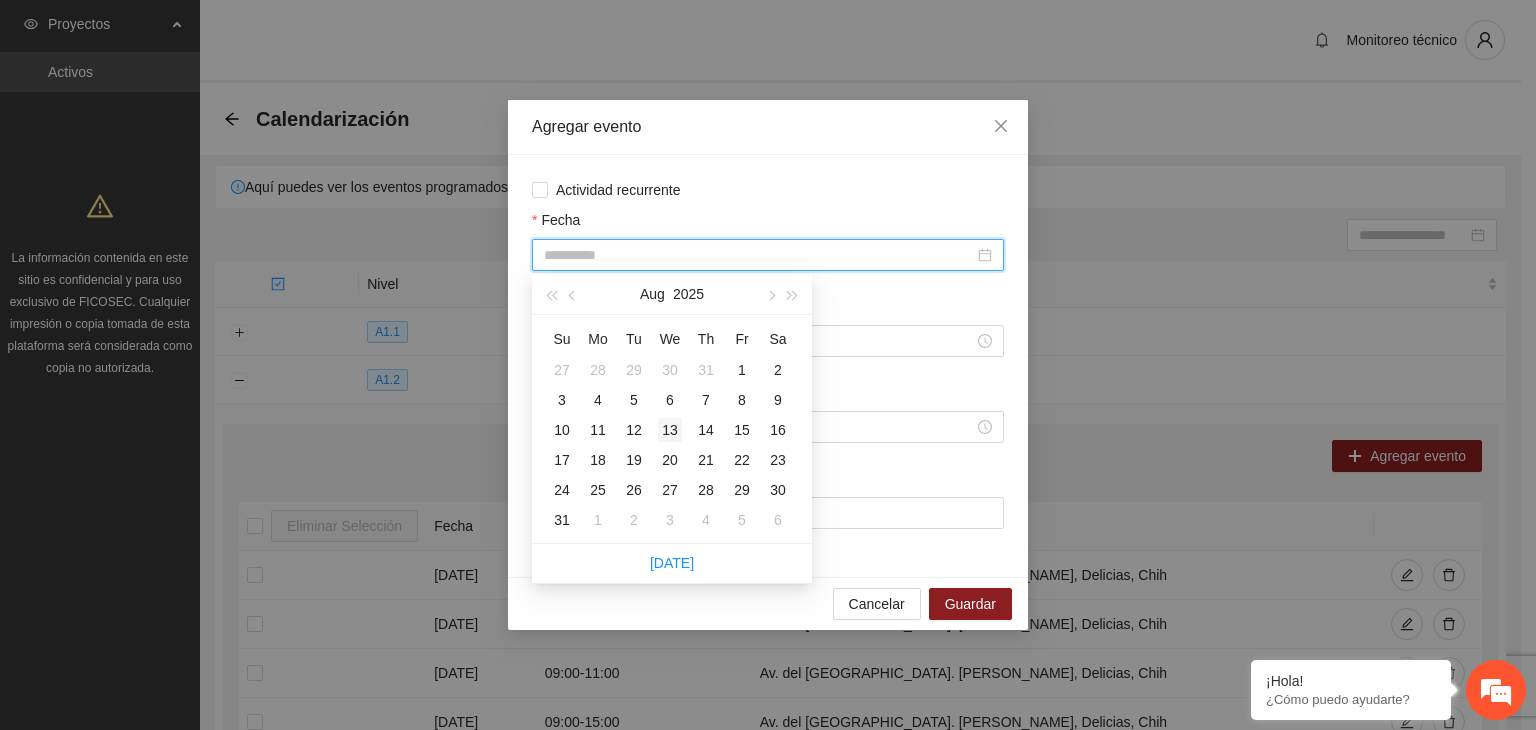 type on "**********" 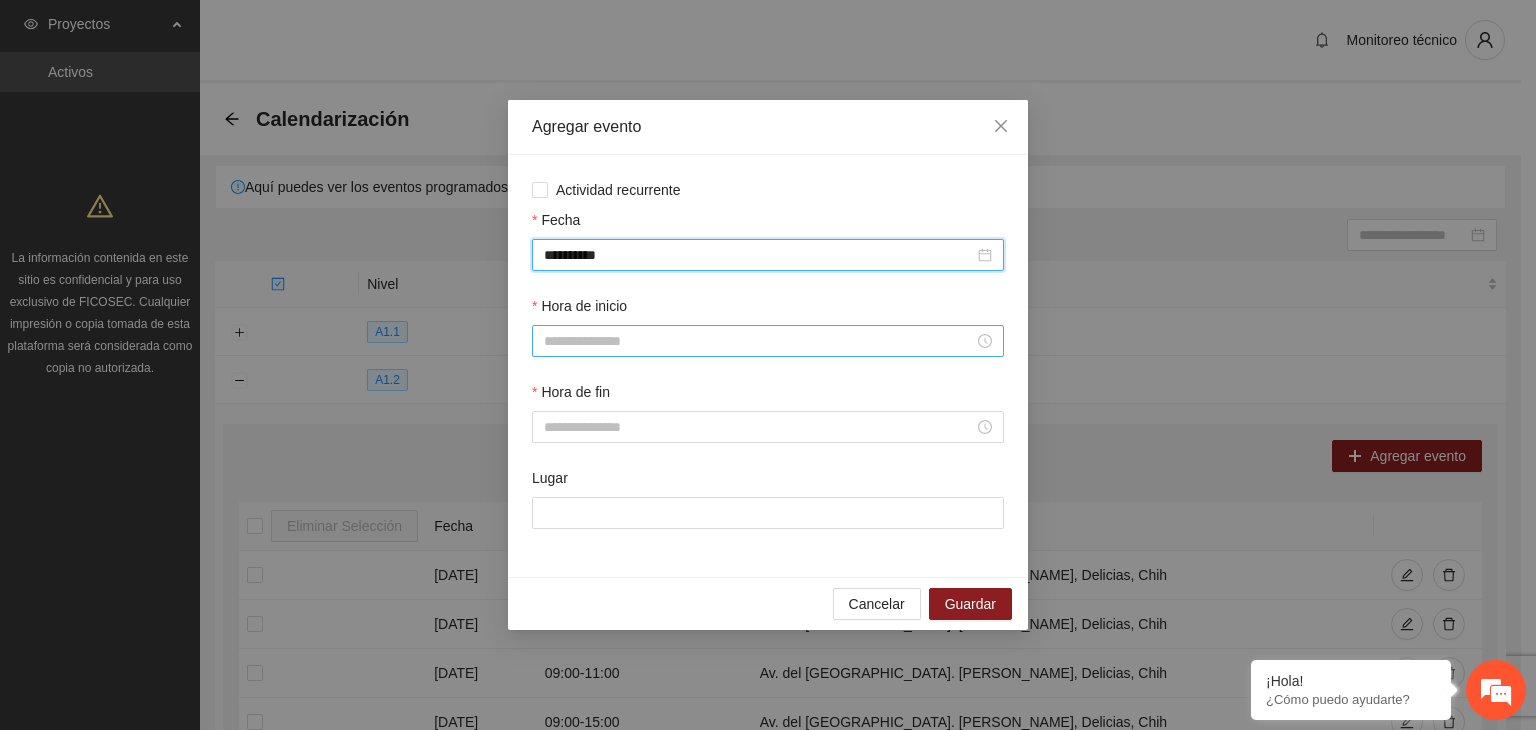 click on "Hora de inicio" at bounding box center (759, 341) 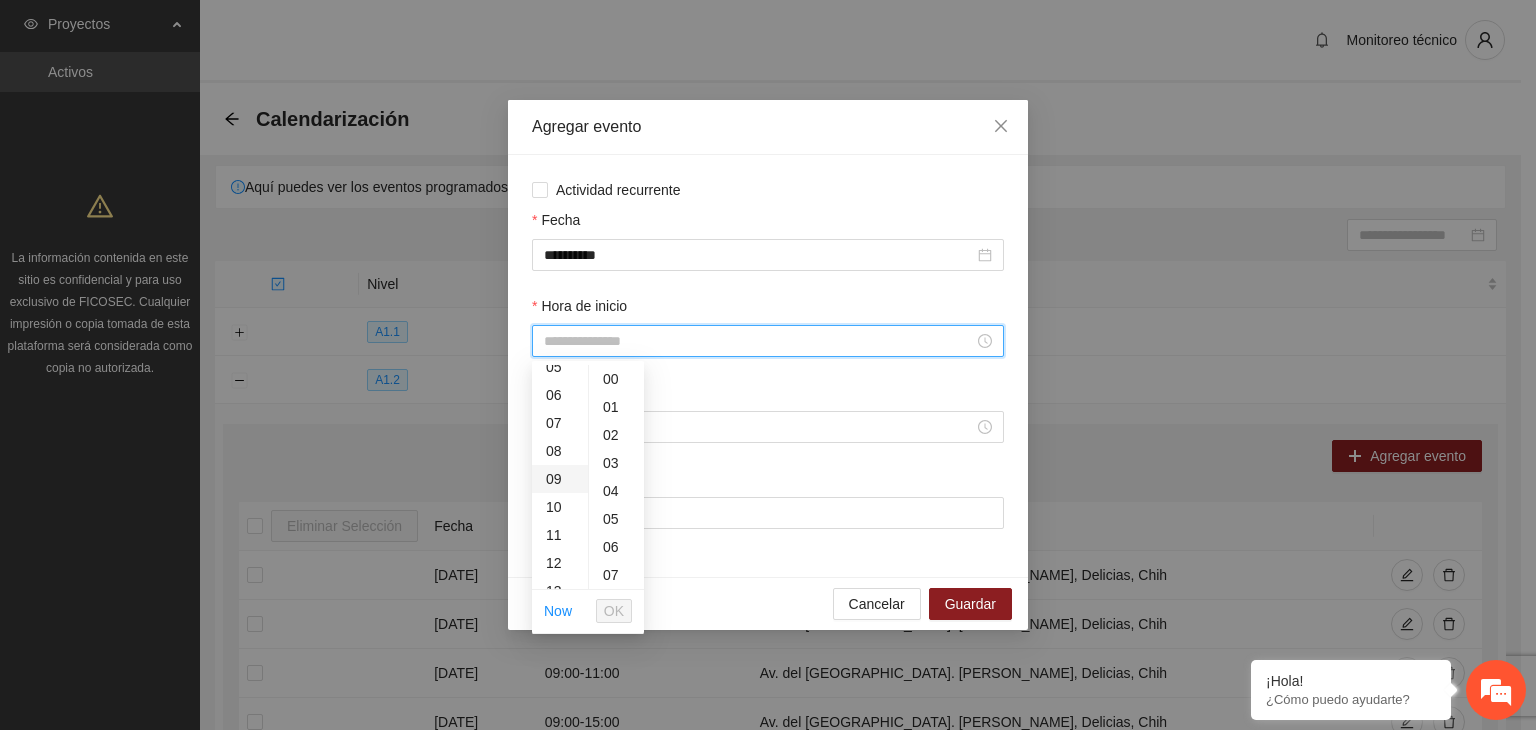 click on "09" at bounding box center [560, 479] 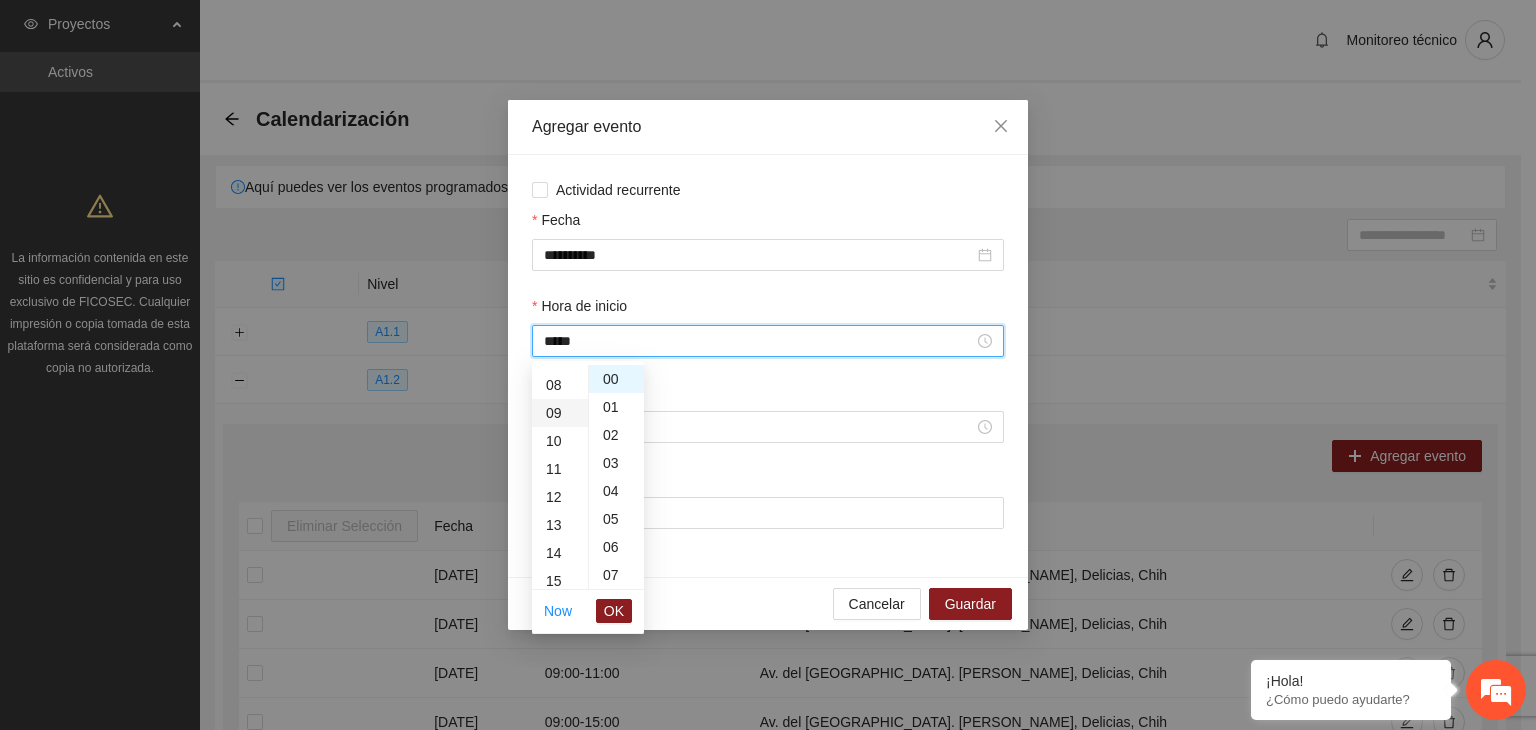 scroll, scrollTop: 252, scrollLeft: 0, axis: vertical 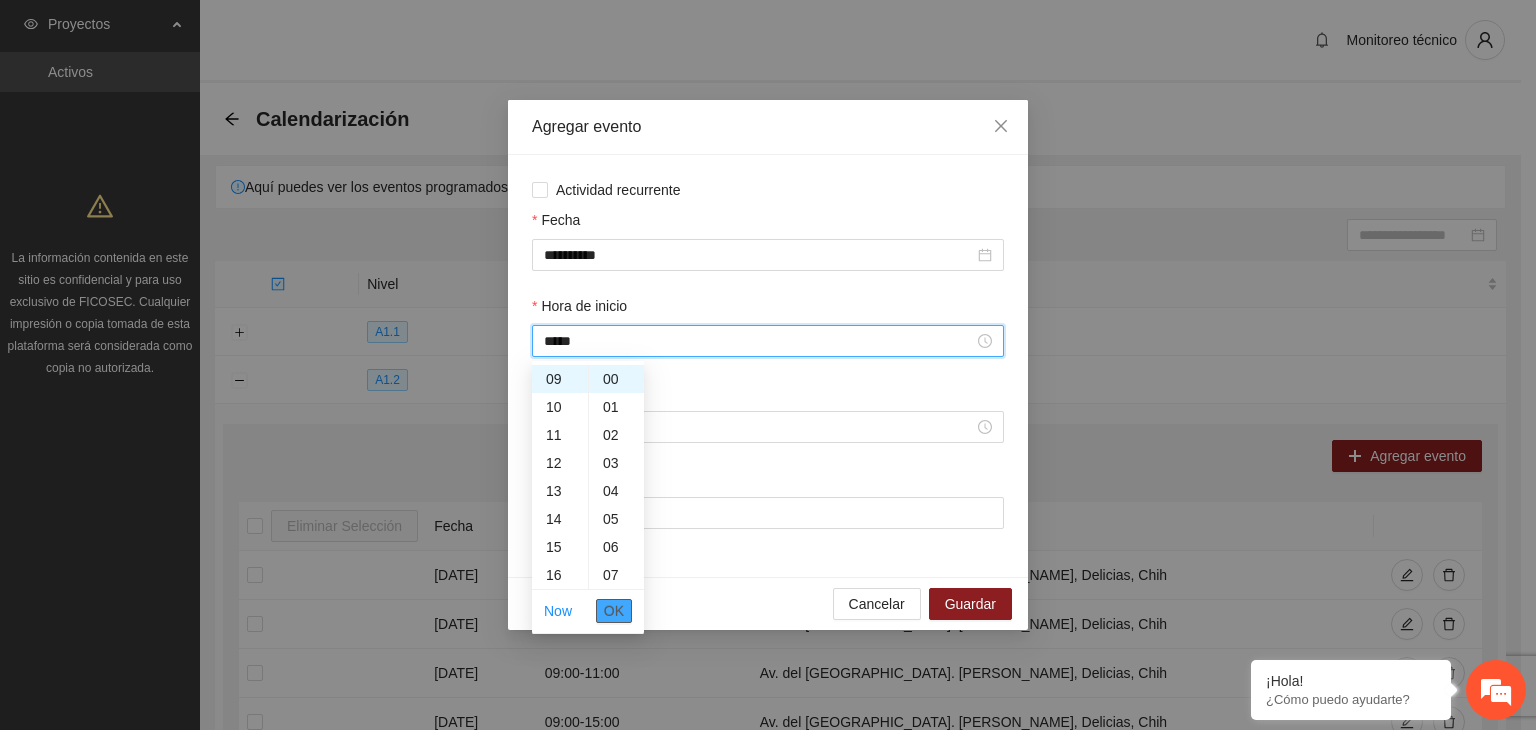 click on "OK" at bounding box center (614, 611) 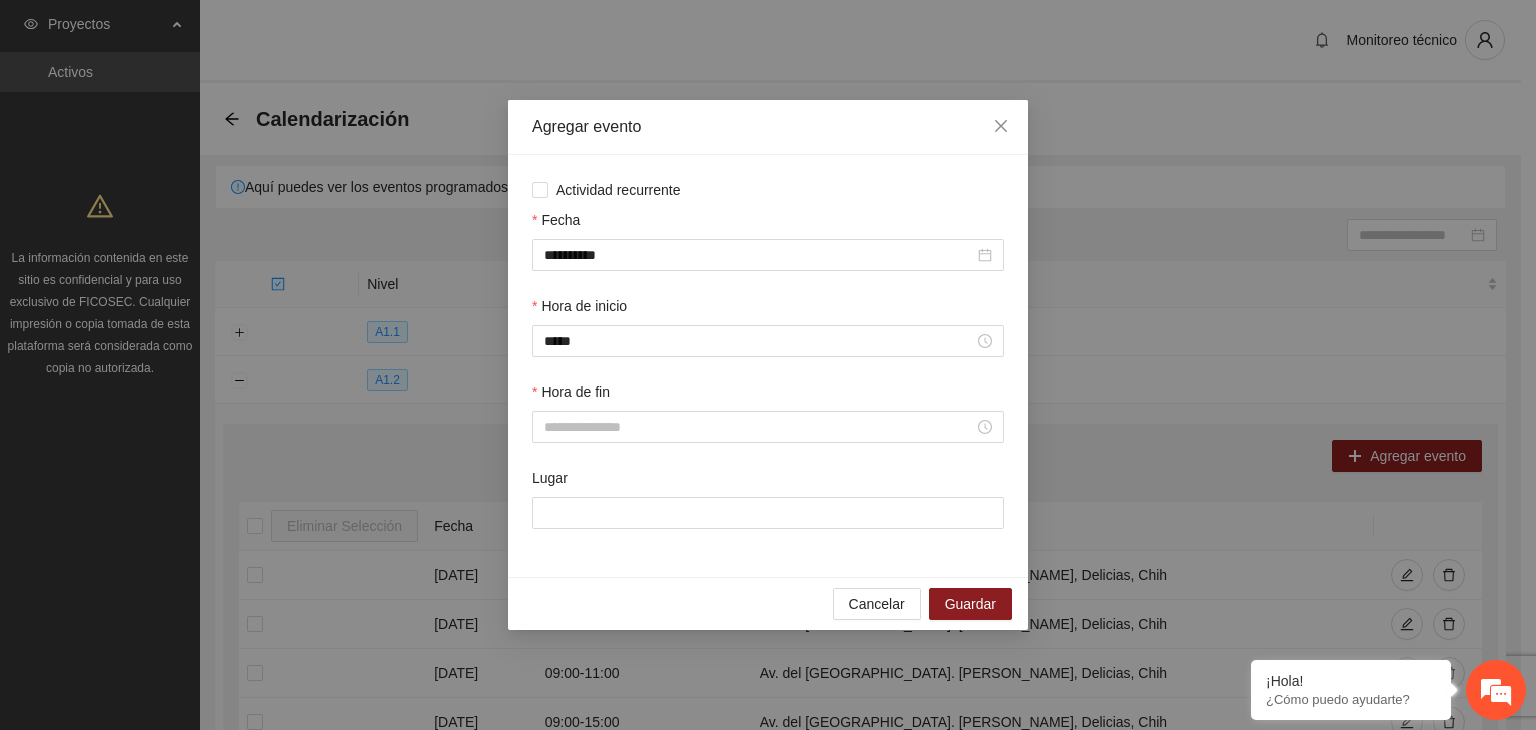 click on "Hora de fin" at bounding box center [571, 392] 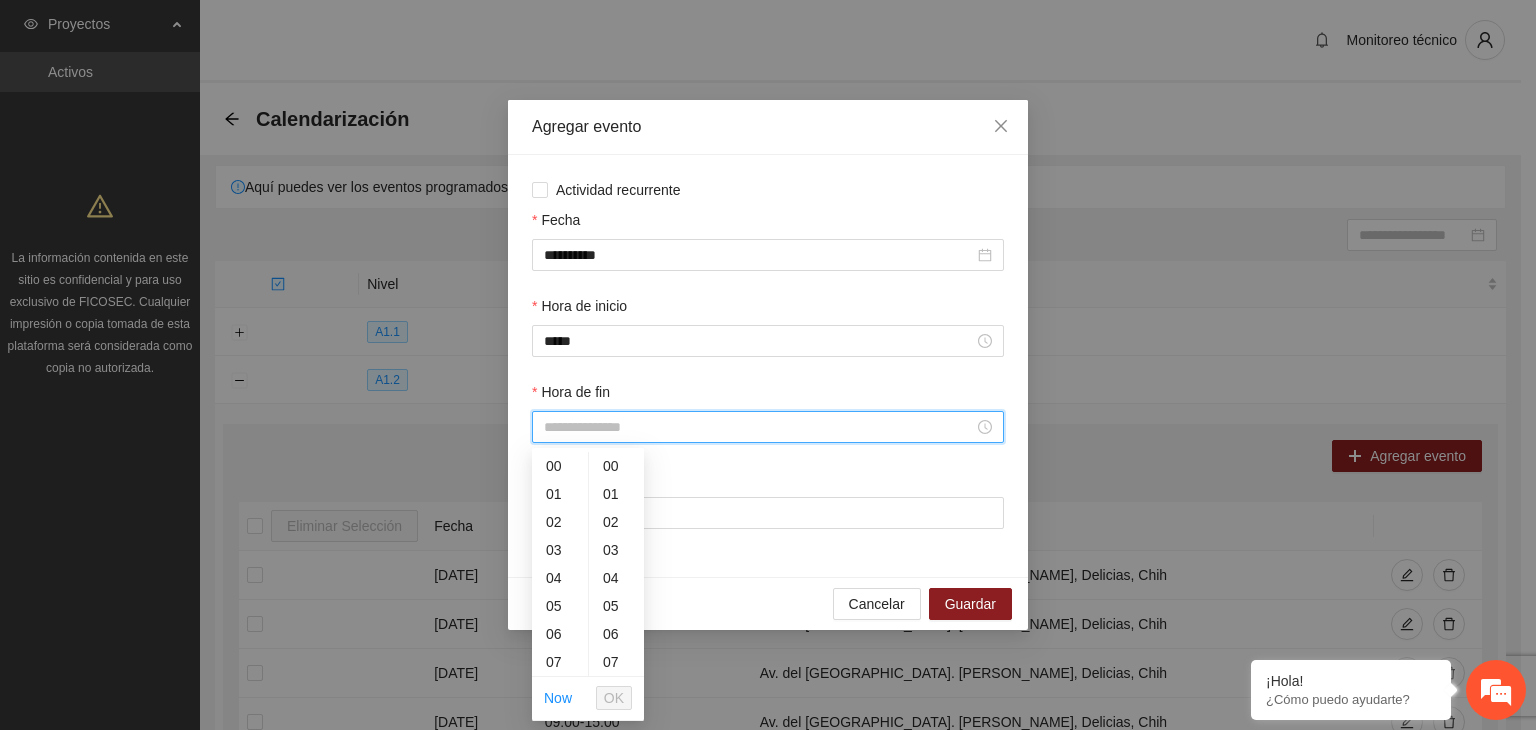 click on "Hora de fin" at bounding box center (759, 427) 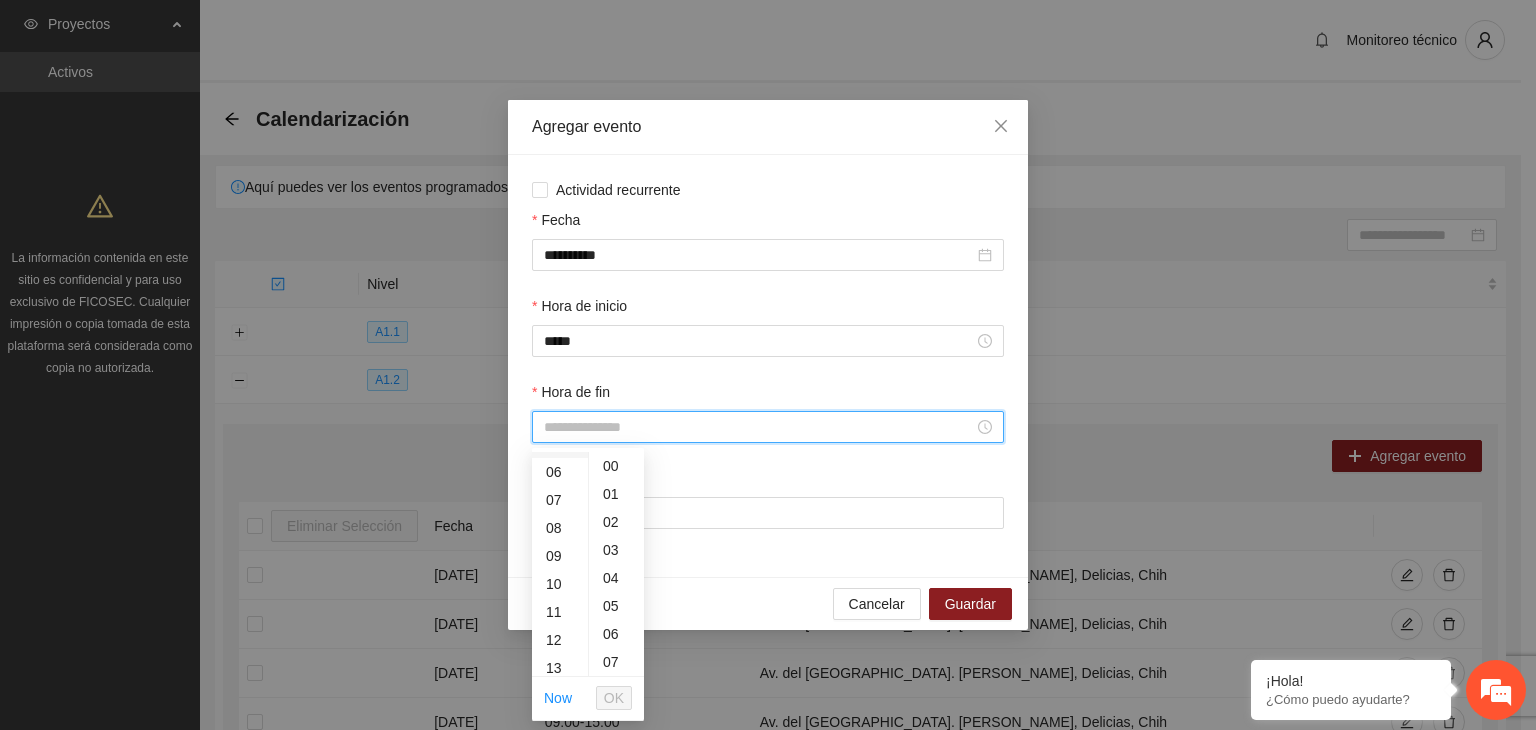 scroll, scrollTop: 164, scrollLeft: 0, axis: vertical 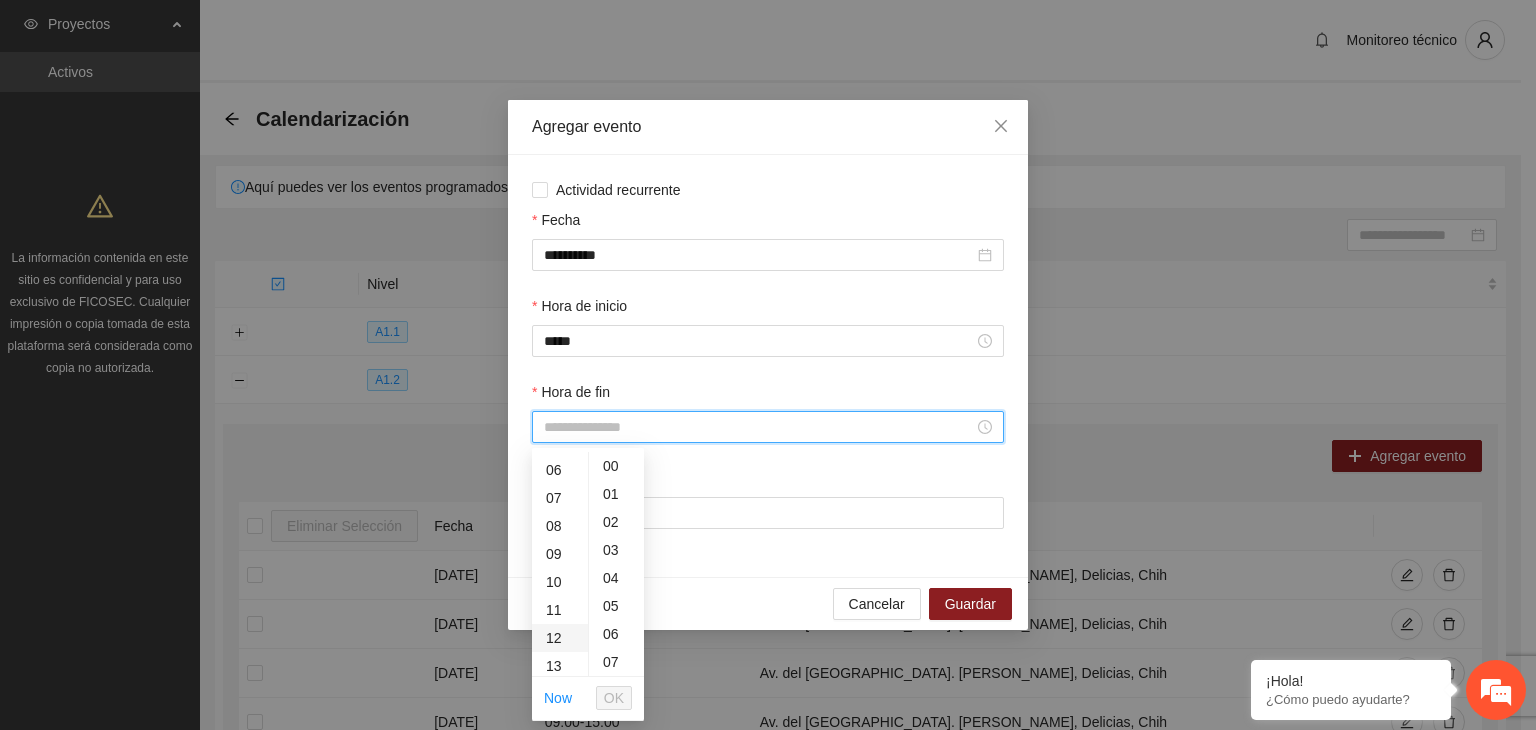 click on "12" at bounding box center (560, 638) 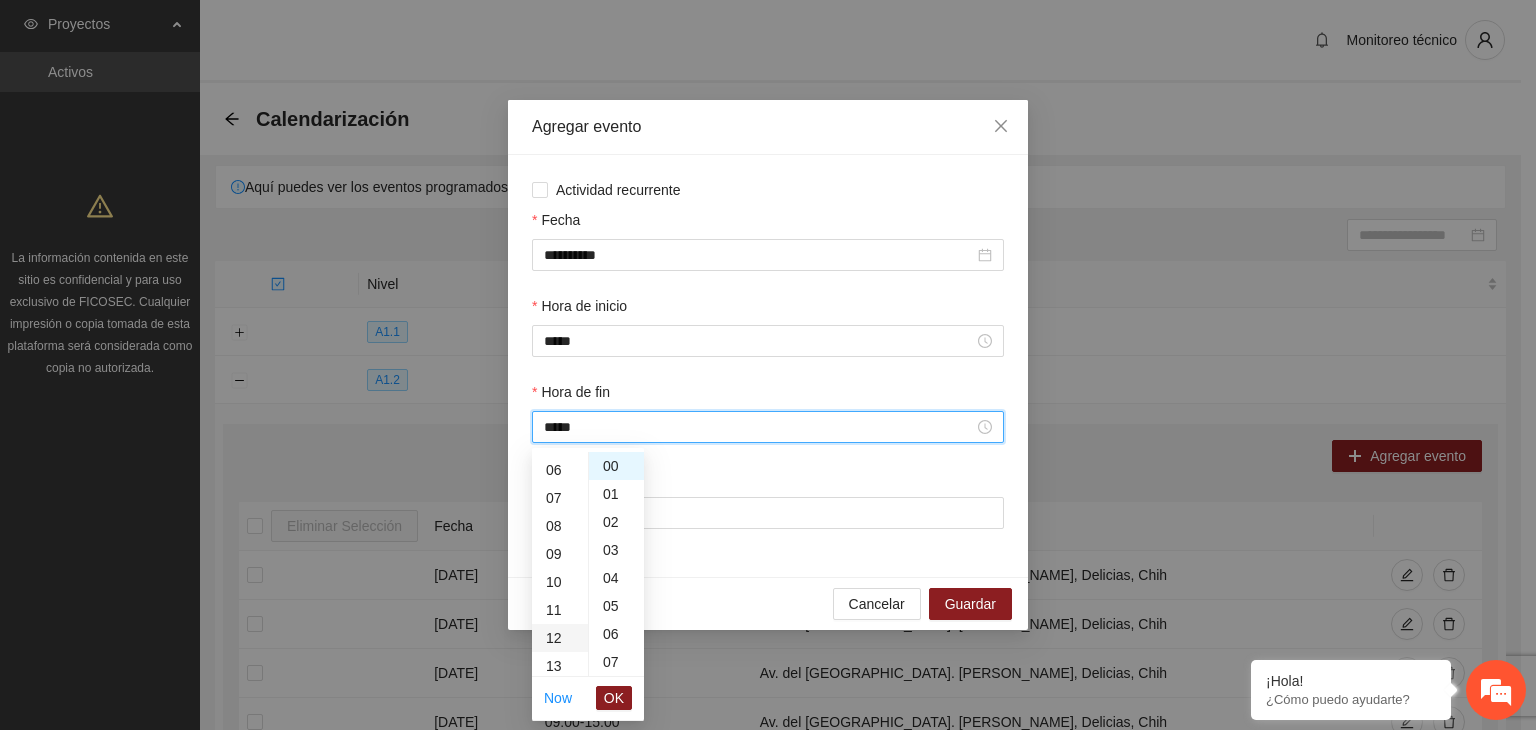 scroll, scrollTop: 336, scrollLeft: 0, axis: vertical 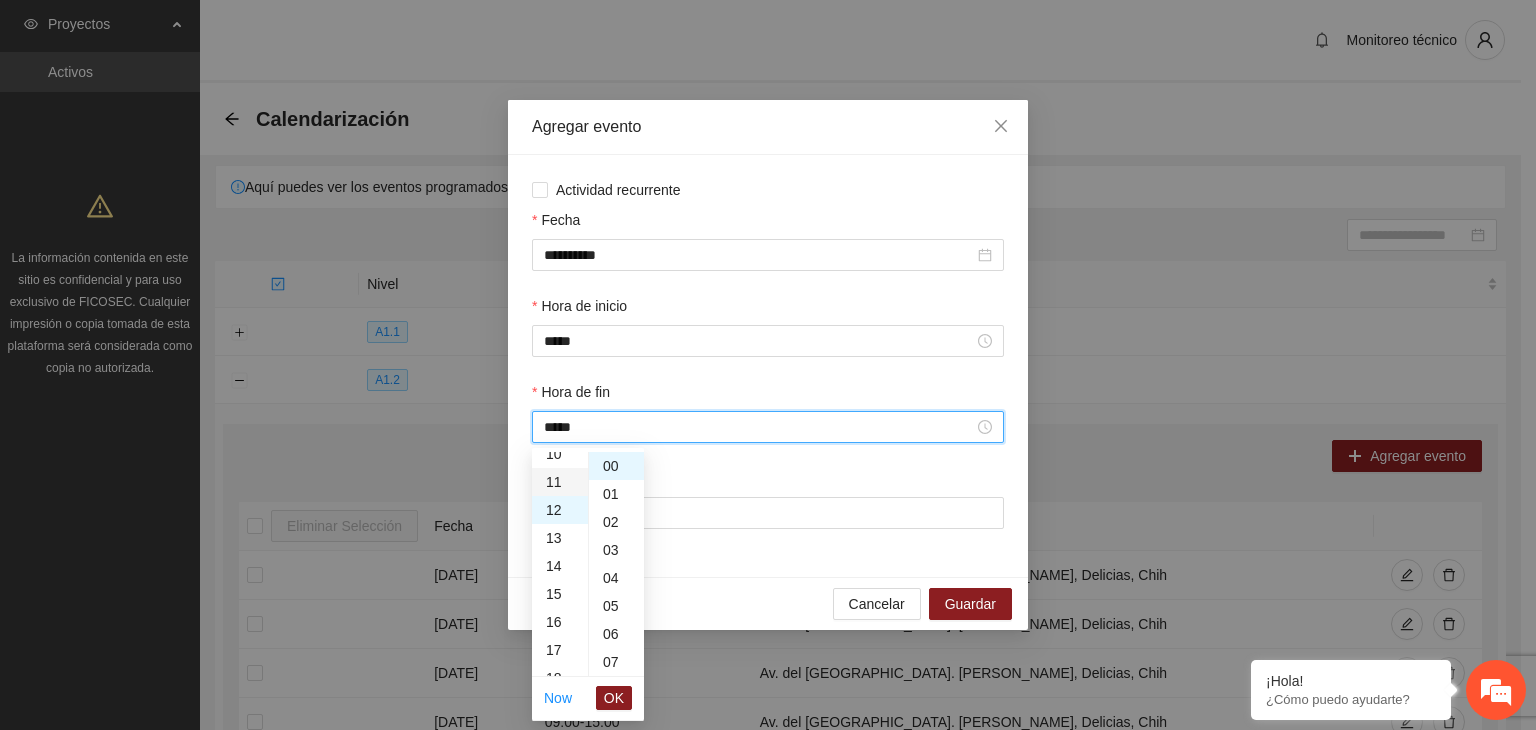 click on "11" at bounding box center (560, 482) 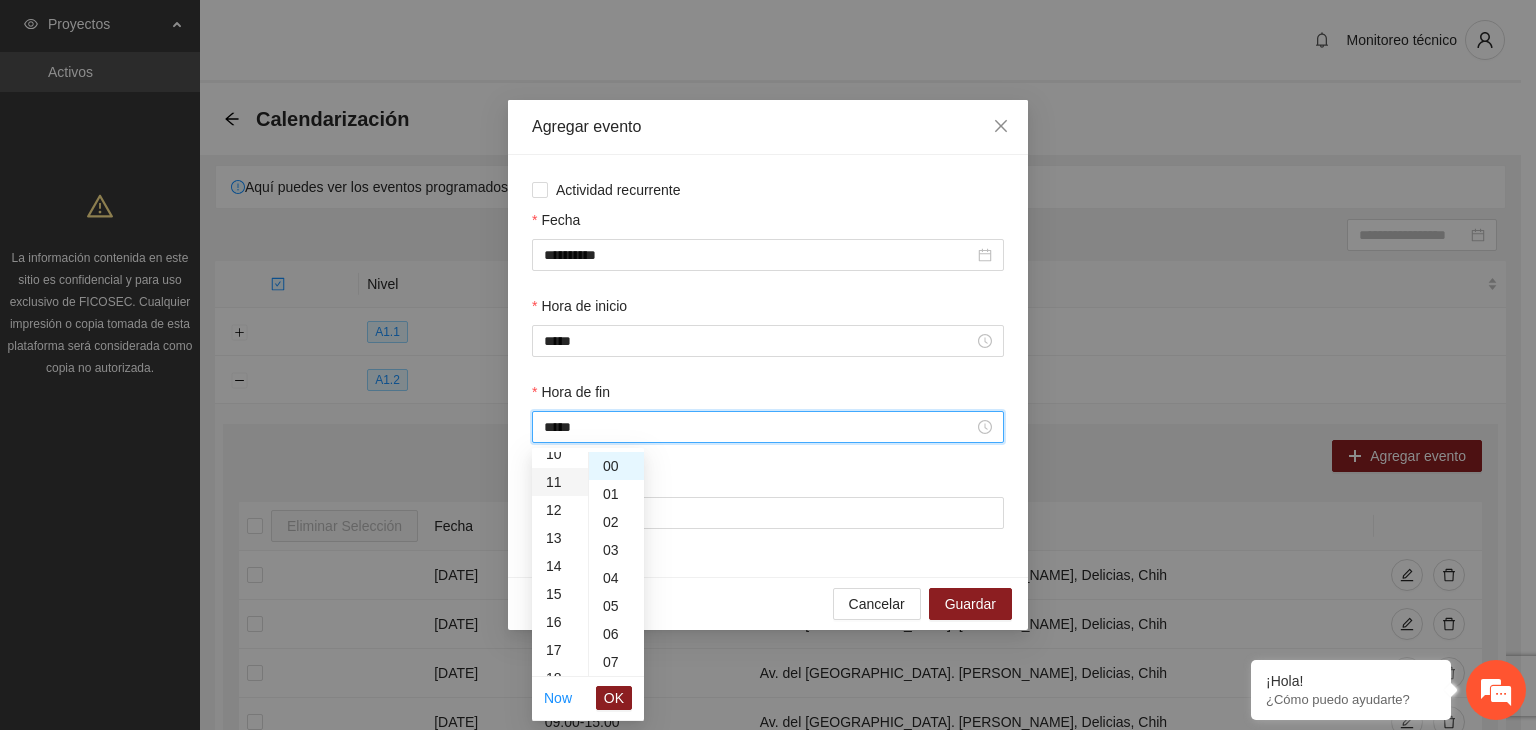 scroll, scrollTop: 308, scrollLeft: 0, axis: vertical 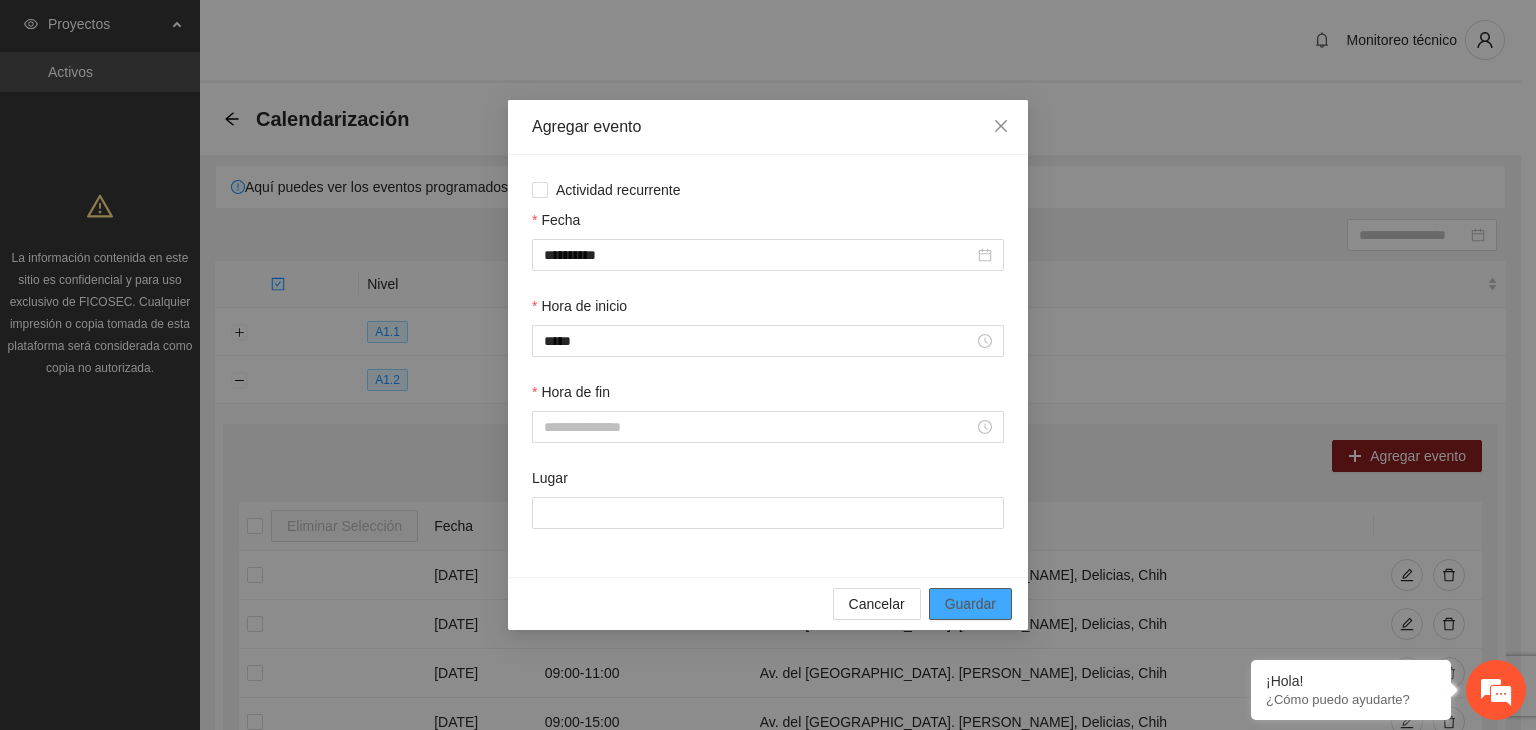 click on "Guardar" at bounding box center (970, 604) 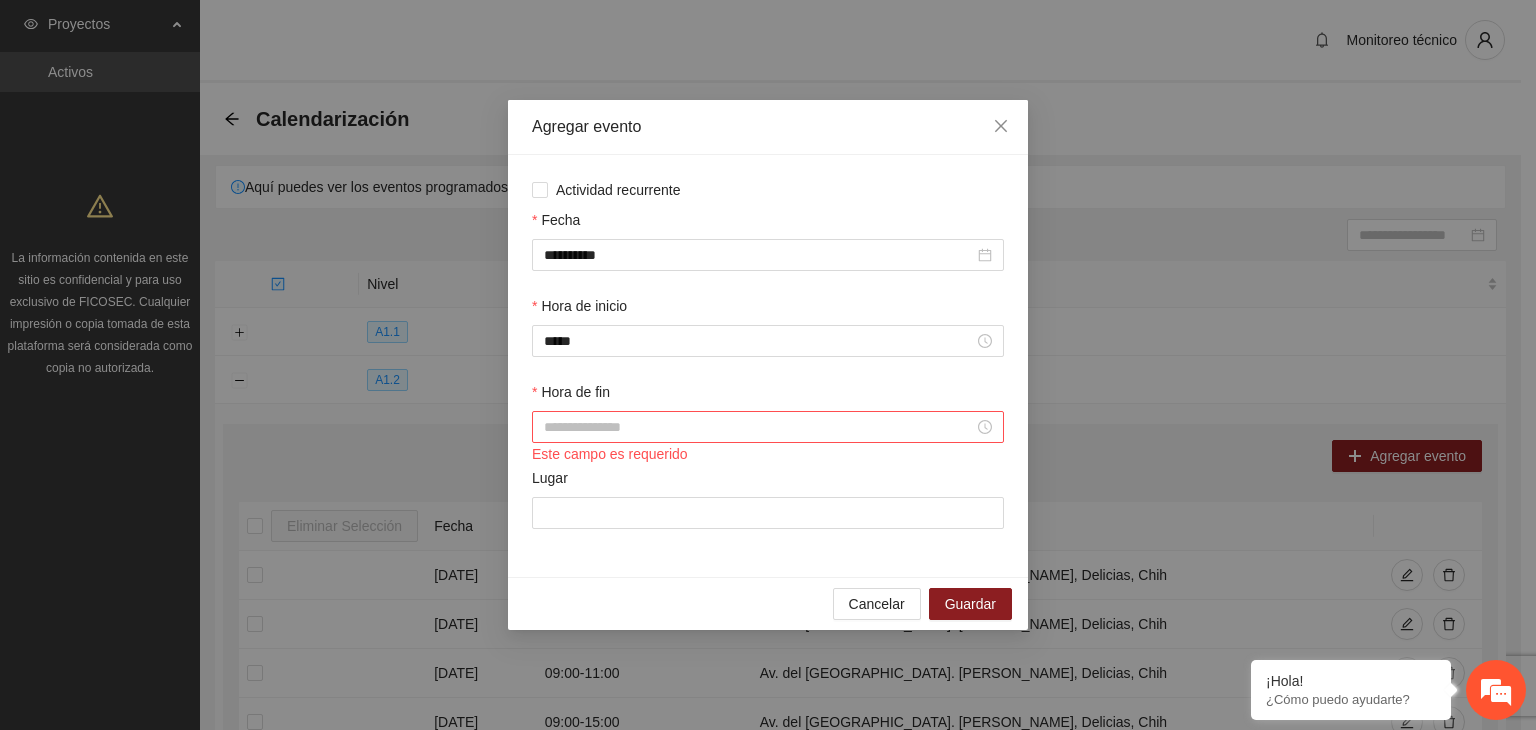 click on "Hora de fin" at bounding box center [759, 427] 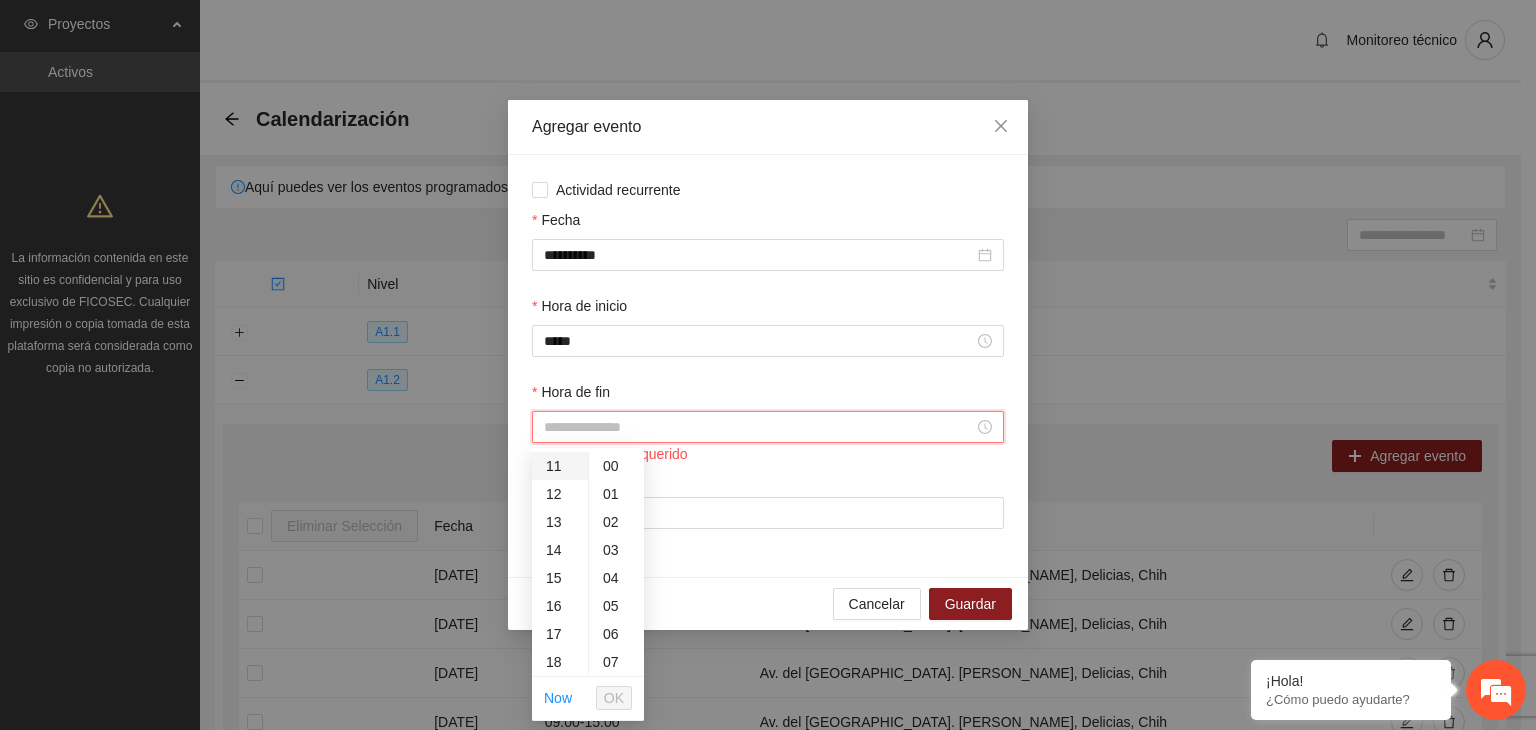 click on "11" at bounding box center (560, 466) 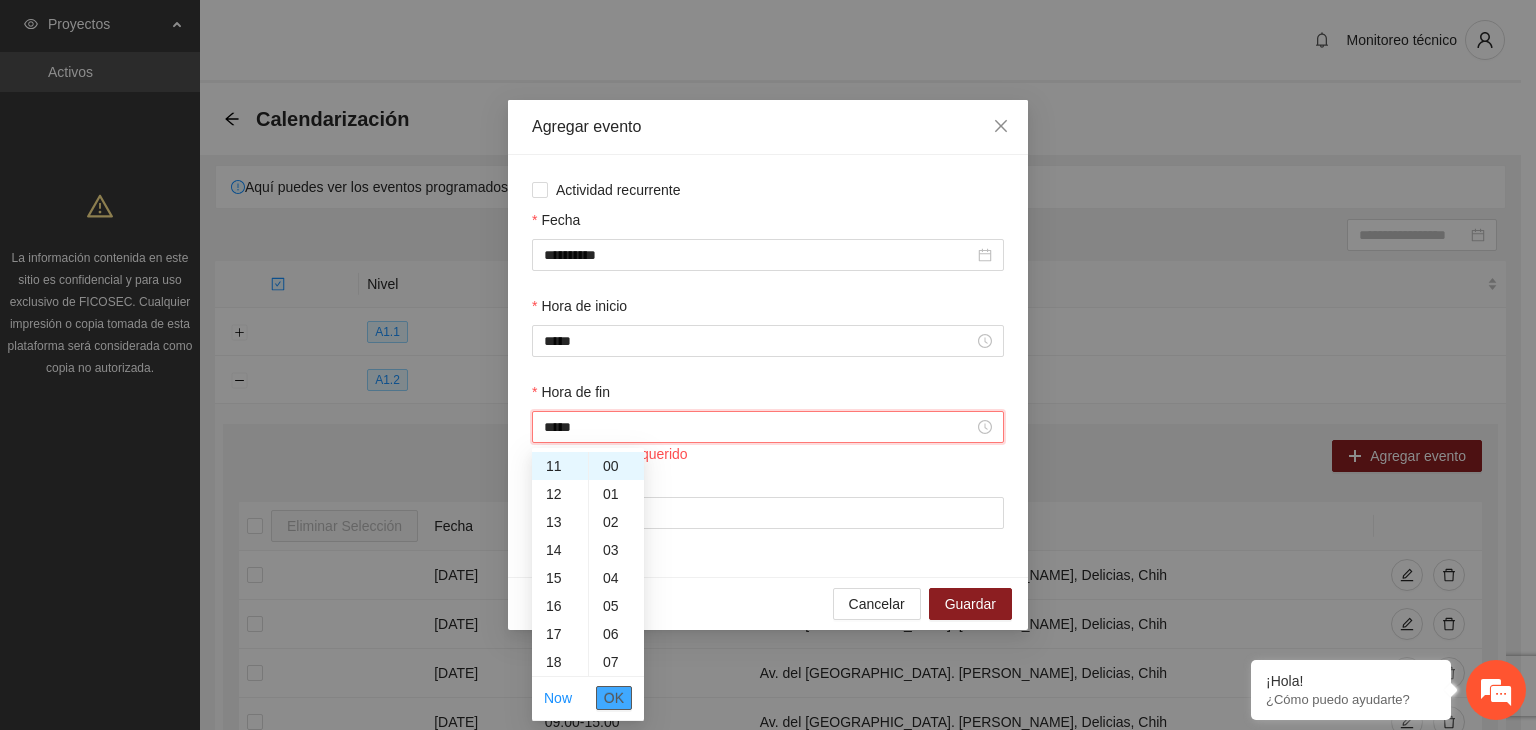 click on "OK" at bounding box center (614, 698) 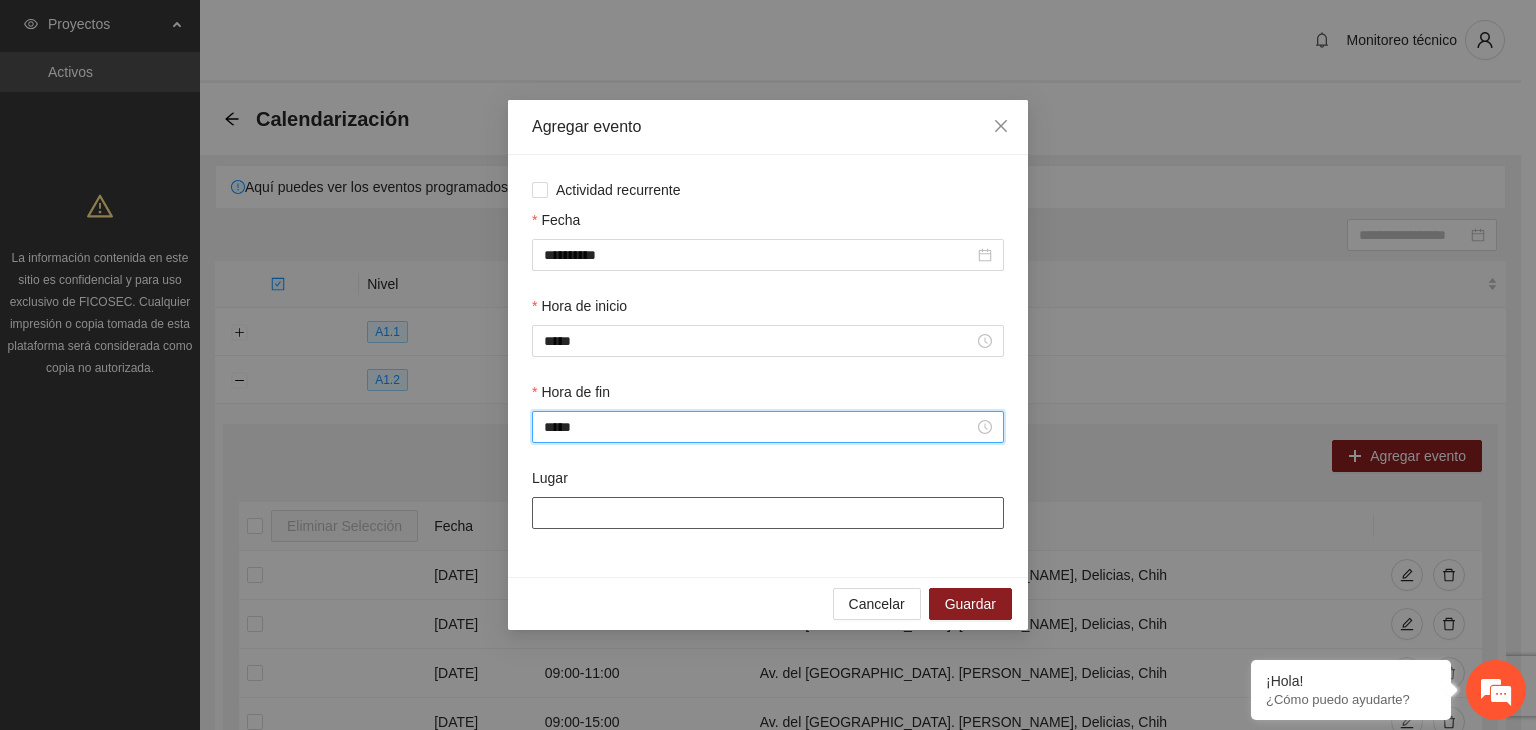 click on "Lugar" at bounding box center (768, 513) 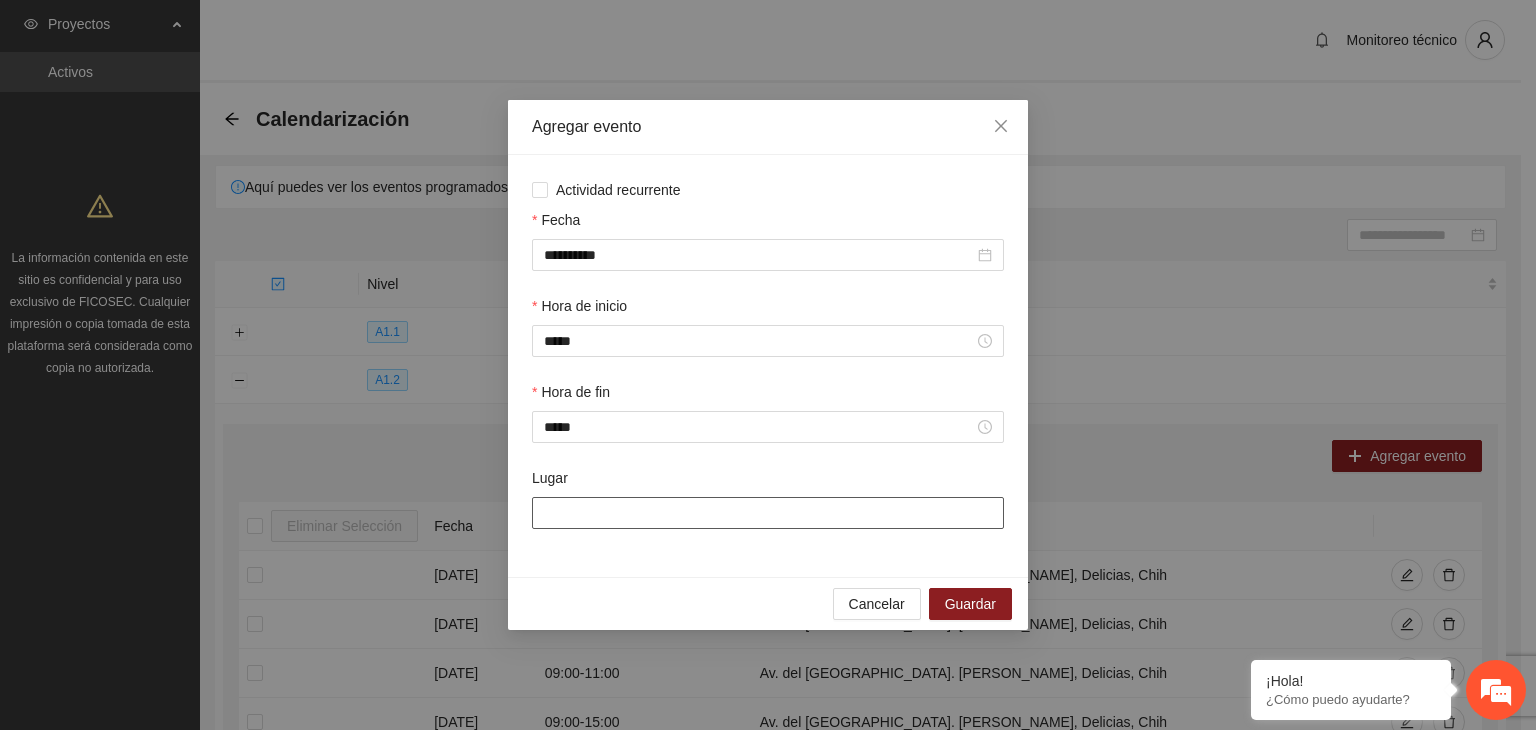 type on "**********" 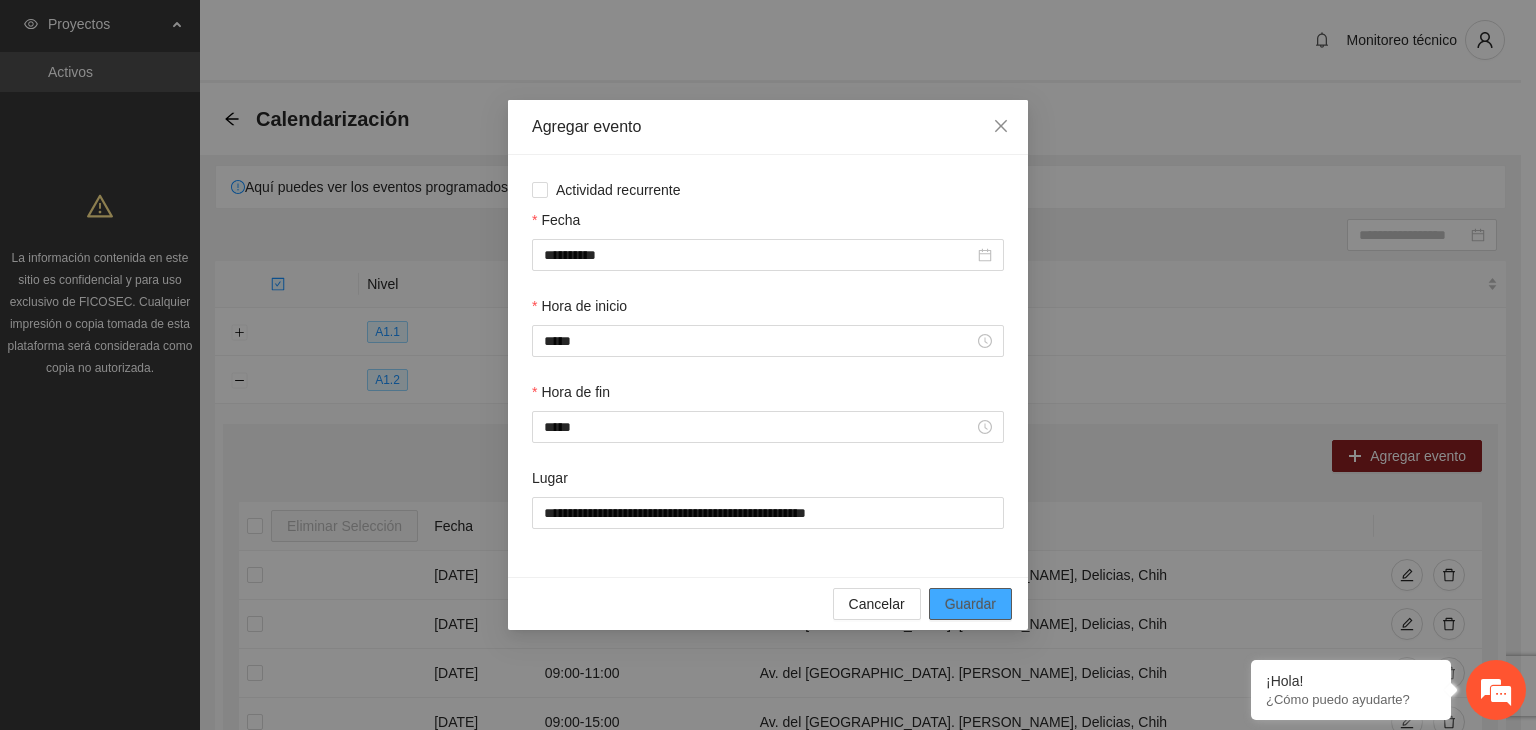 click on "Guardar" at bounding box center [970, 604] 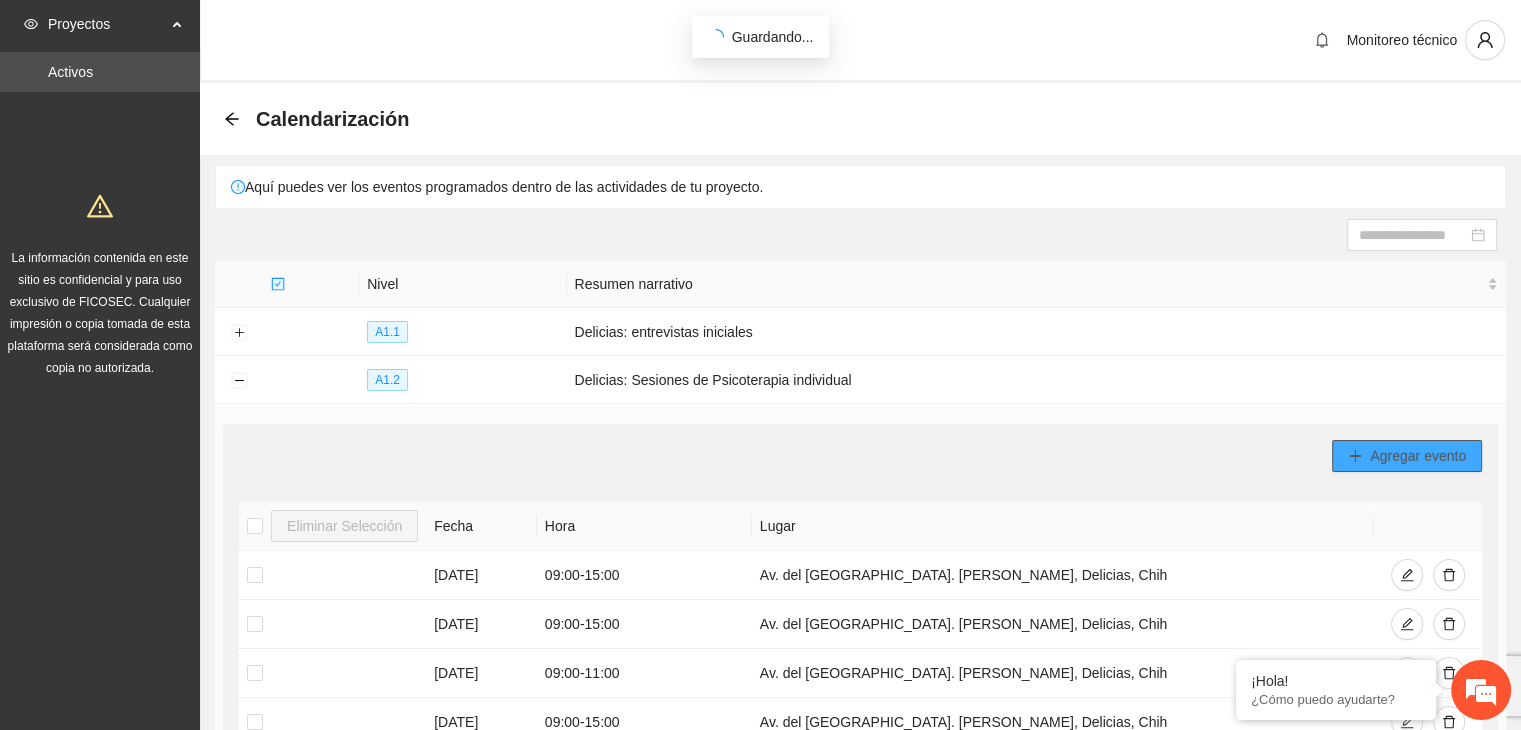 click on "Agregar evento" at bounding box center [1418, 456] 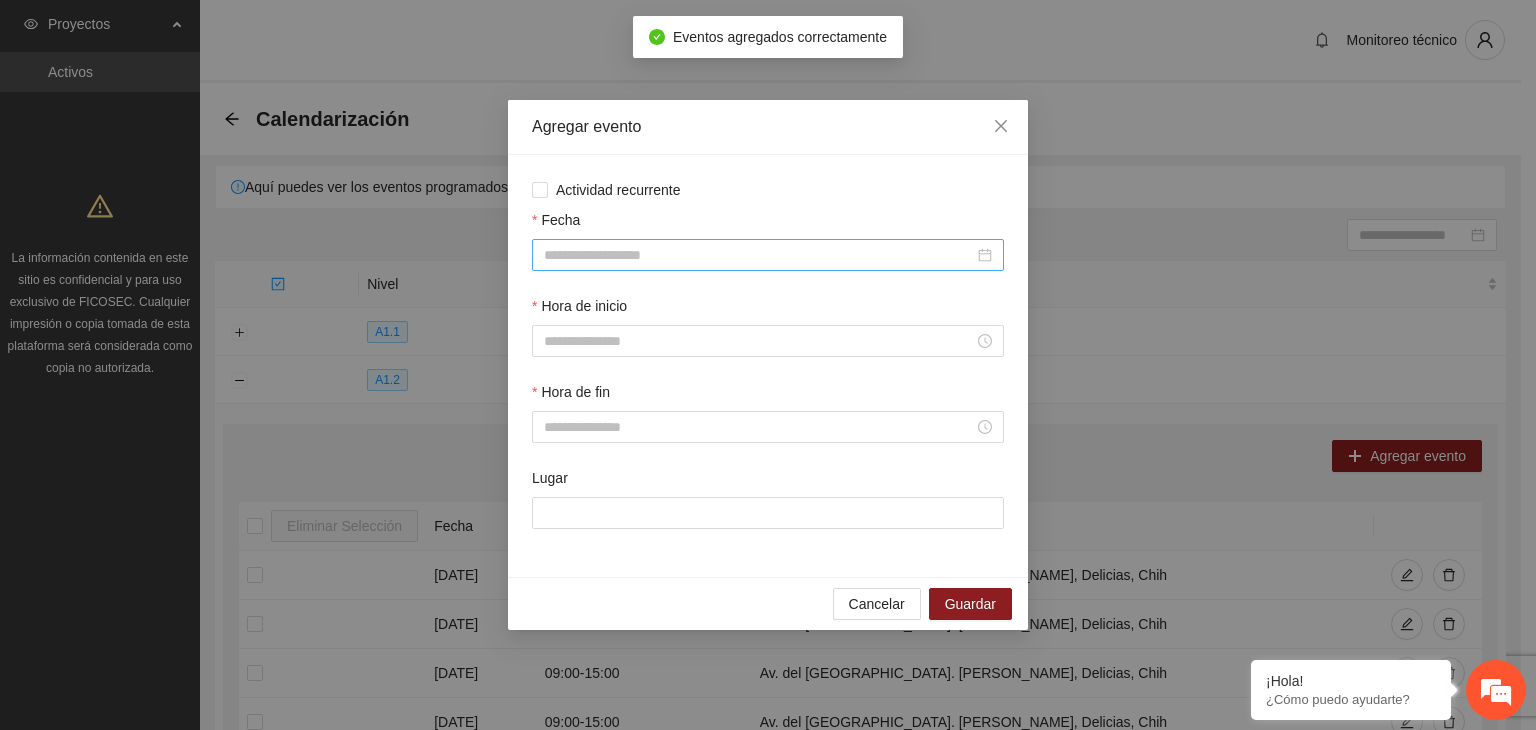 click on "Fecha" at bounding box center [759, 255] 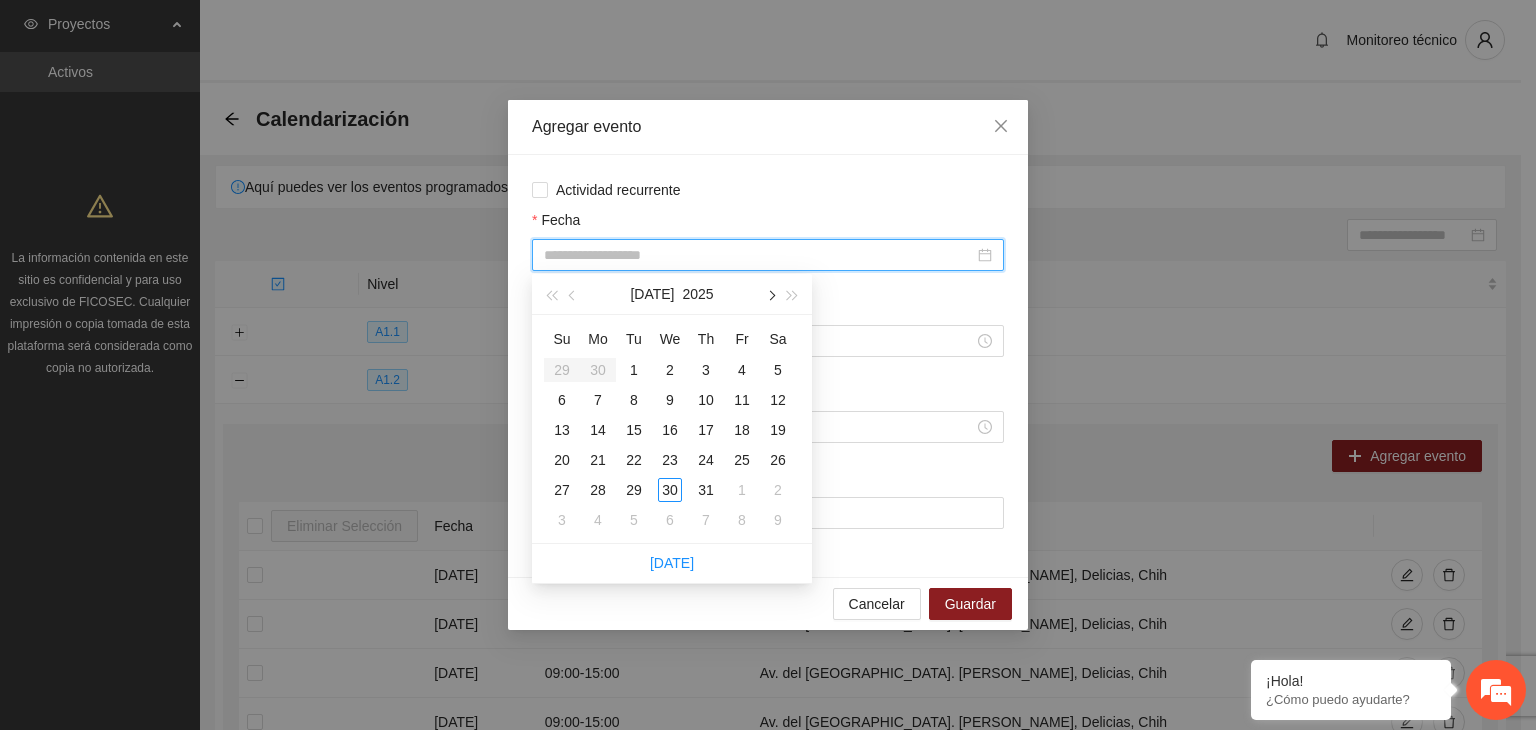 click at bounding box center [770, 294] 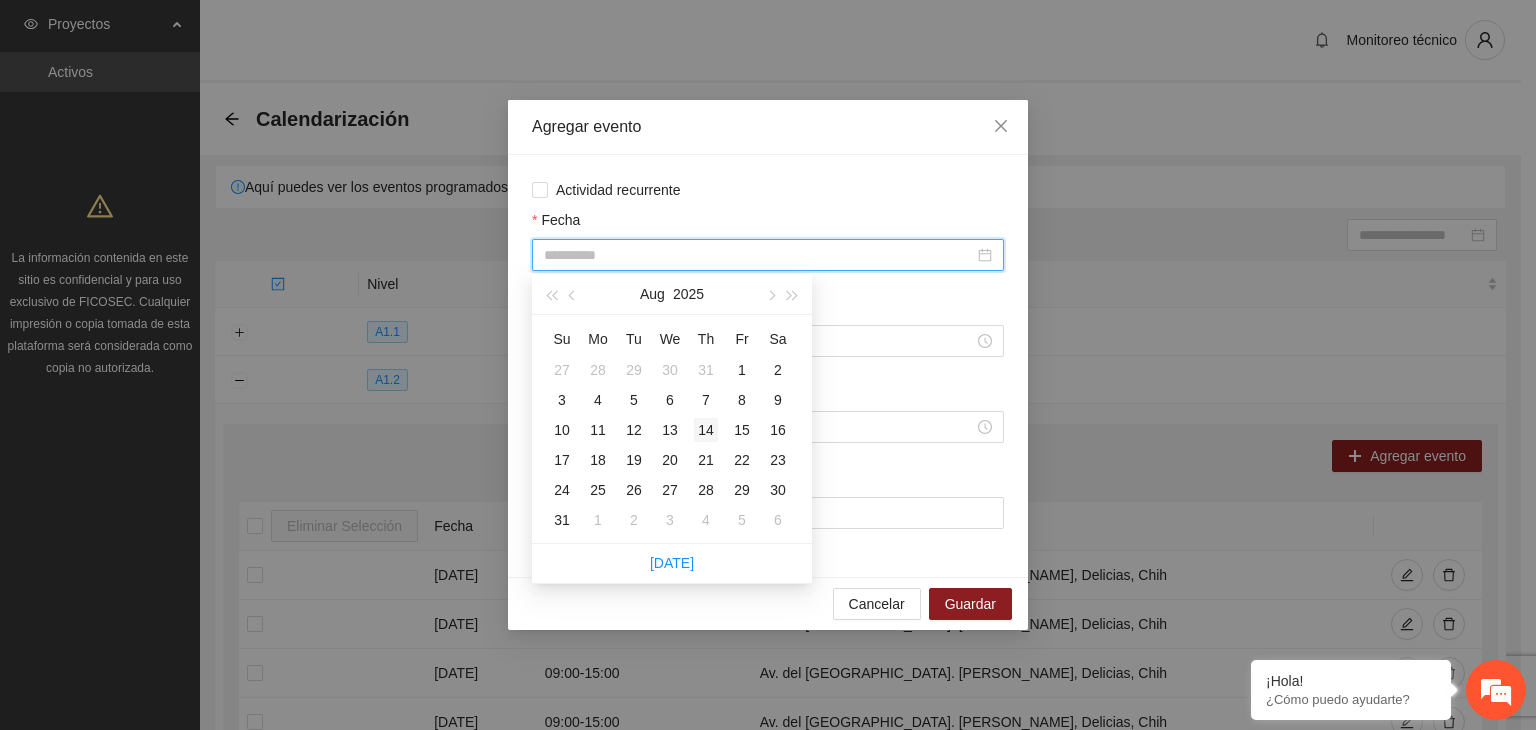 type on "**********" 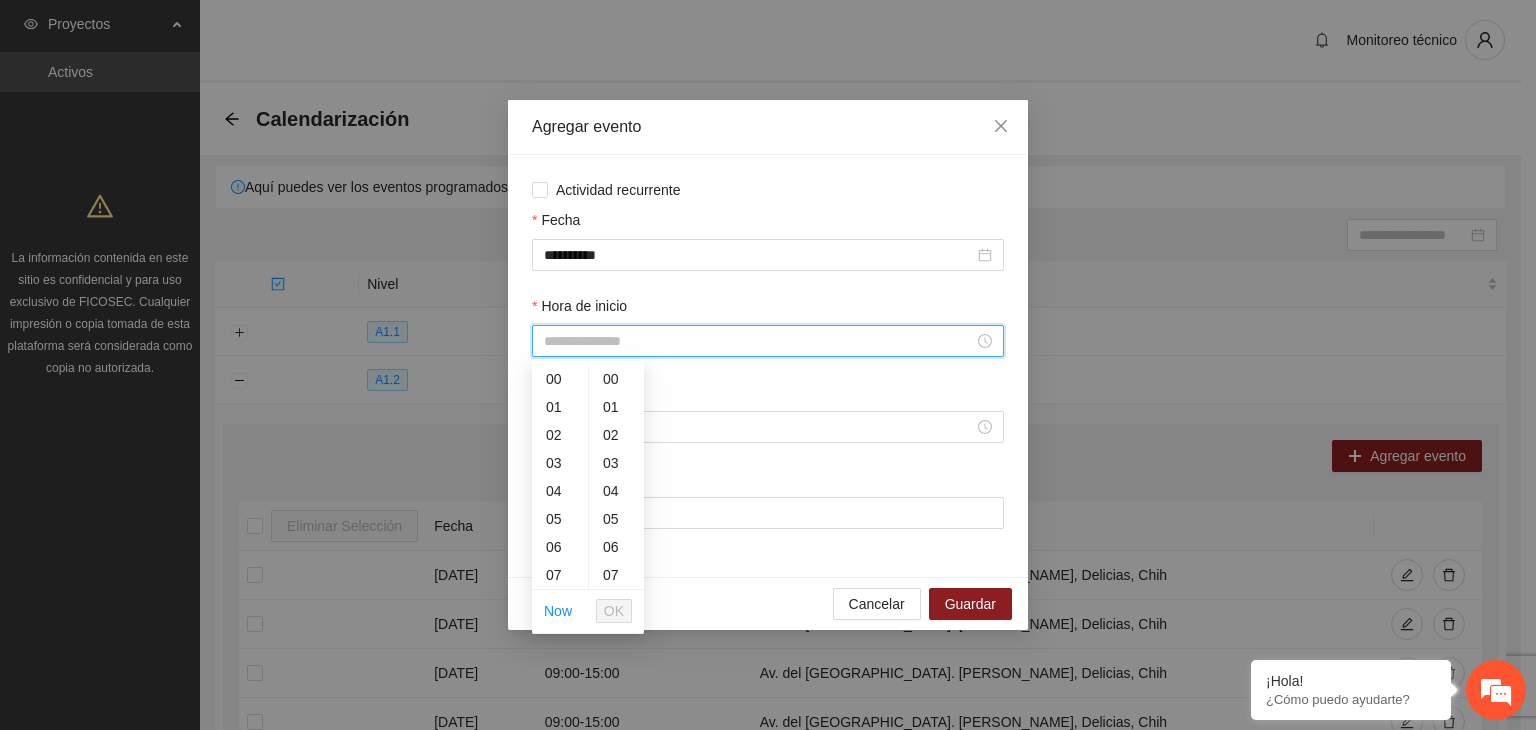 click on "Hora de inicio" at bounding box center (759, 341) 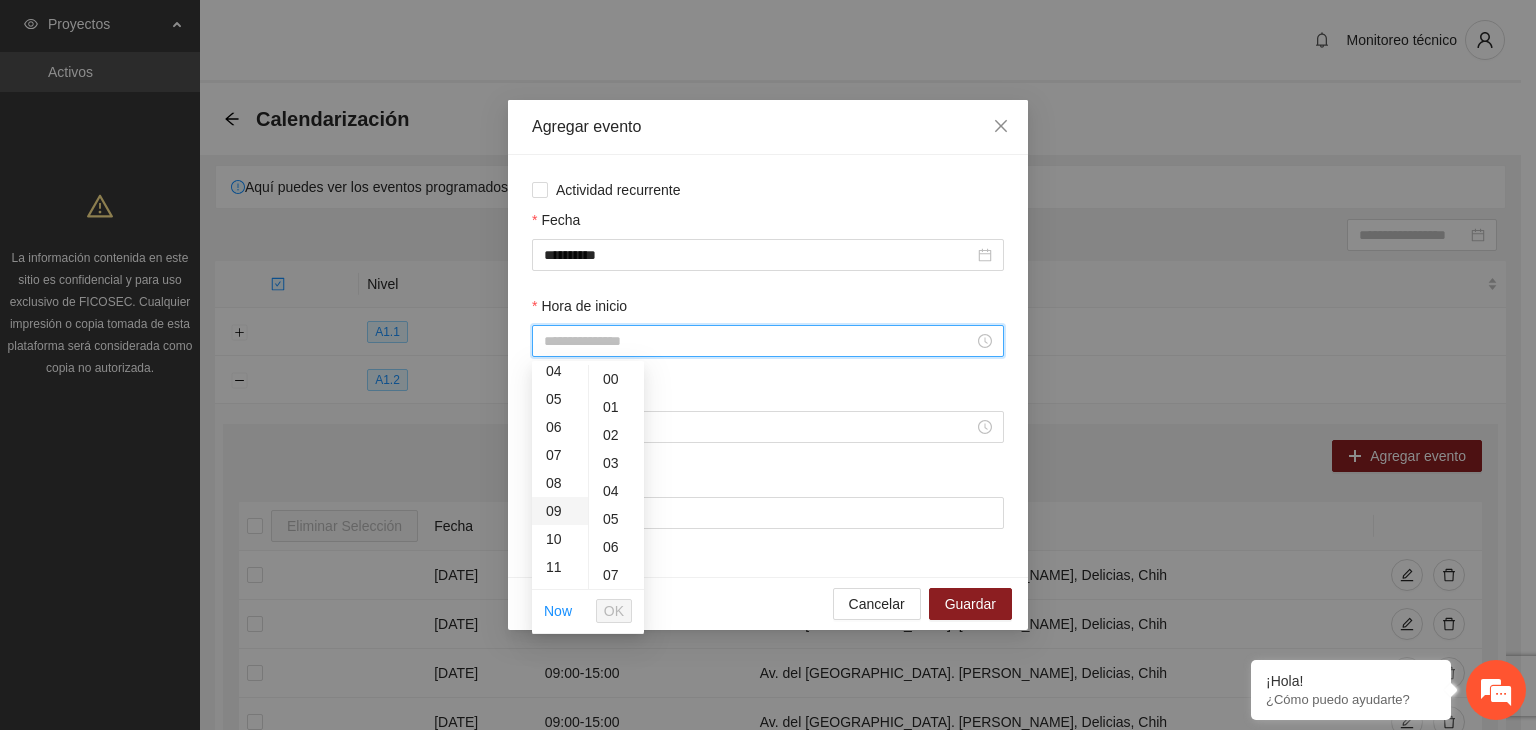 click on "09" at bounding box center [560, 511] 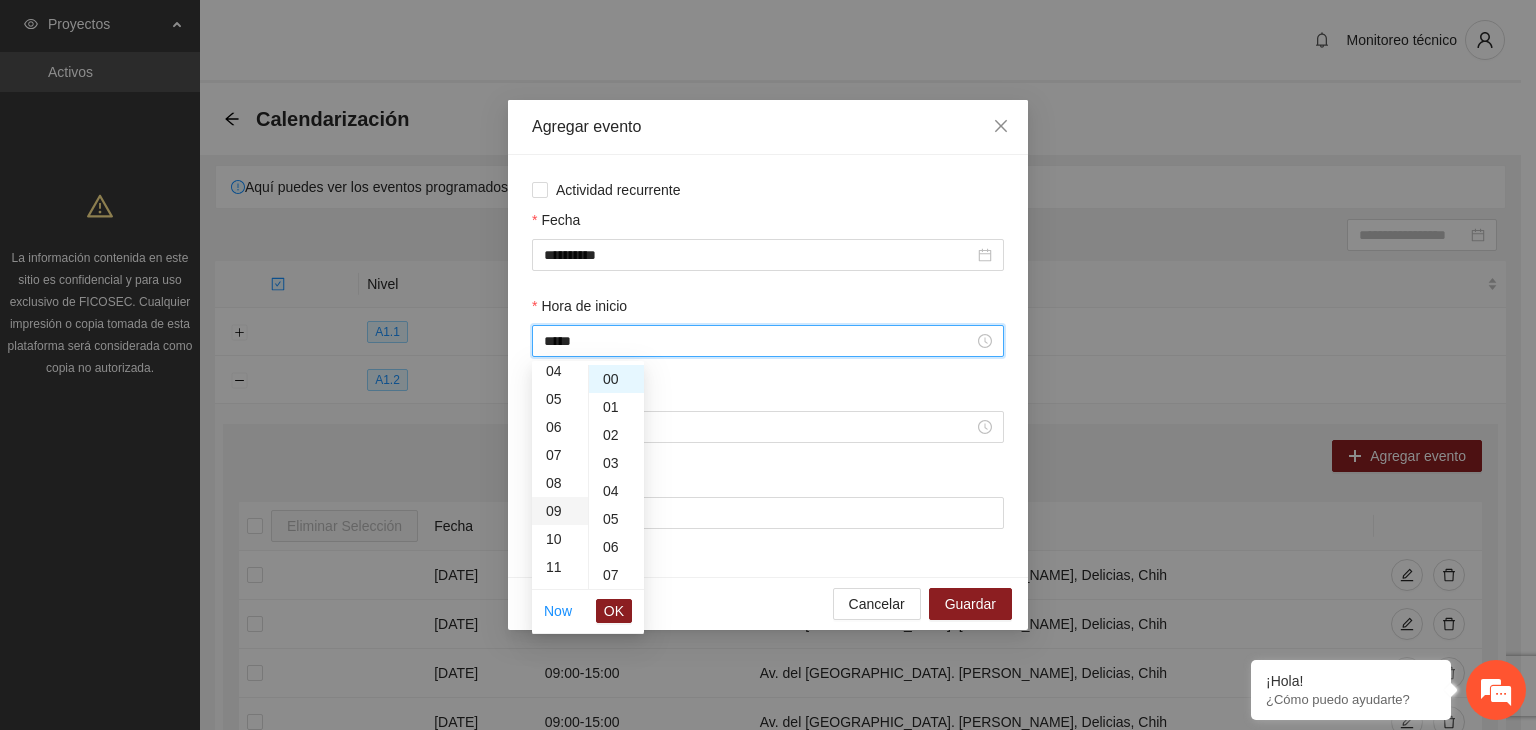 scroll, scrollTop: 252, scrollLeft: 0, axis: vertical 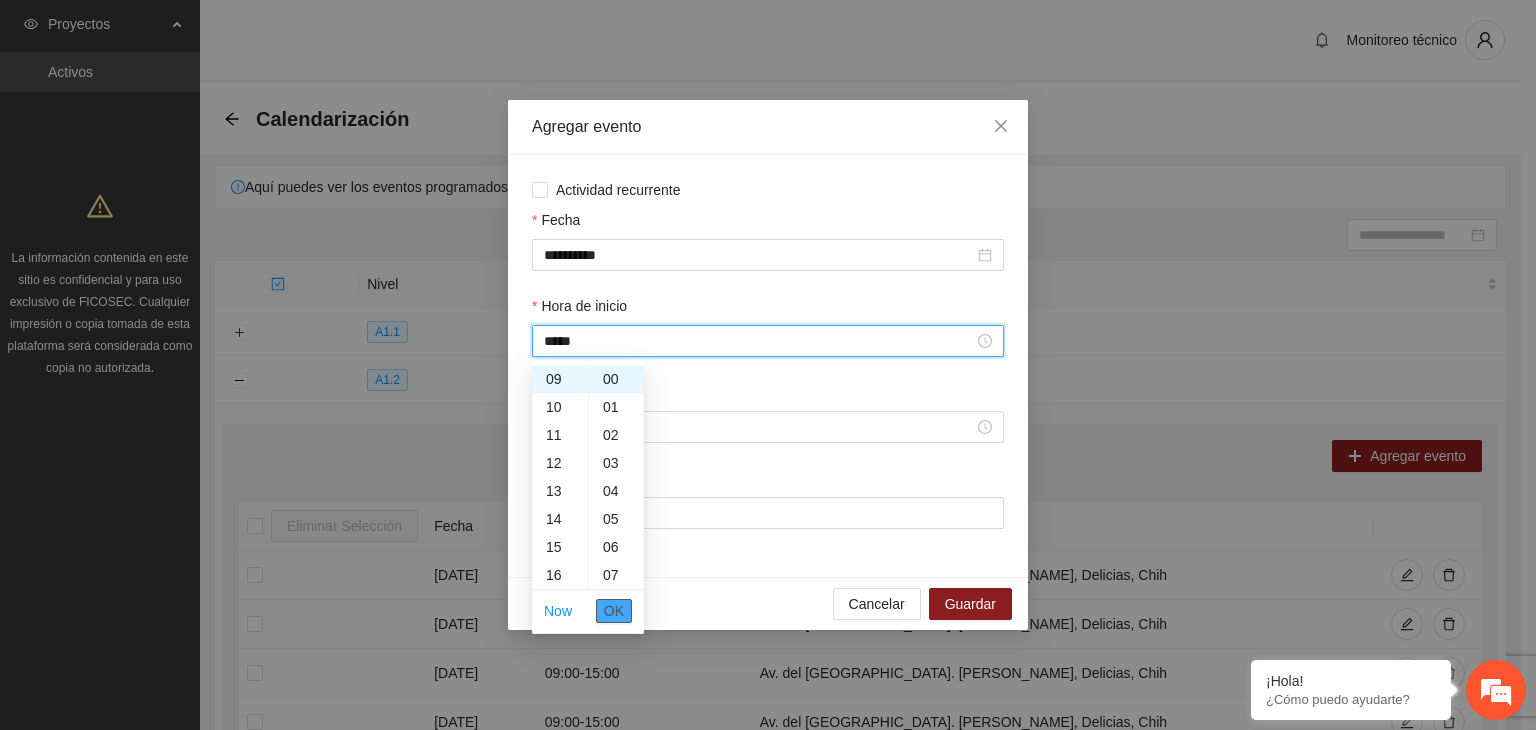 click on "OK" at bounding box center (614, 611) 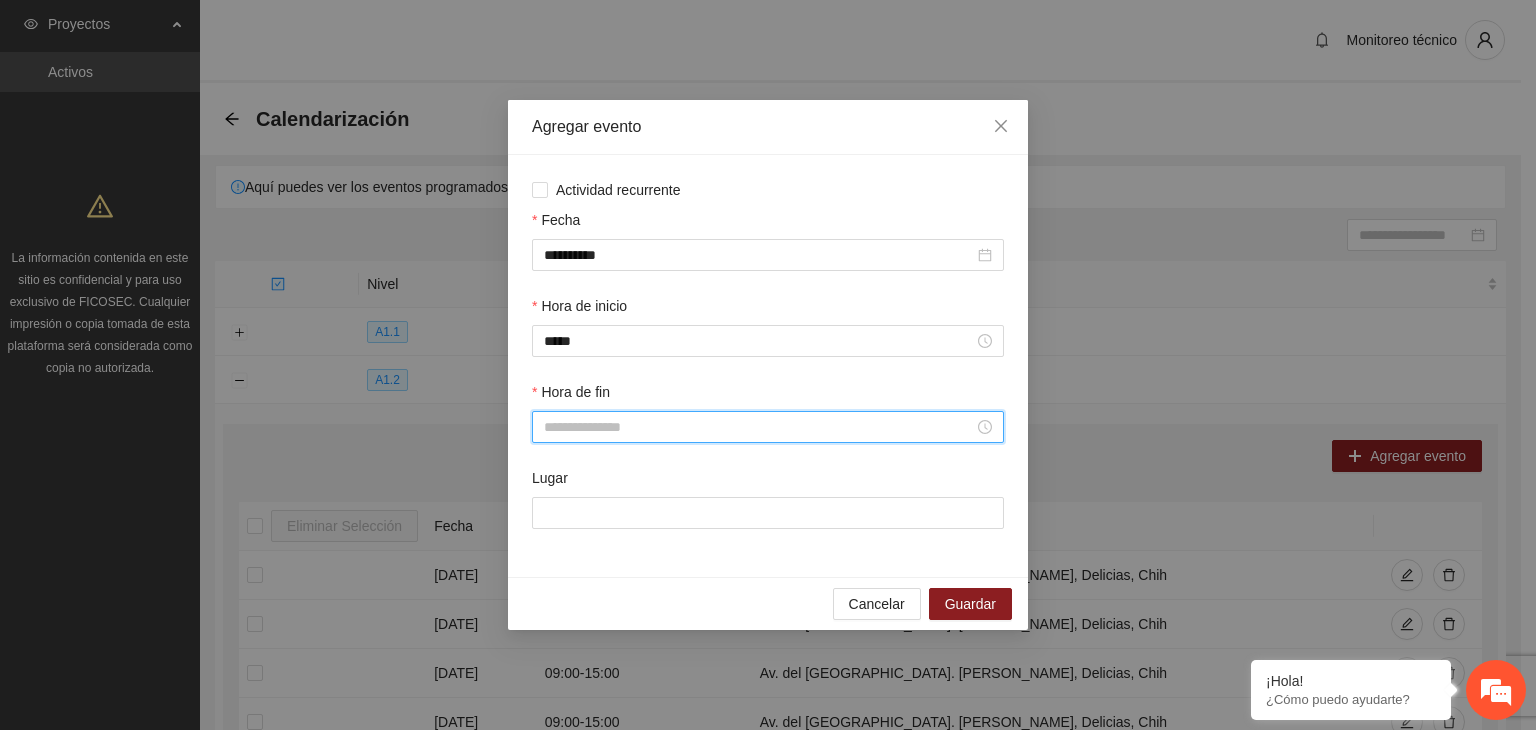 click on "Hora de fin" at bounding box center [759, 427] 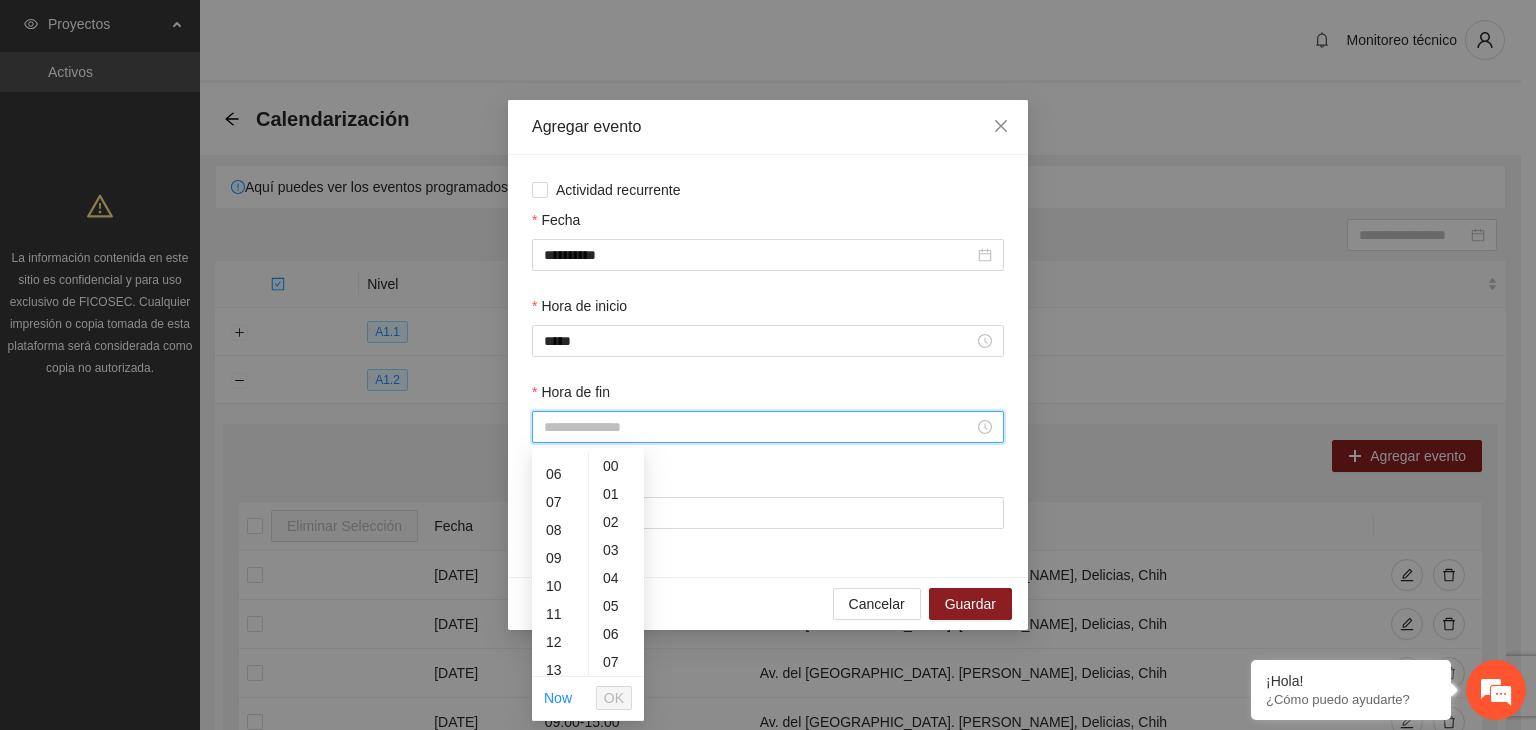 scroll, scrollTop: 164, scrollLeft: 0, axis: vertical 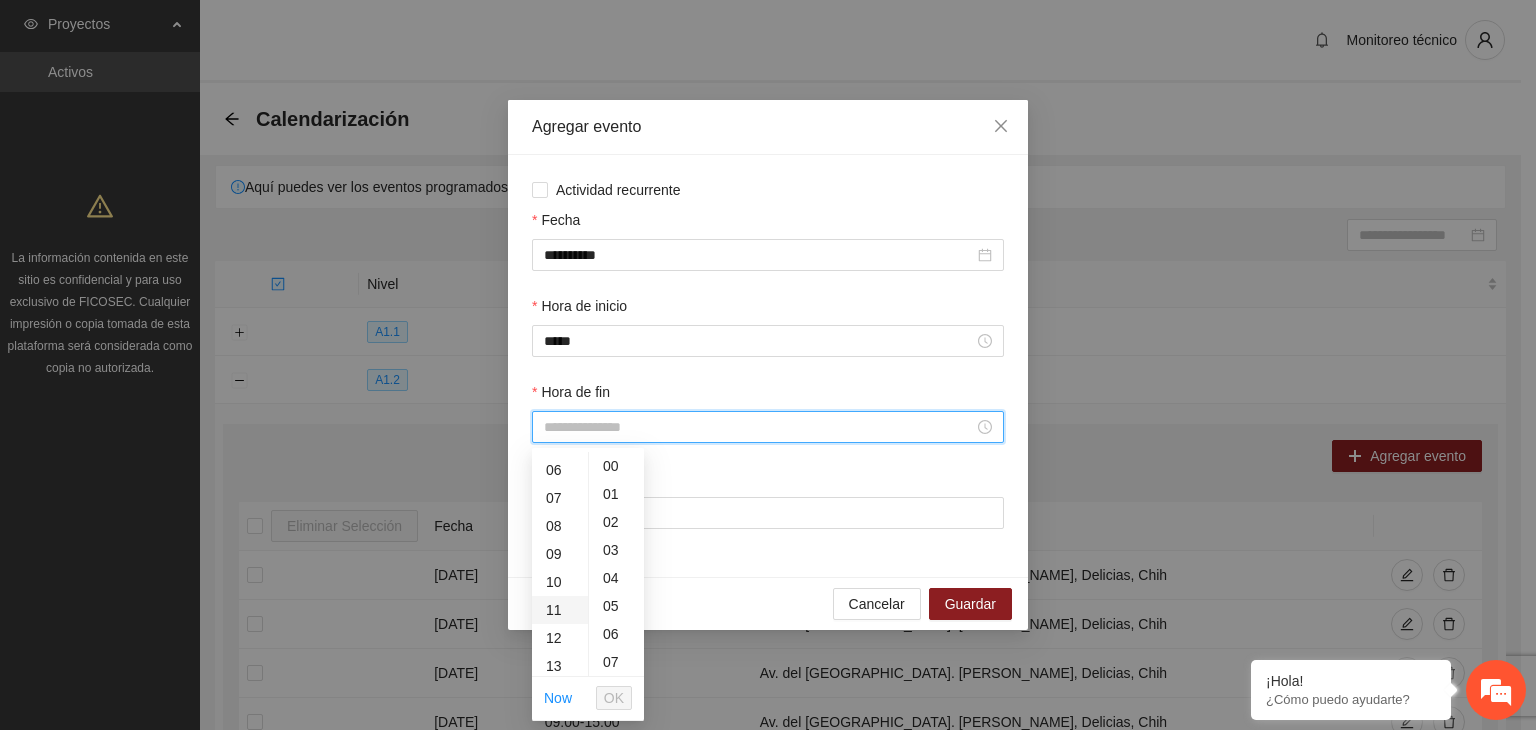 click on "11" at bounding box center (560, 610) 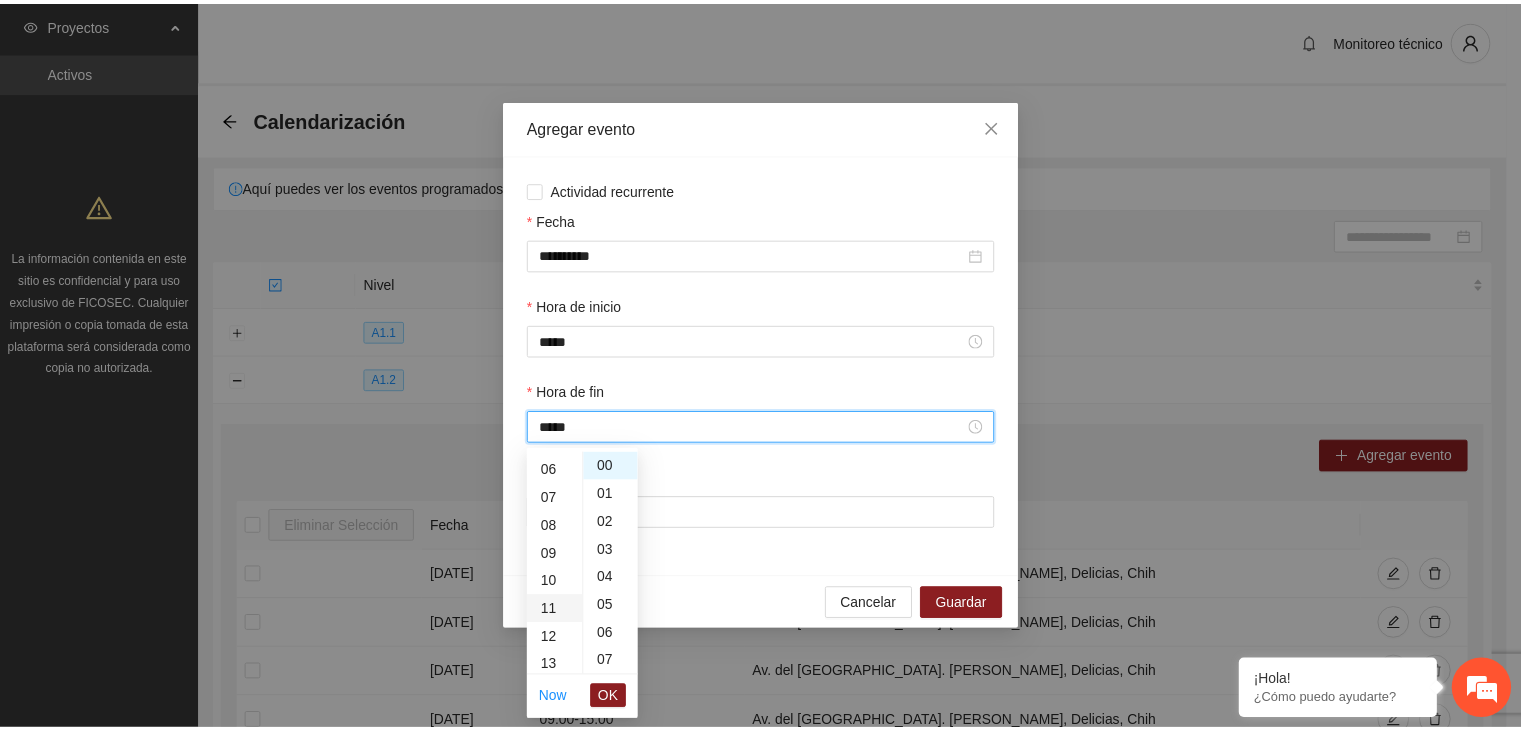 scroll, scrollTop: 308, scrollLeft: 0, axis: vertical 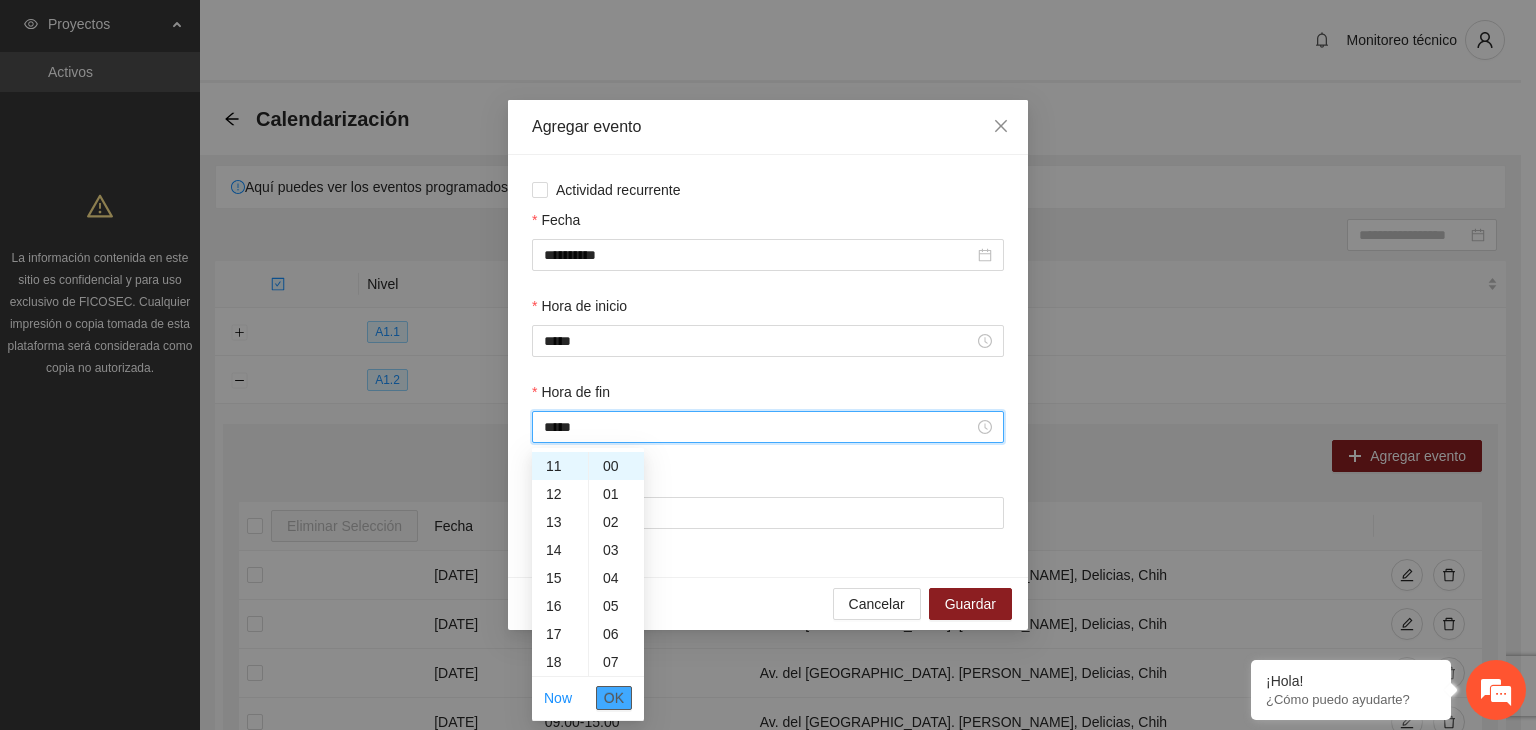 click on "OK" at bounding box center [614, 698] 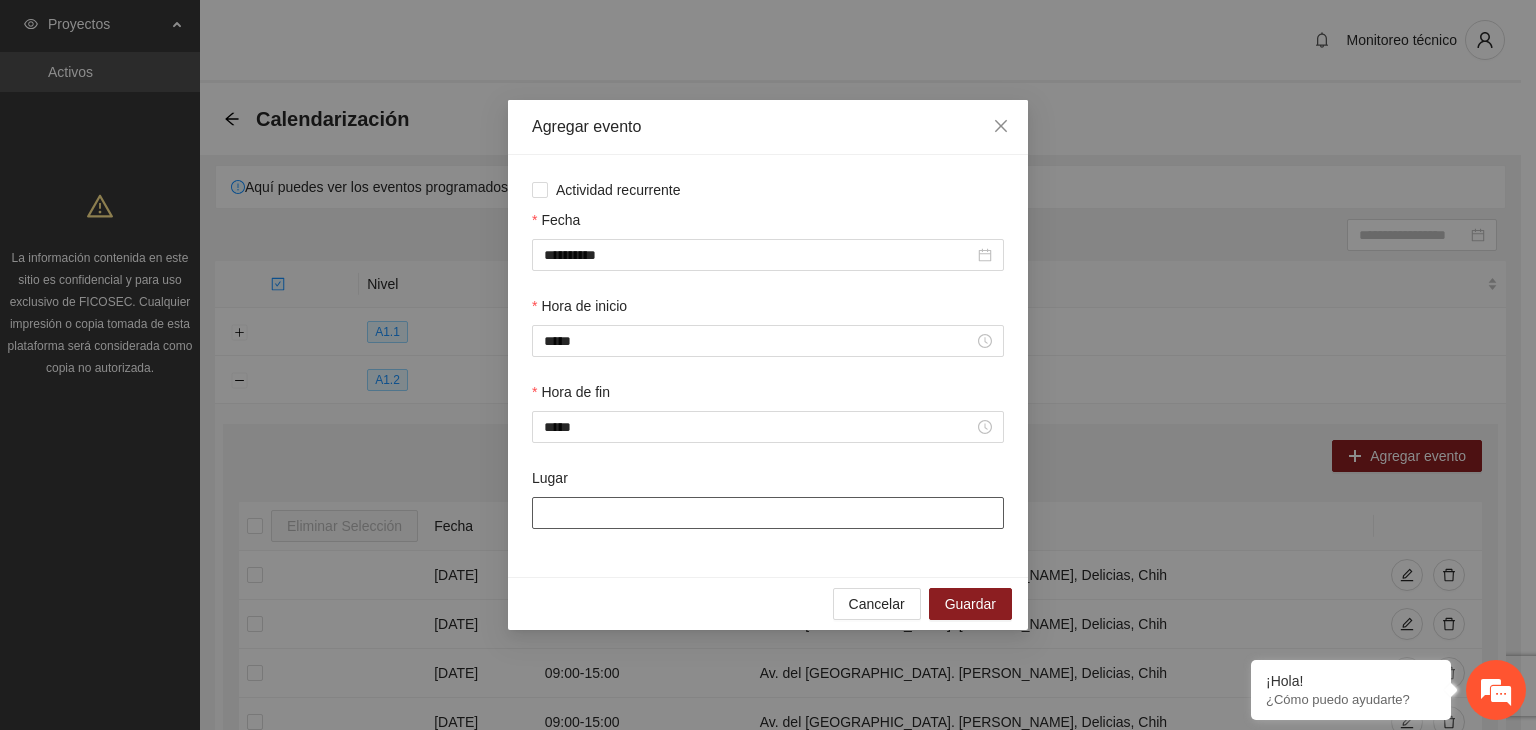 drag, startPoint x: 651, startPoint y: 496, endPoint x: 656, endPoint y: 529, distance: 33.37664 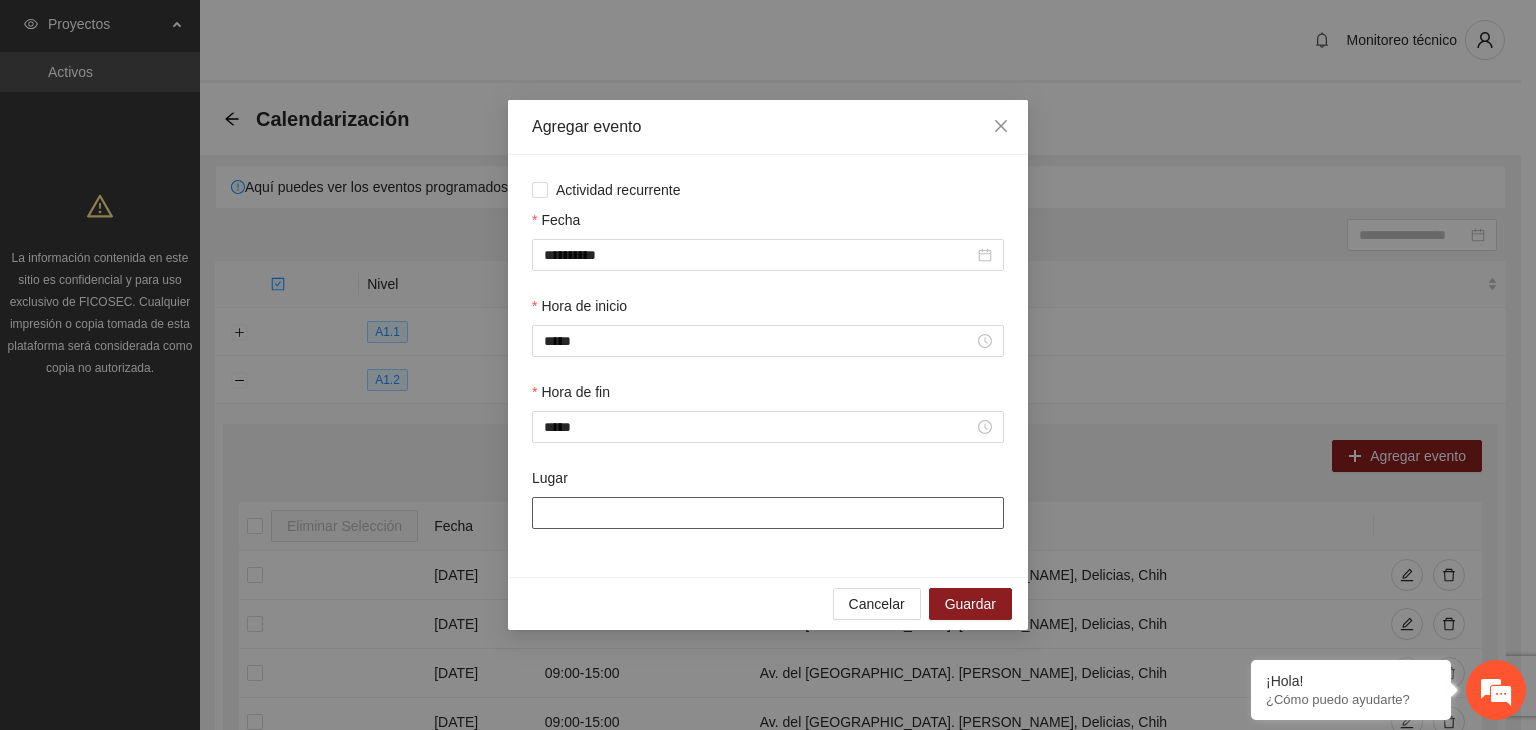 click on "Lugar" at bounding box center [768, 513] 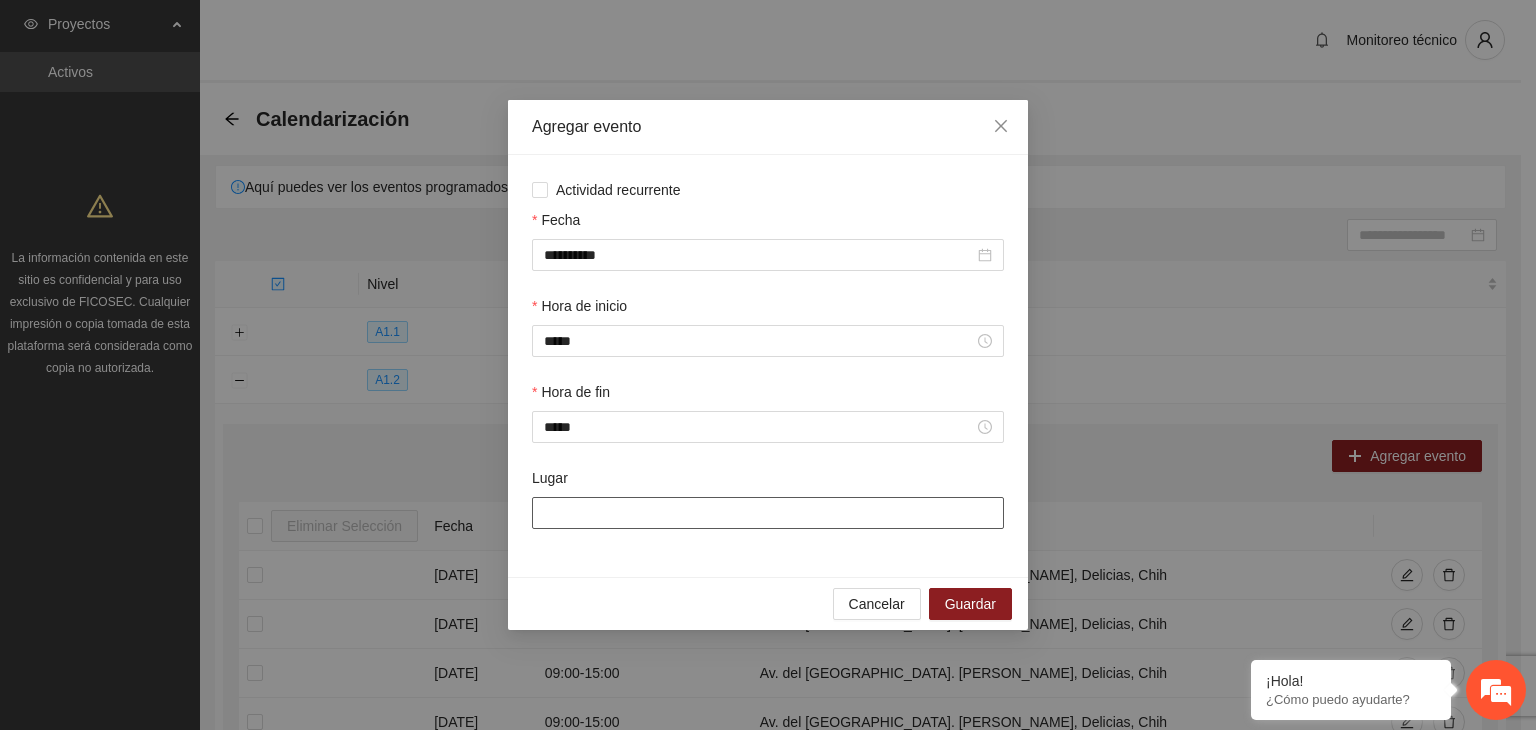 type on "**********" 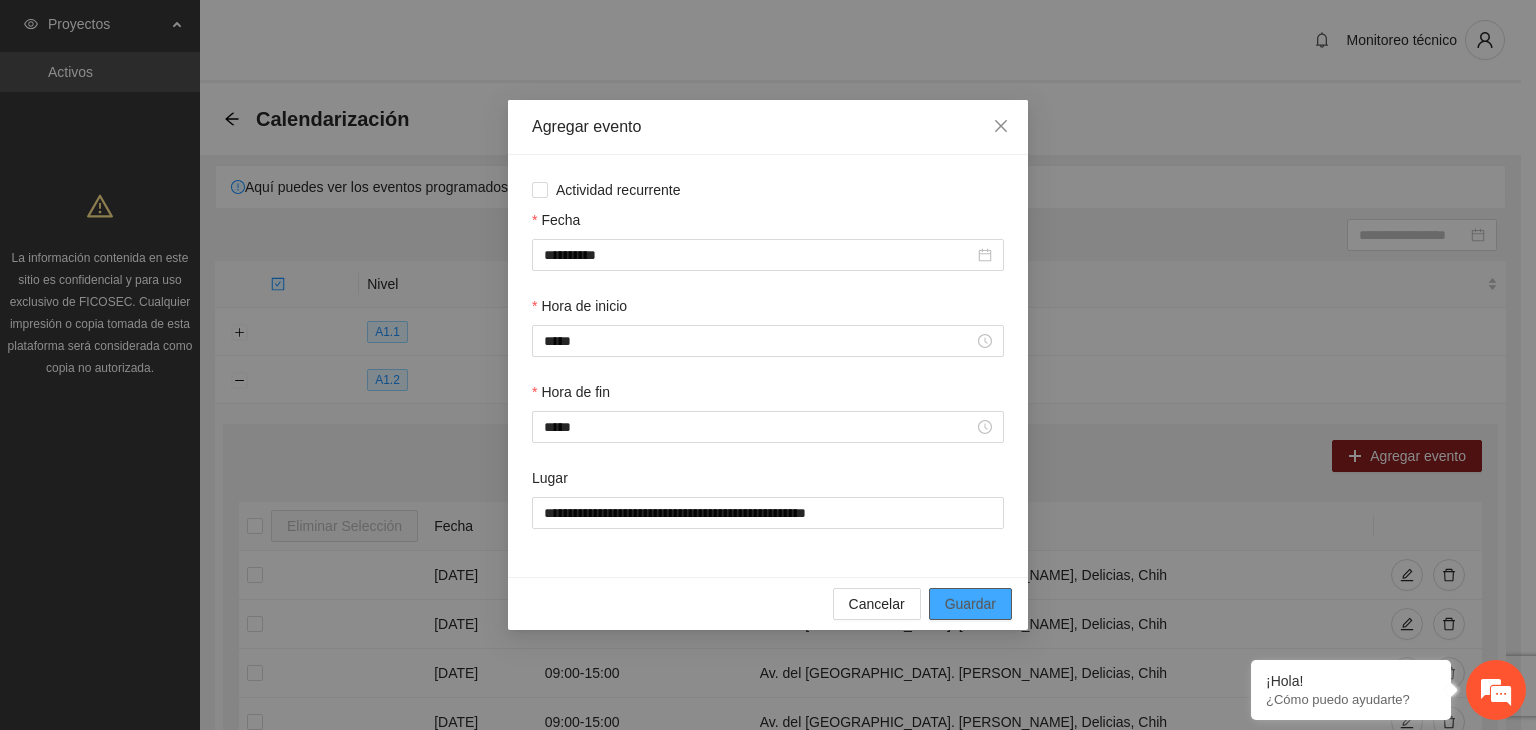 click on "Guardar" at bounding box center [970, 604] 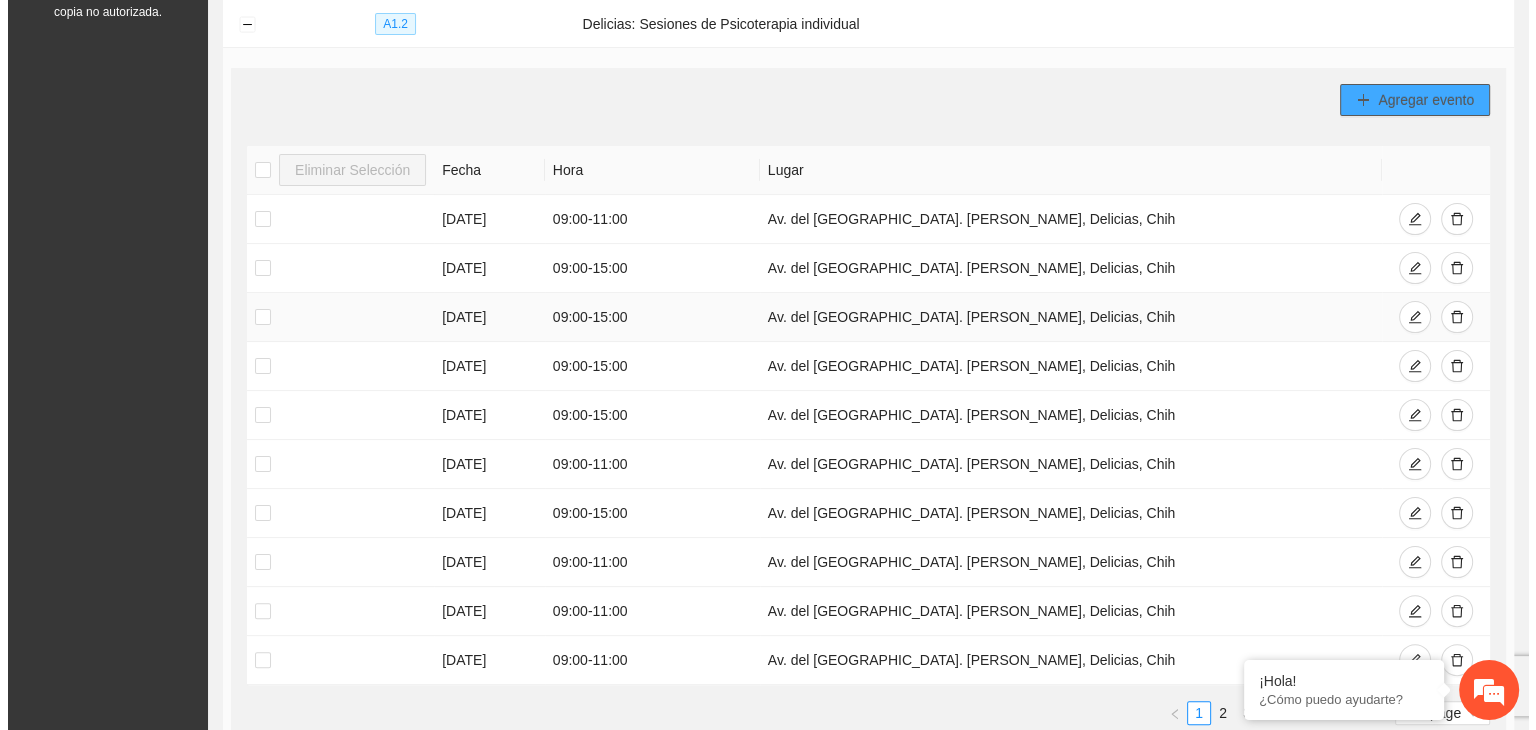 scroll, scrollTop: 360, scrollLeft: 0, axis: vertical 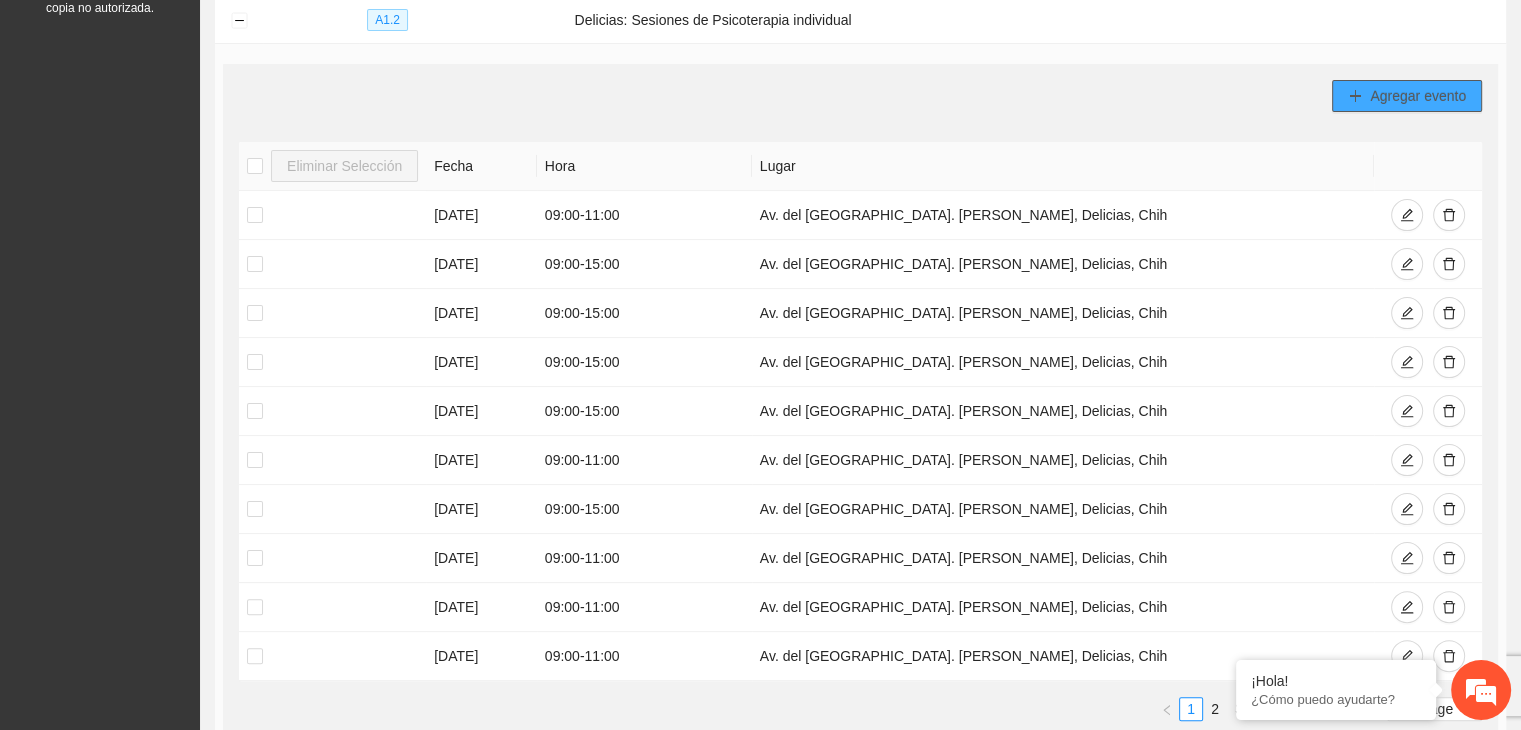 click on "Agregar evento" at bounding box center (1418, 96) 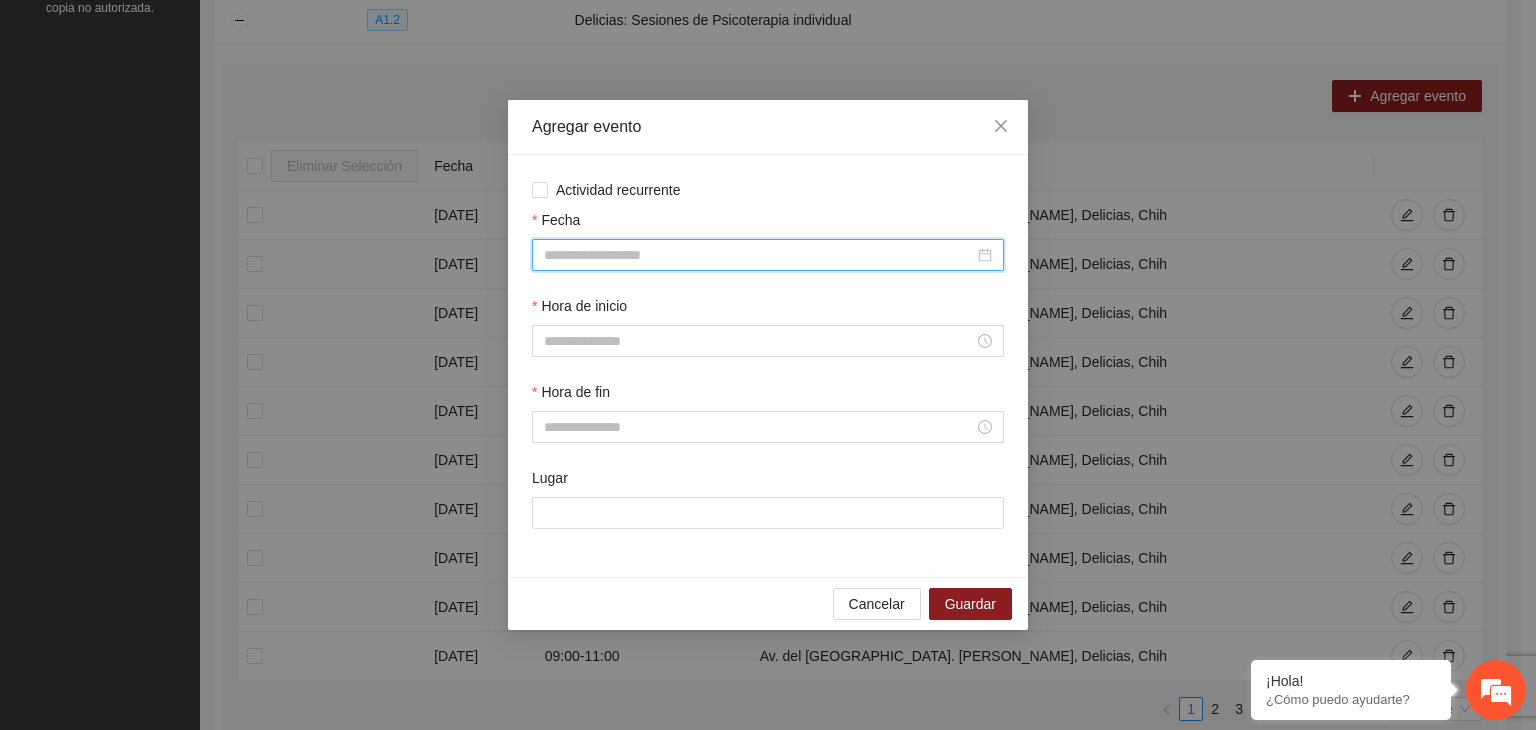 click on "Fecha" at bounding box center (759, 255) 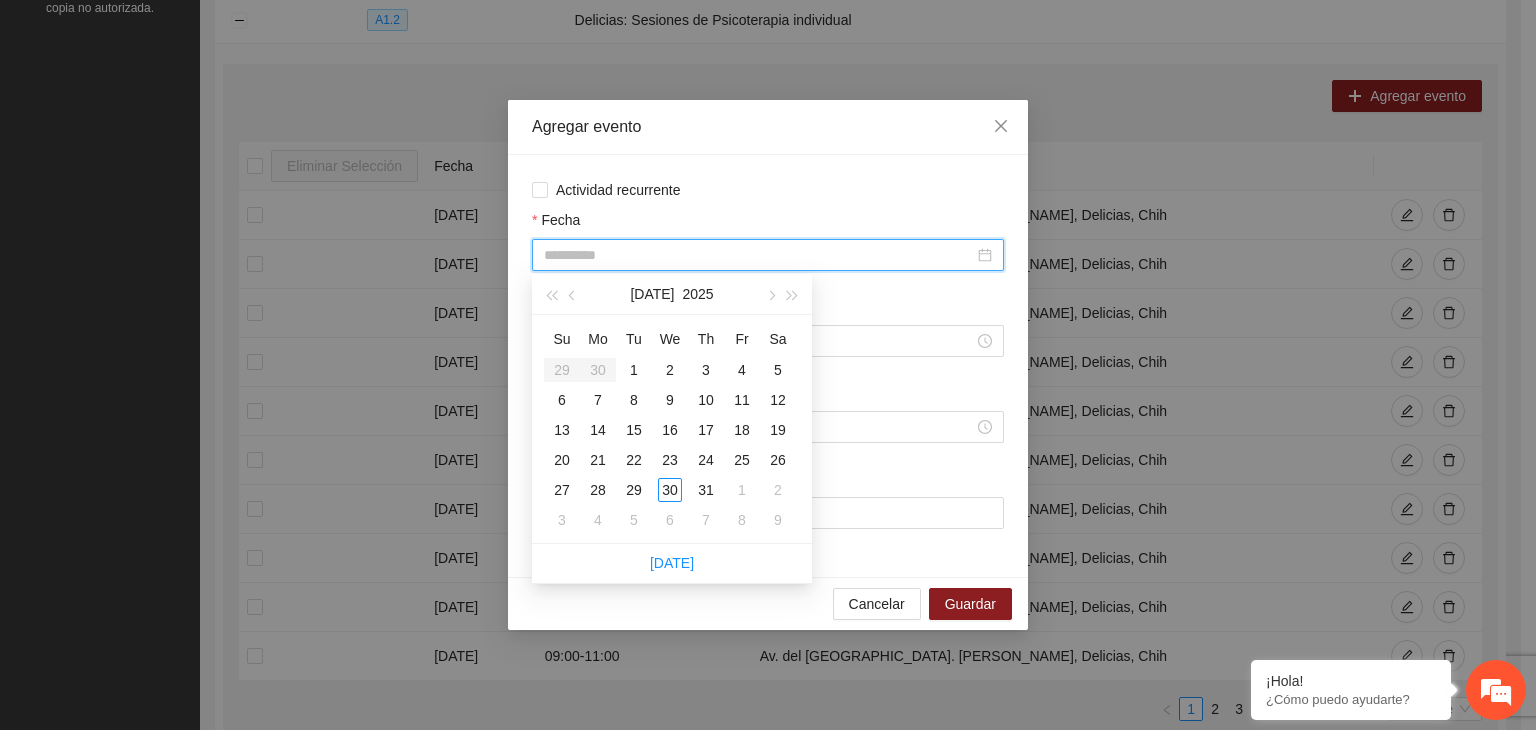 type on "**********" 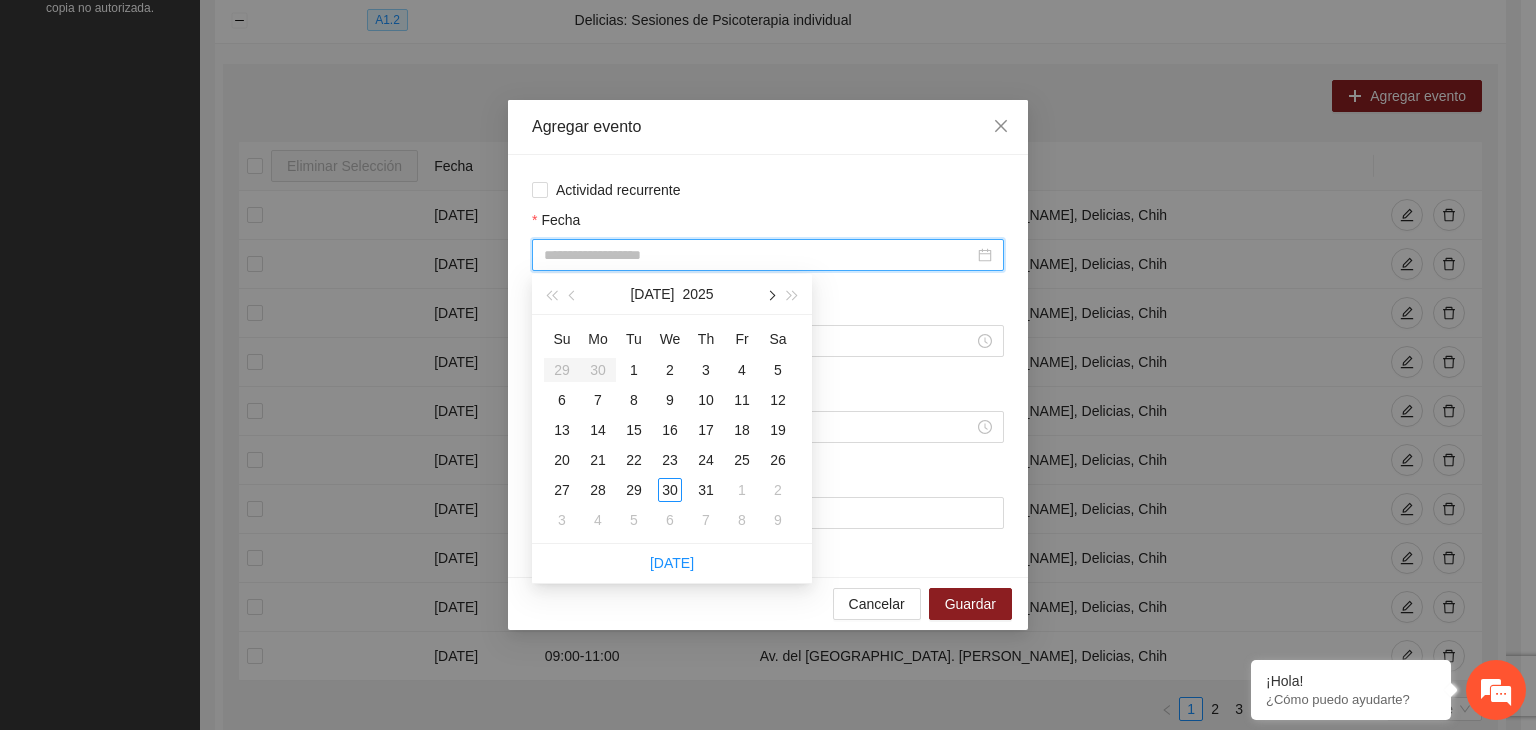 click at bounding box center [770, 294] 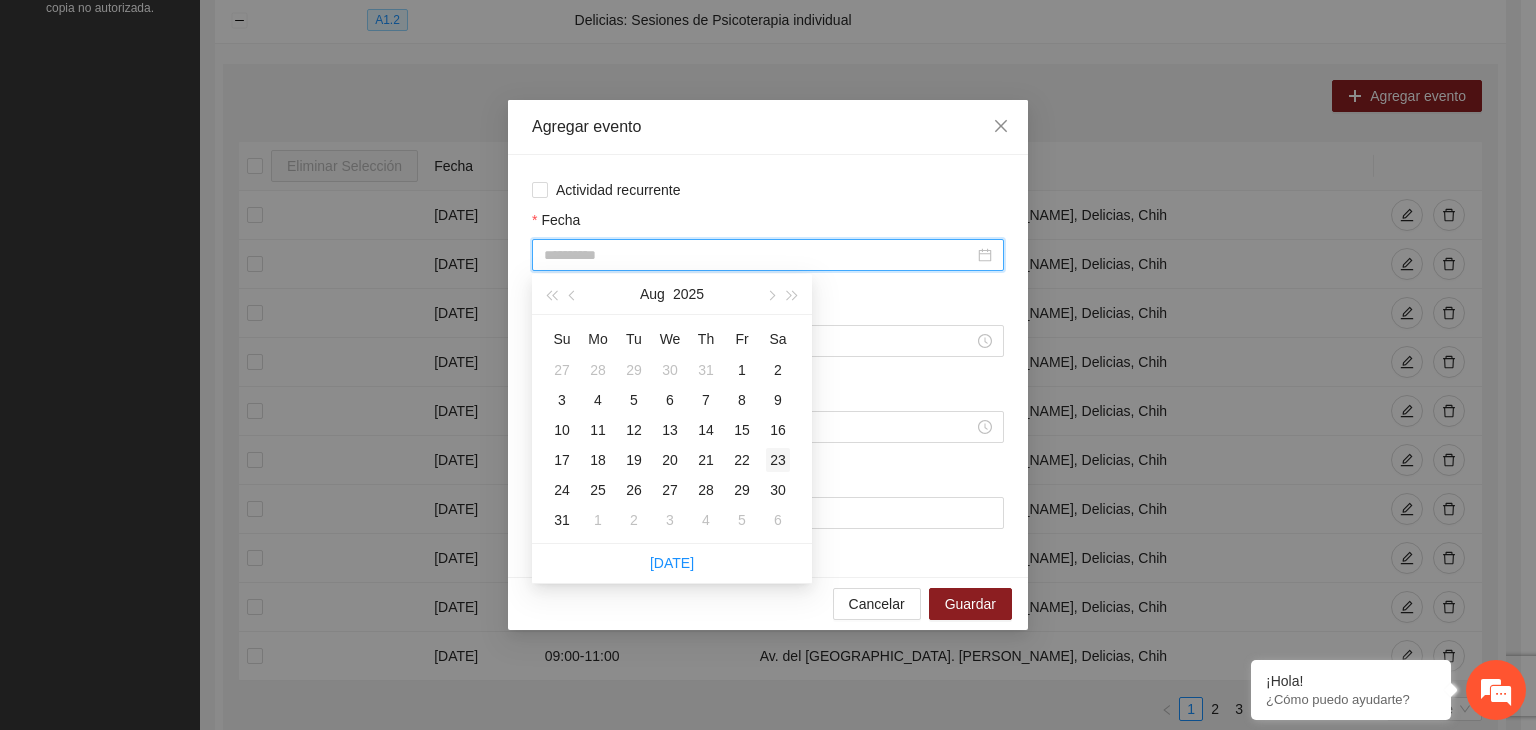 type on "**********" 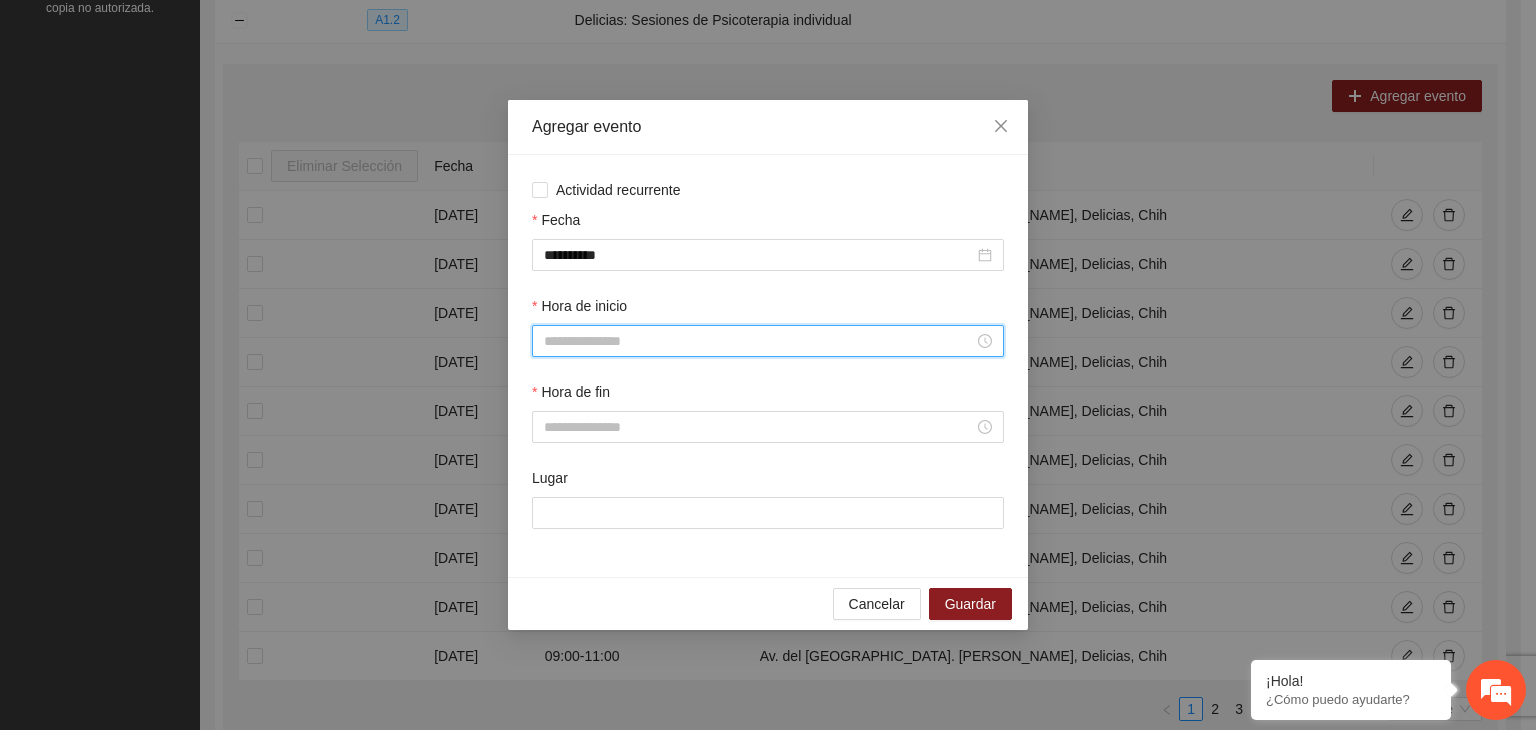 click on "Hora de inicio" at bounding box center (759, 341) 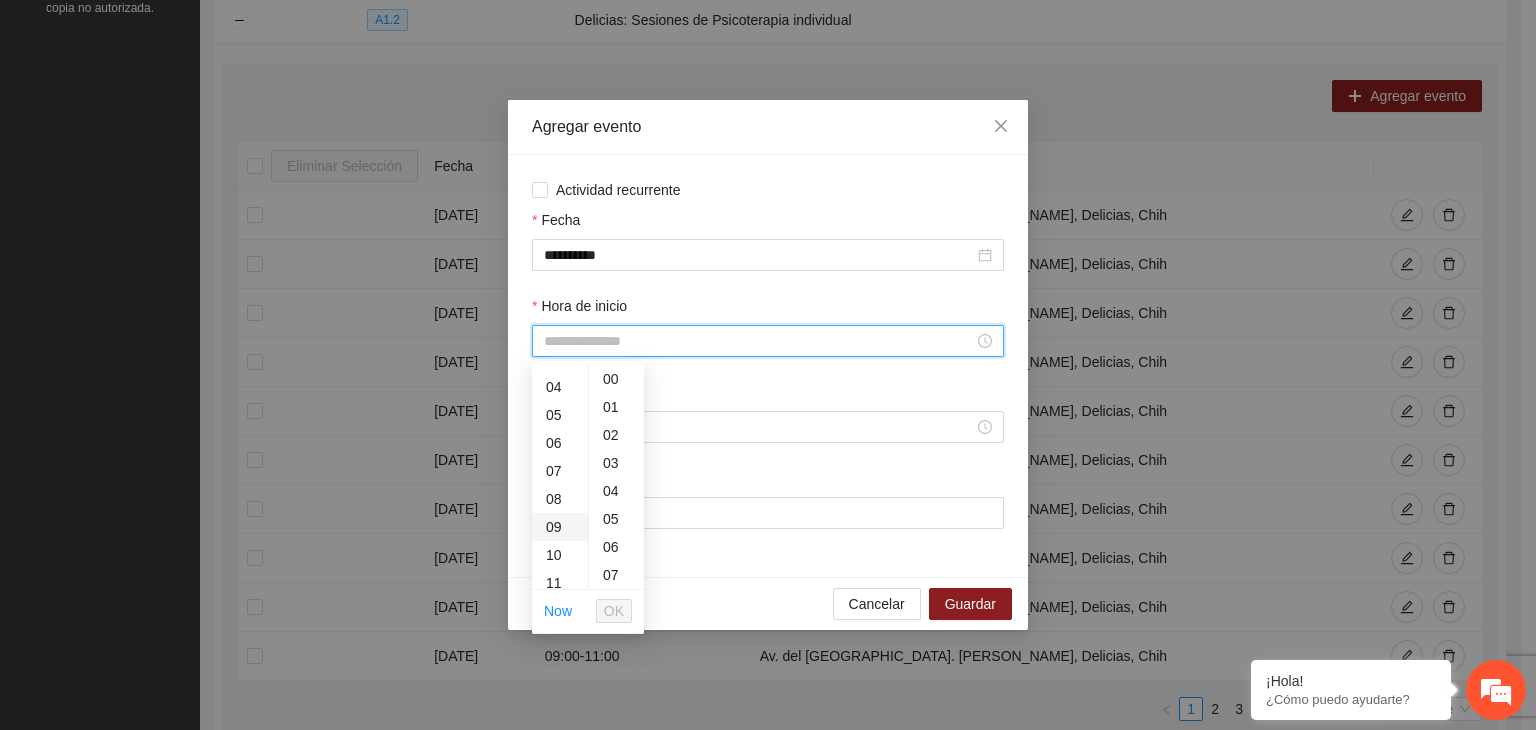 click on "09" at bounding box center [560, 527] 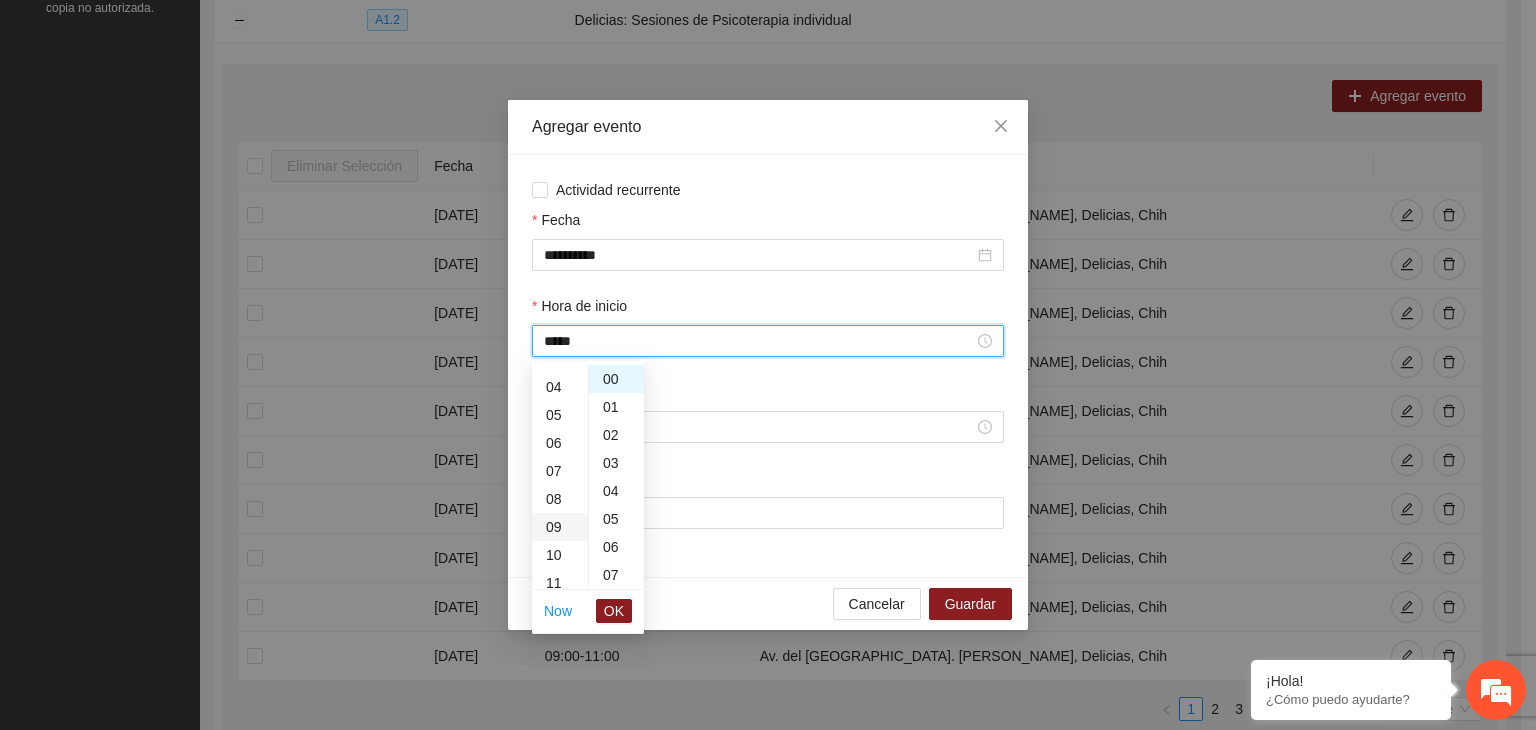 scroll, scrollTop: 252, scrollLeft: 0, axis: vertical 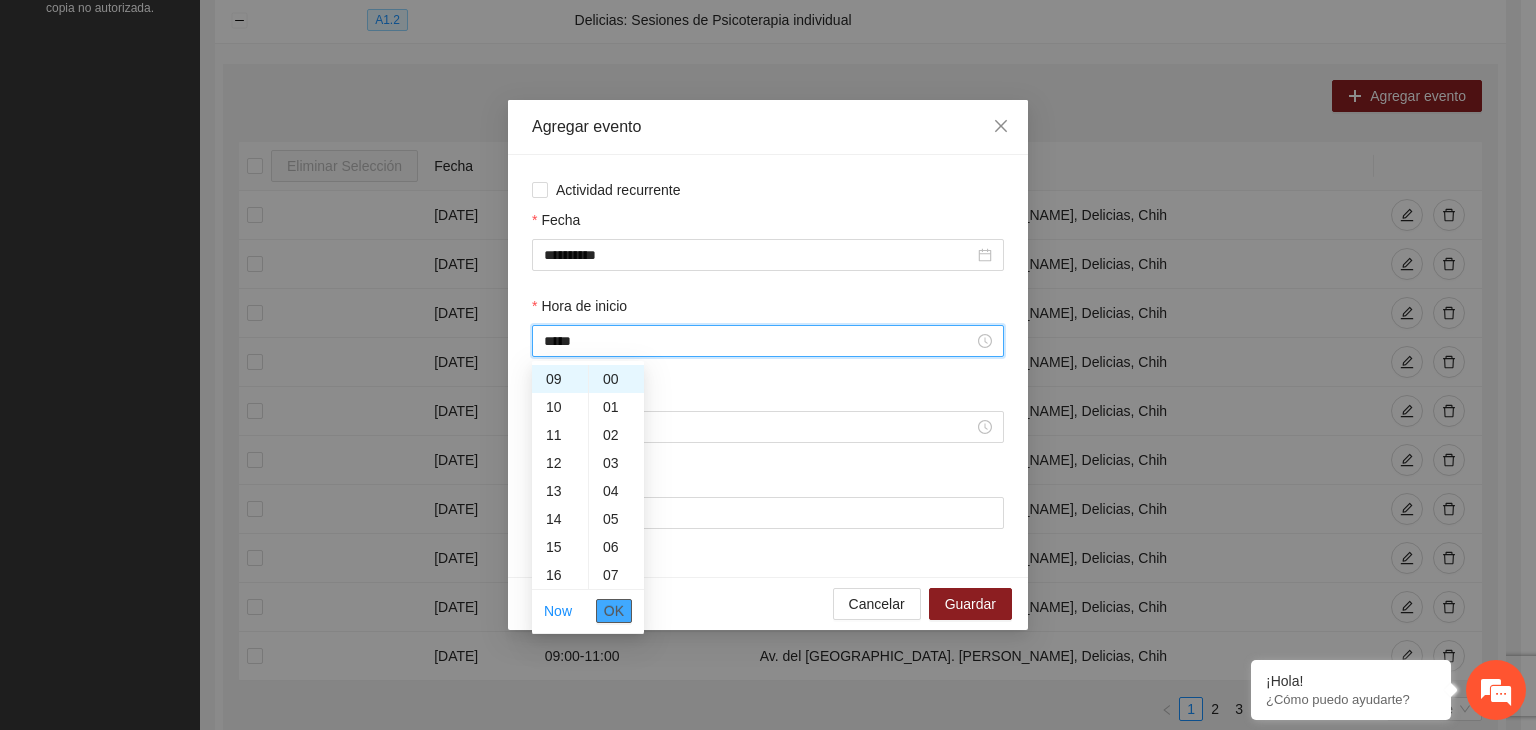 click on "OK" at bounding box center [614, 611] 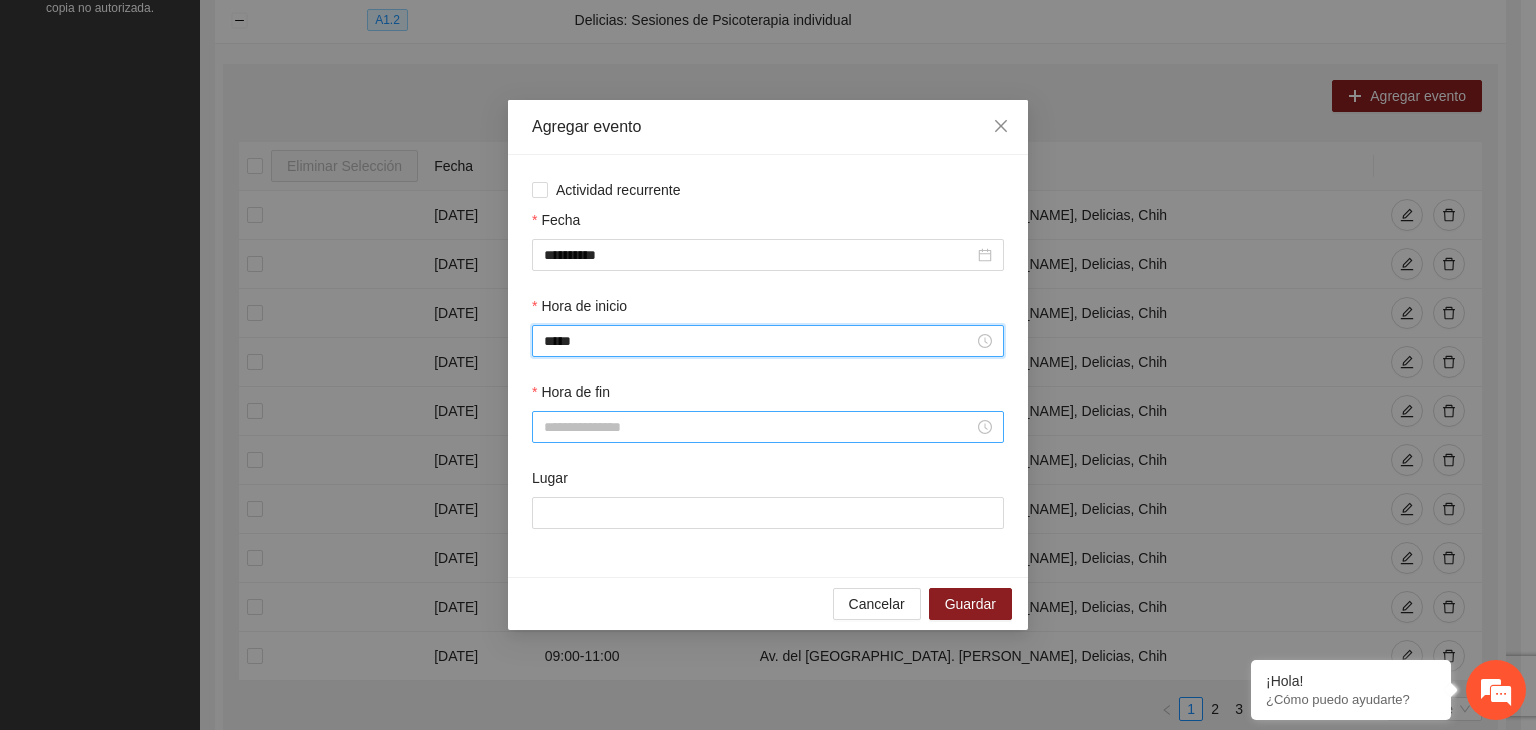 click on "Hora de fin" at bounding box center (759, 427) 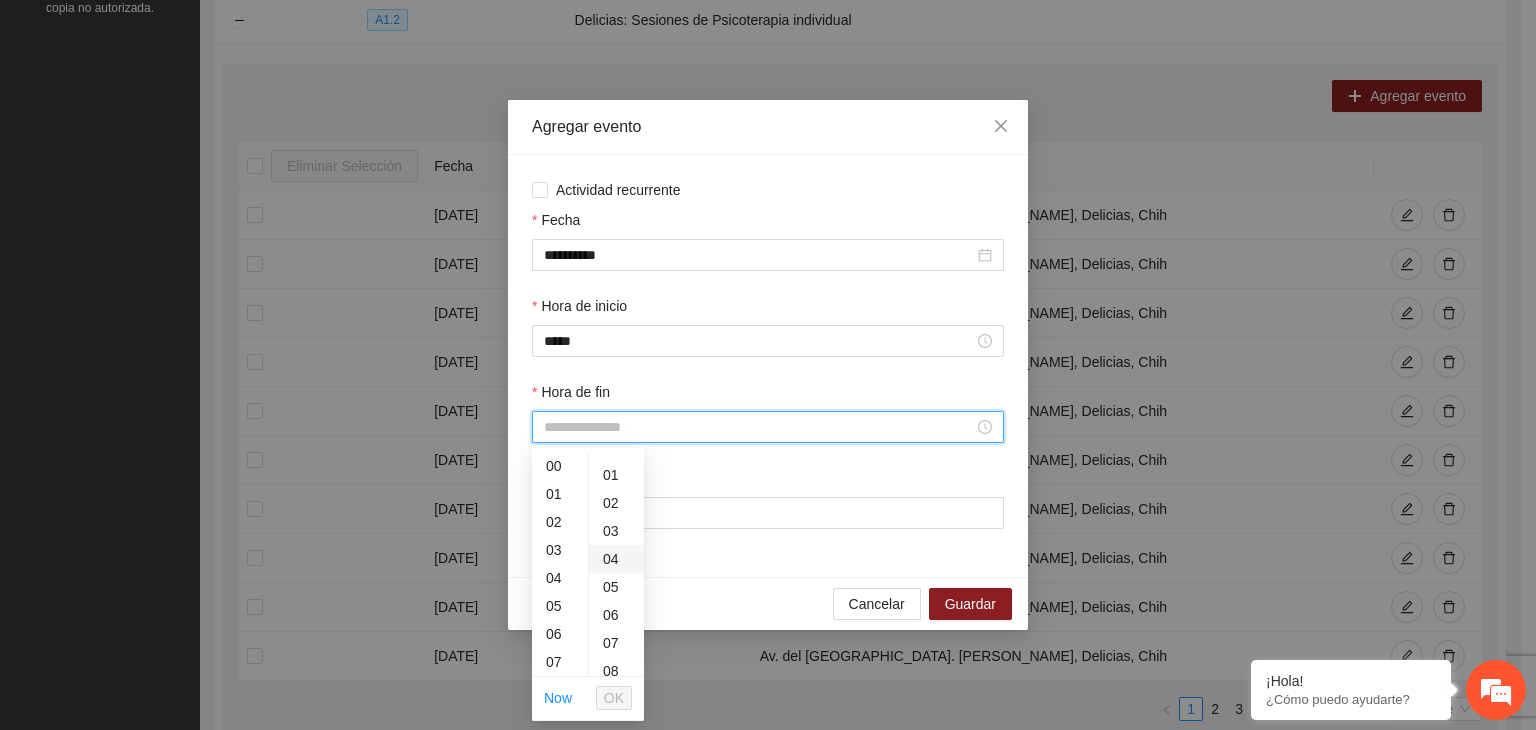 scroll, scrollTop: 20, scrollLeft: 0, axis: vertical 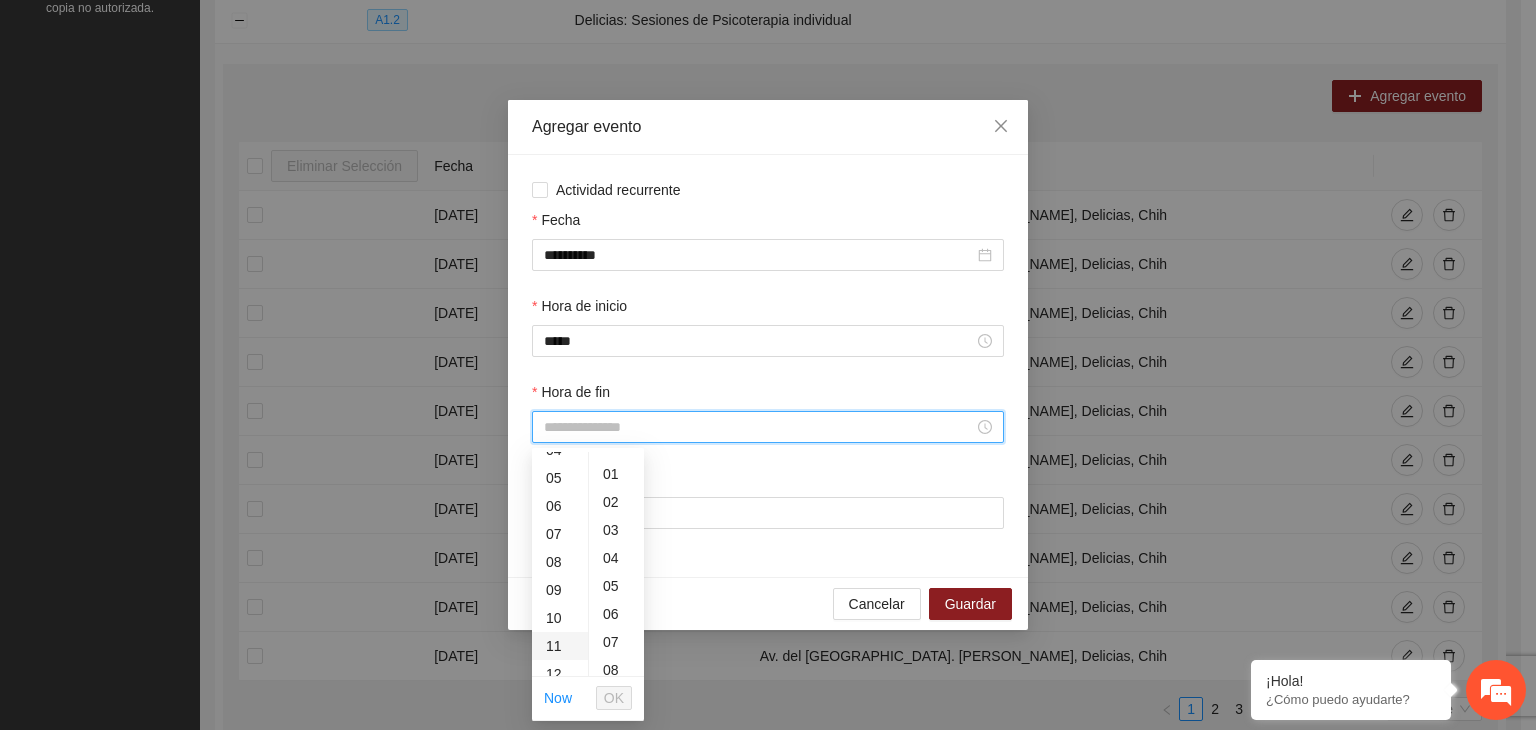 click on "11" at bounding box center (560, 646) 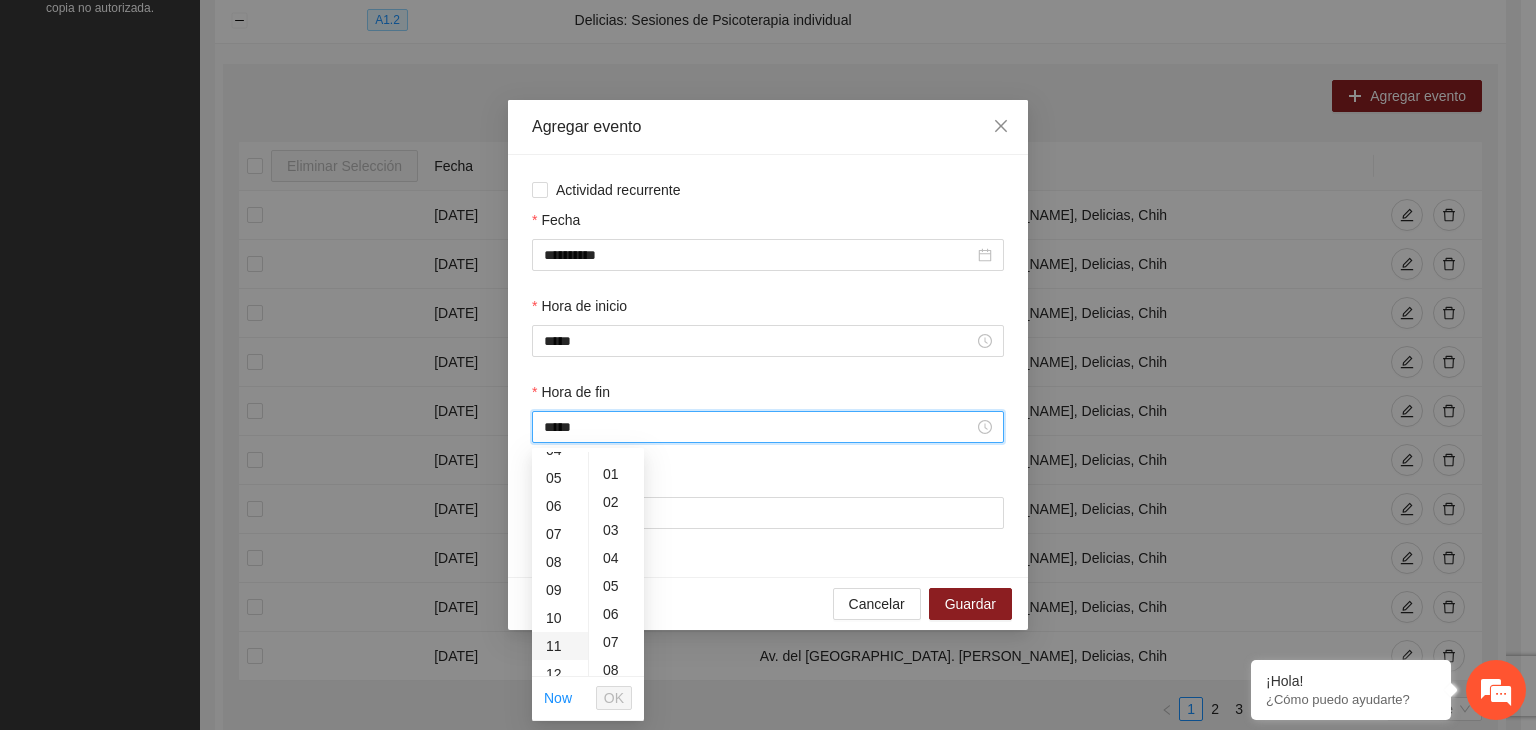 scroll, scrollTop: 248, scrollLeft: 0, axis: vertical 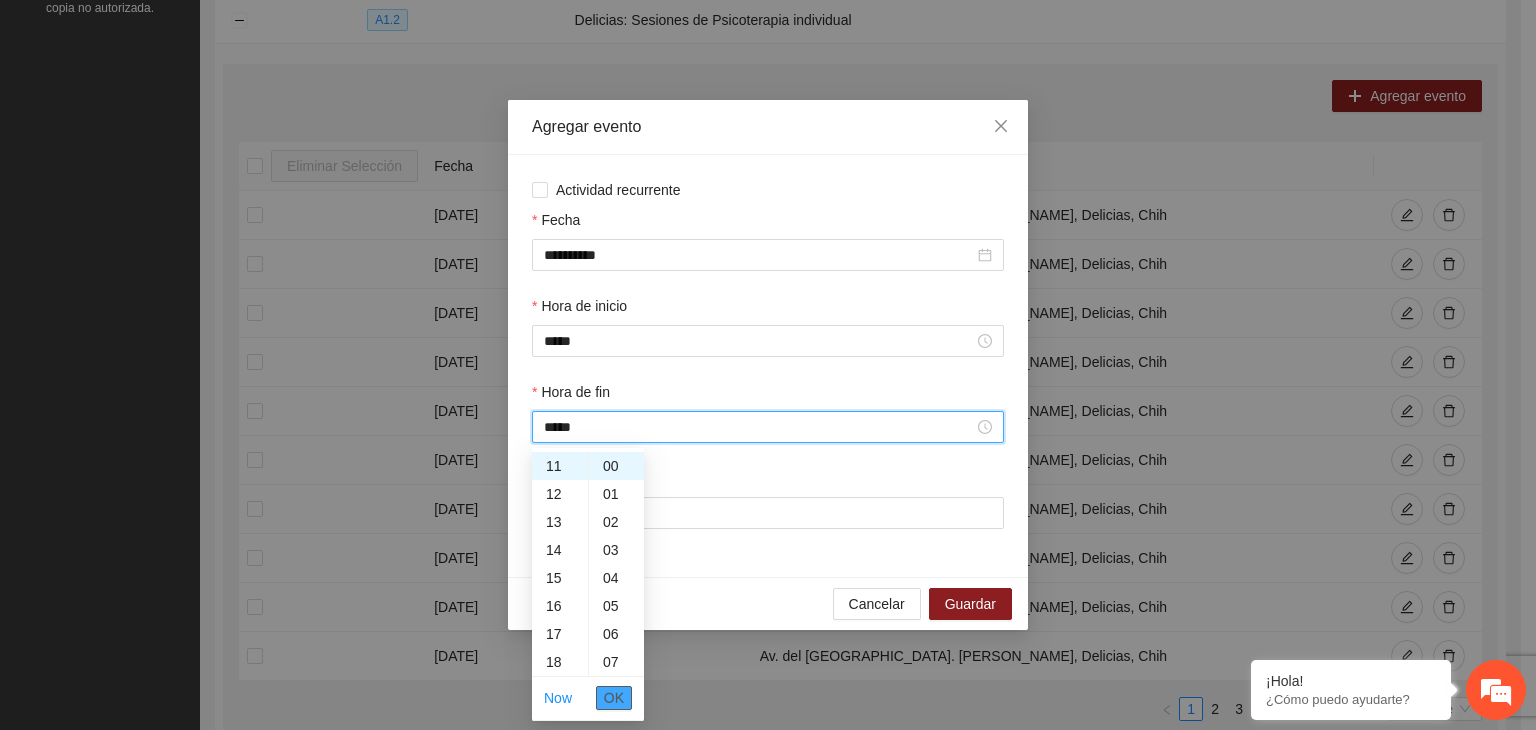 click on "OK" at bounding box center (614, 698) 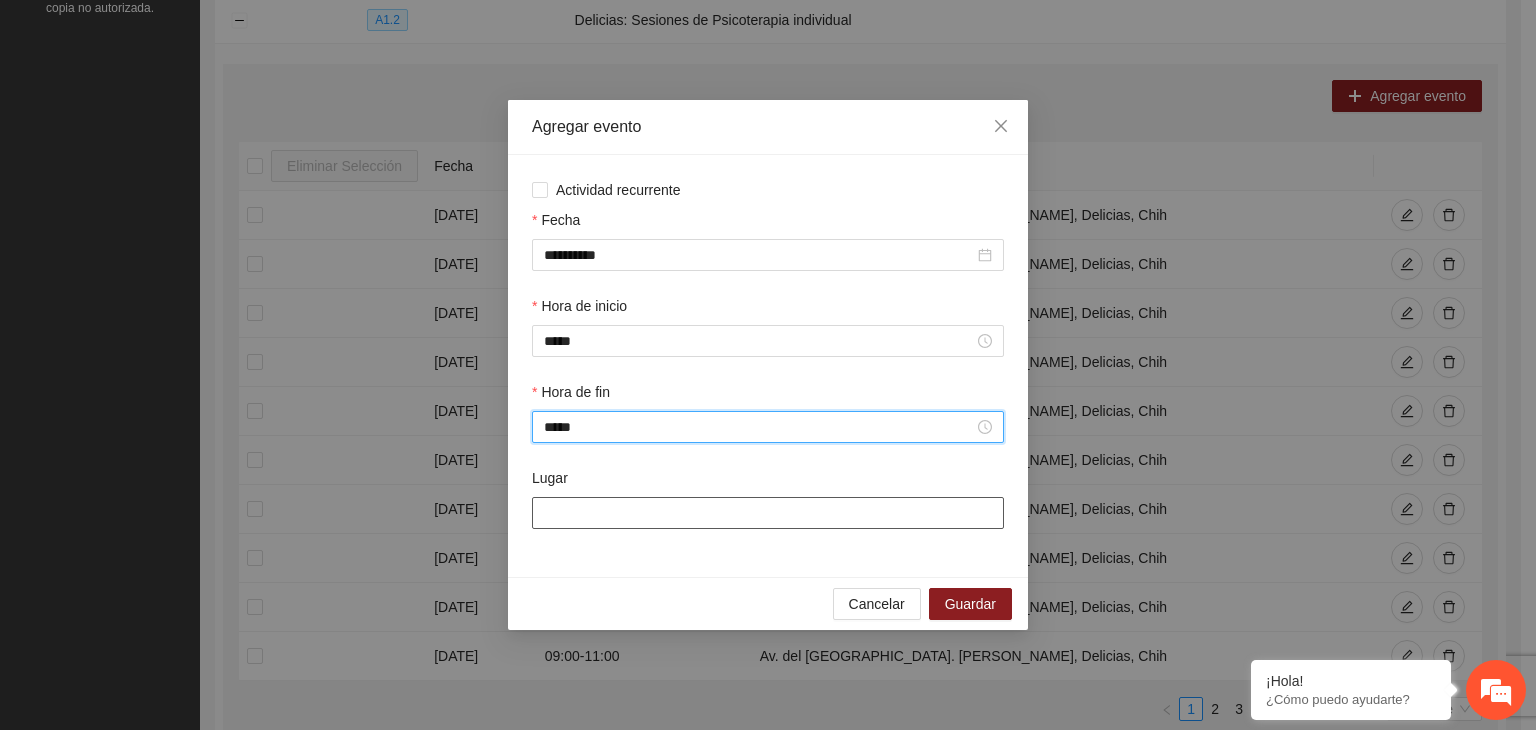 click on "Lugar" at bounding box center (768, 513) 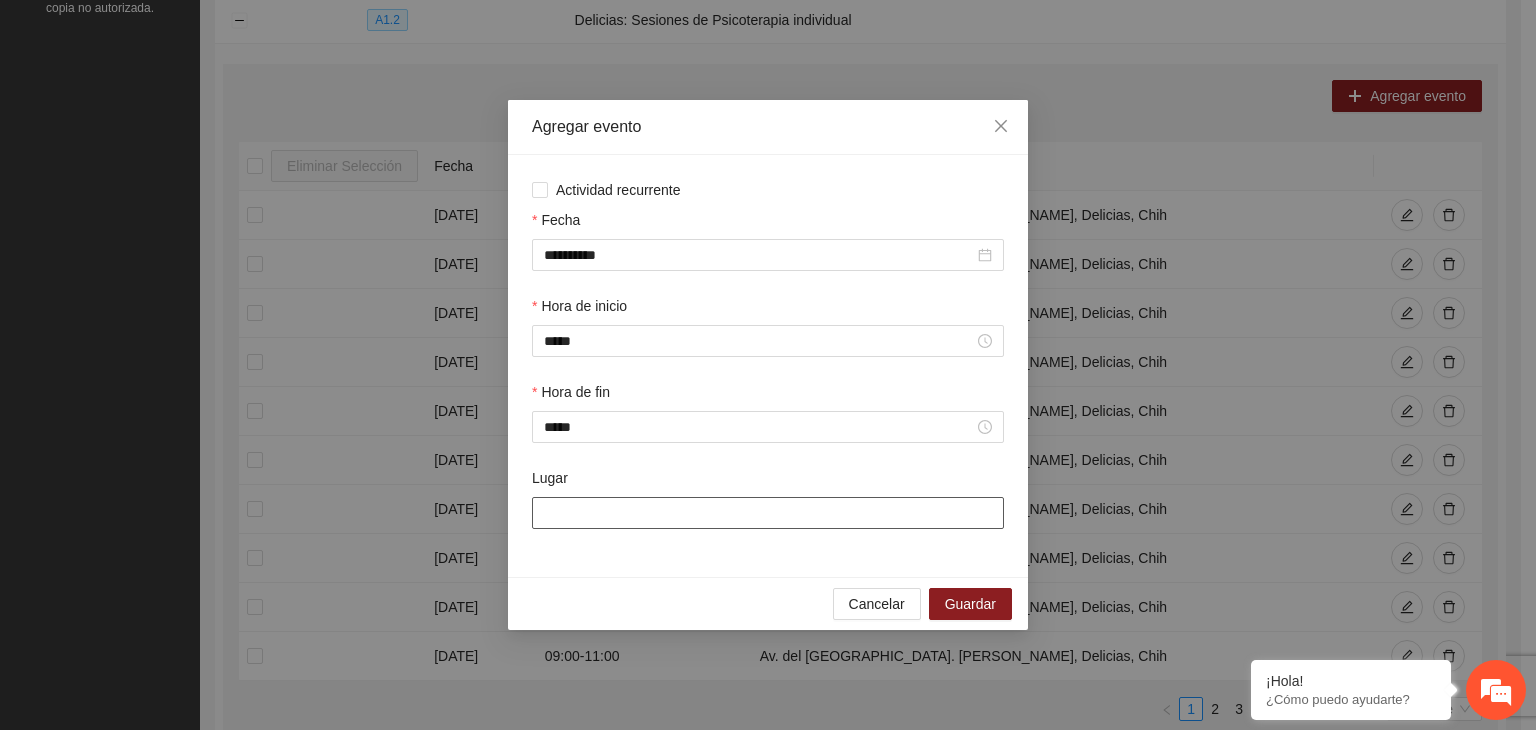 type on "**********" 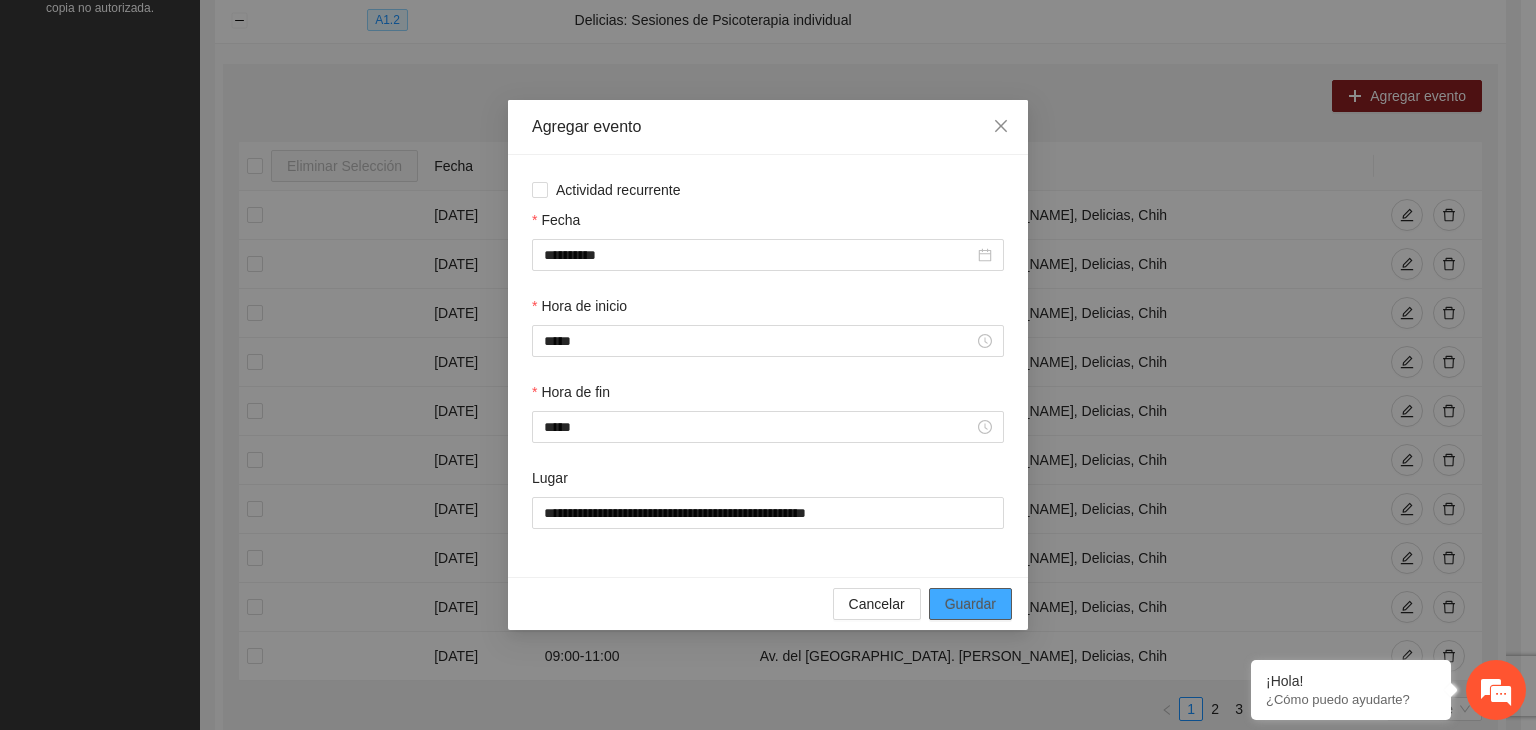 click on "Guardar" at bounding box center [970, 604] 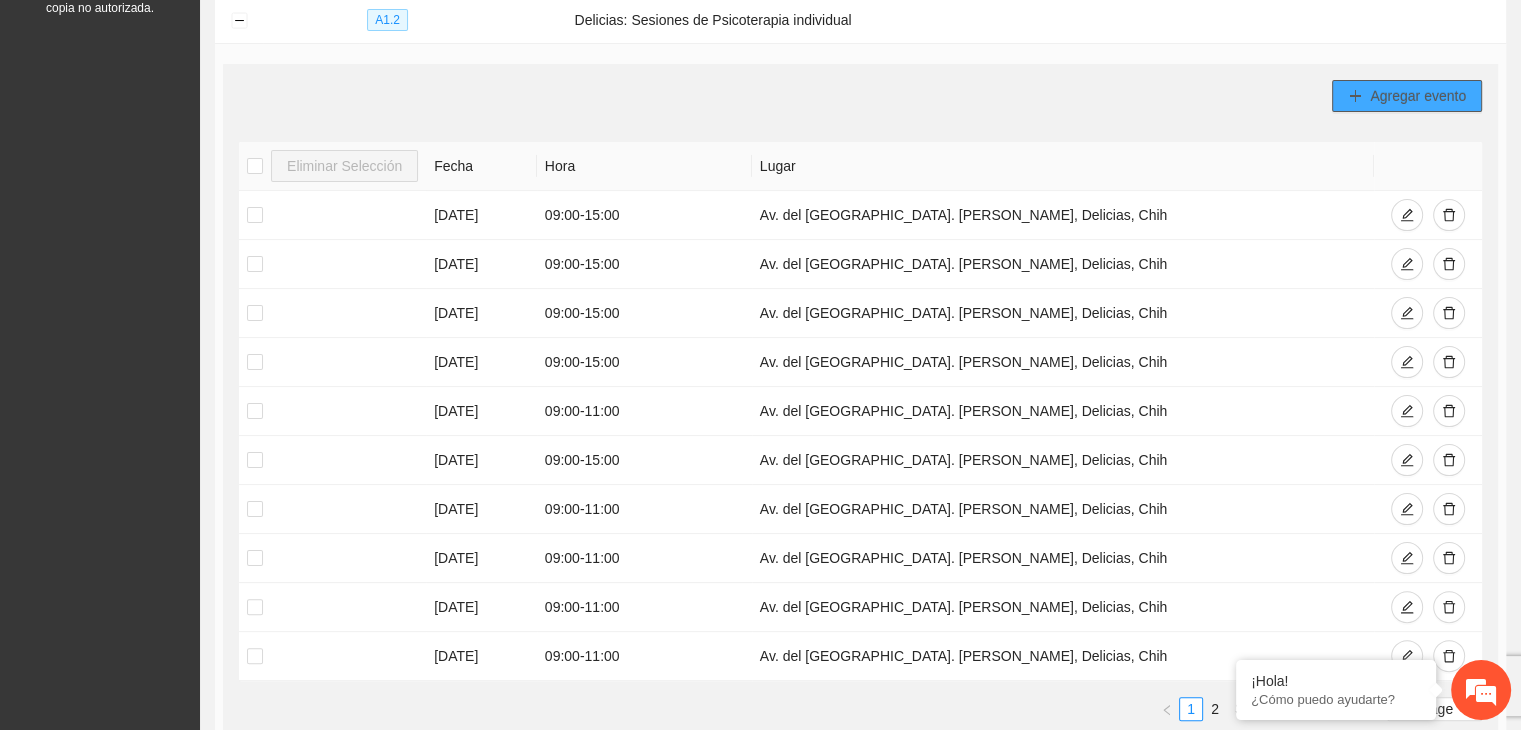 click on "Agregar evento" at bounding box center [1418, 96] 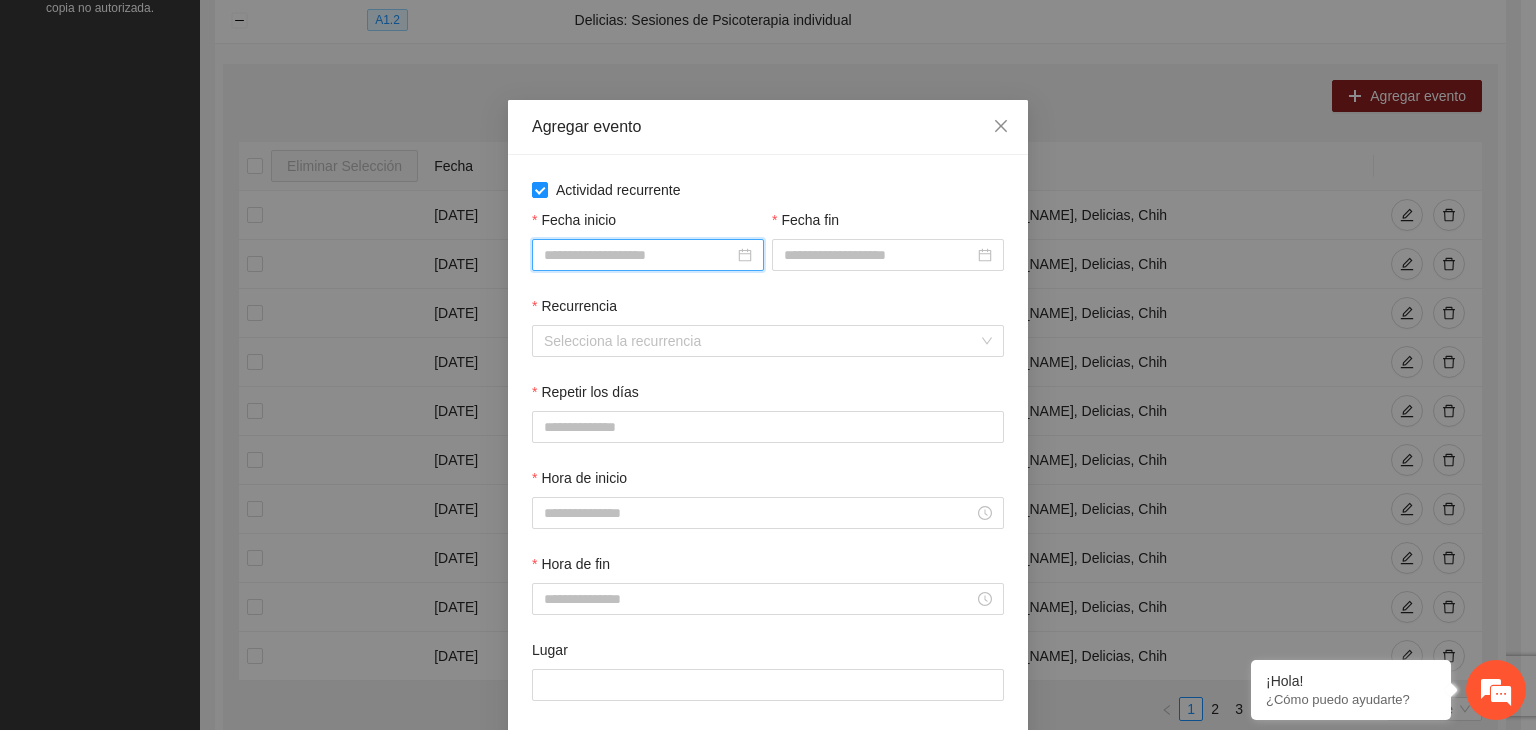 click on "Fecha inicio" at bounding box center (639, 255) 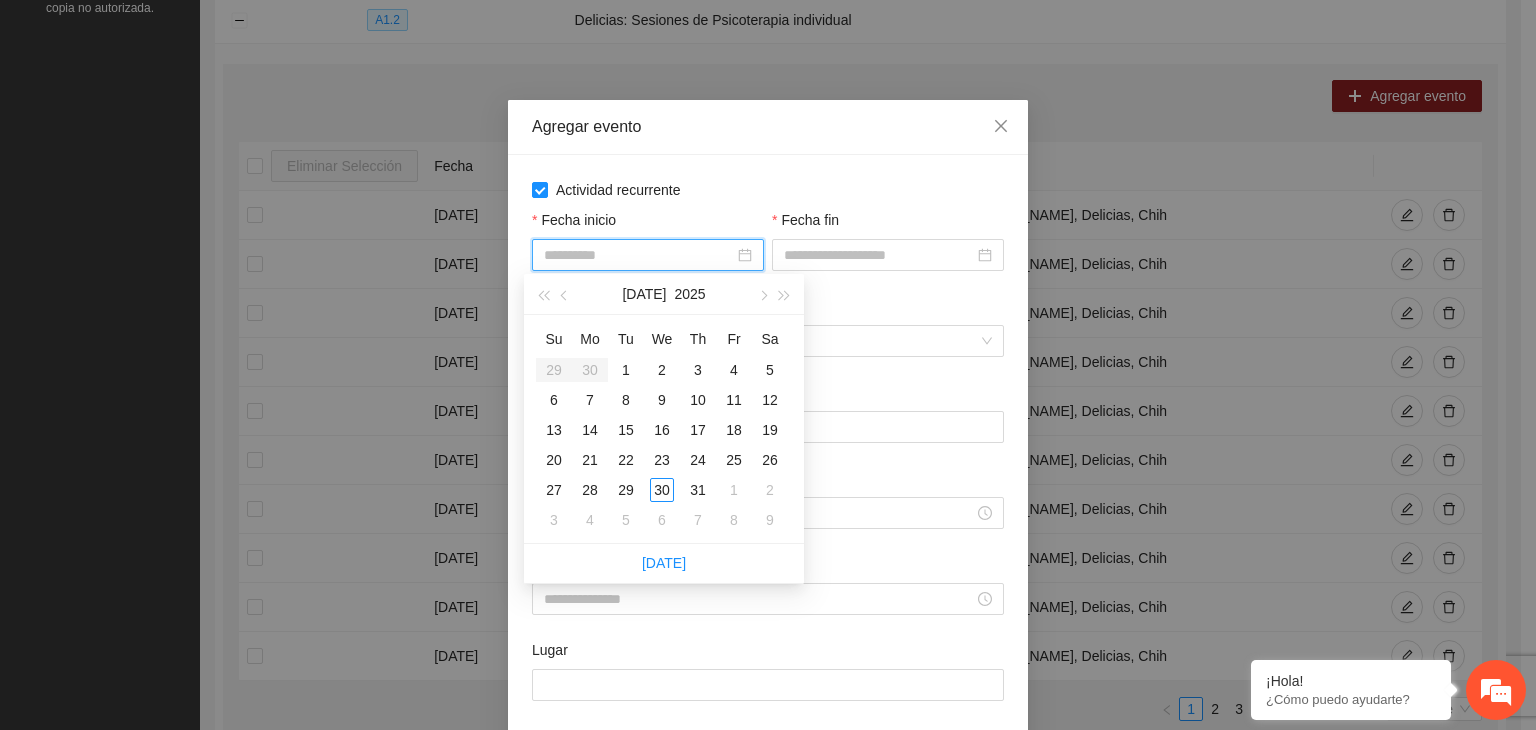 type on "**********" 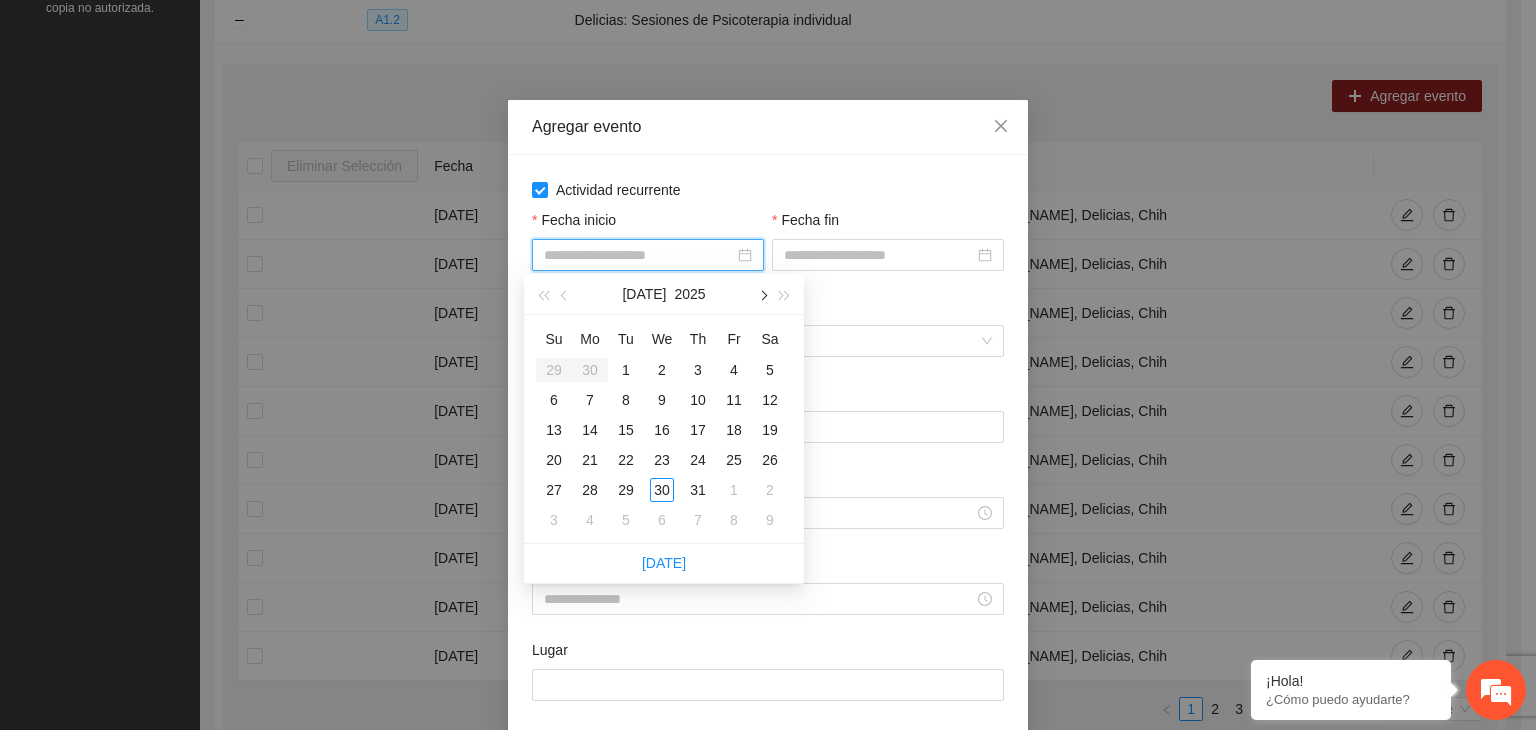click at bounding box center (762, 296) 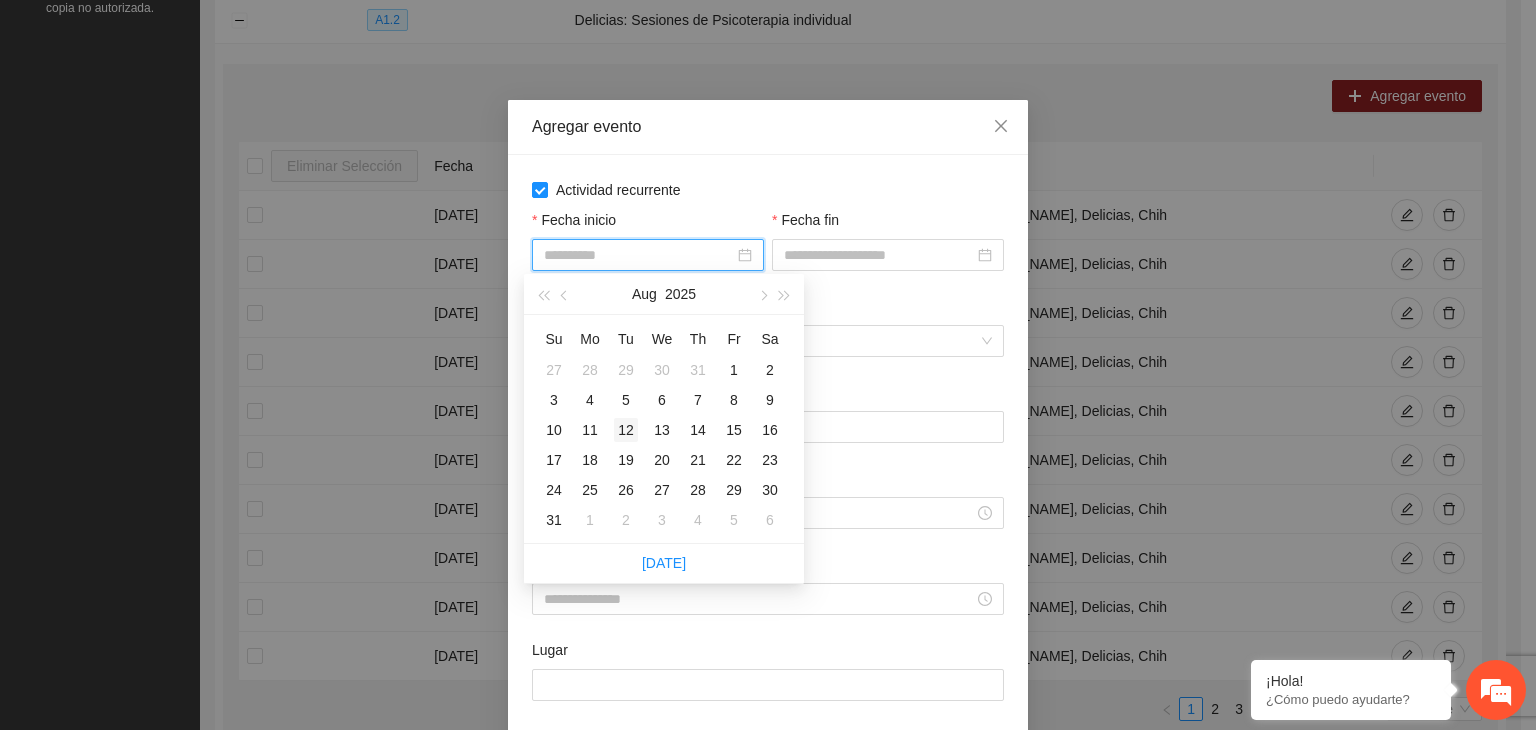 type on "**********" 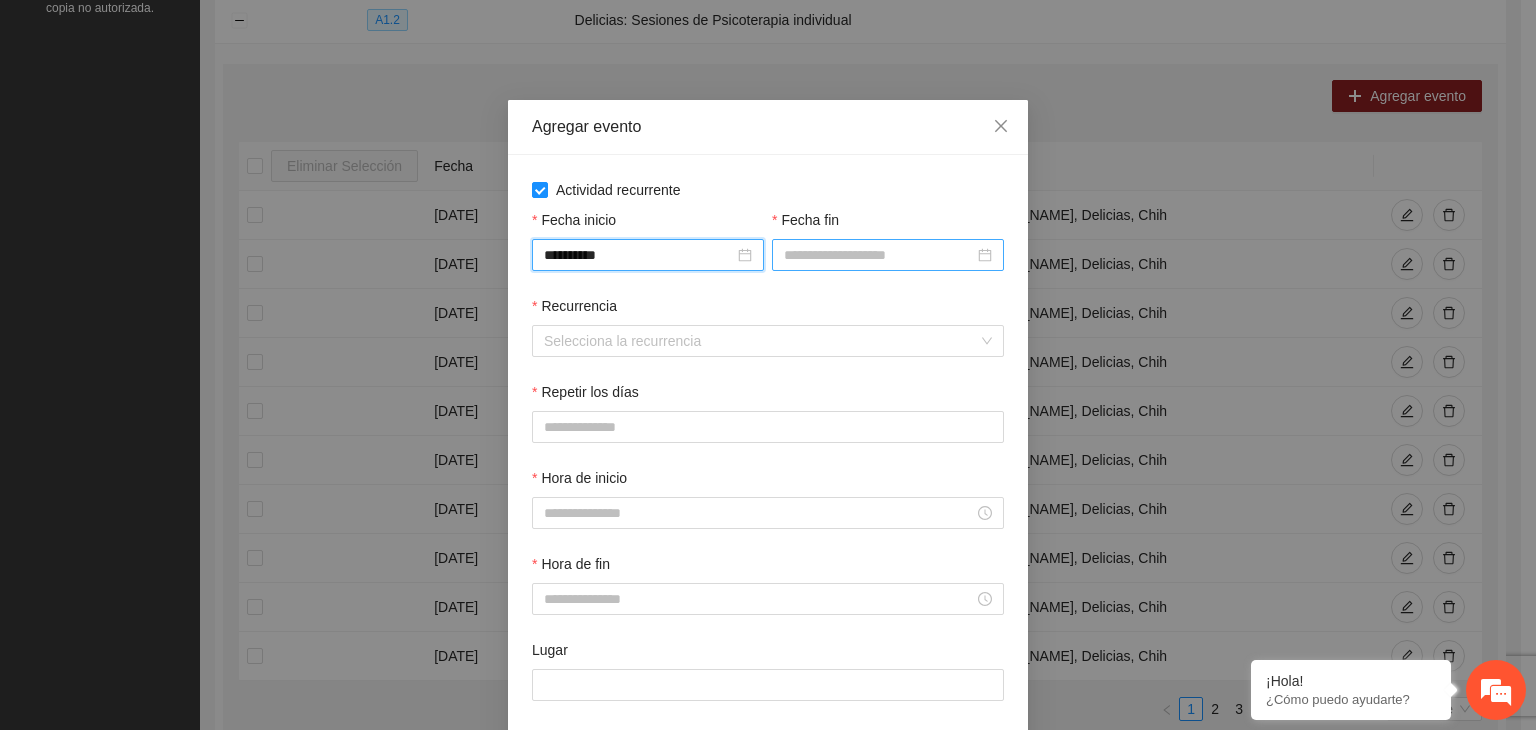 click on "Fecha fin" at bounding box center (879, 255) 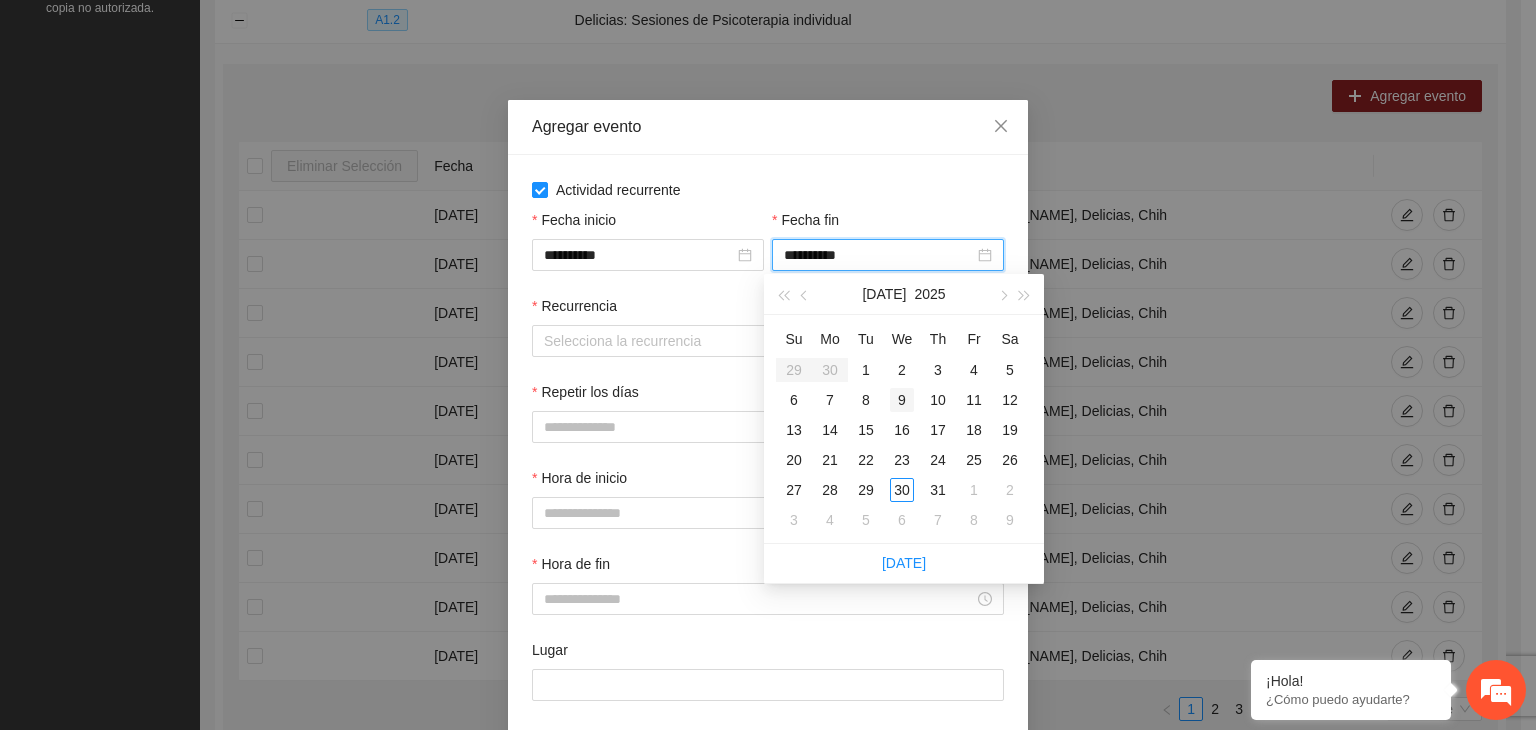 type on "**********" 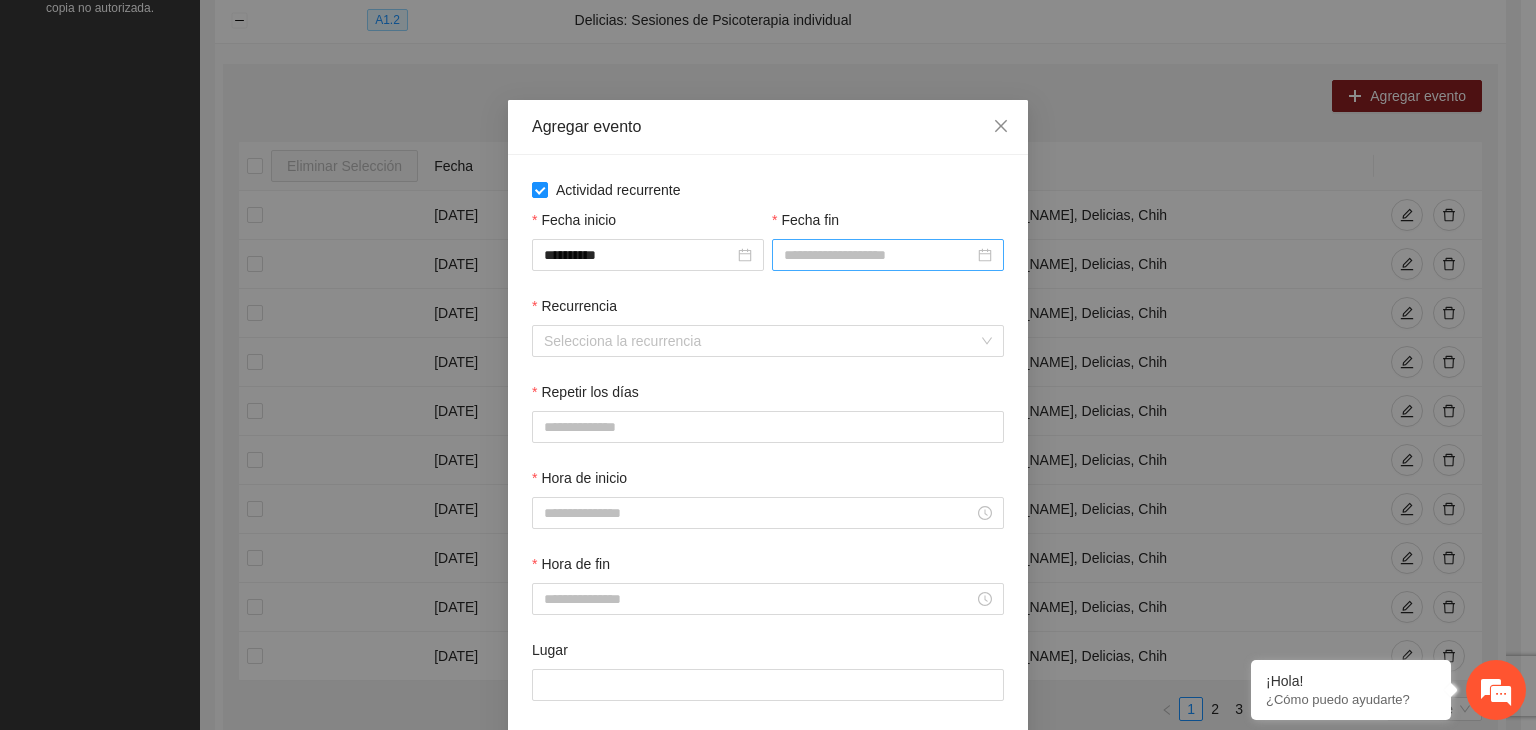 click on "Fecha fin" at bounding box center [879, 255] 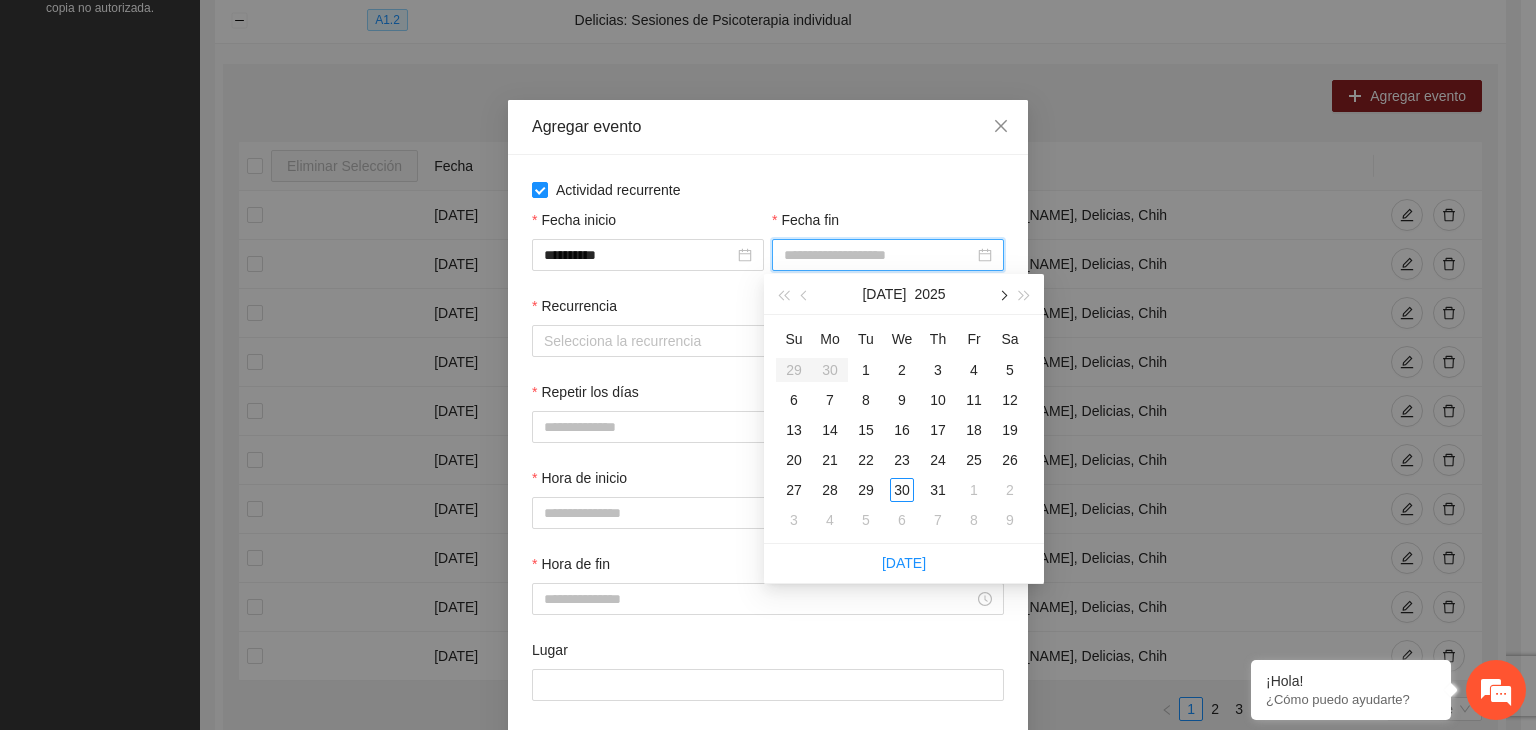click at bounding box center (1002, 296) 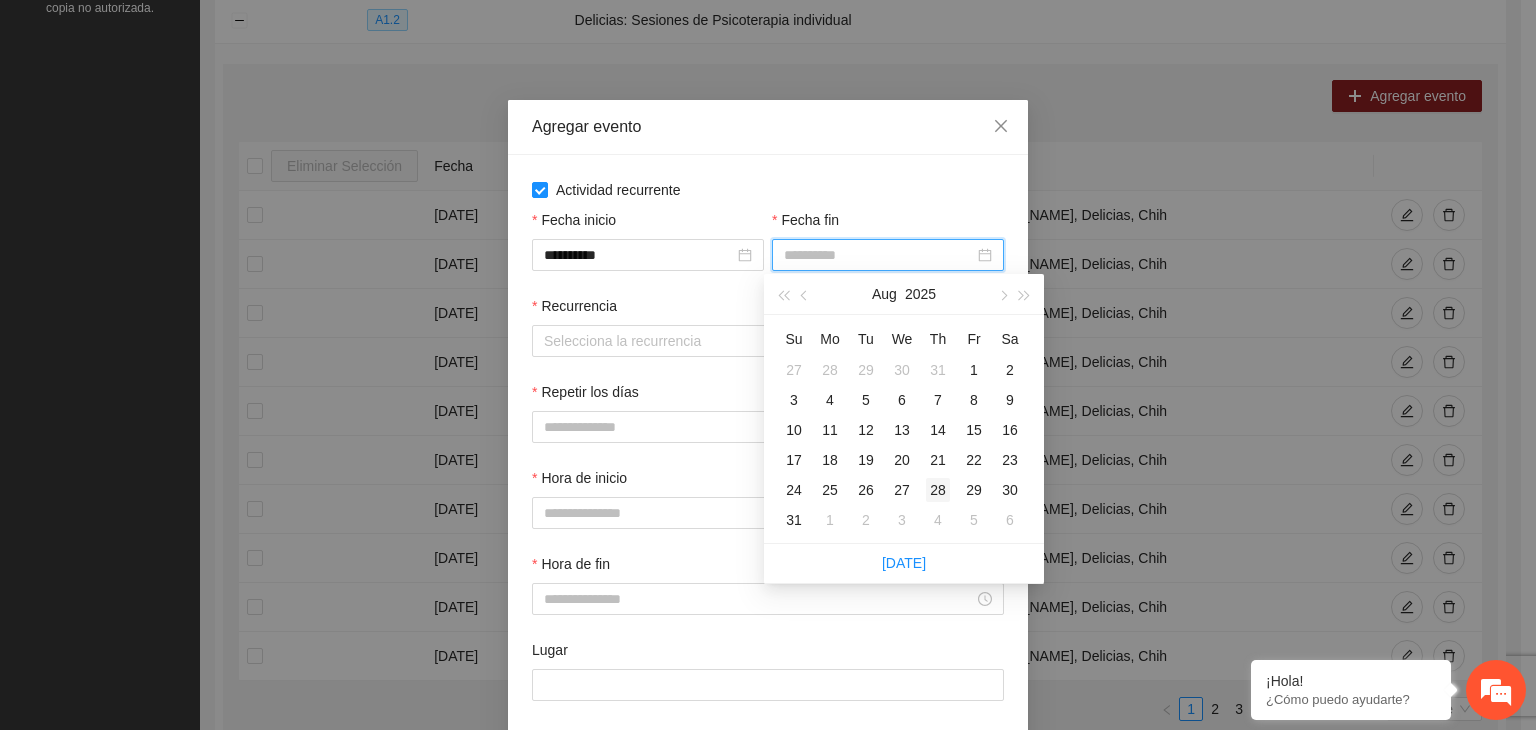 type on "**********" 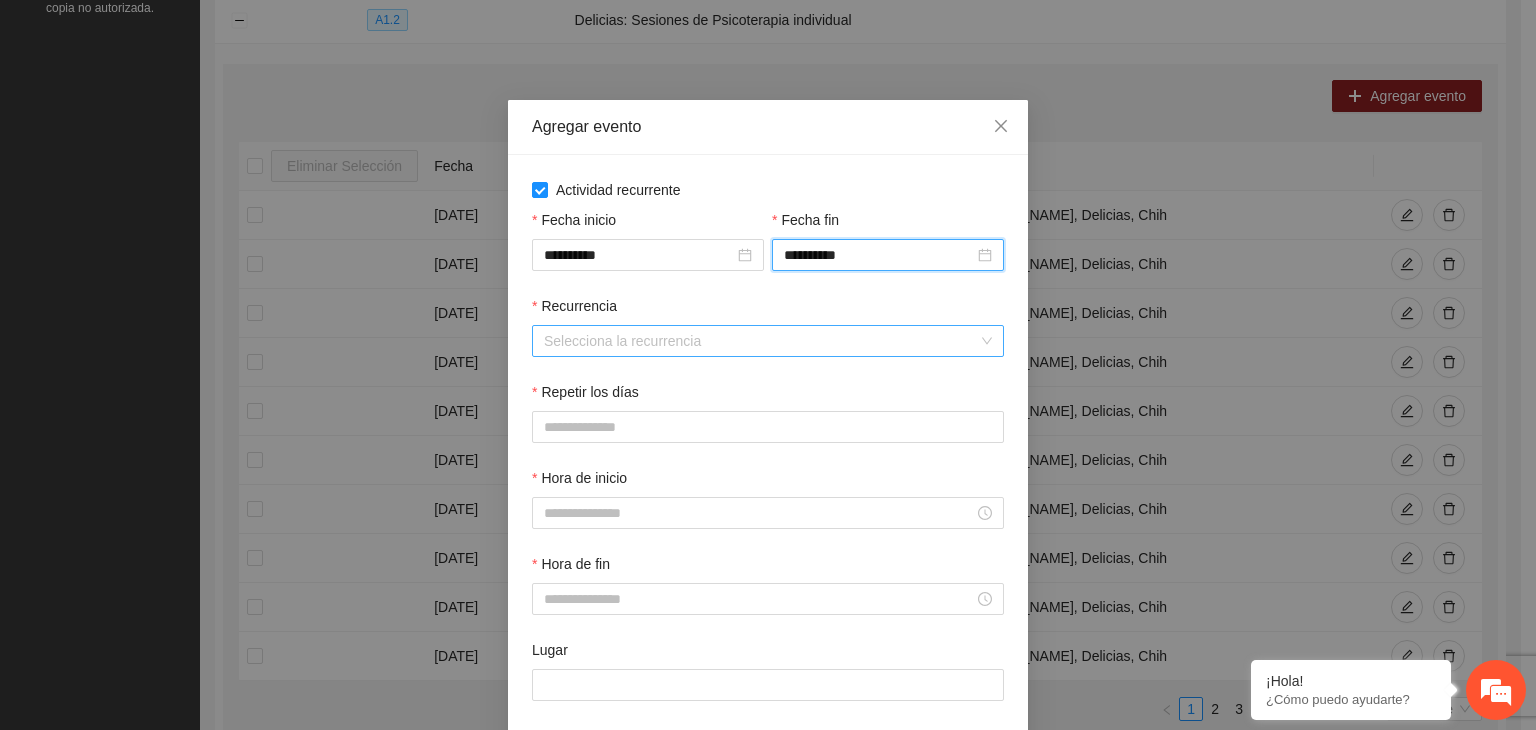 click on "Recurrencia" at bounding box center (761, 341) 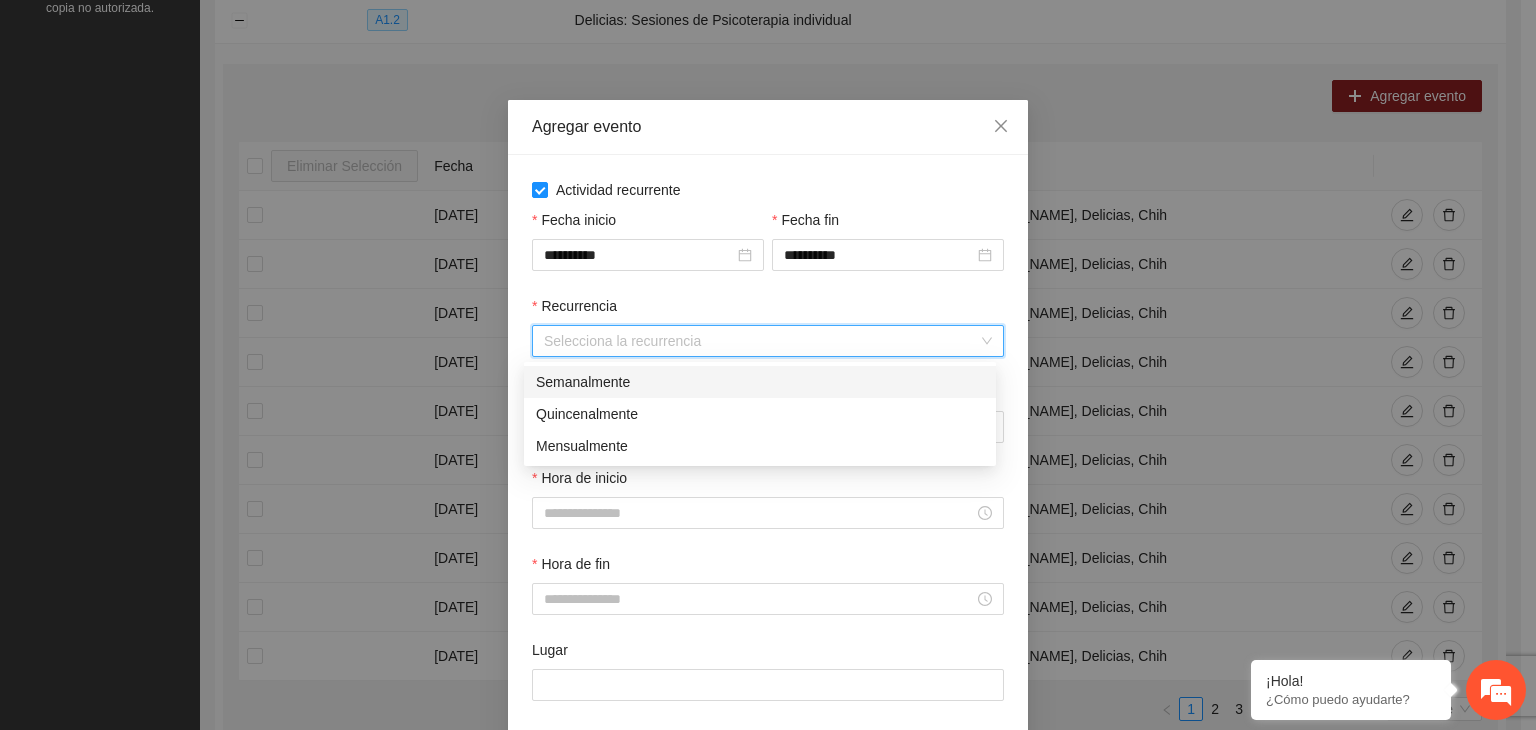 click on "Semanalmente" at bounding box center (760, 382) 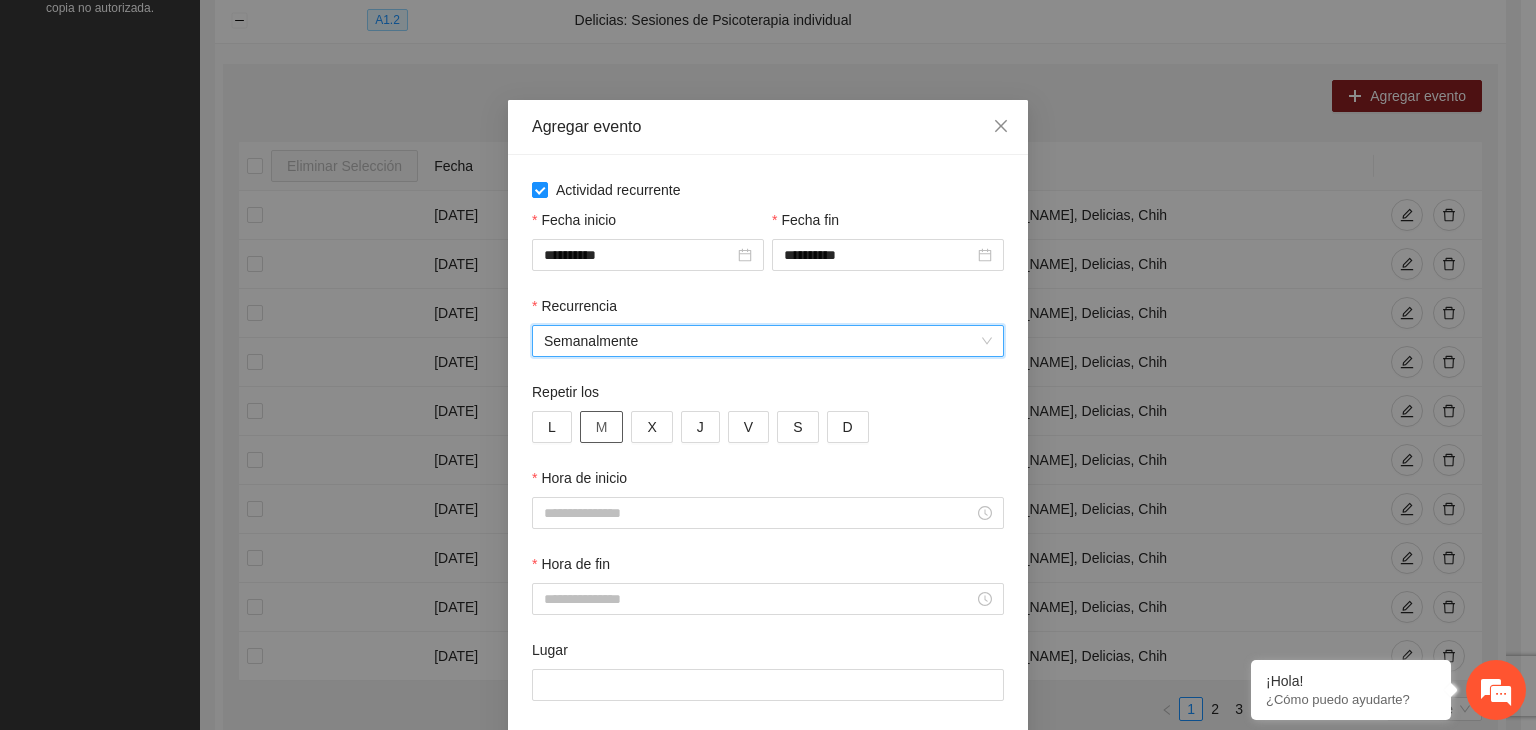 click on "M" at bounding box center [602, 427] 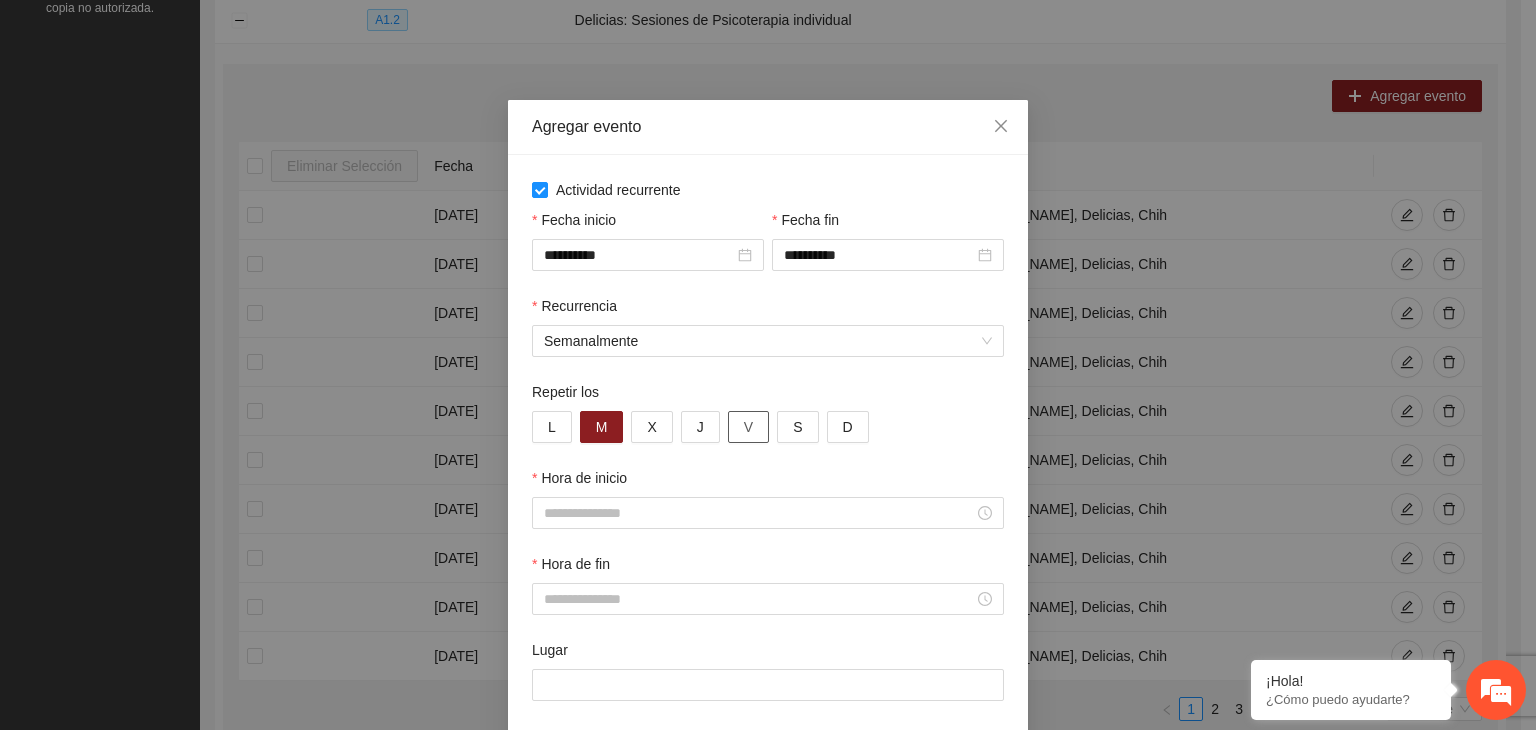 click on "V" at bounding box center (748, 427) 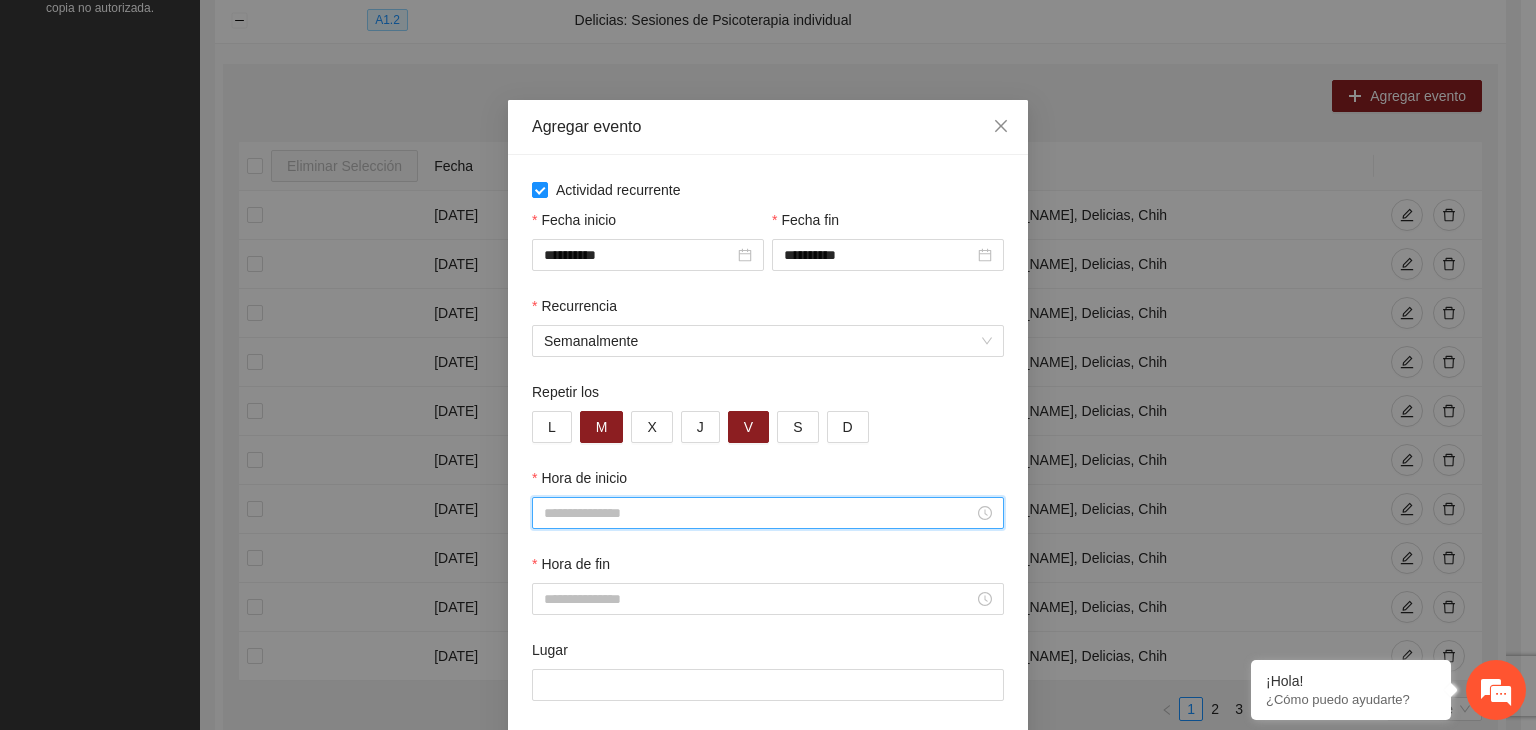 click on "Hora de inicio" at bounding box center [759, 513] 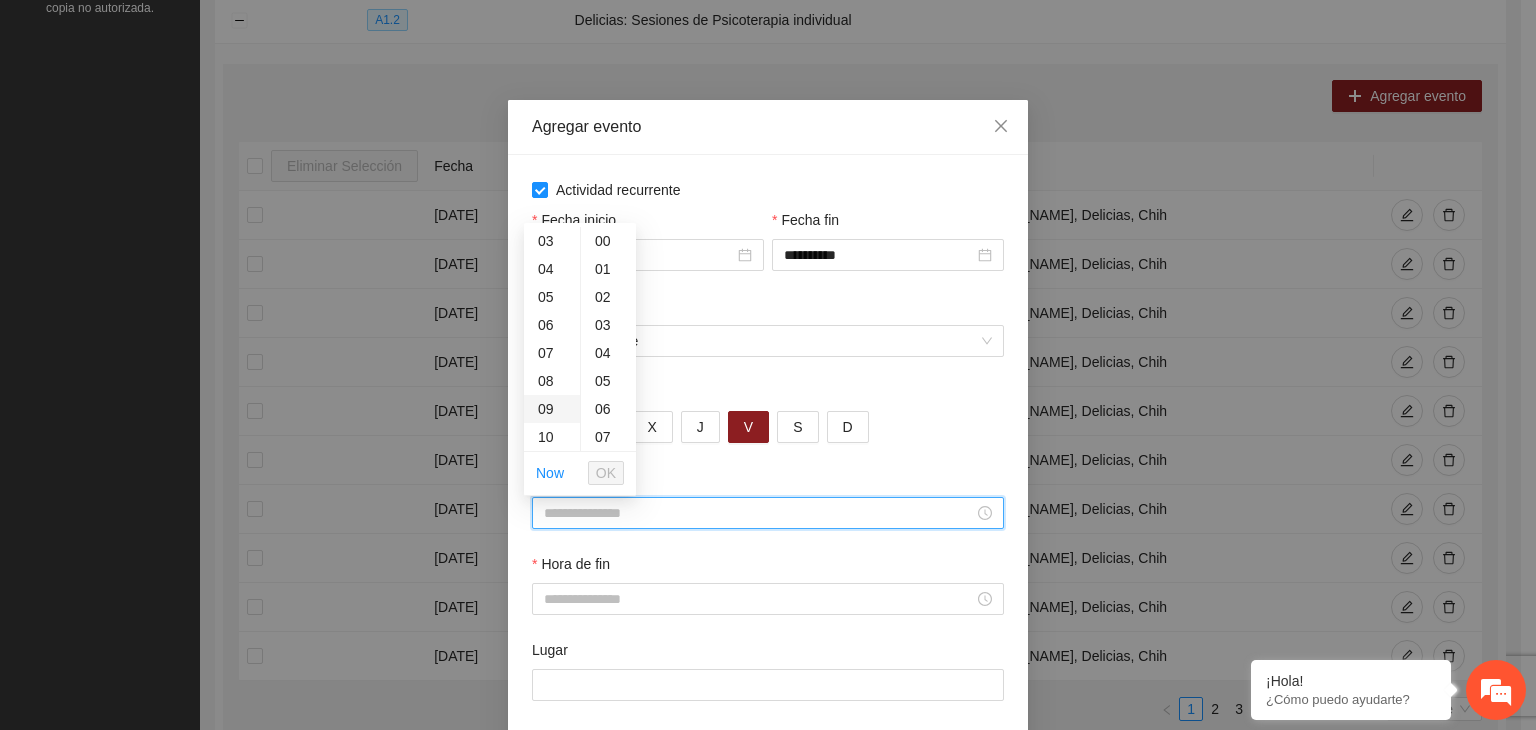 click on "09" at bounding box center [552, 409] 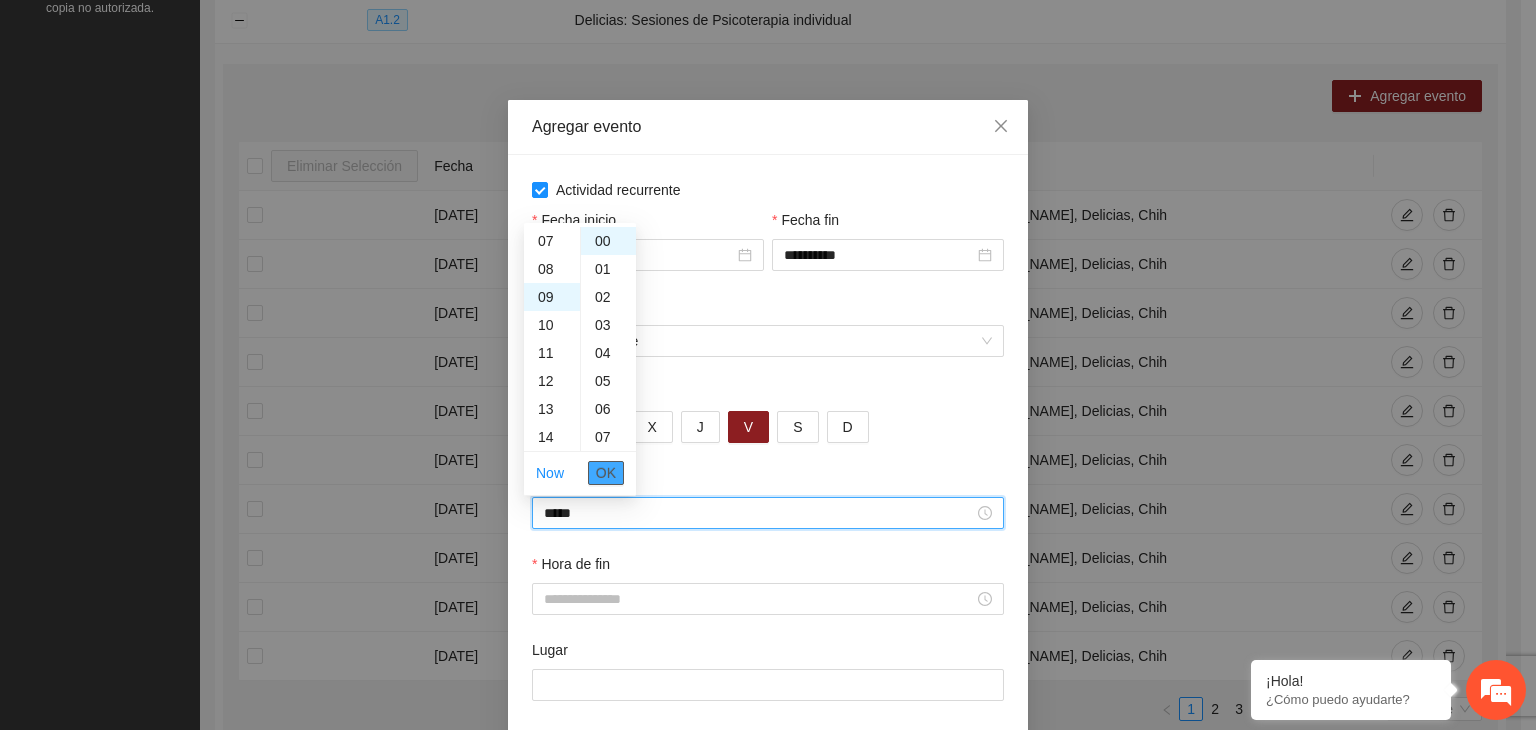 scroll, scrollTop: 252, scrollLeft: 0, axis: vertical 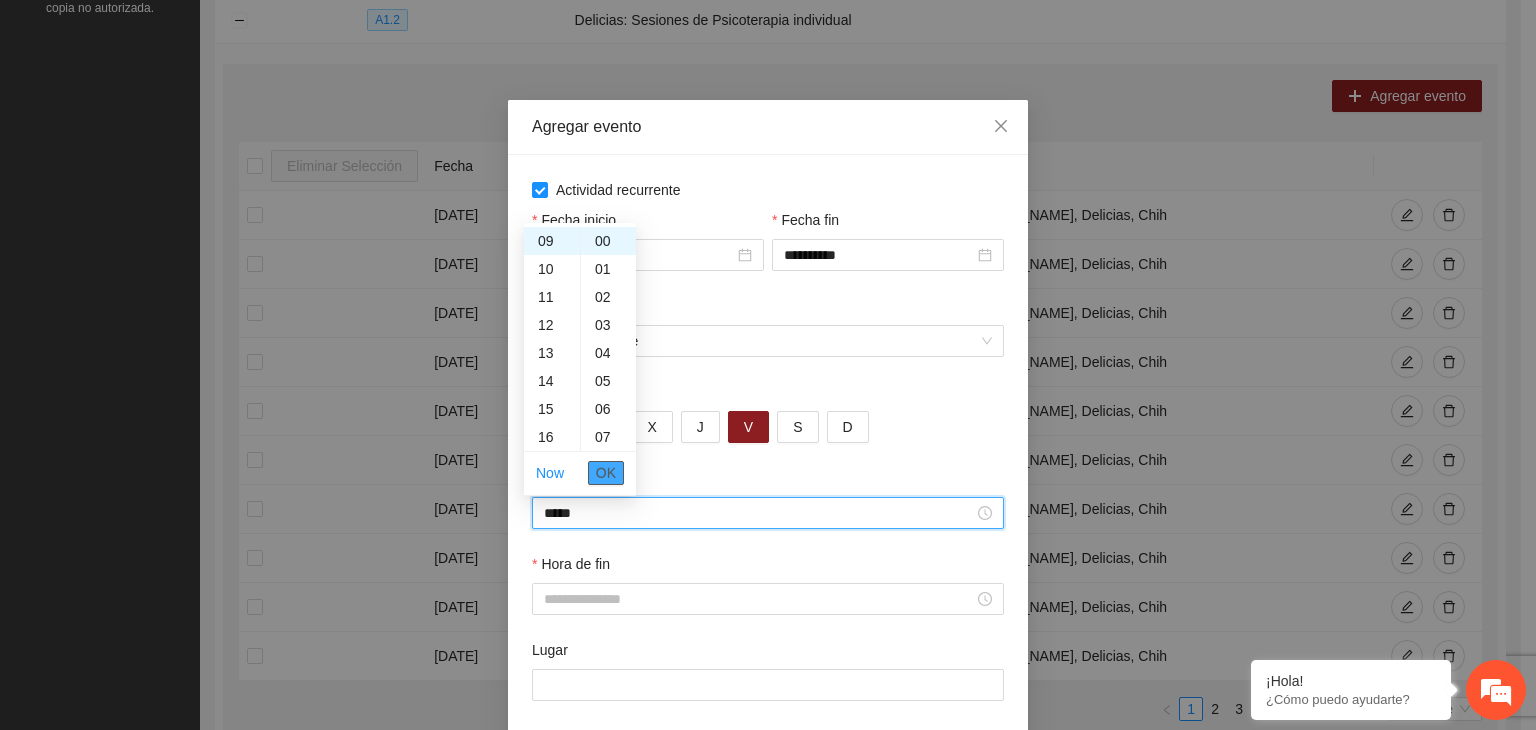 click on "OK" at bounding box center (606, 473) 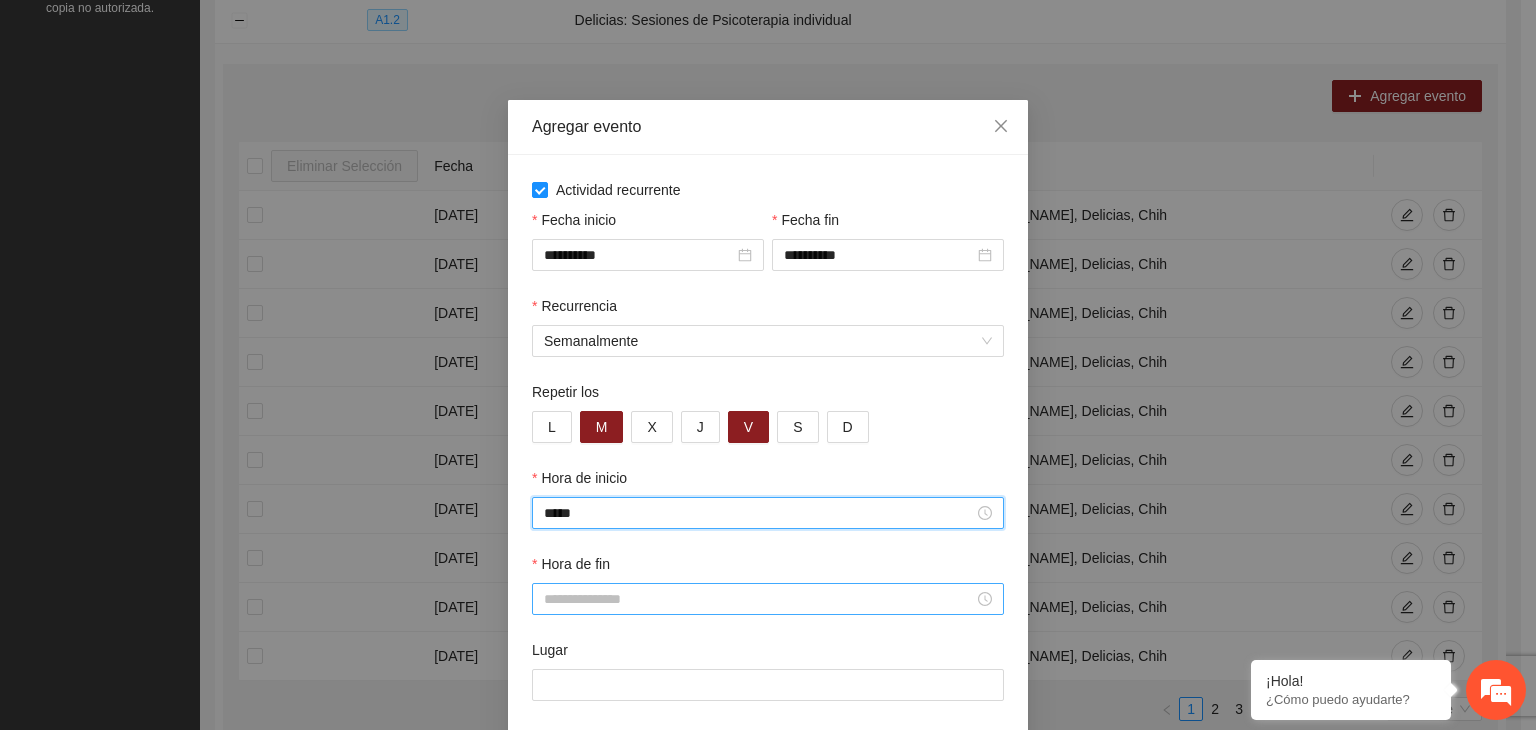 click on "Hora de fin" at bounding box center (759, 599) 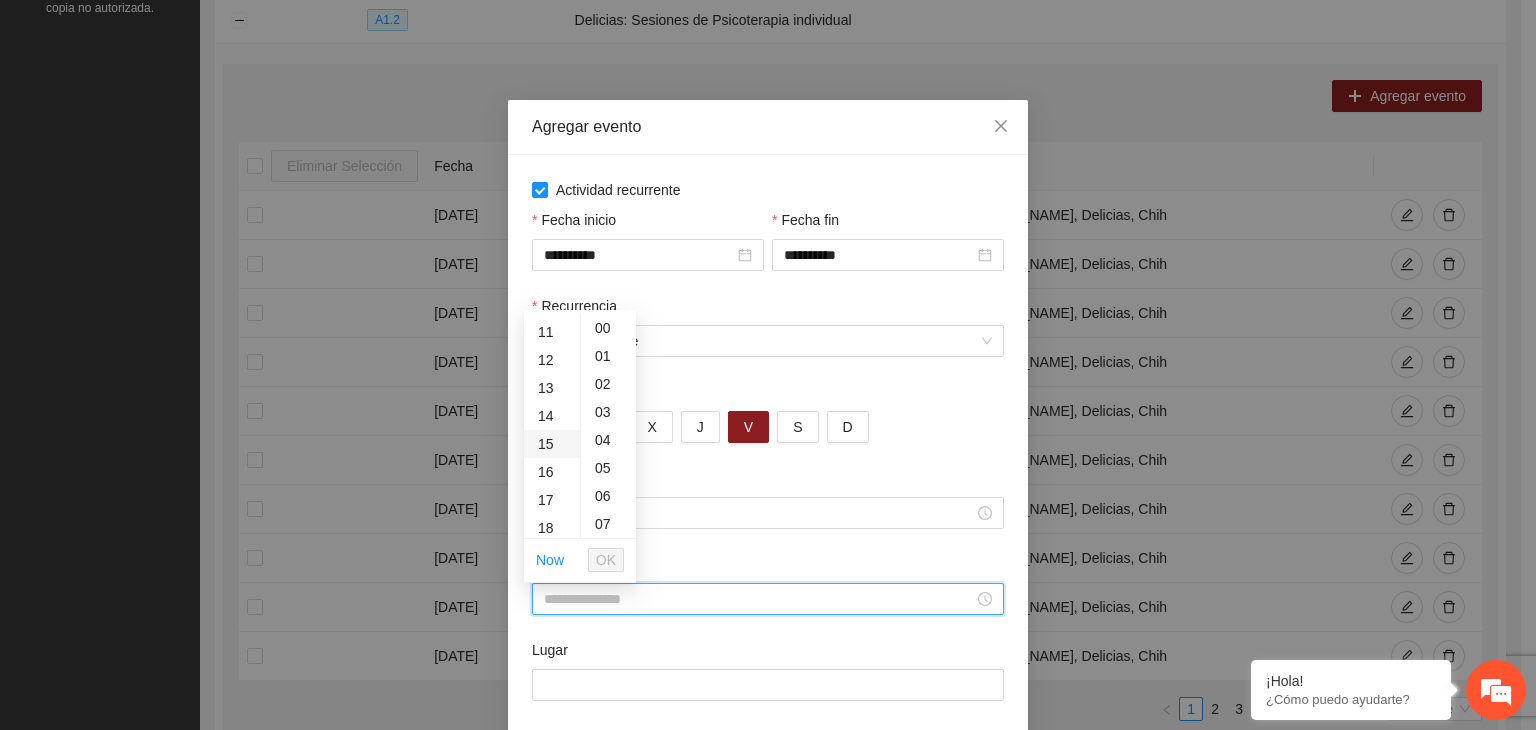 click on "15" at bounding box center (552, 444) 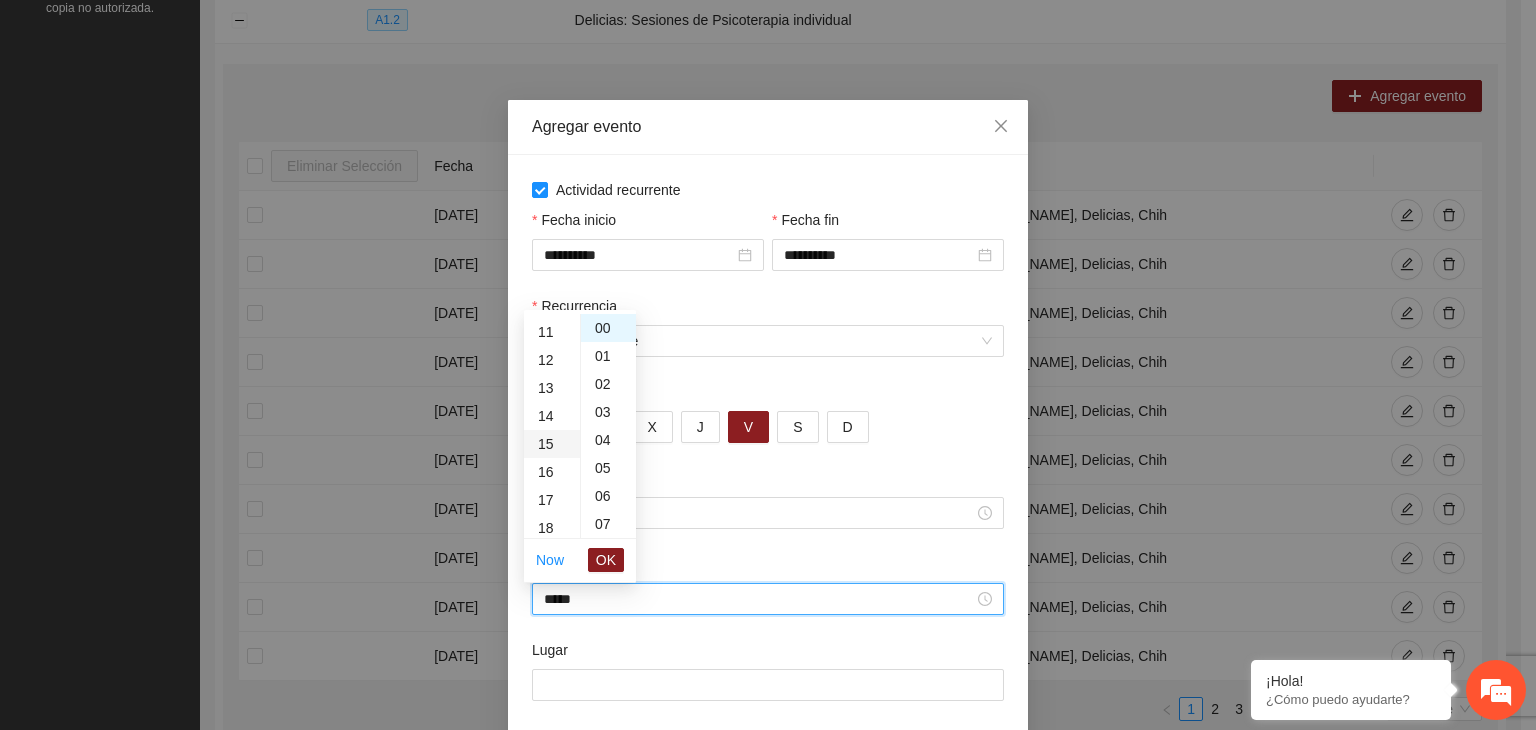 scroll, scrollTop: 420, scrollLeft: 0, axis: vertical 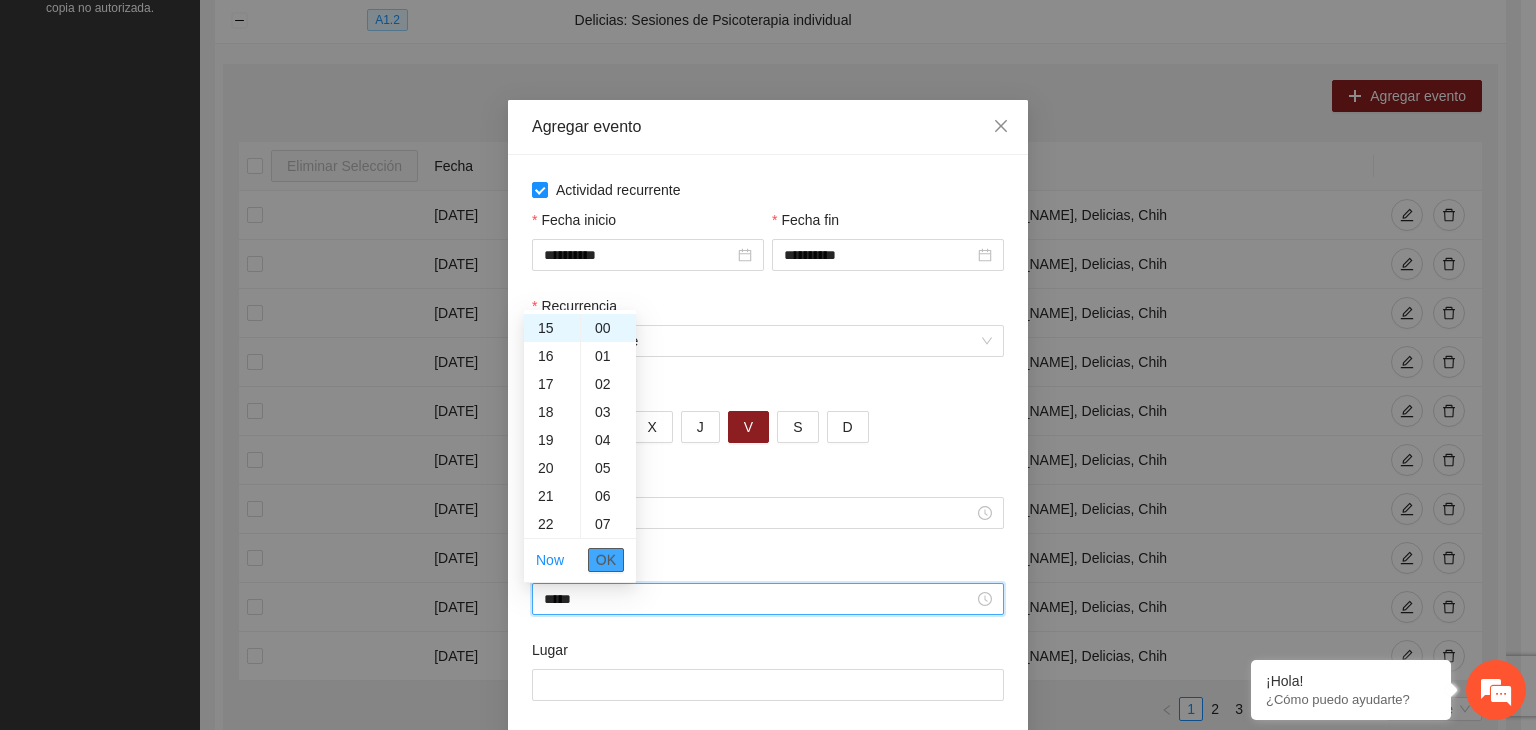 click on "OK" at bounding box center (606, 560) 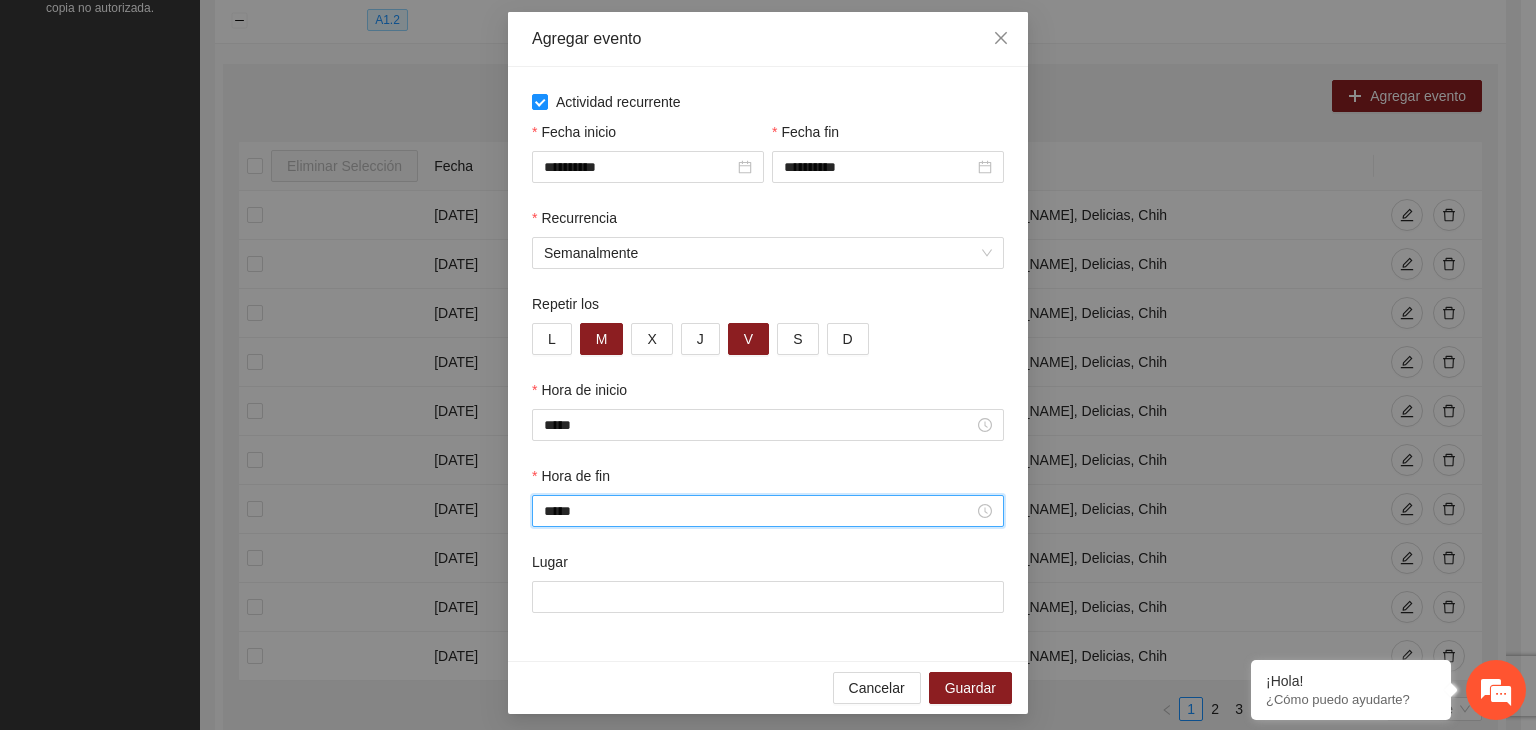 scroll, scrollTop: 98, scrollLeft: 0, axis: vertical 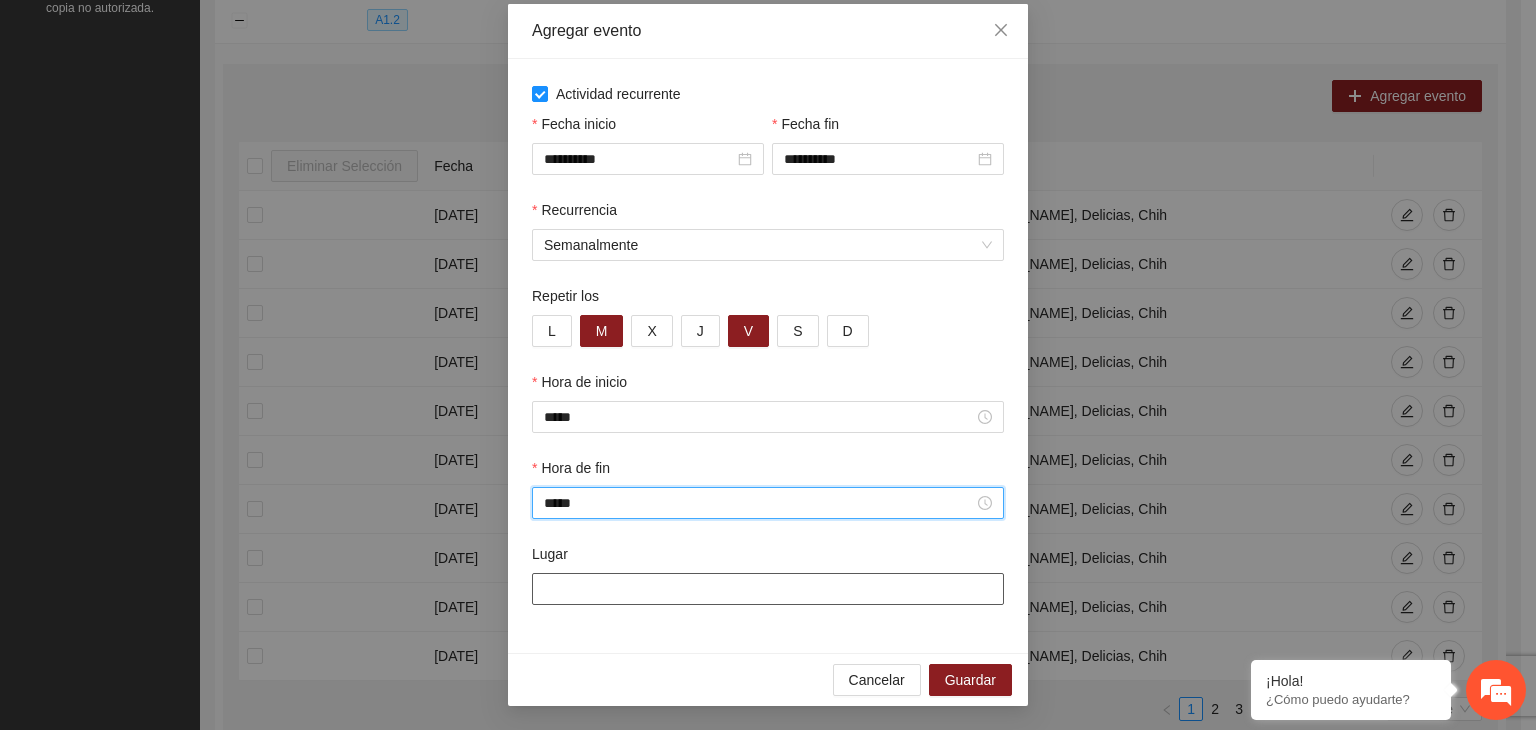 click on "Lugar" at bounding box center [768, 589] 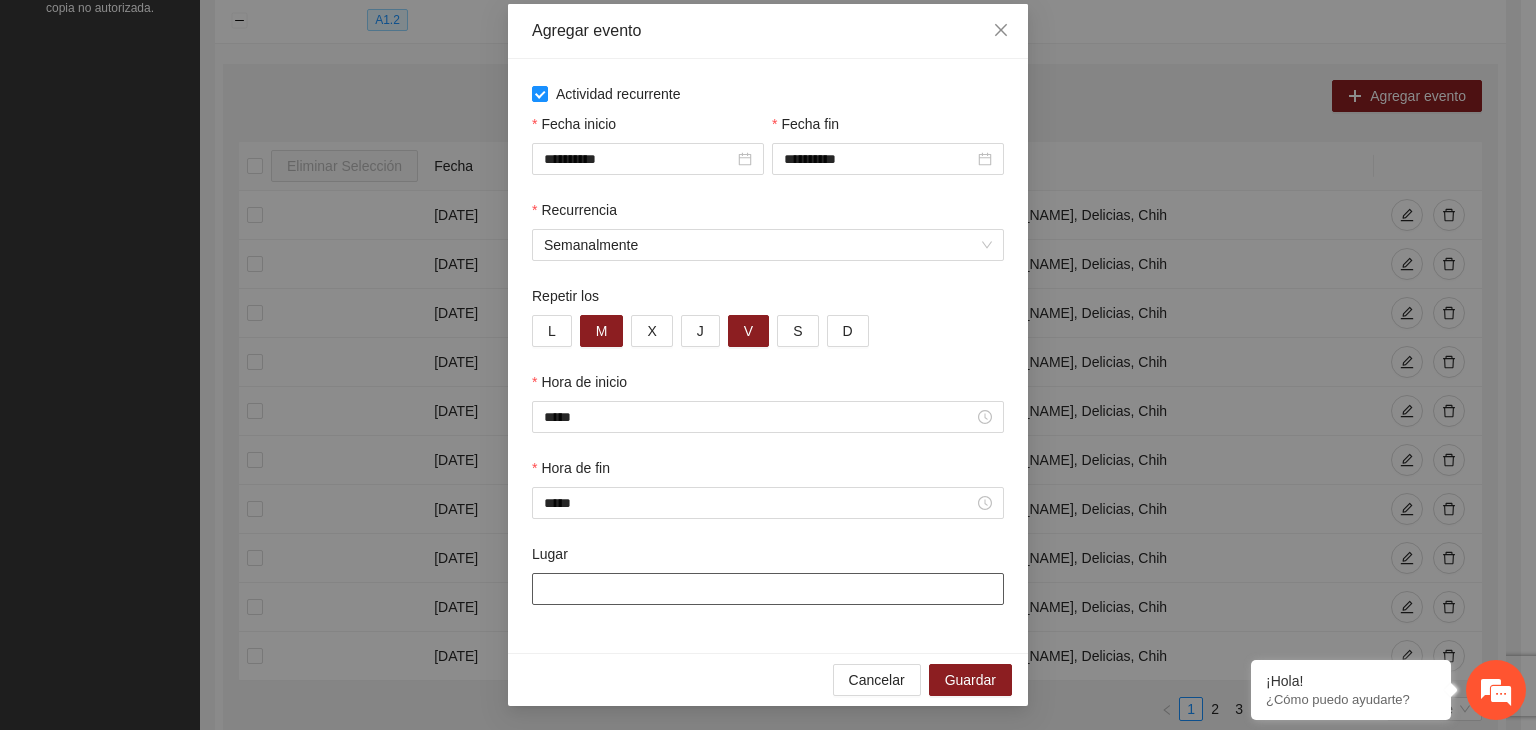 type on "**********" 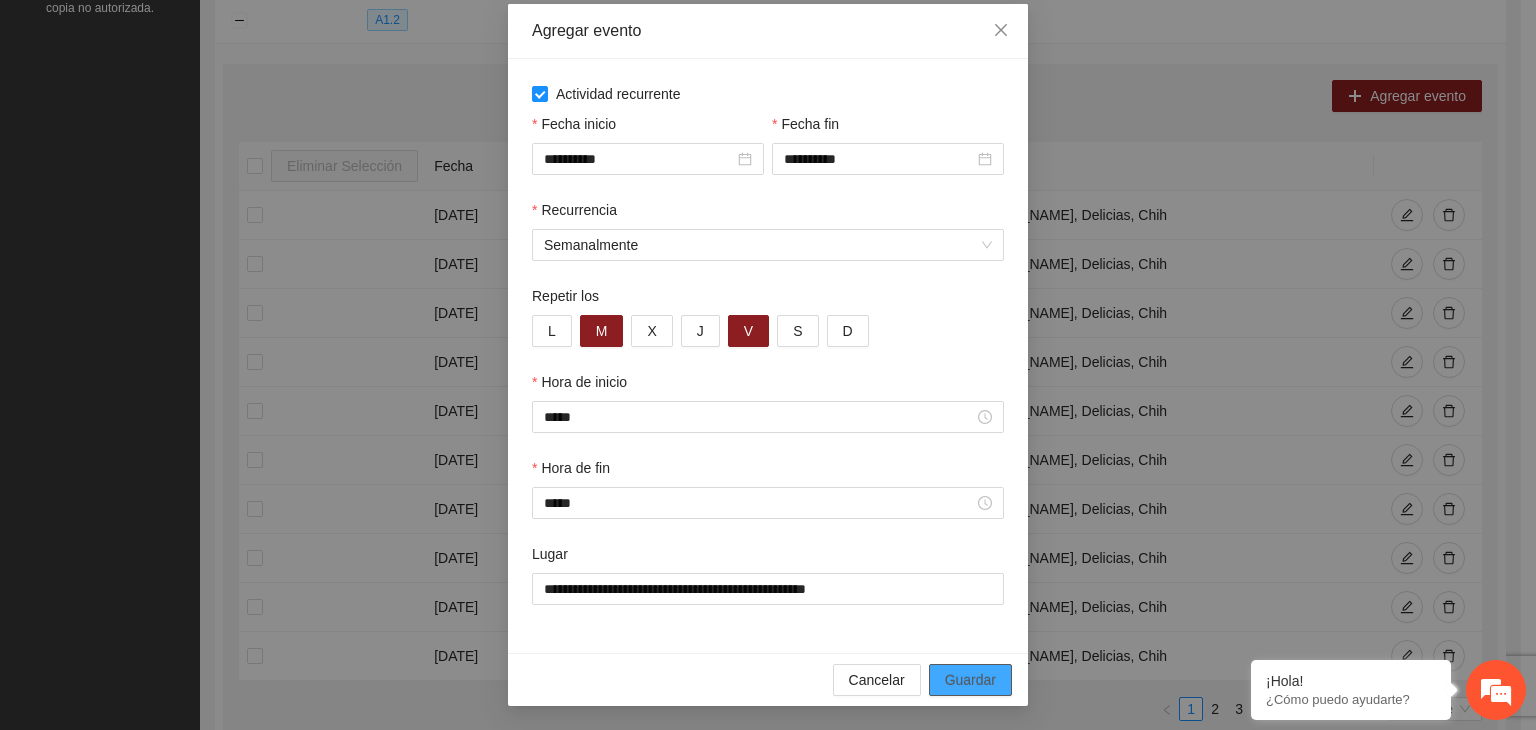 click on "Guardar" at bounding box center [970, 680] 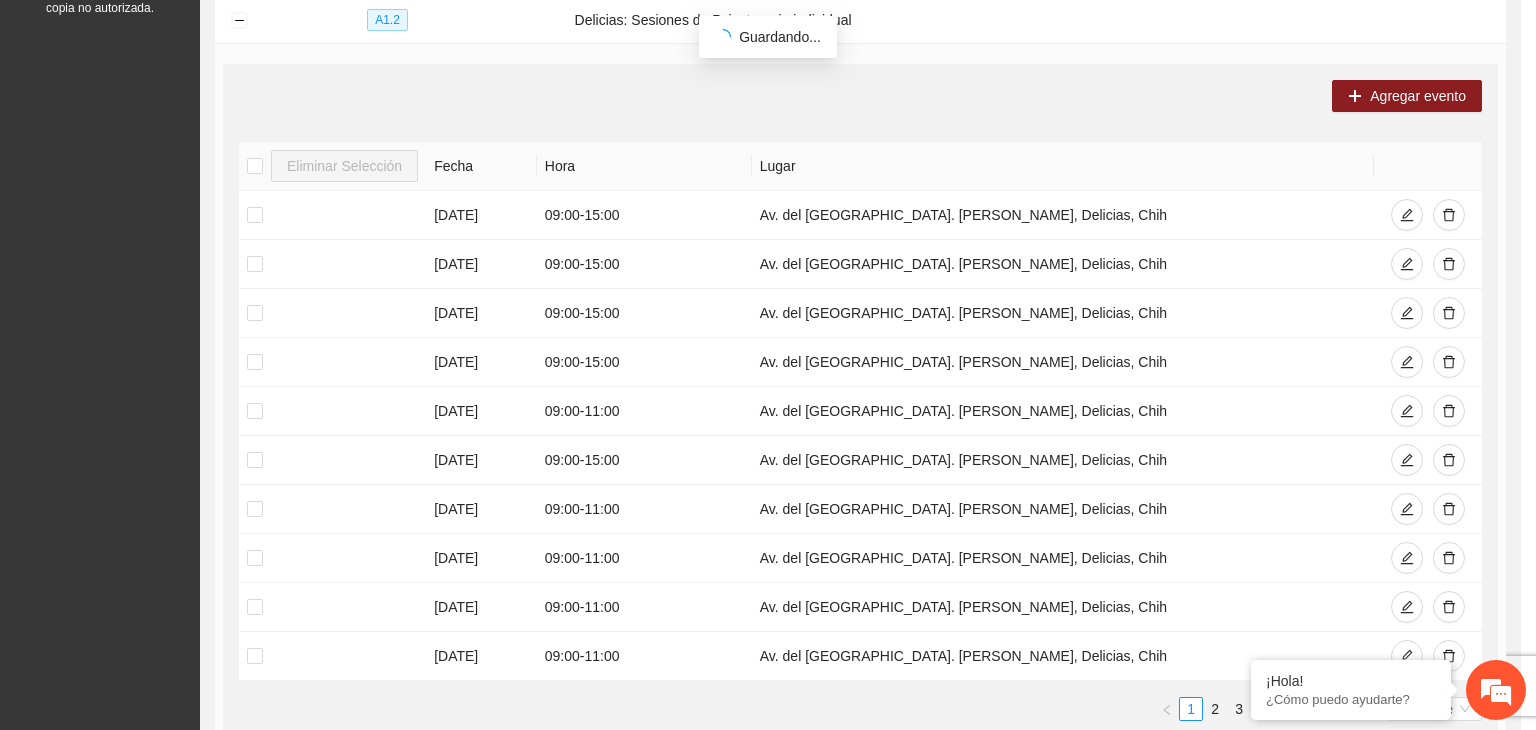 scroll, scrollTop: 0, scrollLeft: 0, axis: both 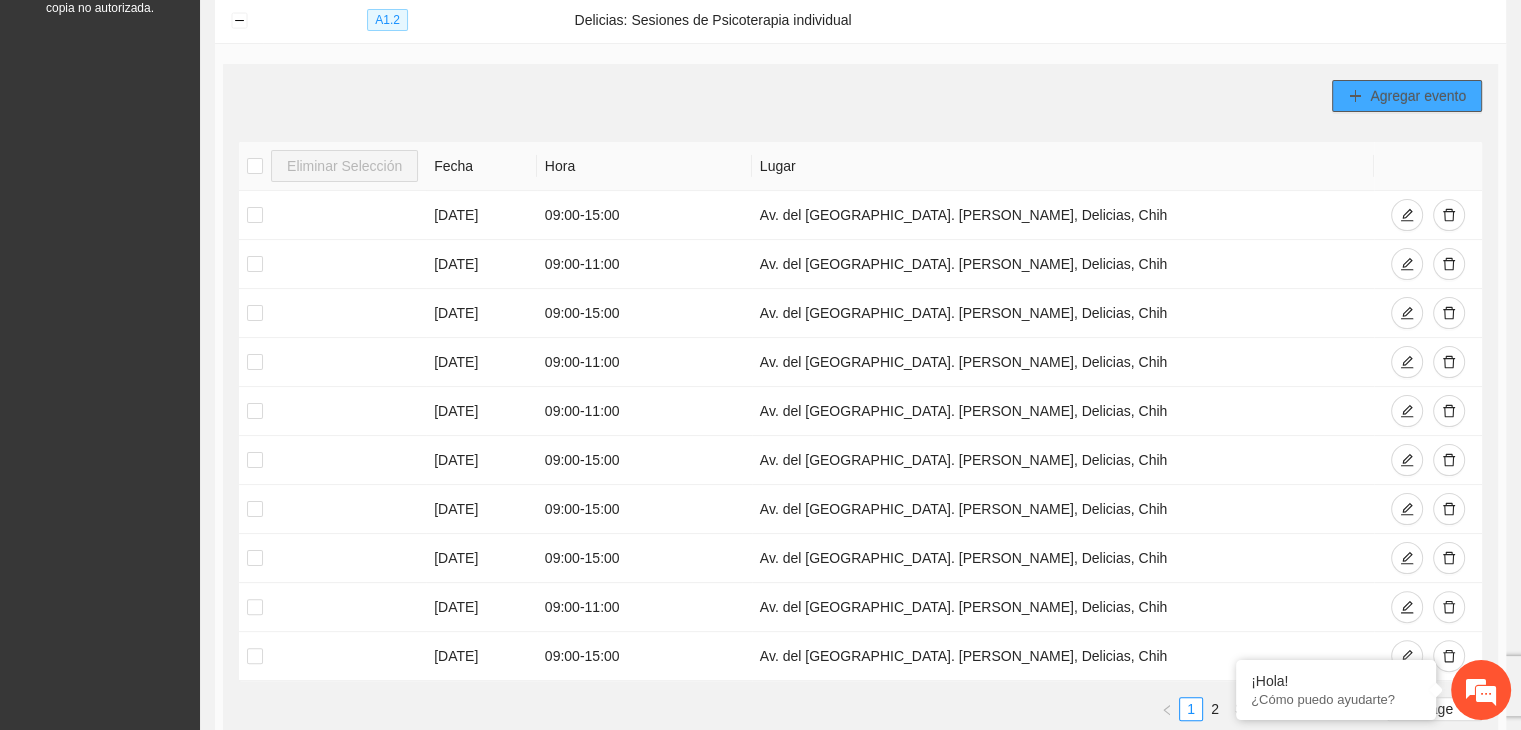 click on "Agregar evento" at bounding box center (1418, 96) 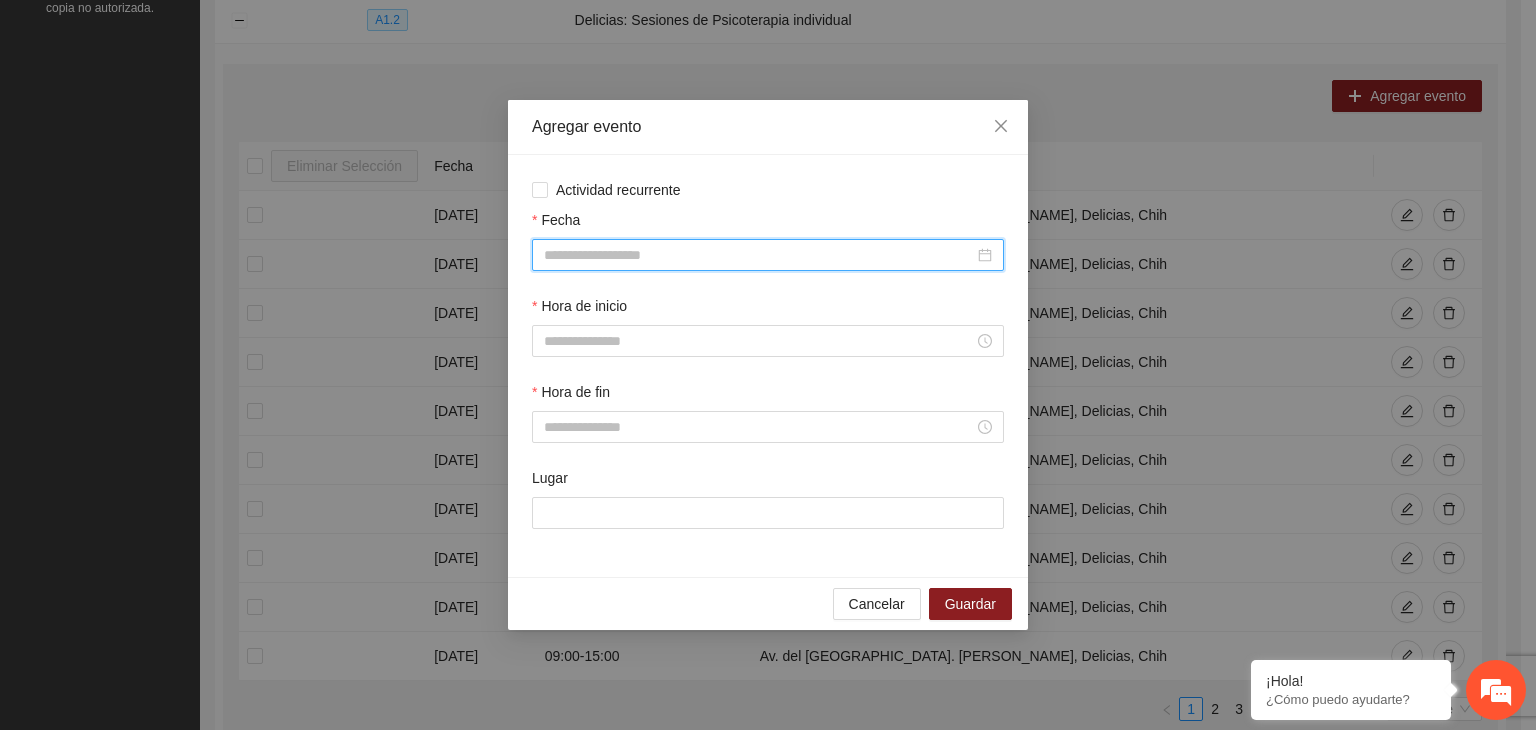 click on "Fecha" at bounding box center (759, 255) 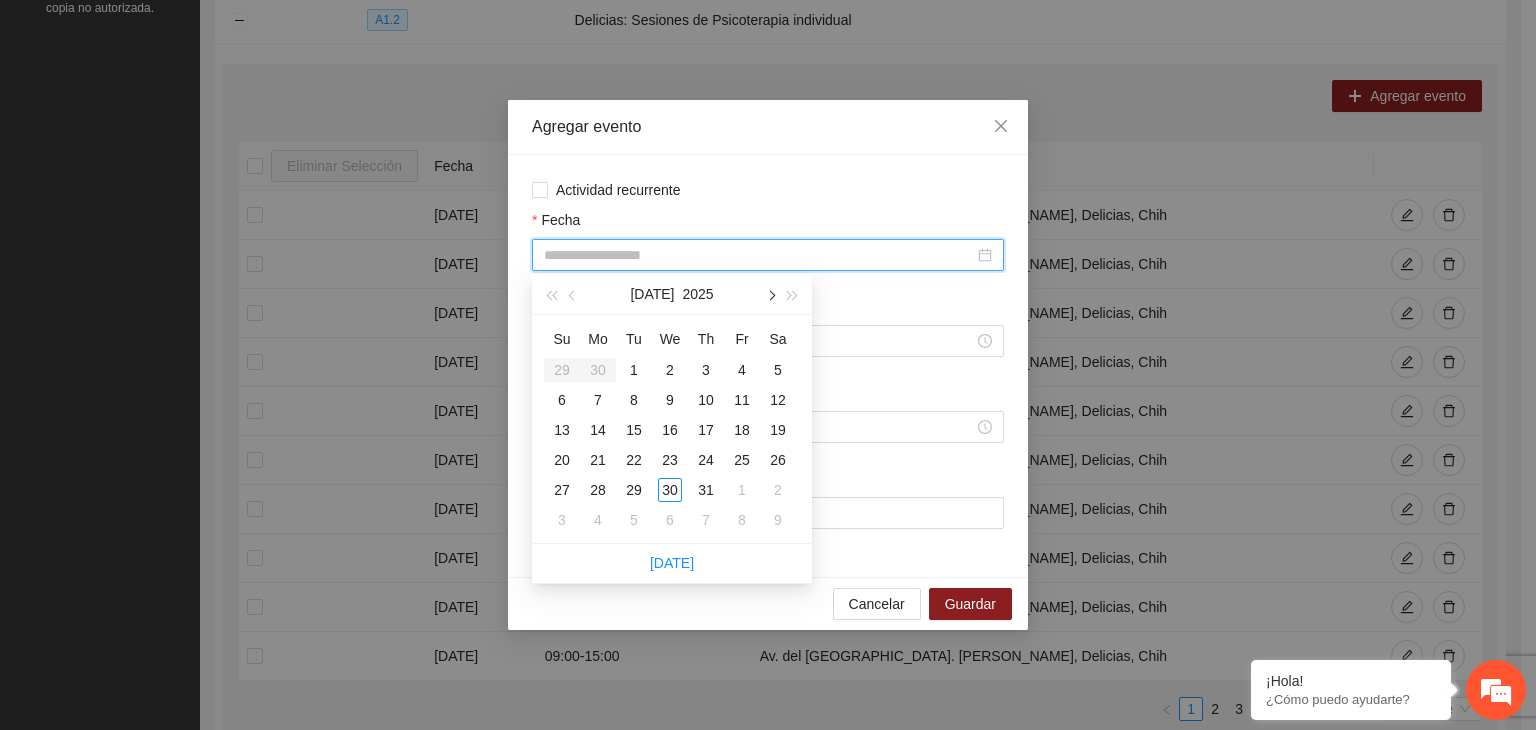 click at bounding box center (770, 294) 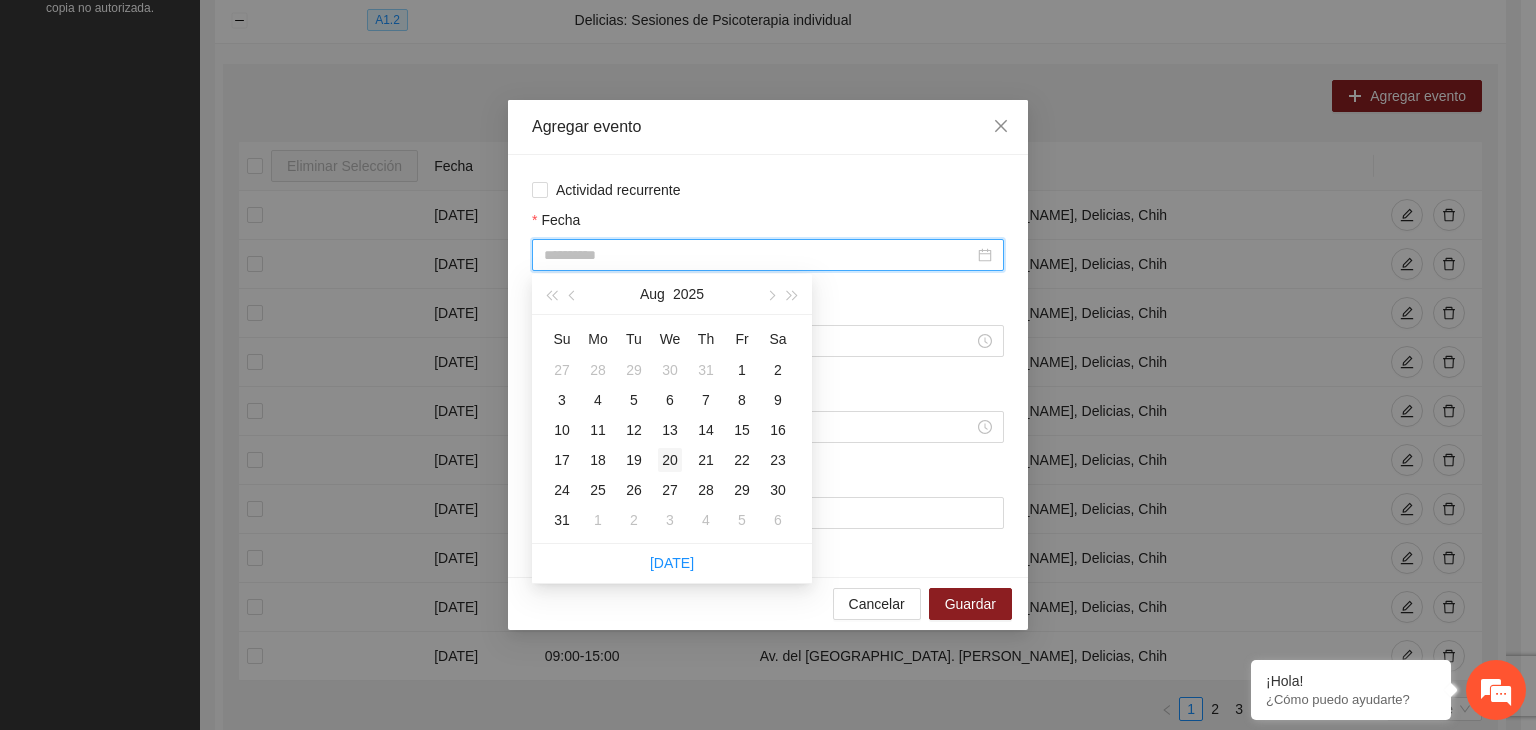 type on "**********" 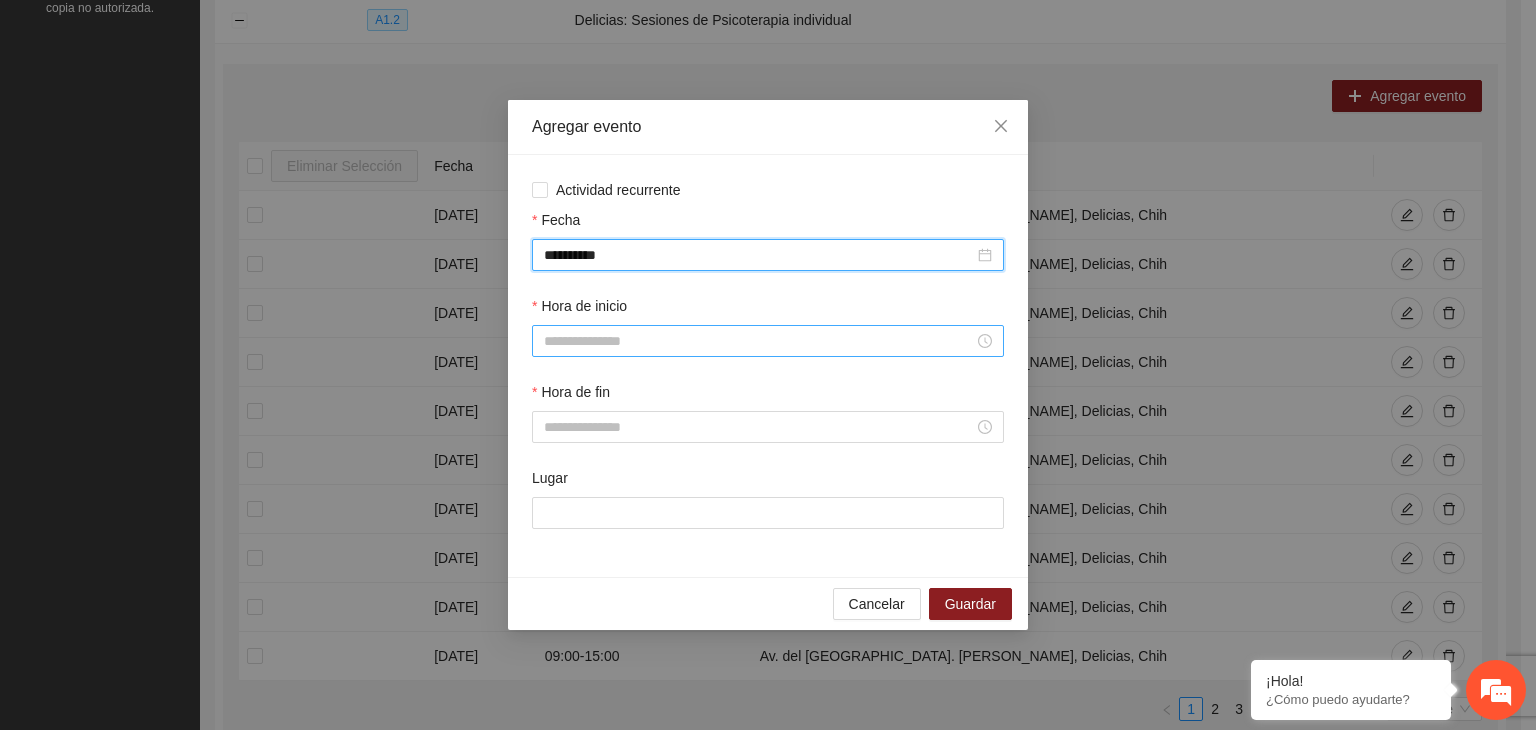 click on "Hora de inicio" at bounding box center (759, 341) 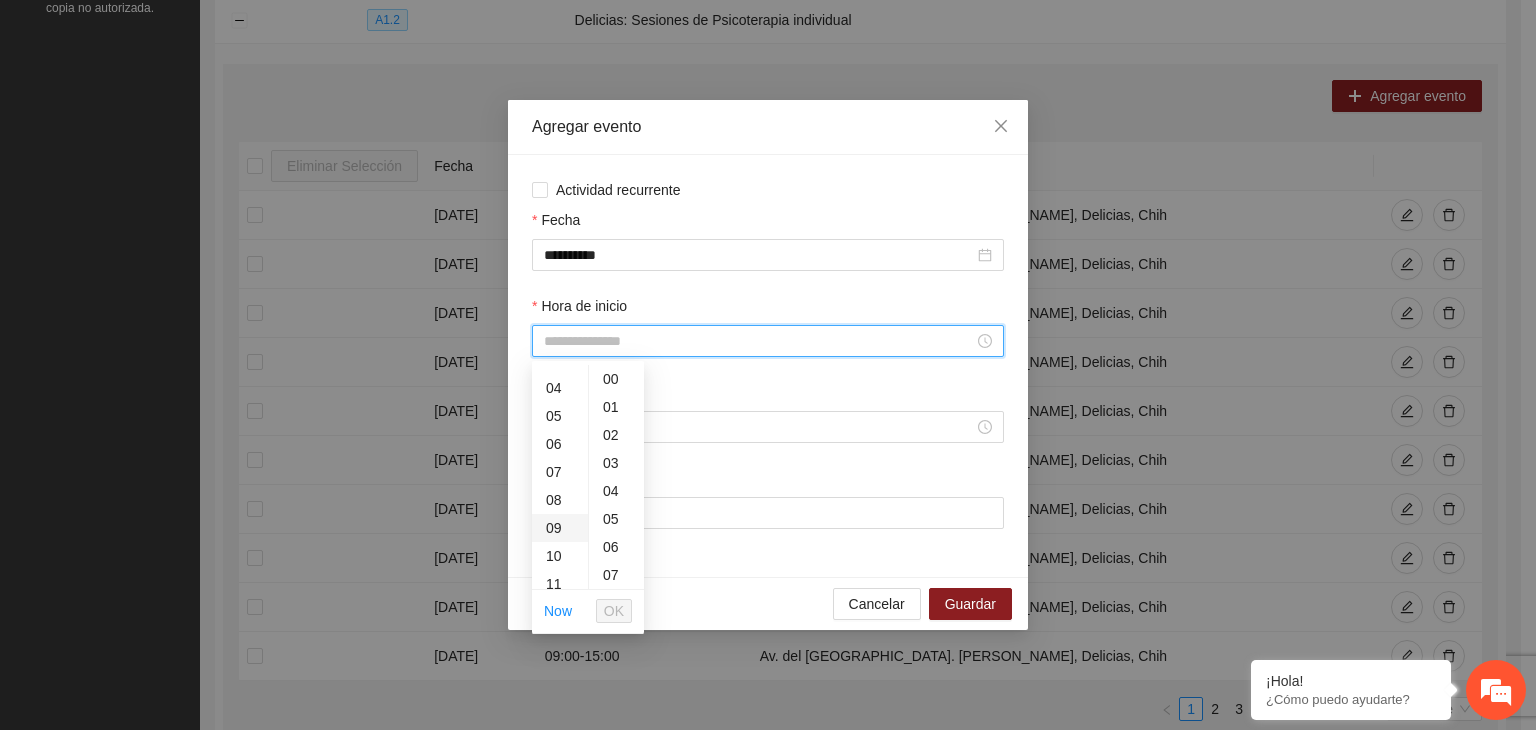 click on "09" at bounding box center [560, 528] 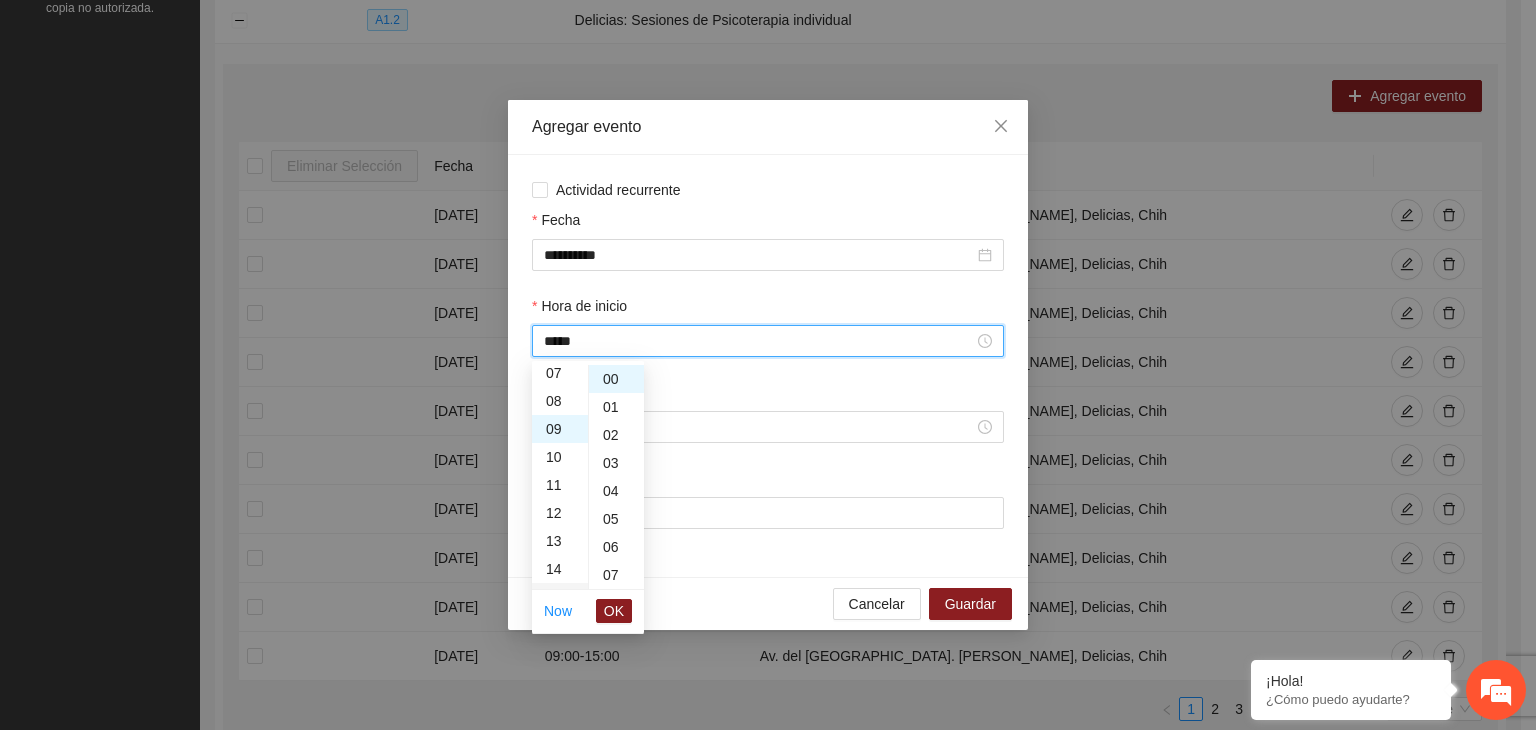 scroll, scrollTop: 252, scrollLeft: 0, axis: vertical 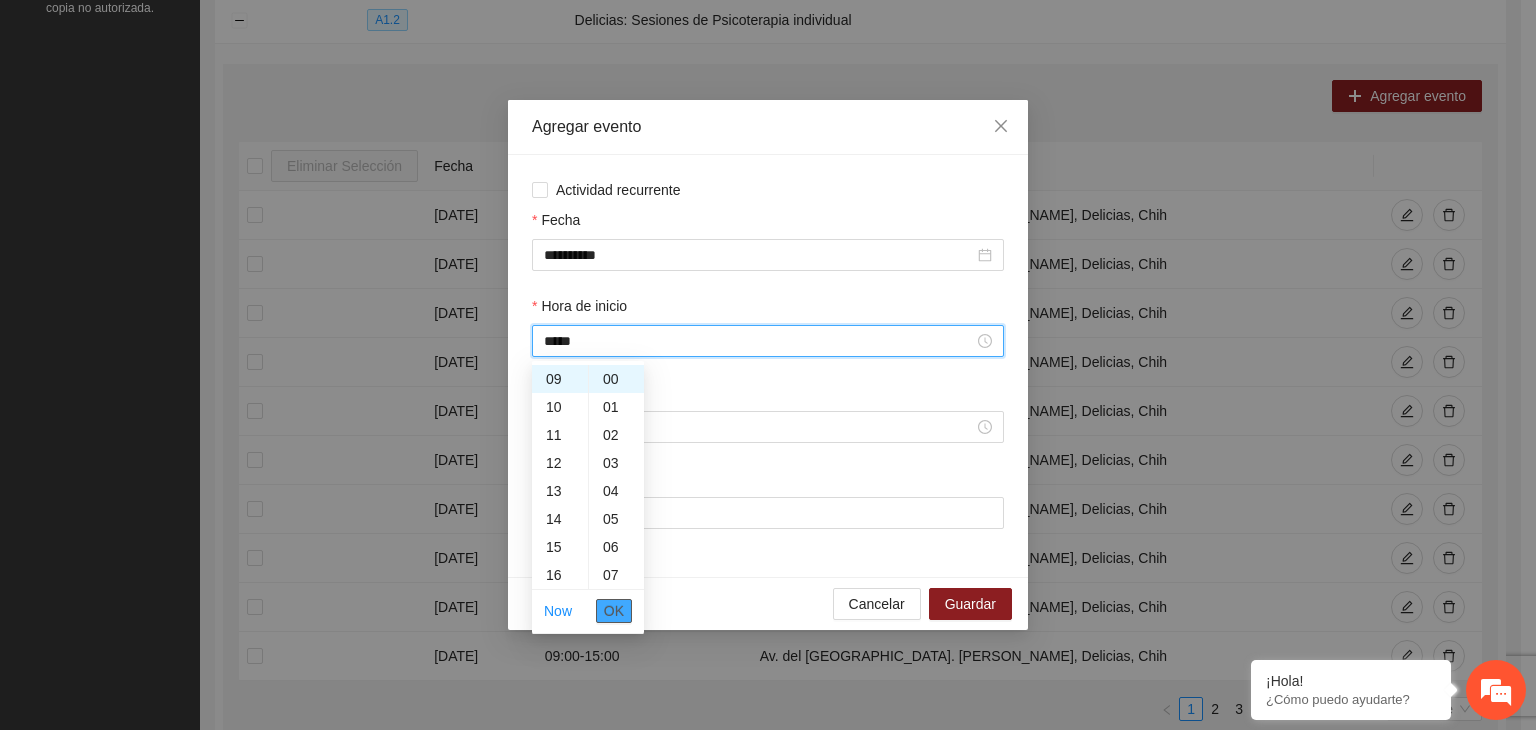 click on "OK" at bounding box center [614, 611] 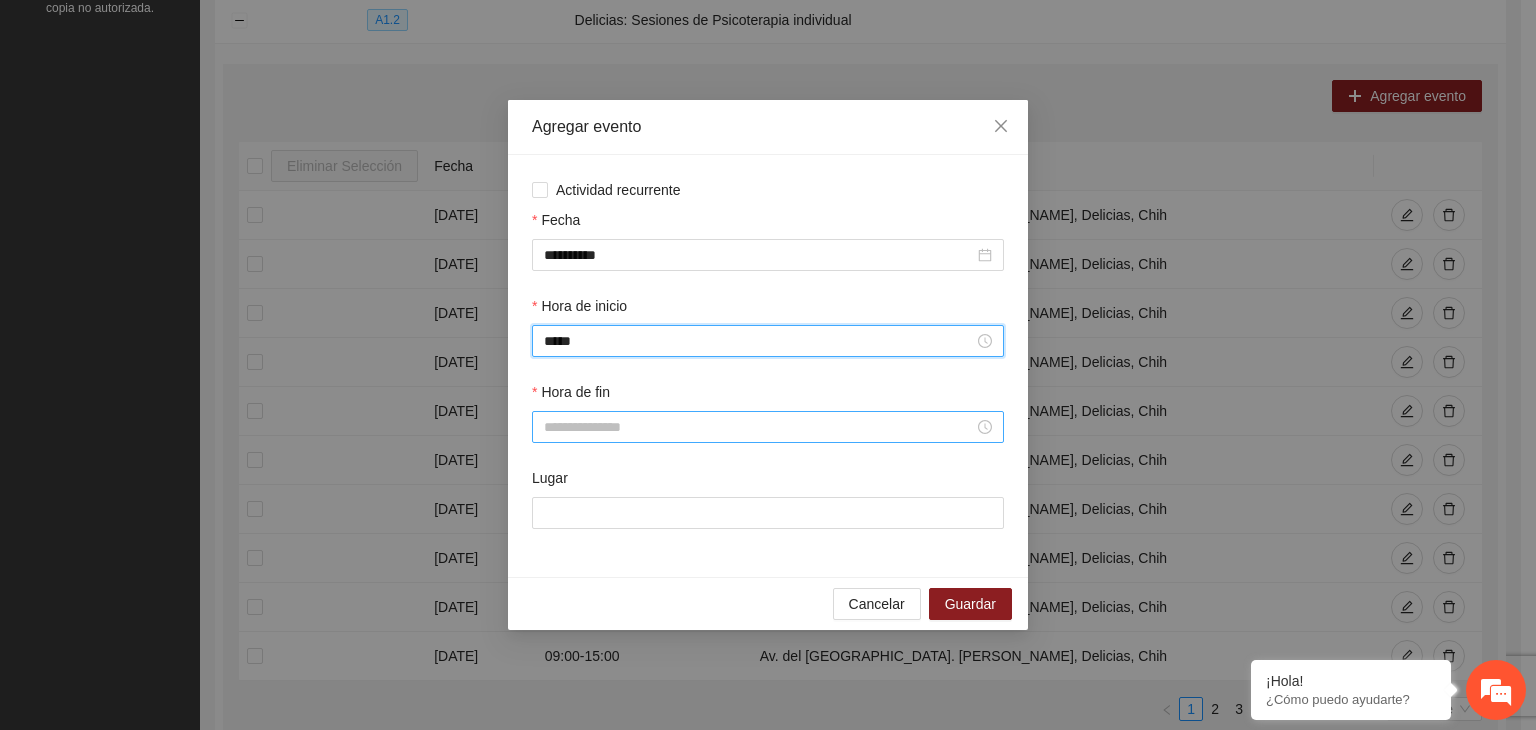 click on "Hora de fin" at bounding box center (759, 427) 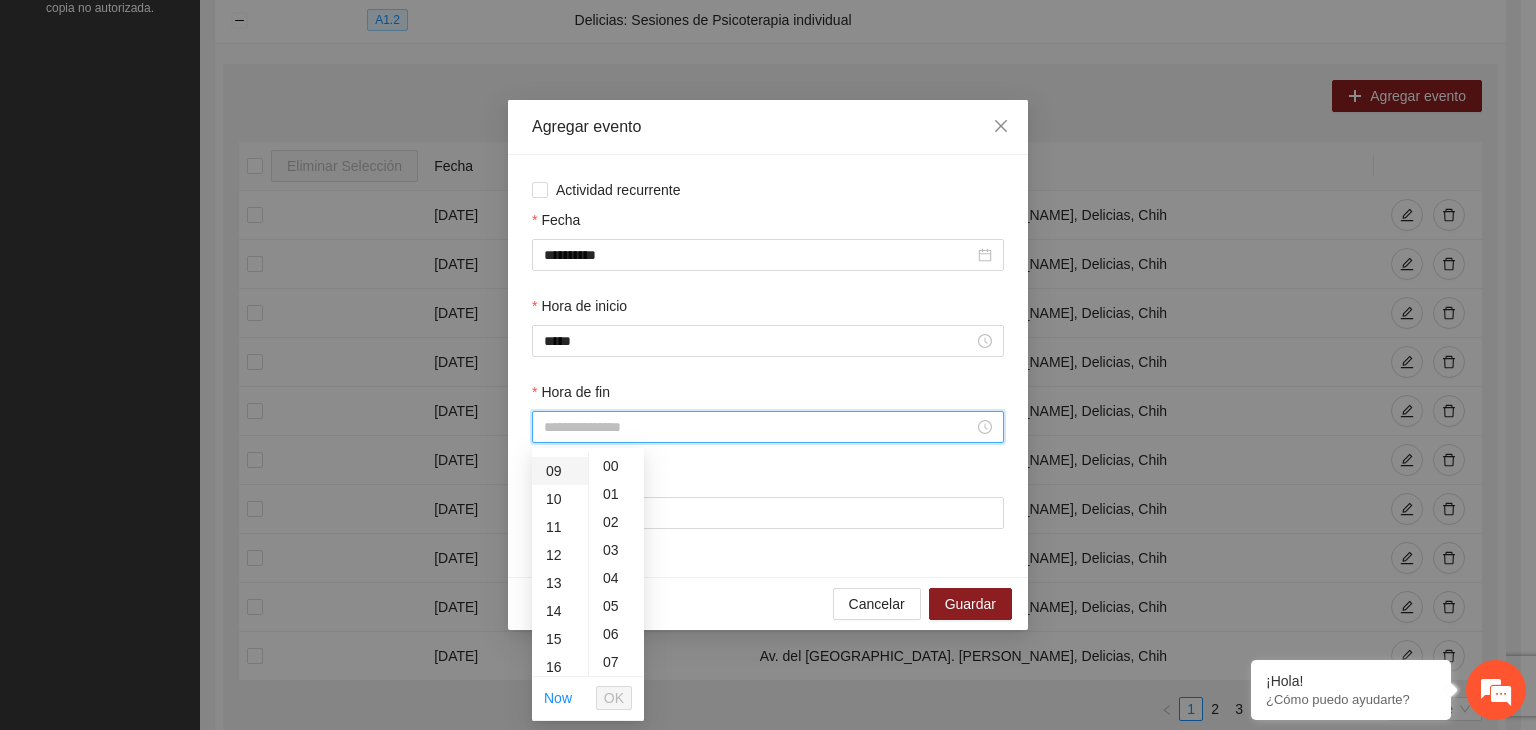 scroll, scrollTop: 252, scrollLeft: 0, axis: vertical 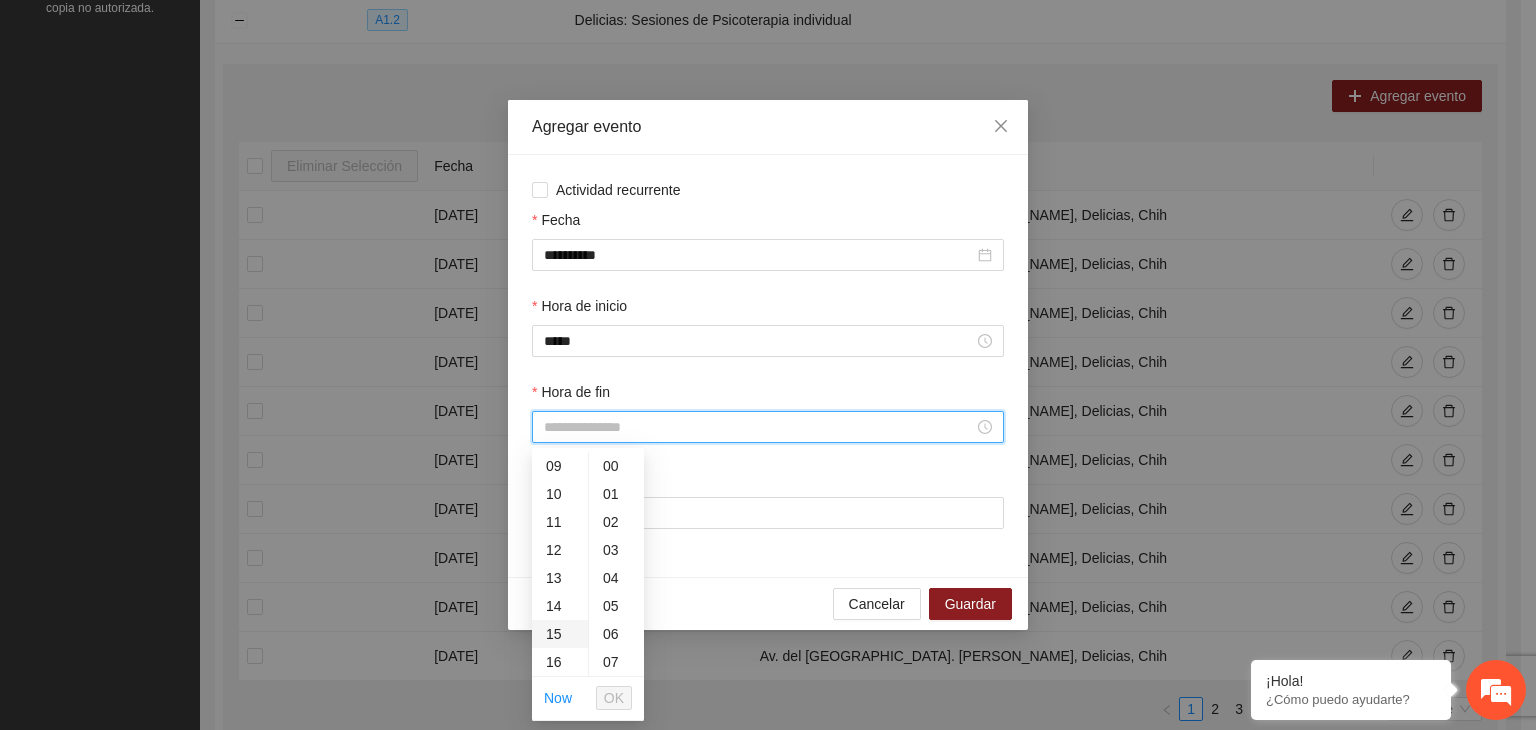 click on "15" at bounding box center (560, 634) 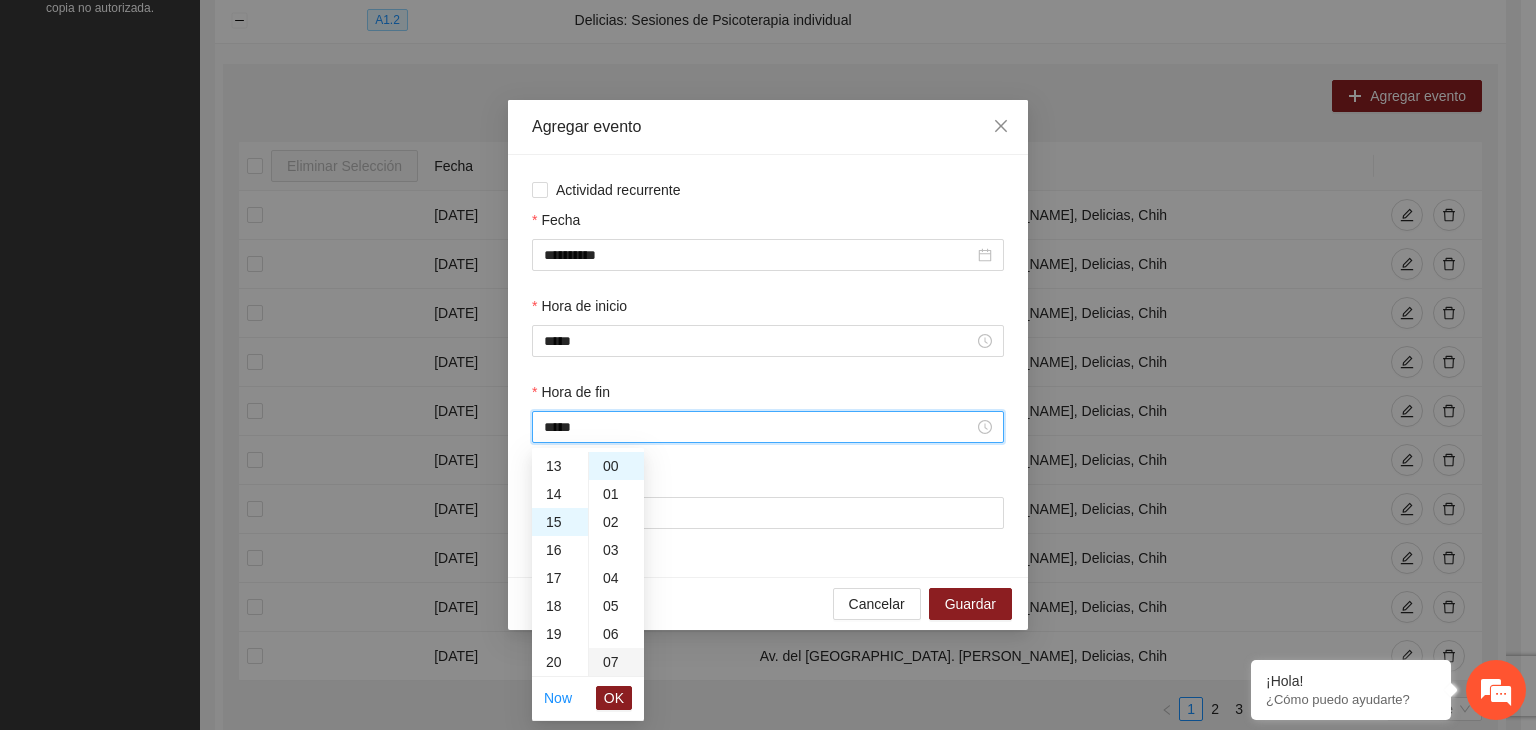 scroll, scrollTop: 420, scrollLeft: 0, axis: vertical 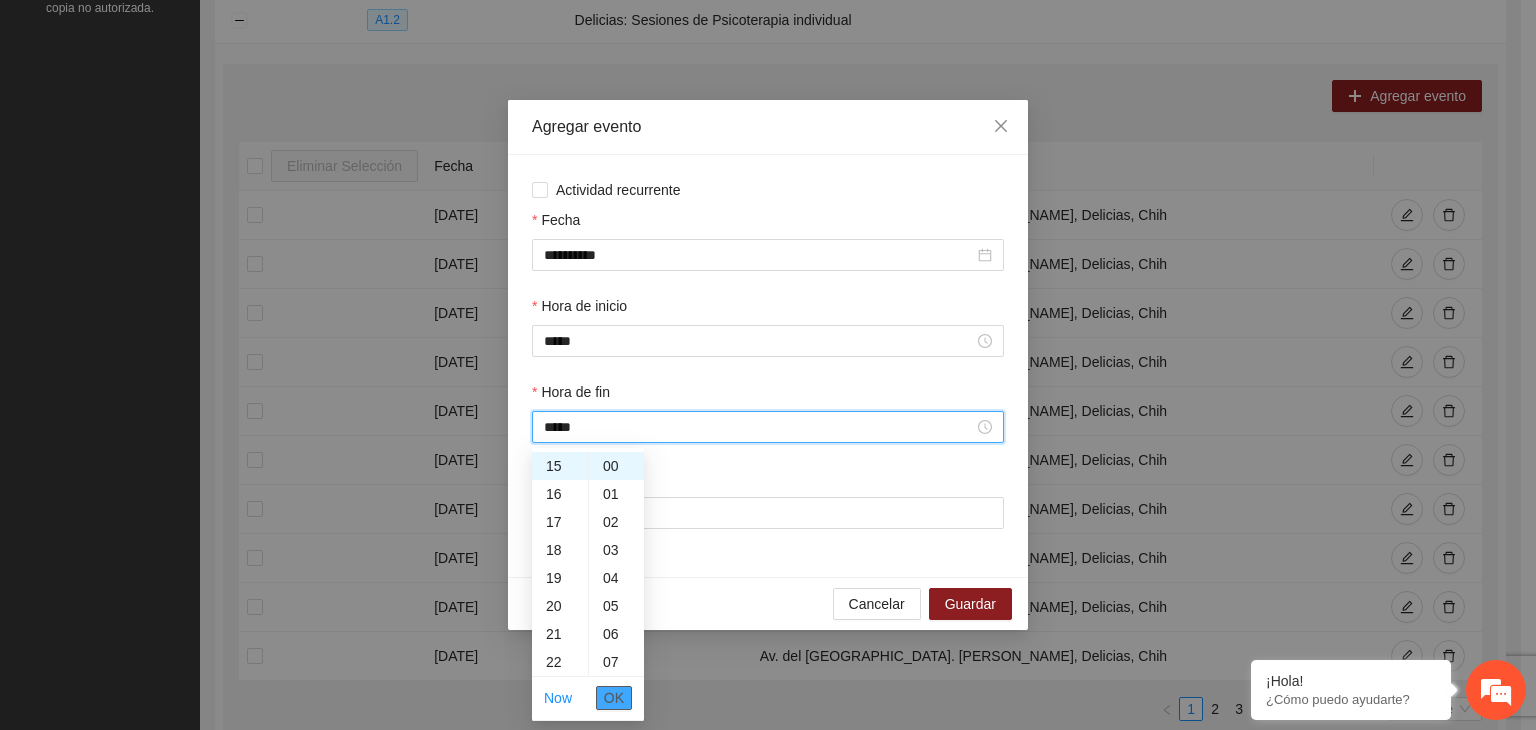 click on "OK" at bounding box center [614, 698] 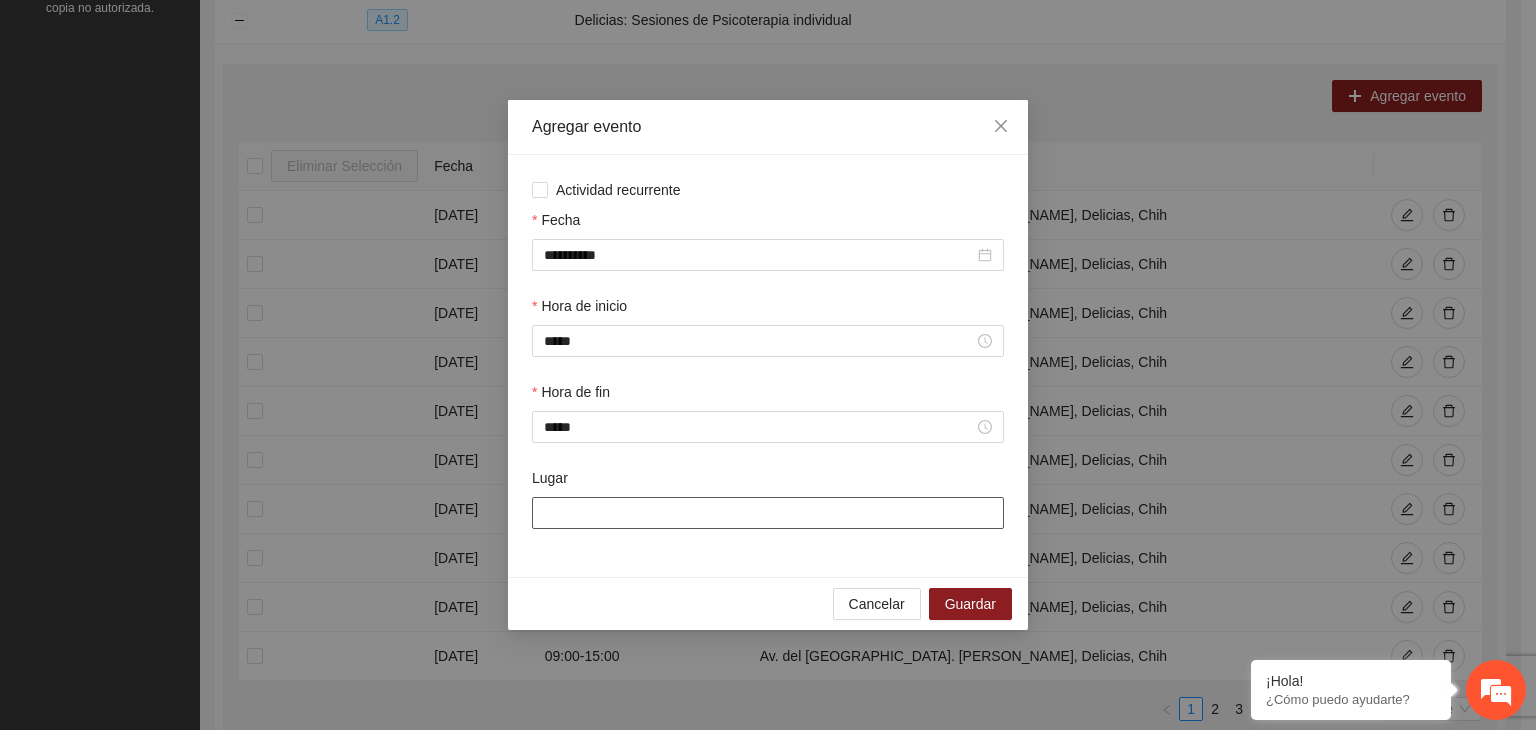 click on "Lugar" at bounding box center (768, 513) 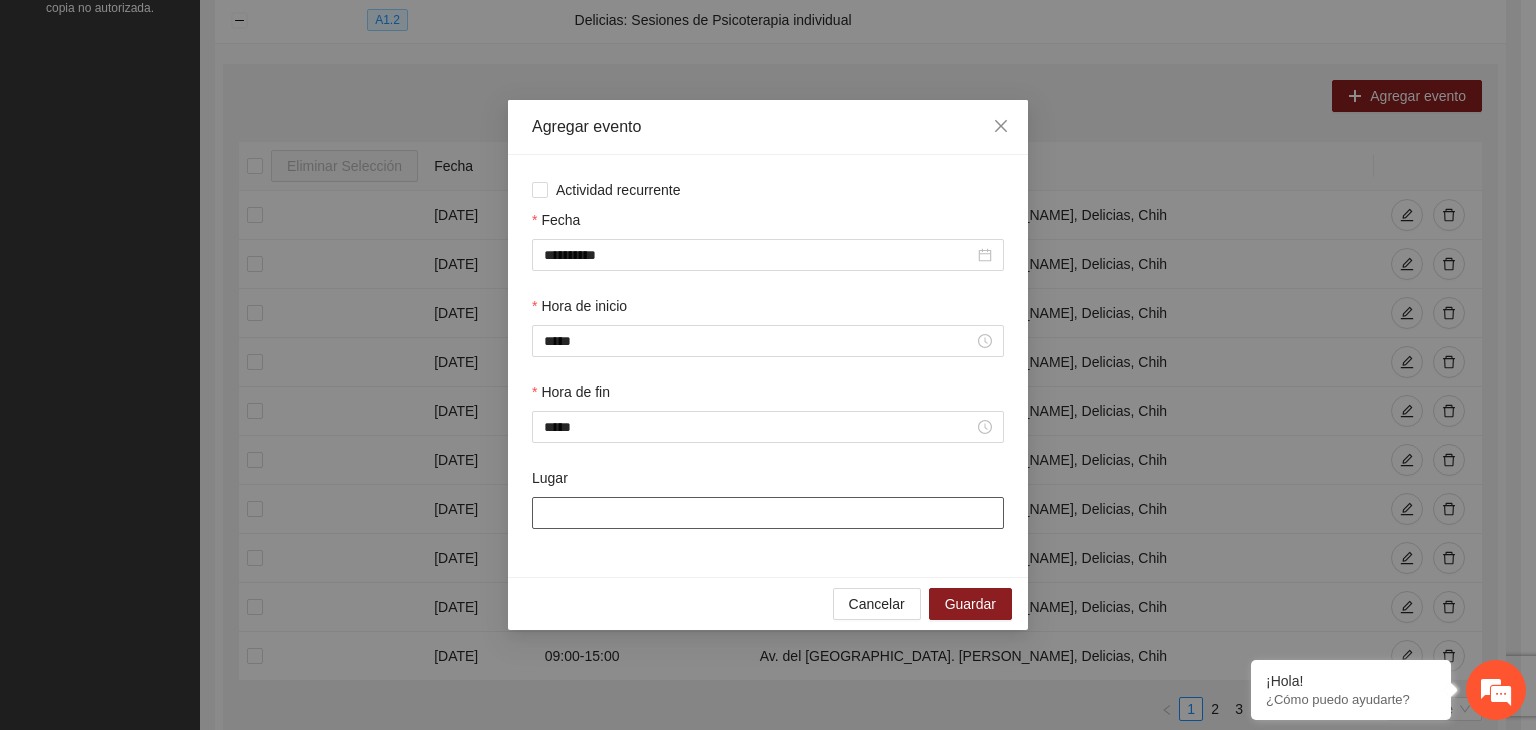 type on "**********" 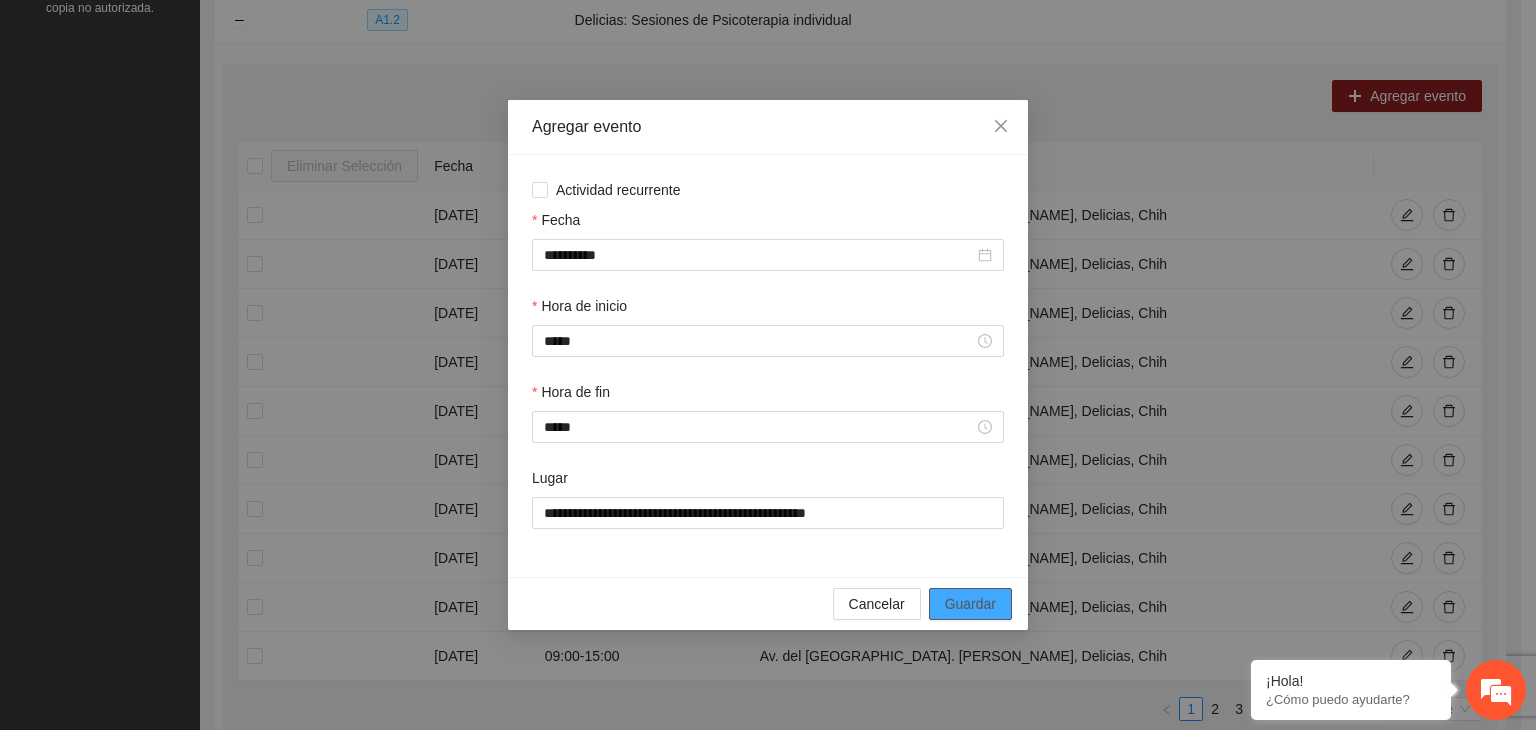 click on "Guardar" at bounding box center (970, 604) 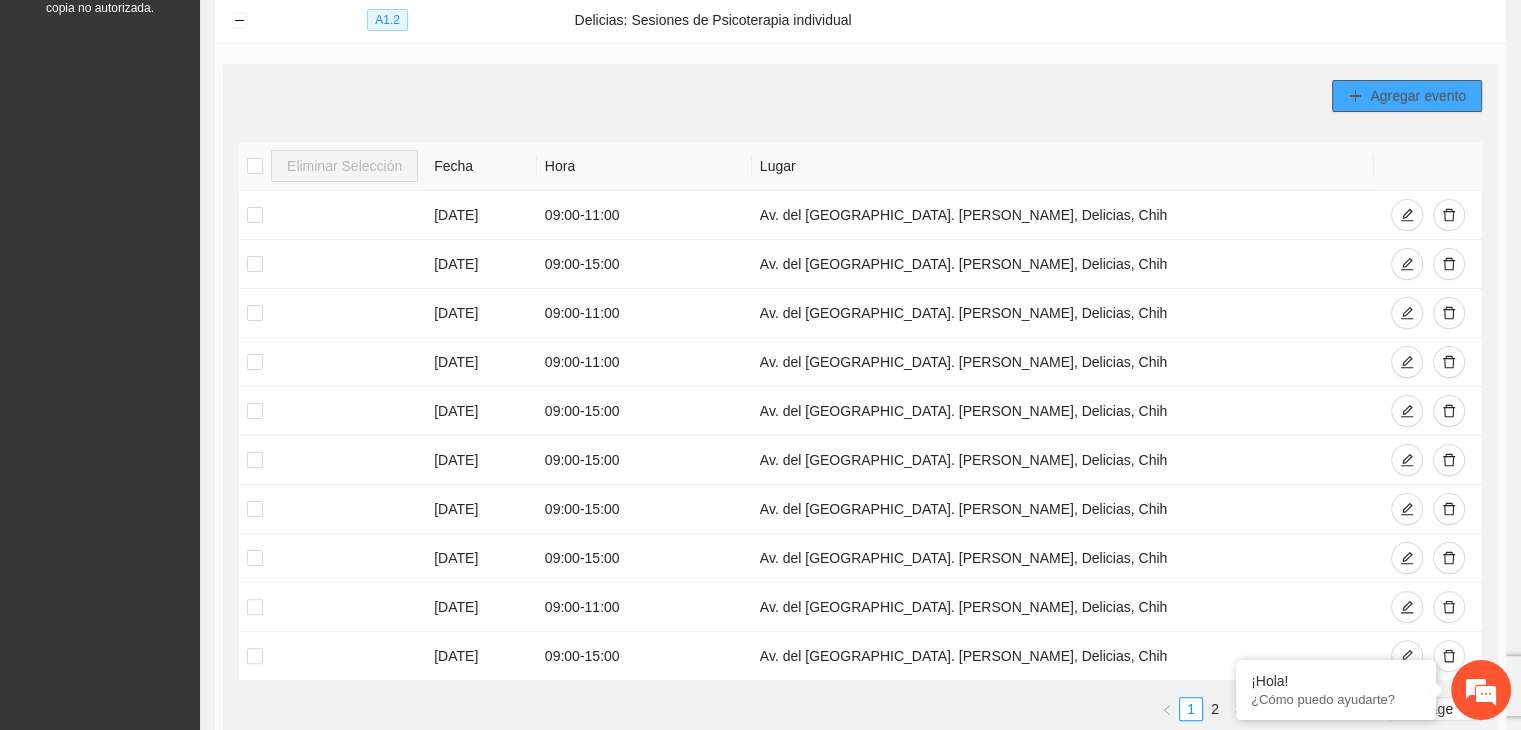 click on "Agregar evento" at bounding box center (1418, 96) 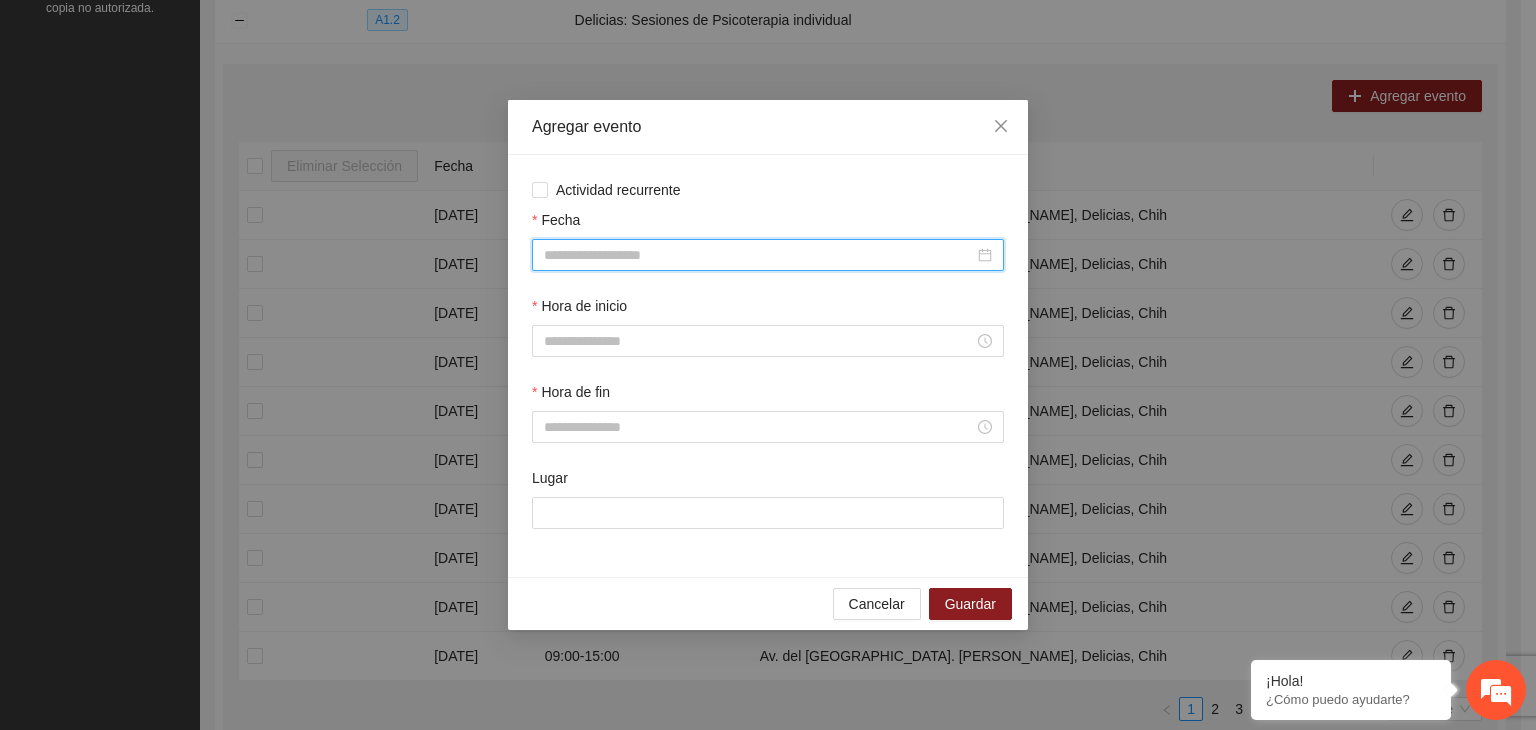 click on "Fecha" at bounding box center [759, 255] 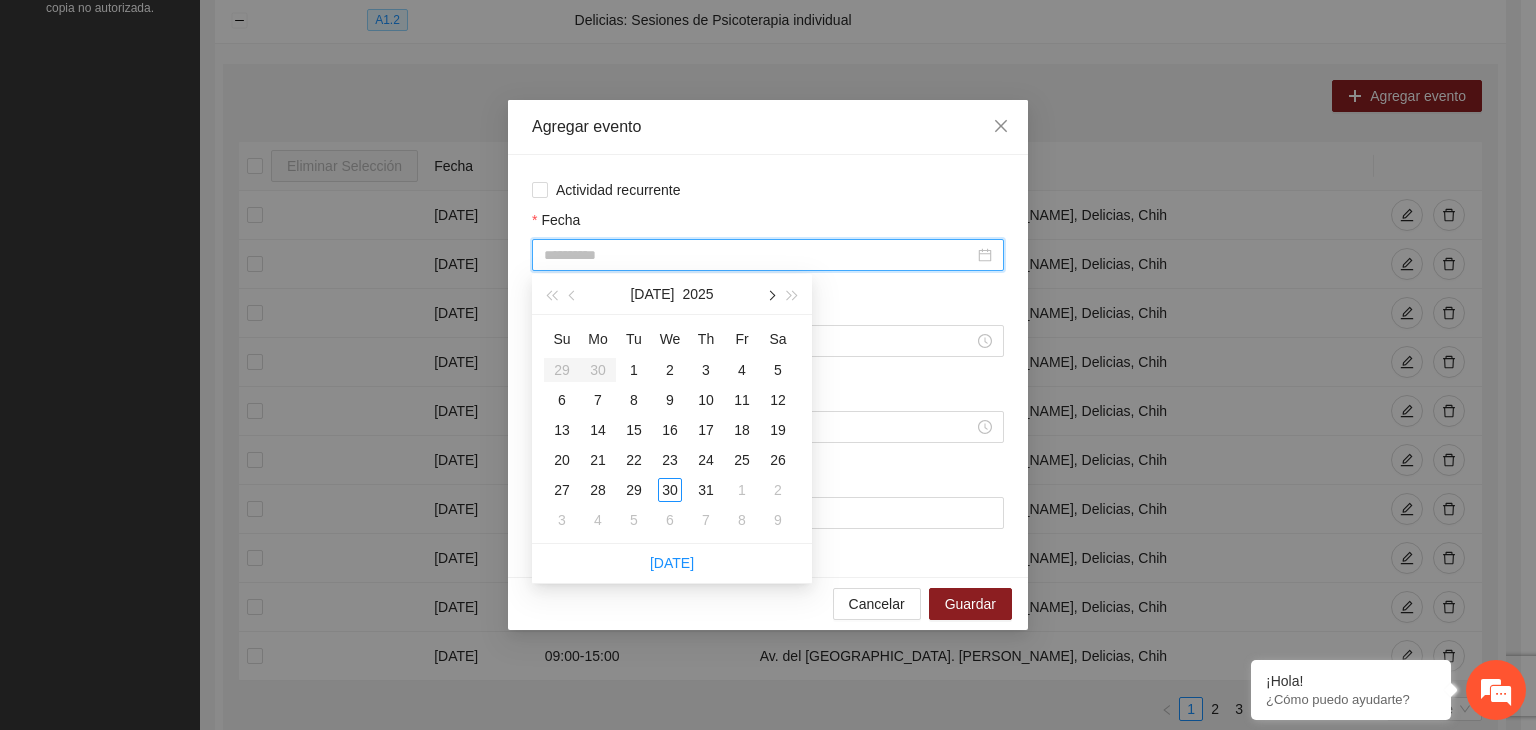 type on "**********" 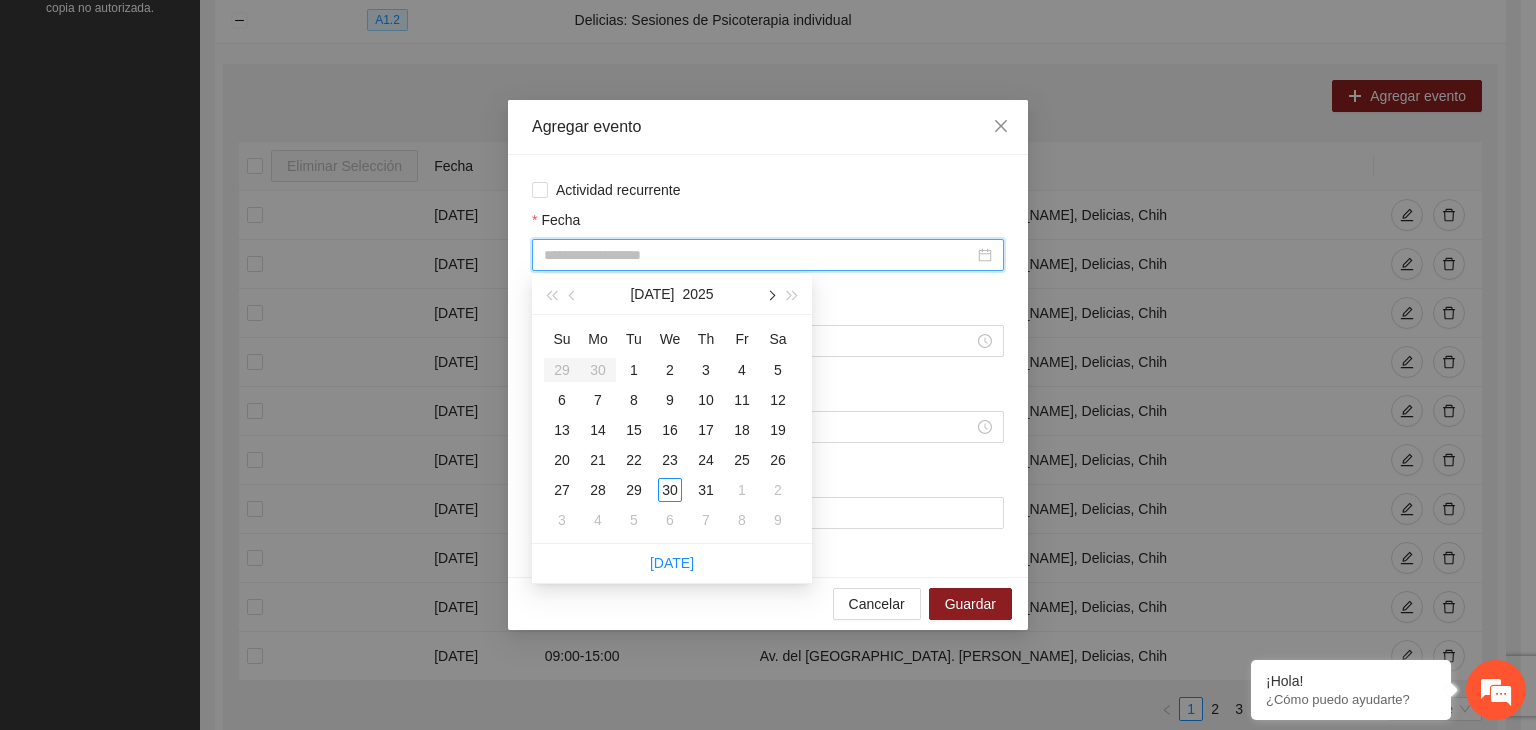 click at bounding box center [770, 294] 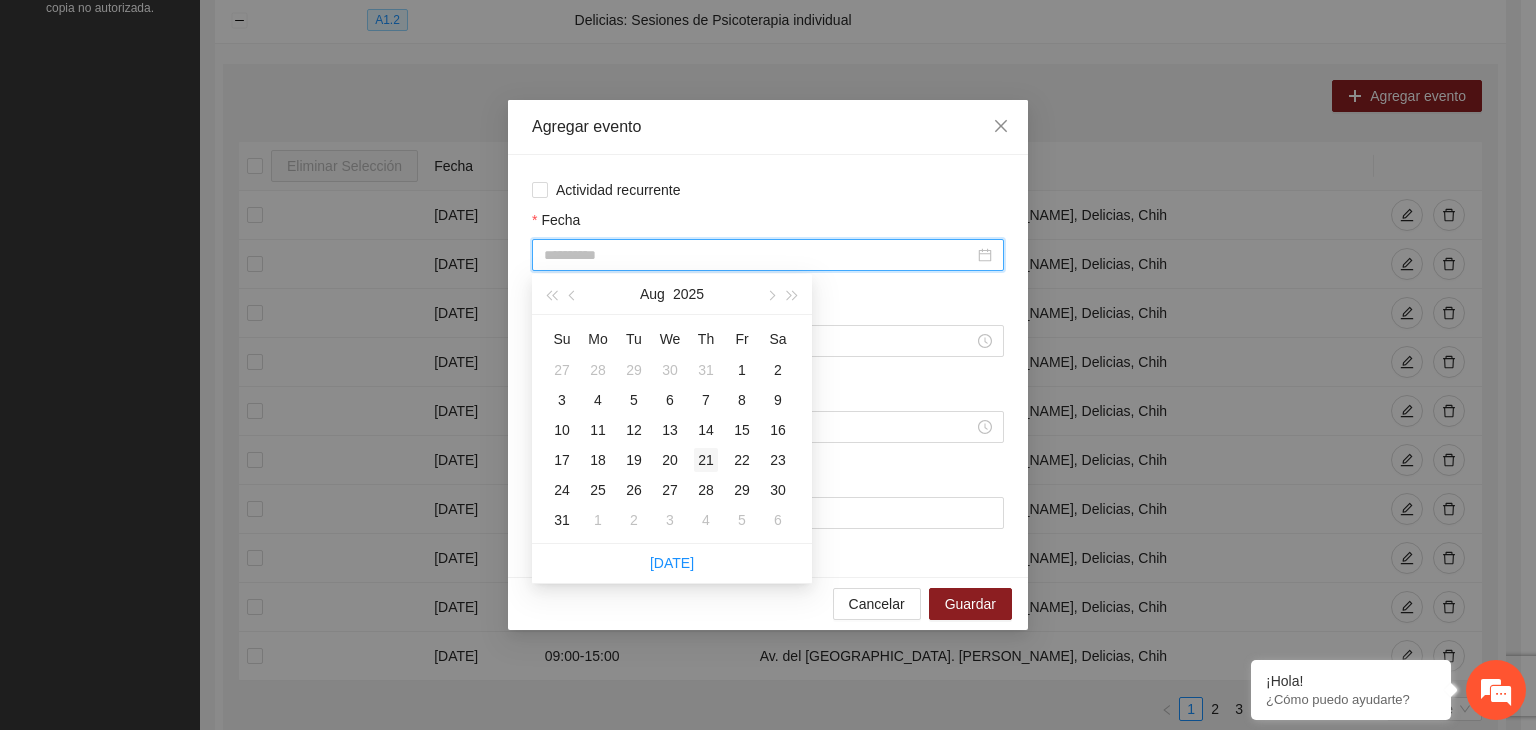 type on "**********" 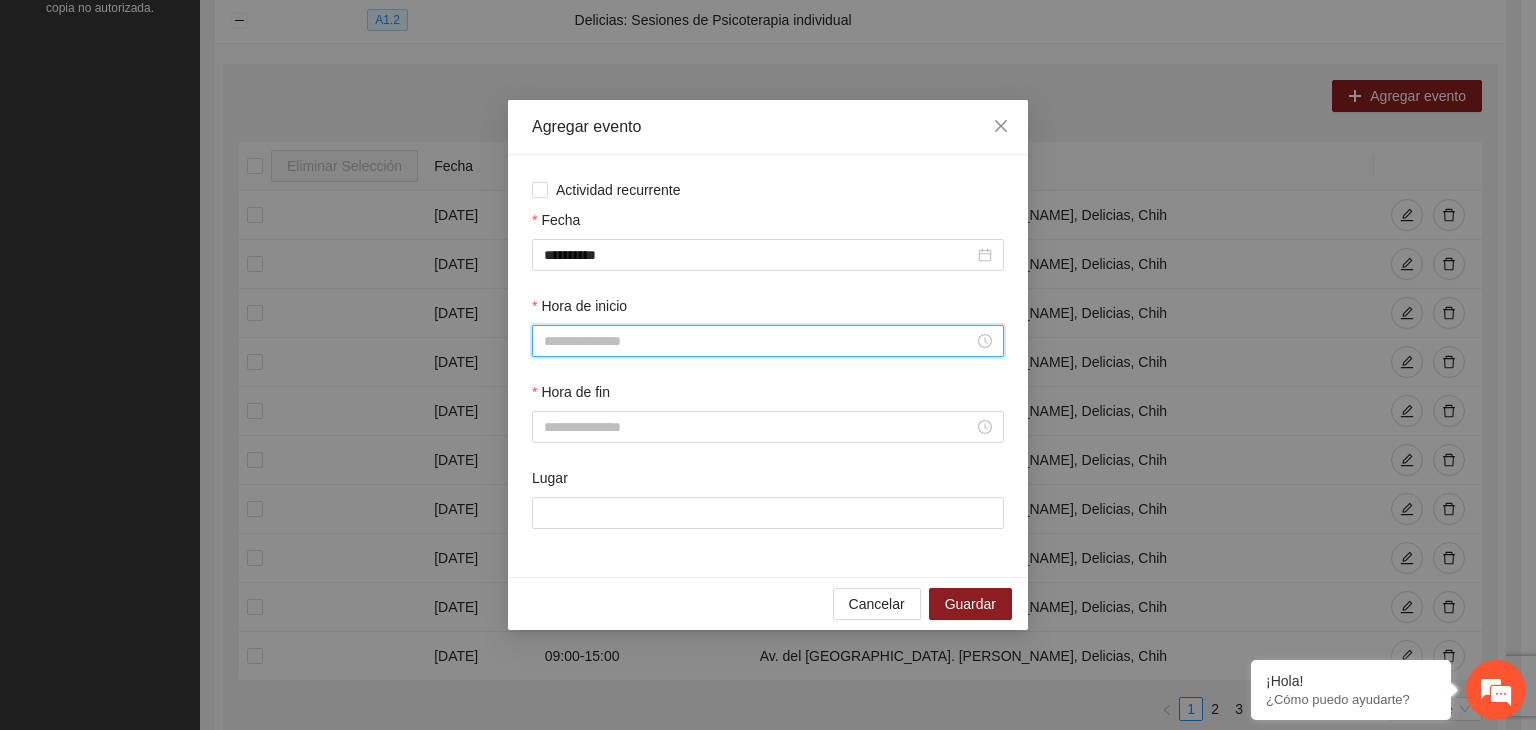 click on "Hora de inicio" at bounding box center [759, 341] 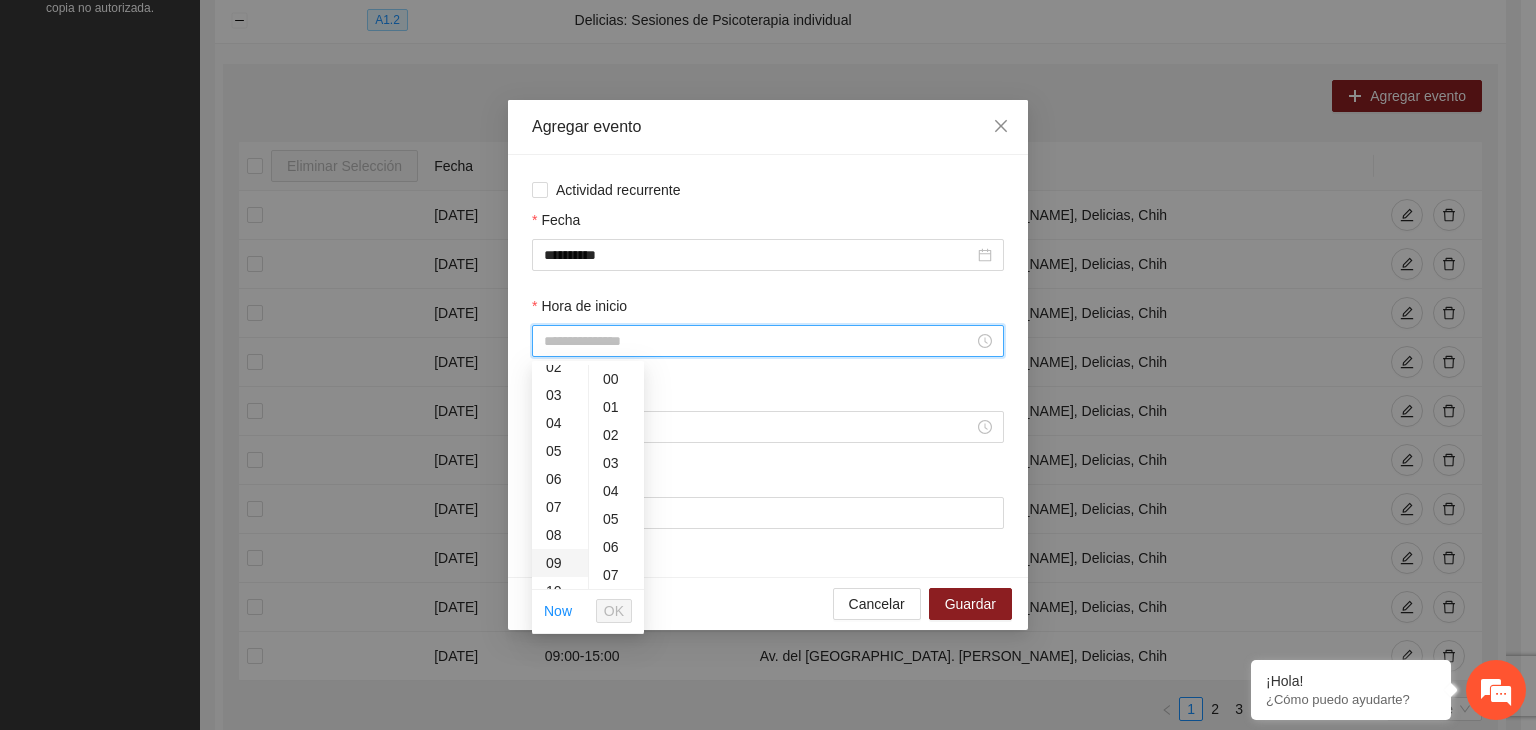 click on "09" at bounding box center (560, 563) 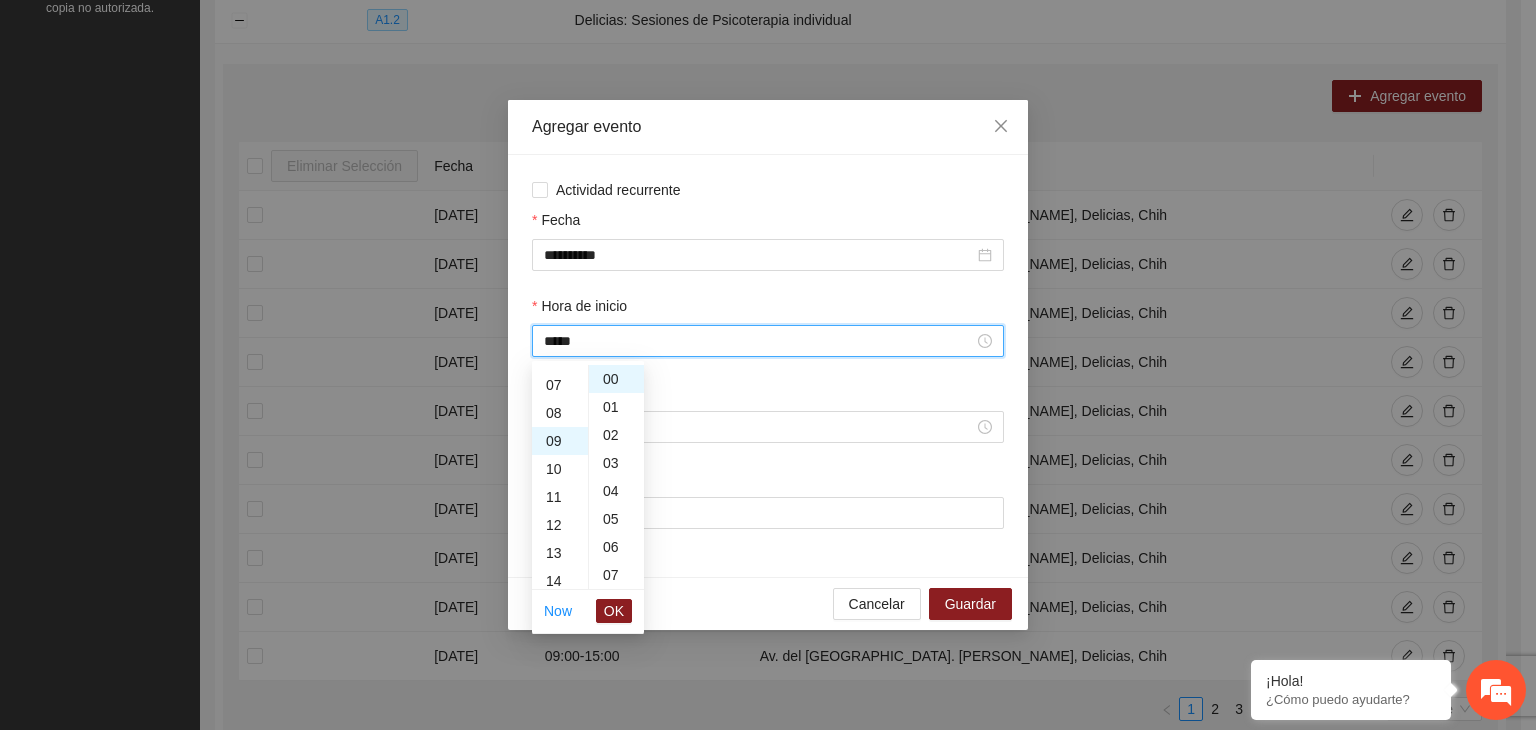 scroll, scrollTop: 252, scrollLeft: 0, axis: vertical 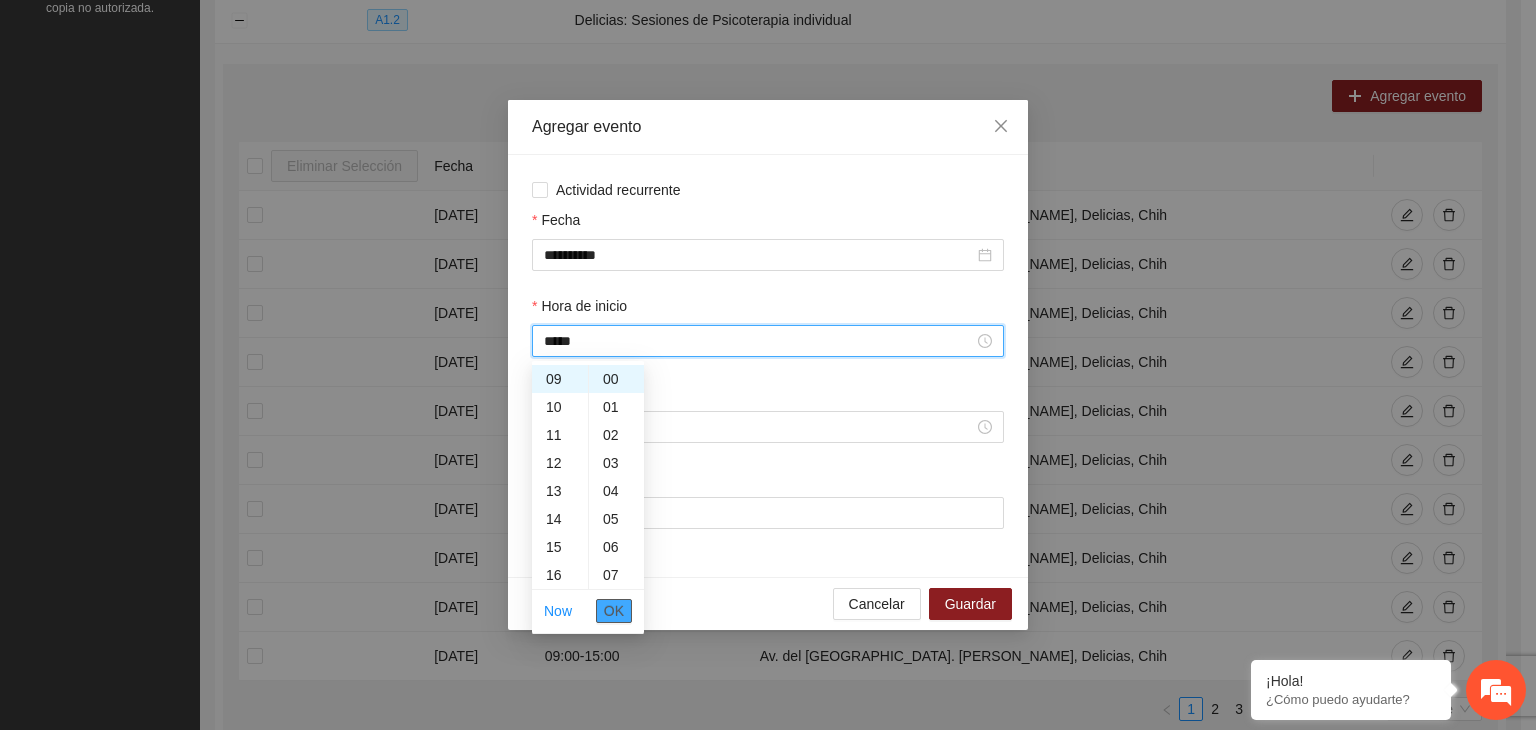 click on "OK" at bounding box center [614, 611] 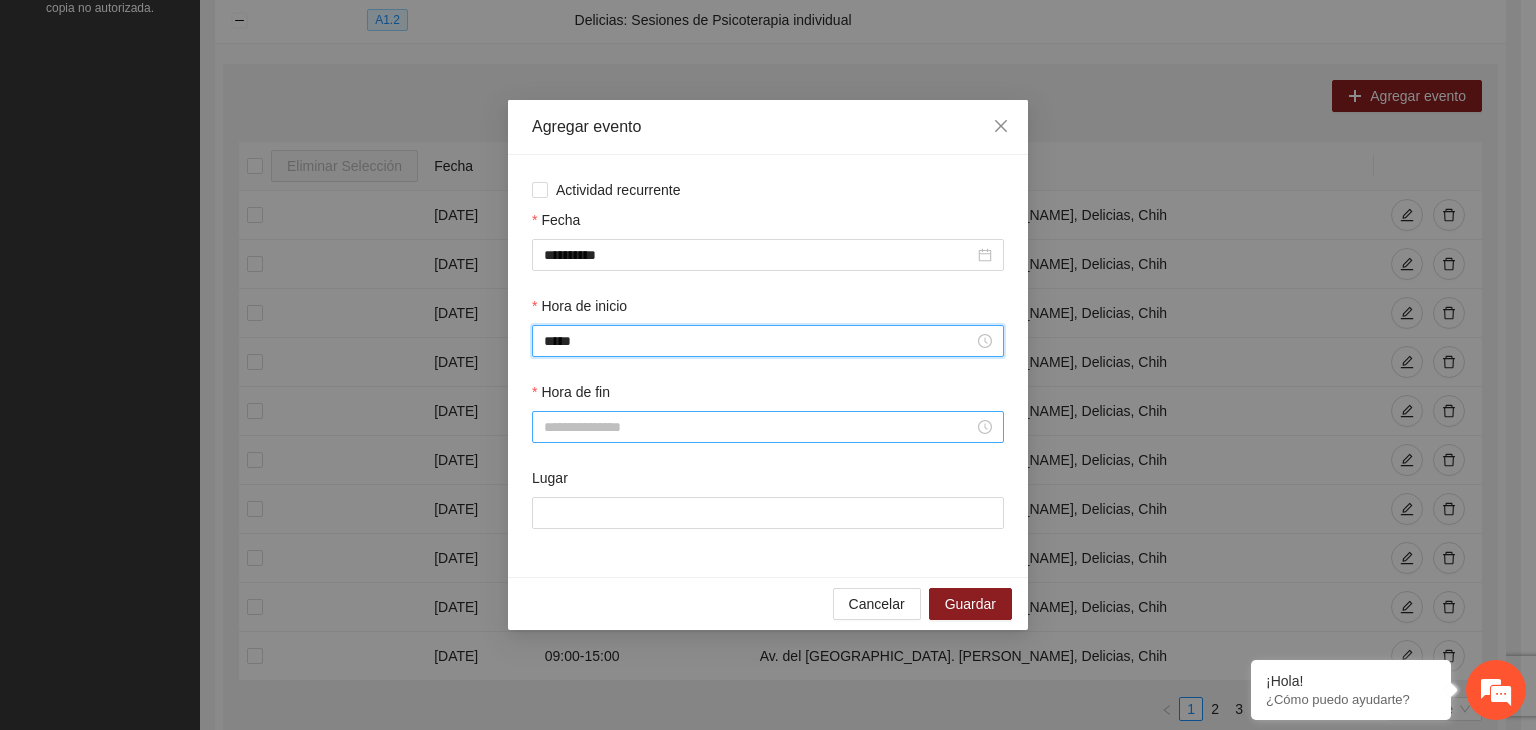 click on "Hora de fin" at bounding box center (759, 427) 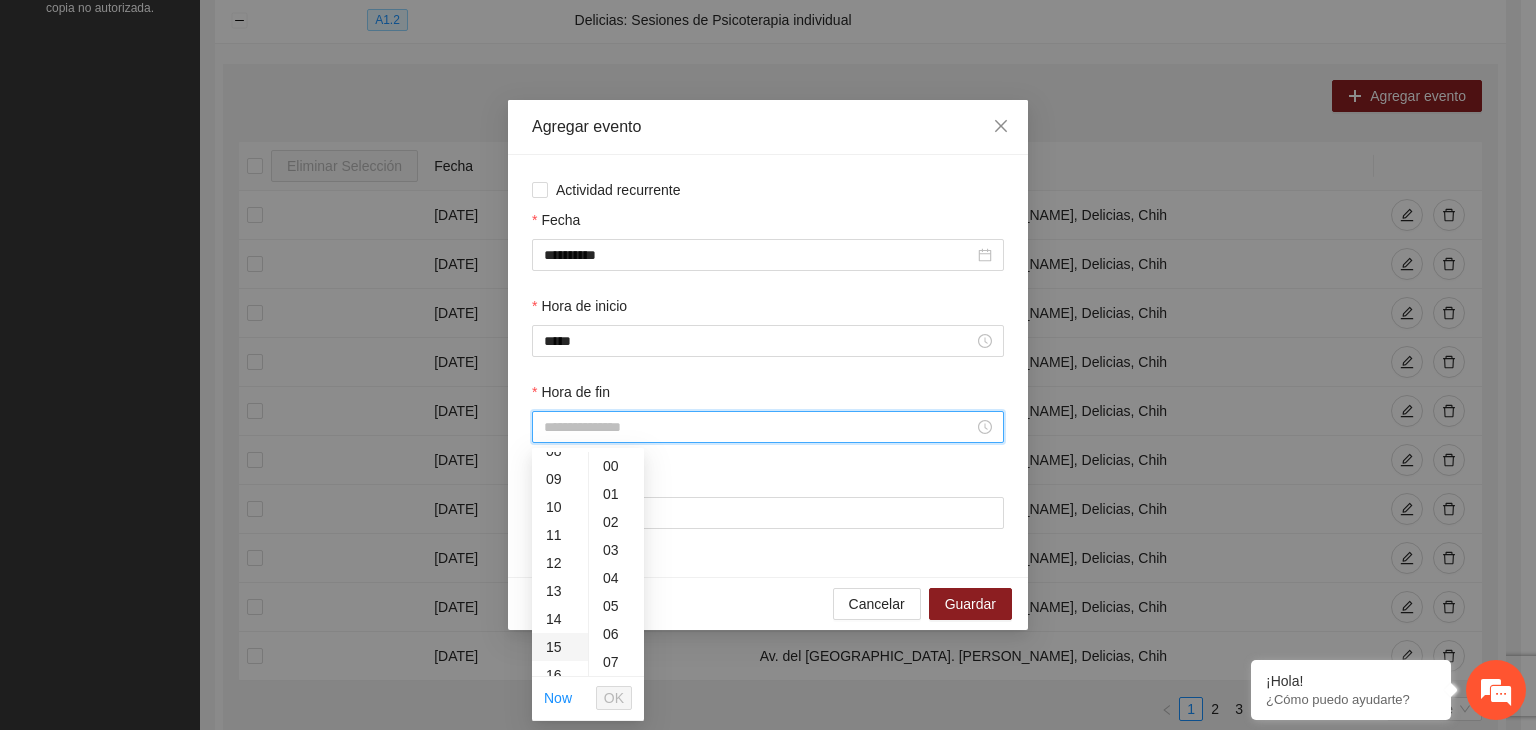 click on "15" at bounding box center (560, 647) 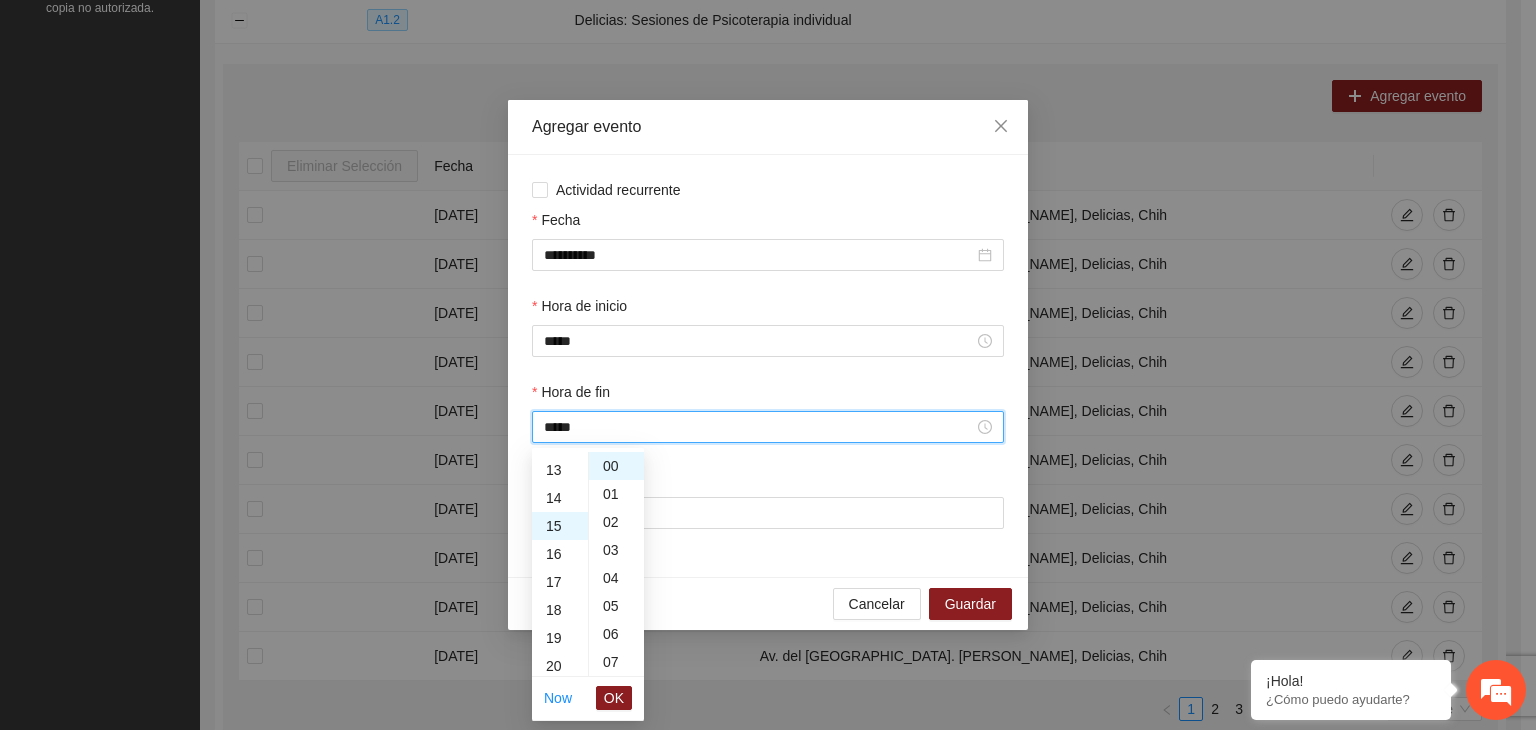 scroll, scrollTop: 420, scrollLeft: 0, axis: vertical 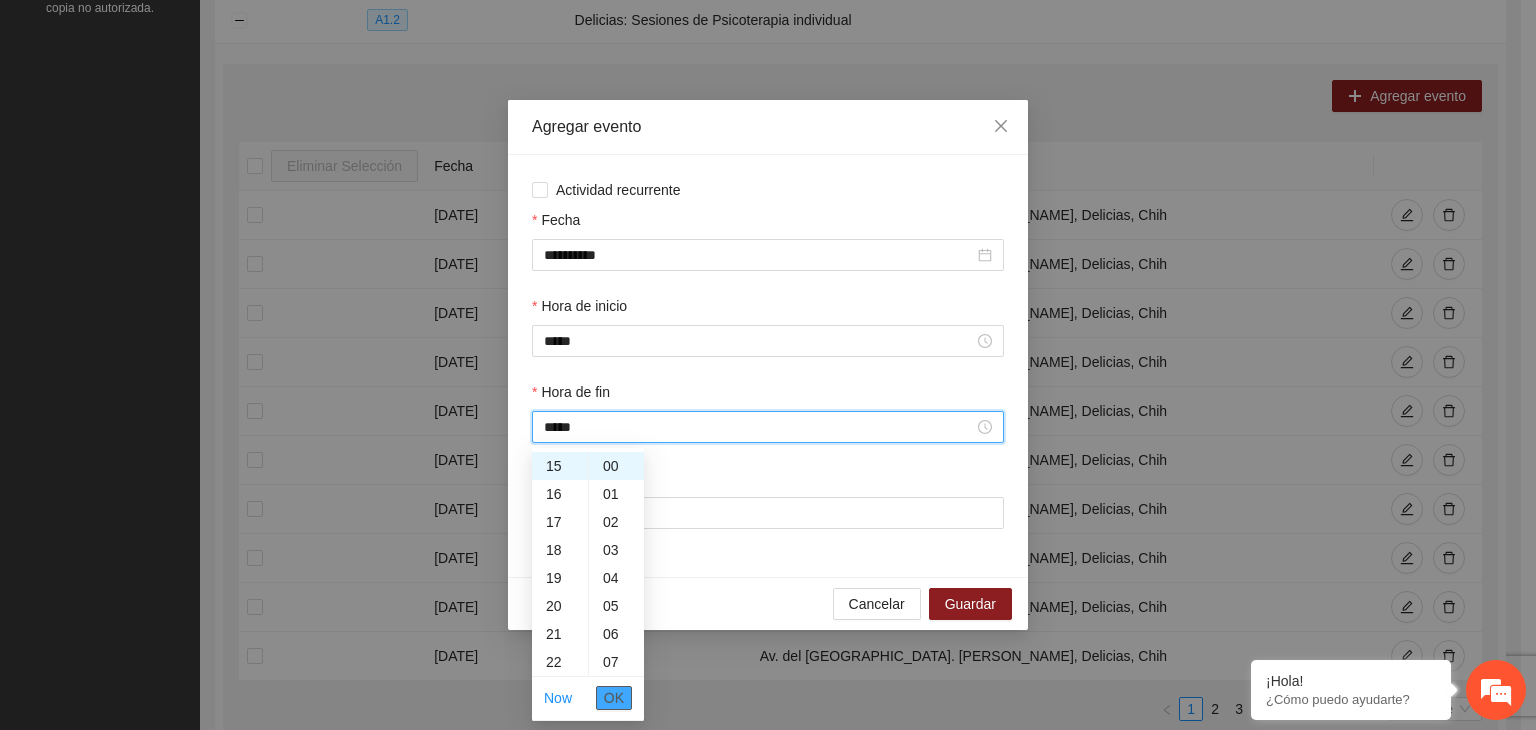click on "OK" at bounding box center [614, 698] 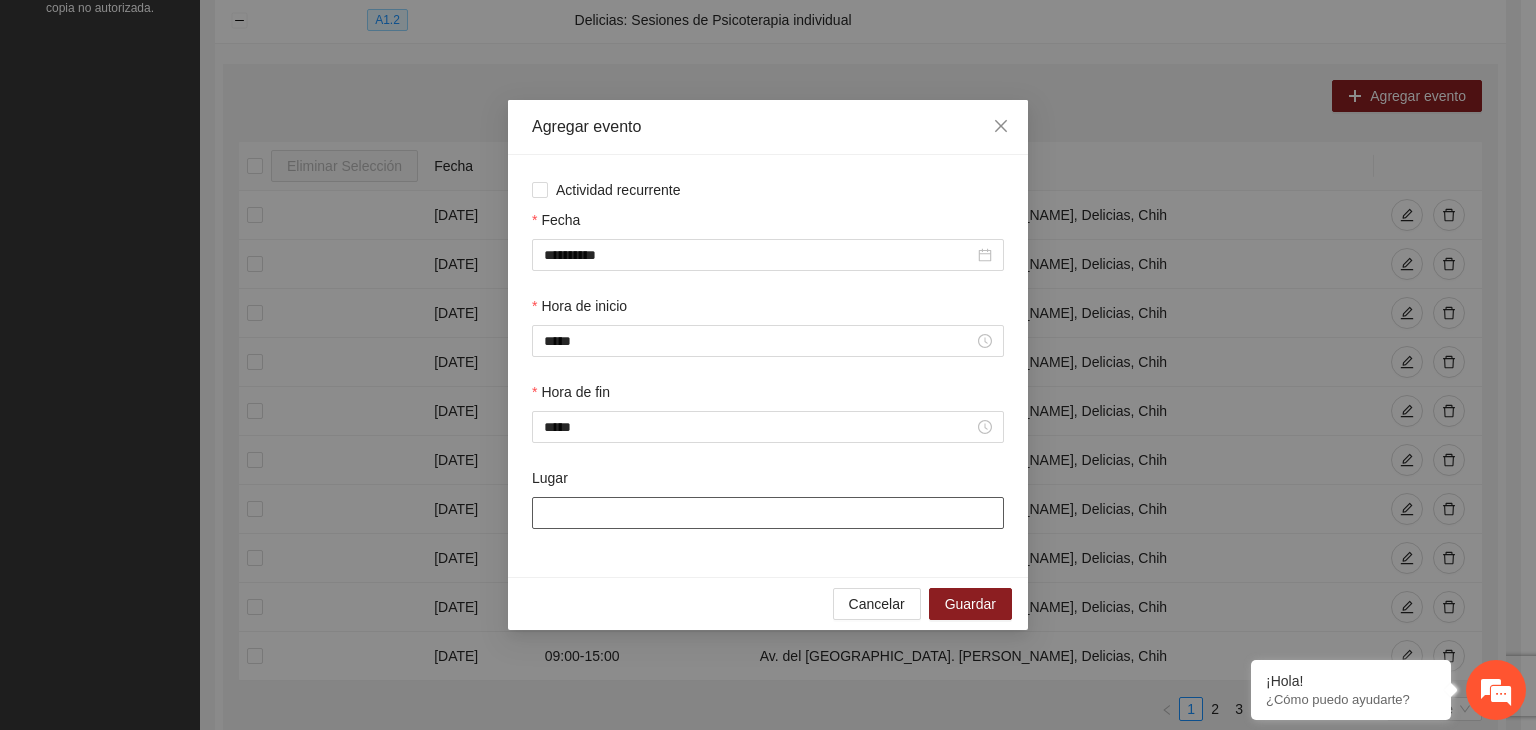 click on "Lugar" at bounding box center [768, 513] 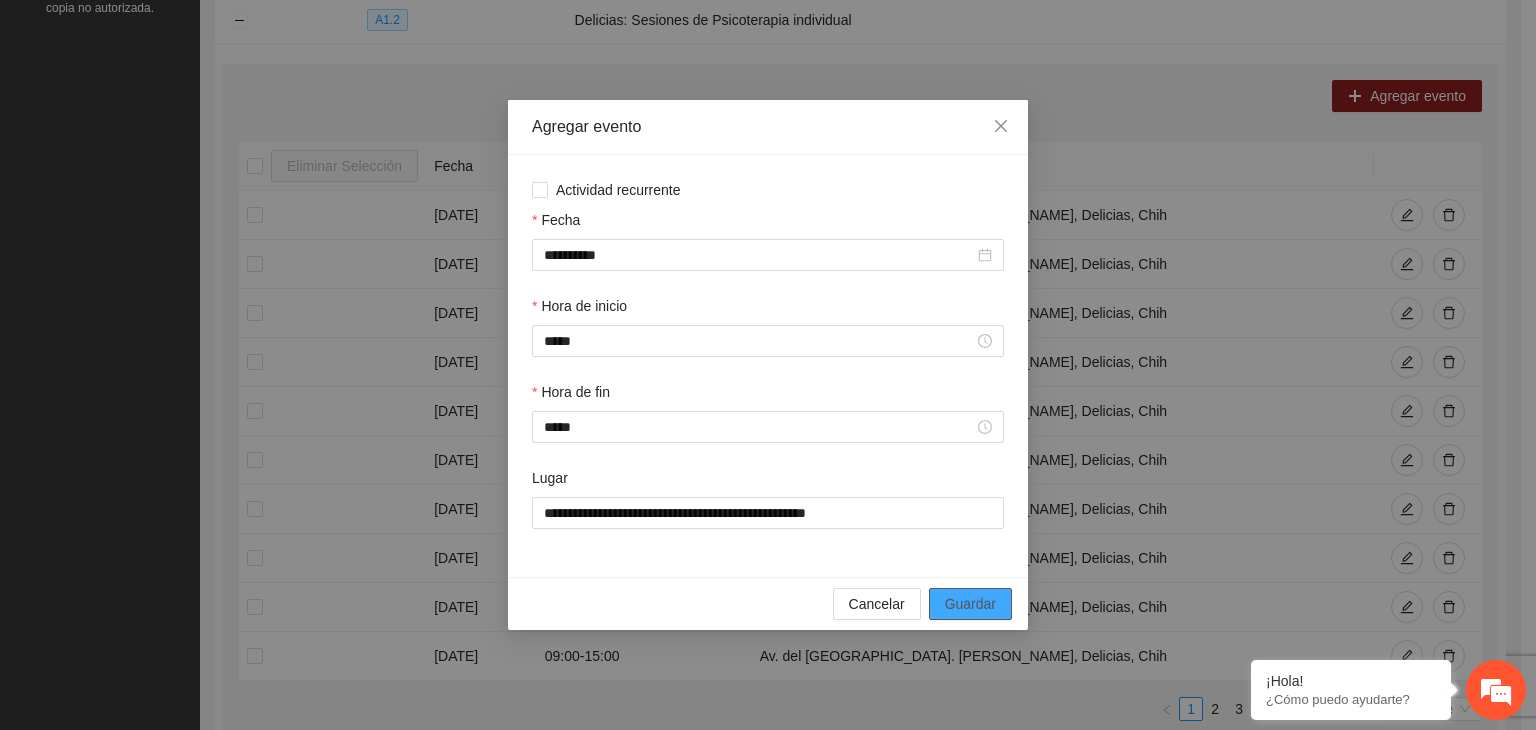 click on "Guardar" at bounding box center [970, 604] 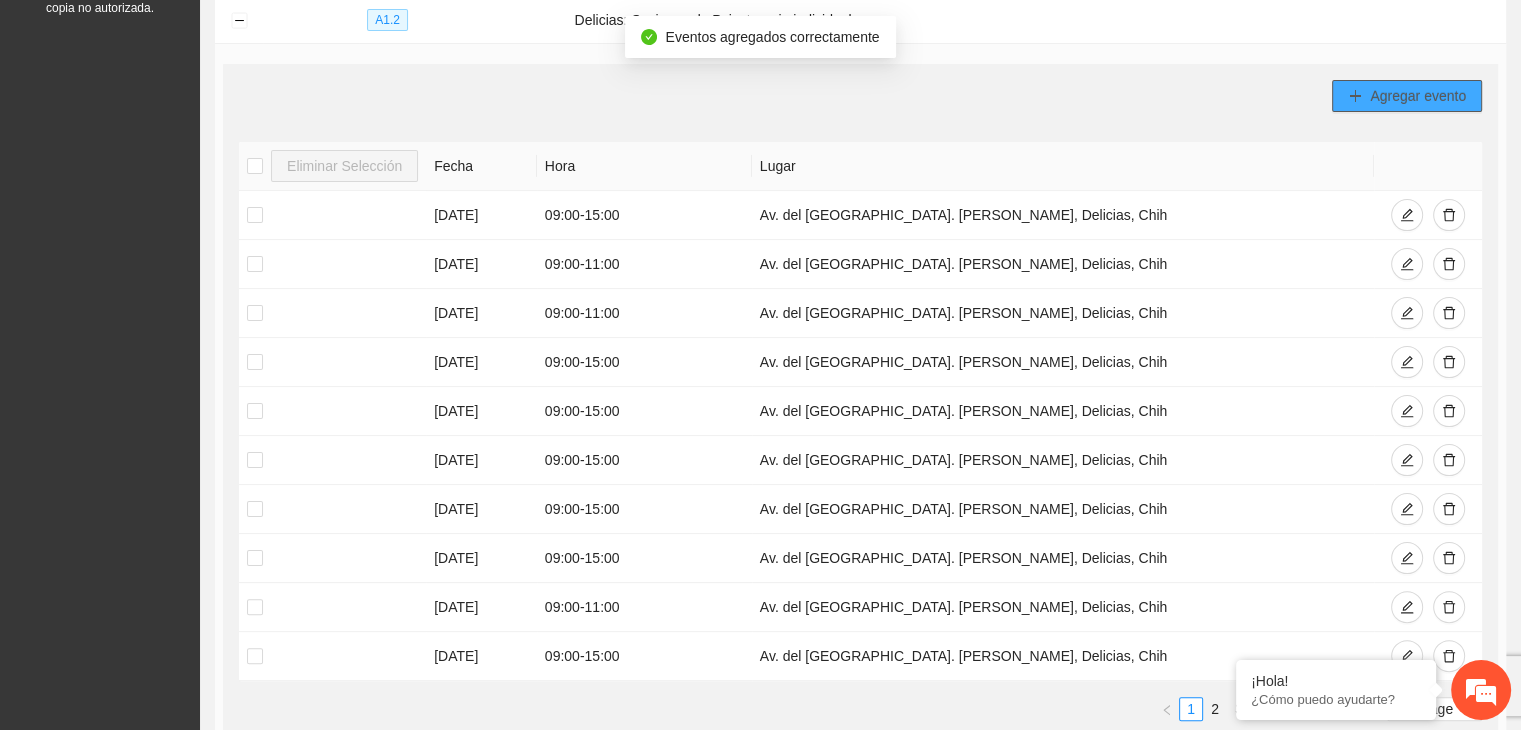 click on "Agregar evento" at bounding box center [1418, 96] 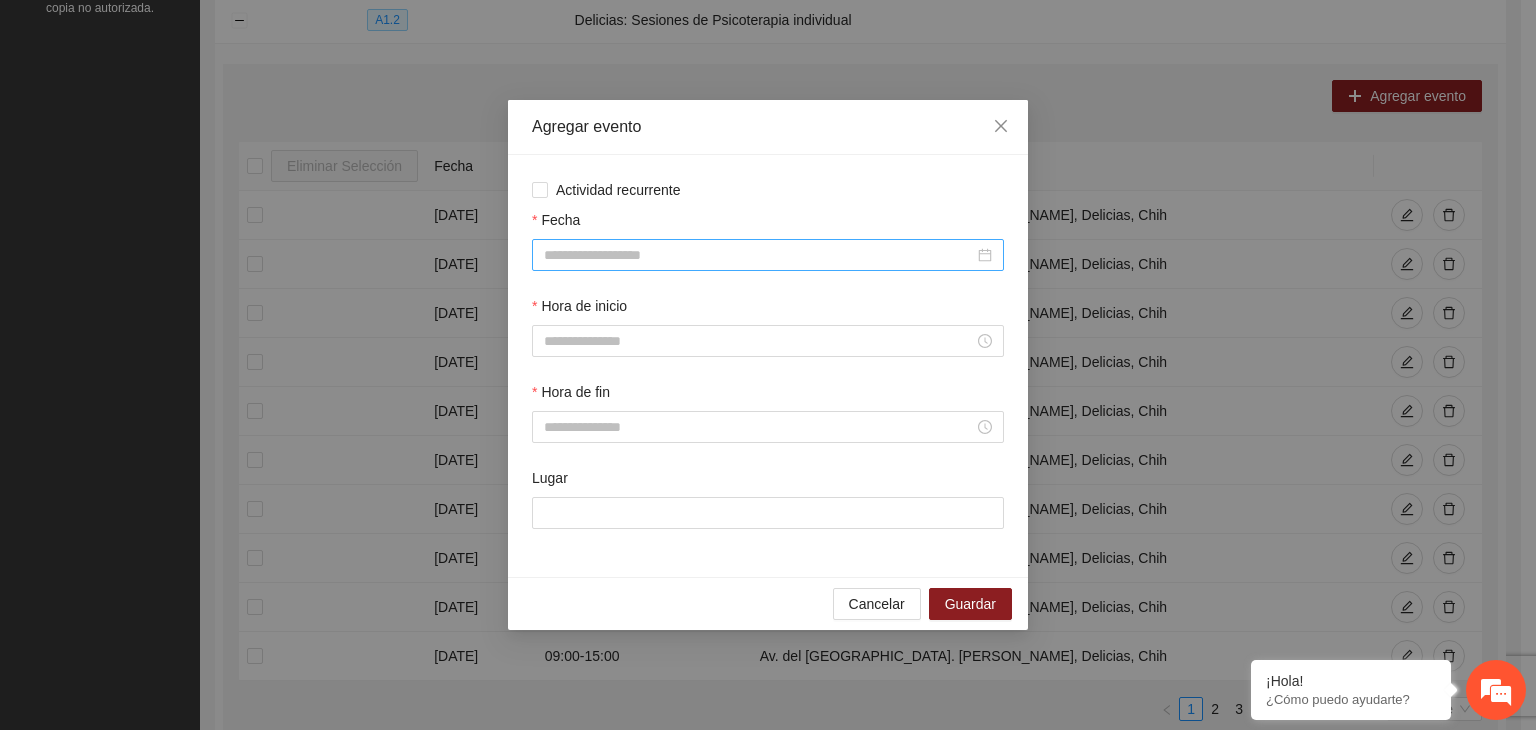 click on "Fecha" at bounding box center [759, 255] 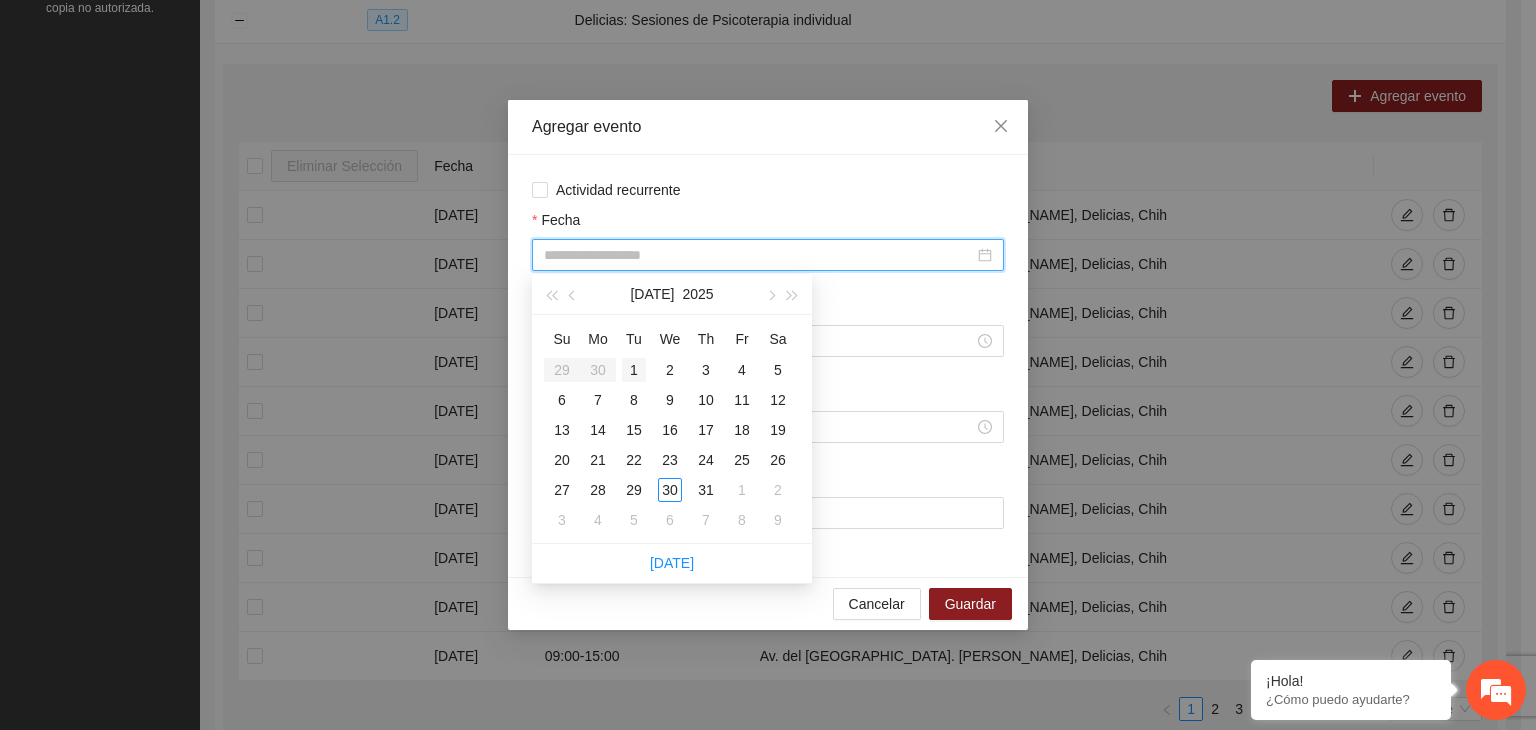 type on "**********" 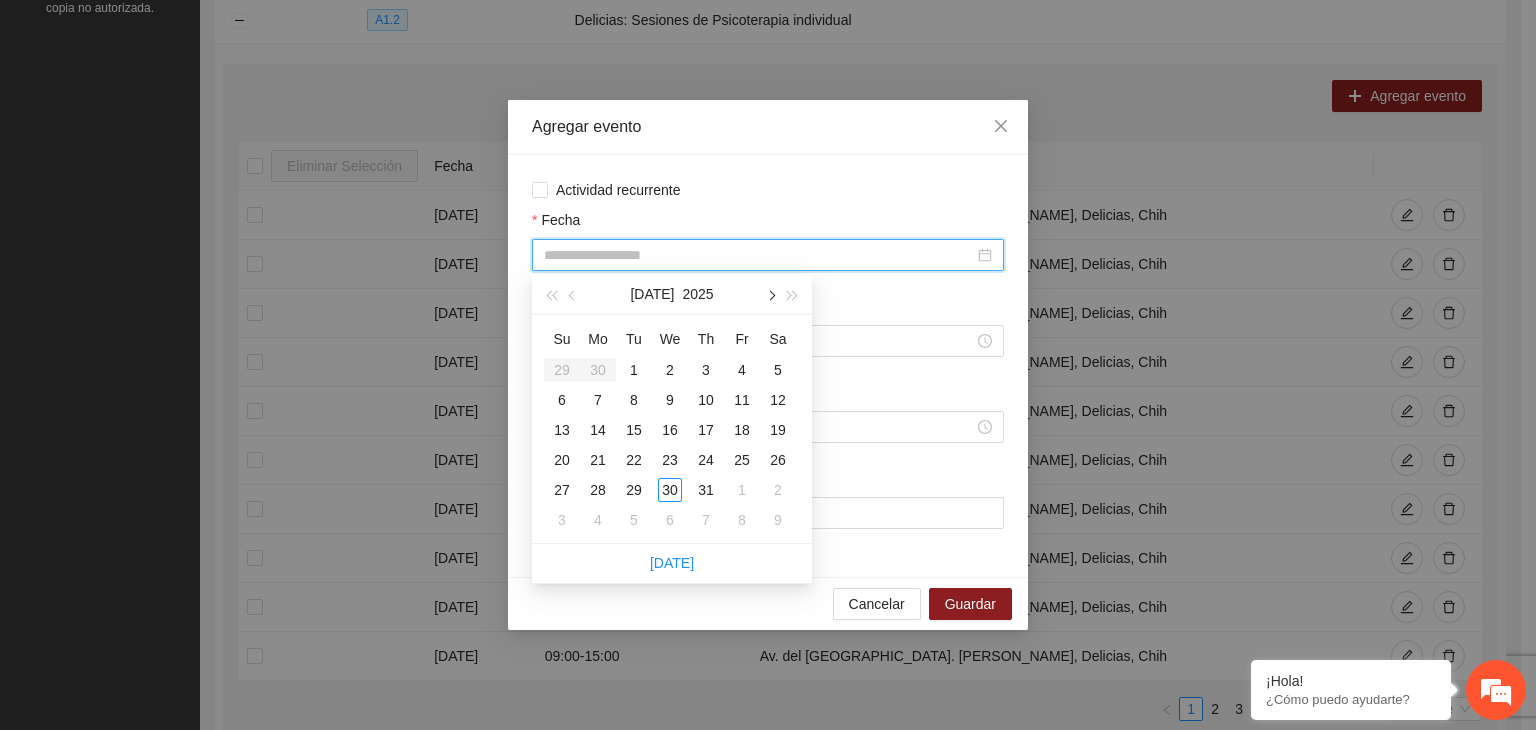 click at bounding box center (770, 294) 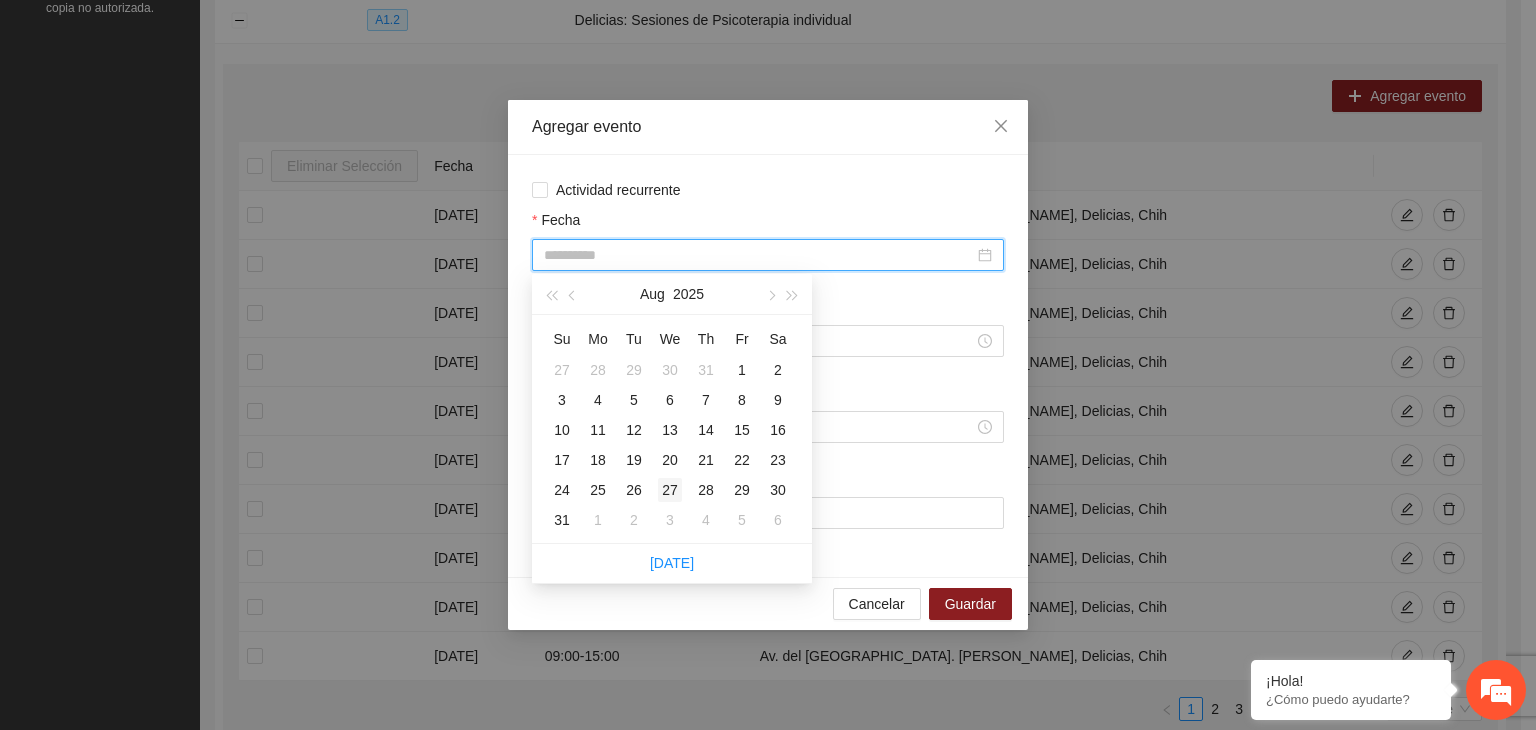 type on "**********" 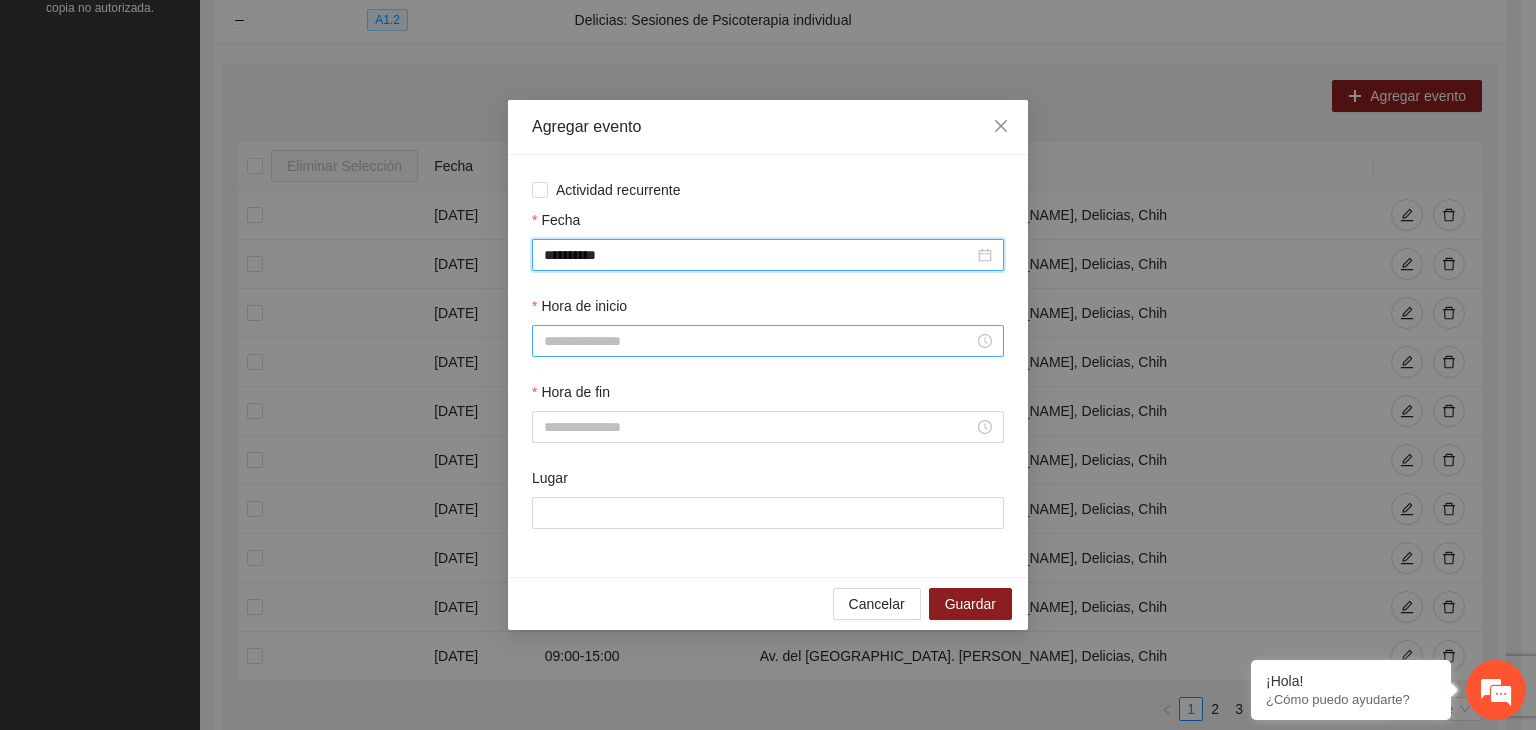 click on "Hora de inicio" at bounding box center [759, 341] 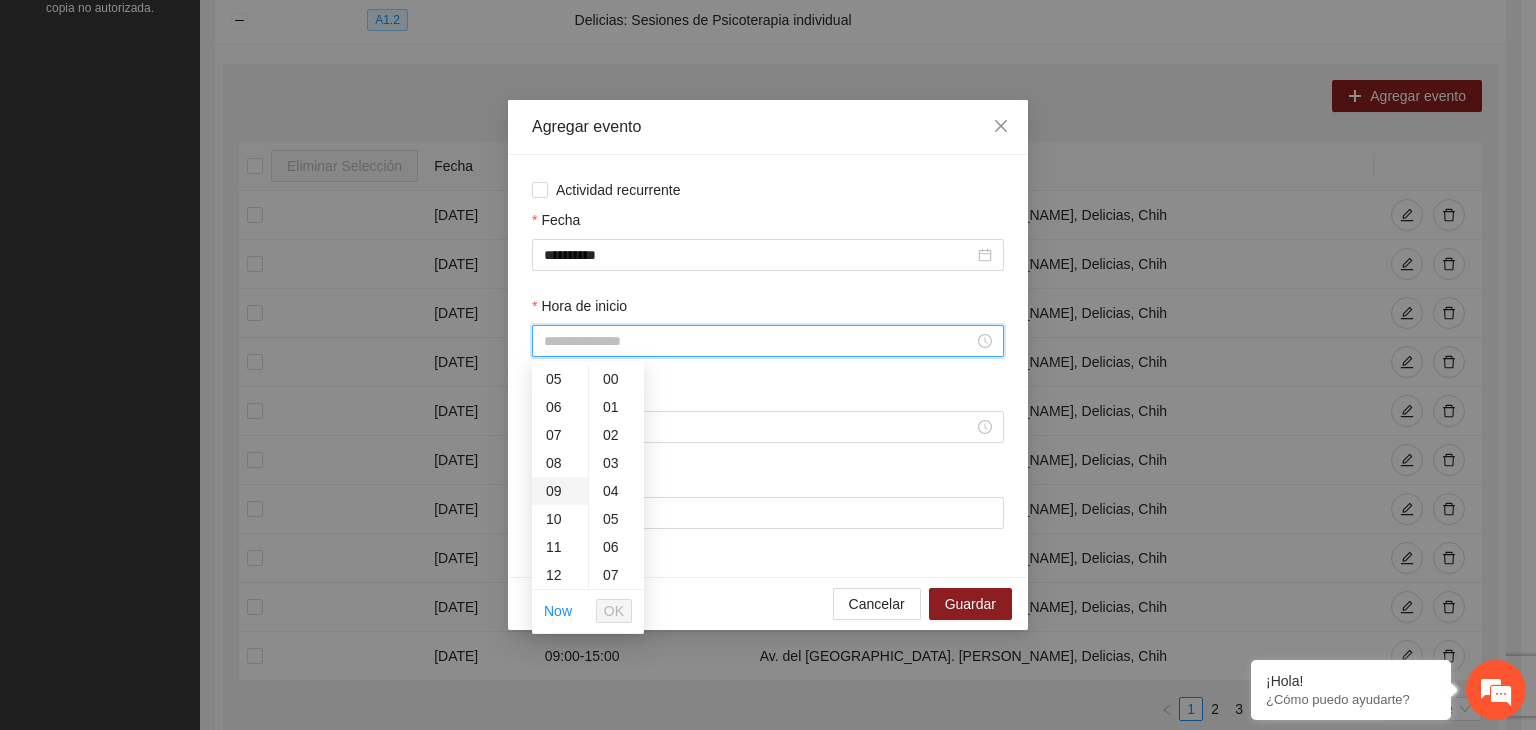 click on "09" at bounding box center (560, 491) 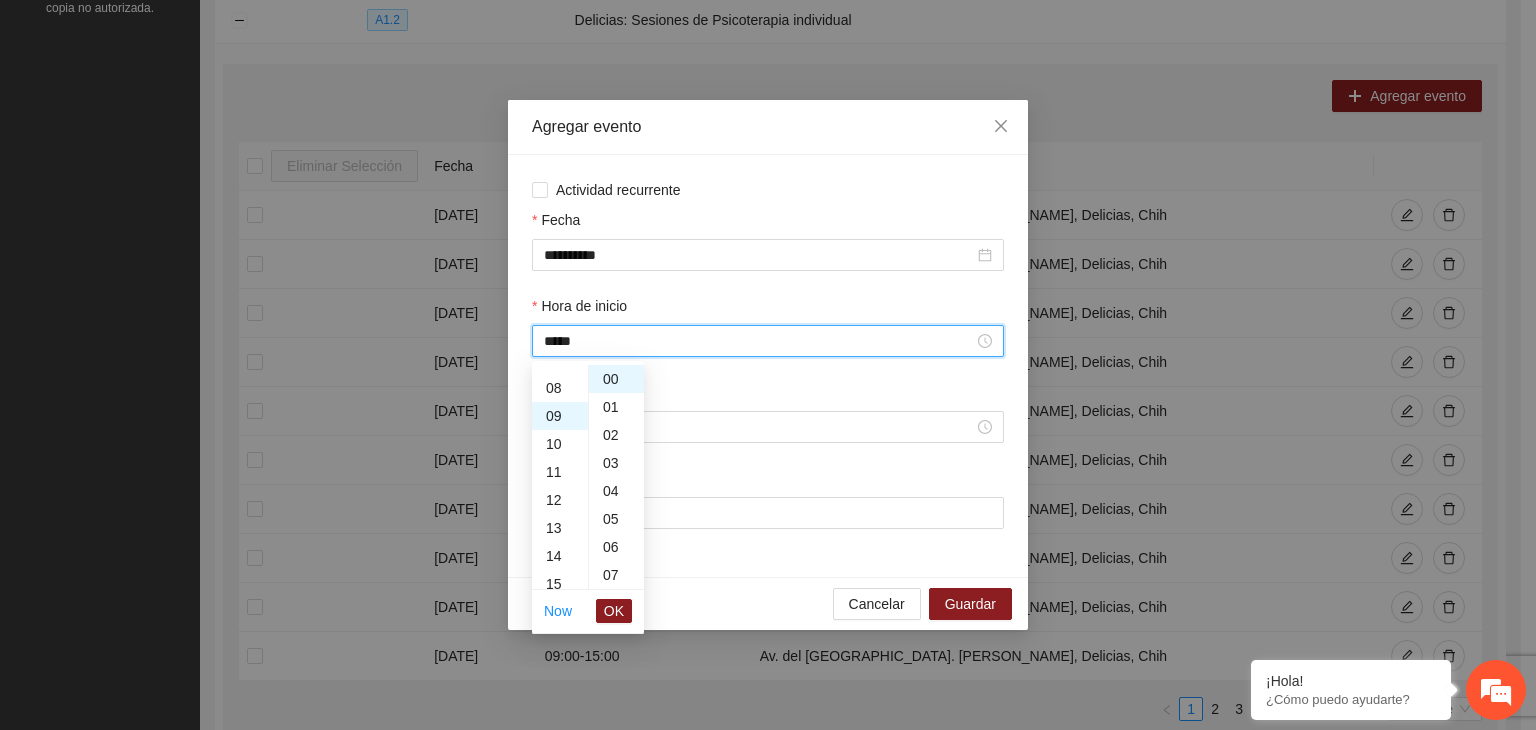 scroll, scrollTop: 252, scrollLeft: 0, axis: vertical 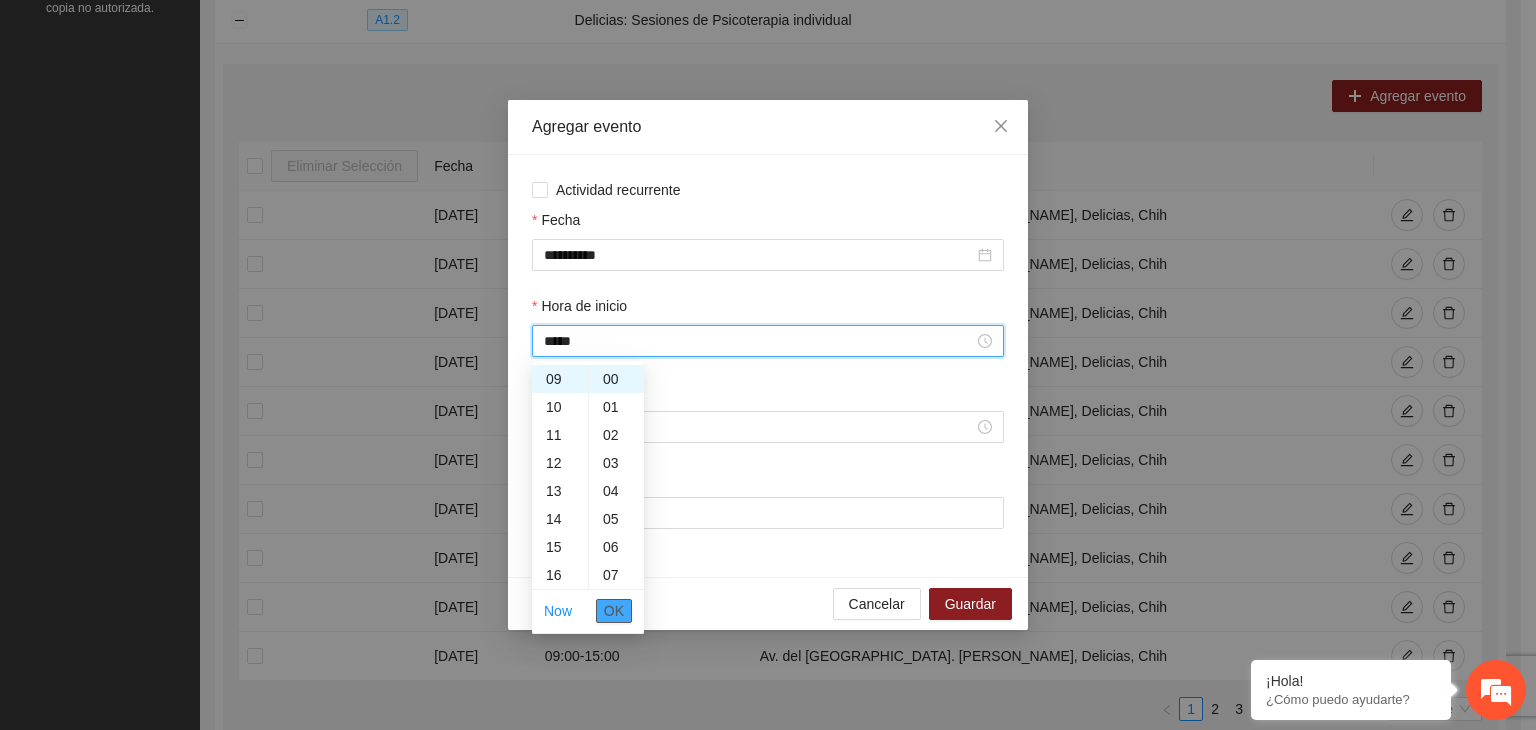 click on "OK" at bounding box center [614, 611] 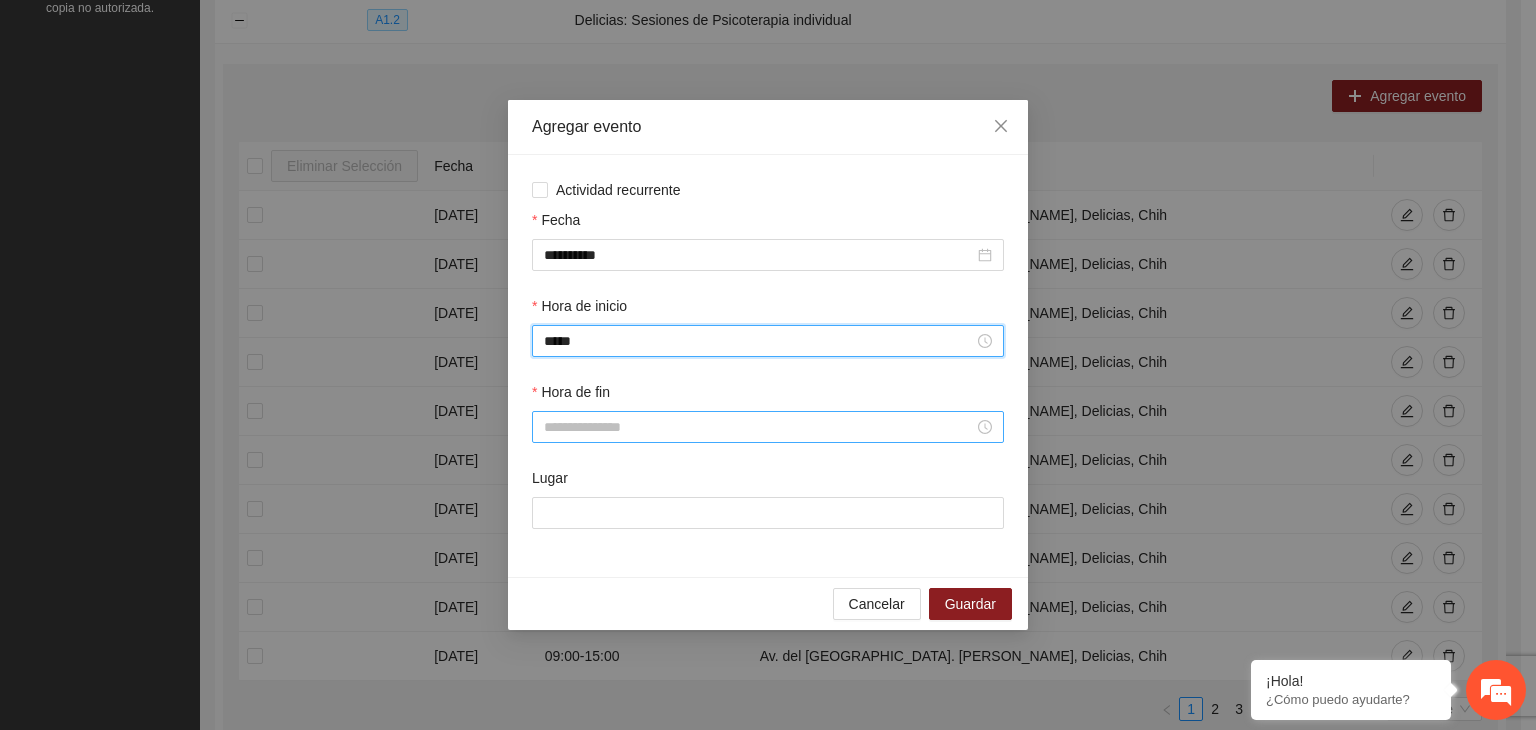 click at bounding box center [768, 427] 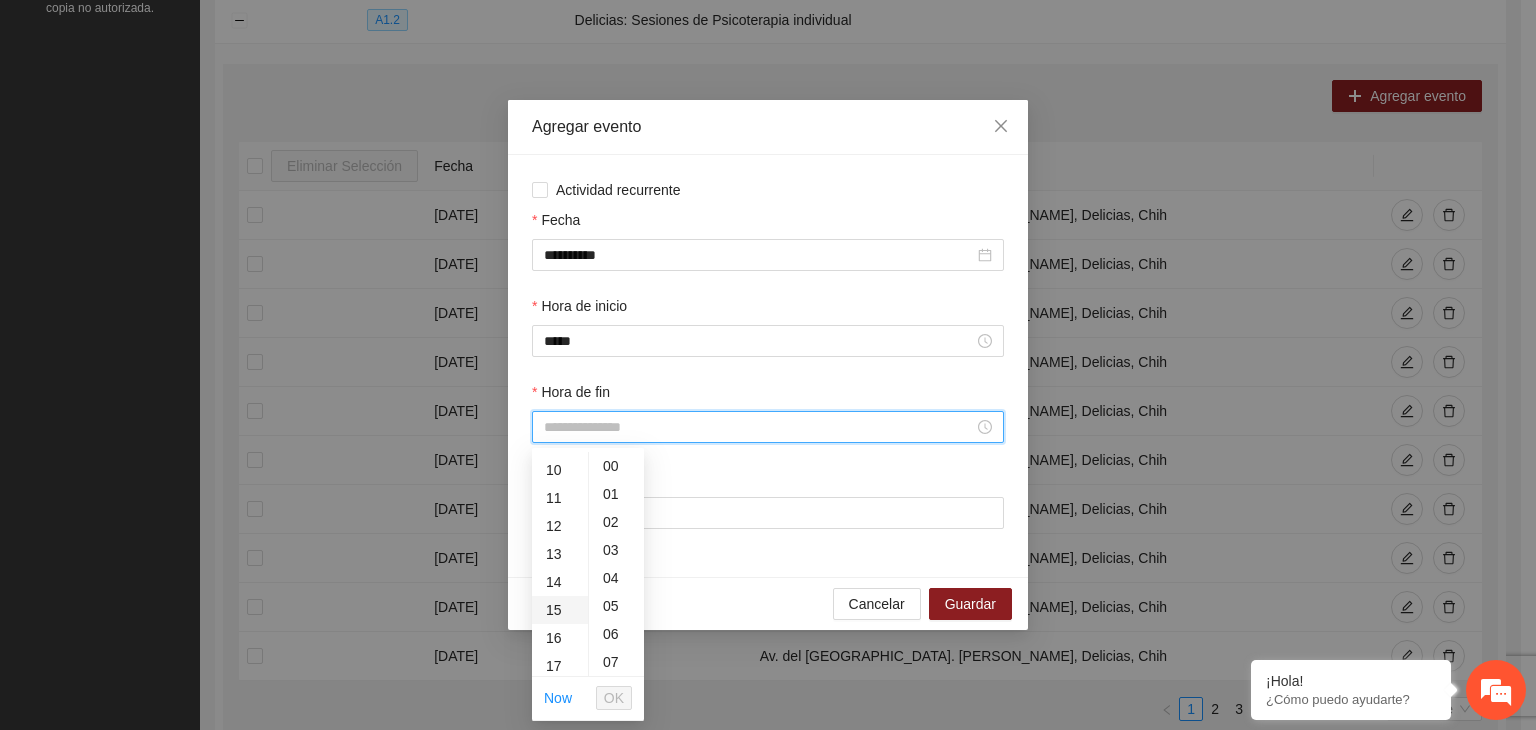 click on "15" at bounding box center (560, 610) 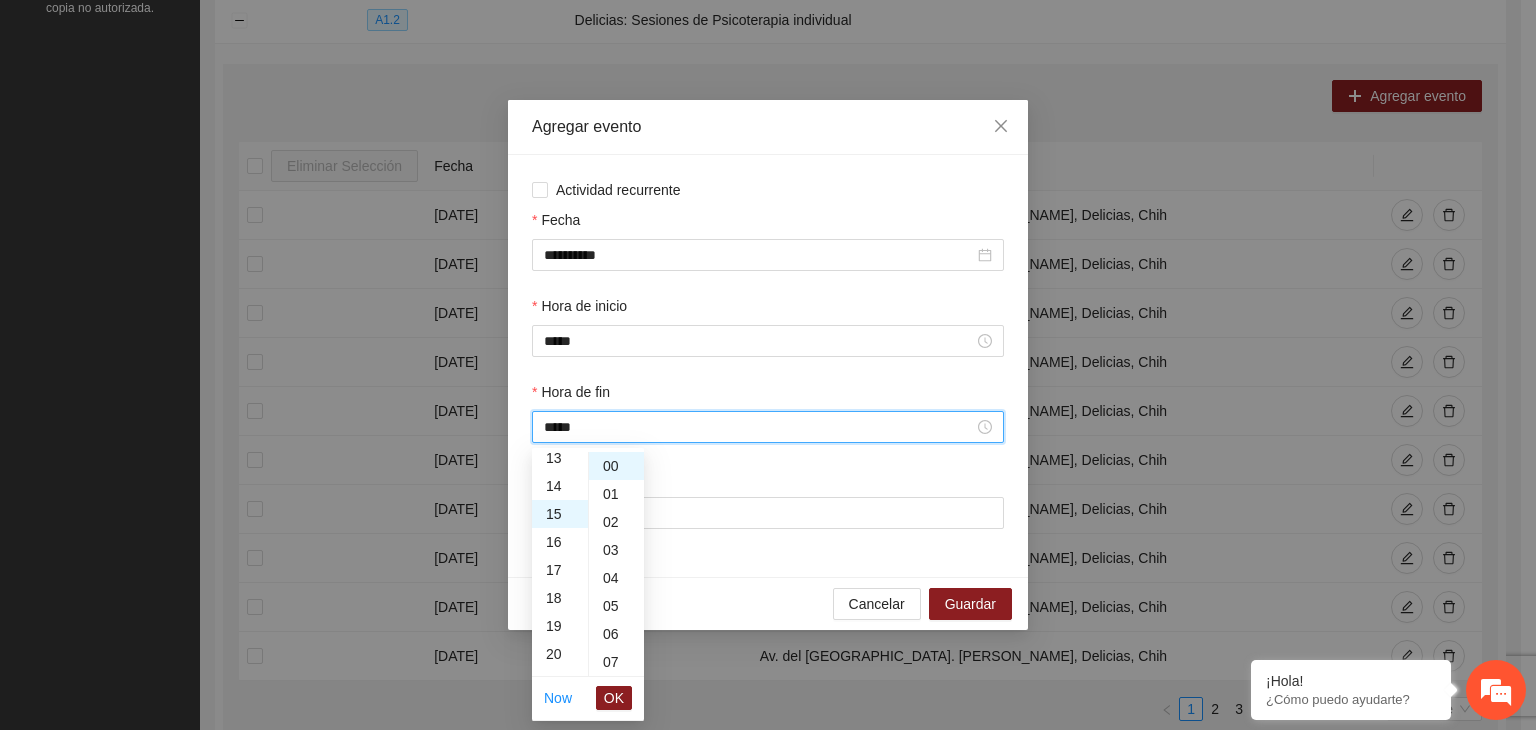 scroll, scrollTop: 420, scrollLeft: 0, axis: vertical 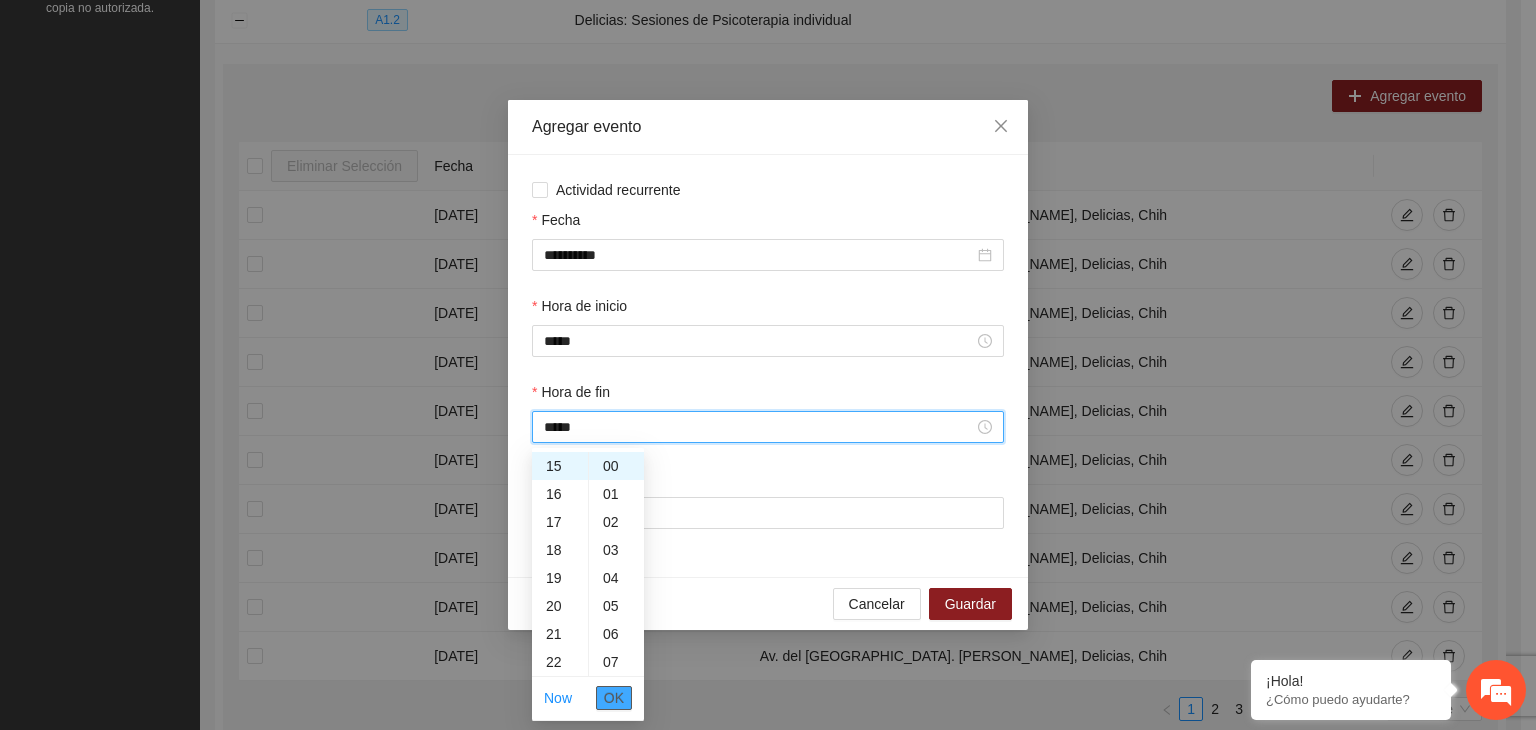 click on "OK" at bounding box center (614, 698) 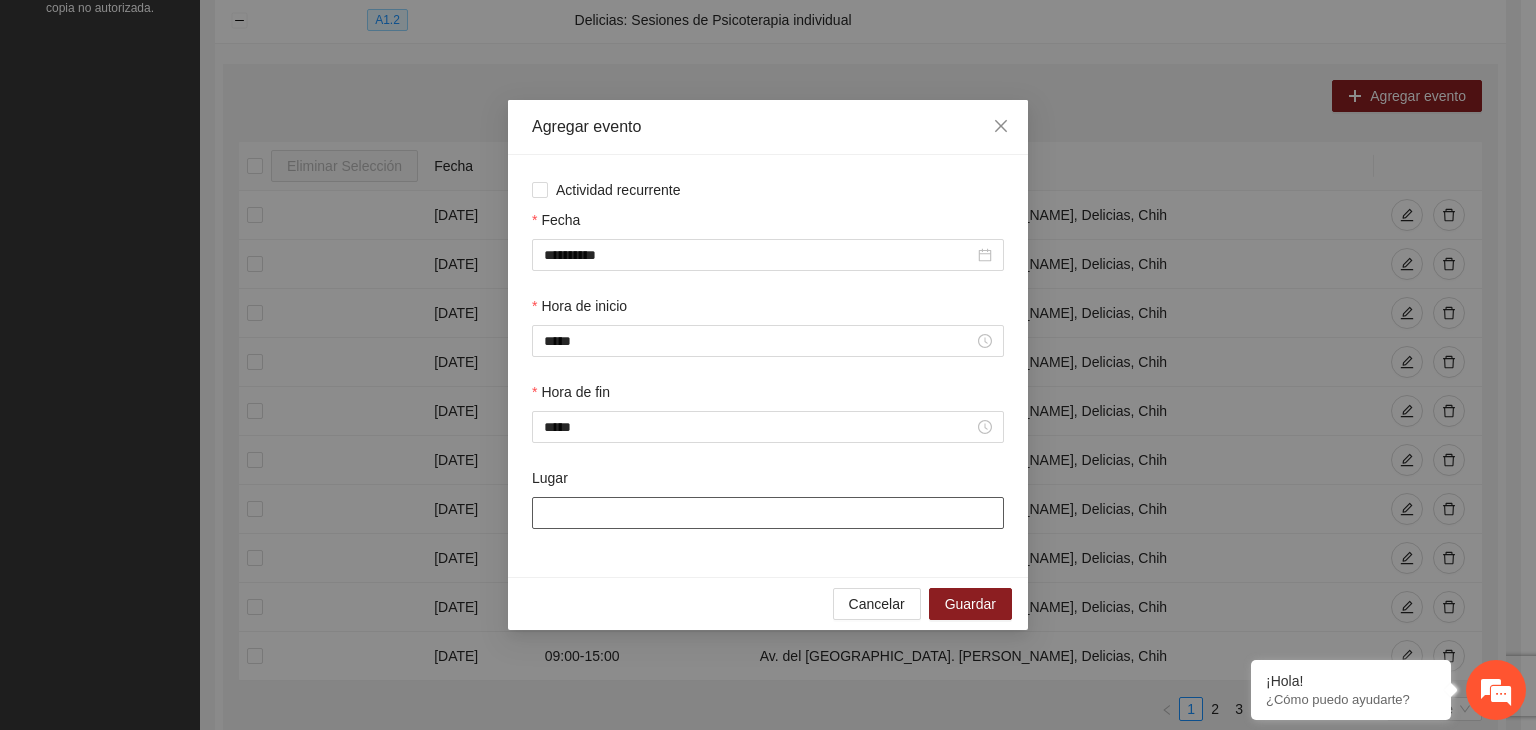 click on "Lugar" at bounding box center [768, 513] 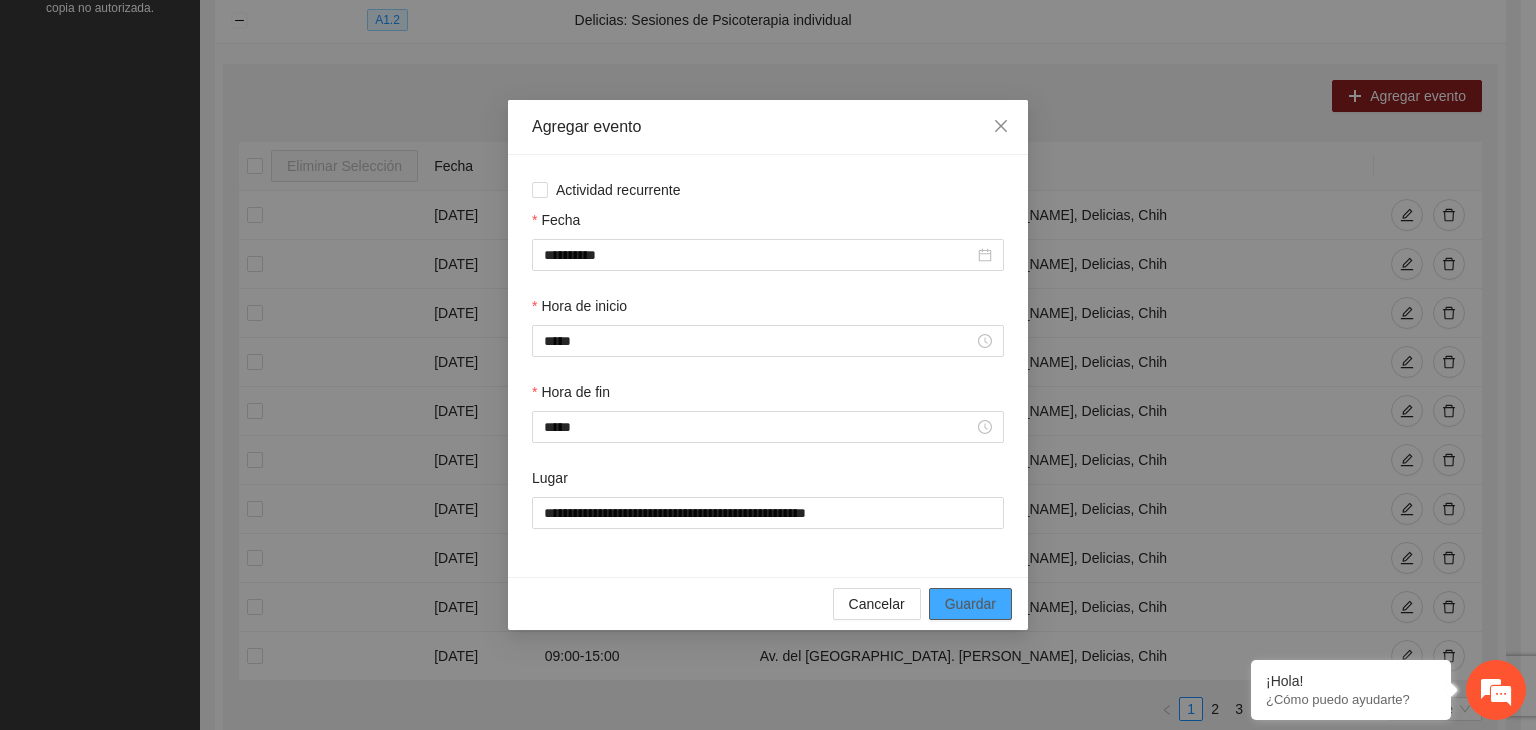 click on "Guardar" at bounding box center [970, 604] 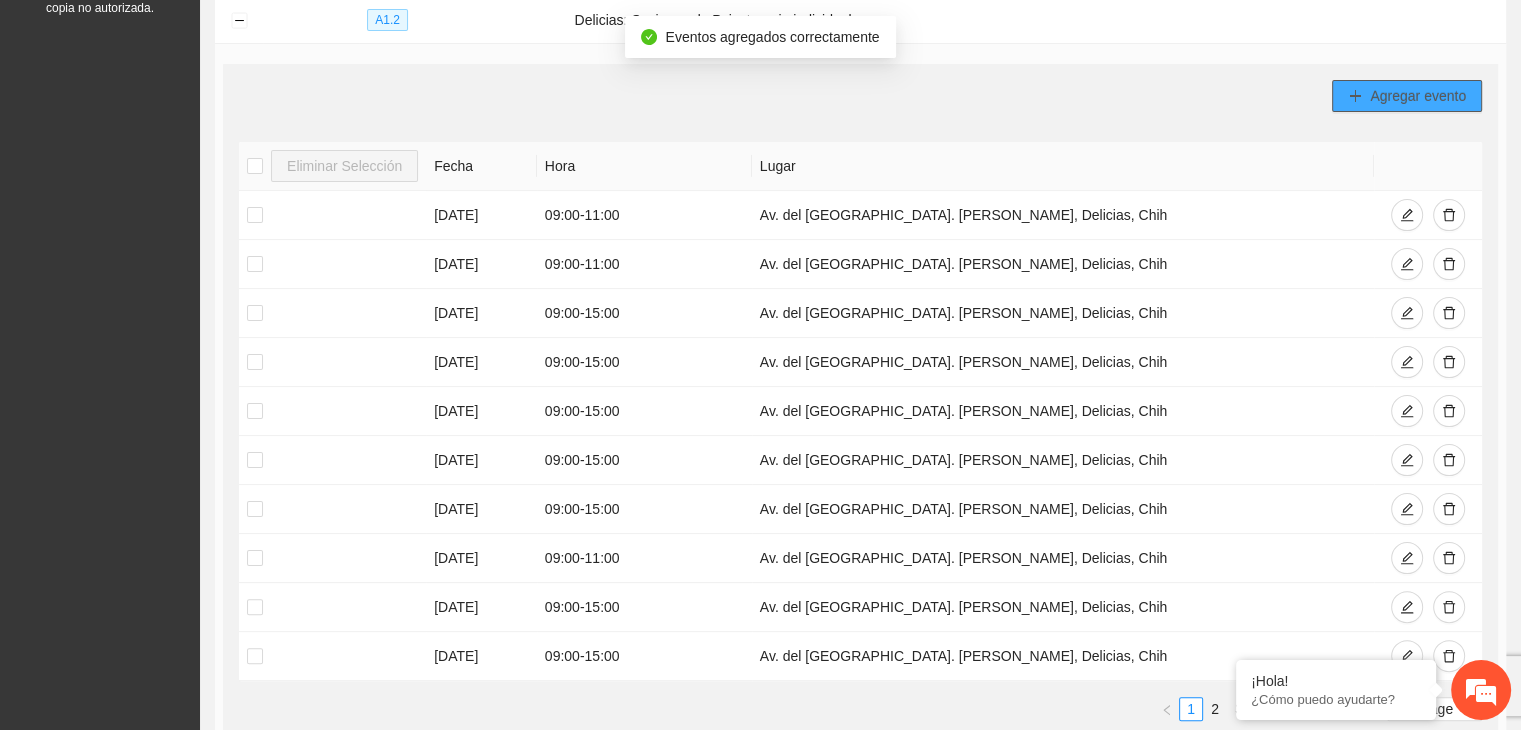 click on "Agregar evento" at bounding box center [1418, 96] 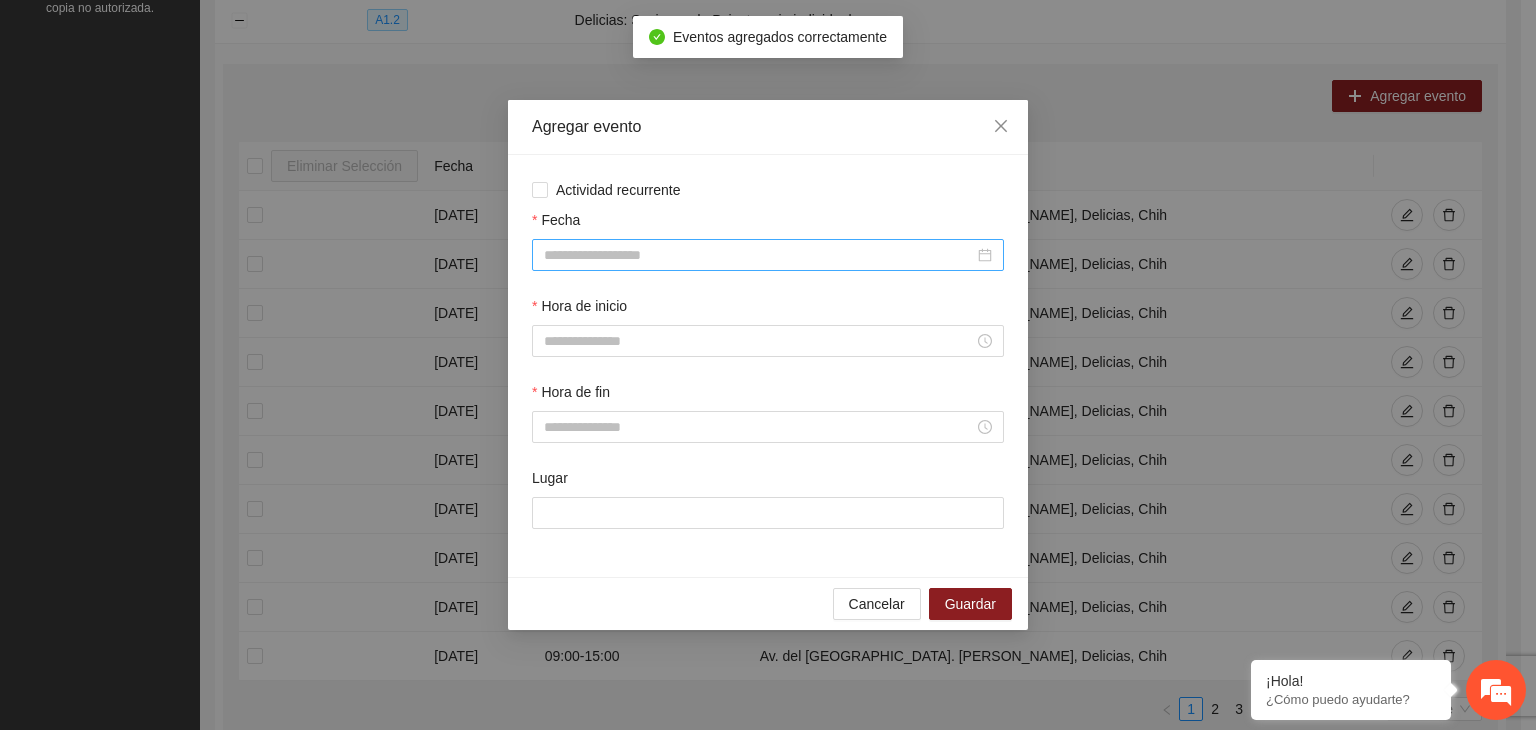 click on "Fecha" at bounding box center (759, 255) 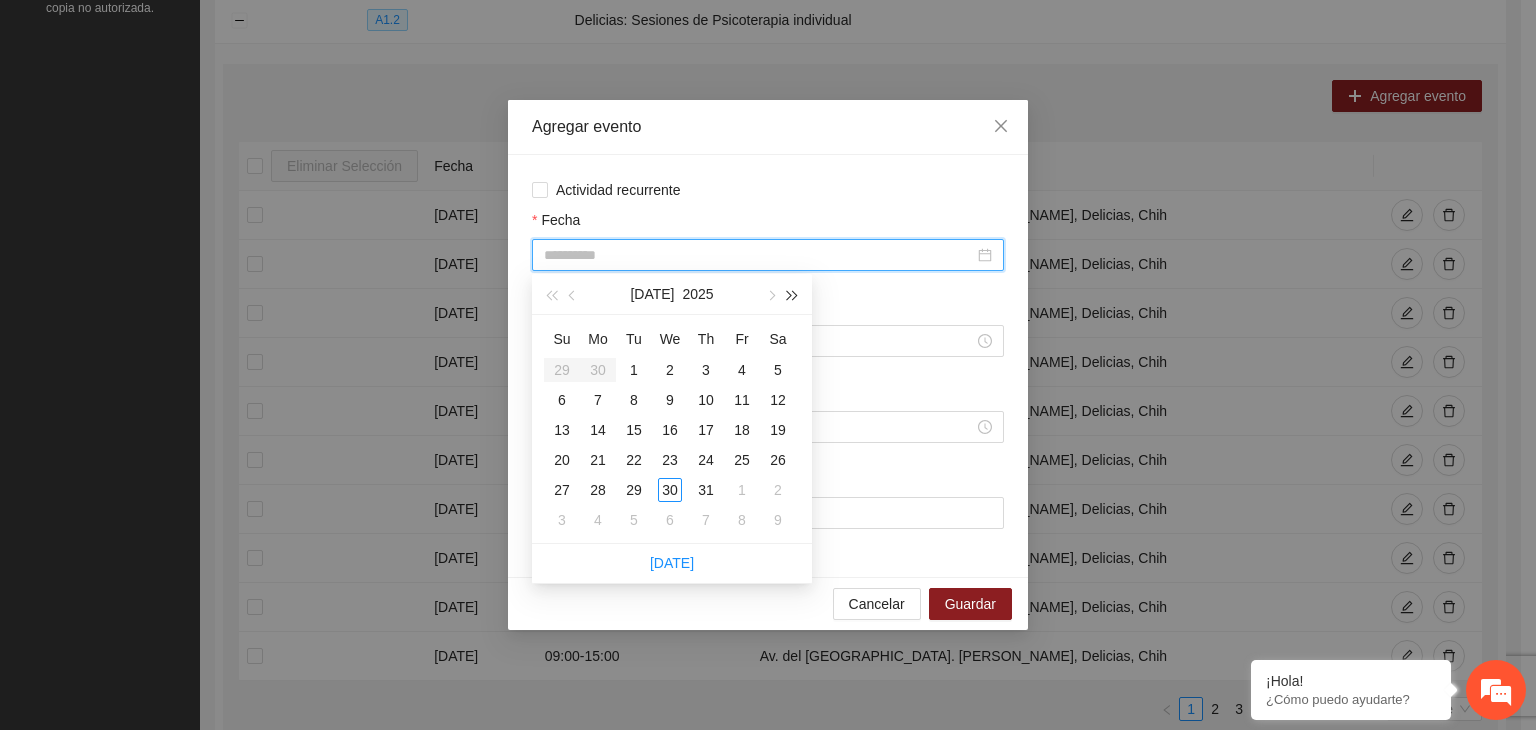 type on "**********" 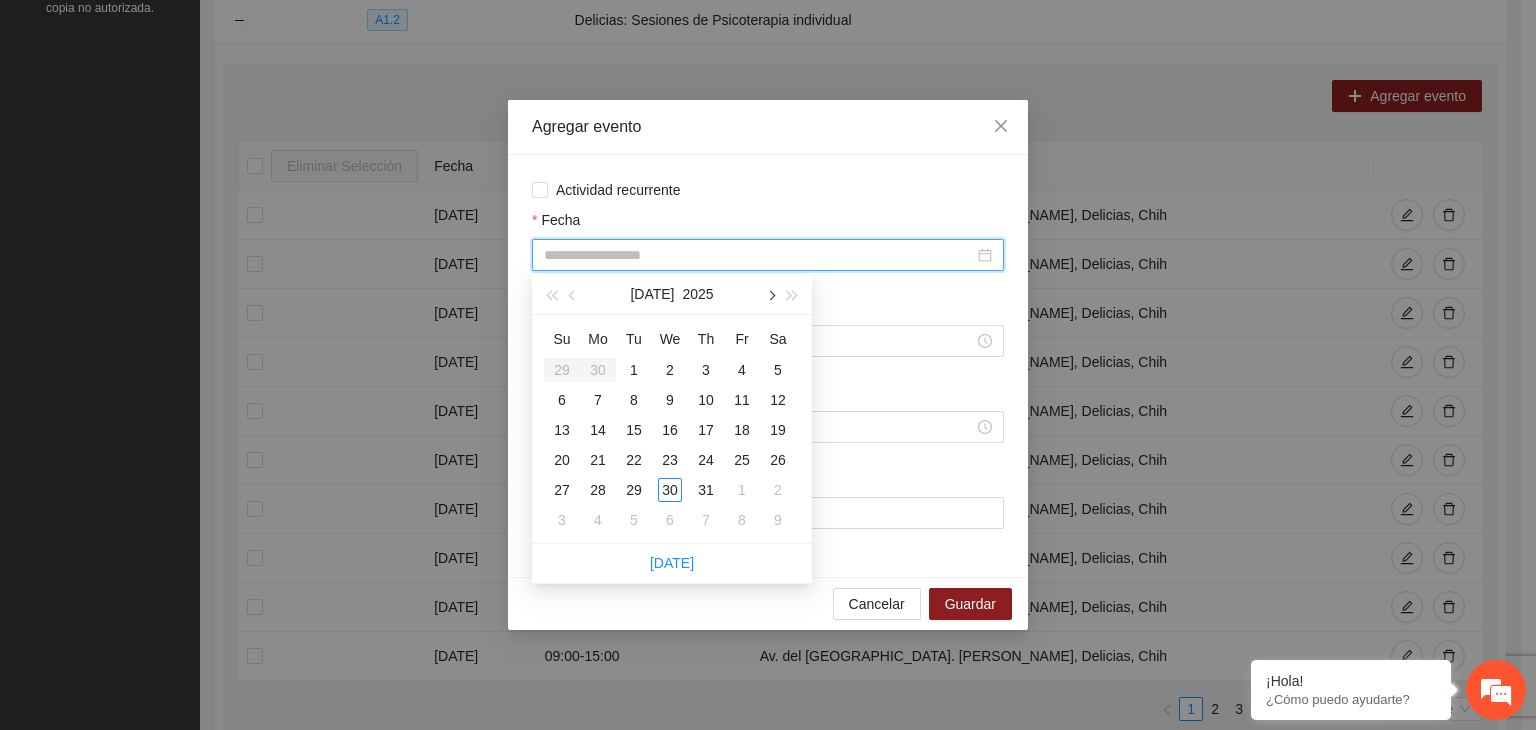 click at bounding box center (770, 294) 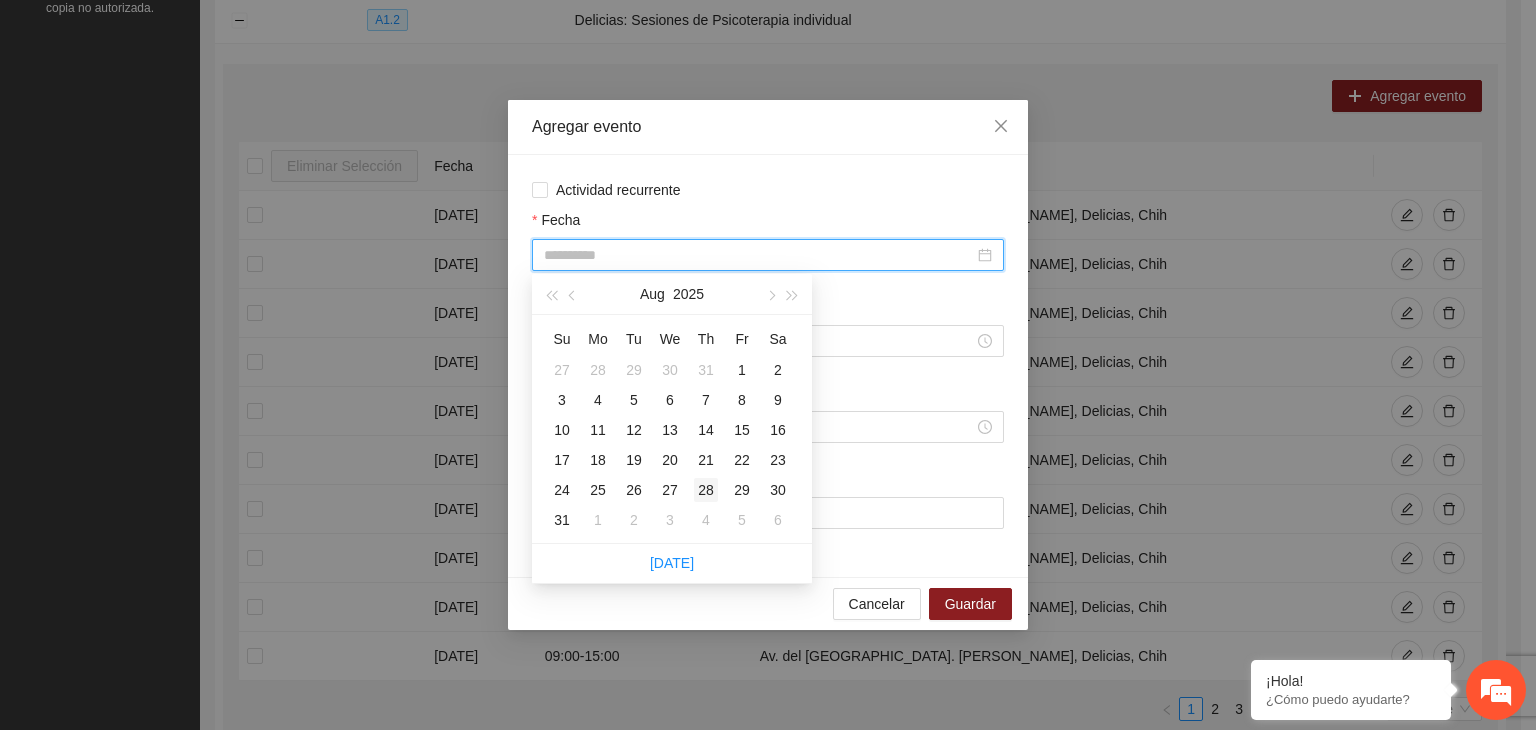 type on "**********" 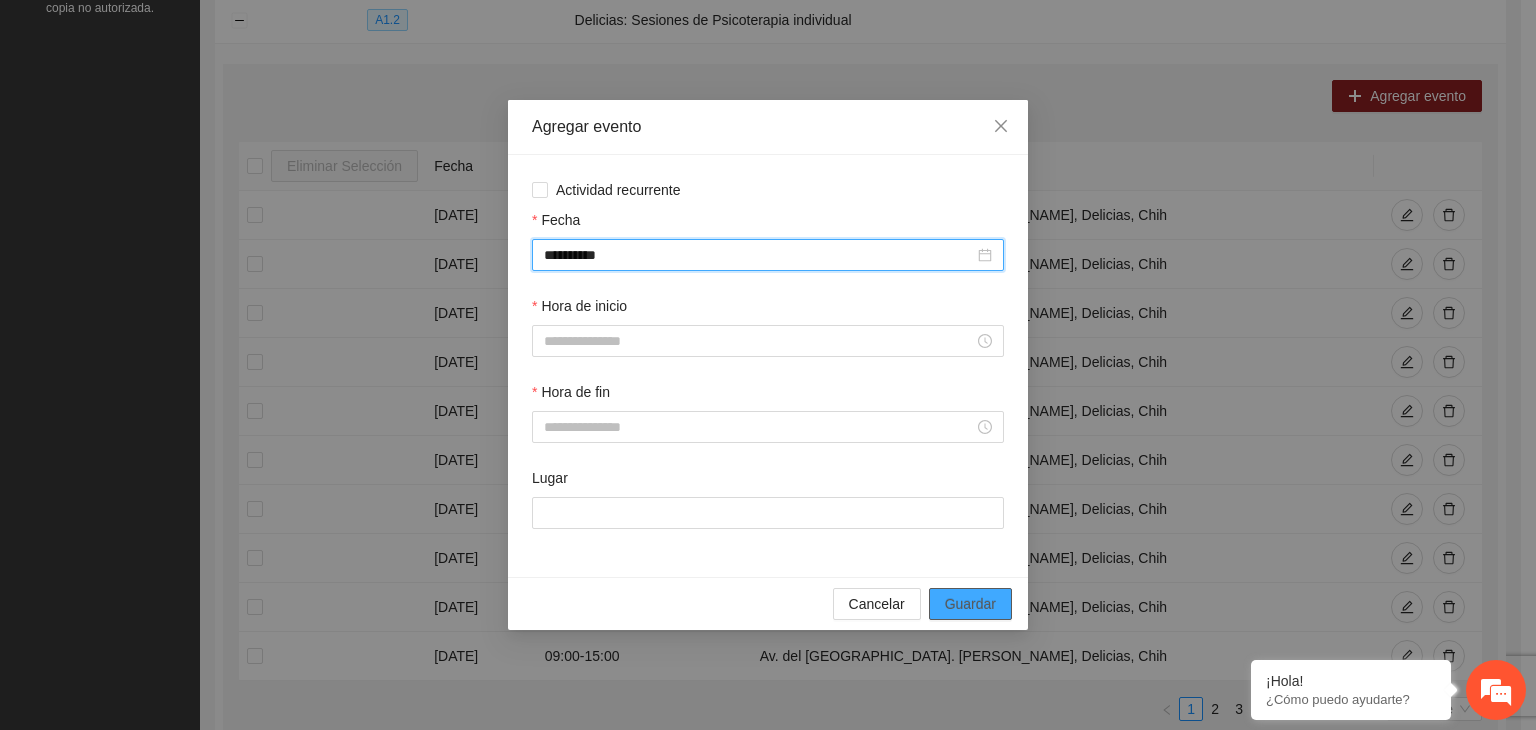 click on "Guardar" at bounding box center [970, 604] 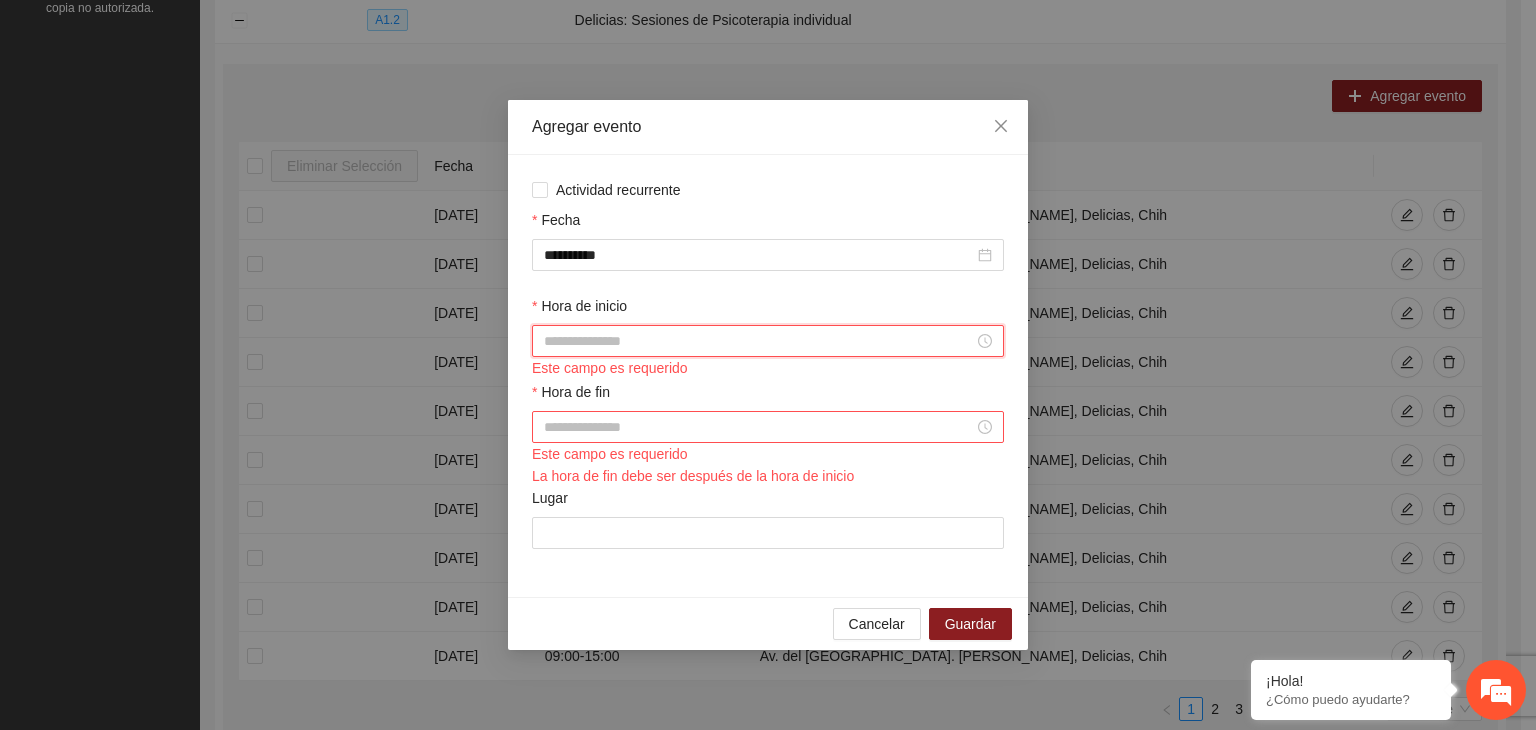 click on "Hora de inicio" at bounding box center (759, 341) 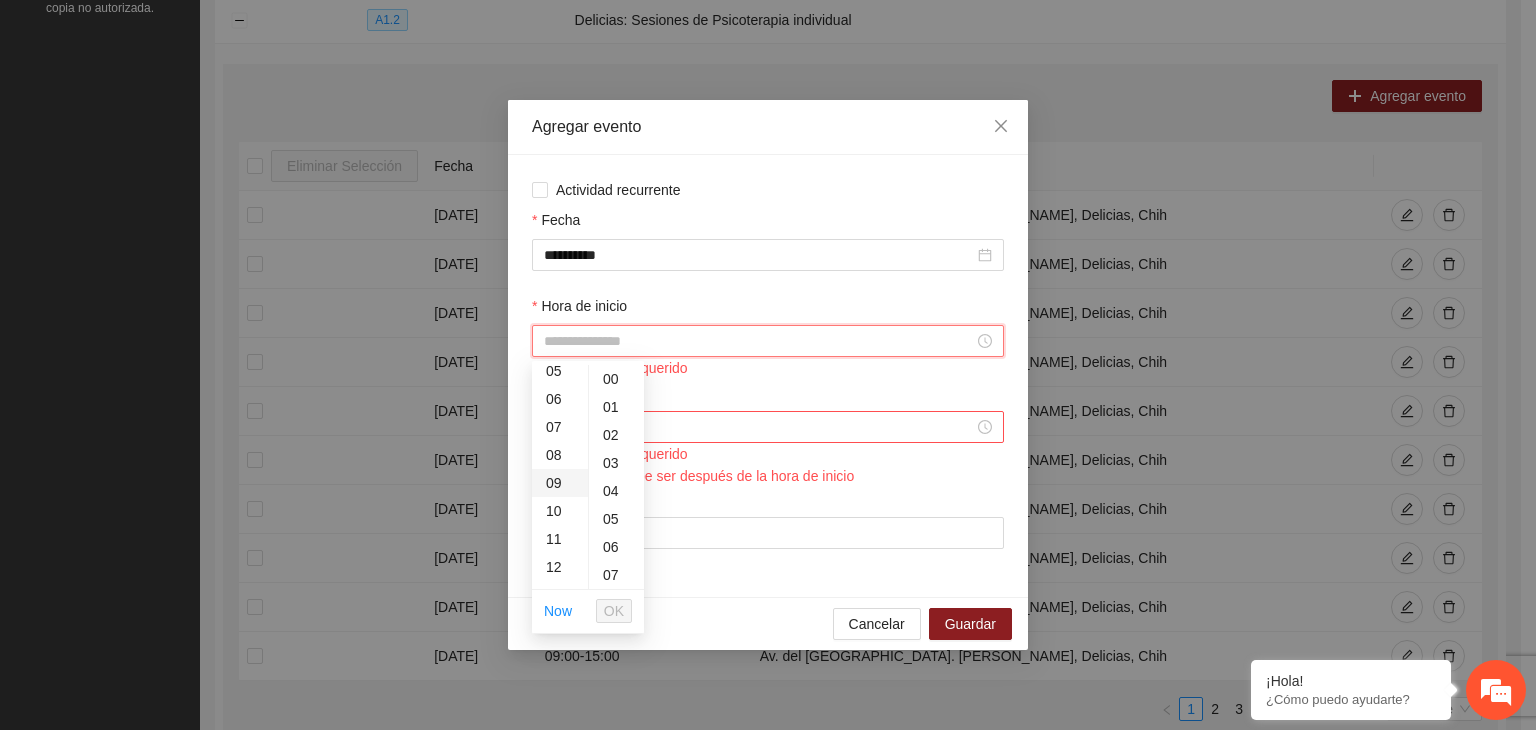click on "09" at bounding box center (560, 483) 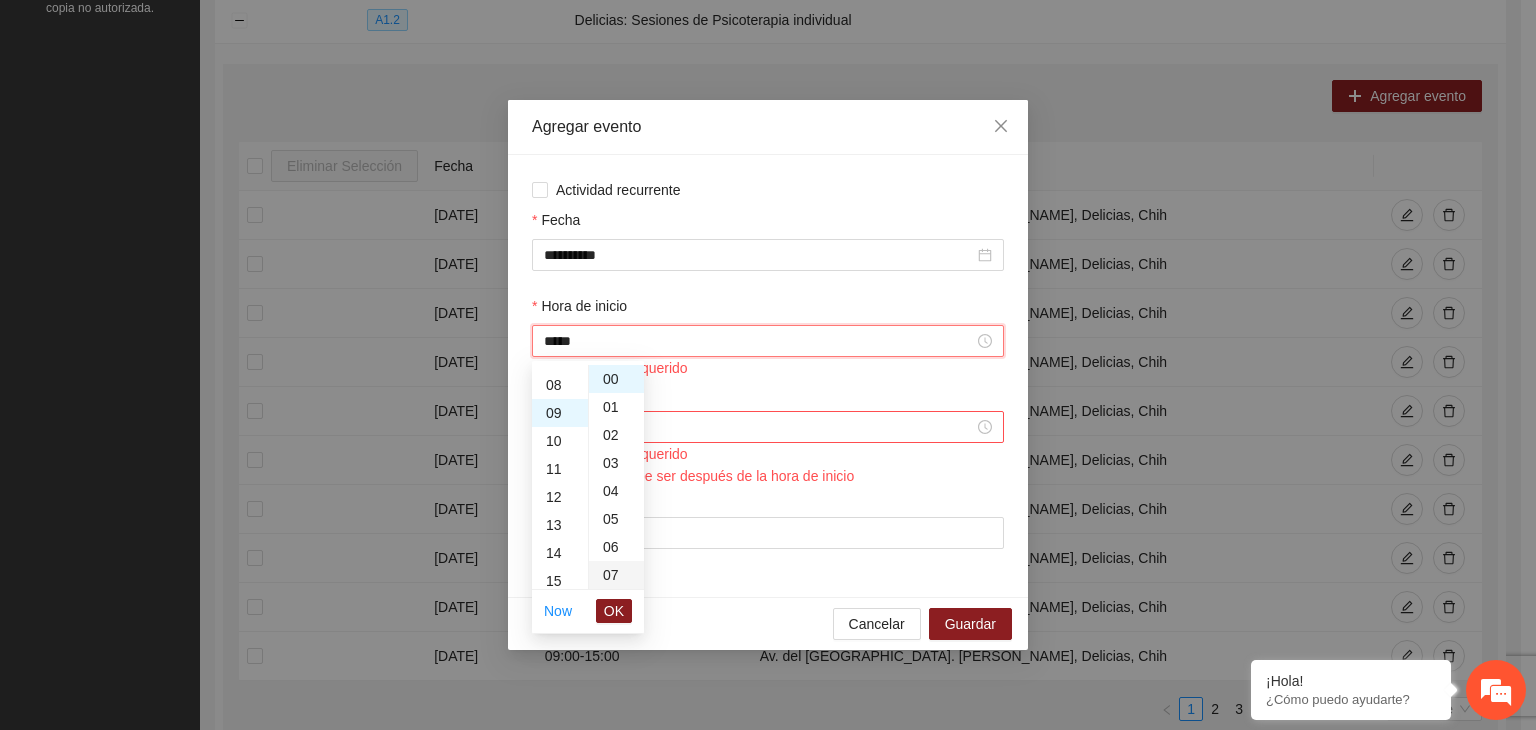 scroll, scrollTop: 252, scrollLeft: 0, axis: vertical 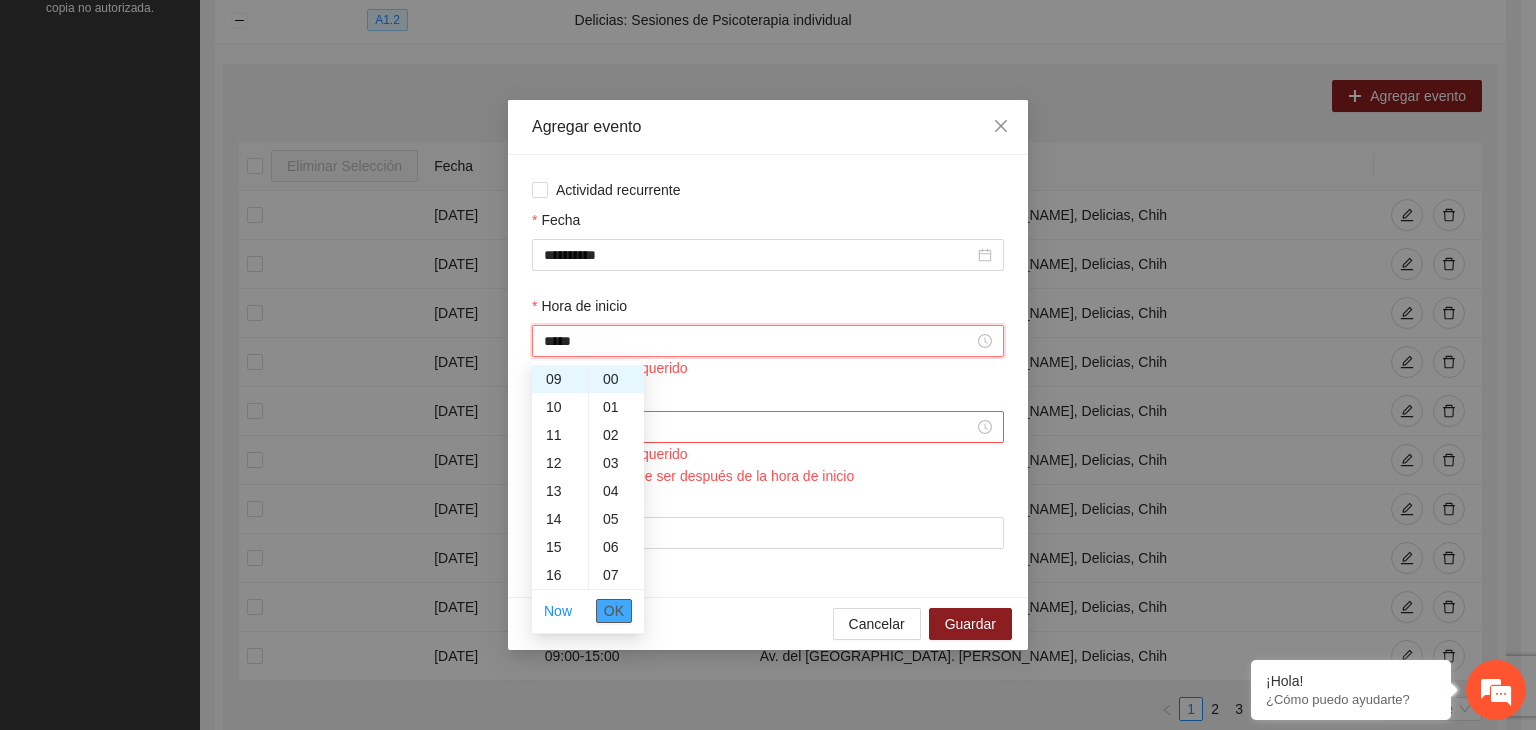 click on "OK" at bounding box center [614, 611] 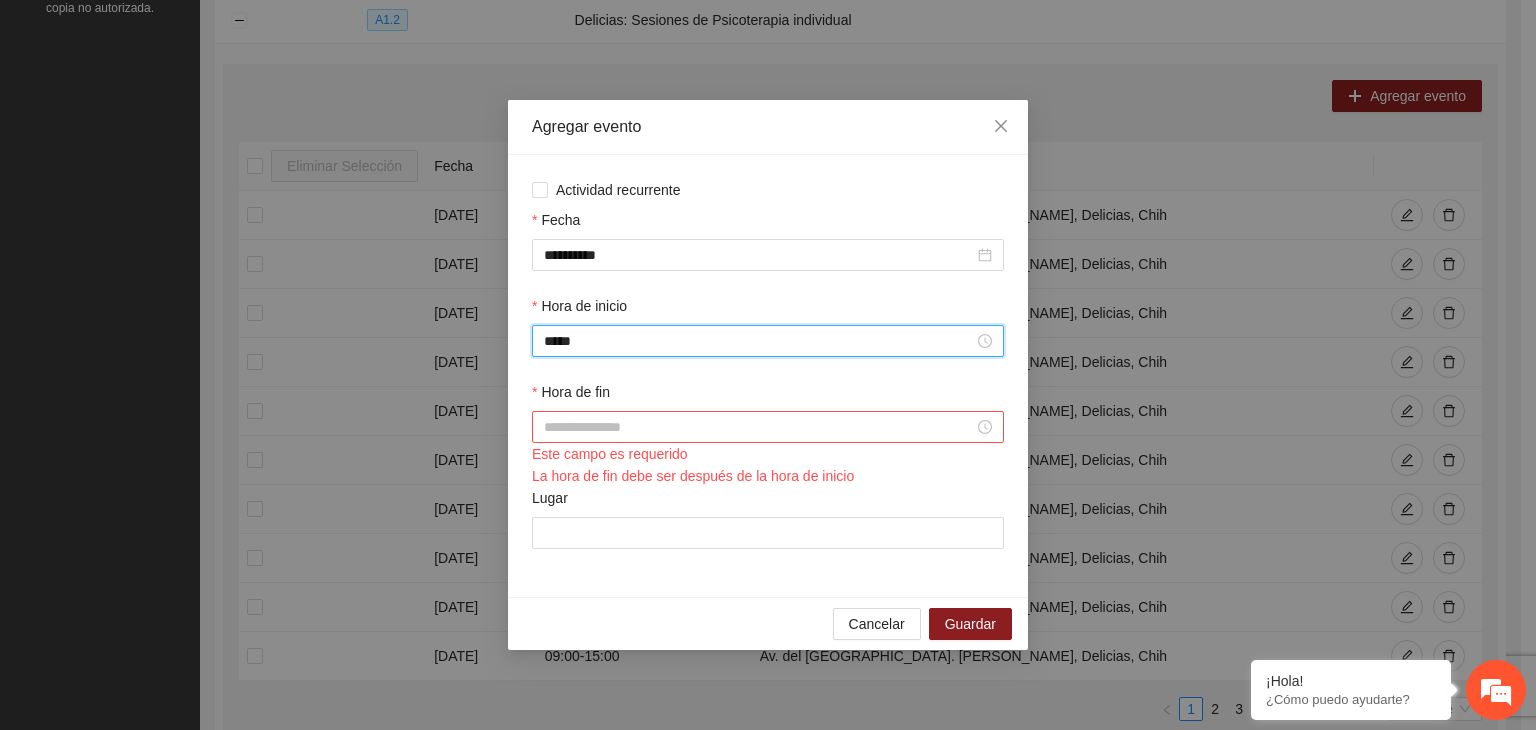 click on "Hora de fin" at bounding box center (759, 427) 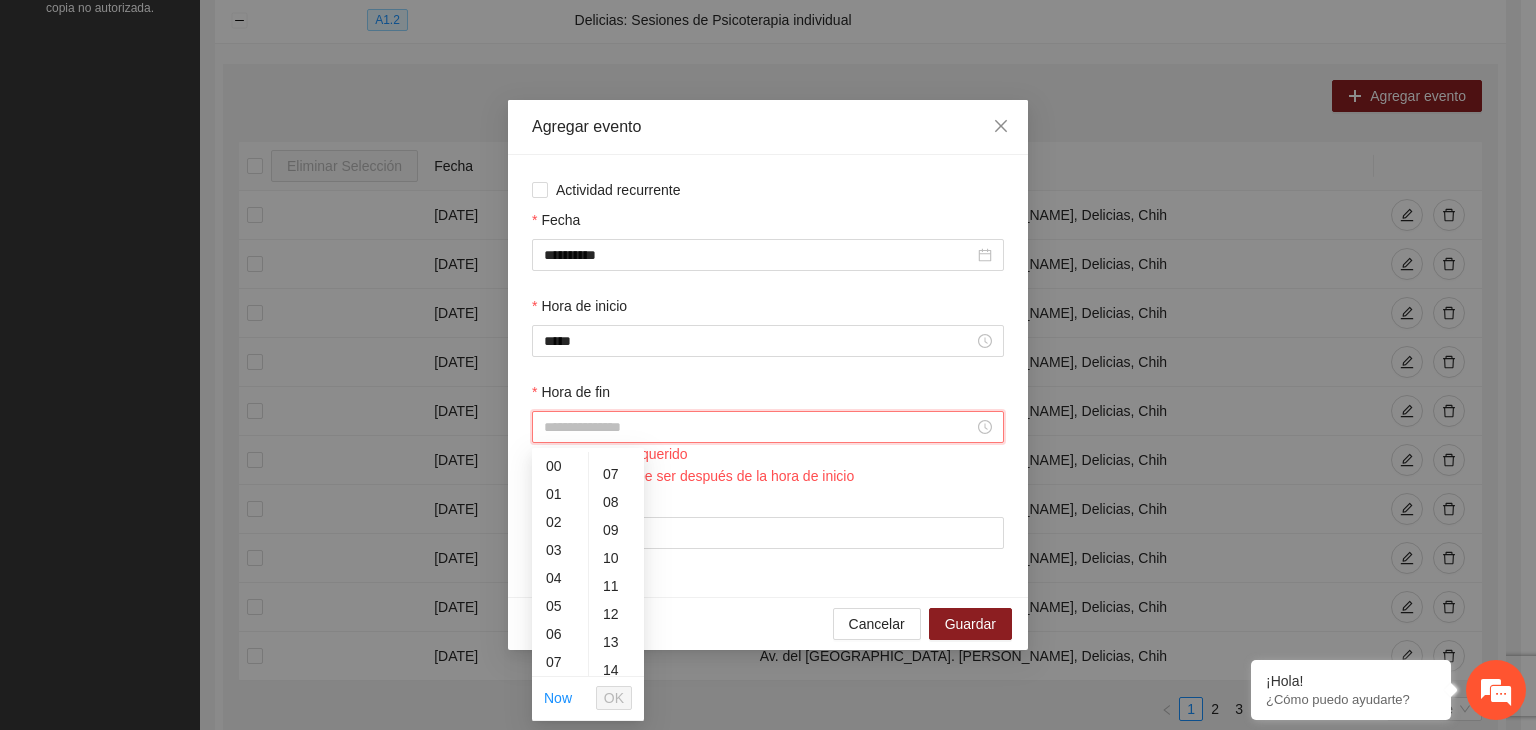 scroll, scrollTop: 188, scrollLeft: 0, axis: vertical 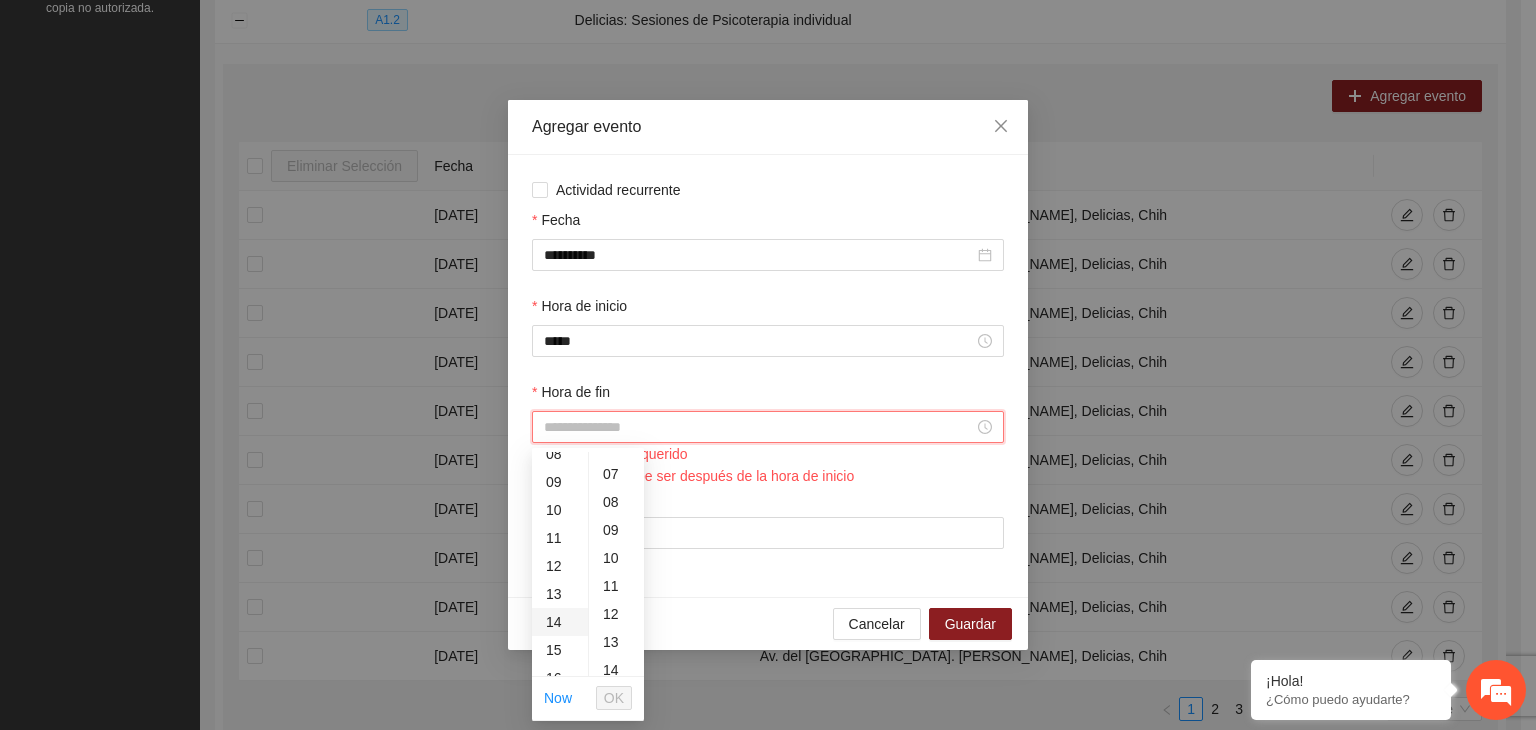 click on "15" at bounding box center [560, 650] 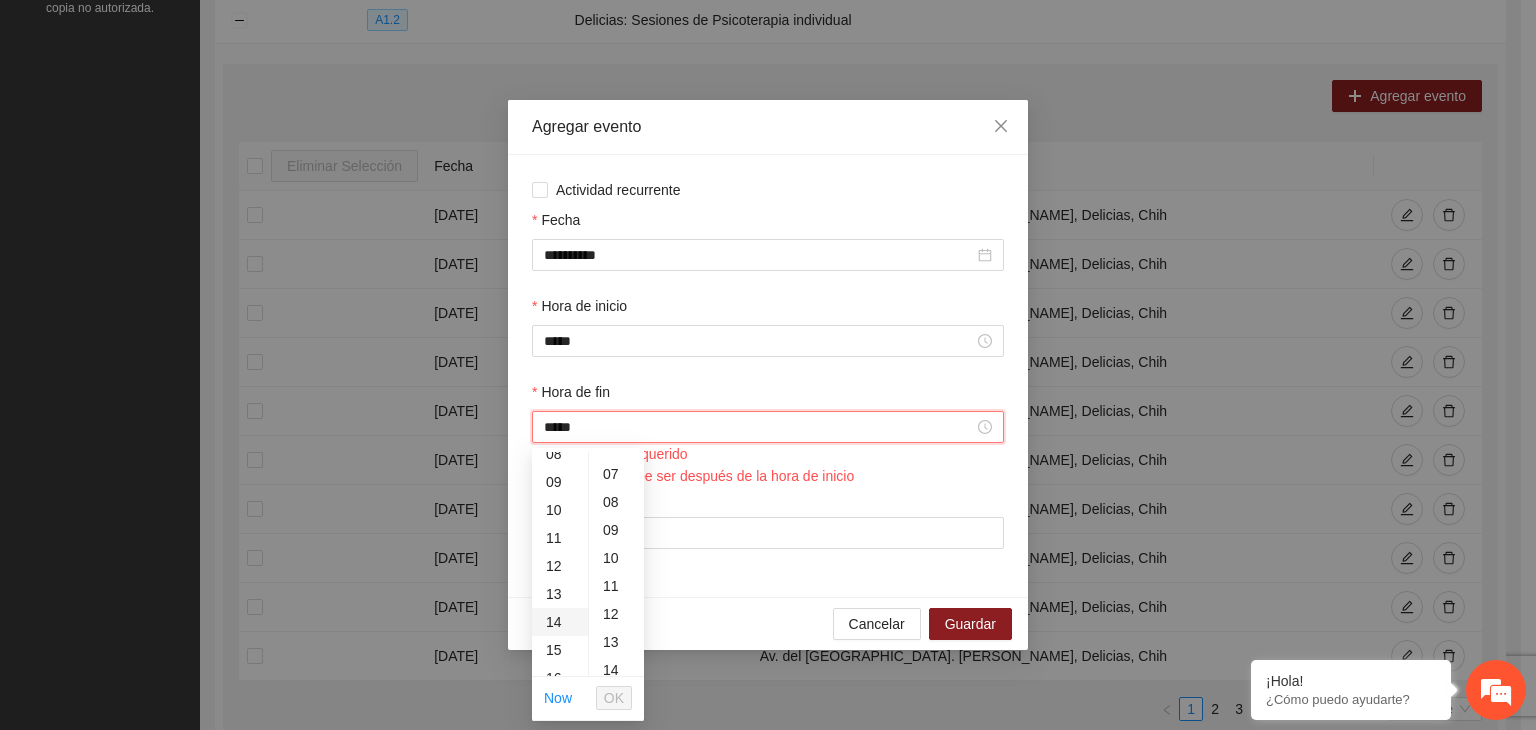 scroll, scrollTop: 357, scrollLeft: 0, axis: vertical 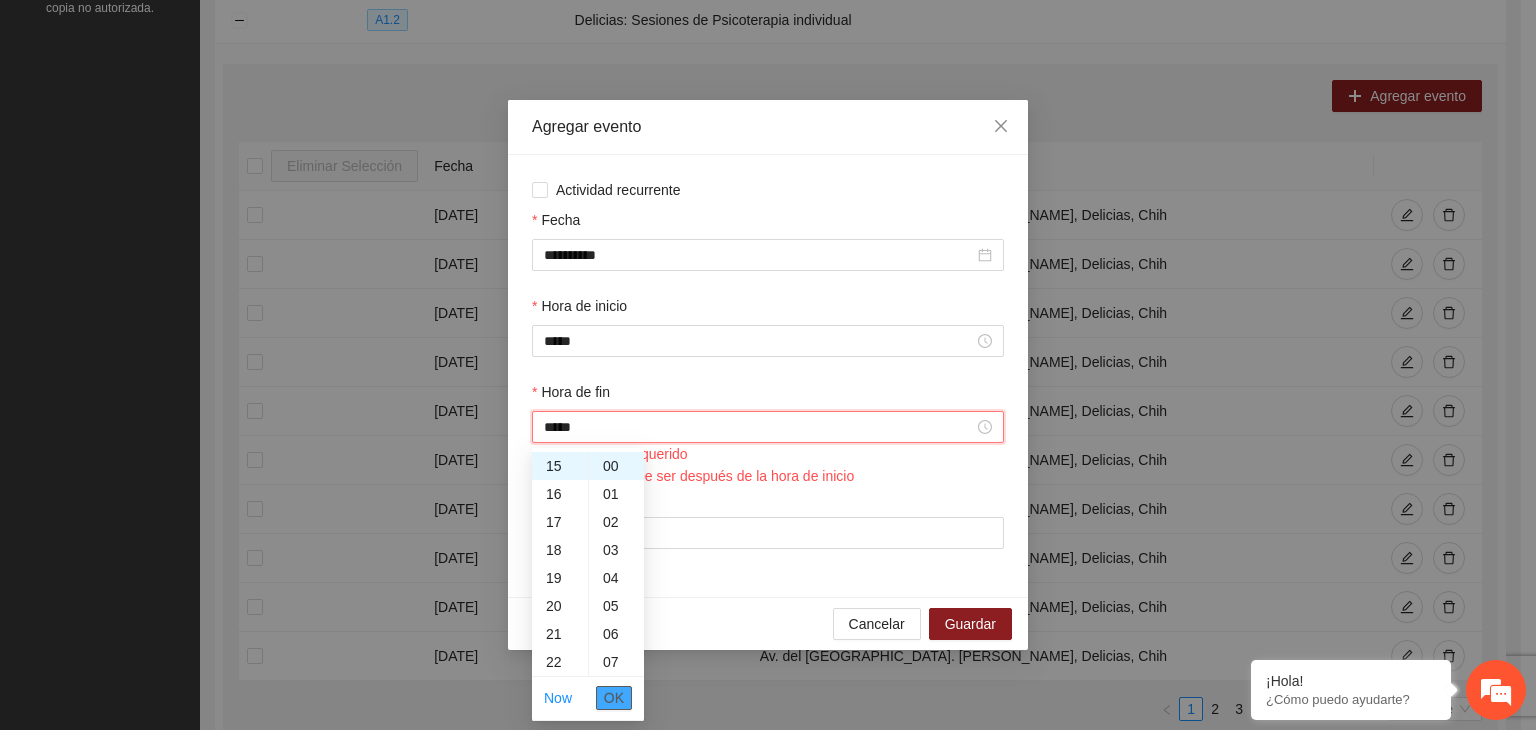 click on "OK" at bounding box center (614, 698) 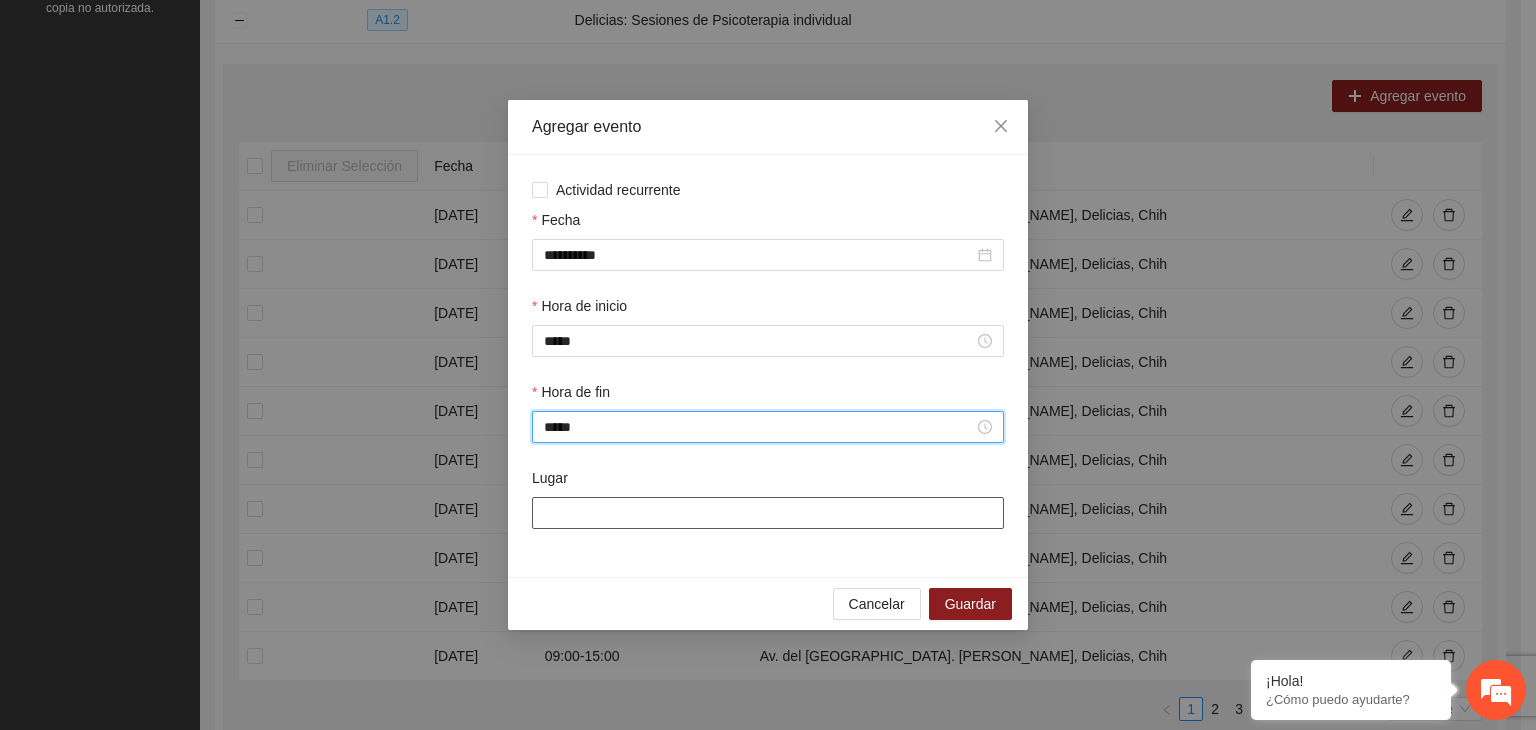 click on "Lugar" at bounding box center [768, 513] 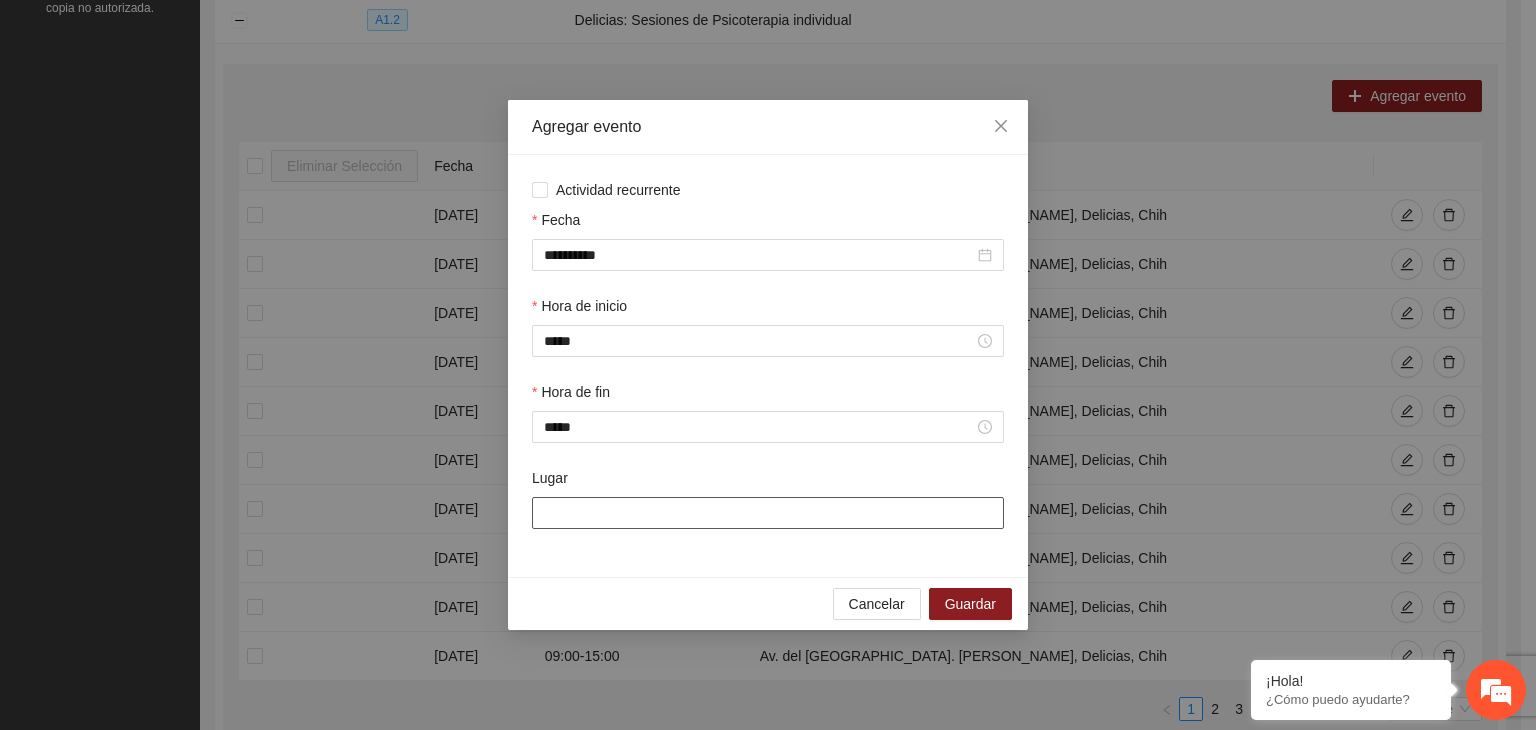 type on "**********" 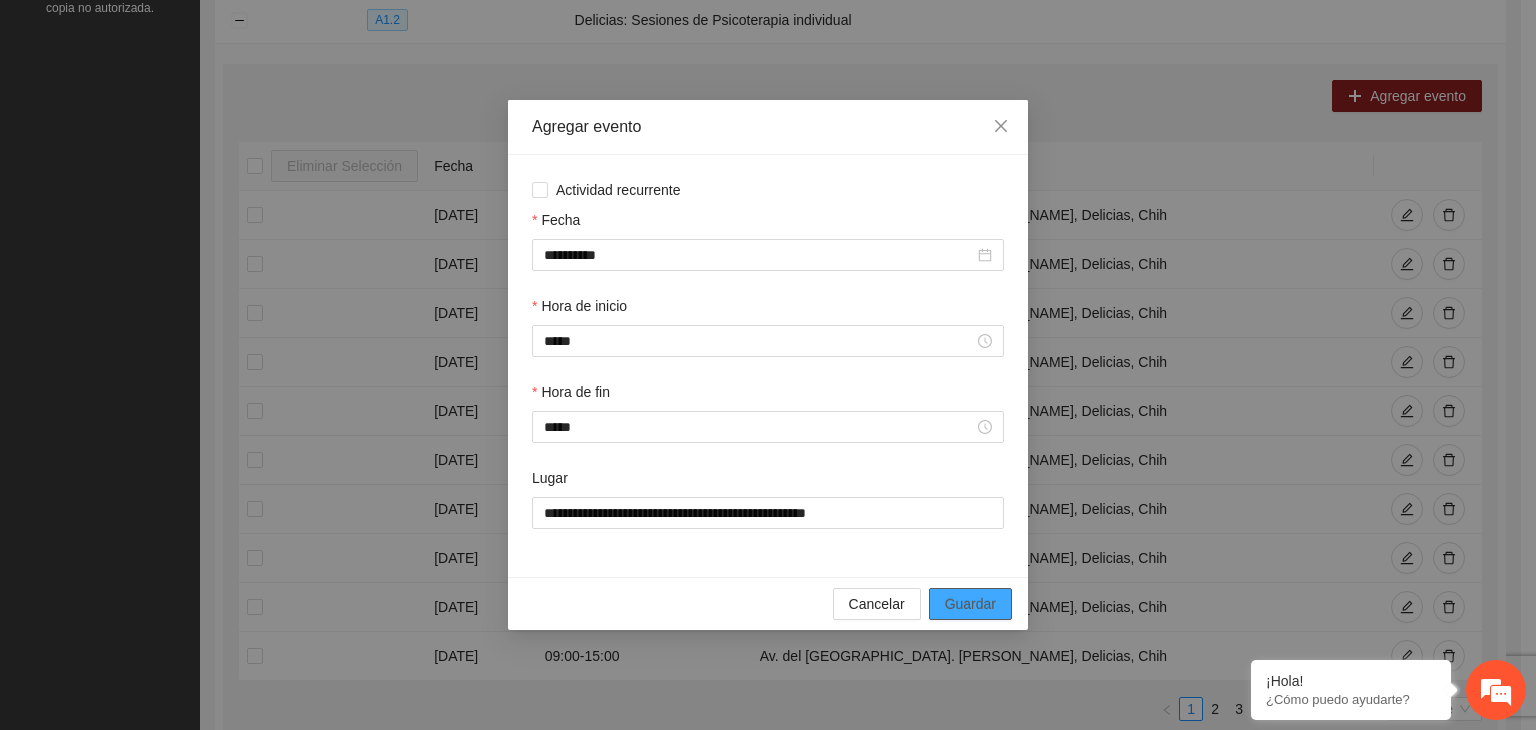 click on "Guardar" at bounding box center (970, 604) 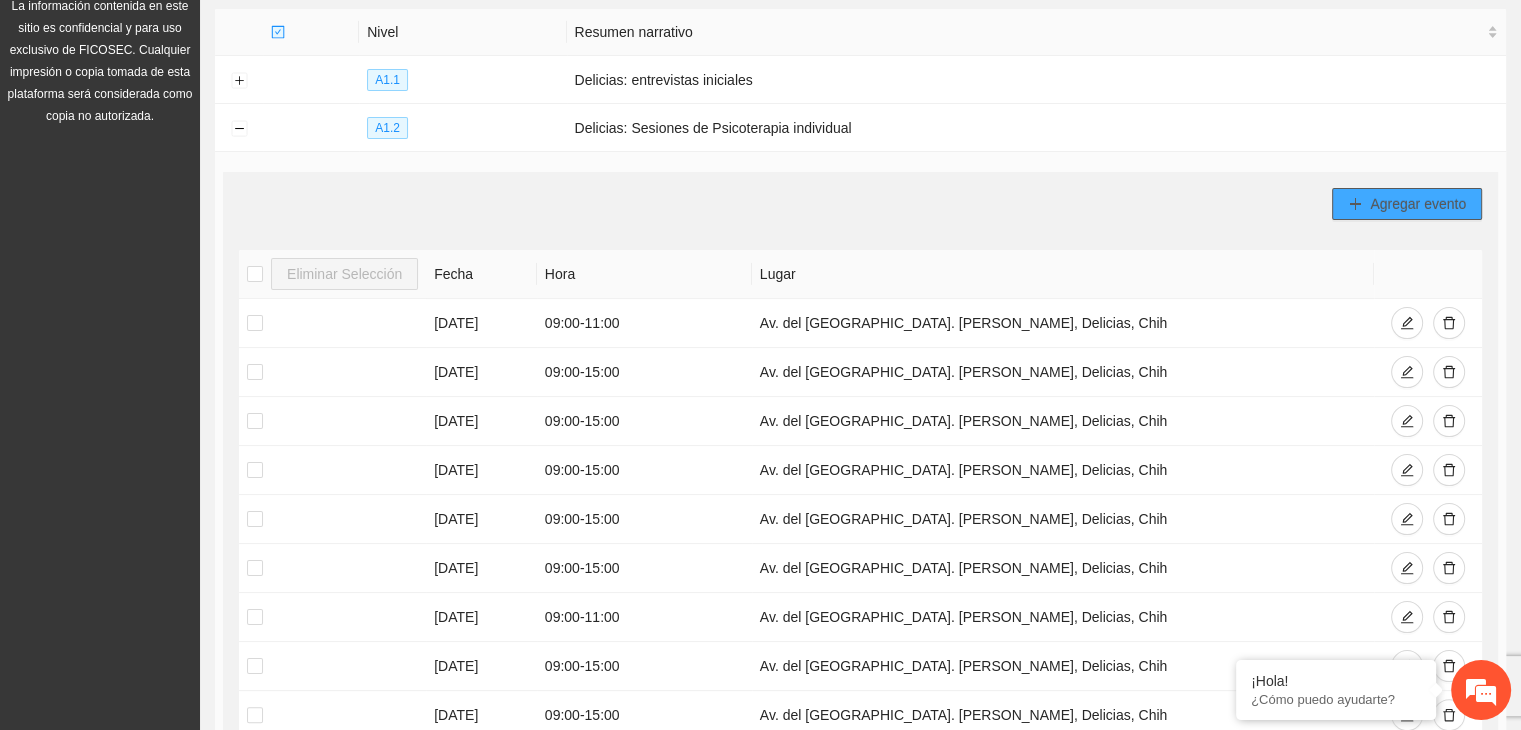 scroll, scrollTop: 246, scrollLeft: 0, axis: vertical 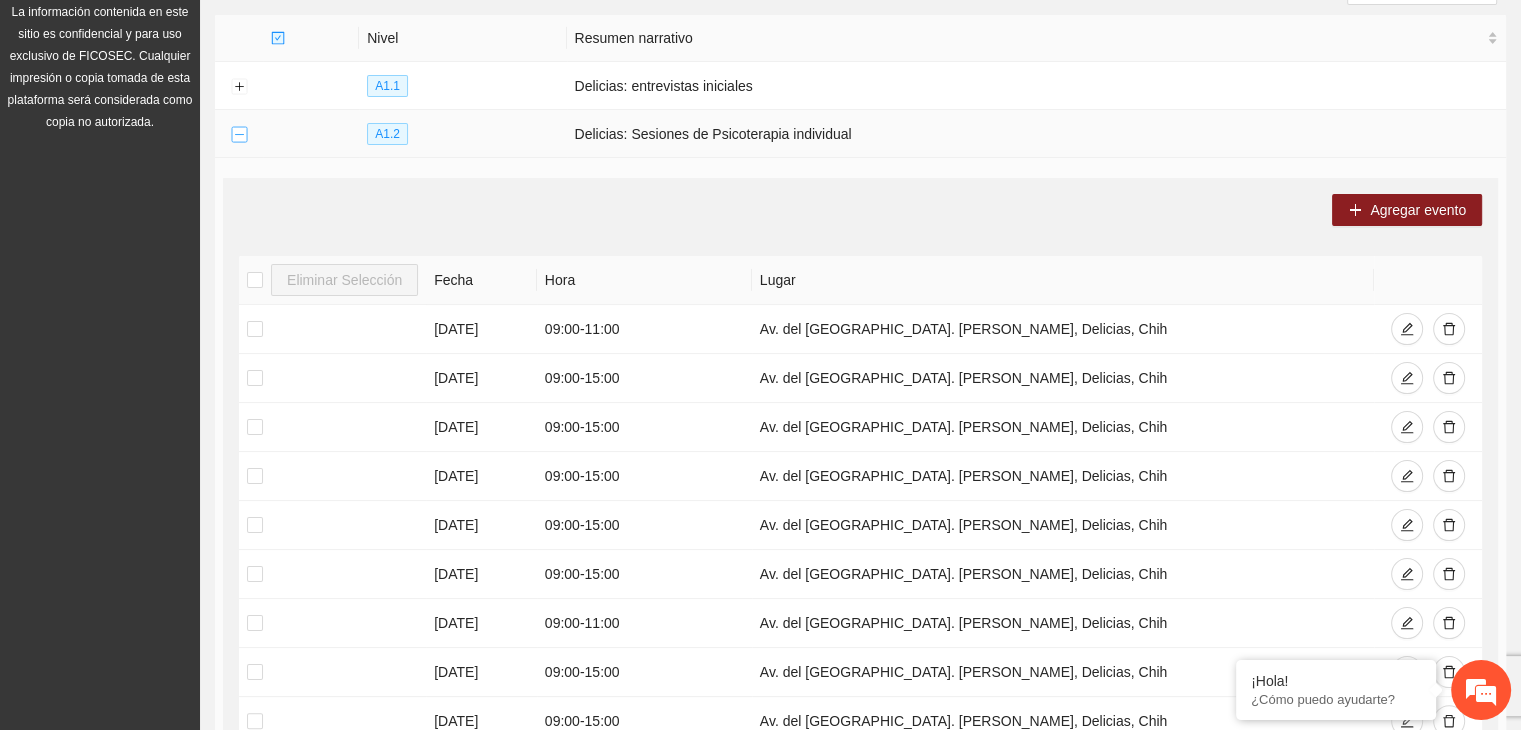 click at bounding box center [239, 135] 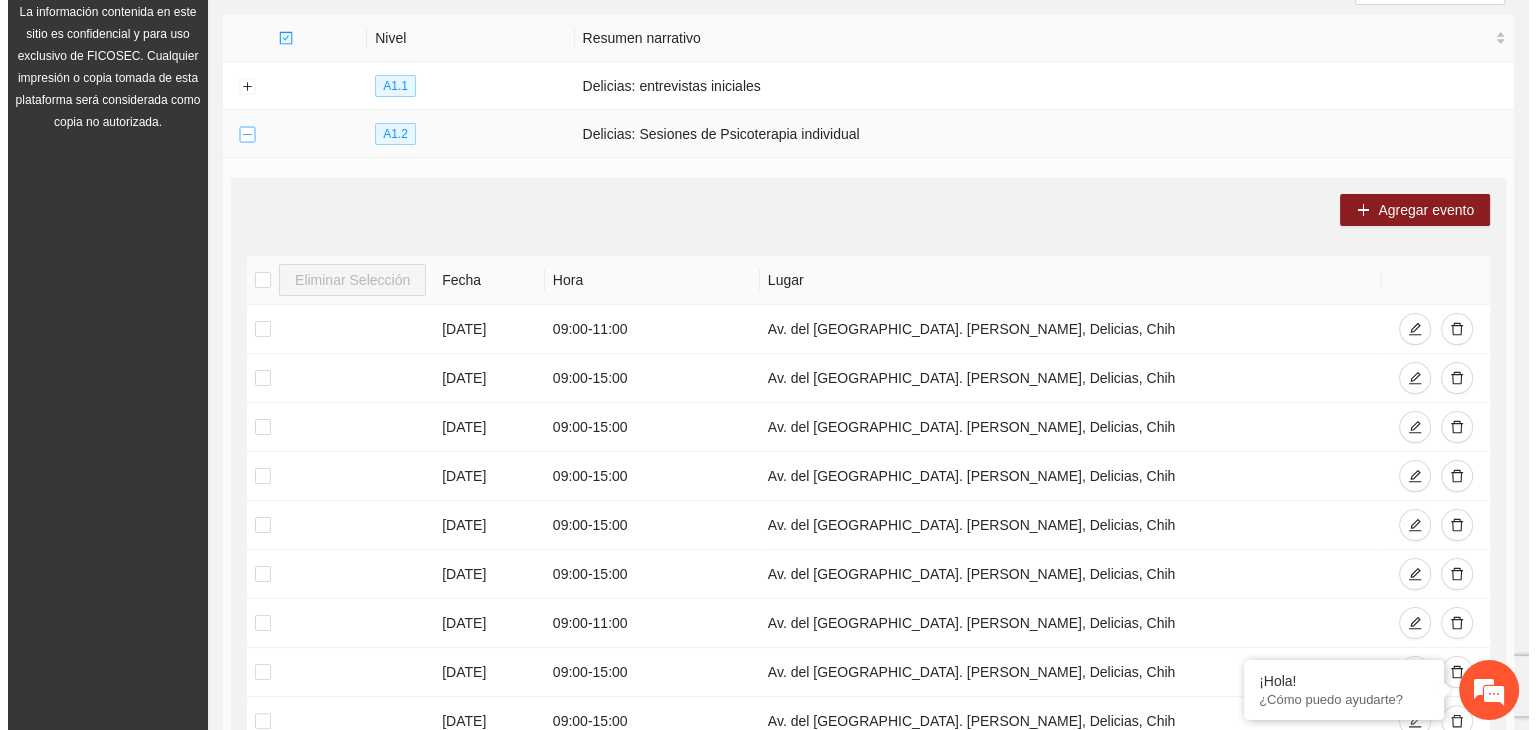 scroll, scrollTop: 0, scrollLeft: 0, axis: both 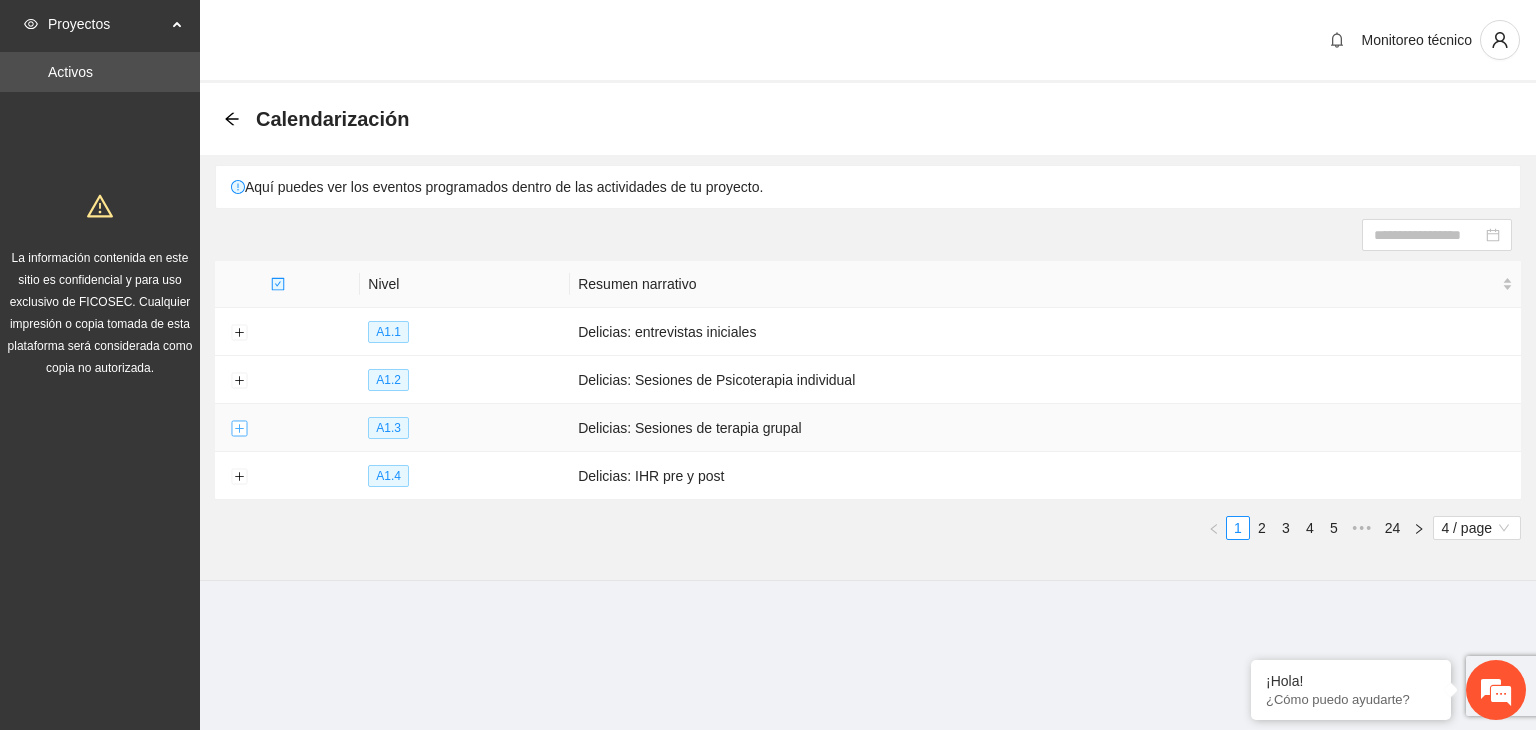 click at bounding box center [239, 429] 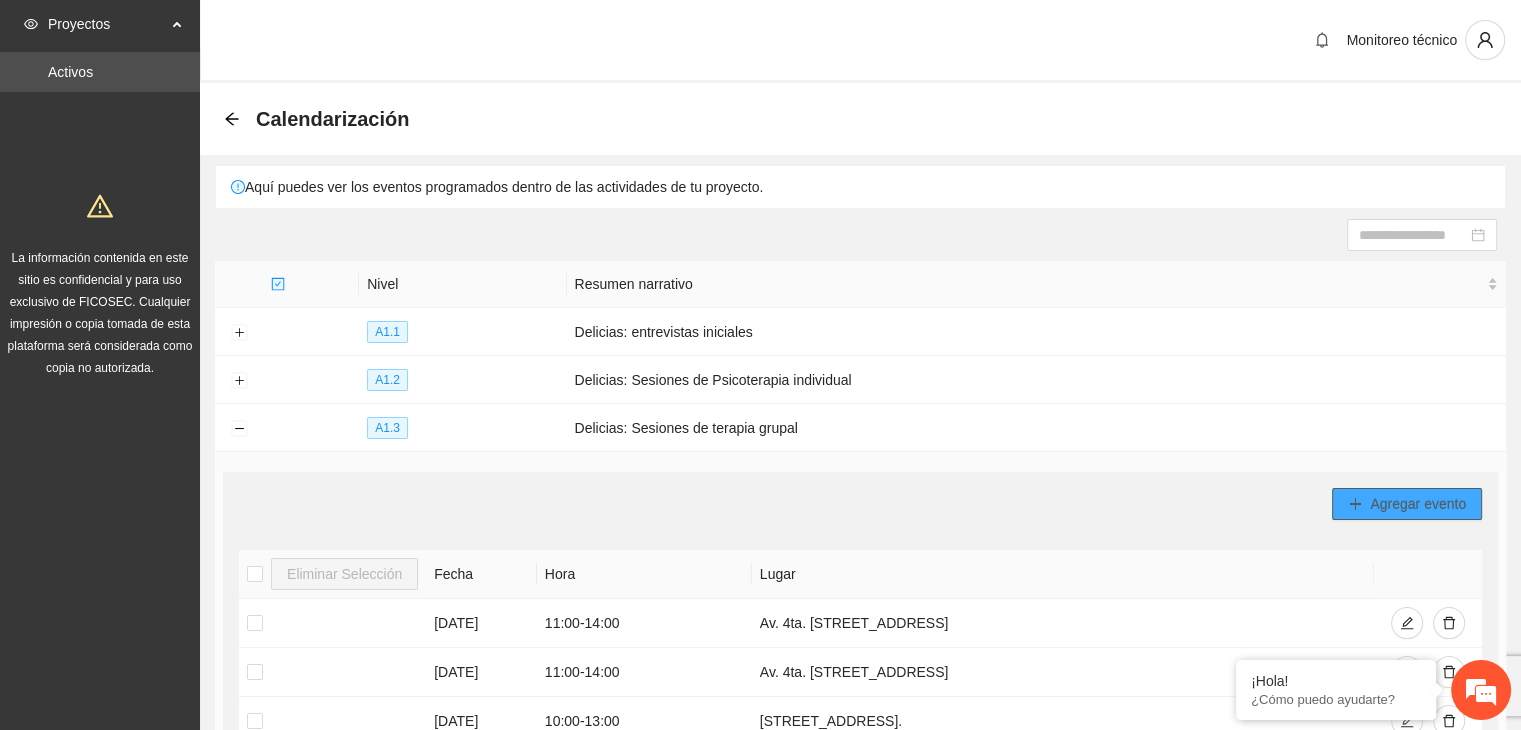 click on "Agregar evento" at bounding box center [1418, 504] 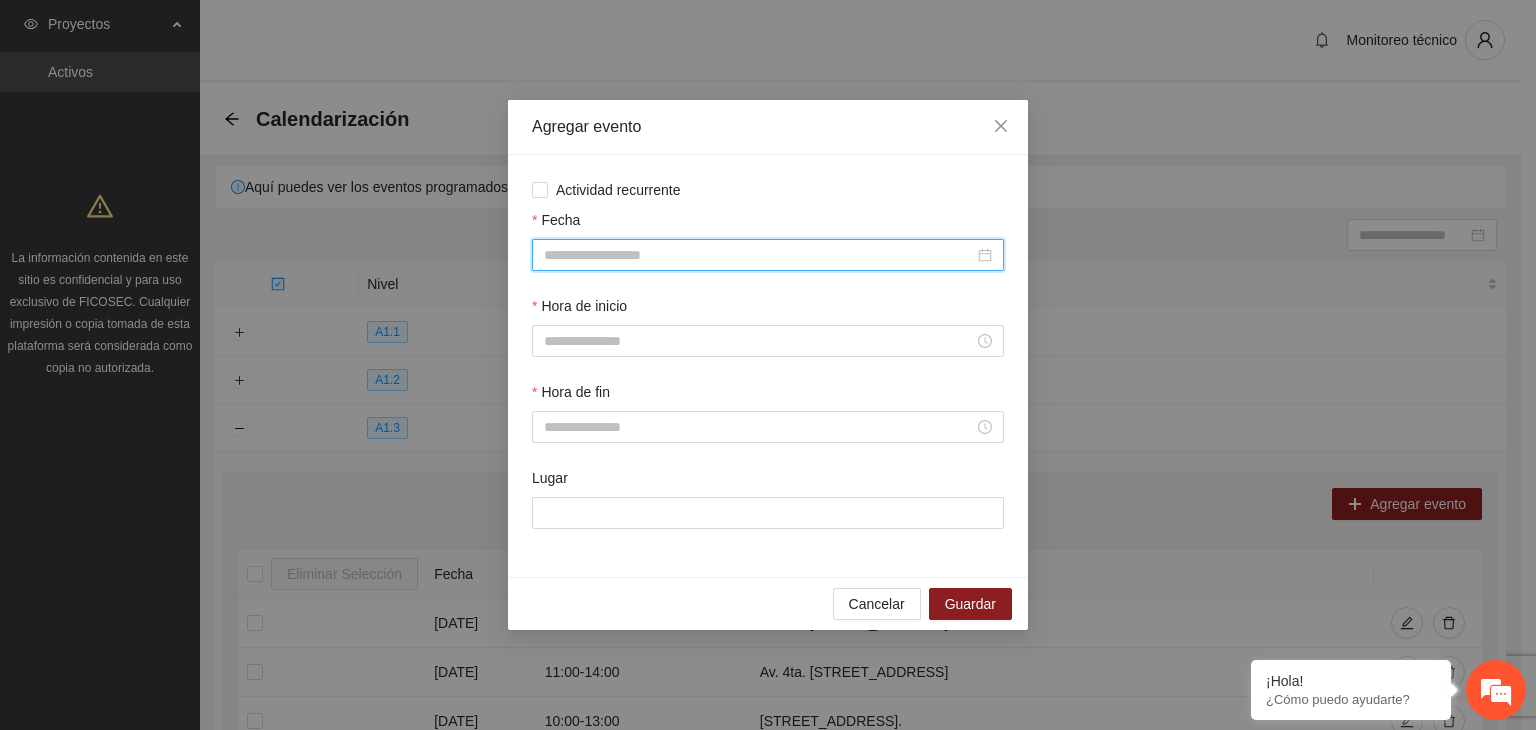 click on "Fecha" at bounding box center (759, 255) 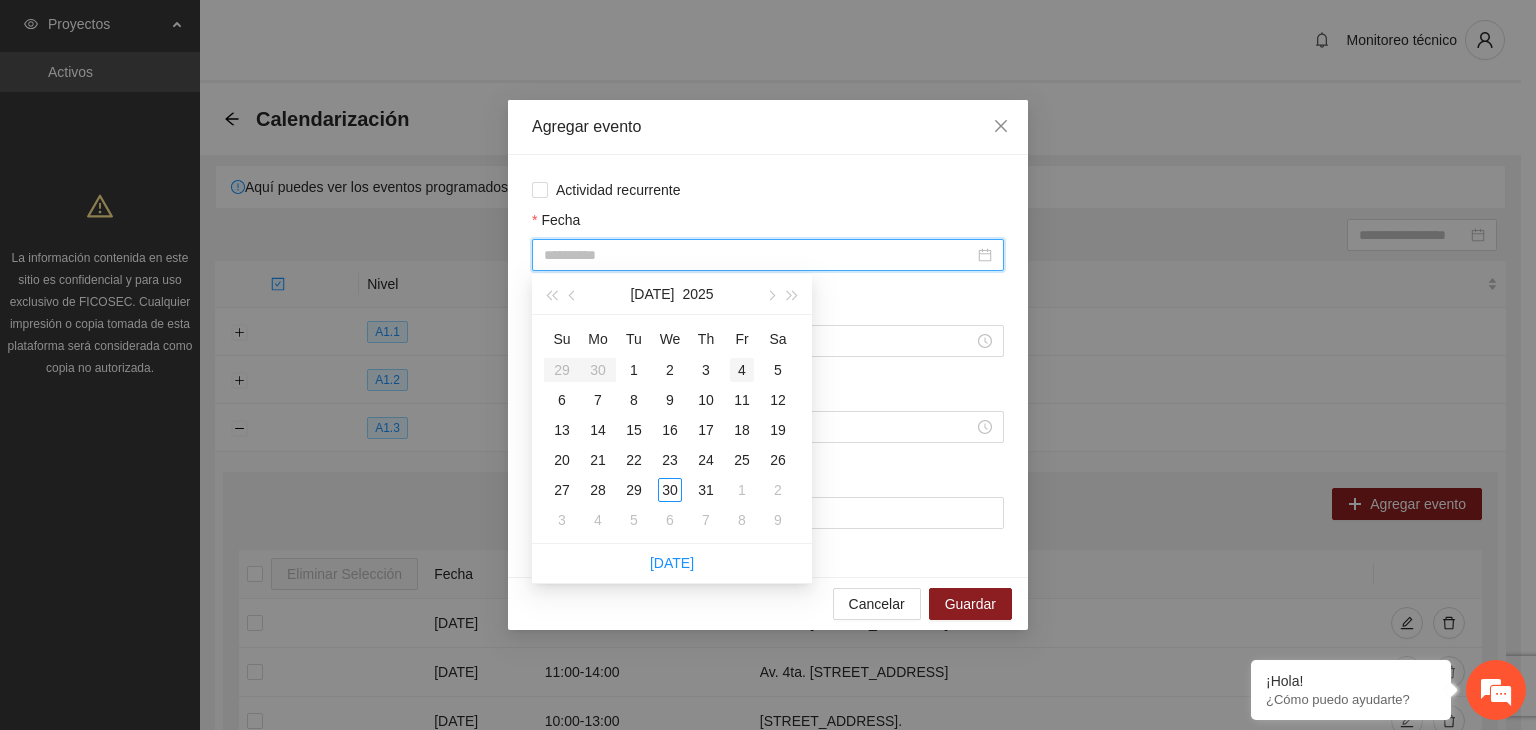 type on "**********" 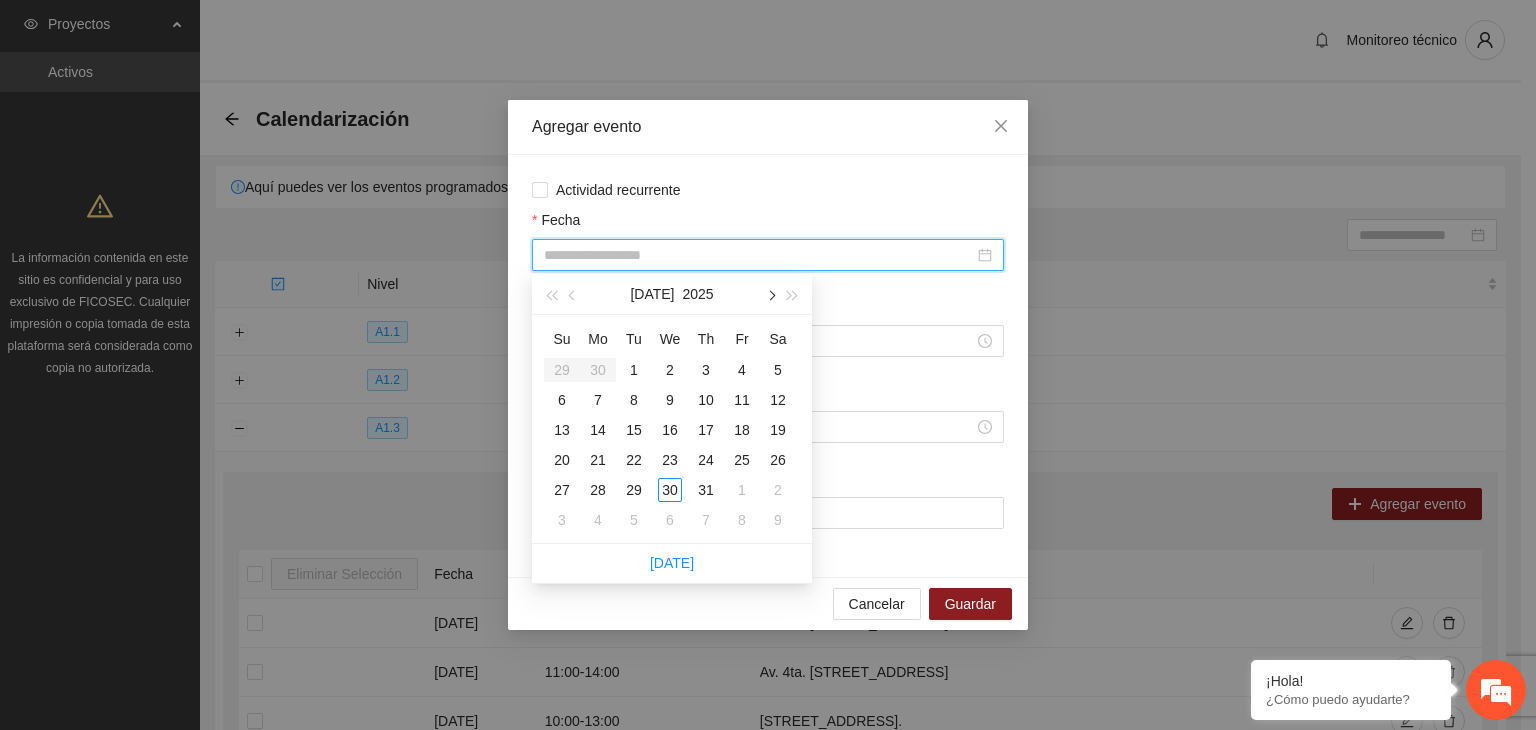 click at bounding box center (770, 296) 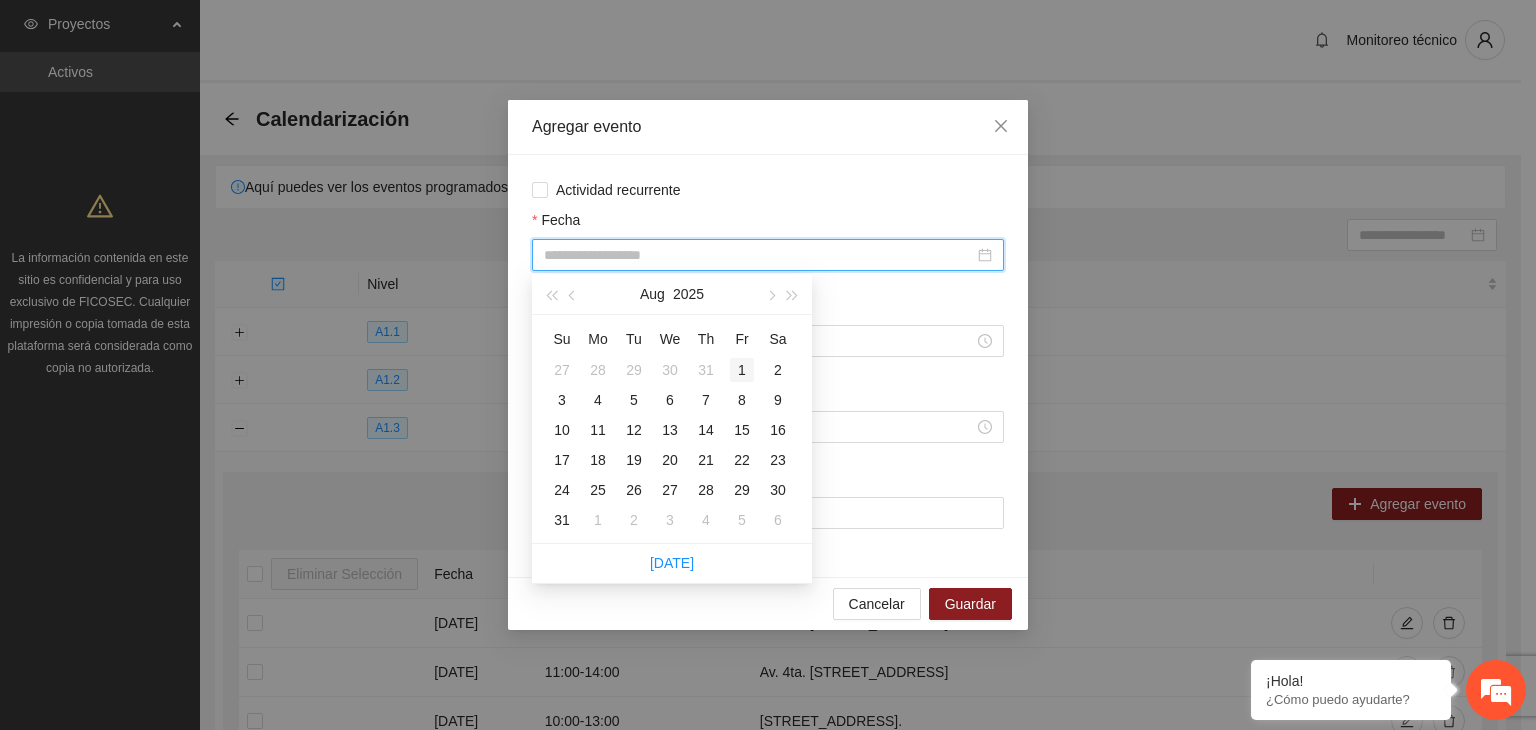 type on "**********" 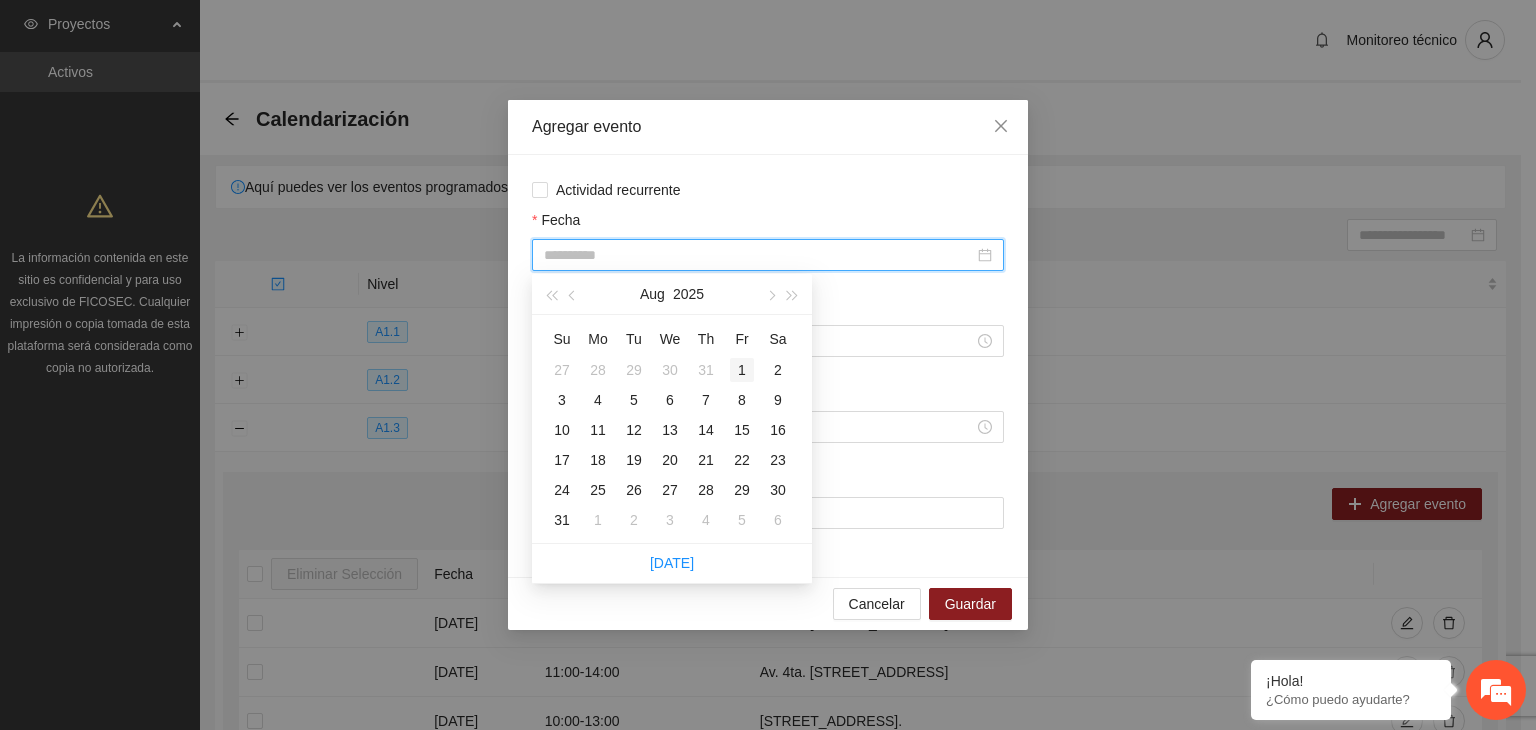 click on "1" at bounding box center (742, 370) 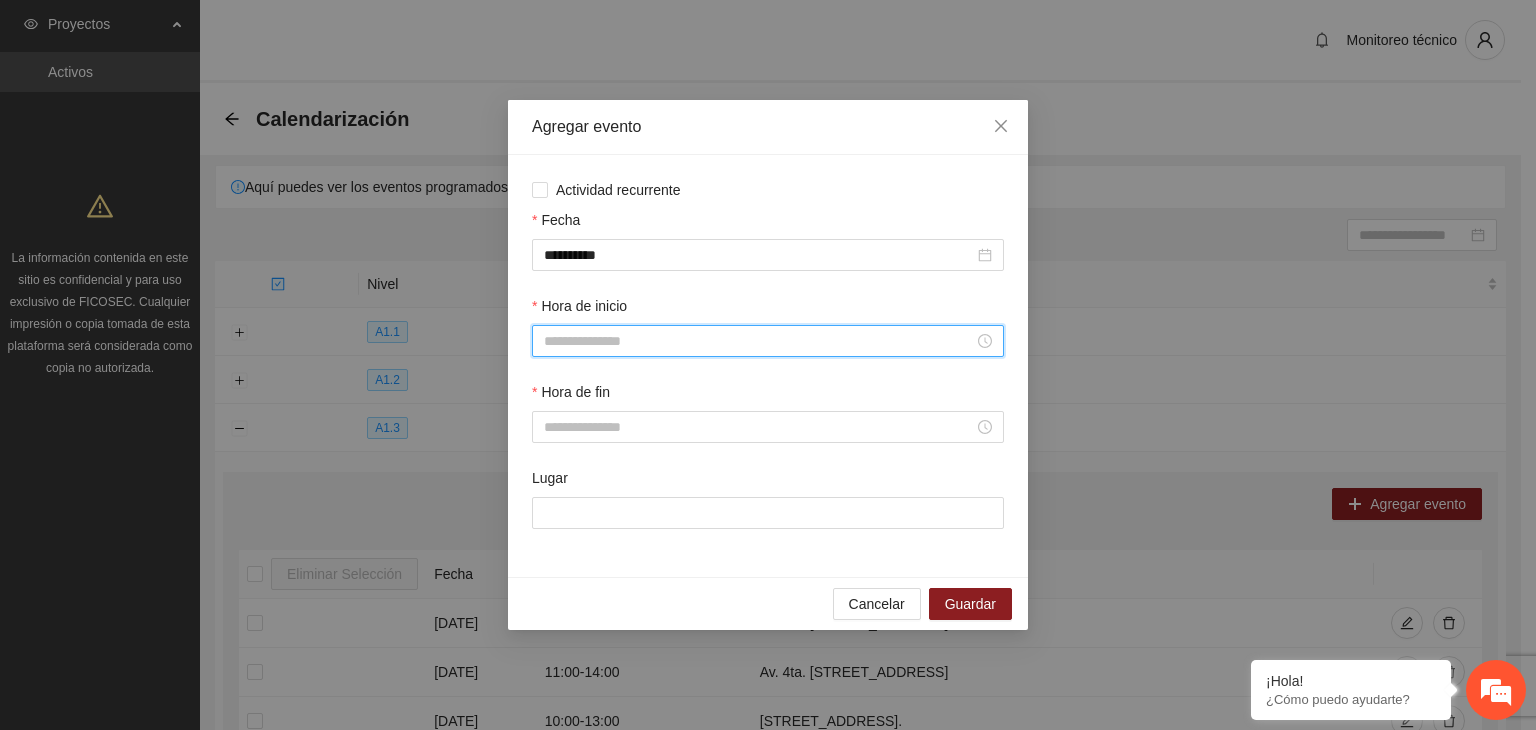 click on "Hora de inicio" at bounding box center (759, 341) 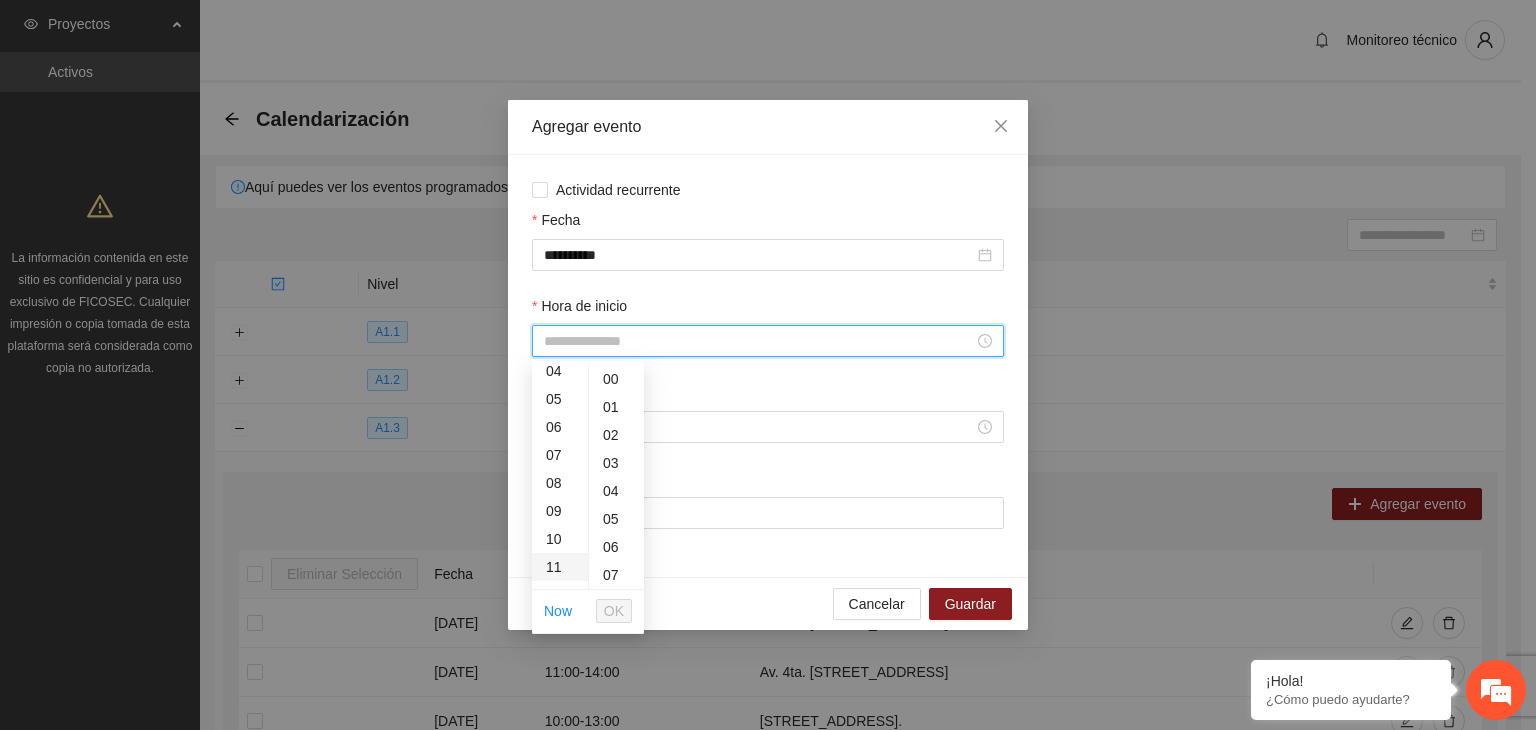 click on "11" at bounding box center [560, 567] 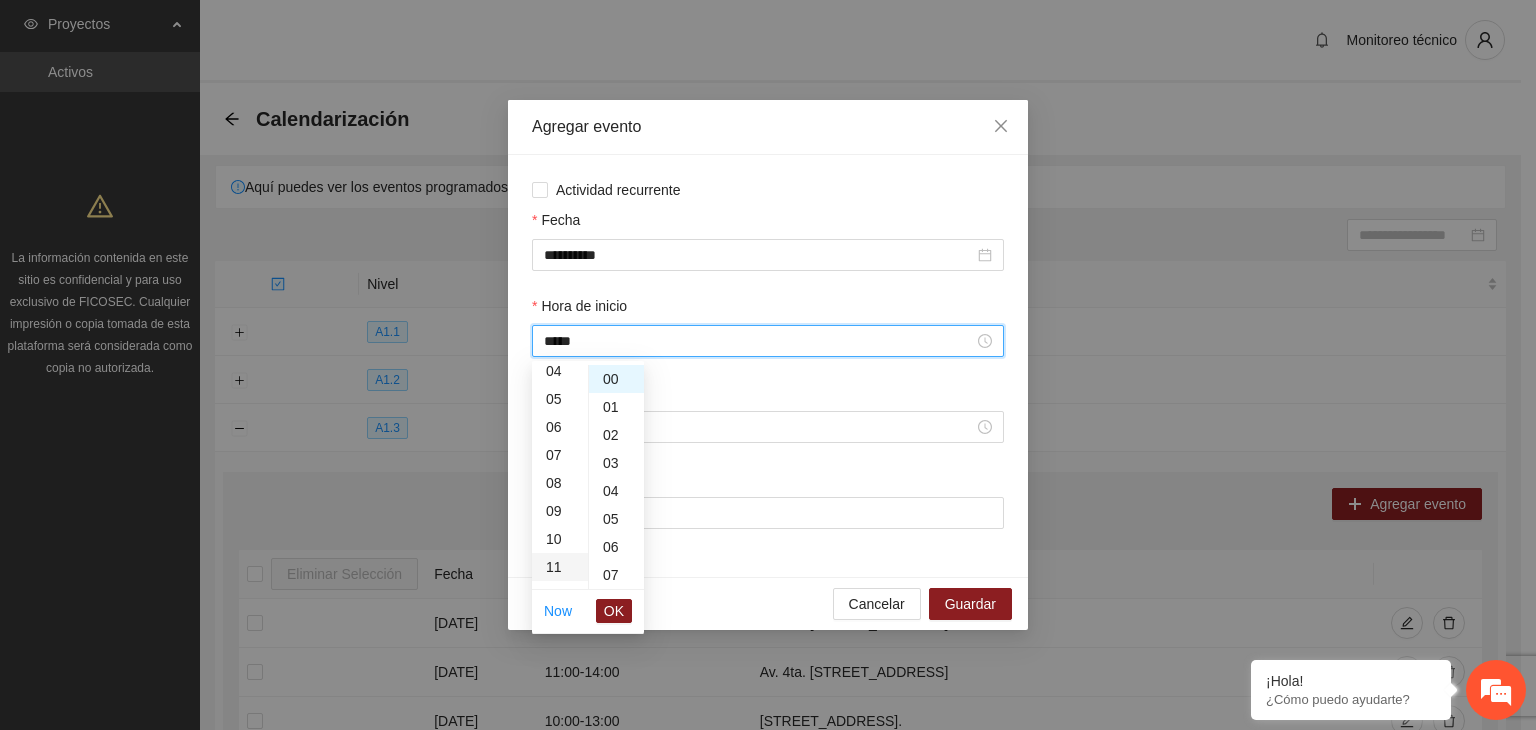 scroll, scrollTop: 308, scrollLeft: 0, axis: vertical 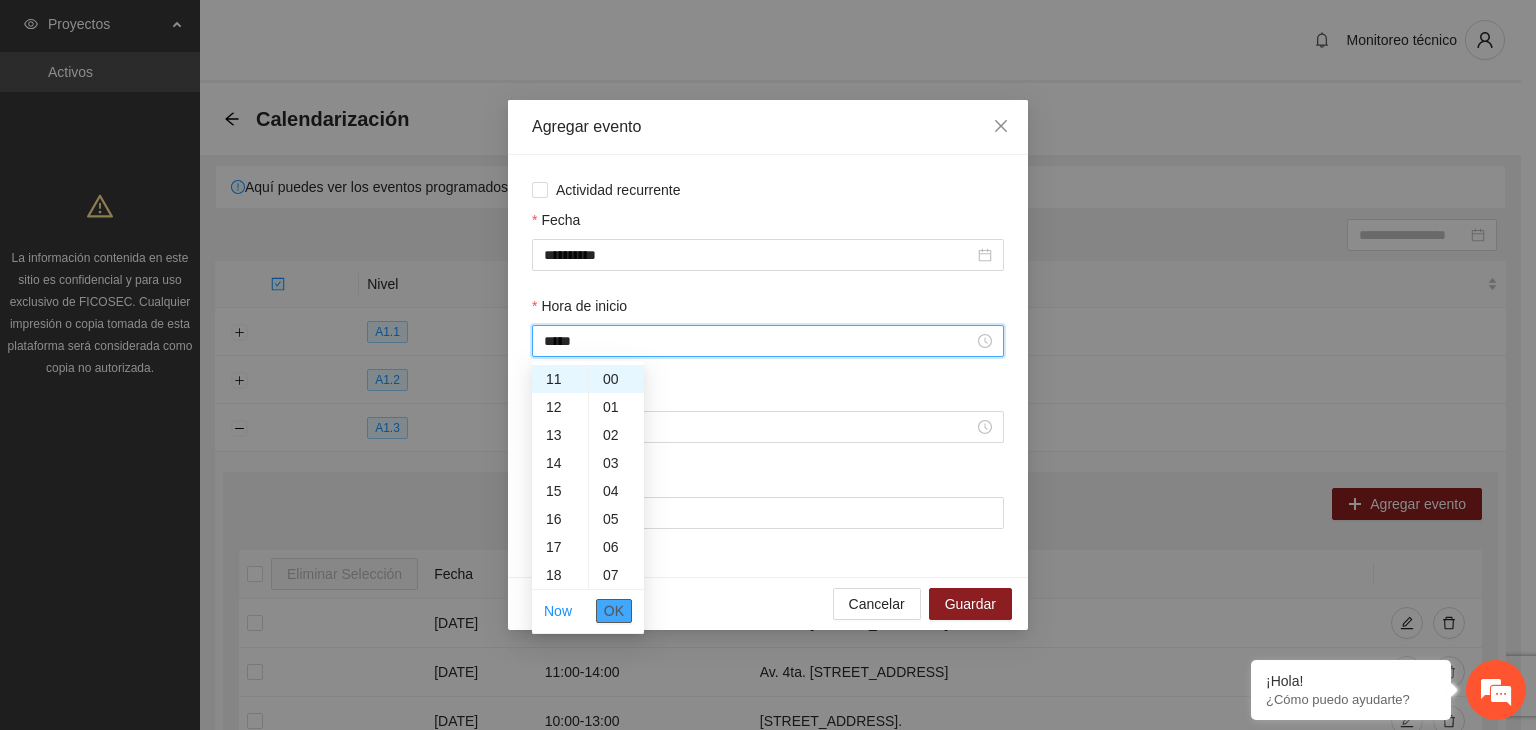 click on "OK" at bounding box center (614, 611) 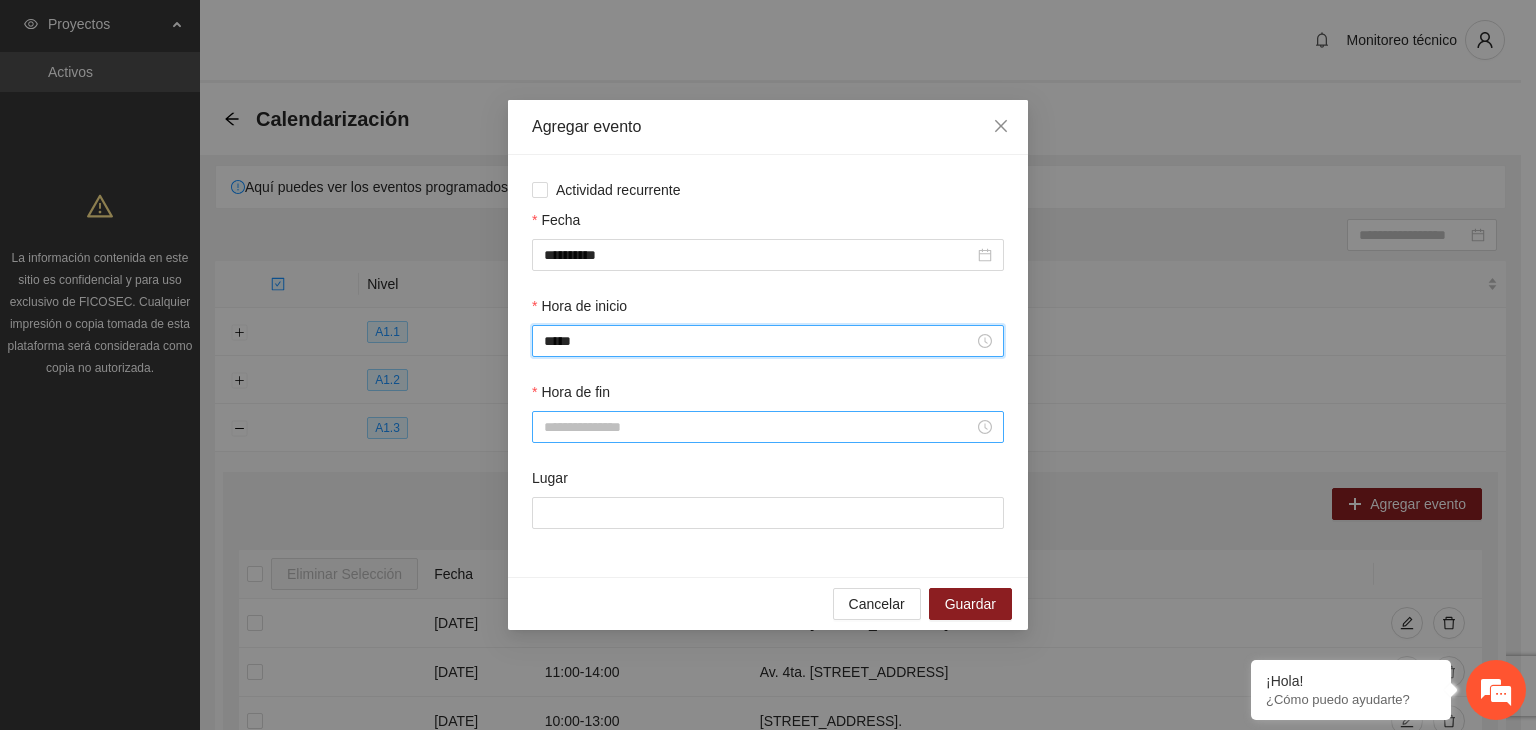 click on "Hora de fin" at bounding box center (759, 427) 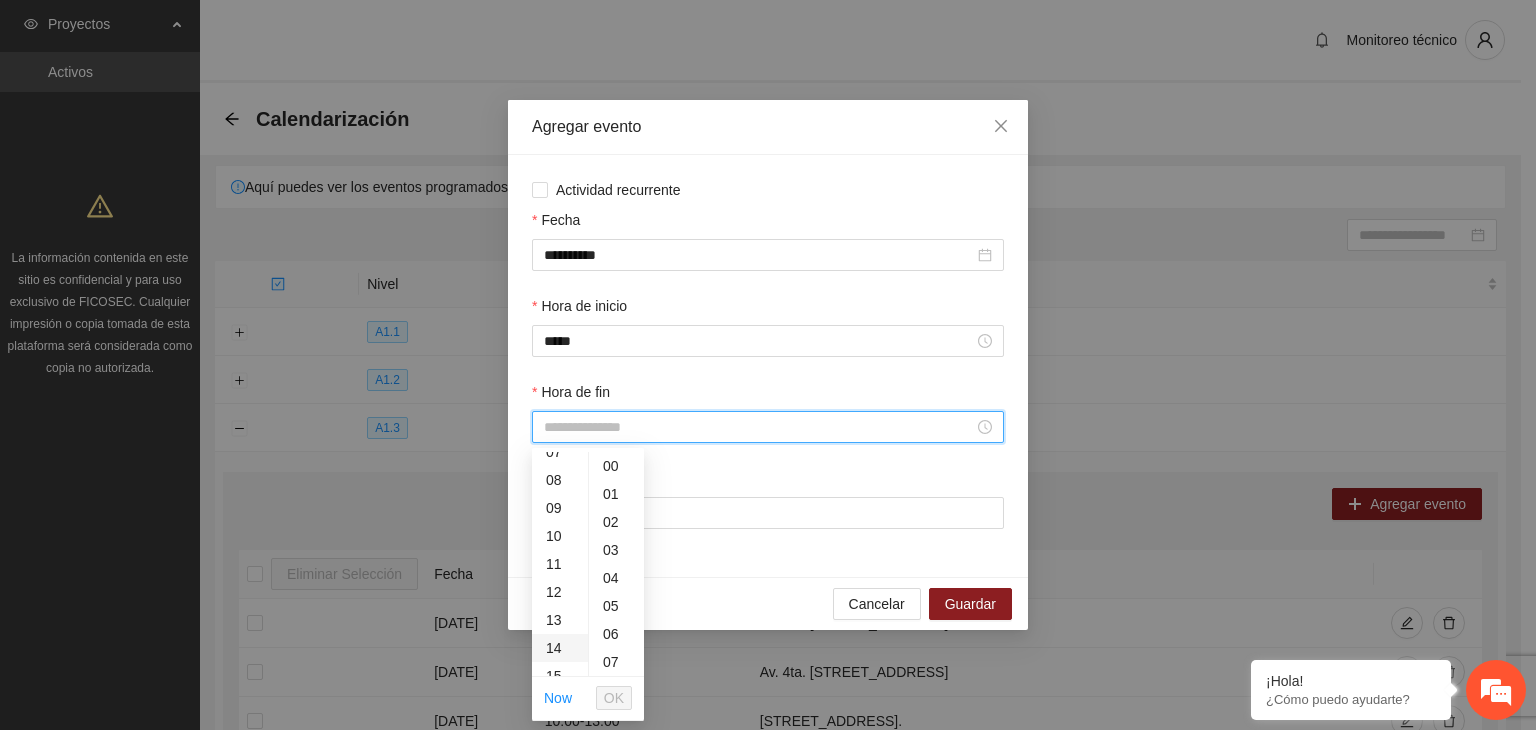 click on "14" at bounding box center (560, 648) 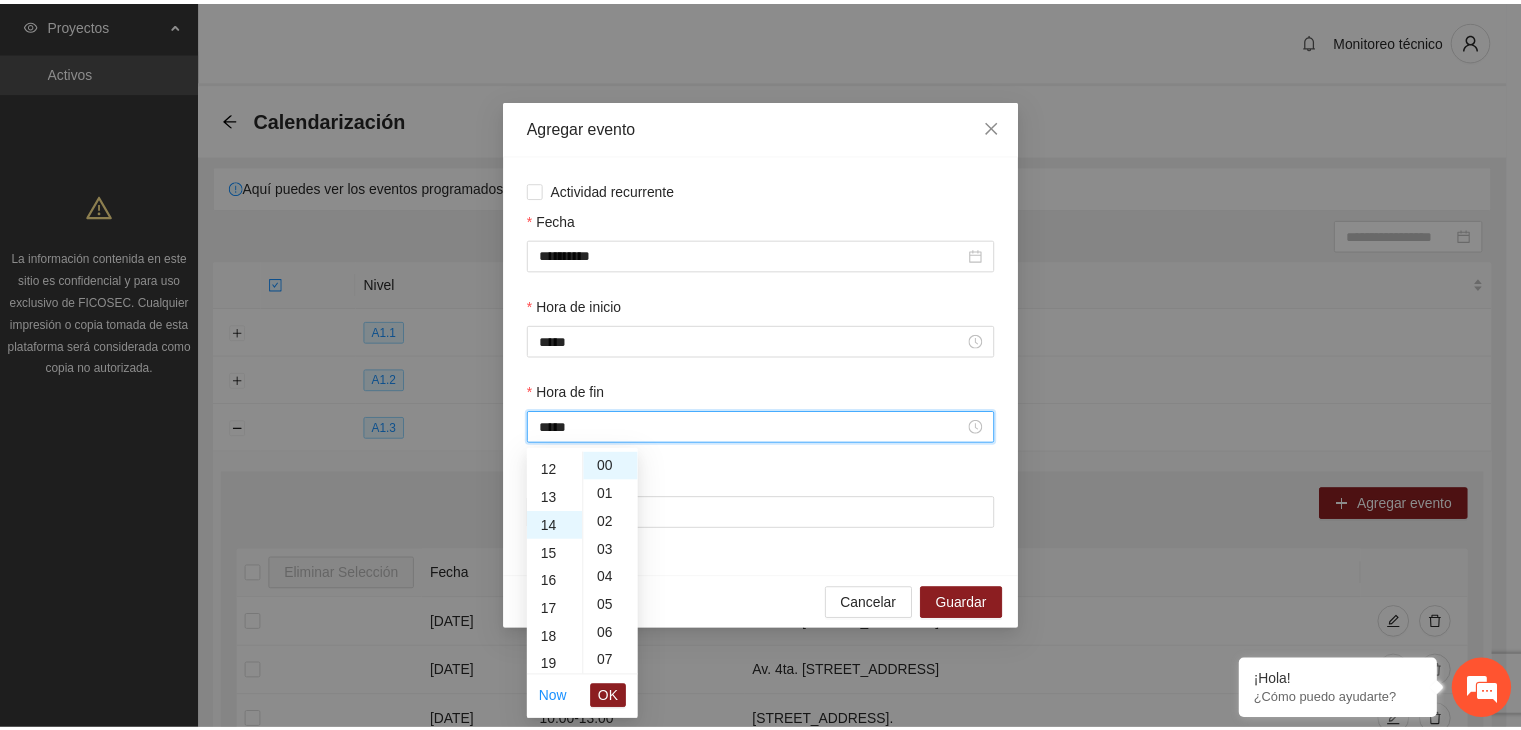 scroll, scrollTop: 392, scrollLeft: 0, axis: vertical 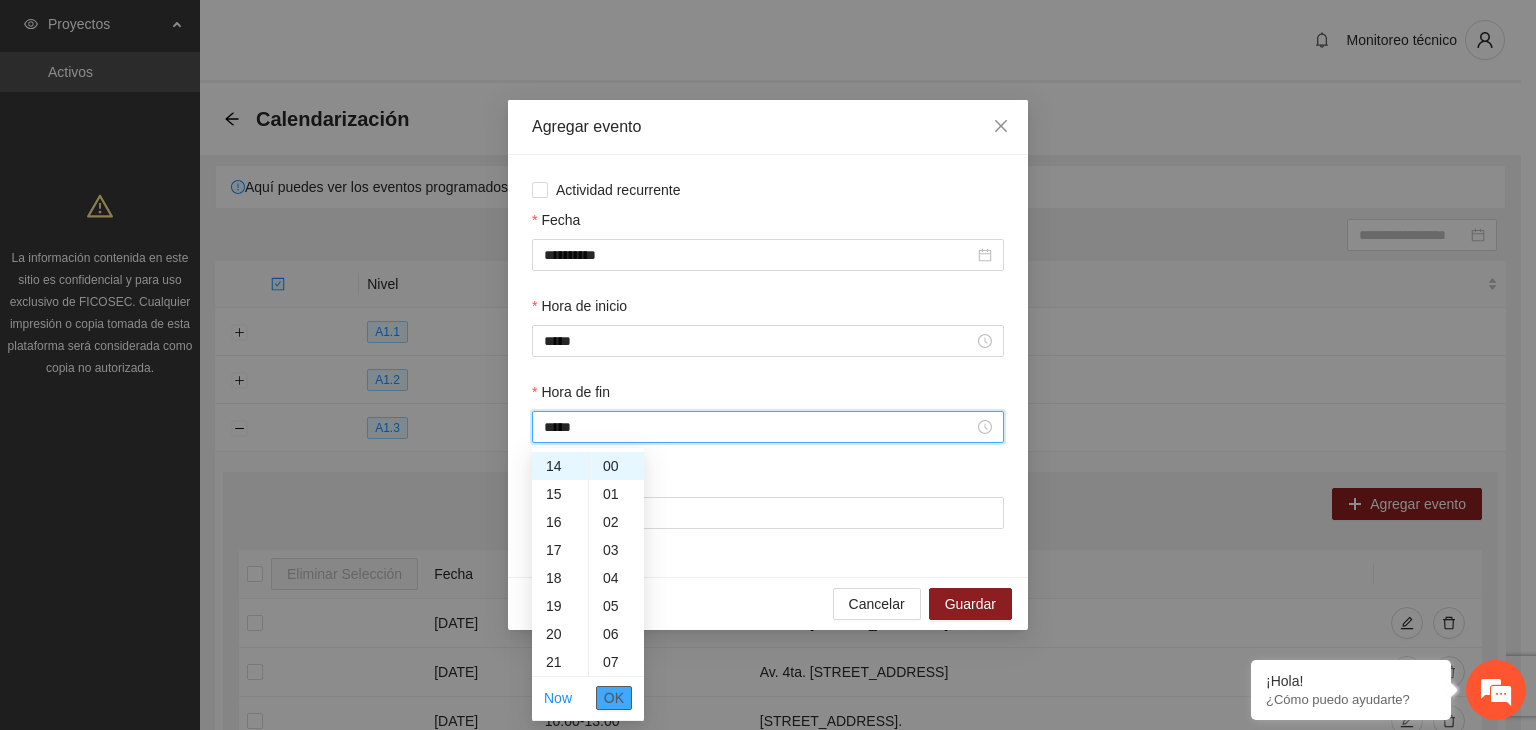 click on "OK" at bounding box center [614, 698] 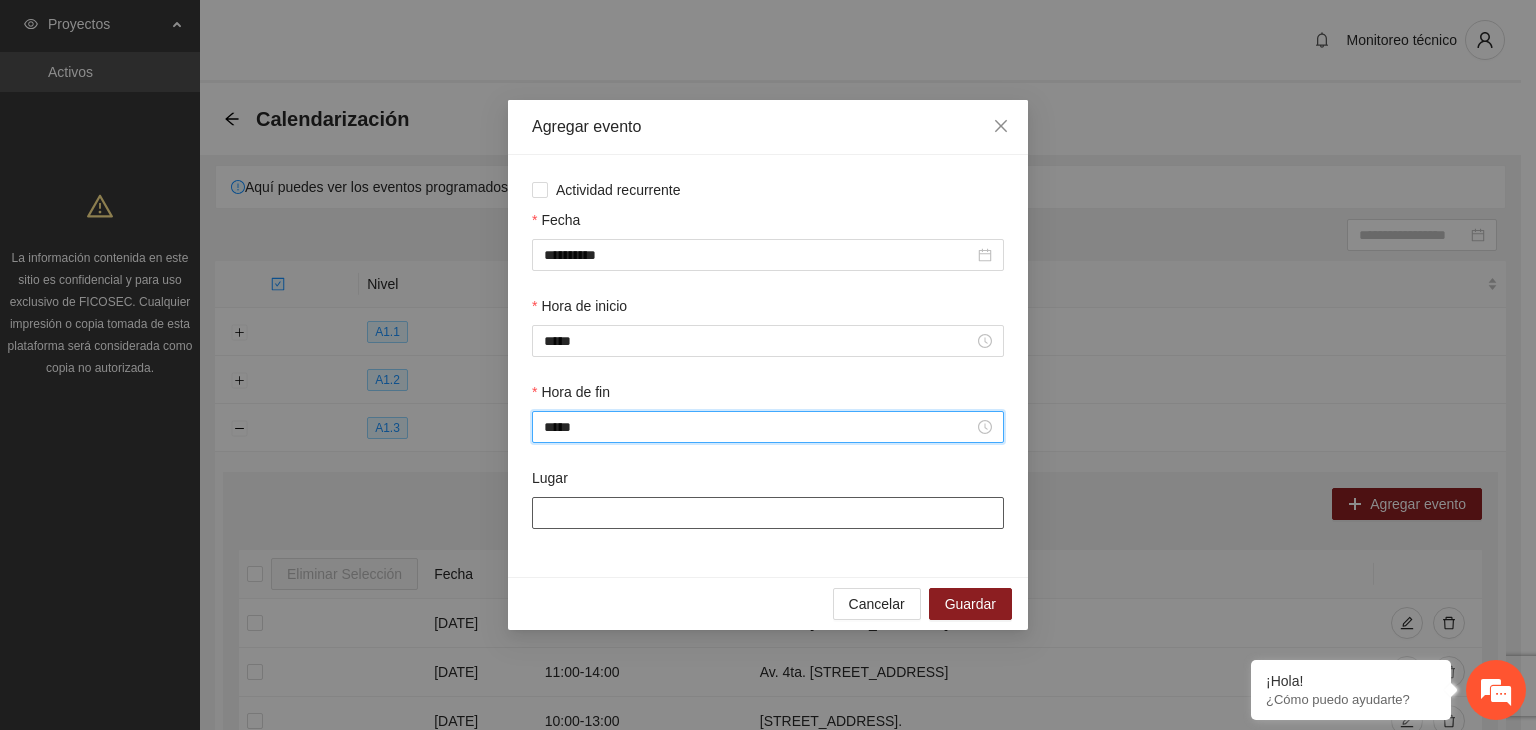 click on "Lugar" at bounding box center [768, 513] 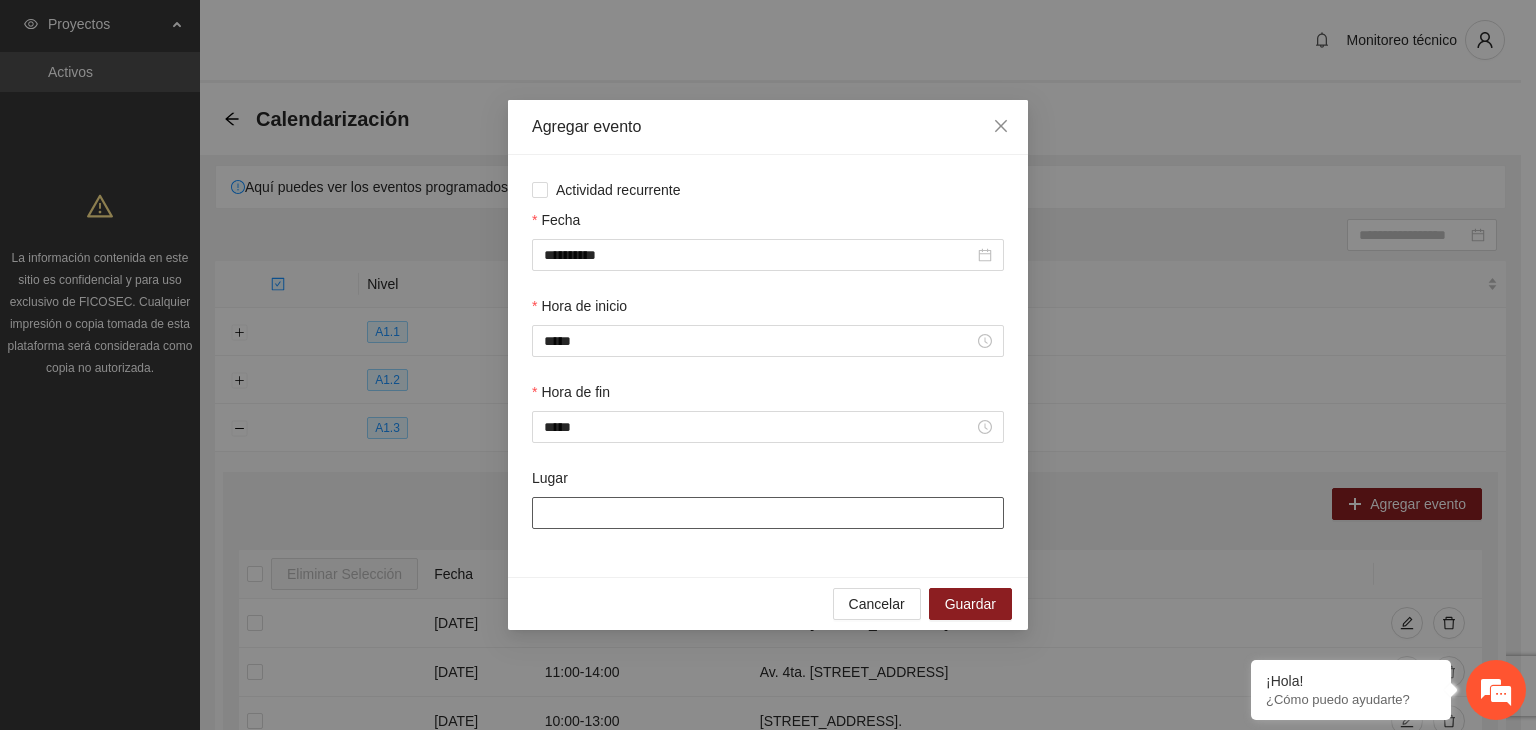 type on "**********" 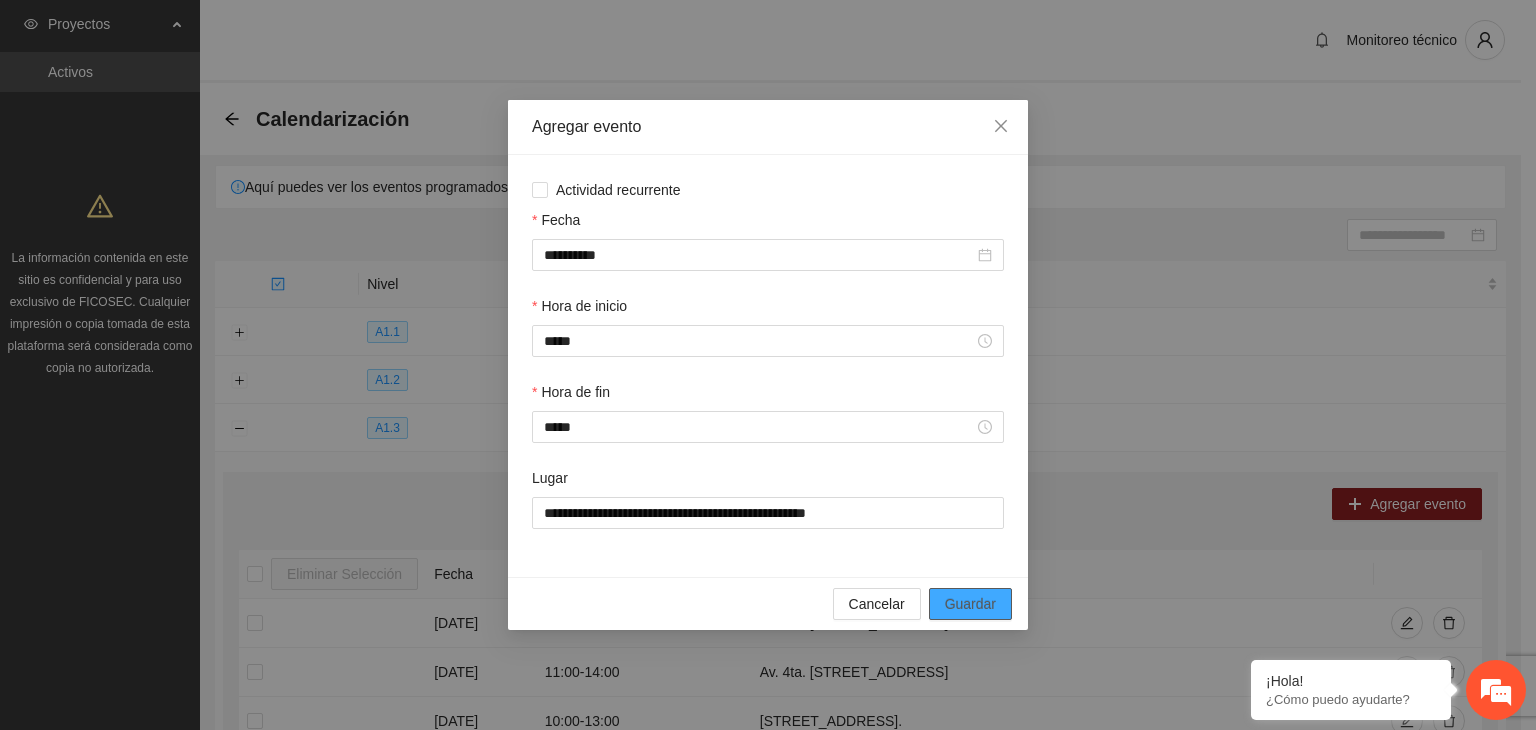 click on "Guardar" at bounding box center [970, 604] 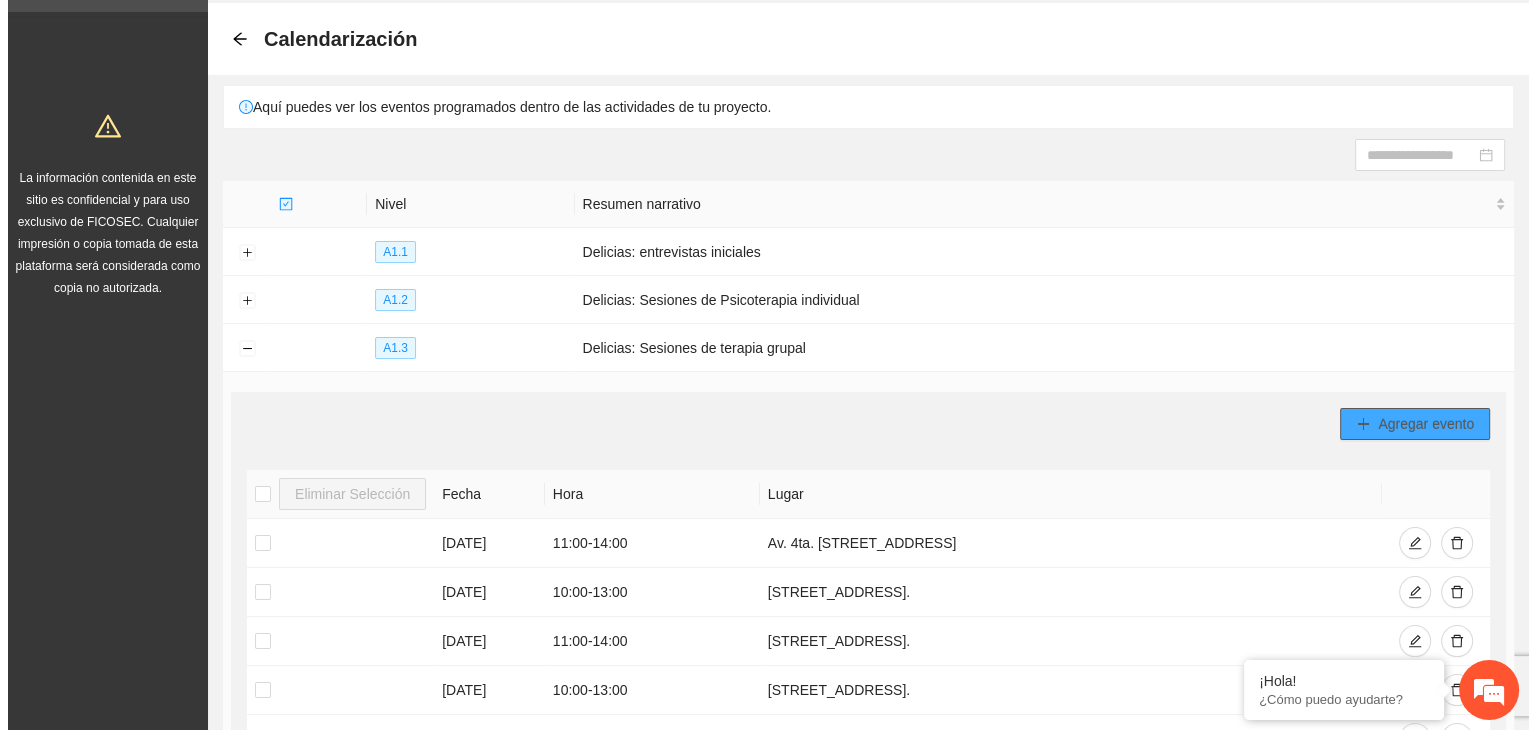 scroll, scrollTop: 82, scrollLeft: 0, axis: vertical 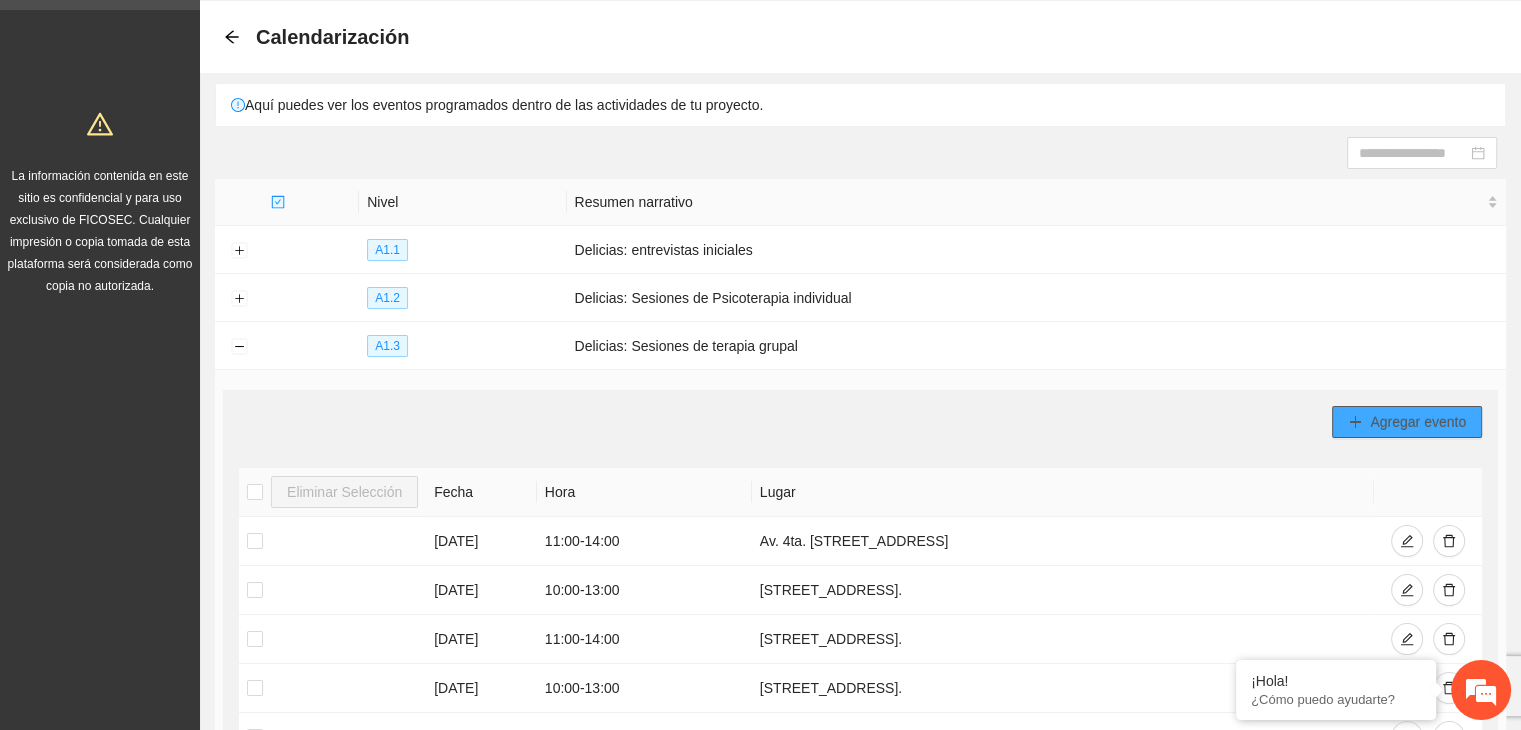 click on "Agregar evento" at bounding box center [1407, 422] 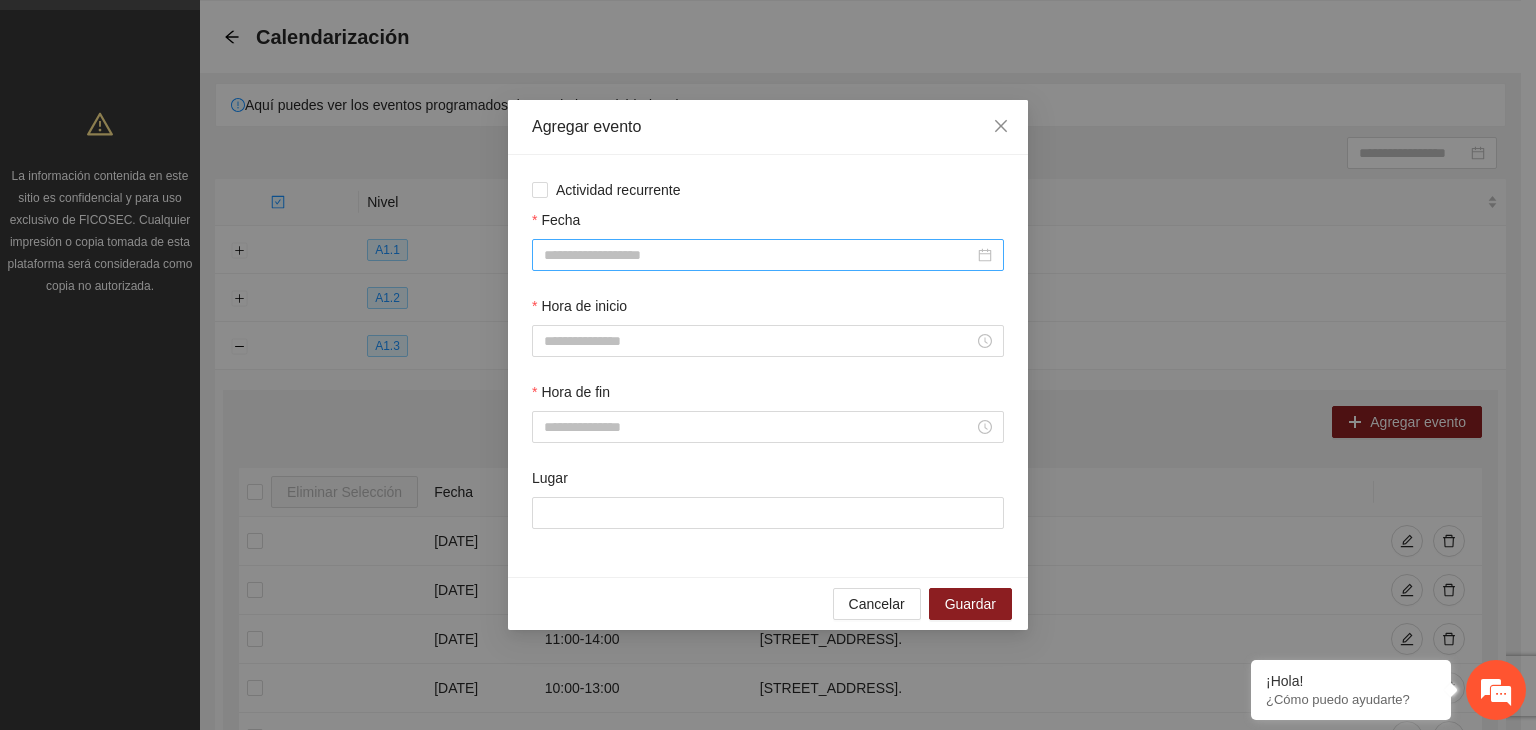 click on "Fecha" at bounding box center (759, 255) 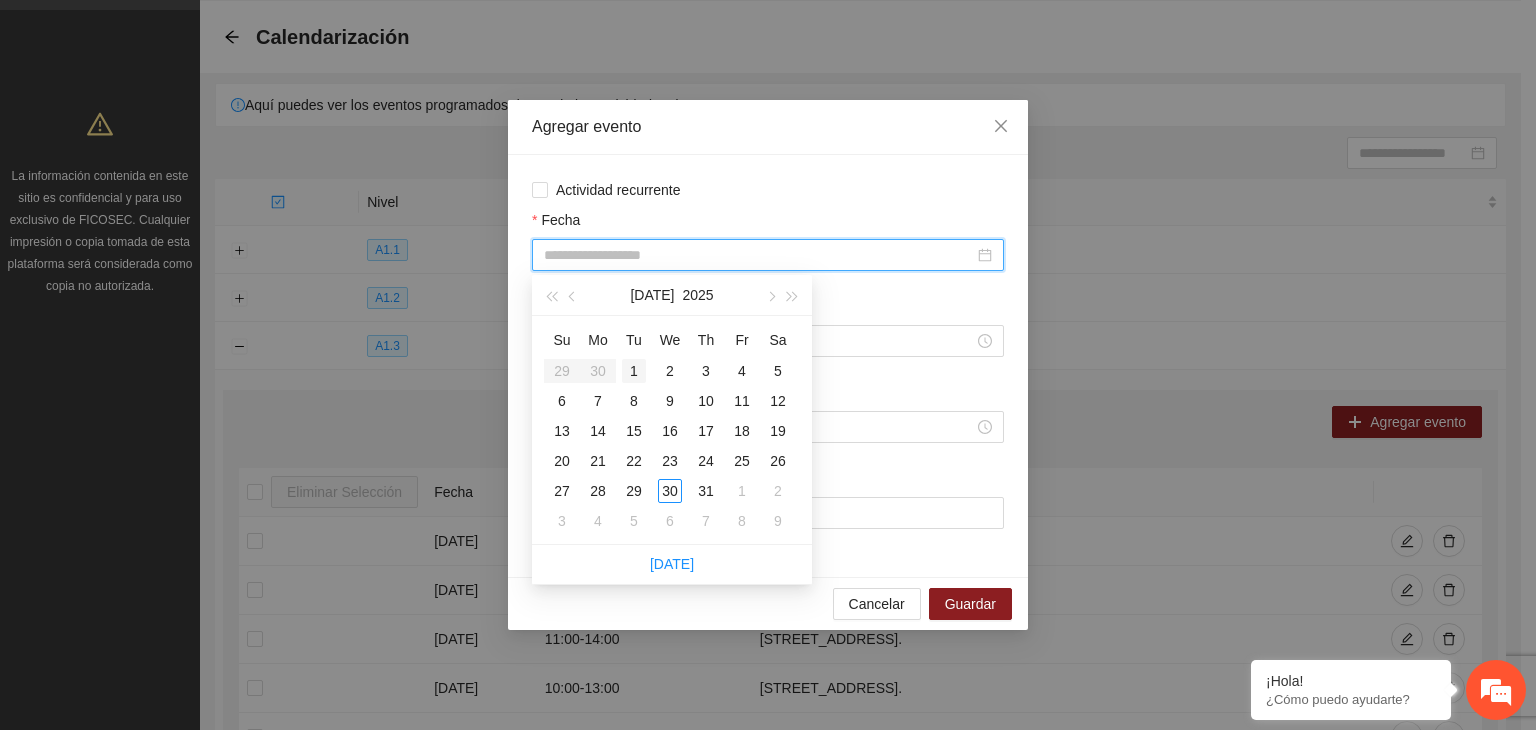type on "**********" 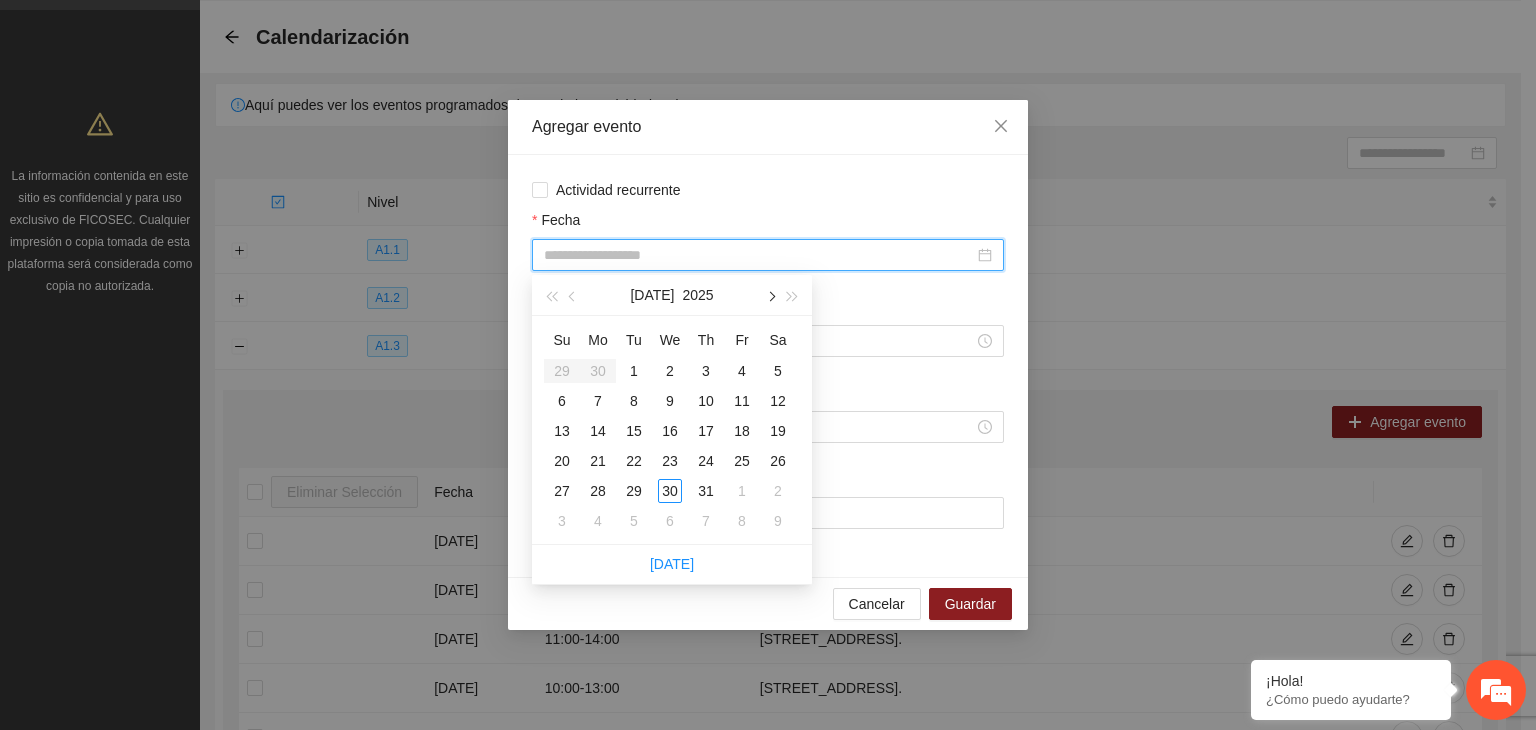click at bounding box center [770, 295] 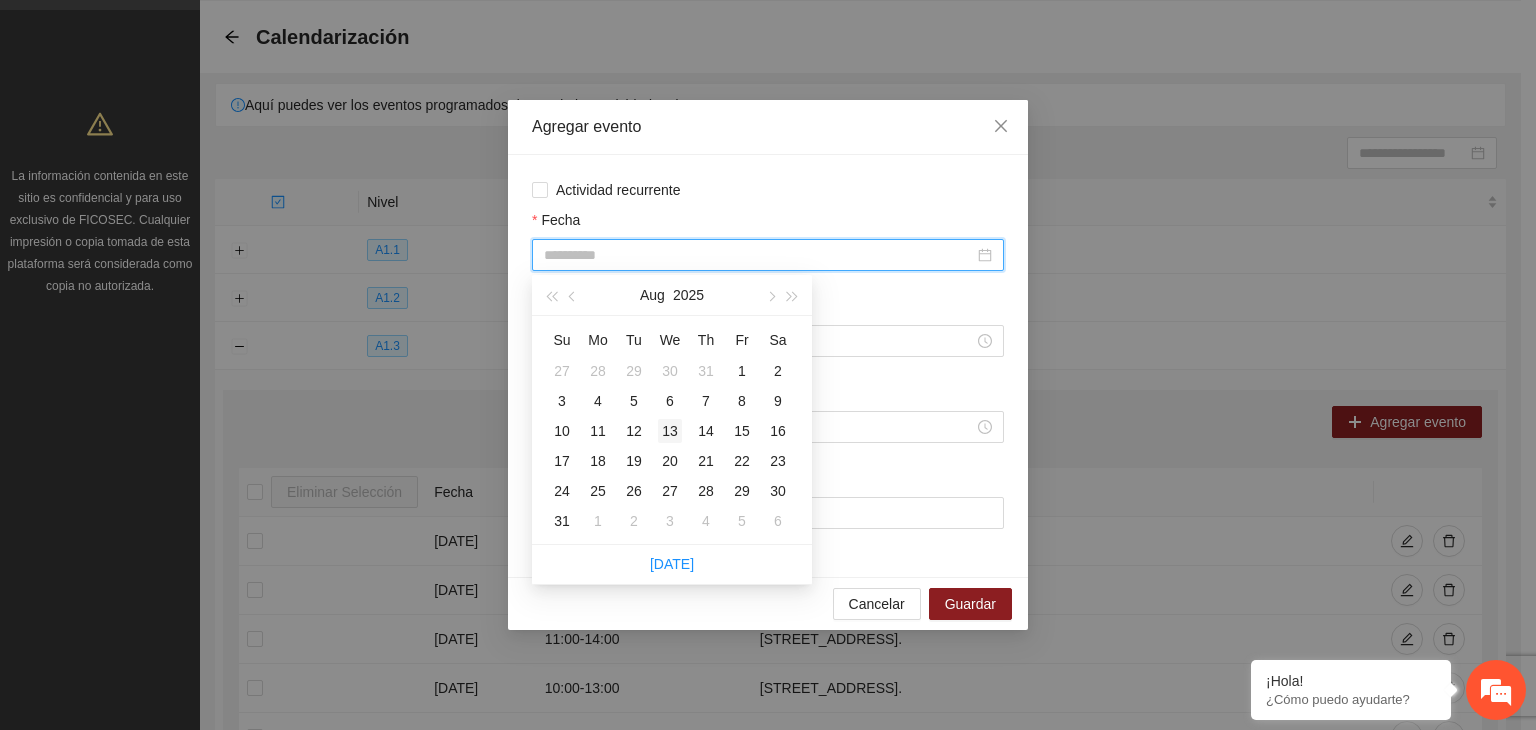 type on "**********" 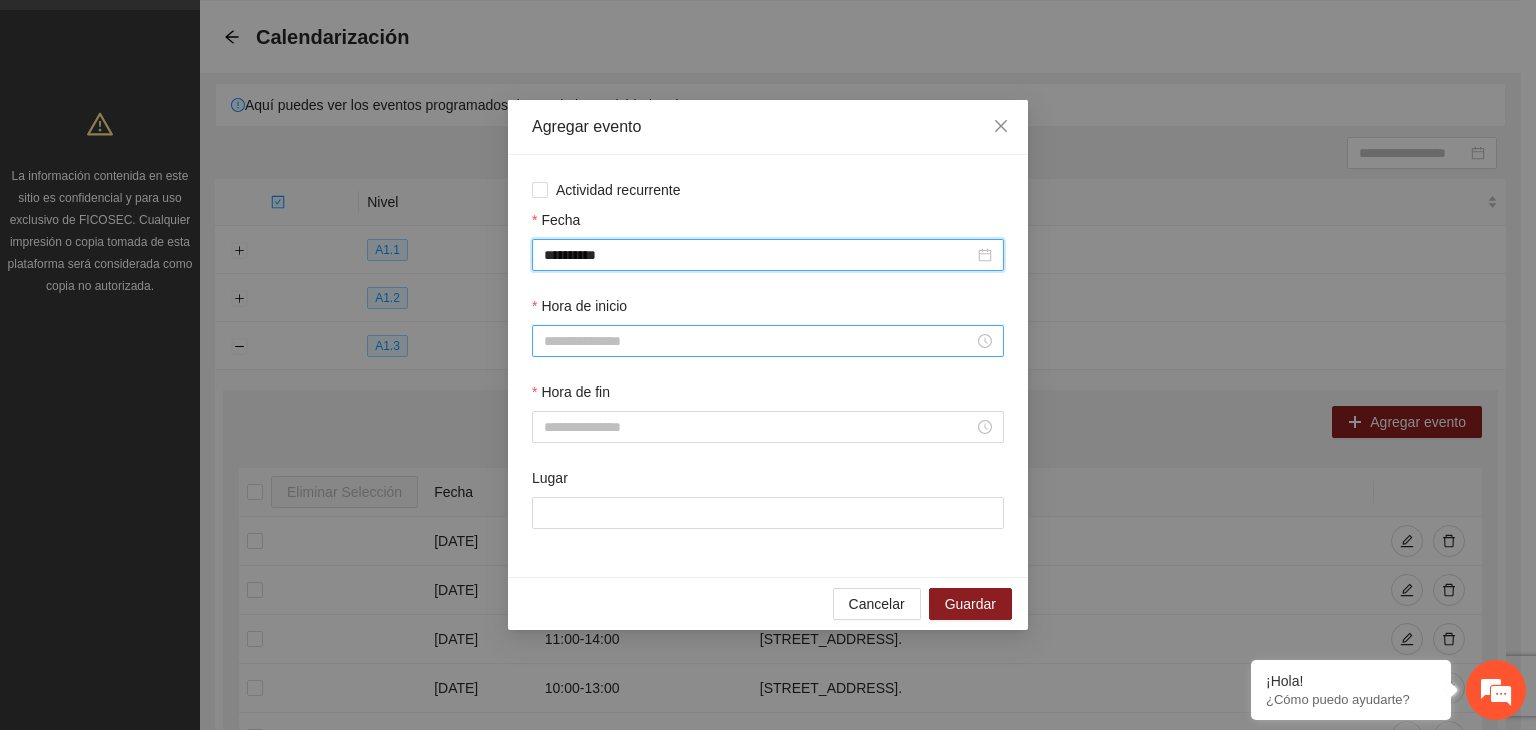 click on "Hora de inicio" at bounding box center (759, 341) 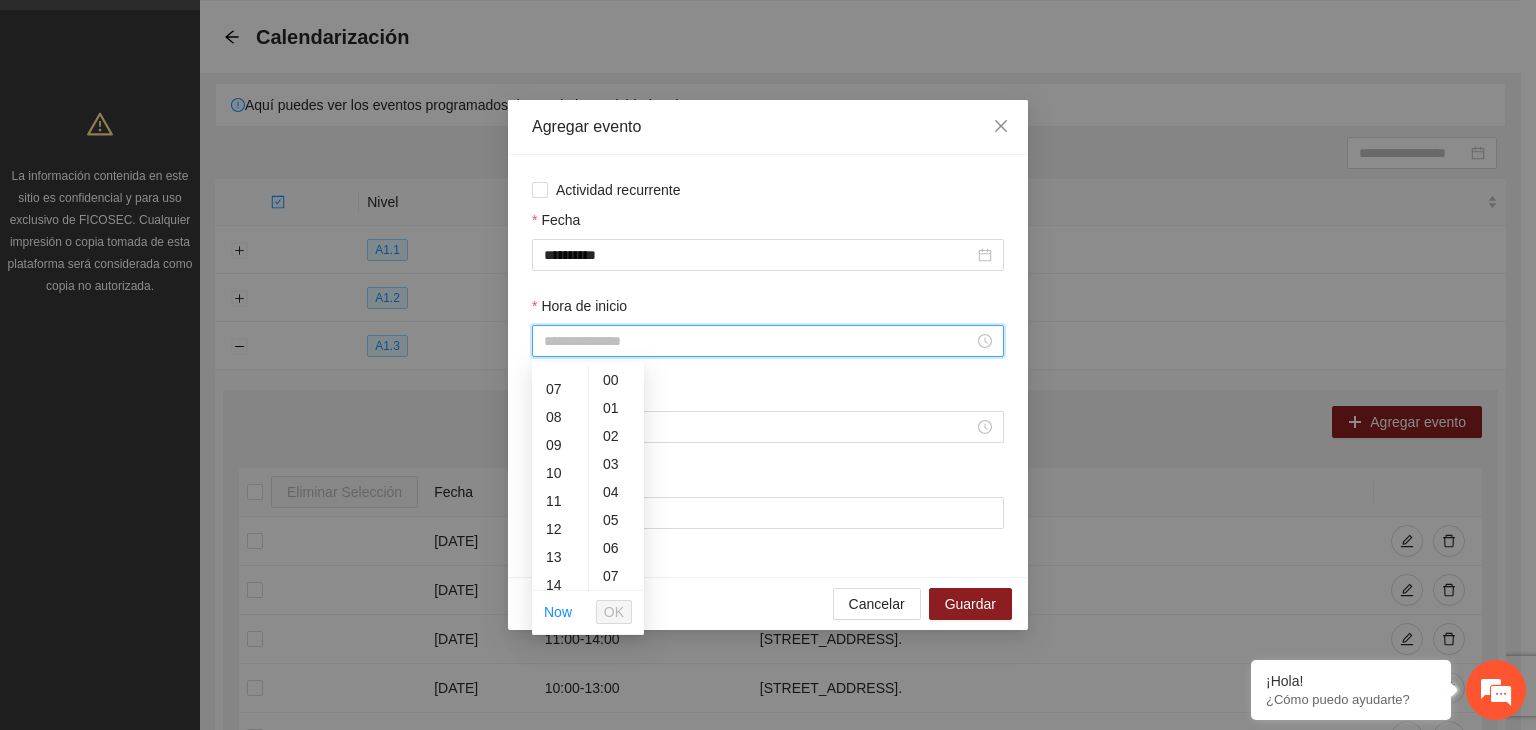 scroll, scrollTop: 188, scrollLeft: 0, axis: vertical 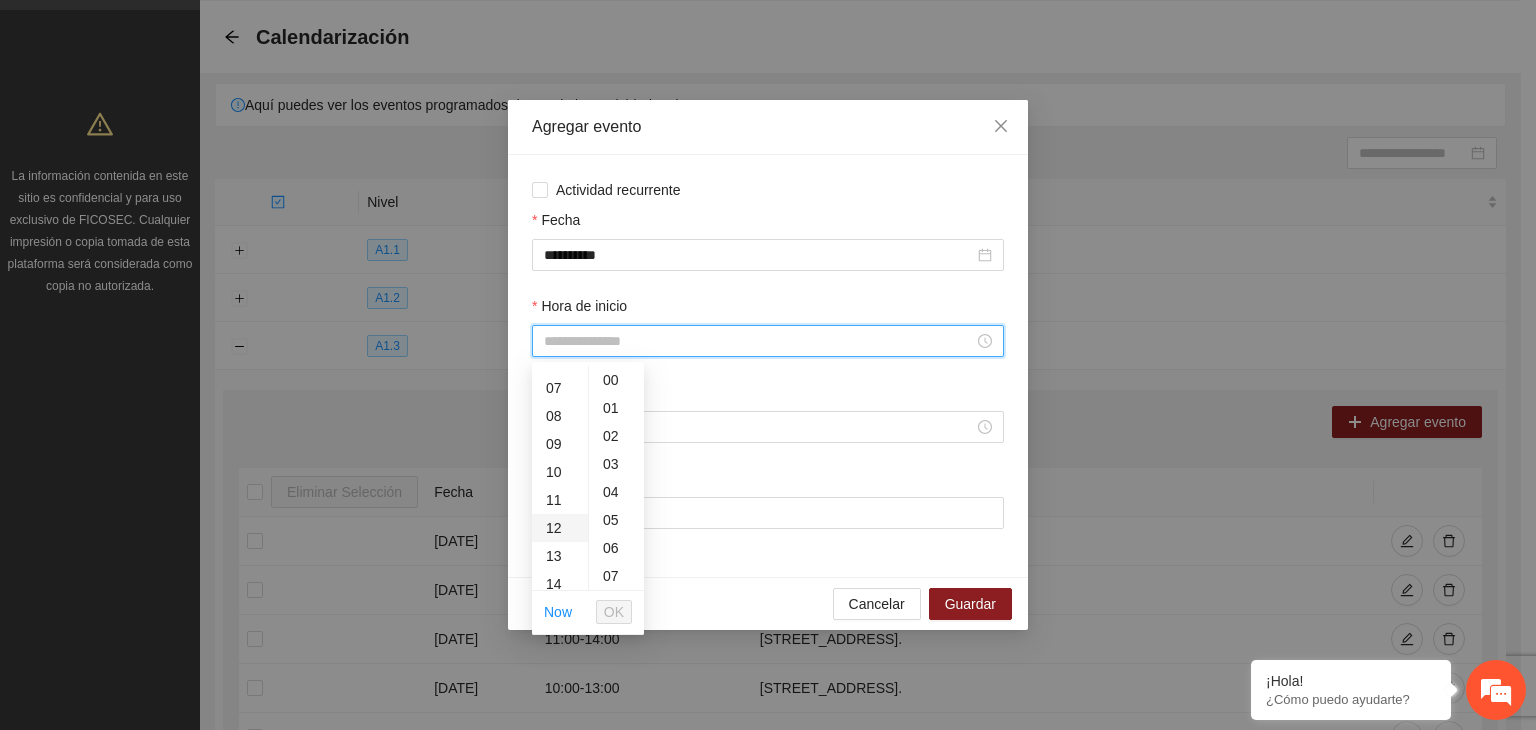 click on "12" at bounding box center (560, 528) 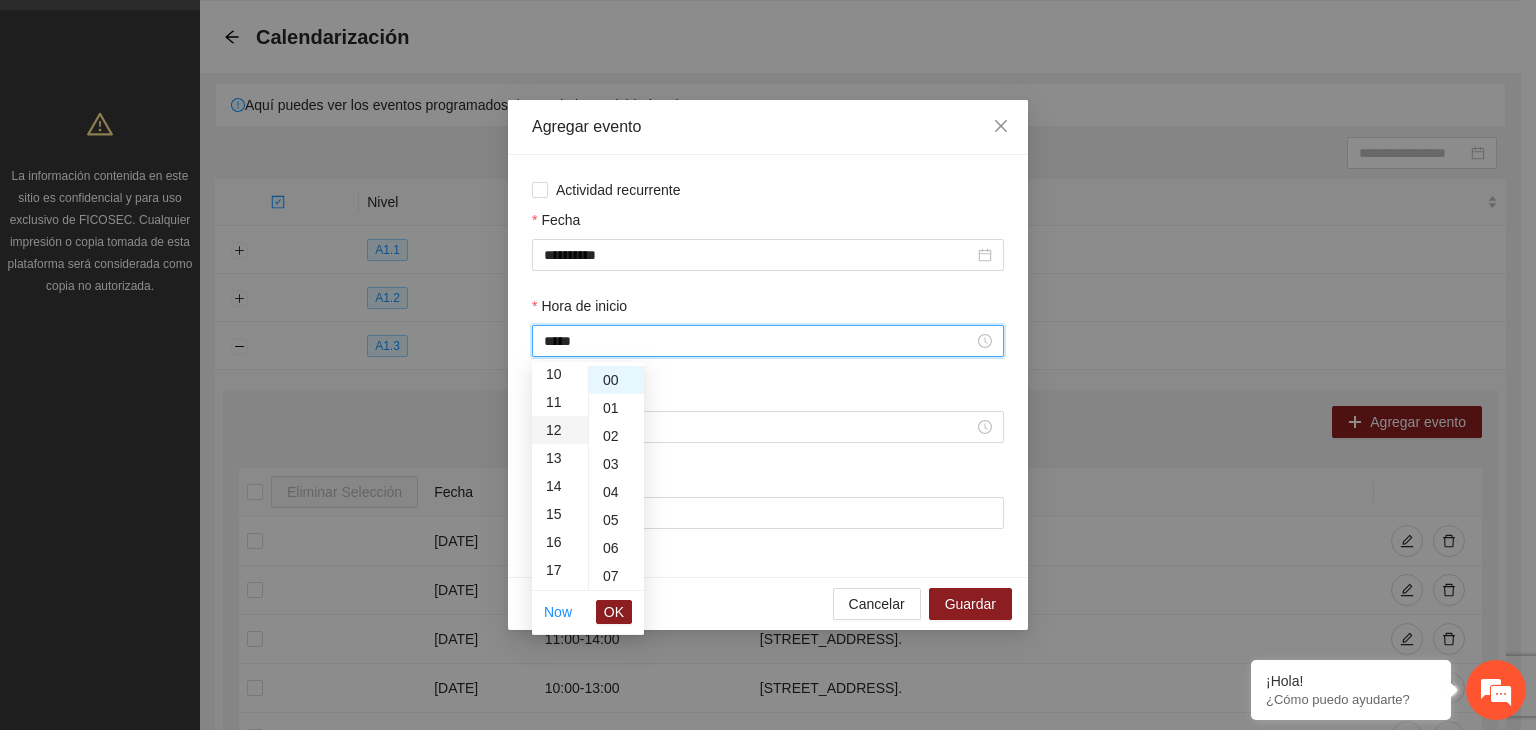 scroll, scrollTop: 336, scrollLeft: 0, axis: vertical 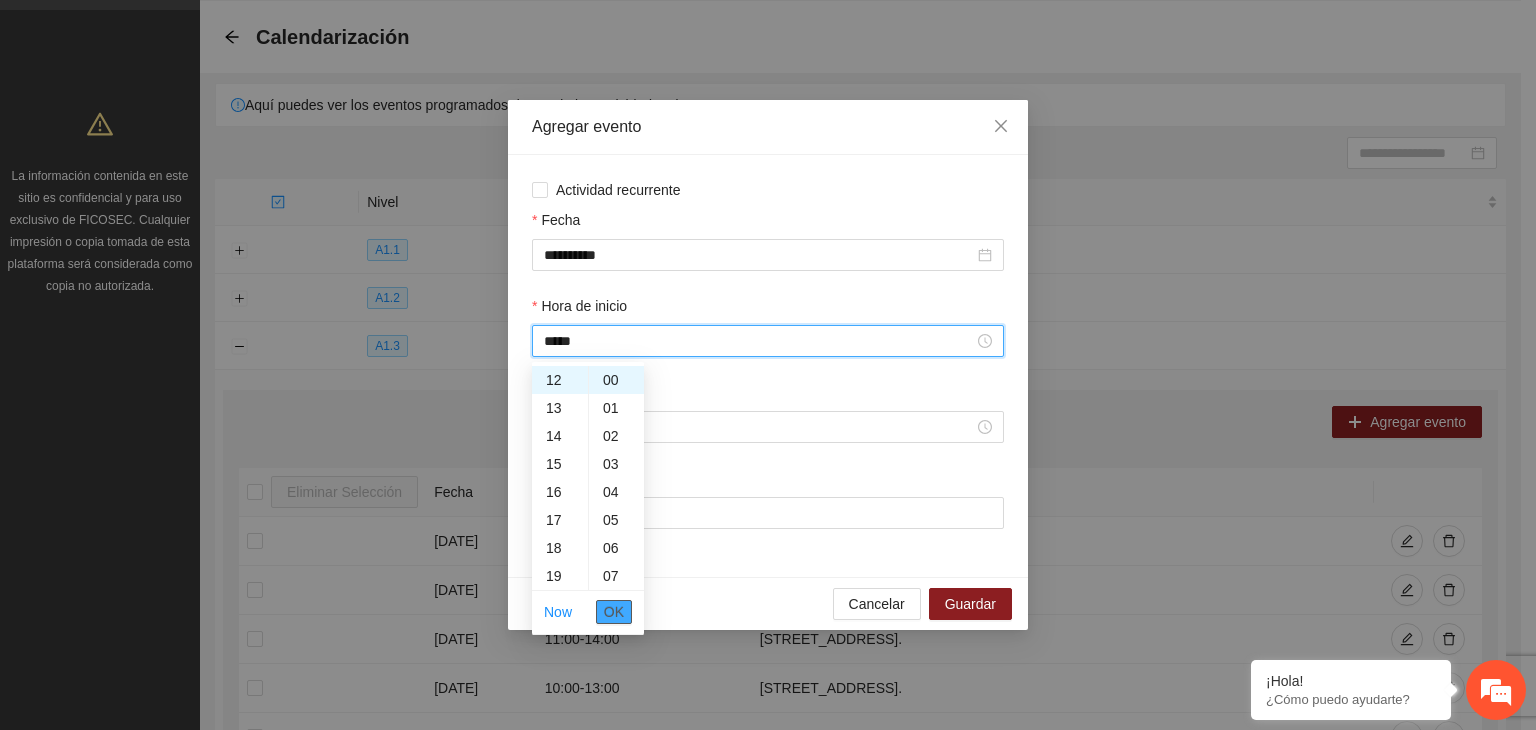 click on "OK" at bounding box center (614, 612) 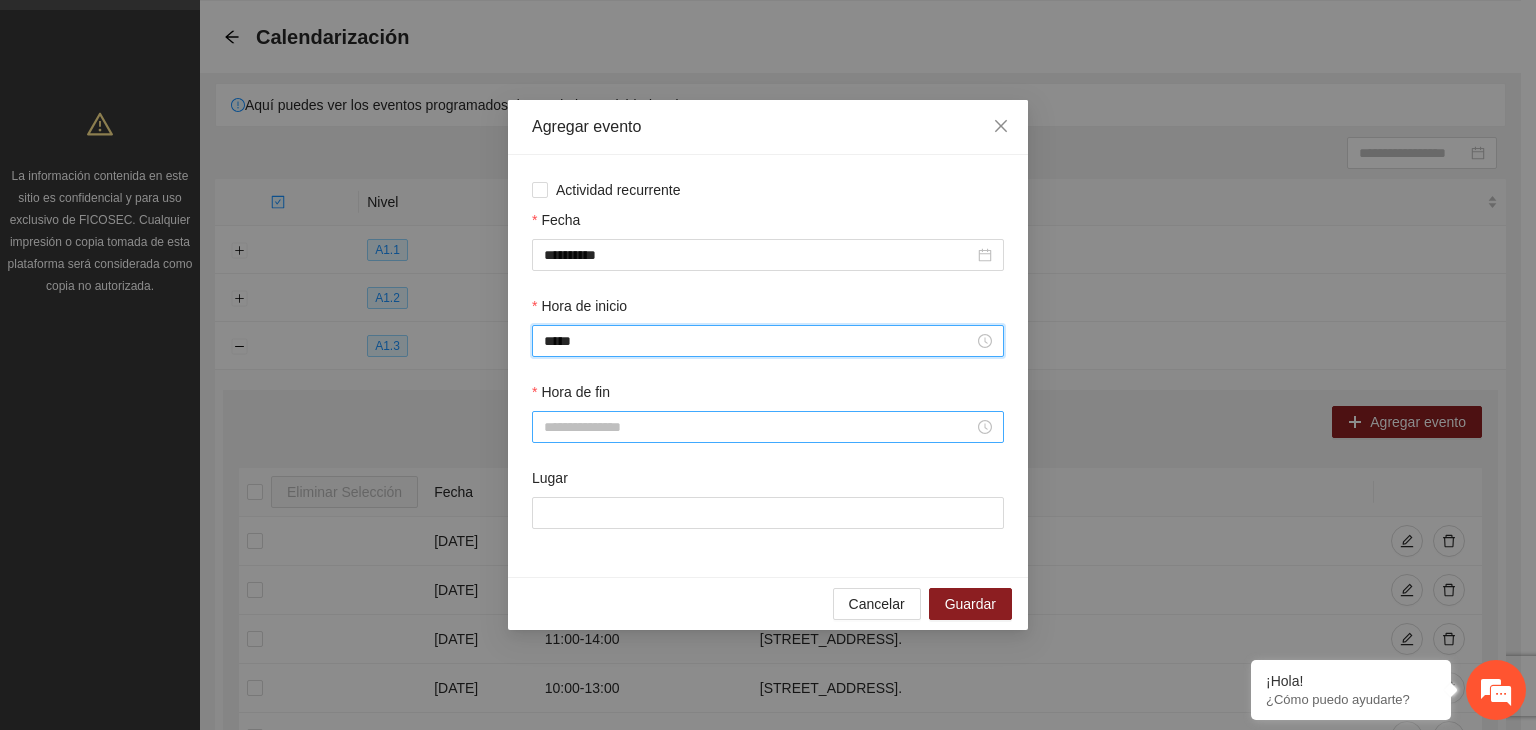 click on "Hora de fin" at bounding box center [759, 427] 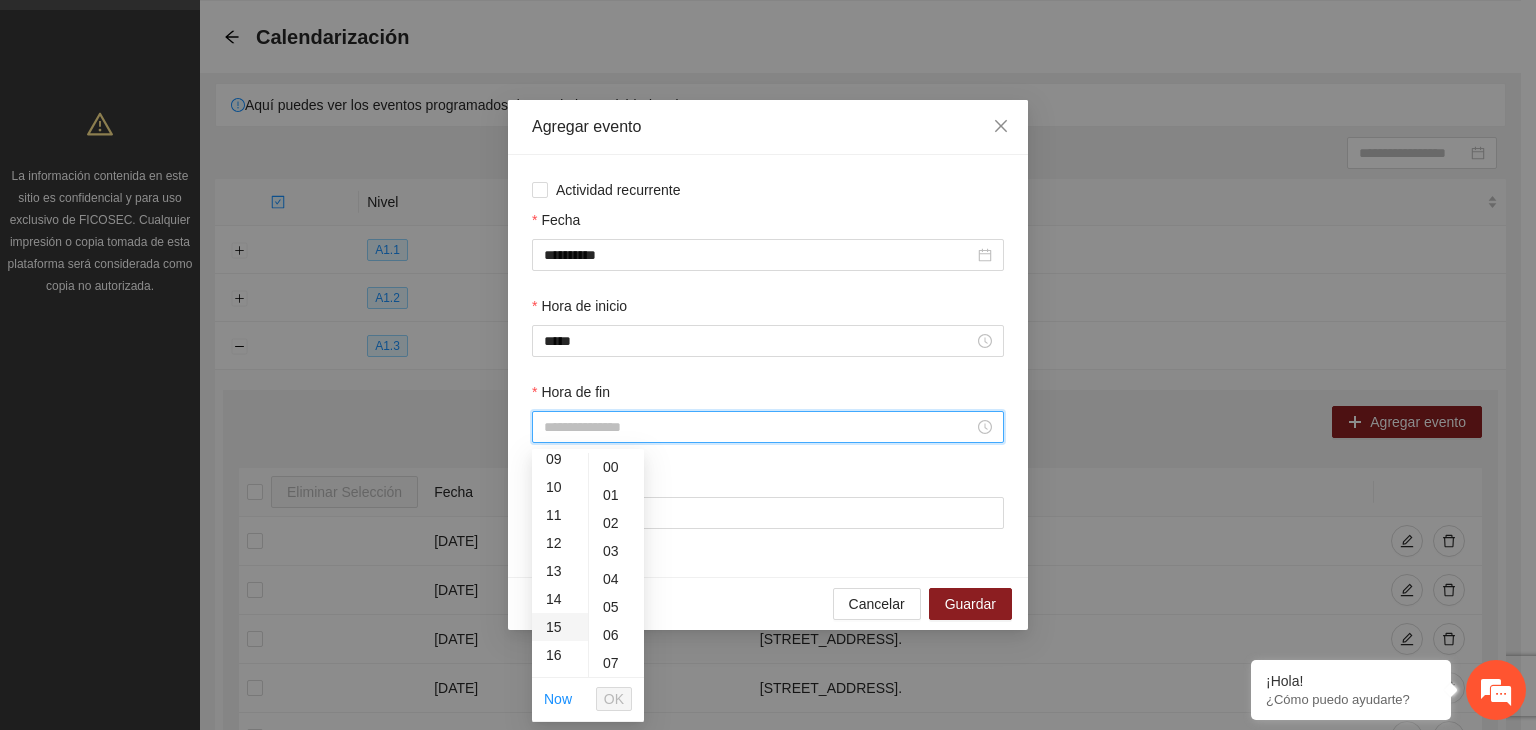 click on "15" at bounding box center (560, 627) 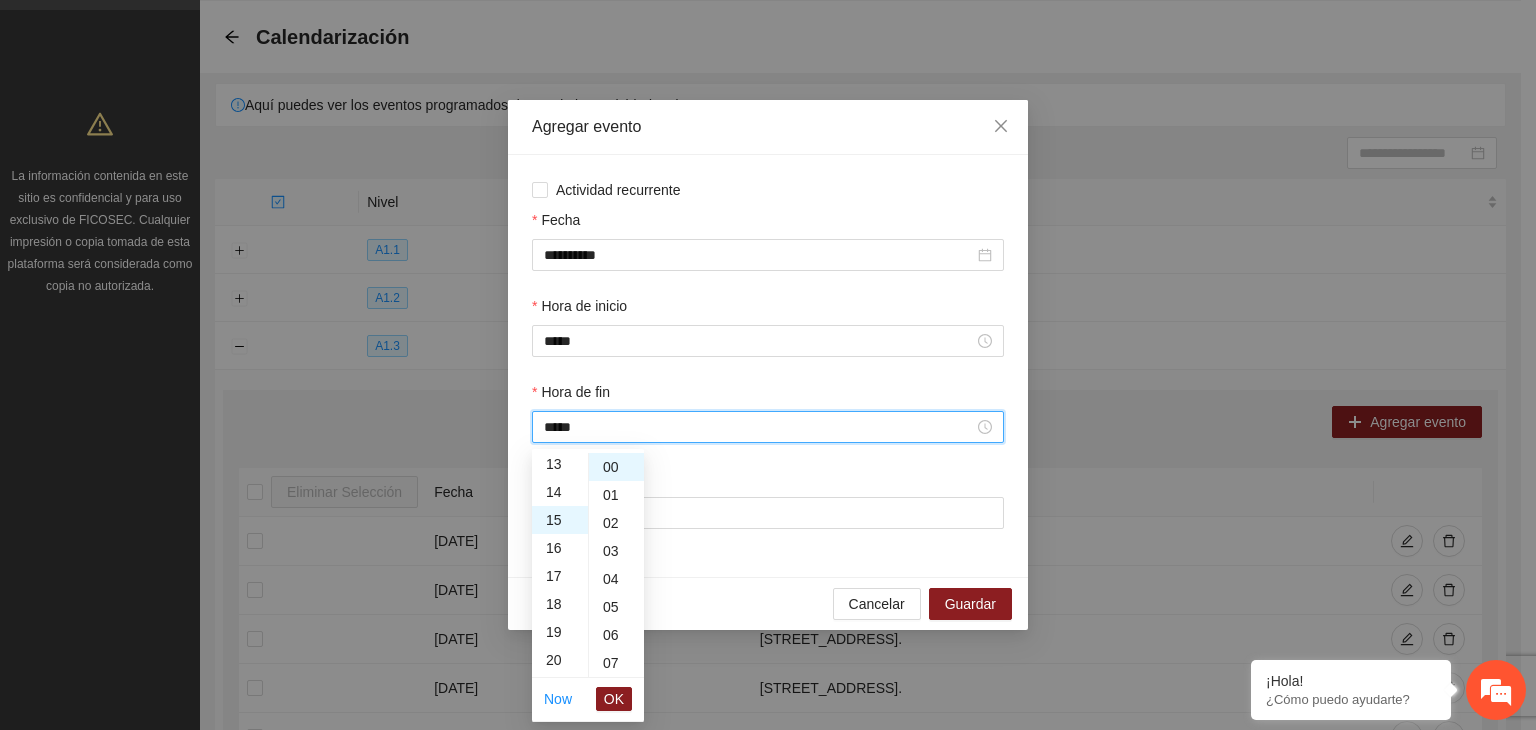 scroll, scrollTop: 420, scrollLeft: 0, axis: vertical 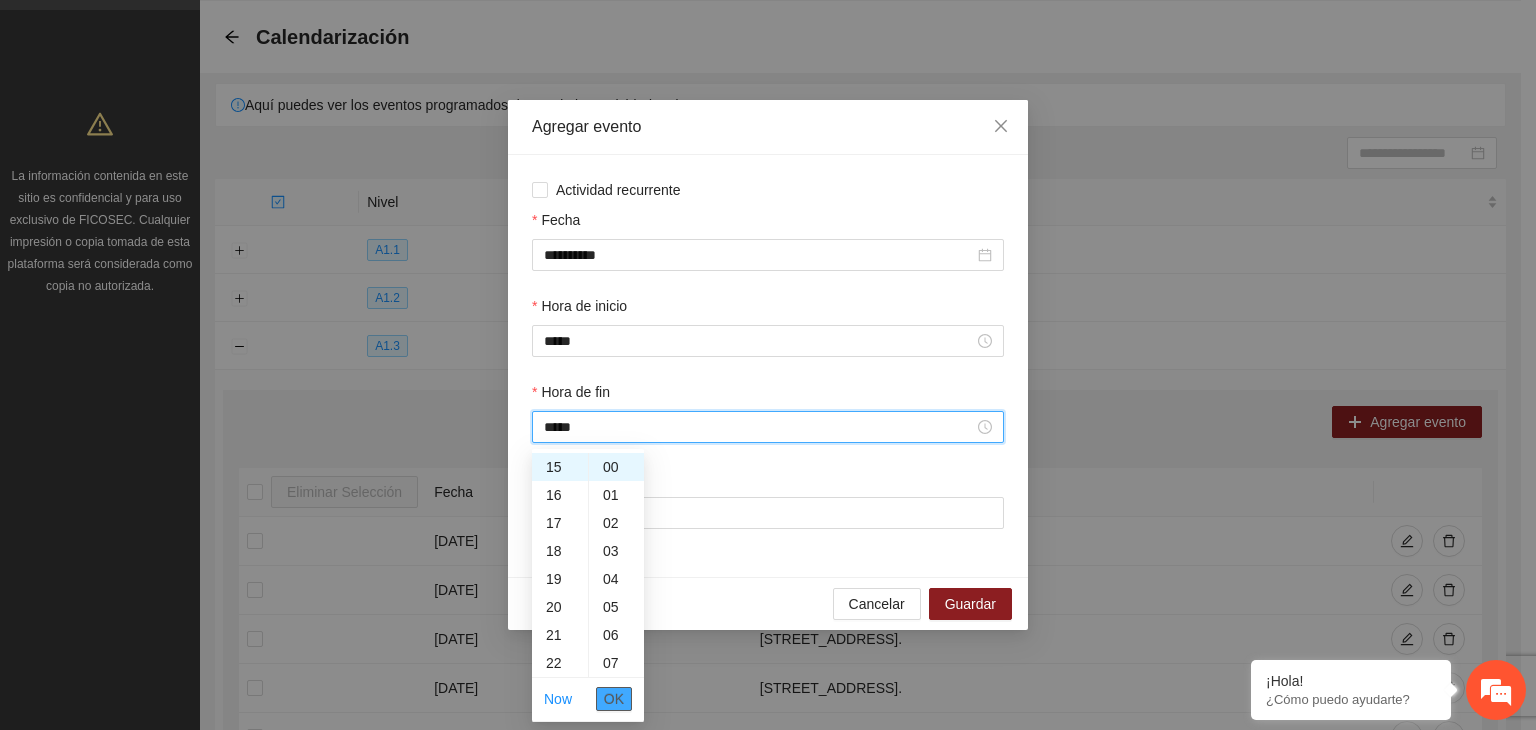 click on "OK" at bounding box center (614, 699) 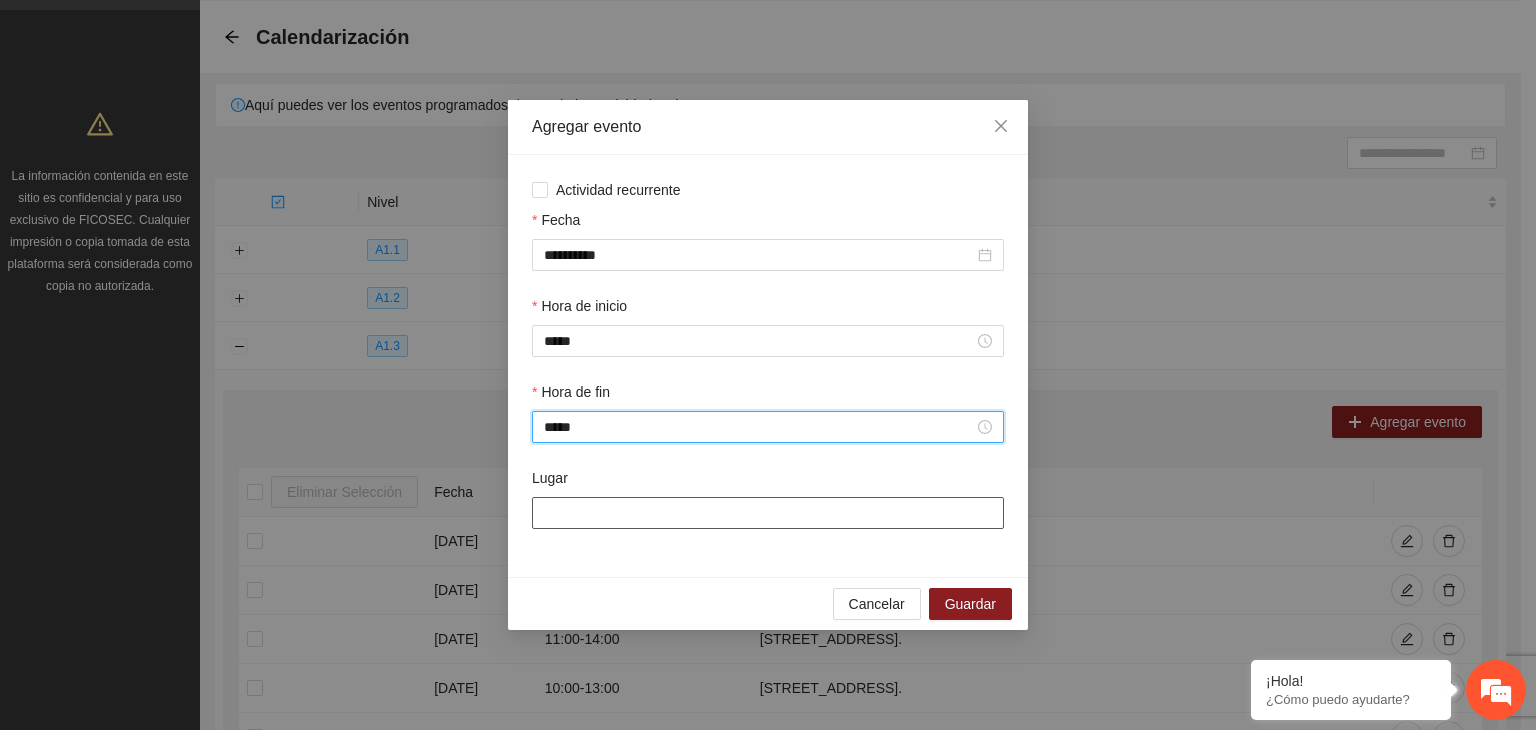 click on "Lugar" at bounding box center [768, 513] 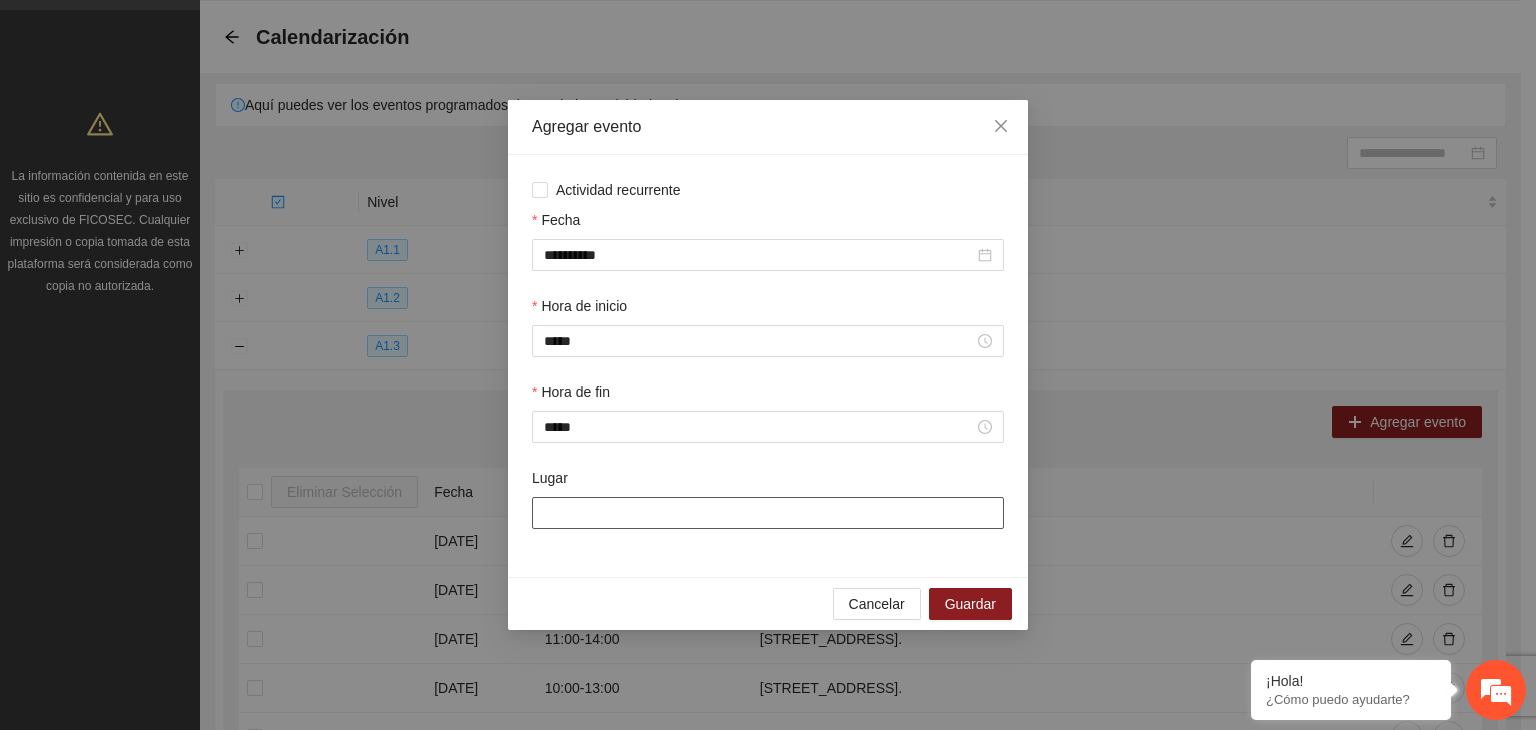 type on "**********" 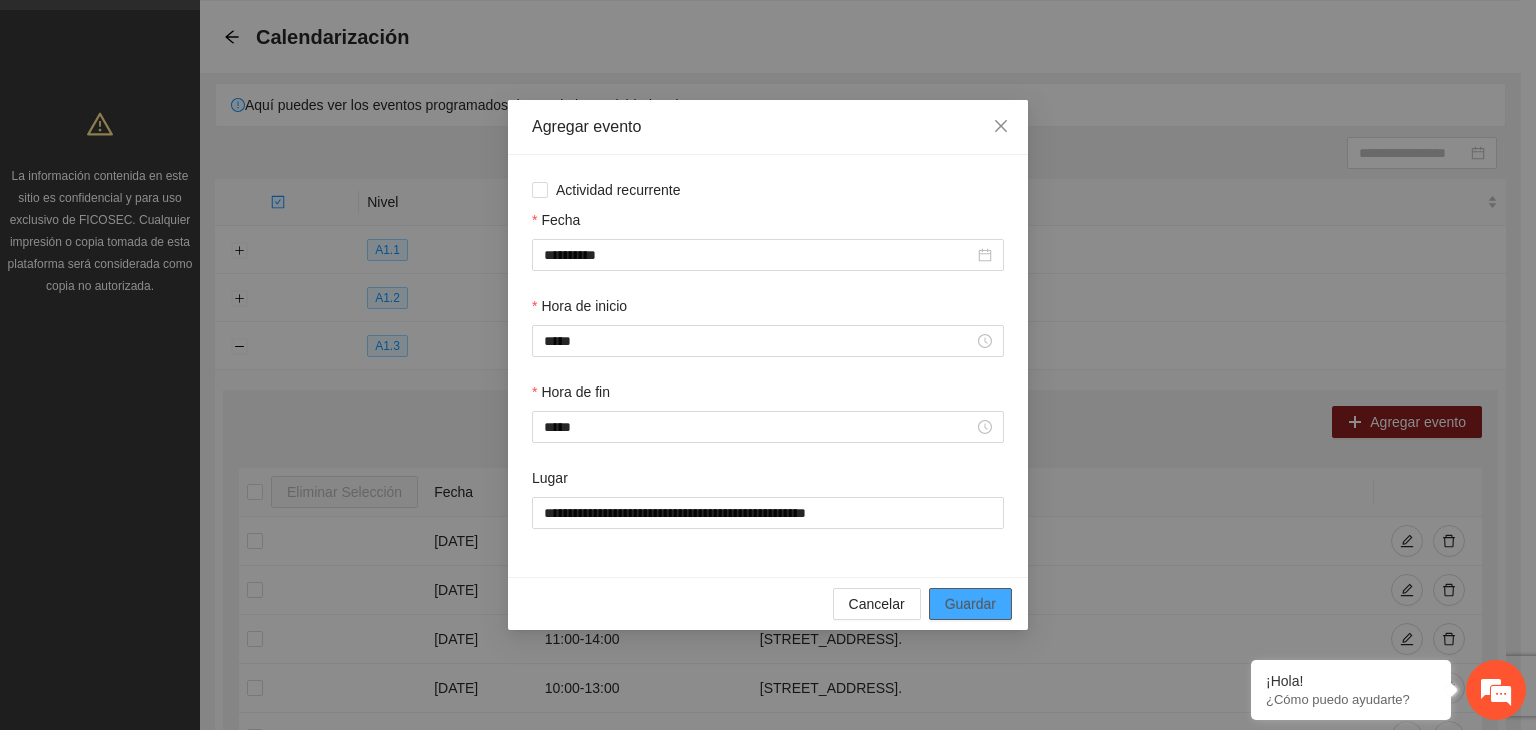click on "Guardar" at bounding box center (970, 604) 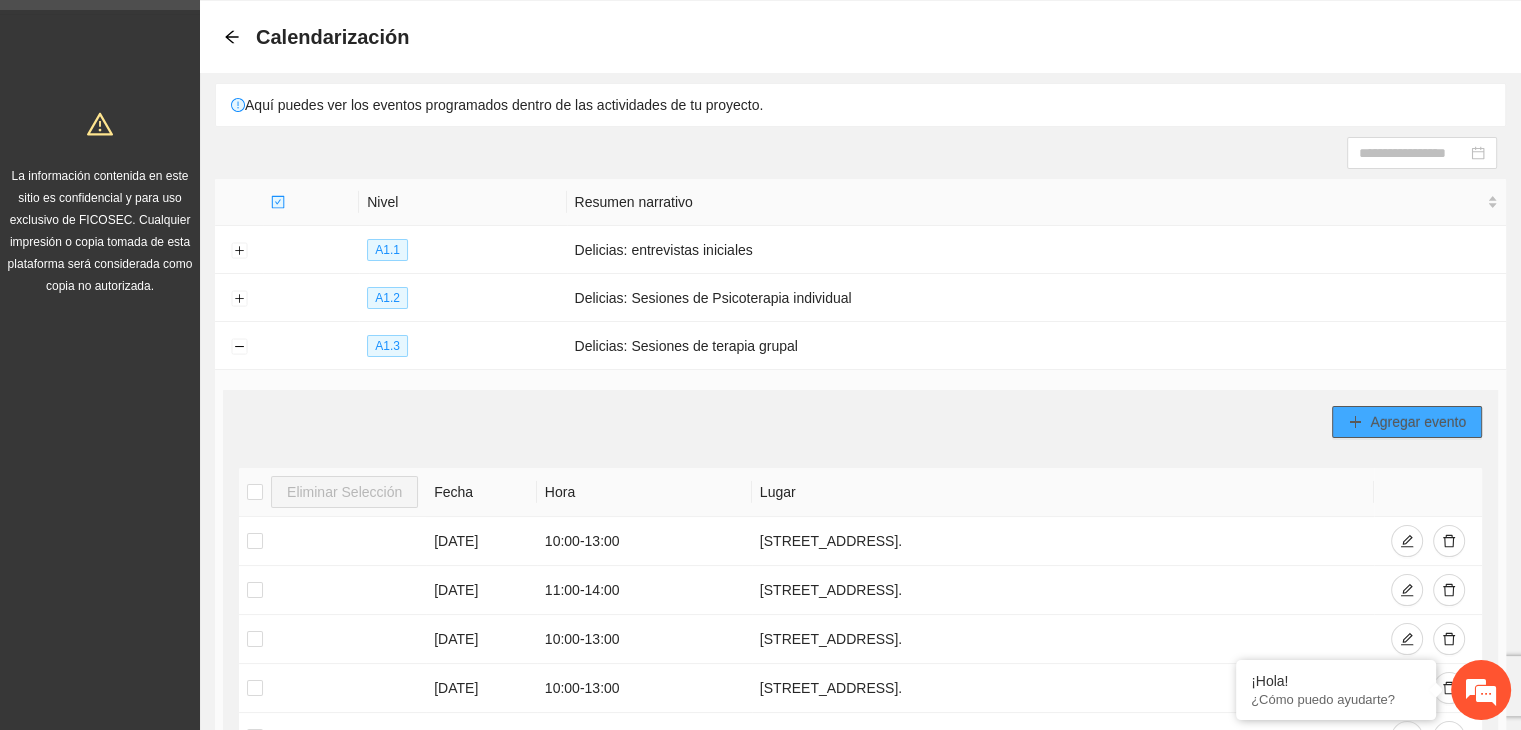 click on "Agregar evento" at bounding box center (1418, 422) 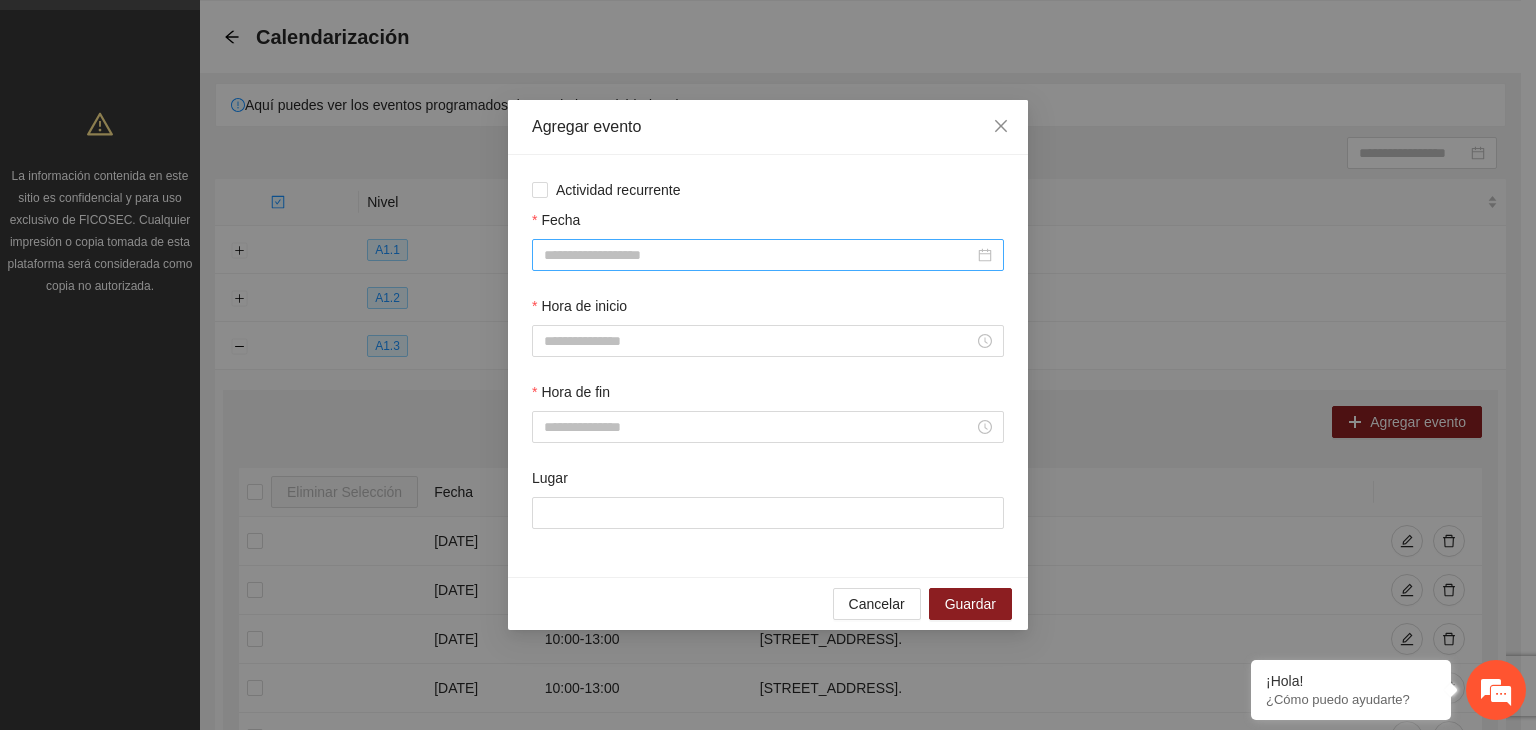 click on "Fecha" at bounding box center [759, 255] 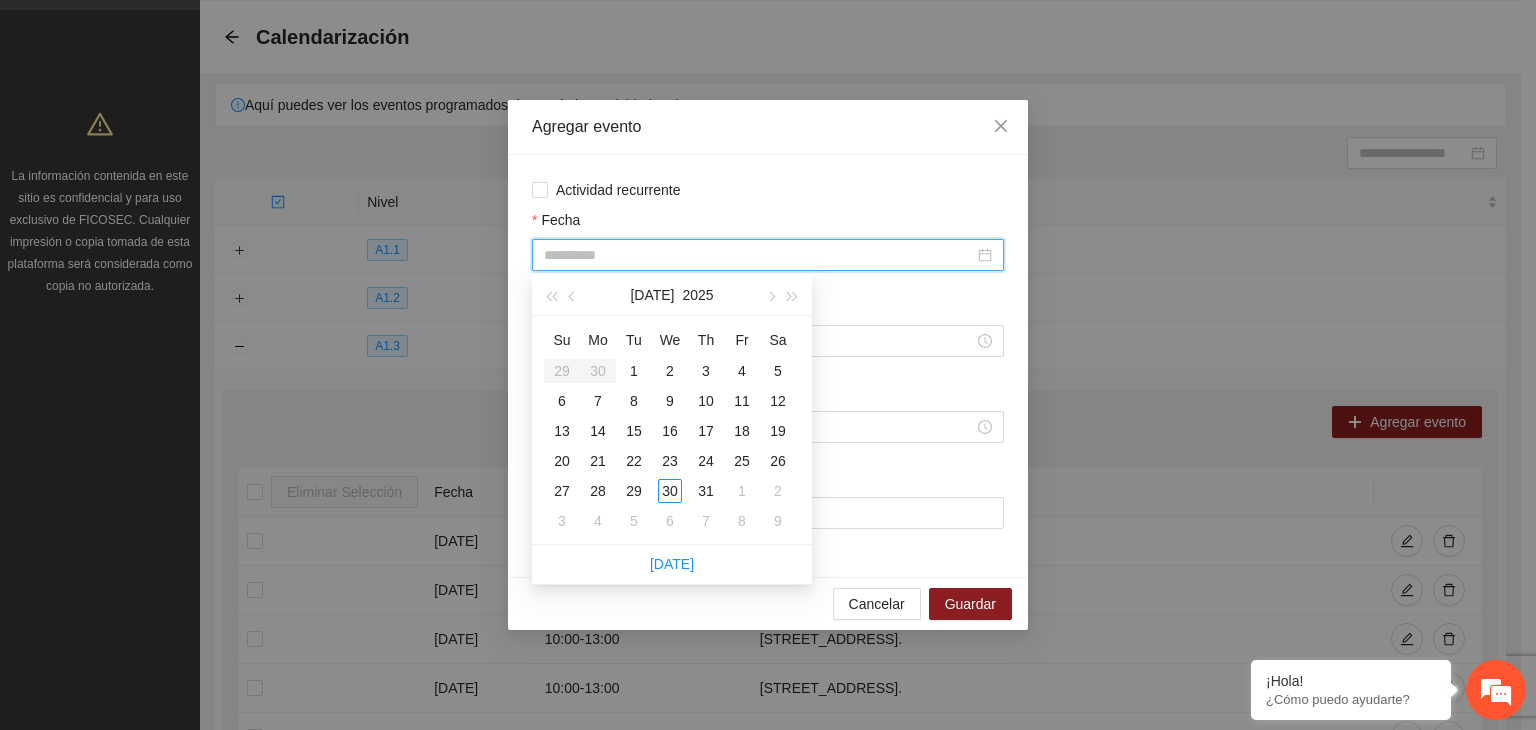 type on "**********" 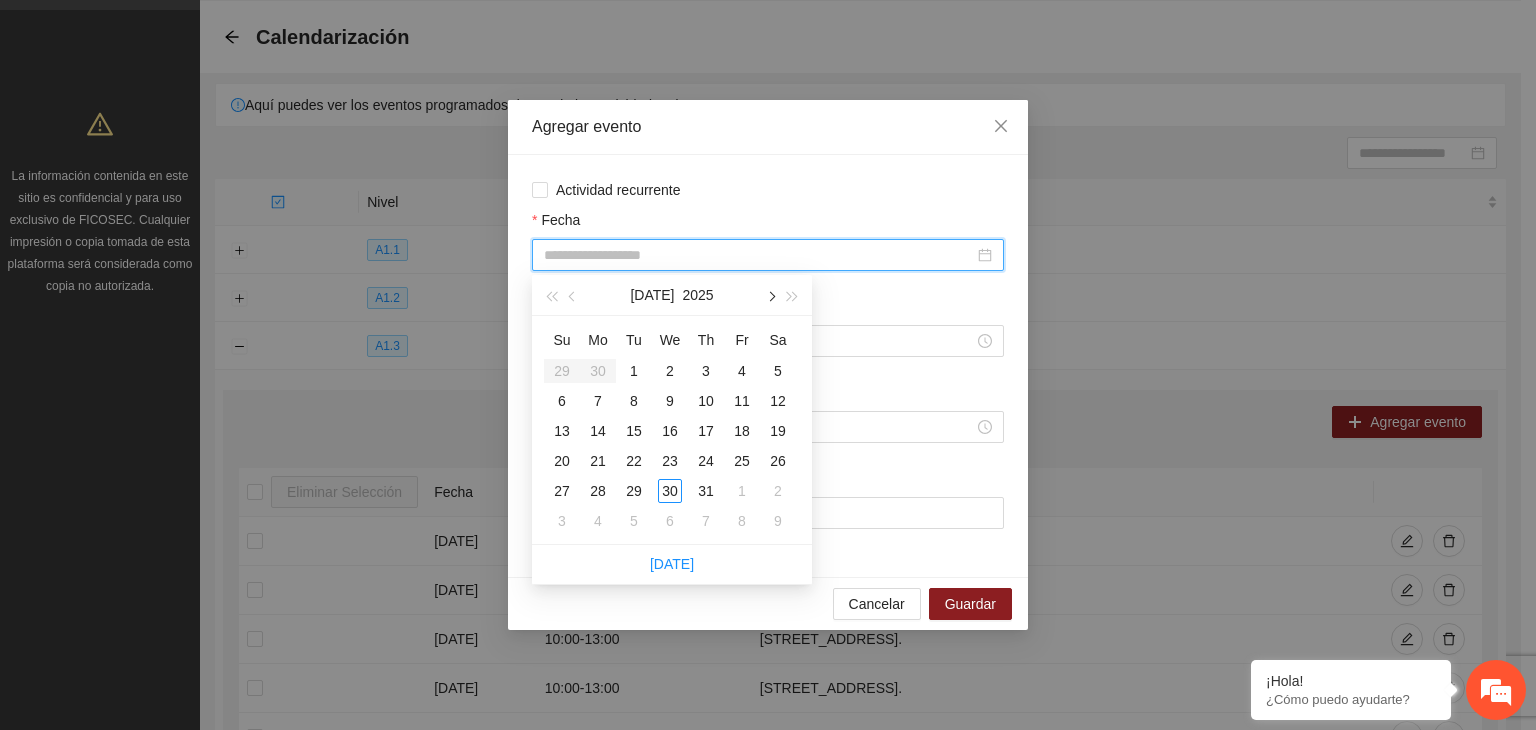 click at bounding box center (770, 295) 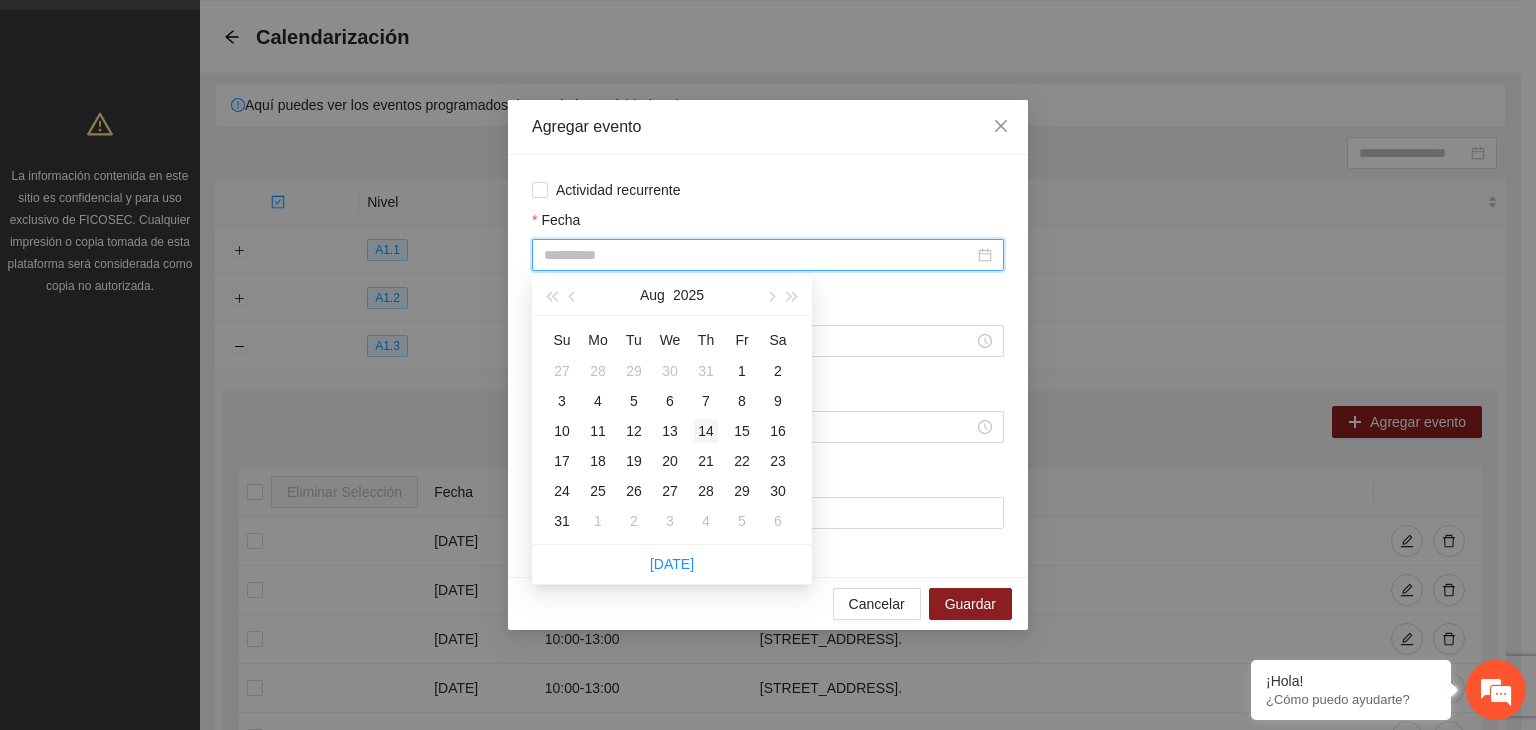 type on "**********" 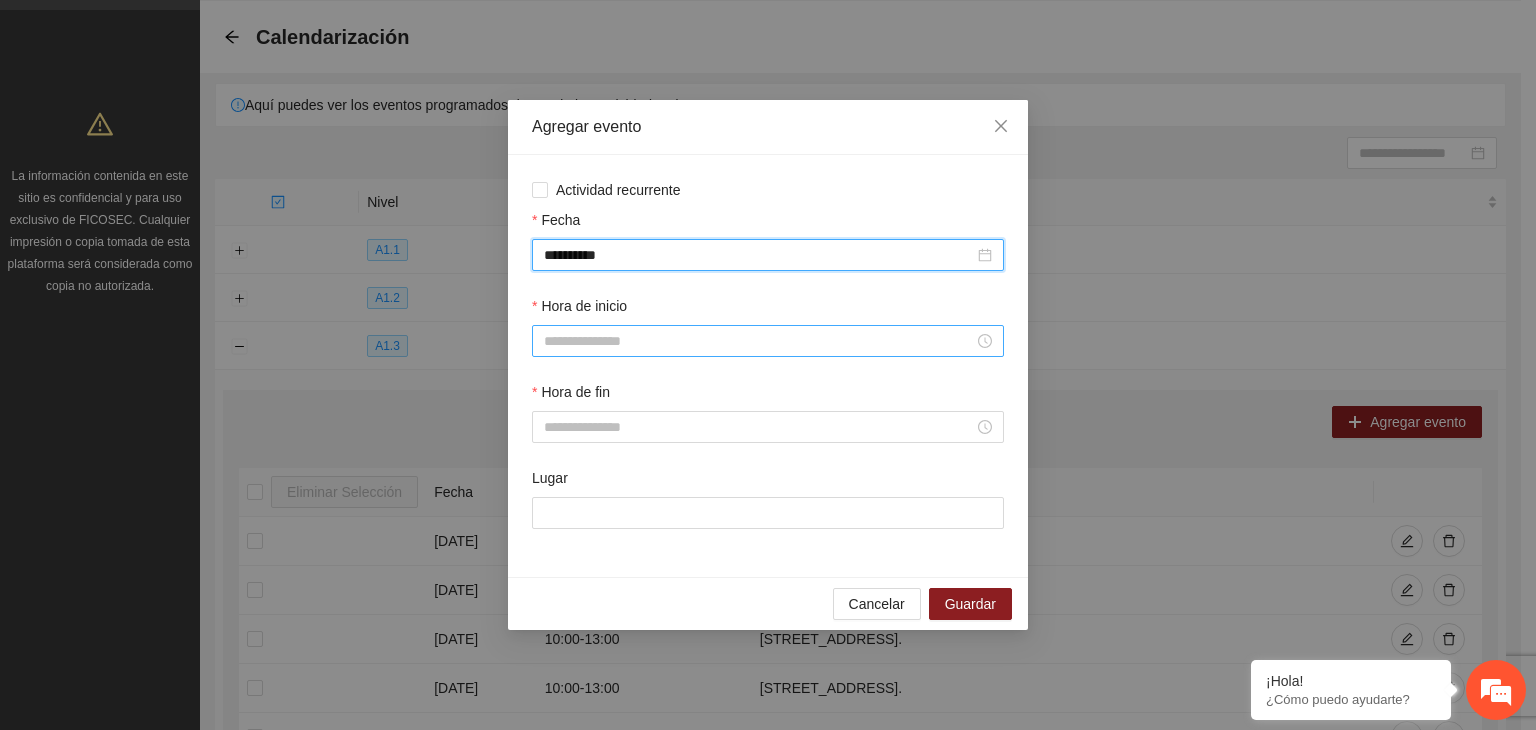 click on "Hora de inicio" at bounding box center [759, 341] 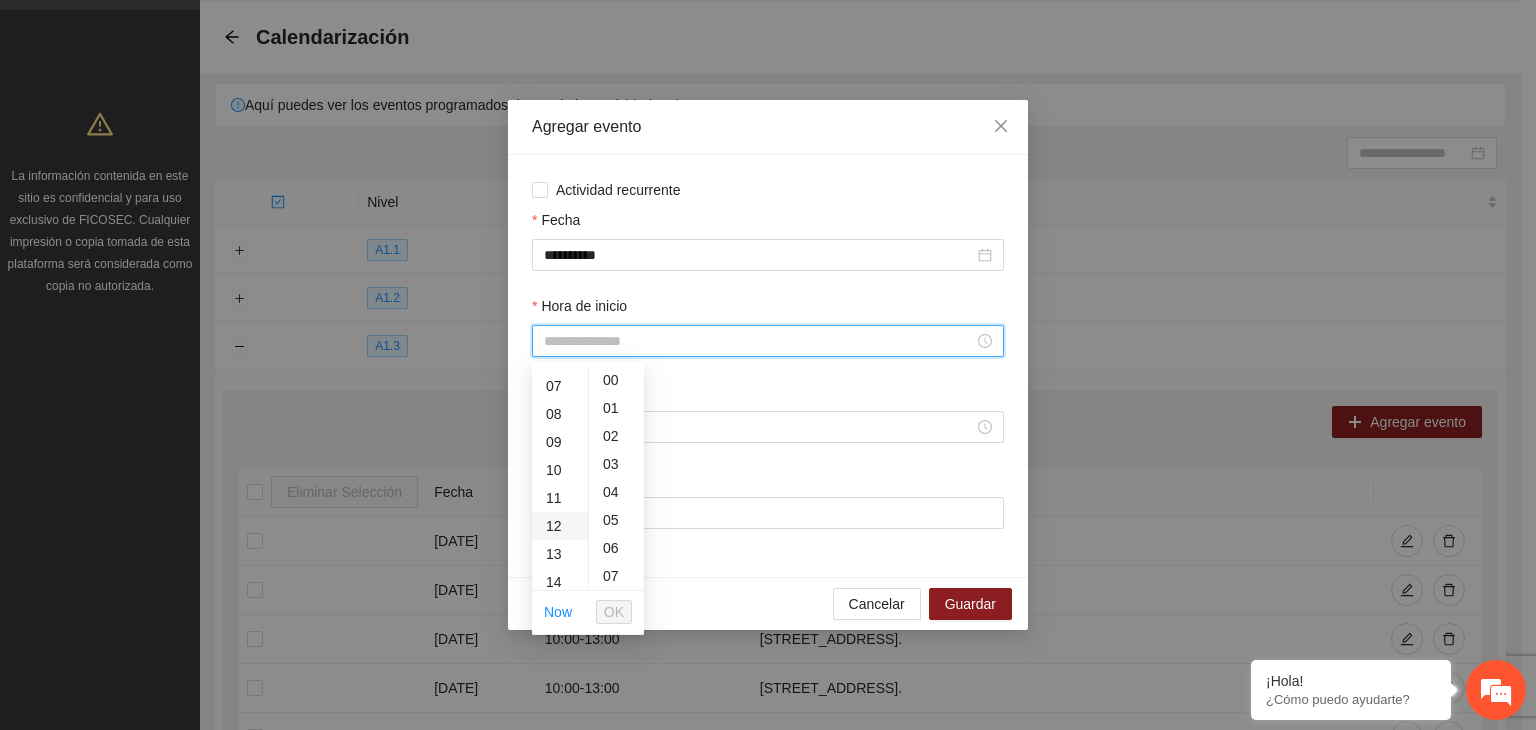 click on "12" at bounding box center (560, 526) 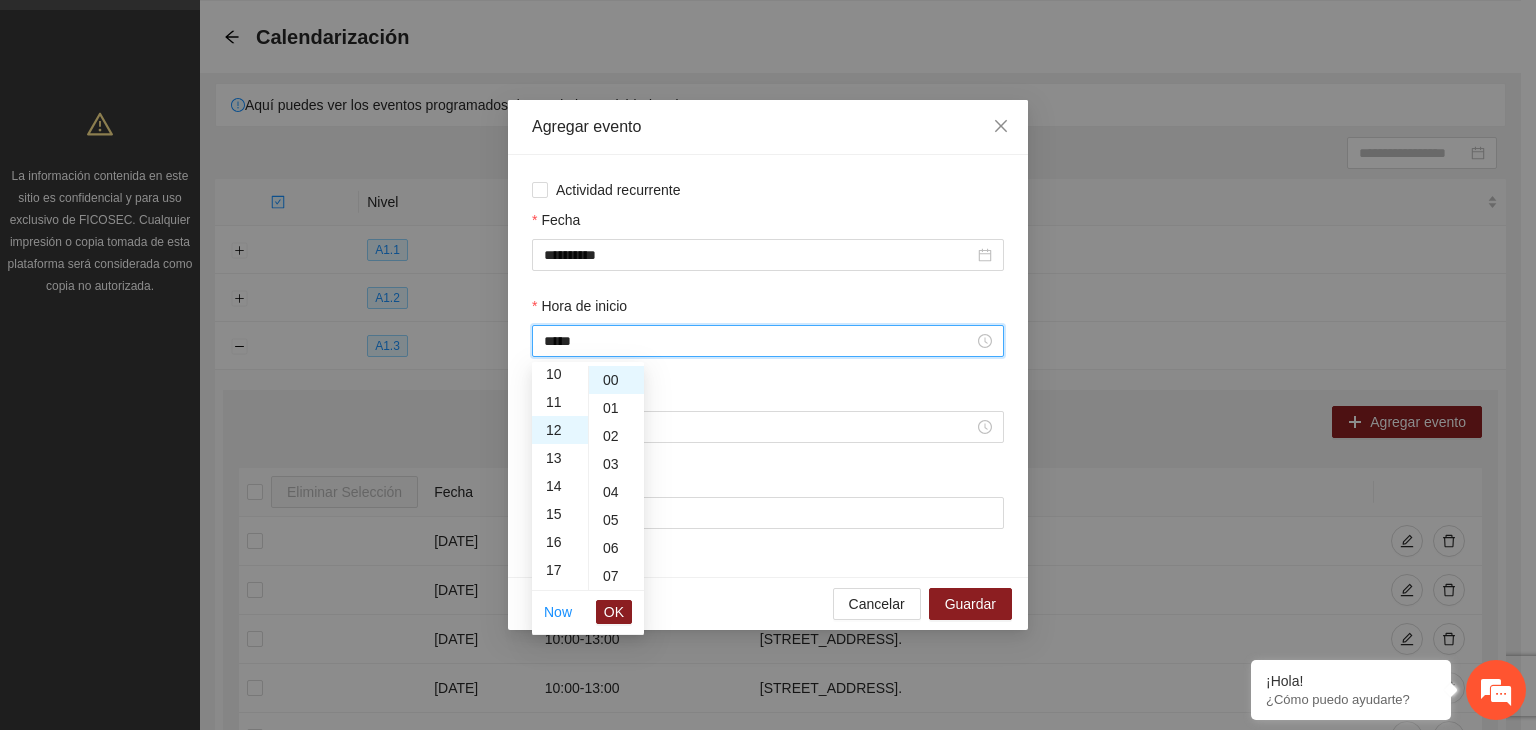 scroll, scrollTop: 336, scrollLeft: 0, axis: vertical 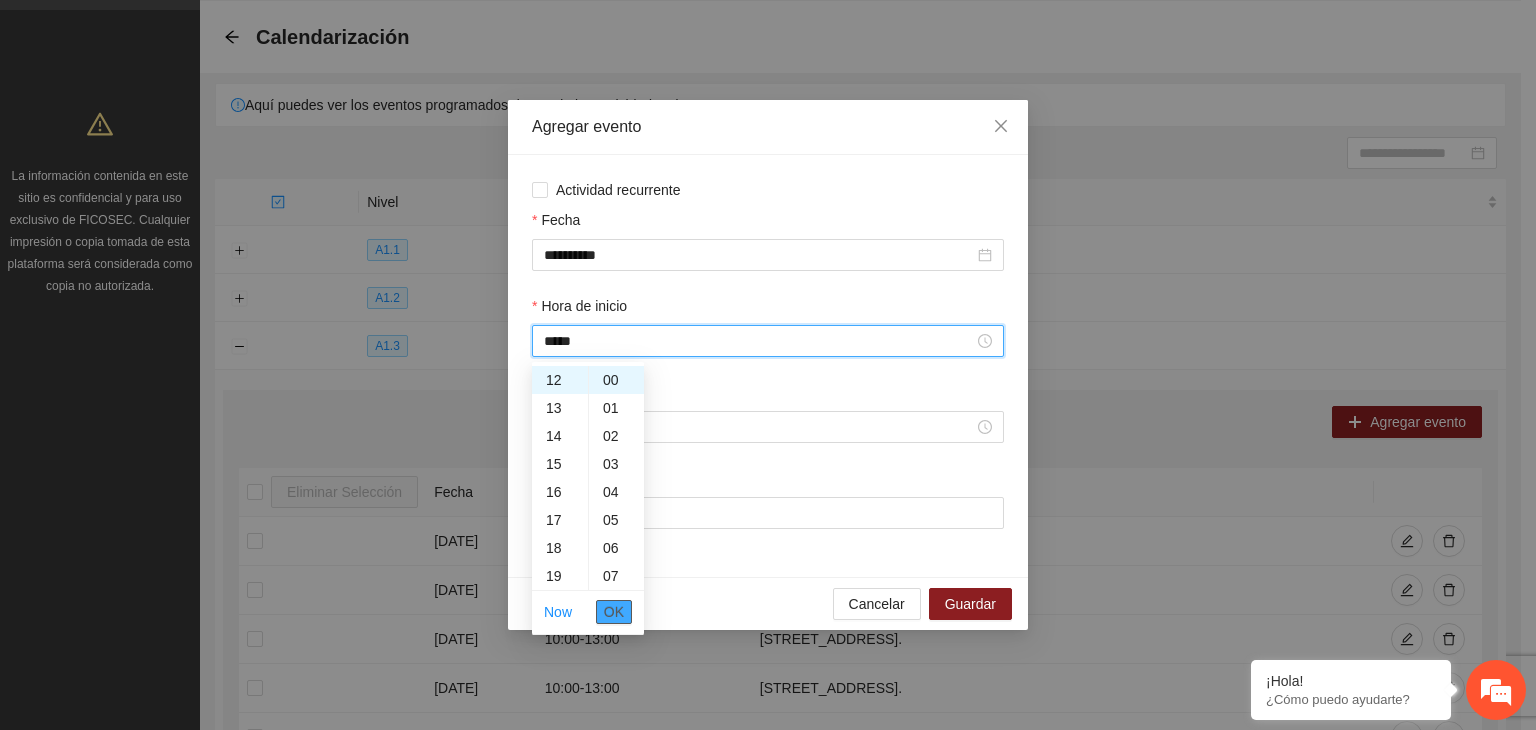 click on "OK" at bounding box center [614, 612] 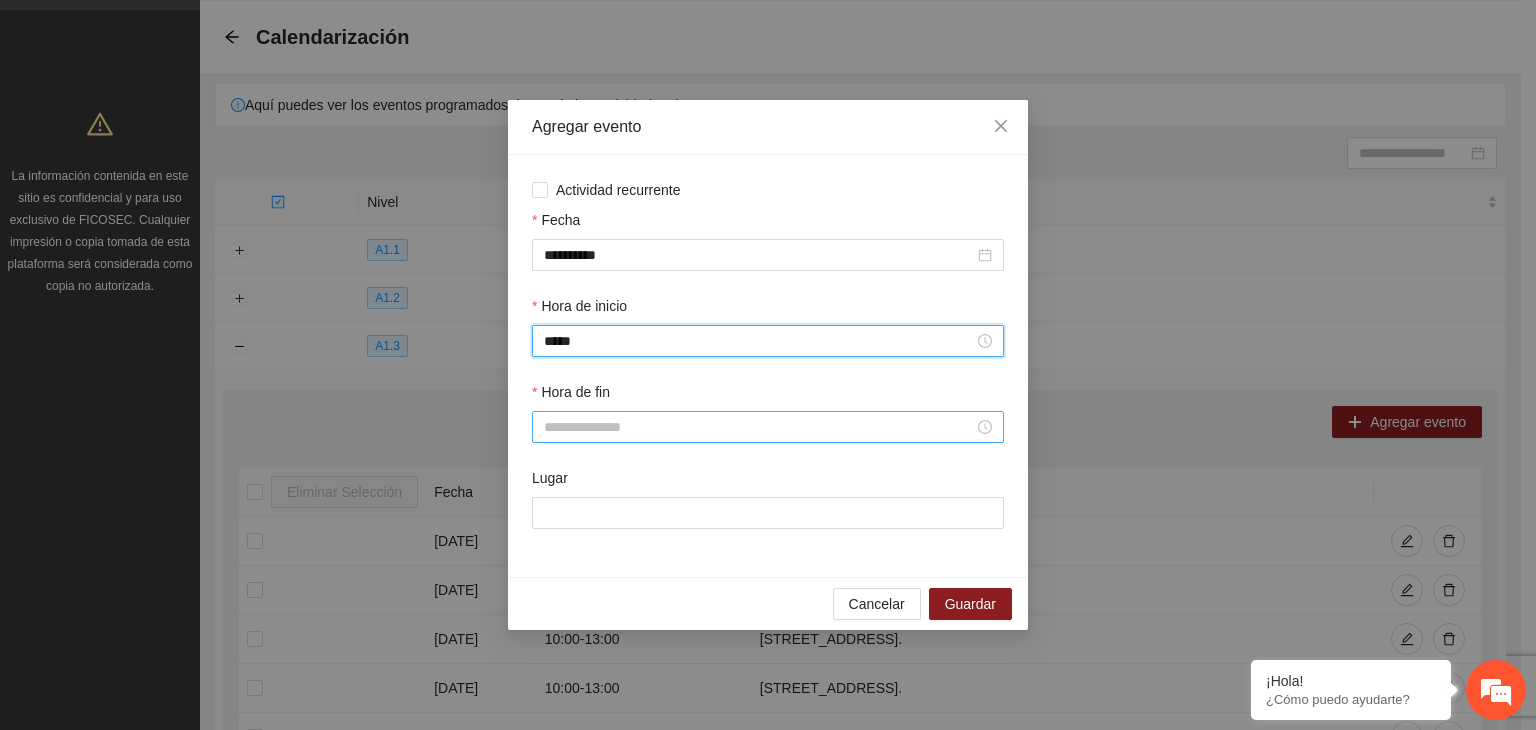 click on "Hora de fin" at bounding box center [759, 427] 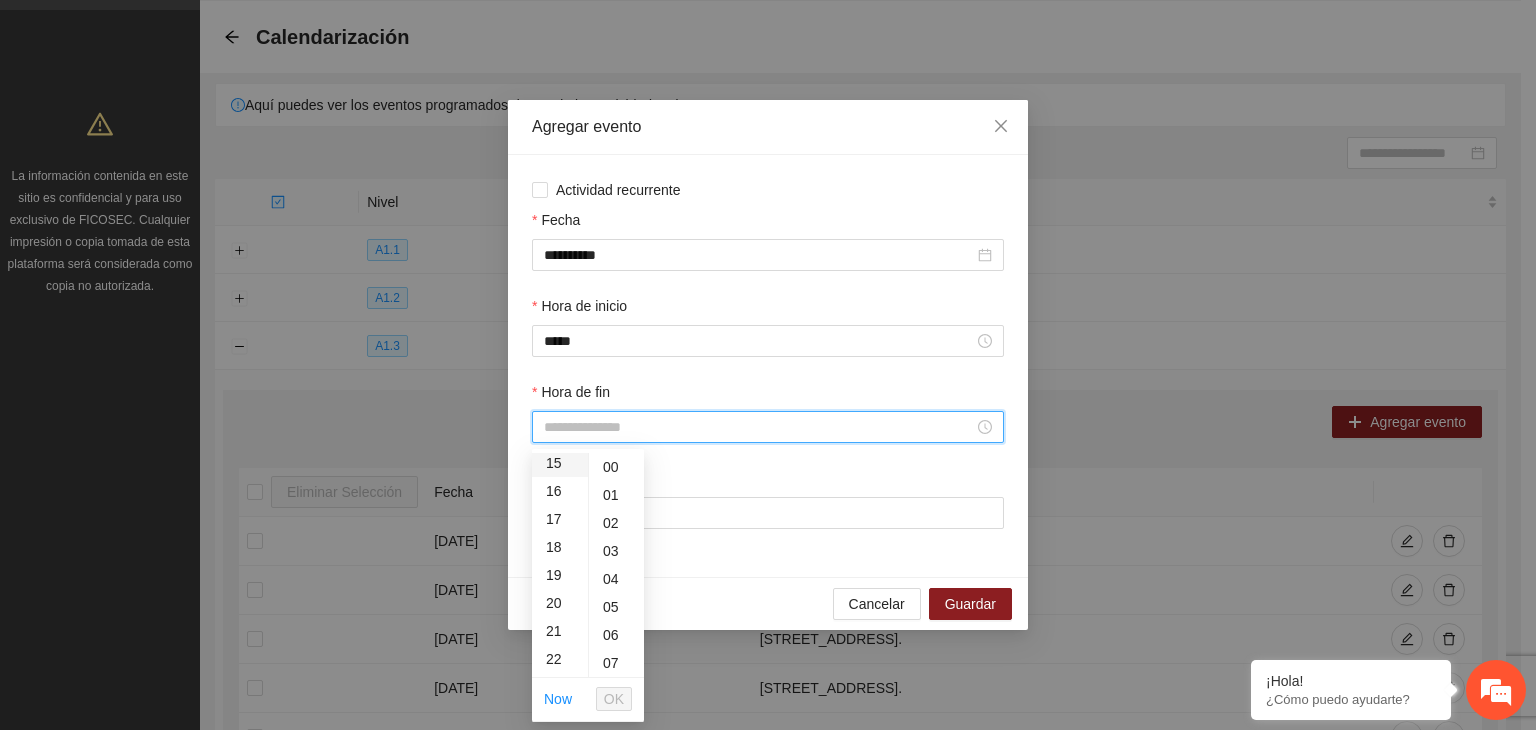 click on "15" at bounding box center (560, 463) 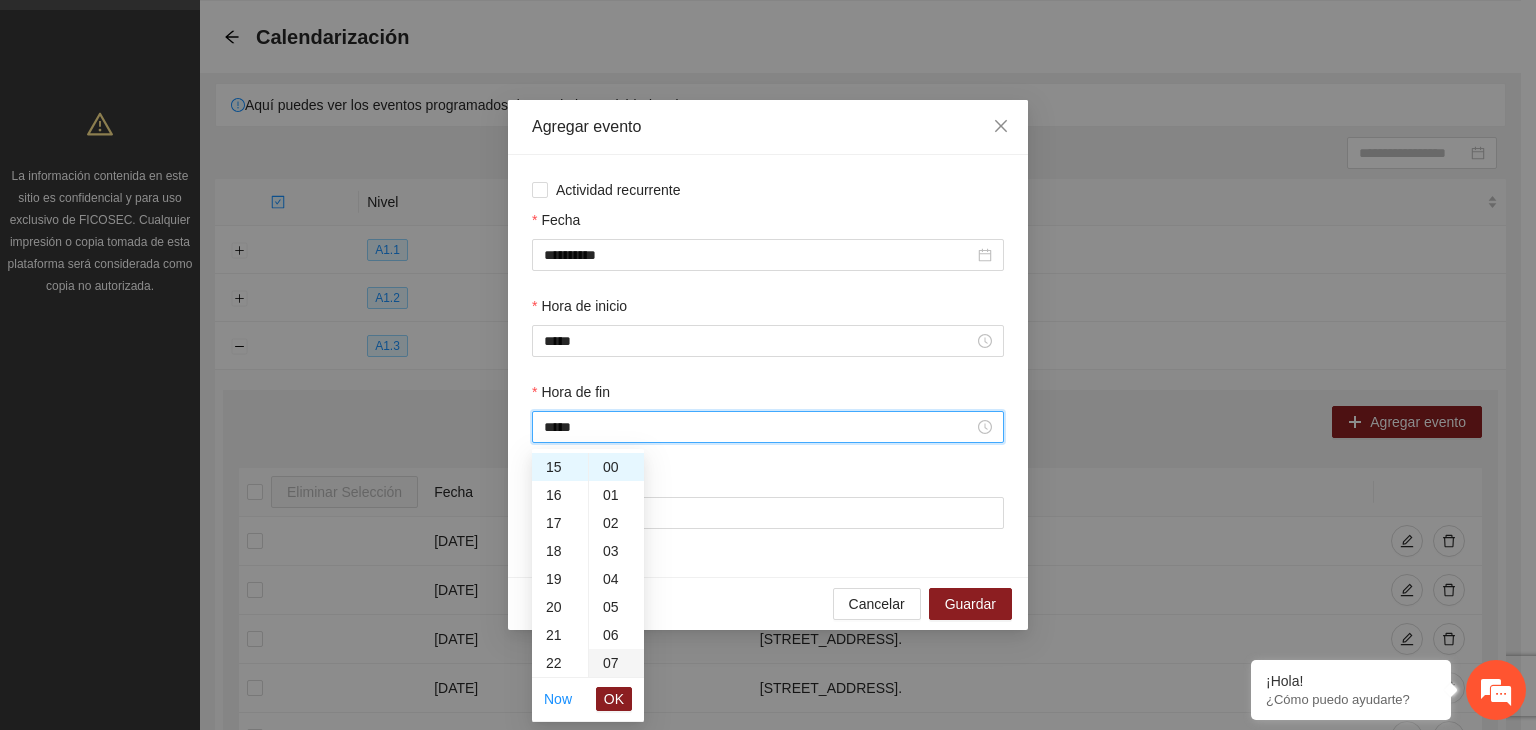 scroll, scrollTop: 420, scrollLeft: 0, axis: vertical 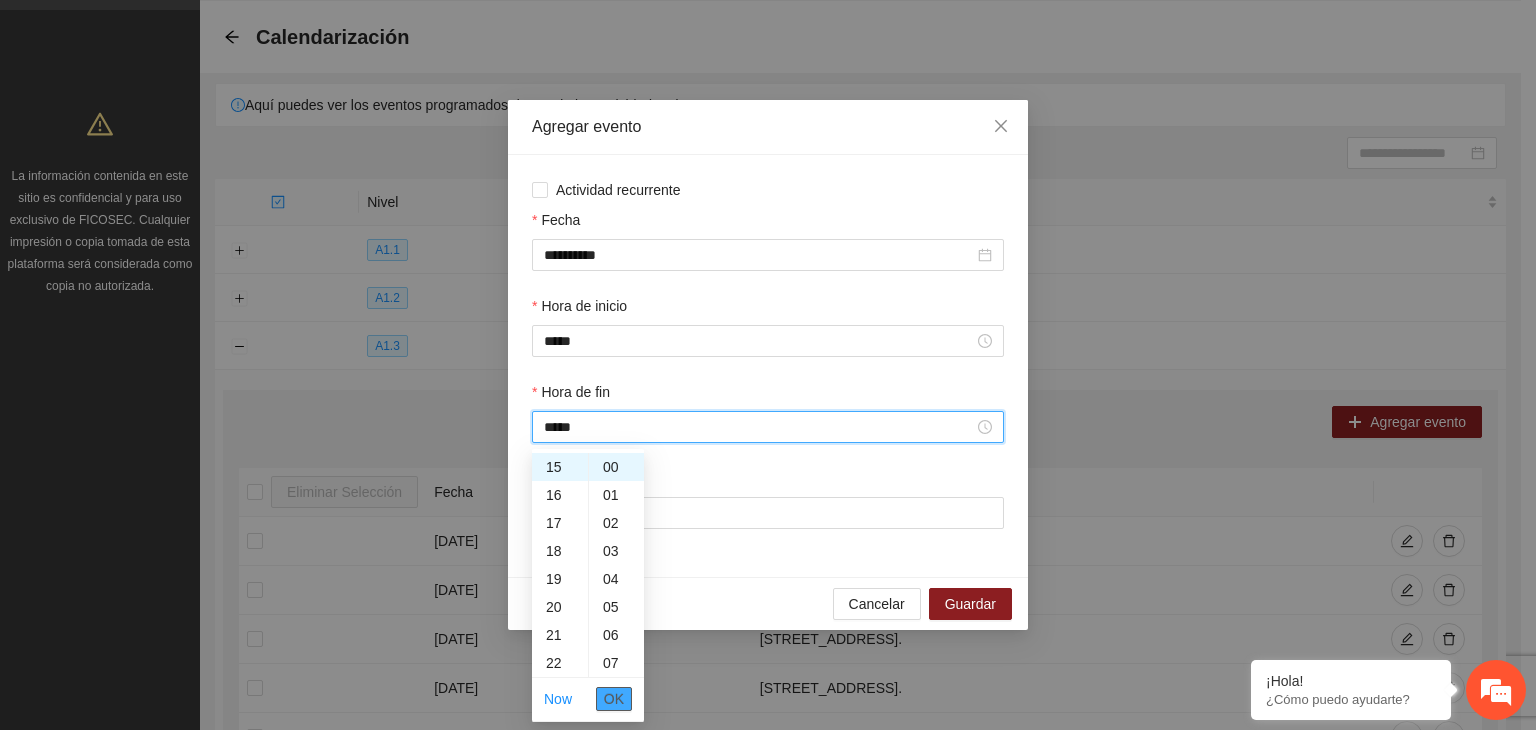 click on "OK" at bounding box center [614, 699] 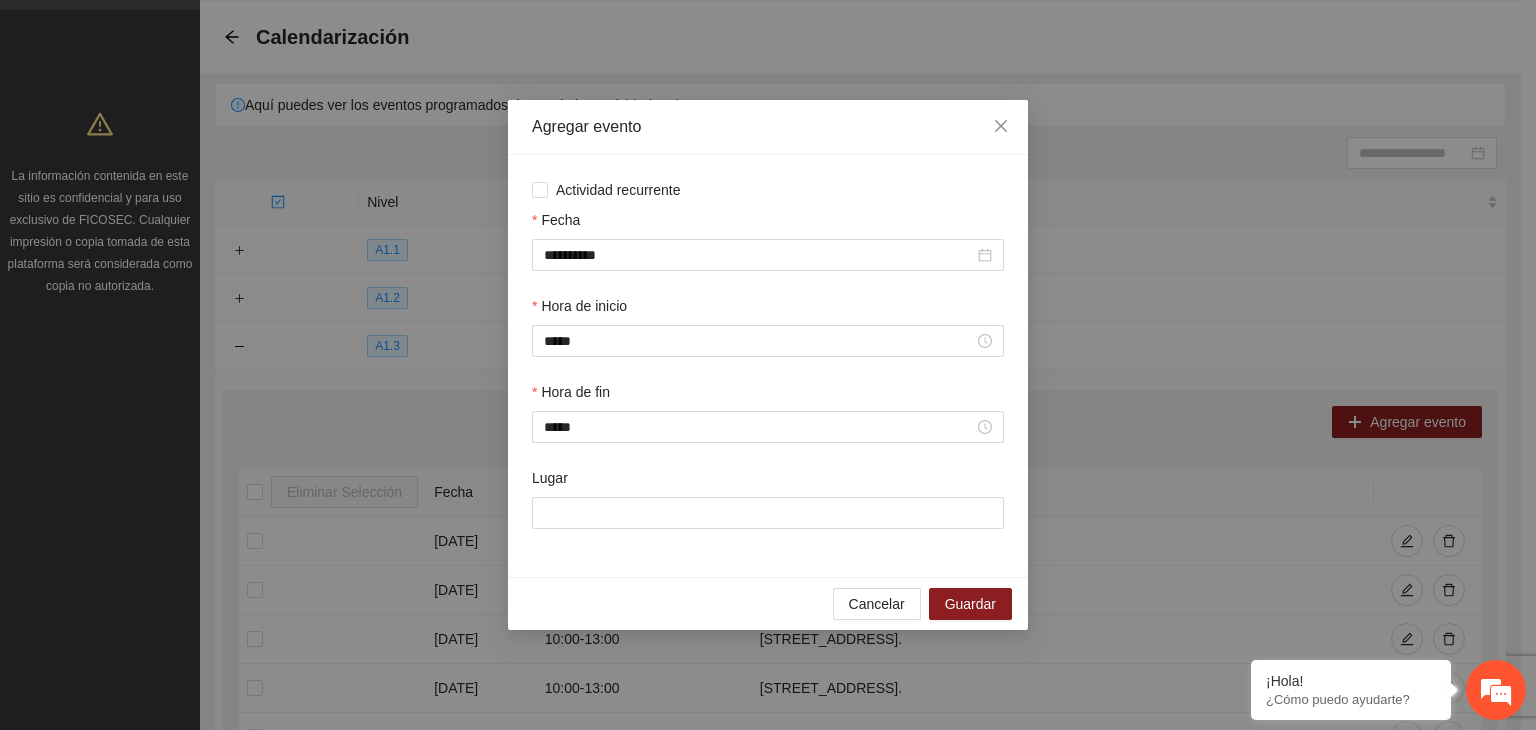 click on "Lugar" at bounding box center (768, 482) 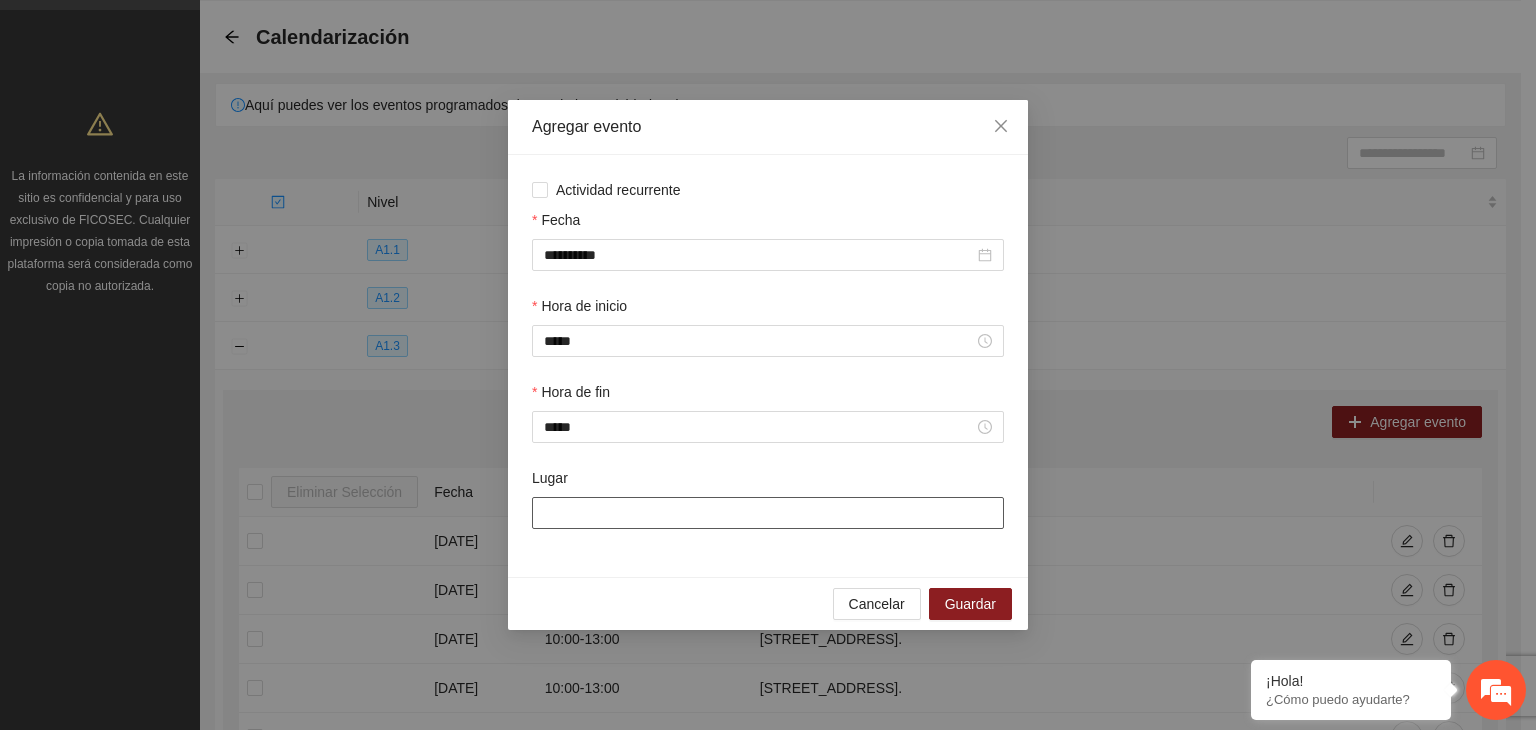 click on "Lugar" at bounding box center [768, 513] 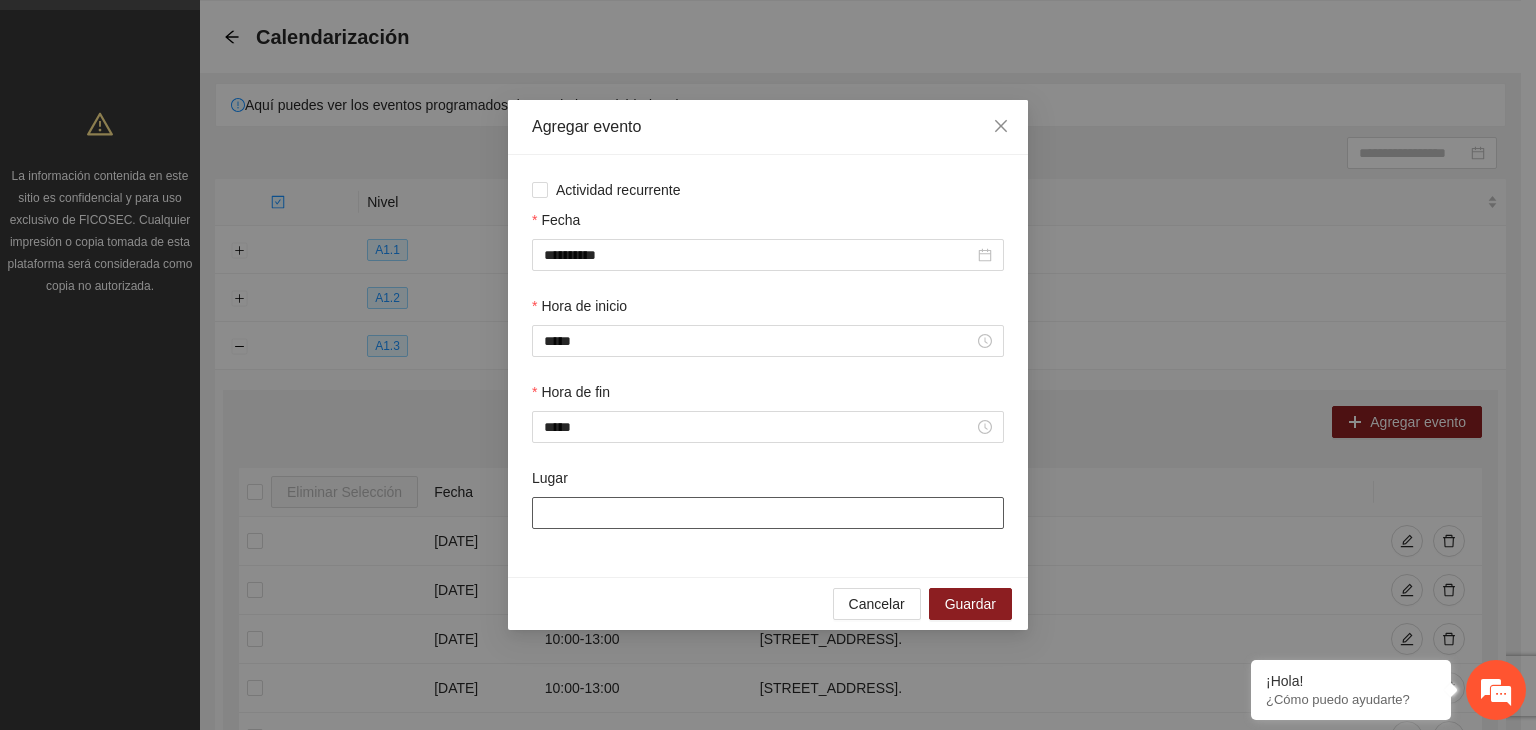 type on "**********" 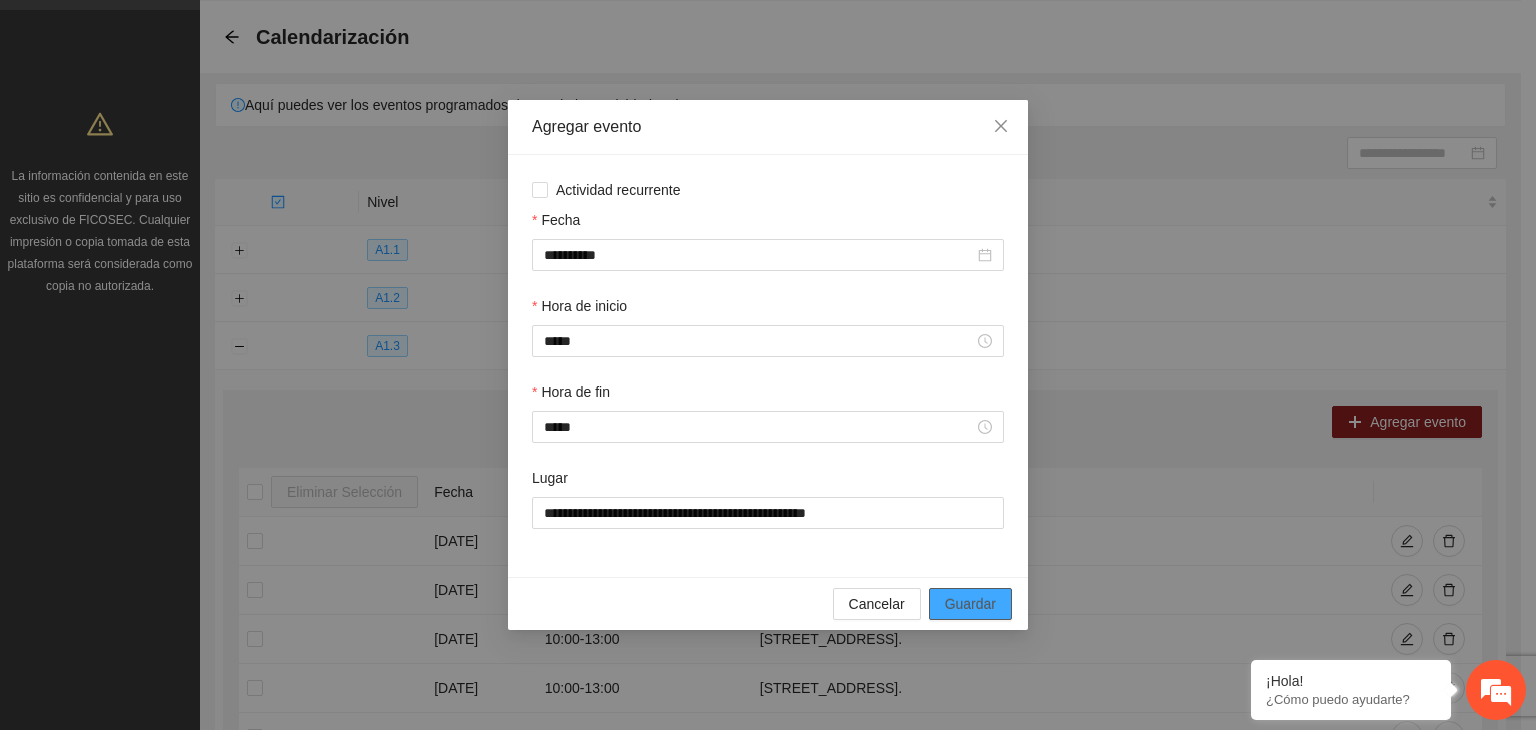 click on "Guardar" at bounding box center [970, 604] 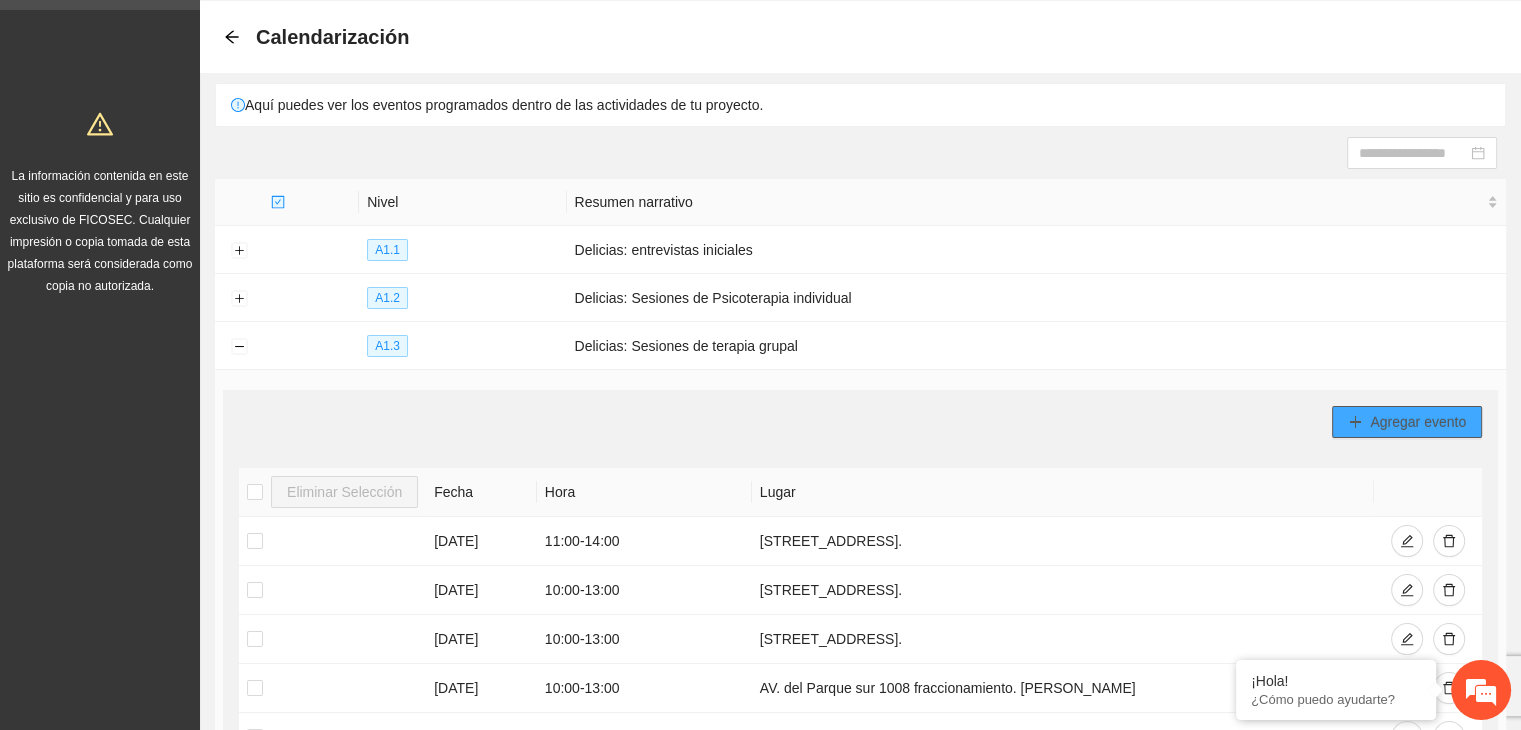 click on "Agregar evento" at bounding box center (1418, 422) 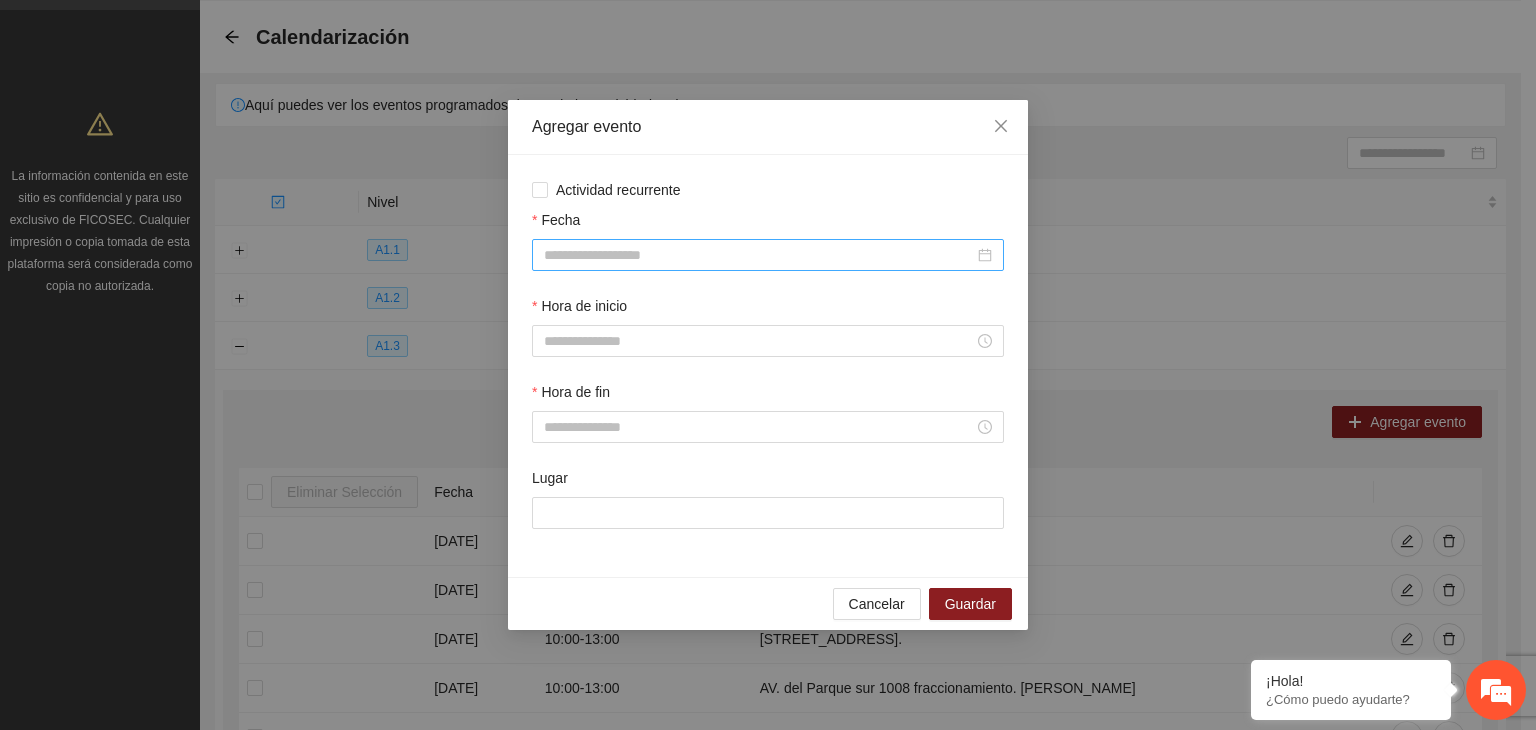 click on "Fecha" at bounding box center (759, 255) 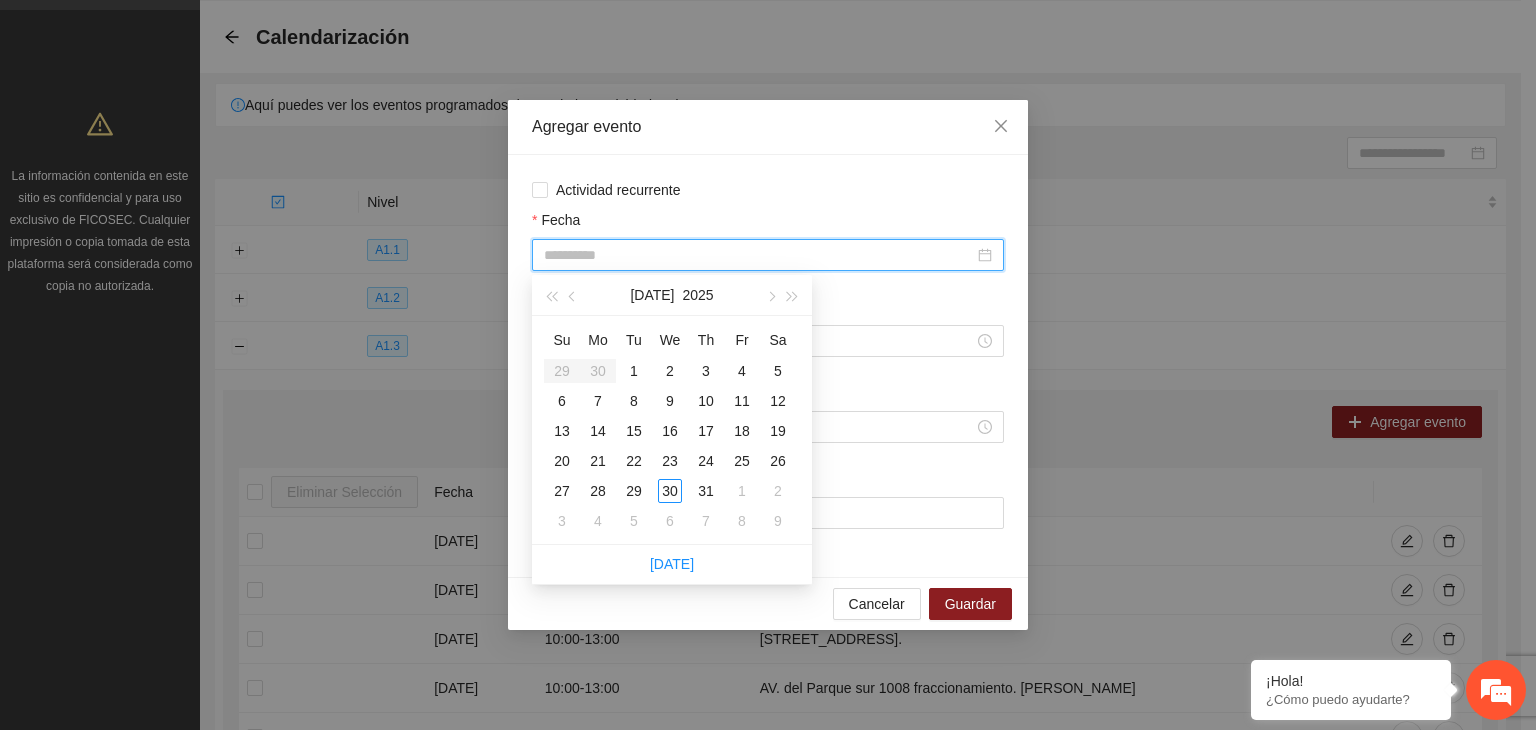 type on "**********" 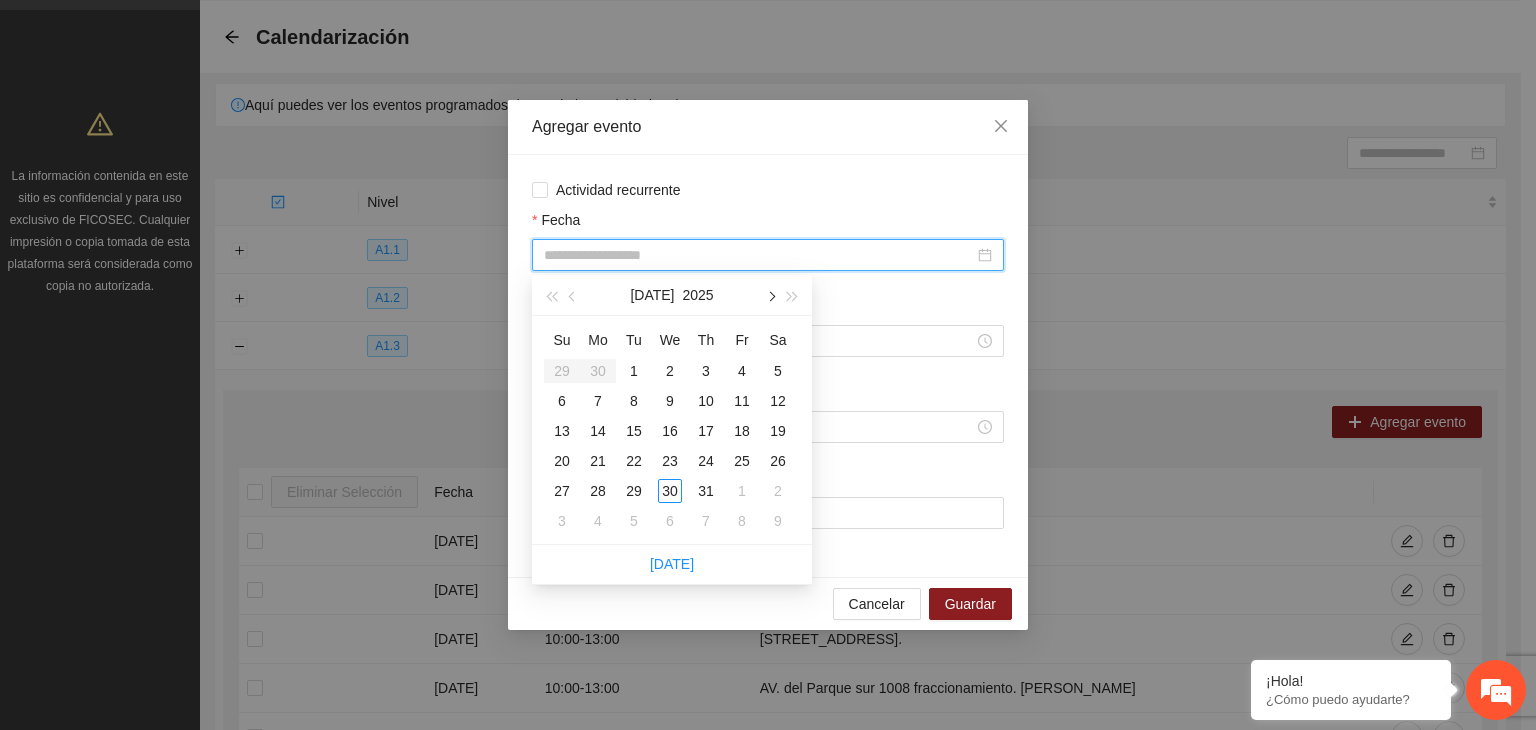 click at bounding box center (770, 296) 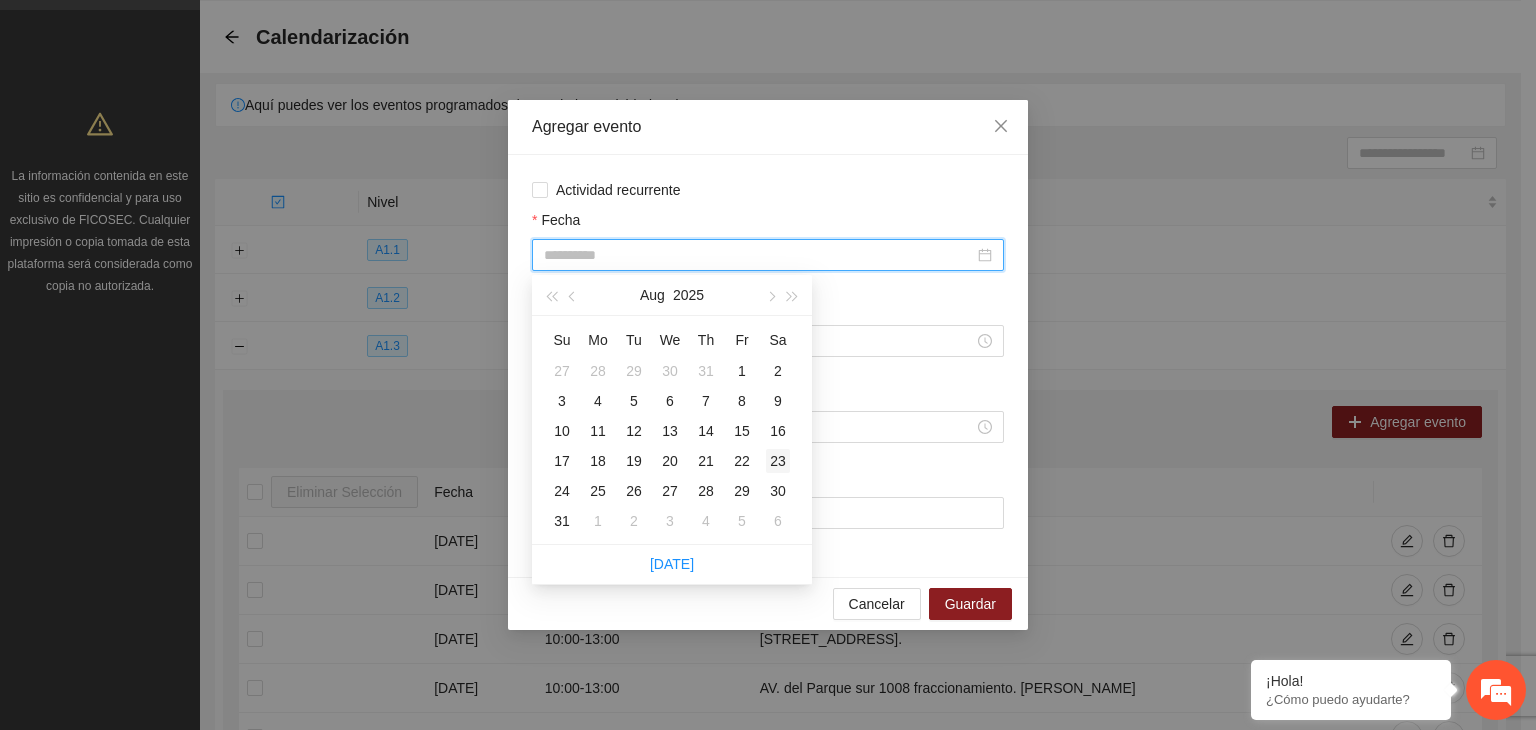 type on "**********" 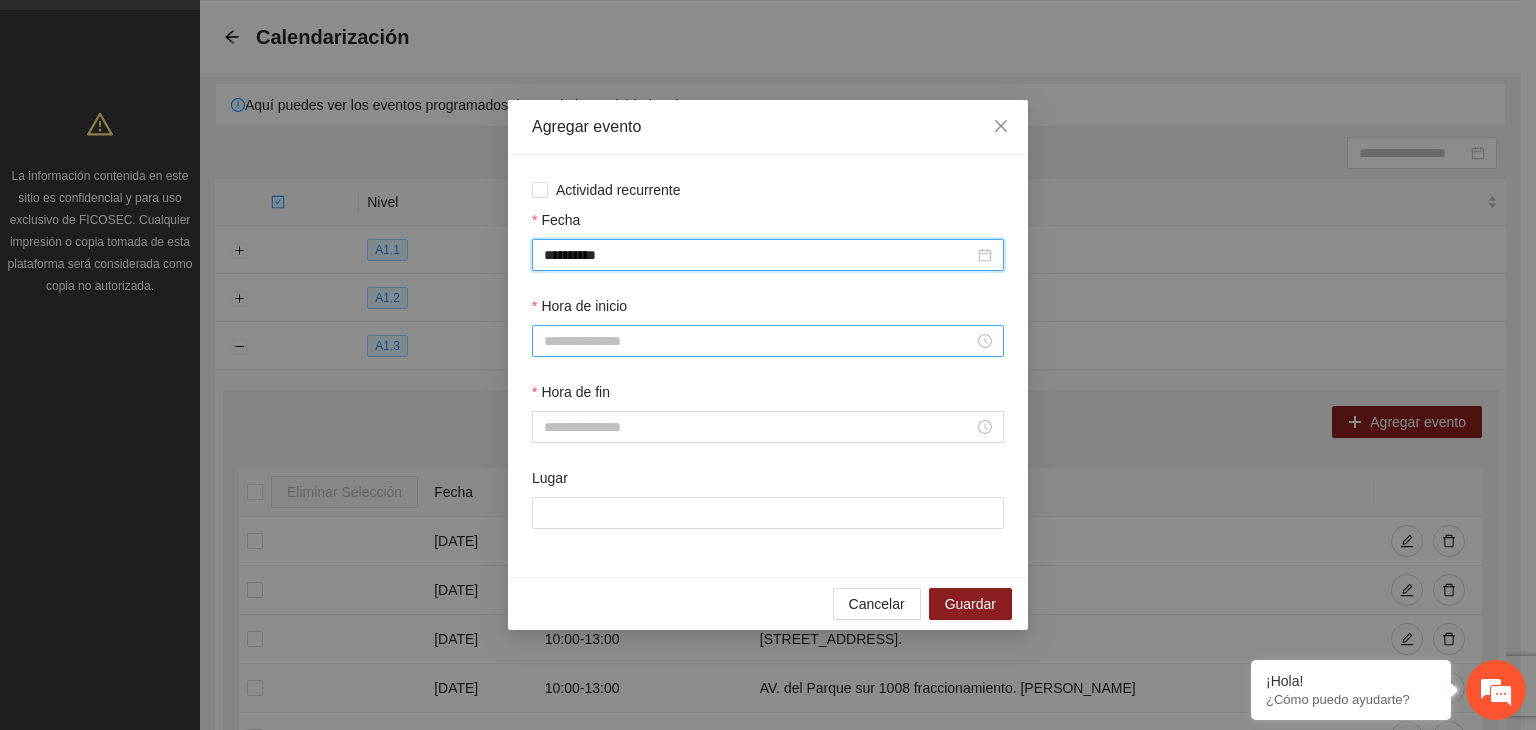 click on "Hora de inicio" at bounding box center (759, 341) 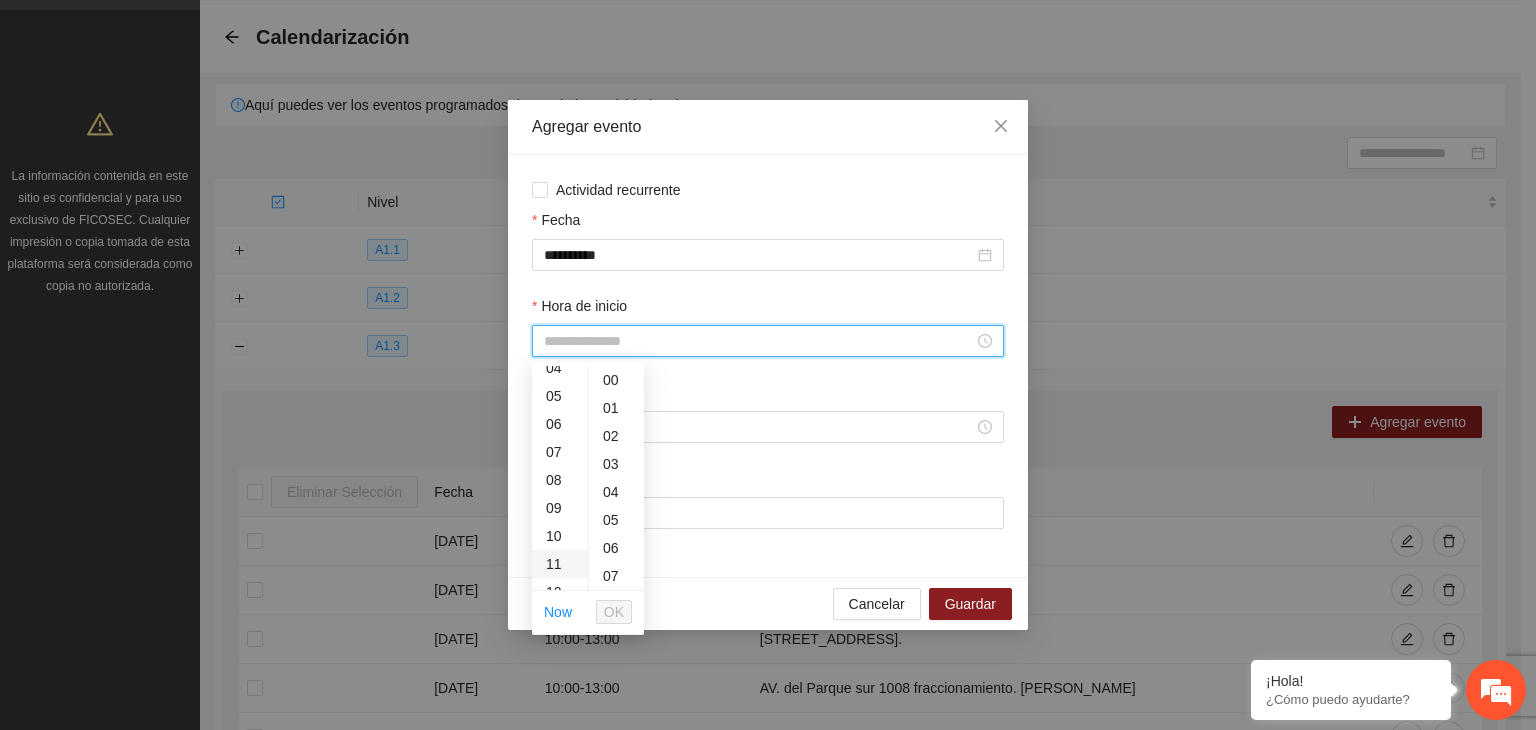 click on "11" at bounding box center (560, 564) 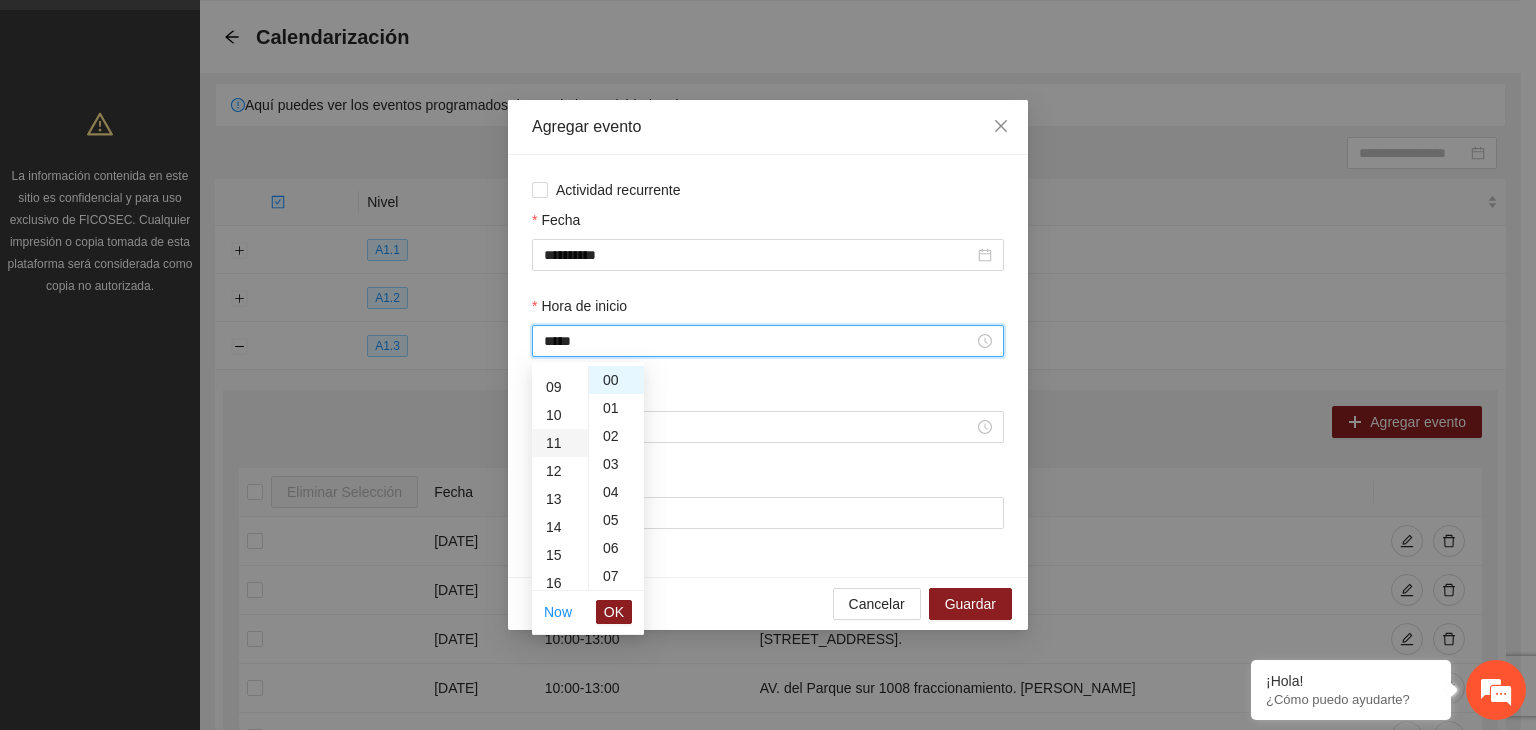 scroll, scrollTop: 308, scrollLeft: 0, axis: vertical 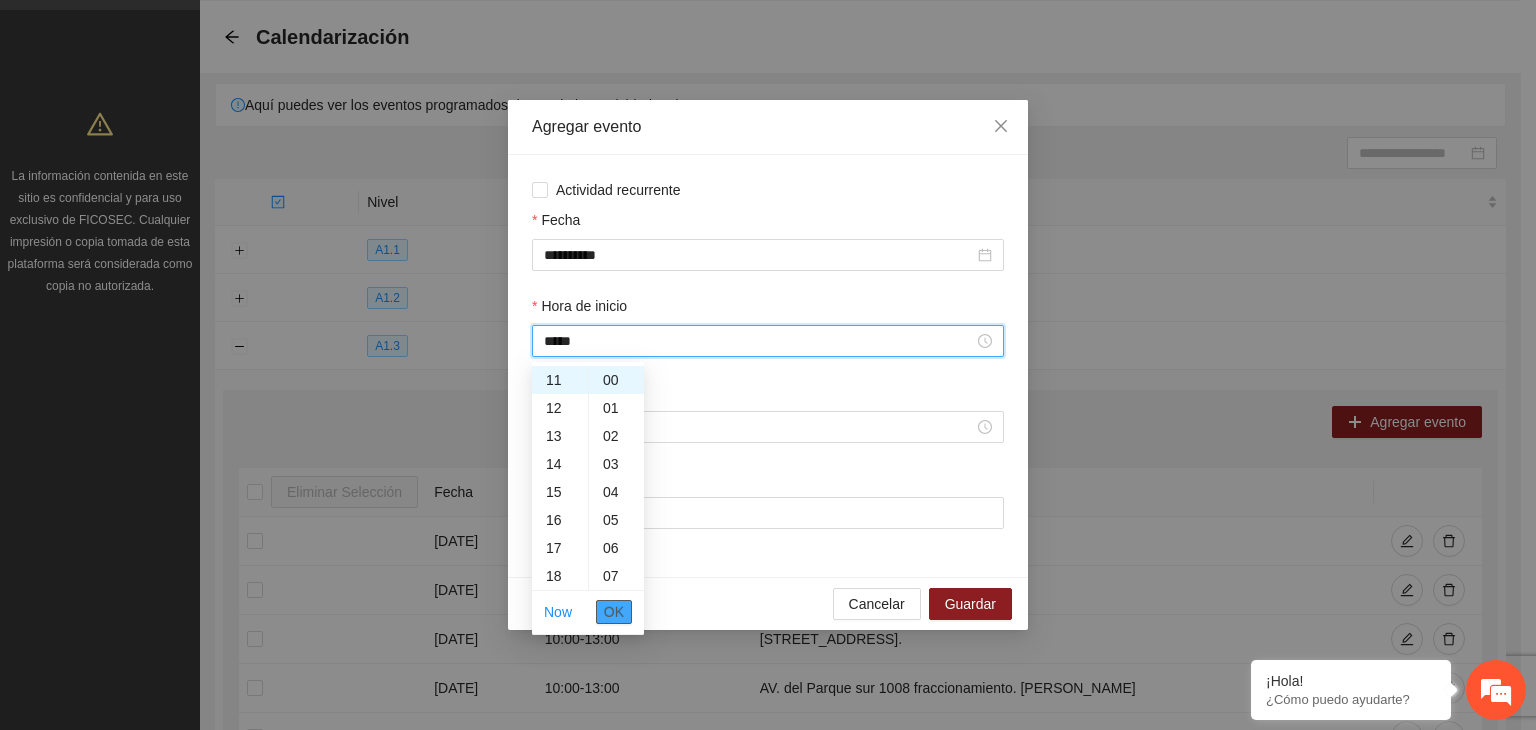 click on "OK" at bounding box center (614, 612) 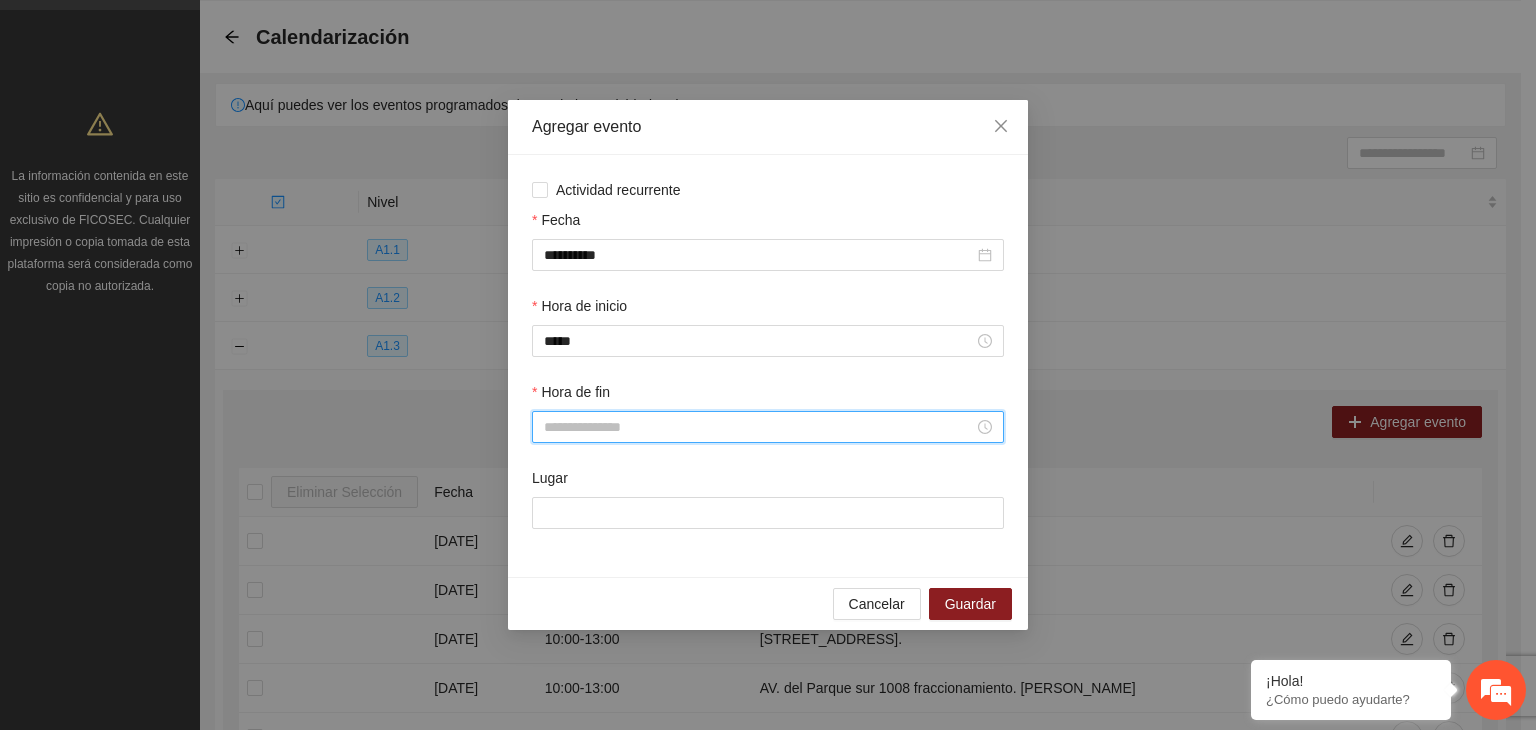 click on "Hora de fin" at bounding box center [759, 427] 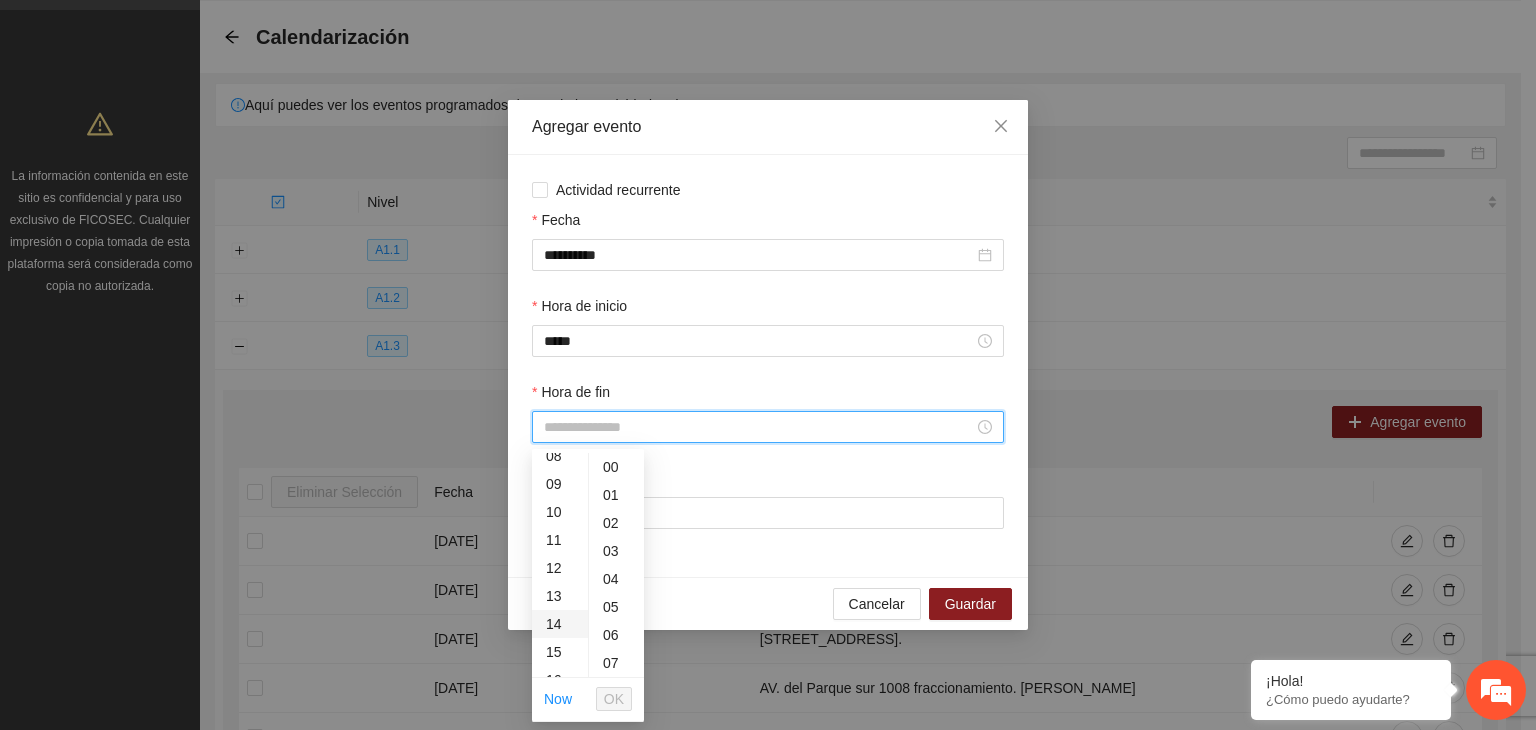 click on "14" at bounding box center [560, 624] 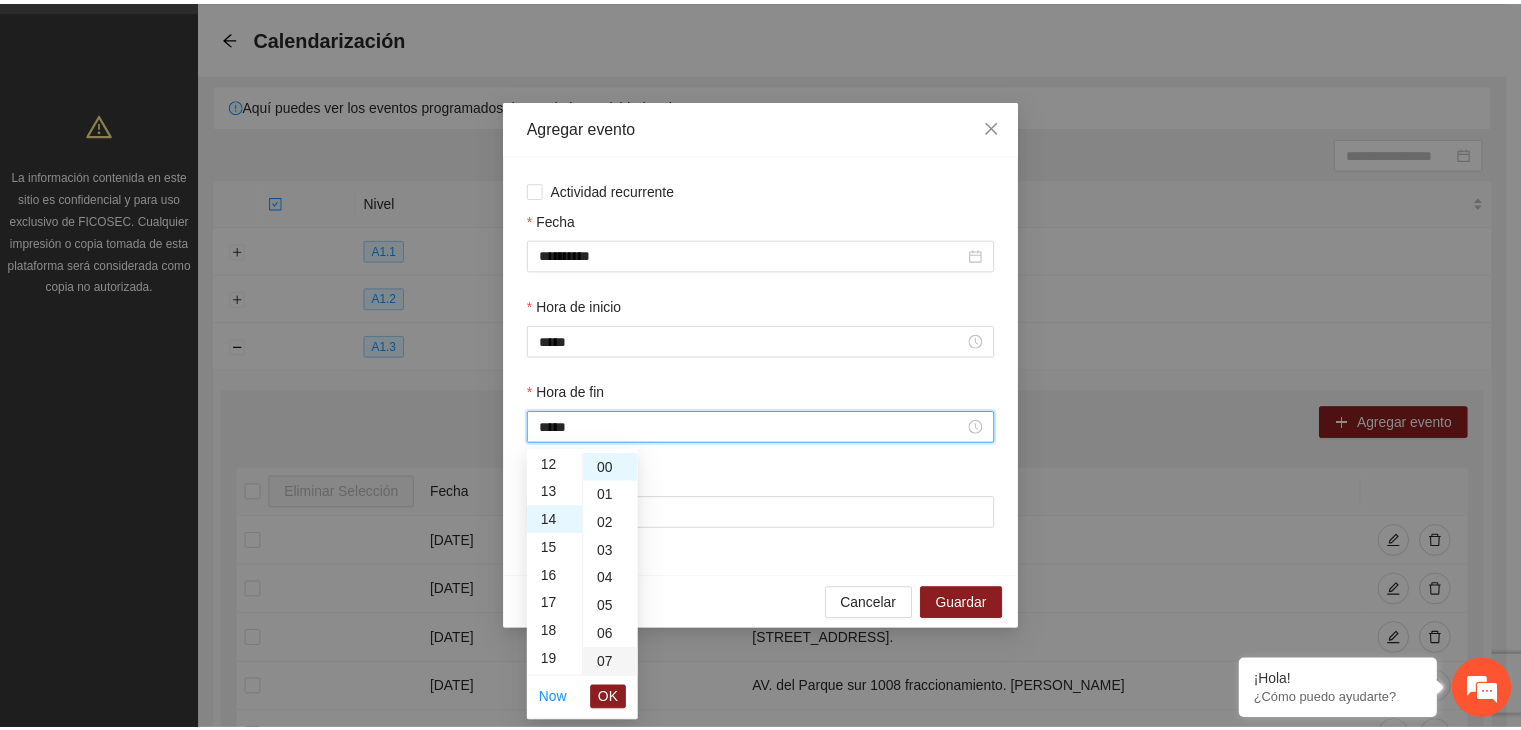 scroll, scrollTop: 392, scrollLeft: 0, axis: vertical 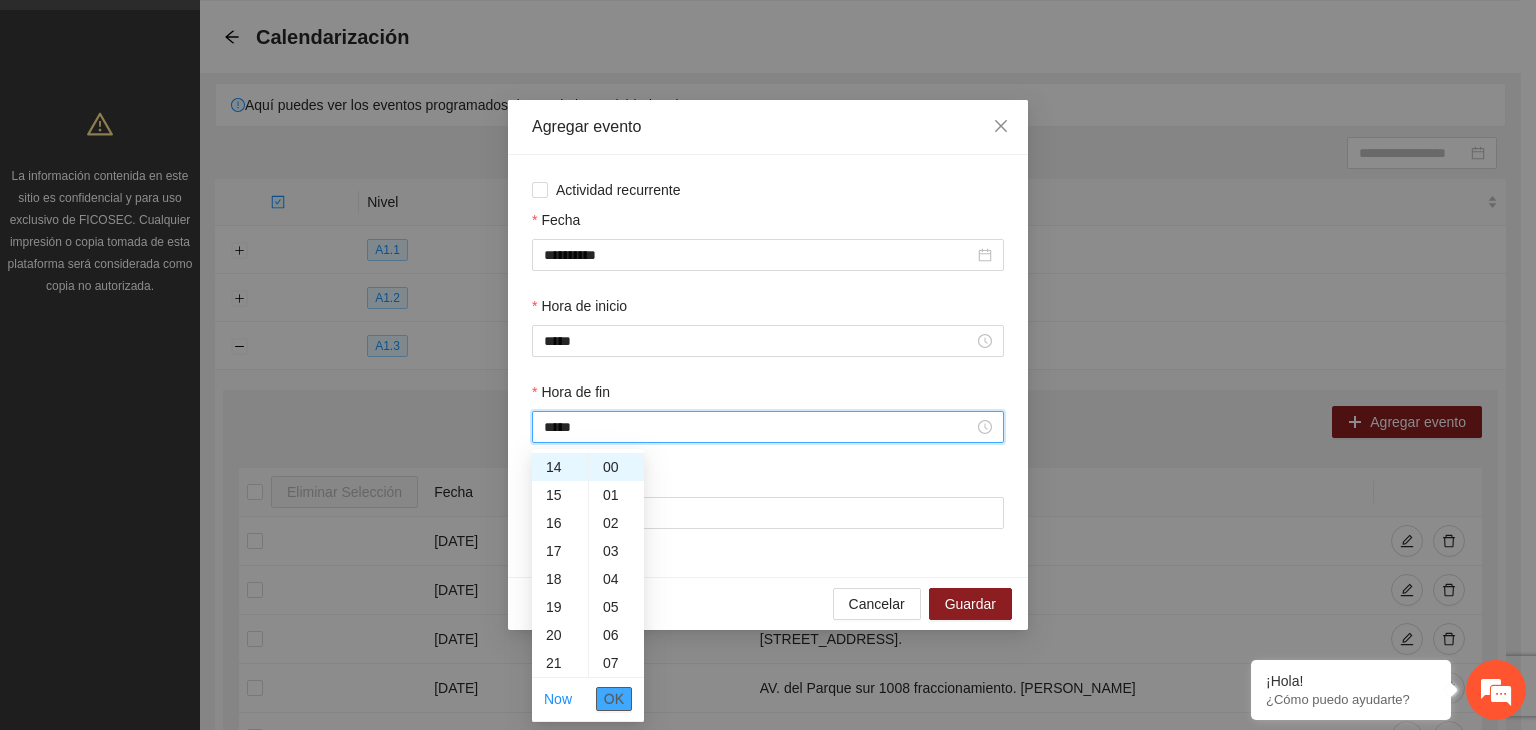 click on "OK" at bounding box center [614, 699] 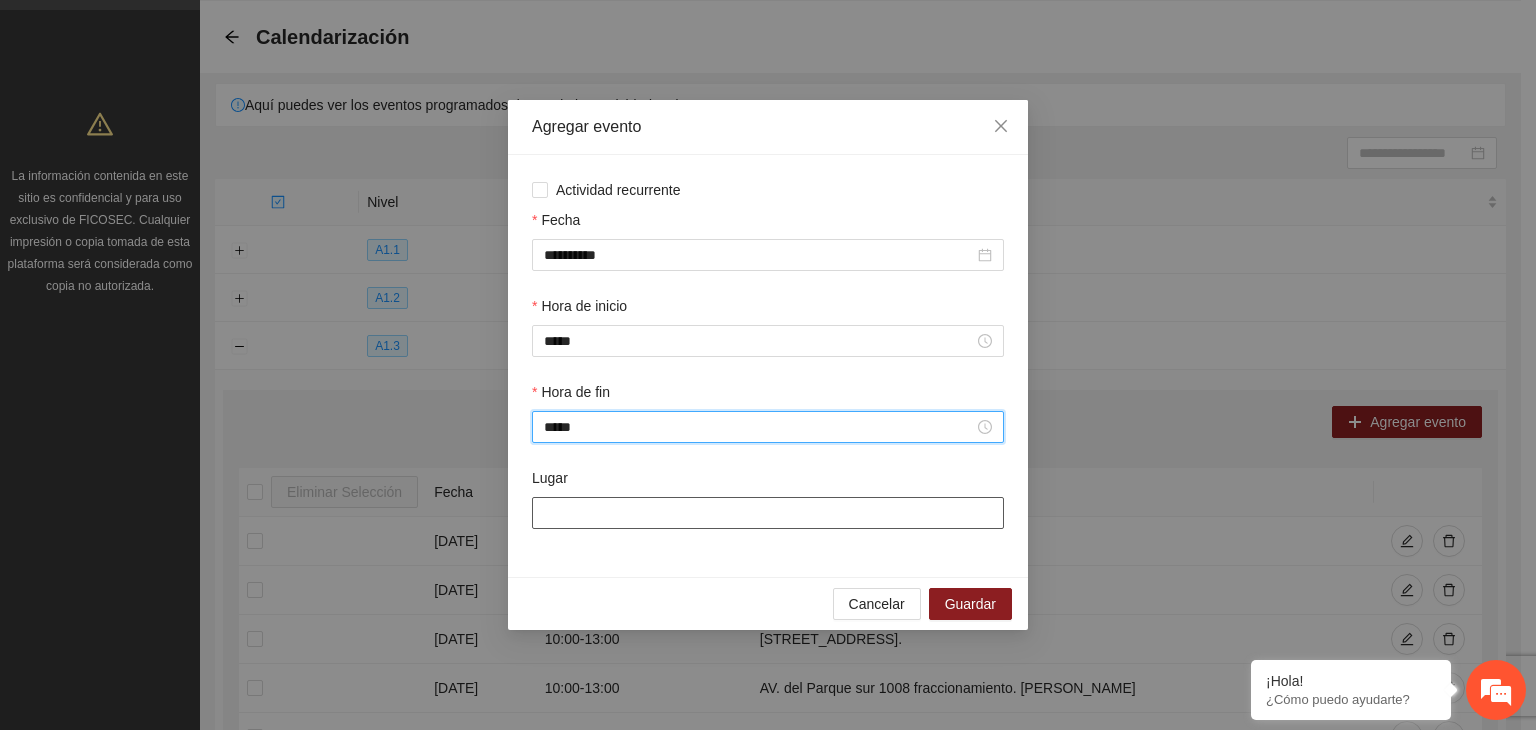 click on "Lugar" at bounding box center (768, 513) 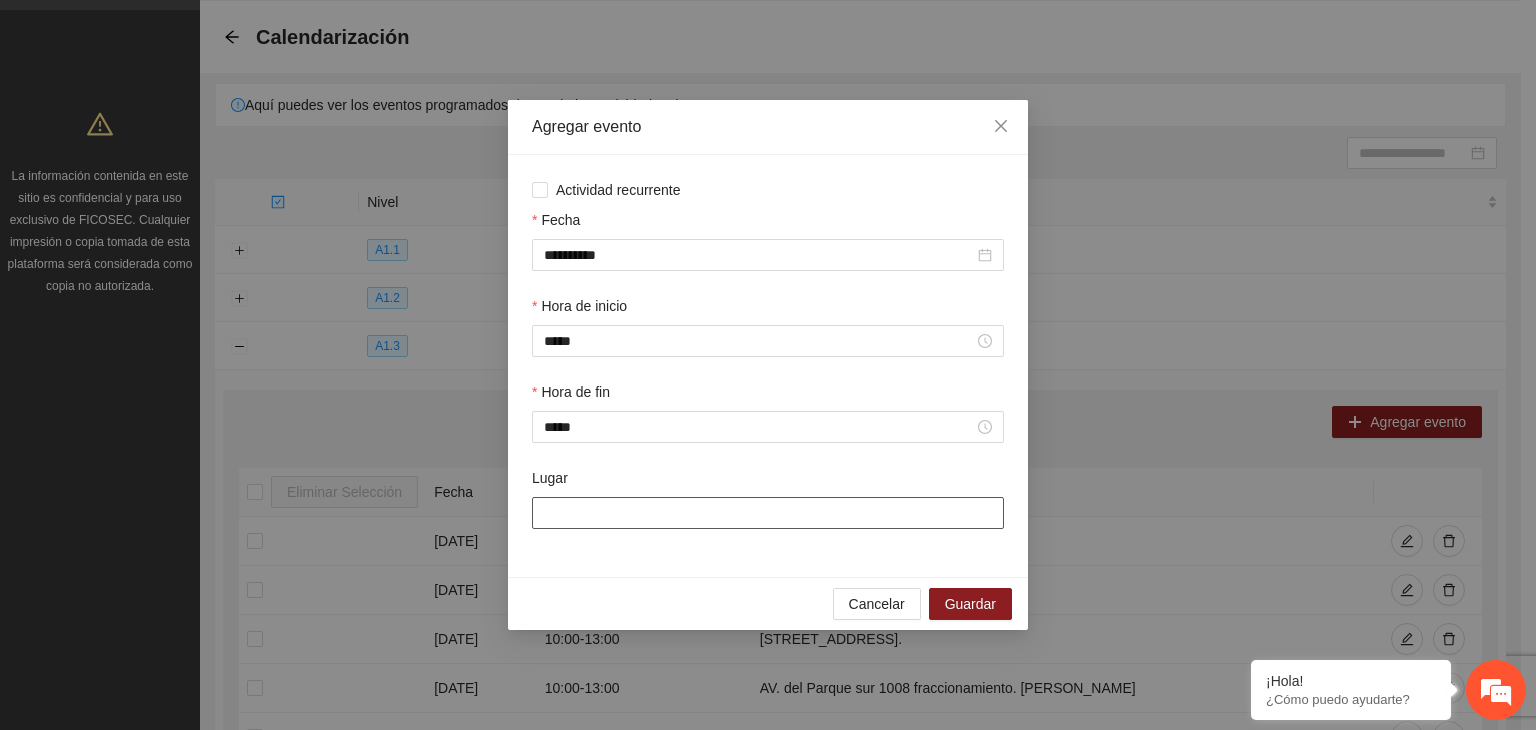 type on "**********" 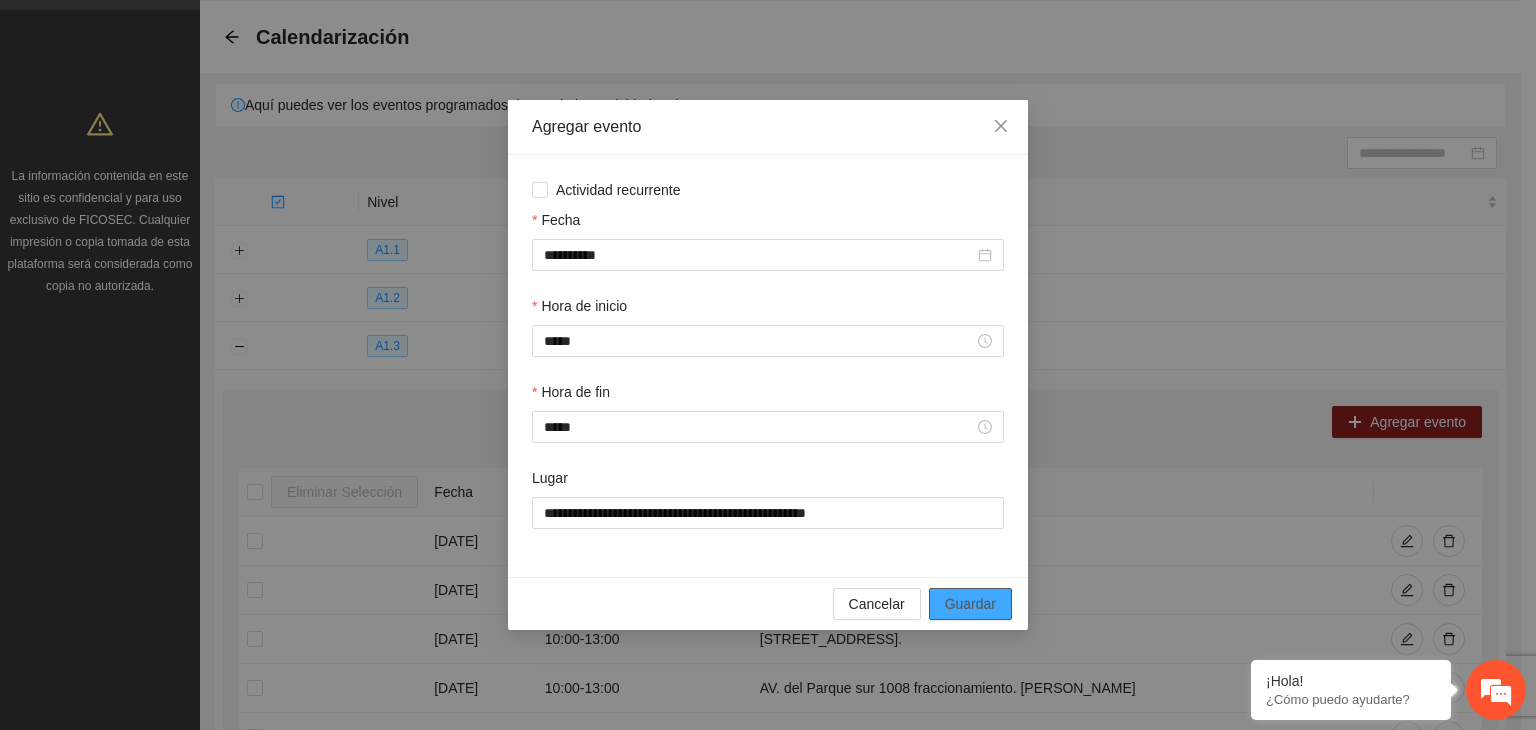 click on "Guardar" at bounding box center (970, 604) 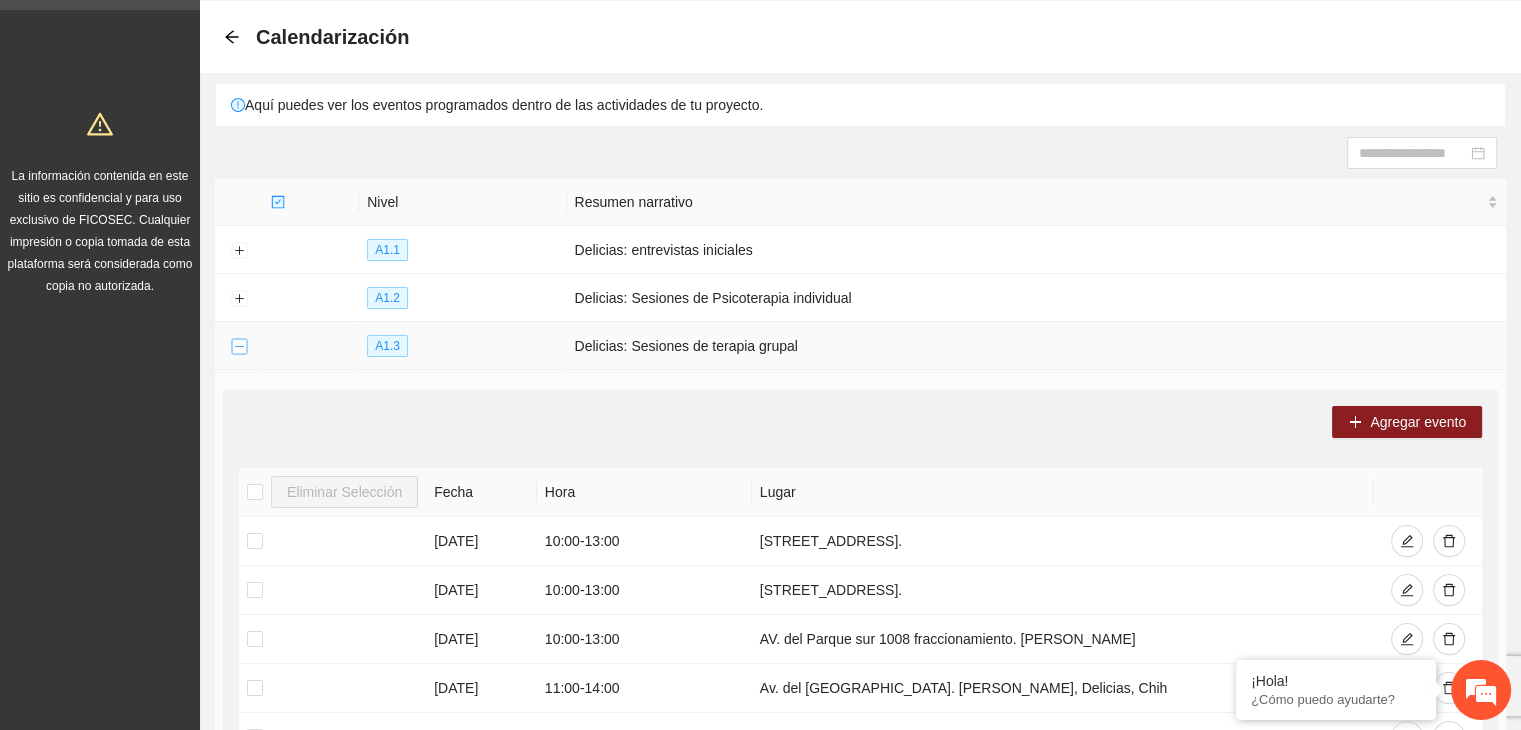 click at bounding box center [239, 347] 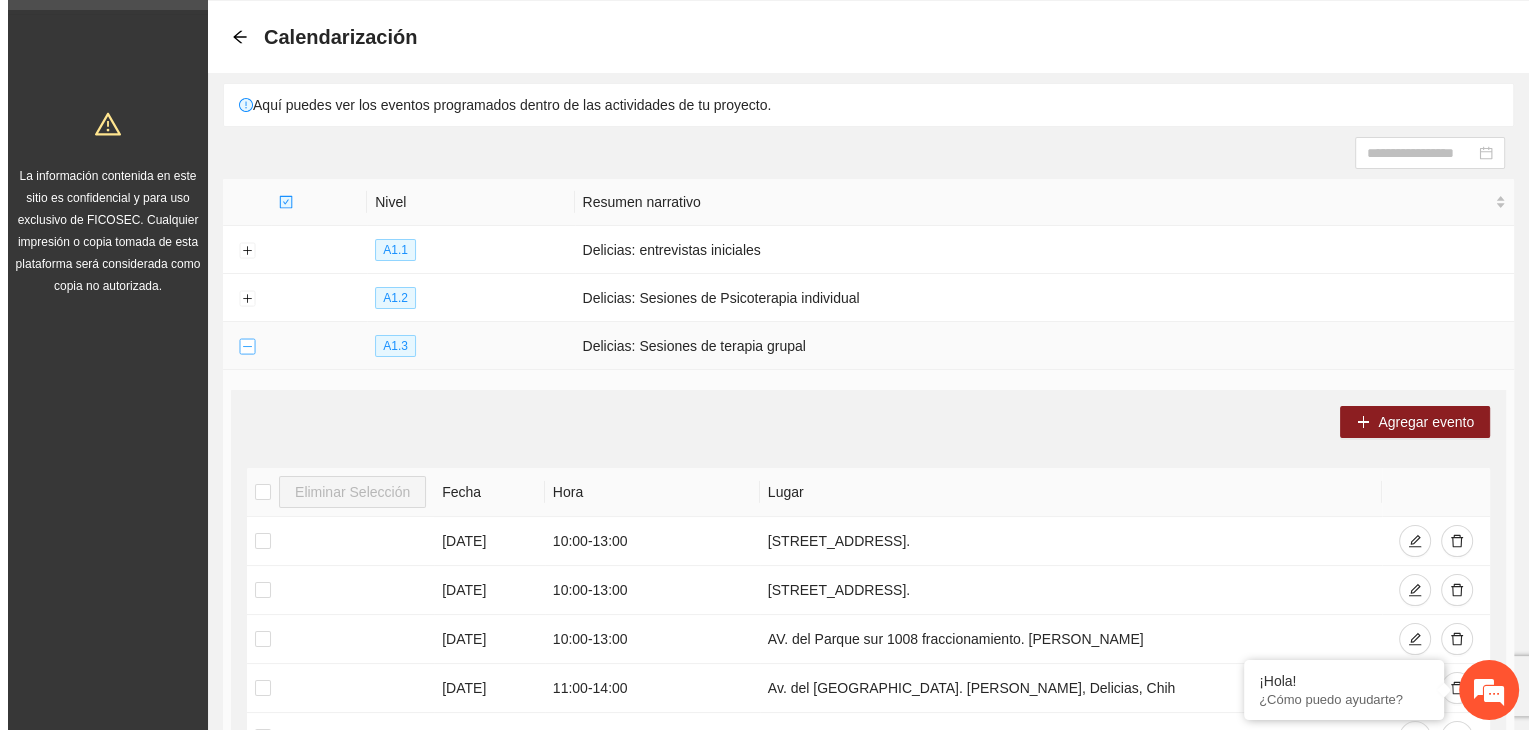 scroll, scrollTop: 0, scrollLeft: 0, axis: both 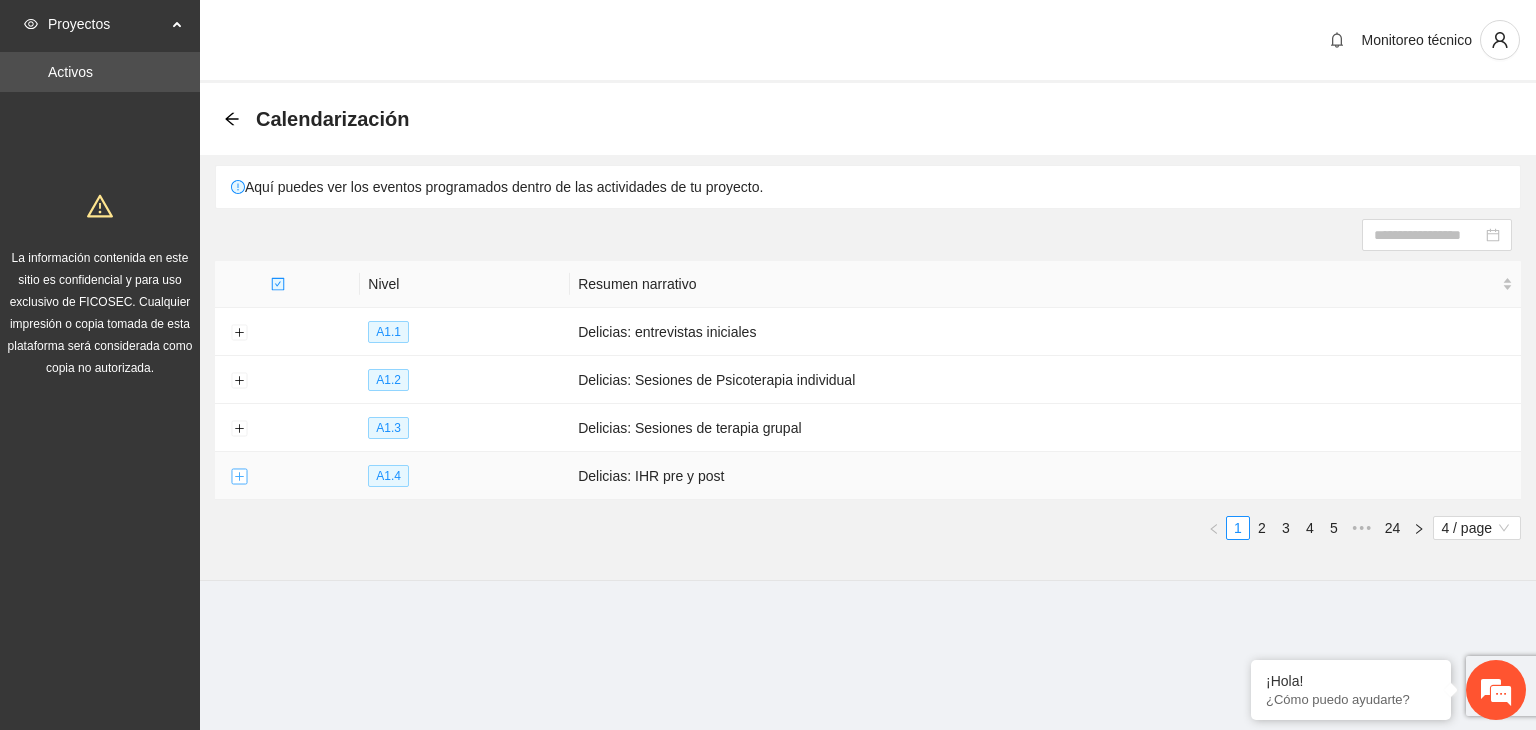 click at bounding box center (239, 477) 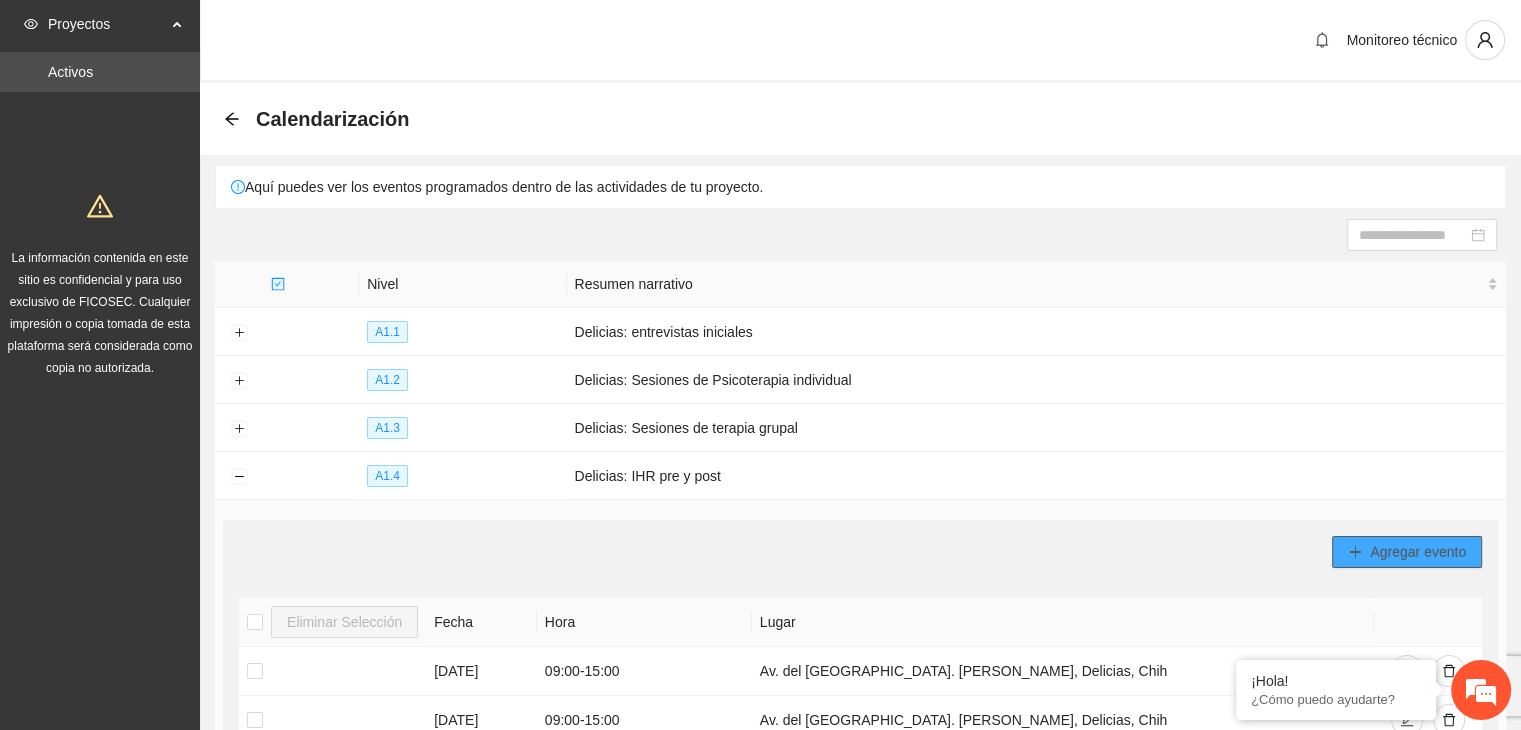 click on "Agregar evento" at bounding box center [1418, 552] 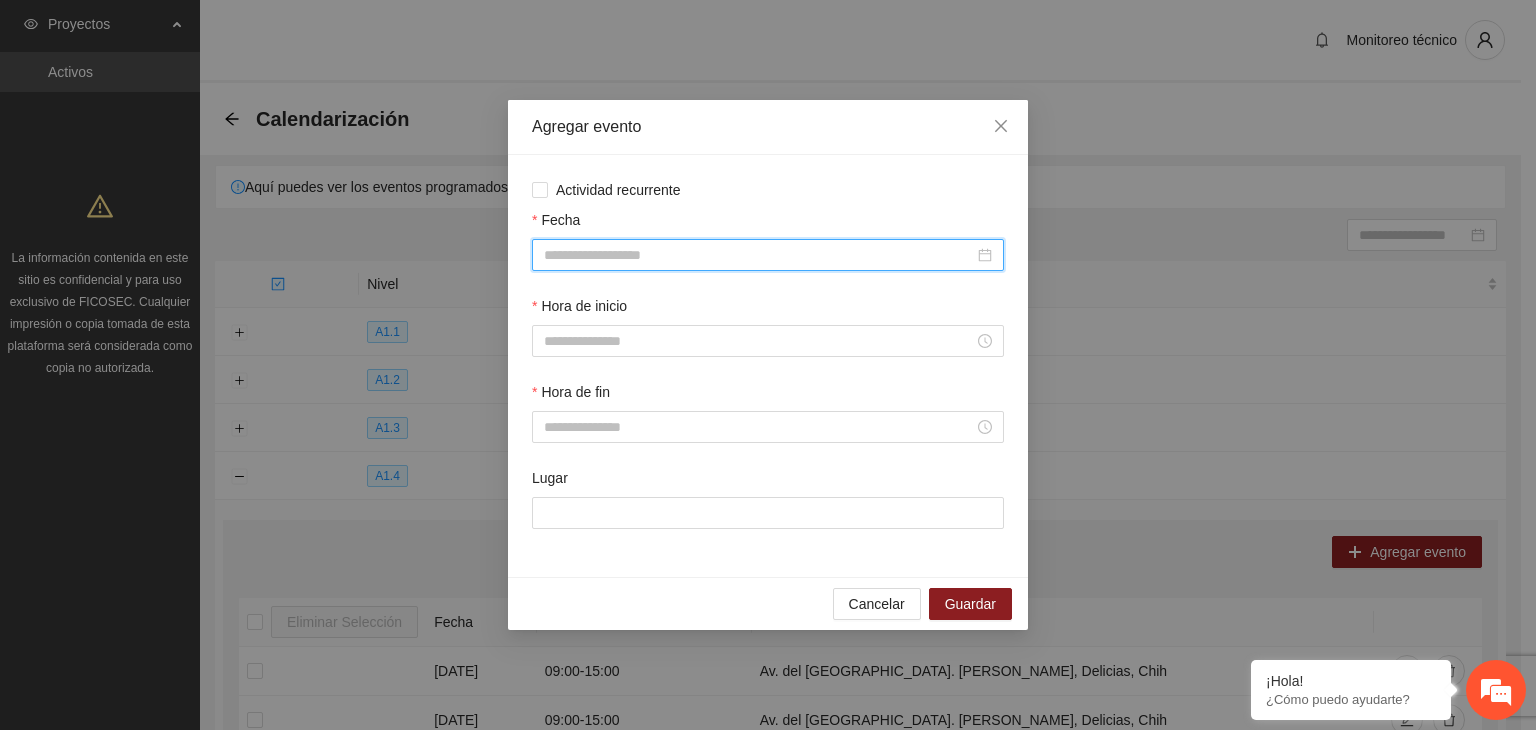 click on "Fecha" at bounding box center (759, 255) 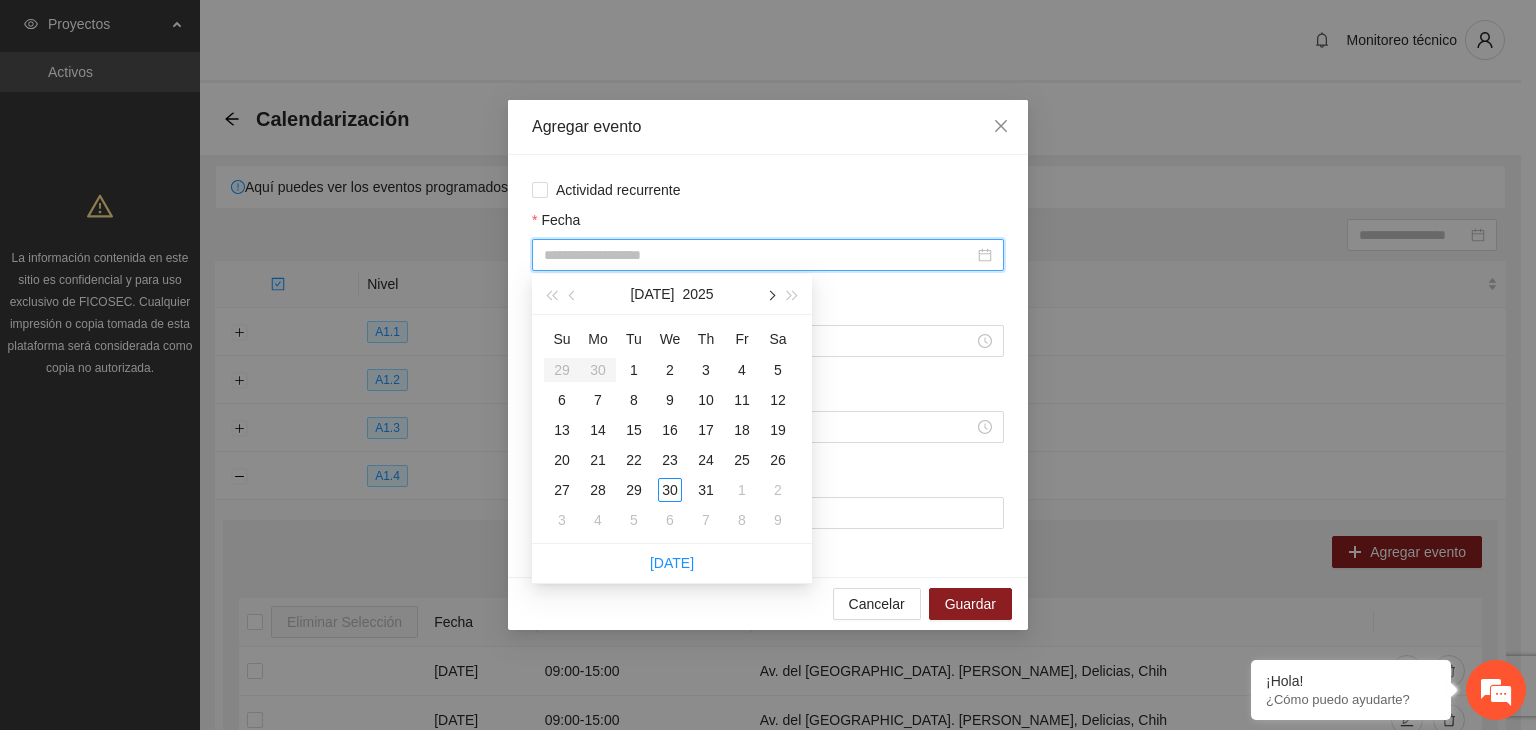 click at bounding box center [770, 296] 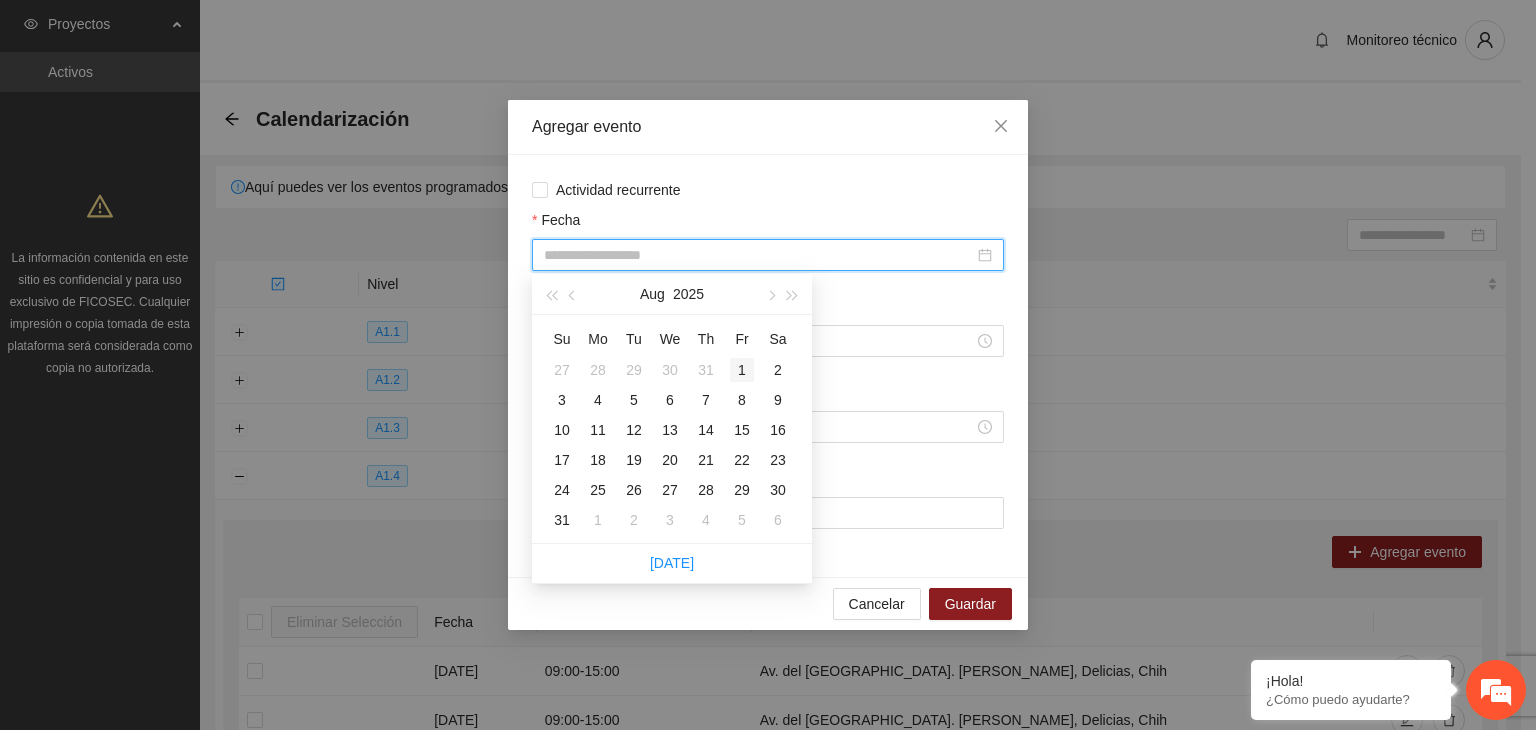 type on "**********" 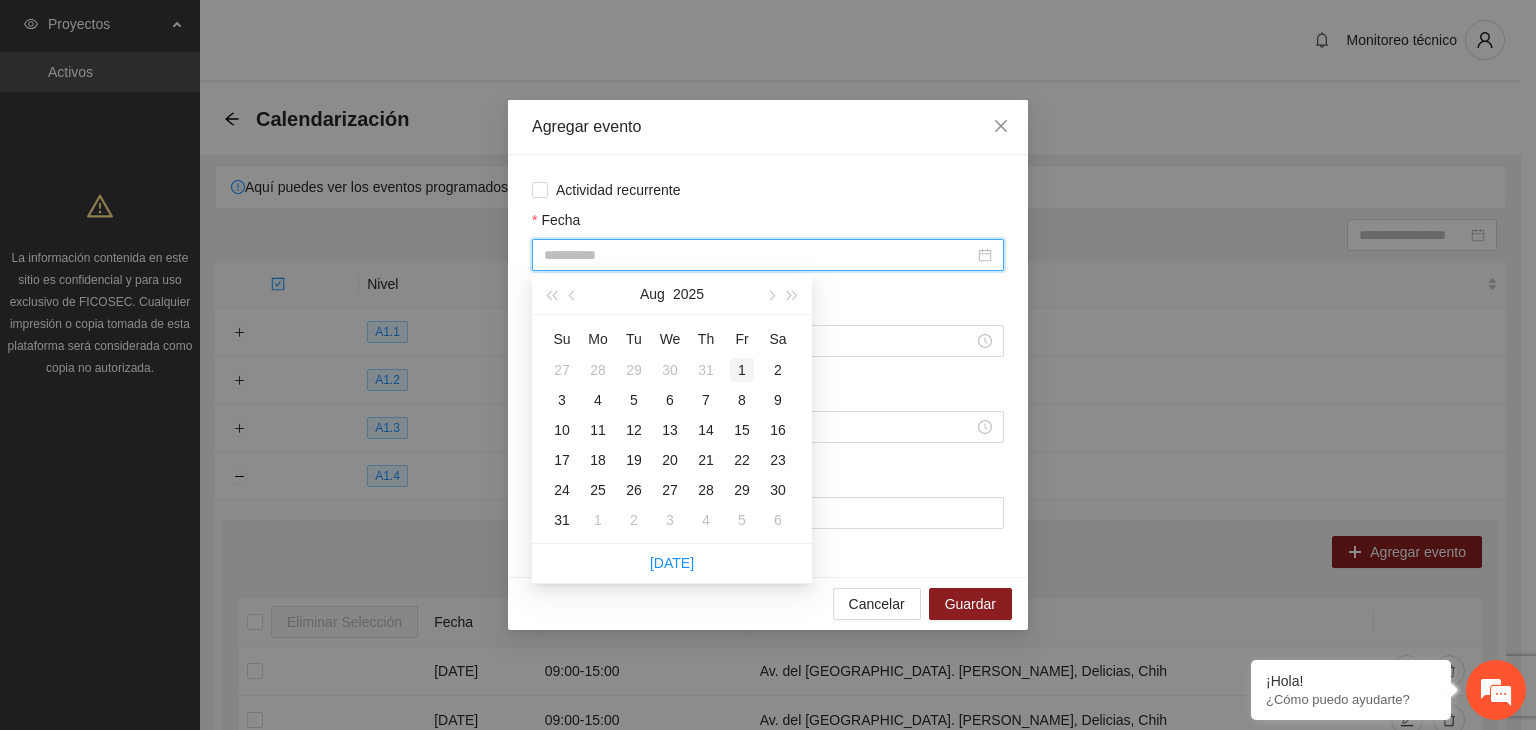 click on "1" at bounding box center [742, 370] 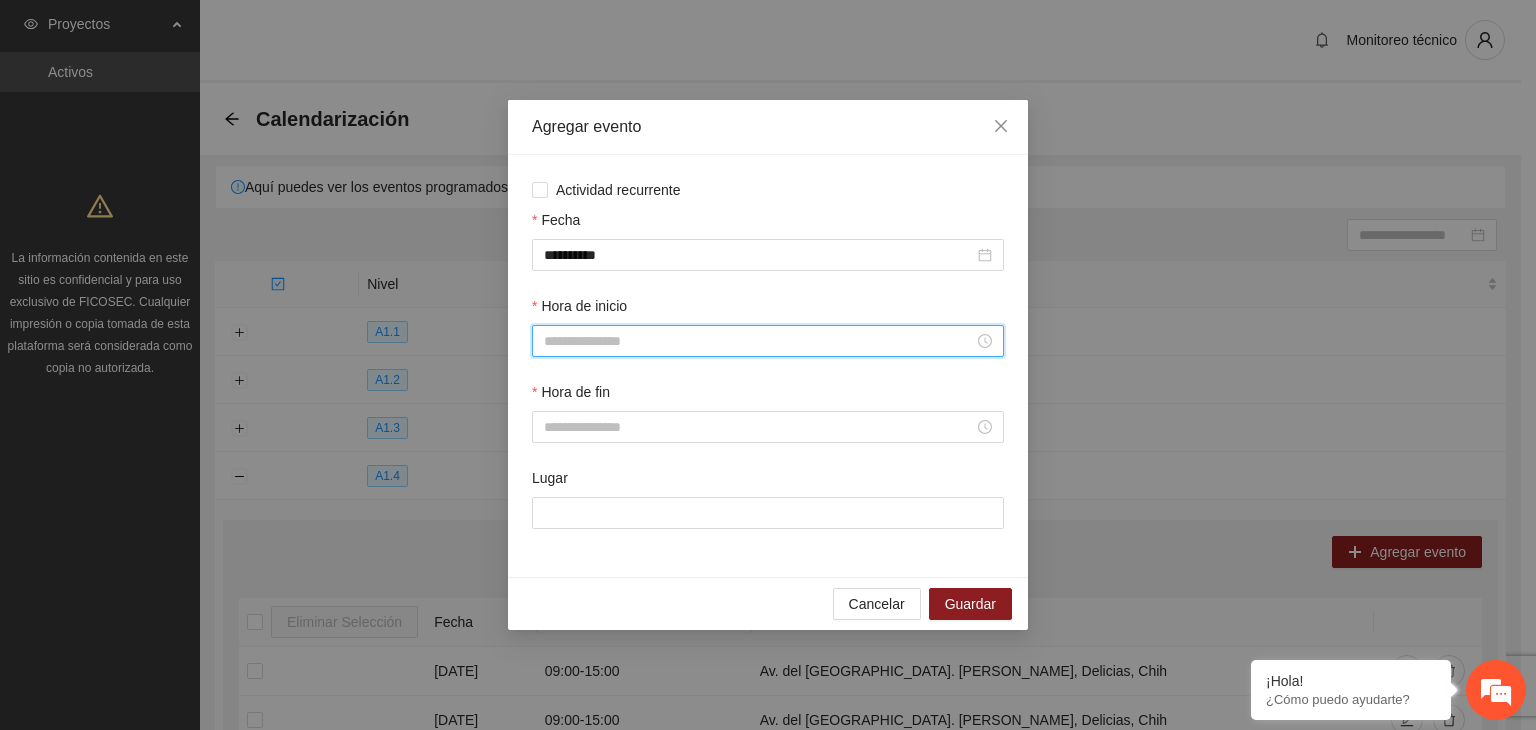 click on "Hora de inicio" at bounding box center [759, 341] 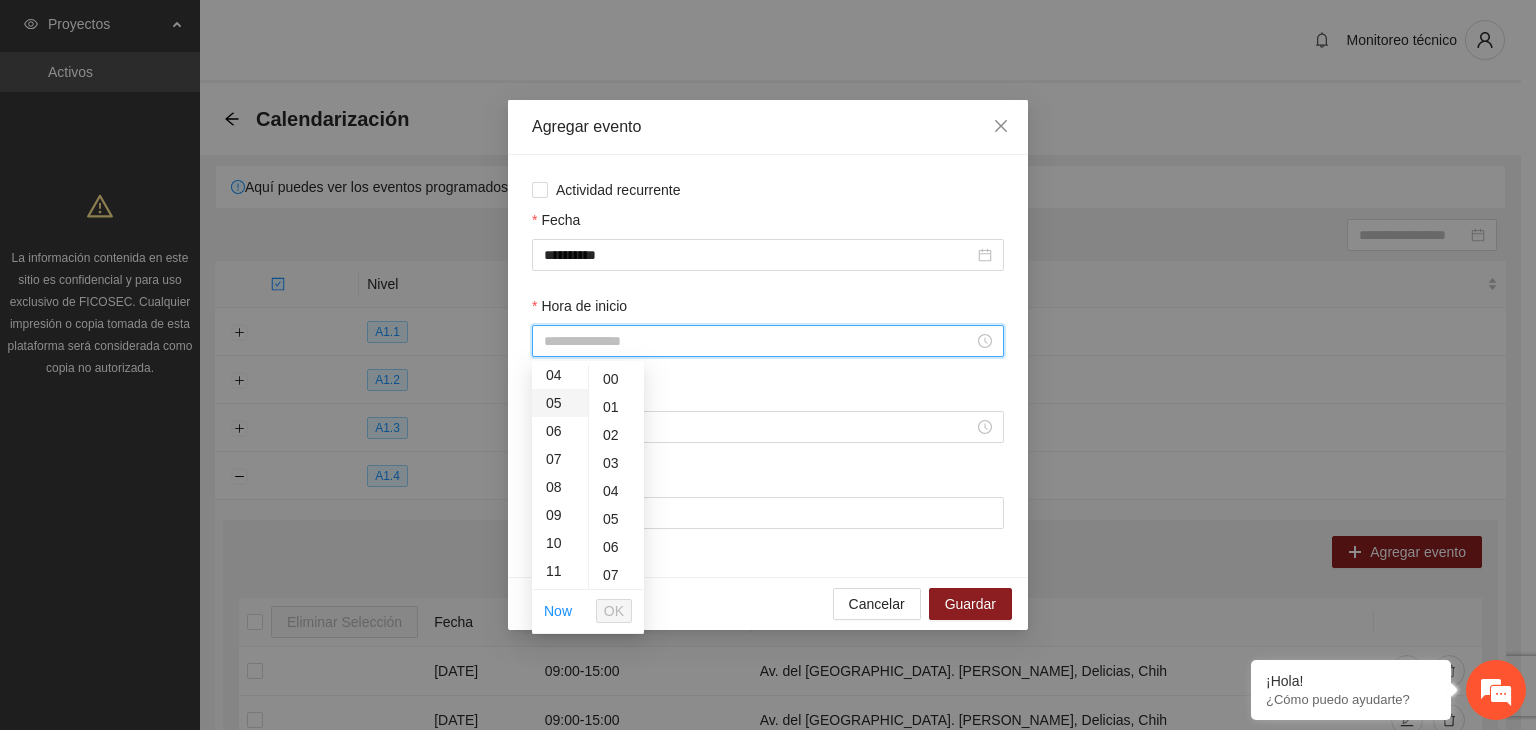 click on "09" at bounding box center (560, 515) 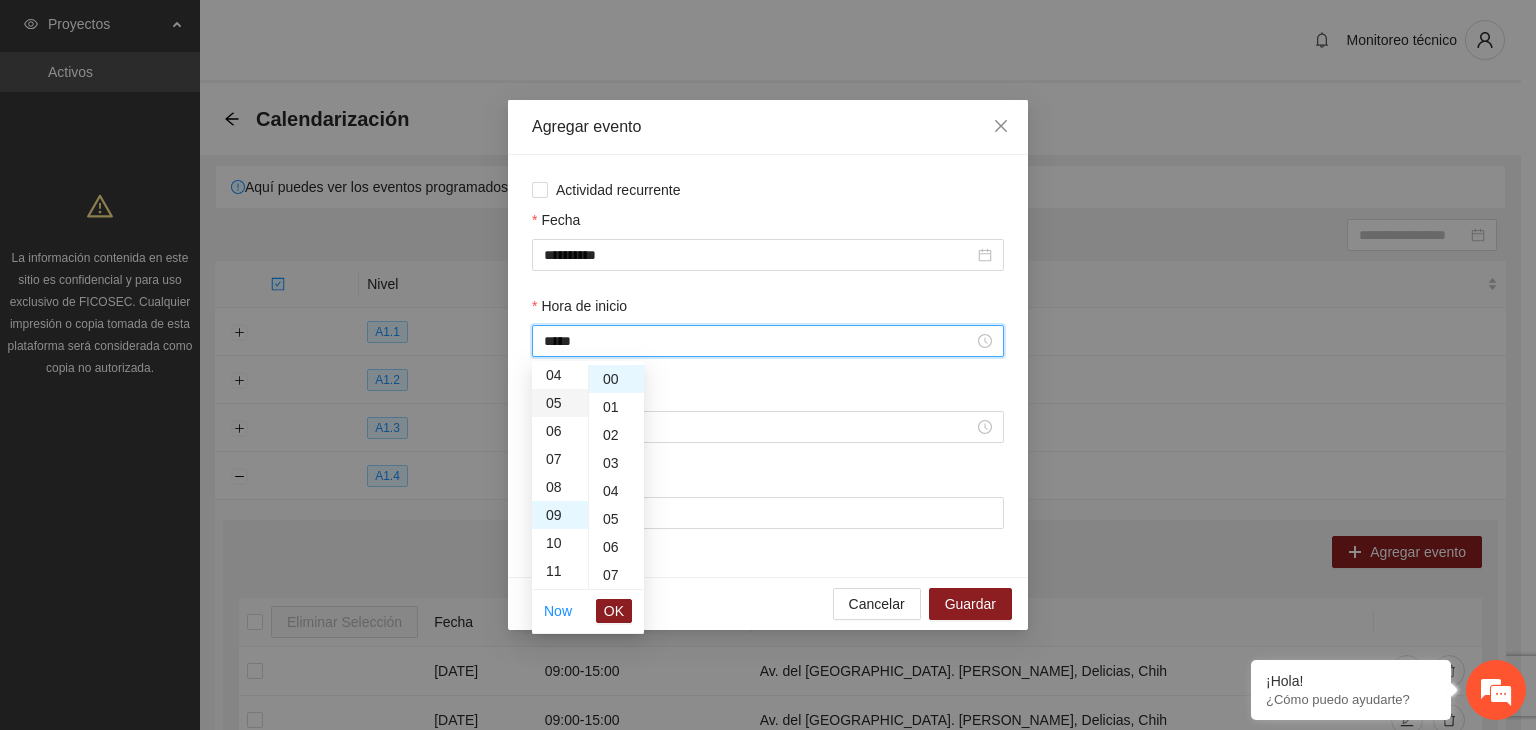 scroll, scrollTop: 252, scrollLeft: 0, axis: vertical 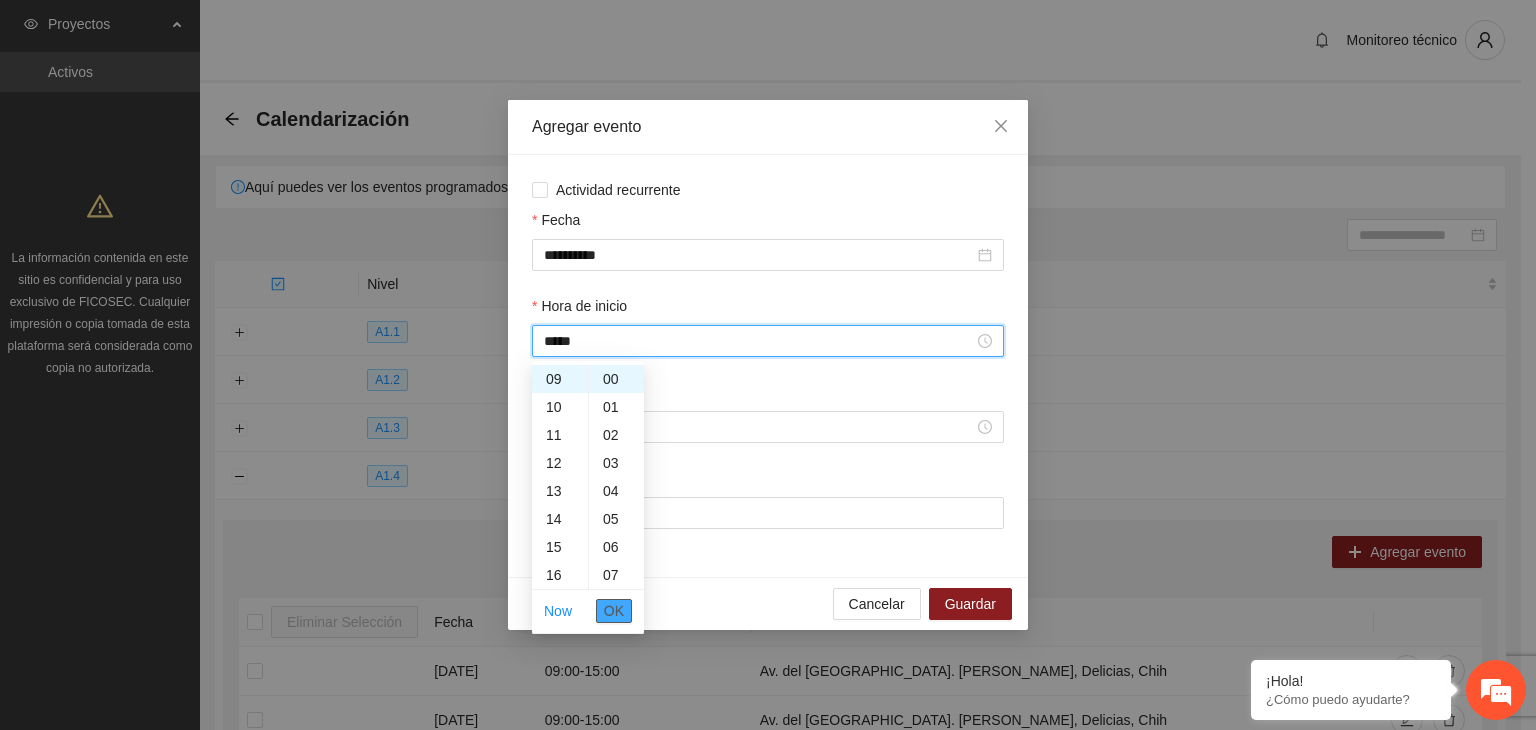 click on "OK" at bounding box center [614, 611] 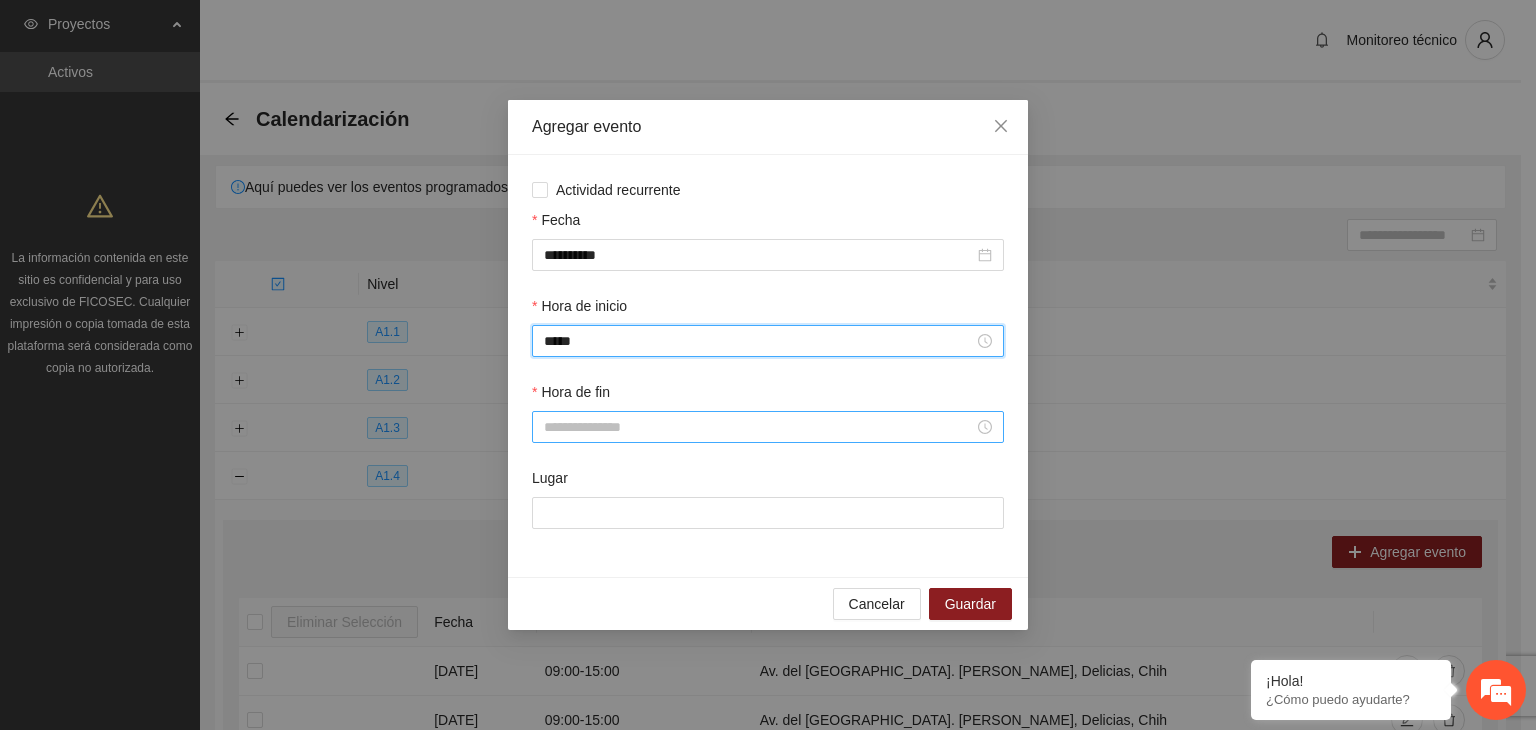 click at bounding box center [768, 427] 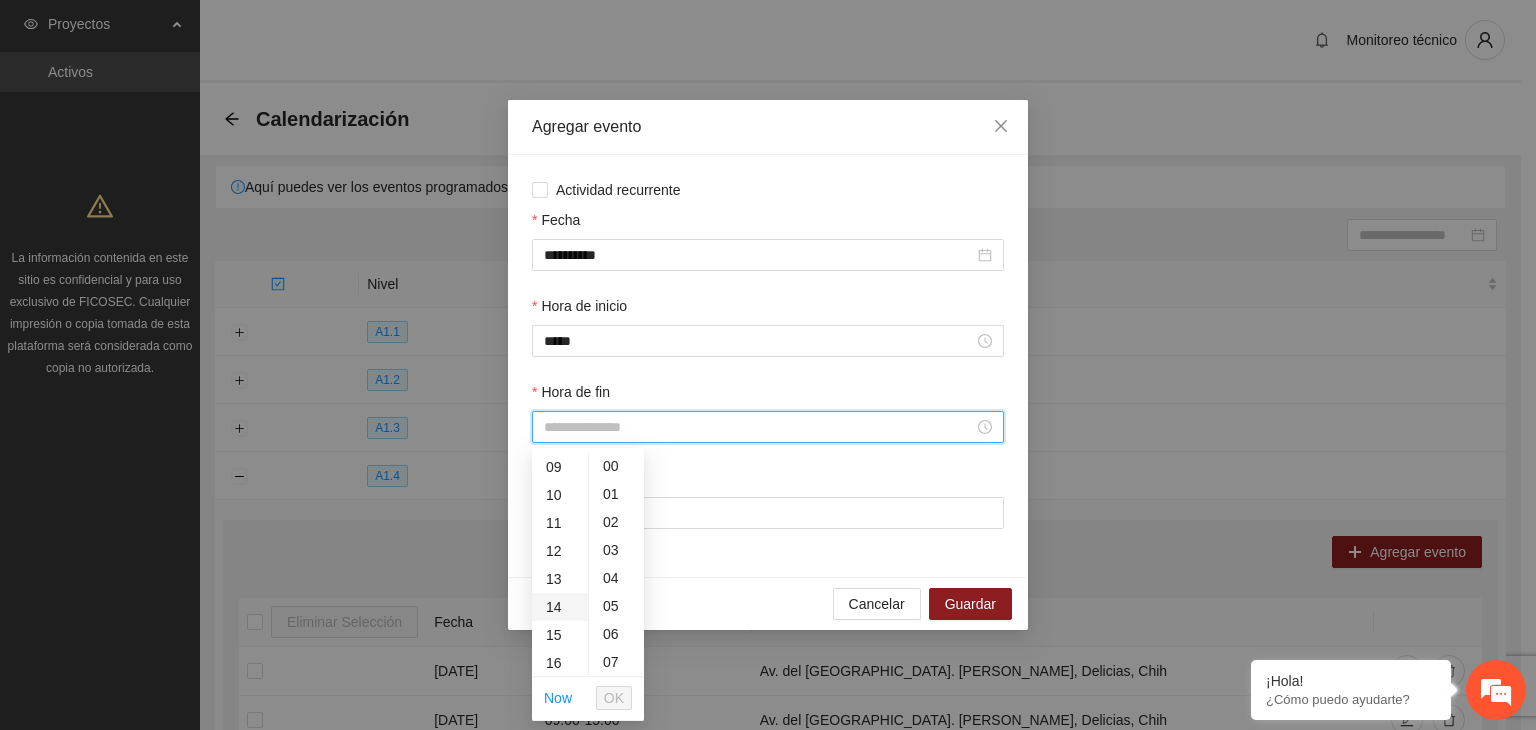 click on "14" at bounding box center [560, 607] 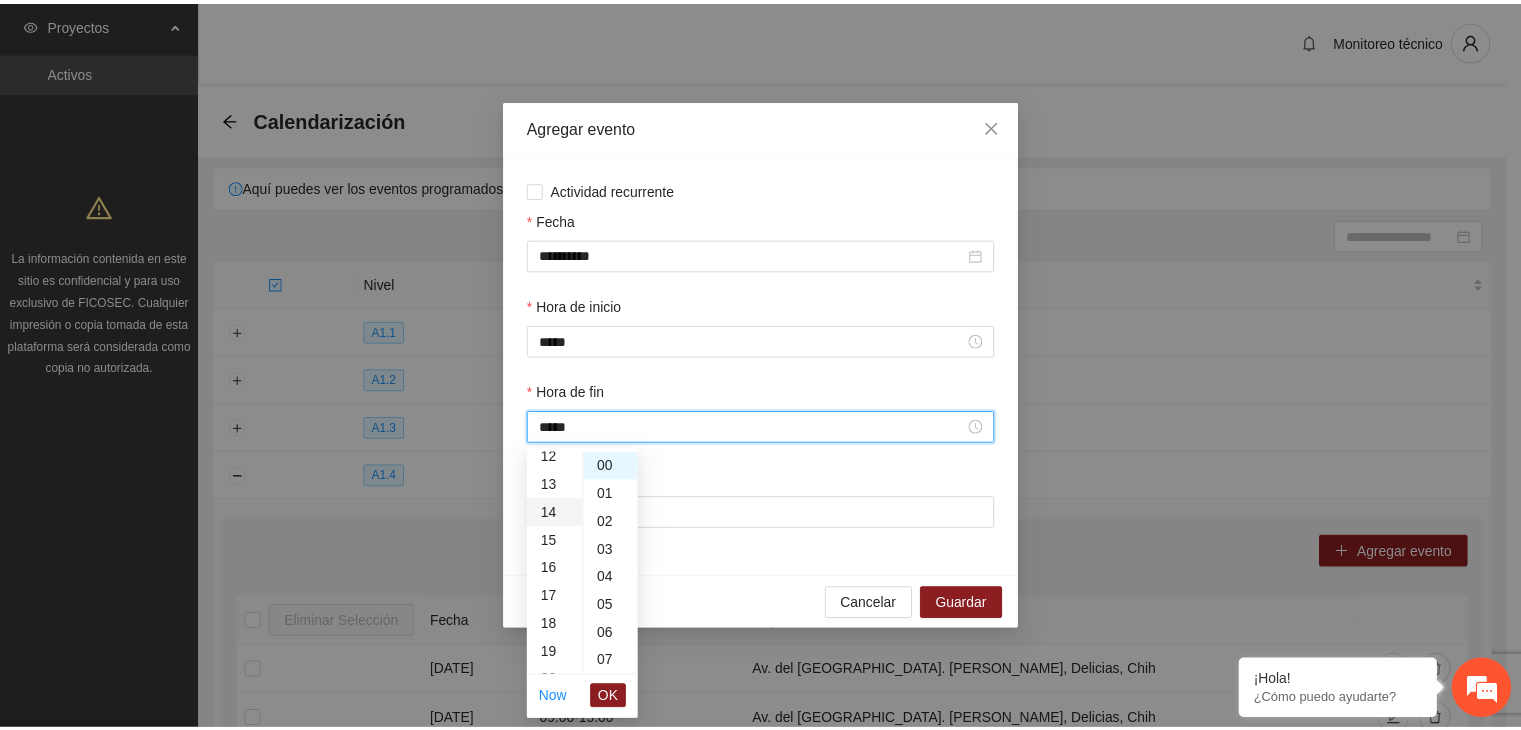 scroll, scrollTop: 392, scrollLeft: 0, axis: vertical 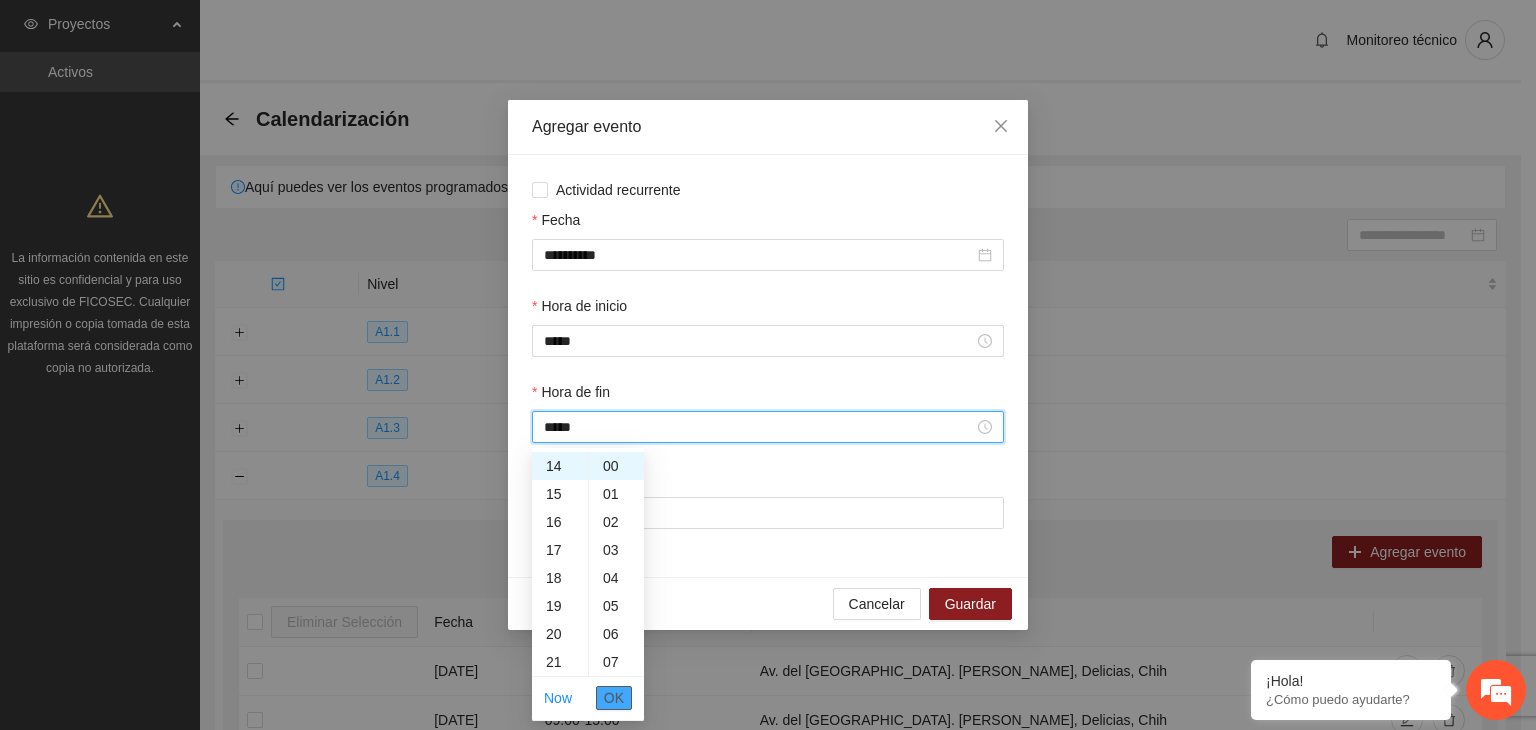 click on "OK" at bounding box center (614, 698) 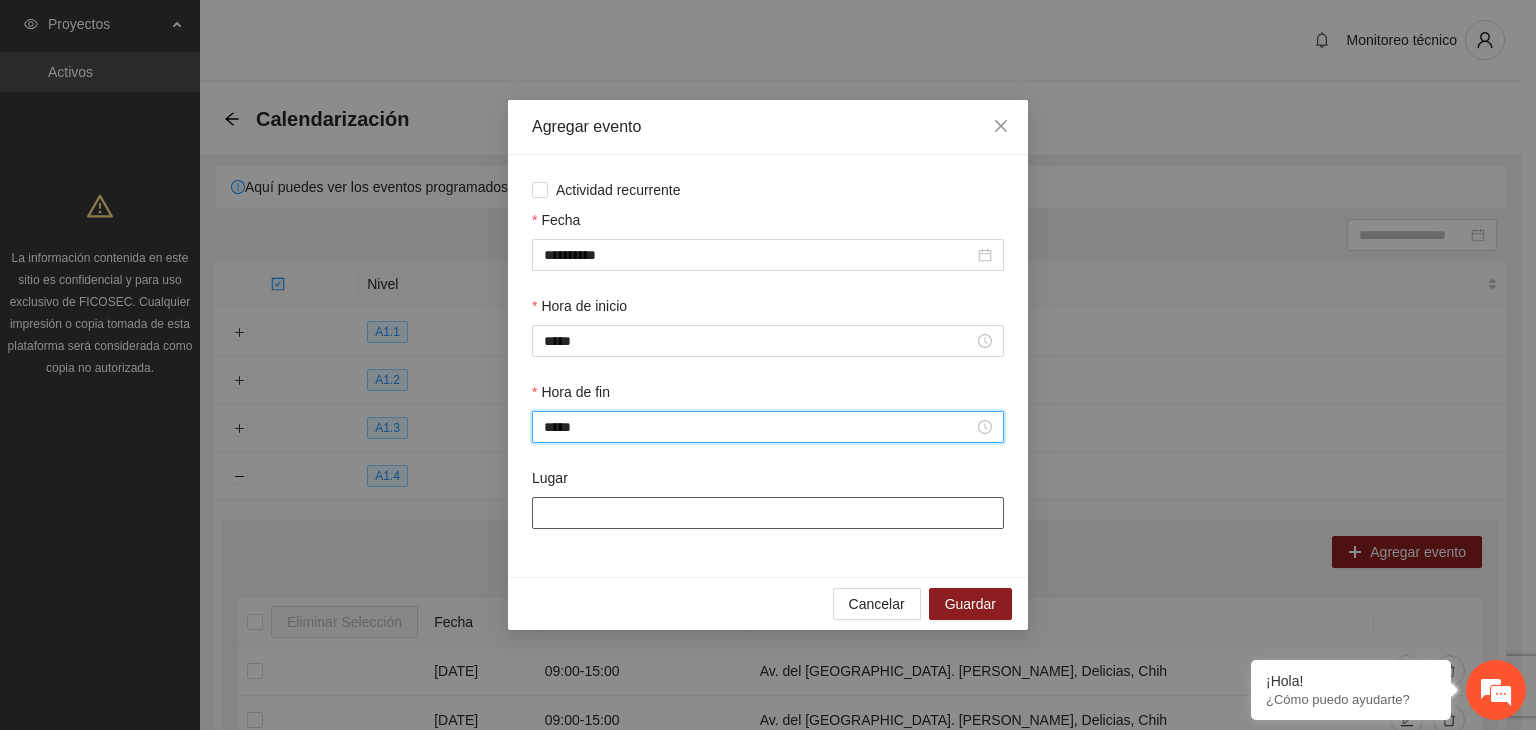 click on "Lugar" at bounding box center (768, 513) 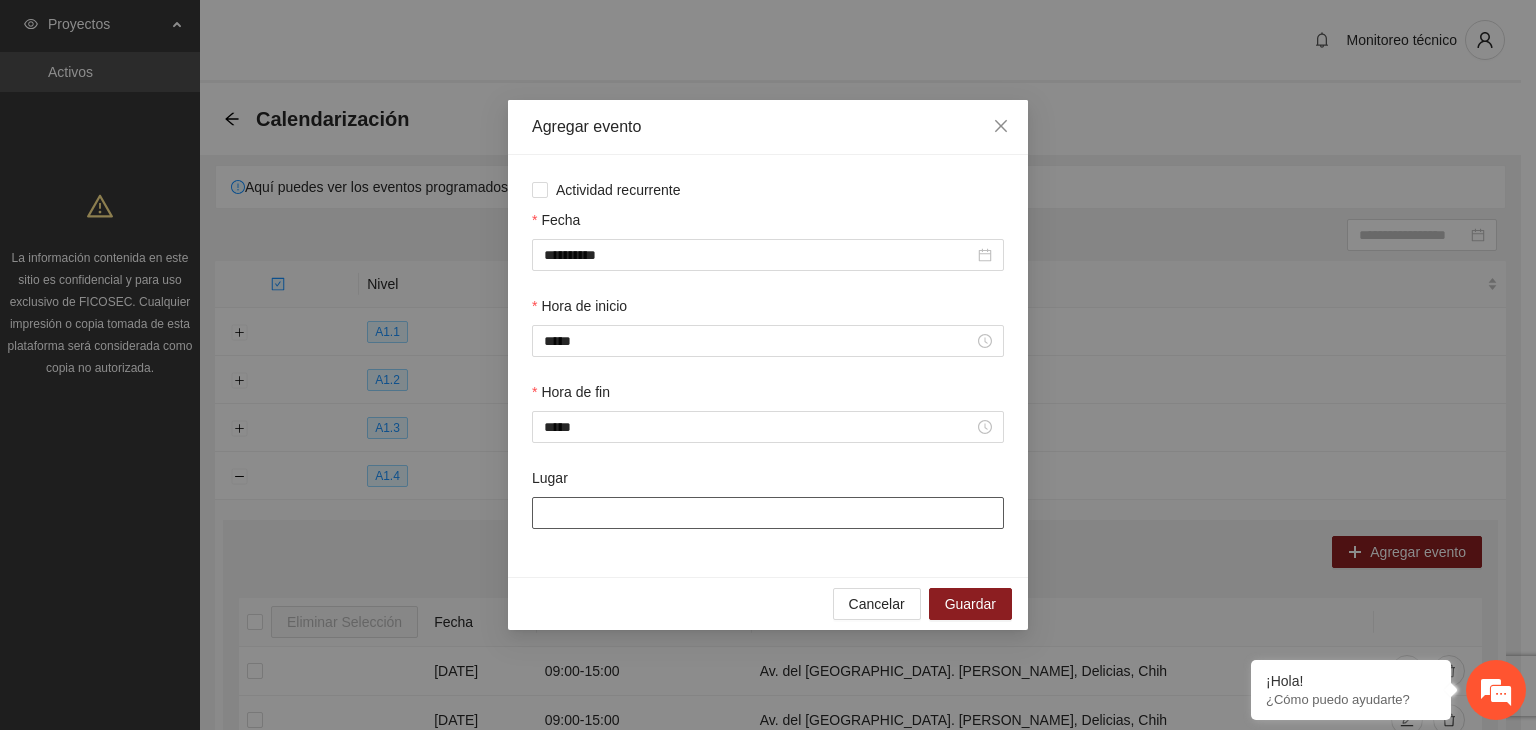 type on "**********" 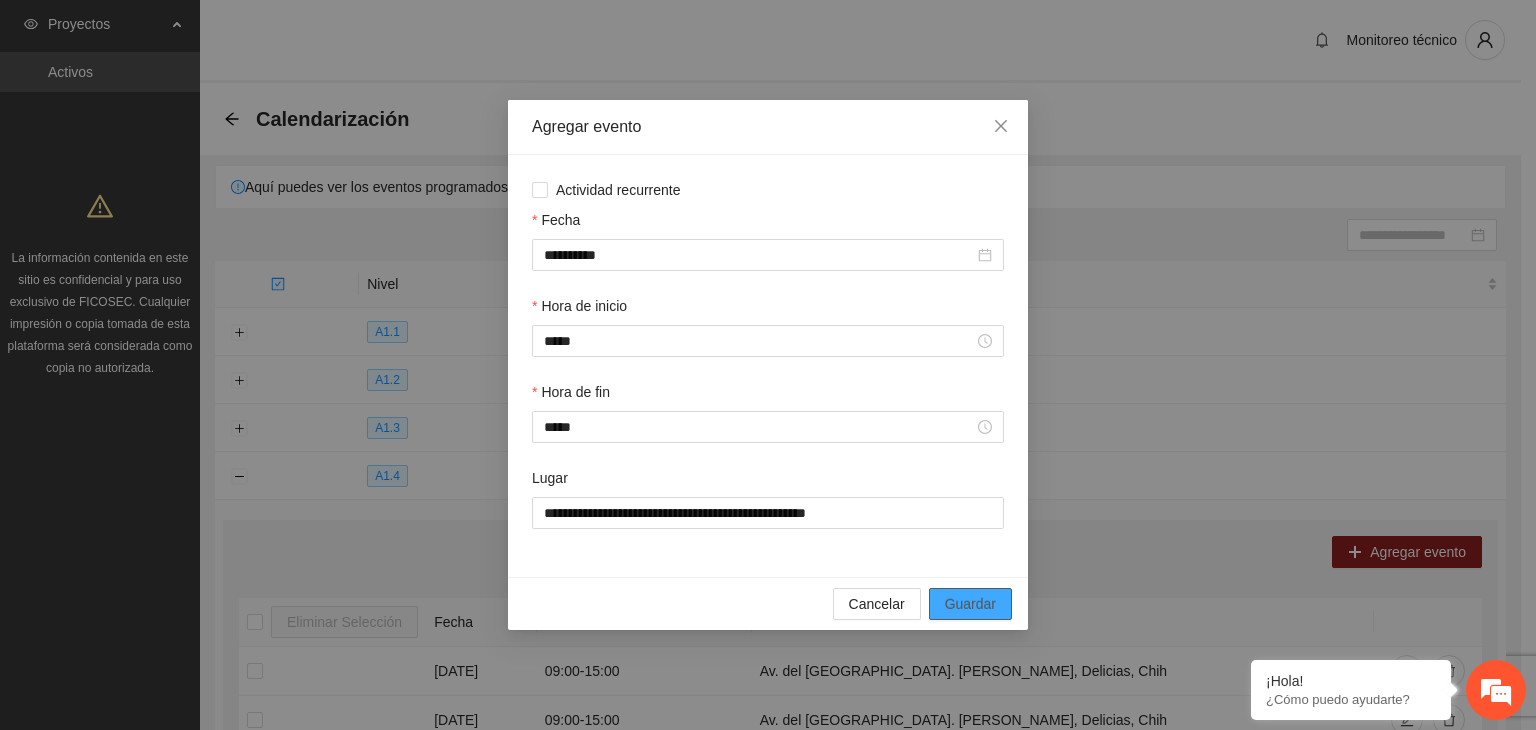 click on "Guardar" at bounding box center (970, 604) 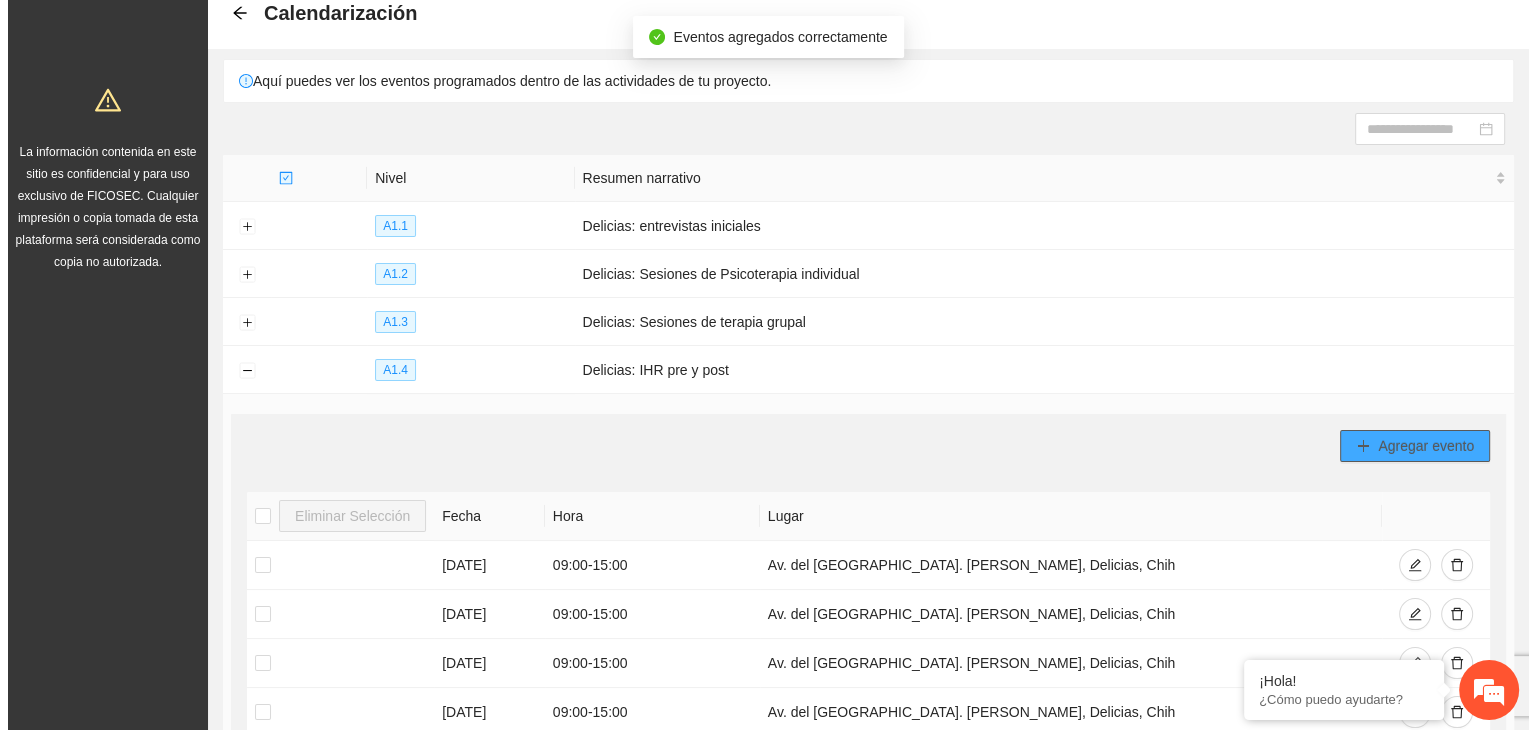 scroll, scrollTop: 124, scrollLeft: 0, axis: vertical 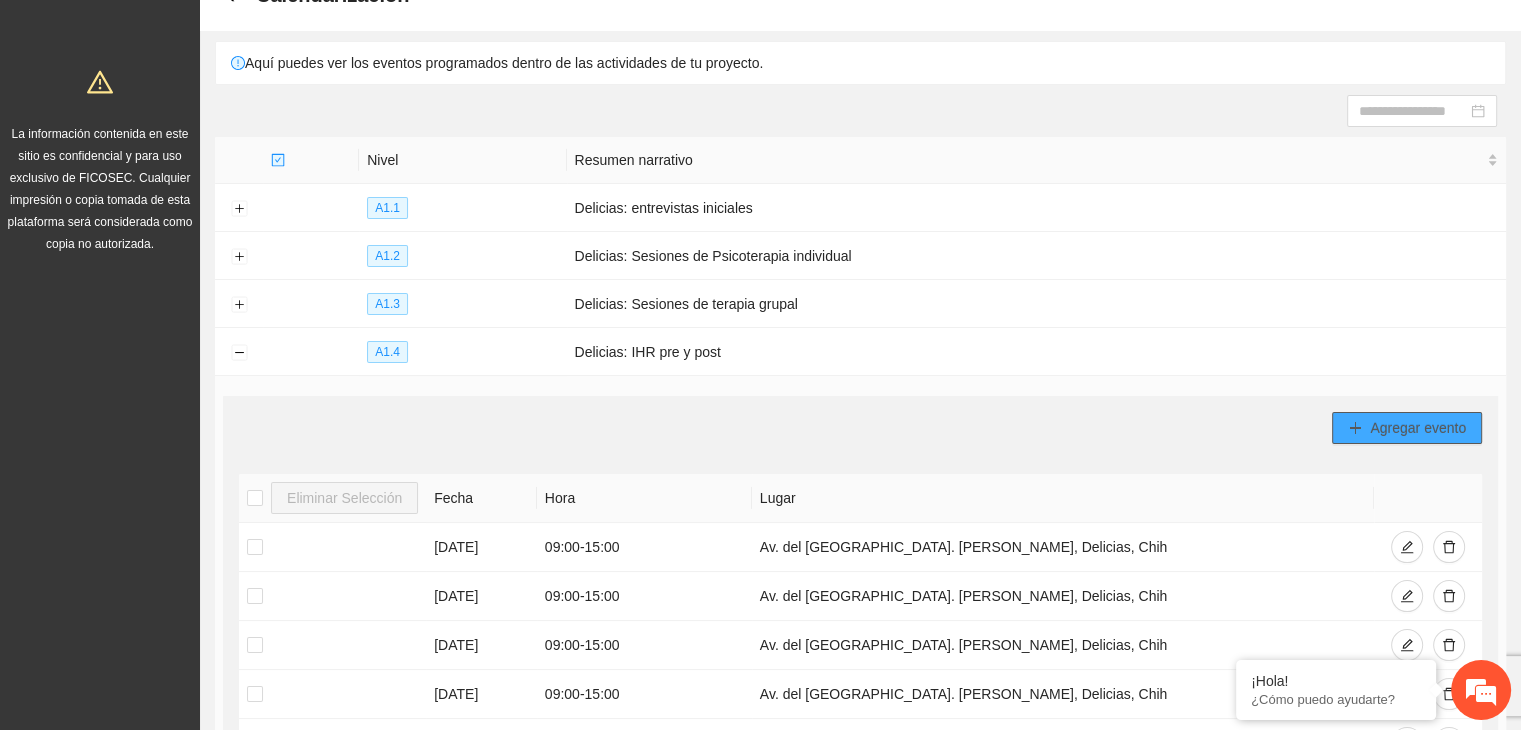 click on "Agregar evento" at bounding box center (1418, 428) 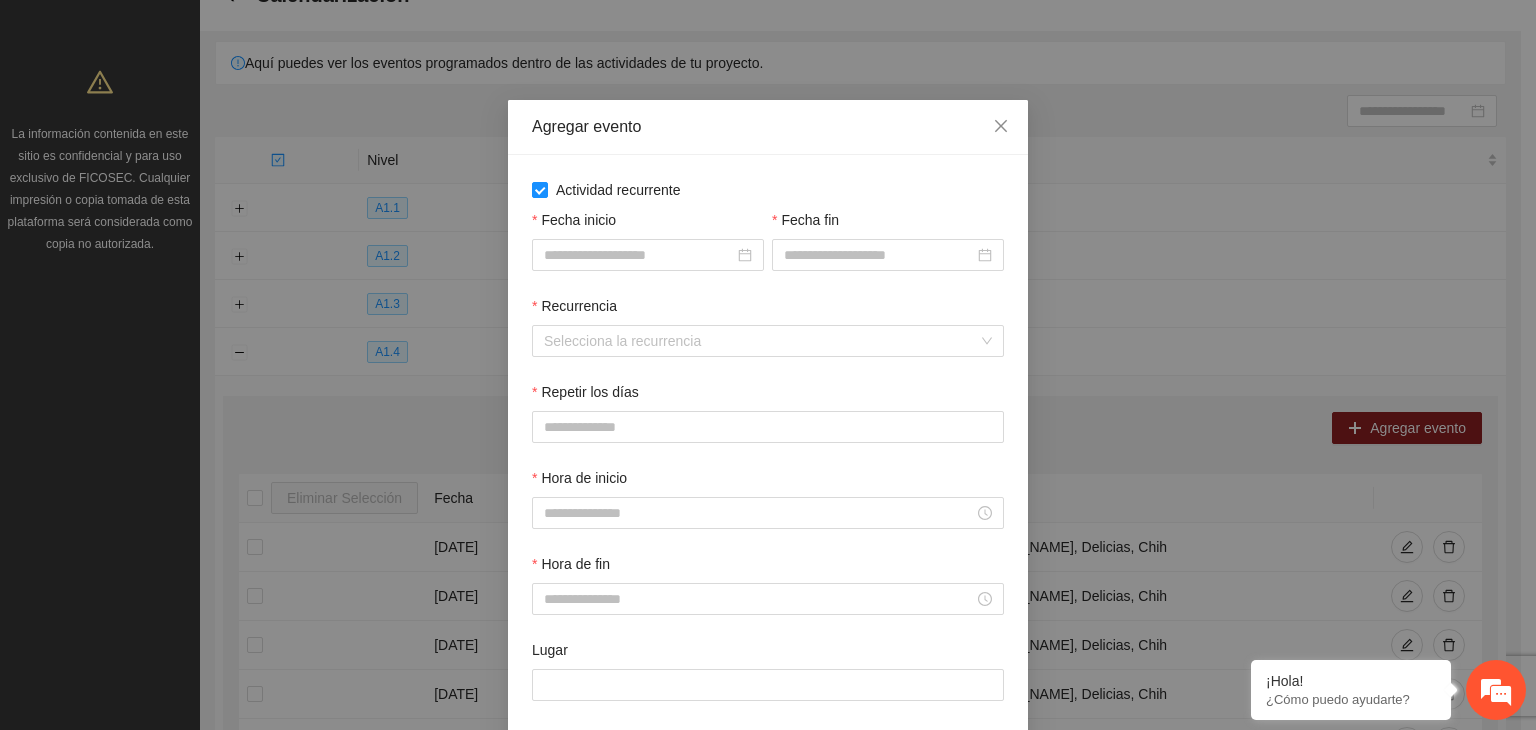 click on "Fecha inicio" at bounding box center (648, 224) 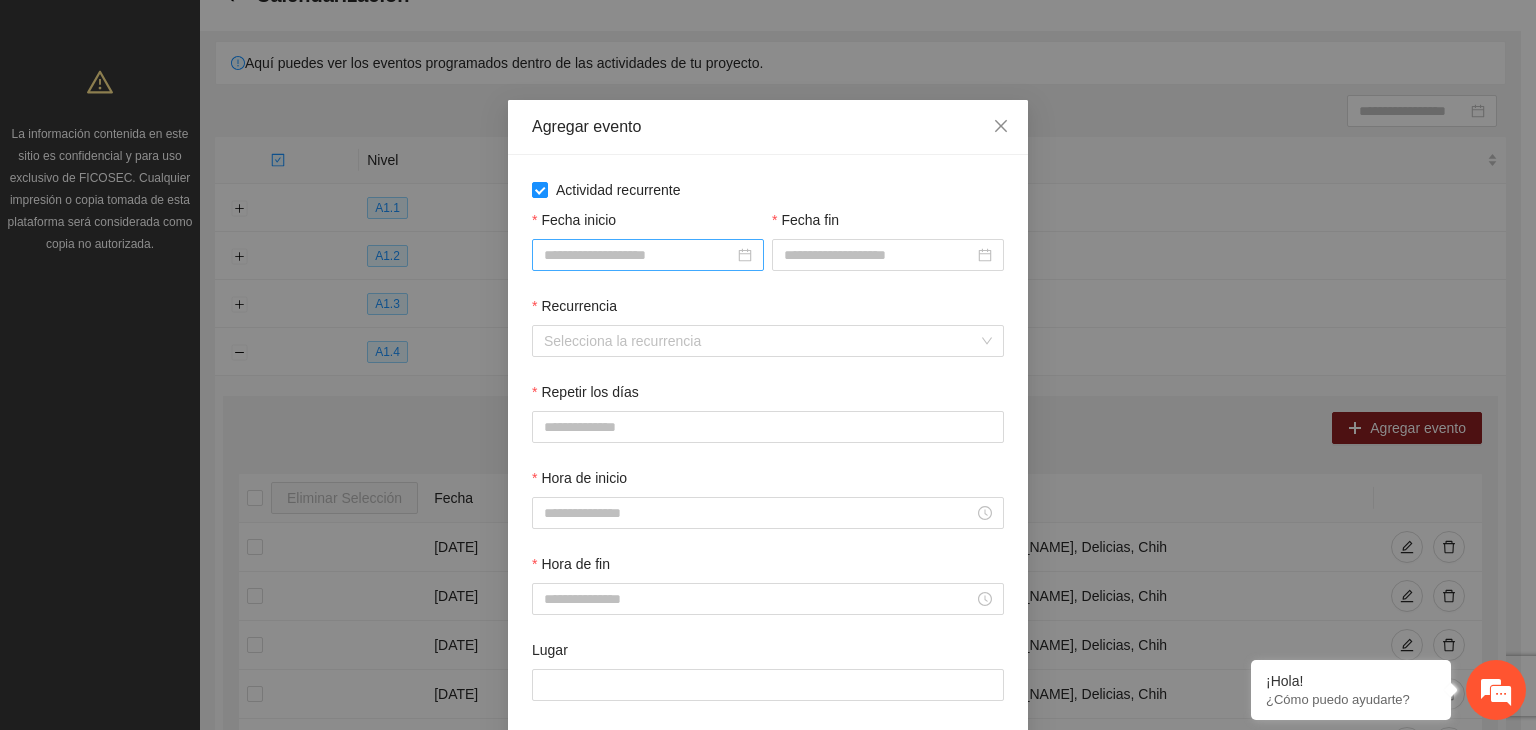 click on "Fecha inicio" at bounding box center [639, 255] 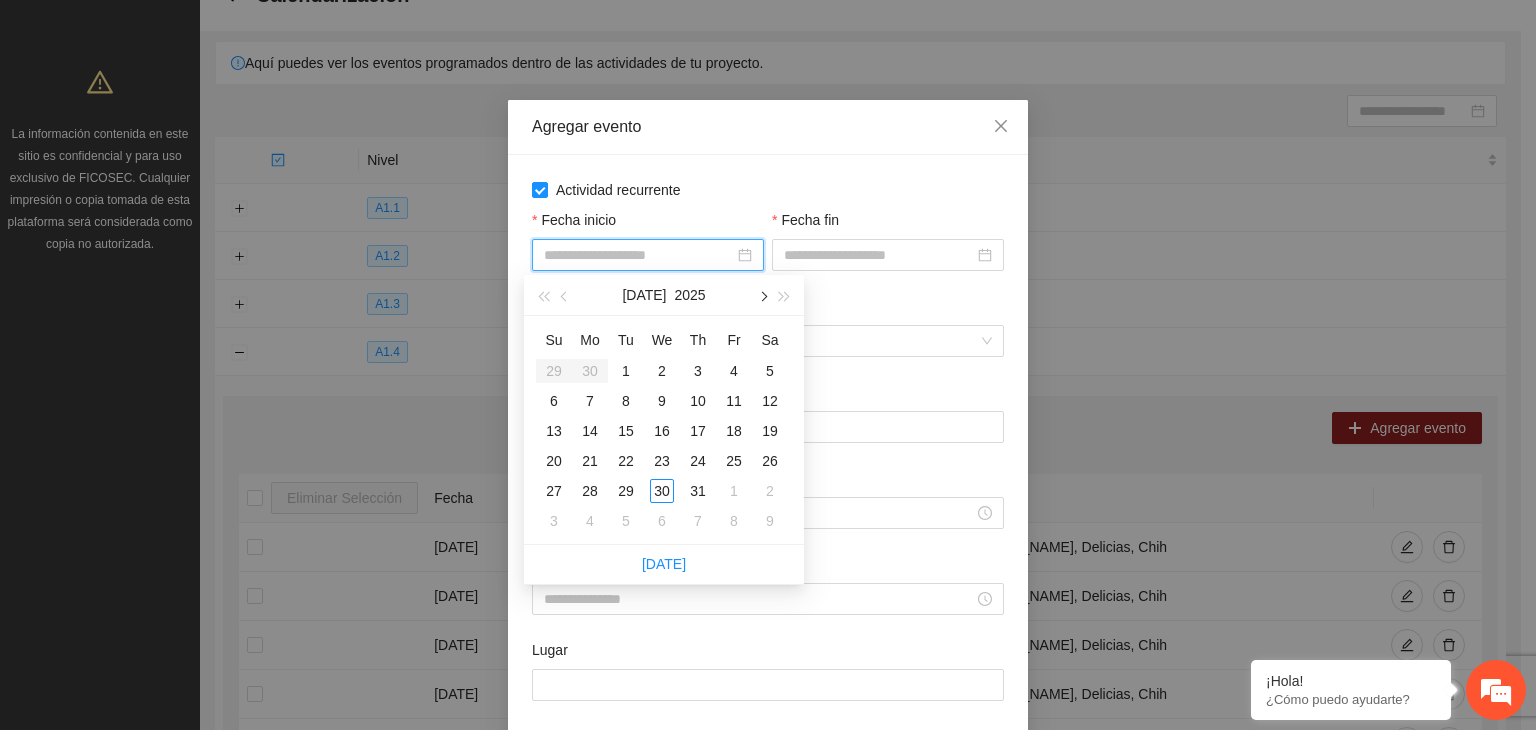 click at bounding box center [762, 295] 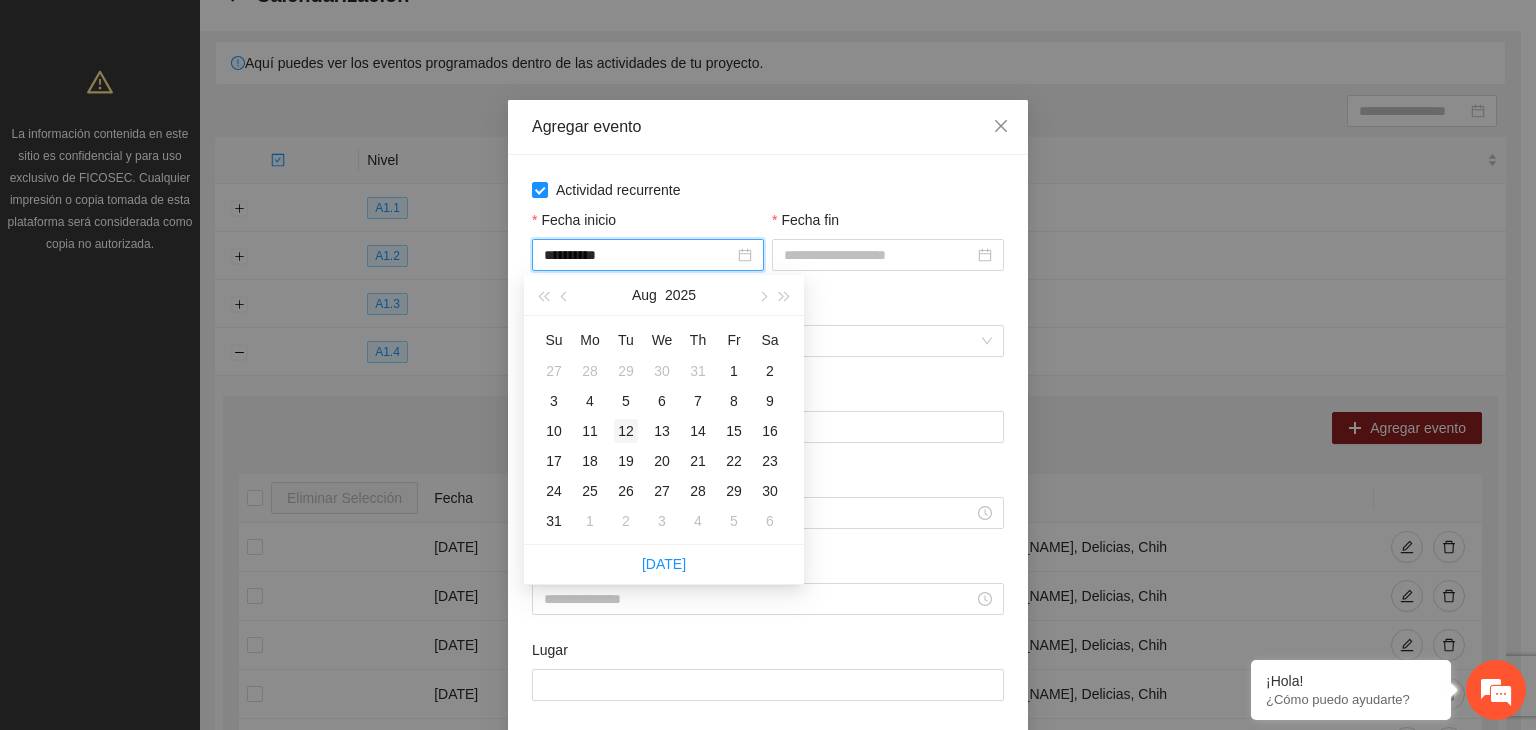 type on "**********" 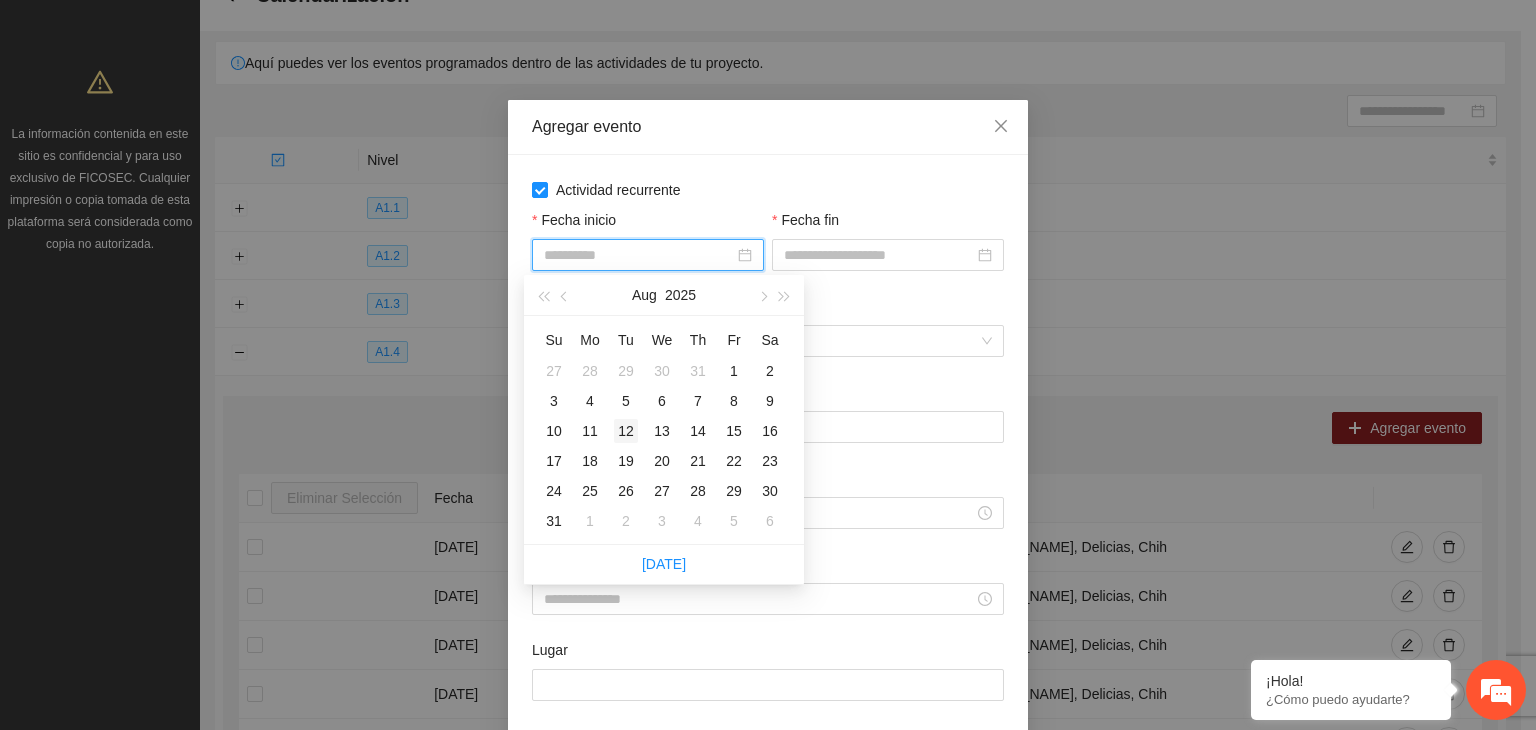 click on "12" at bounding box center (626, 431) 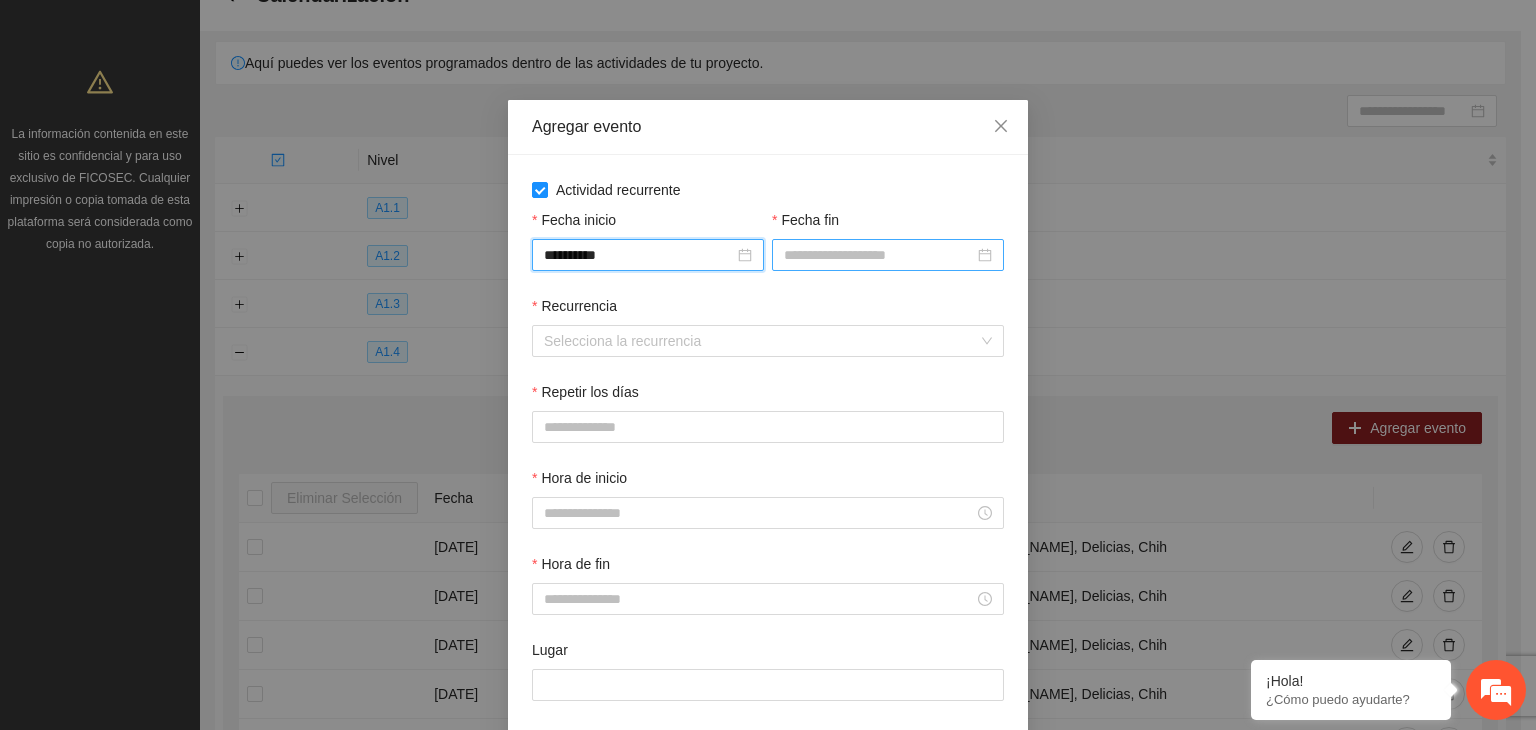 click on "Fecha fin" at bounding box center [879, 255] 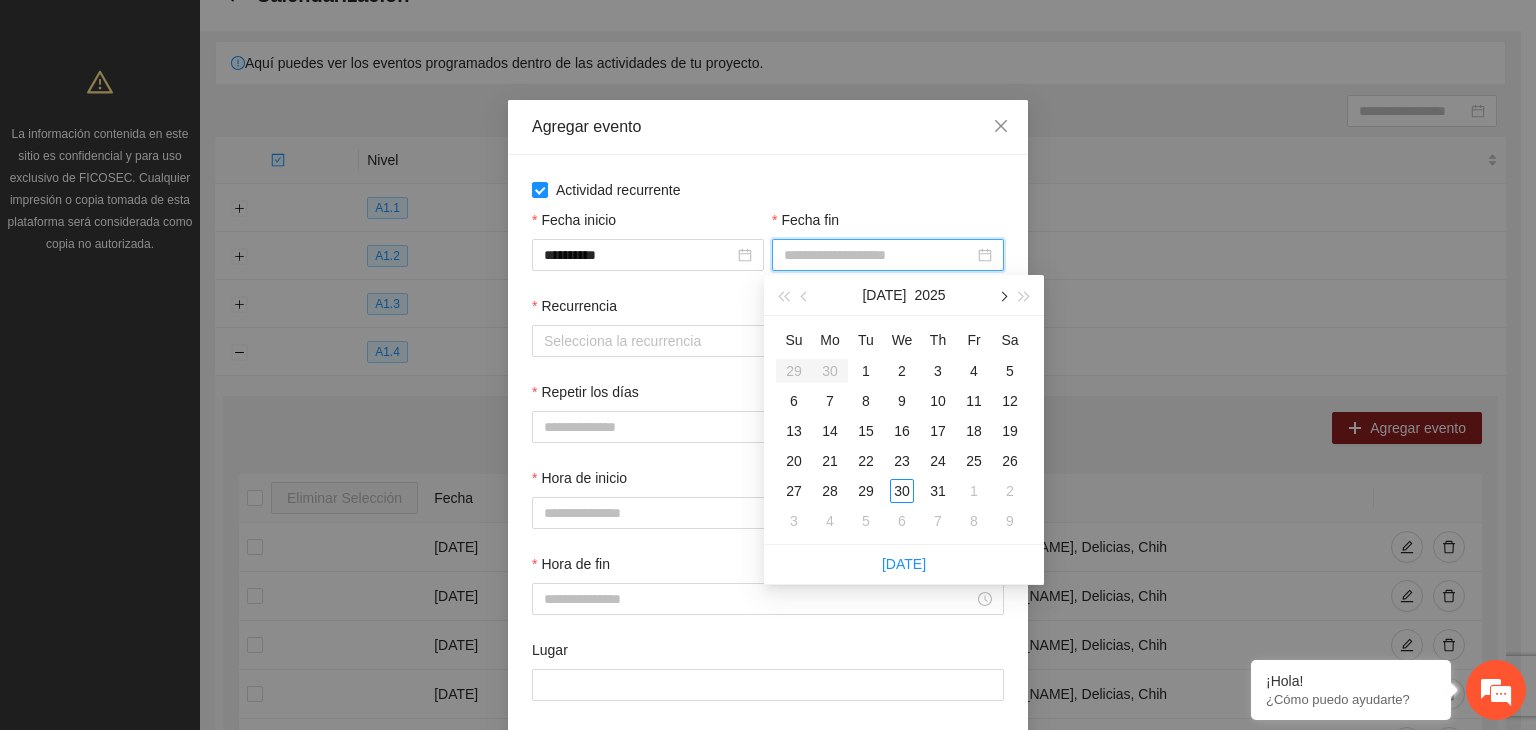 click at bounding box center [1002, 295] 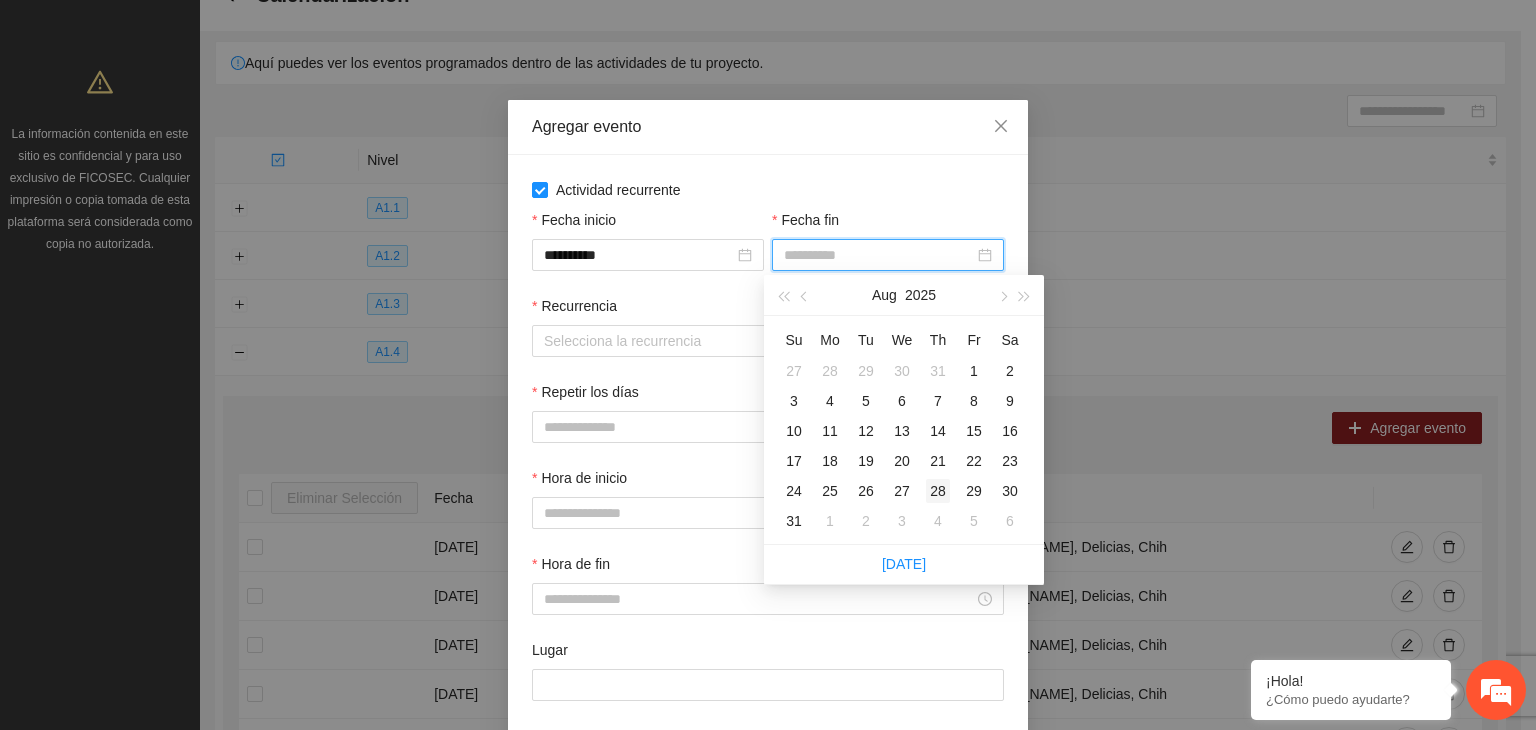 type on "**********" 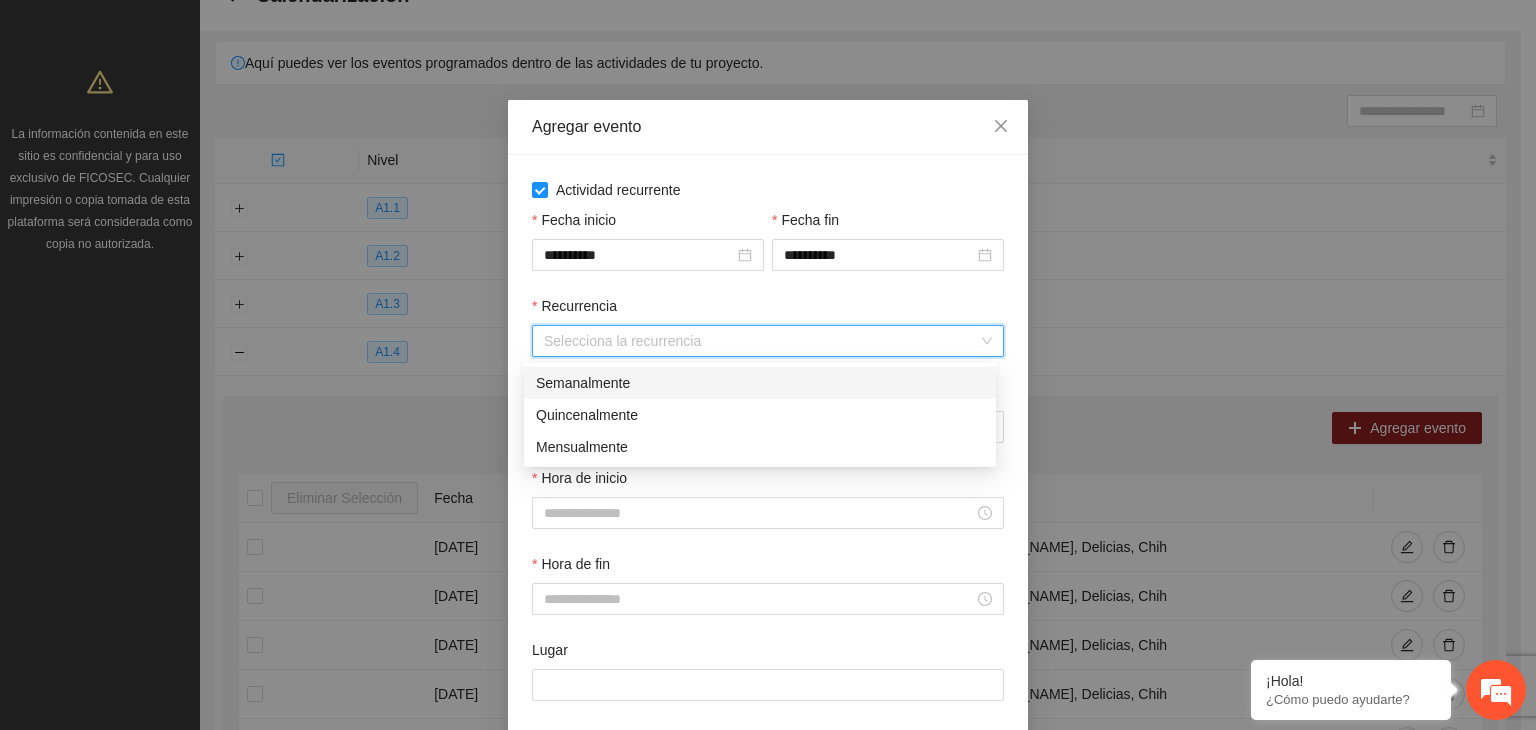 click on "Recurrencia" at bounding box center [761, 341] 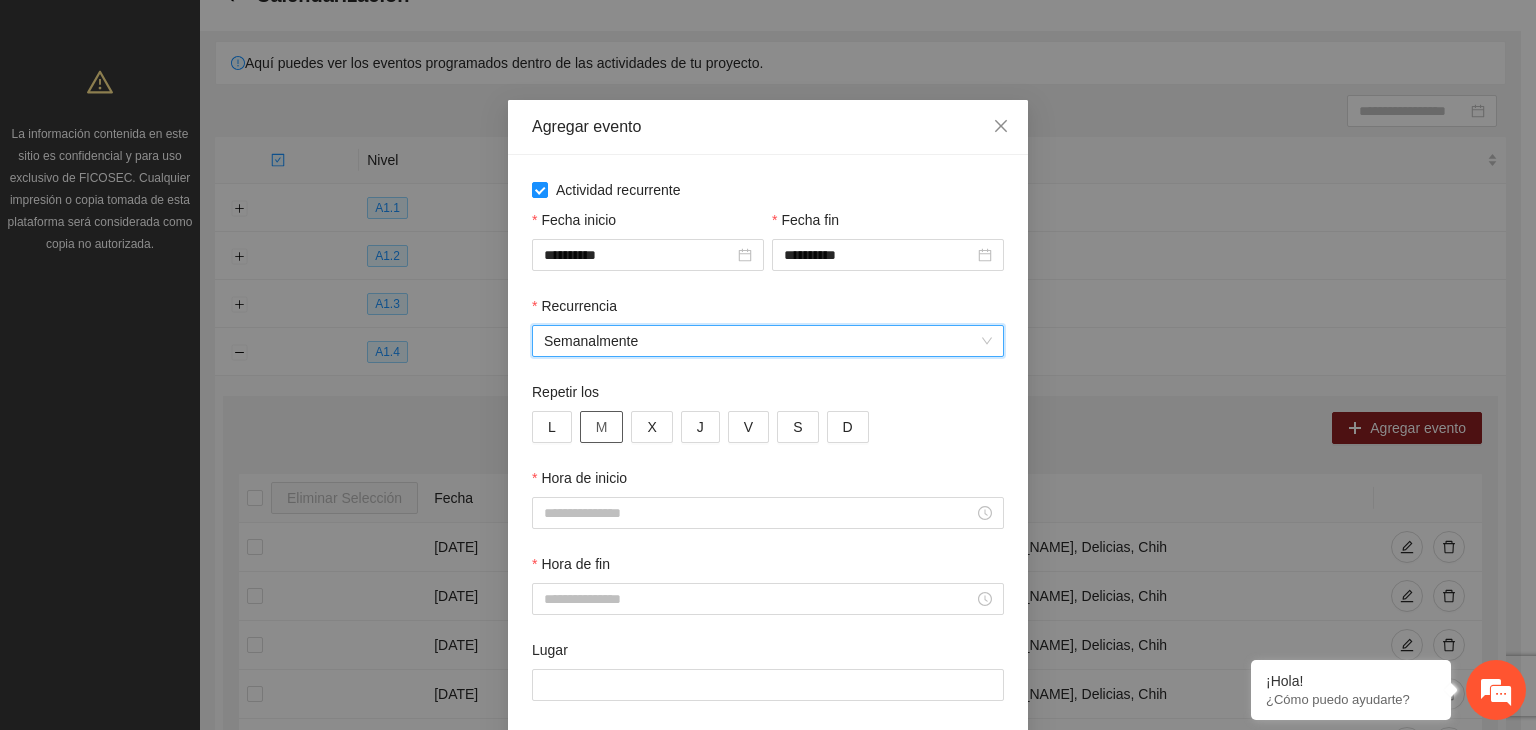 click on "M" at bounding box center [602, 427] 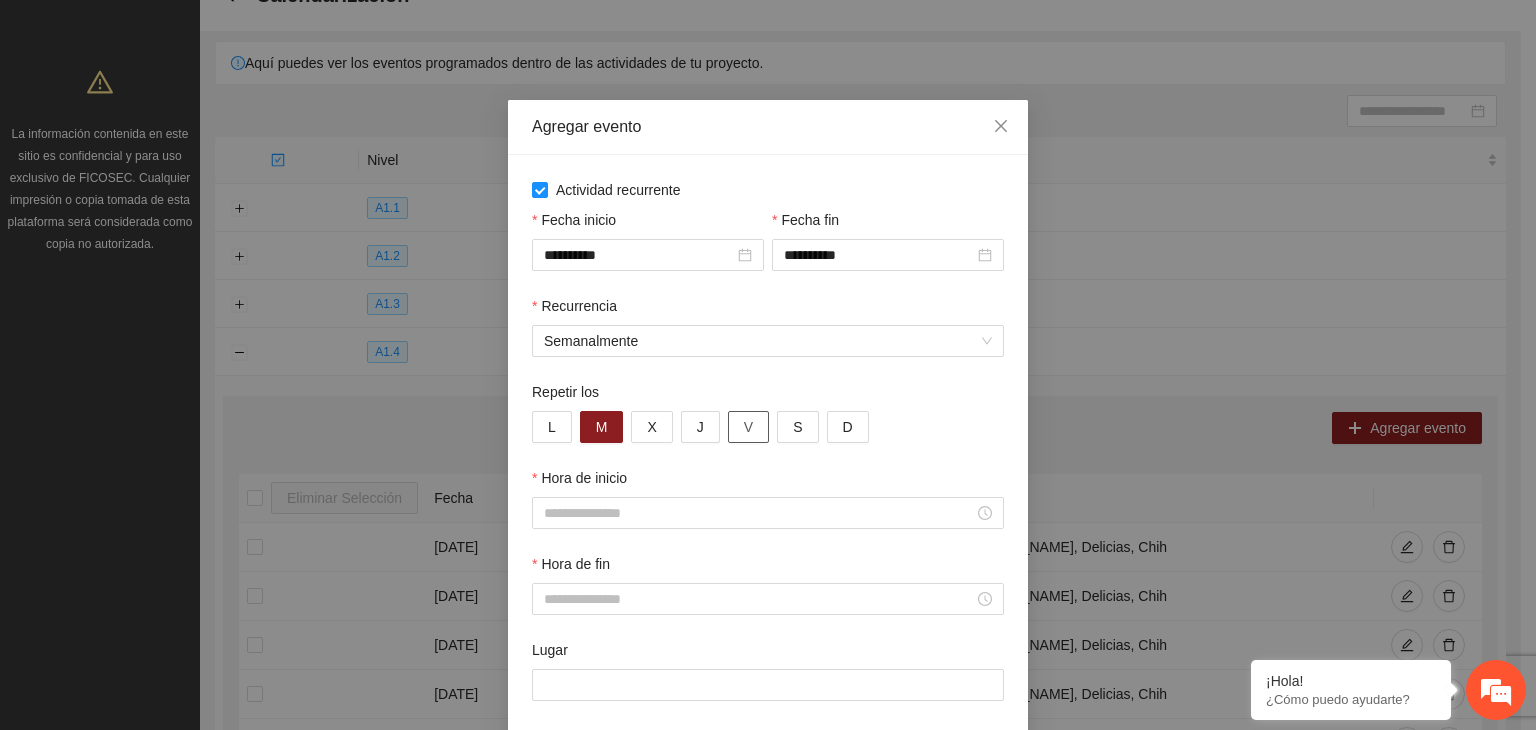 click on "V" at bounding box center (748, 427) 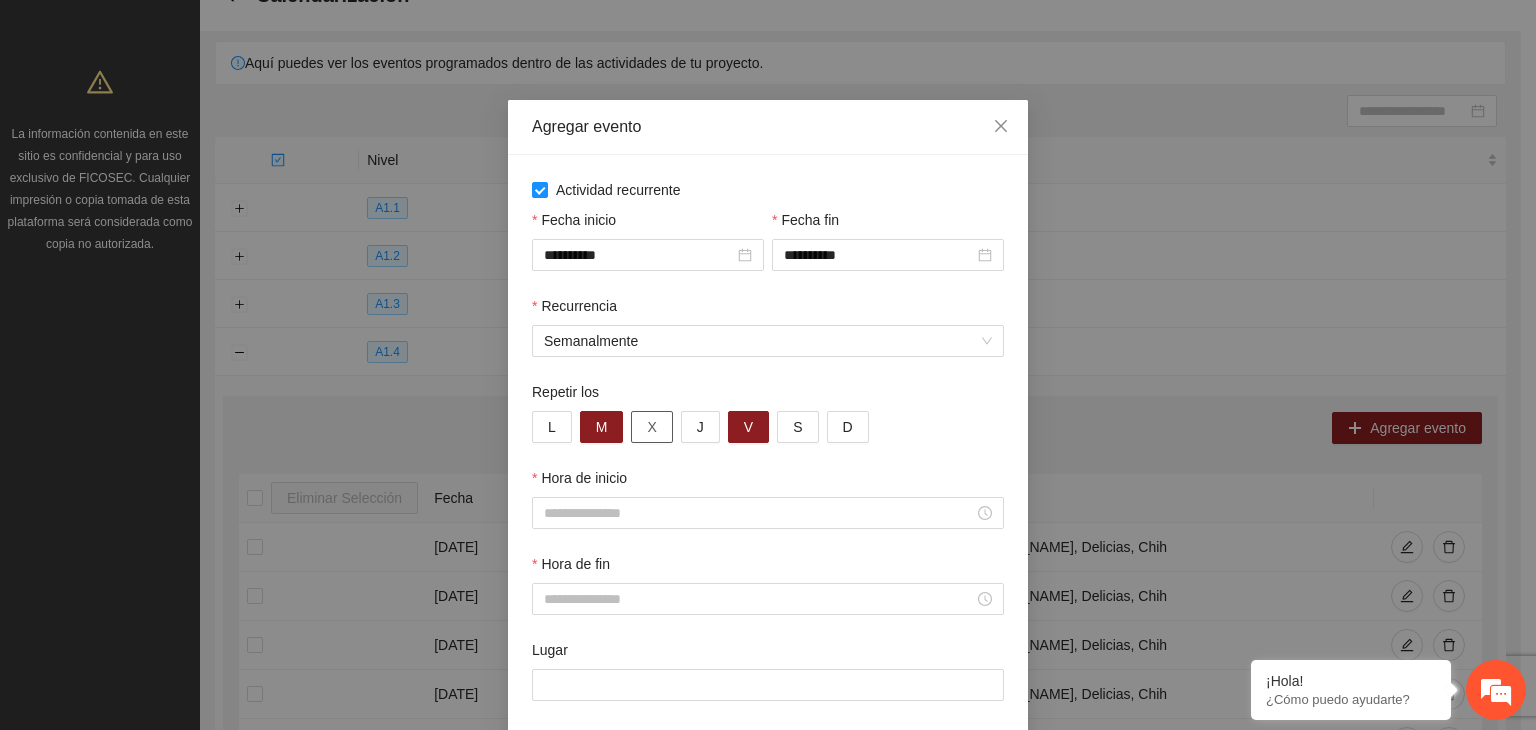 click on "X" at bounding box center [651, 427] 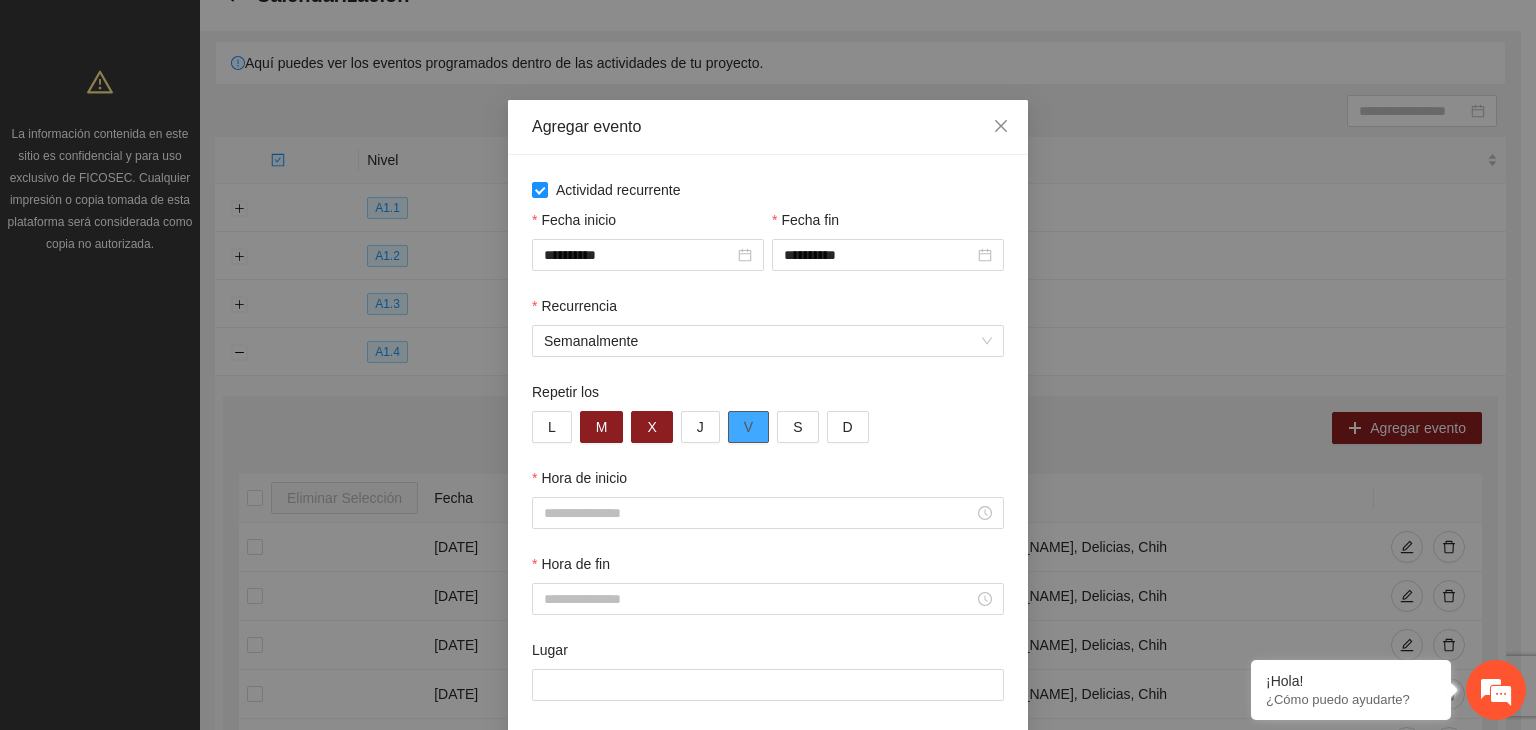 click on "V" at bounding box center [748, 427] 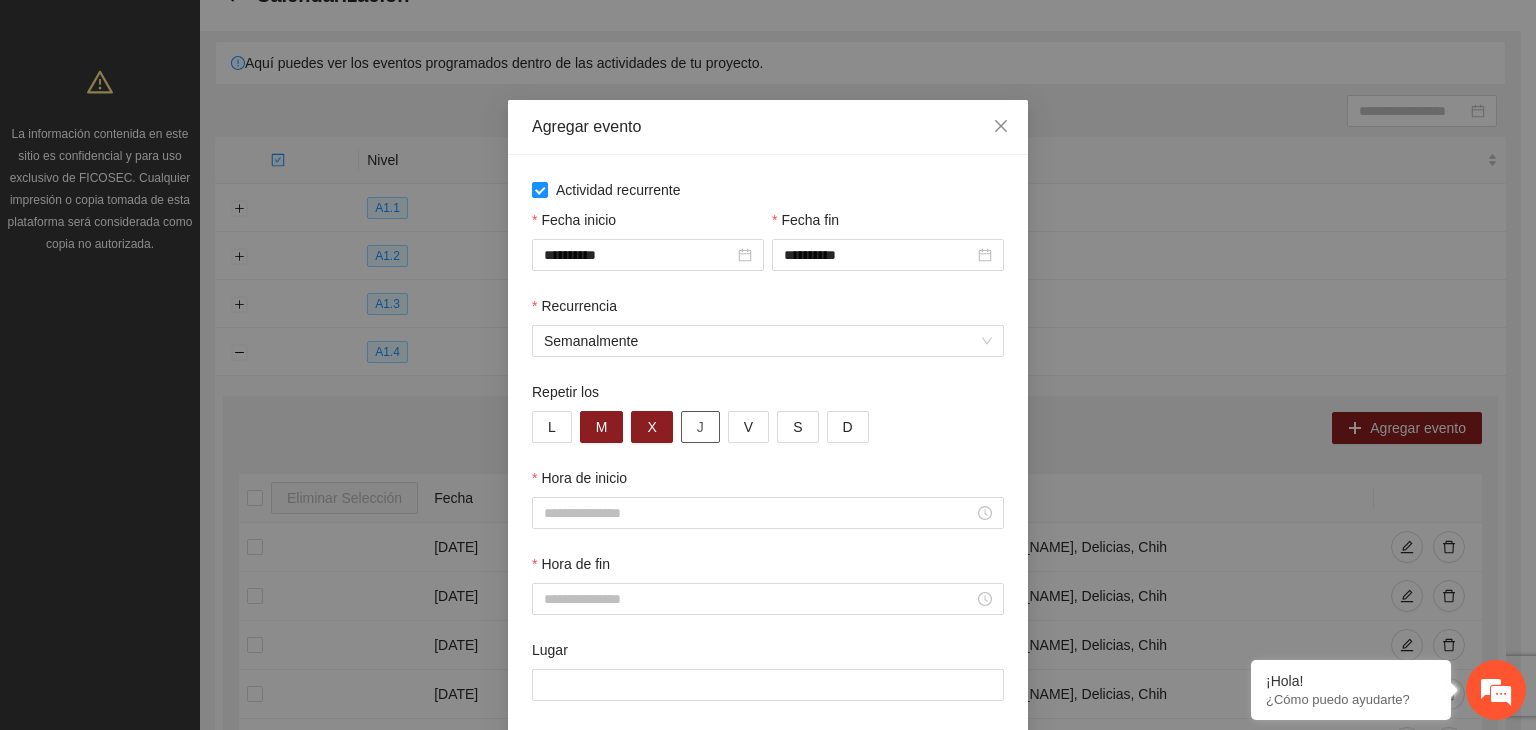 click on "J" at bounding box center (700, 427) 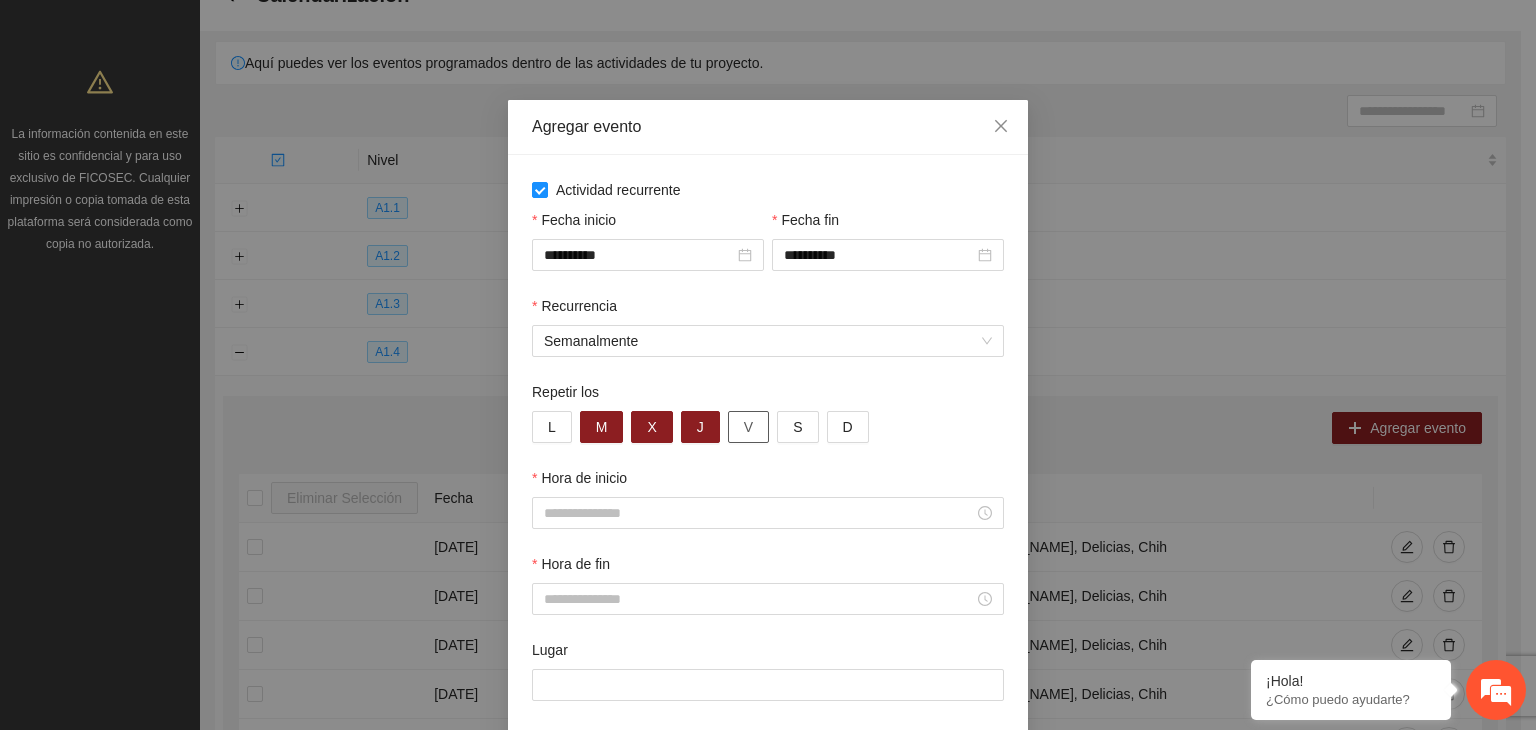 click on "V" at bounding box center (748, 427) 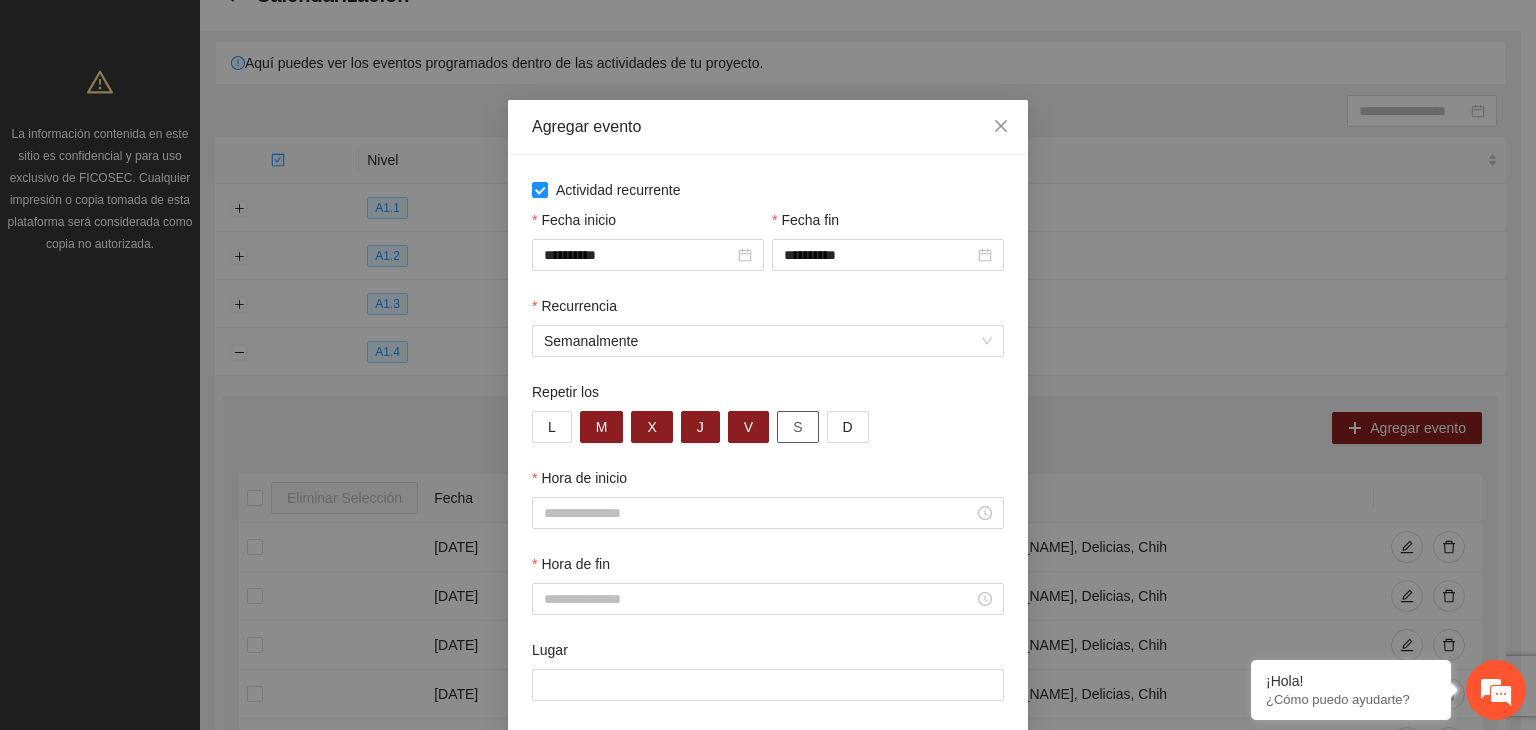 click on "S" at bounding box center (797, 427) 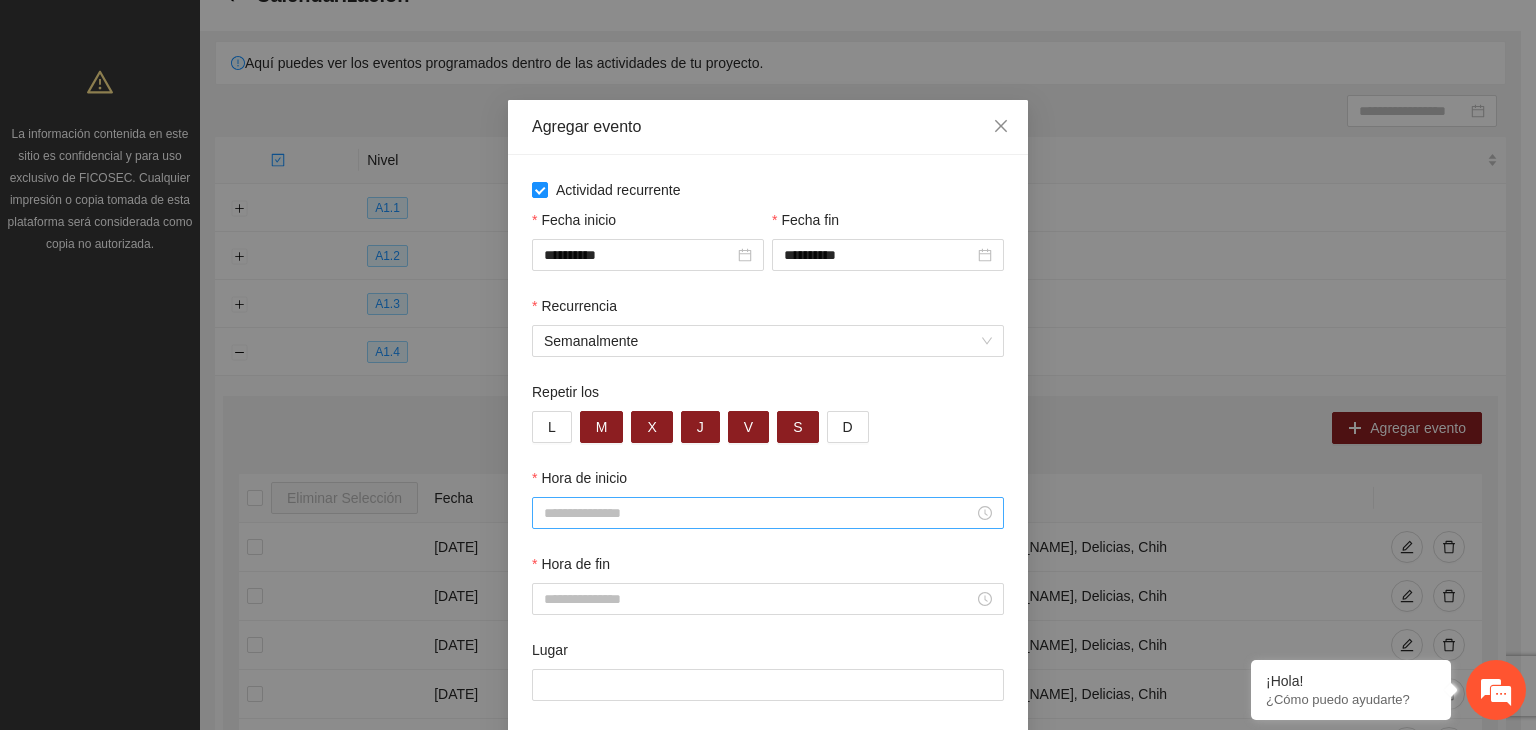 click on "Hora de inicio" at bounding box center (759, 513) 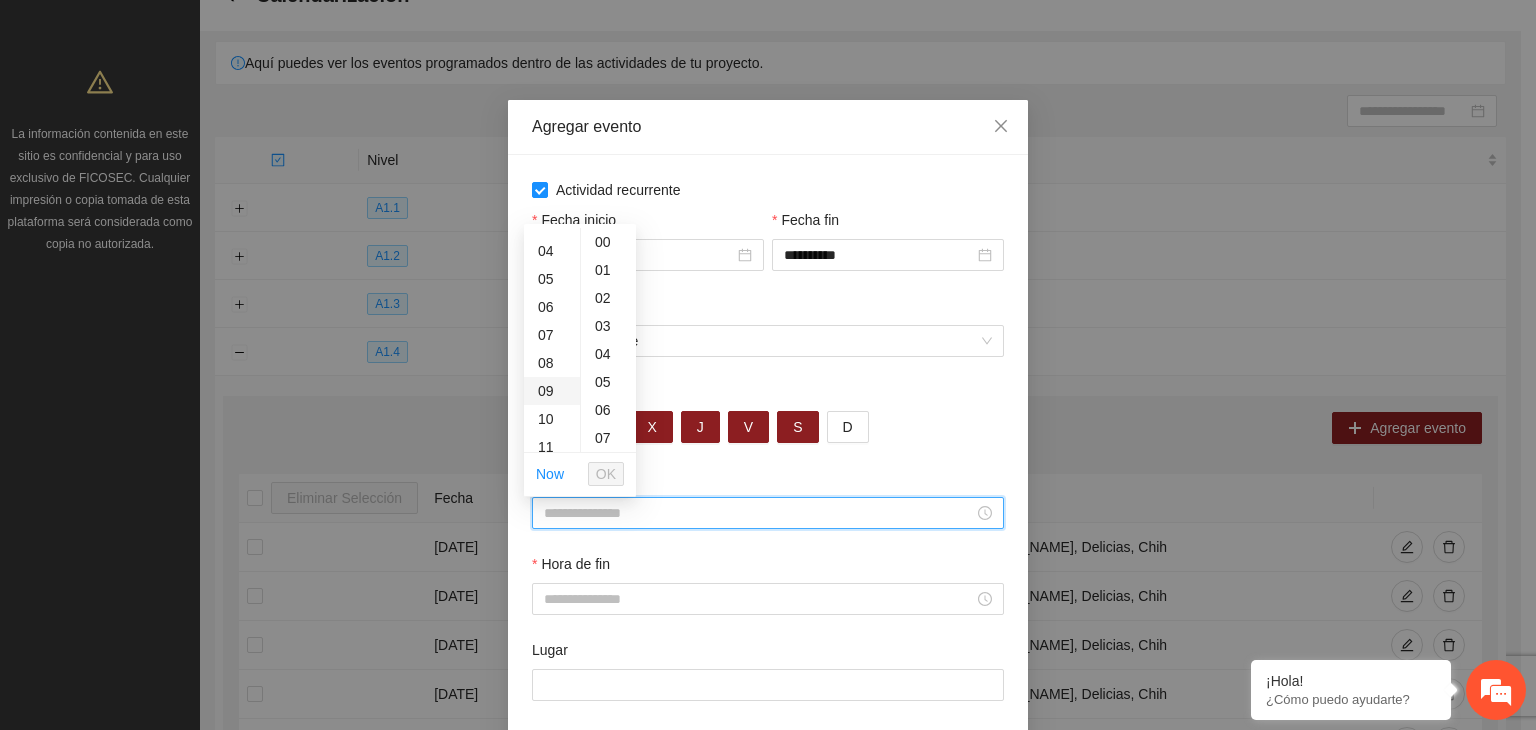 click on "09" at bounding box center (552, 391) 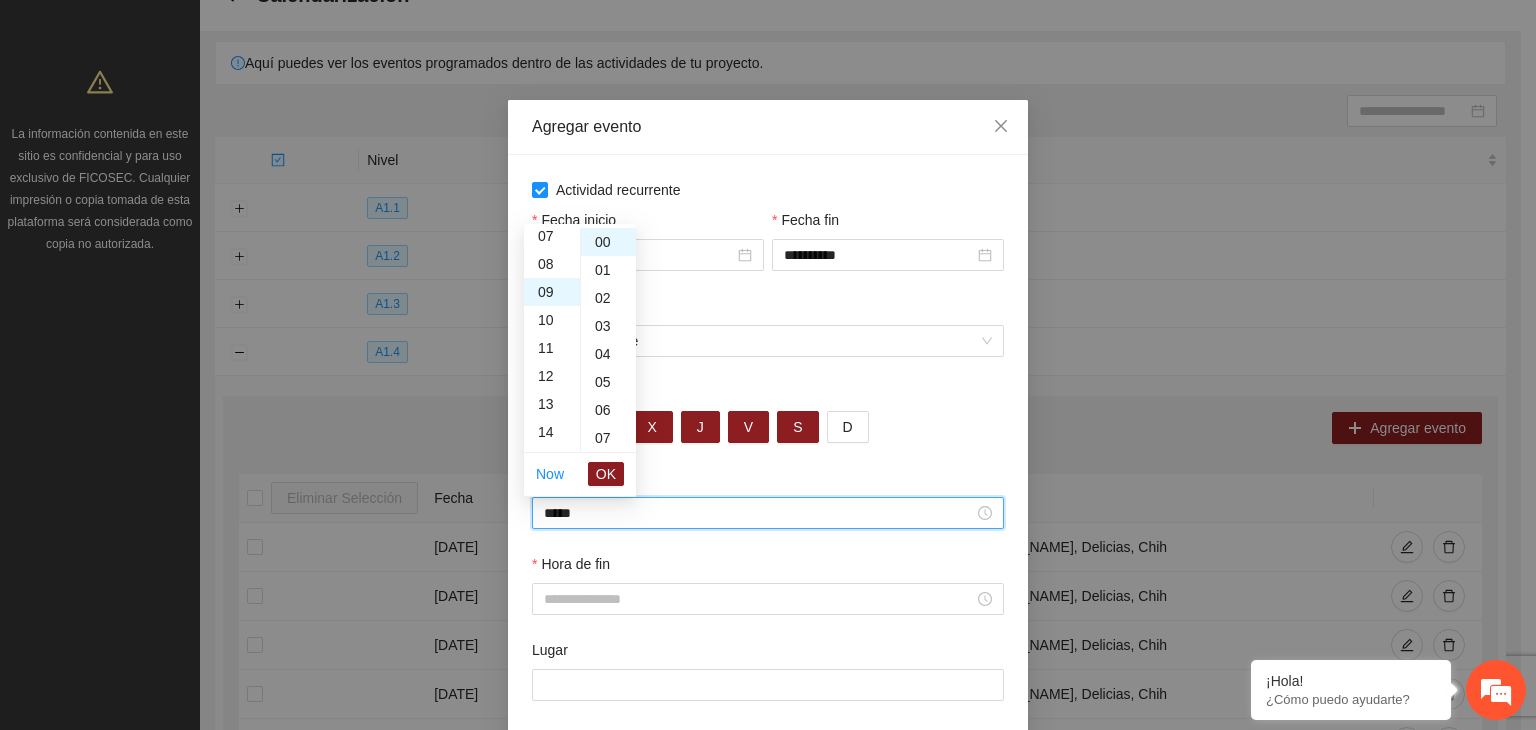scroll, scrollTop: 252, scrollLeft: 0, axis: vertical 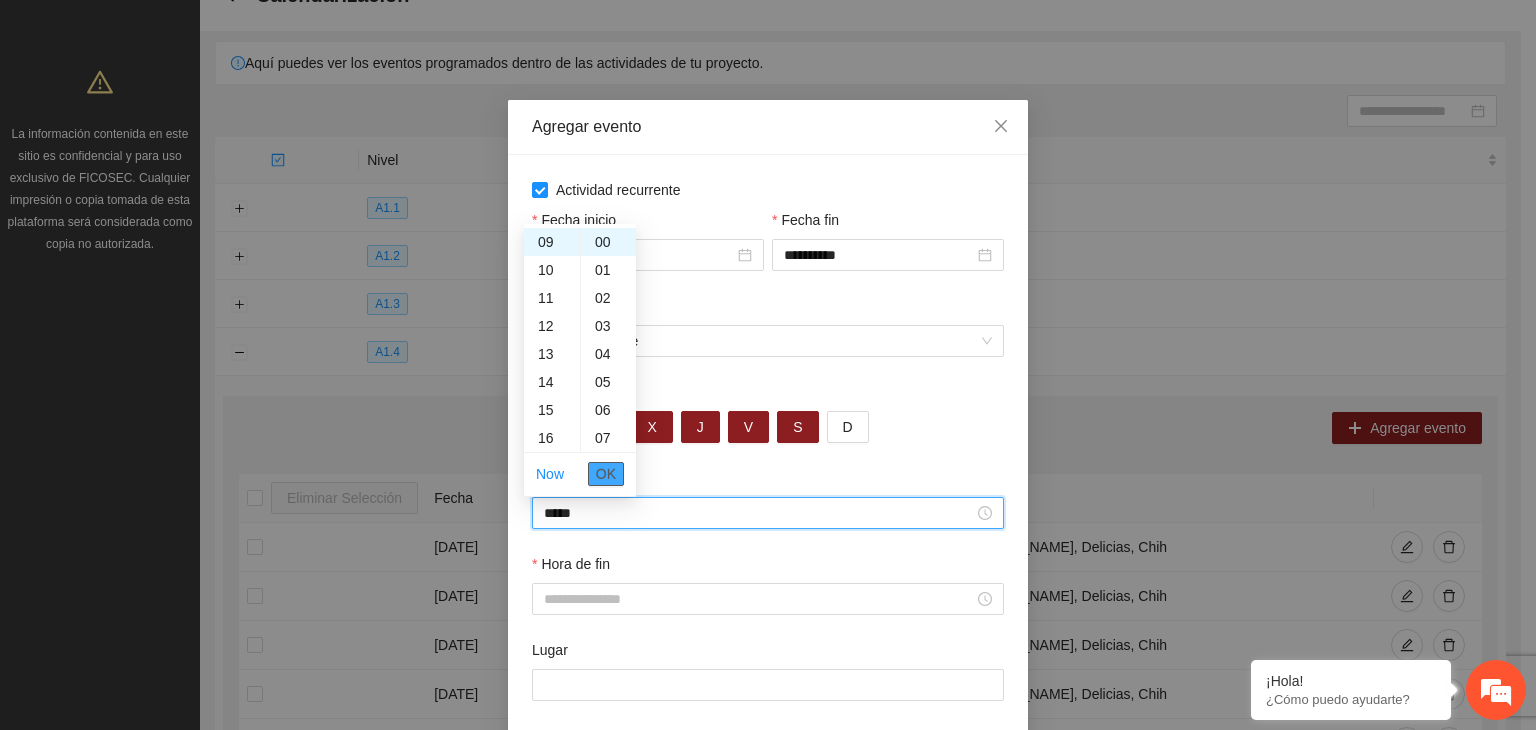 click on "OK" at bounding box center (606, 474) 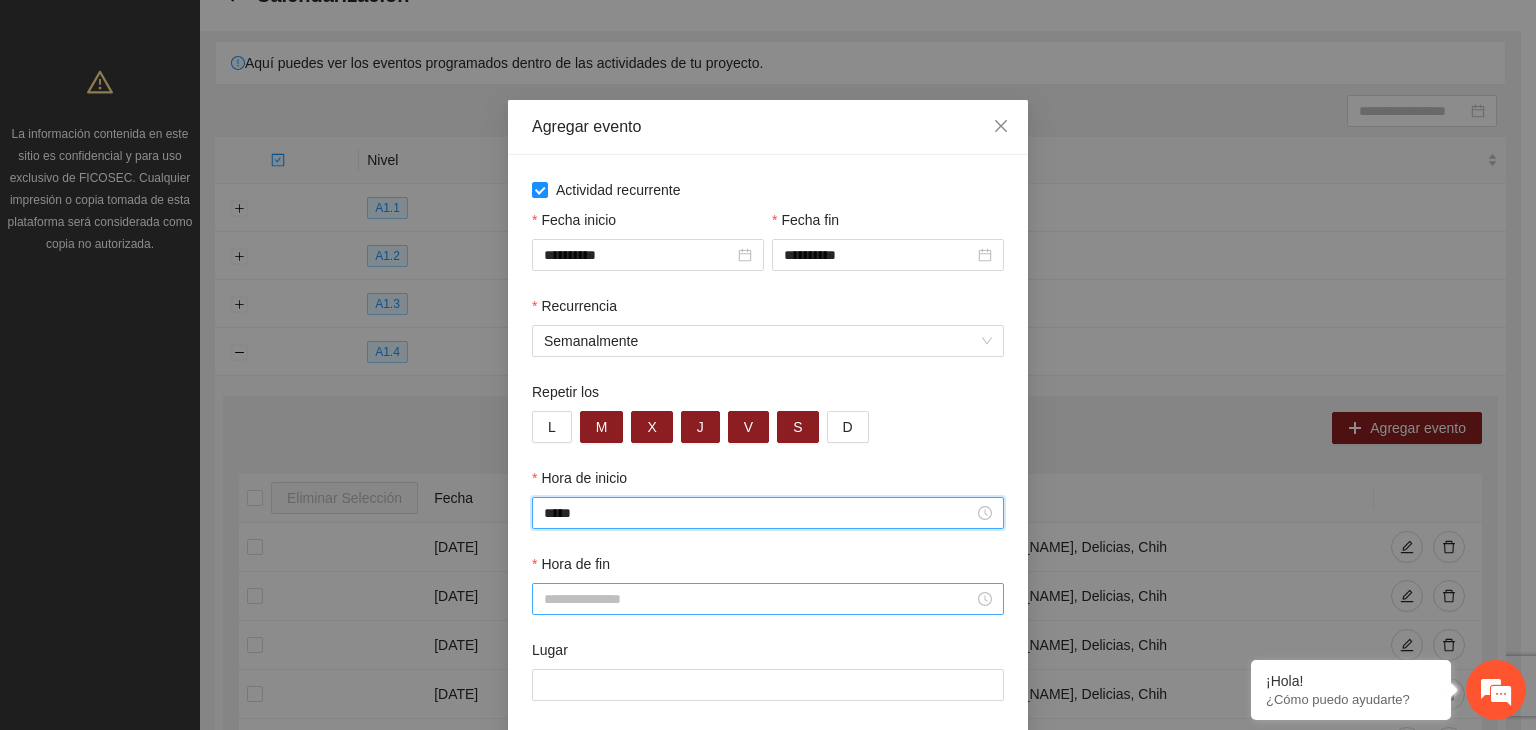 click on "Hora de fin" at bounding box center [759, 599] 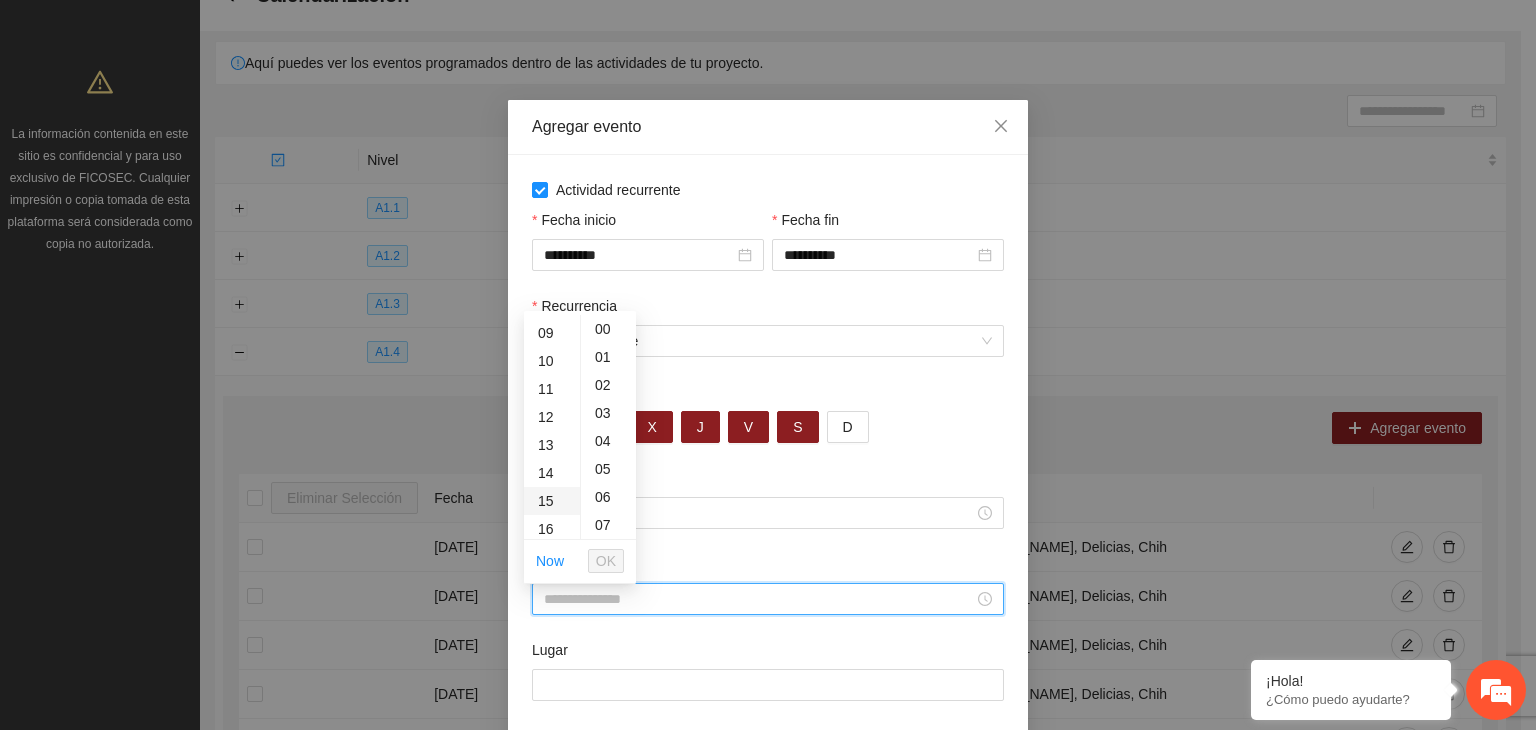click on "15" at bounding box center [552, 501] 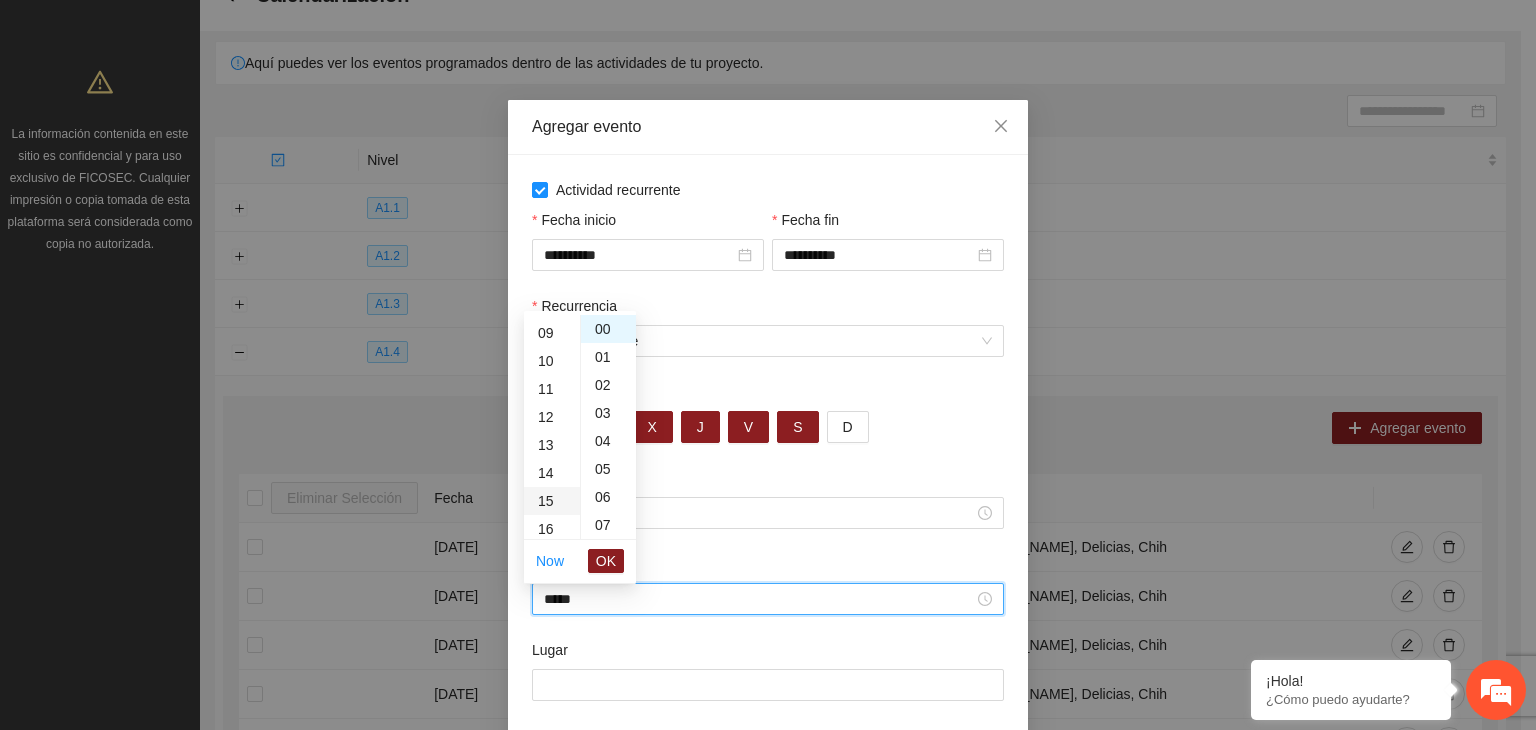 scroll, scrollTop: 420, scrollLeft: 0, axis: vertical 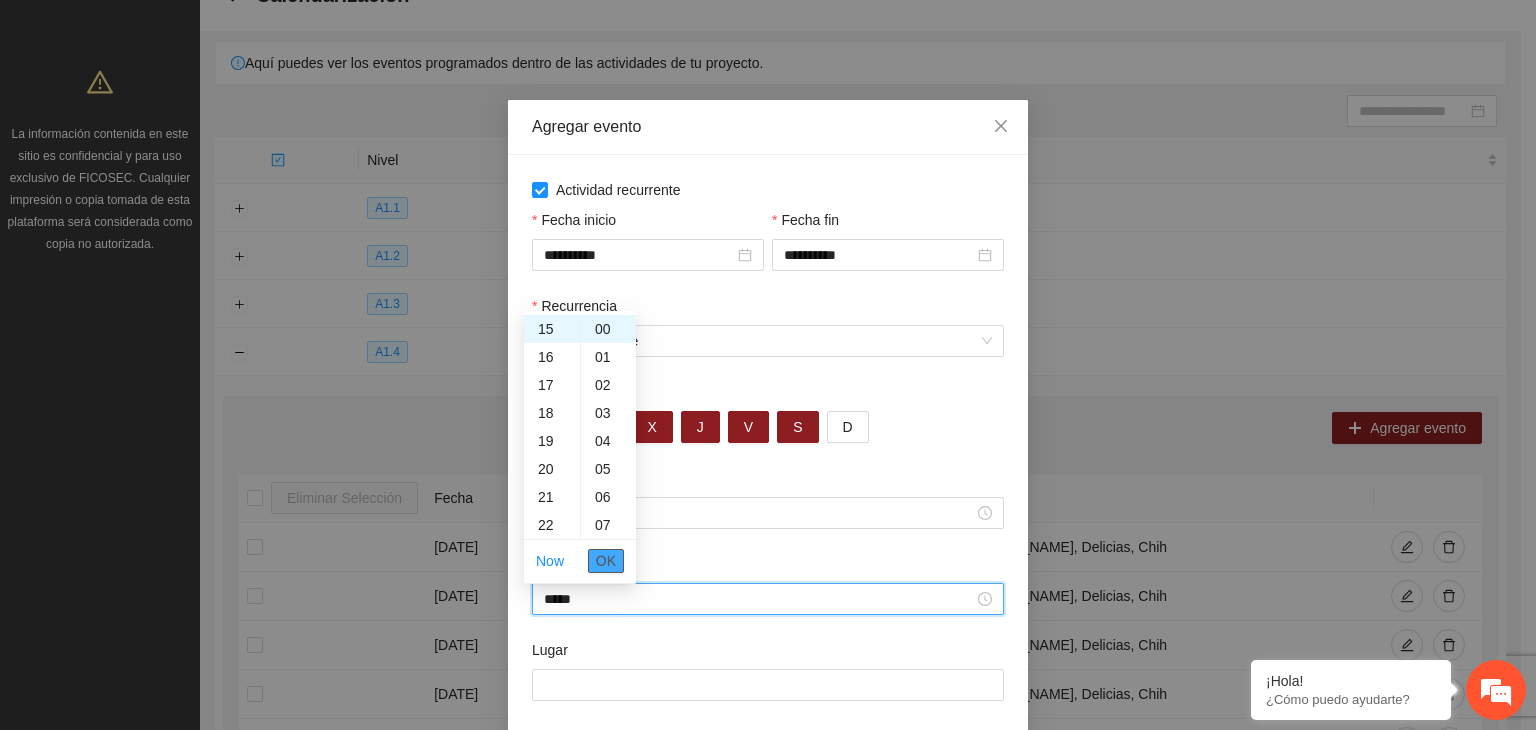 click on "OK" at bounding box center (606, 561) 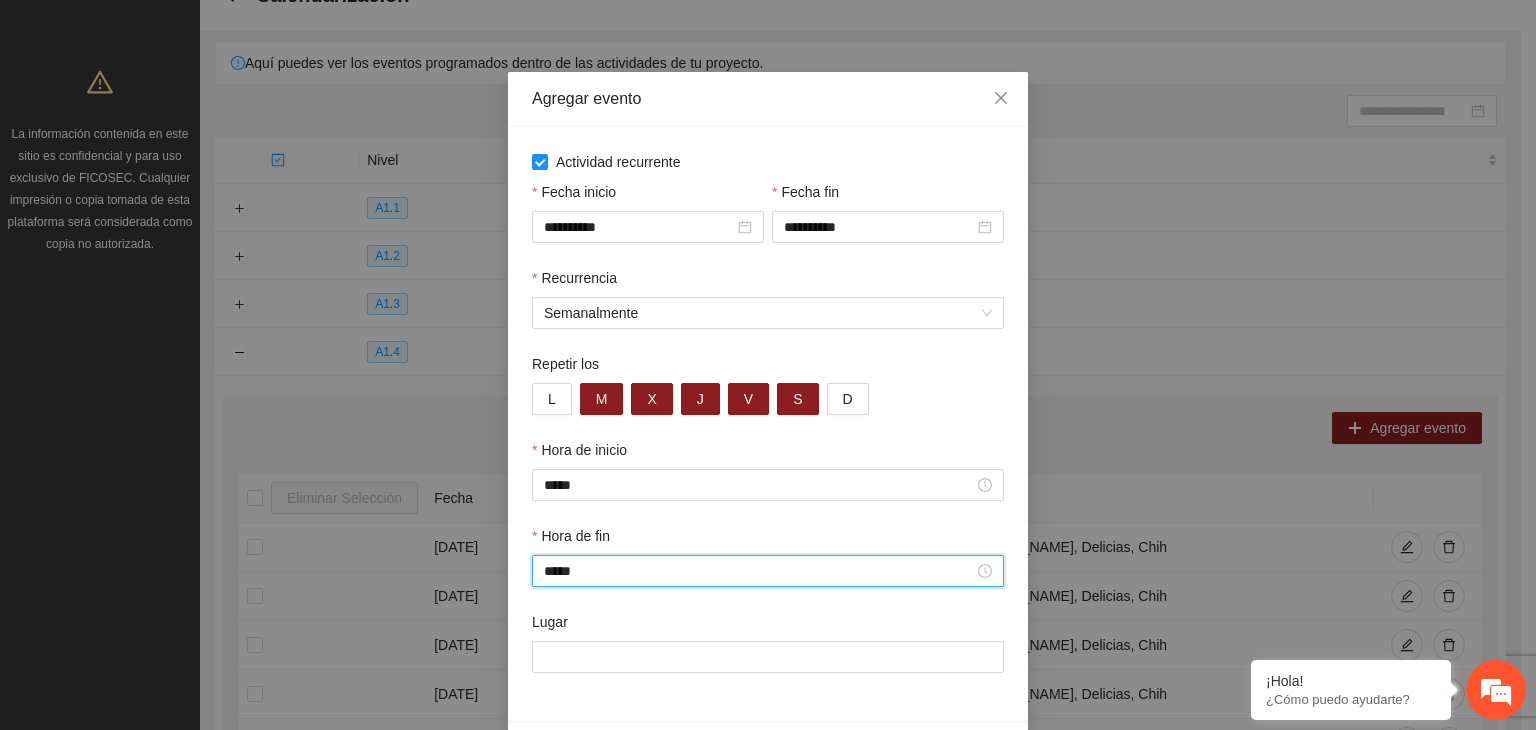 scroll, scrollTop: 32, scrollLeft: 0, axis: vertical 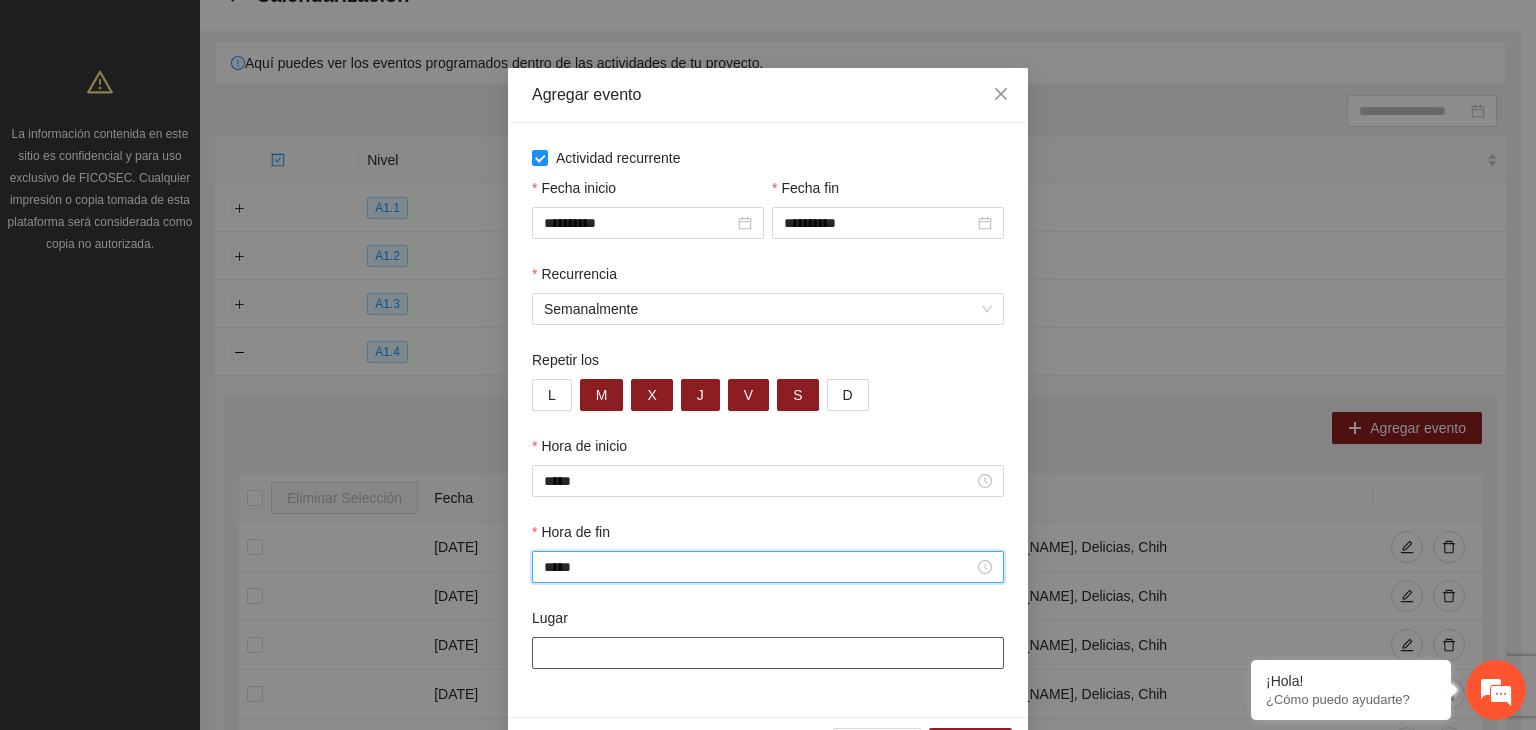 click on "Lugar" at bounding box center (768, 653) 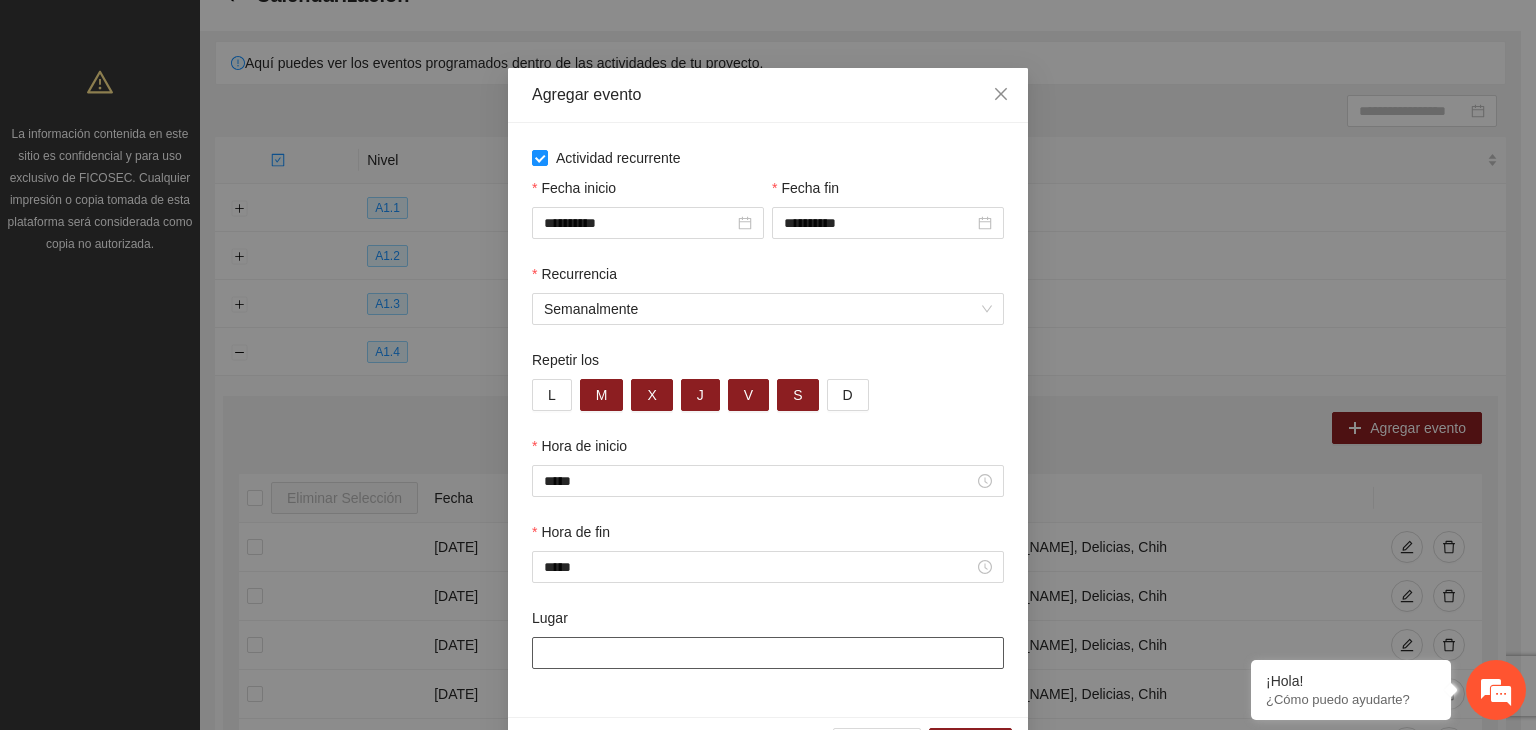 type on "**********" 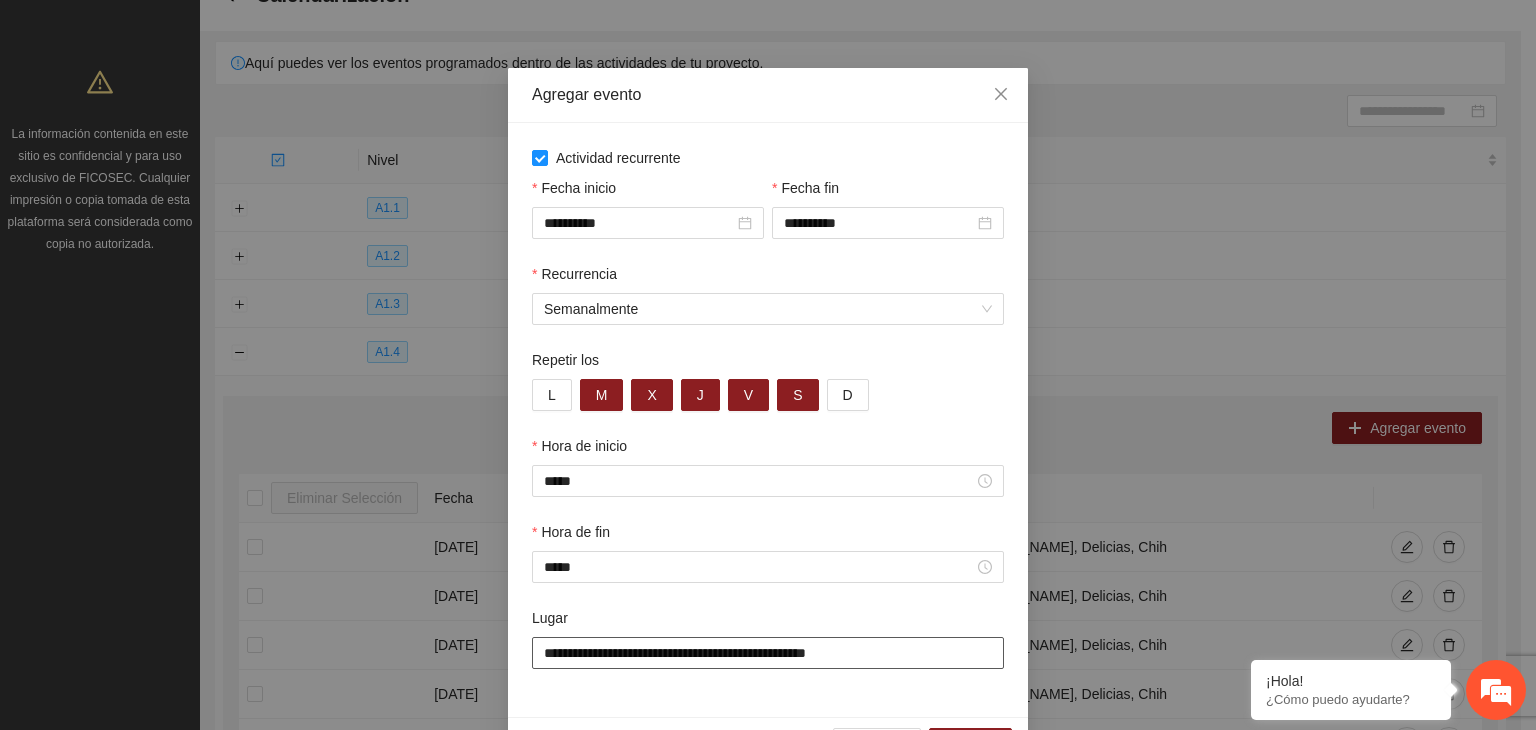 scroll, scrollTop: 99, scrollLeft: 0, axis: vertical 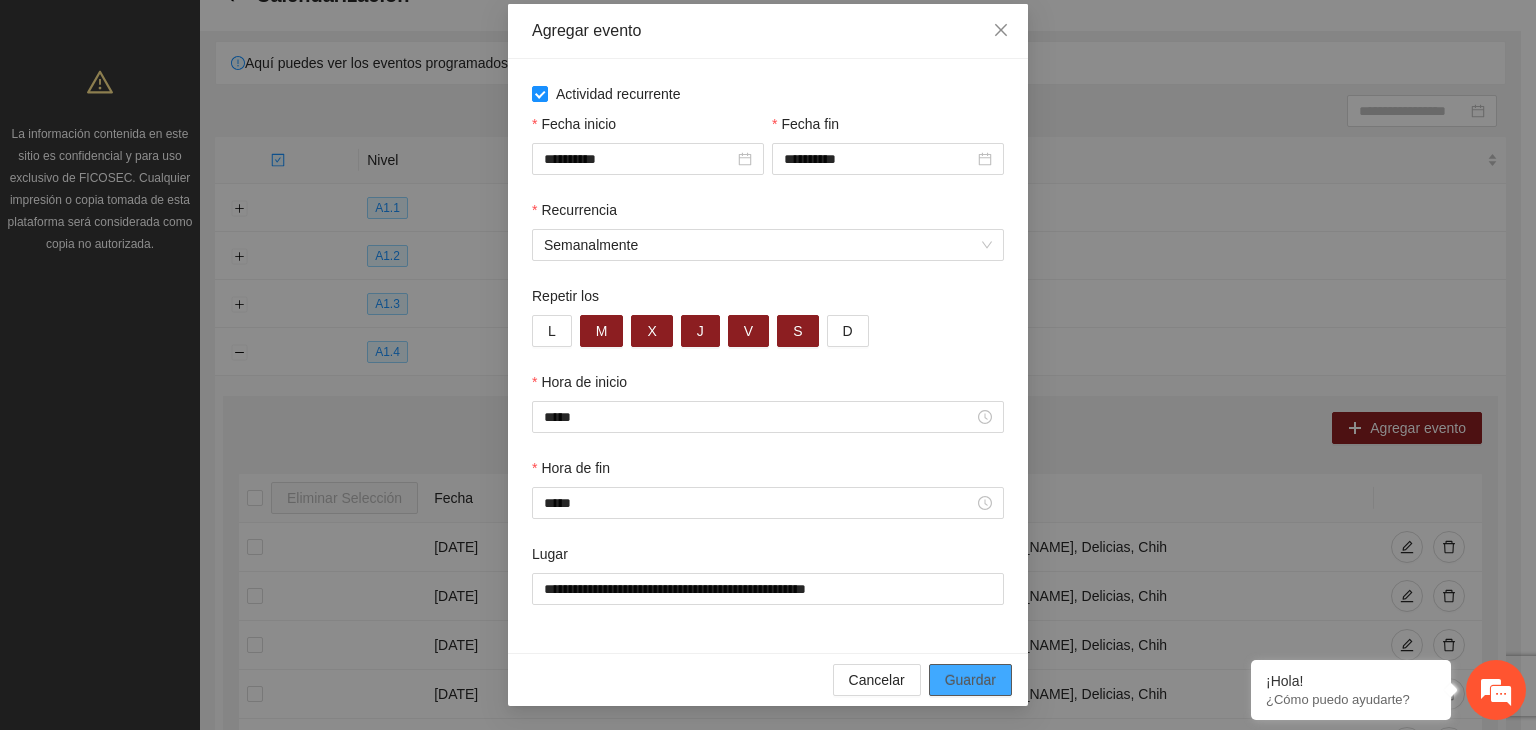 click on "Guardar" at bounding box center (970, 680) 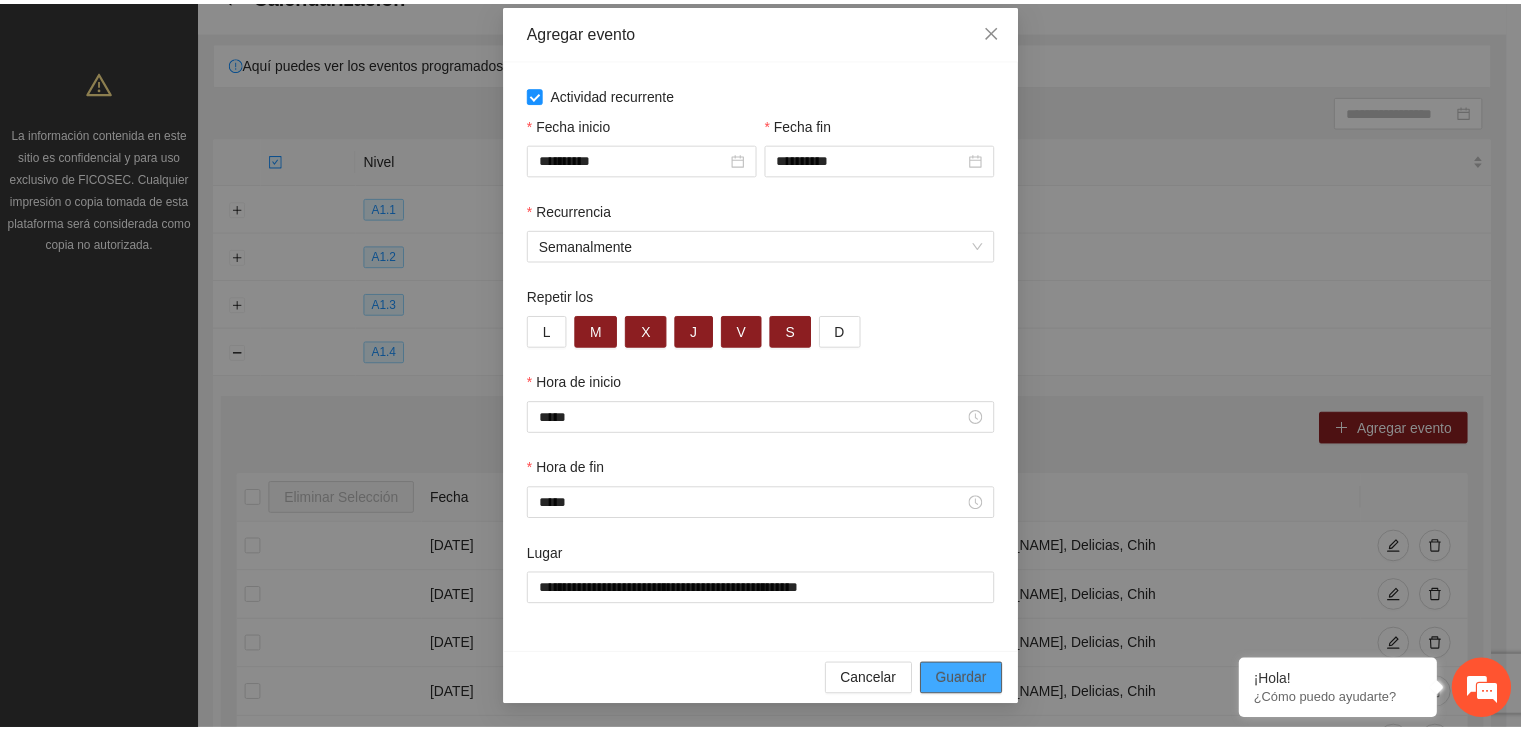 scroll, scrollTop: 0, scrollLeft: 0, axis: both 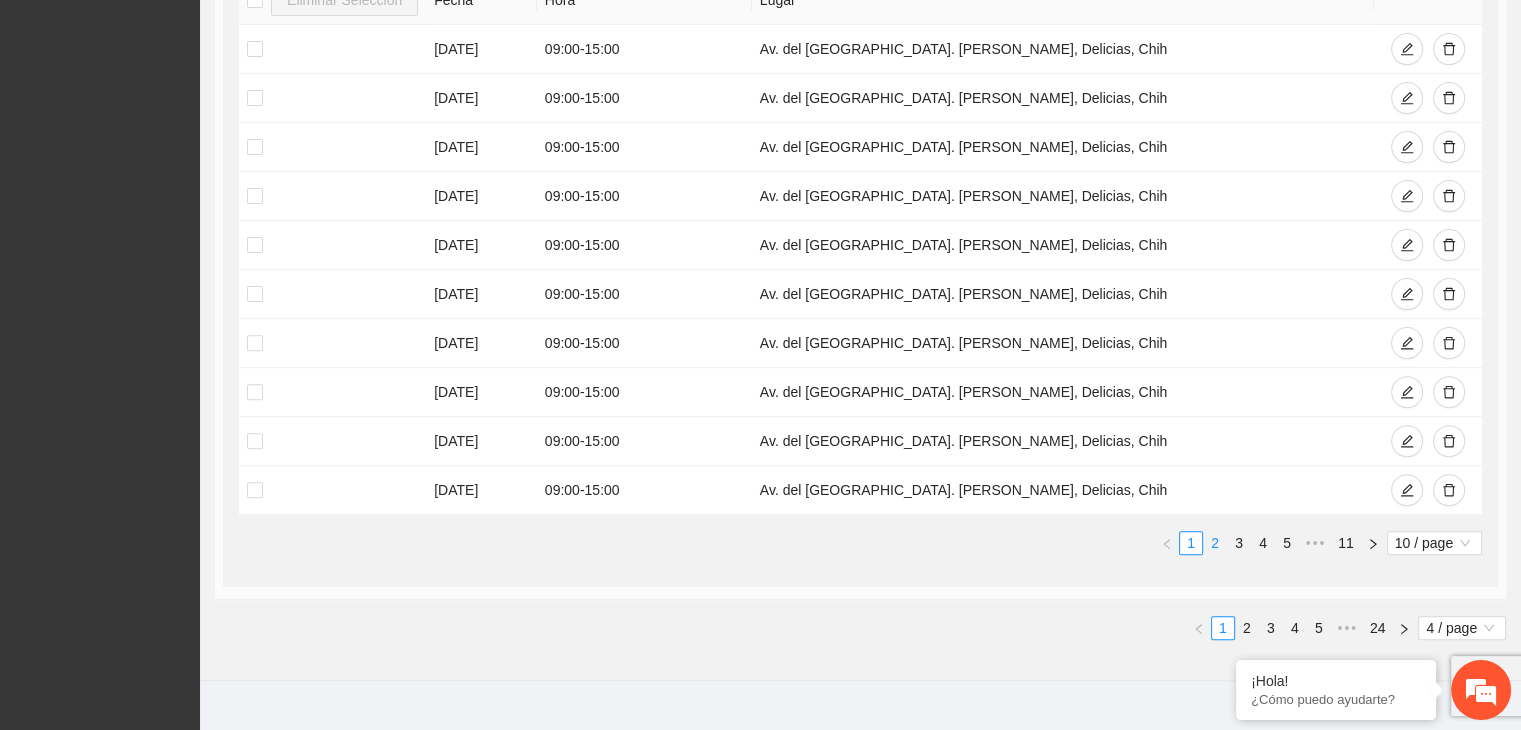 click on "2" at bounding box center (1215, 543) 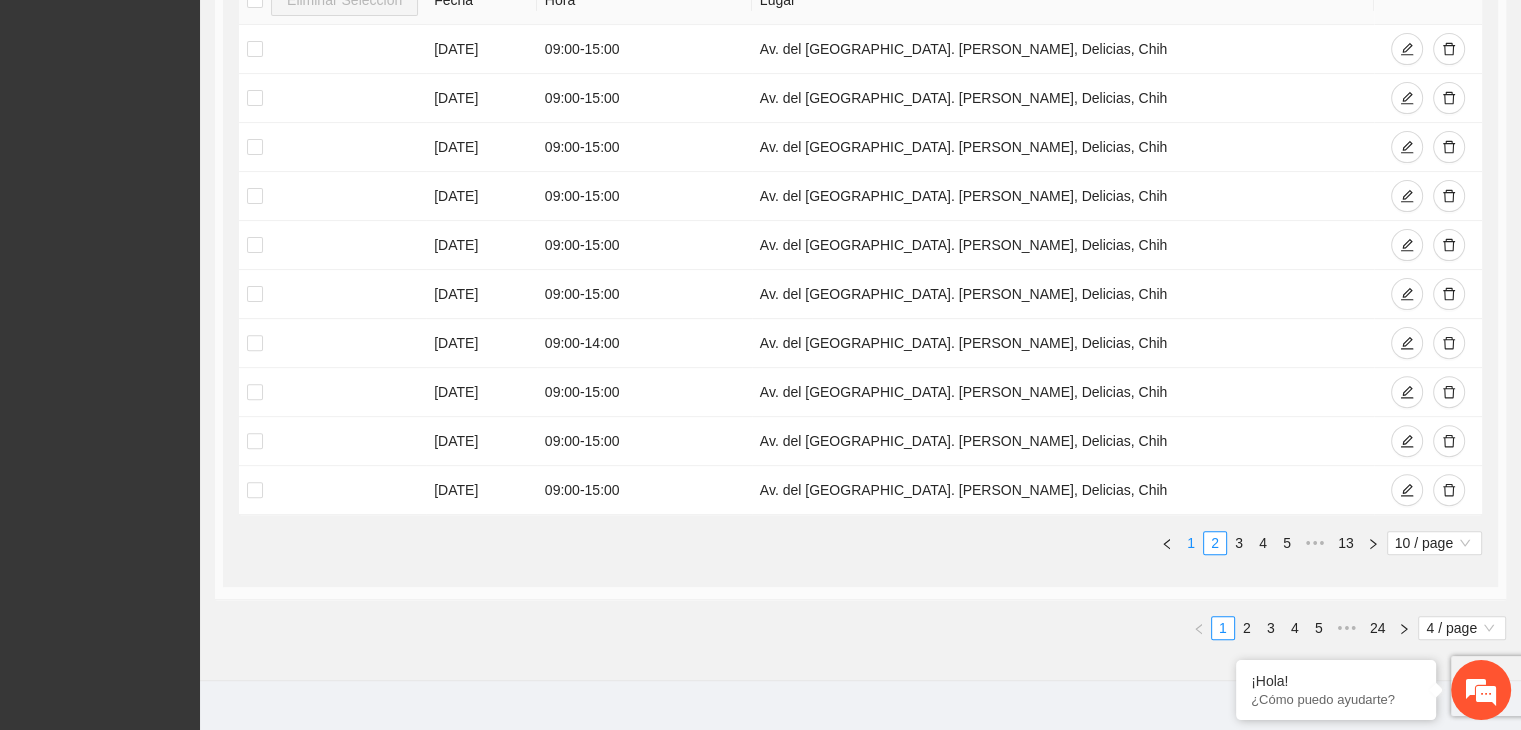 click on "1" at bounding box center (1191, 543) 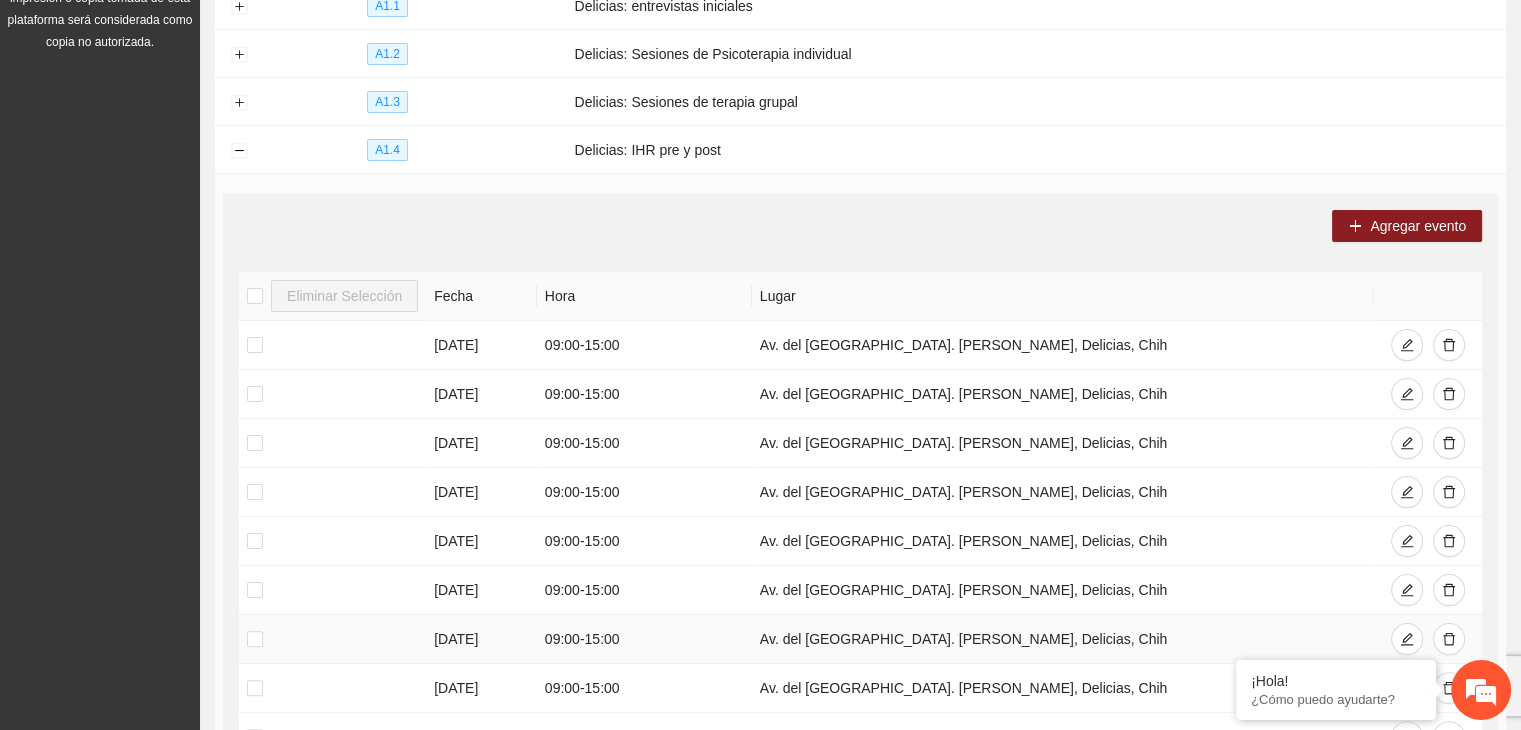 scroll, scrollTop: 324, scrollLeft: 0, axis: vertical 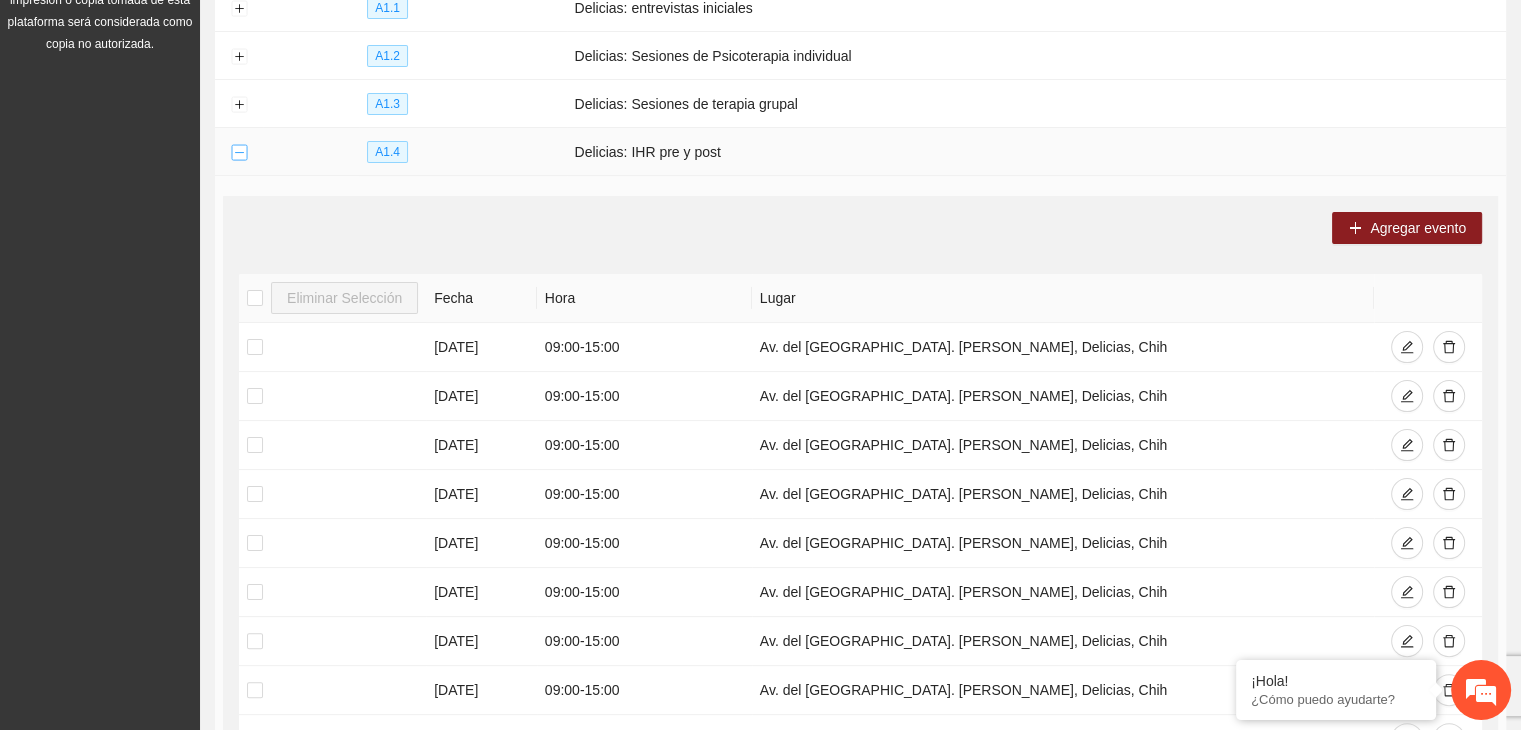 click at bounding box center [239, 153] 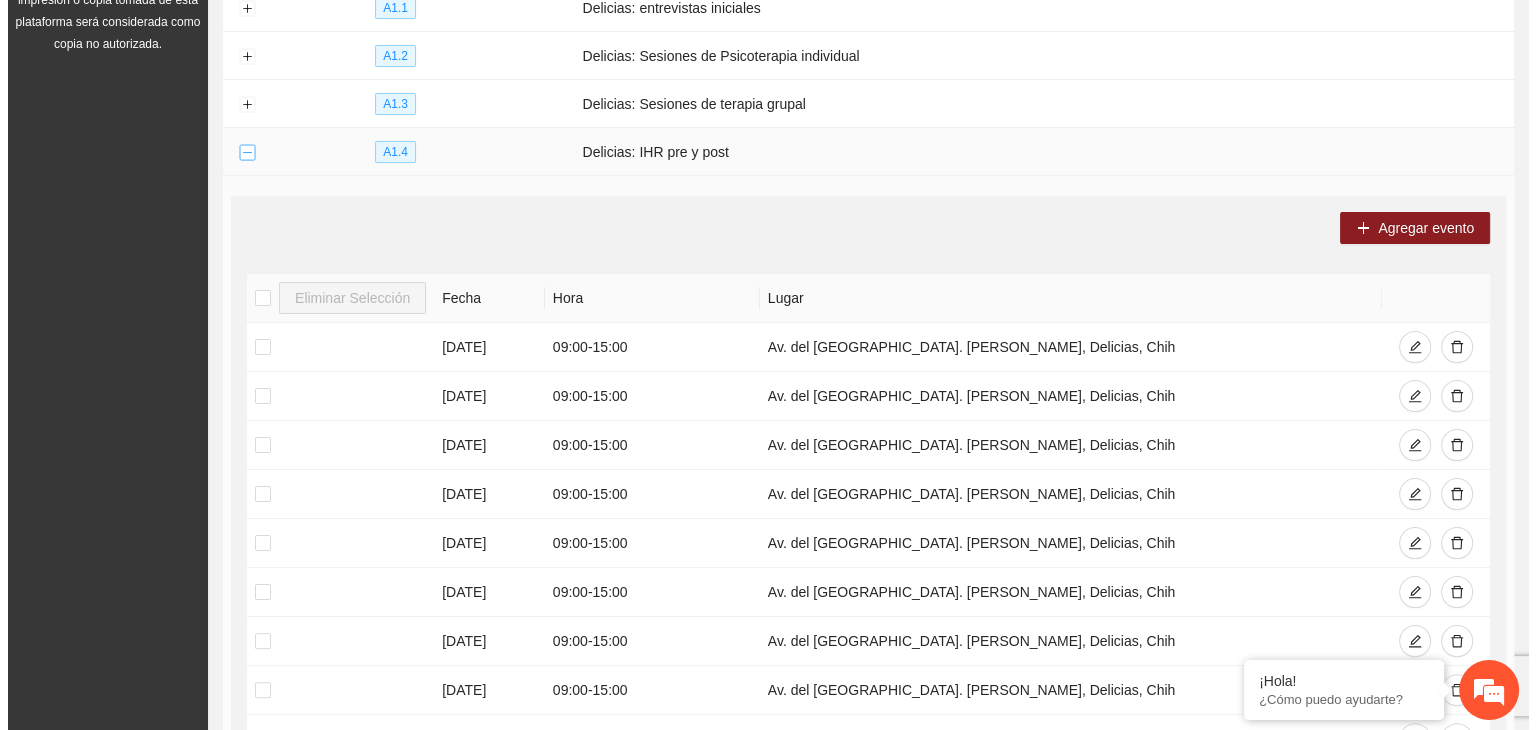 scroll, scrollTop: 0, scrollLeft: 0, axis: both 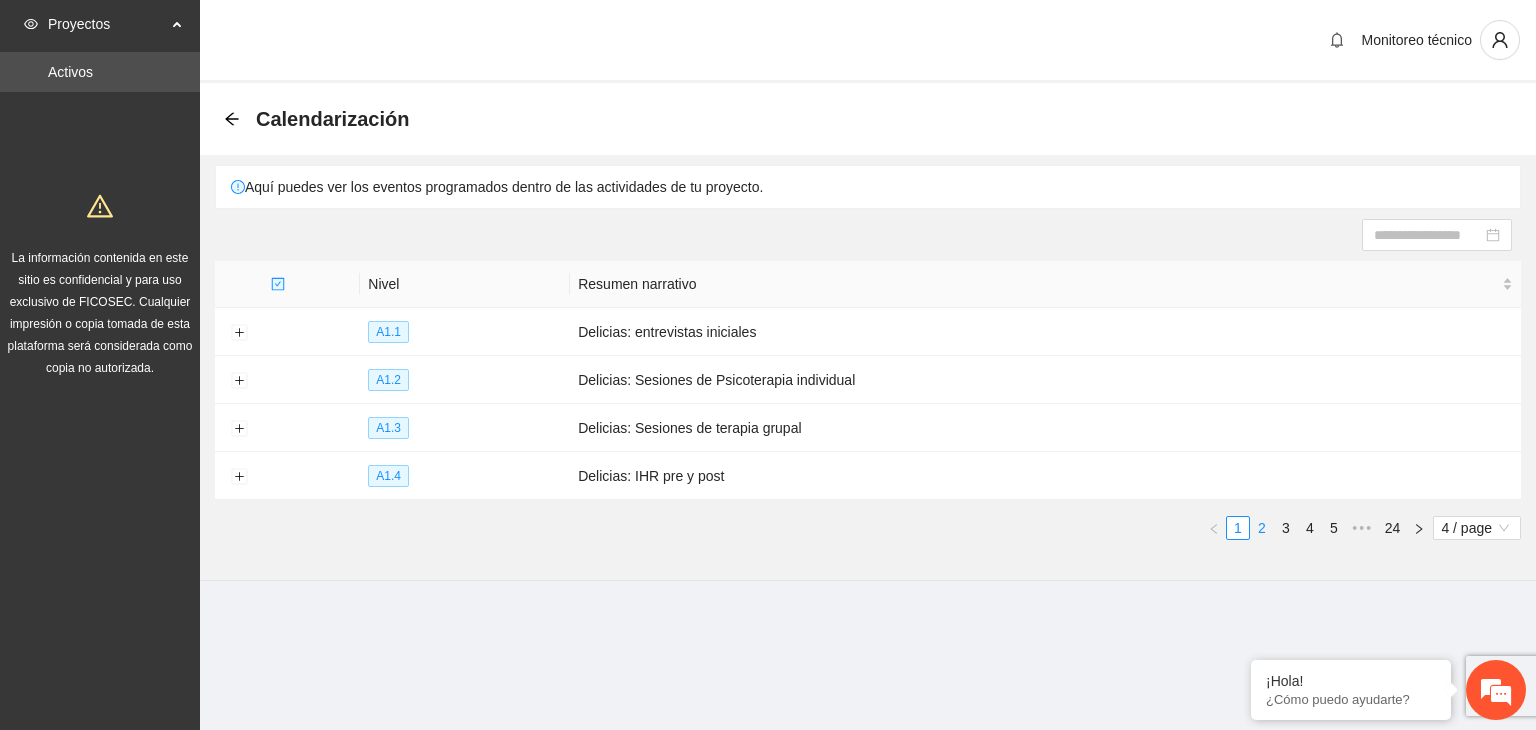 click on "2" at bounding box center [1262, 528] 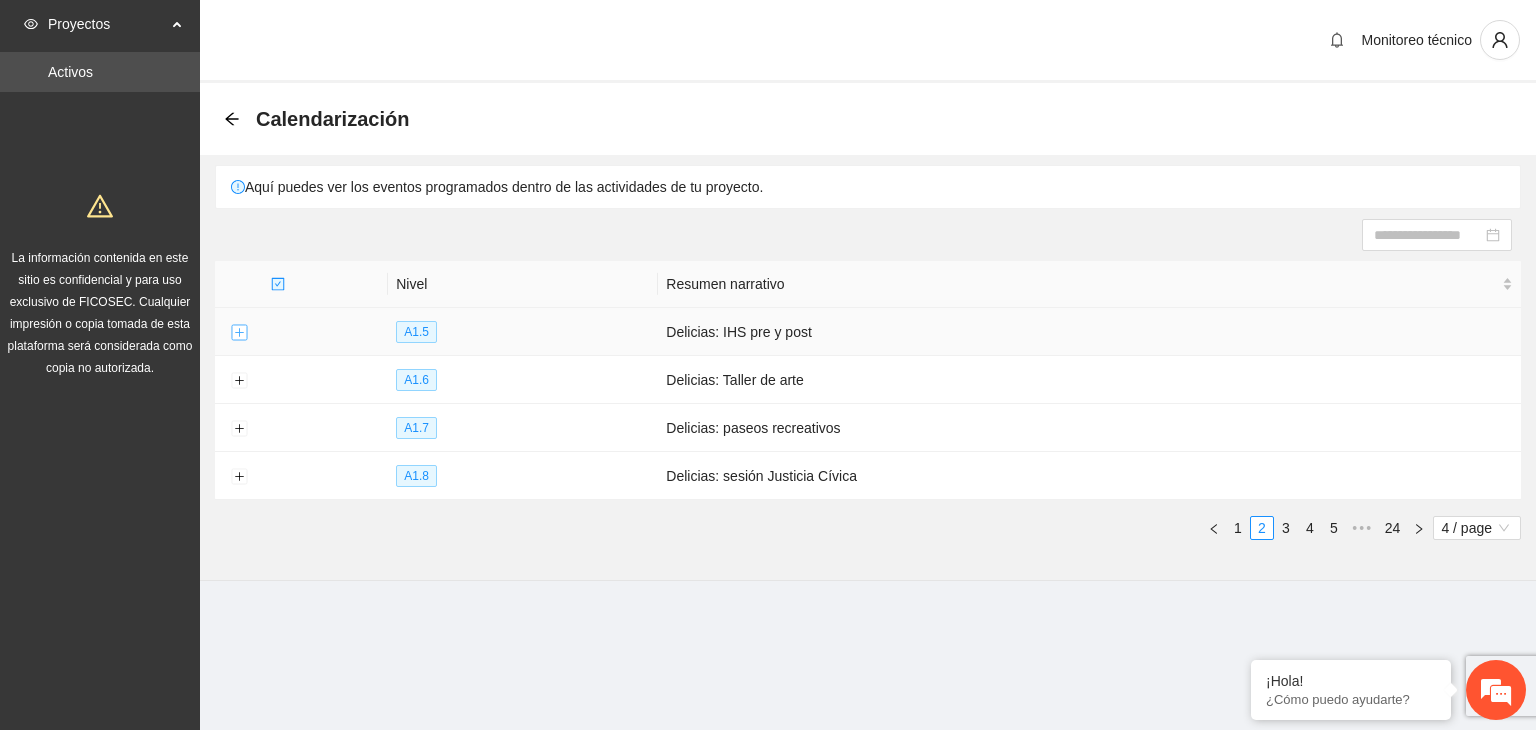 click at bounding box center (239, 333) 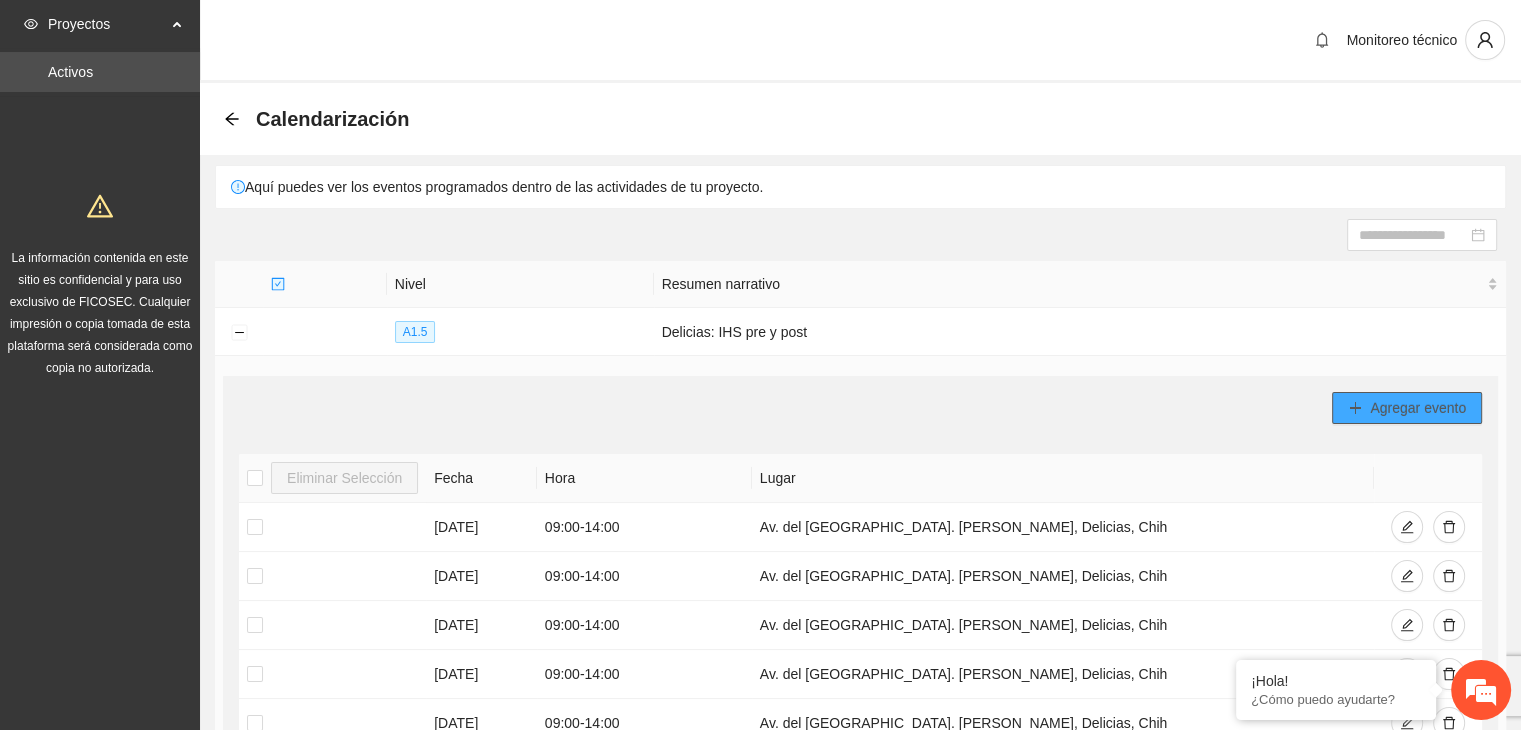 click on "Agregar evento" at bounding box center (1418, 408) 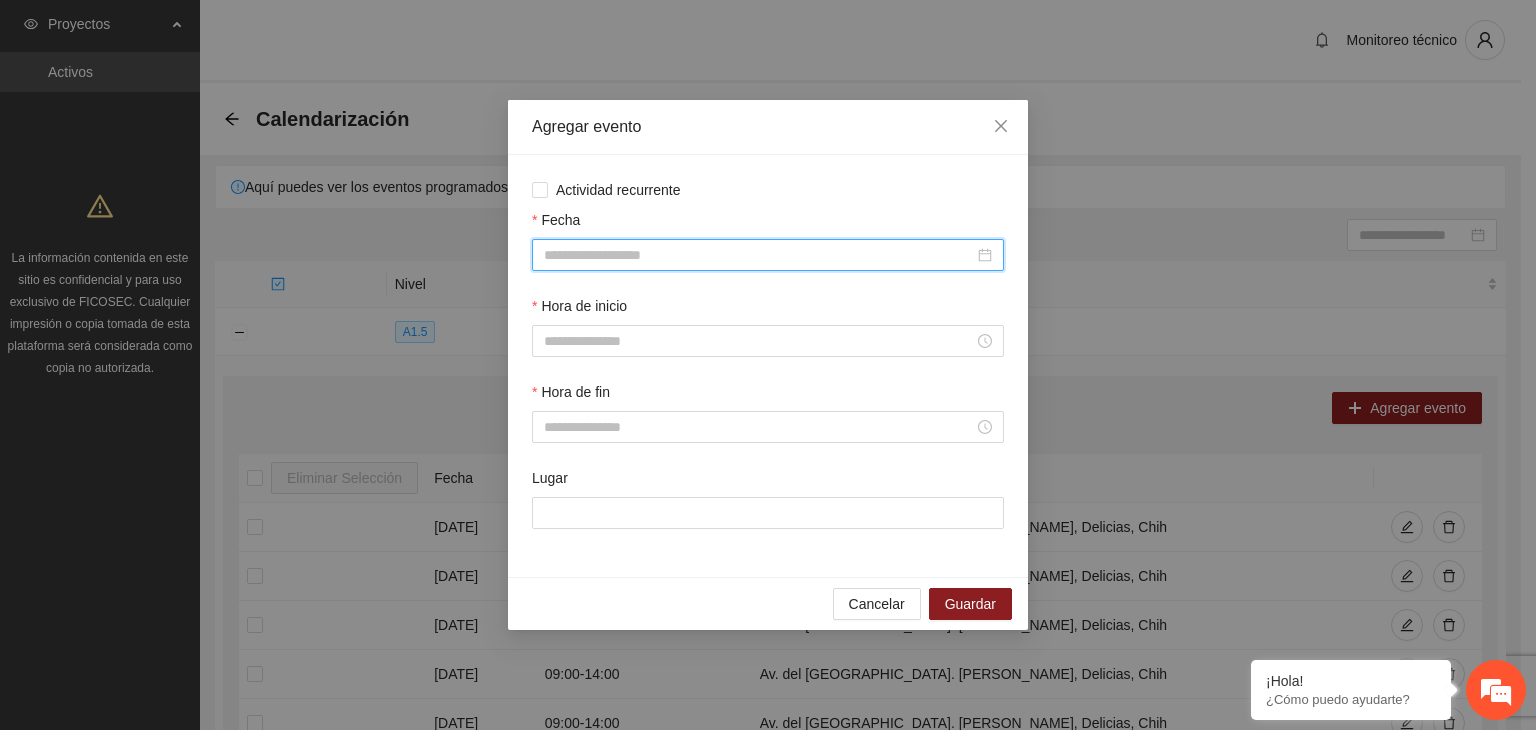 click on "Fecha" at bounding box center (759, 255) 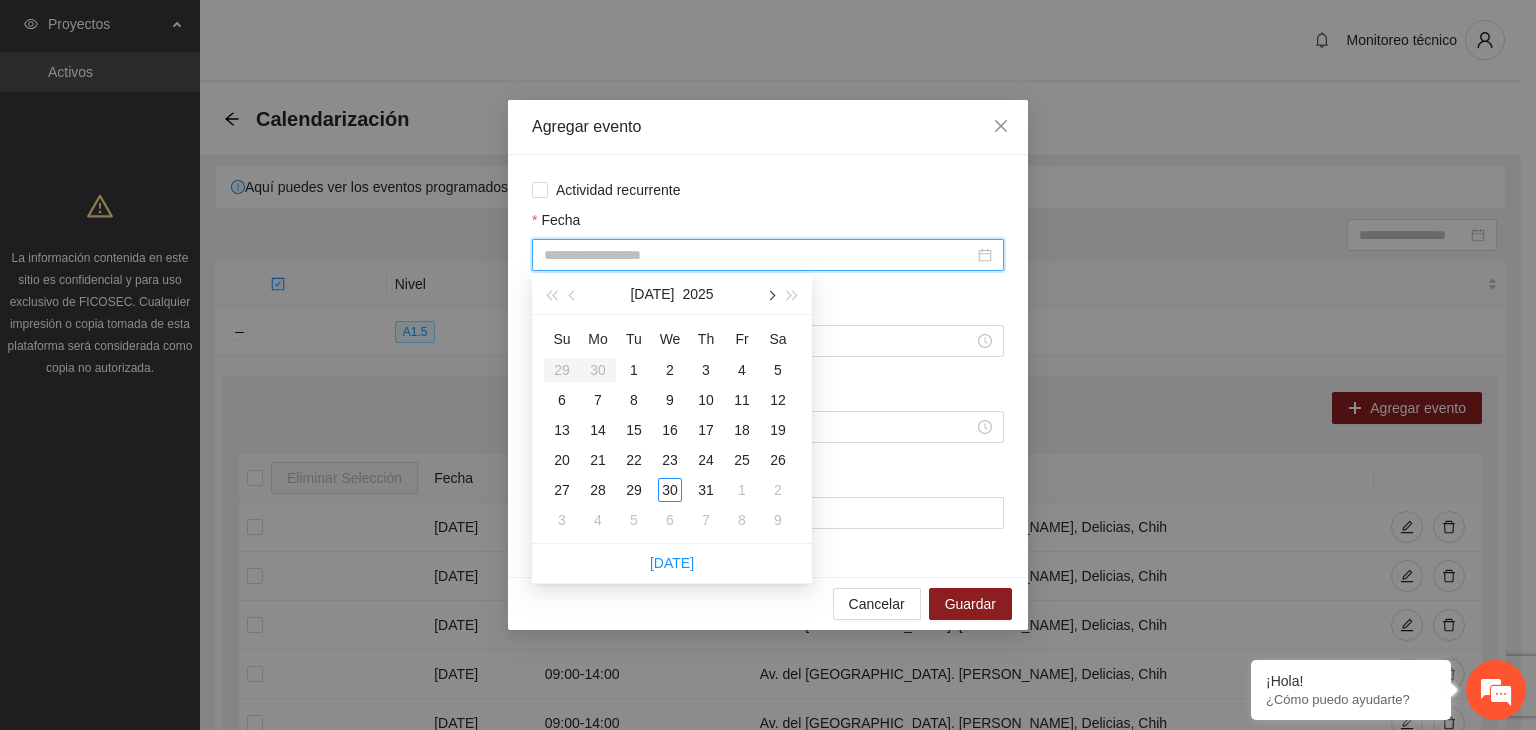 click at bounding box center (770, 294) 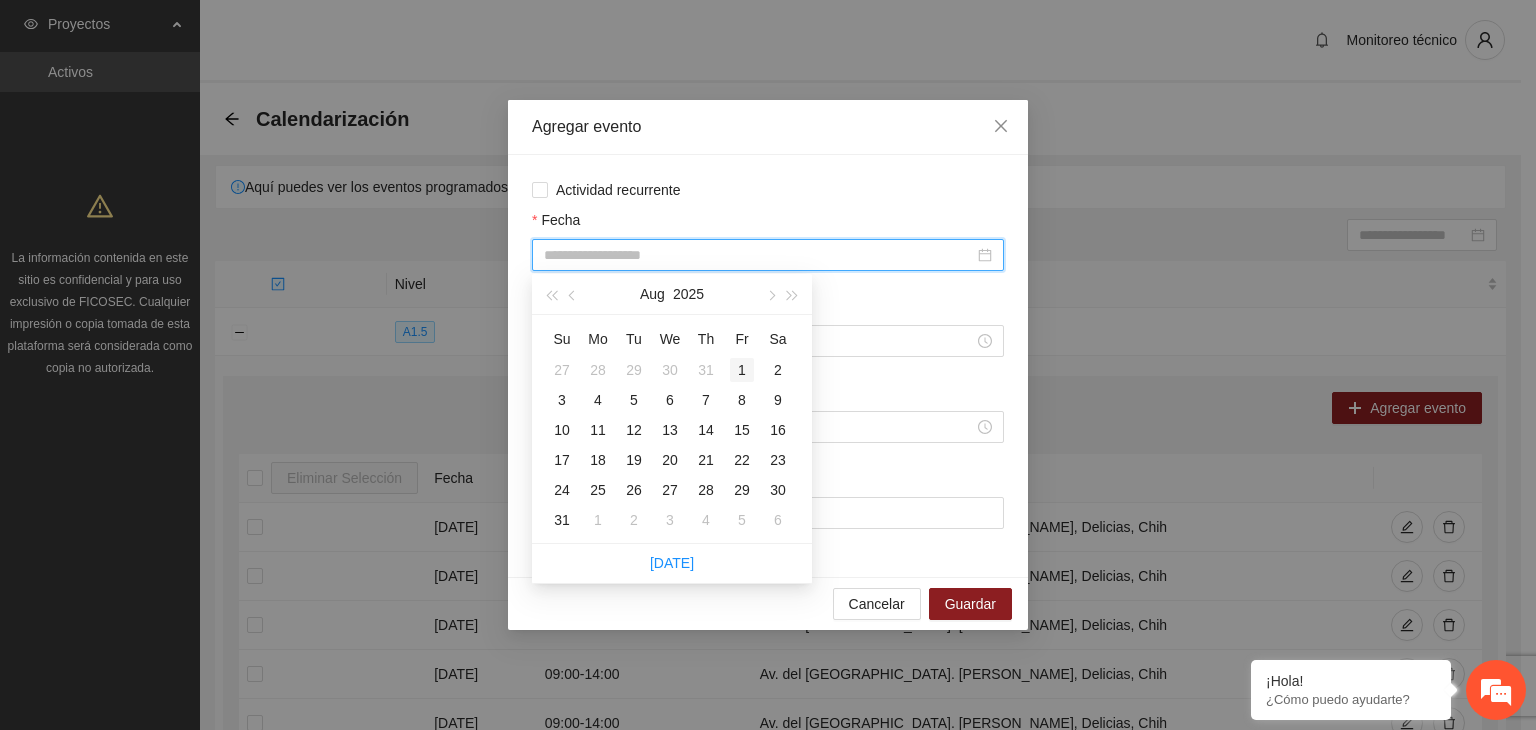 type on "**********" 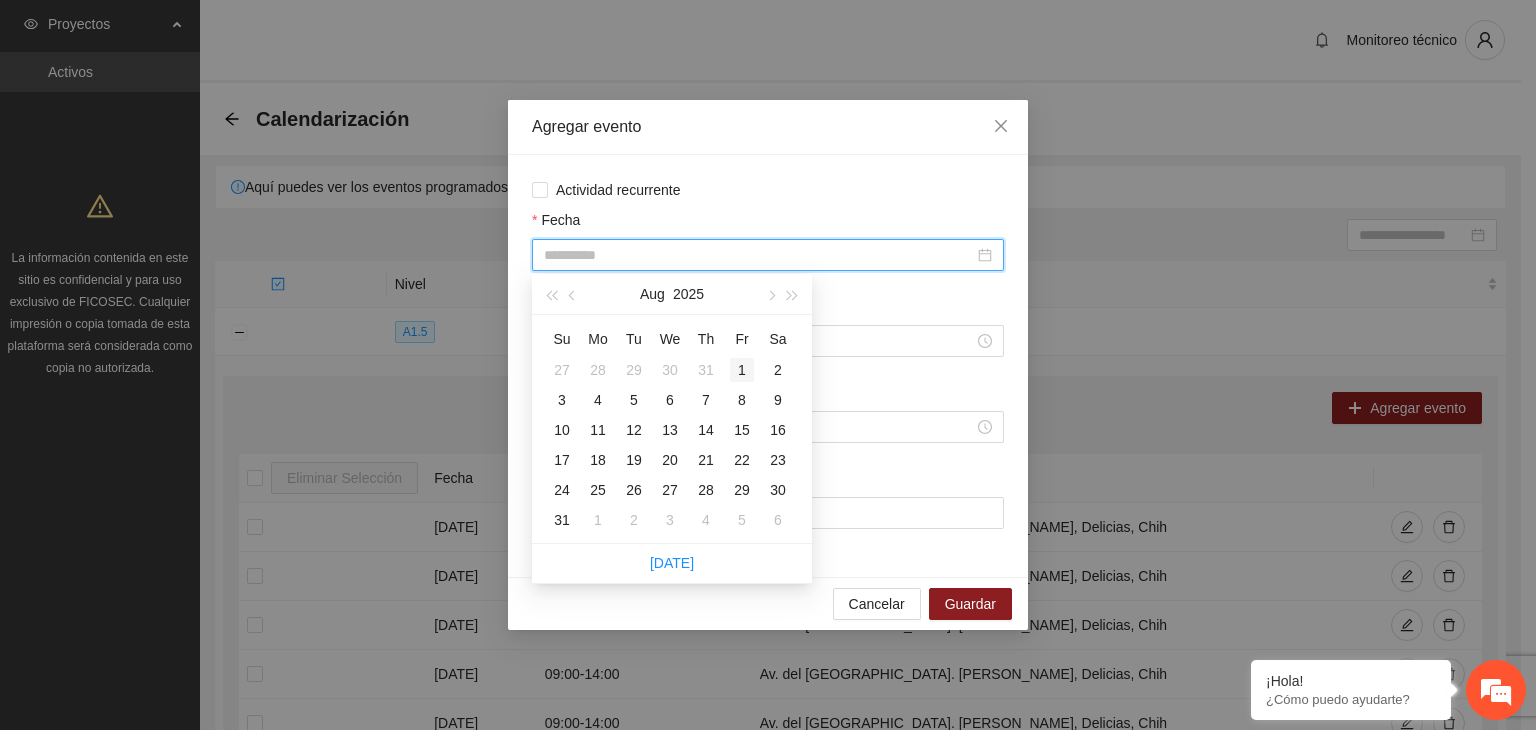 click on "1" at bounding box center (742, 370) 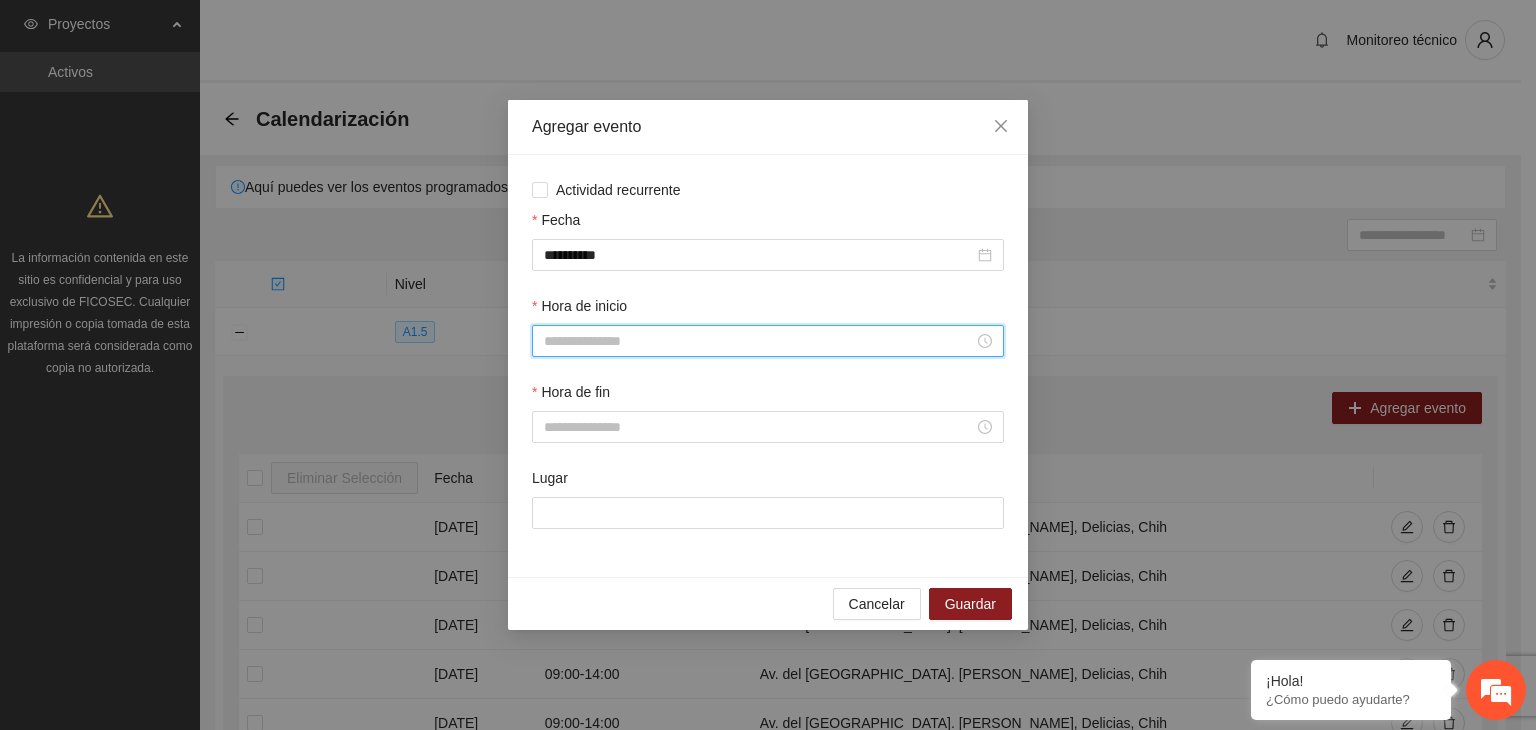 click on "Hora de inicio" at bounding box center [759, 341] 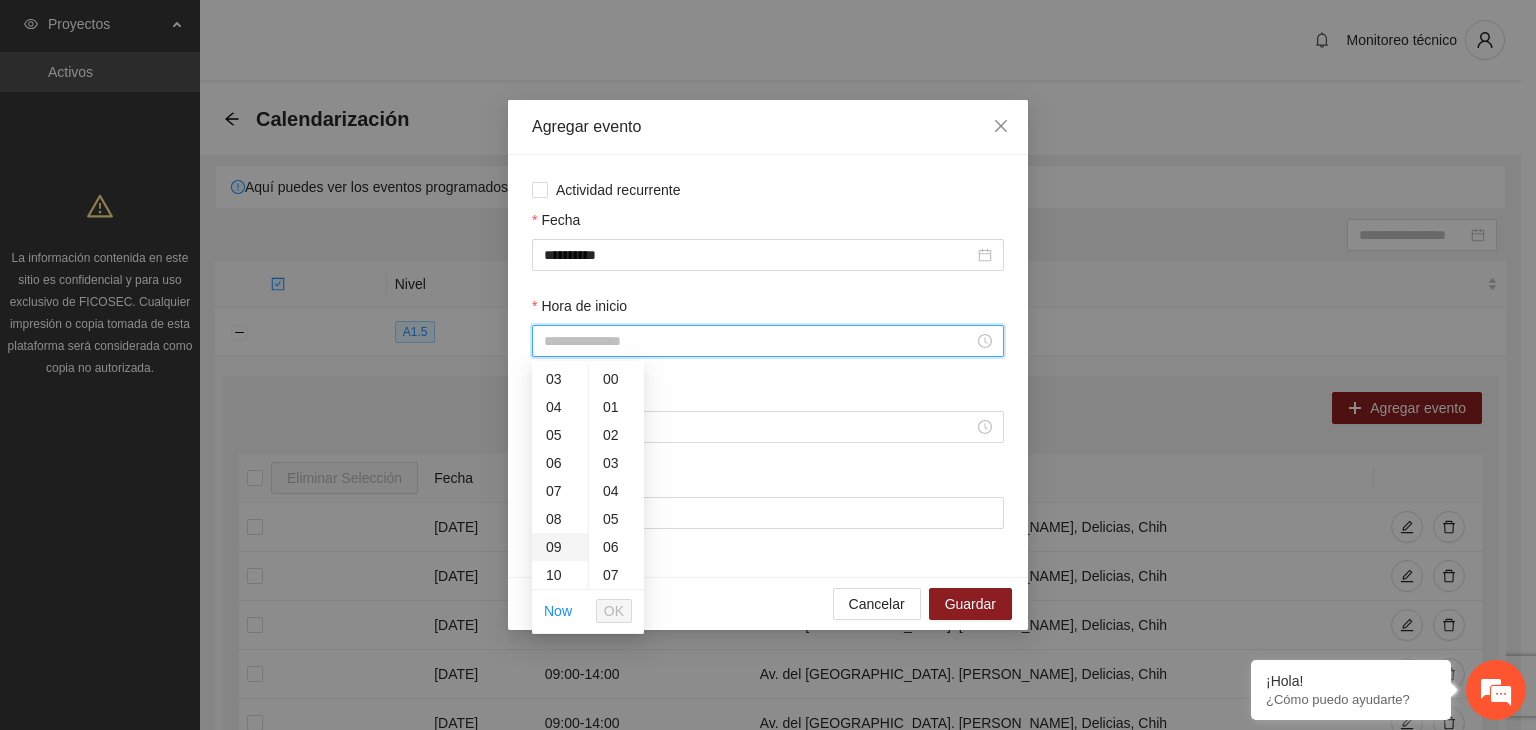 click on "09" at bounding box center [560, 547] 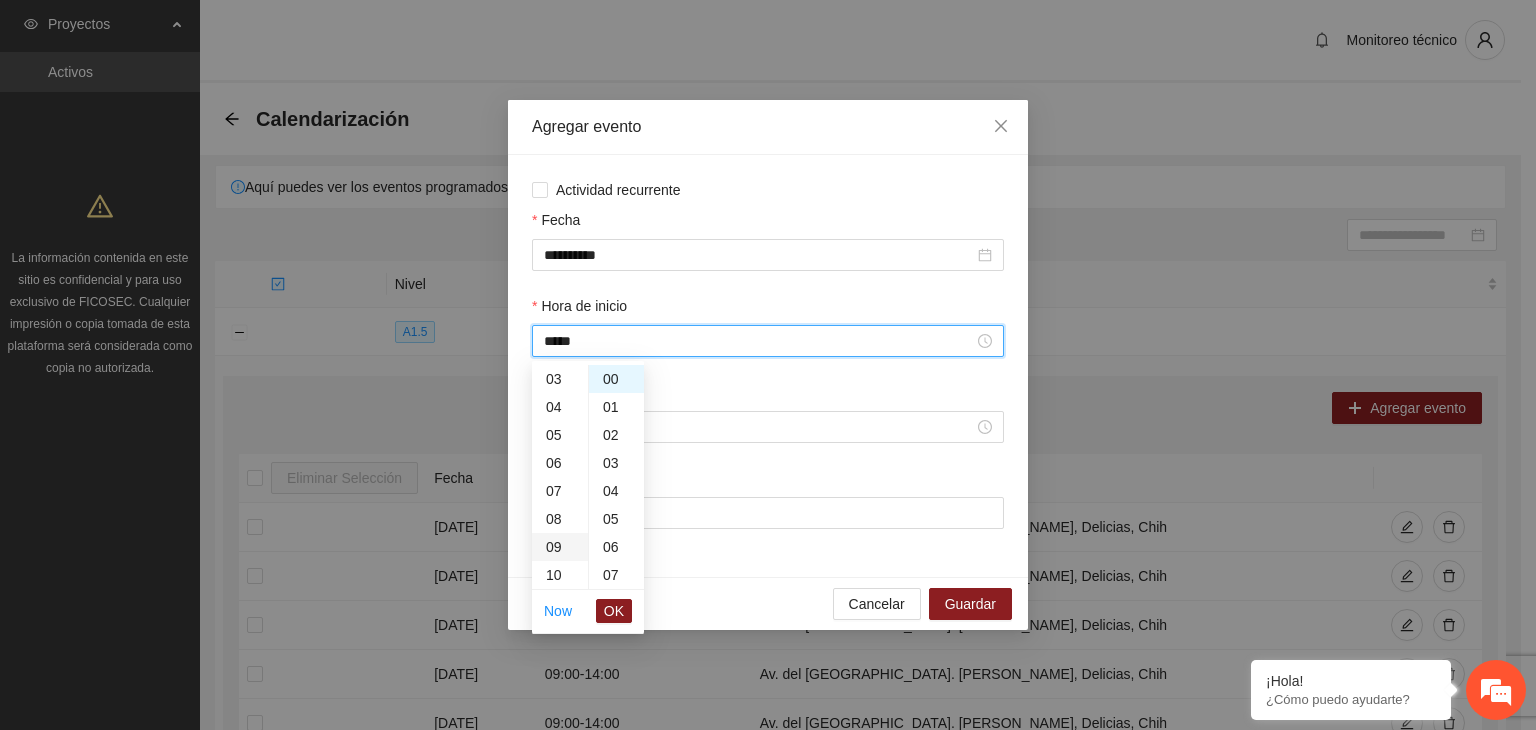 scroll, scrollTop: 252, scrollLeft: 0, axis: vertical 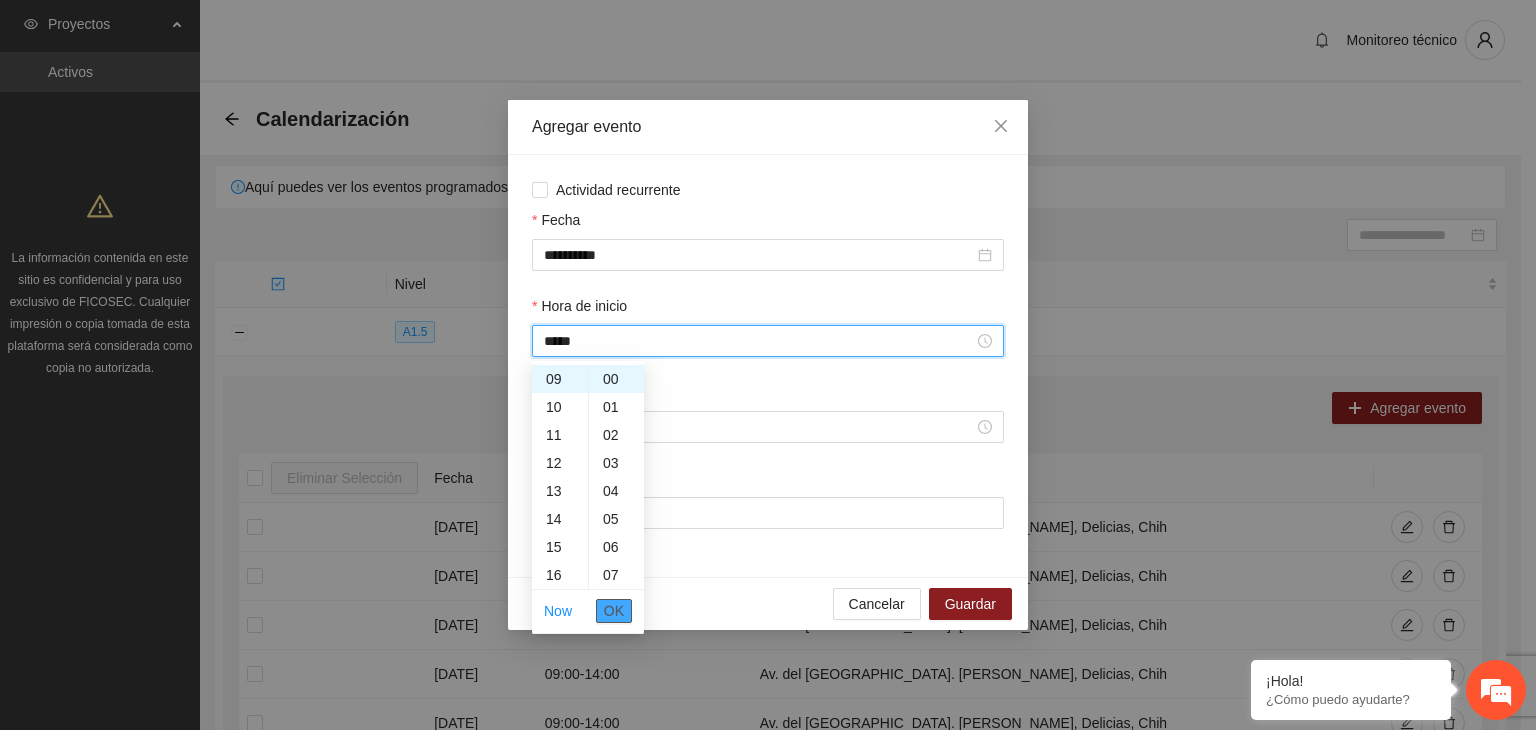click on "OK" at bounding box center (614, 611) 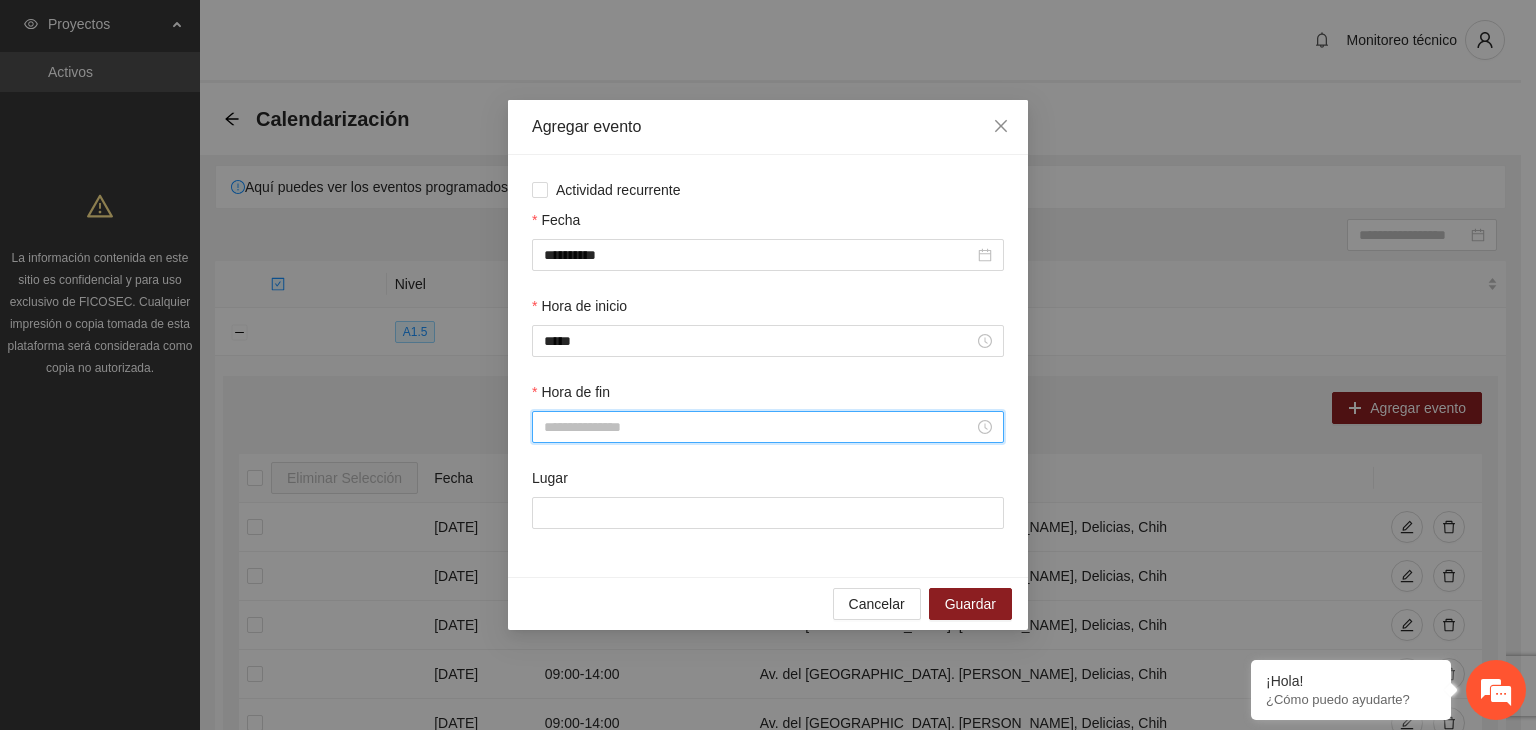 click on "Hora de fin" at bounding box center [759, 427] 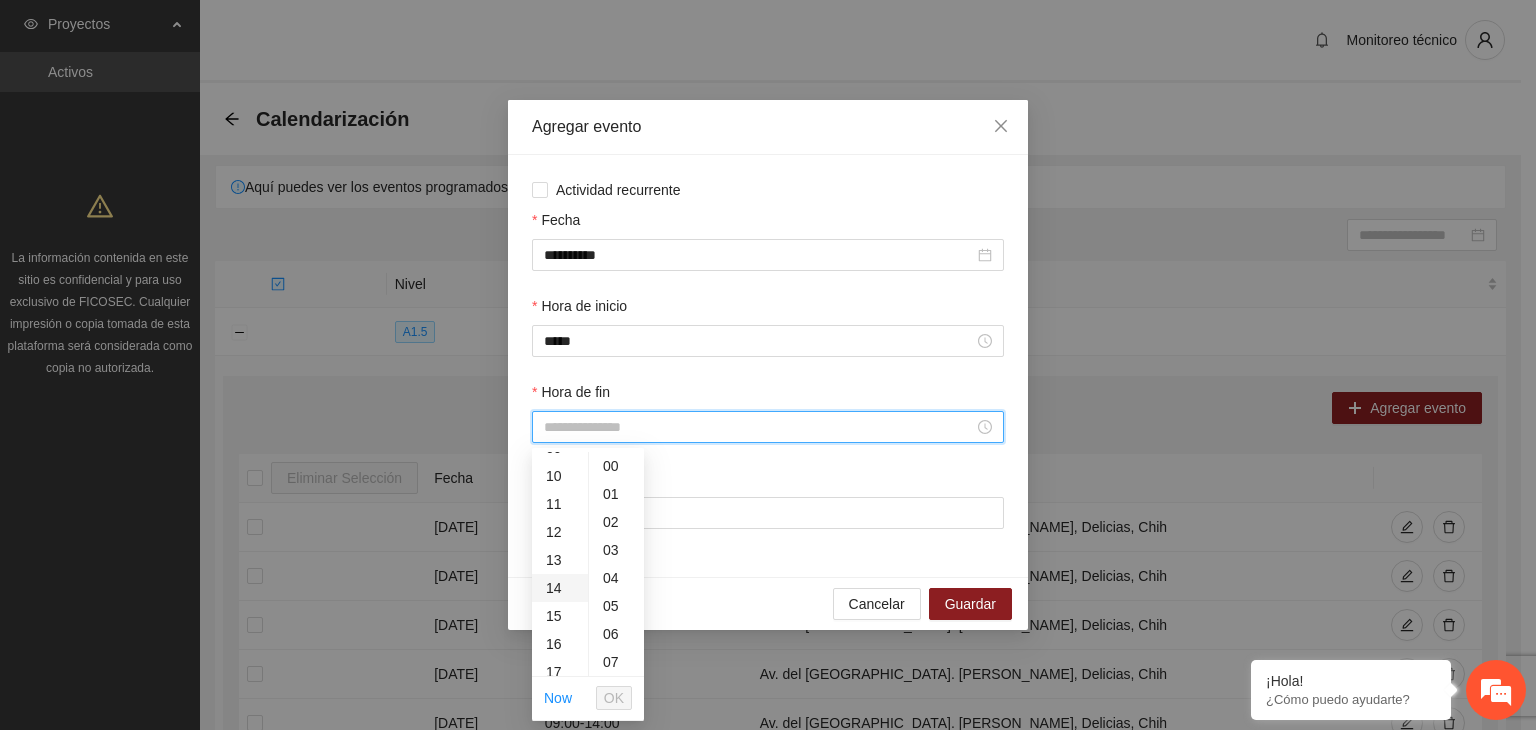click on "14" at bounding box center (560, 588) 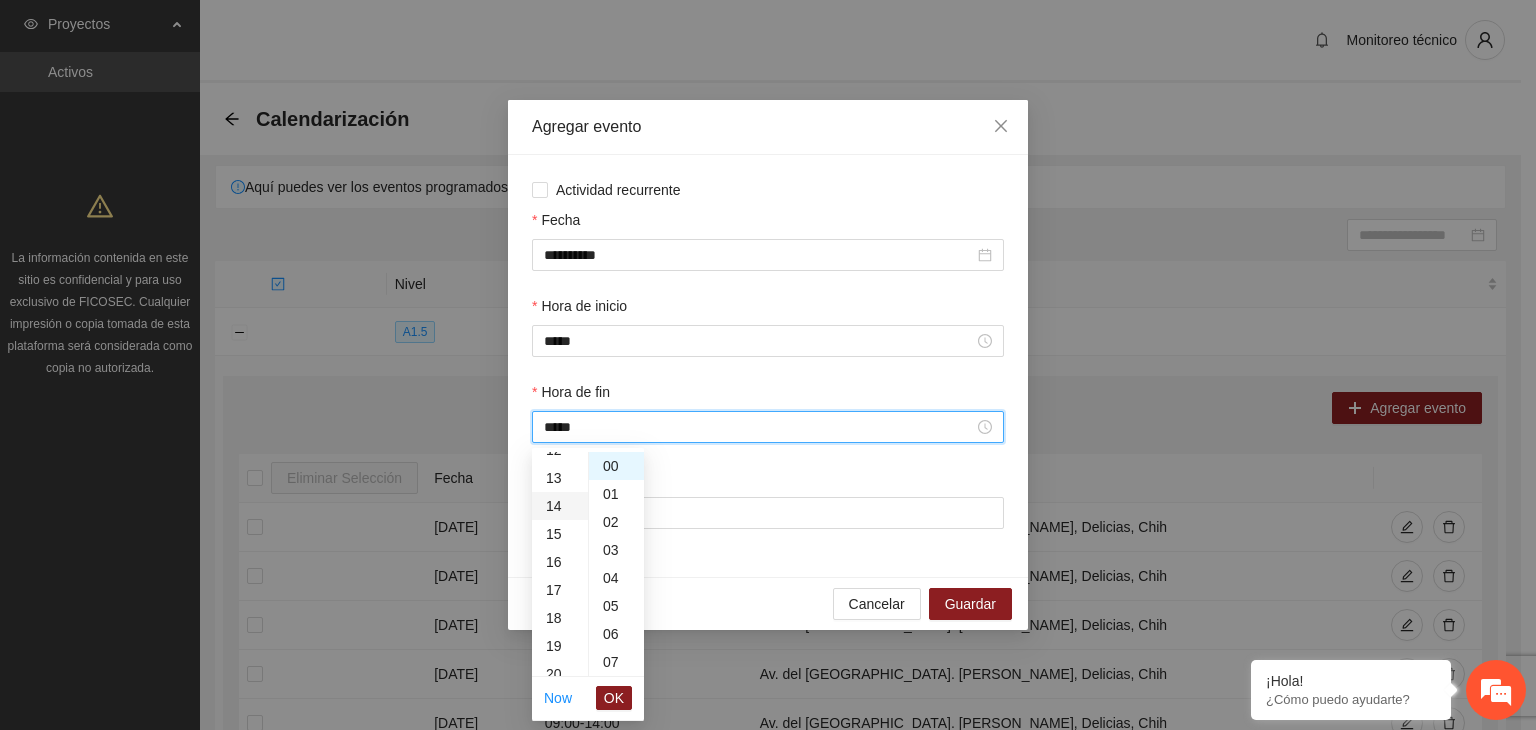 scroll, scrollTop: 392, scrollLeft: 0, axis: vertical 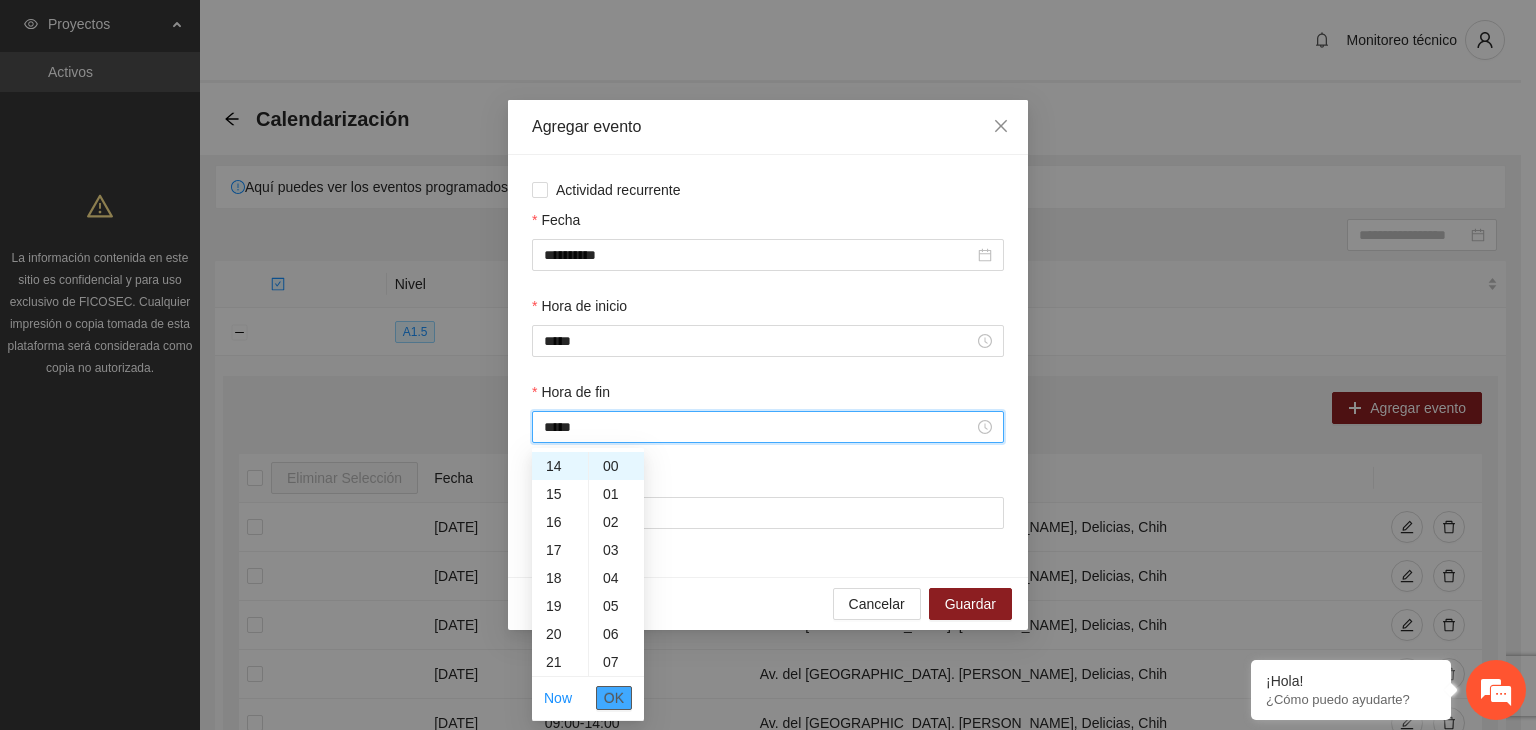 click on "OK" at bounding box center (614, 698) 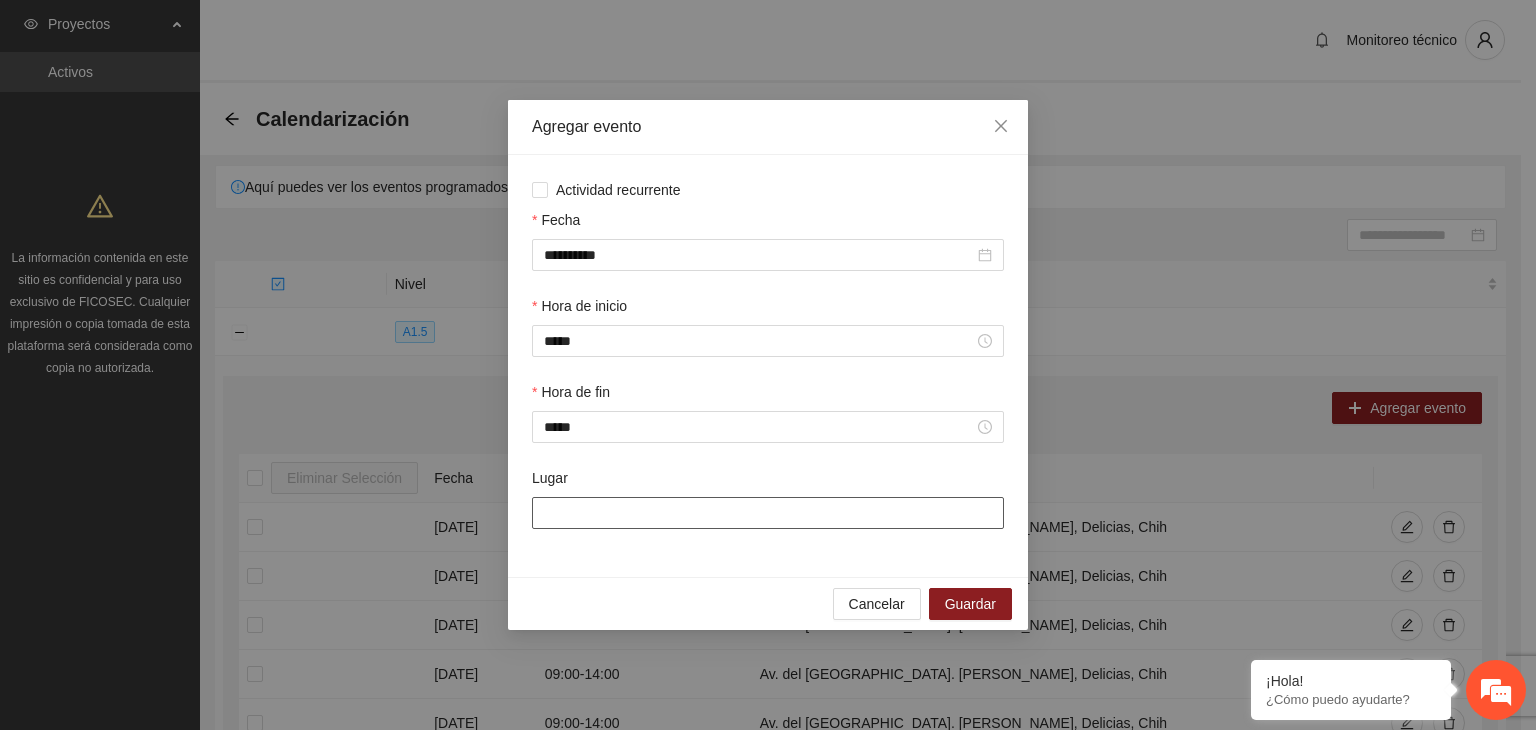 click on "Lugar" at bounding box center (768, 513) 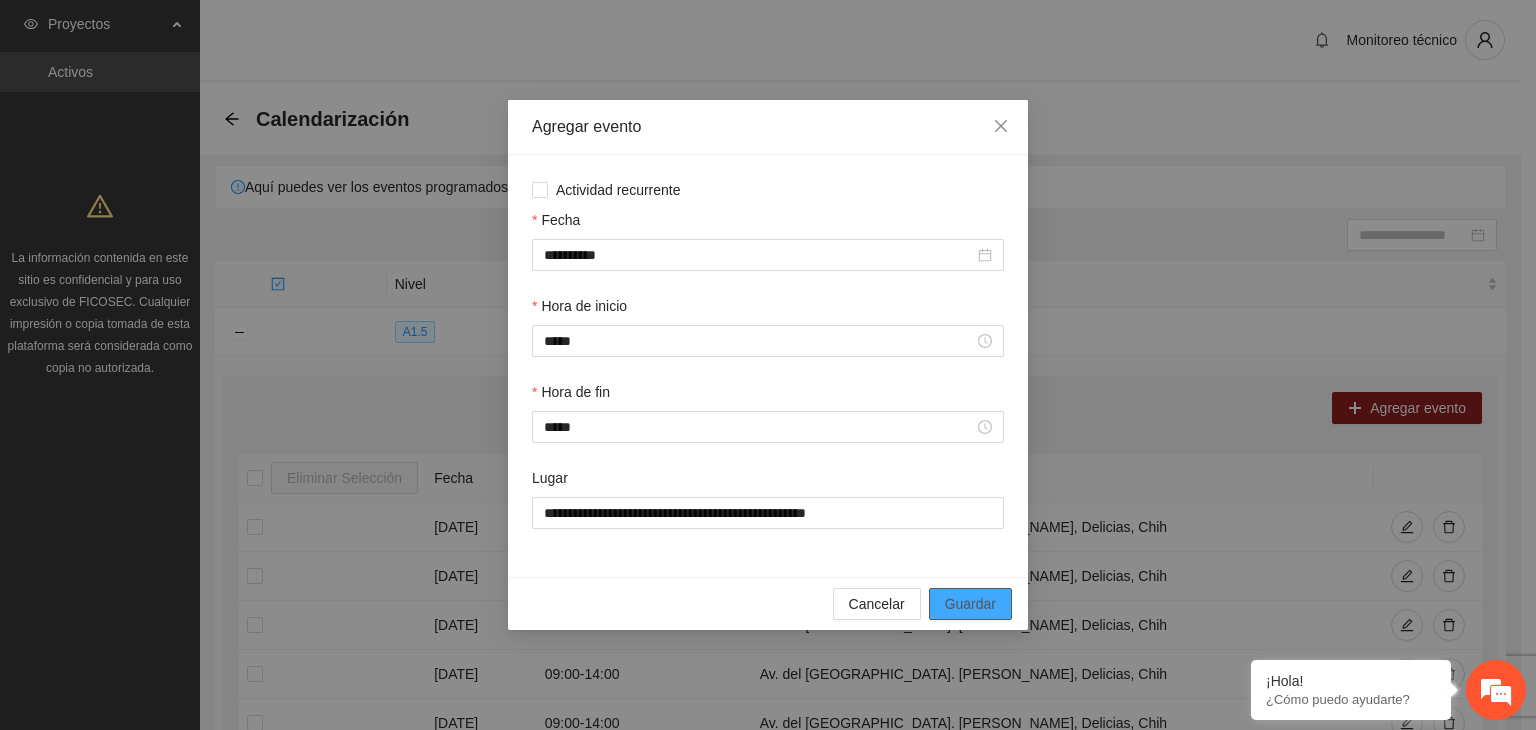click on "Guardar" at bounding box center [970, 604] 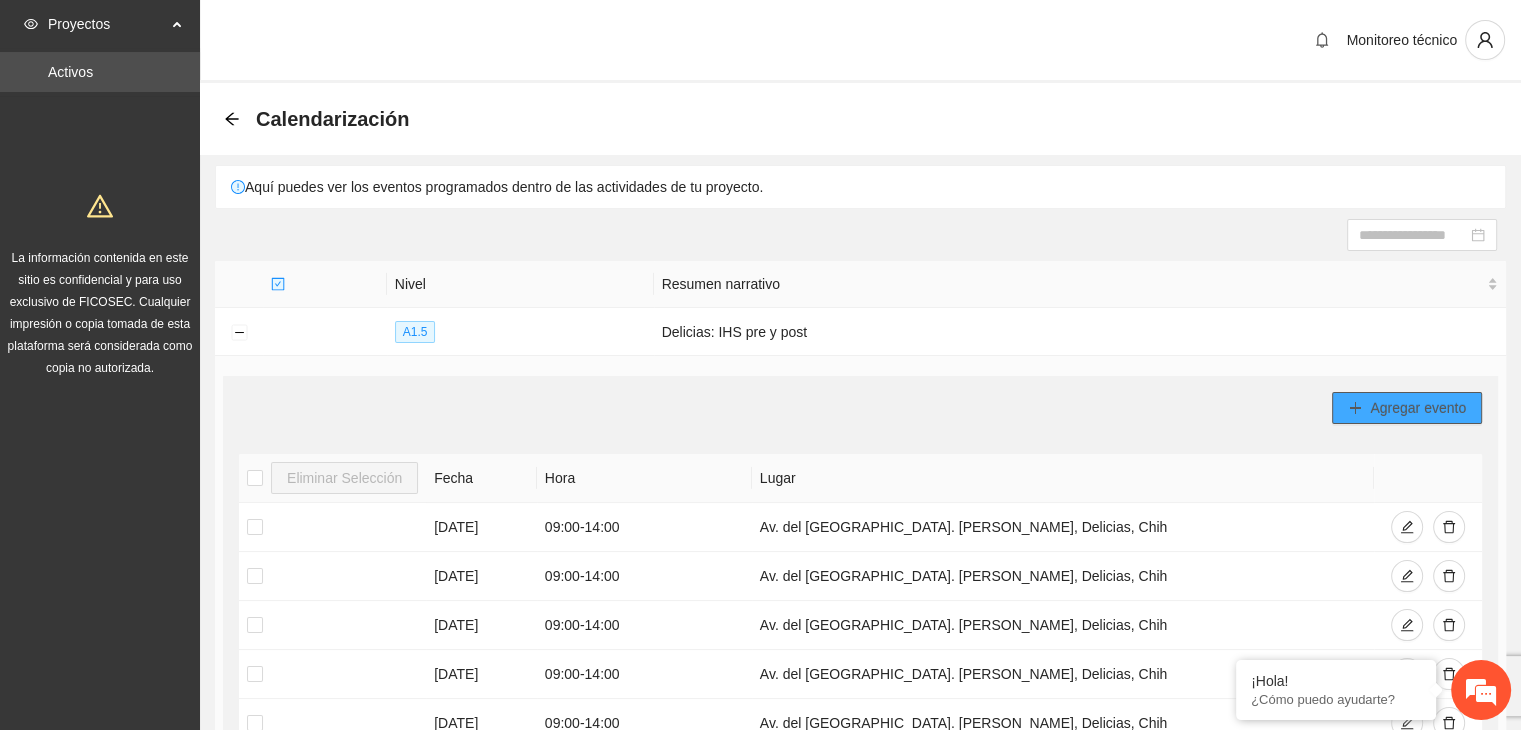 click on "Agregar evento" at bounding box center (1418, 408) 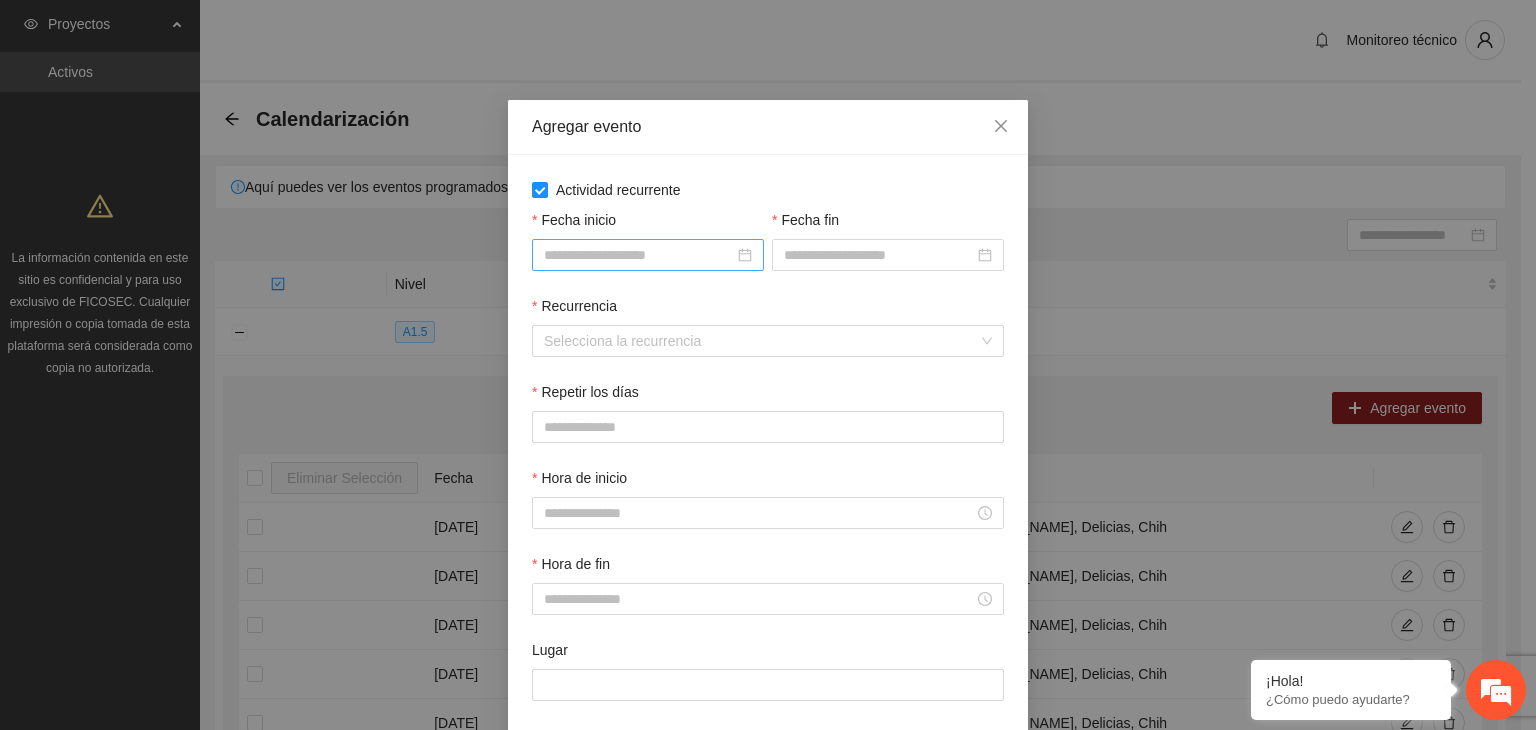 click on "Fecha inicio" at bounding box center (639, 255) 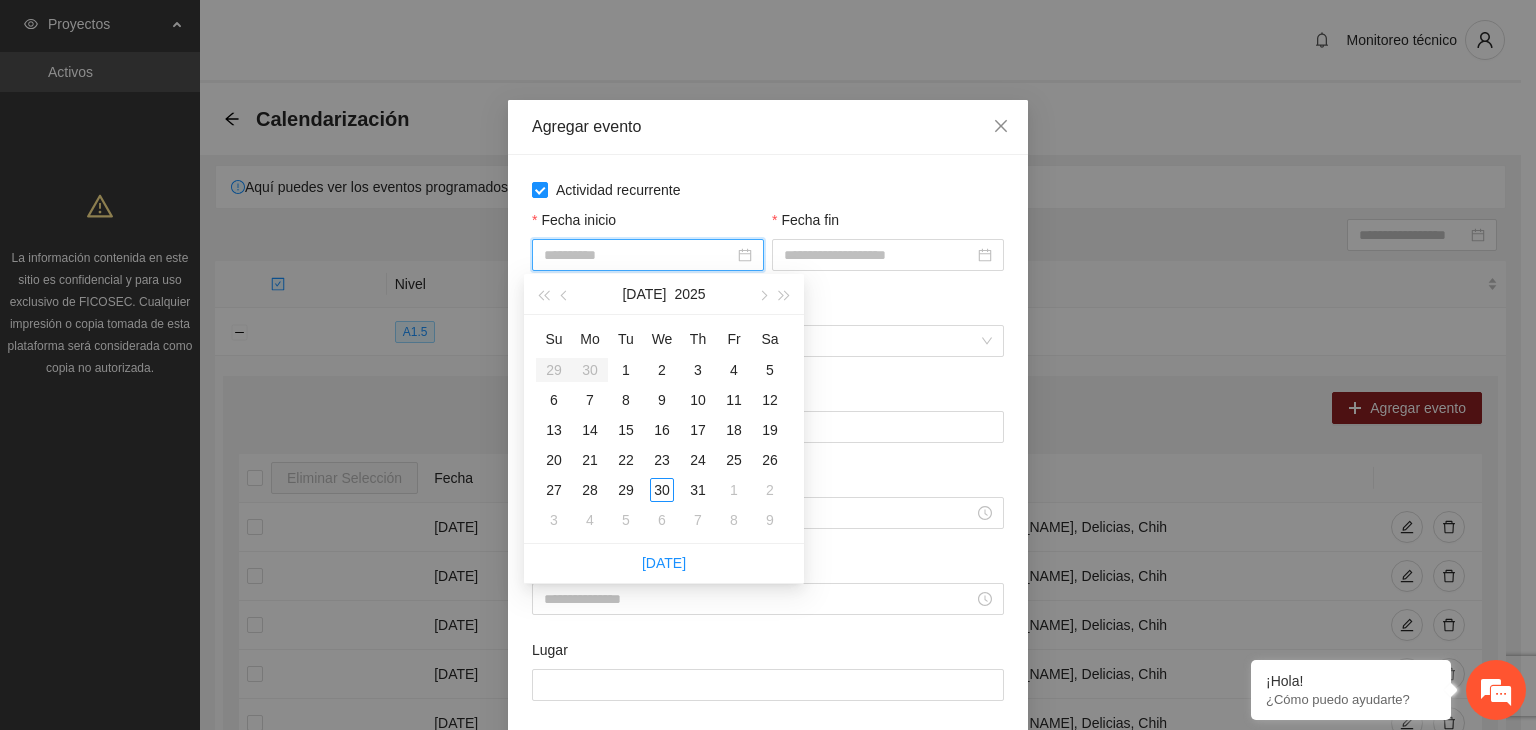 type on "**********" 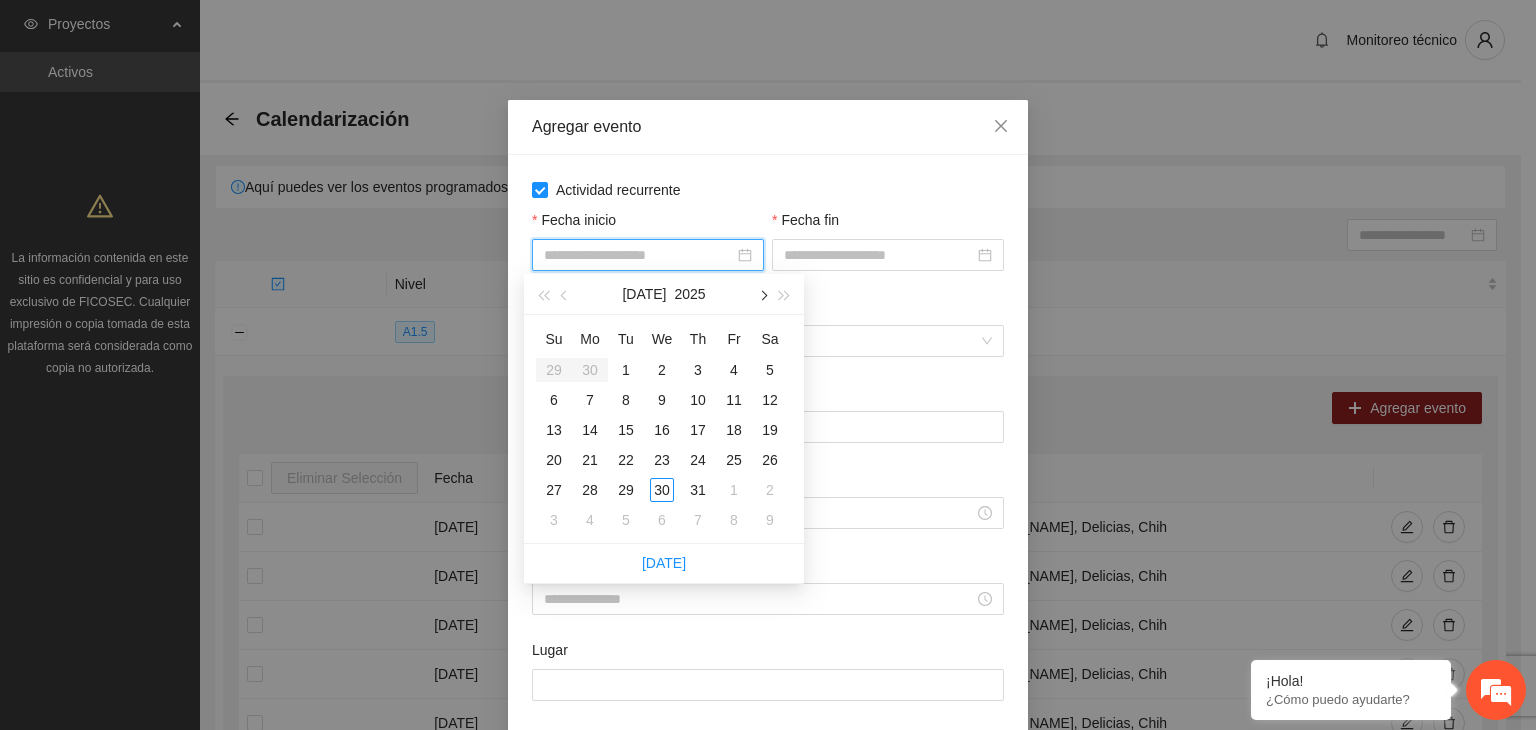 click at bounding box center (762, 294) 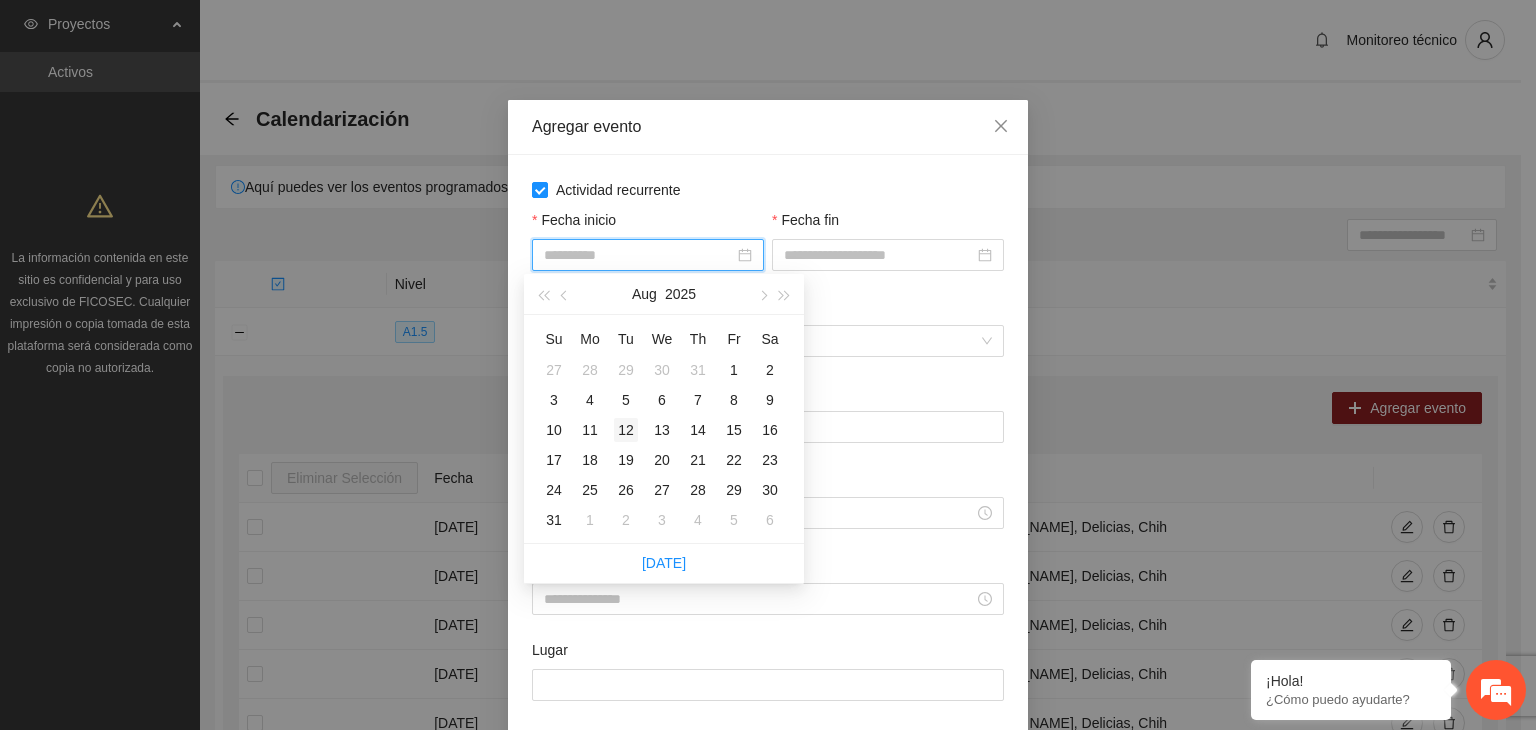 type on "**********" 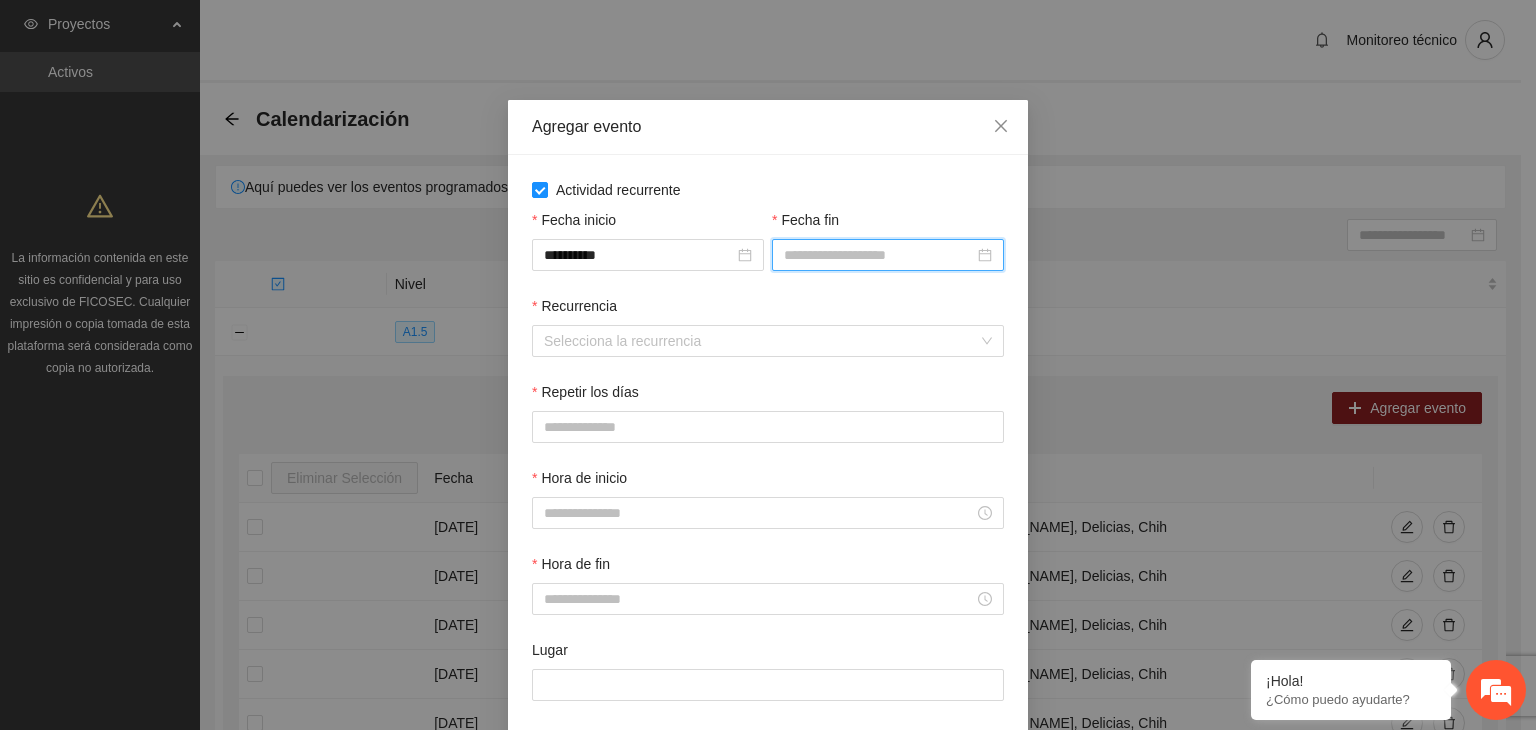 click on "Fecha fin" at bounding box center [879, 255] 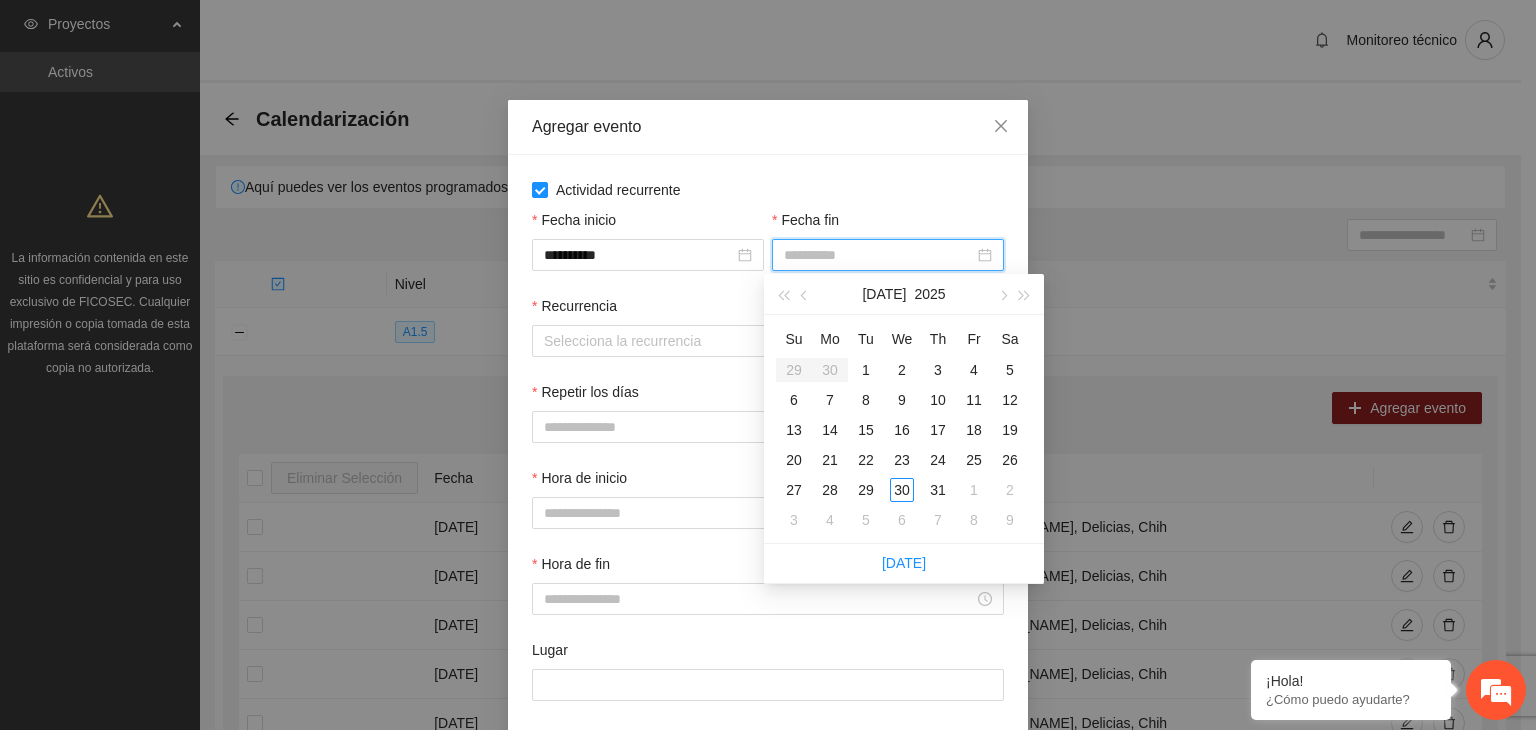 type on "**********" 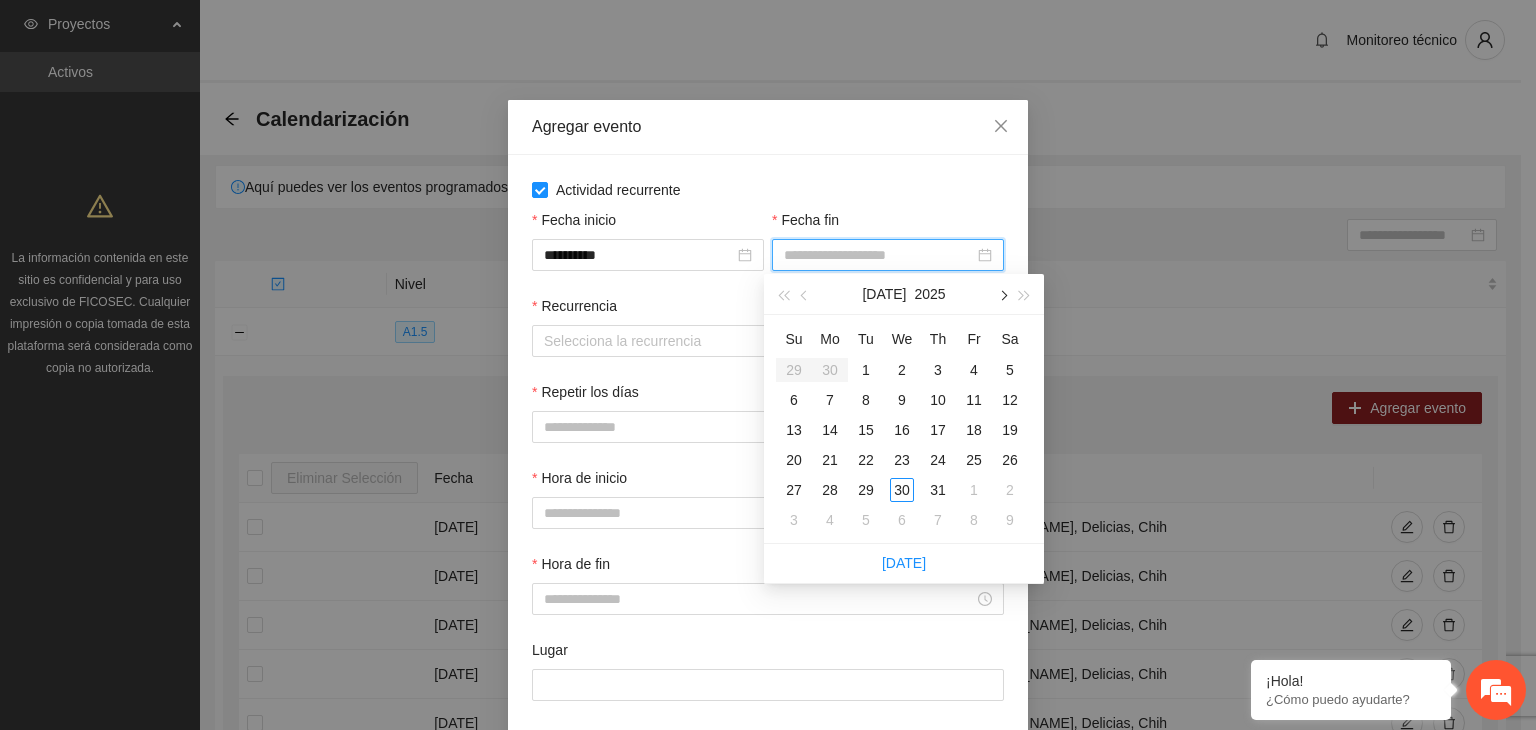 click at bounding box center [1002, 294] 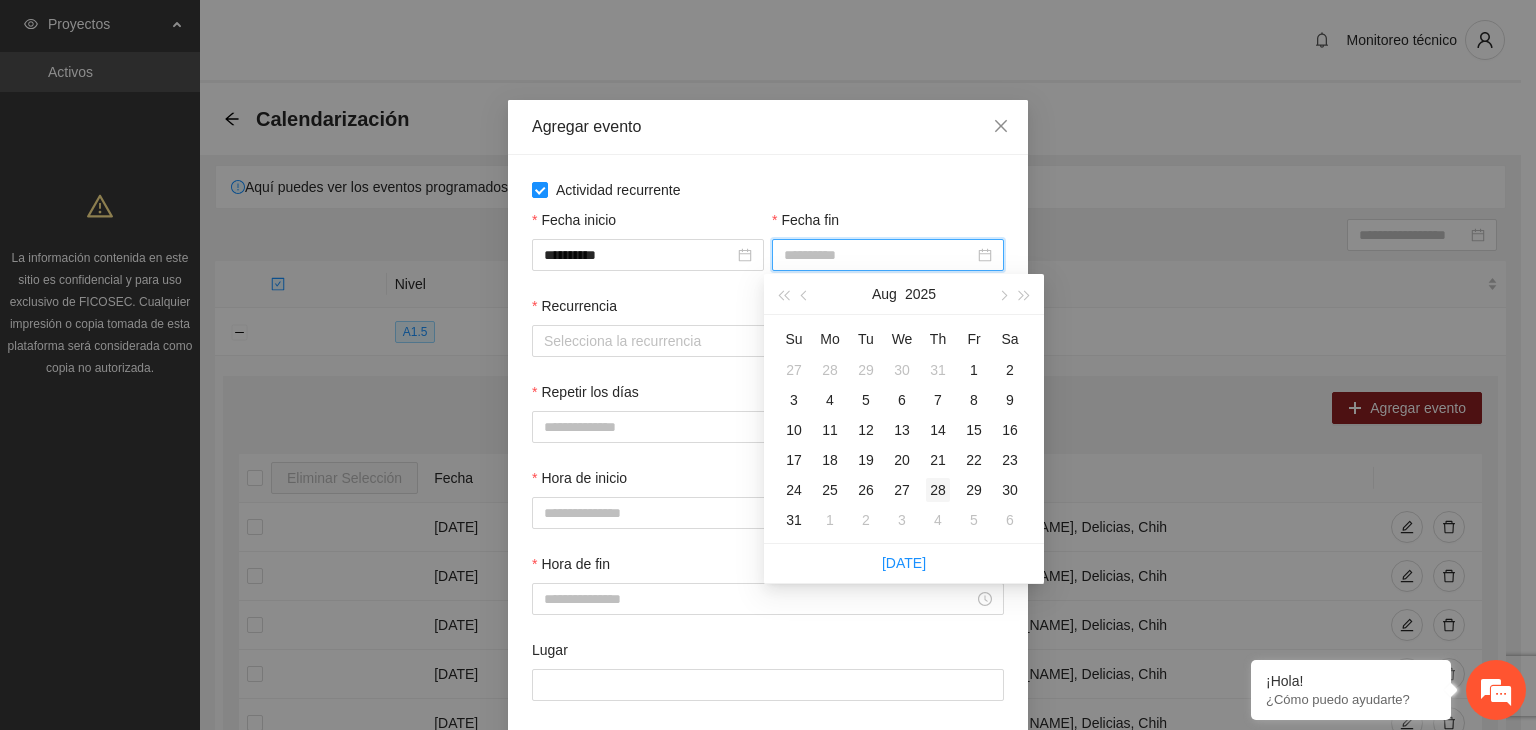 type on "**********" 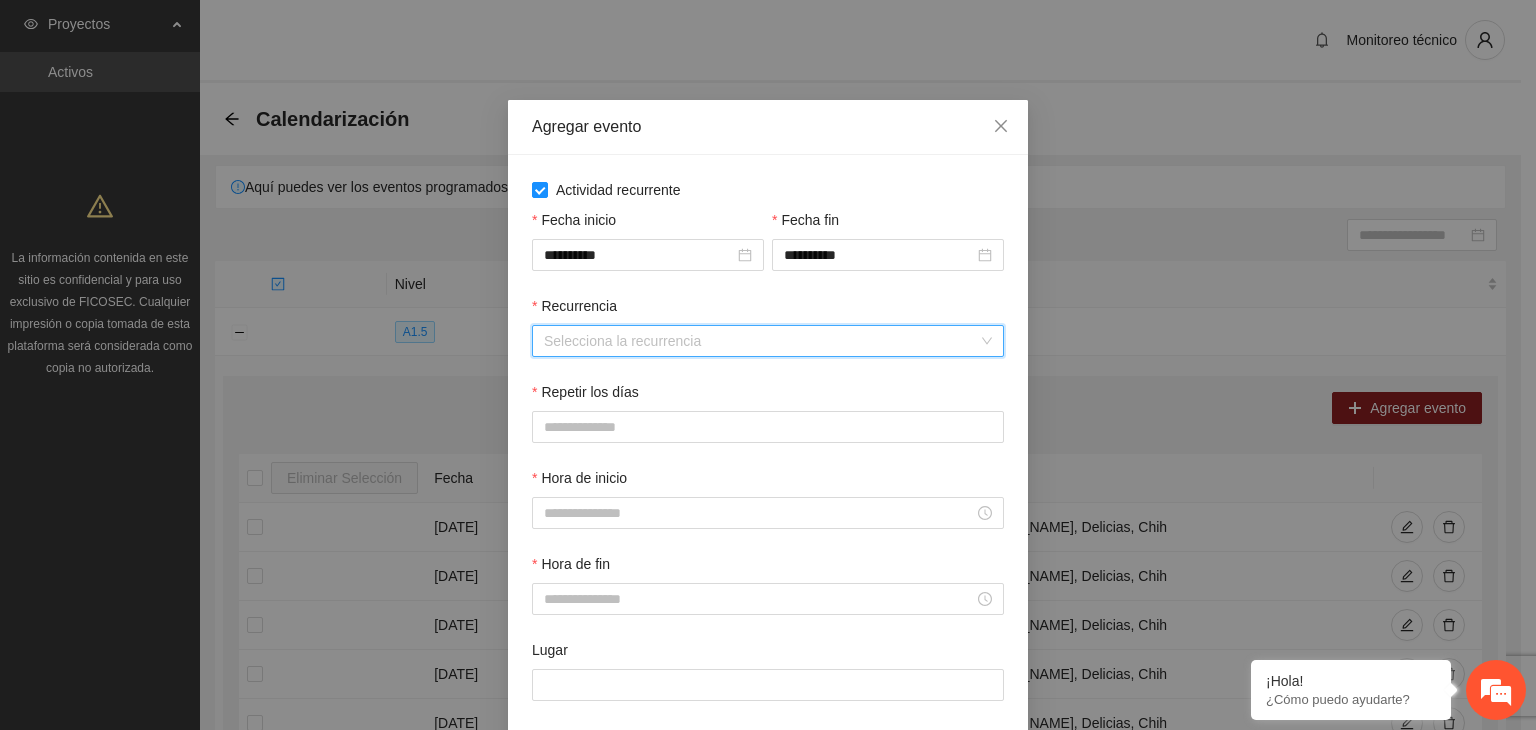 click on "Recurrencia" at bounding box center [761, 341] 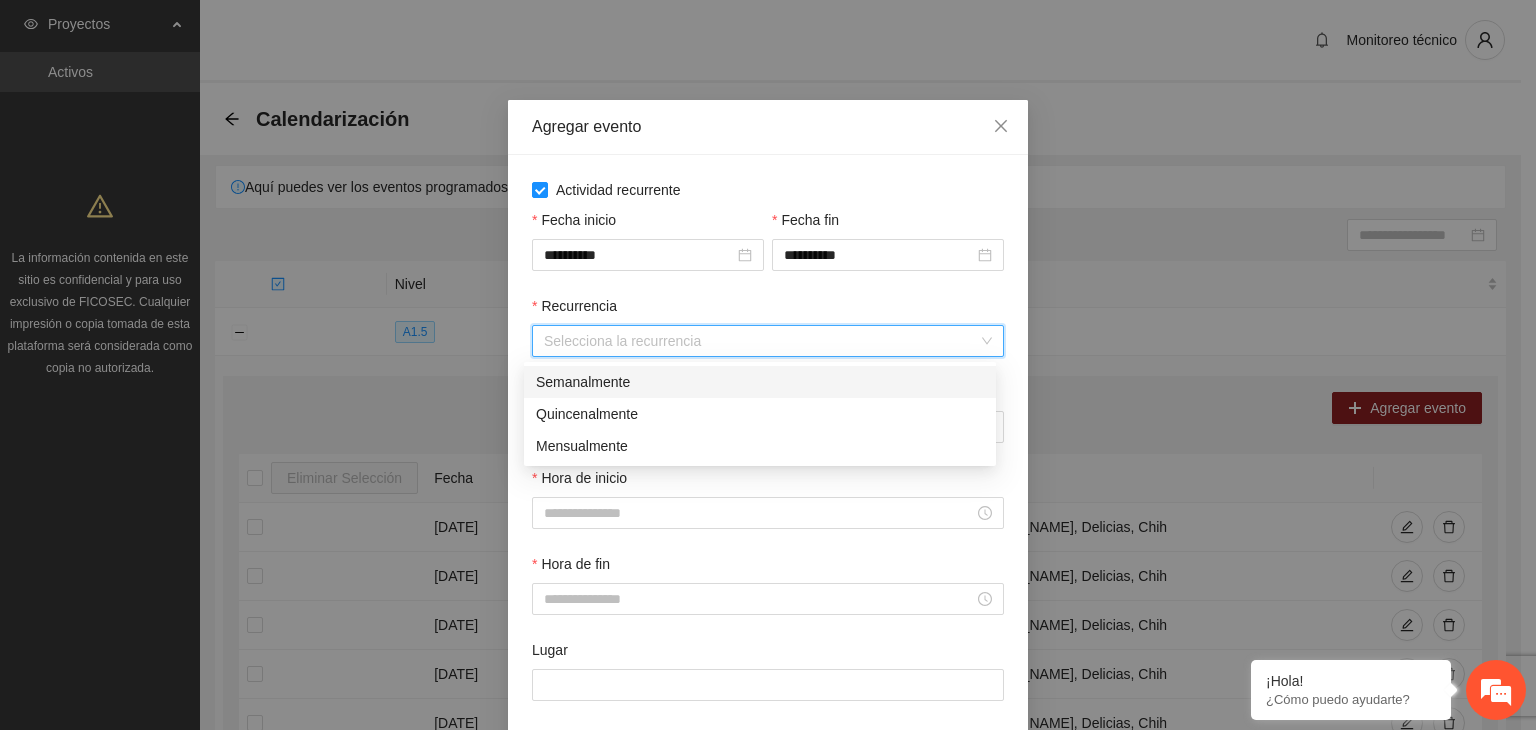 click on "Semanalmente" at bounding box center (760, 382) 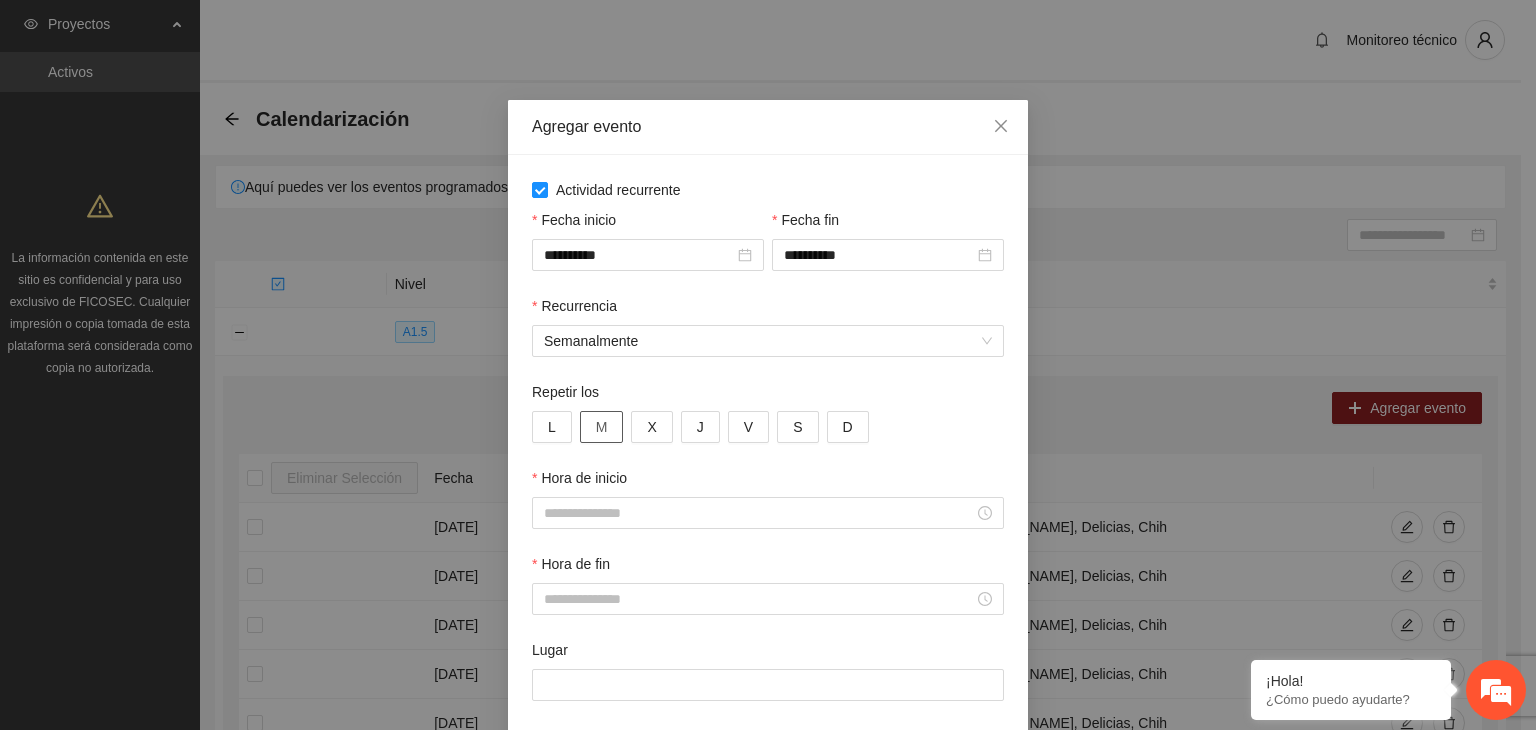click on "M" at bounding box center (602, 427) 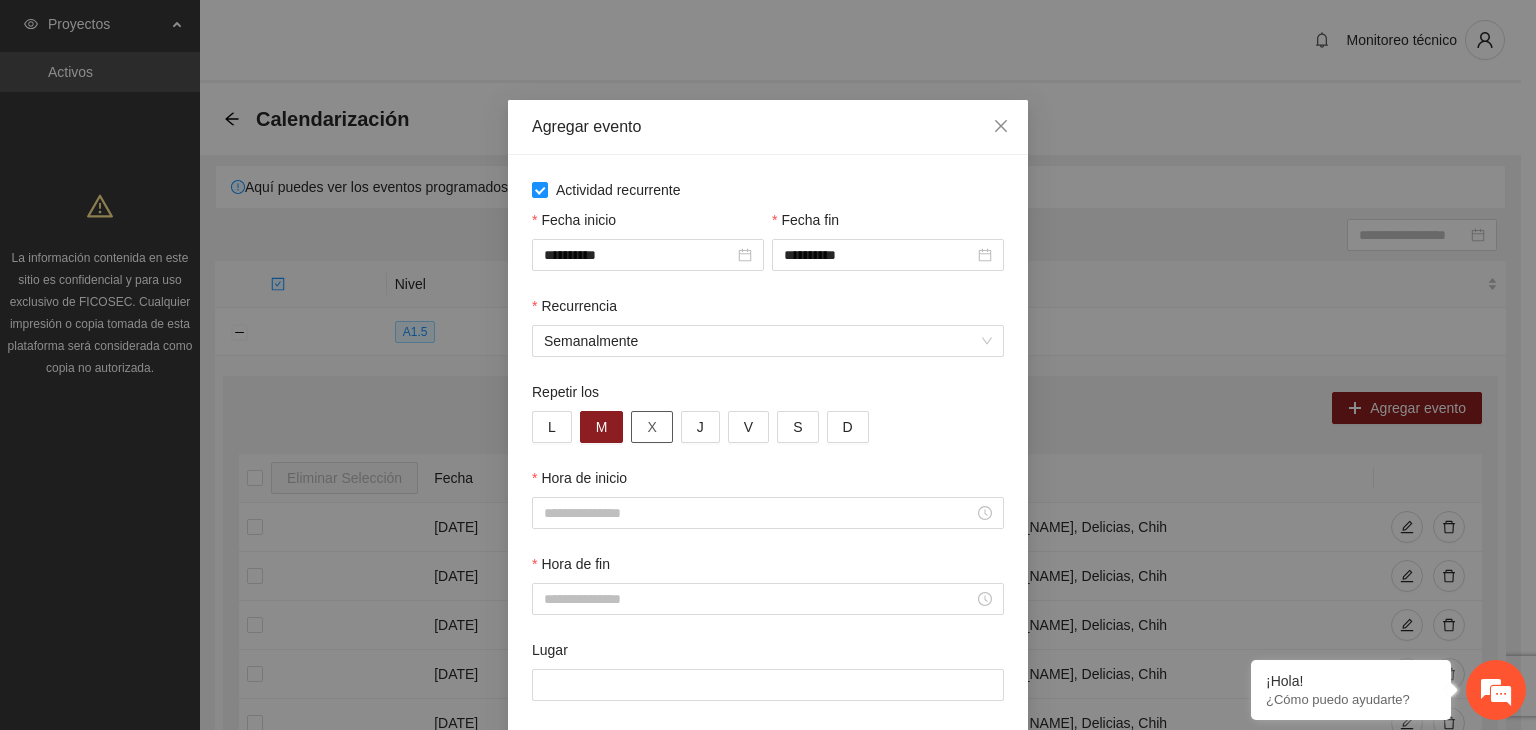 click on "X" at bounding box center [651, 427] 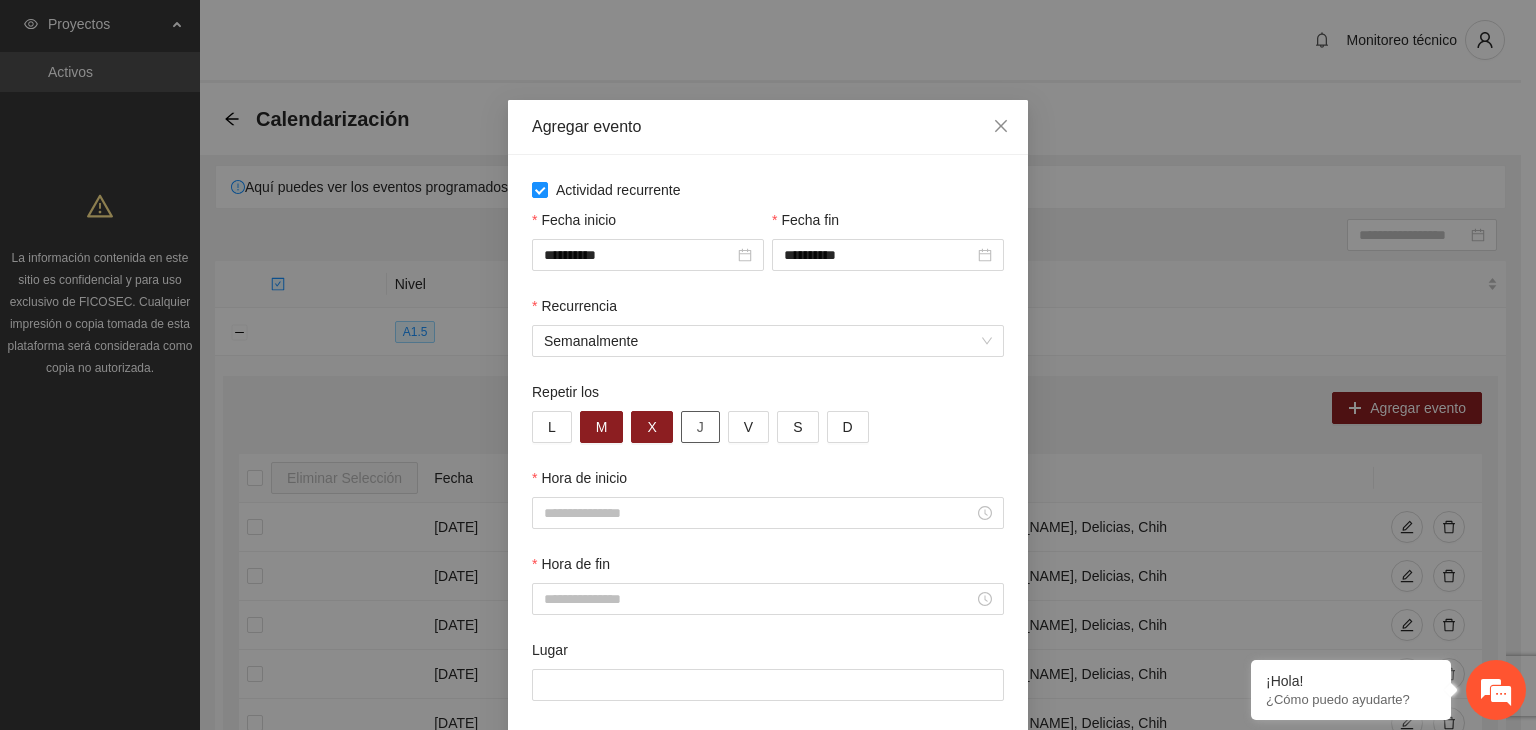 click on "J" at bounding box center [700, 427] 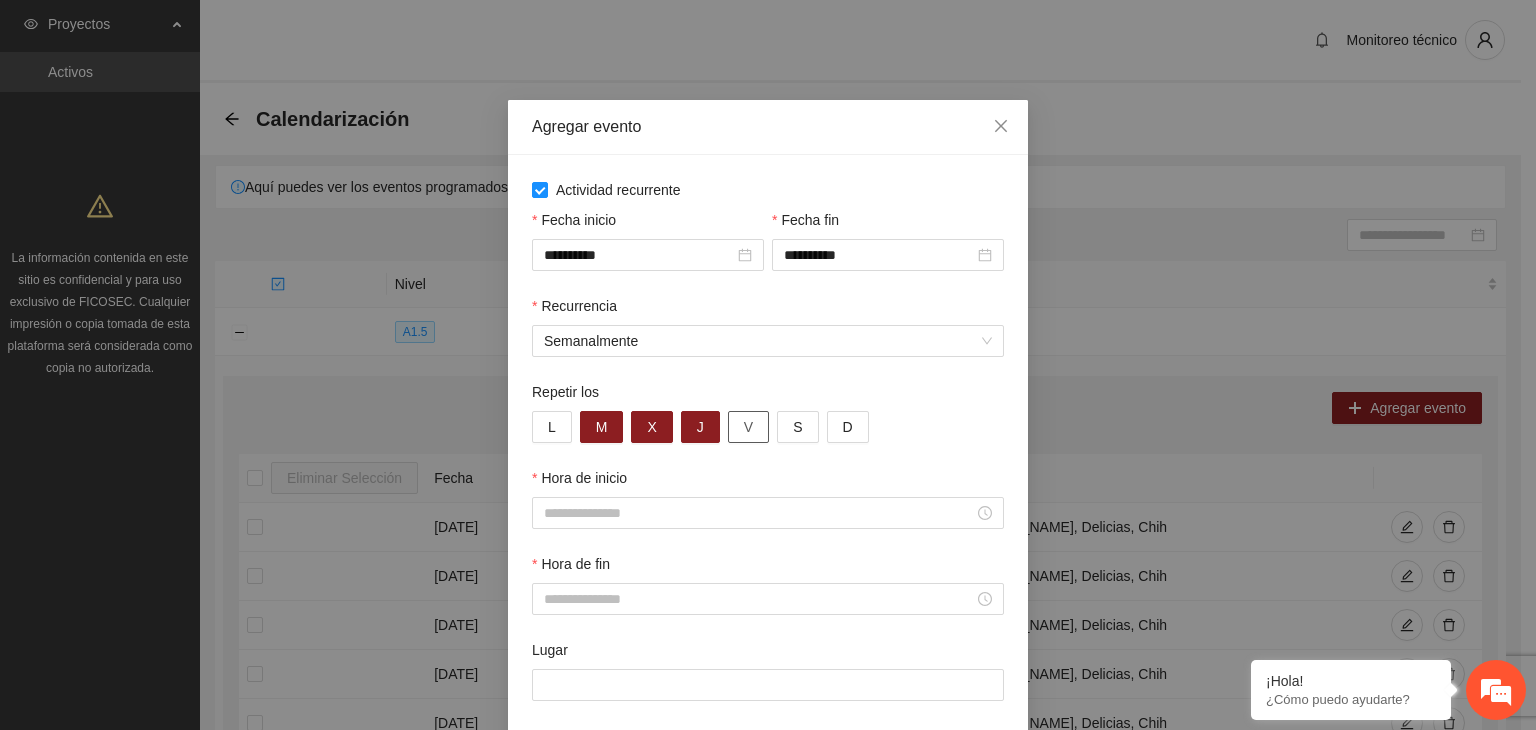 click on "V" at bounding box center [748, 427] 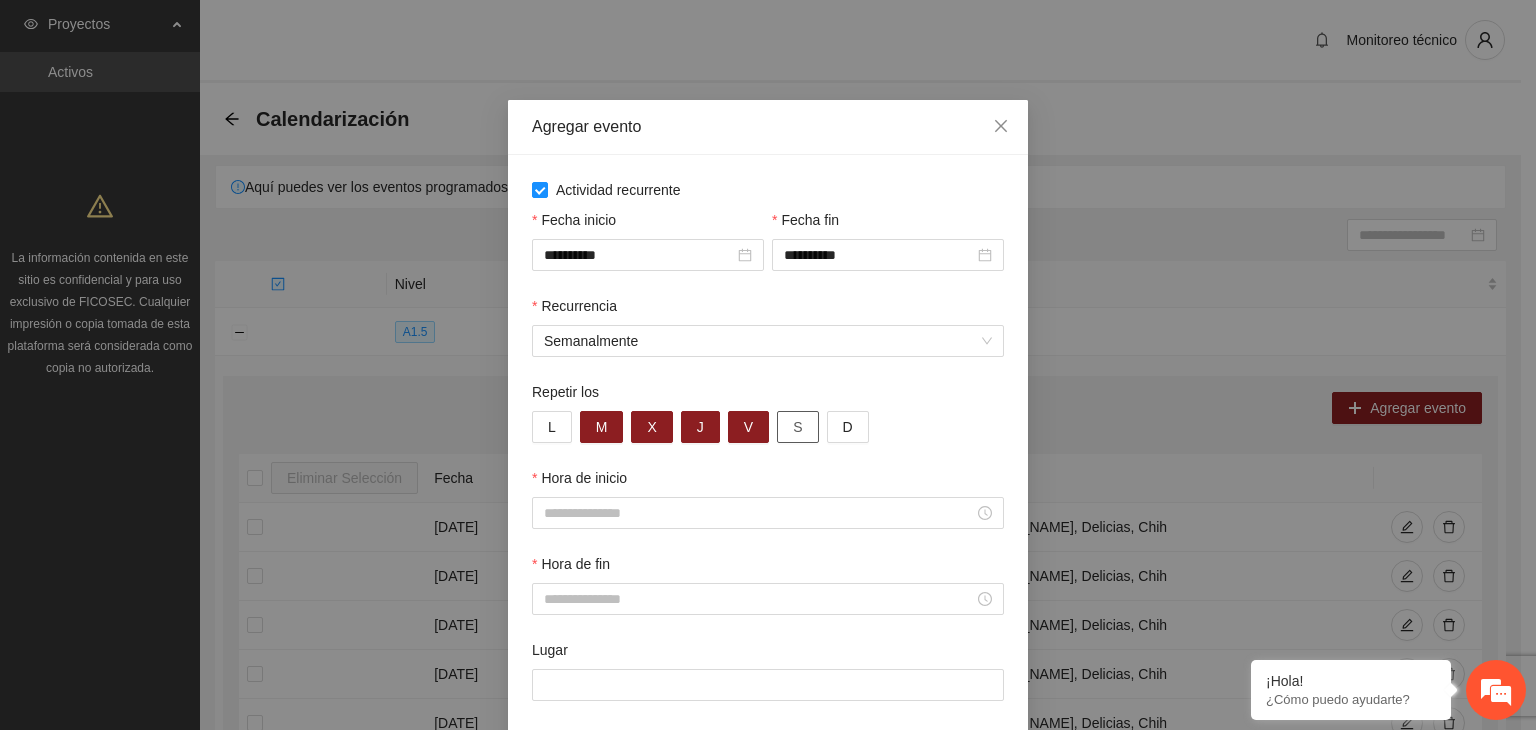 click on "S" at bounding box center [797, 427] 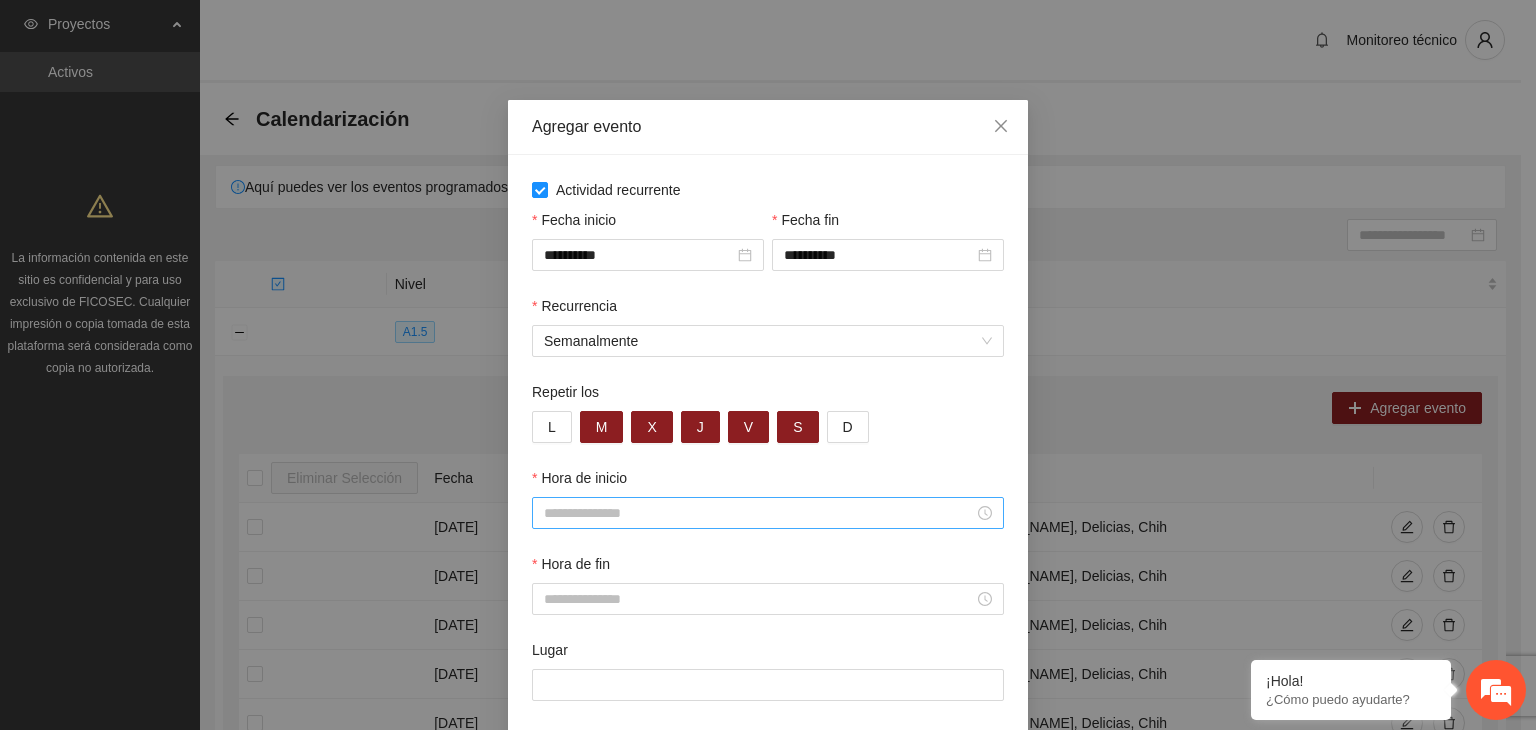 click at bounding box center (768, 513) 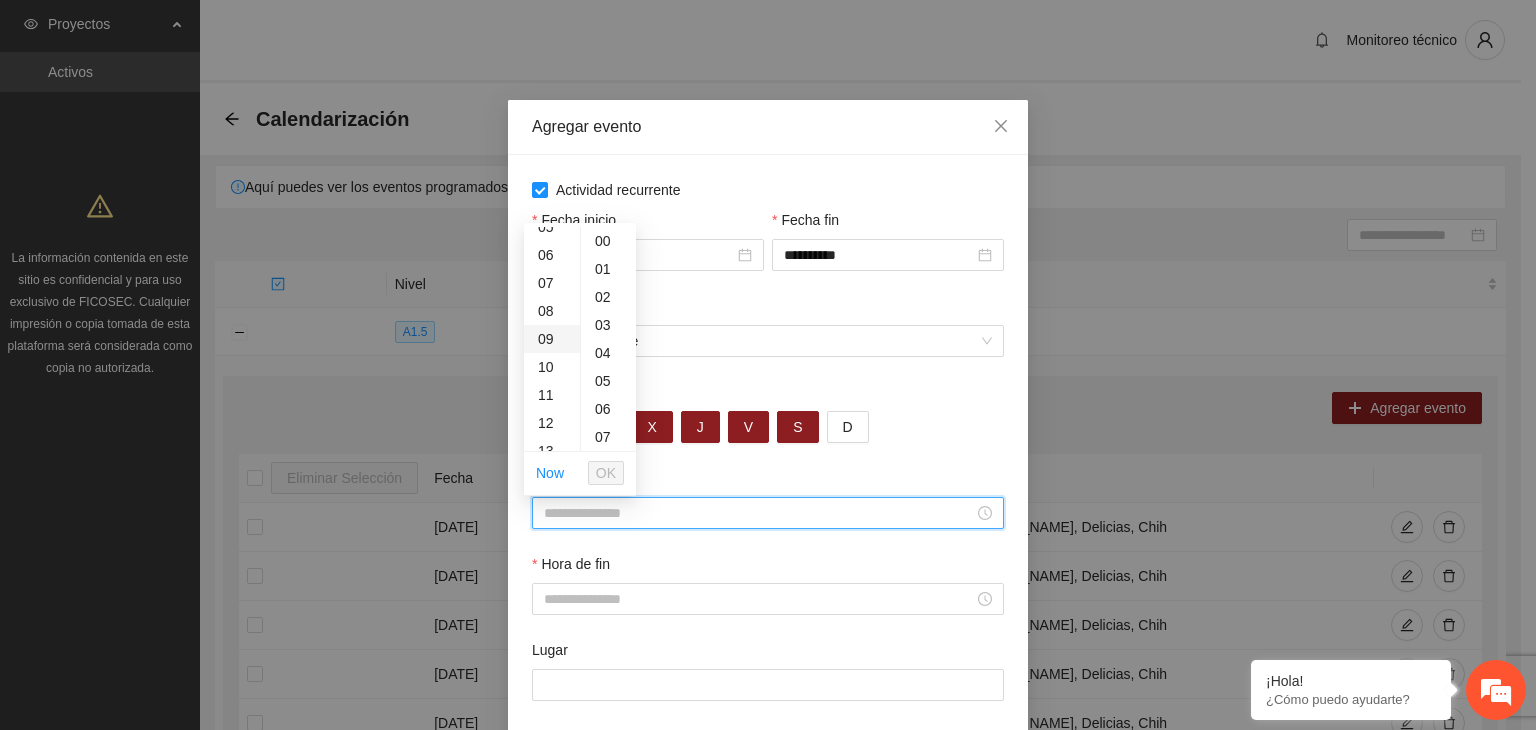 click on "09" at bounding box center (552, 339) 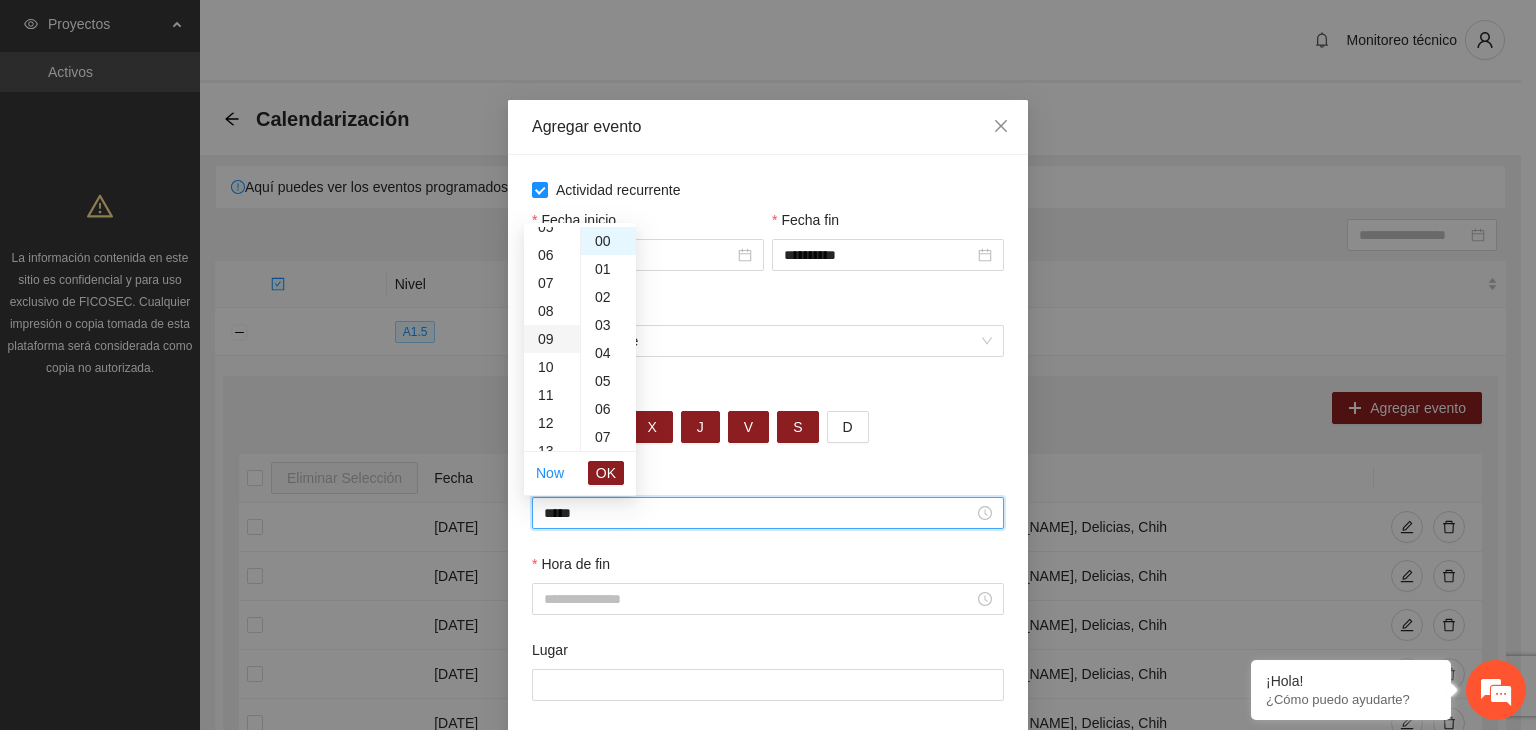 type on "*****" 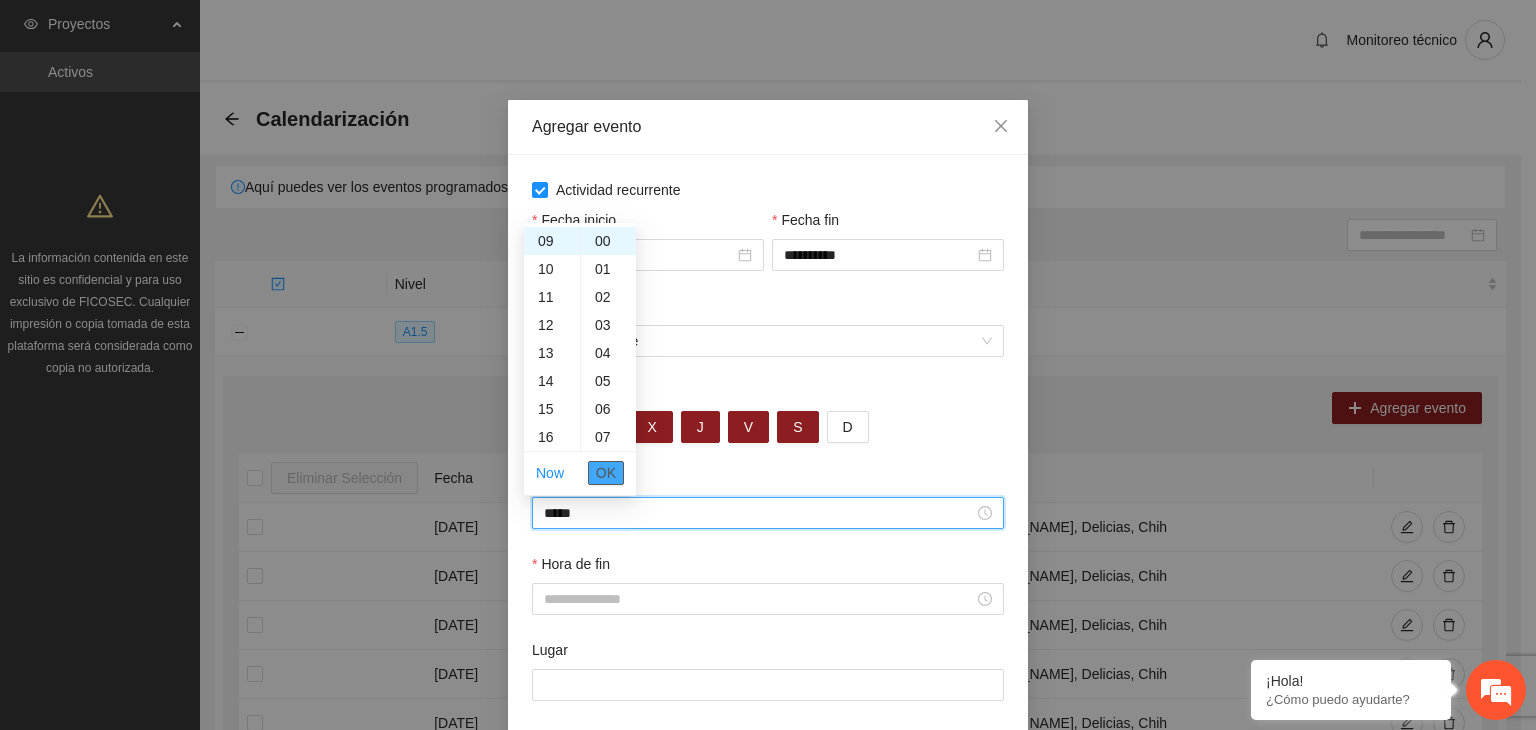 click on "OK" at bounding box center (606, 473) 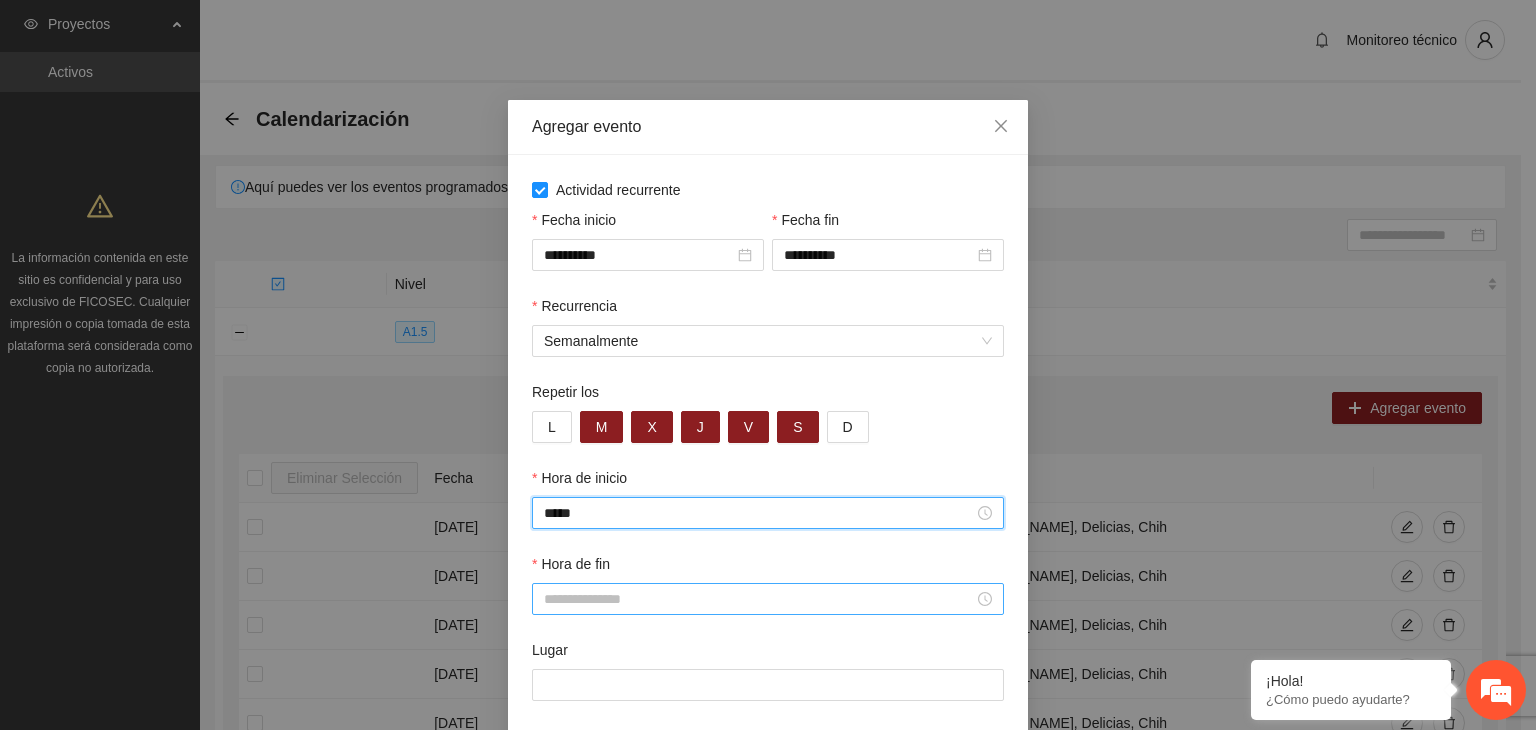 click on "Hora de fin" at bounding box center [759, 599] 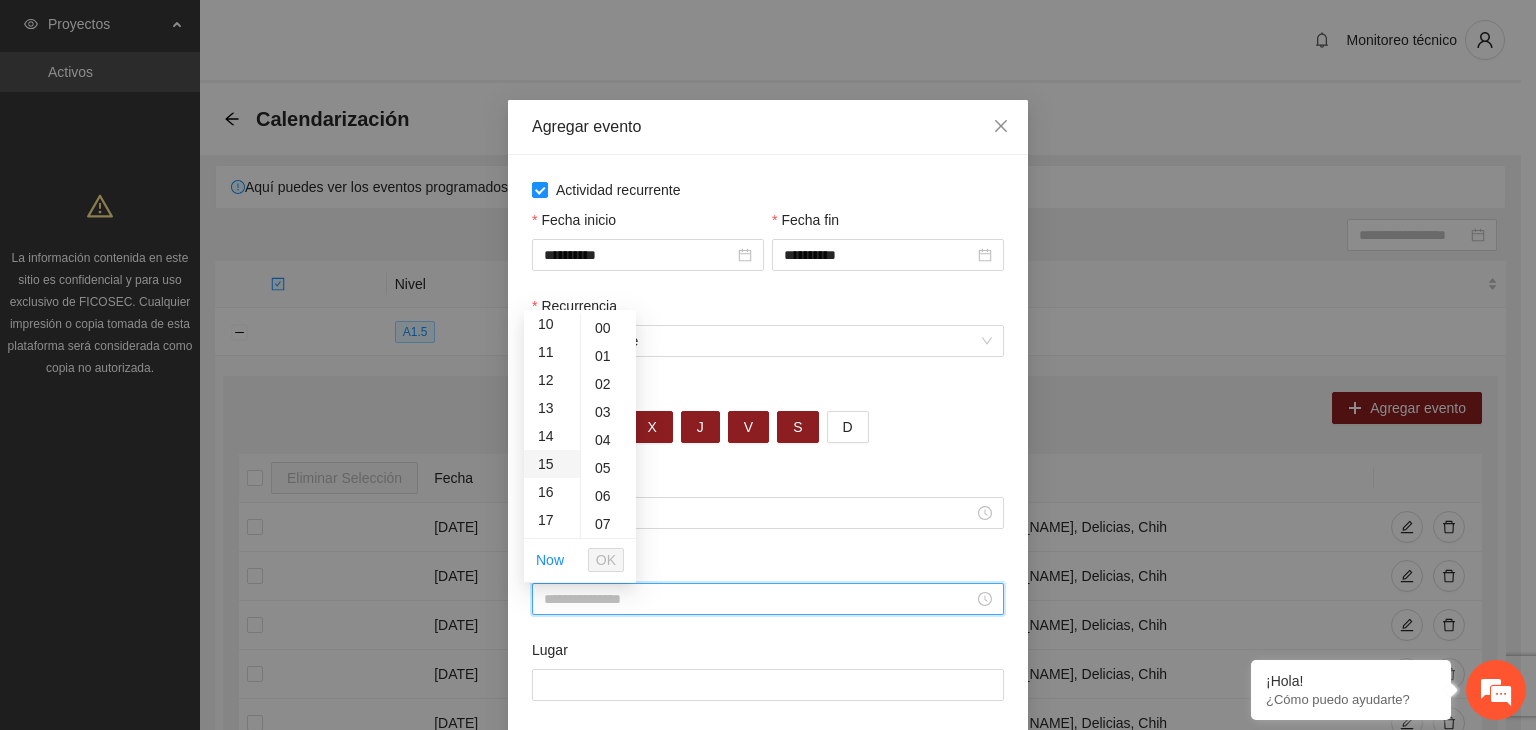 click on "15" at bounding box center (552, 464) 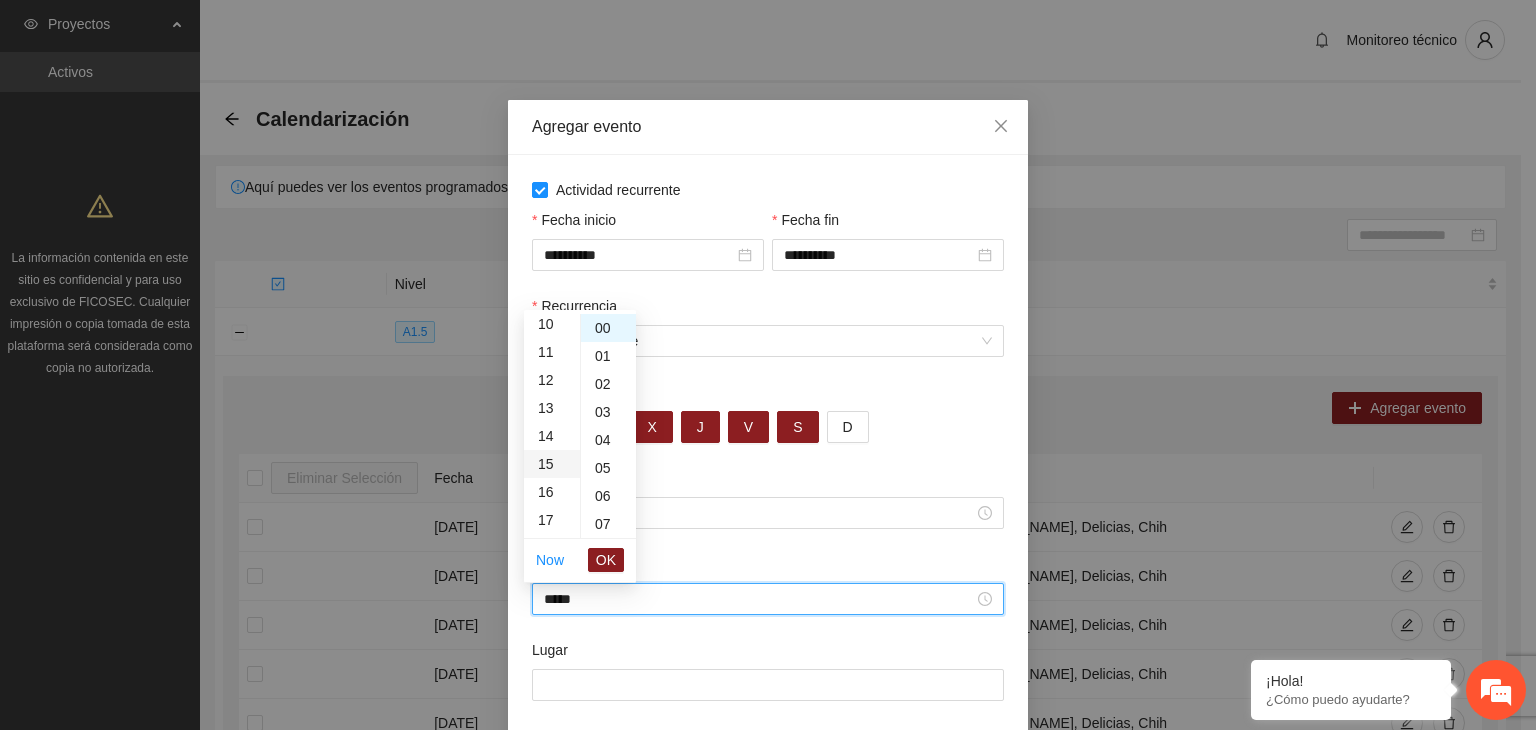 scroll, scrollTop: 420, scrollLeft: 0, axis: vertical 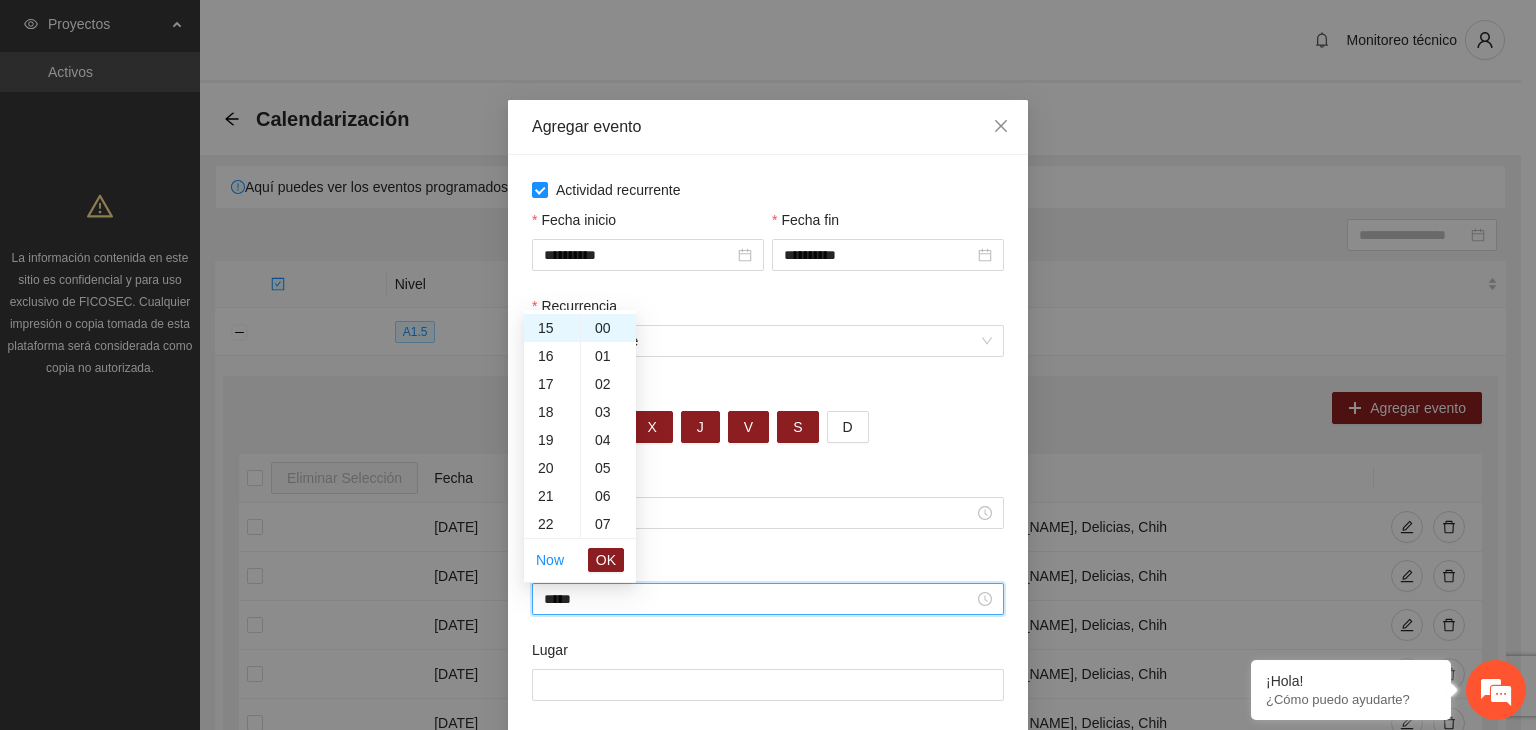 click on "OK" at bounding box center [606, 560] 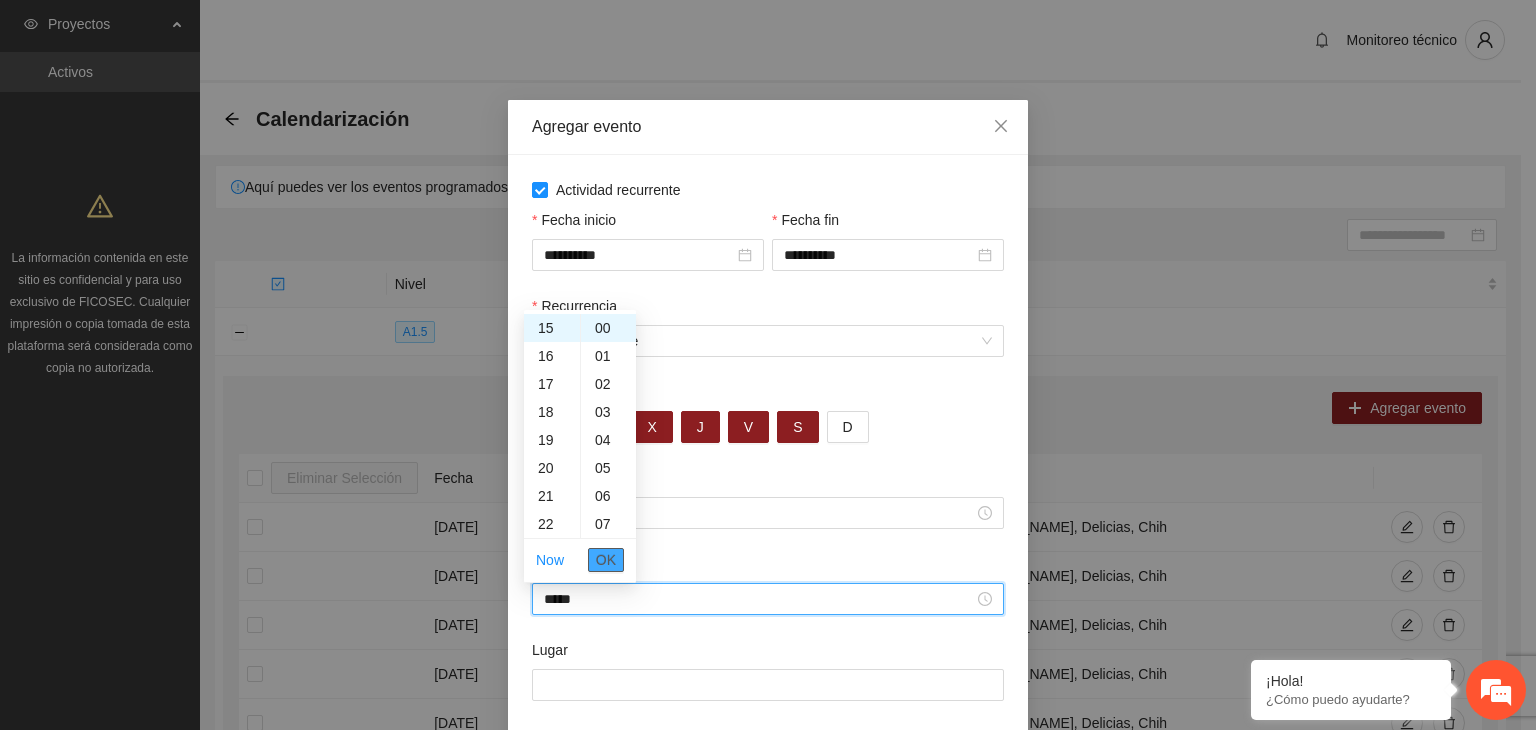 click on "OK" at bounding box center (606, 560) 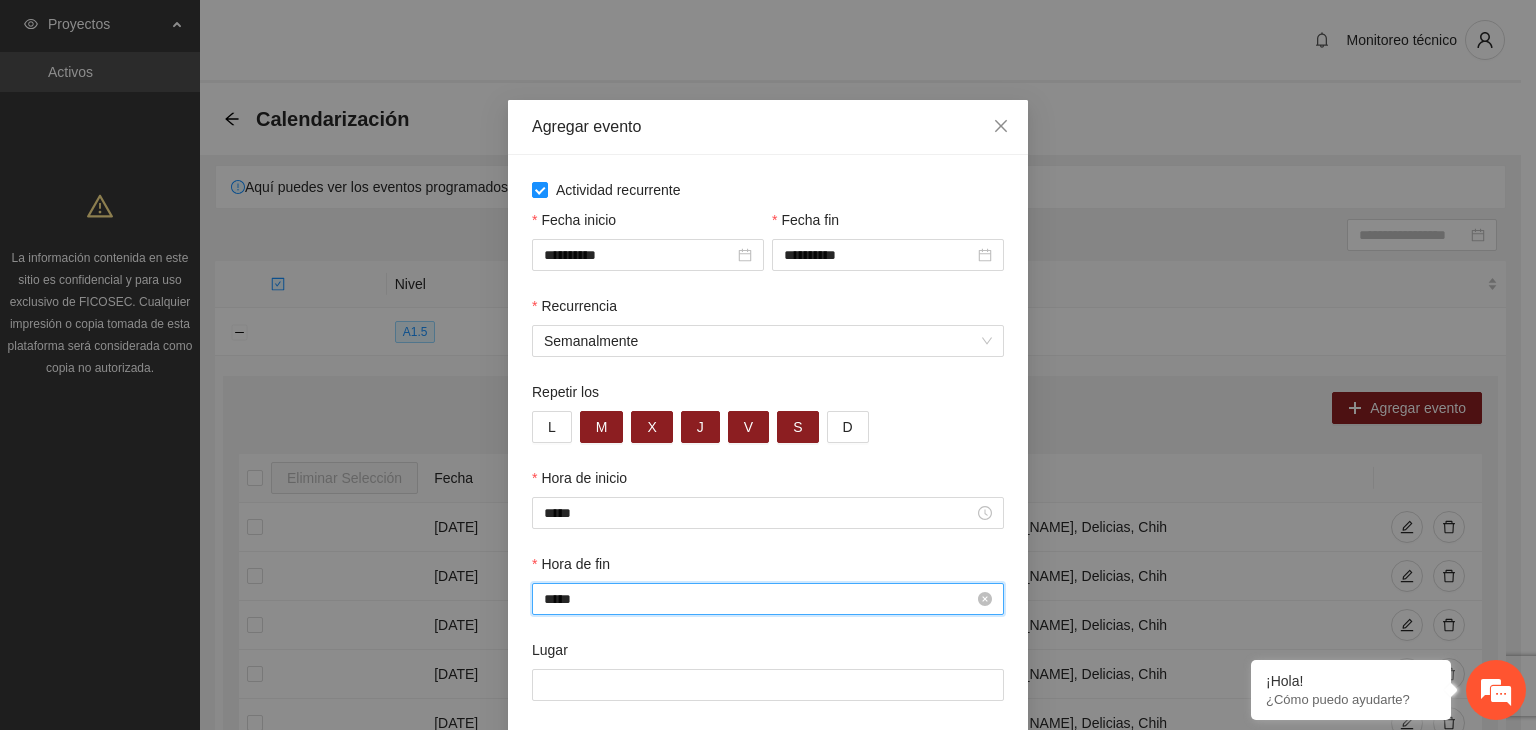 scroll, scrollTop: 99, scrollLeft: 0, axis: vertical 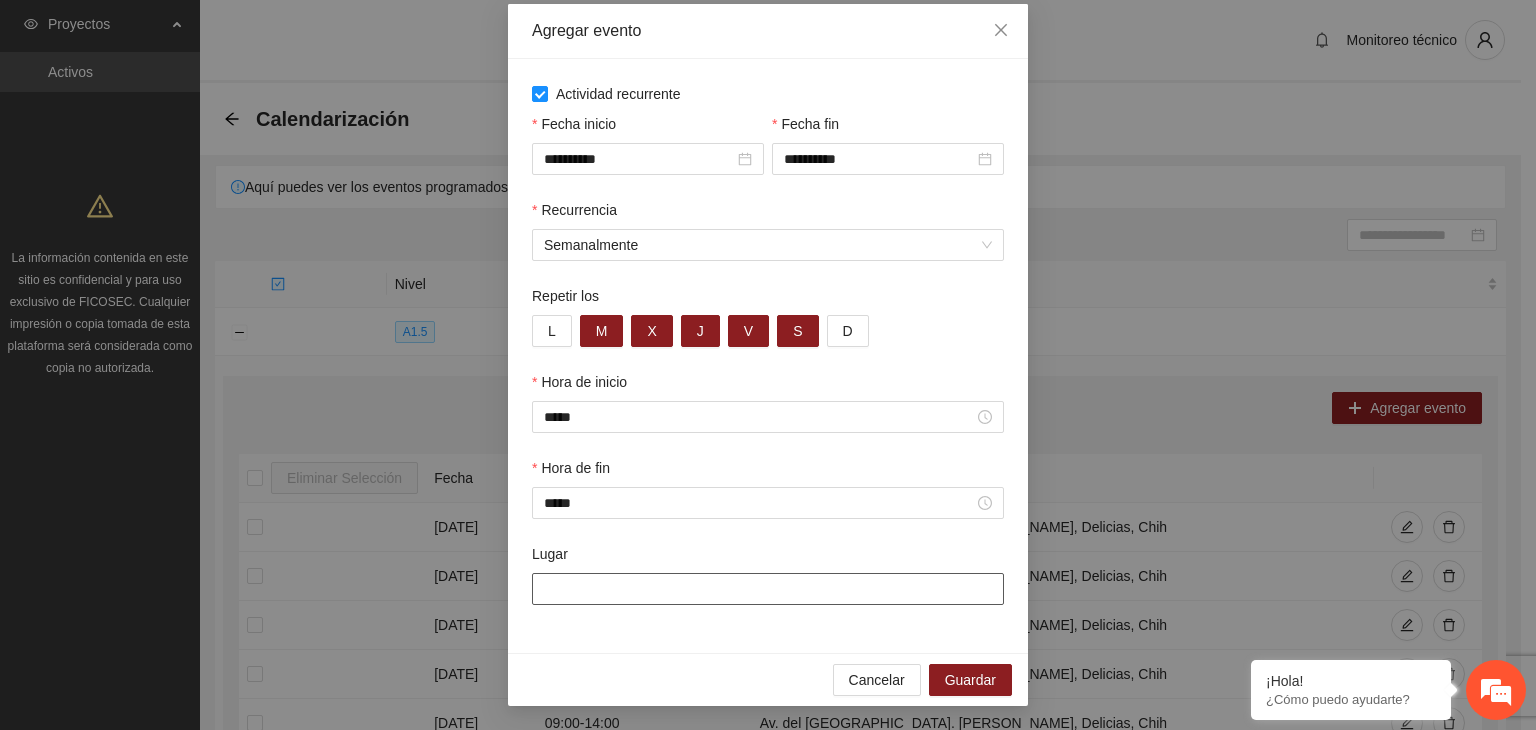 click on "Lugar" at bounding box center (768, 589) 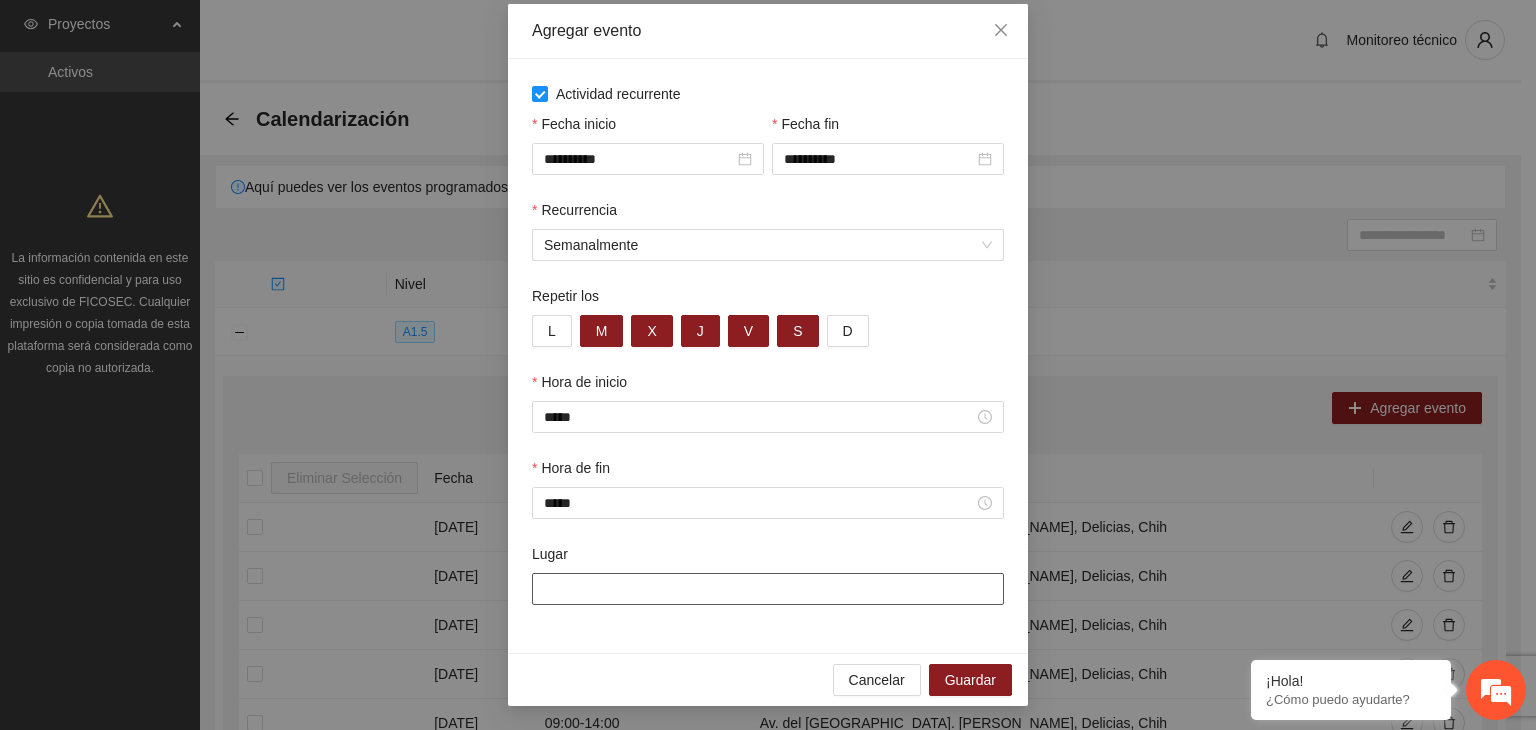 type on "**********" 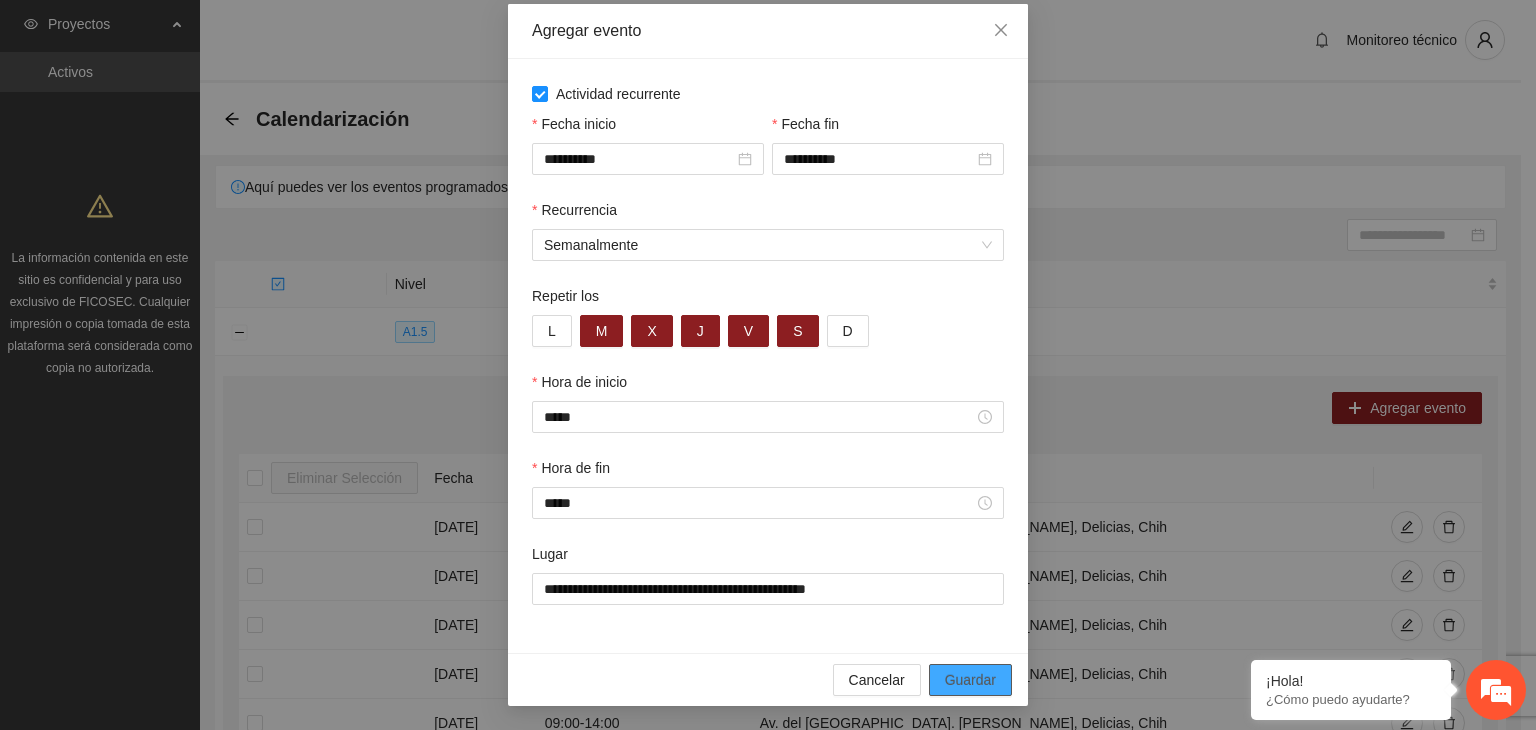 click on "Guardar" at bounding box center [970, 680] 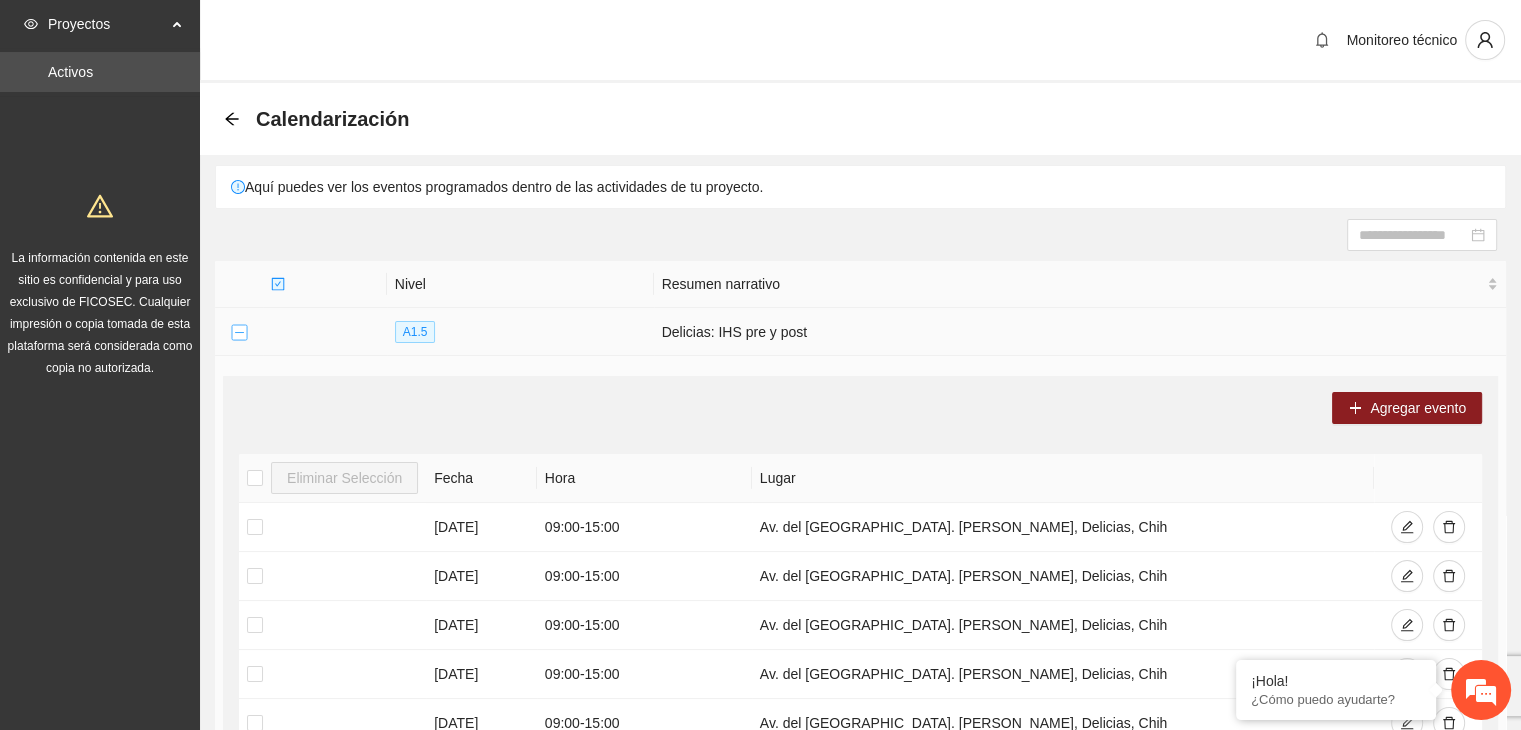 click at bounding box center (239, 333) 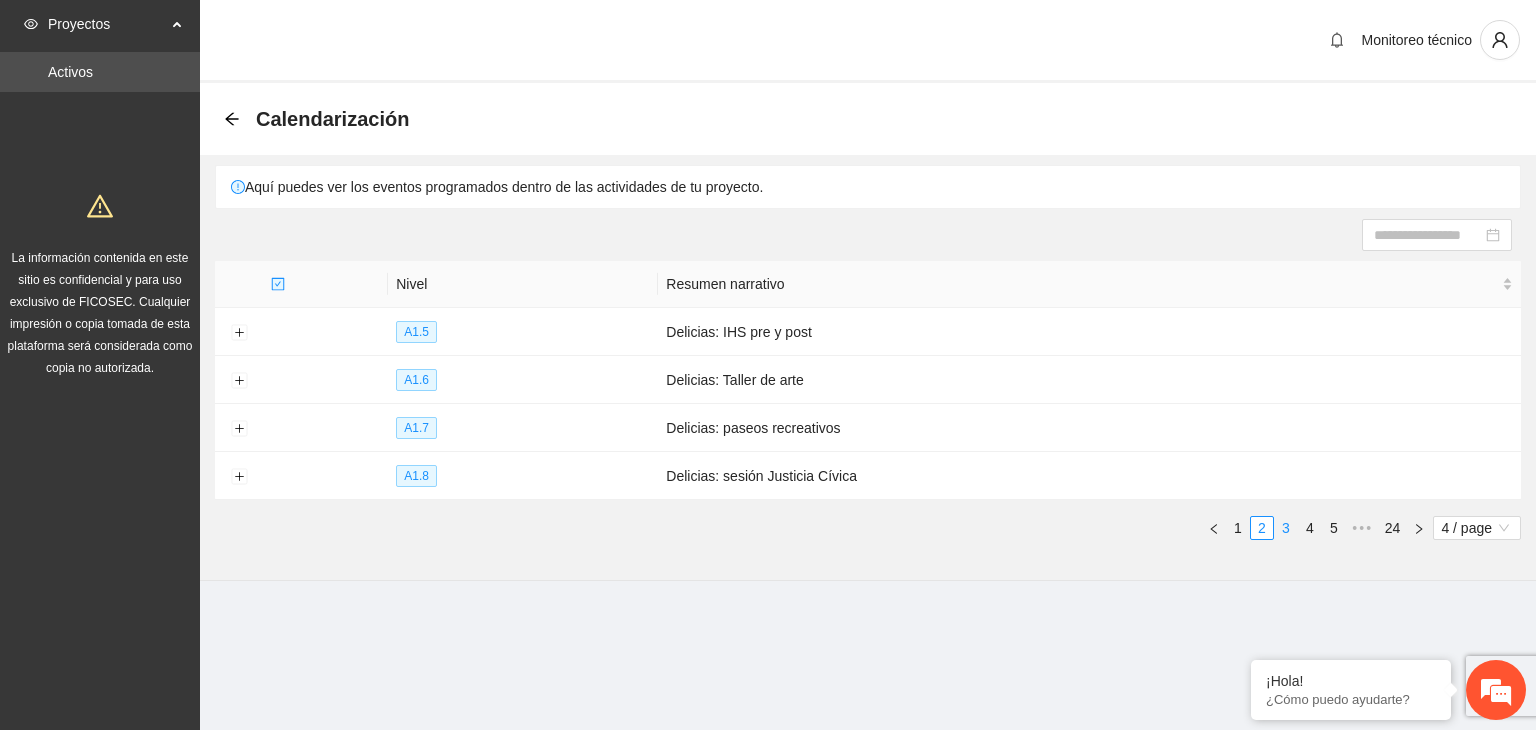 click on "3" at bounding box center [1286, 528] 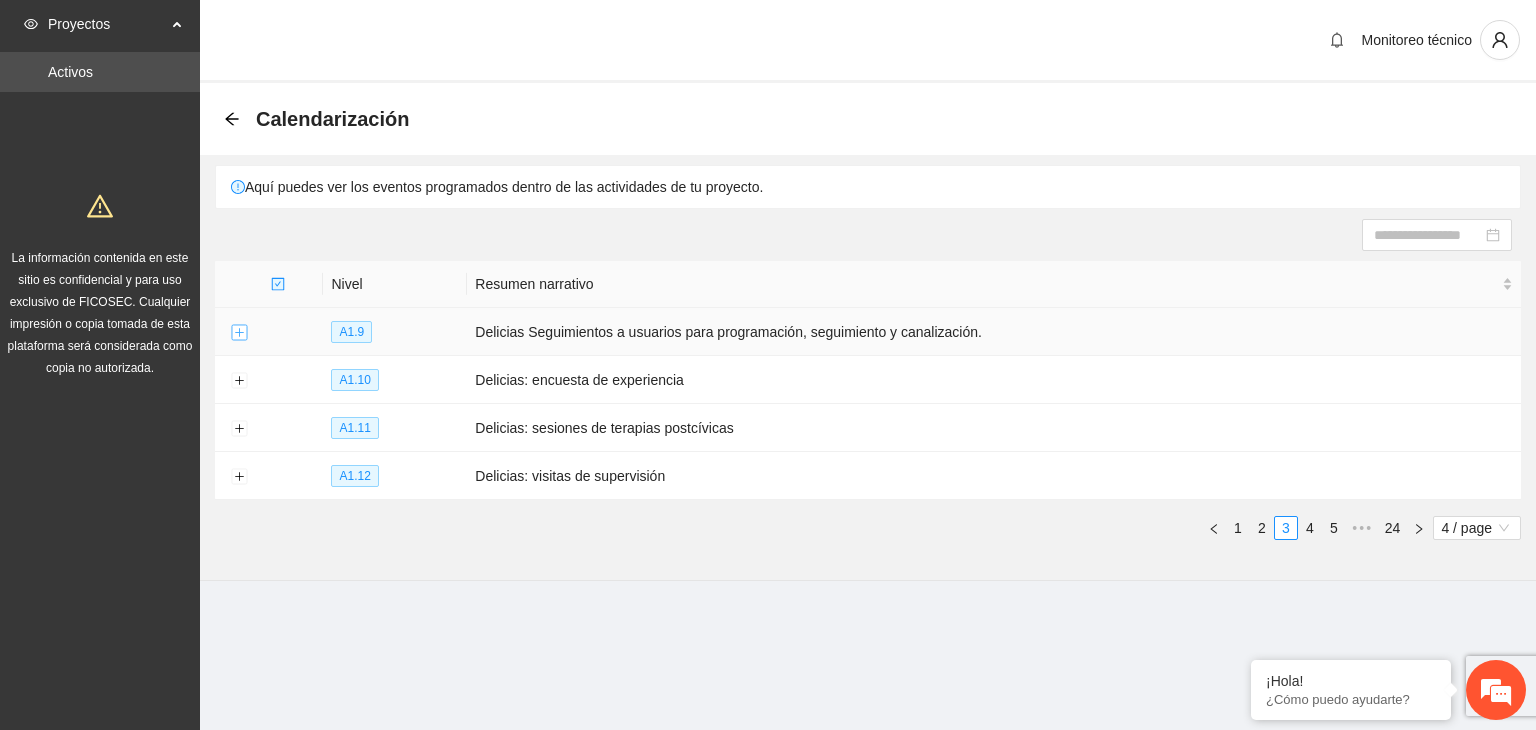 click at bounding box center [239, 333] 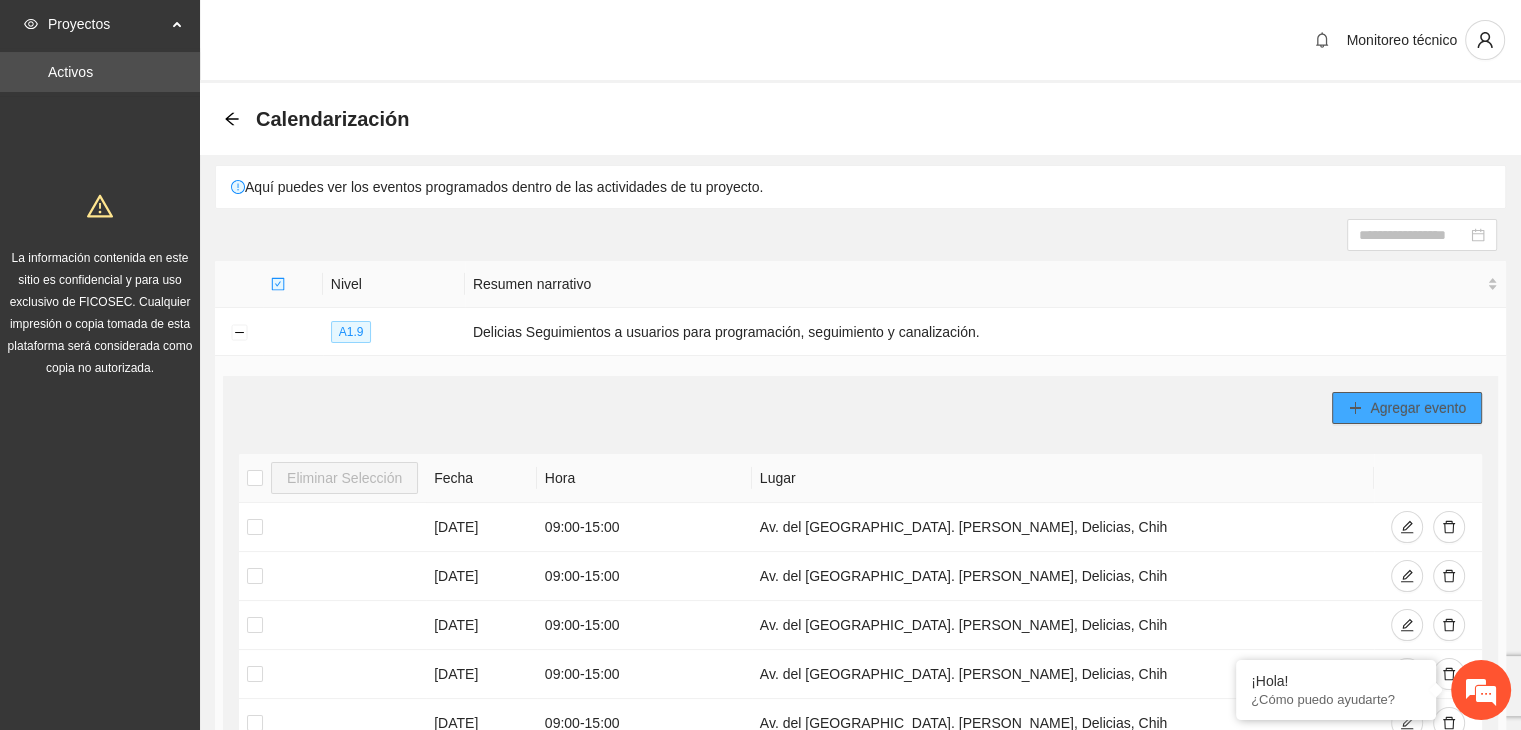 click on "Agregar evento" at bounding box center (1407, 408) 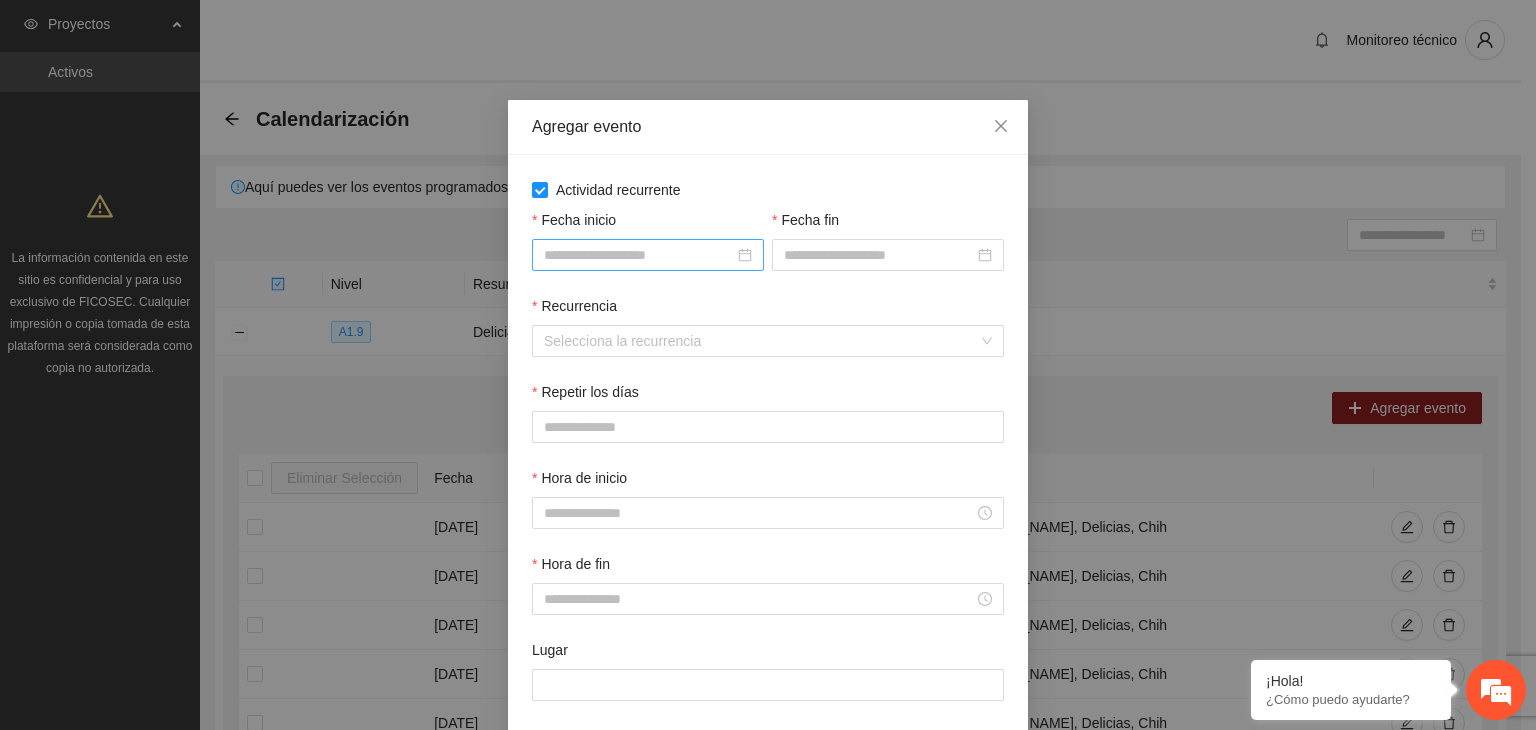 click on "Fecha inicio" at bounding box center [639, 255] 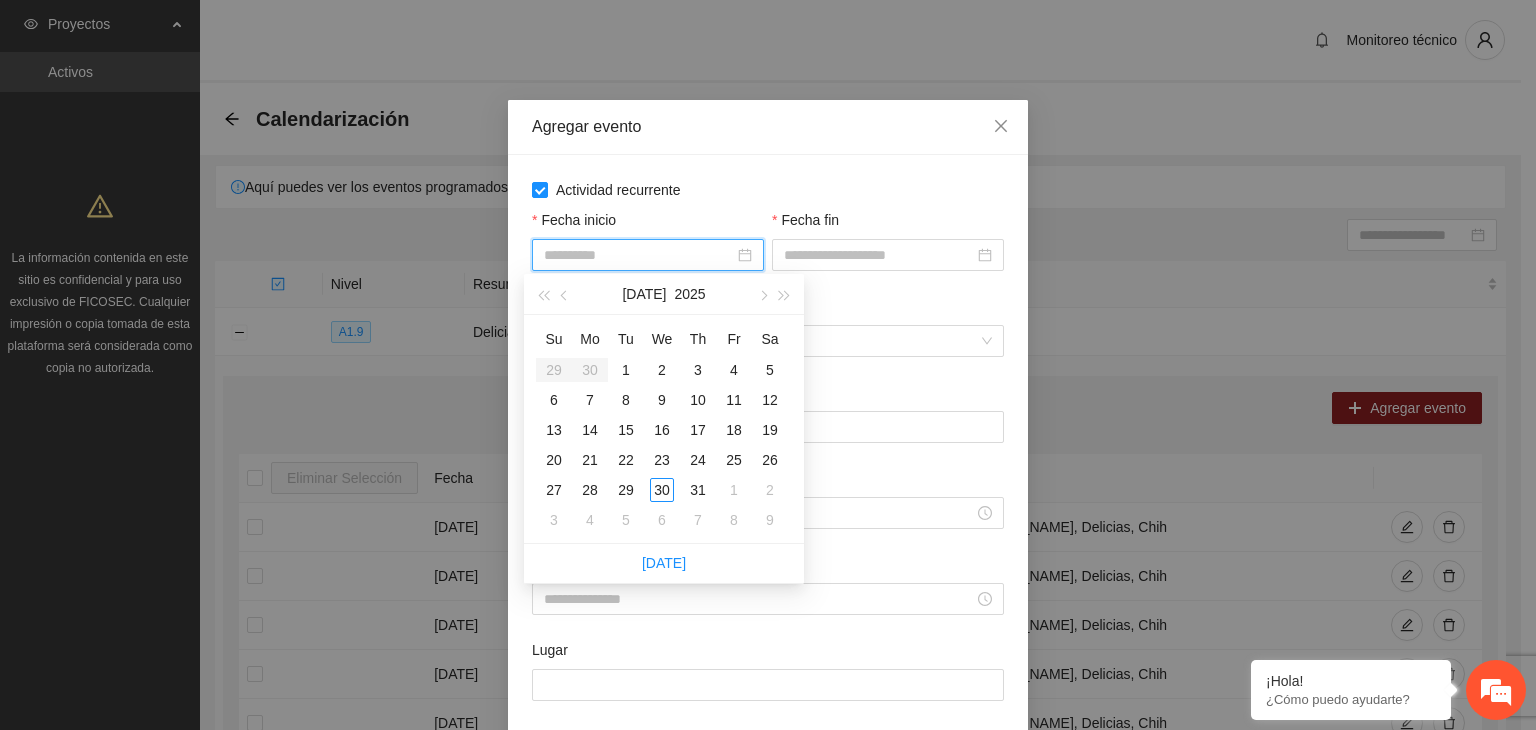type on "**********" 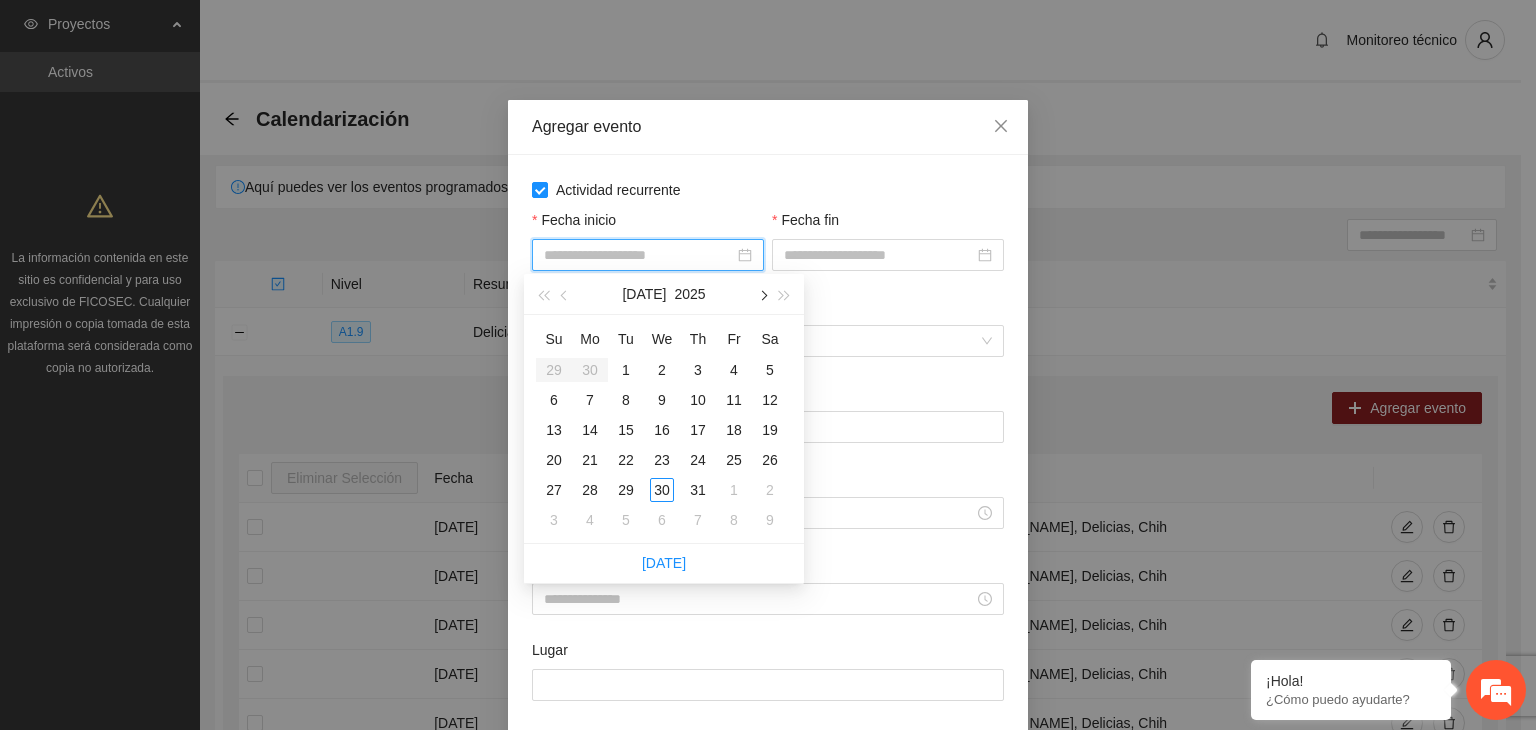 click at bounding box center (762, 294) 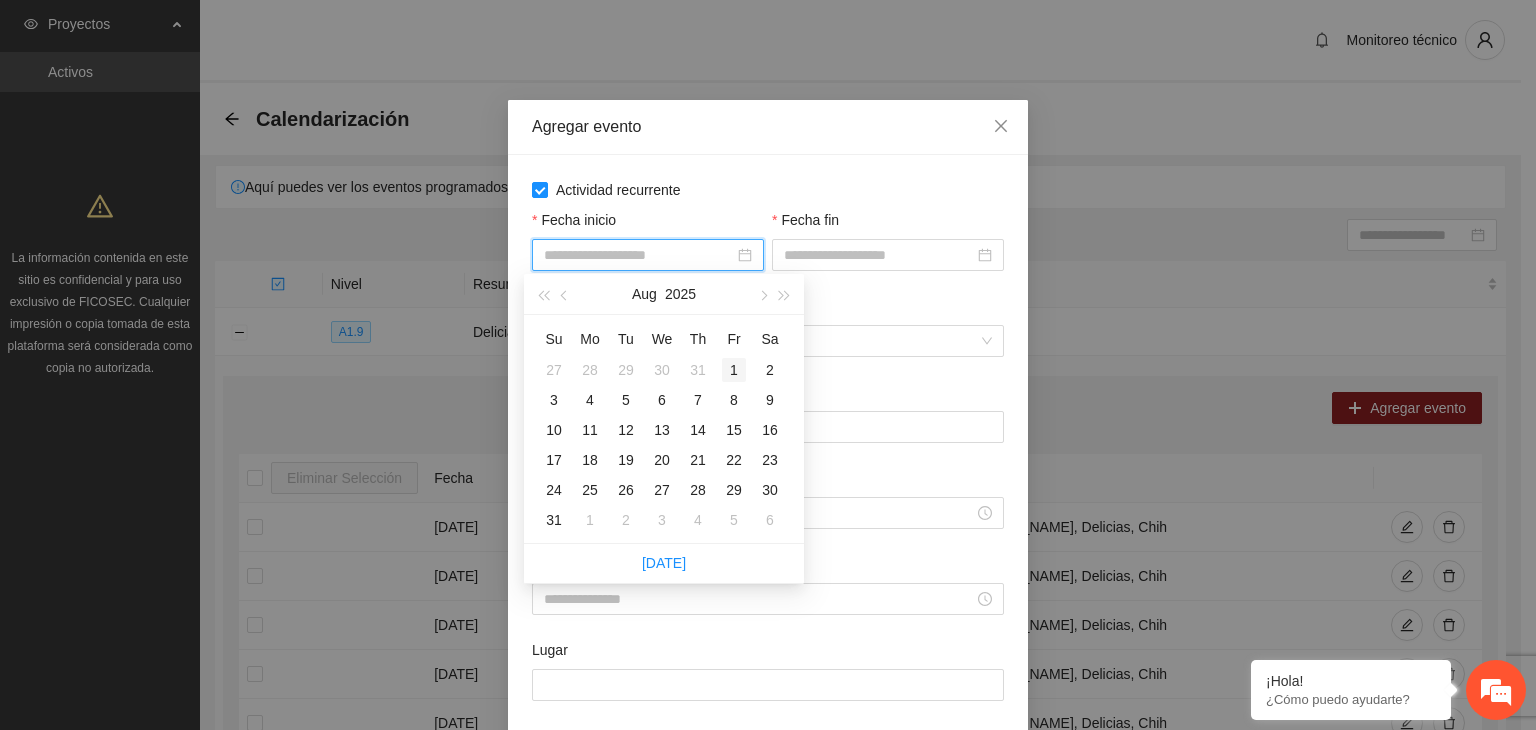 type on "**********" 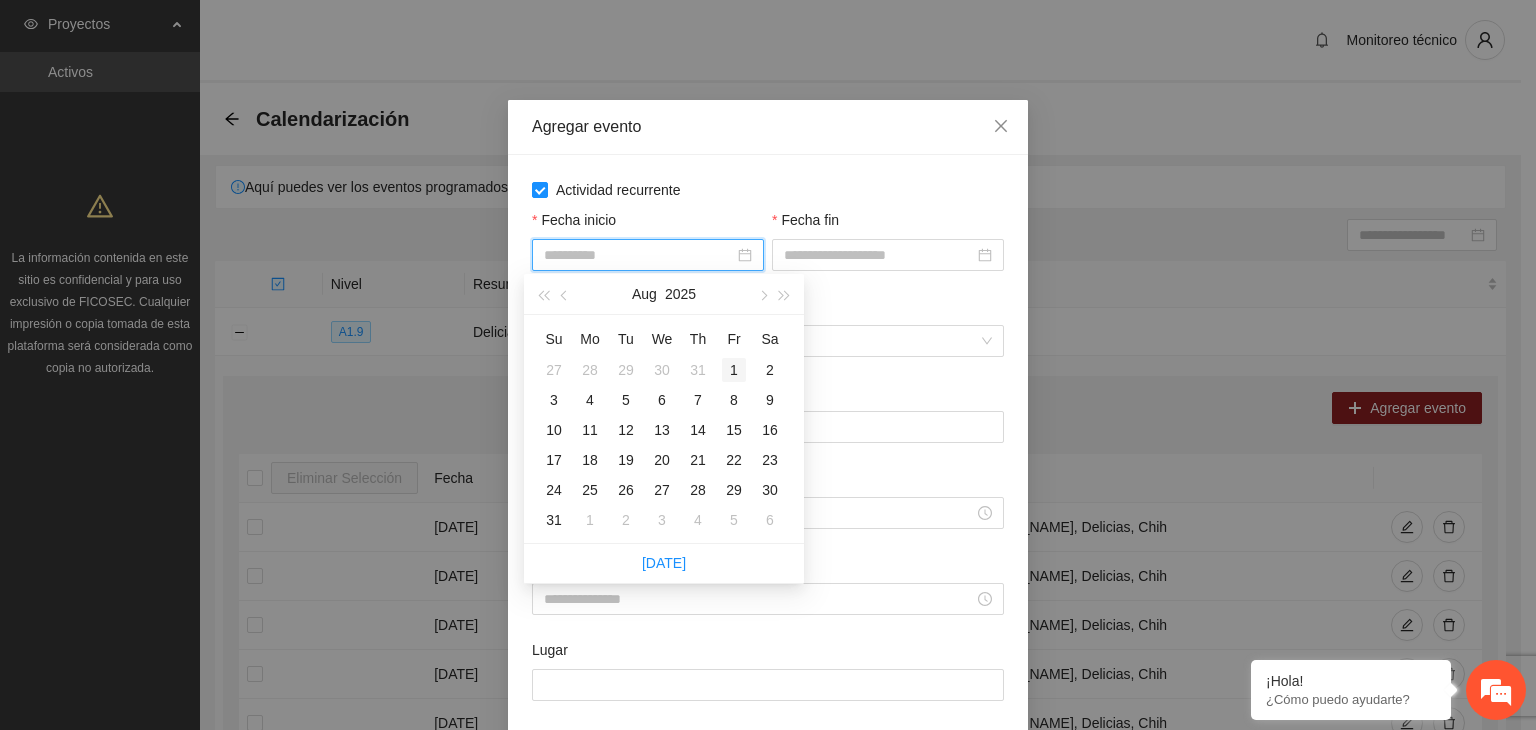 click on "1" at bounding box center (734, 370) 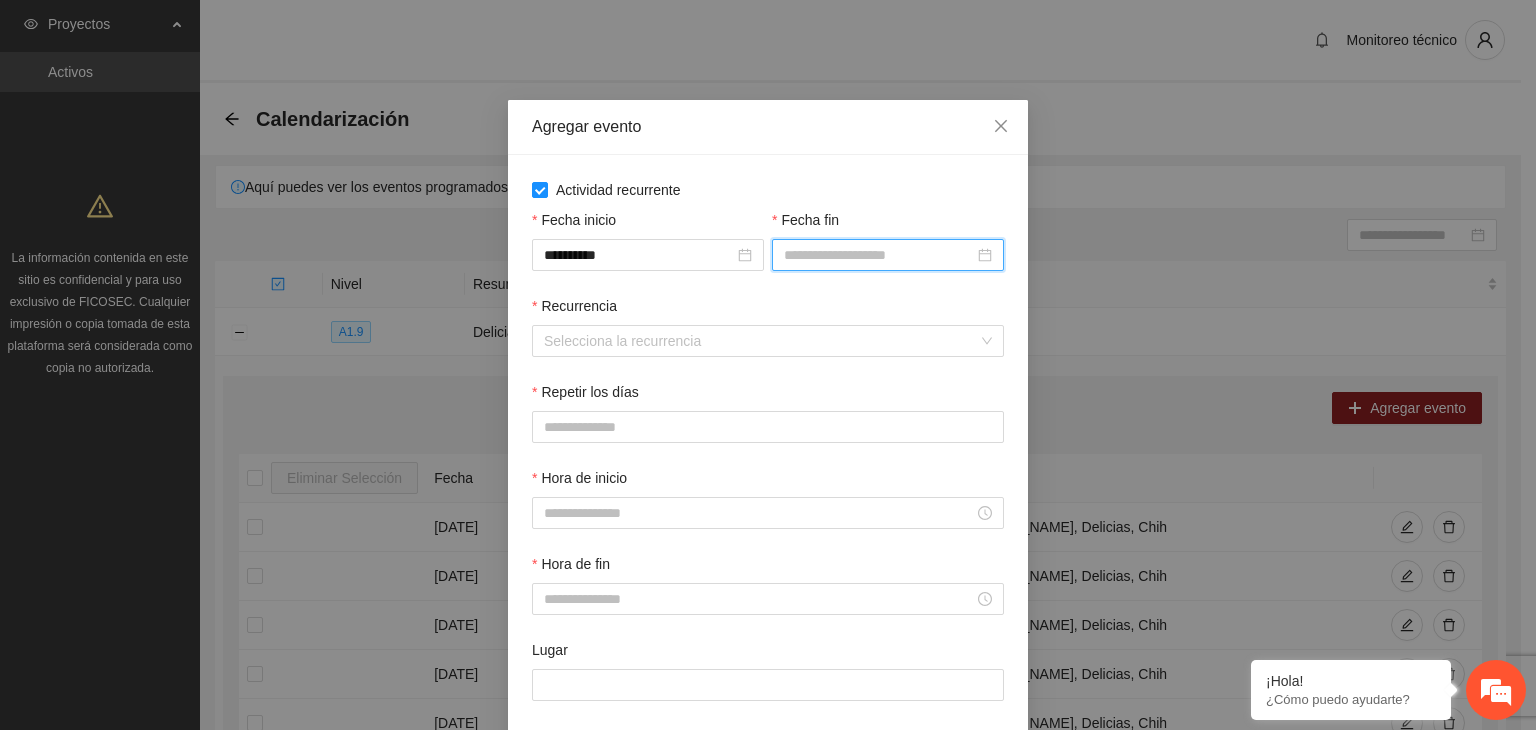 click on "Fecha fin" at bounding box center [879, 255] 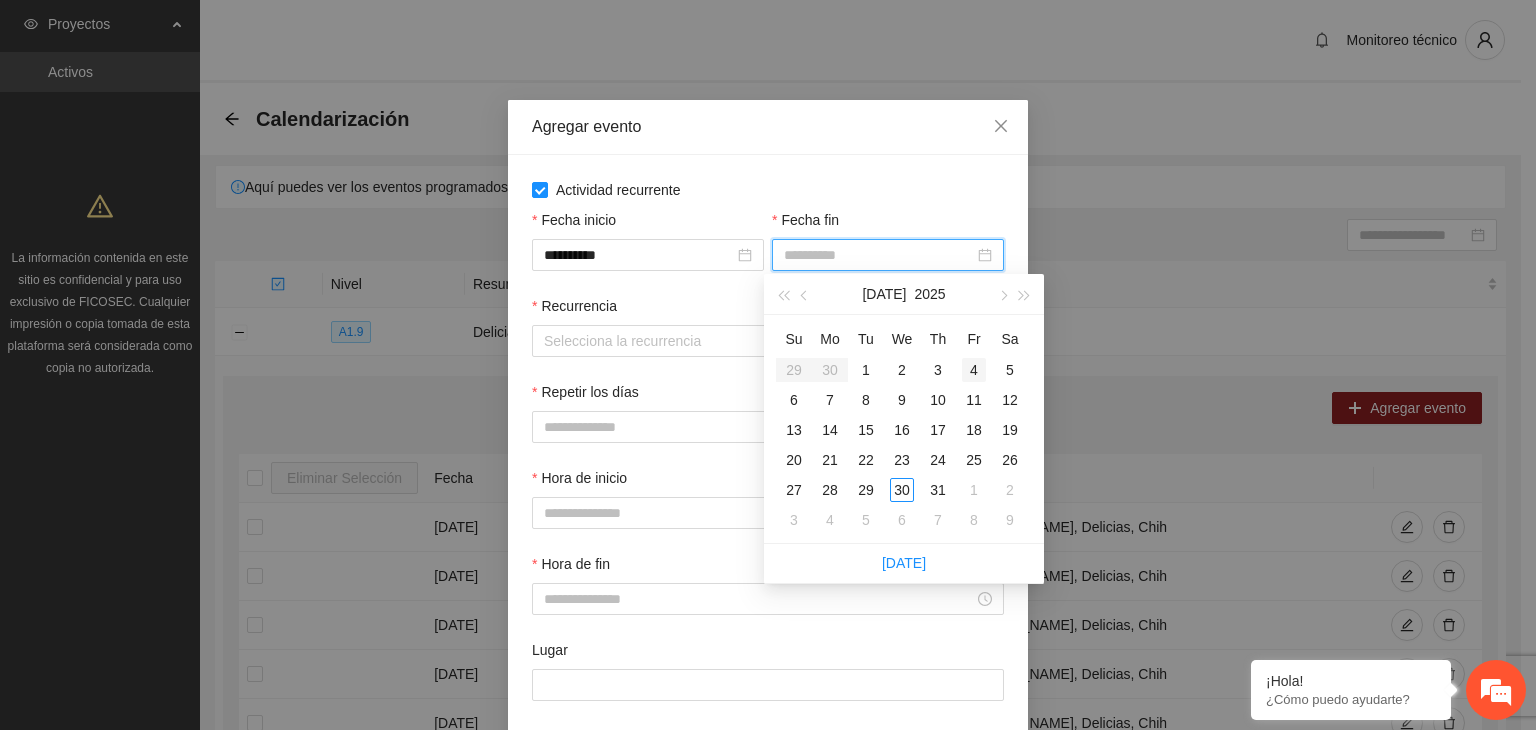type on "**********" 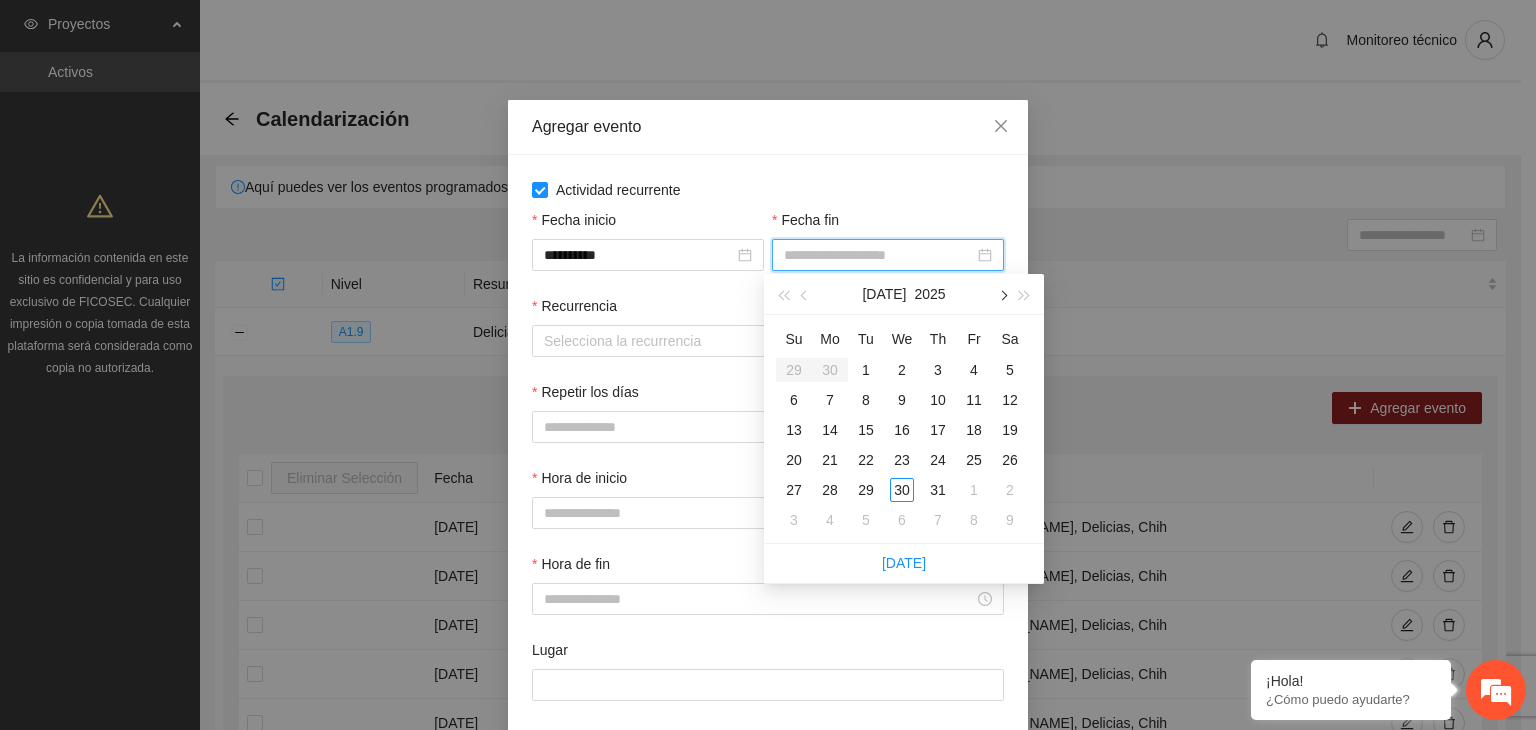 click at bounding box center [1002, 296] 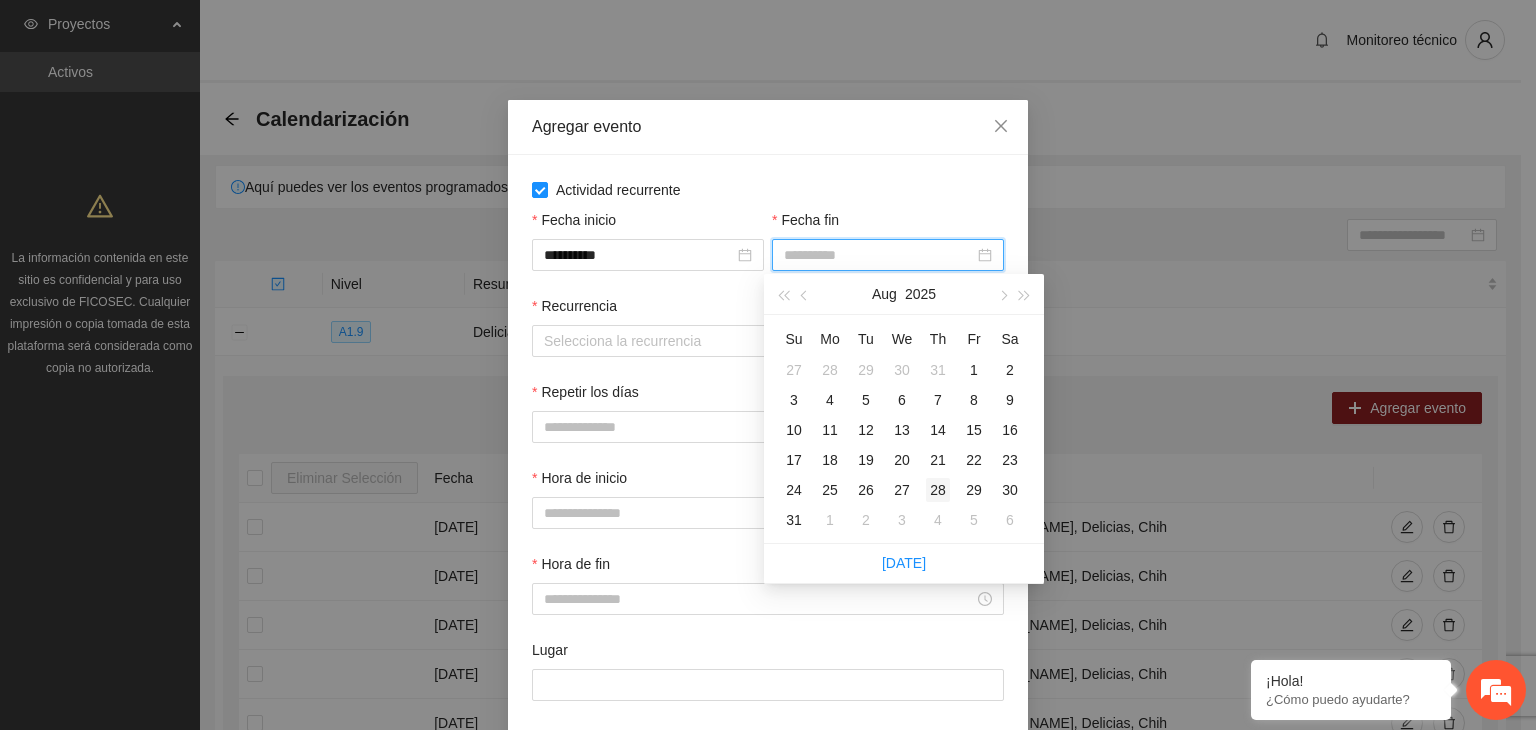 type on "**********" 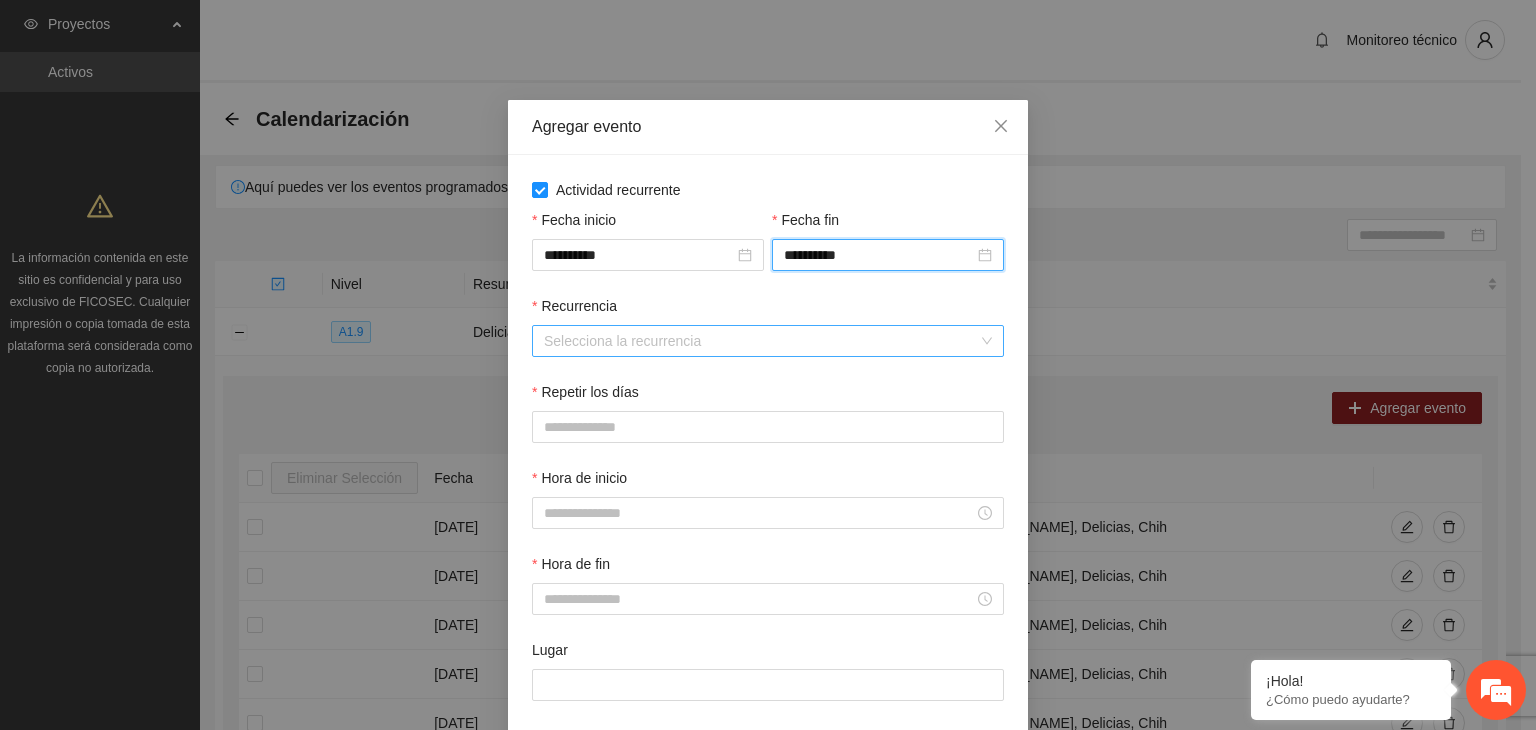 click on "Recurrencia" at bounding box center (761, 341) 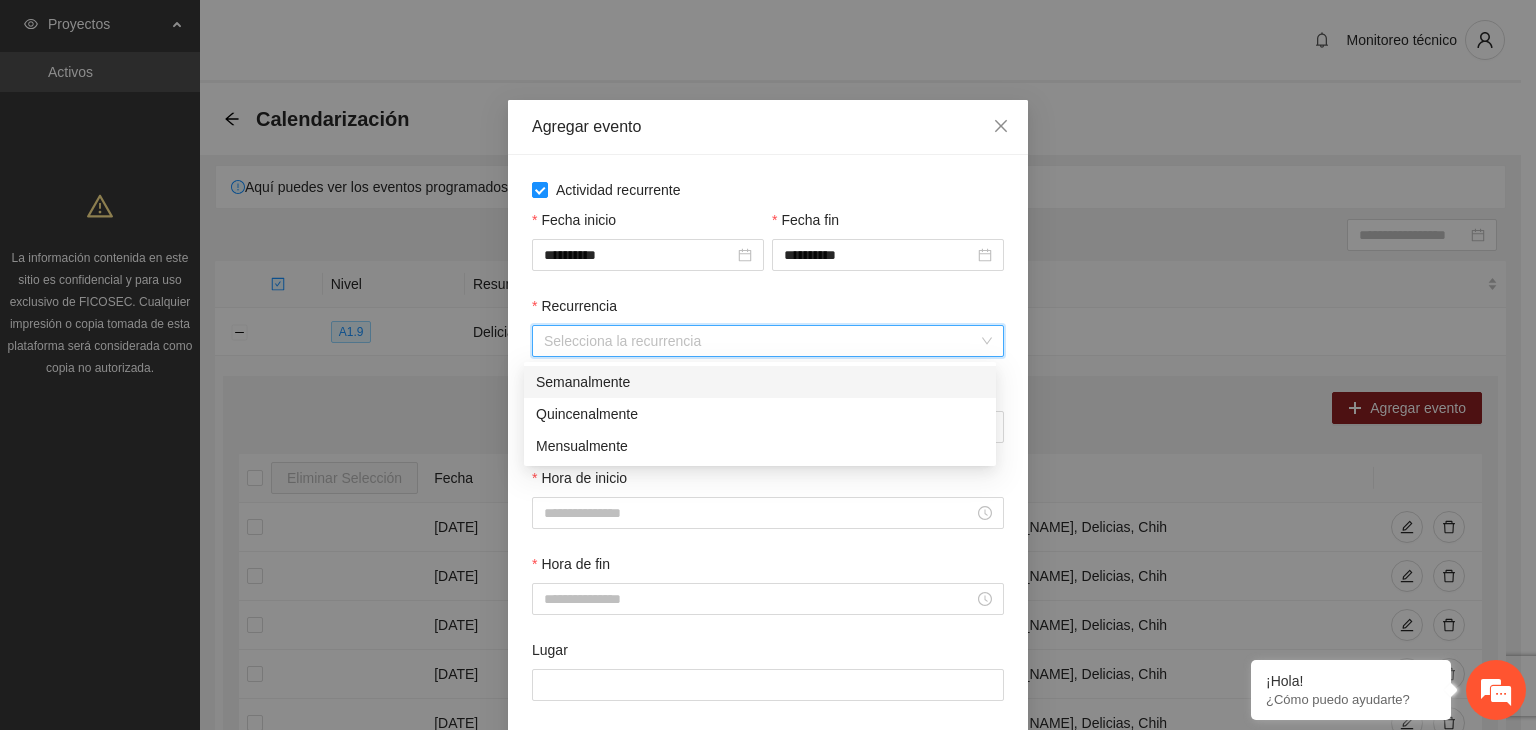 click on "Semanalmente" at bounding box center (760, 382) 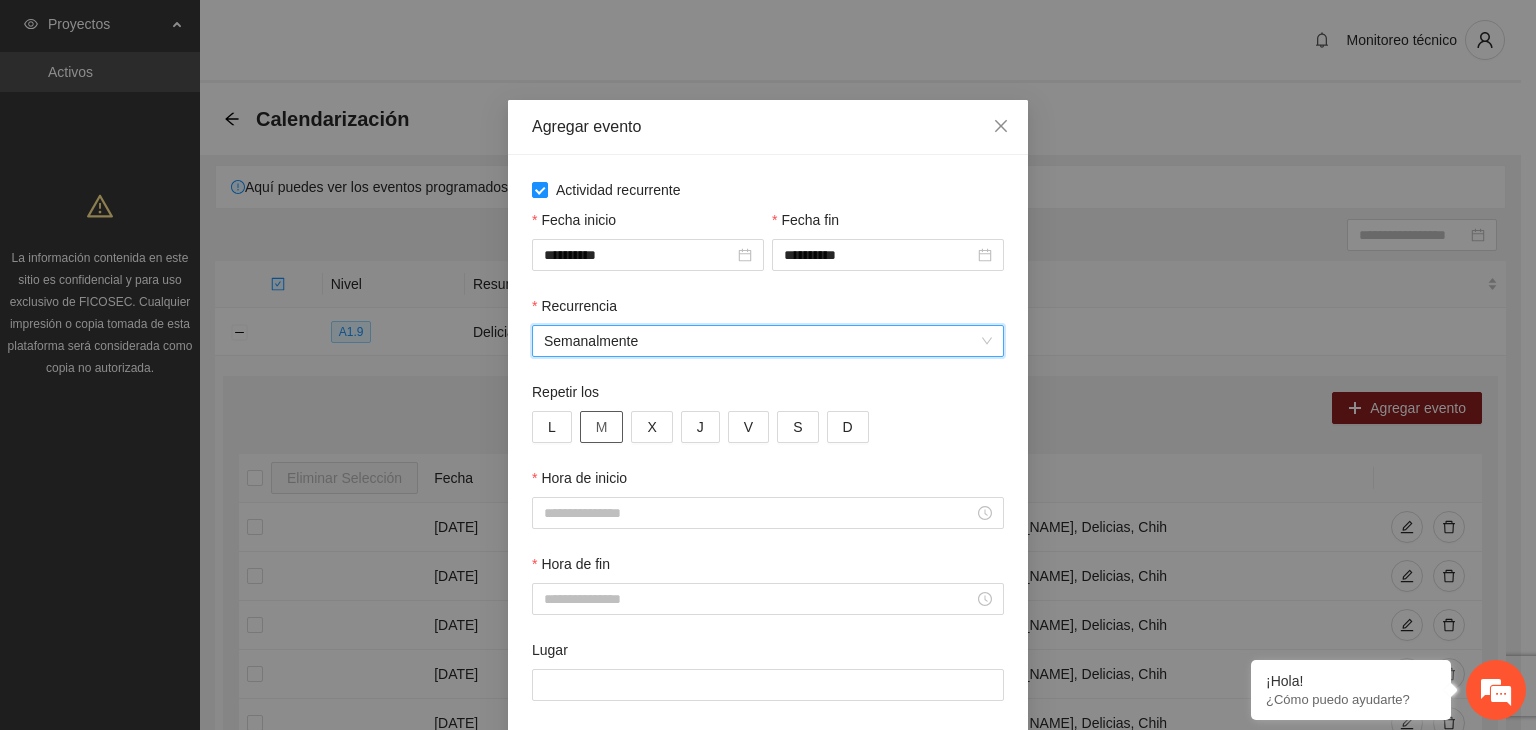 click on "M" at bounding box center (602, 427) 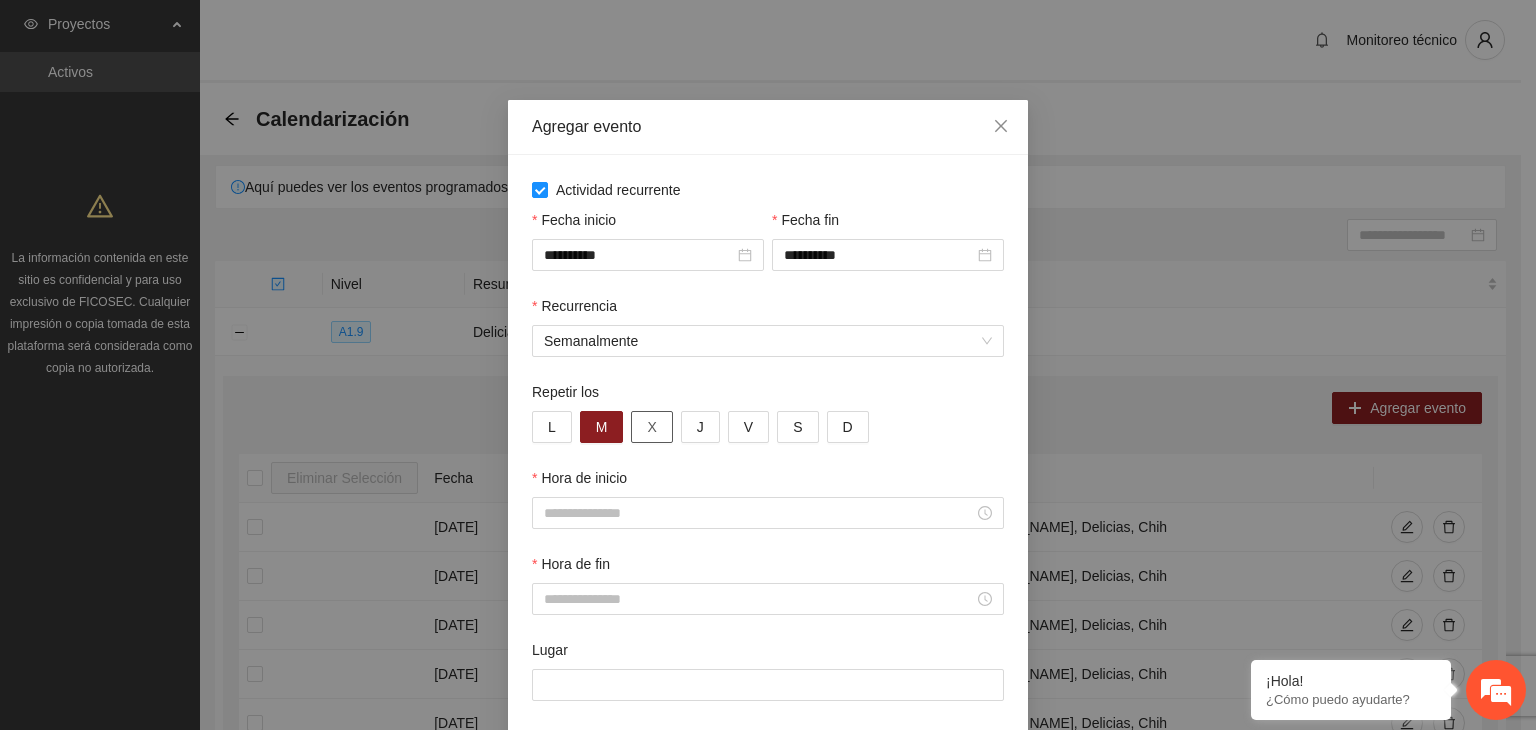 click on "X" at bounding box center [651, 427] 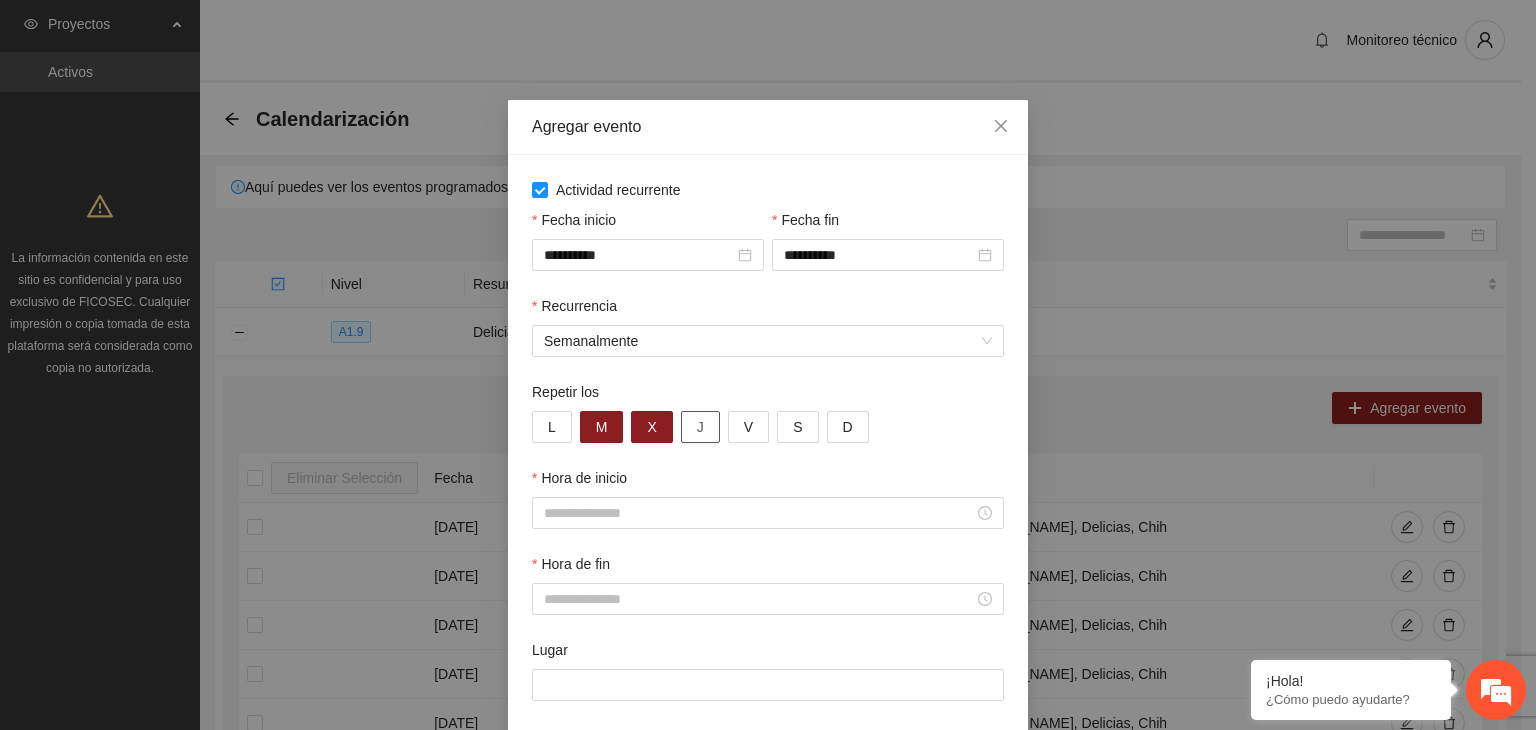 click on "J" at bounding box center [700, 427] 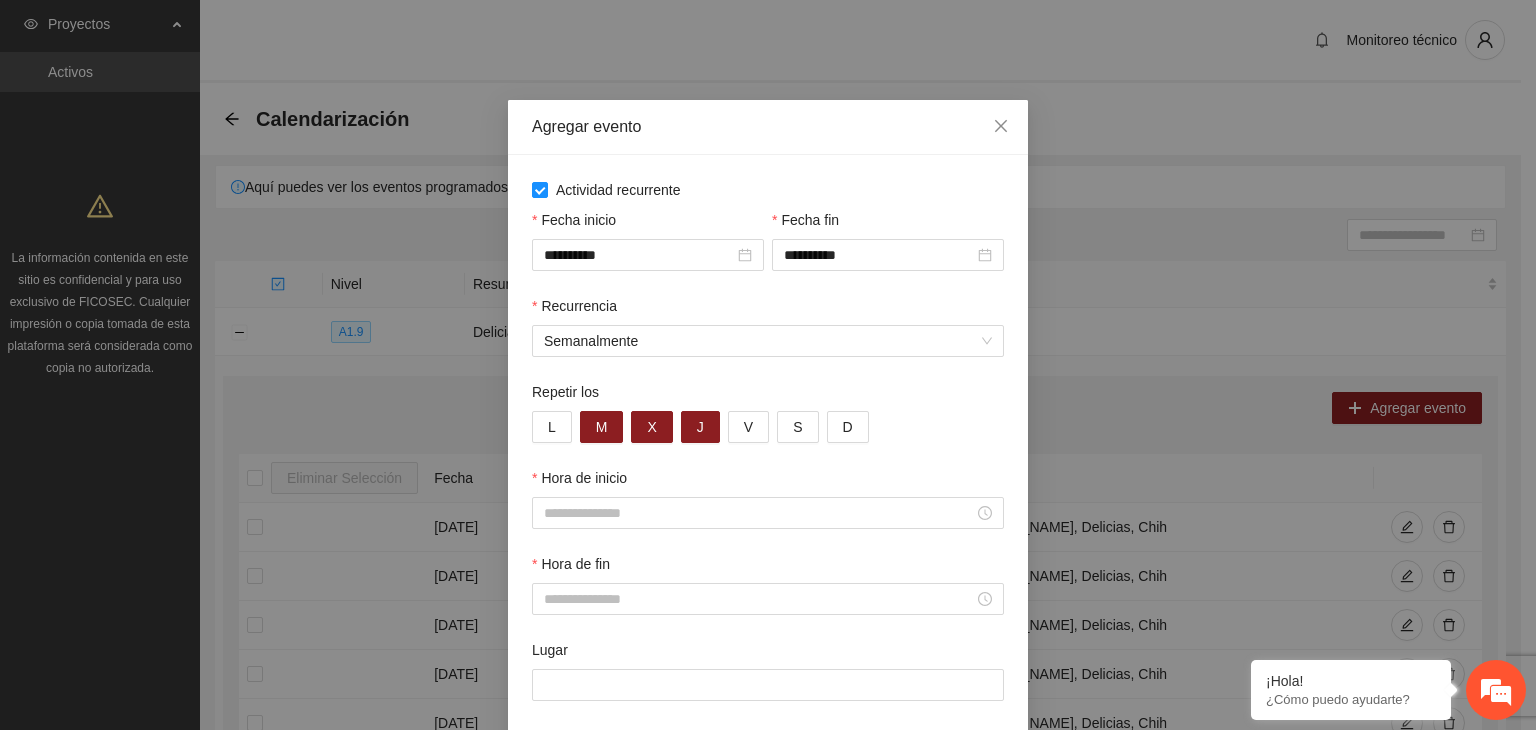 click on "L M X J V S D" at bounding box center (768, 427) 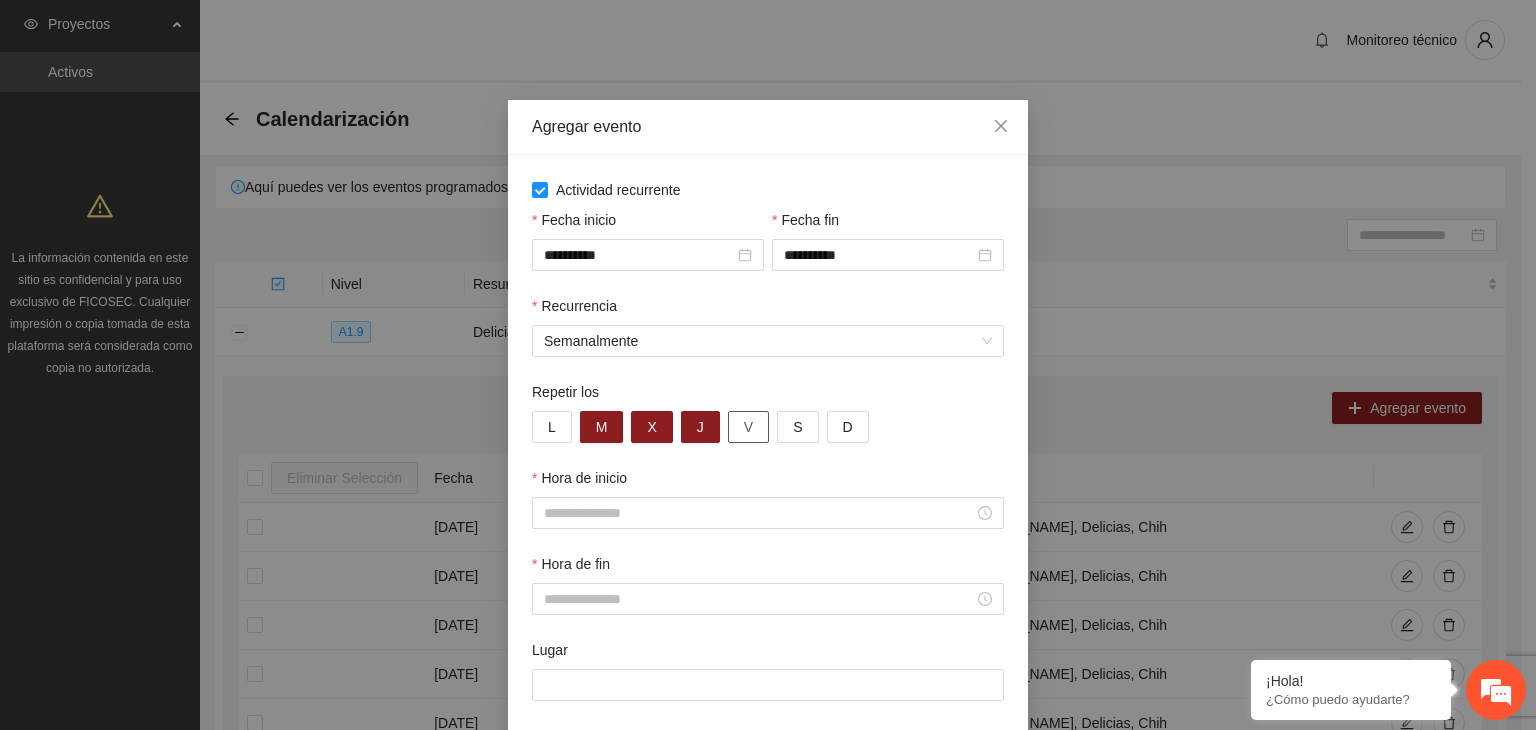 click on "V" at bounding box center [748, 427] 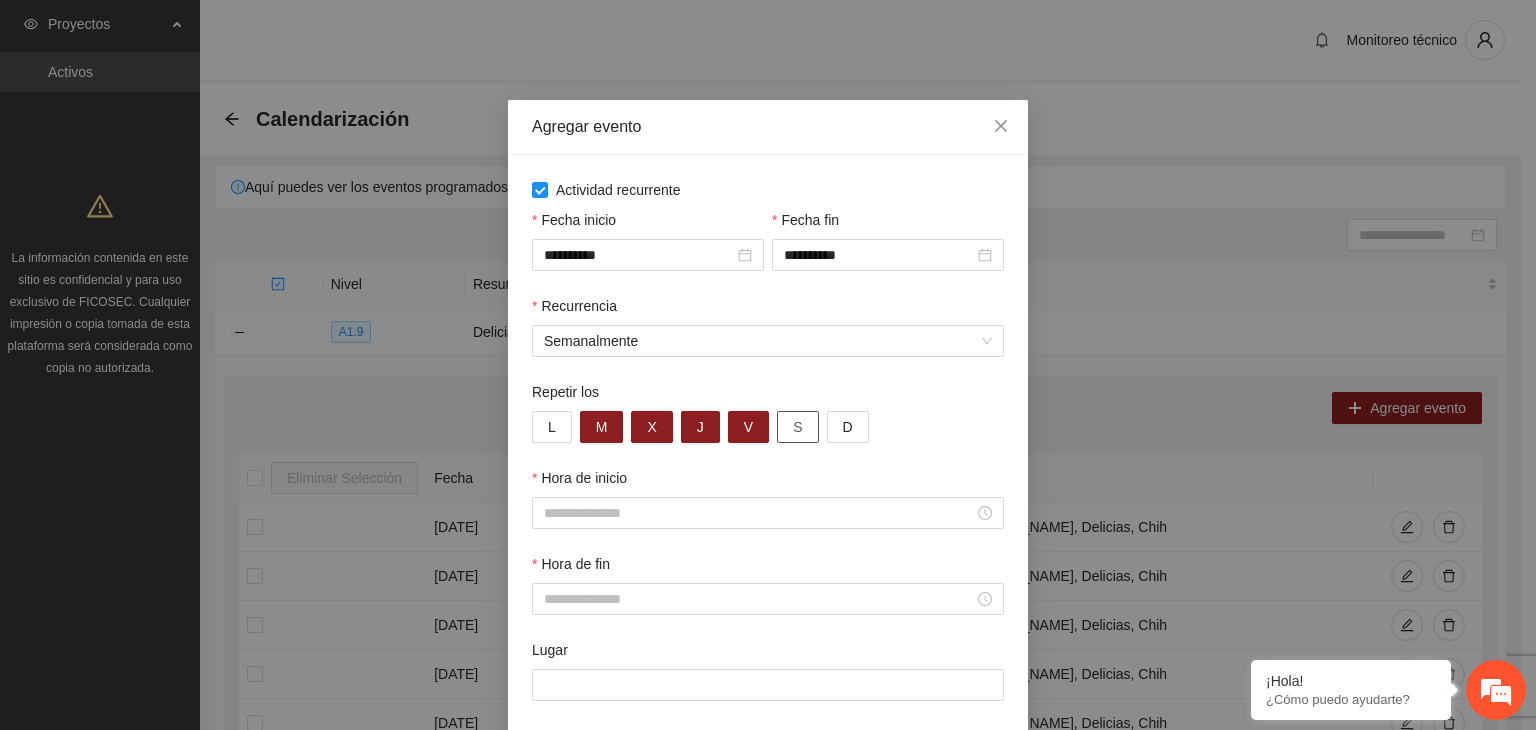 click on "S" at bounding box center [797, 427] 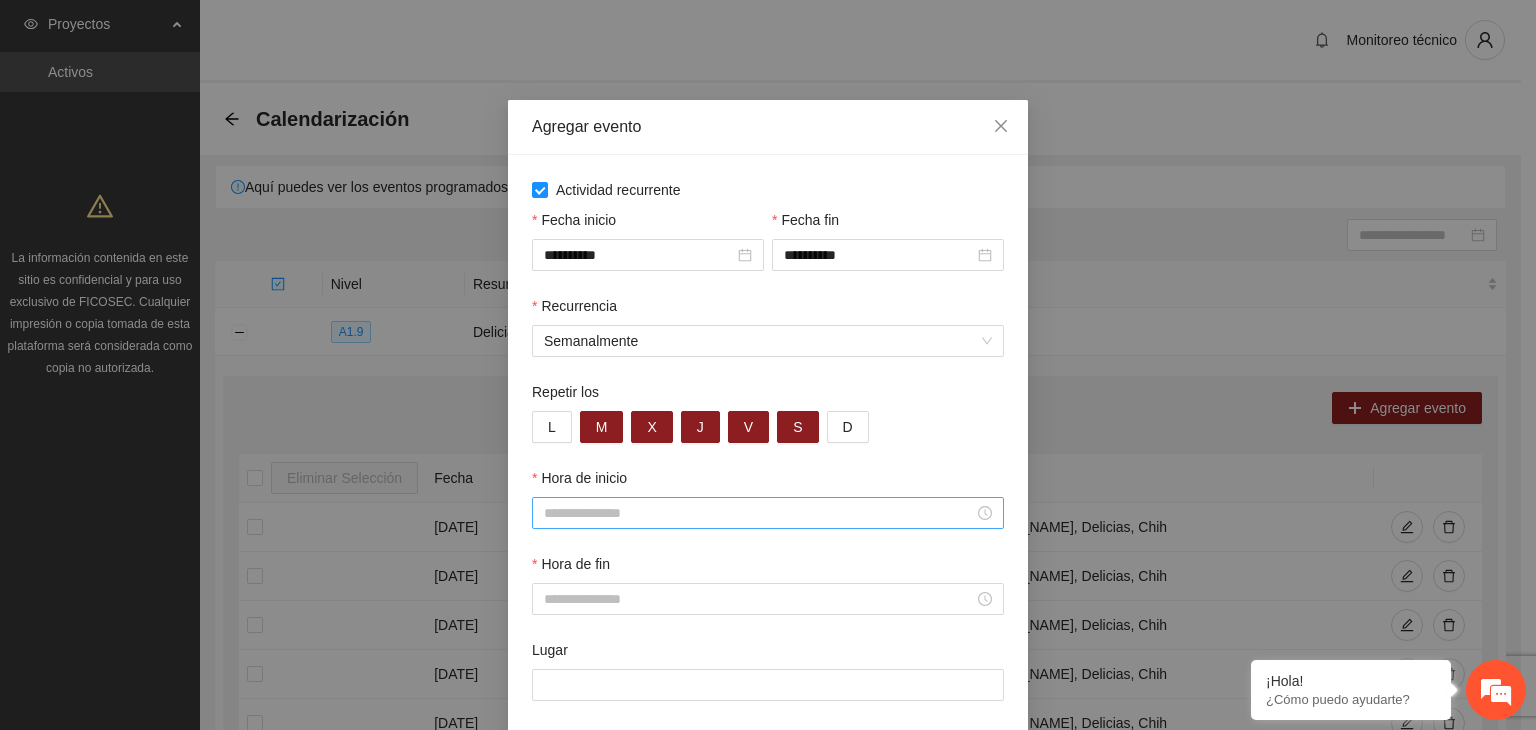 click at bounding box center [768, 513] 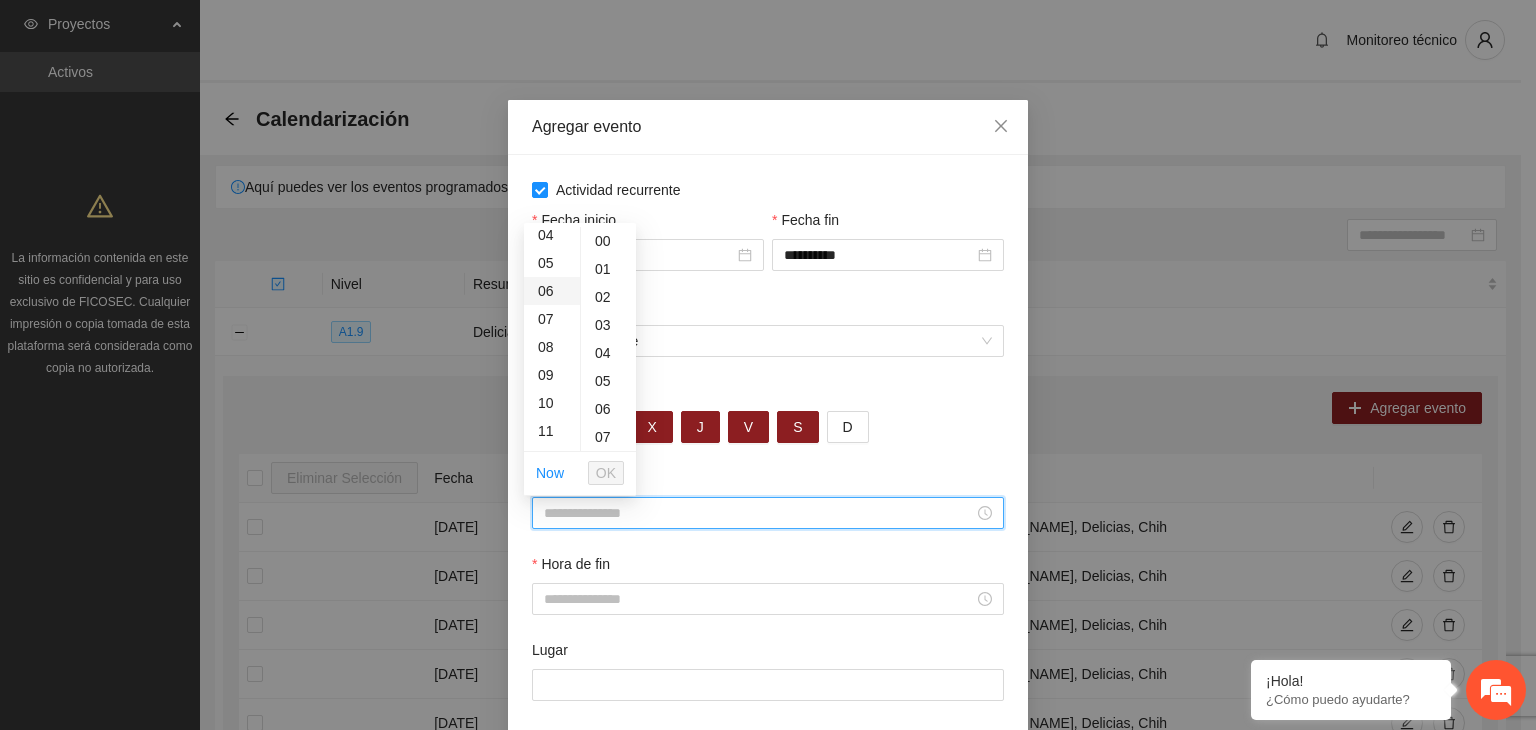 scroll, scrollTop: 120, scrollLeft: 0, axis: vertical 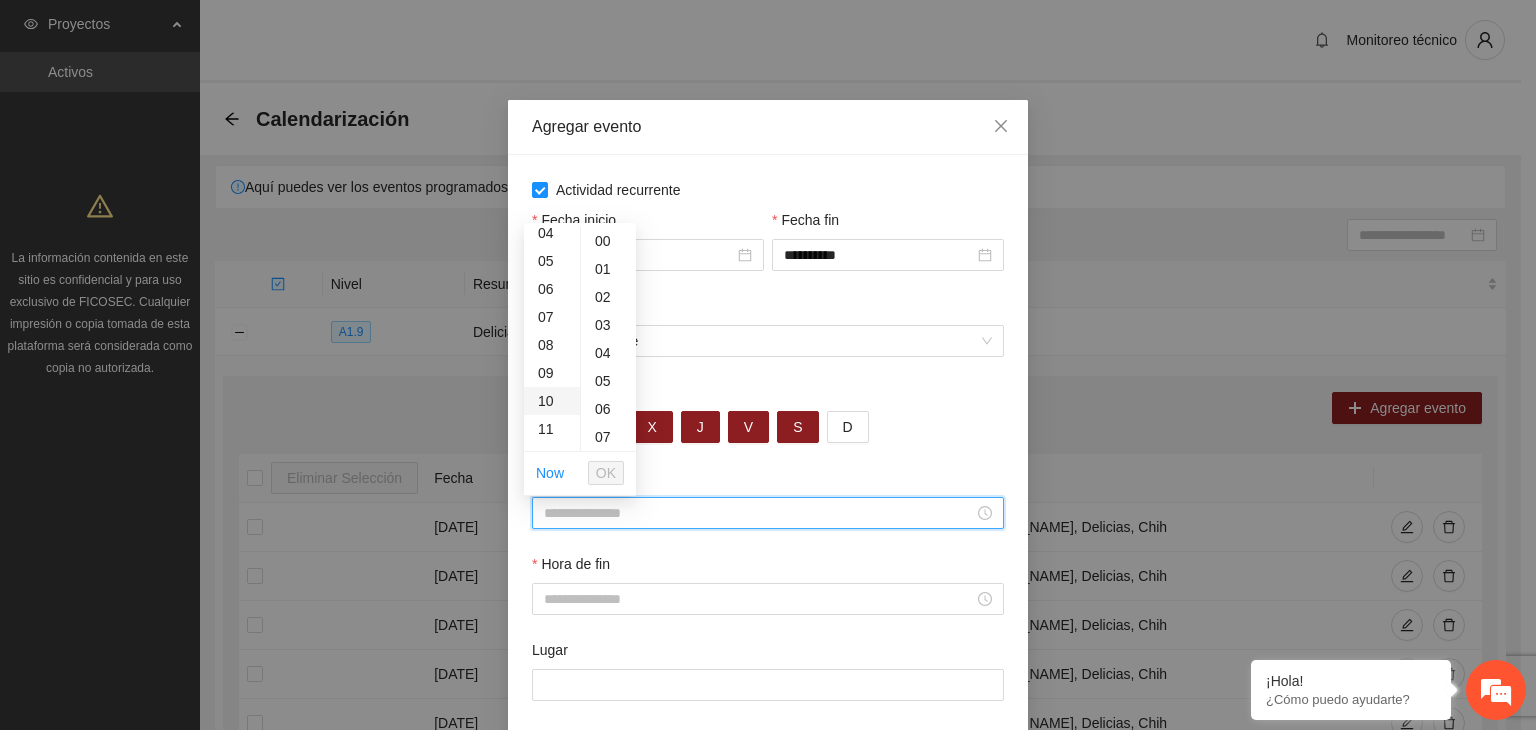 click on "10" at bounding box center (552, 401) 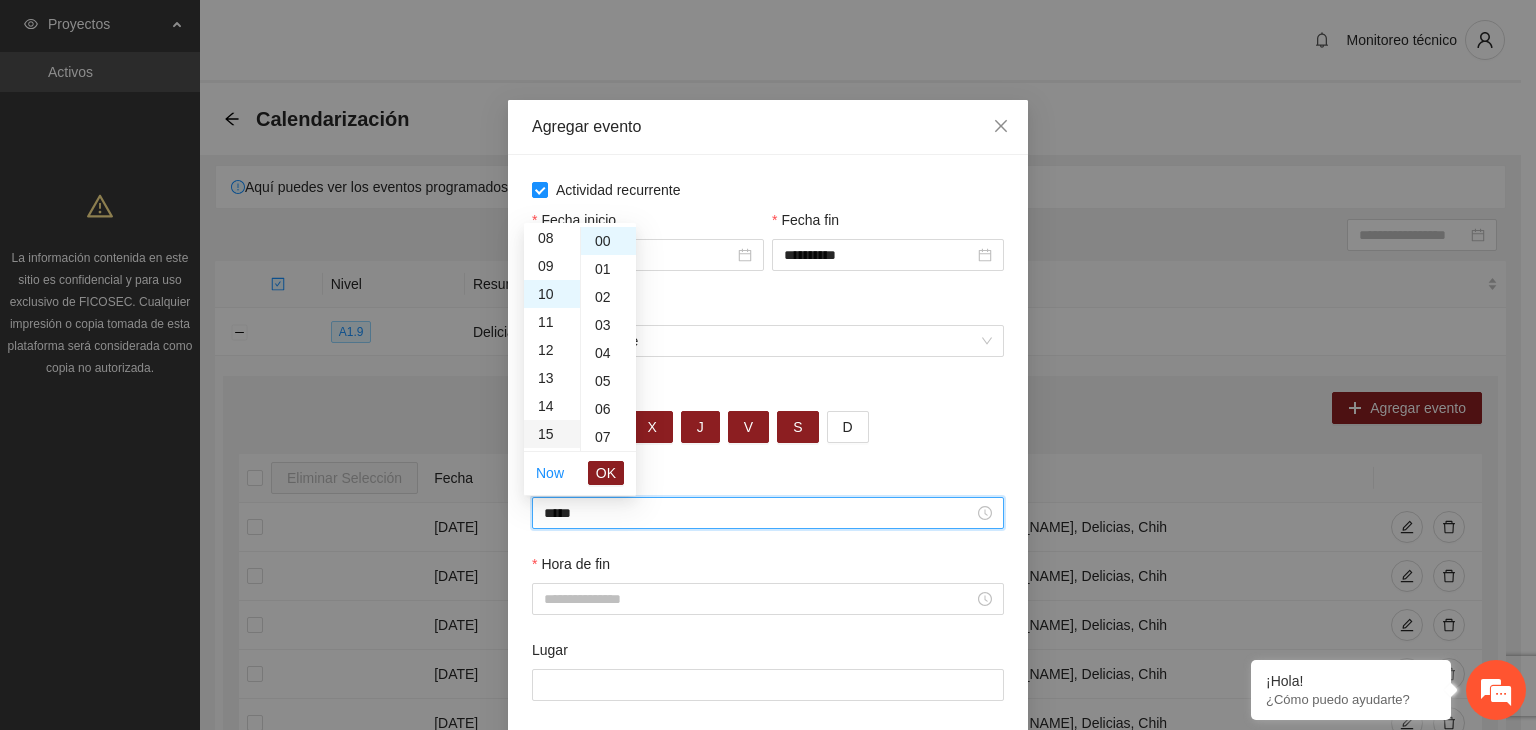 scroll, scrollTop: 280, scrollLeft: 0, axis: vertical 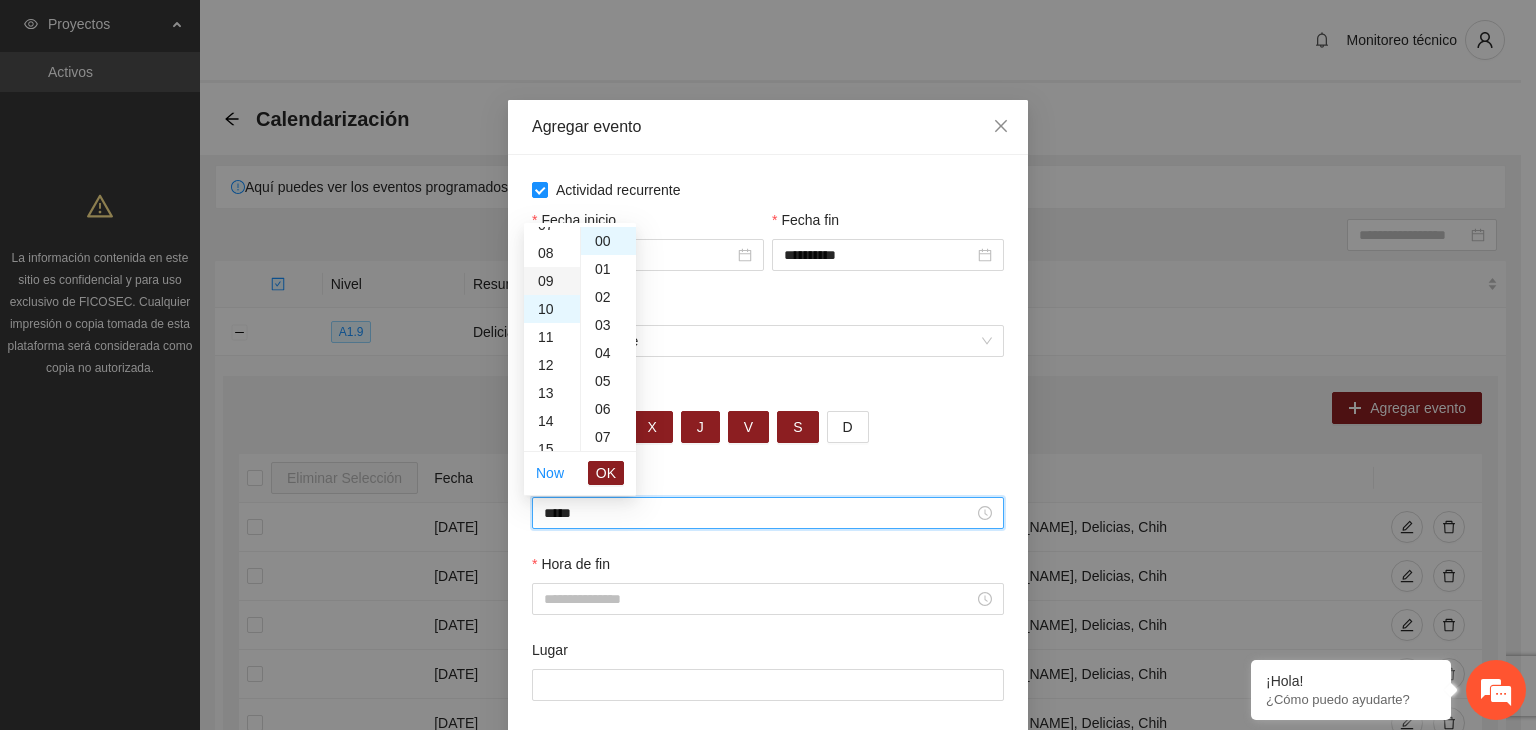 click on "09" at bounding box center (552, 281) 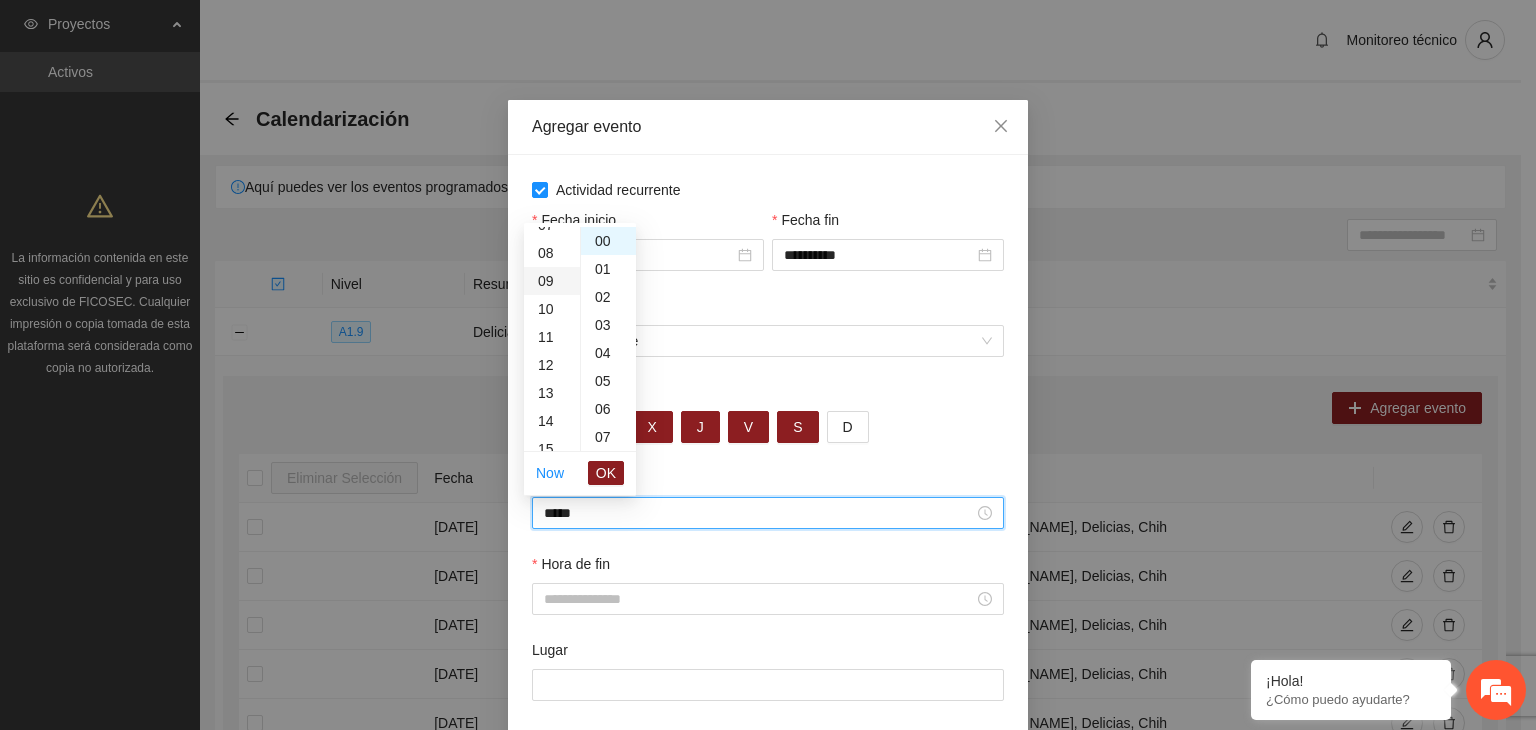 scroll, scrollTop: 252, scrollLeft: 0, axis: vertical 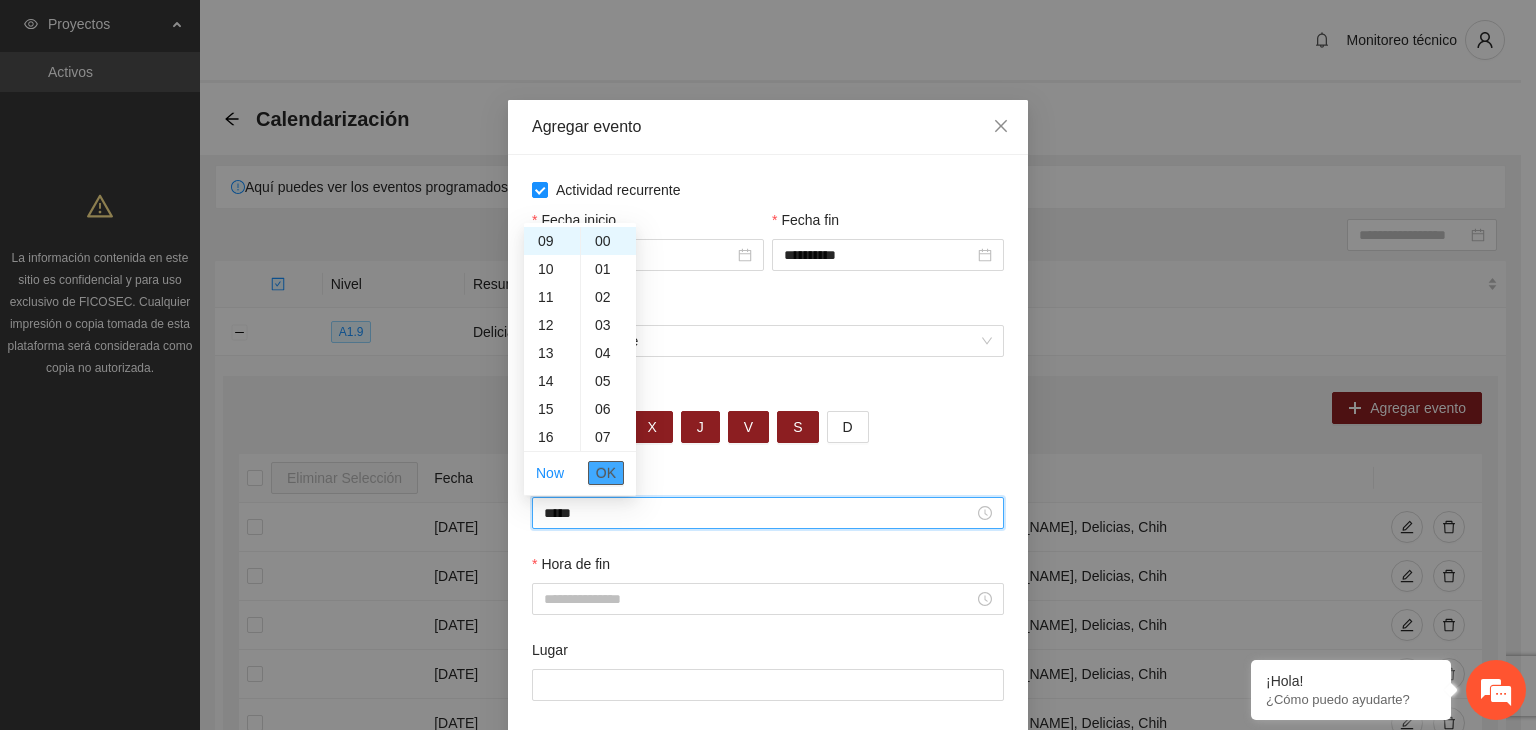 click on "OK" at bounding box center (606, 473) 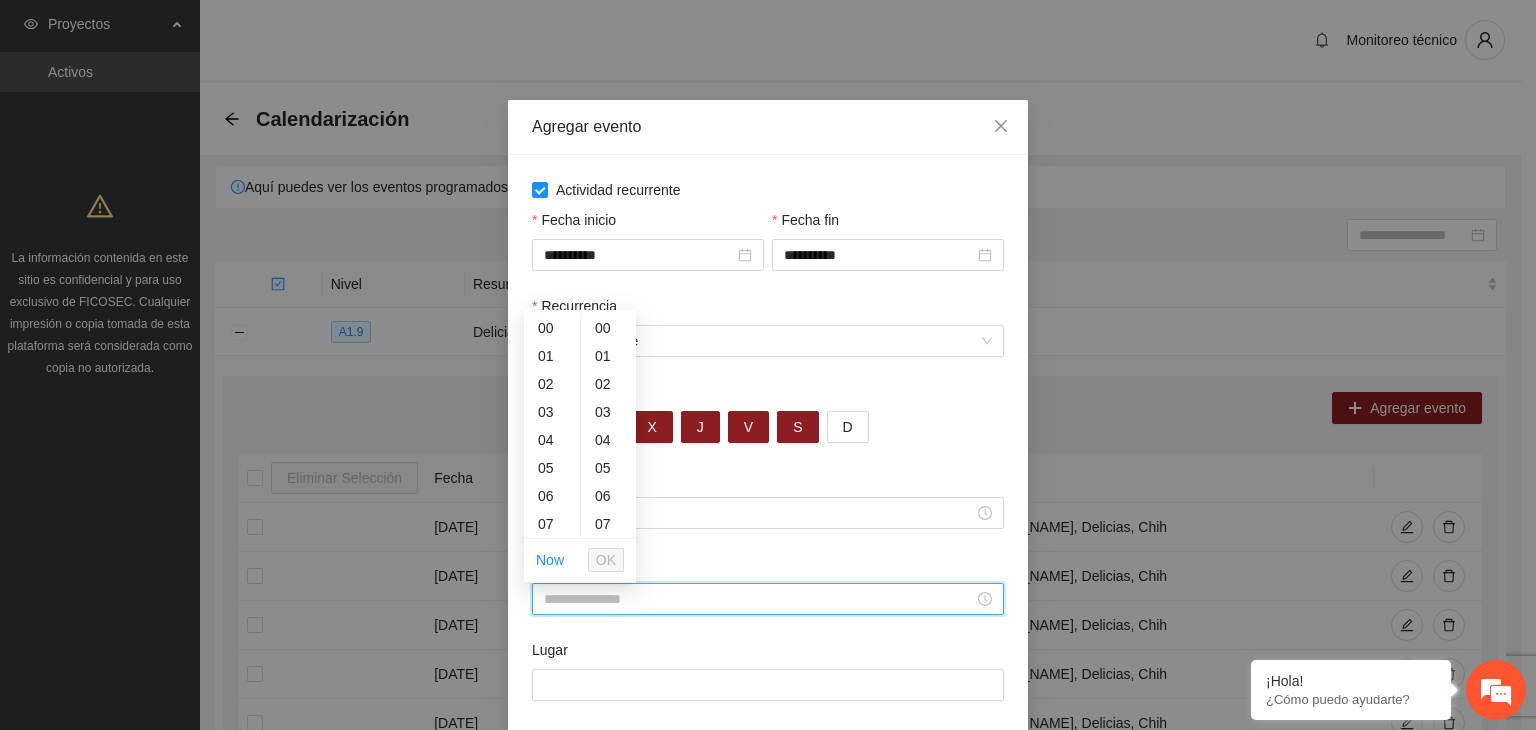 click on "Hora de fin" at bounding box center (759, 599) 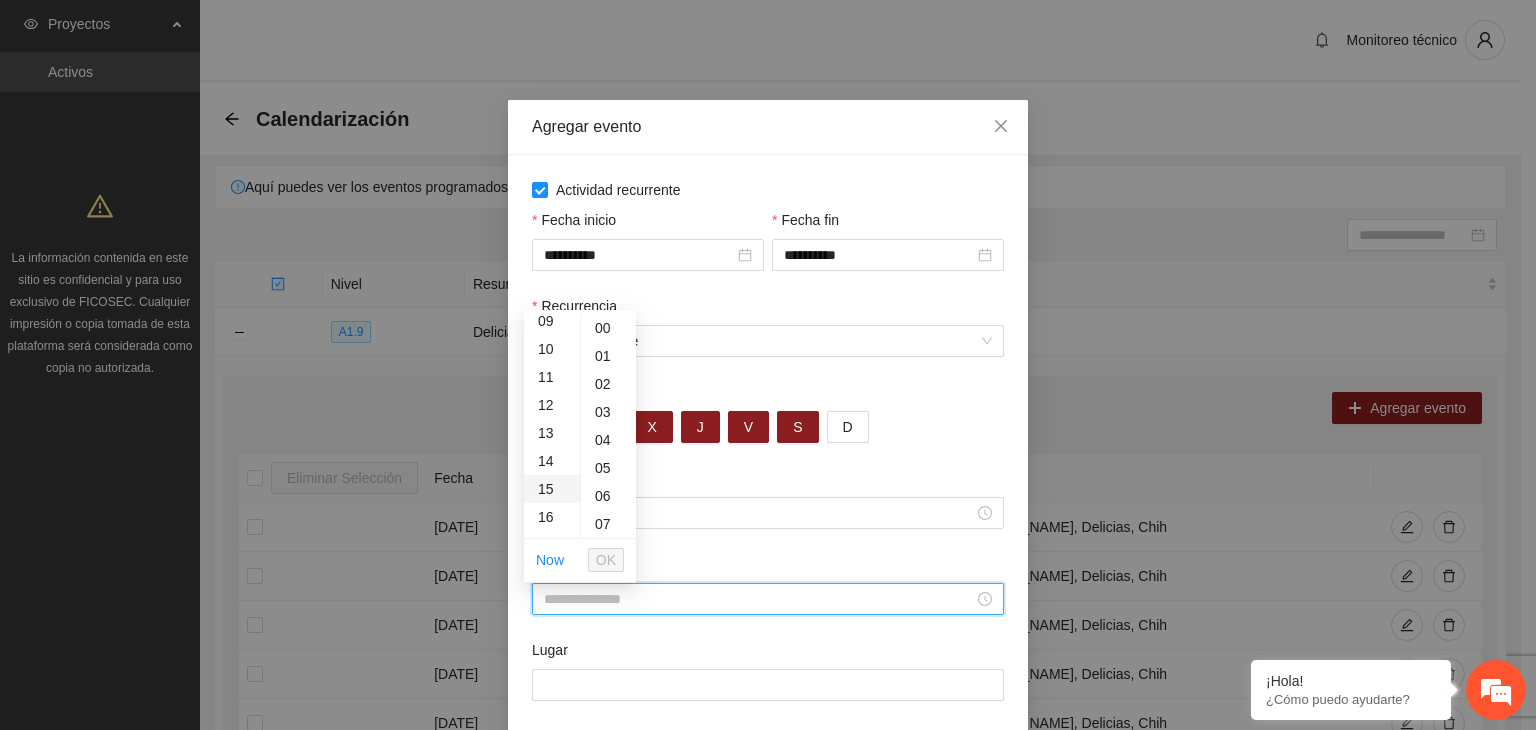 click on "15" at bounding box center (552, 489) 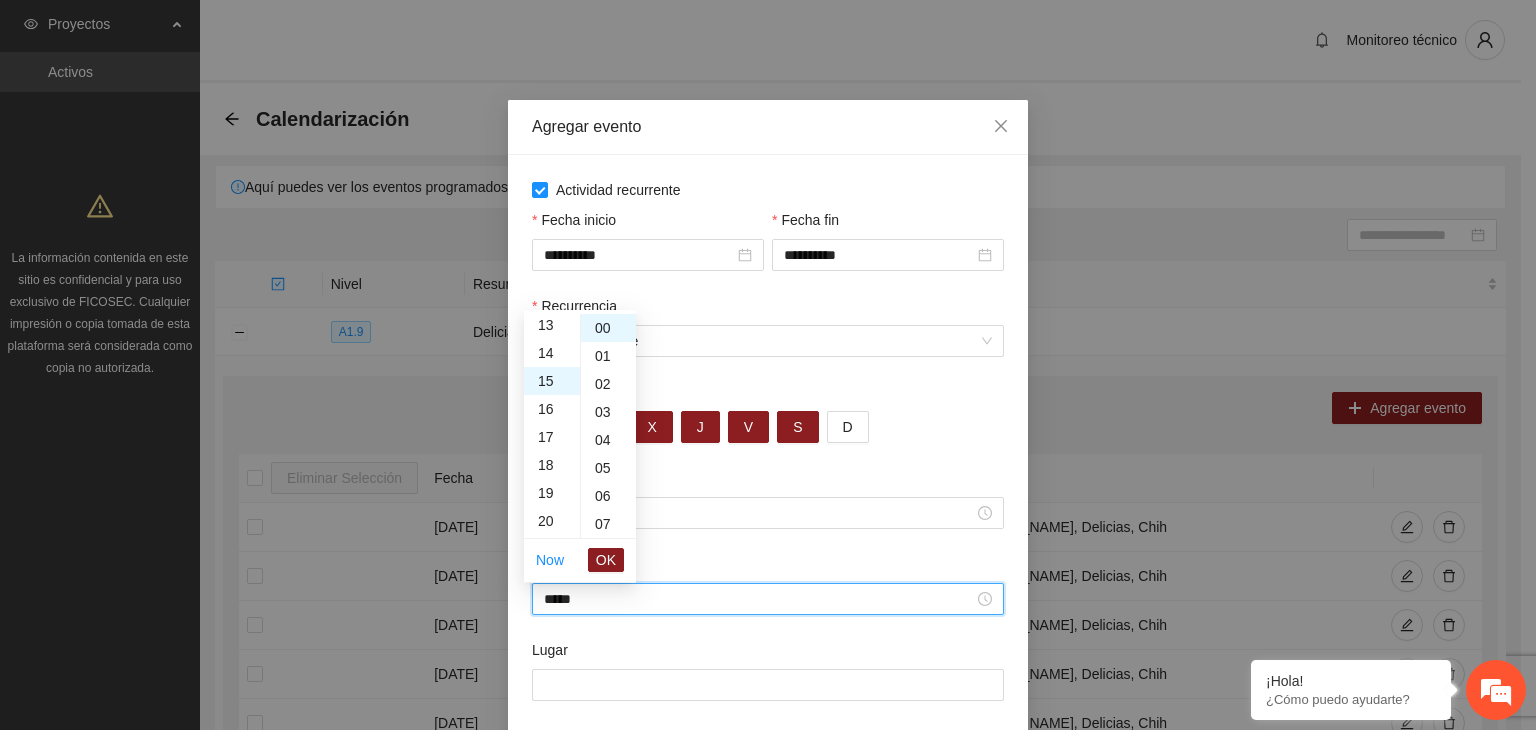 scroll, scrollTop: 420, scrollLeft: 0, axis: vertical 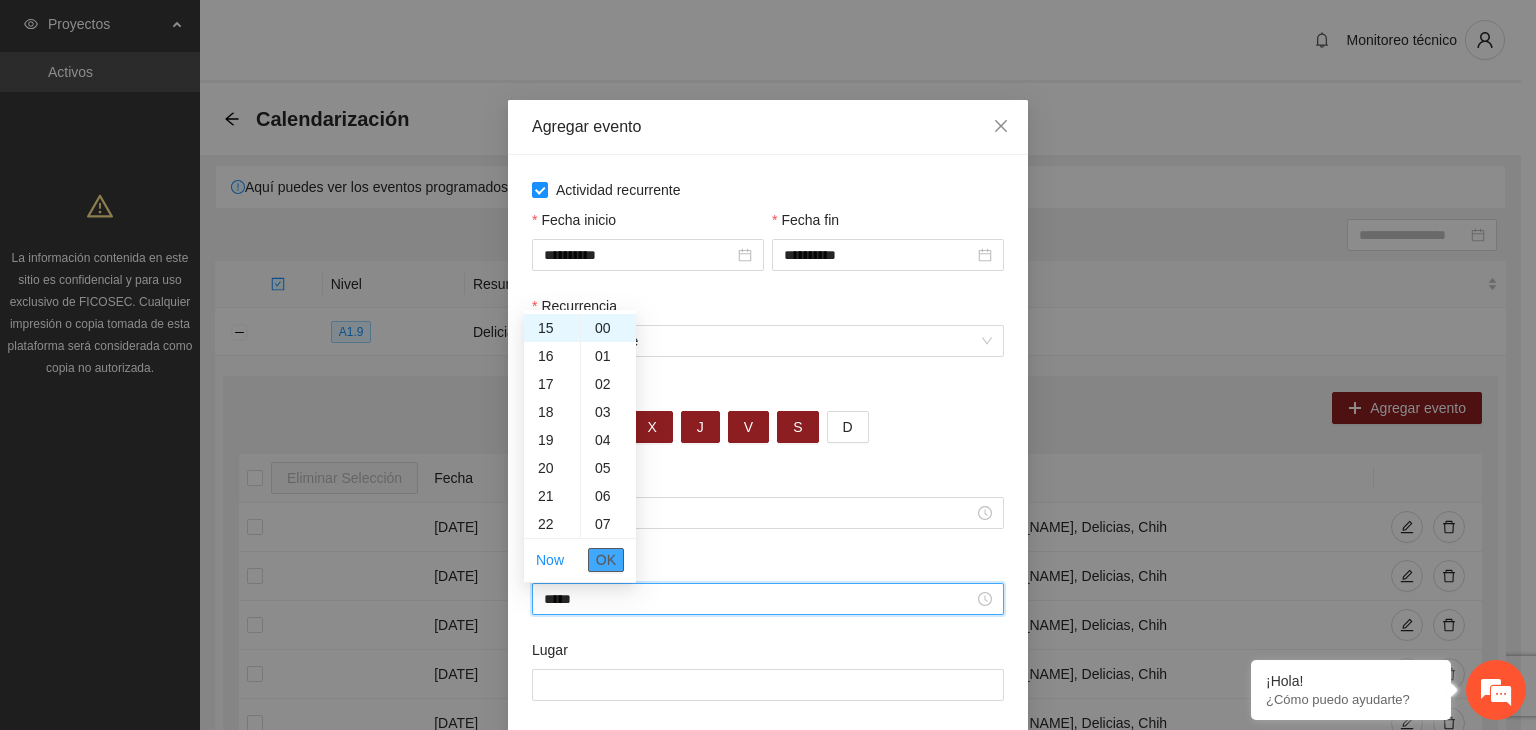 click on "OK" at bounding box center (606, 560) 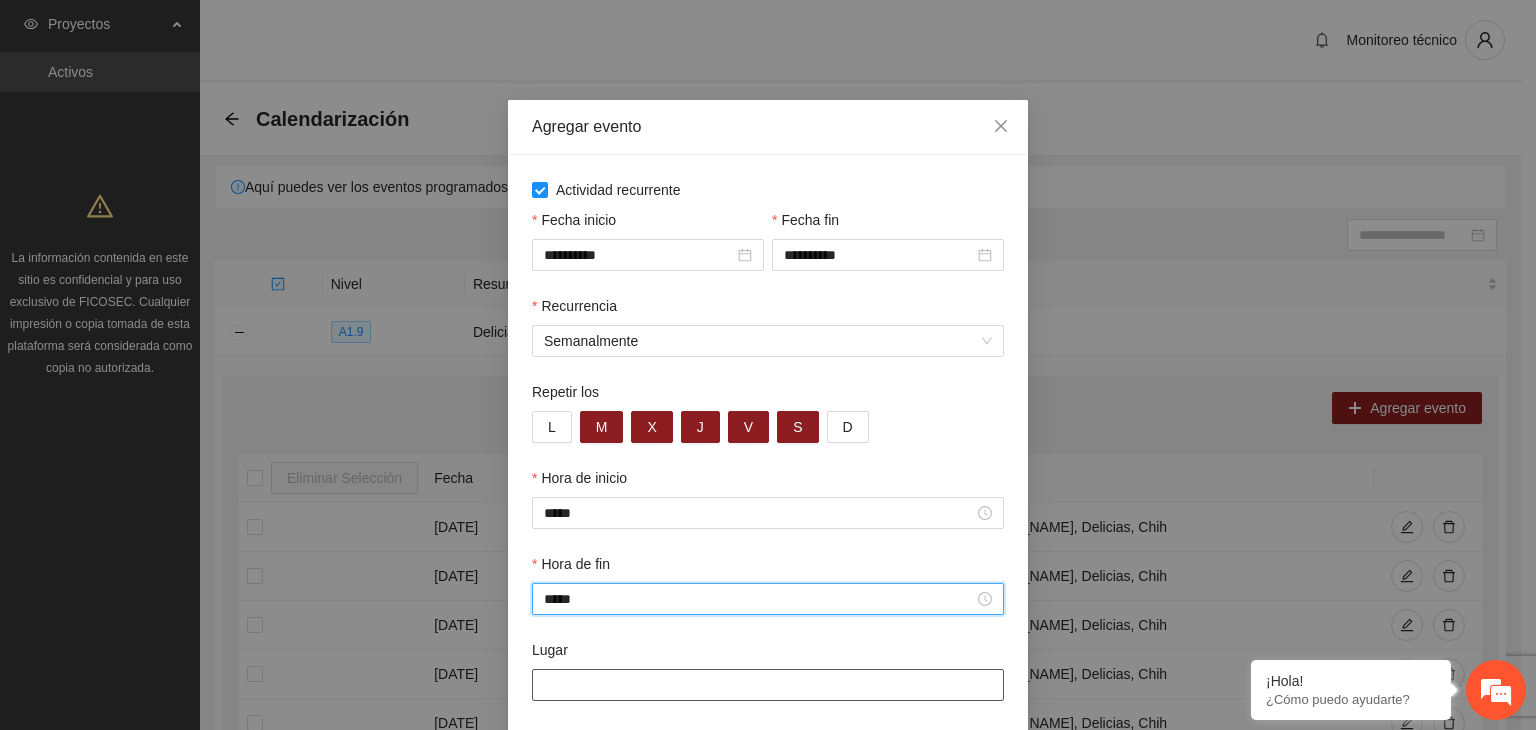 click on "Lugar" at bounding box center (768, 685) 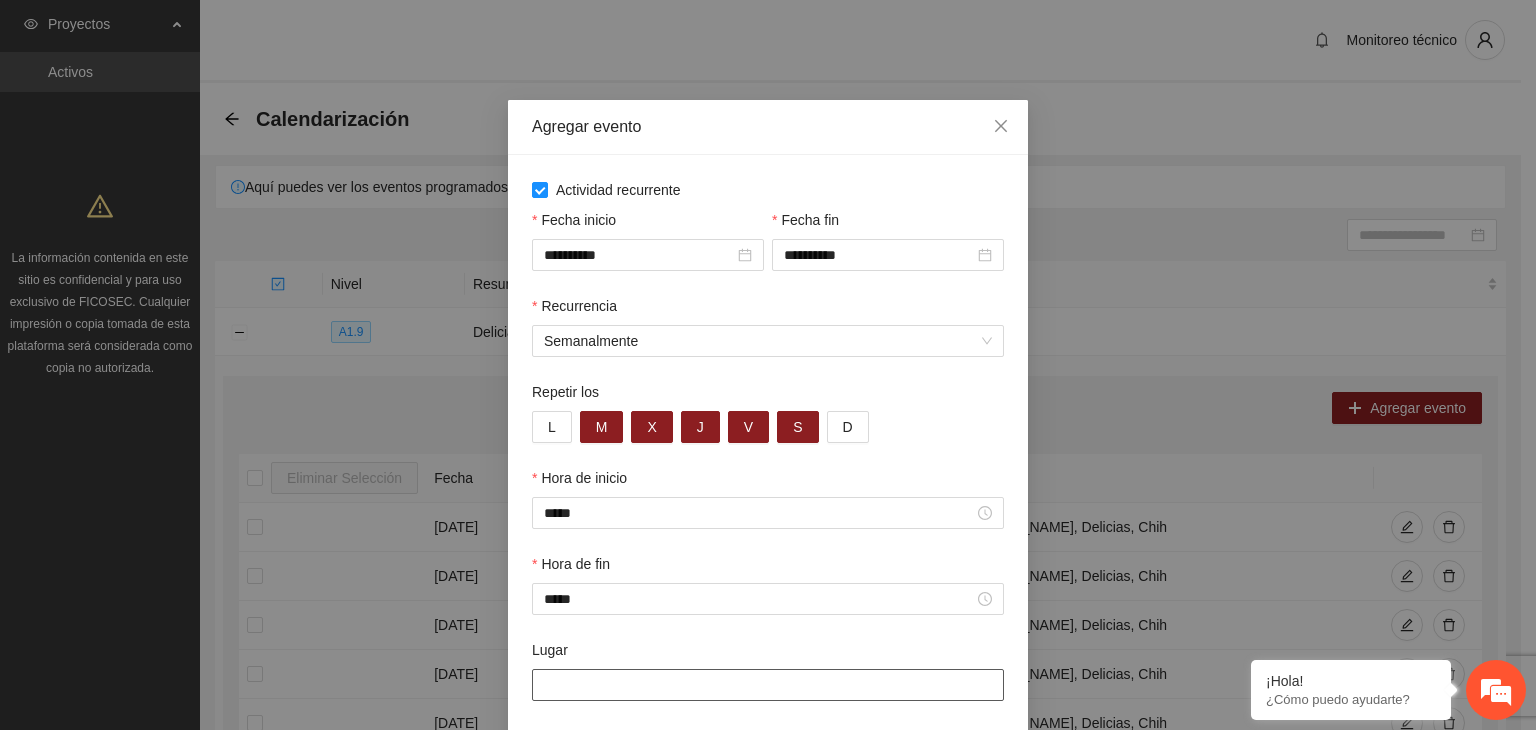 type on "**********" 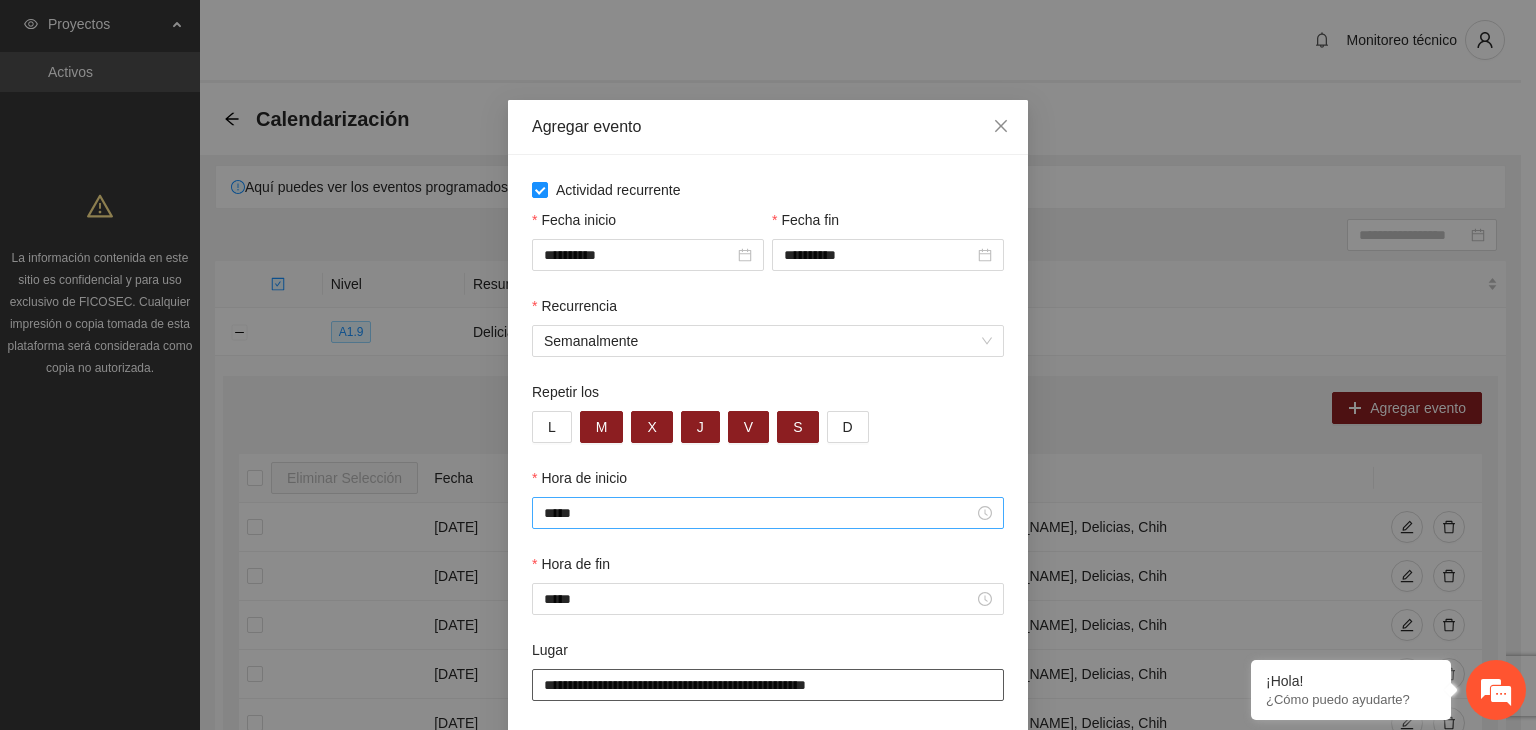 scroll, scrollTop: 99, scrollLeft: 0, axis: vertical 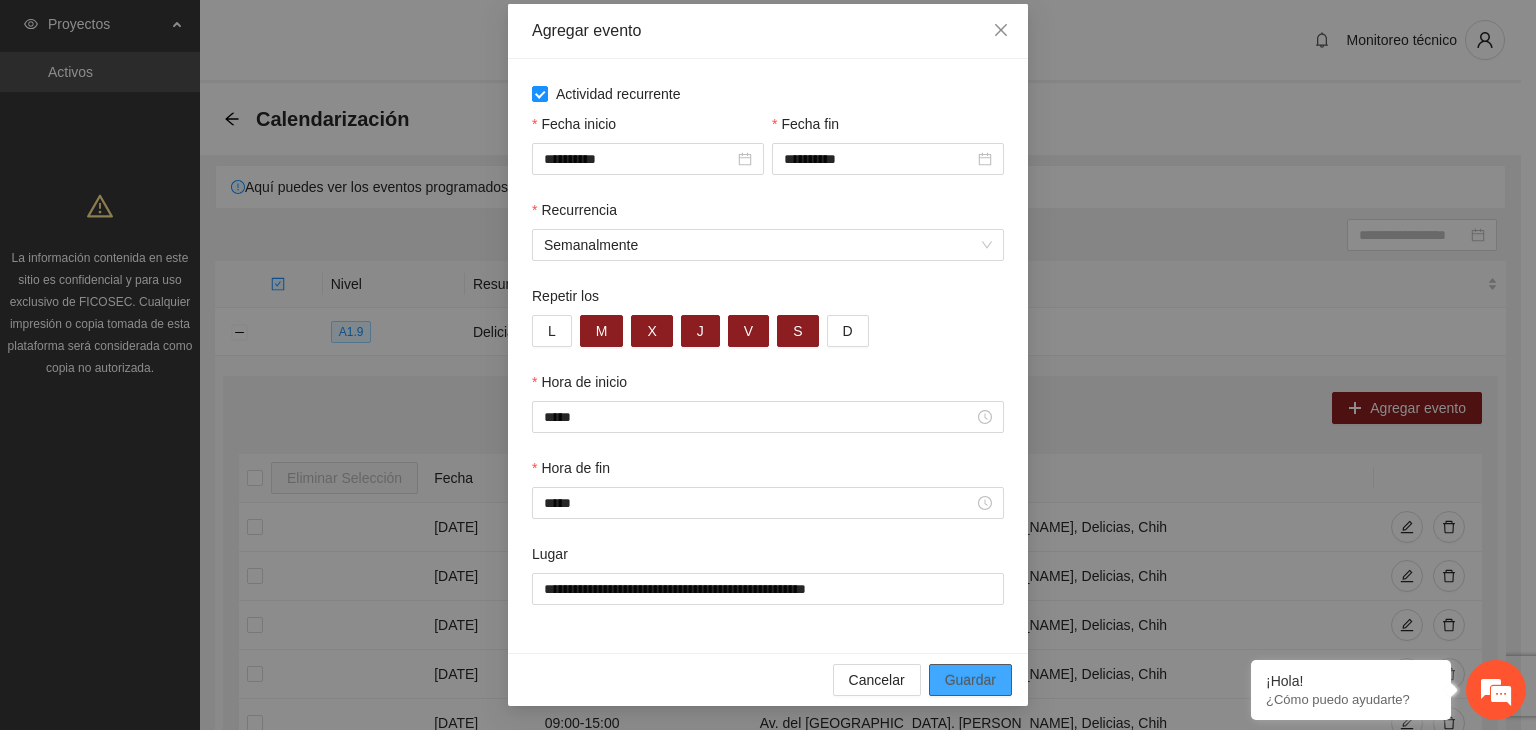 click on "Guardar" at bounding box center (970, 680) 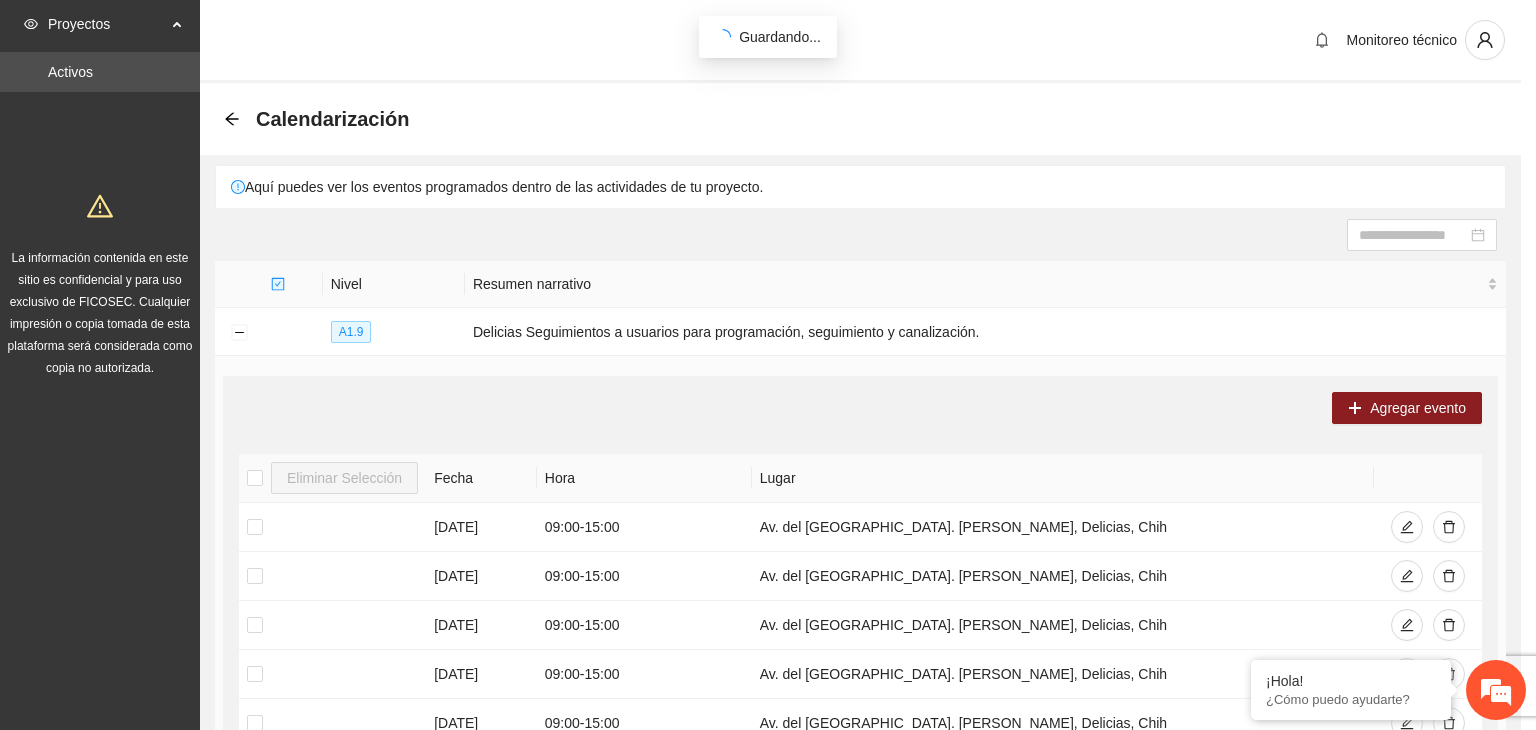 scroll, scrollTop: 0, scrollLeft: 0, axis: both 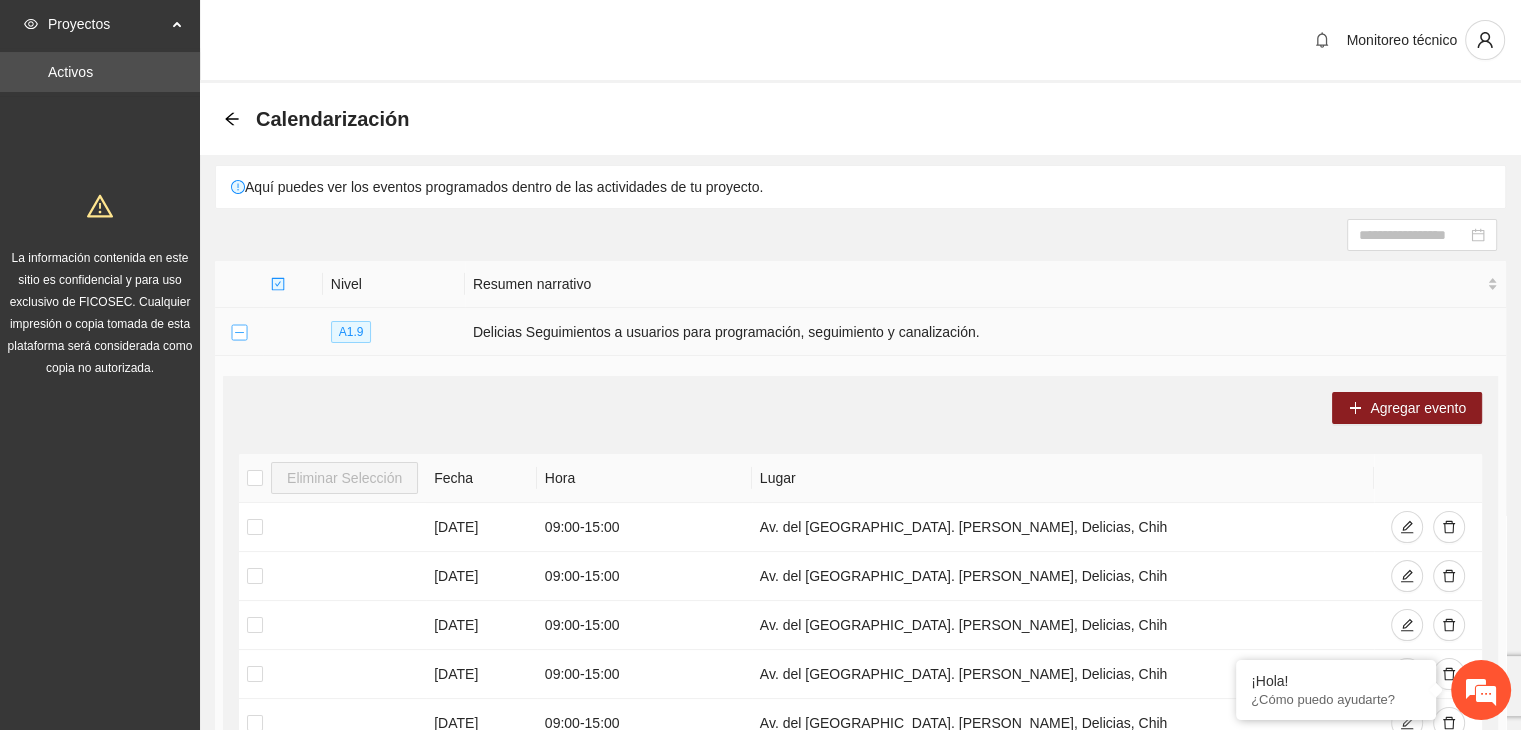click at bounding box center (239, 333) 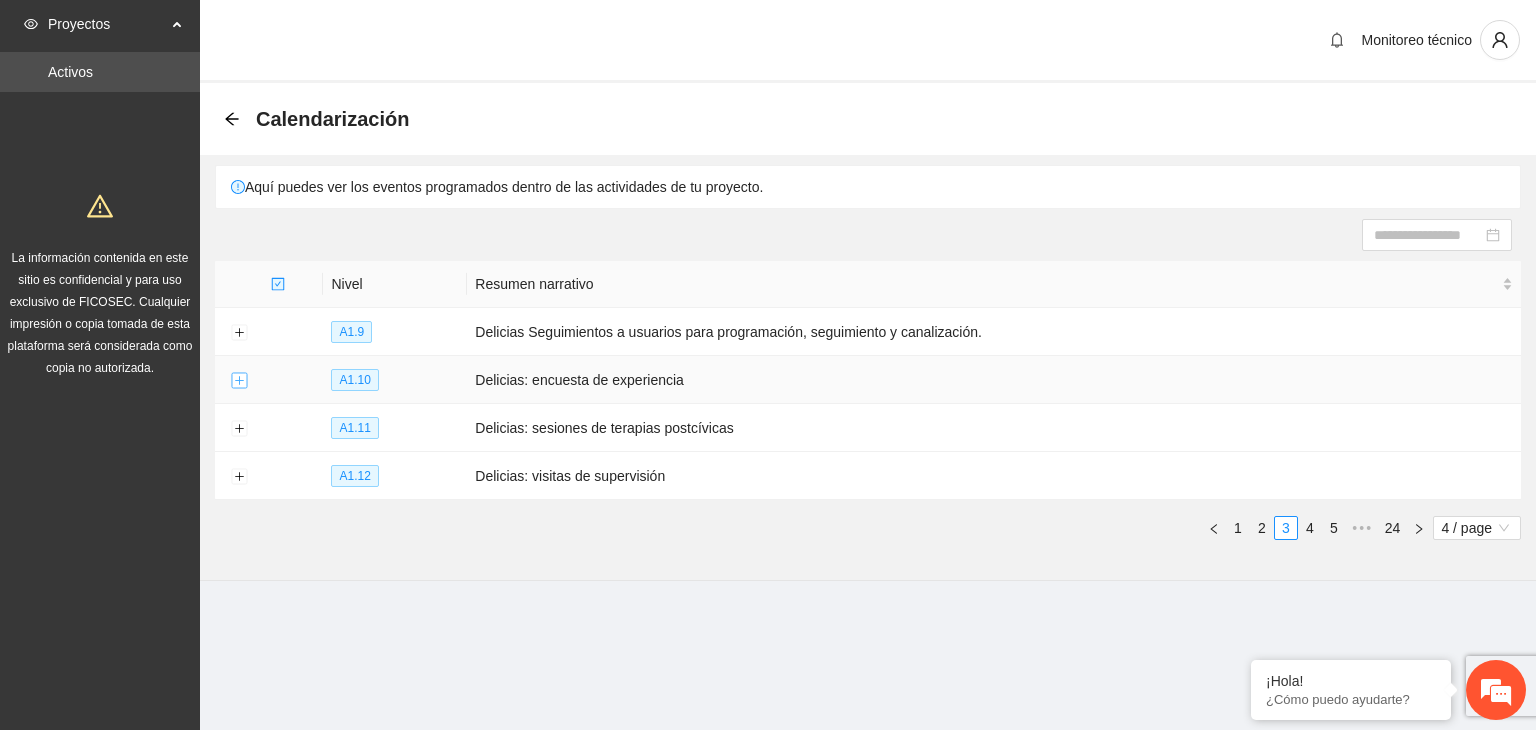 click at bounding box center [239, 381] 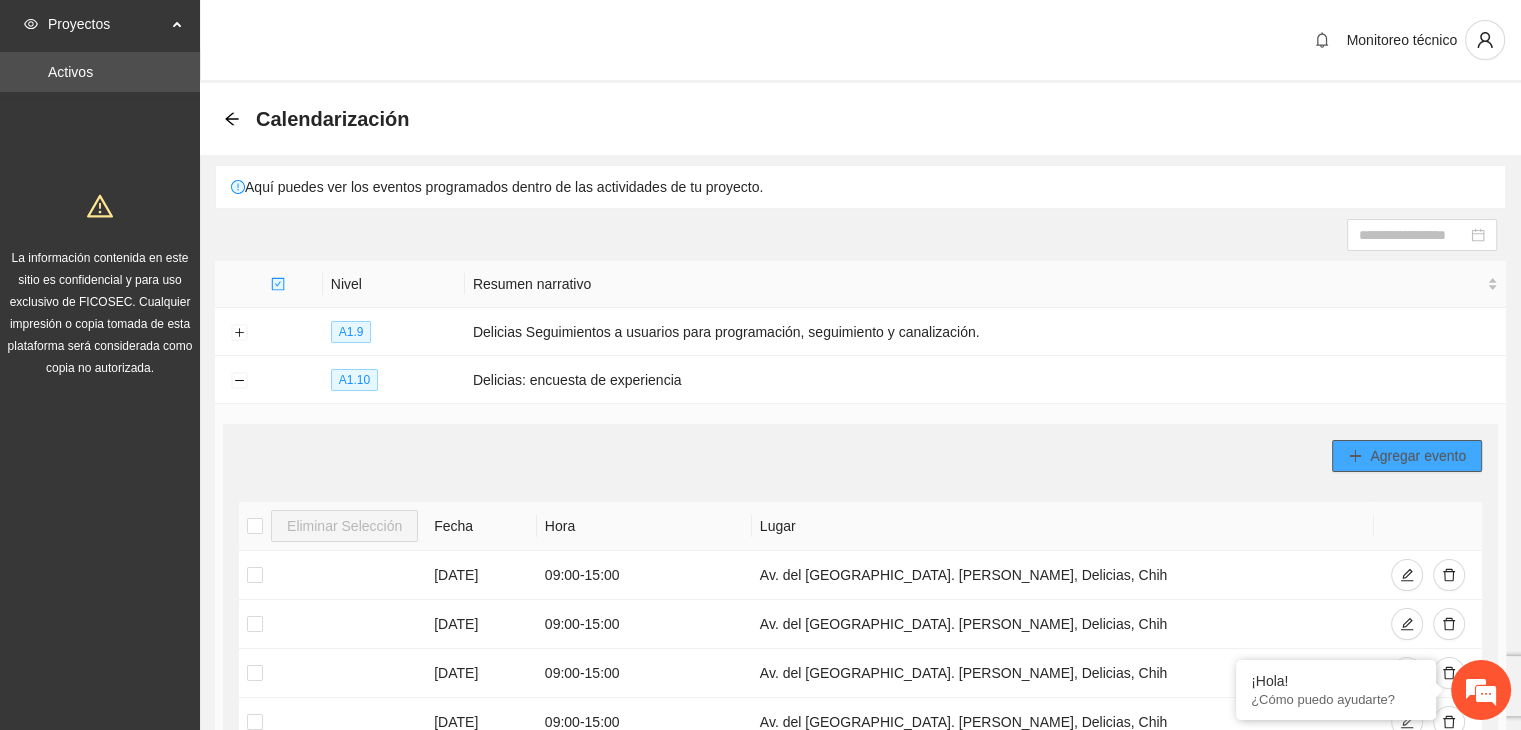 click on "Agregar evento" at bounding box center (1407, 456) 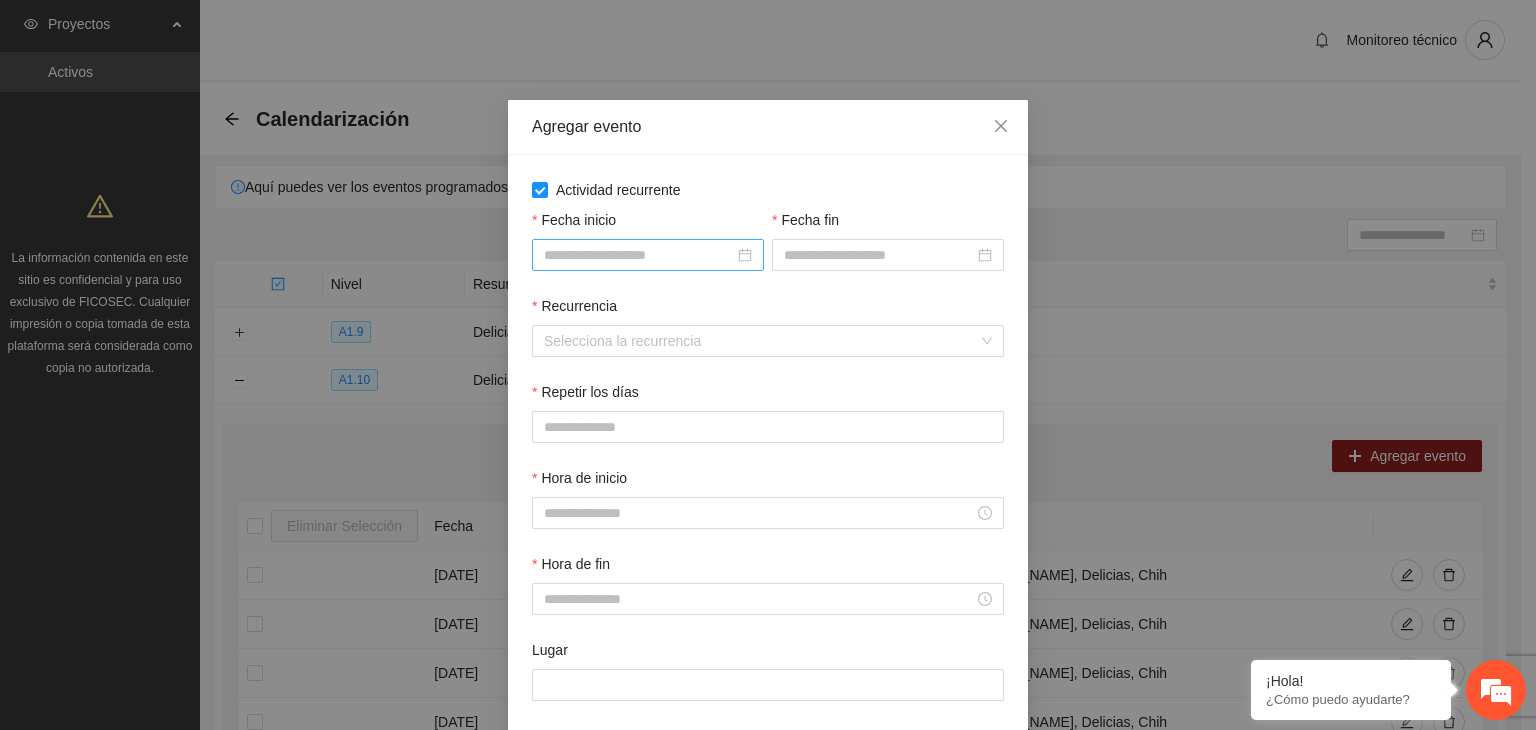 click on "Fecha inicio" at bounding box center (639, 255) 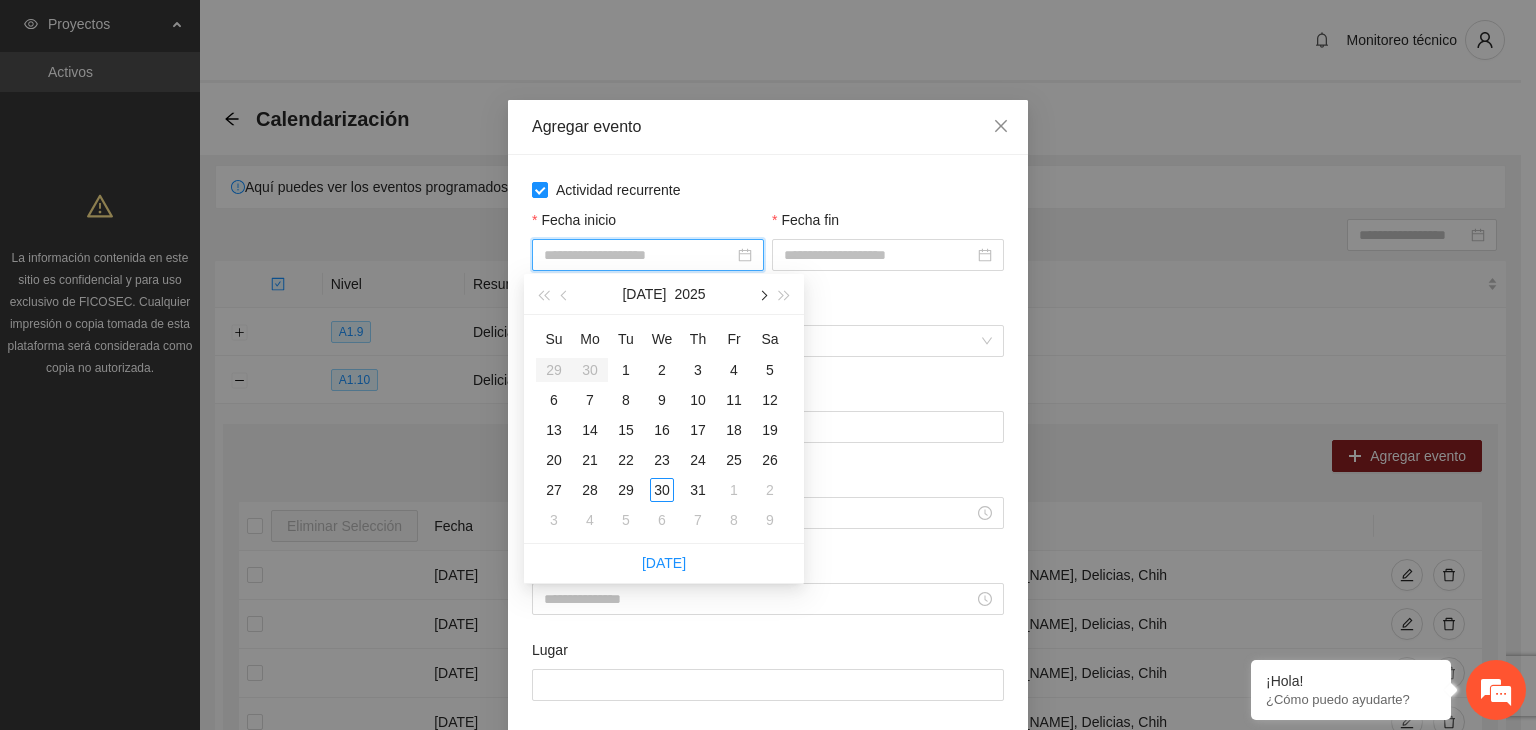 click at bounding box center (762, 294) 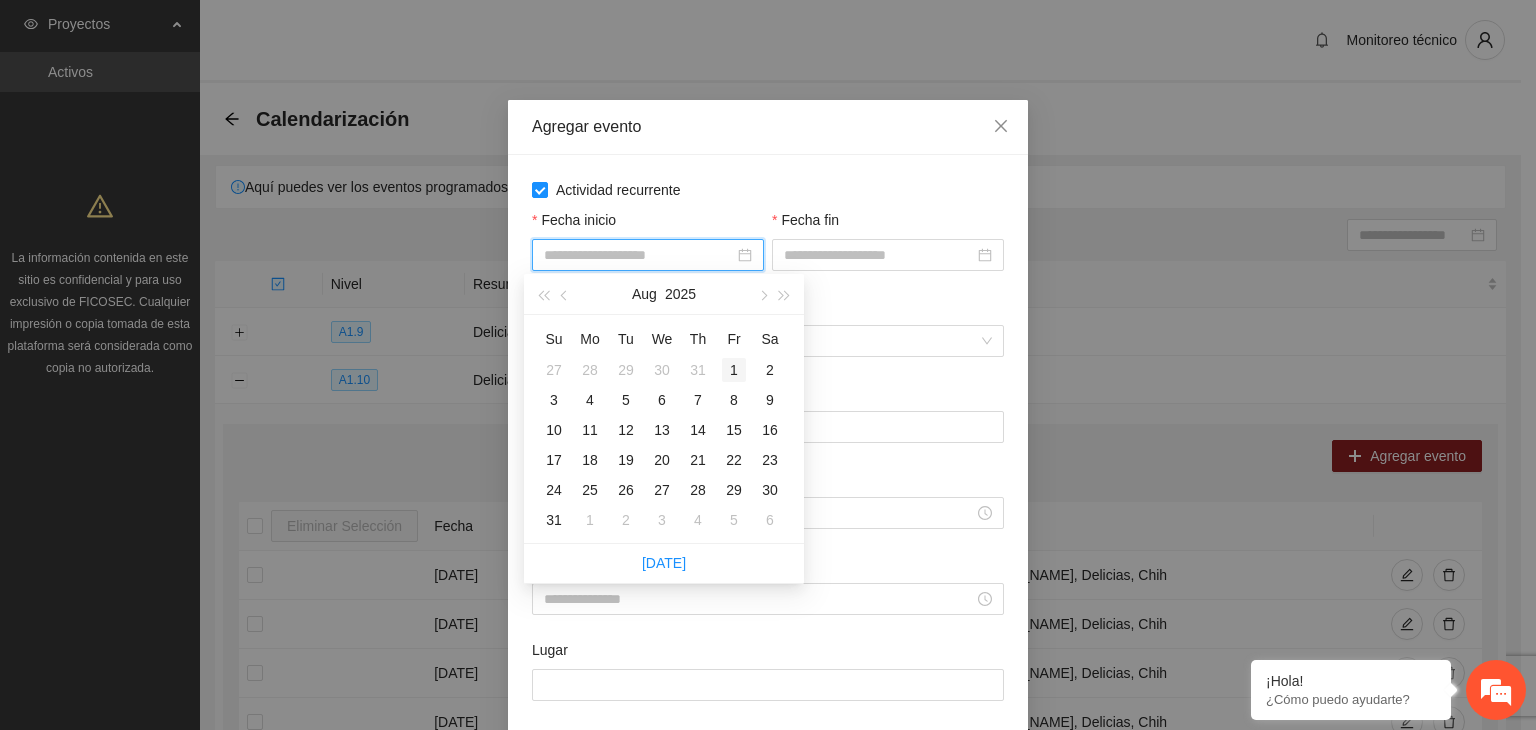 type on "**********" 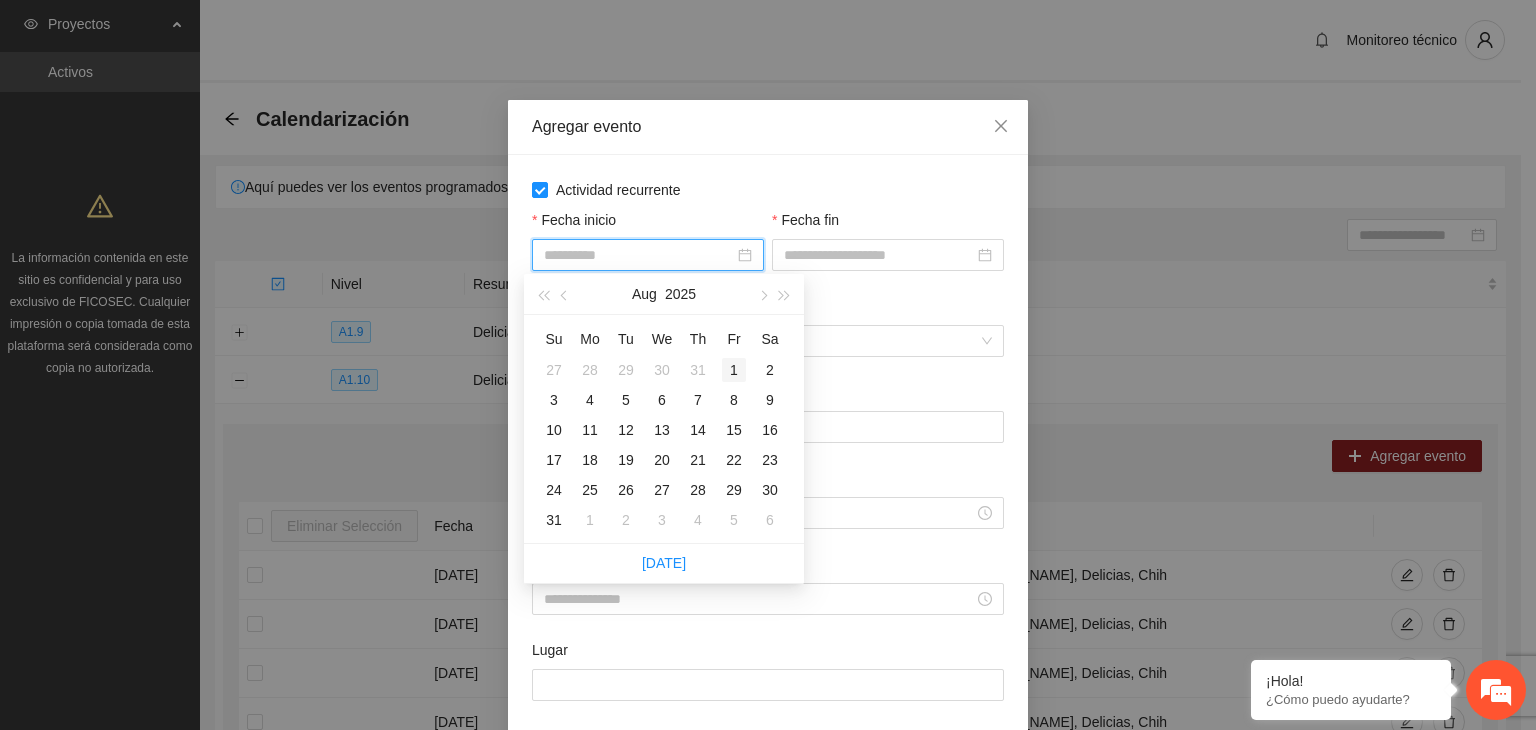 click on "1" at bounding box center [734, 370] 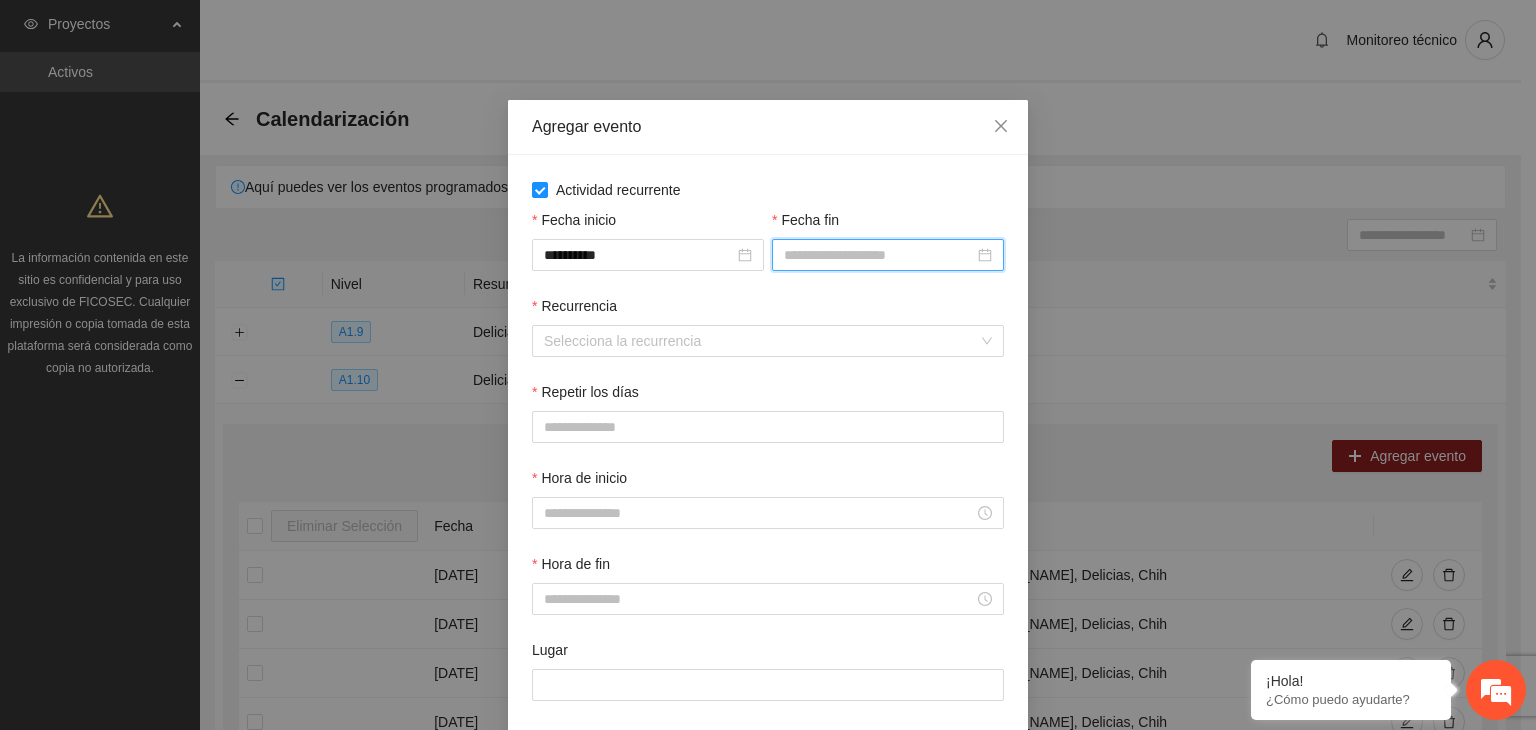 click on "Fecha fin" at bounding box center [879, 255] 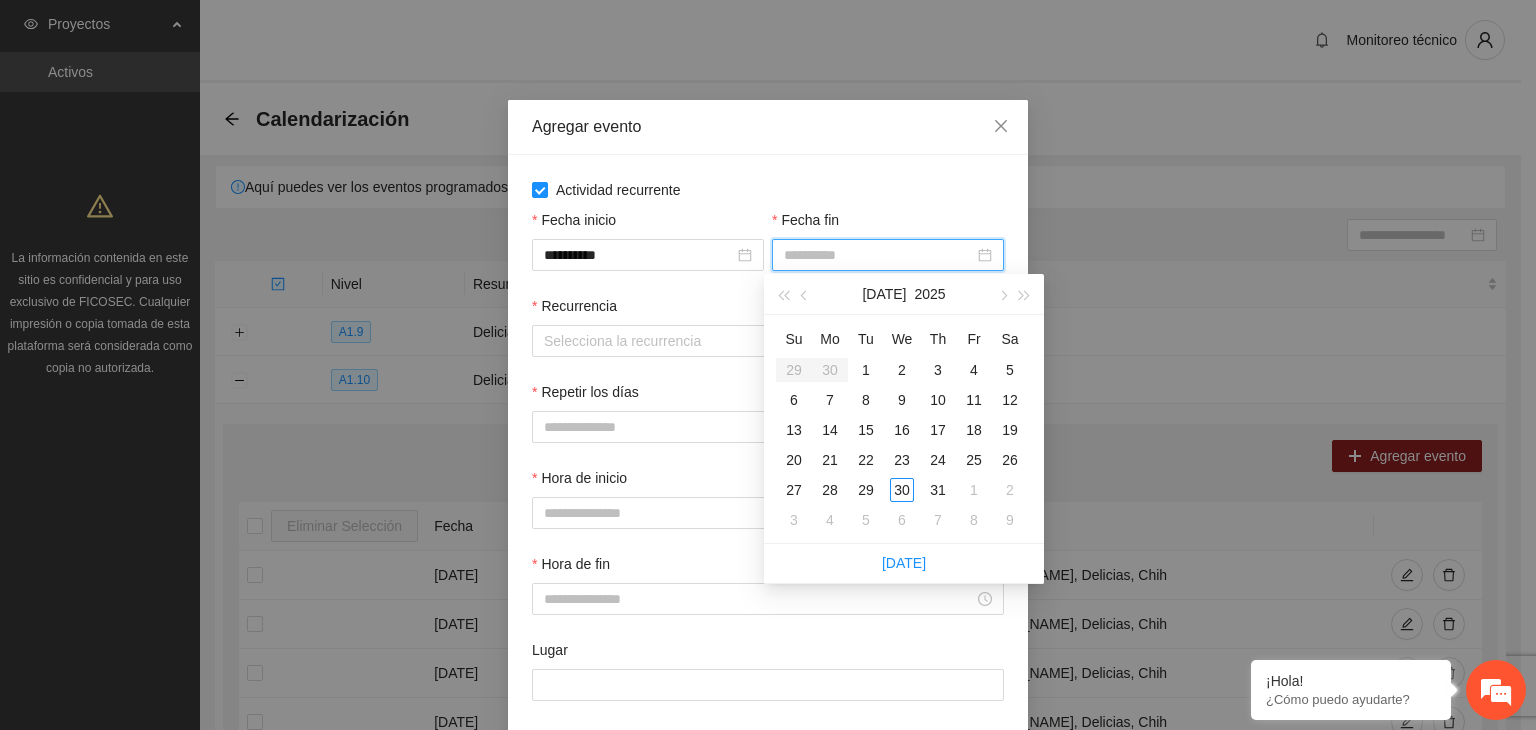 type on "**********" 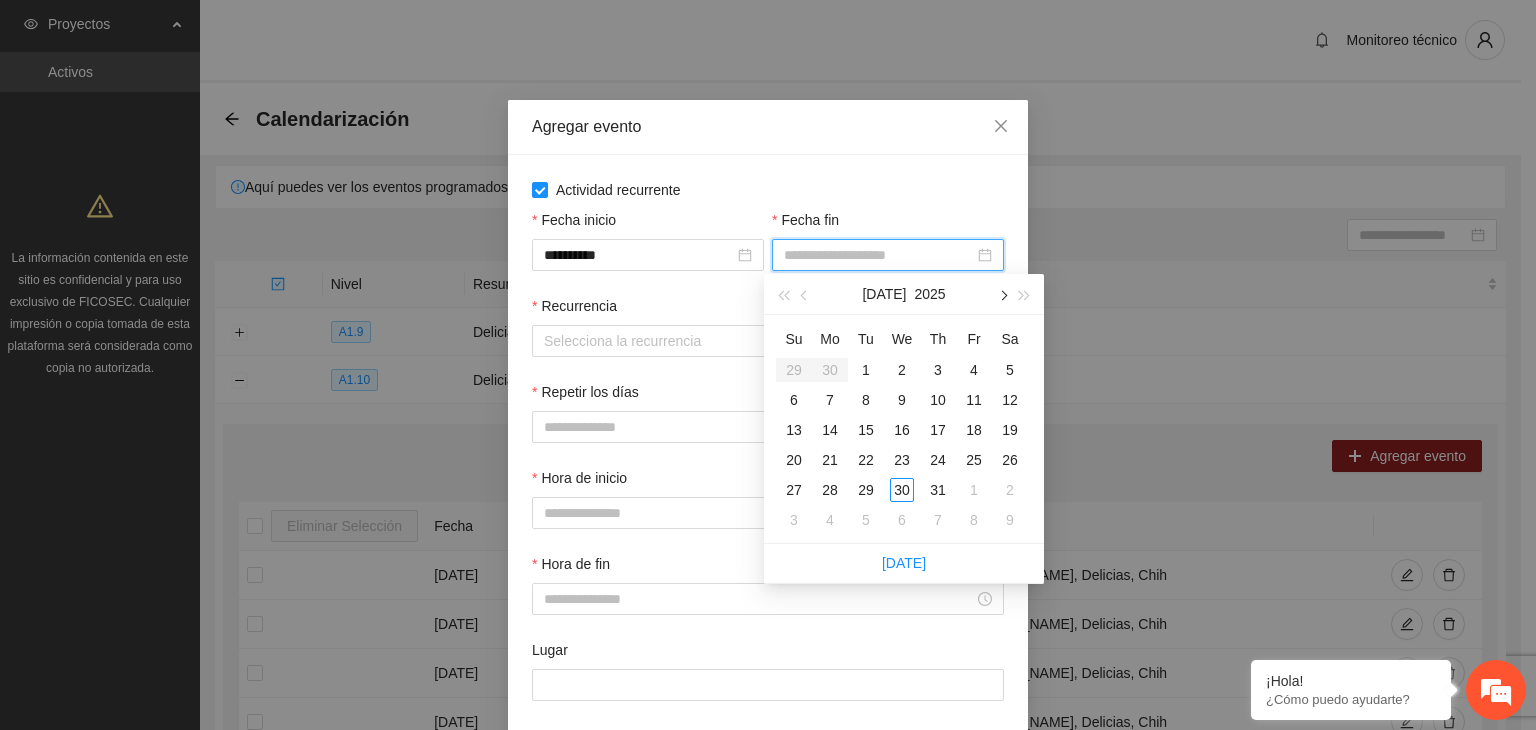 click at bounding box center (1002, 296) 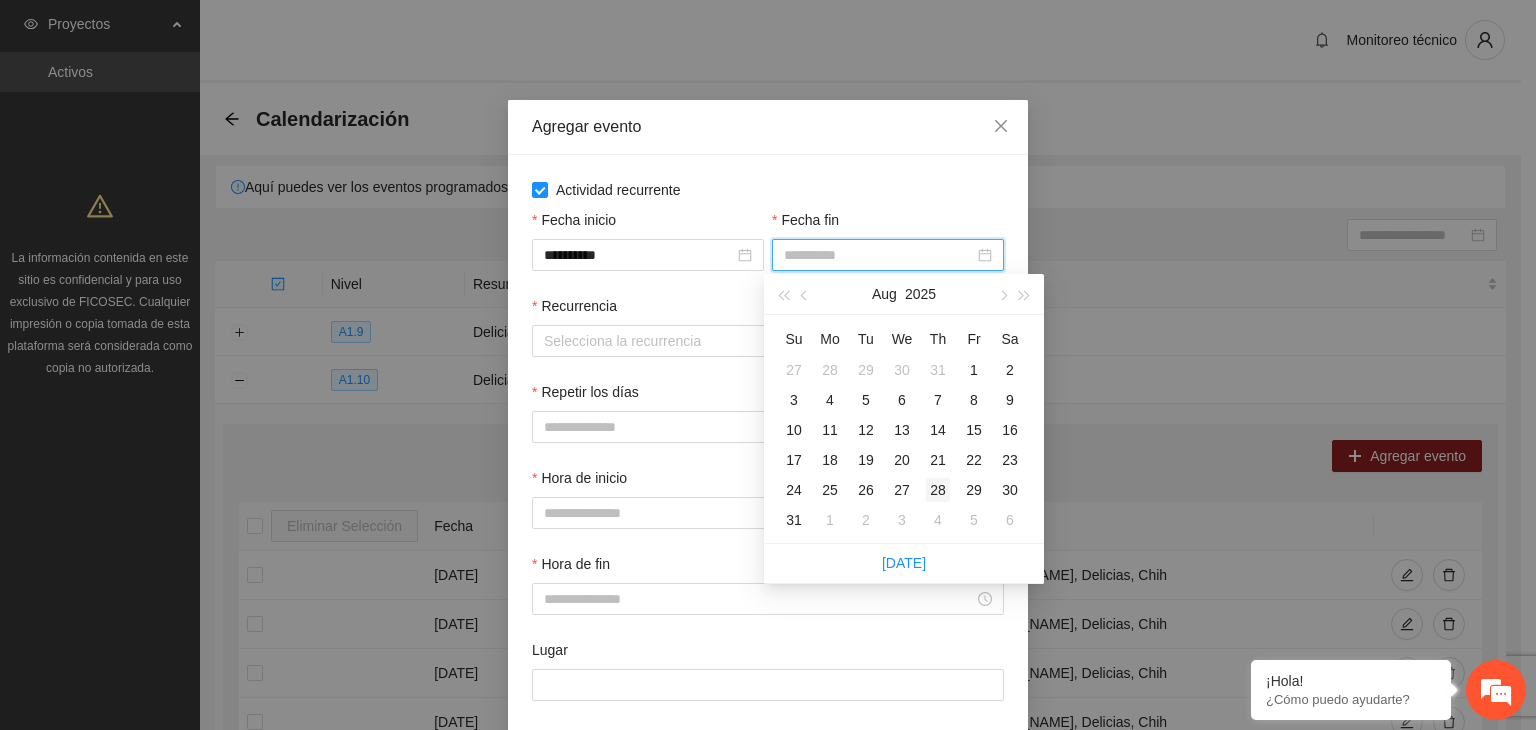 type on "**********" 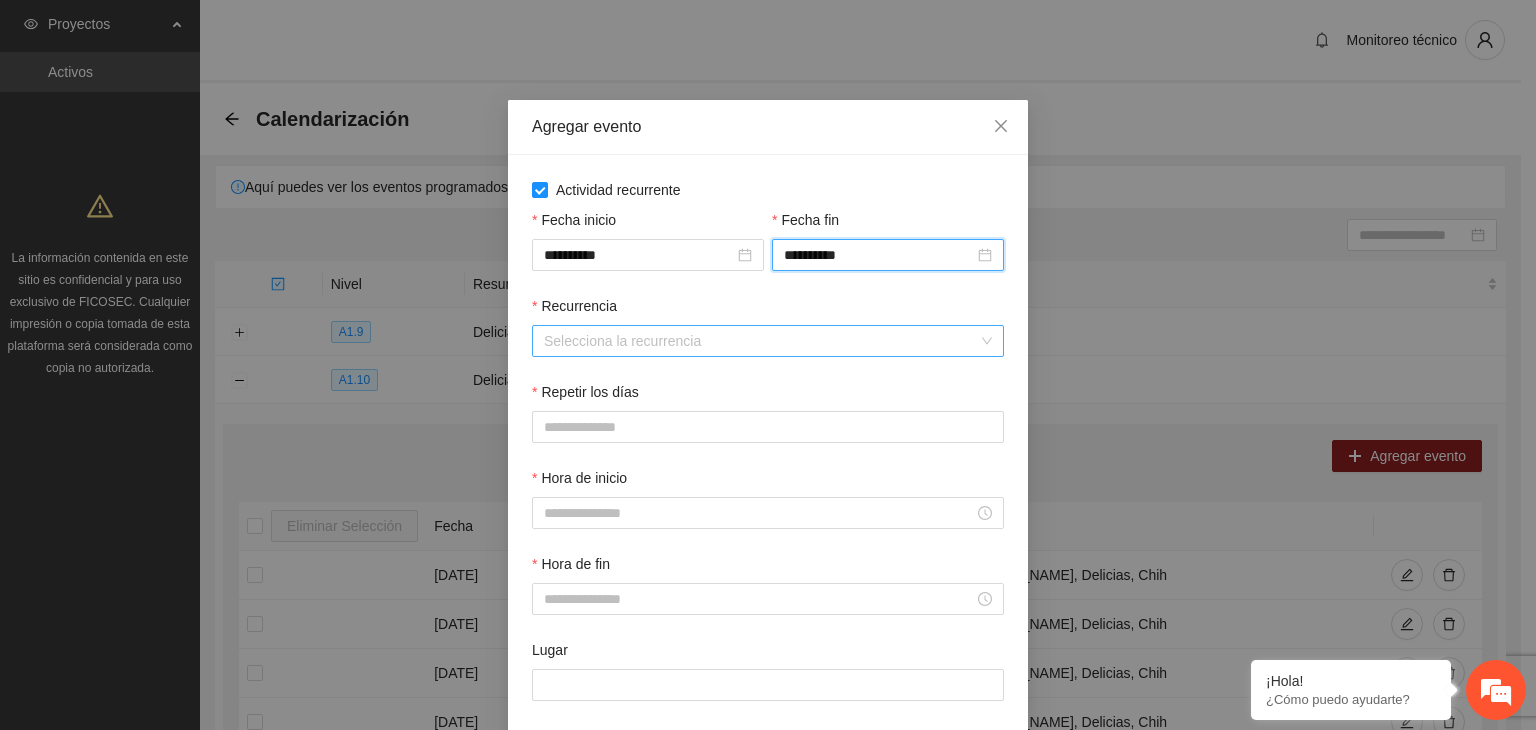 click on "Recurrencia" at bounding box center [761, 341] 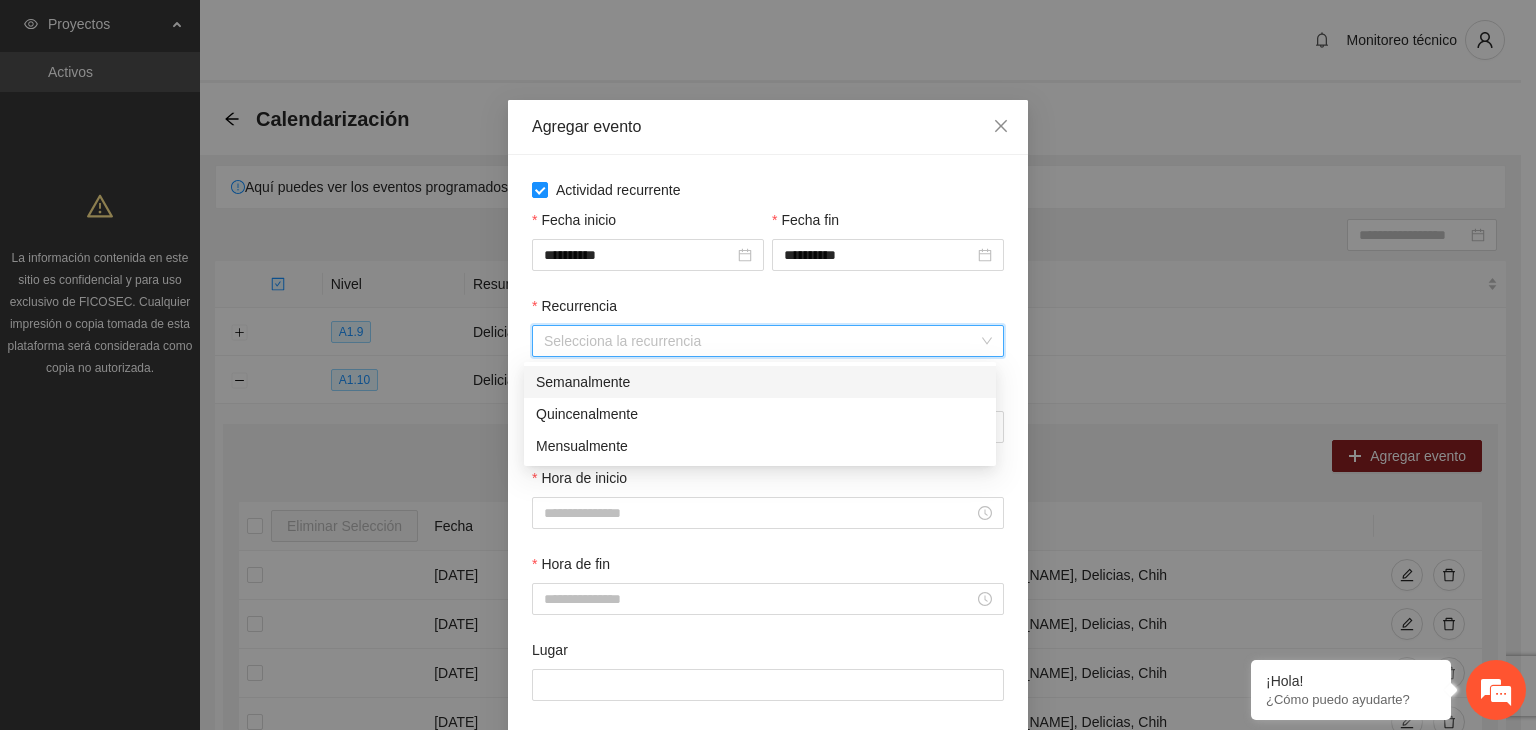 click on "Semanalmente" at bounding box center (760, 382) 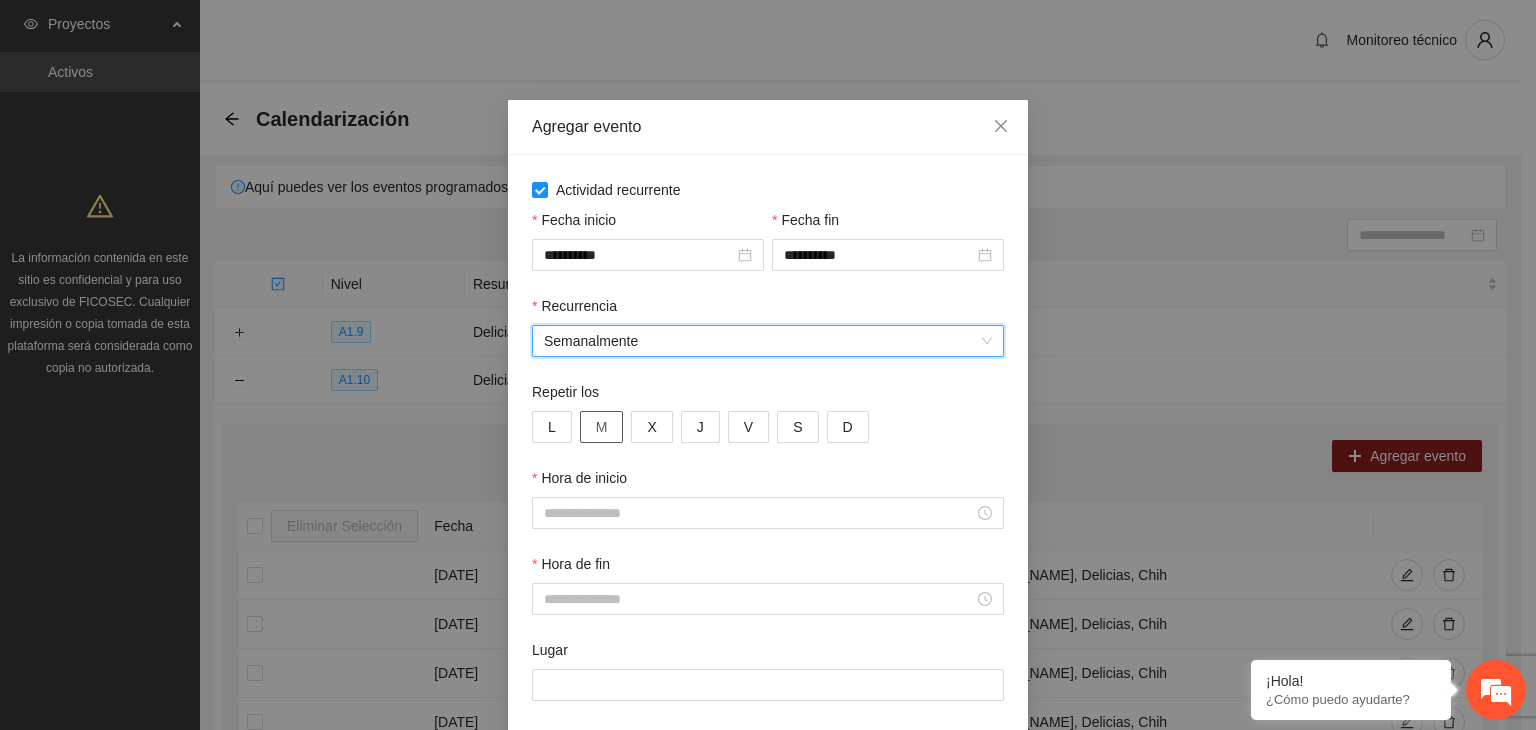 click on "M" at bounding box center (602, 427) 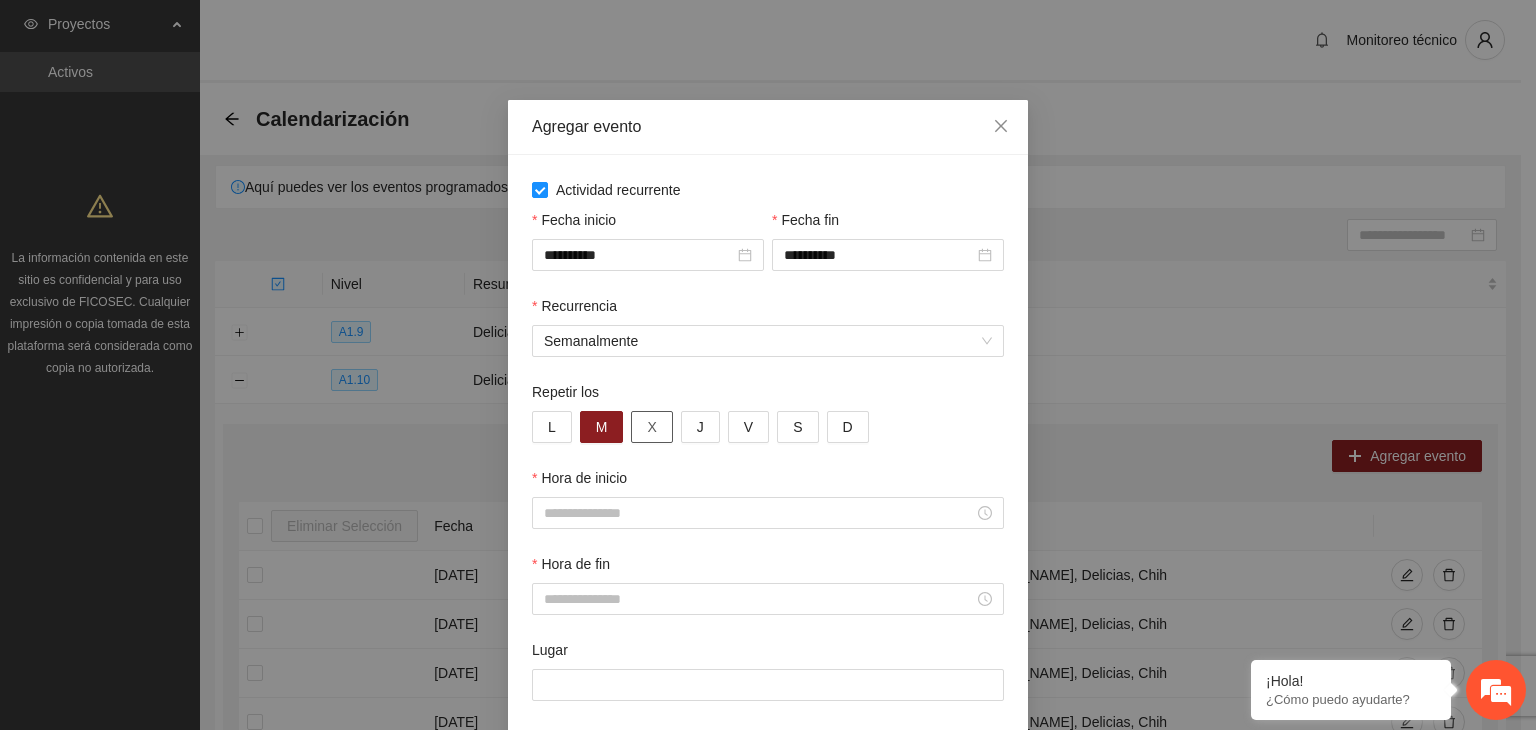 click on "X" at bounding box center (651, 427) 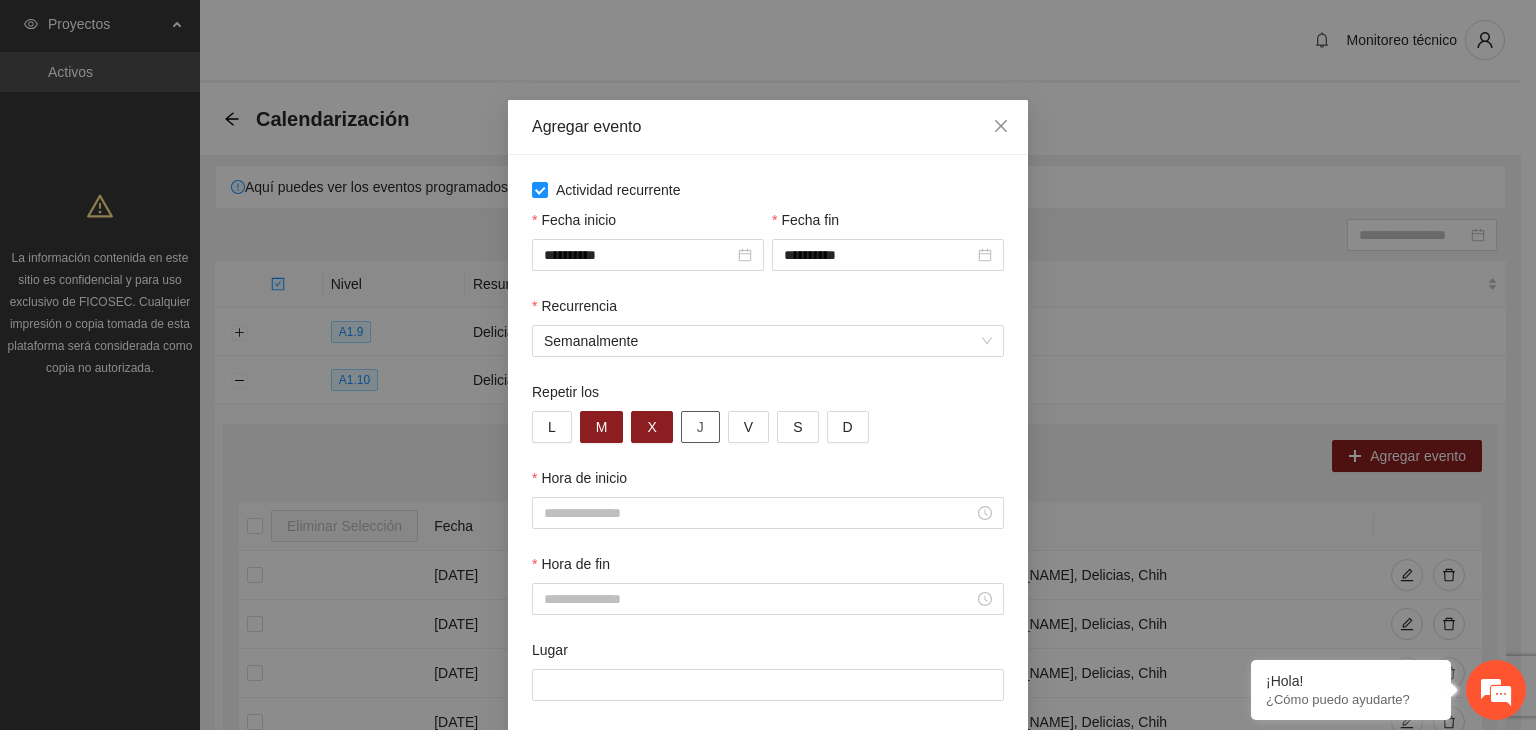 click on "J" at bounding box center (700, 427) 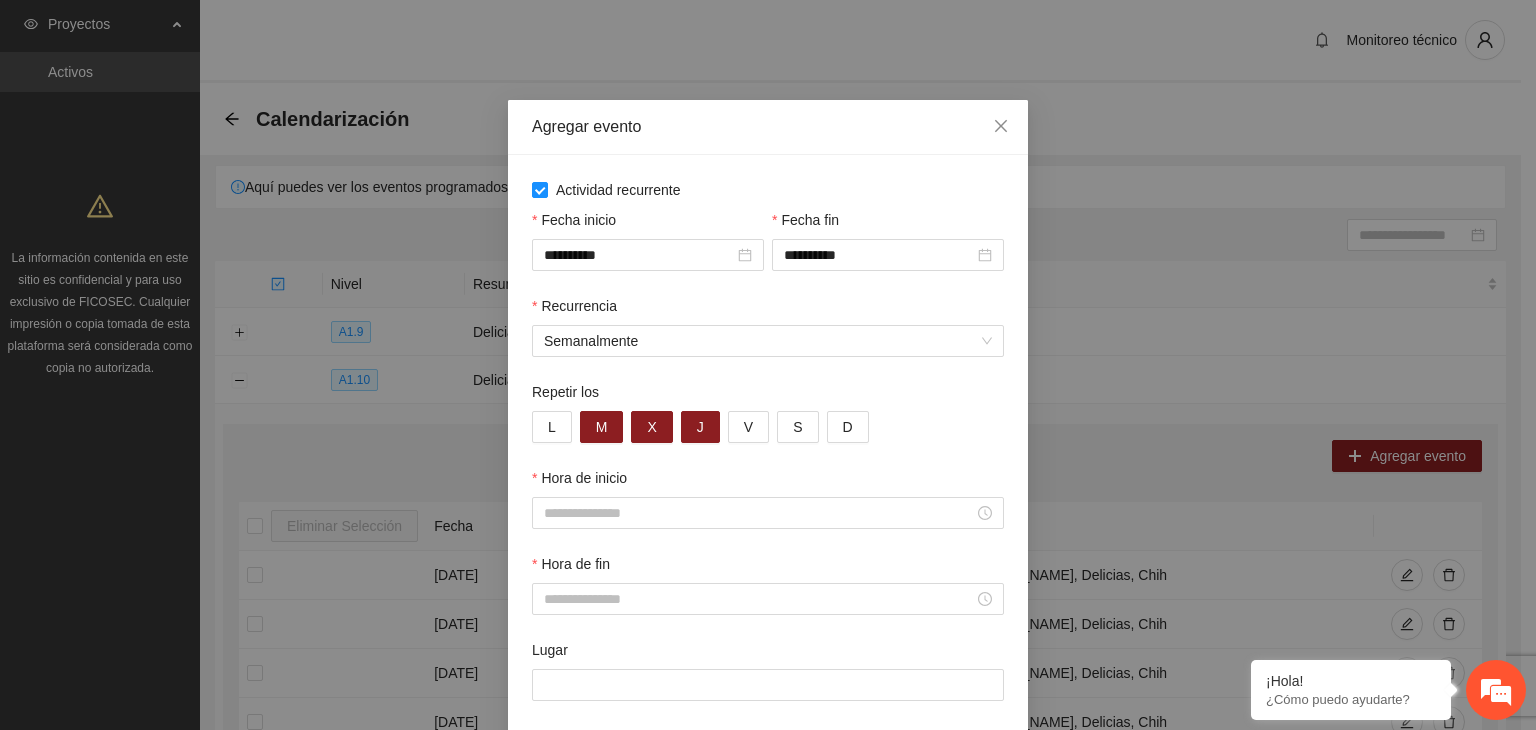 click on "L M X J V S D" at bounding box center (768, 427) 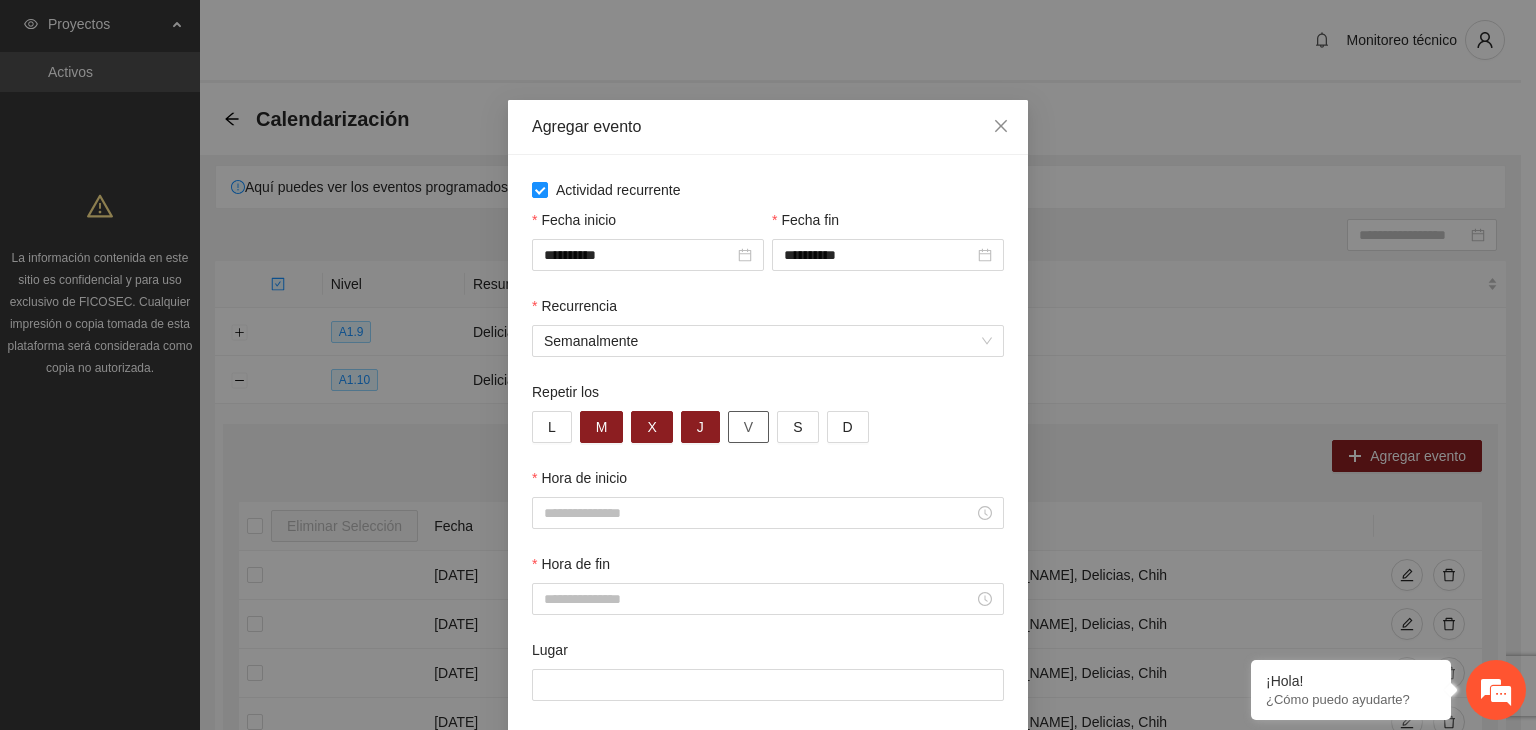 click on "V" at bounding box center [748, 427] 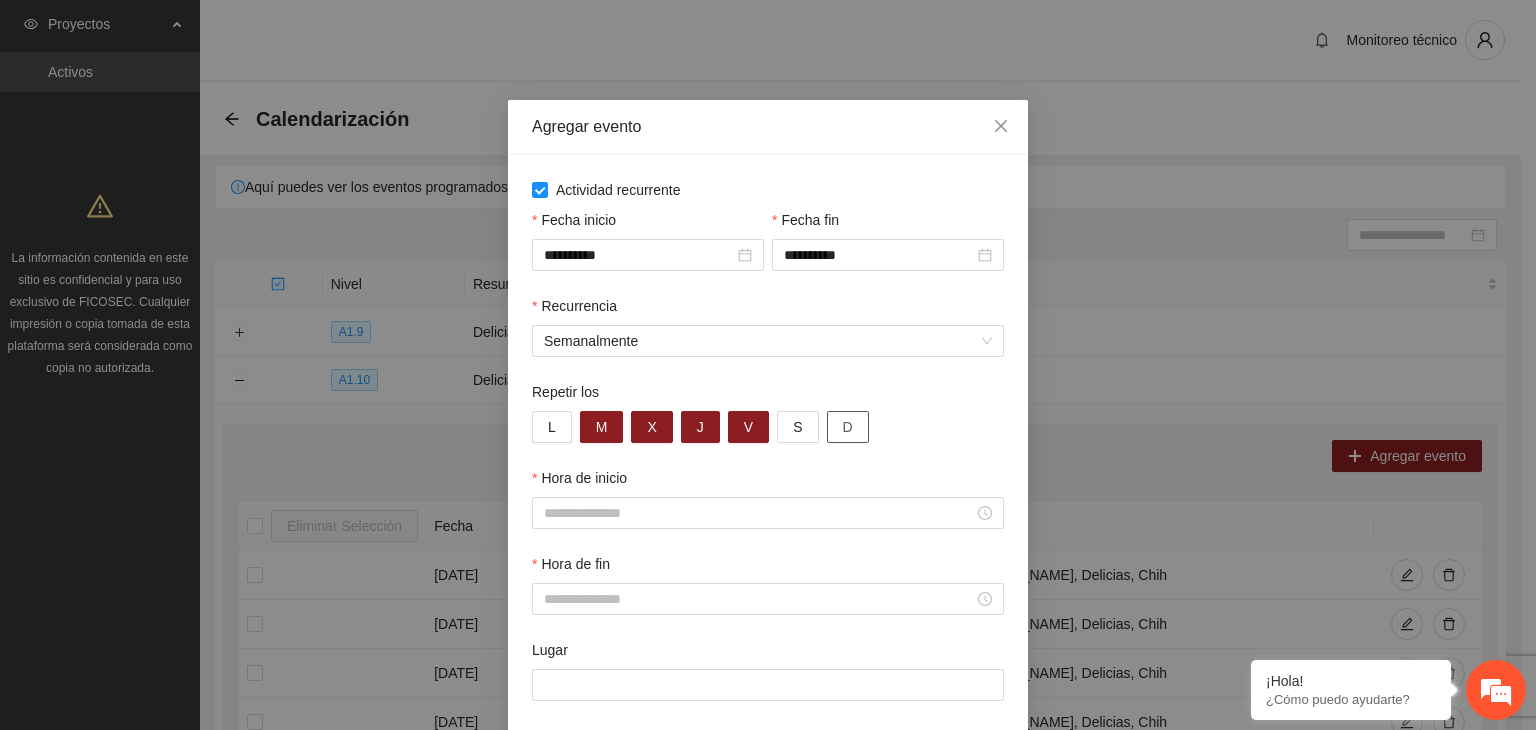 click on "D" at bounding box center [848, 427] 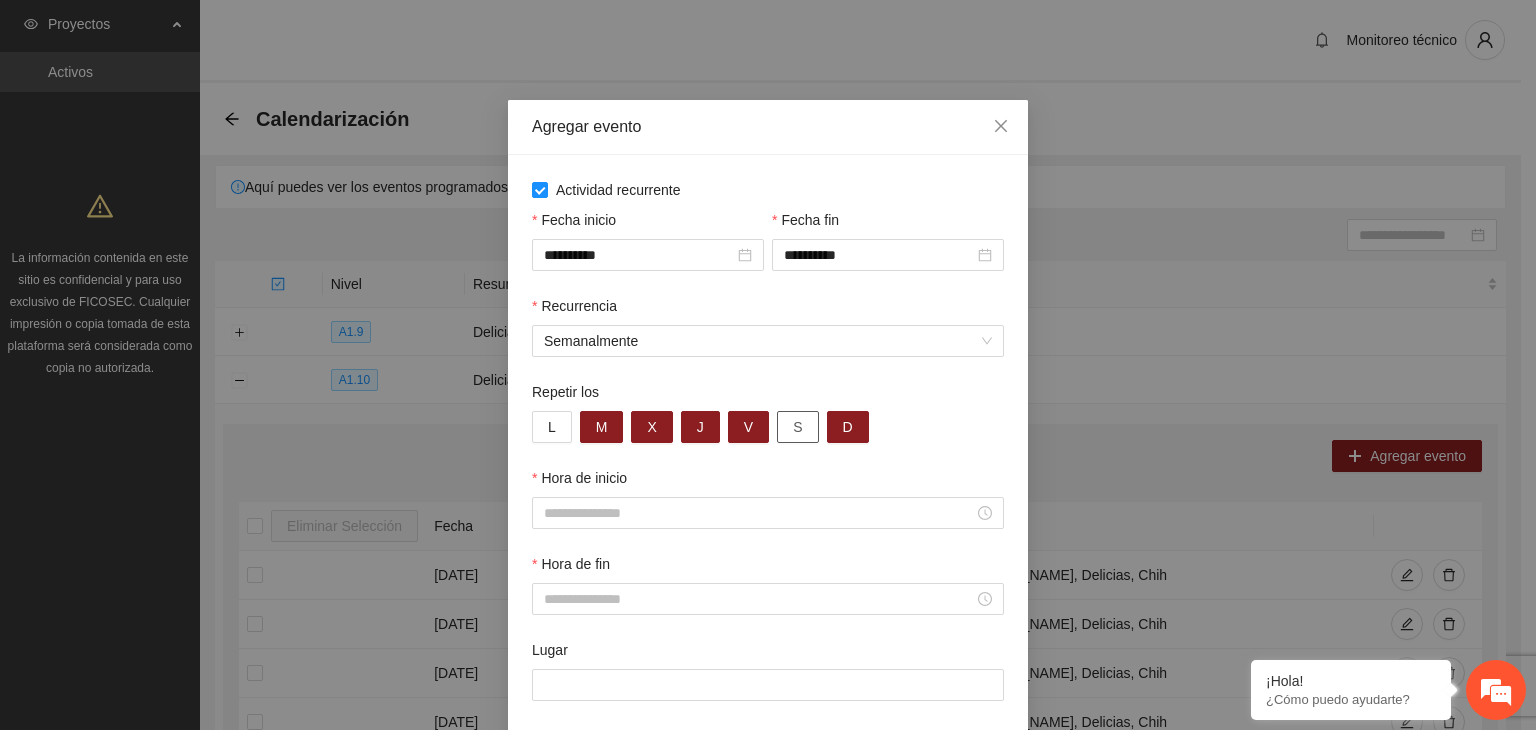 click on "S" at bounding box center [797, 427] 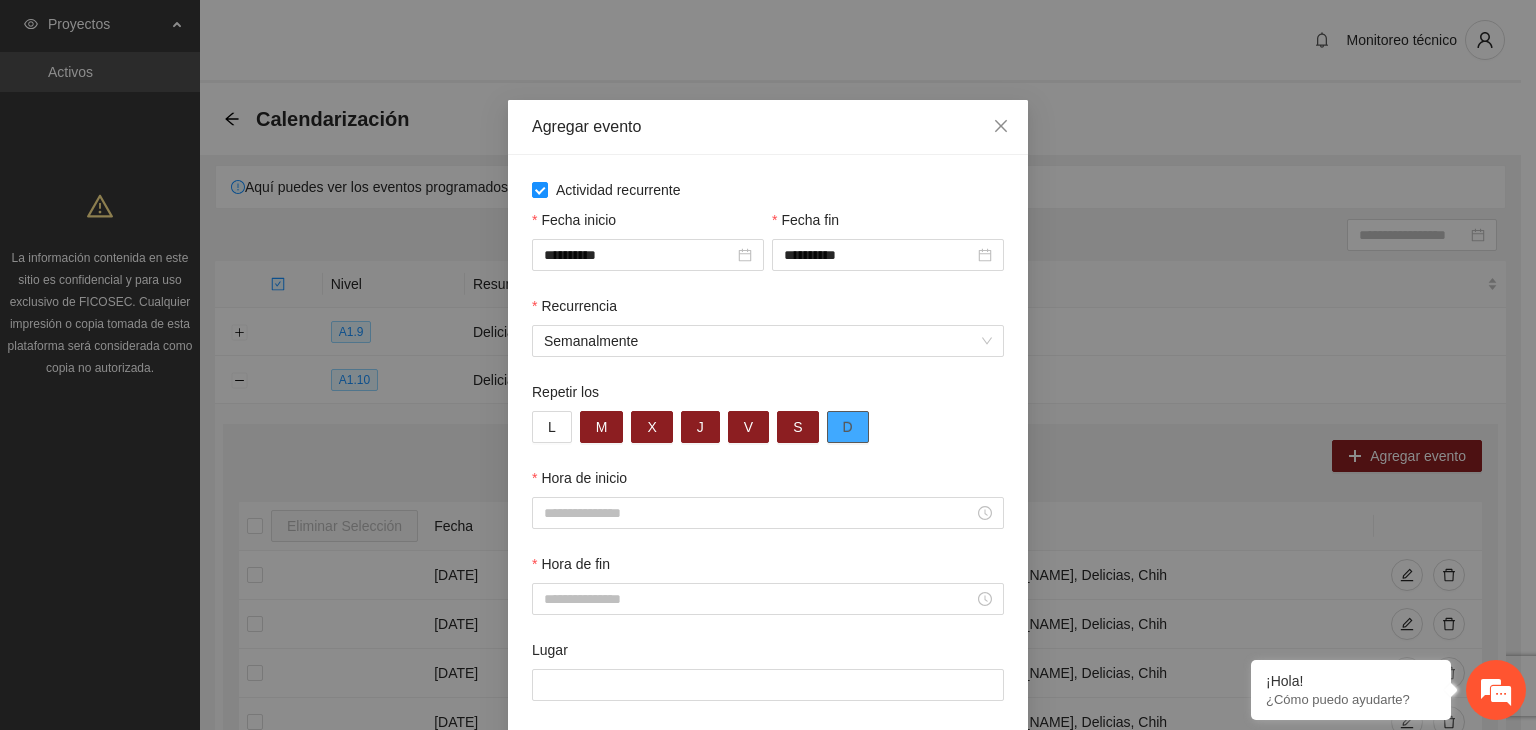 click on "D" at bounding box center [848, 427] 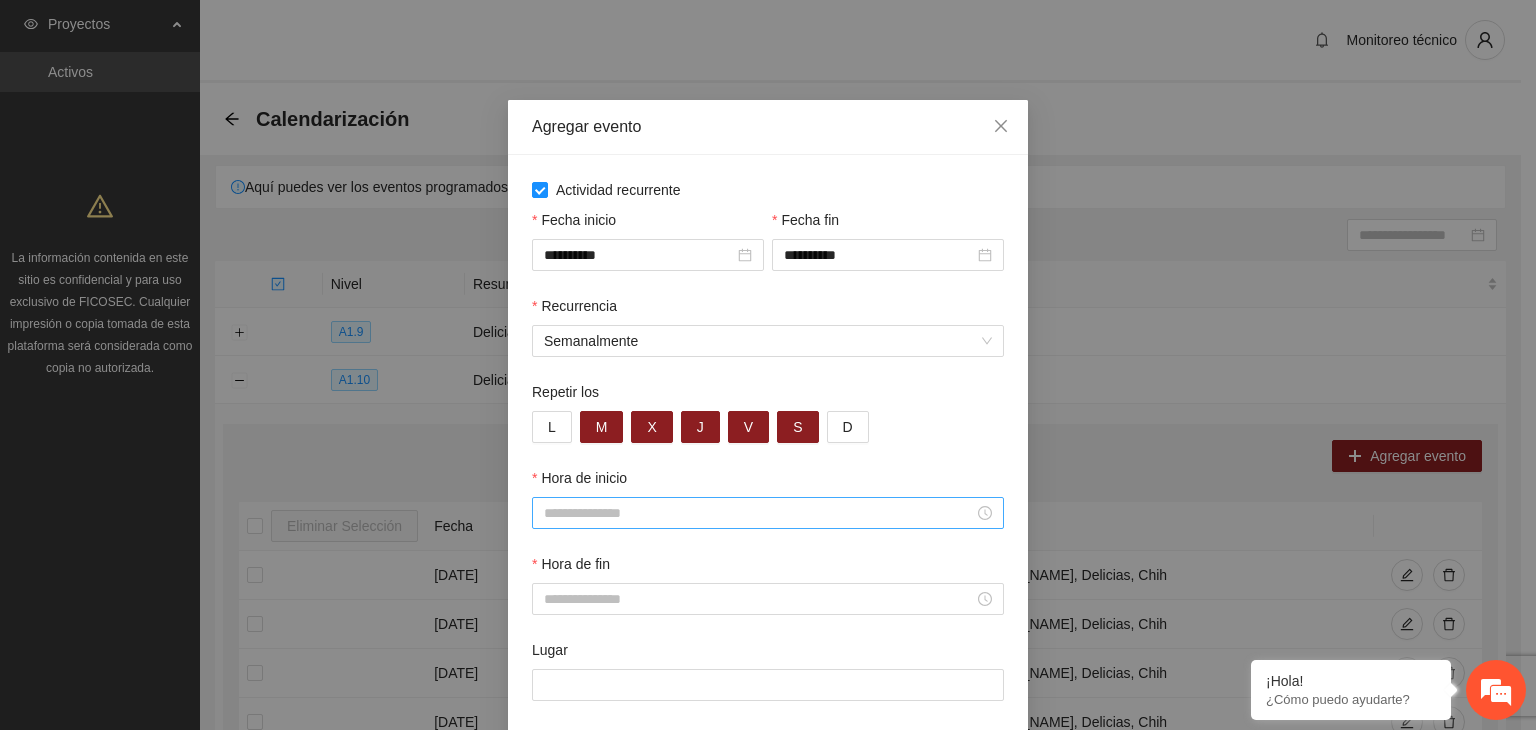 click on "Hora de inicio" at bounding box center (759, 513) 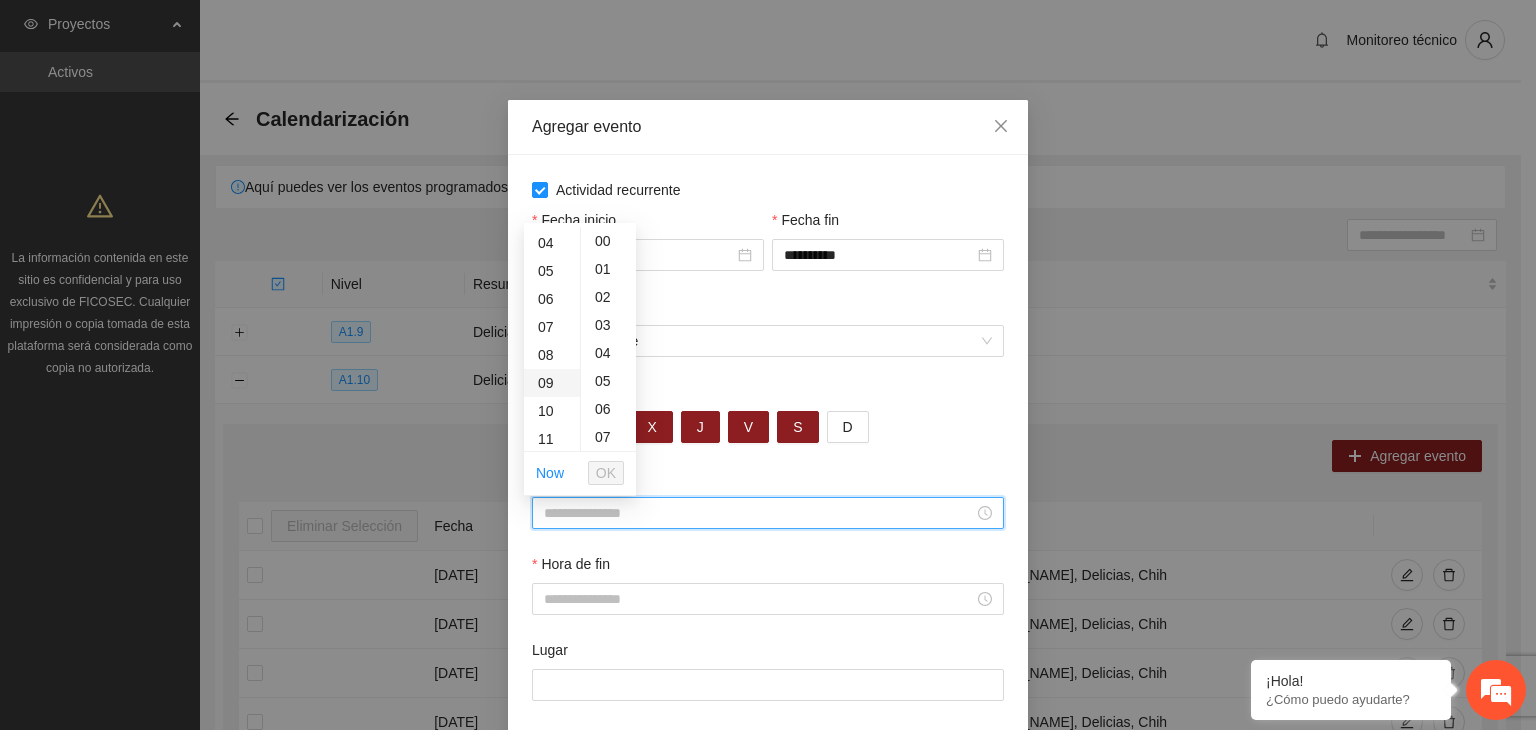 click on "09" at bounding box center (552, 383) 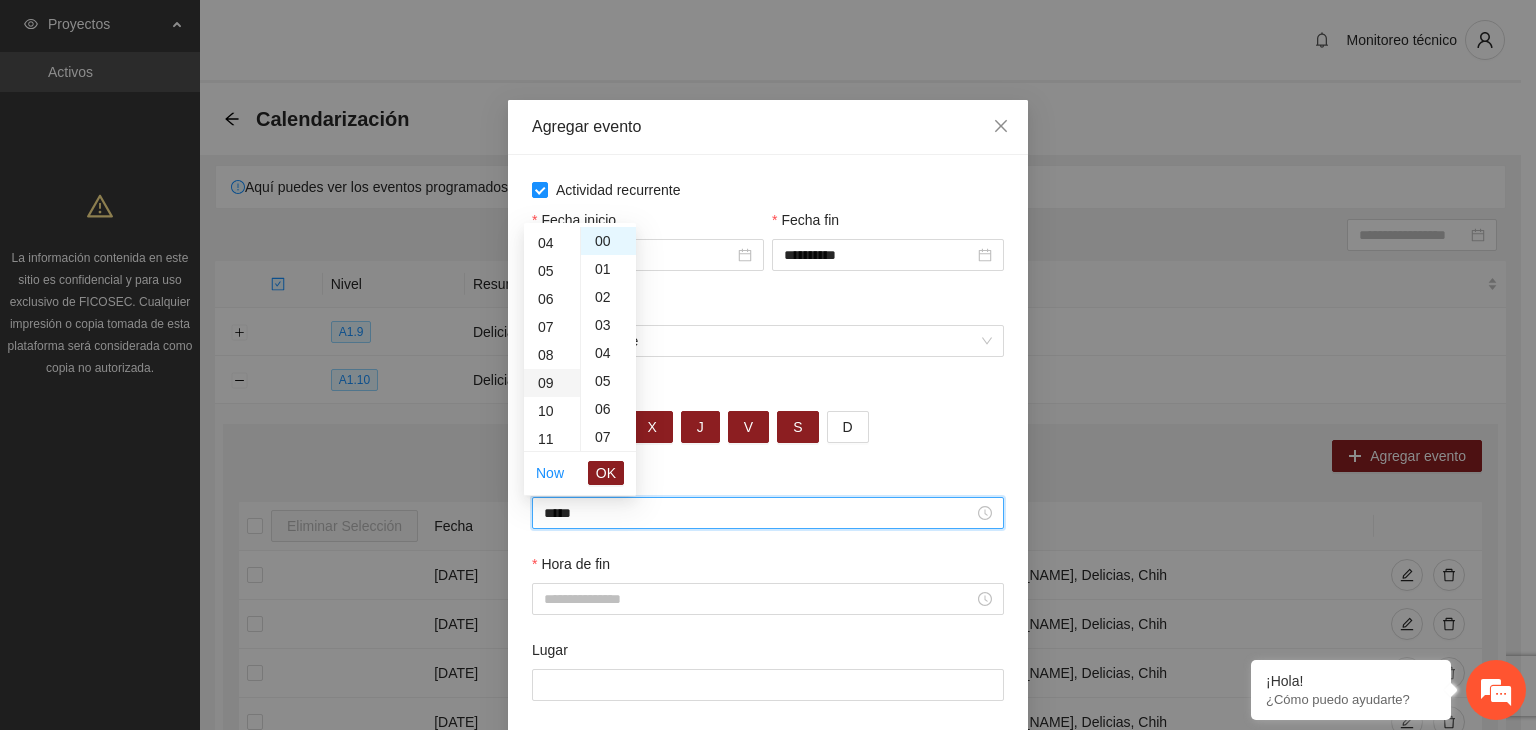 scroll, scrollTop: 252, scrollLeft: 0, axis: vertical 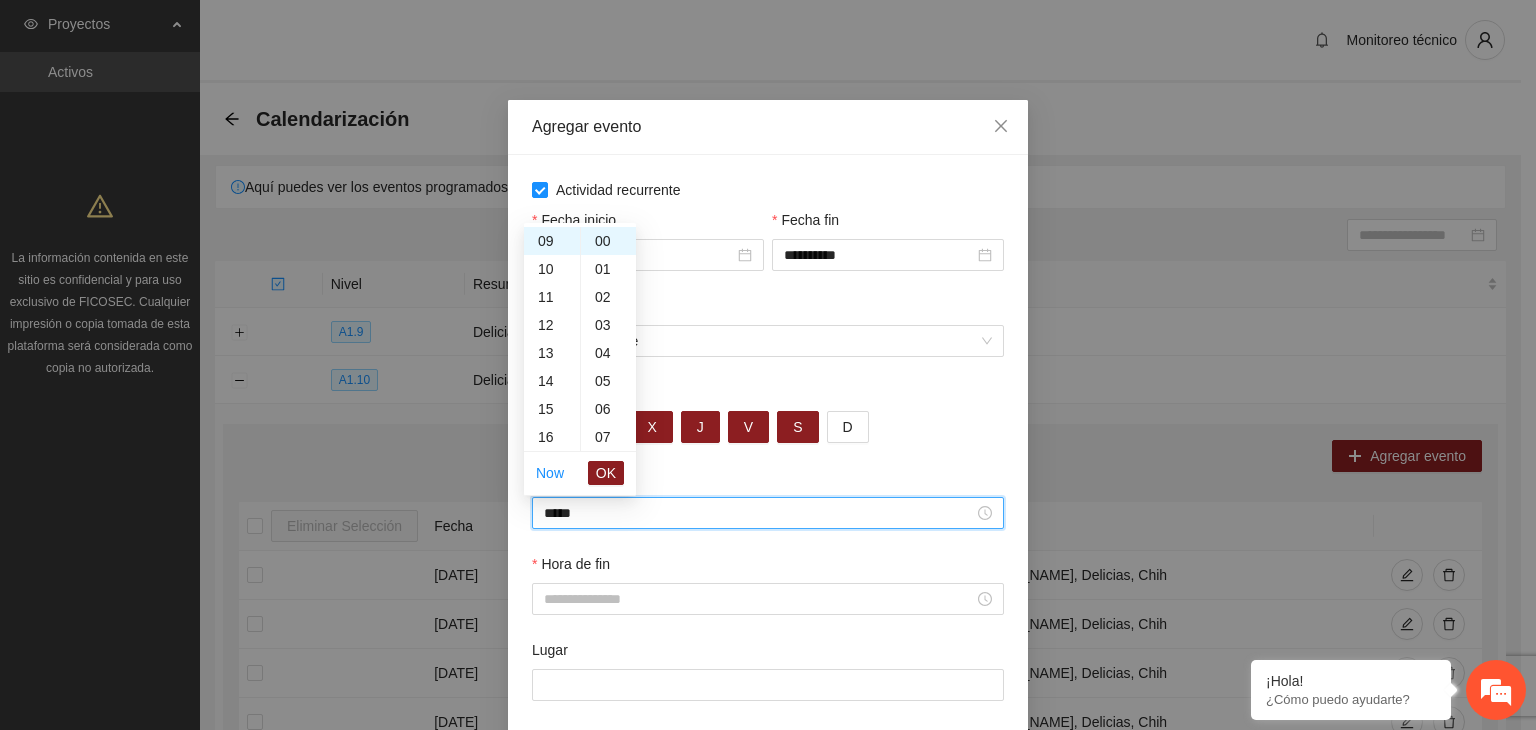 click on "OK" at bounding box center (606, 473) 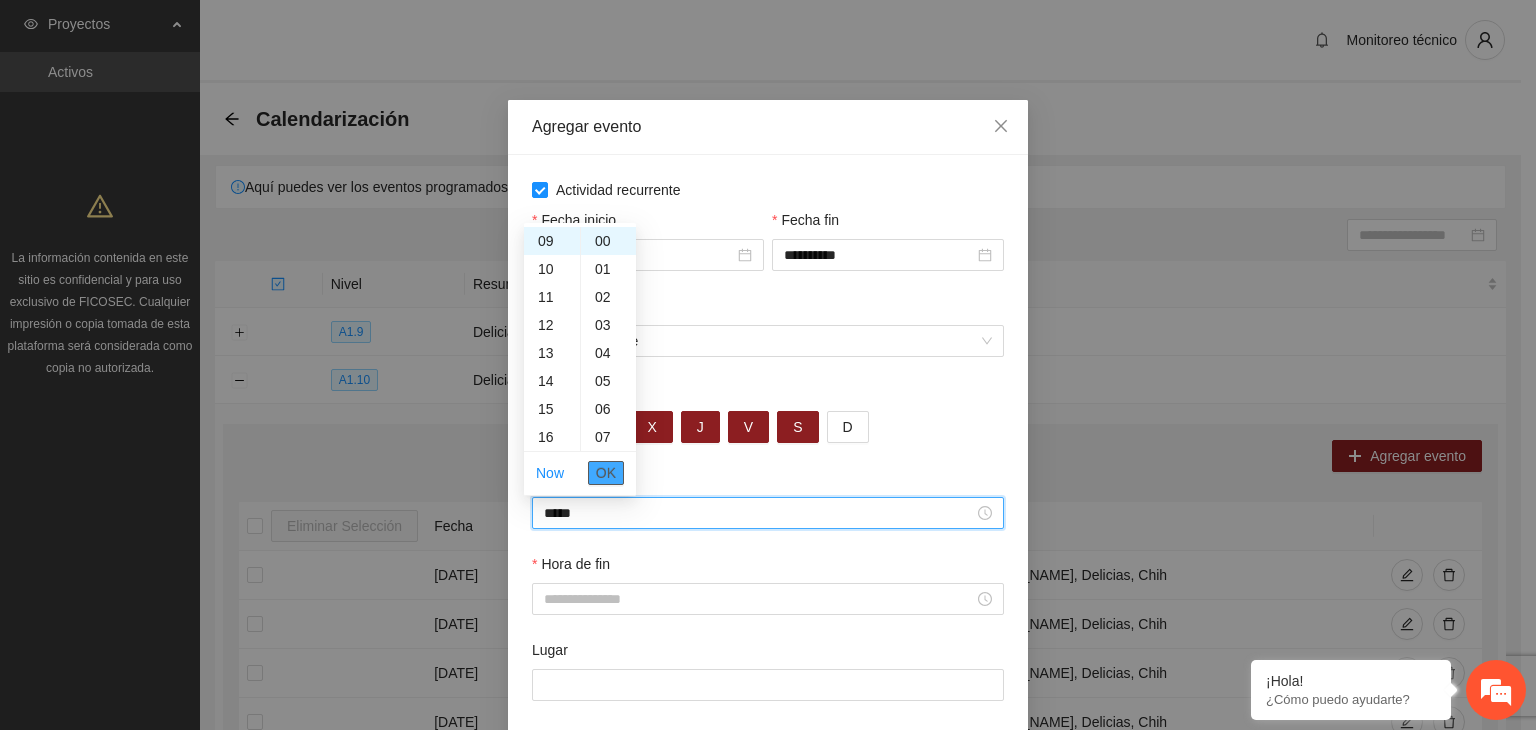 click on "OK" at bounding box center (606, 473) 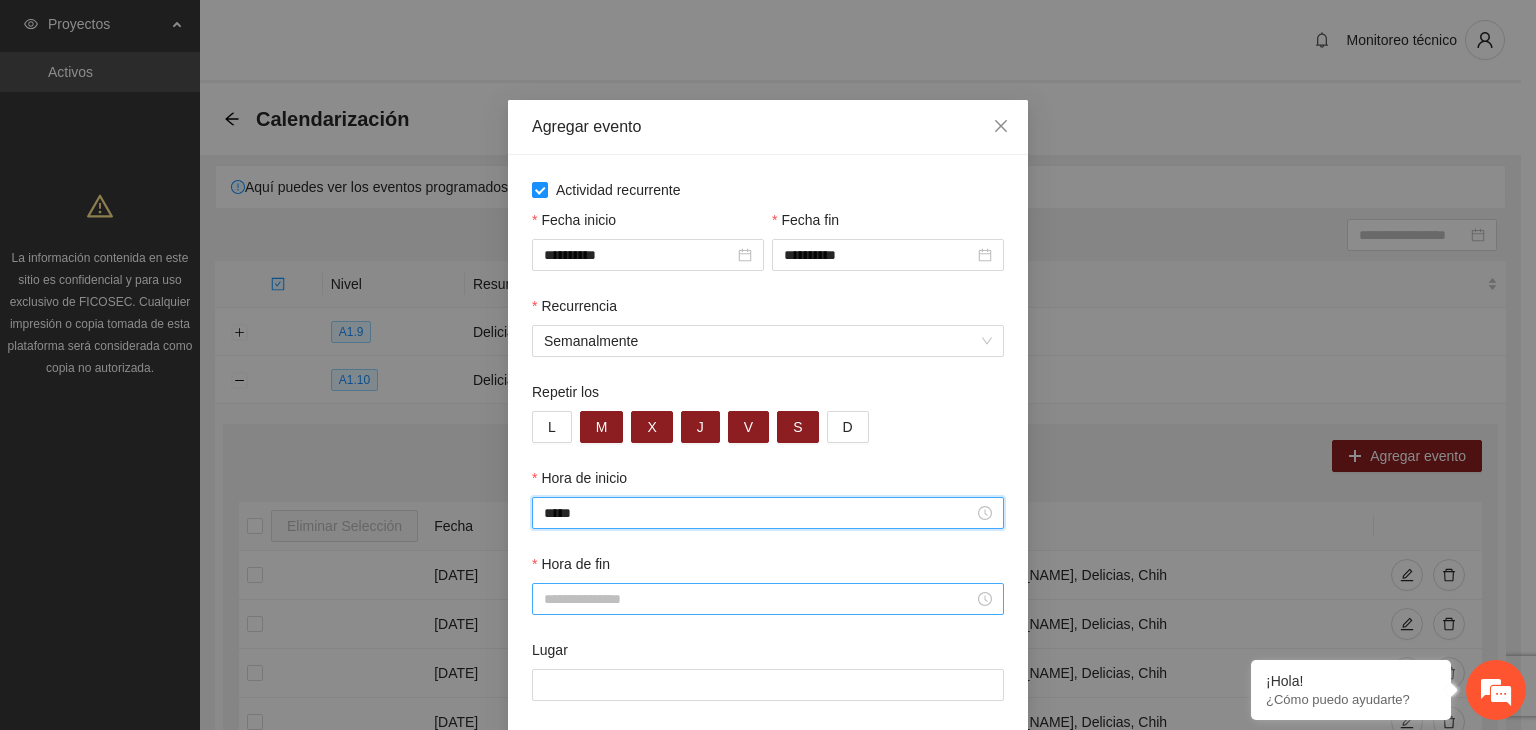 click at bounding box center (768, 599) 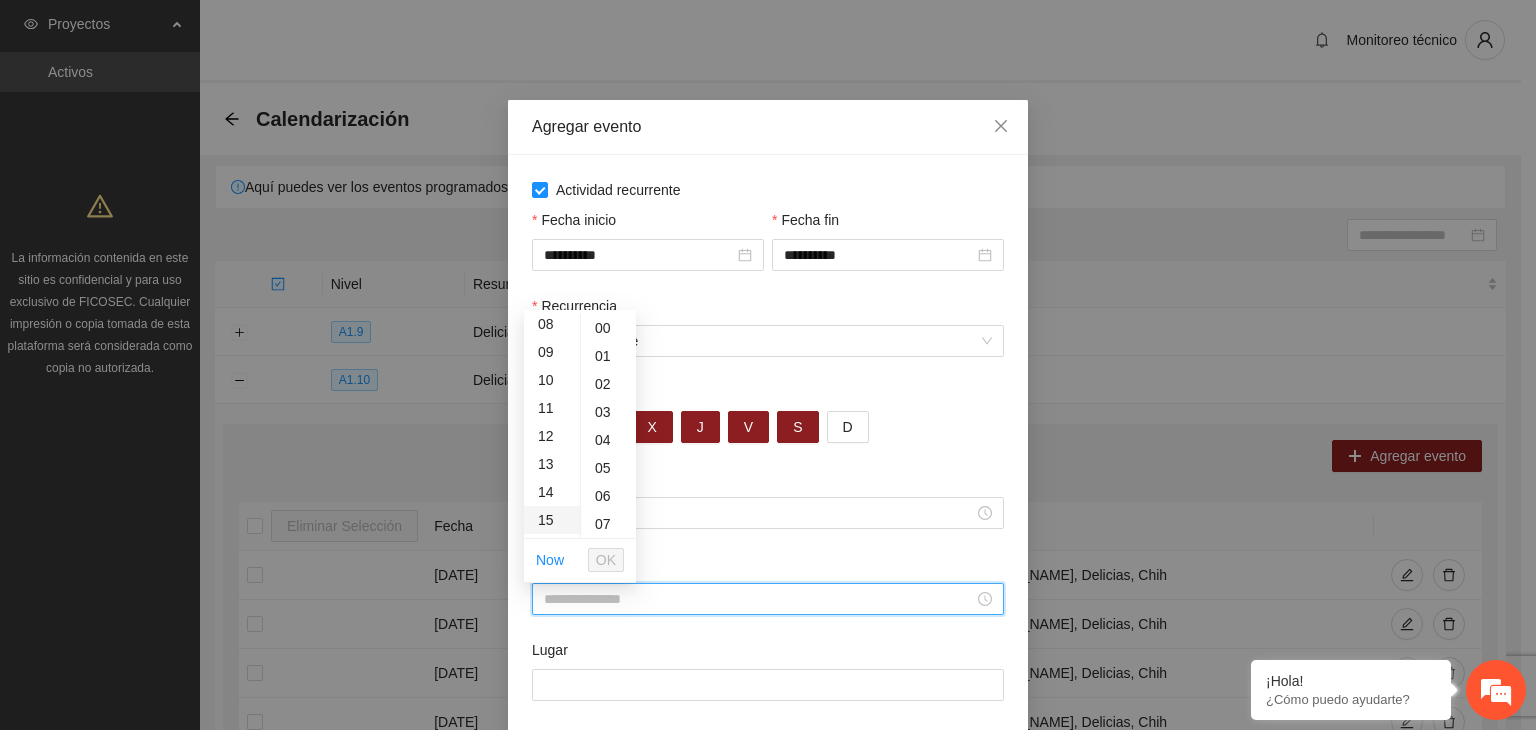 click on "15" at bounding box center (552, 520) 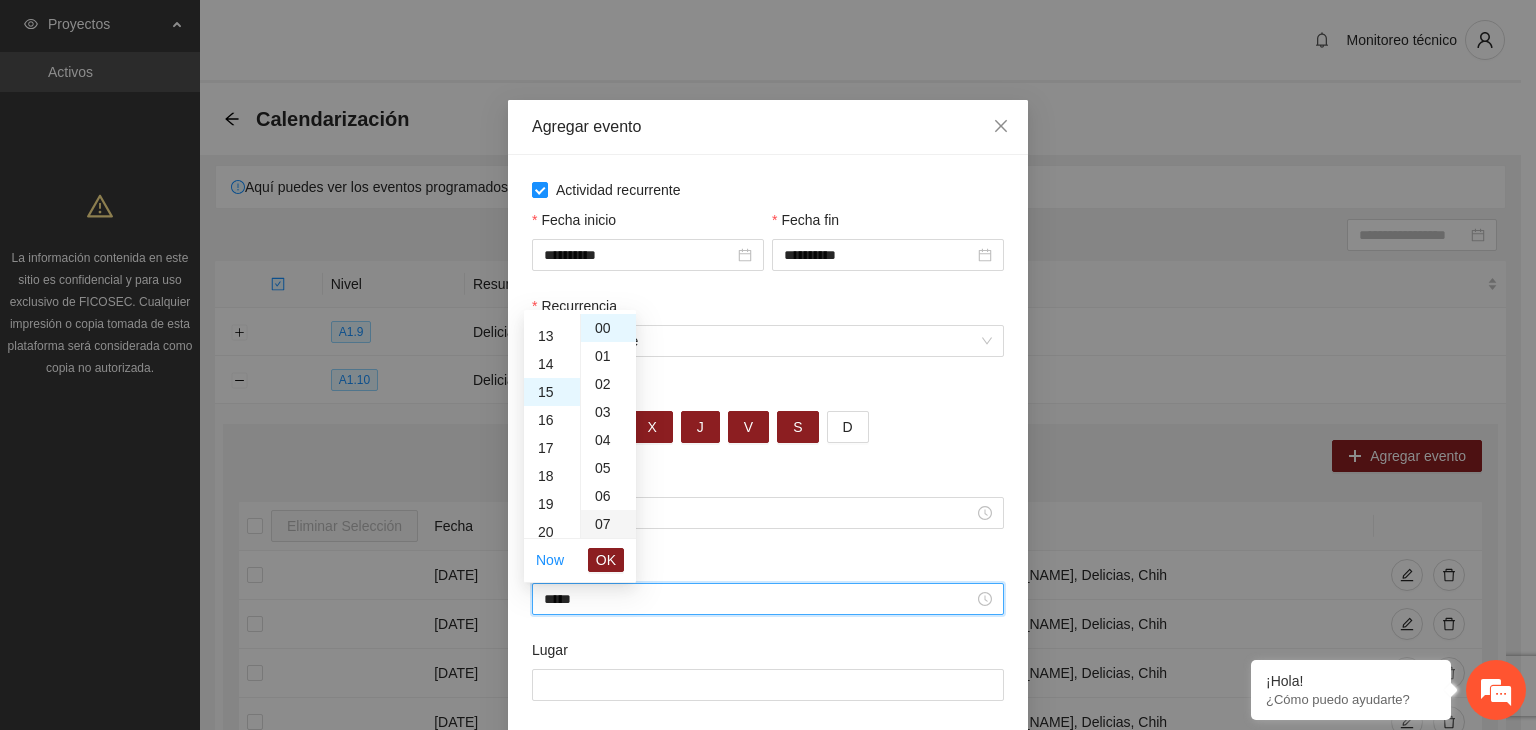 scroll, scrollTop: 420, scrollLeft: 0, axis: vertical 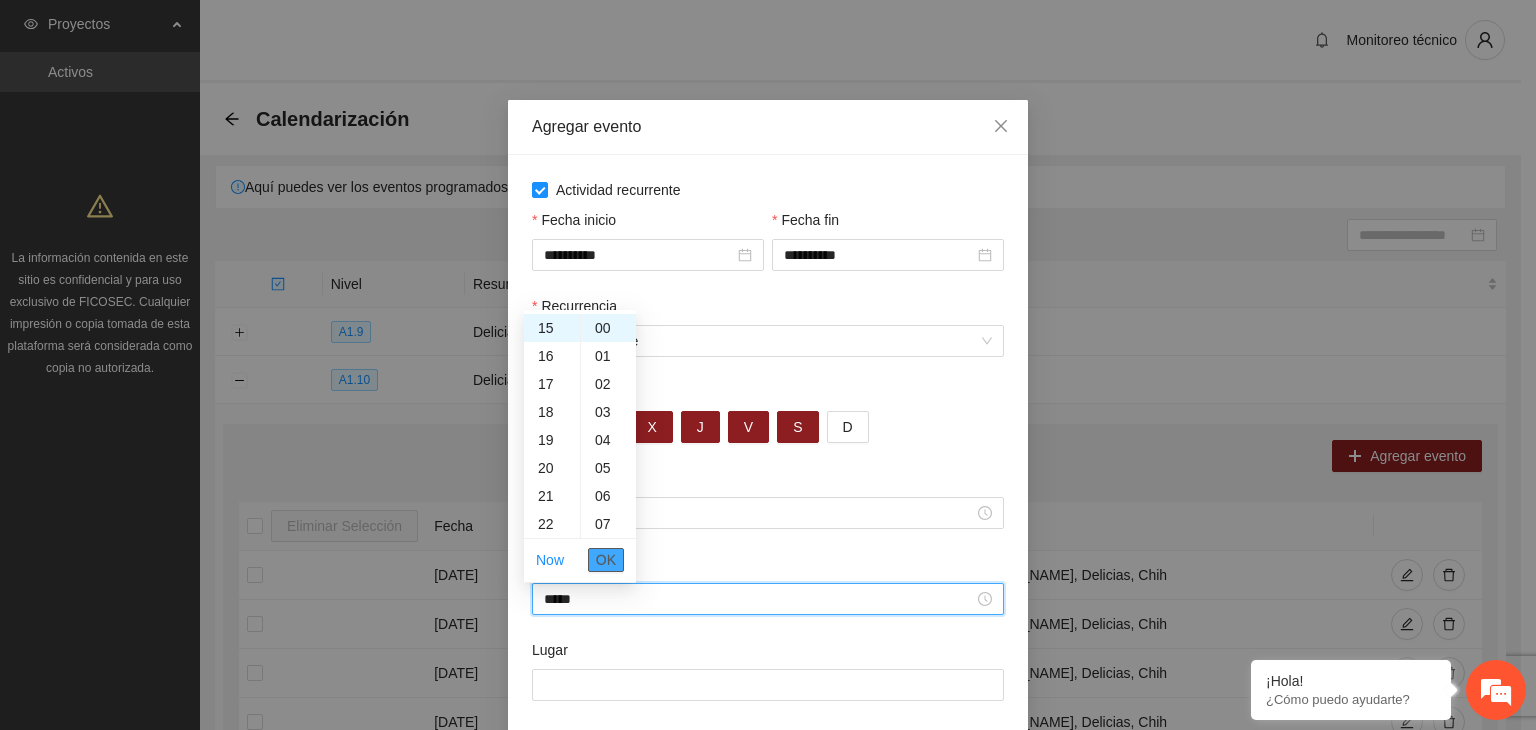 click on "OK" at bounding box center [606, 560] 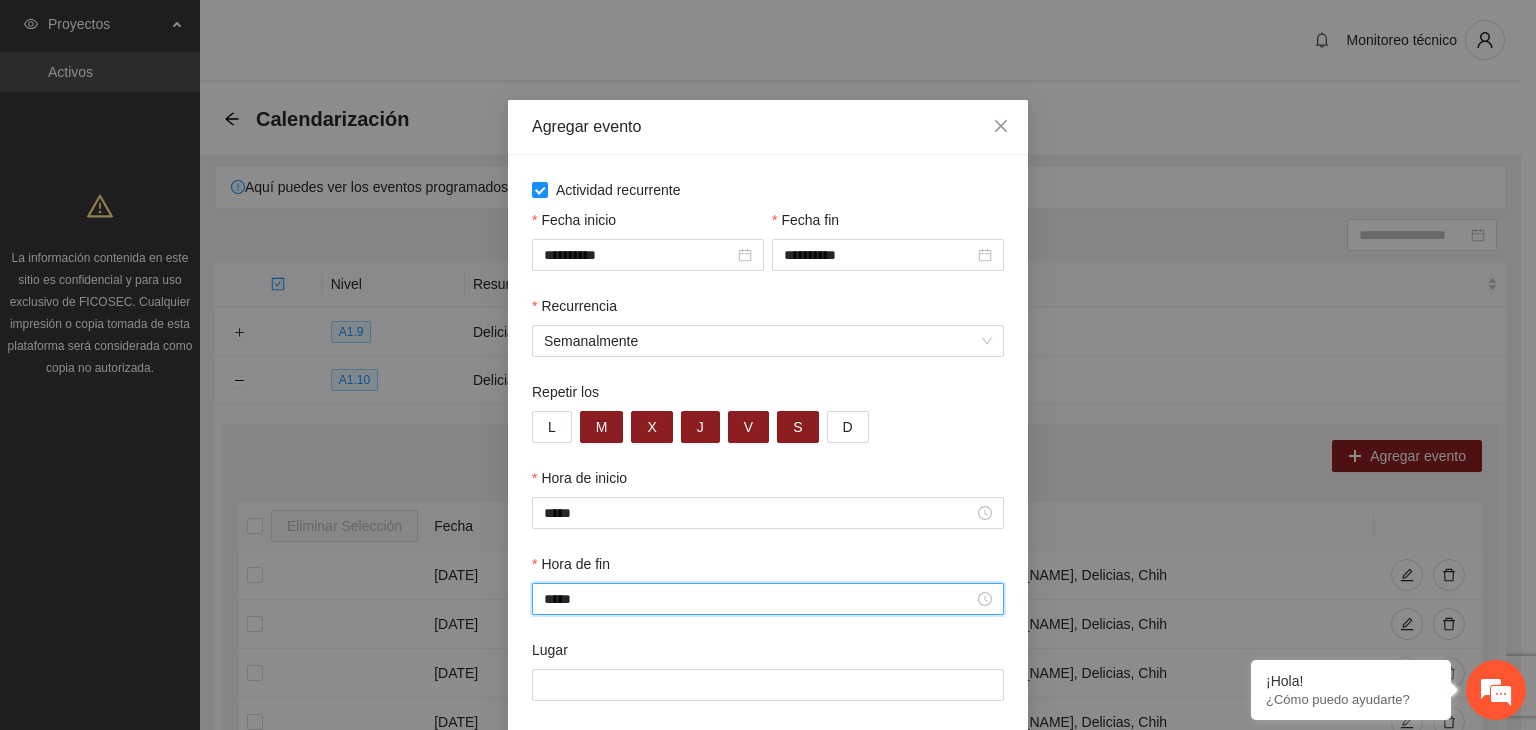 scroll, scrollTop: 99, scrollLeft: 0, axis: vertical 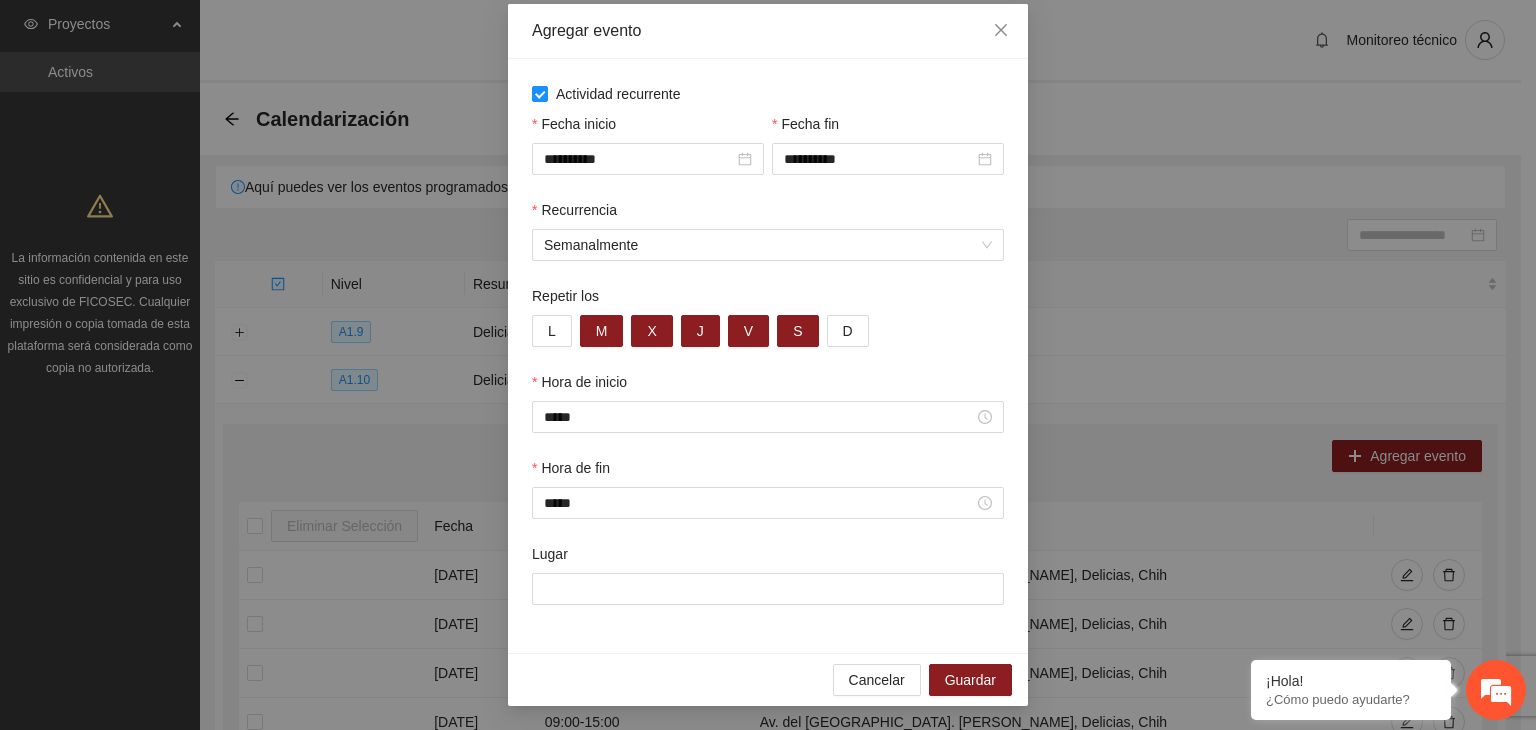 click on "Lugar" at bounding box center (768, 558) 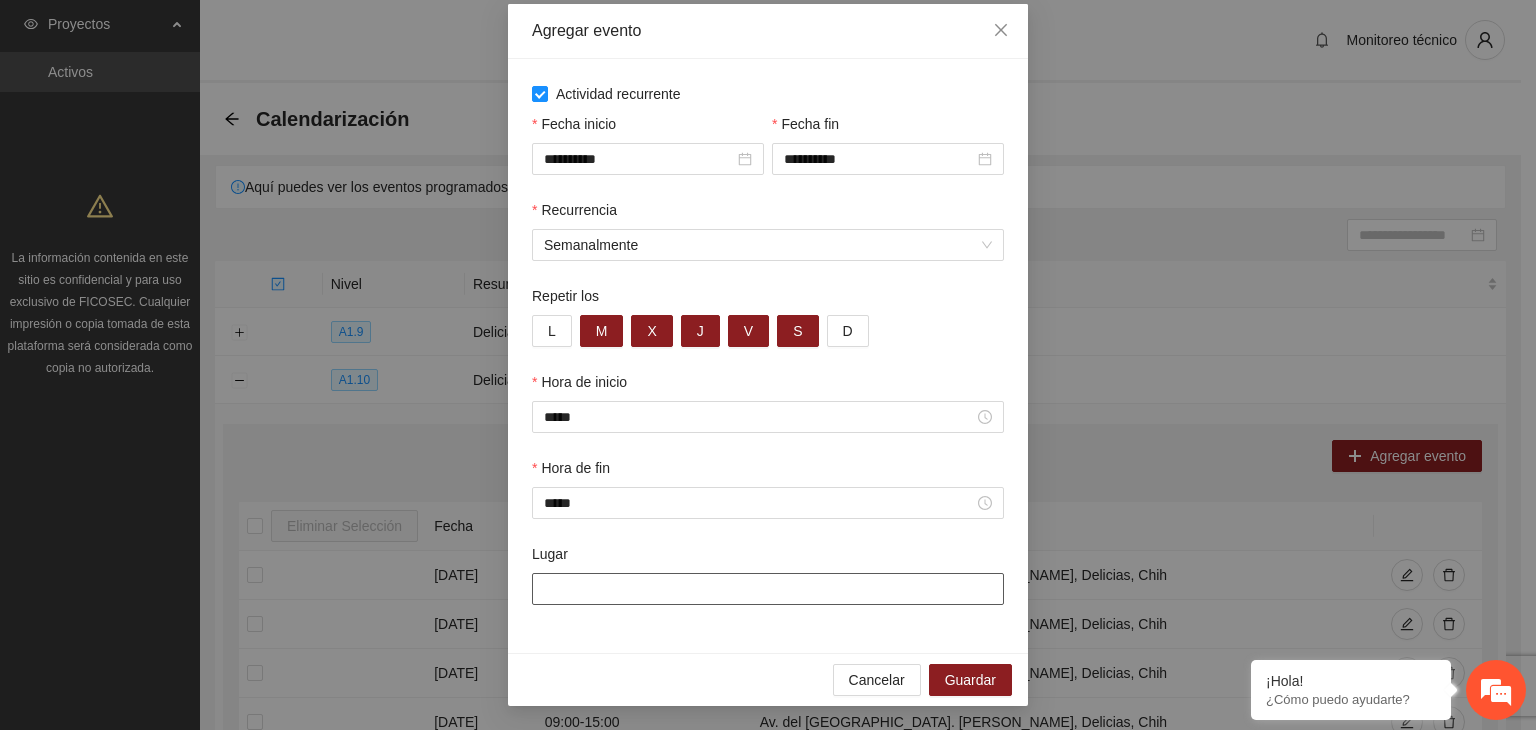 click on "Lugar" at bounding box center [768, 589] 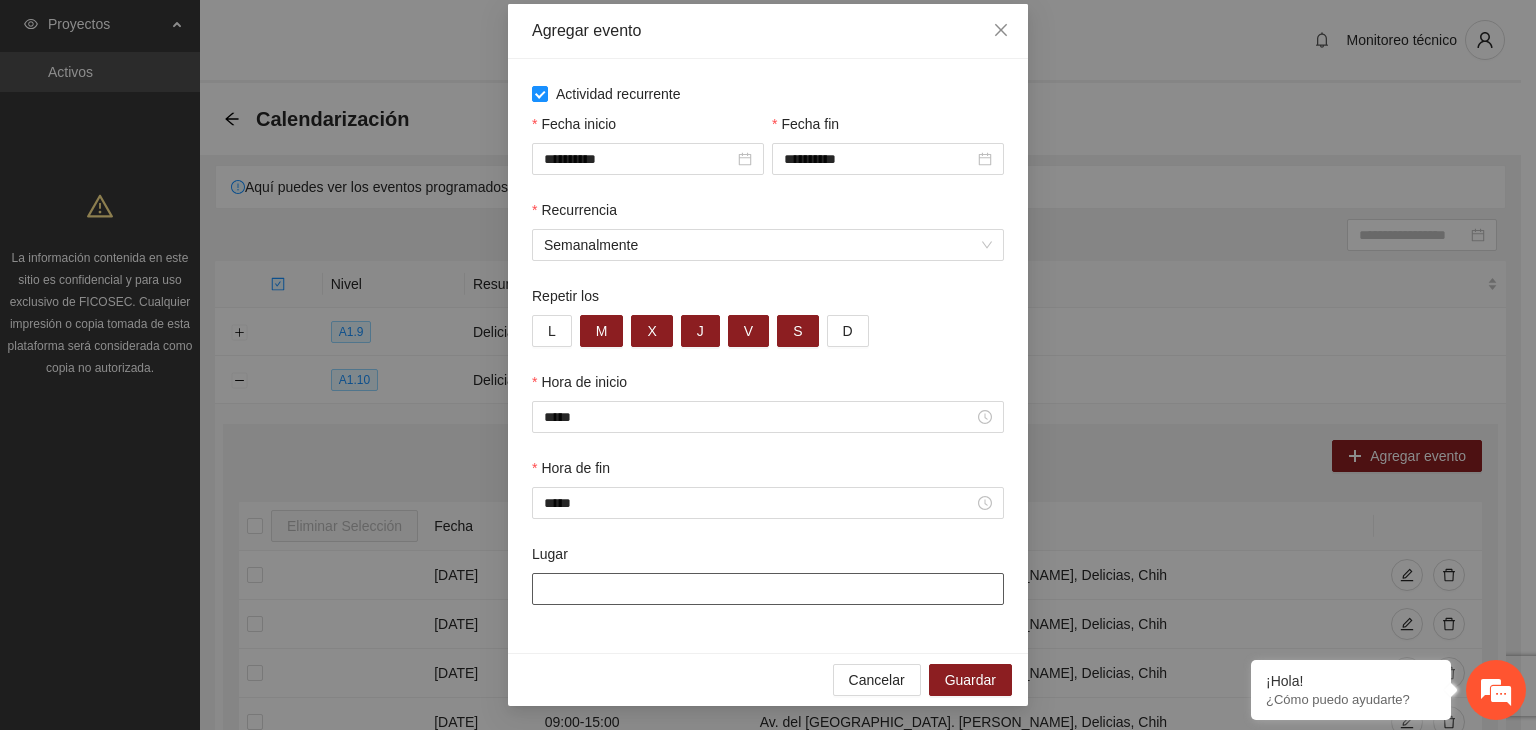 type on "**********" 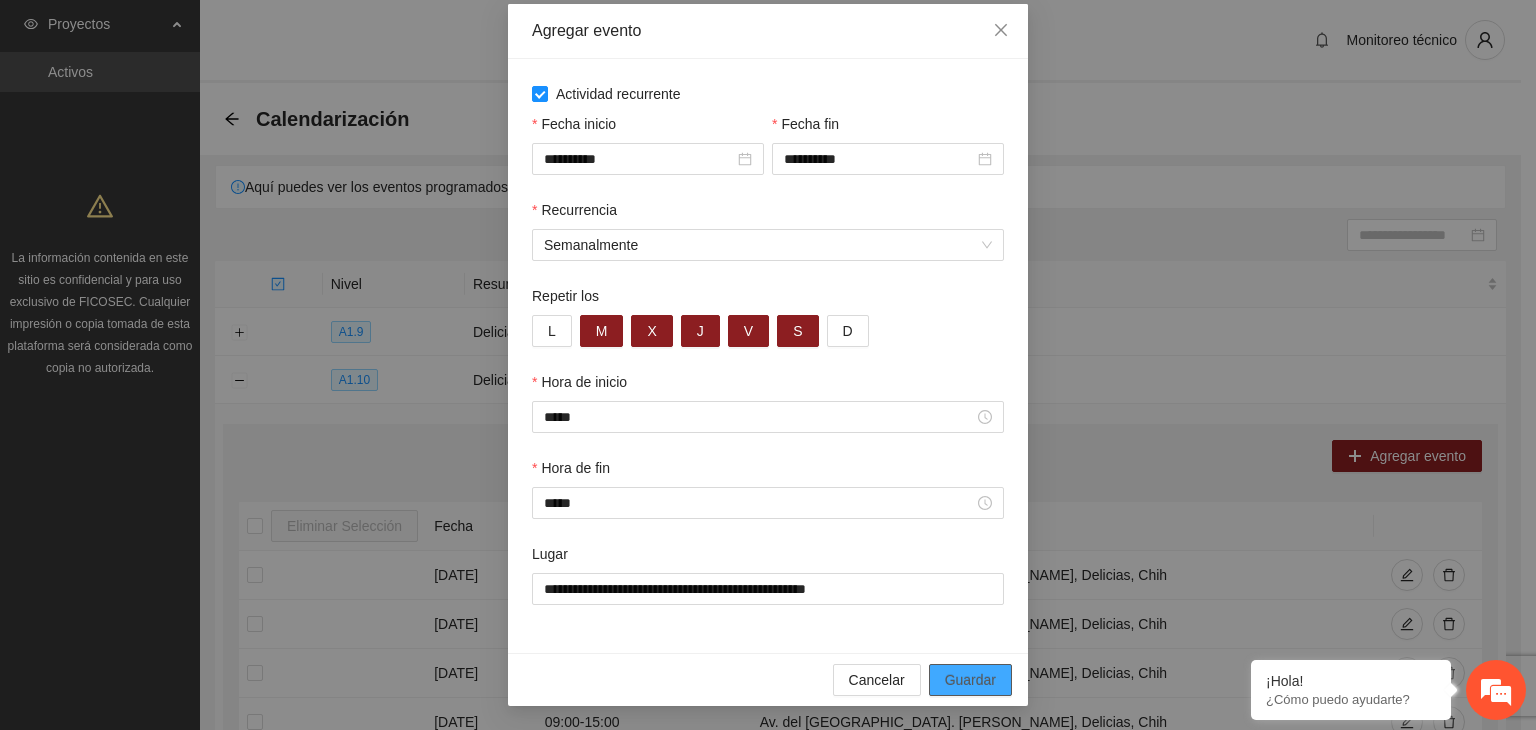 click on "Guardar" at bounding box center [970, 680] 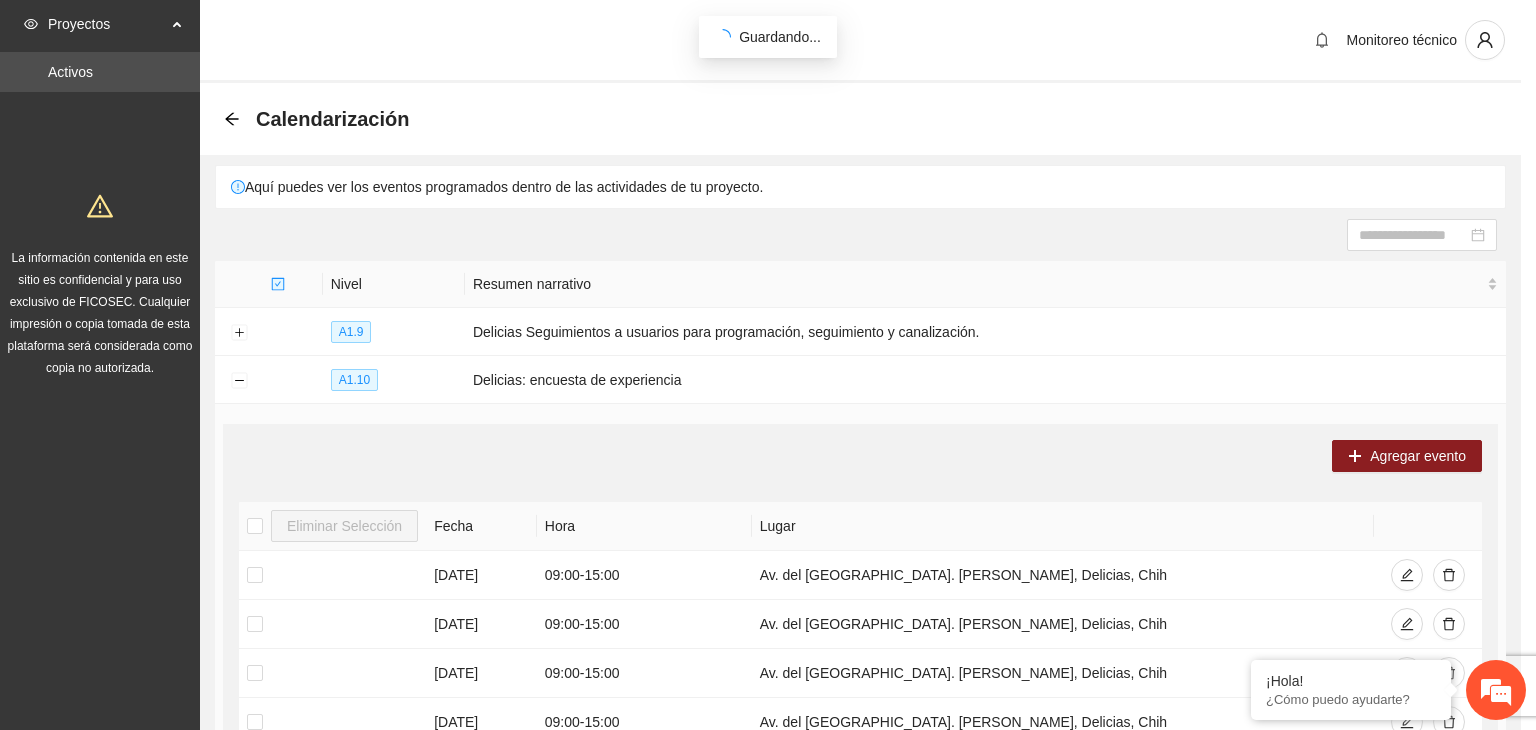 scroll, scrollTop: 0, scrollLeft: 0, axis: both 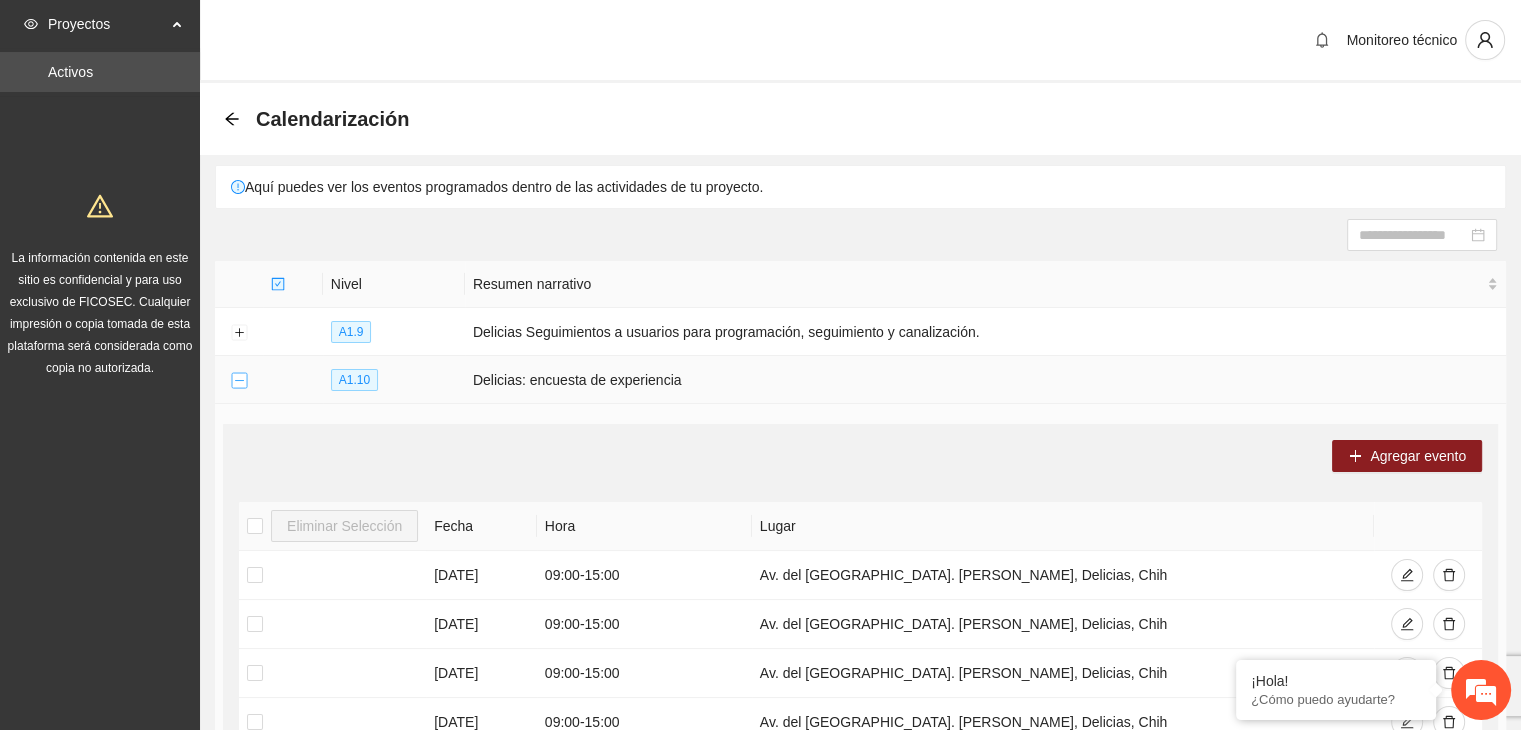 click at bounding box center [239, 381] 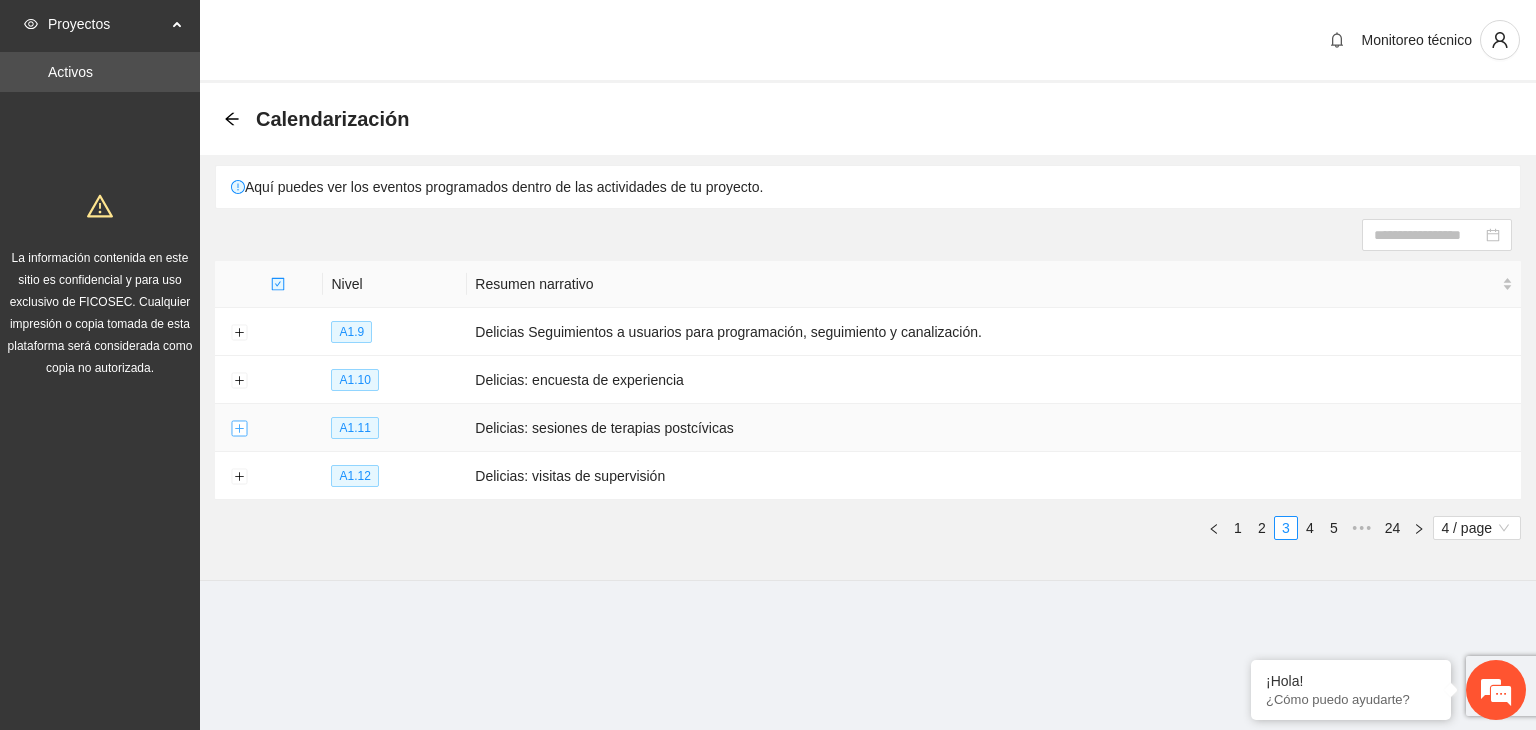 click at bounding box center (239, 429) 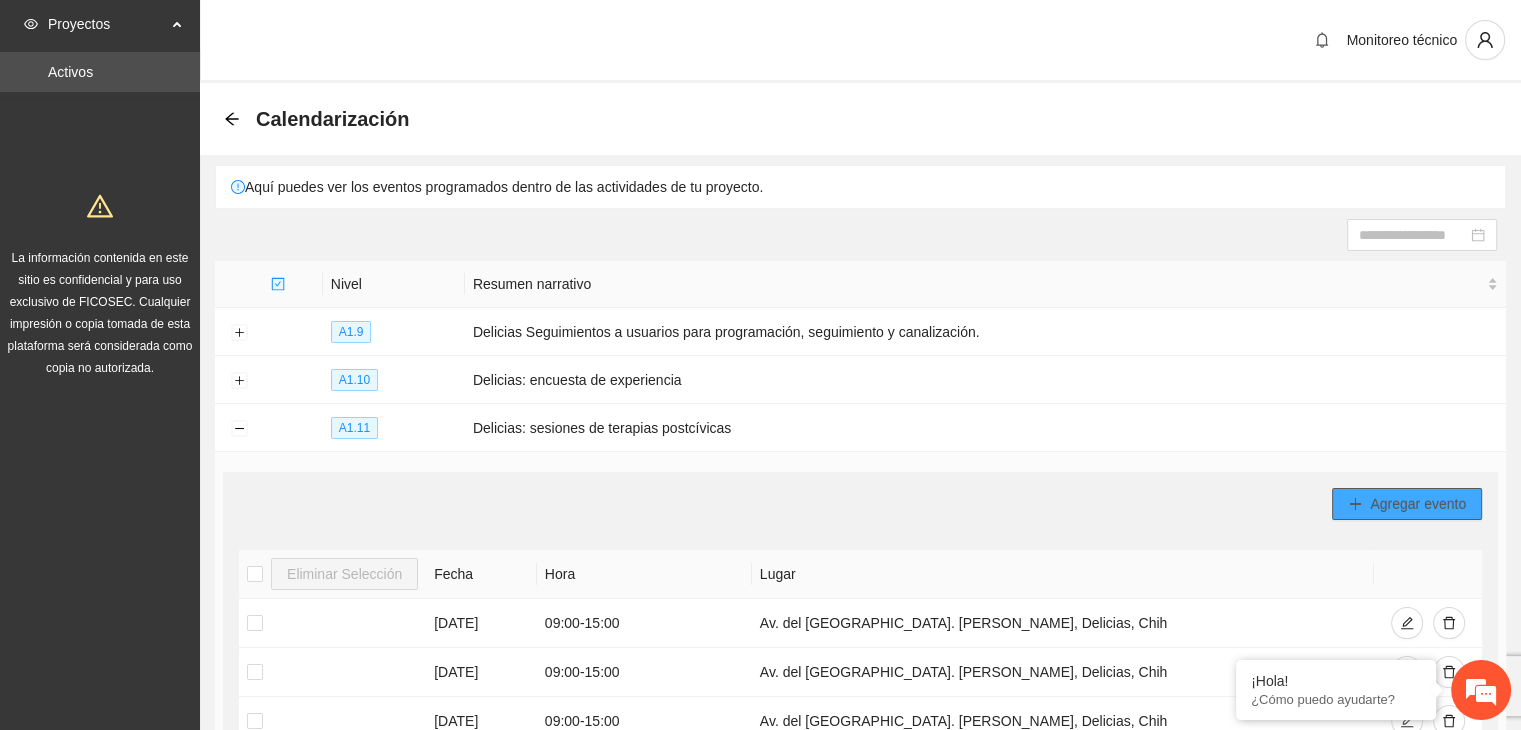 click on "Agregar evento" at bounding box center [1418, 504] 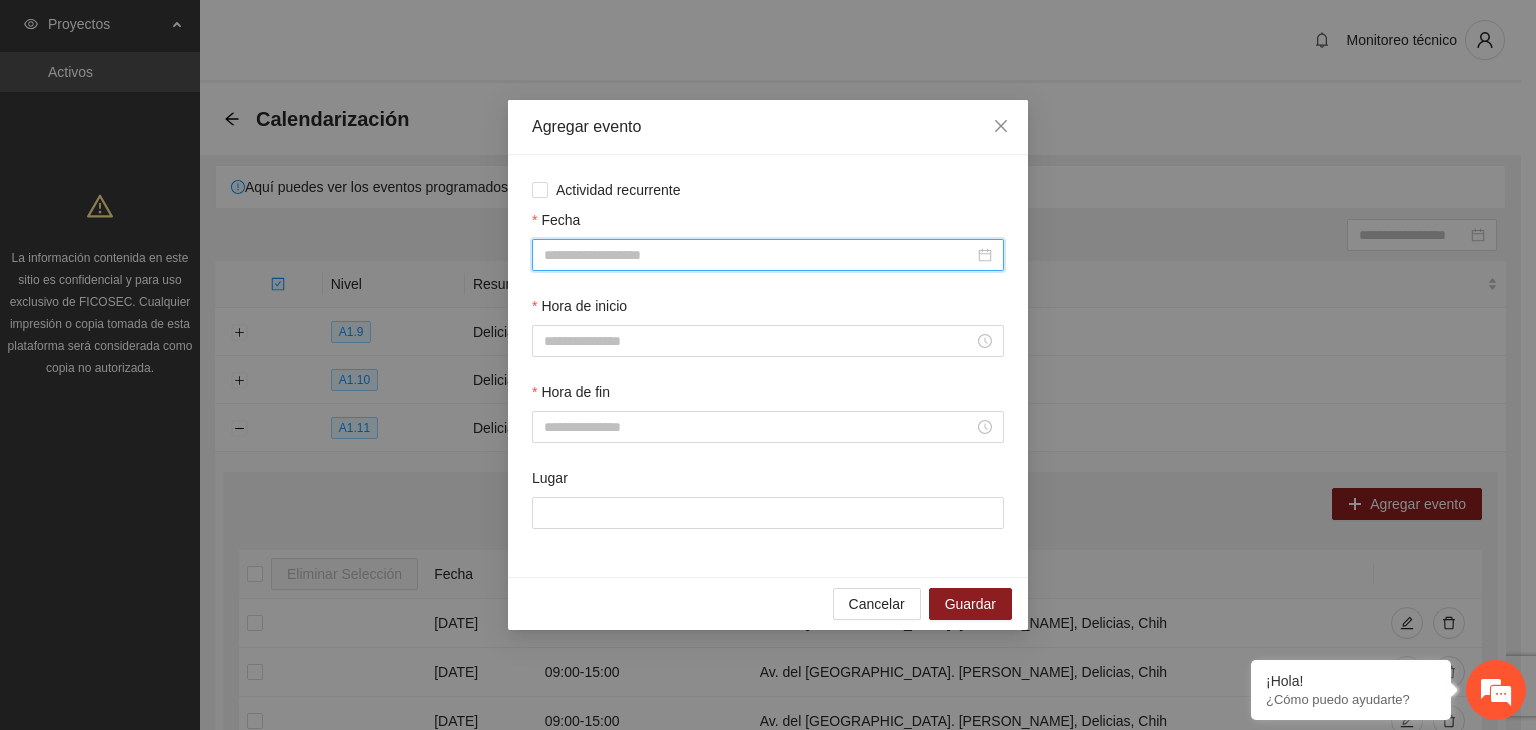 click on "Fecha" at bounding box center (759, 255) 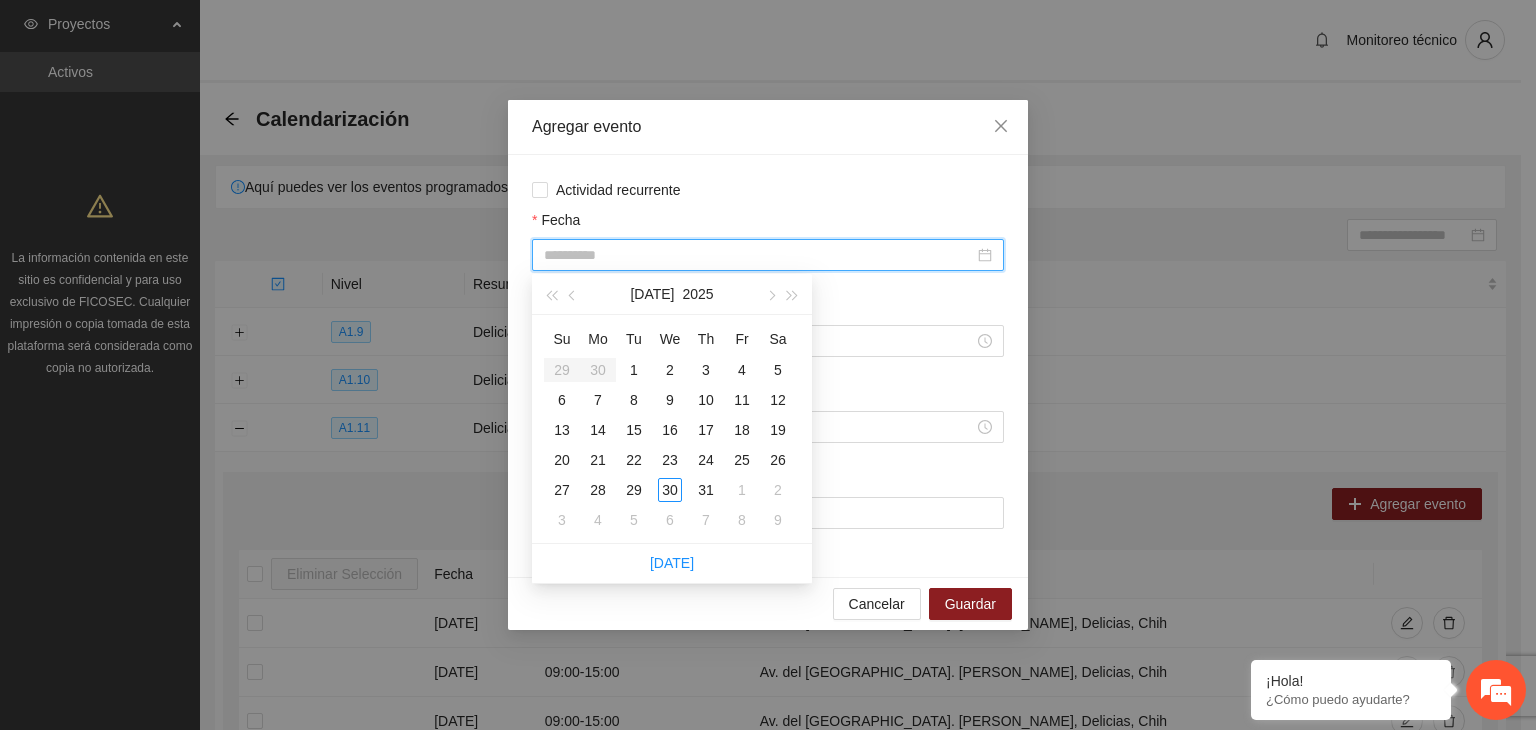 type on "**********" 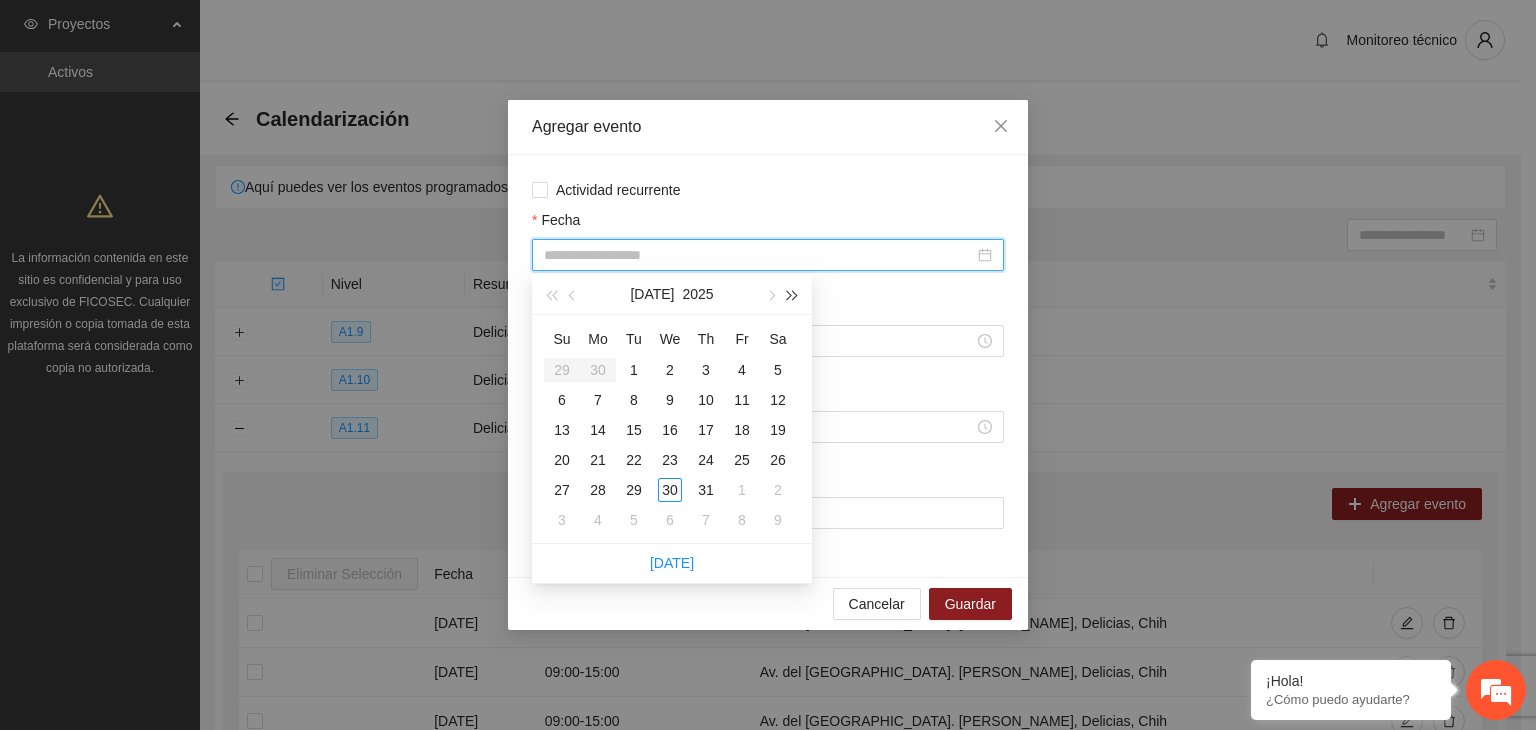 drag, startPoint x: 628, startPoint y: 375, endPoint x: 787, endPoint y: 310, distance: 171.7731 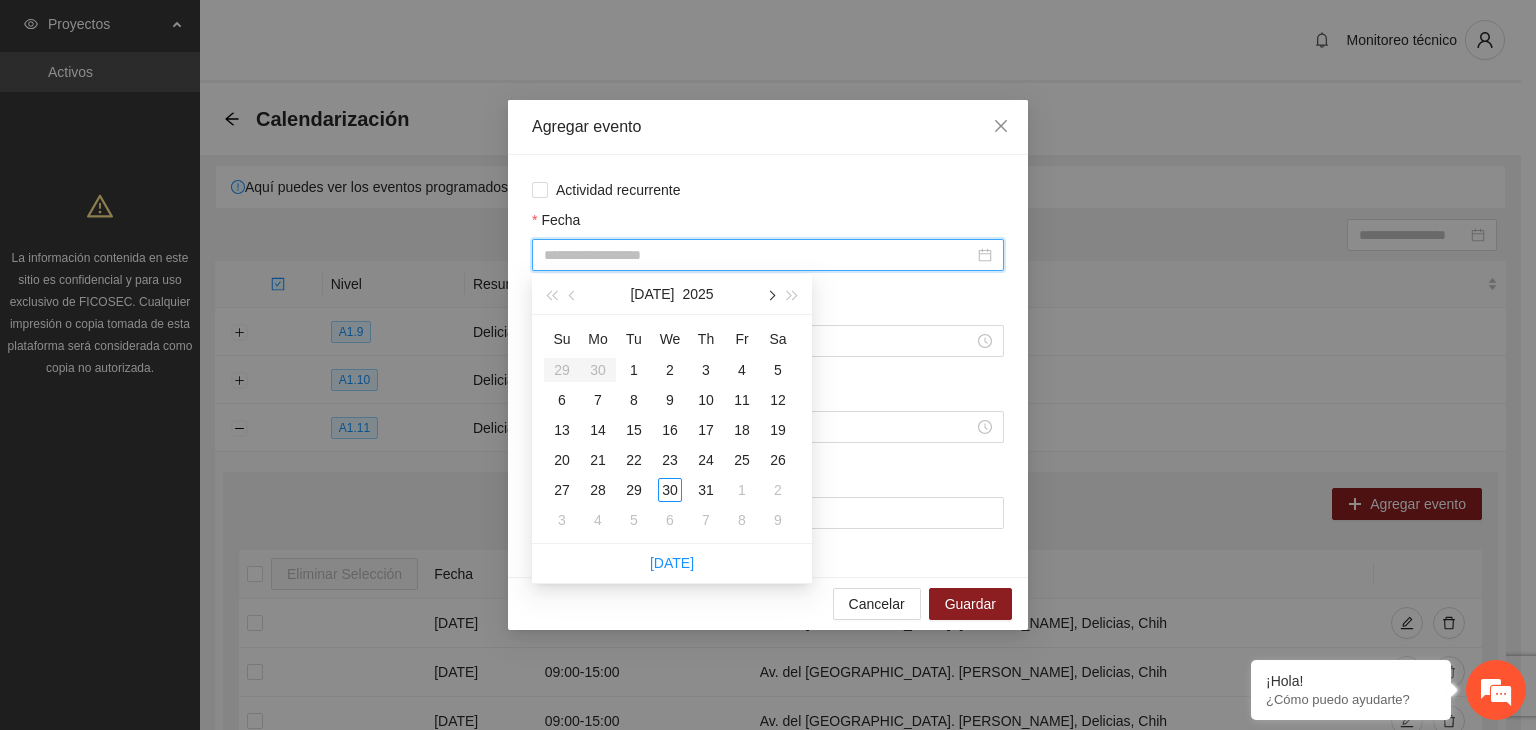 click at bounding box center (770, 294) 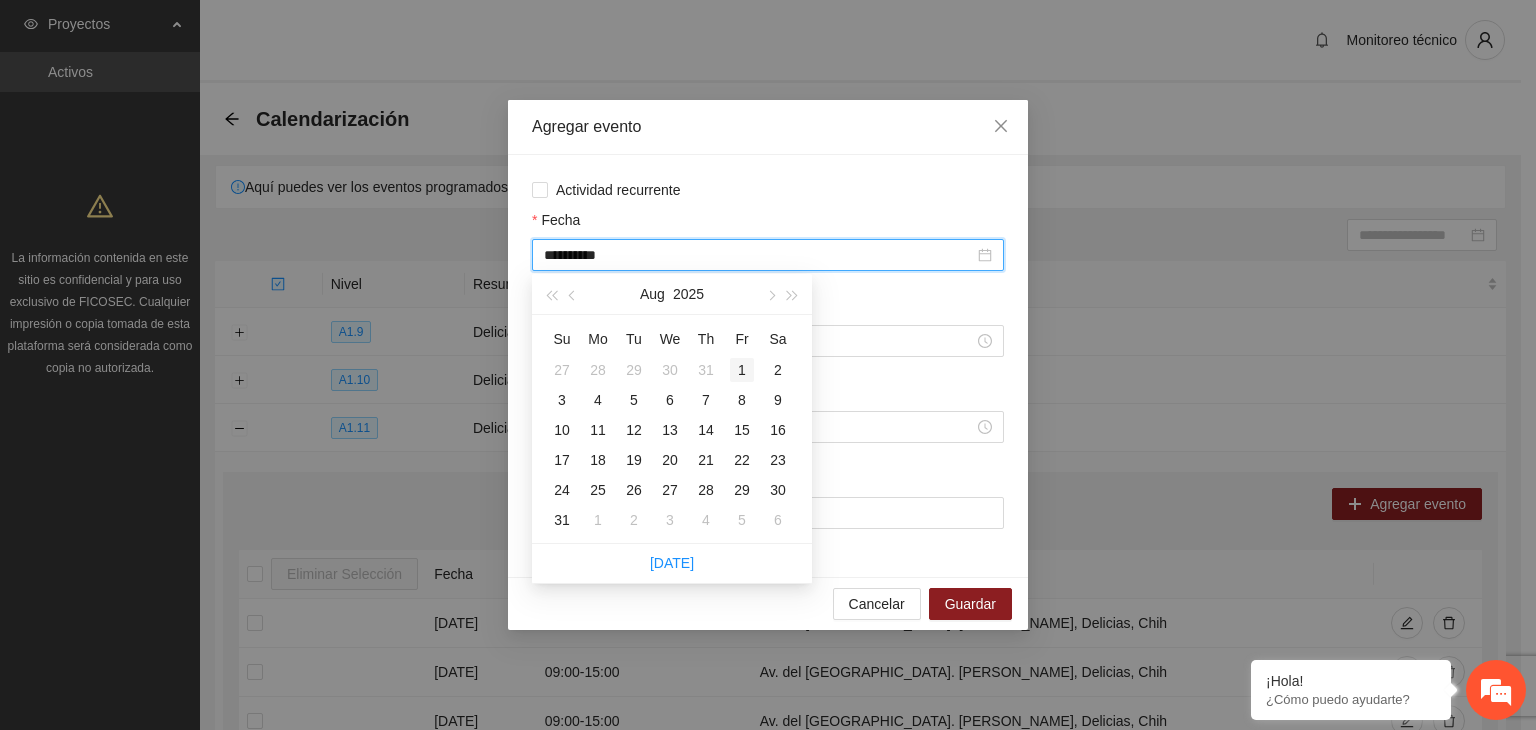 type on "**********" 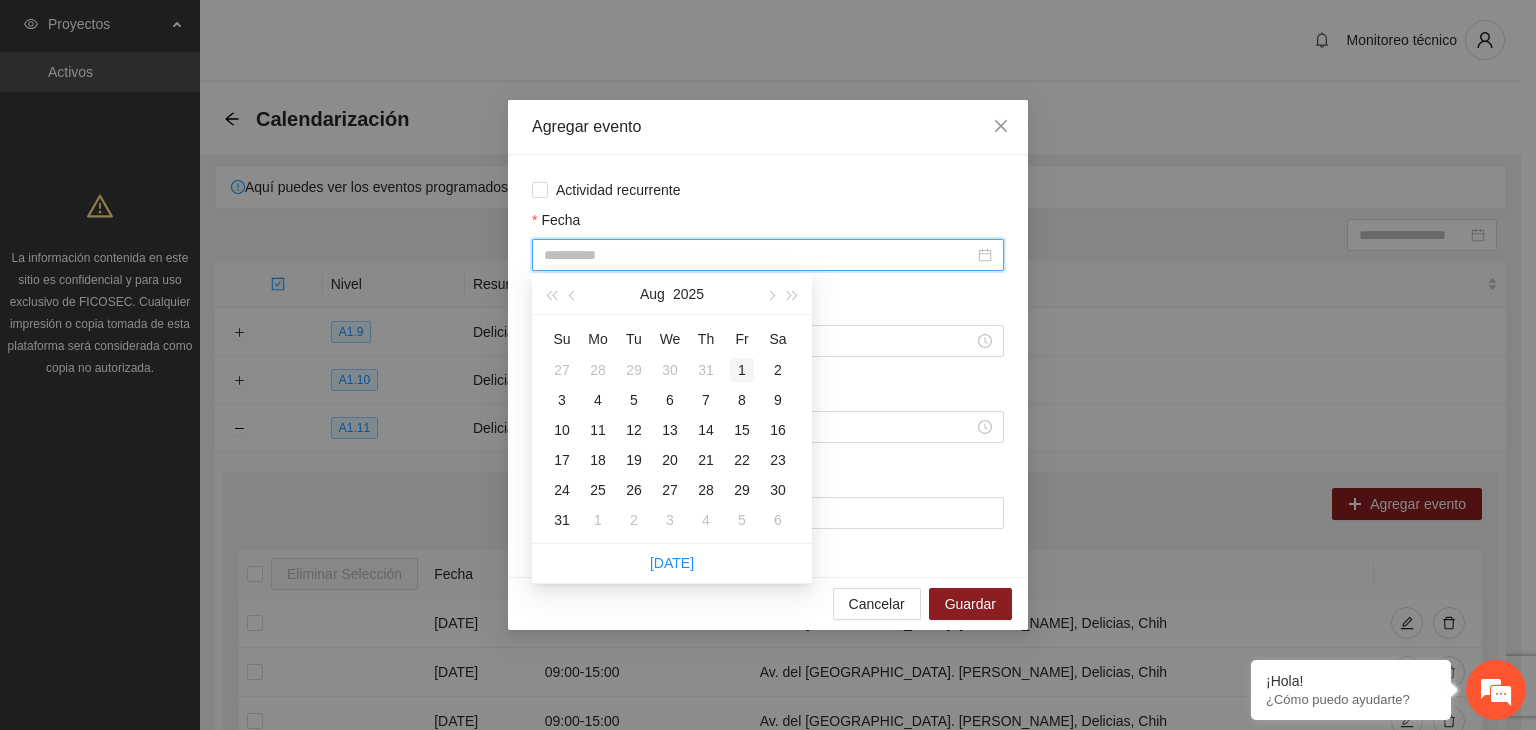 click on "1" at bounding box center (742, 370) 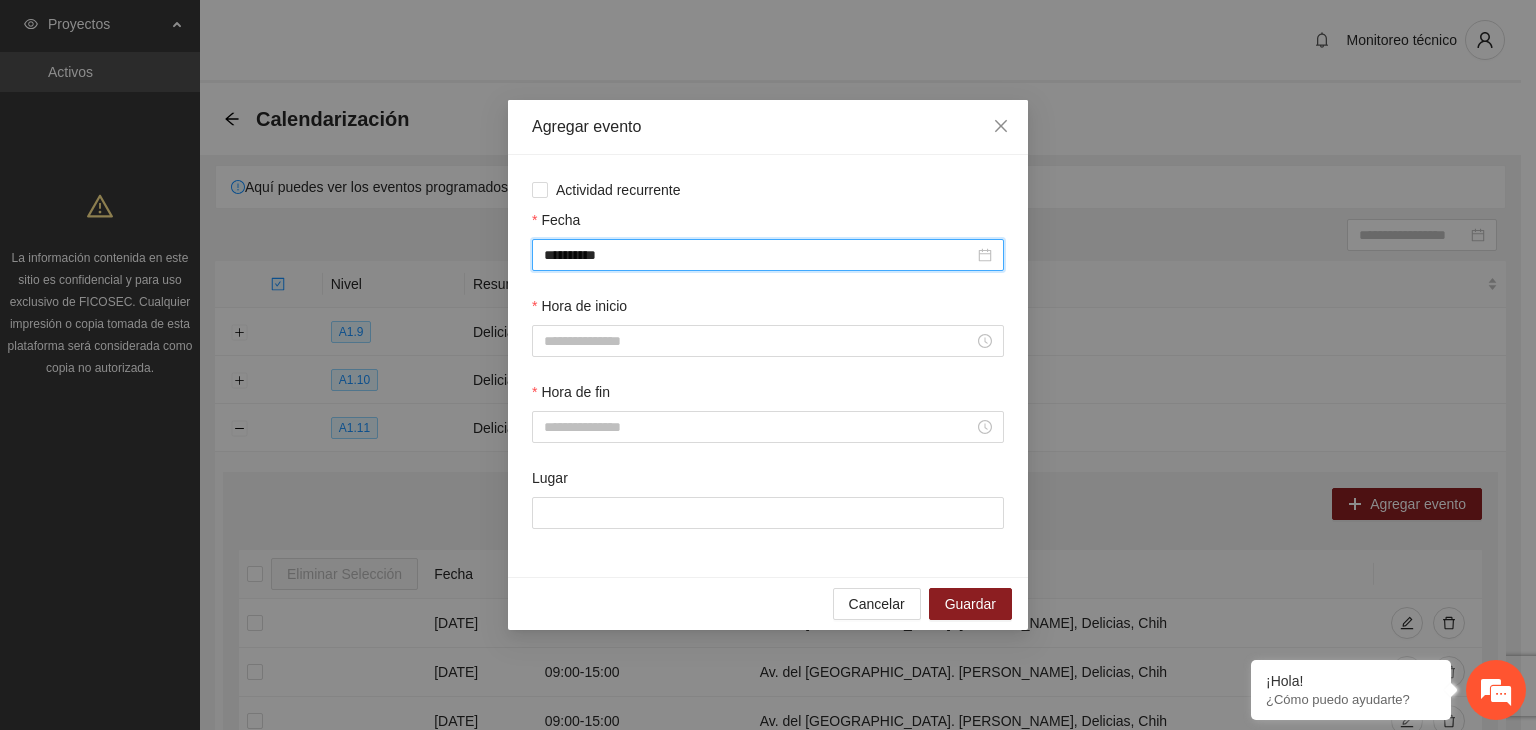 click on "Hora de inicio" at bounding box center [768, 310] 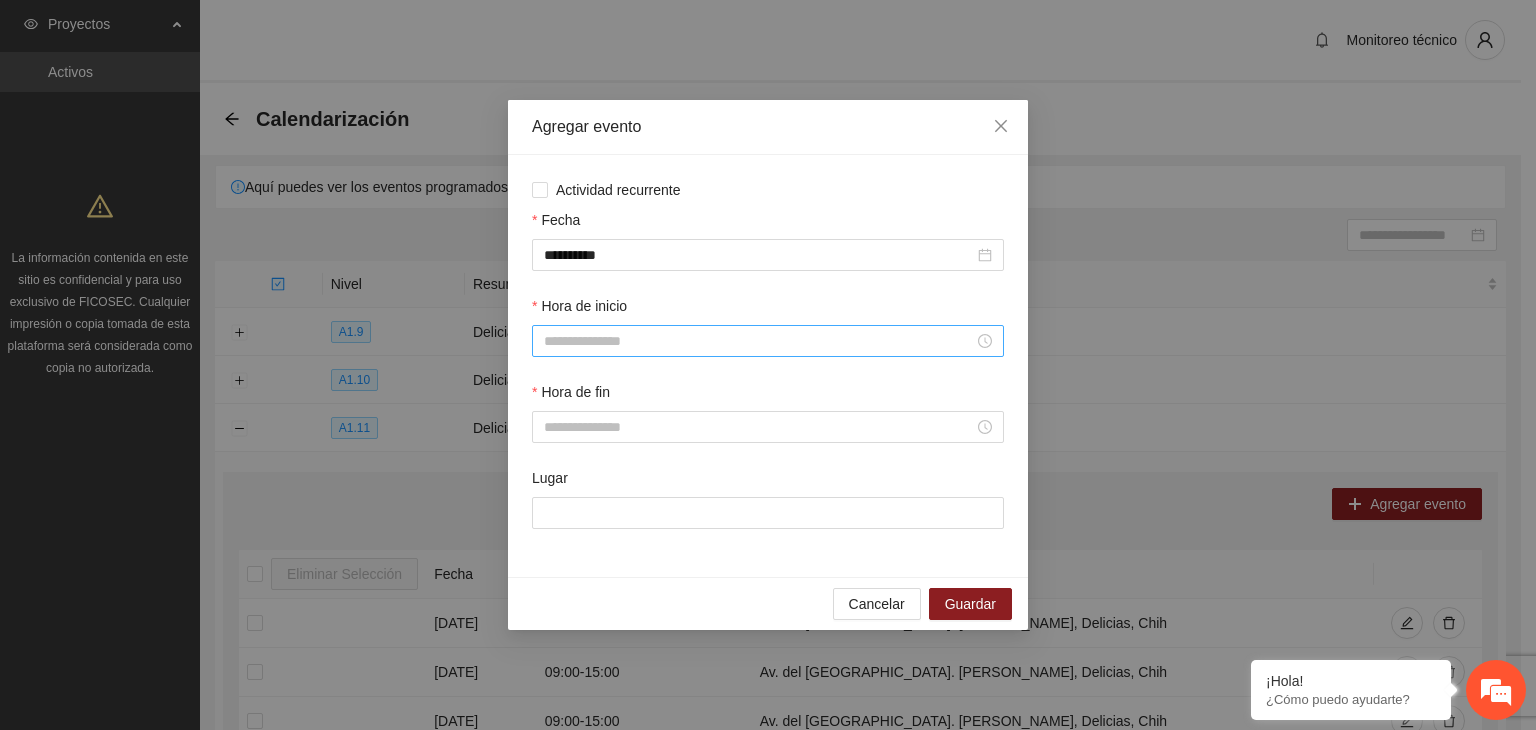 click on "Hora de inicio" at bounding box center (759, 341) 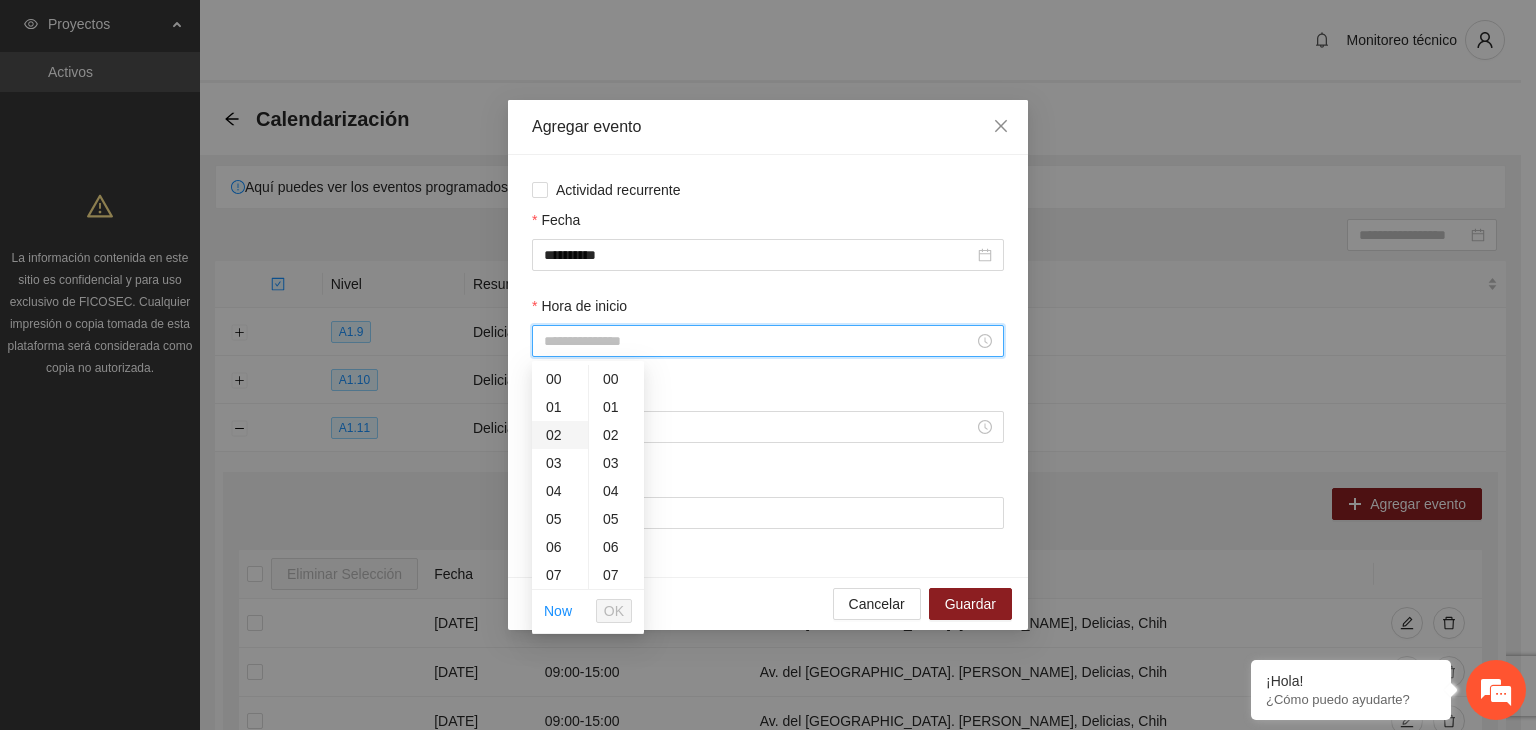 scroll, scrollTop: 71, scrollLeft: 0, axis: vertical 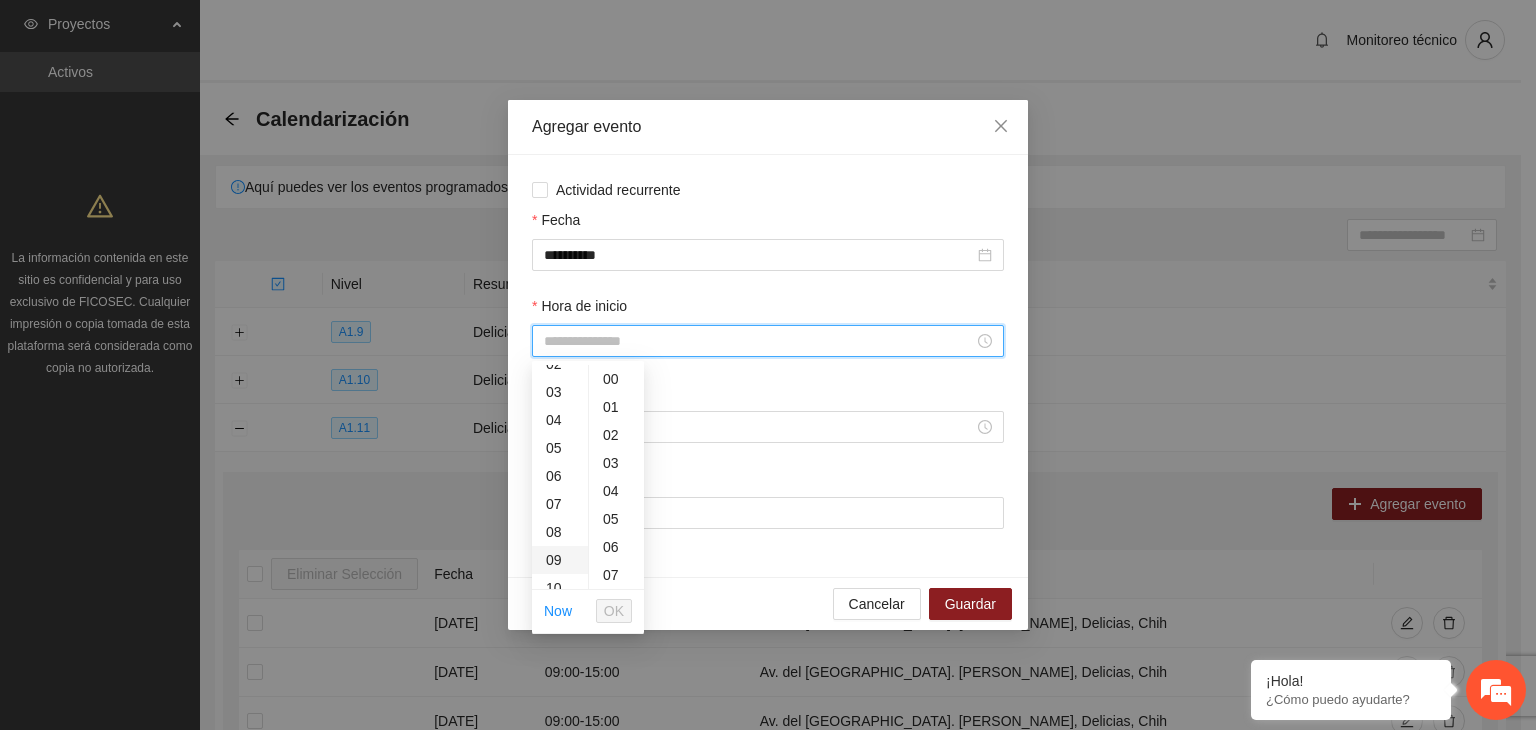 click on "09" at bounding box center (560, 560) 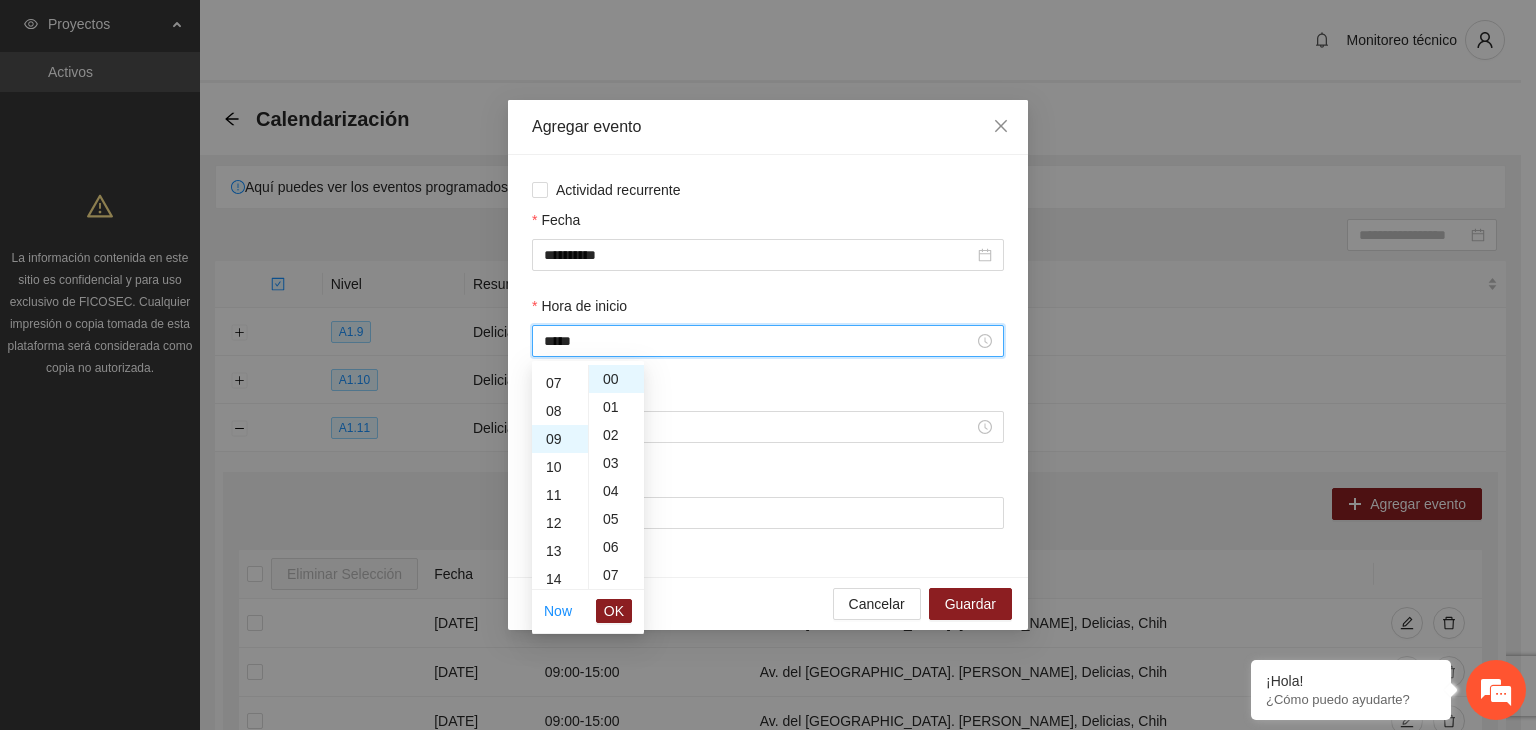 scroll, scrollTop: 252, scrollLeft: 0, axis: vertical 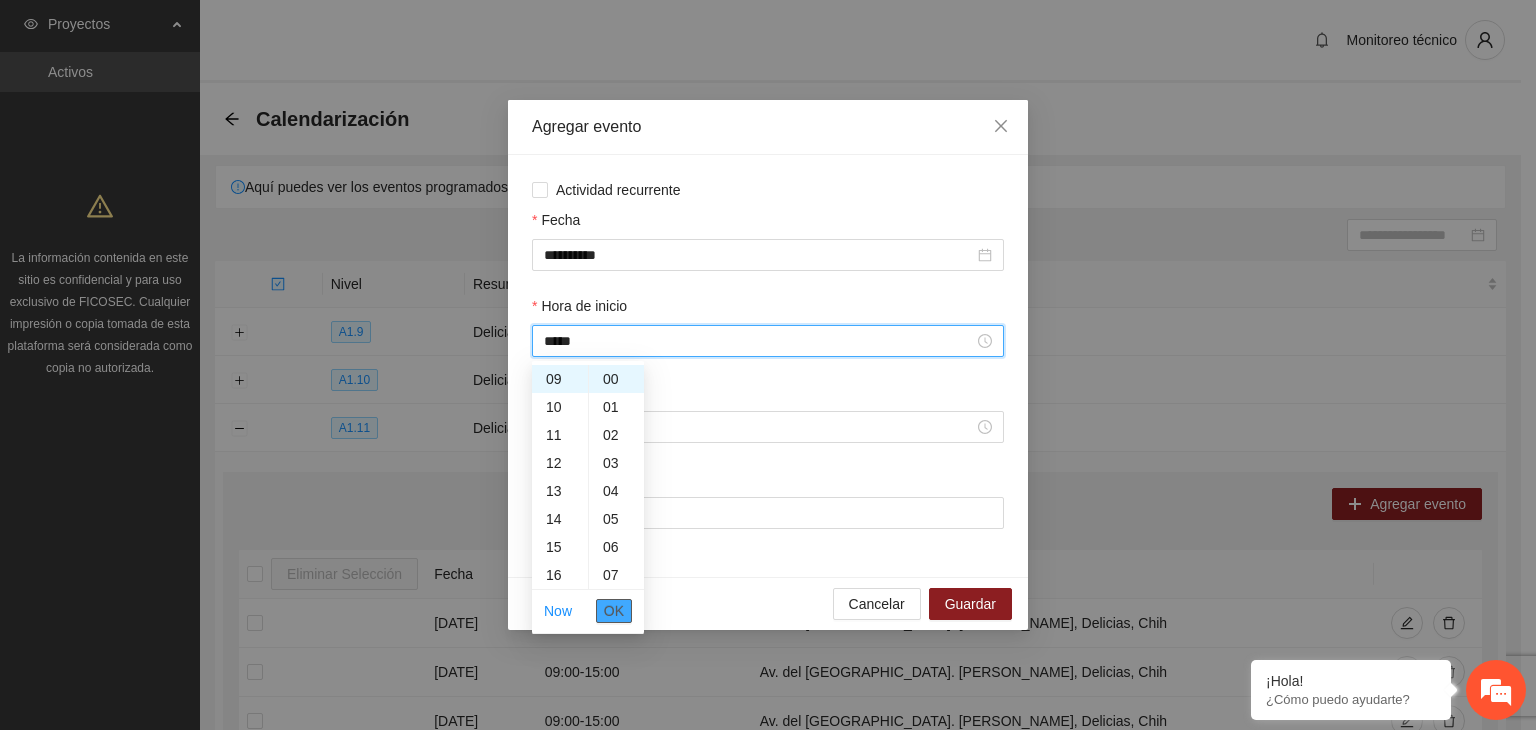 click on "OK" at bounding box center [614, 611] 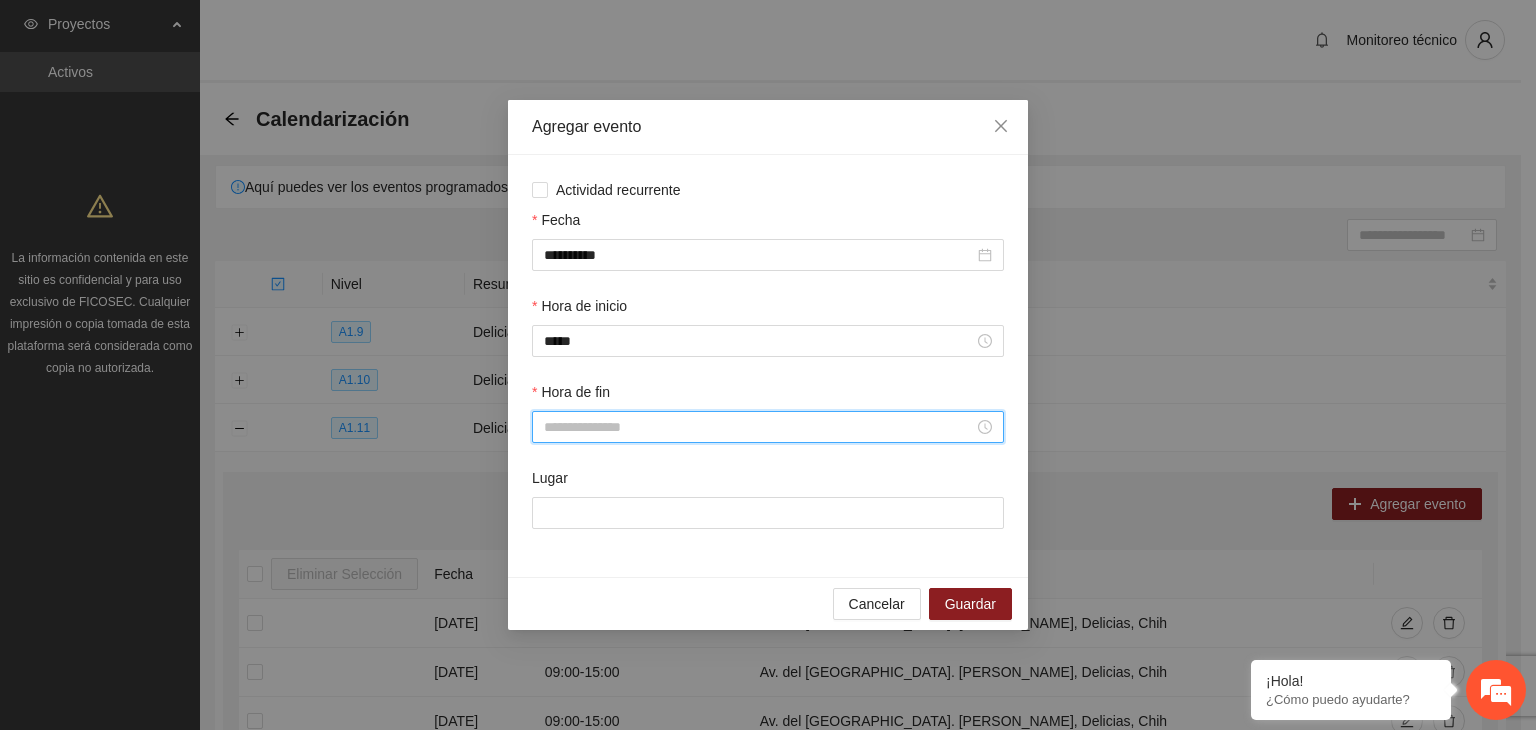 click on "Hora de fin" at bounding box center (759, 427) 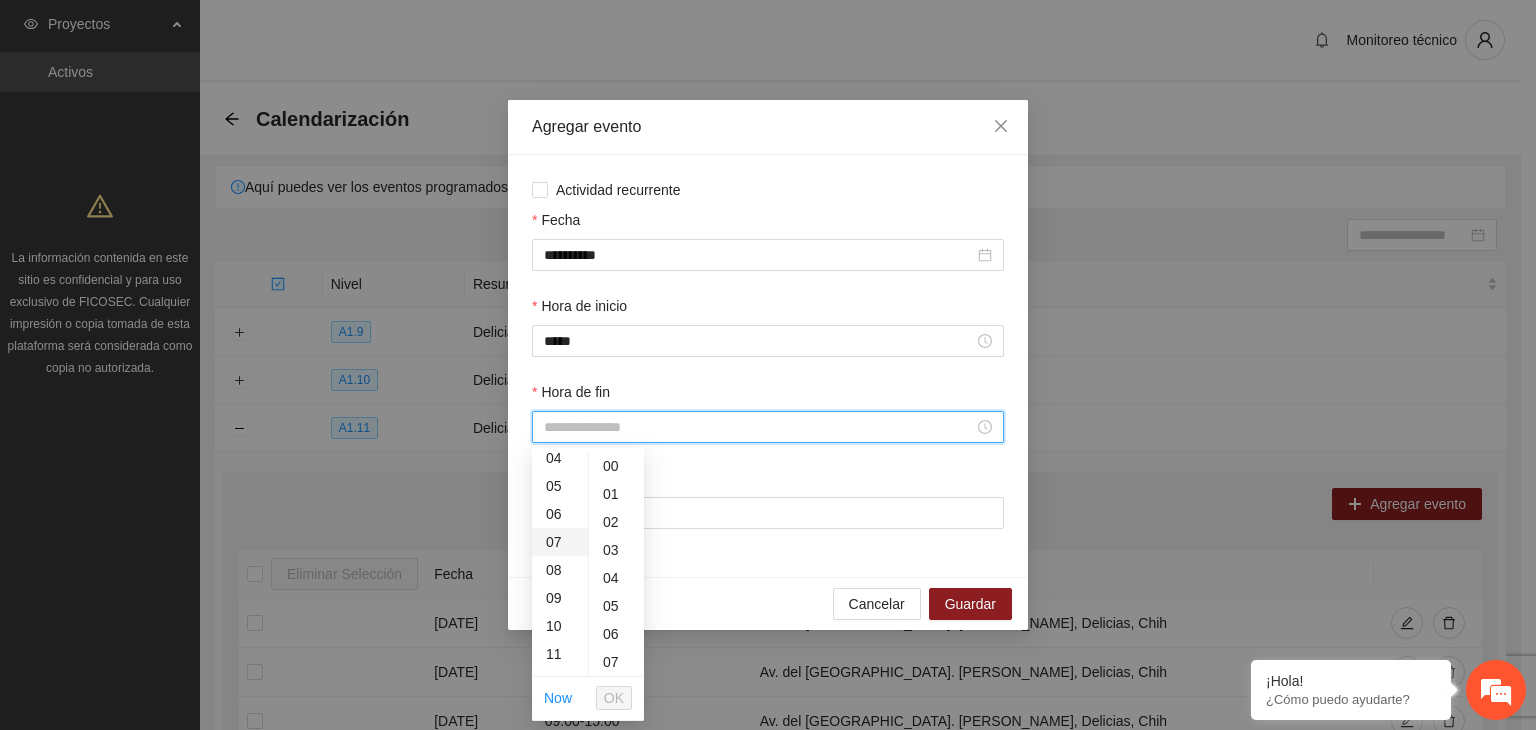 scroll, scrollTop: 130, scrollLeft: 0, axis: vertical 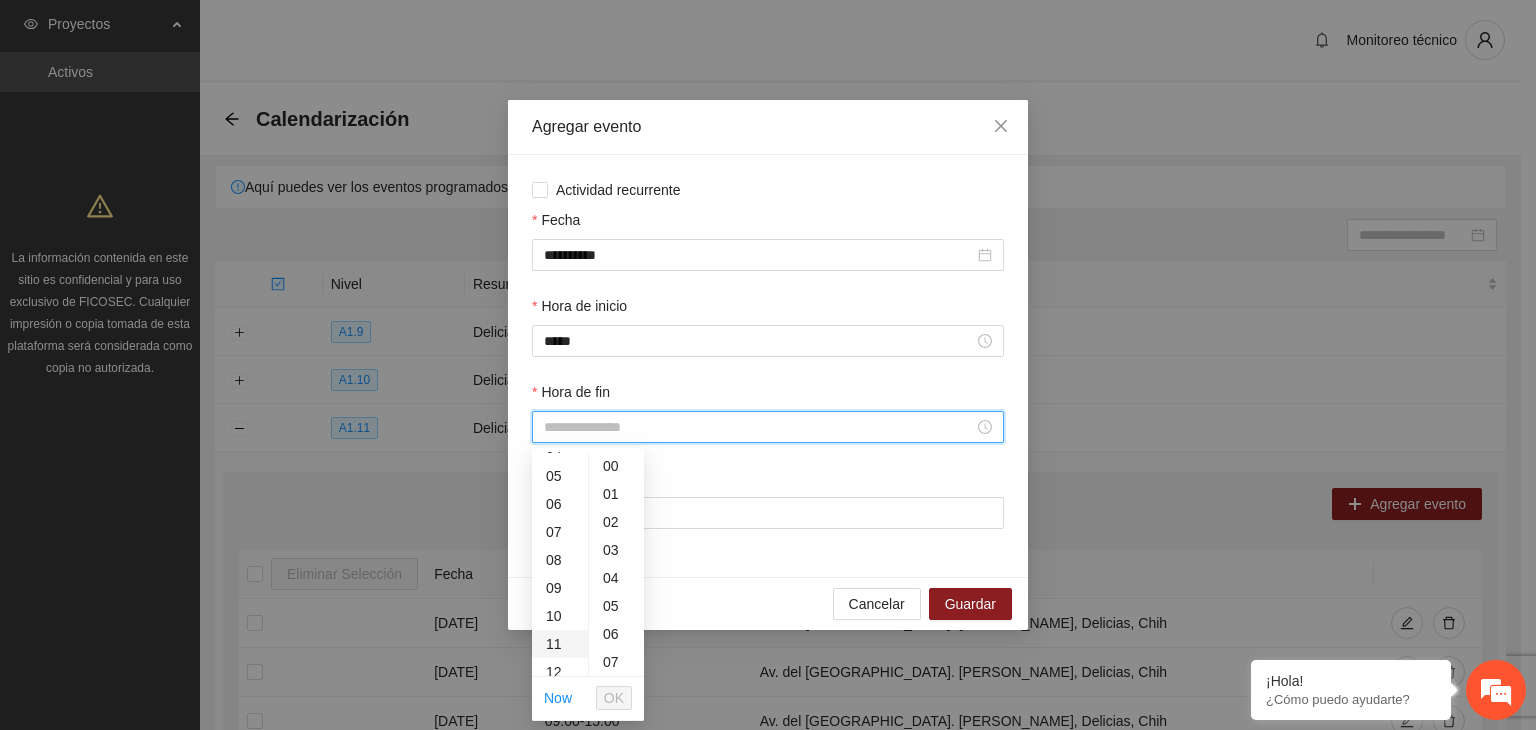 click on "11" at bounding box center (560, 644) 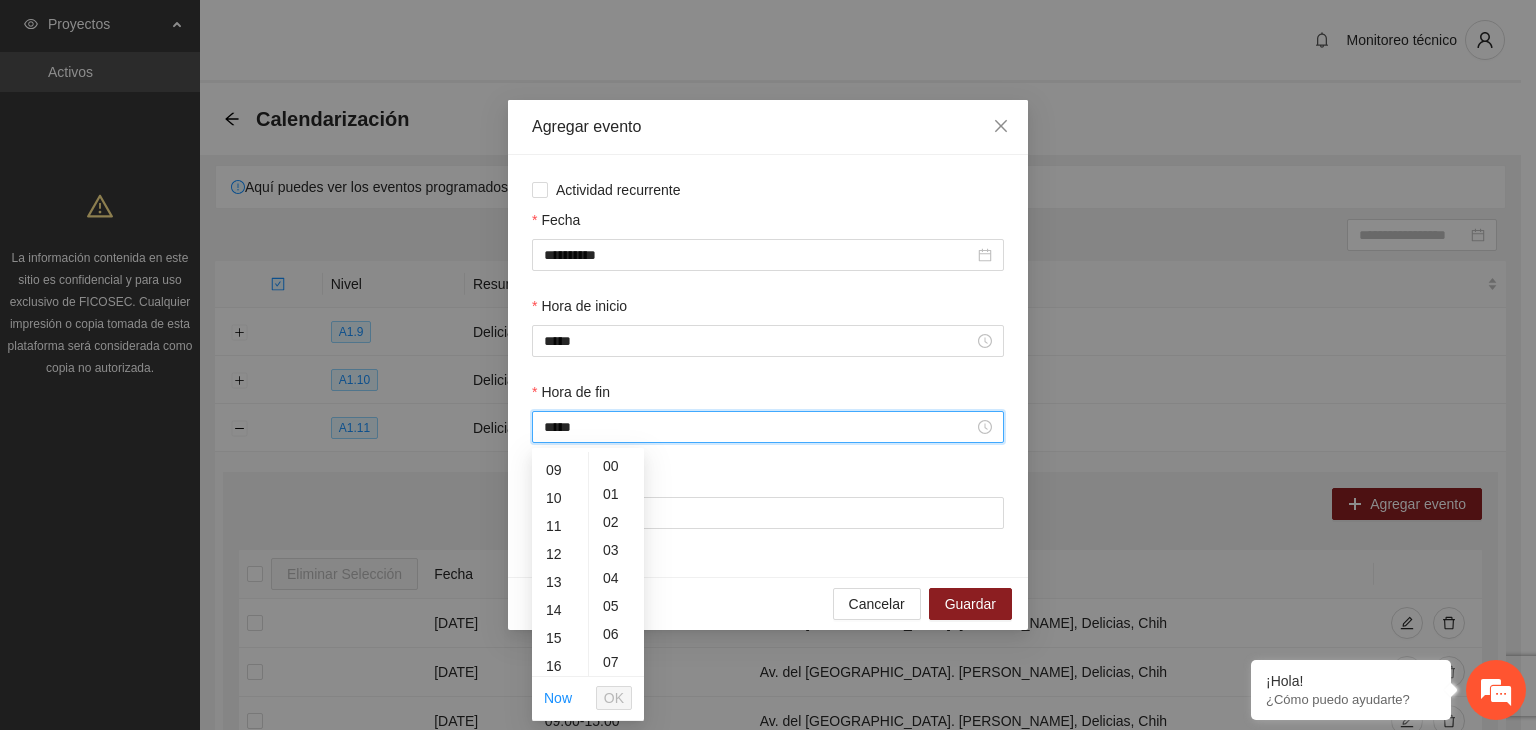 scroll, scrollTop: 308, scrollLeft: 0, axis: vertical 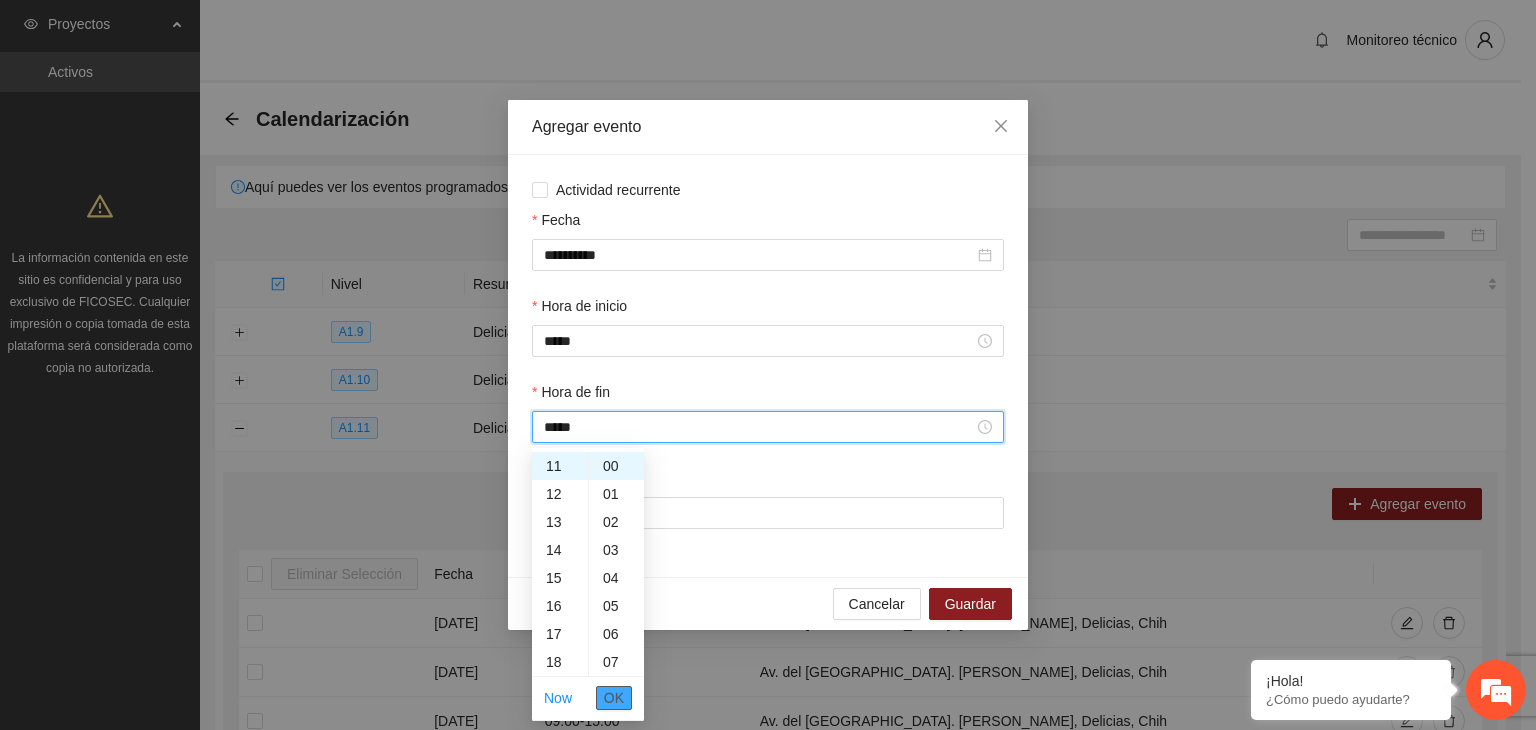 click on "OK" at bounding box center [614, 698] 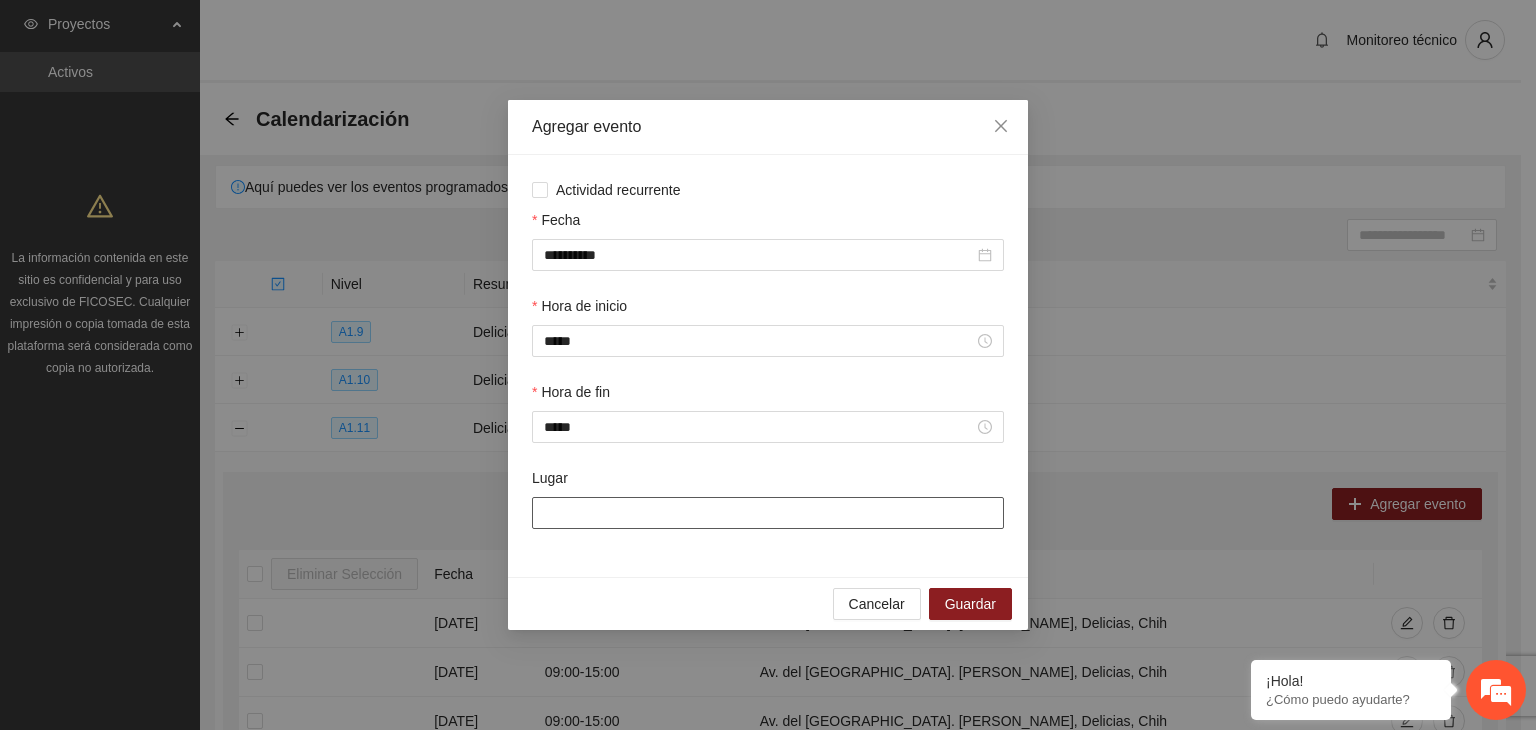 click on "Lugar" at bounding box center [768, 513] 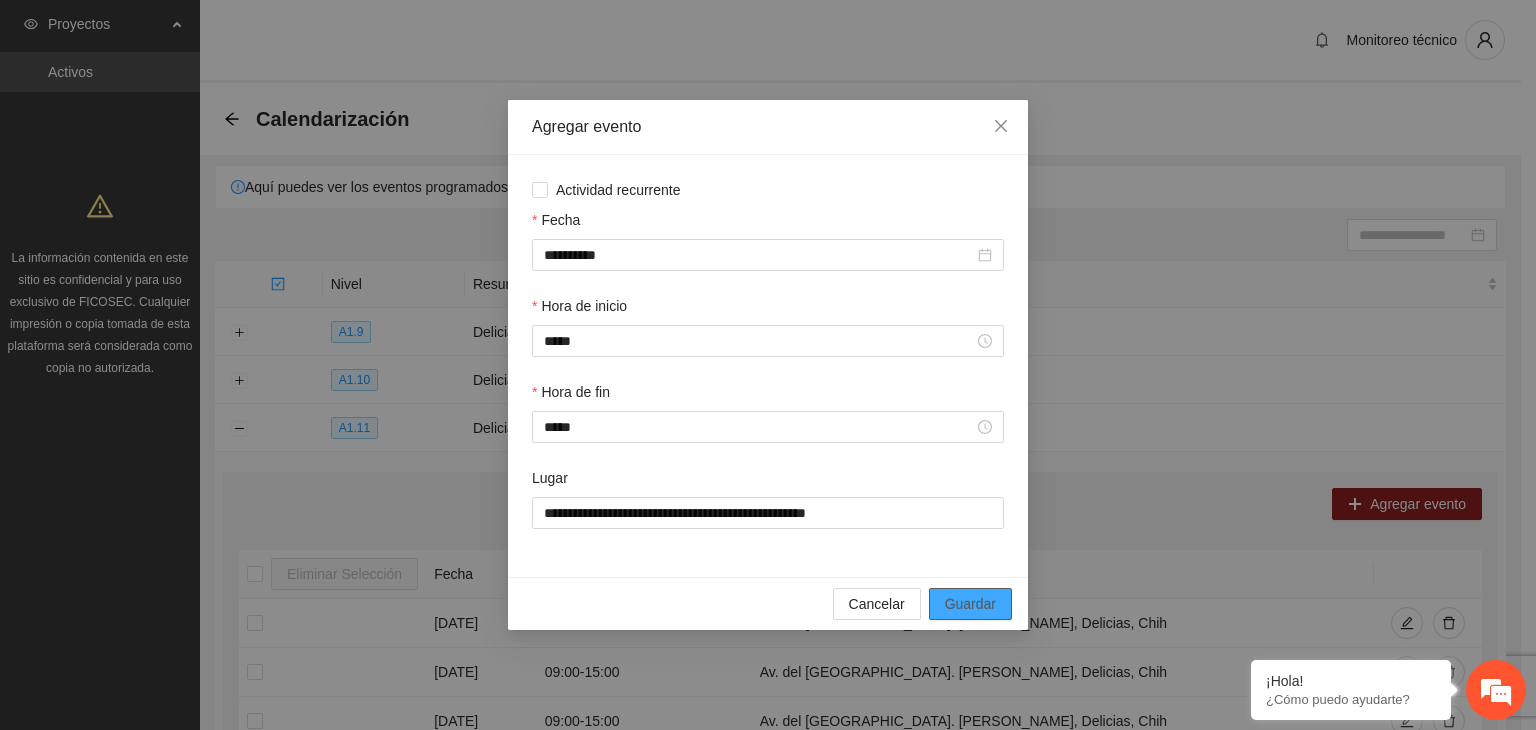 click on "Guardar" at bounding box center [970, 604] 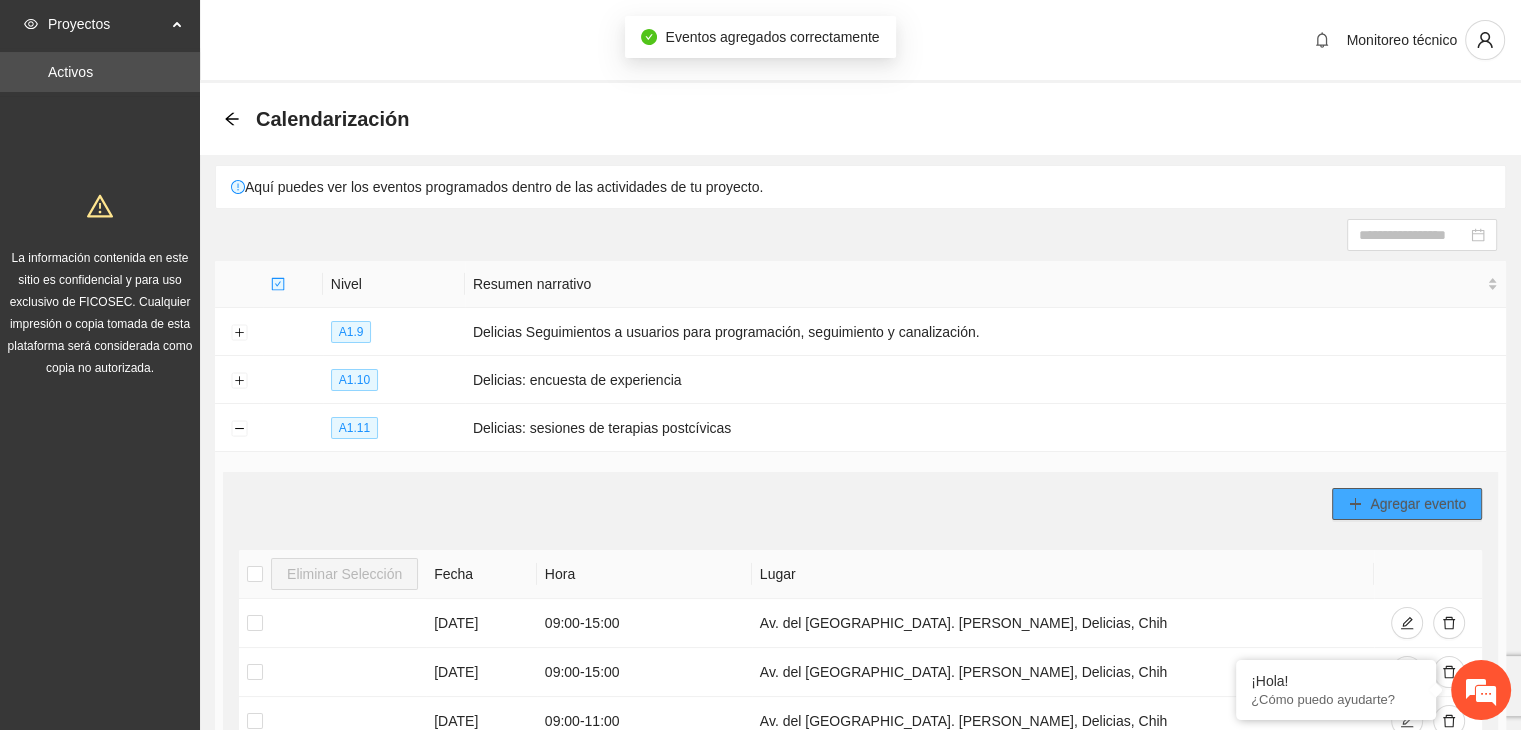 click on "Agregar evento" at bounding box center (1418, 504) 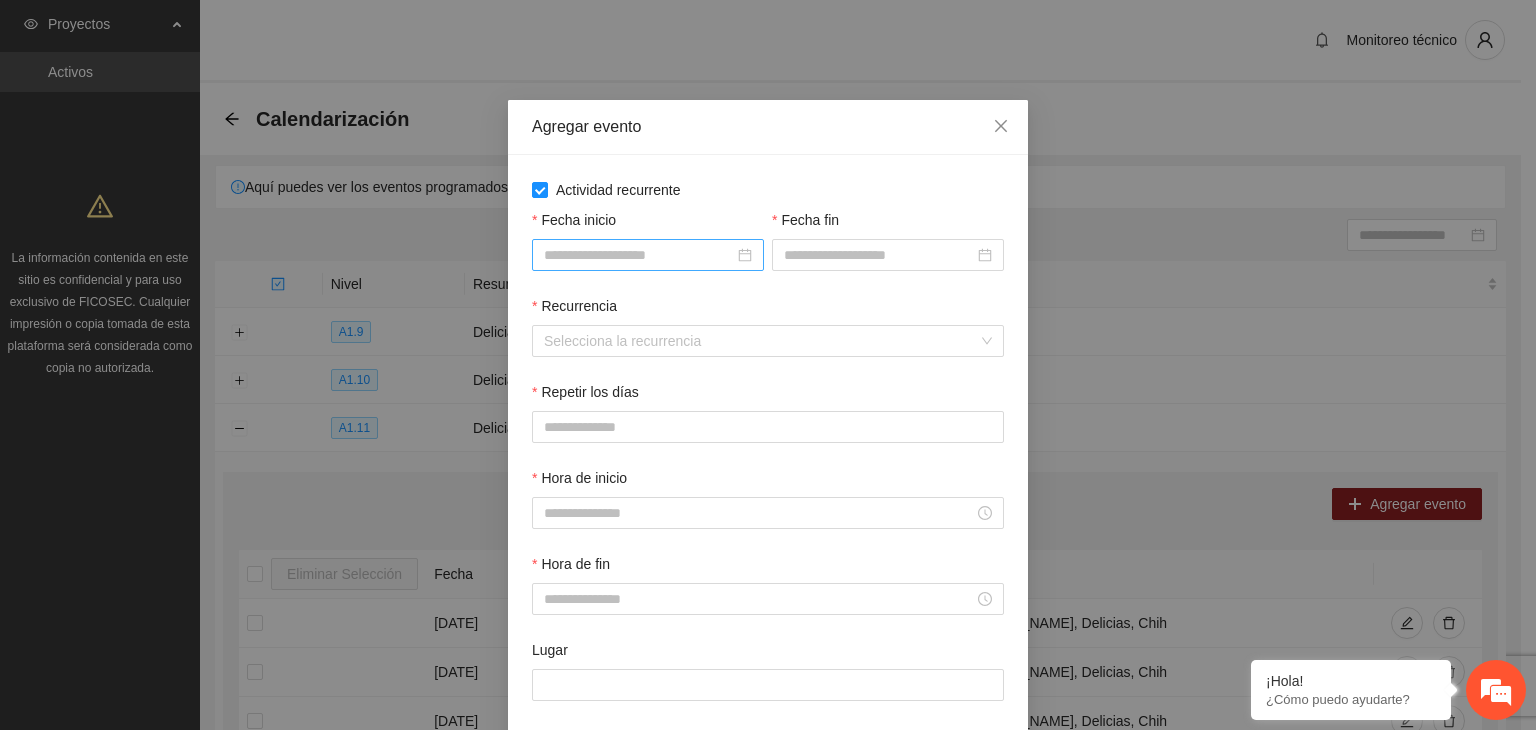 click on "Fecha inicio" at bounding box center (639, 255) 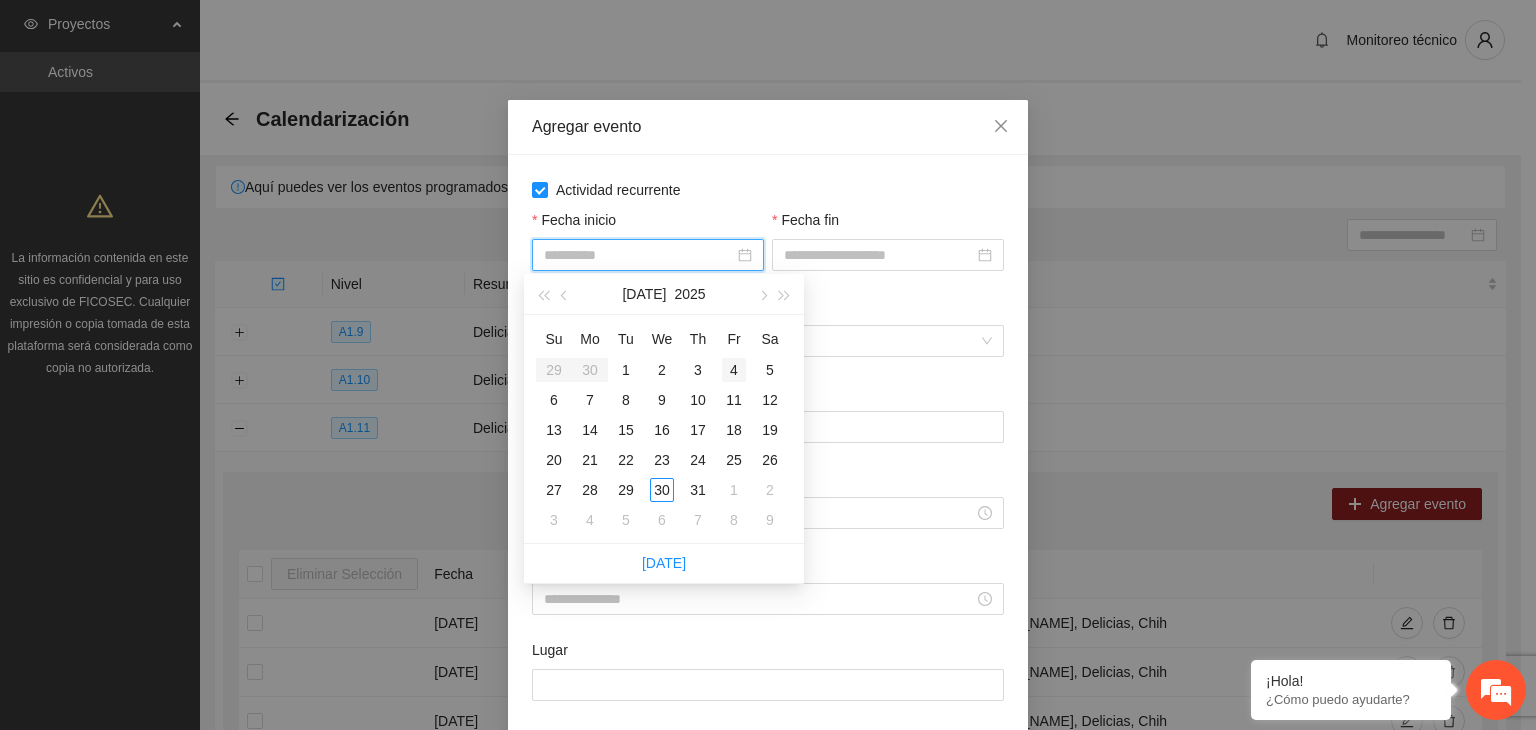 type on "**********" 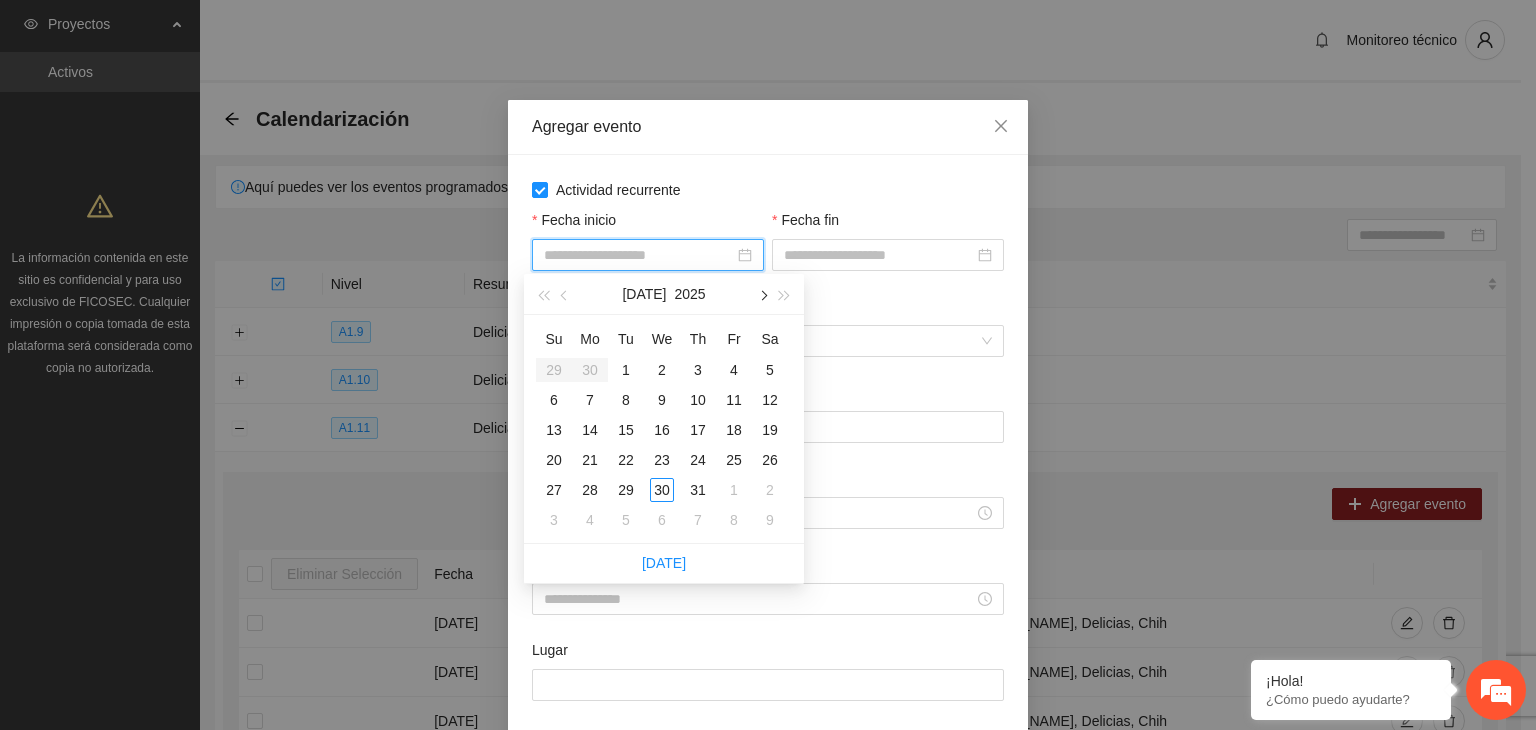 click at bounding box center (762, 296) 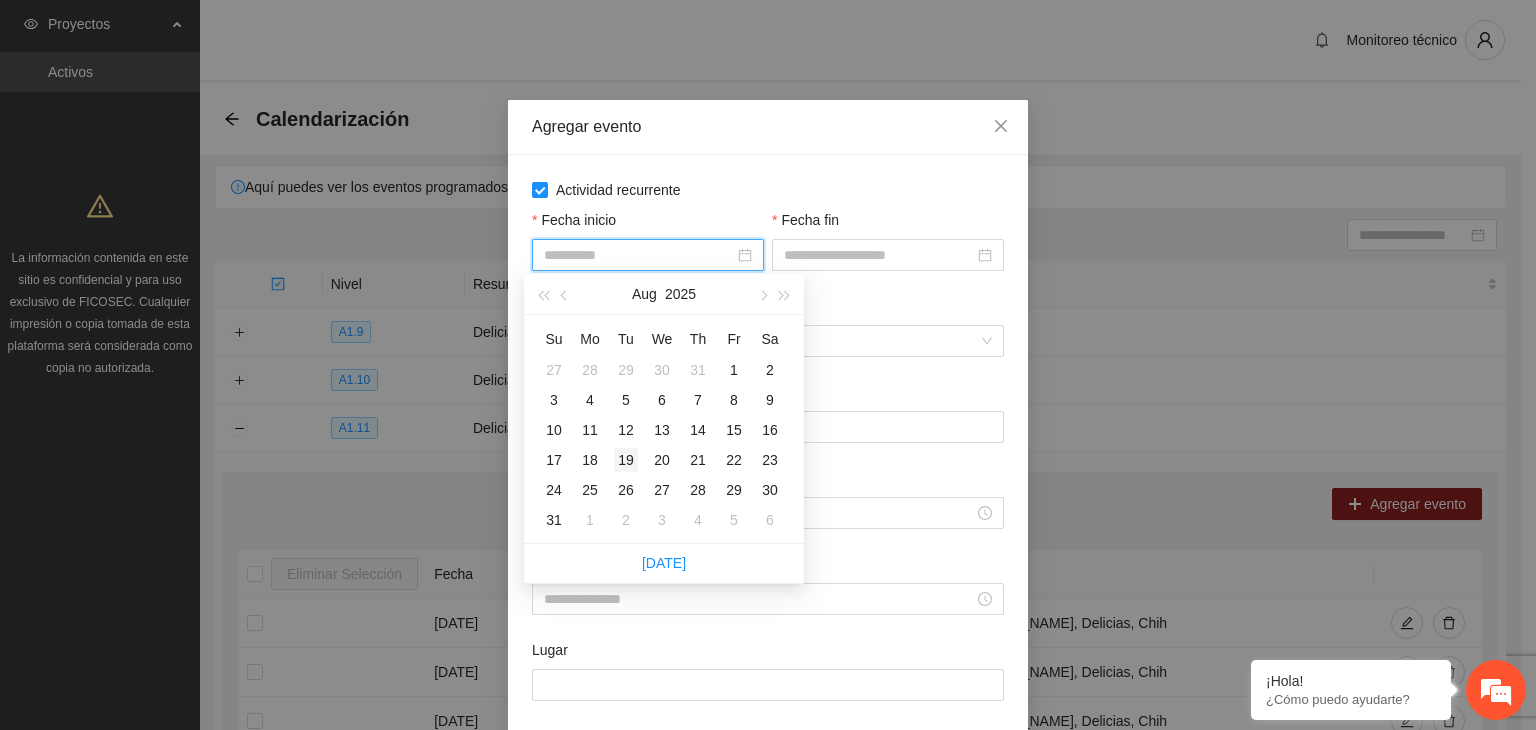 click on "19" at bounding box center [626, 460] 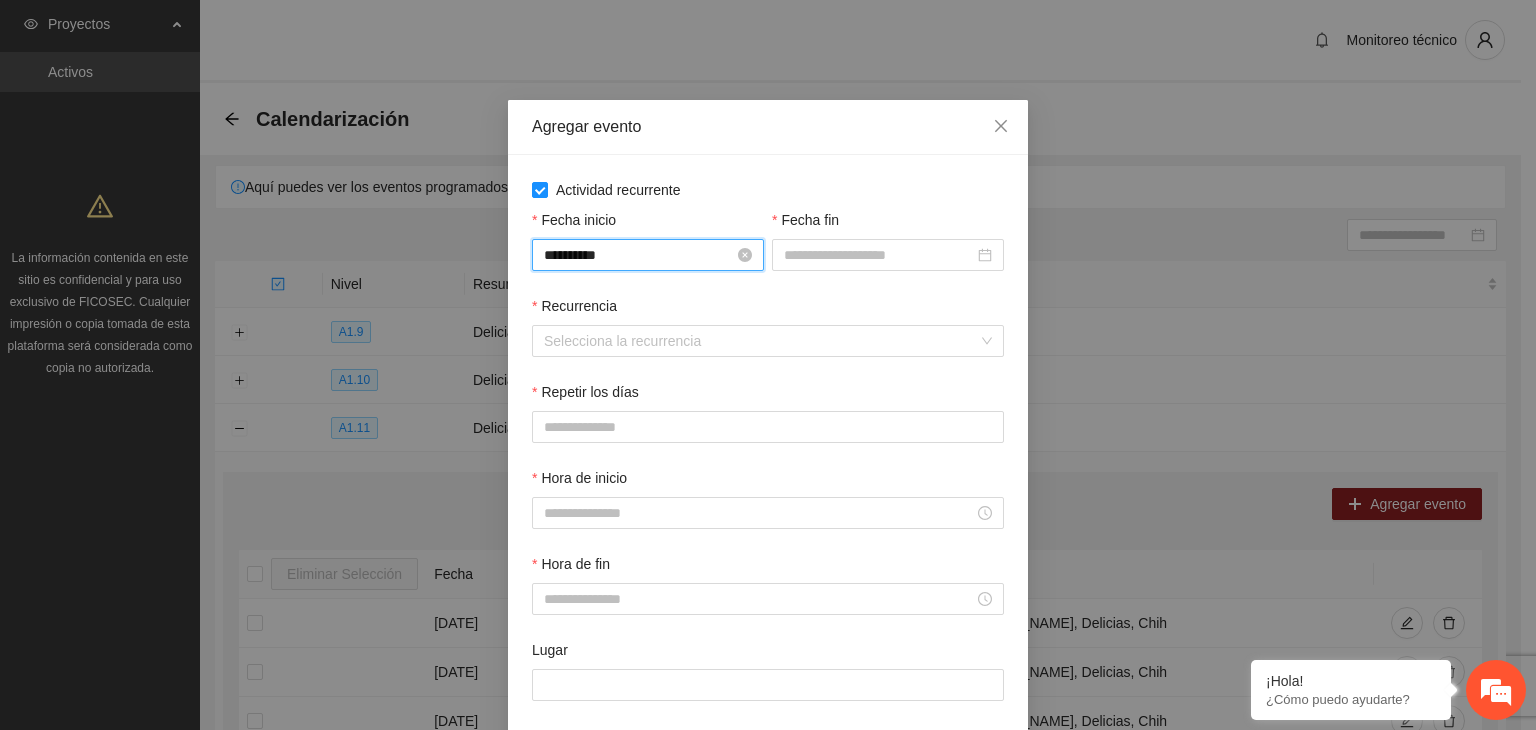 click on "**********" at bounding box center (639, 255) 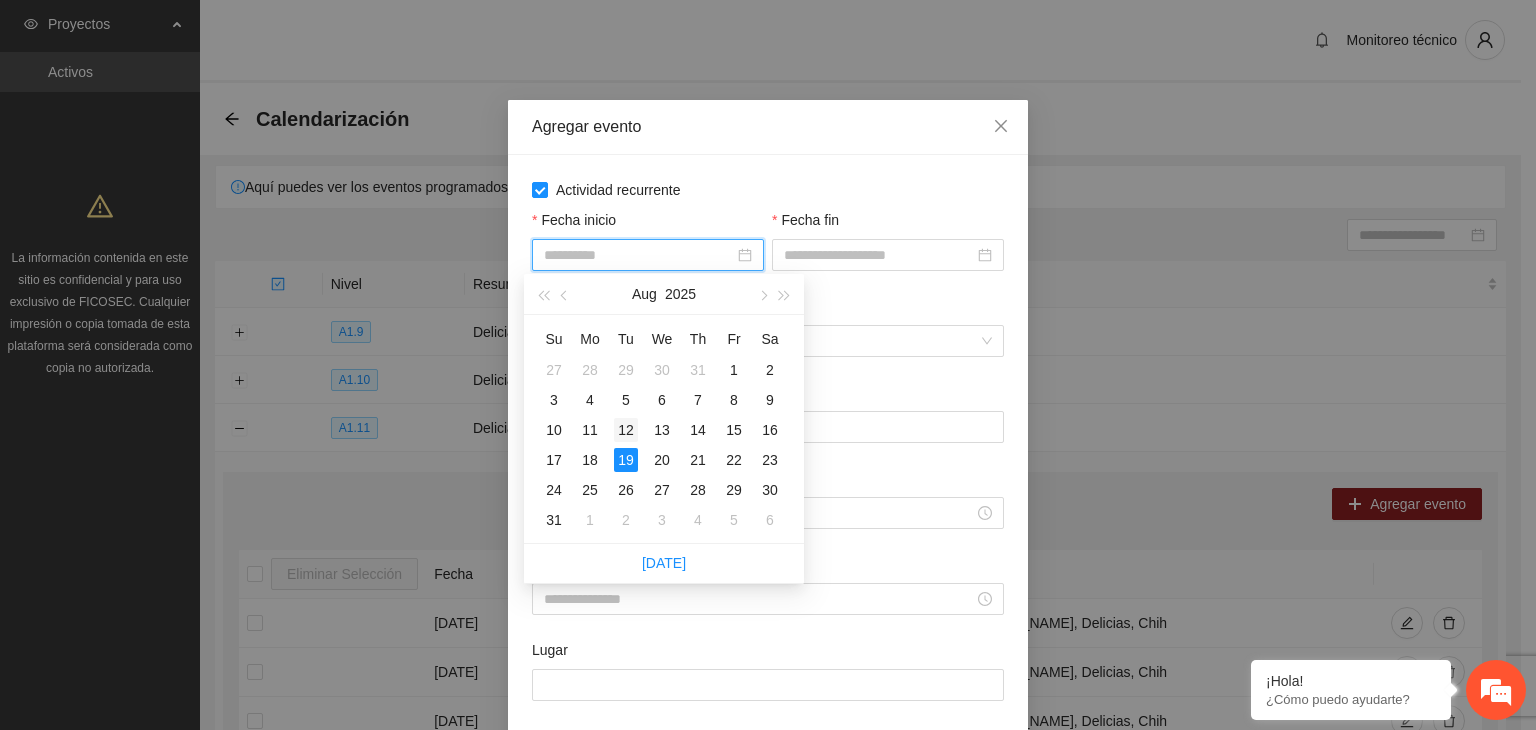 type on "**********" 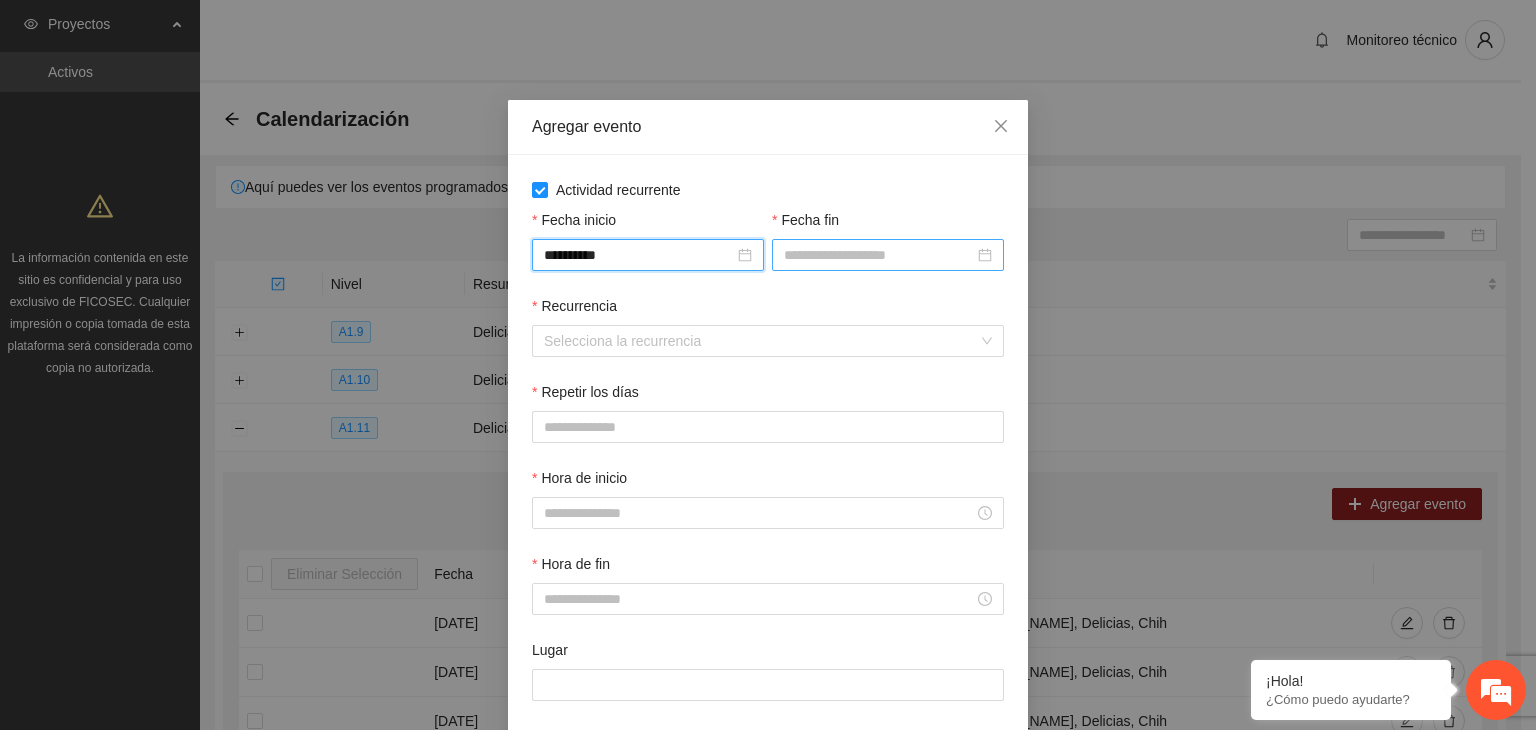 click on "Fecha fin" at bounding box center [879, 255] 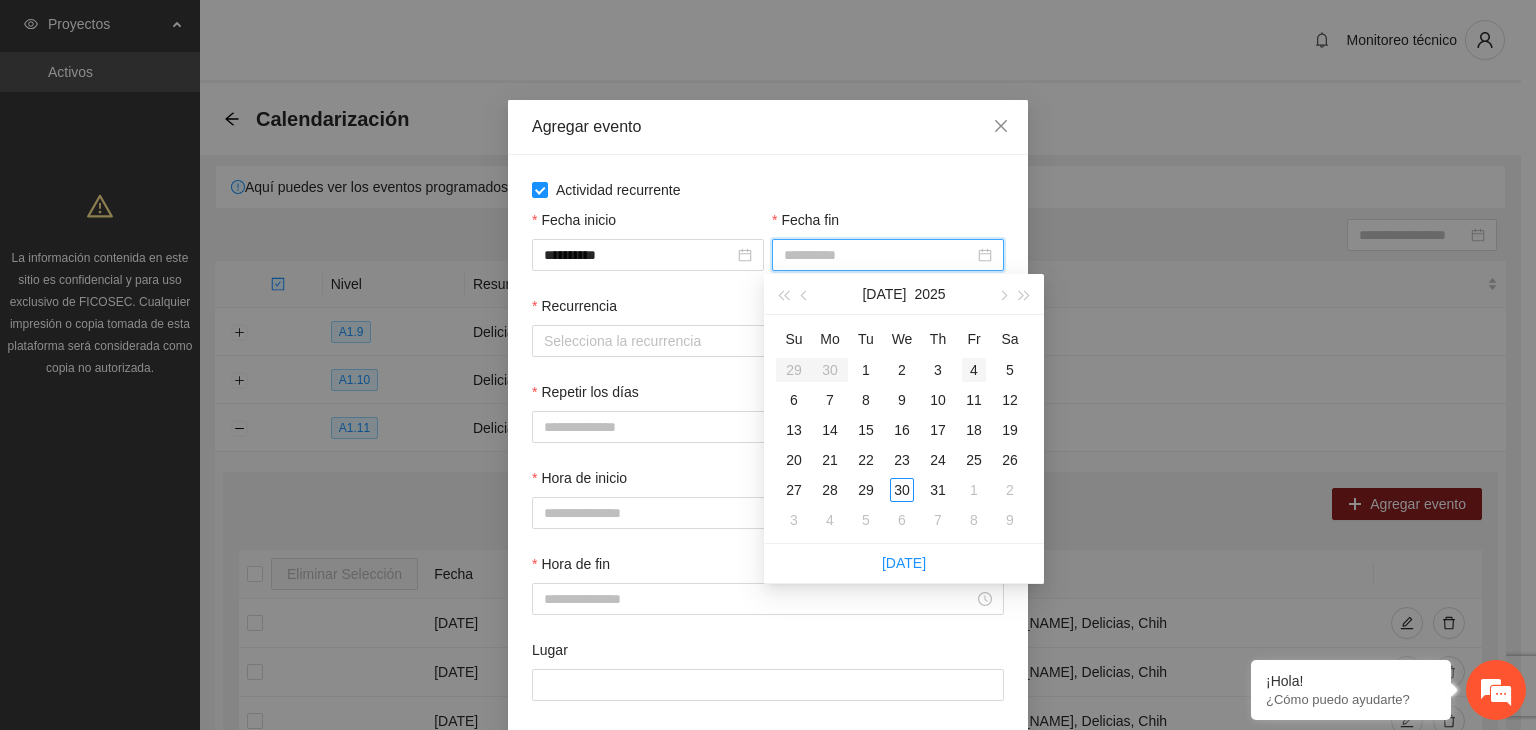 type on "**********" 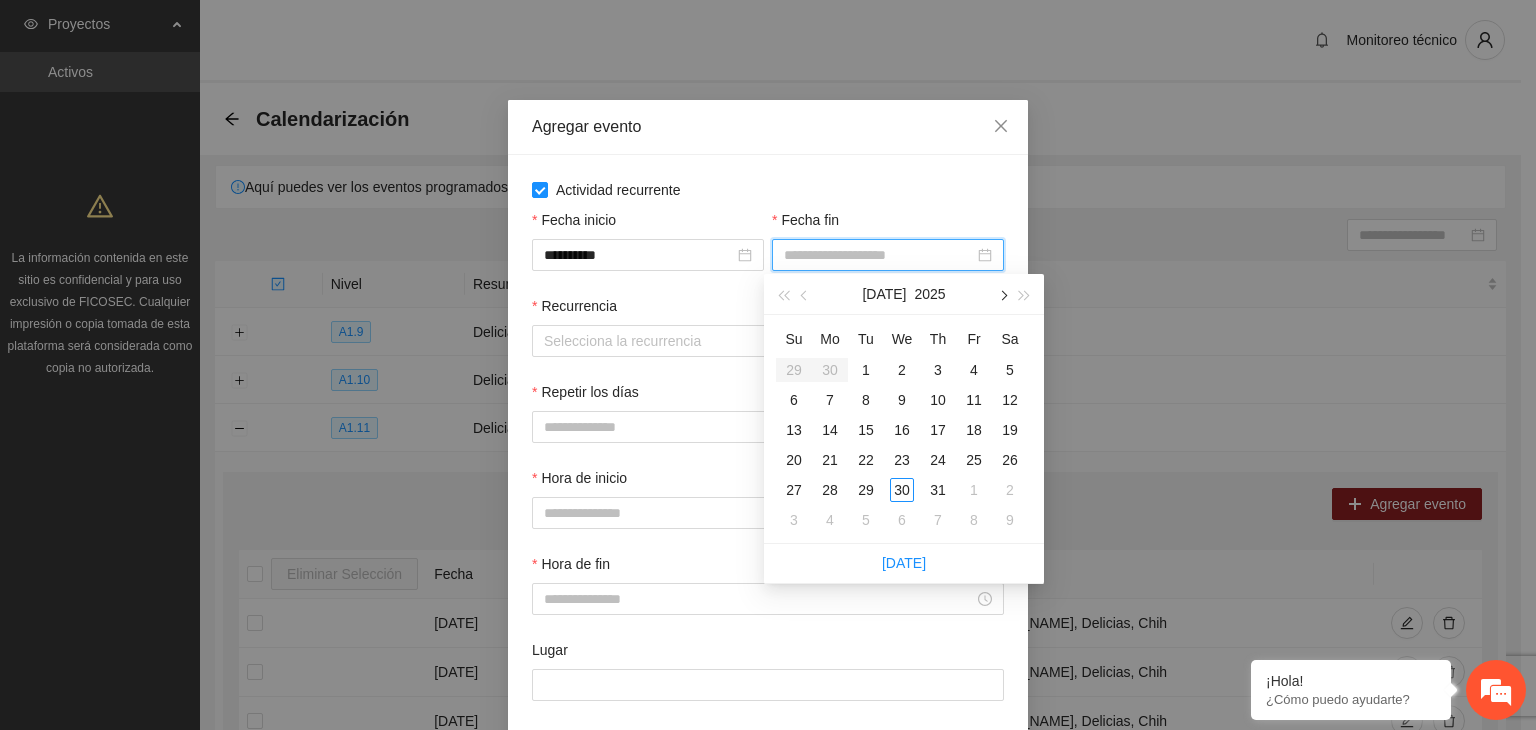 click at bounding box center [1002, 294] 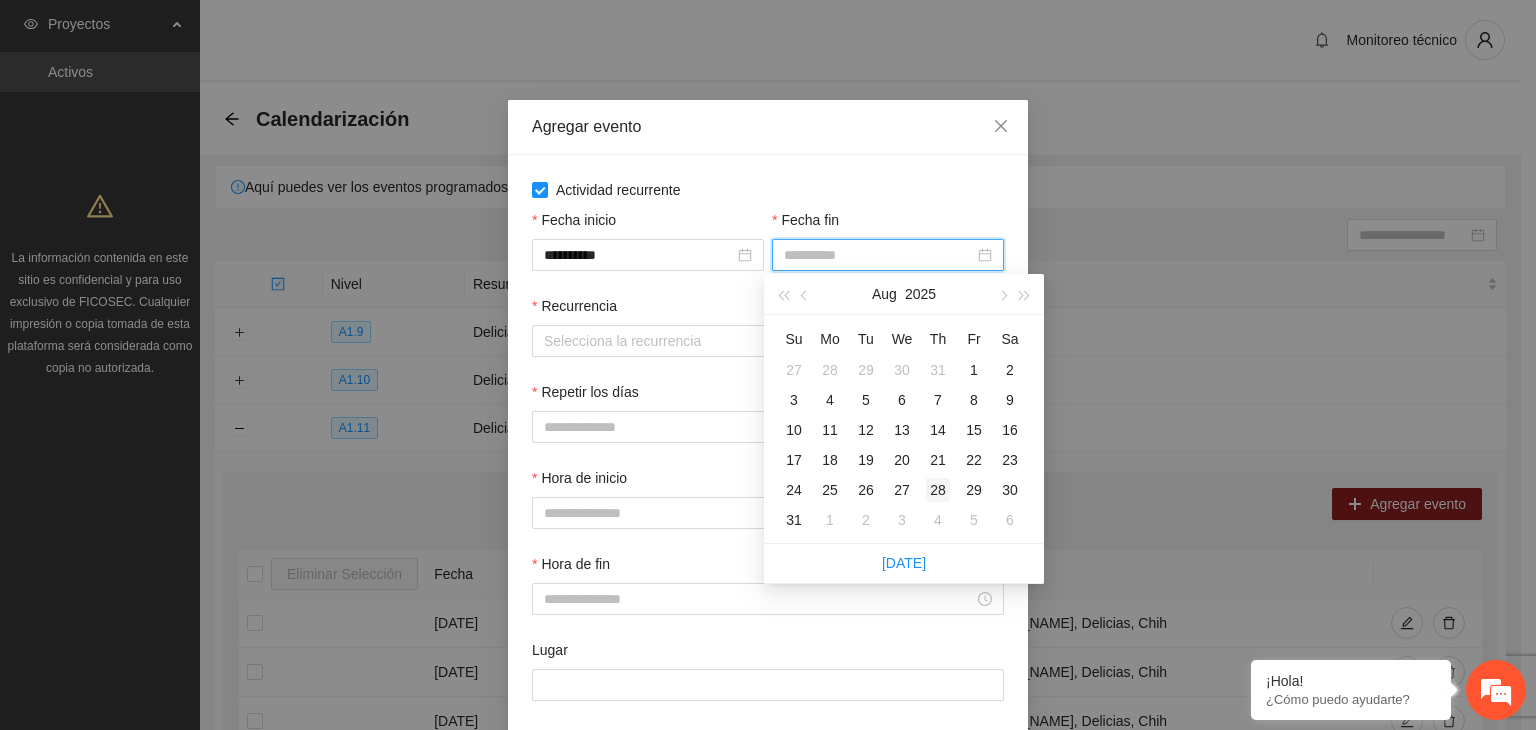 type on "**********" 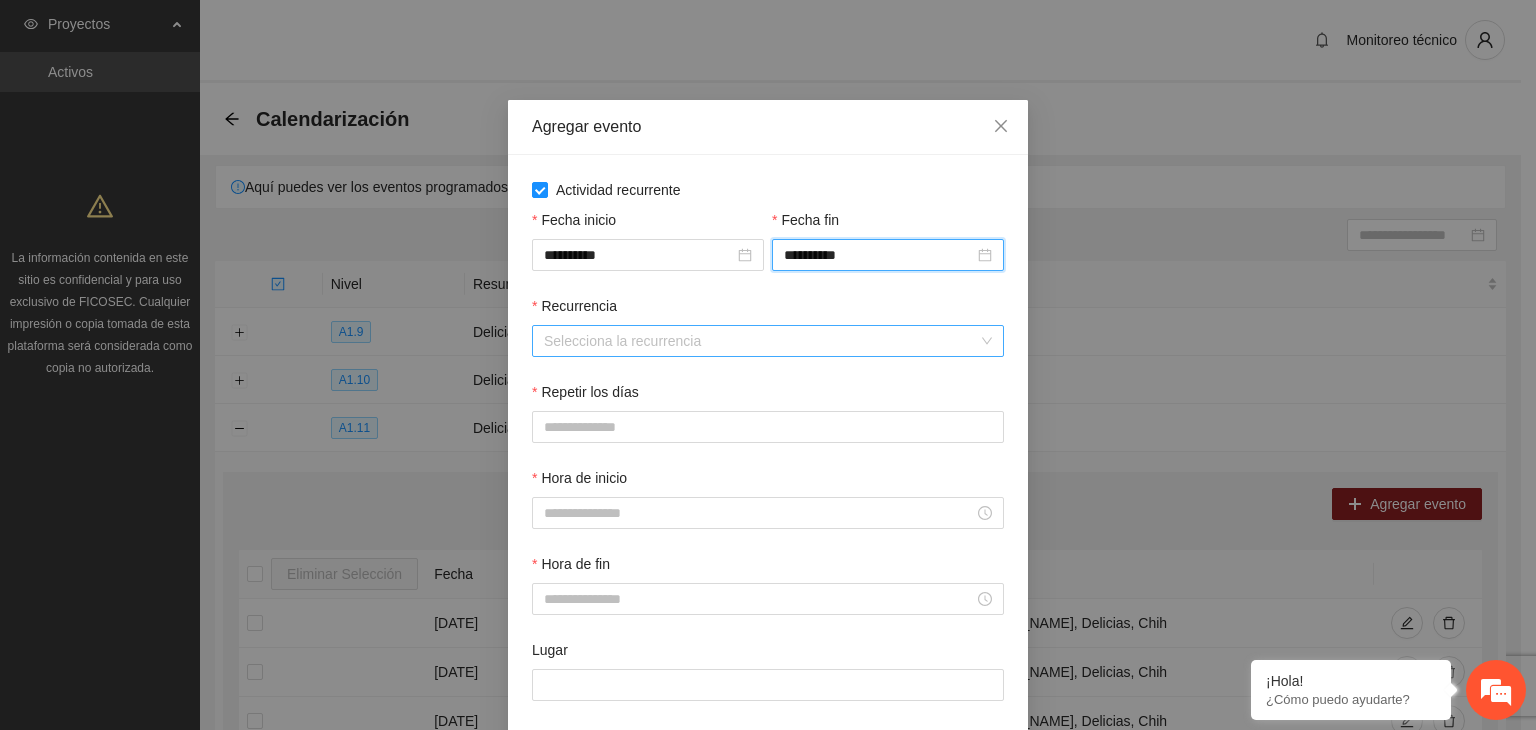 click on "Selecciona la recurrencia" at bounding box center (768, 341) 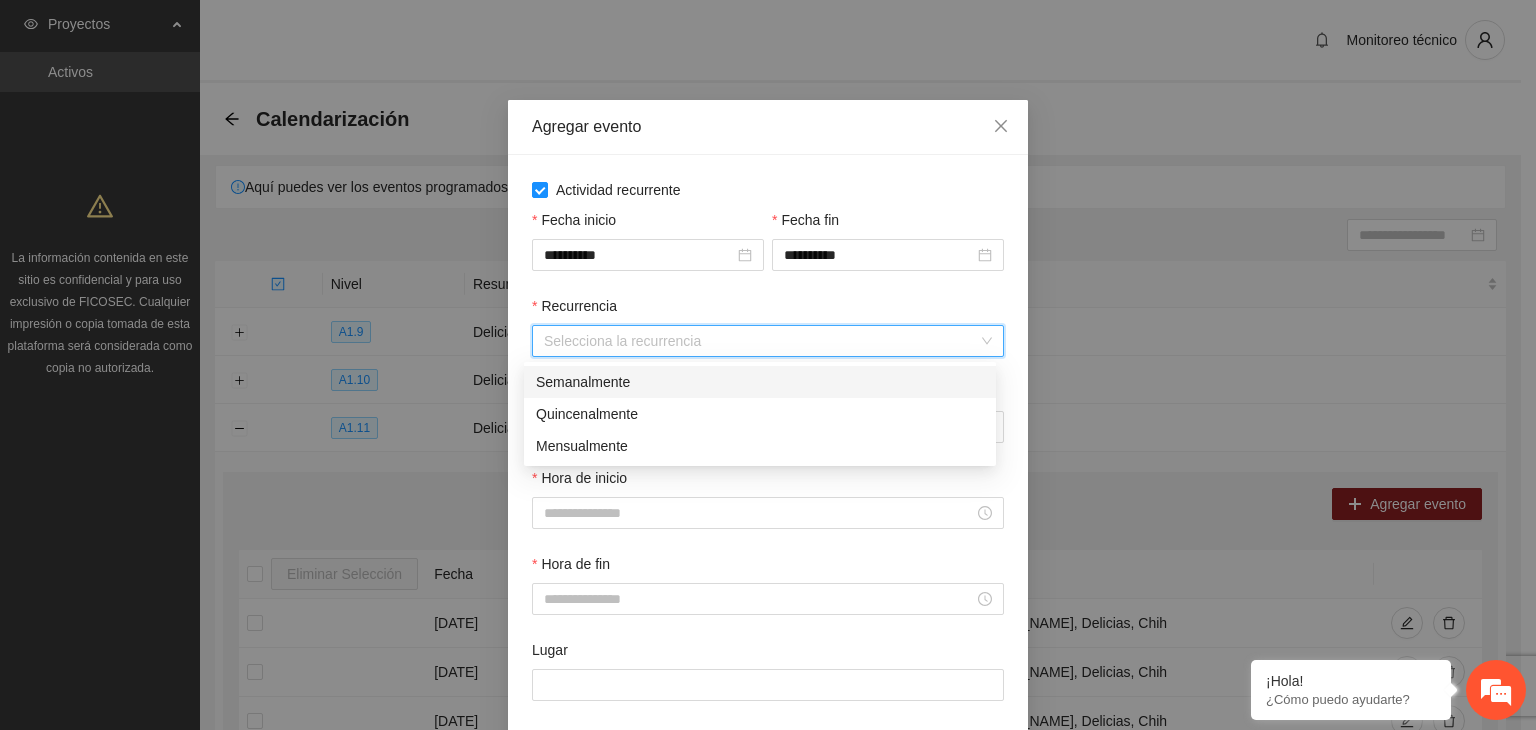 click on "Semanalmente" at bounding box center [760, 382] 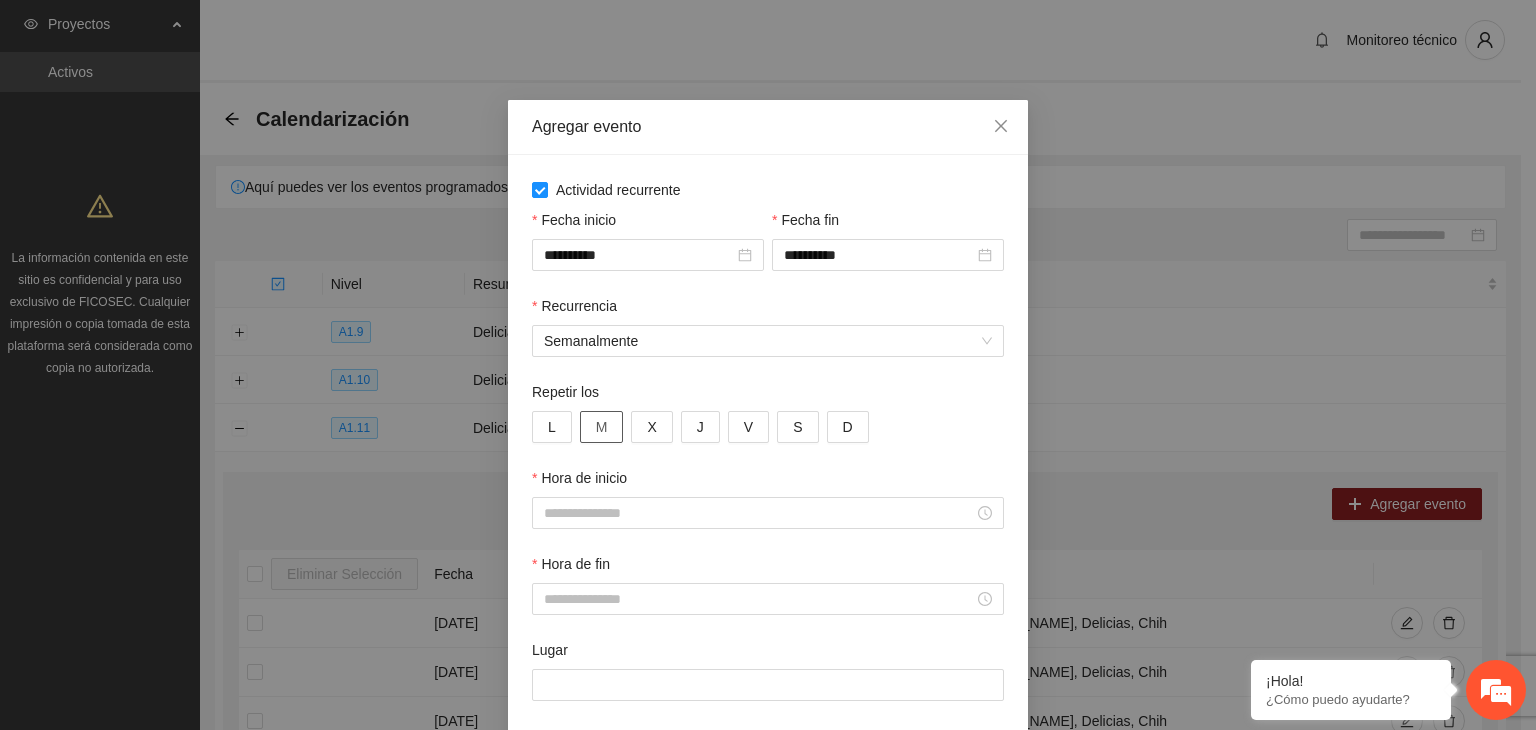 click on "M" at bounding box center [602, 427] 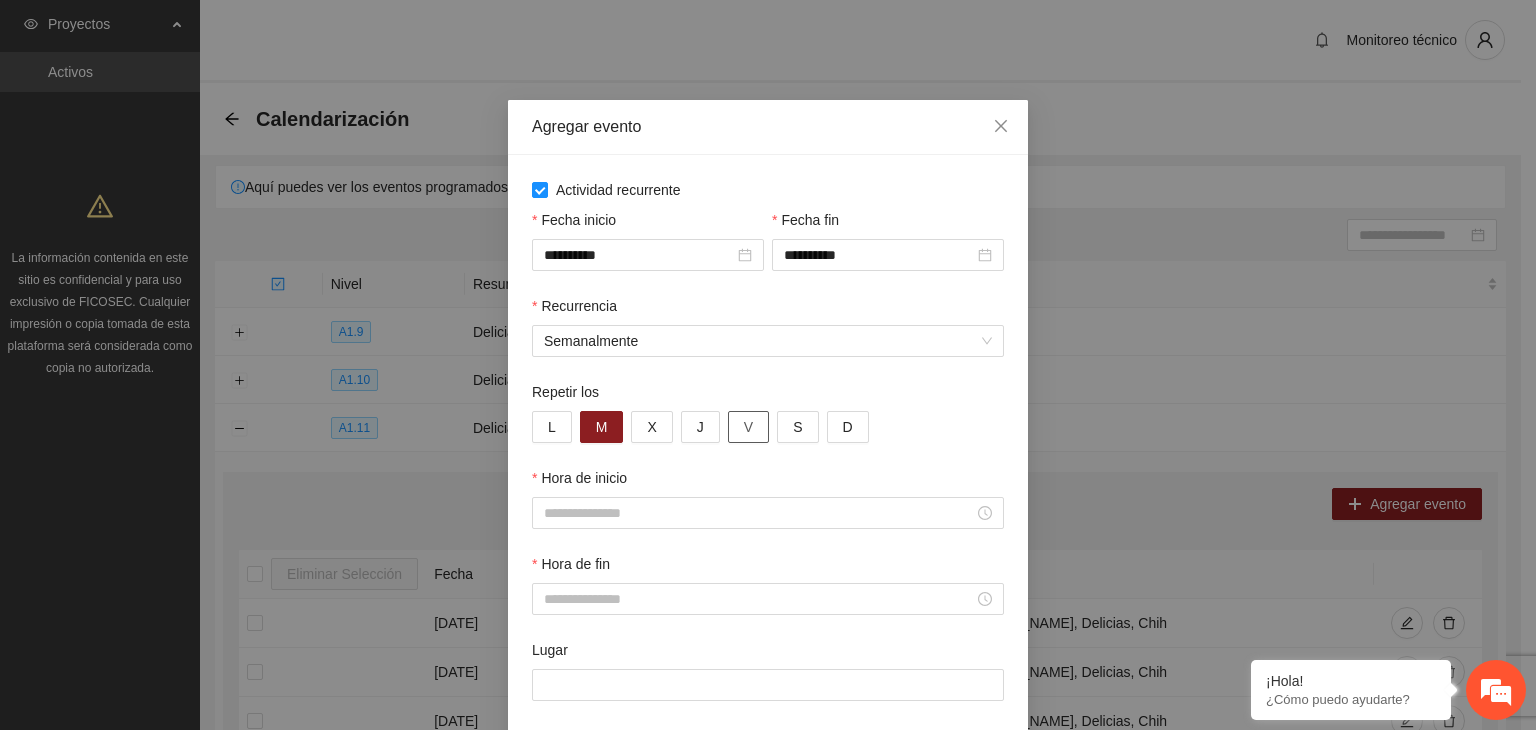 click on "V" at bounding box center [748, 427] 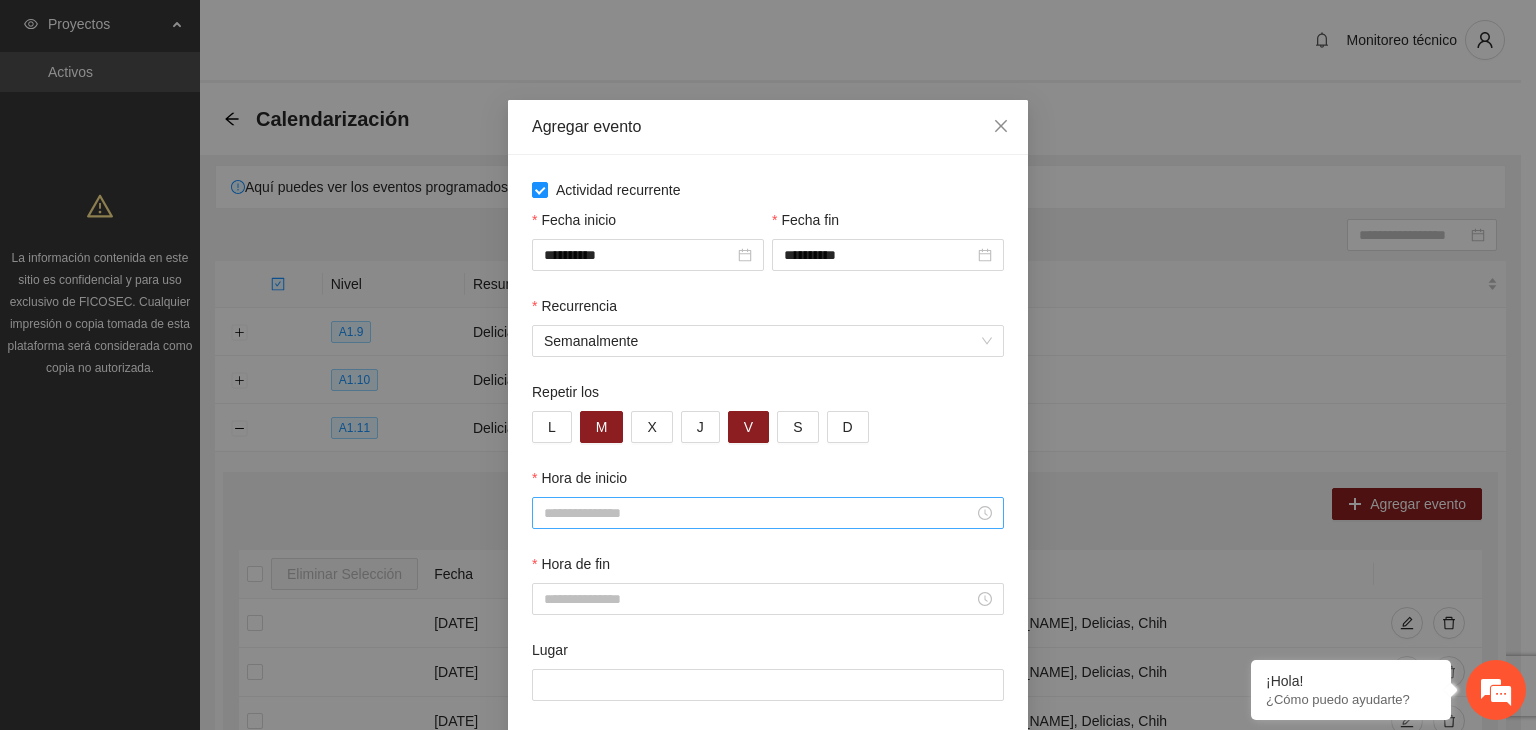 click at bounding box center (768, 513) 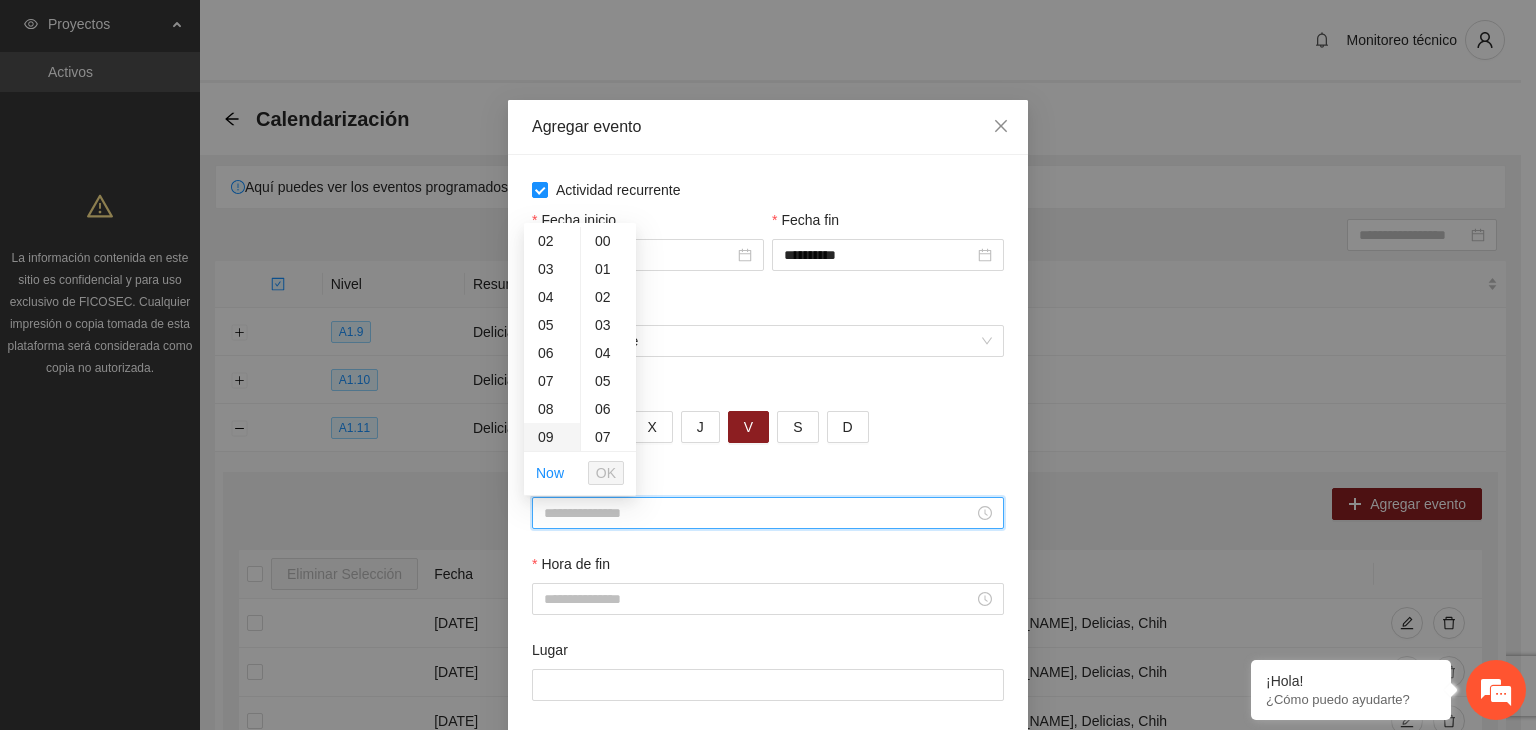 click on "09" at bounding box center [552, 437] 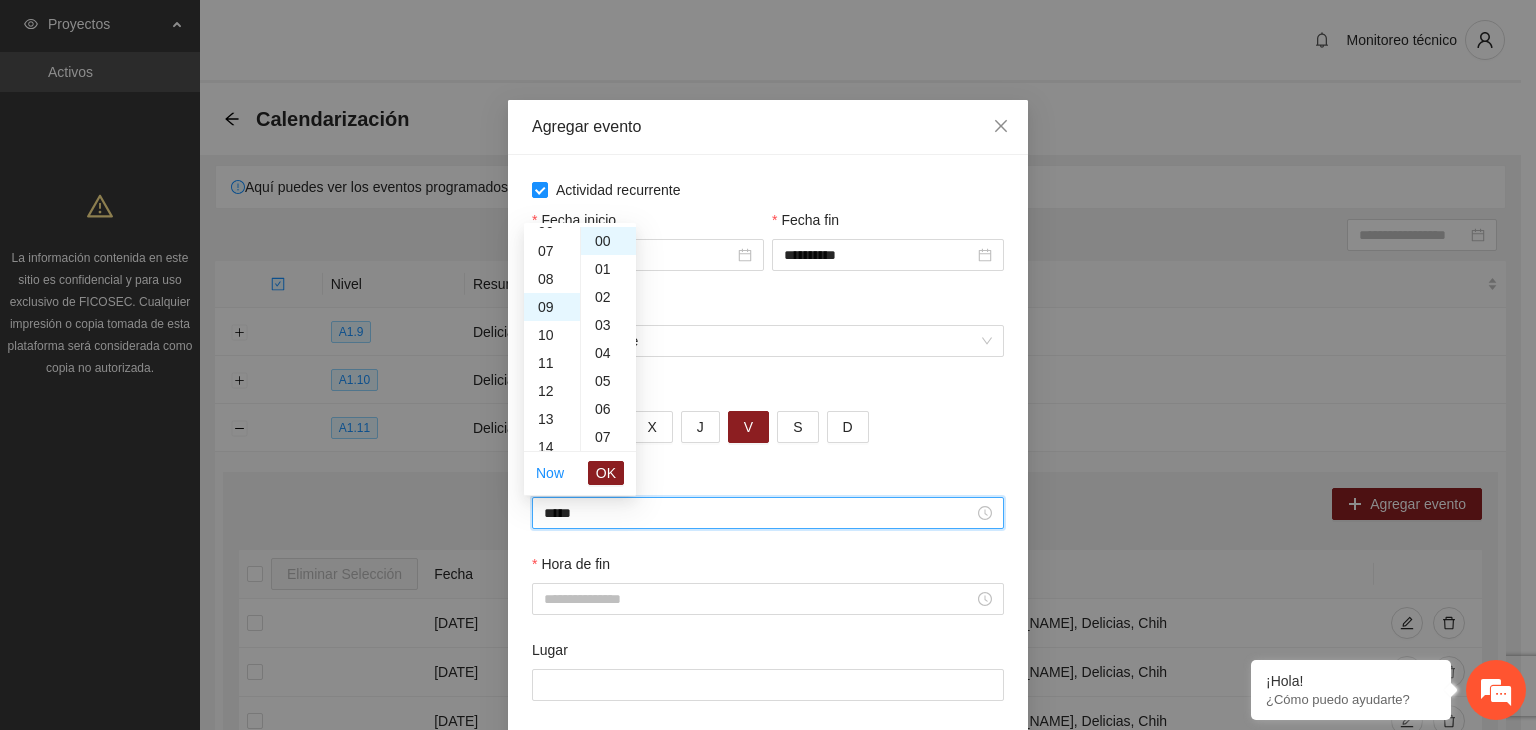 scroll, scrollTop: 252, scrollLeft: 0, axis: vertical 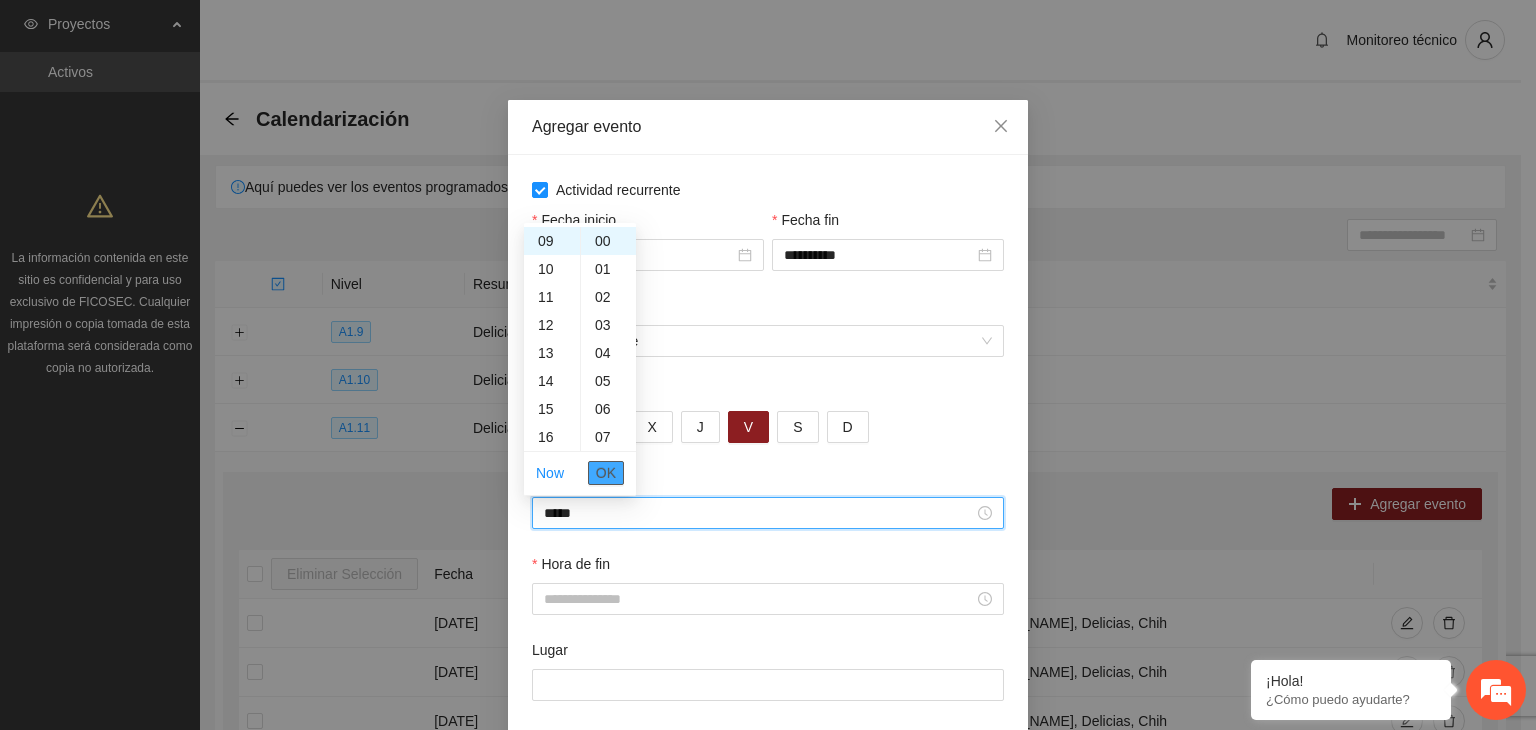 click on "OK" at bounding box center (606, 473) 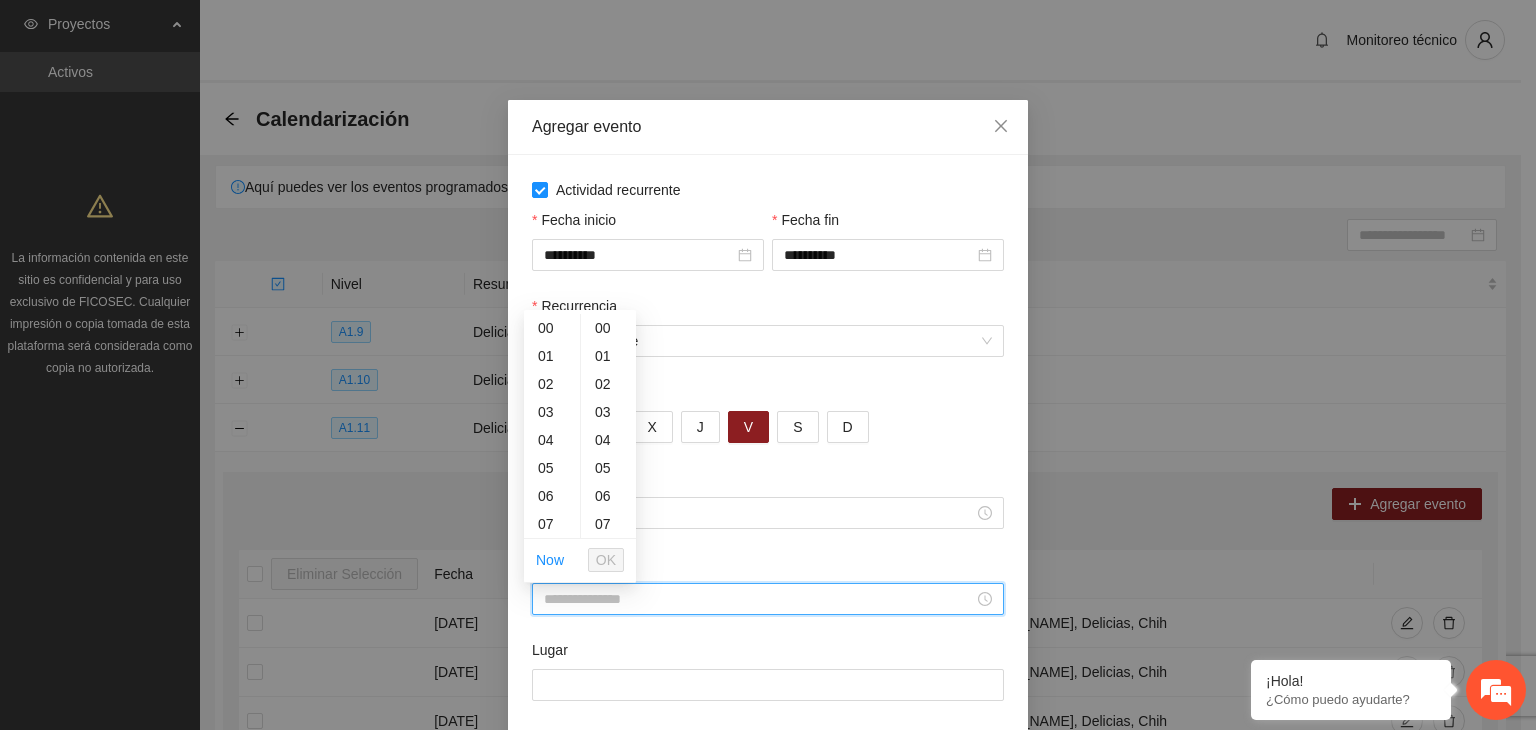 click on "Hora de fin" at bounding box center (759, 599) 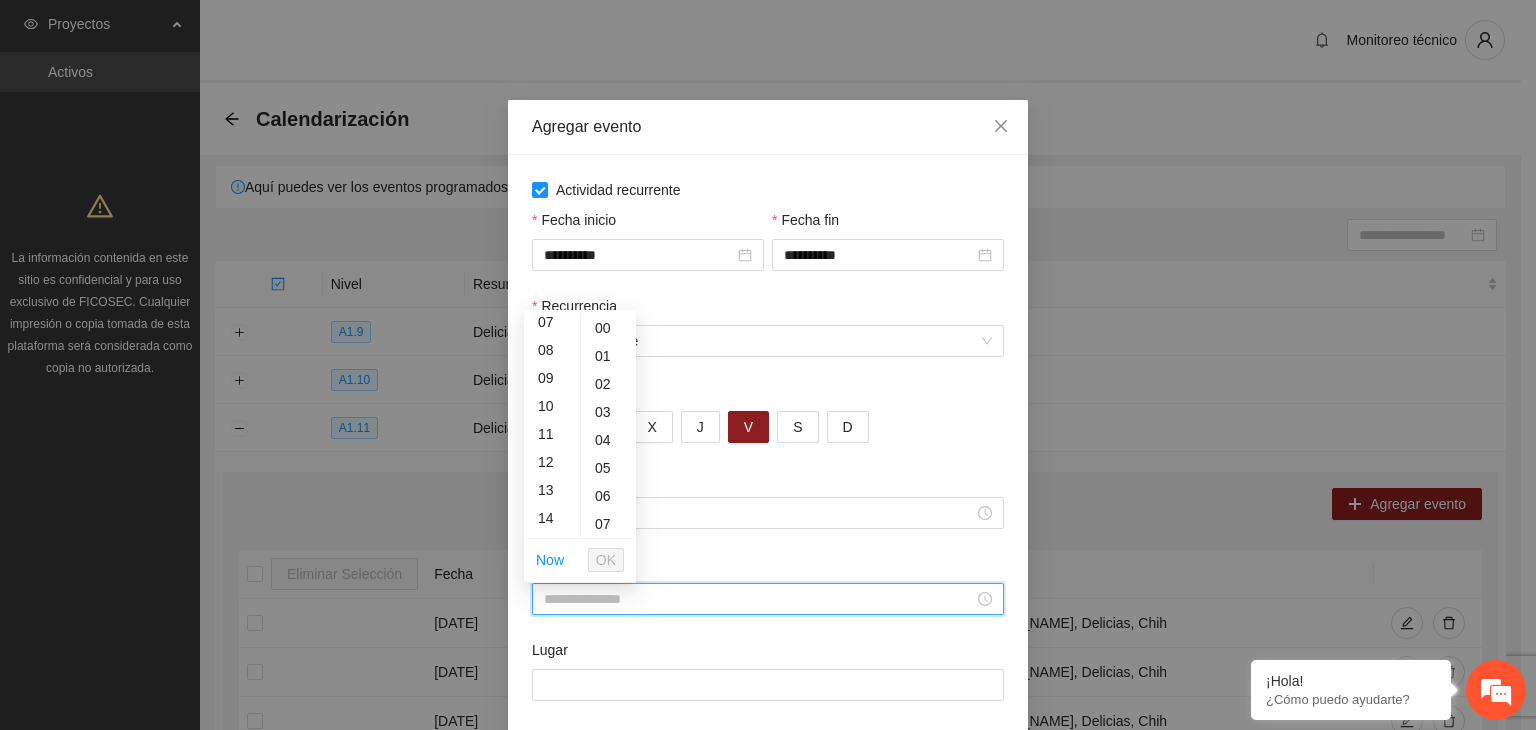 scroll, scrollTop: 216, scrollLeft: 0, axis: vertical 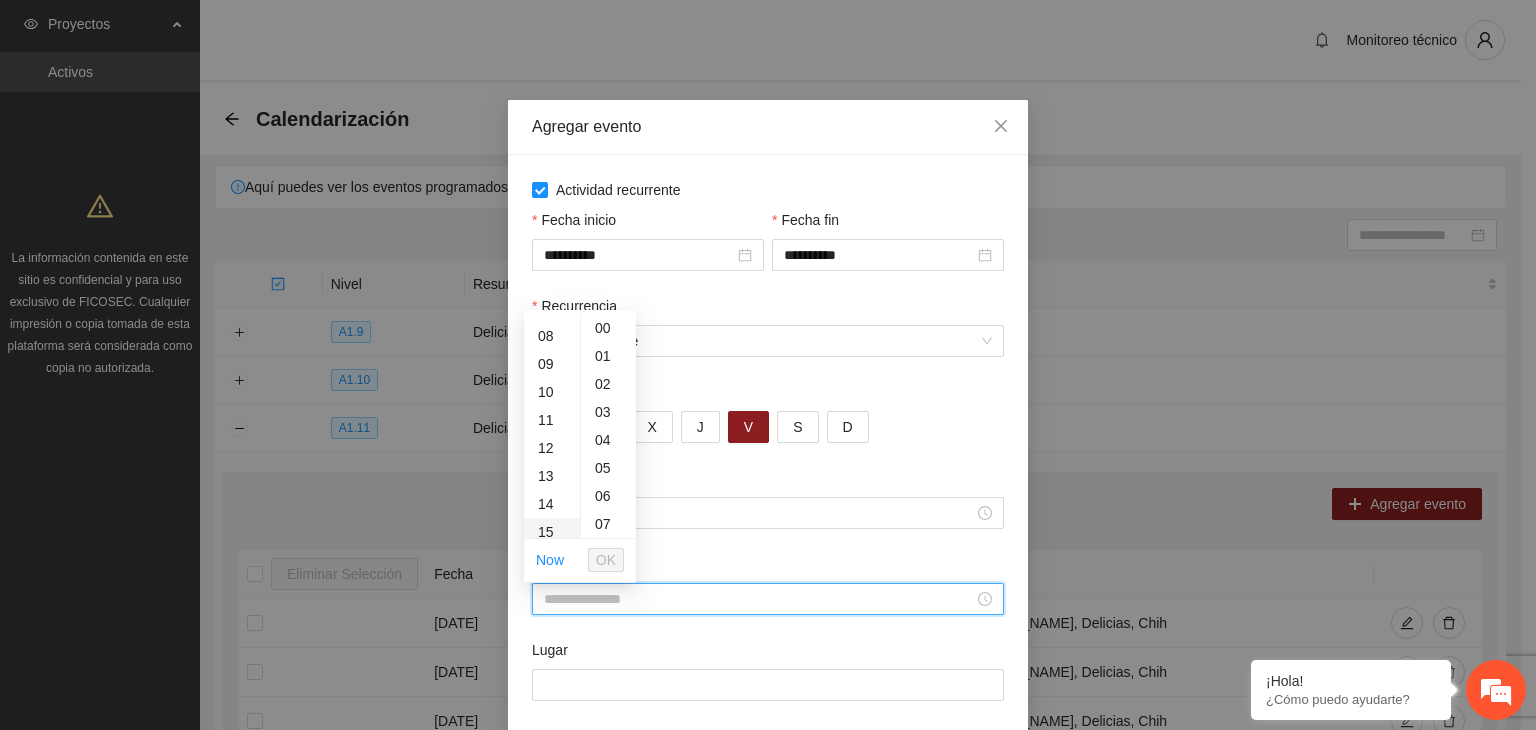 click on "15" at bounding box center (552, 532) 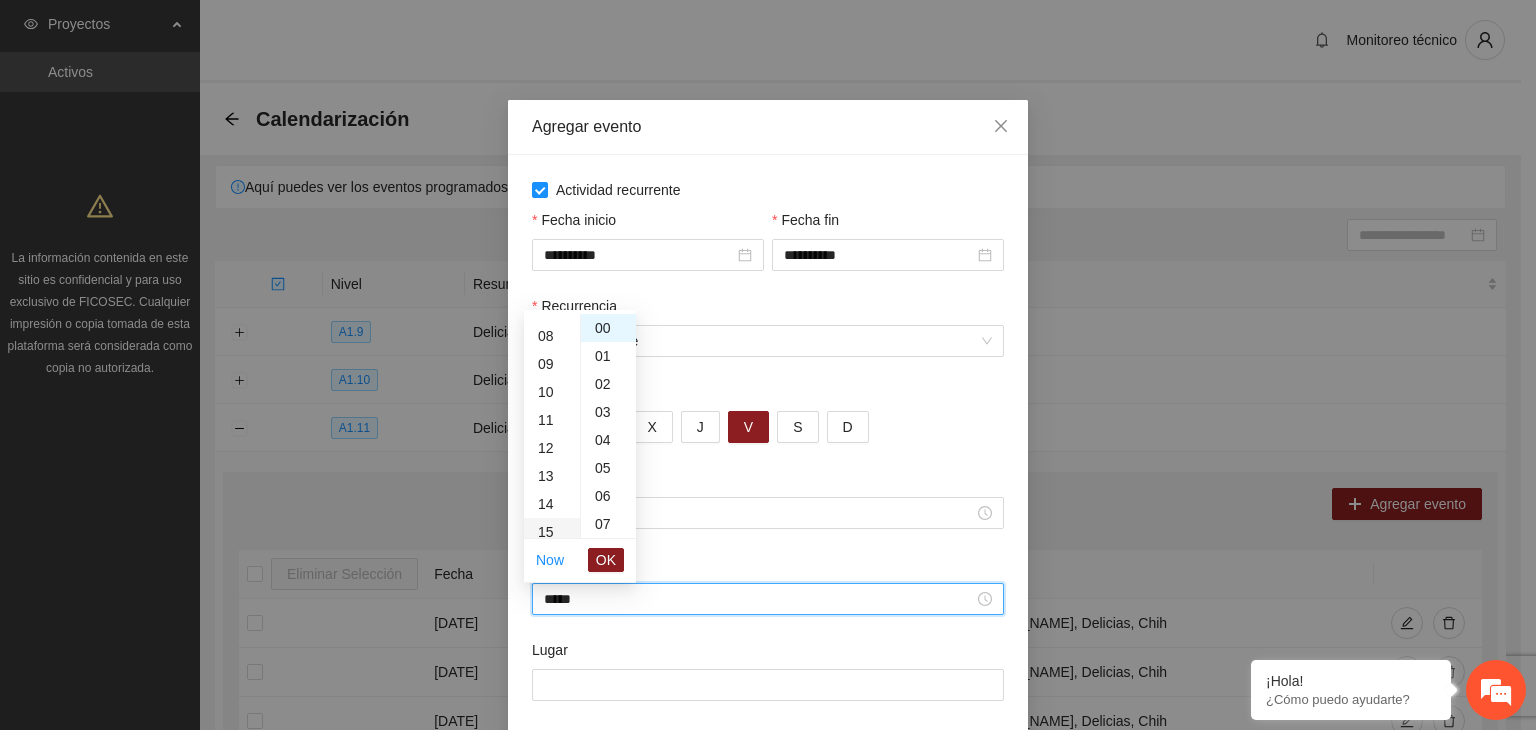 scroll, scrollTop: 420, scrollLeft: 0, axis: vertical 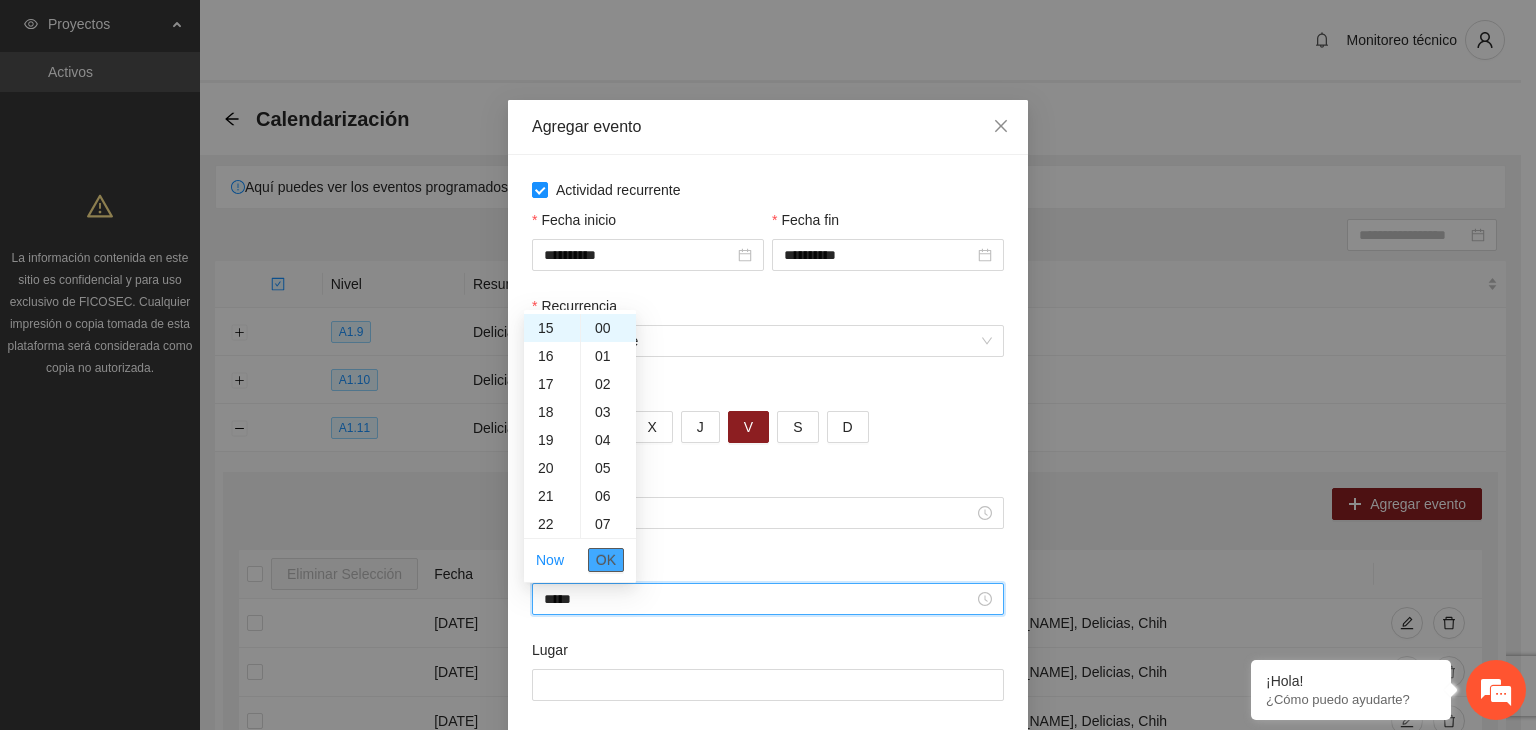 click on "OK" at bounding box center (606, 560) 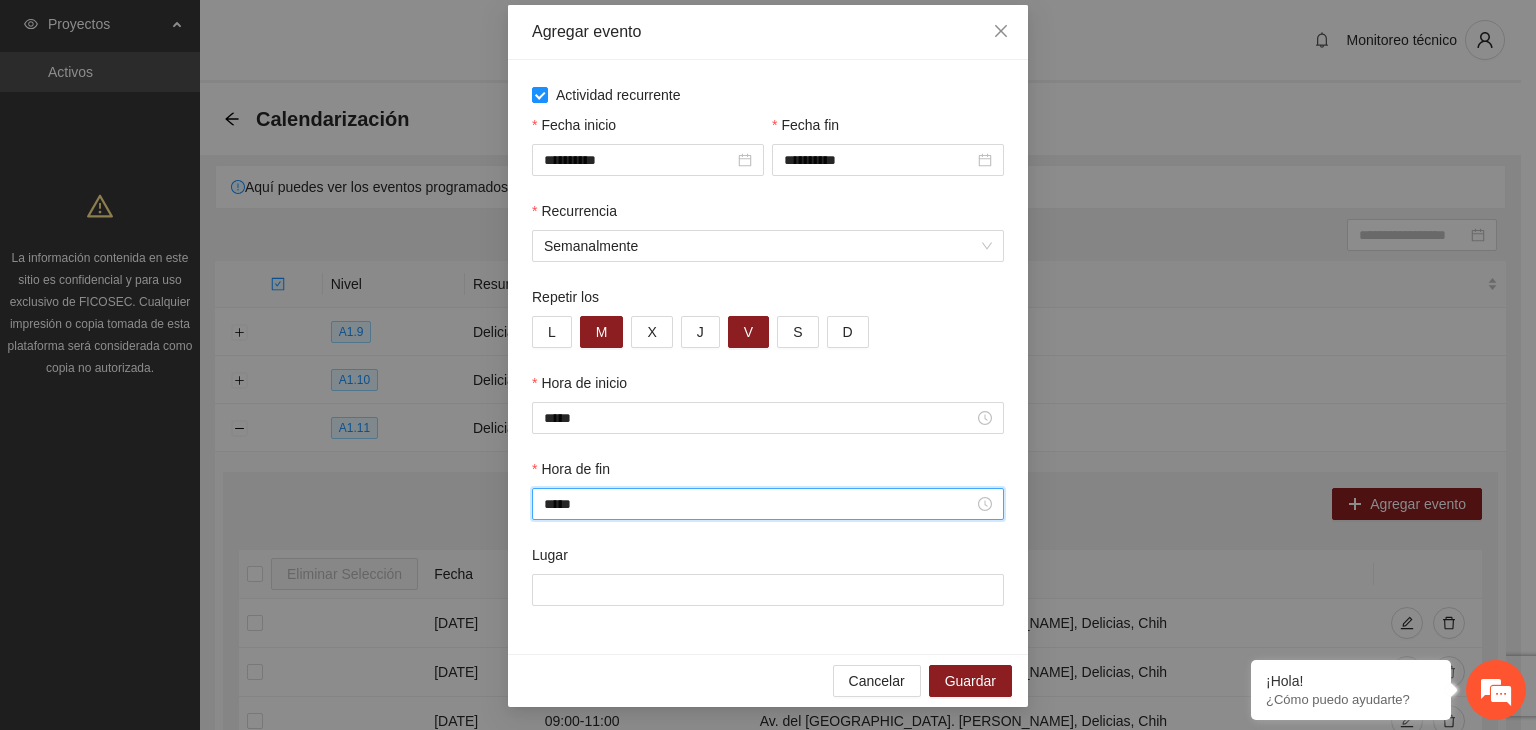 scroll, scrollTop: 99, scrollLeft: 0, axis: vertical 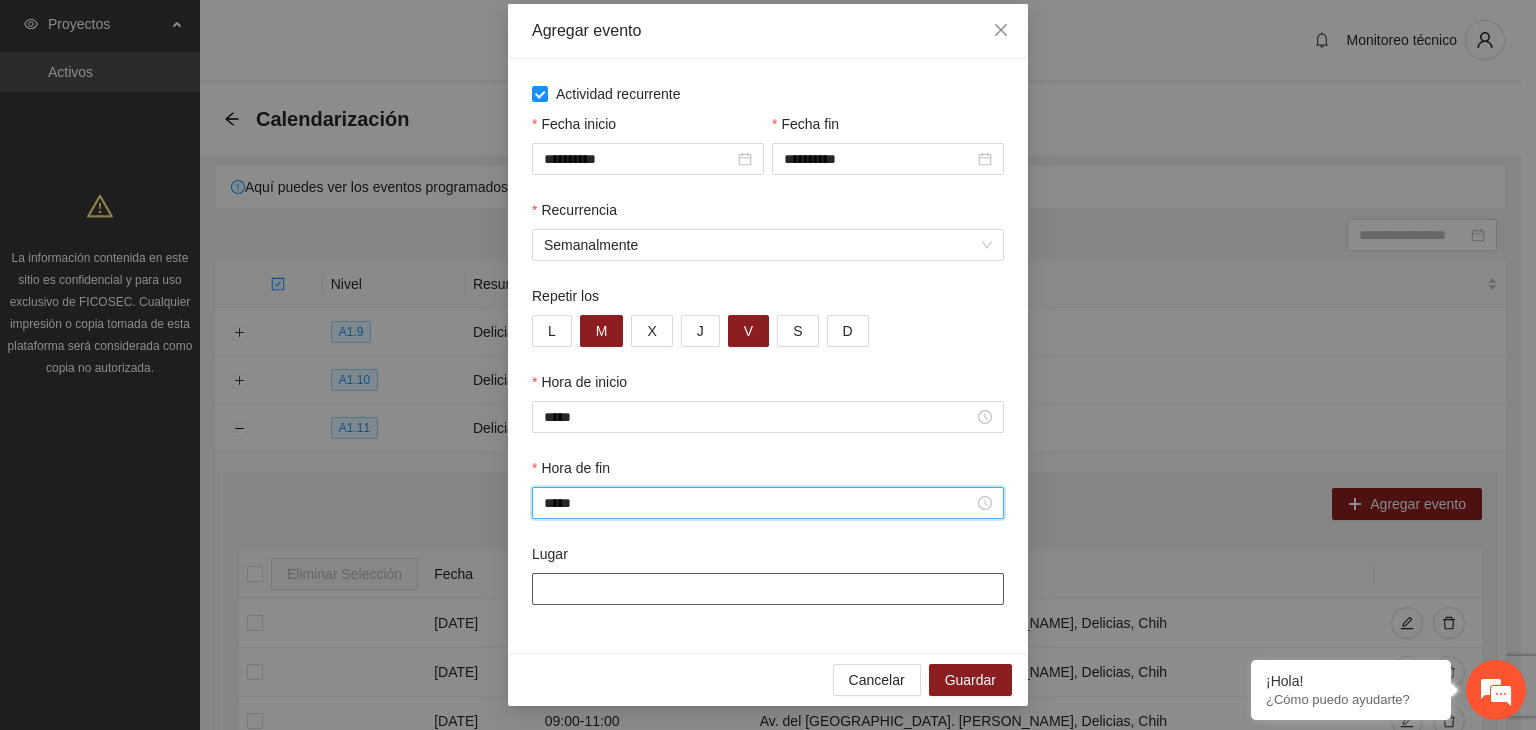 click on "Lugar" at bounding box center (768, 589) 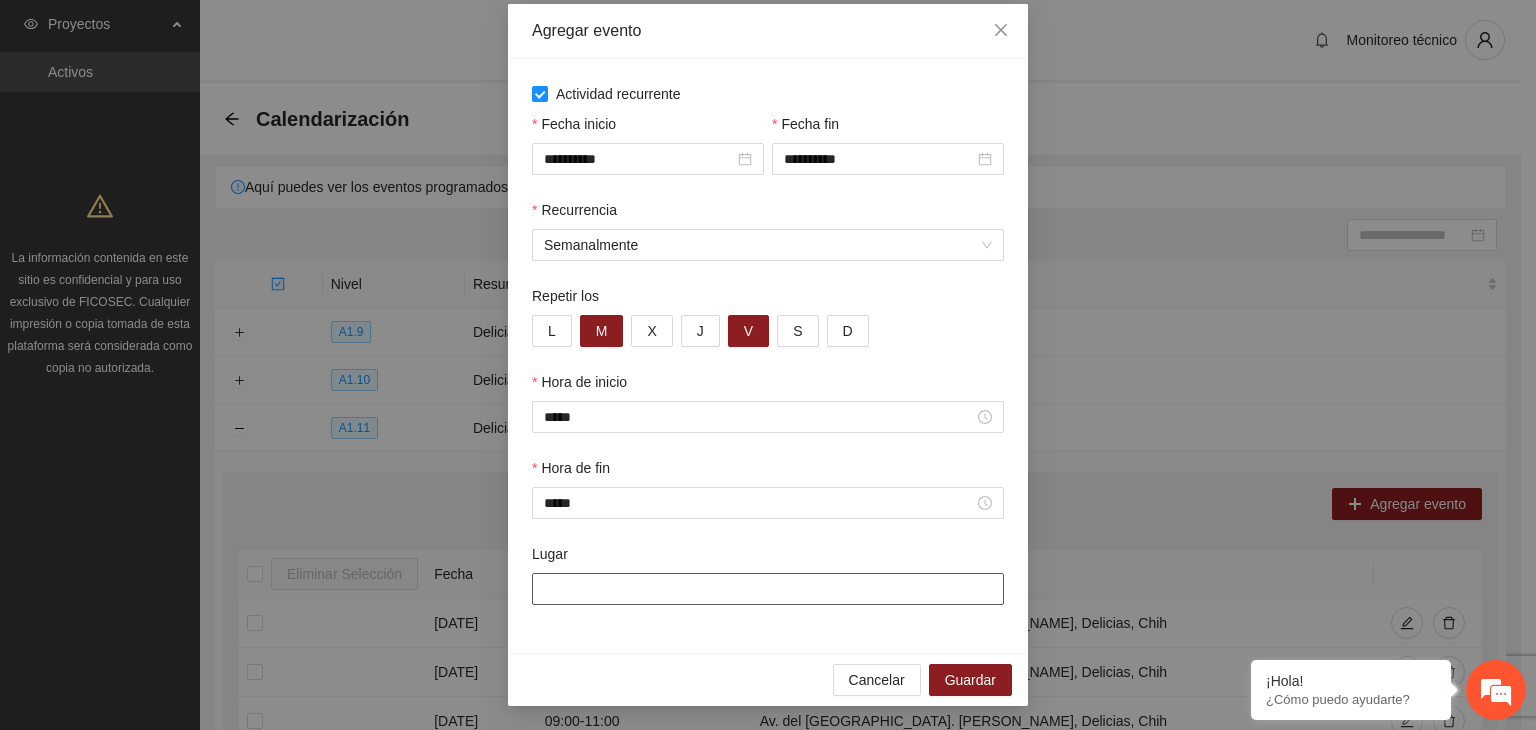 type on "**********" 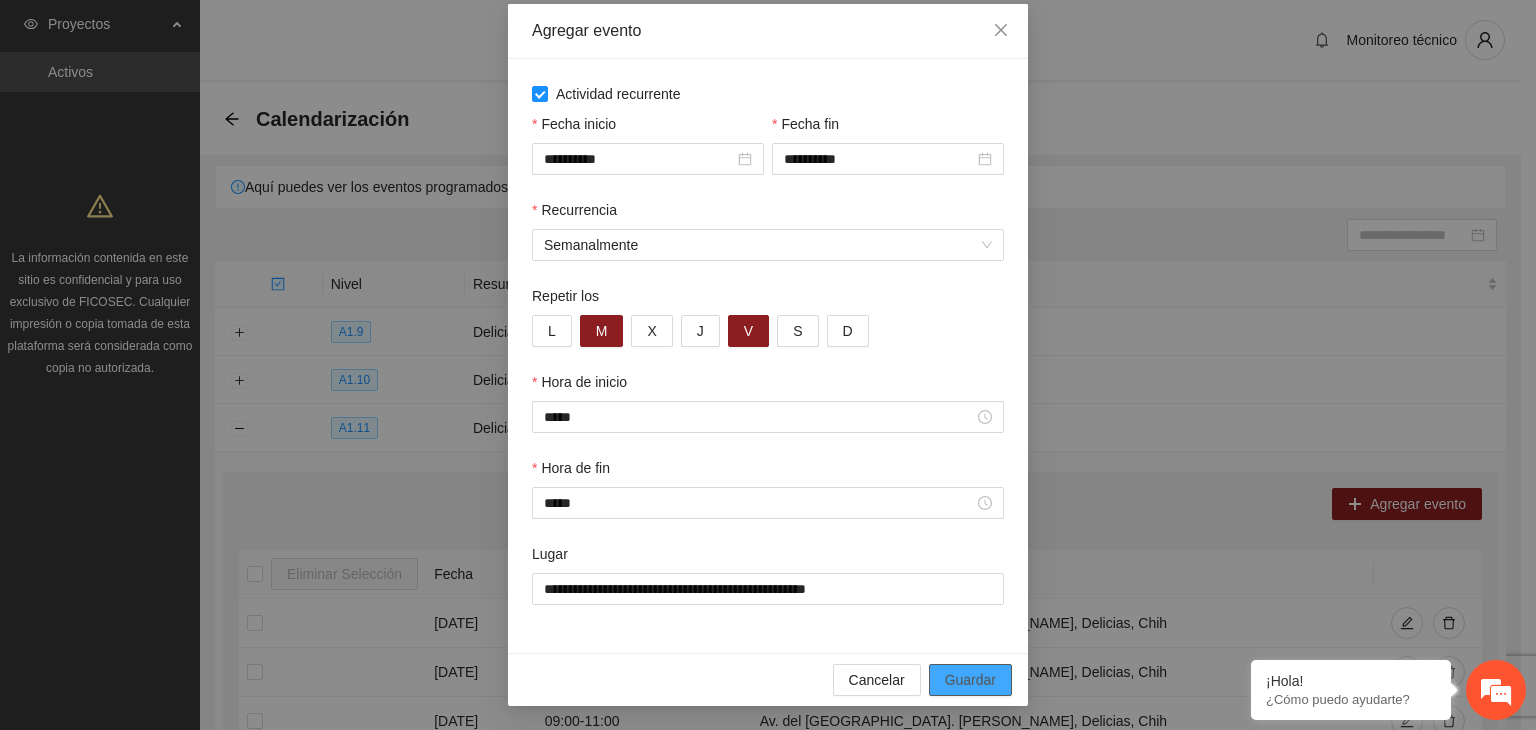 click on "Guardar" at bounding box center (970, 680) 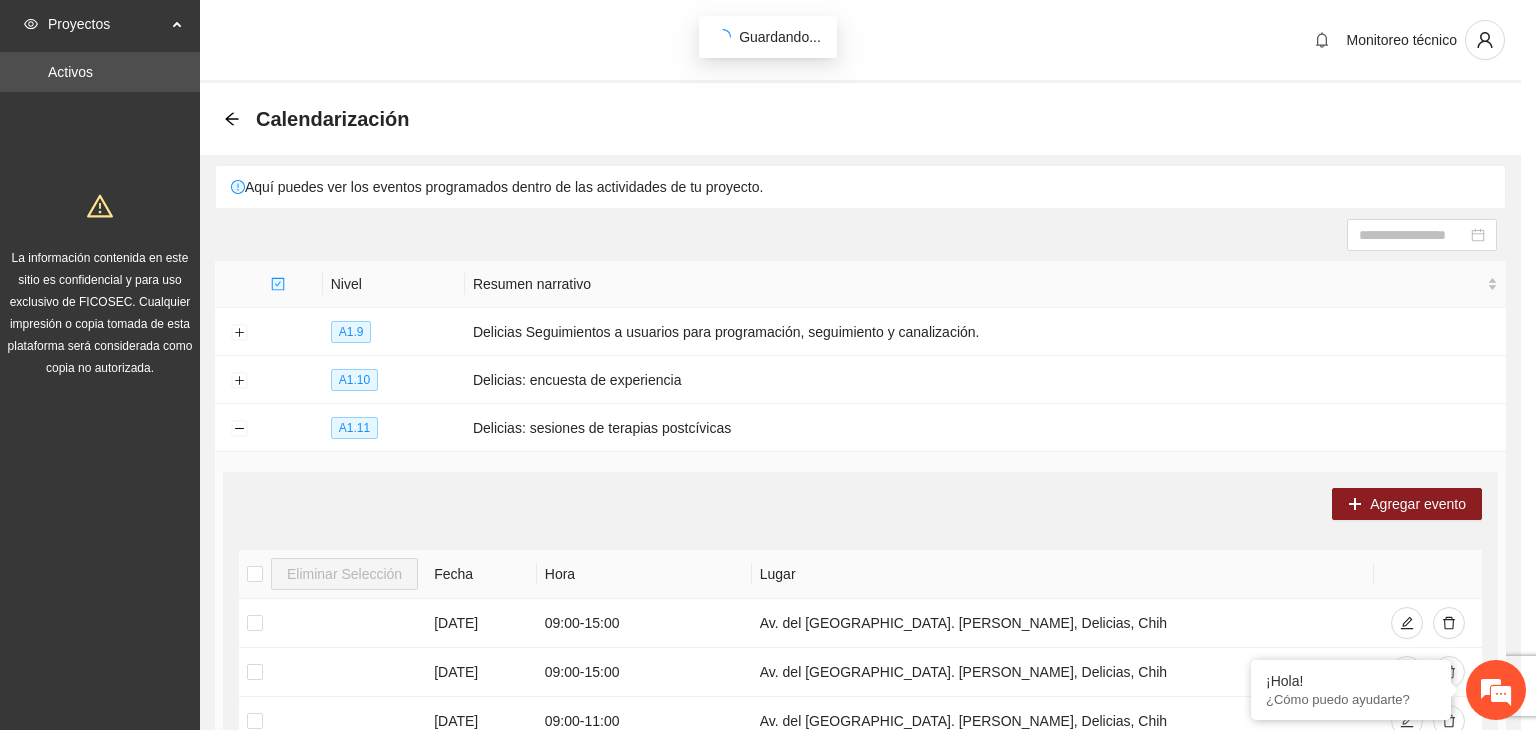 scroll, scrollTop: 0, scrollLeft: 0, axis: both 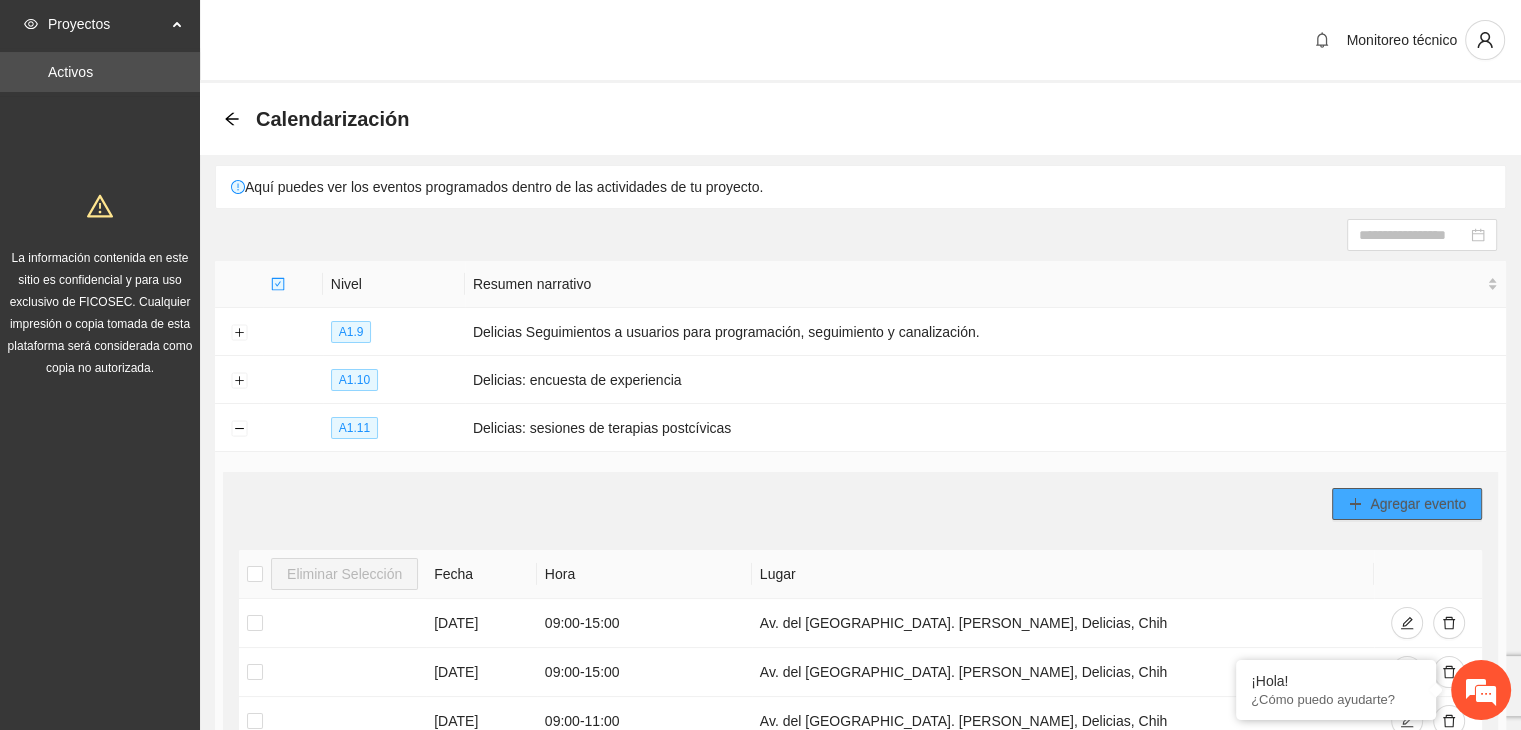 click on "Agregar evento" at bounding box center [1418, 504] 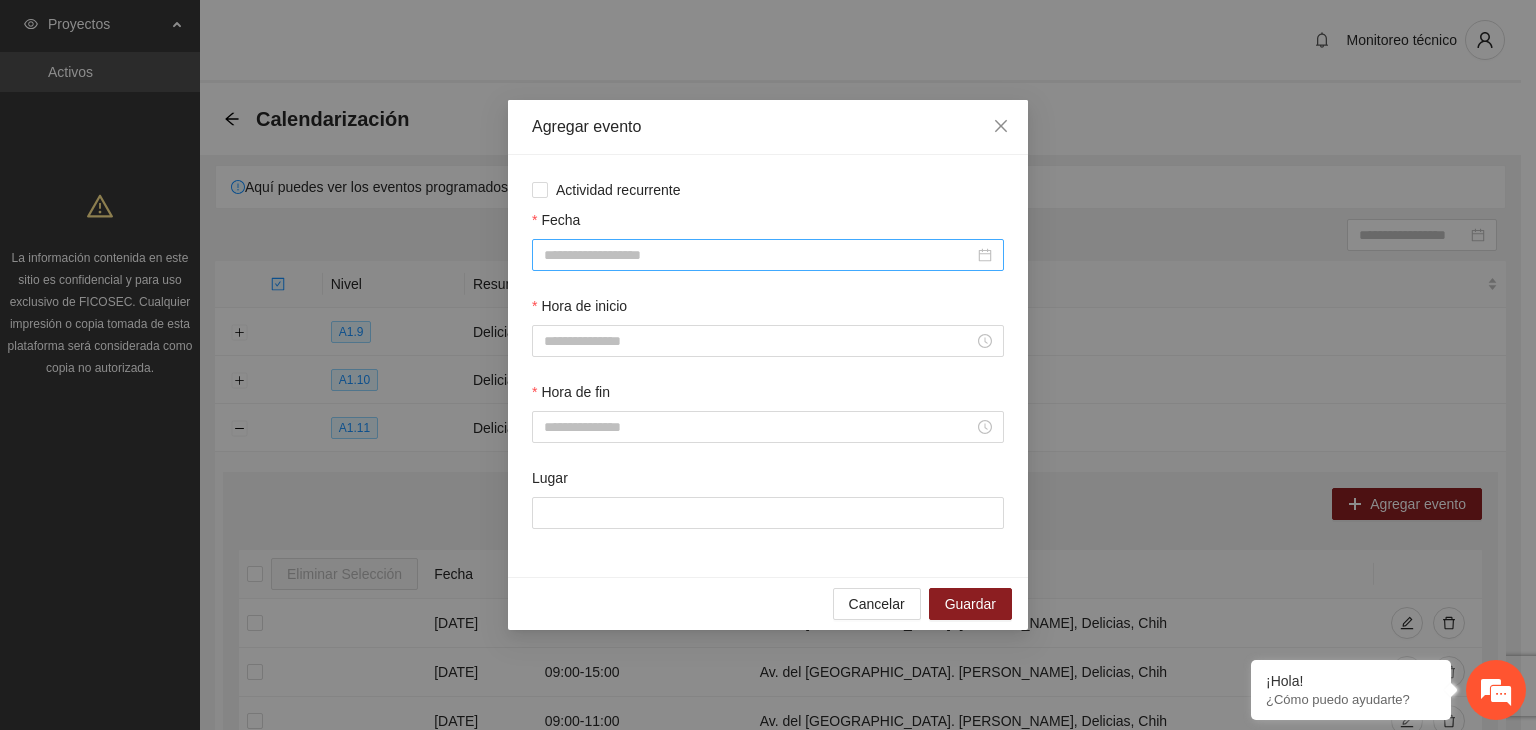 click at bounding box center [768, 255] 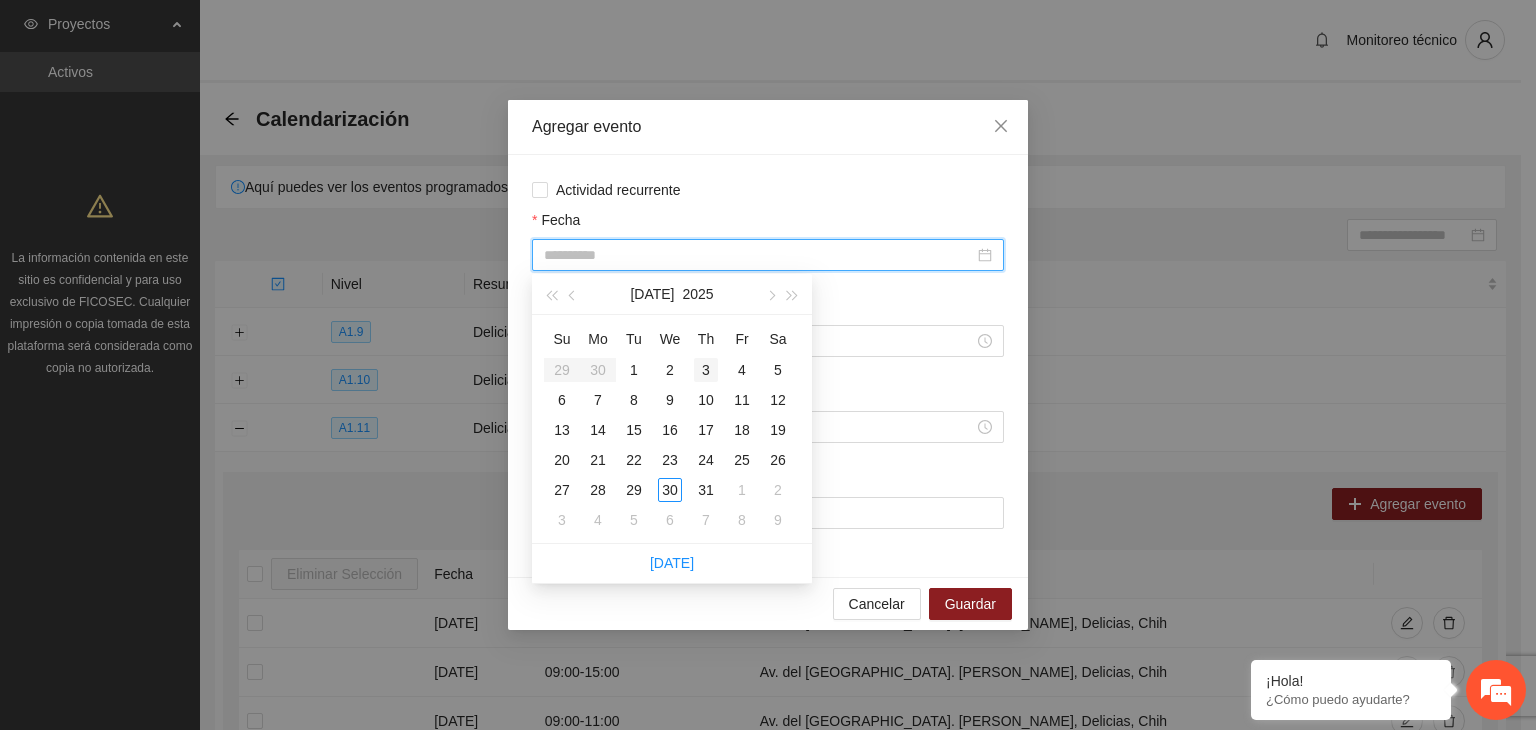 type on "**********" 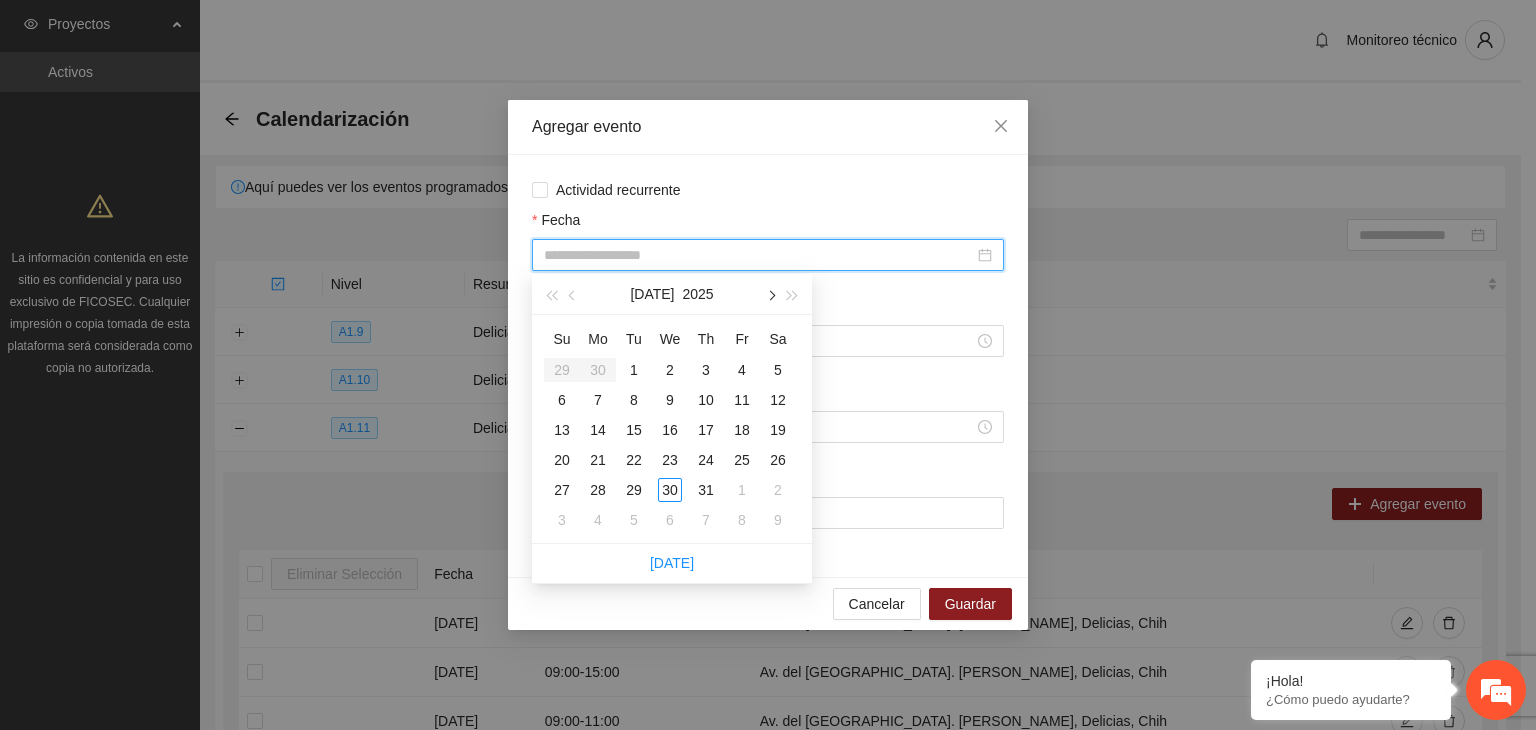 click at bounding box center [770, 294] 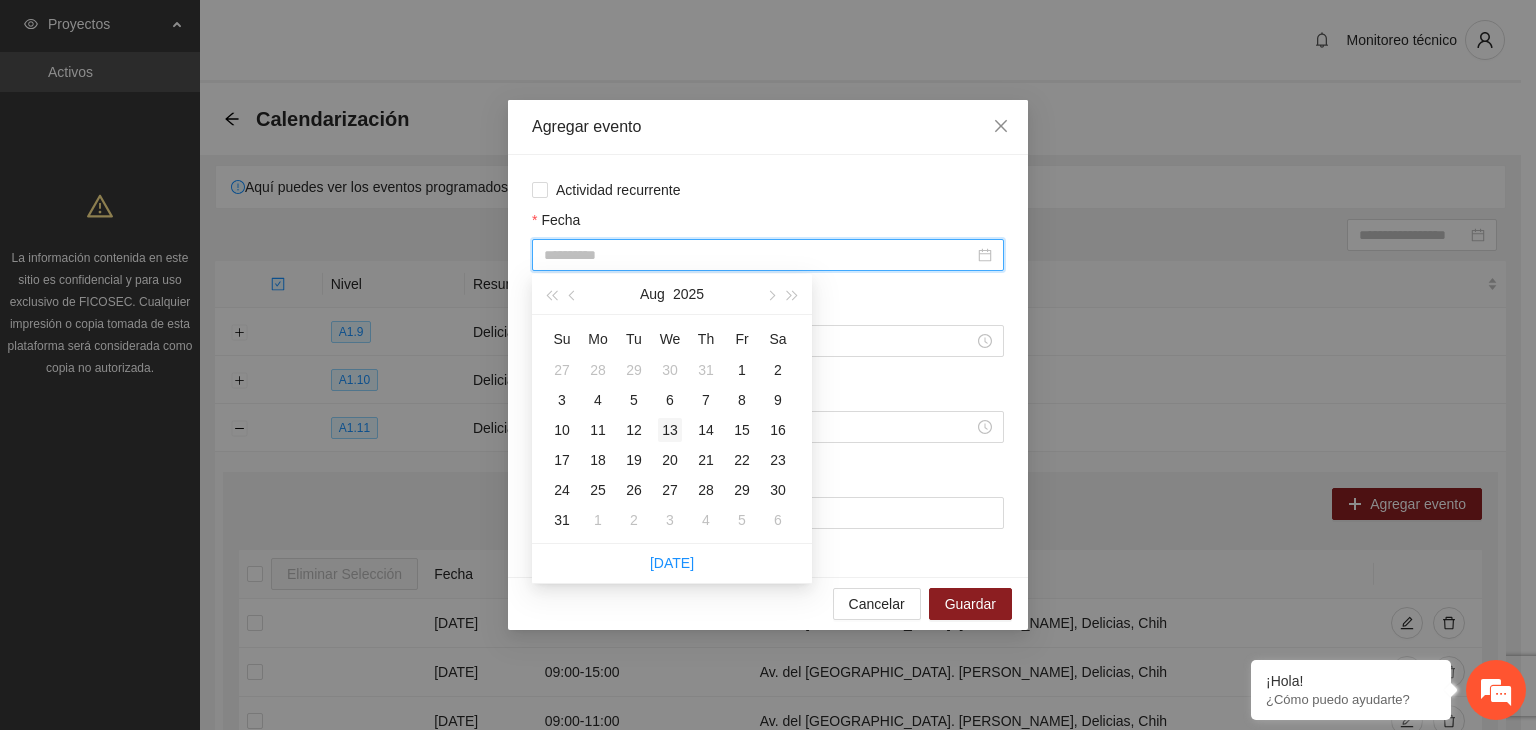 type on "**********" 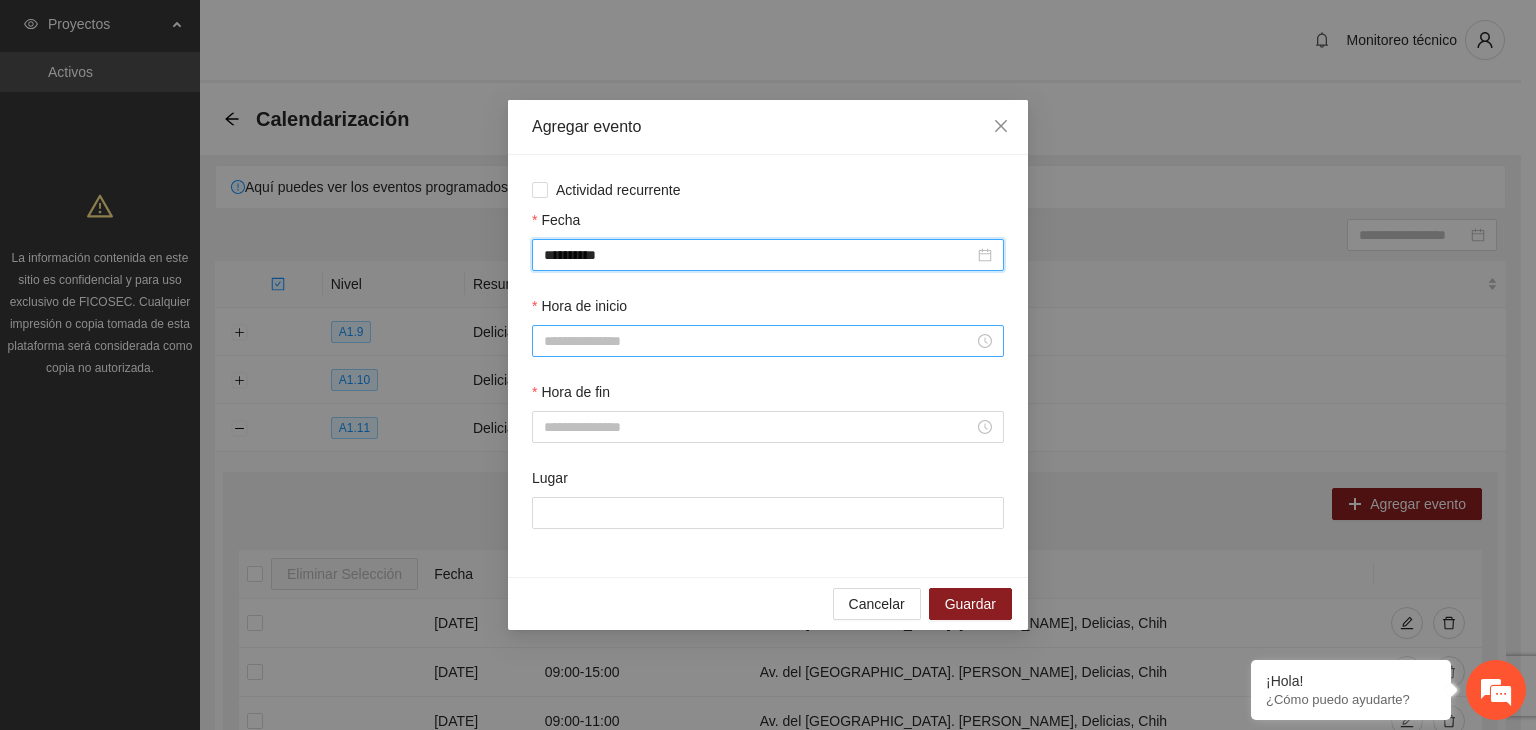click on "Hora de inicio" at bounding box center [759, 341] 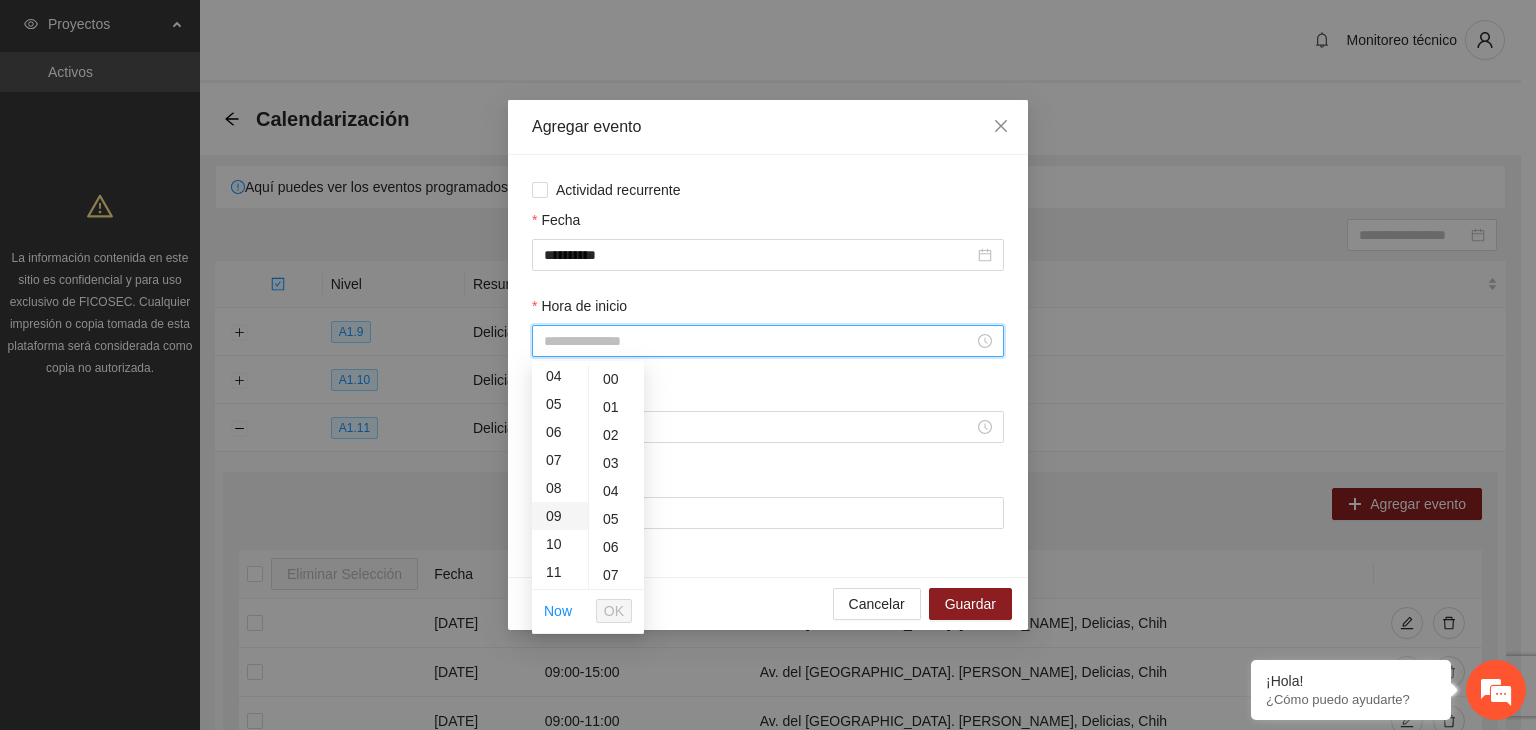 click on "09" at bounding box center [560, 516] 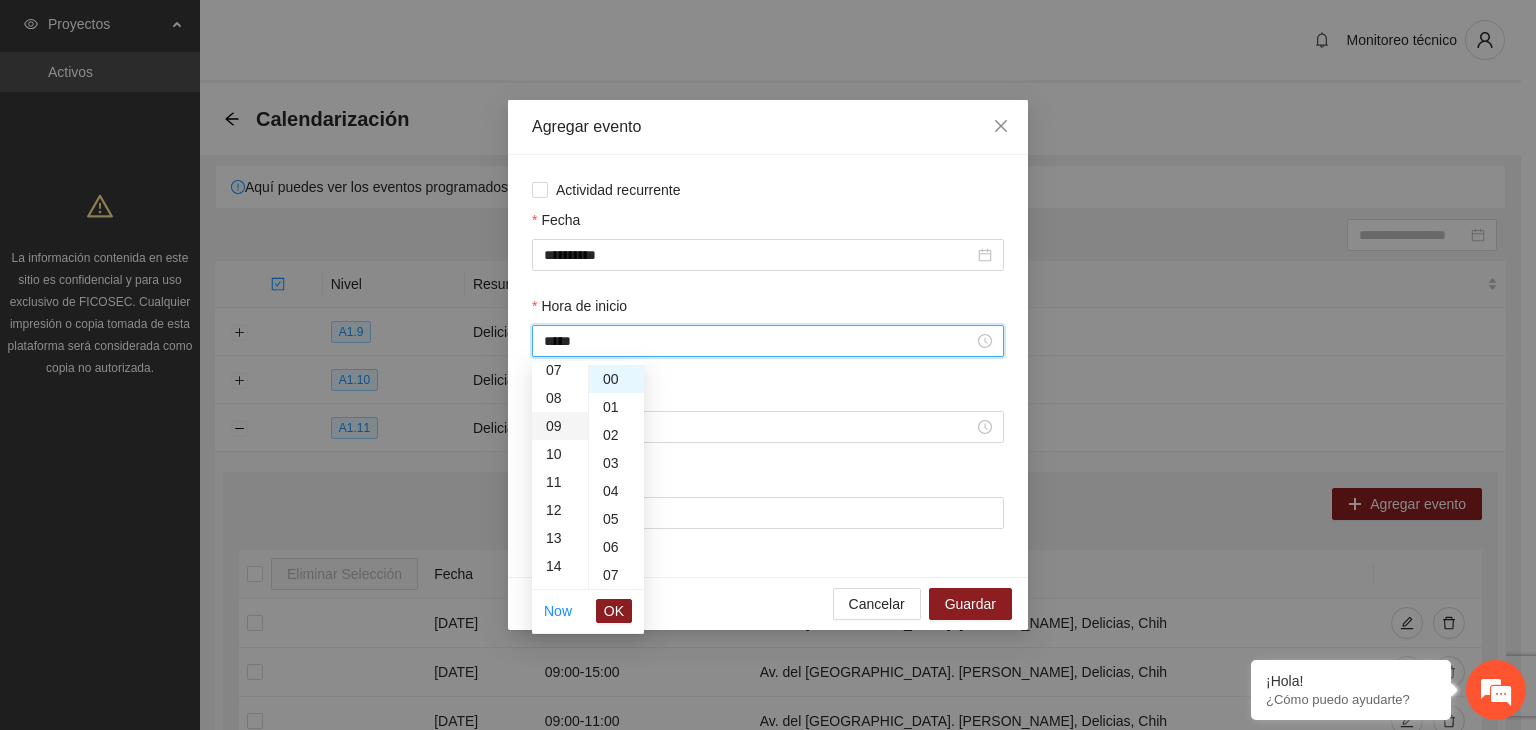 scroll, scrollTop: 252, scrollLeft: 0, axis: vertical 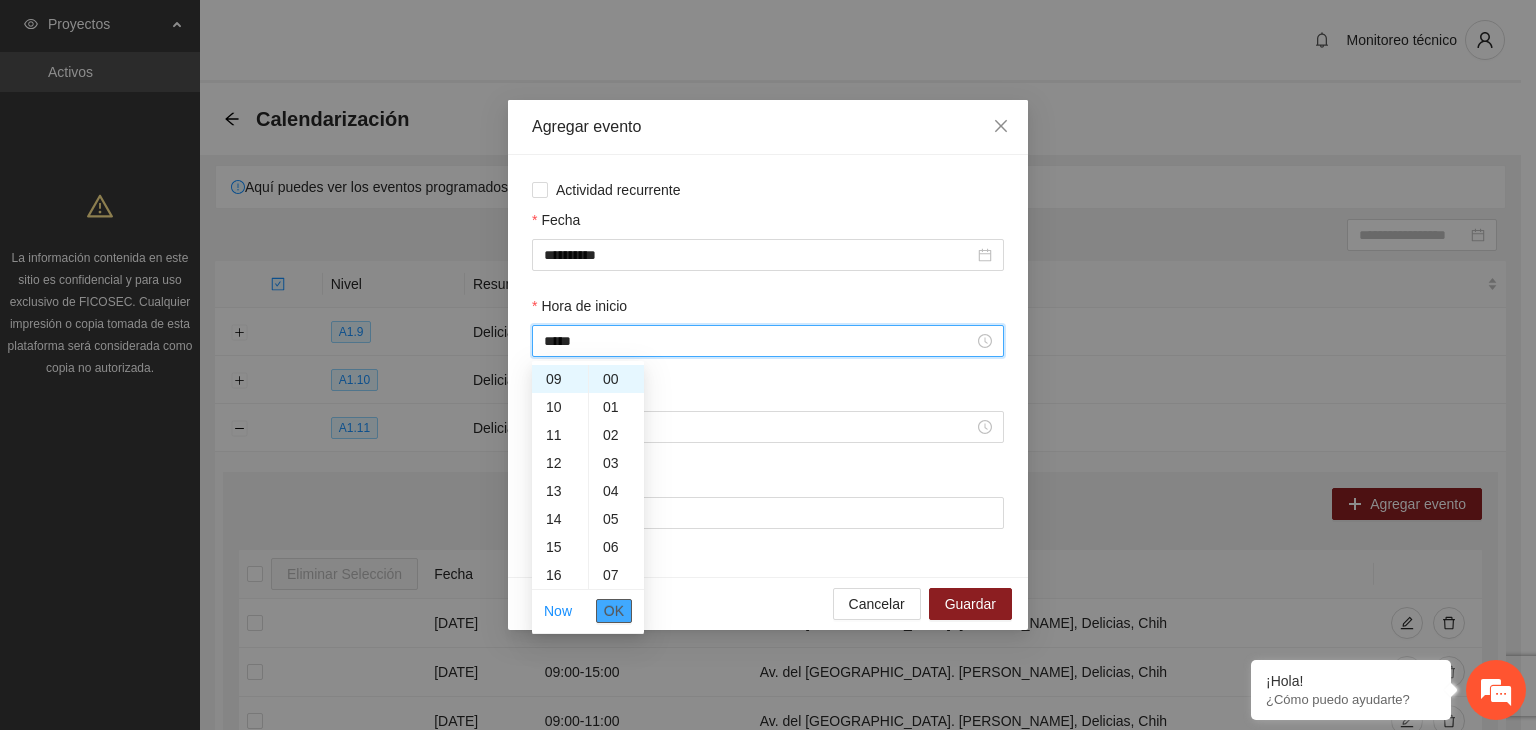 click on "OK" at bounding box center [614, 611] 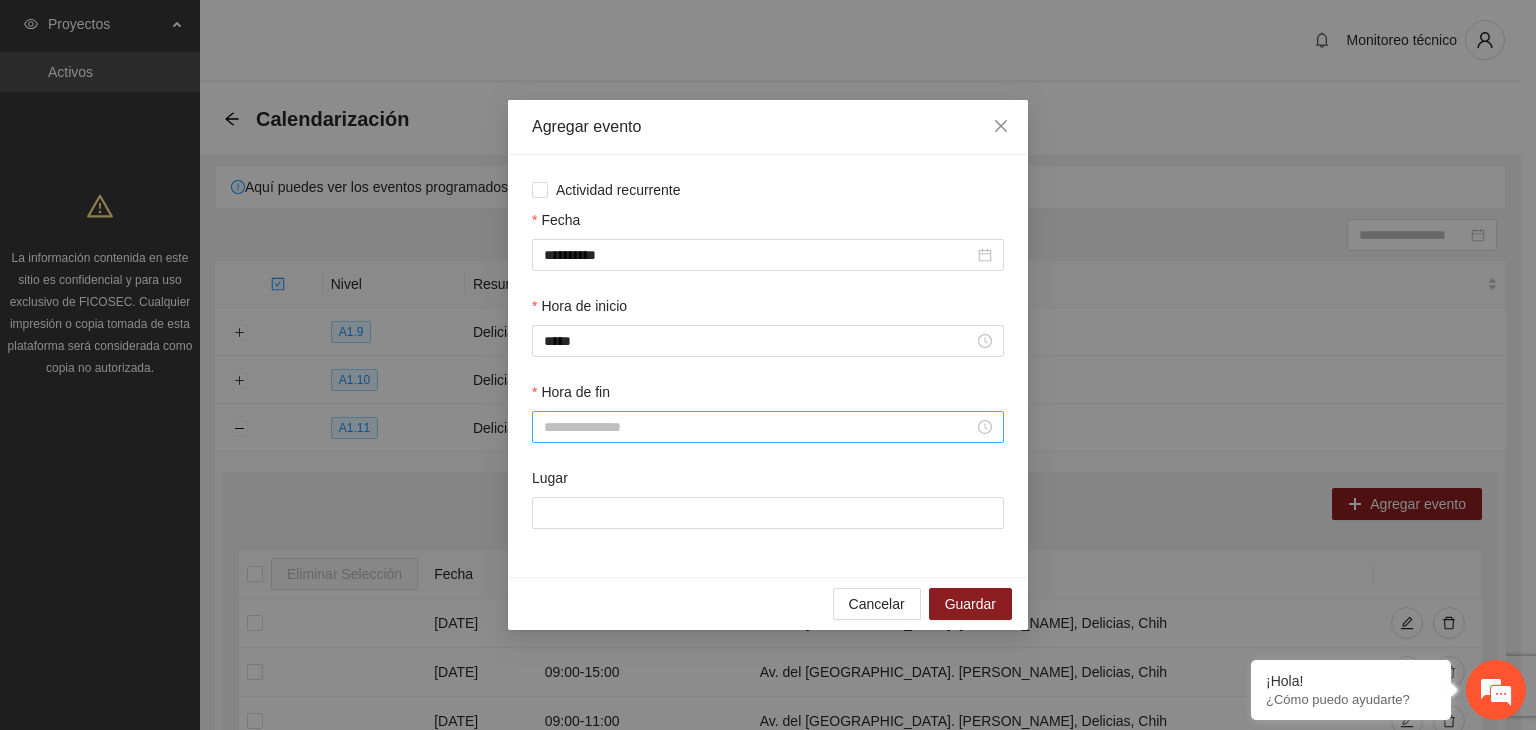 click at bounding box center [768, 427] 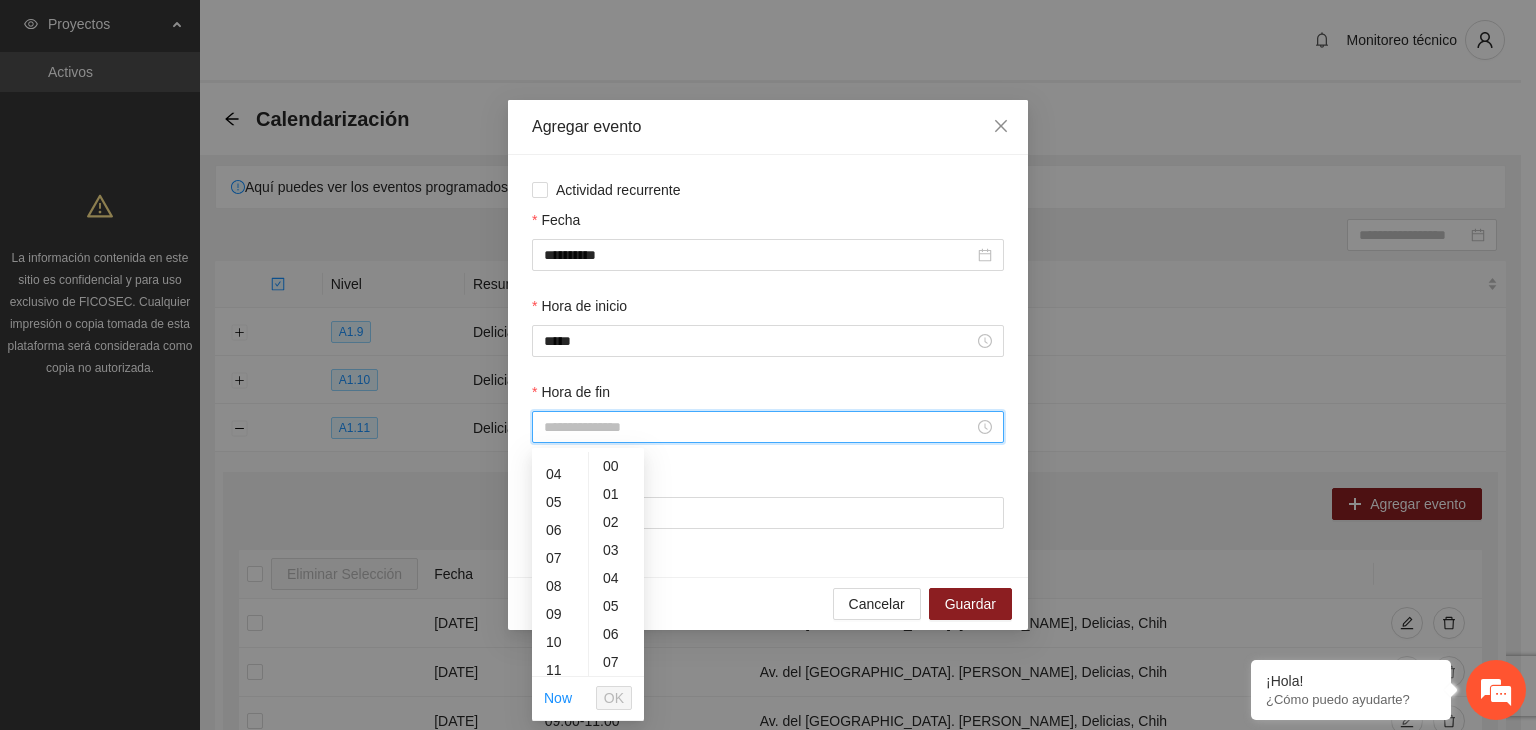 scroll, scrollTop: 108, scrollLeft: 0, axis: vertical 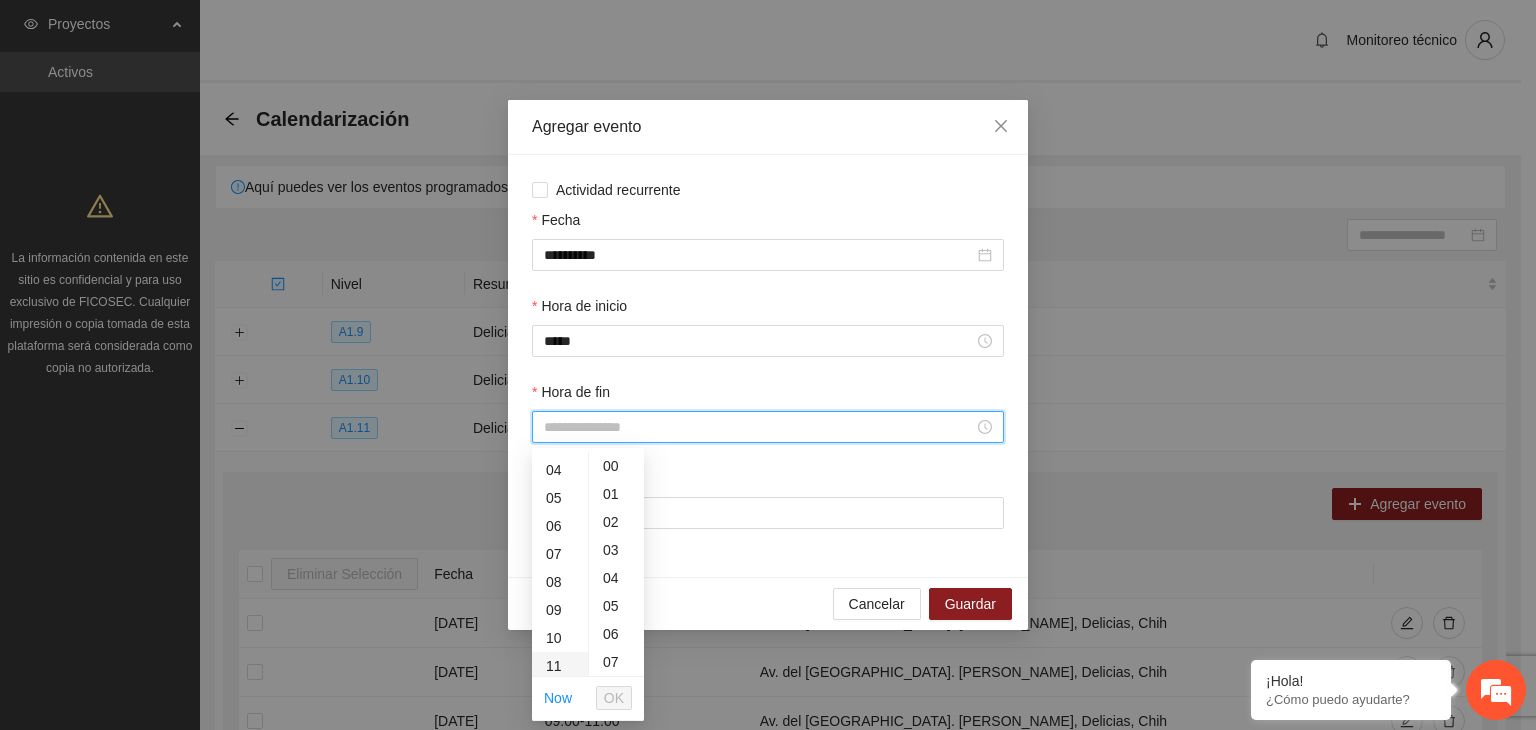 click on "11" at bounding box center [560, 666] 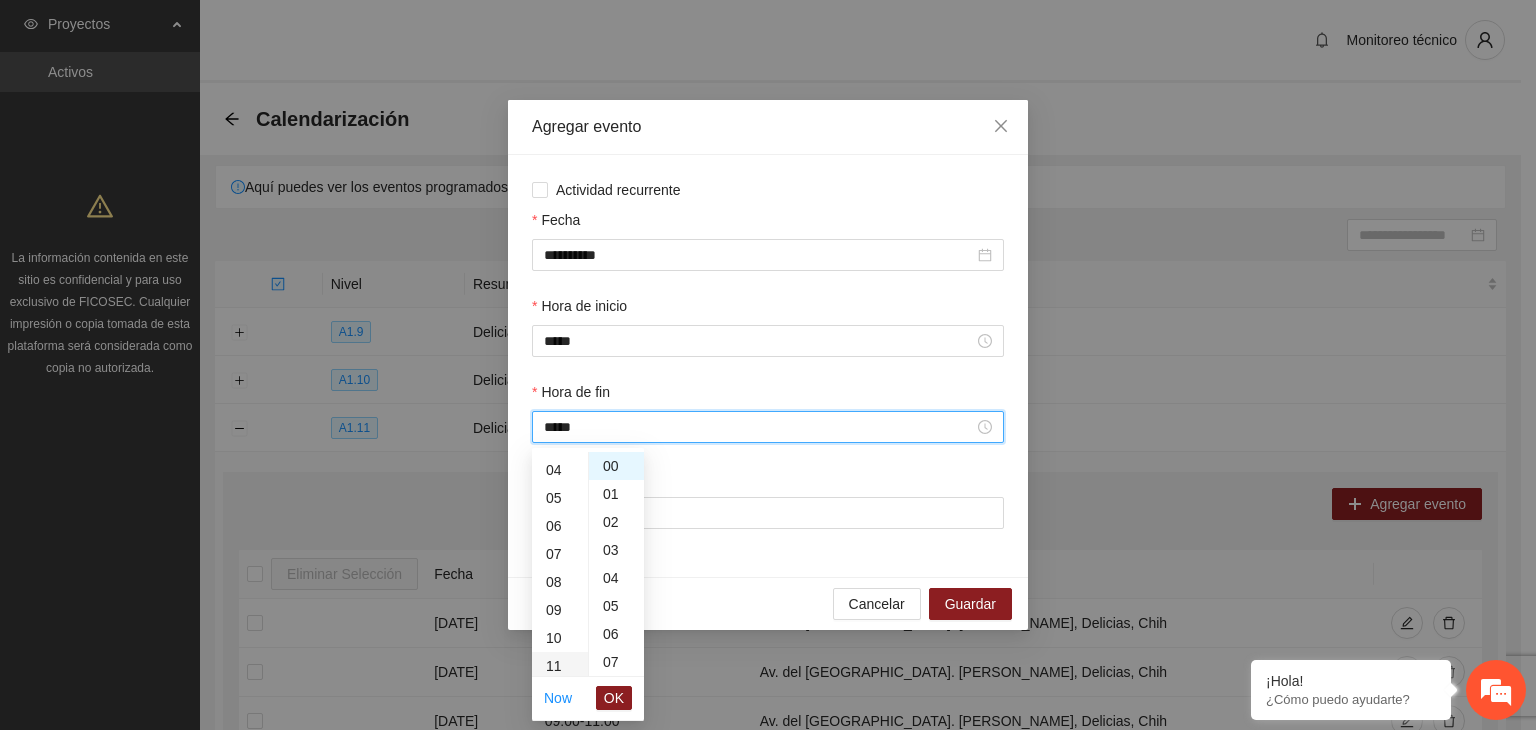 scroll, scrollTop: 308, scrollLeft: 0, axis: vertical 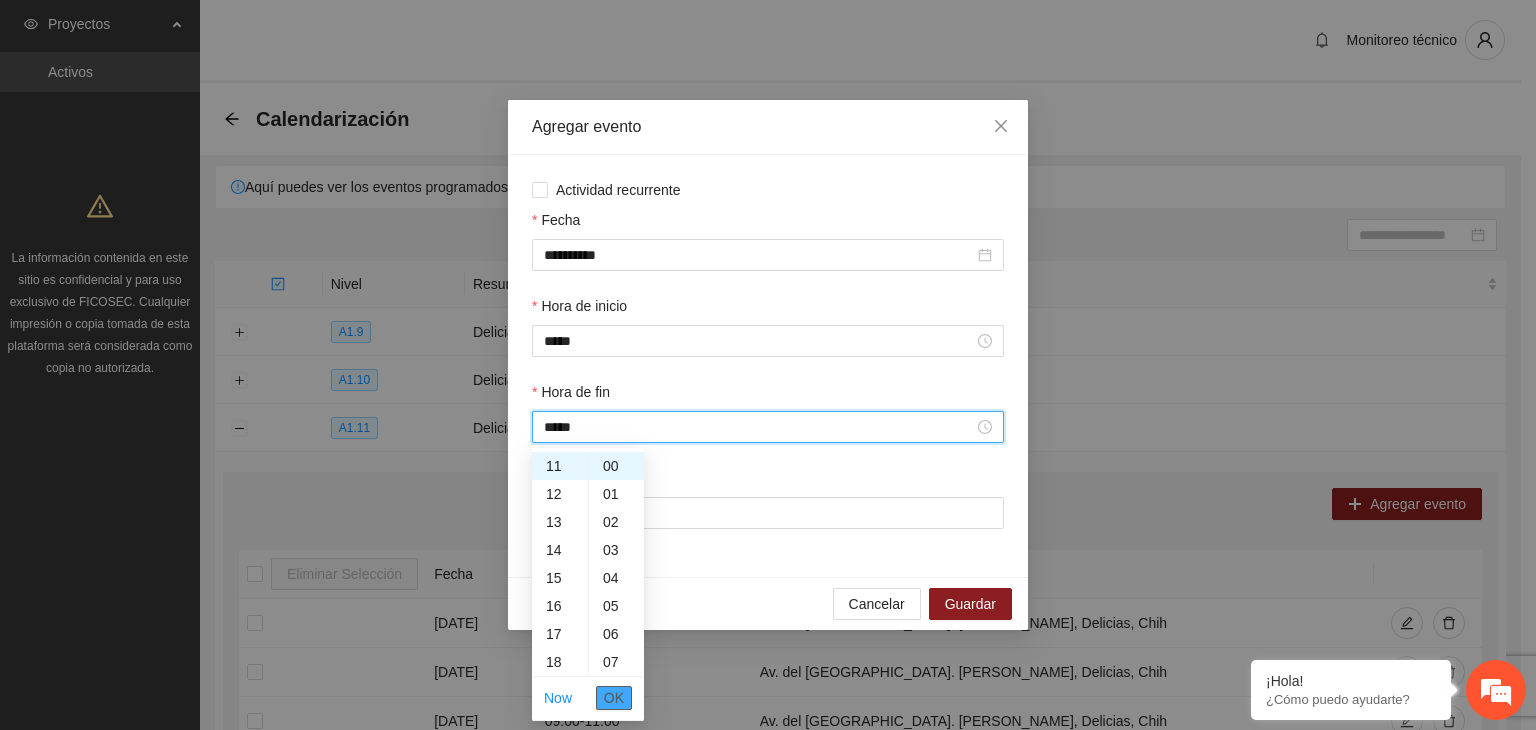 click on "OK" at bounding box center (614, 698) 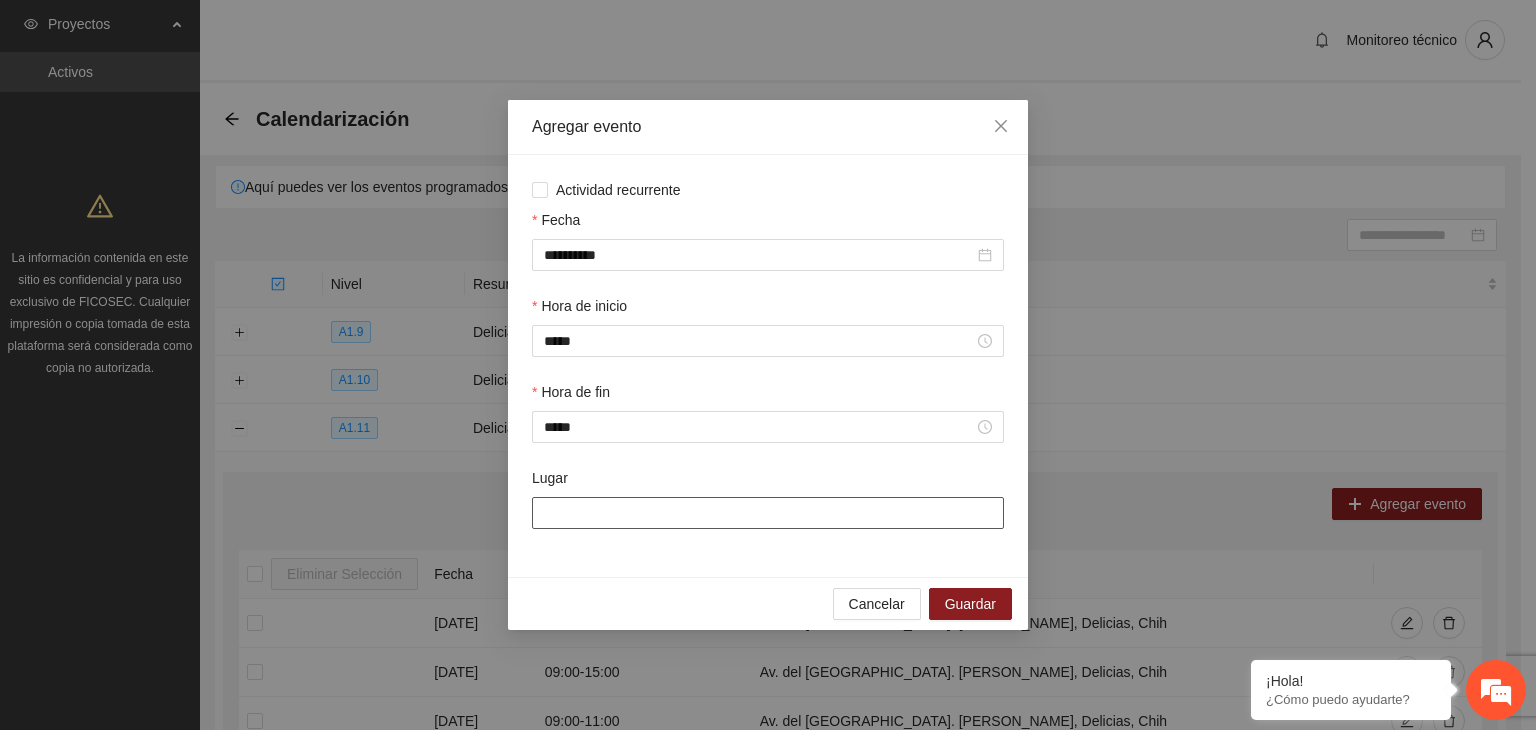 click on "Lugar" at bounding box center (768, 513) 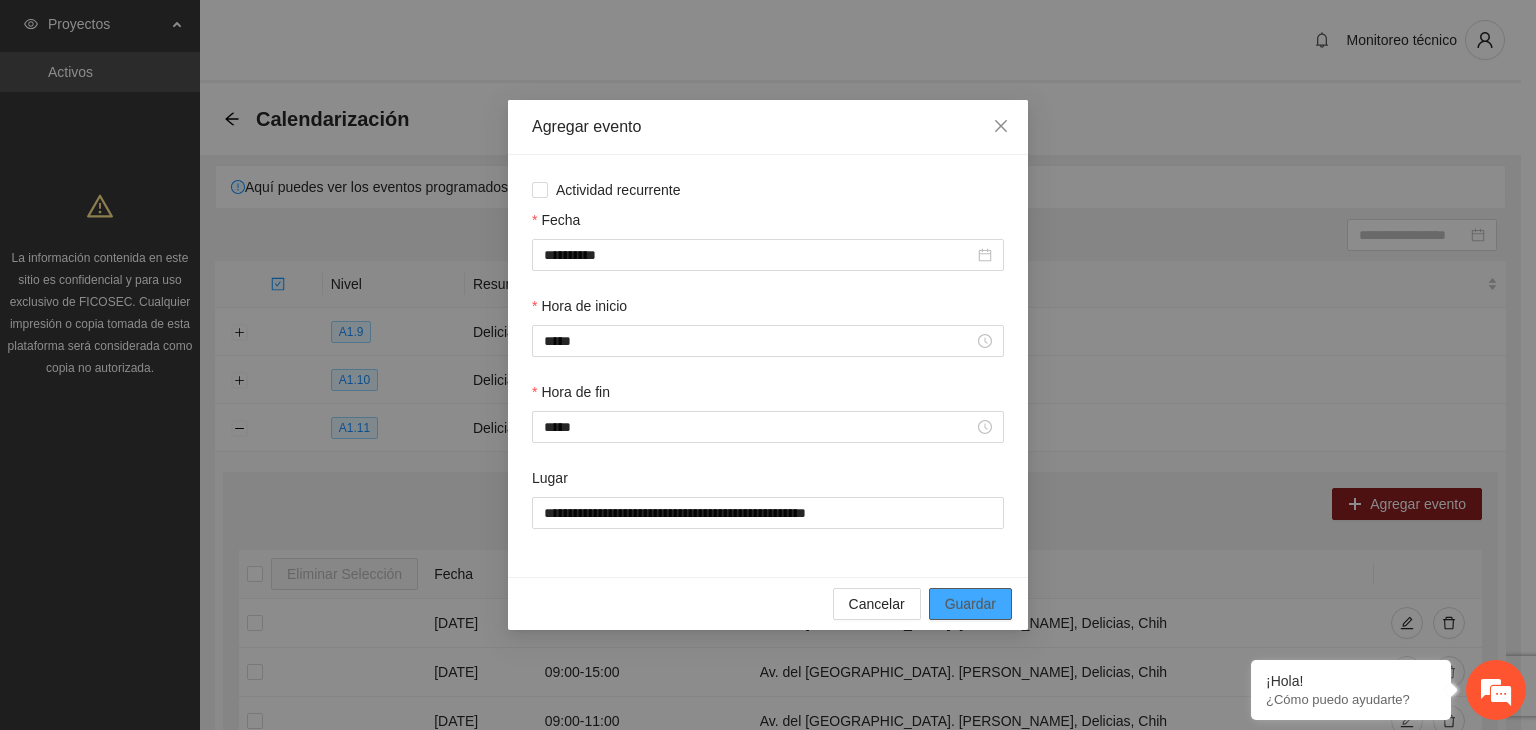 click on "Guardar" at bounding box center [970, 604] 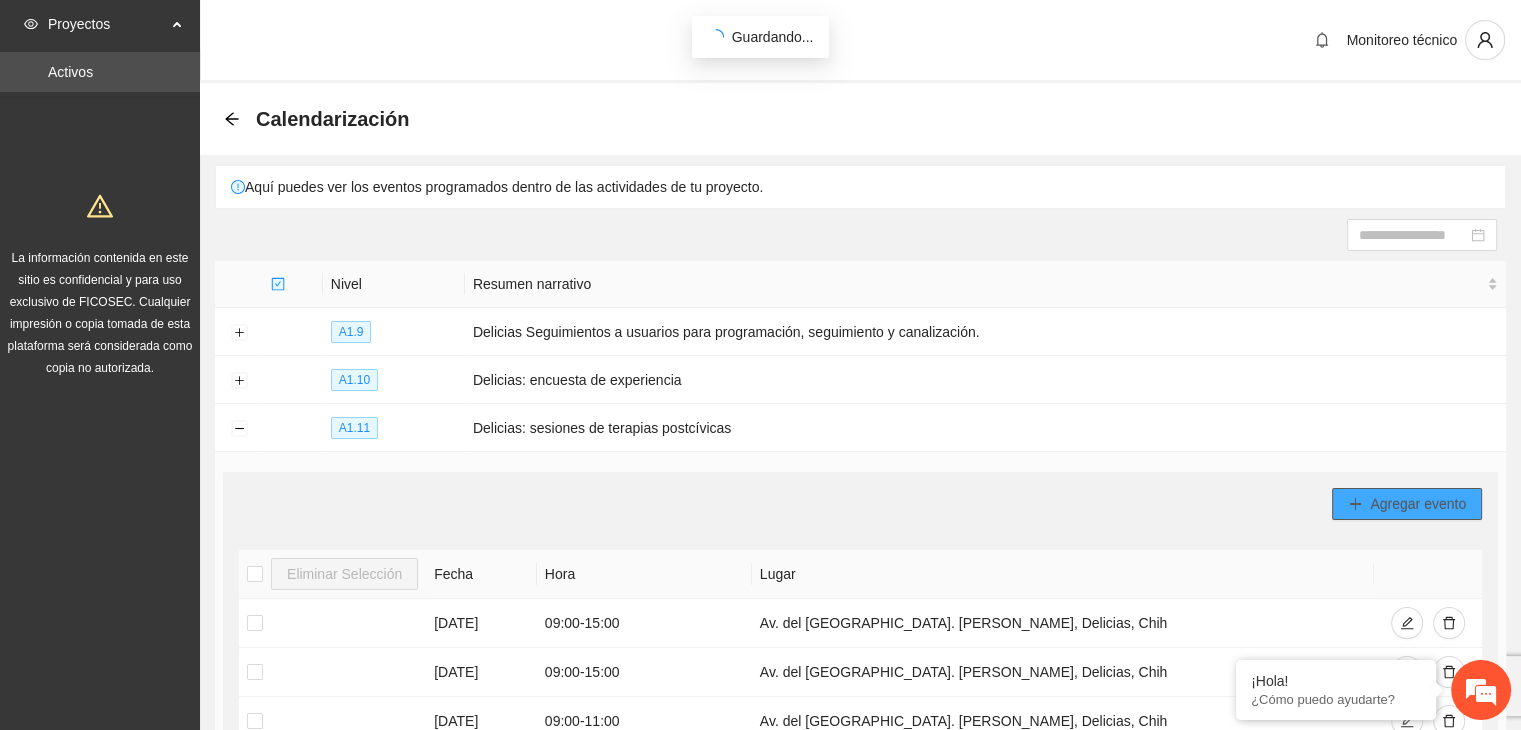 click on "Agregar evento" at bounding box center [1418, 504] 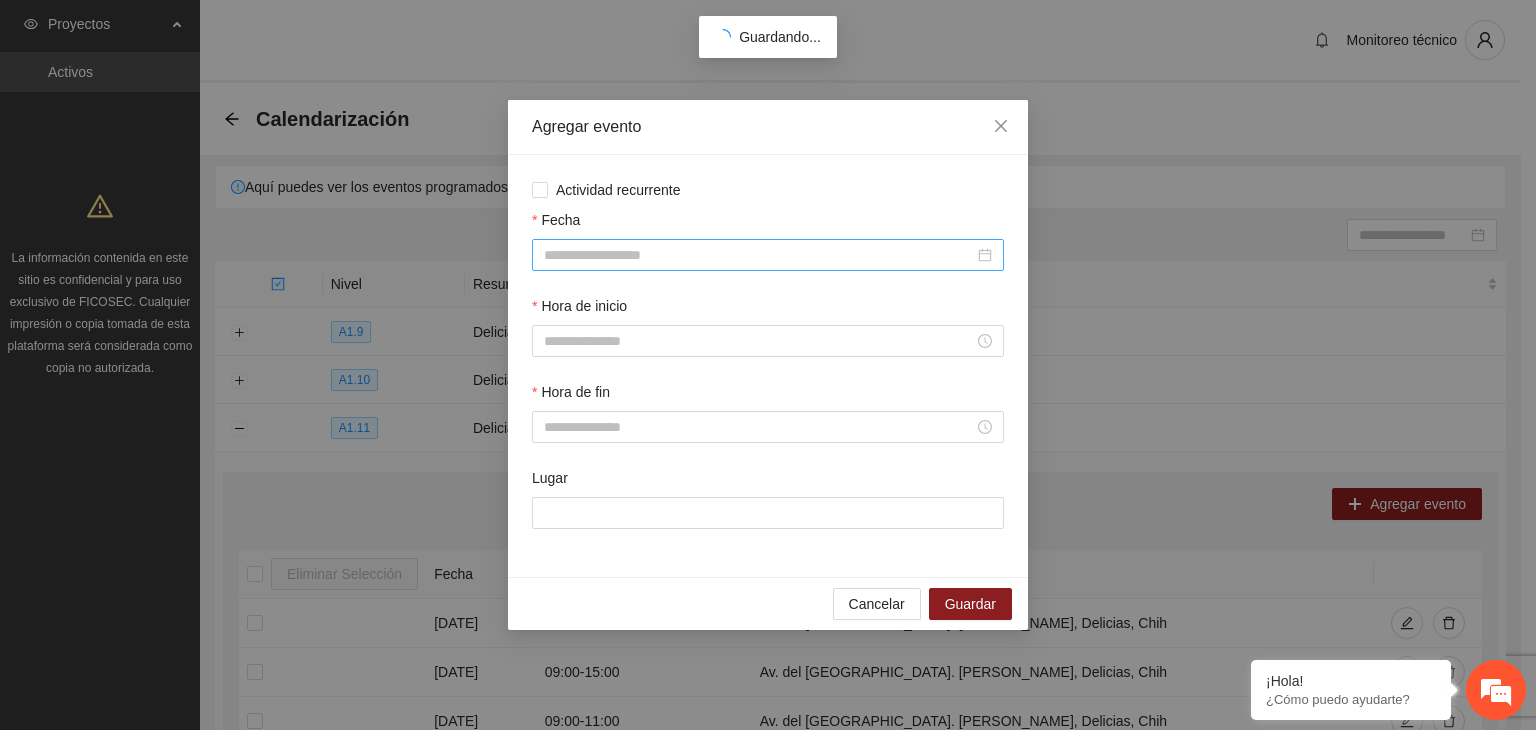 click on "Fecha" at bounding box center [759, 255] 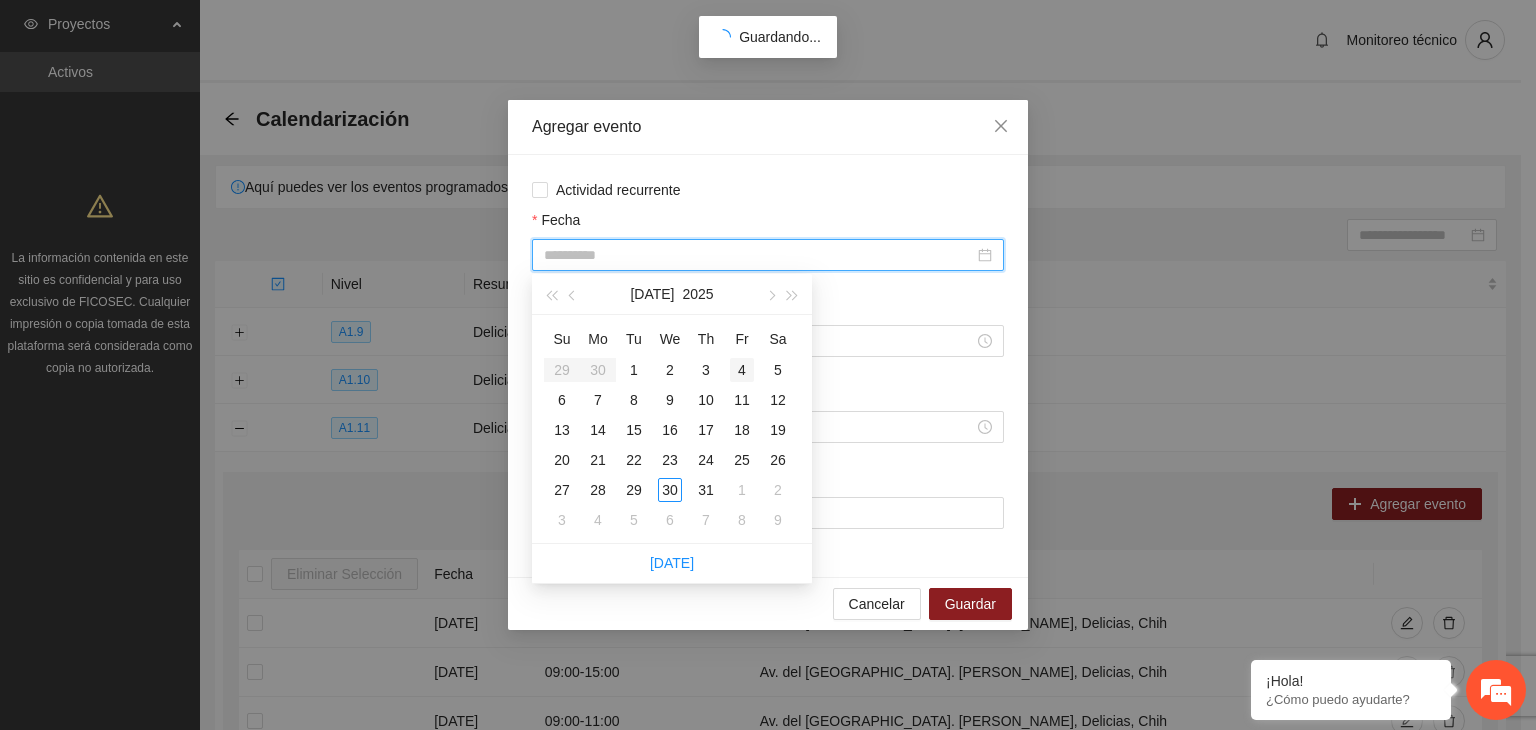 type on "**********" 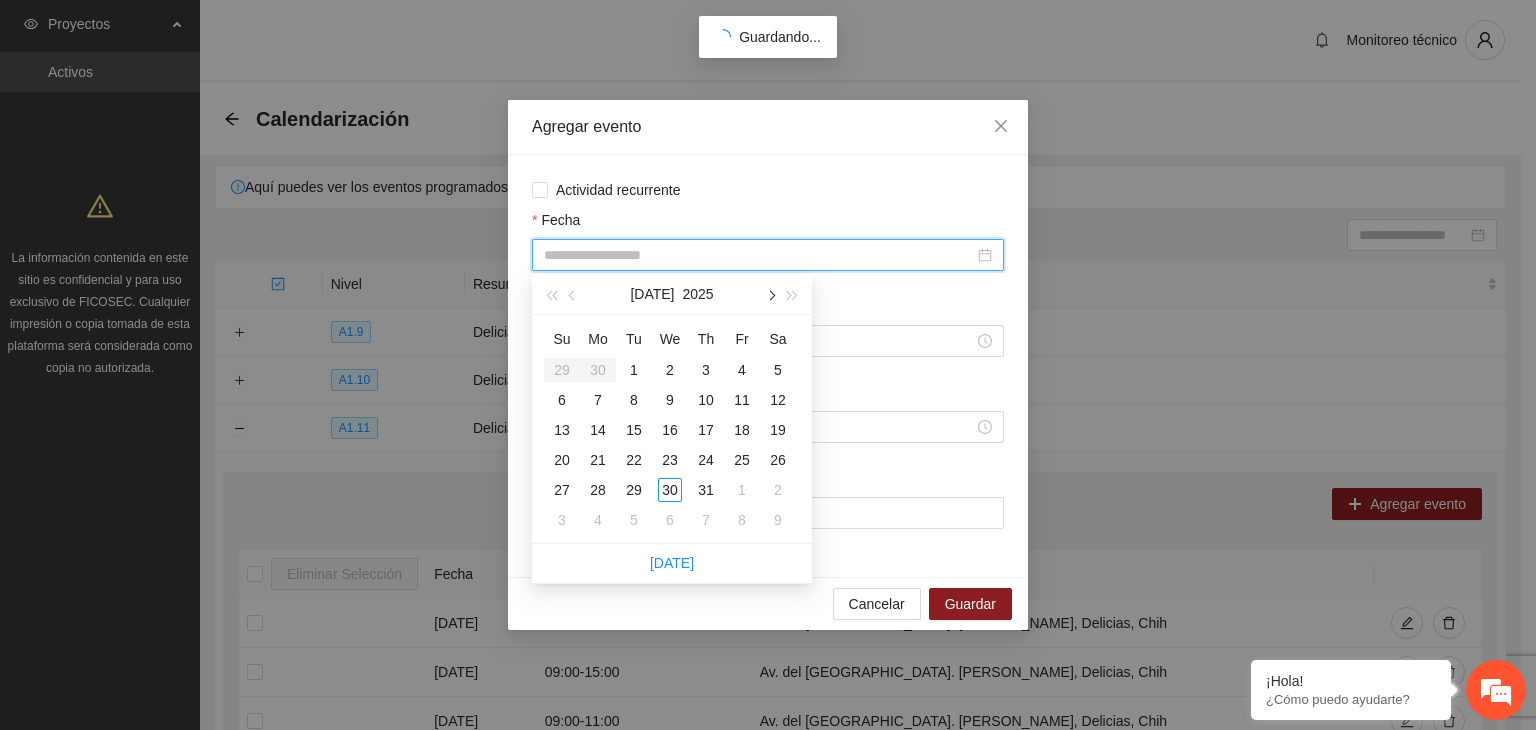 click at bounding box center (770, 296) 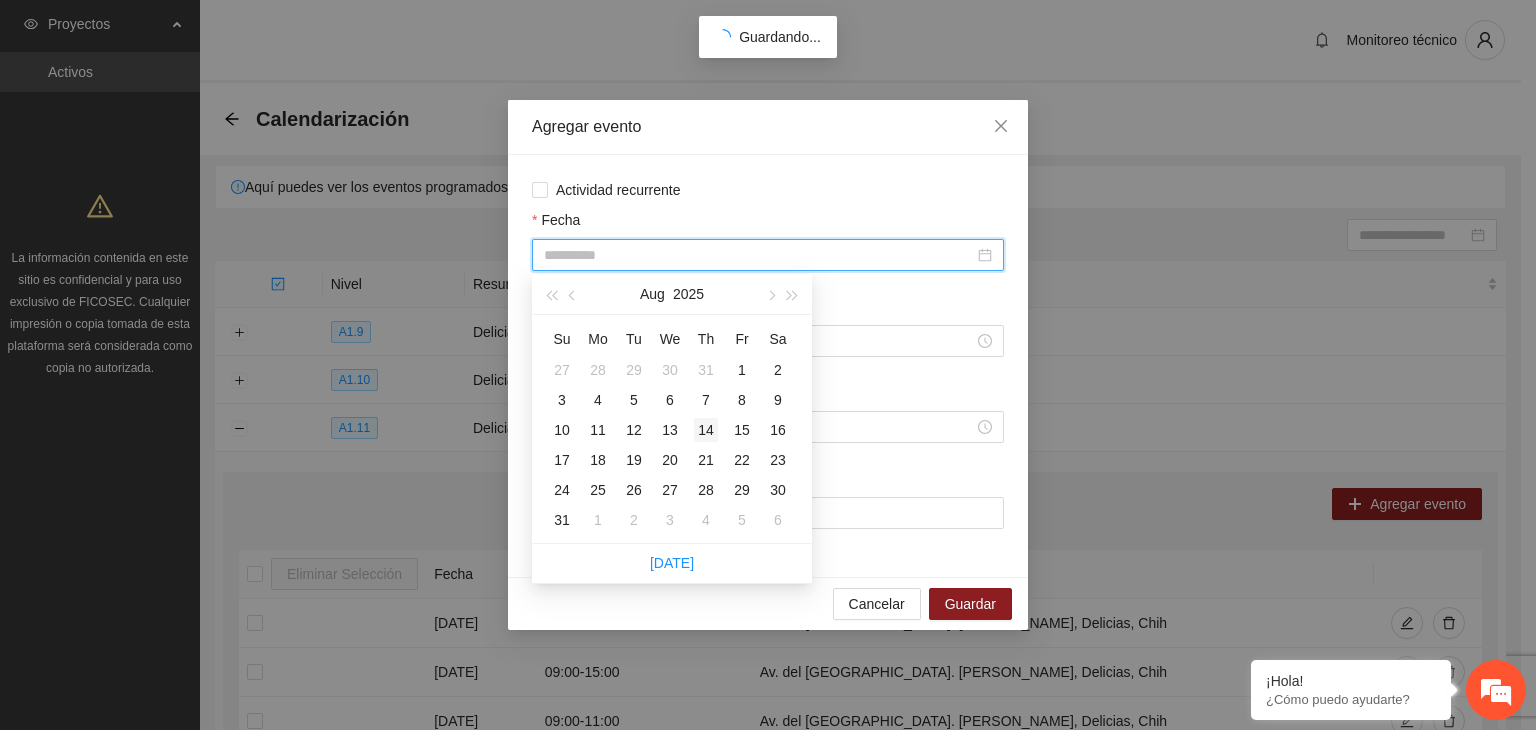 type on "**********" 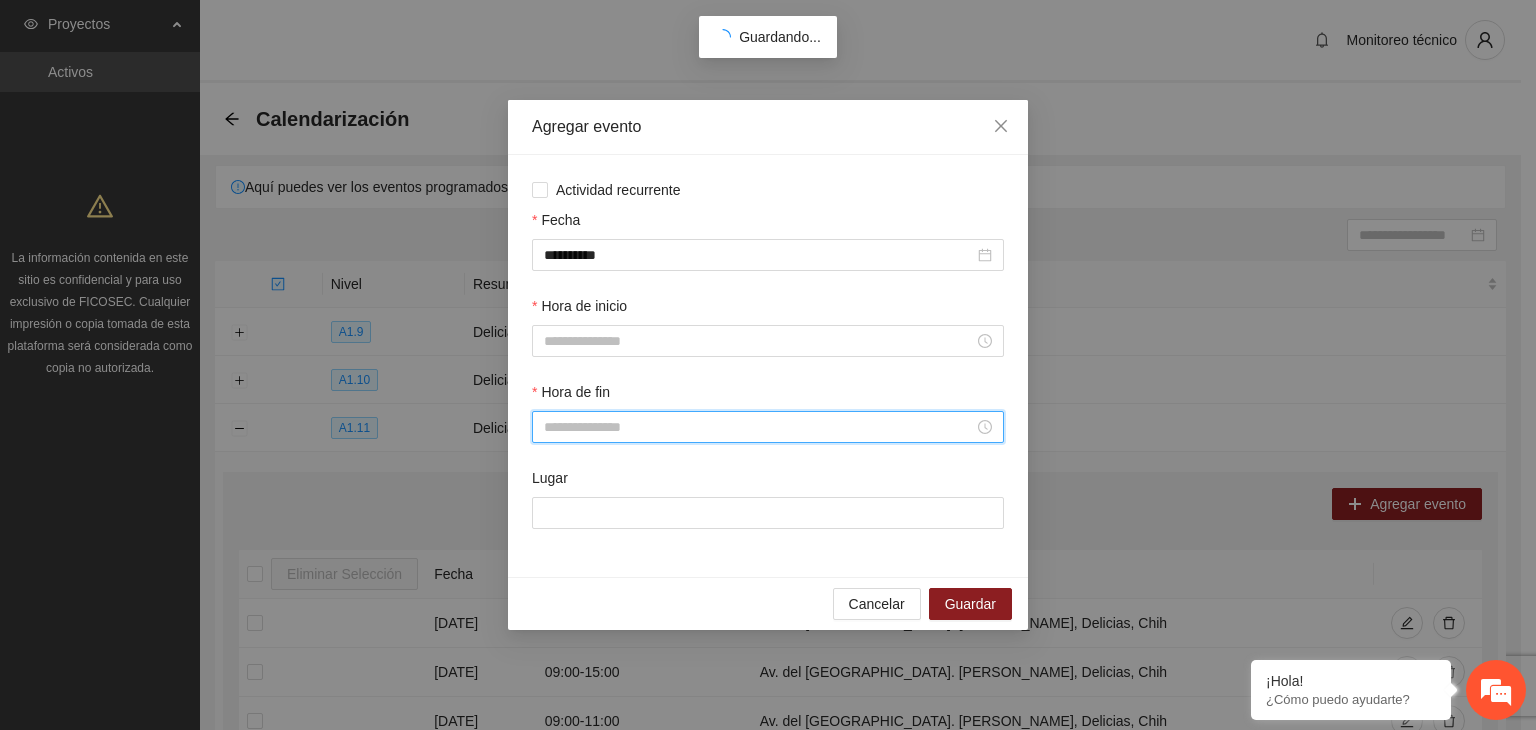 click on "Hora de fin" at bounding box center [759, 427] 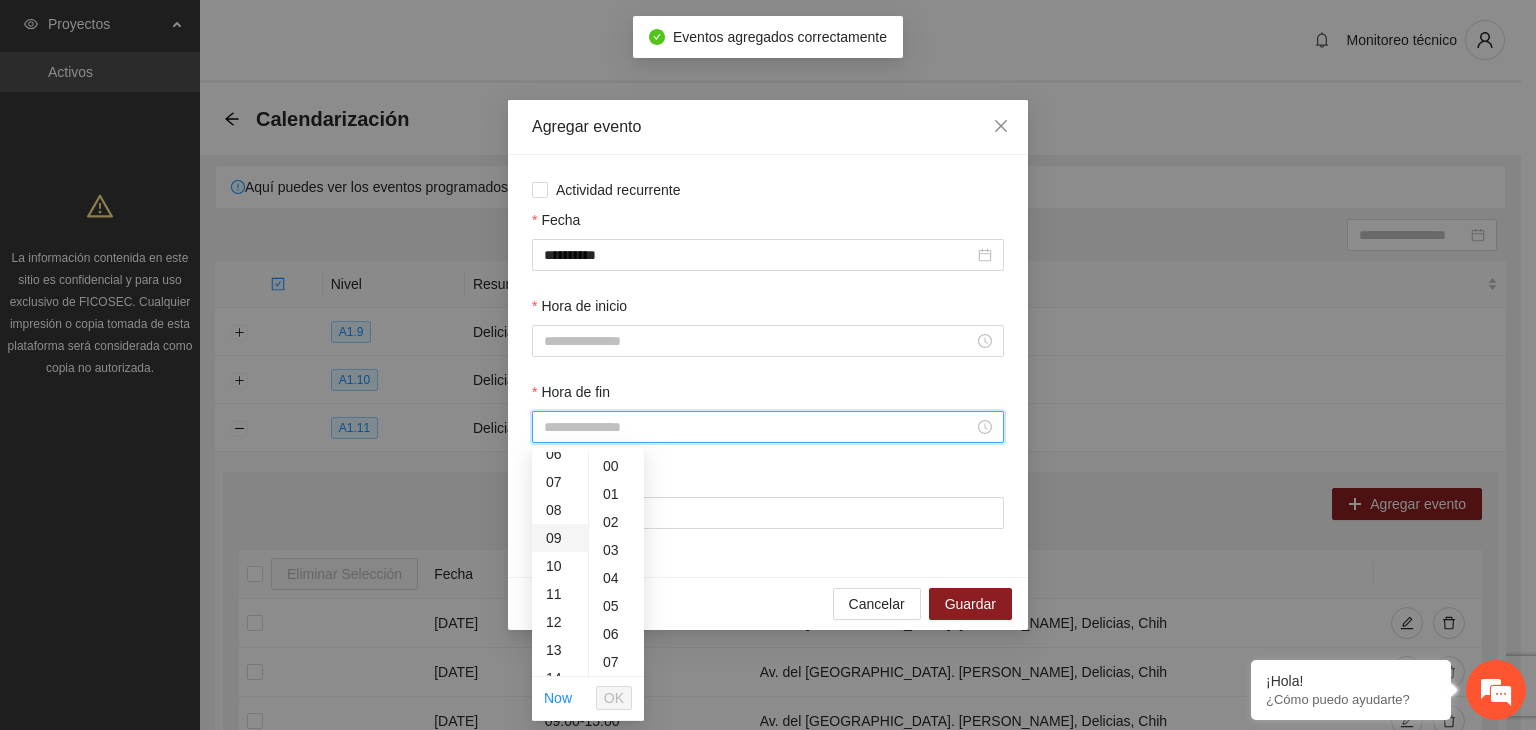 click on "09" at bounding box center (560, 538) 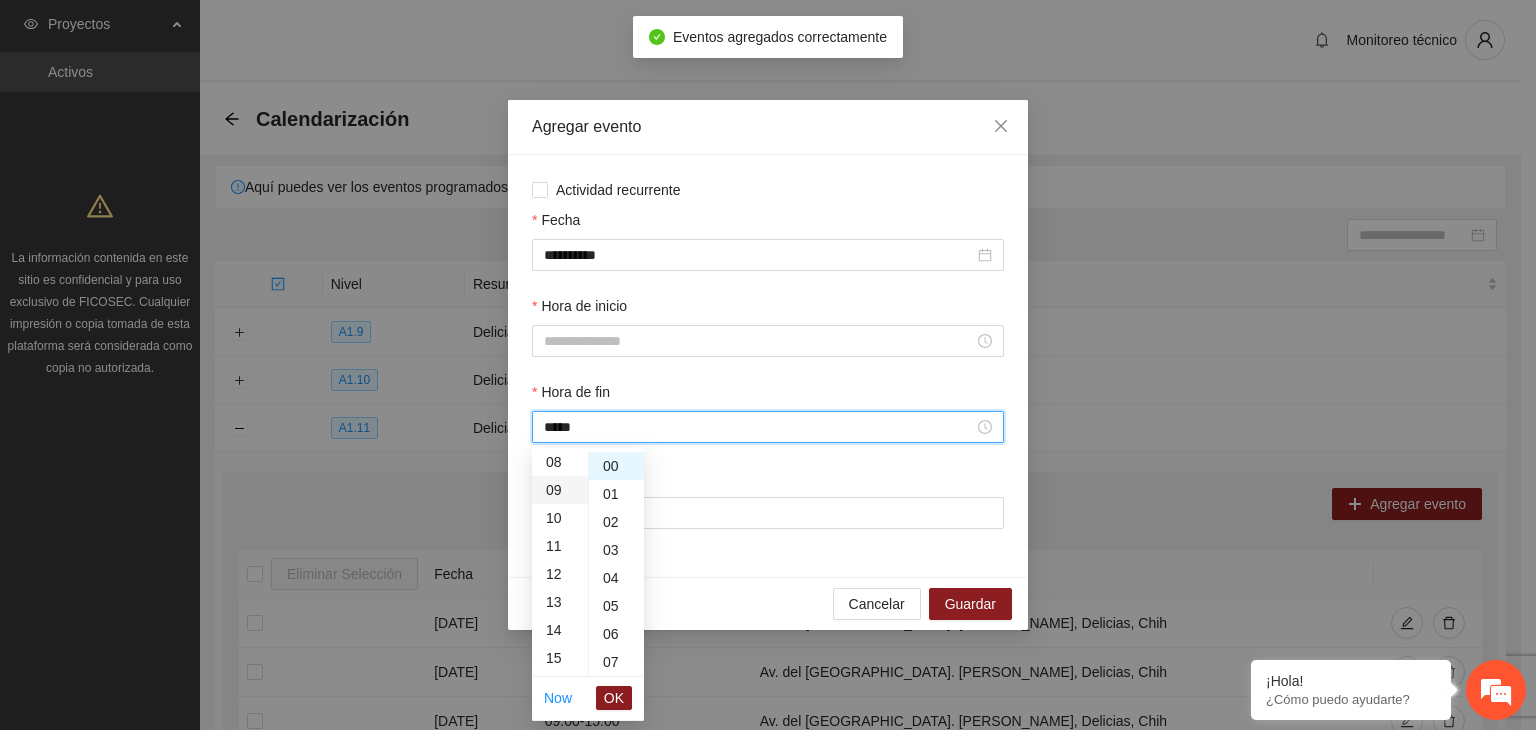 scroll, scrollTop: 252, scrollLeft: 0, axis: vertical 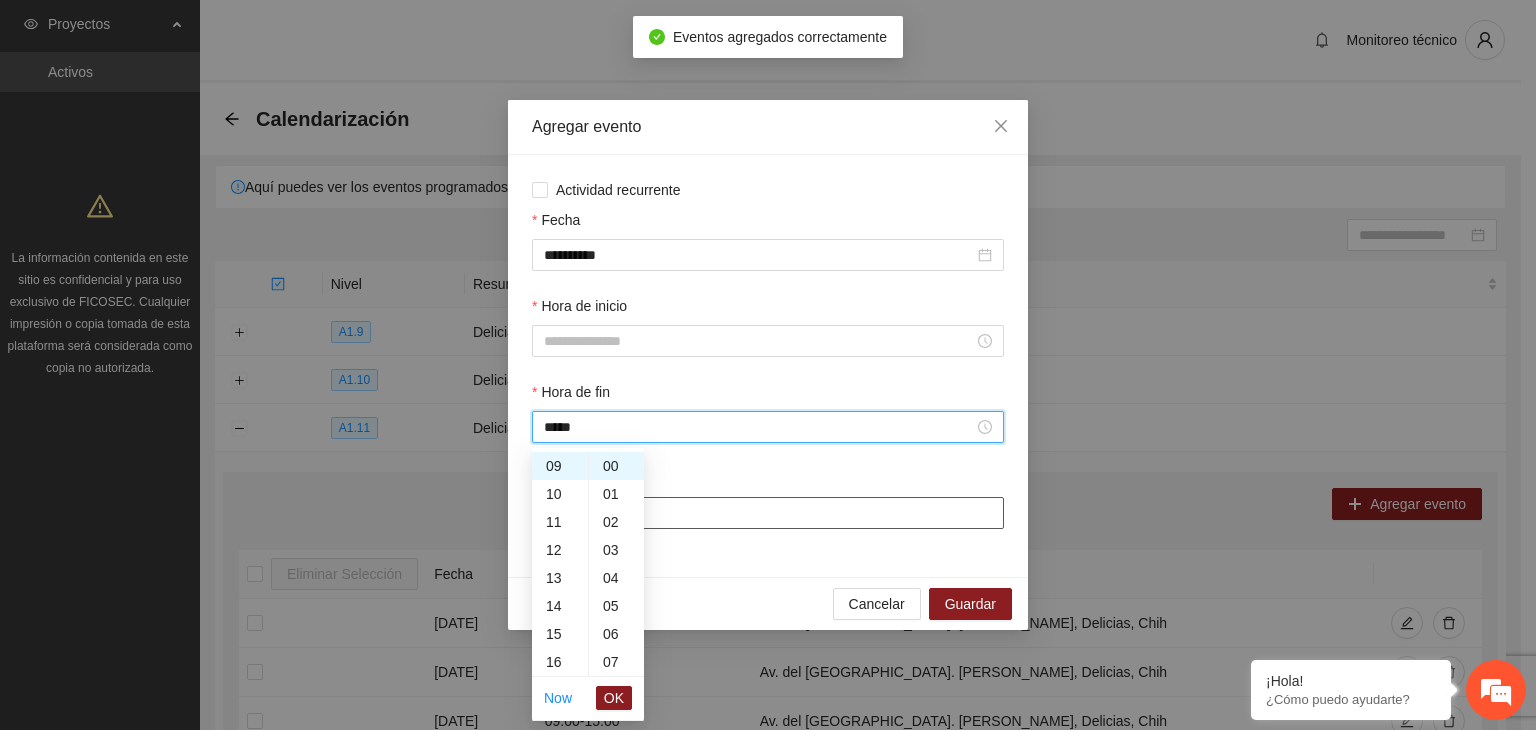 type 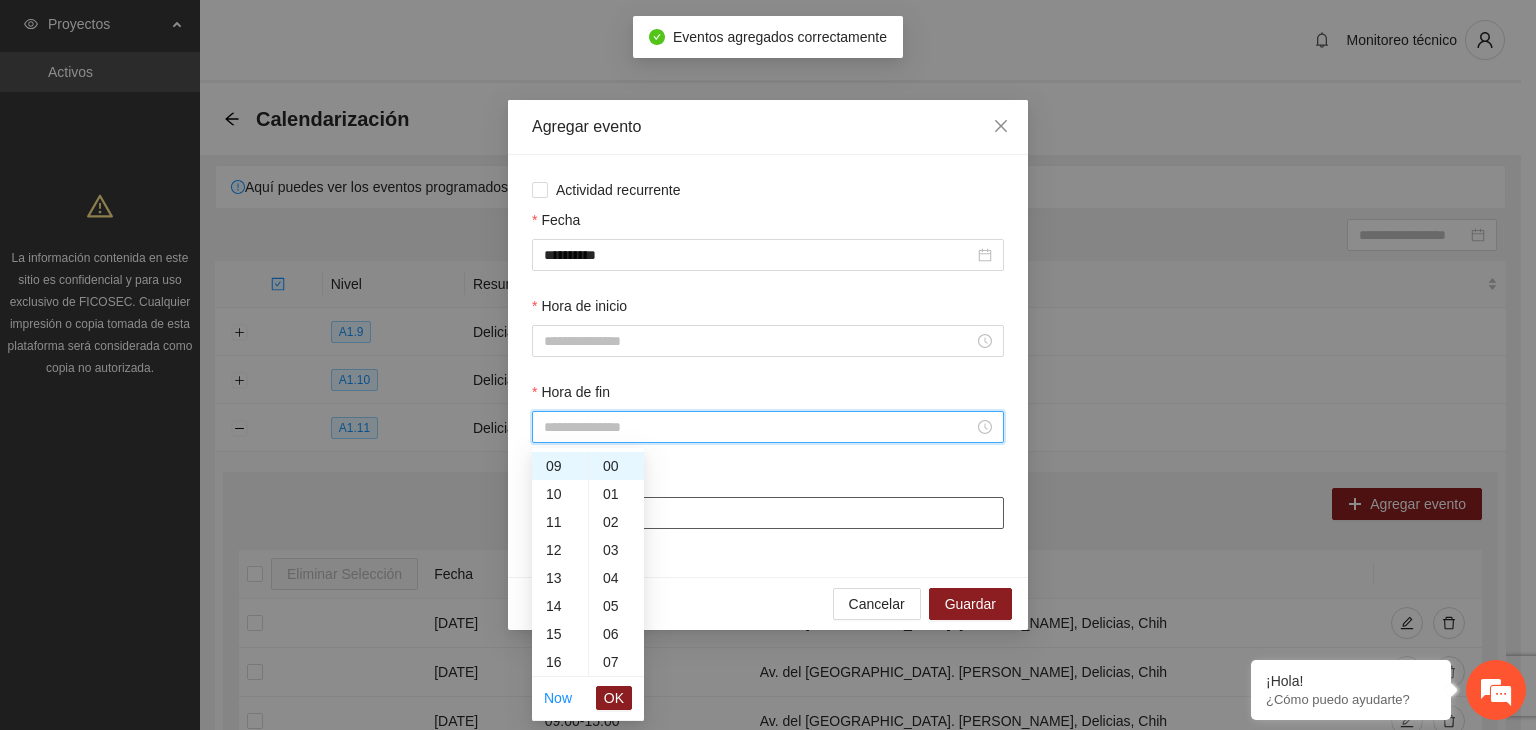click on "Lugar" at bounding box center (768, 513) 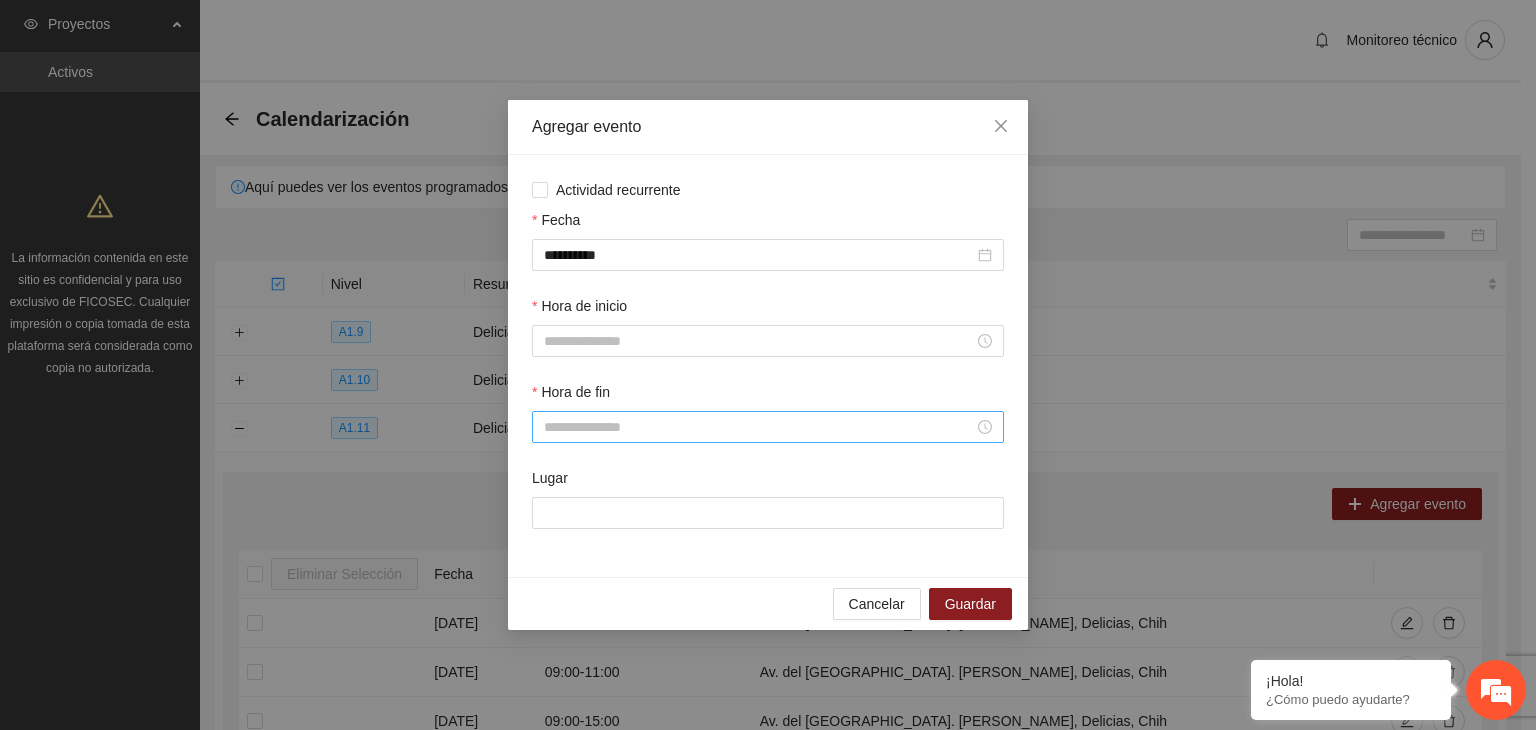 click at bounding box center [768, 427] 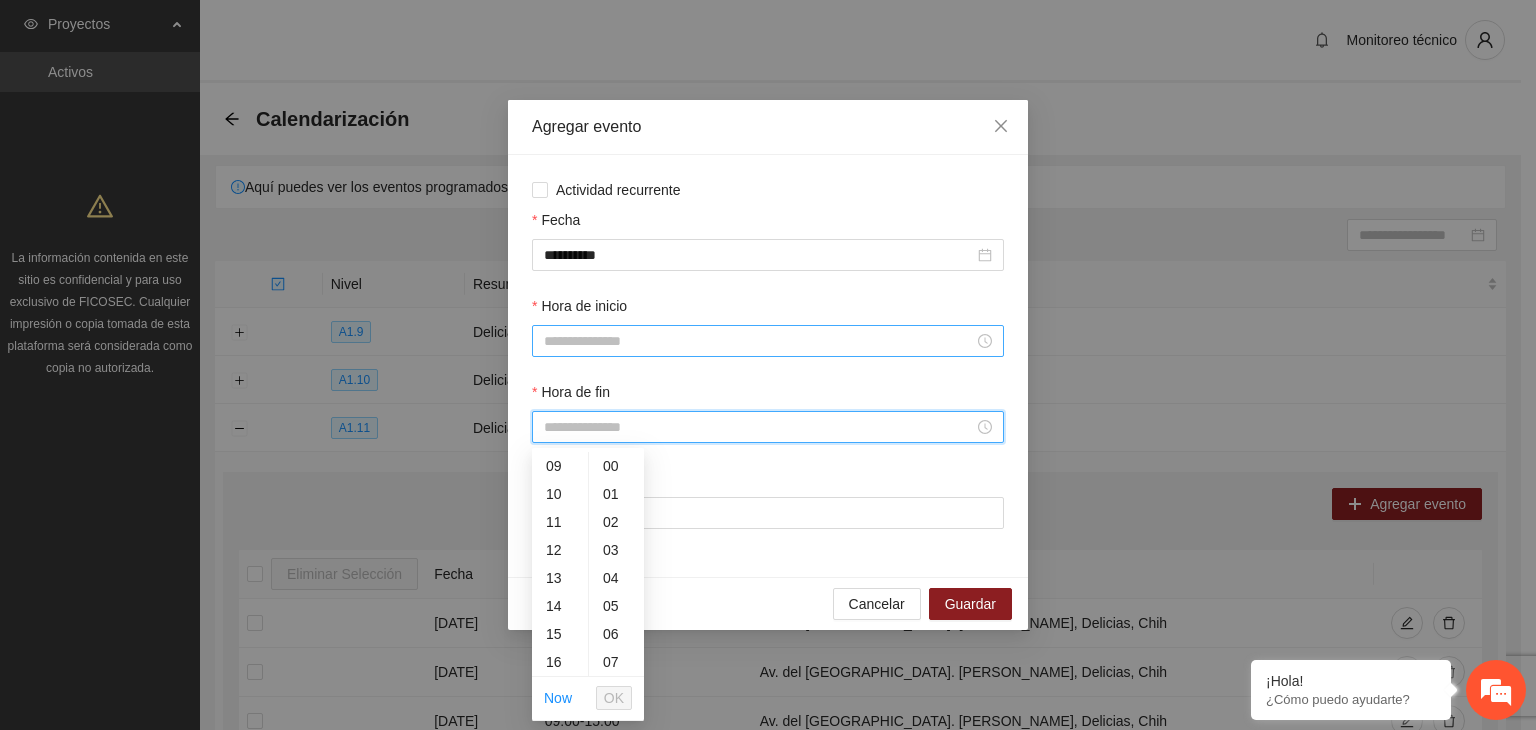 click on "Hora de inicio" at bounding box center [759, 341] 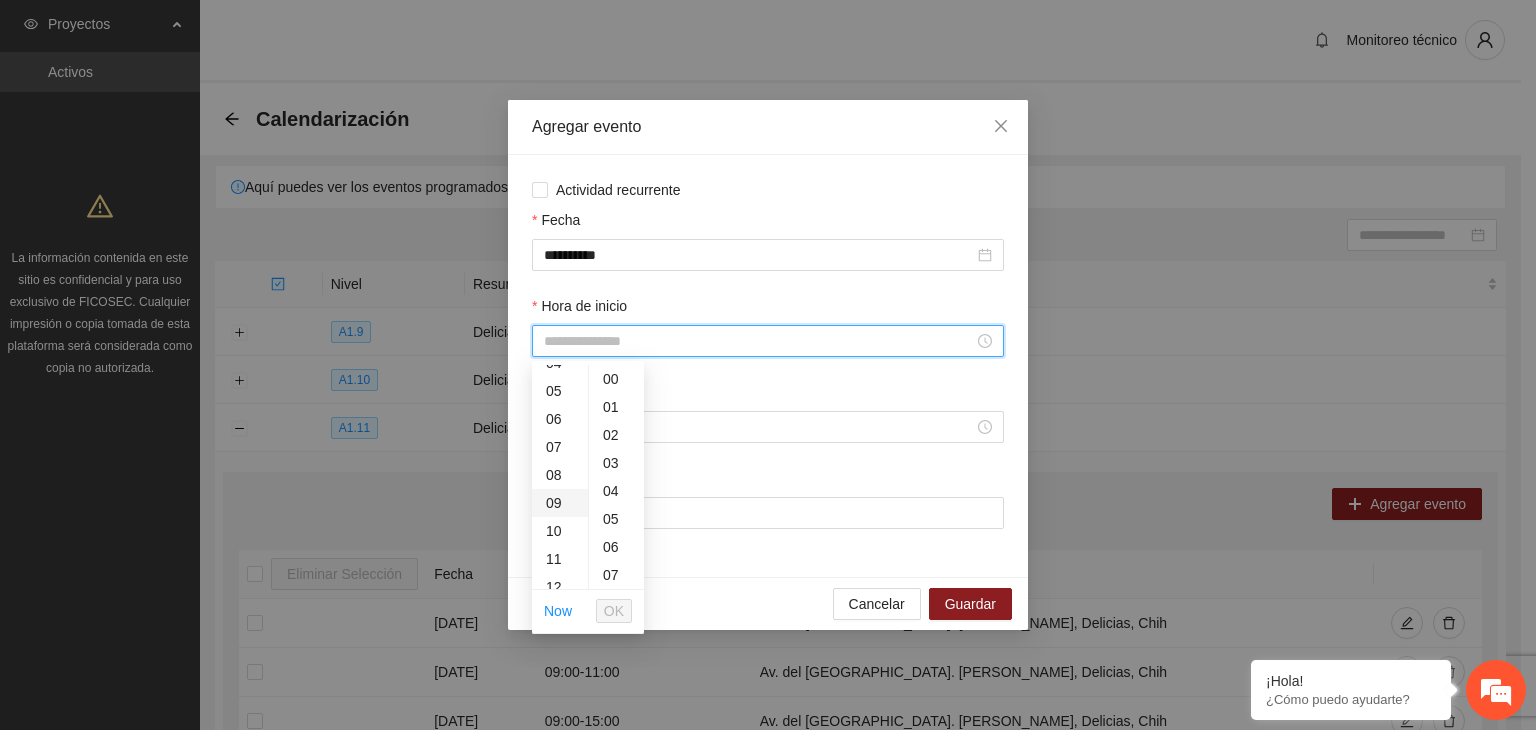 click on "09" at bounding box center (560, 503) 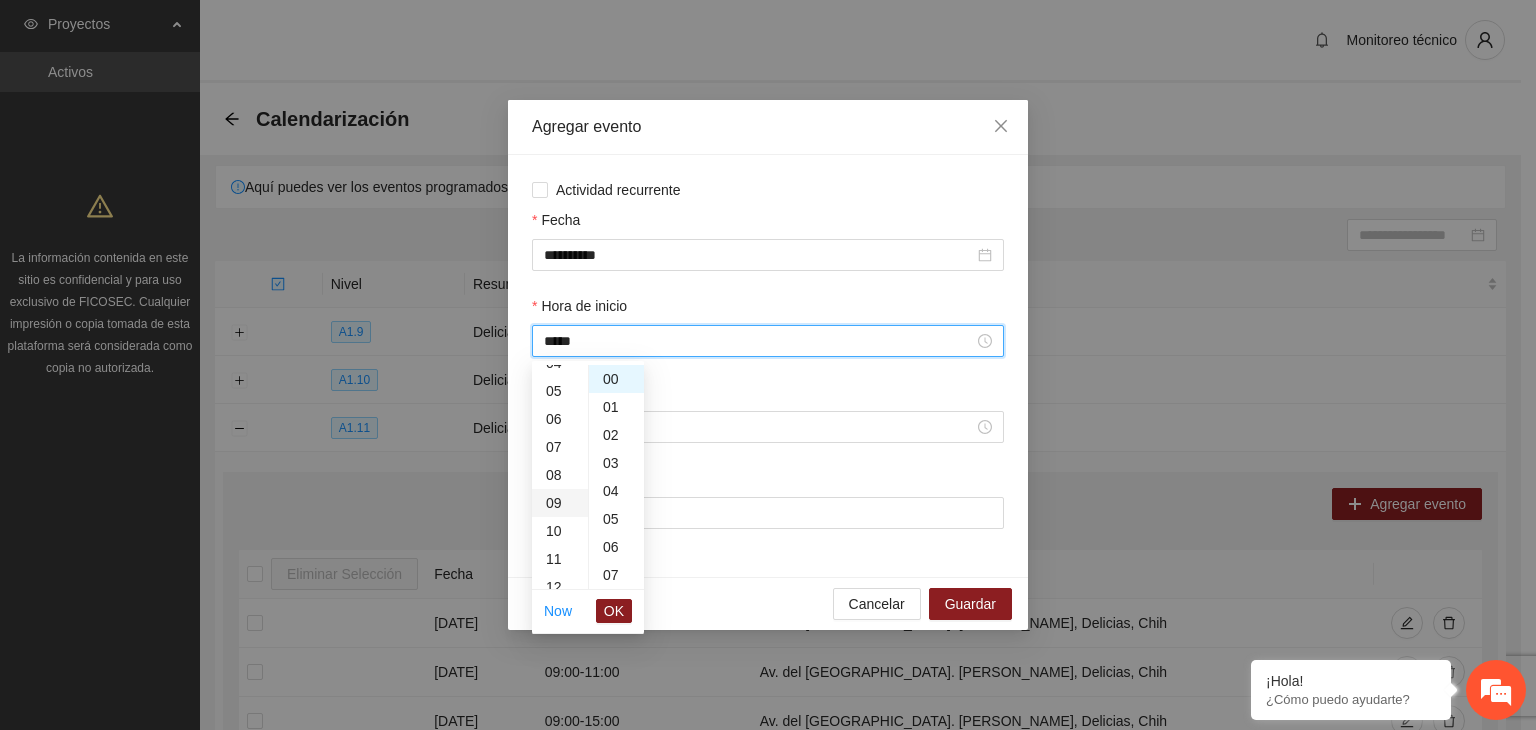scroll, scrollTop: 252, scrollLeft: 0, axis: vertical 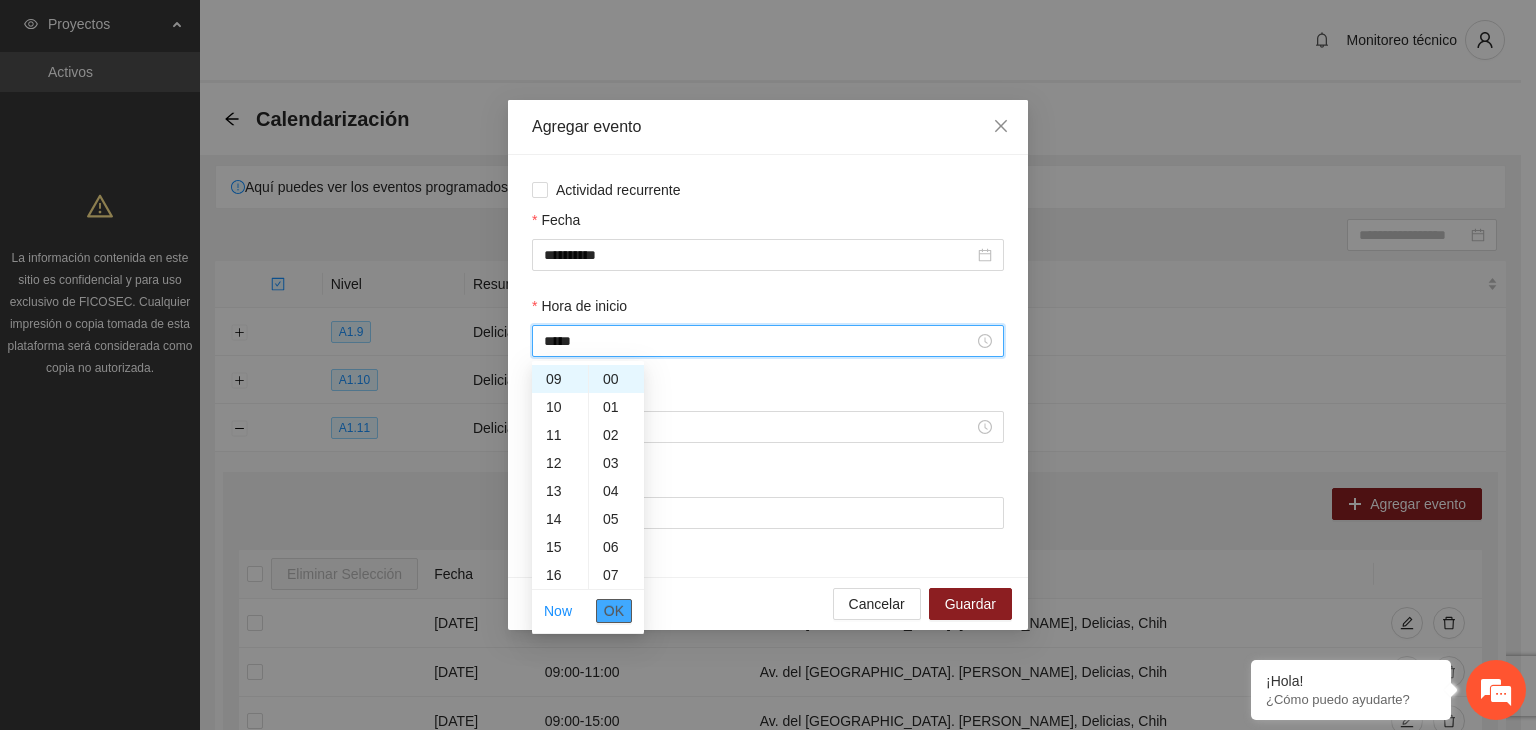 click on "OK" at bounding box center [614, 611] 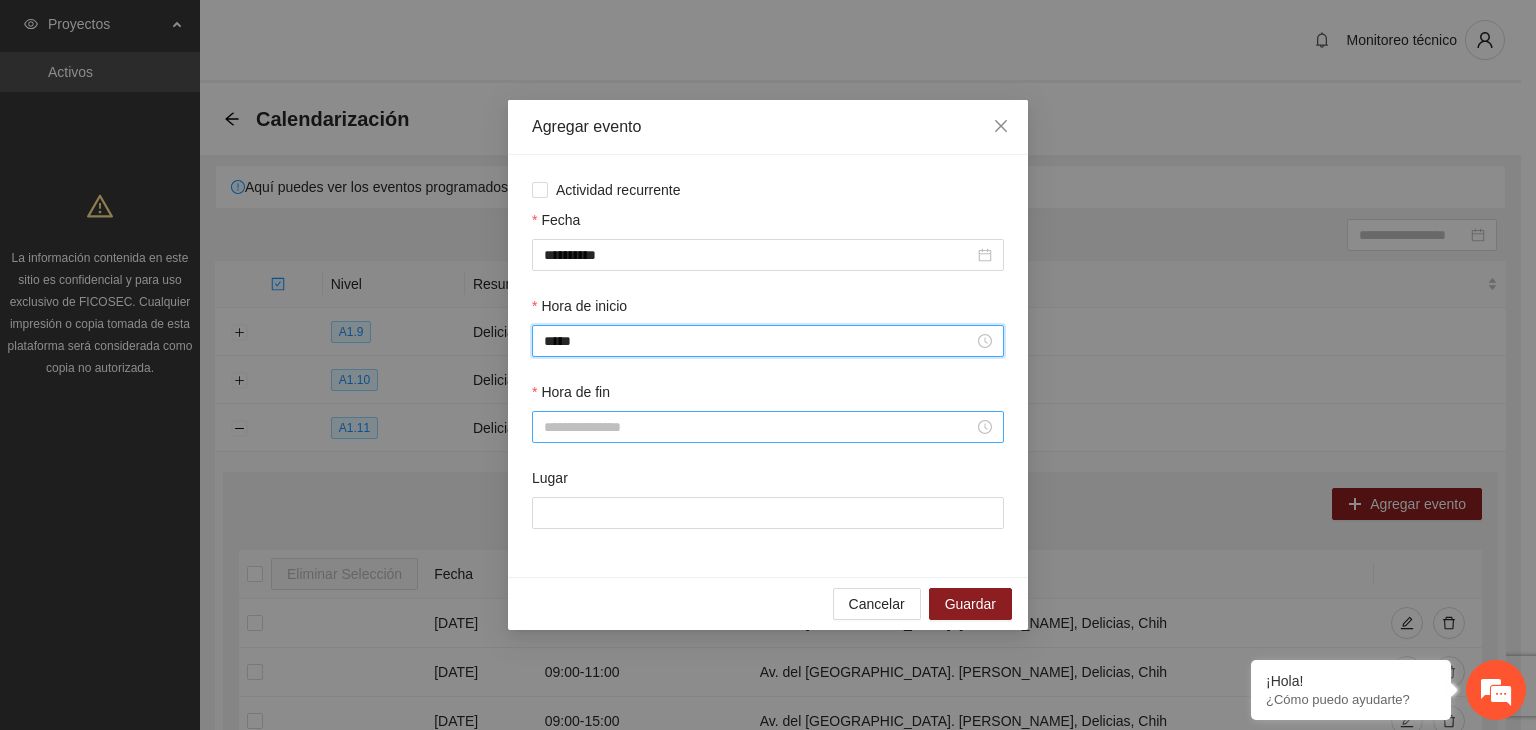 click on "Hora de fin" at bounding box center (759, 427) 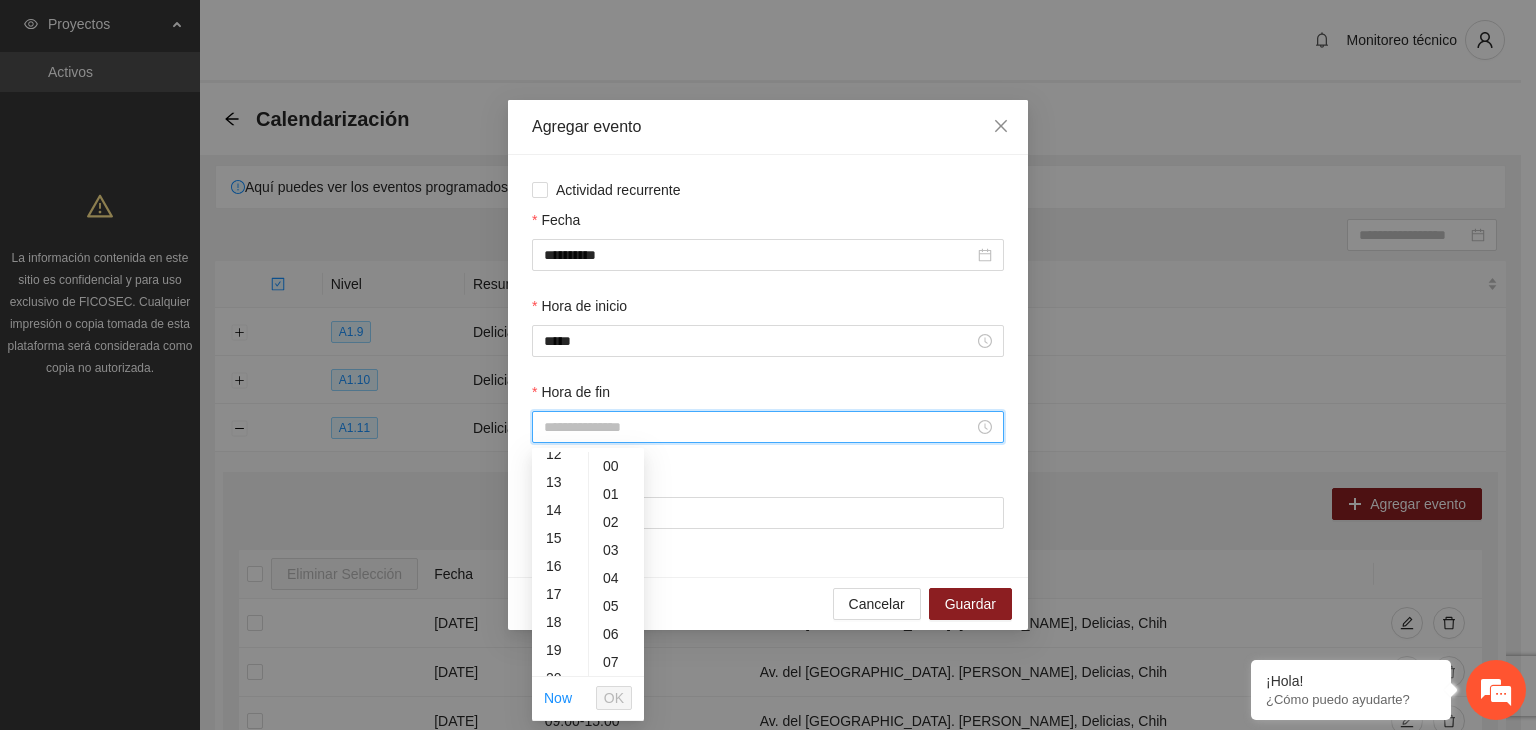 scroll, scrollTop: 348, scrollLeft: 0, axis: vertical 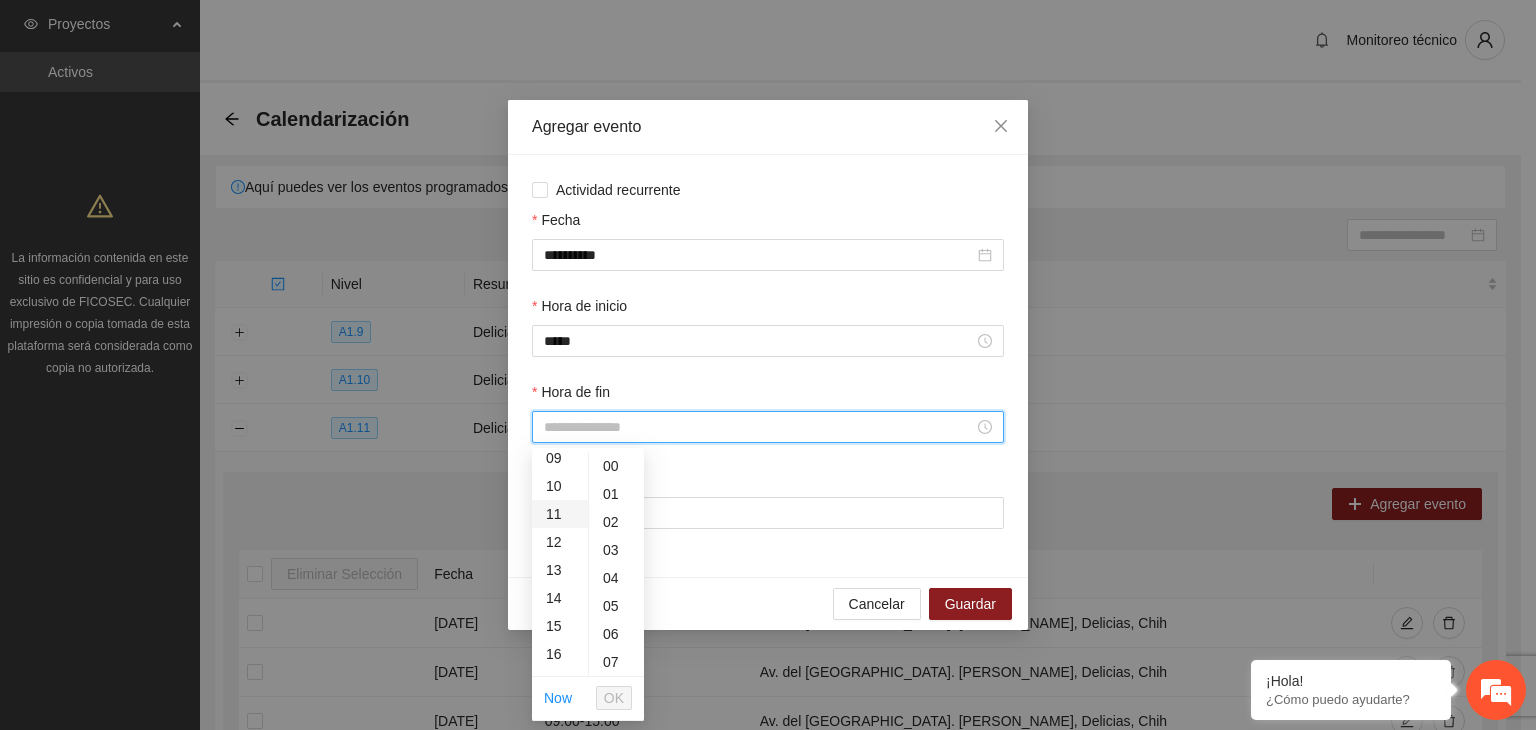 click on "11" at bounding box center (560, 514) 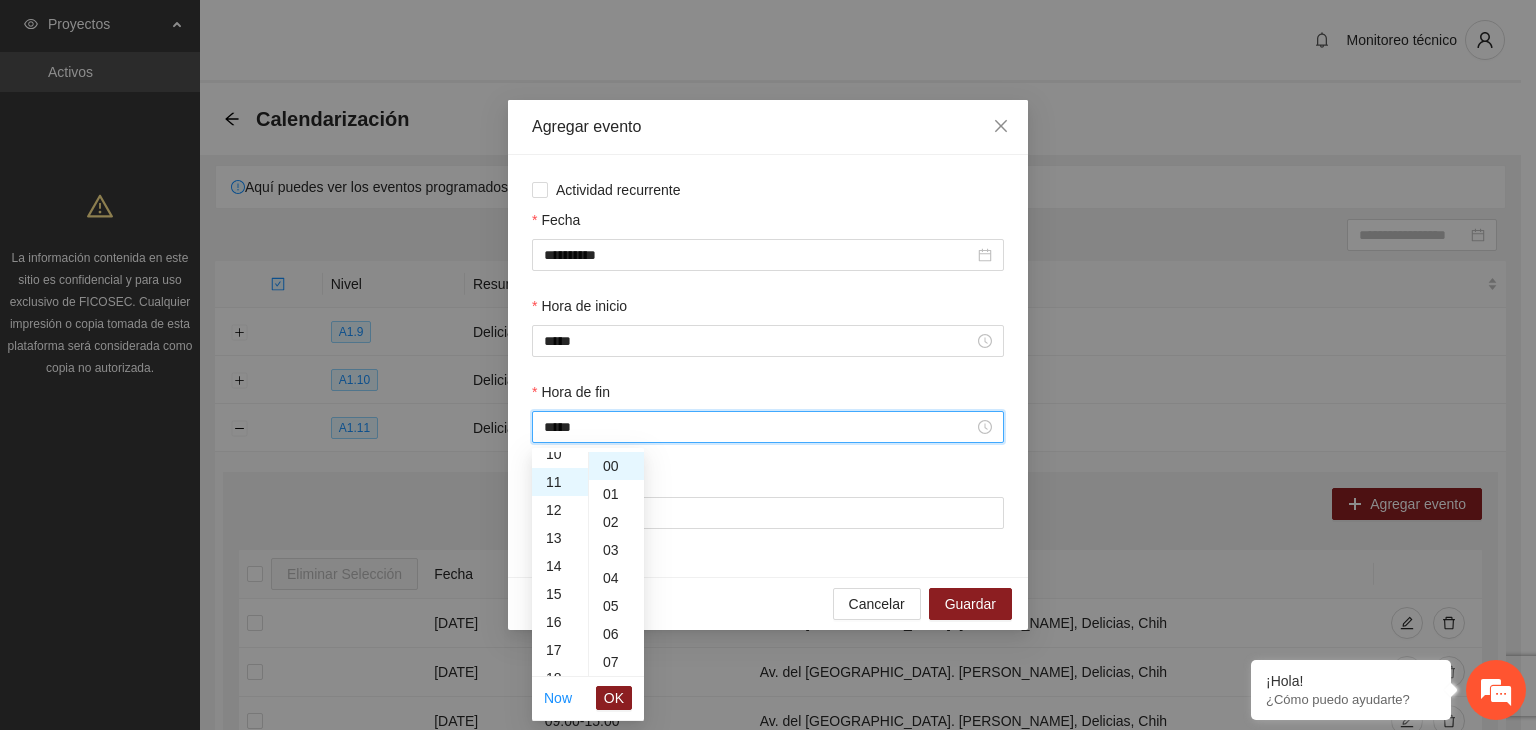 scroll, scrollTop: 308, scrollLeft: 0, axis: vertical 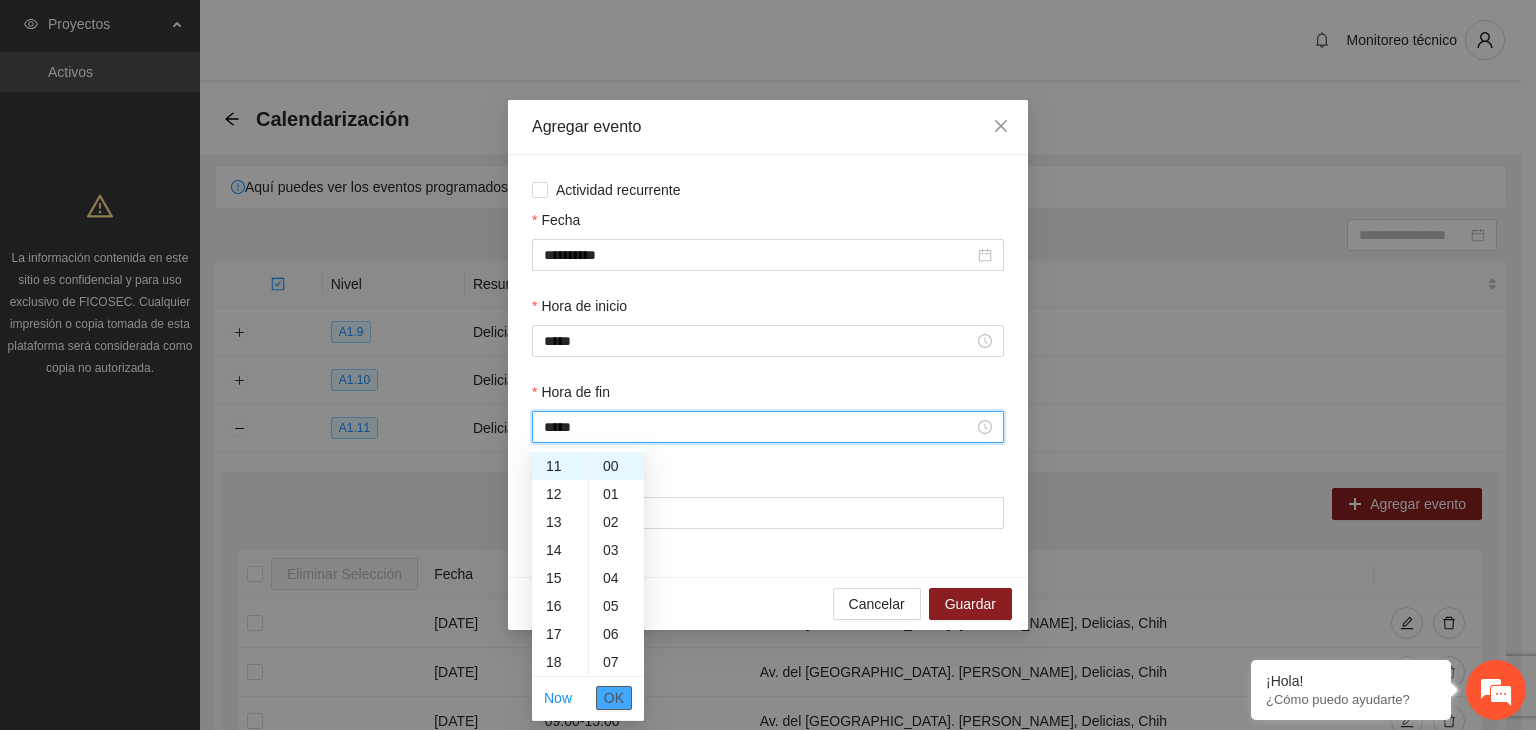 click on "OK" at bounding box center [614, 698] 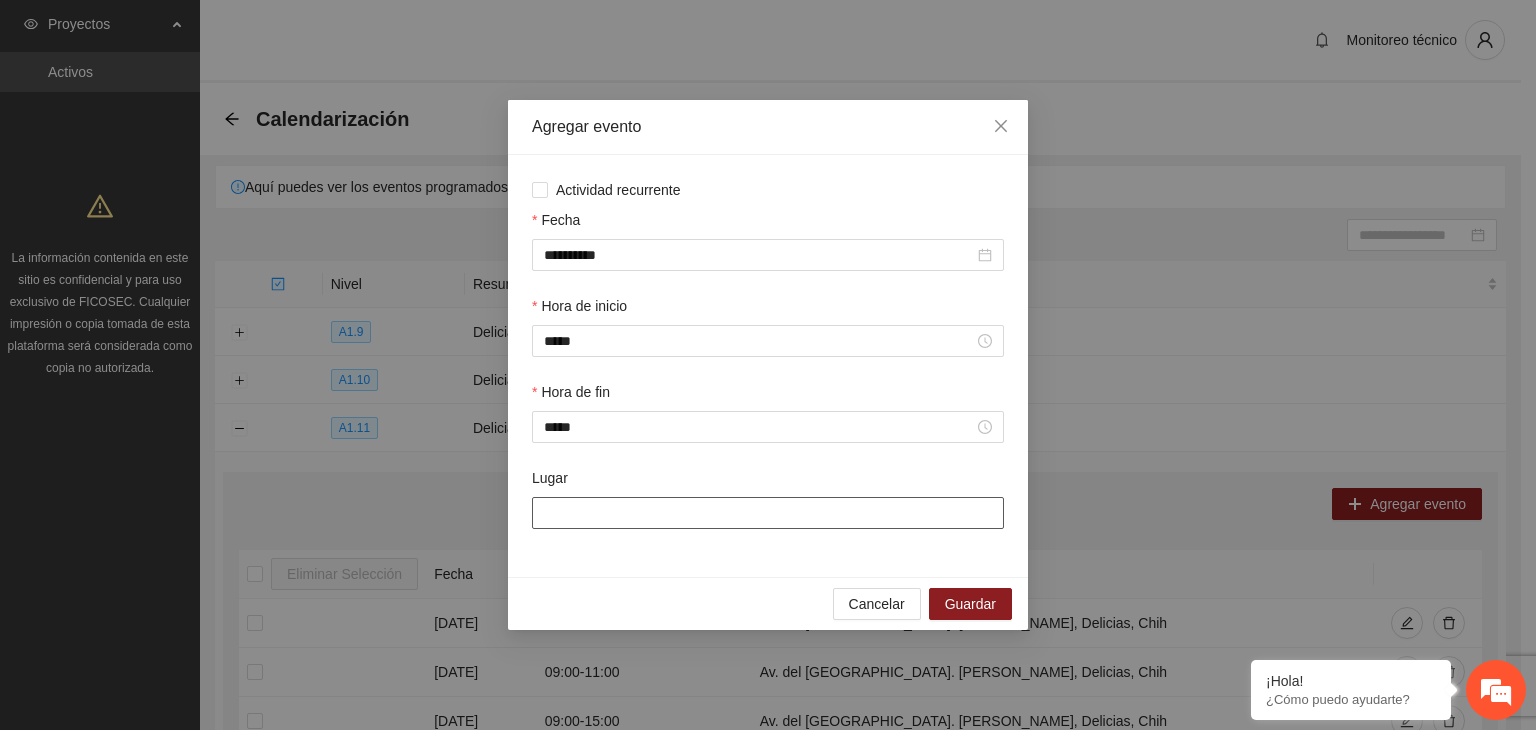 click on "Lugar" at bounding box center [768, 513] 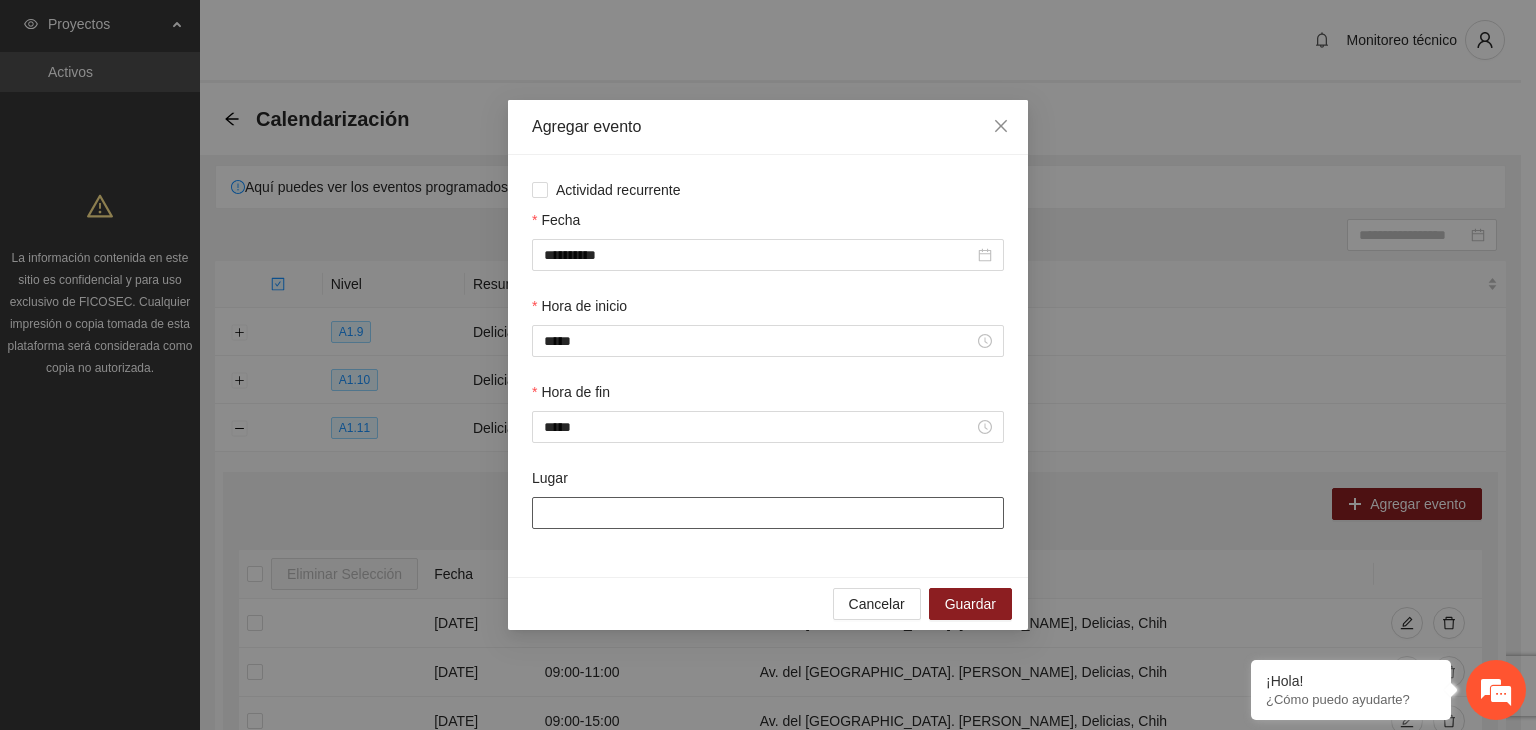type on "**********" 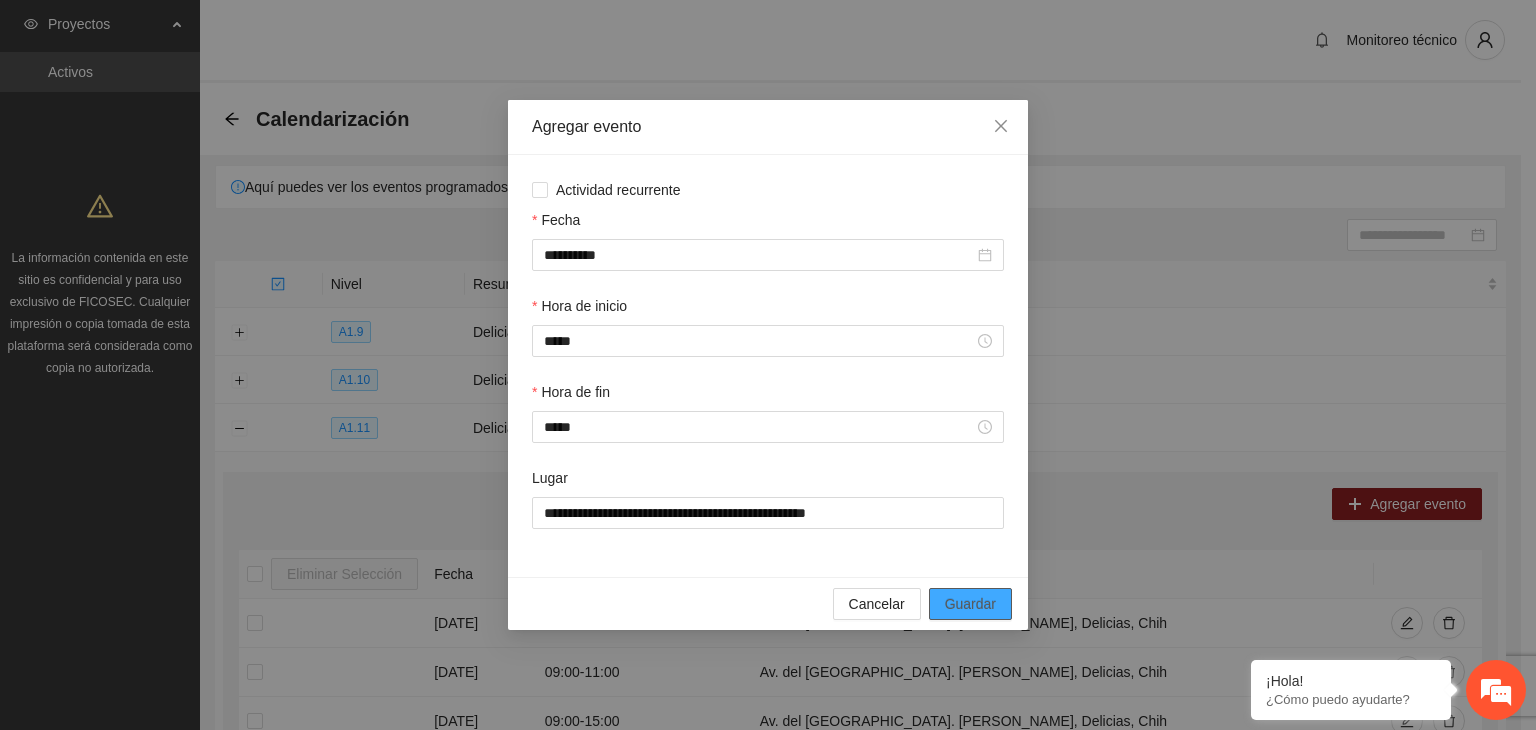 click on "Guardar" at bounding box center [970, 604] 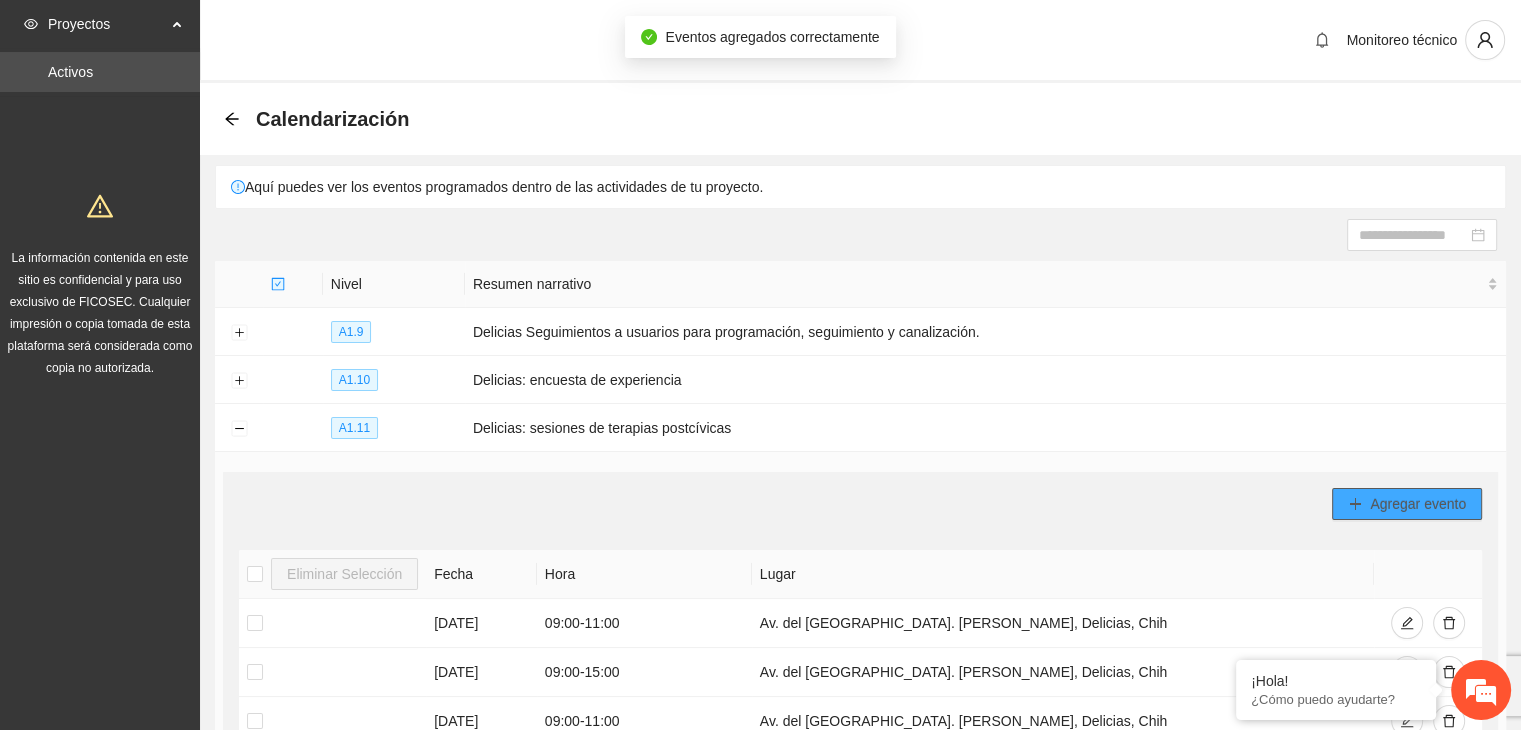 click on "Agregar evento" at bounding box center (1418, 504) 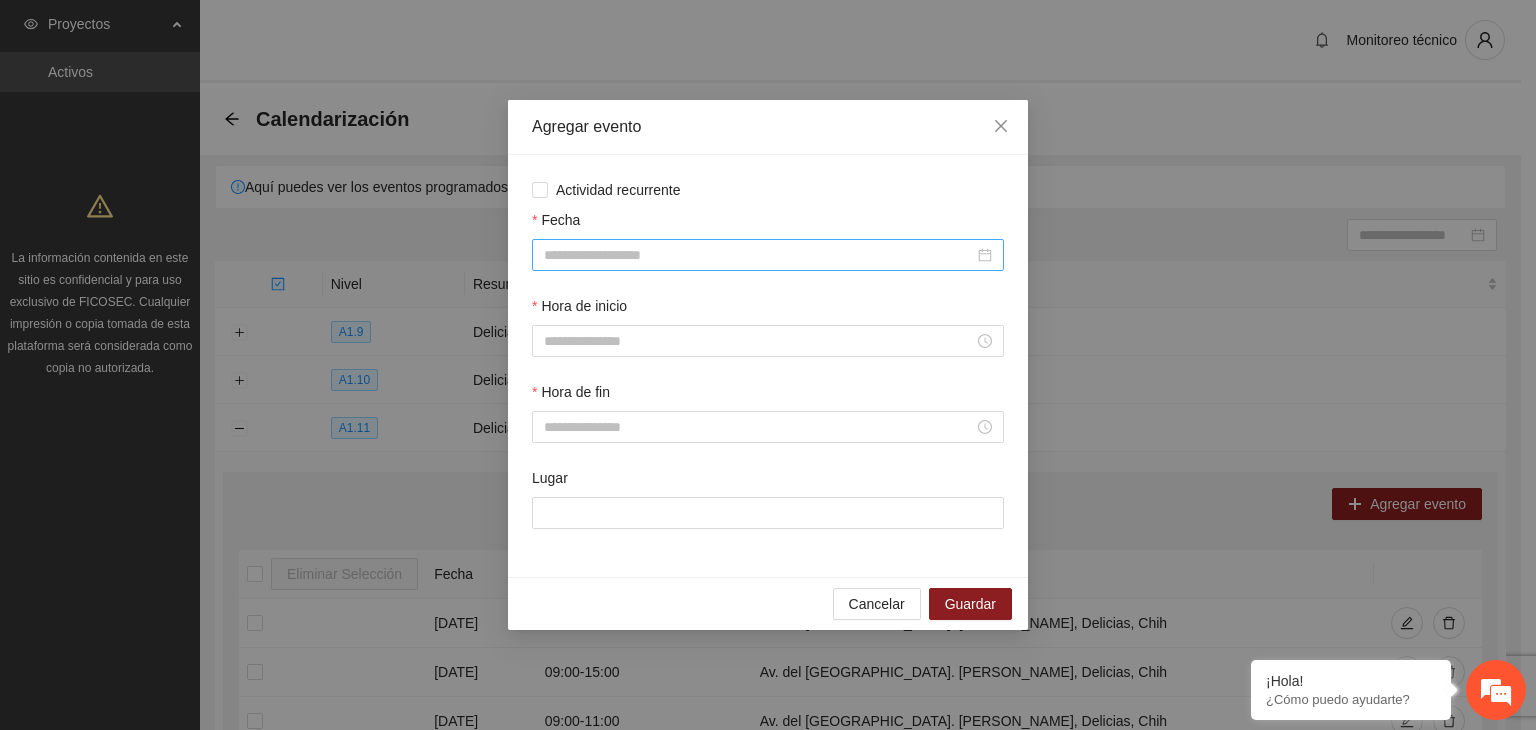 click on "Fecha" at bounding box center (759, 255) 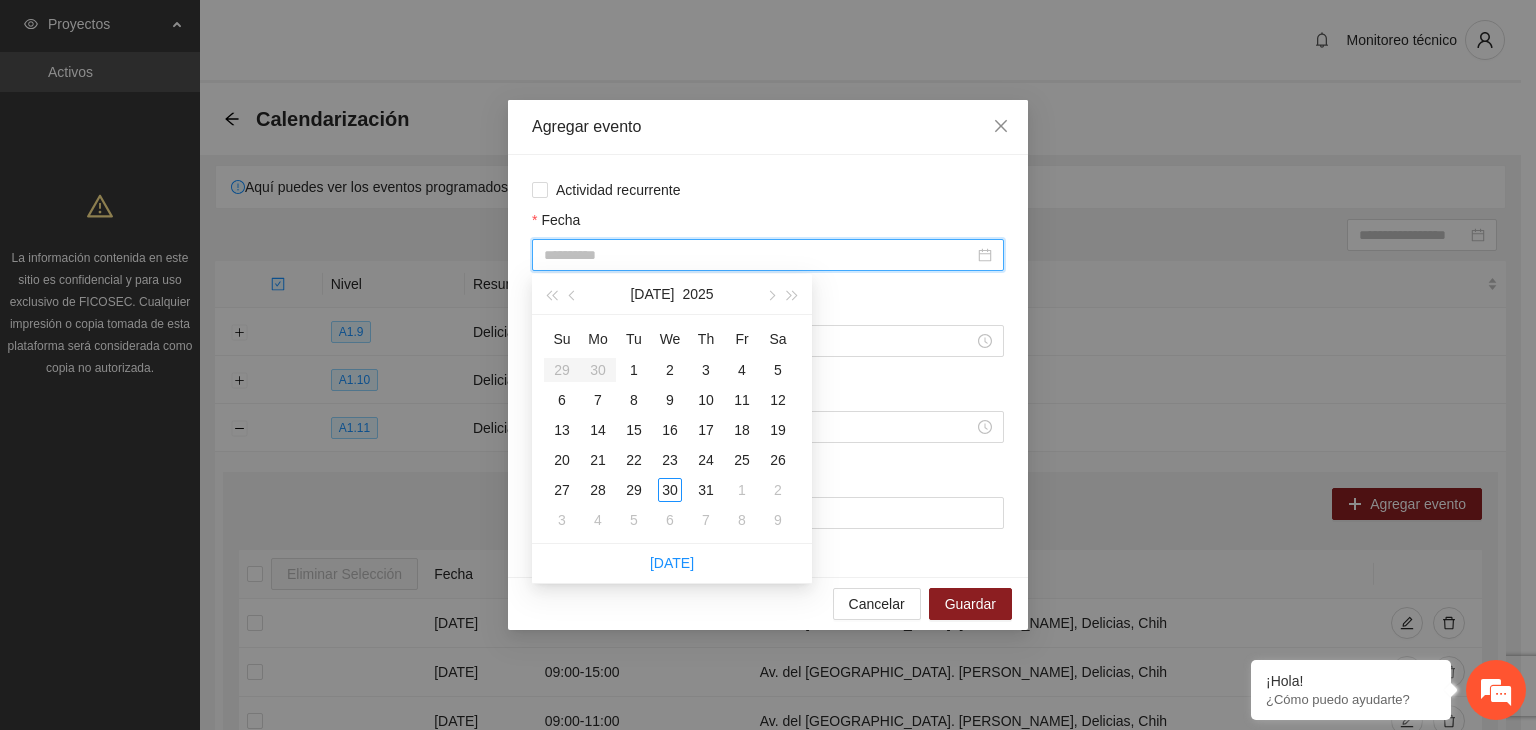 type on "**********" 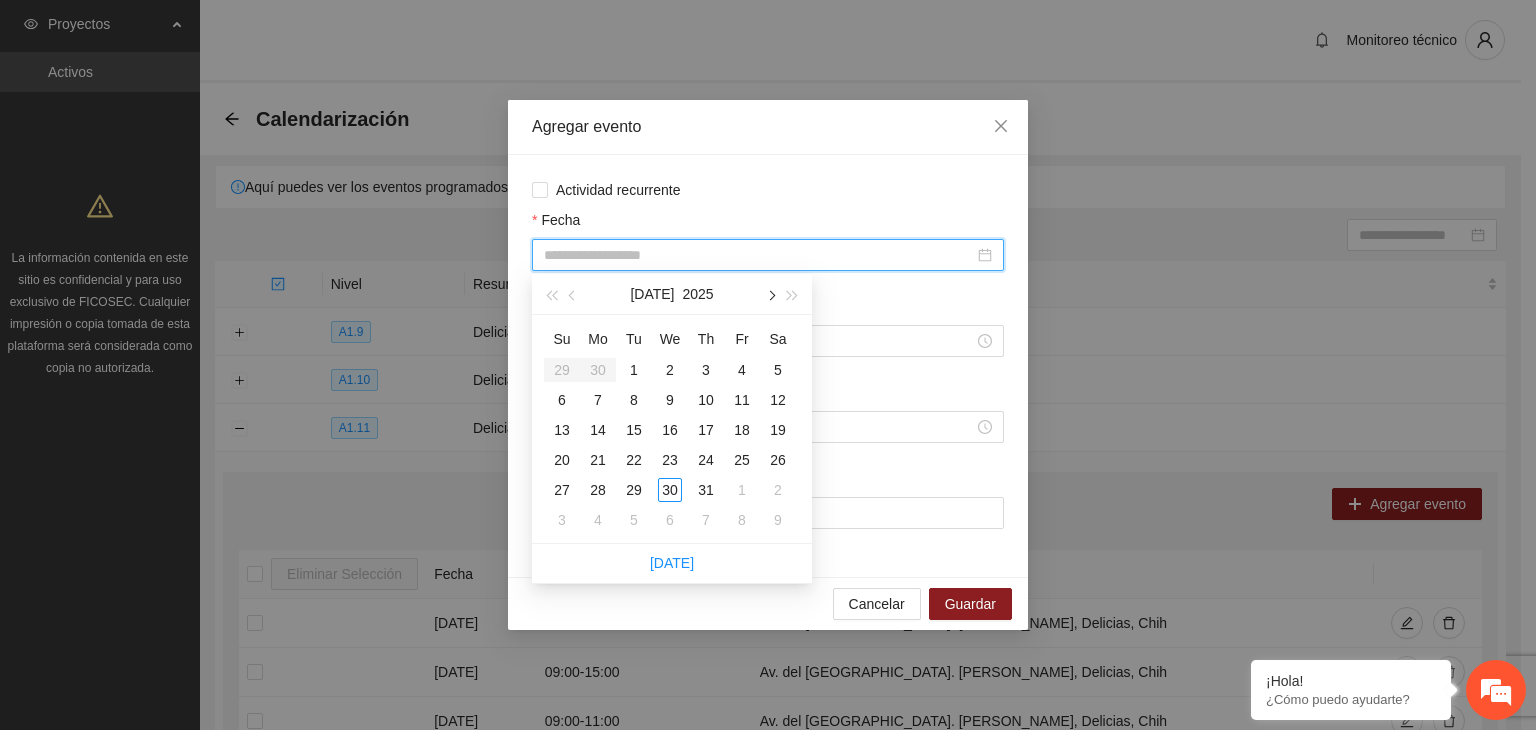 click at bounding box center (770, 296) 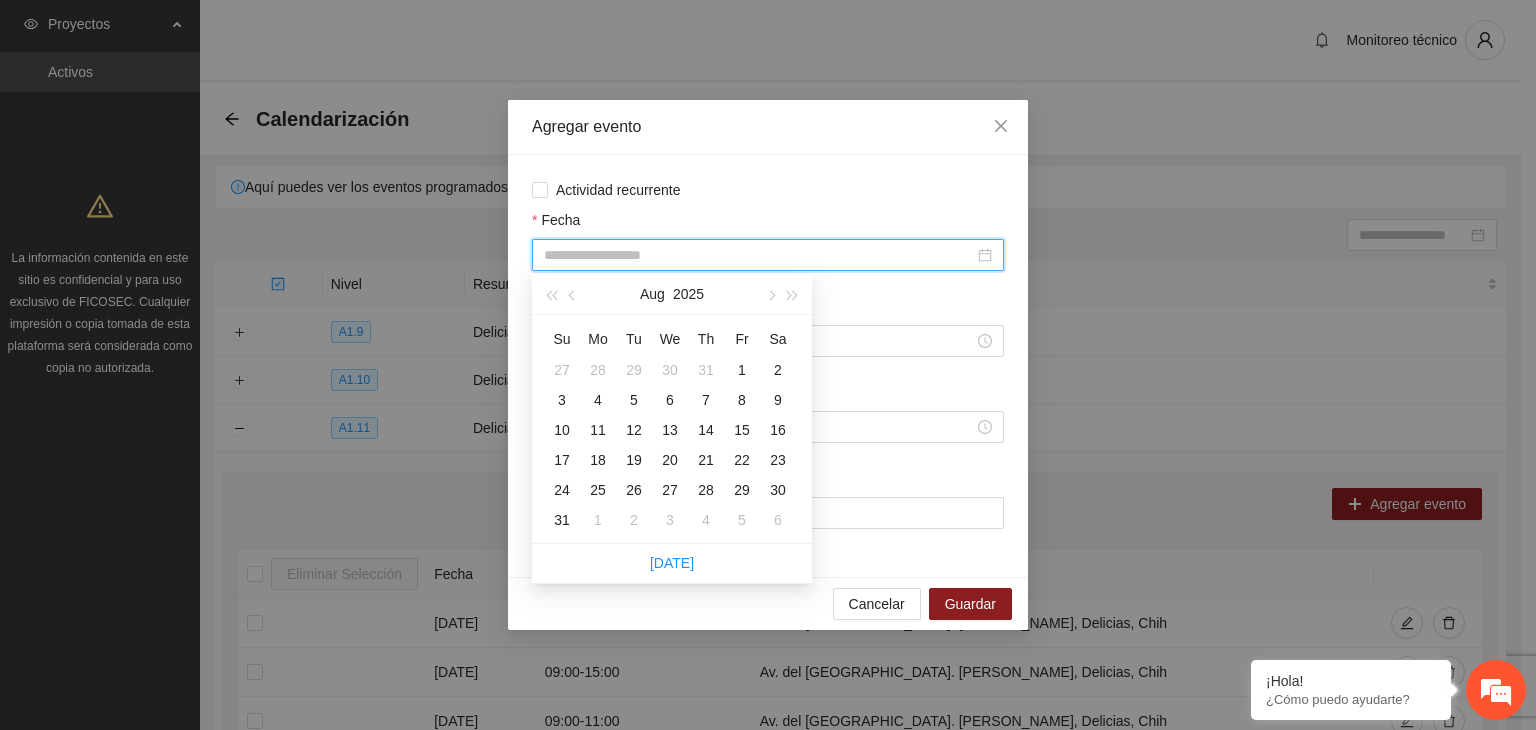 type on "**********" 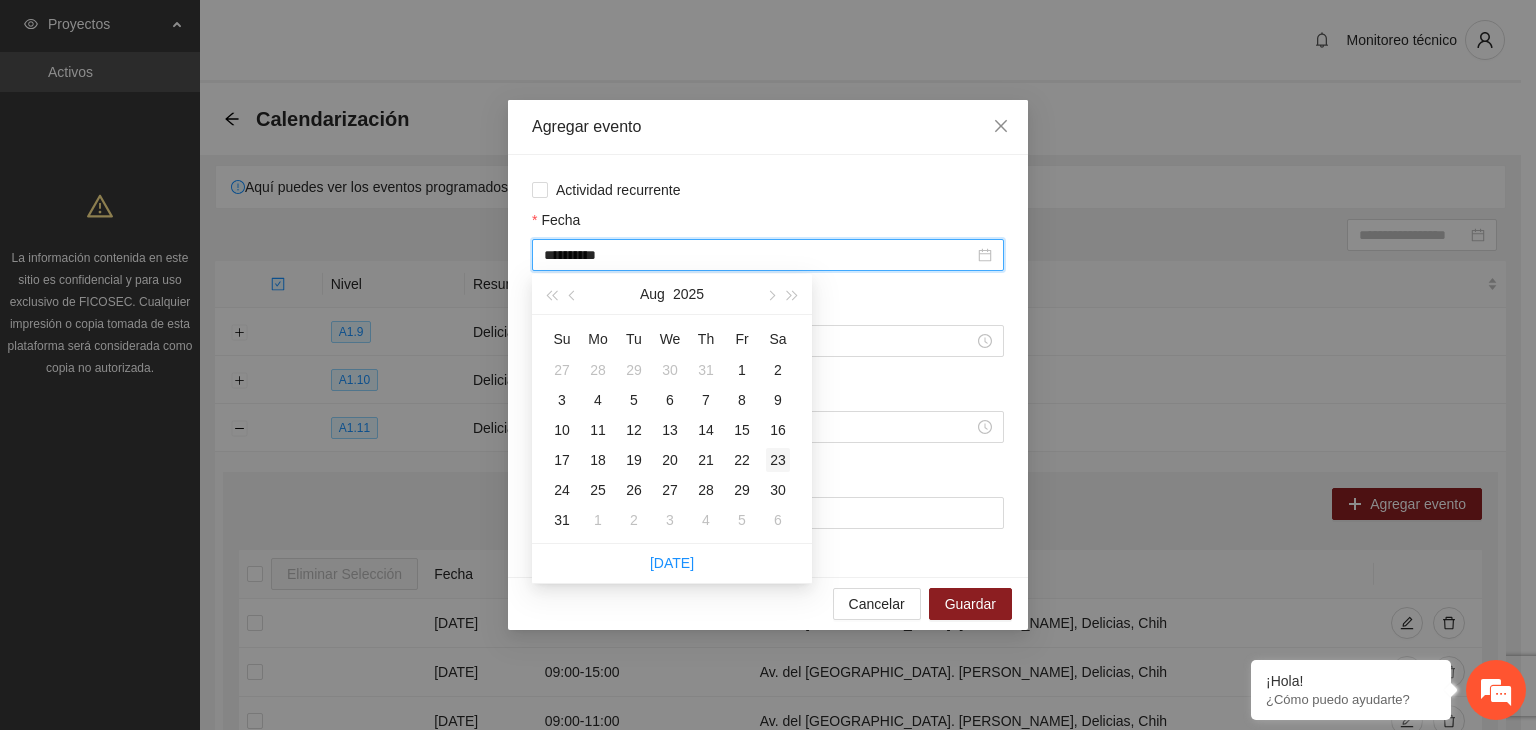 type on "**********" 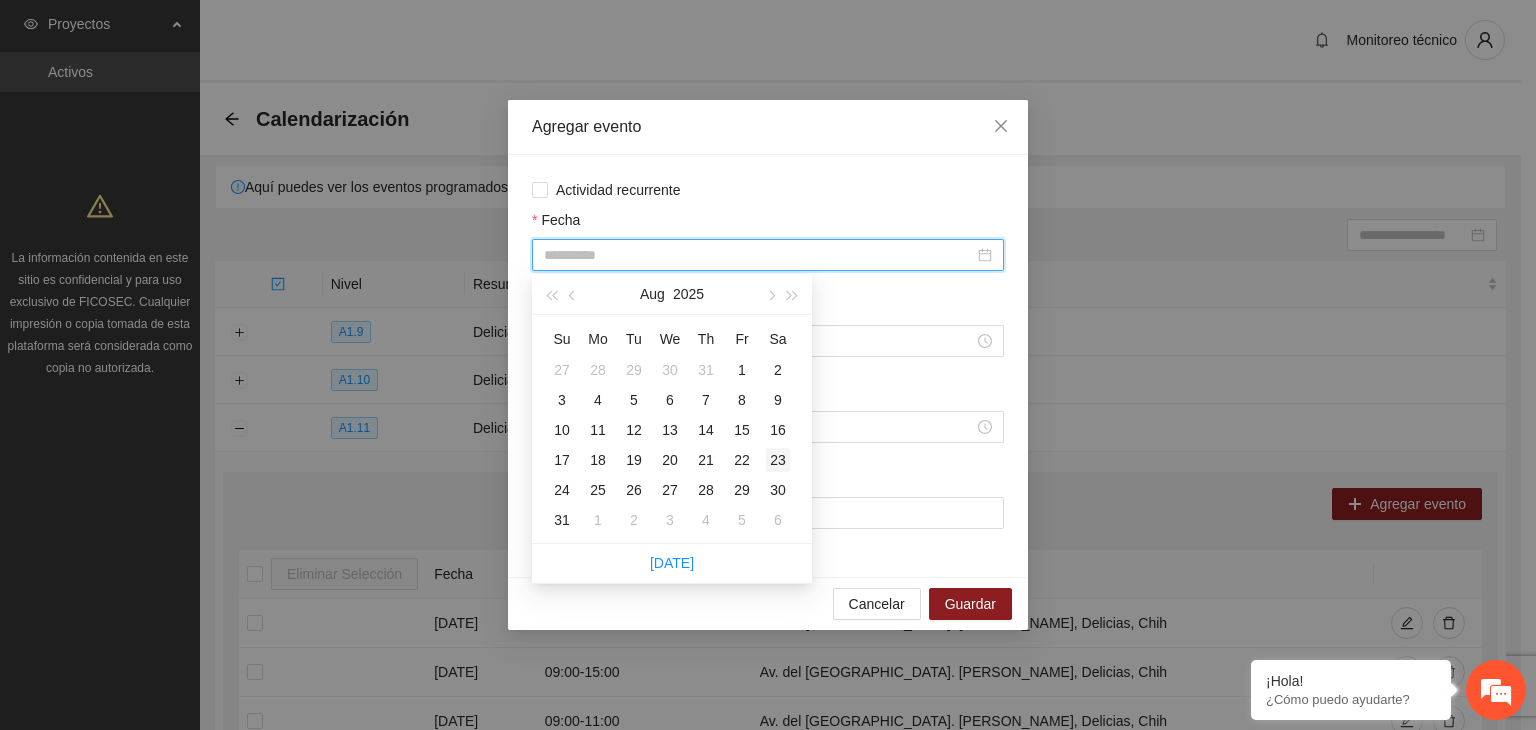 click on "23" at bounding box center [778, 460] 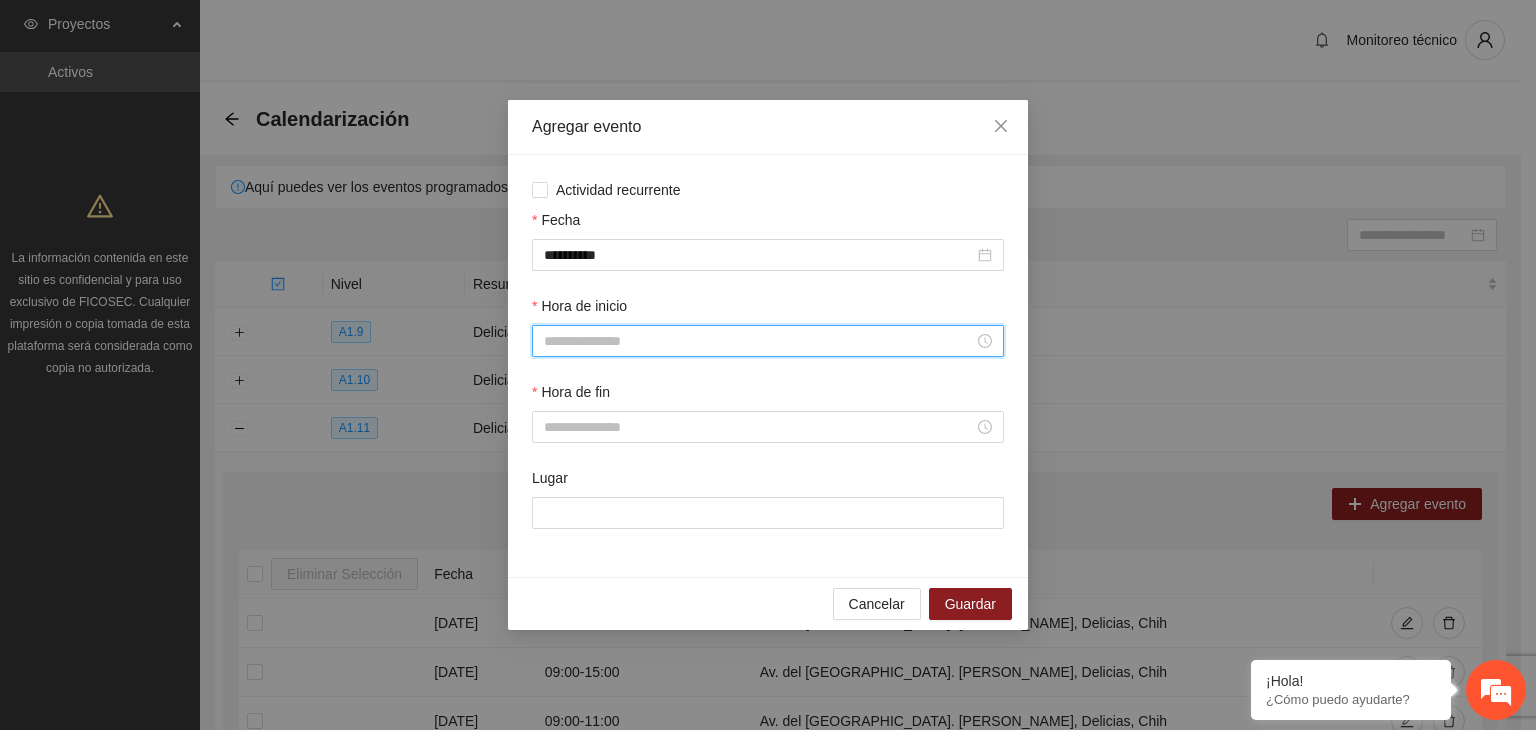 click on "Hora de inicio" at bounding box center [759, 341] 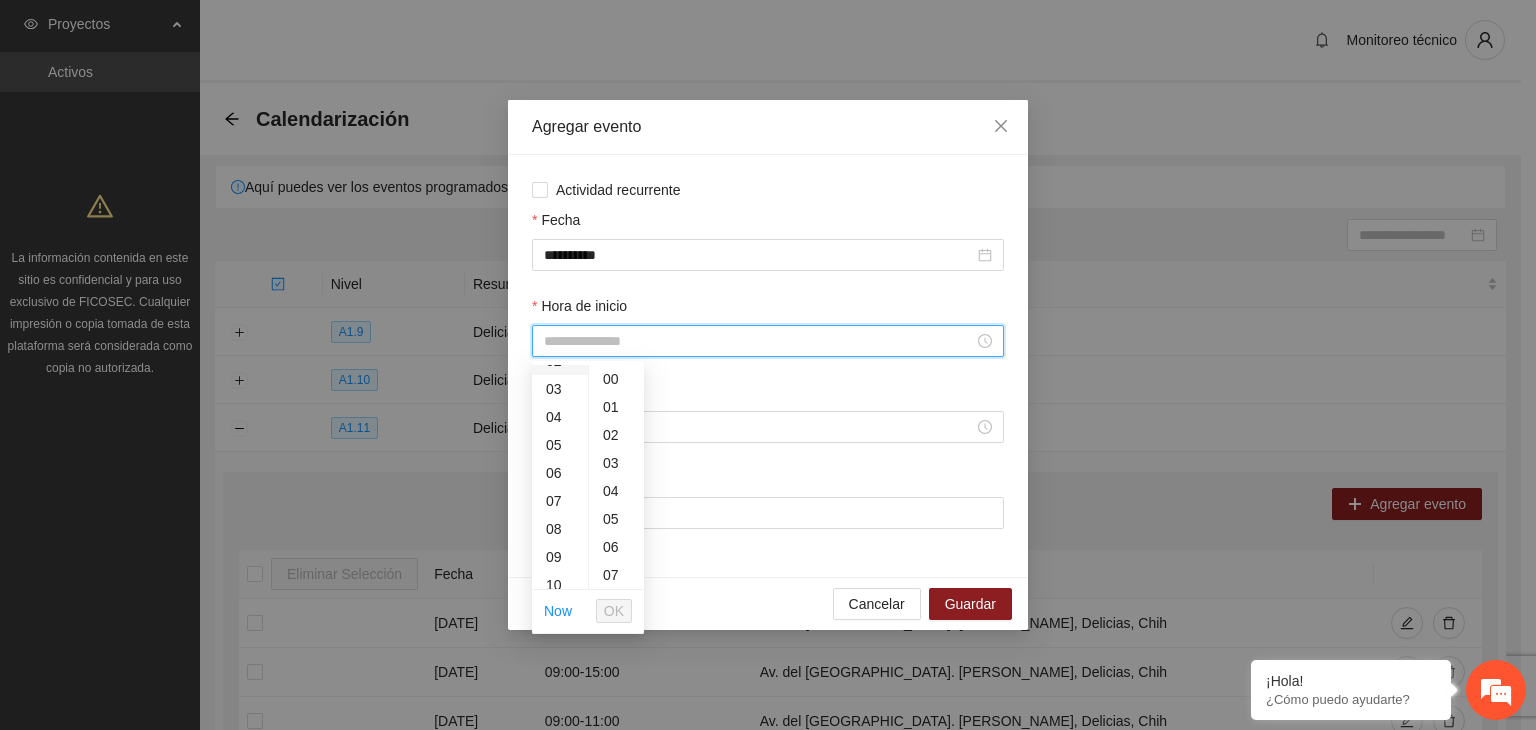 scroll, scrollTop: 84, scrollLeft: 0, axis: vertical 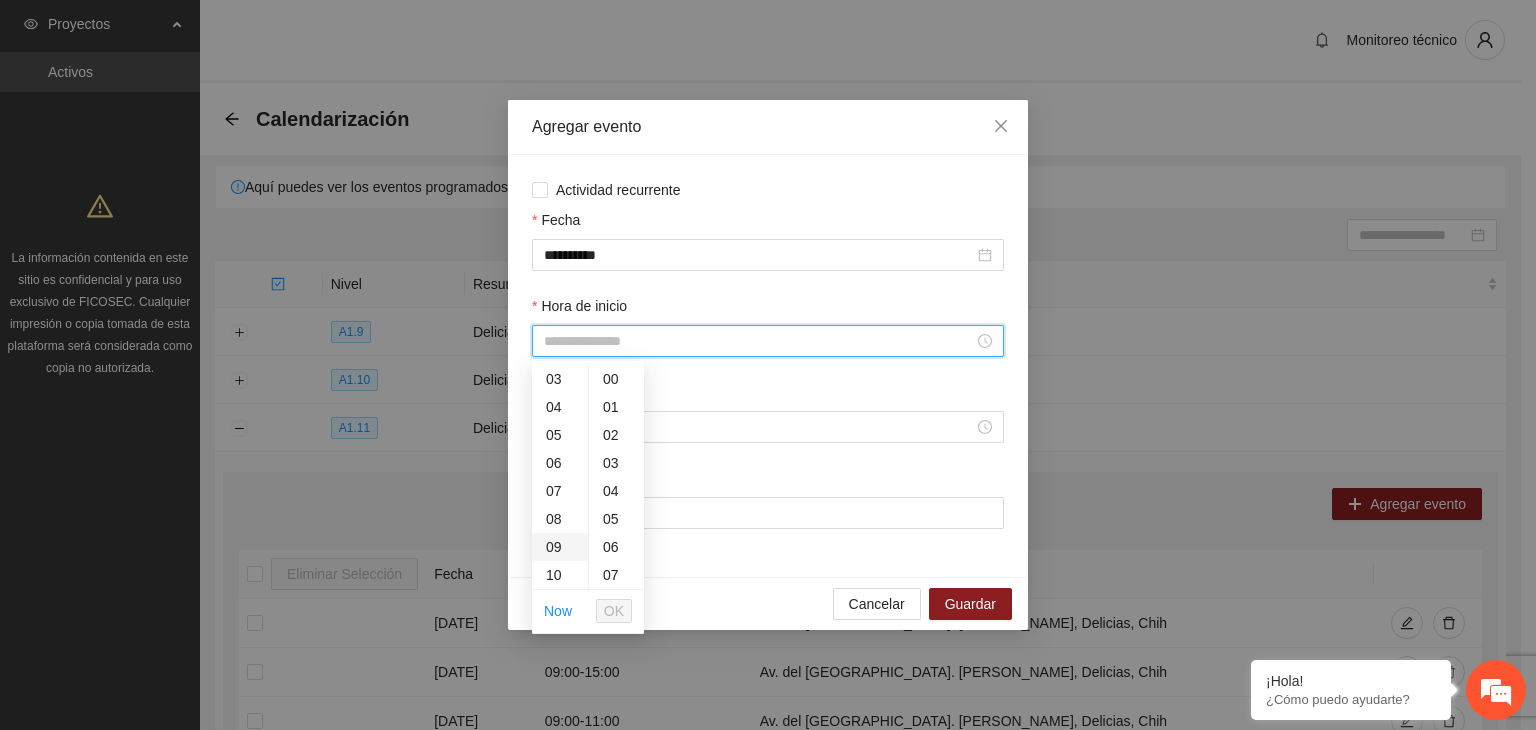click on "09" at bounding box center [560, 547] 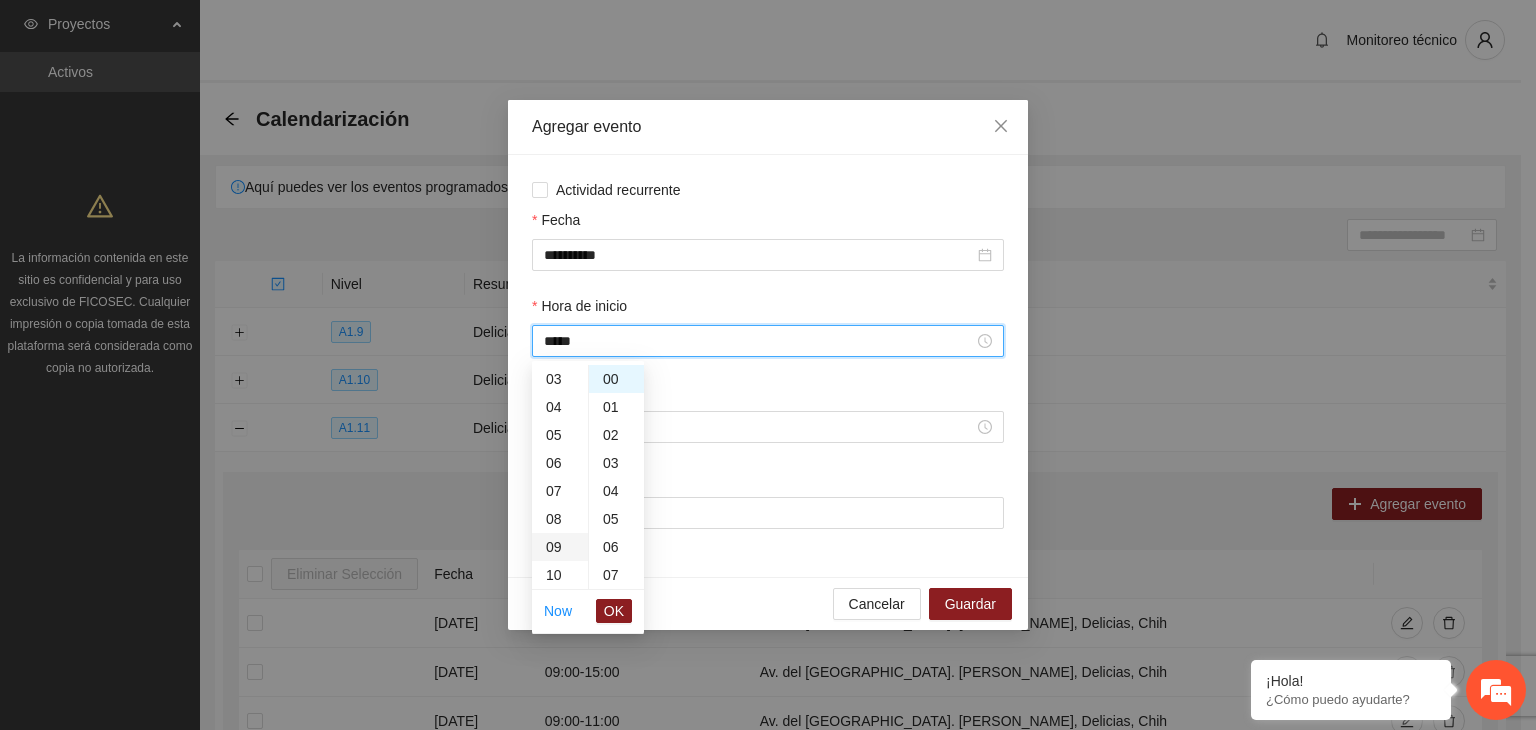 type on "*****" 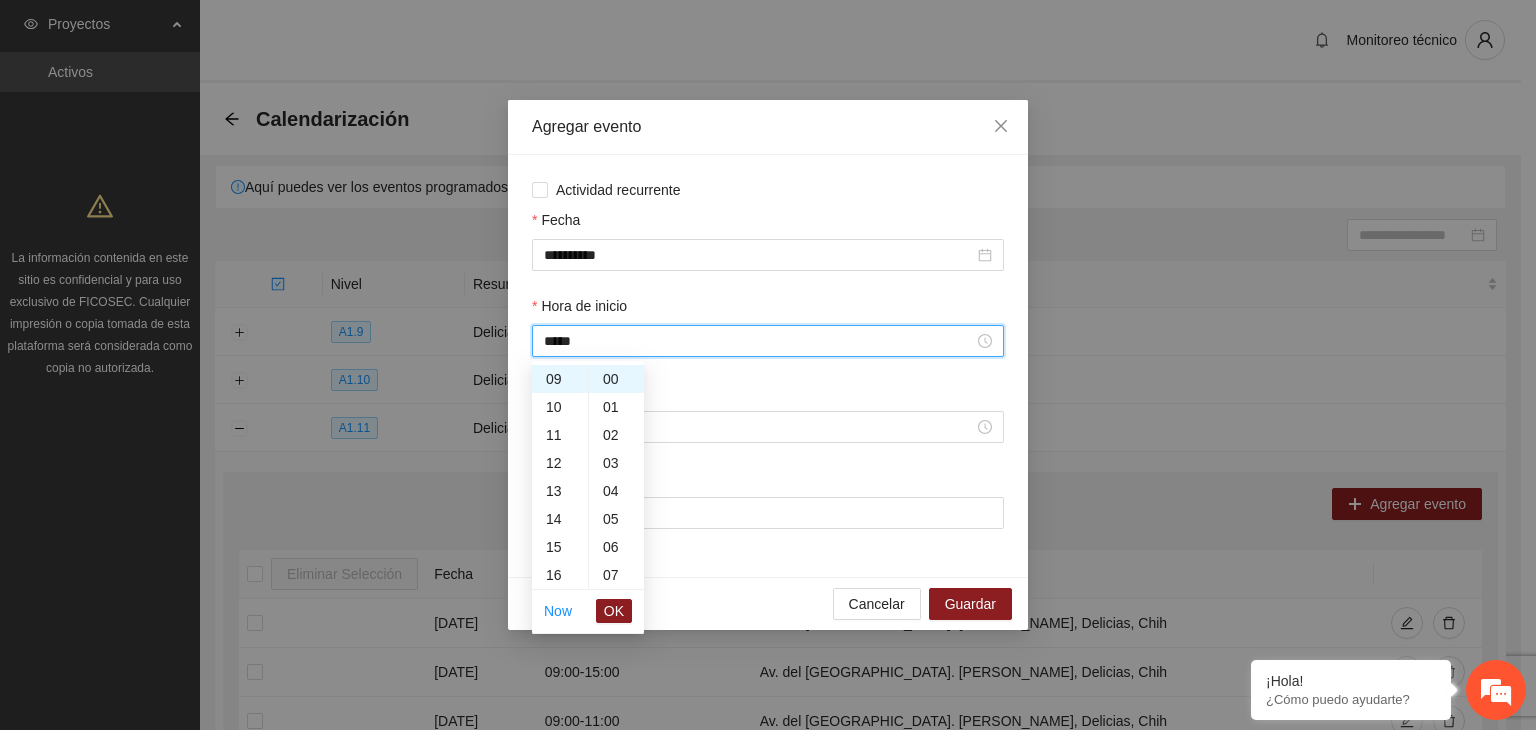 click on "Now OK" at bounding box center [588, 611] 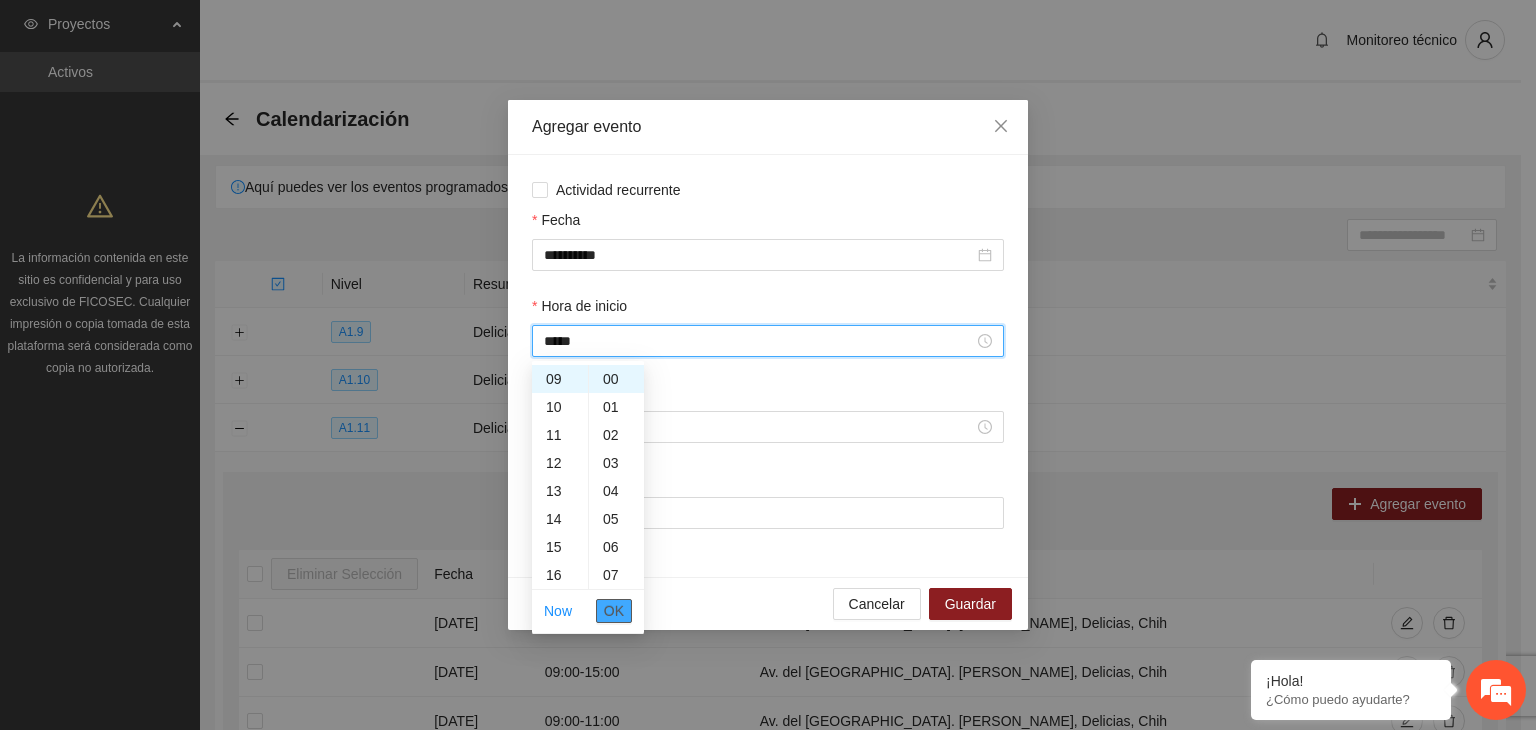 click on "OK" at bounding box center [614, 611] 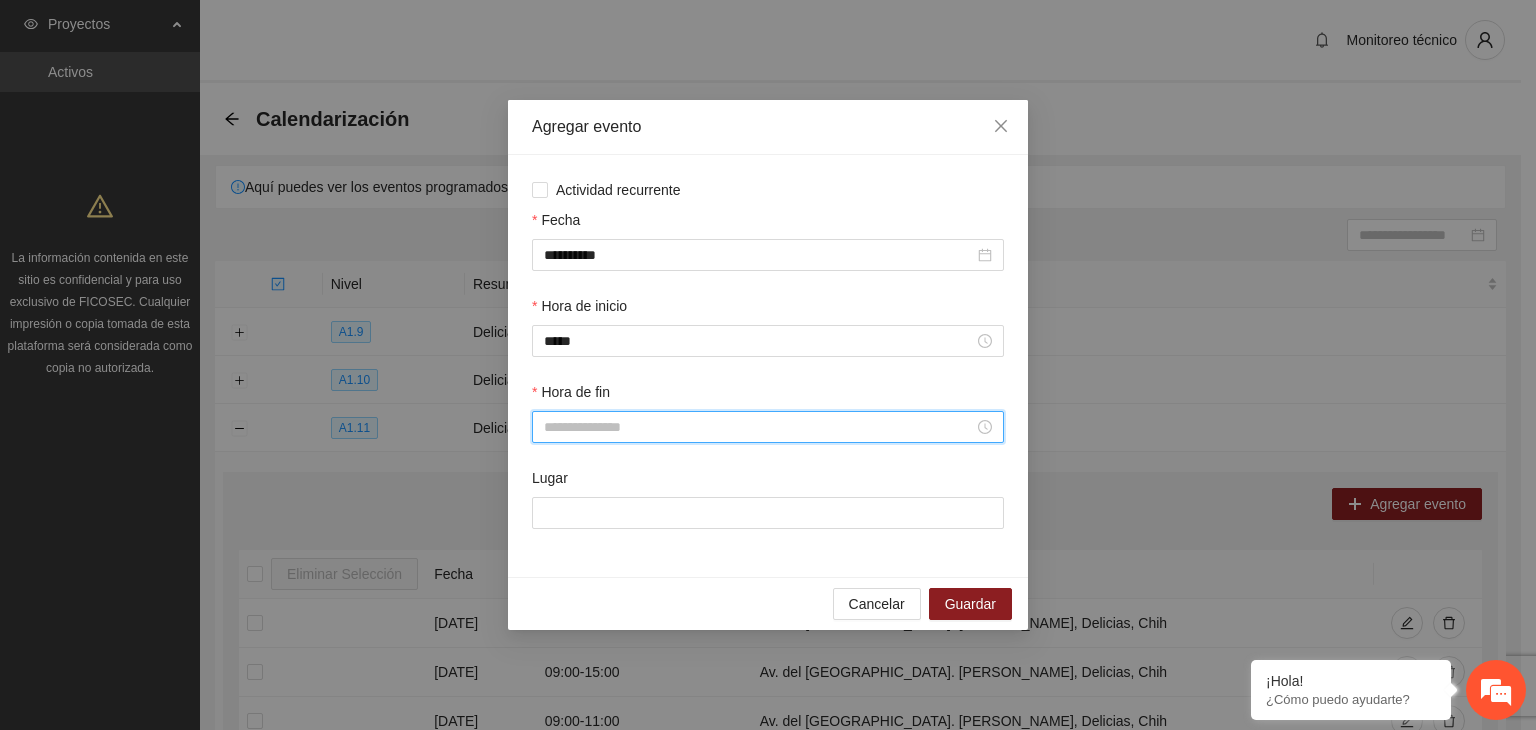 click on "Hora de fin" at bounding box center [759, 427] 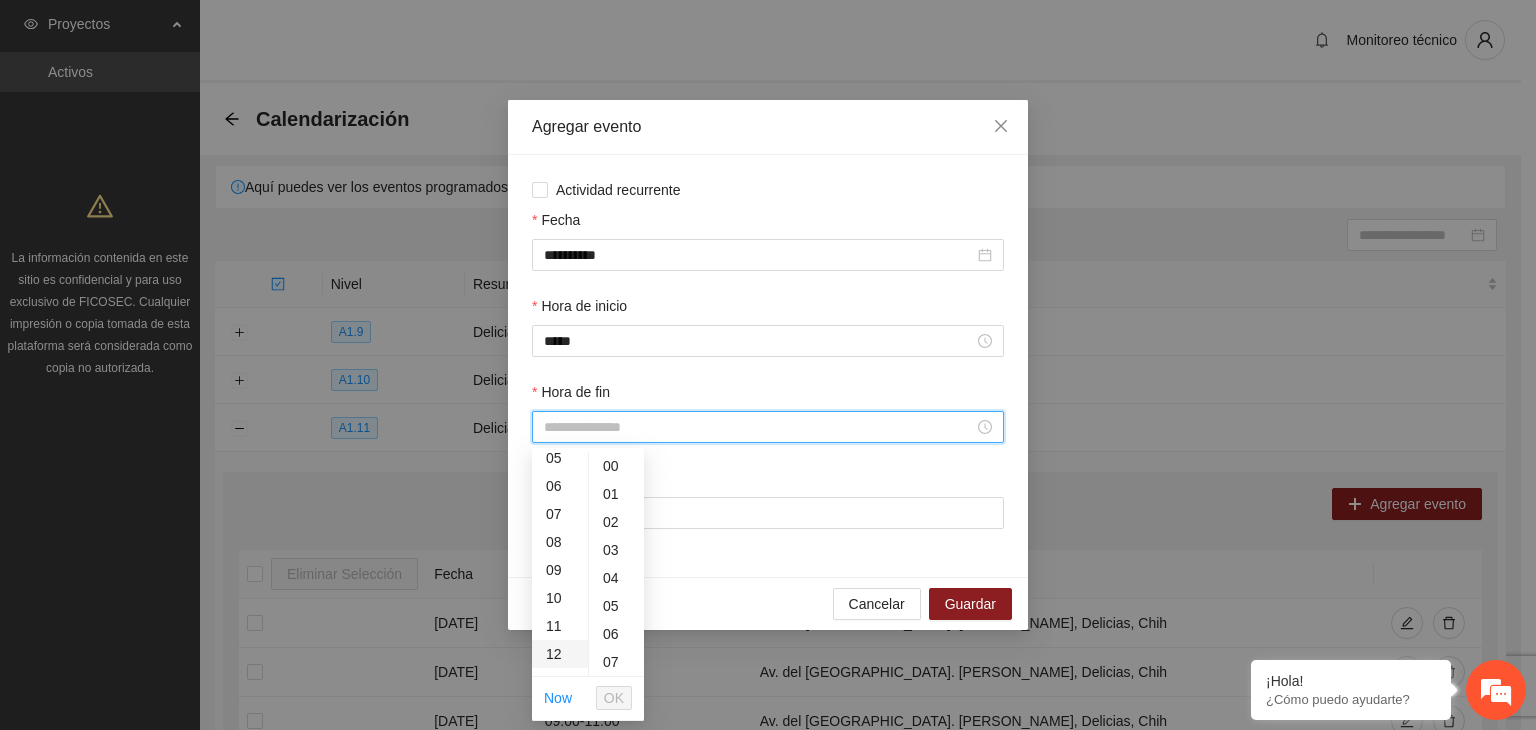 click on "12" at bounding box center (560, 654) 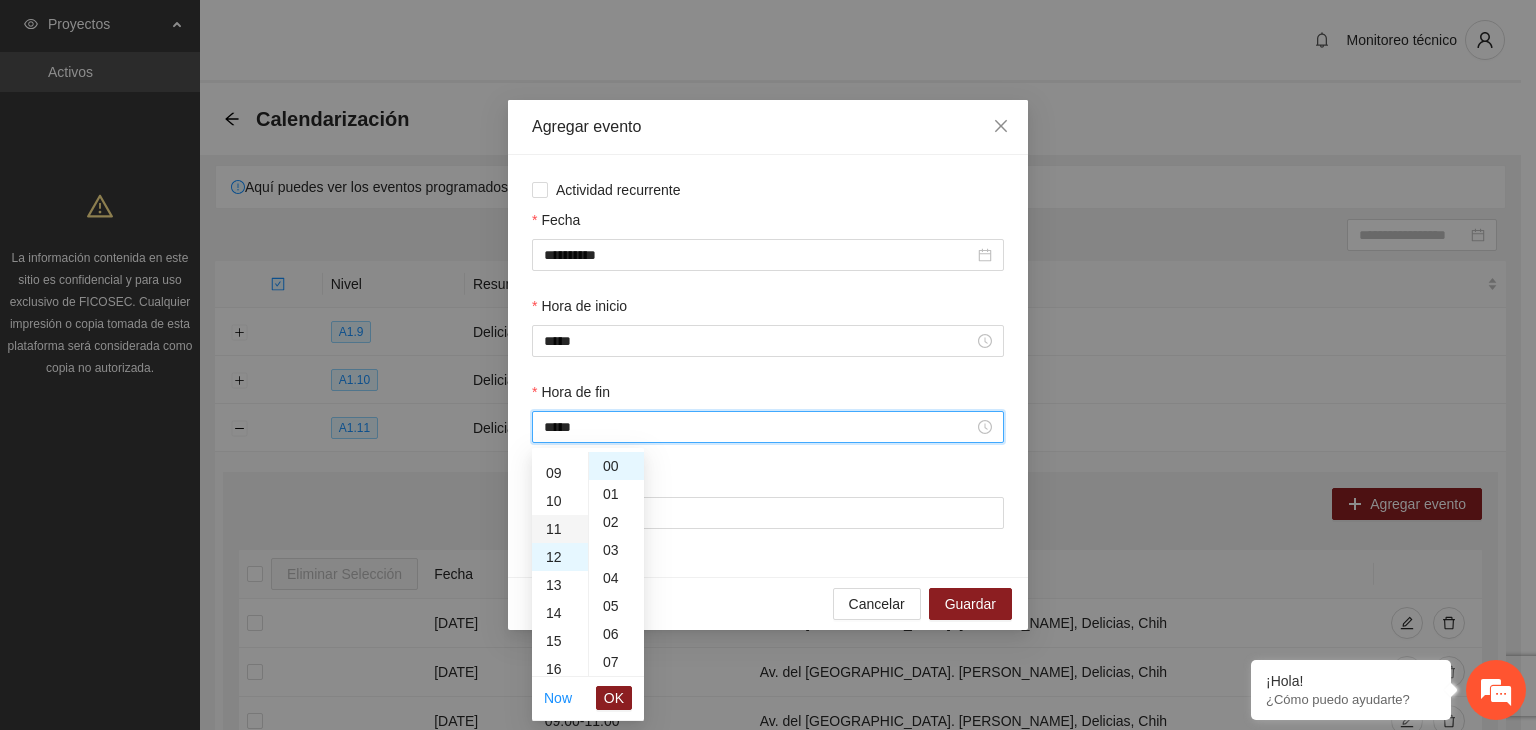 click on "11" at bounding box center [560, 529] 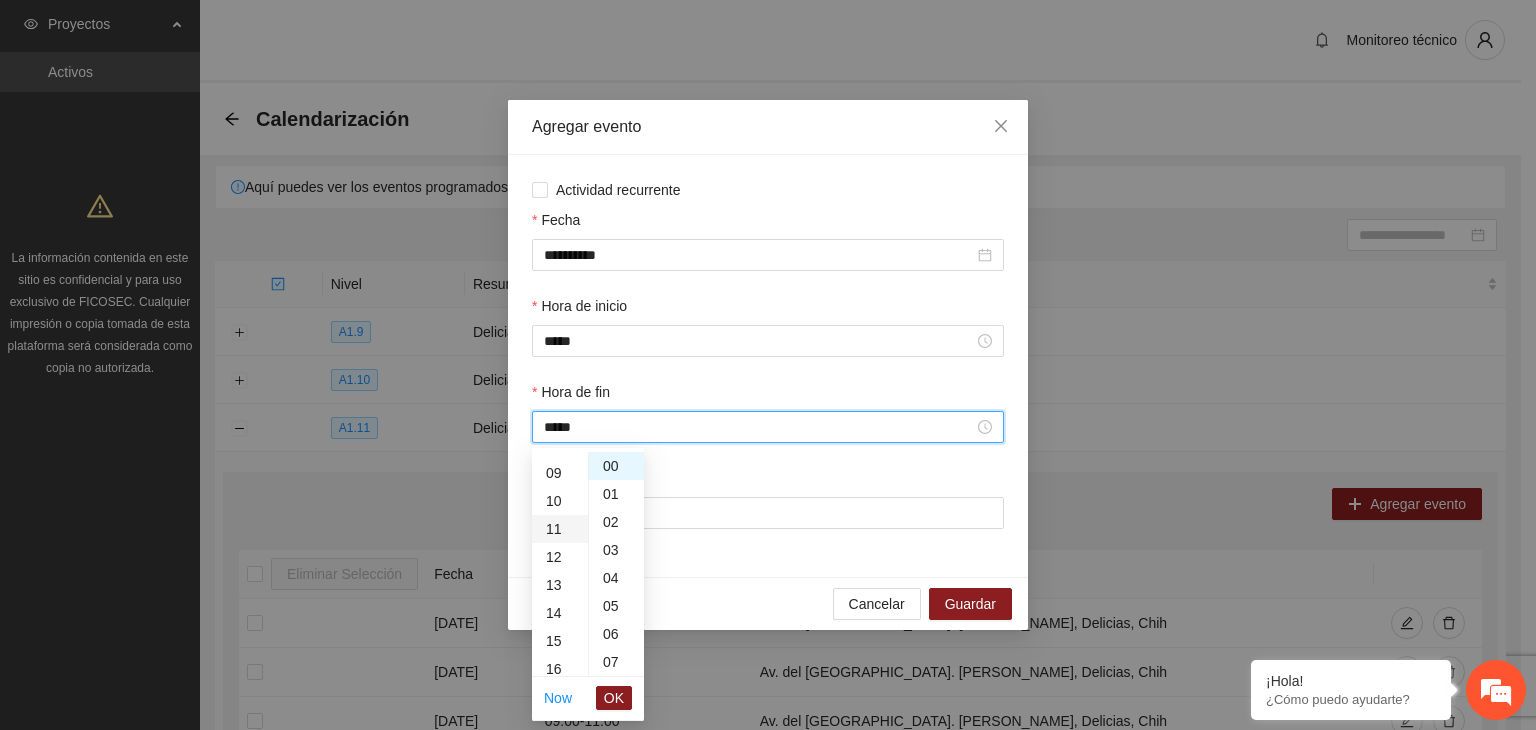 scroll, scrollTop: 308, scrollLeft: 0, axis: vertical 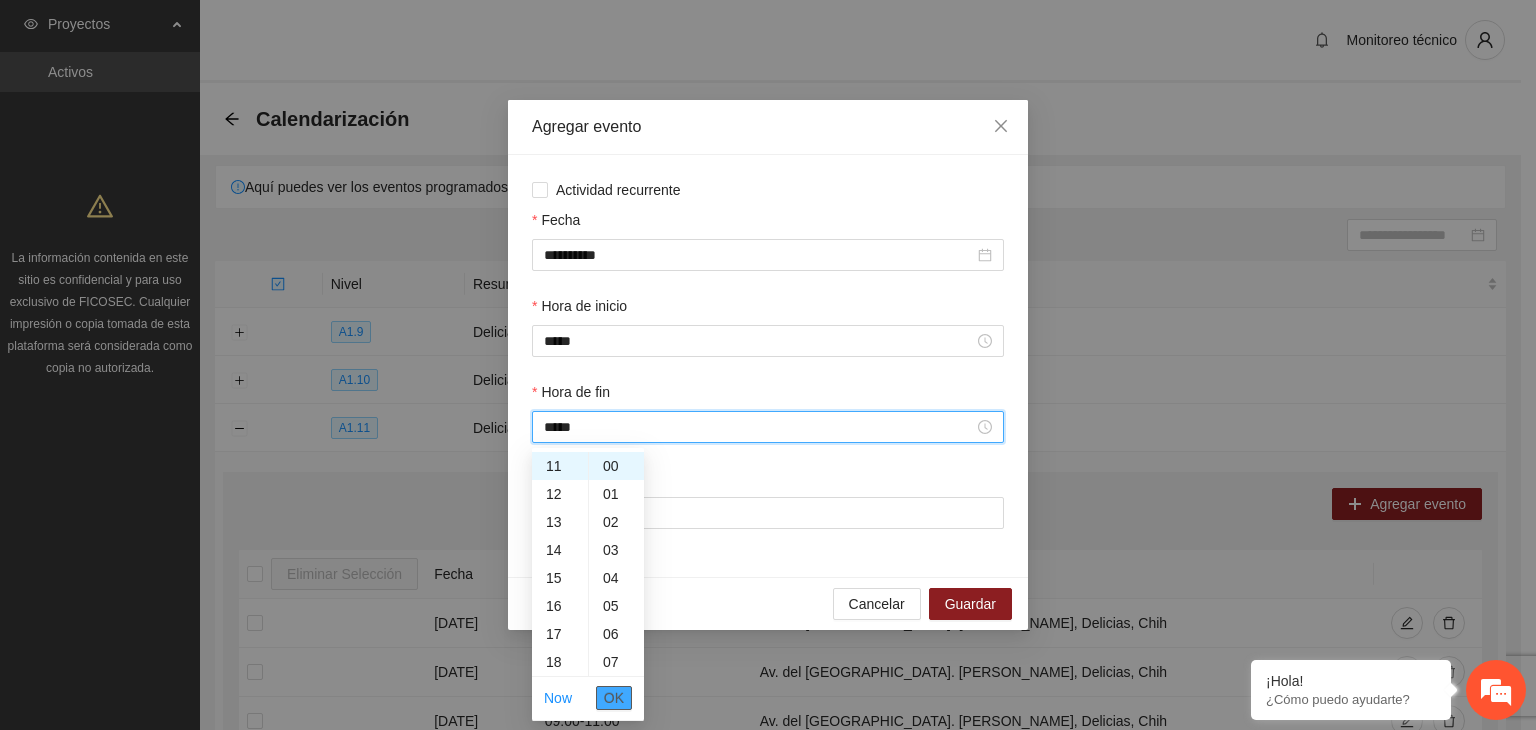 click on "OK" at bounding box center (614, 698) 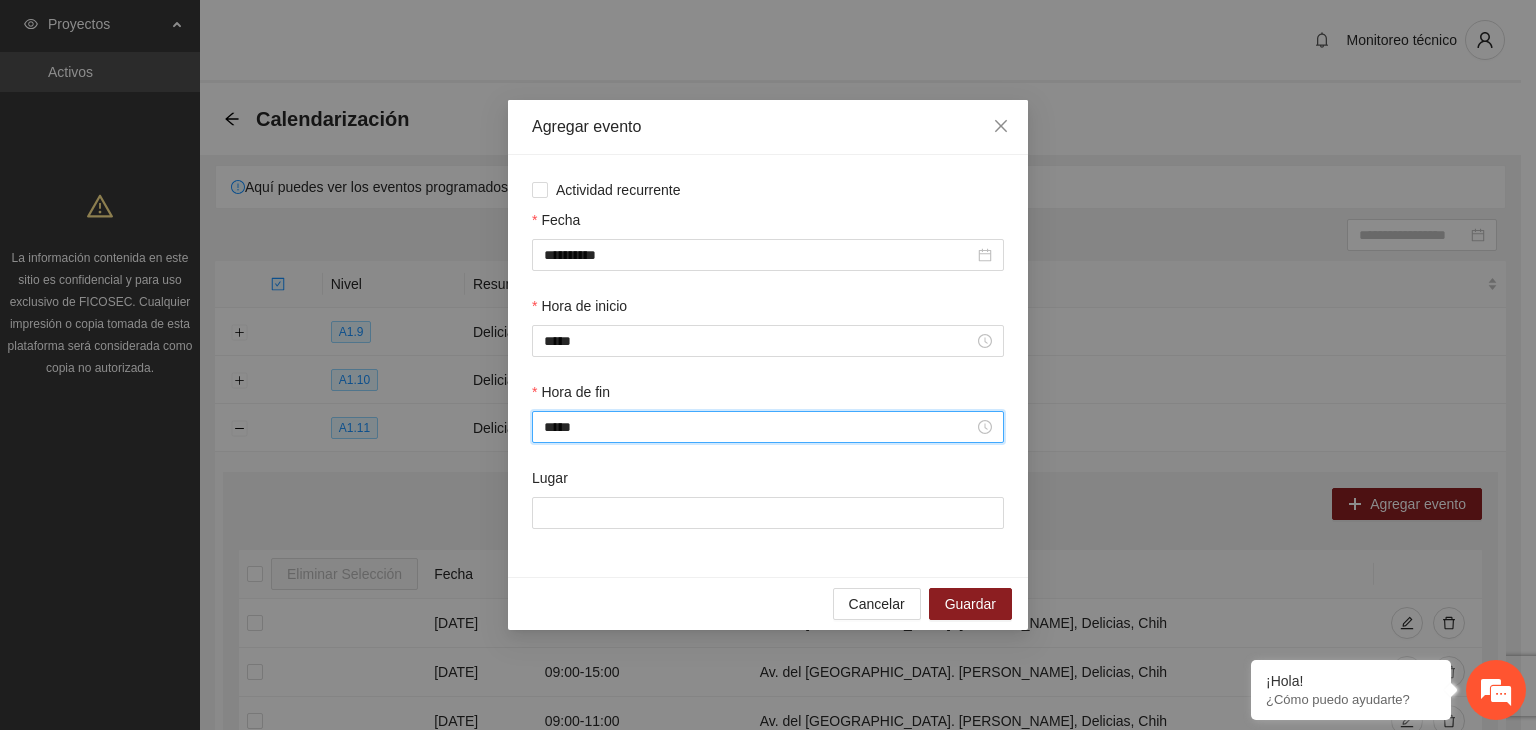 click on "Lugar" at bounding box center [768, 482] 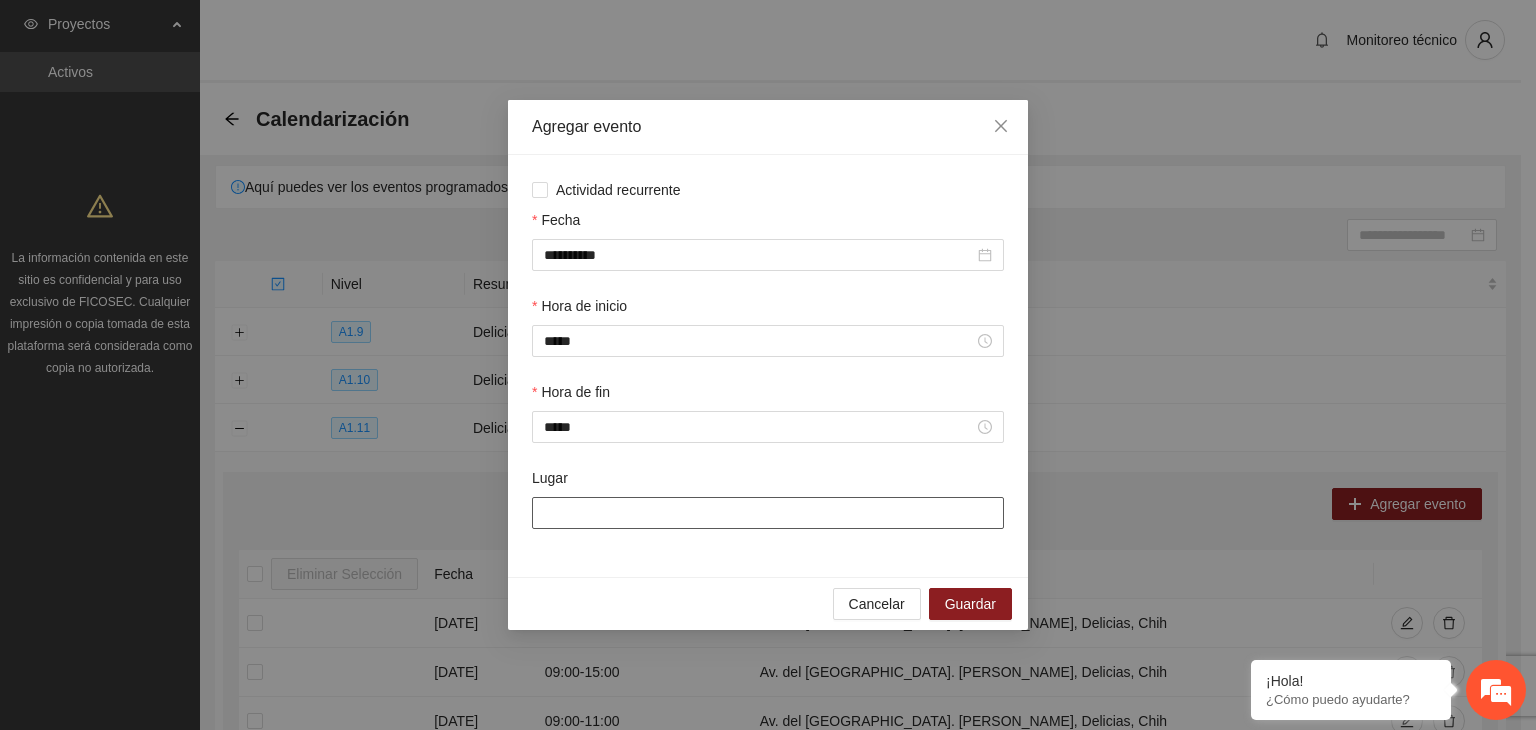click on "Lugar" at bounding box center [768, 513] 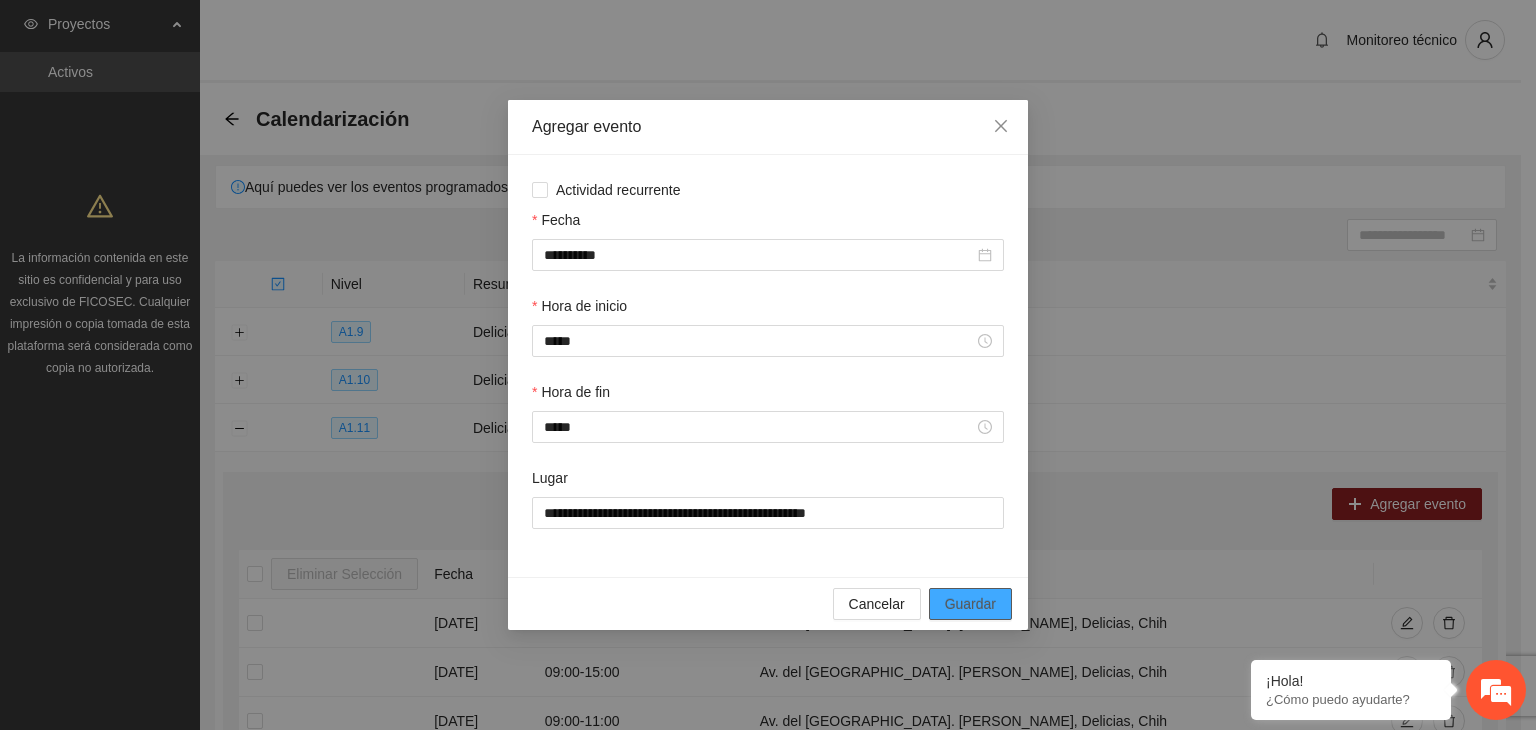 click on "Guardar" at bounding box center (970, 604) 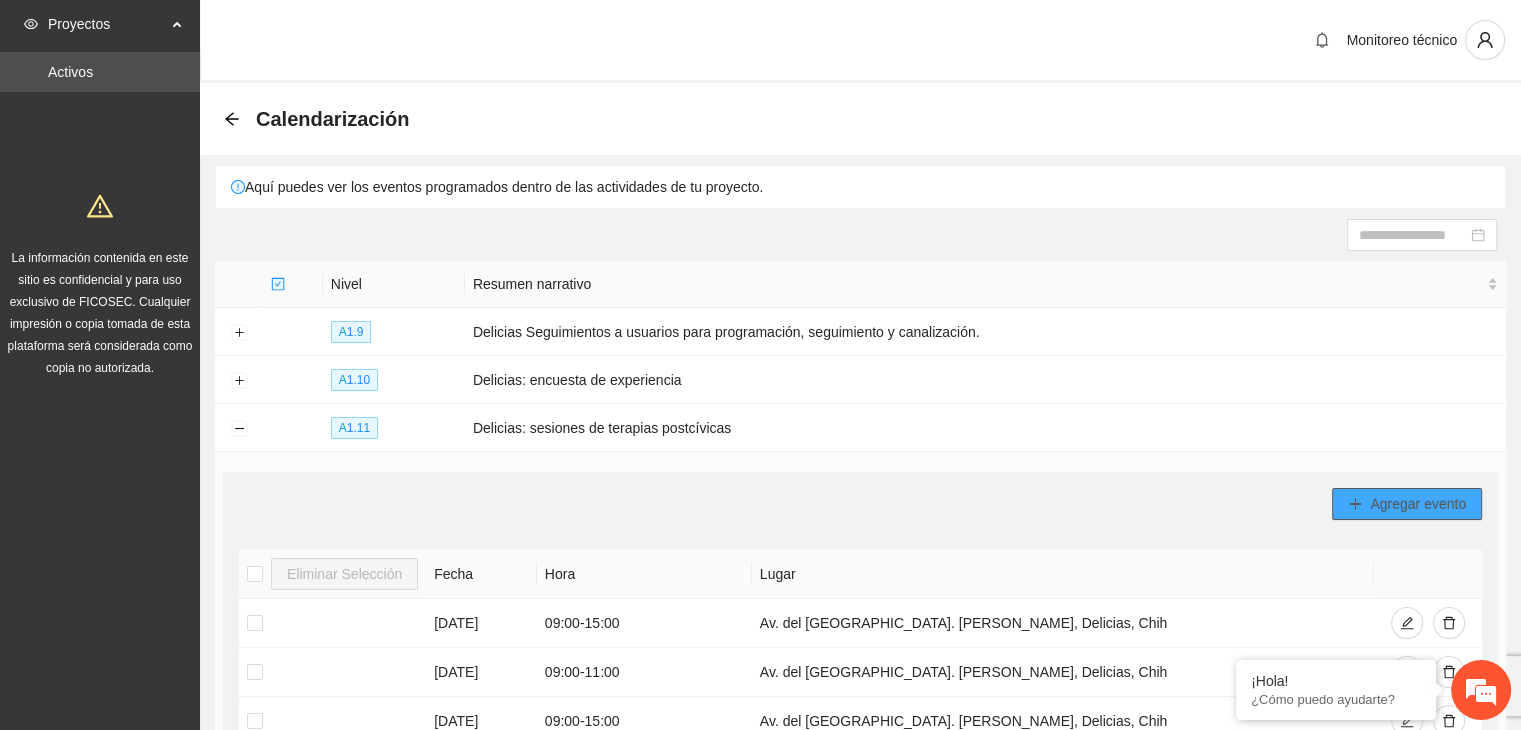 click on "Agregar evento" at bounding box center (1418, 504) 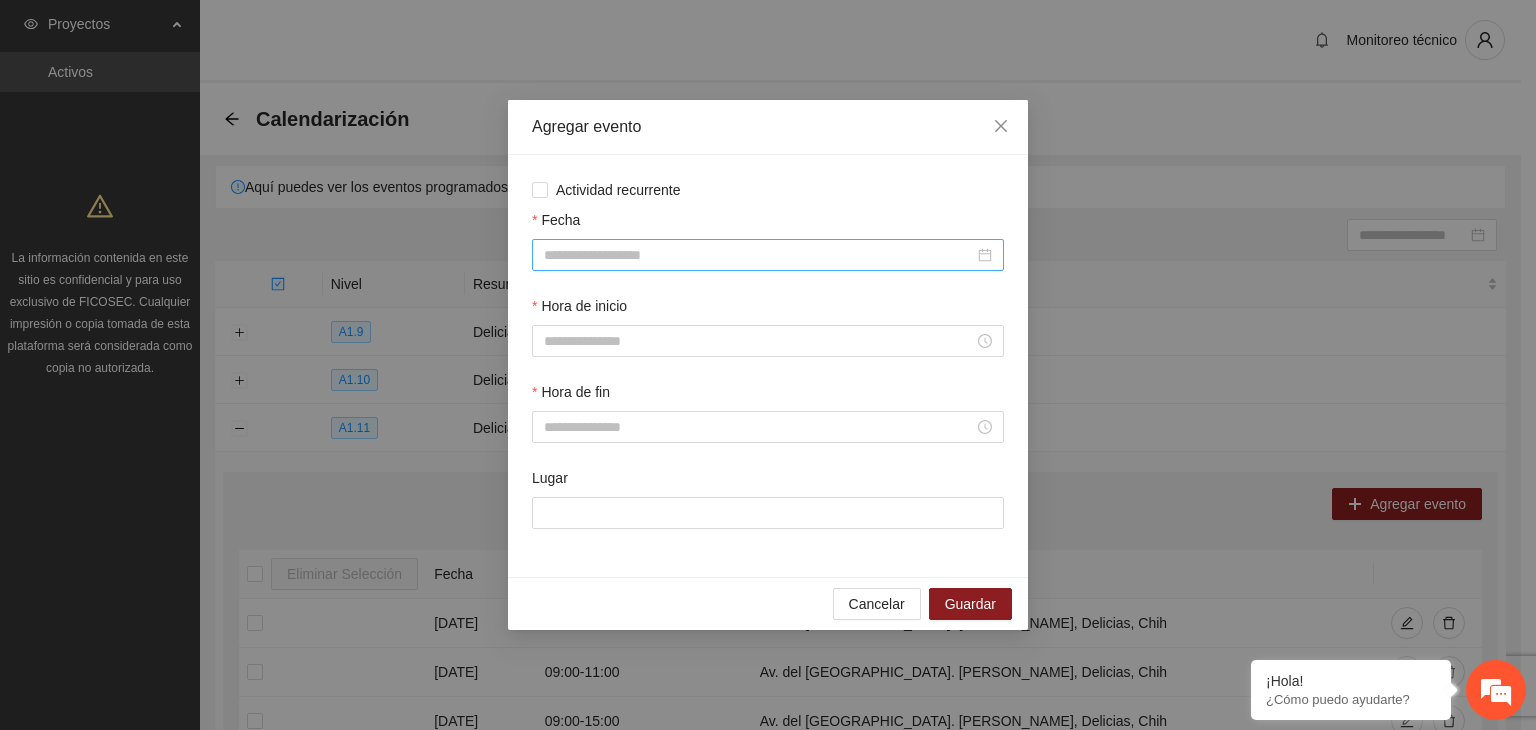 click on "Fecha" at bounding box center [759, 255] 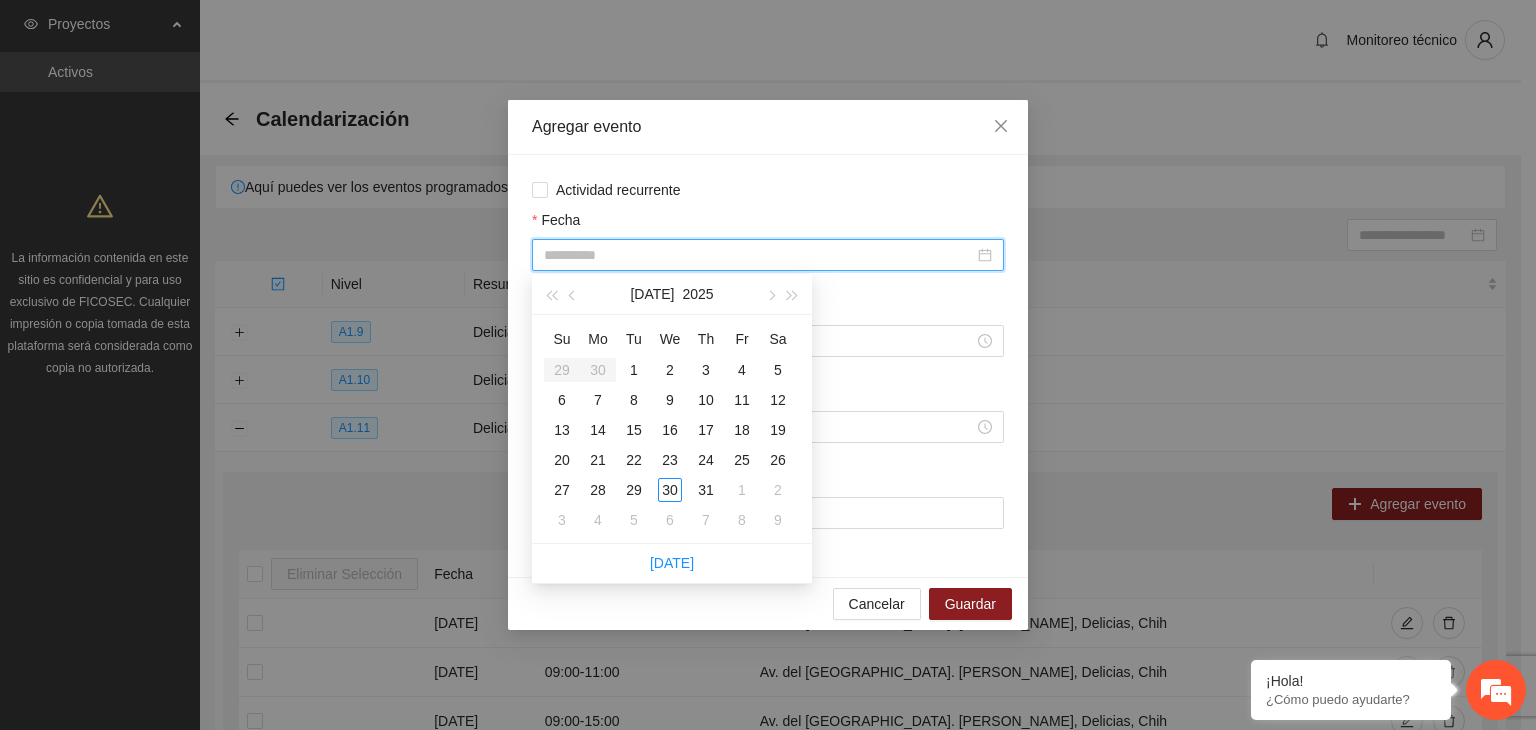 type on "**********" 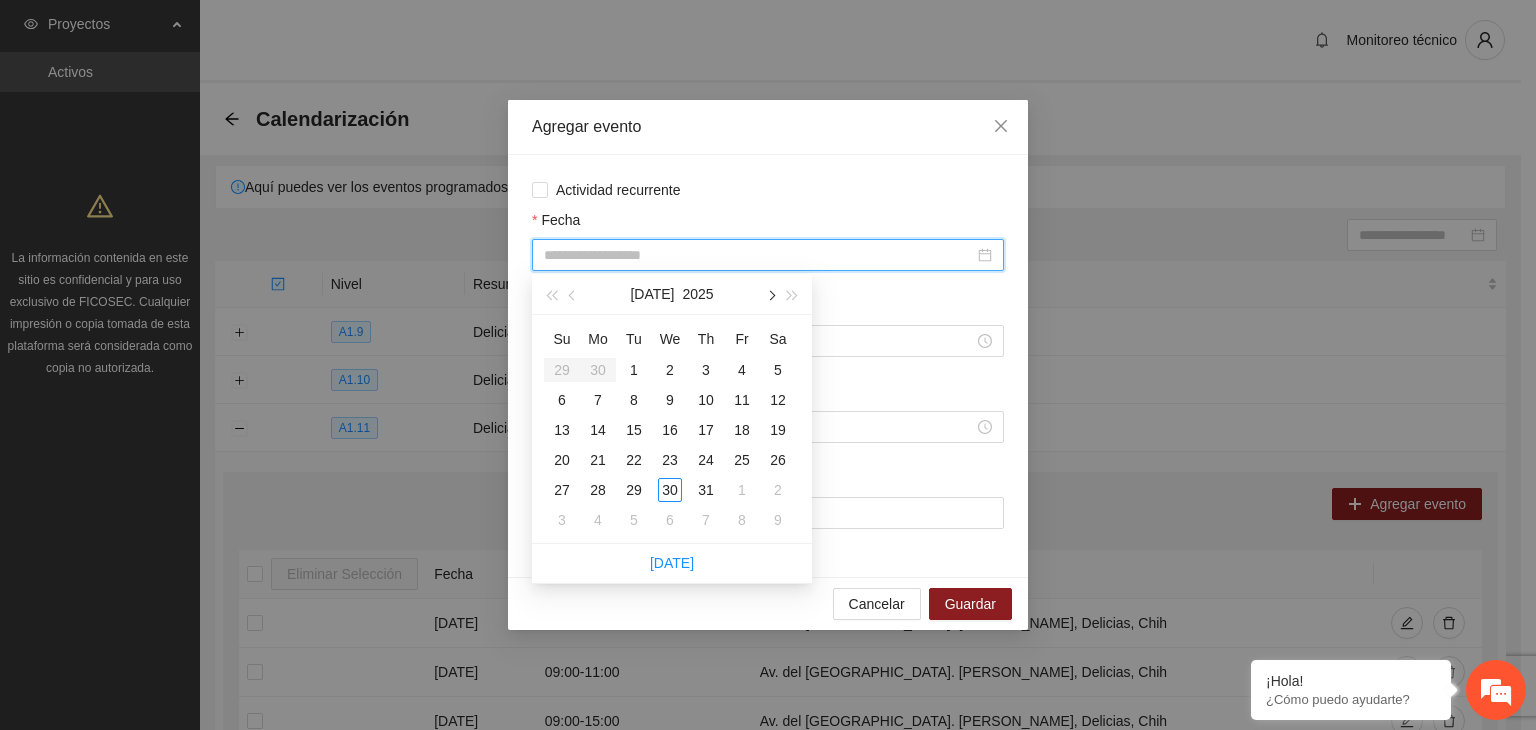 click at bounding box center [770, 294] 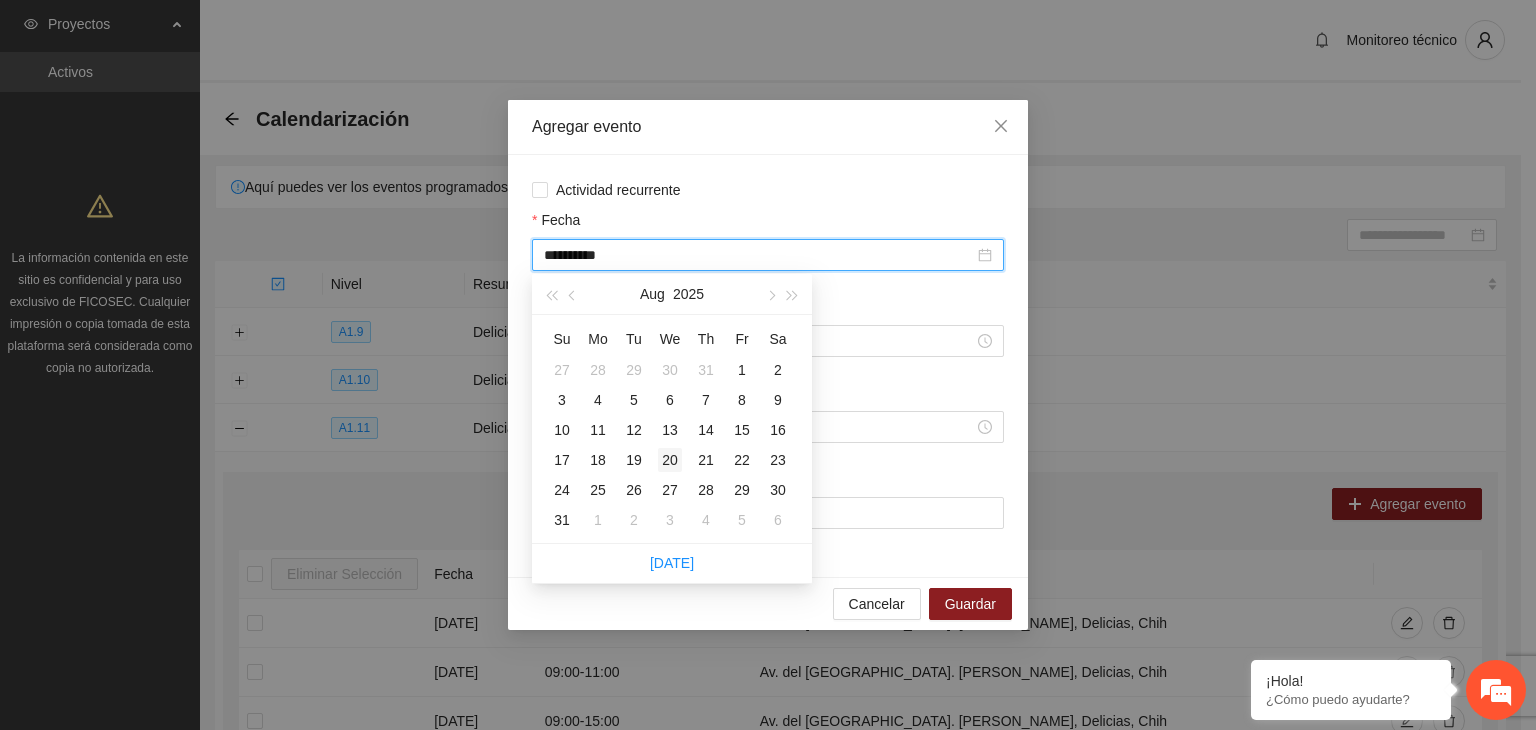 type on "**********" 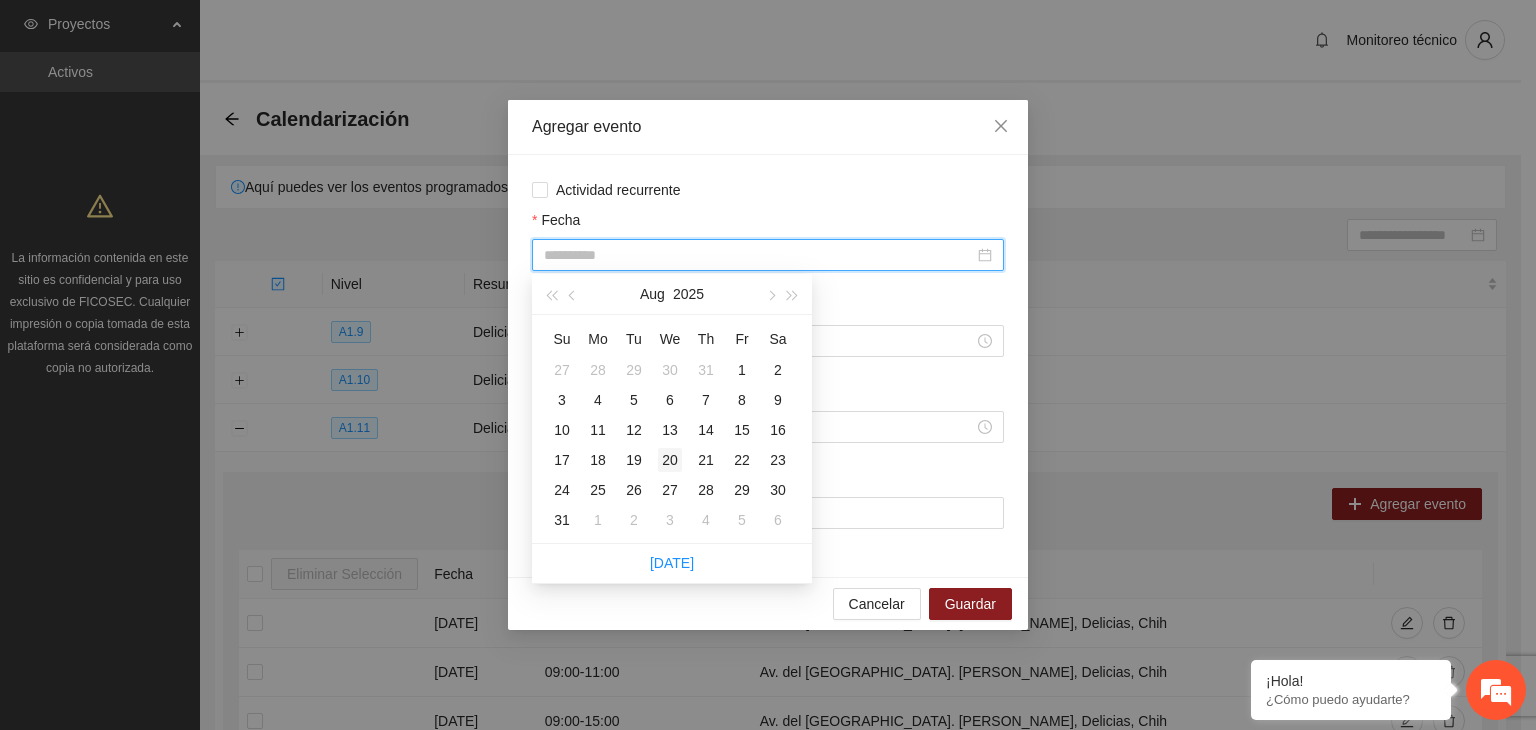 click on "20" at bounding box center [670, 460] 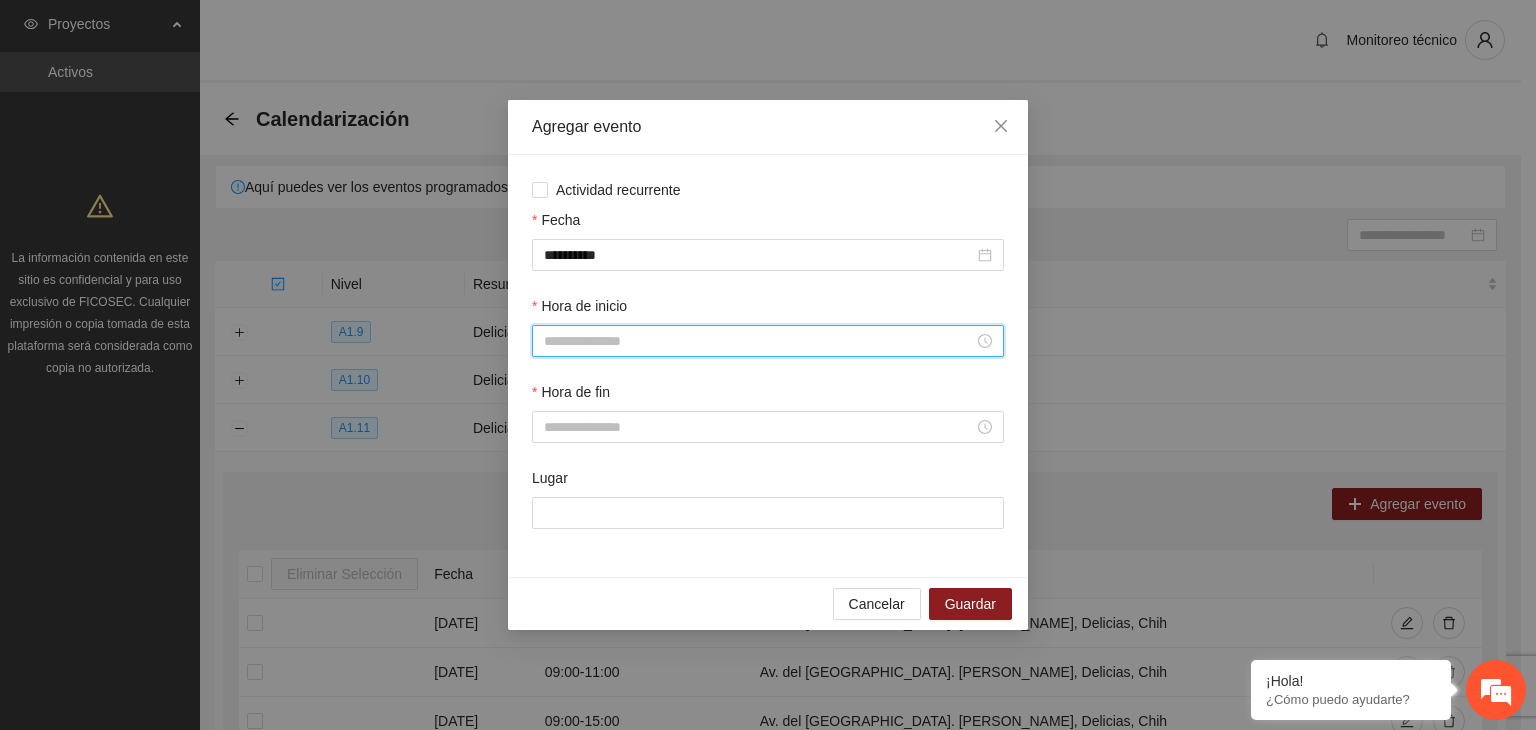 click on "Hora de inicio" at bounding box center [759, 341] 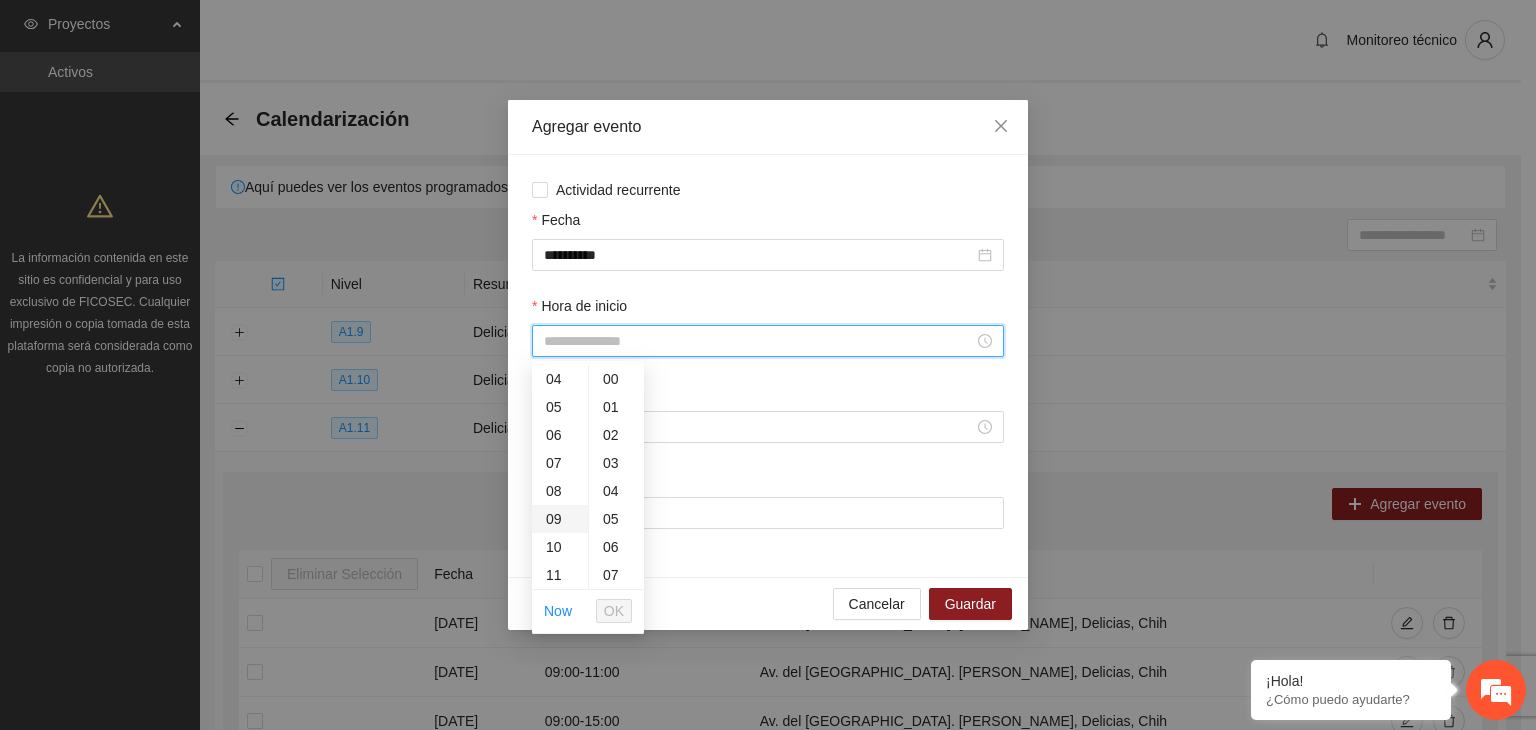 click on "09" at bounding box center [560, 519] 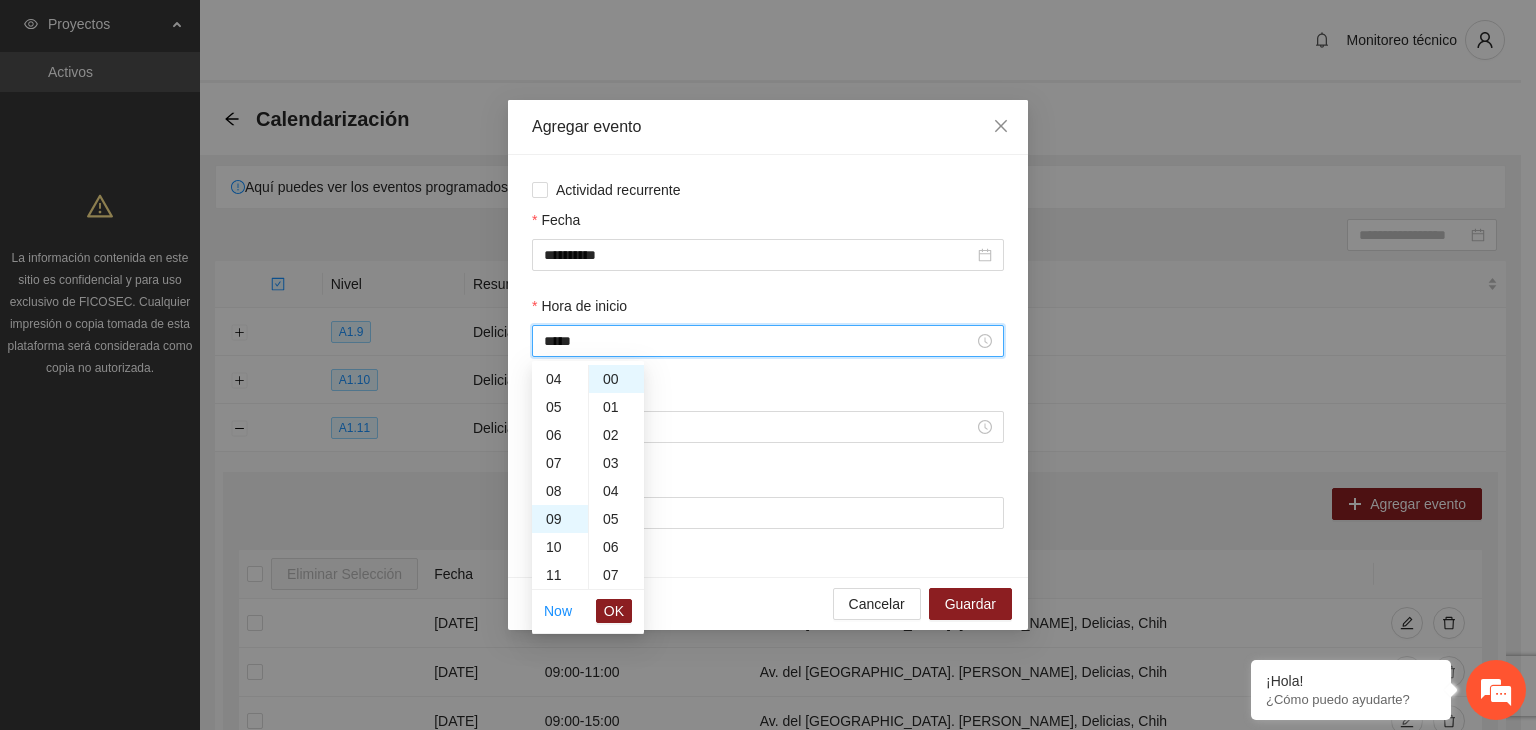 scroll, scrollTop: 252, scrollLeft: 0, axis: vertical 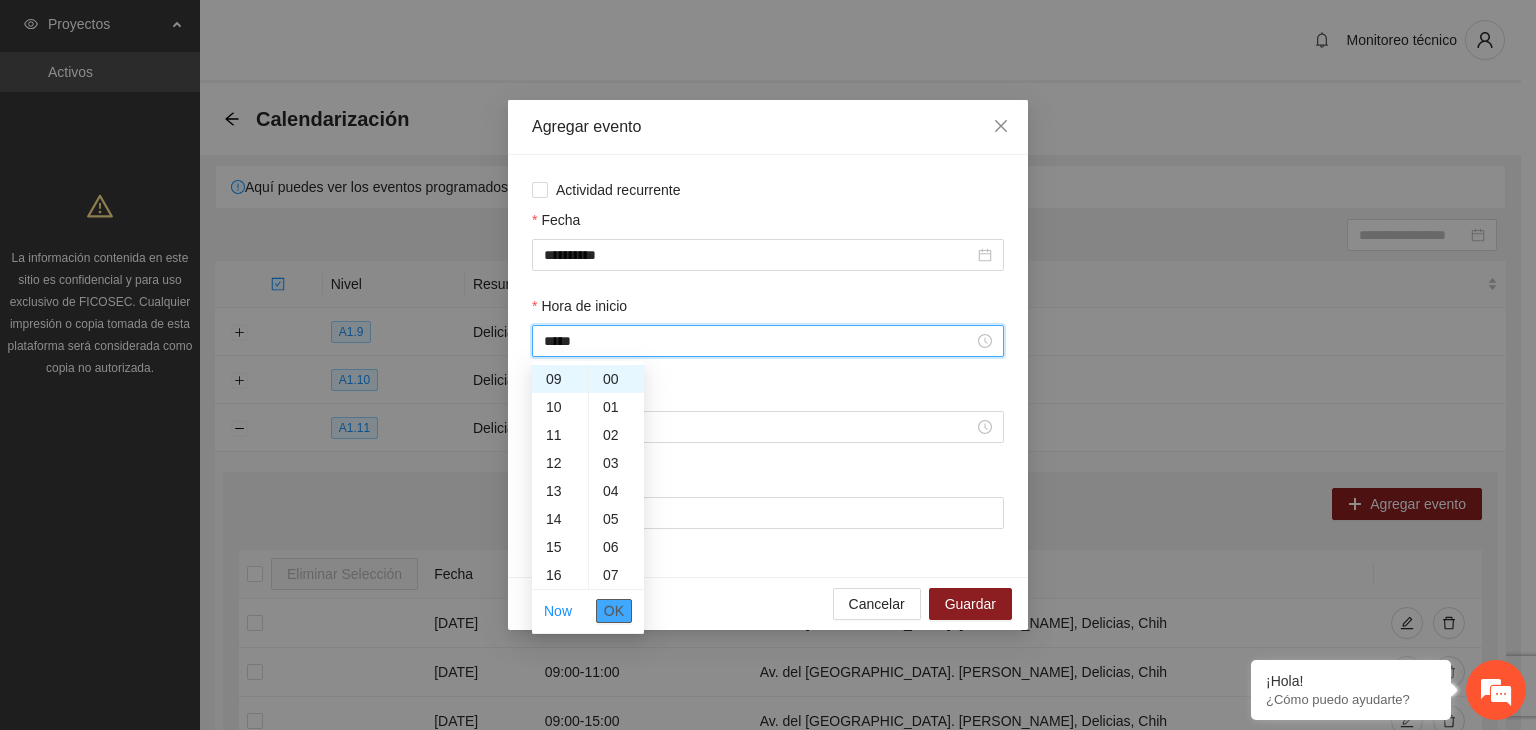 click on "OK" at bounding box center (614, 611) 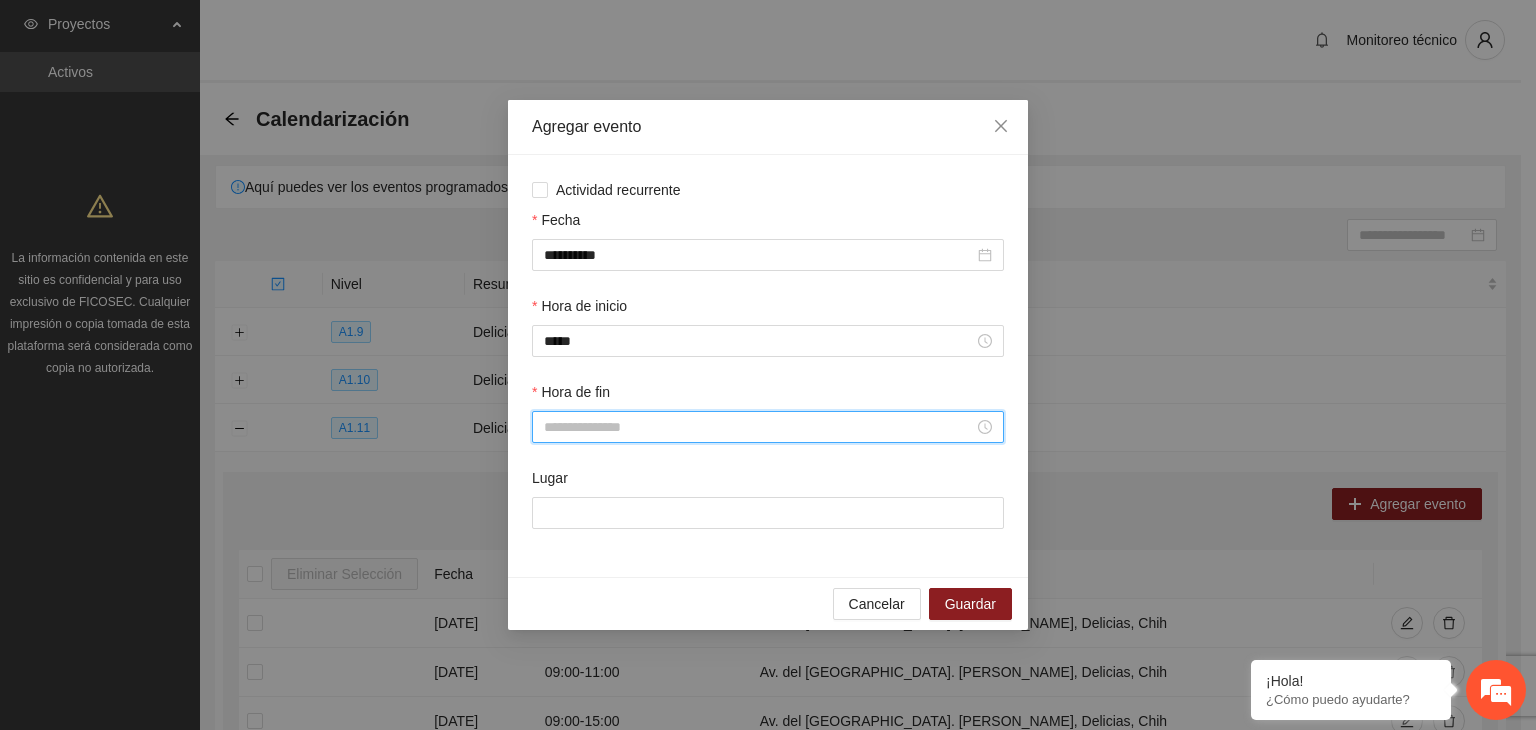 click on "Hora de fin" at bounding box center (759, 427) 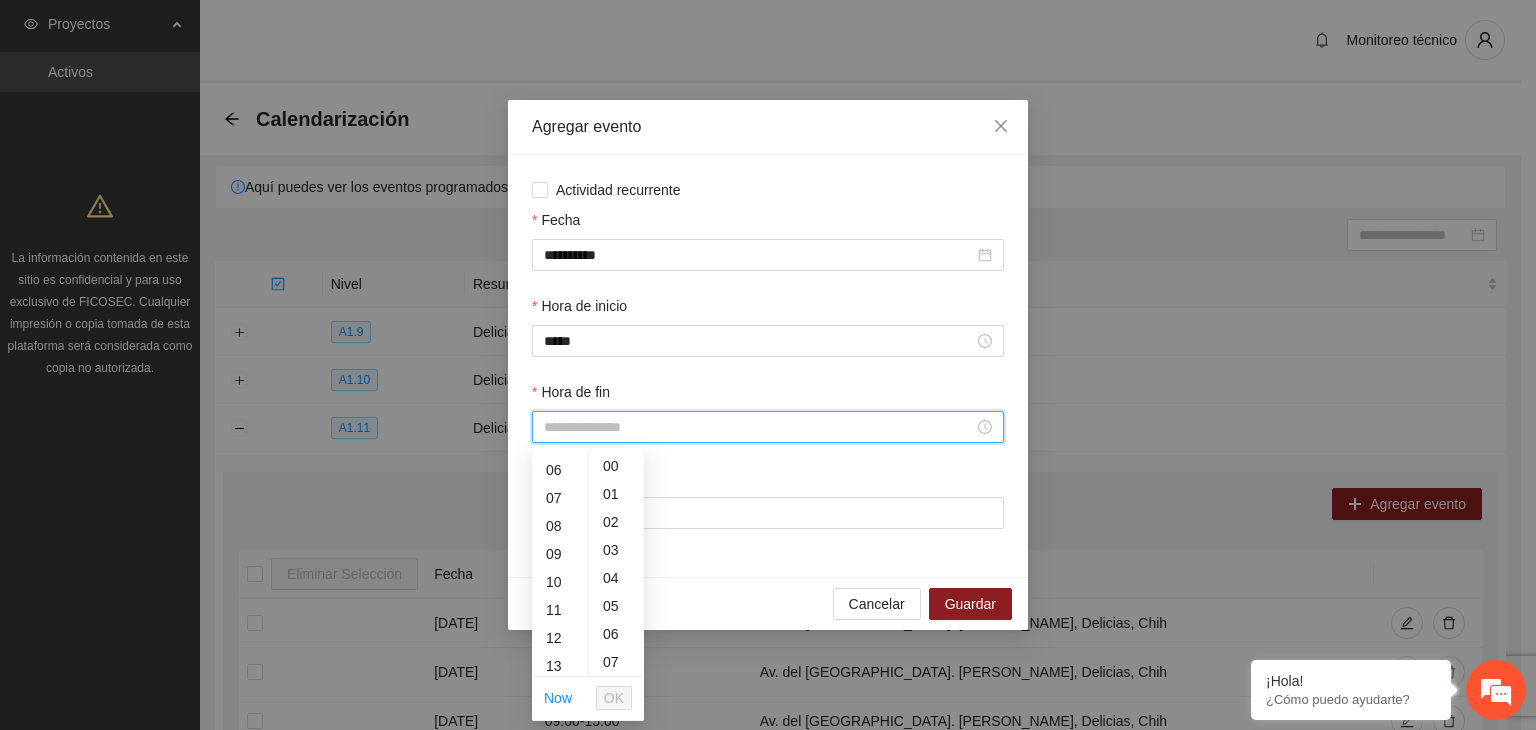 scroll, scrollTop: 216, scrollLeft: 0, axis: vertical 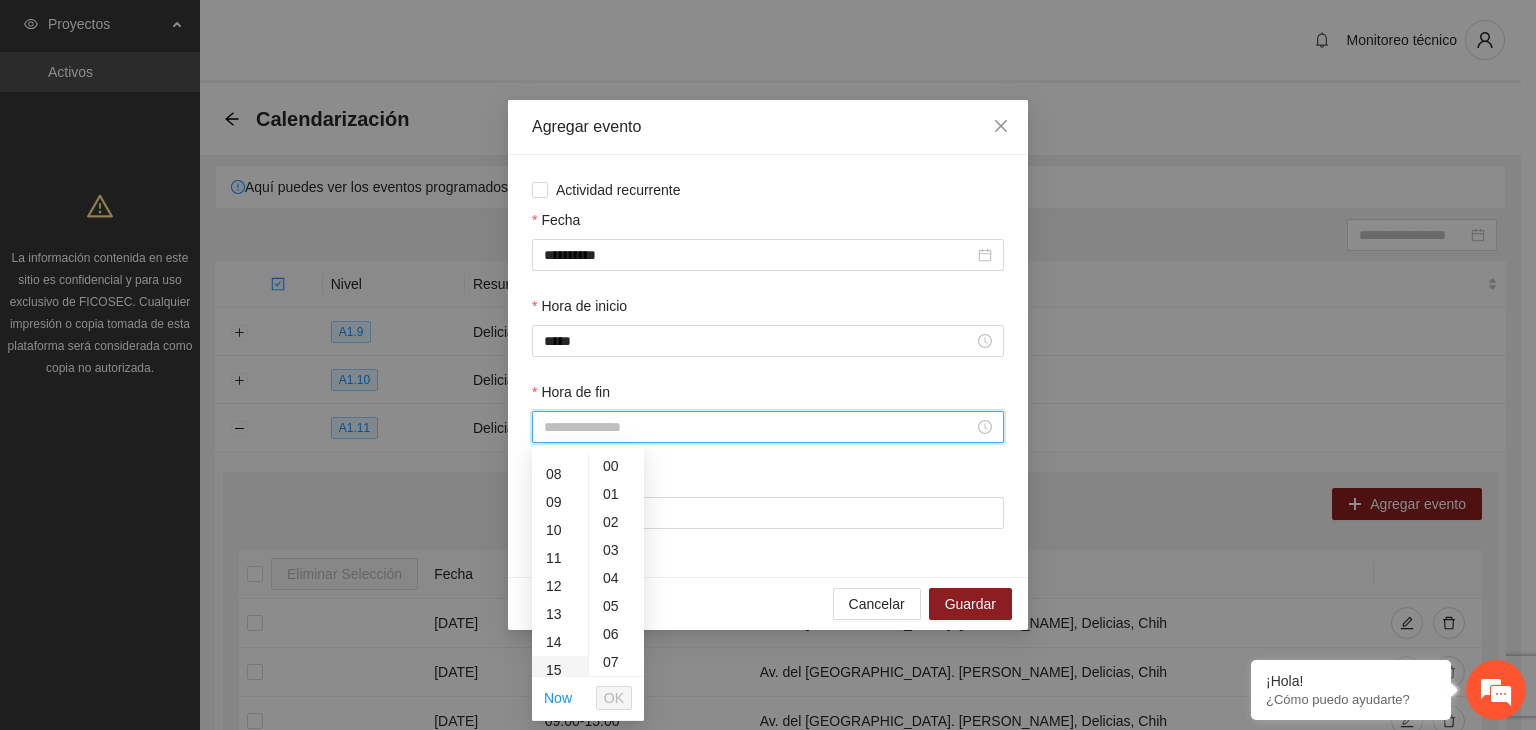 click on "15" at bounding box center [560, 670] 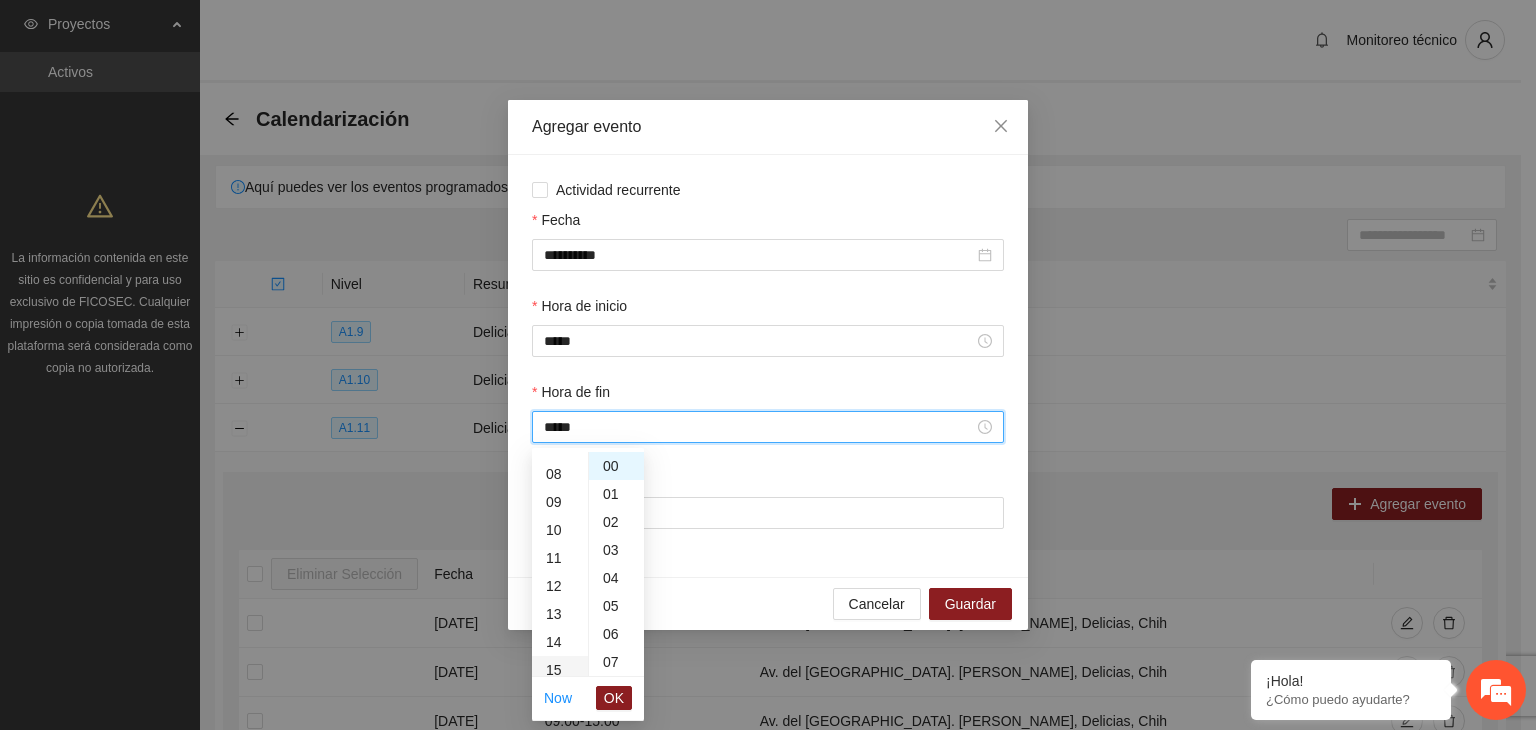 scroll, scrollTop: 420, scrollLeft: 0, axis: vertical 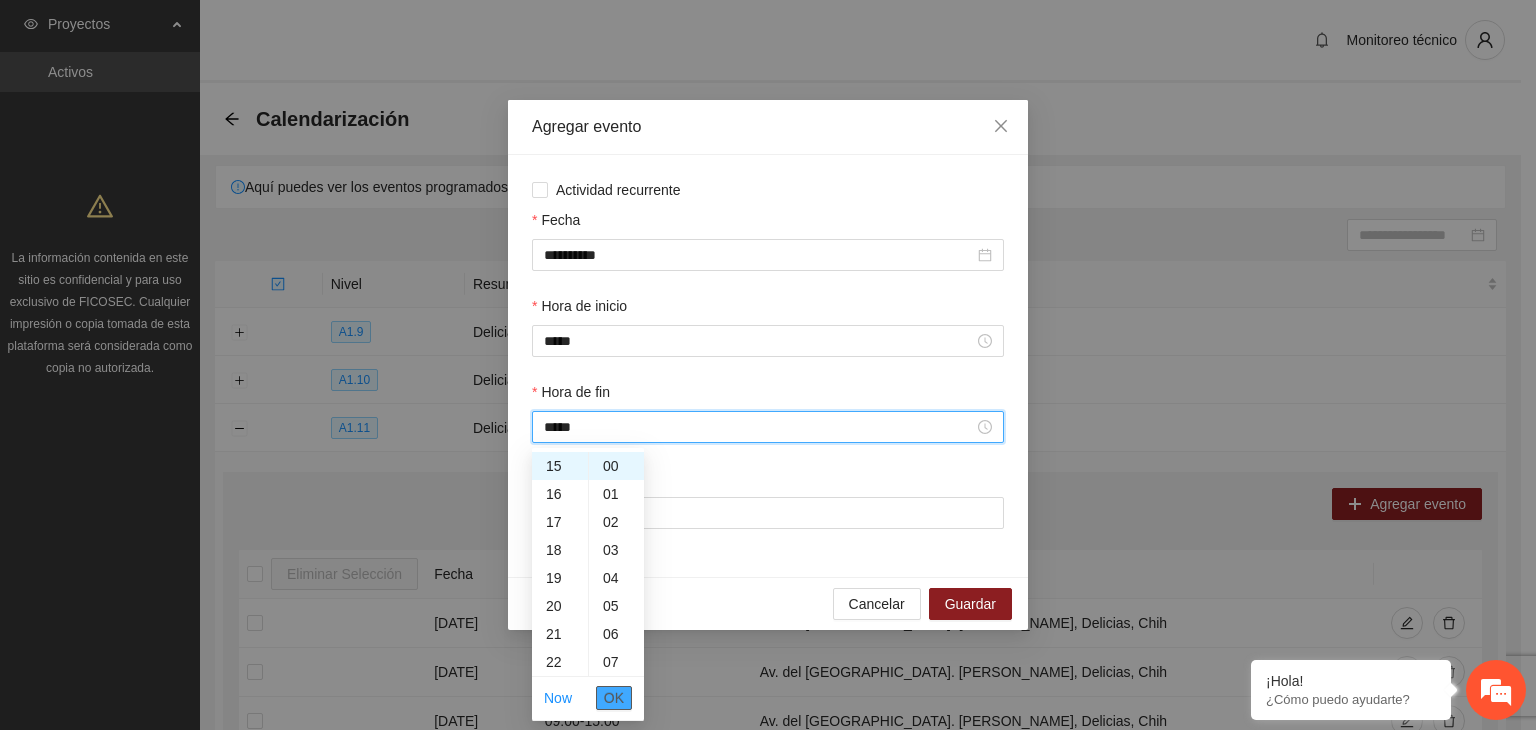 click on "OK" at bounding box center (614, 698) 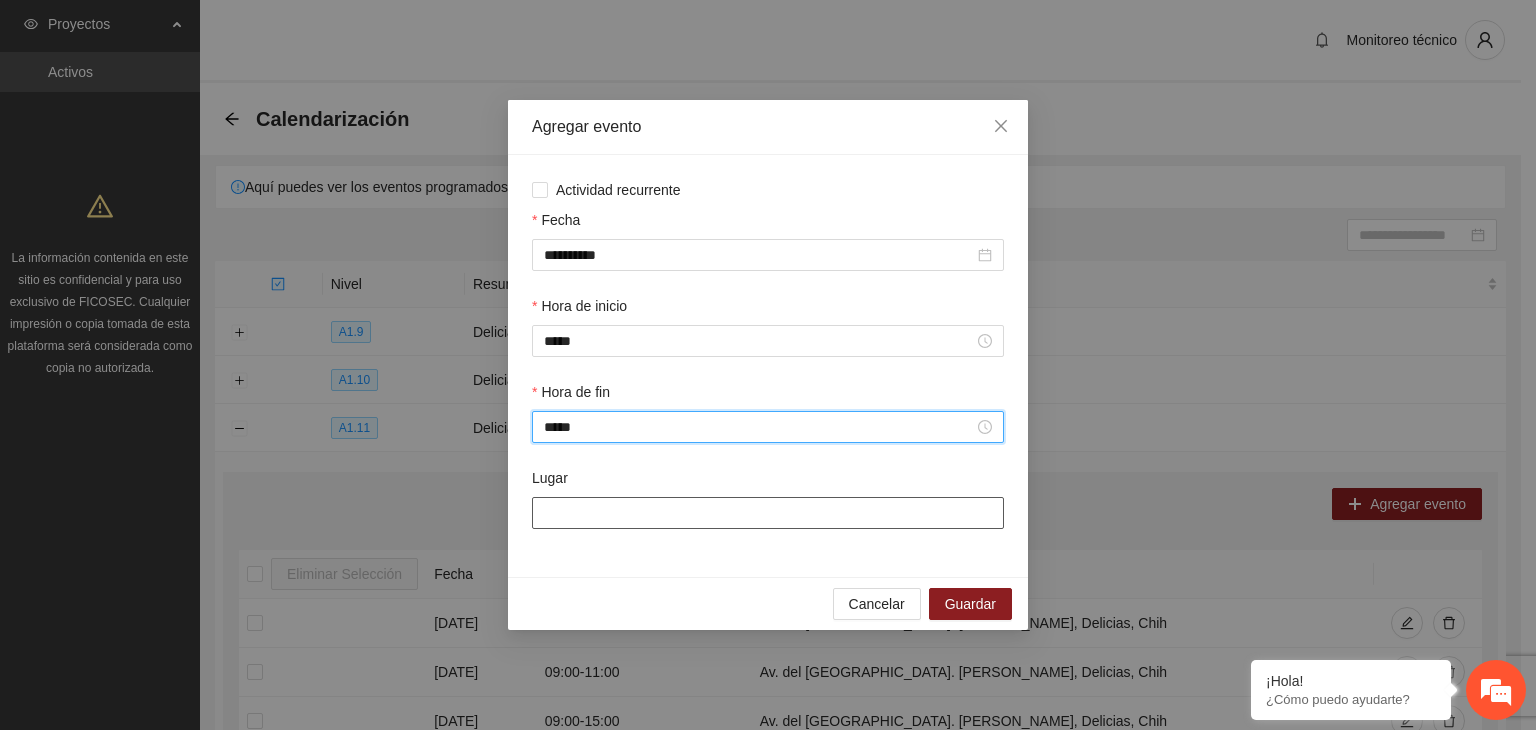 click on "Lugar" at bounding box center (768, 513) 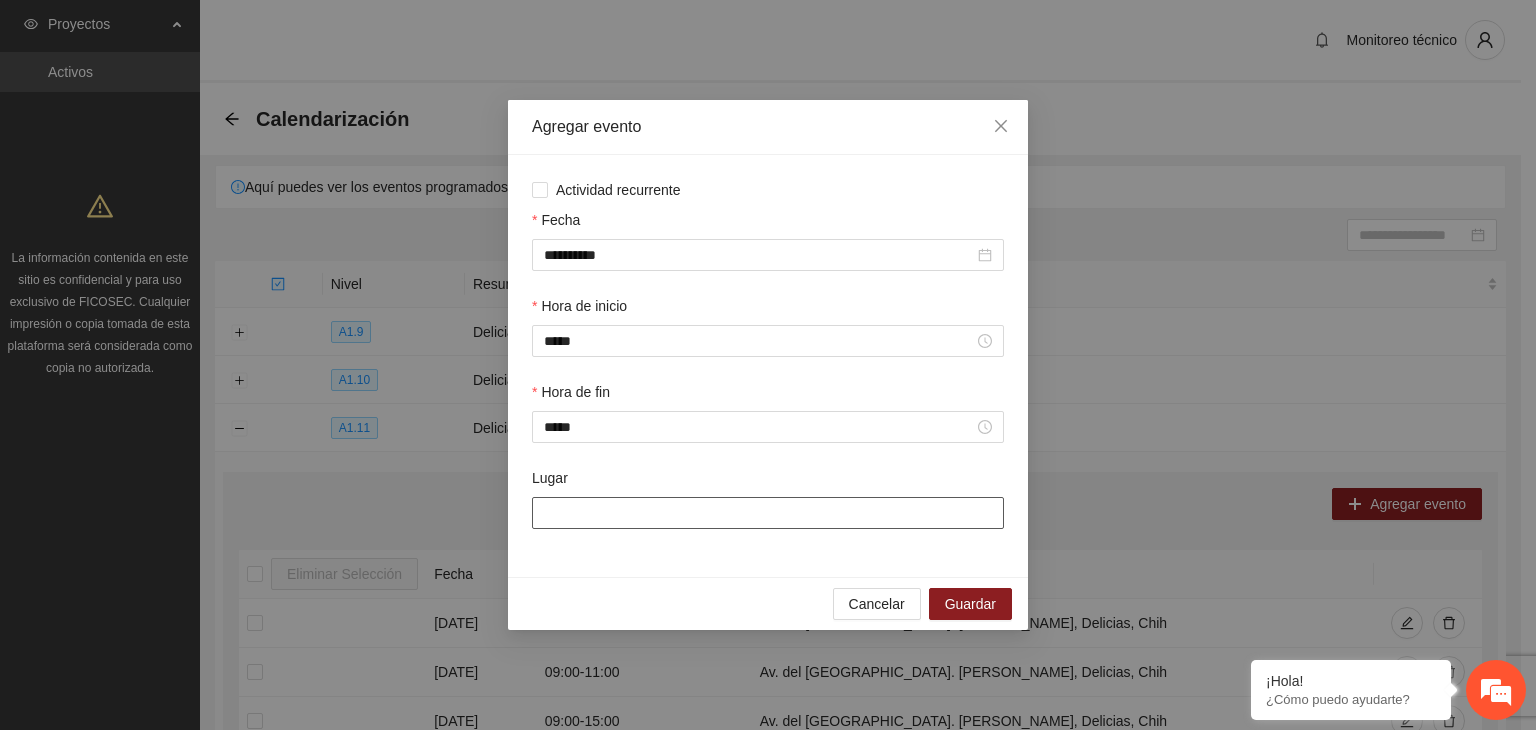 type on "**********" 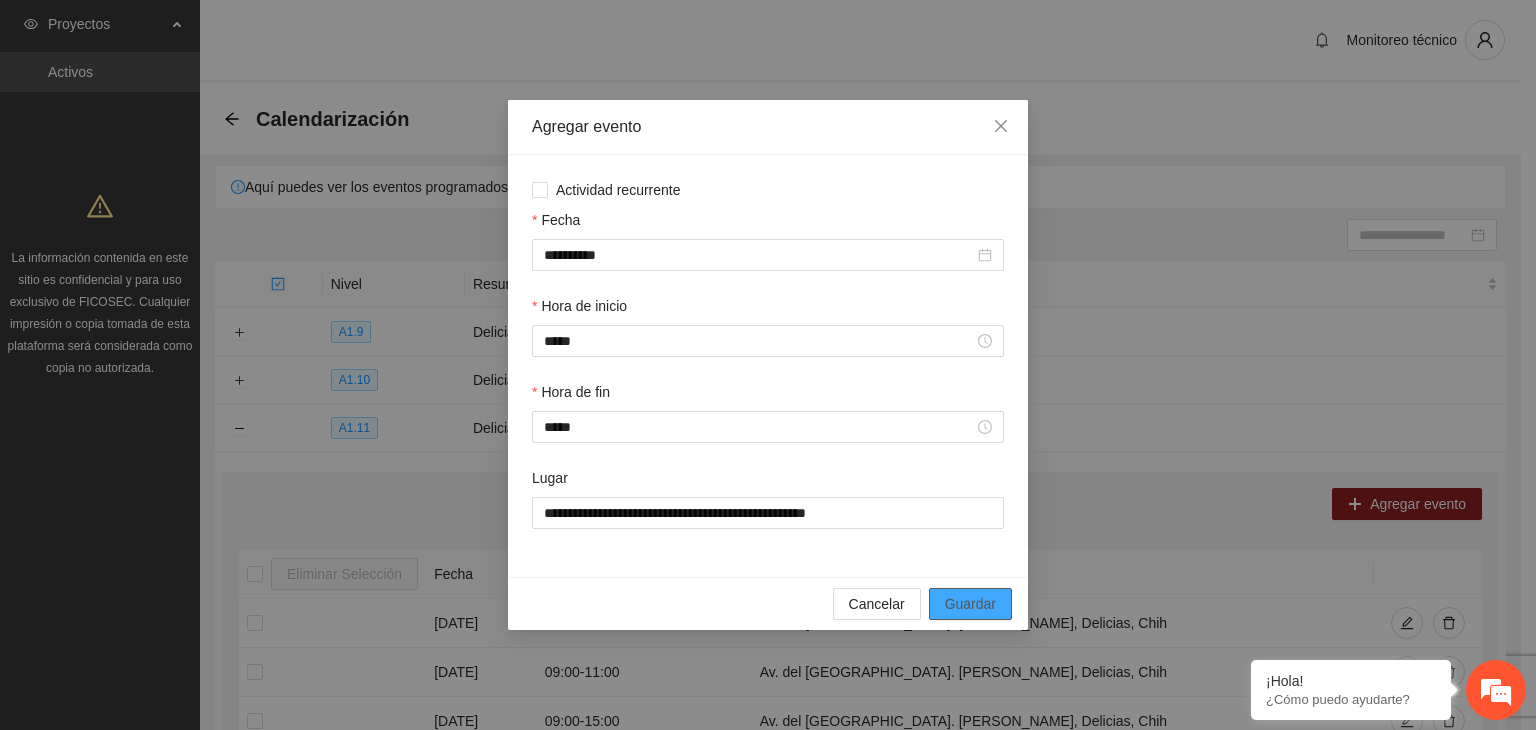 click on "Guardar" at bounding box center [970, 604] 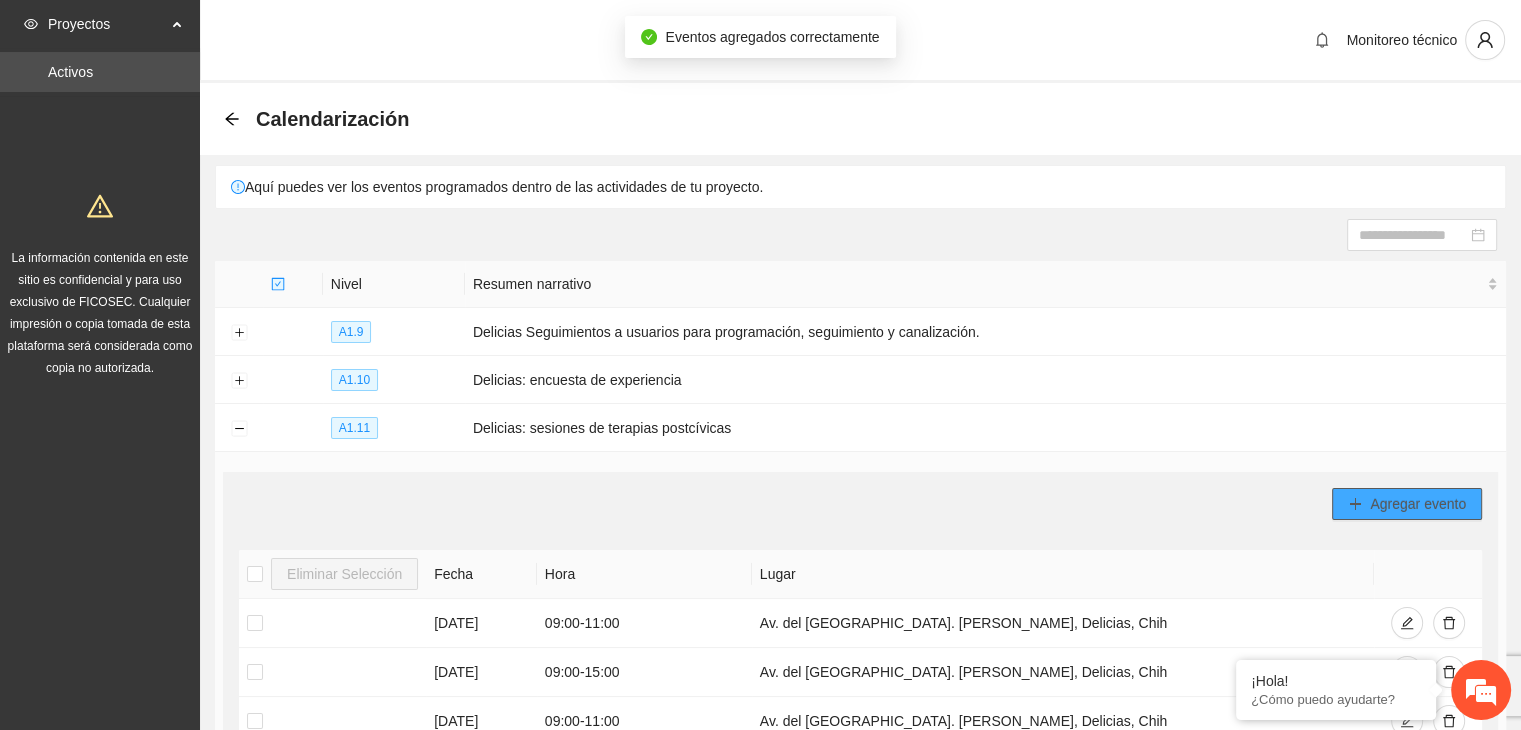 click on "Agregar evento" at bounding box center [1418, 504] 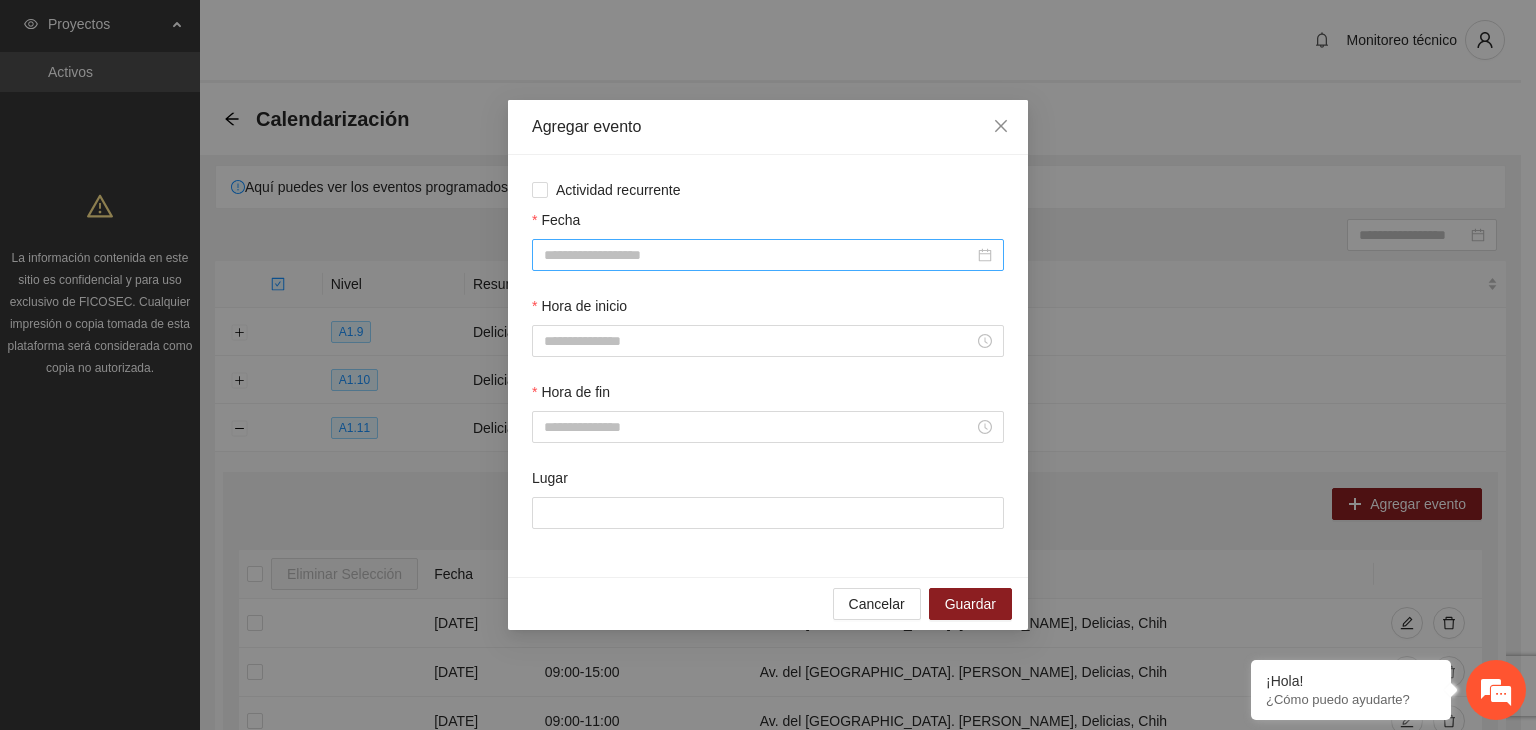 click on "Fecha" at bounding box center [759, 255] 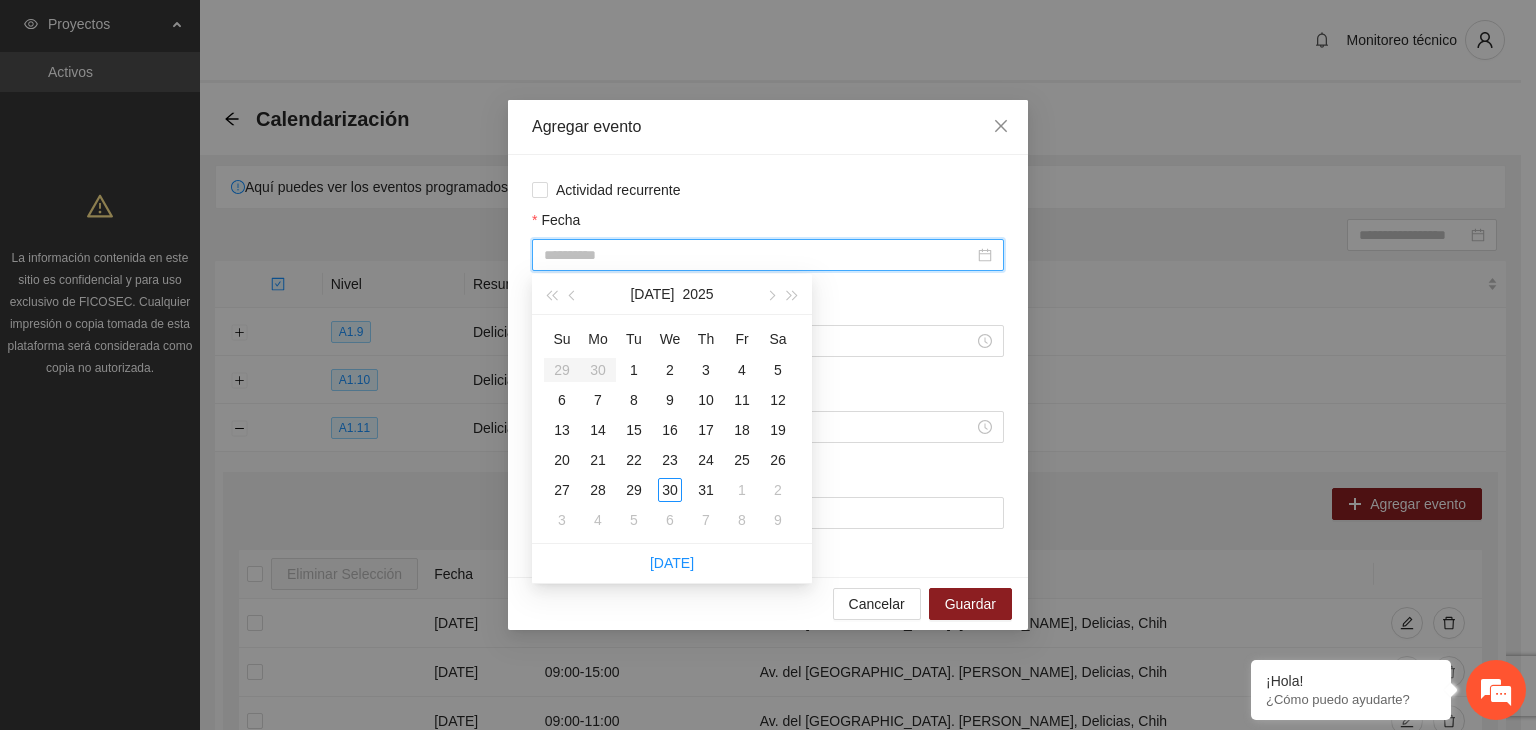type on "**********" 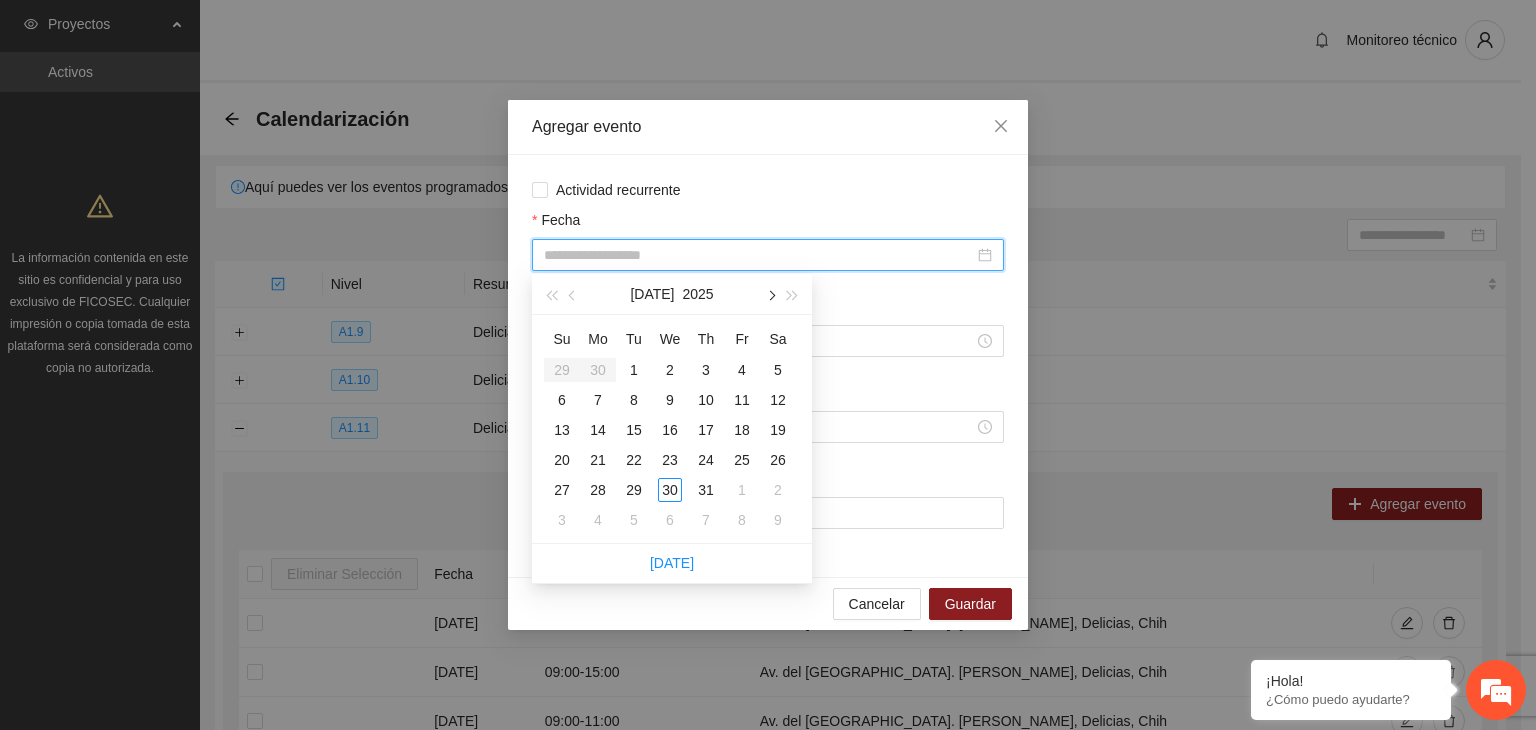 click at bounding box center (770, 294) 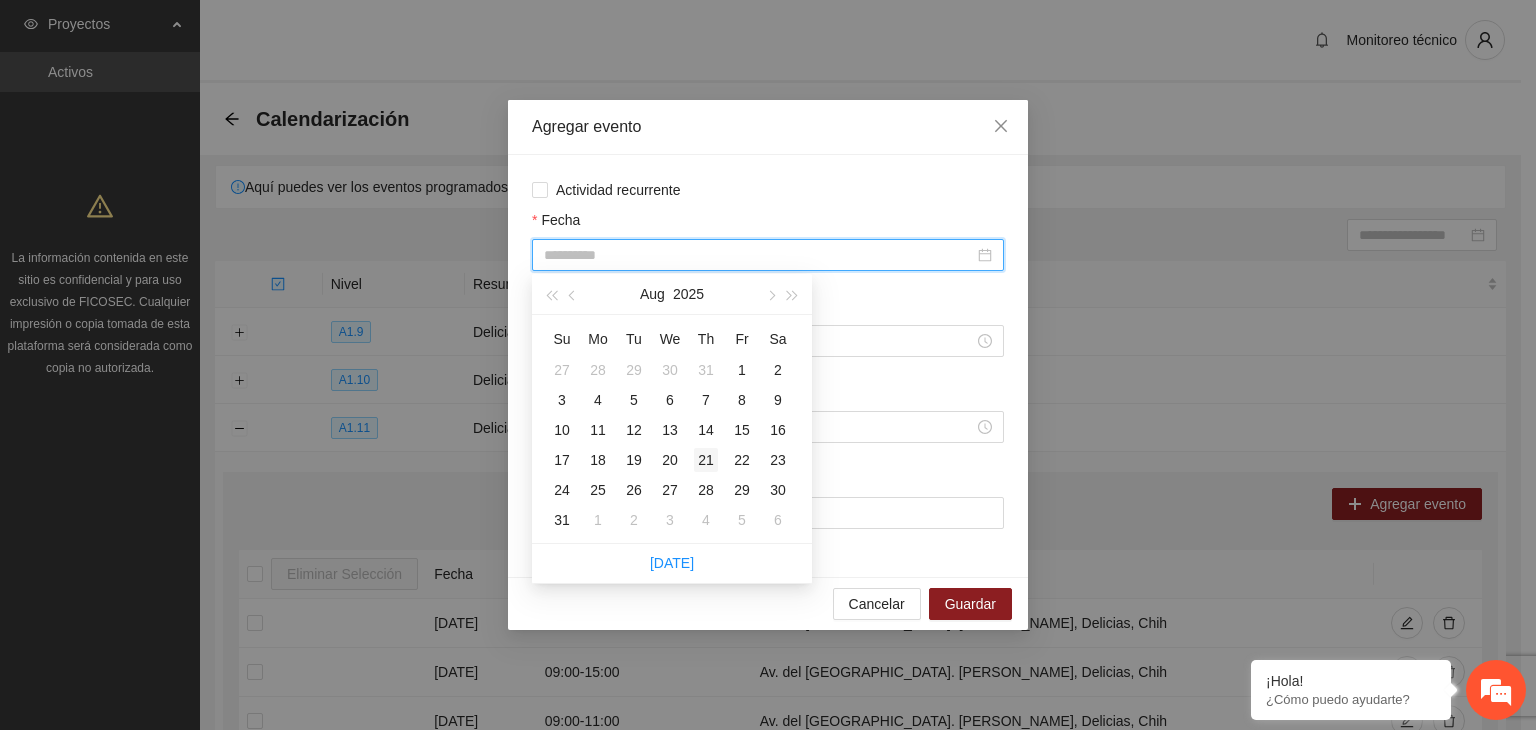 type on "**********" 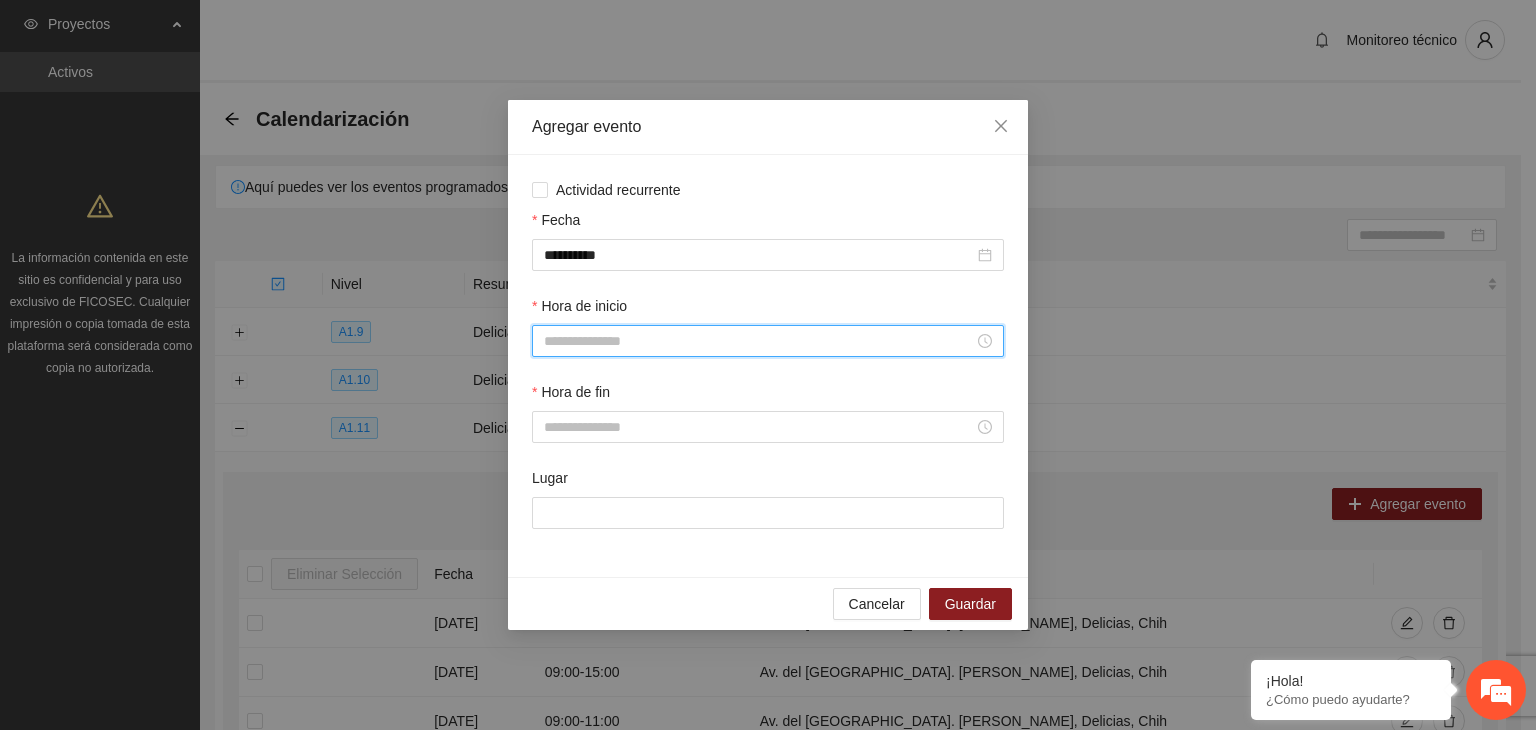 click on "Hora de inicio" at bounding box center (759, 341) 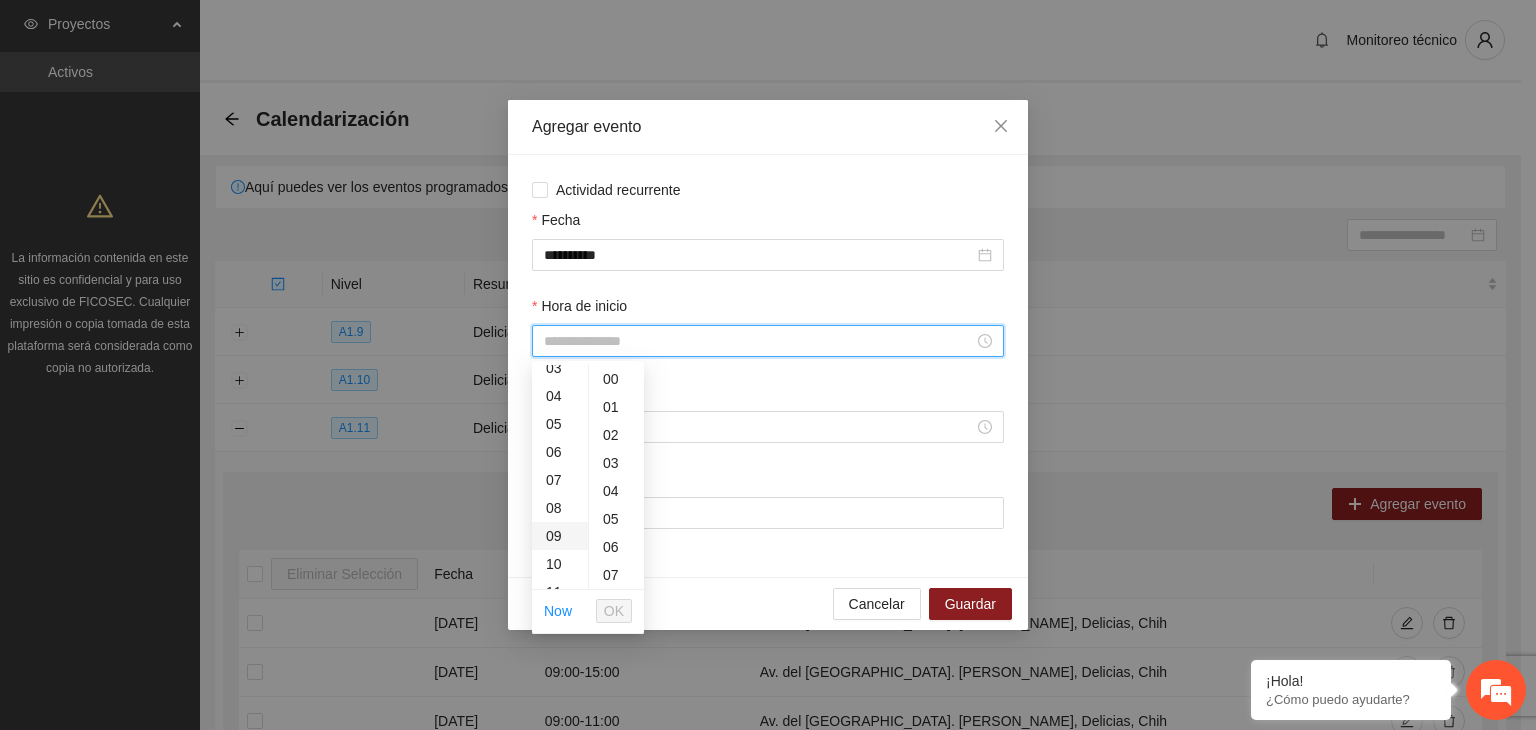 click on "09" at bounding box center [560, 536] 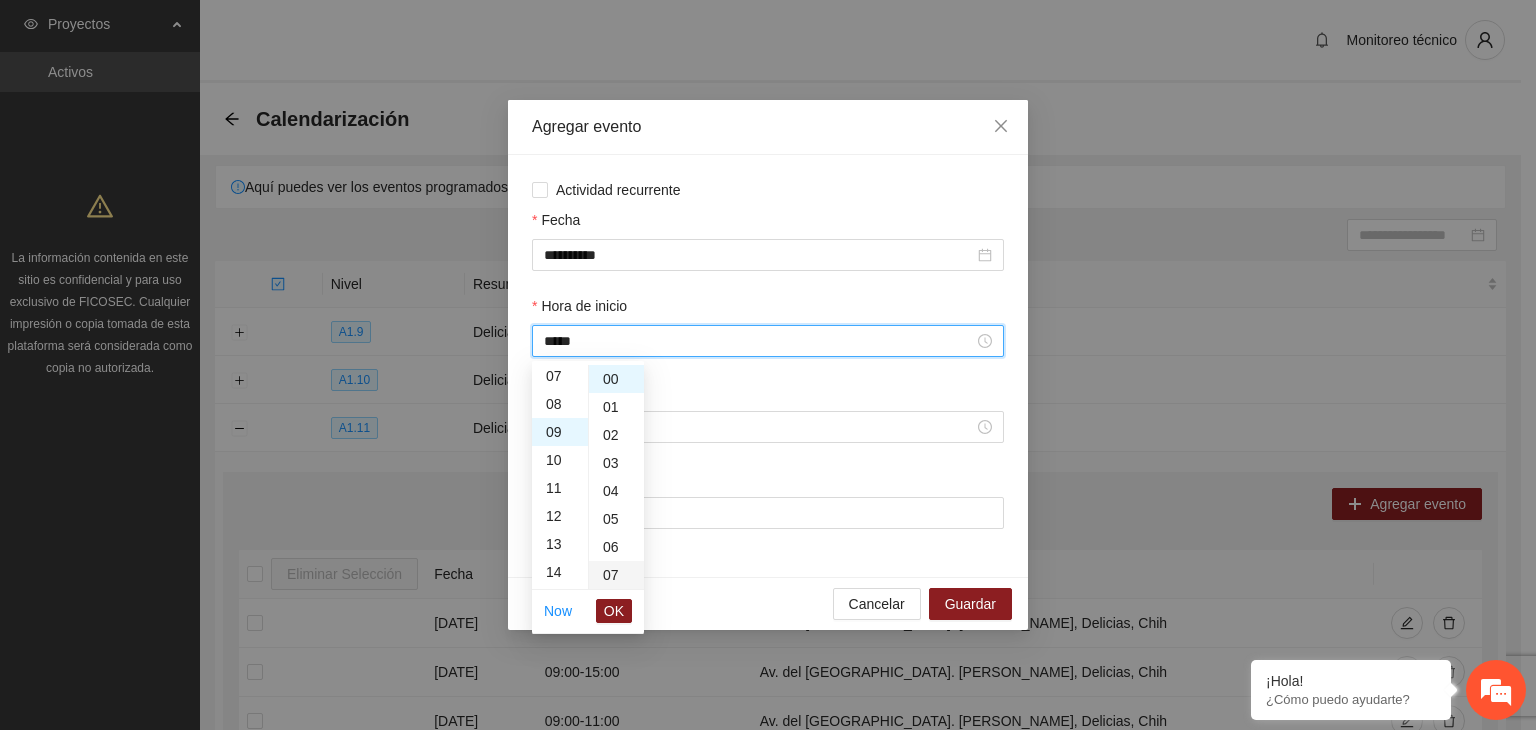 scroll, scrollTop: 252, scrollLeft: 0, axis: vertical 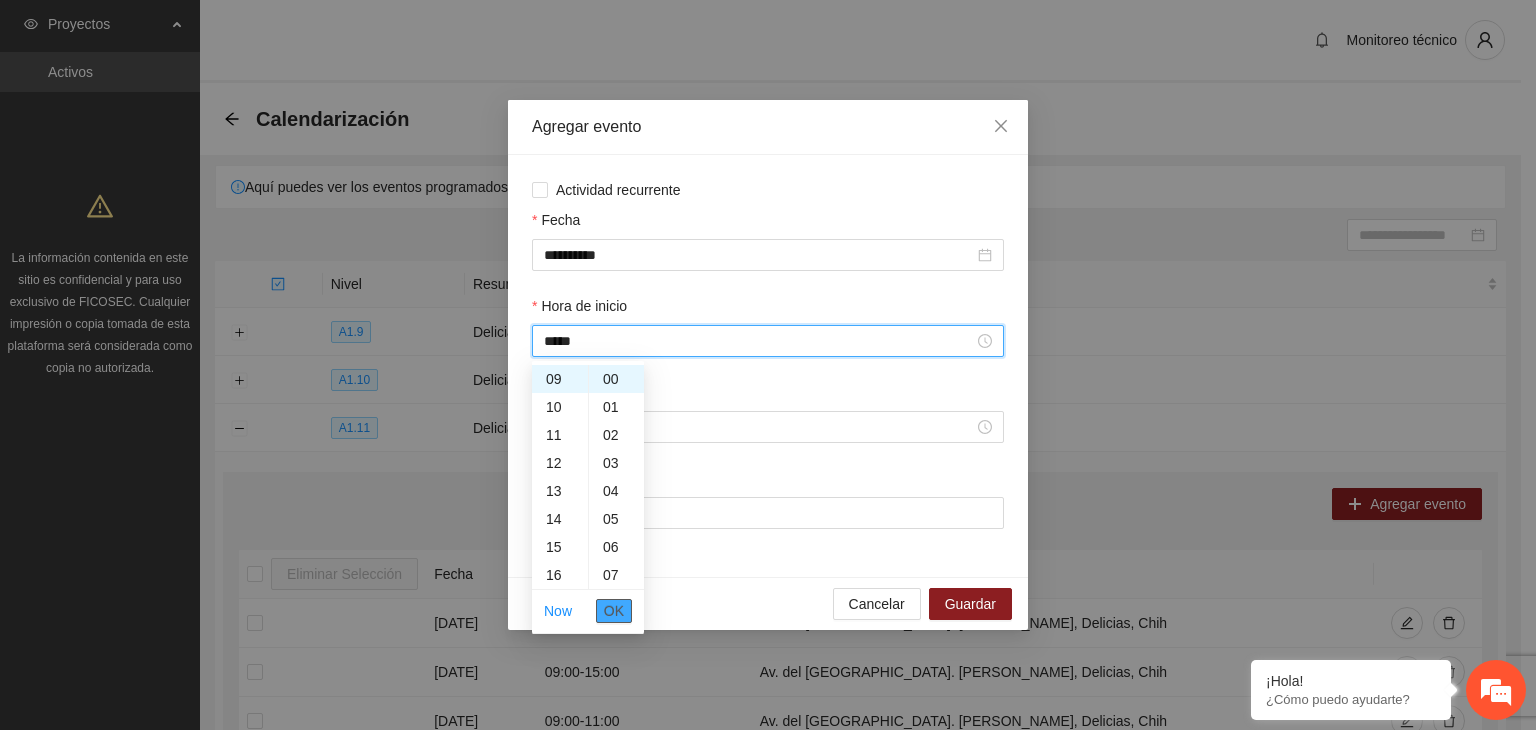 click on "OK" at bounding box center [614, 611] 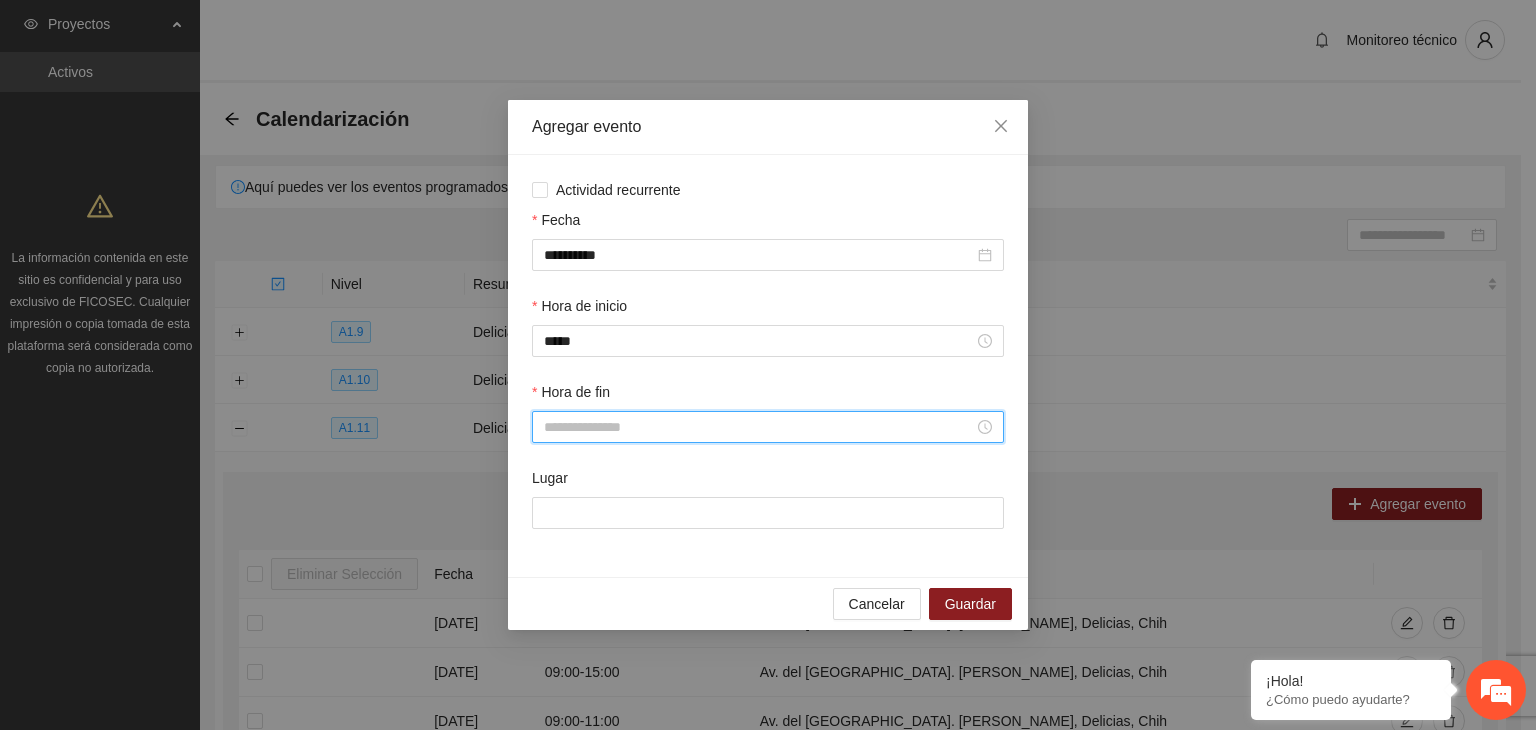 click on "Hora de fin" at bounding box center (759, 427) 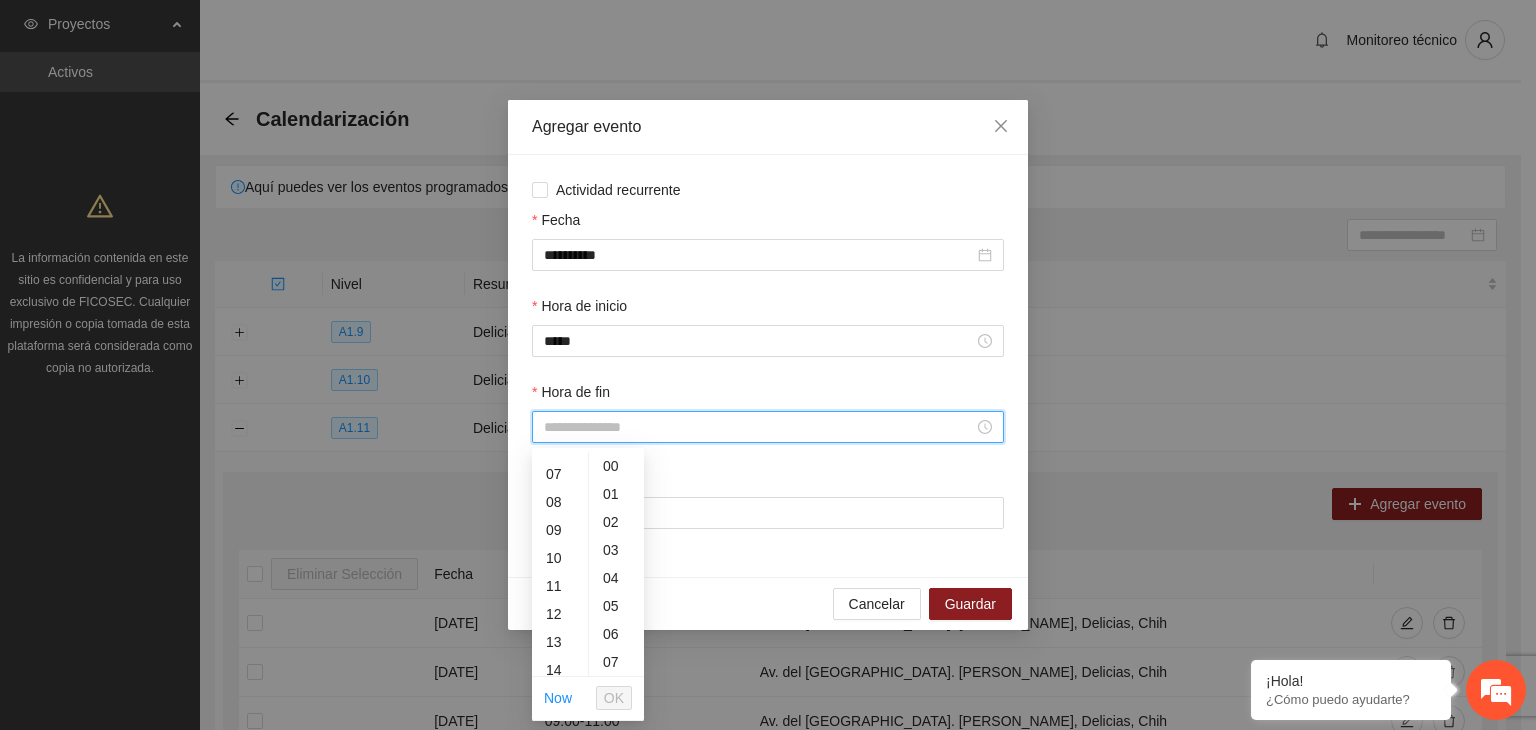 scroll, scrollTop: 208, scrollLeft: 0, axis: vertical 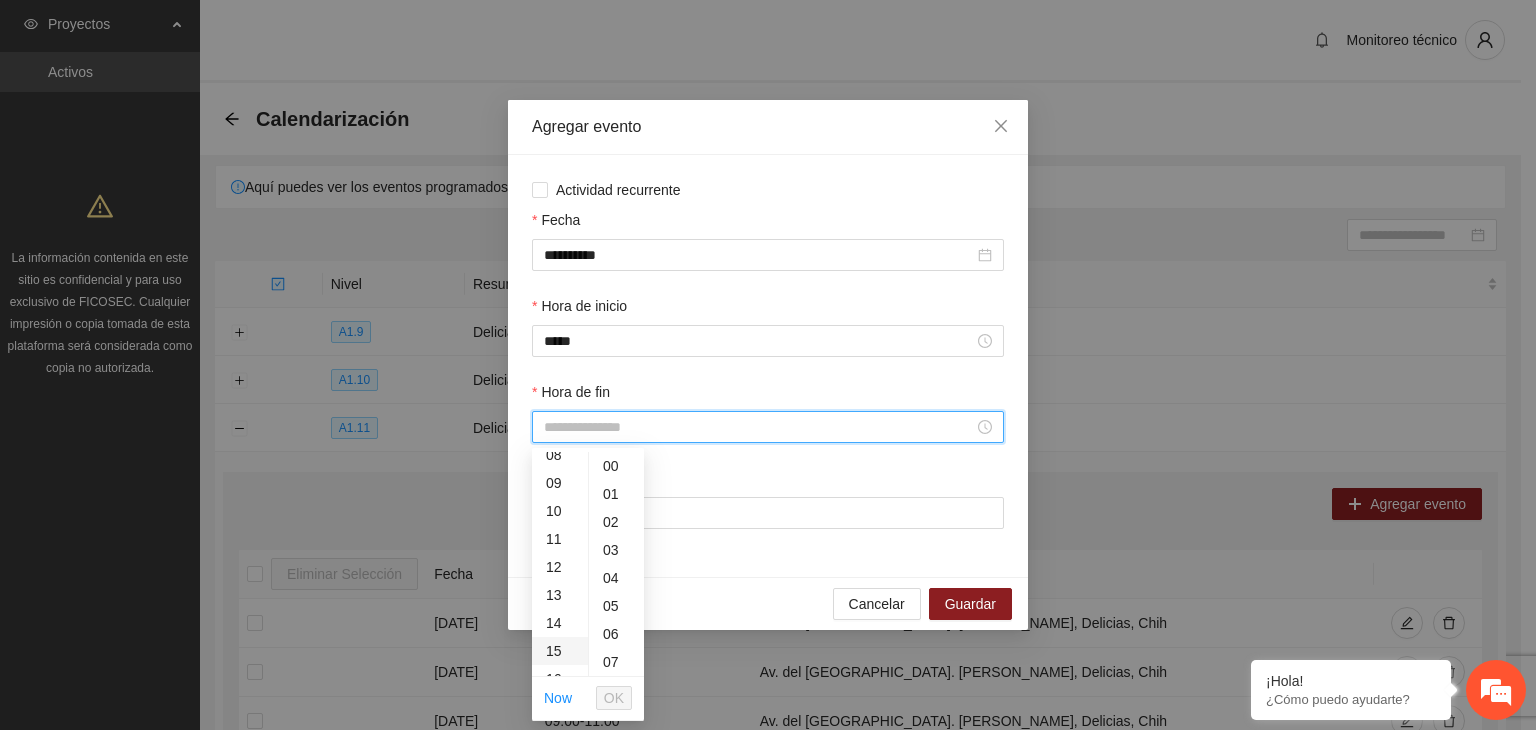click on "15" at bounding box center (560, 651) 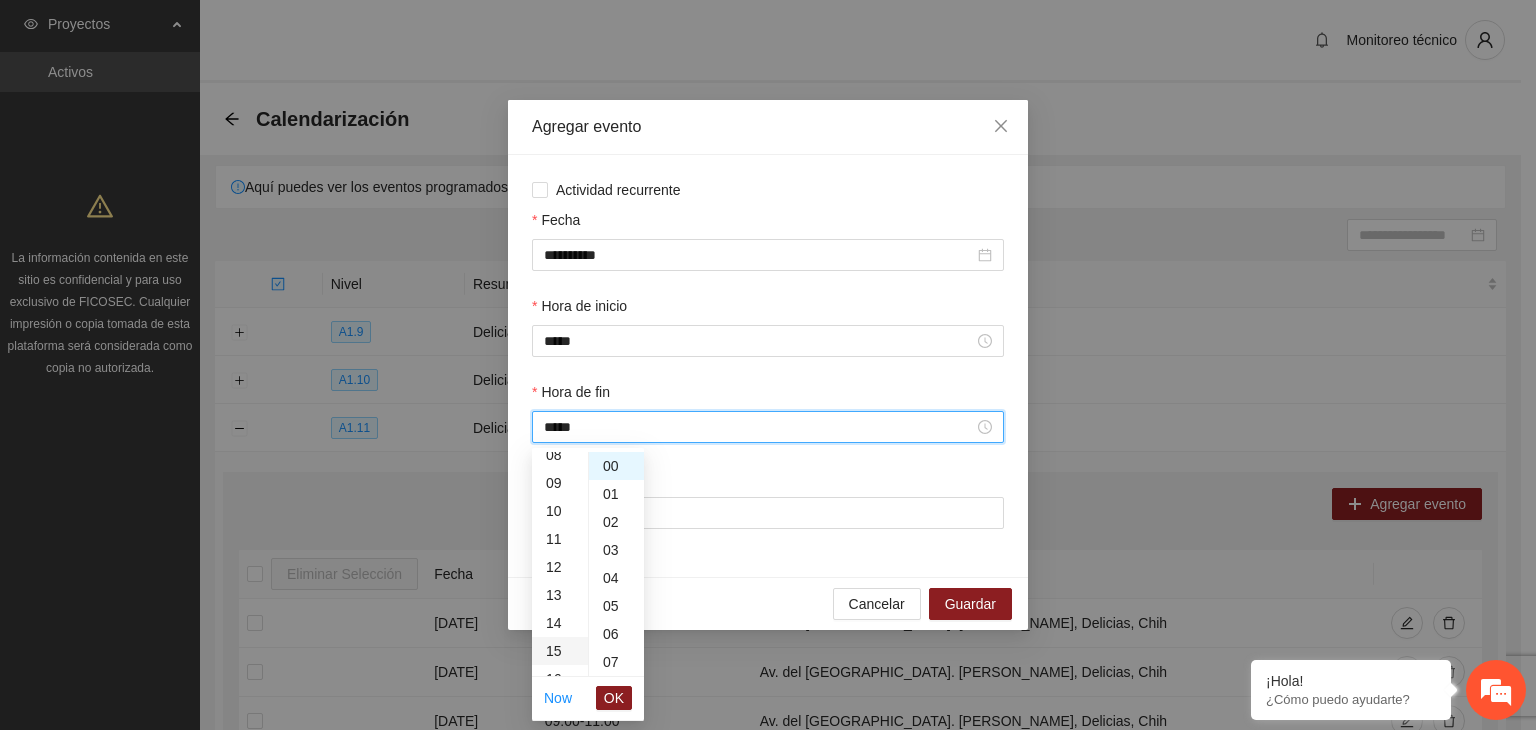 scroll, scrollTop: 420, scrollLeft: 0, axis: vertical 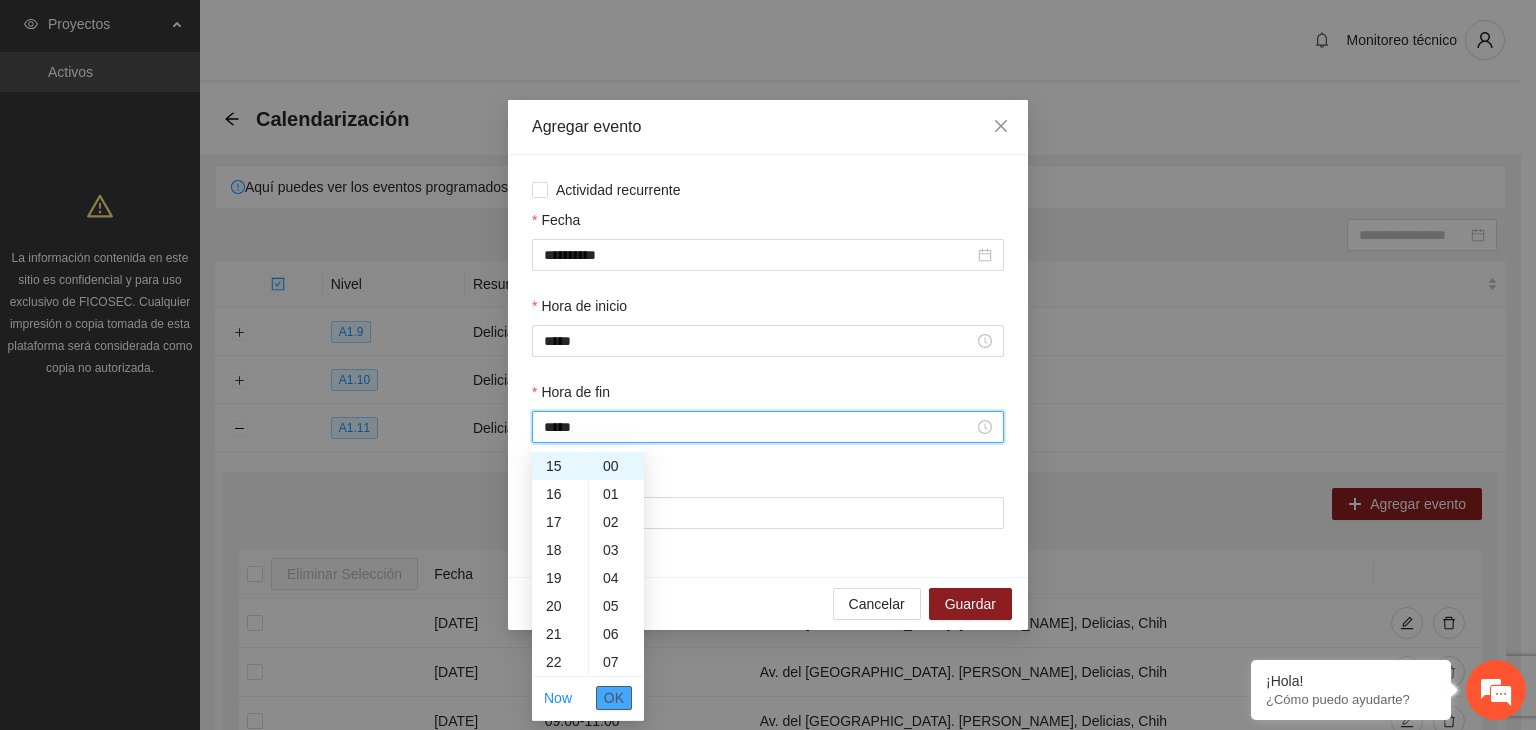 click on "OK" at bounding box center [614, 698] 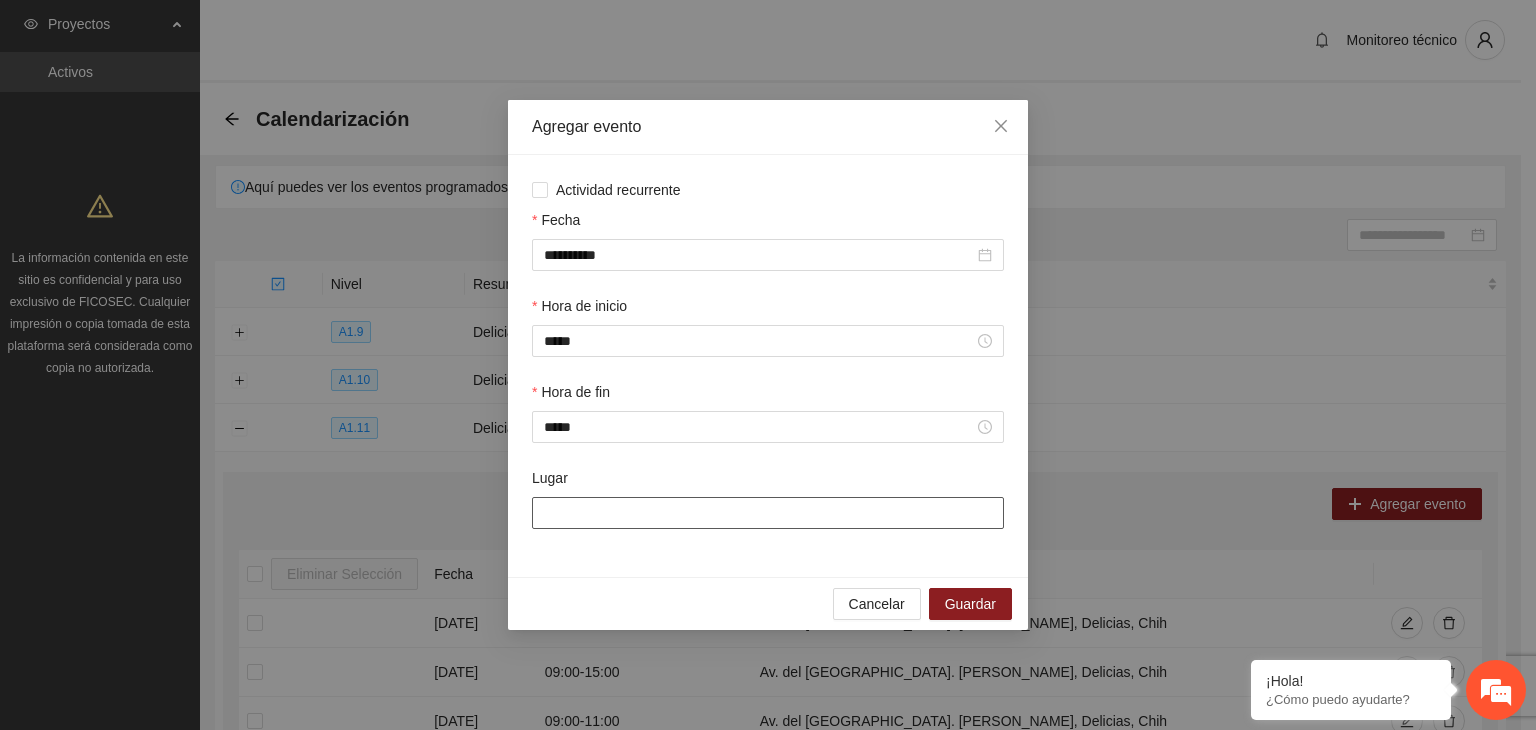 click on "Lugar" at bounding box center (768, 513) 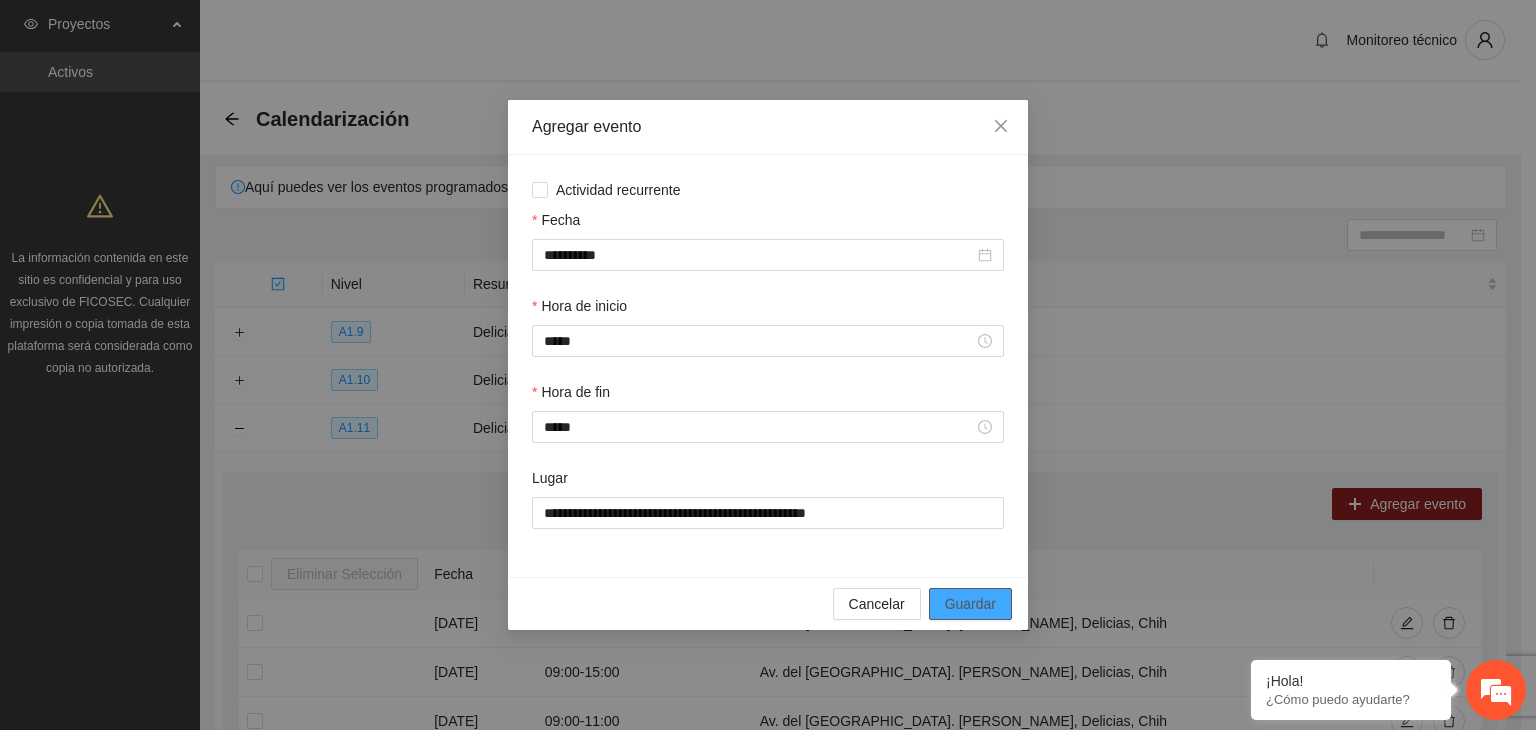click on "Guardar" at bounding box center (970, 604) 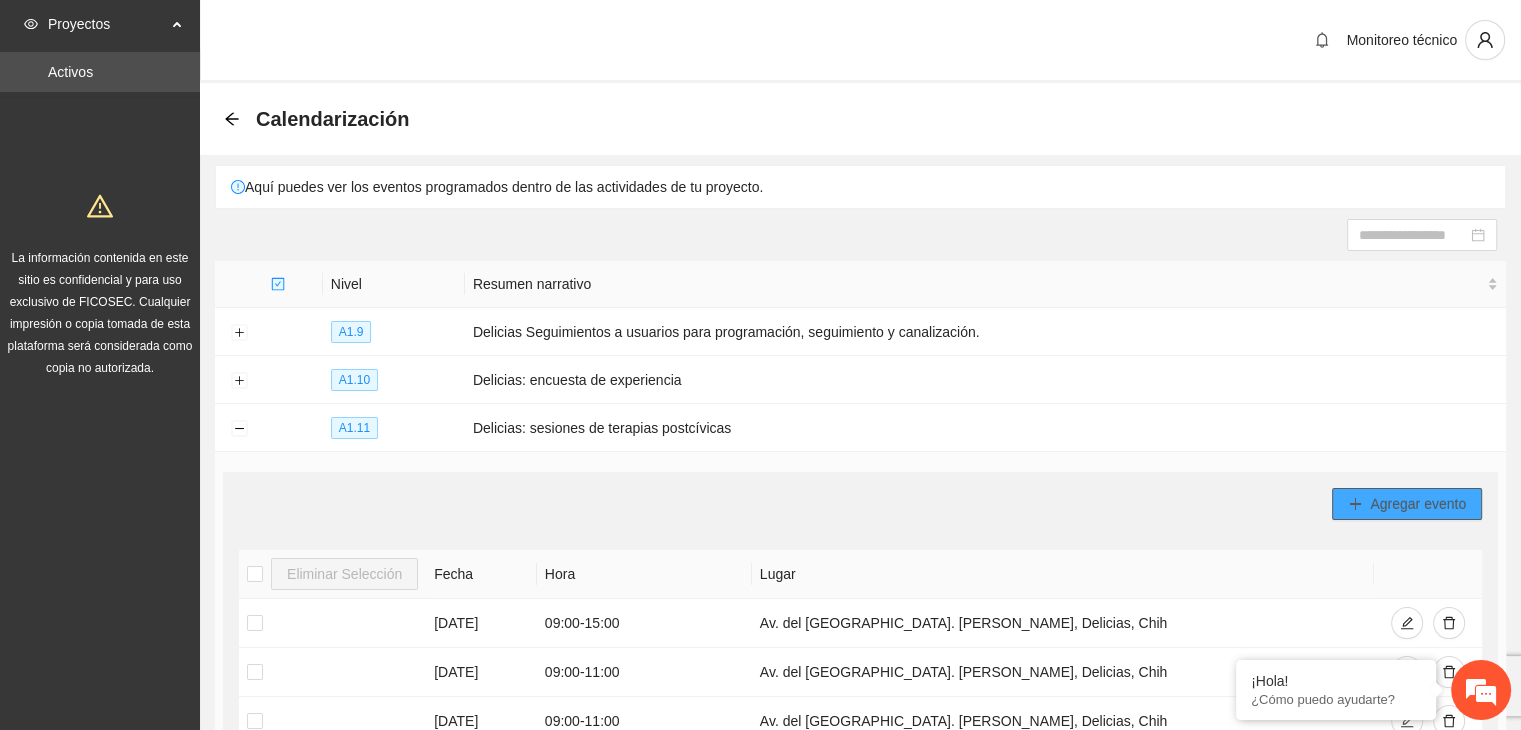click on "Agregar evento" at bounding box center (1407, 504) 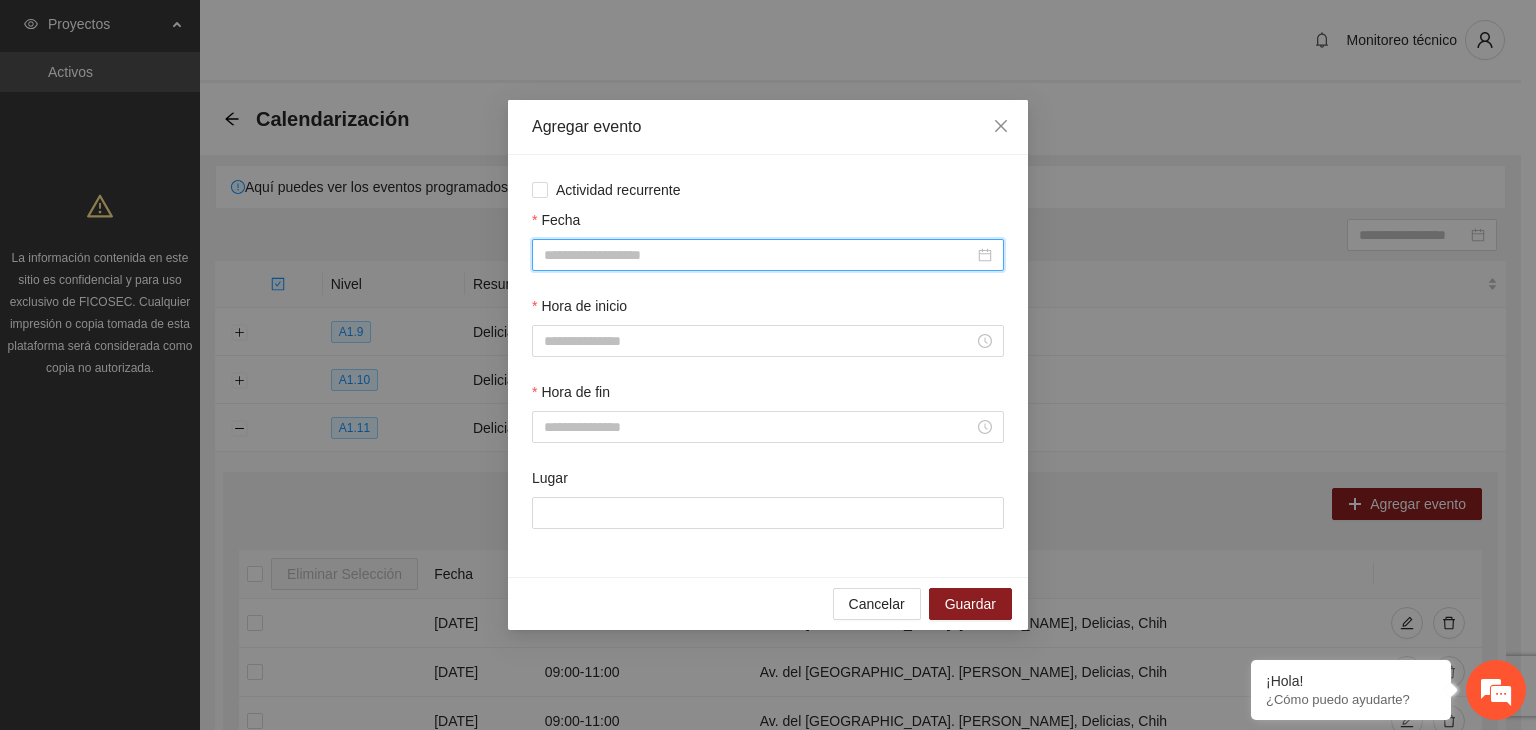 click on "Fecha" at bounding box center (759, 255) 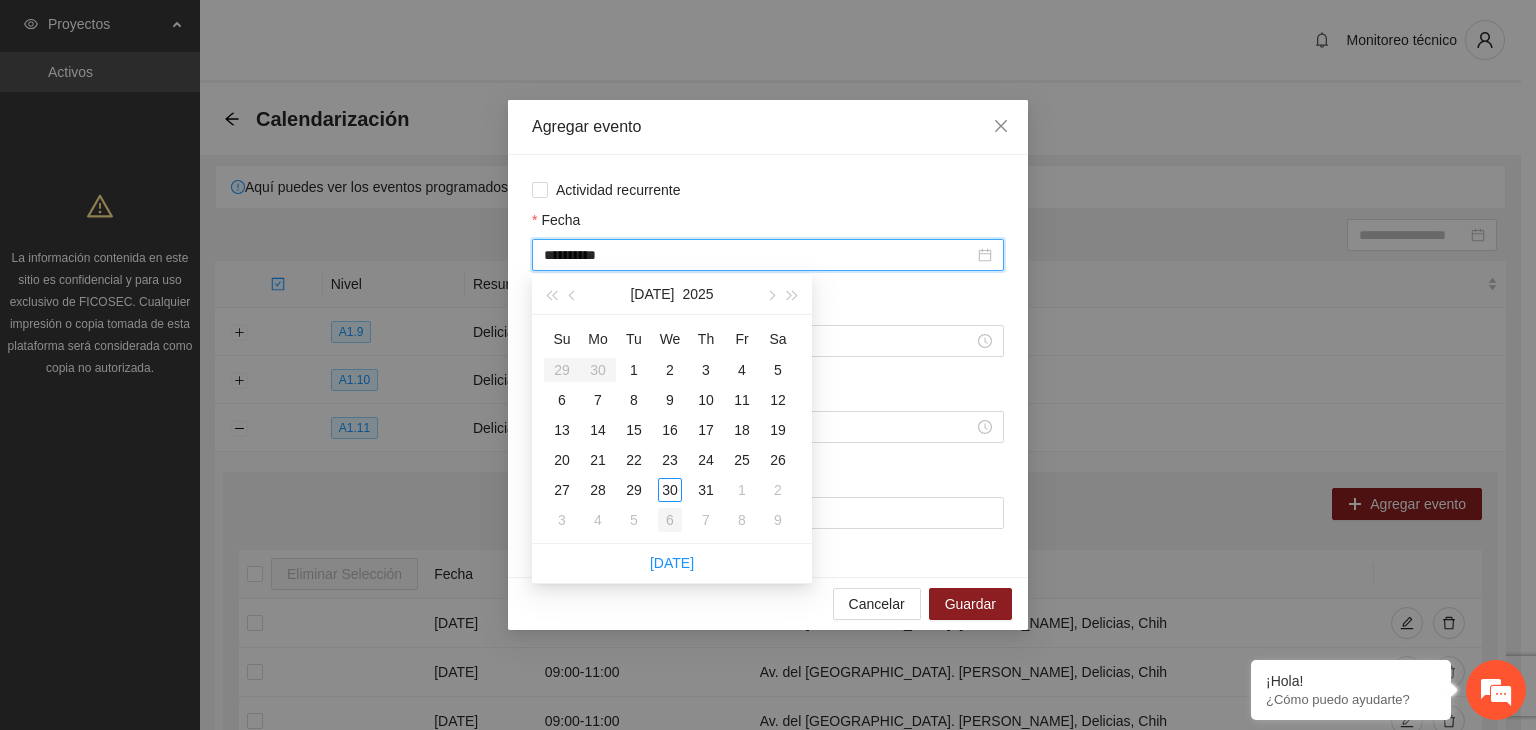 type on "**********" 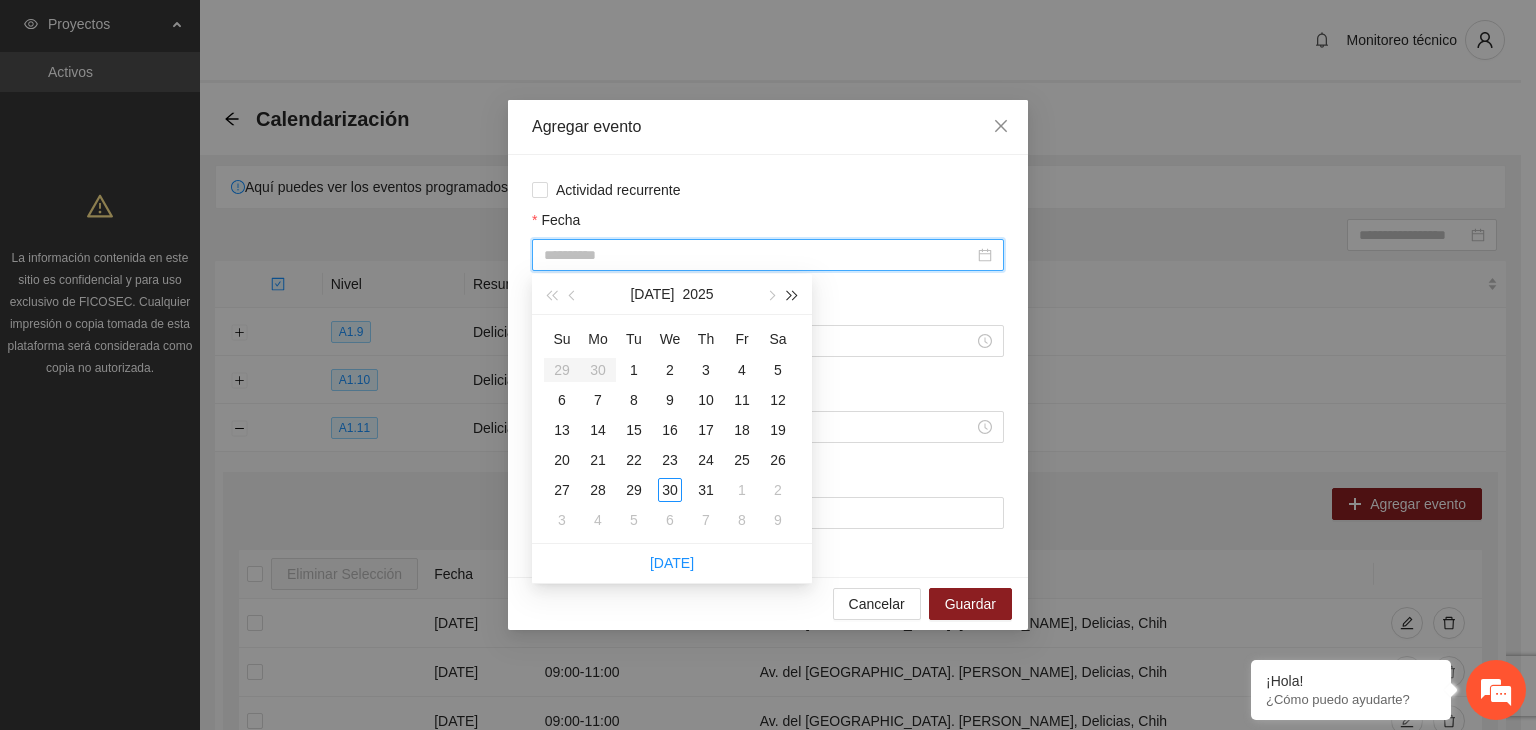 type on "**********" 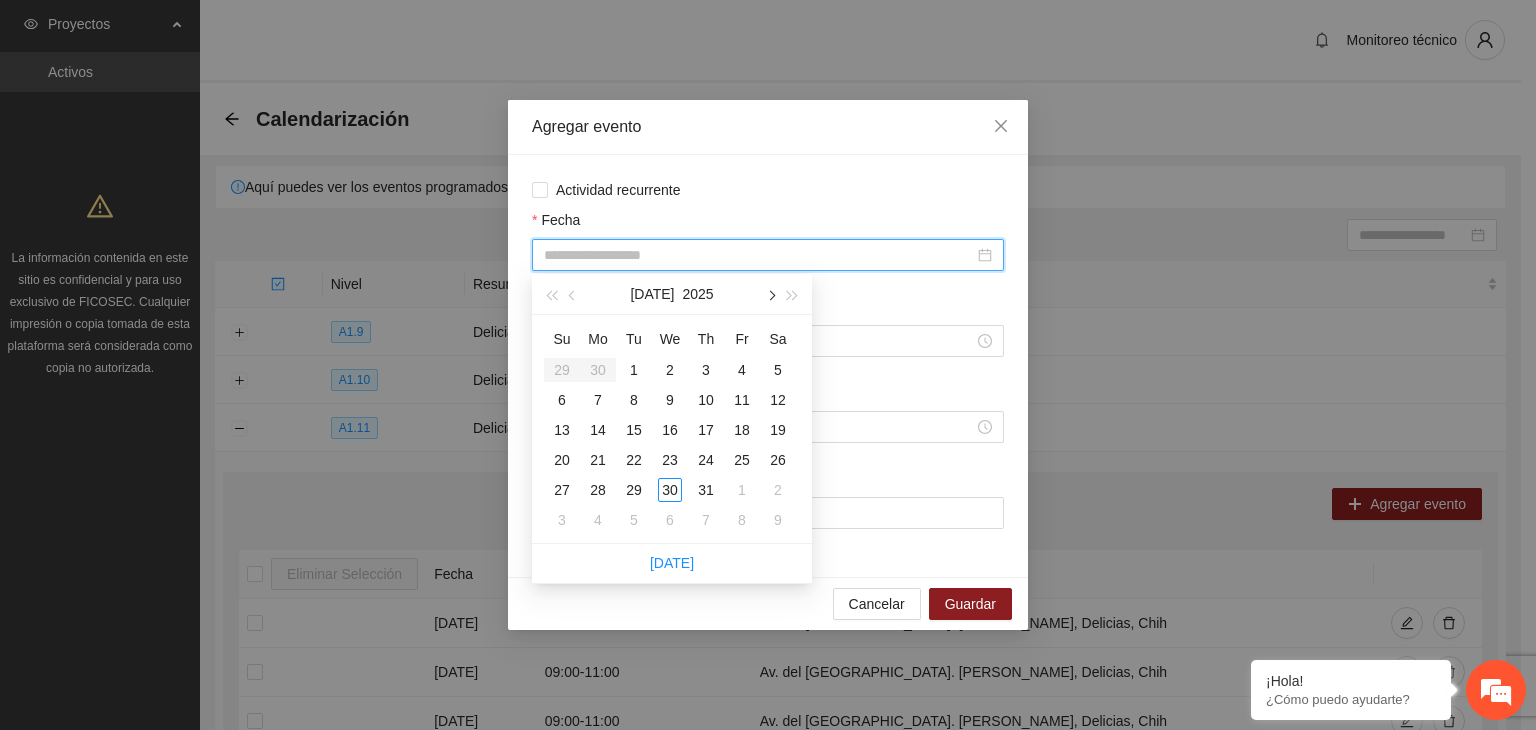 click at bounding box center (770, 296) 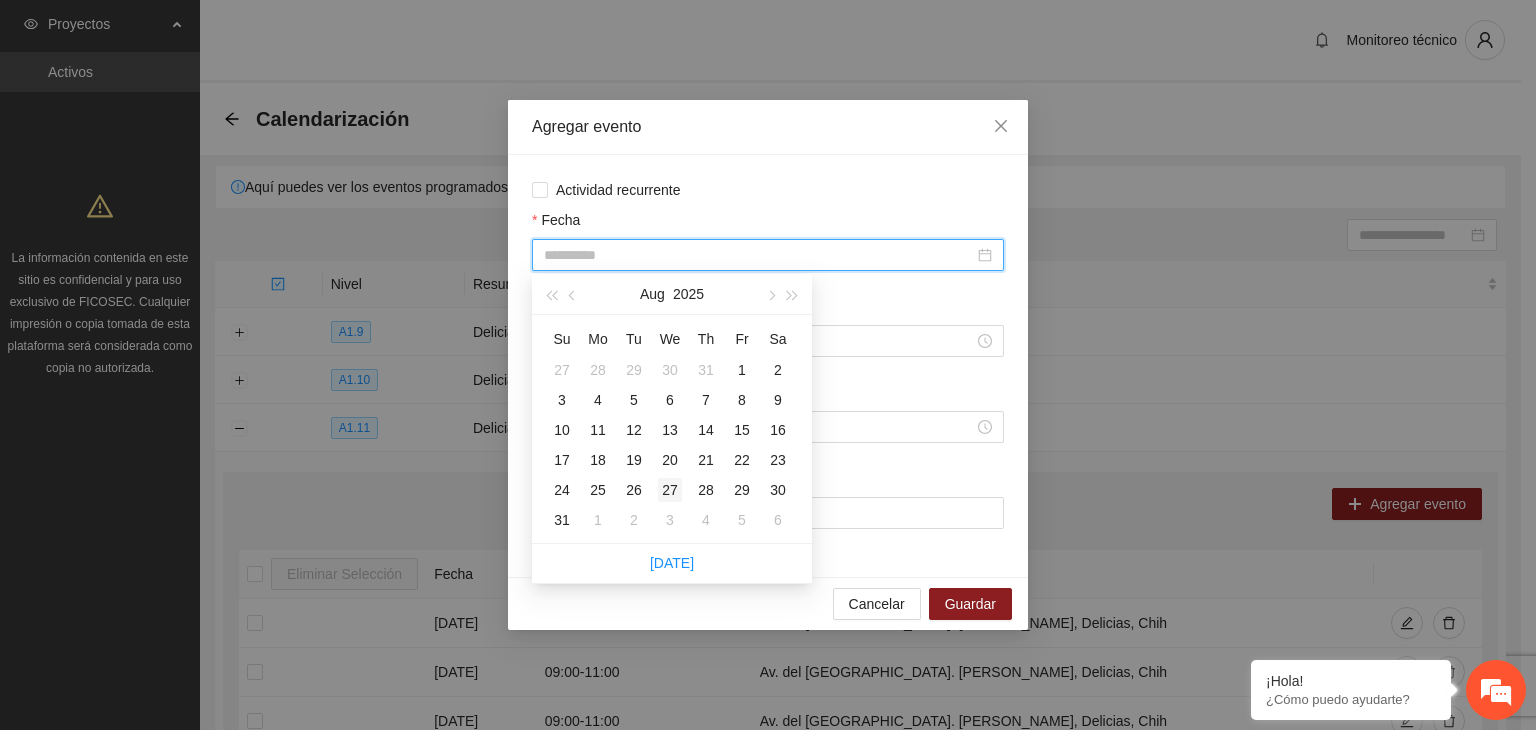 type on "**********" 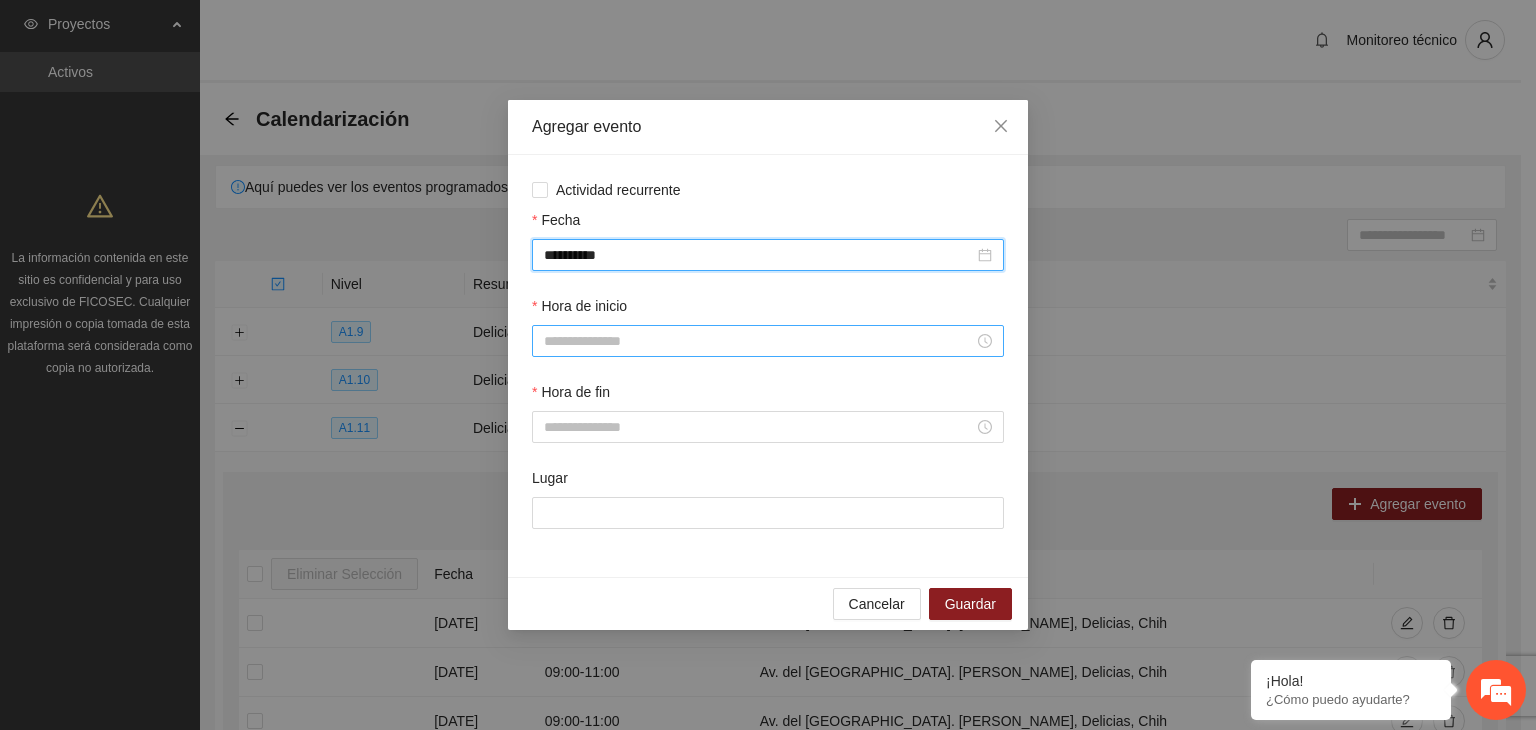 click on "Hora de inicio" at bounding box center [759, 341] 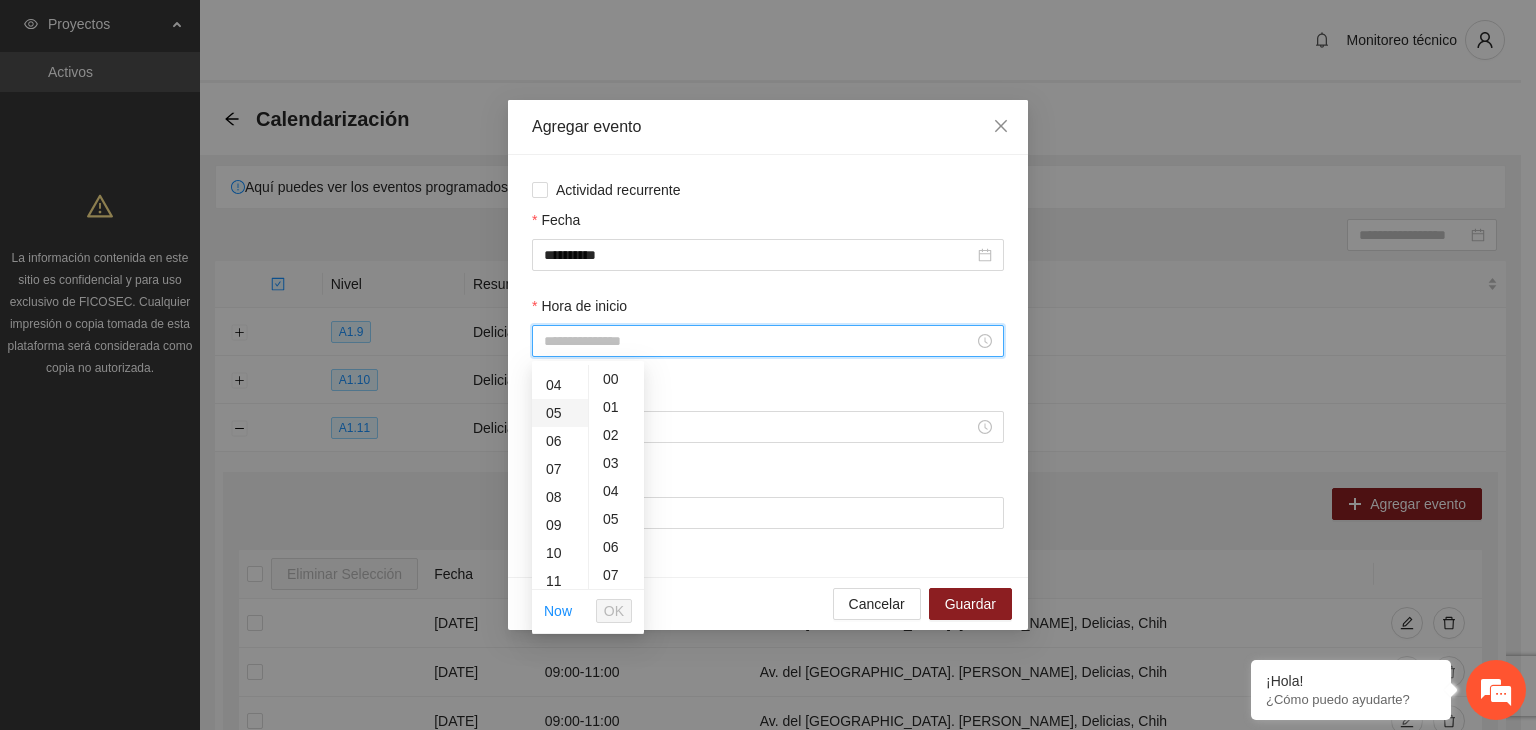 click on "09" at bounding box center (560, 525) 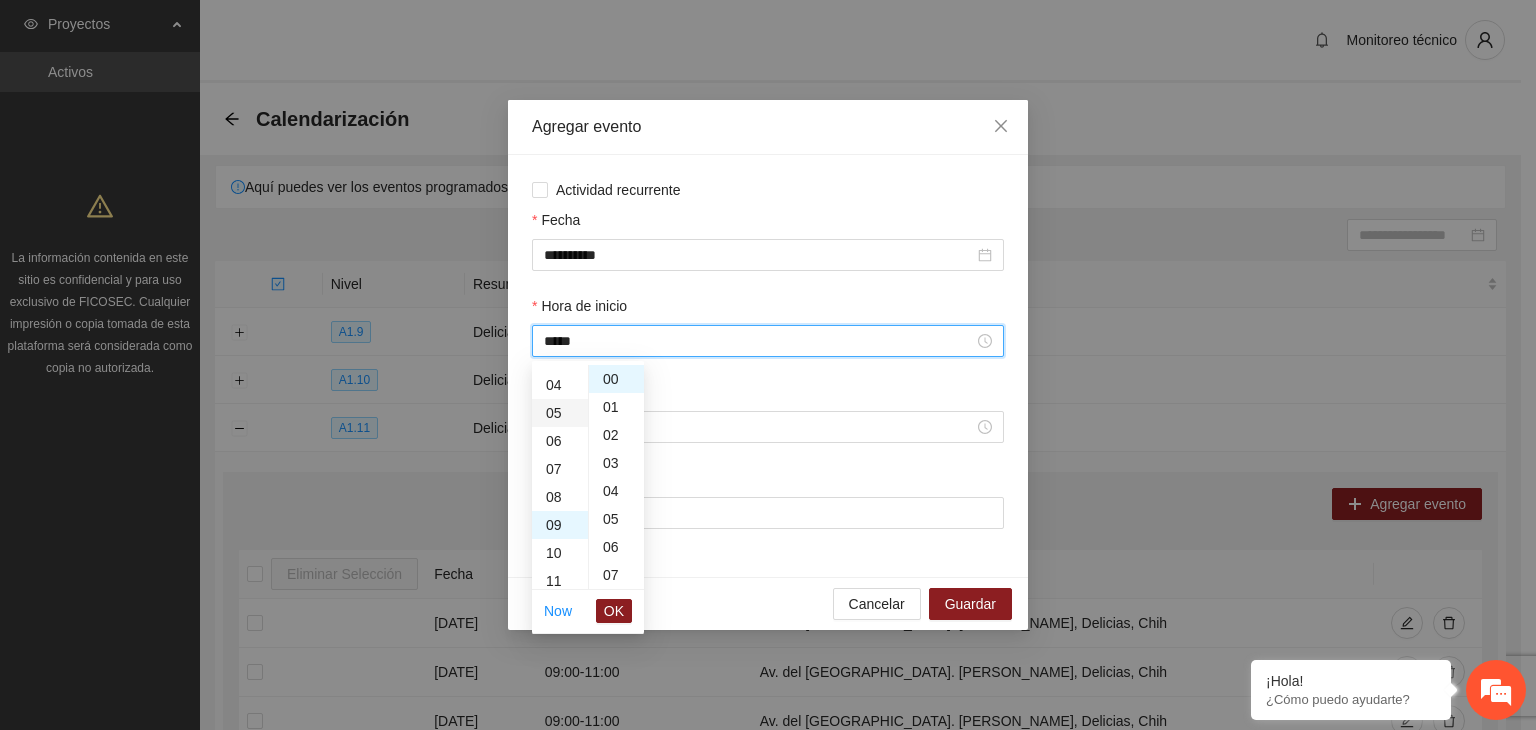 scroll, scrollTop: 252, scrollLeft: 0, axis: vertical 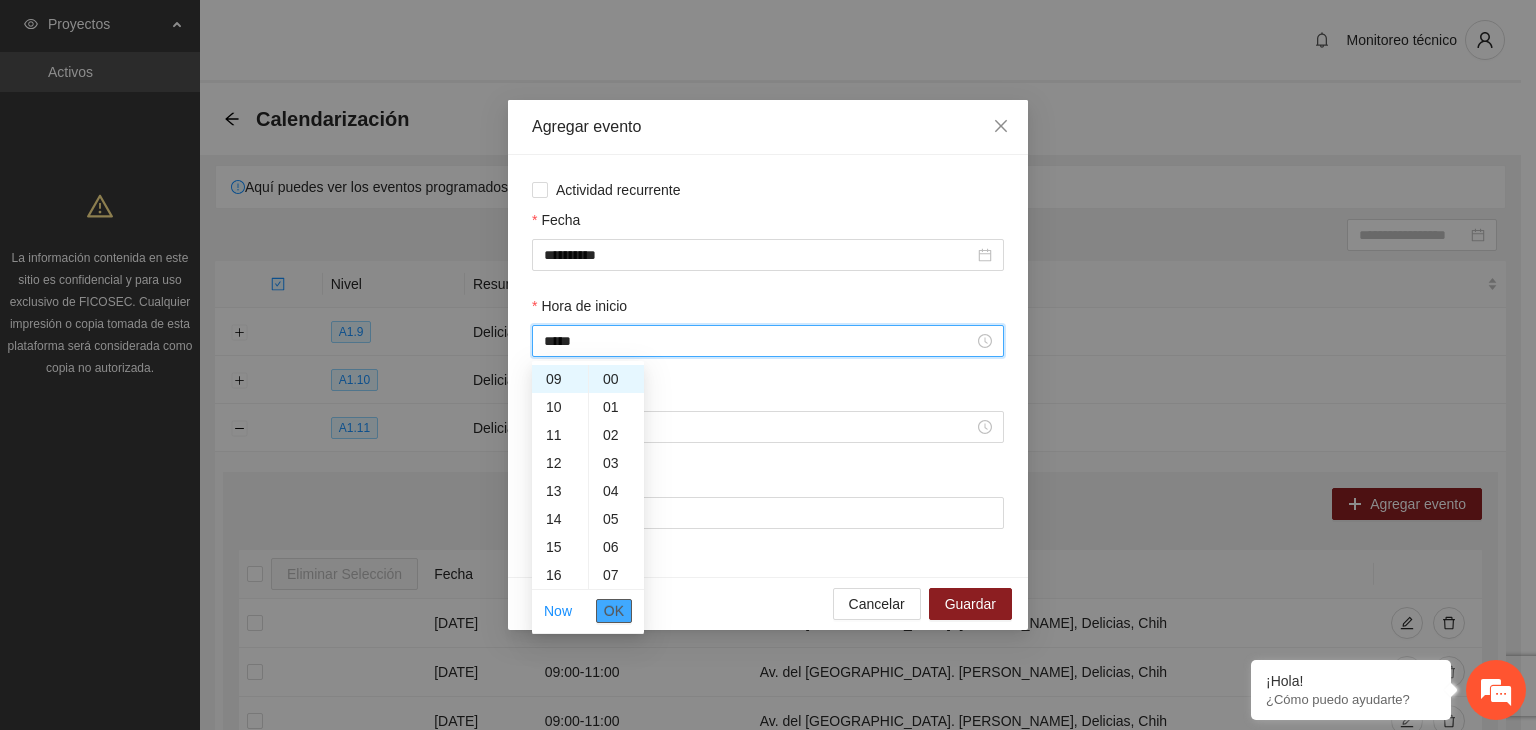 click on "OK" at bounding box center (614, 611) 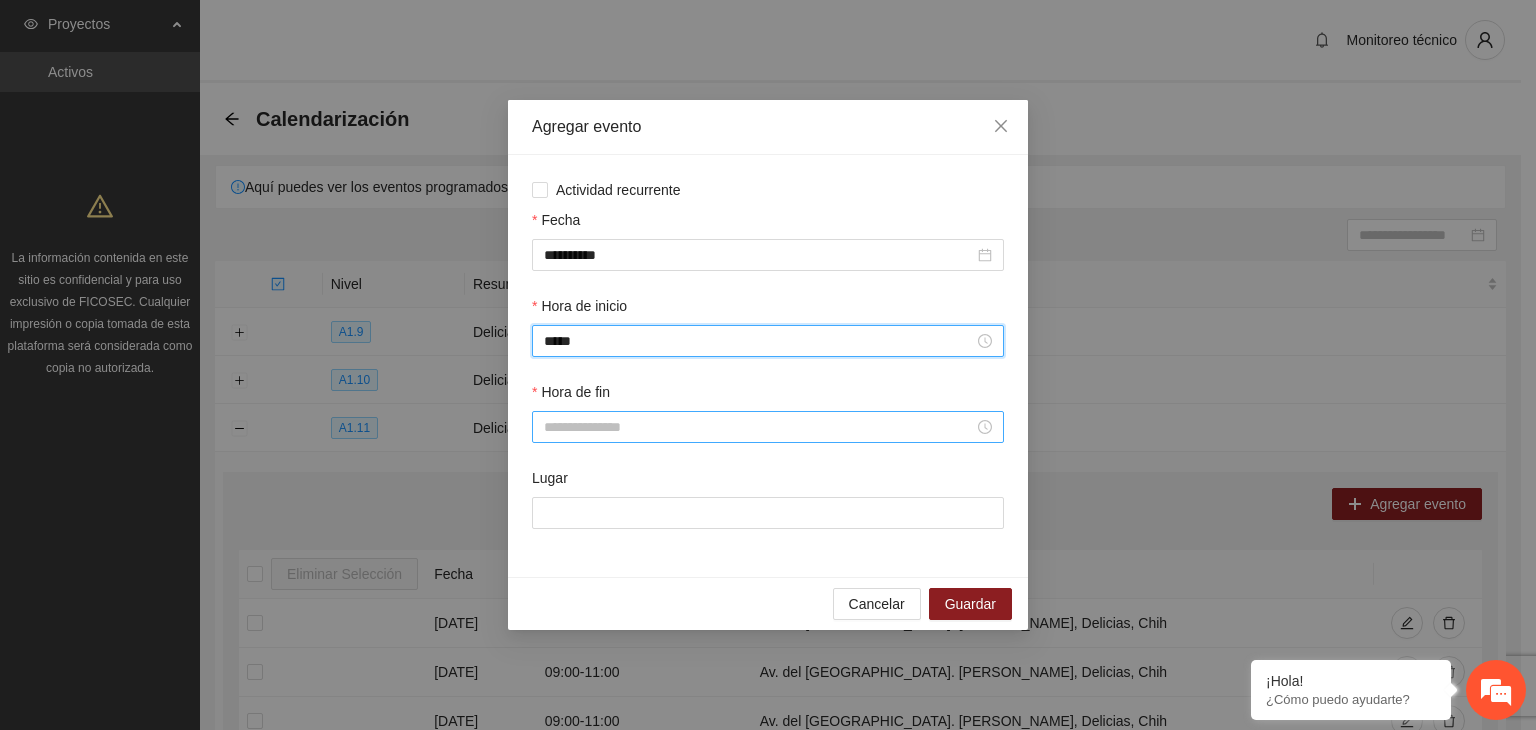 click on "Hora de fin" at bounding box center [759, 427] 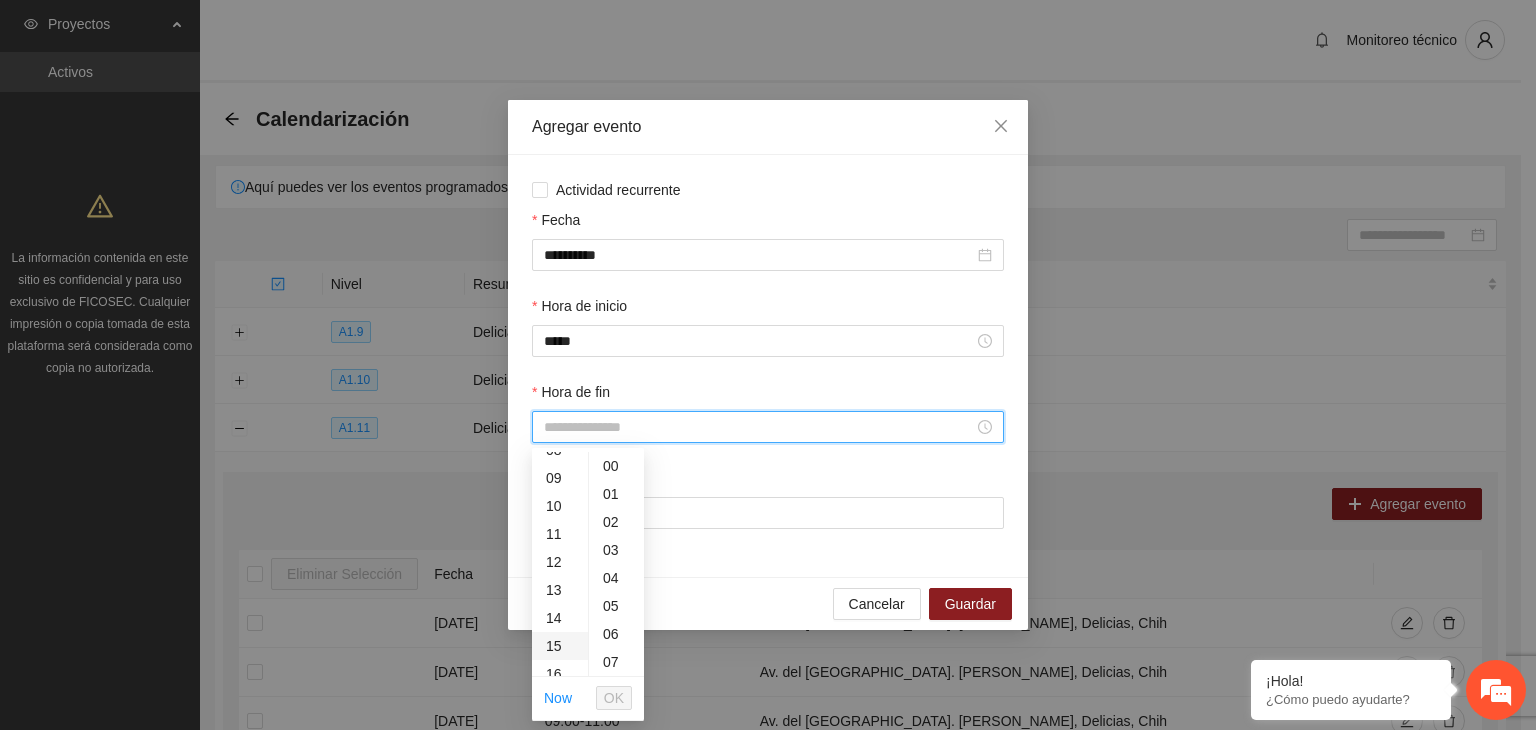 click on "15" at bounding box center [560, 646] 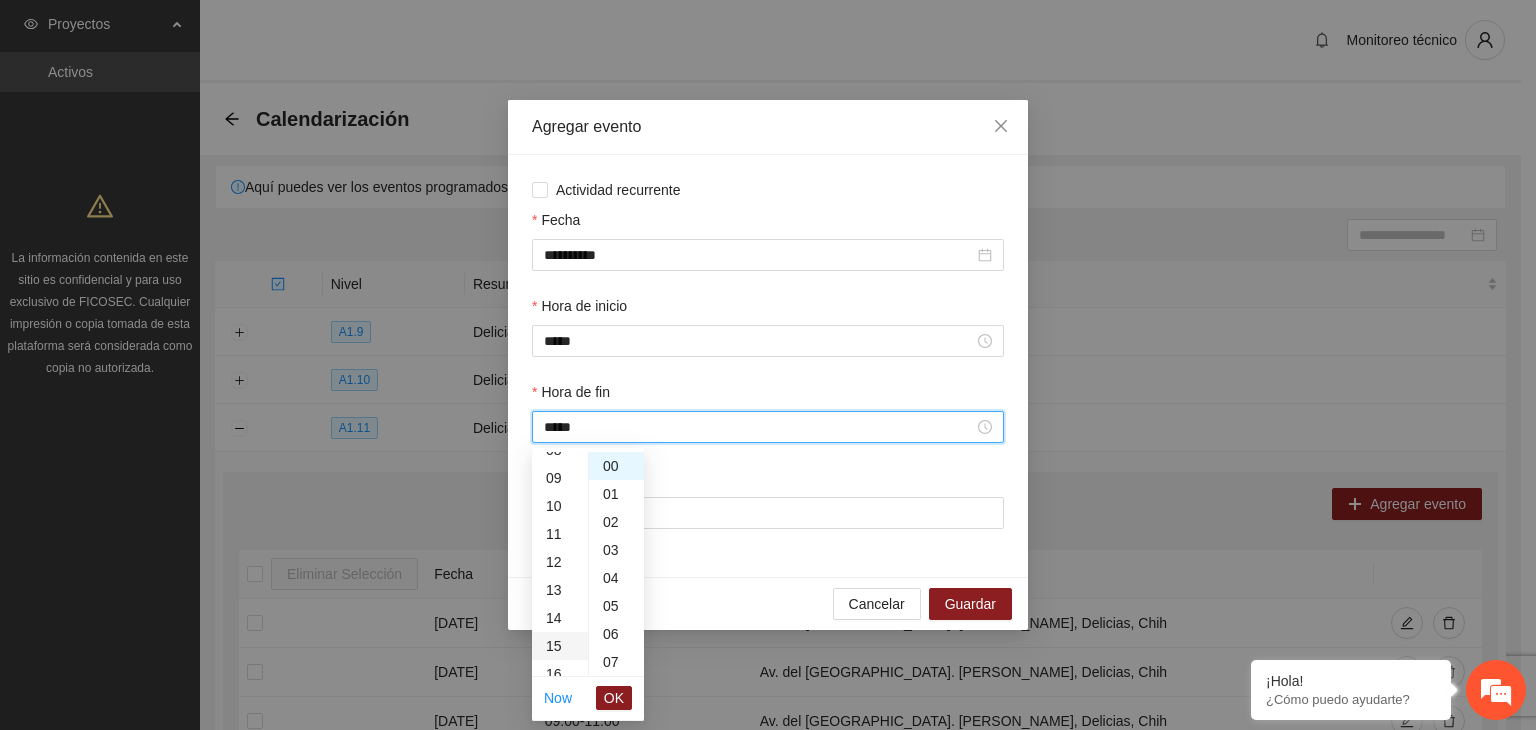 scroll, scrollTop: 420, scrollLeft: 0, axis: vertical 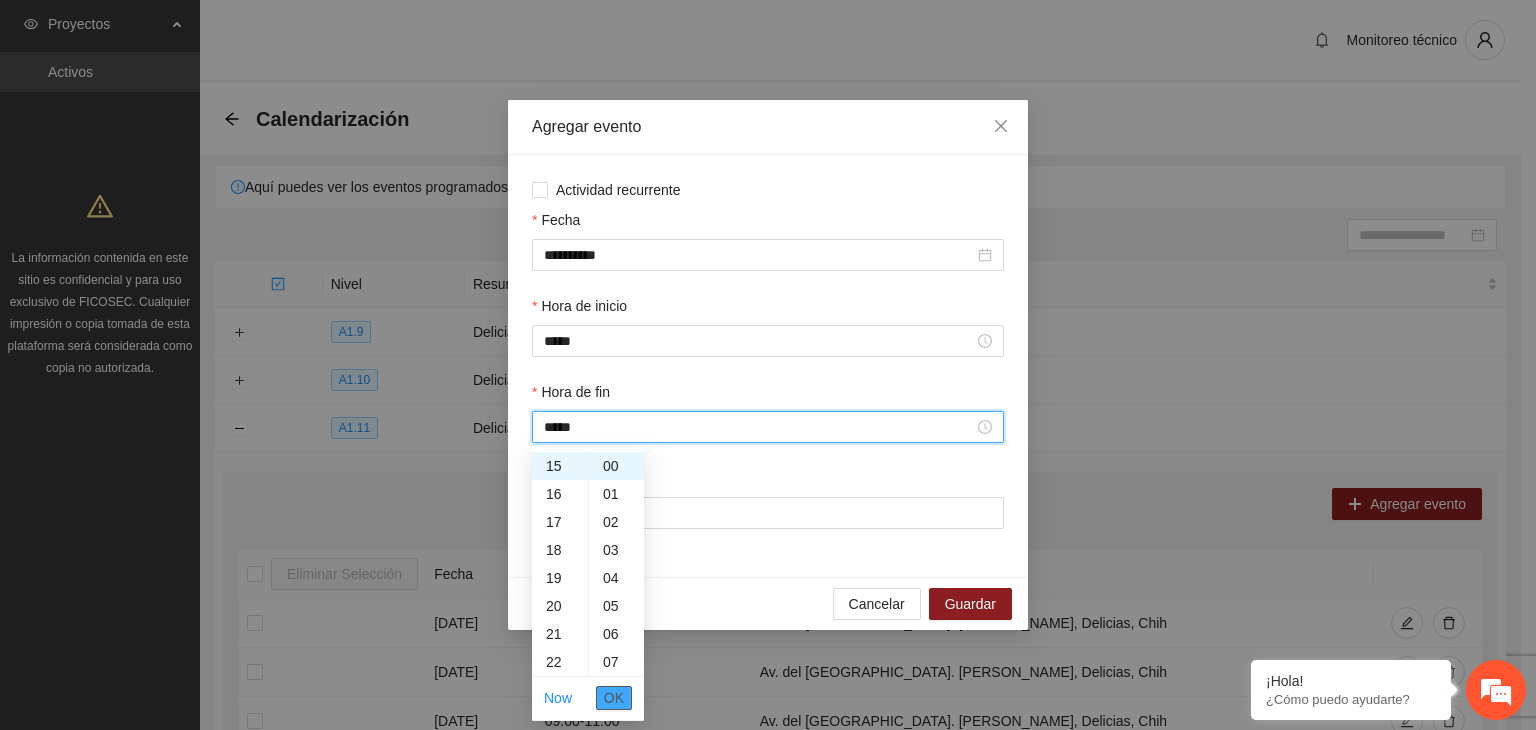 click on "OK" at bounding box center (614, 698) 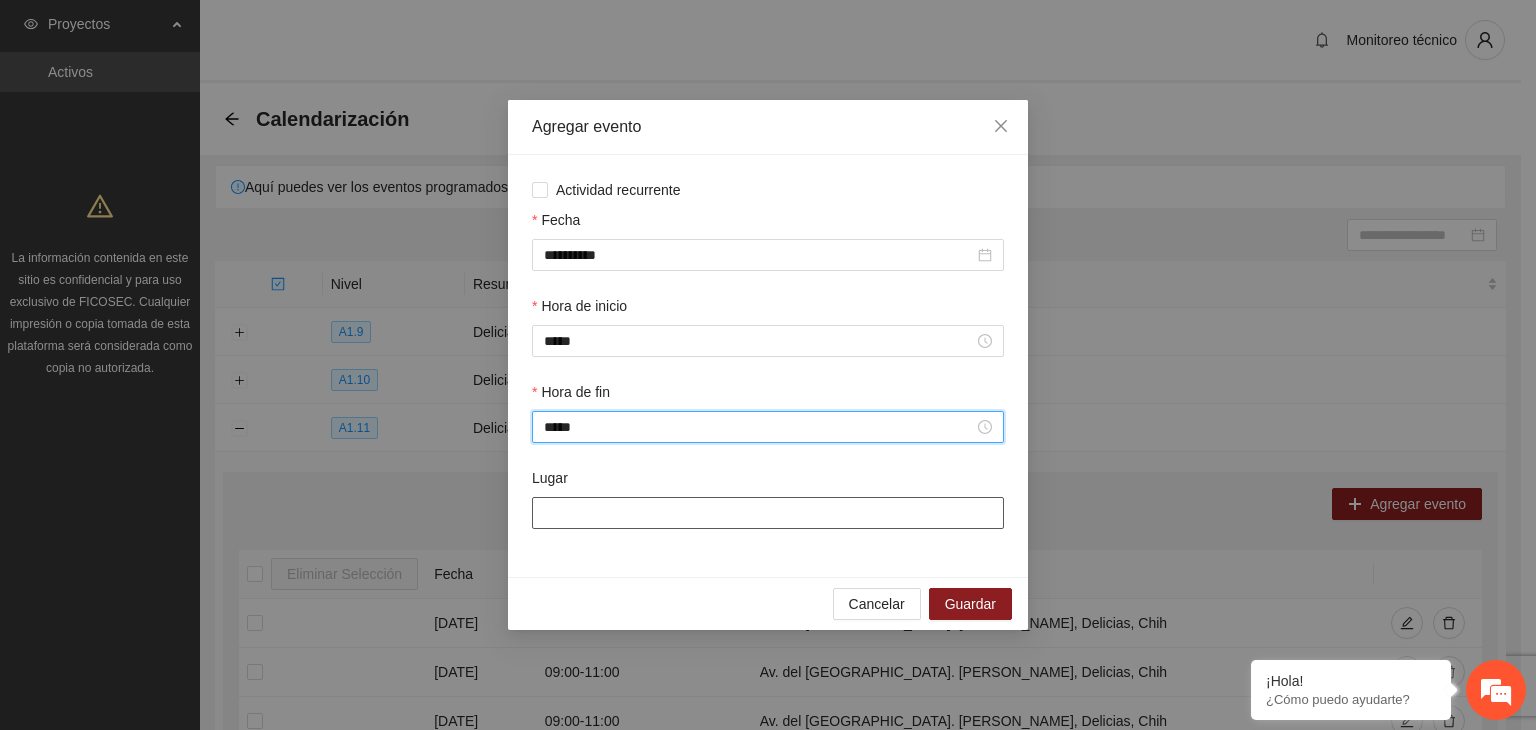 click on "Lugar" at bounding box center [768, 513] 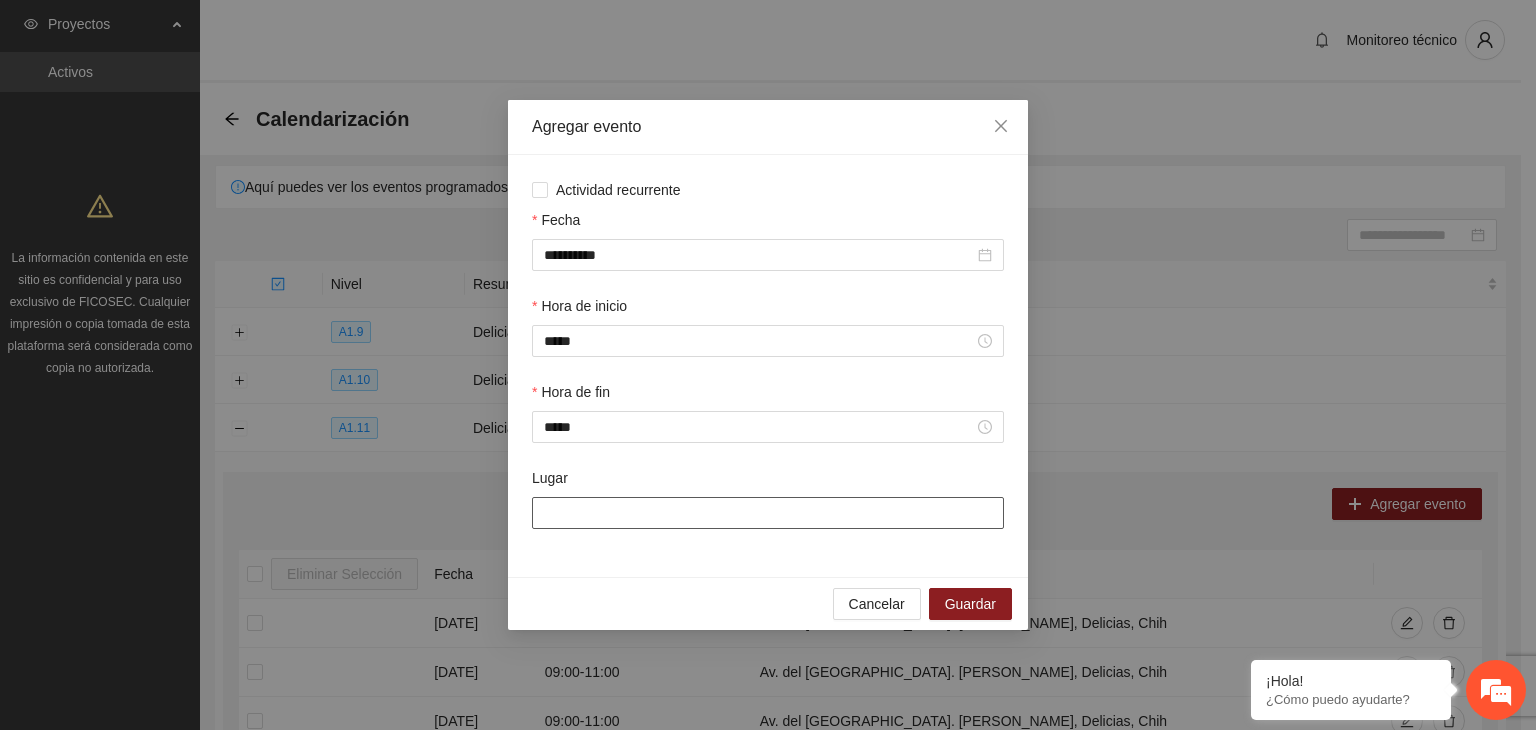 type on "**********" 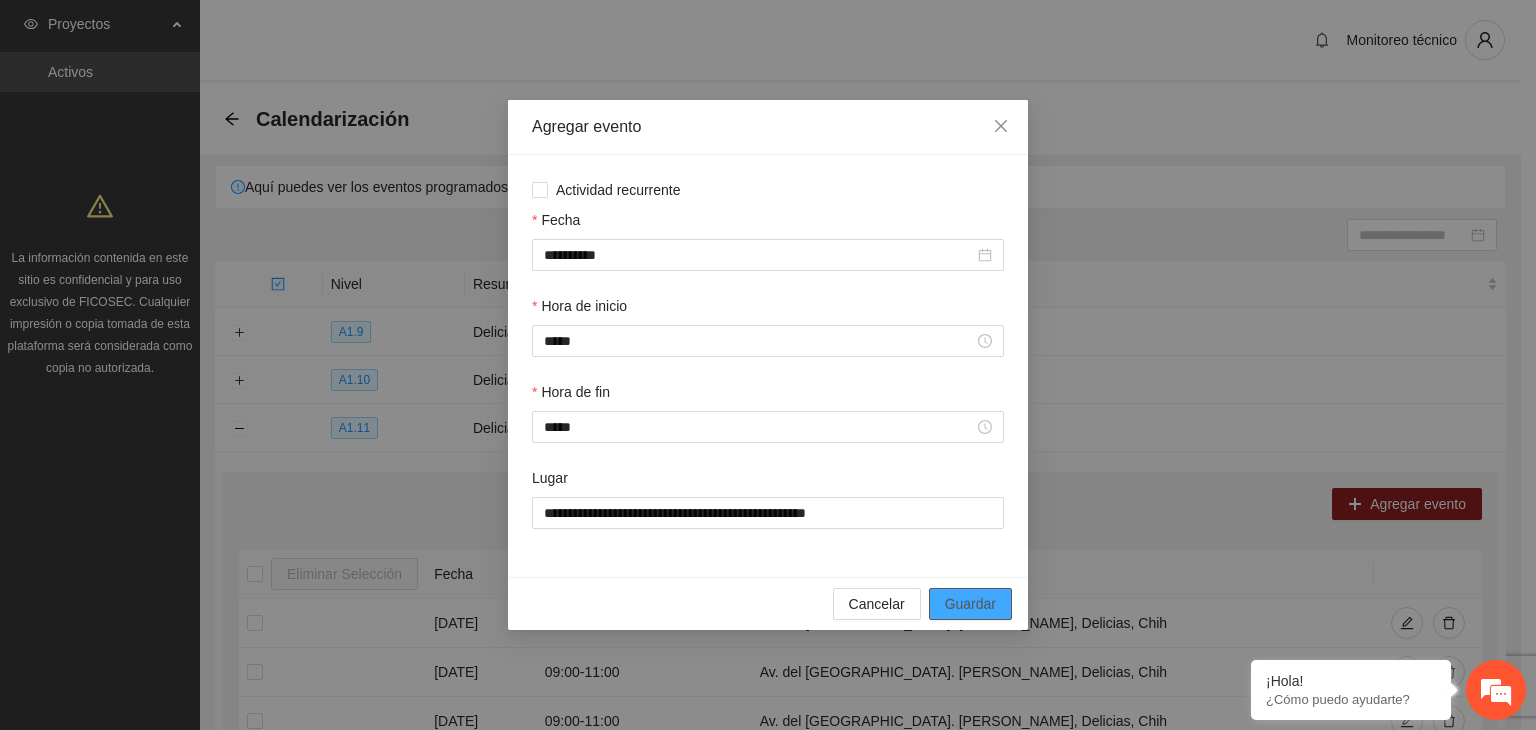 click on "Guardar" at bounding box center [970, 604] 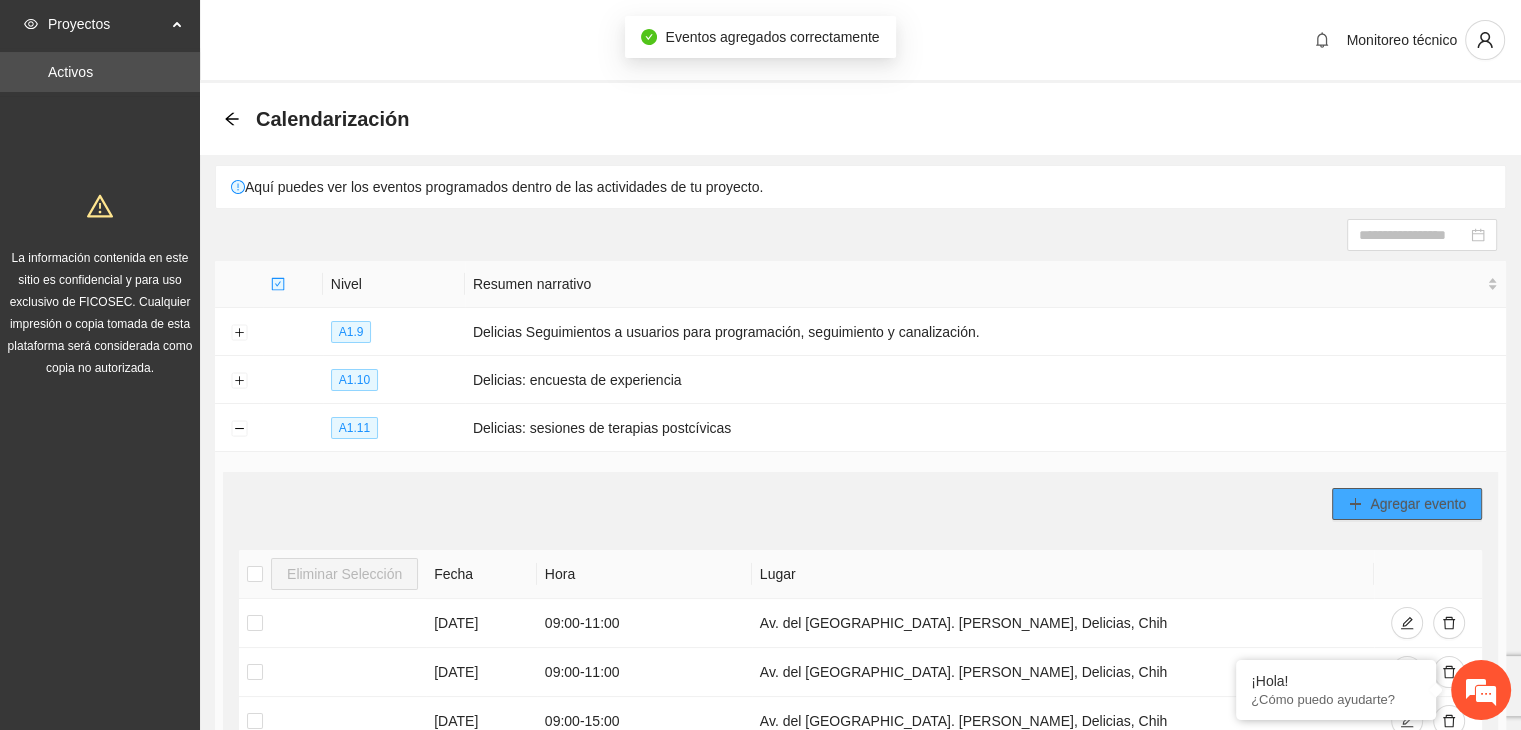 click on "Agregar evento" at bounding box center (1418, 504) 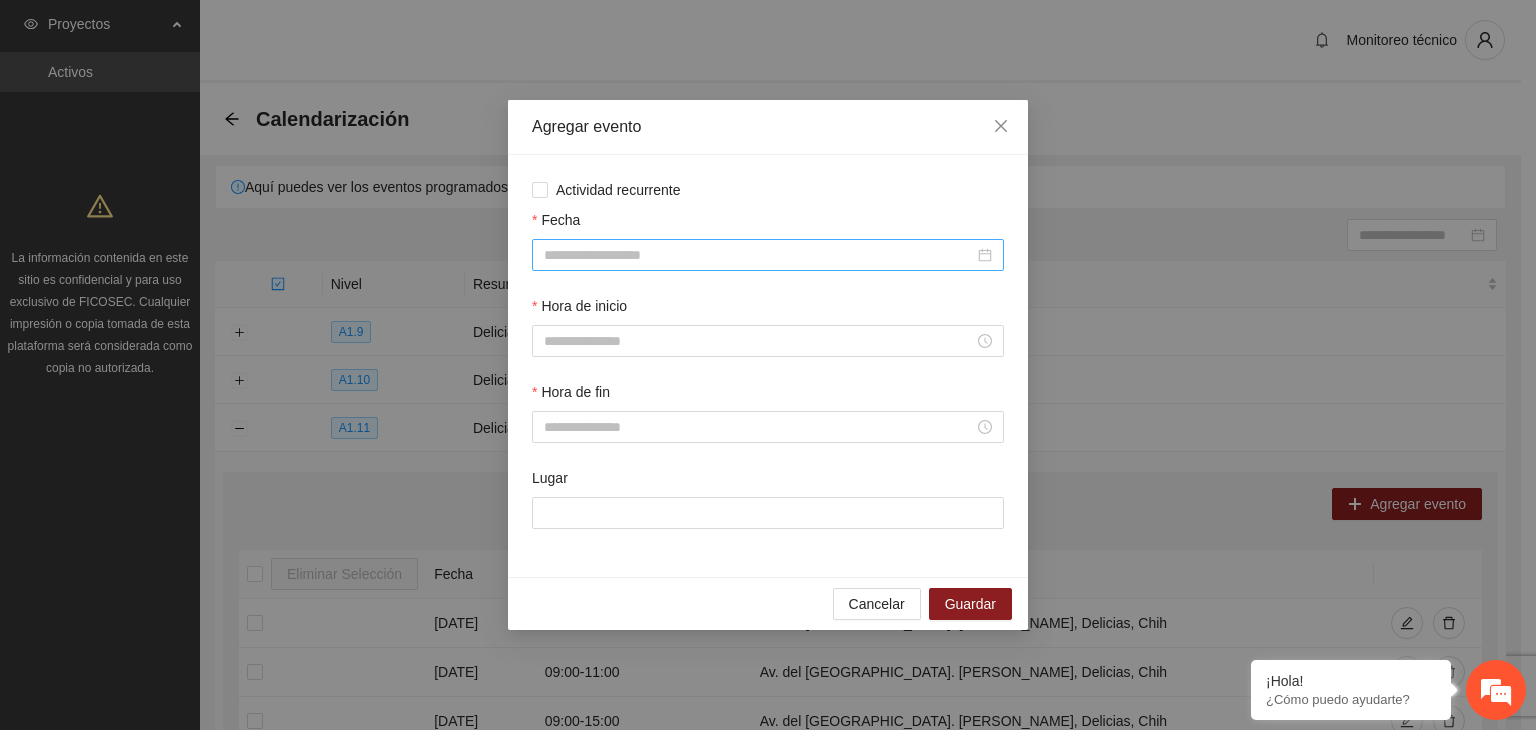click at bounding box center (768, 255) 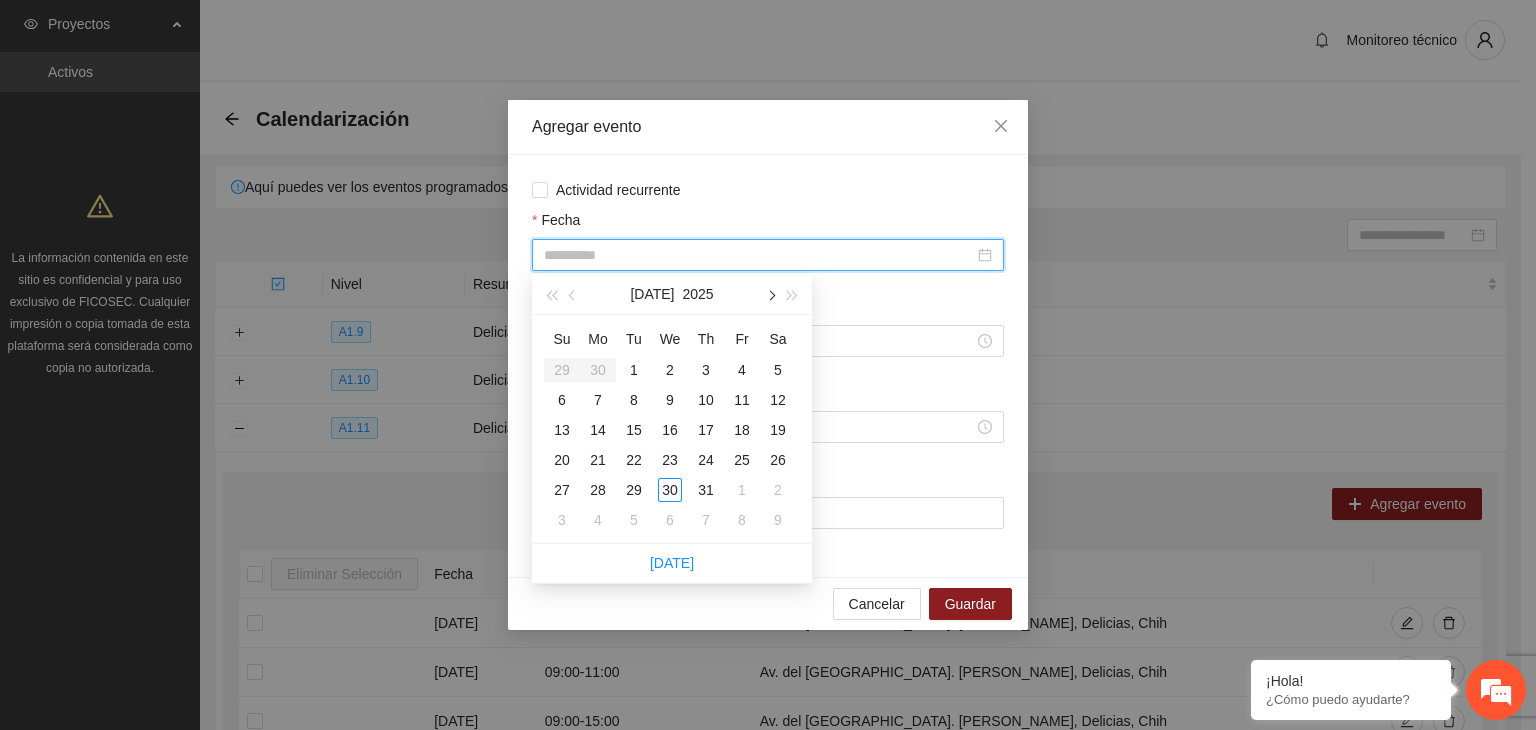 type on "**********" 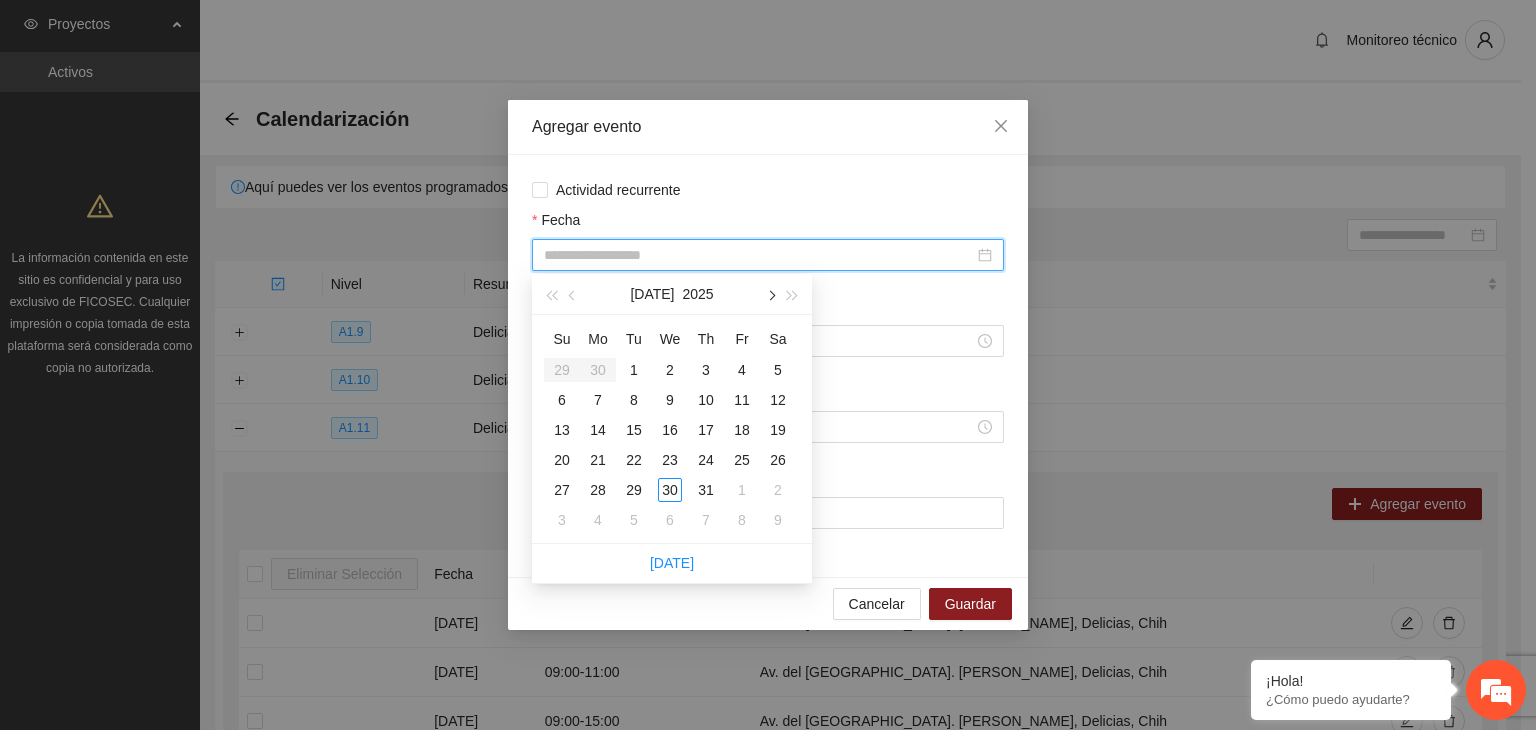 click at bounding box center (770, 294) 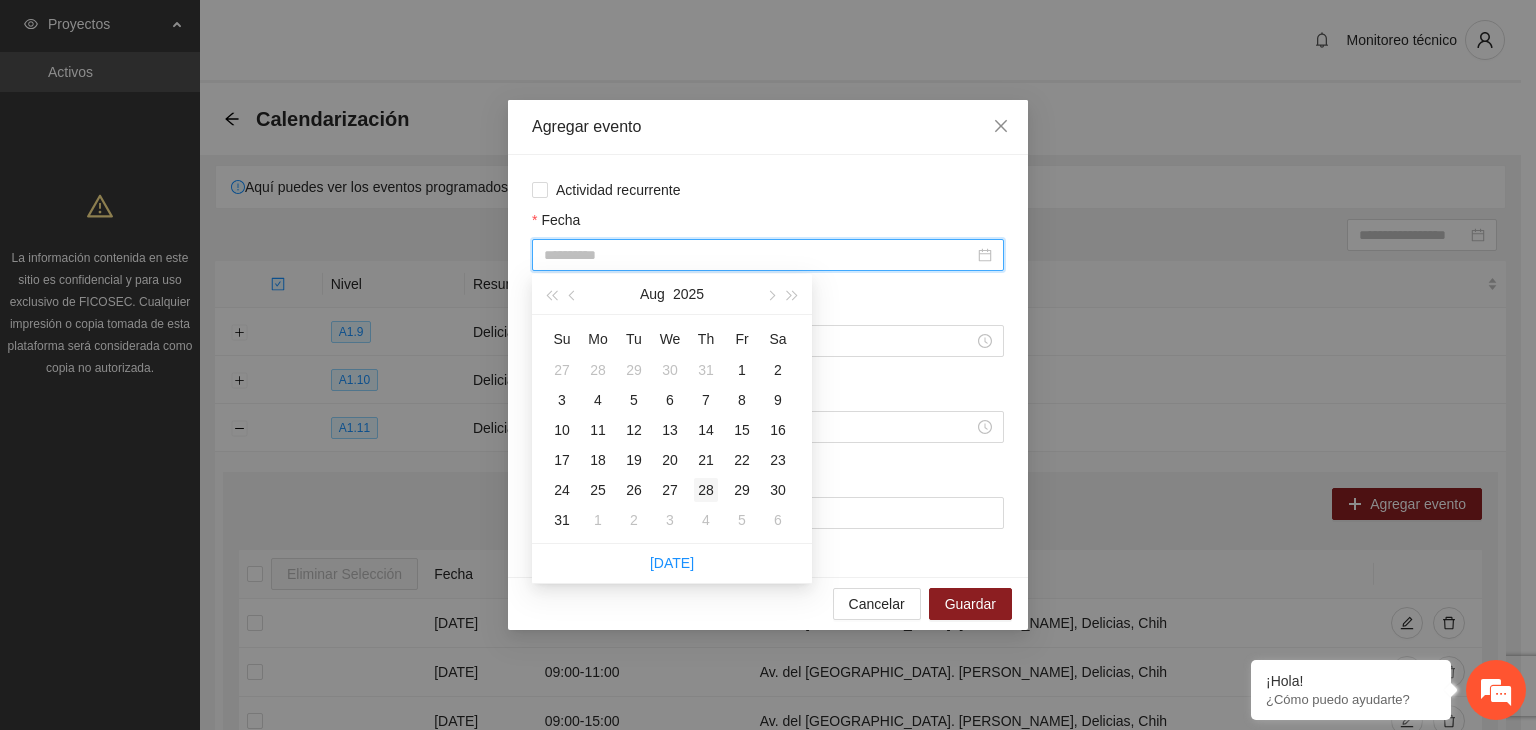 type on "**********" 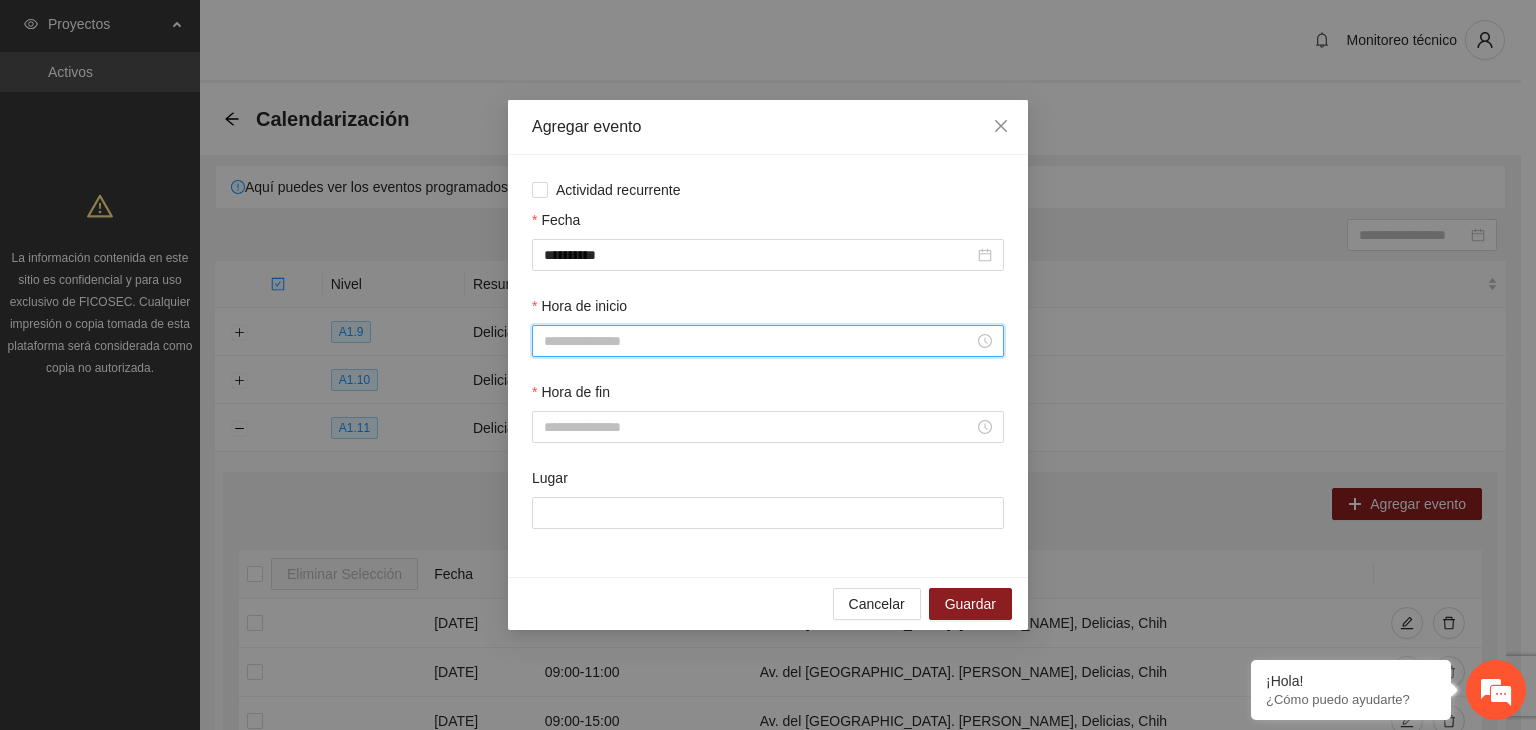 click on "Hora de inicio" at bounding box center (759, 341) 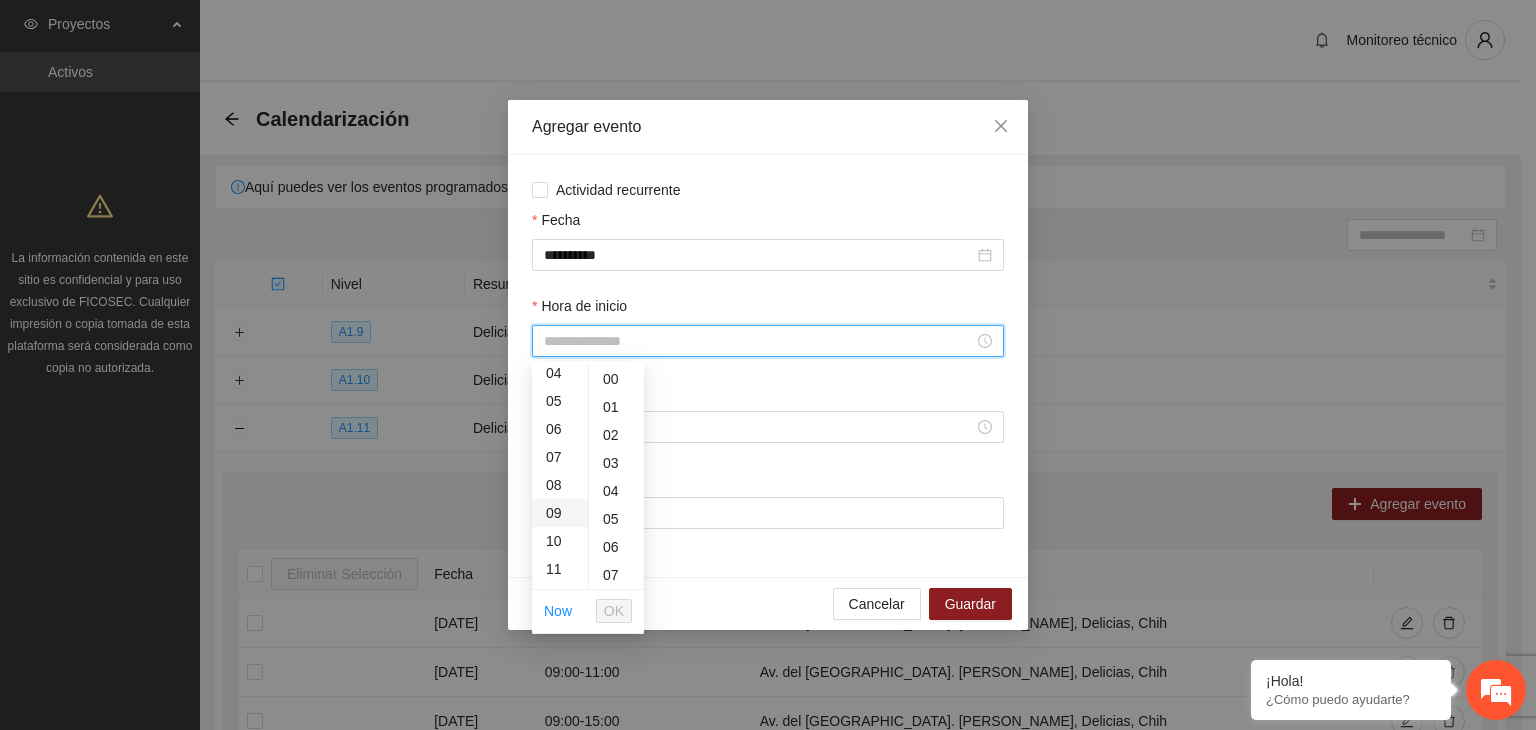 click on "09" at bounding box center (560, 513) 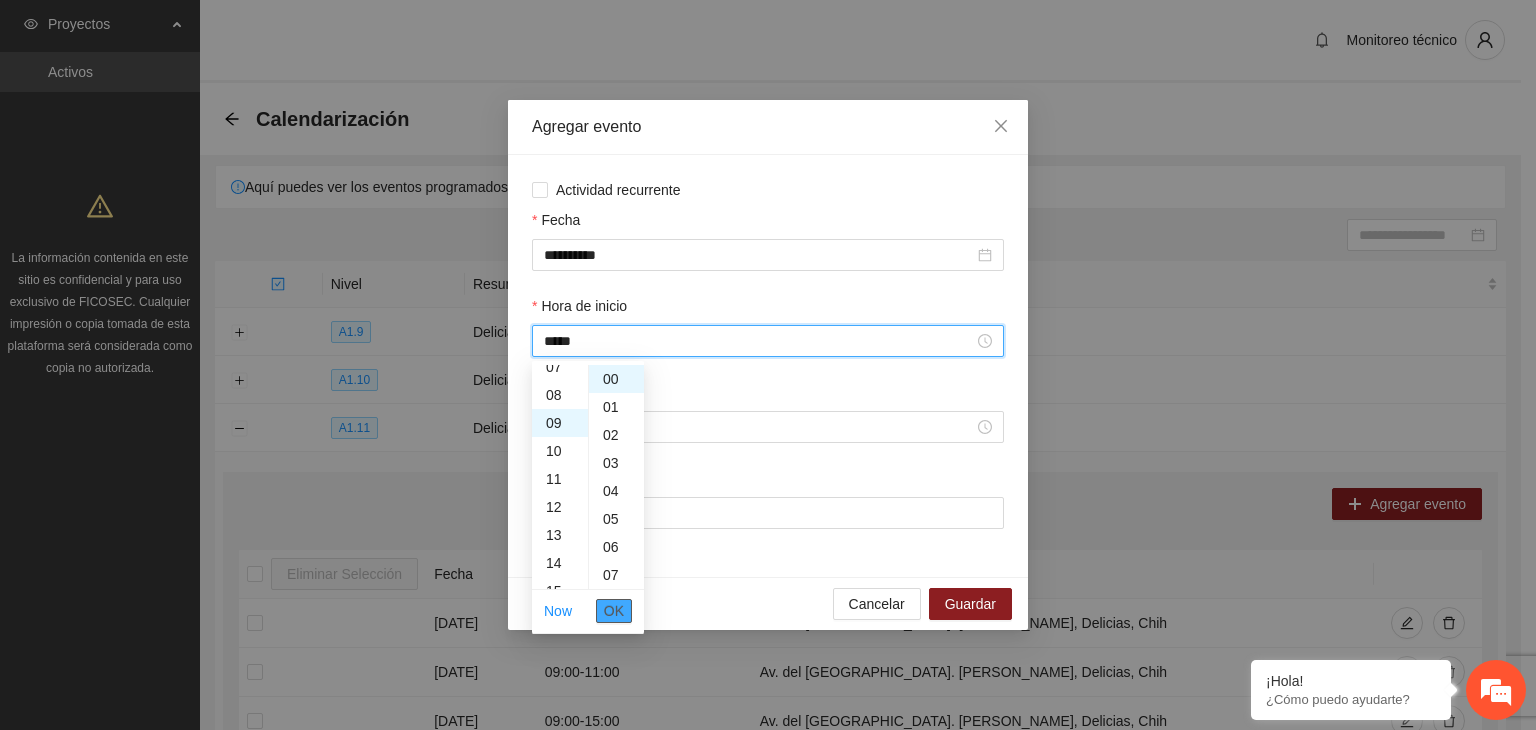 scroll, scrollTop: 252, scrollLeft: 0, axis: vertical 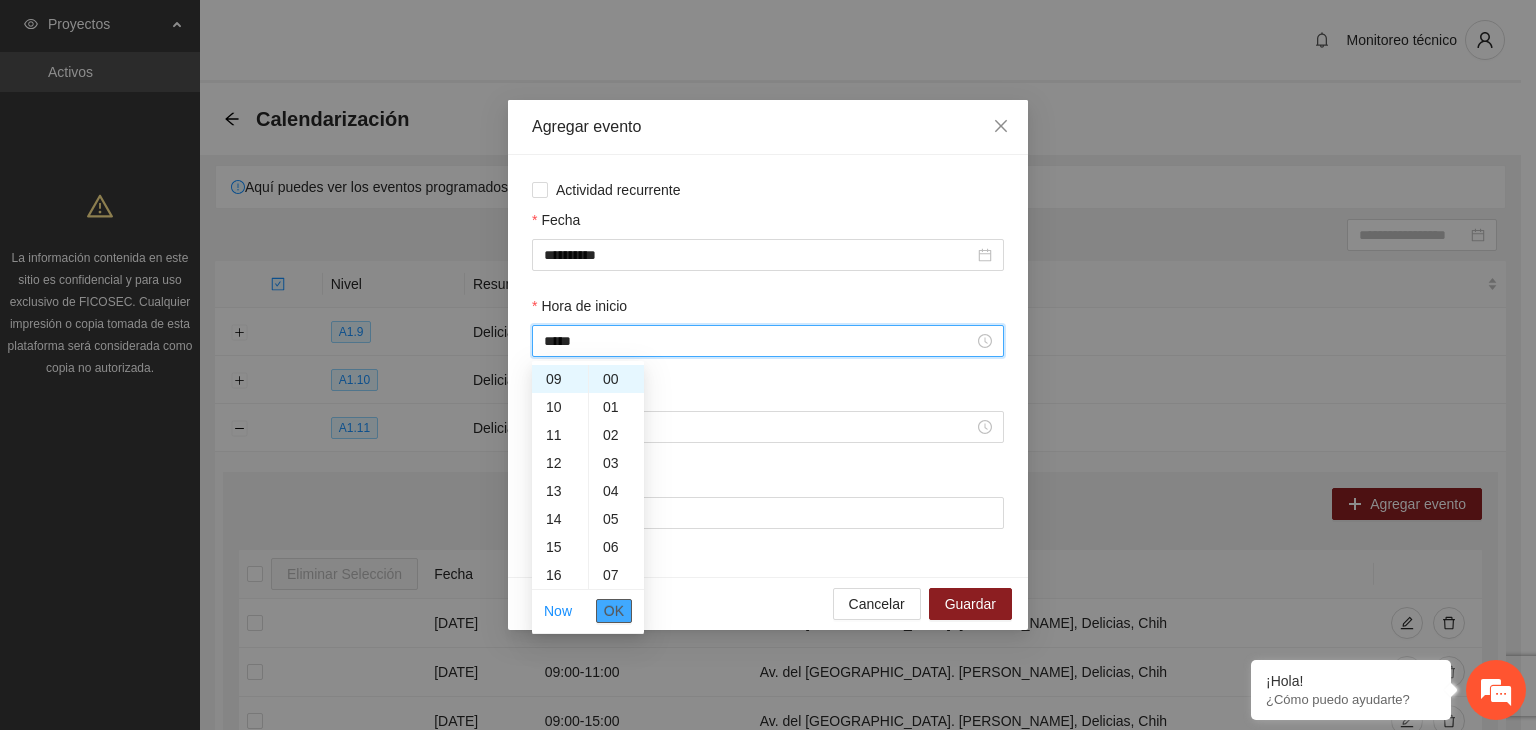click on "OK" at bounding box center (614, 611) 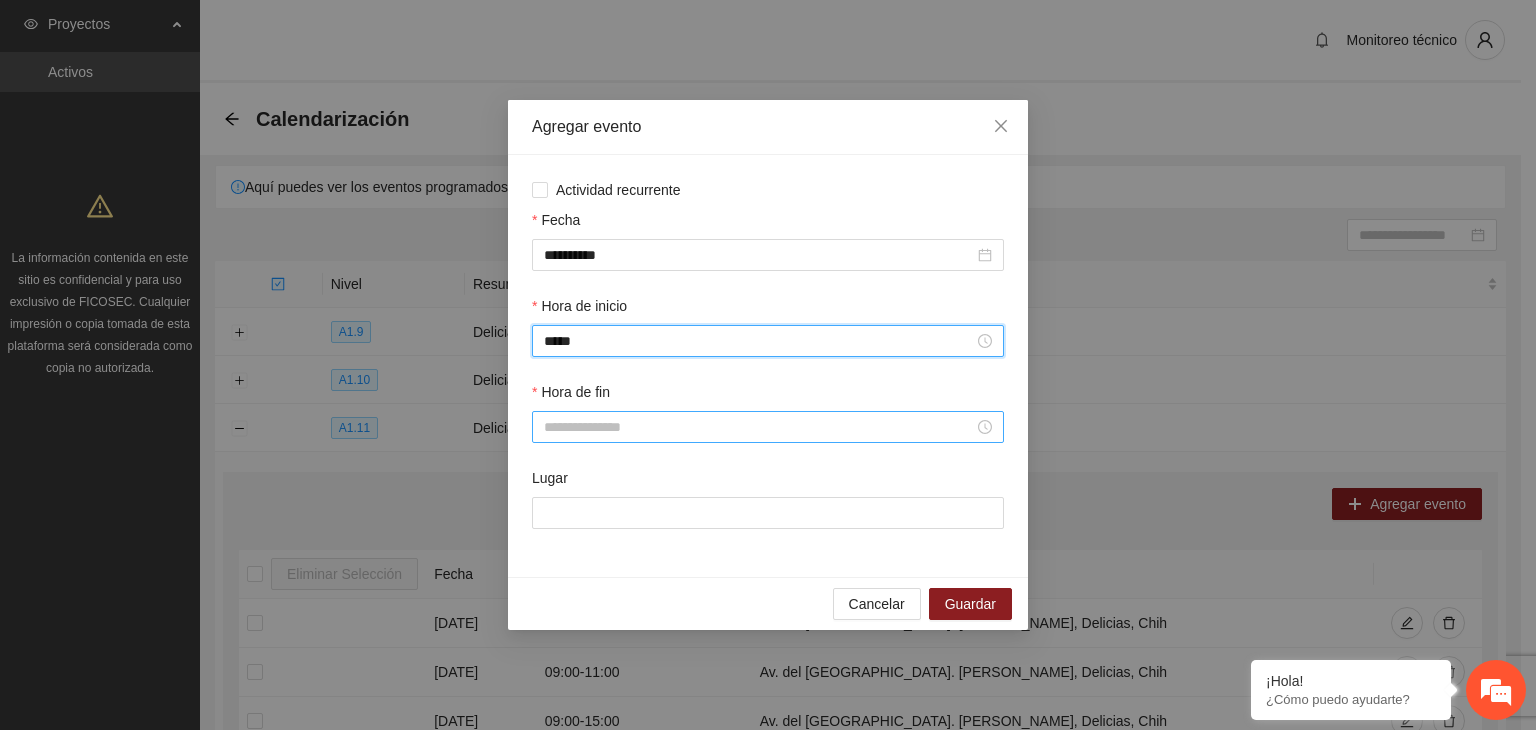 click on "Hora de fin" at bounding box center [759, 427] 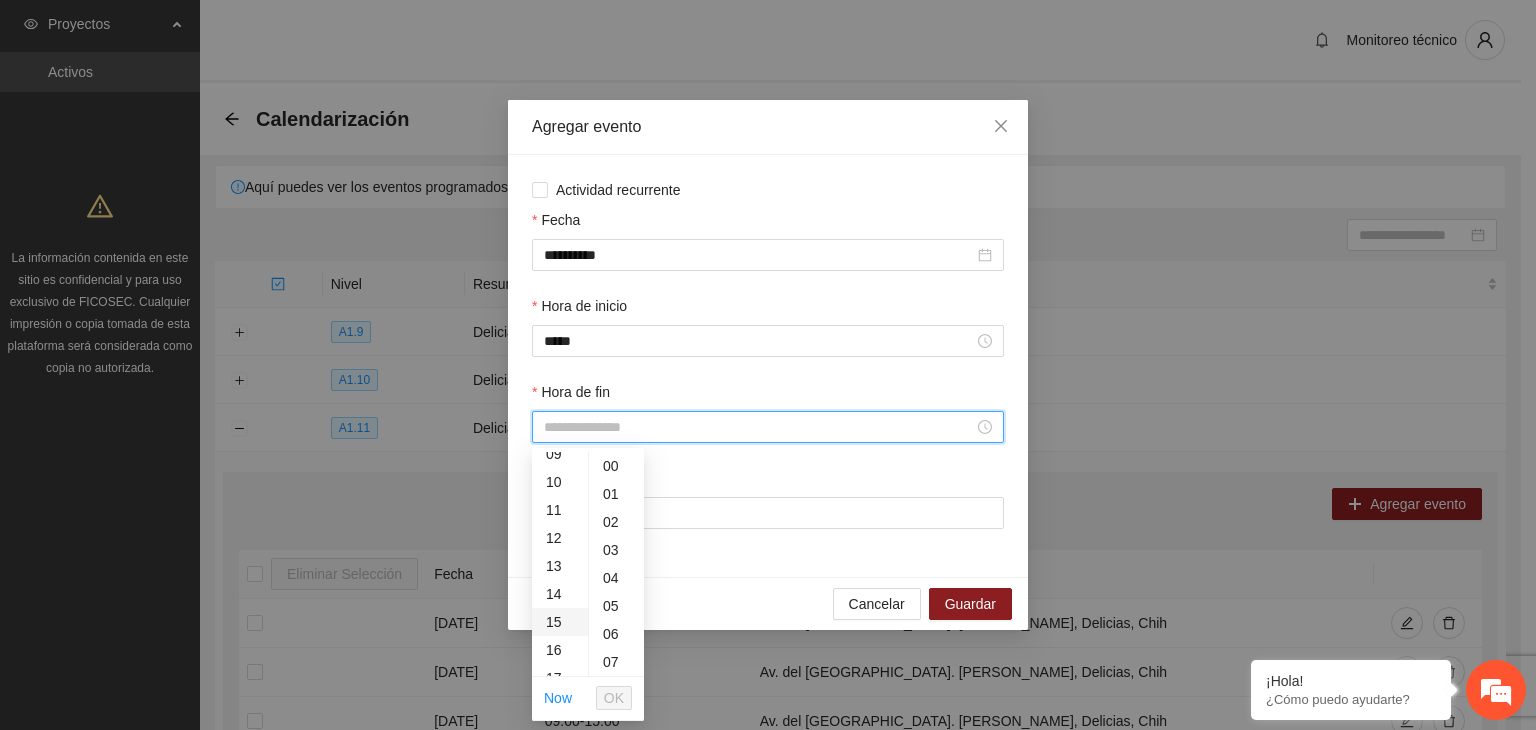 click on "15" at bounding box center [560, 622] 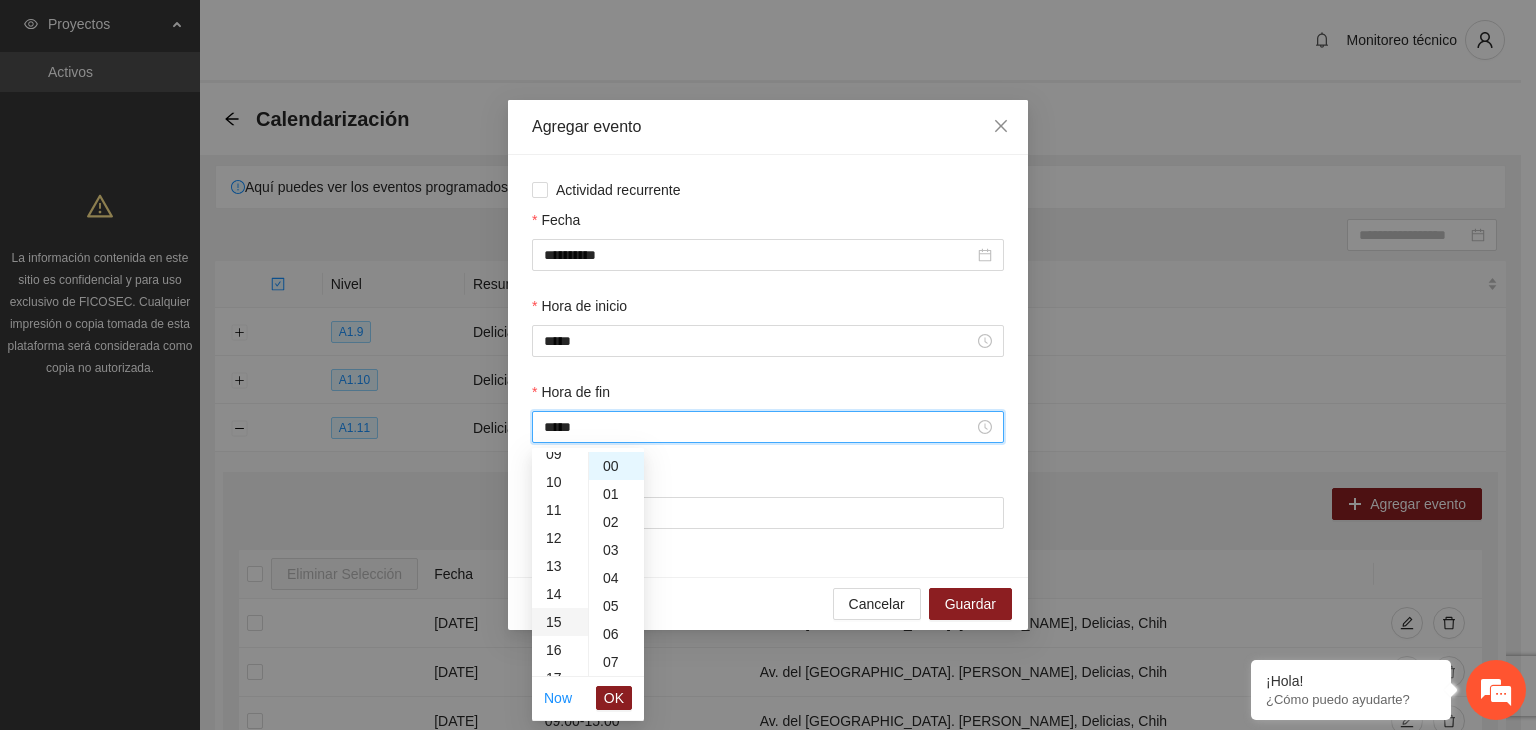 scroll, scrollTop: 420, scrollLeft: 0, axis: vertical 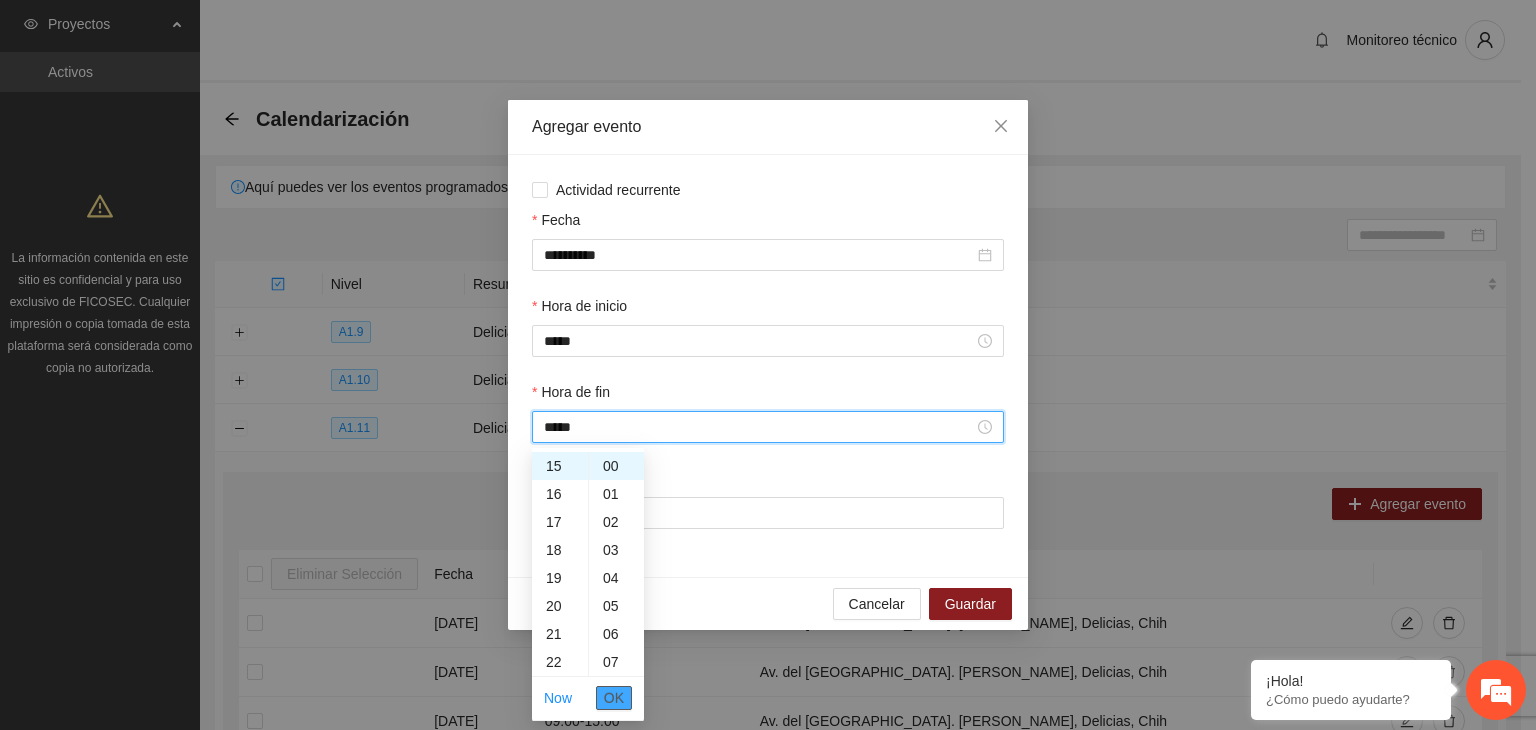 click on "OK" at bounding box center [614, 698] 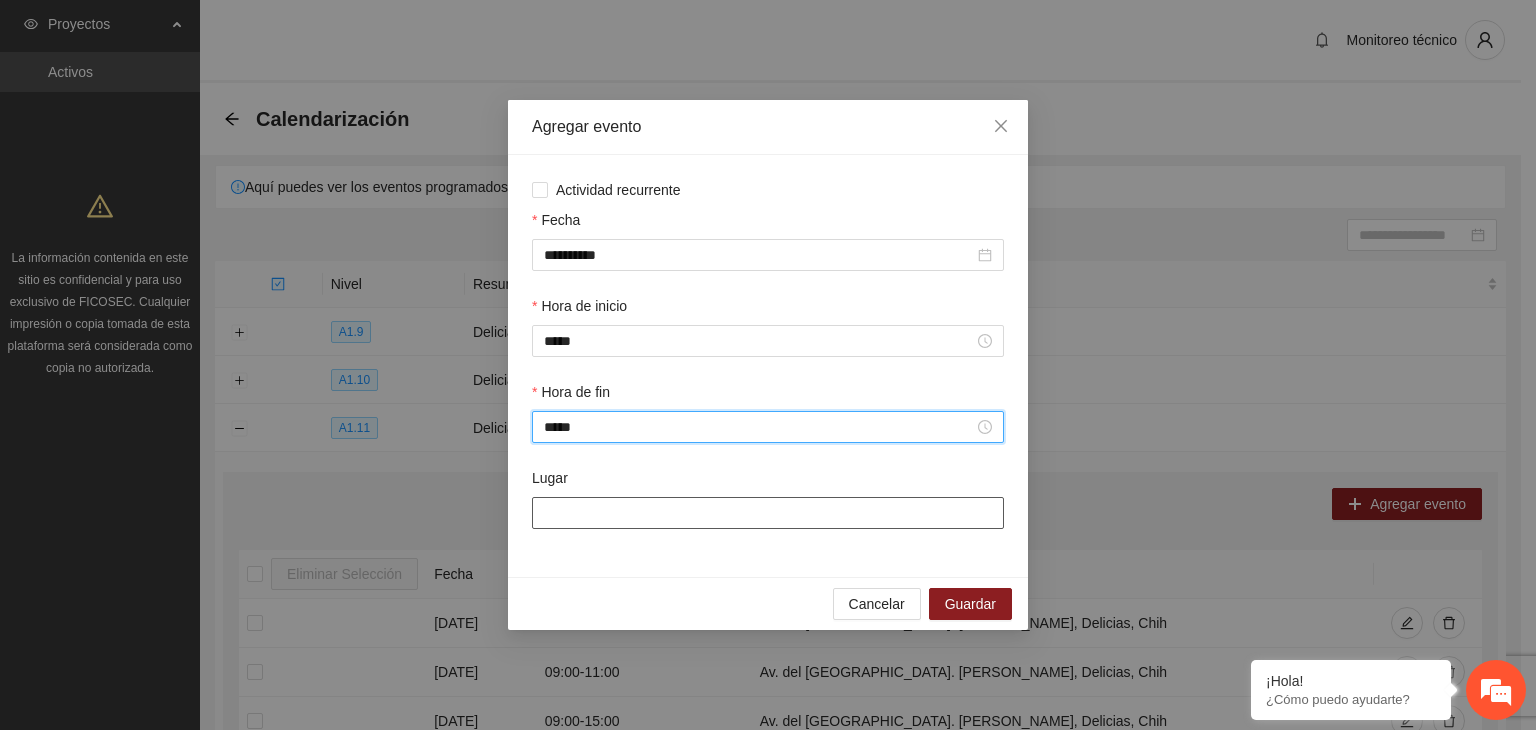 click on "Lugar" at bounding box center [768, 513] 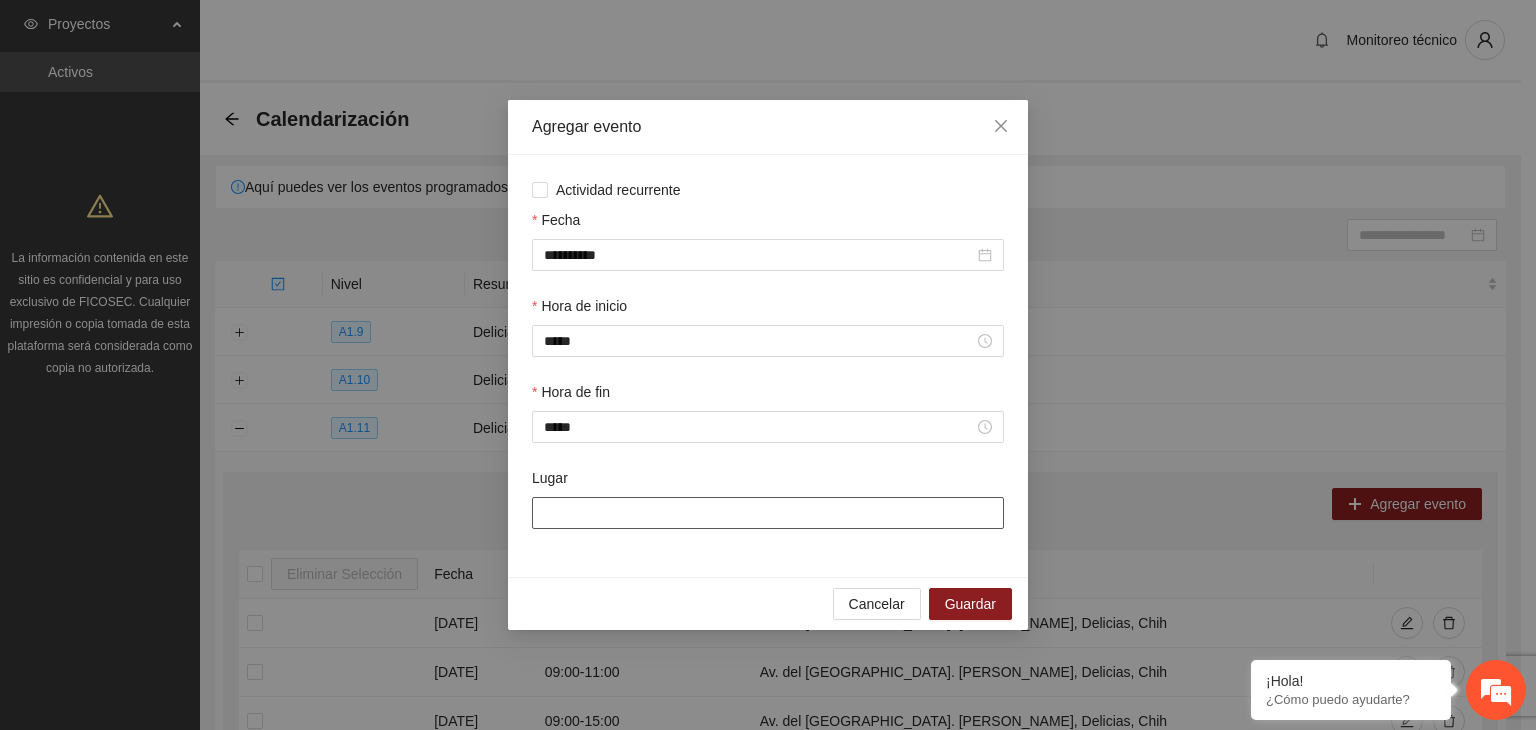 type on "**********" 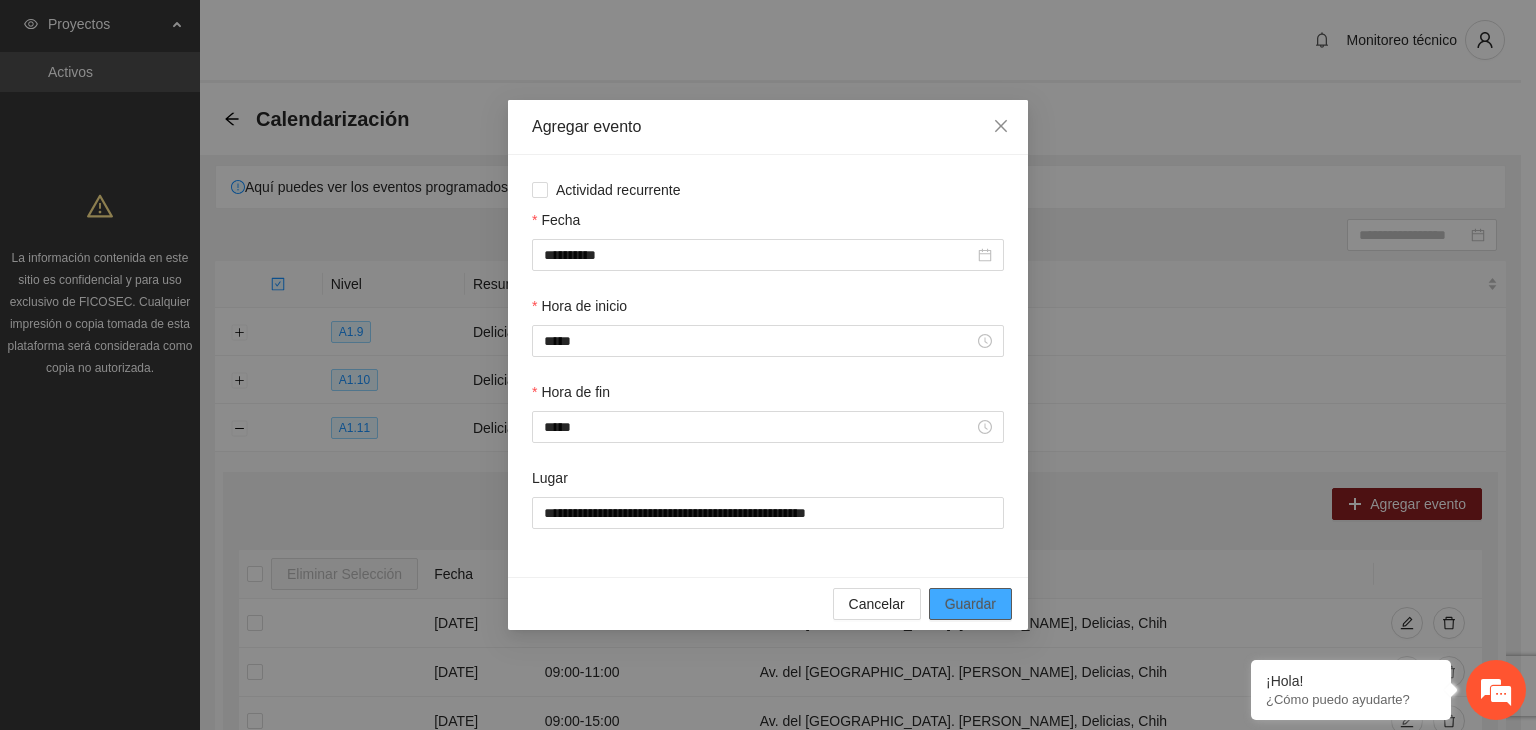 click on "Guardar" at bounding box center (970, 604) 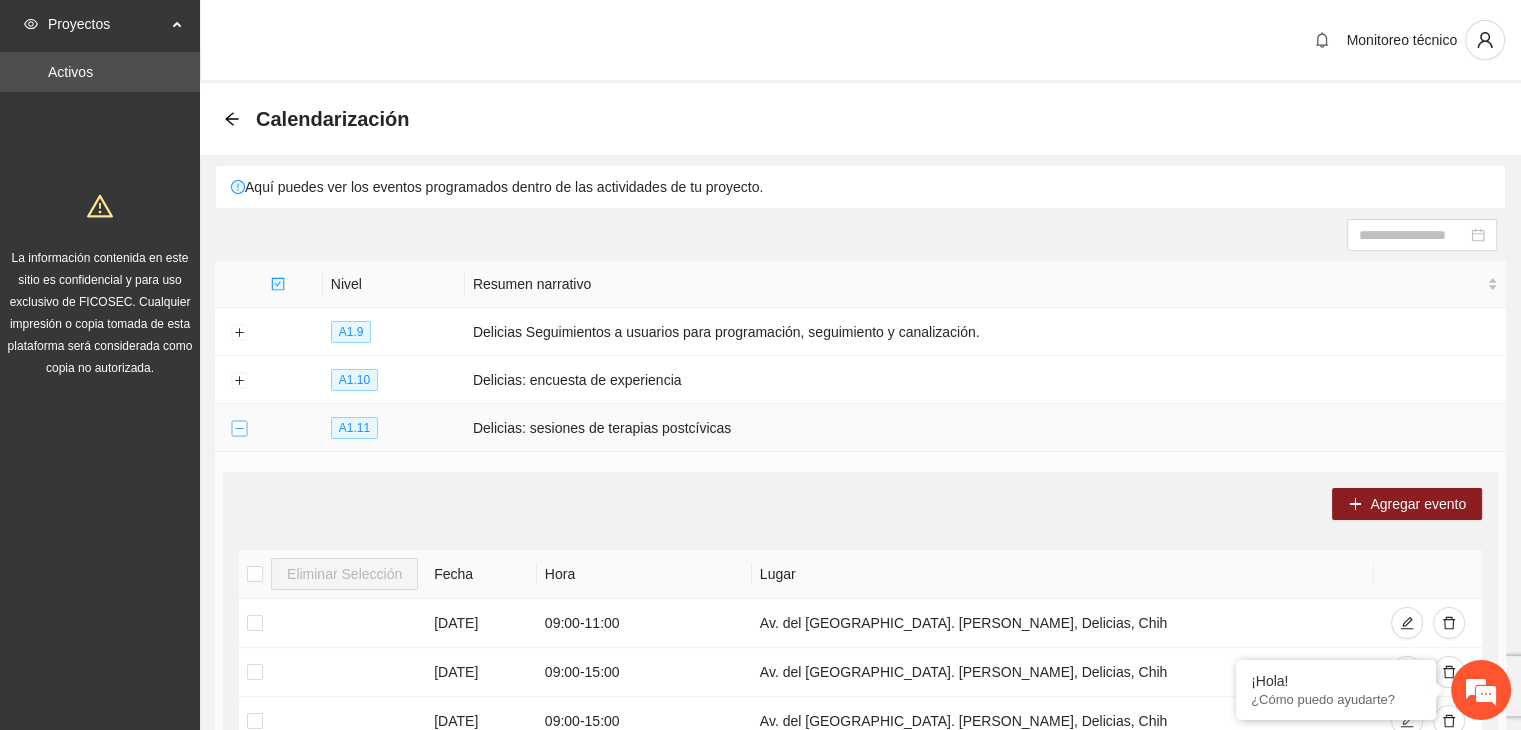 click at bounding box center (239, 429) 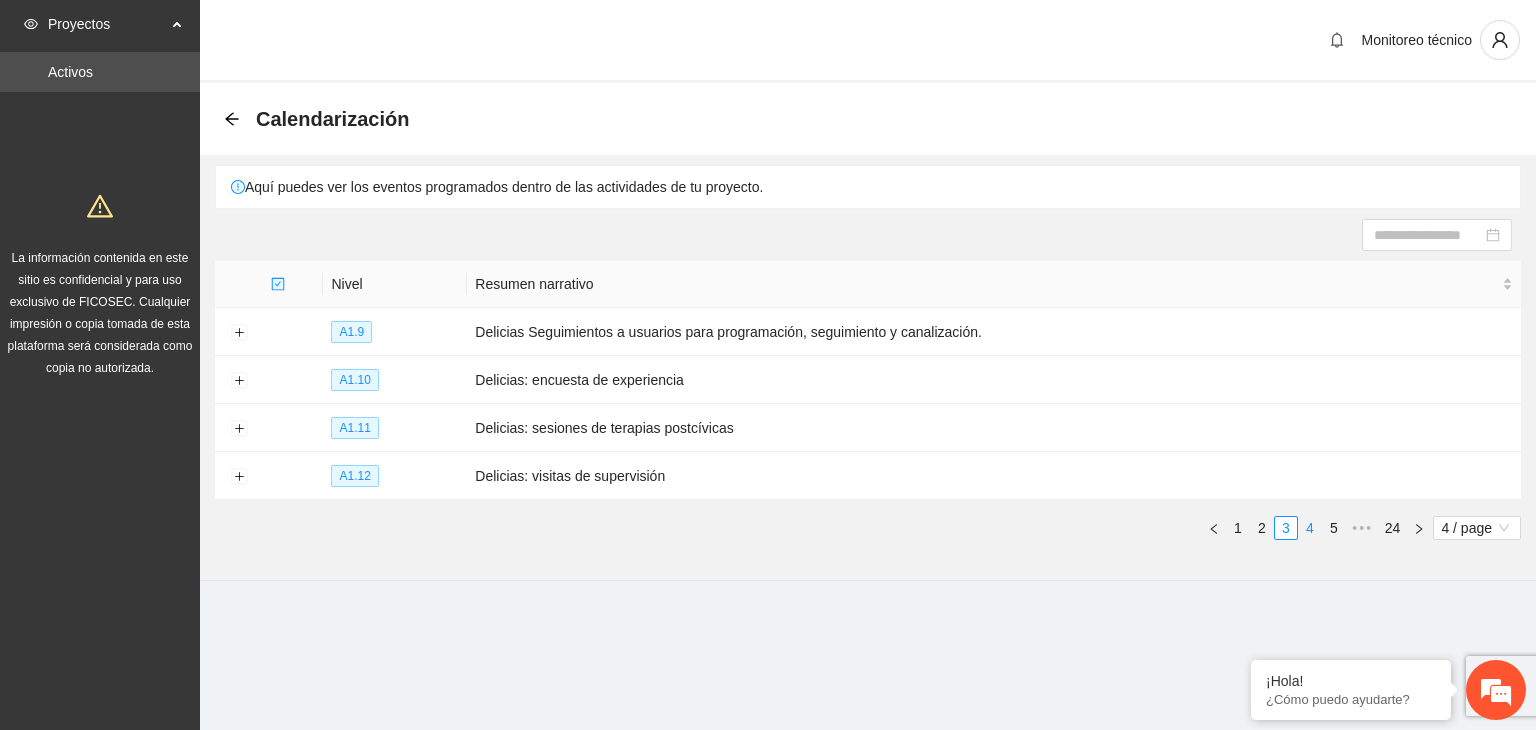 click on "4" at bounding box center [1310, 528] 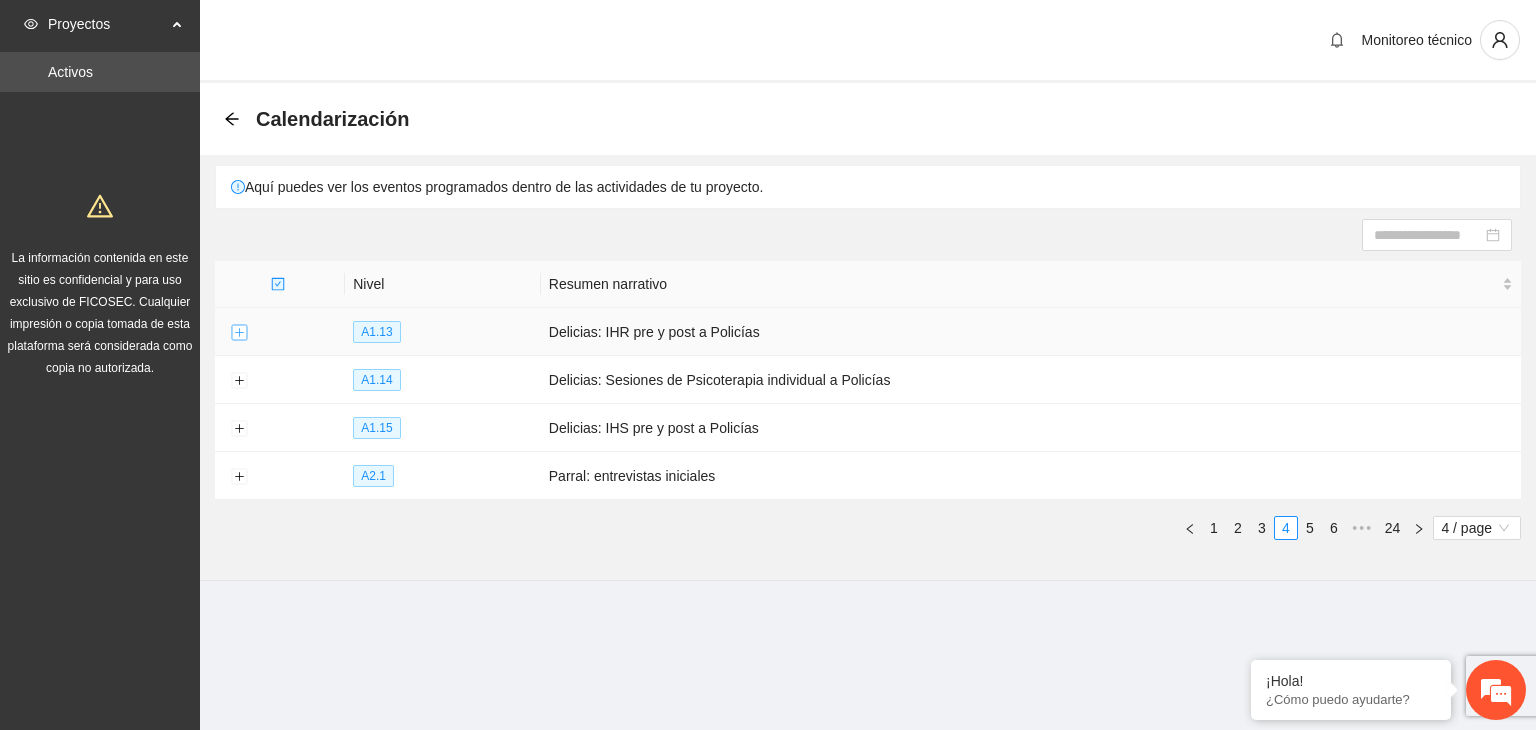 click at bounding box center (239, 333) 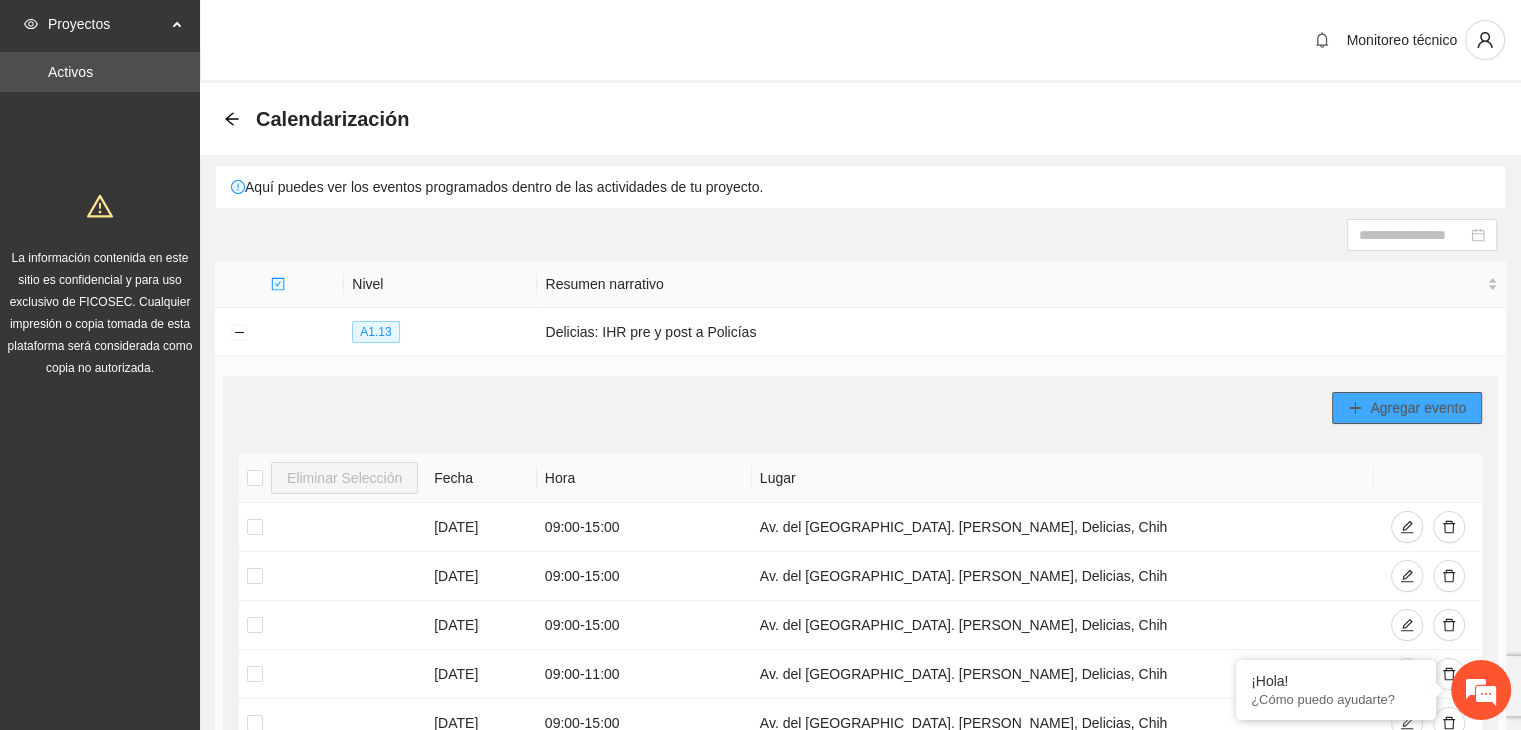 click on "Agregar evento" at bounding box center [1418, 408] 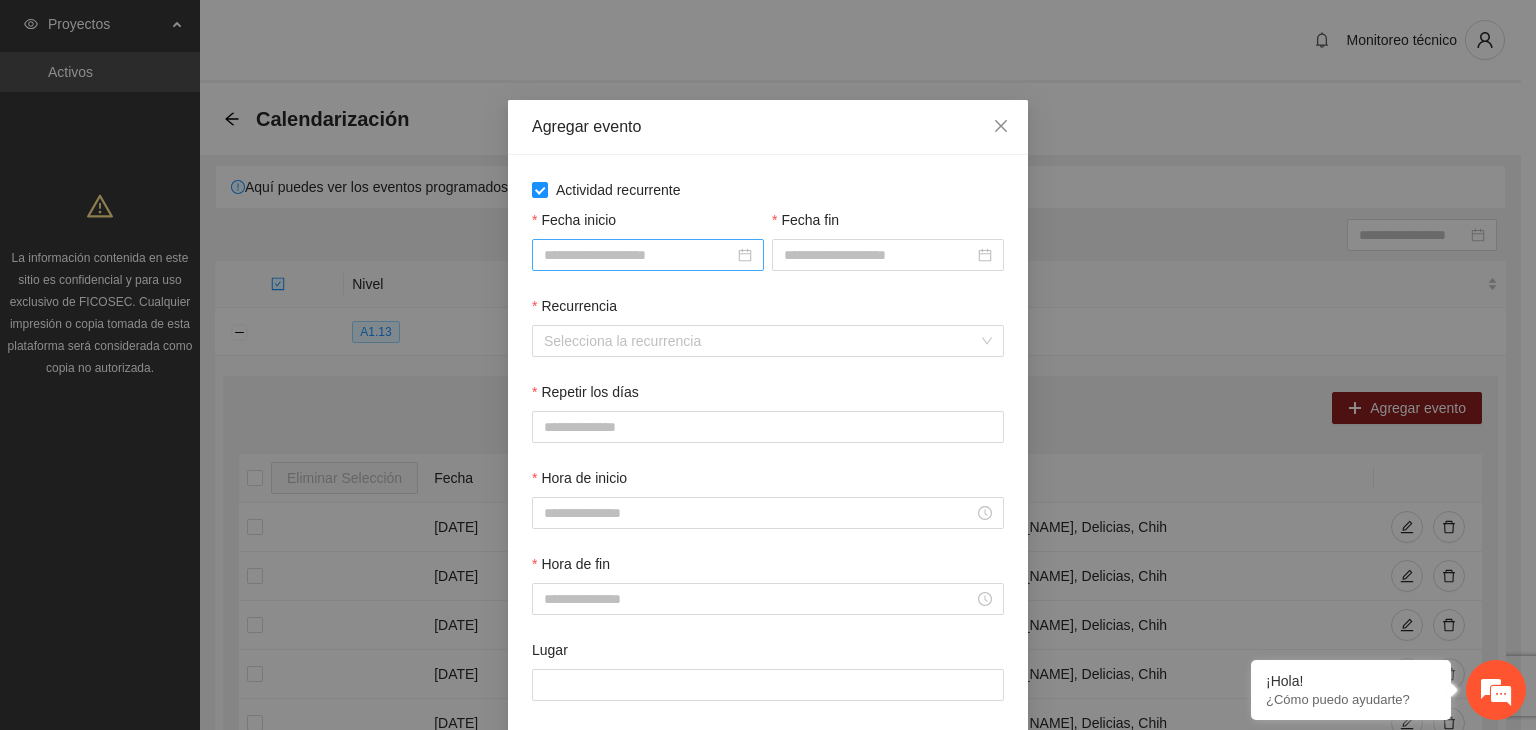 click on "Fecha inicio" at bounding box center [639, 255] 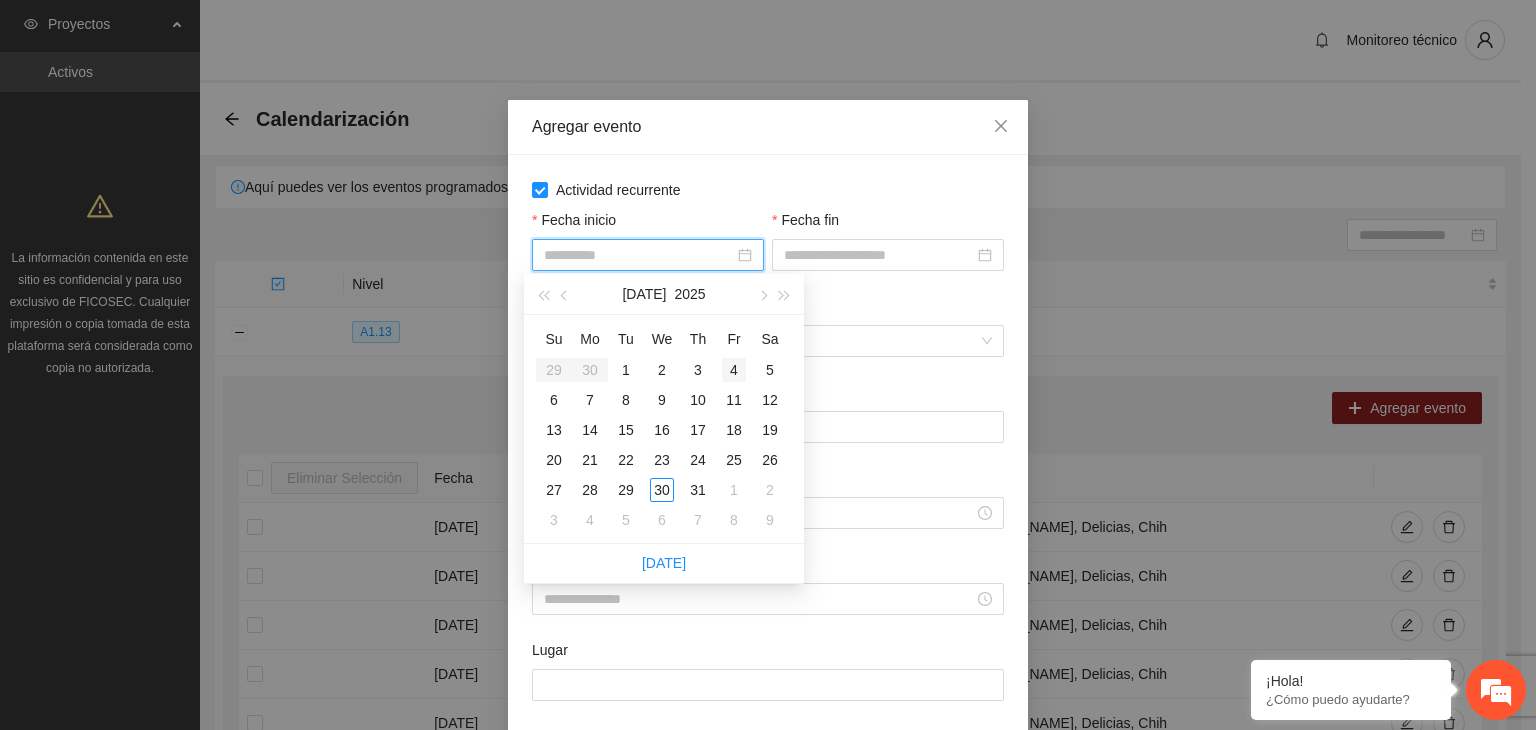 type on "**********" 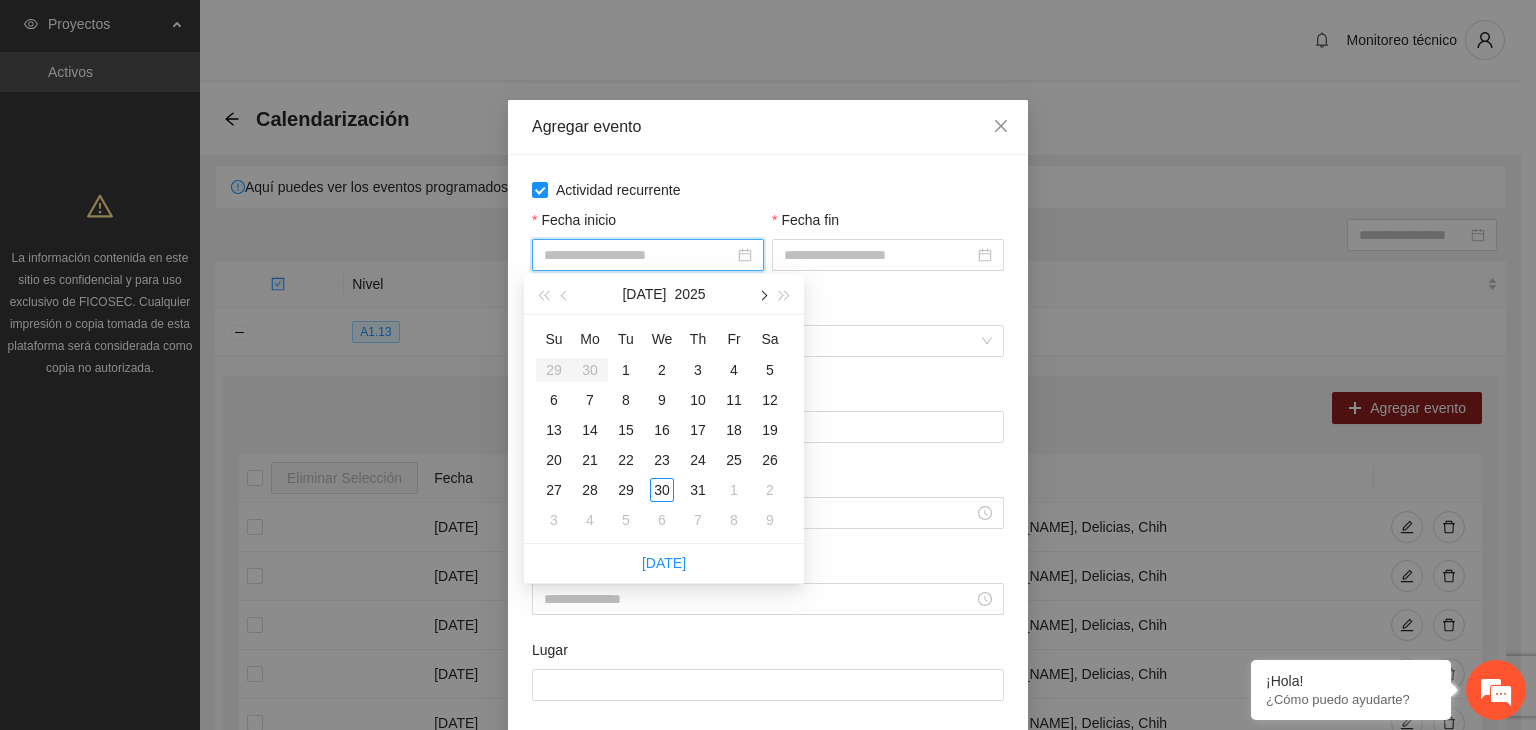 click at bounding box center [762, 294] 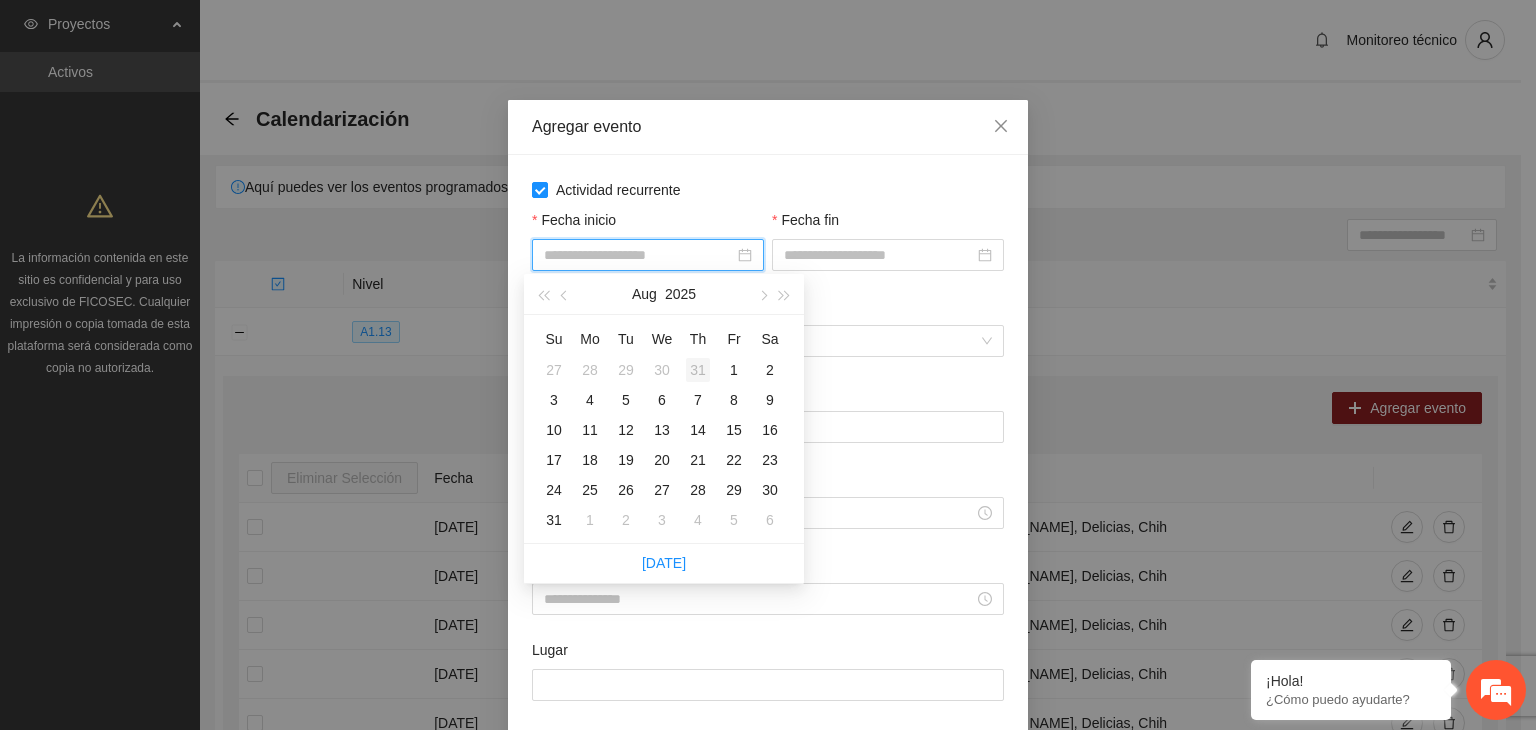 type on "**********" 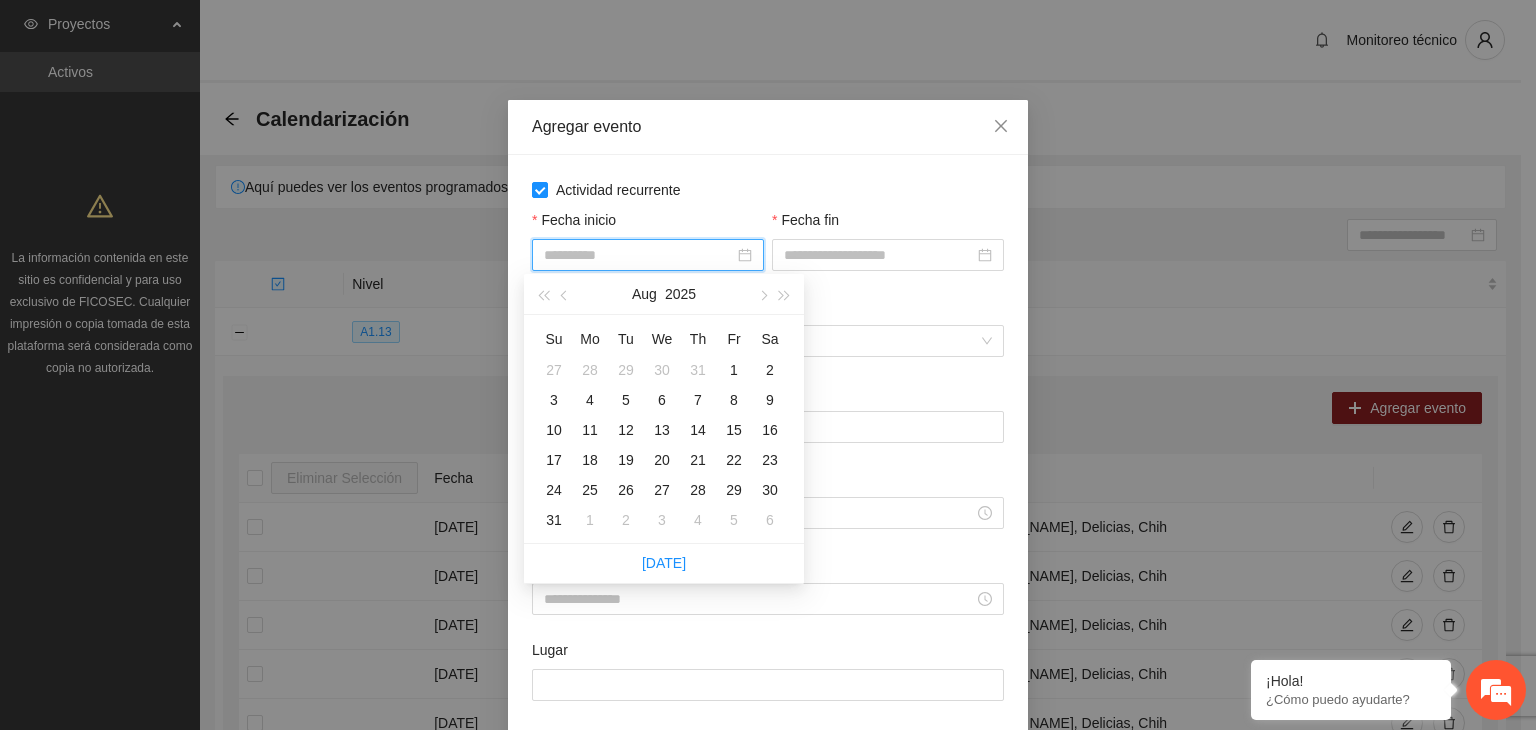 type 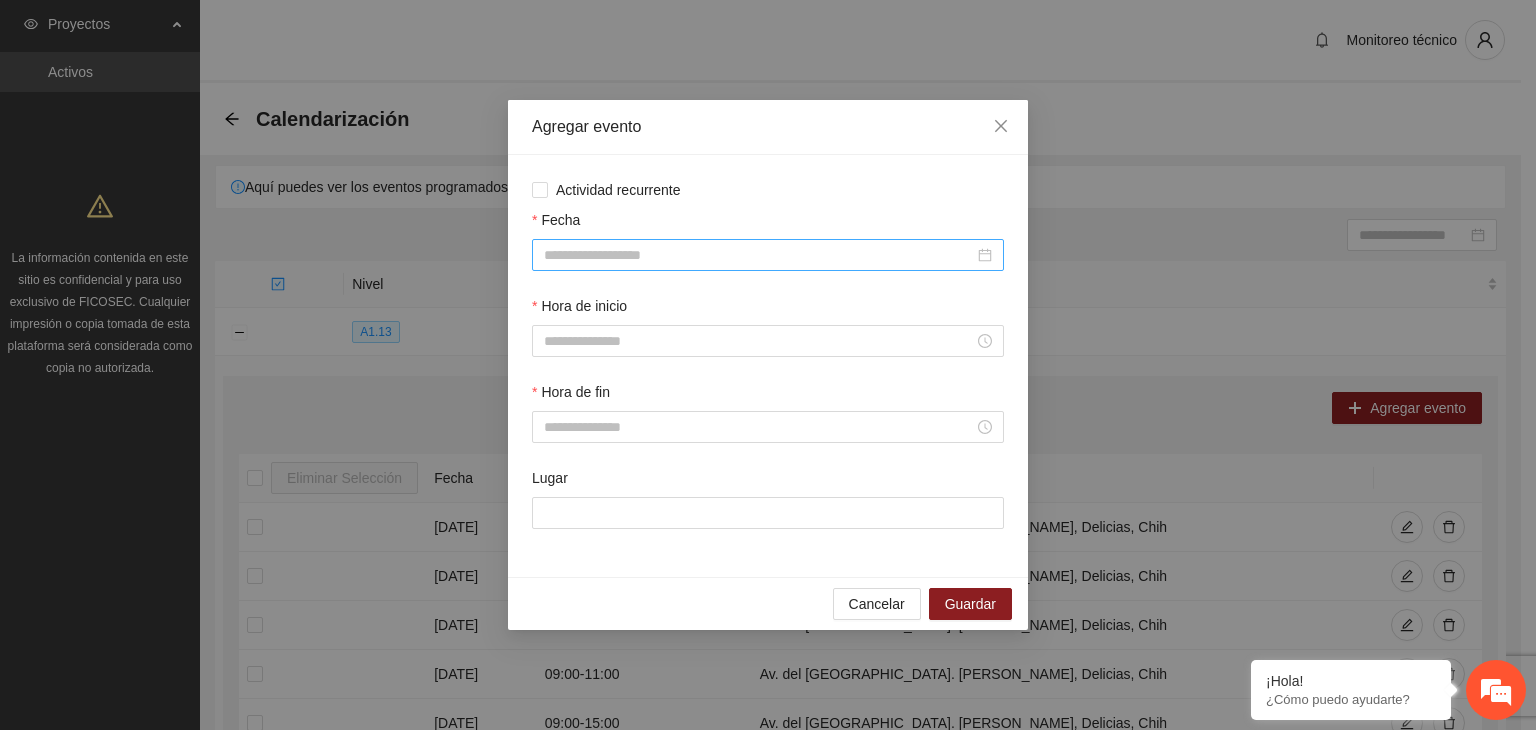 click on "Fecha" at bounding box center (759, 255) 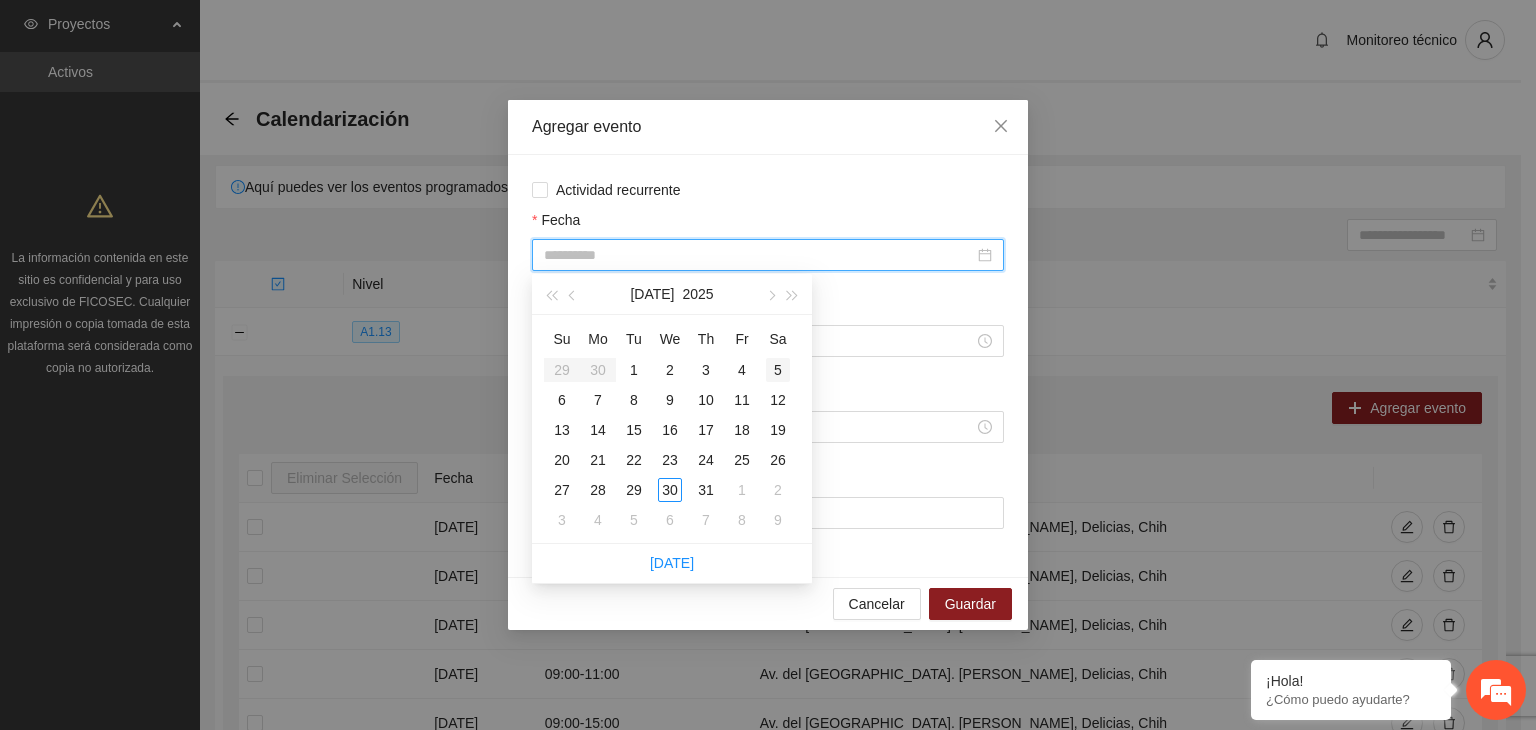 type on "**********" 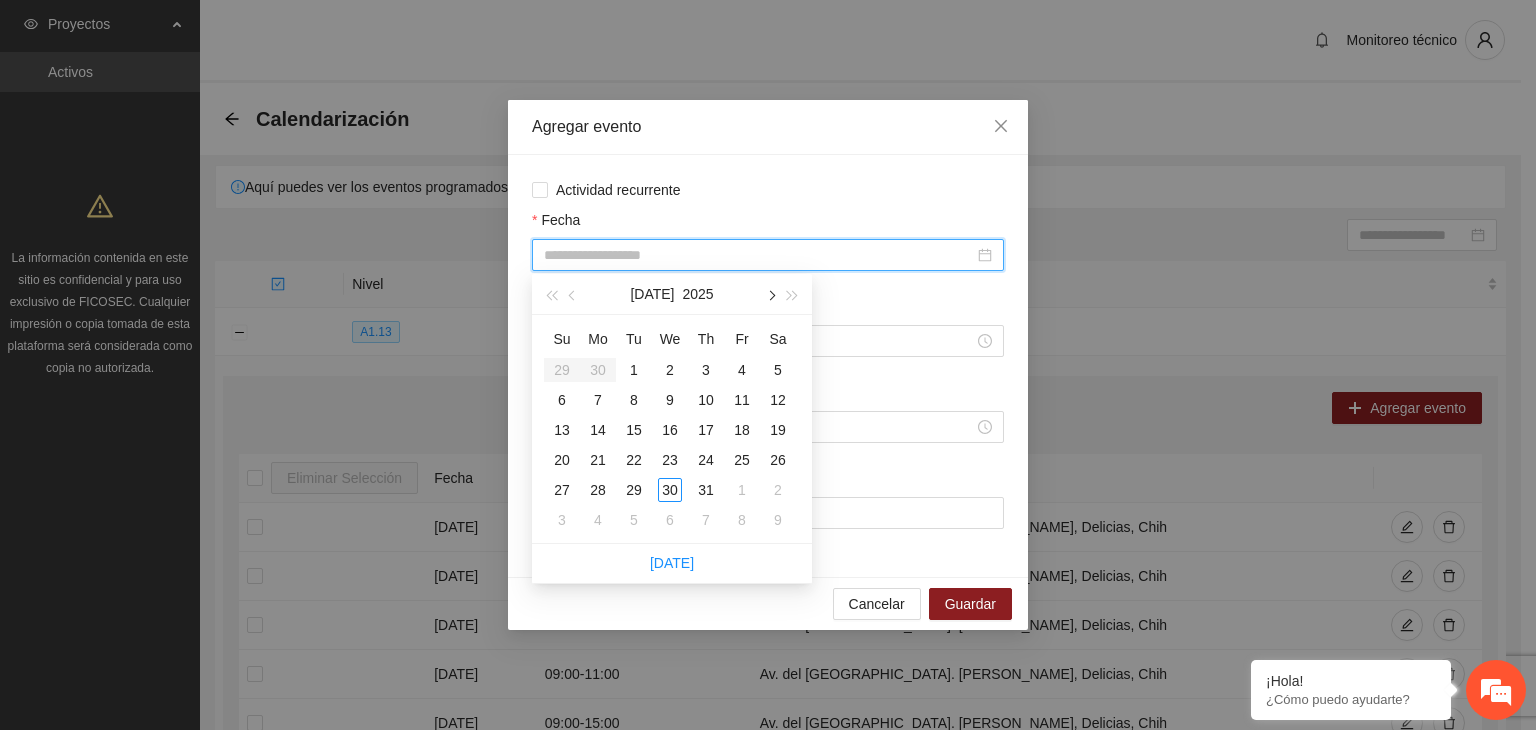 click at bounding box center [770, 296] 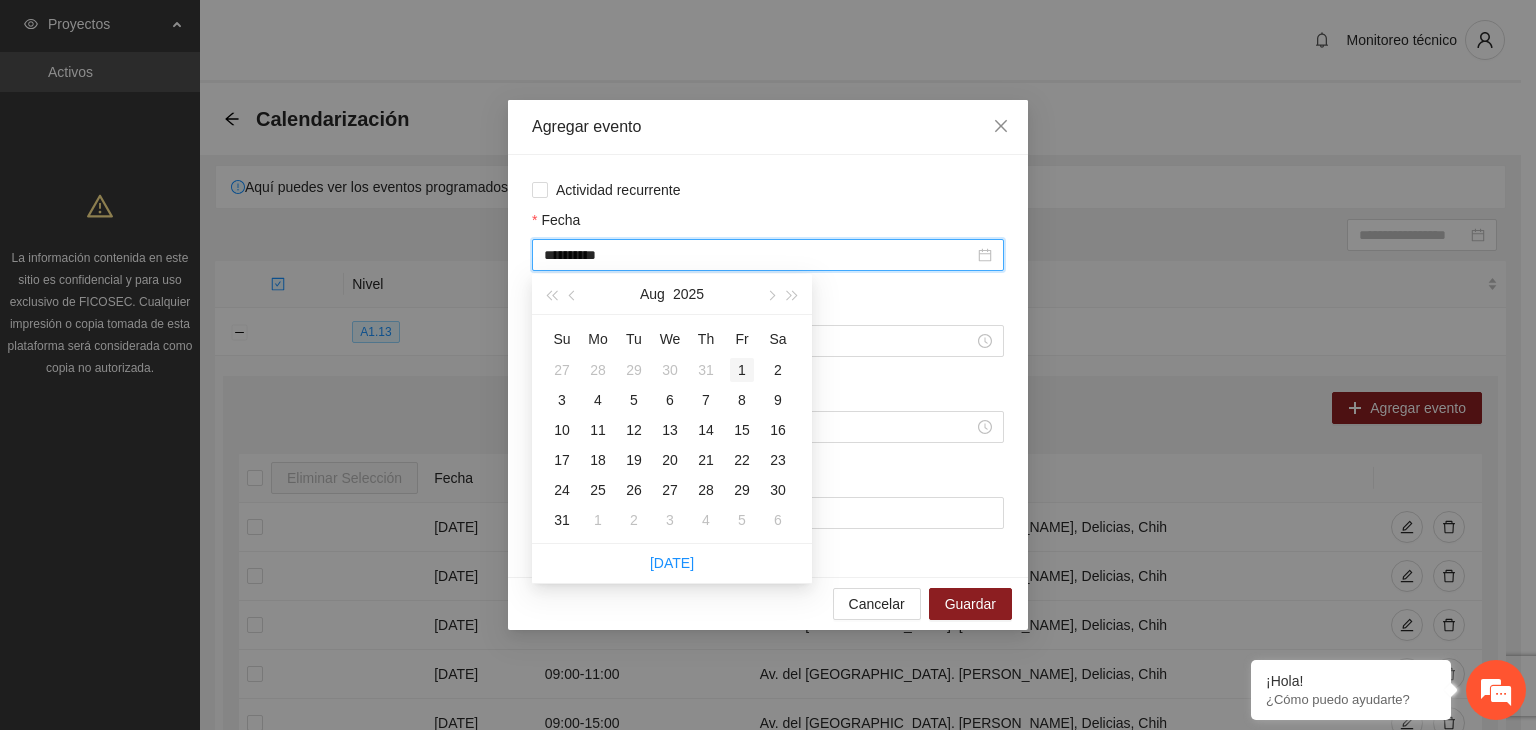 type on "**********" 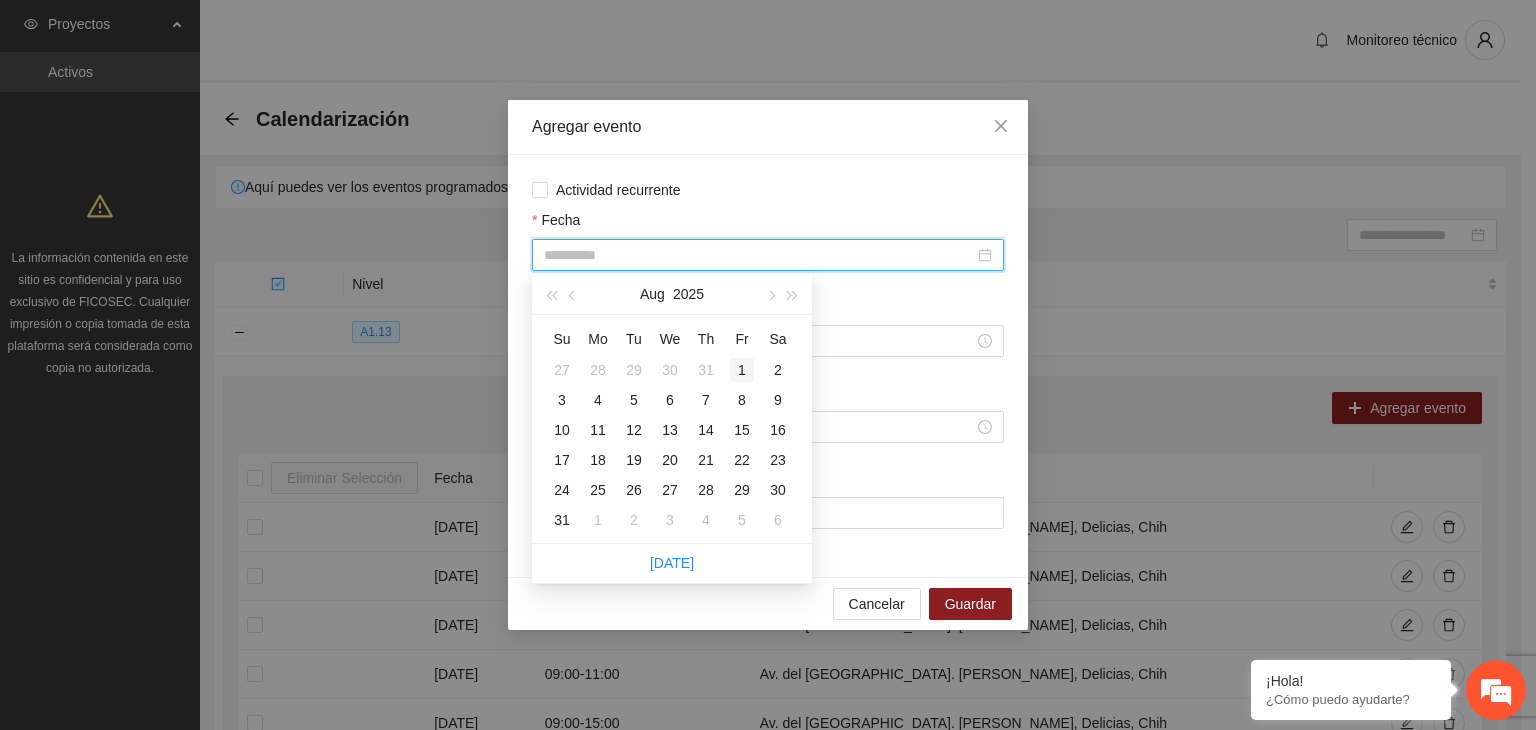 click on "1" at bounding box center (742, 370) 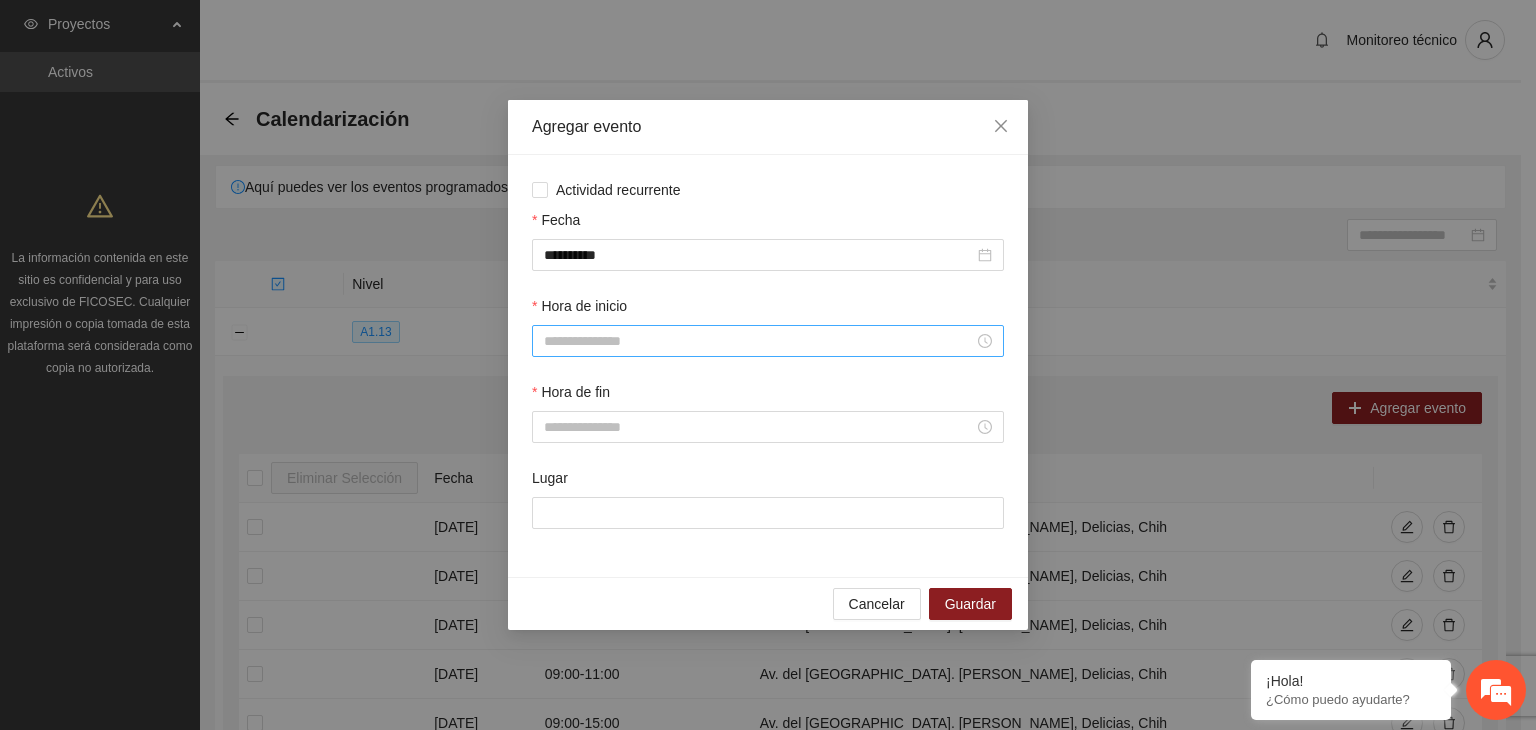 click at bounding box center [768, 341] 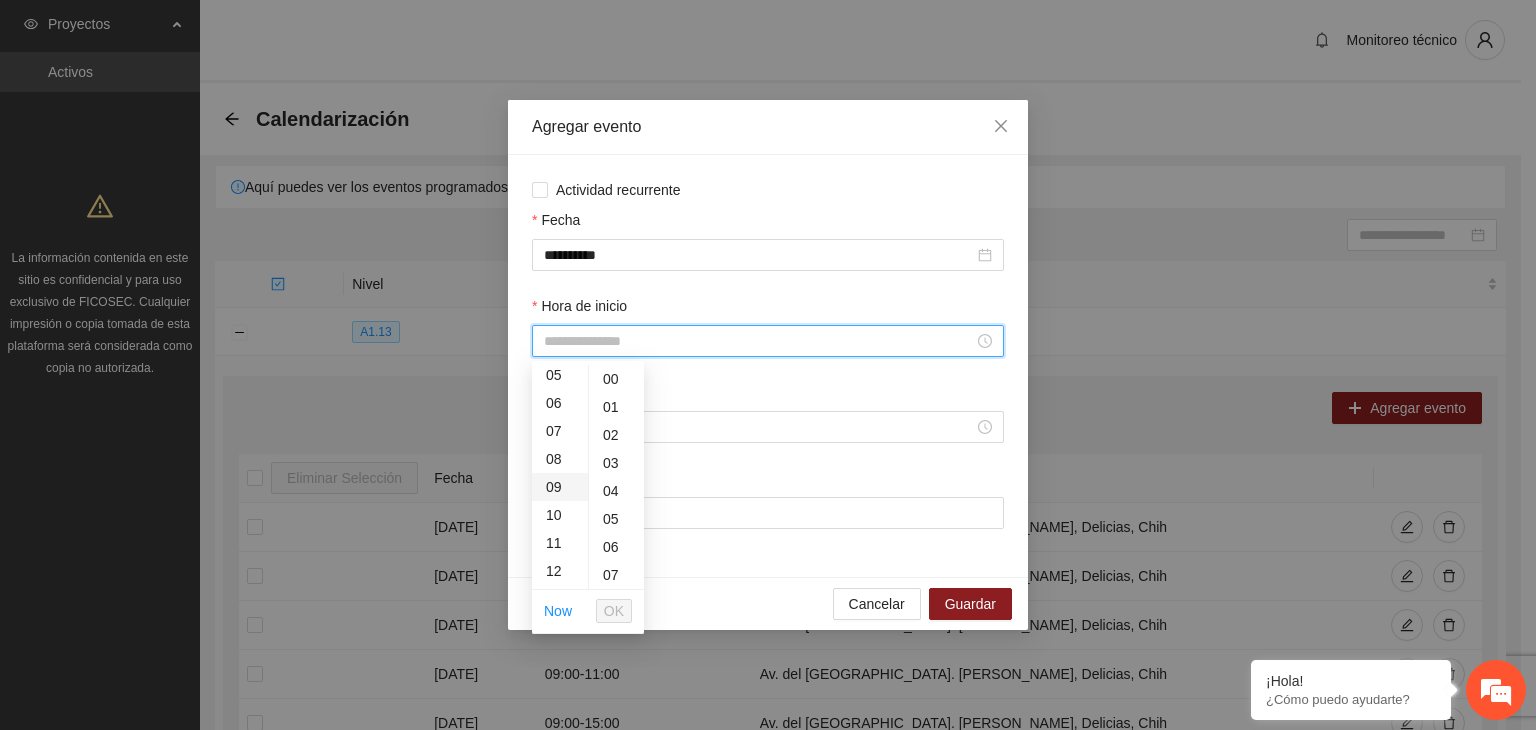 click on "09" at bounding box center (560, 487) 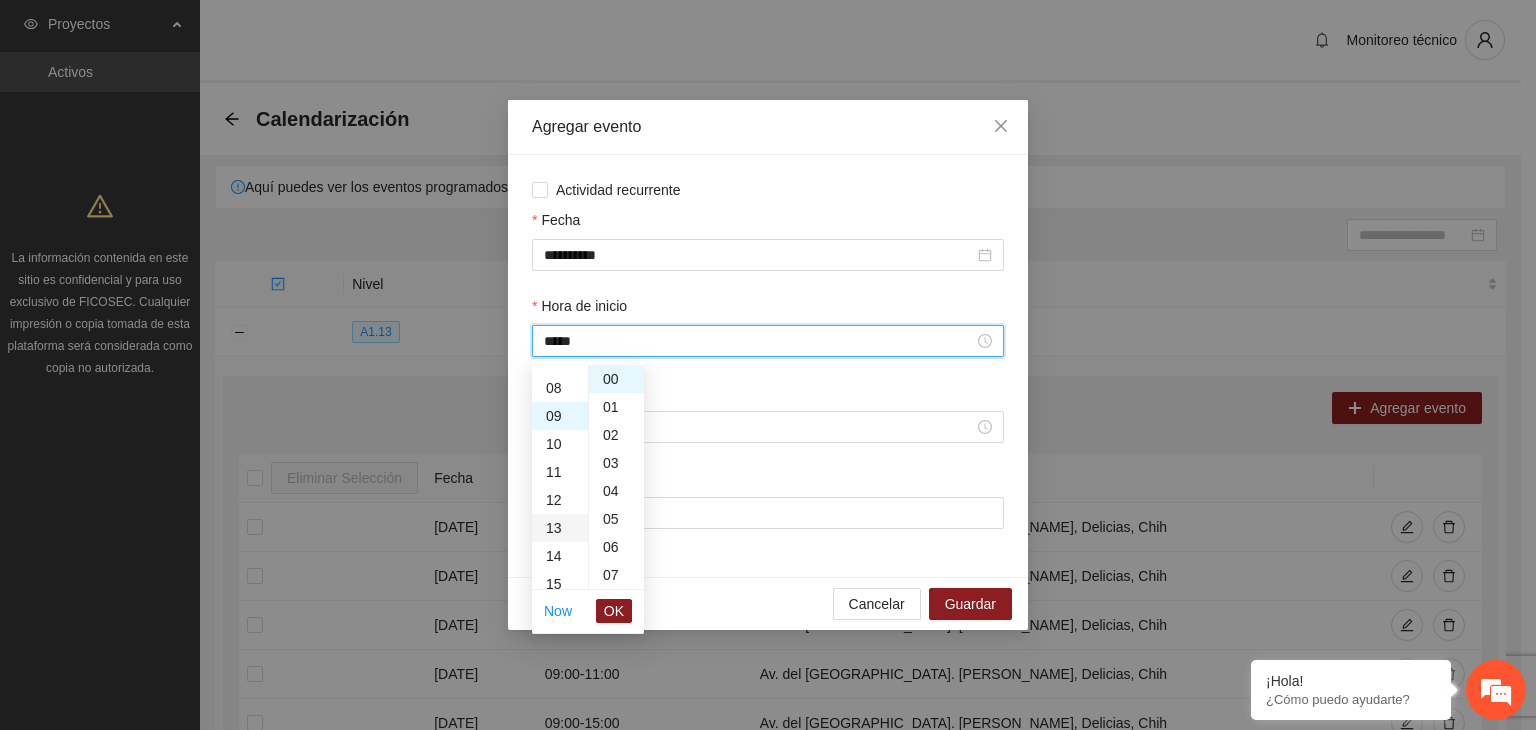 scroll, scrollTop: 252, scrollLeft: 0, axis: vertical 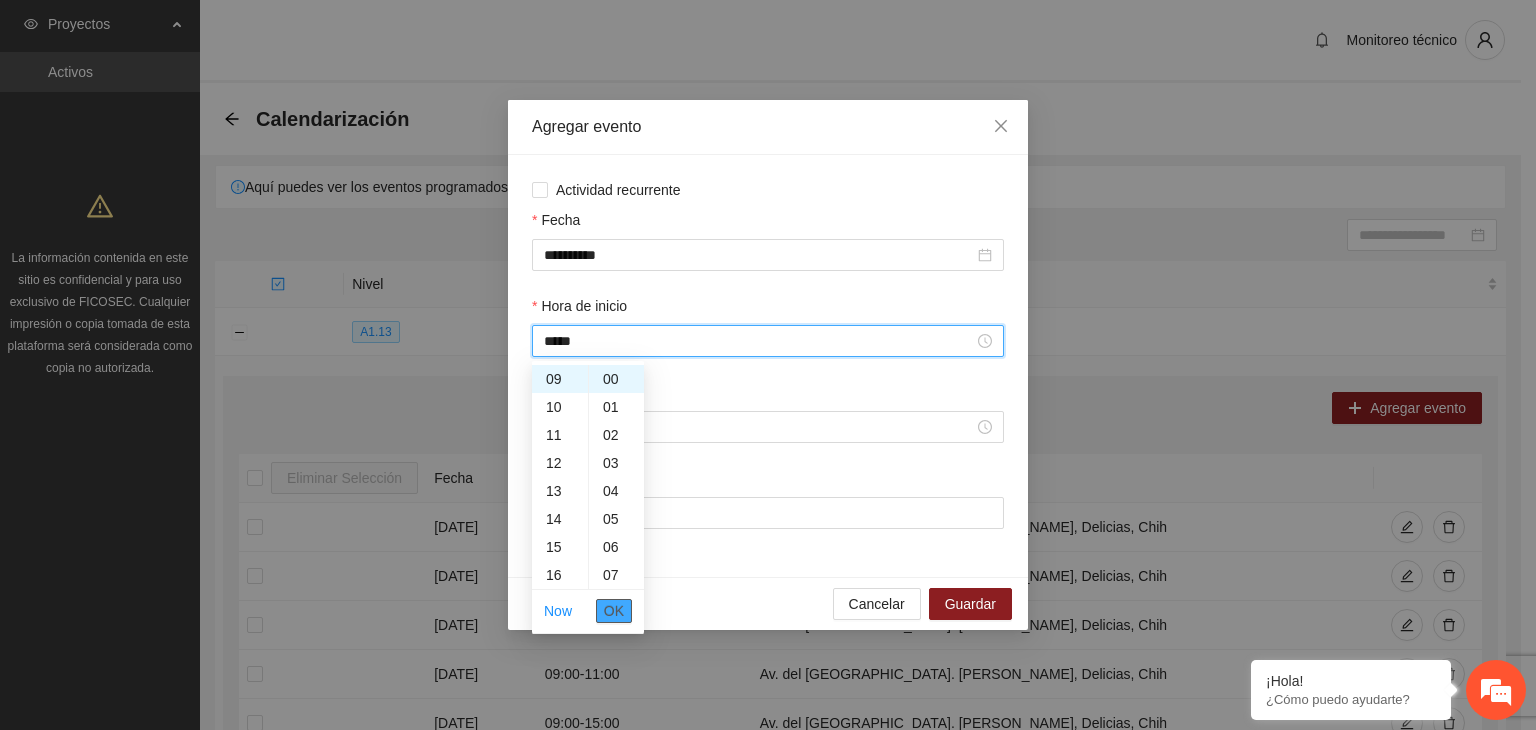 click on "OK" at bounding box center [614, 611] 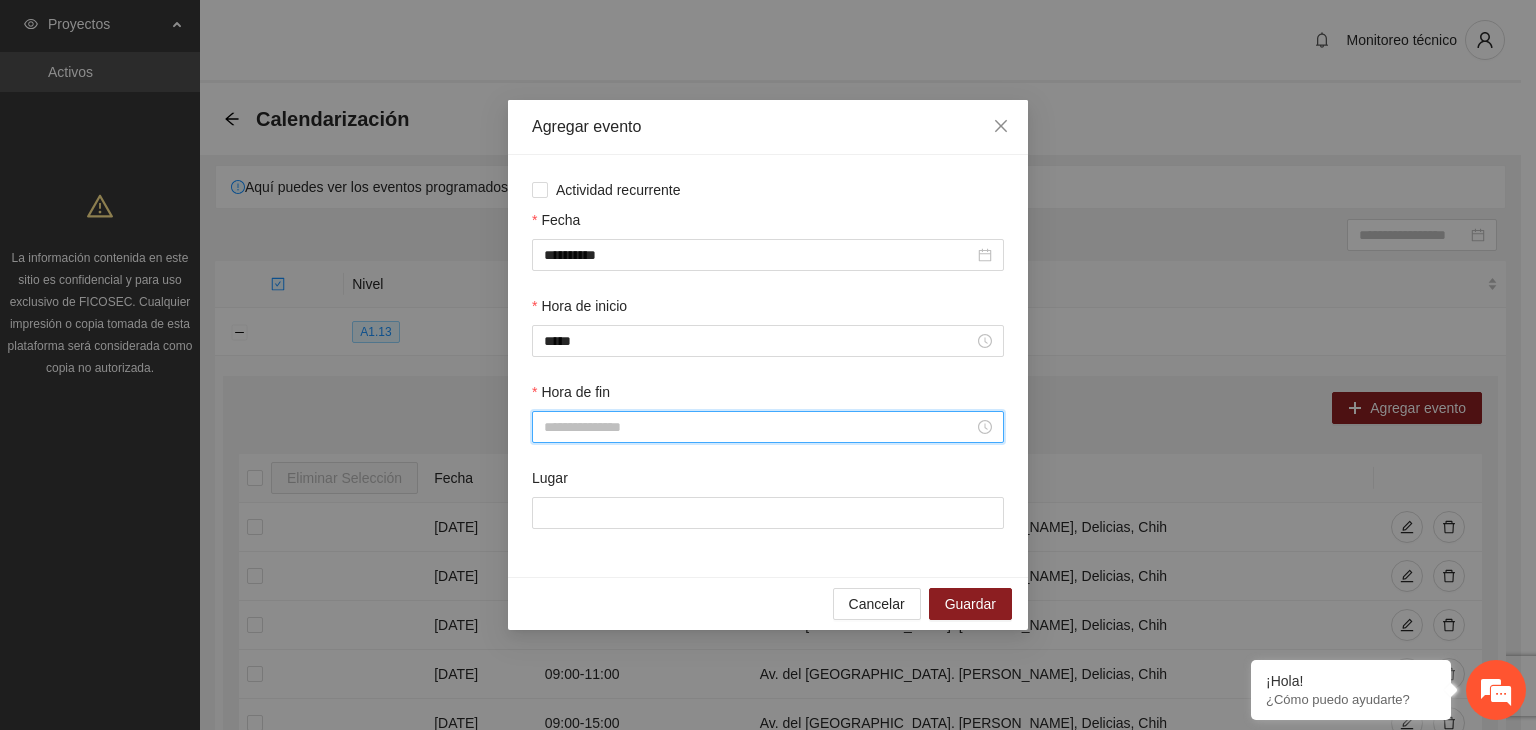 click on "Hora de fin" at bounding box center (759, 427) 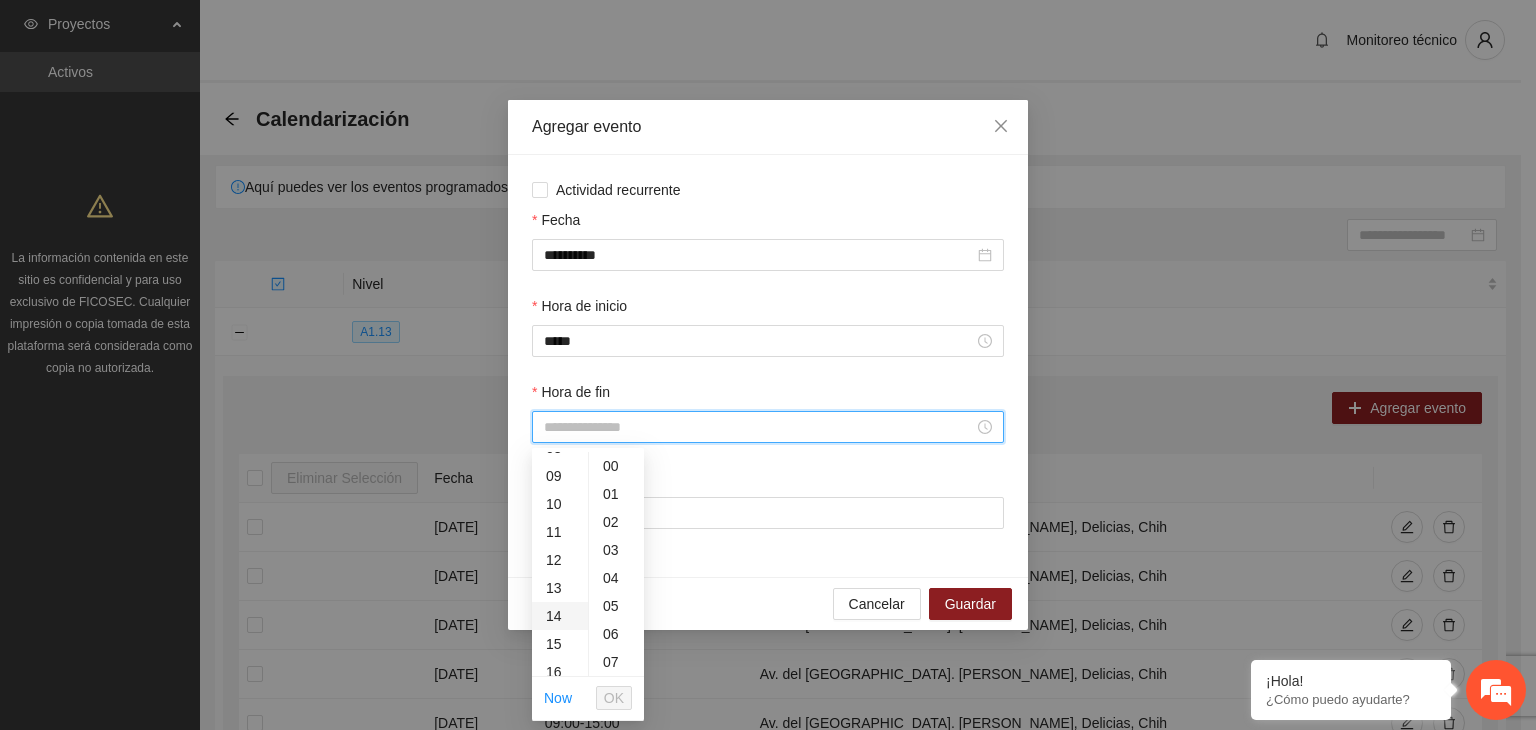 click on "14" at bounding box center [560, 616] 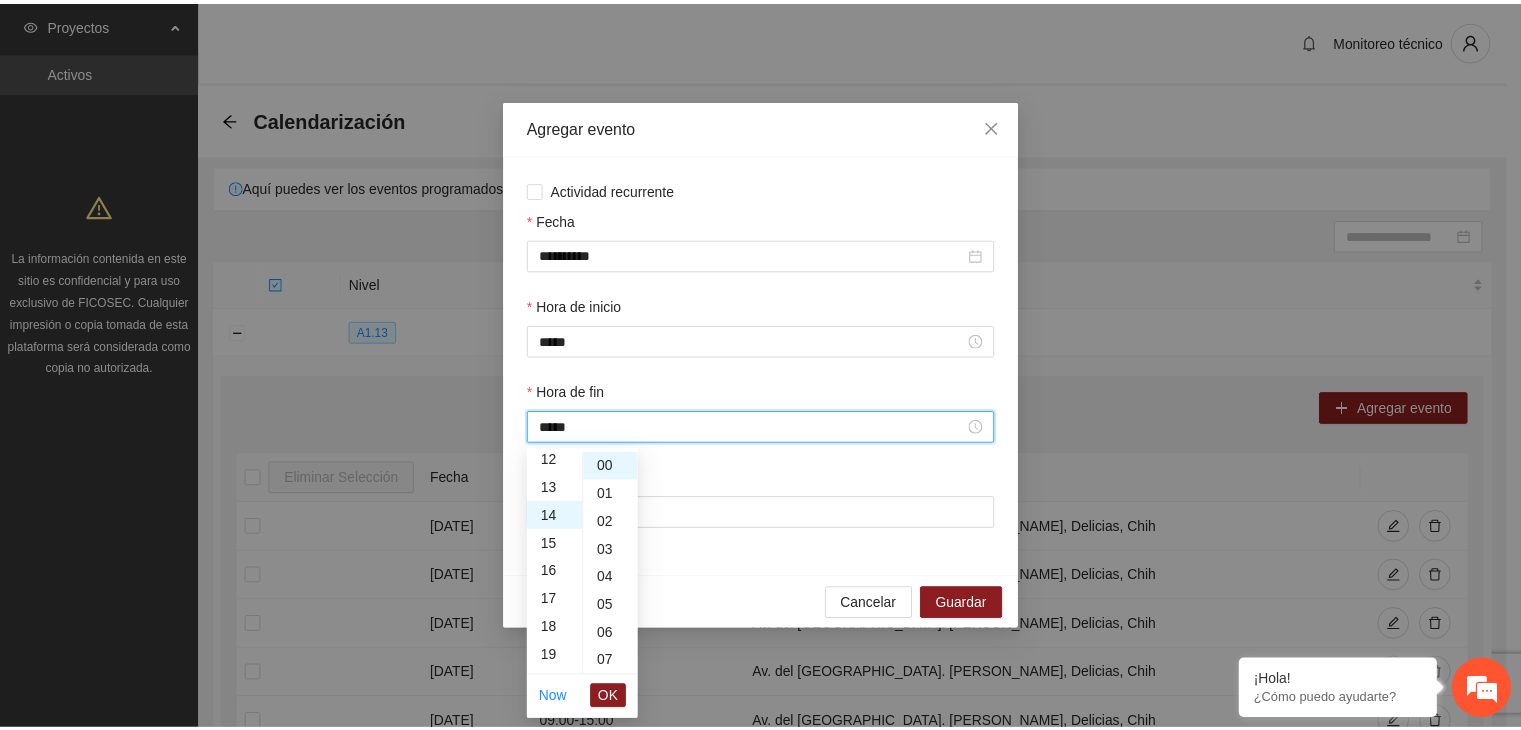 scroll, scrollTop: 392, scrollLeft: 0, axis: vertical 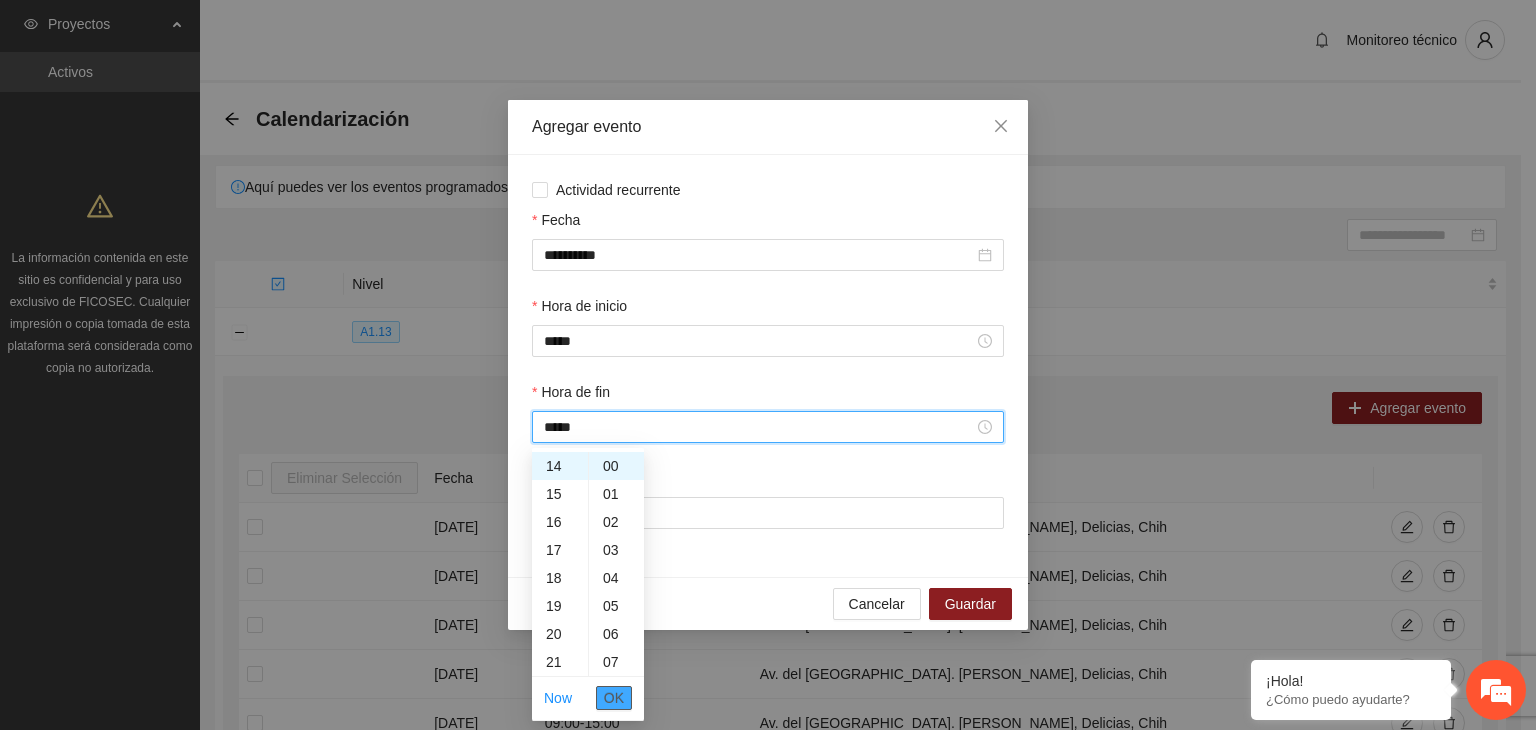 click on "OK" at bounding box center (614, 698) 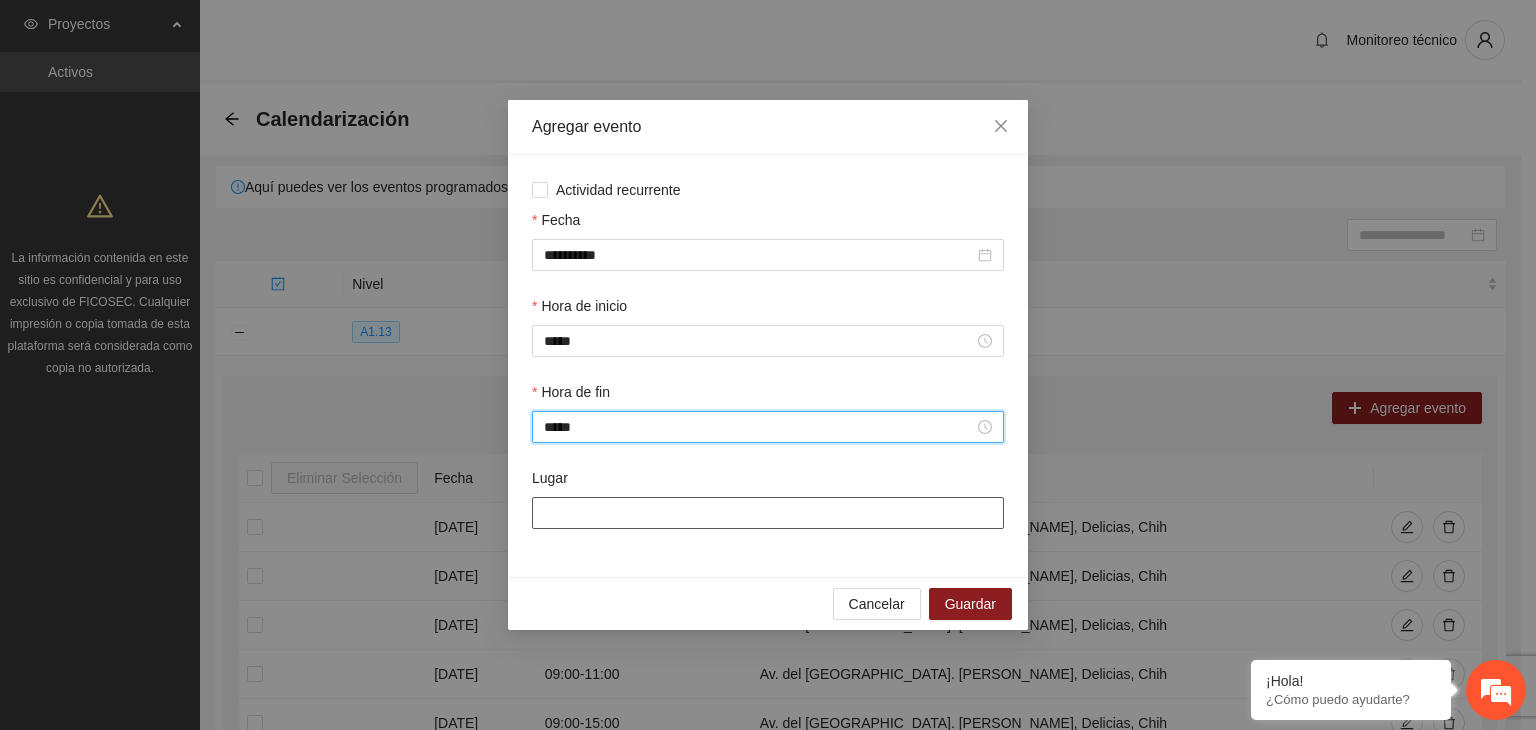 click on "Lugar" at bounding box center (768, 513) 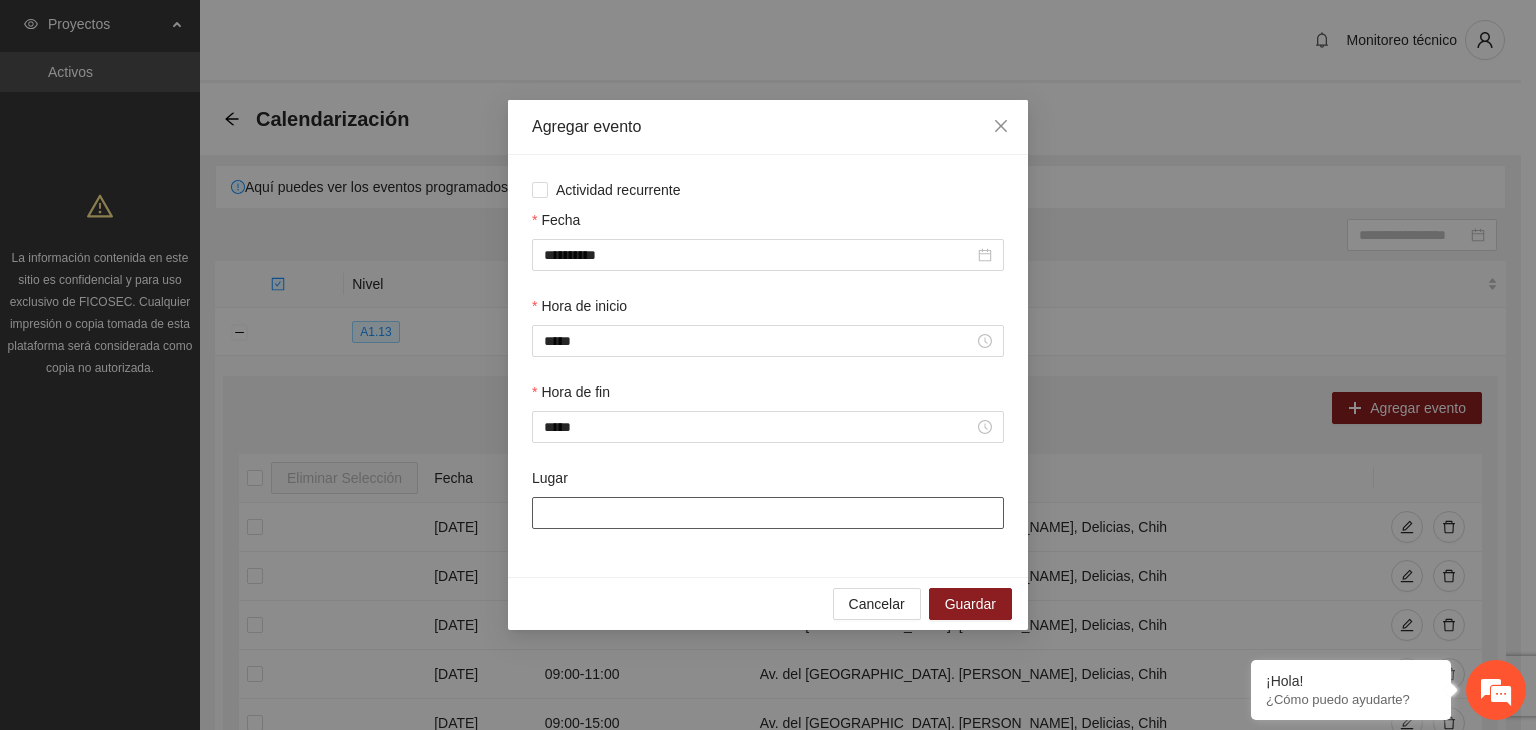 type on "**********" 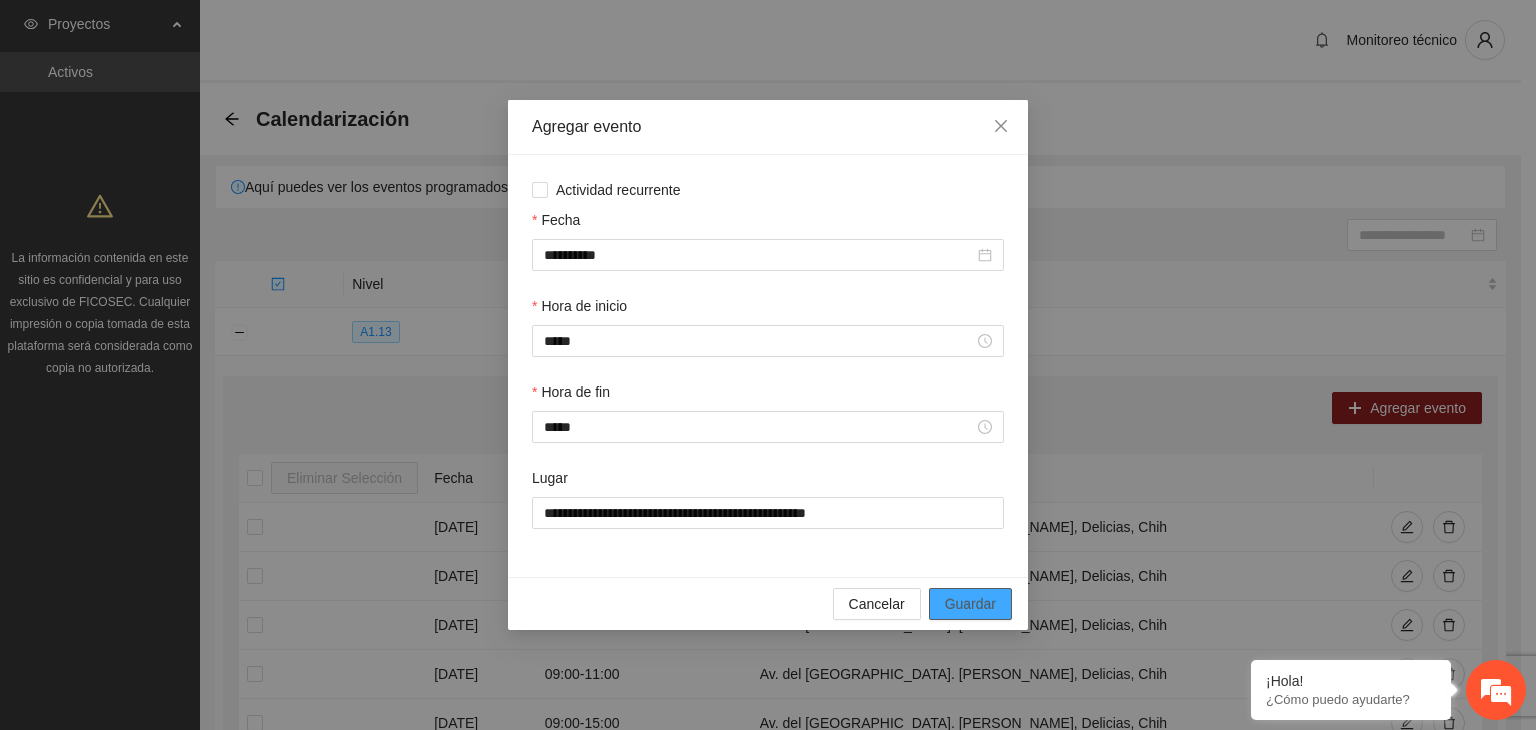 click on "Guardar" at bounding box center [970, 604] 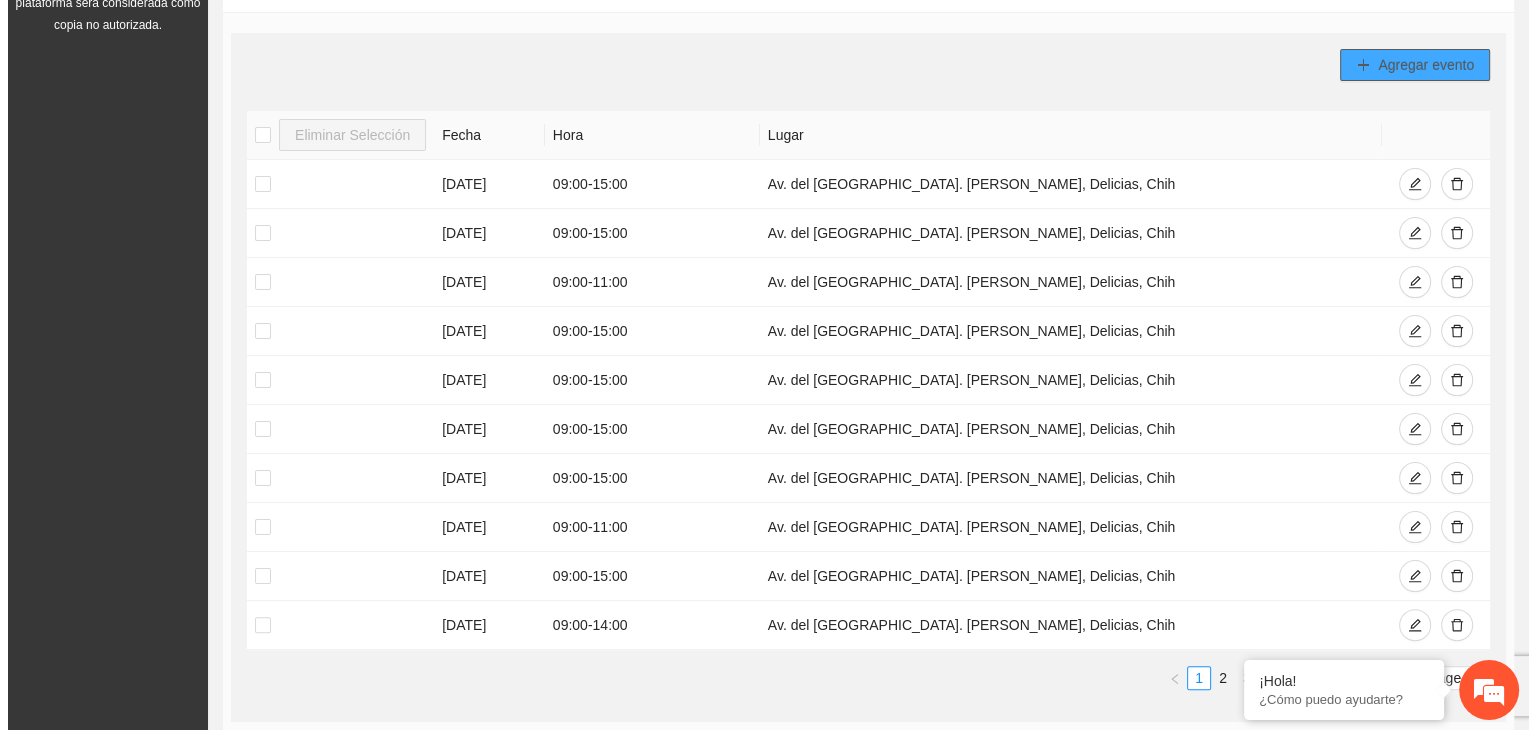 scroll, scrollTop: 344, scrollLeft: 0, axis: vertical 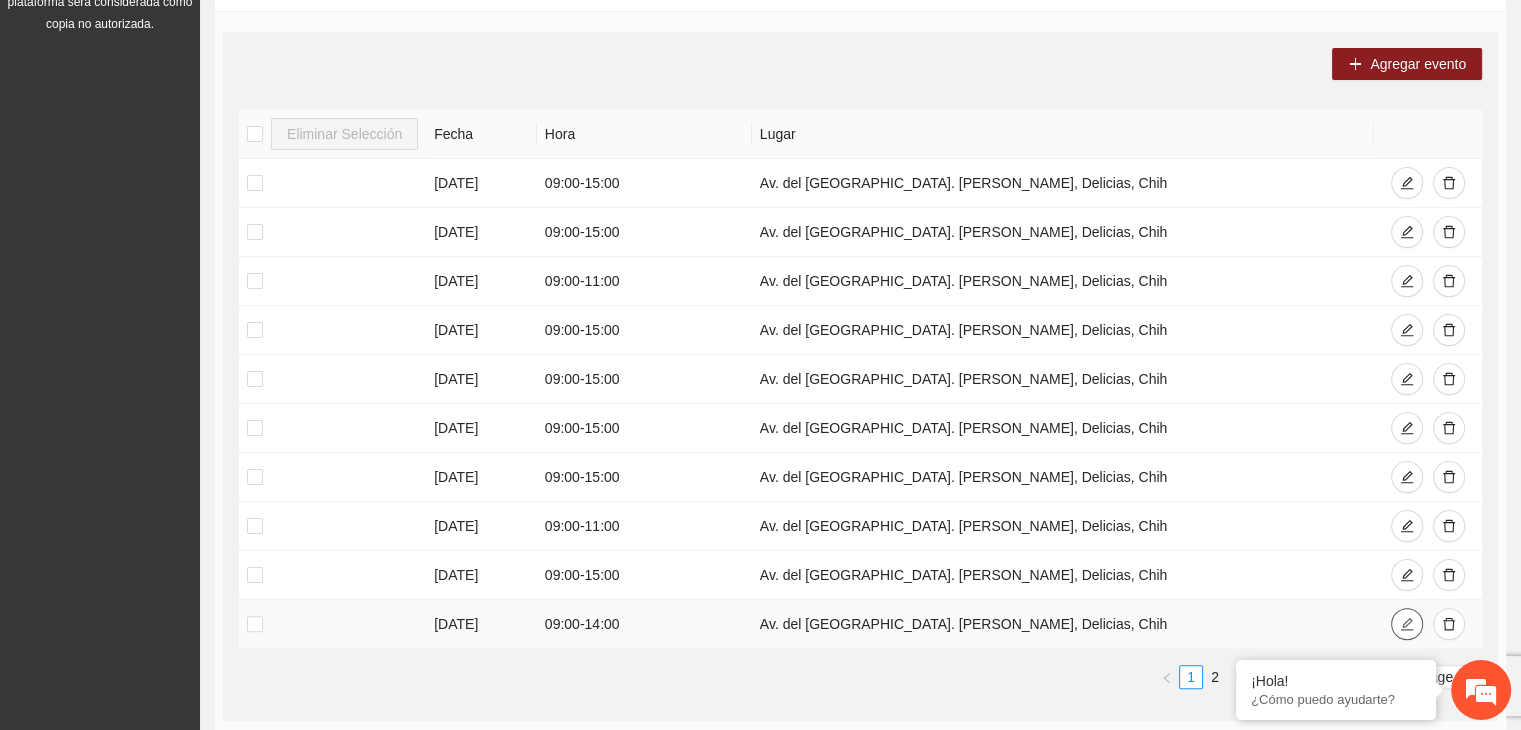 click 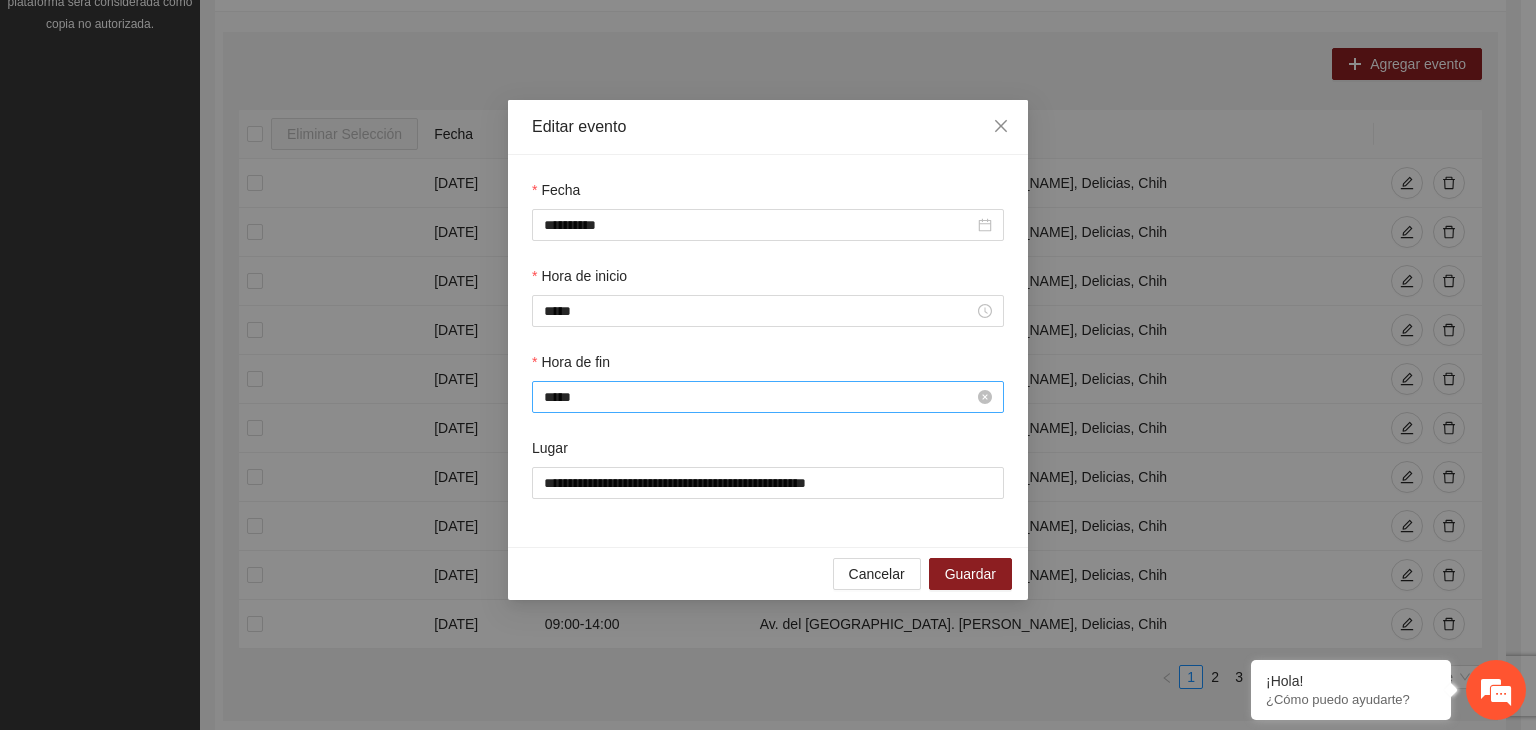 click on "*****" at bounding box center (759, 397) 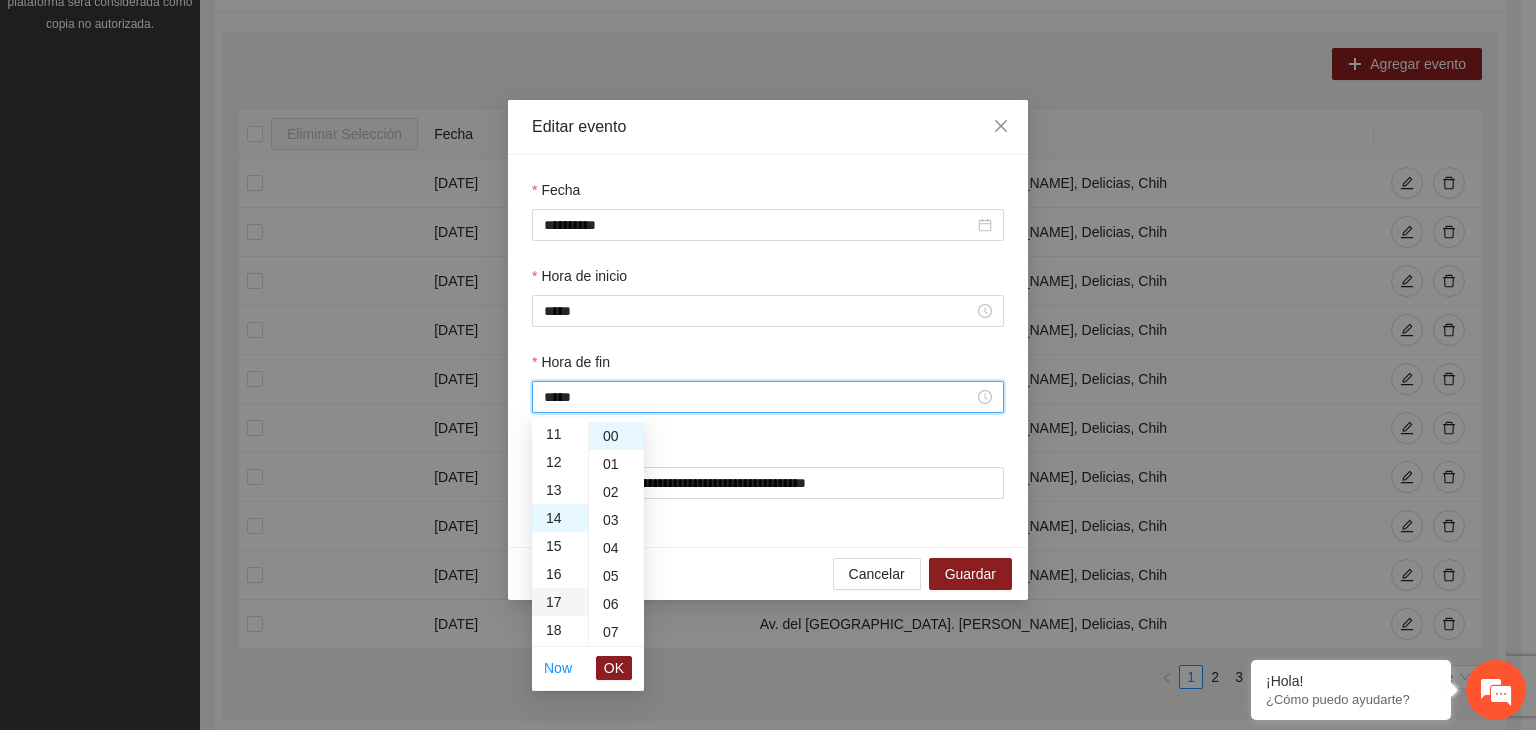 scroll, scrollTop: 306, scrollLeft: 0, axis: vertical 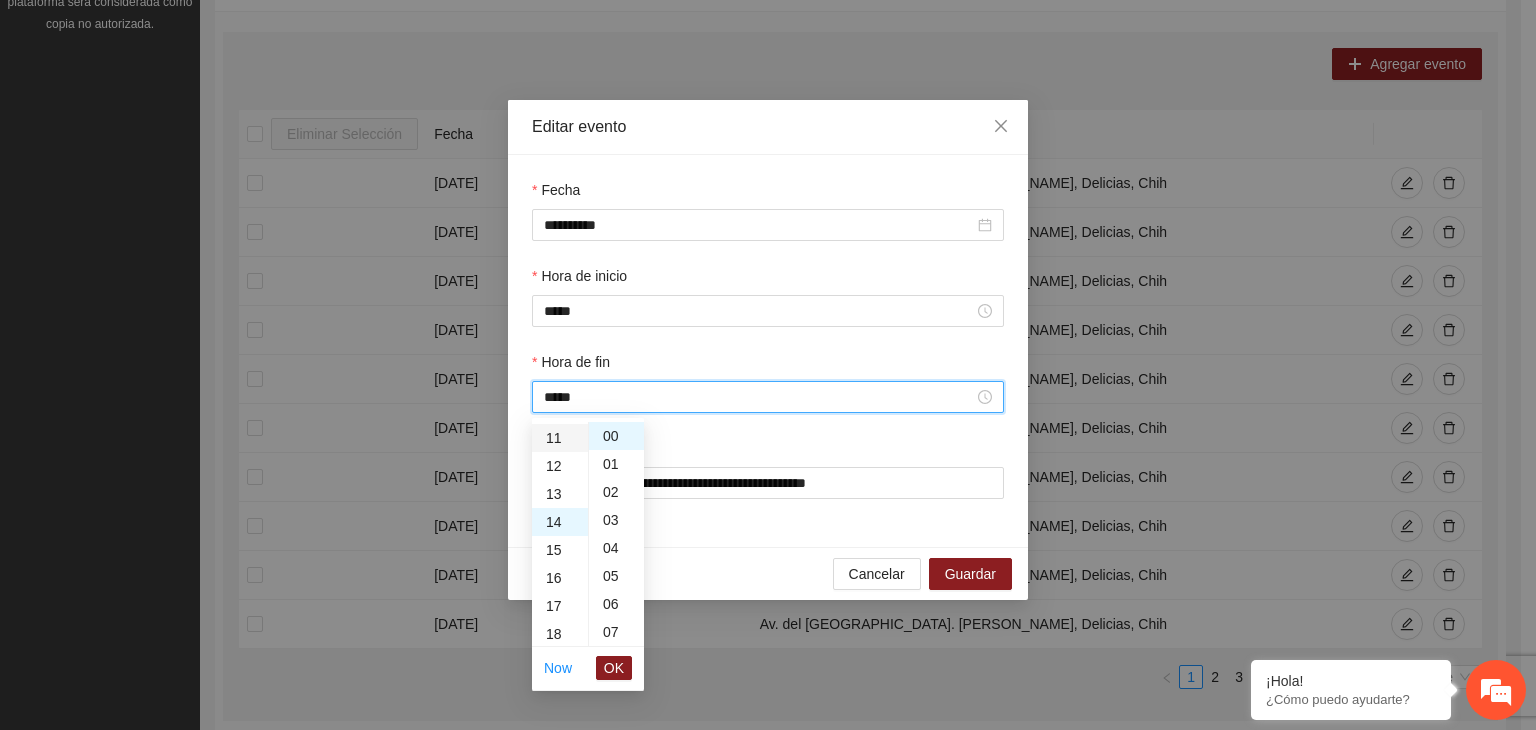click on "11" at bounding box center (560, 438) 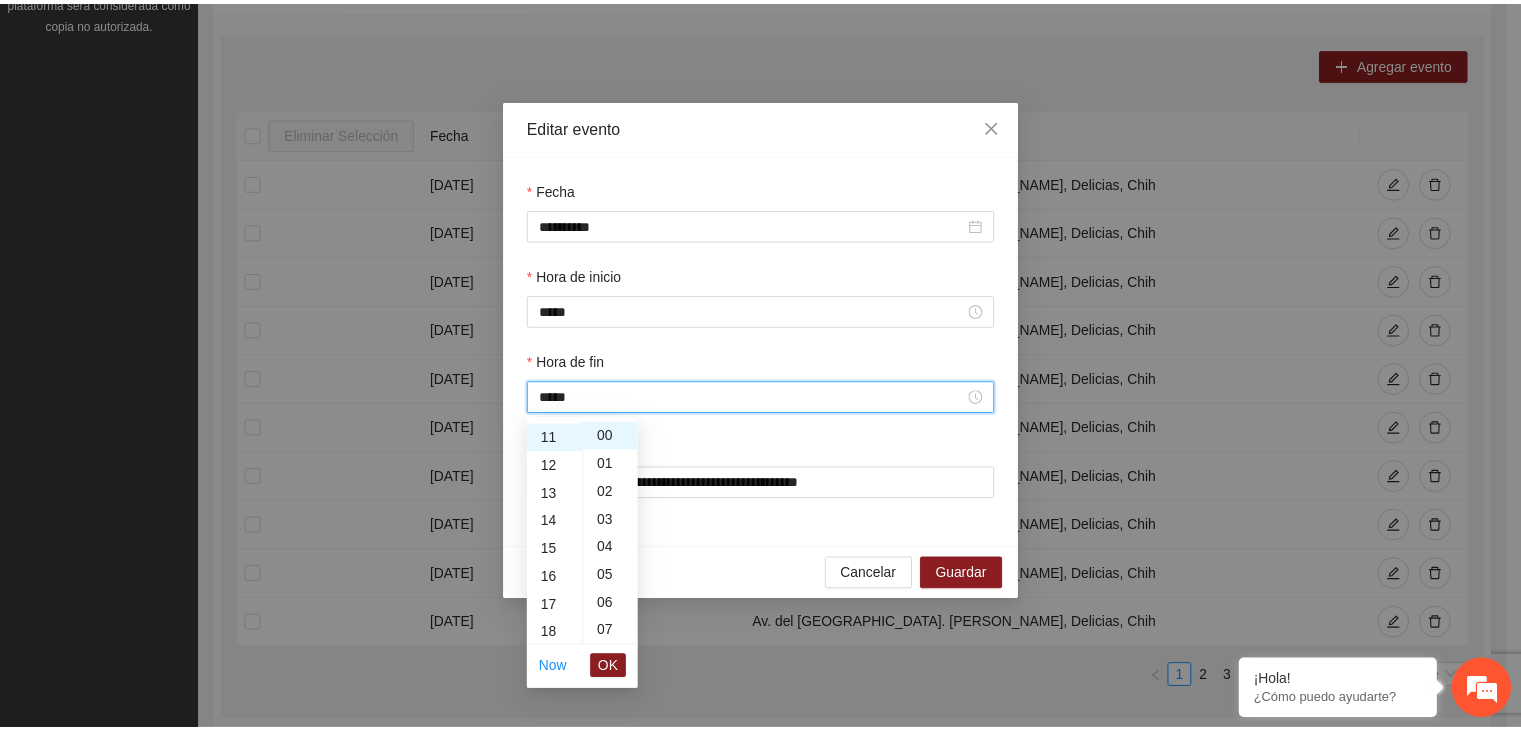 scroll, scrollTop: 308, scrollLeft: 0, axis: vertical 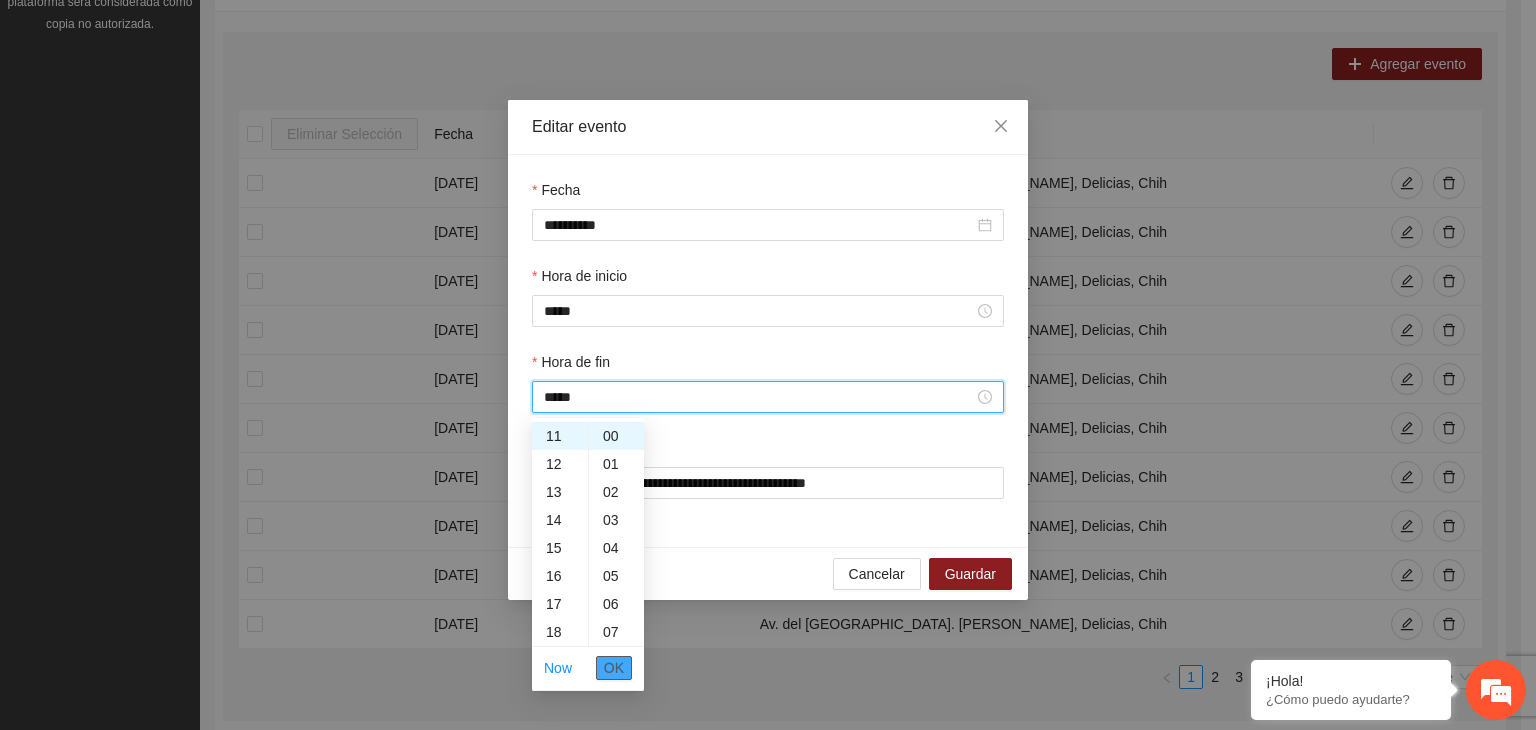 click on "OK" at bounding box center (614, 668) 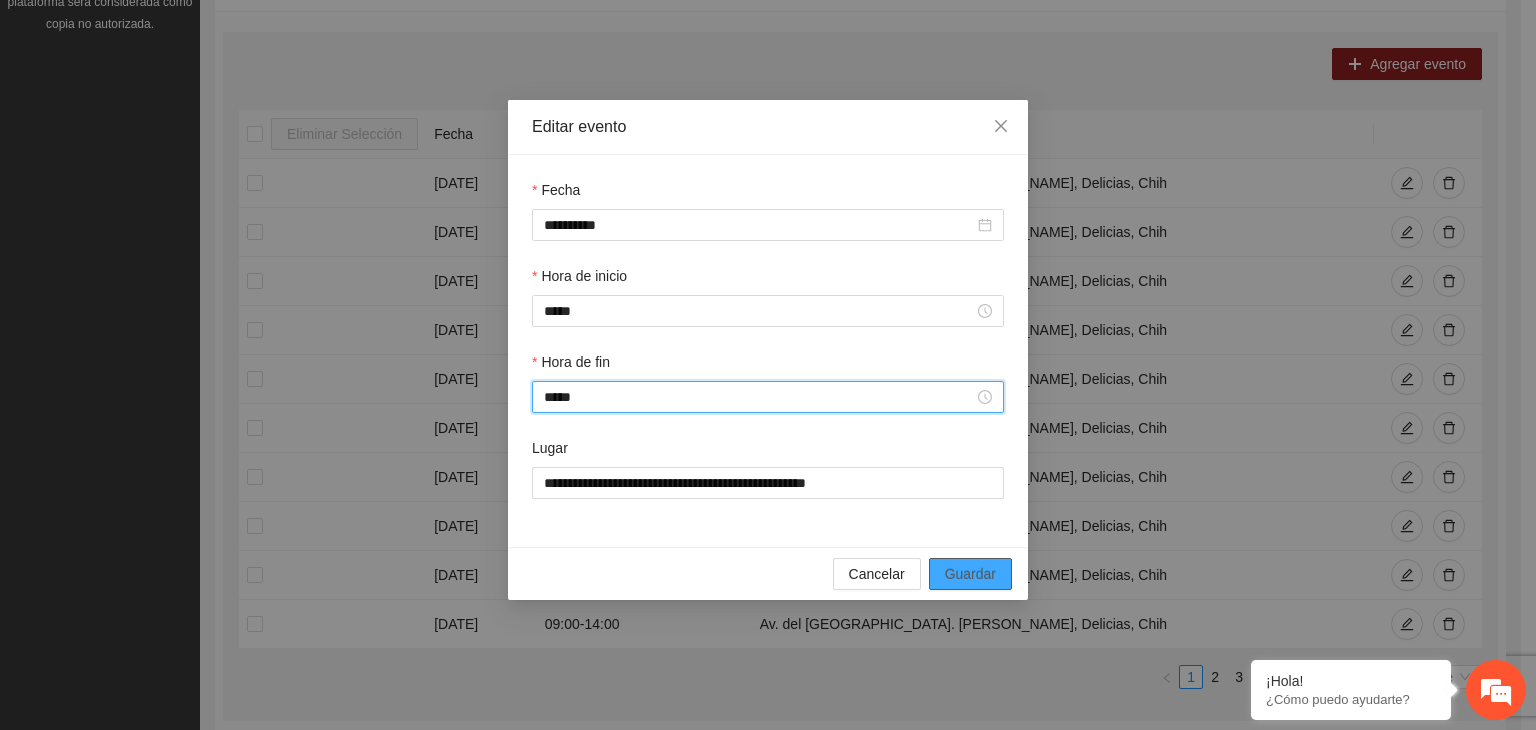 click on "Guardar" at bounding box center [970, 574] 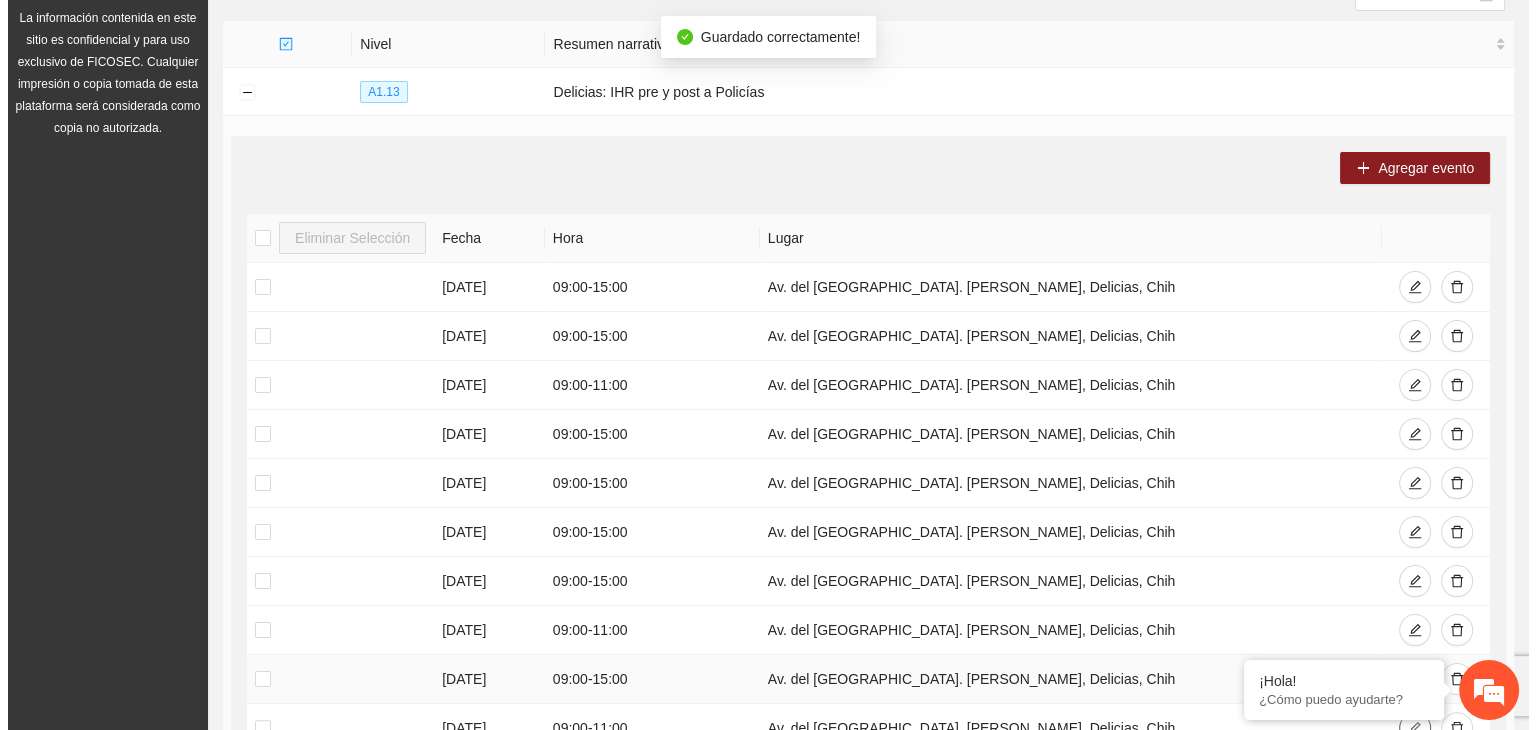 scroll, scrollTop: 236, scrollLeft: 0, axis: vertical 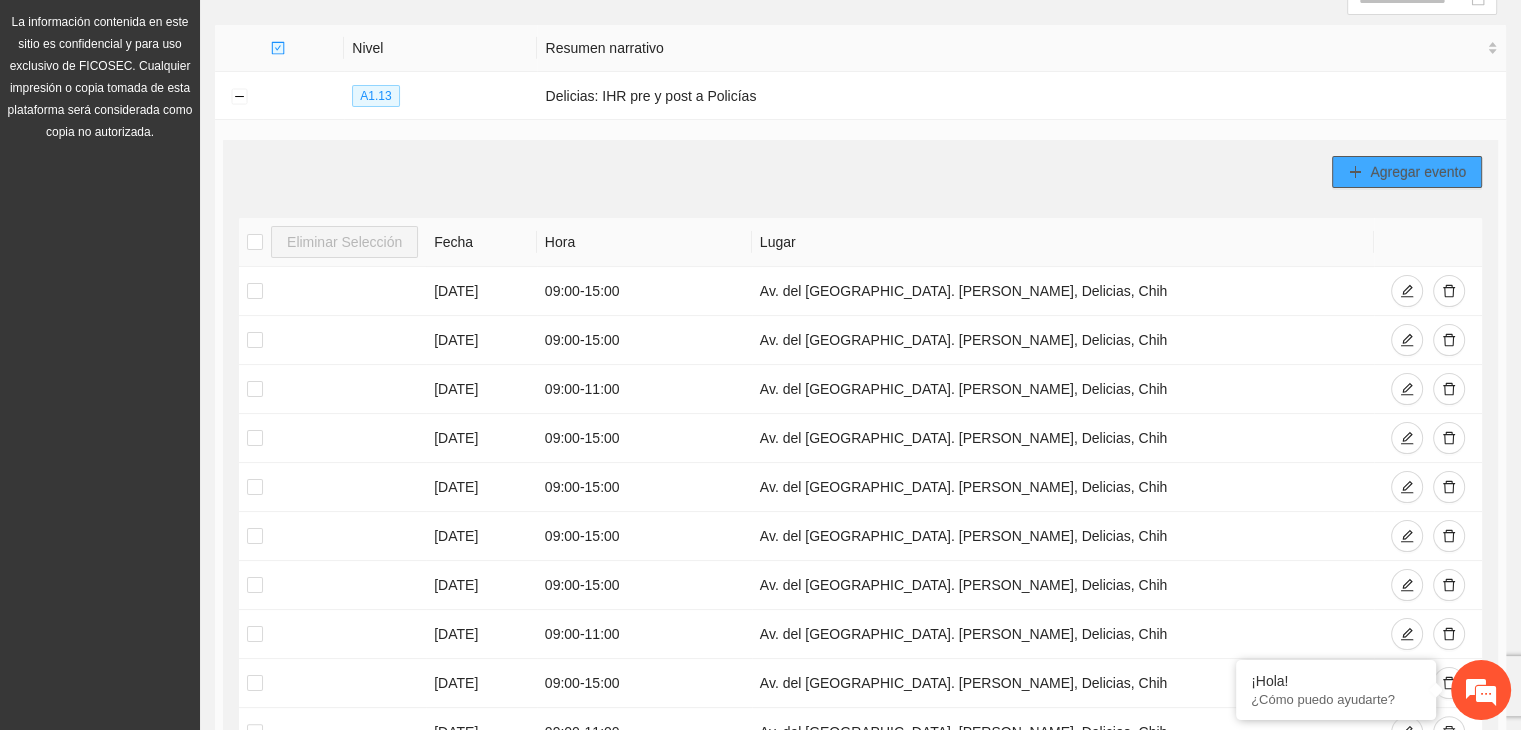 click on "Agregar evento" at bounding box center [1418, 172] 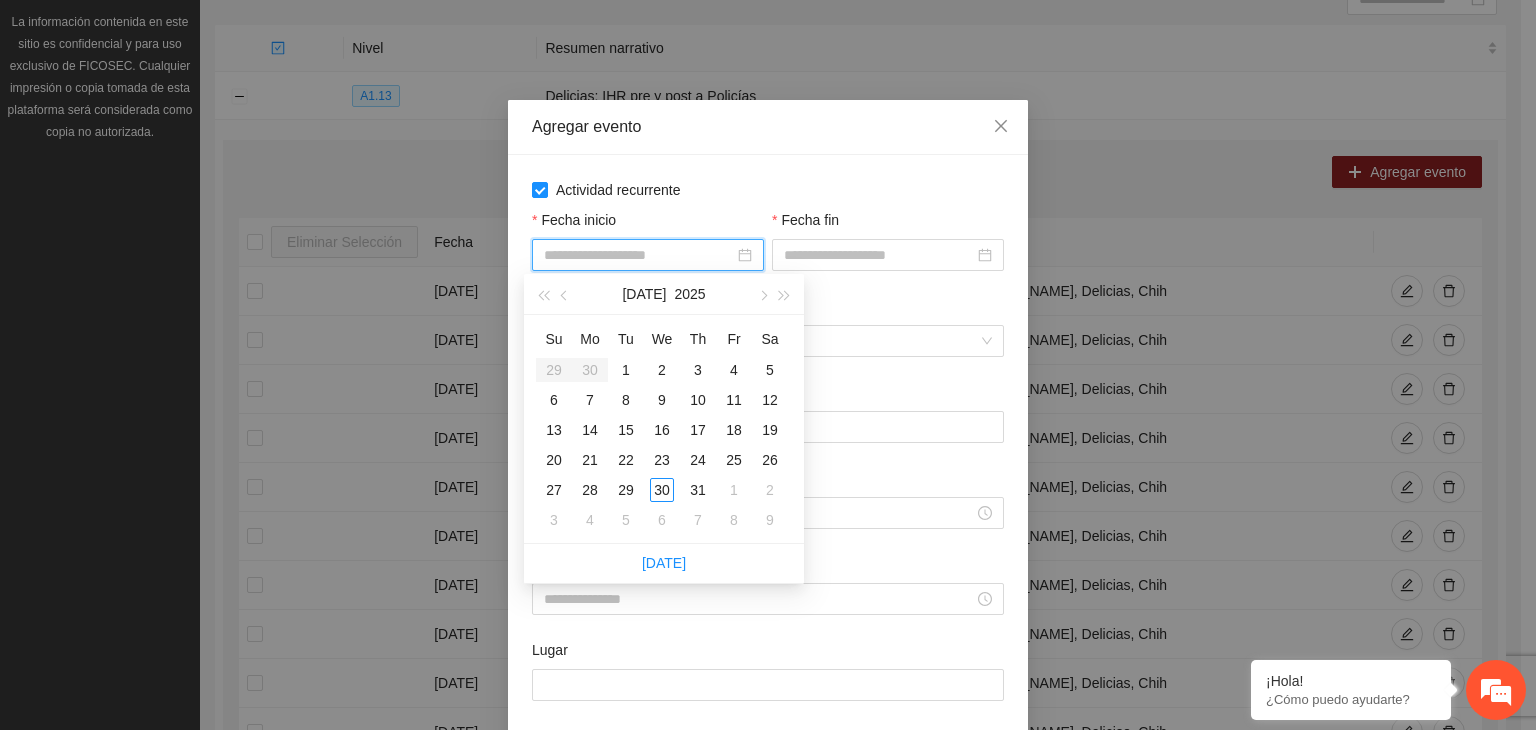 click on "Fecha inicio" at bounding box center (639, 255) 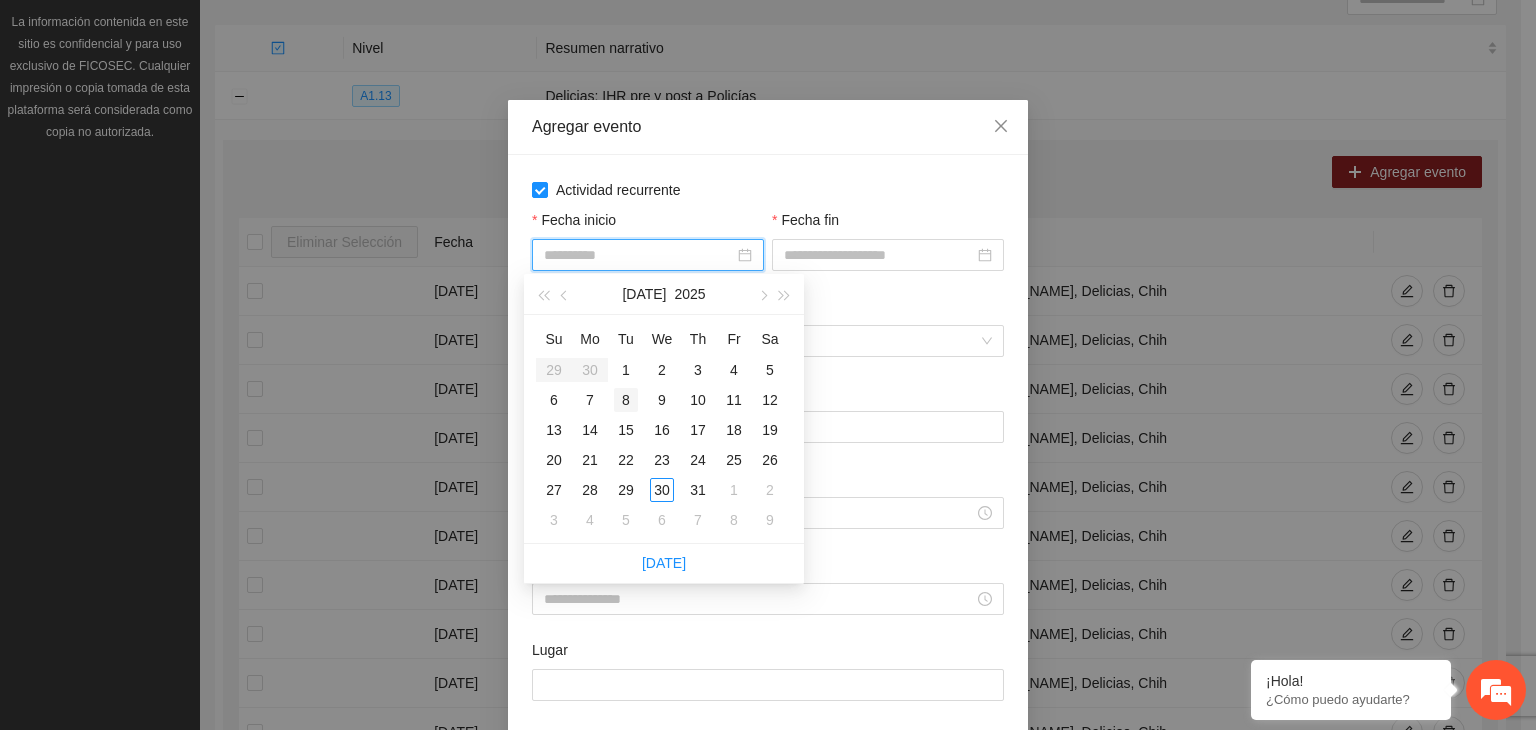 type on "**********" 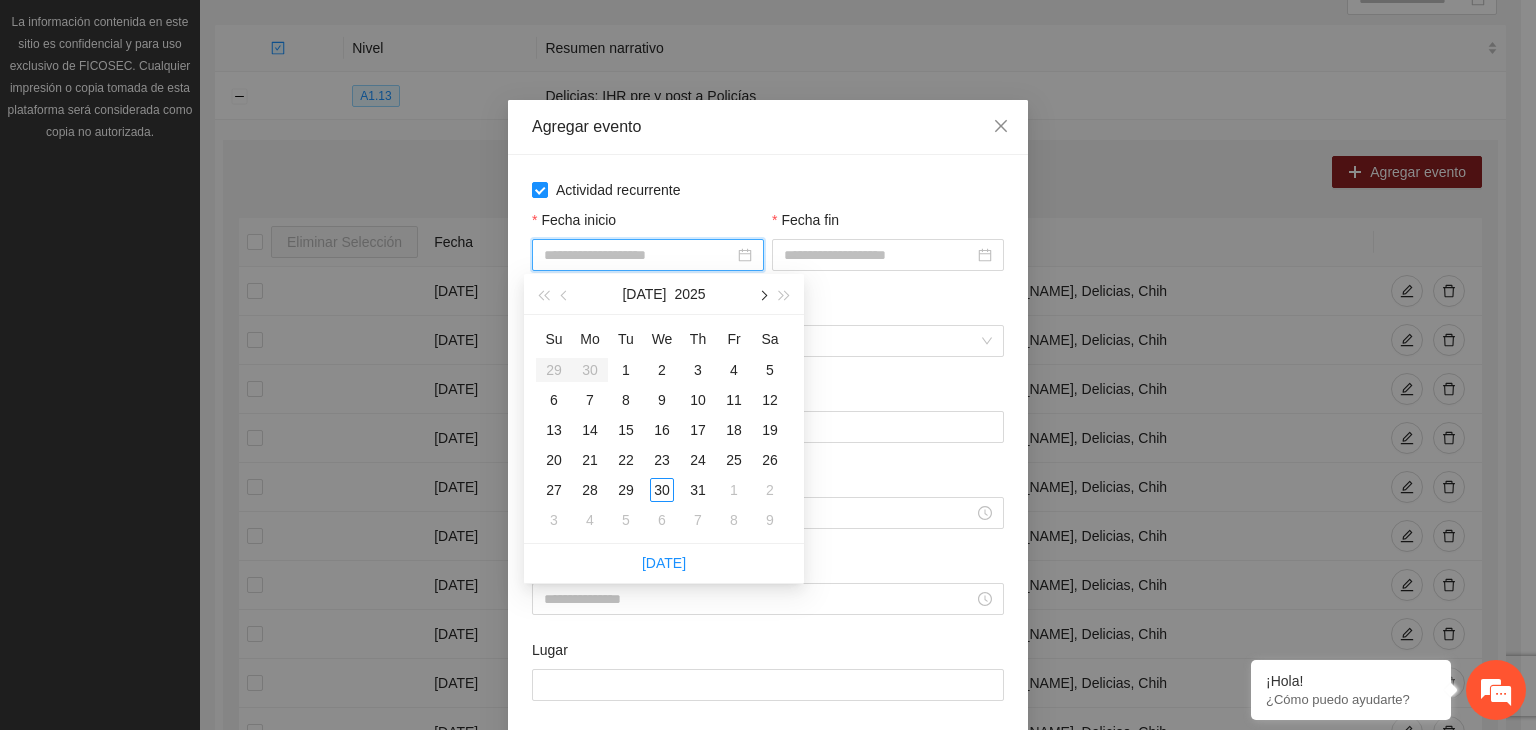 click at bounding box center (762, 294) 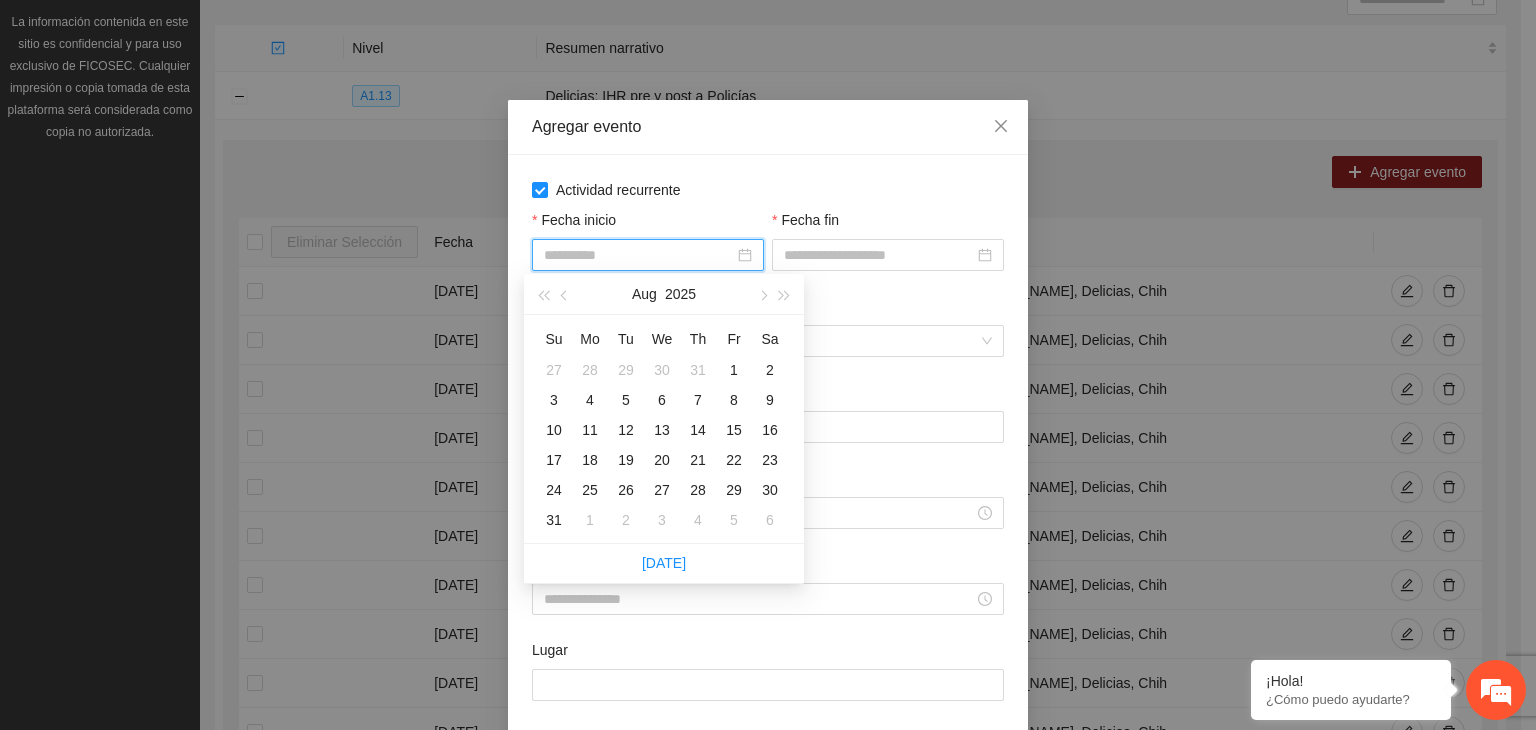 type on "**********" 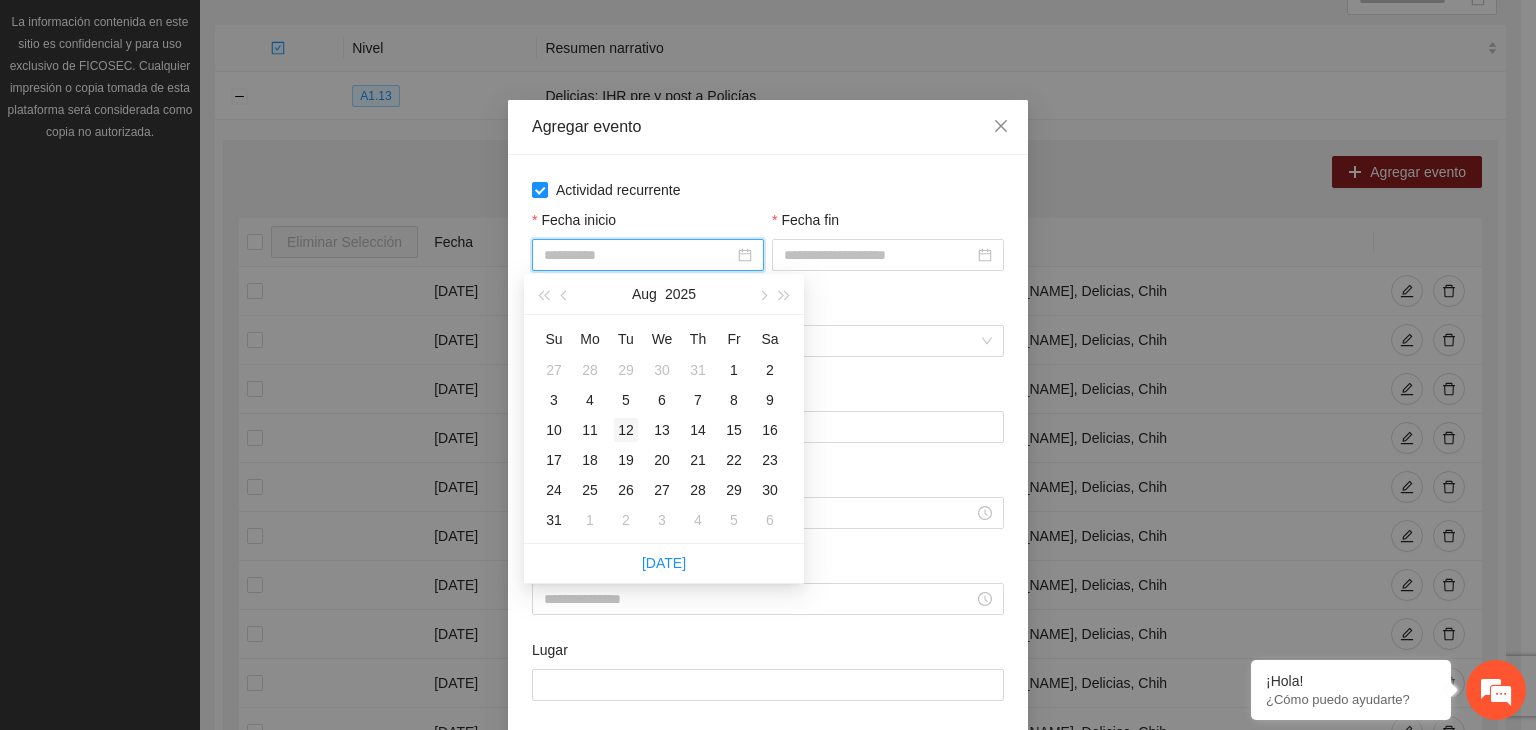 type on "**********" 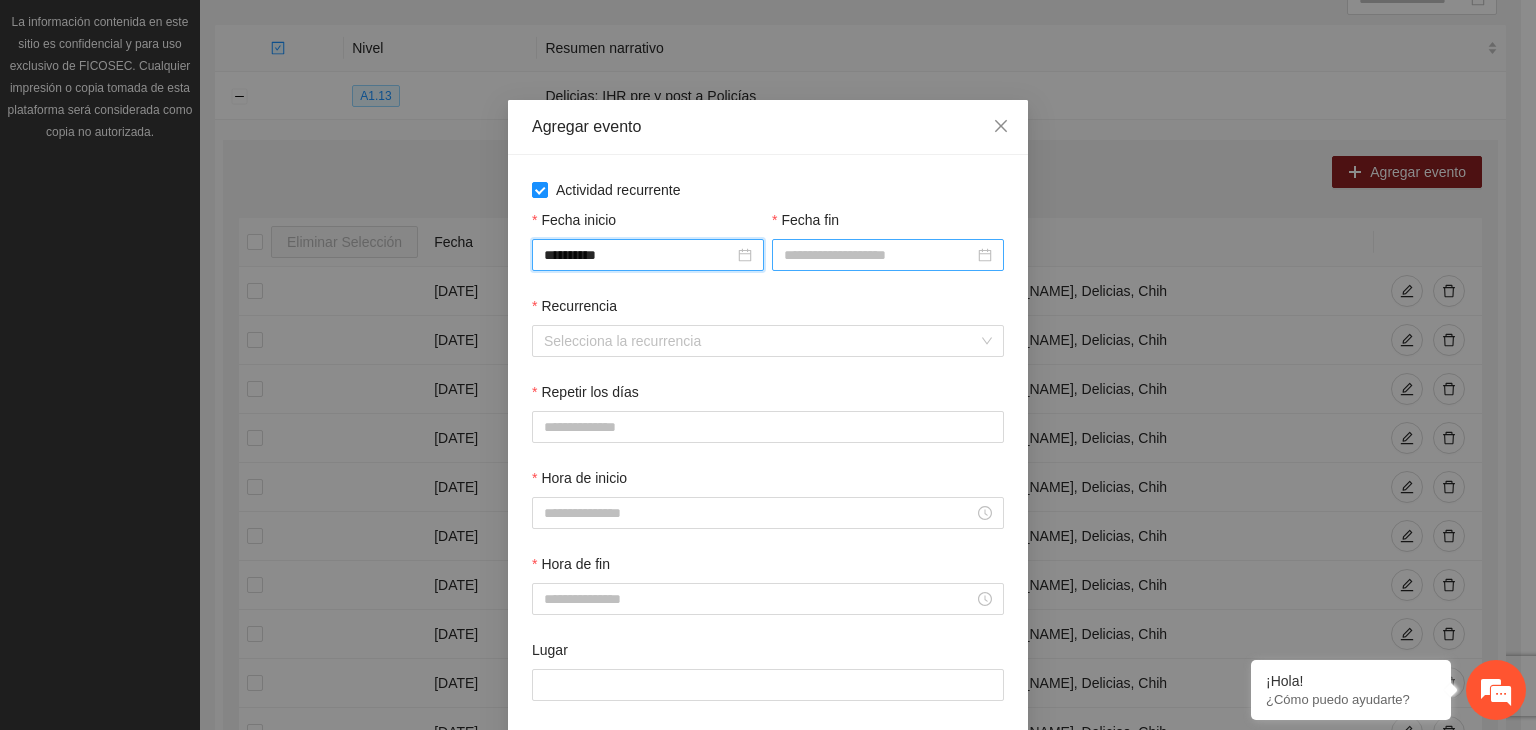 click on "Fecha fin" at bounding box center (879, 255) 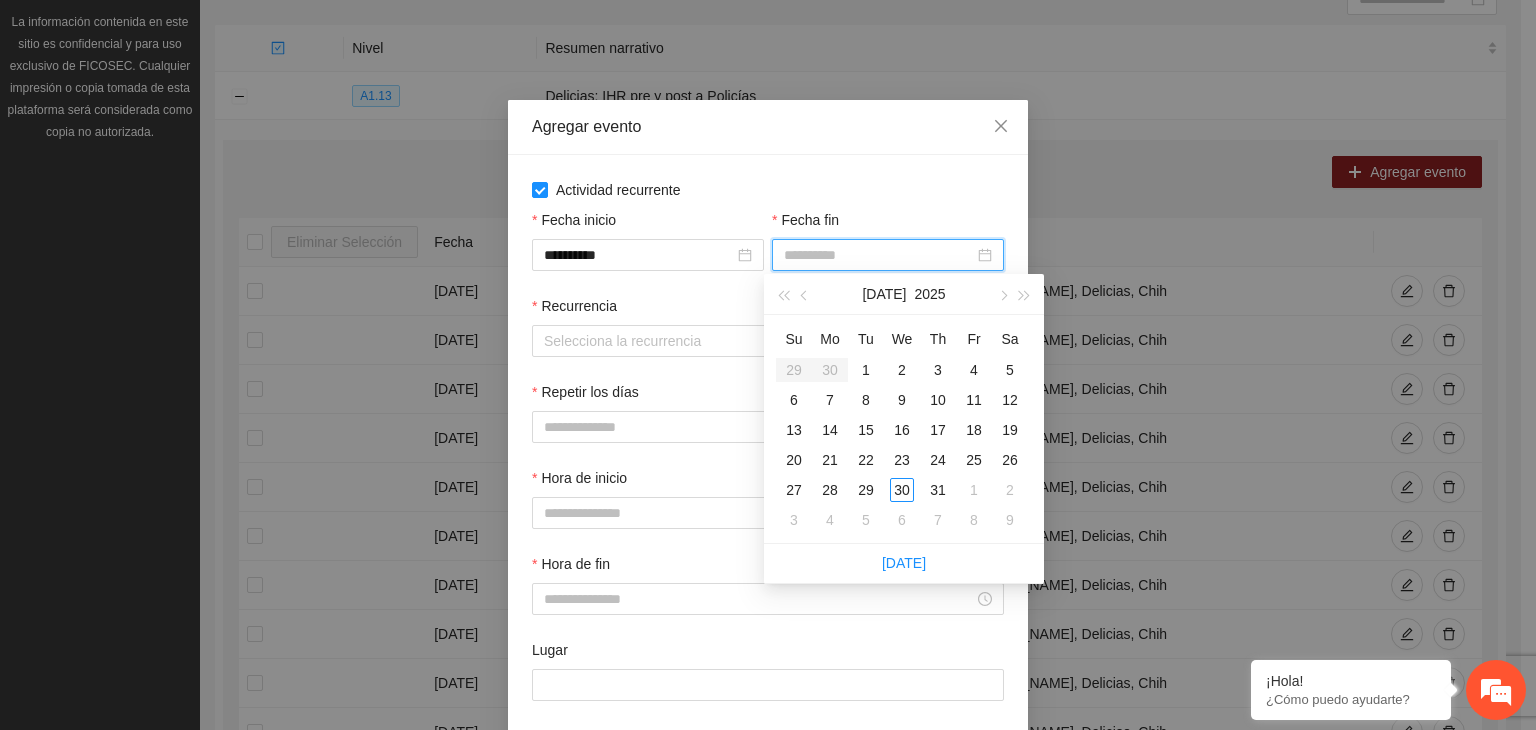 type on "**********" 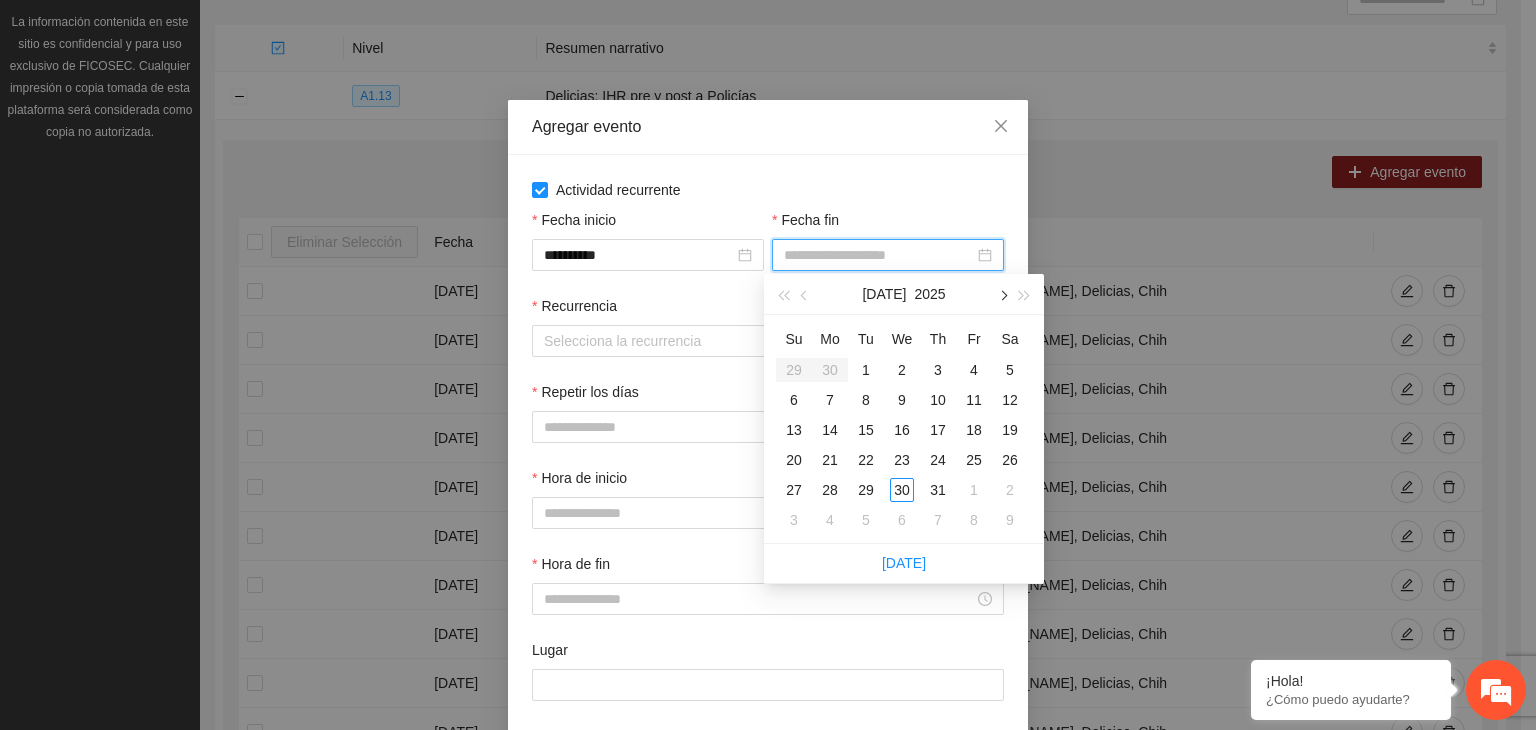 click at bounding box center [1002, 294] 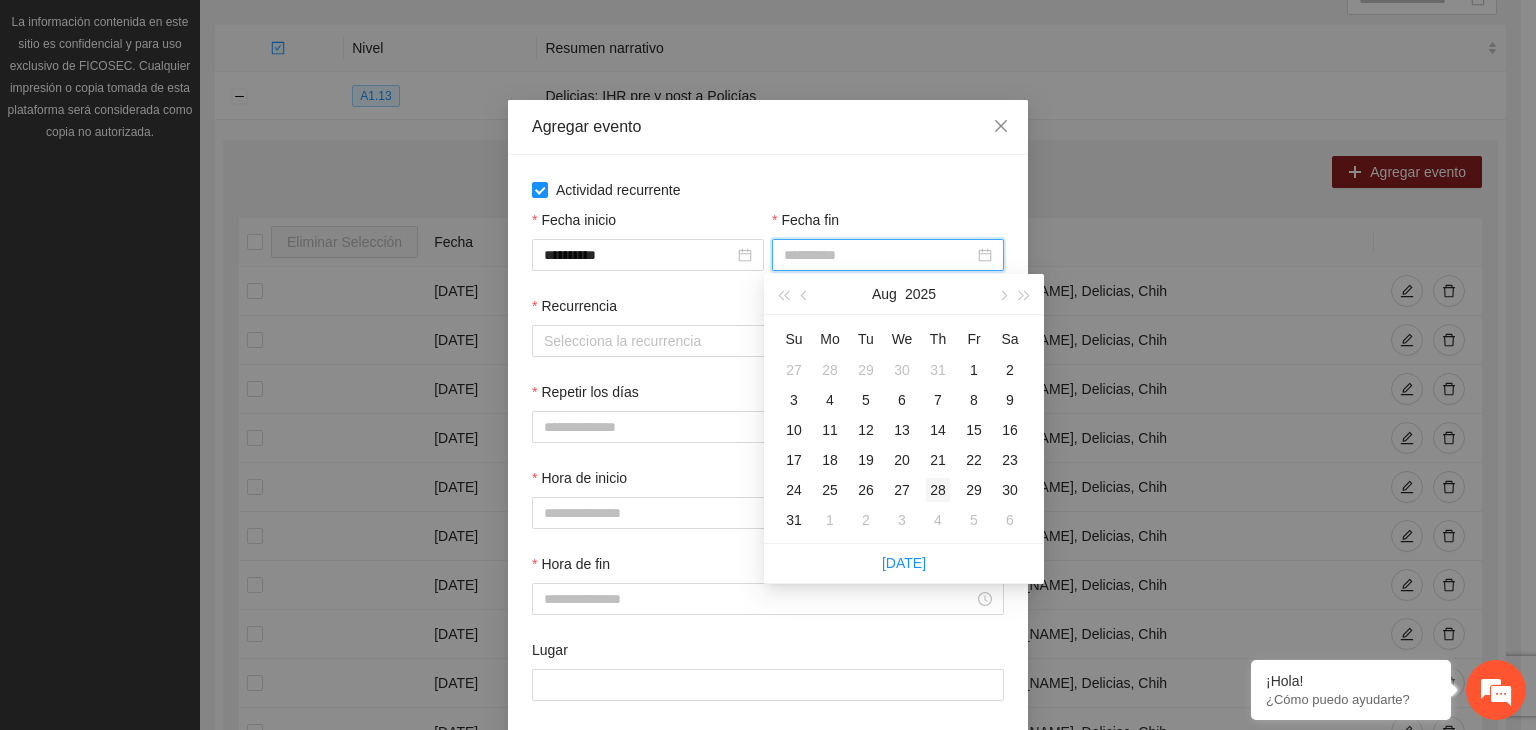 type on "**********" 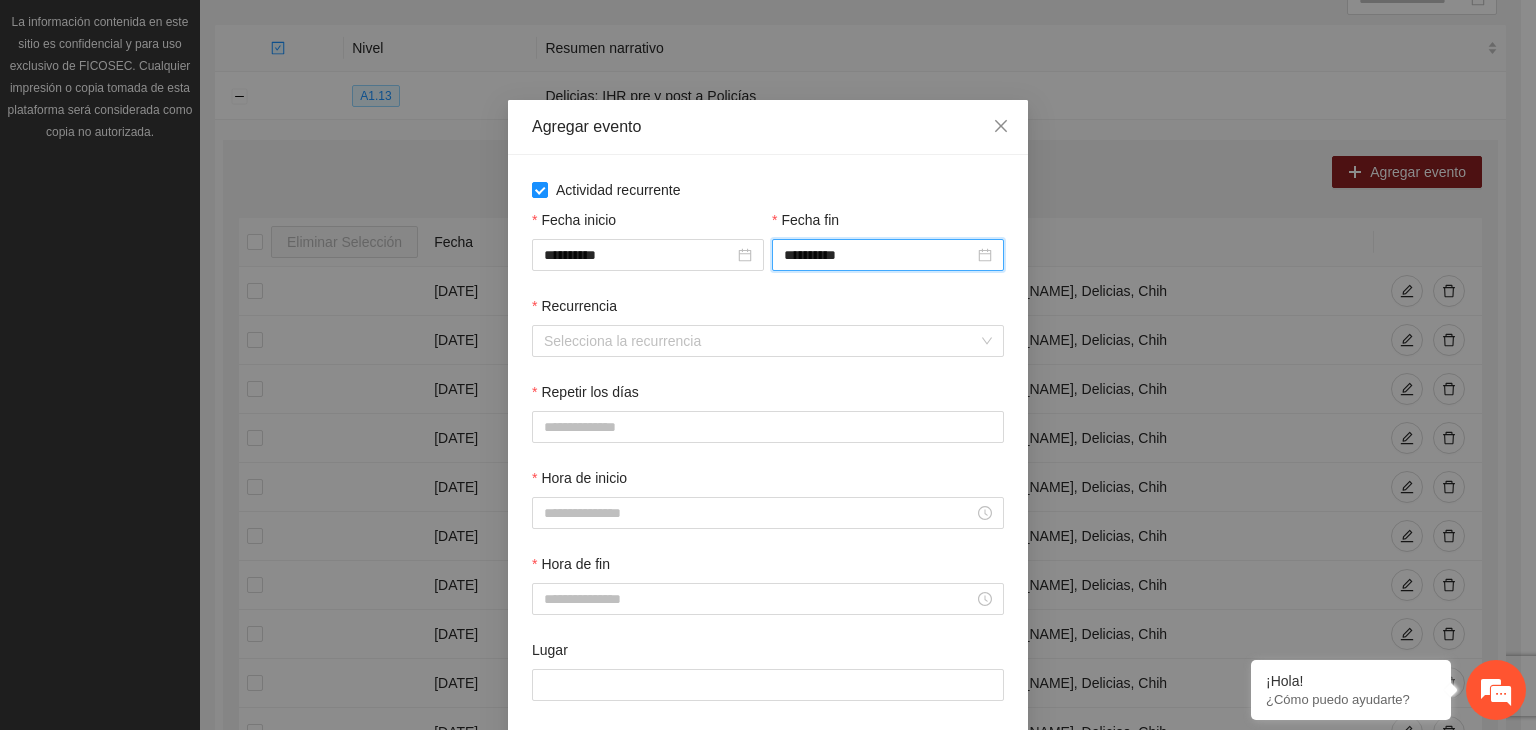 click on "Recurrencia Selecciona la recurrencia" at bounding box center (768, 338) 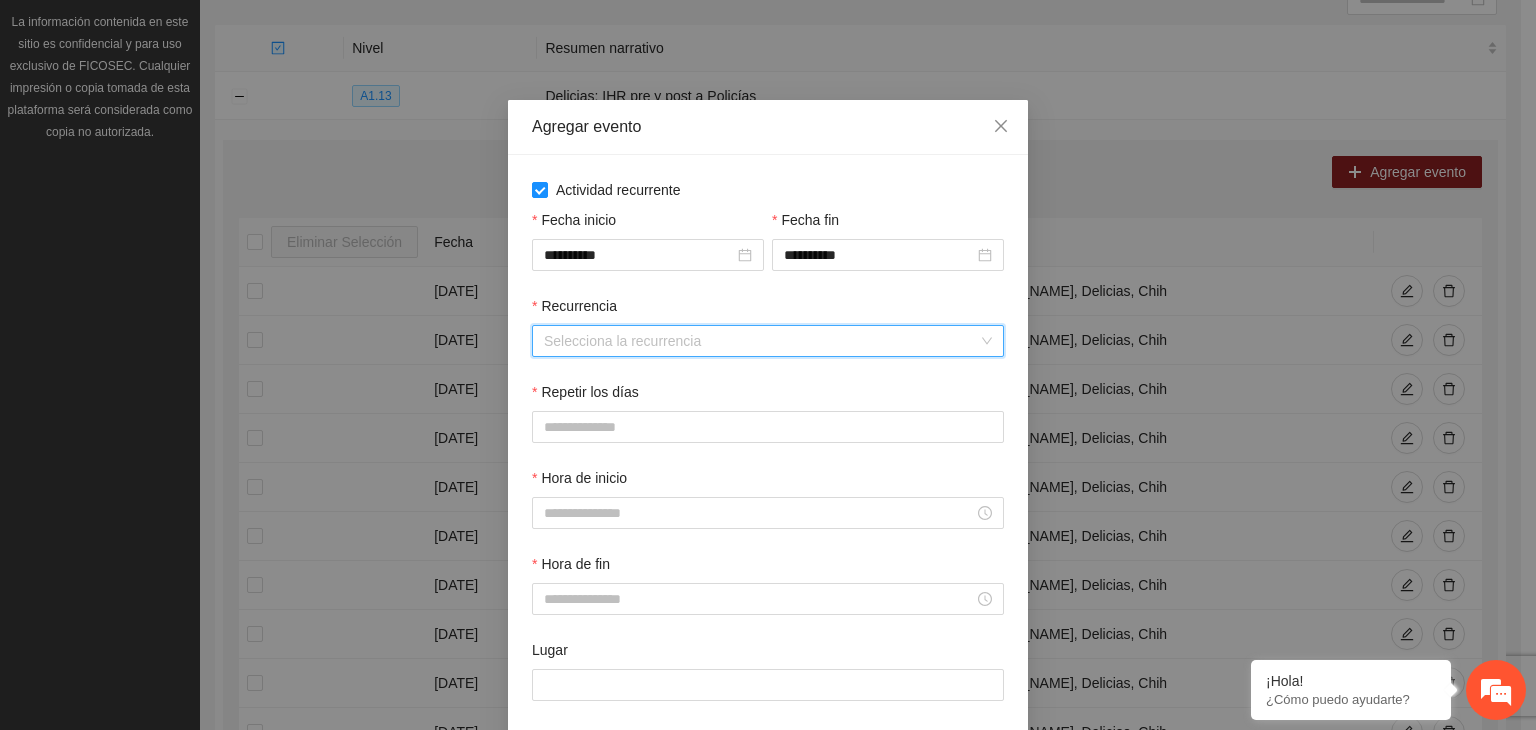click on "Recurrencia" at bounding box center (761, 341) 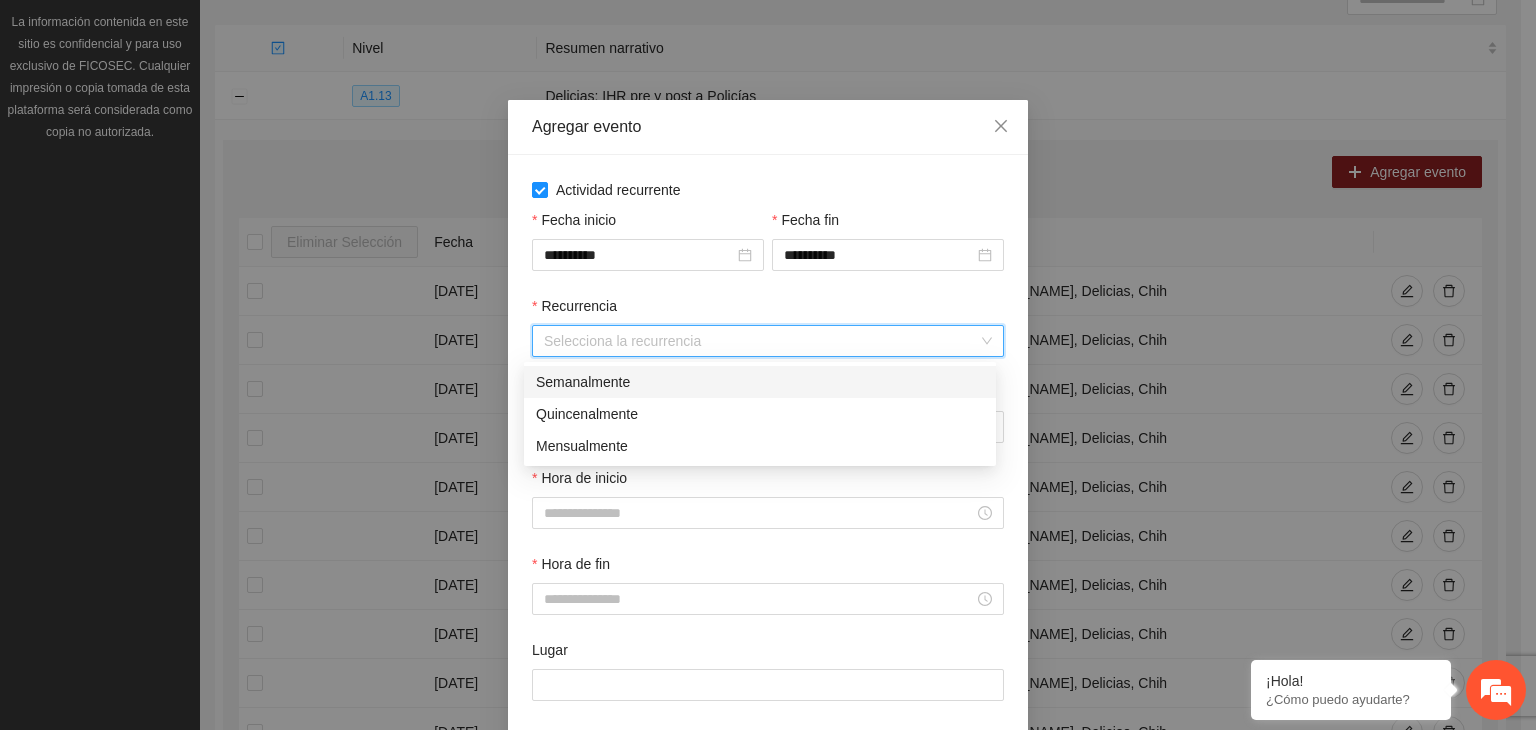 click on "Semanalmente" at bounding box center (760, 382) 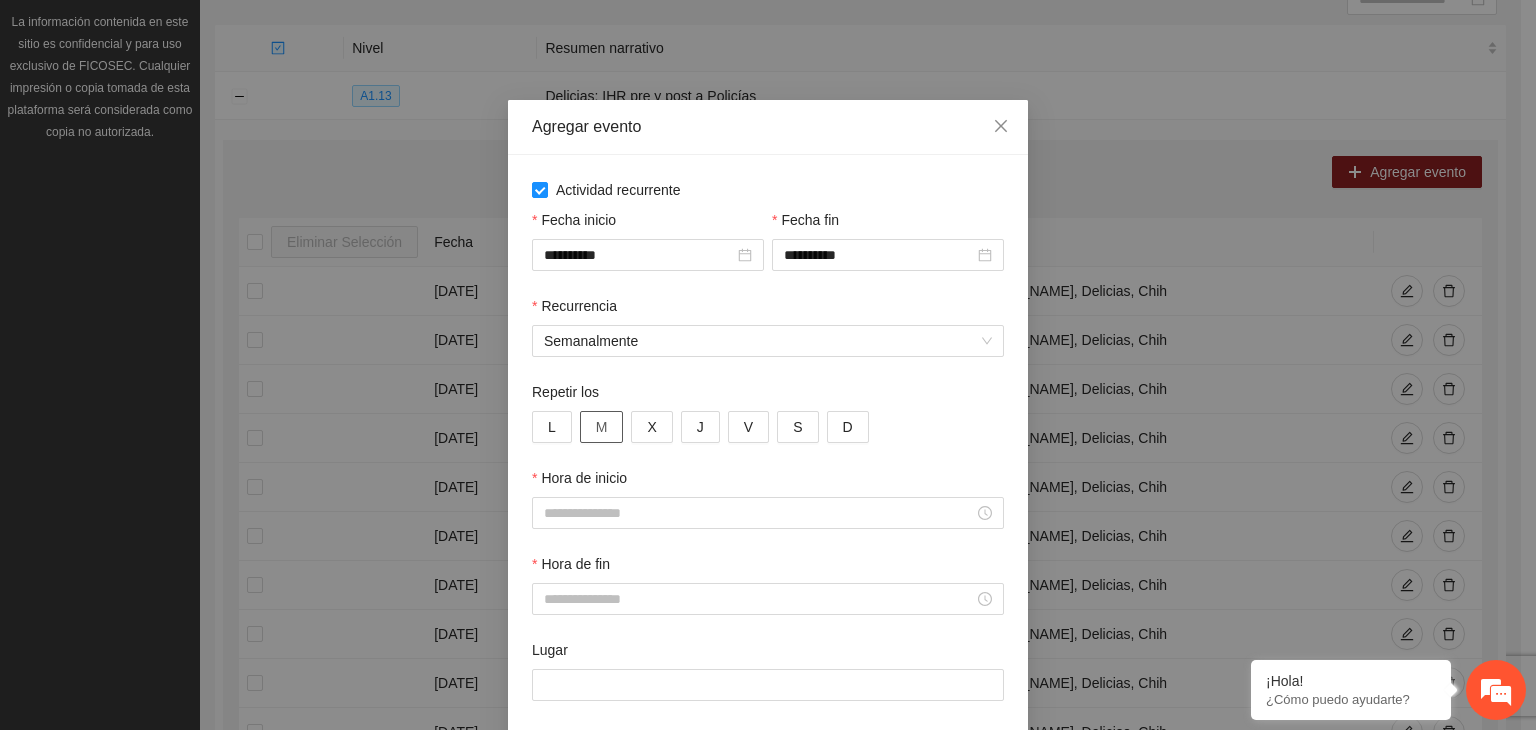 click on "M" at bounding box center [602, 427] 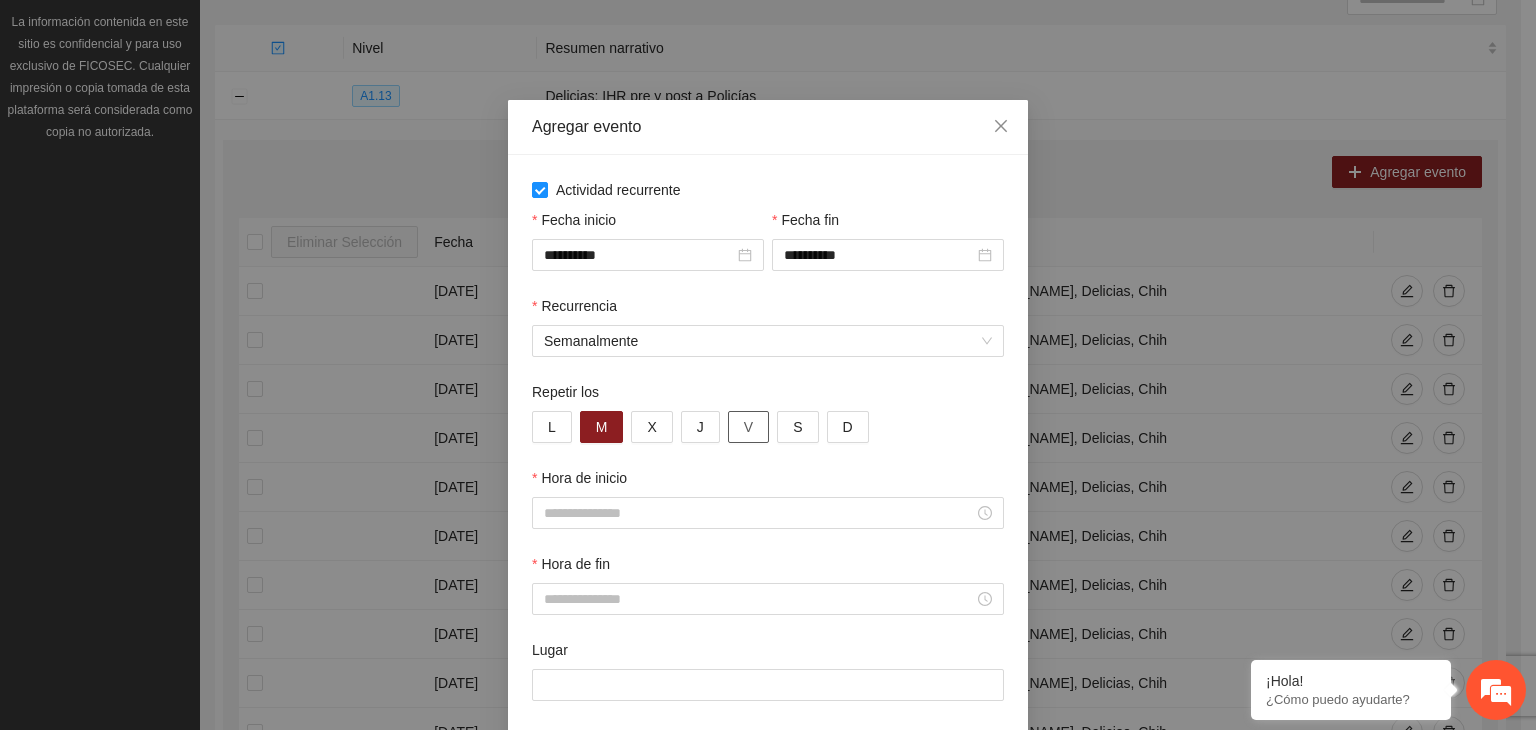 click on "V" at bounding box center [748, 427] 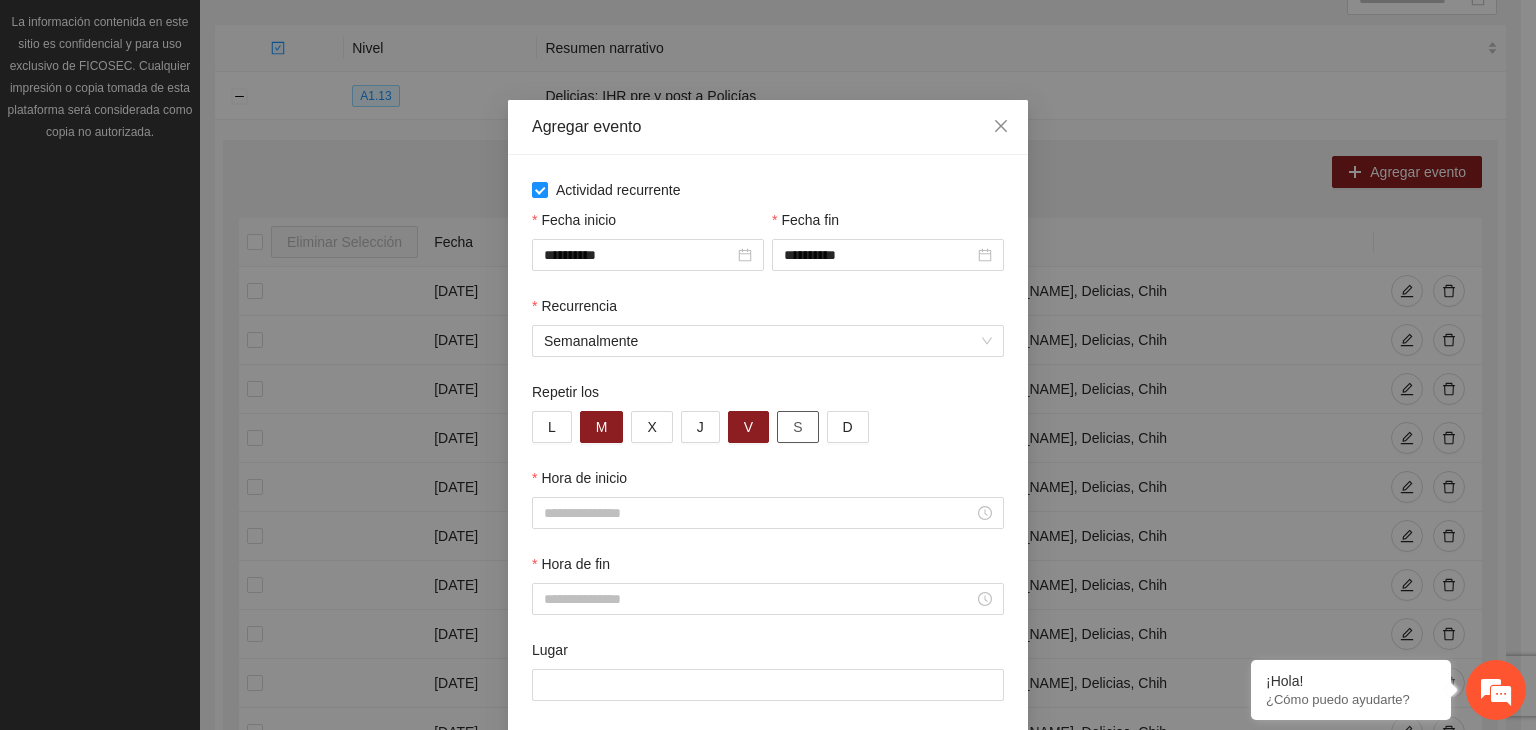 click on "S" at bounding box center (797, 427) 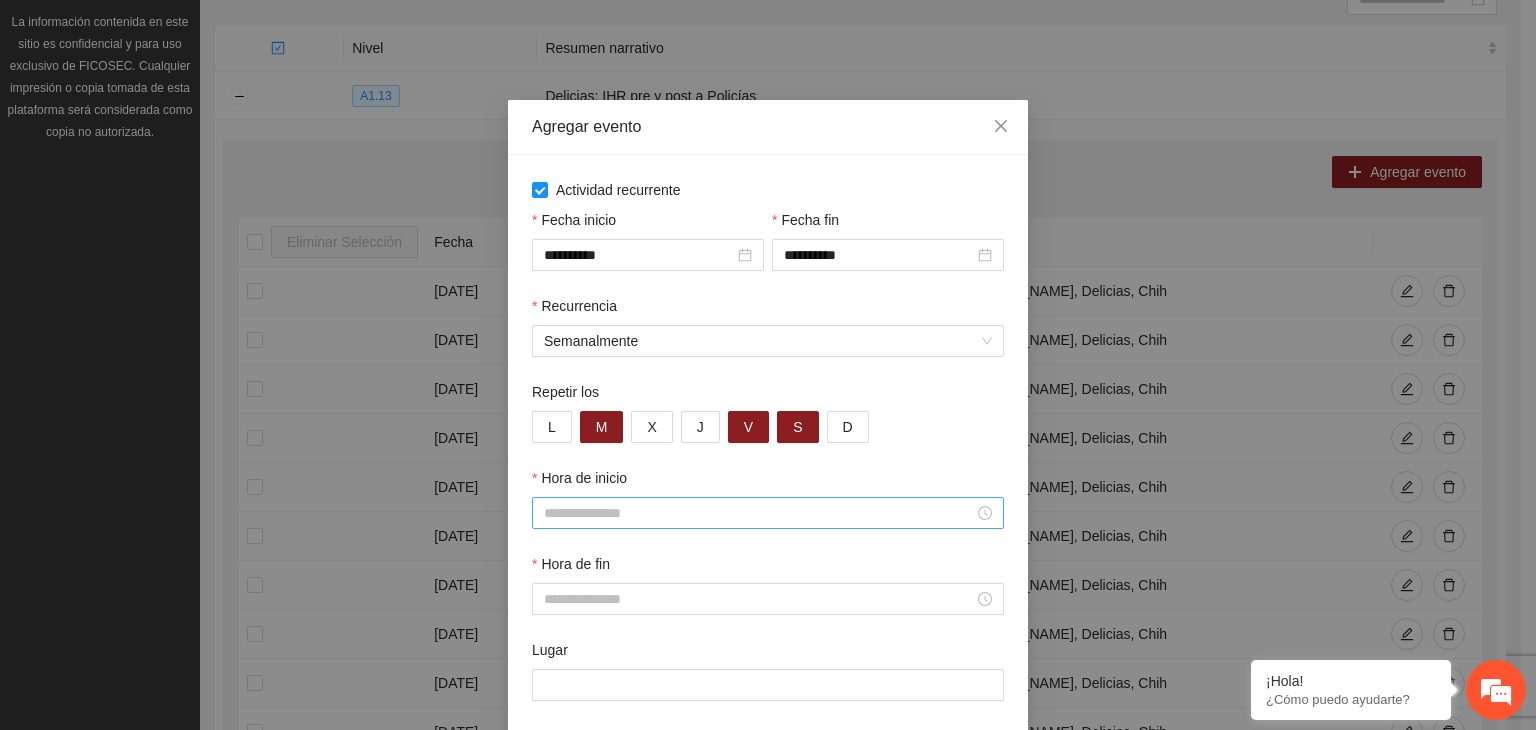 click on "Hora de inicio" at bounding box center [759, 513] 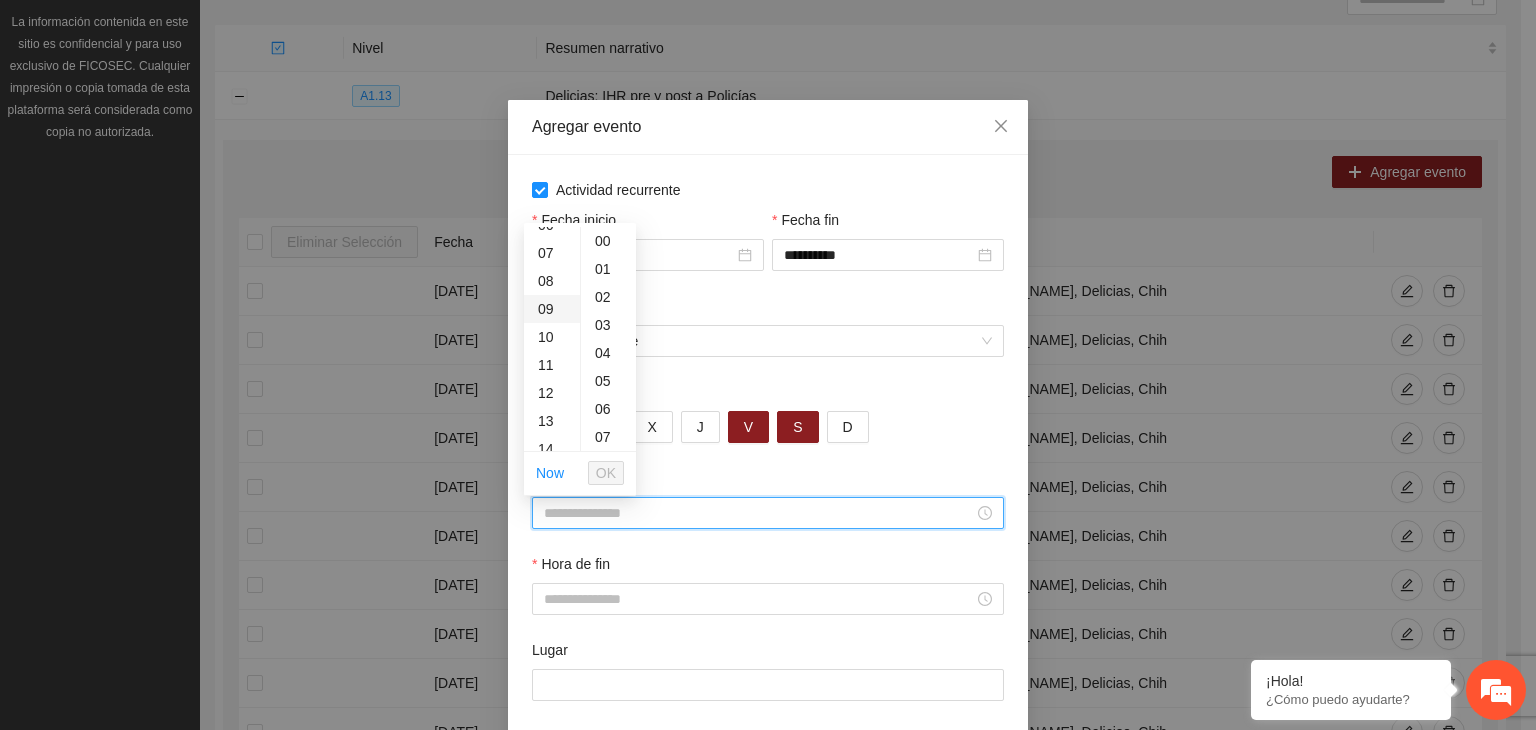 click on "09" at bounding box center (552, 309) 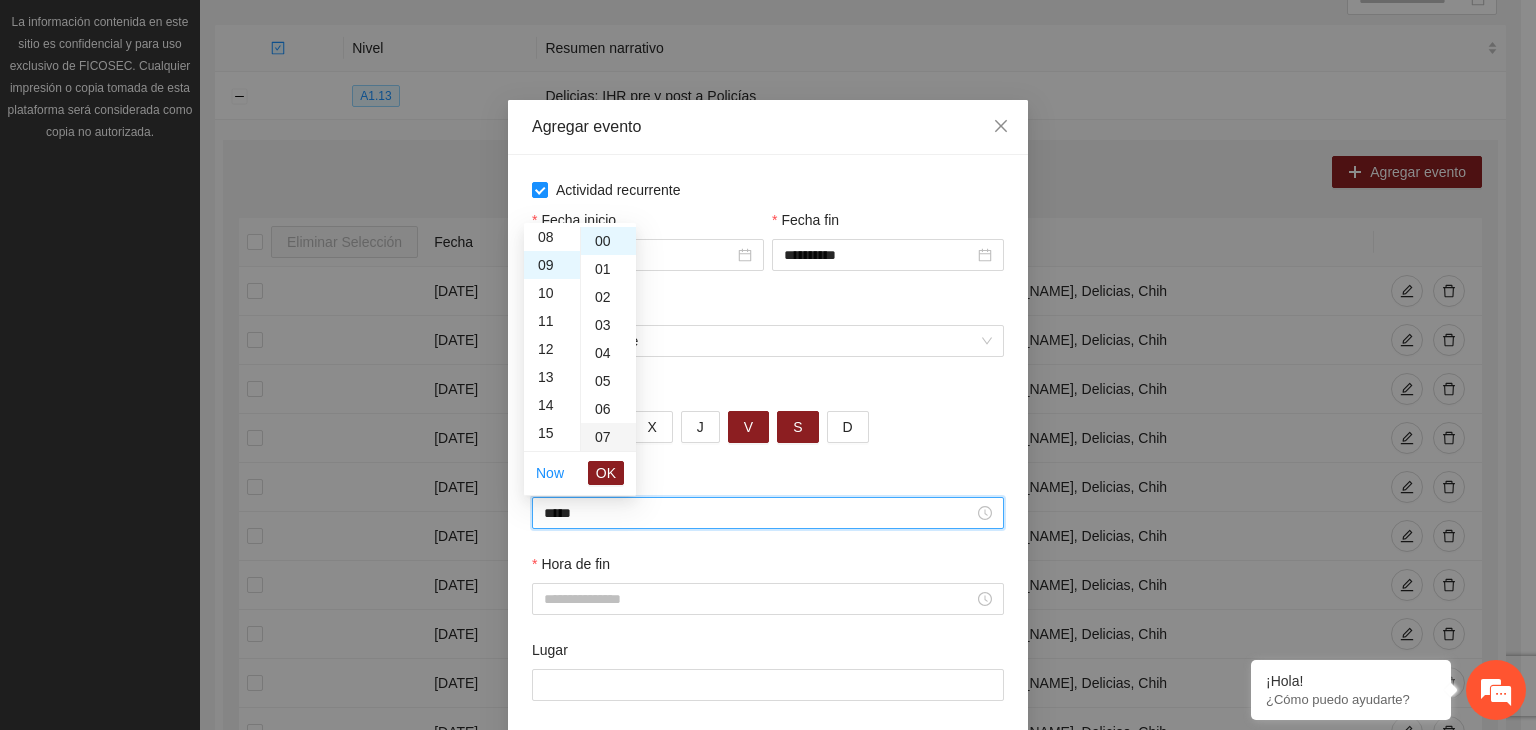 scroll, scrollTop: 252, scrollLeft: 0, axis: vertical 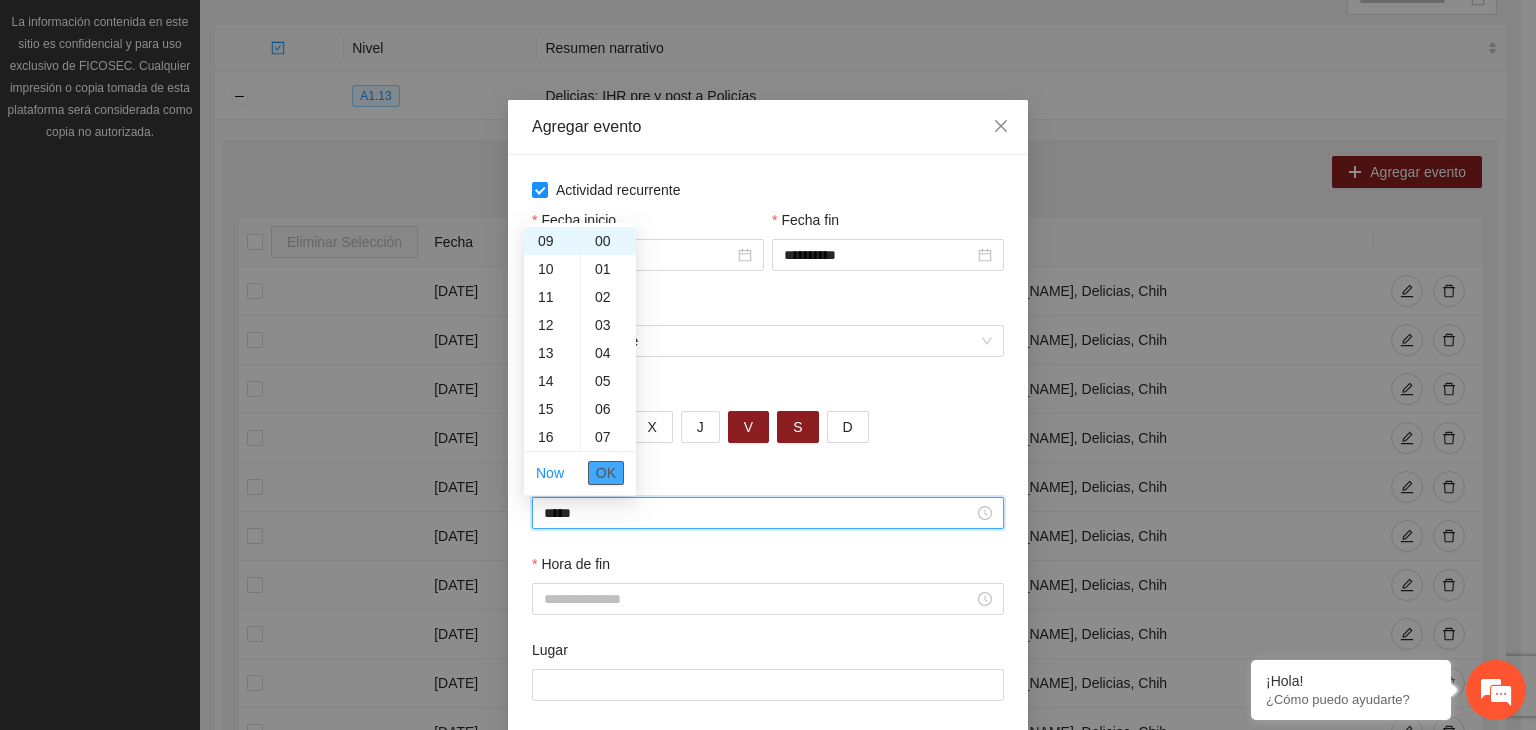 click on "OK" at bounding box center (606, 473) 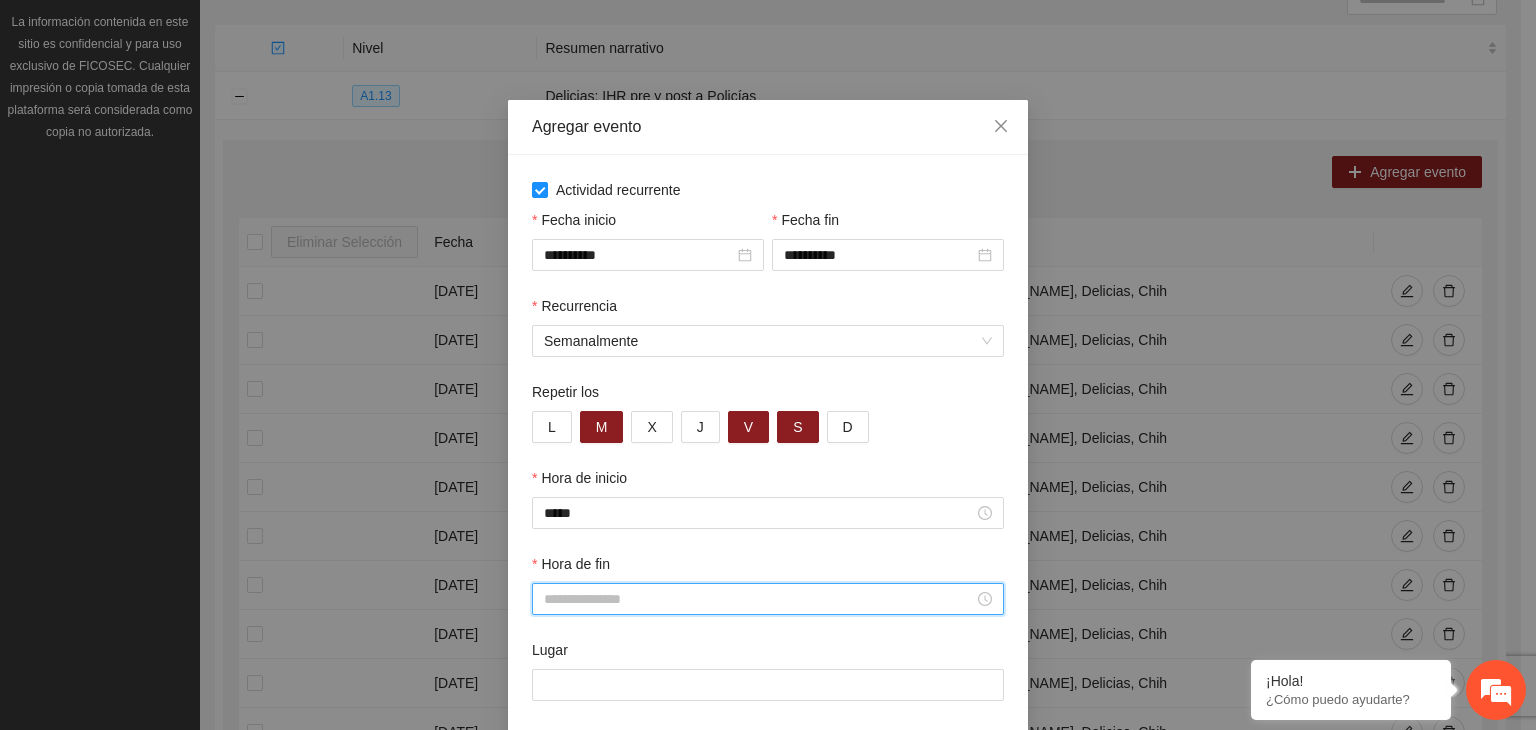 click on "Hora de fin" at bounding box center (759, 599) 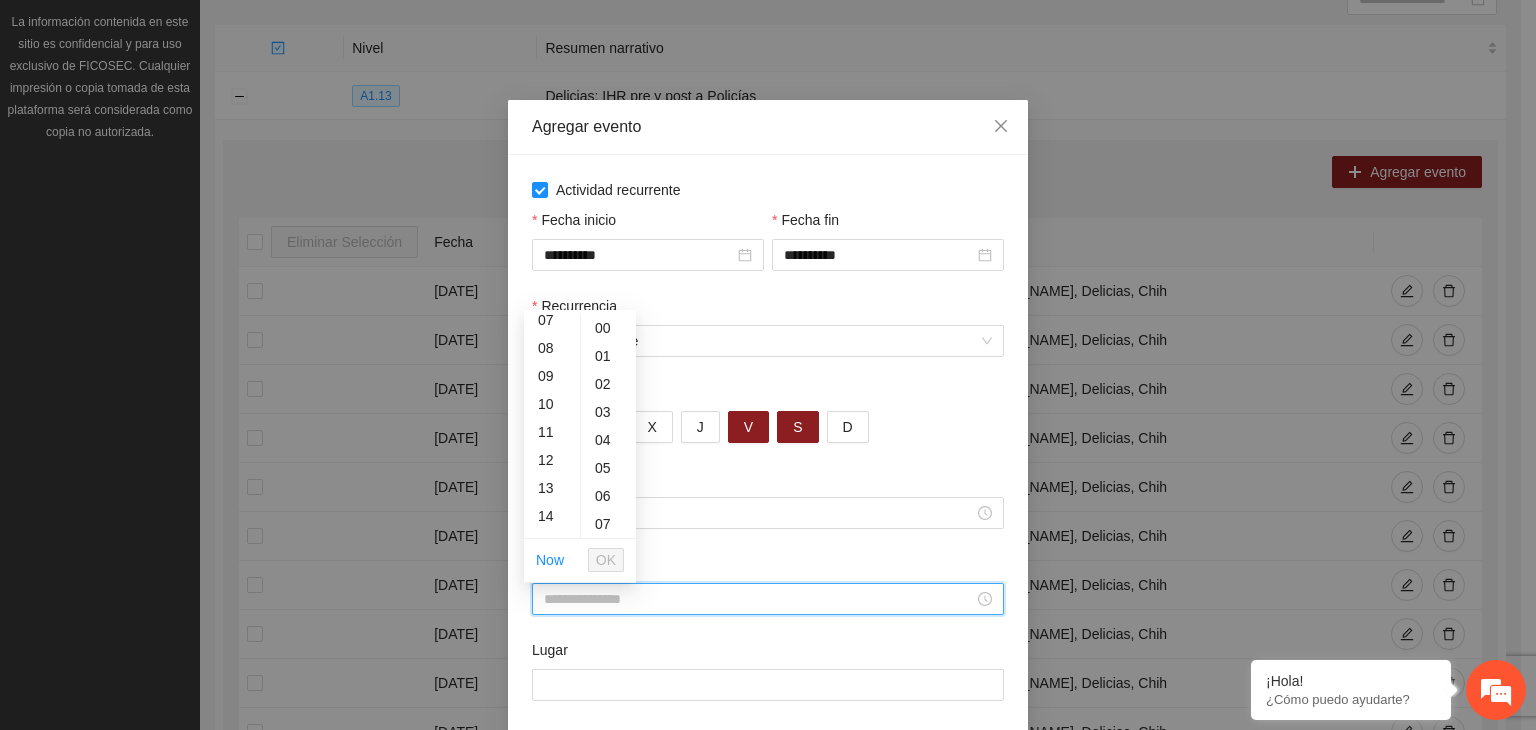 scroll, scrollTop: 207, scrollLeft: 0, axis: vertical 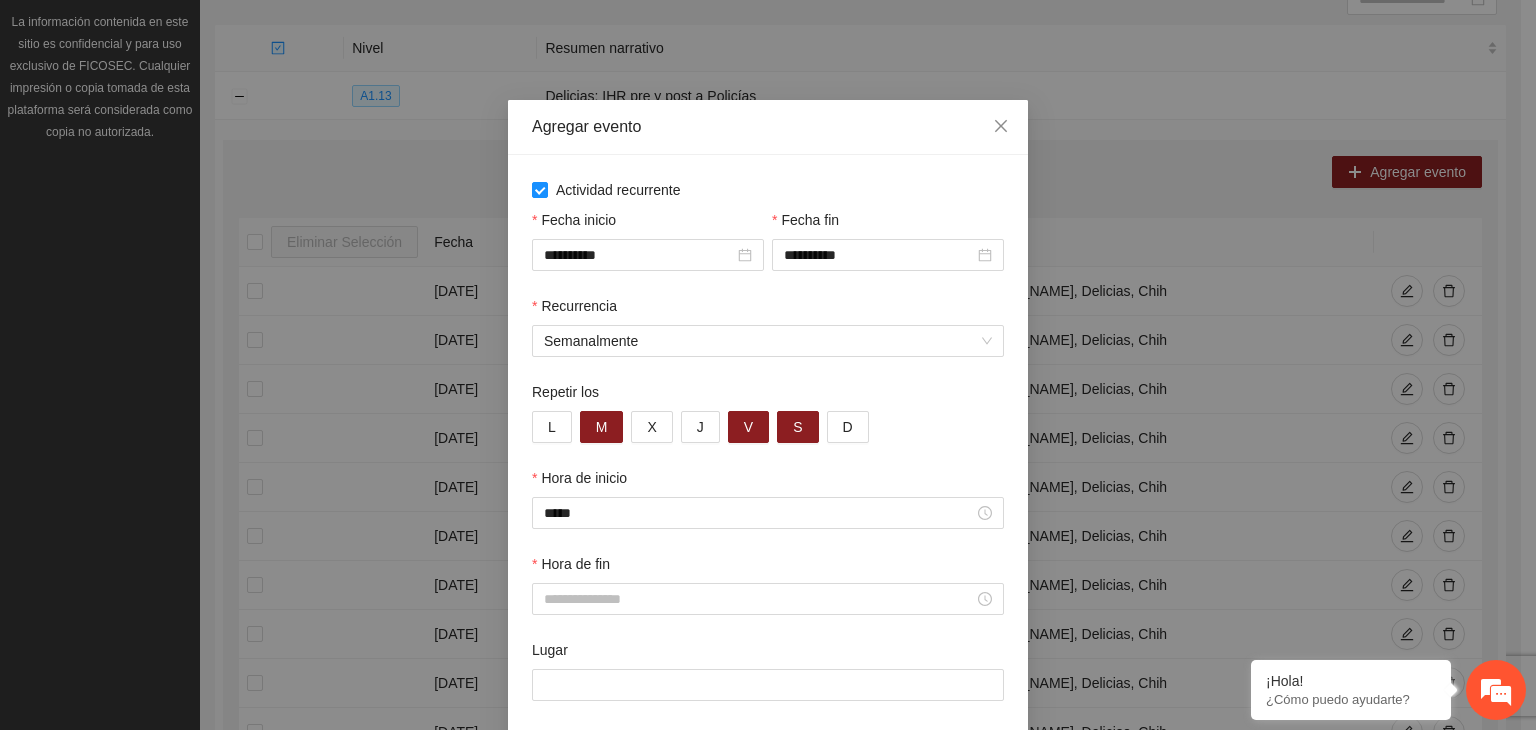 click on "Hora de inicio *****" at bounding box center (768, 510) 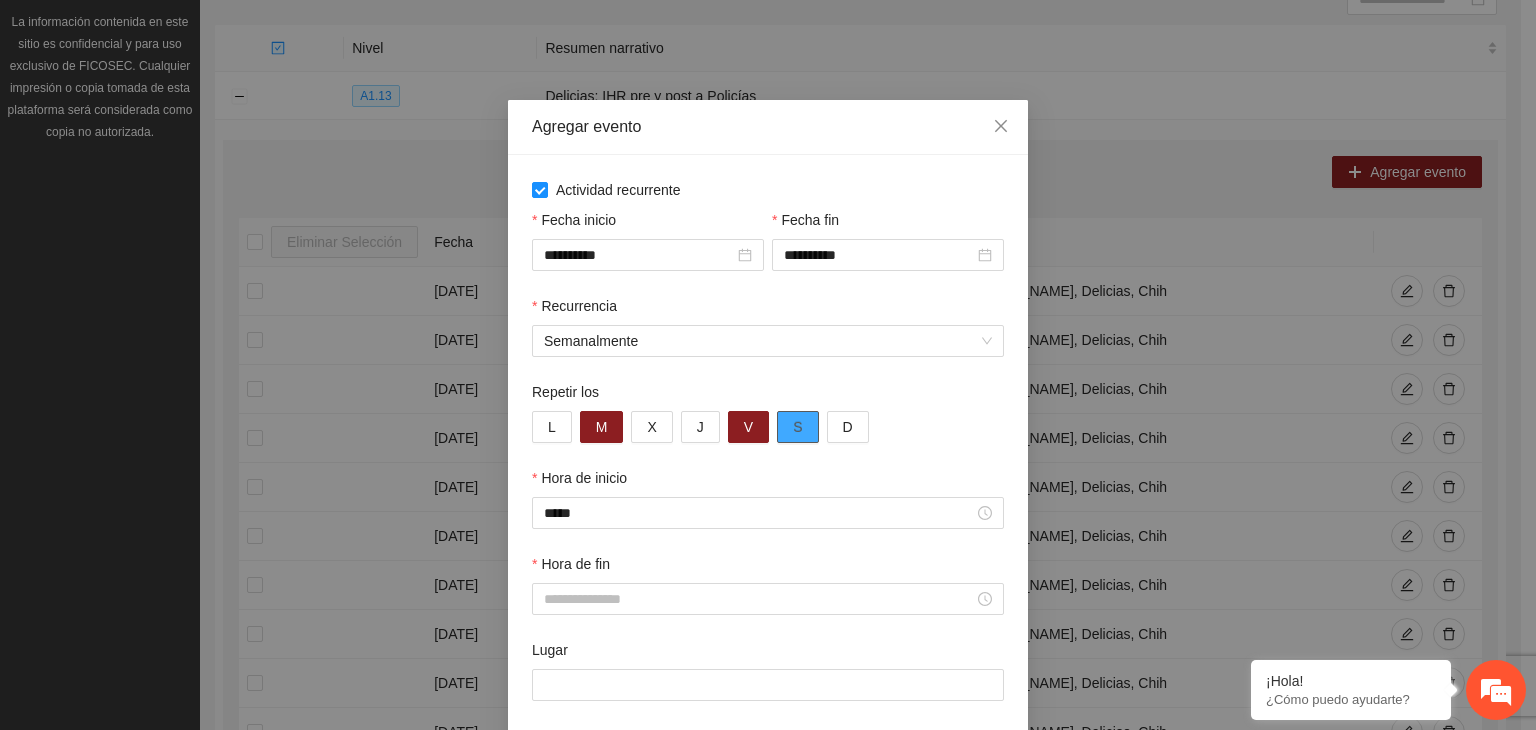click on "S" at bounding box center (797, 427) 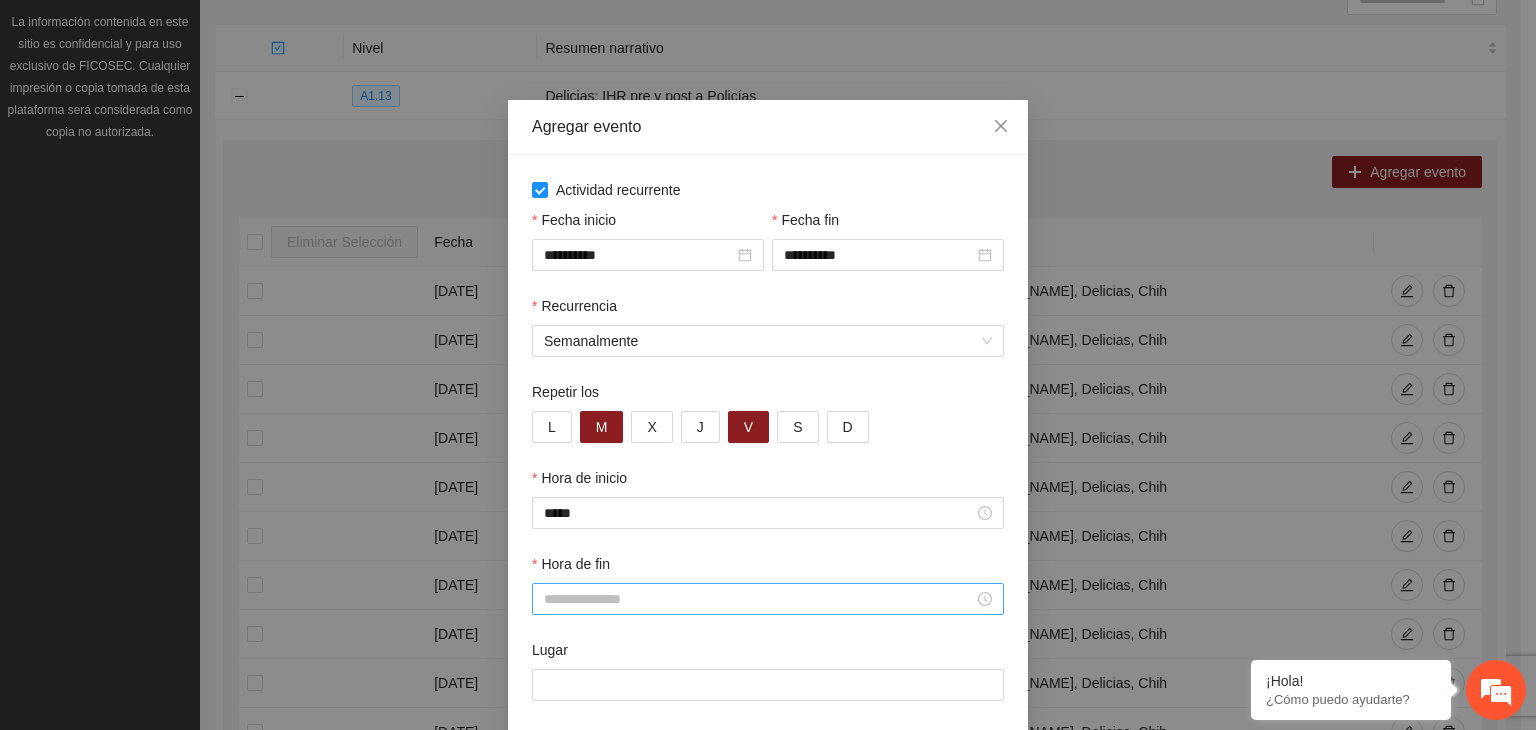 click on "Hora de fin" at bounding box center [759, 599] 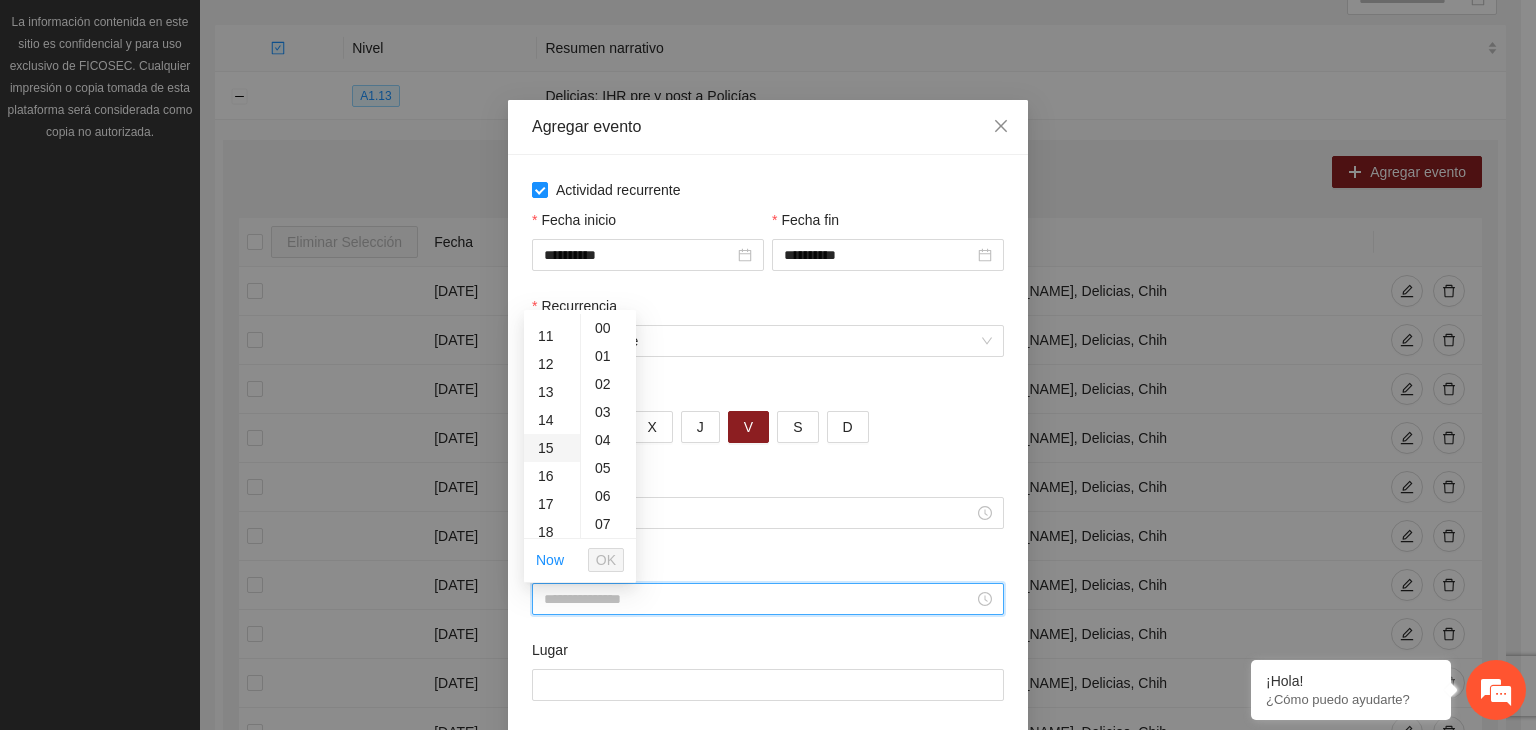 click on "15" at bounding box center (552, 448) 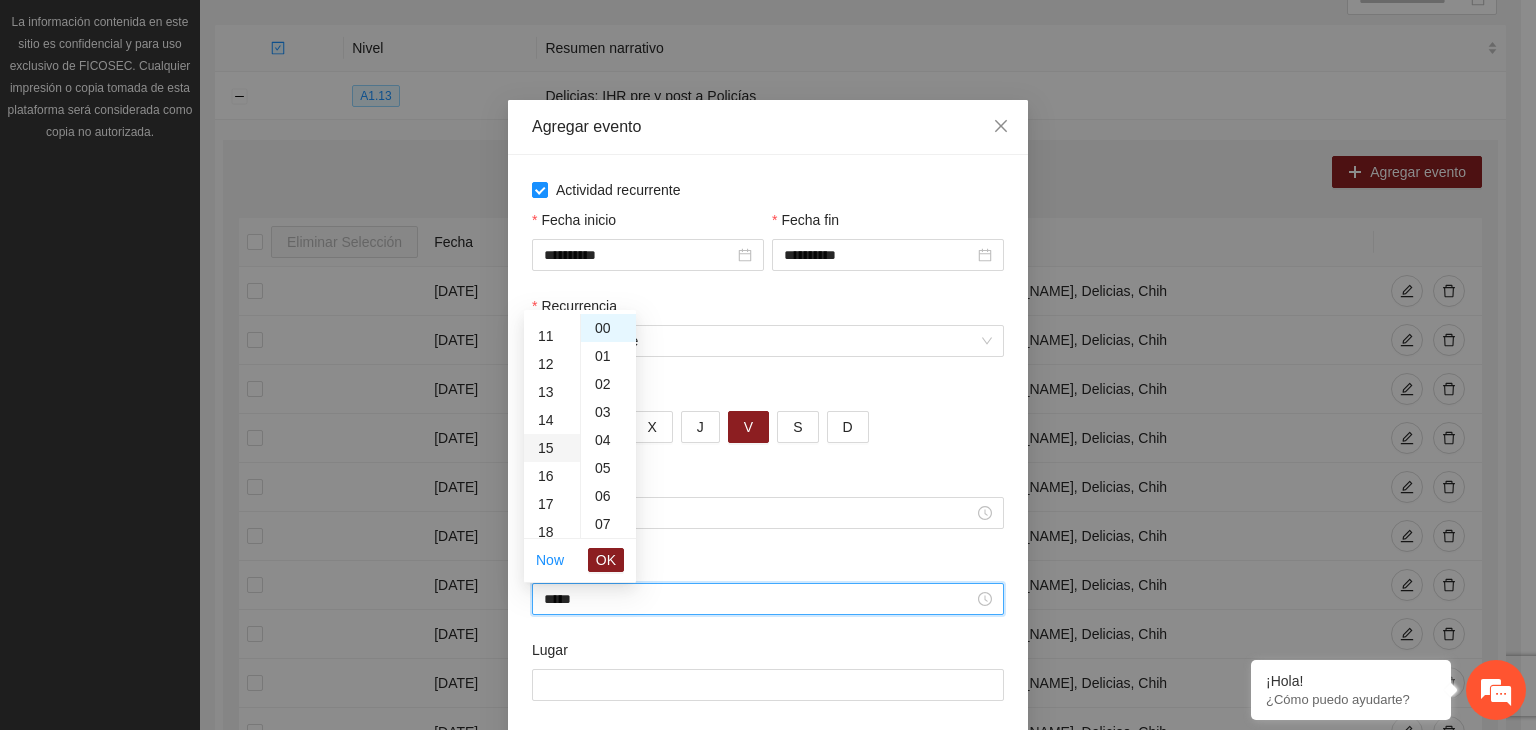 scroll, scrollTop: 420, scrollLeft: 0, axis: vertical 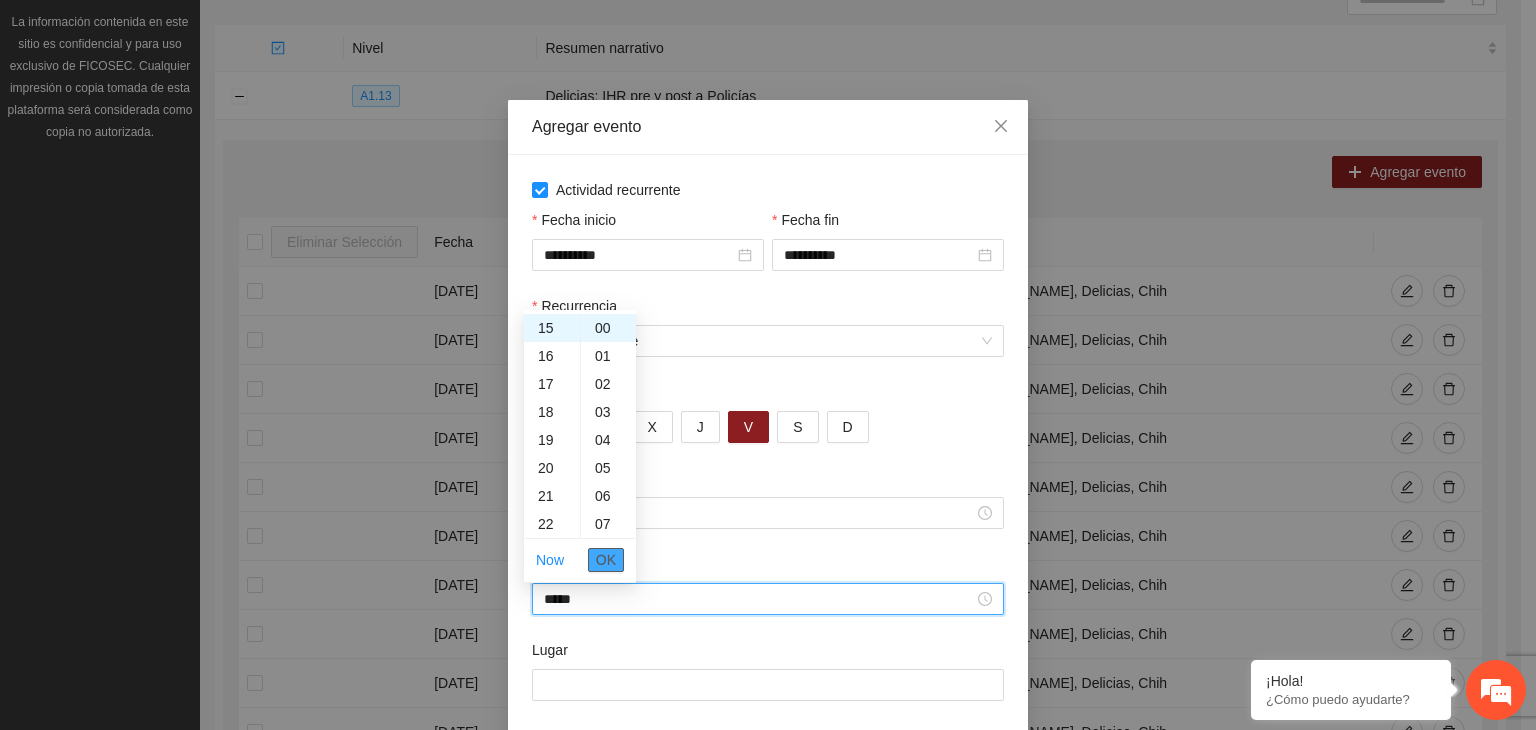 click on "OK" at bounding box center [606, 560] 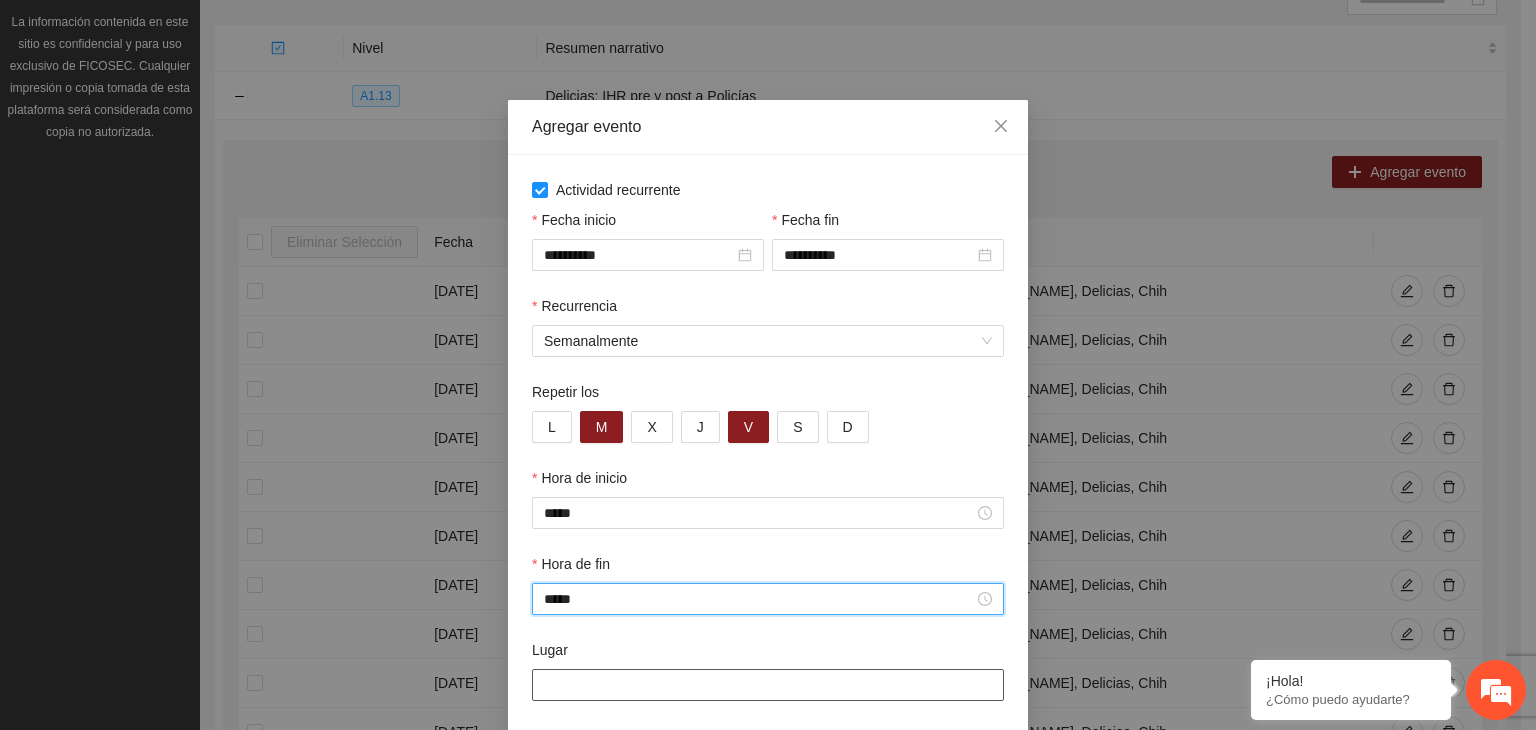 click on "Lugar" at bounding box center (768, 685) 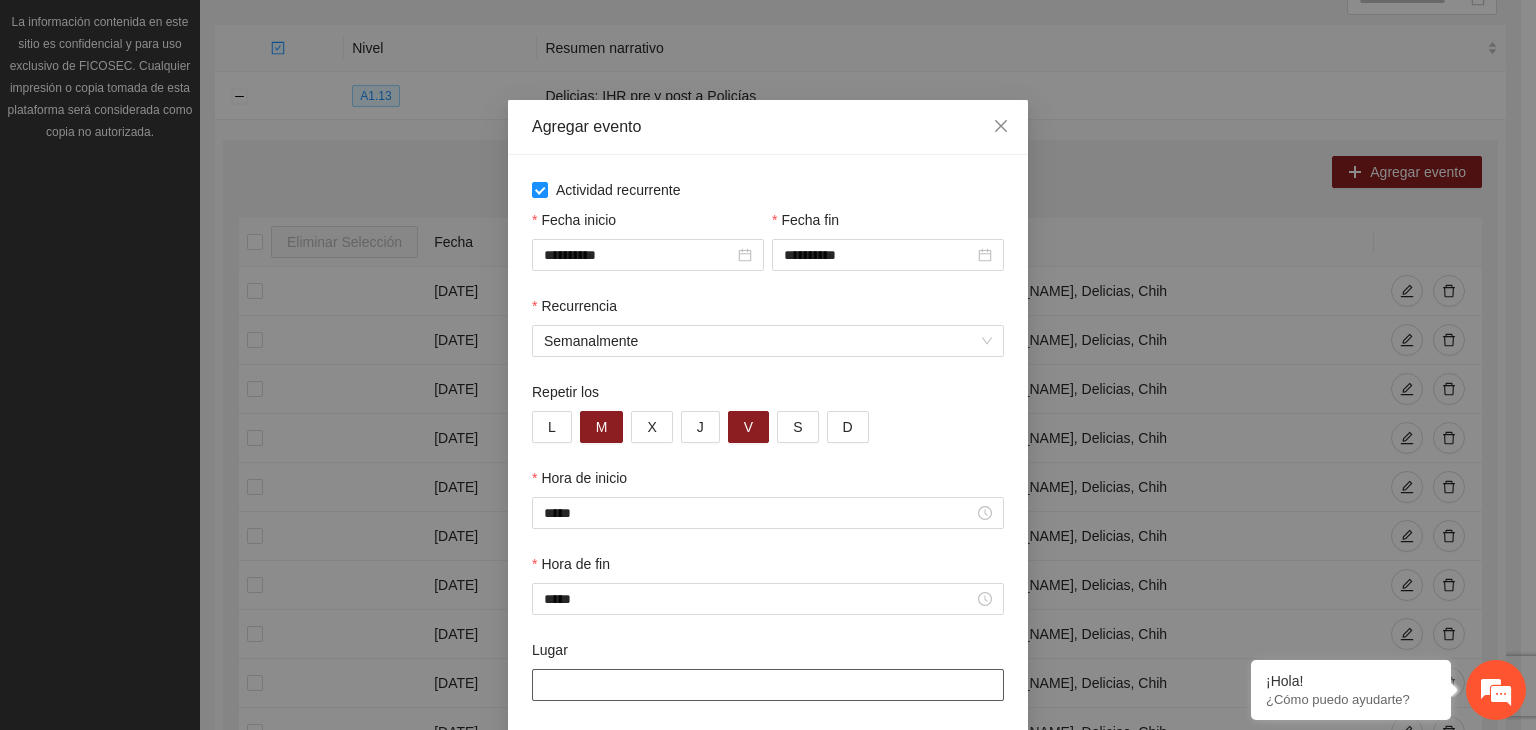 type on "**********" 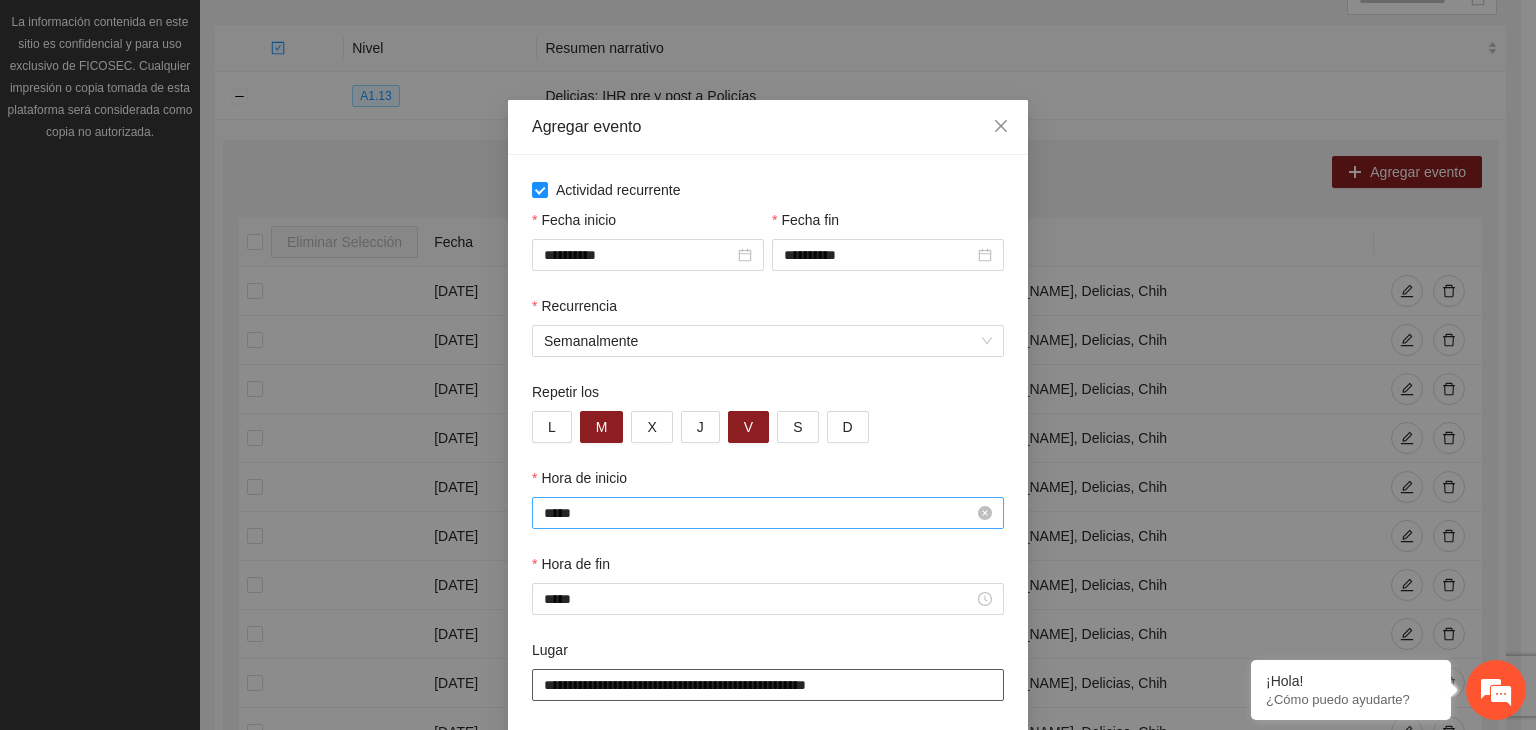 scroll, scrollTop: 99, scrollLeft: 0, axis: vertical 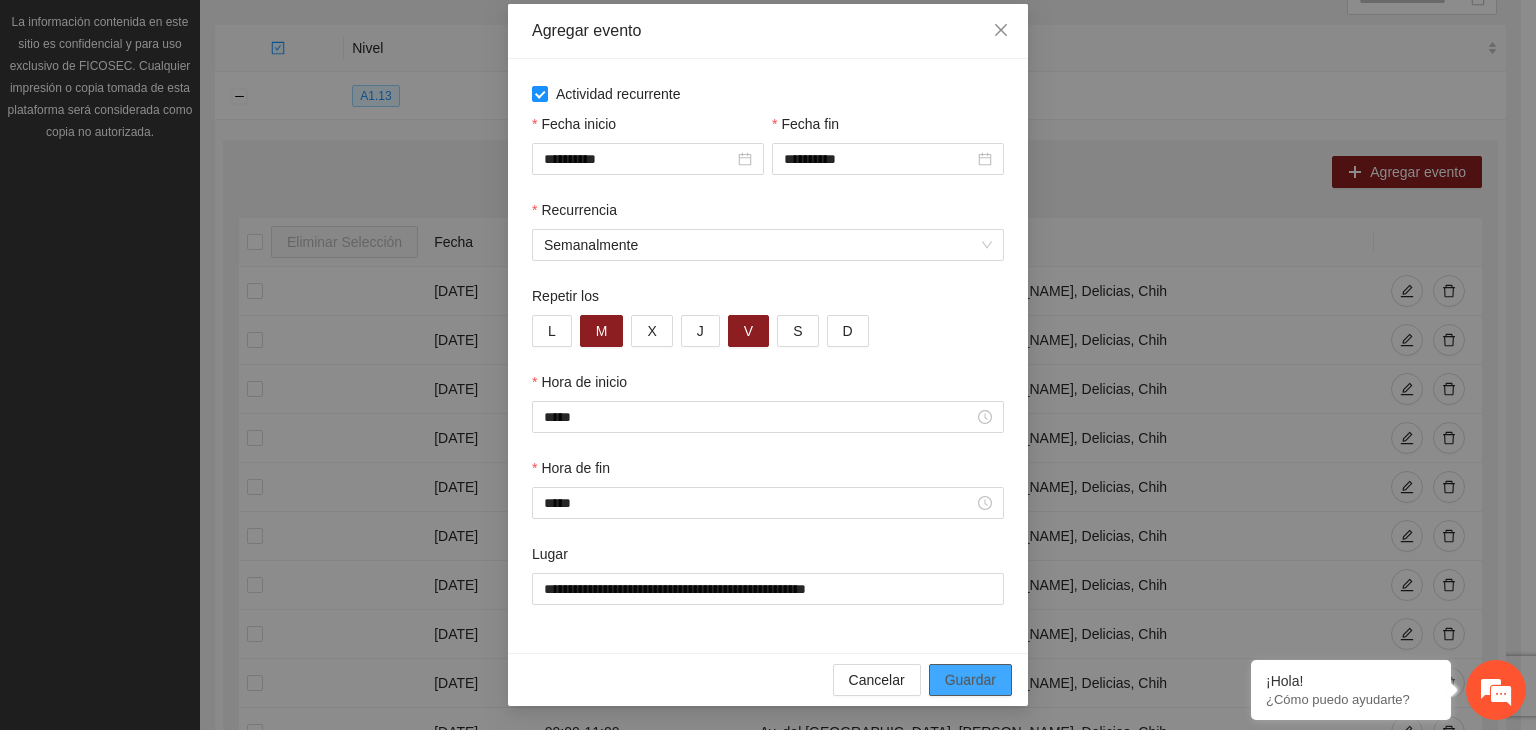 click on "Guardar" at bounding box center (970, 680) 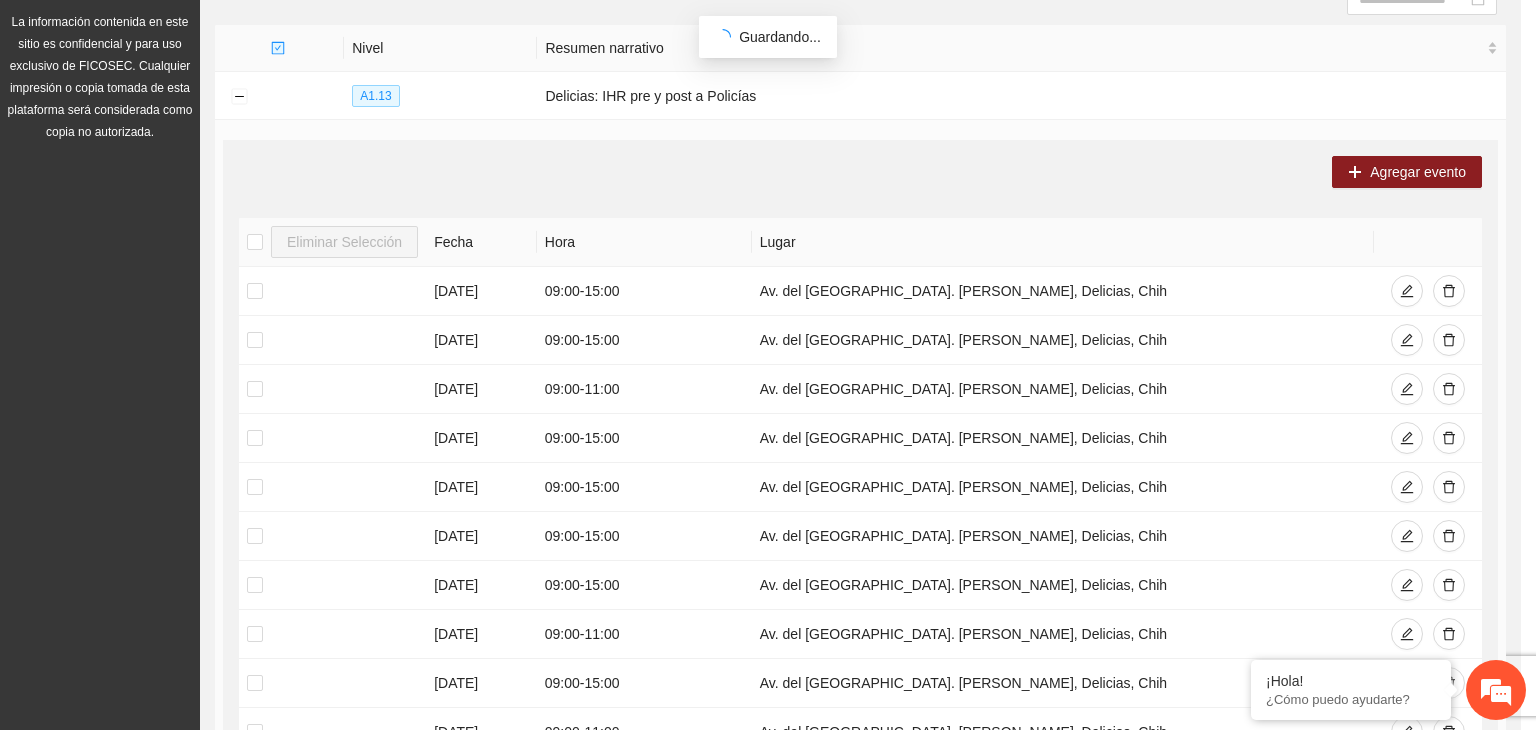 scroll, scrollTop: 0, scrollLeft: 0, axis: both 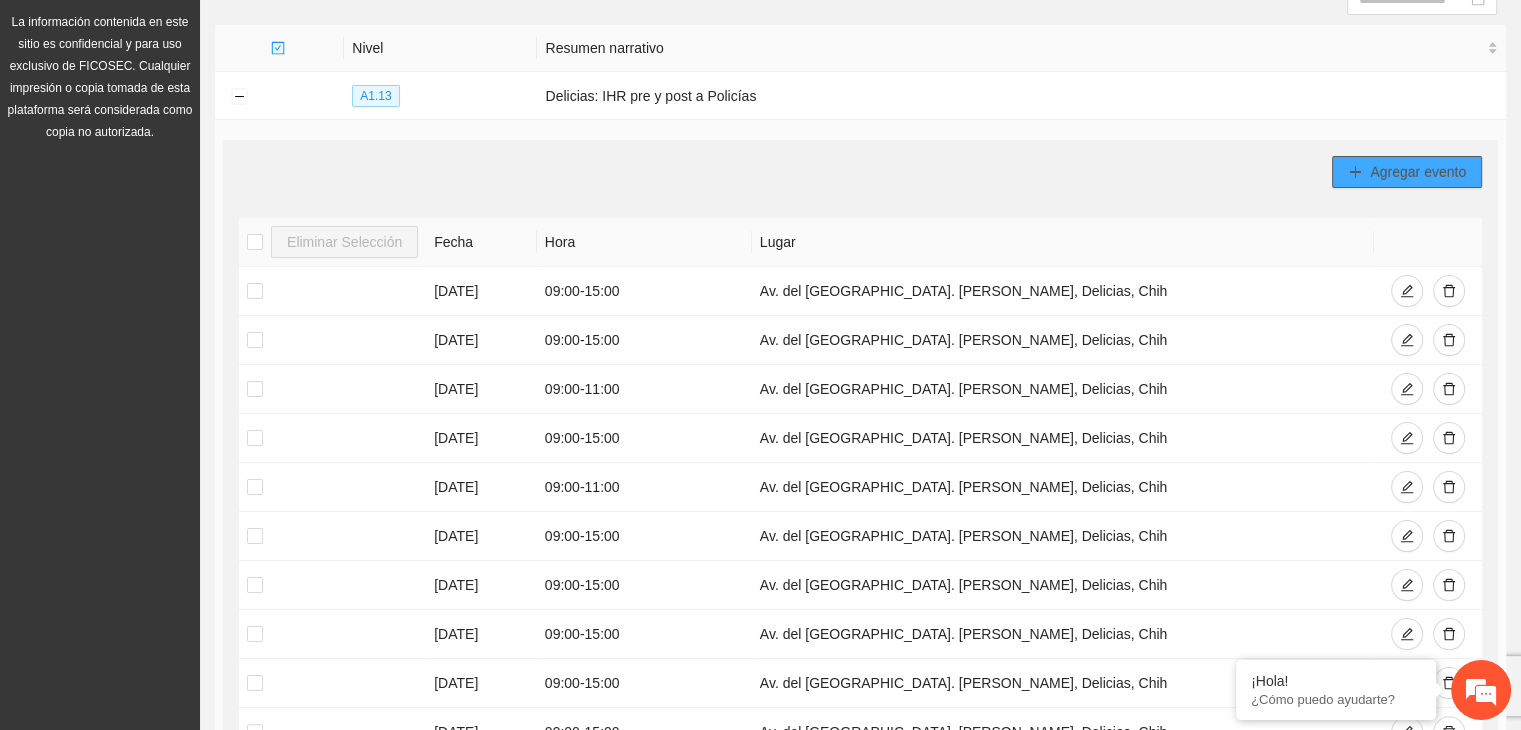 click on "Agregar evento" at bounding box center (1418, 172) 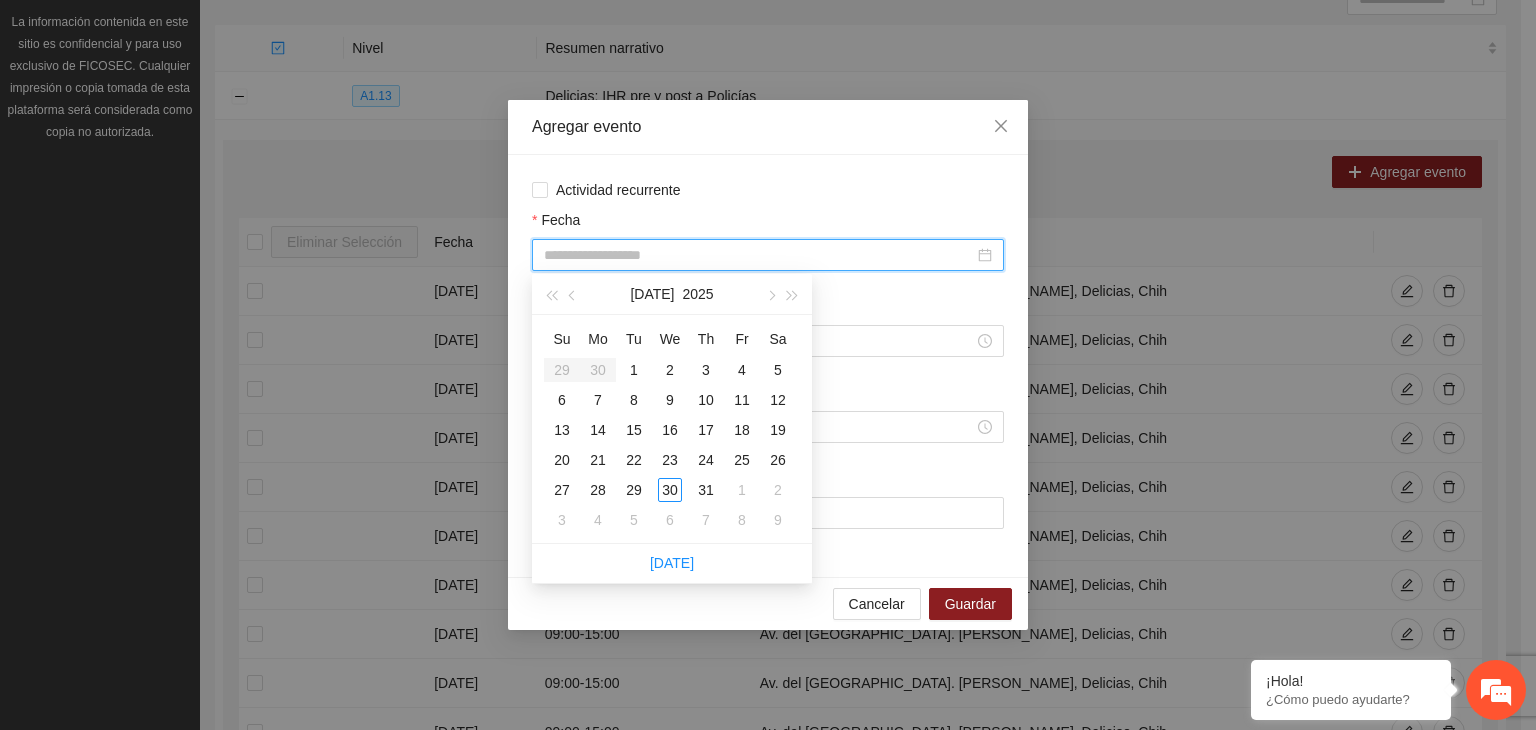 click on "Fecha" at bounding box center (759, 255) 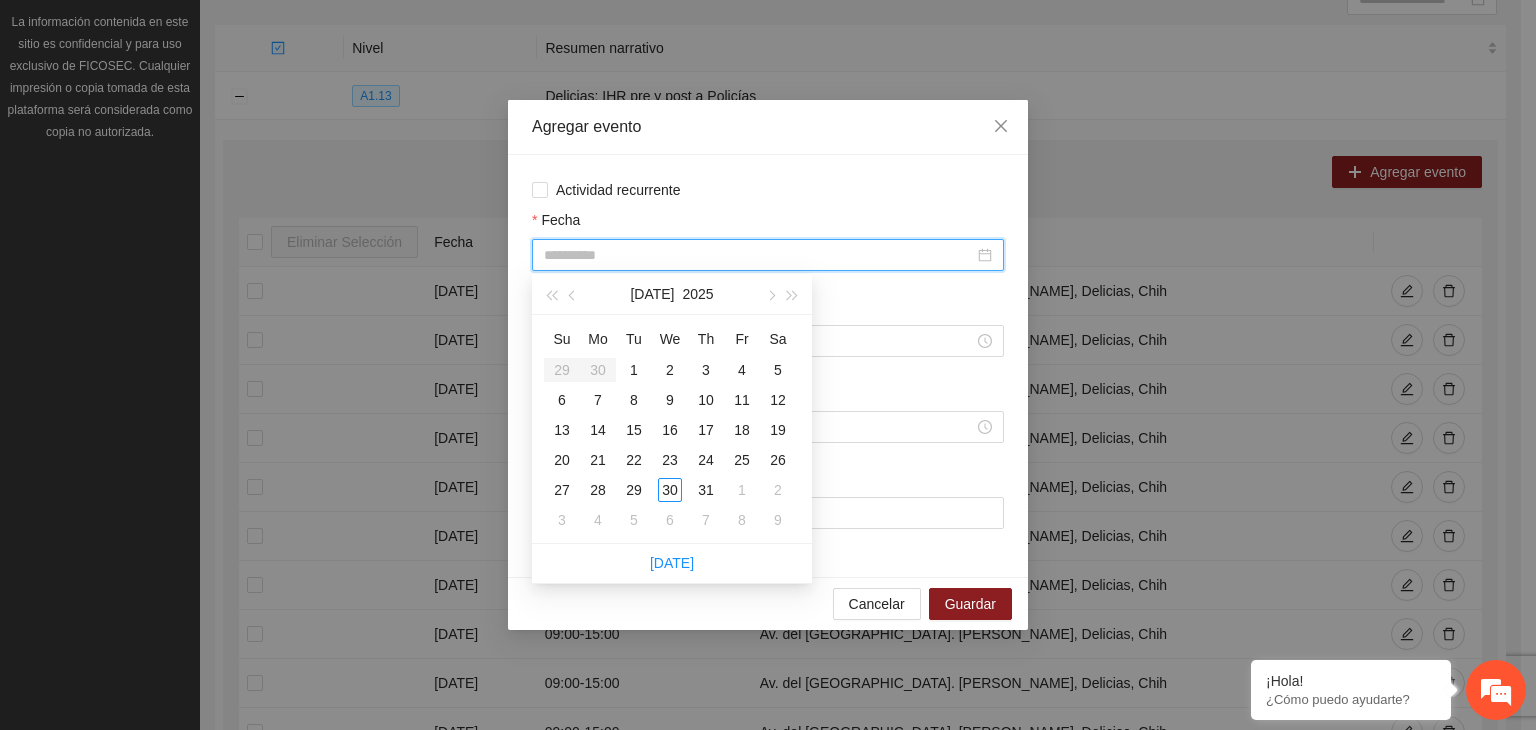 type on "**********" 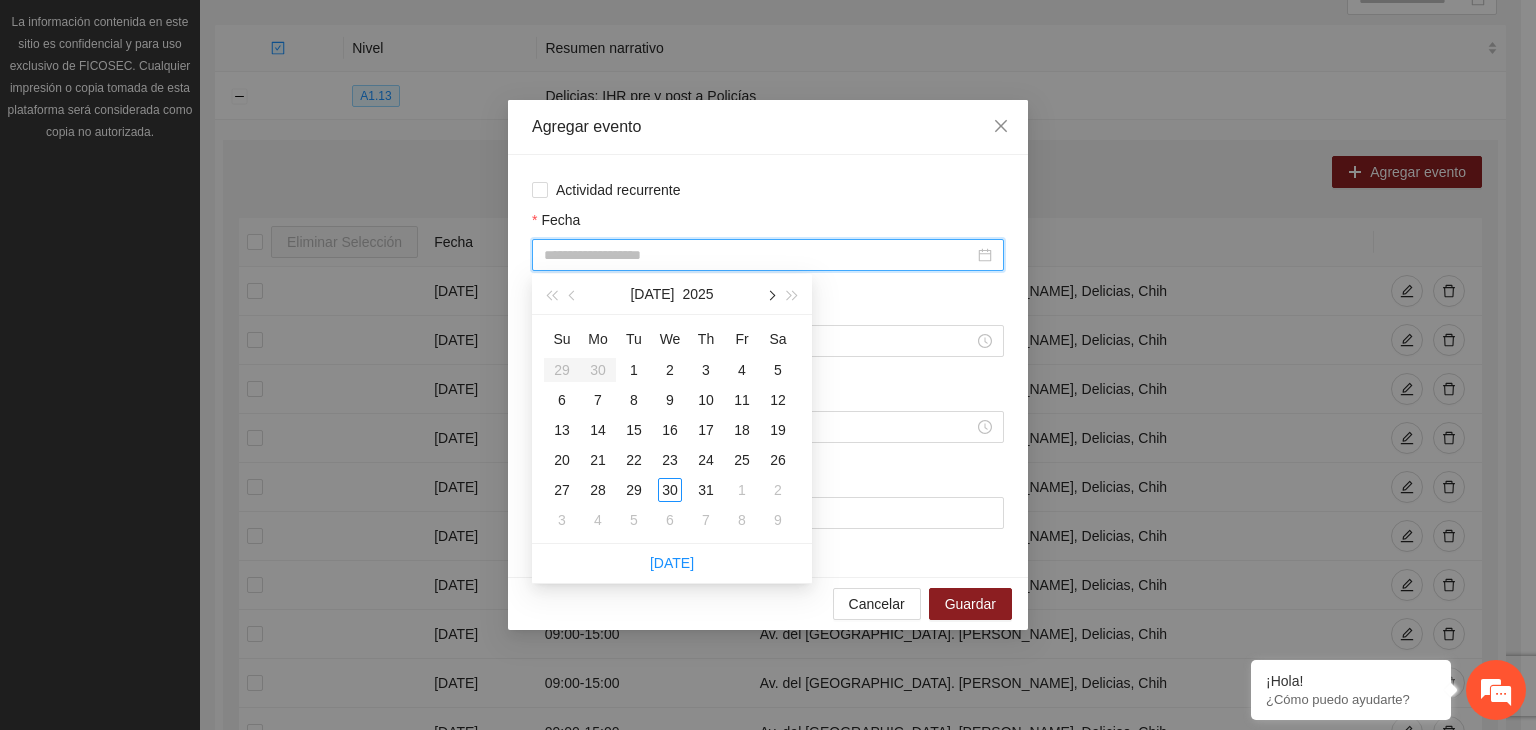 click at bounding box center [770, 294] 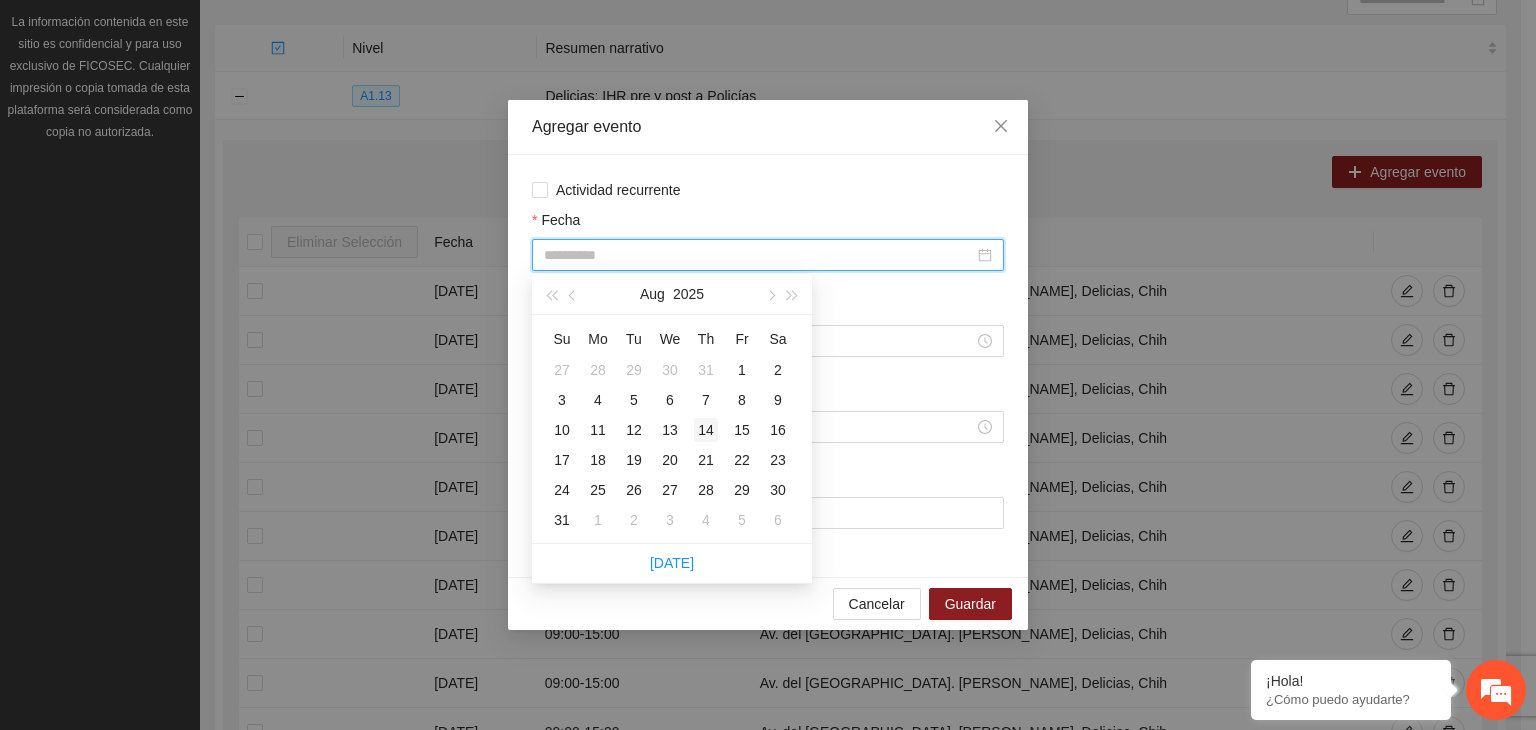 click on "14" at bounding box center [706, 430] 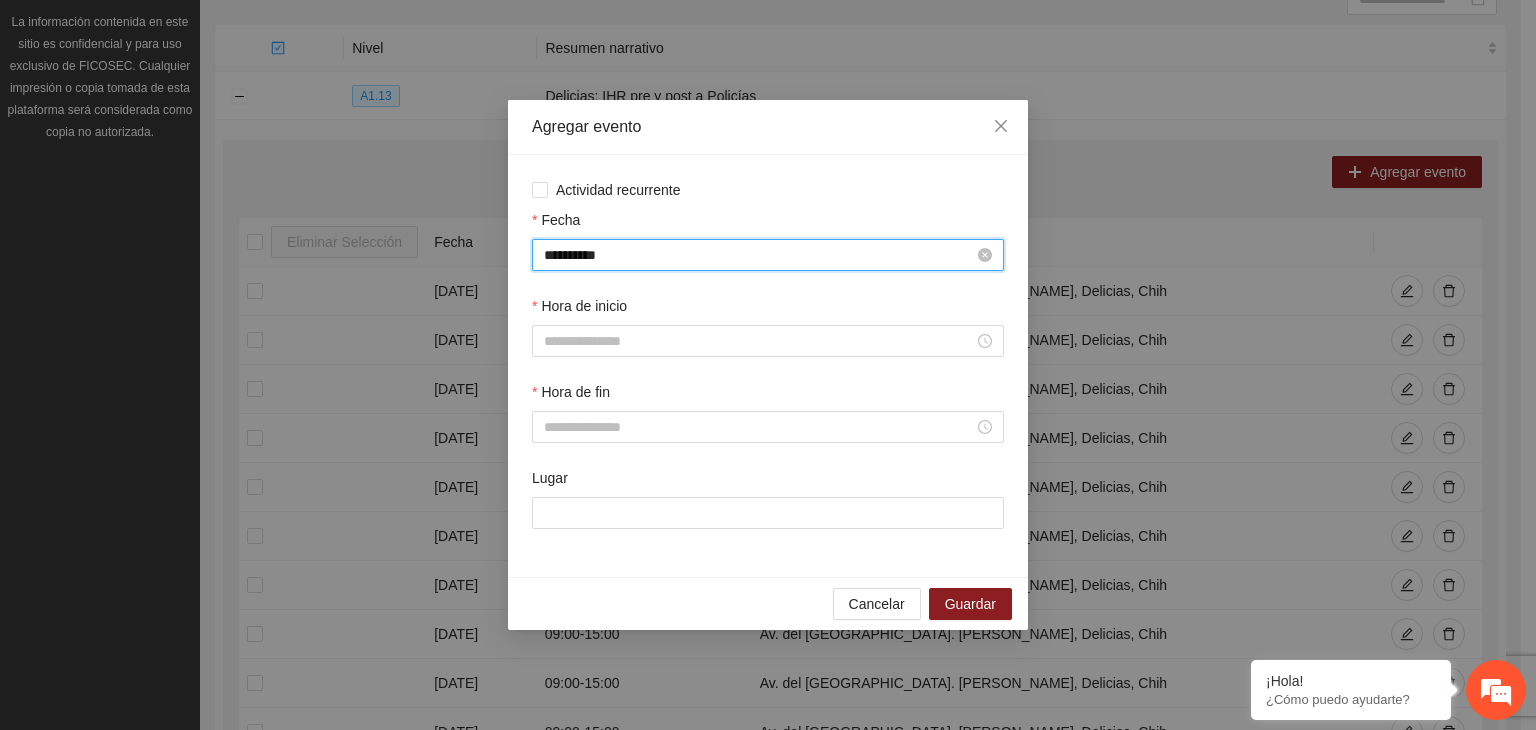 click on "**********" at bounding box center [759, 255] 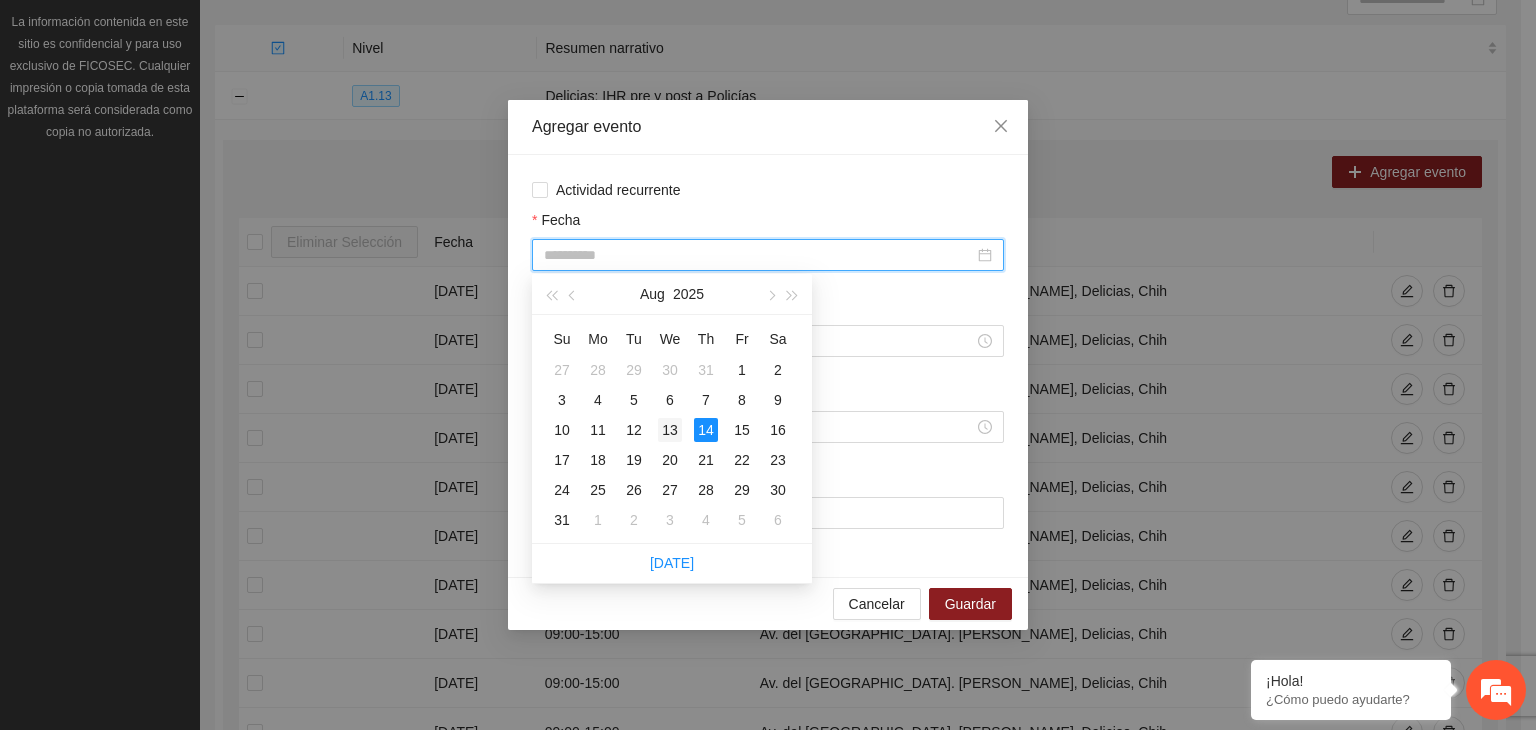 type on "**********" 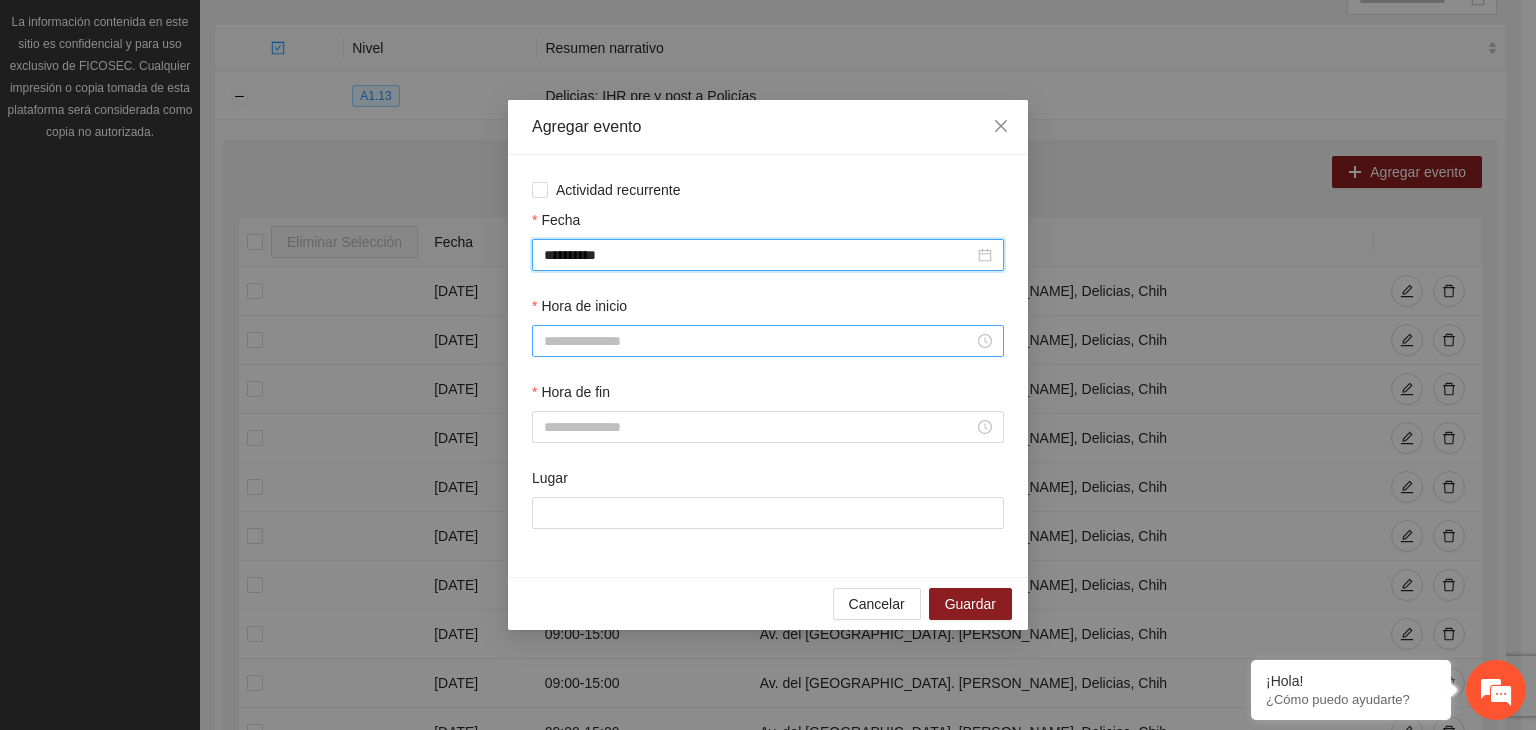 click on "Hora de inicio" at bounding box center [759, 341] 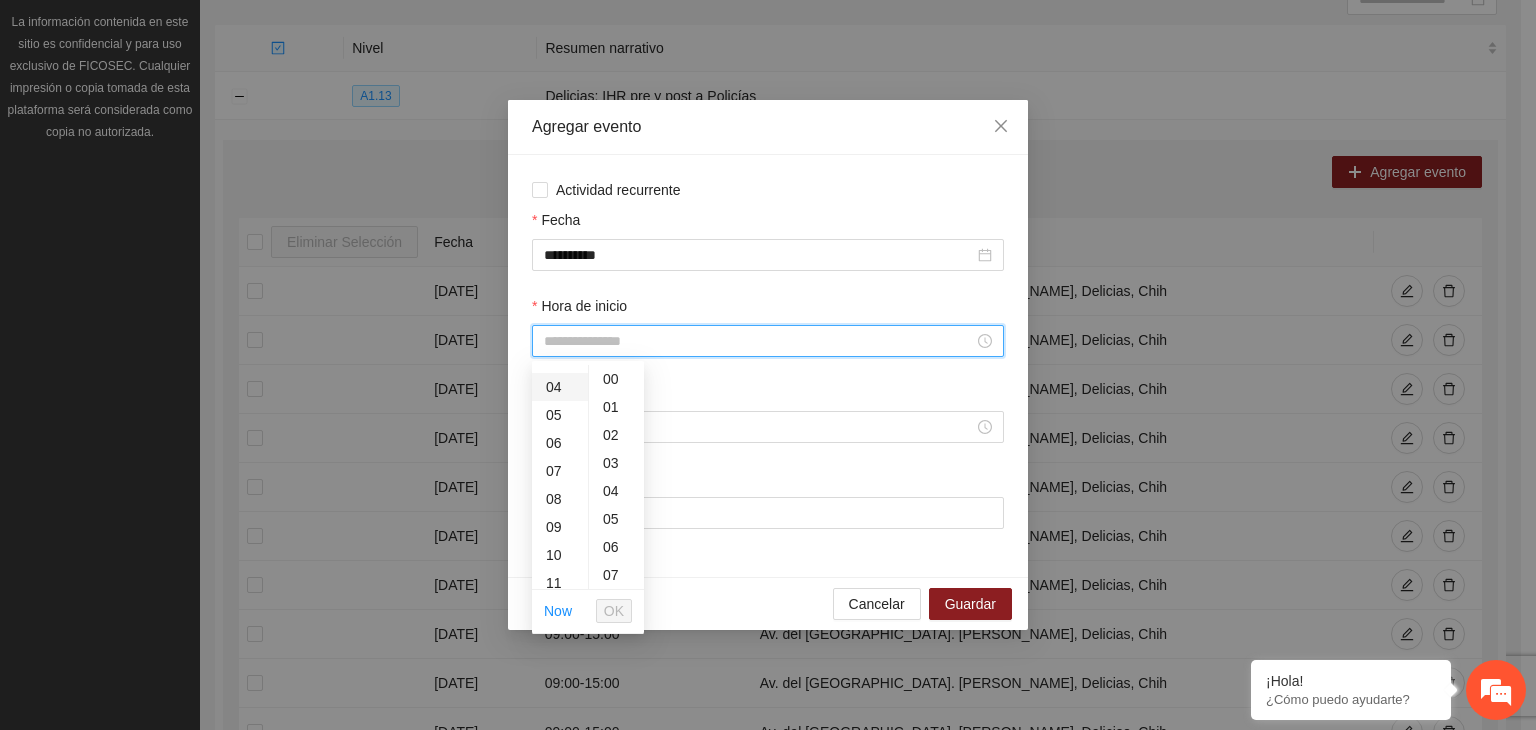scroll, scrollTop: 116, scrollLeft: 0, axis: vertical 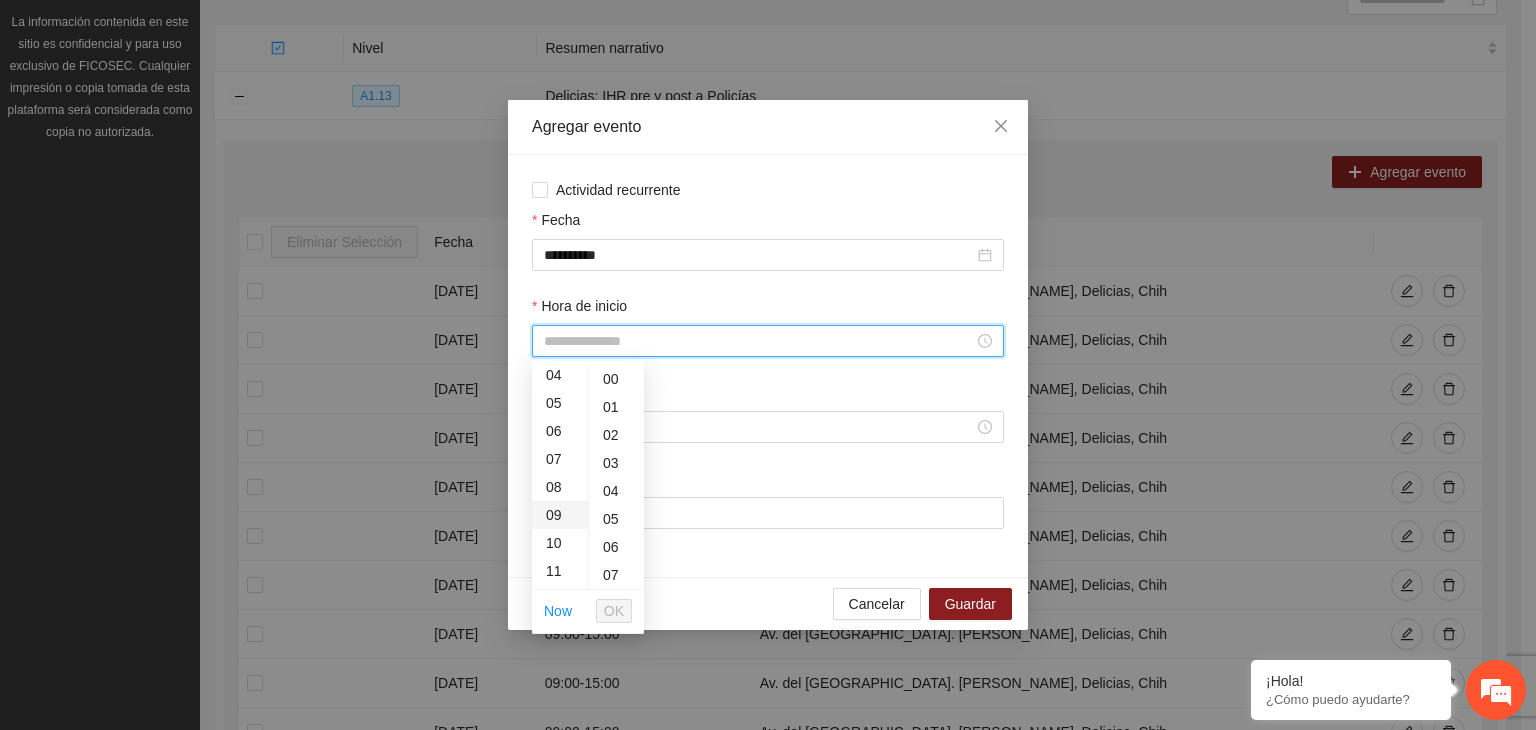 click on "09" at bounding box center (560, 515) 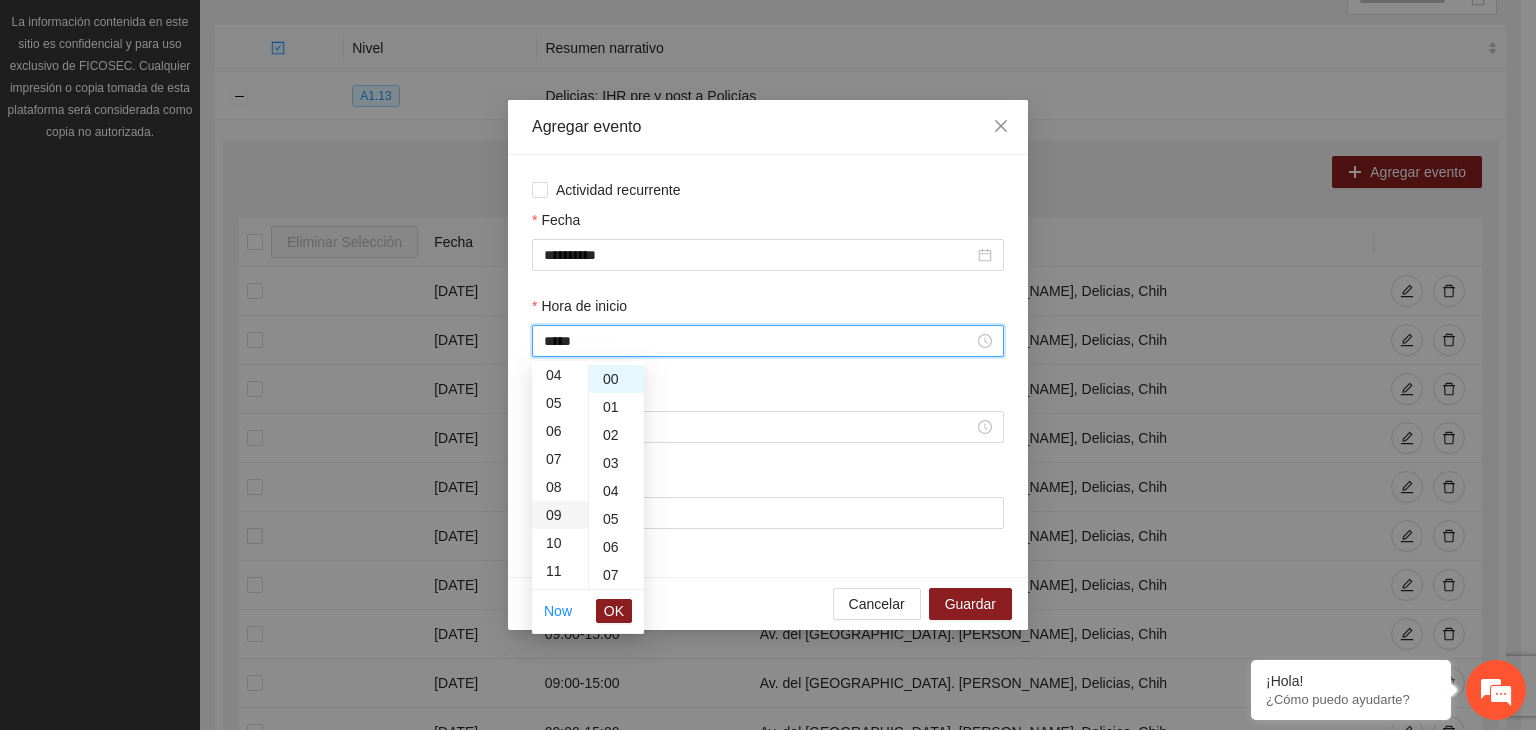 scroll, scrollTop: 252, scrollLeft: 0, axis: vertical 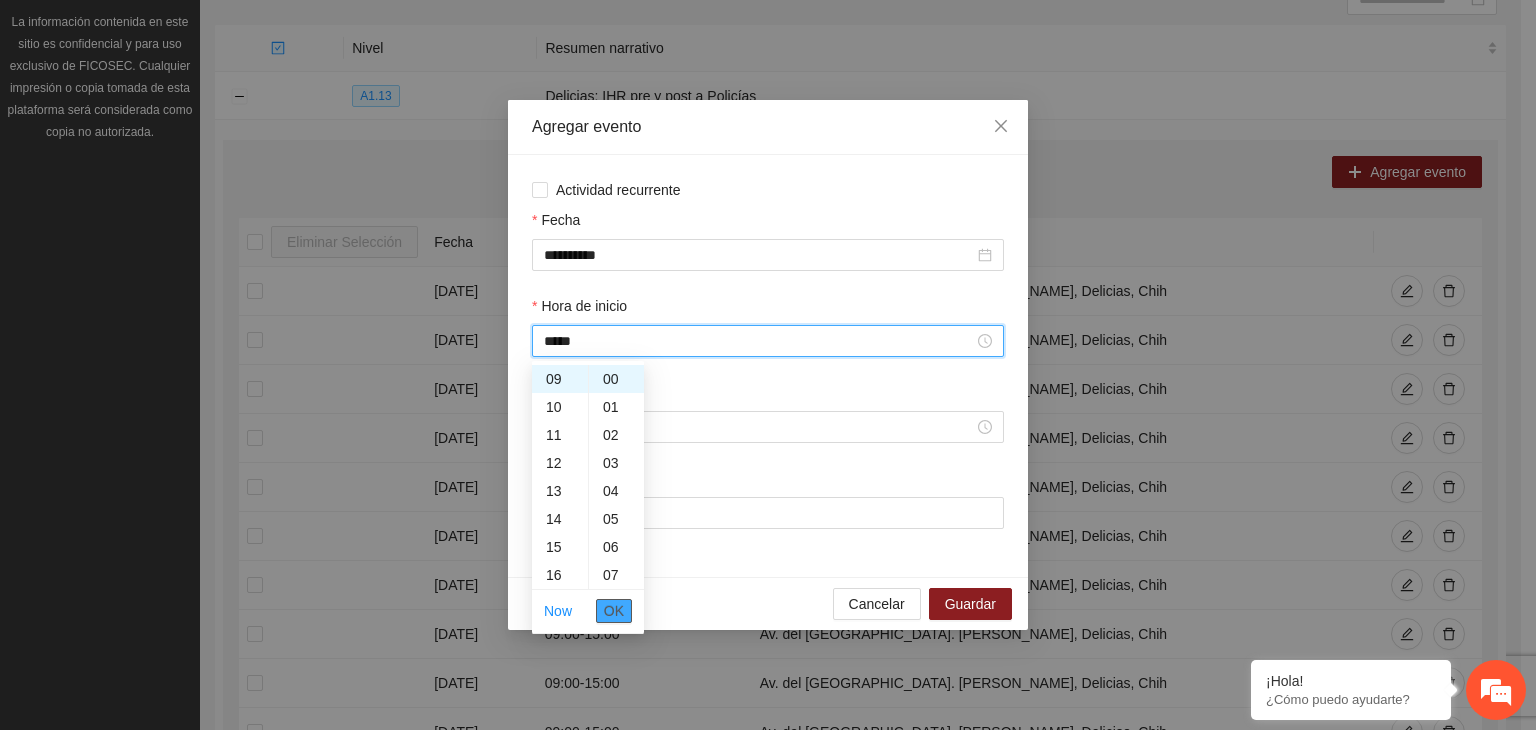 click on "OK" at bounding box center (614, 611) 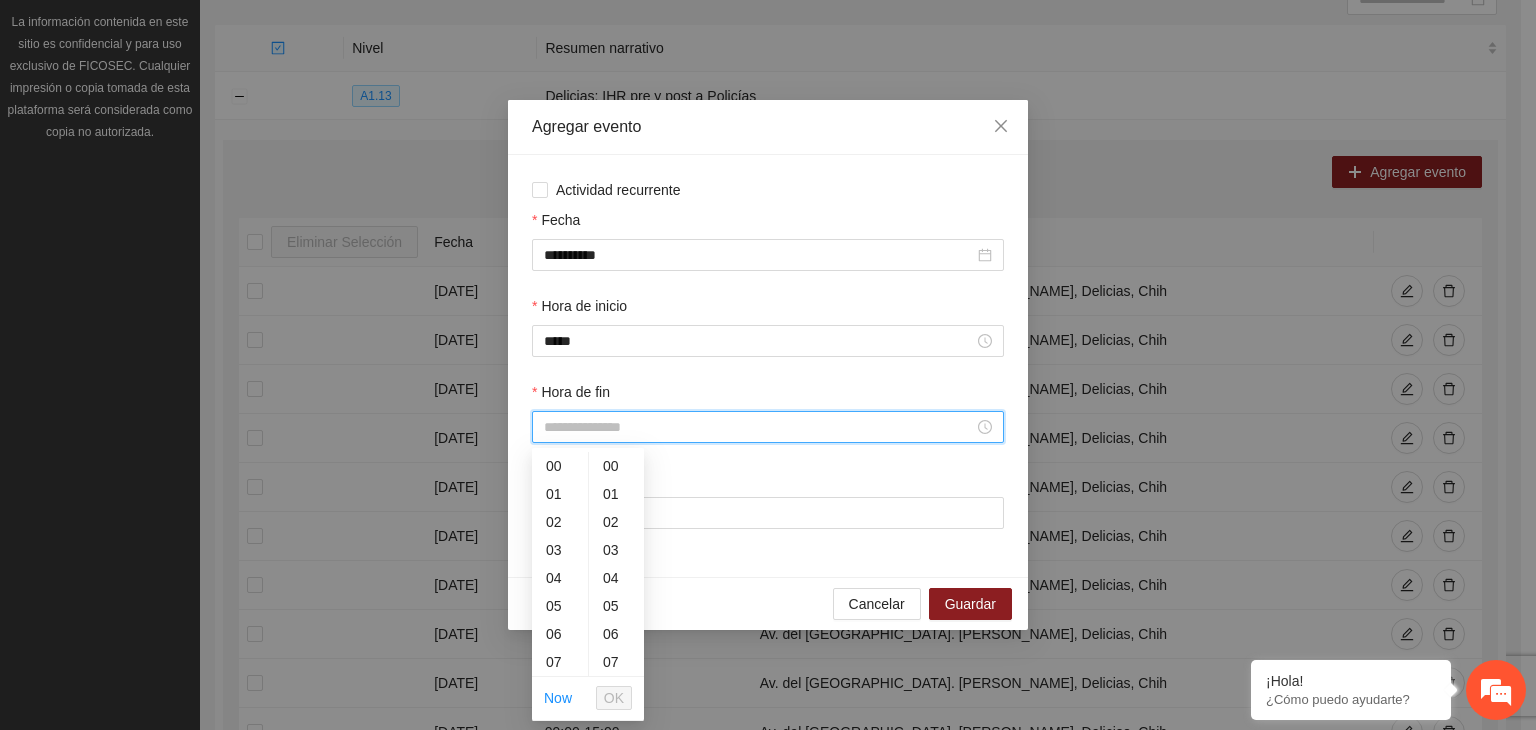 click on "Hora de fin" at bounding box center [759, 427] 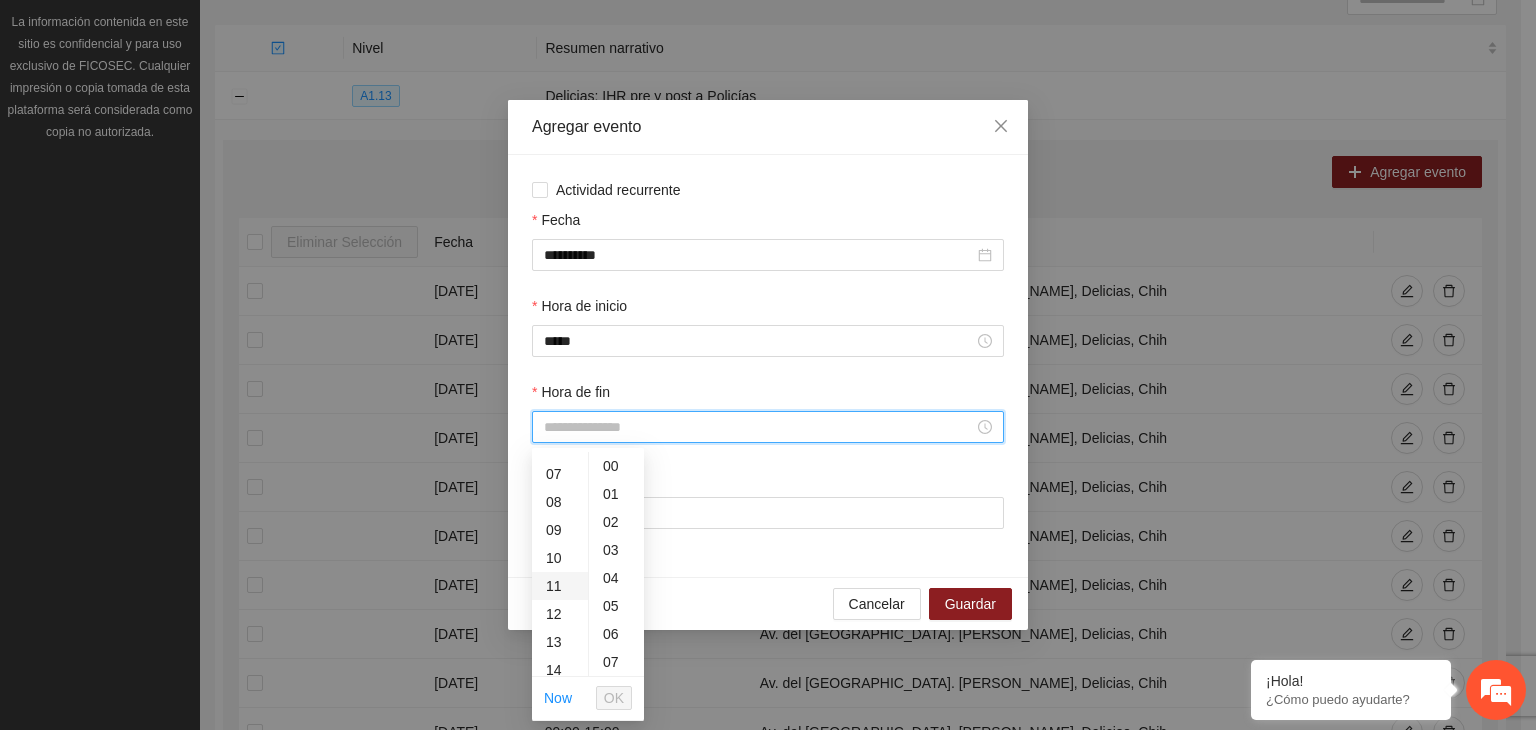 click on "11" at bounding box center (560, 586) 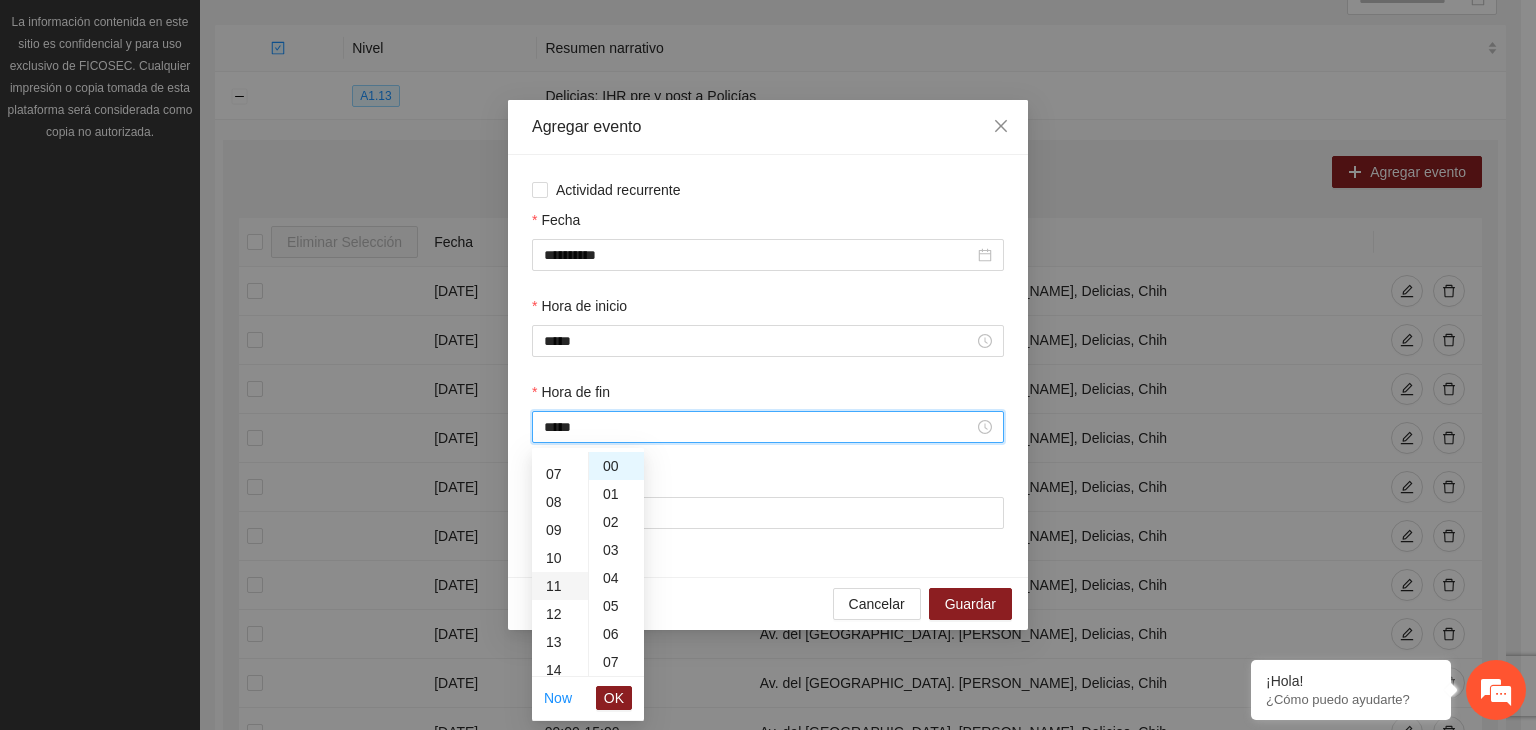 scroll, scrollTop: 308, scrollLeft: 0, axis: vertical 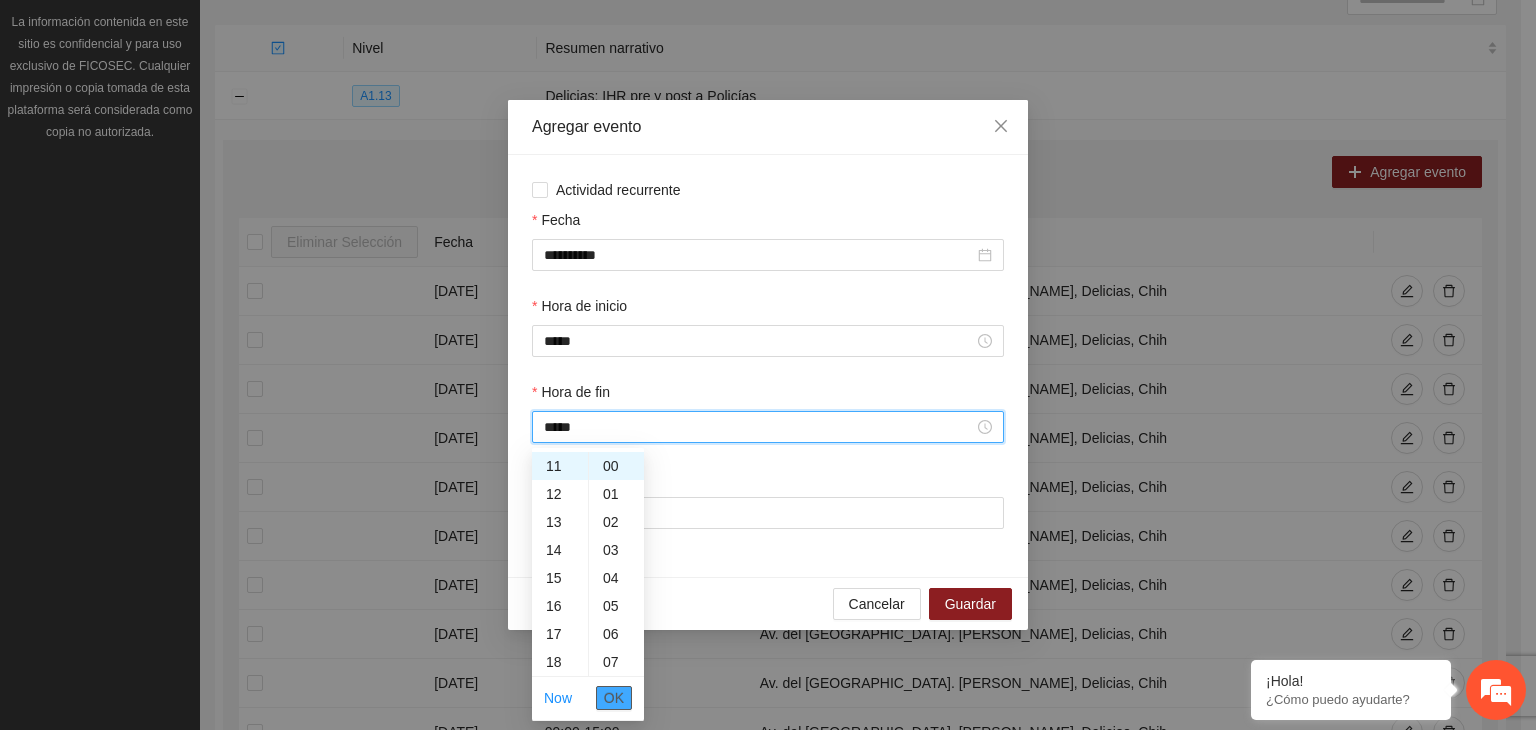 click on "OK" at bounding box center [614, 698] 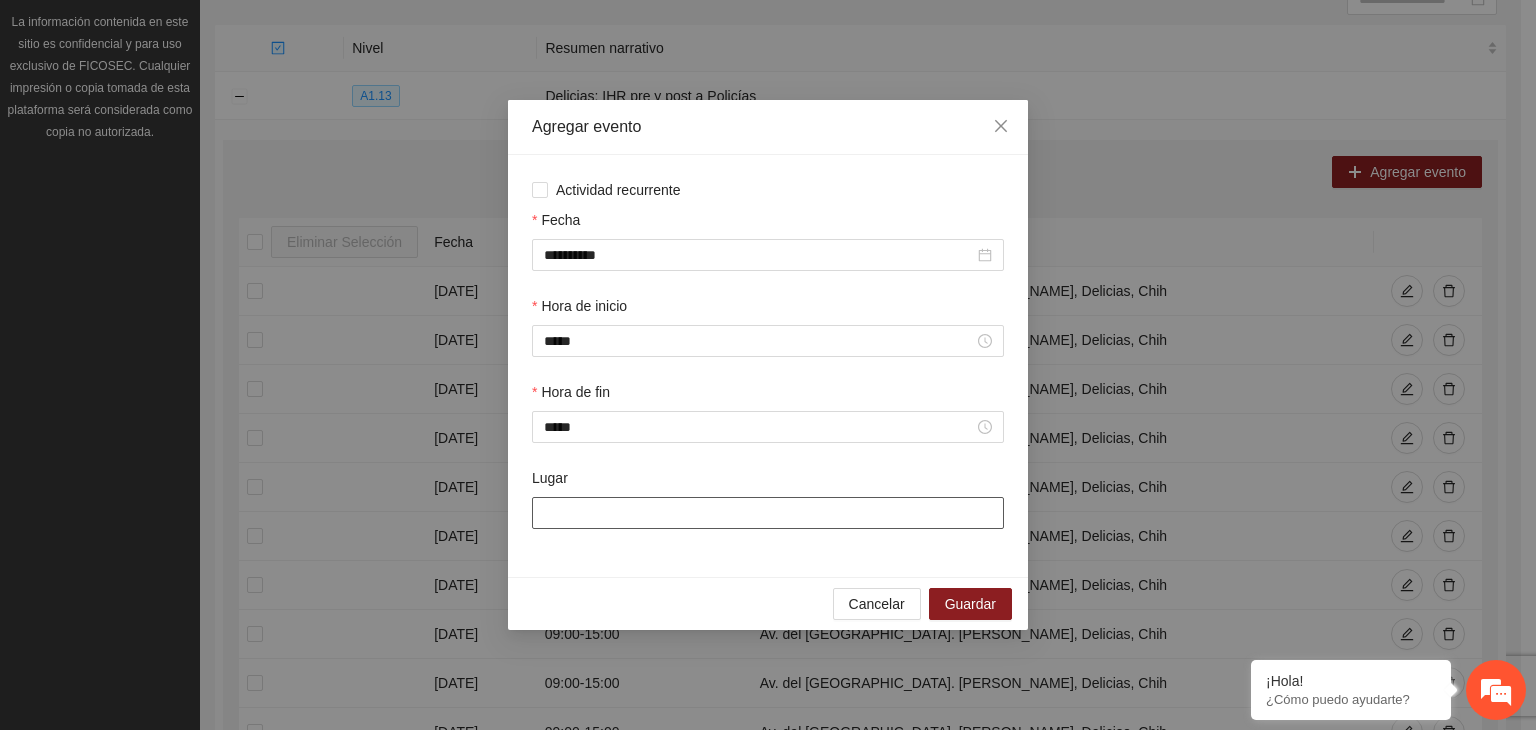 click on "Lugar" at bounding box center (768, 513) 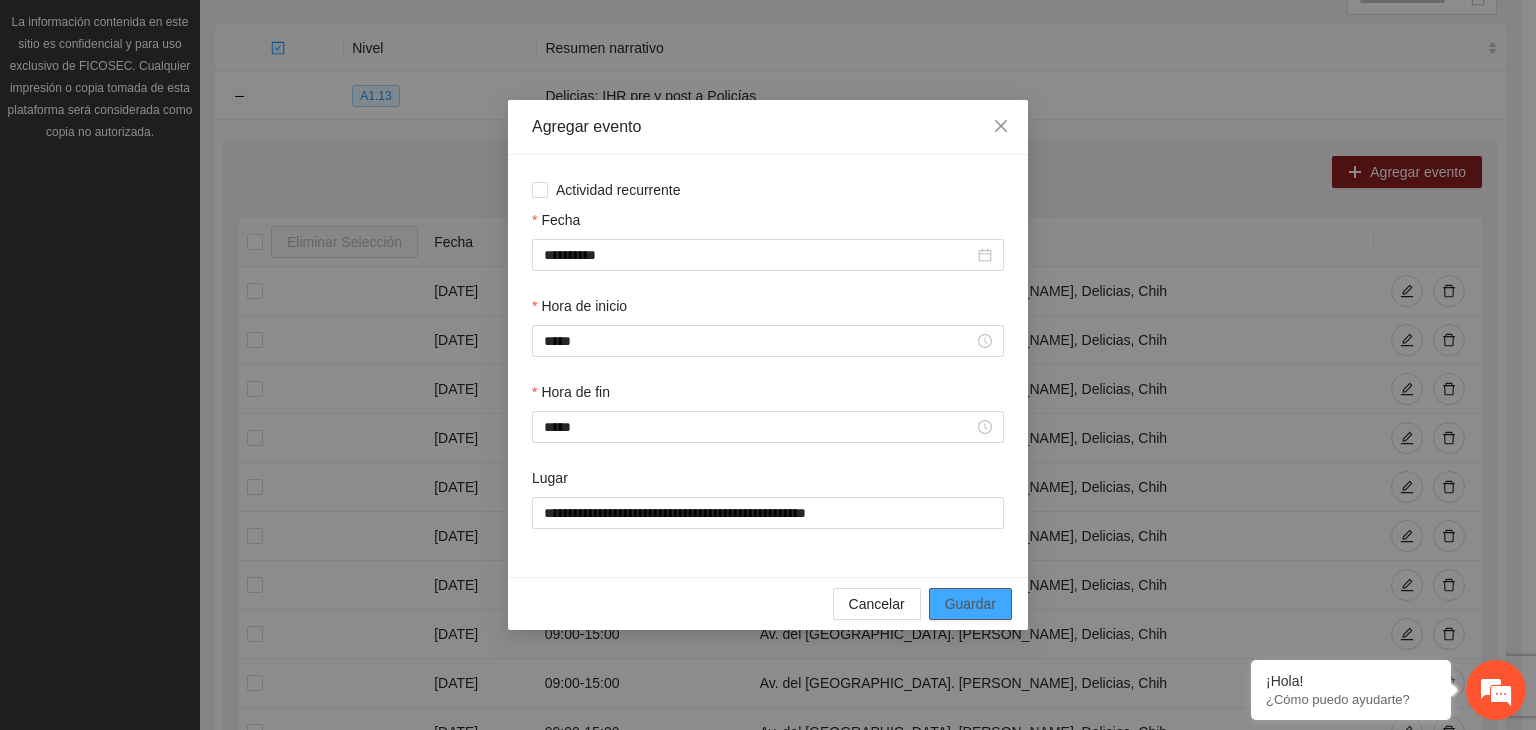 click on "Guardar" at bounding box center (970, 604) 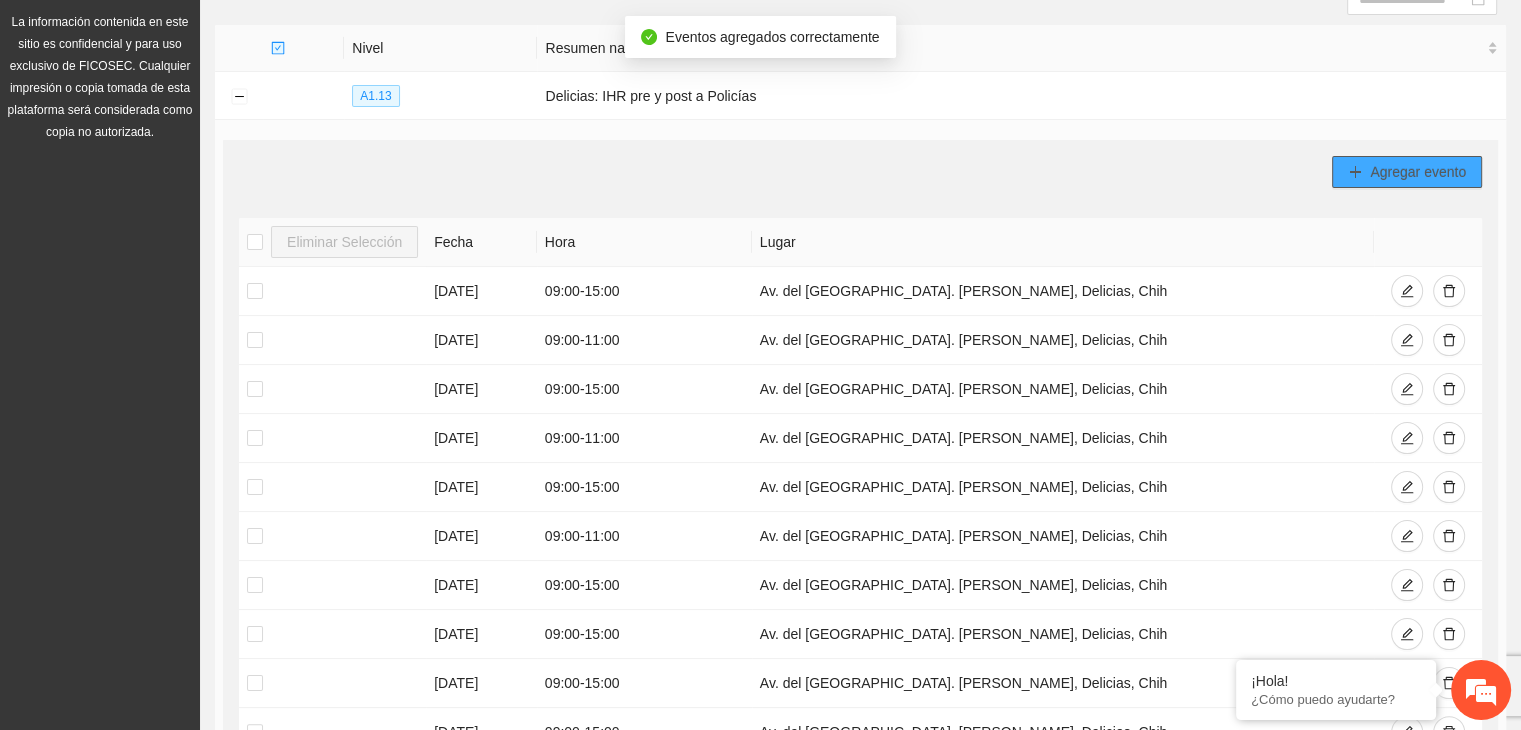 click on "Agregar evento" at bounding box center (1418, 172) 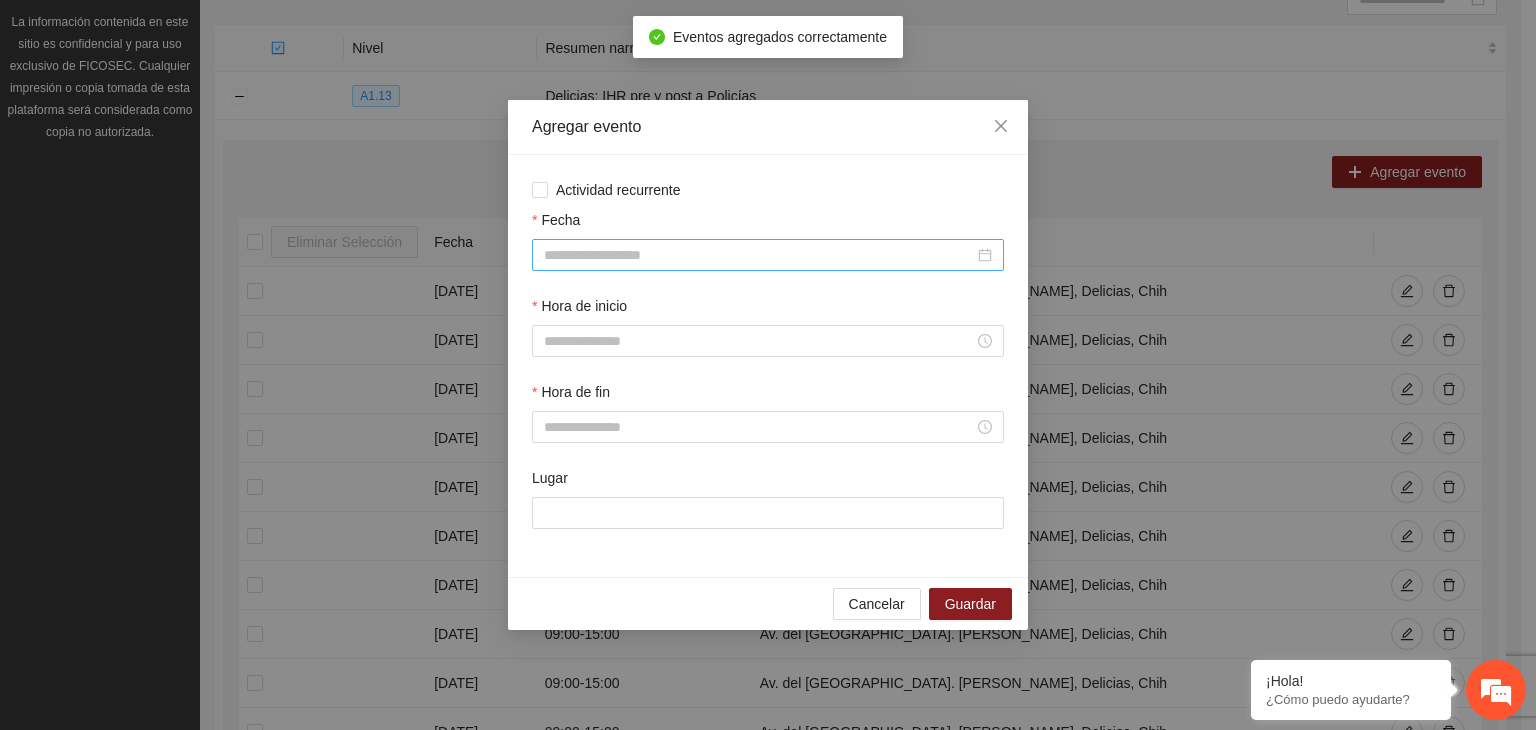 click at bounding box center (768, 255) 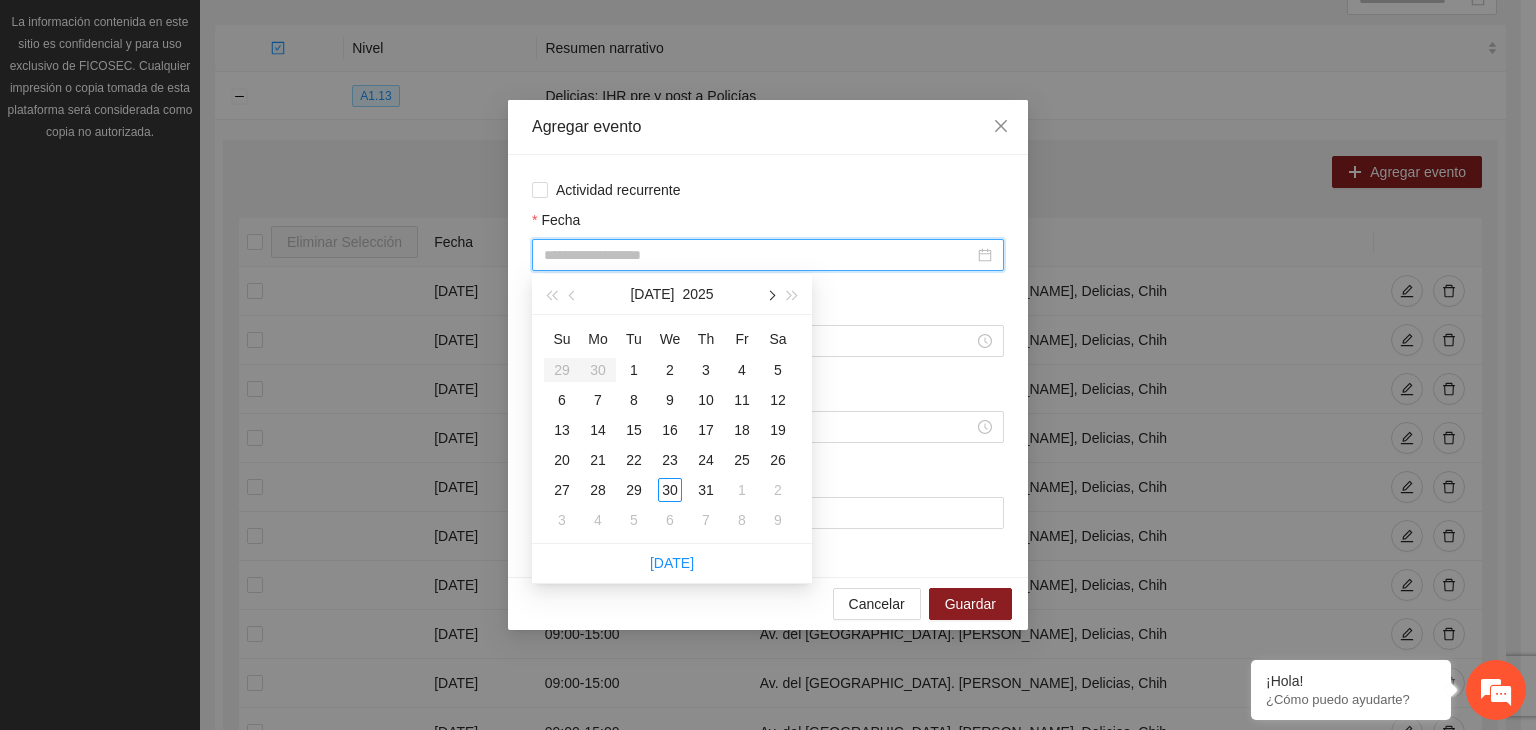 click at bounding box center [770, 294] 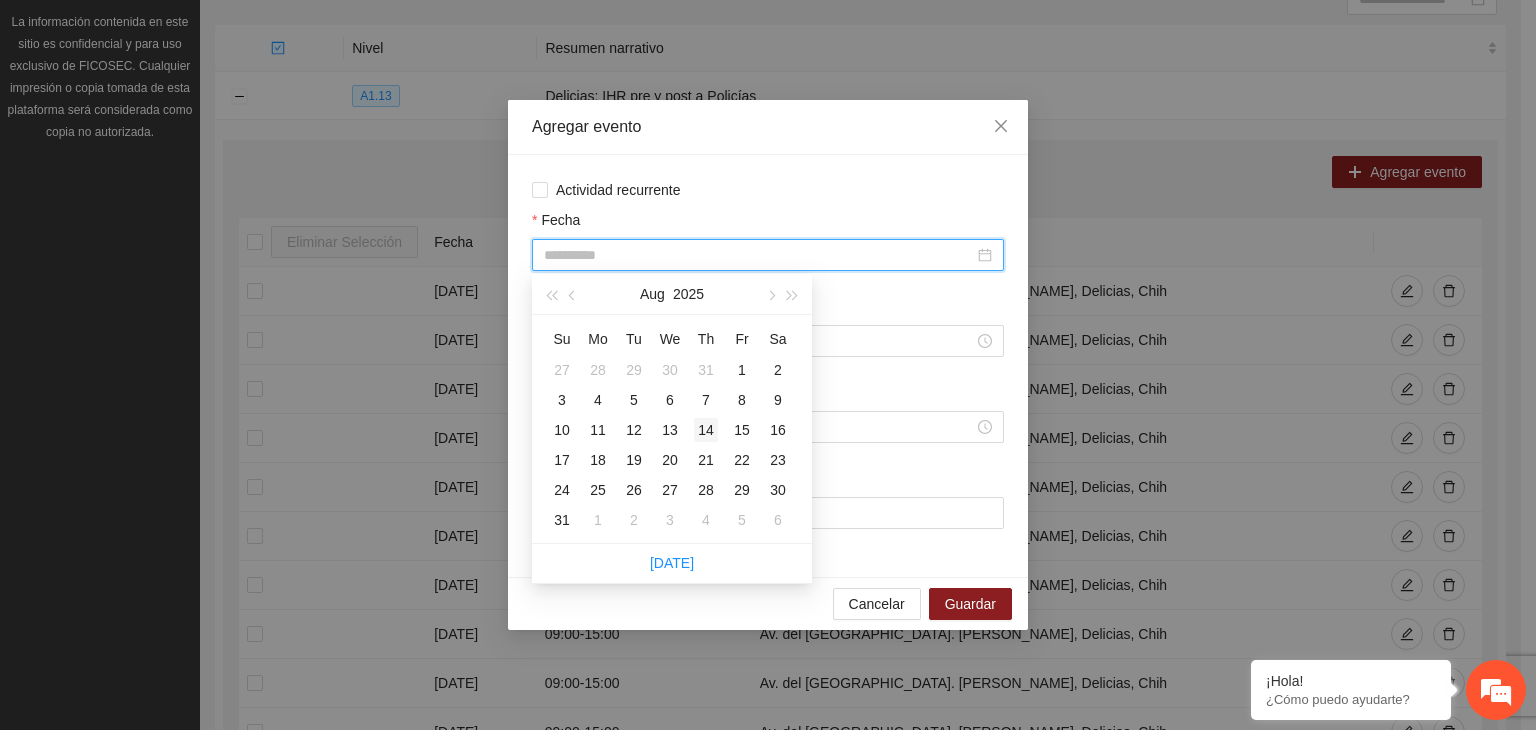 type on "**********" 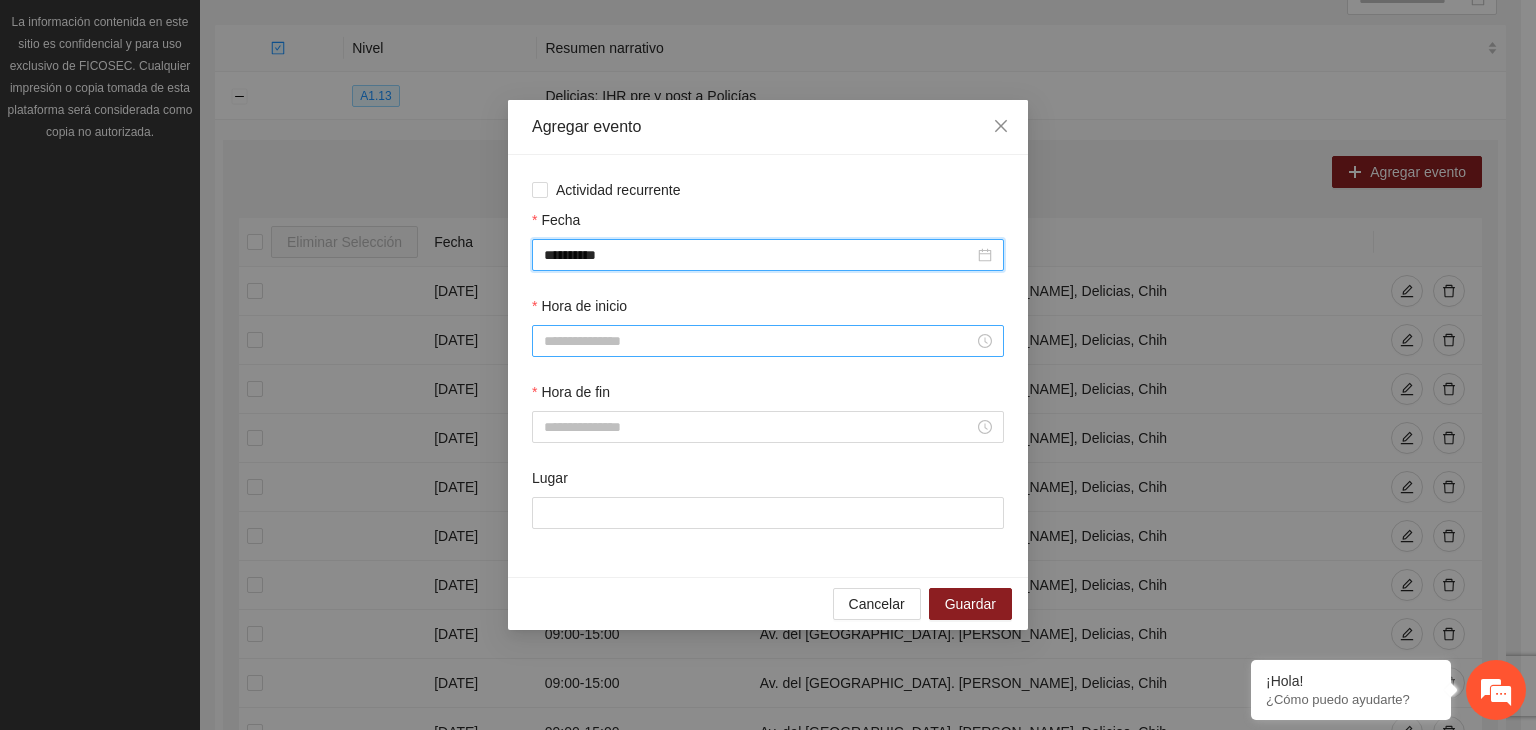 click on "Hora de inicio" at bounding box center [759, 341] 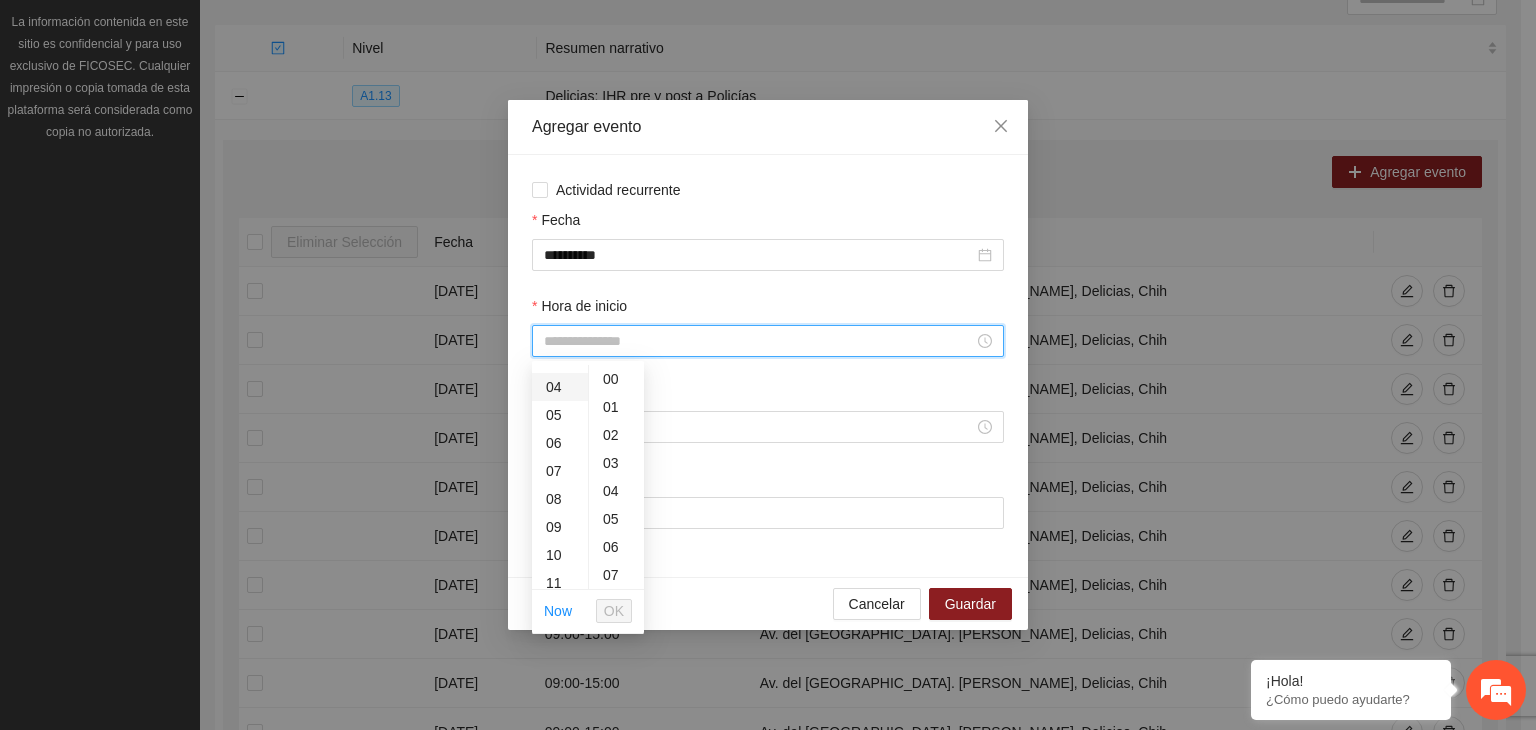 scroll, scrollTop: 108, scrollLeft: 0, axis: vertical 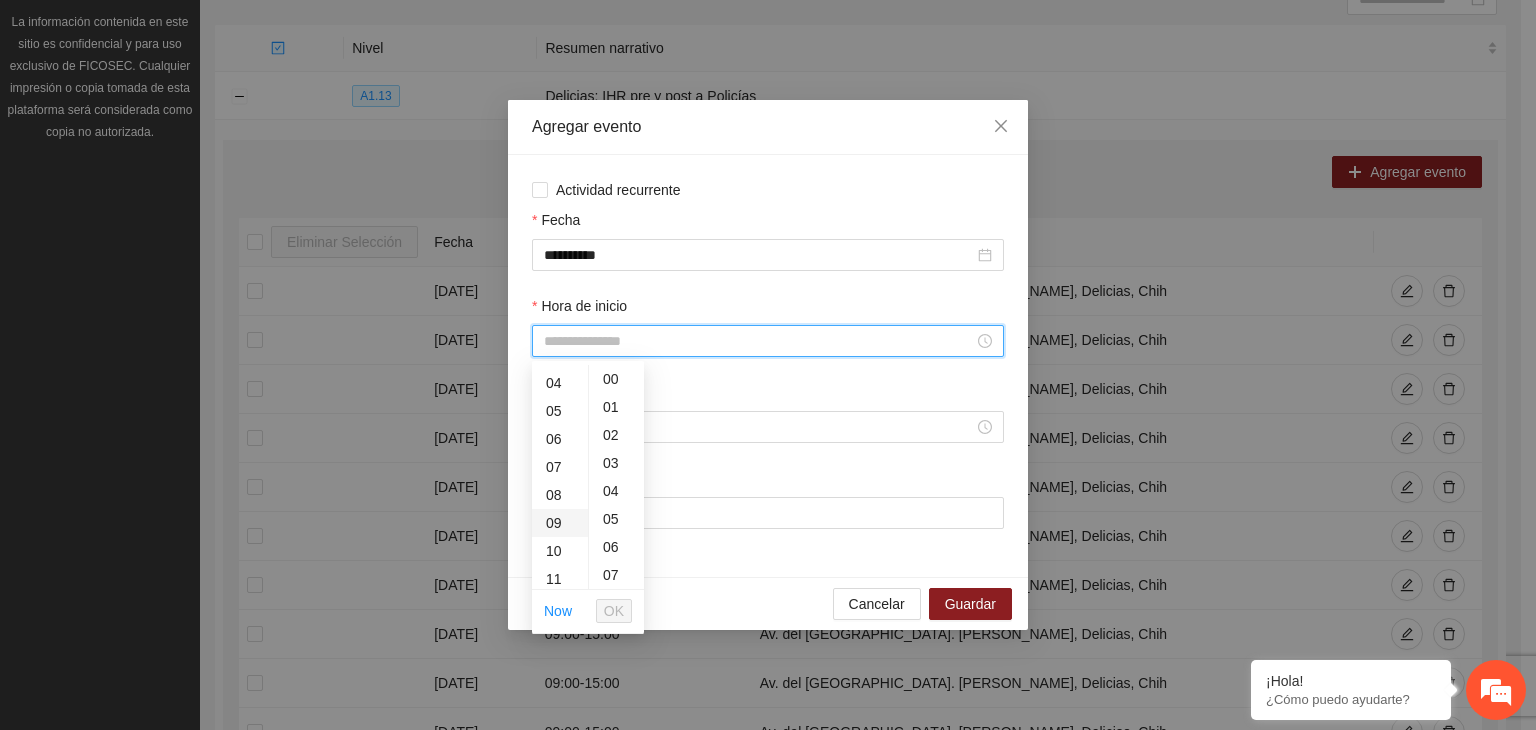 click on "09" at bounding box center [560, 523] 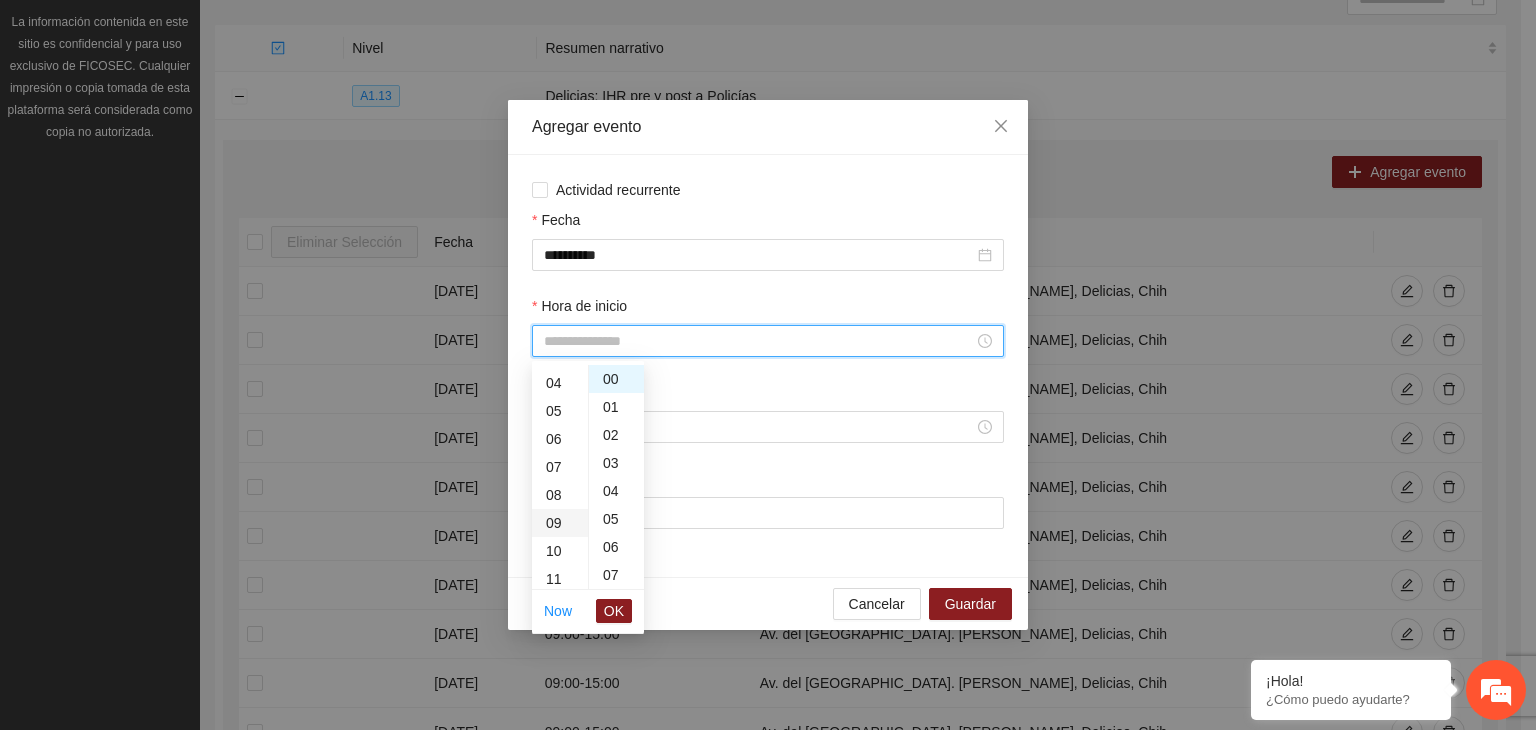 type on "*****" 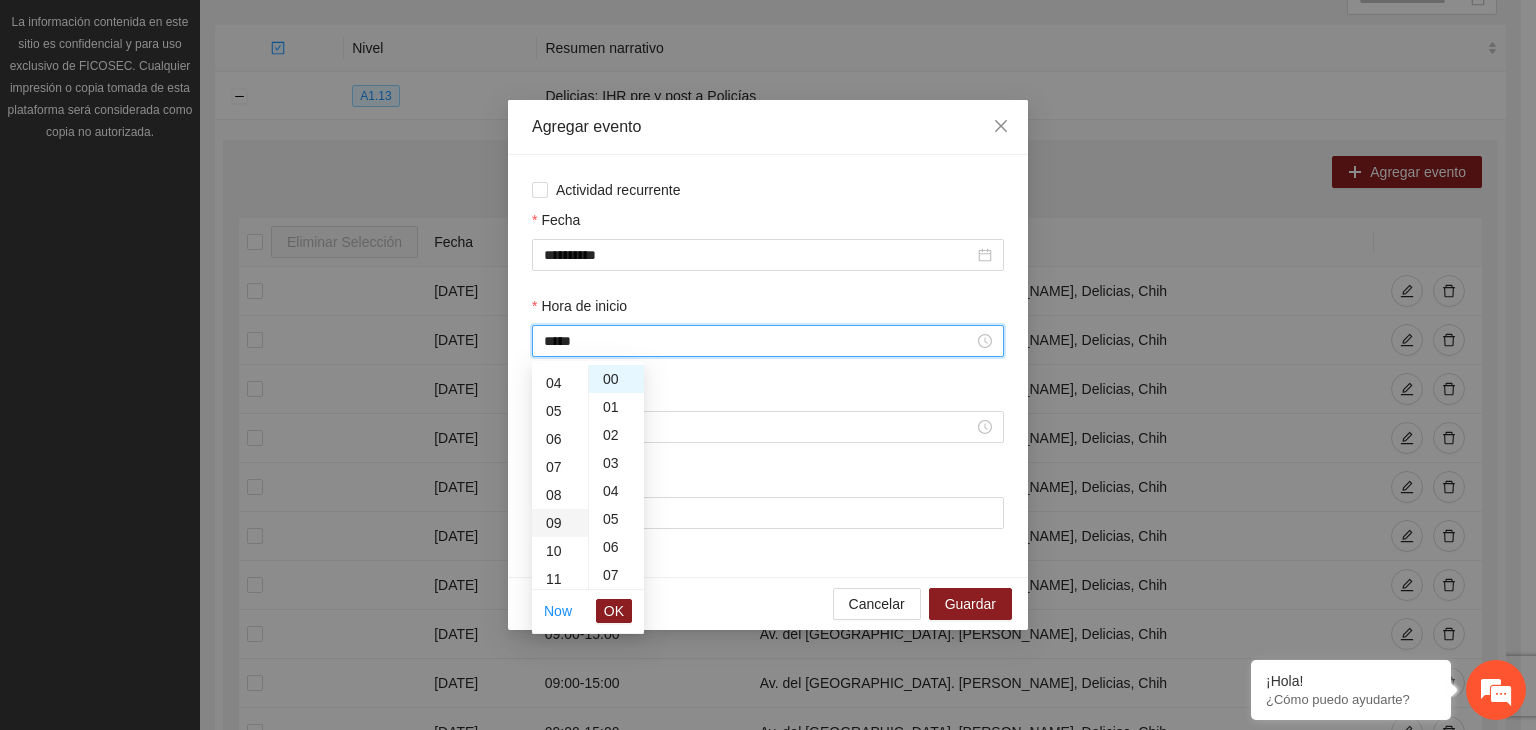 scroll, scrollTop: 252, scrollLeft: 0, axis: vertical 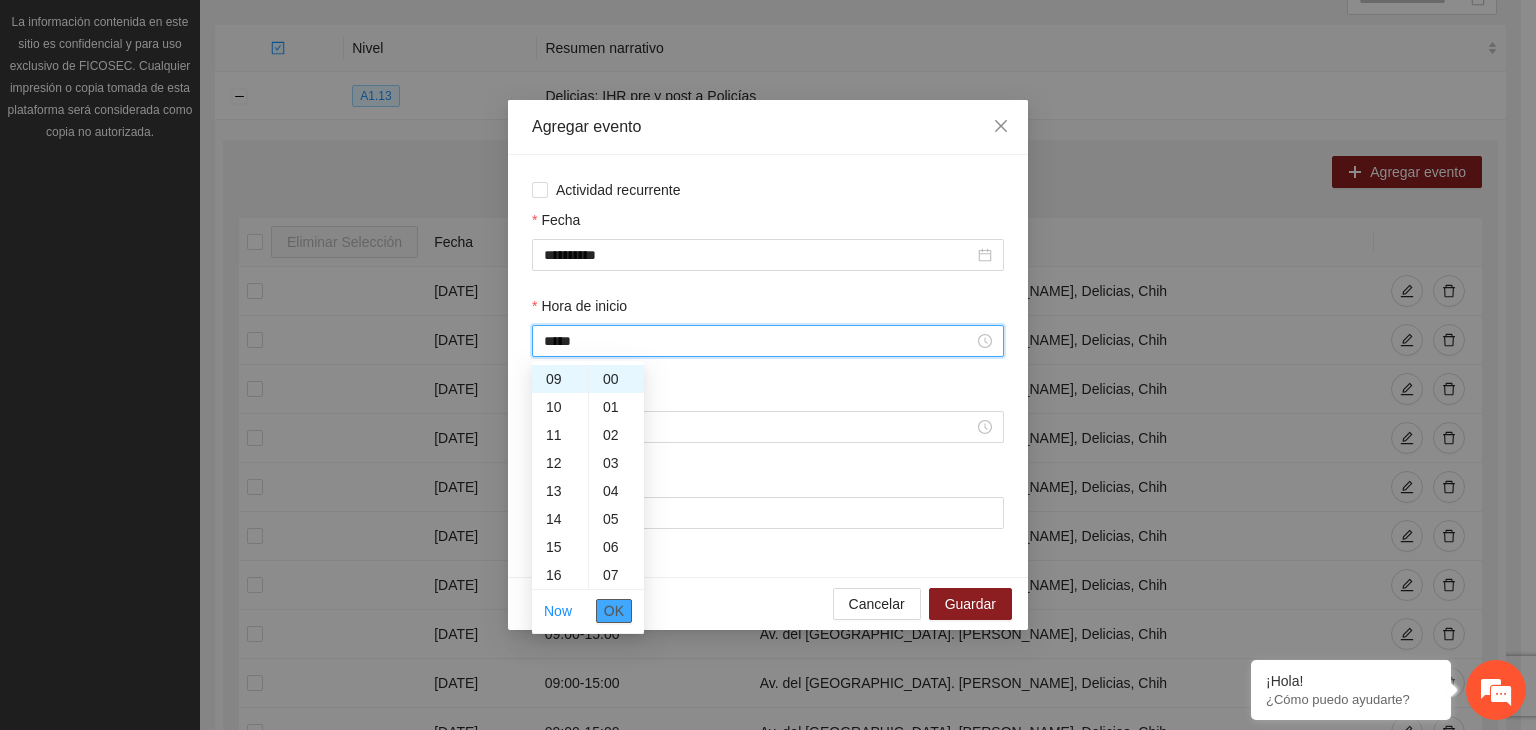 click on "OK" at bounding box center [614, 611] 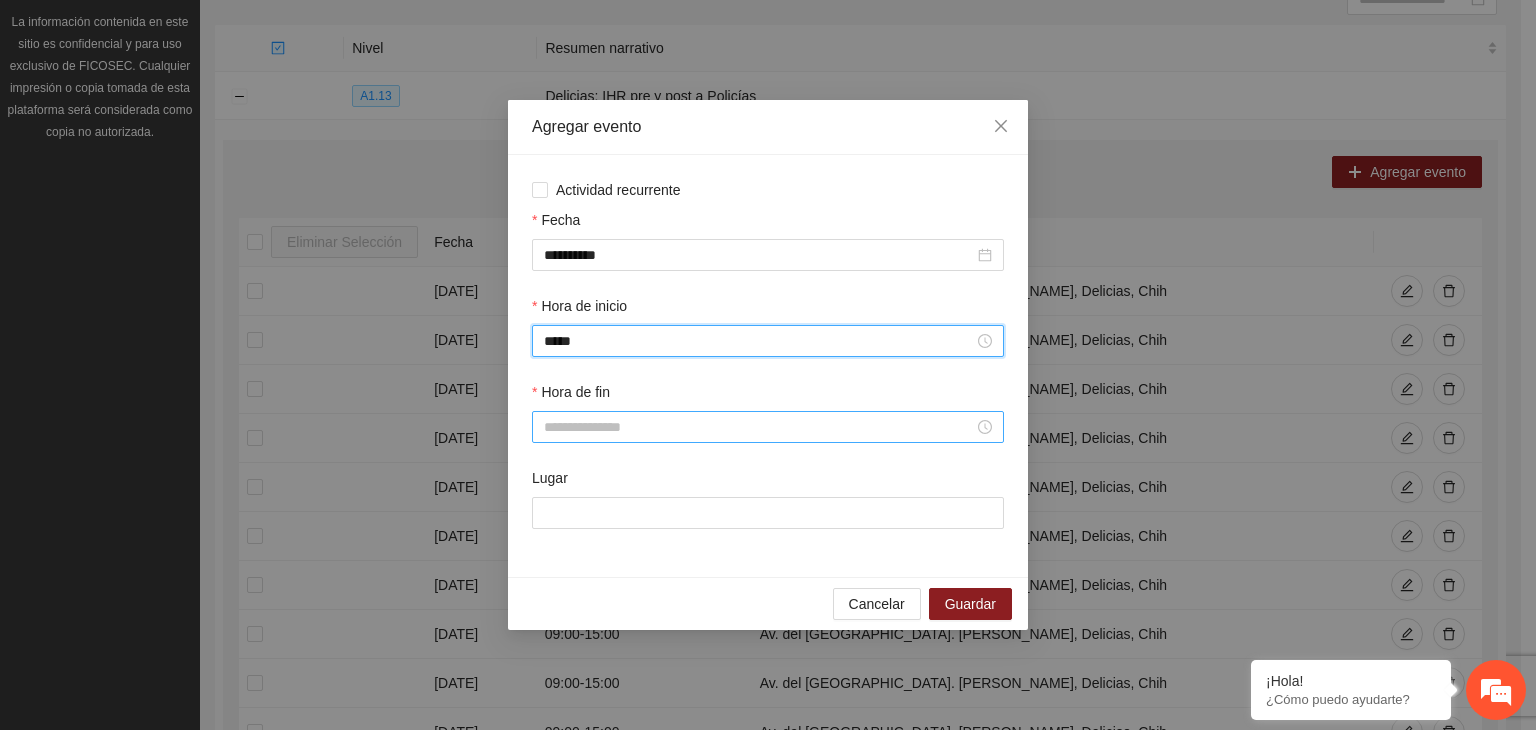 click on "Hora de fin" at bounding box center [759, 427] 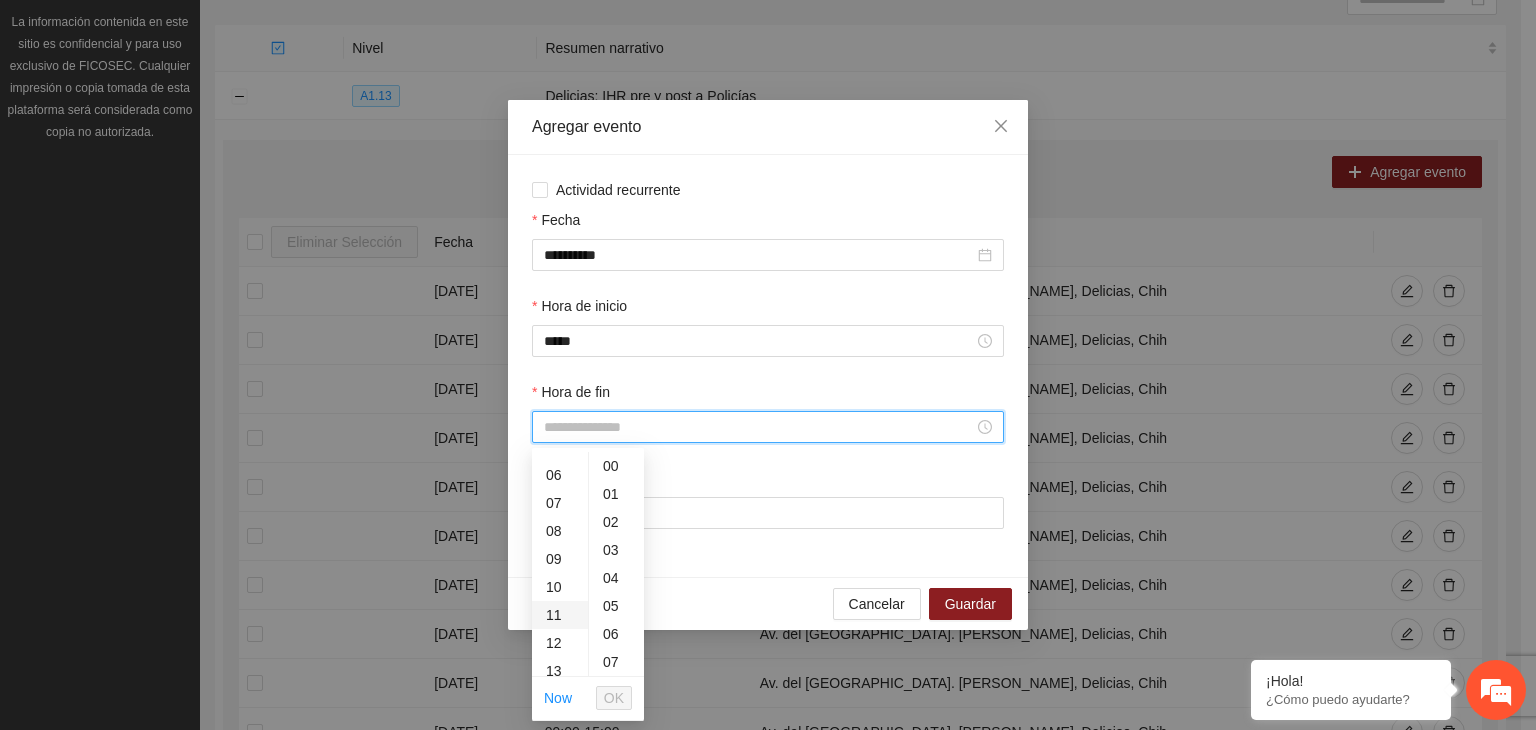 click on "11" at bounding box center [560, 615] 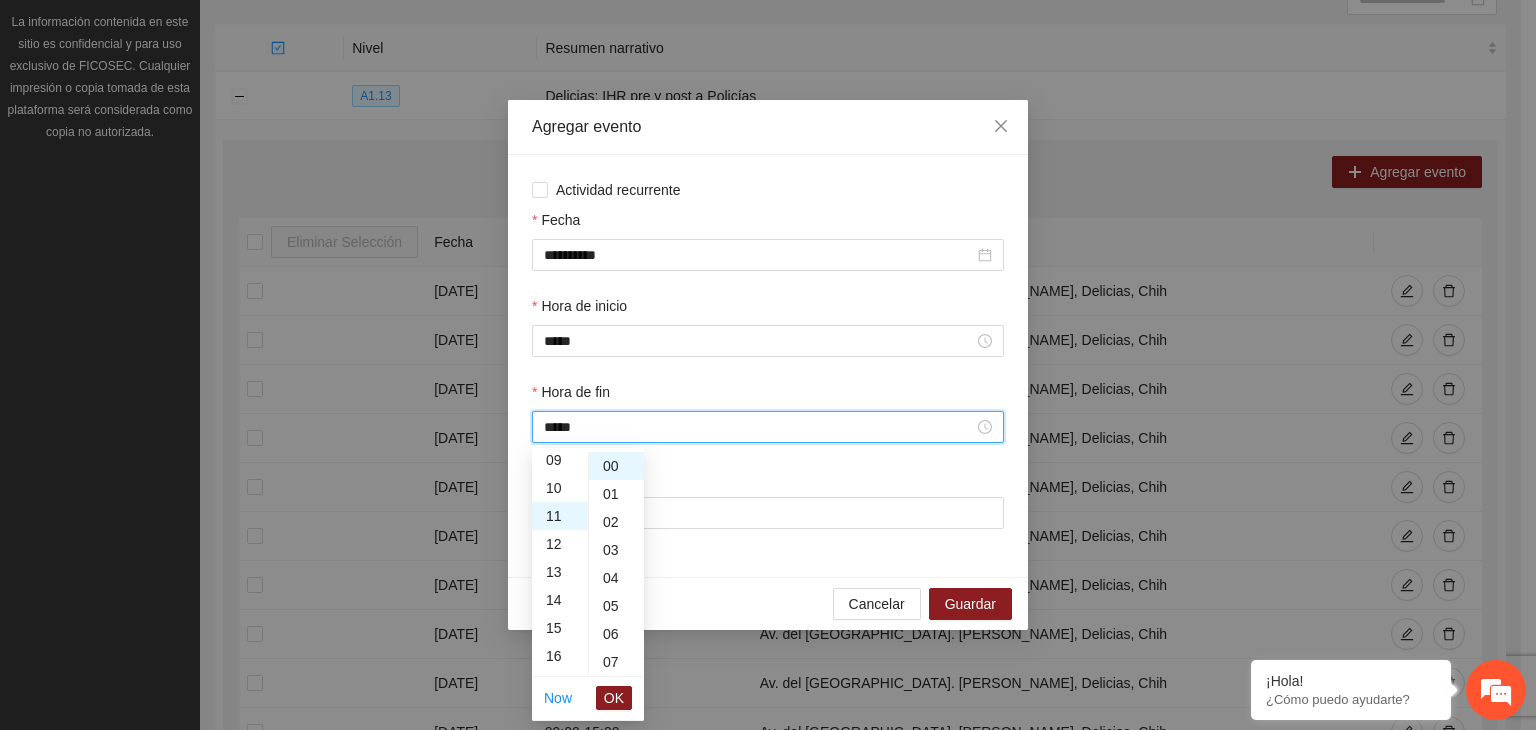 scroll, scrollTop: 308, scrollLeft: 0, axis: vertical 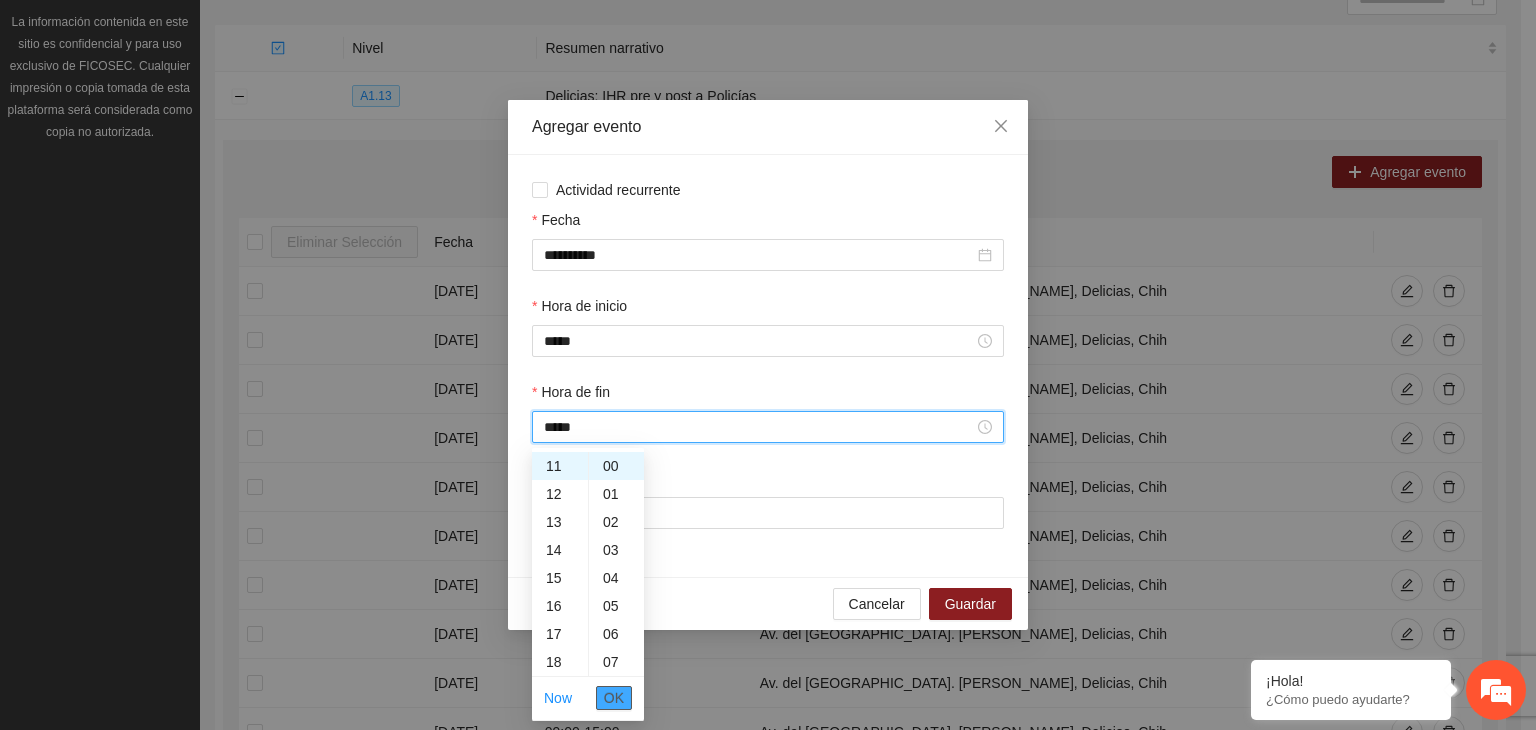 click on "OK" at bounding box center [614, 698] 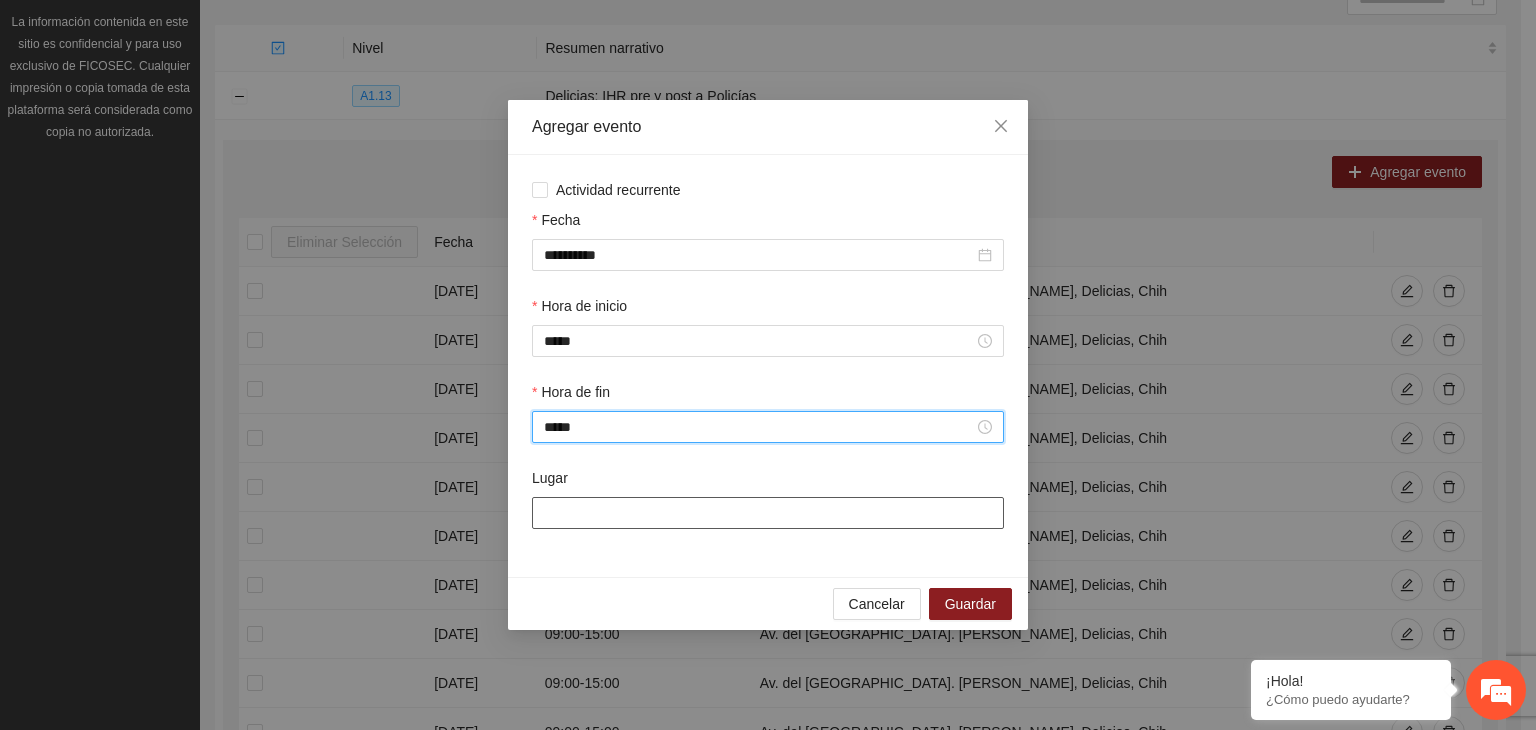 click on "Lugar" at bounding box center [768, 513] 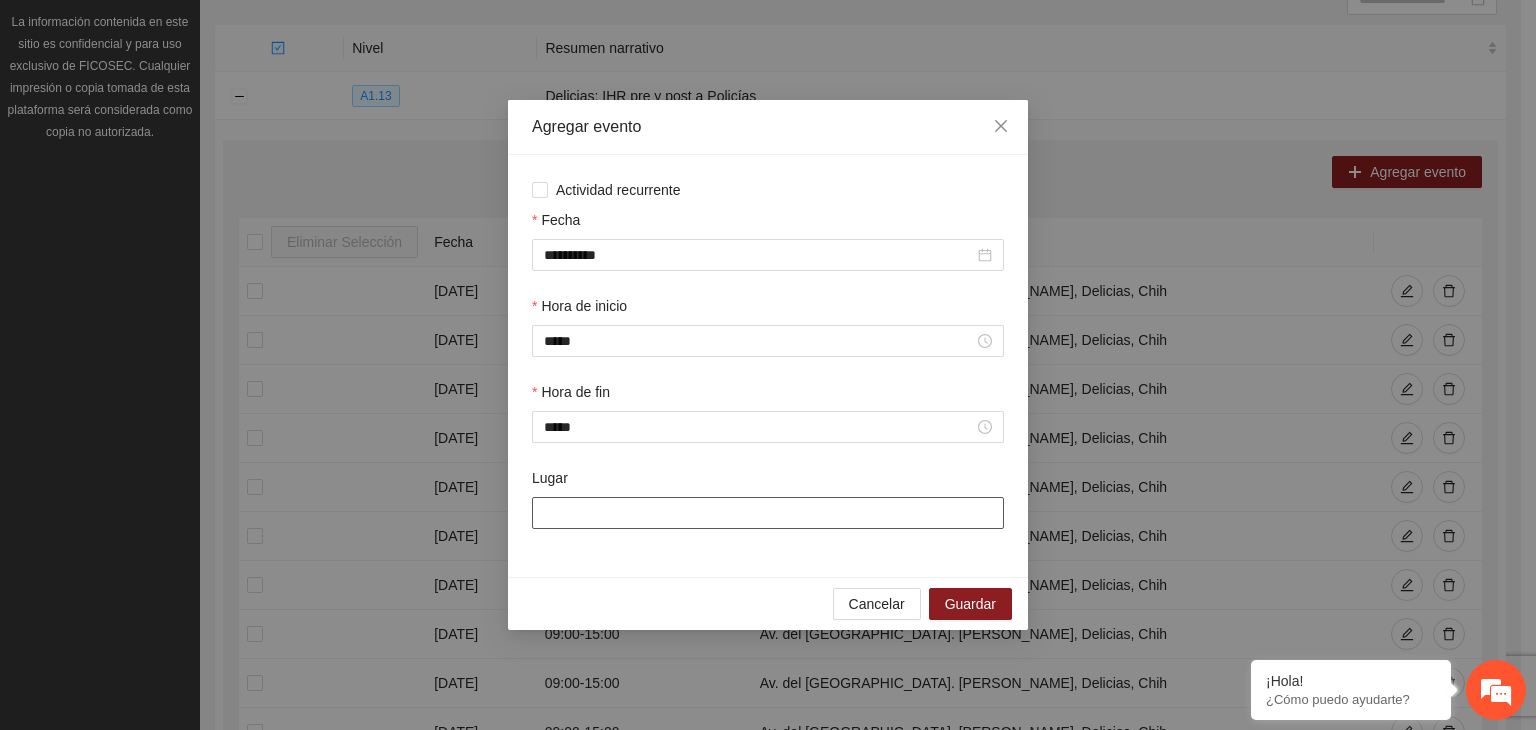 type on "**********" 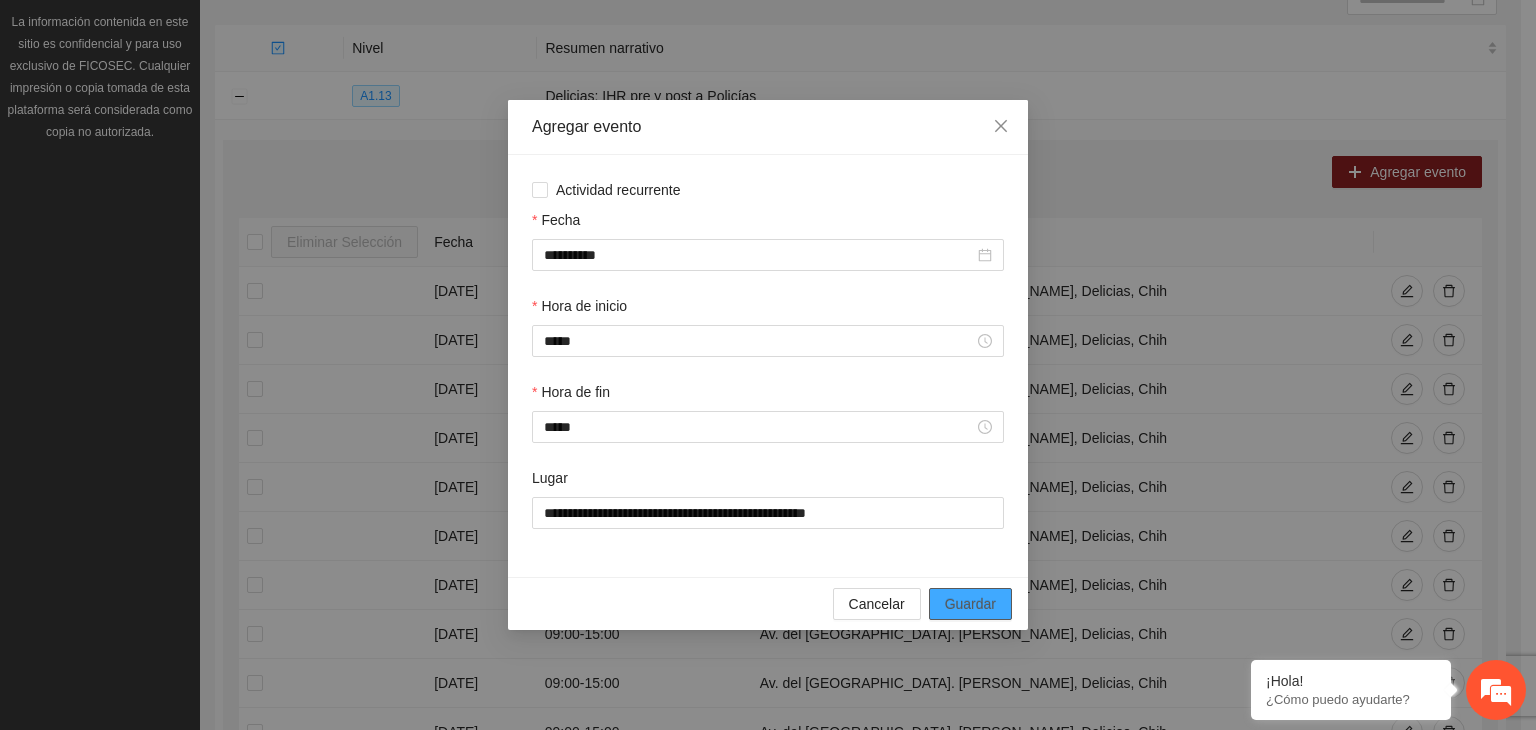 click on "Guardar" at bounding box center [970, 604] 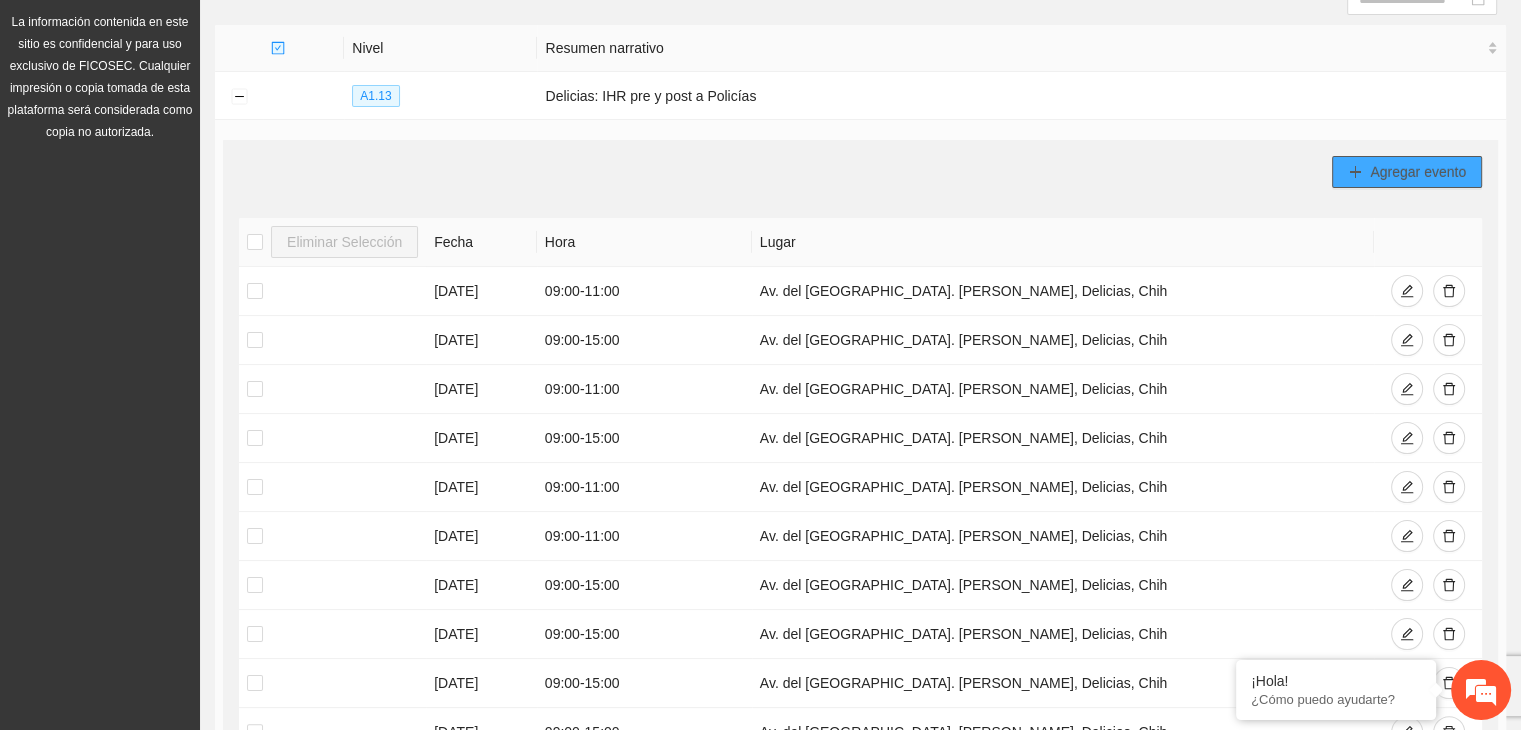 click on "Agregar evento" at bounding box center (1418, 172) 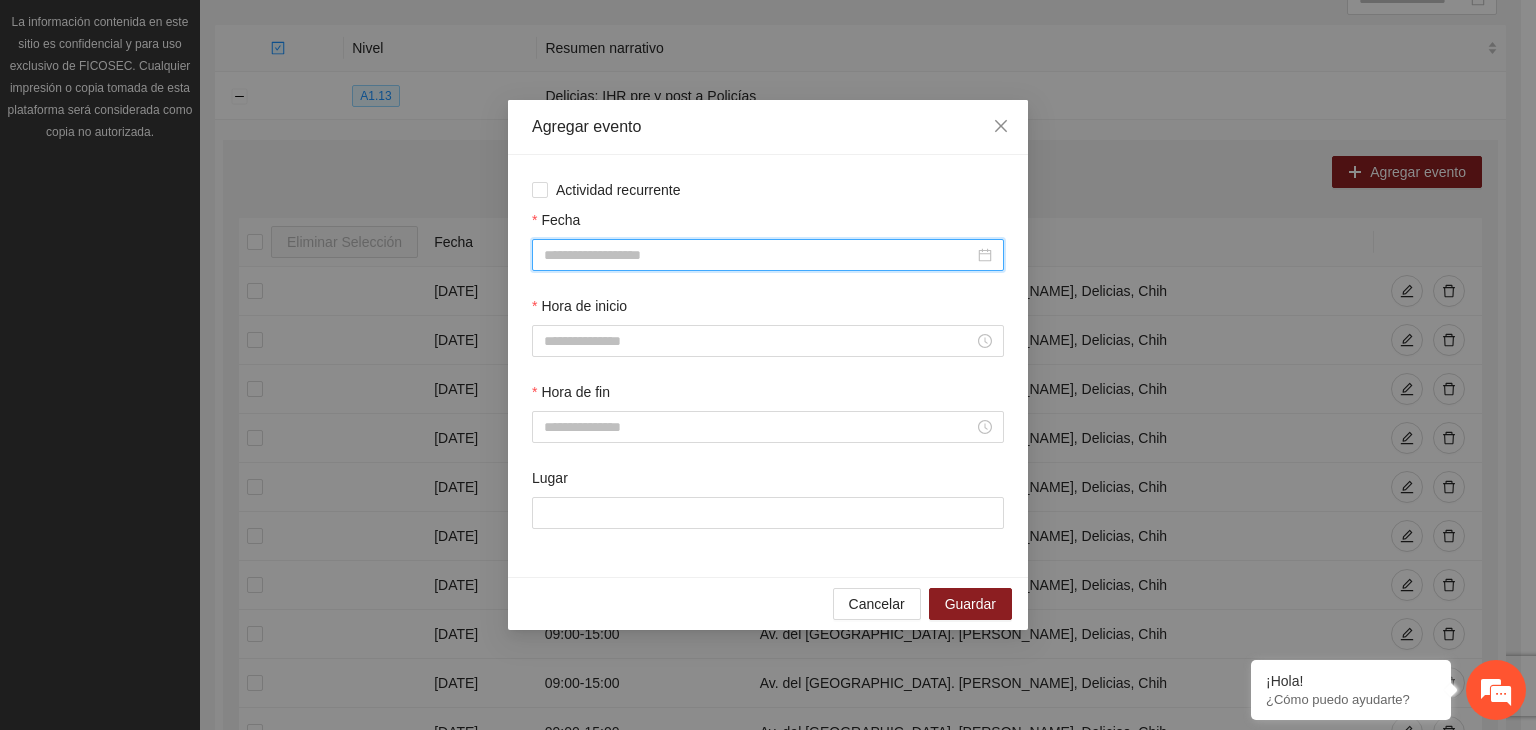 click on "Fecha" at bounding box center [759, 255] 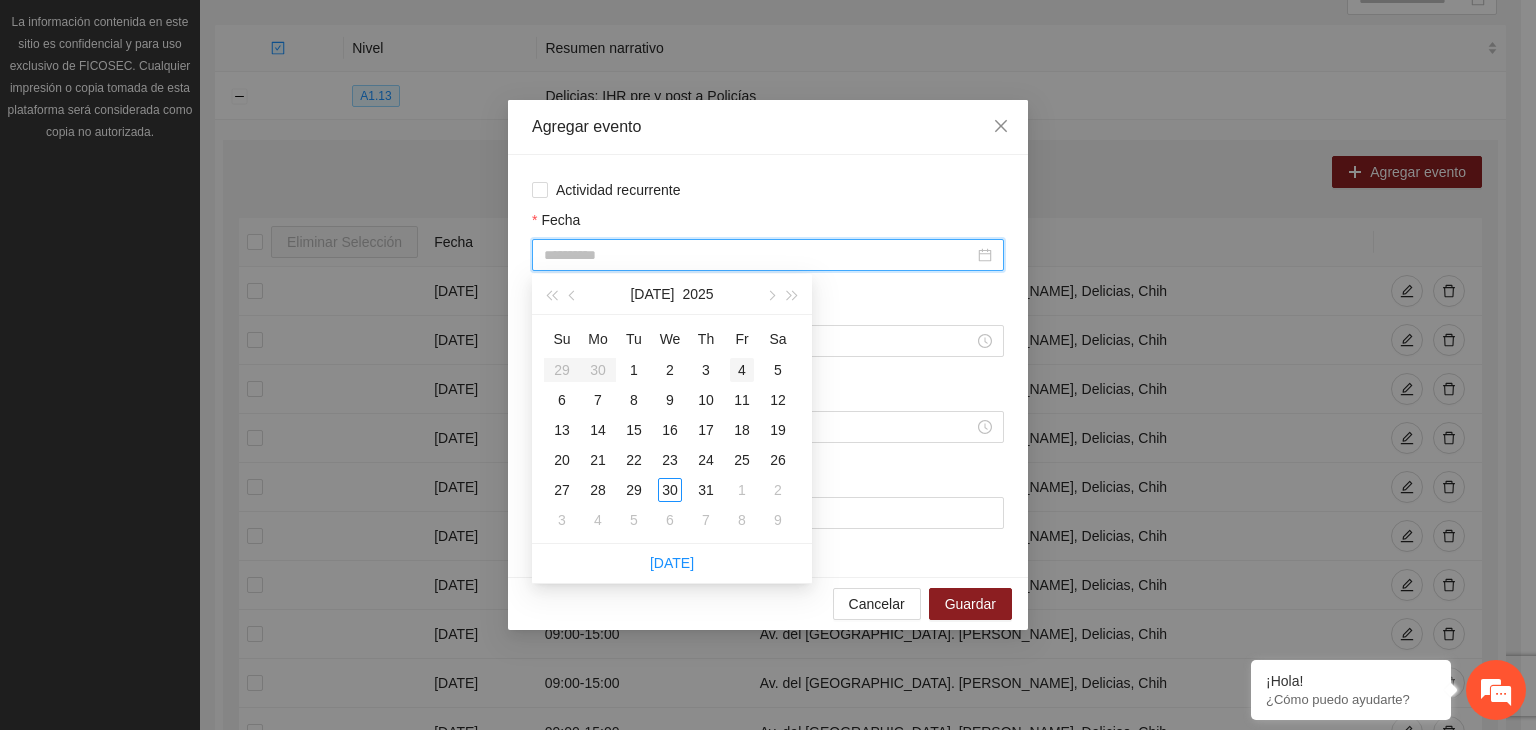 type on "**********" 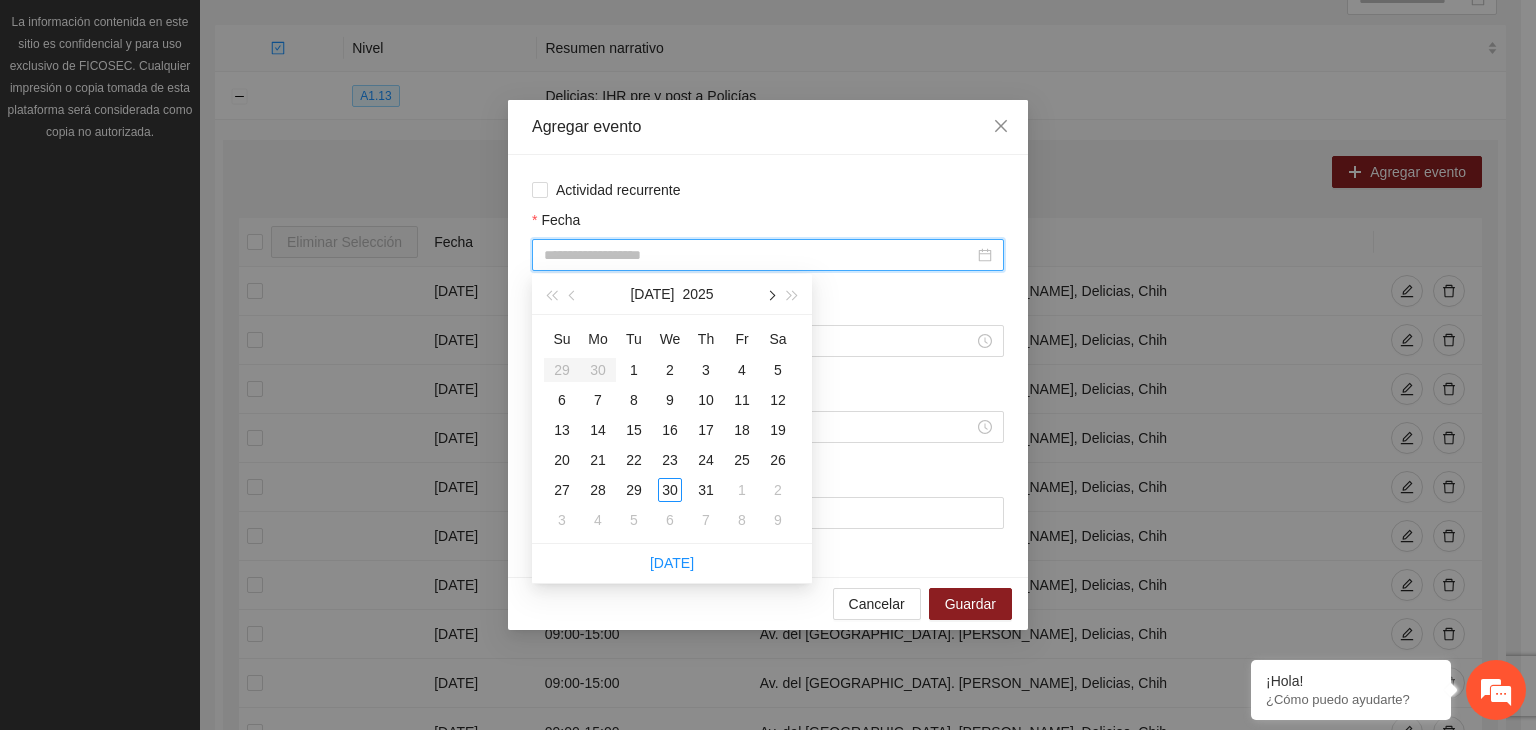 click at bounding box center (770, 294) 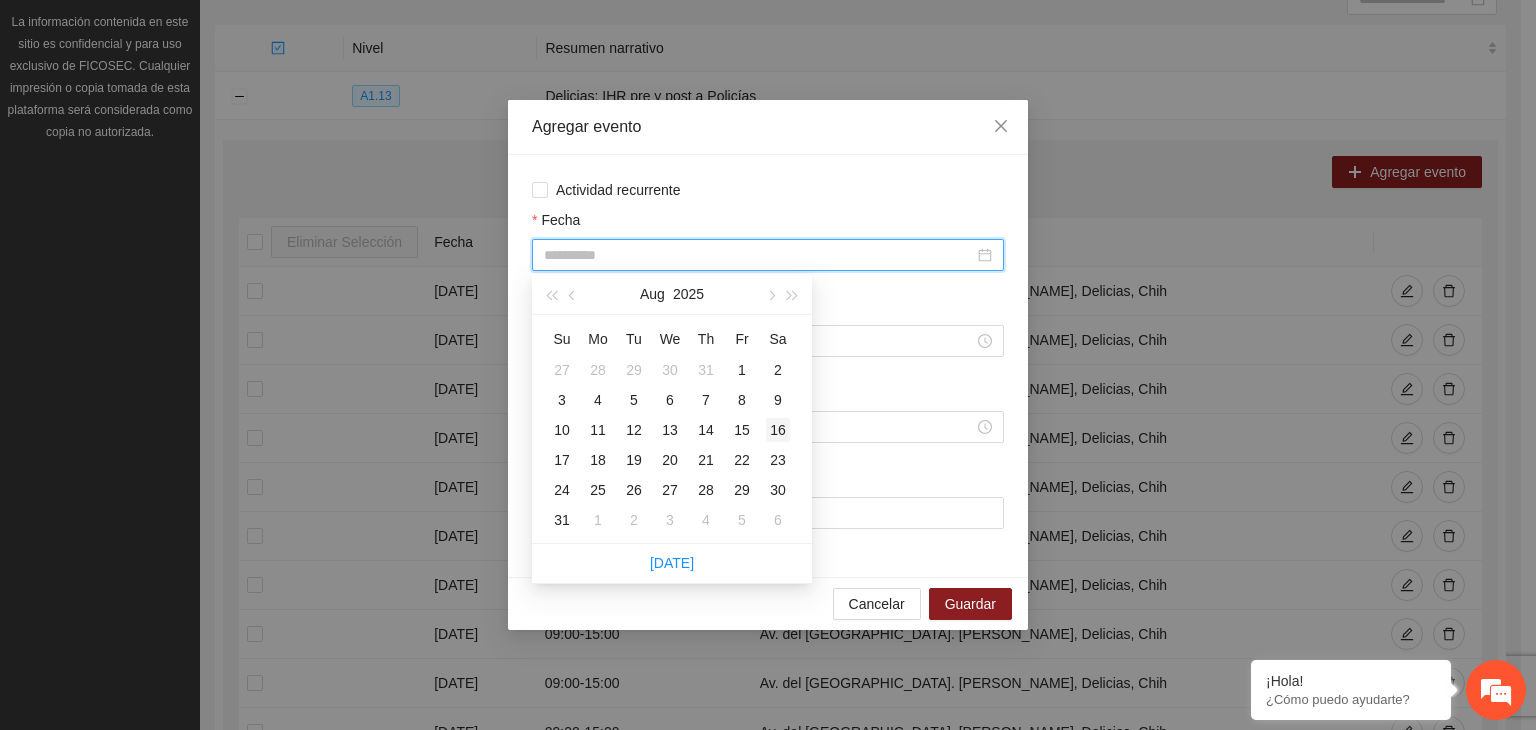 type on "**********" 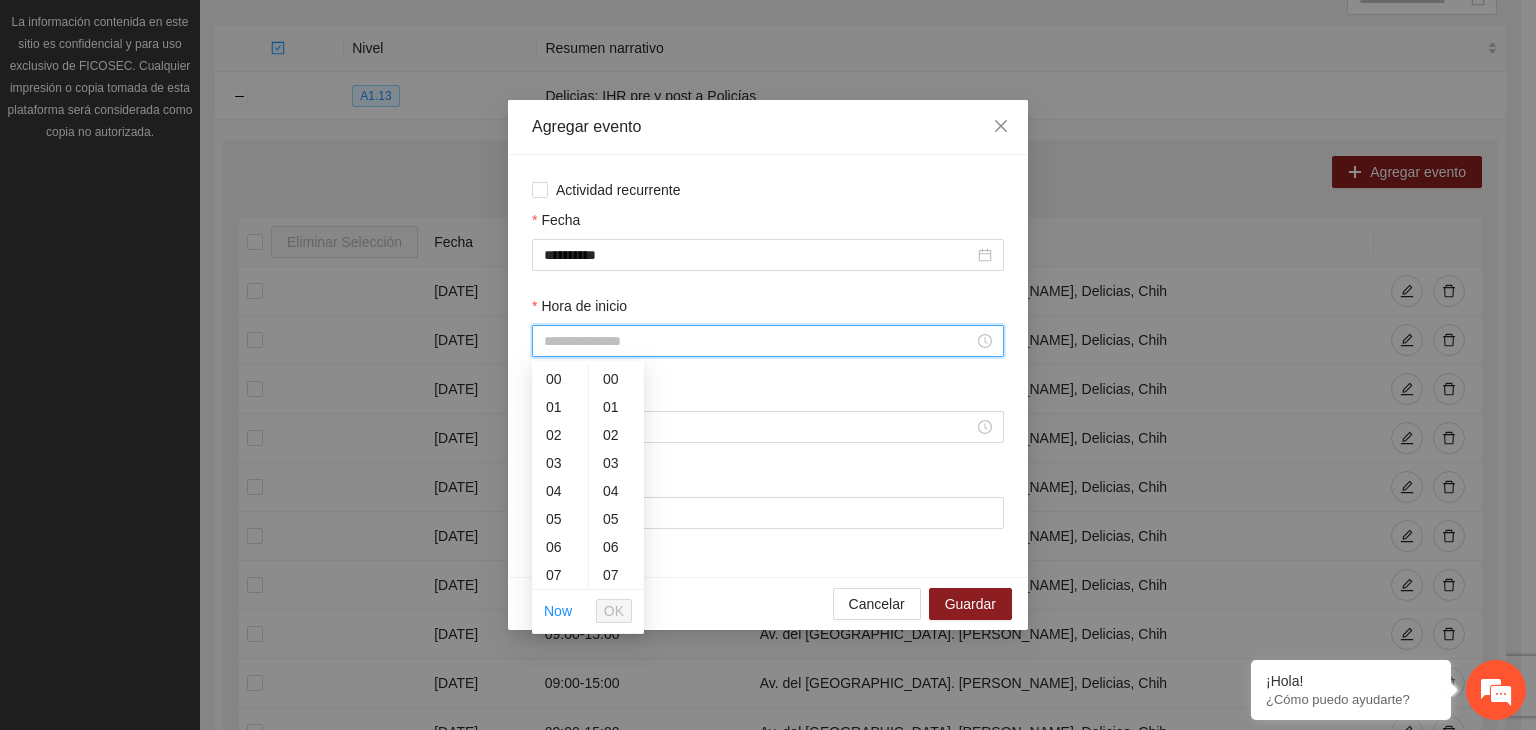 click on "Hora de inicio" at bounding box center [759, 341] 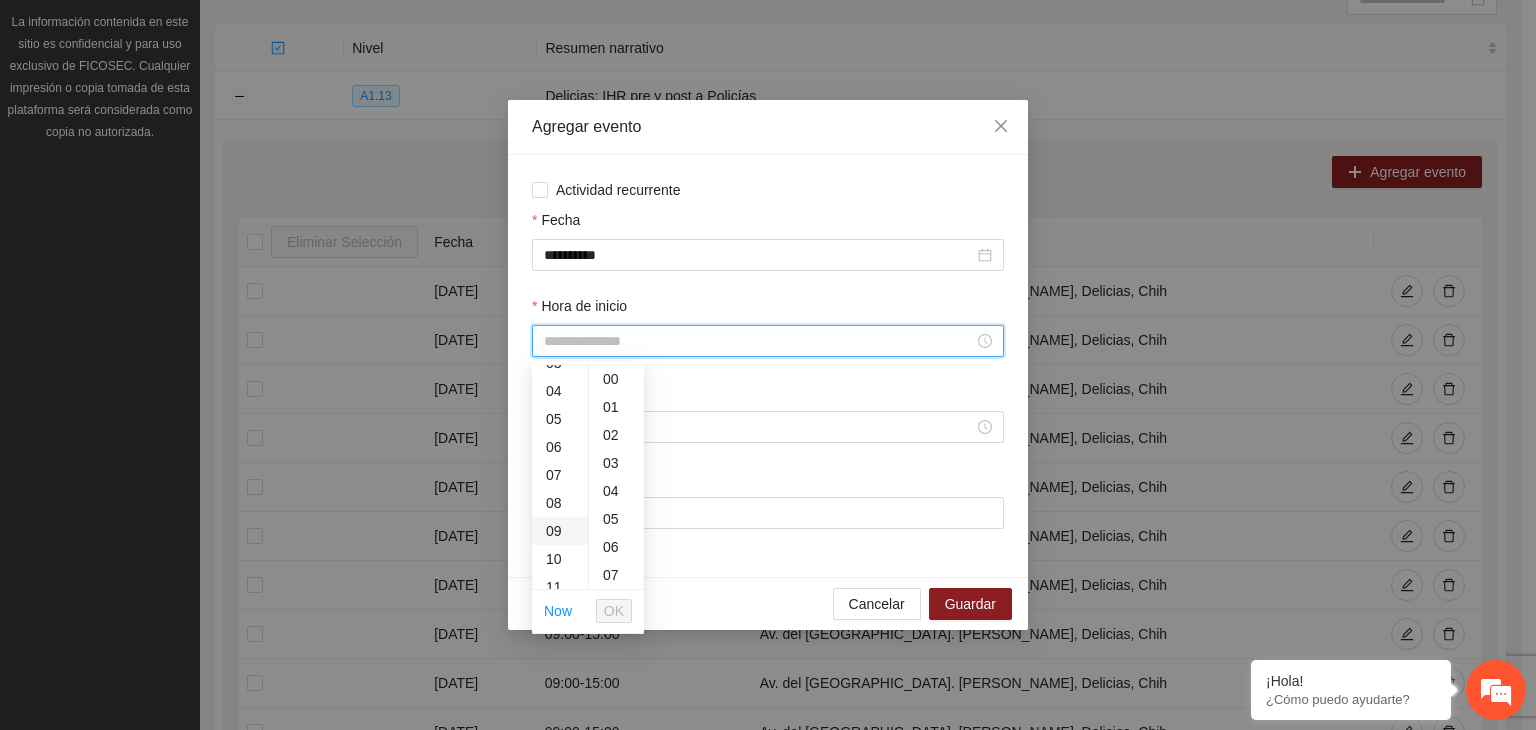 click on "09" at bounding box center [560, 531] 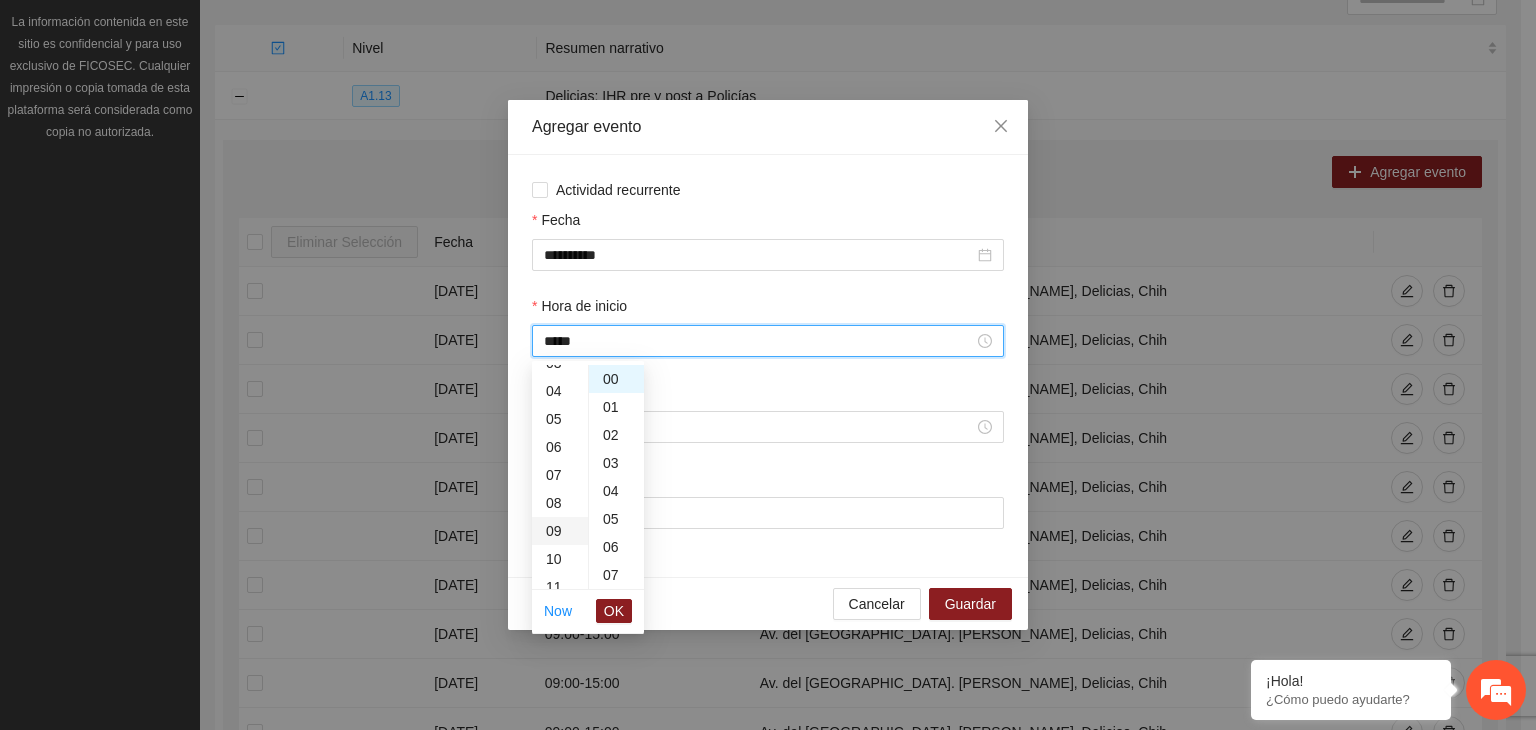 scroll, scrollTop: 252, scrollLeft: 0, axis: vertical 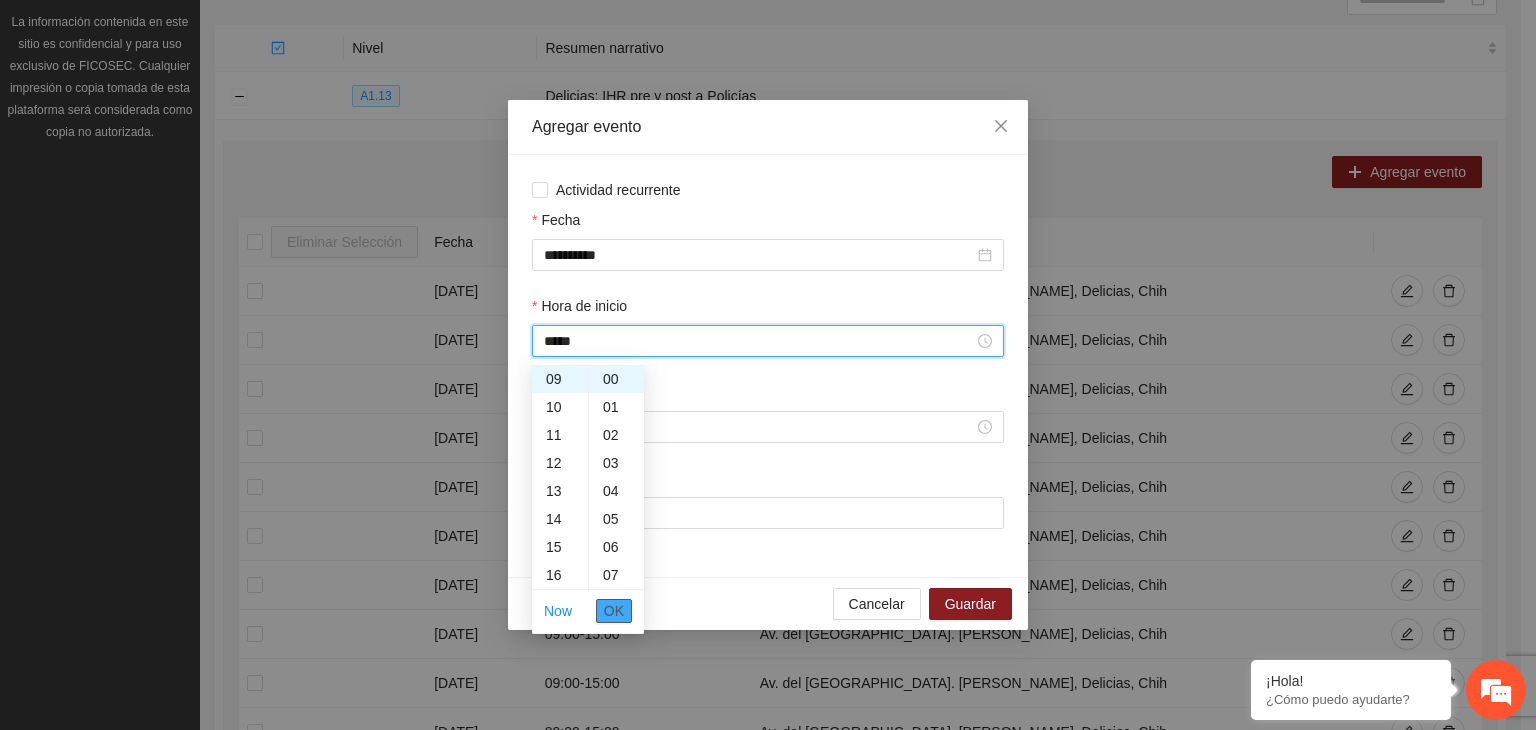 click on "OK" at bounding box center [614, 611] 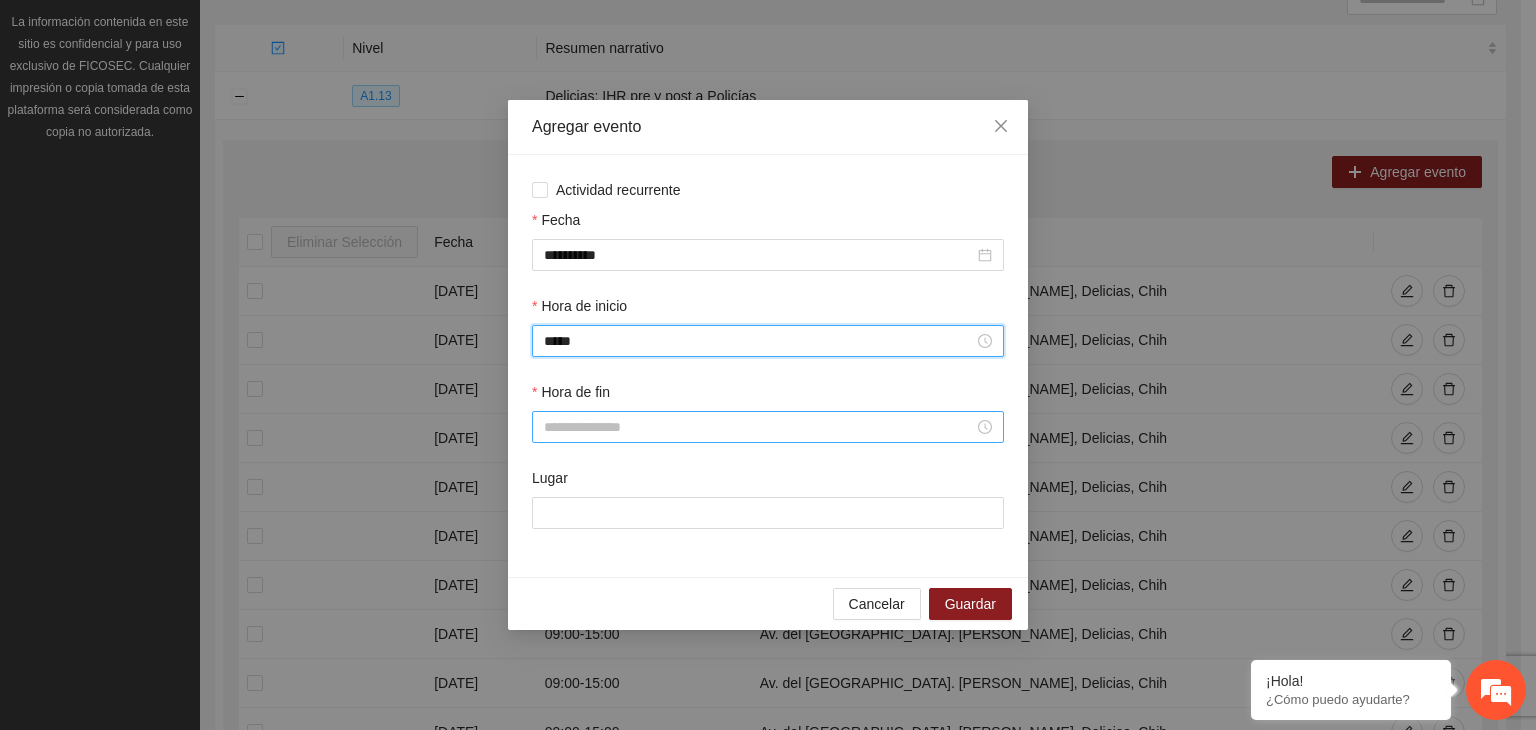 click on "Hora de fin" at bounding box center [759, 427] 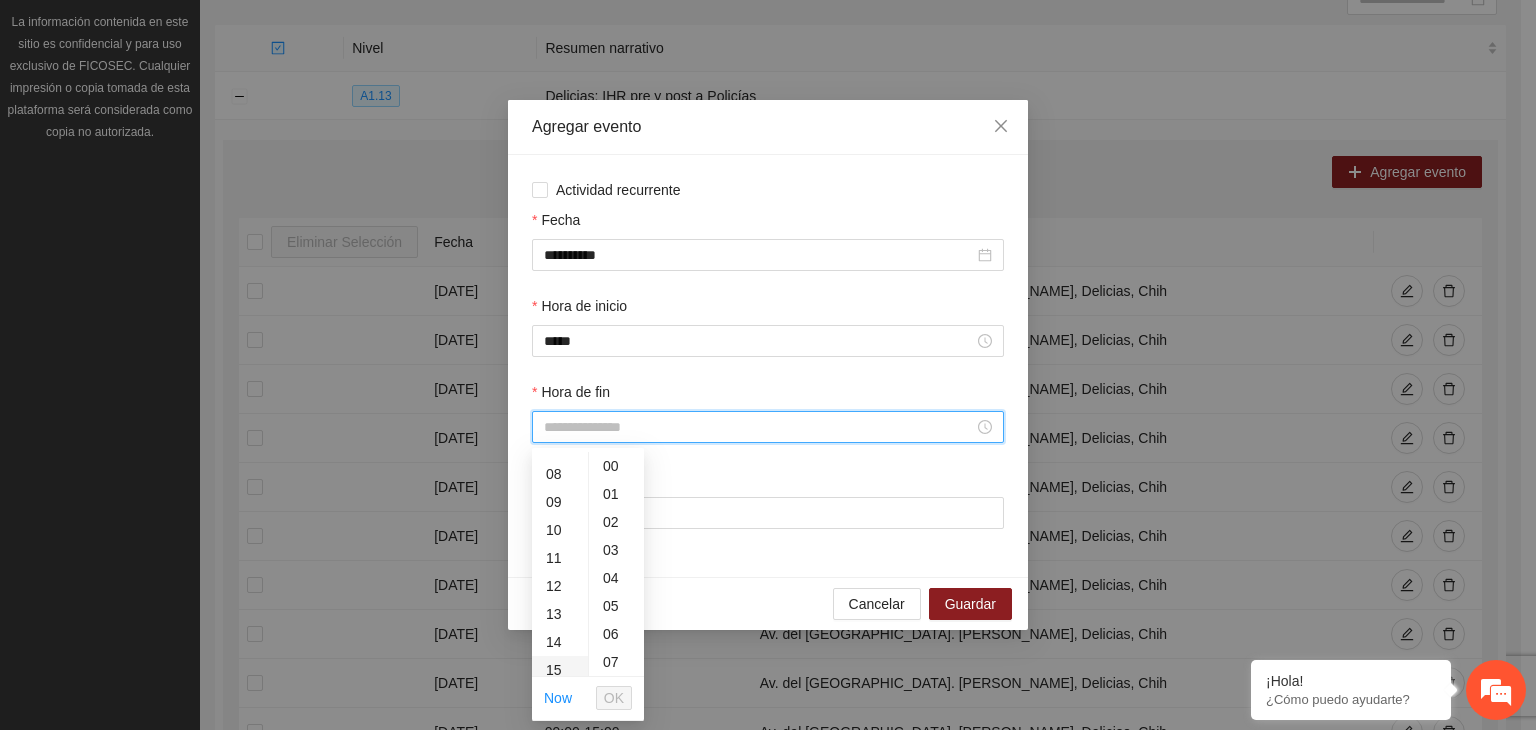 click on "15" at bounding box center (560, 670) 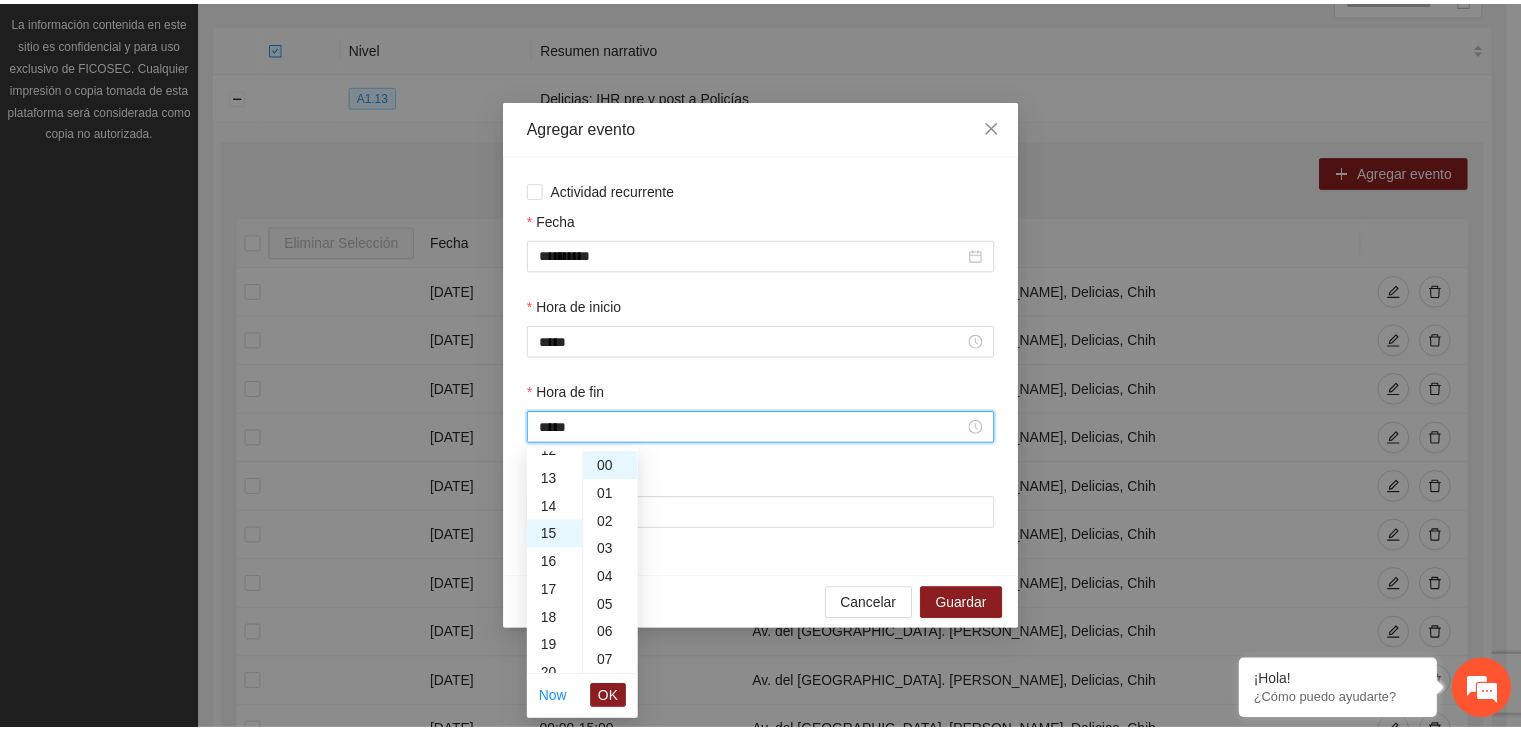 scroll, scrollTop: 420, scrollLeft: 0, axis: vertical 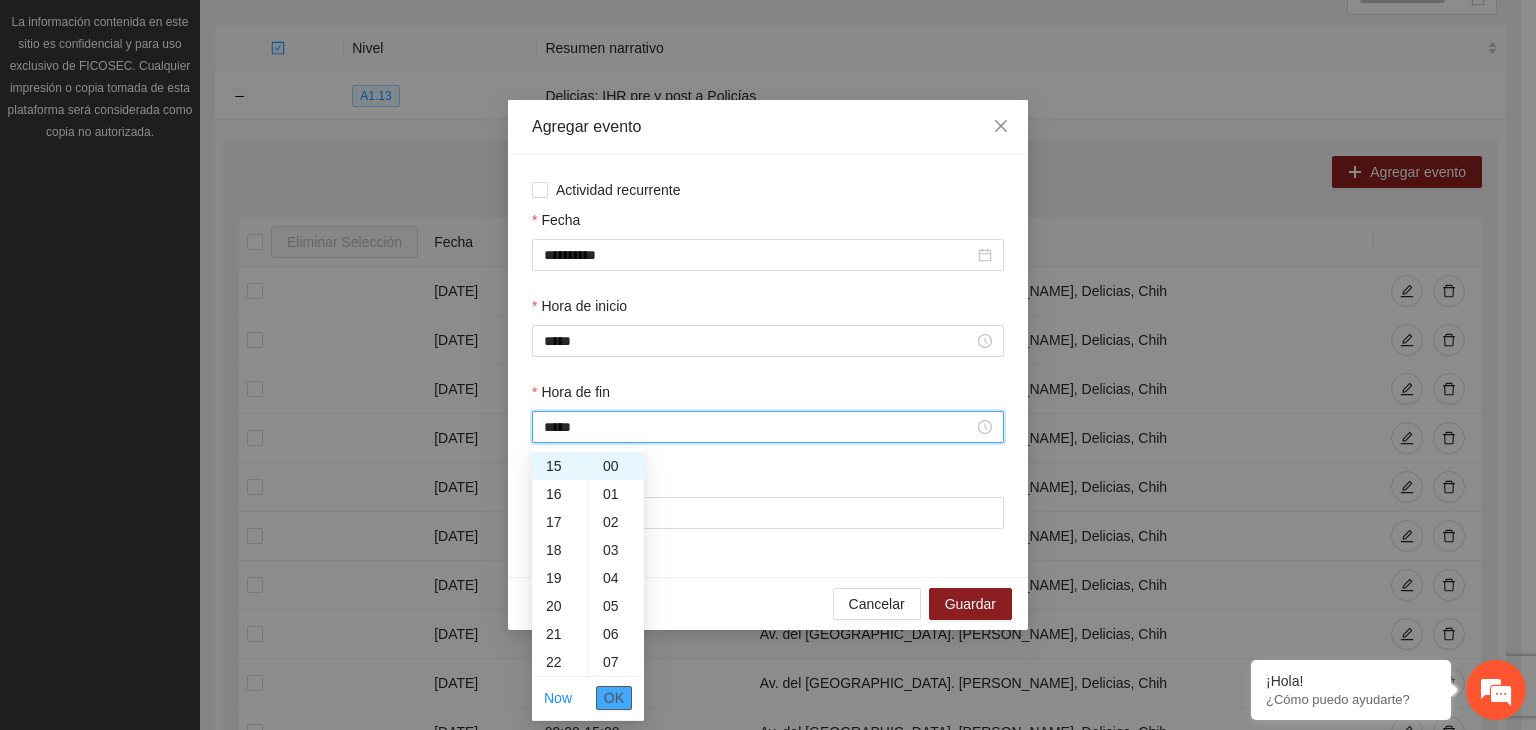 click on "OK" at bounding box center [614, 698] 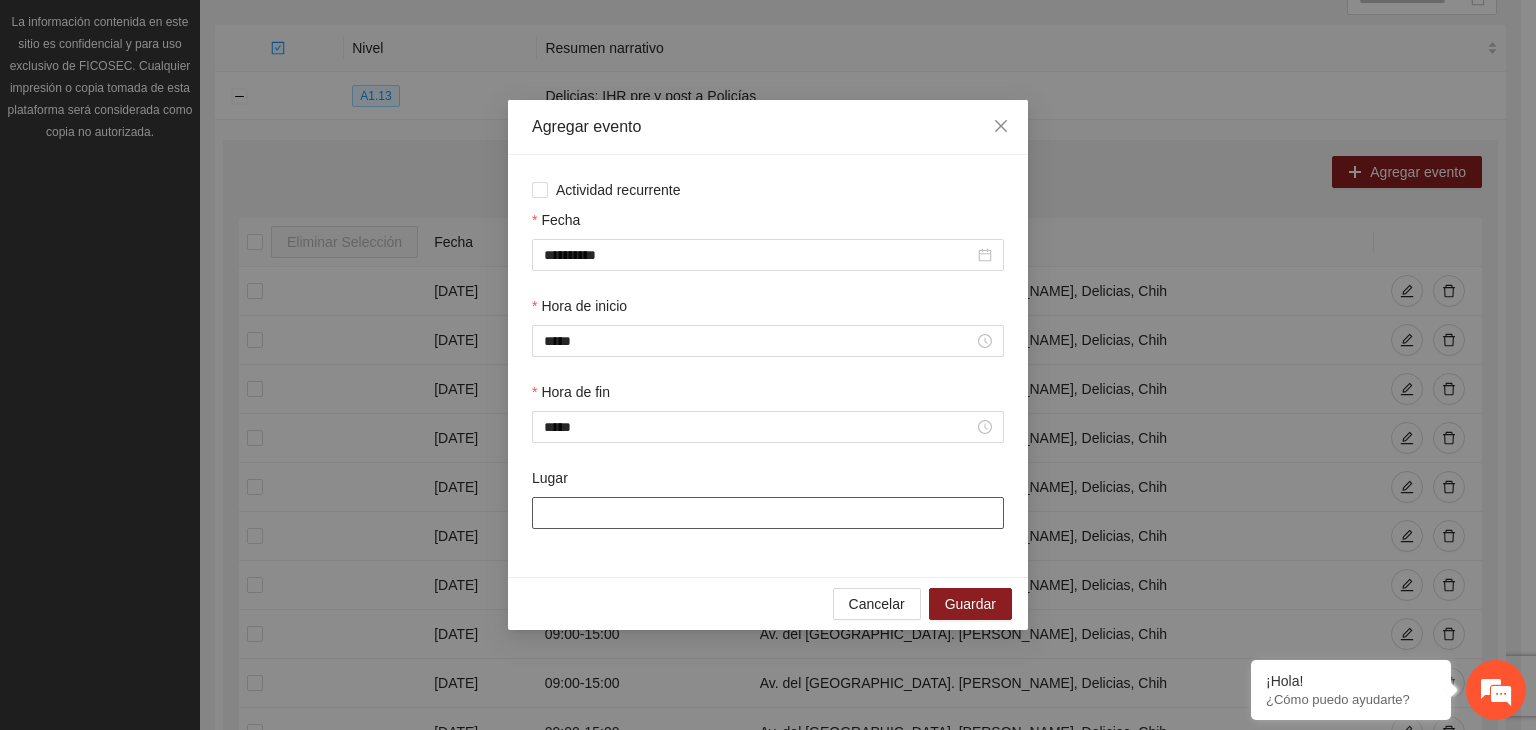 click on "Lugar" at bounding box center [768, 513] 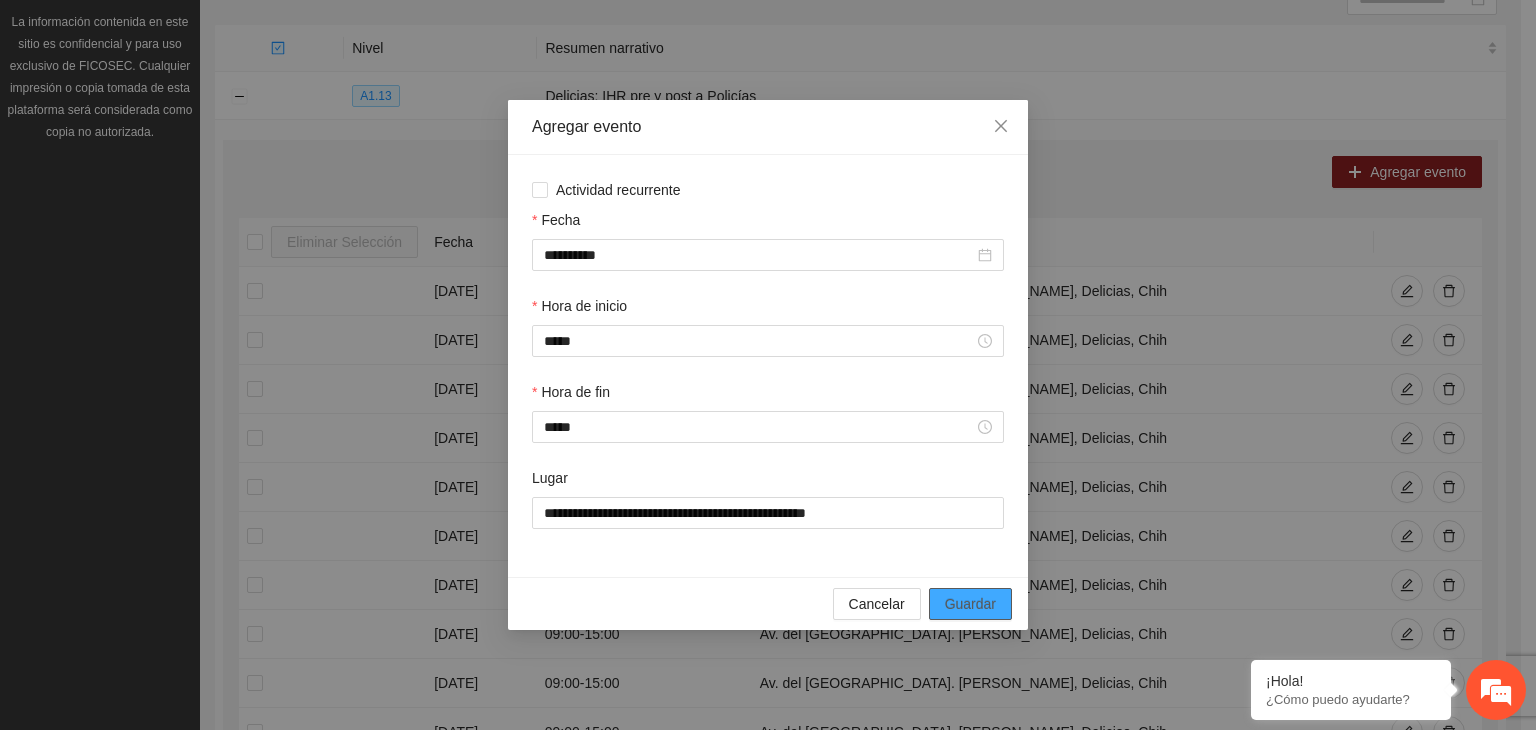 click on "Guardar" at bounding box center [970, 604] 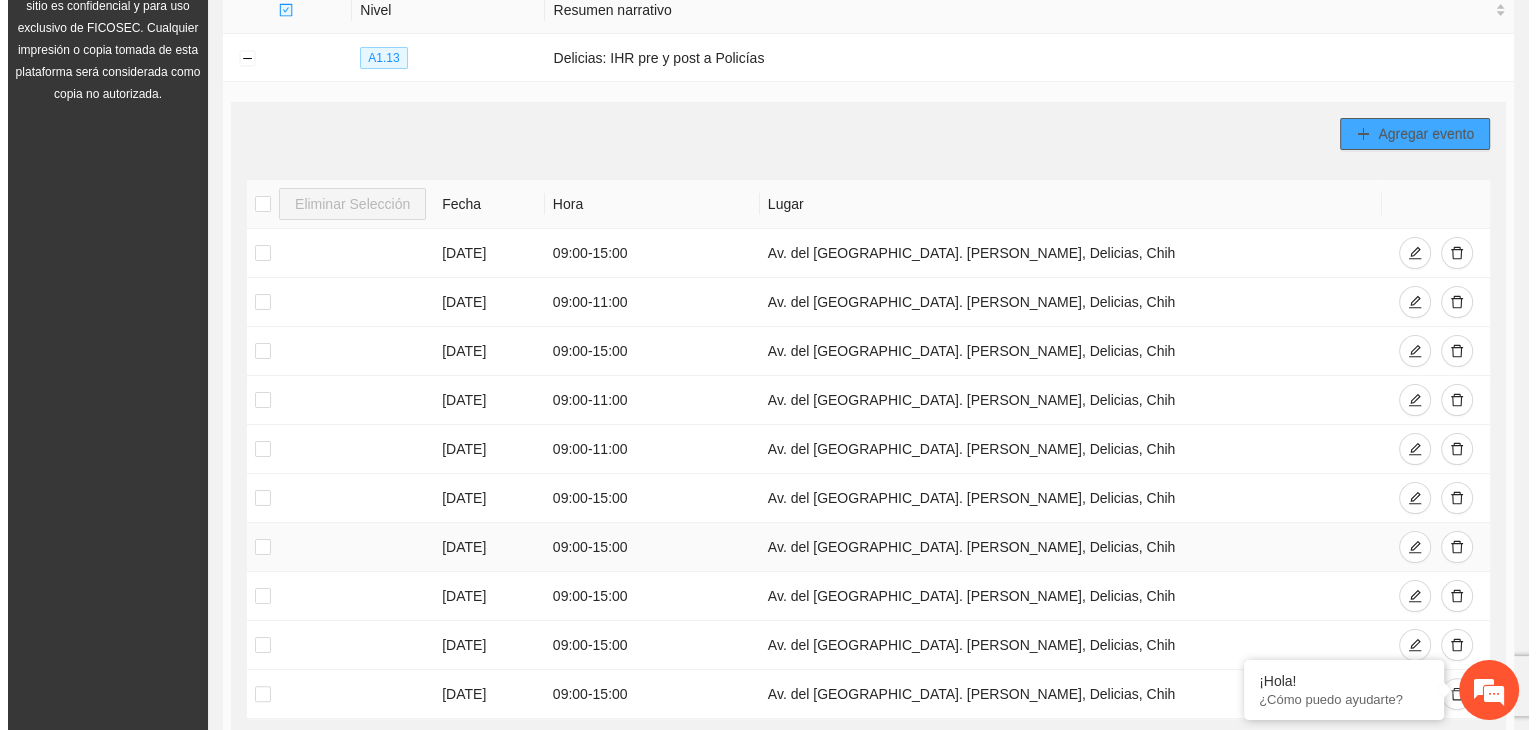 scroll, scrollTop: 272, scrollLeft: 0, axis: vertical 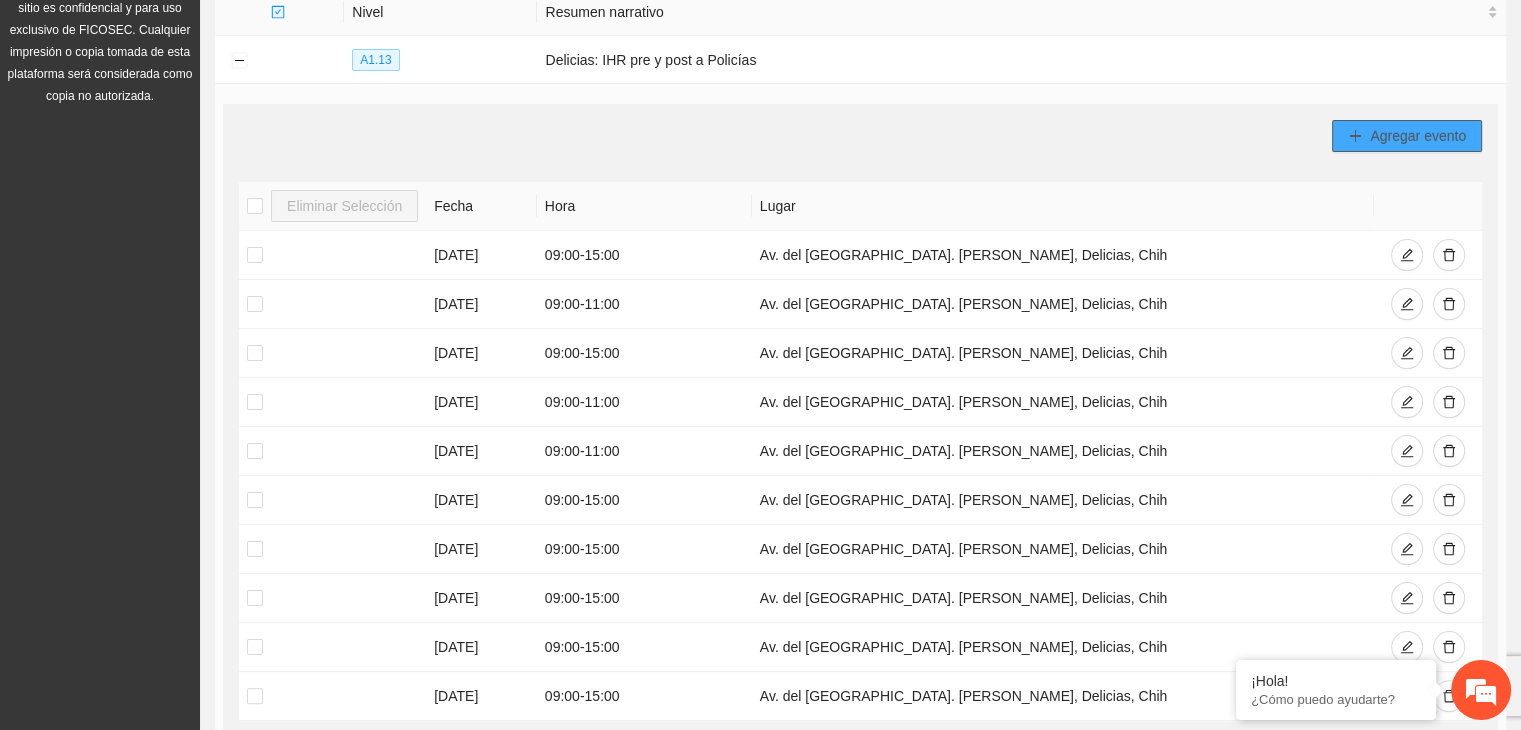 click 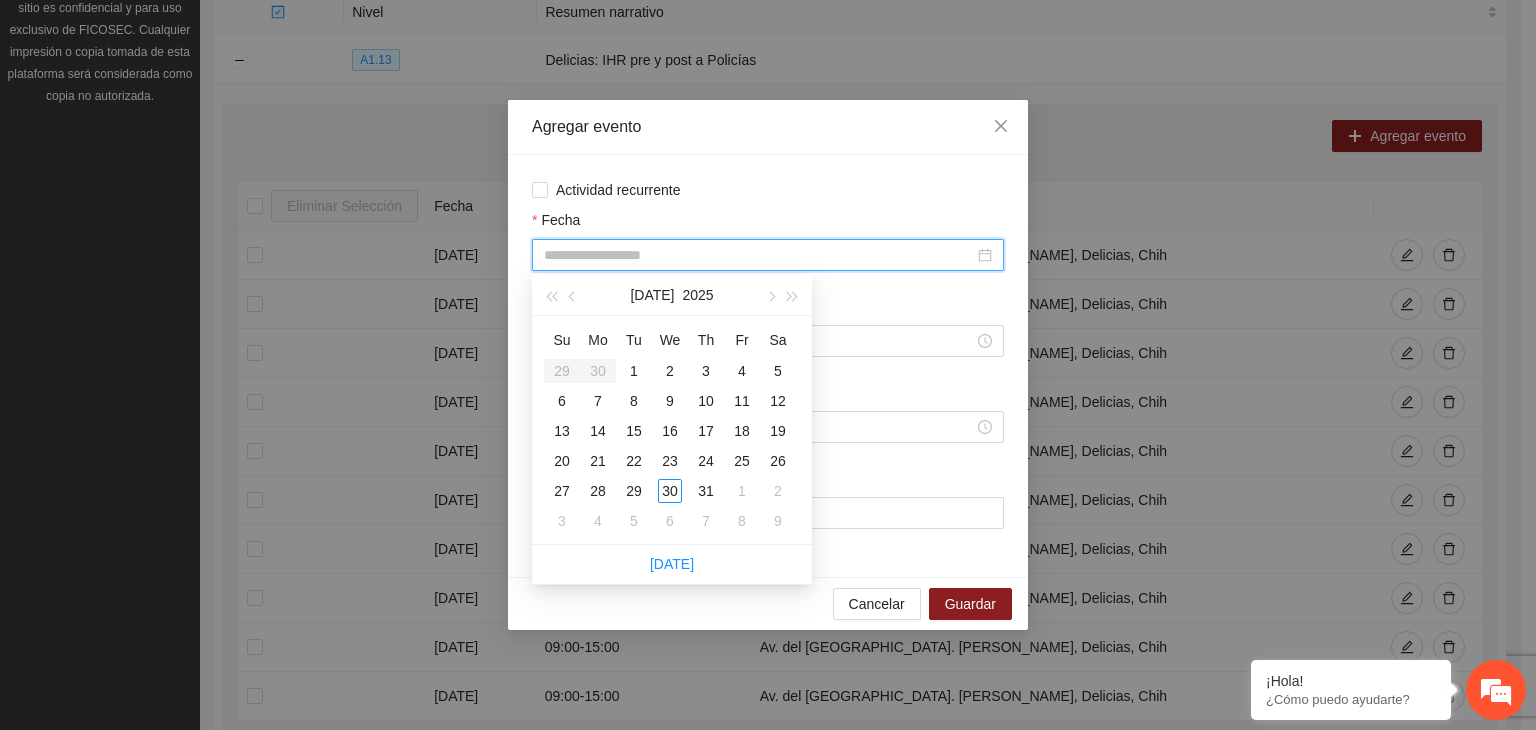 click on "Fecha" at bounding box center [759, 255] 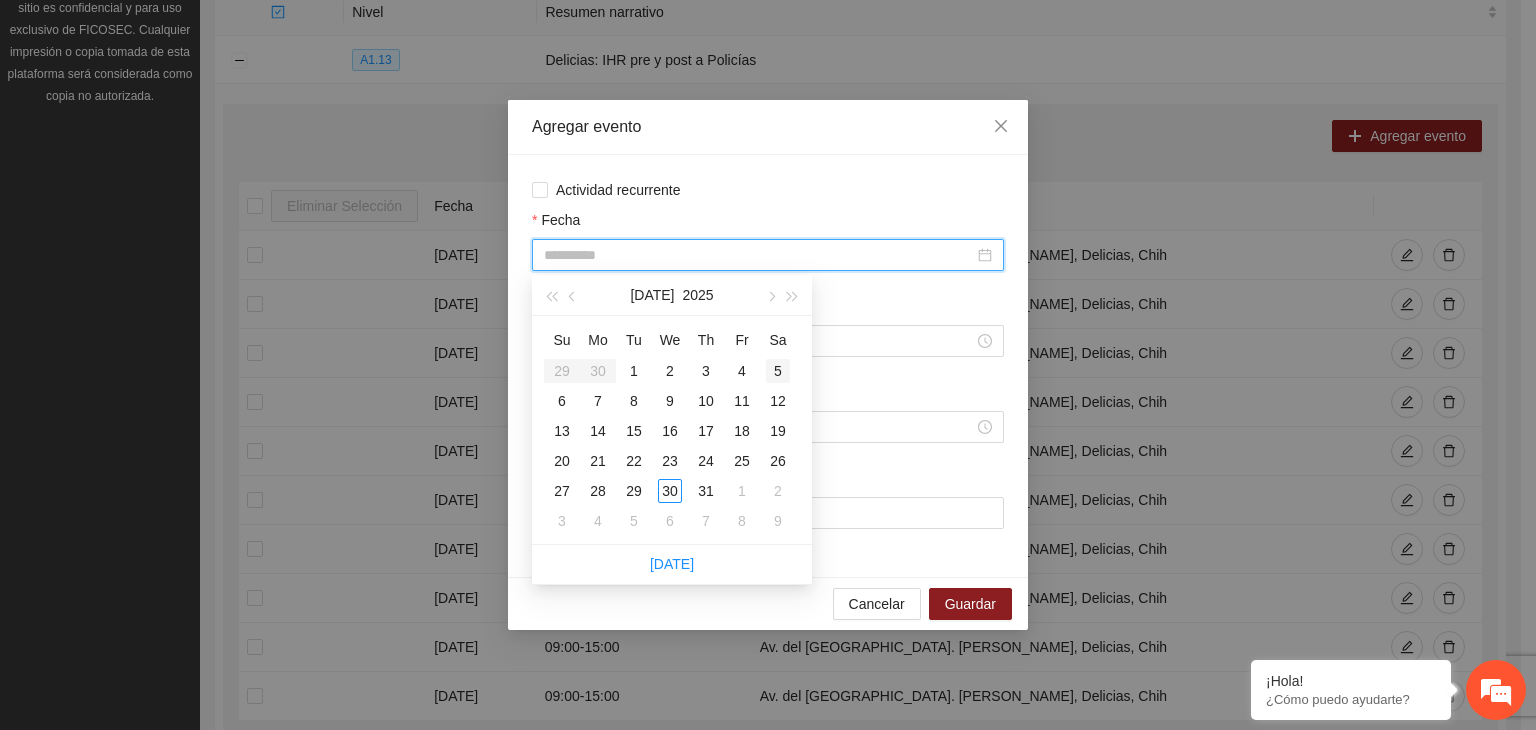 type 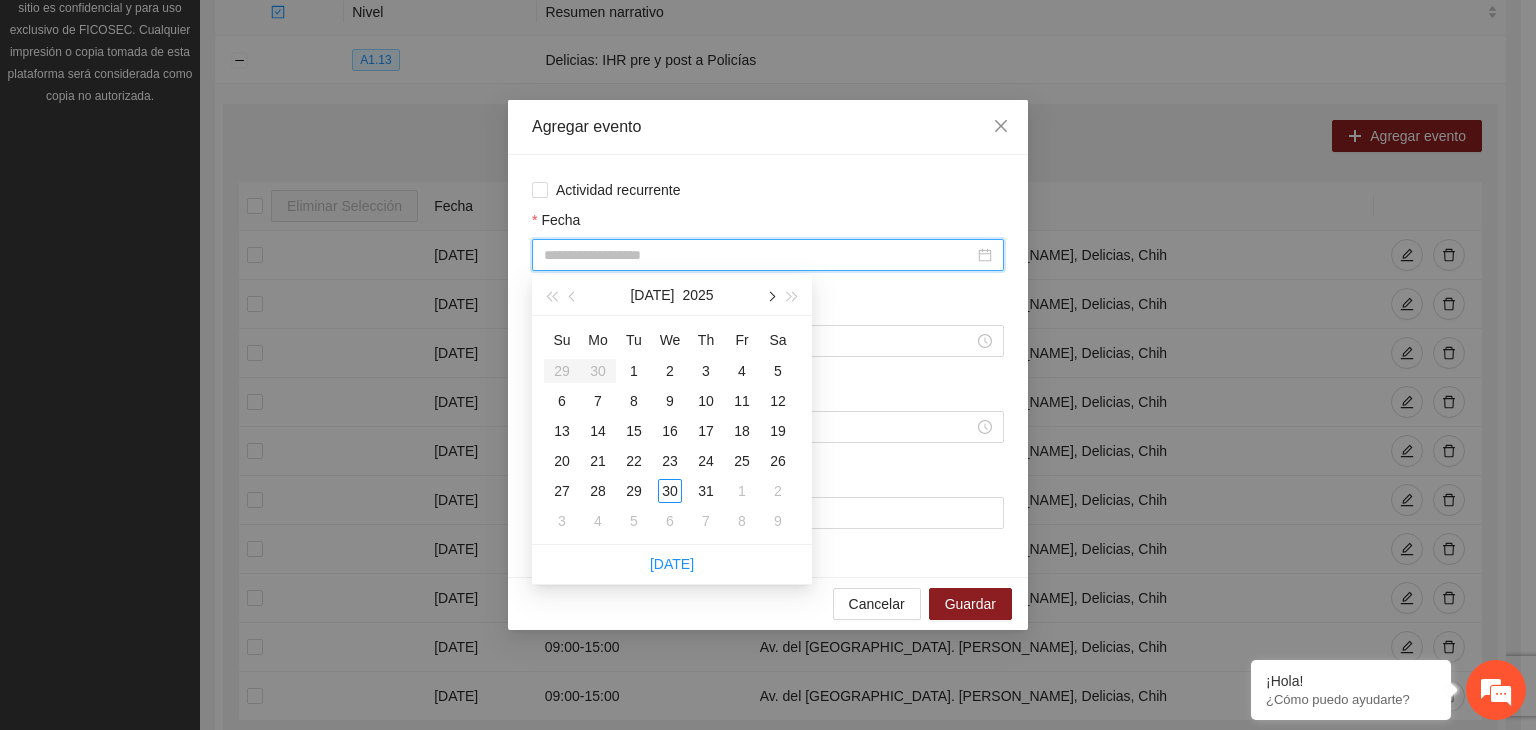click at bounding box center (770, 297) 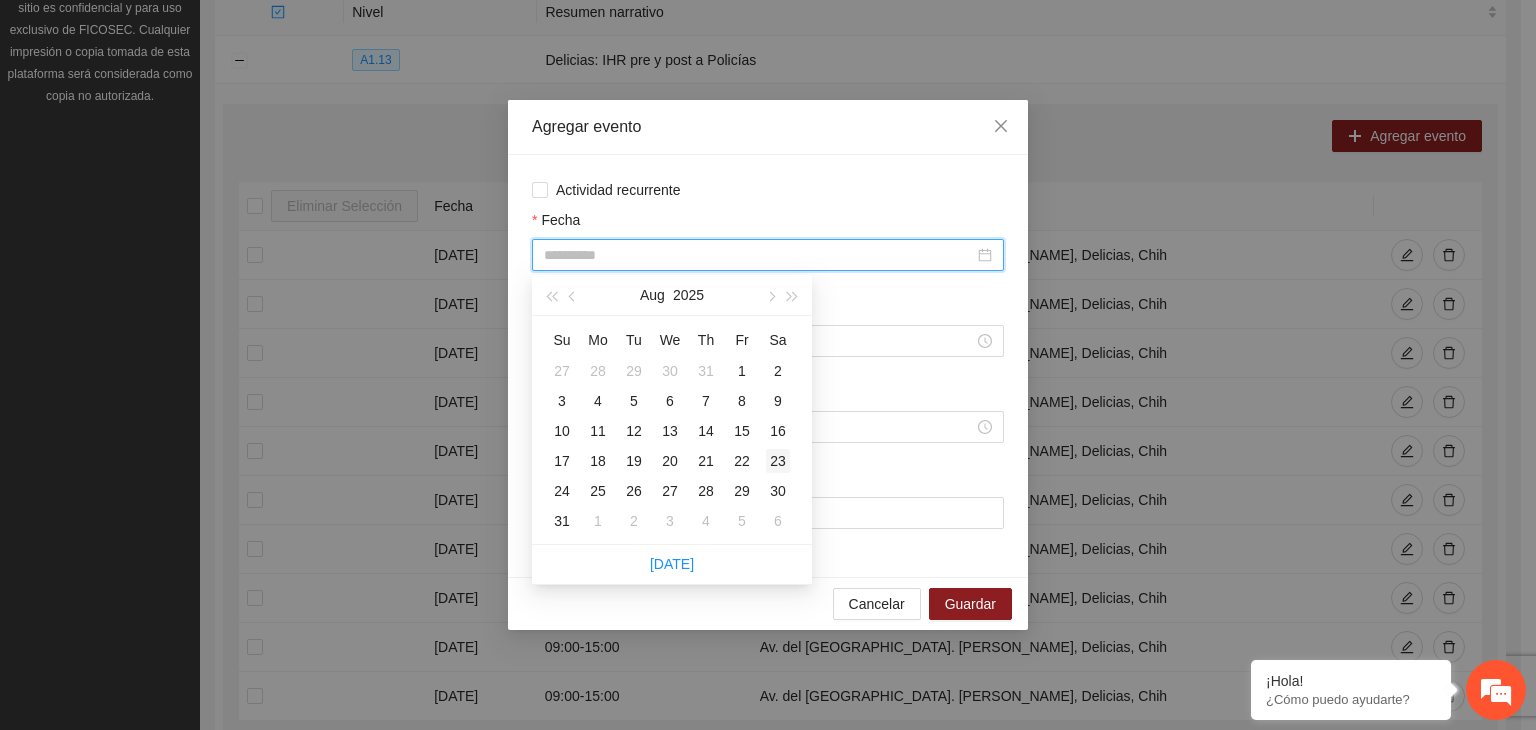 click on "23" at bounding box center [778, 461] 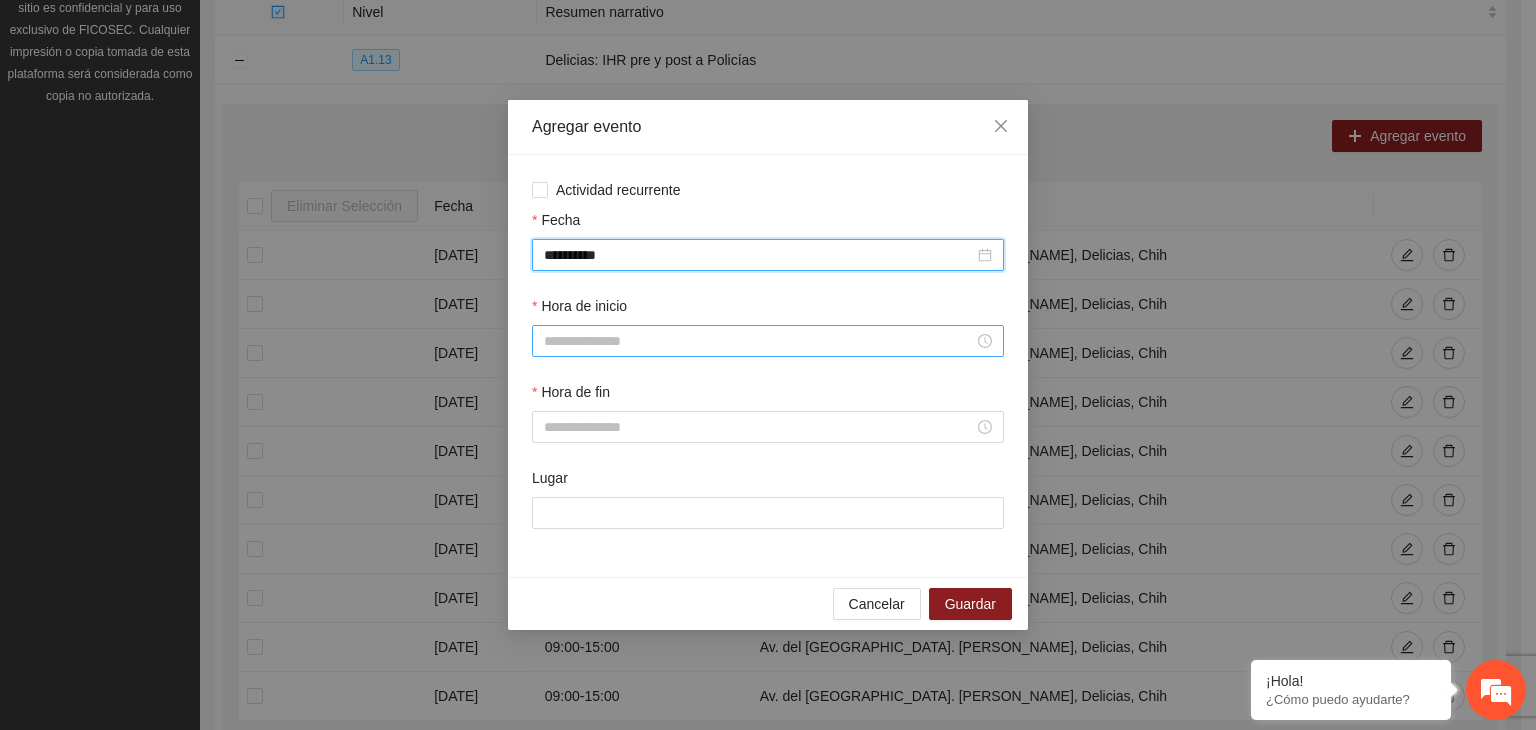 click at bounding box center [768, 341] 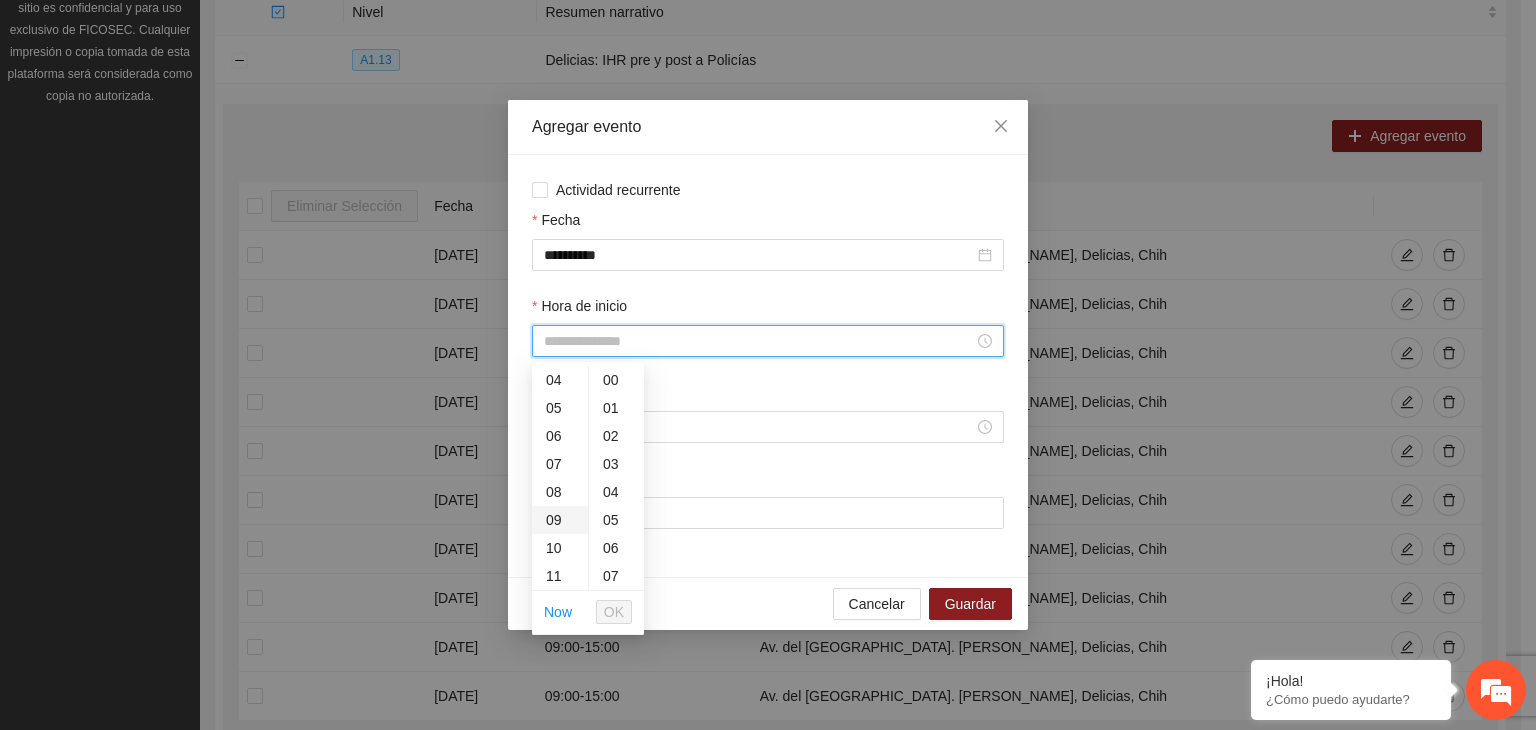 click on "09" at bounding box center [560, 520] 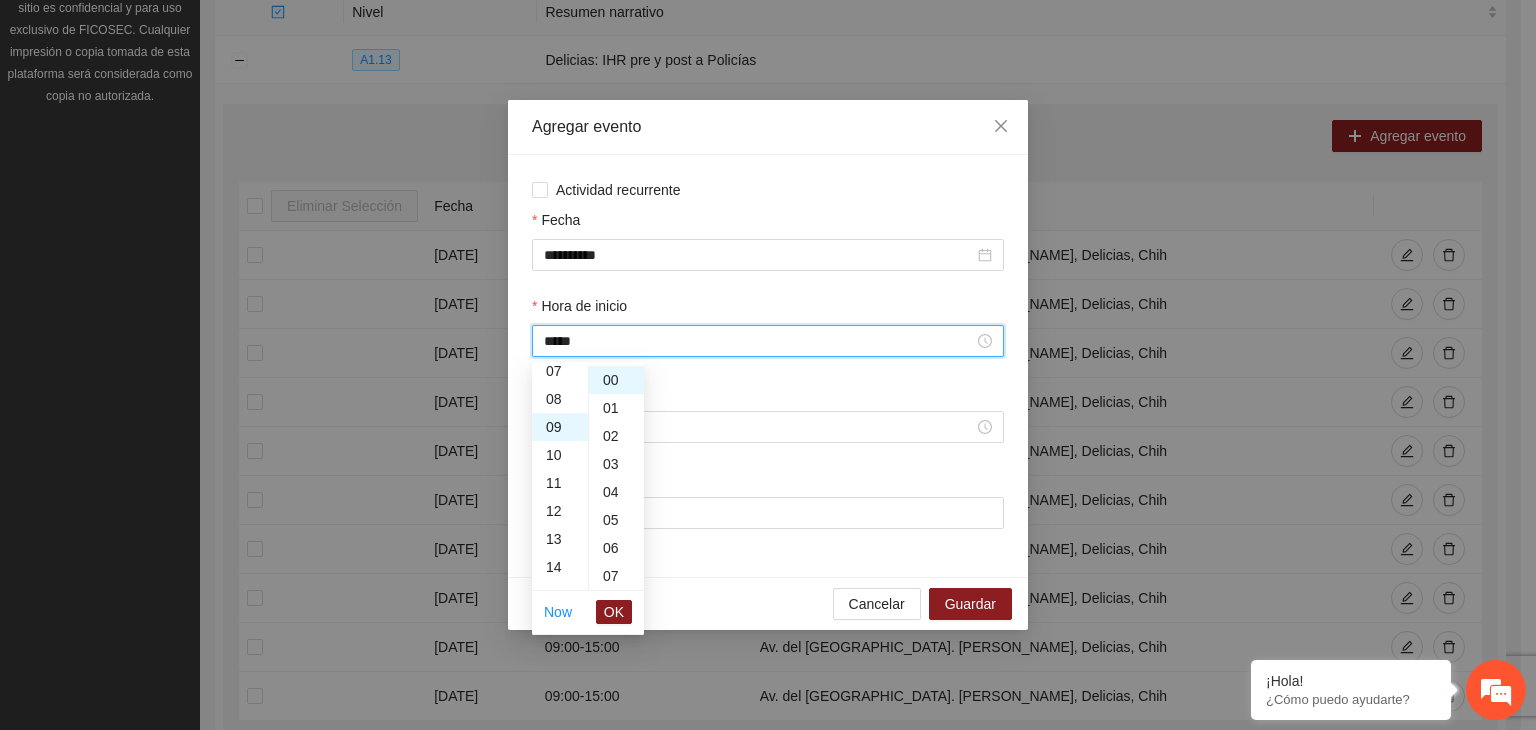 scroll, scrollTop: 252, scrollLeft: 0, axis: vertical 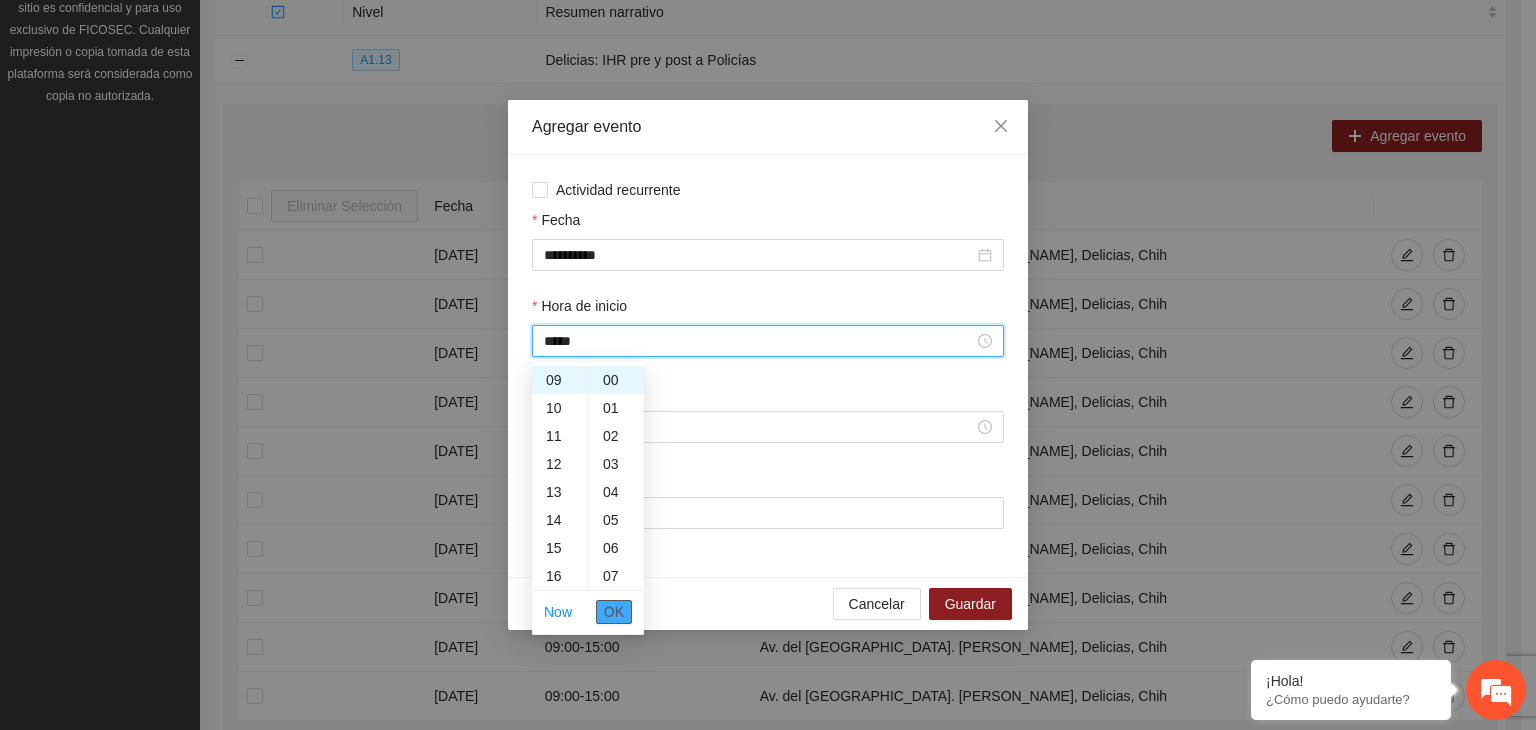 click on "OK" at bounding box center (614, 612) 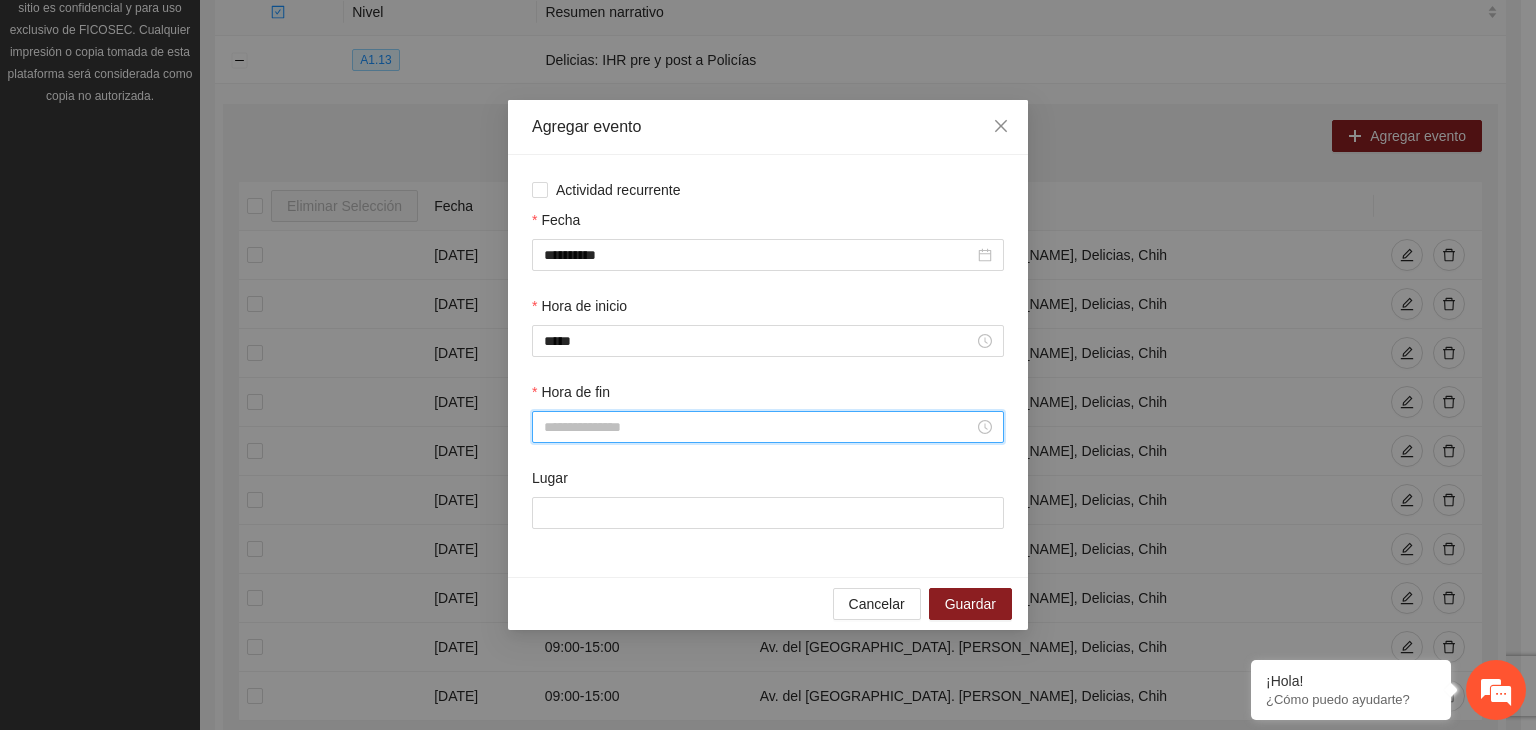 click on "Hora de fin" at bounding box center [759, 427] 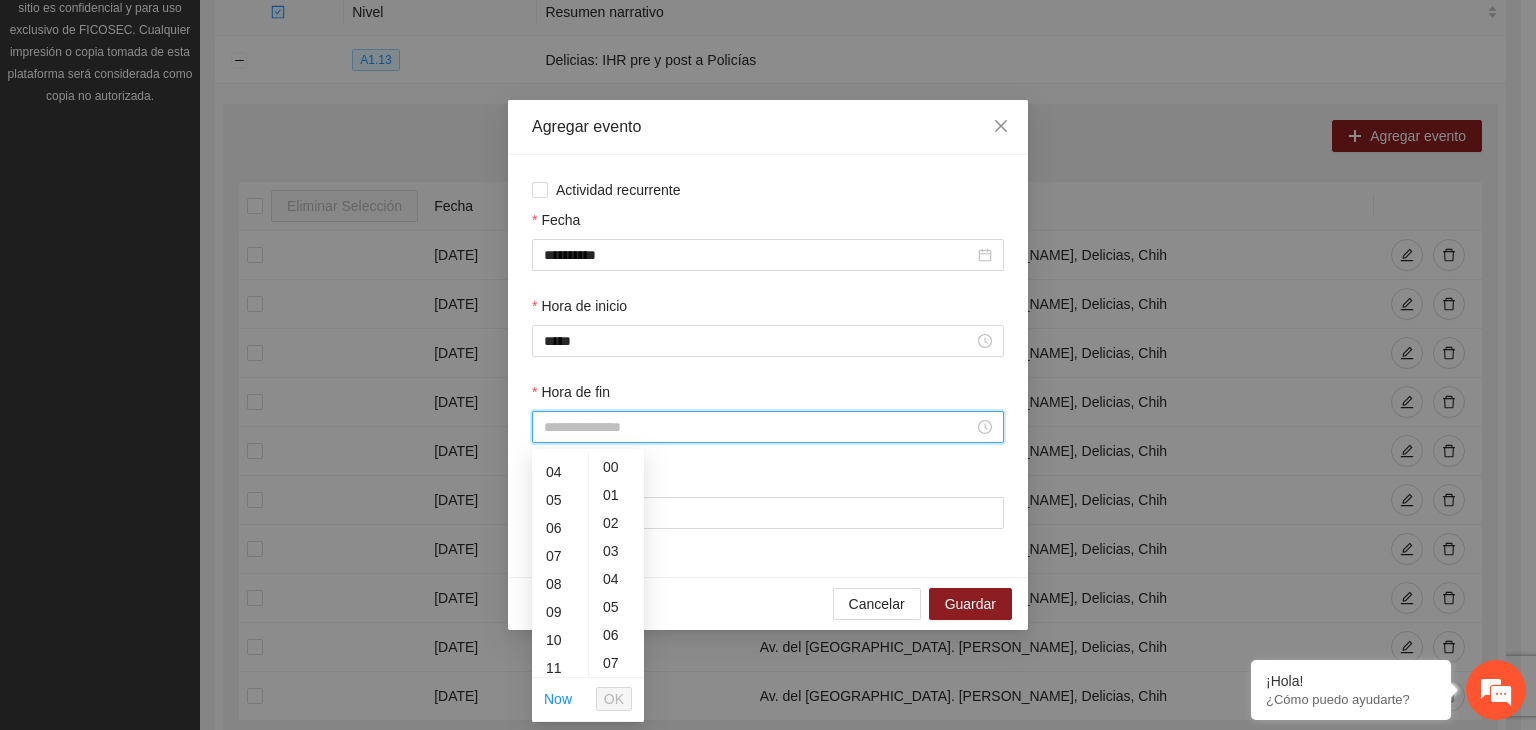 scroll, scrollTop: 108, scrollLeft: 0, axis: vertical 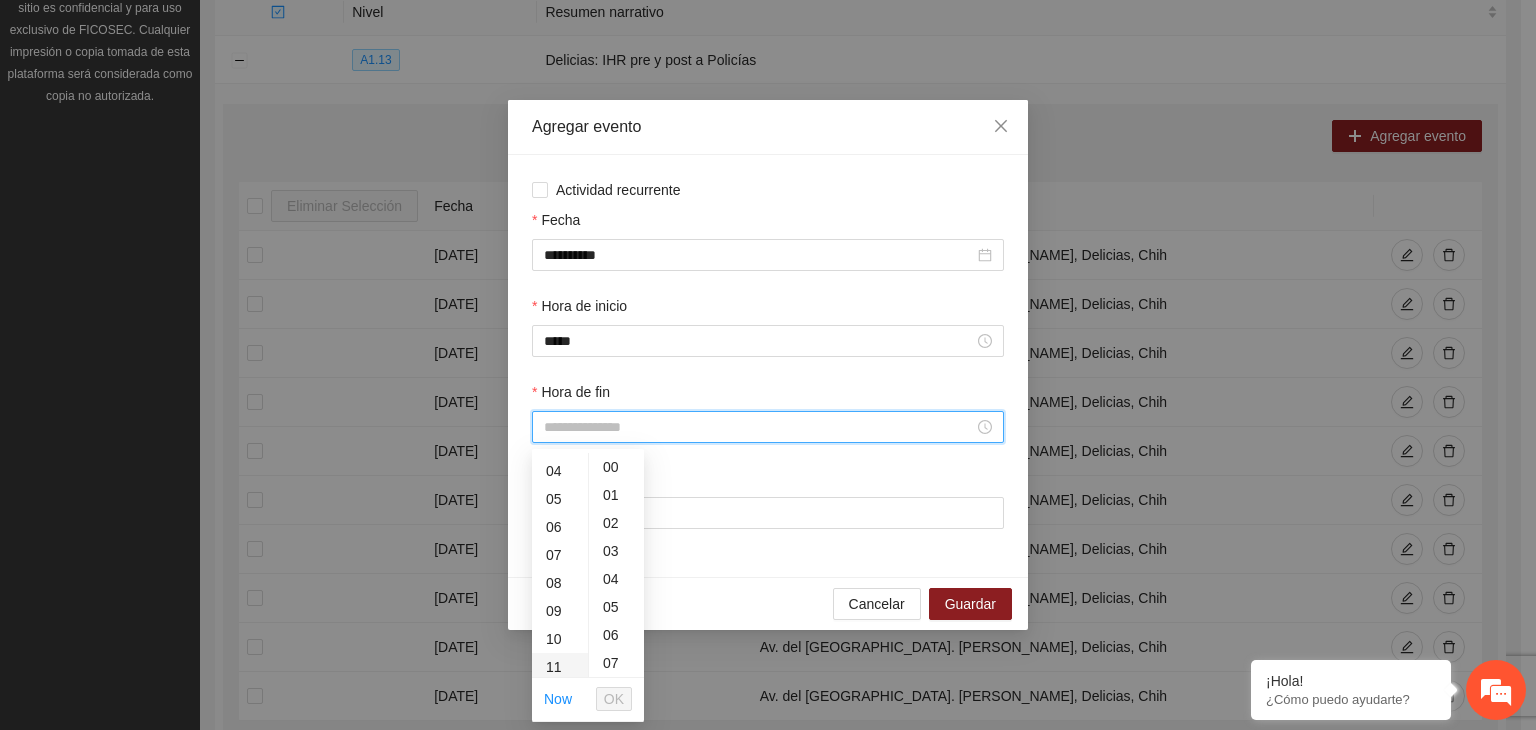 click on "11" at bounding box center [560, 667] 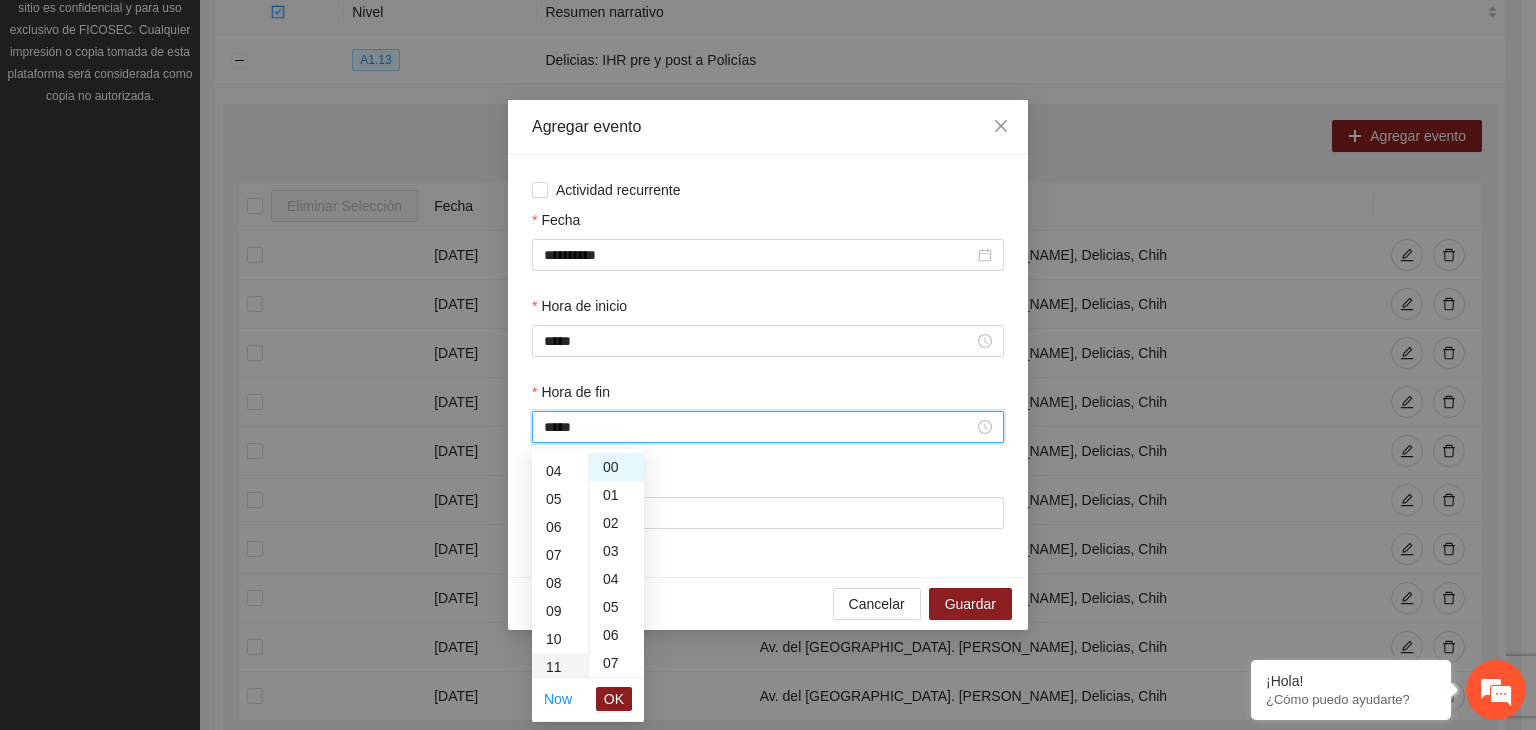 scroll, scrollTop: 308, scrollLeft: 0, axis: vertical 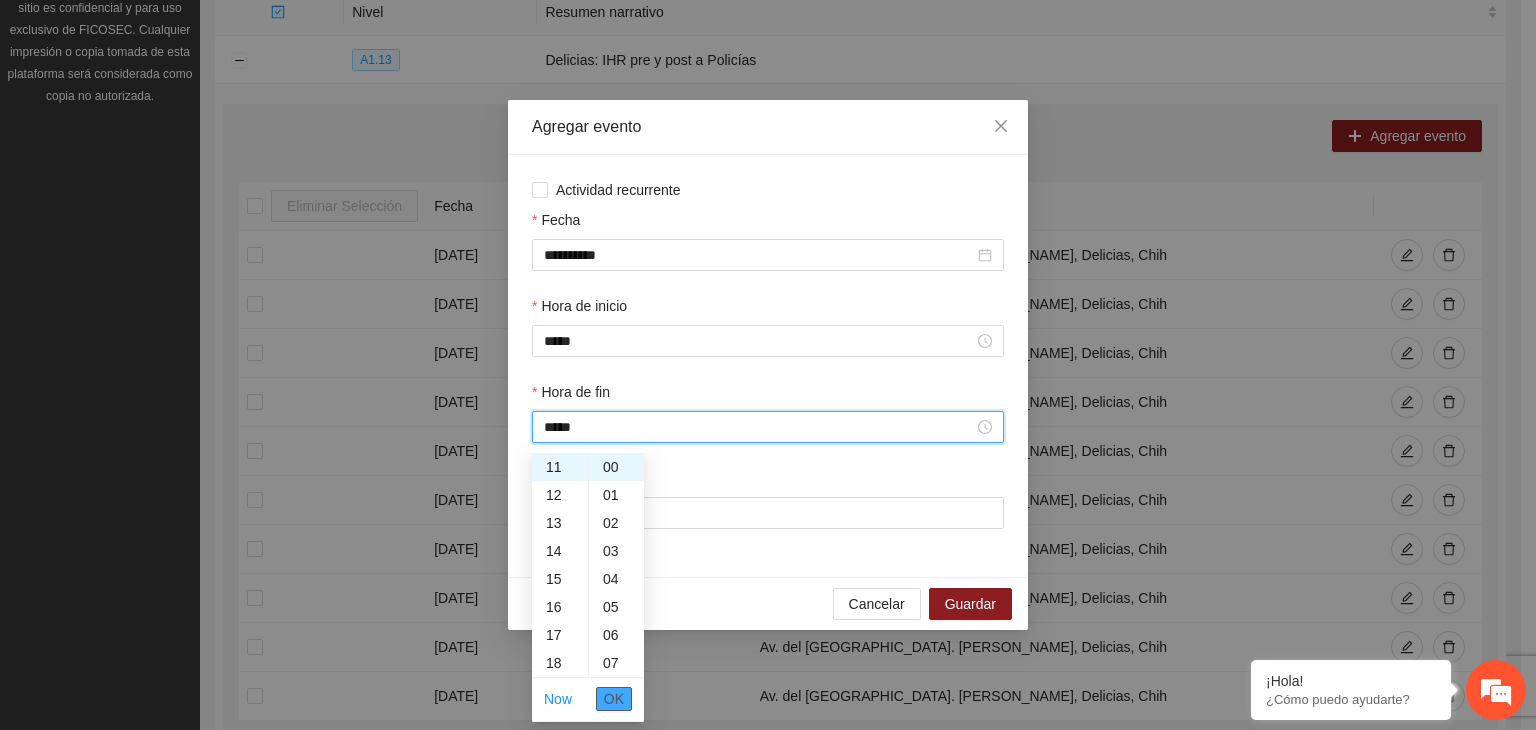 click on "OK" at bounding box center [614, 699] 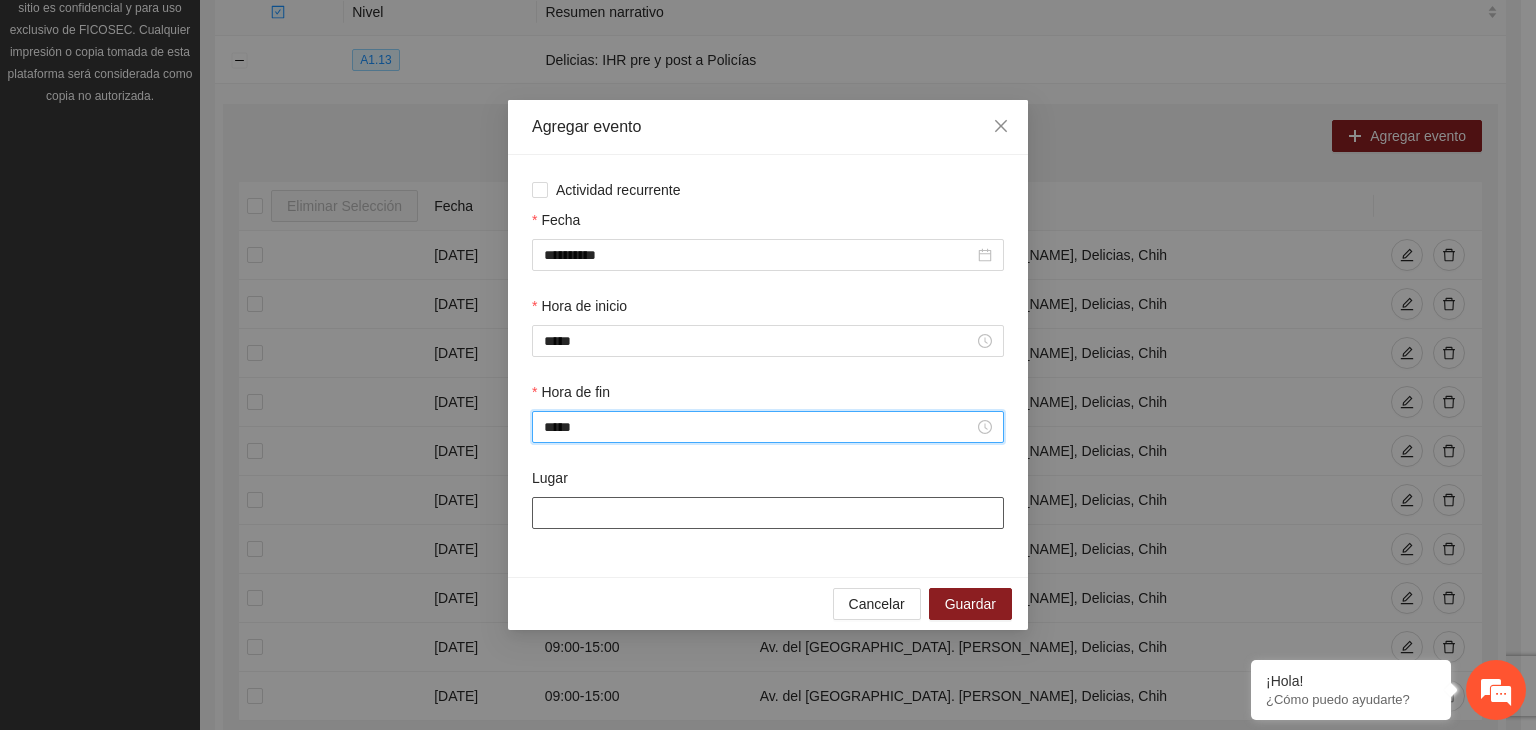 click on "Lugar" at bounding box center [768, 513] 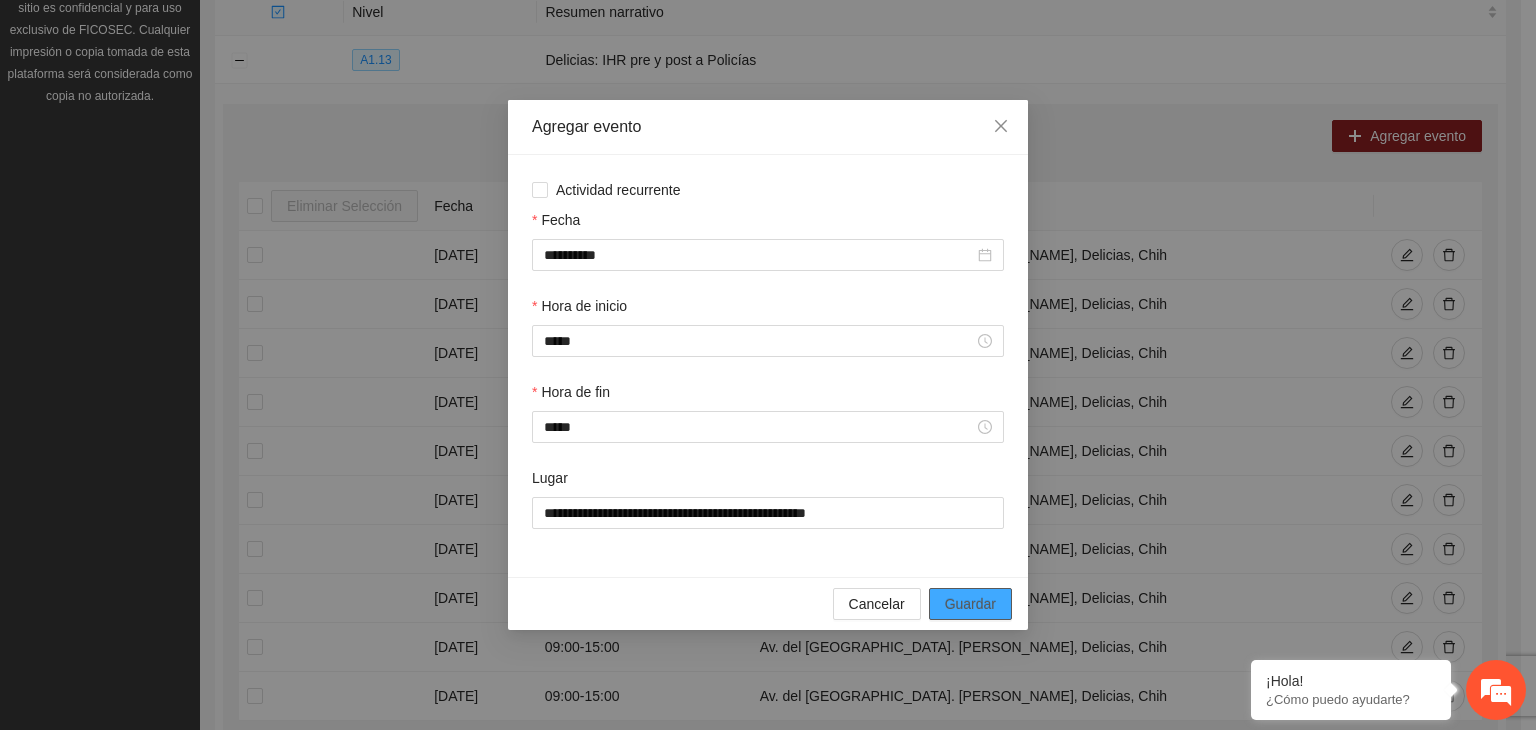click on "Guardar" at bounding box center [970, 604] 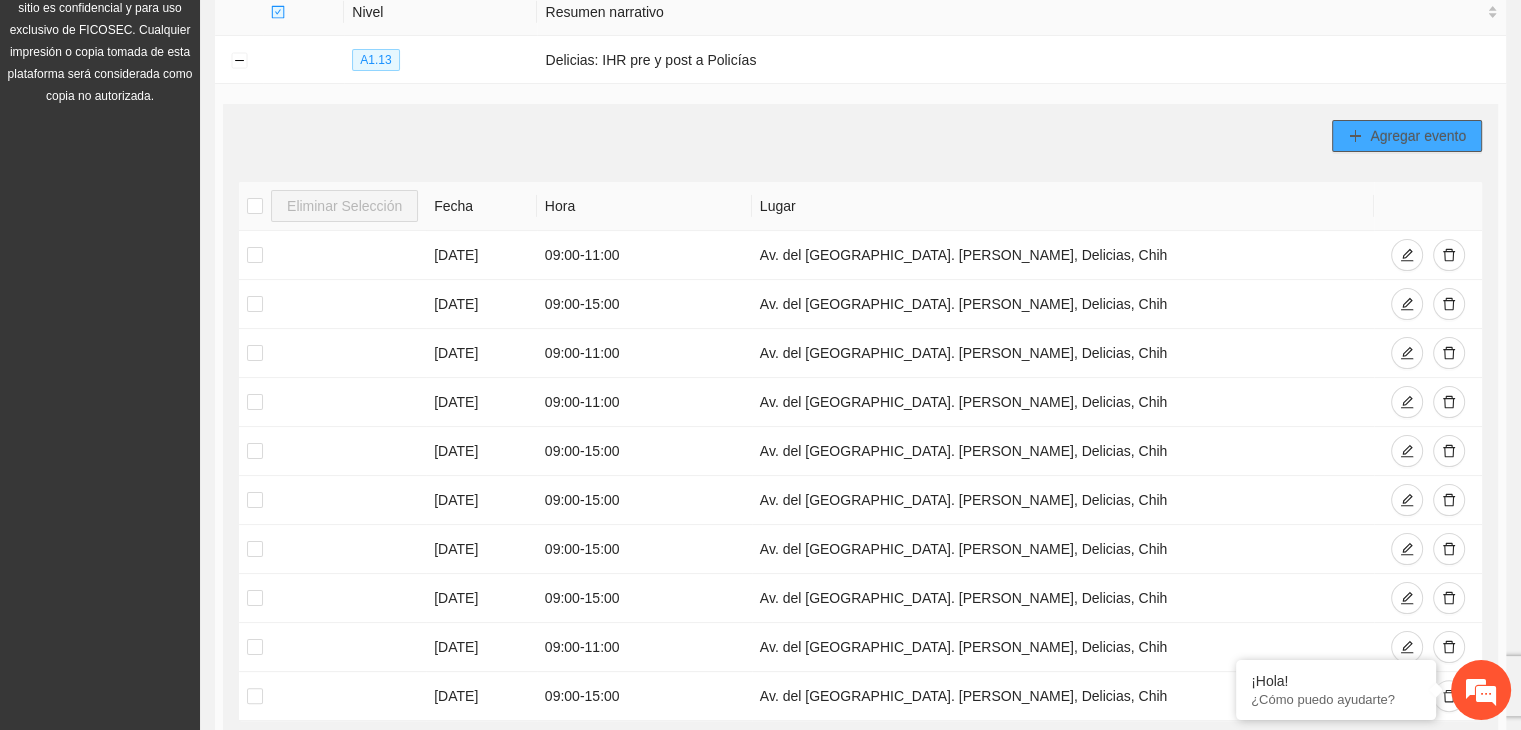 click on "Agregar evento" at bounding box center (1418, 136) 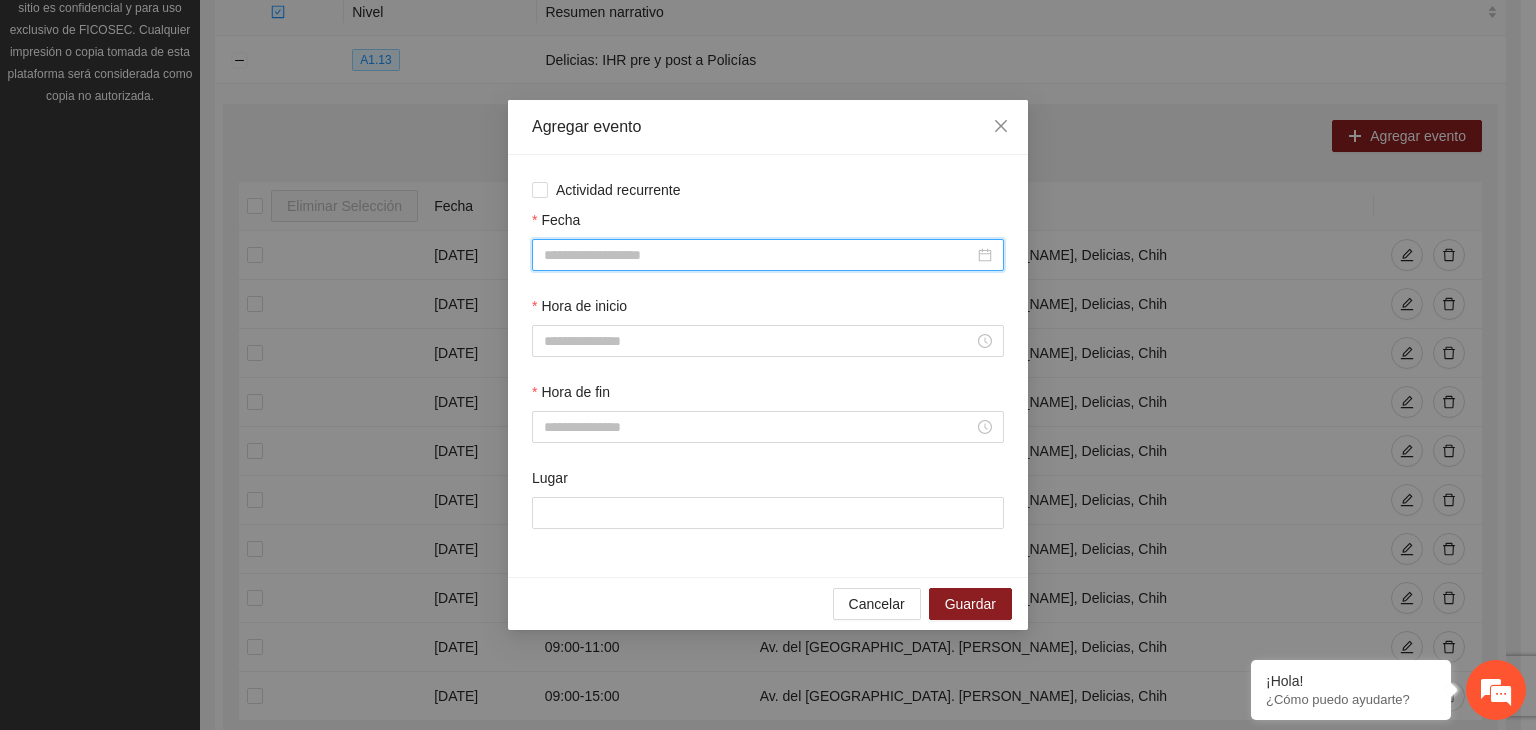 click on "Fecha" at bounding box center [759, 255] 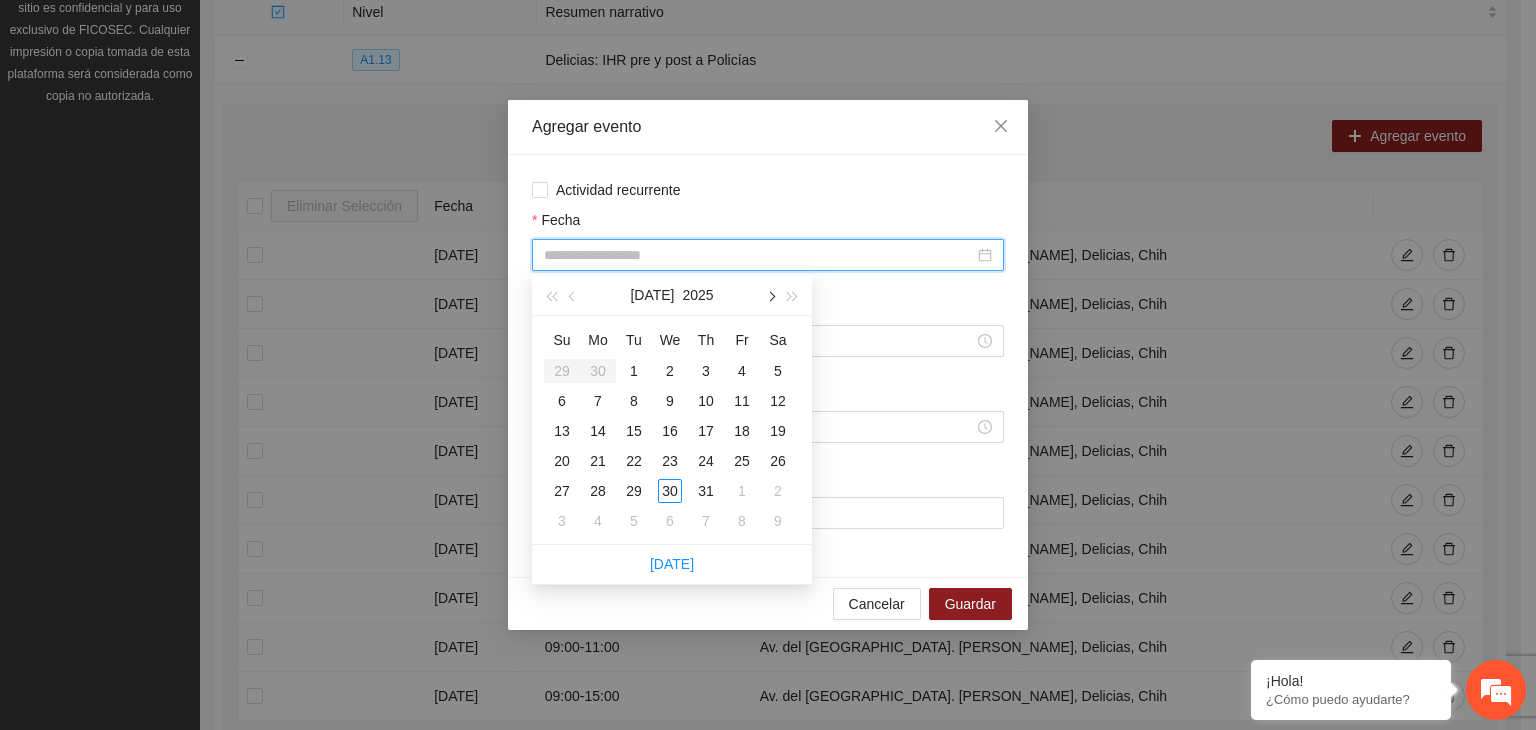 click at bounding box center (770, 295) 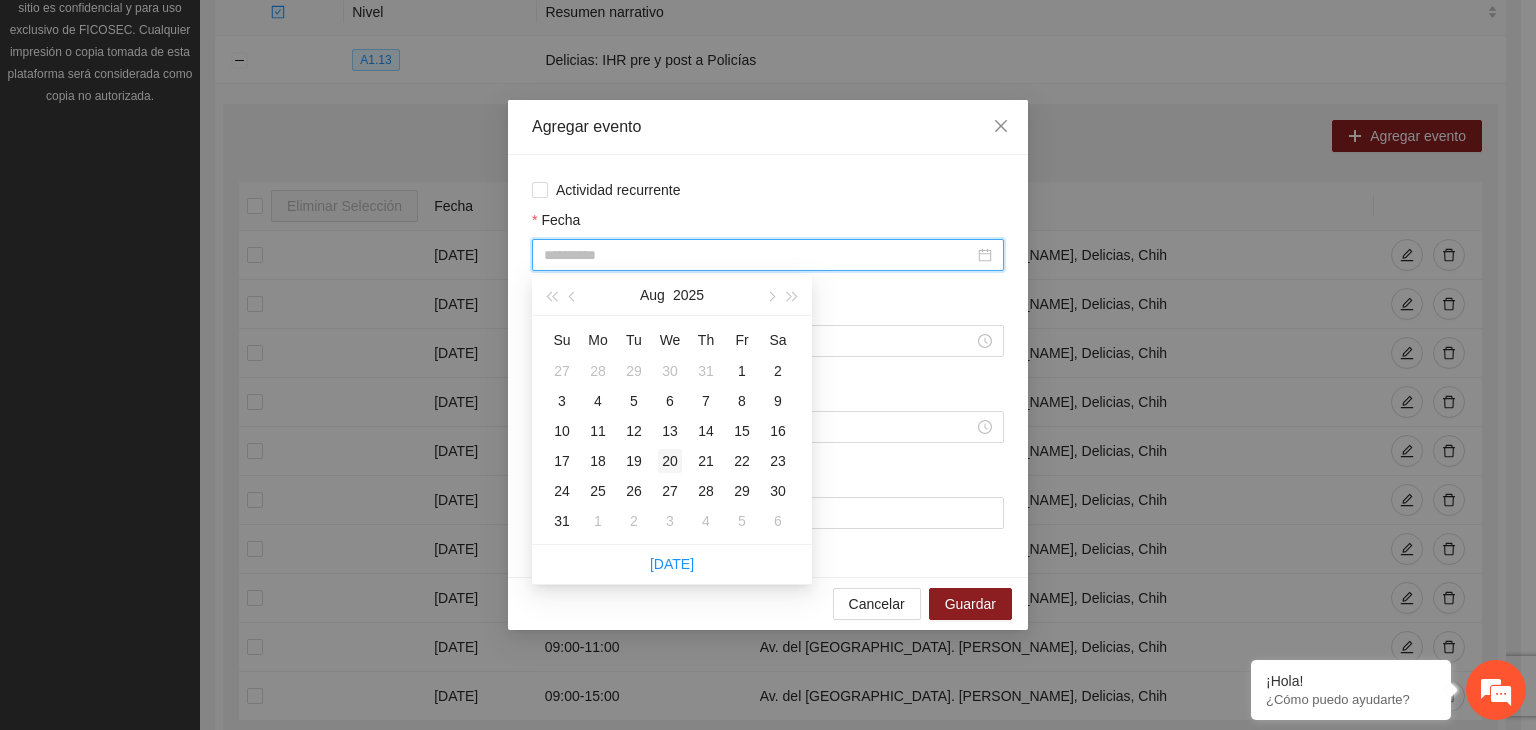 click on "20" at bounding box center (670, 461) 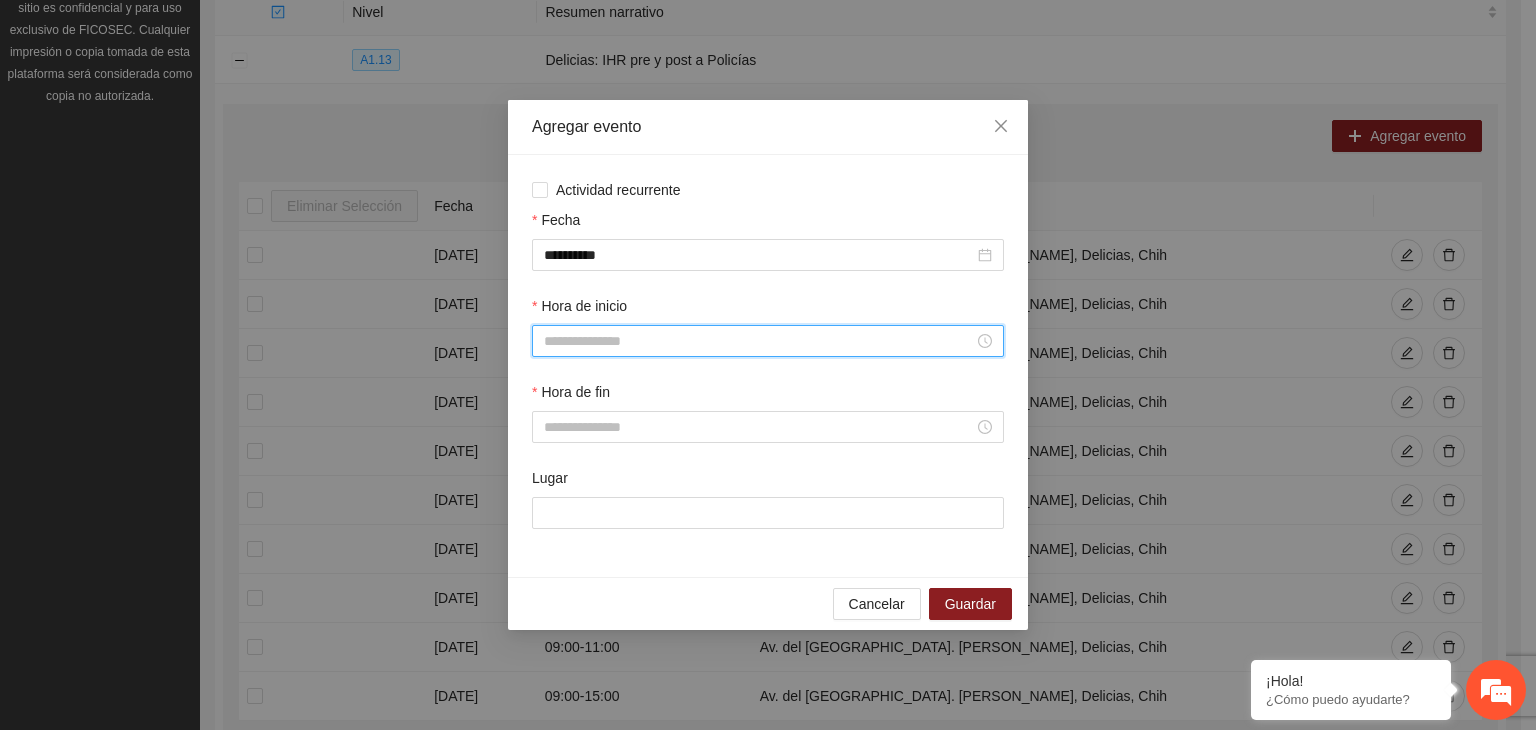 click on "Hora de inicio" at bounding box center [759, 341] 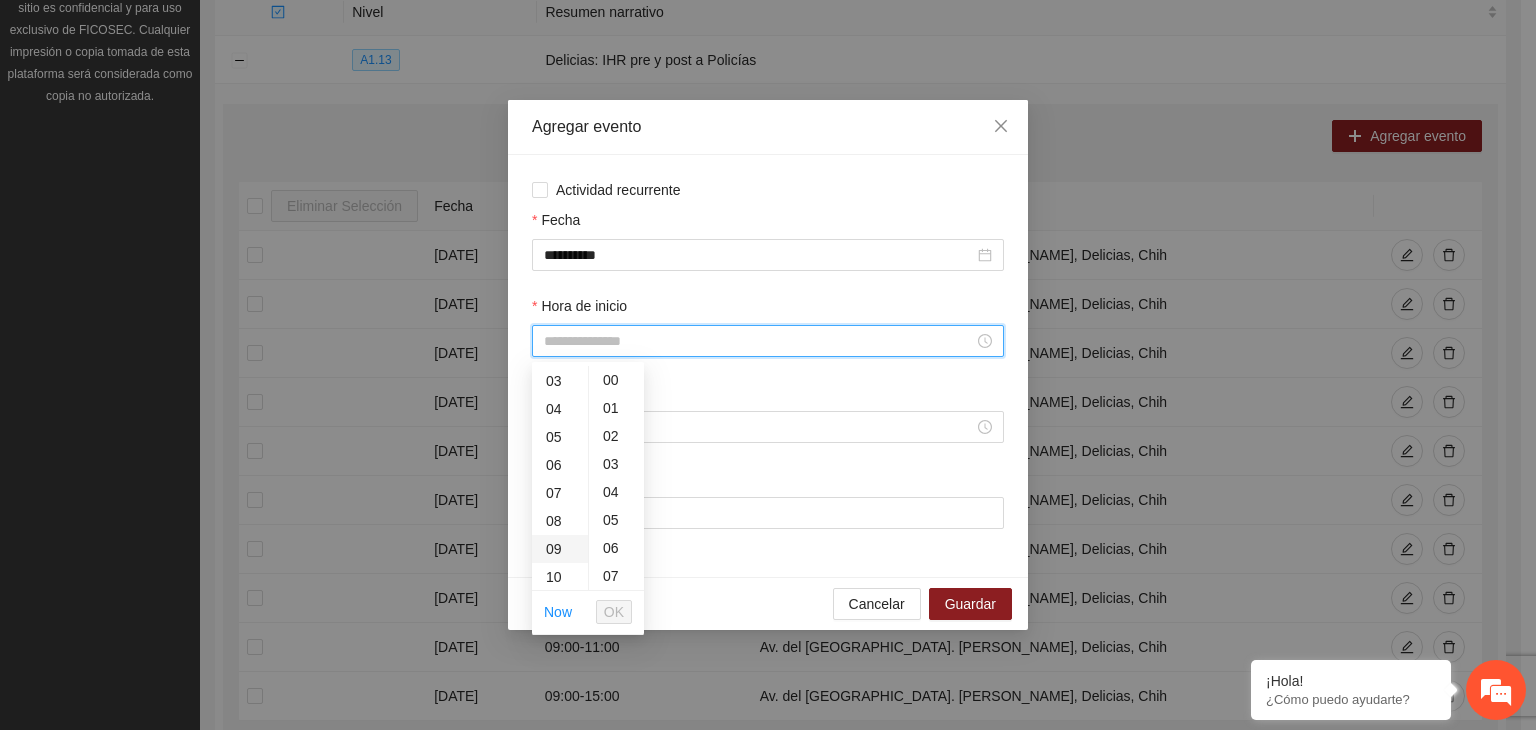 click on "09" at bounding box center (560, 549) 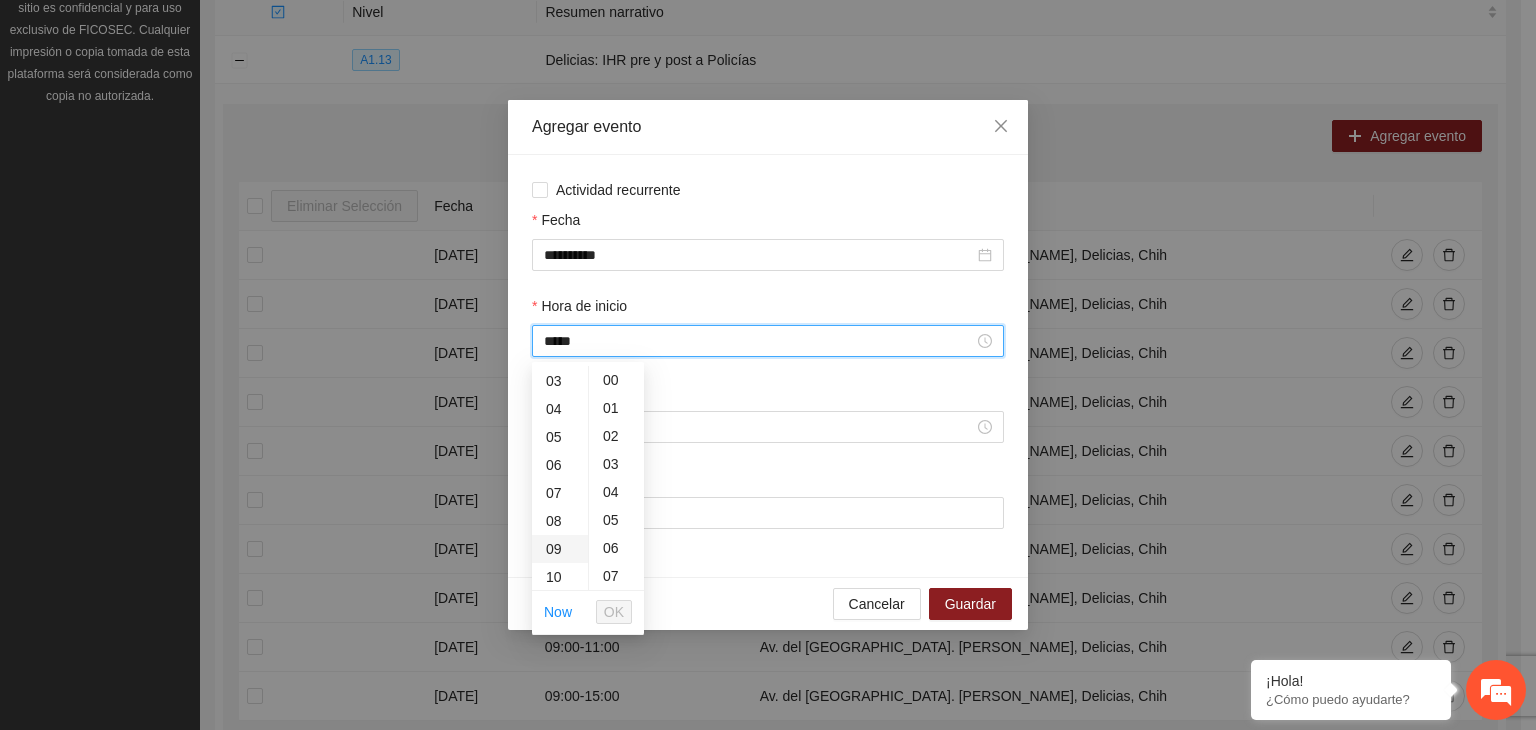 scroll, scrollTop: 252, scrollLeft: 0, axis: vertical 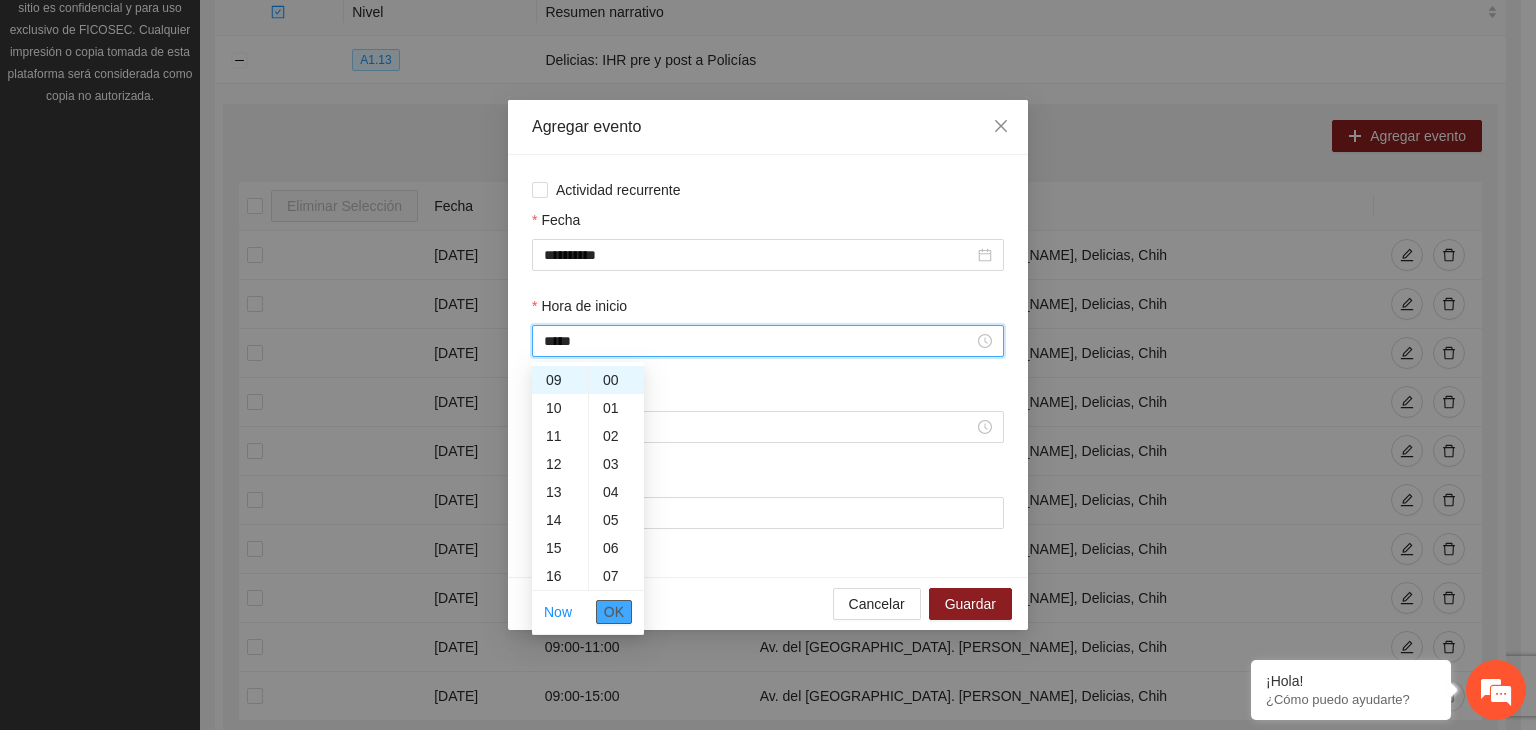 click on "OK" at bounding box center (614, 612) 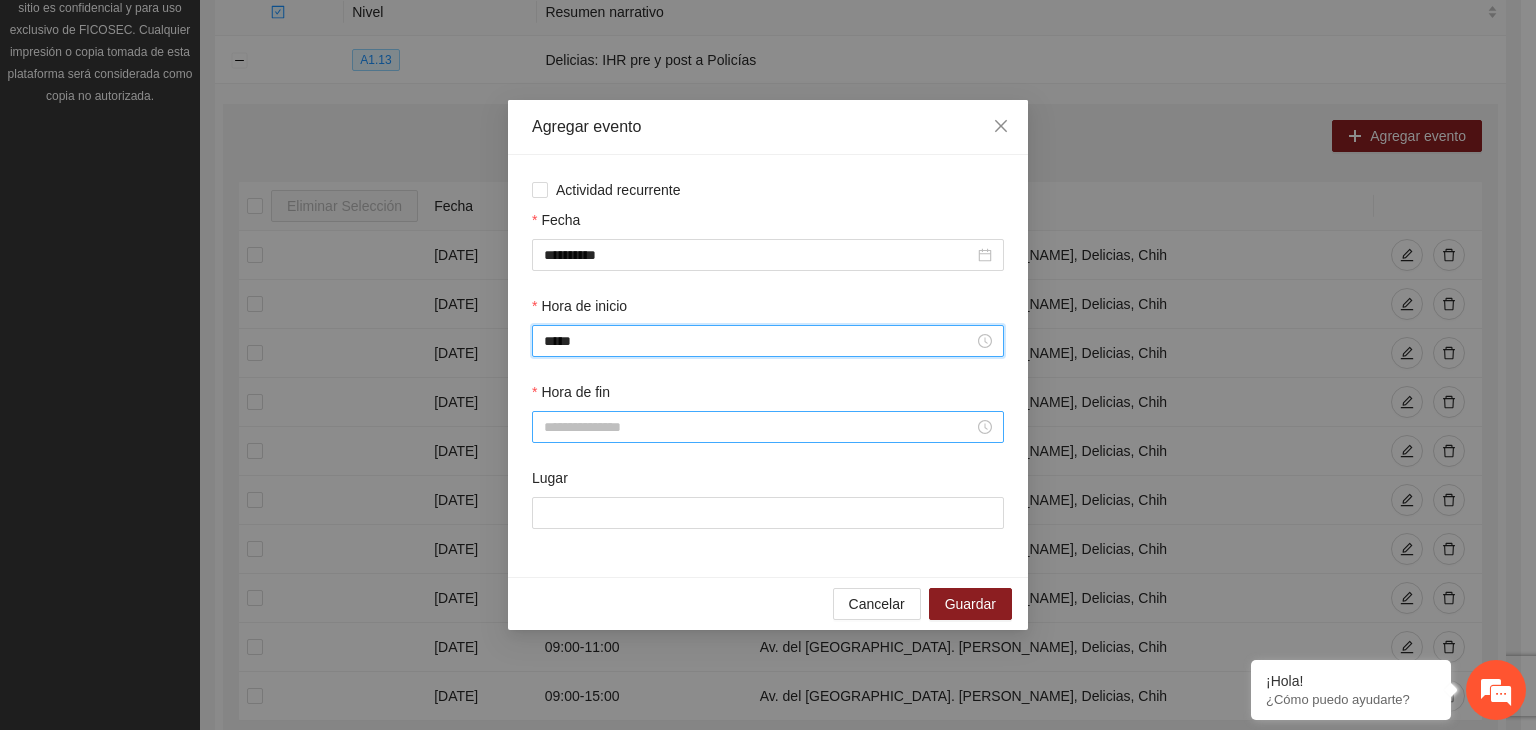 click on "Hora de fin" at bounding box center [759, 427] 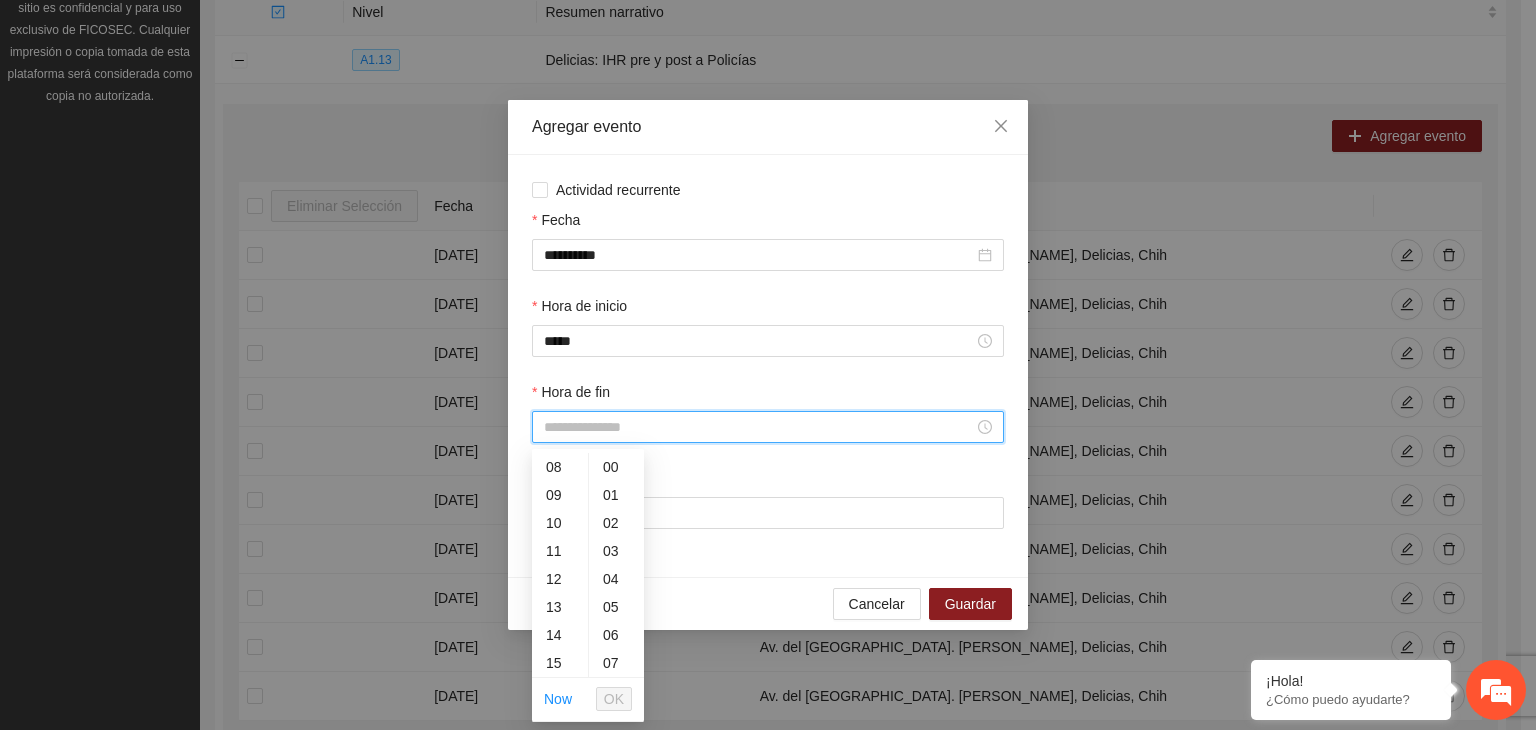scroll, scrollTop: 226, scrollLeft: 0, axis: vertical 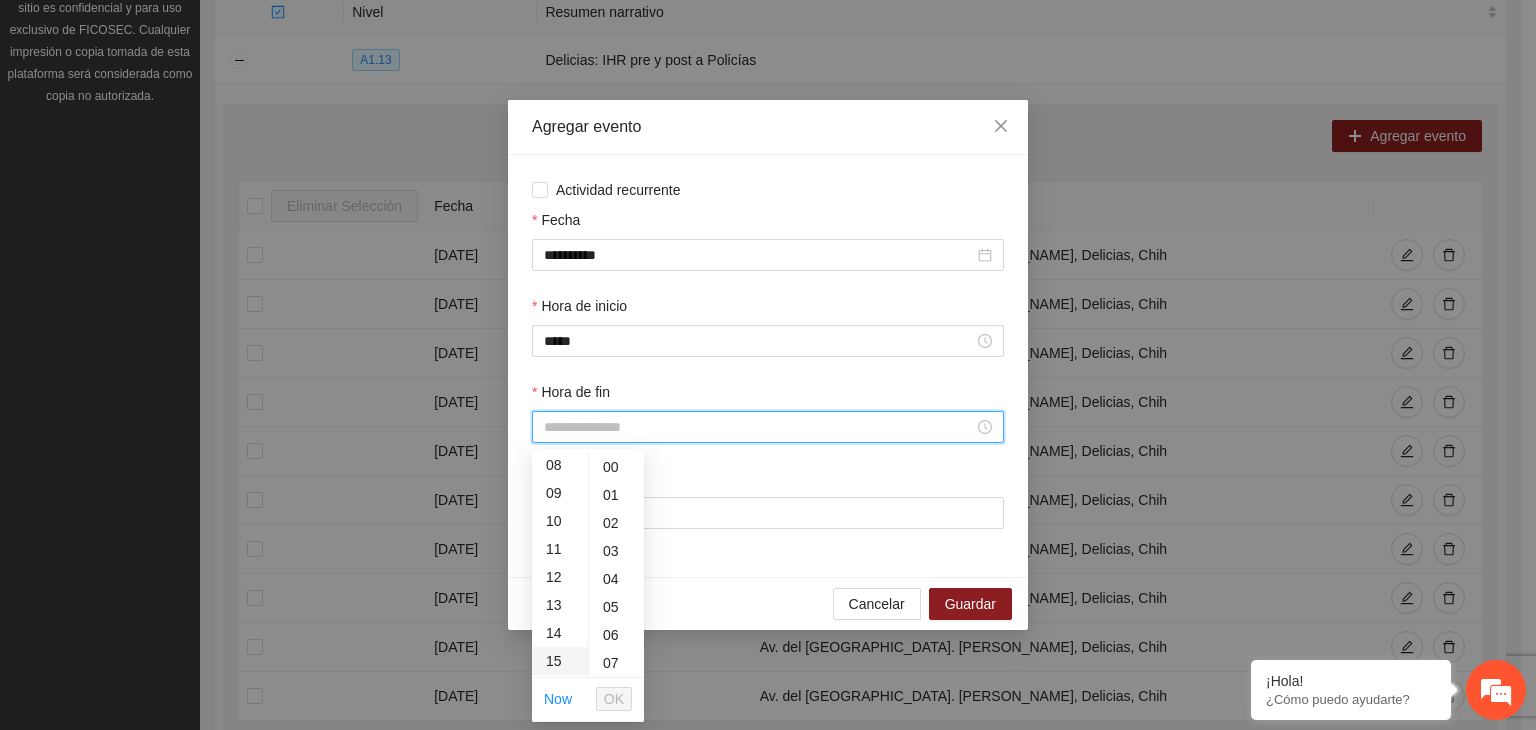 click on "15" at bounding box center [560, 661] 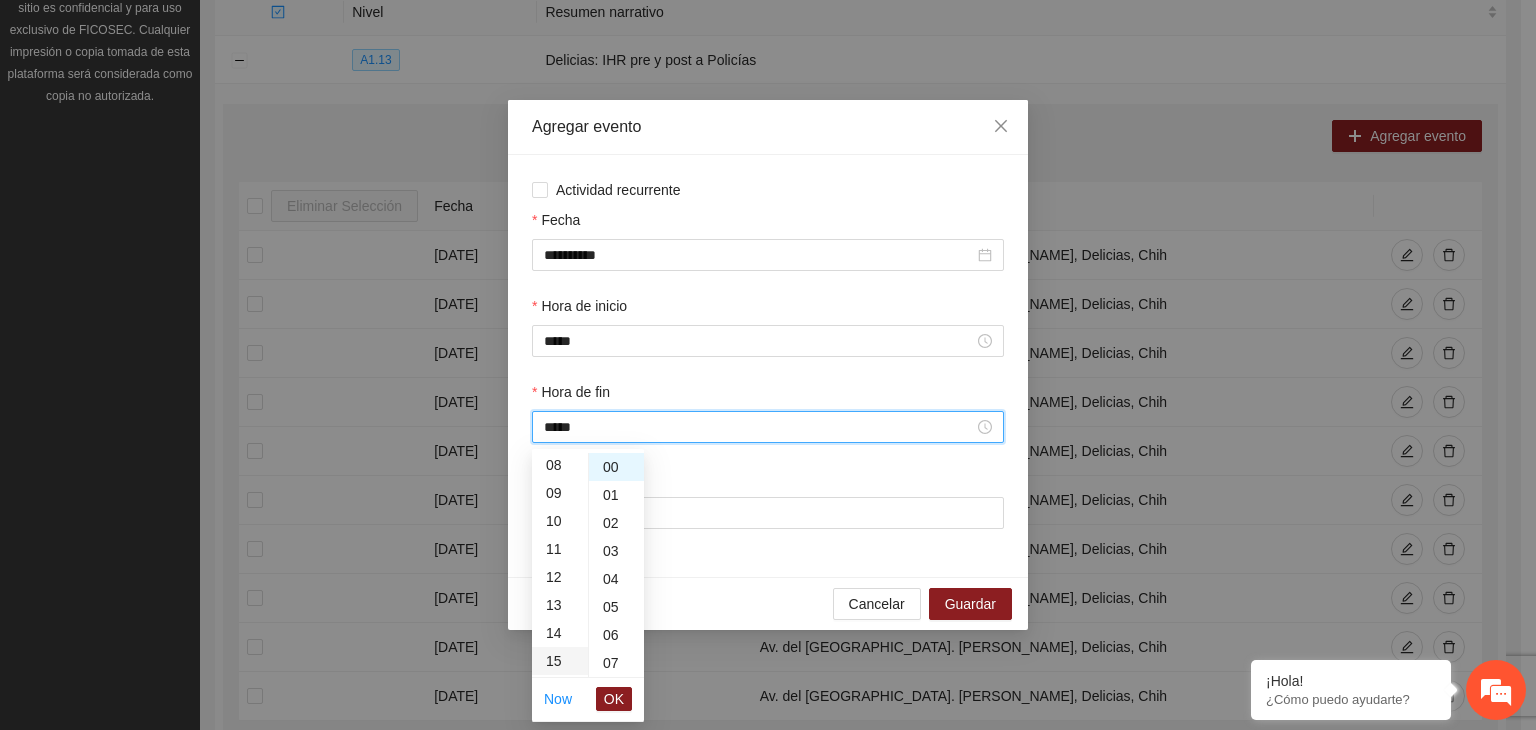 scroll, scrollTop: 420, scrollLeft: 0, axis: vertical 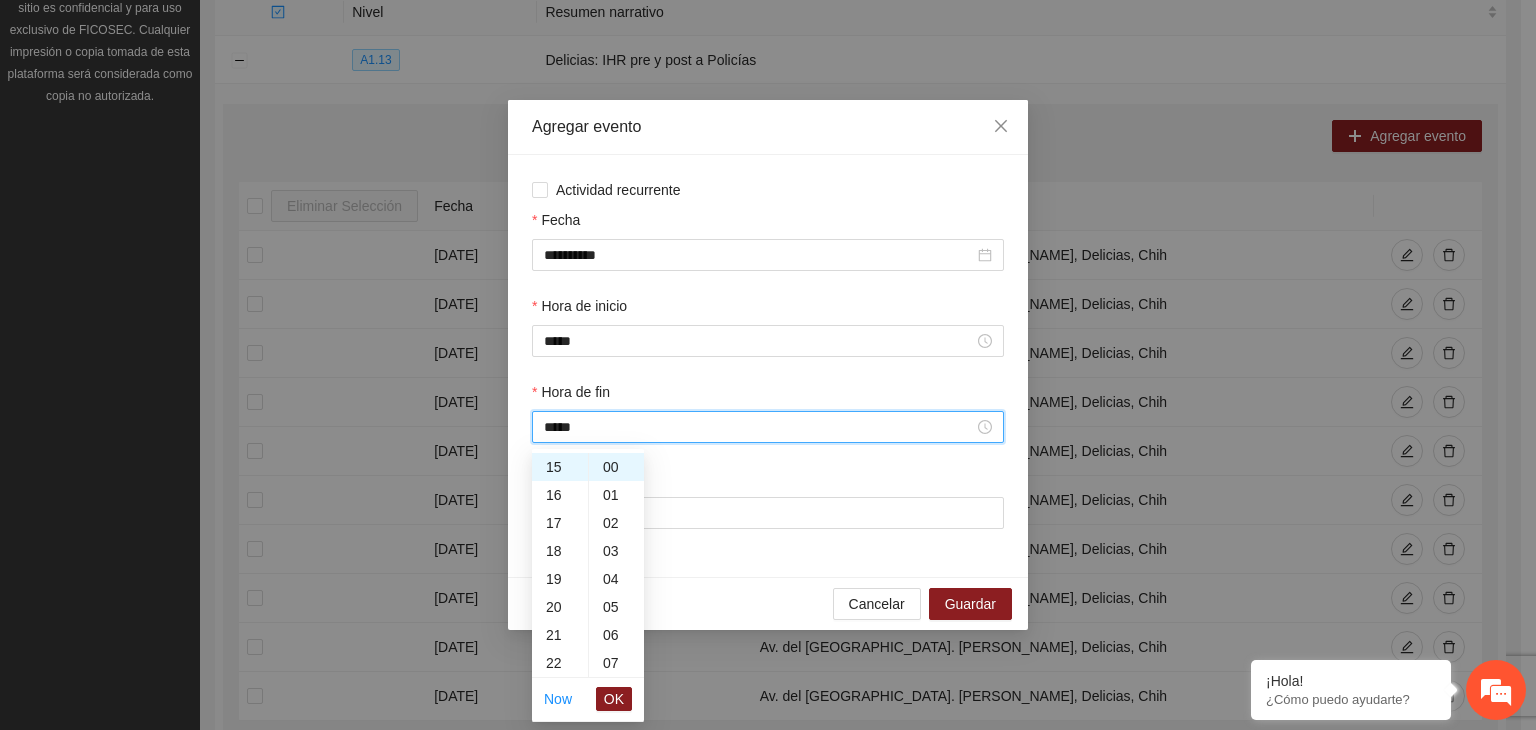 click on "Now OK" at bounding box center [588, 699] 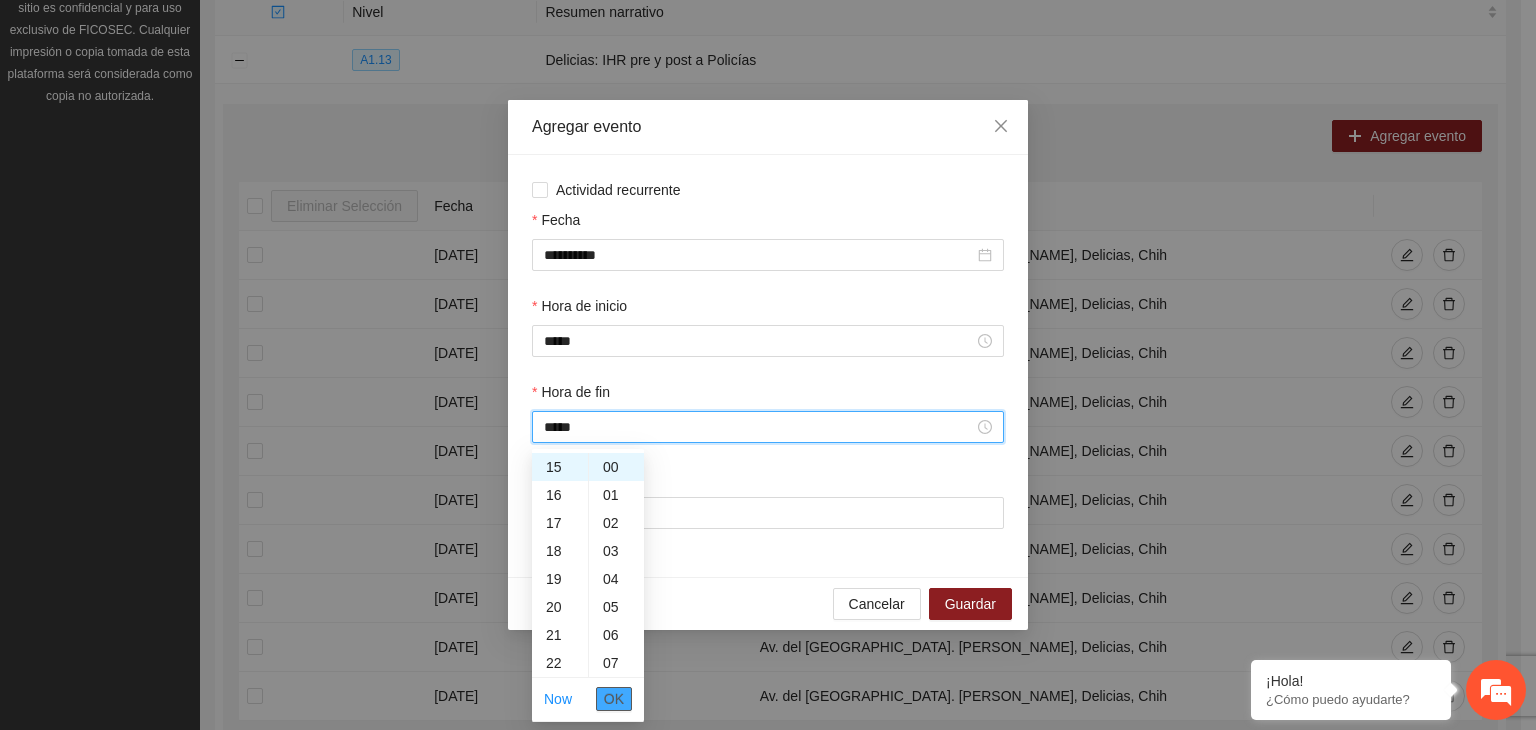 click on "OK" at bounding box center (614, 699) 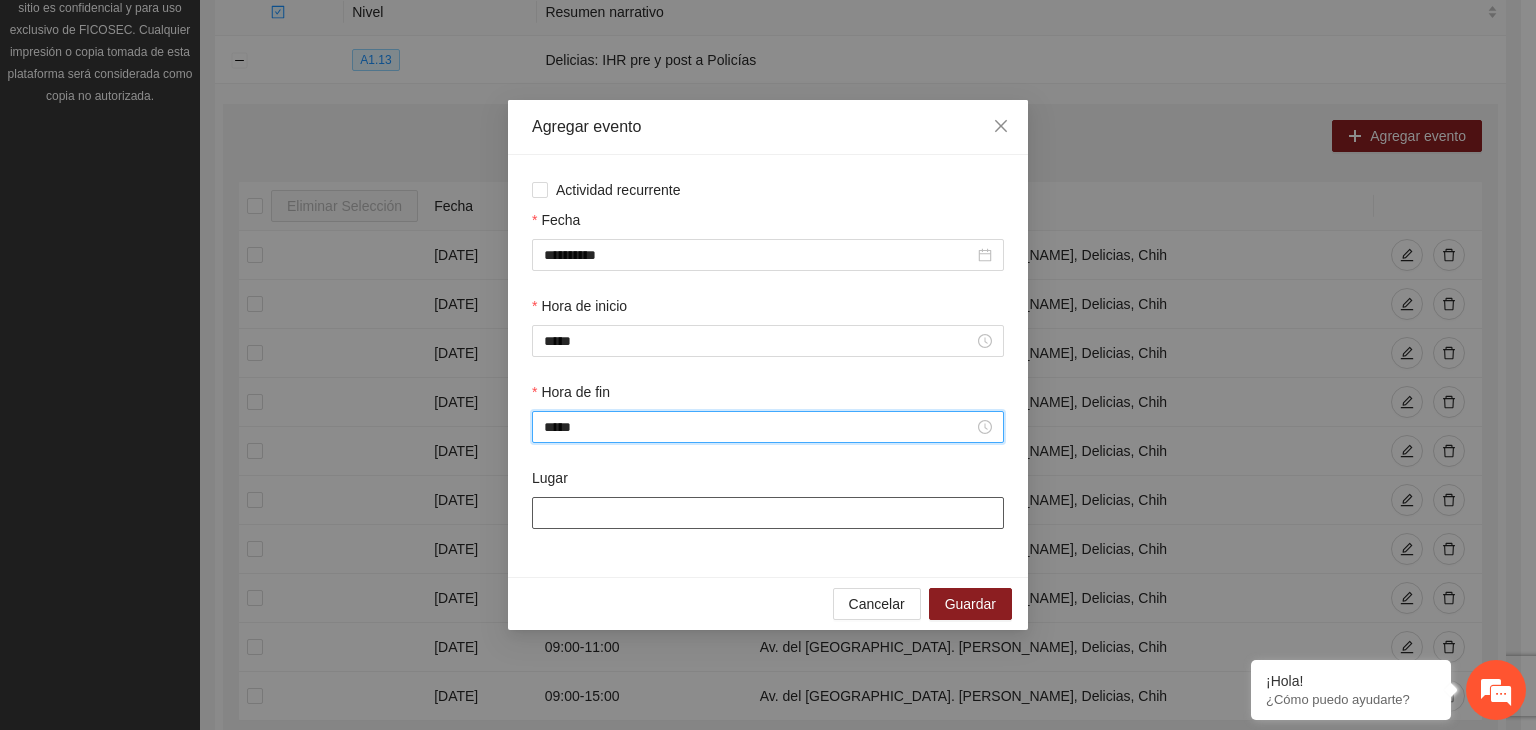 click on "Lugar" at bounding box center [768, 513] 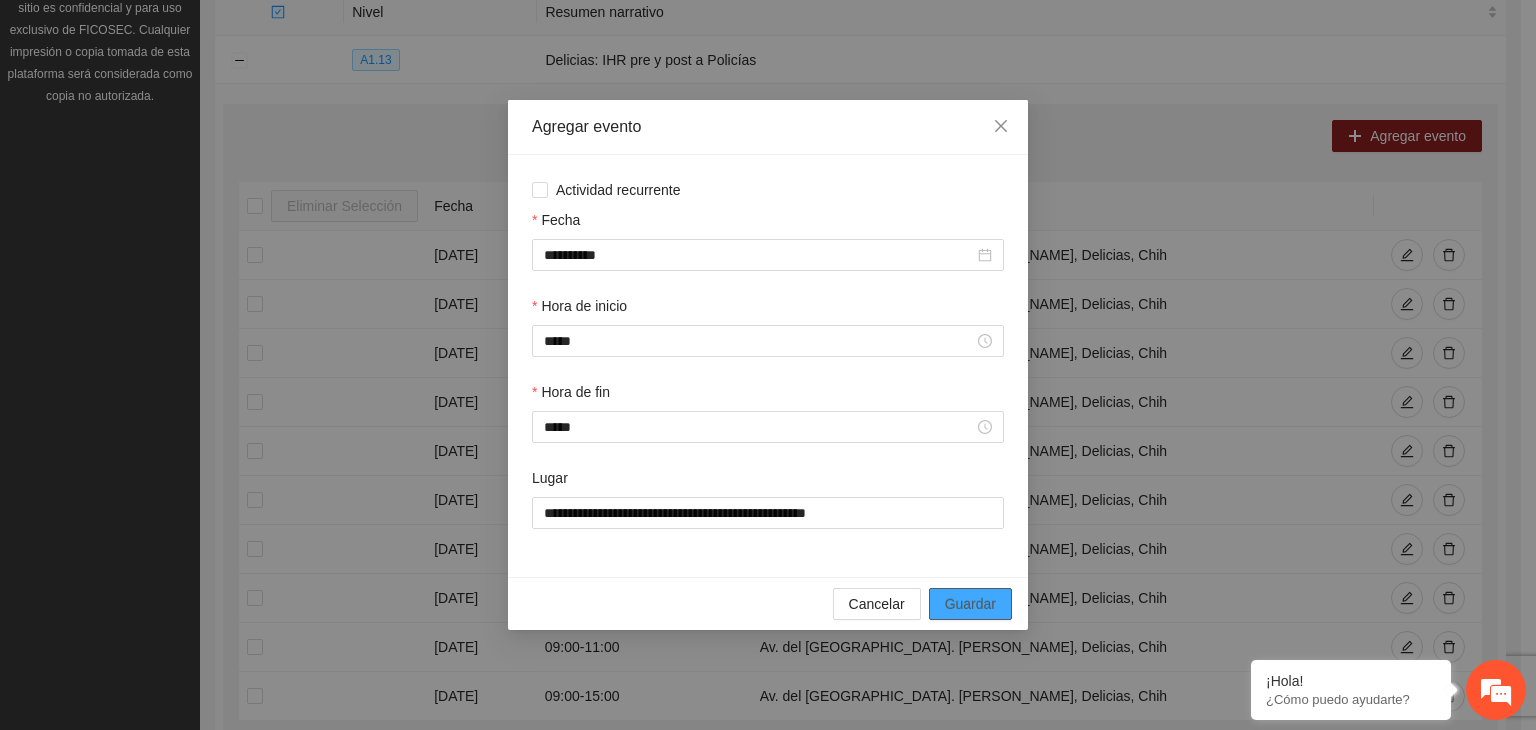 click on "Guardar" at bounding box center [970, 604] 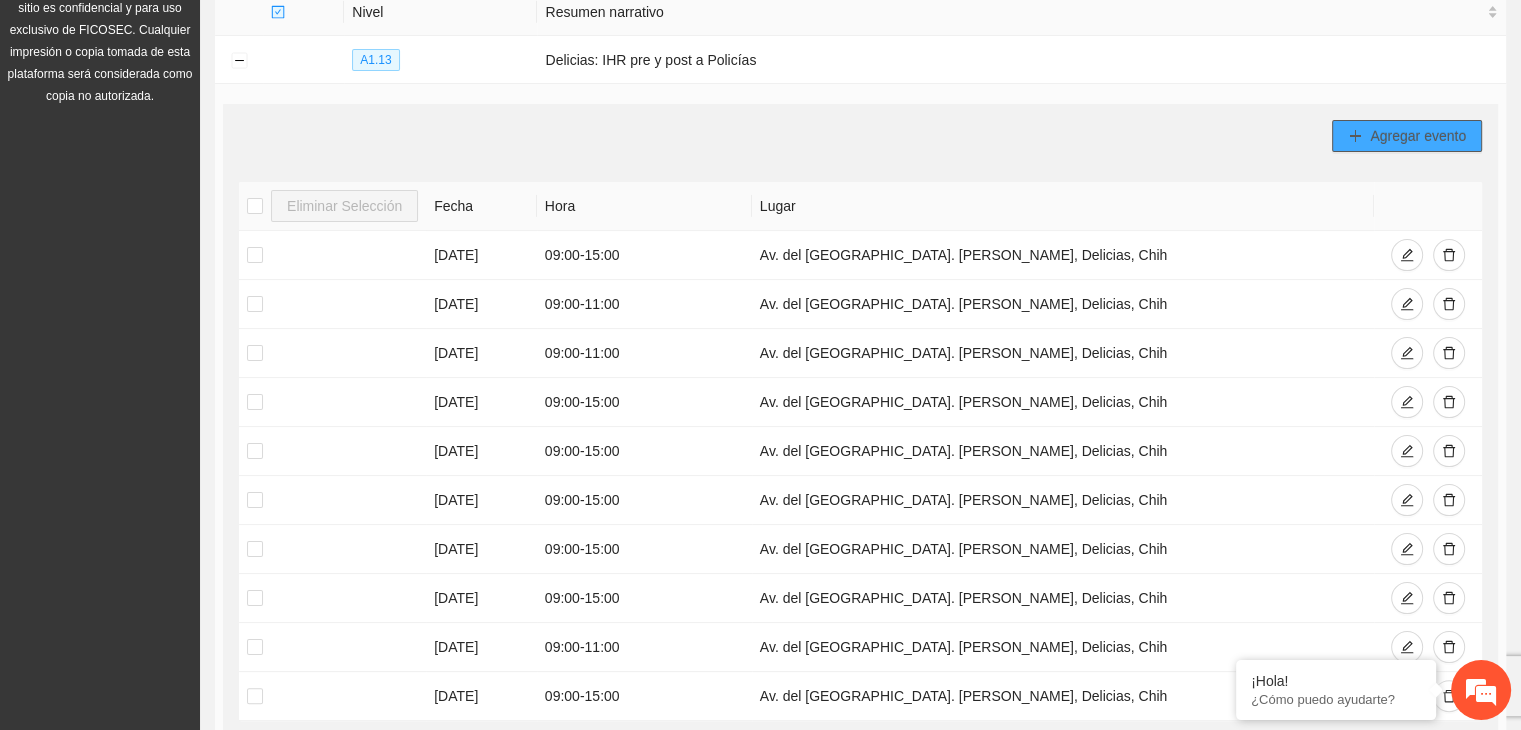 click on "Agregar evento" at bounding box center (1418, 136) 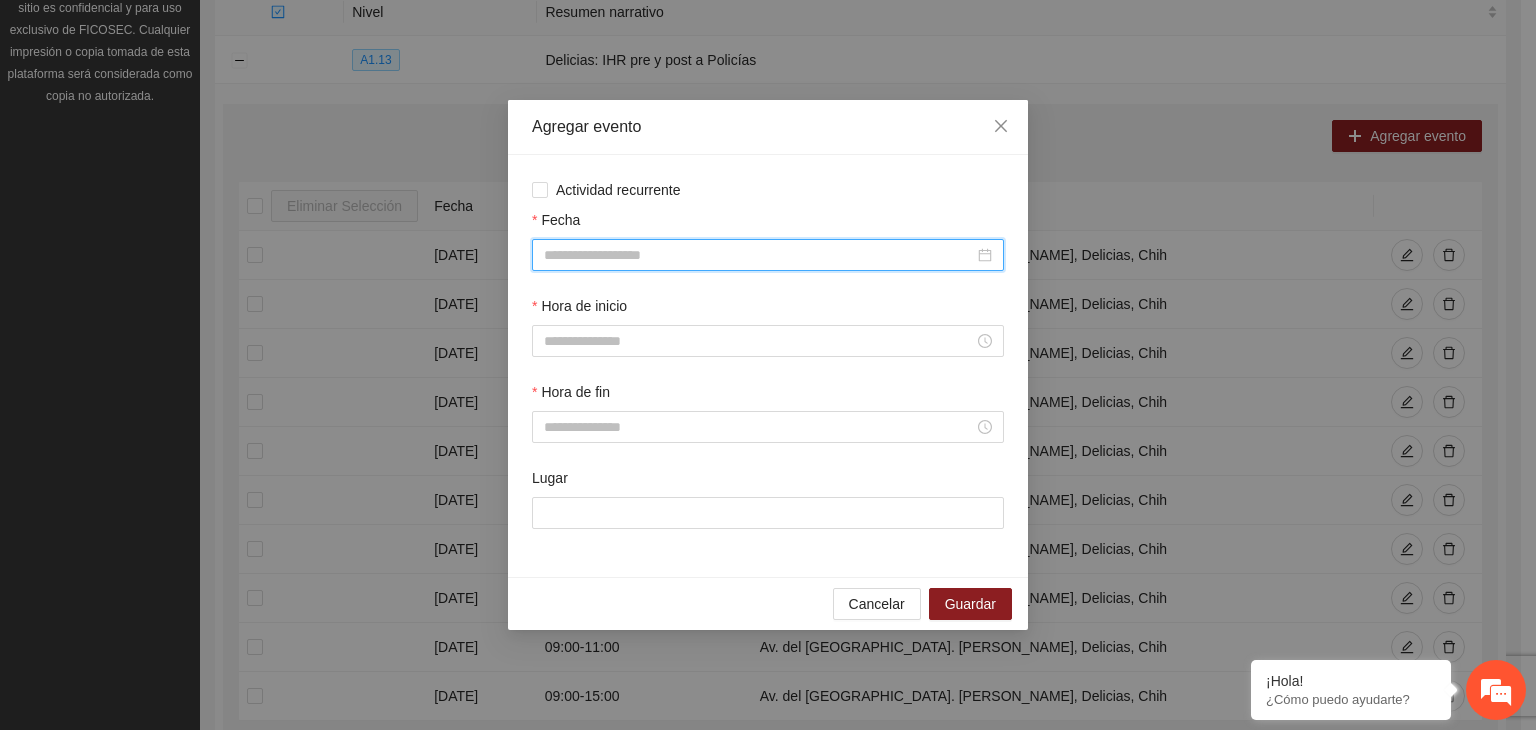 click on "Fecha" at bounding box center (759, 255) 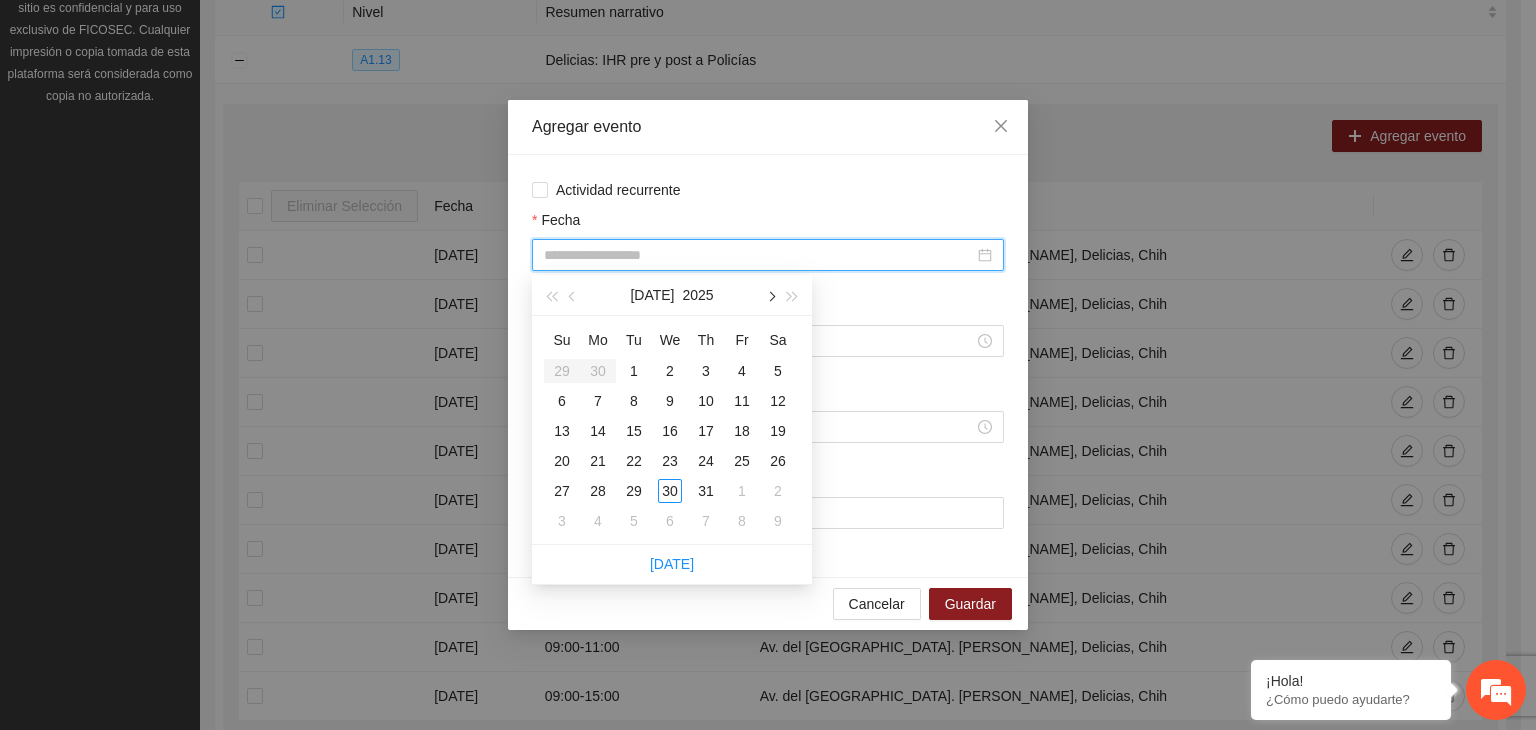 click at bounding box center (770, 297) 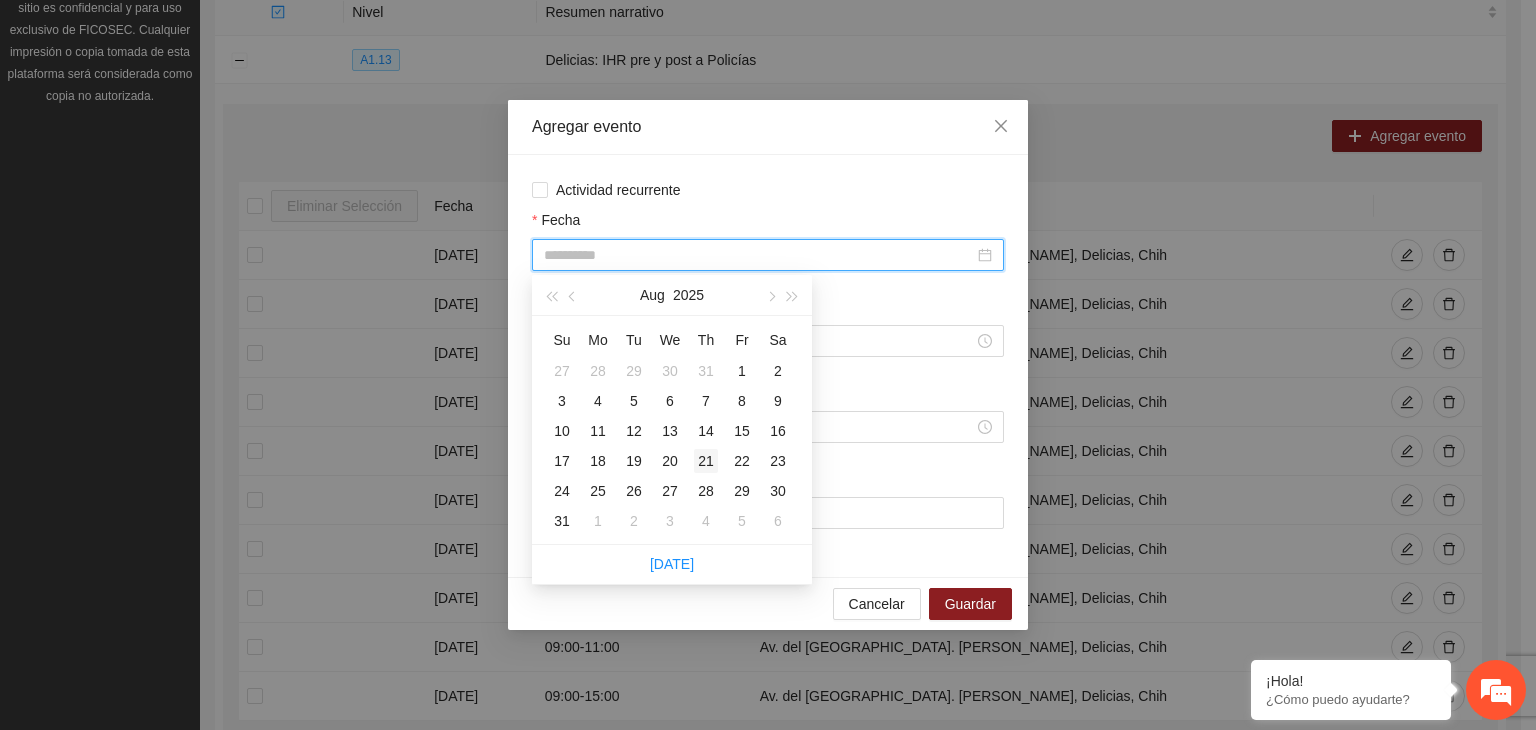 click on "21" at bounding box center [706, 461] 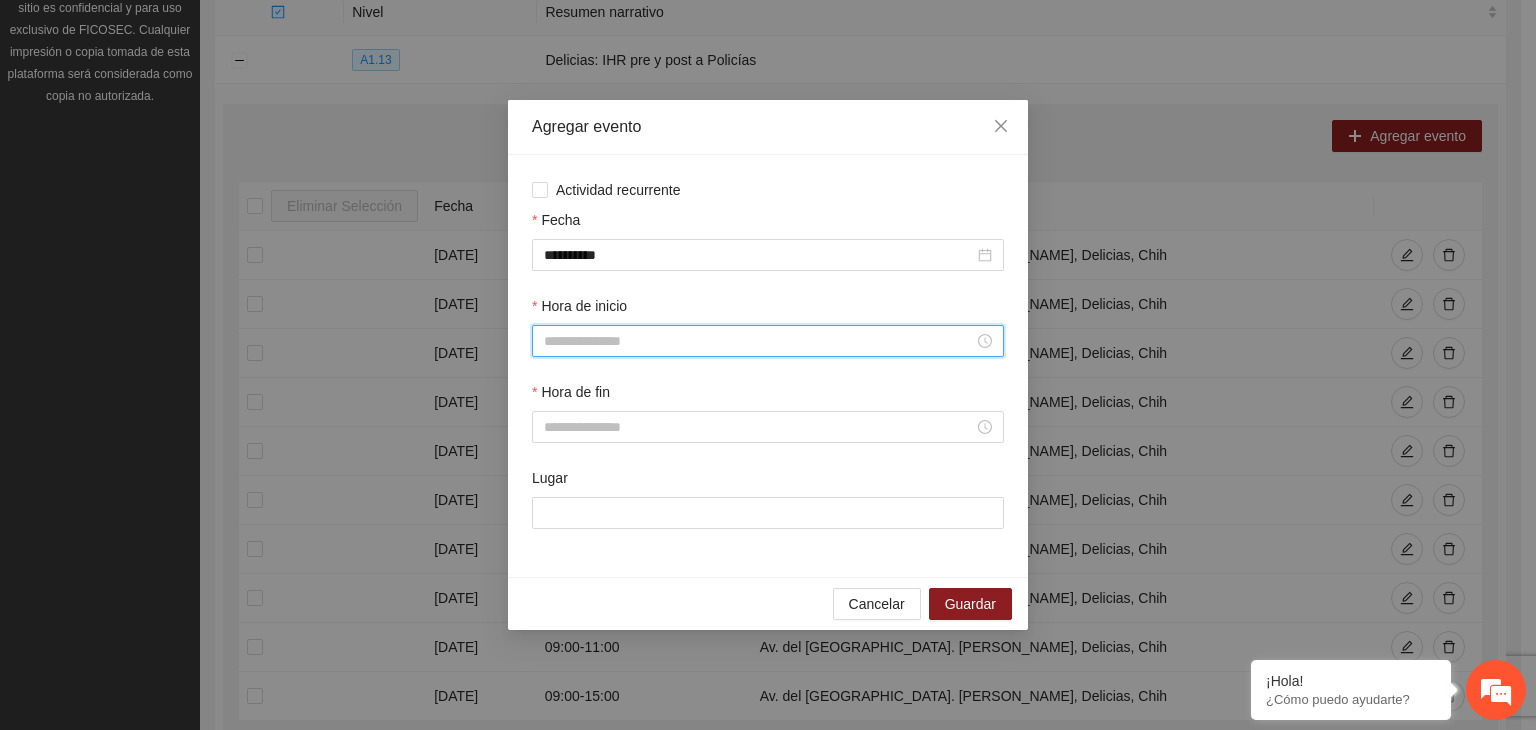 click on "Hora de inicio" at bounding box center [759, 341] 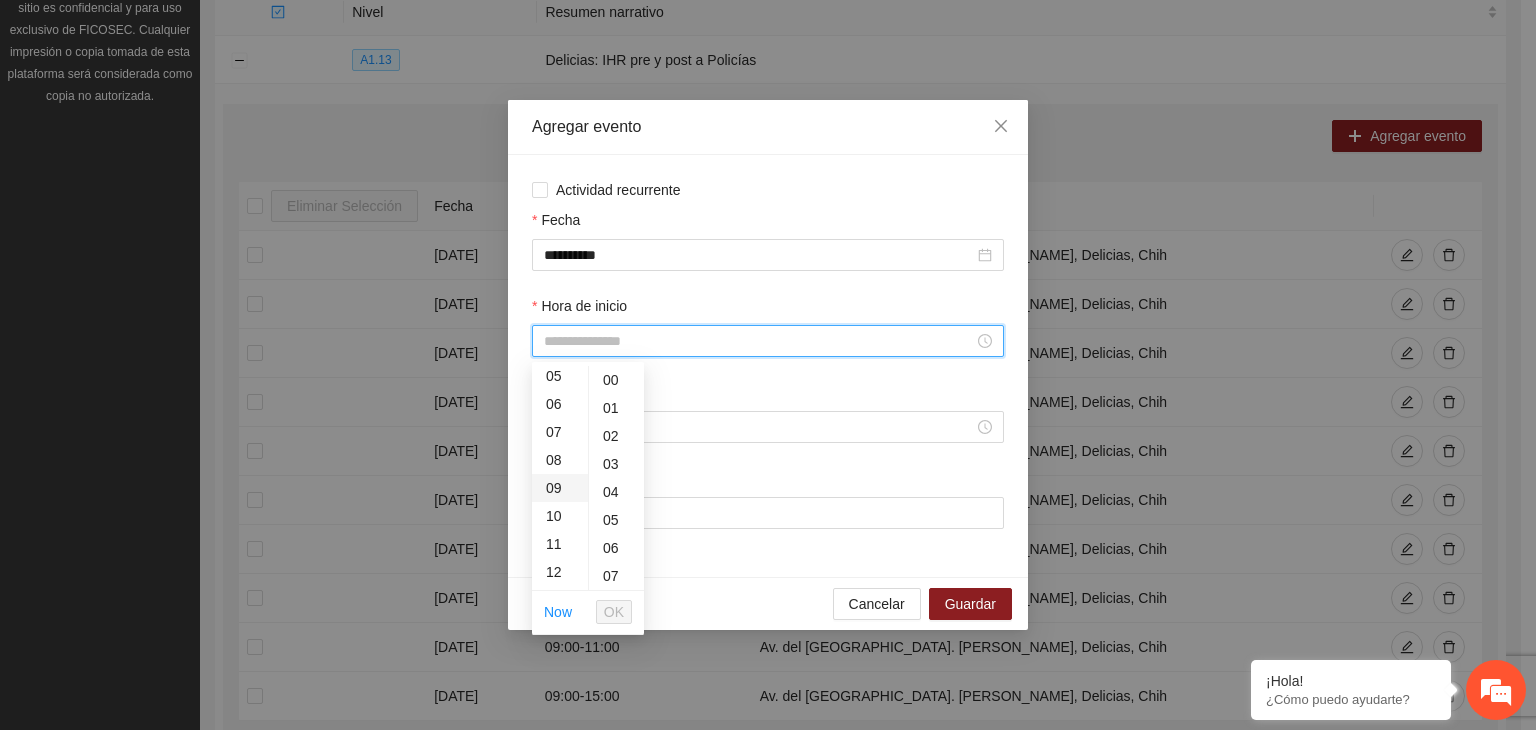 click on "09" at bounding box center (560, 488) 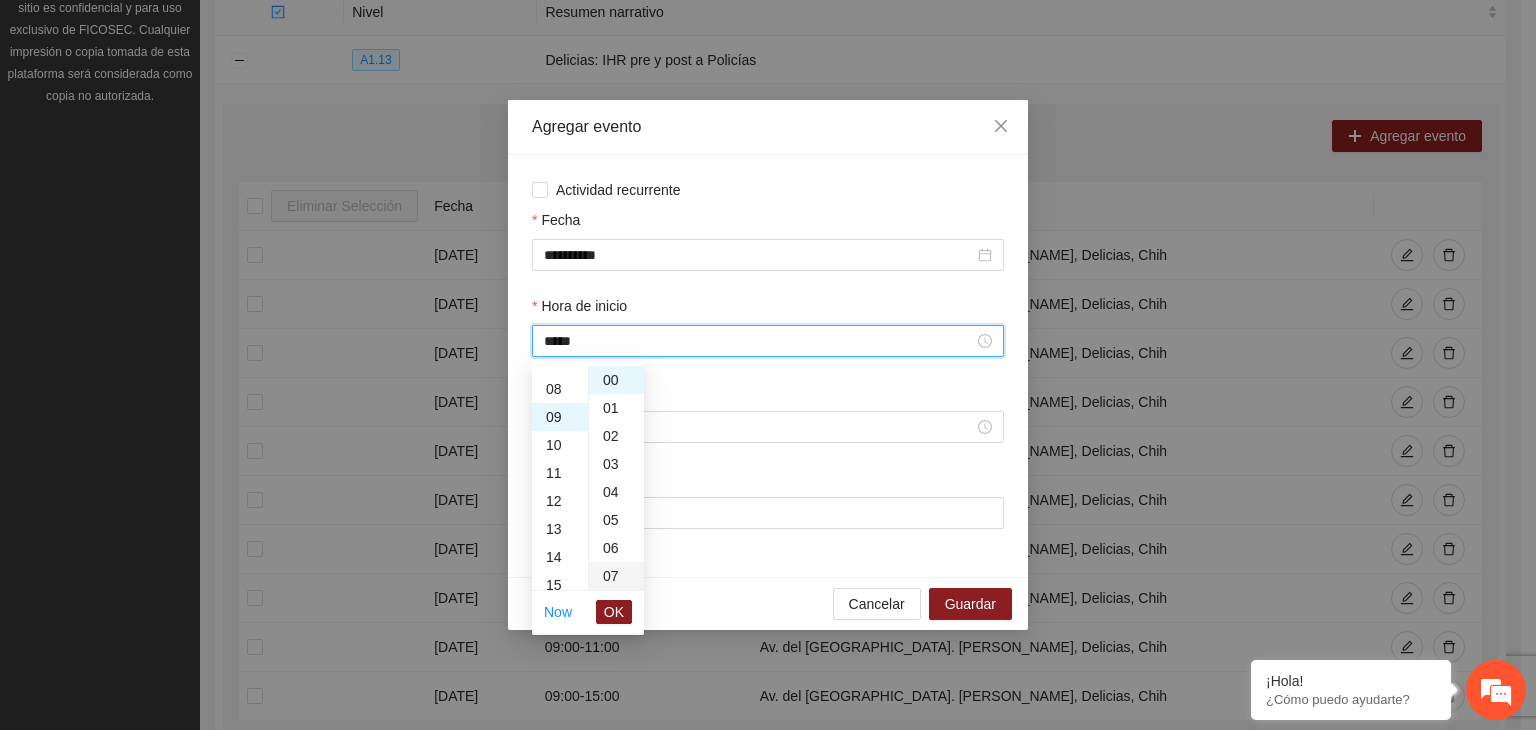 scroll, scrollTop: 252, scrollLeft: 0, axis: vertical 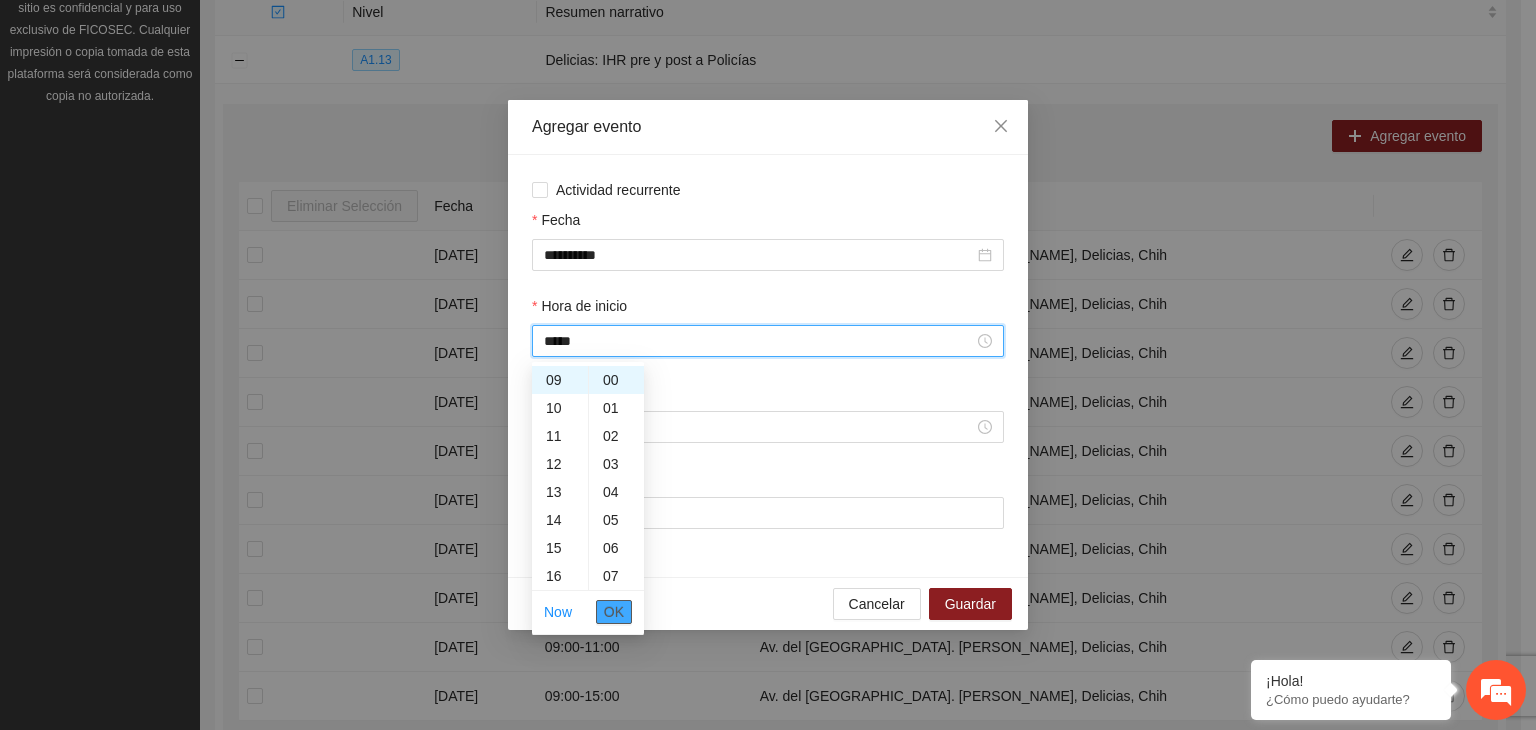 click on "OK" at bounding box center [614, 612] 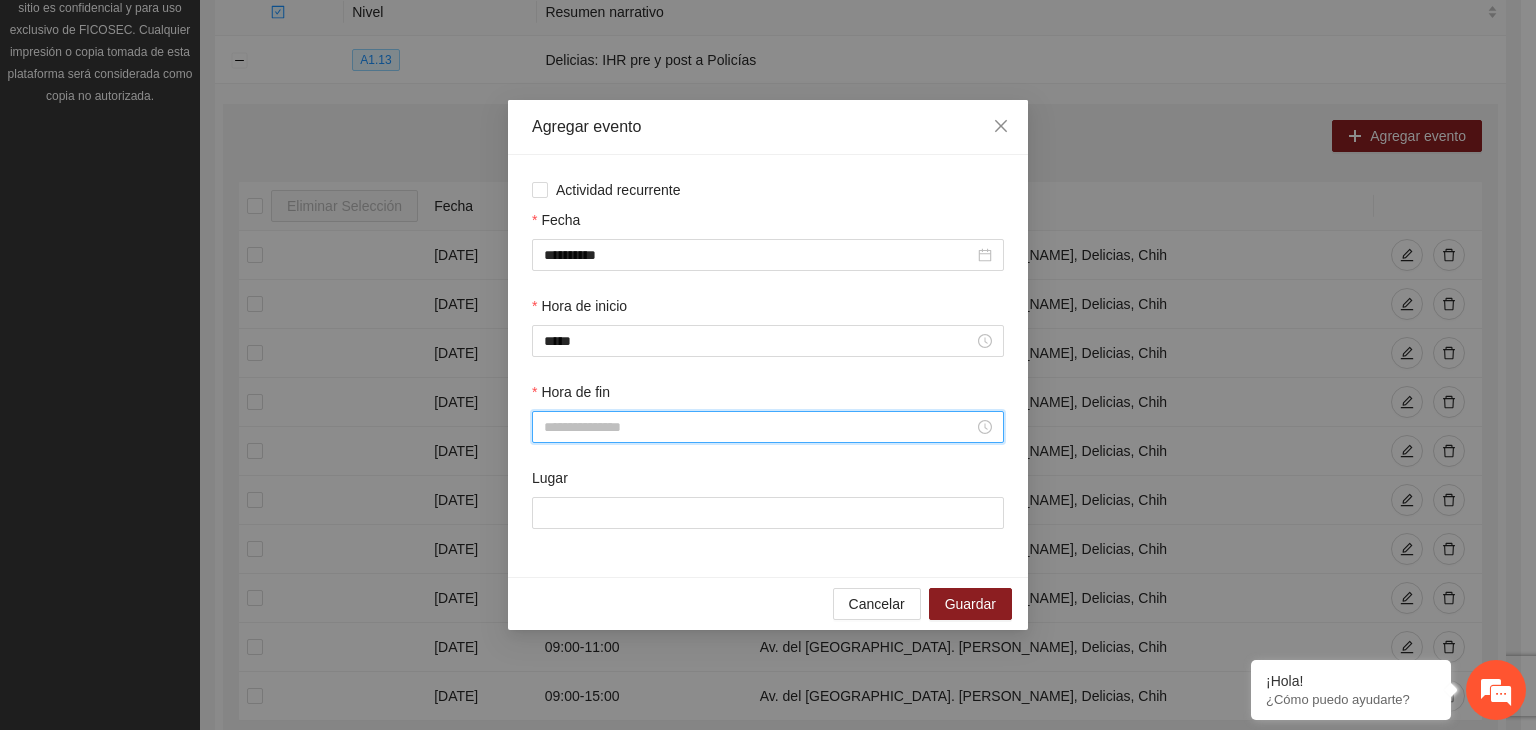 click on "Hora de fin" at bounding box center [759, 427] 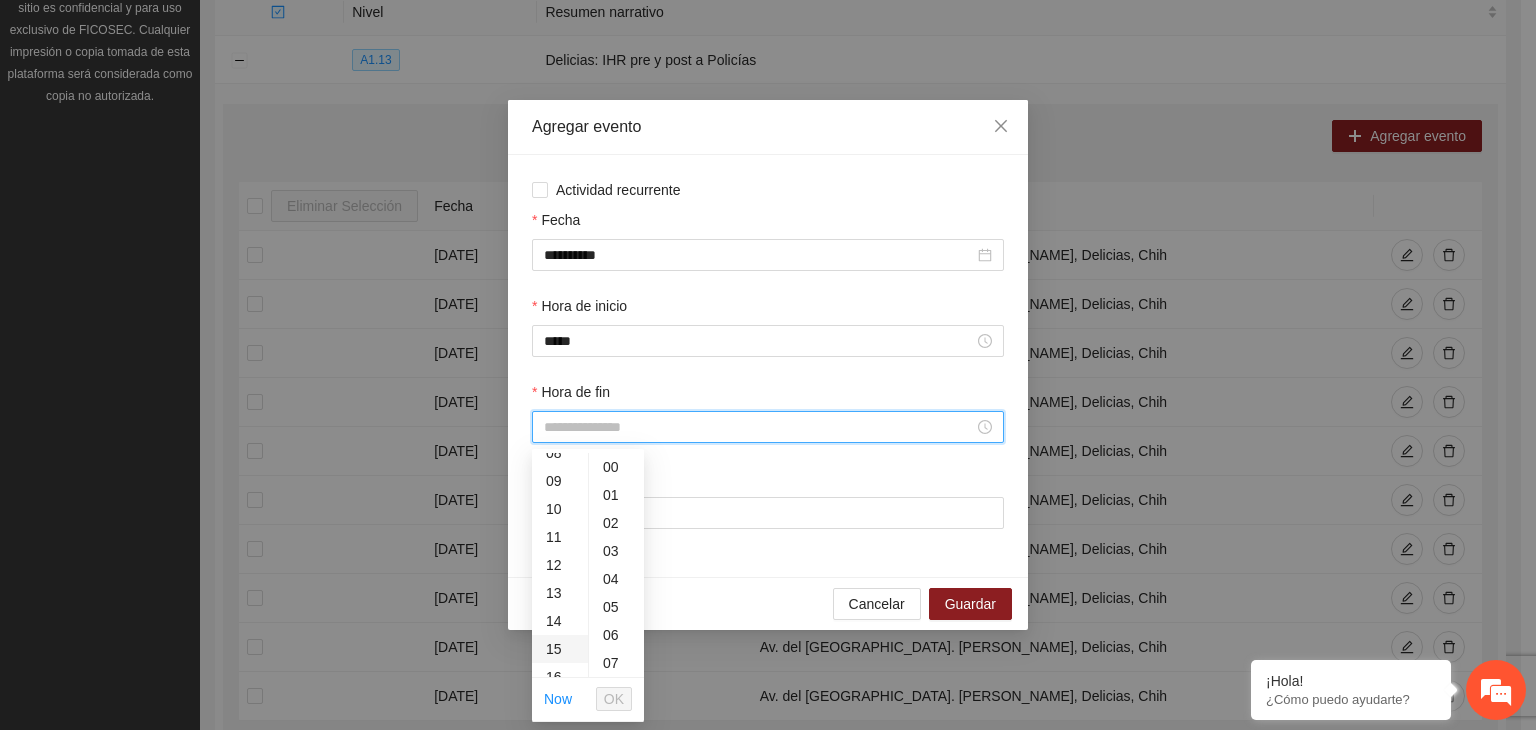 click on "15" at bounding box center (560, 649) 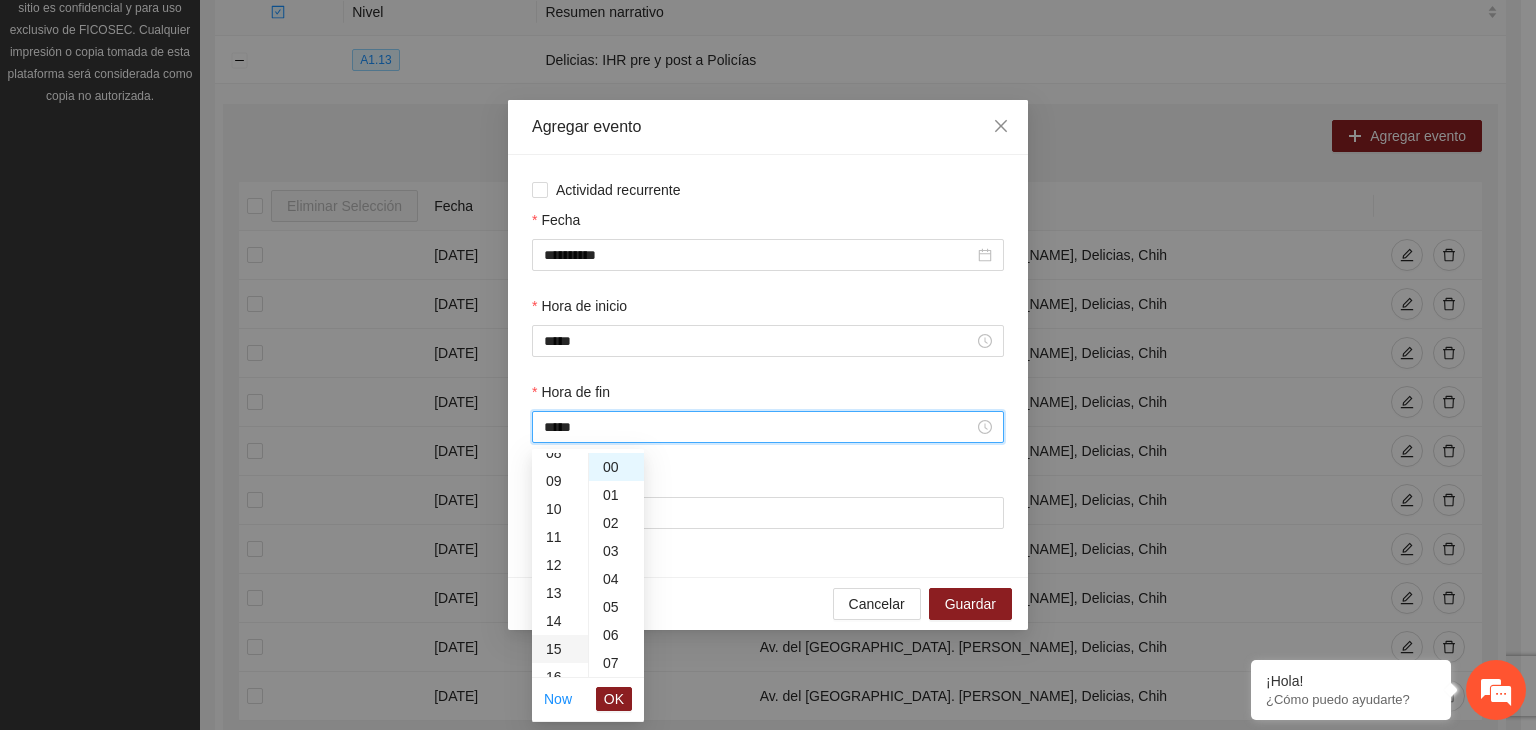 scroll, scrollTop: 420, scrollLeft: 0, axis: vertical 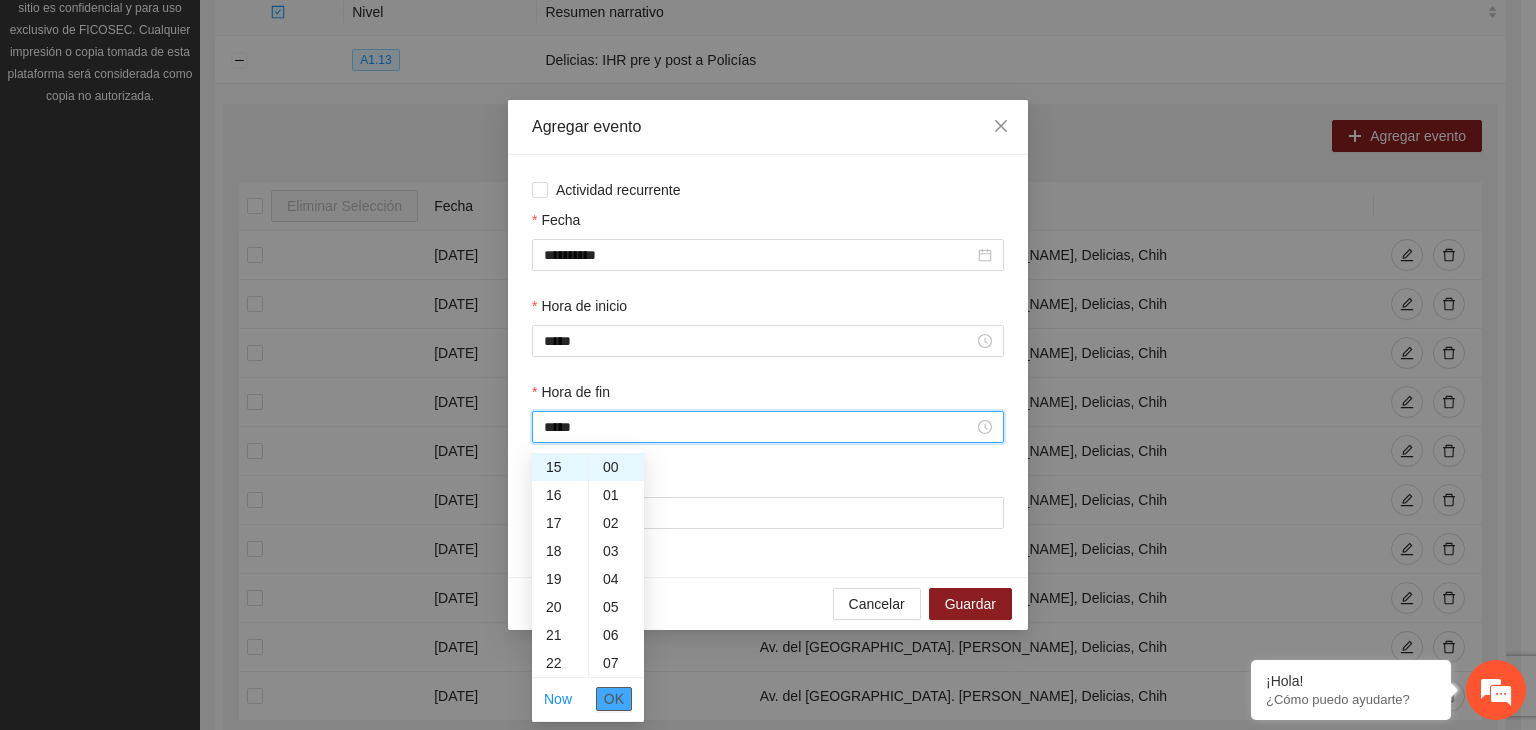 click on "OK" at bounding box center (614, 699) 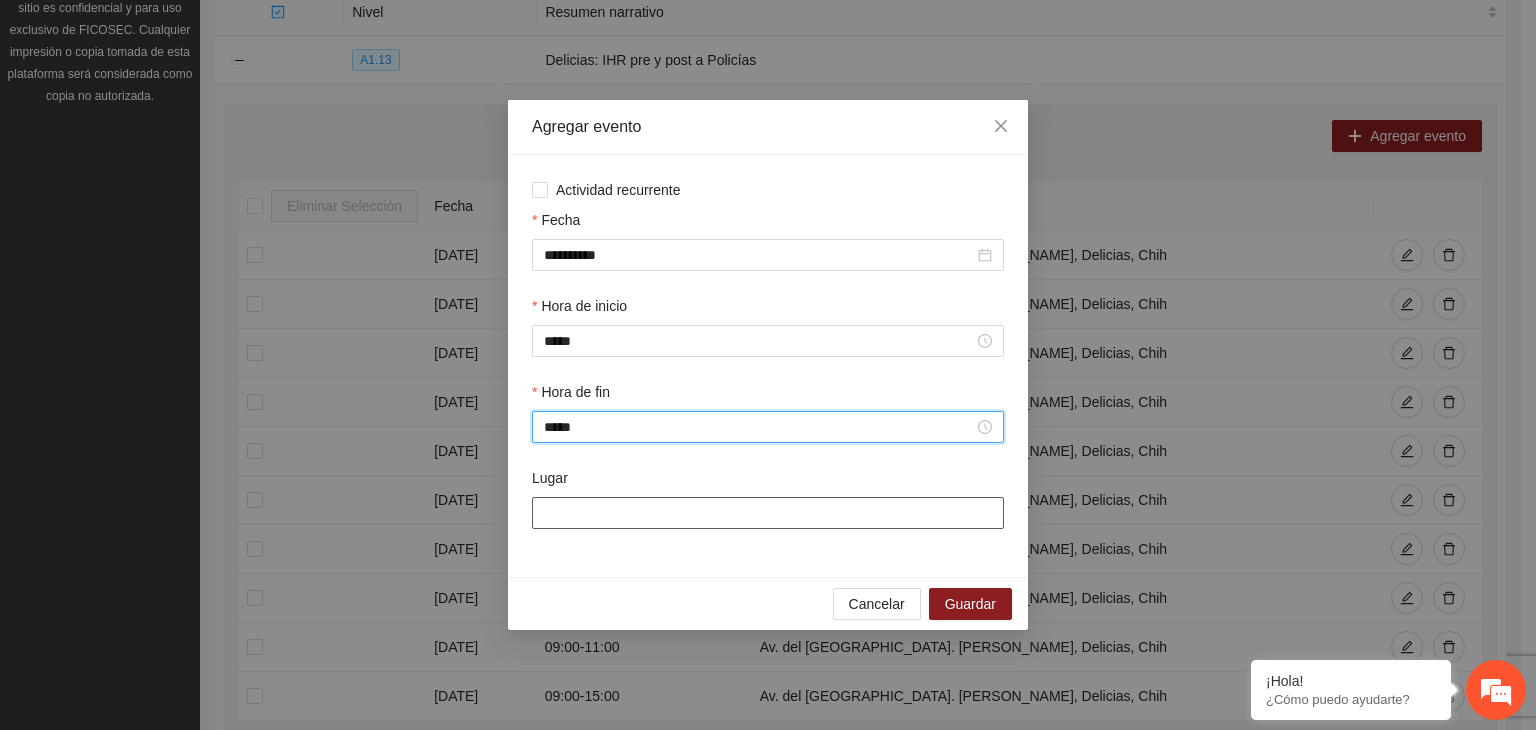 click on "Lugar" at bounding box center (768, 513) 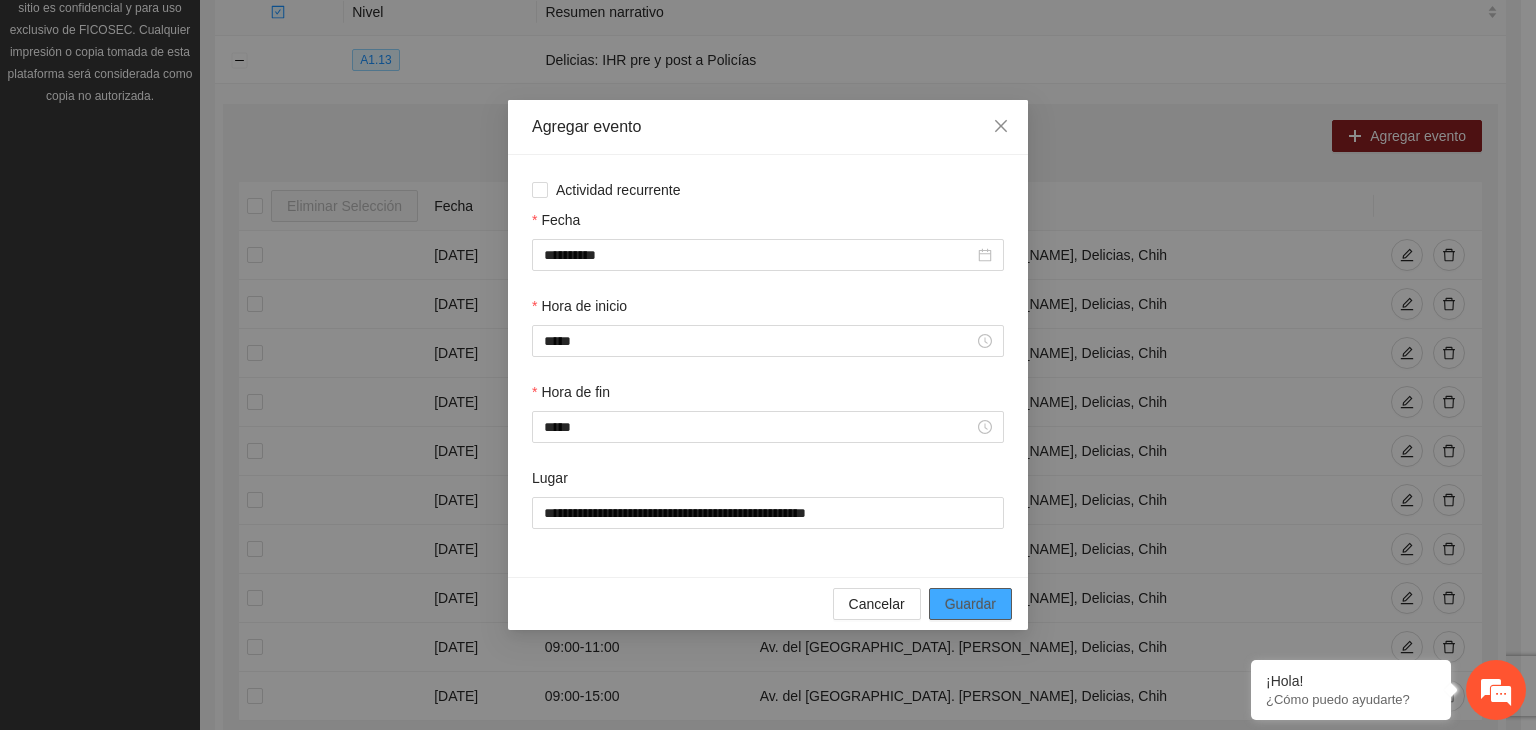 click on "Guardar" at bounding box center (970, 604) 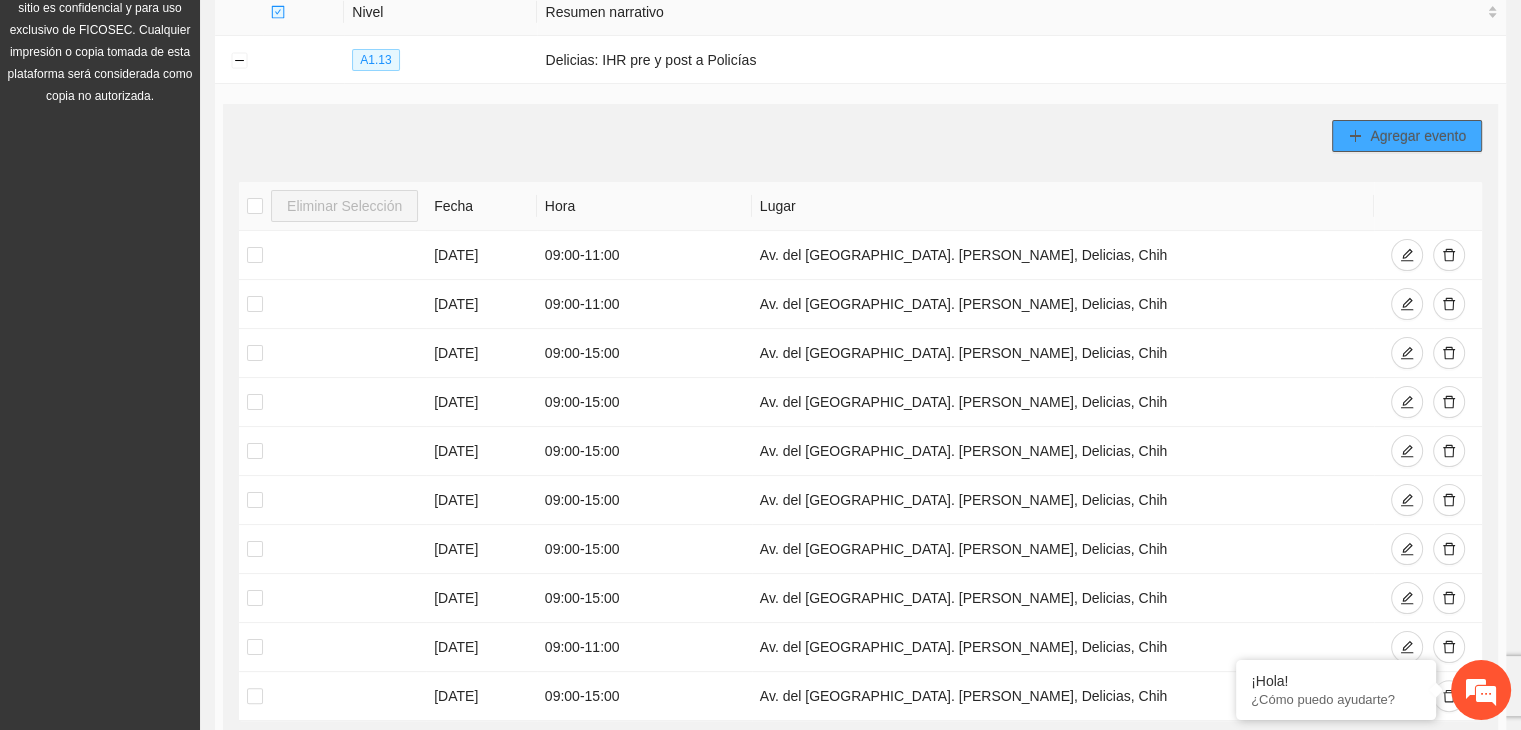 click on "Agregar evento" at bounding box center [1418, 136] 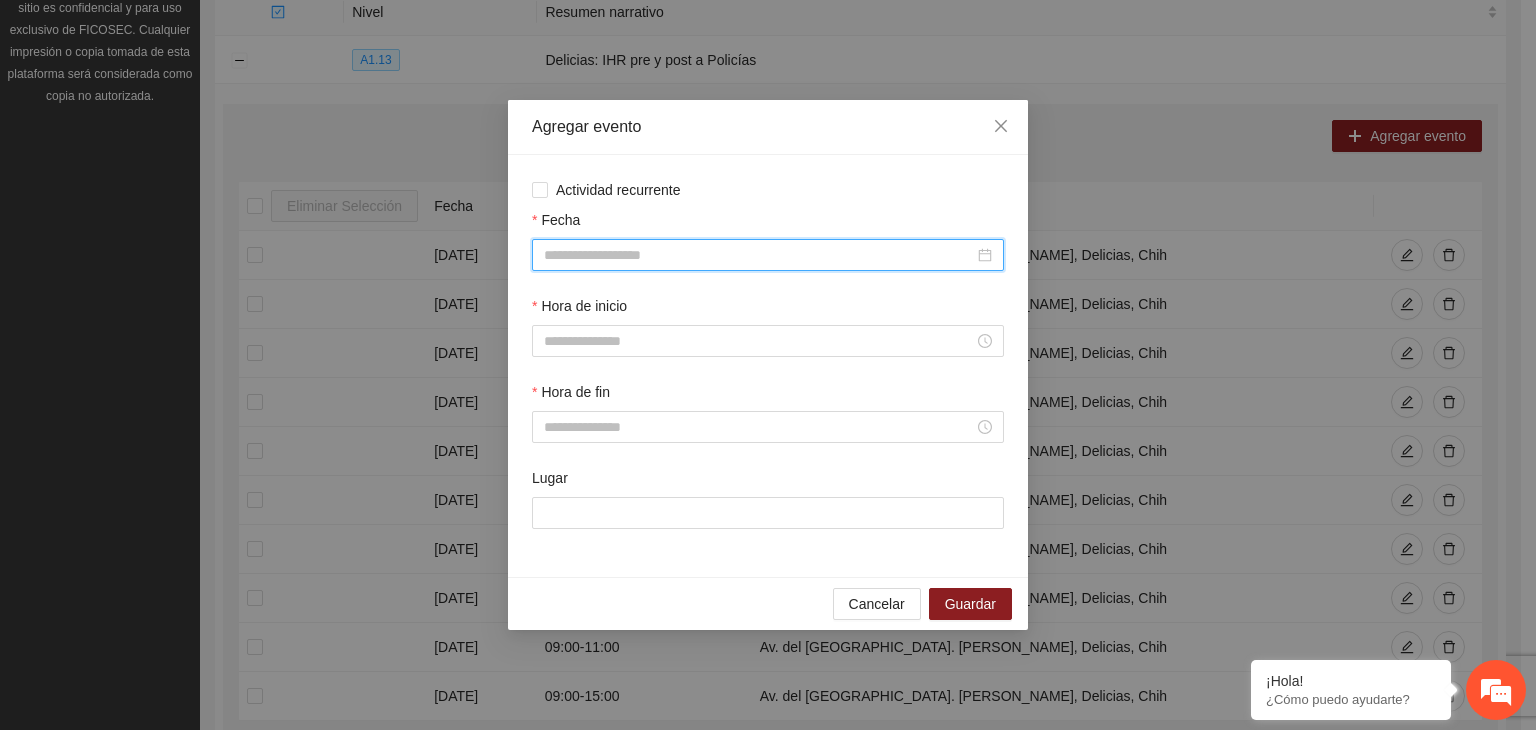 click on "Fecha" at bounding box center [759, 255] 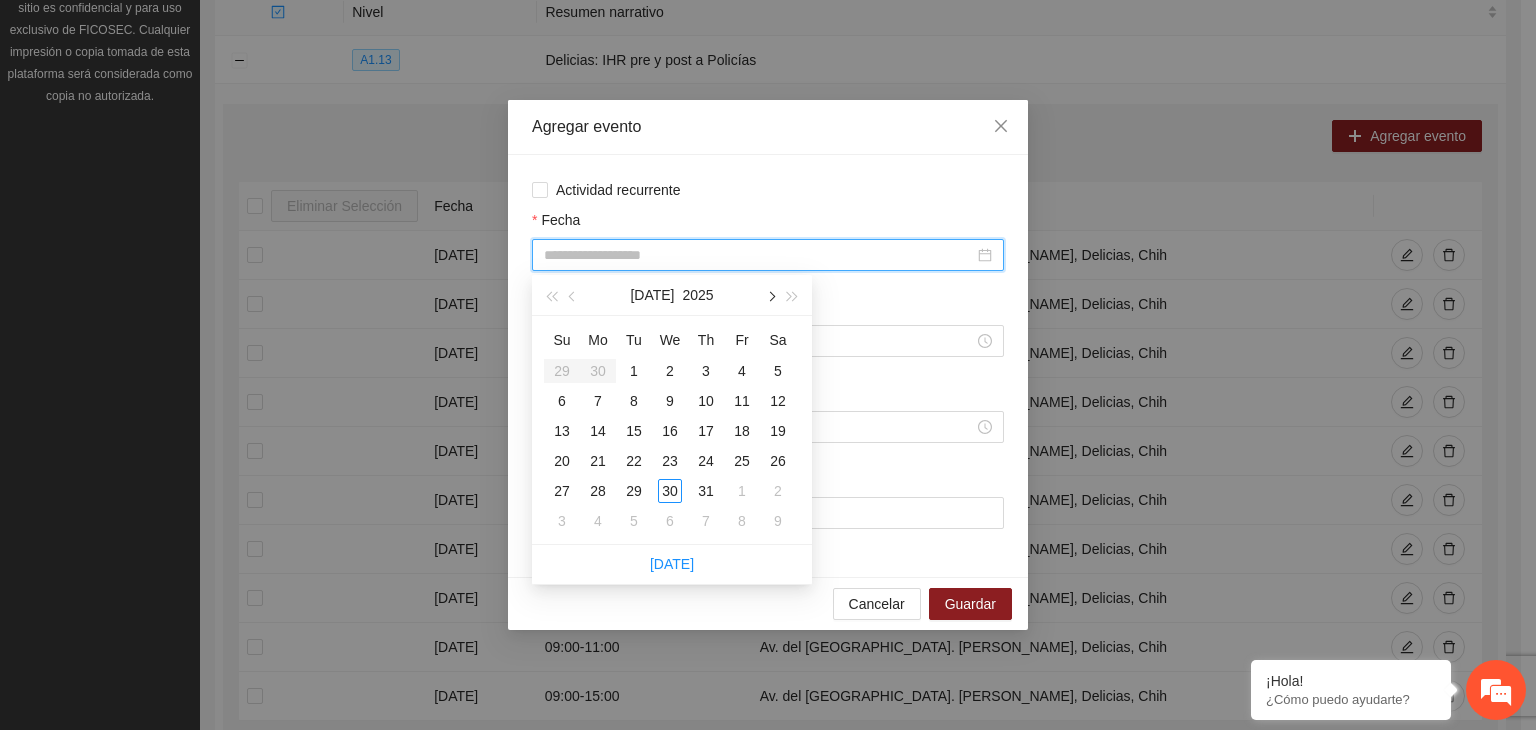 click at bounding box center (770, 295) 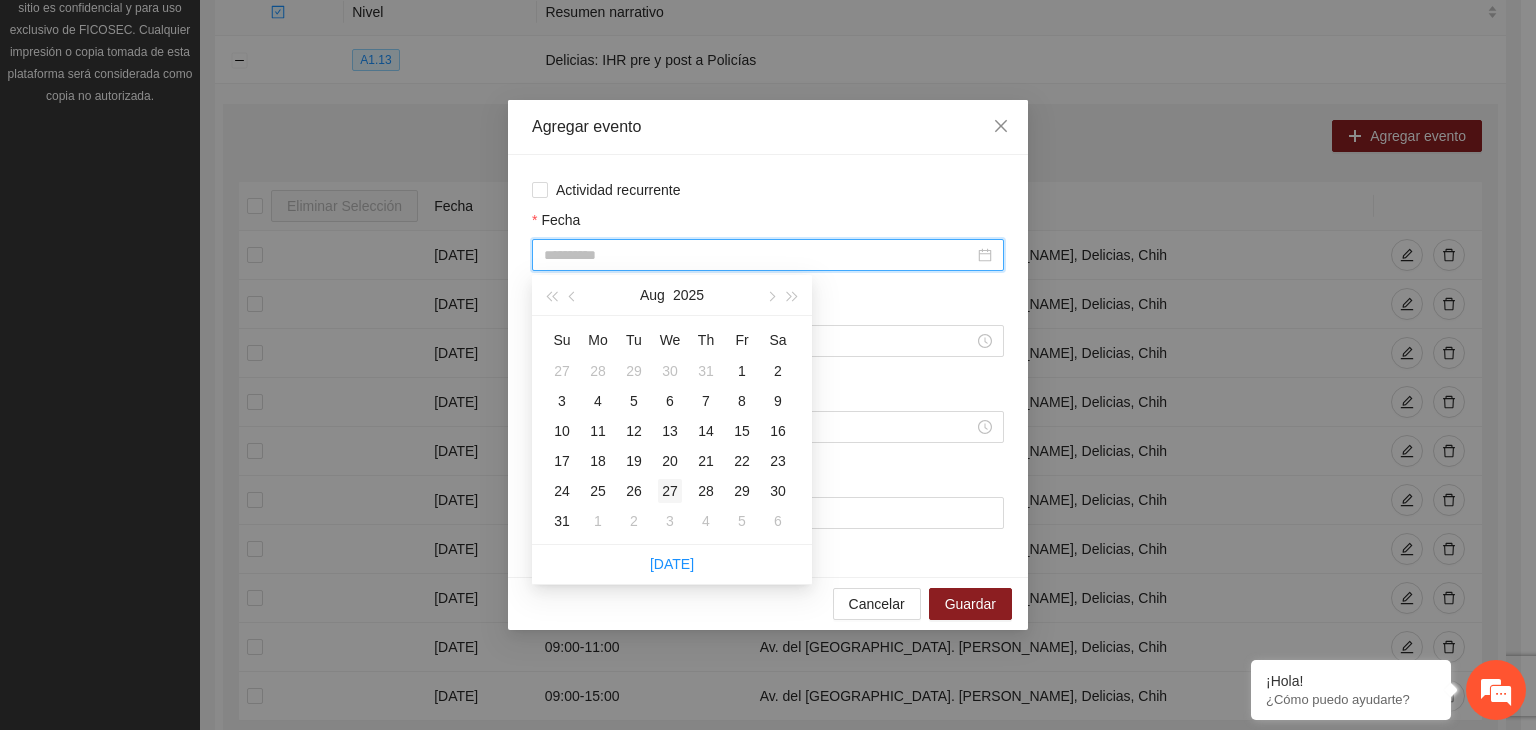 click on "27" at bounding box center [670, 491] 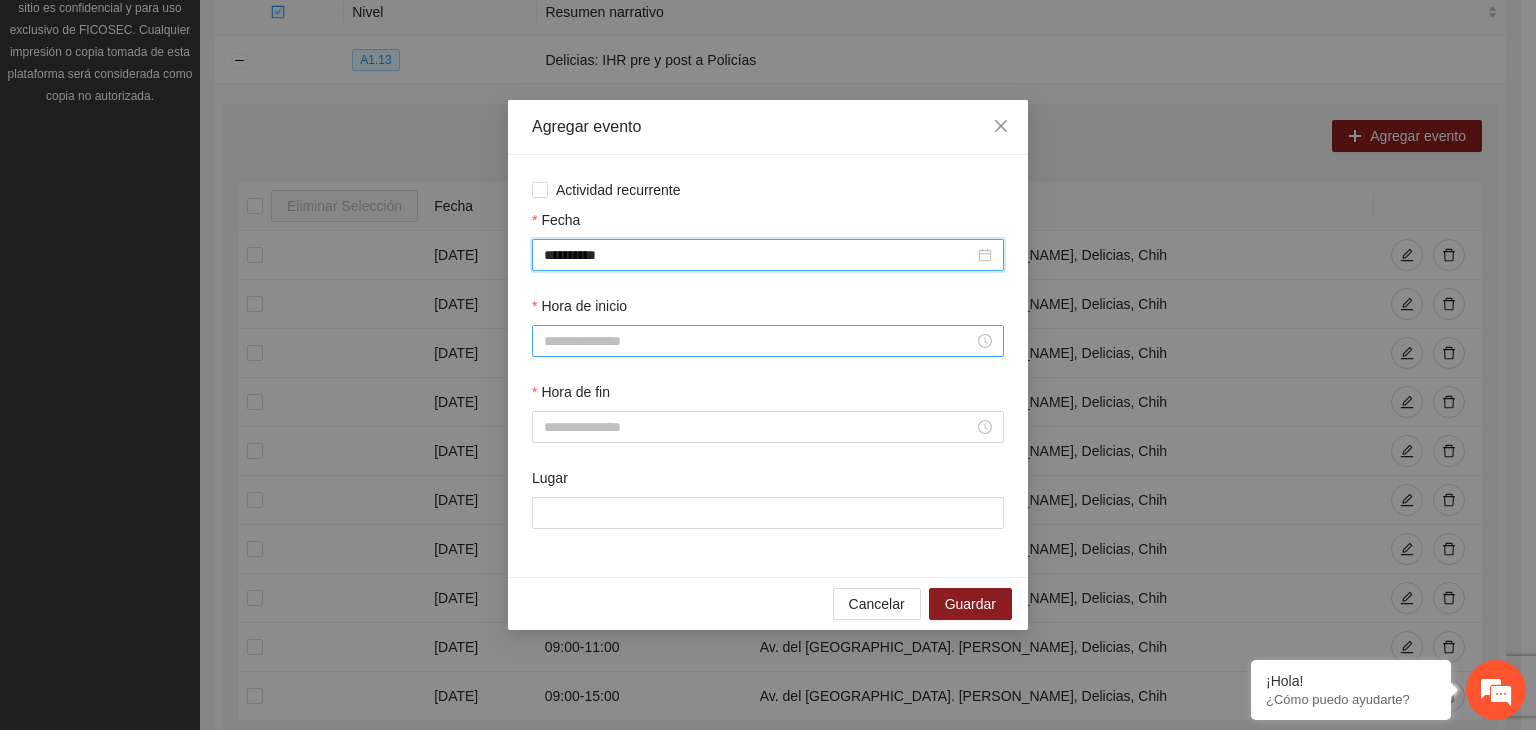 click at bounding box center (768, 341) 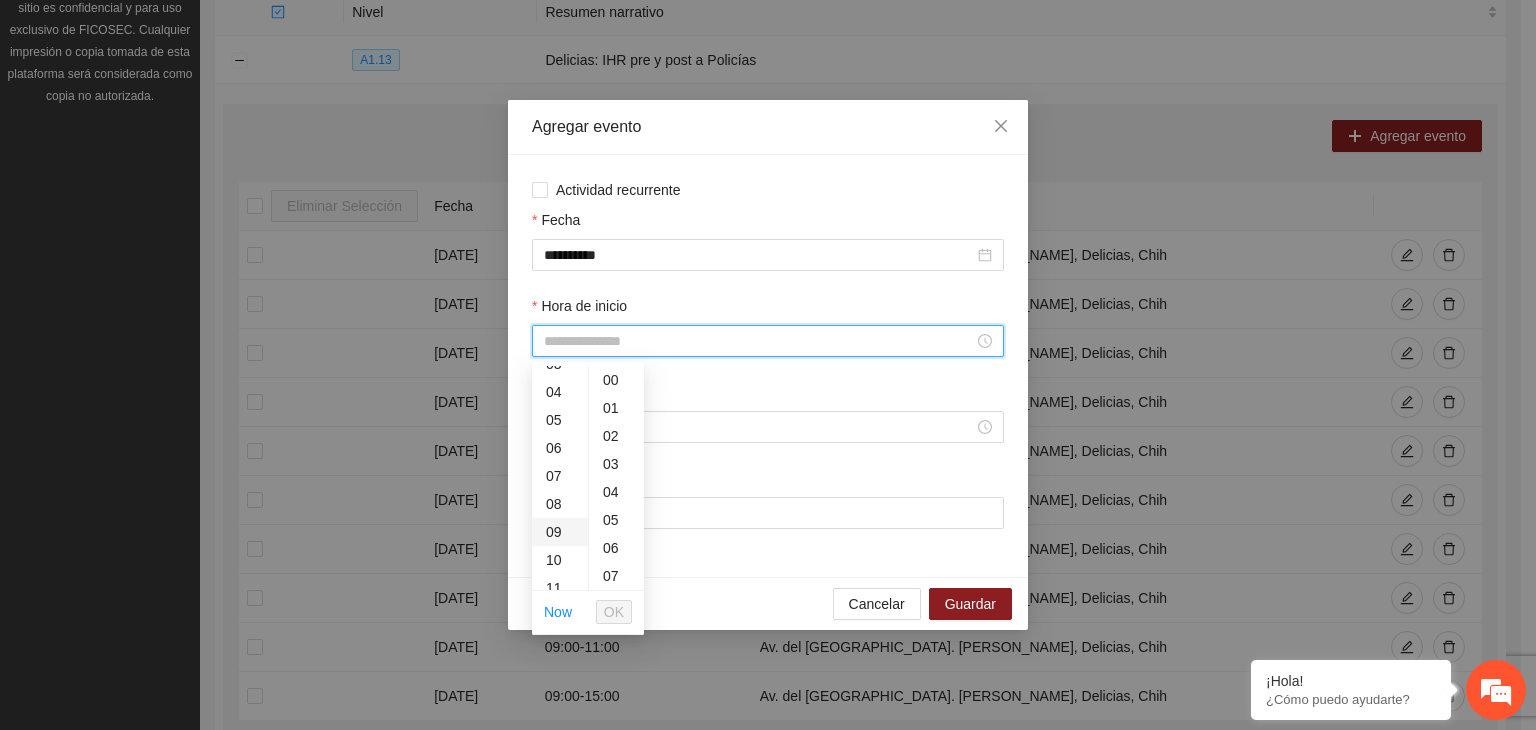 click on "09" at bounding box center [560, 532] 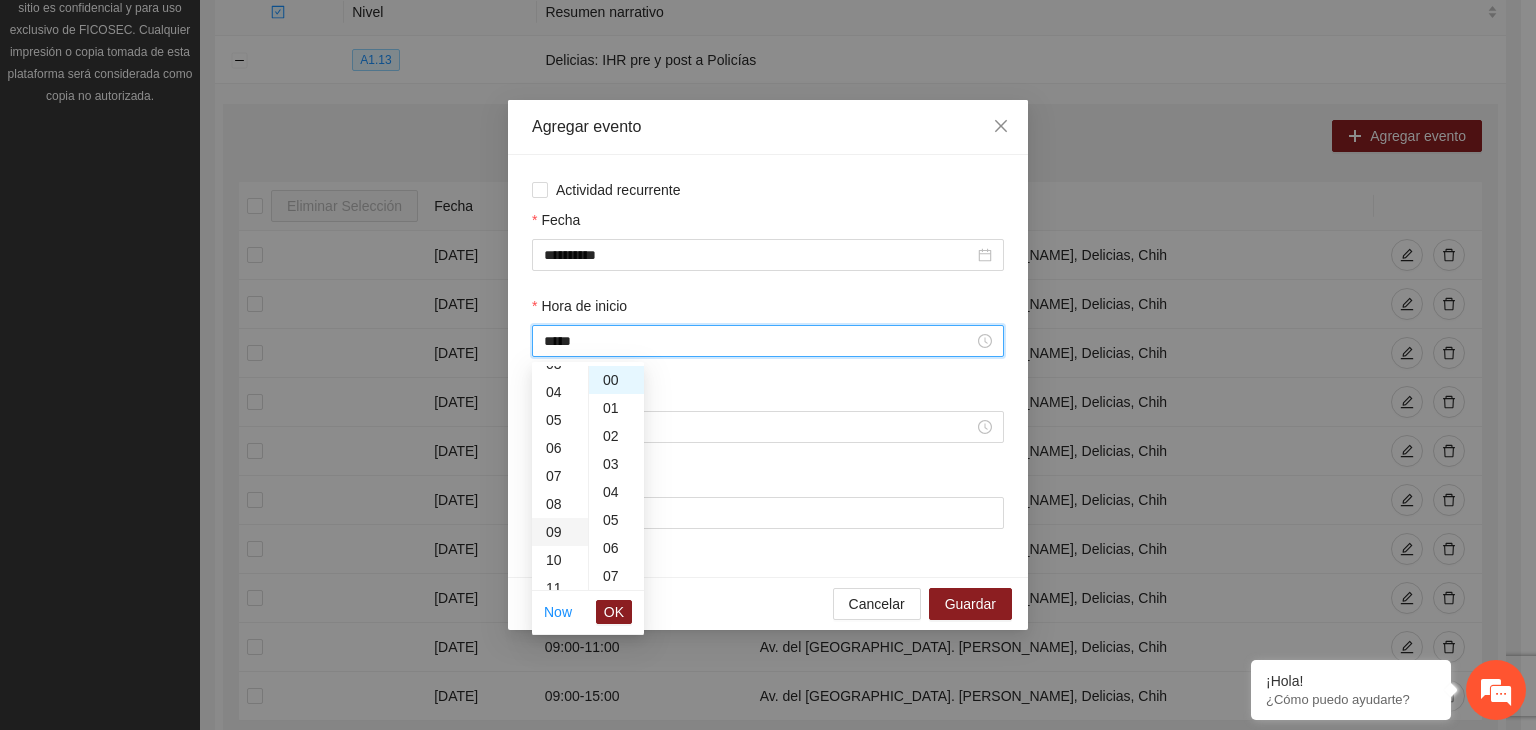 scroll, scrollTop: 252, scrollLeft: 0, axis: vertical 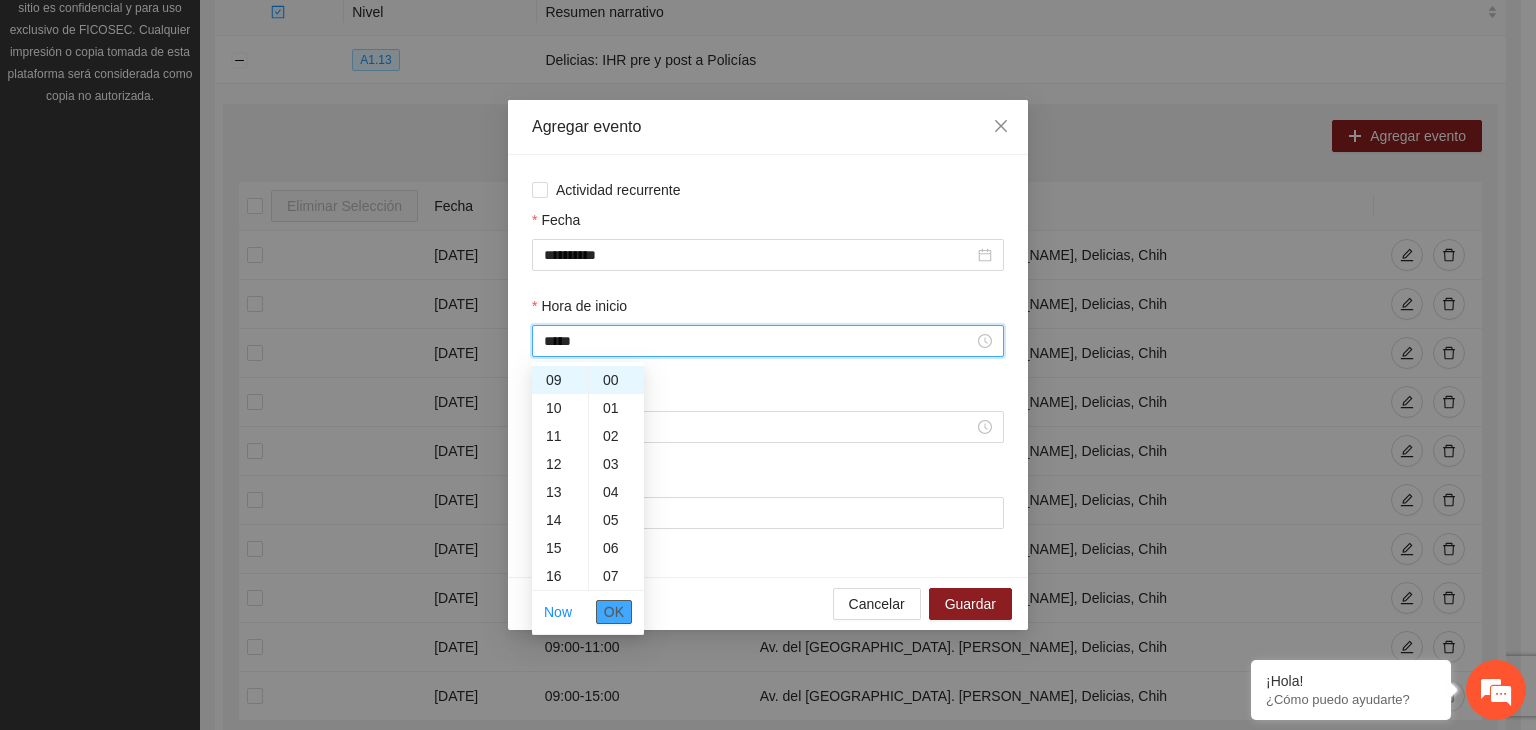 click on "OK" at bounding box center (614, 612) 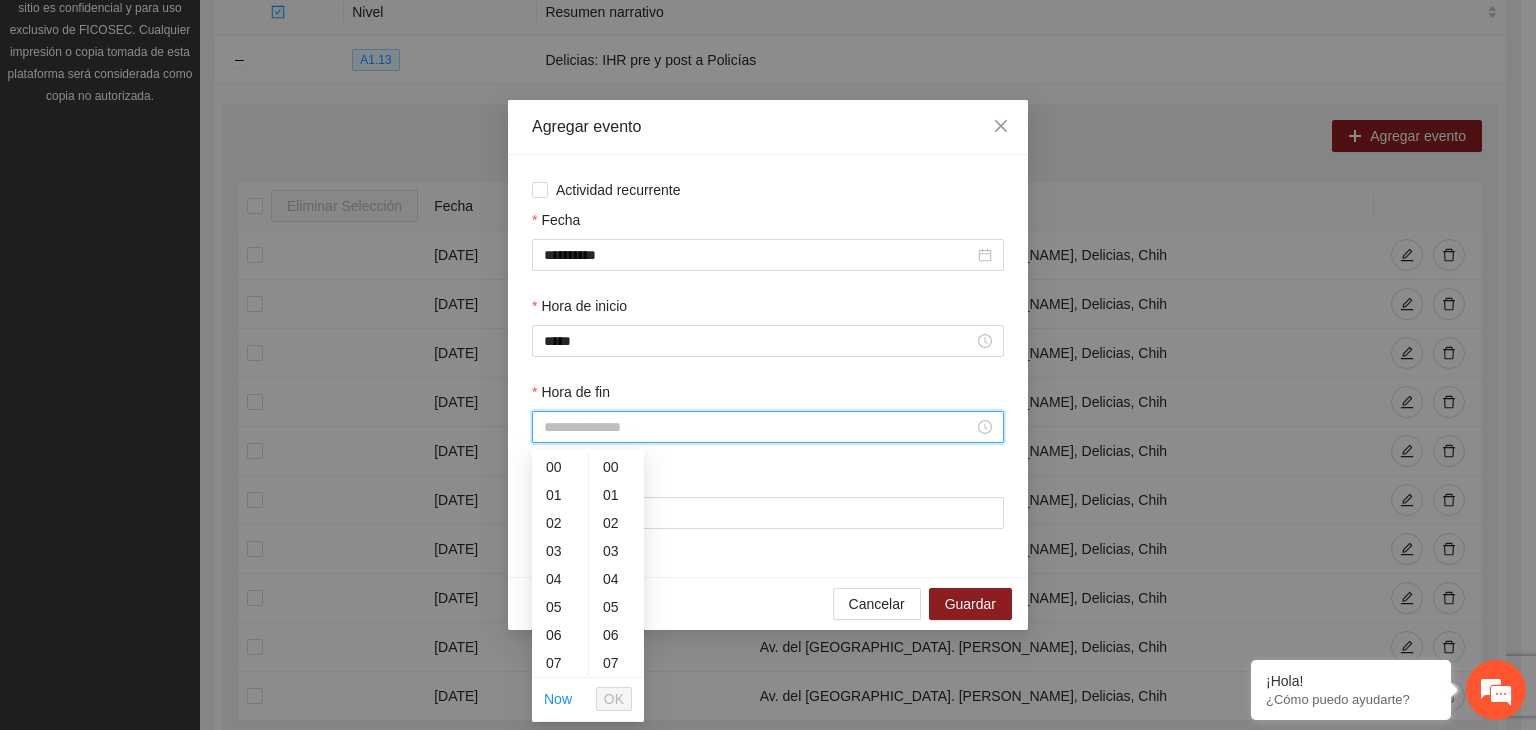 click on "Hora de fin" at bounding box center (759, 427) 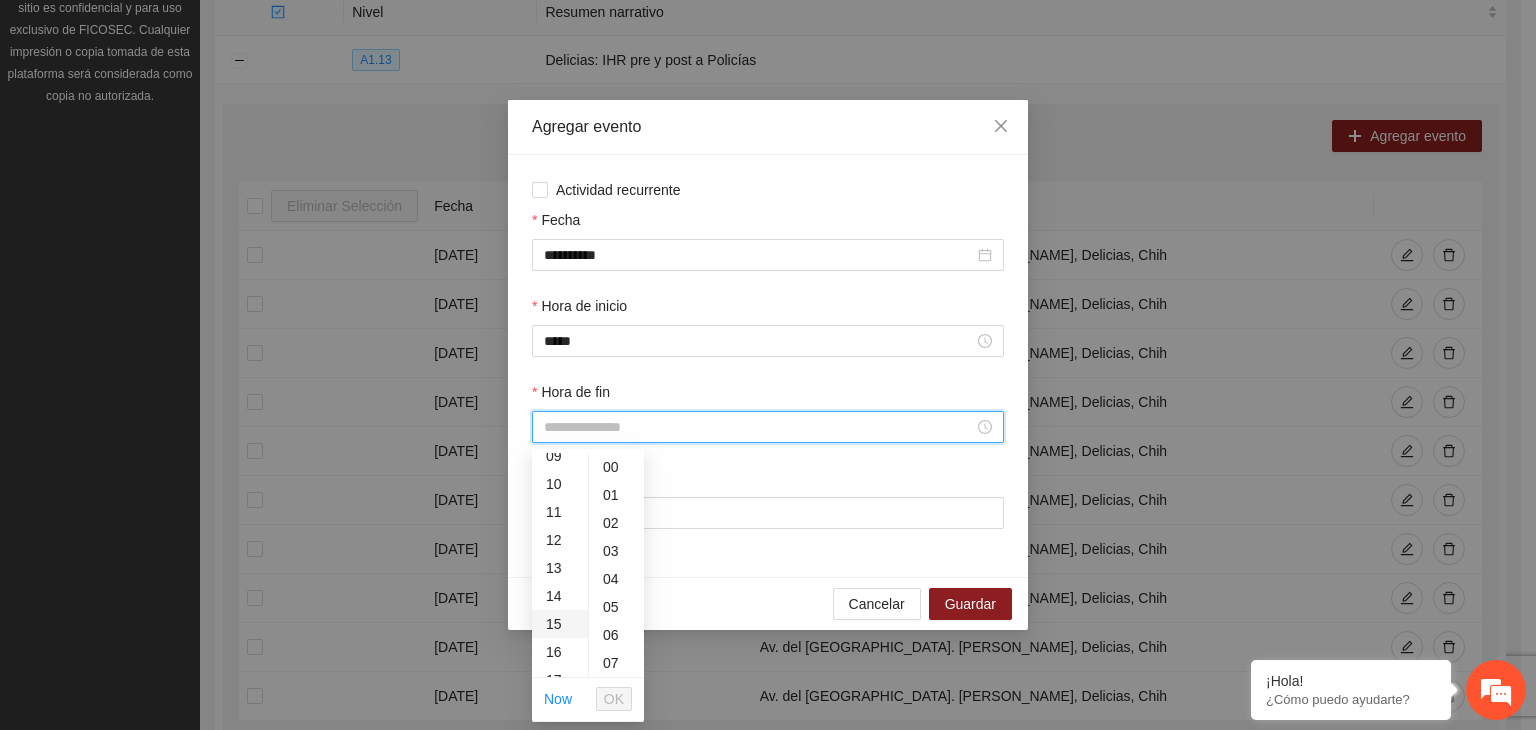 click on "15" at bounding box center (560, 624) 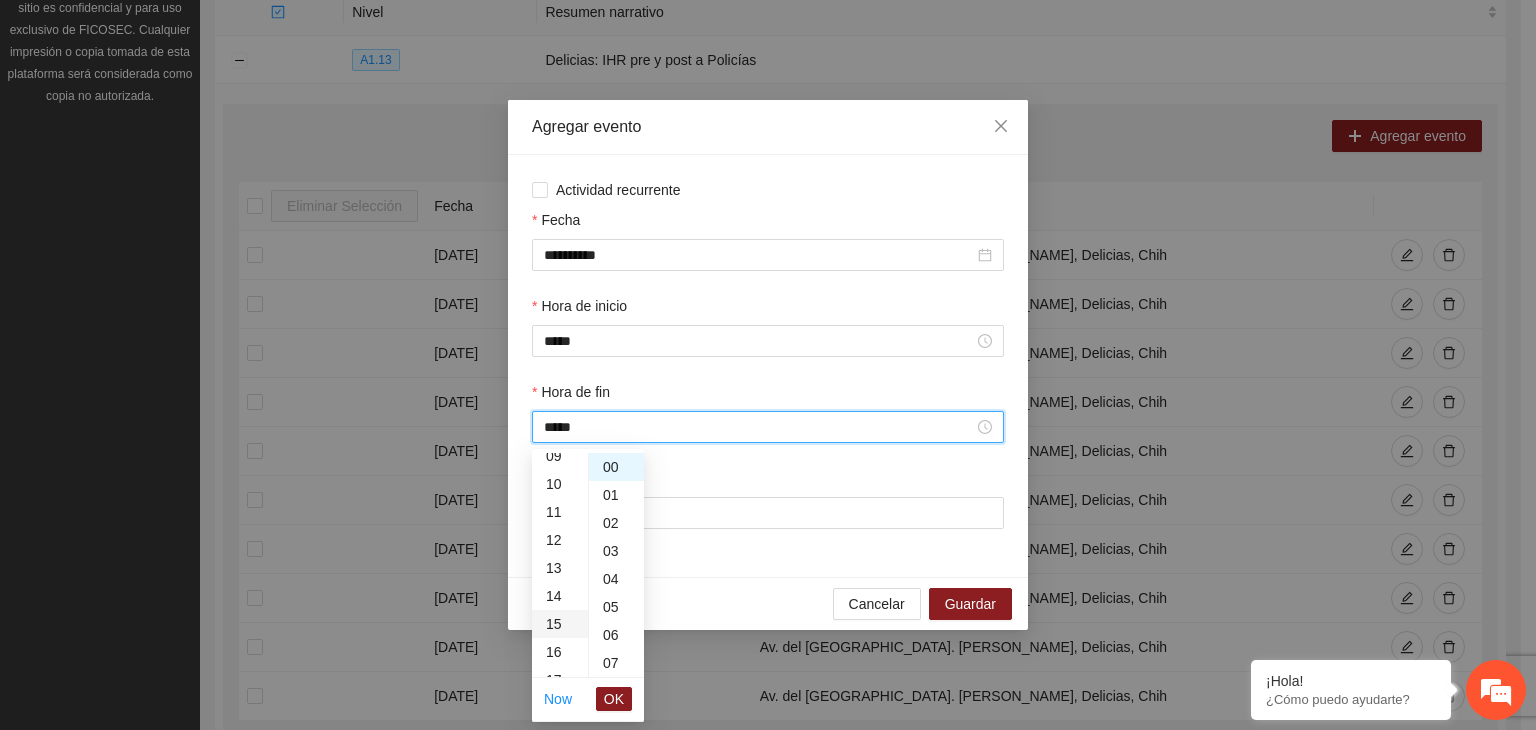 scroll, scrollTop: 420, scrollLeft: 0, axis: vertical 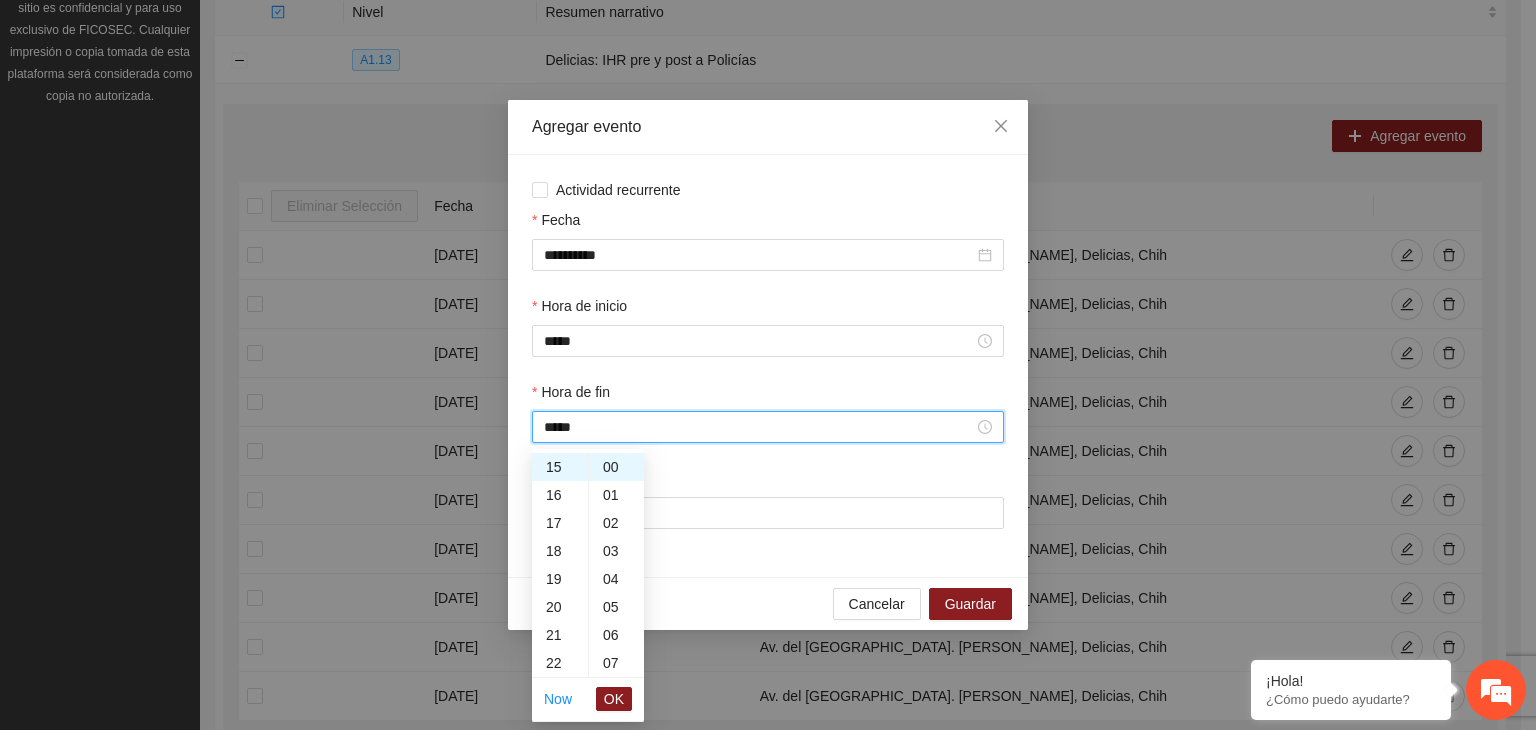 click on "Now OK" at bounding box center [588, 699] 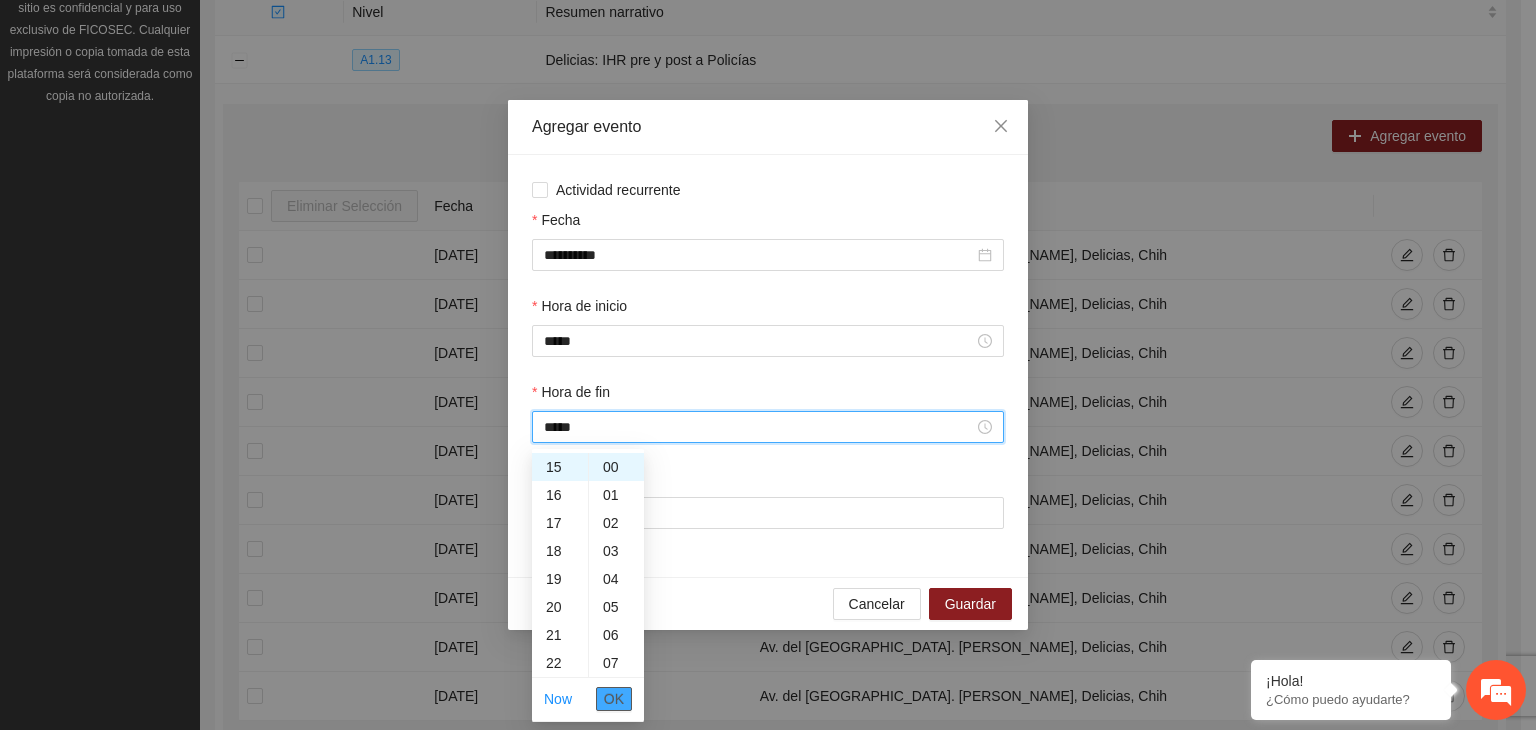 click on "OK" at bounding box center (614, 699) 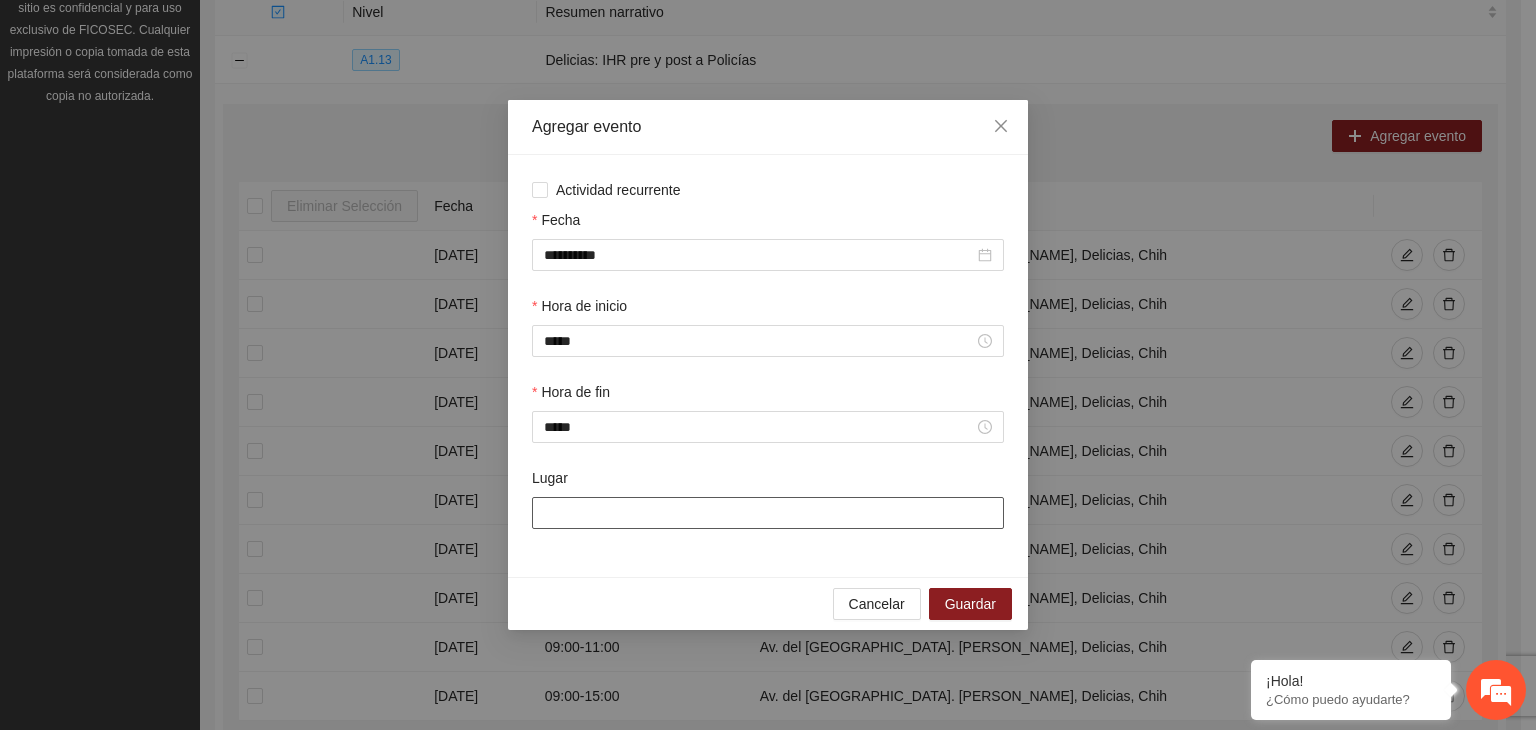 click on "Lugar" at bounding box center (768, 513) 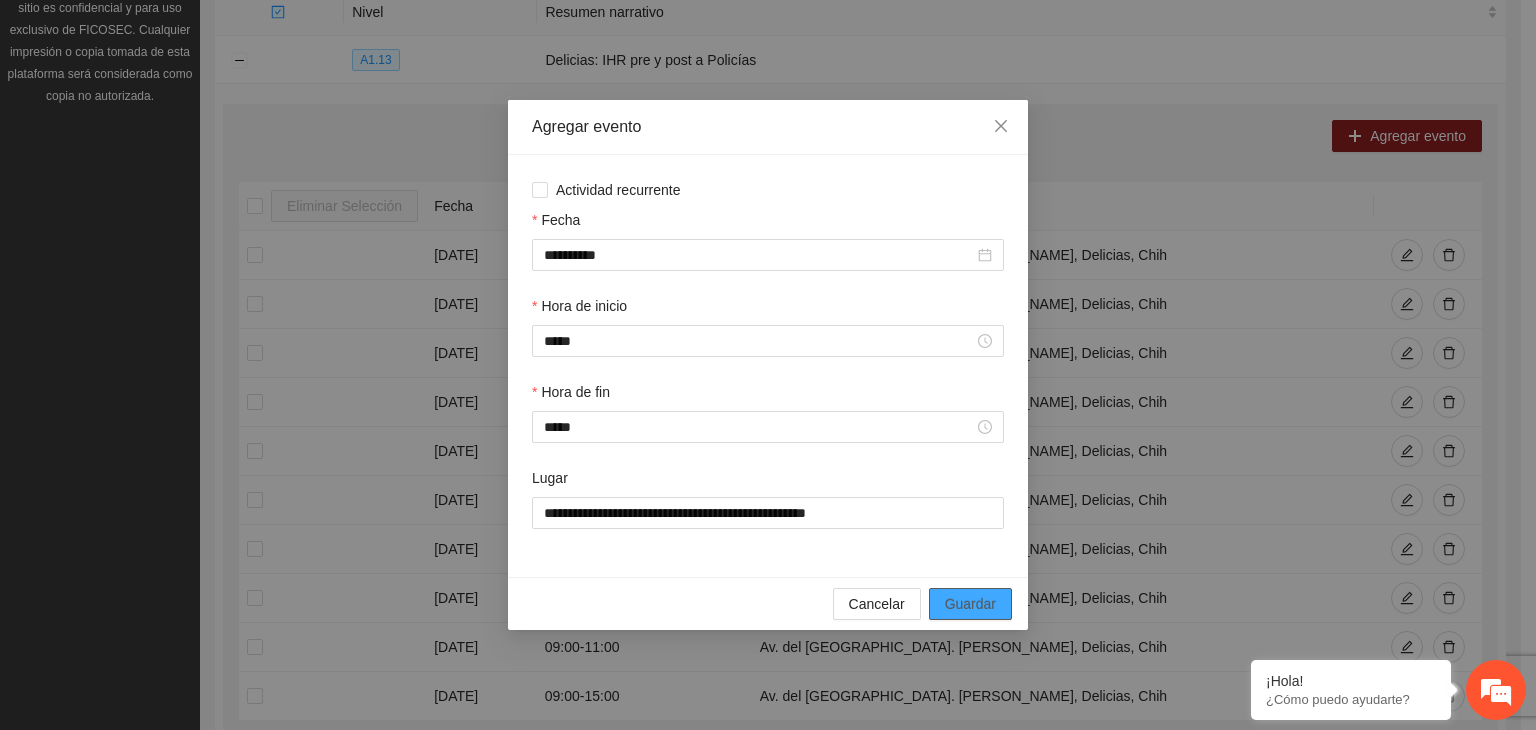 click on "Guardar" at bounding box center [970, 604] 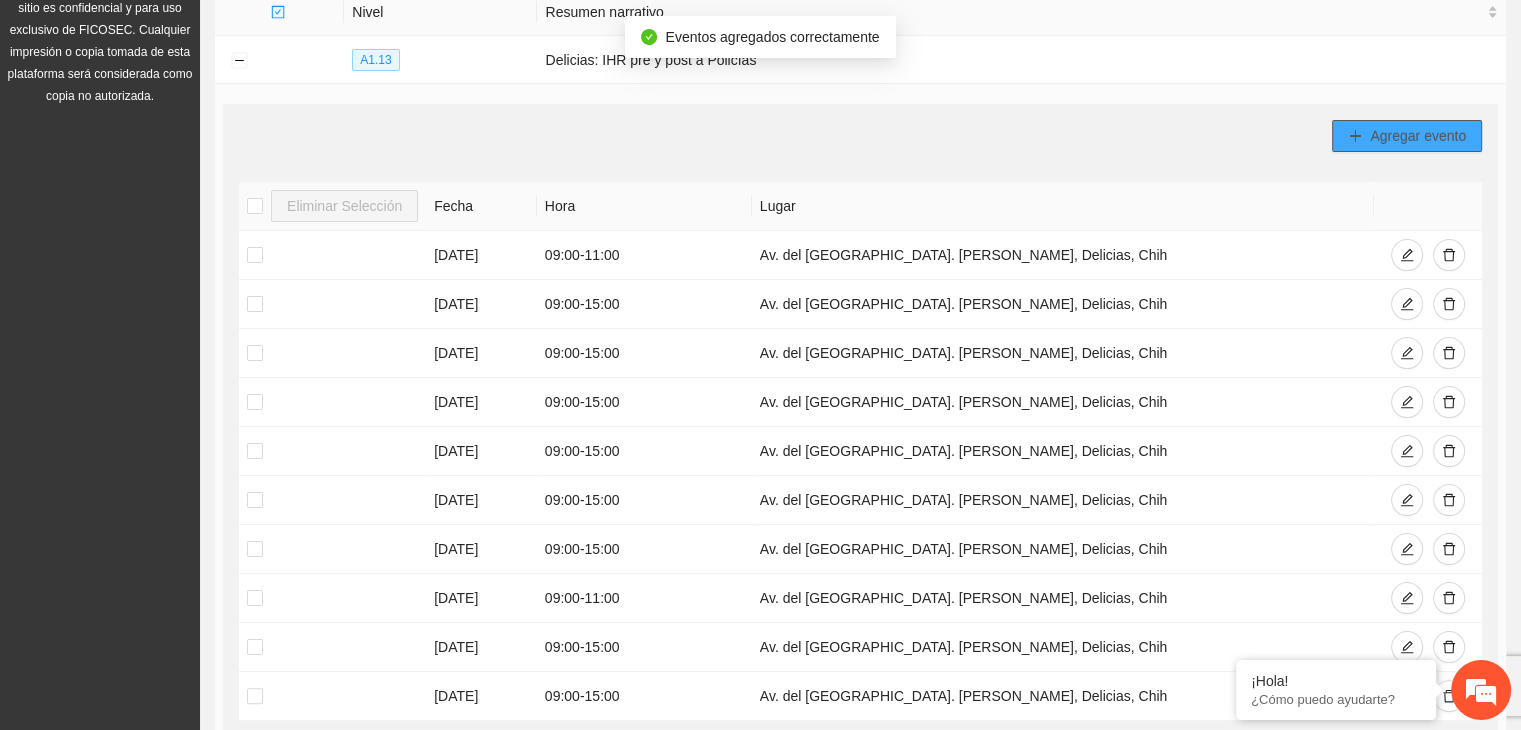 click on "Agregar evento" at bounding box center [1418, 136] 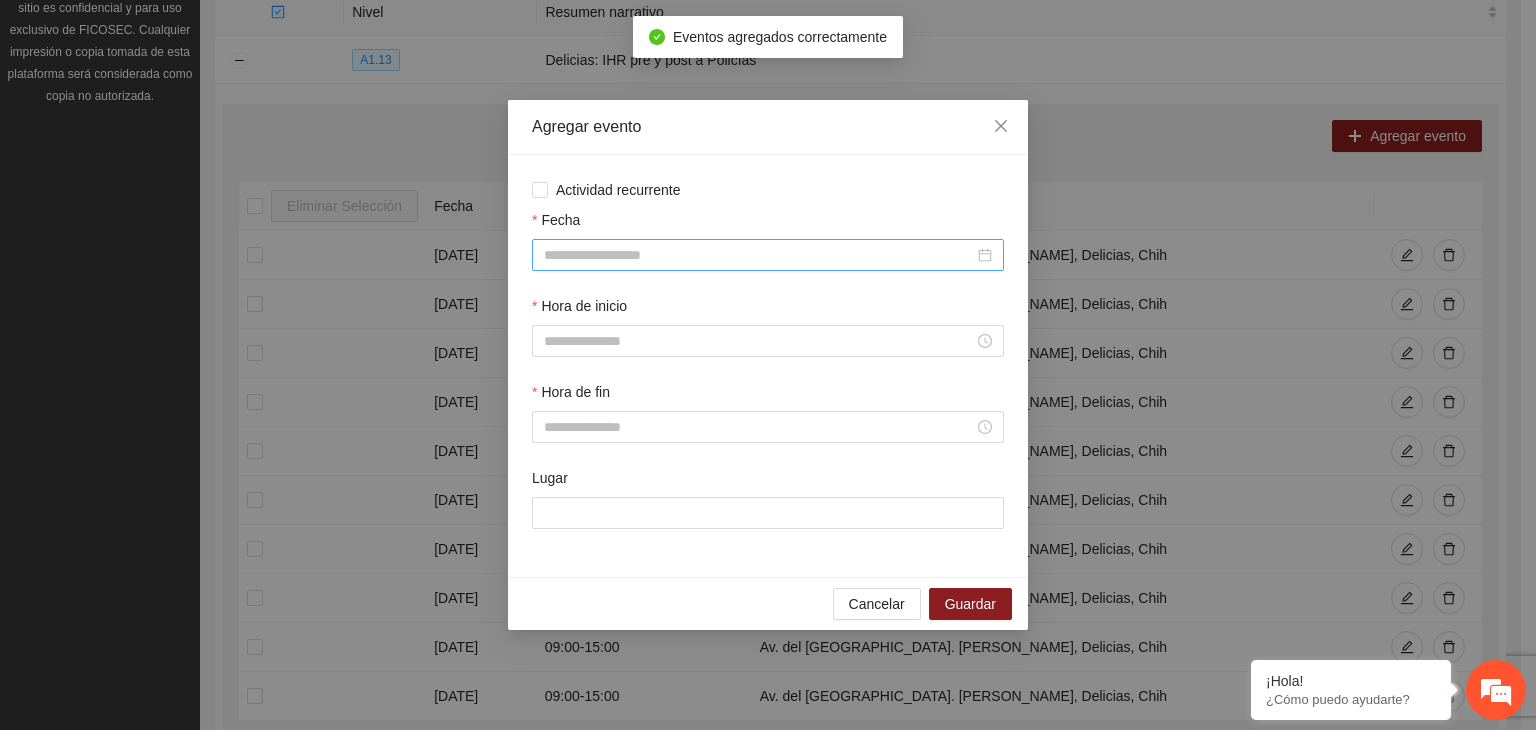 click at bounding box center (768, 255) 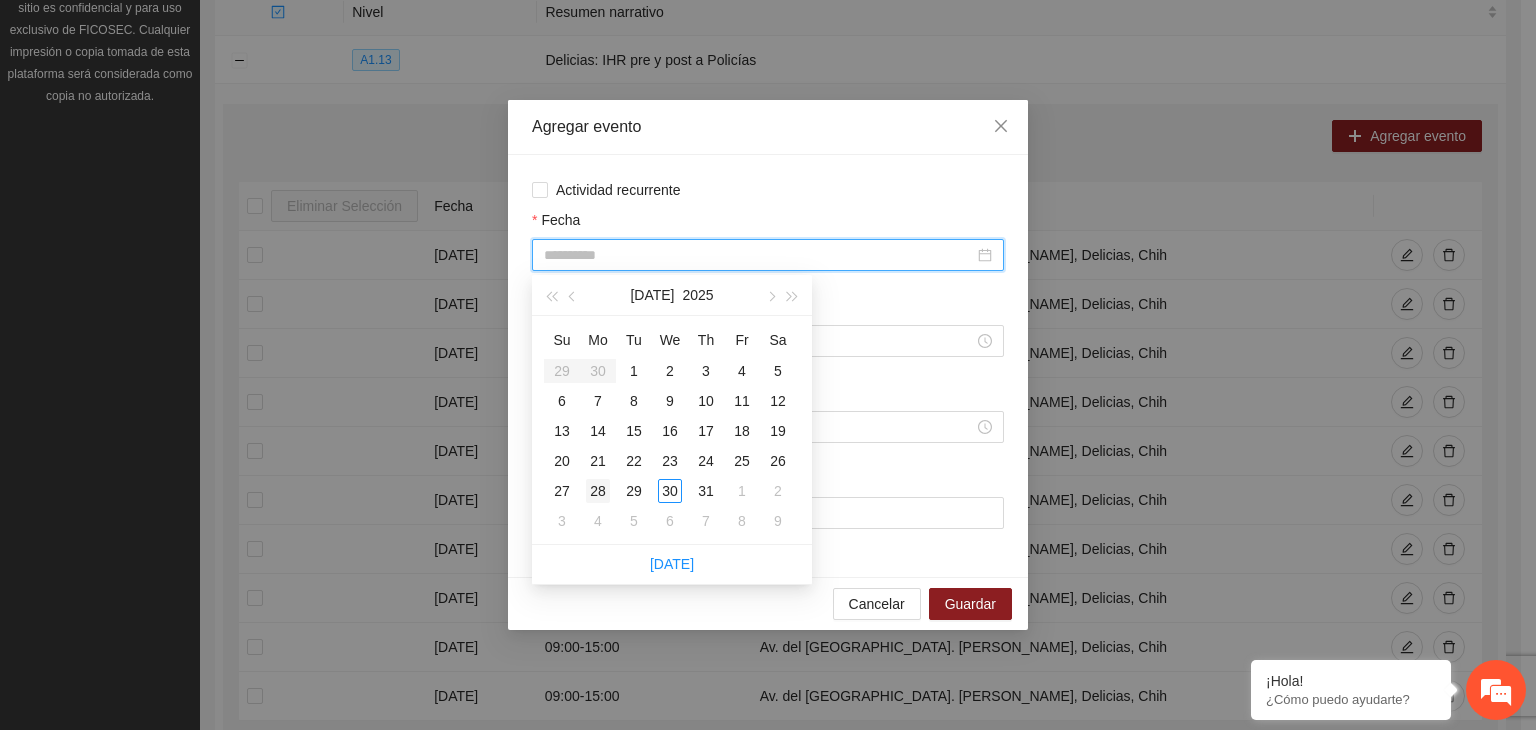 click on "28" at bounding box center (598, 491) 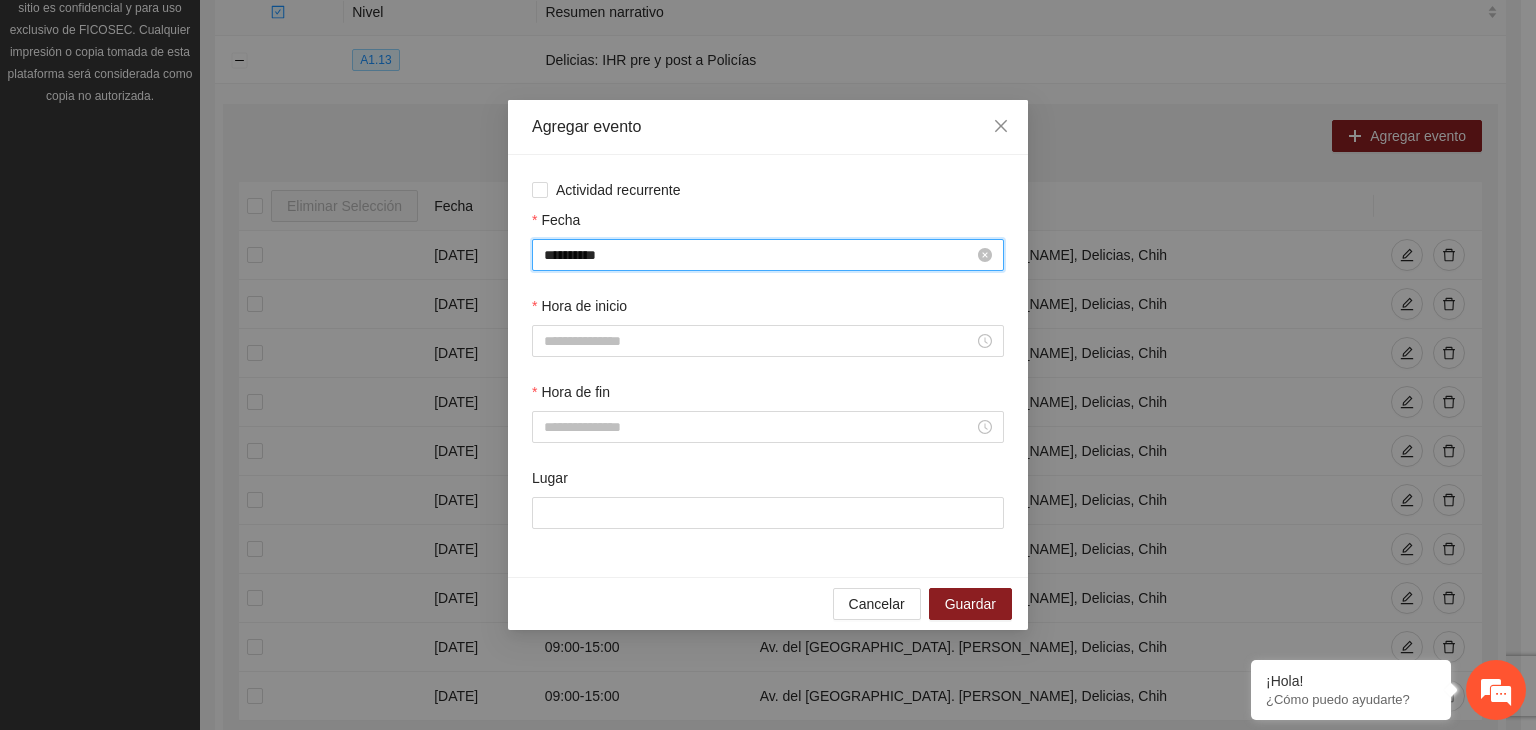 click on "**********" at bounding box center (759, 255) 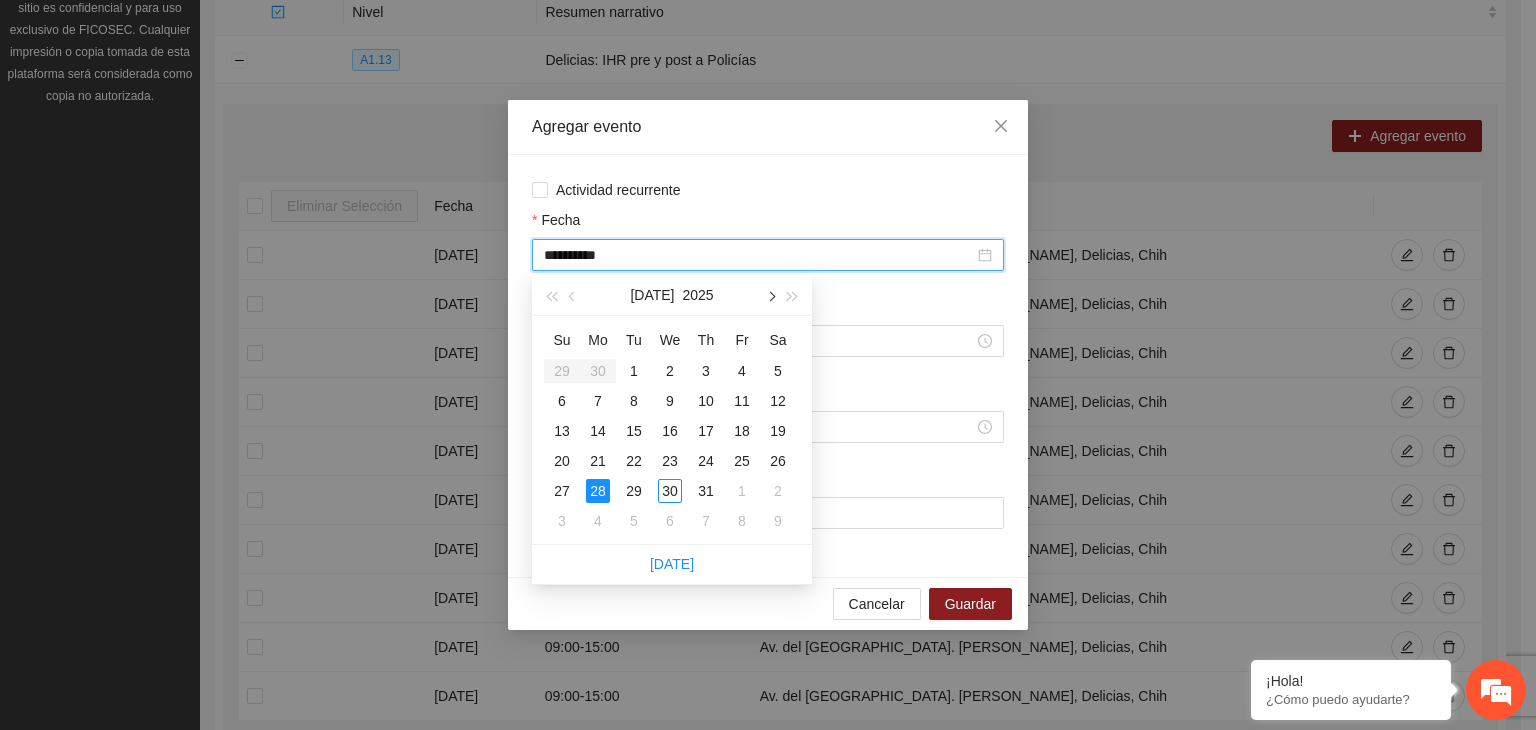 click at bounding box center [770, 297] 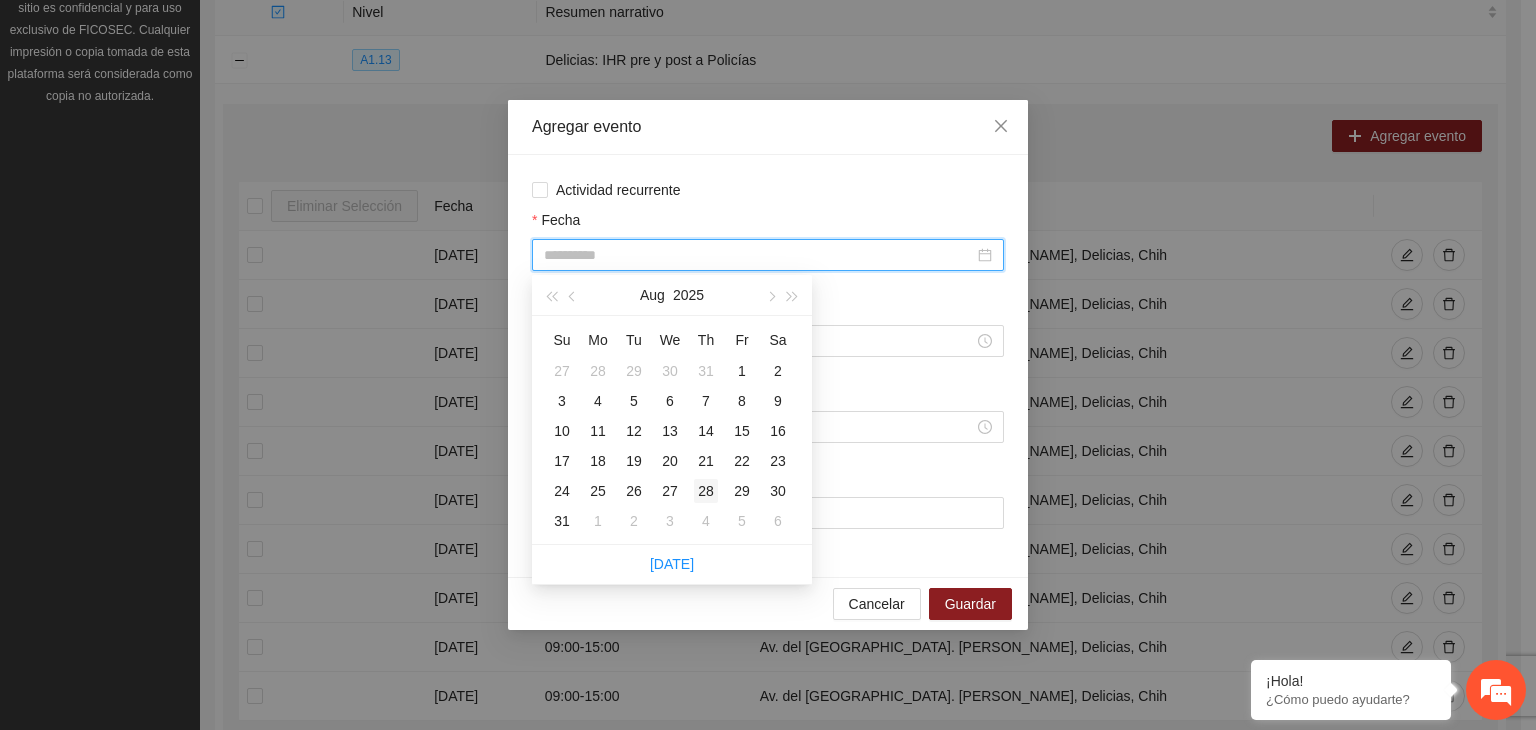 click on "28" at bounding box center (706, 491) 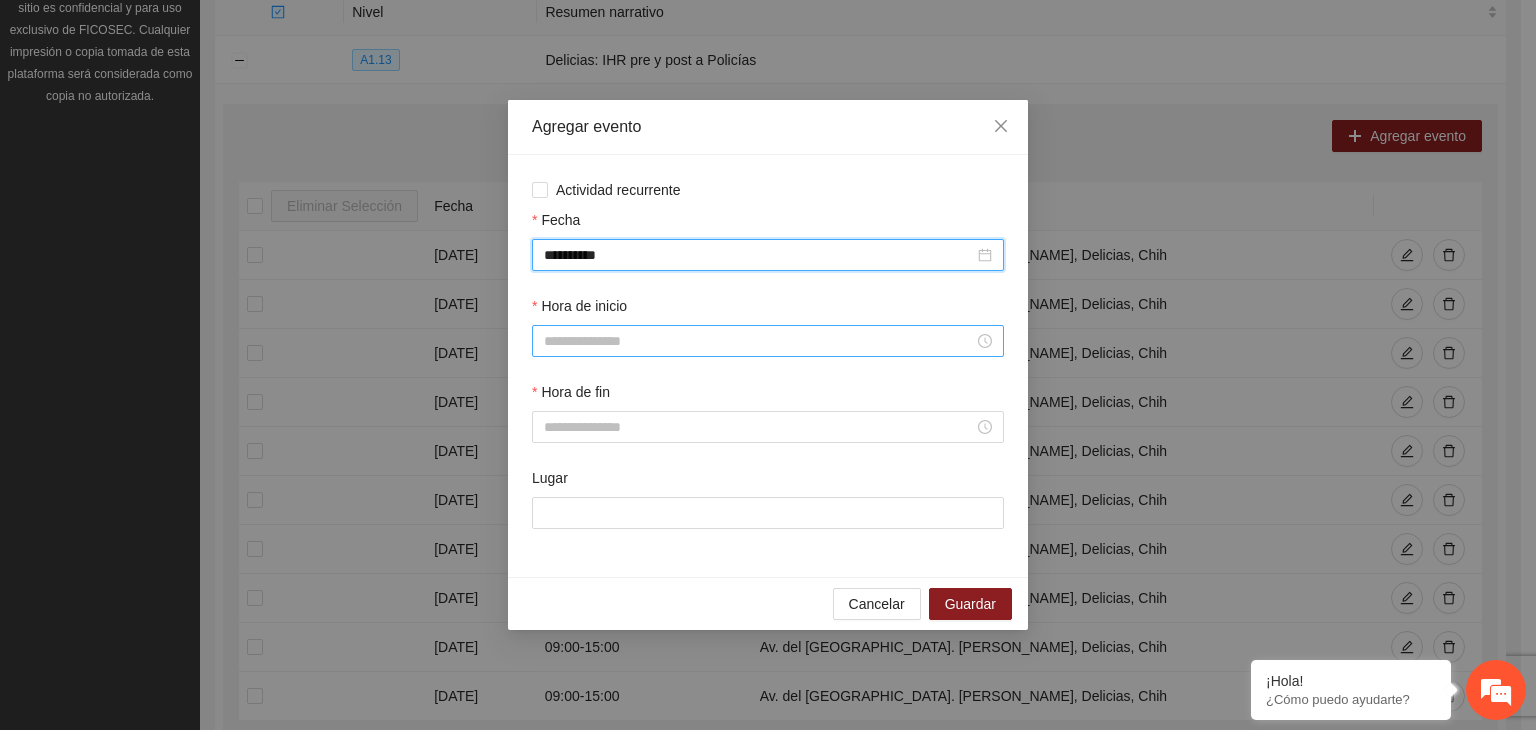 click on "Hora de inicio" at bounding box center [759, 341] 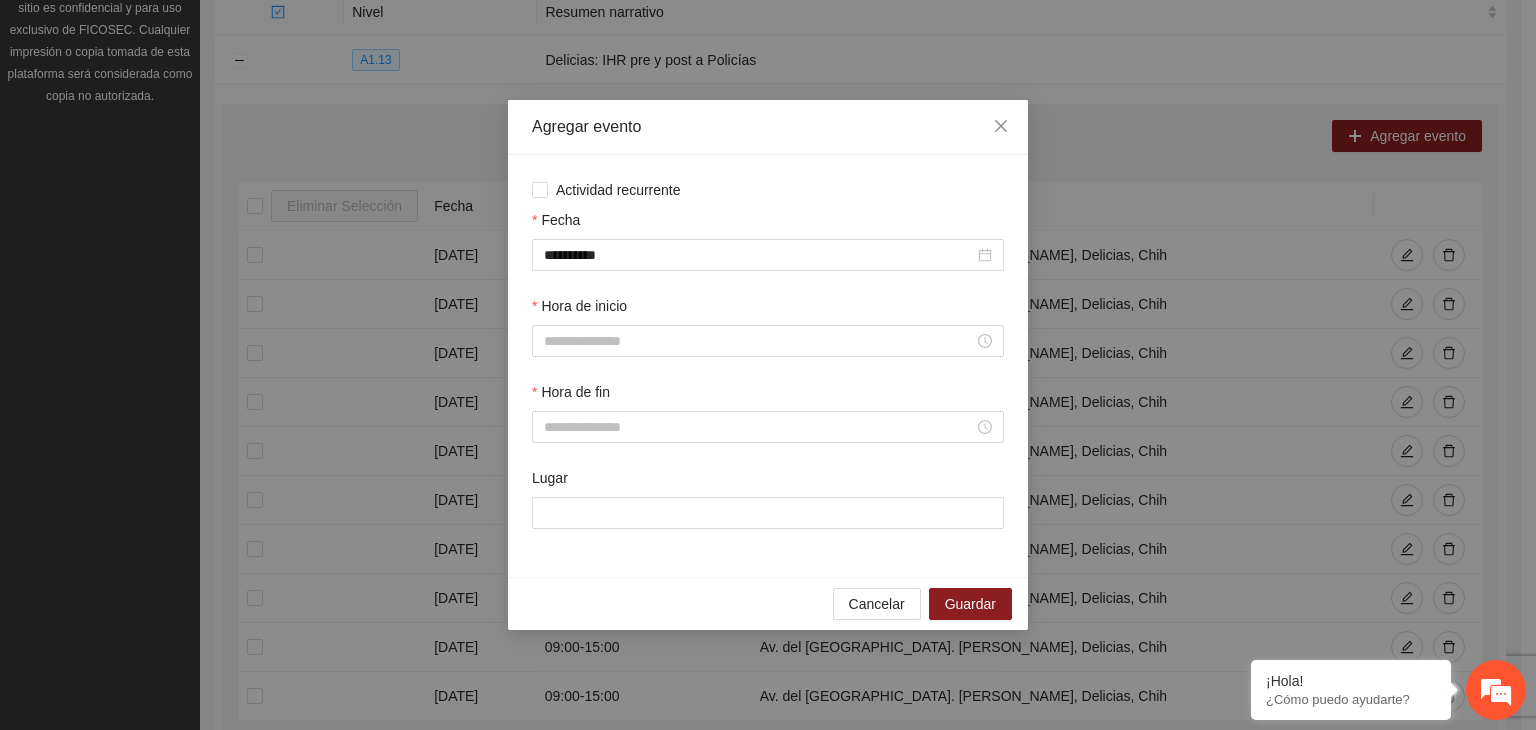 click on "Cancelar Guardar" at bounding box center (768, 603) 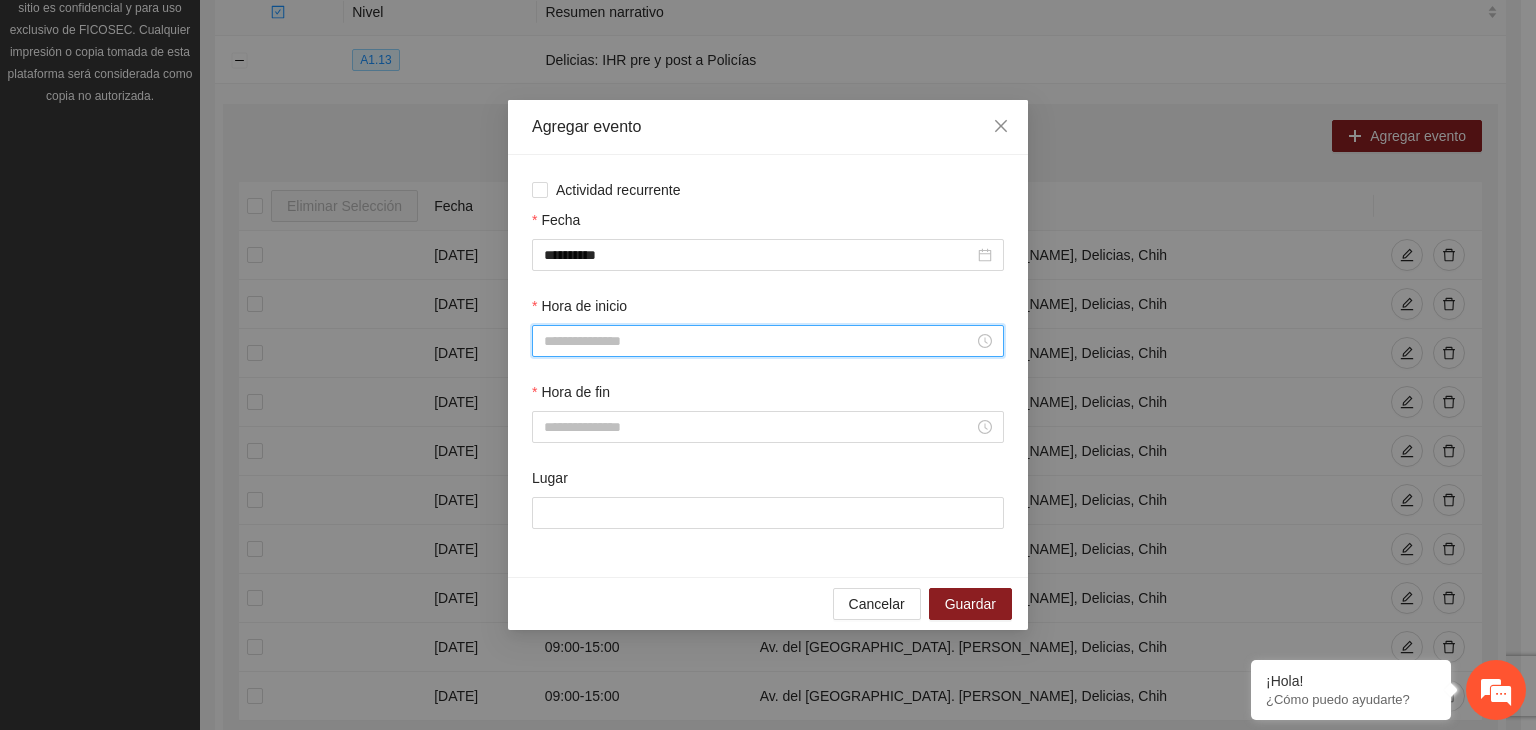 click on "Hora de inicio" at bounding box center [759, 341] 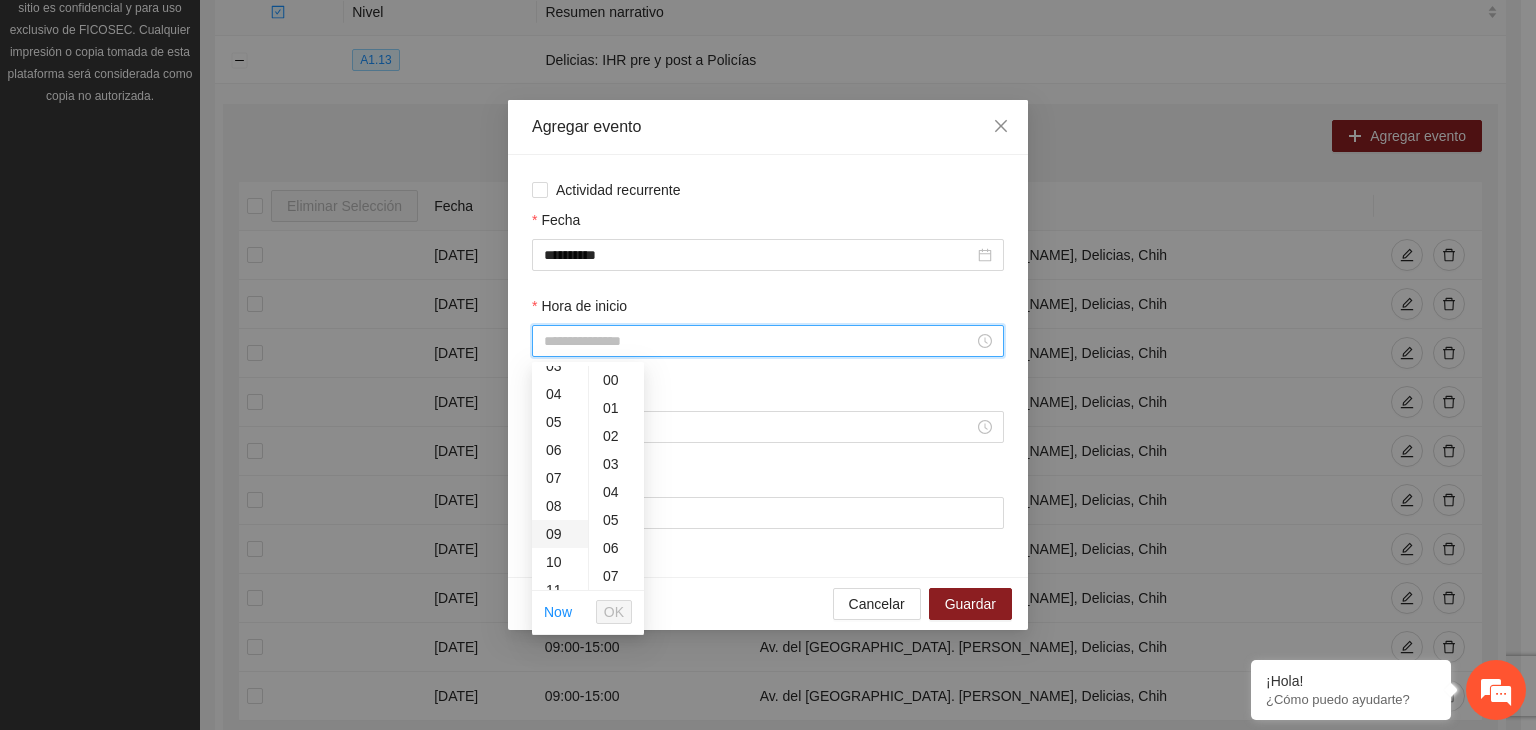 click on "09" at bounding box center [560, 534] 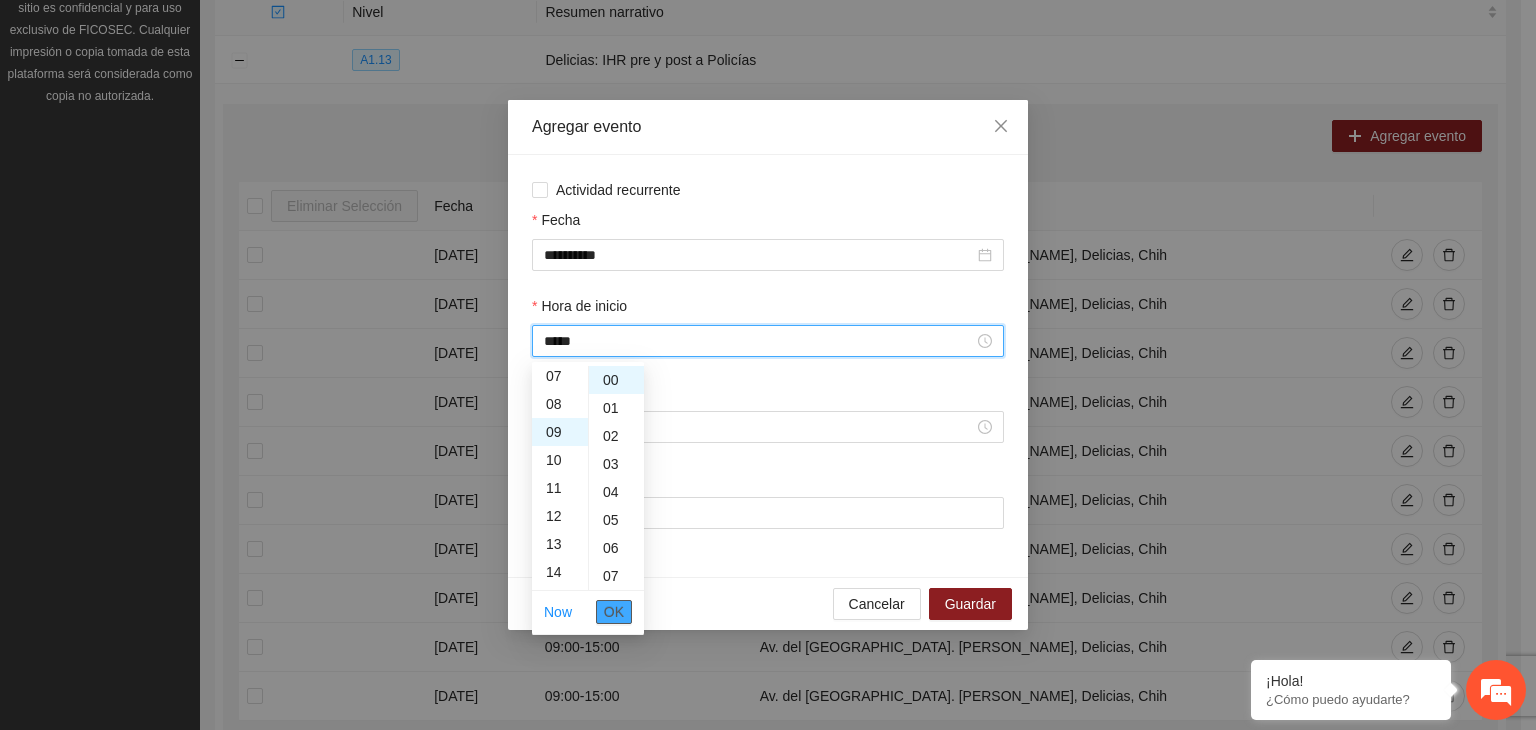 scroll, scrollTop: 252, scrollLeft: 0, axis: vertical 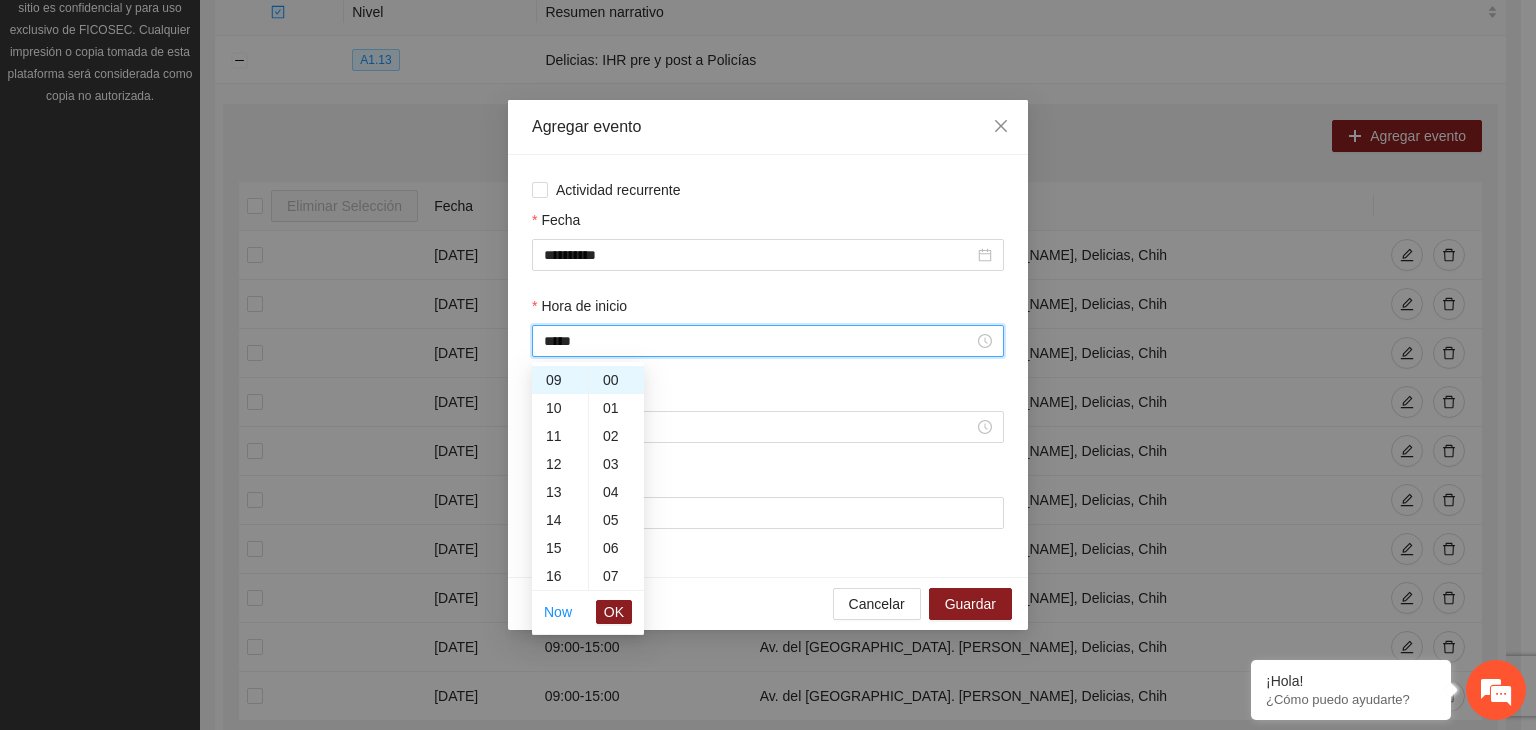click on "Now OK" at bounding box center [588, 612] 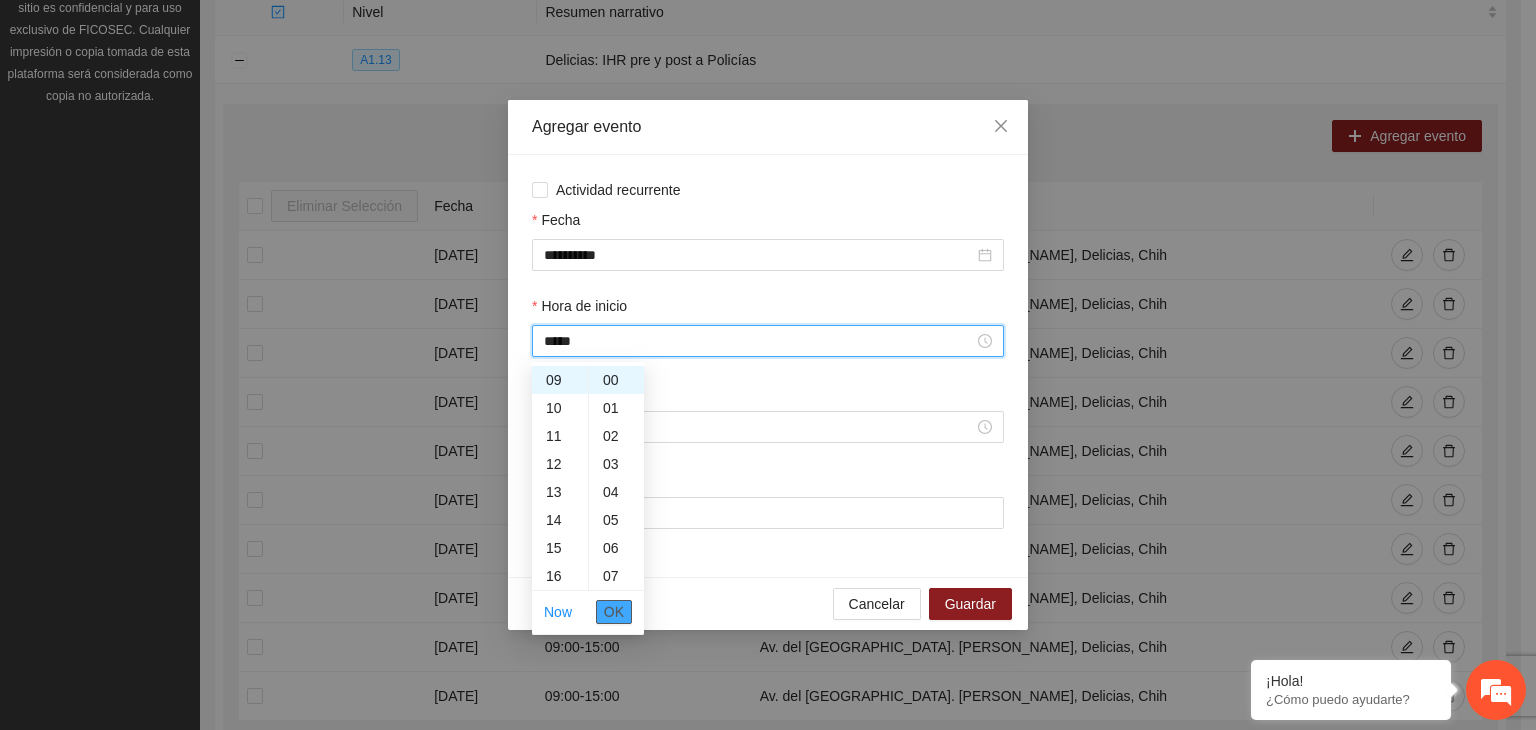 click on "OK" at bounding box center [614, 612] 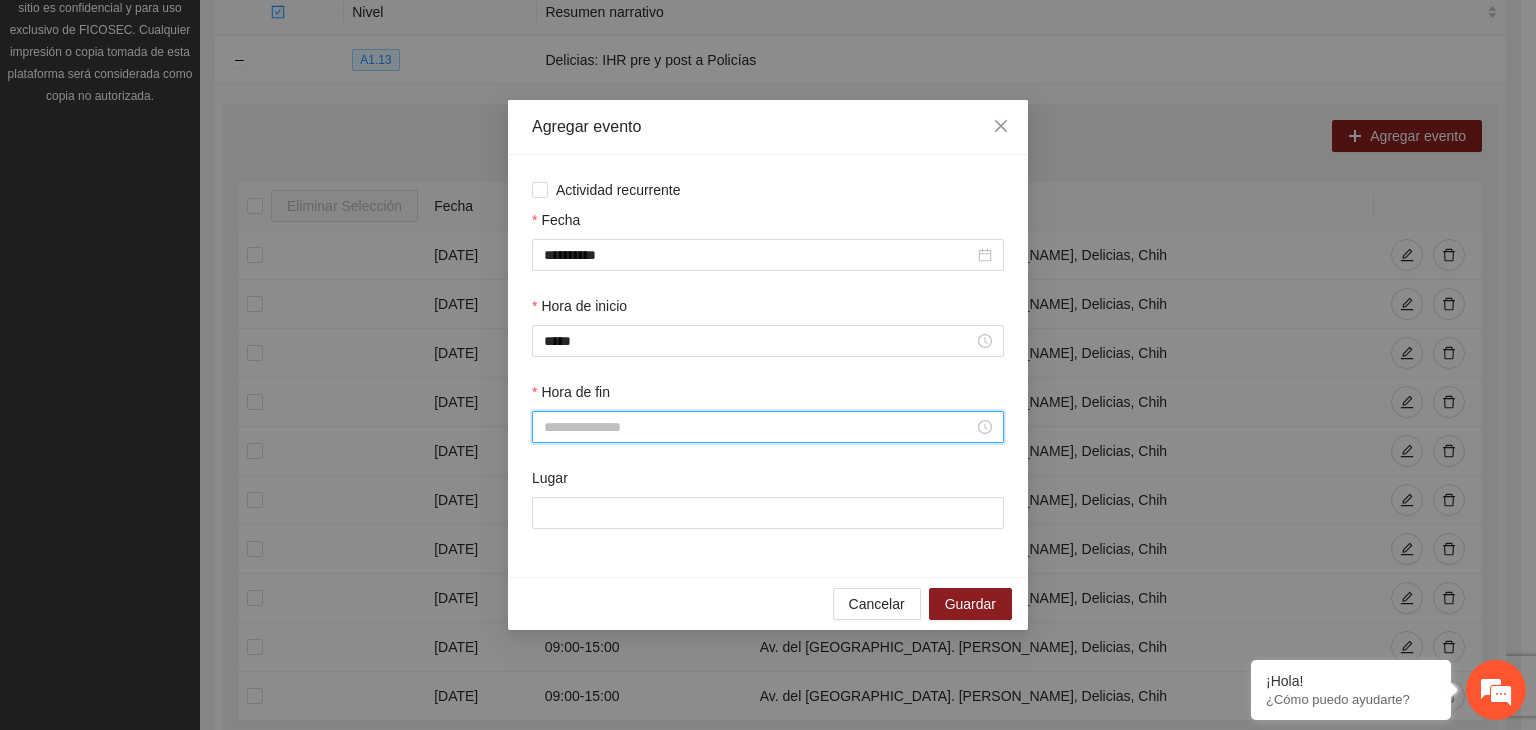 click on "Hora de fin" at bounding box center (759, 427) 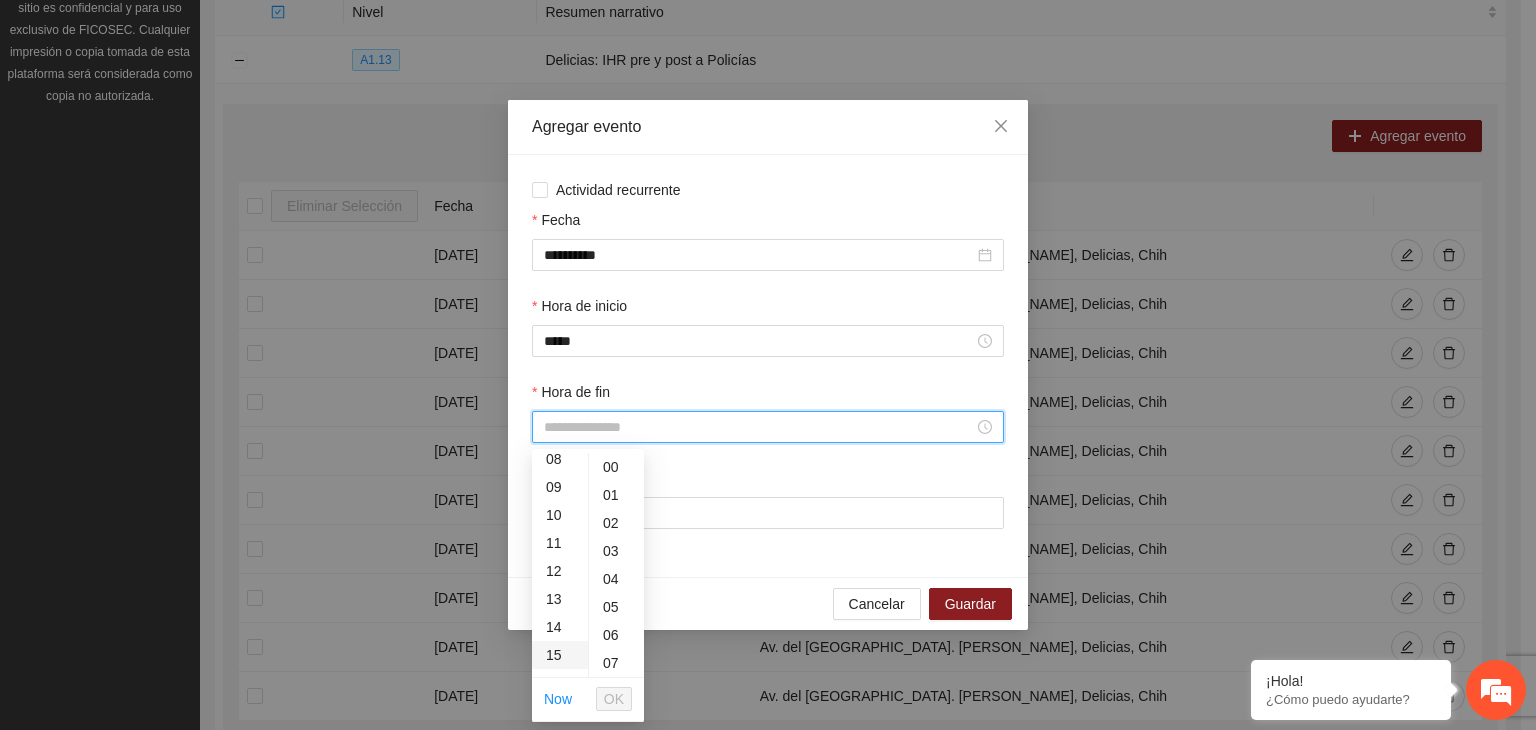click on "15" at bounding box center [560, 655] 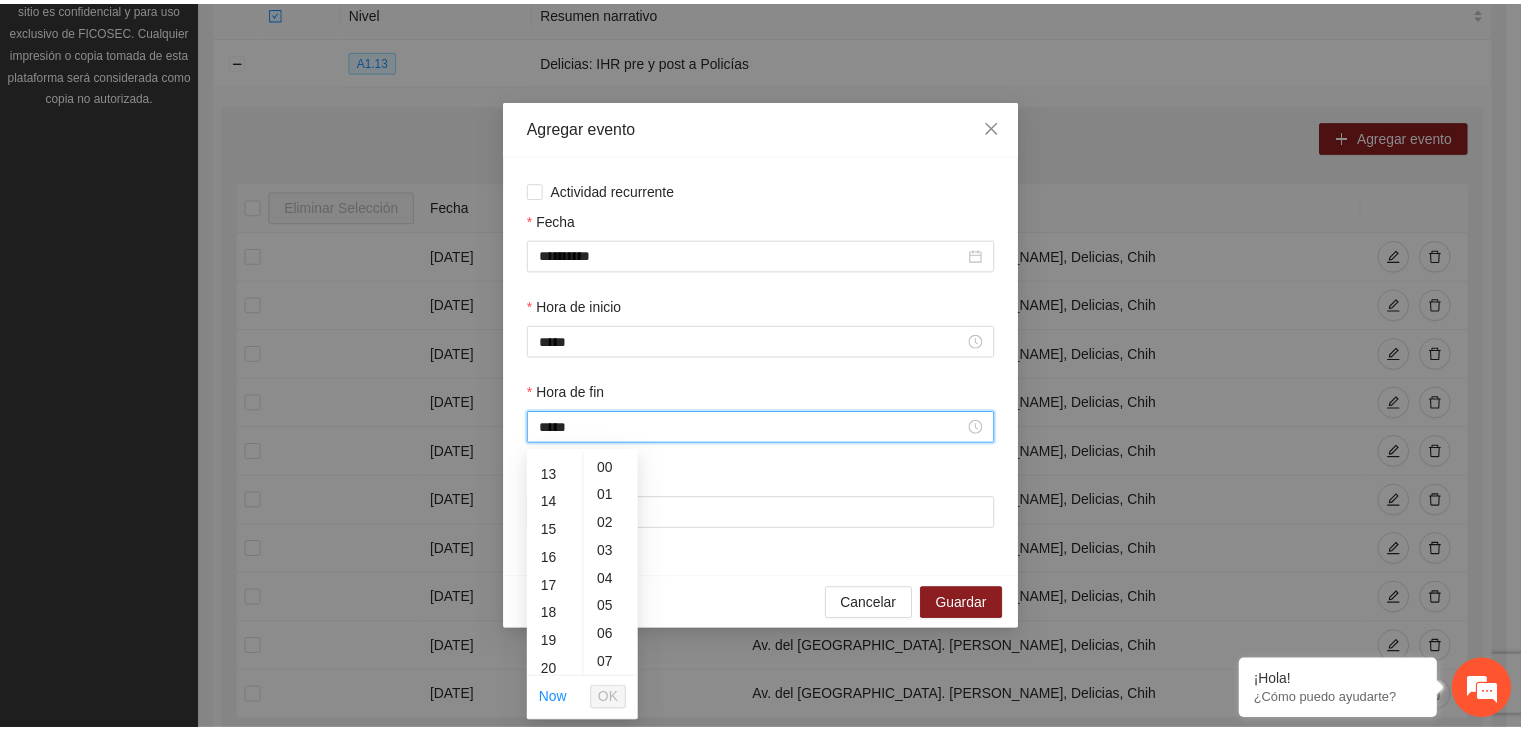 scroll, scrollTop: 420, scrollLeft: 0, axis: vertical 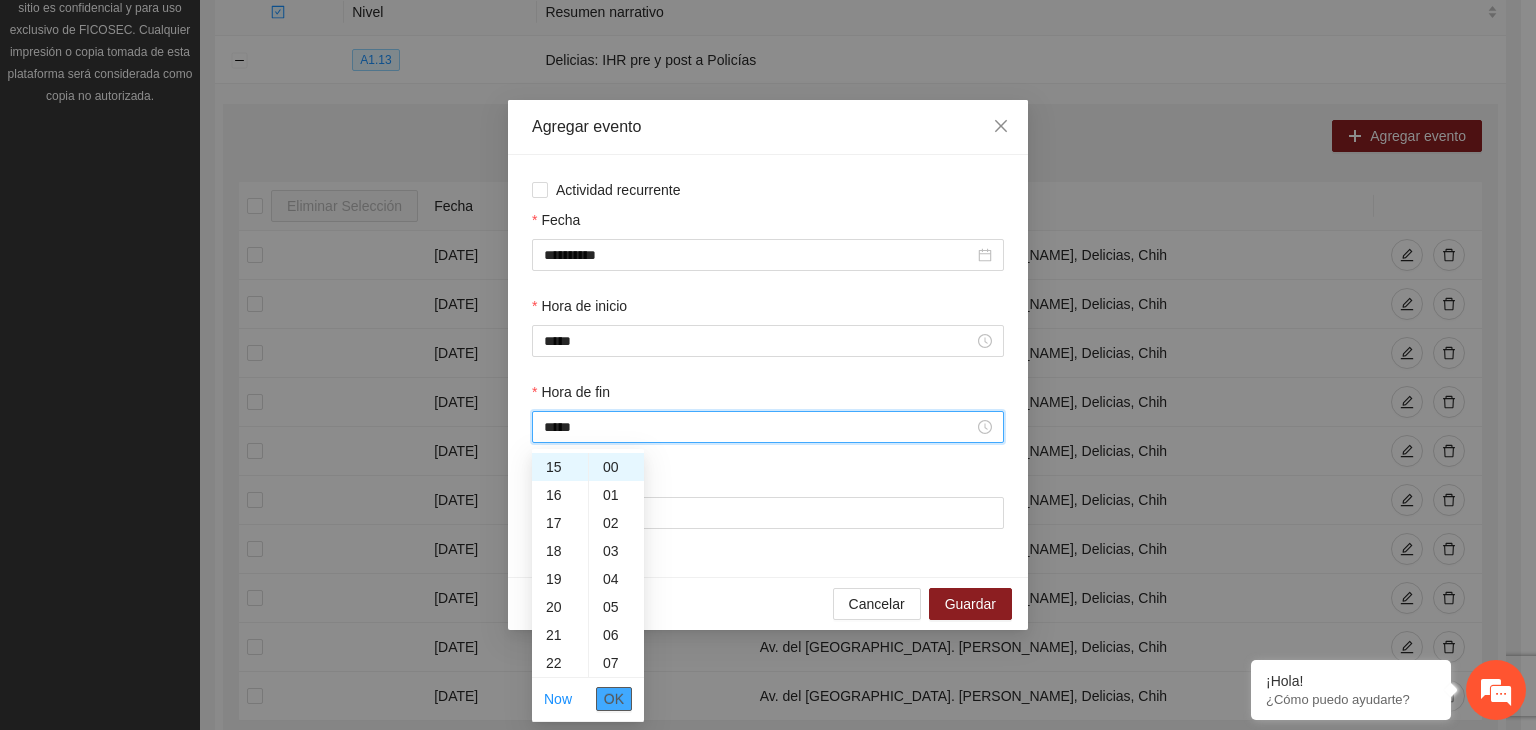 click on "OK" at bounding box center (614, 699) 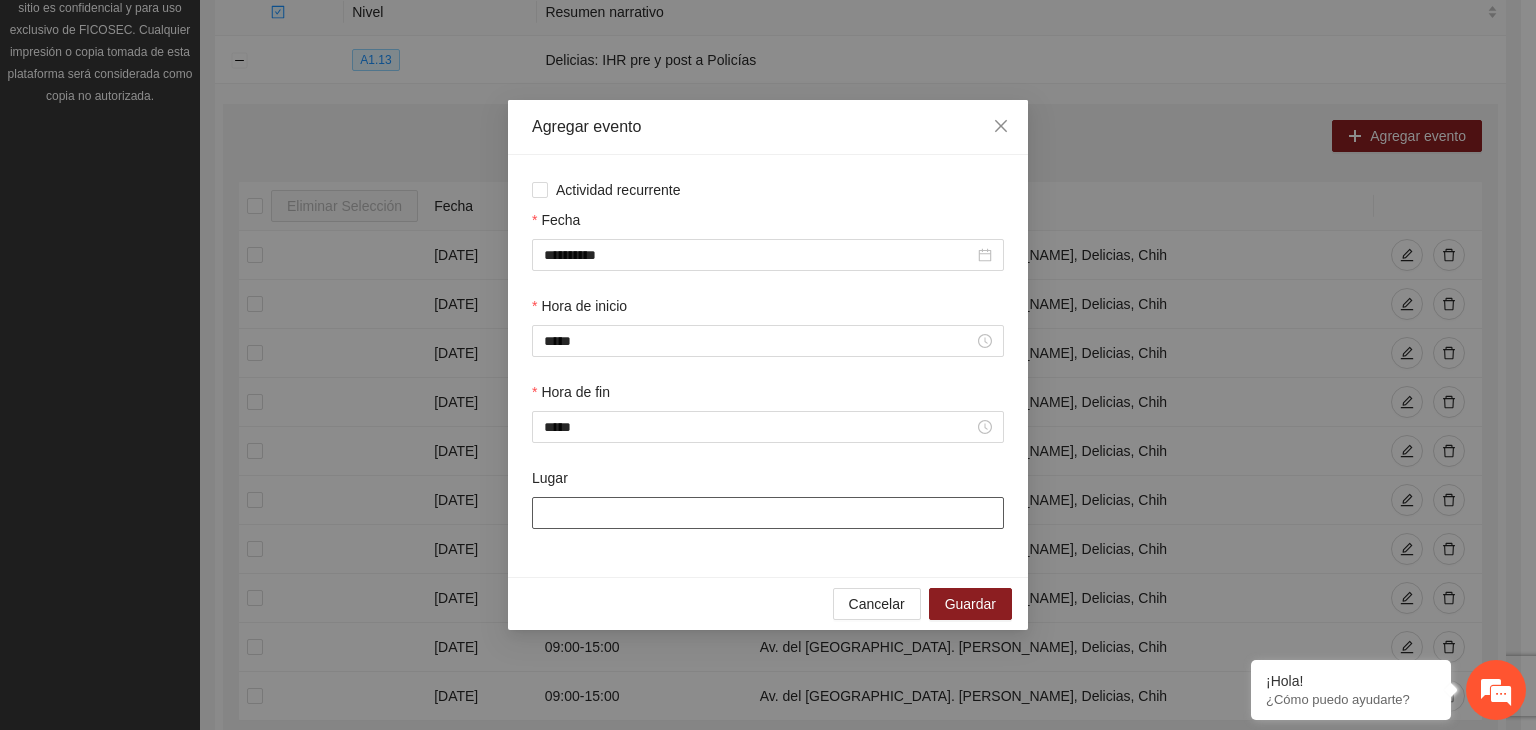click on "Lugar" at bounding box center (768, 513) 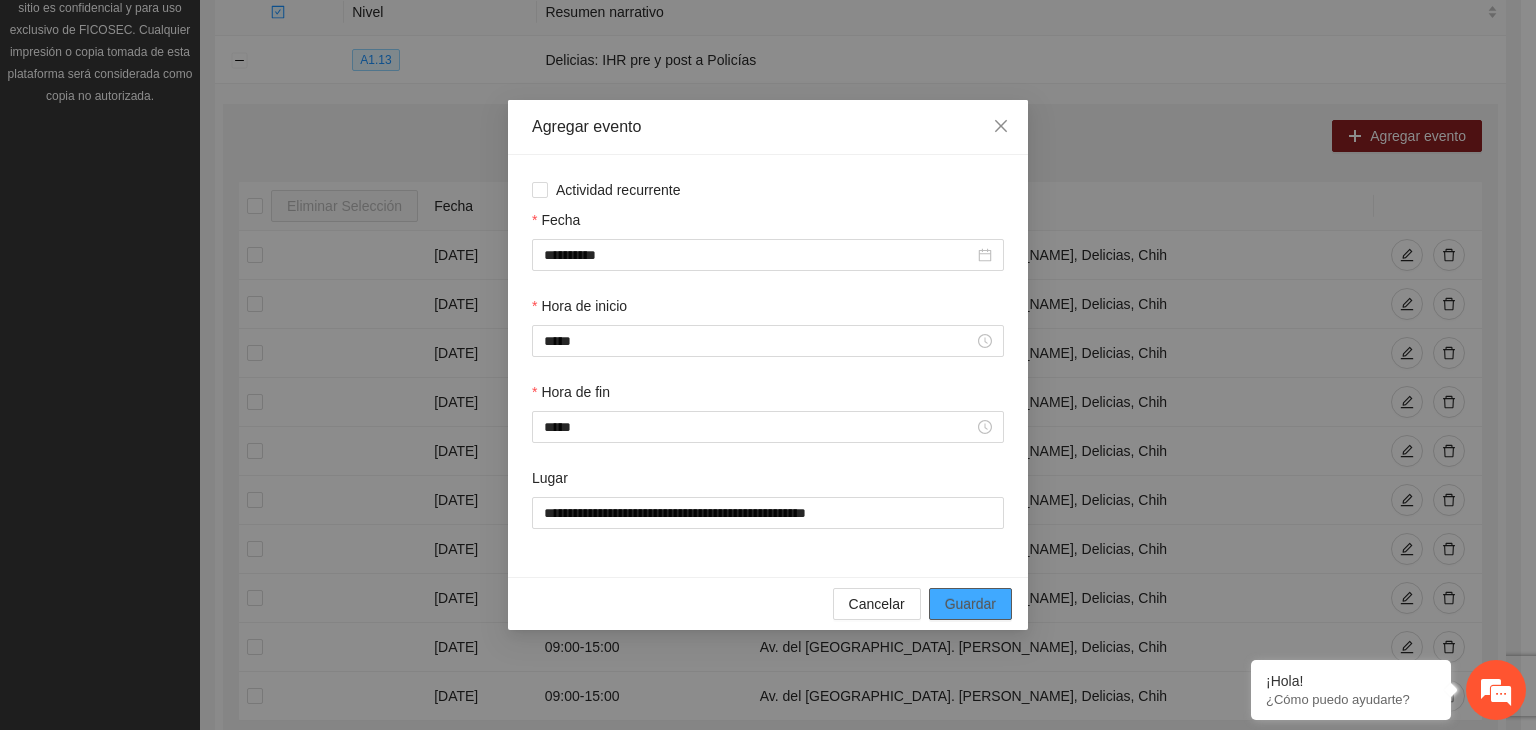 click on "Guardar" at bounding box center [970, 604] 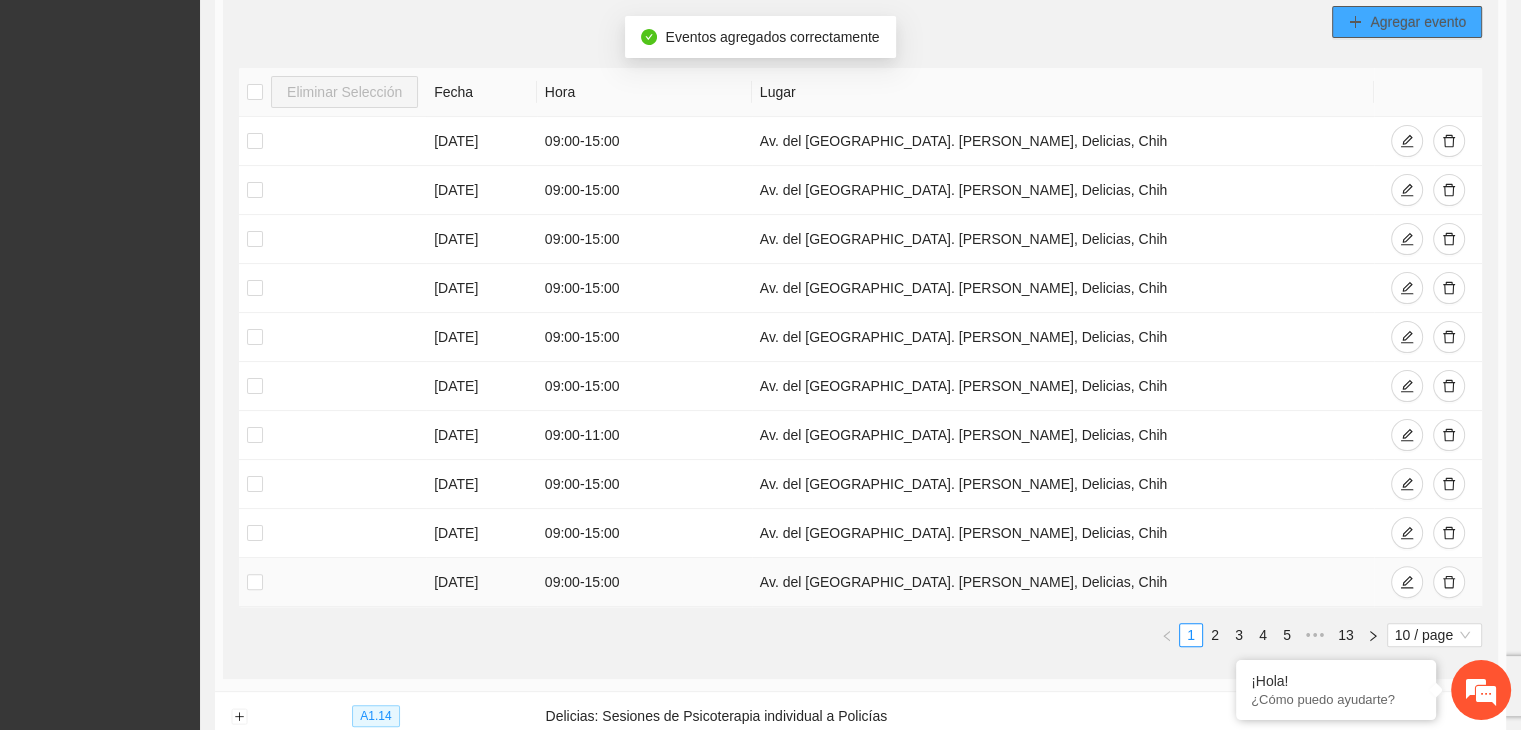 scroll, scrollTop: 384, scrollLeft: 0, axis: vertical 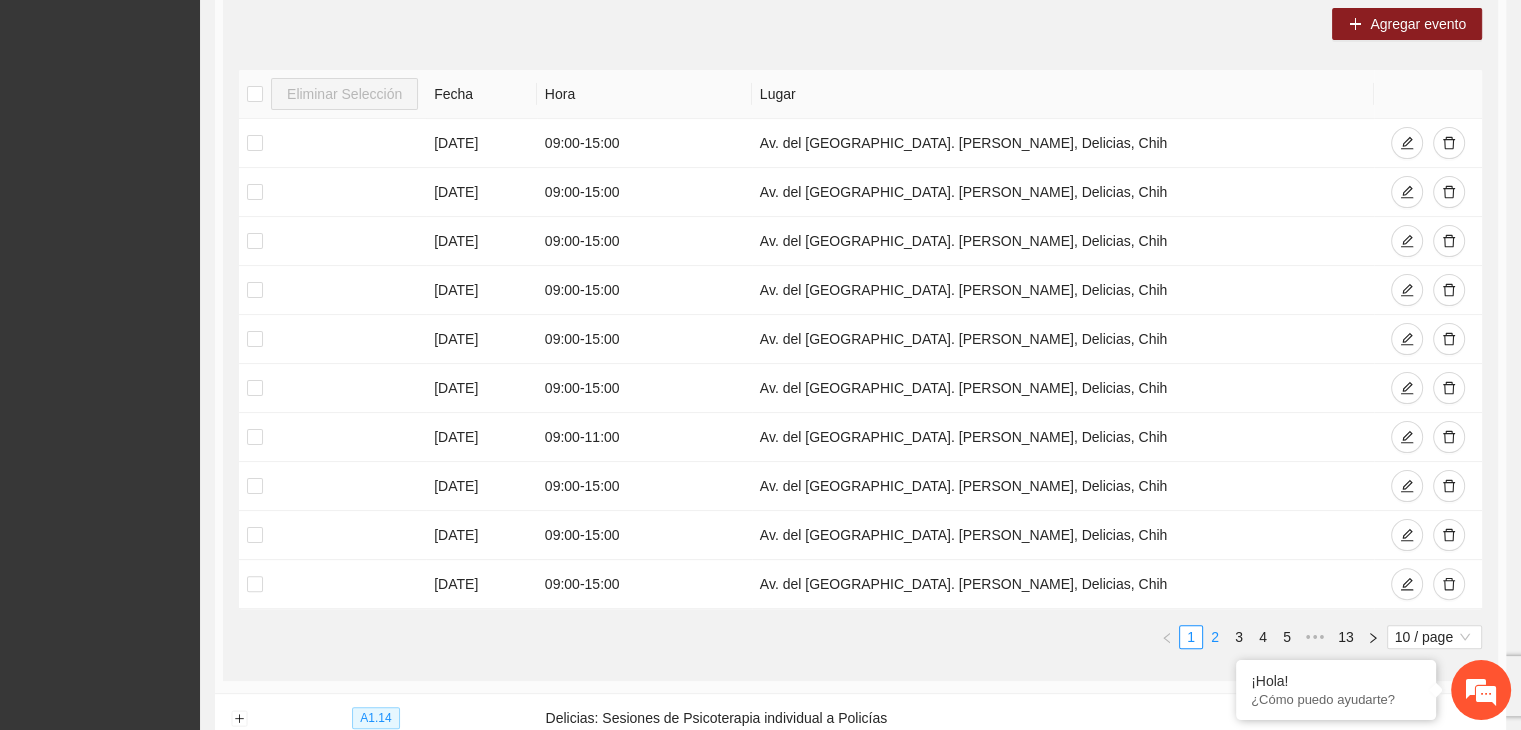 click on "2" at bounding box center [1215, 637] 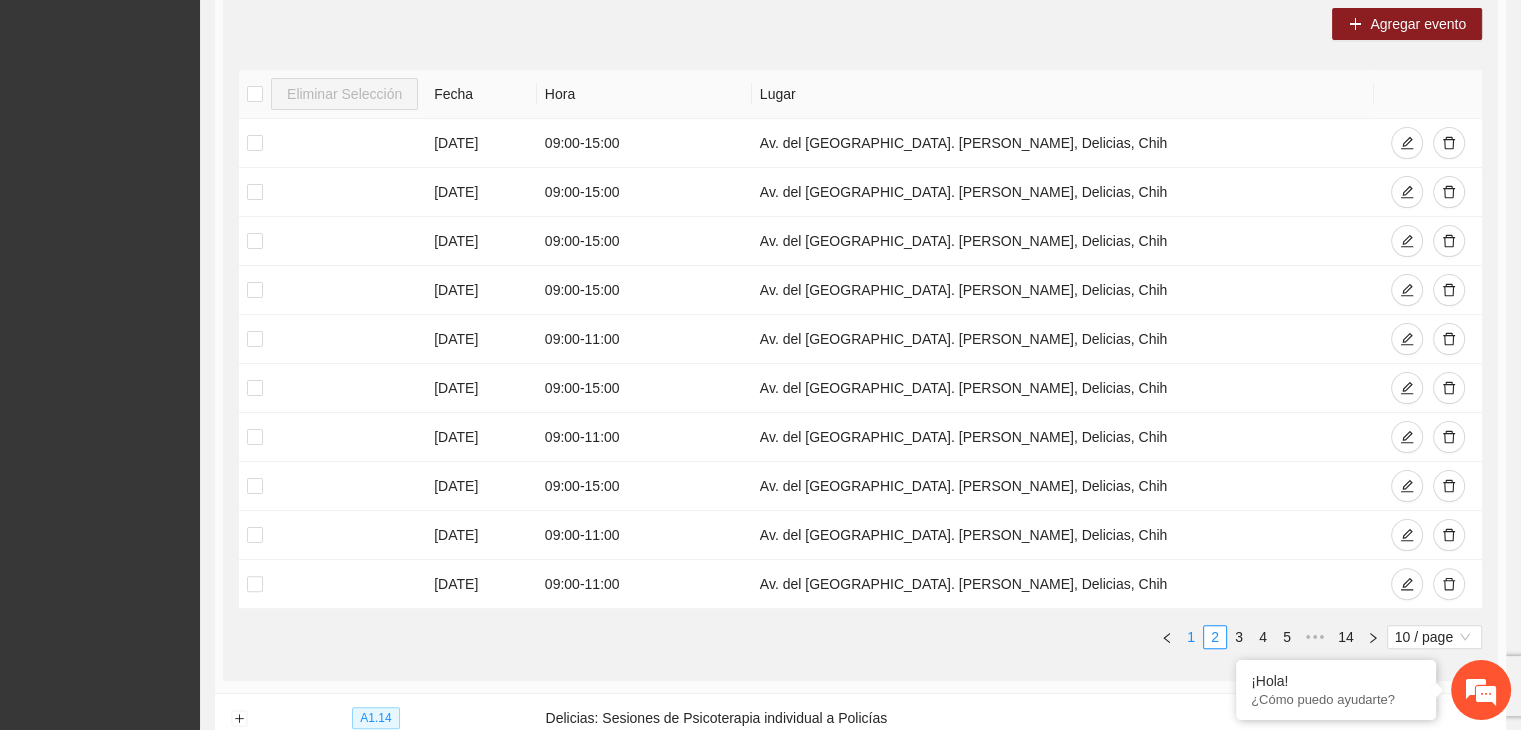click on "1" at bounding box center [1191, 637] 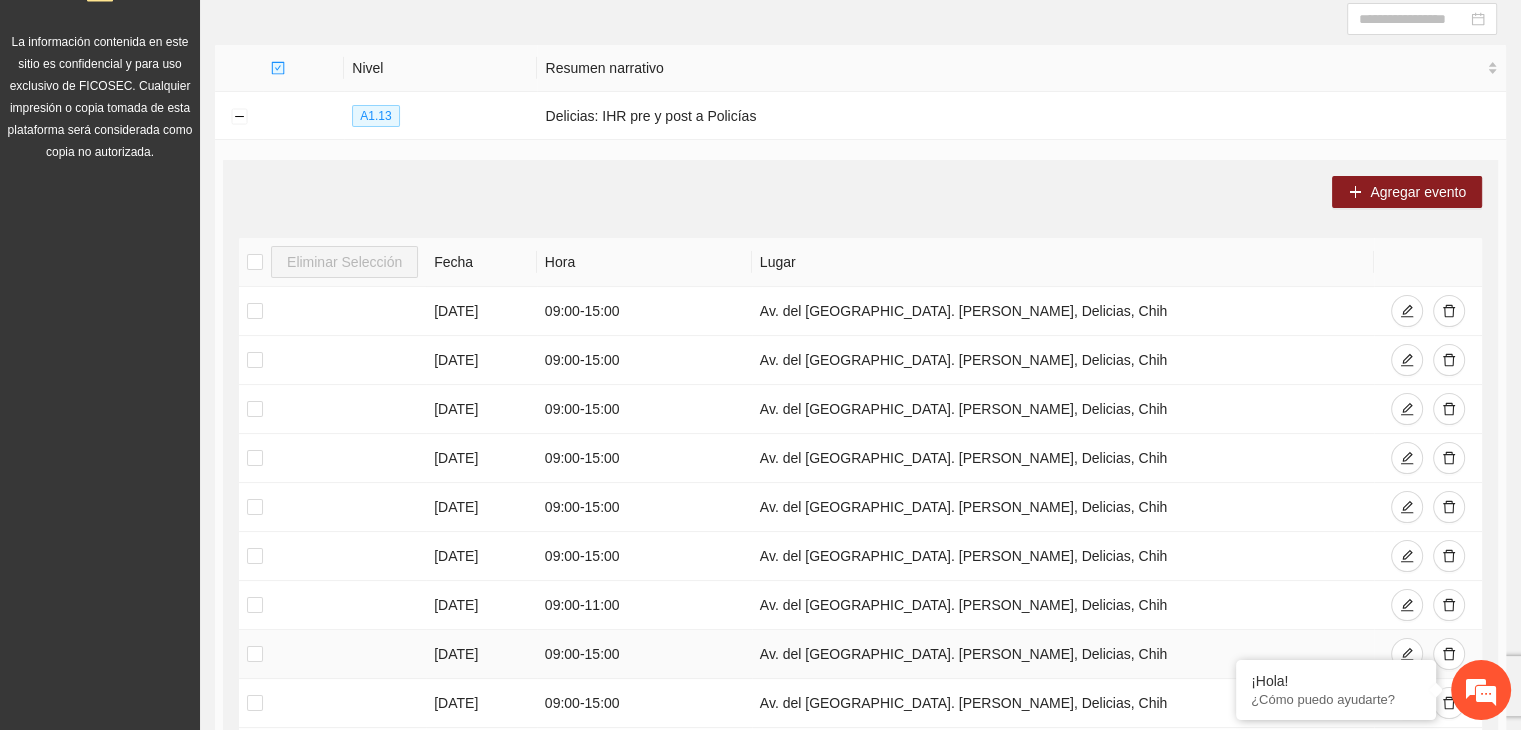 scroll, scrollTop: 207, scrollLeft: 0, axis: vertical 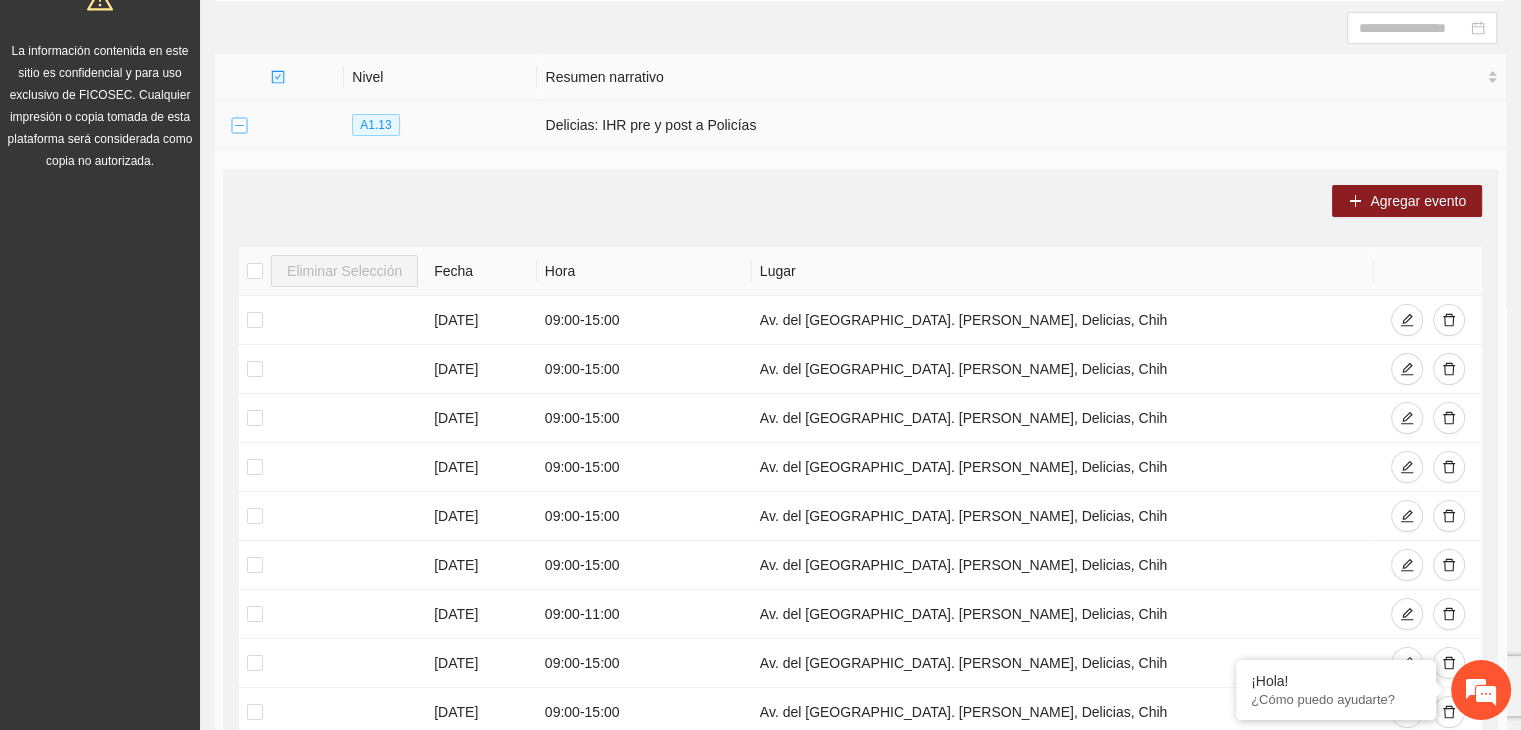 click at bounding box center [239, 126] 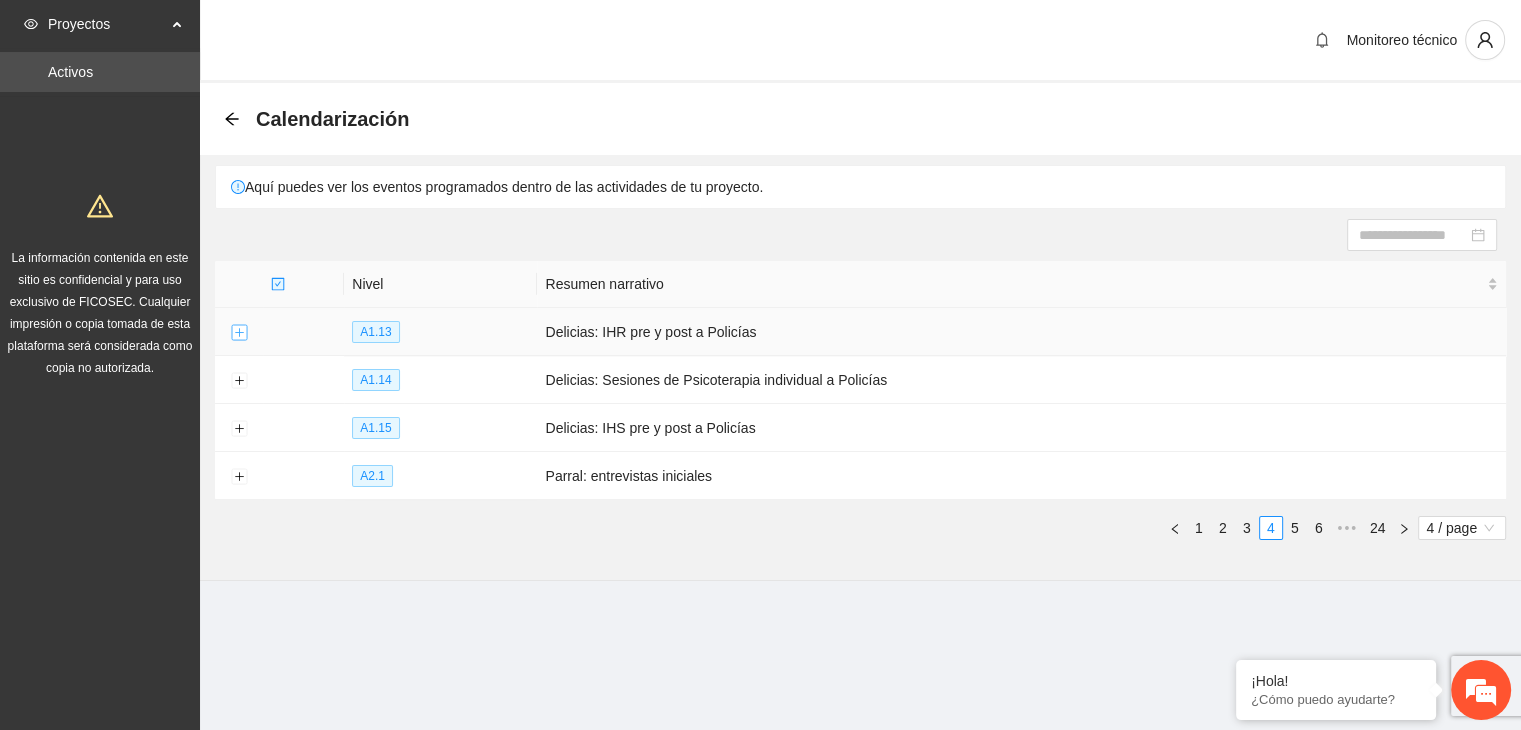 scroll, scrollTop: 0, scrollLeft: 0, axis: both 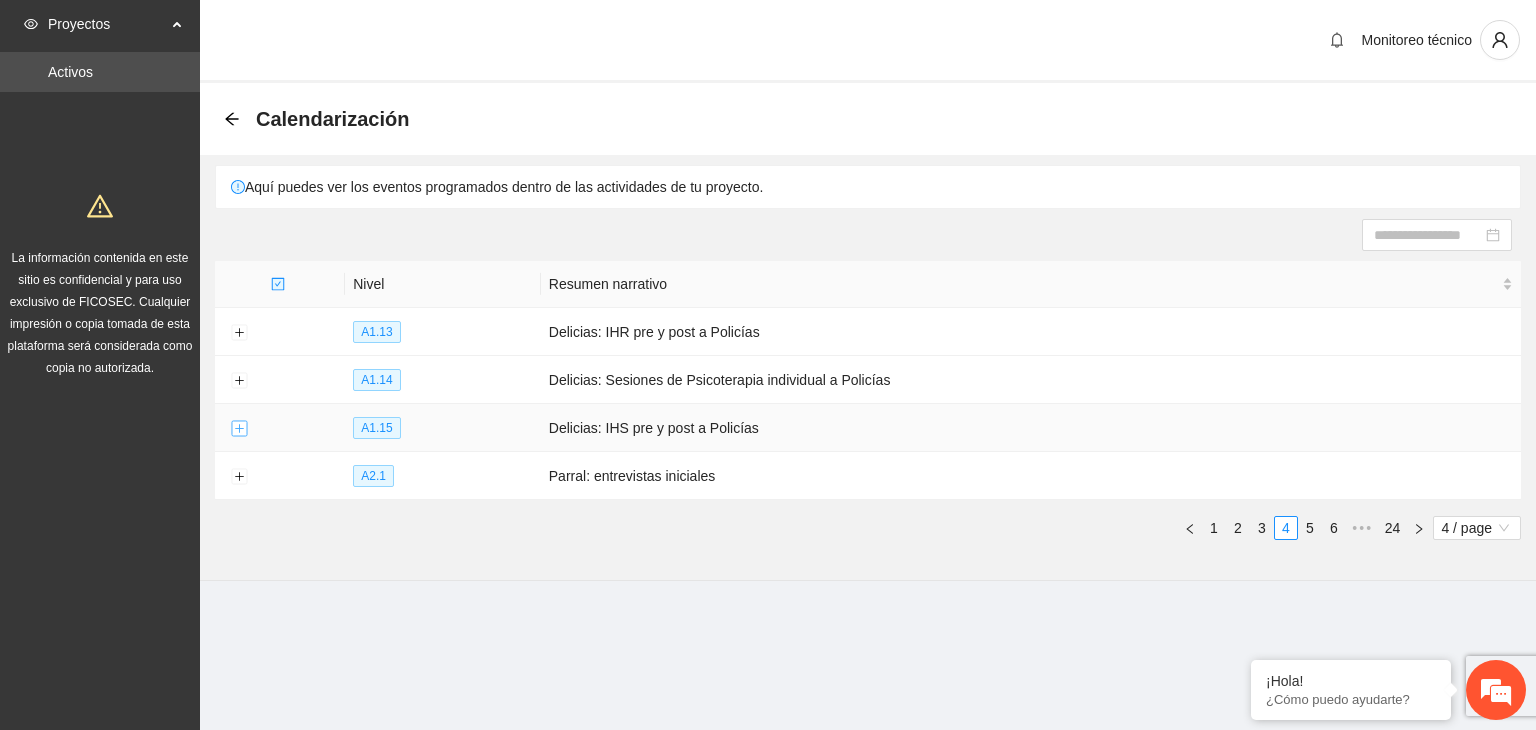 click at bounding box center [239, 429] 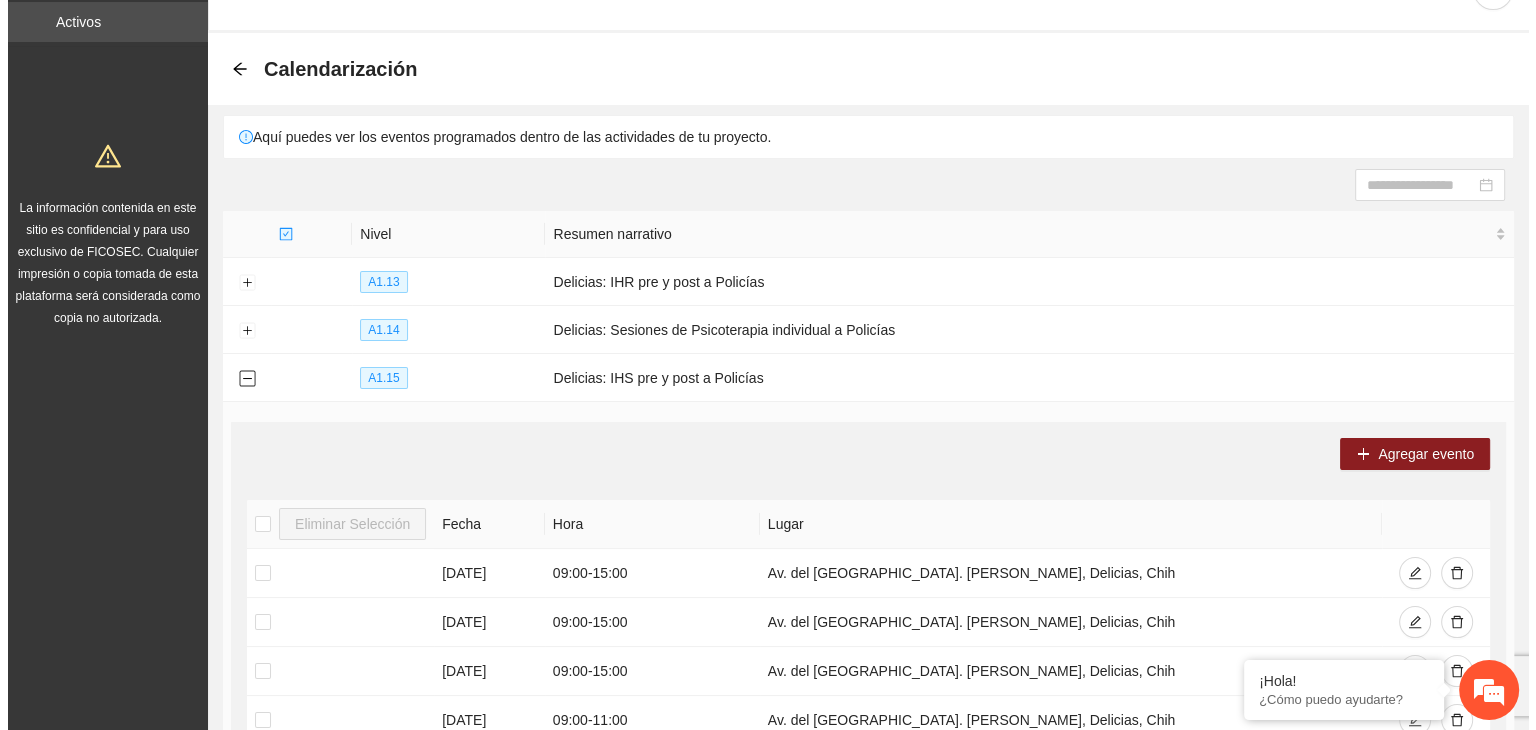 scroll, scrollTop: 51, scrollLeft: 0, axis: vertical 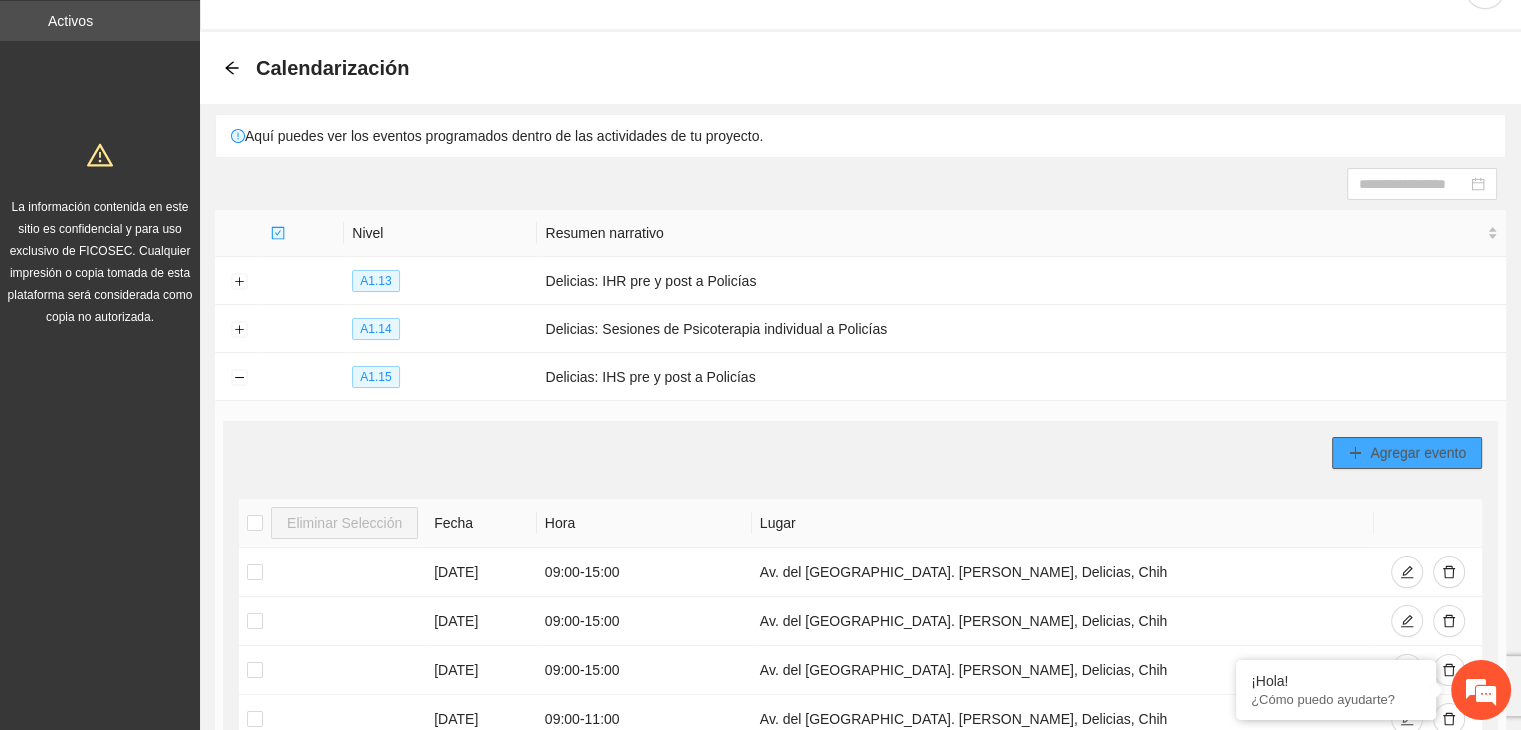 click on "Agregar evento" at bounding box center [1407, 453] 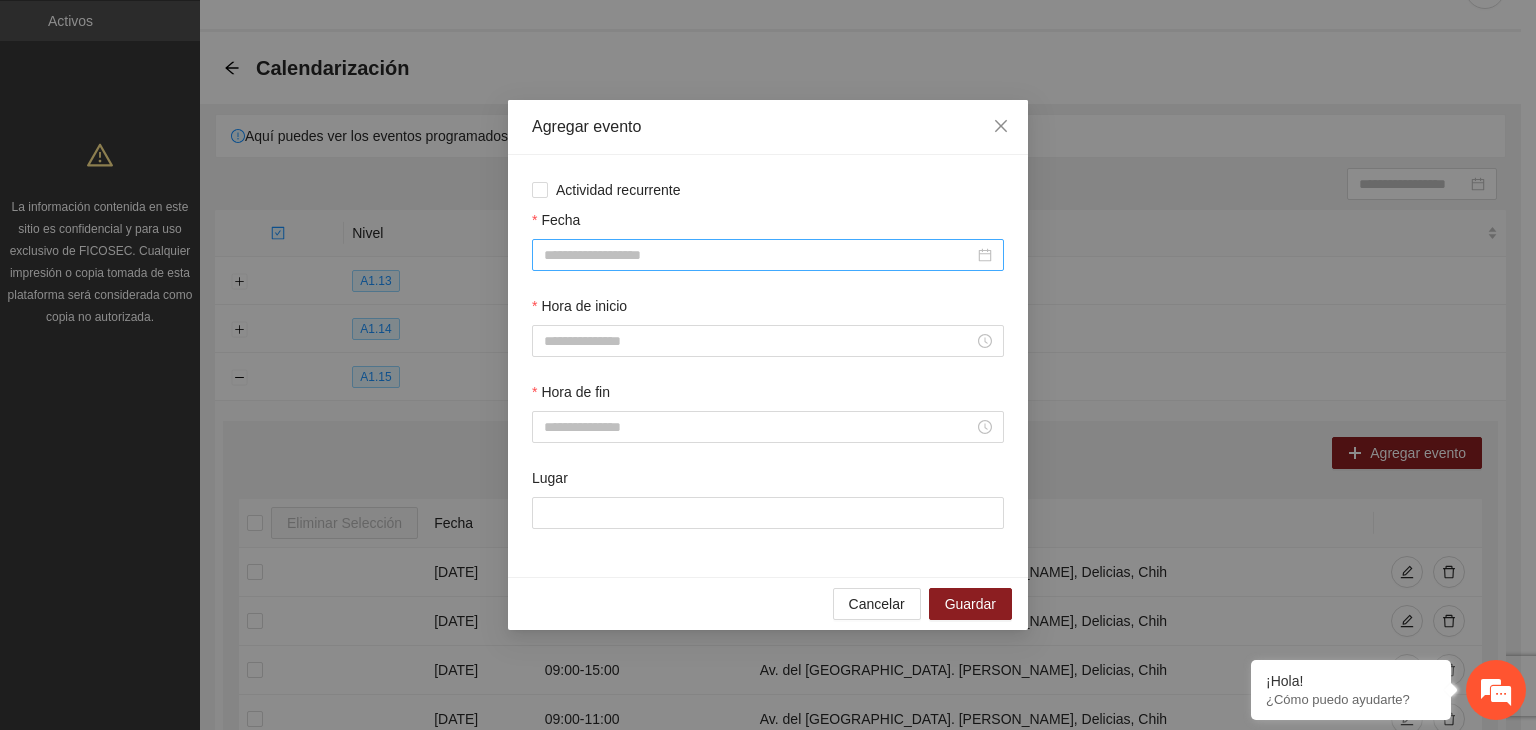 click on "Fecha" at bounding box center [759, 255] 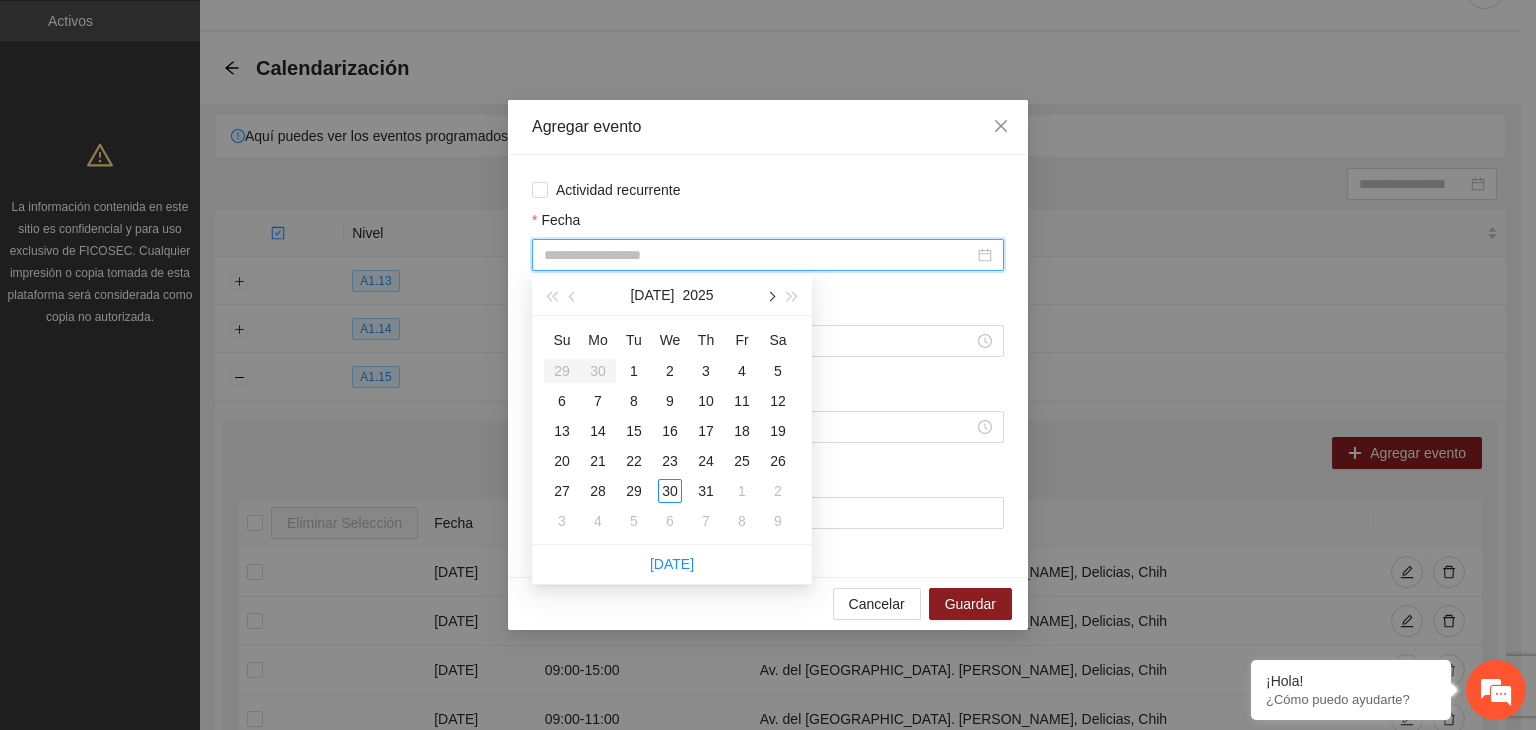 click at bounding box center (770, 295) 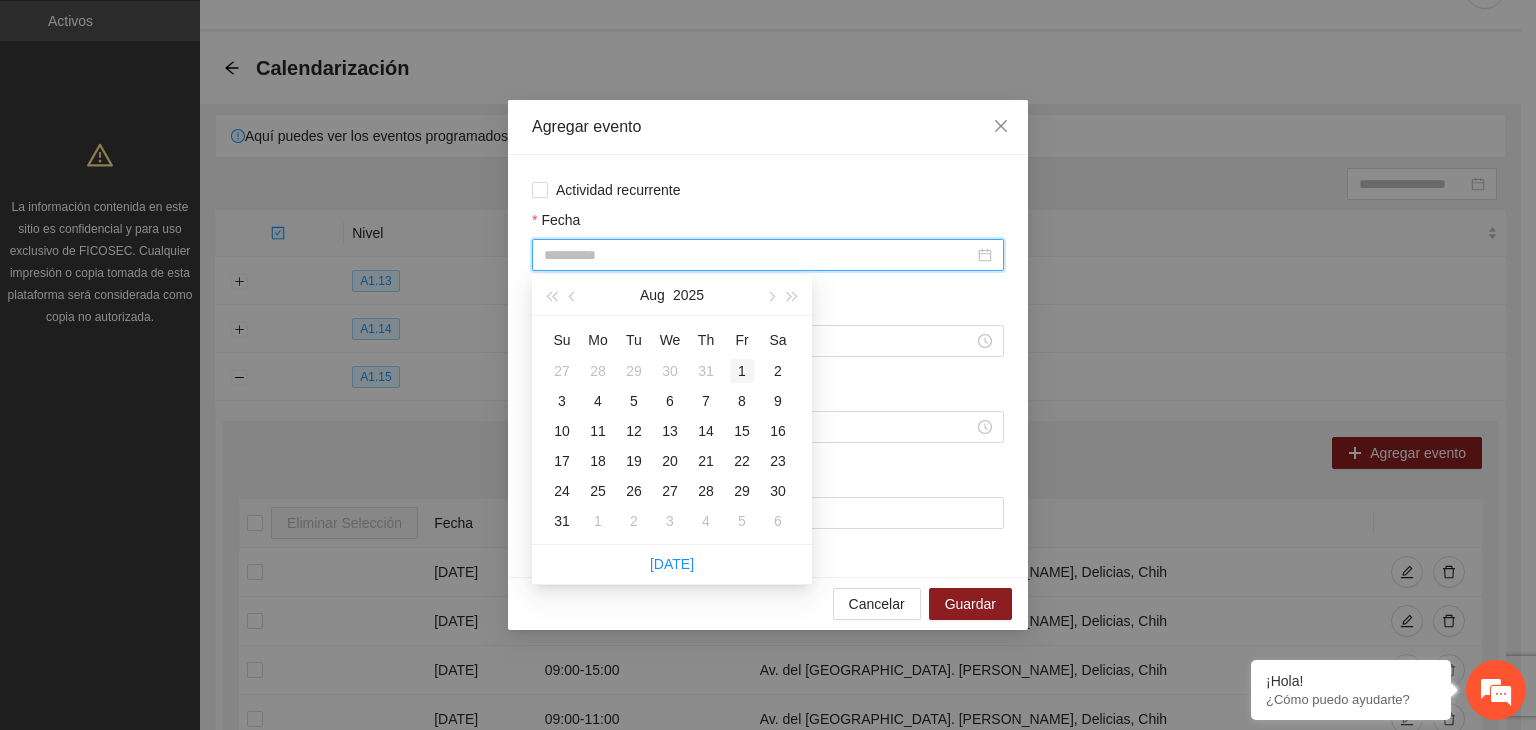 click on "1" at bounding box center (742, 371) 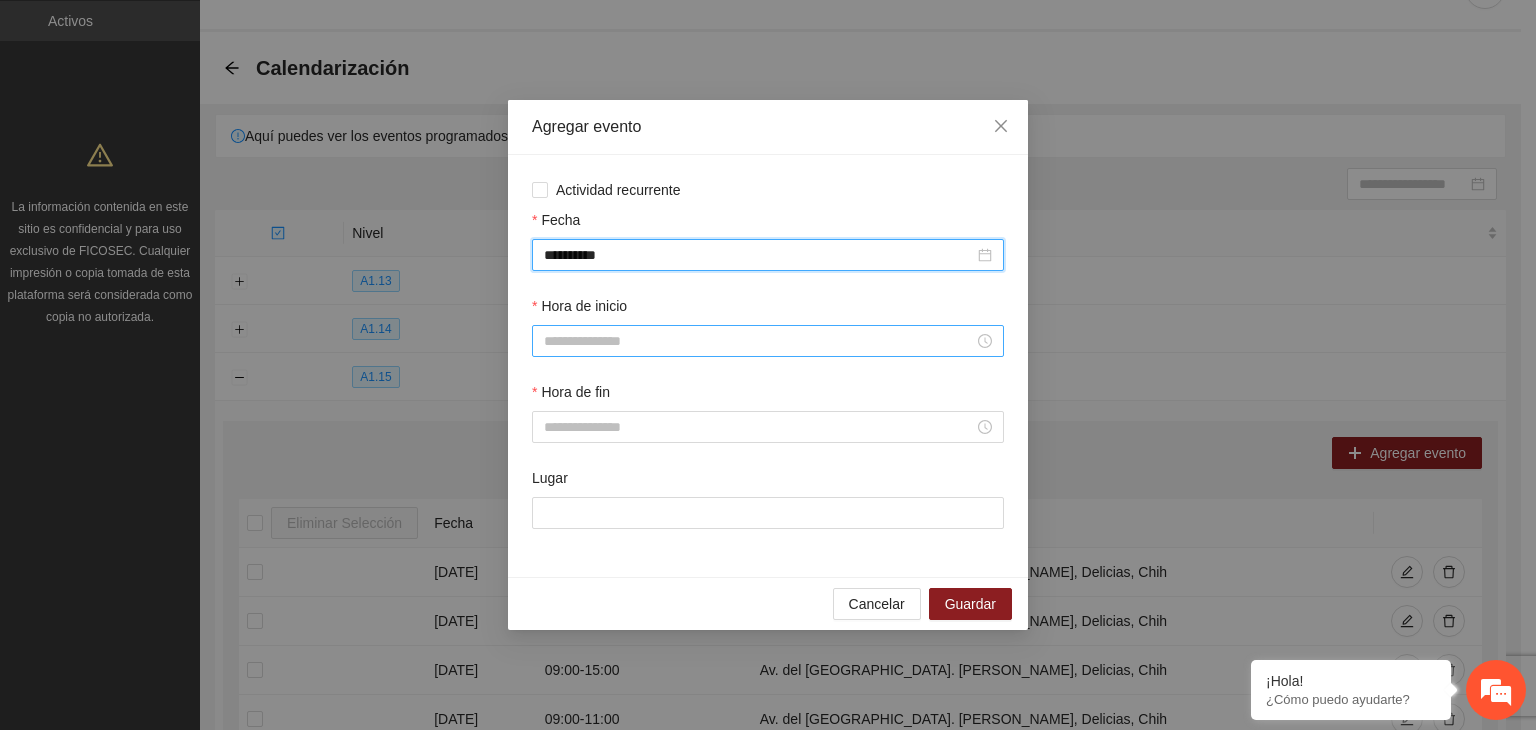 click on "Hora de inicio" at bounding box center (759, 341) 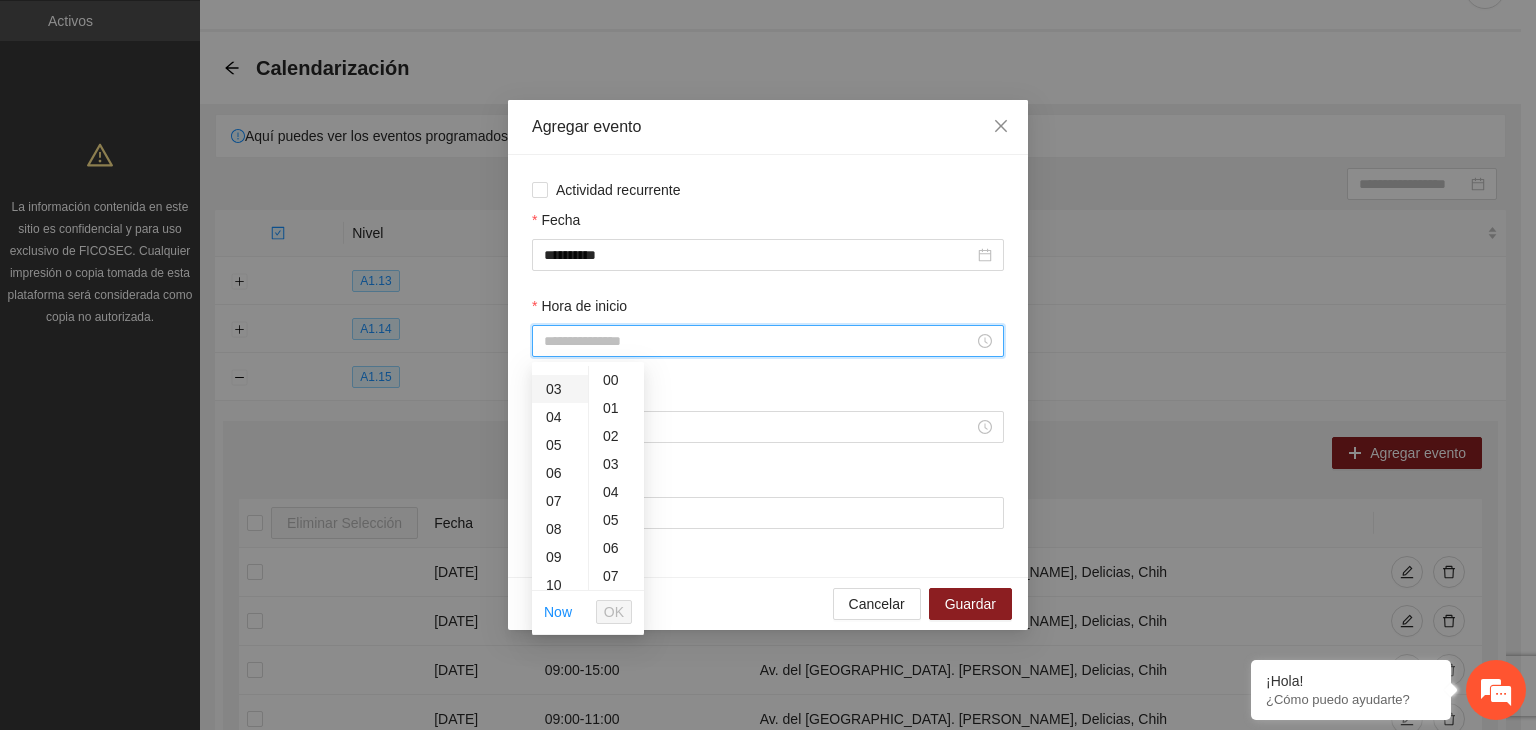 scroll, scrollTop: 76, scrollLeft: 0, axis: vertical 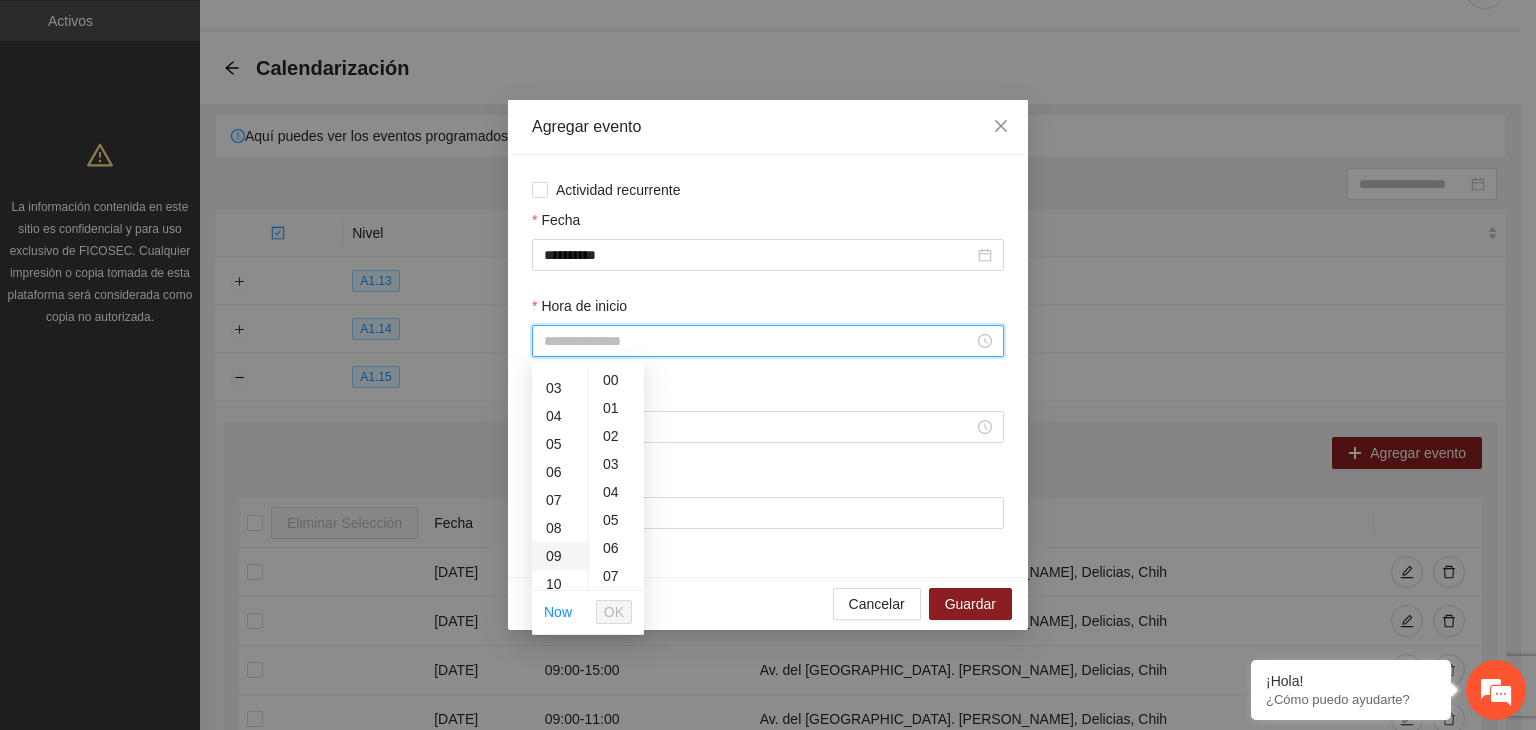 click on "09" at bounding box center [560, 556] 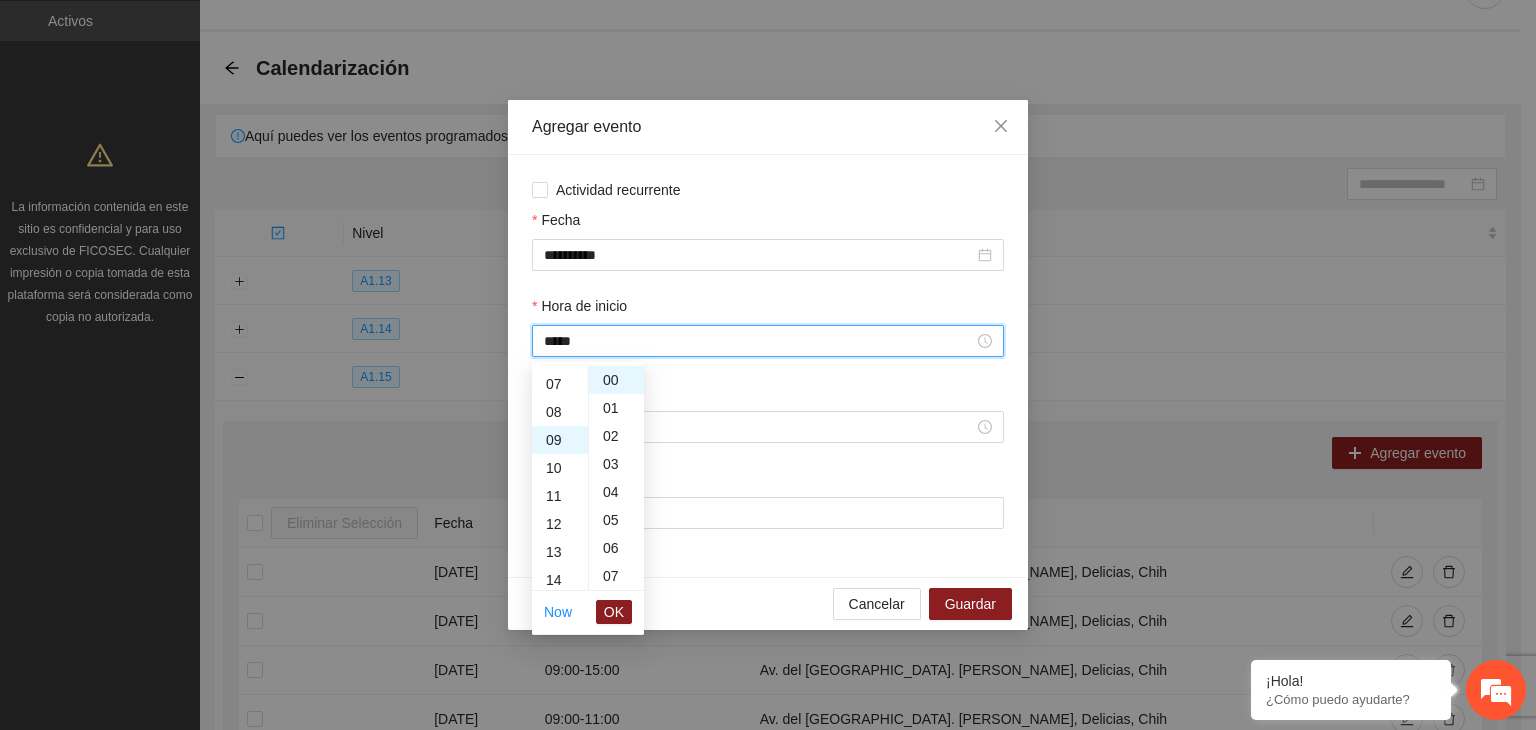 scroll, scrollTop: 252, scrollLeft: 0, axis: vertical 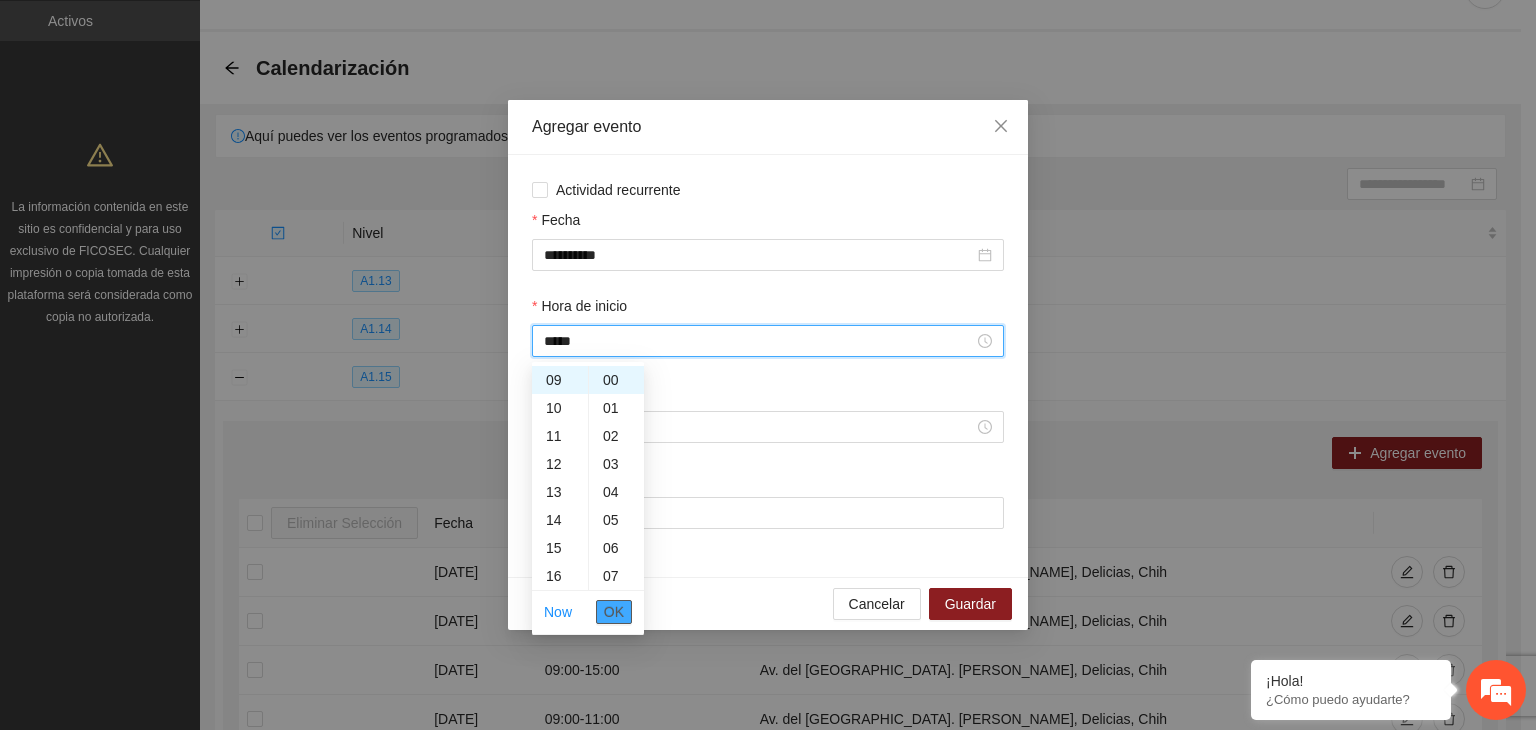 click on "OK" at bounding box center [614, 612] 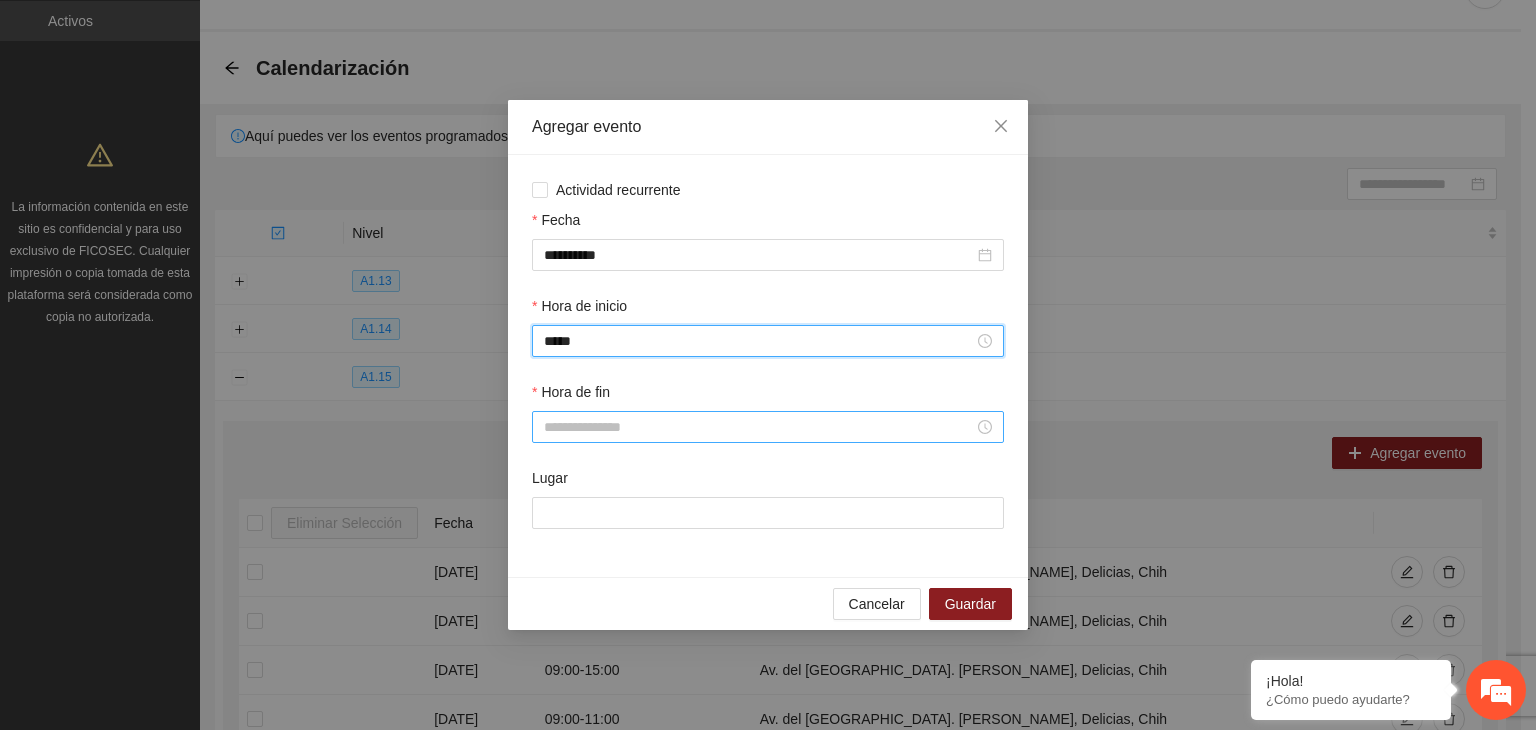 click on "Hora de fin" at bounding box center [759, 427] 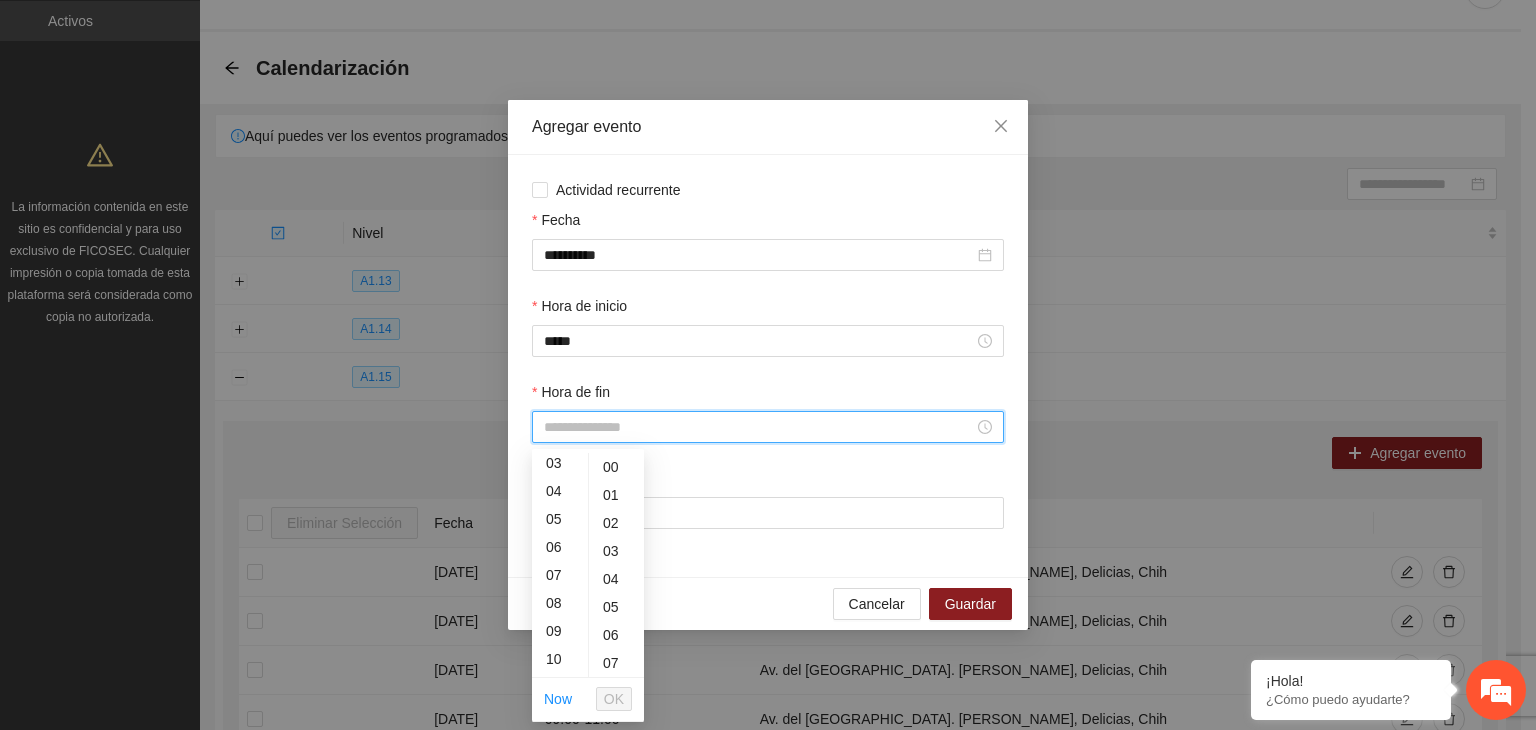 scroll, scrollTop: 179, scrollLeft: 0, axis: vertical 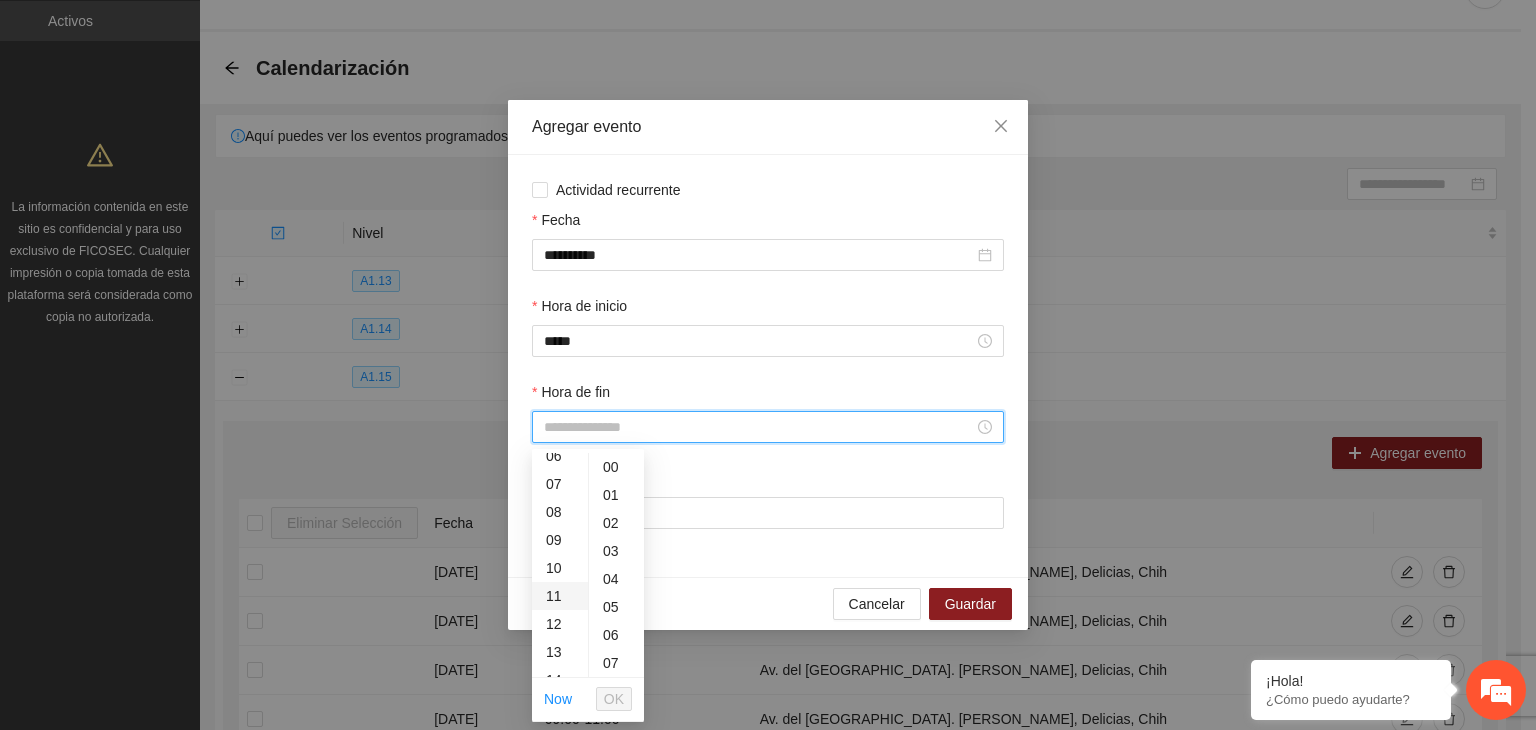 click on "11" at bounding box center [560, 596] 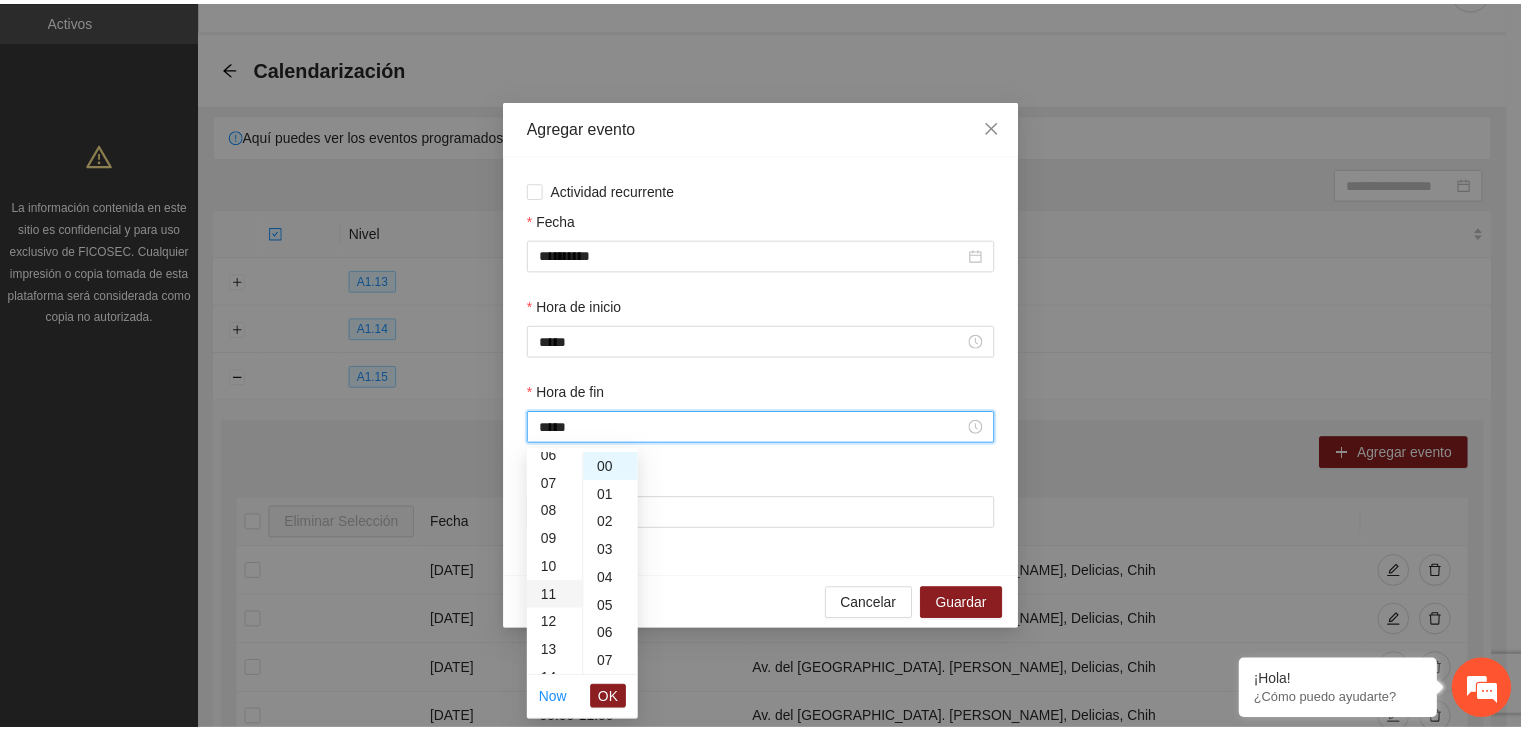 scroll, scrollTop: 308, scrollLeft: 0, axis: vertical 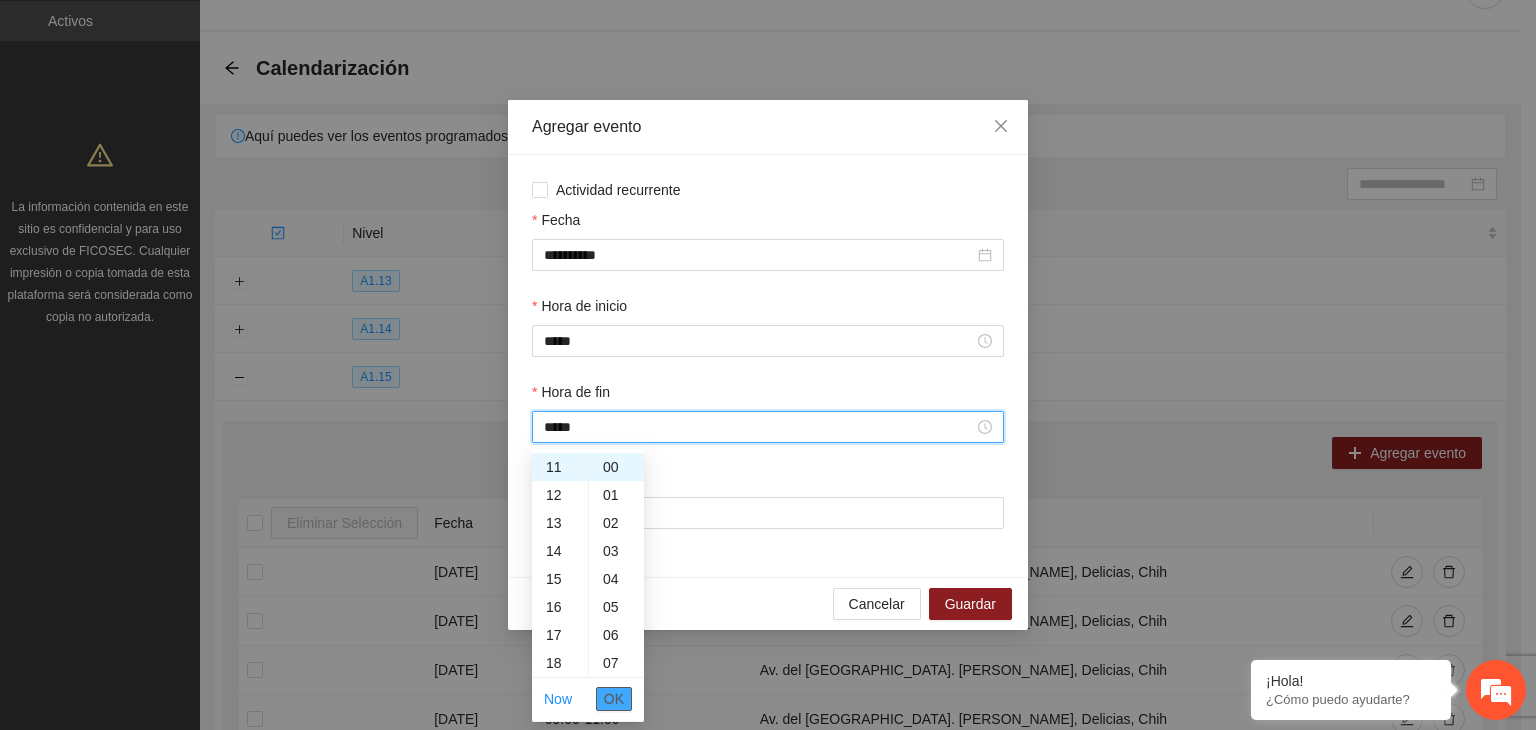 click on "OK" at bounding box center (614, 699) 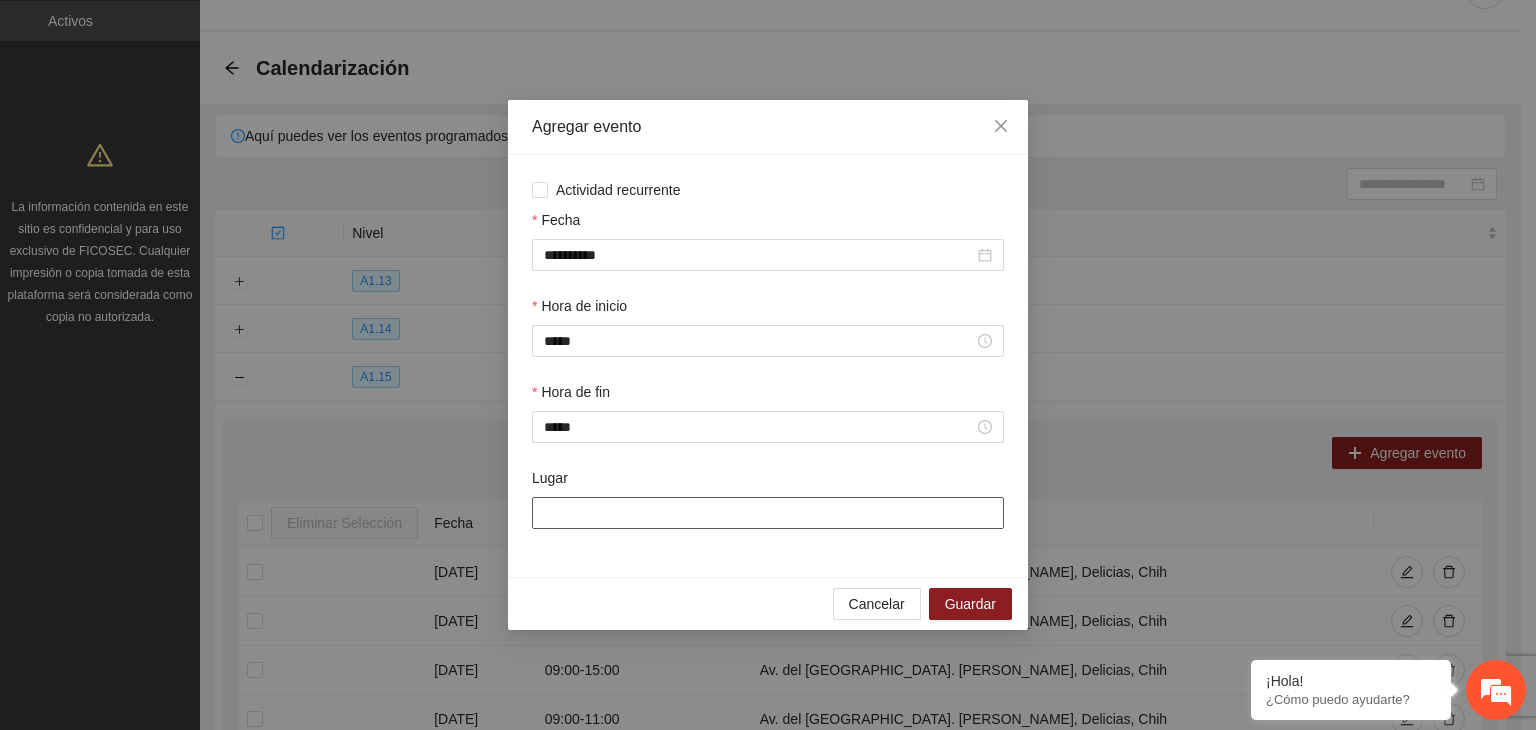 click on "Lugar" at bounding box center (768, 513) 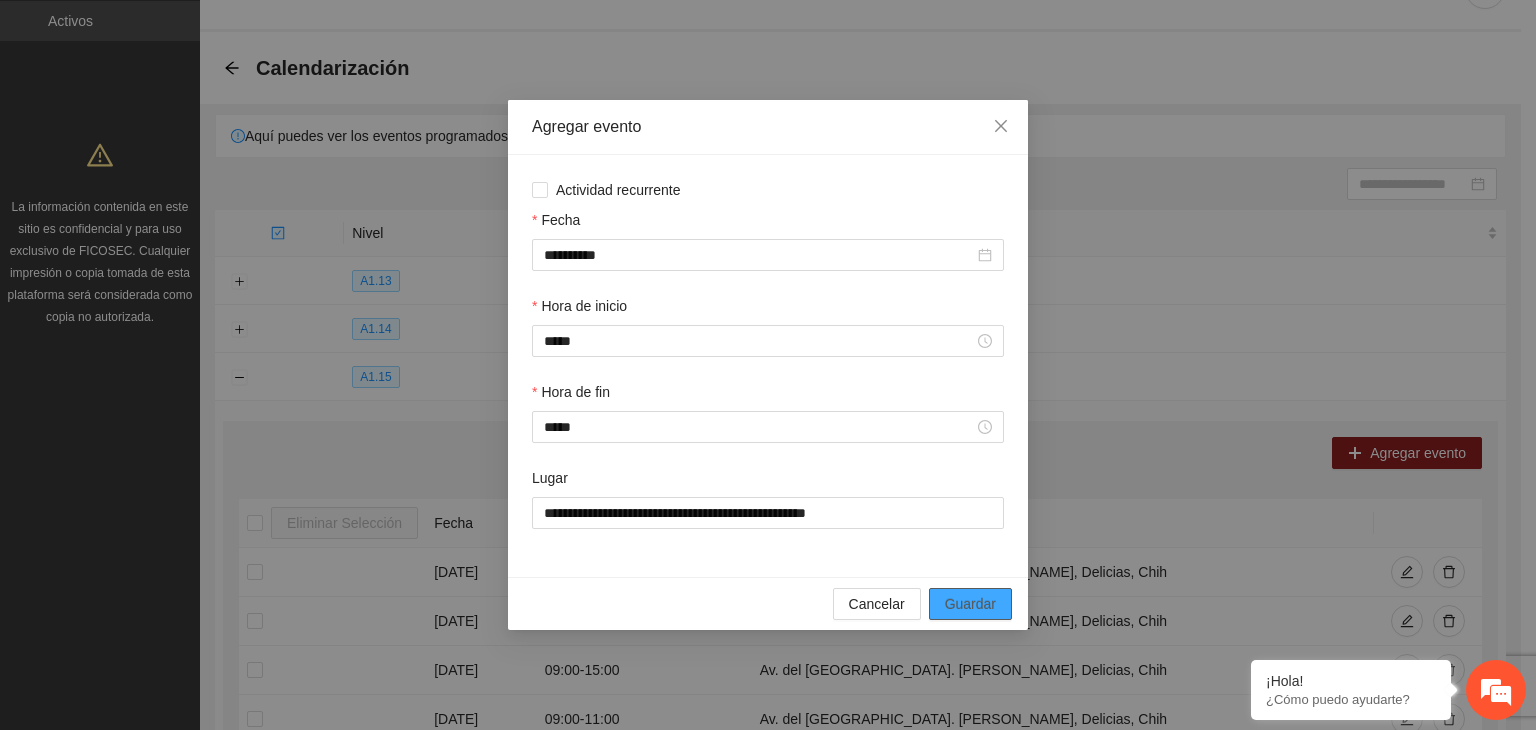 click on "Guardar" at bounding box center (970, 604) 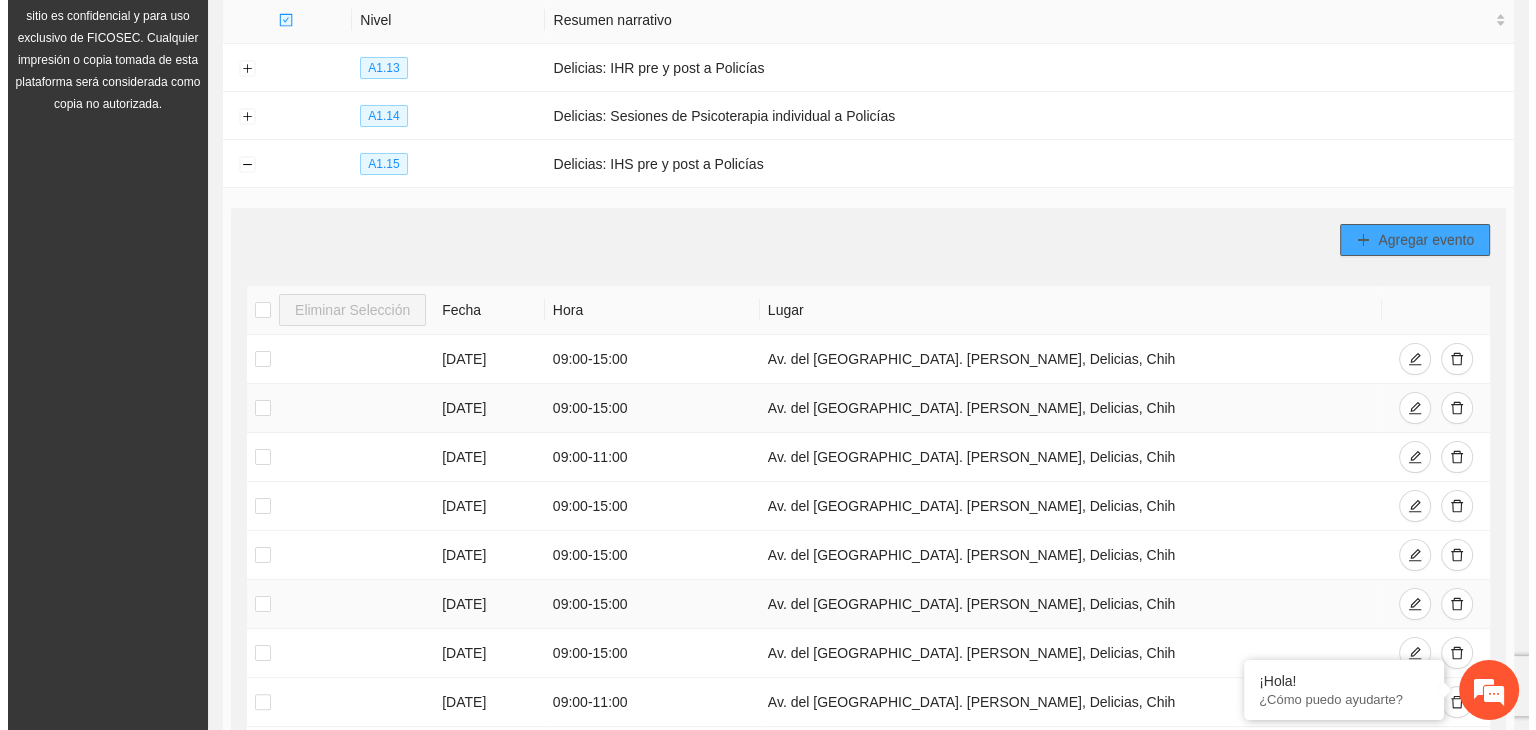 scroll, scrollTop: 231, scrollLeft: 0, axis: vertical 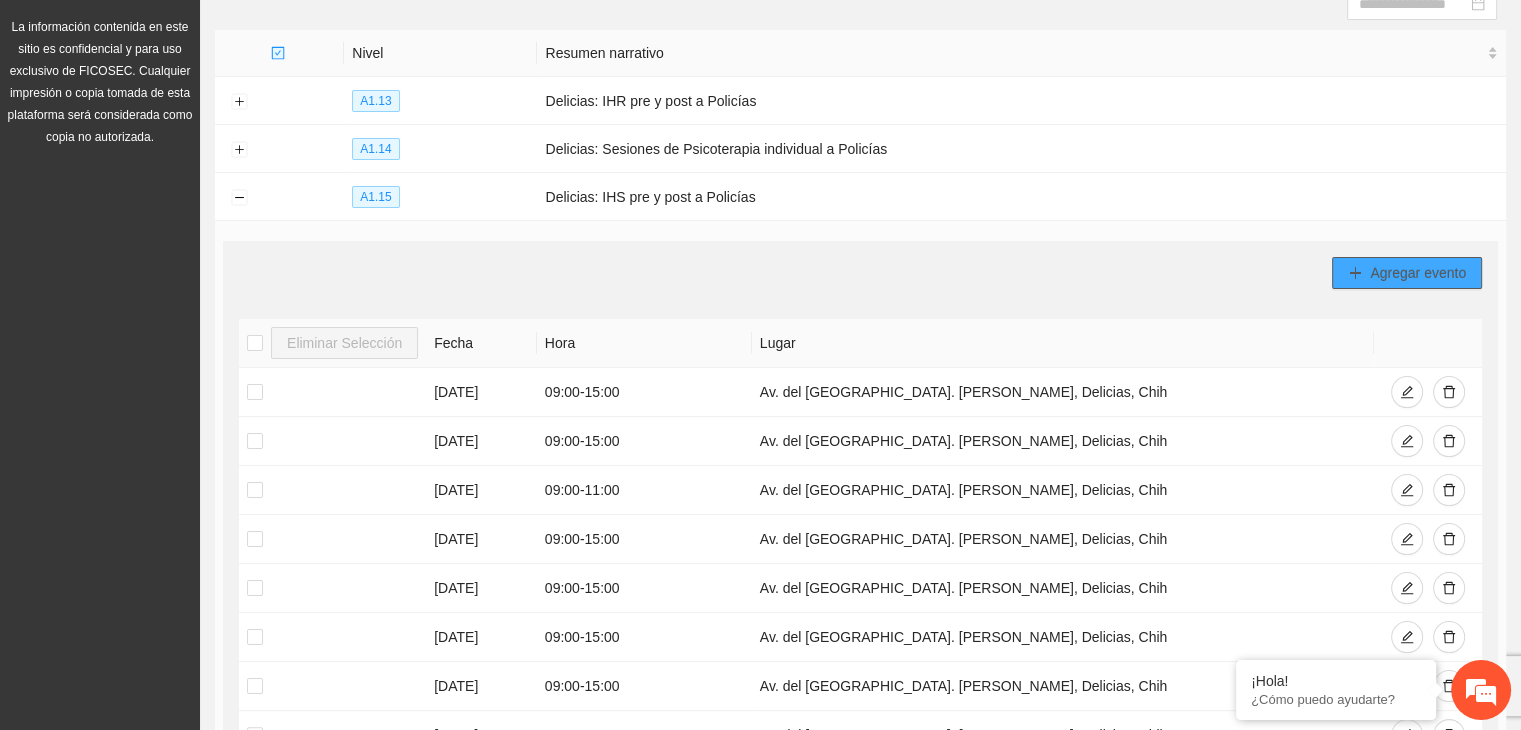 click on "Agregar evento" at bounding box center (1418, 273) 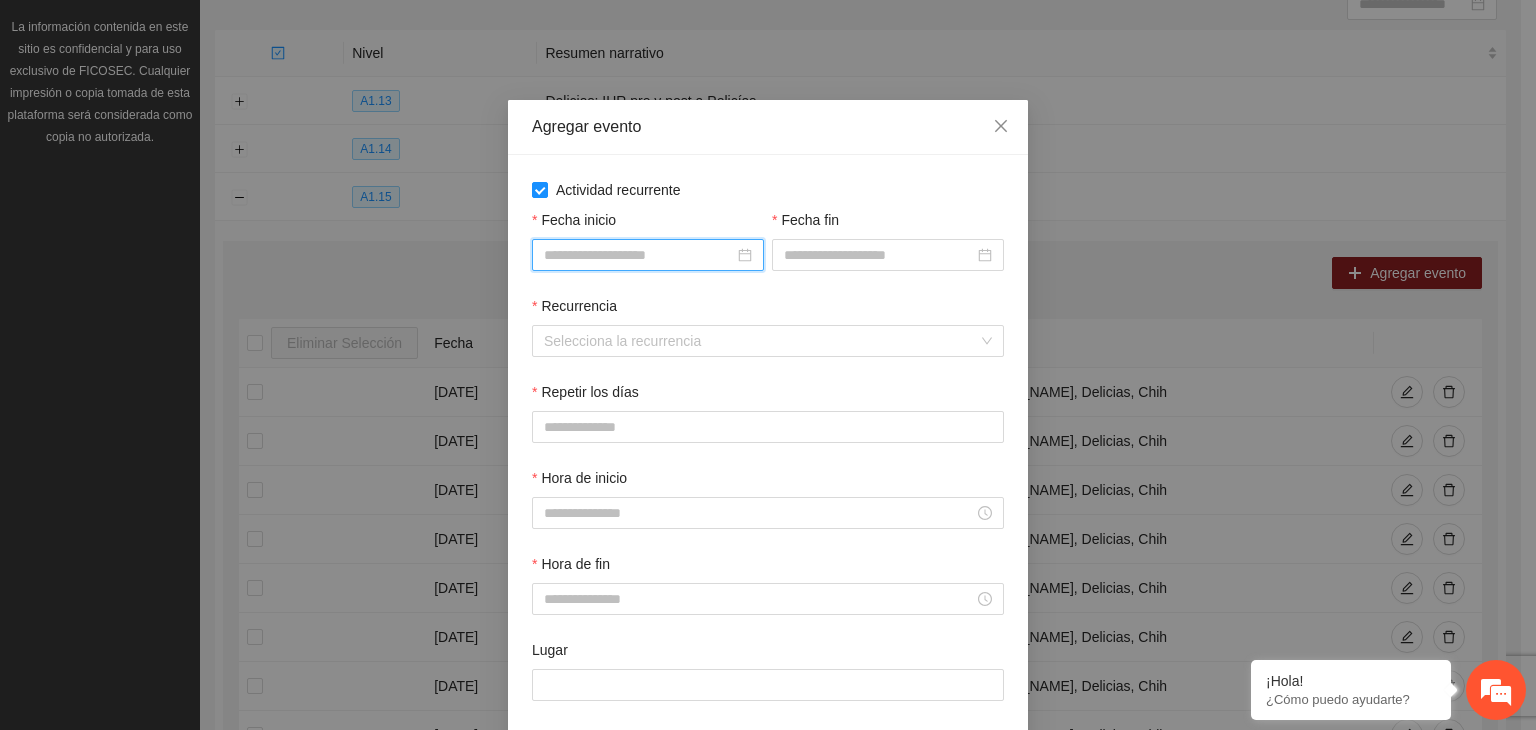 click on "Fecha inicio" at bounding box center [639, 255] 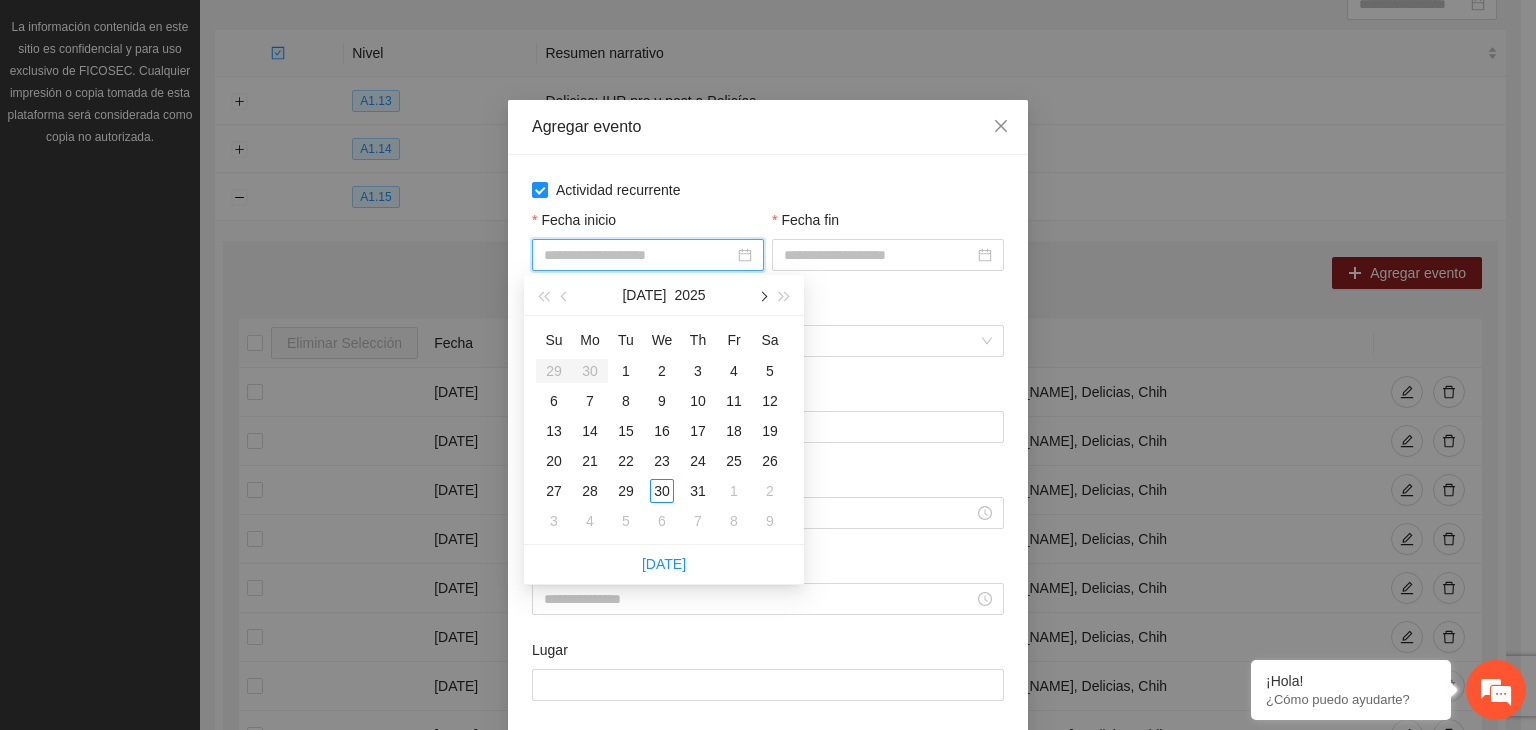 click at bounding box center (762, 295) 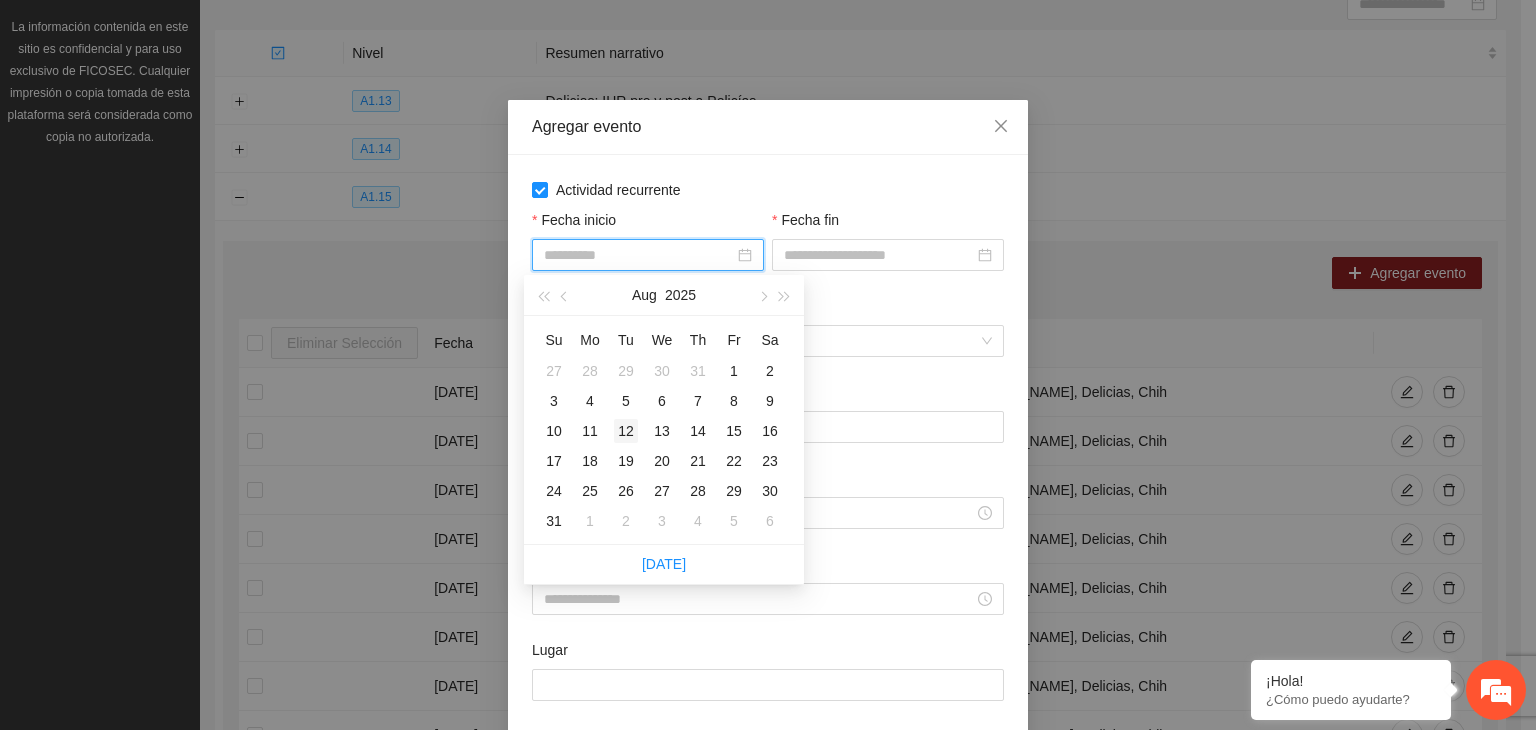 click on "12" at bounding box center [626, 431] 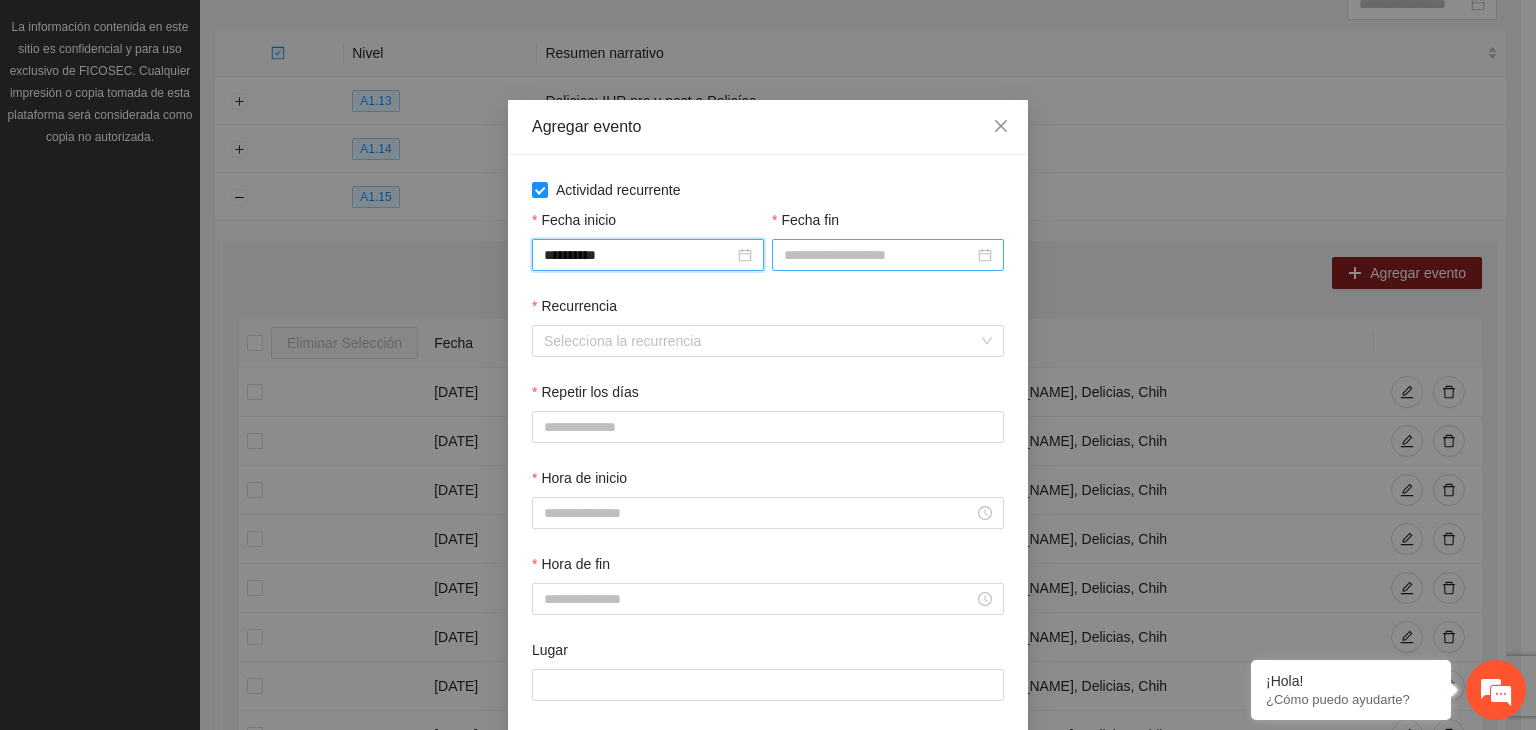 click on "Fecha fin" at bounding box center [879, 255] 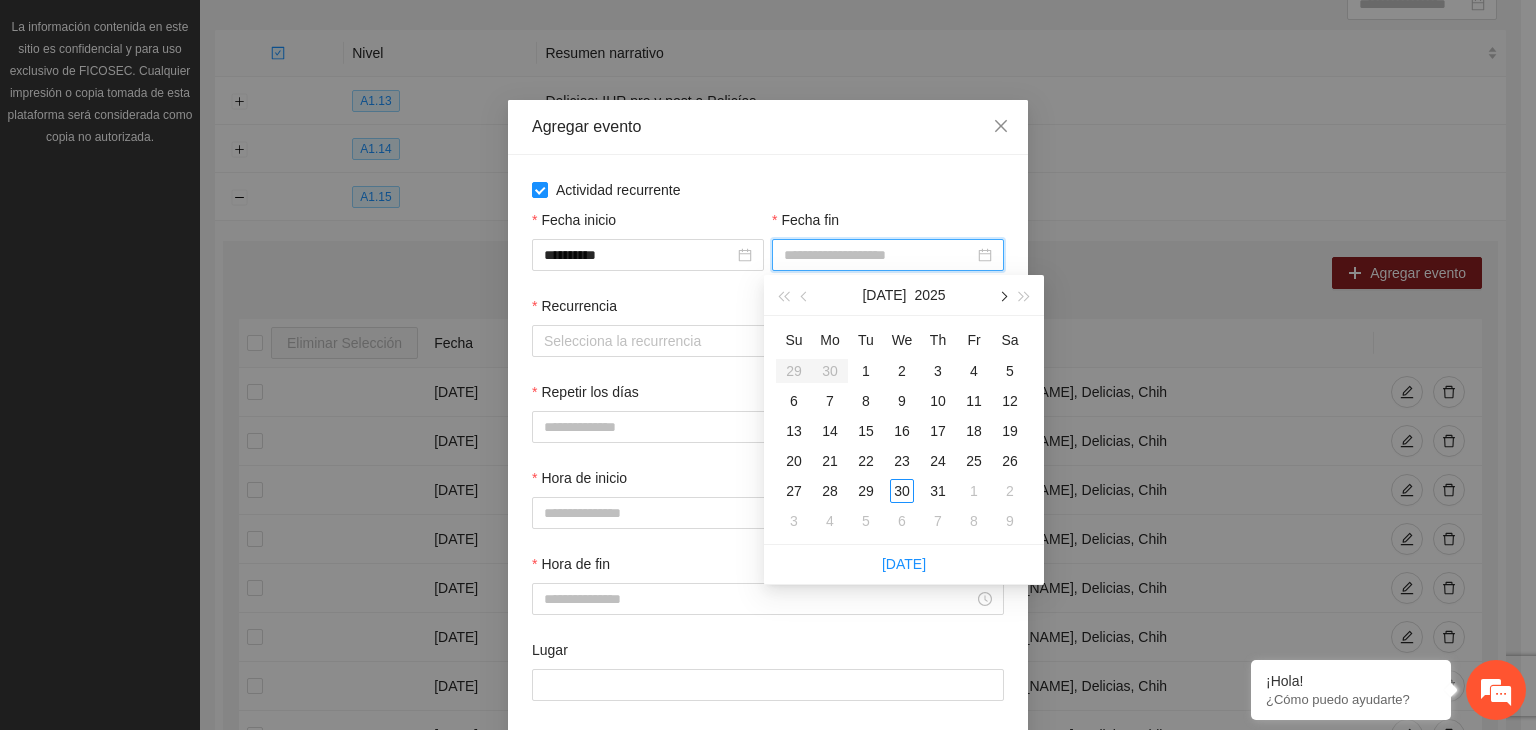 click at bounding box center (1002, 295) 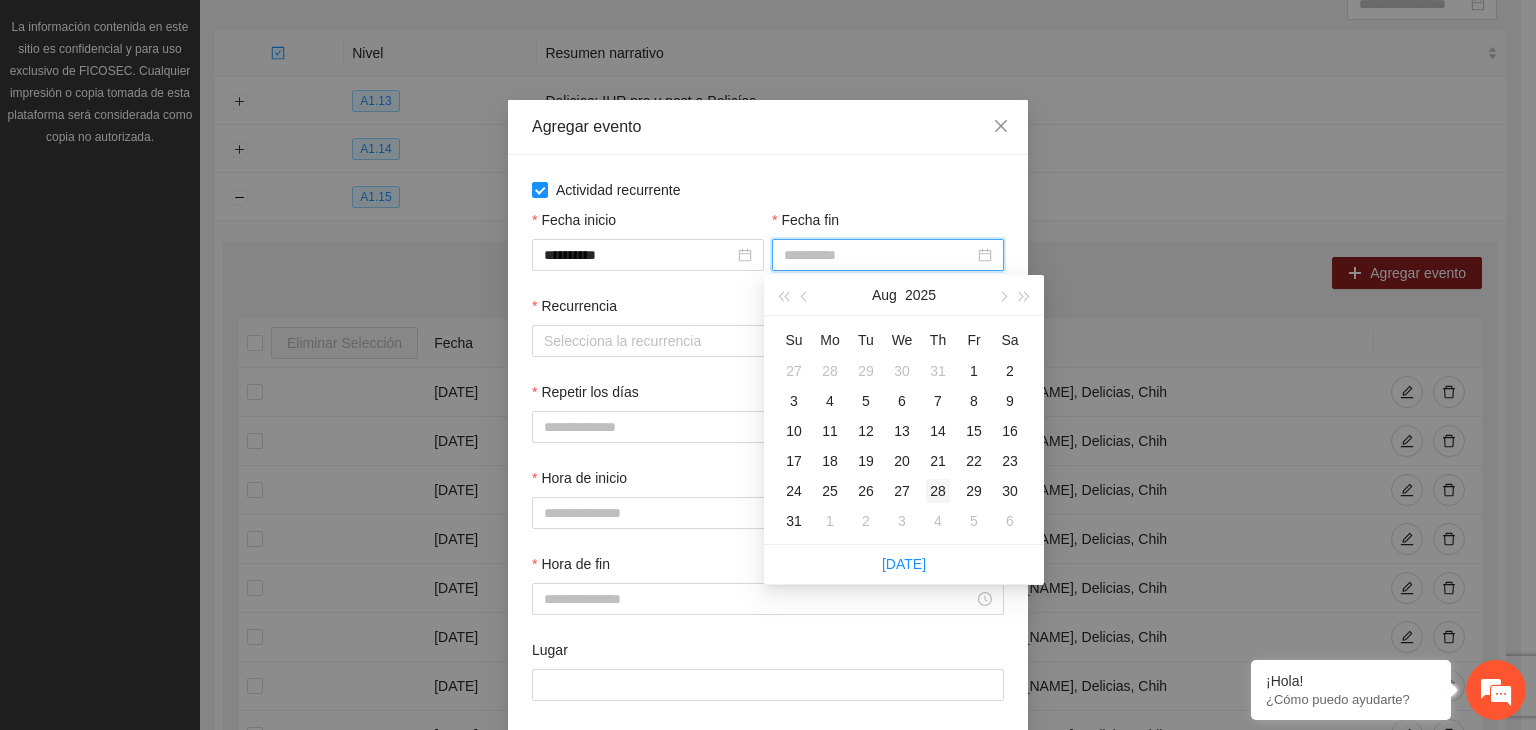 click on "28" at bounding box center (938, 491) 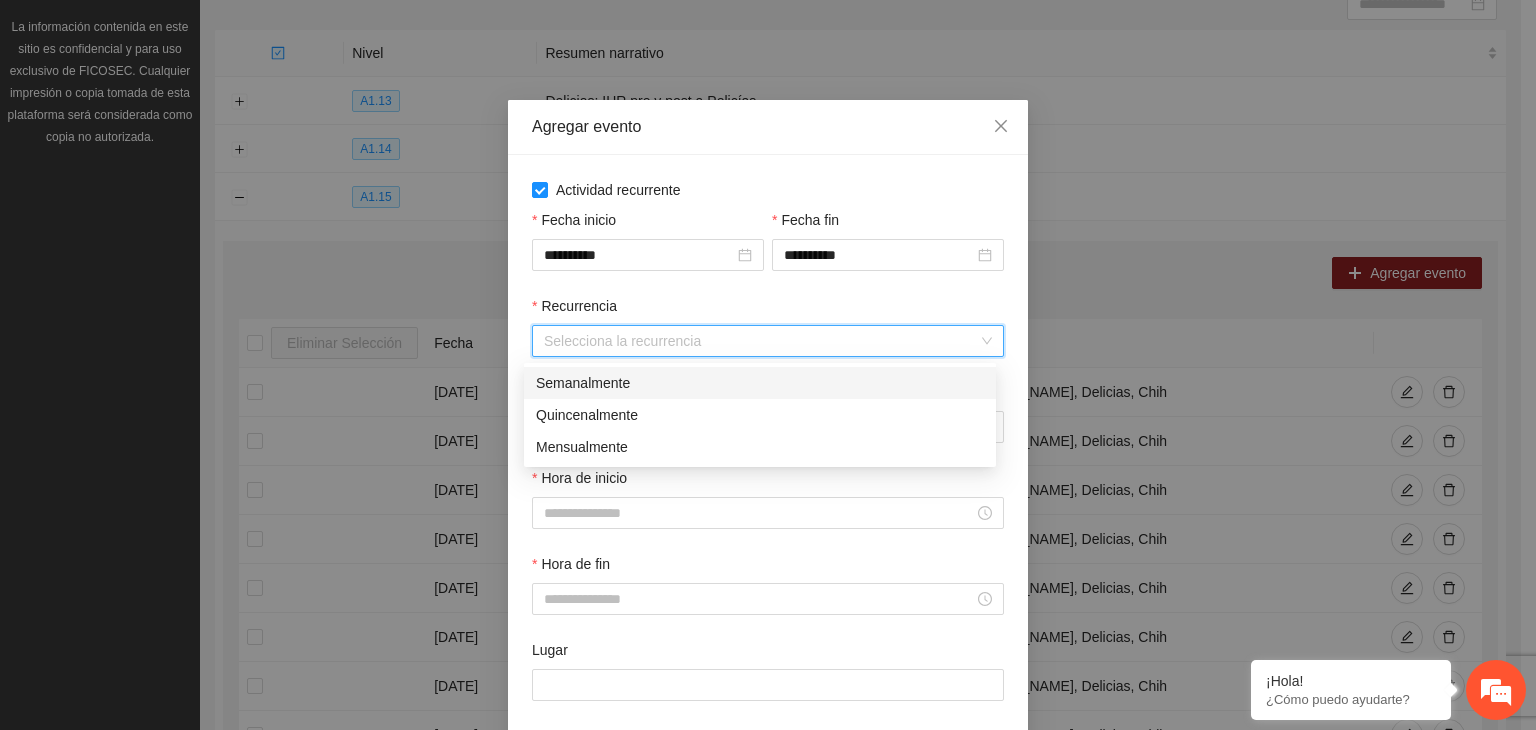 click on "Recurrencia" at bounding box center [761, 341] 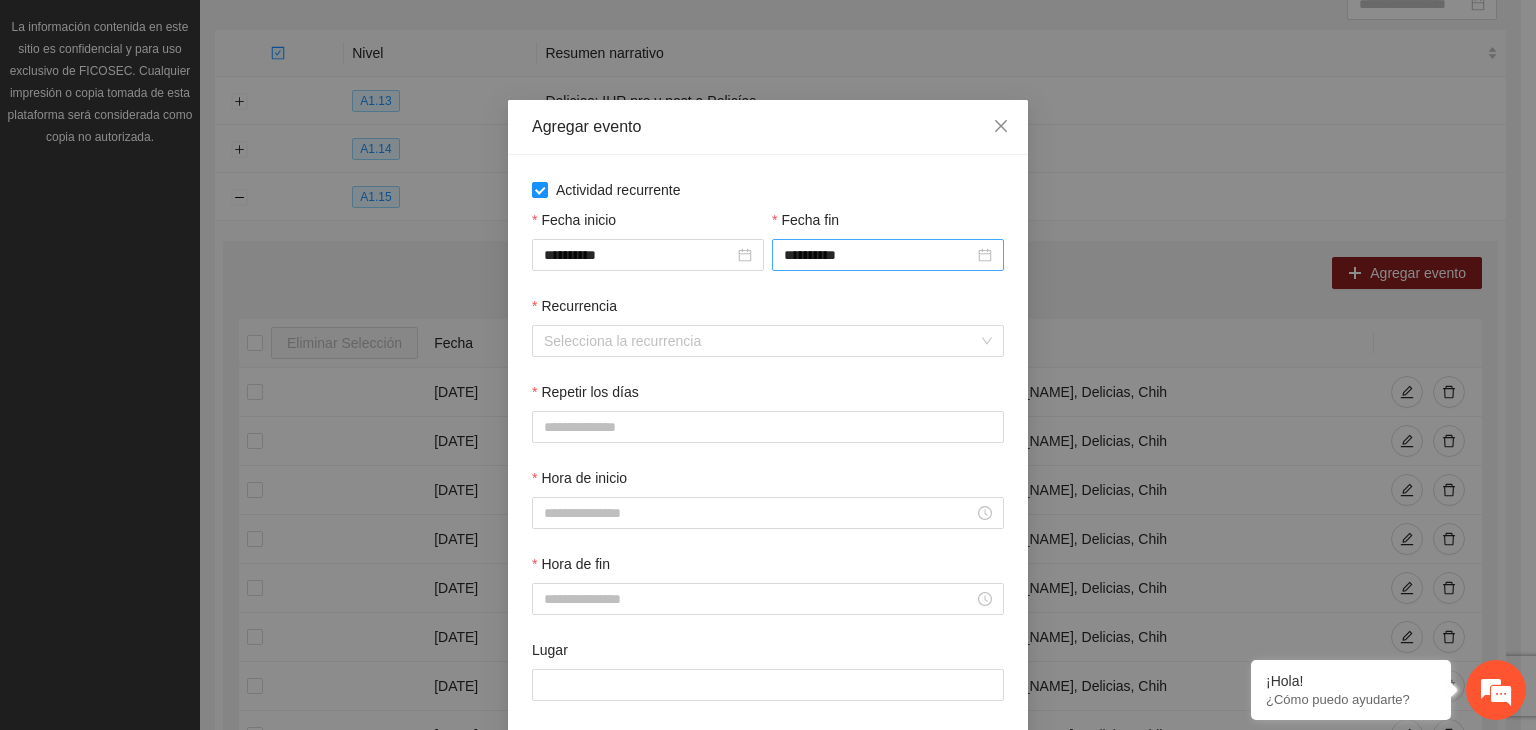 click on "**********" at bounding box center [888, 255] 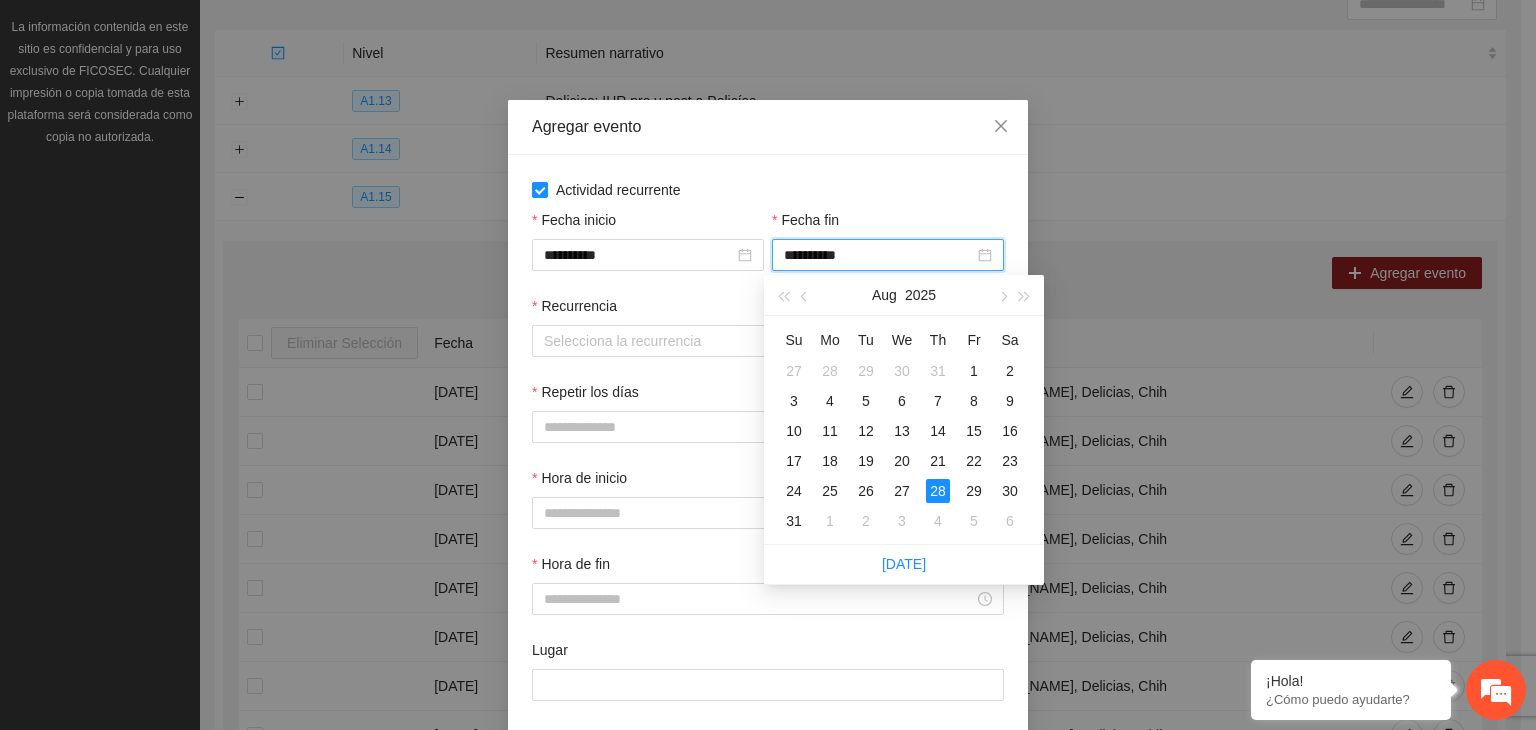 click on "Actividad recurrente" at bounding box center (768, 190) 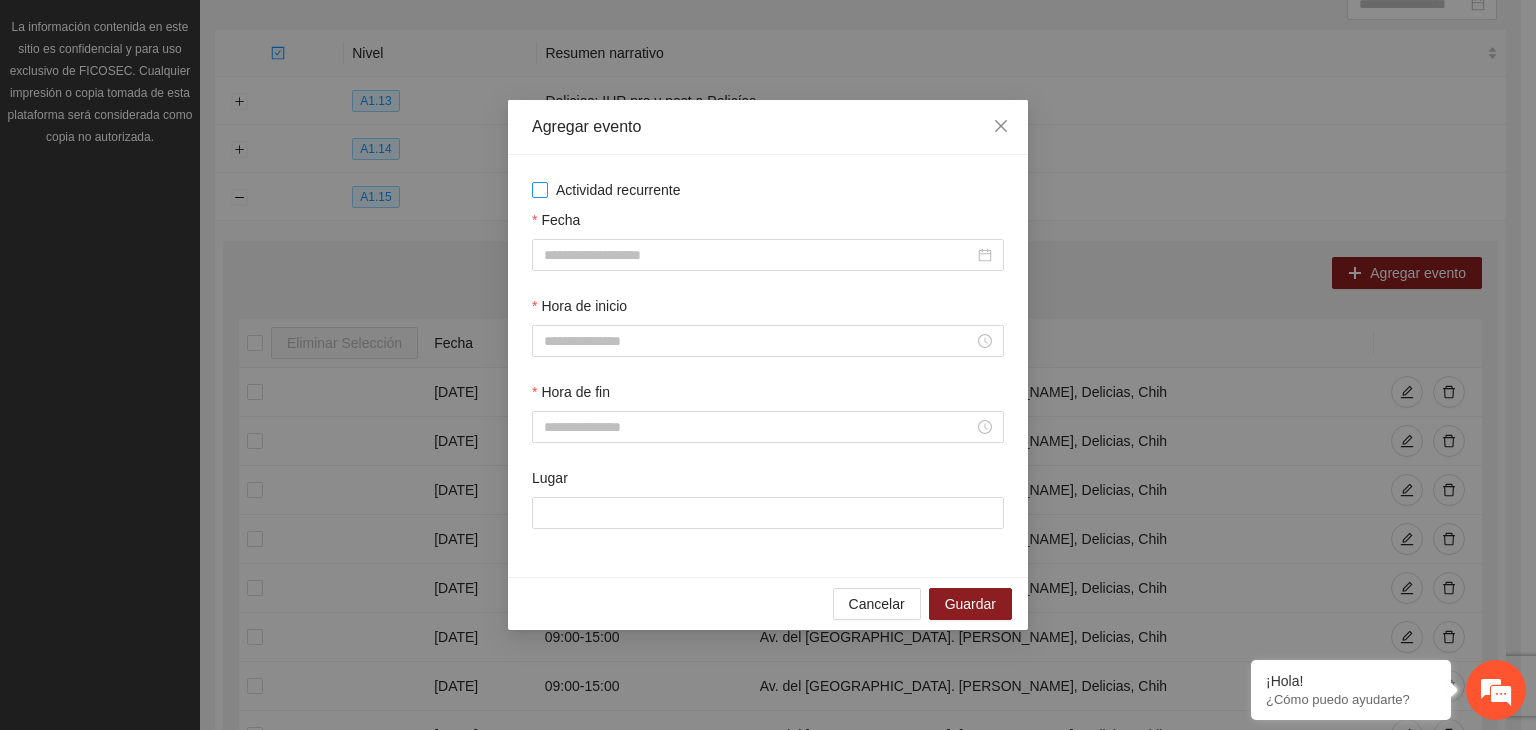 click on "Actividad recurrente" at bounding box center [768, 190] 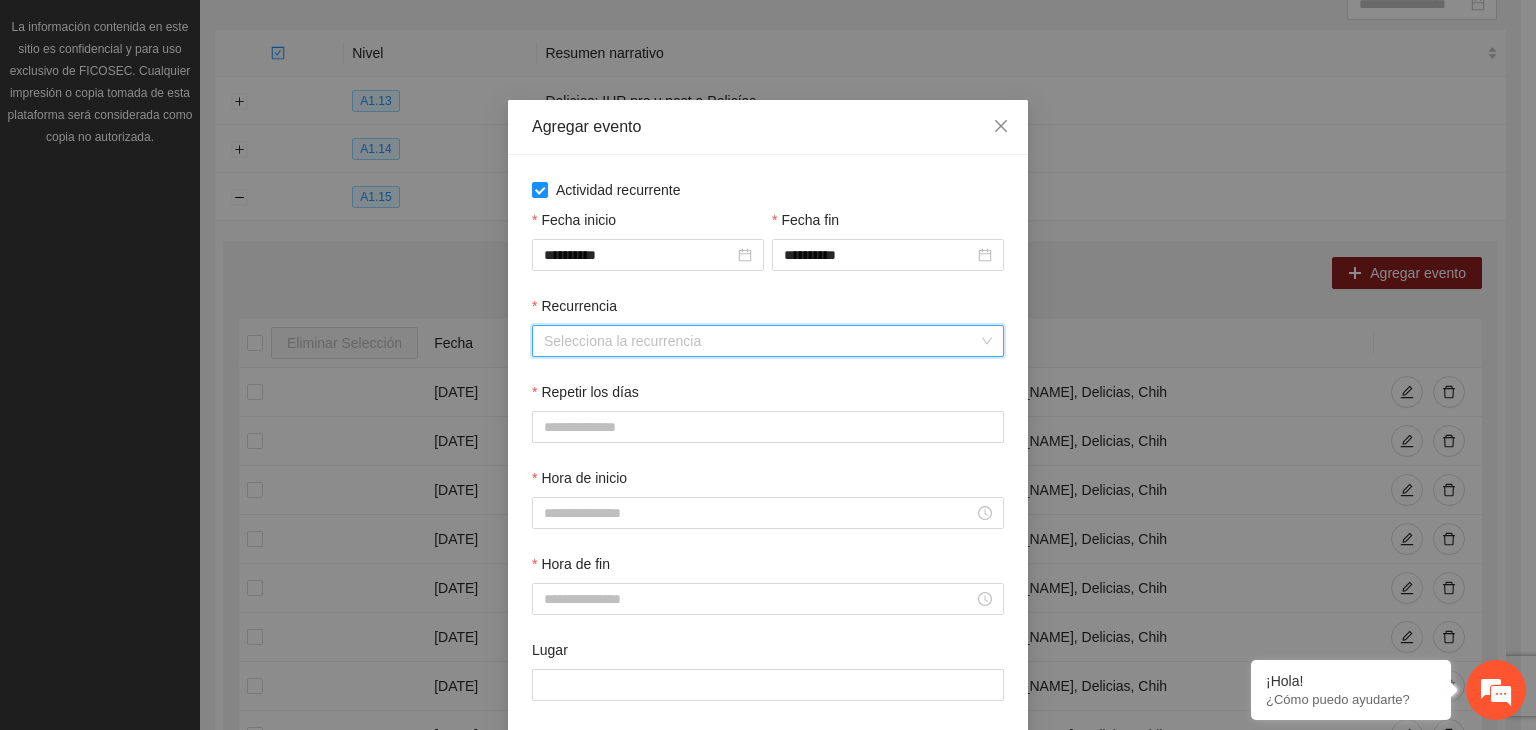 click on "Recurrencia" at bounding box center [761, 341] 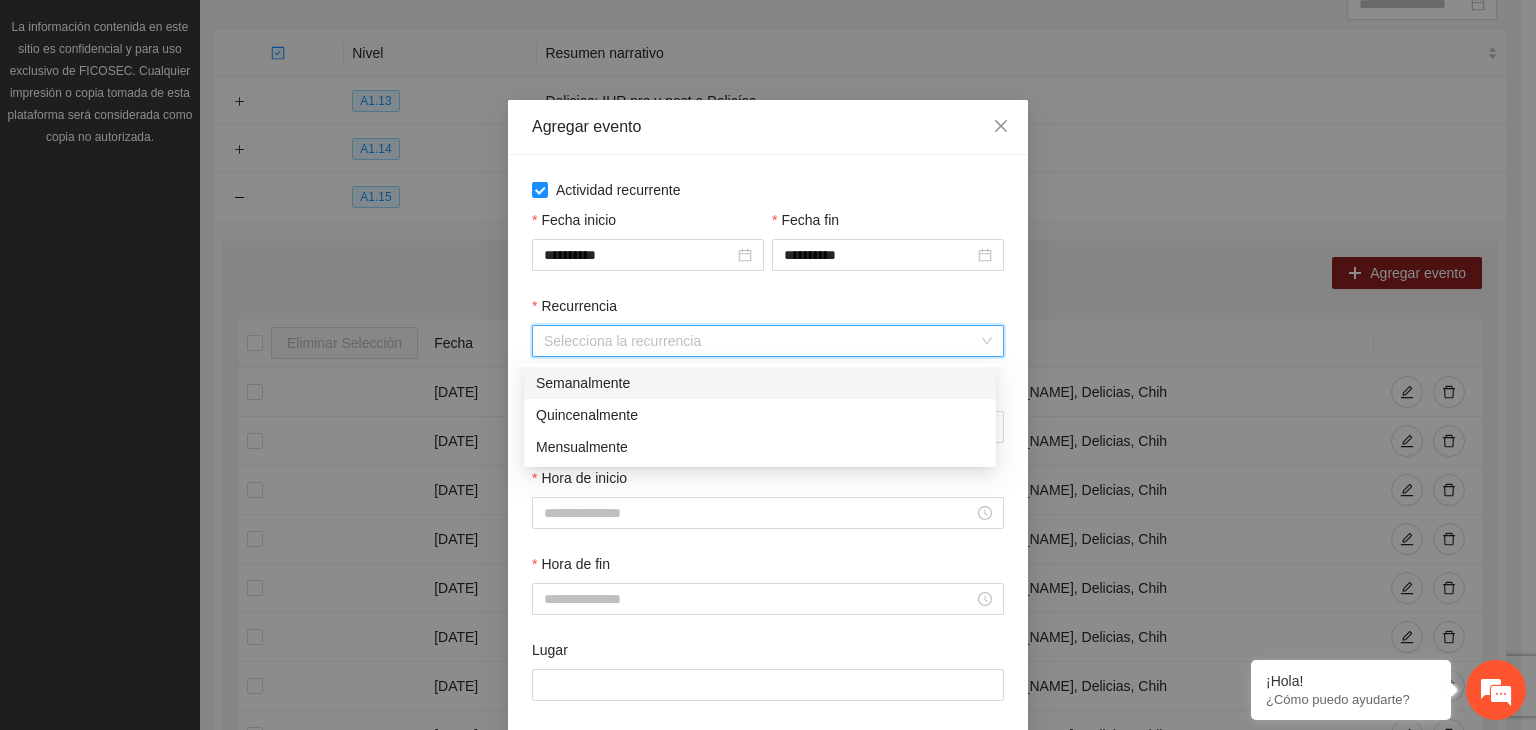 click on "Semanalmente" at bounding box center (760, 383) 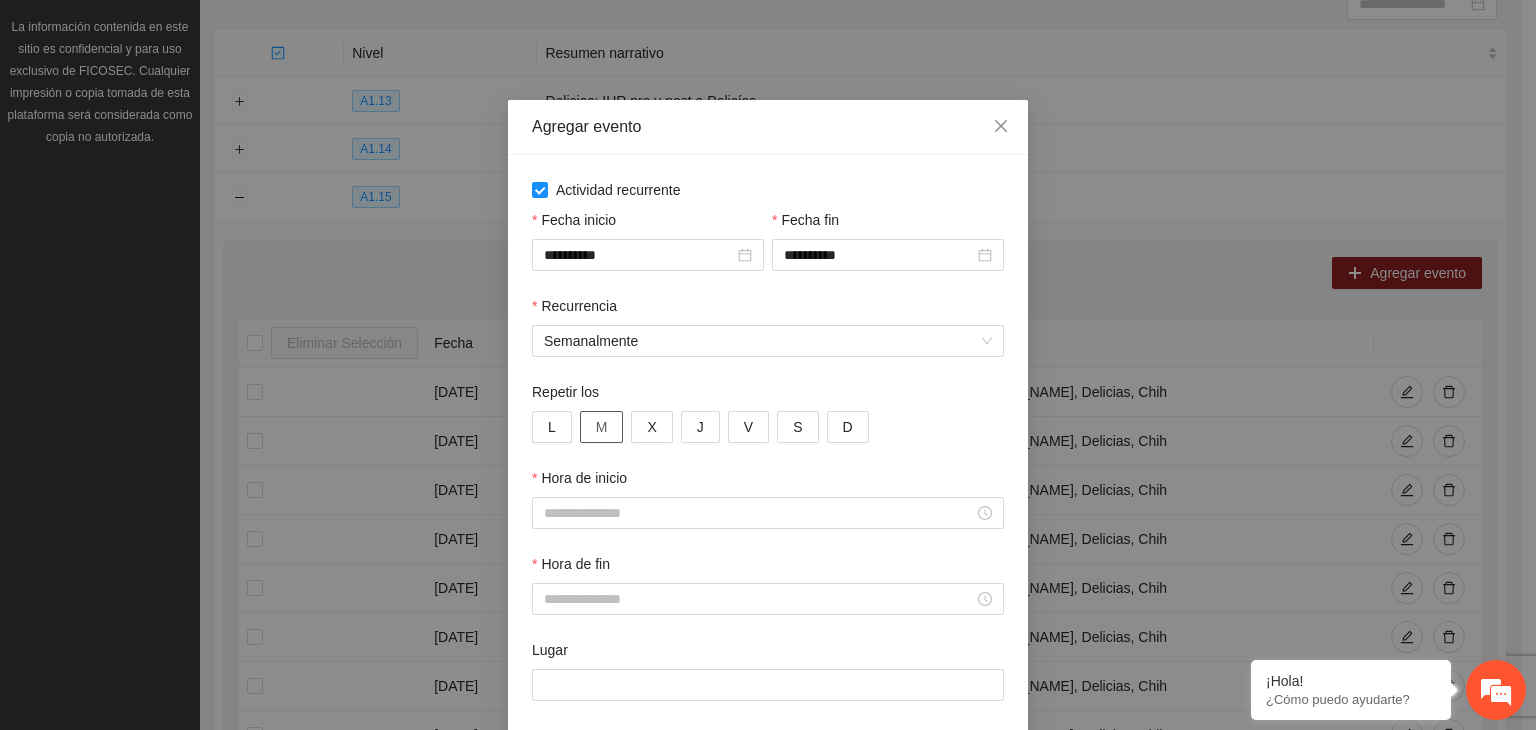 click on "M" at bounding box center [602, 427] 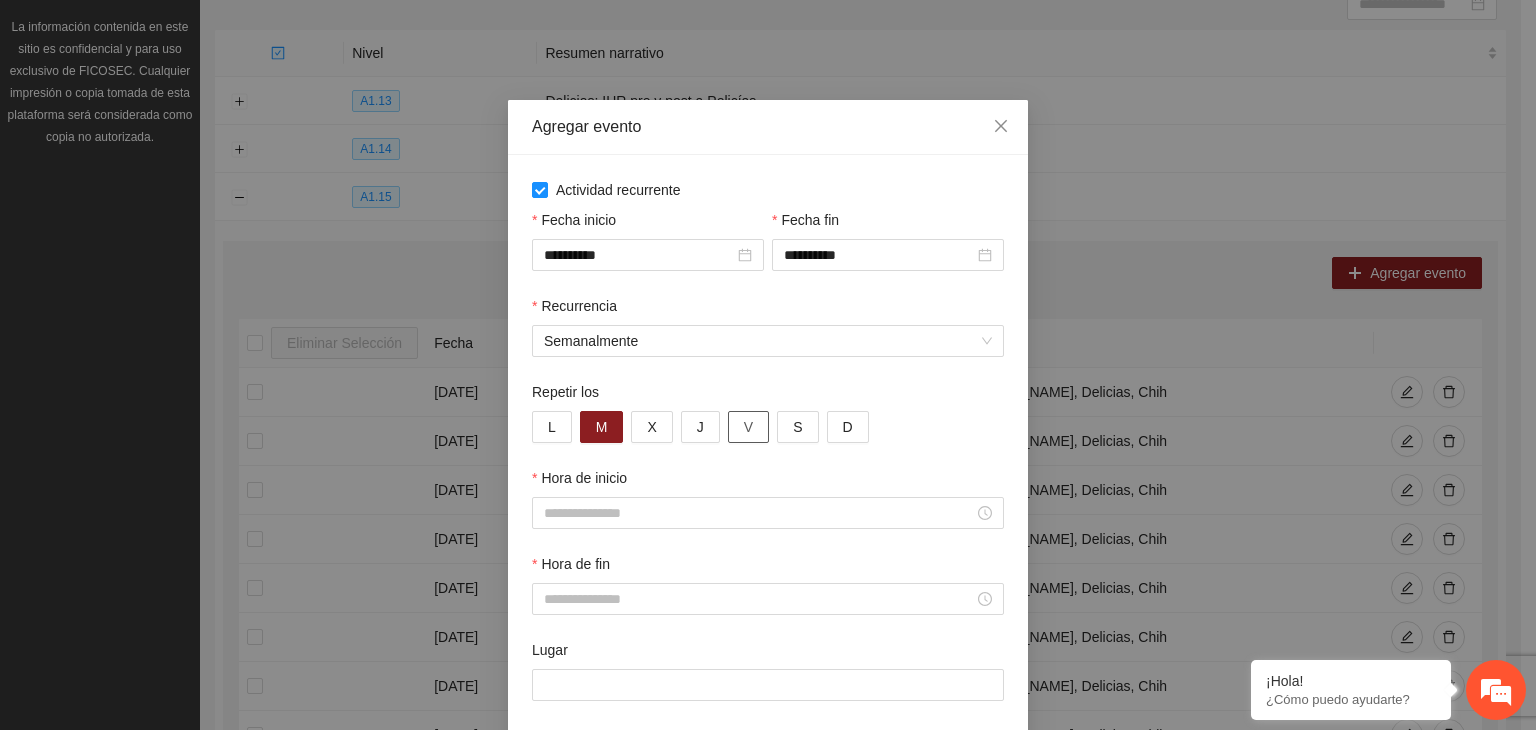 click on "V" at bounding box center [748, 427] 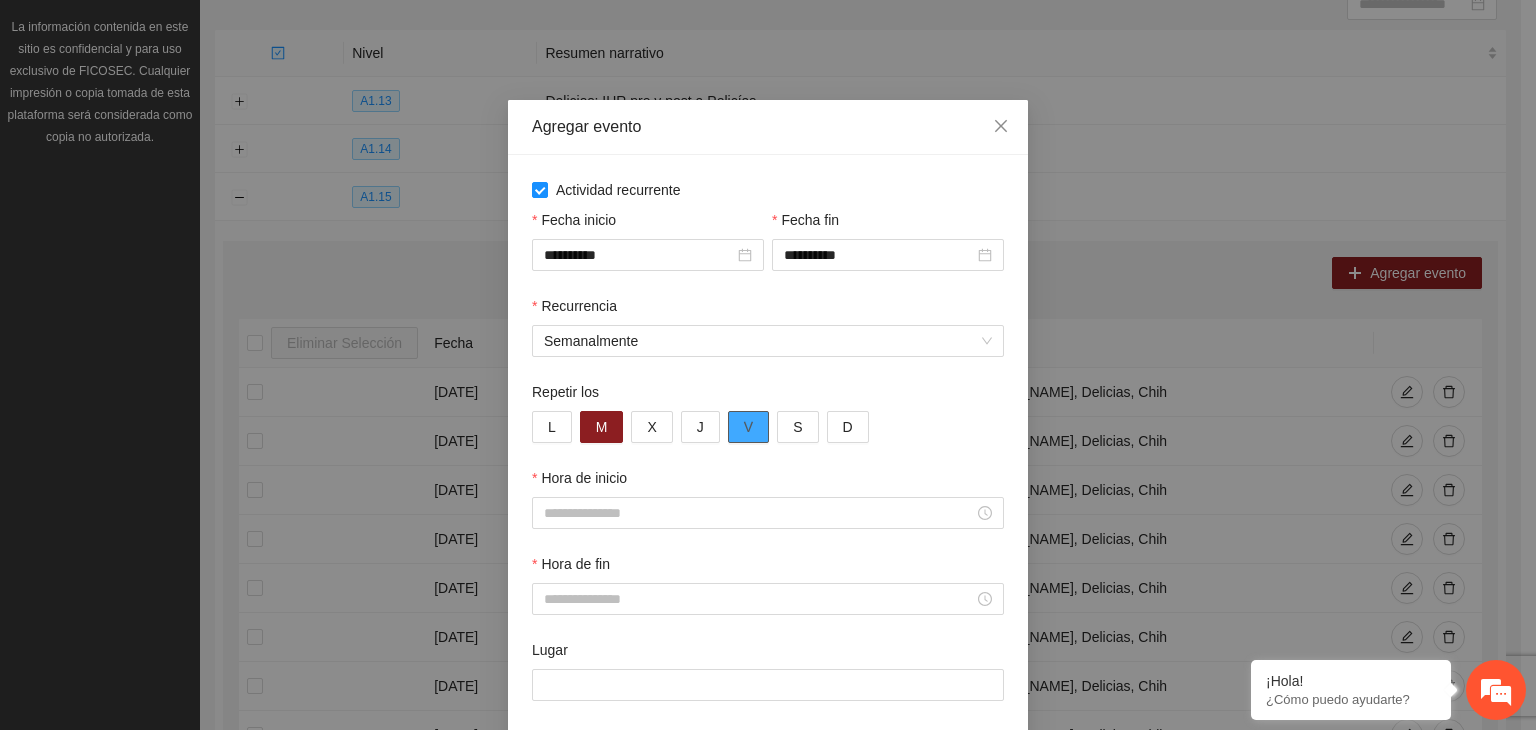 scroll, scrollTop: 99, scrollLeft: 0, axis: vertical 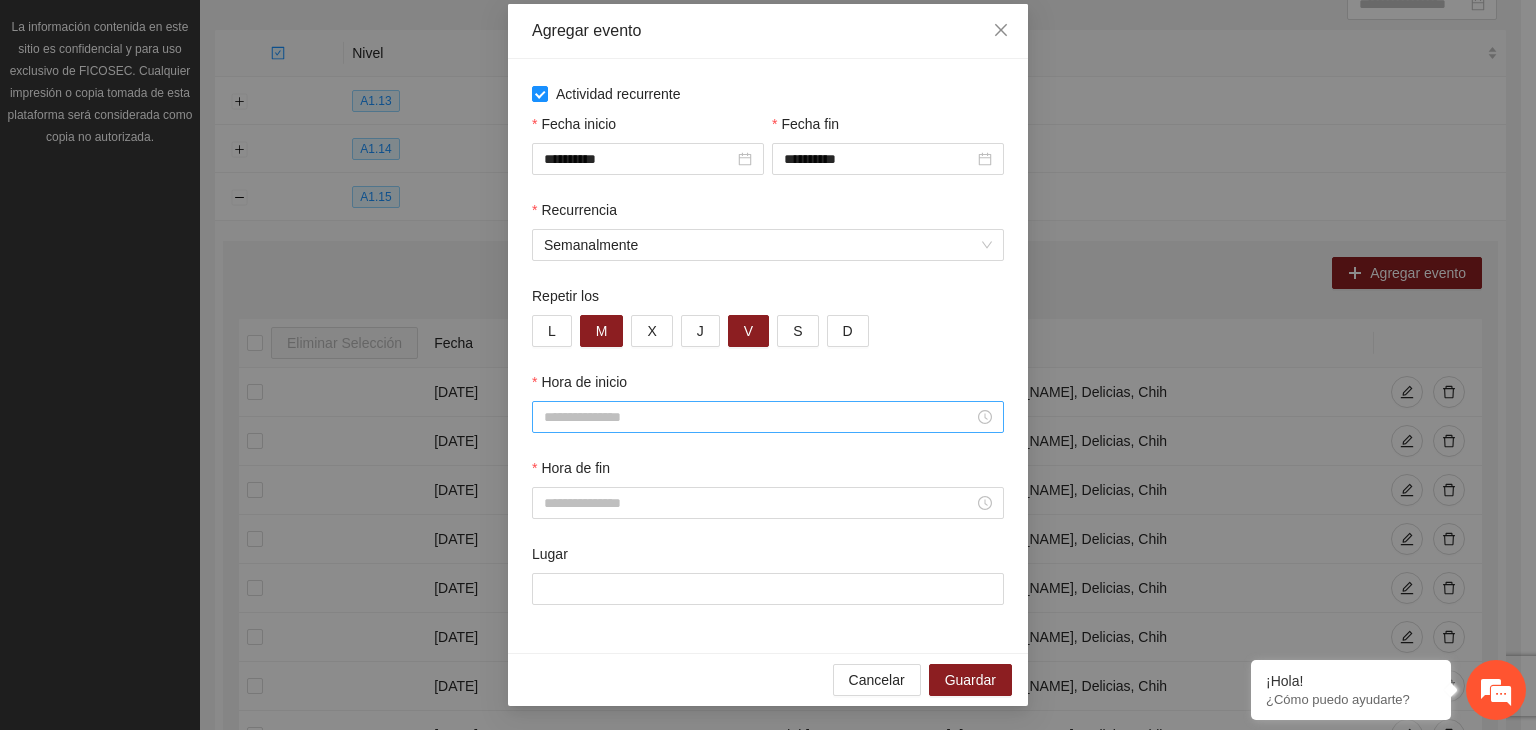 click on "Hora de inicio" at bounding box center [759, 417] 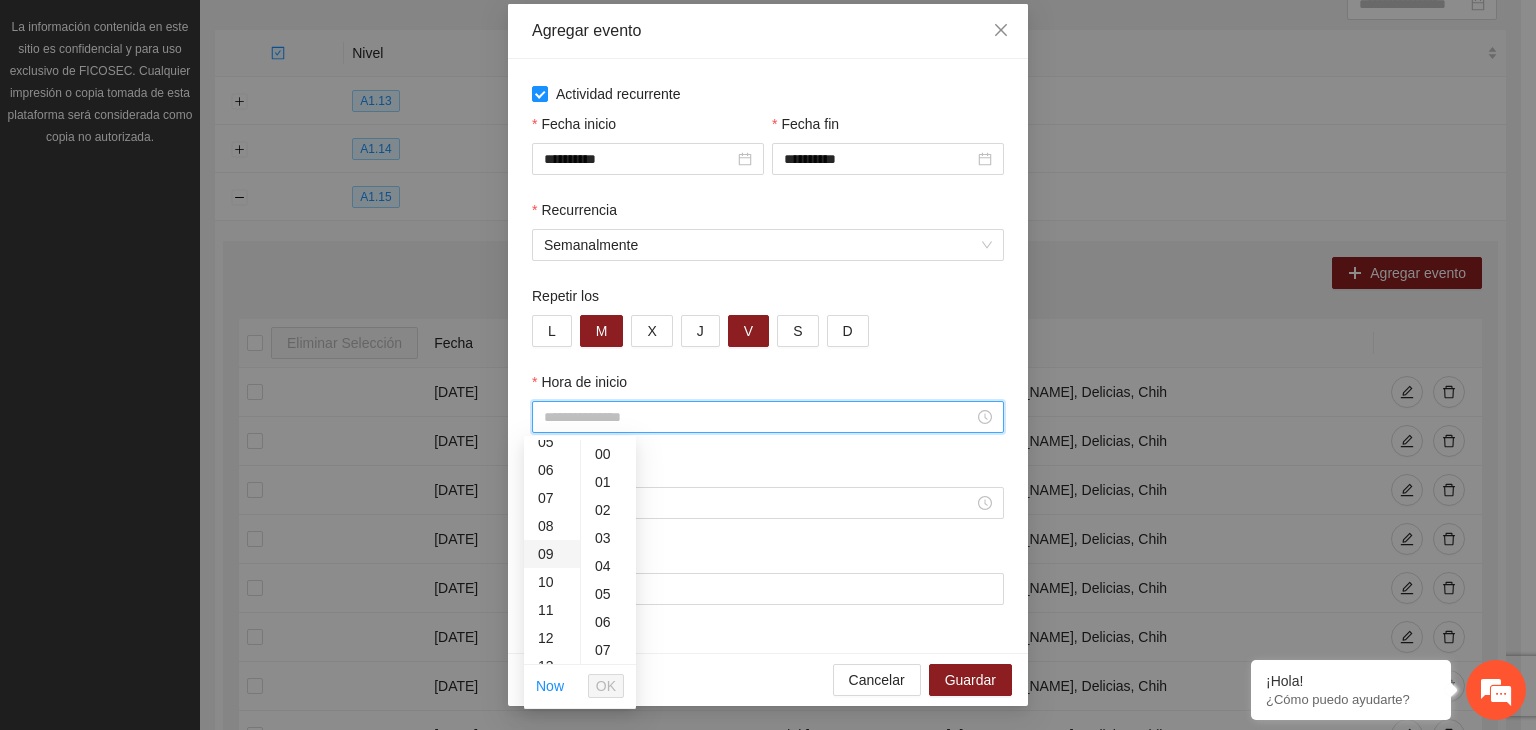 click on "09" at bounding box center [552, 554] 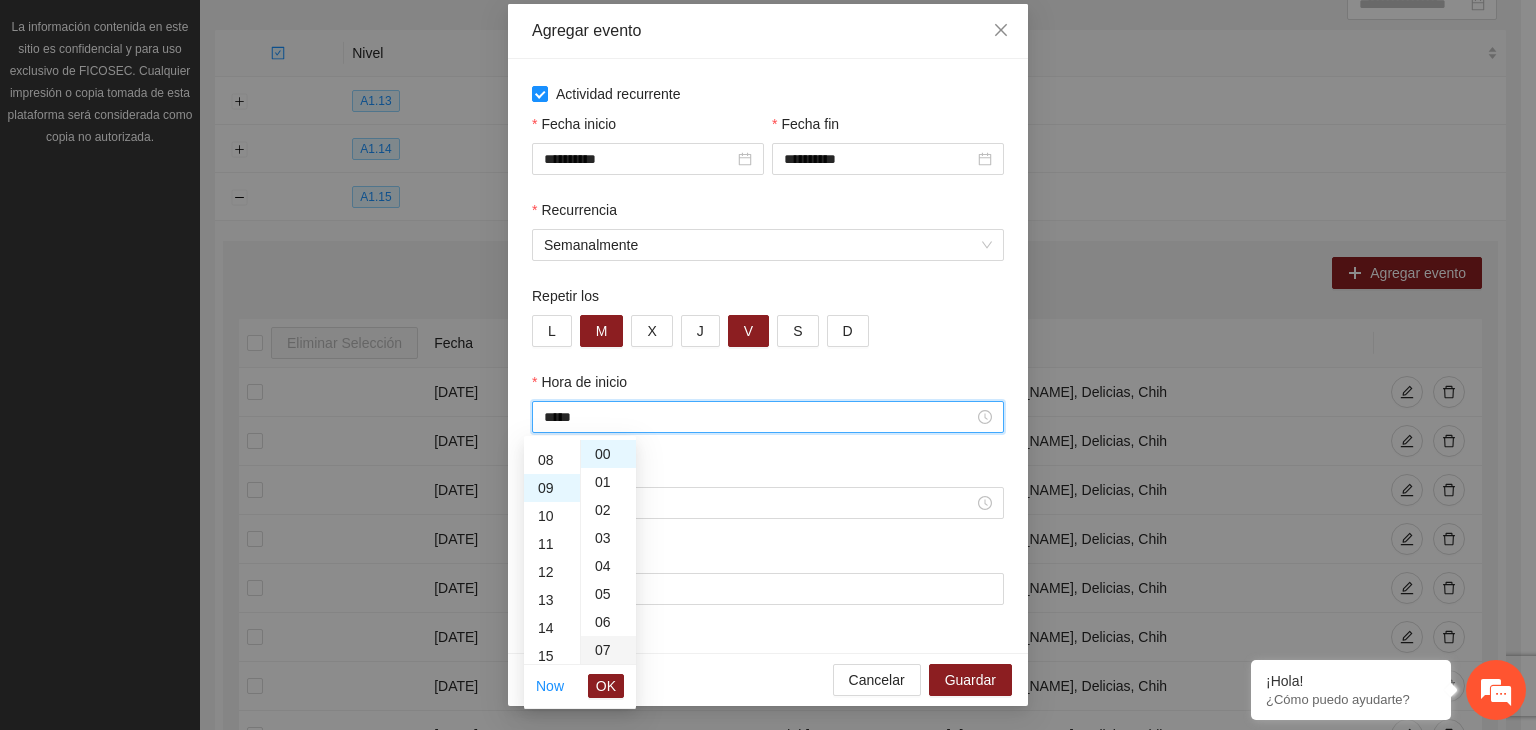 scroll, scrollTop: 252, scrollLeft: 0, axis: vertical 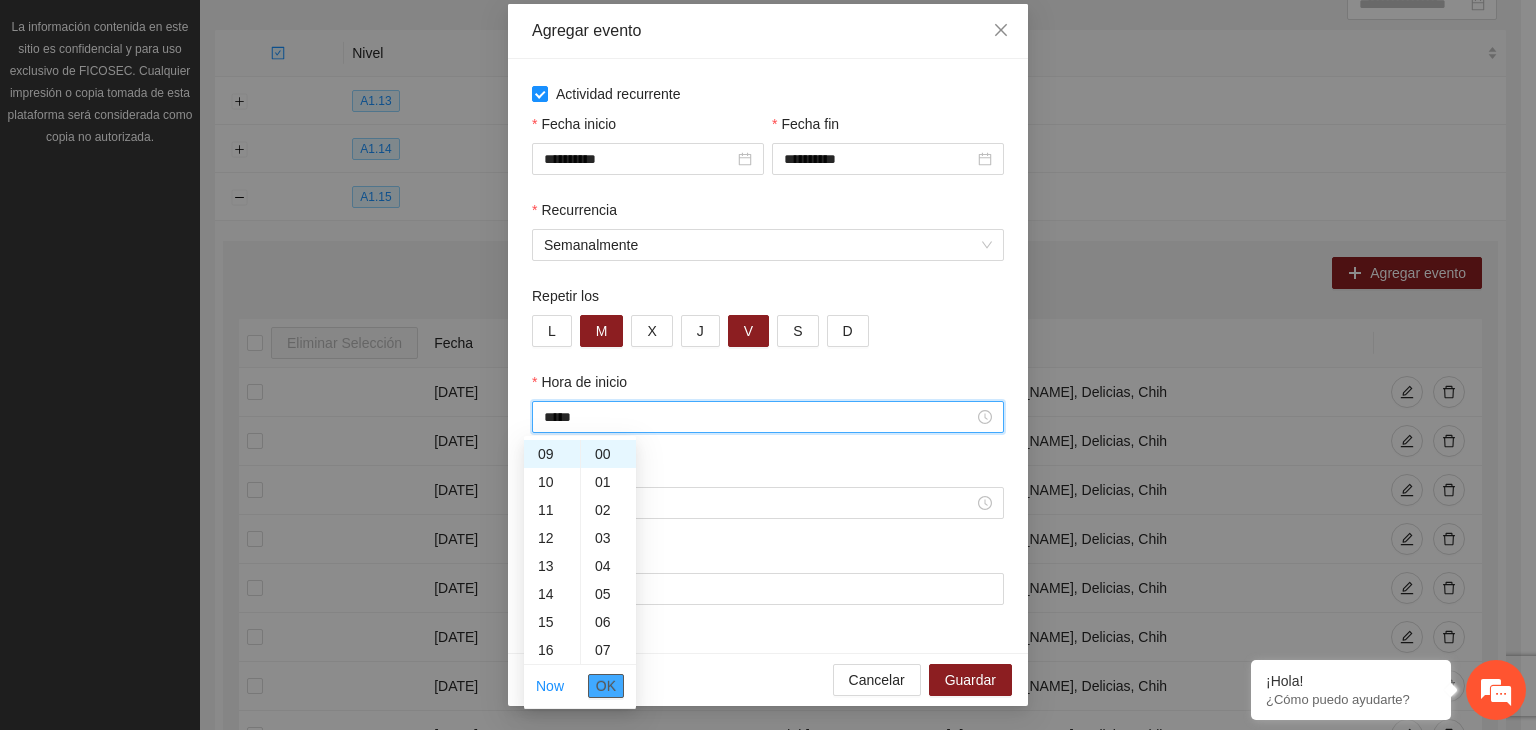 click on "OK" at bounding box center [606, 686] 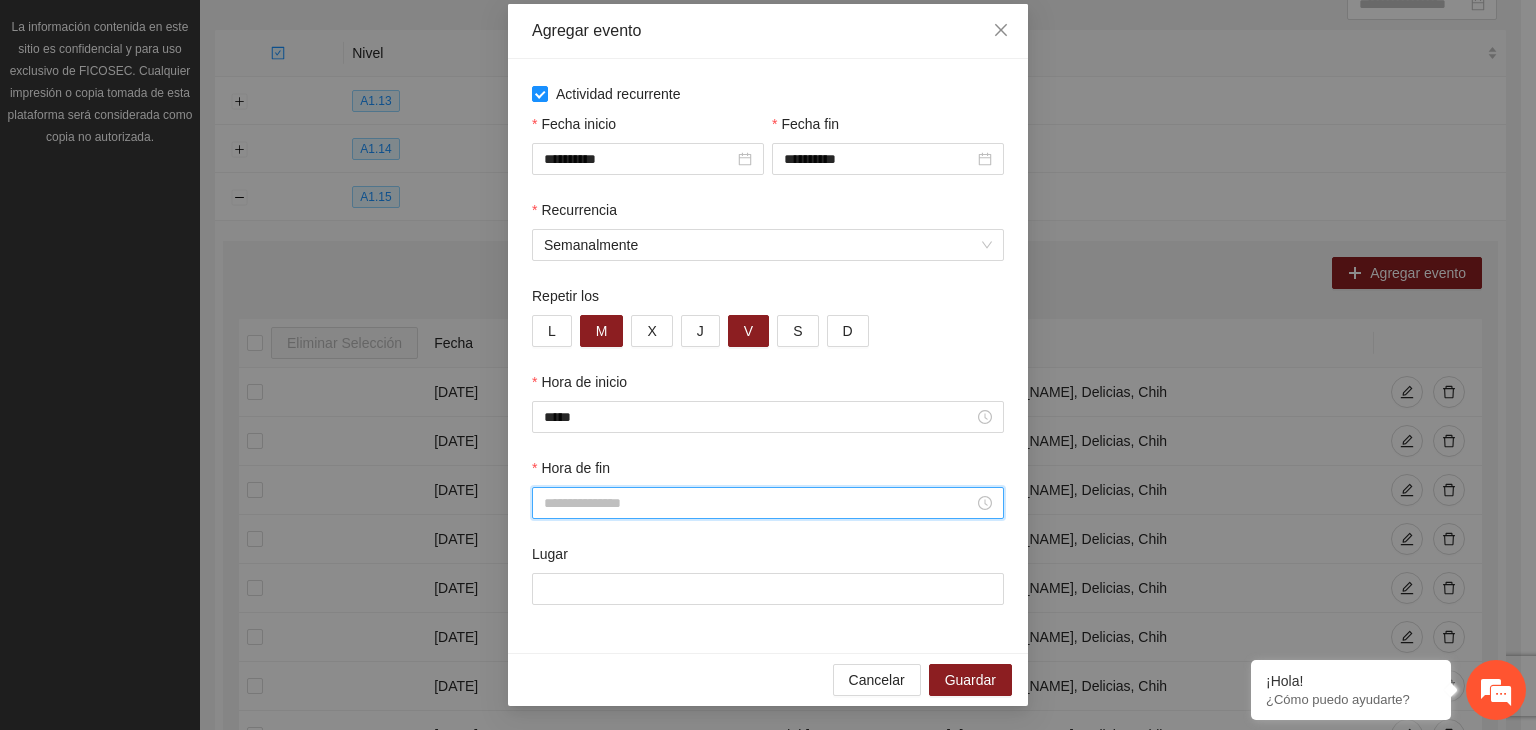 click on "Hora de fin" at bounding box center [759, 503] 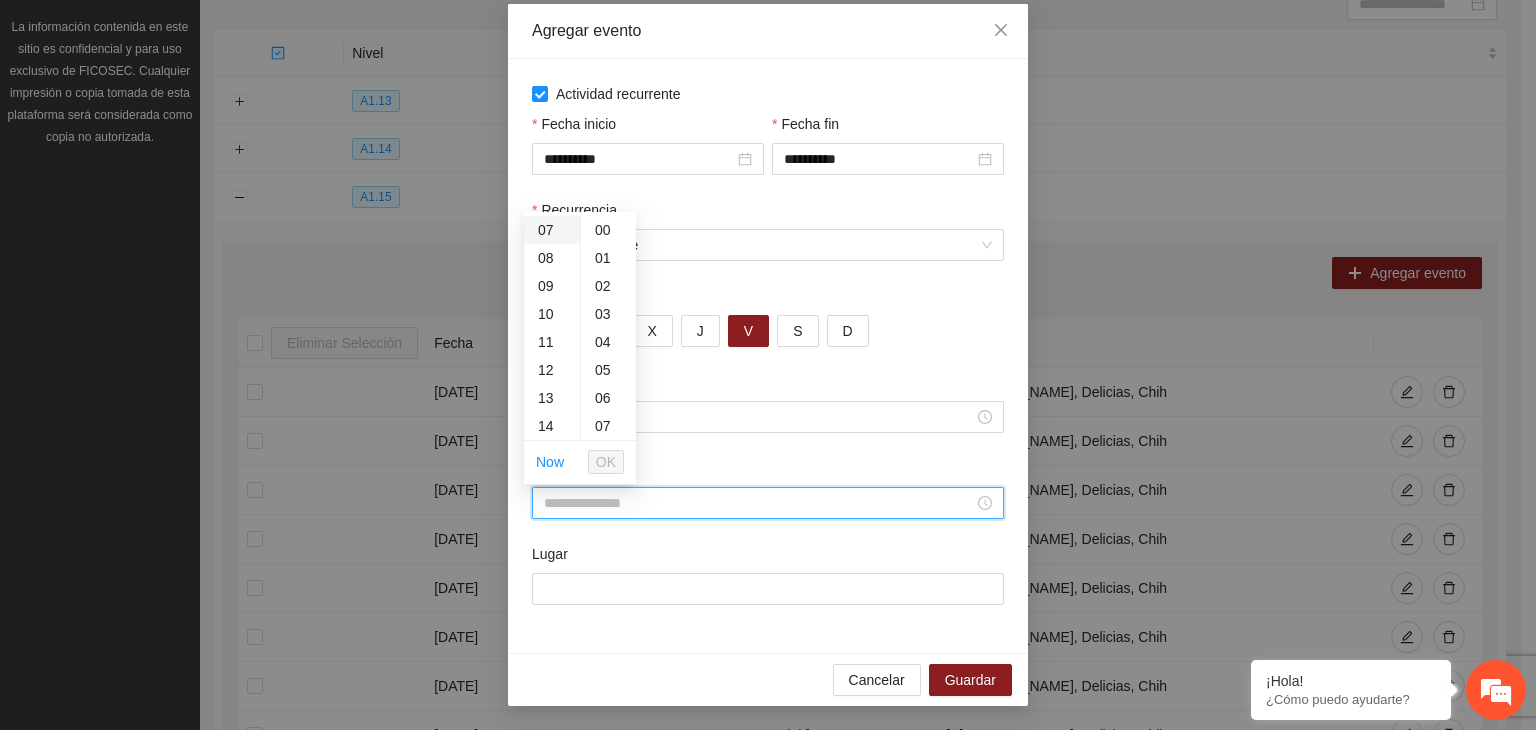 scroll, scrollTop: 204, scrollLeft: 0, axis: vertical 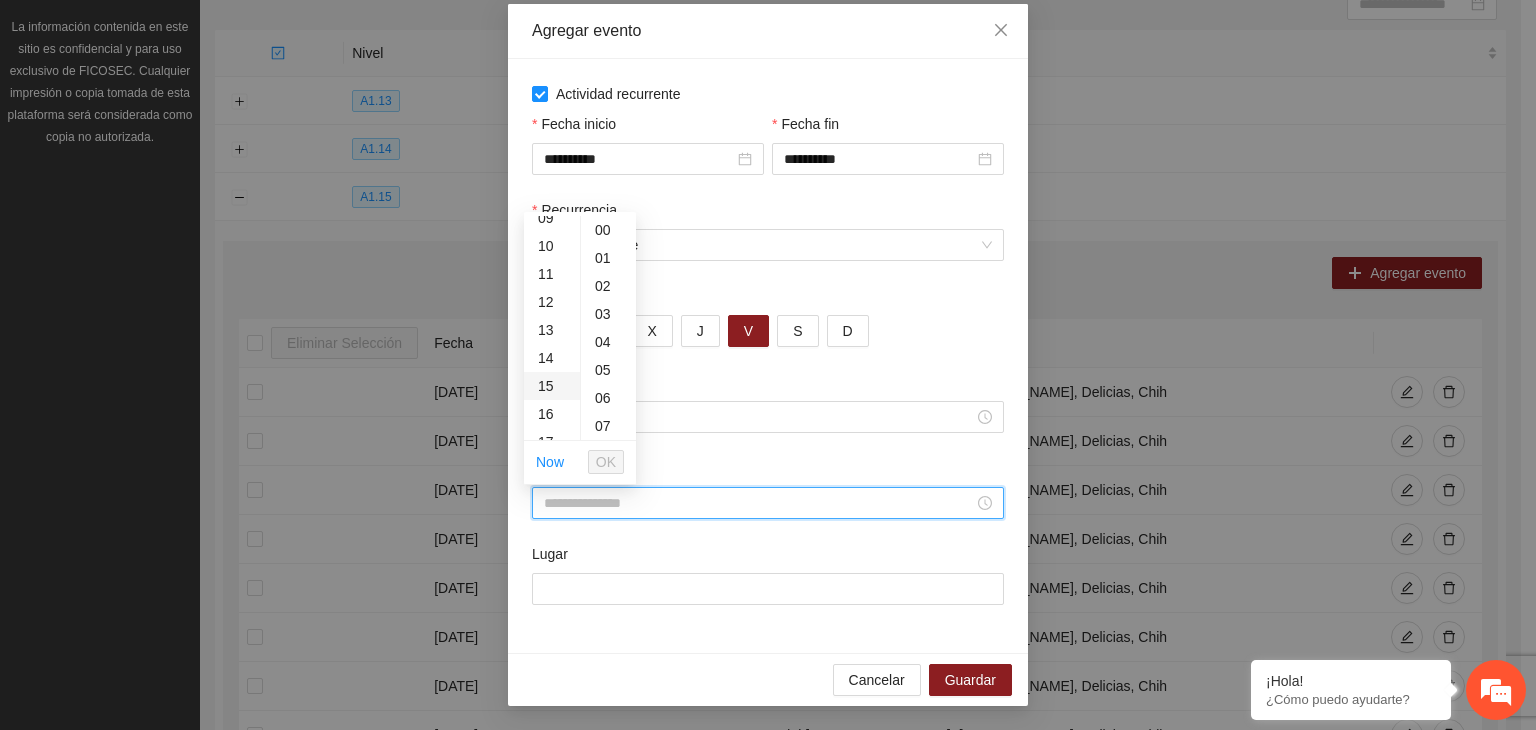 click on "15" at bounding box center (552, 386) 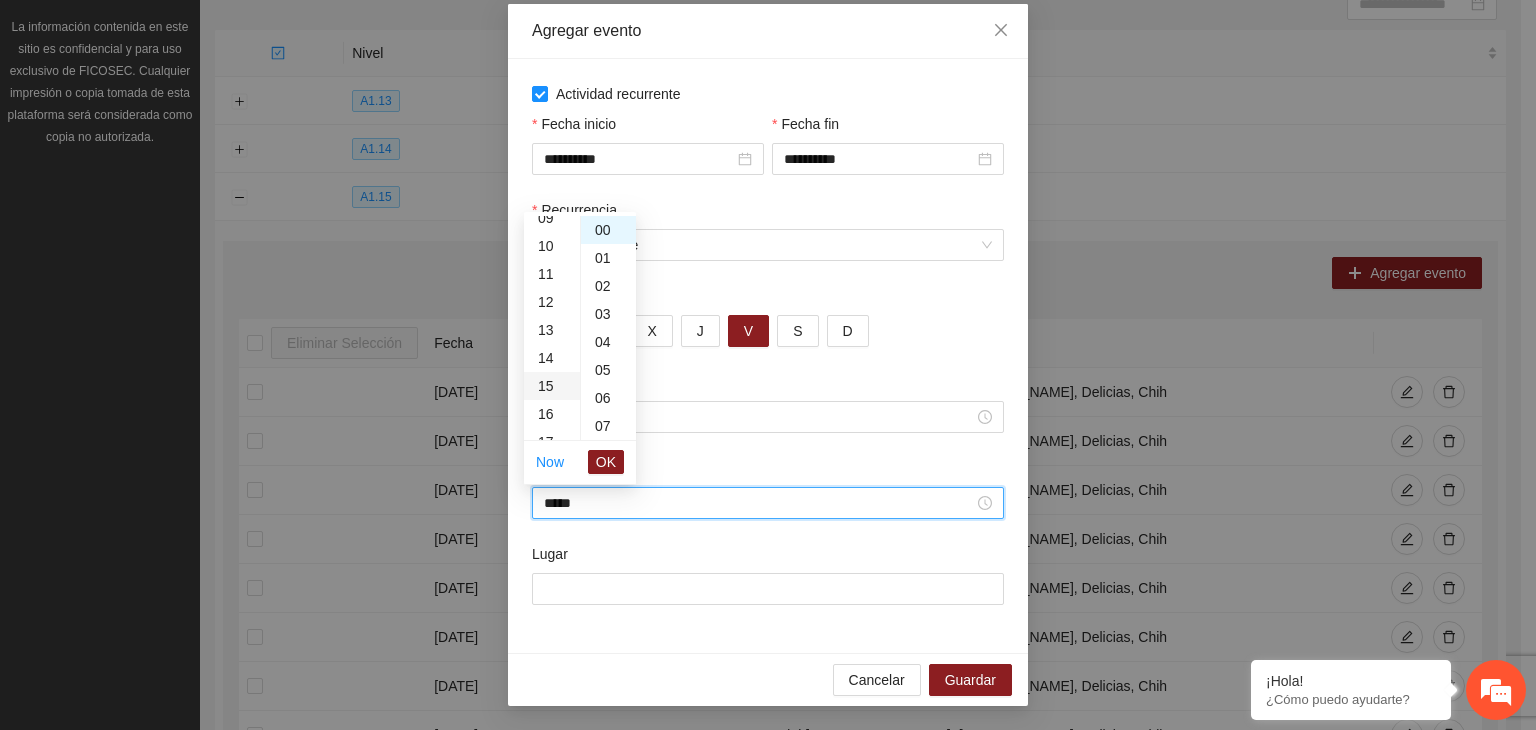 scroll, scrollTop: 420, scrollLeft: 0, axis: vertical 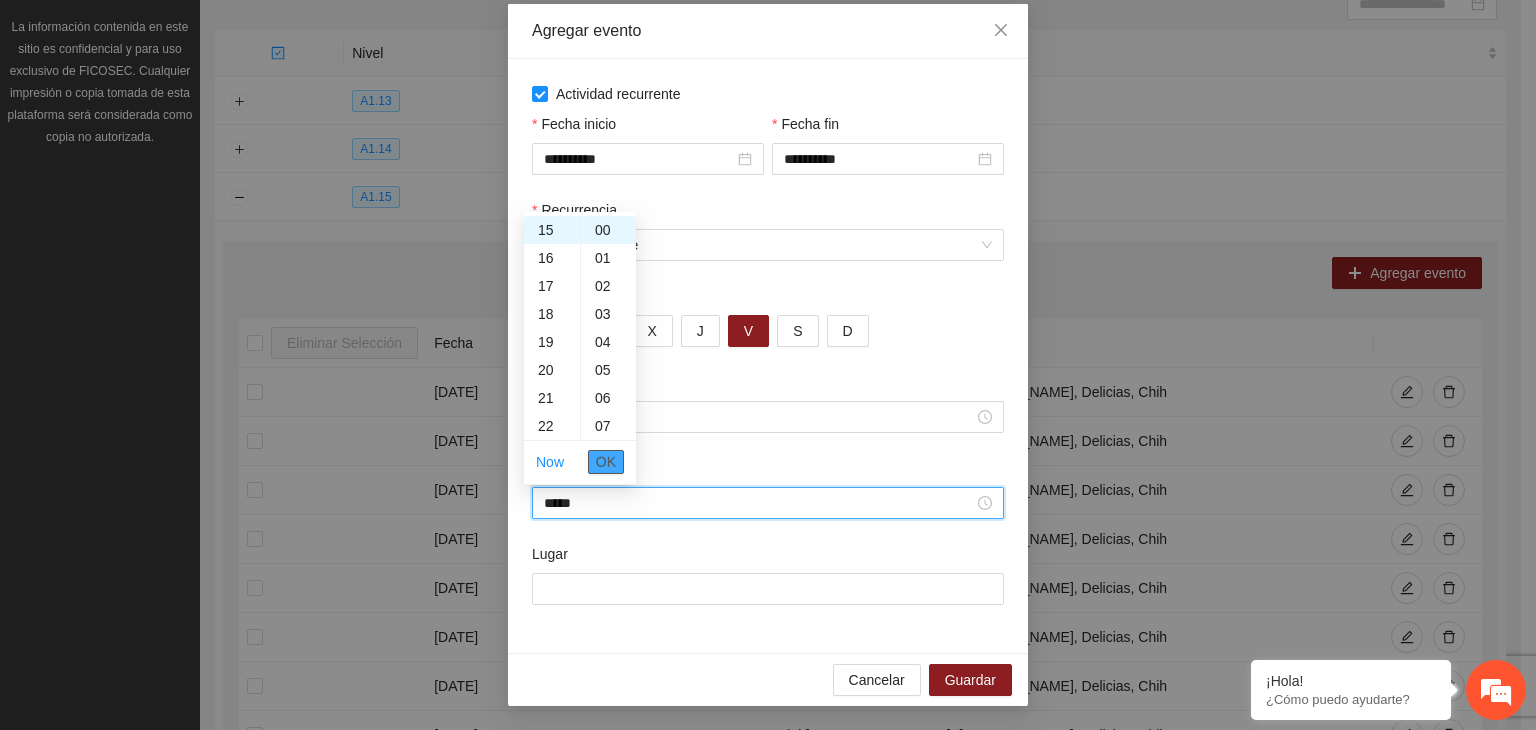 click on "OK" at bounding box center (606, 462) 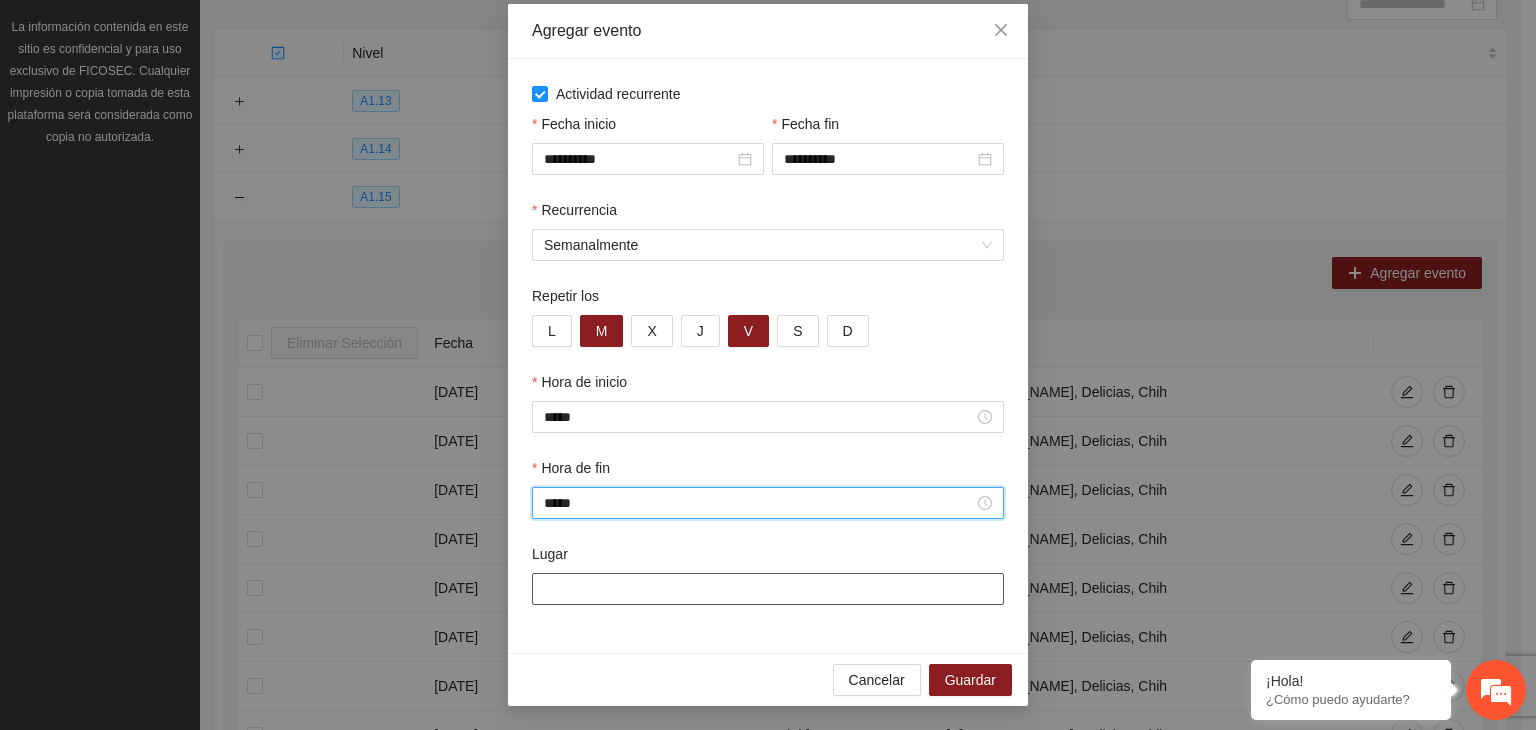 click on "Lugar" at bounding box center [768, 589] 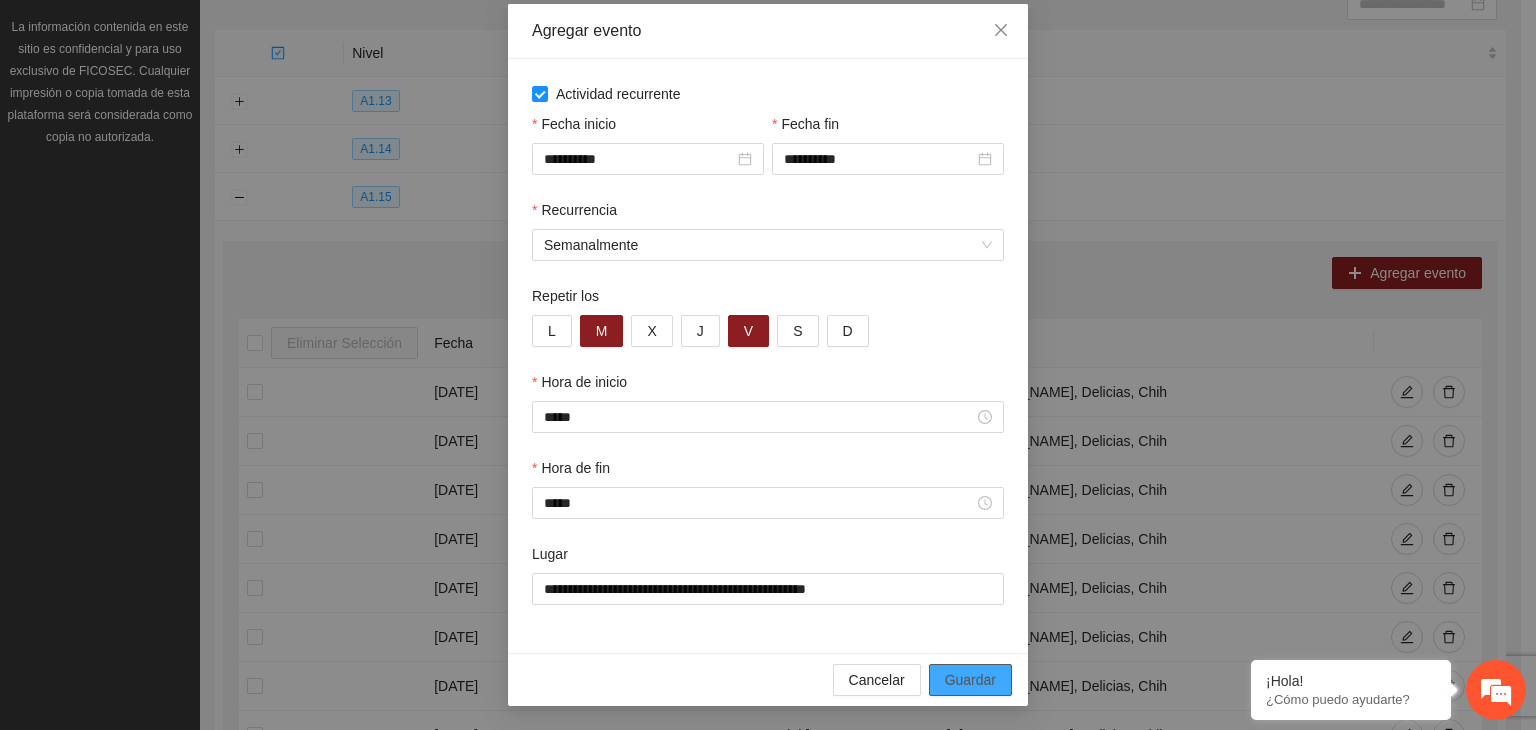 click on "Guardar" at bounding box center (970, 680) 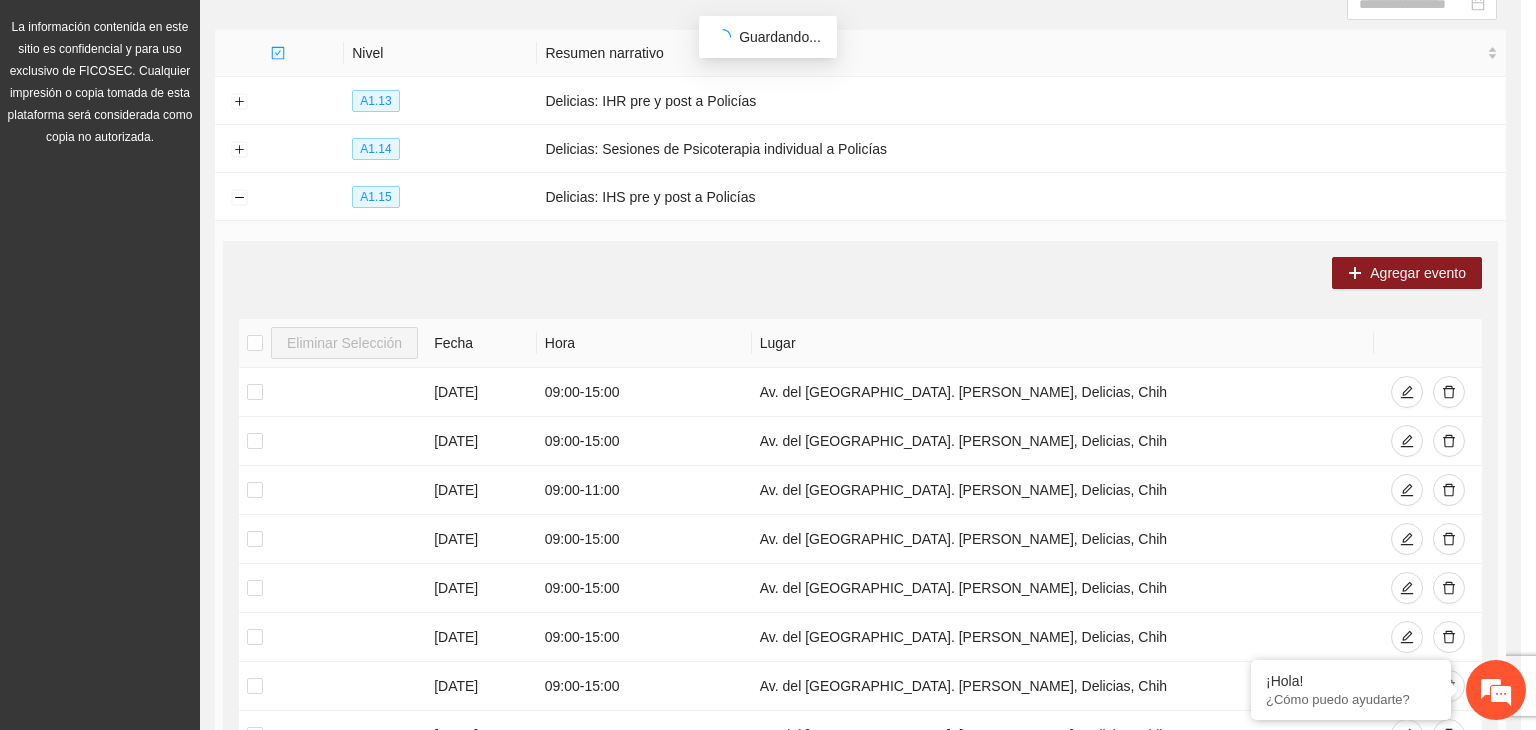scroll, scrollTop: 0, scrollLeft: 0, axis: both 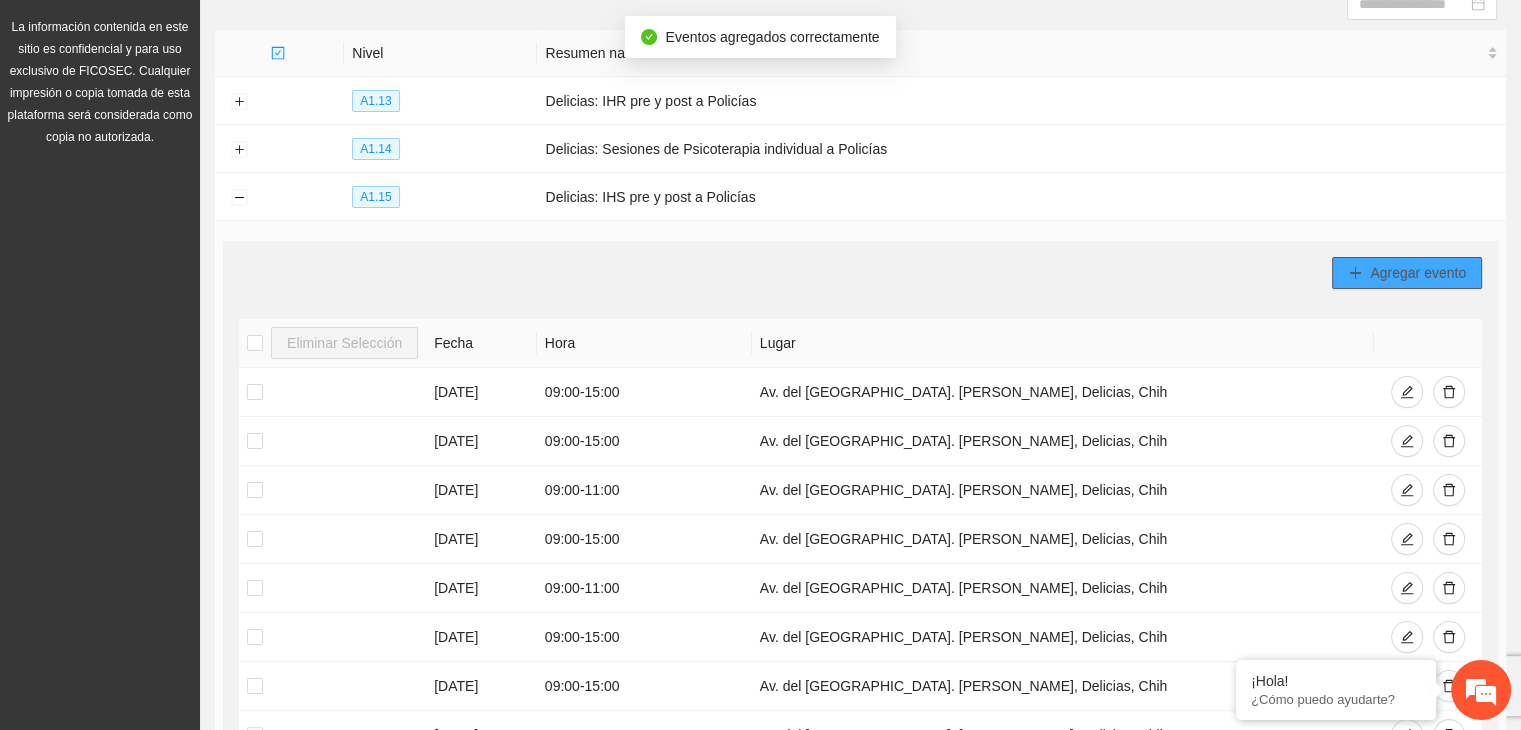 click on "Agregar evento" at bounding box center (1418, 273) 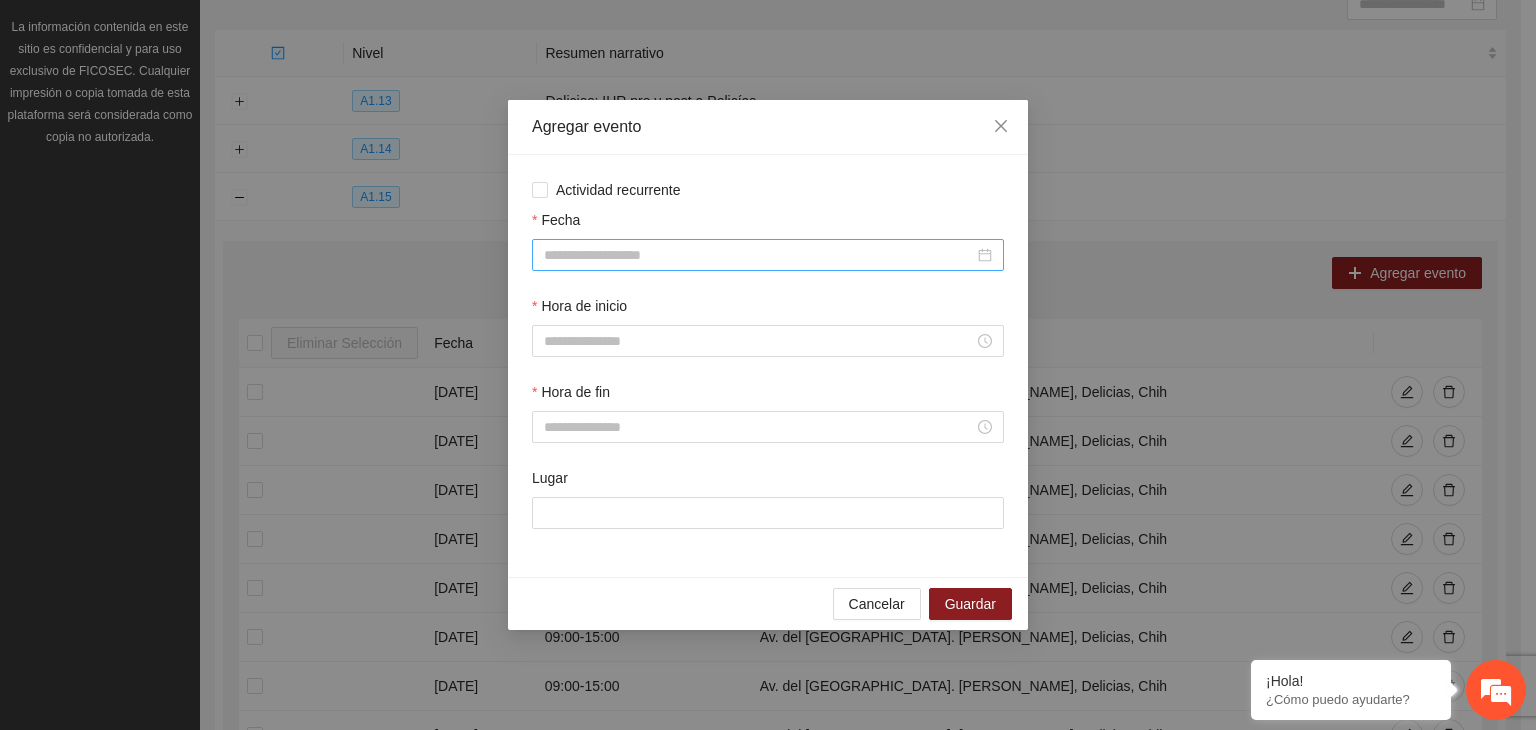 click at bounding box center [768, 255] 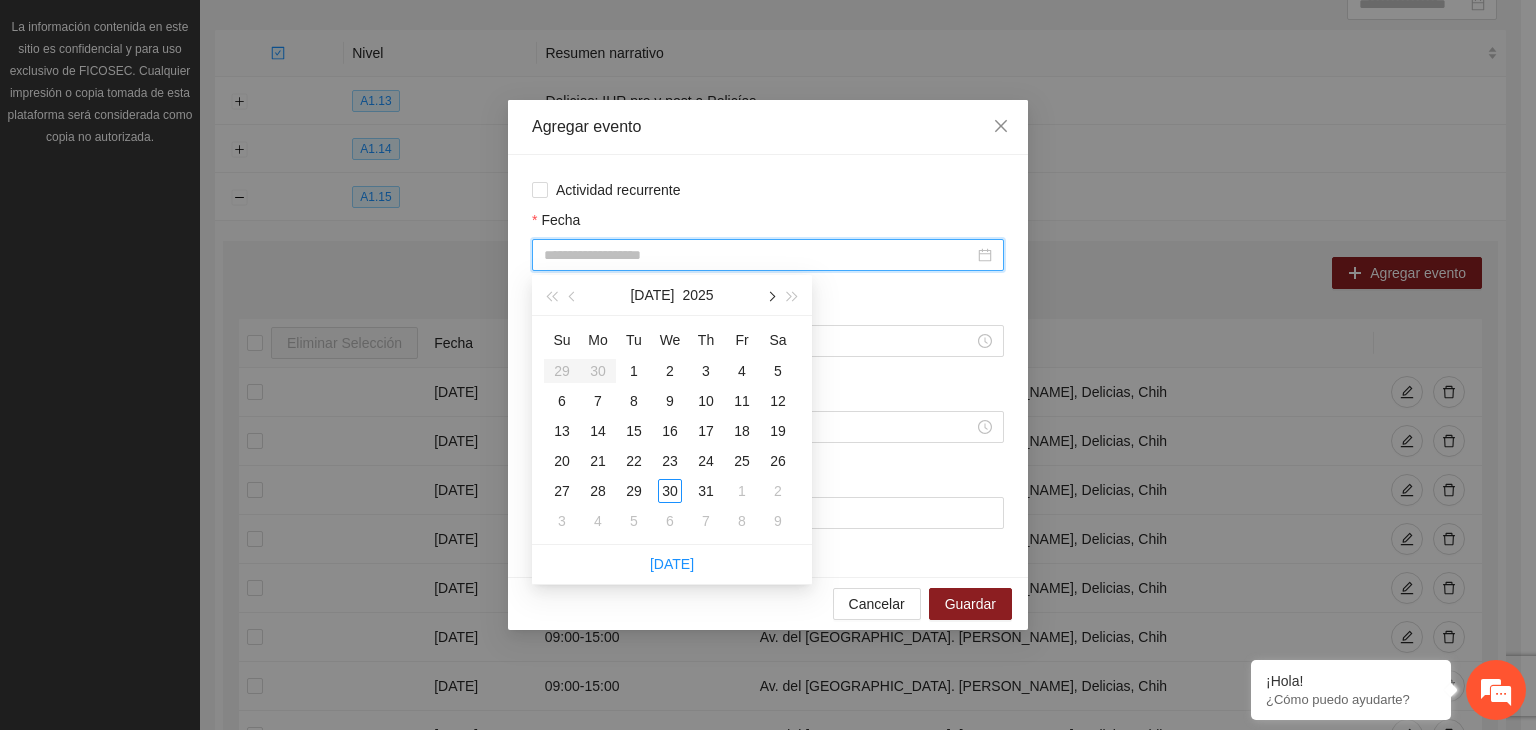 click at bounding box center (770, 296) 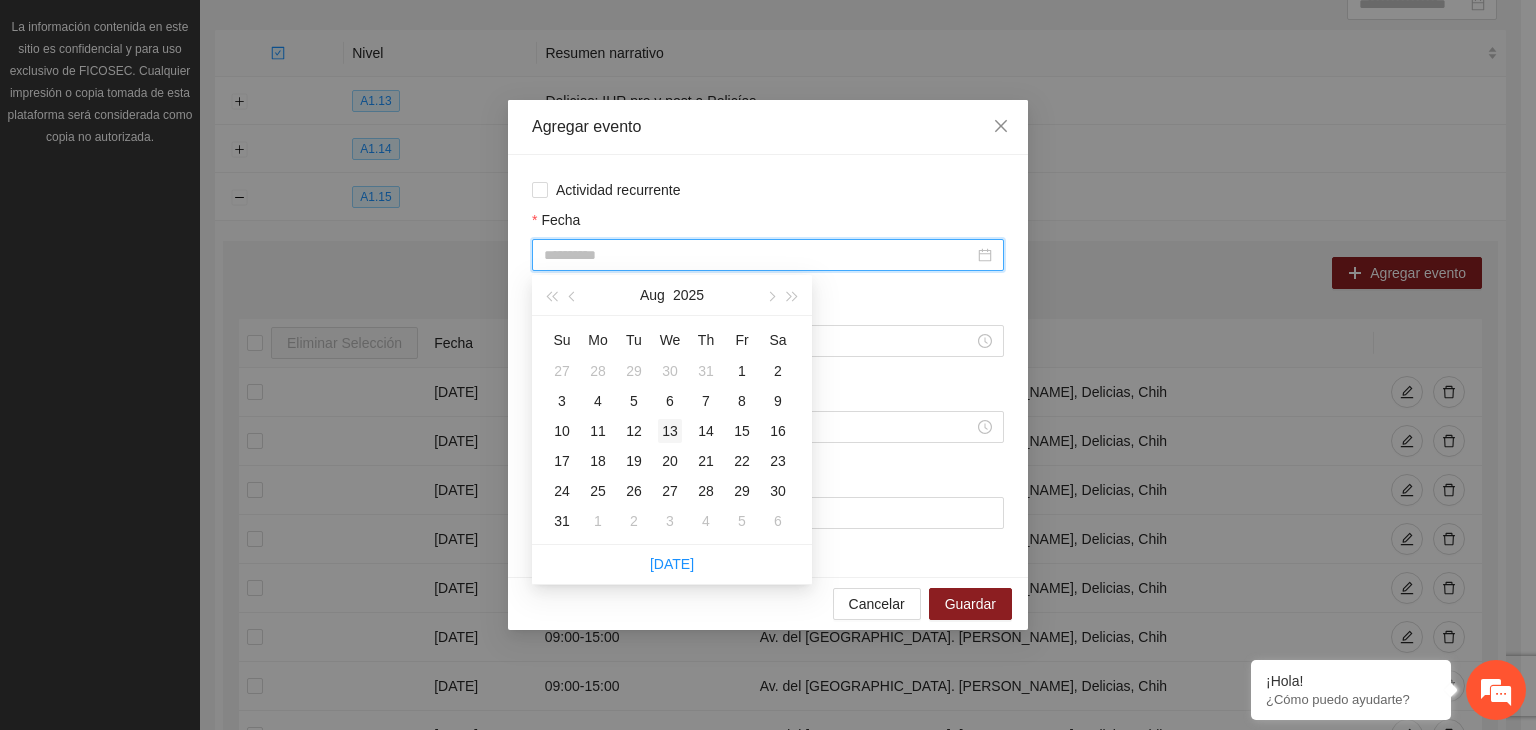 click on "13" at bounding box center [670, 431] 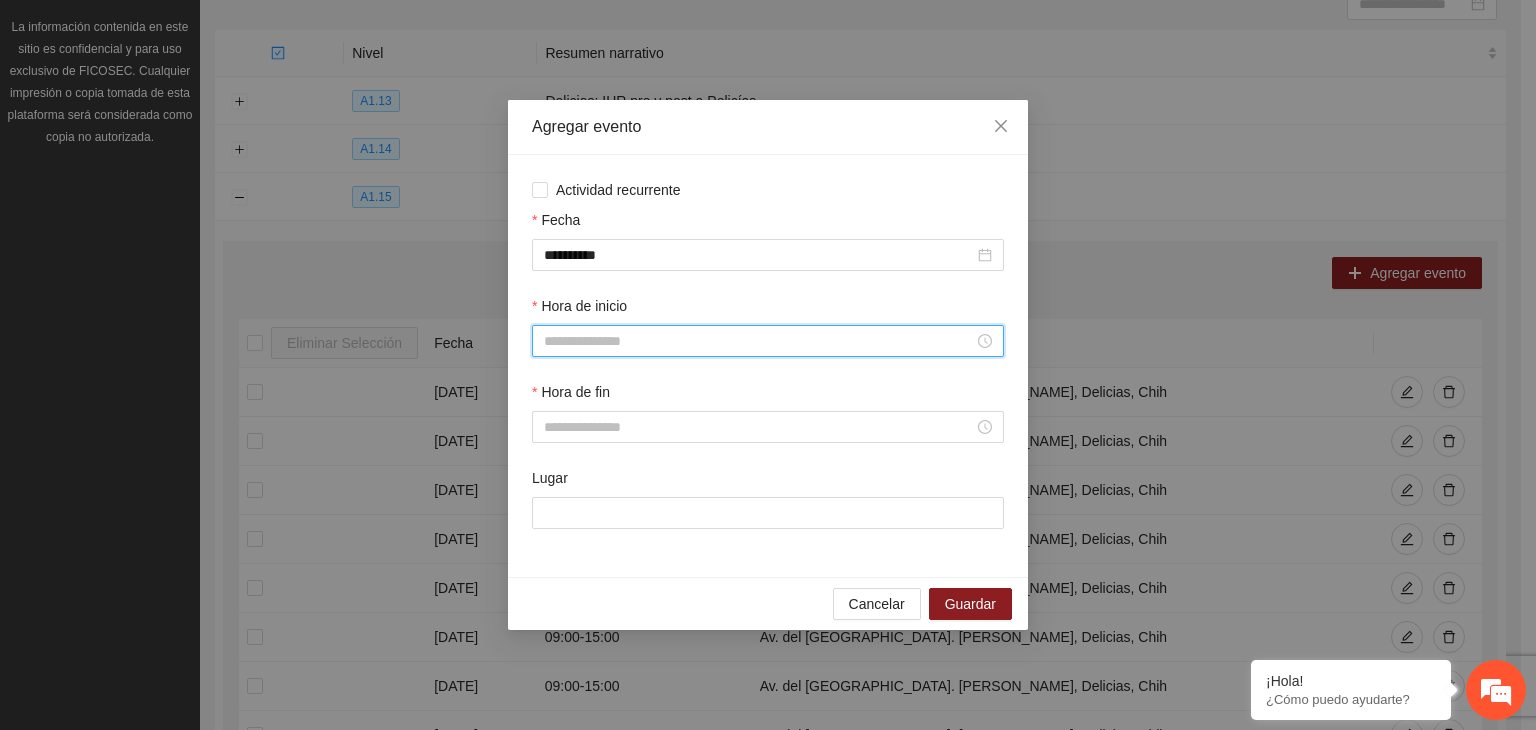 click on "Hora de inicio" at bounding box center [759, 341] 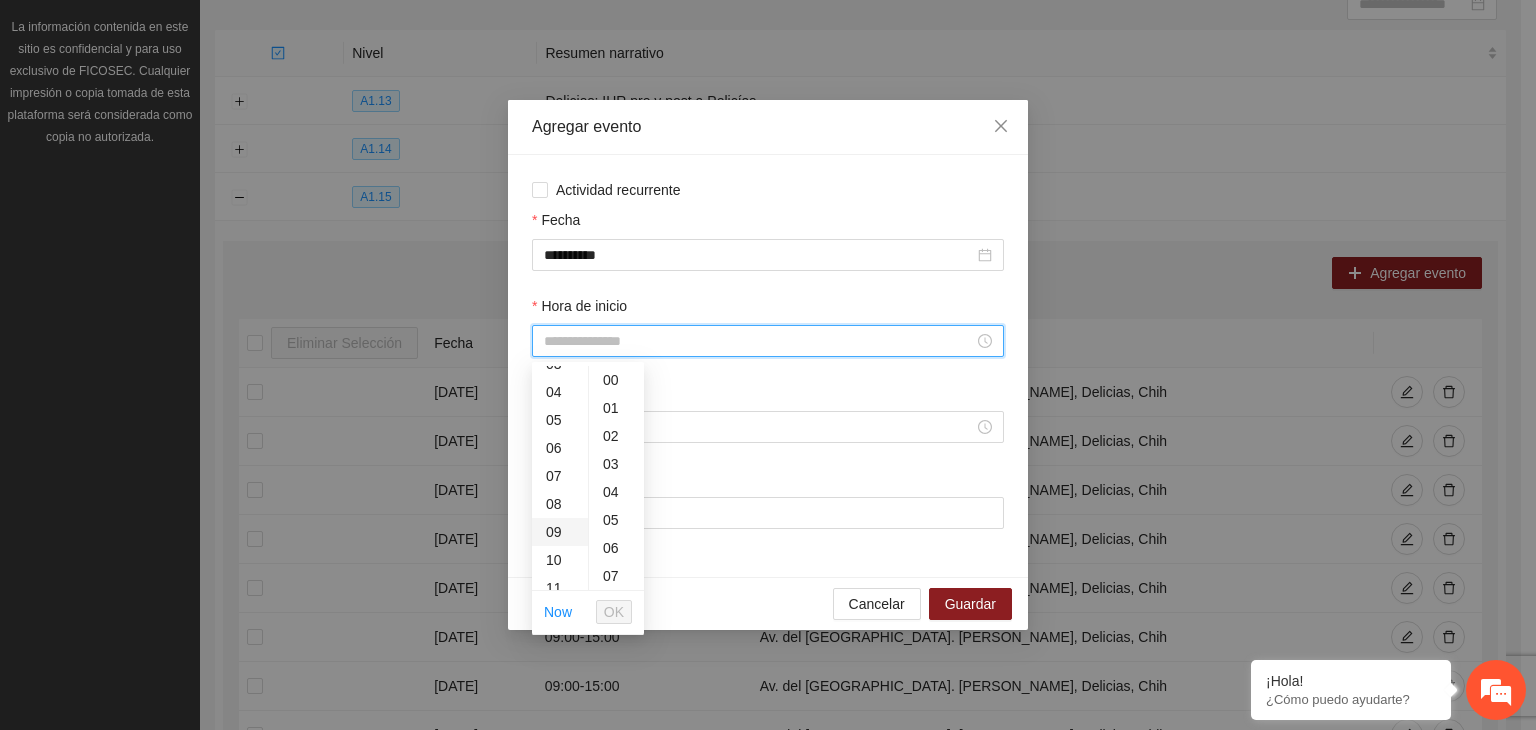 click on "09" at bounding box center [560, 532] 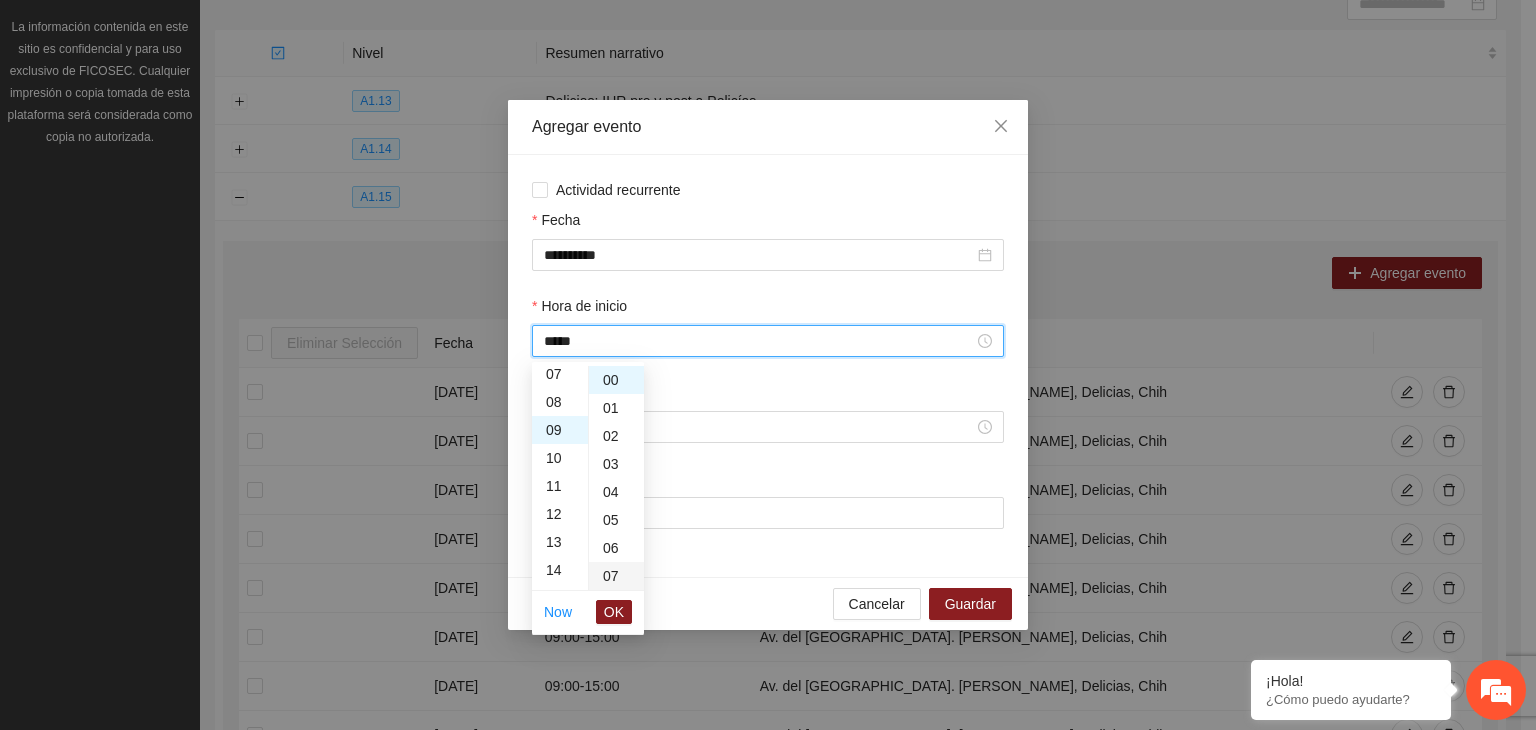 scroll, scrollTop: 252, scrollLeft: 0, axis: vertical 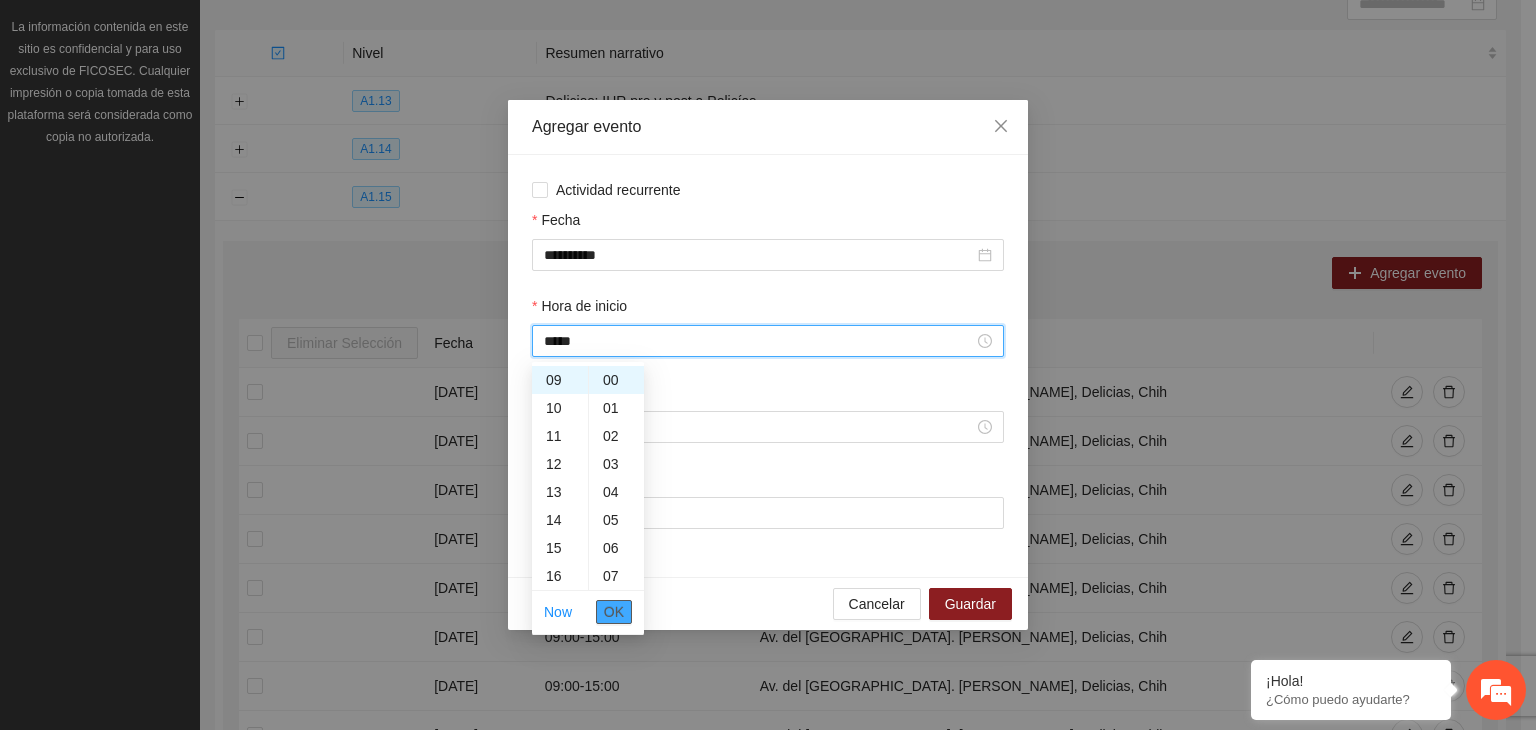 click on "OK" at bounding box center [614, 612] 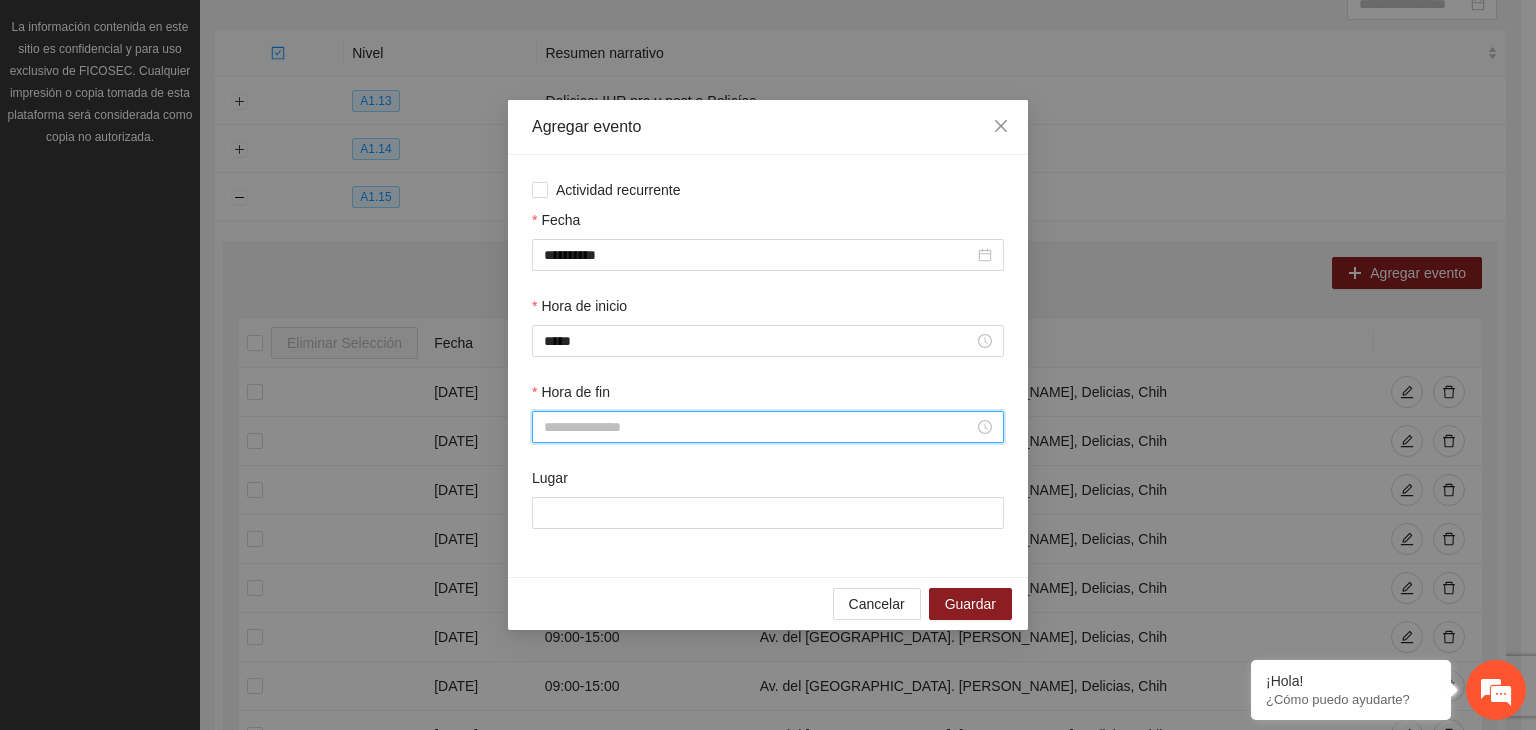 click on "Hora de fin" at bounding box center (759, 427) 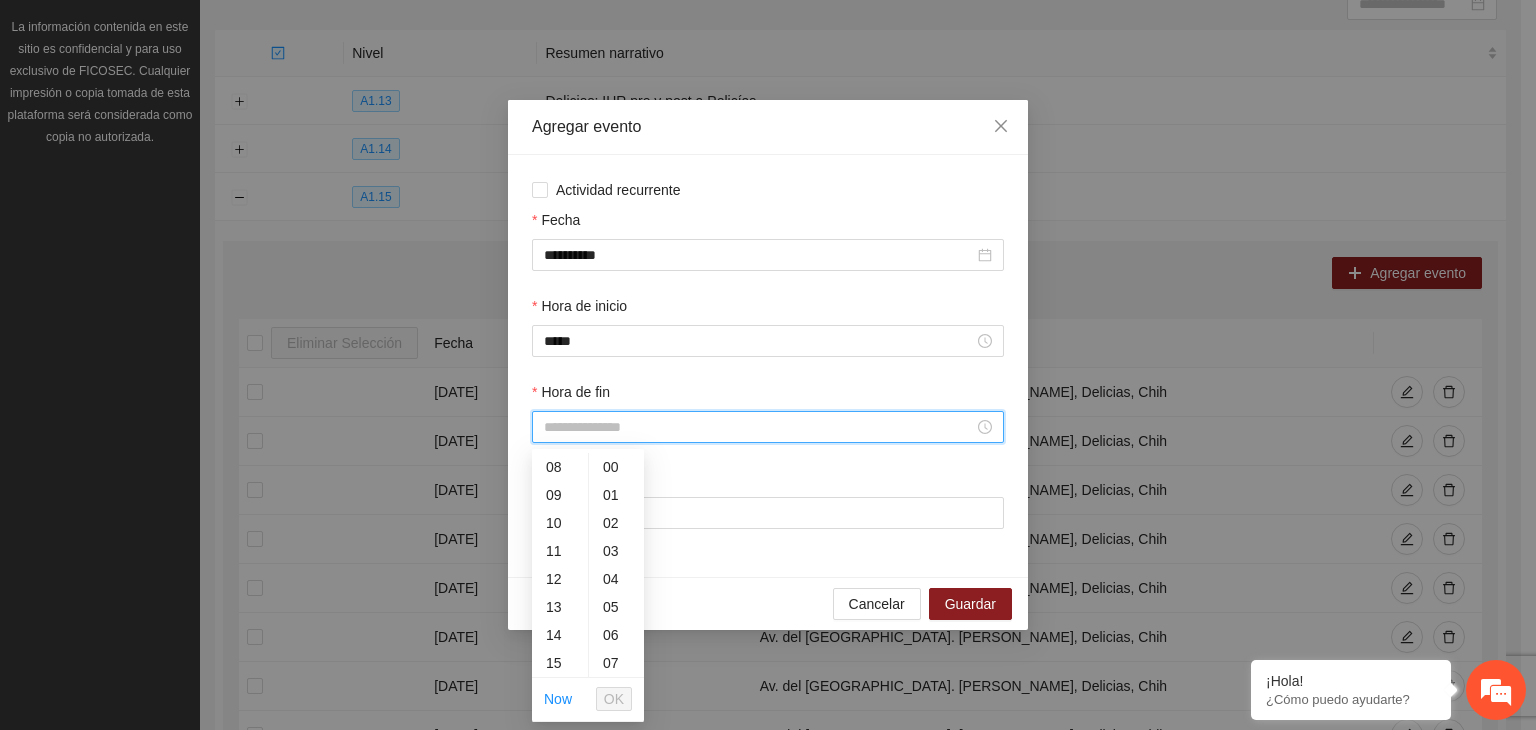 scroll, scrollTop: 234, scrollLeft: 0, axis: vertical 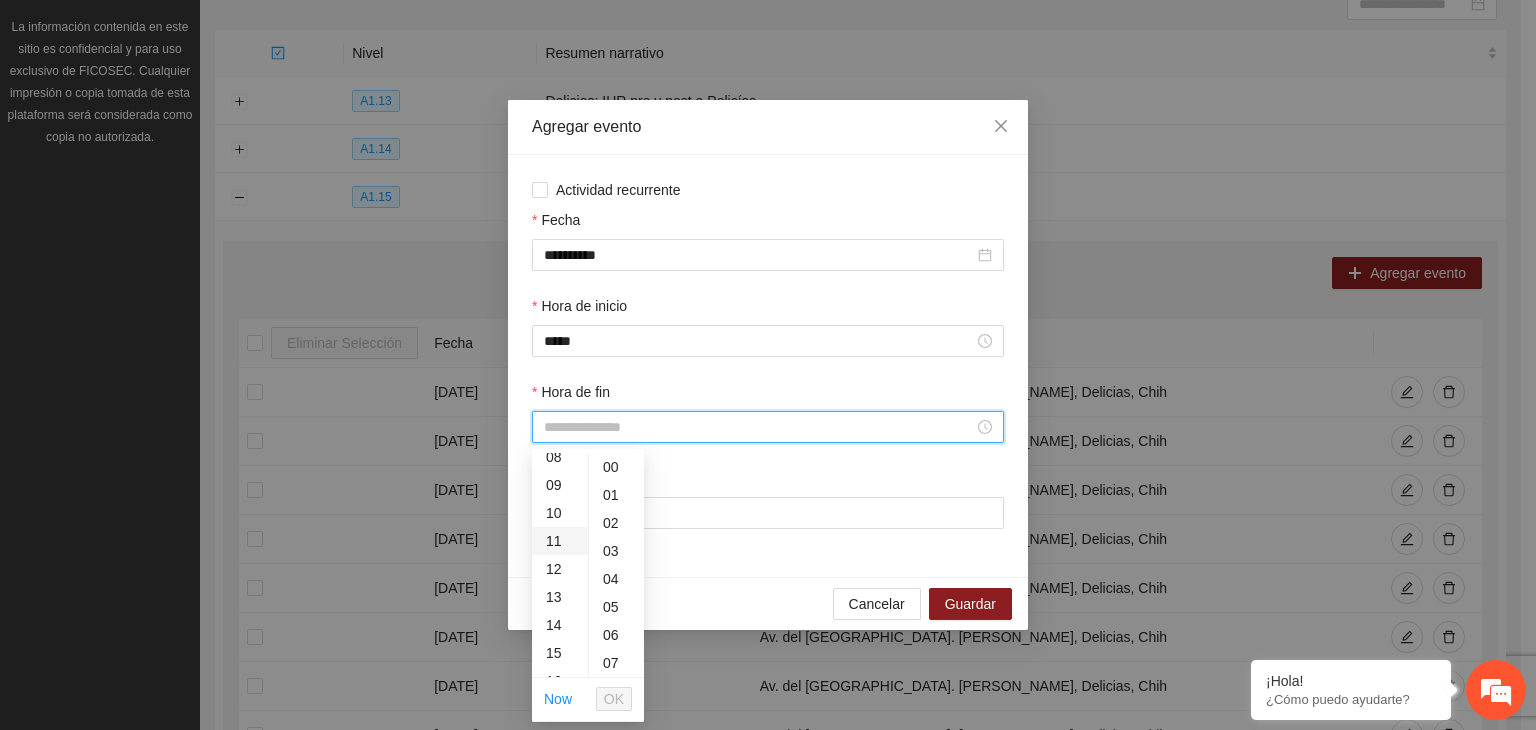 click on "11" at bounding box center [560, 541] 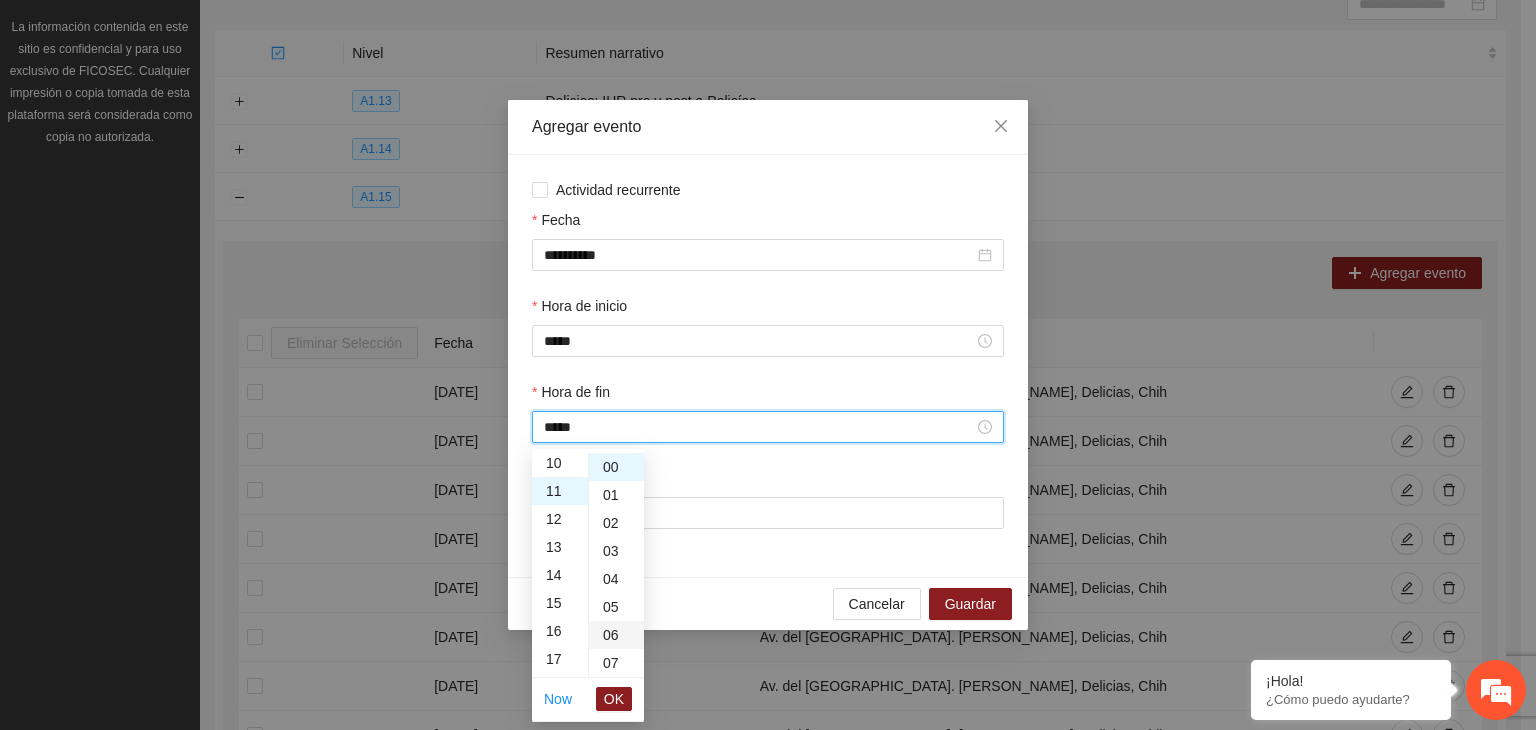 scroll, scrollTop: 308, scrollLeft: 0, axis: vertical 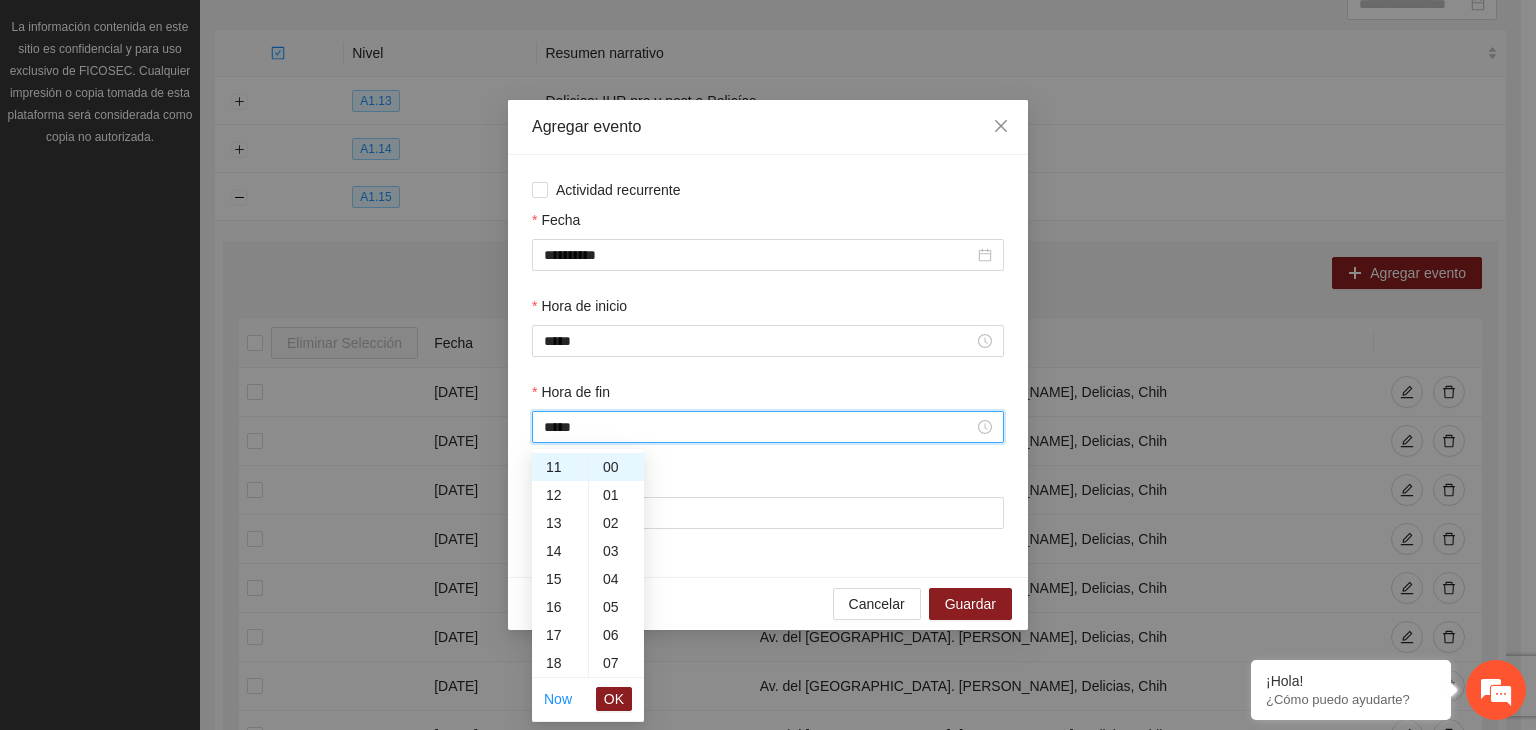 click on "OK" at bounding box center [614, 699] 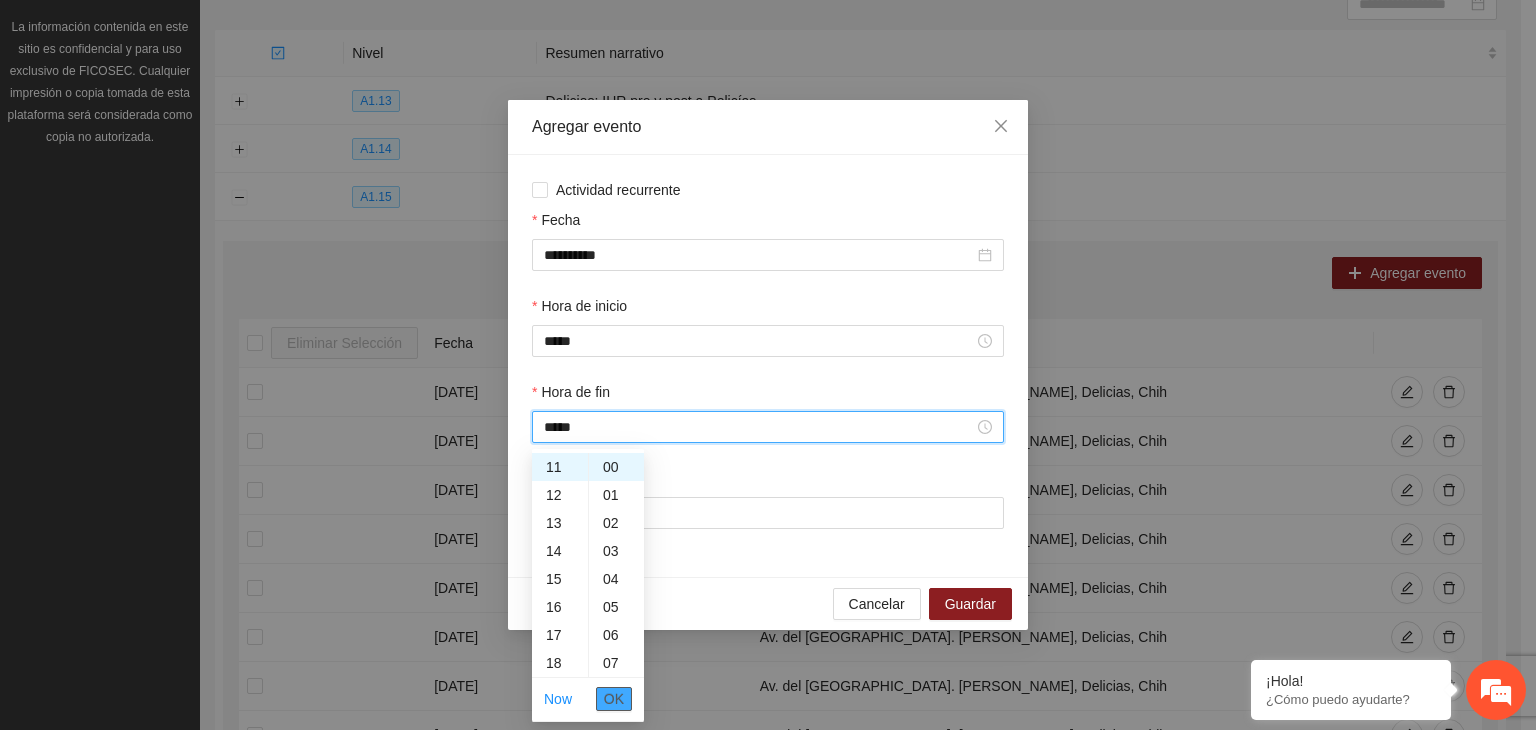 click on "OK" at bounding box center (614, 699) 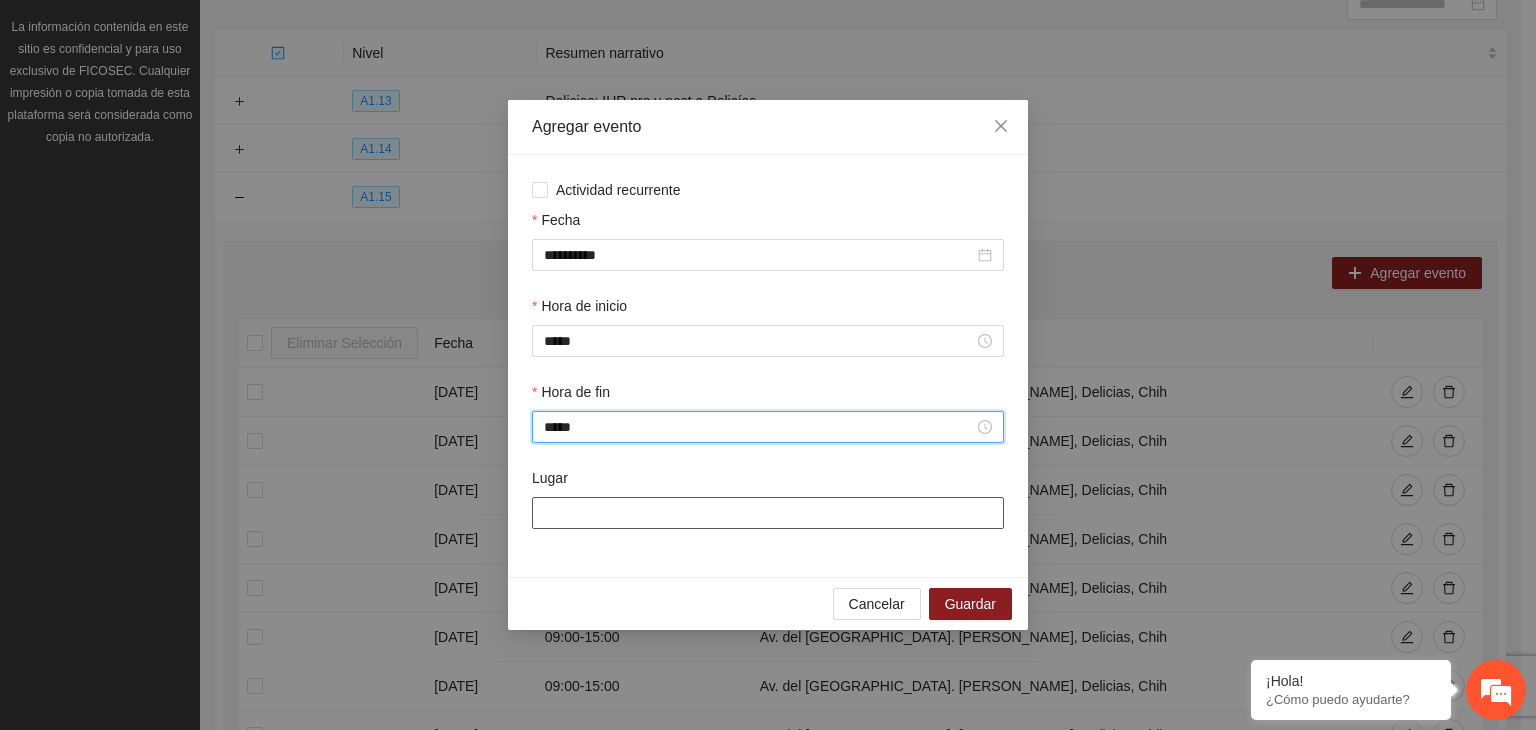 click on "Lugar" at bounding box center (768, 513) 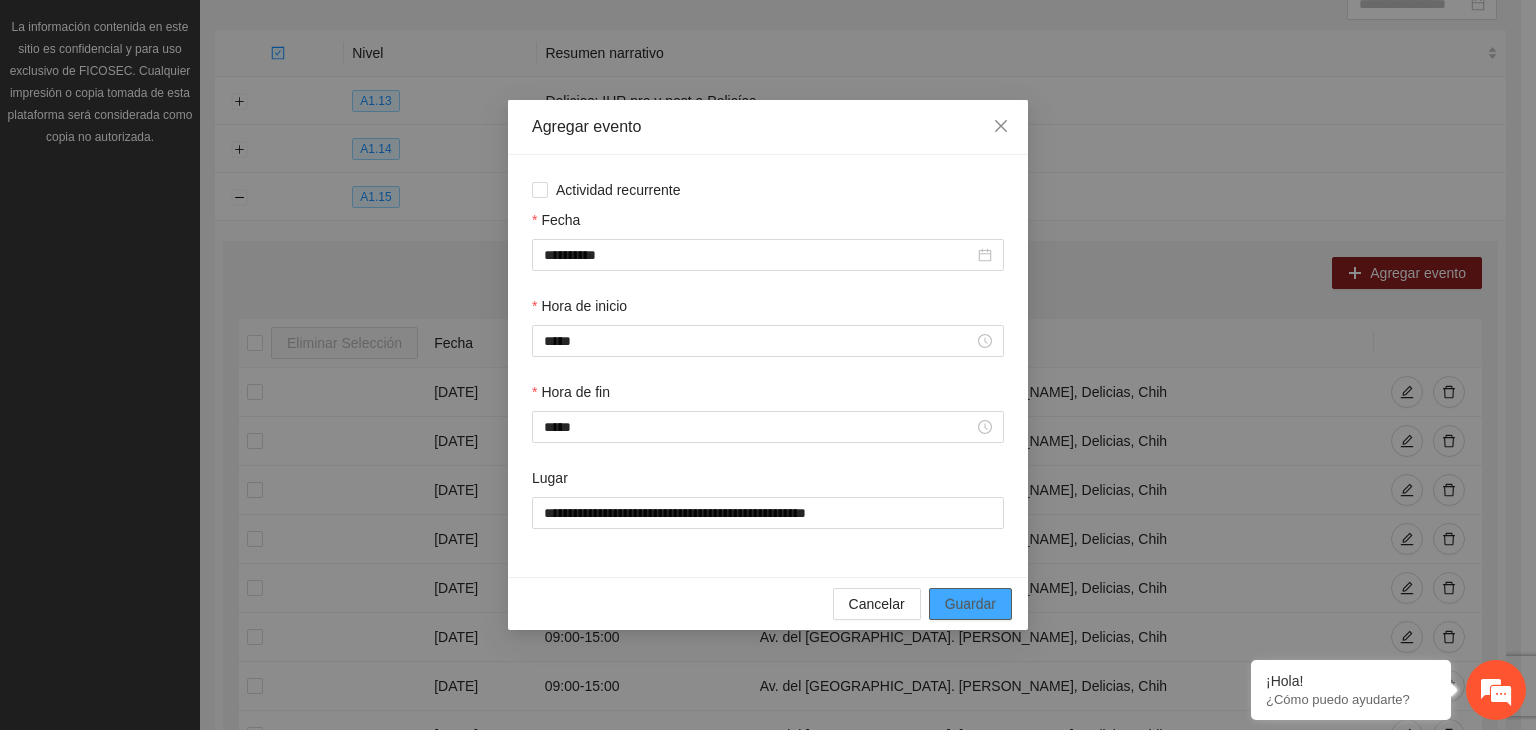 click on "Guardar" at bounding box center [970, 604] 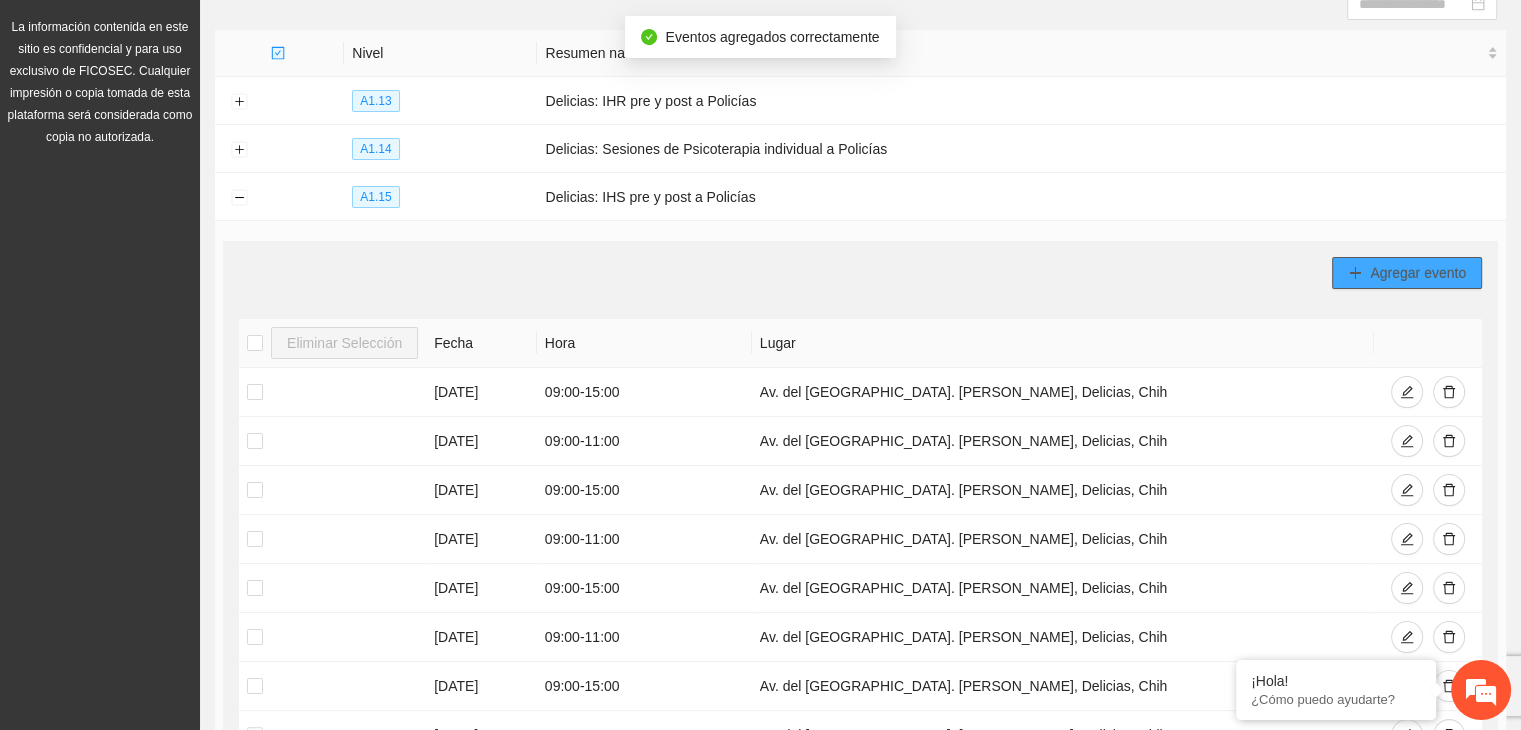 click on "Agregar evento" at bounding box center [1418, 273] 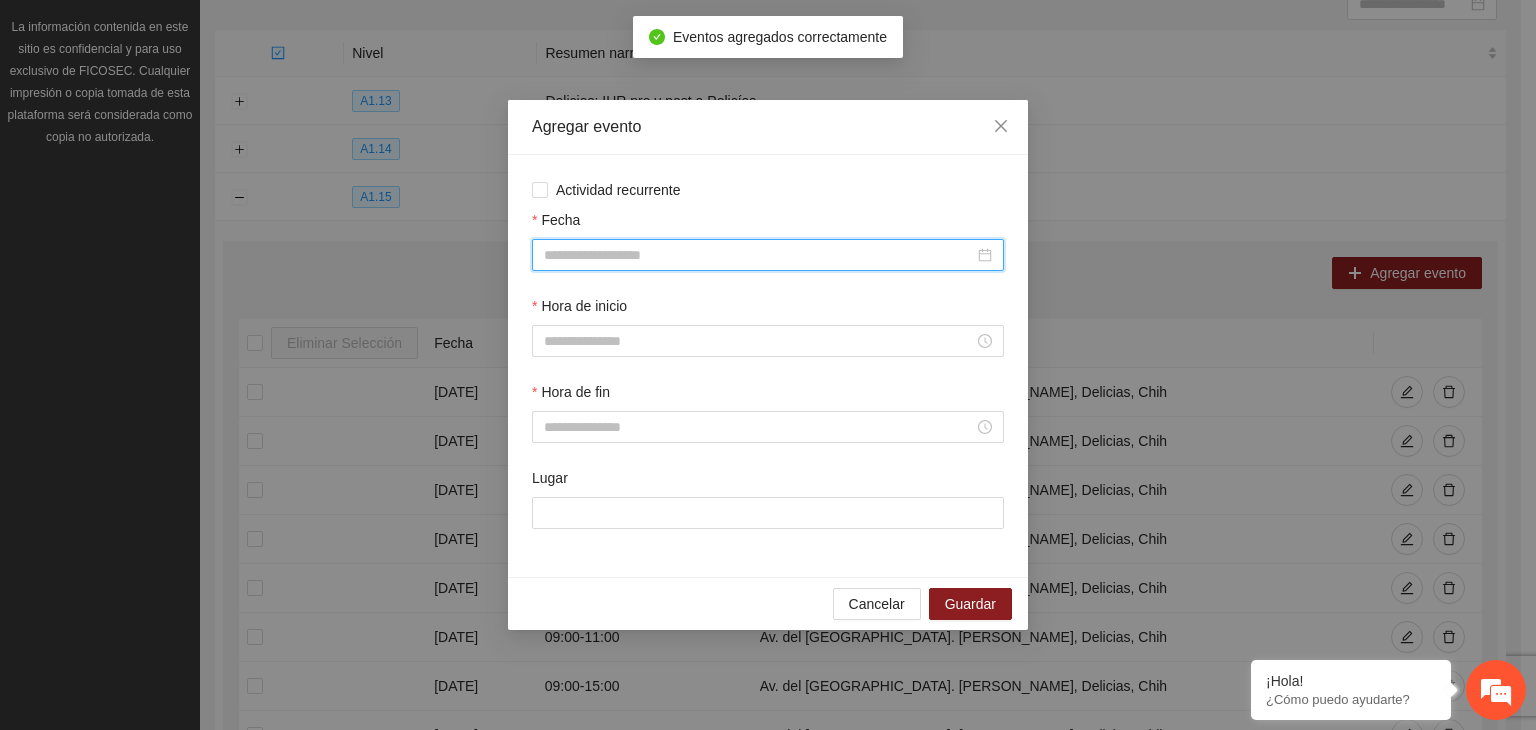 click on "Fecha" at bounding box center (759, 255) 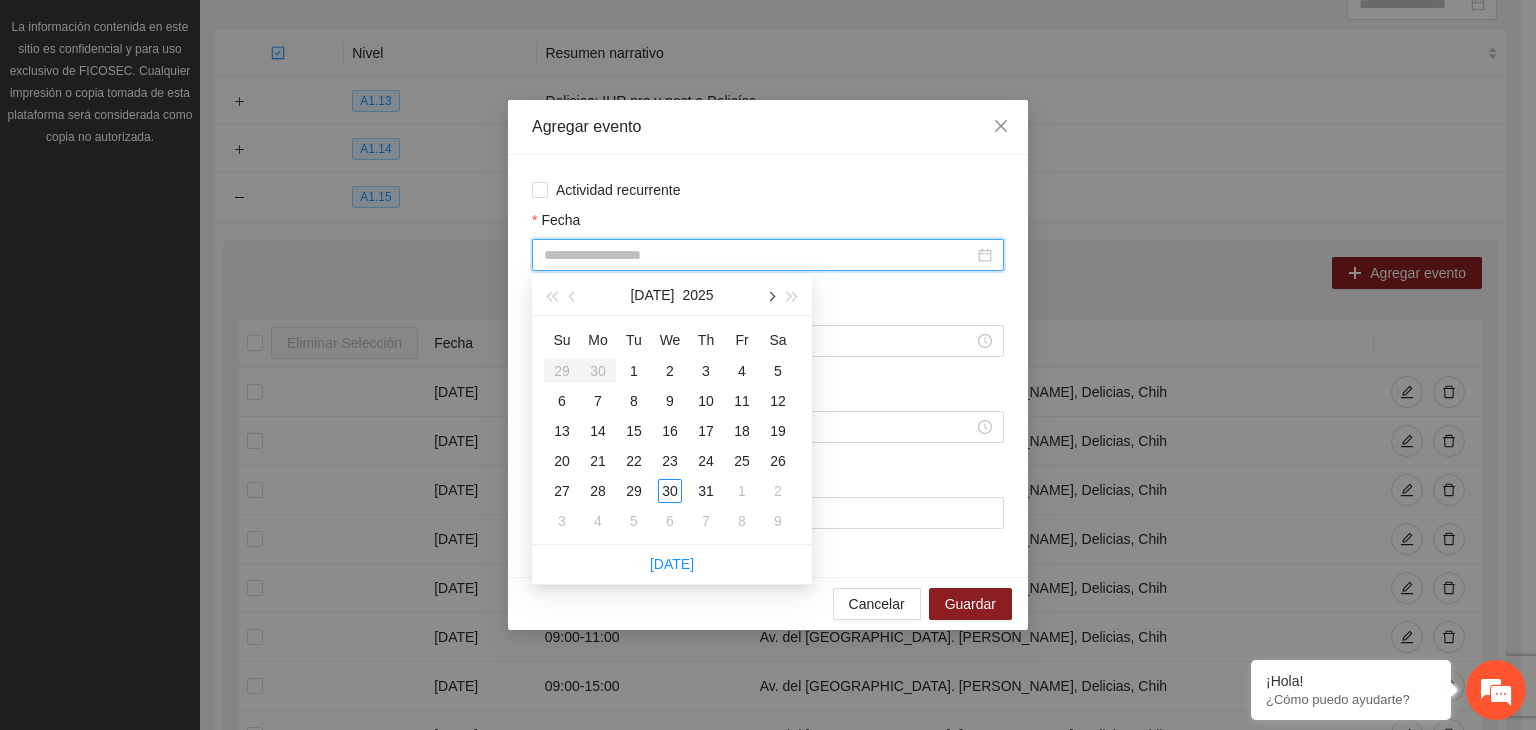 click at bounding box center [770, 296] 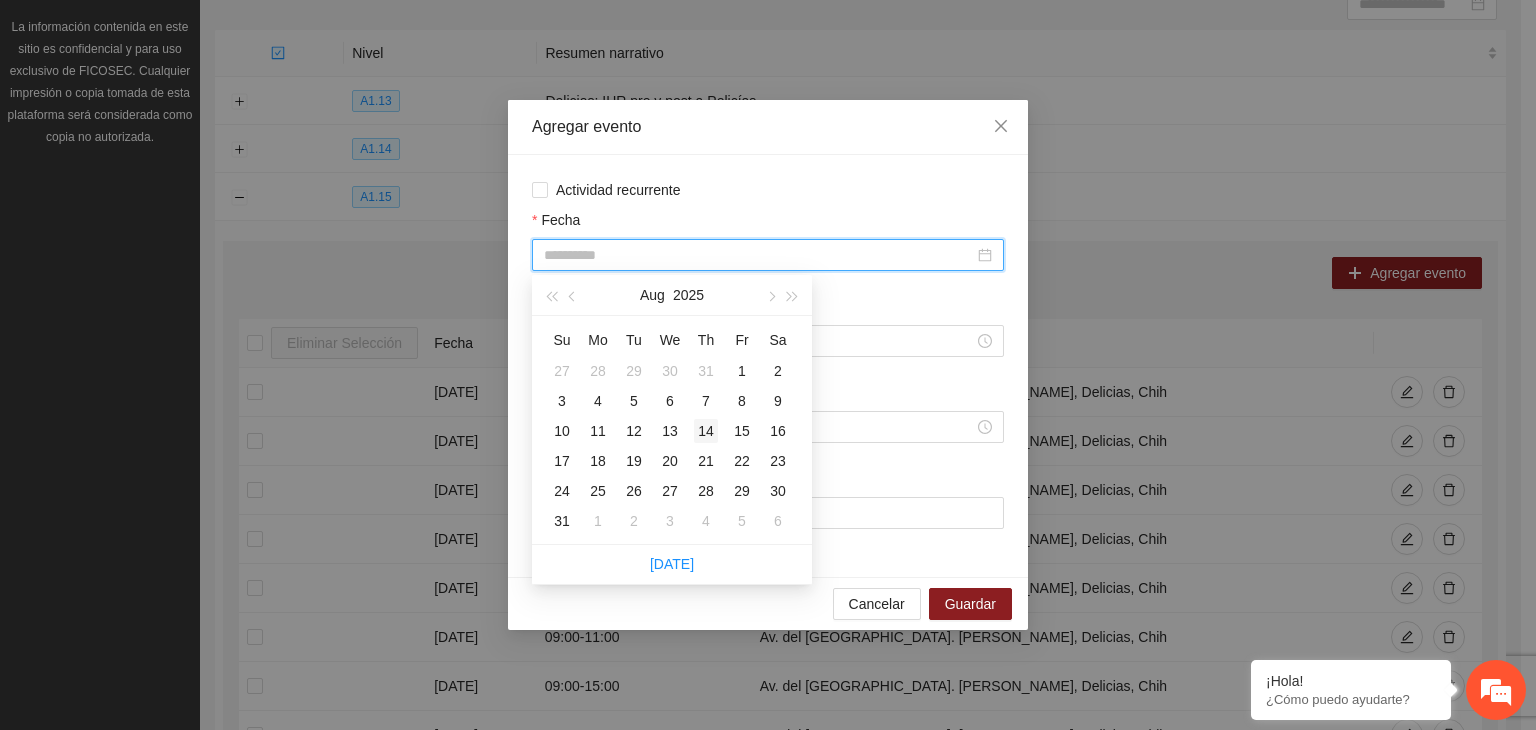click on "14" at bounding box center [706, 431] 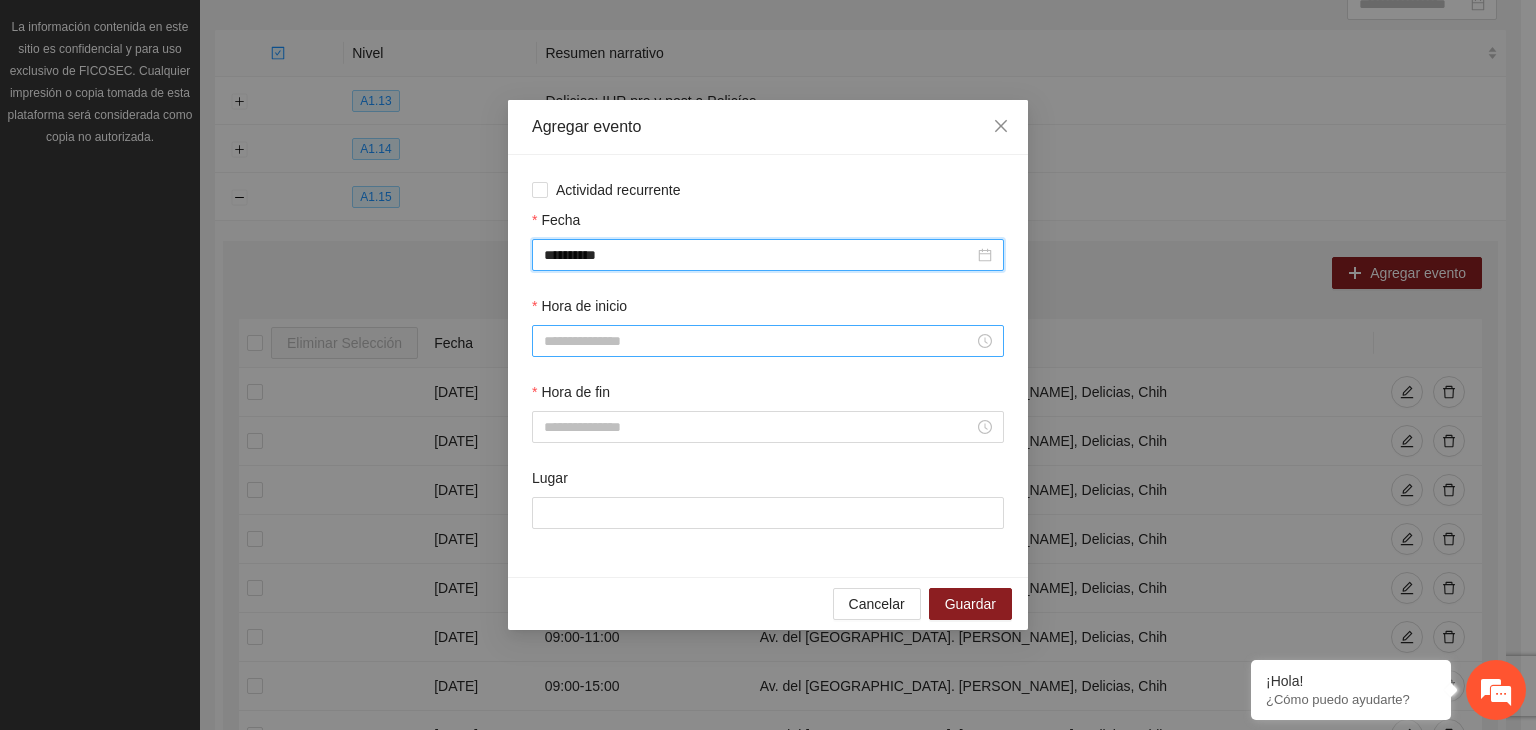 click on "Hora de inicio" at bounding box center [759, 341] 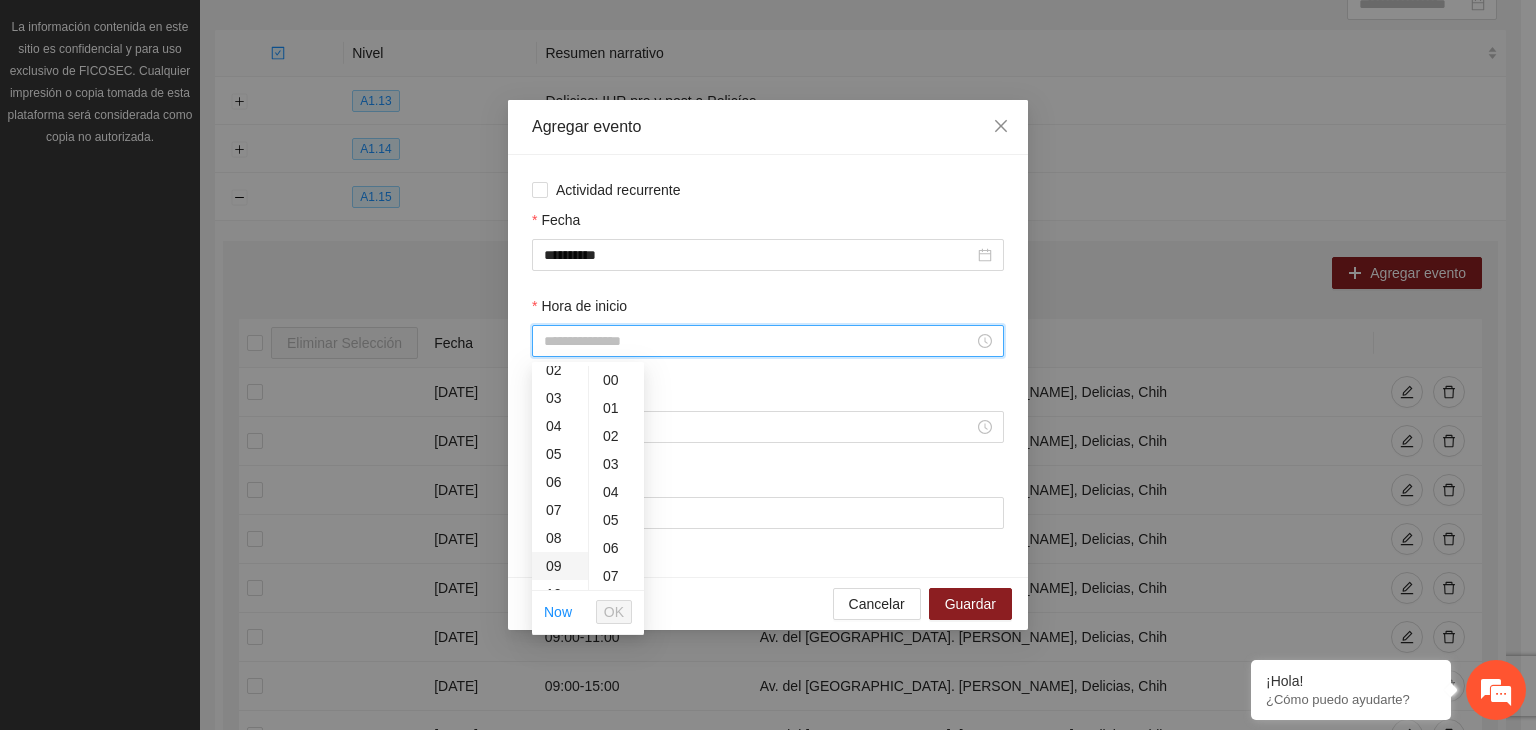 click on "09" at bounding box center (560, 566) 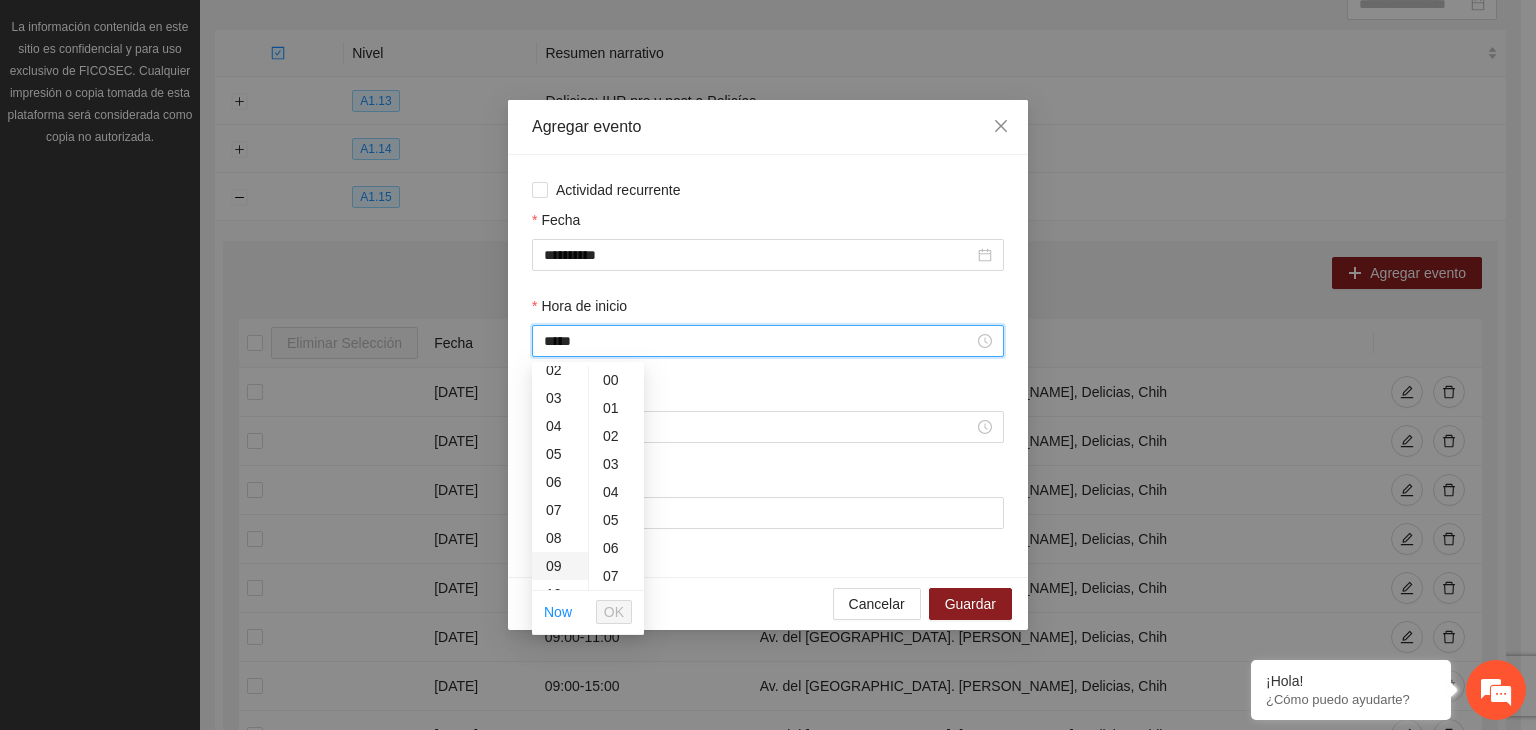 scroll, scrollTop: 252, scrollLeft: 0, axis: vertical 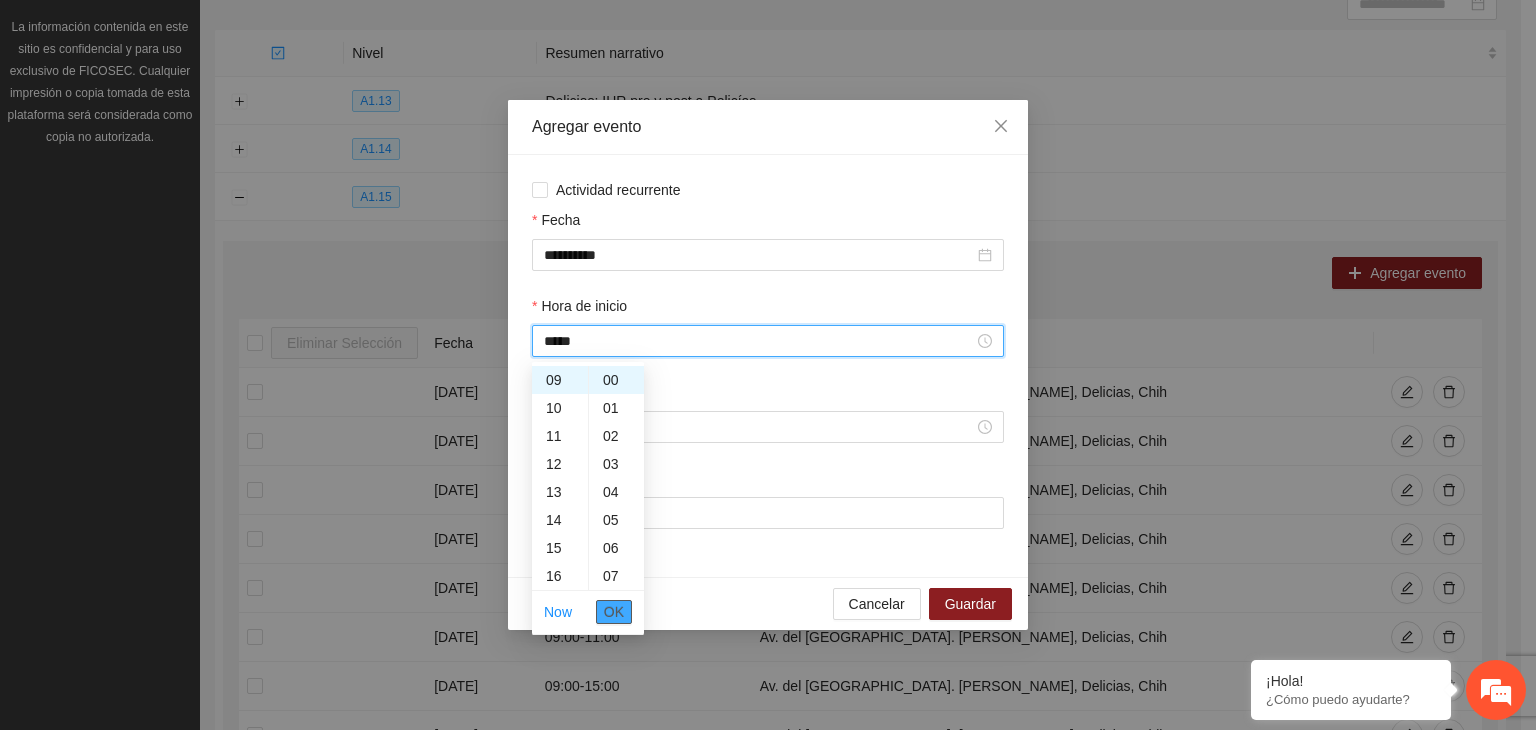 click on "OK" at bounding box center [614, 612] 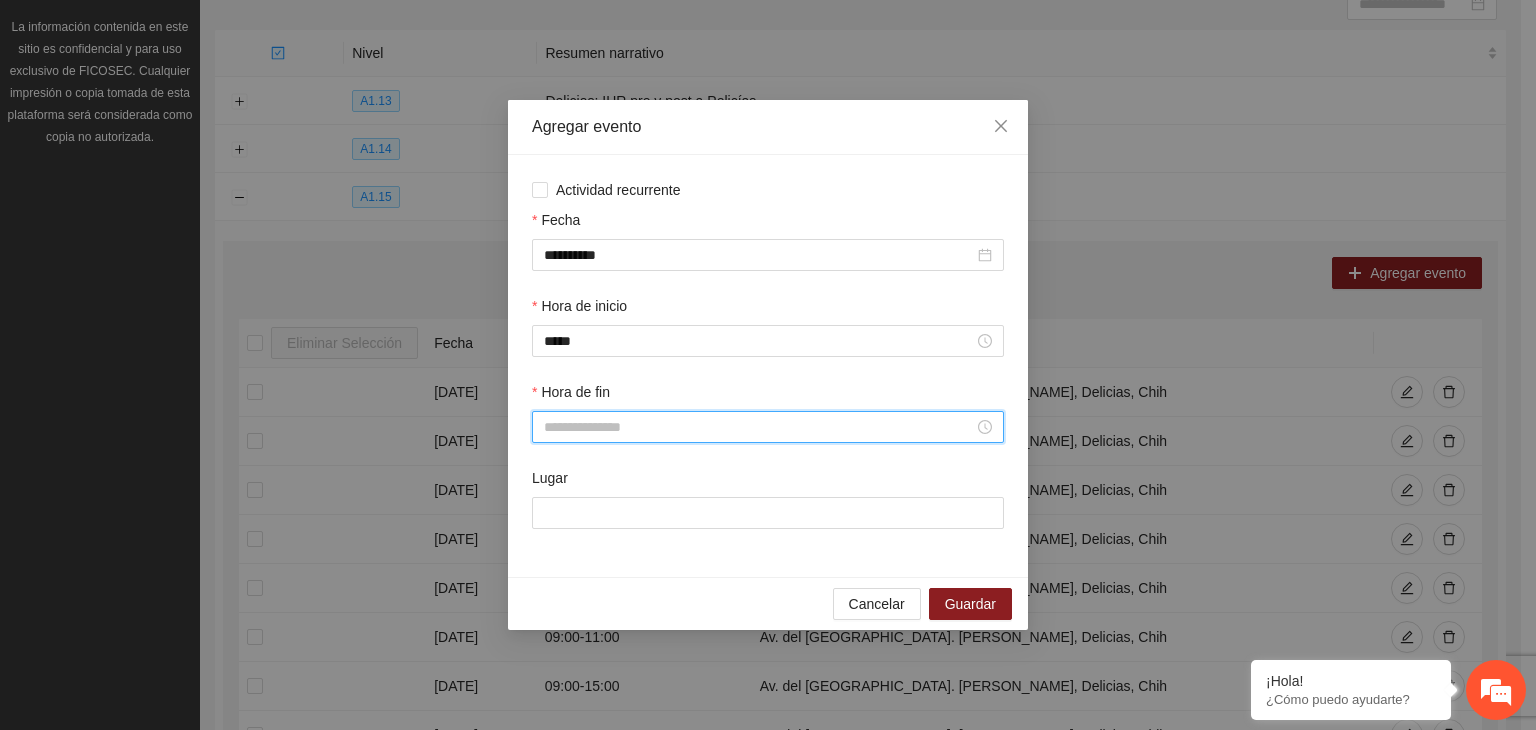 click on "Hora de fin" at bounding box center (759, 427) 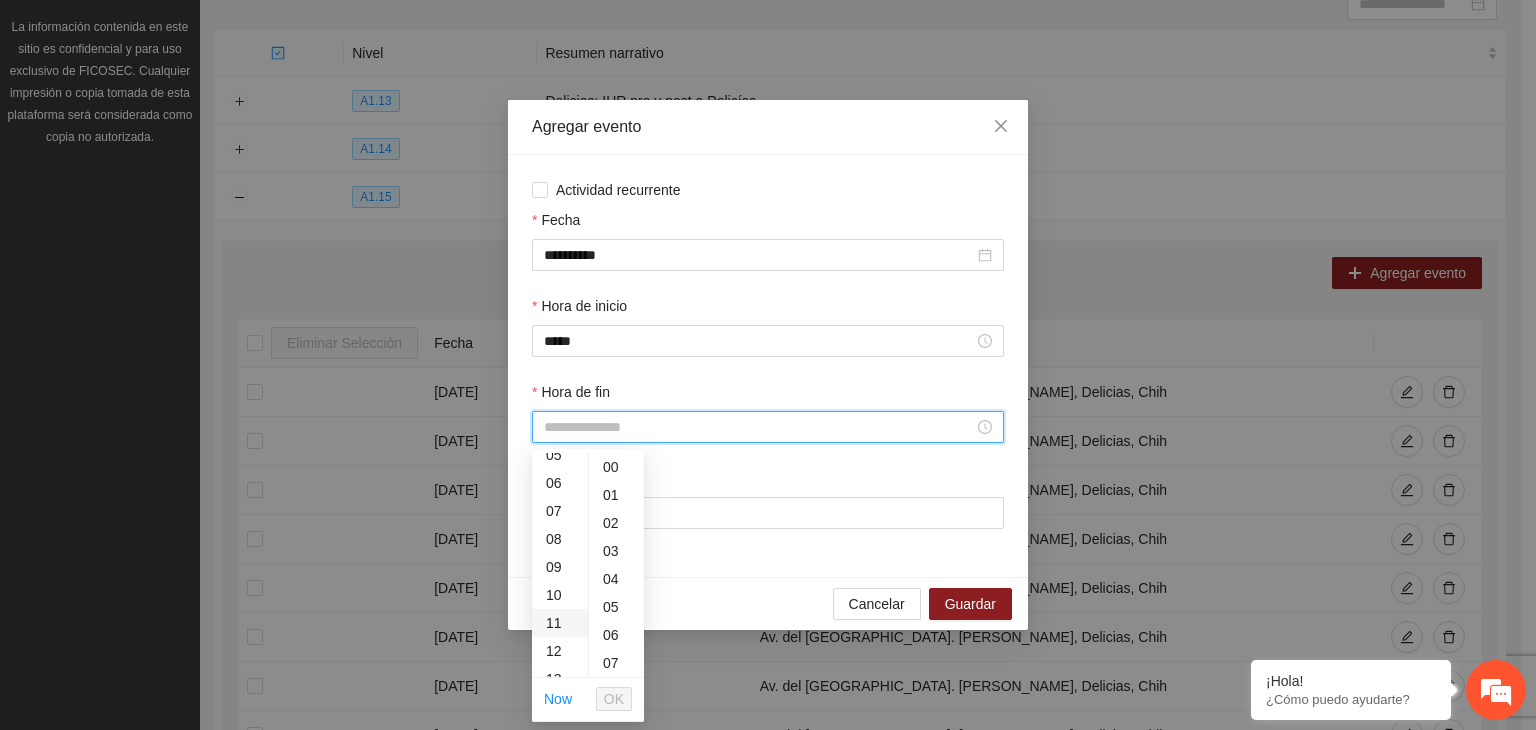 click on "11" at bounding box center (560, 623) 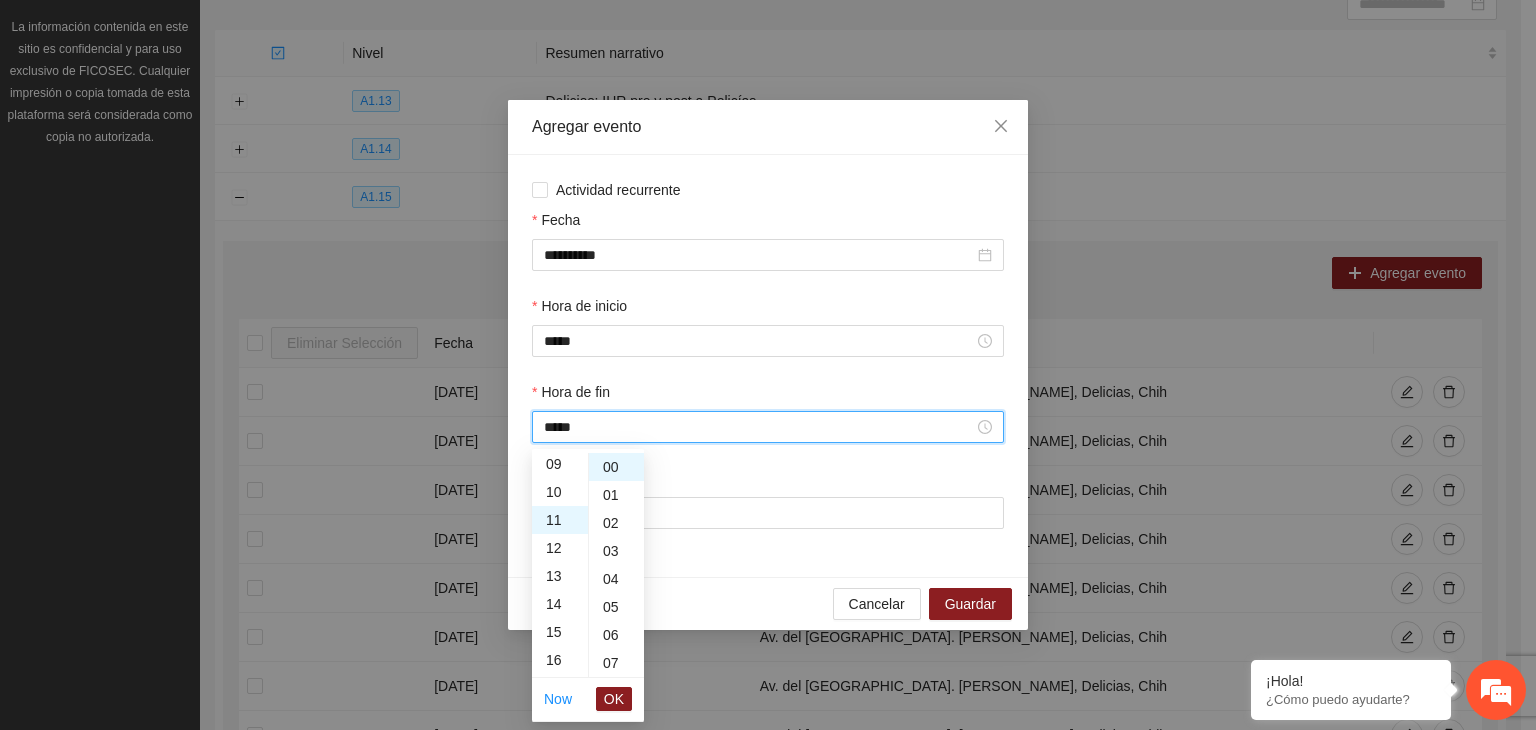 scroll, scrollTop: 308, scrollLeft: 0, axis: vertical 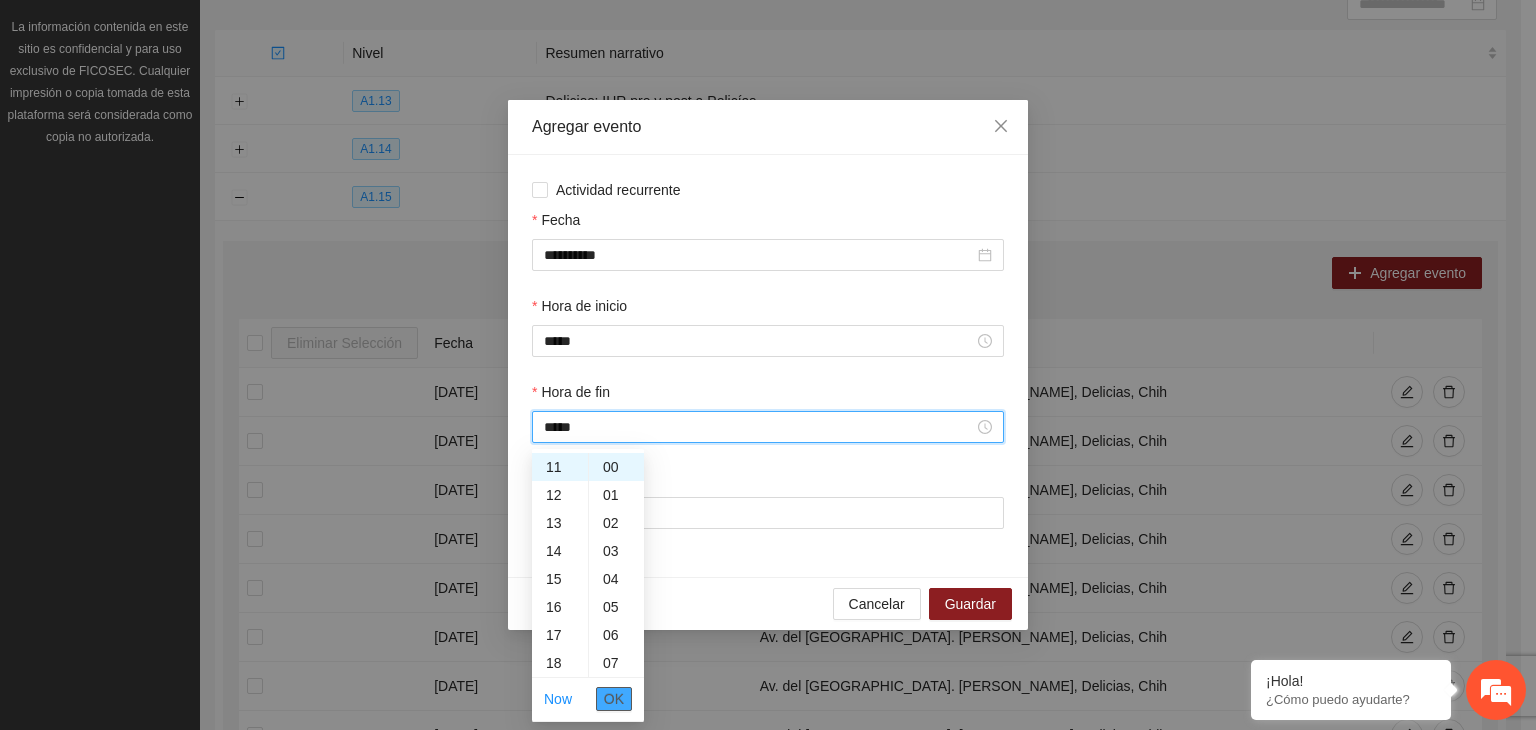 click on "OK" at bounding box center [614, 699] 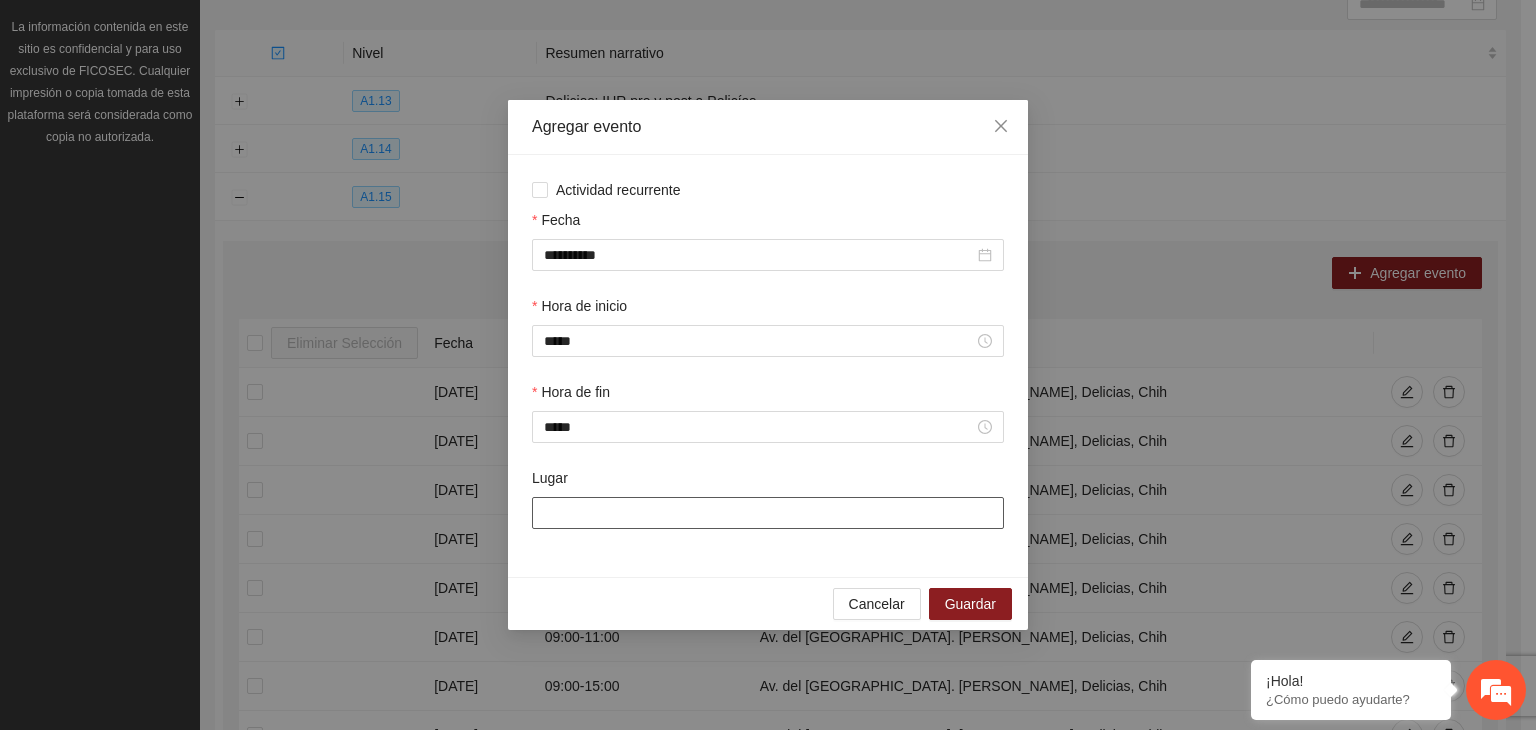 click on "Lugar" at bounding box center (768, 513) 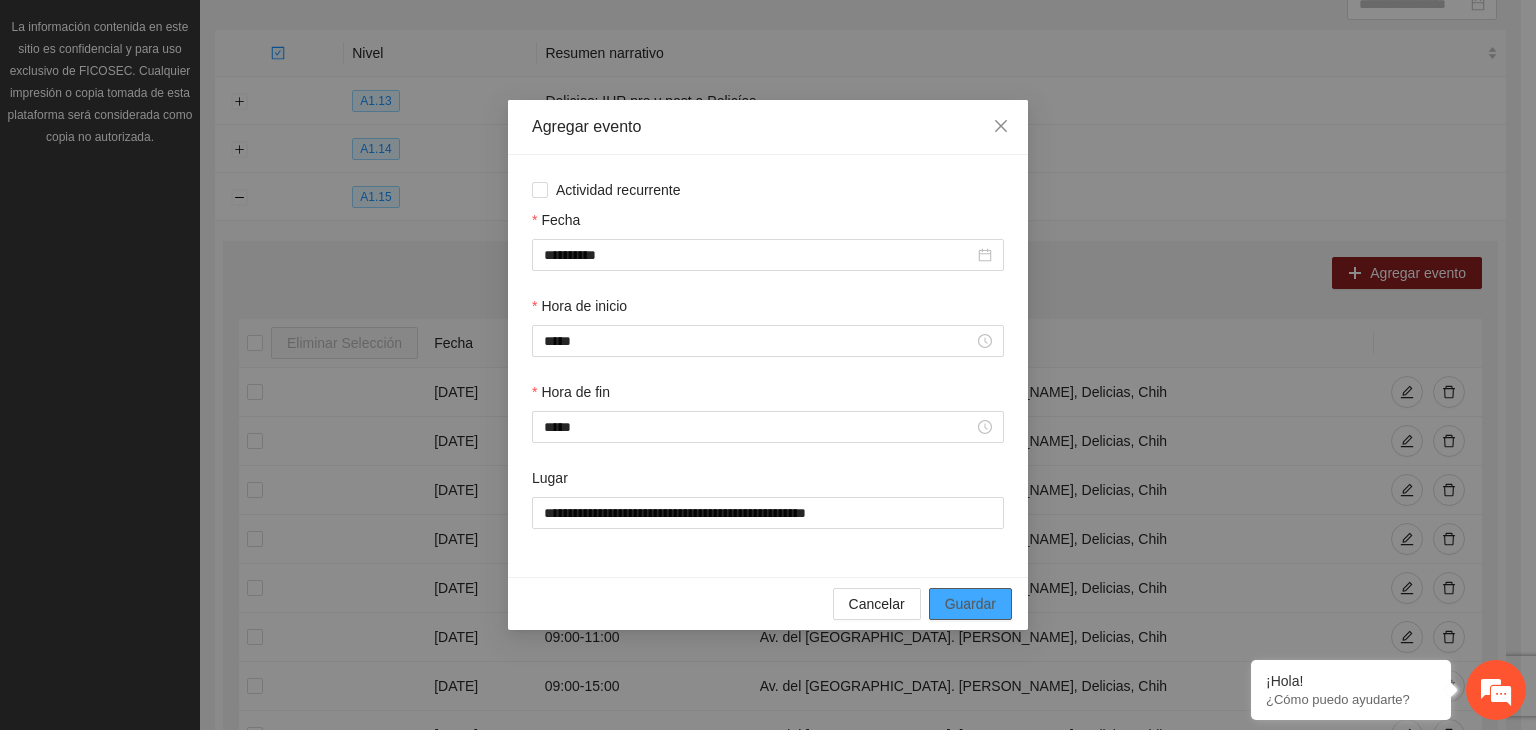 click on "Guardar" at bounding box center (970, 604) 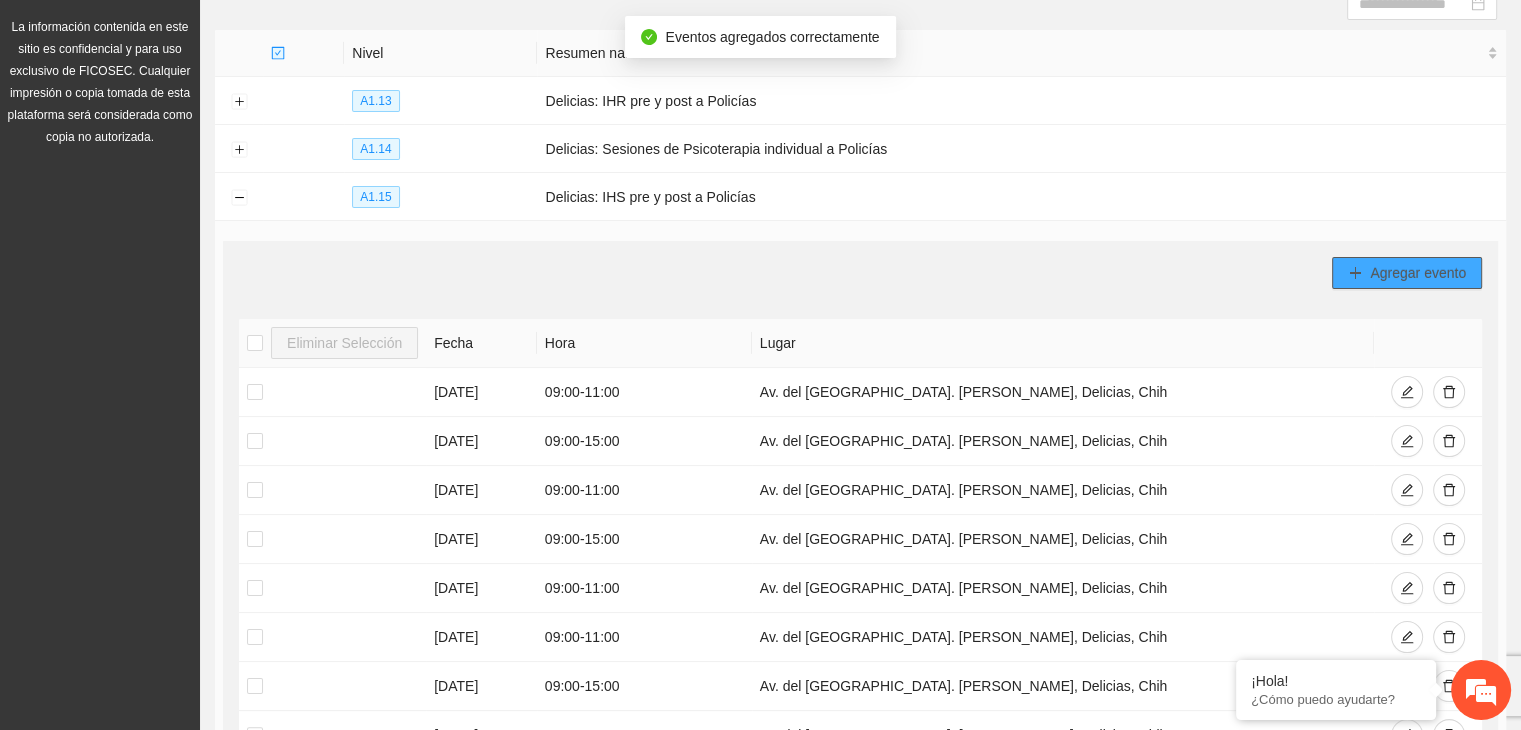 click on "Agregar evento" at bounding box center [1407, 273] 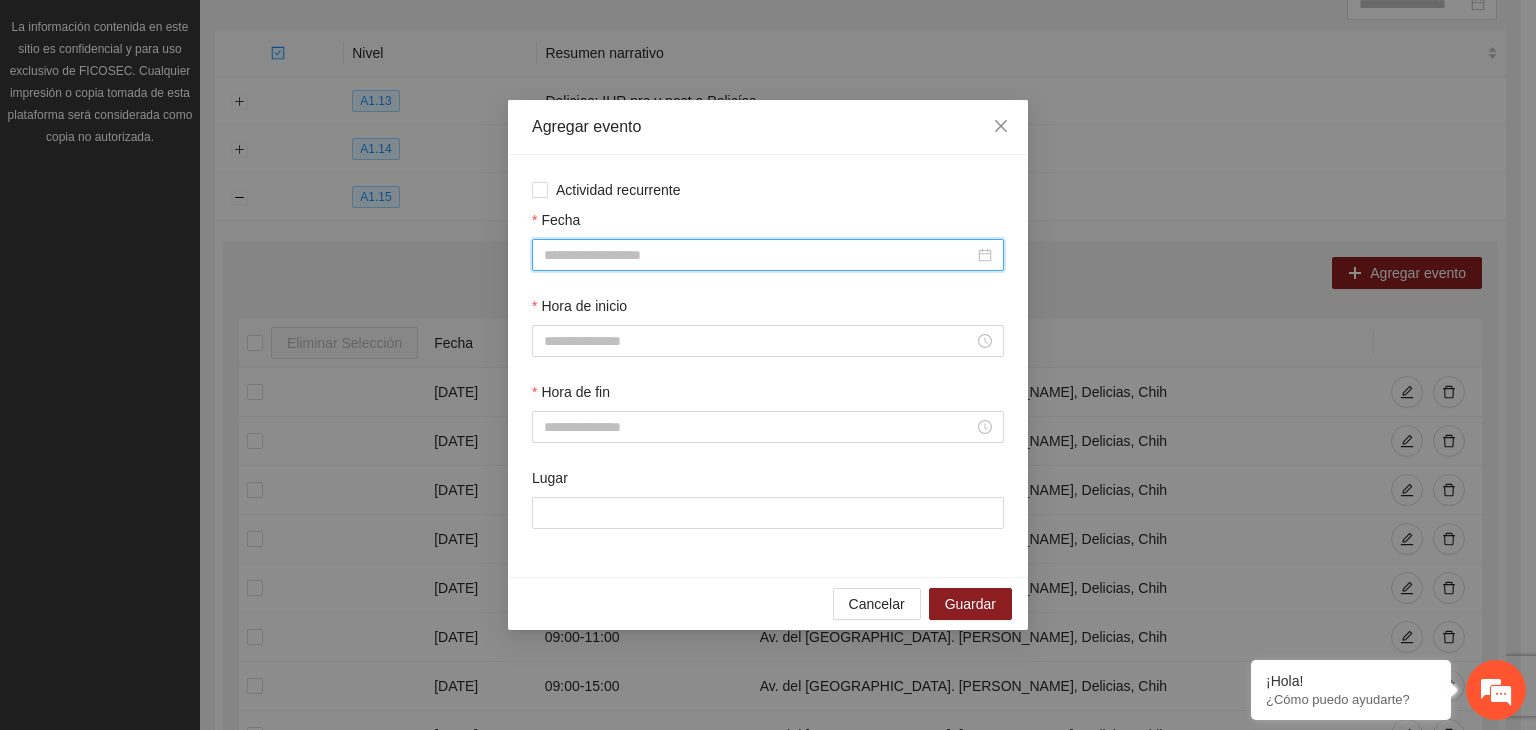 click on "Fecha" at bounding box center [759, 255] 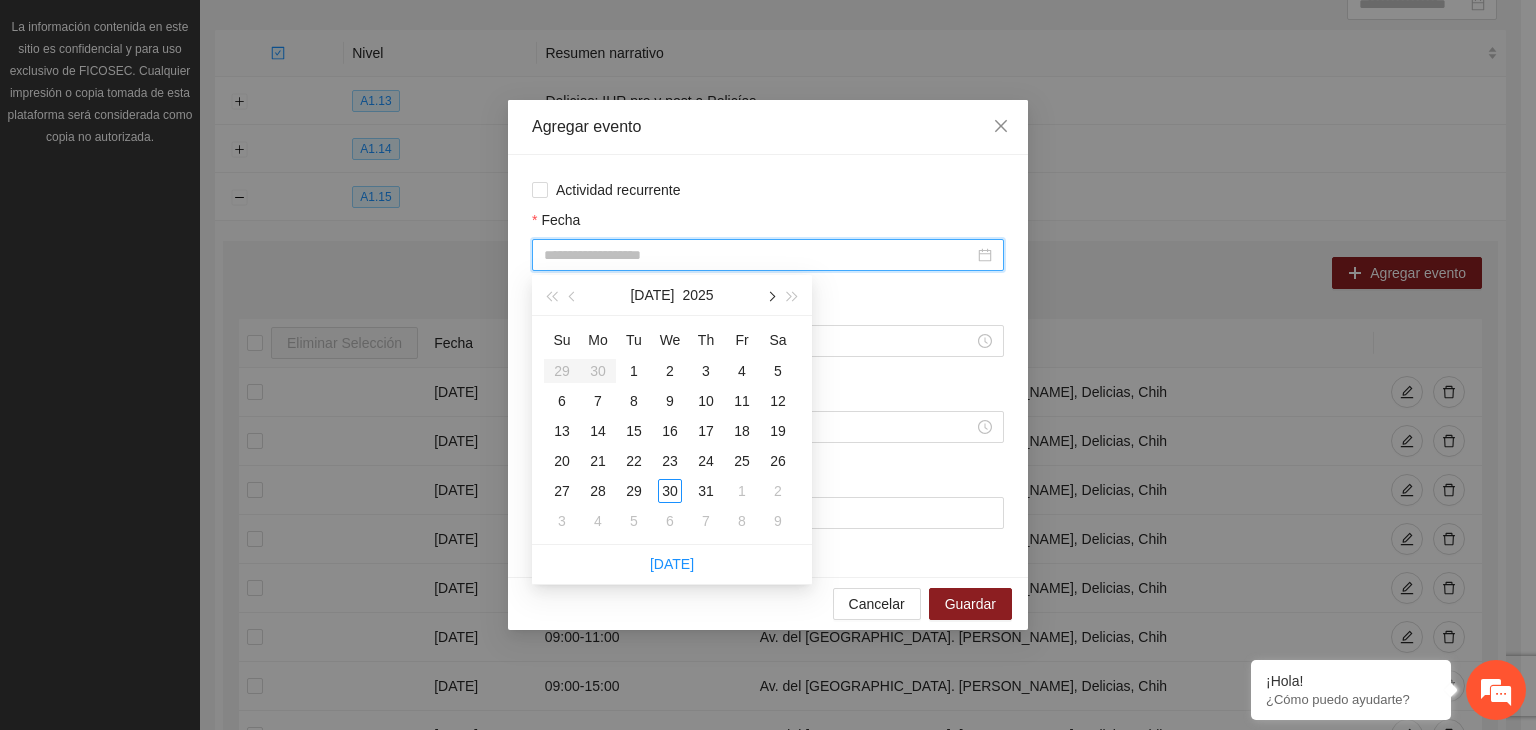 click at bounding box center [770, 295] 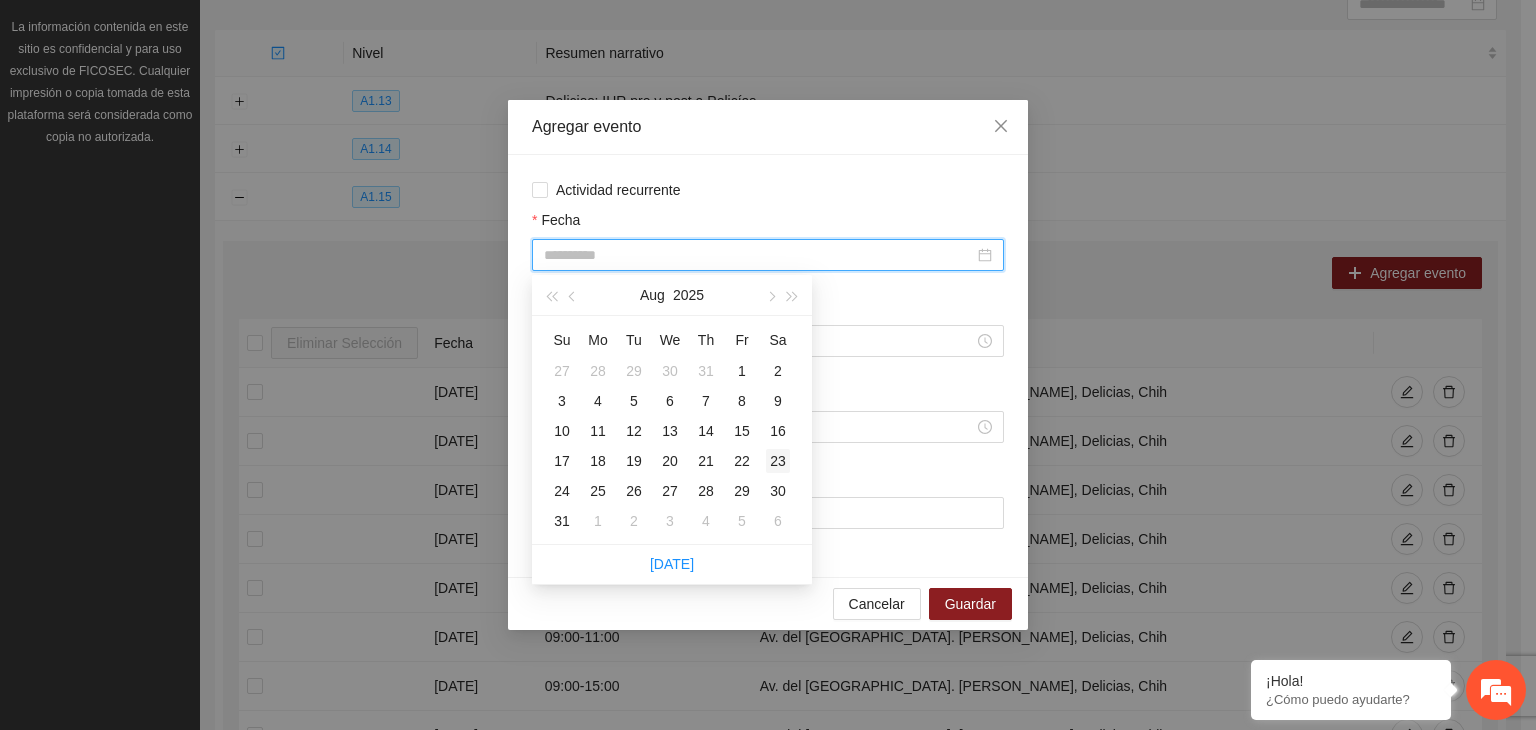 click on "23" at bounding box center (778, 461) 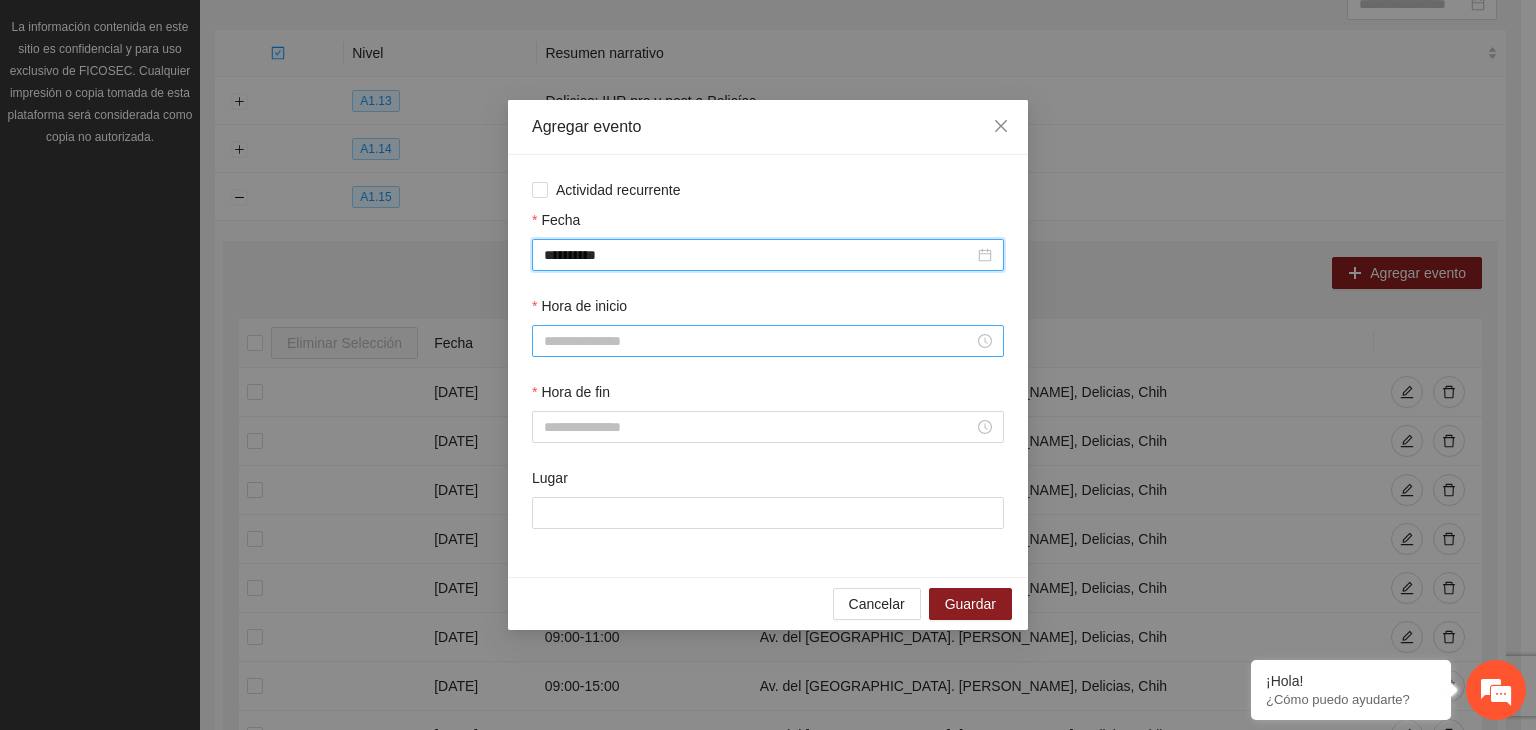 click on "Hora de inicio" at bounding box center (759, 341) 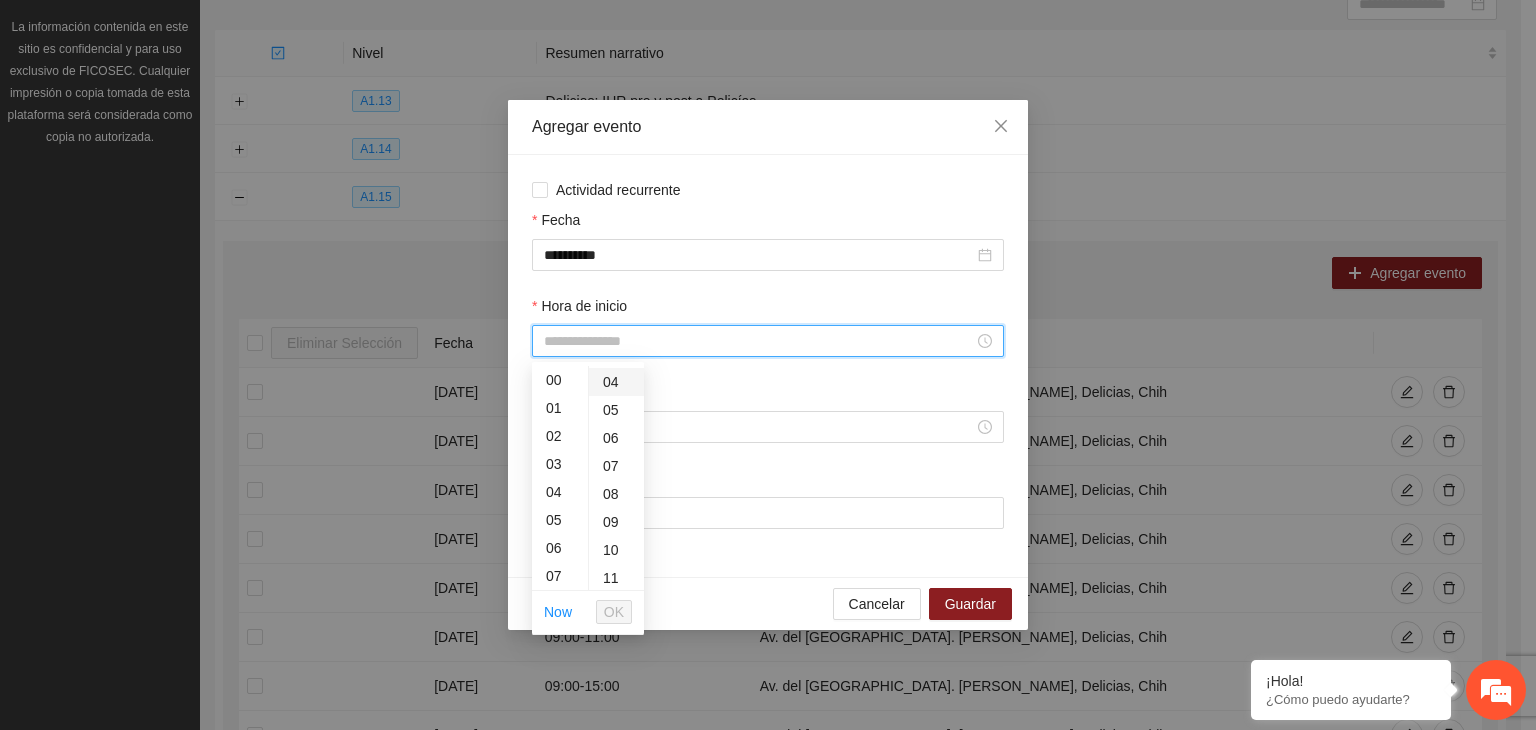 scroll, scrollTop: 111, scrollLeft: 0, axis: vertical 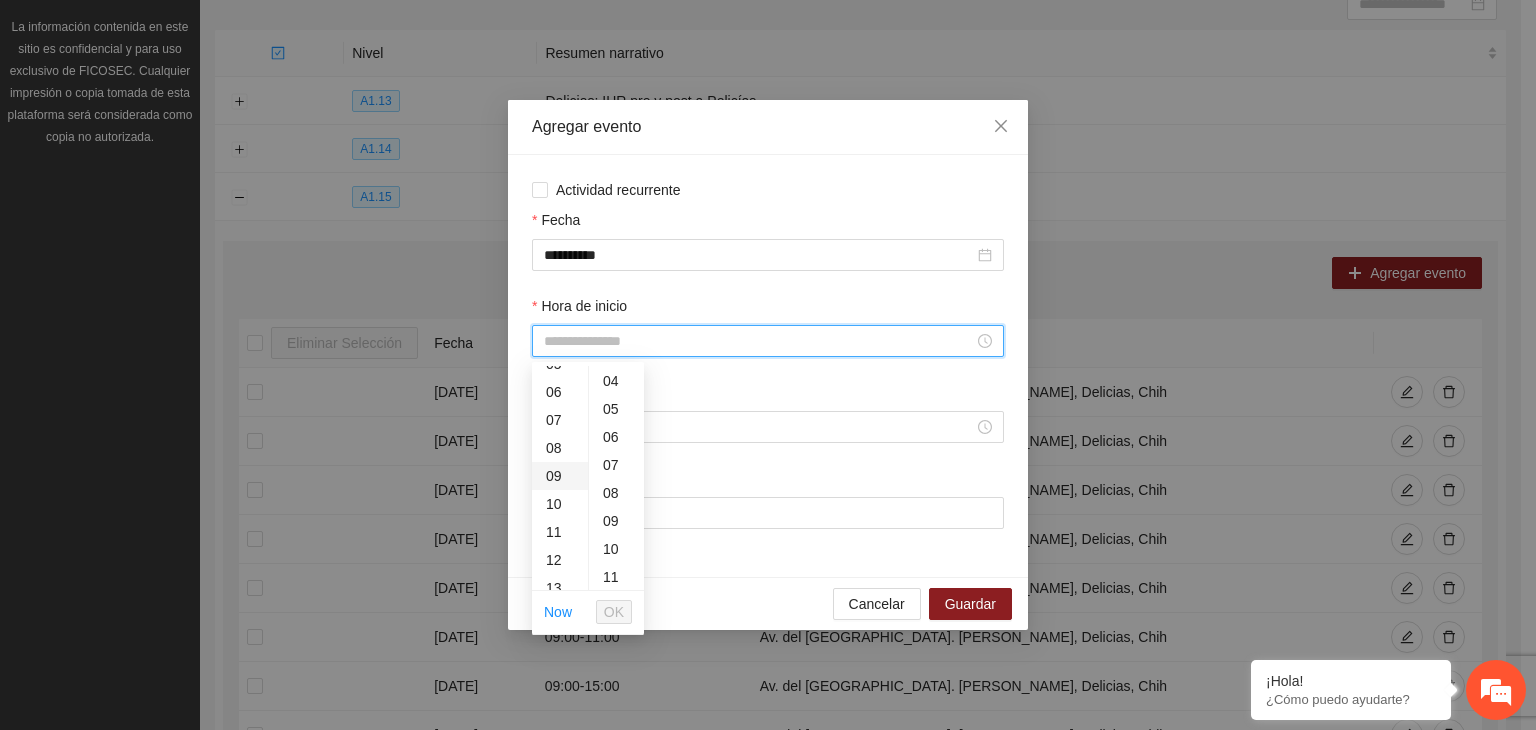 click on "09" at bounding box center (560, 476) 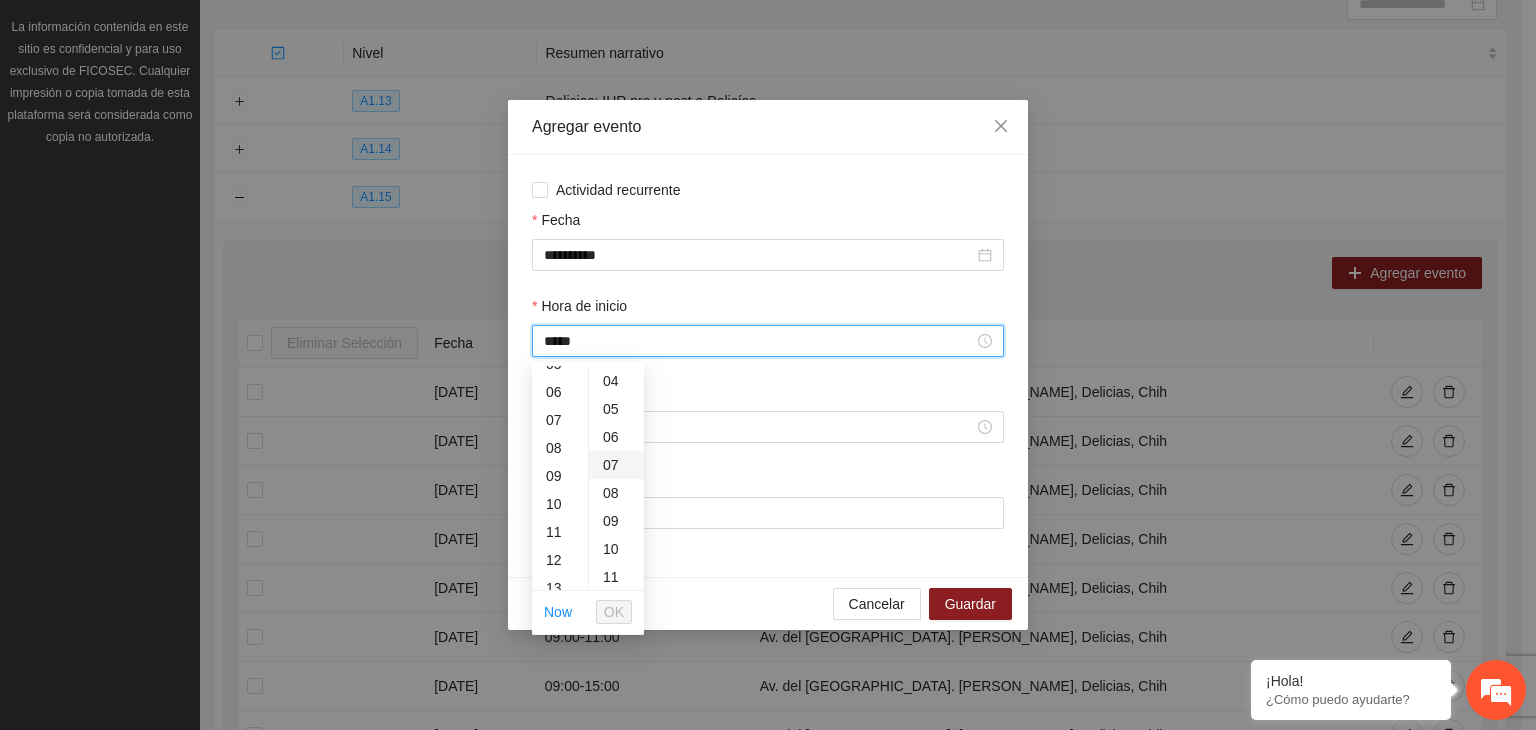 scroll, scrollTop: 220, scrollLeft: 0, axis: vertical 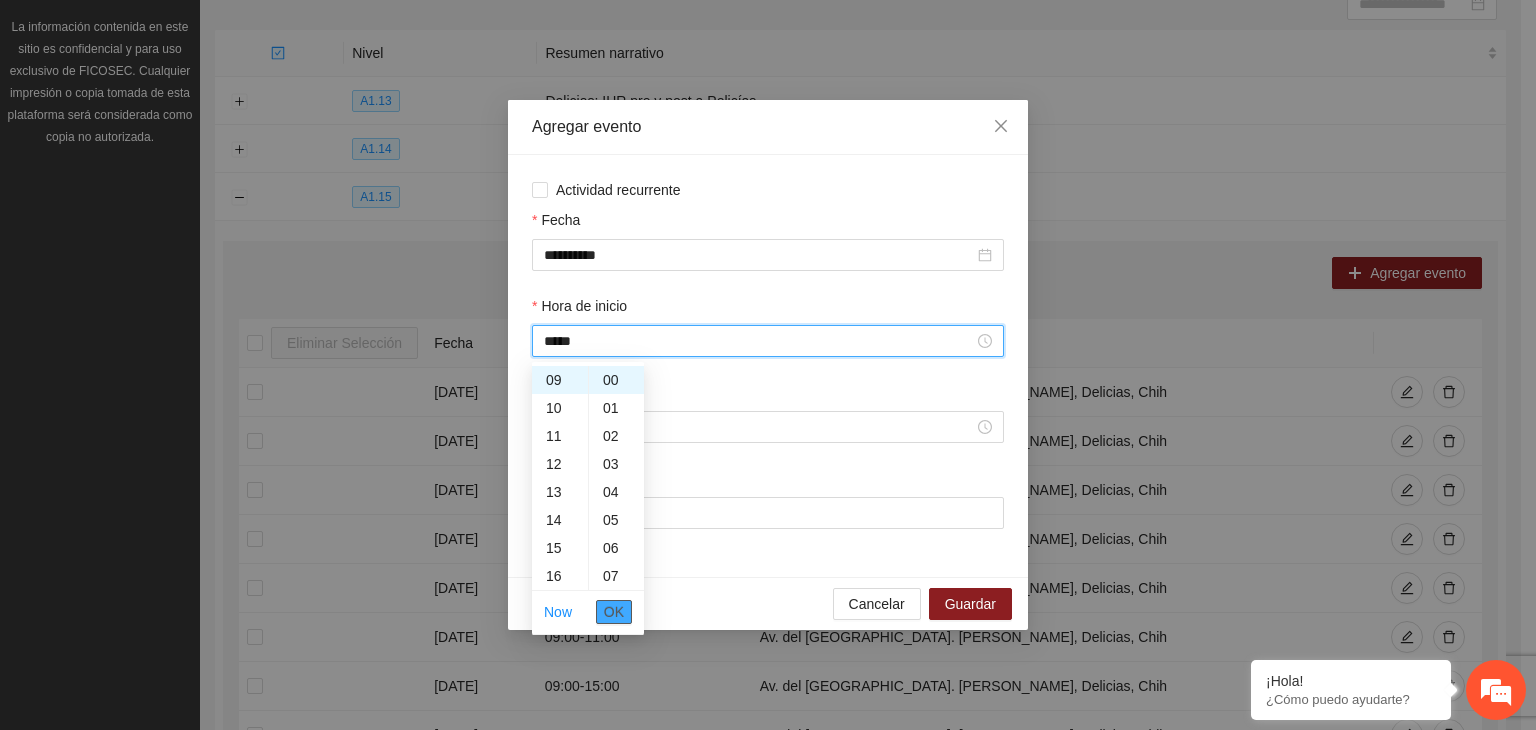 click on "OK" at bounding box center (614, 612) 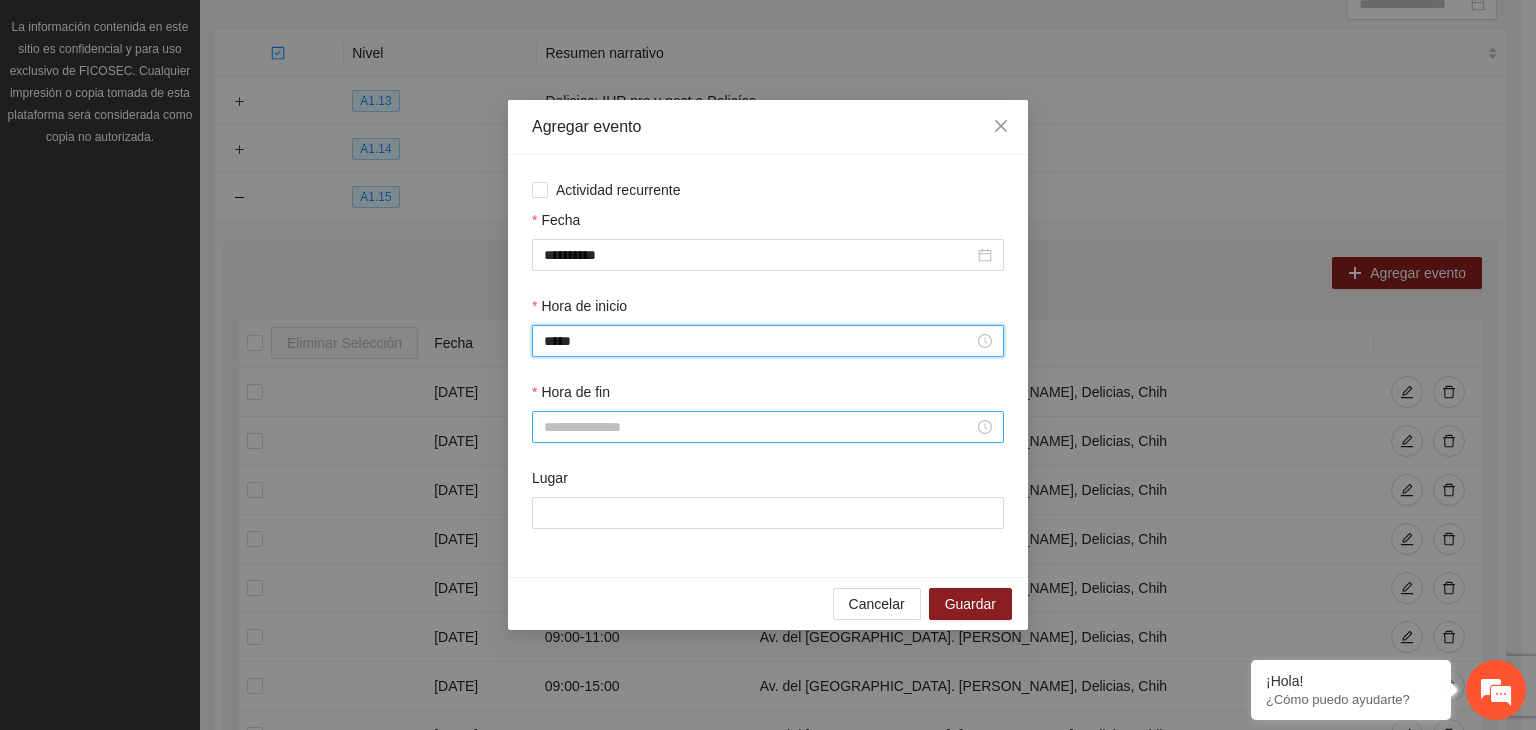 click on "Hora de fin" at bounding box center (759, 427) 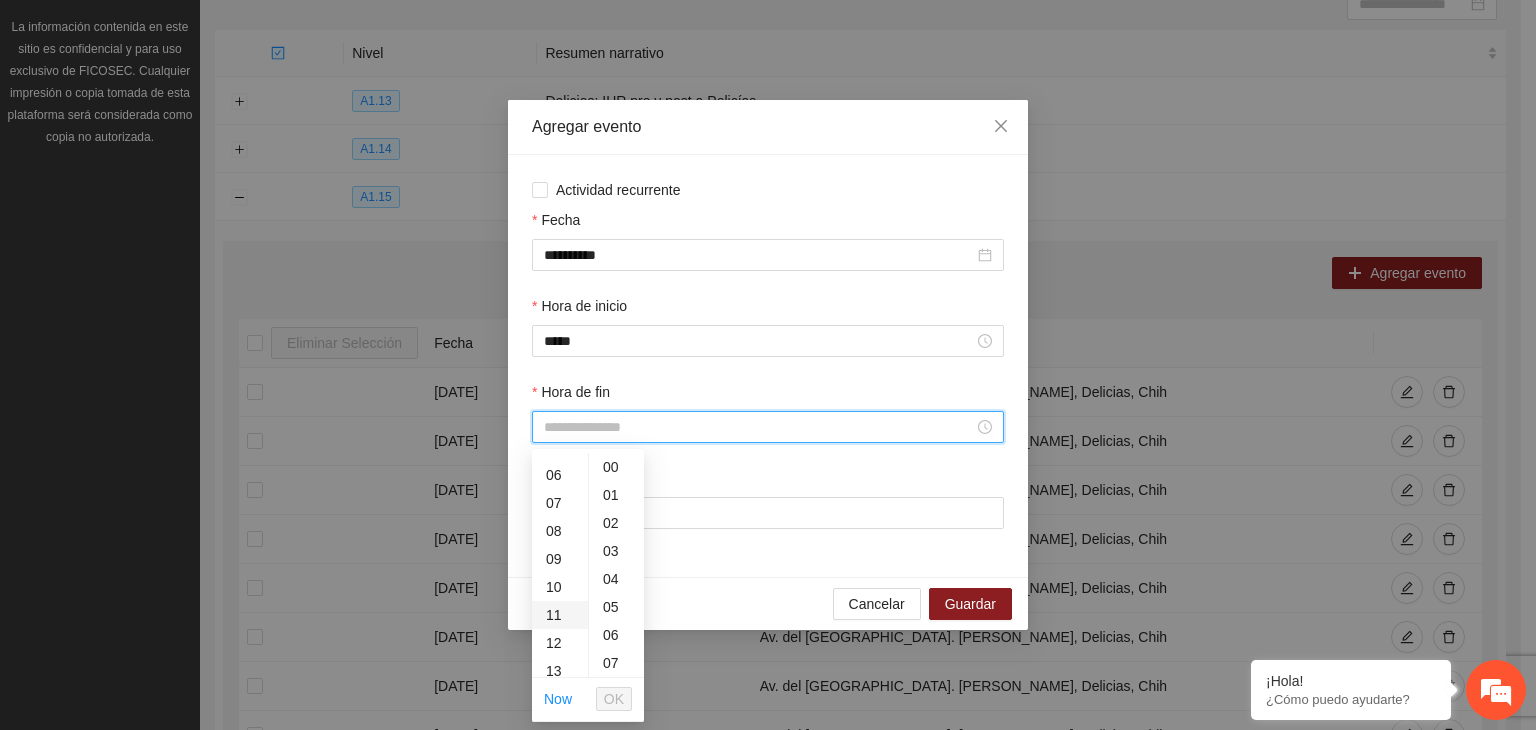 click on "11" at bounding box center (560, 615) 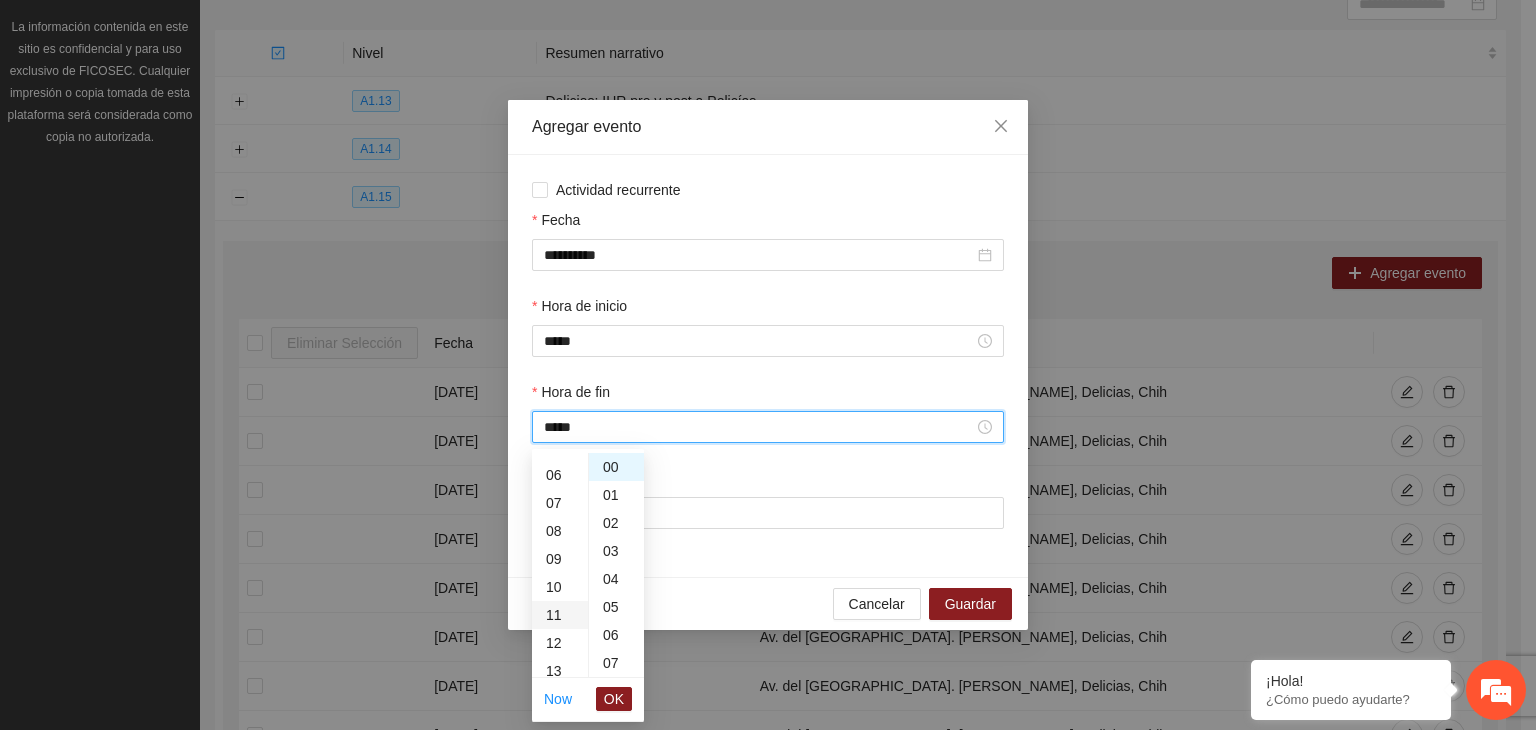 scroll, scrollTop: 308, scrollLeft: 0, axis: vertical 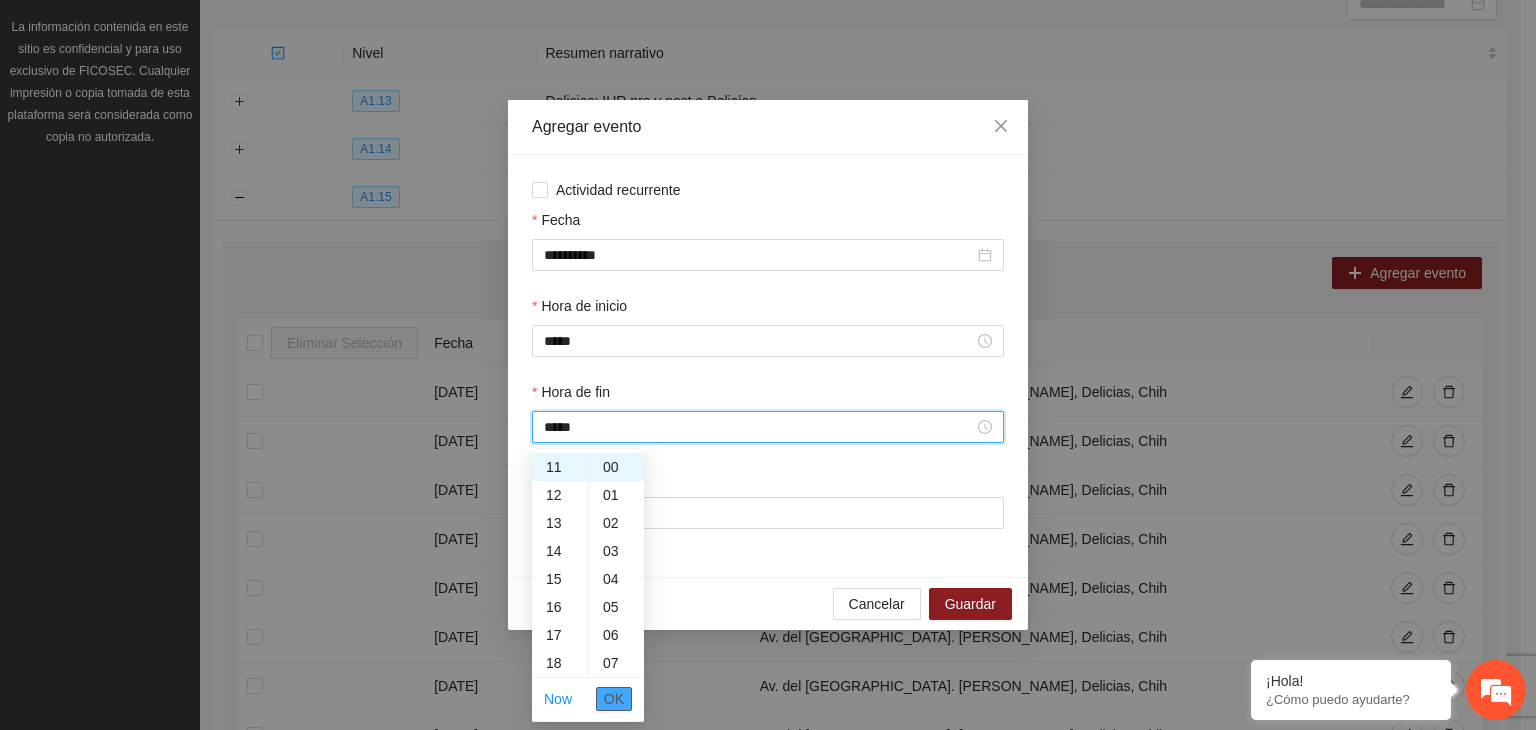 click on "OK" at bounding box center (614, 699) 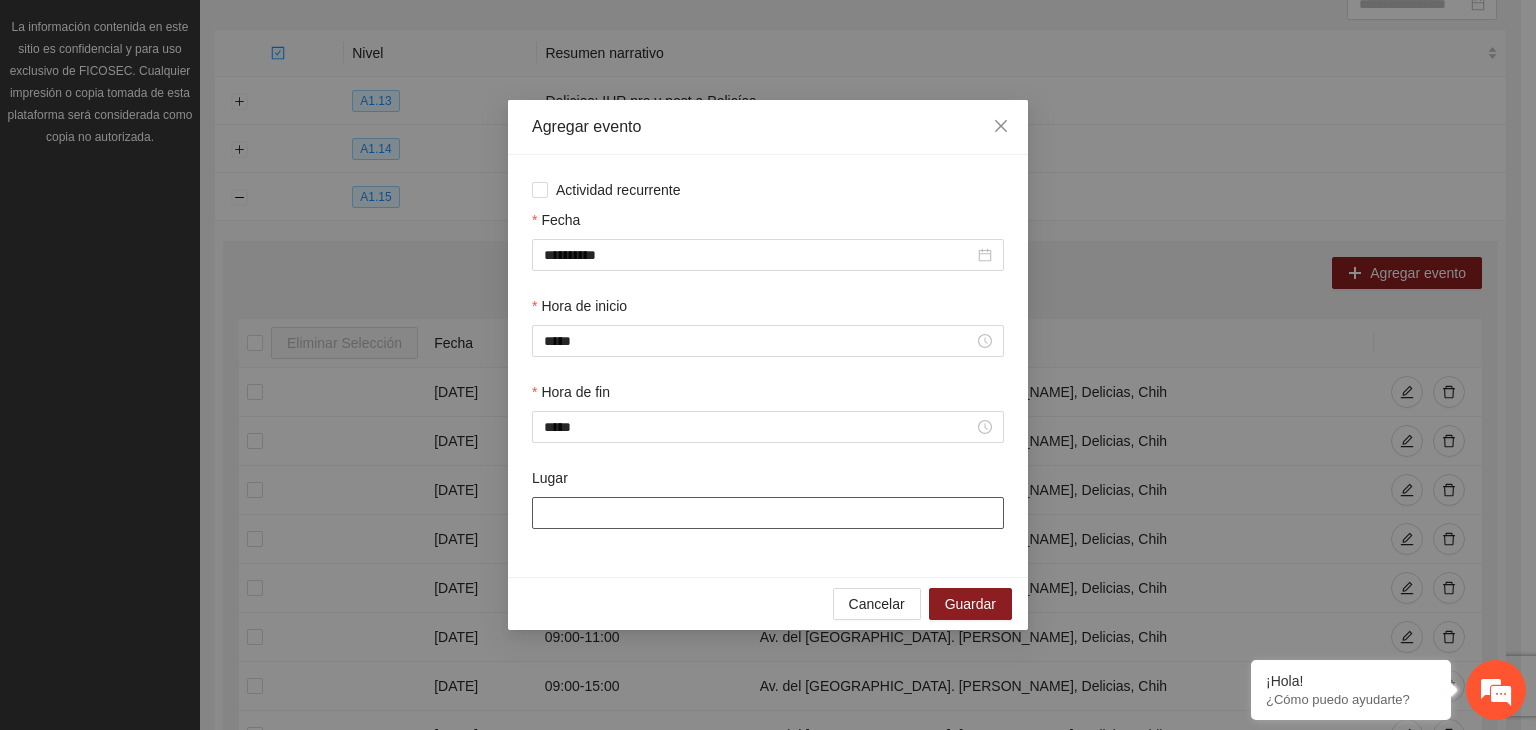 click on "Lugar" at bounding box center [768, 513] 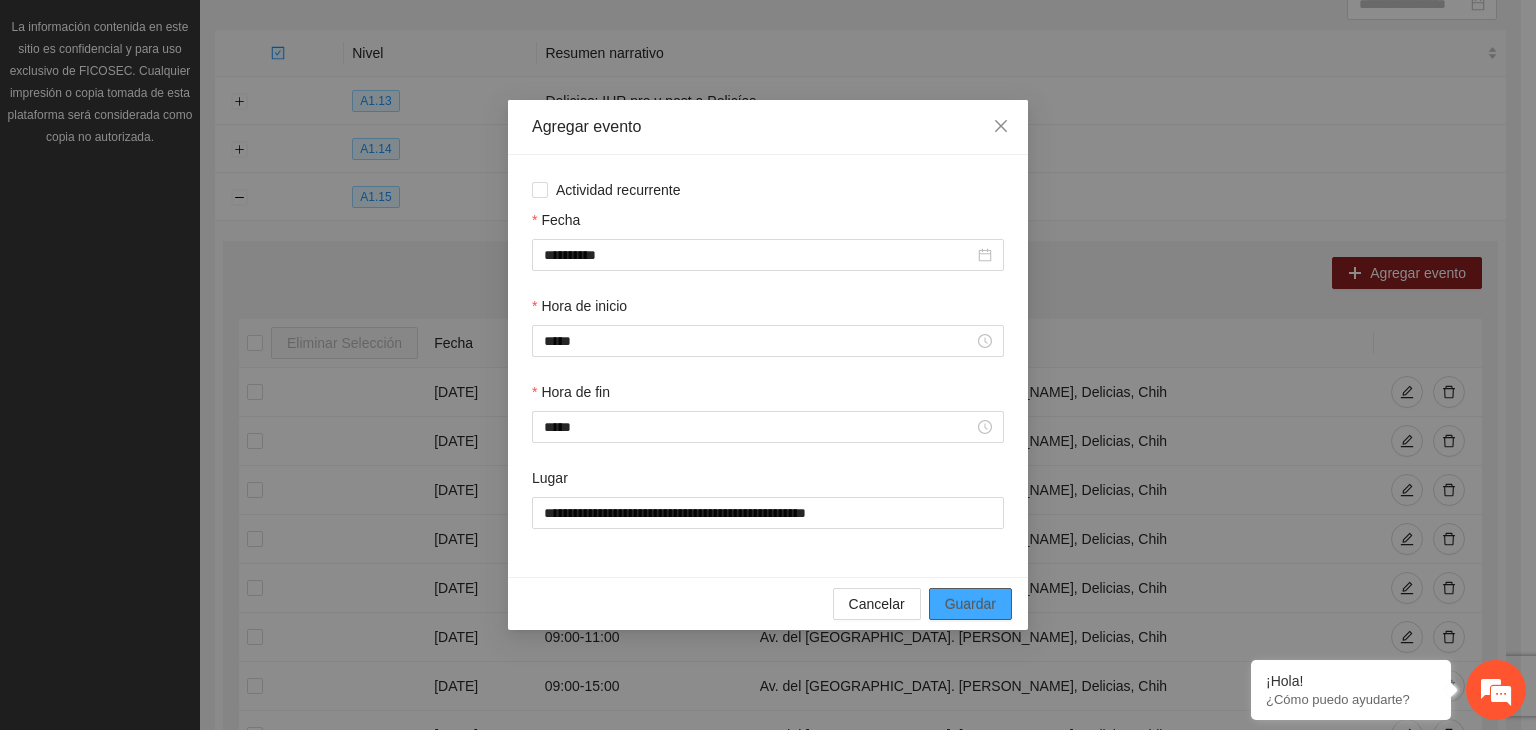 click on "Guardar" at bounding box center [970, 604] 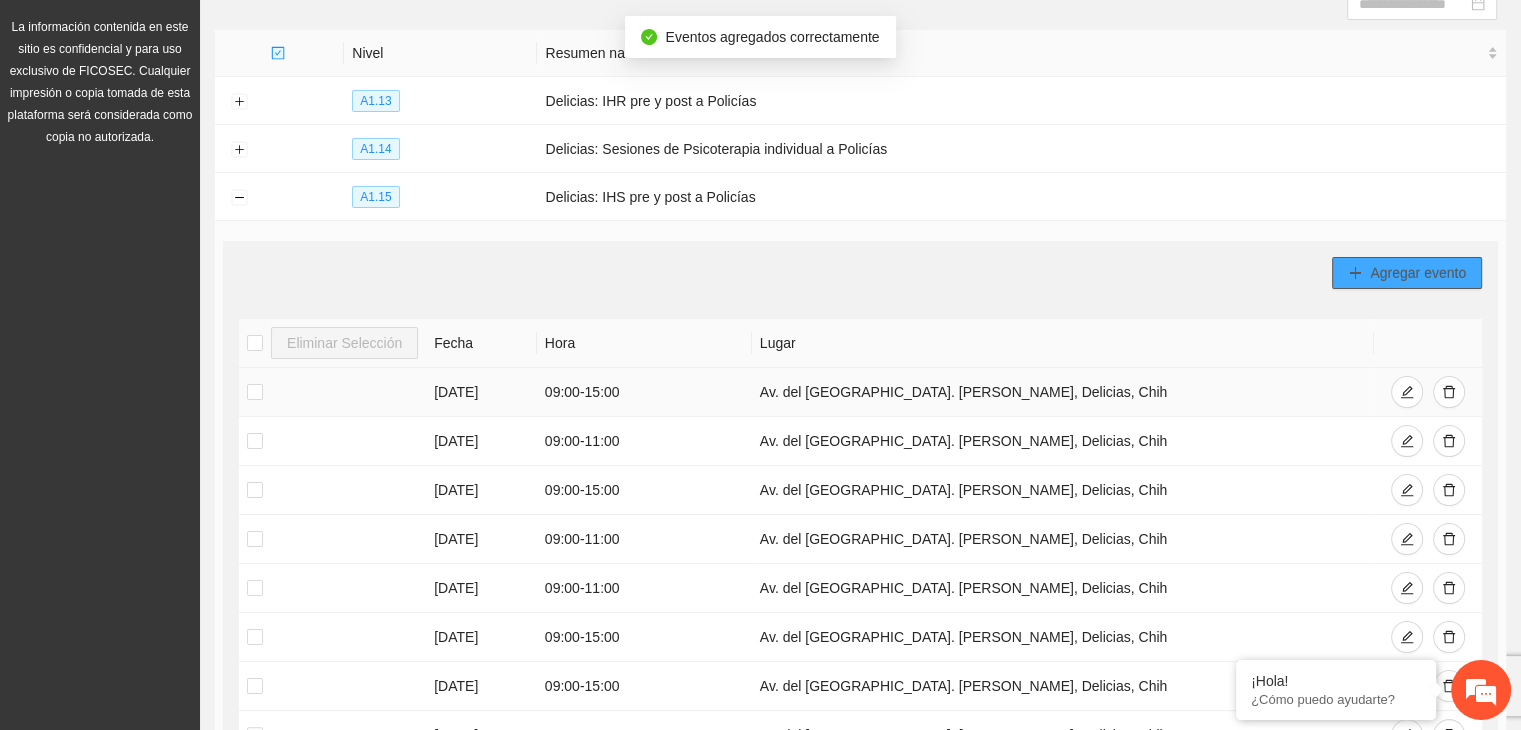 click on "Agregar evento" at bounding box center (1418, 273) 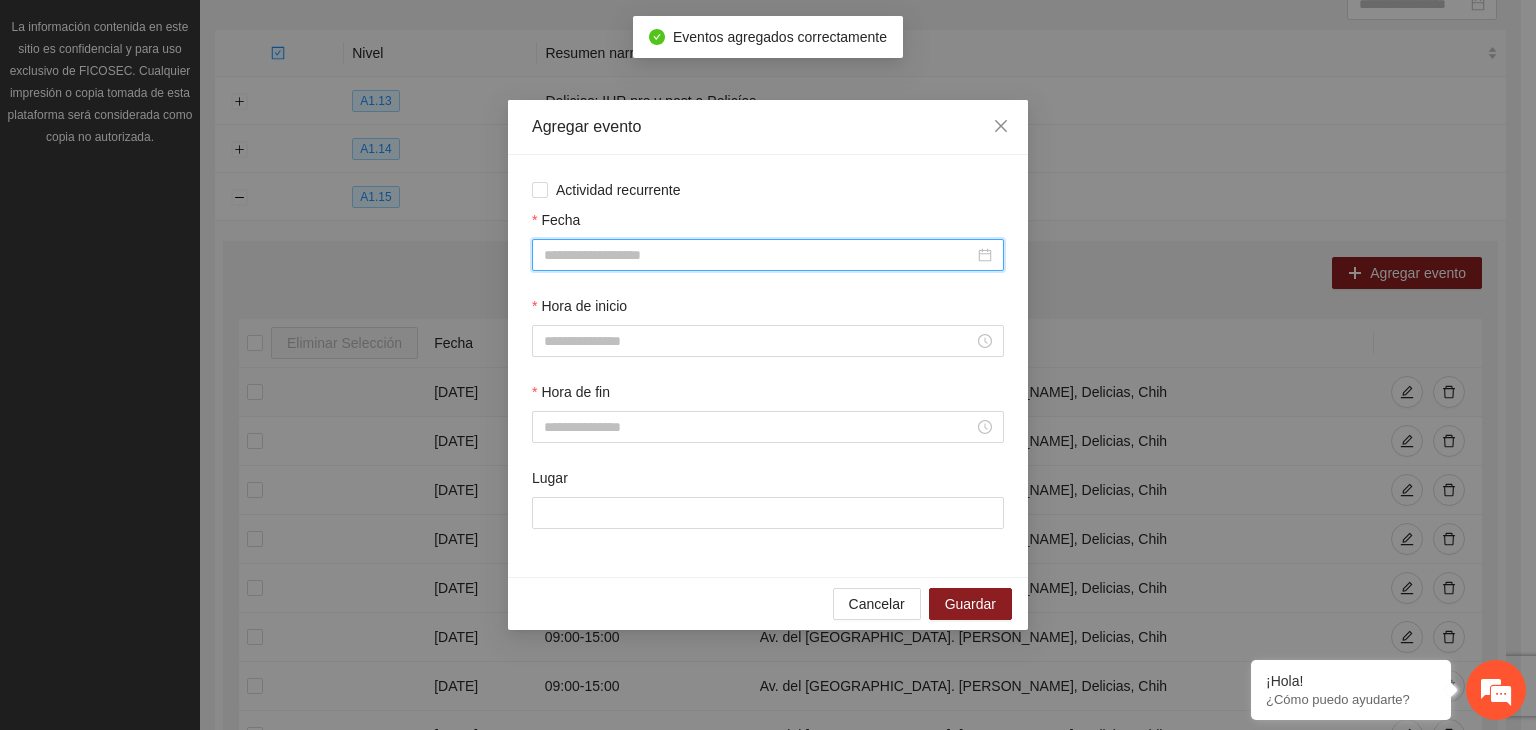 click on "Fecha" at bounding box center (759, 255) 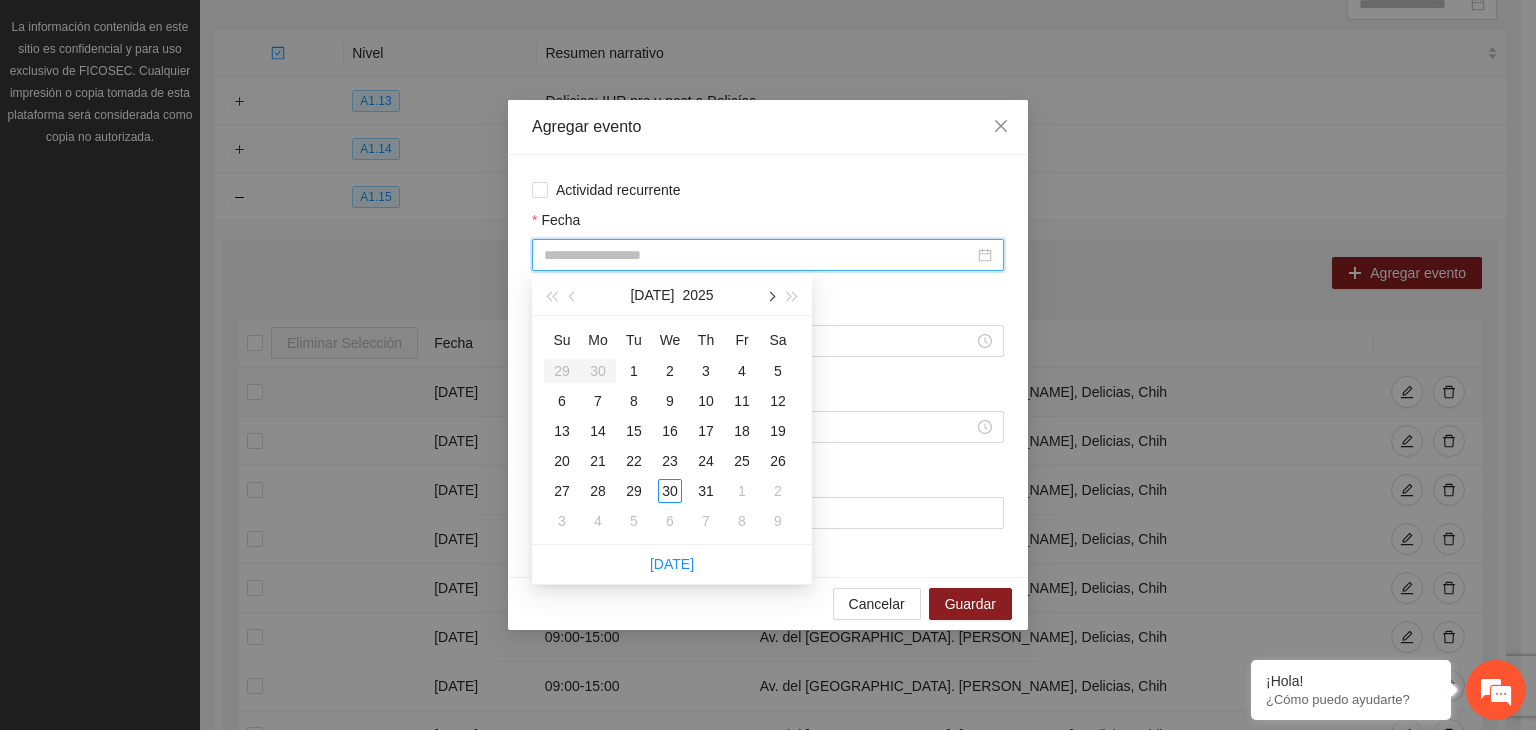 click at bounding box center (770, 295) 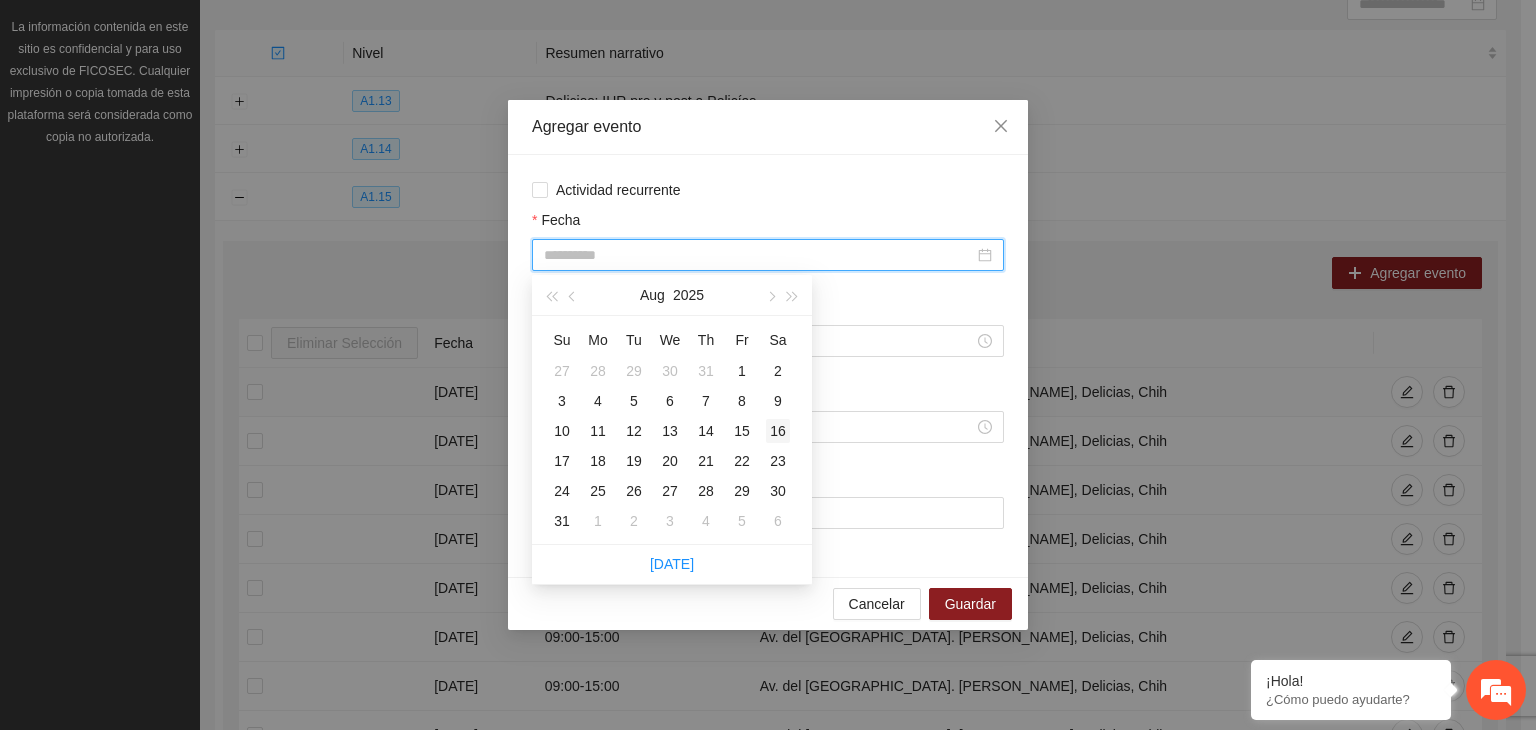 click on "16" at bounding box center (778, 431) 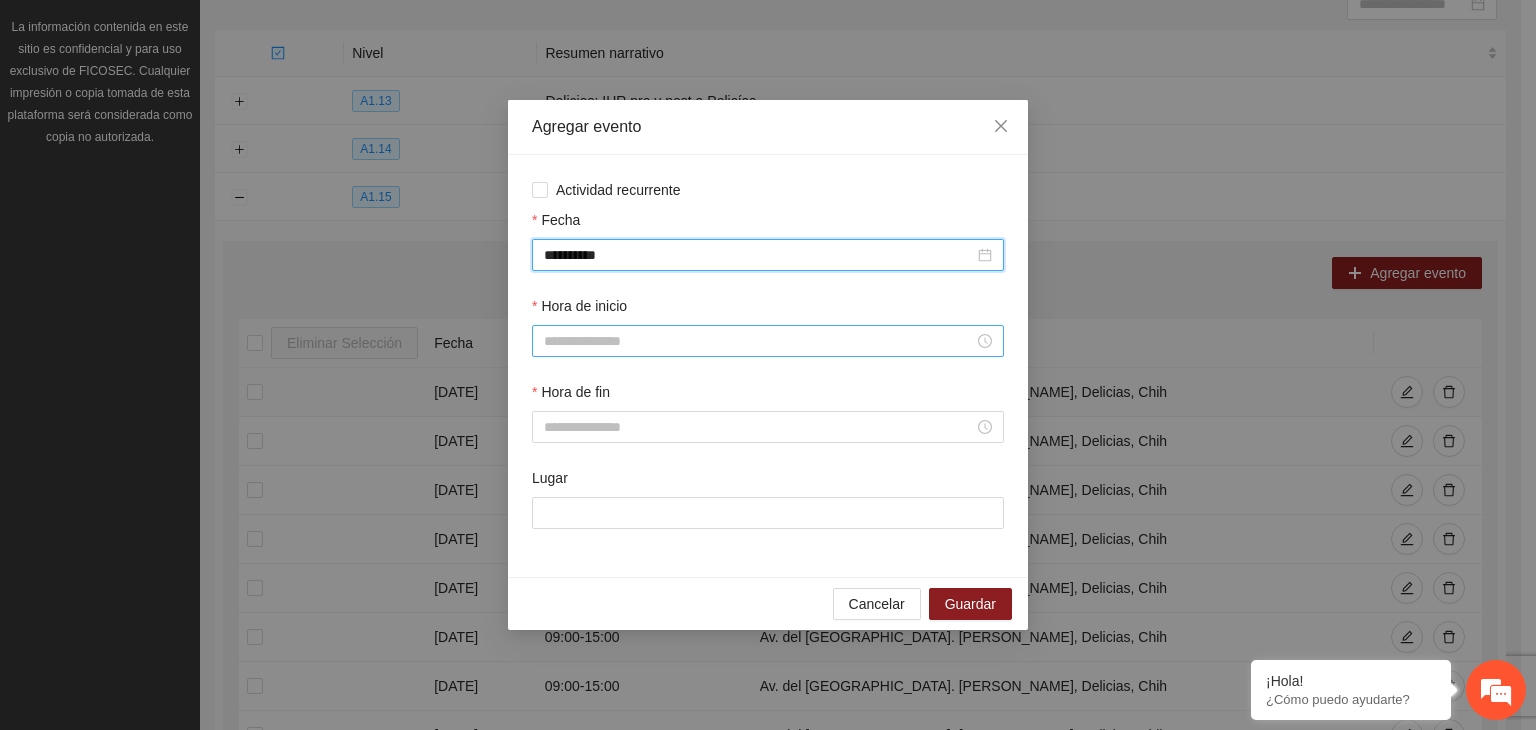 click on "Hora de inicio" at bounding box center (759, 341) 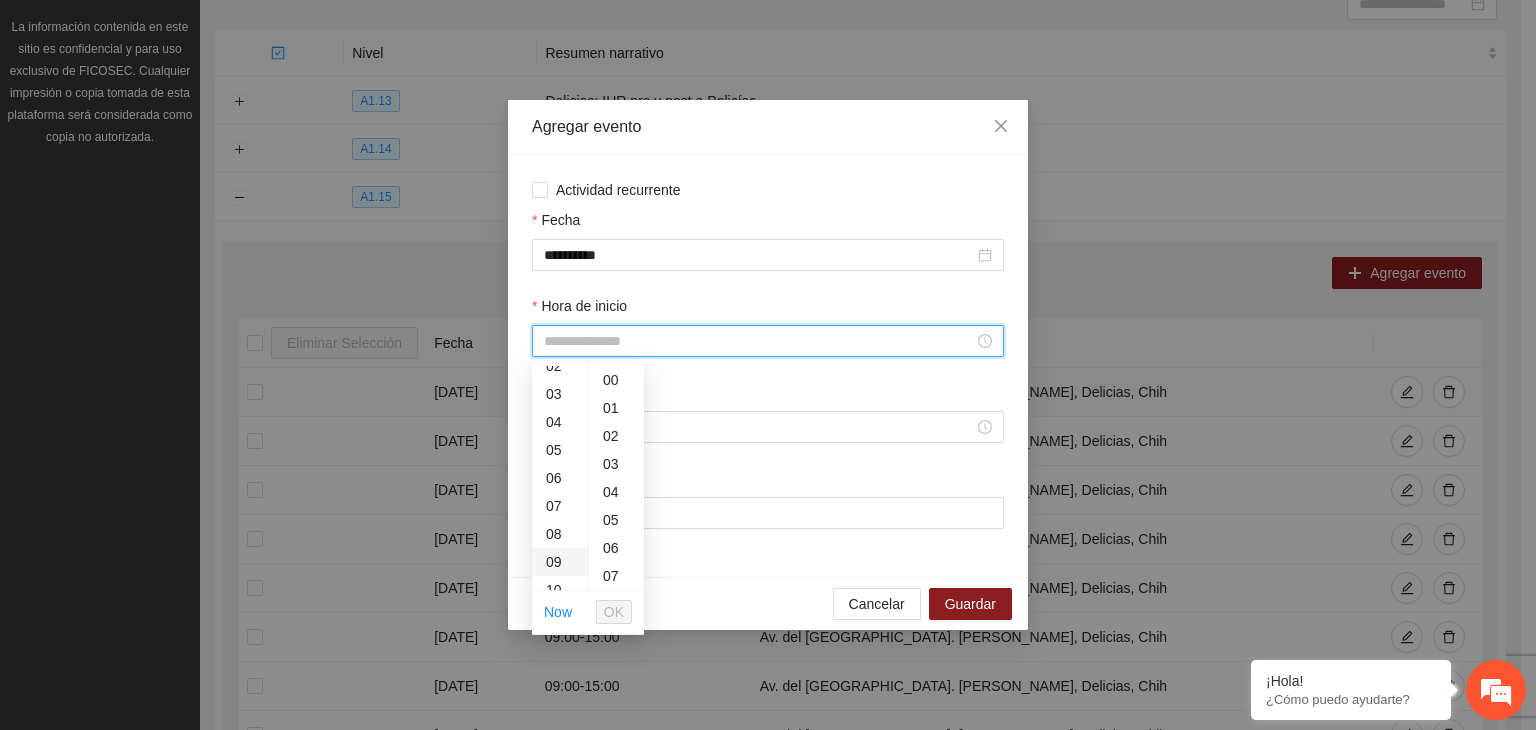 click on "09" at bounding box center (560, 562) 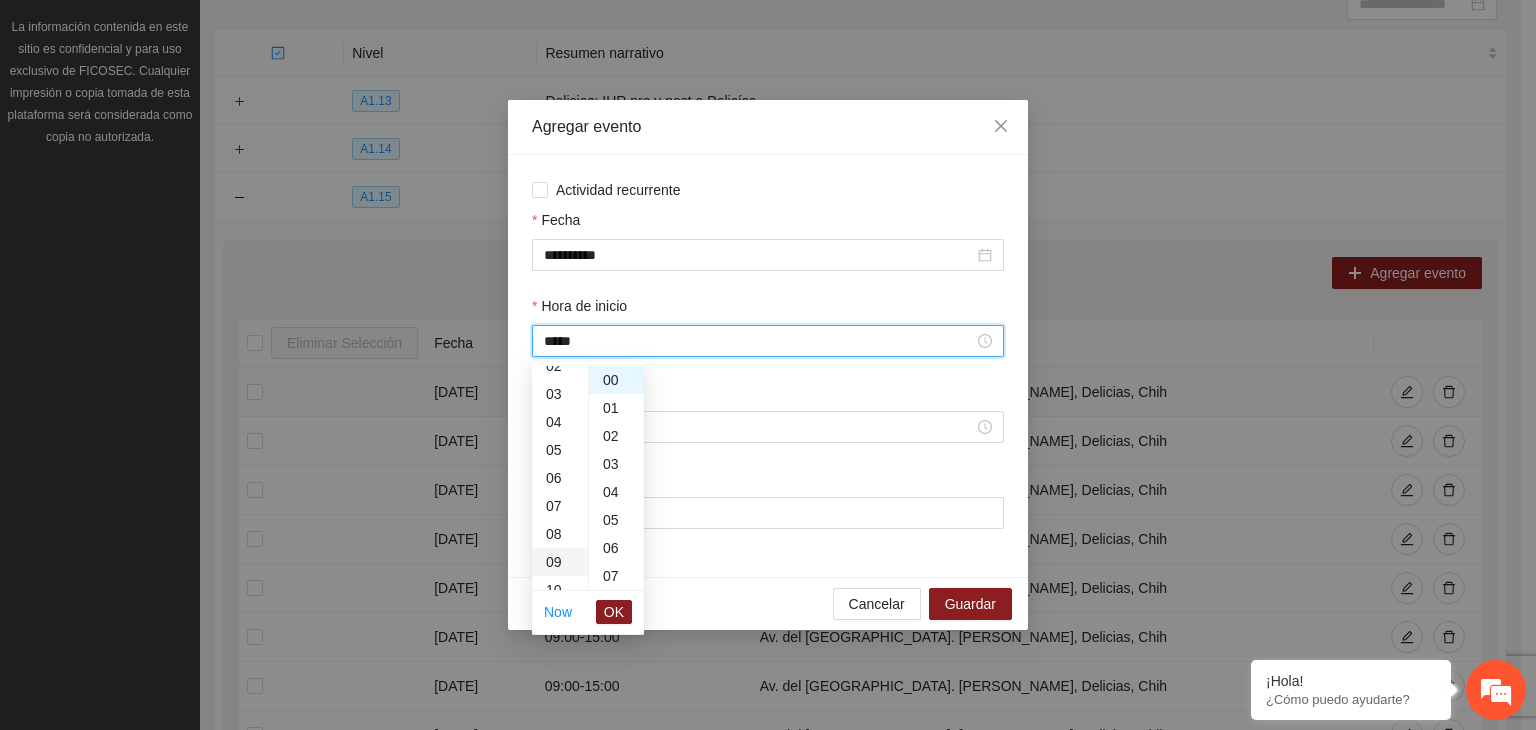 scroll, scrollTop: 252, scrollLeft: 0, axis: vertical 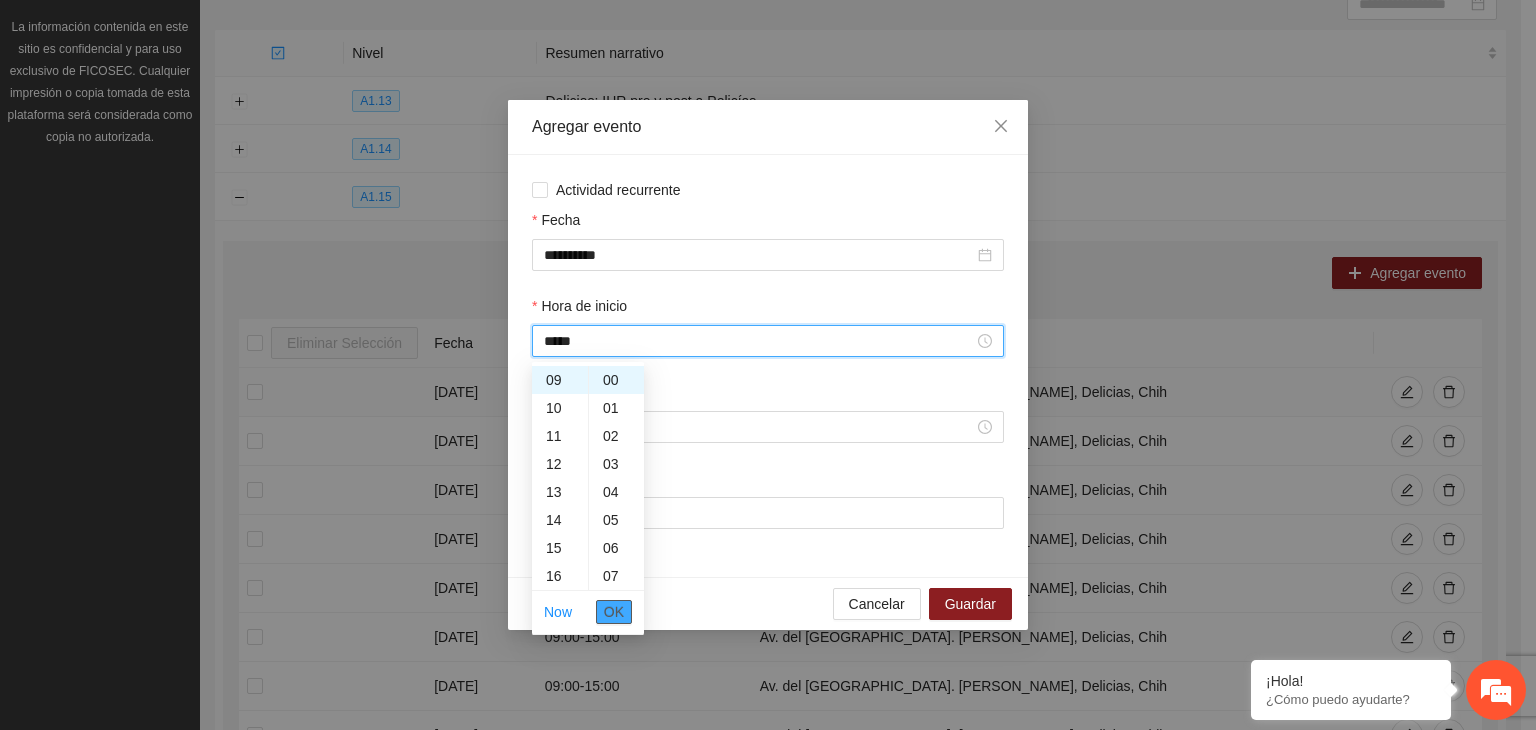click on "OK" at bounding box center [614, 612] 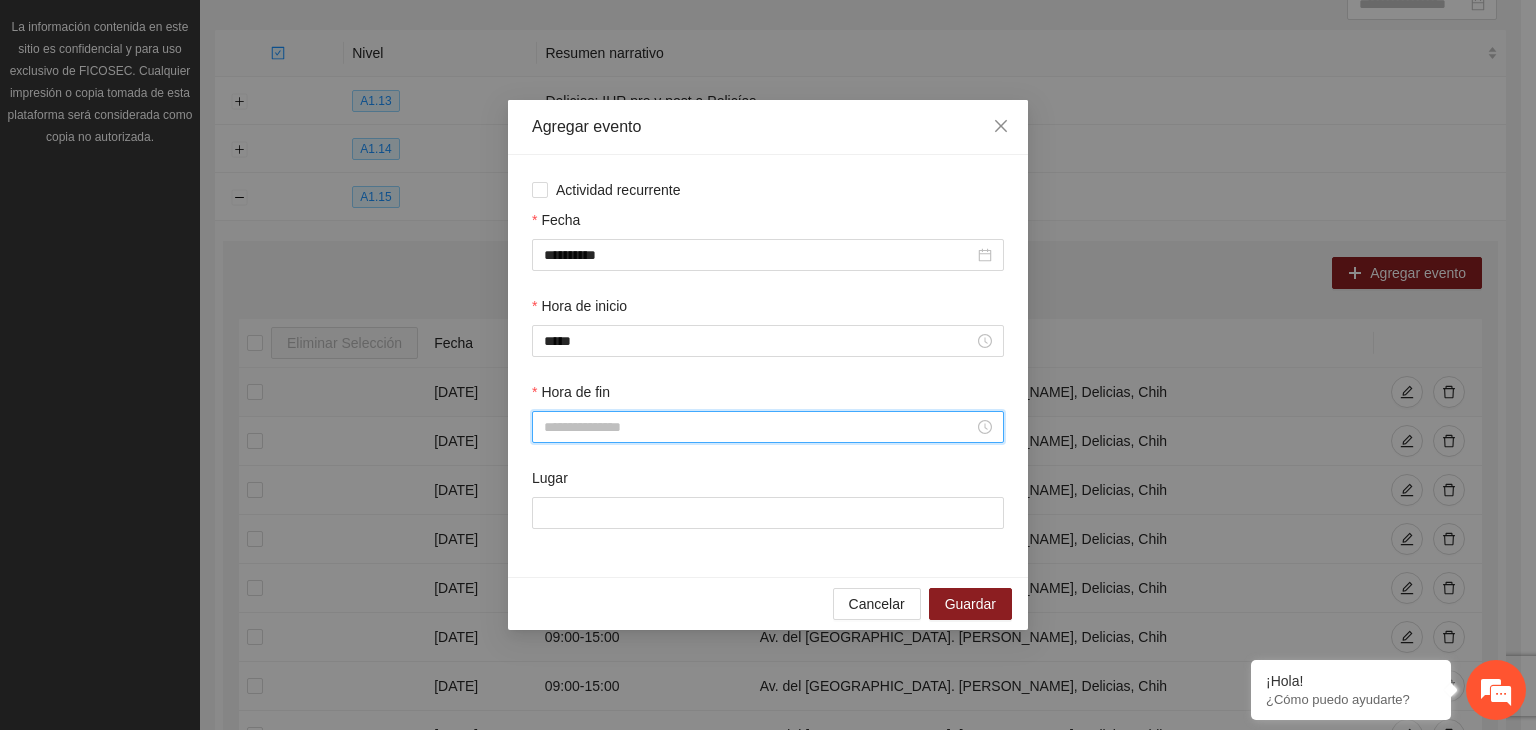 click on "Hora de fin" at bounding box center [759, 427] 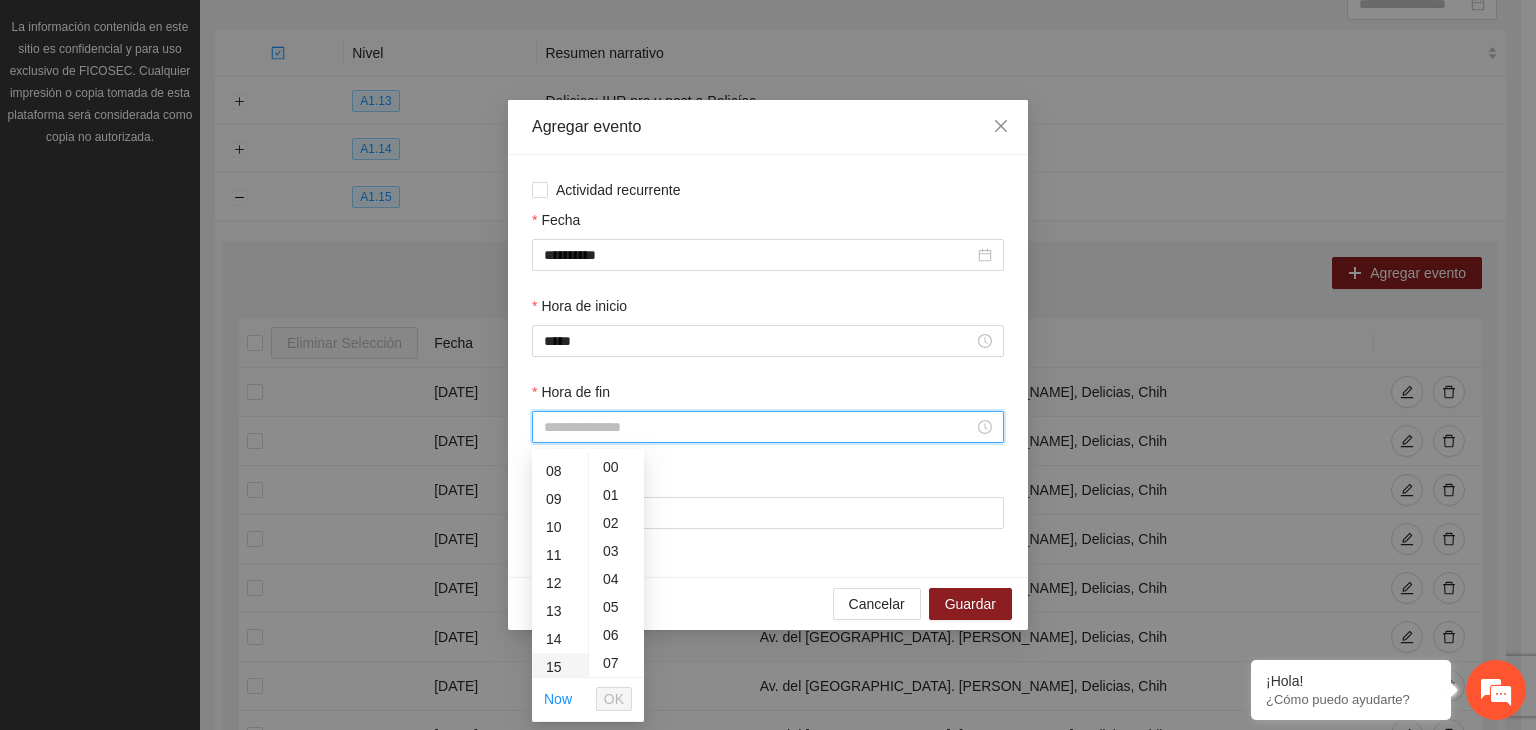 click on "15" at bounding box center (560, 667) 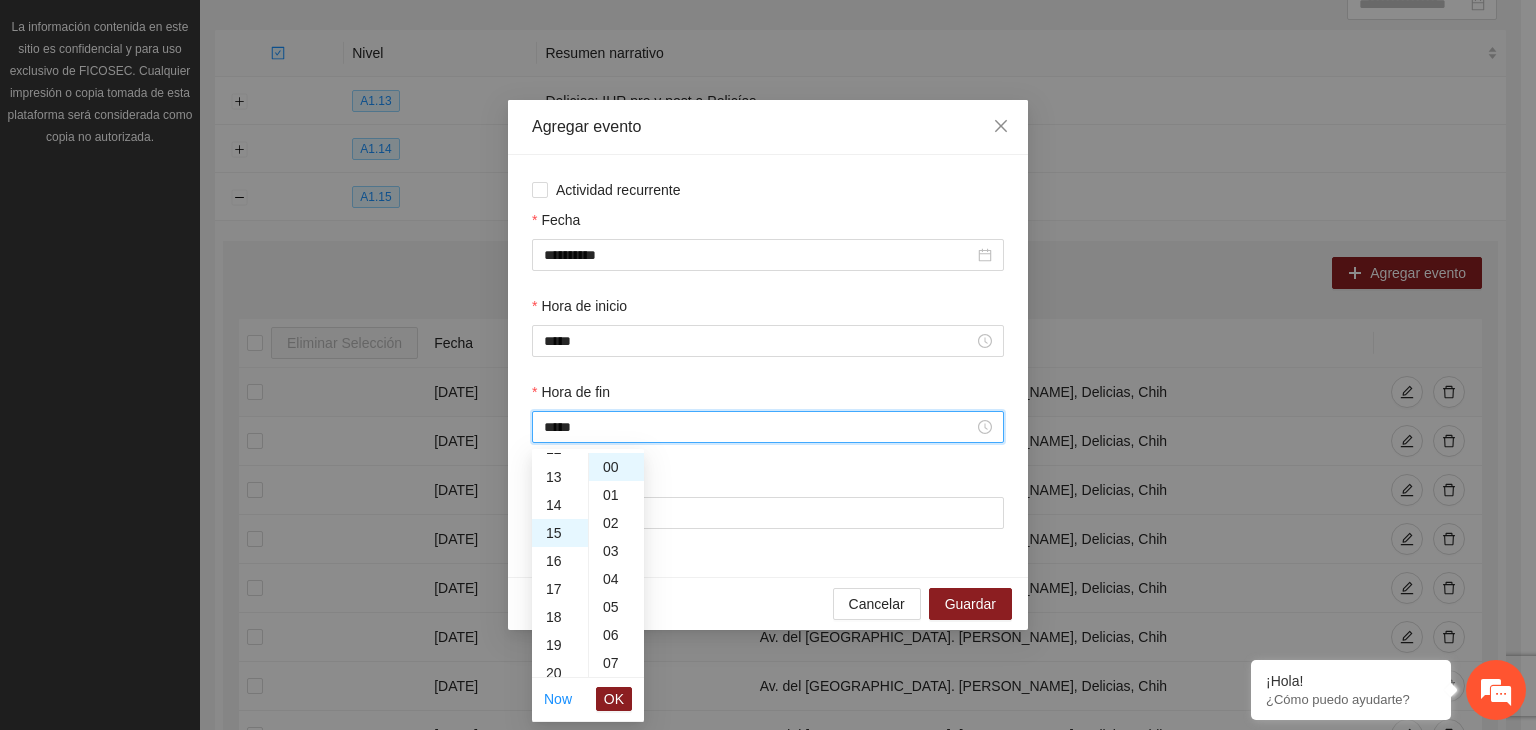 scroll, scrollTop: 420, scrollLeft: 0, axis: vertical 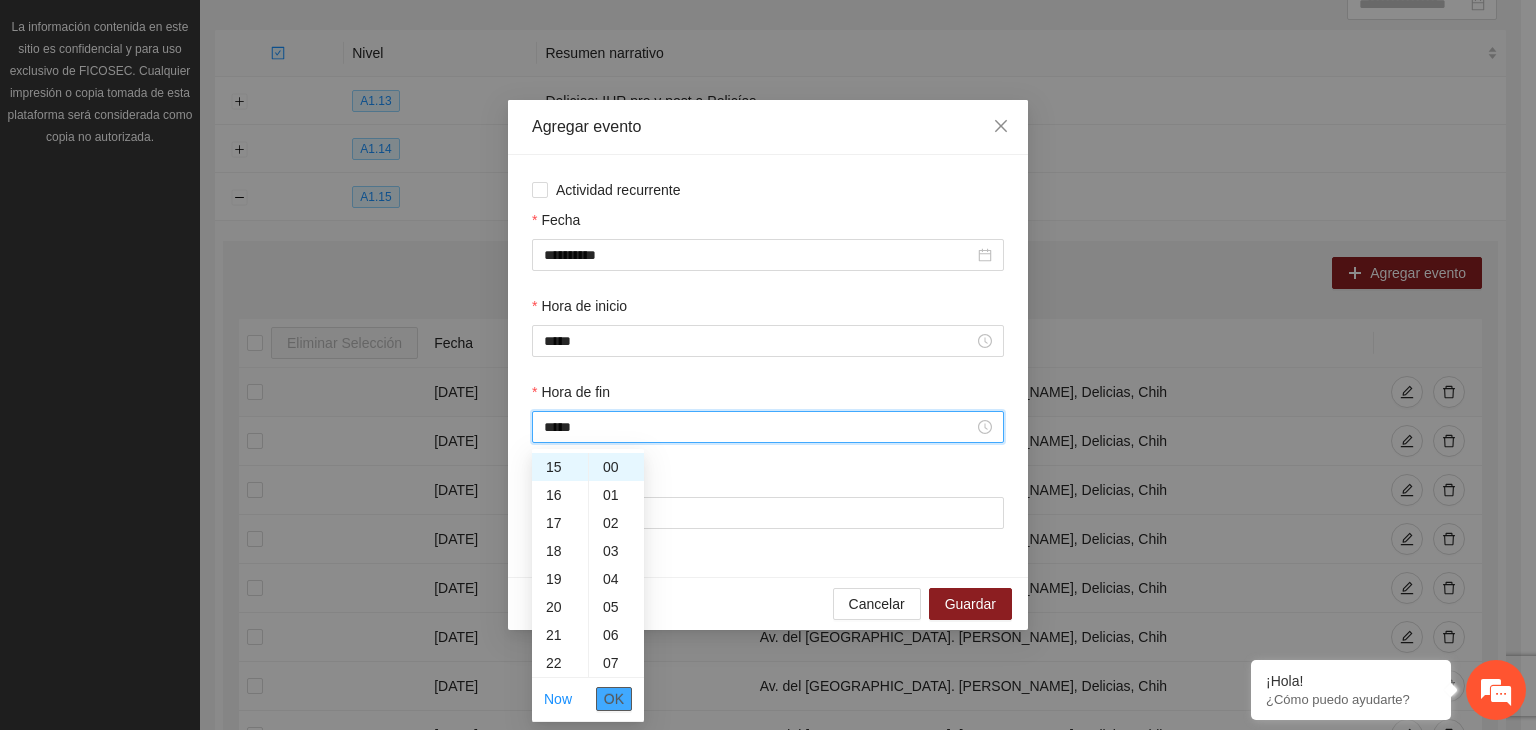 click on "OK" at bounding box center (614, 699) 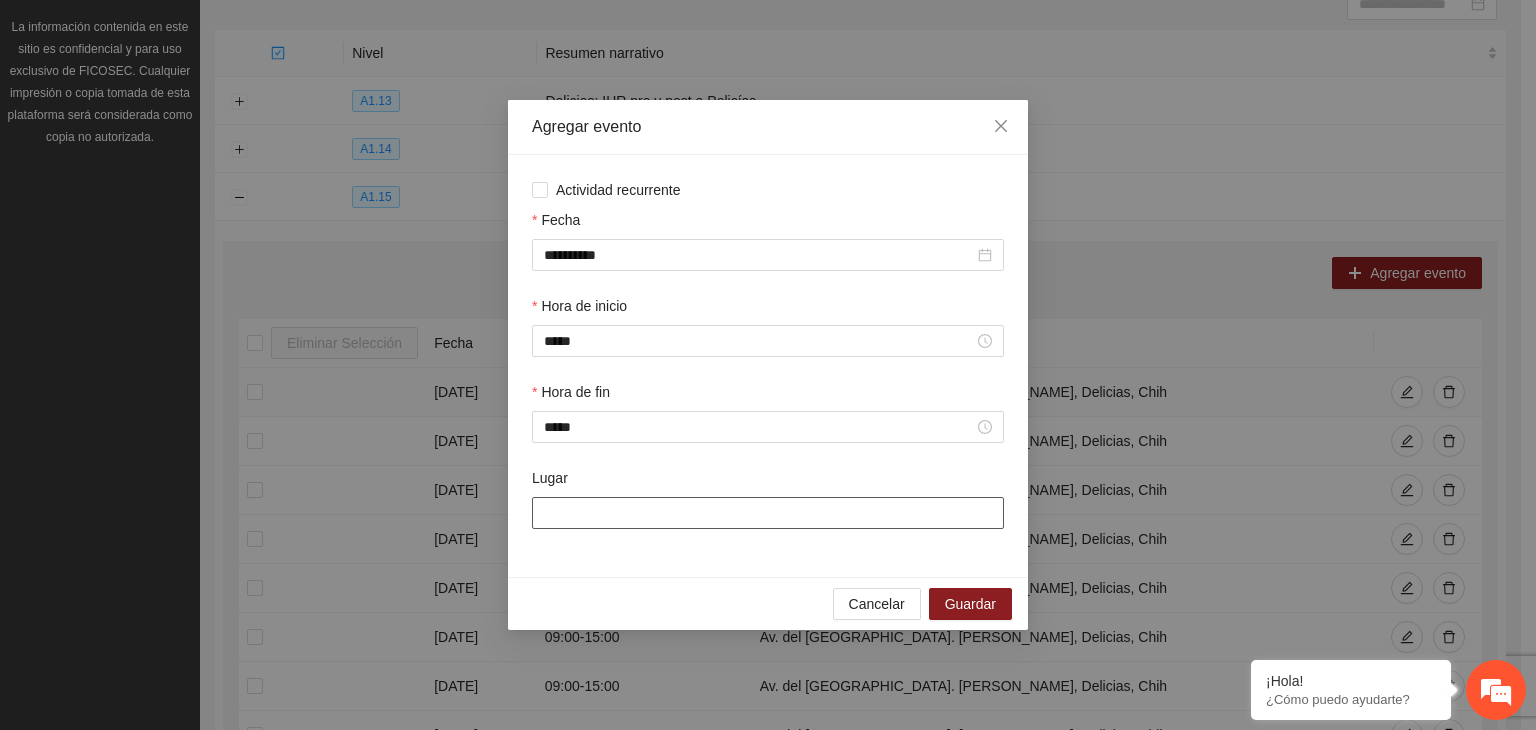 click on "Lugar" at bounding box center [768, 513] 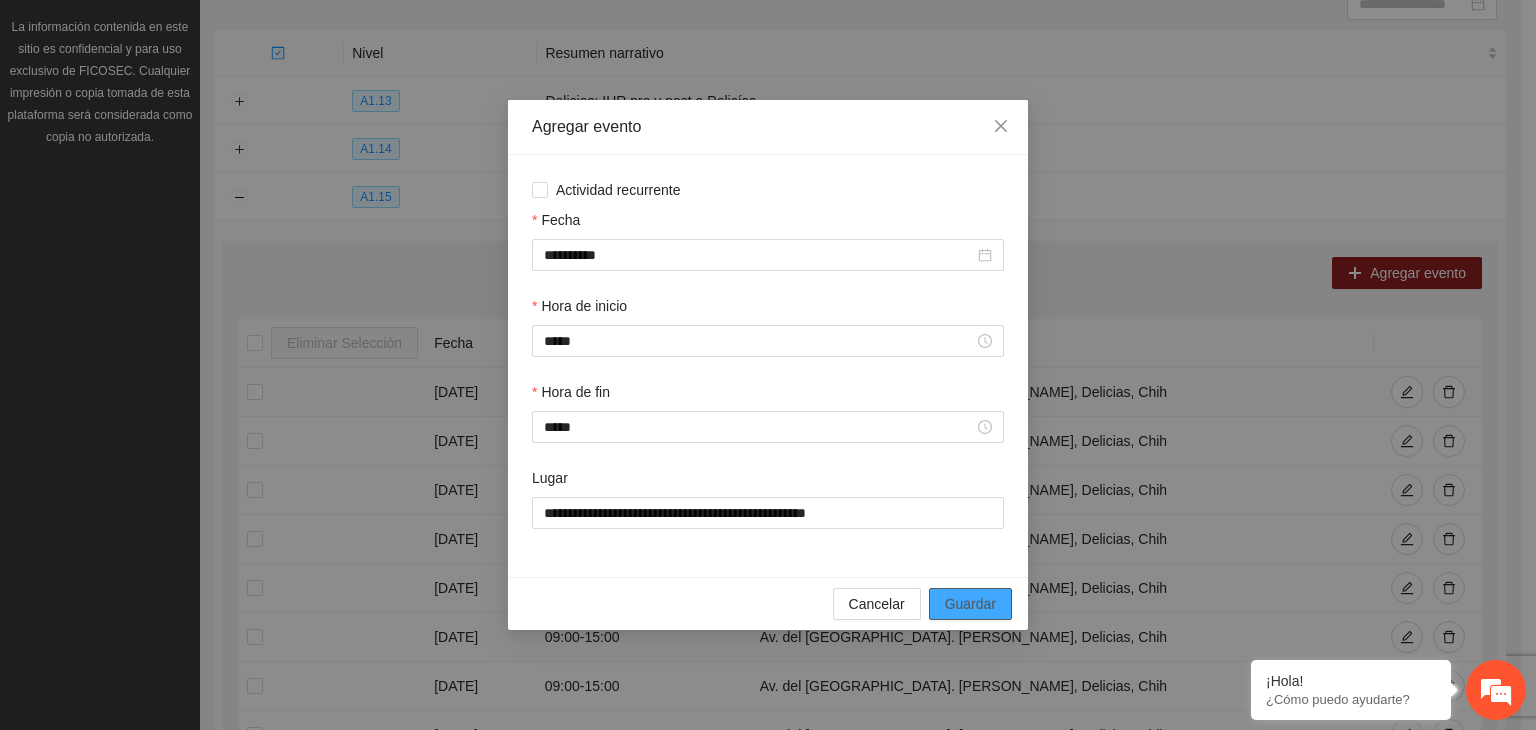 click on "Guardar" at bounding box center [970, 604] 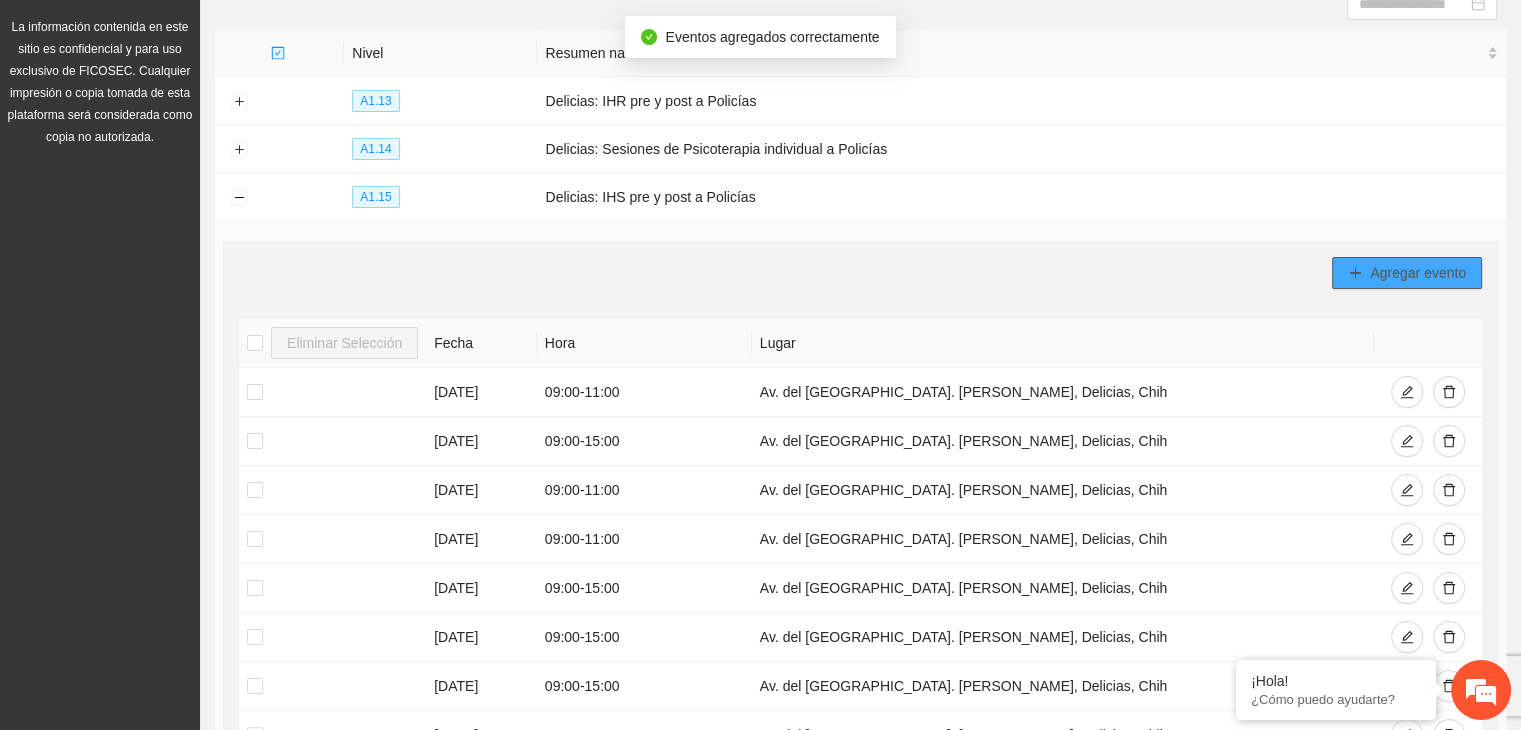 click on "Agregar evento" at bounding box center (1418, 273) 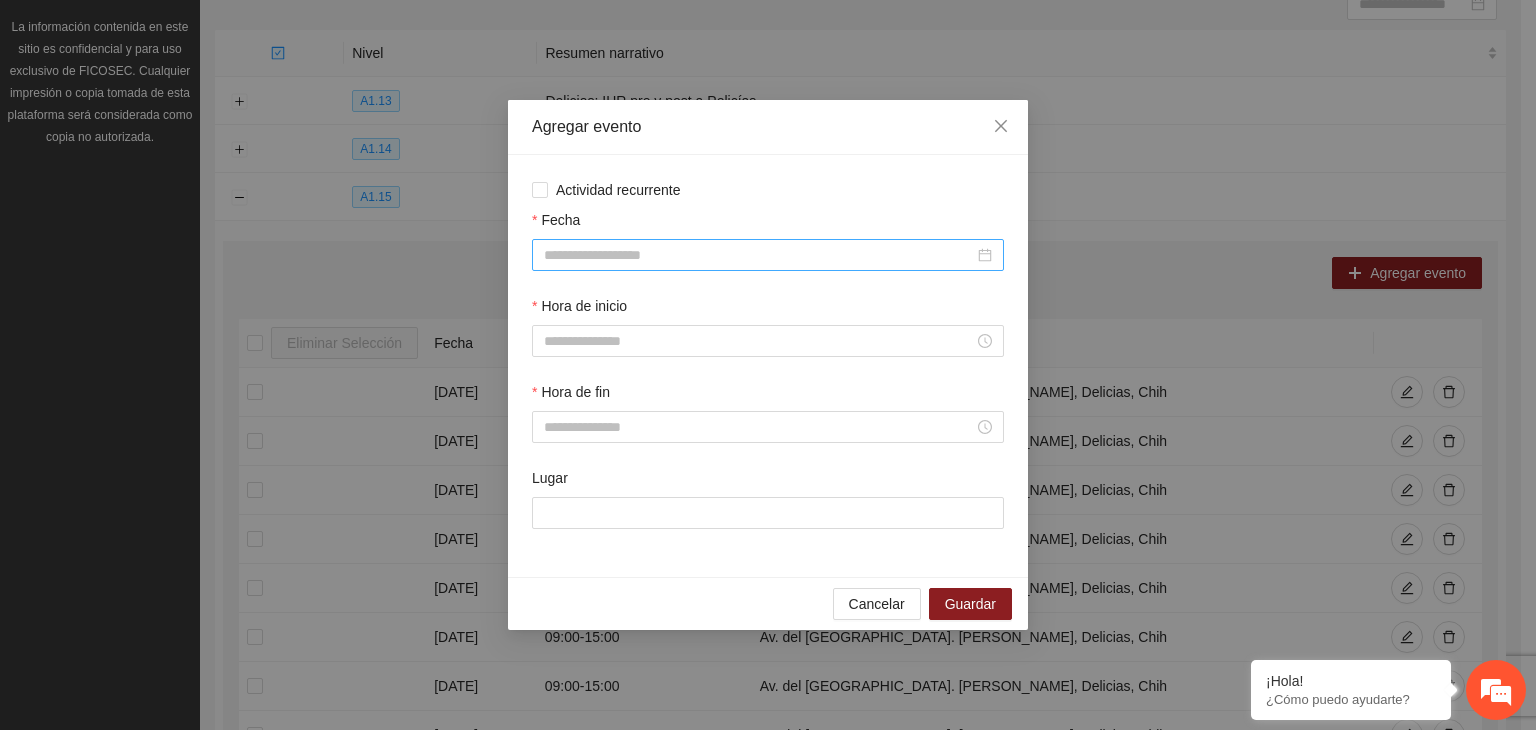 click at bounding box center (768, 255) 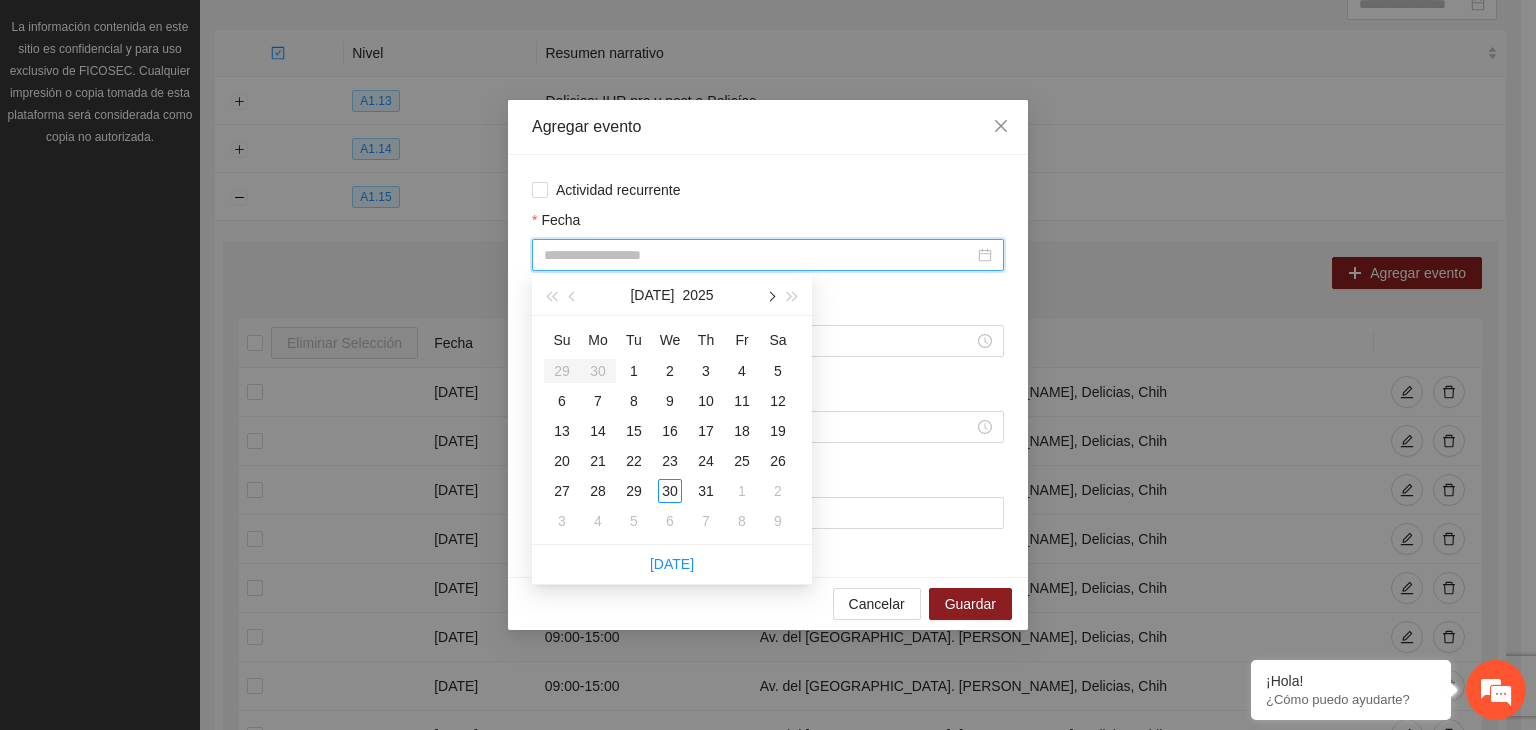 click at bounding box center (770, 295) 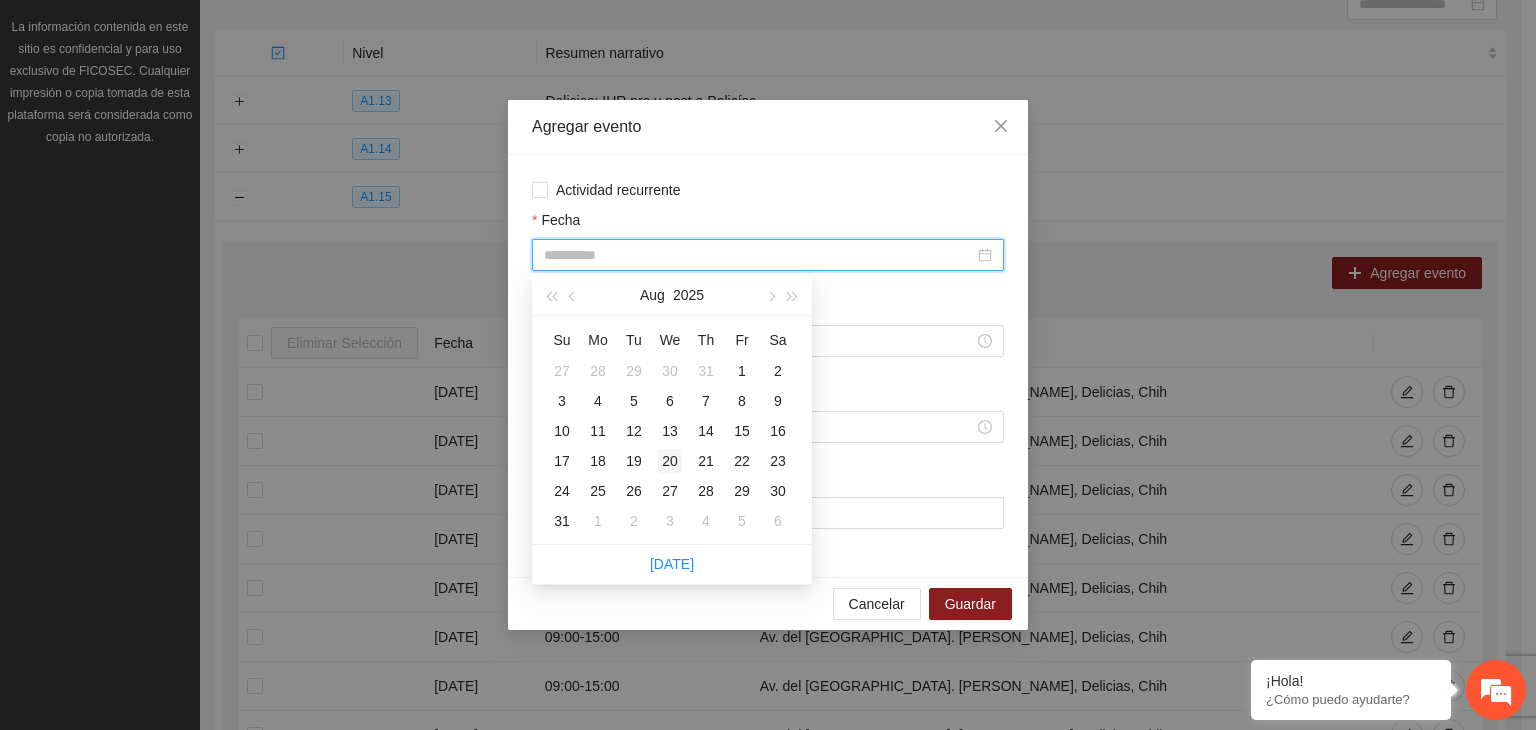 click on "20" at bounding box center (670, 461) 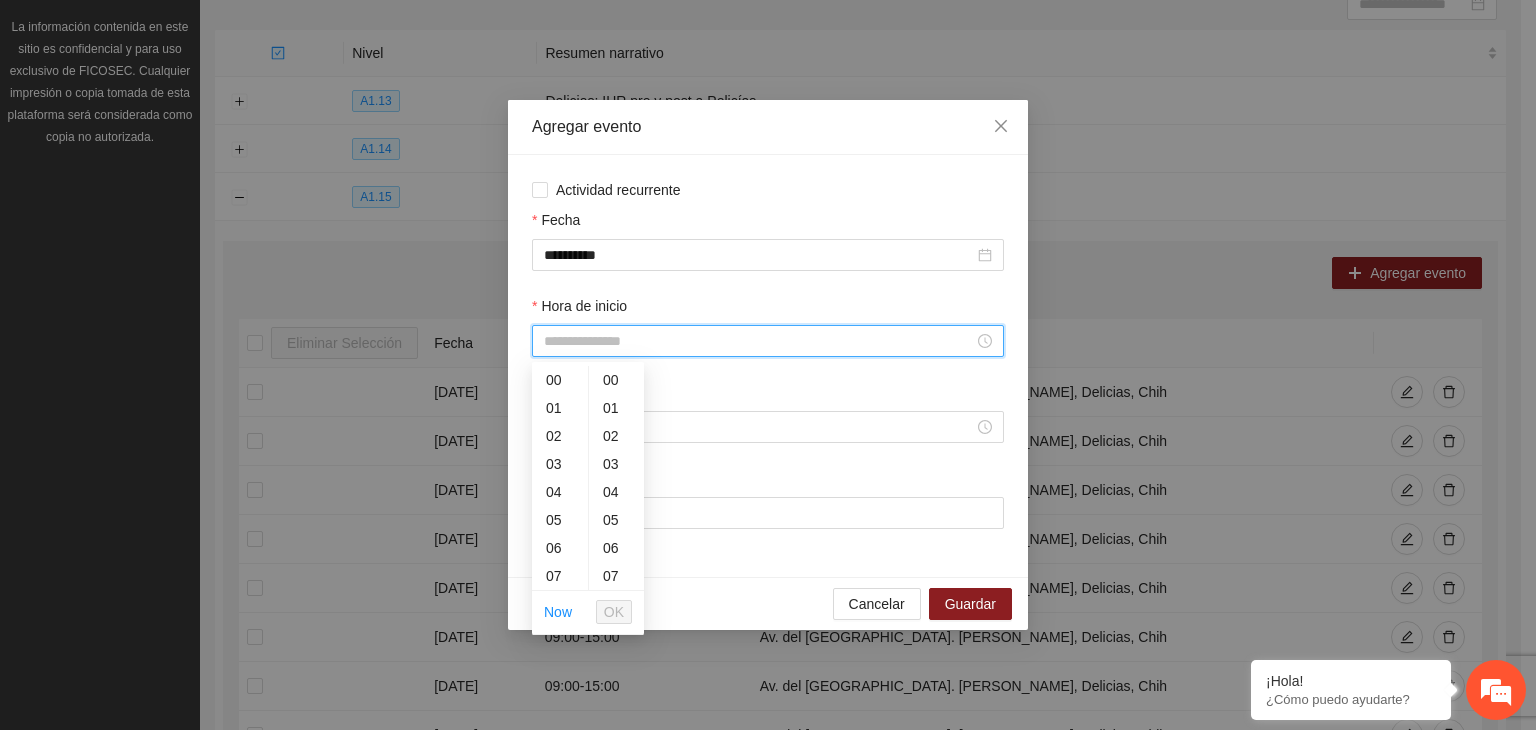 click on "Hora de inicio" at bounding box center [759, 341] 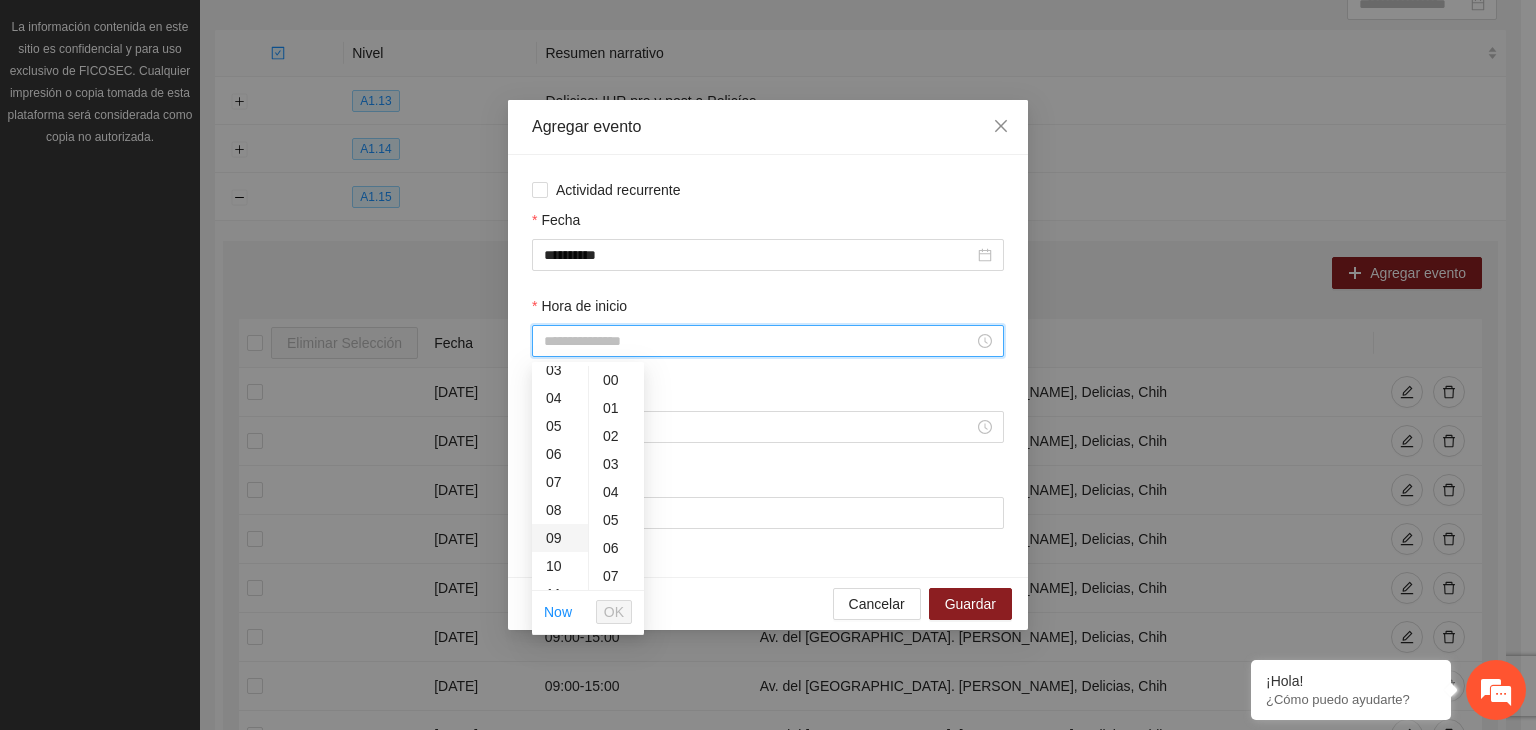click on "09" at bounding box center [560, 538] 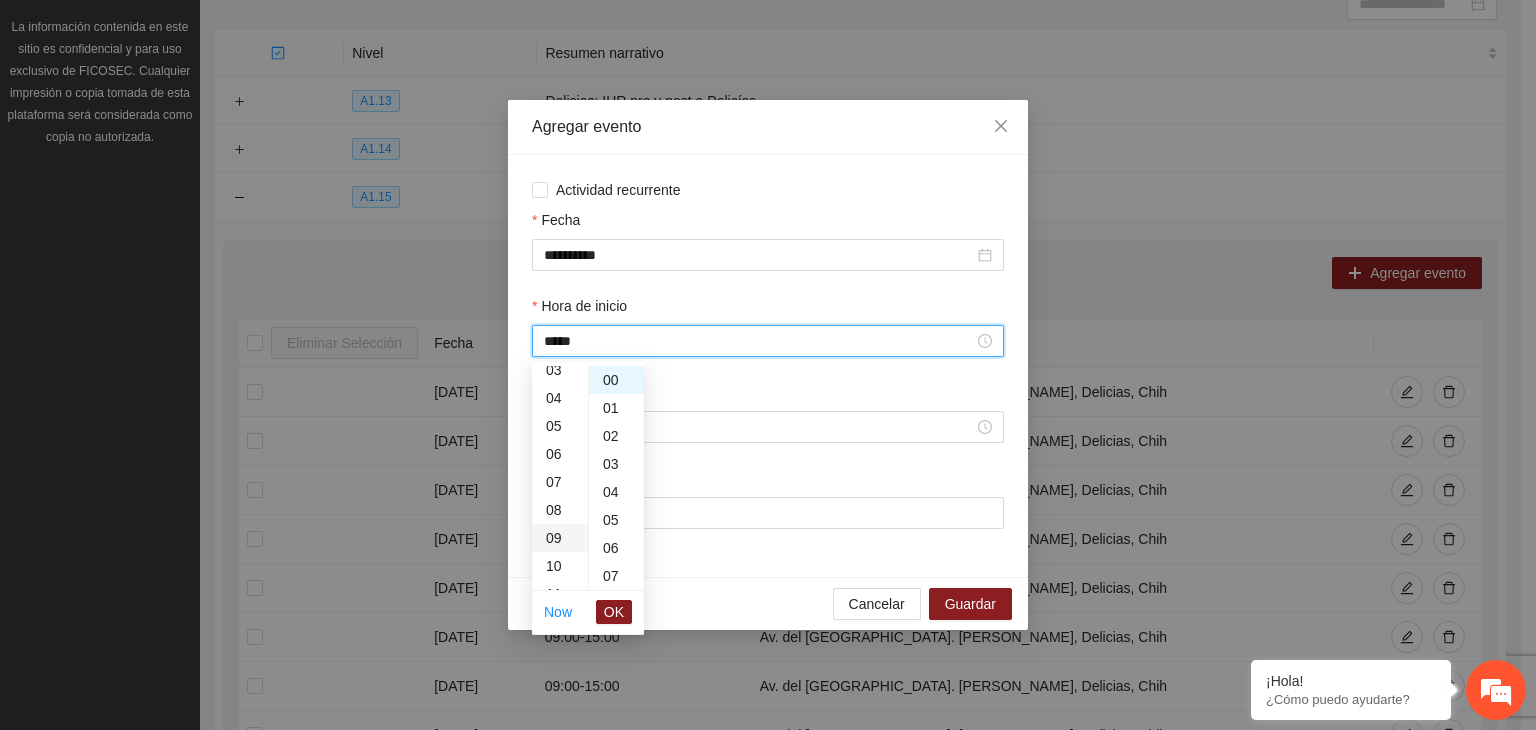 scroll, scrollTop: 252, scrollLeft: 0, axis: vertical 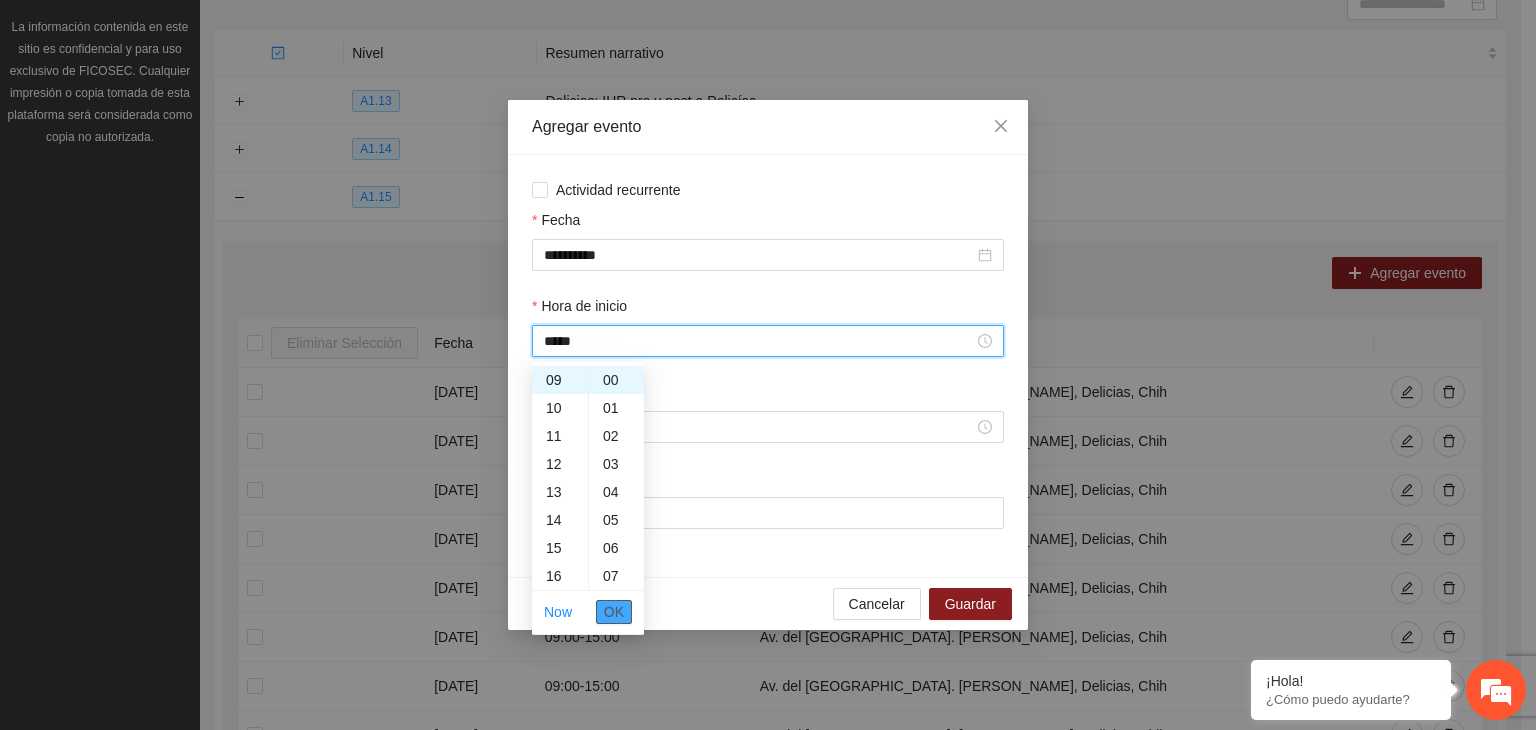 click on "OK" at bounding box center [614, 612] 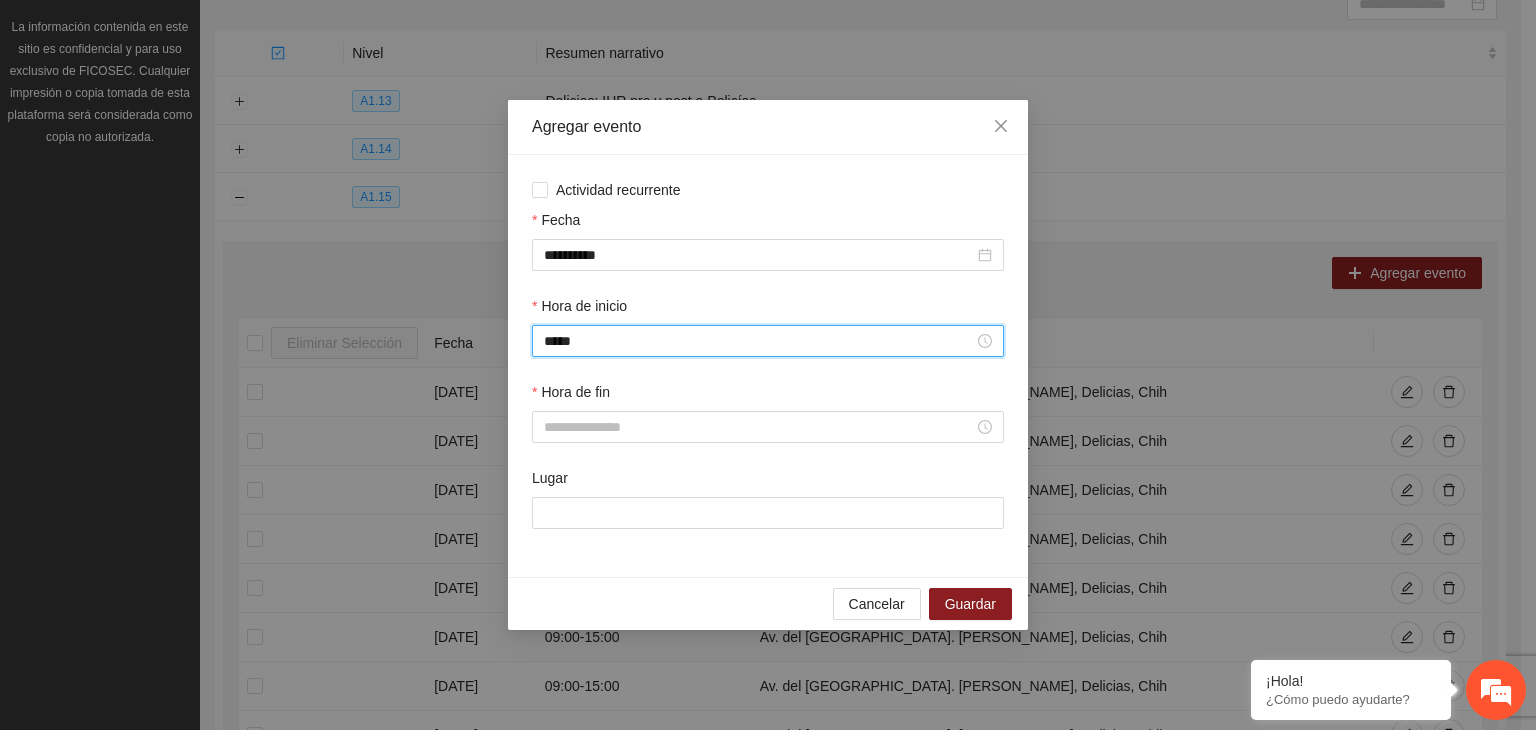 click on "Hora de fin" at bounding box center [768, 396] 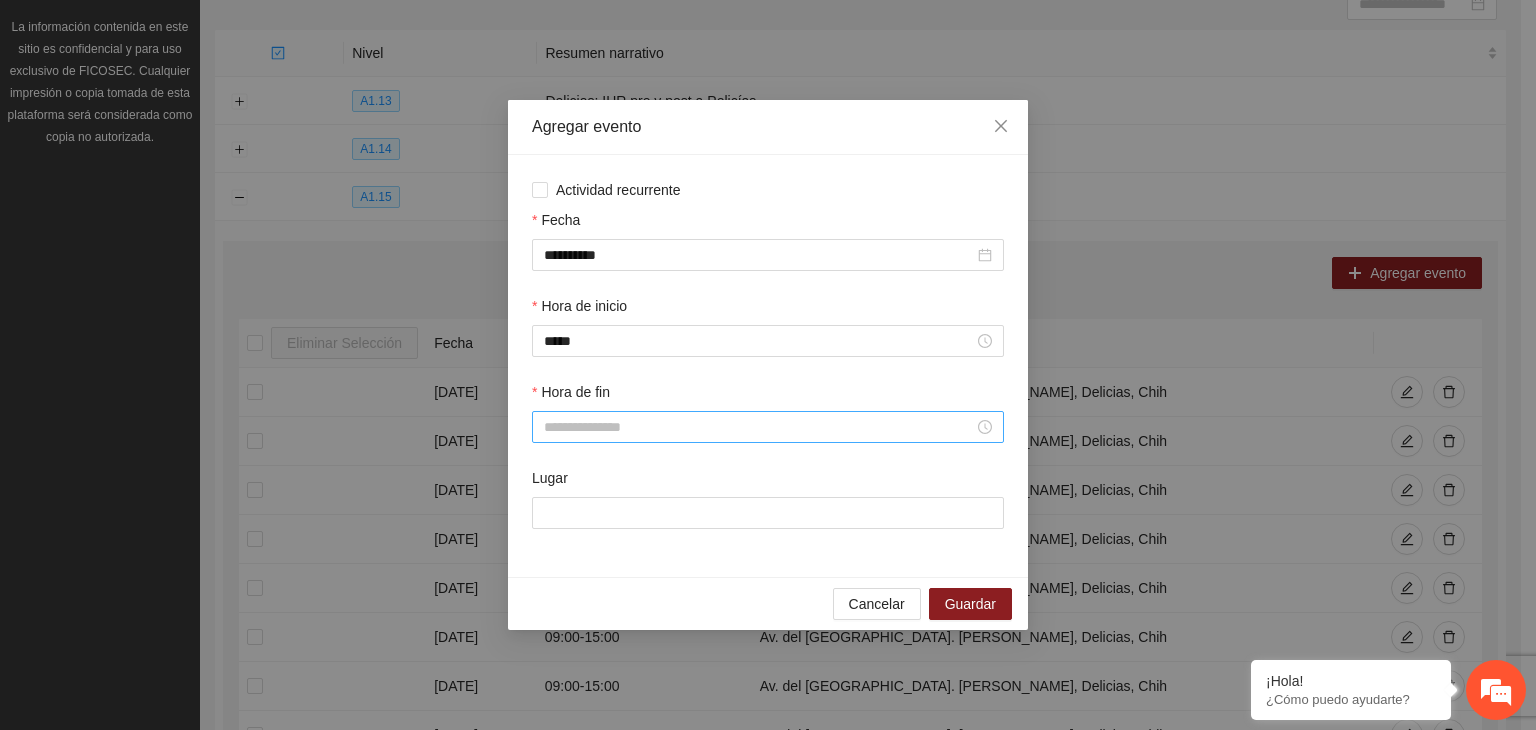 click on "Hora de fin" at bounding box center (759, 427) 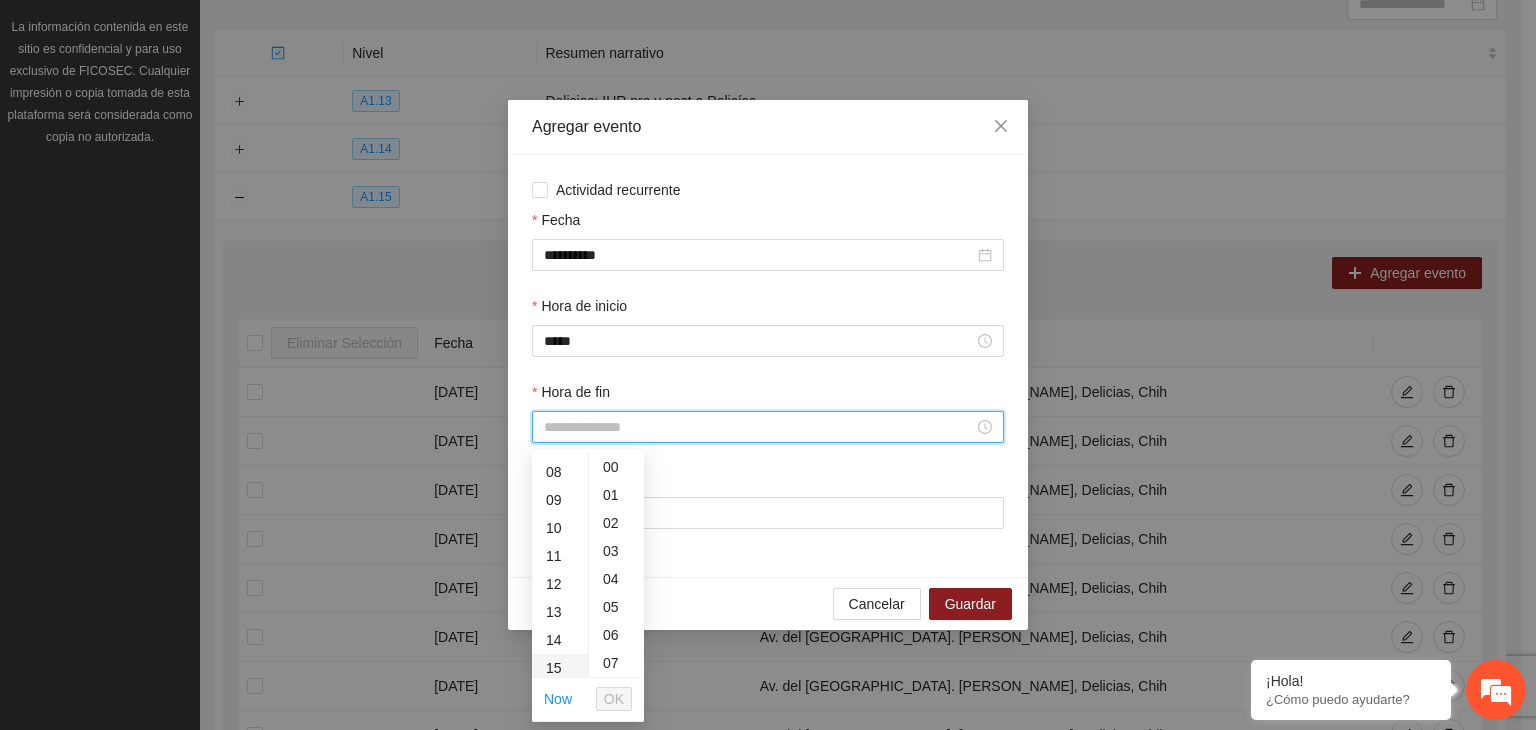 click on "15" at bounding box center (560, 668) 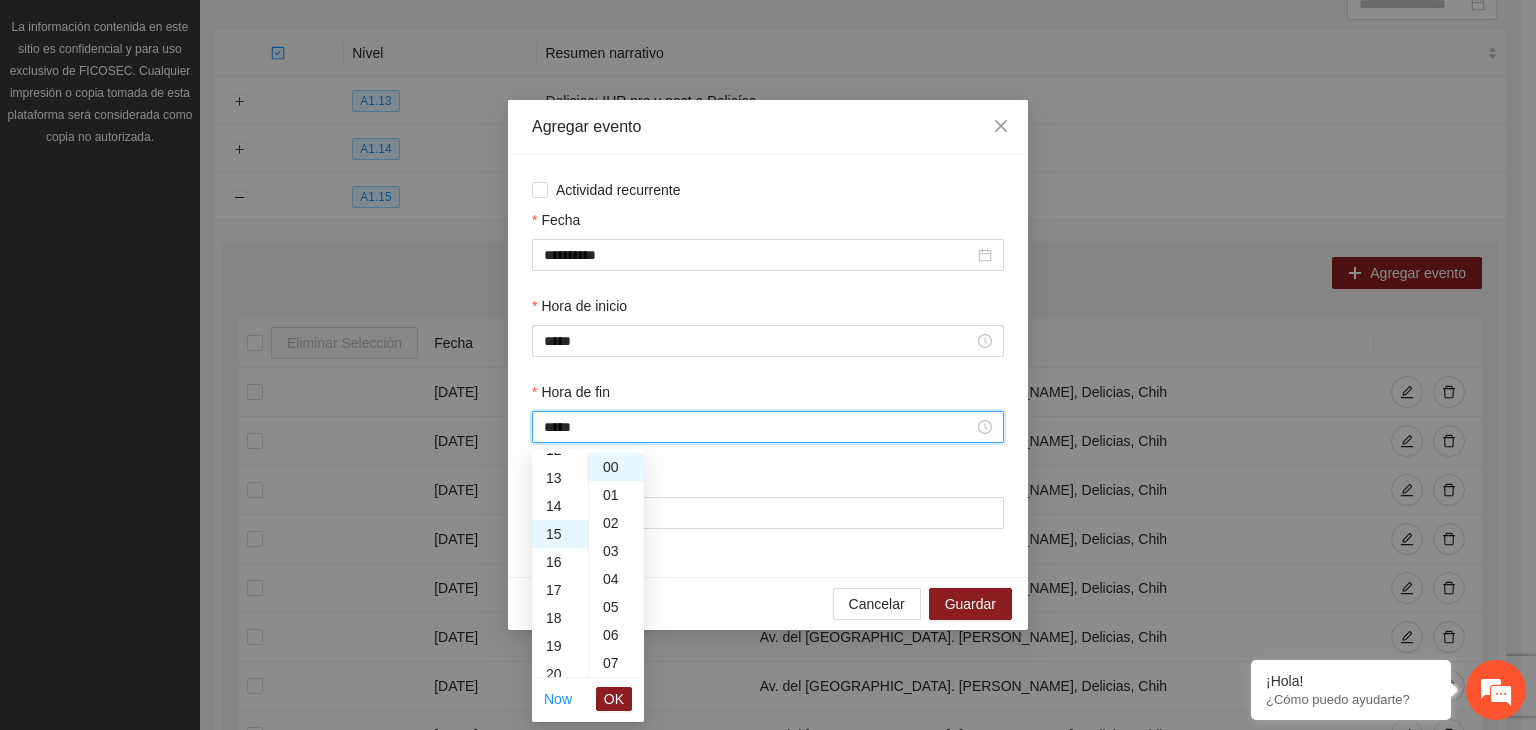 scroll, scrollTop: 420, scrollLeft: 0, axis: vertical 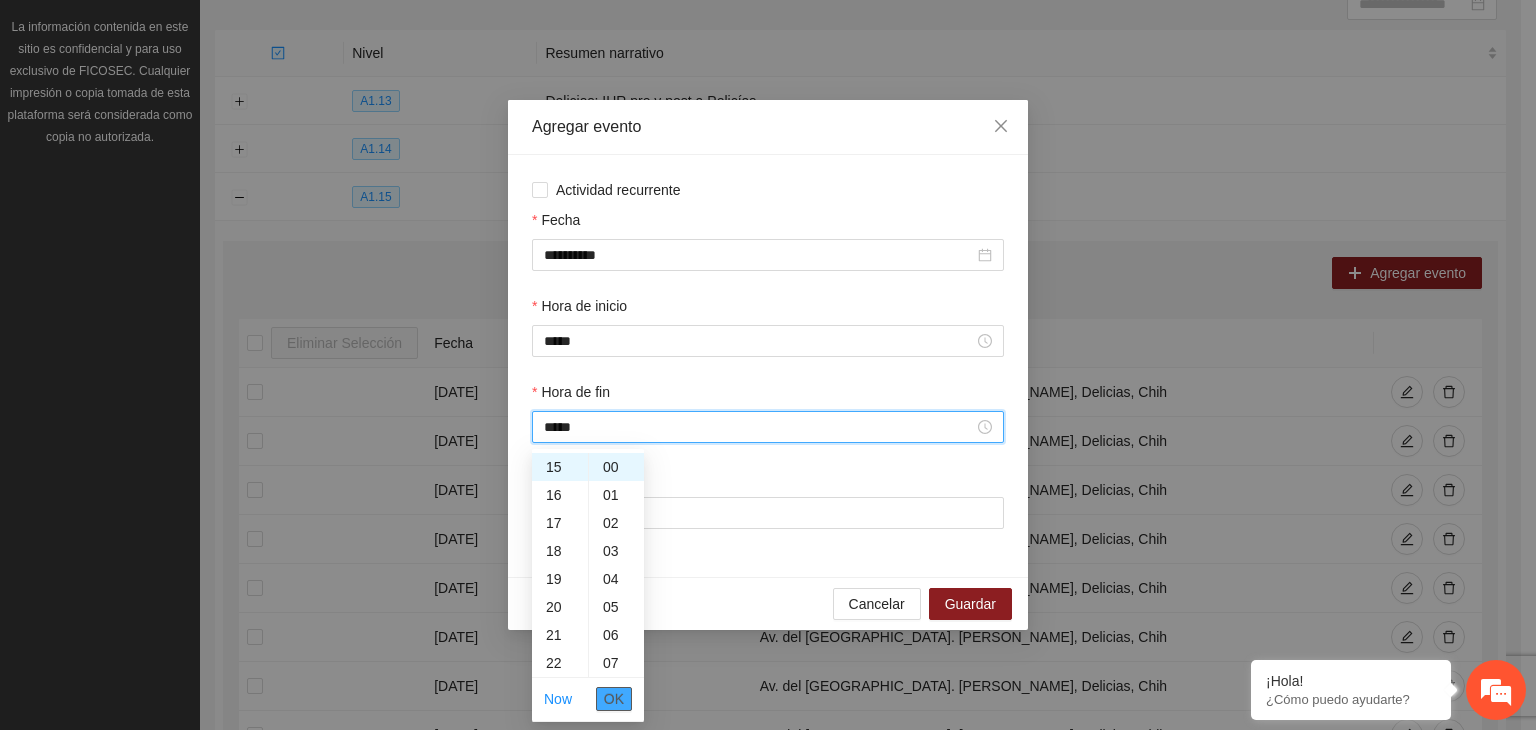 click on "OK" at bounding box center [614, 699] 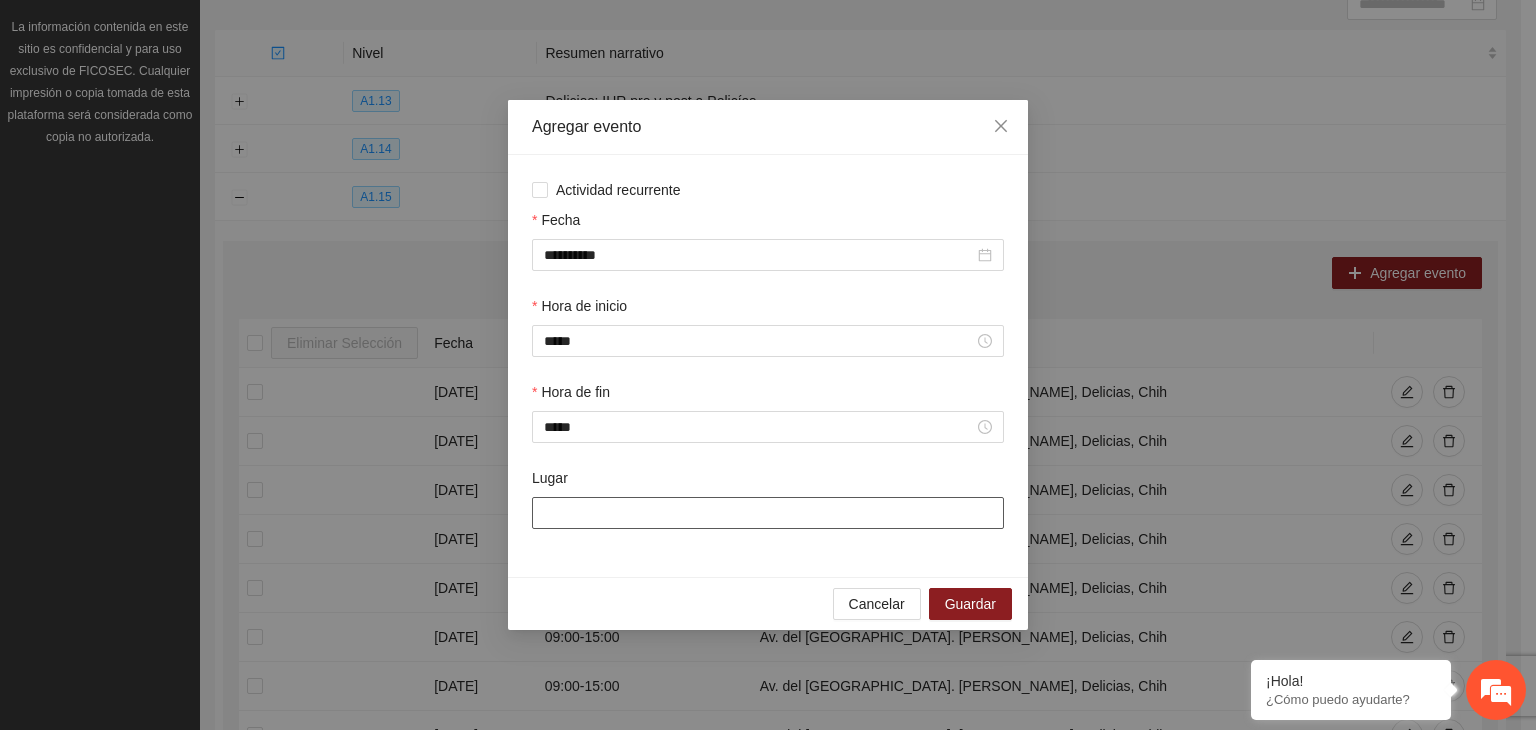 click on "Lugar" at bounding box center (768, 513) 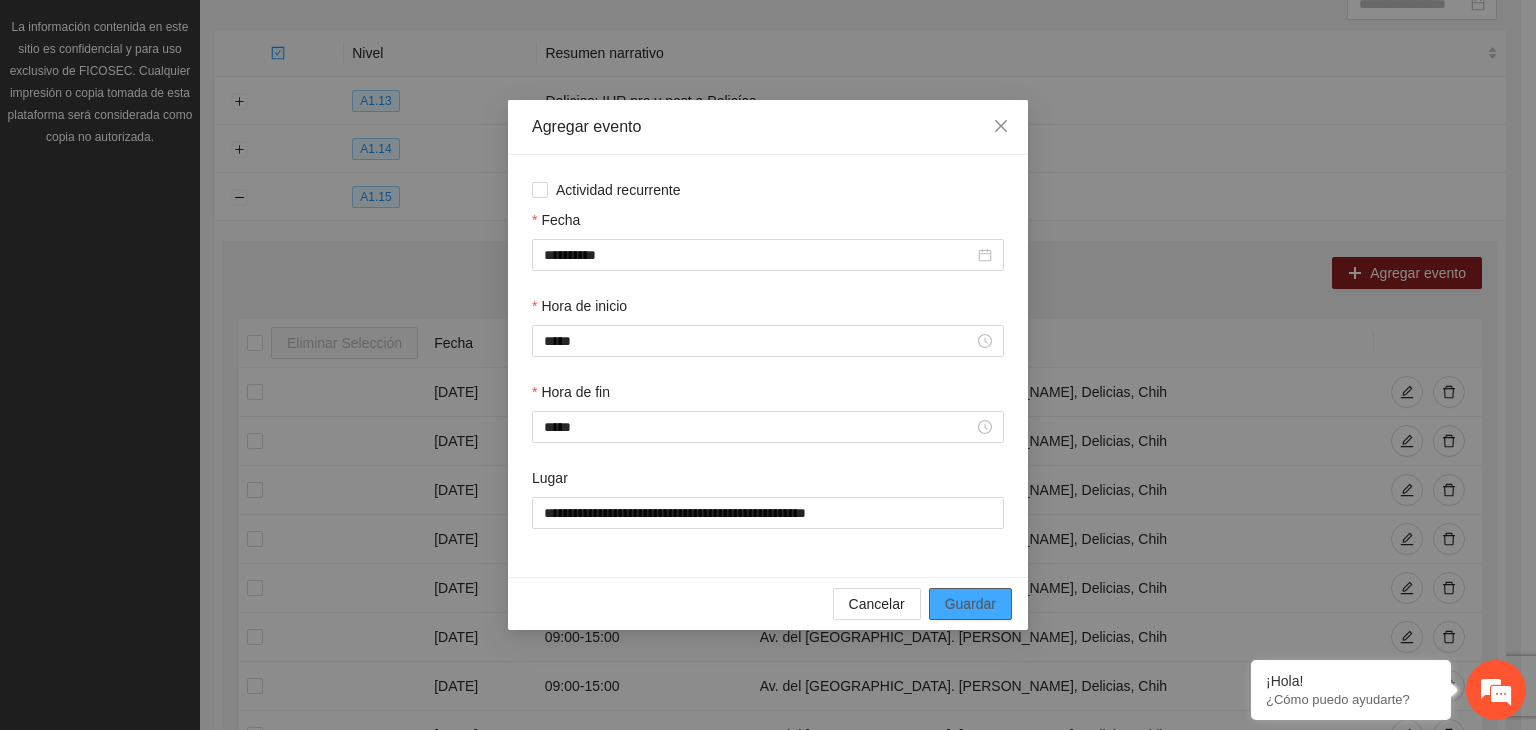 click on "Guardar" at bounding box center (970, 604) 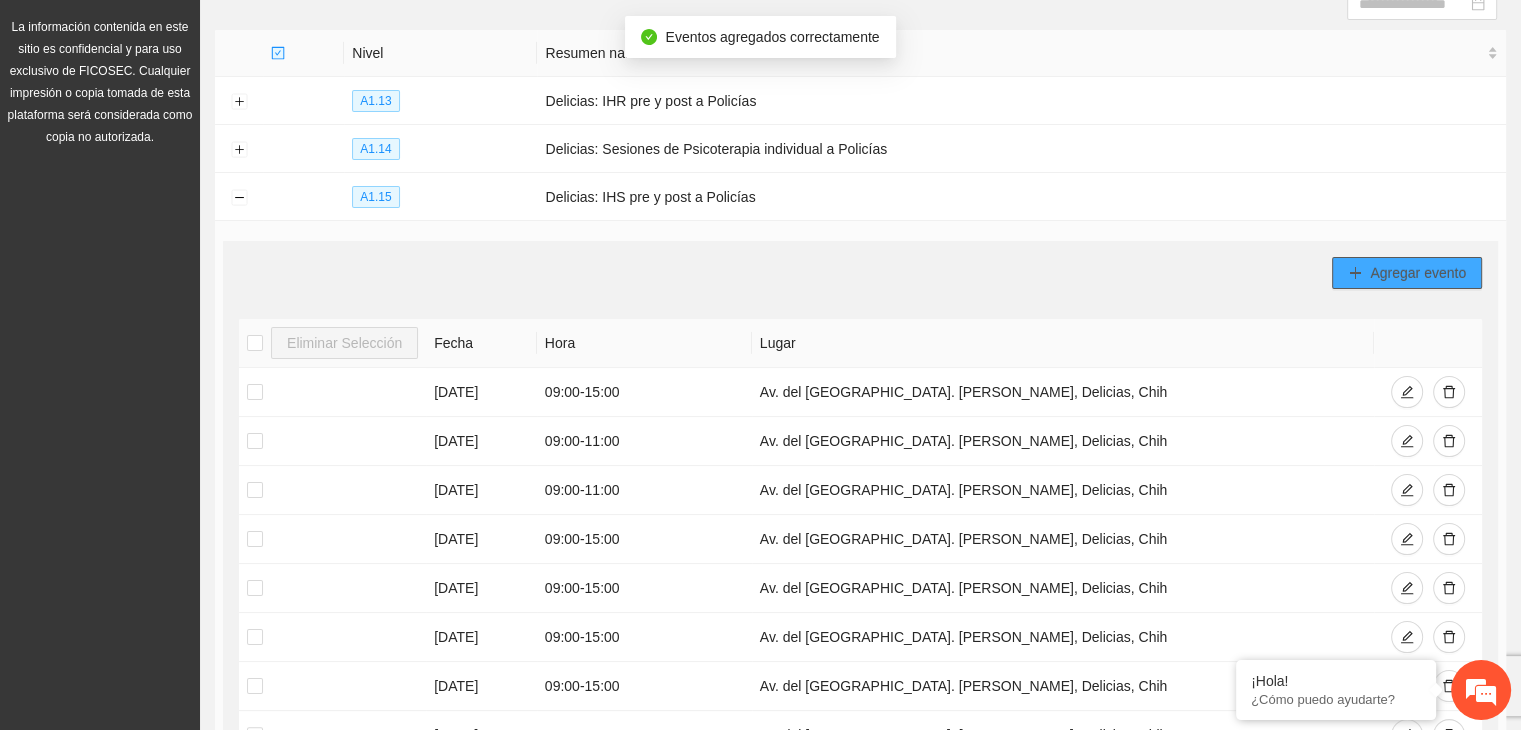 click on "Agregar evento" at bounding box center [1418, 273] 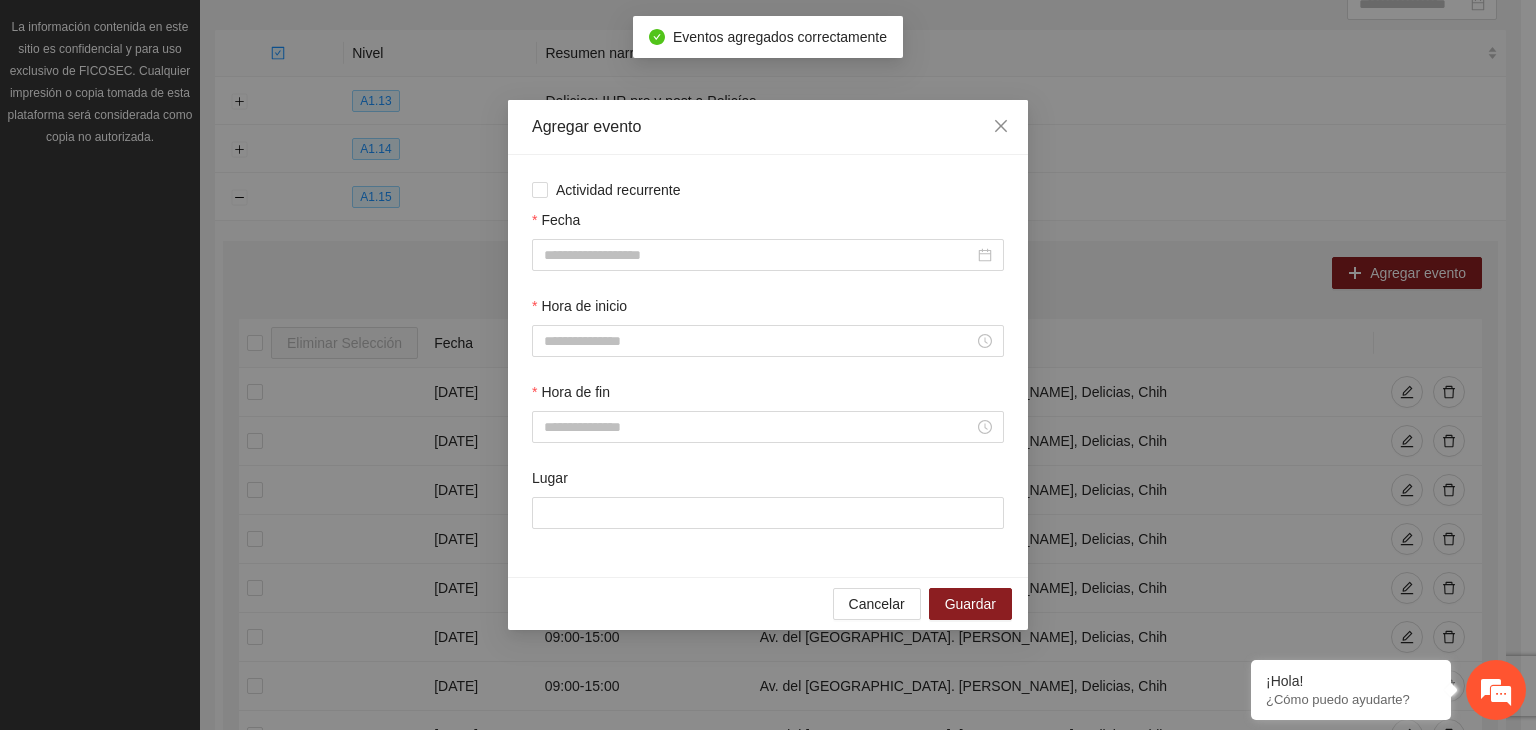 click on "Fecha" at bounding box center (768, 224) 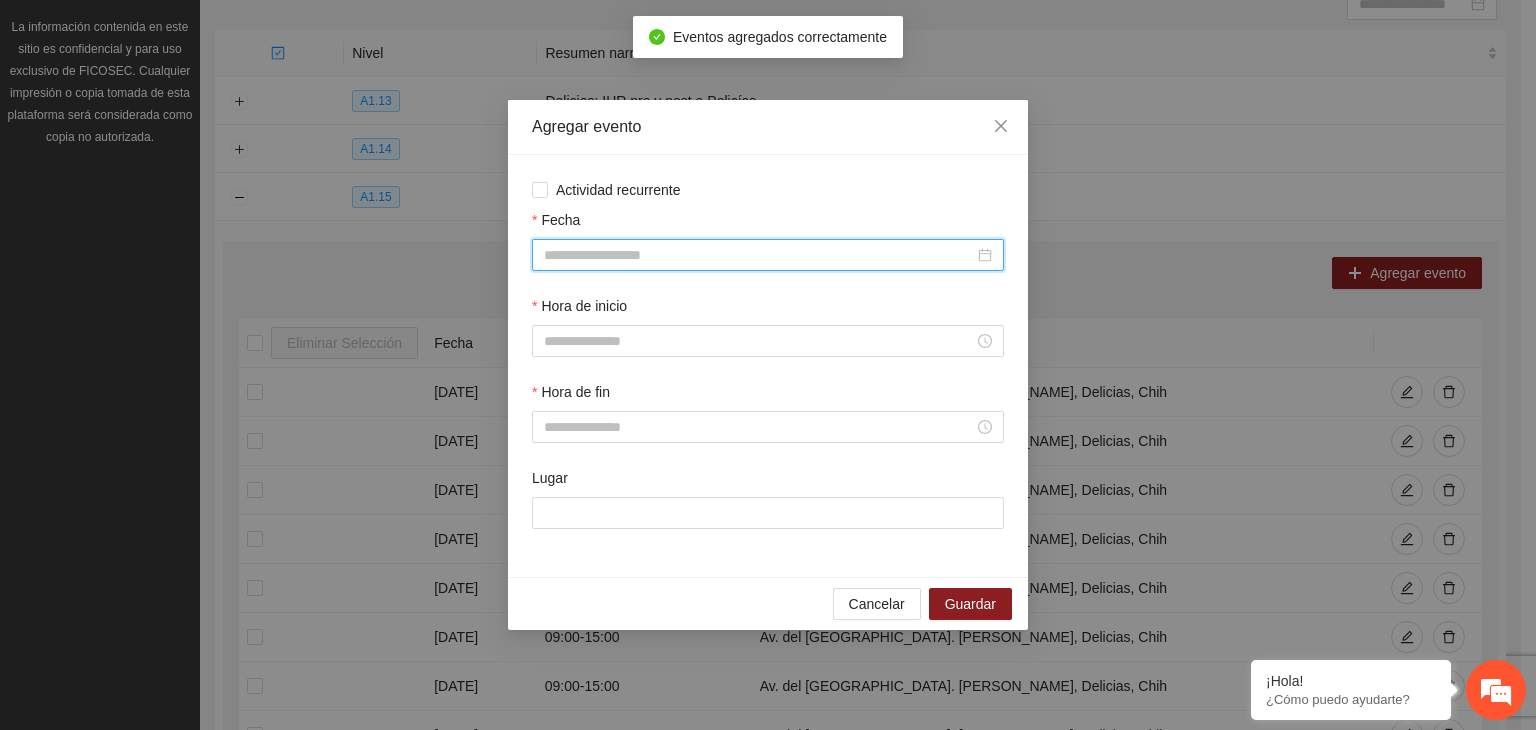 click on "Fecha" at bounding box center (759, 255) 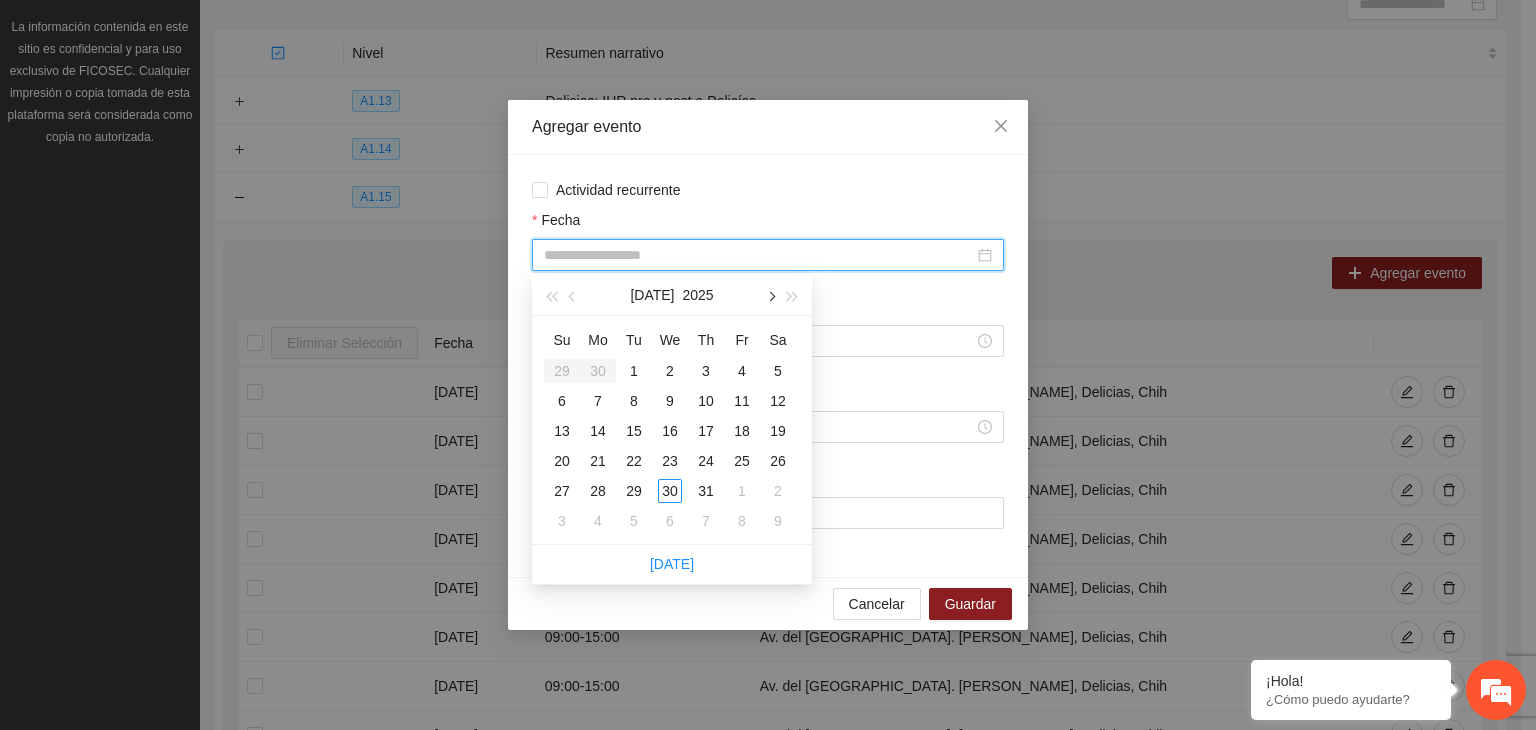 click at bounding box center (770, 296) 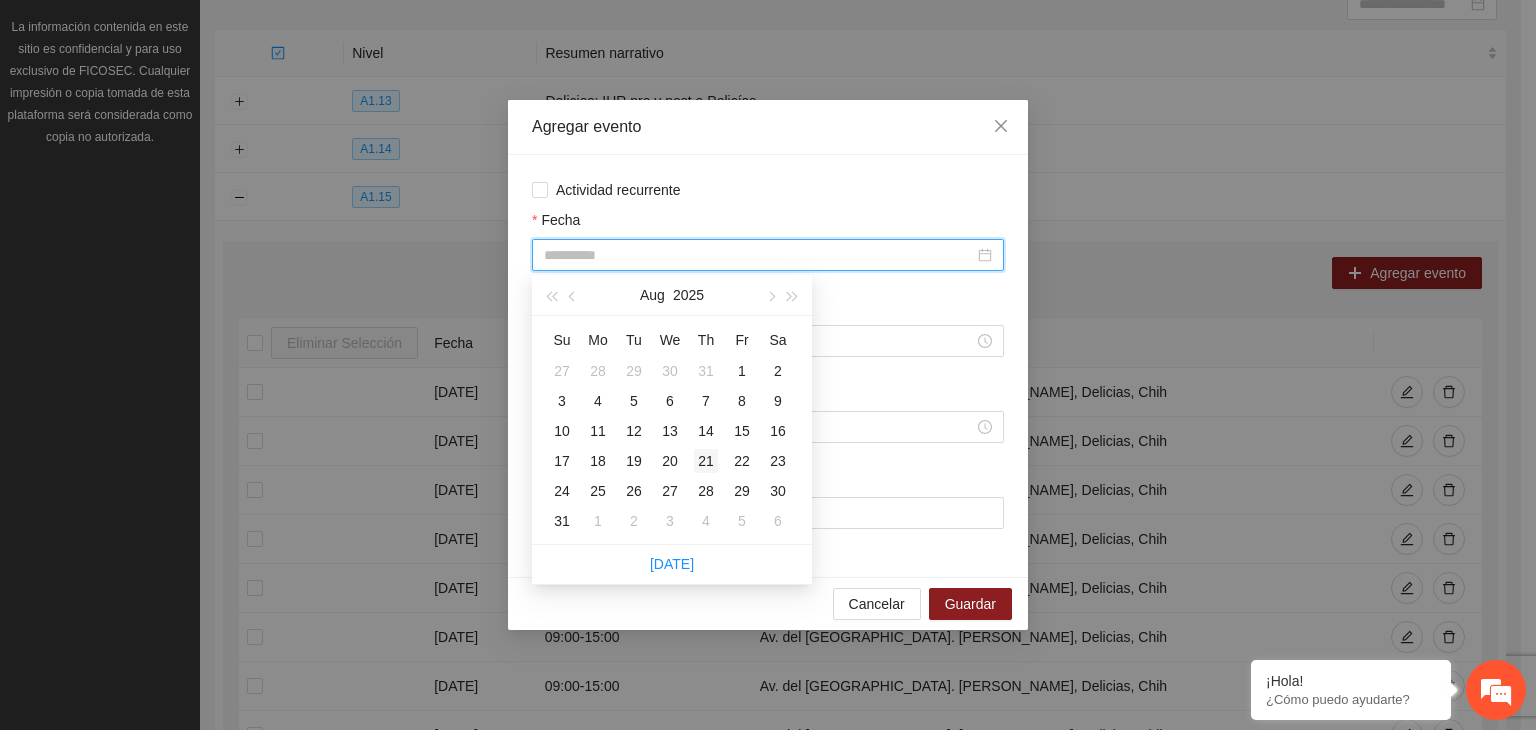click on "21" at bounding box center [706, 461] 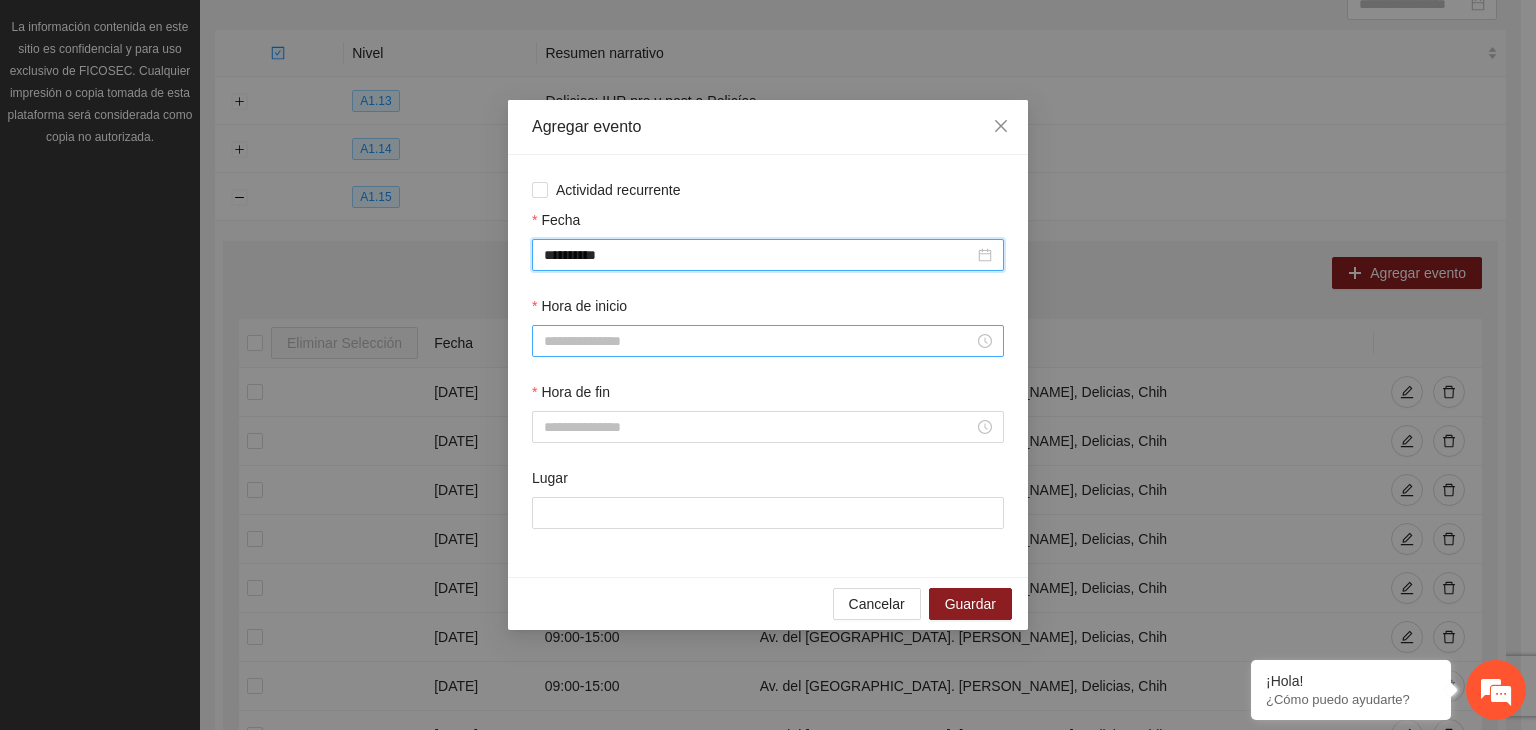 click on "Hora de inicio" at bounding box center [759, 341] 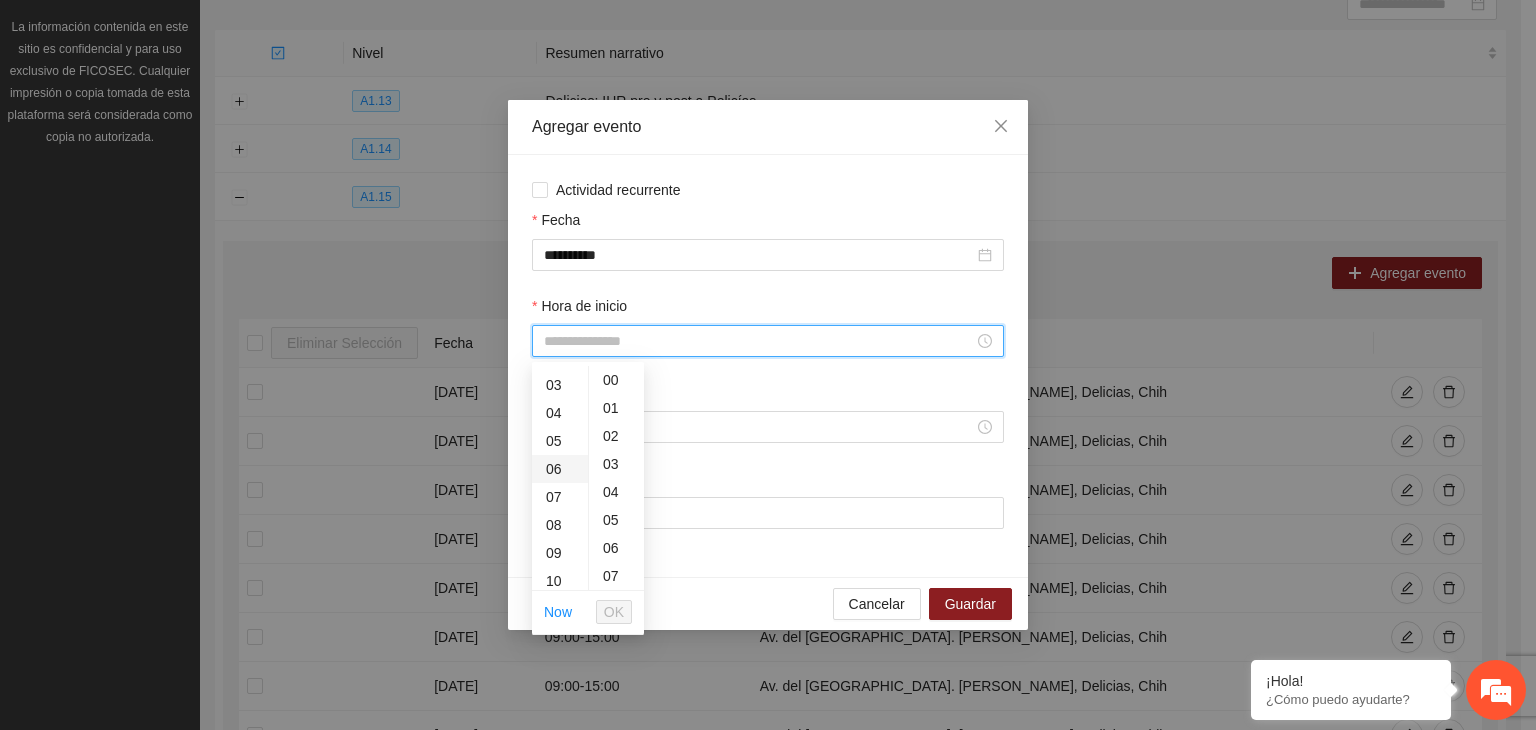click on "09" at bounding box center (560, 553) 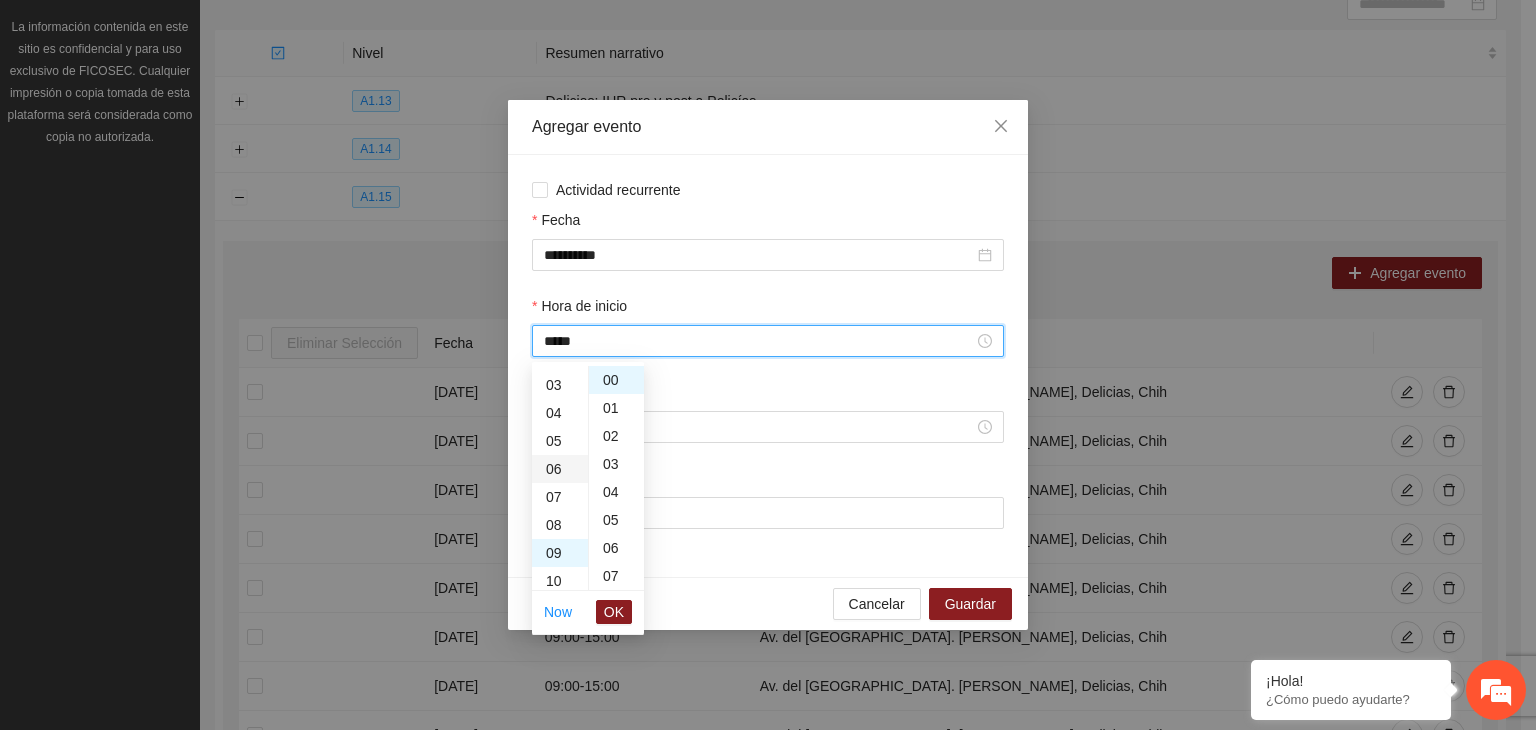 scroll, scrollTop: 252, scrollLeft: 0, axis: vertical 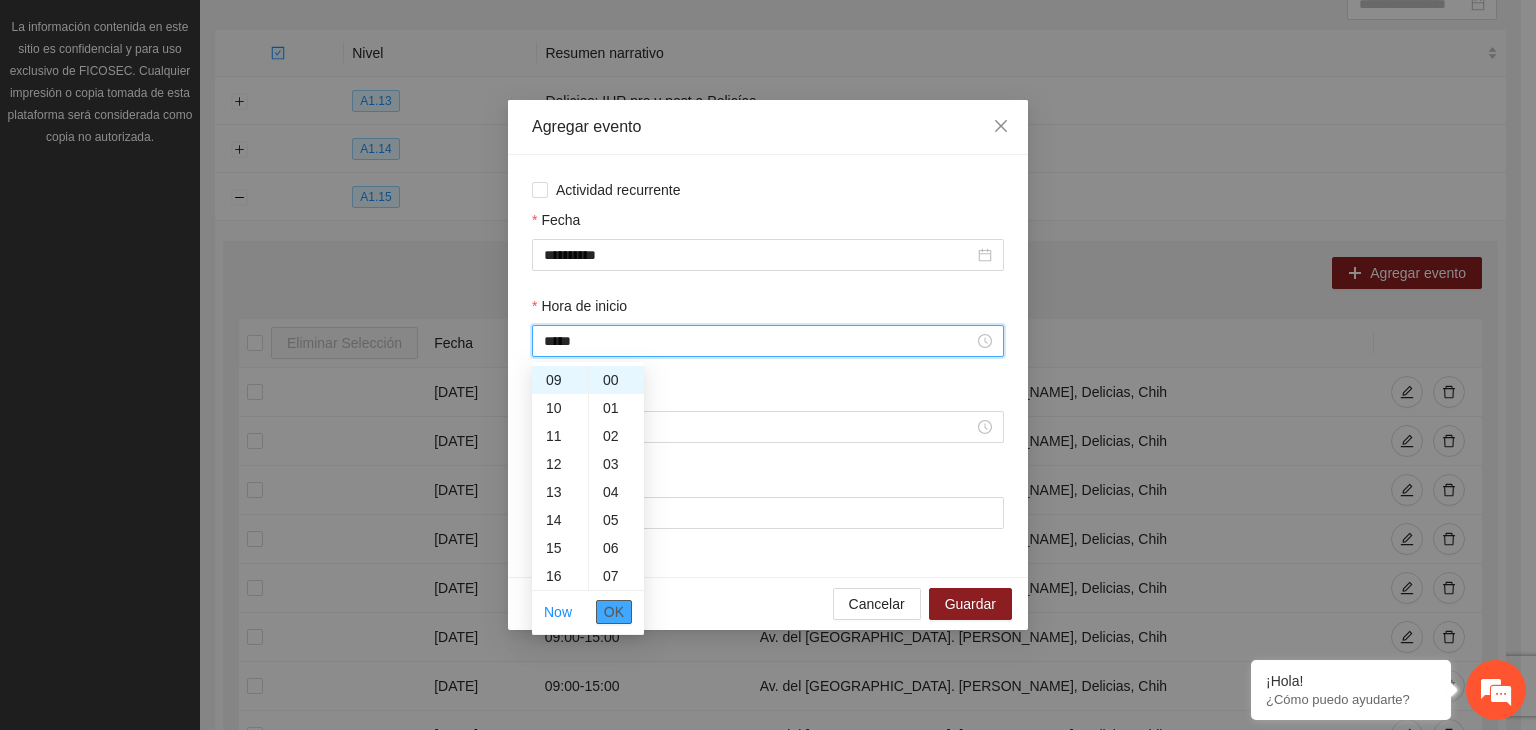 click on "OK" at bounding box center [614, 612] 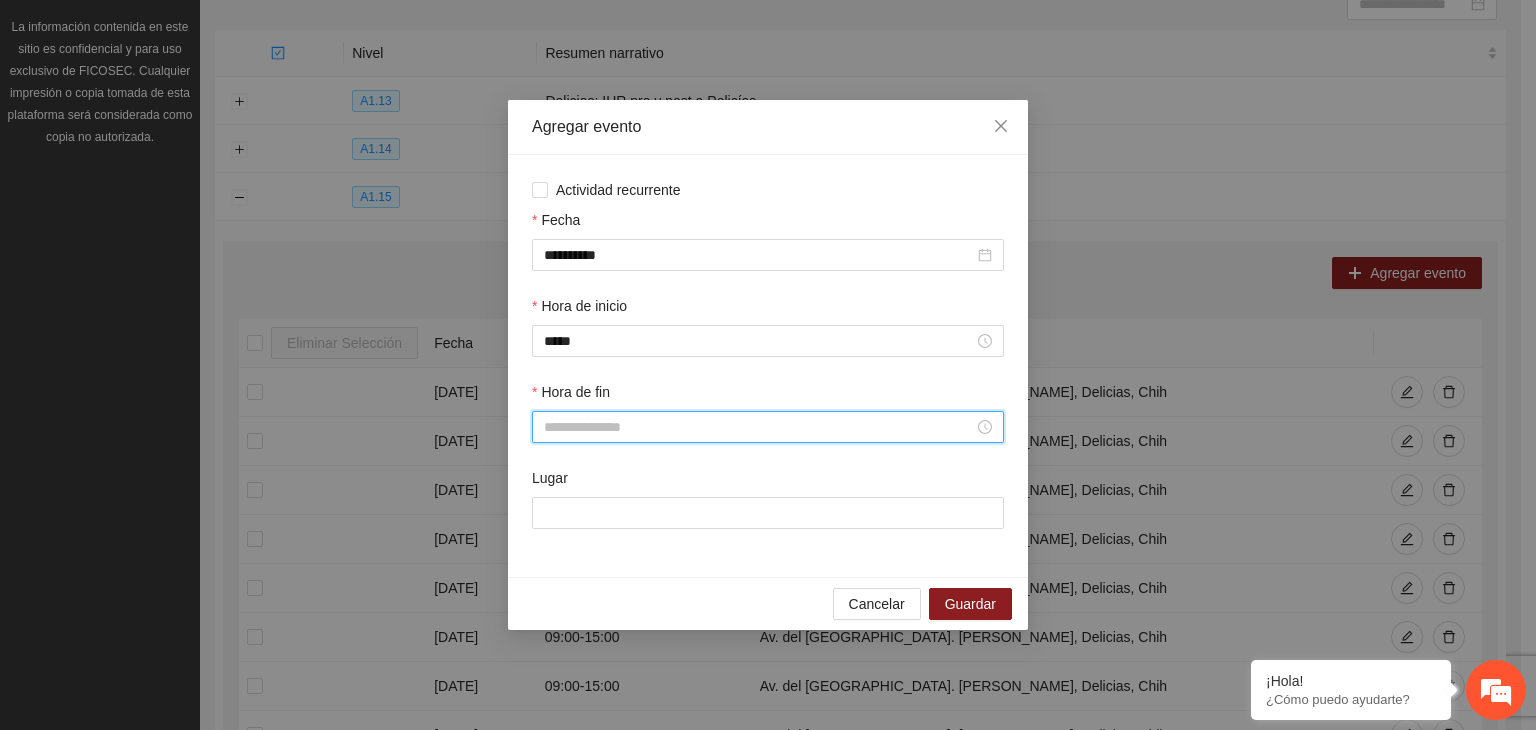 click on "Hora de fin" at bounding box center (759, 427) 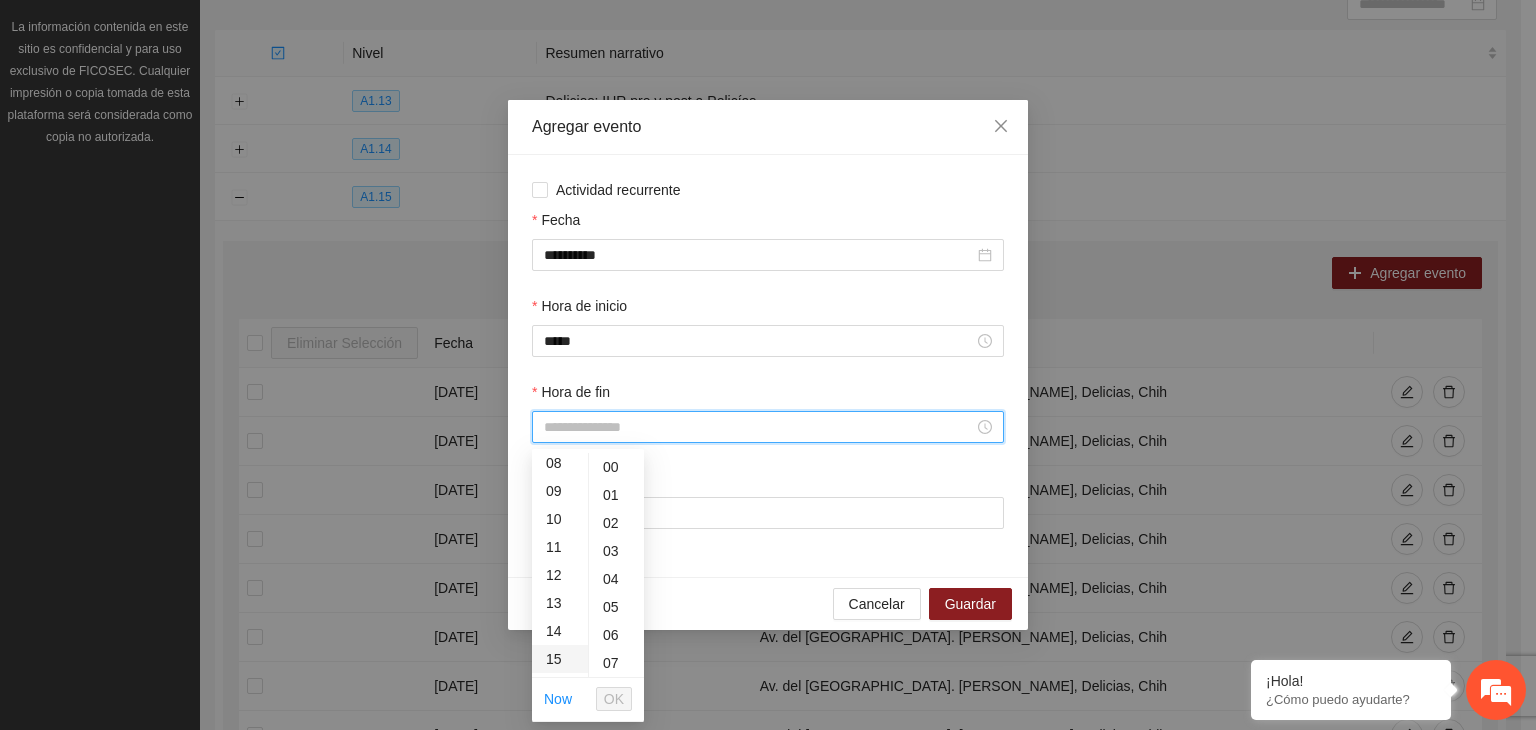 click on "15" at bounding box center [560, 659] 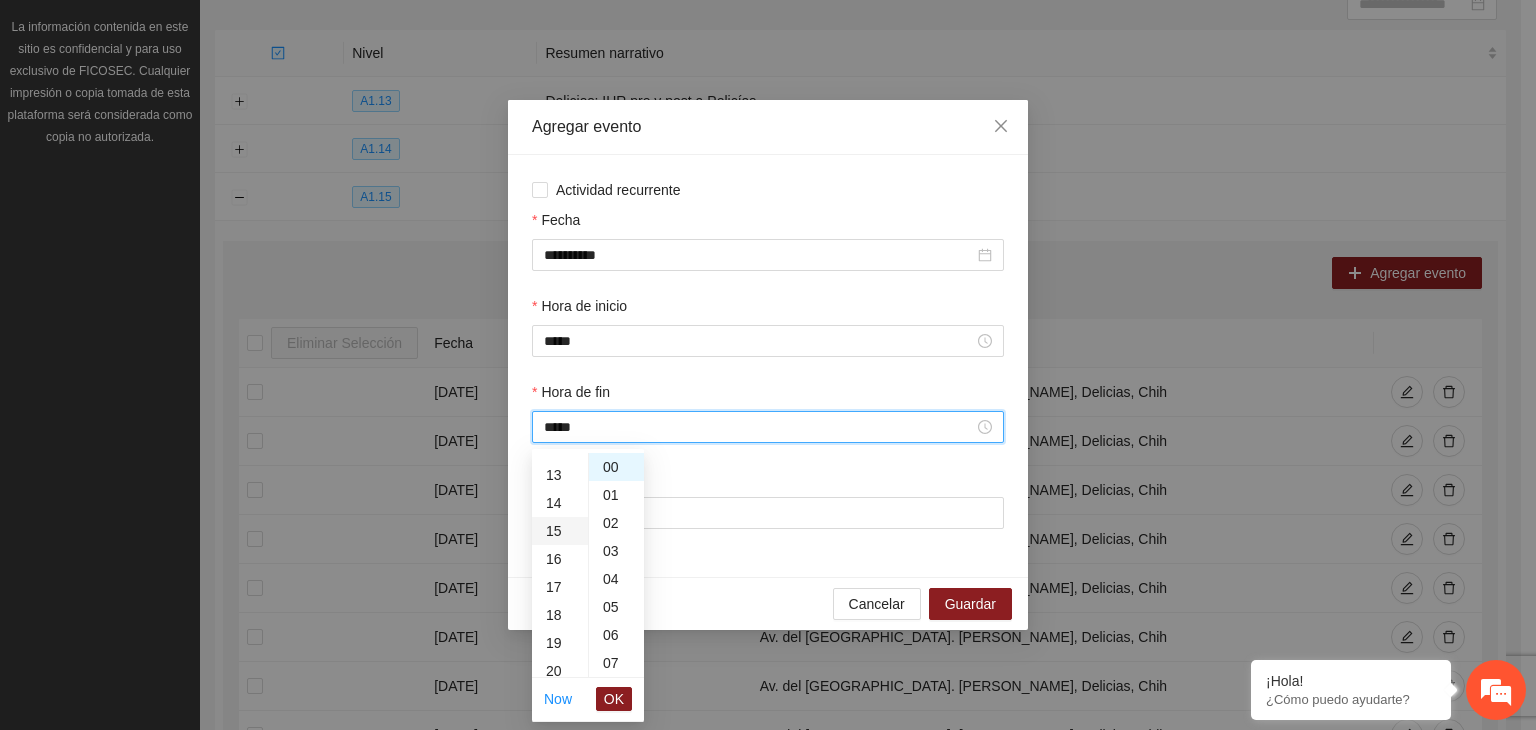 scroll, scrollTop: 420, scrollLeft: 0, axis: vertical 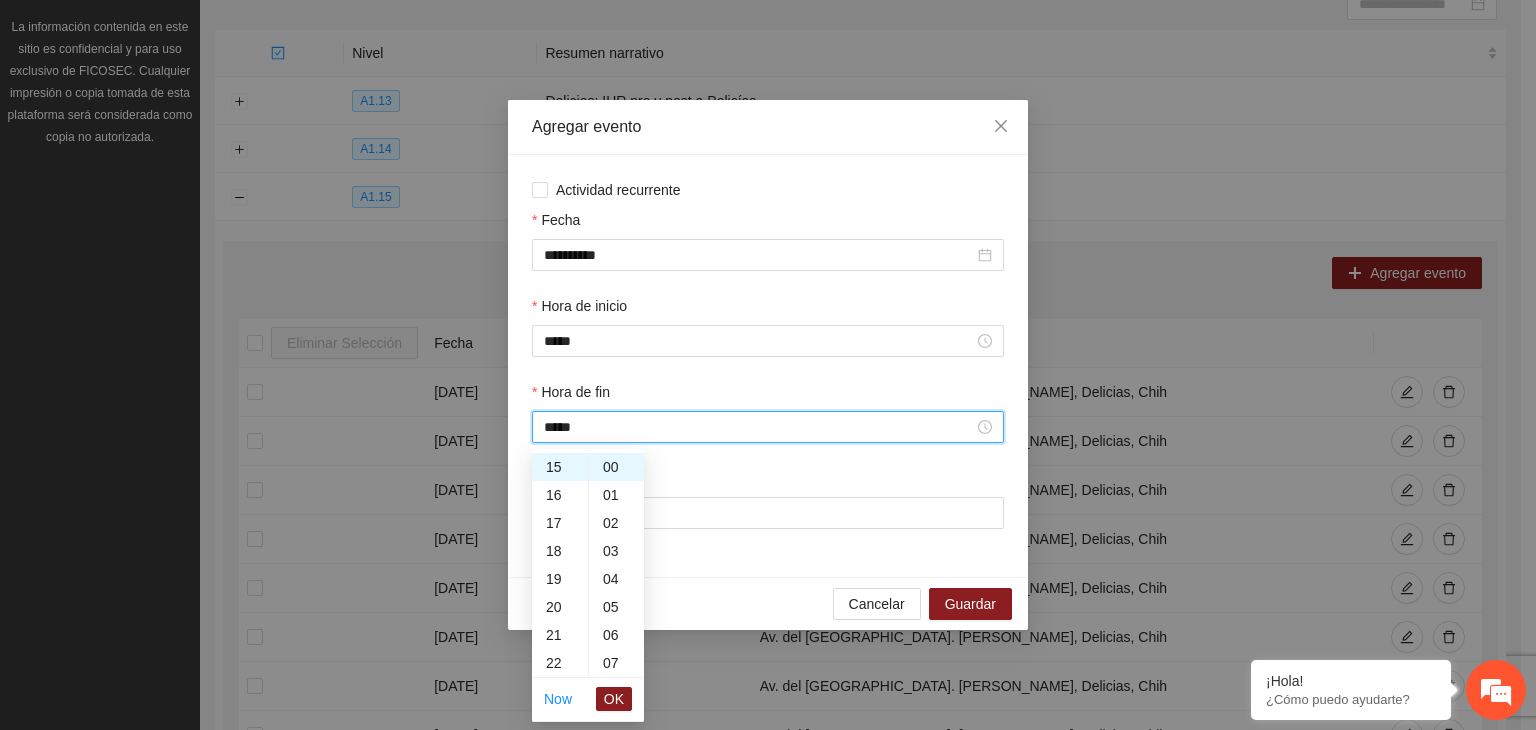 click on "Now OK" at bounding box center (588, 699) 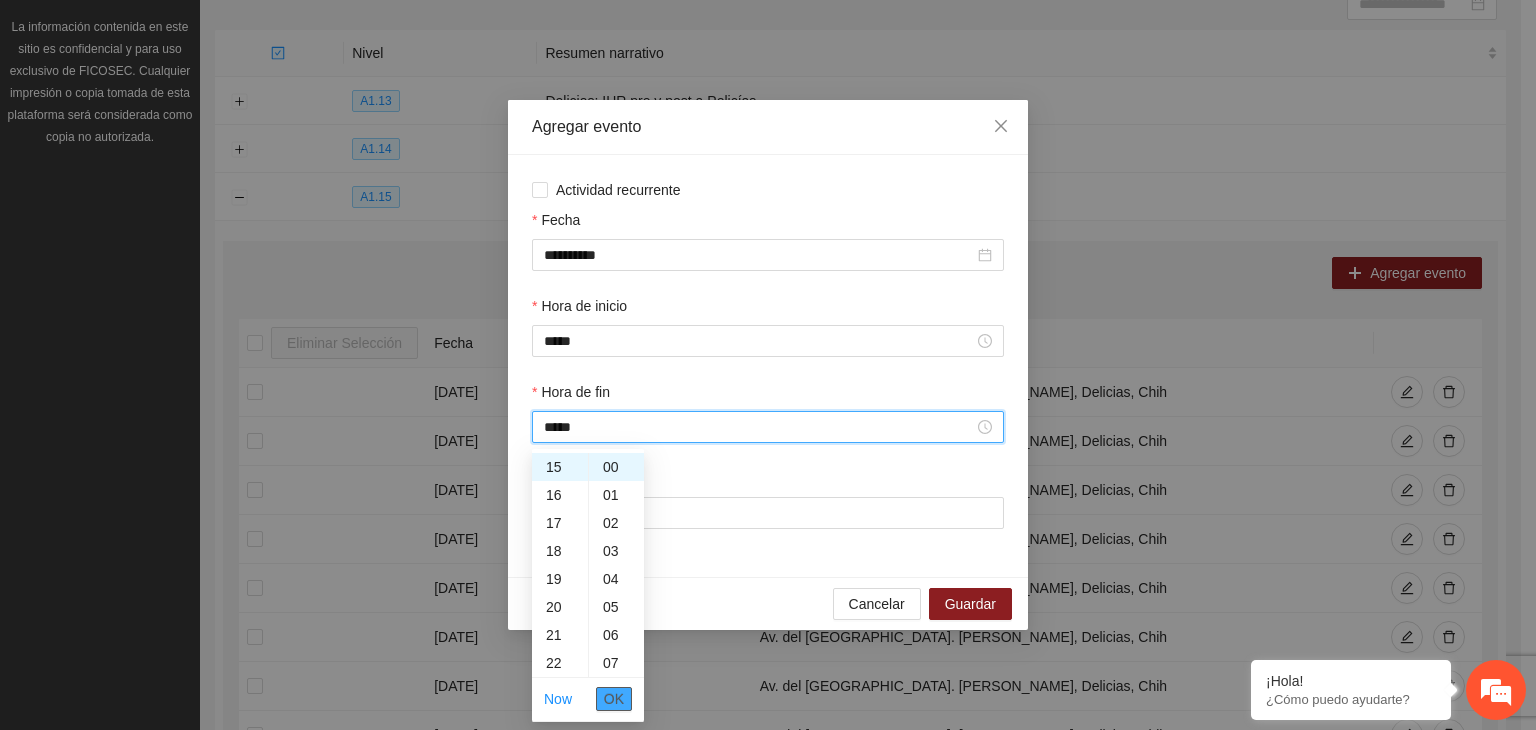 click on "OK" at bounding box center [614, 699] 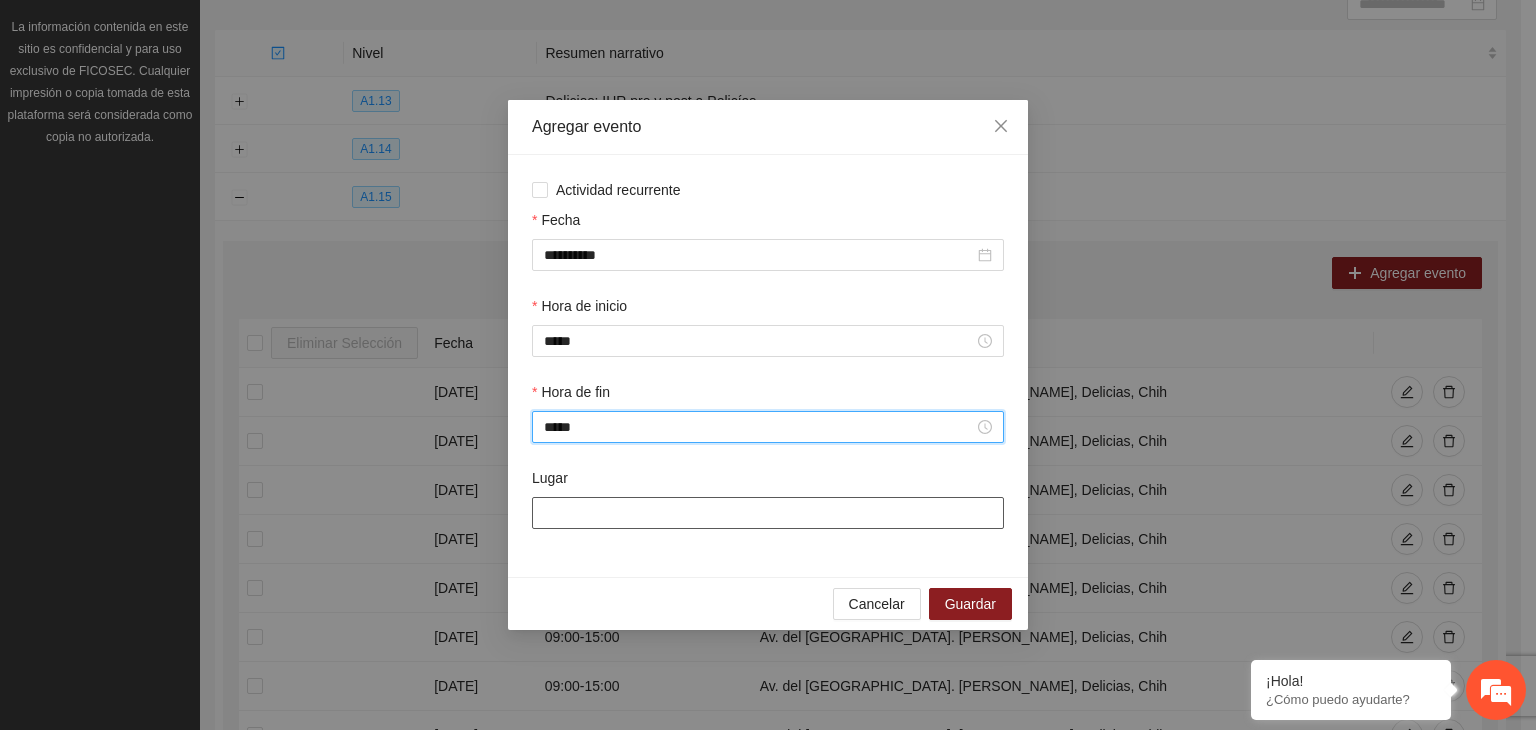 click on "Lugar" at bounding box center [768, 513] 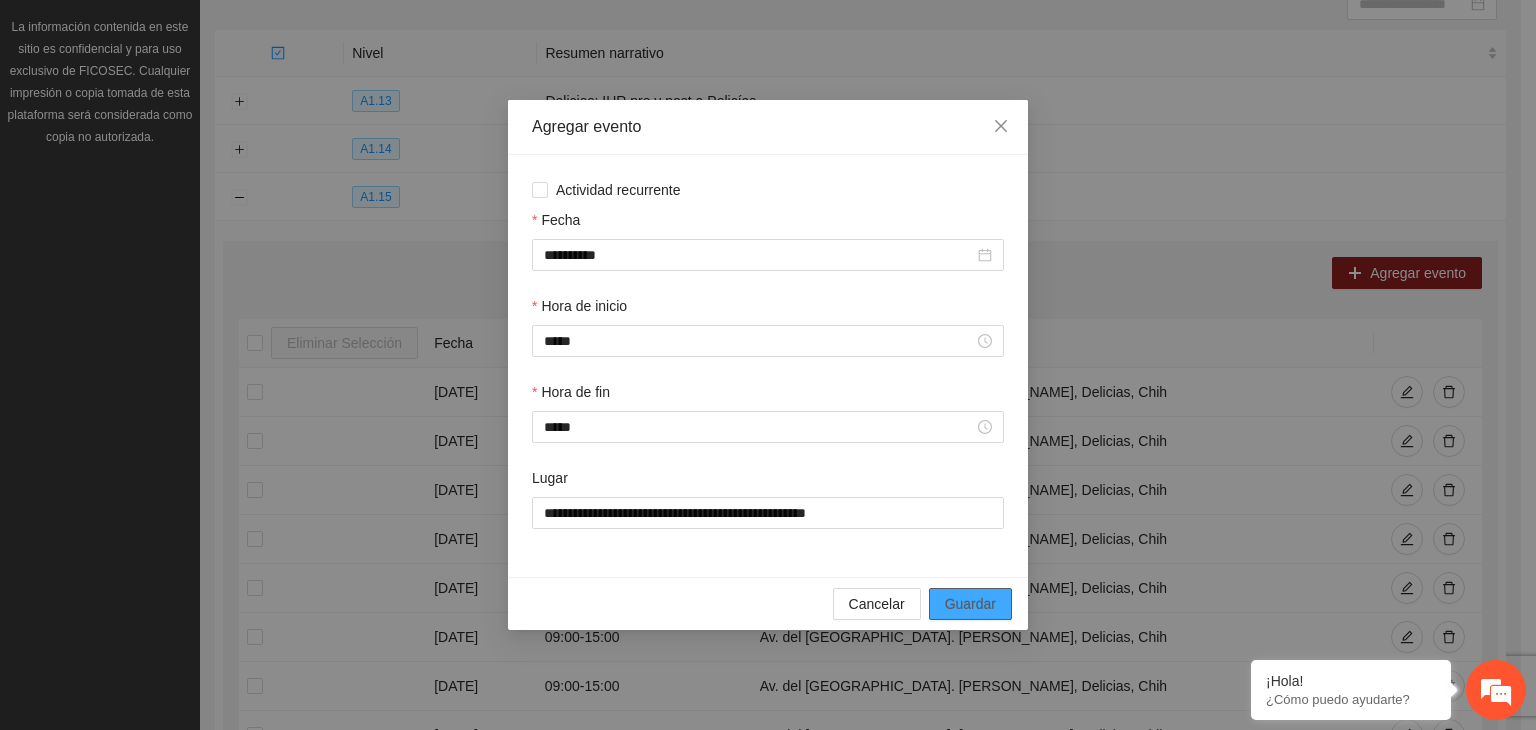 click on "Guardar" at bounding box center (970, 604) 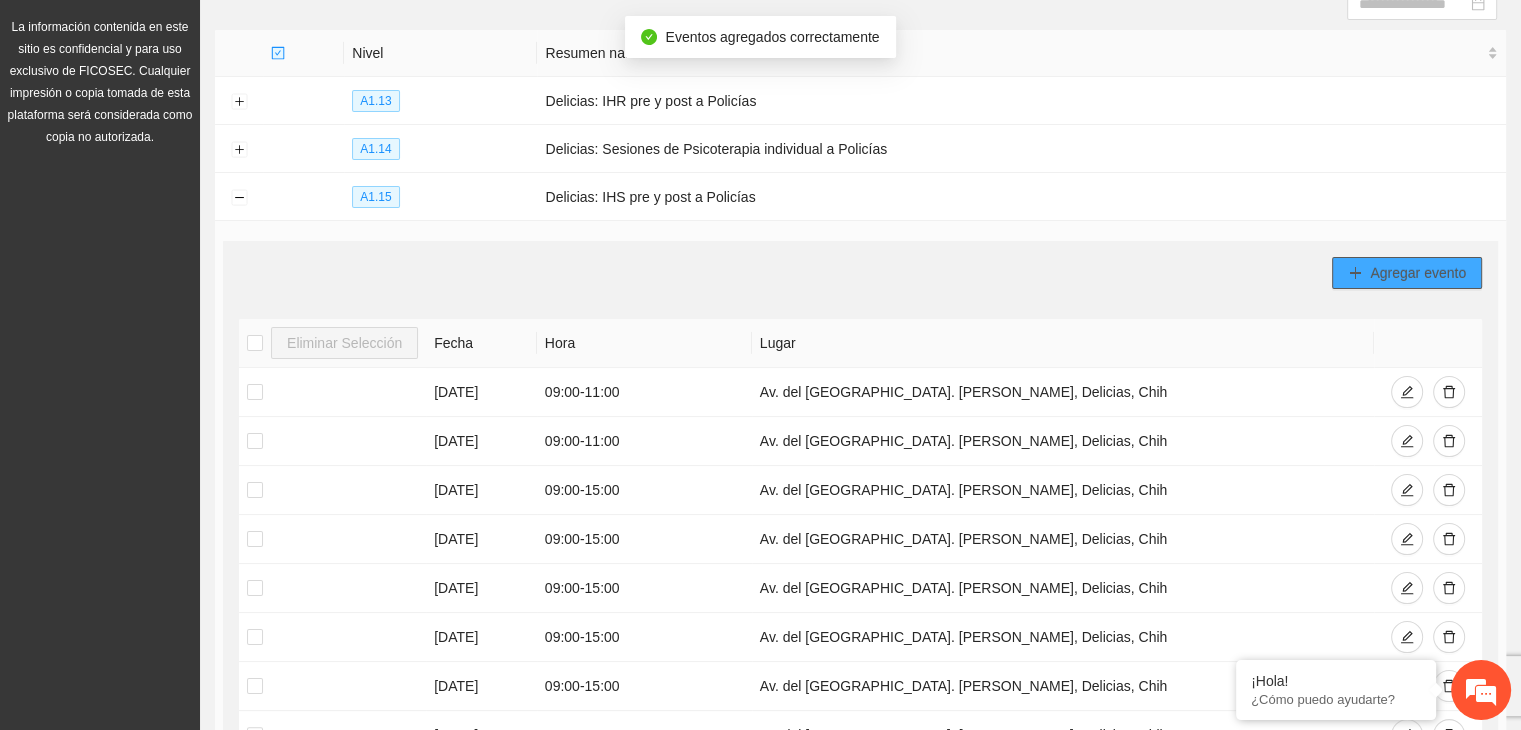 click on "Agregar evento" at bounding box center (1407, 273) 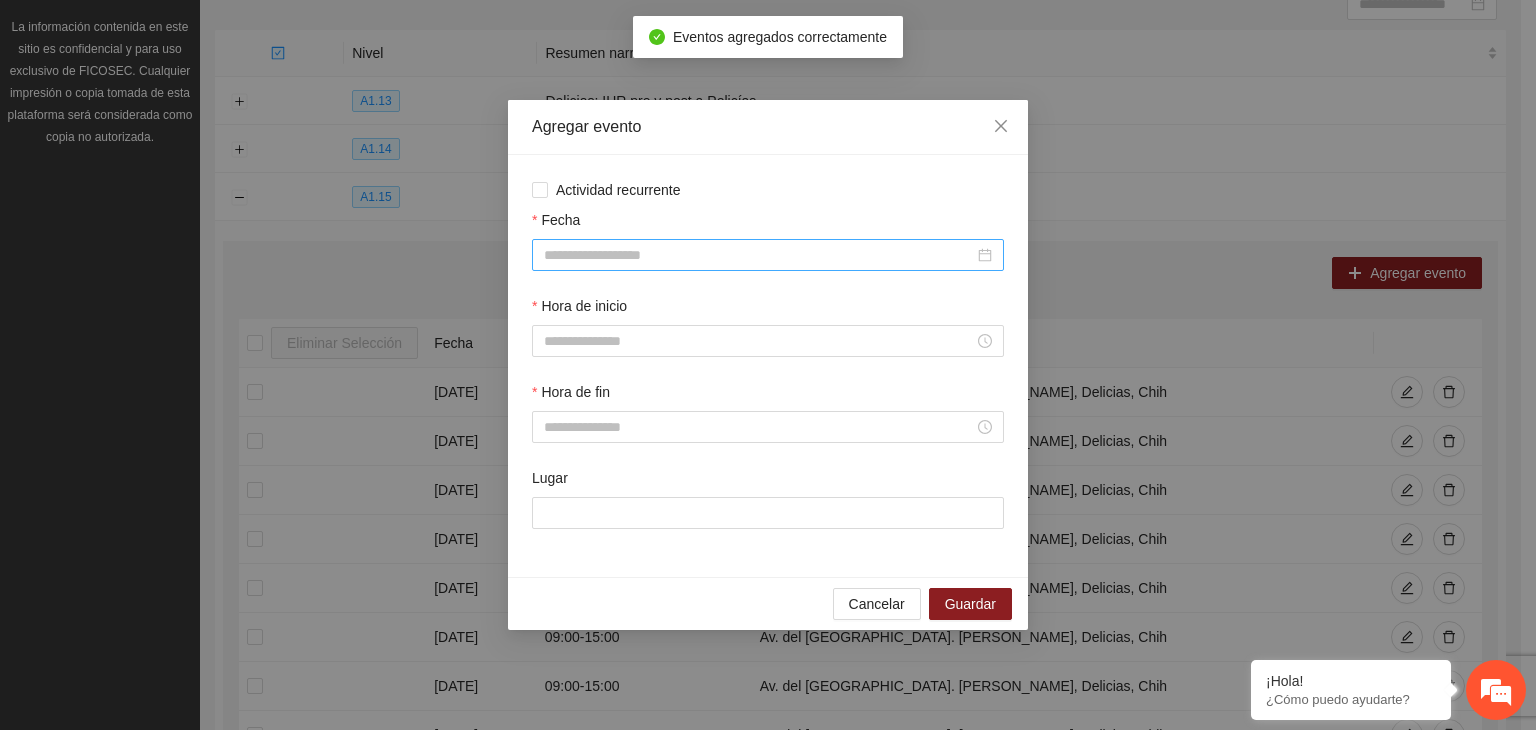 click on "Fecha" at bounding box center [759, 255] 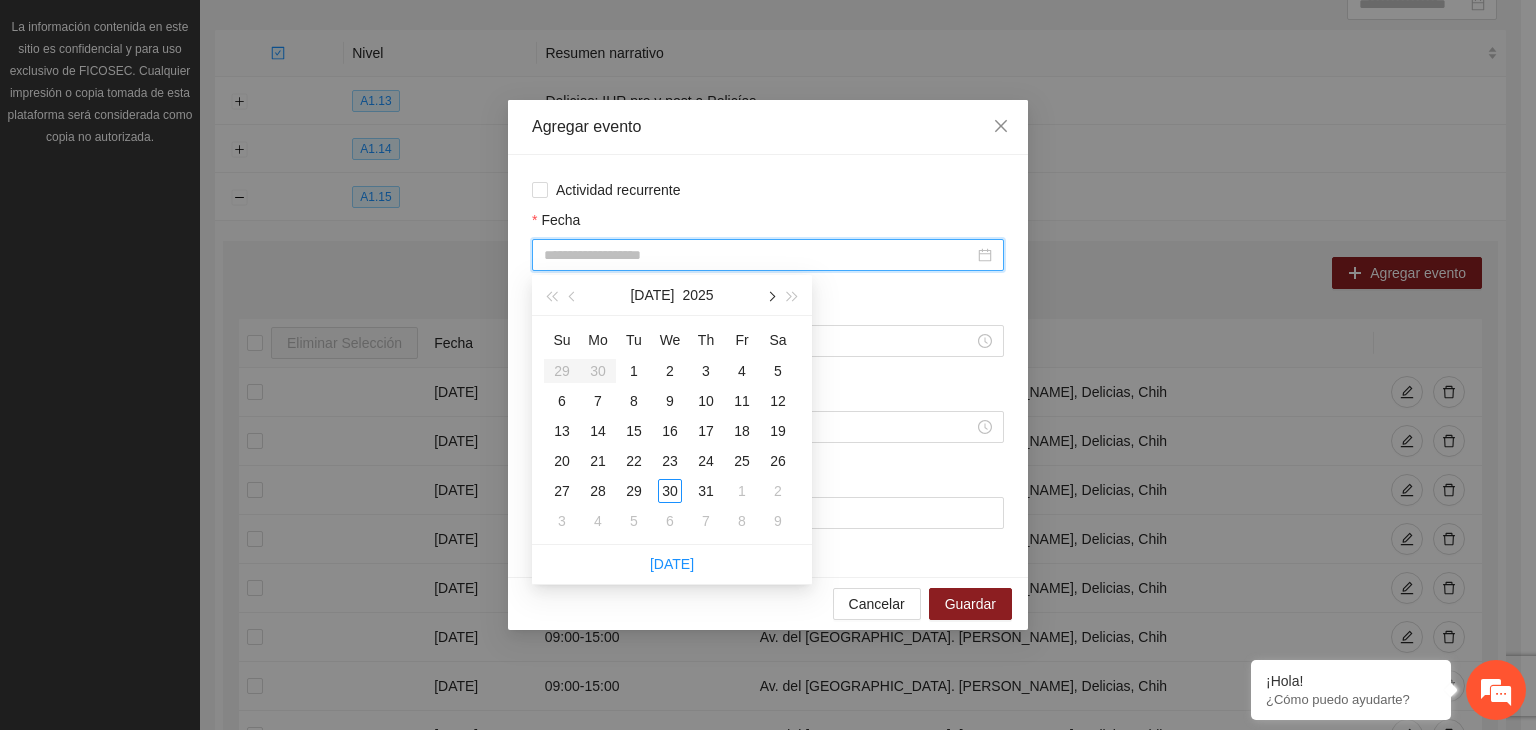 click at bounding box center [770, 295] 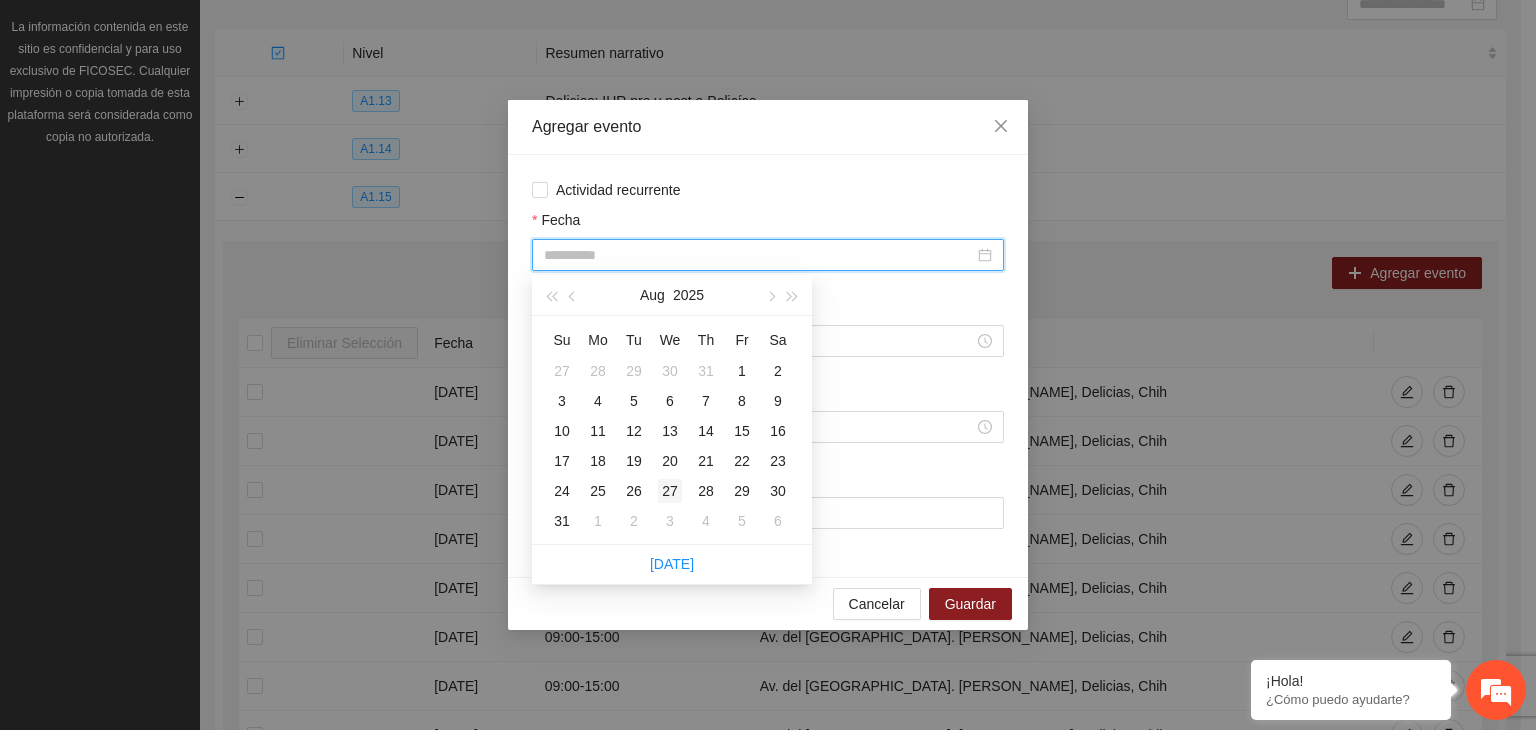 click on "27" at bounding box center [670, 491] 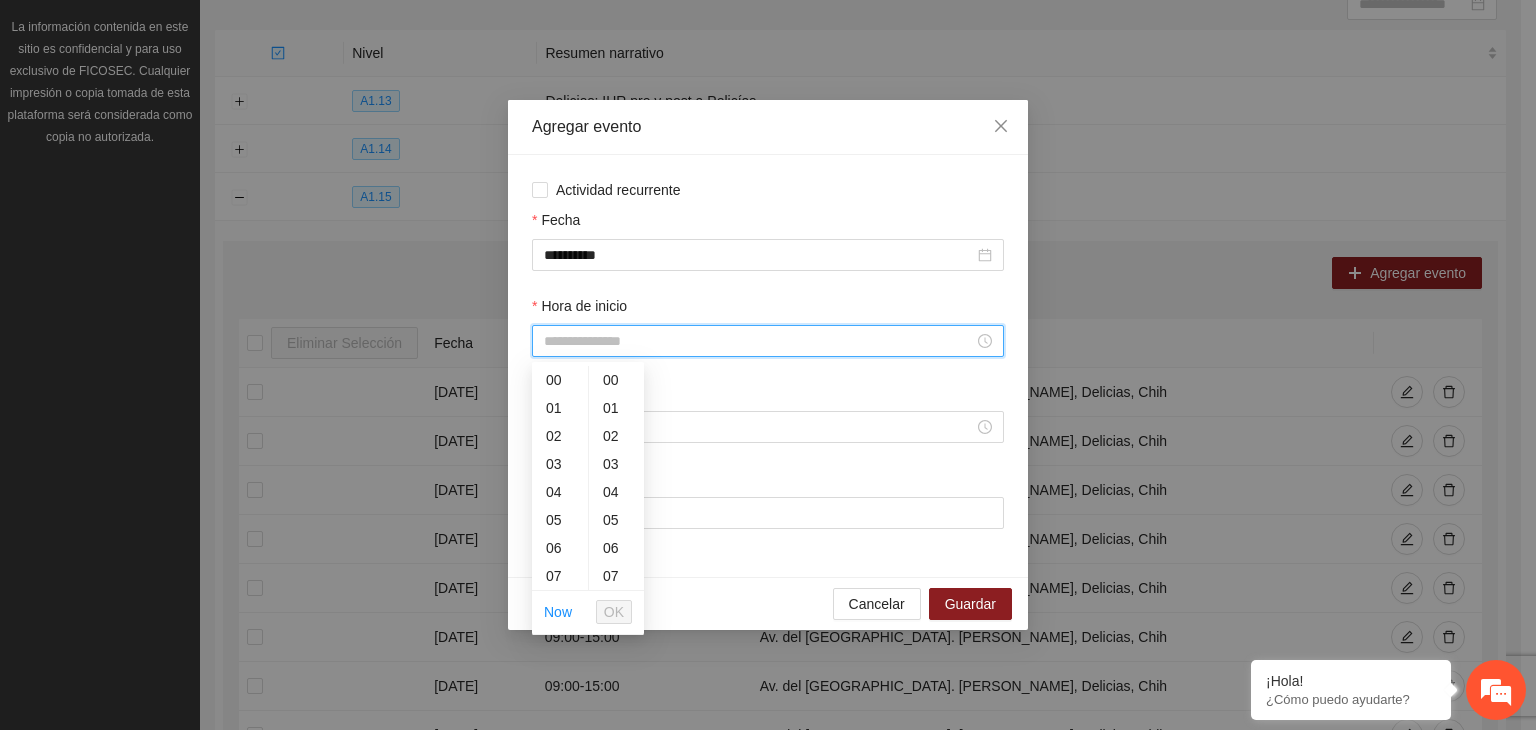click on "Hora de inicio" at bounding box center (759, 341) 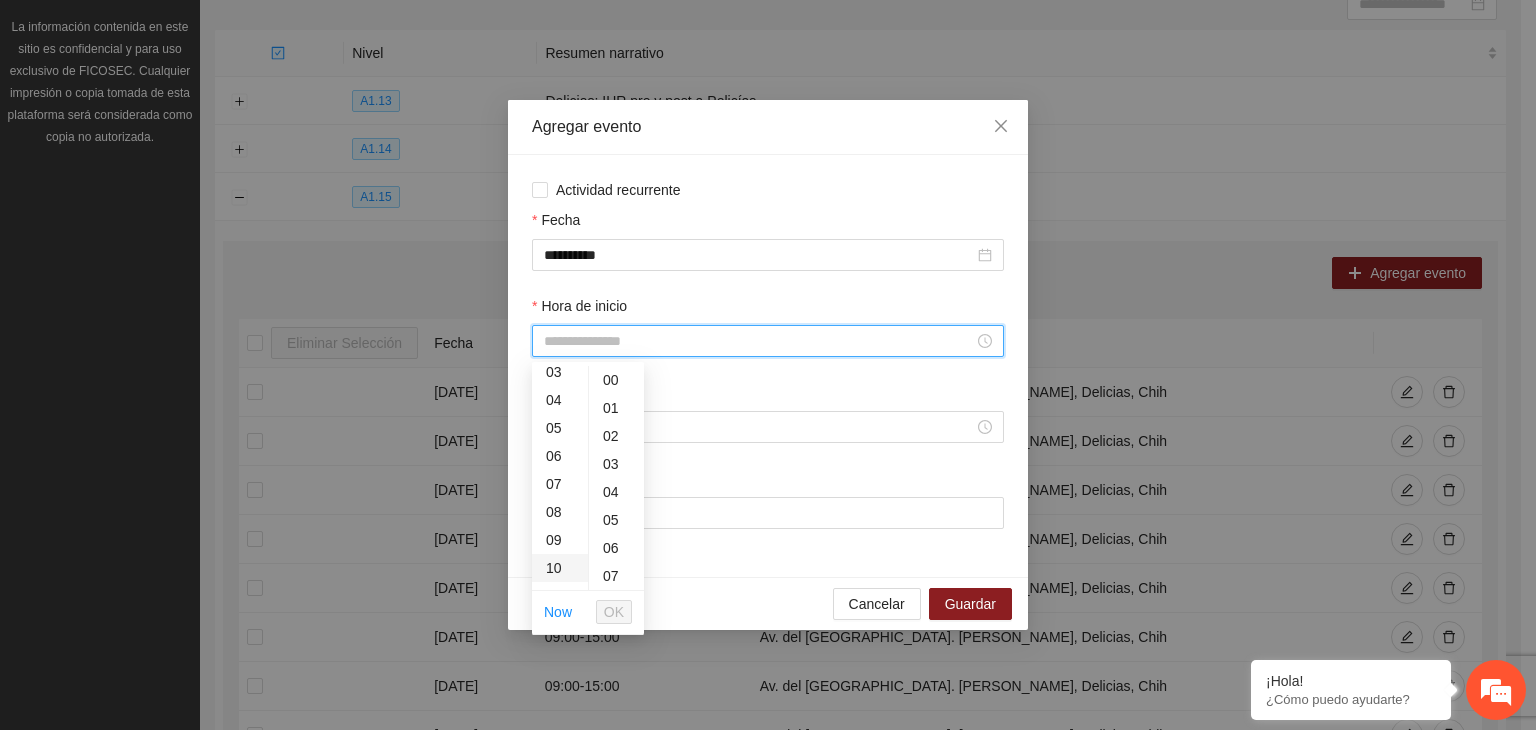 click on "10" at bounding box center (560, 568) 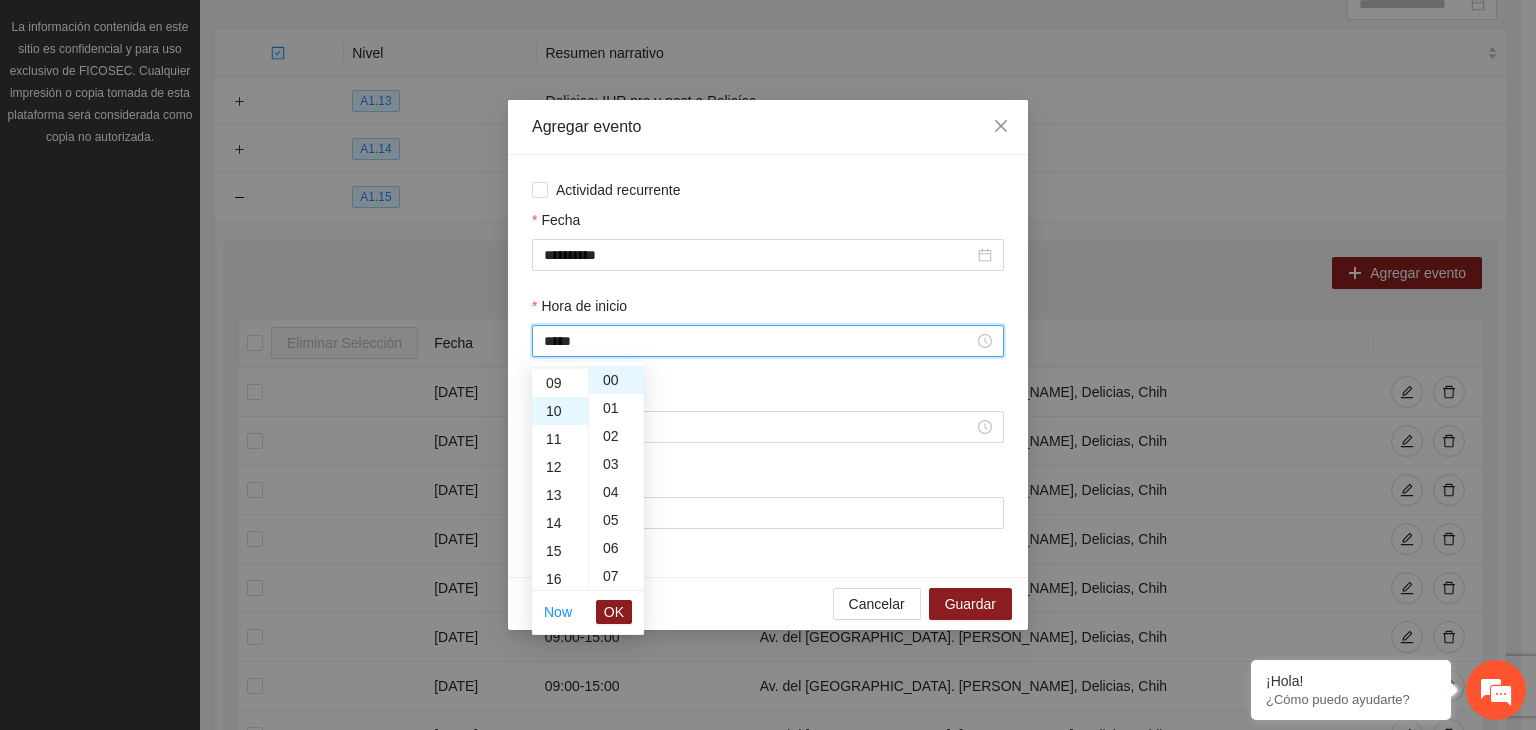 click on "08" at bounding box center [560, 355] 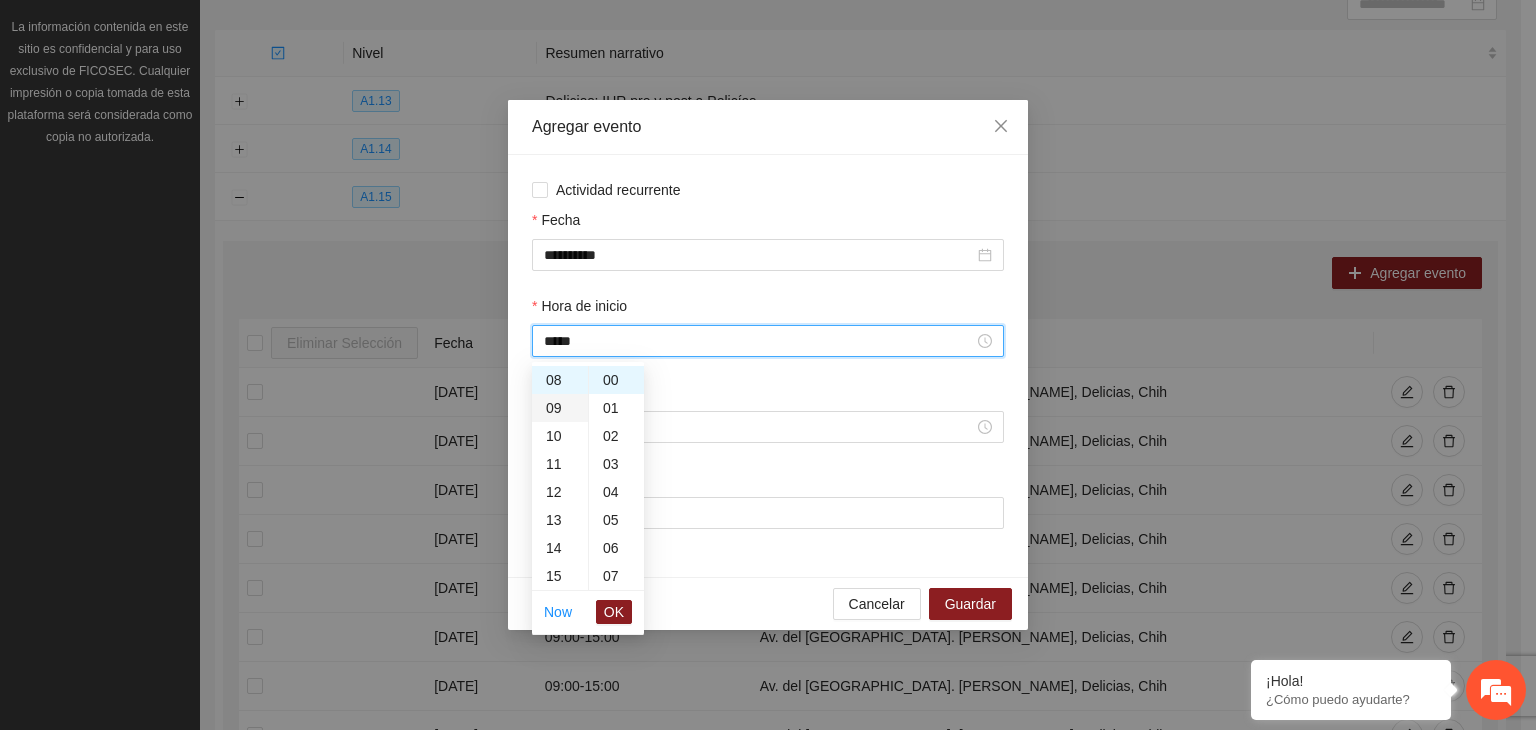 click on "09" at bounding box center [560, 408] 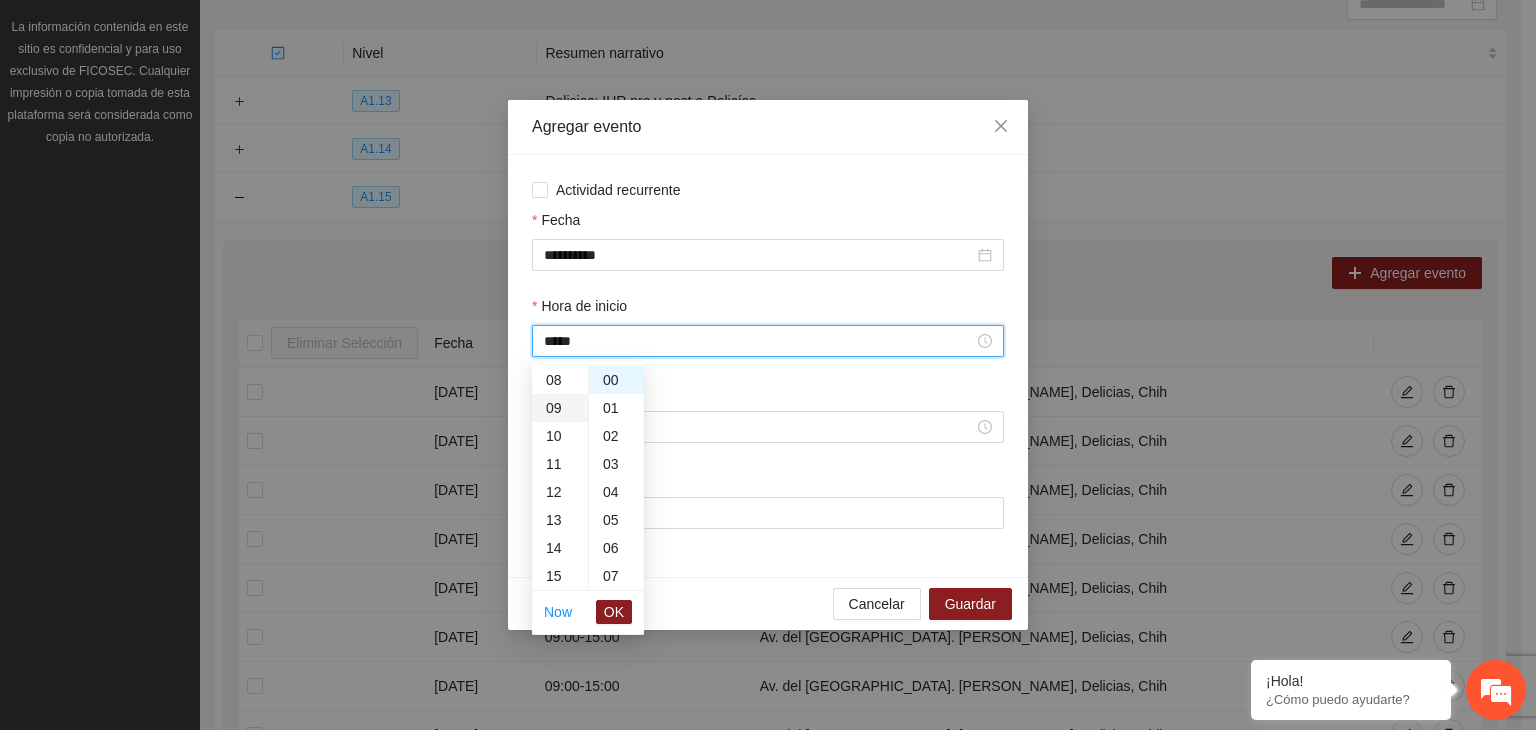 scroll, scrollTop: 252, scrollLeft: 0, axis: vertical 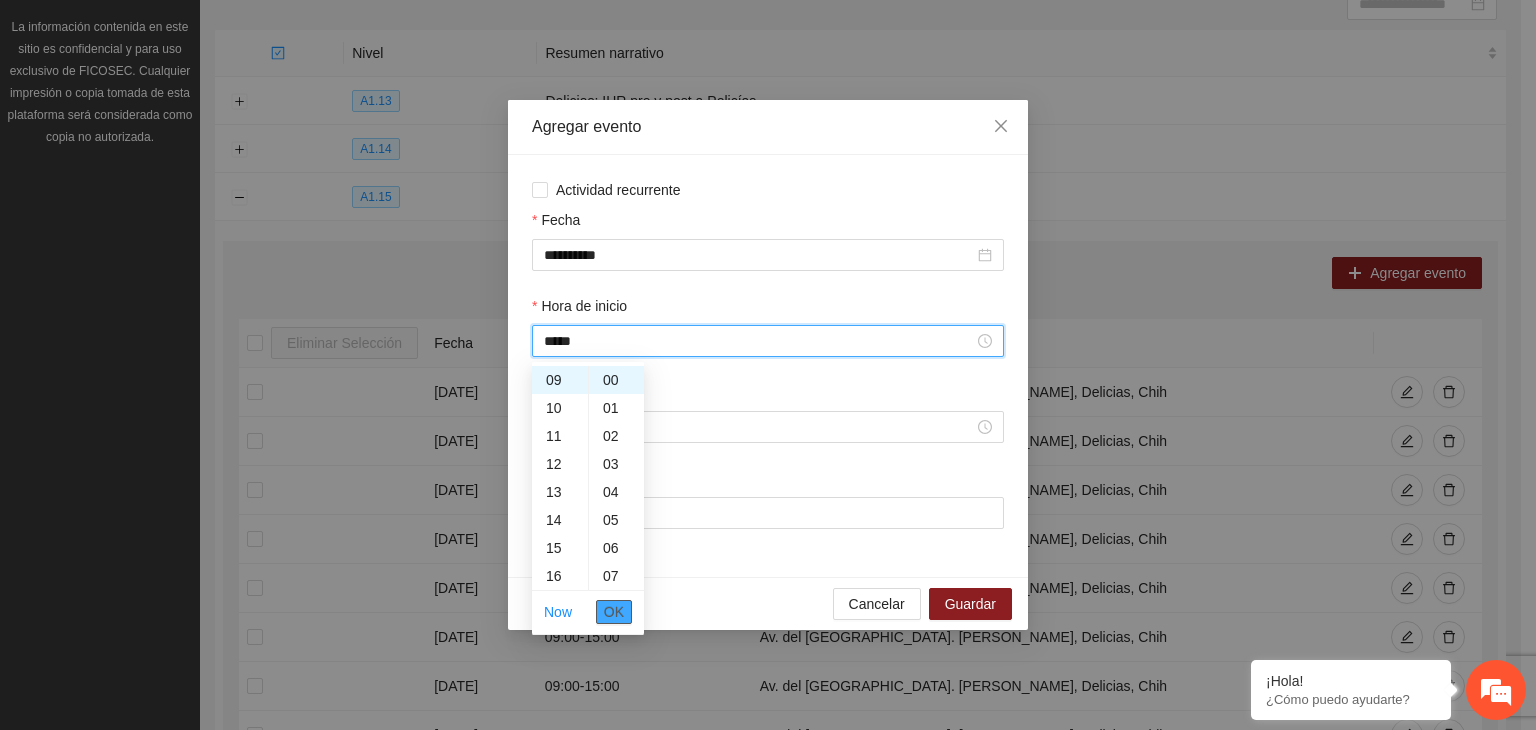 click on "OK" at bounding box center [614, 612] 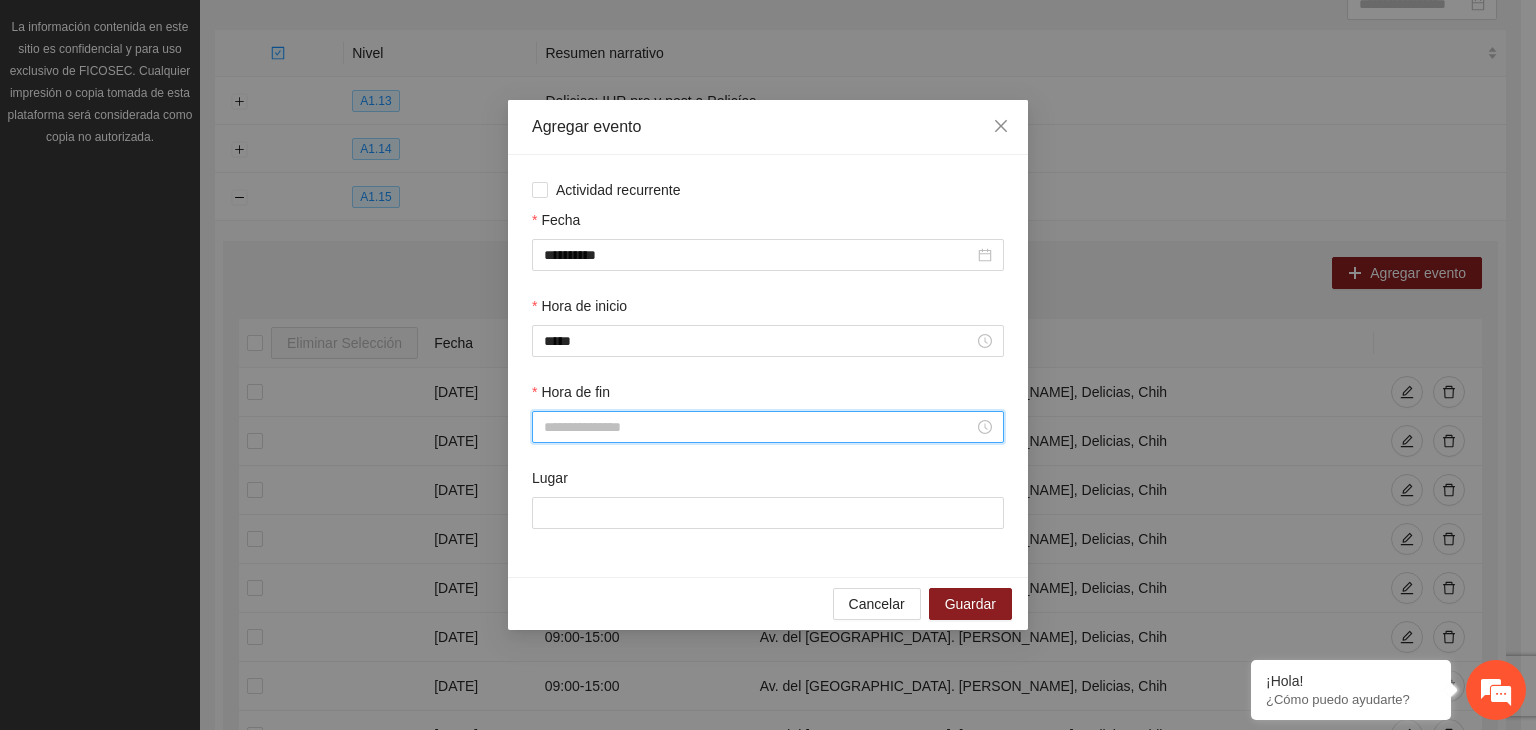click on "Hora de fin" at bounding box center (759, 427) 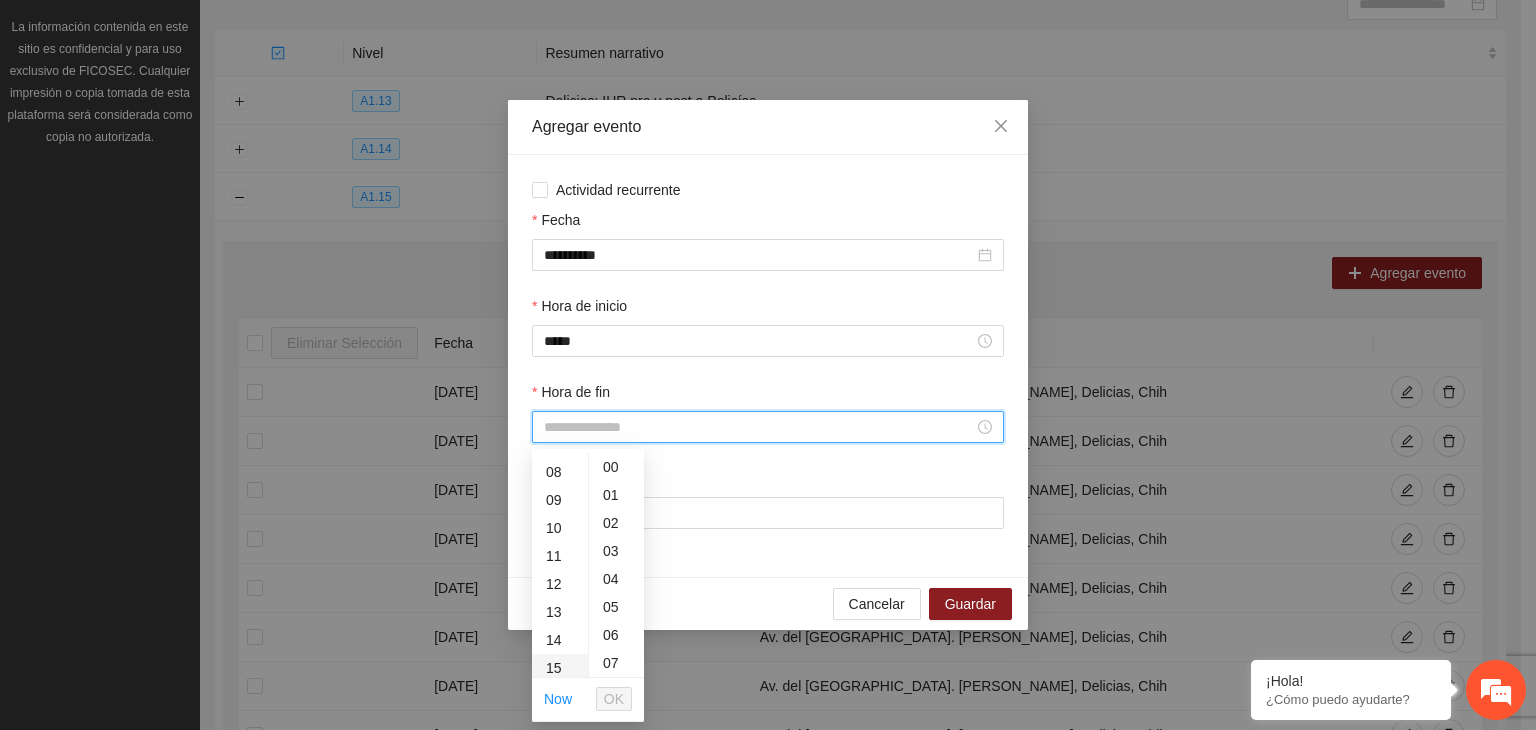 click on "15" at bounding box center [560, 668] 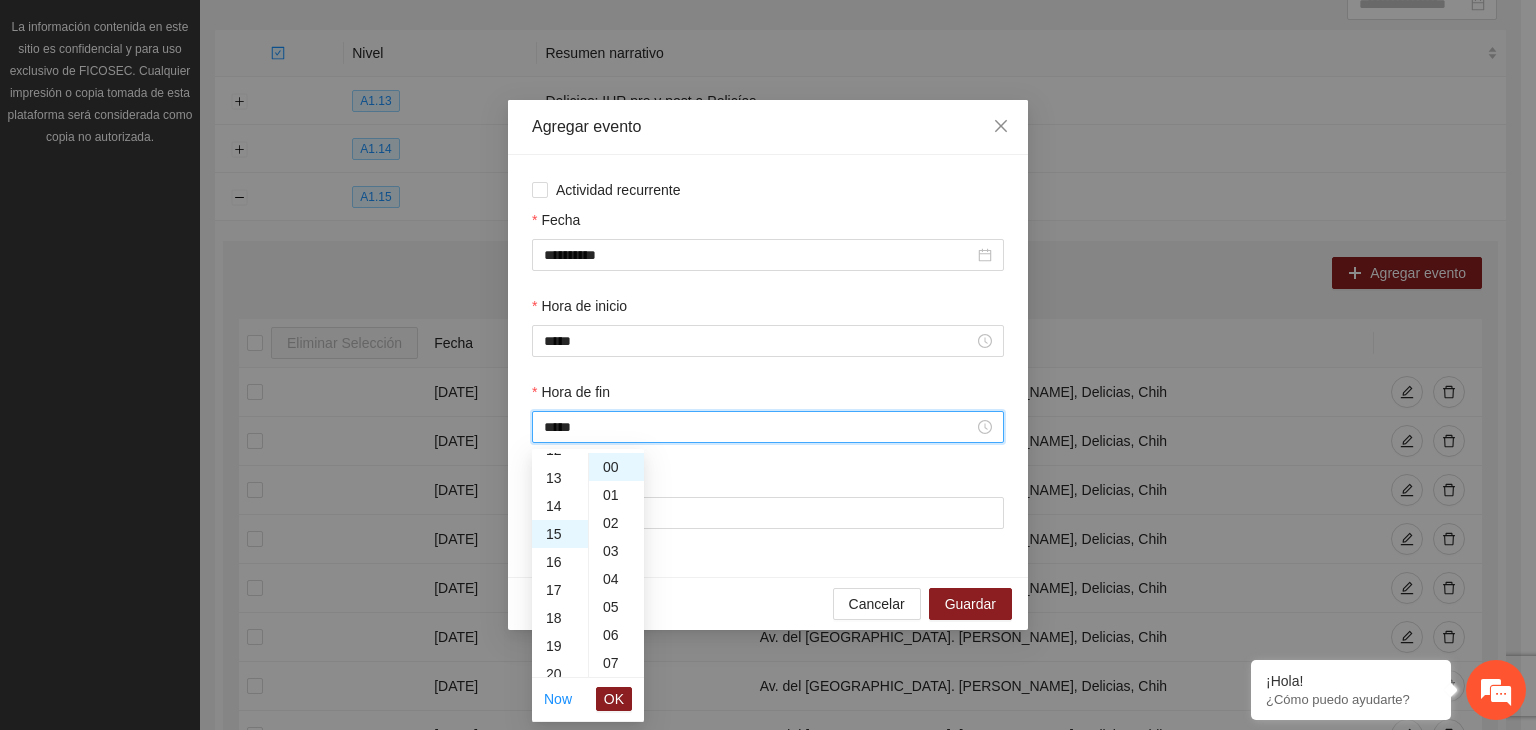 scroll, scrollTop: 420, scrollLeft: 0, axis: vertical 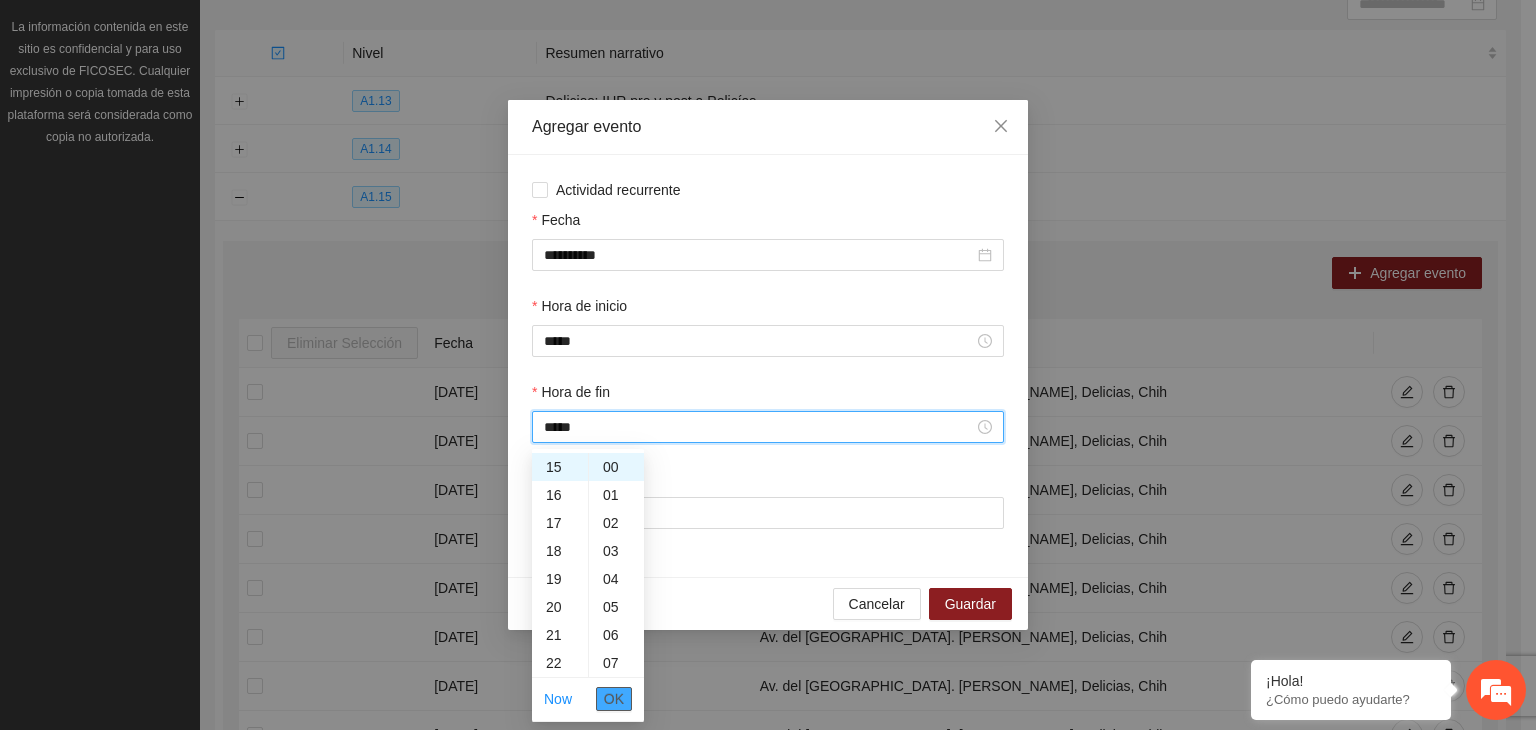 click on "OK" at bounding box center (614, 699) 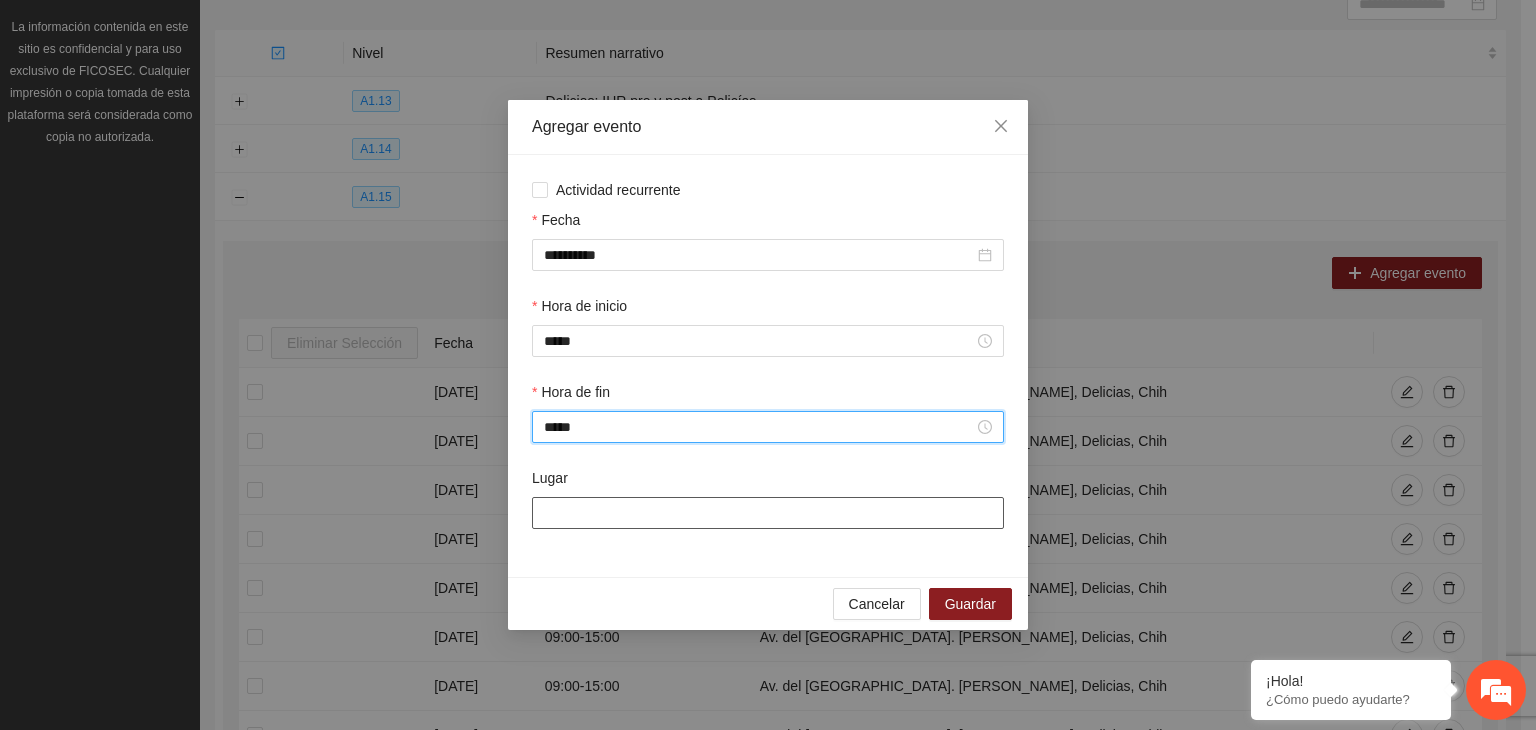 click on "Lugar" at bounding box center [768, 513] 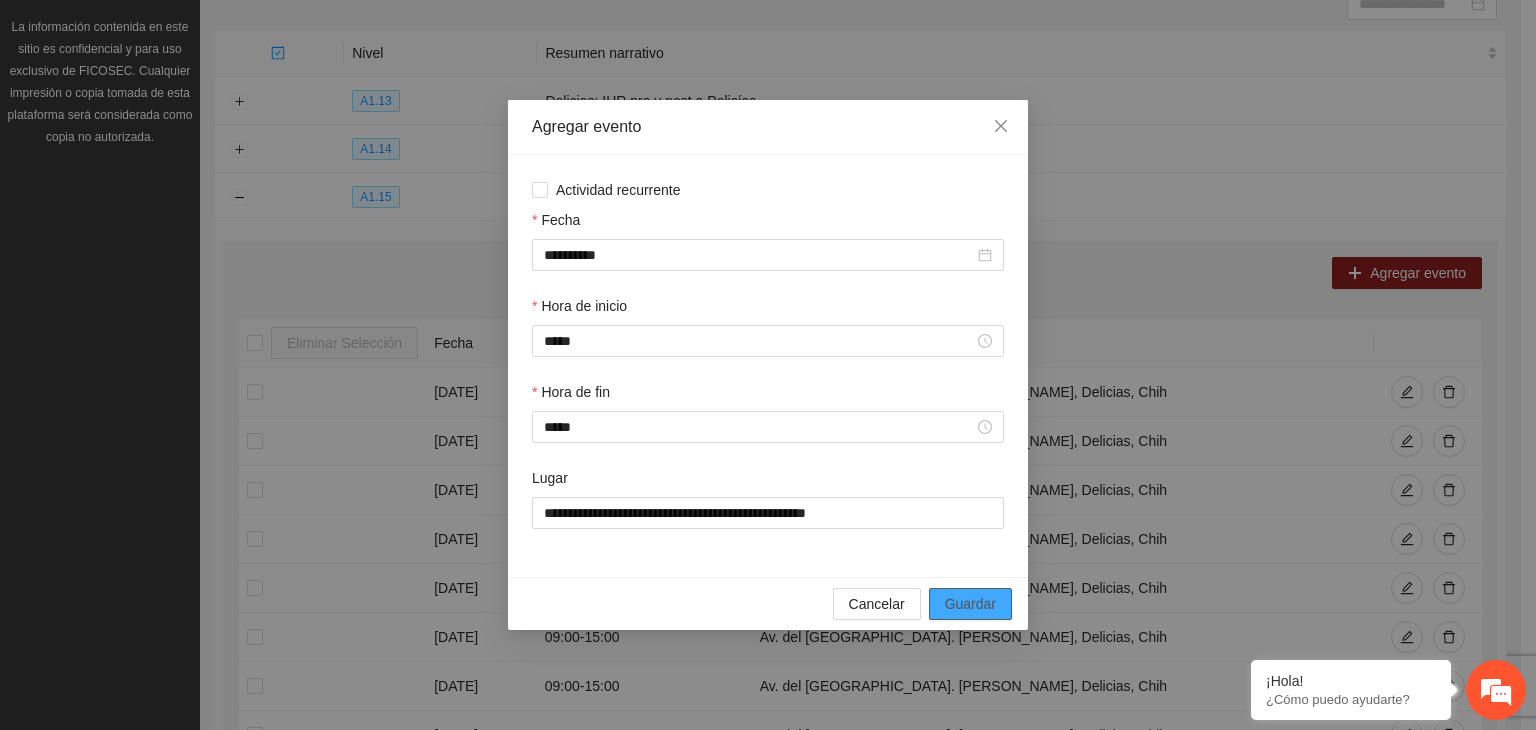 click on "Guardar" at bounding box center [970, 604] 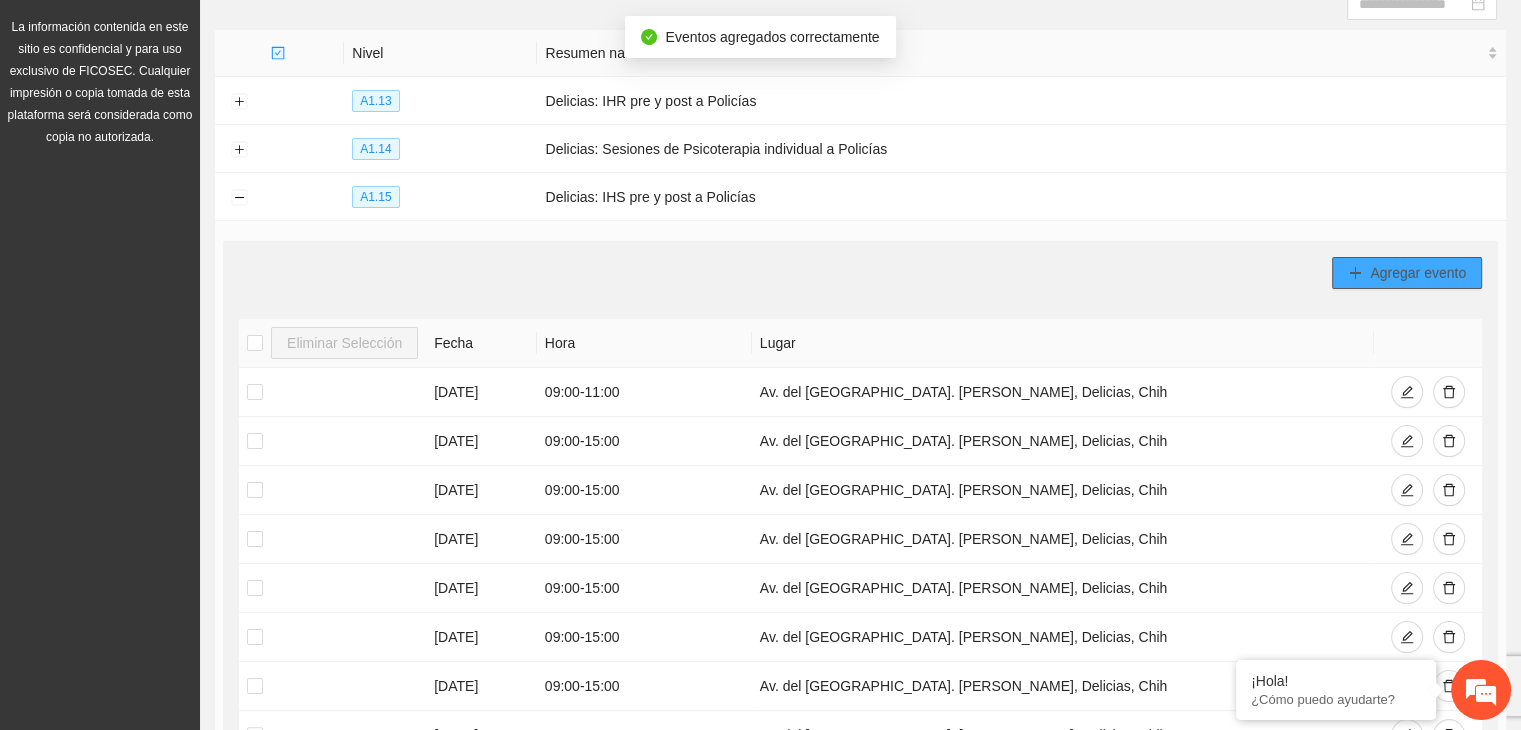 click on "Agregar evento" at bounding box center (1418, 273) 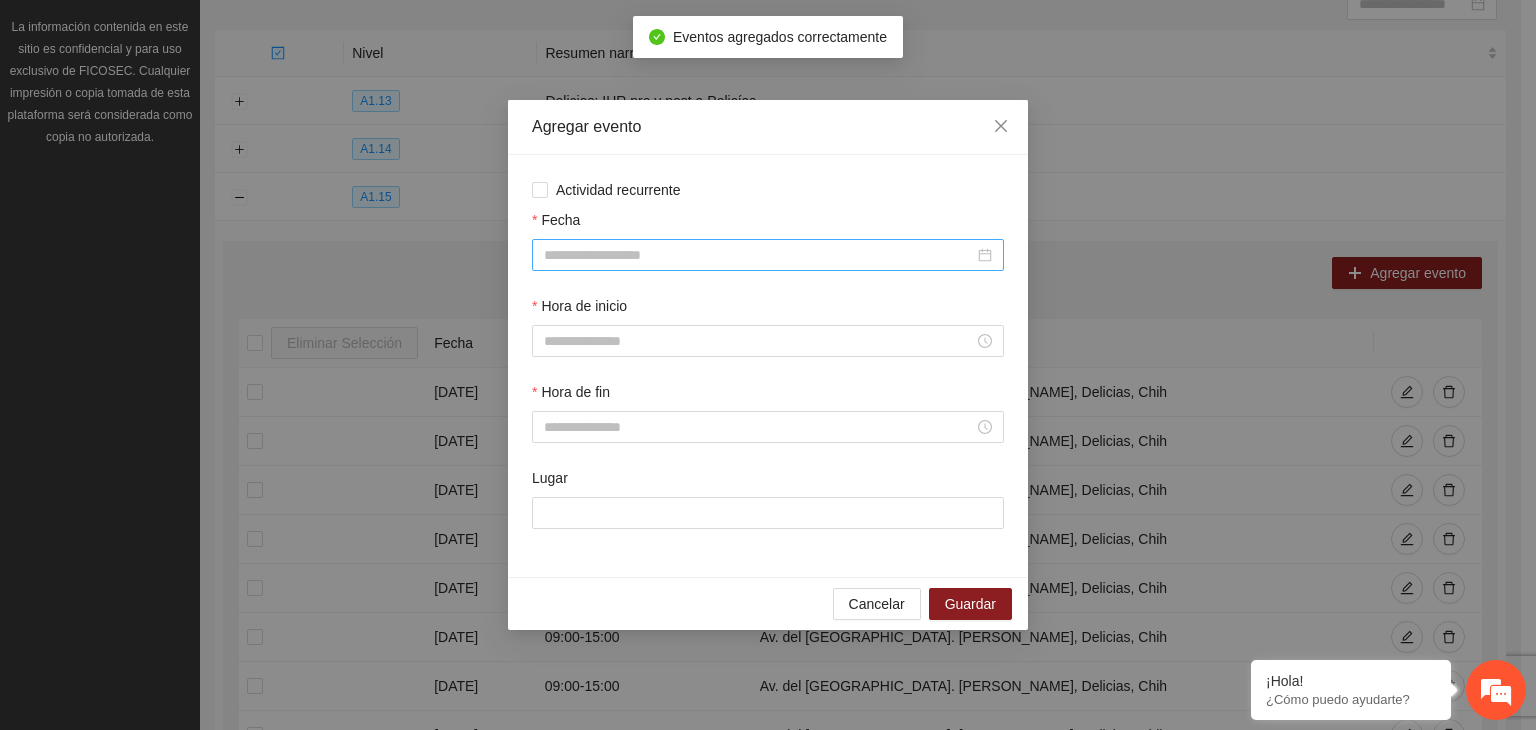 click on "Fecha" at bounding box center (759, 255) 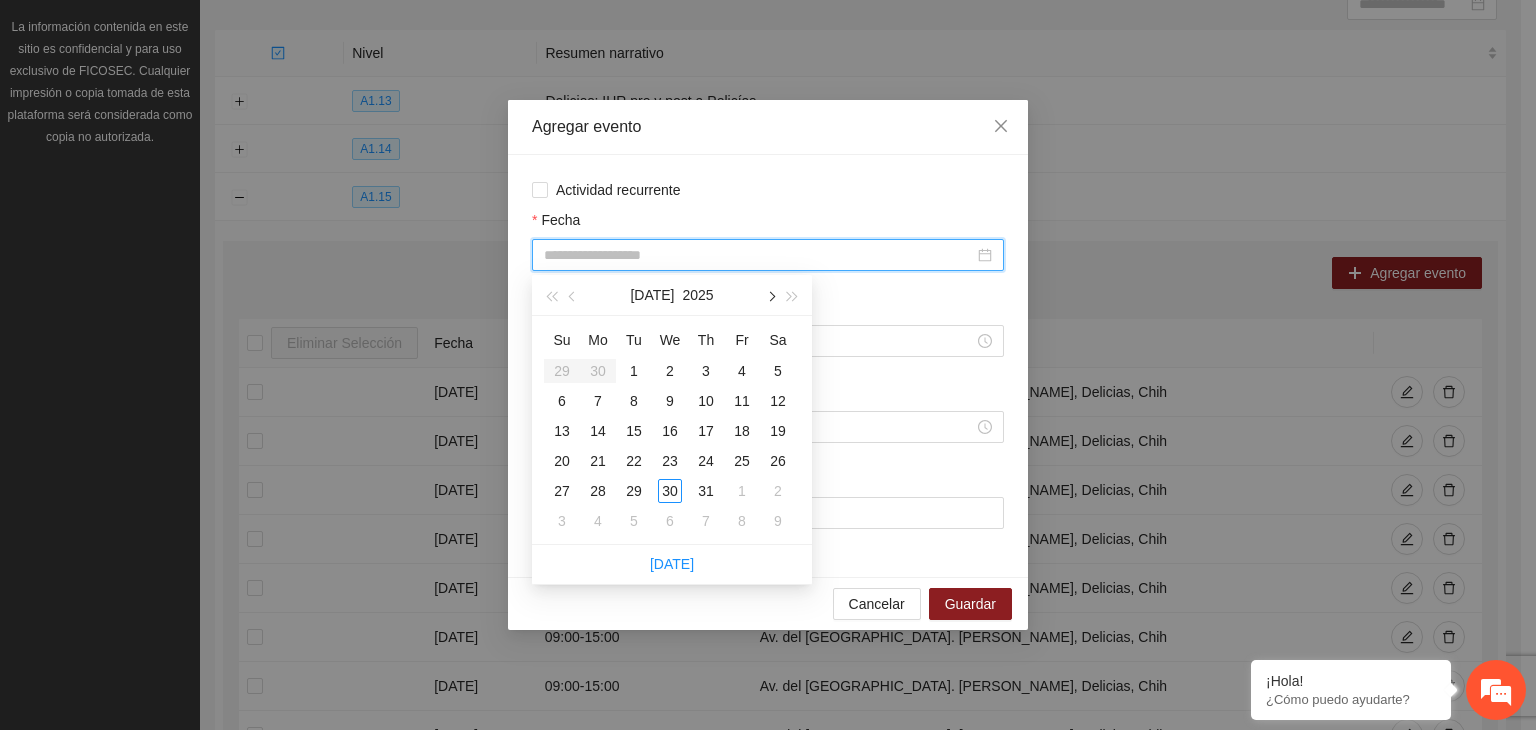 click at bounding box center (770, 296) 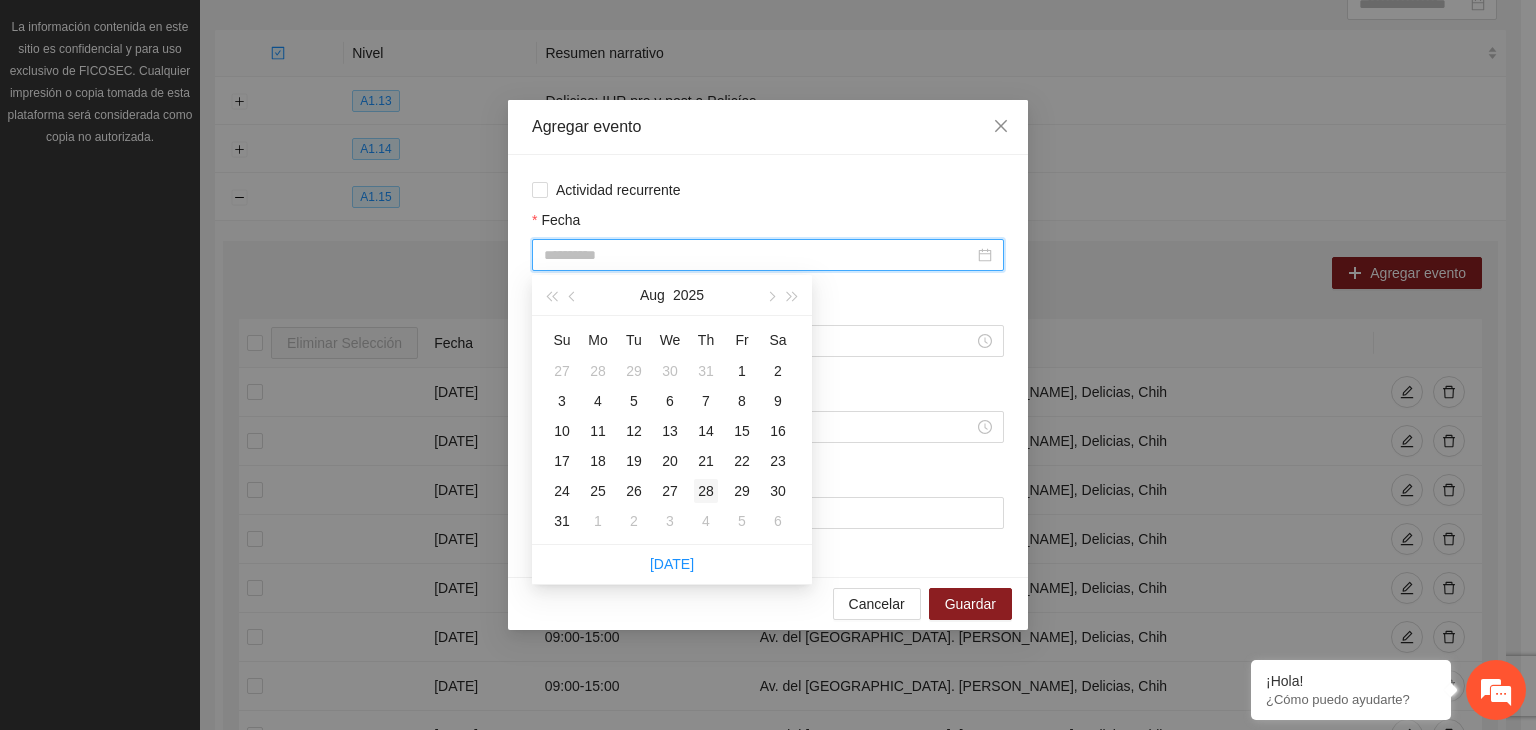click on "28" at bounding box center [706, 491] 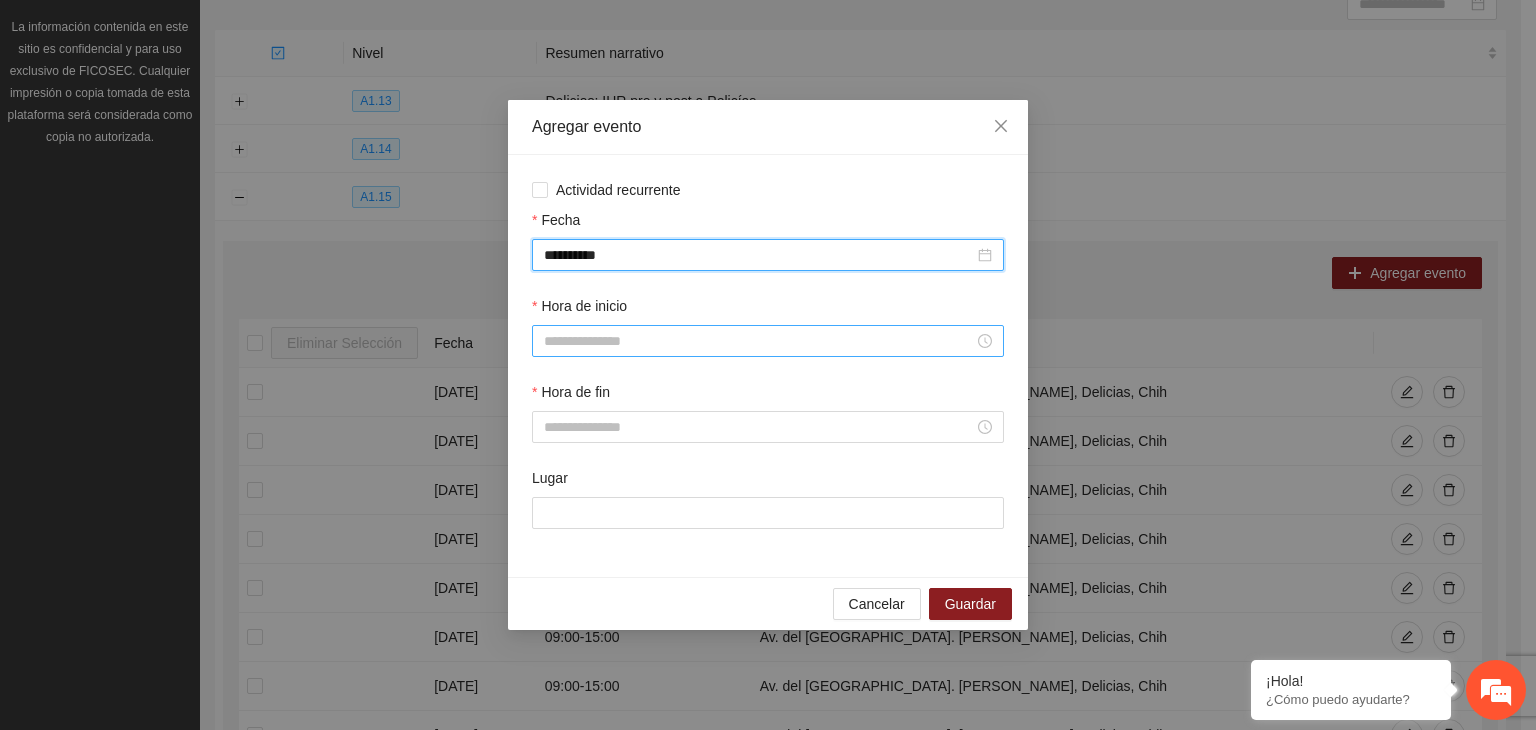 click on "Hora de inicio" at bounding box center [759, 341] 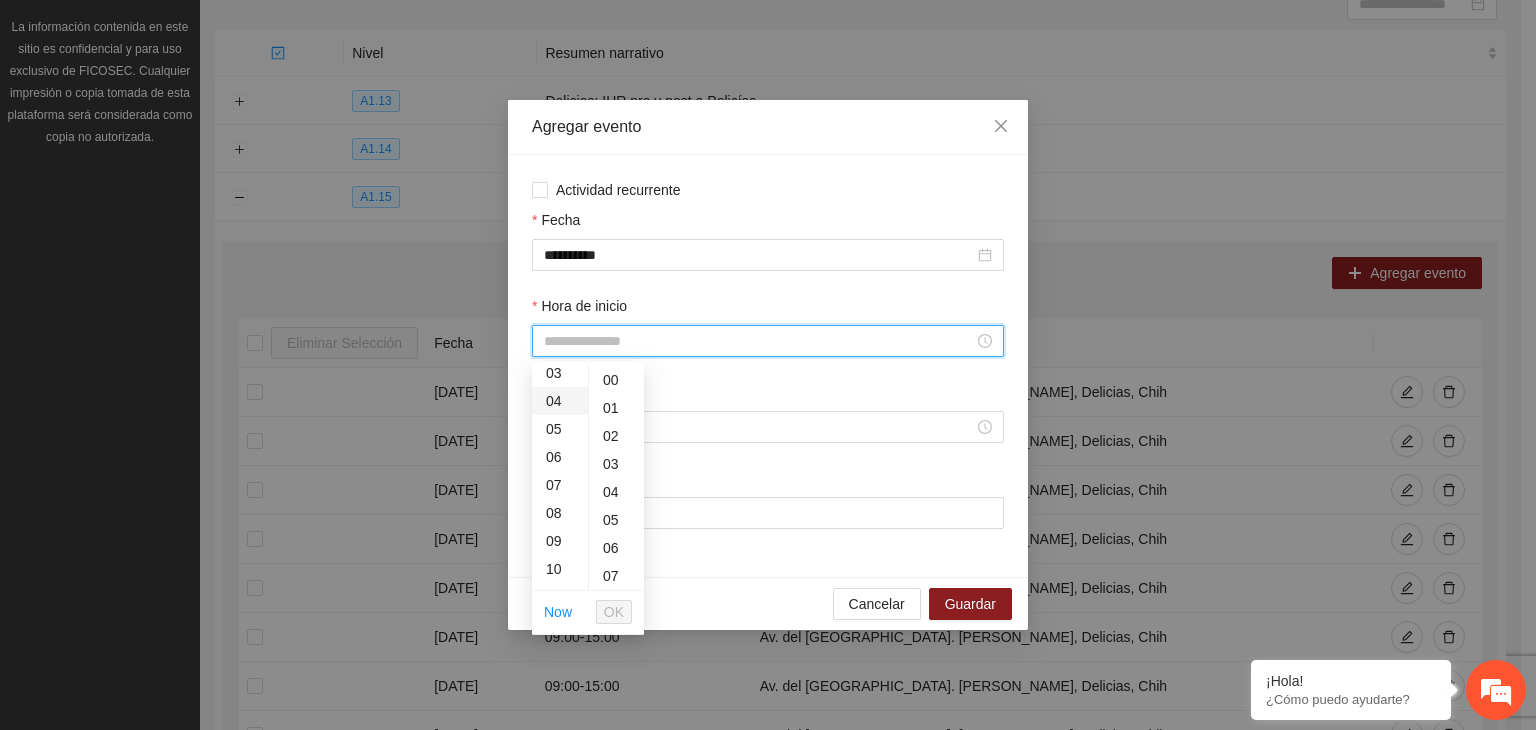 scroll, scrollTop: 92, scrollLeft: 0, axis: vertical 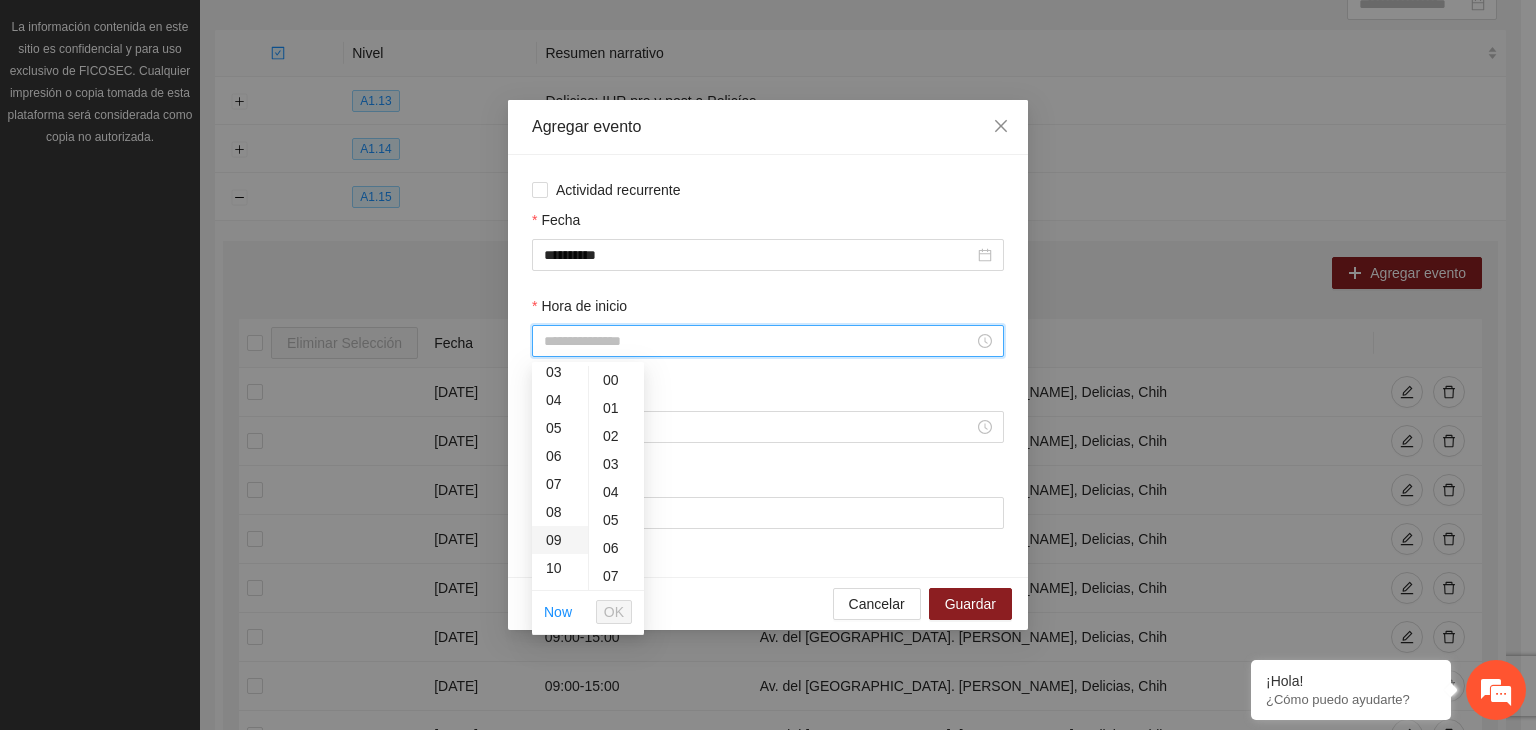 click on "09" at bounding box center (560, 540) 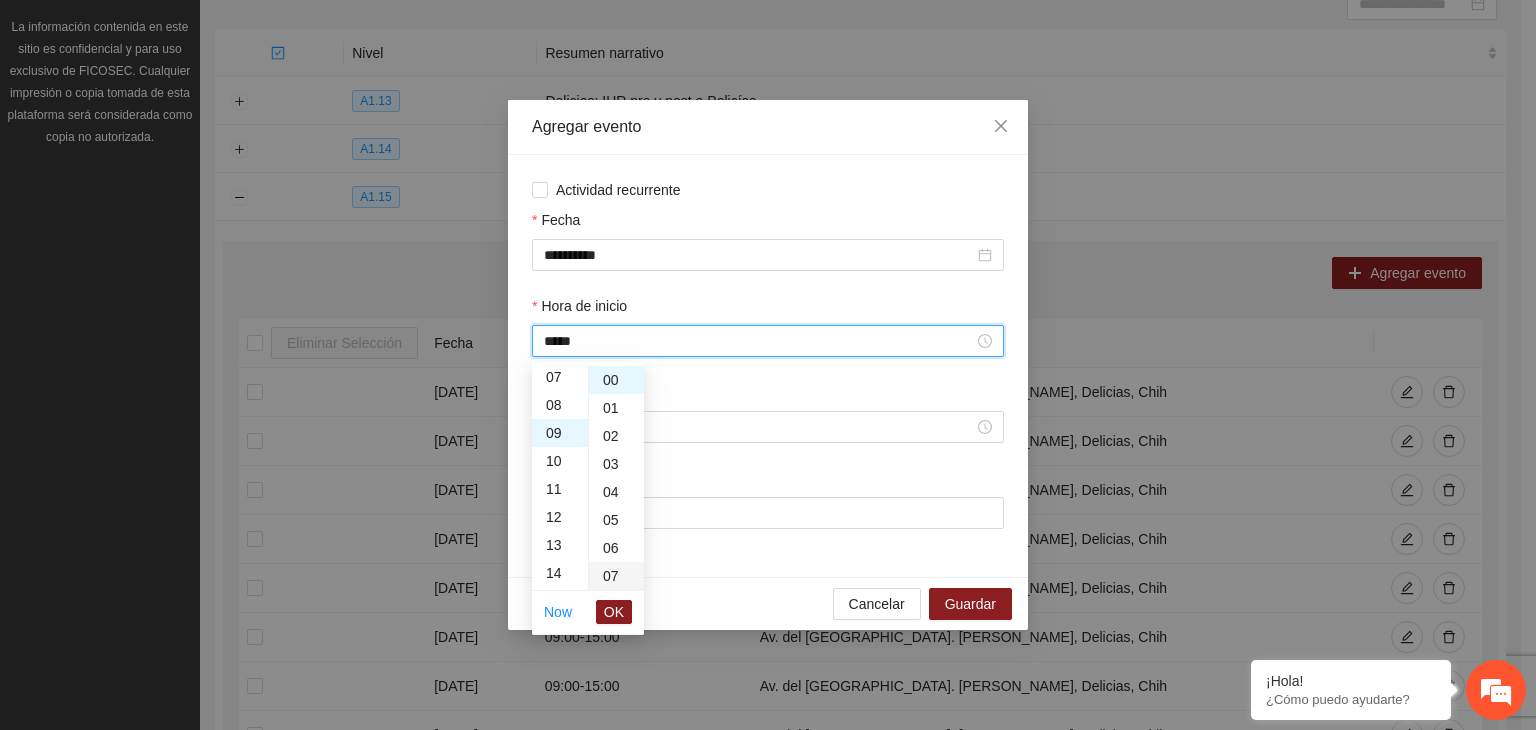 scroll, scrollTop: 252, scrollLeft: 0, axis: vertical 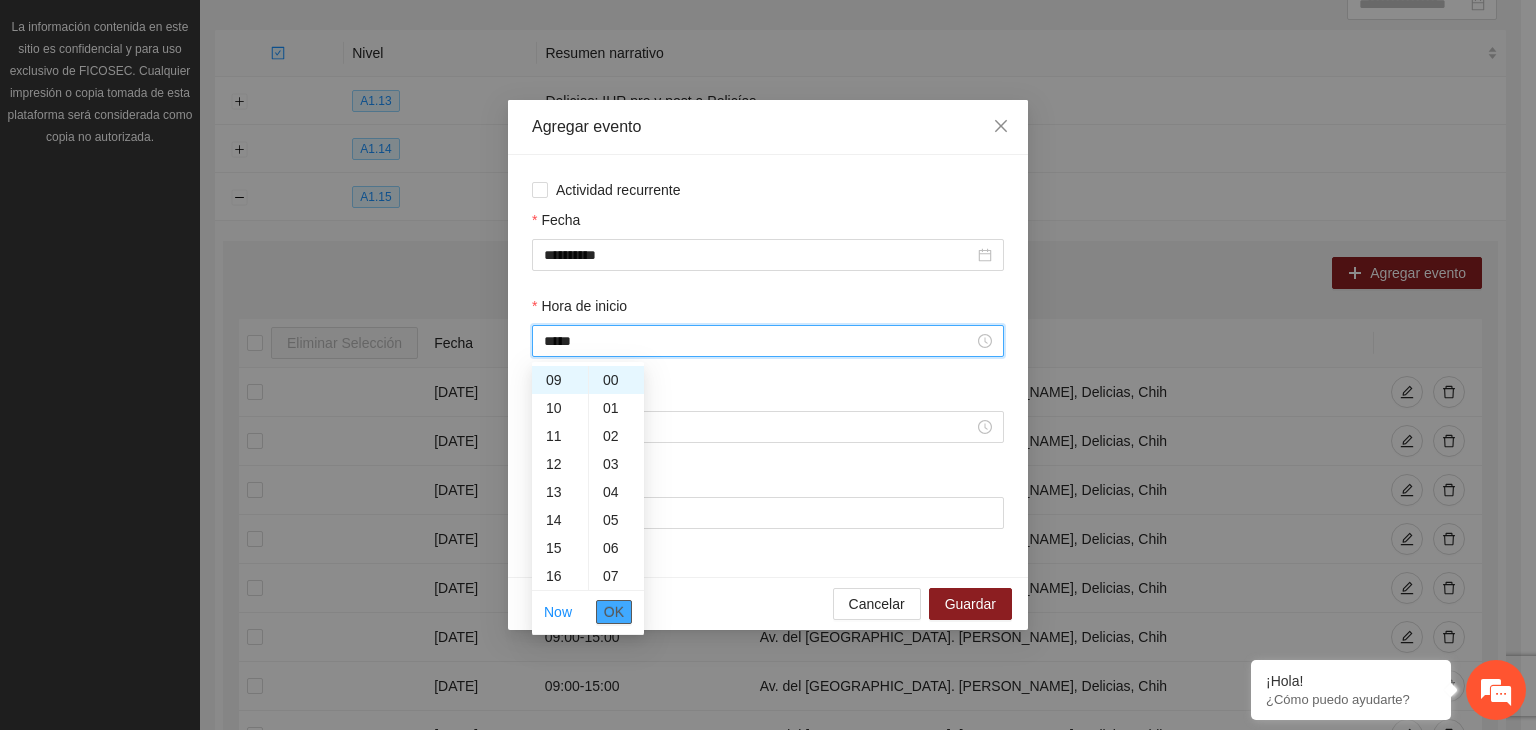 click on "OK" at bounding box center (614, 612) 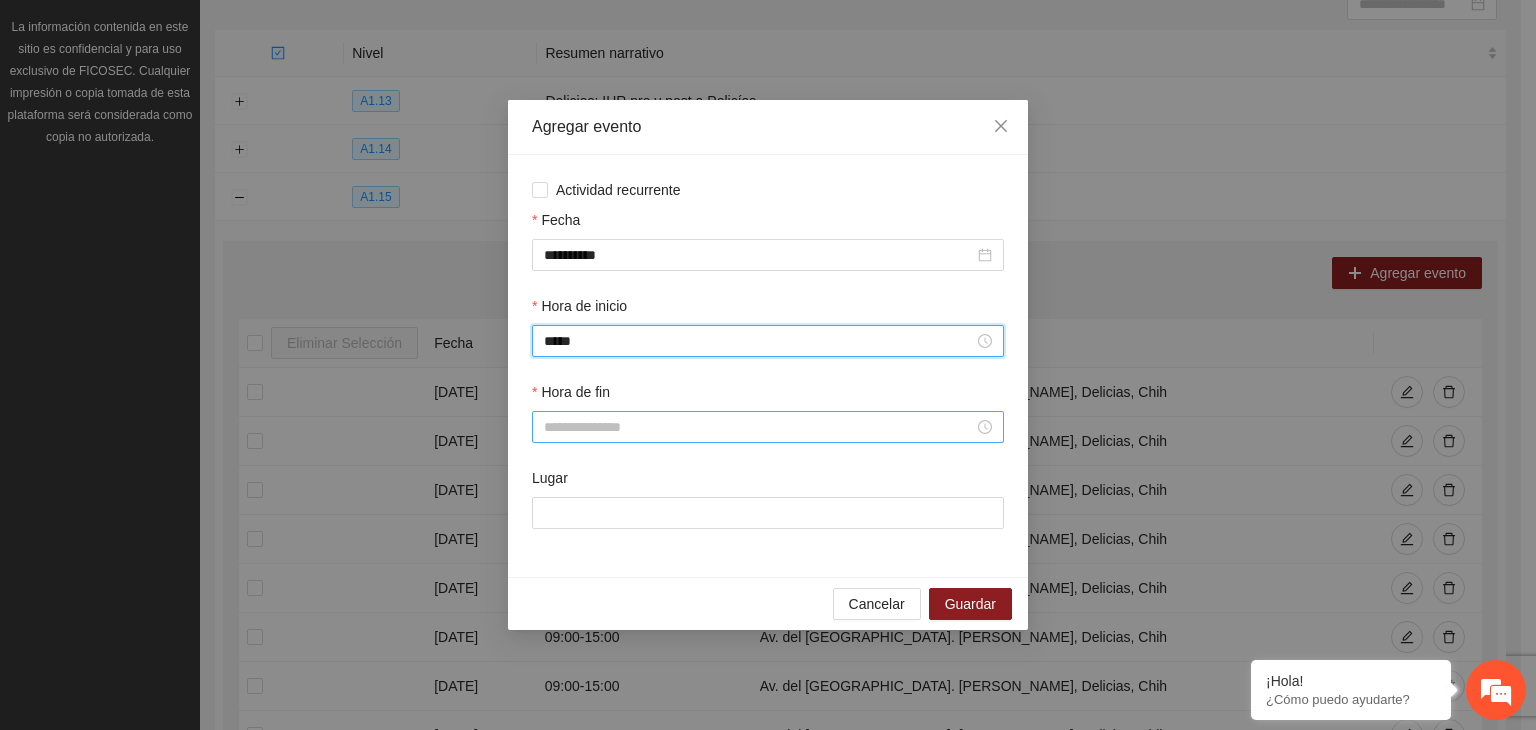 click on "Hora de fin" at bounding box center (759, 427) 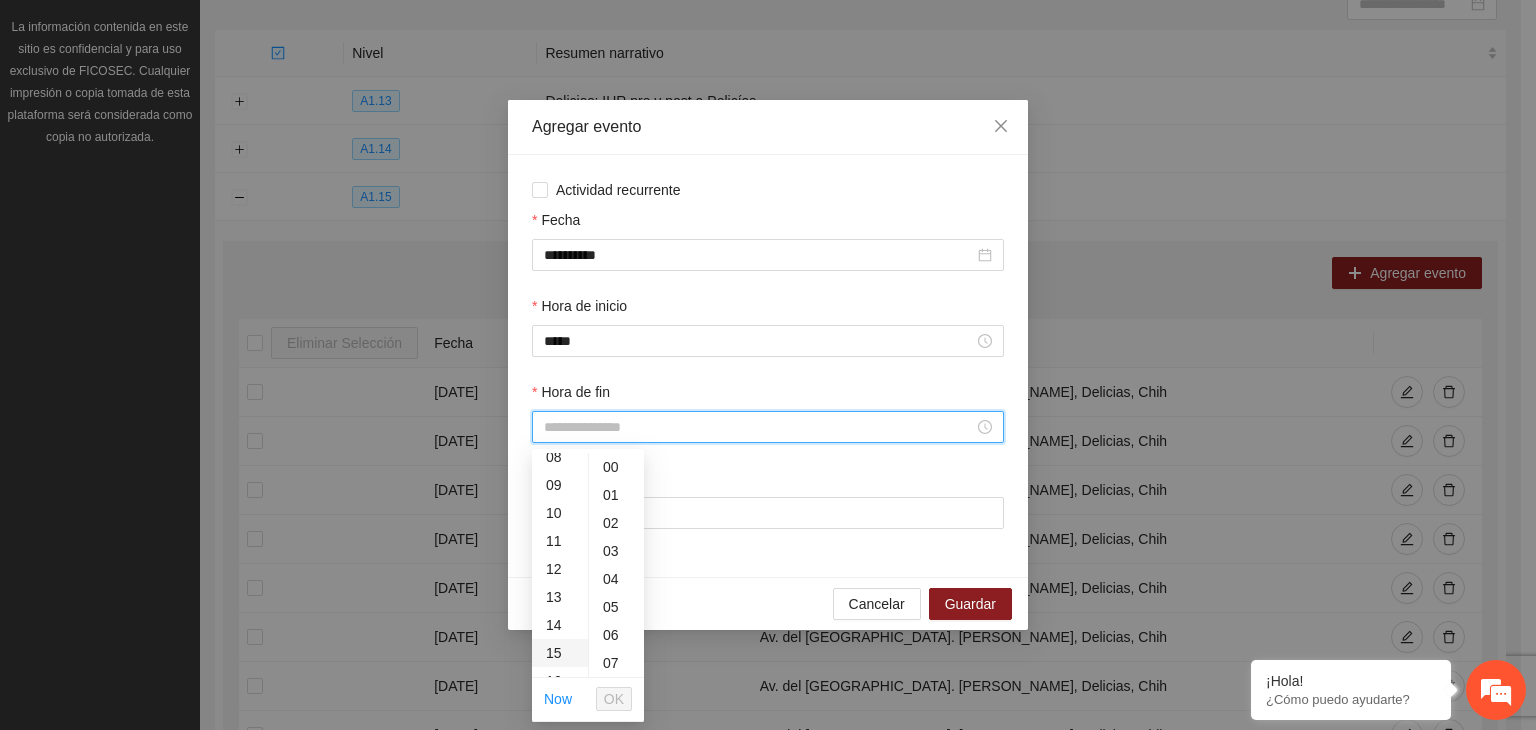 click on "15" at bounding box center [560, 653] 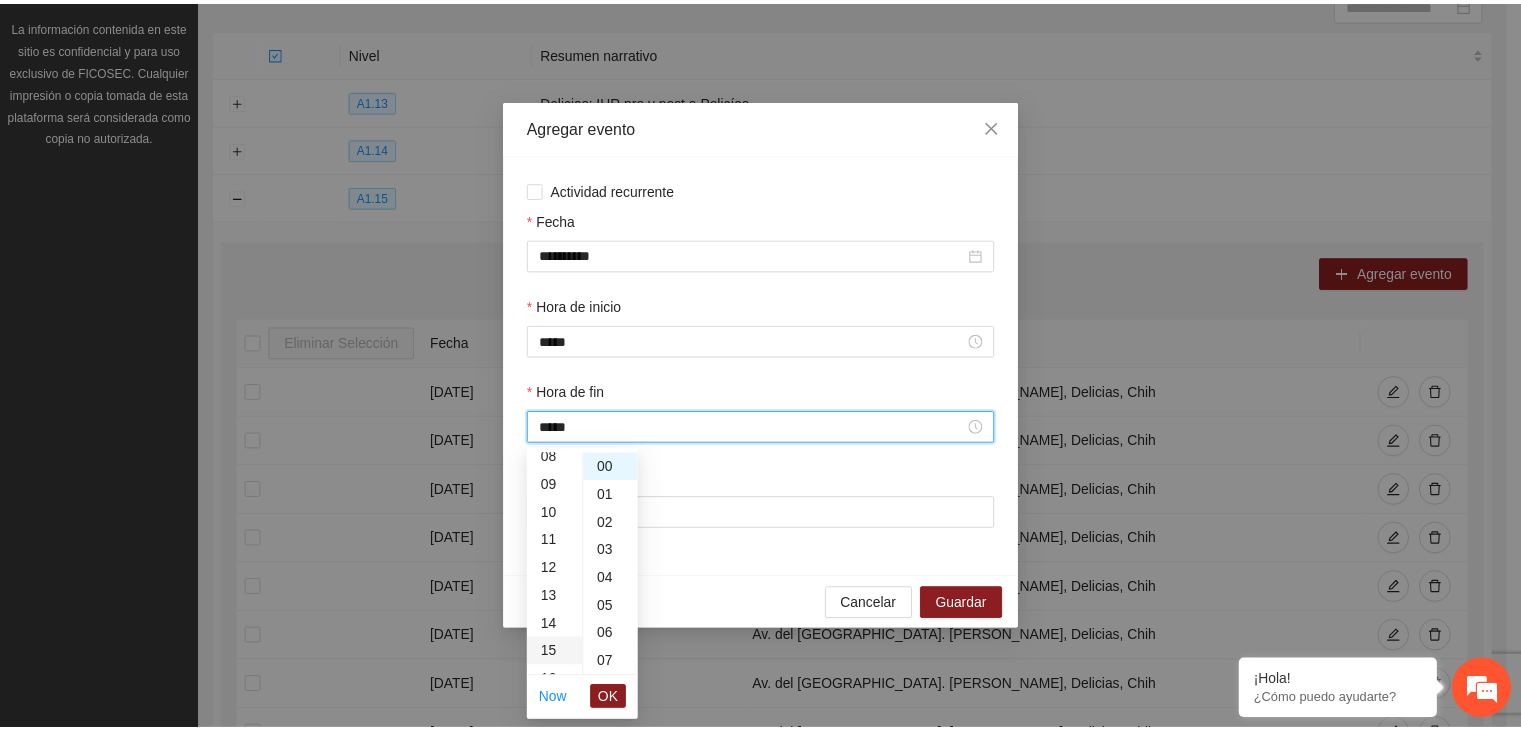 scroll, scrollTop: 420, scrollLeft: 0, axis: vertical 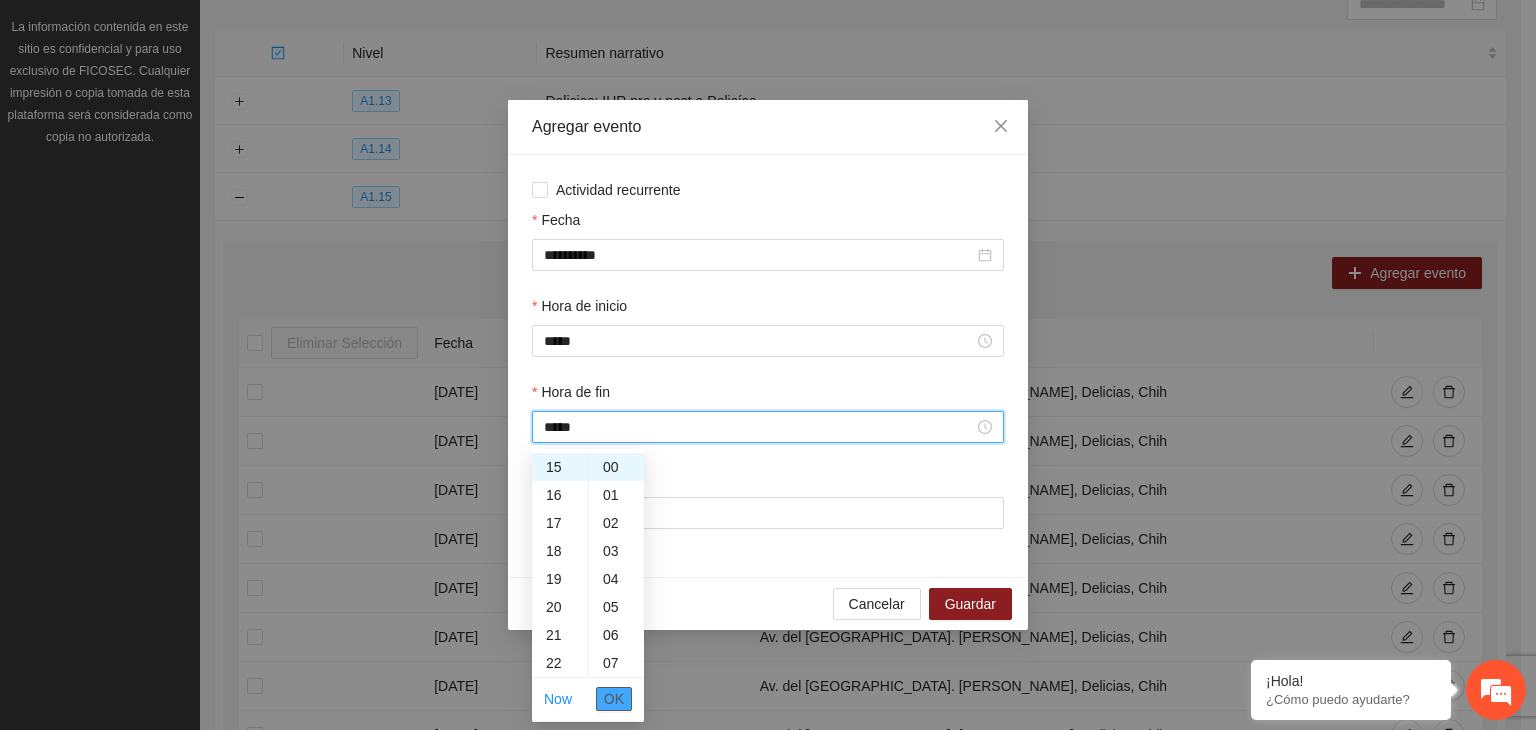 click on "OK" at bounding box center [614, 699] 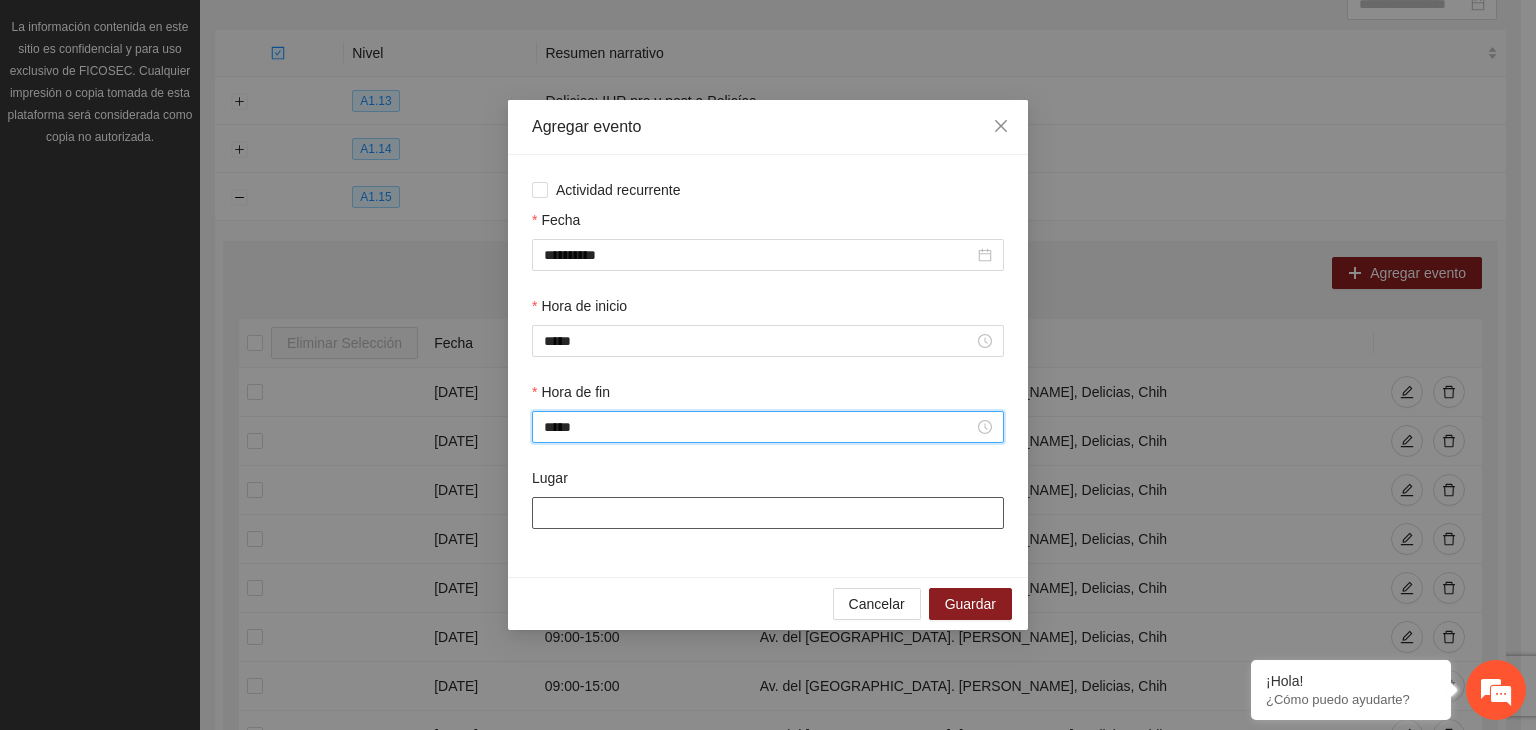 click on "Lugar" at bounding box center (768, 513) 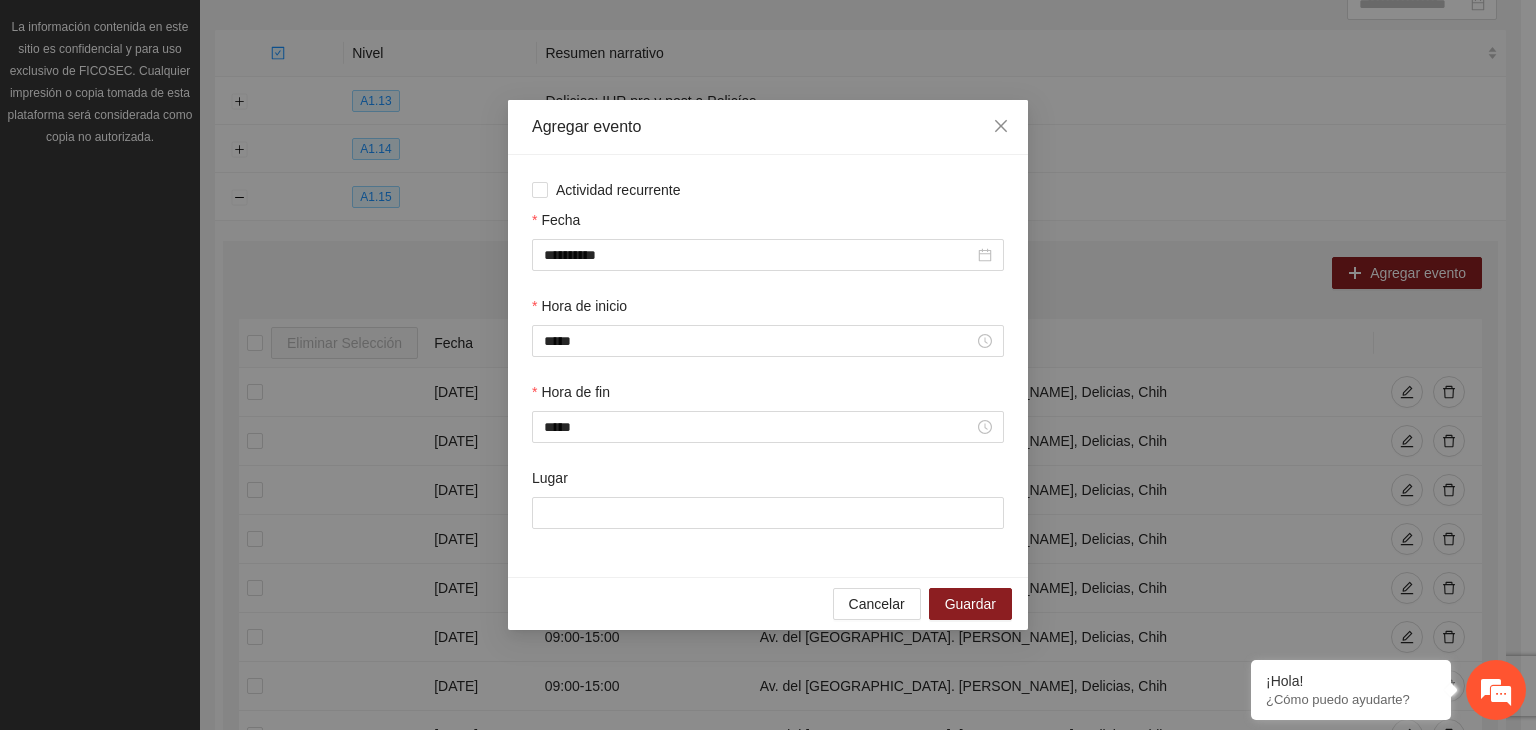 click on "**********" at bounding box center (768, 366) 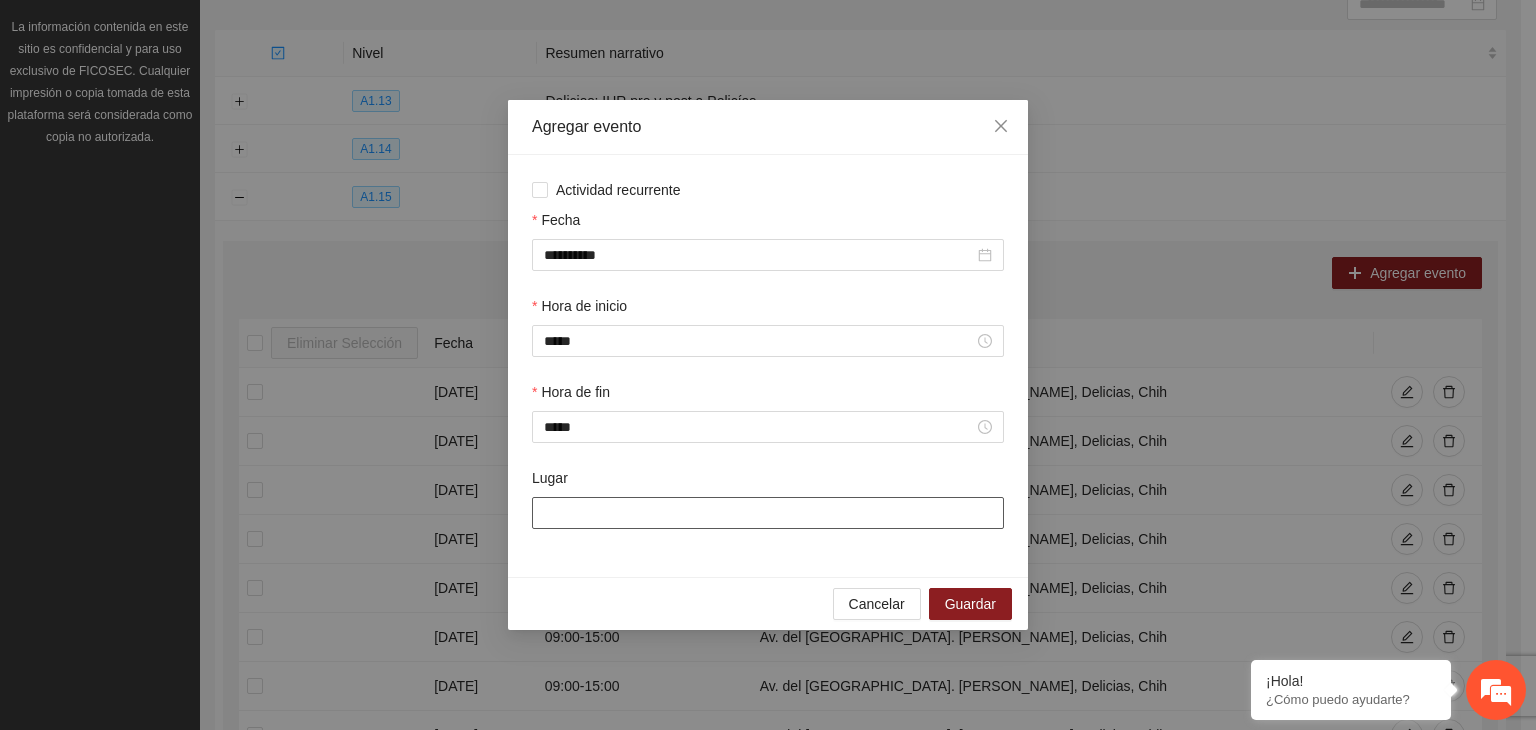 click on "Lugar" at bounding box center [768, 513] 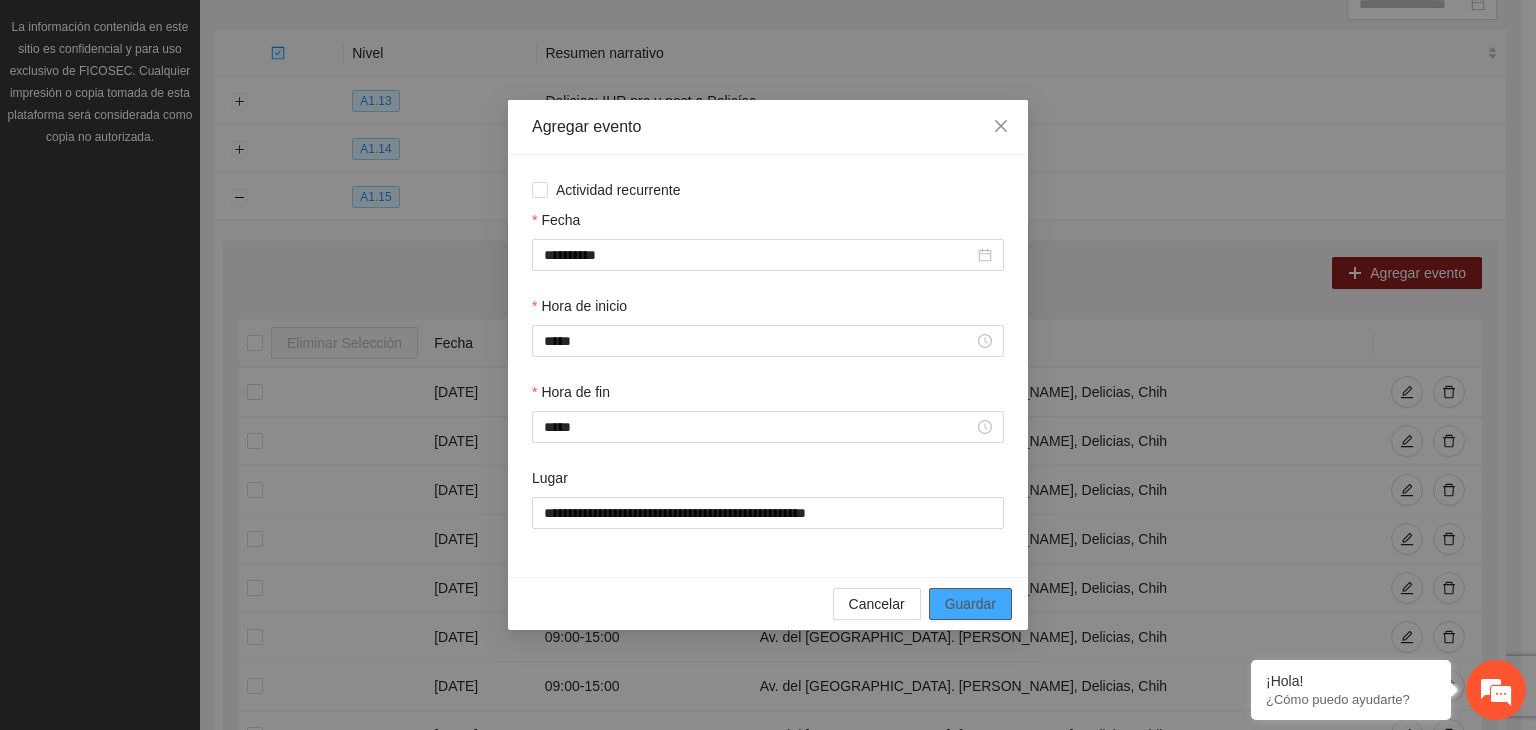 click on "Guardar" at bounding box center (970, 604) 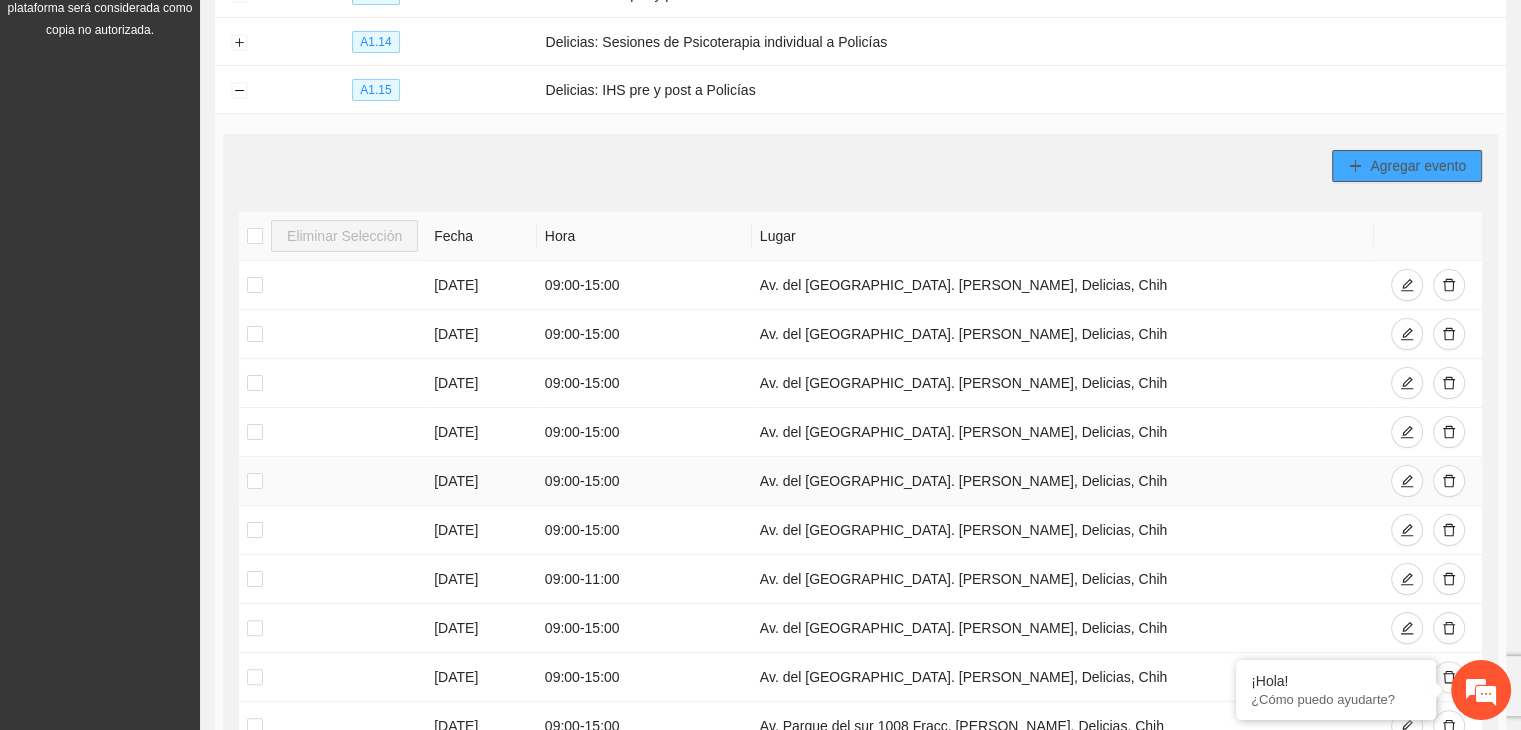 scroll, scrollTop: 340, scrollLeft: 0, axis: vertical 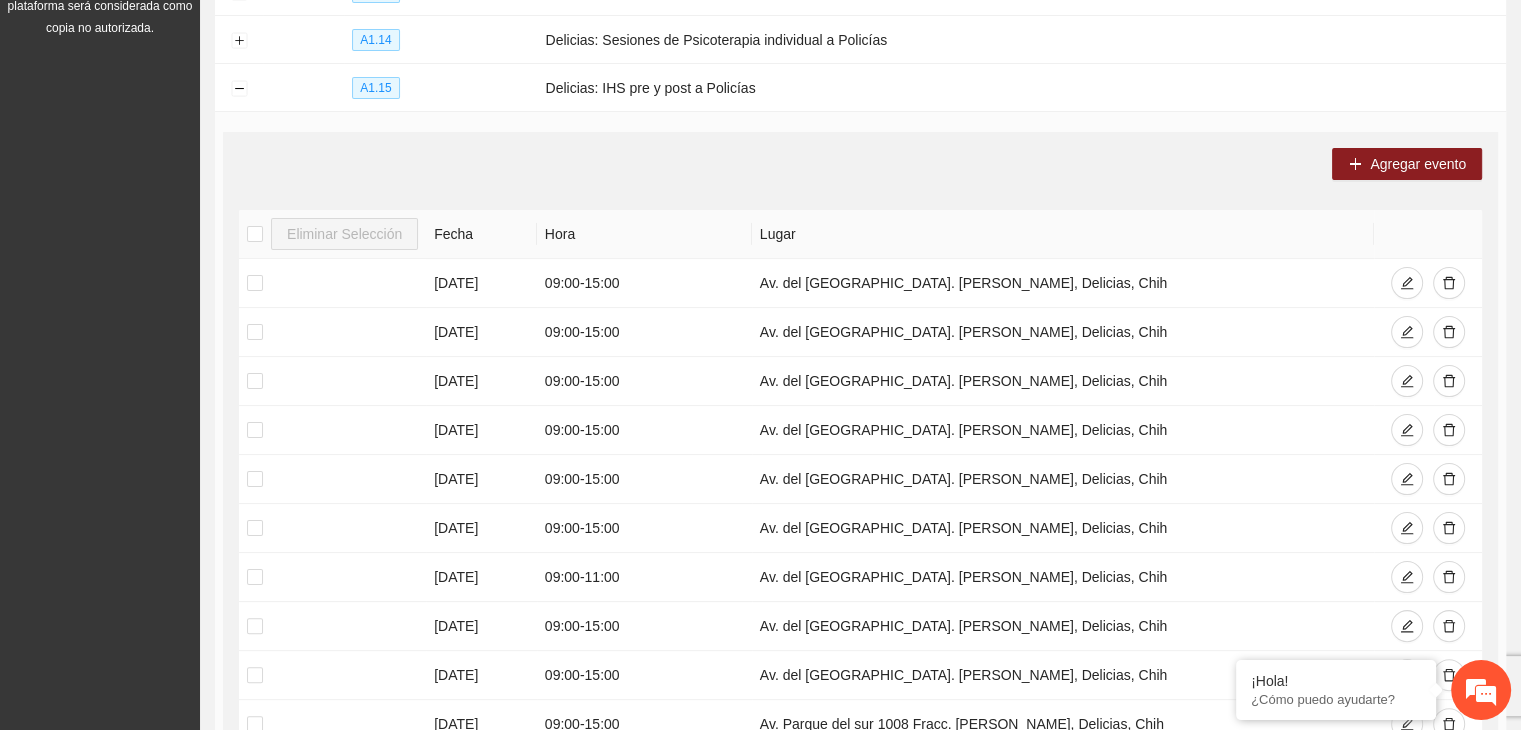 click on "Agregar evento Eliminar Selección Fecha Hora Lugar 15/08/2025 09:00  -  15:00 Av. del Parque Sur 1008 Fracc. Delia, Delicias, Chih 16/08/2025 09:00  -  15:00 Av. del Parque Sur 1008 Fracc. Delia, Delicias, Chih 19/08/2025 09:00  -  15:00 Av. del Parque Sur 1008 Fracc. Delia, Delicias, Chih 20/08/2025 09:00  -  15:00 Av. del Parque Sur 1008 Fracc. Delia, Delicias, Chih 21/08/2025 09:00  -  15:00 Av. del Parque Sur 1008 Fracc. Delia, Delicias, Chih 22/08/2025 09:00  -  15:00 Av. del Parque Sur 1008 Fracc. Delia, Delicias, Chih 23/08/2025 09:00  -  11:00 Av. del Parque Sur 1008 Fracc. Delia, Delicias, Chih 26/08/2025 09:00  -  15:00 Av. del Parque Sur 1008 Fracc. Delia, Delicias, Chih 27/08/2025 09:00  -  15:00 Av. del Parque Sur 1008 Fracc. Delia, Delicias, Chih 28/08/2025 09:00  -  15:00 Av. Parque del sur 1008 Fracc. Delia, Delicias, Chih 1 2 3 4 5 ••• 11 10 / page" at bounding box center [860, 476] 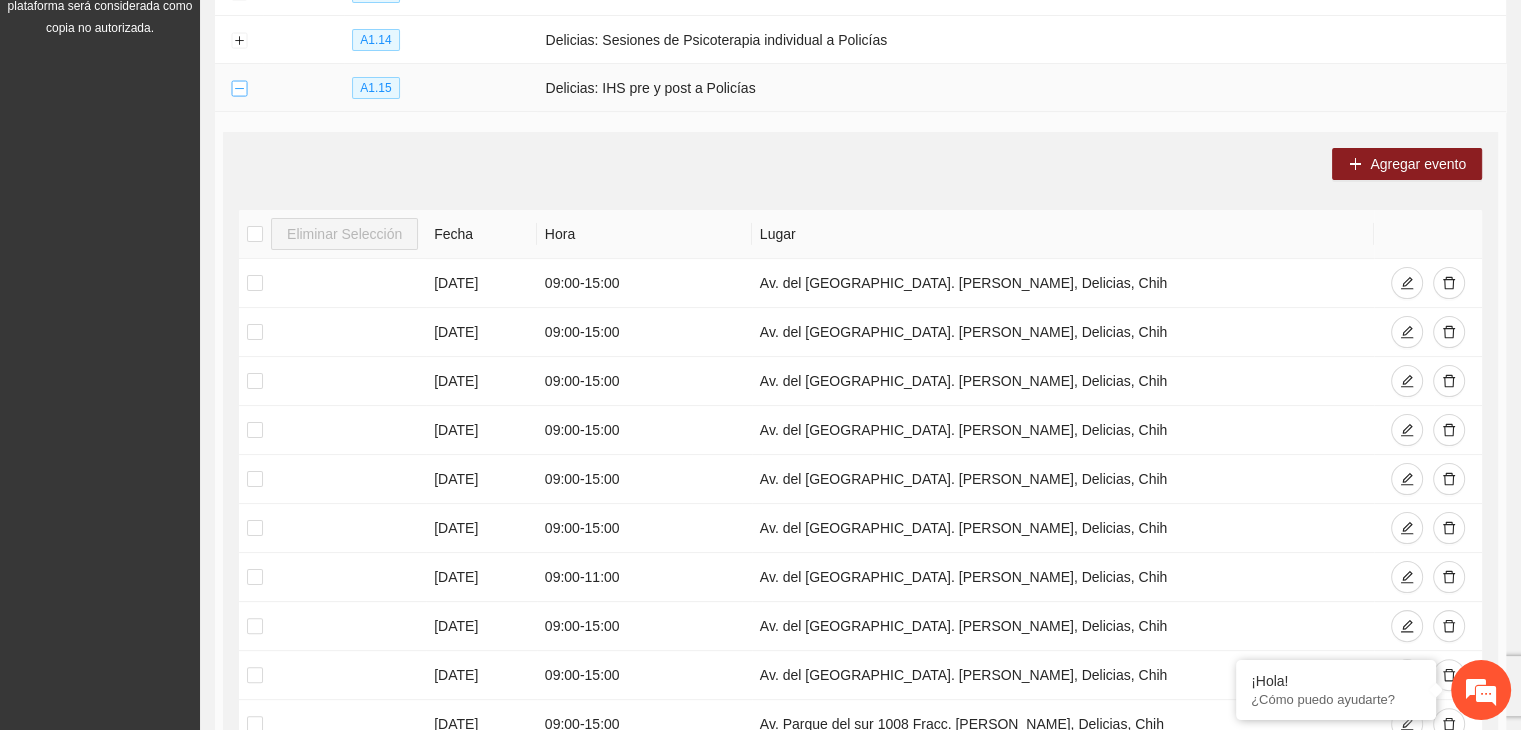 click at bounding box center [239, 89] 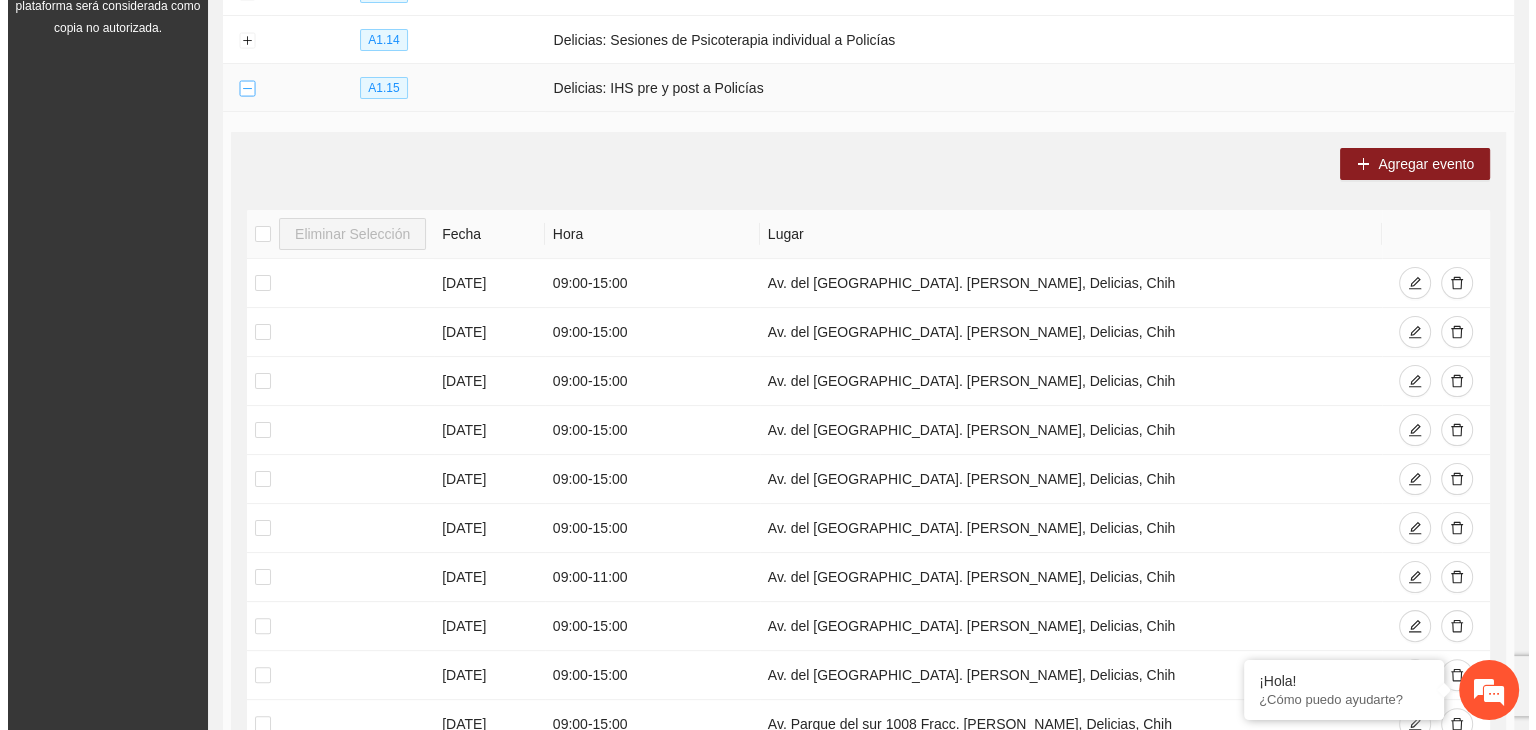 scroll, scrollTop: 0, scrollLeft: 0, axis: both 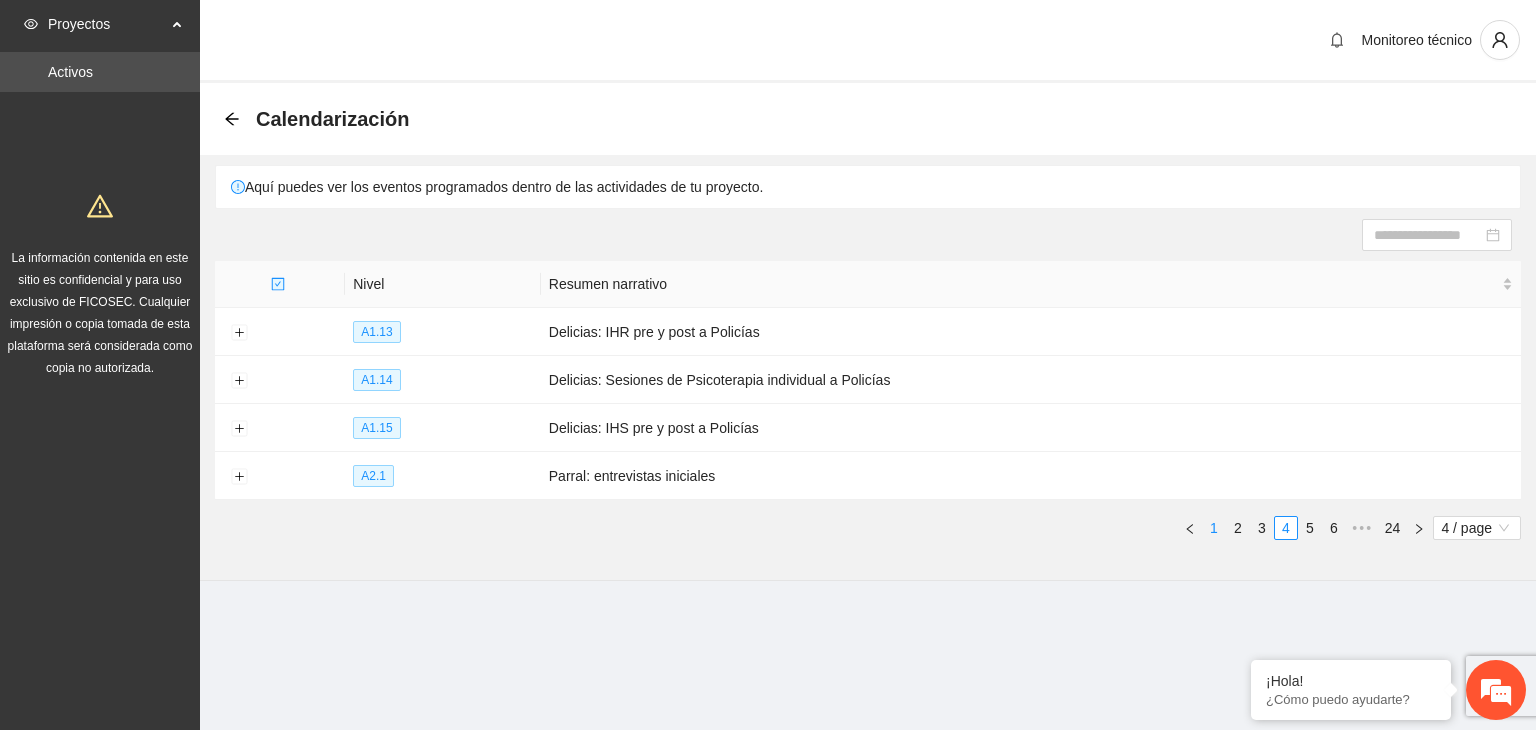 click on "1" at bounding box center (1214, 528) 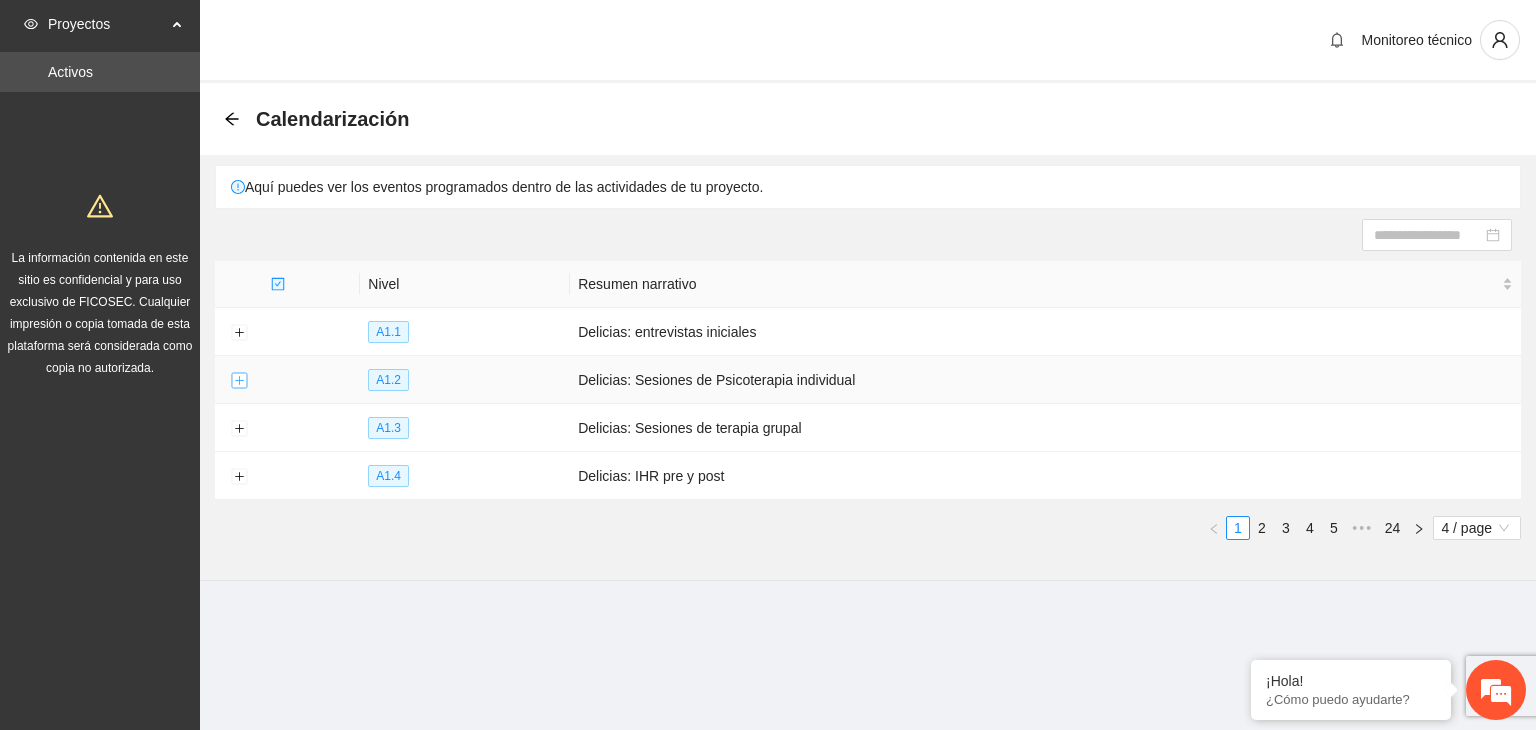 click at bounding box center [239, 381] 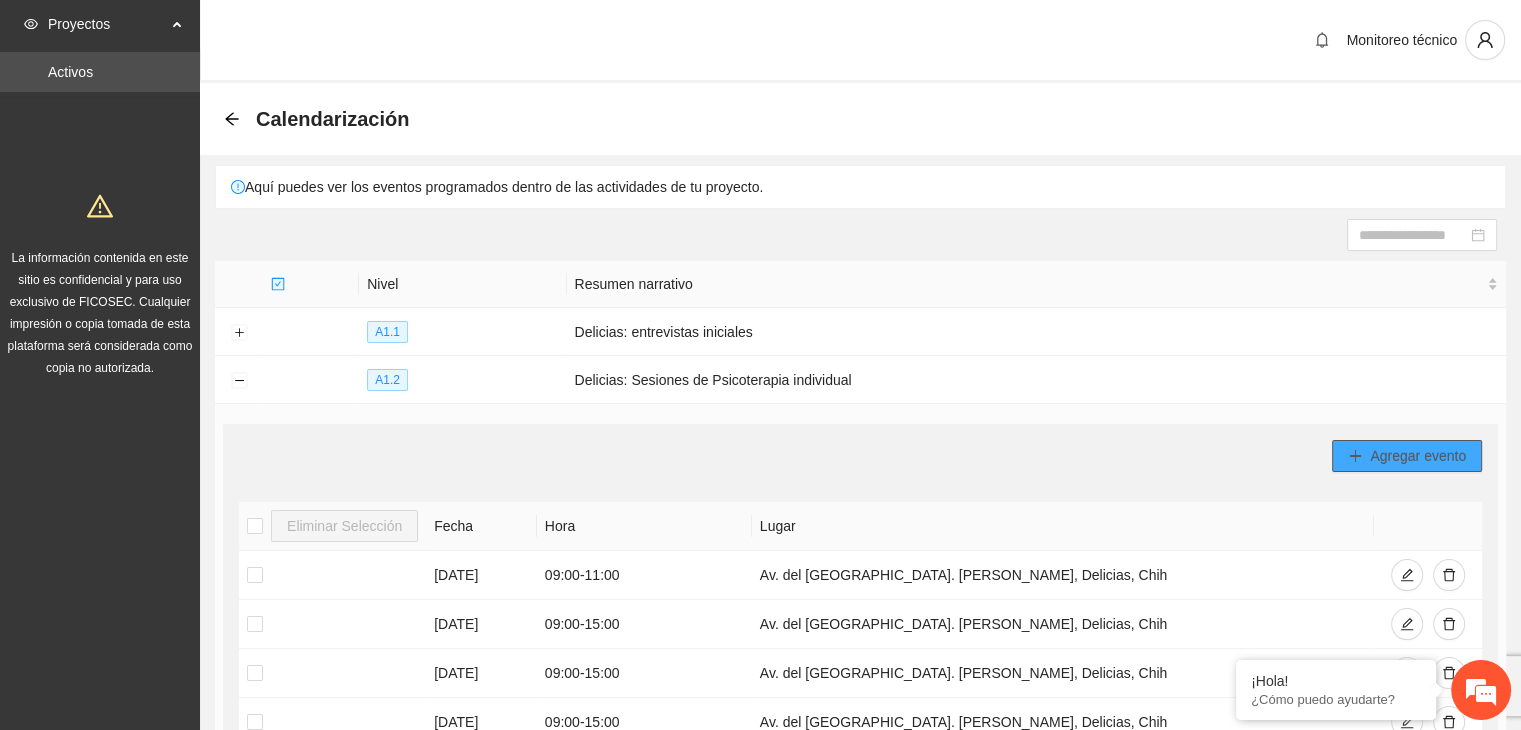 click on "Agregar evento" at bounding box center [1407, 456] 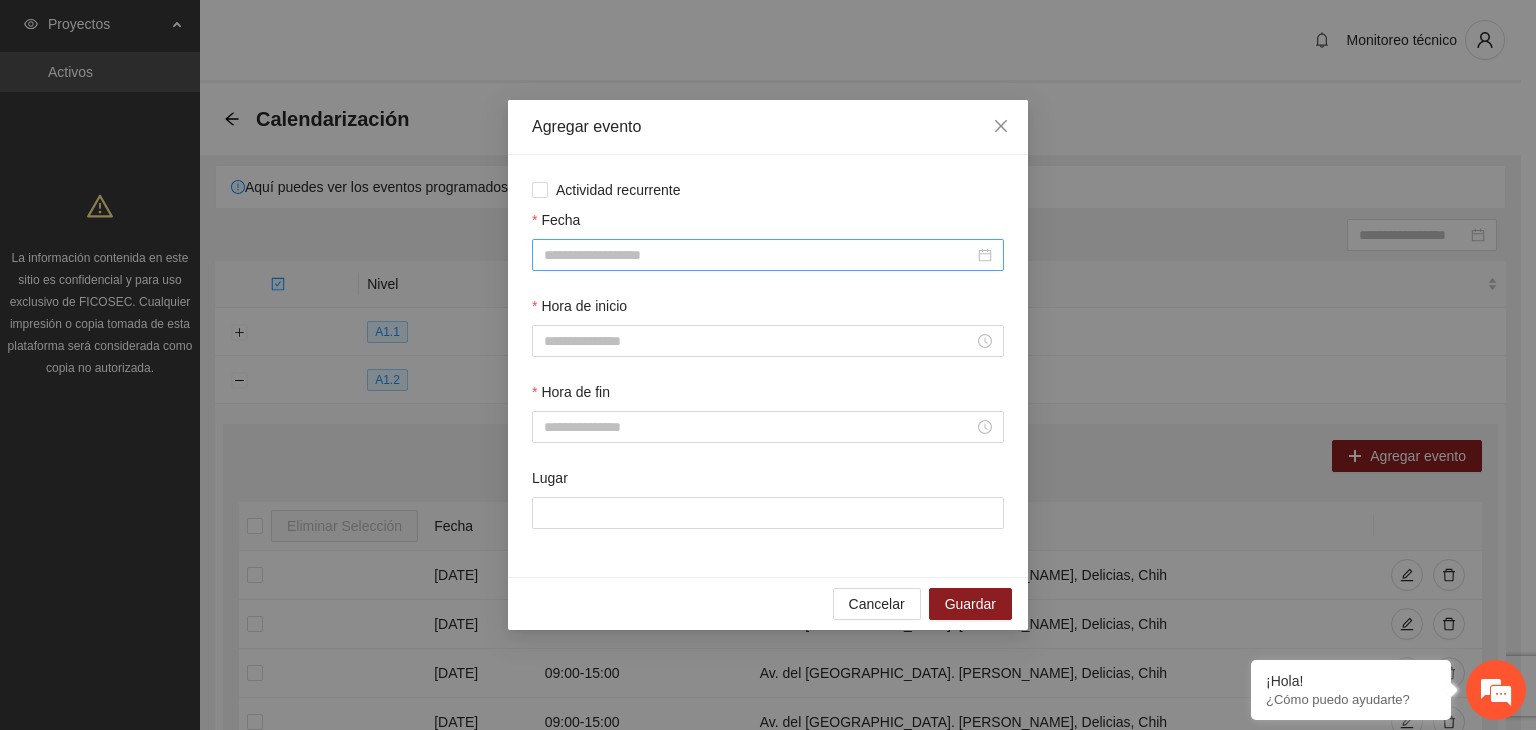 click on "Fecha" at bounding box center [759, 255] 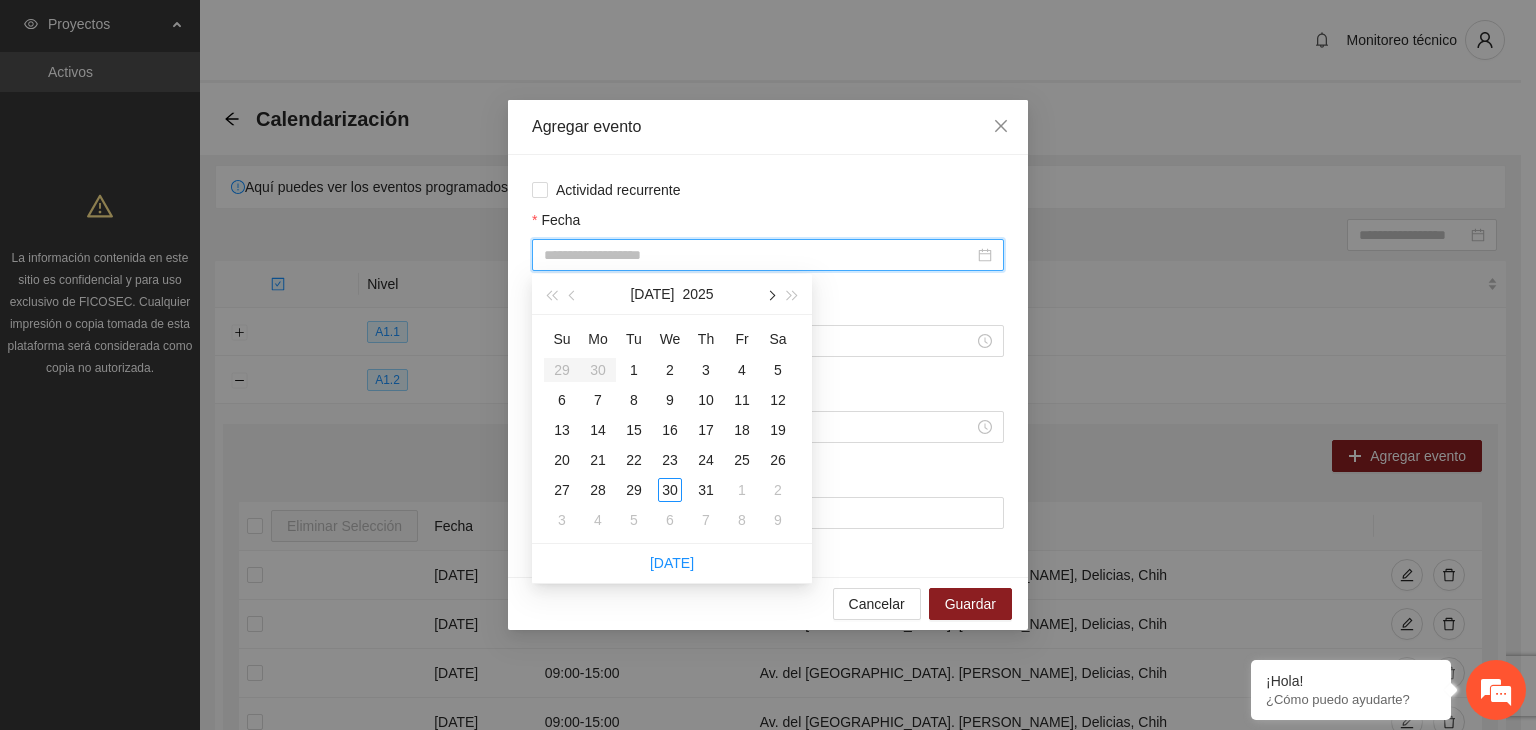 click at bounding box center (770, 296) 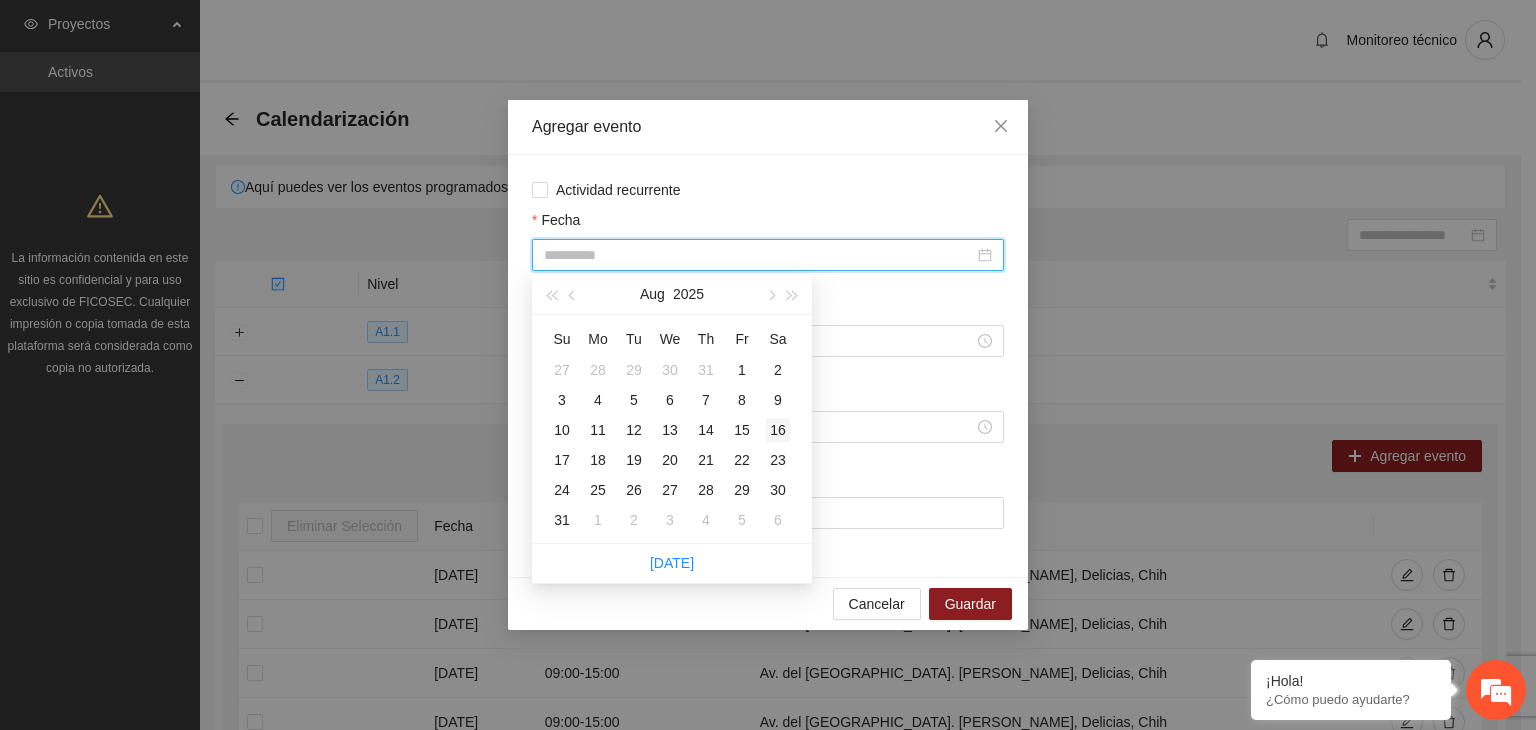 click on "16" at bounding box center [778, 430] 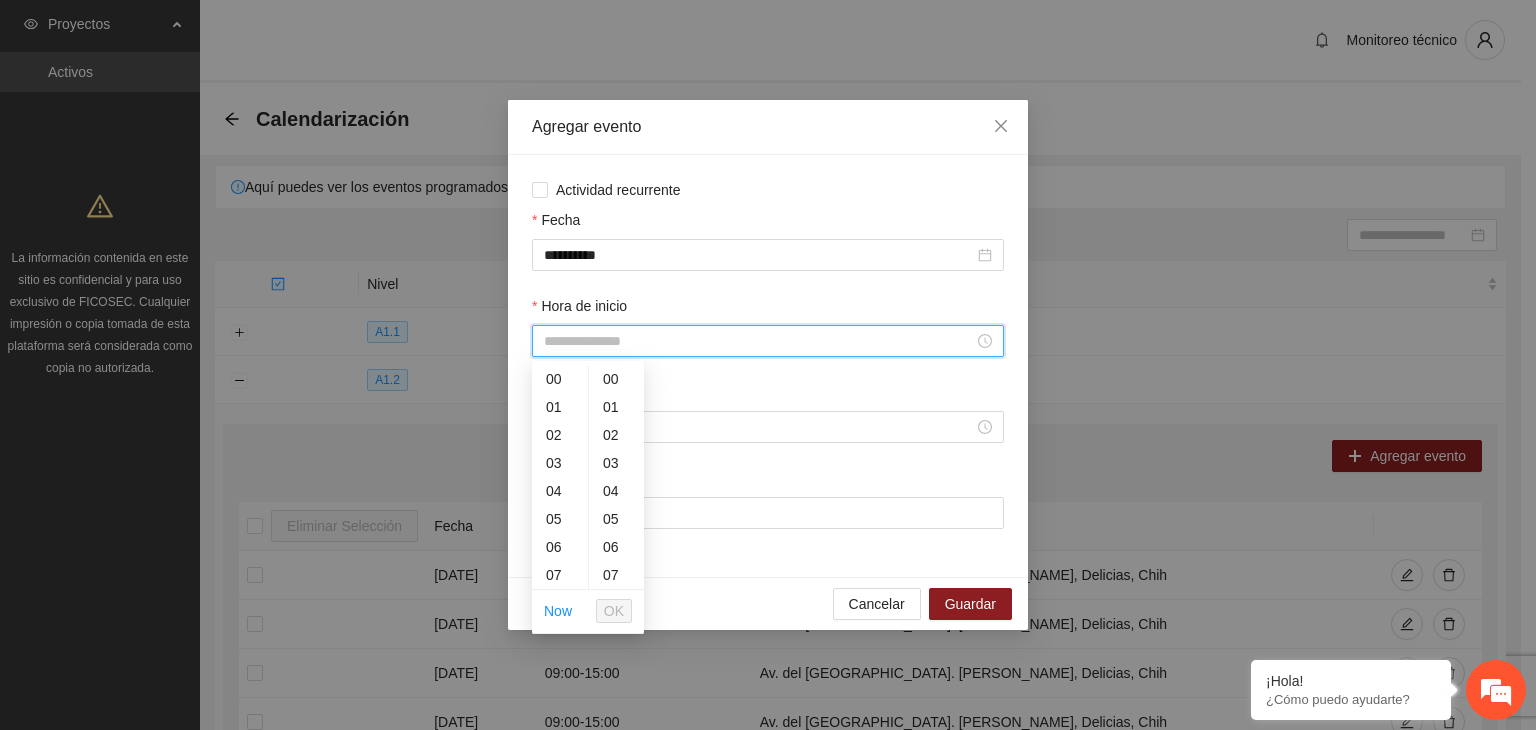 click on "Hora de inicio" at bounding box center (759, 341) 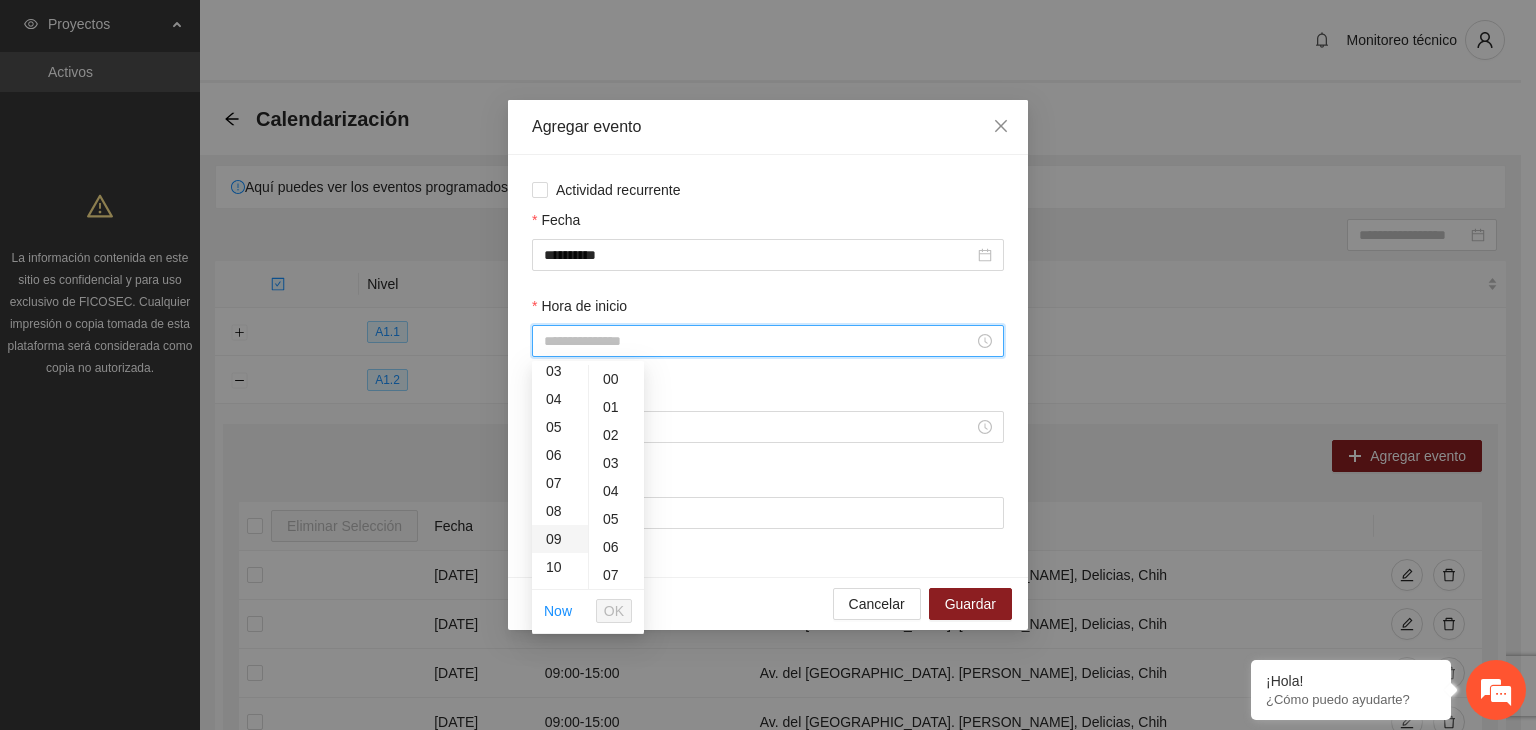 click on "09" at bounding box center [560, 539] 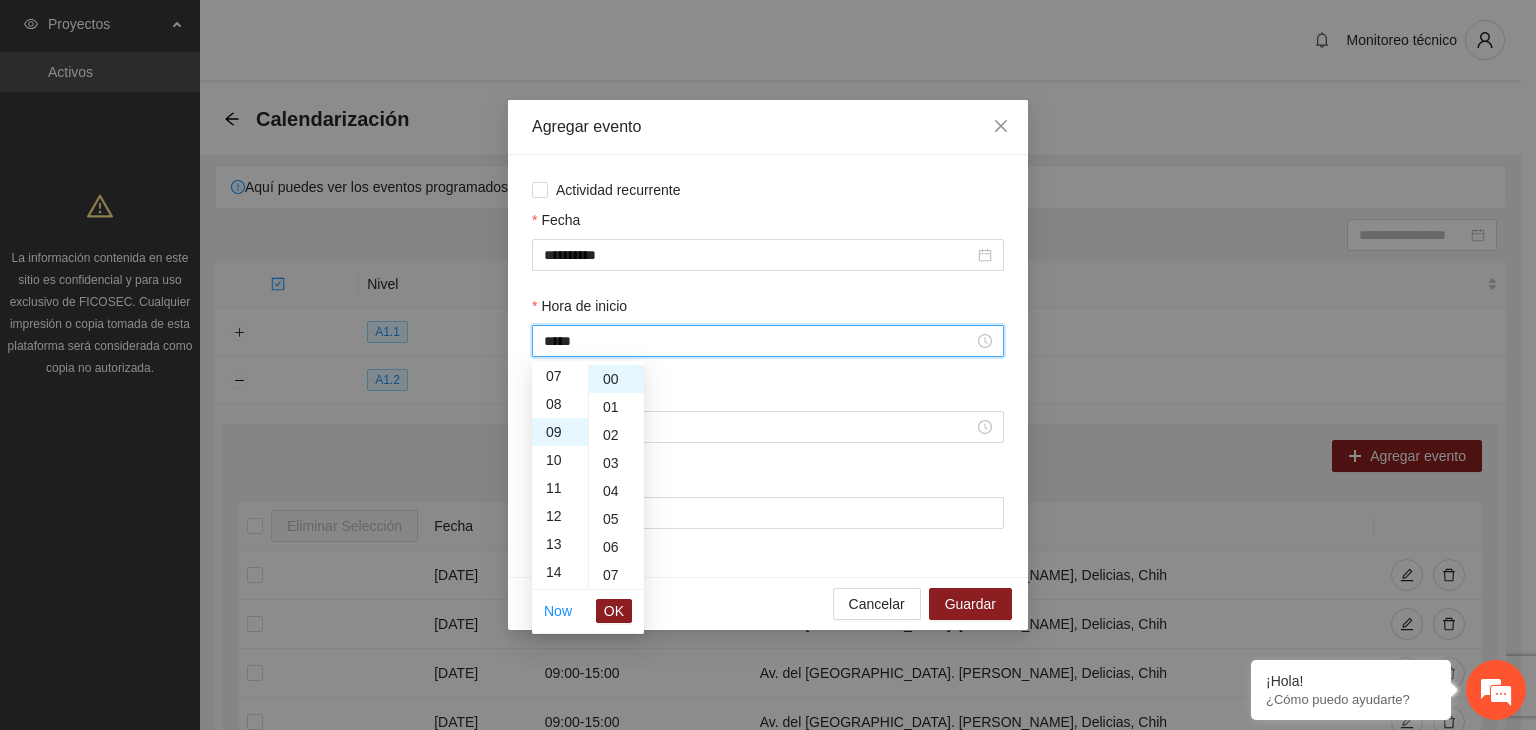 scroll, scrollTop: 252, scrollLeft: 0, axis: vertical 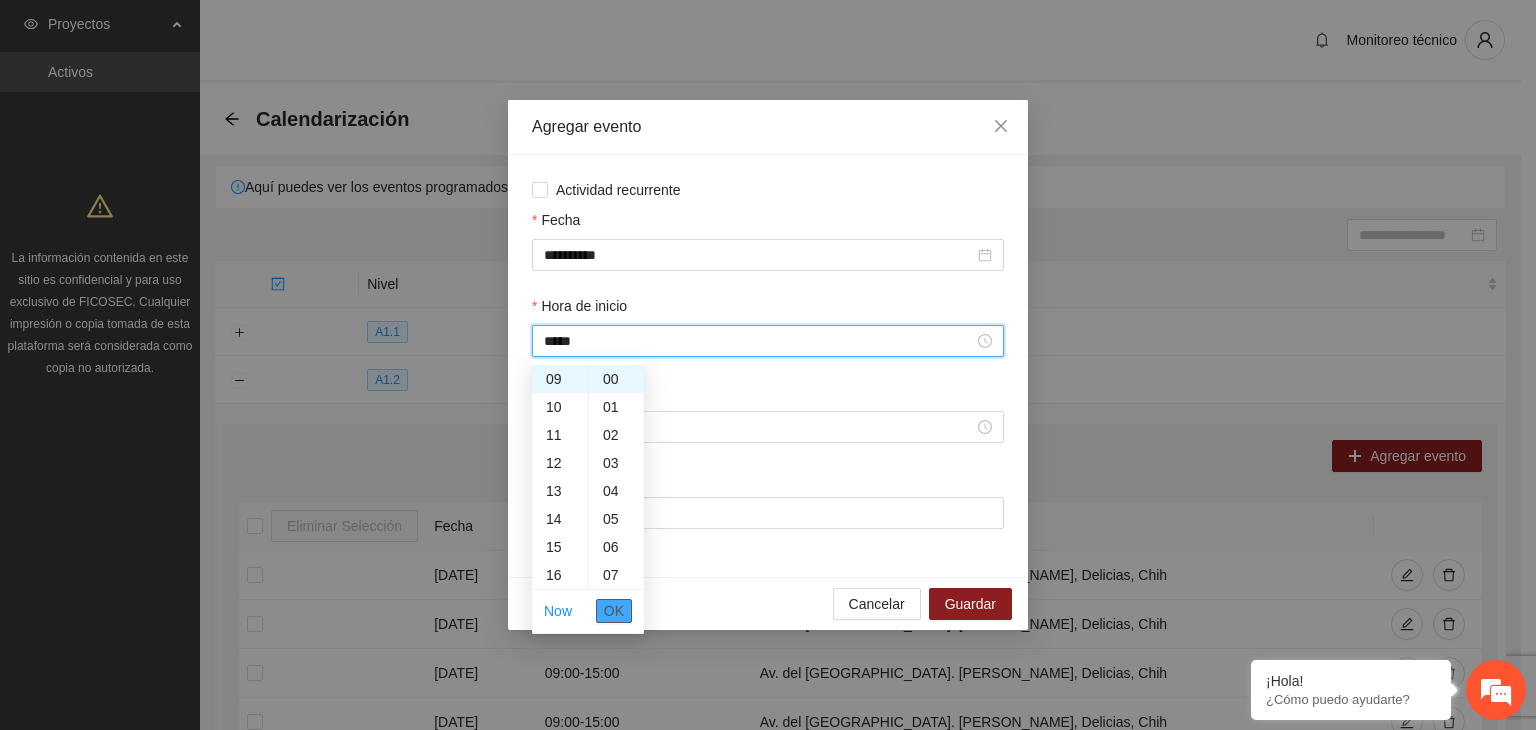 click on "OK" at bounding box center [614, 611] 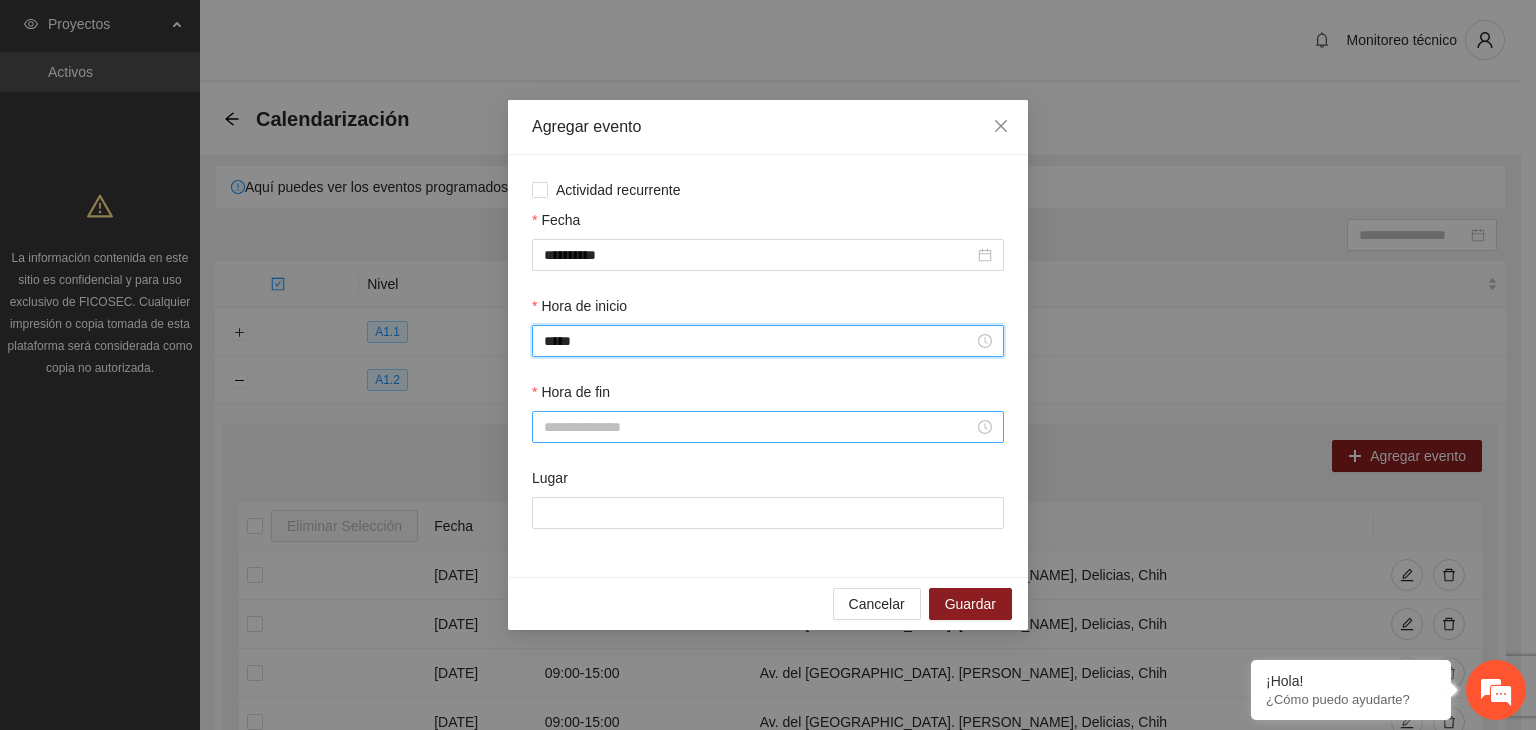 click on "Hora de fin" at bounding box center (759, 427) 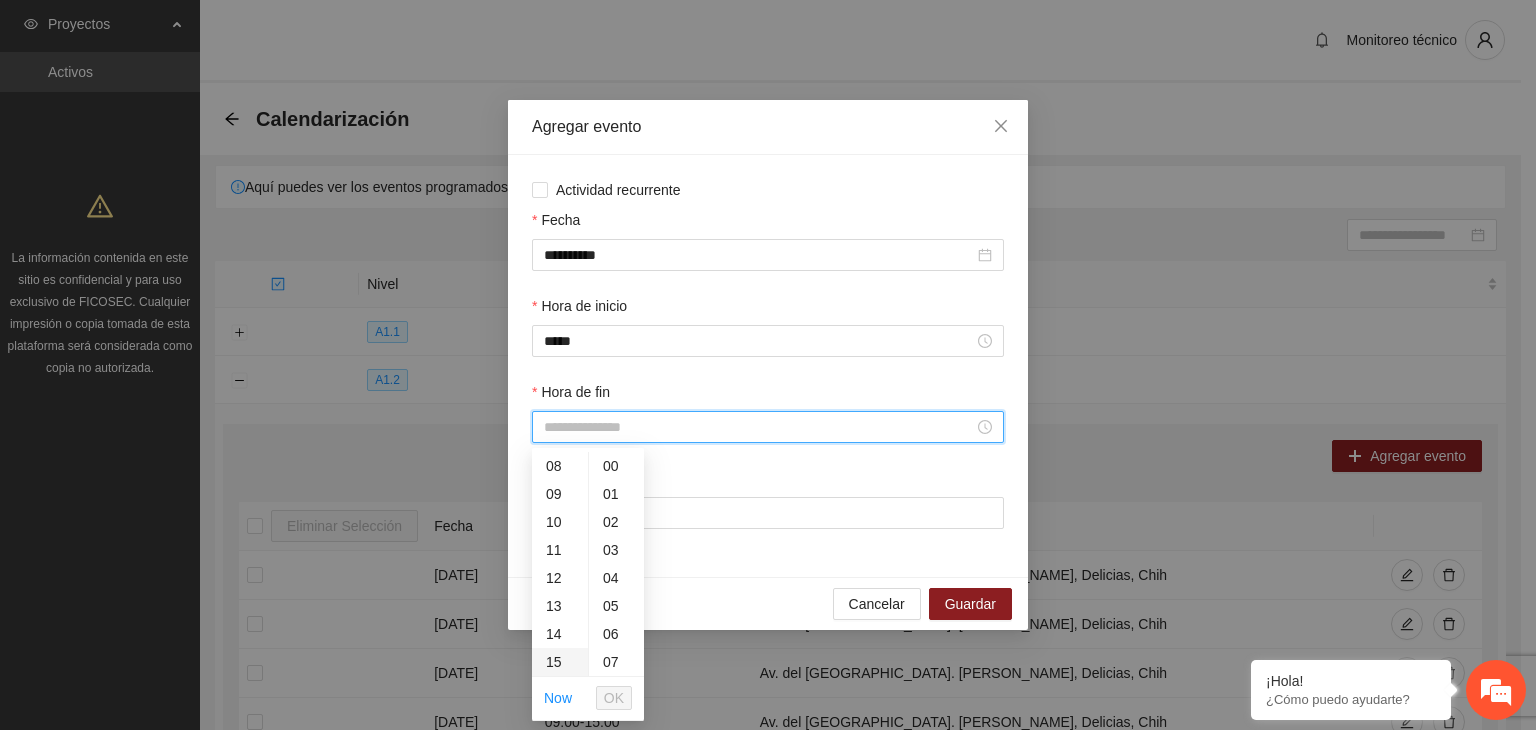 click on "15" at bounding box center [560, 662] 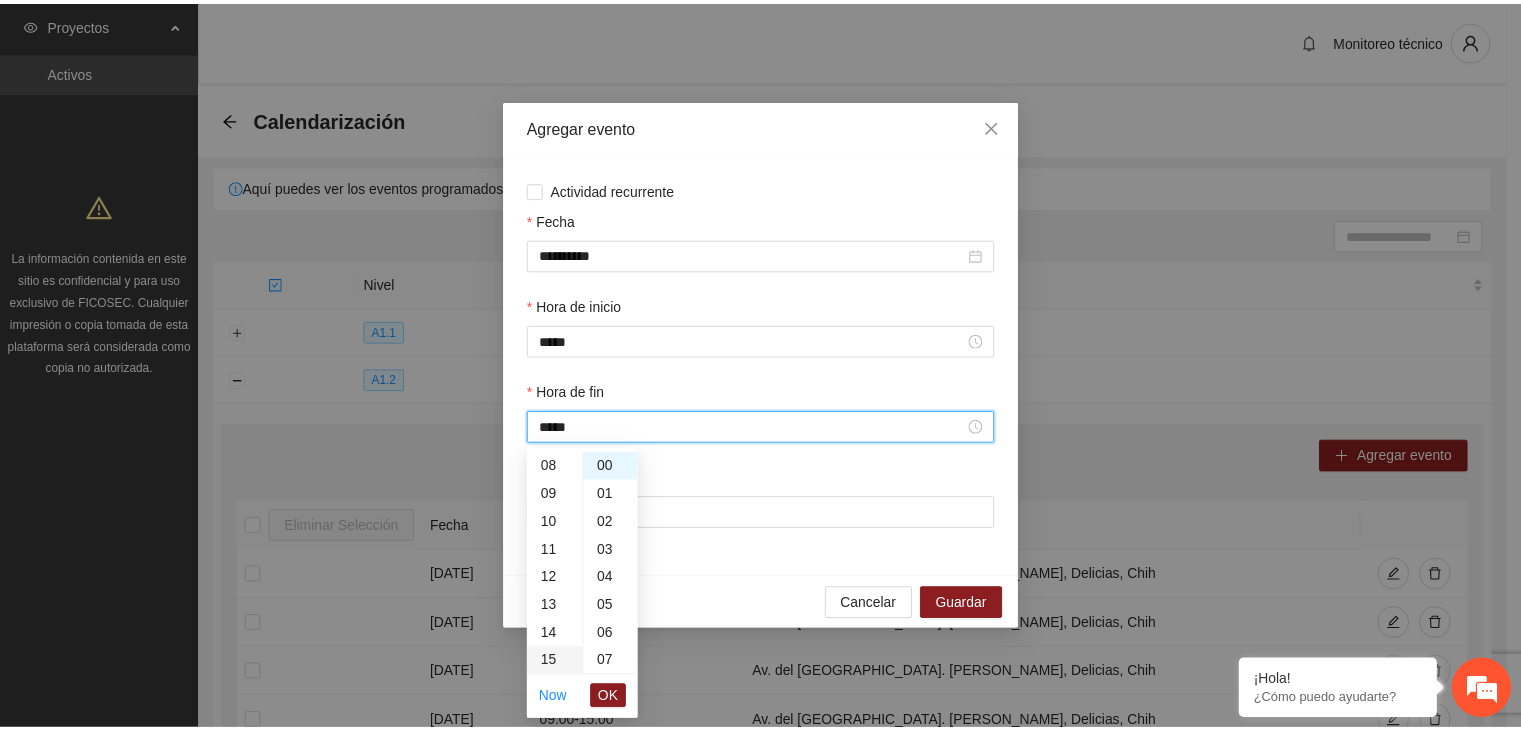 scroll, scrollTop: 420, scrollLeft: 0, axis: vertical 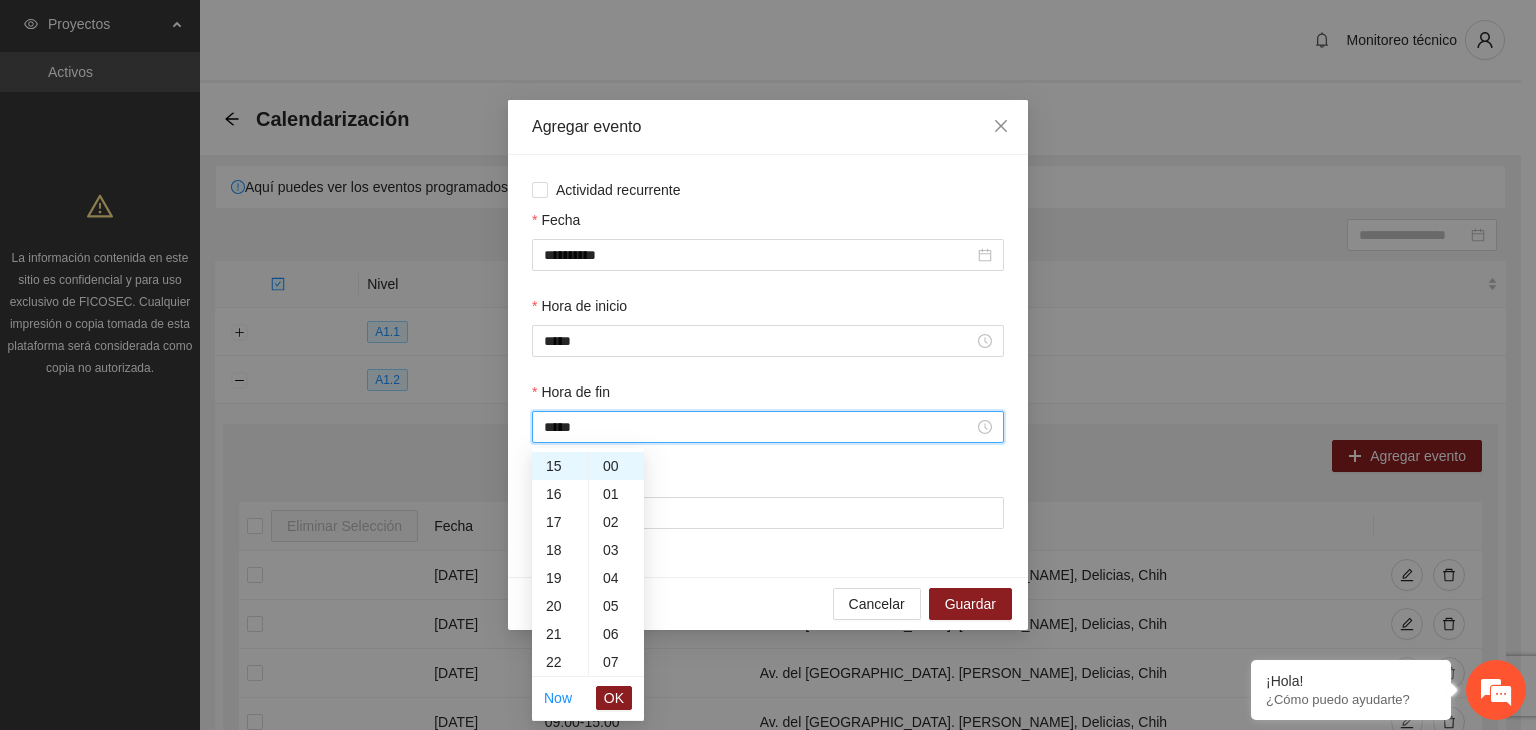 click on "Now OK" at bounding box center (588, 698) 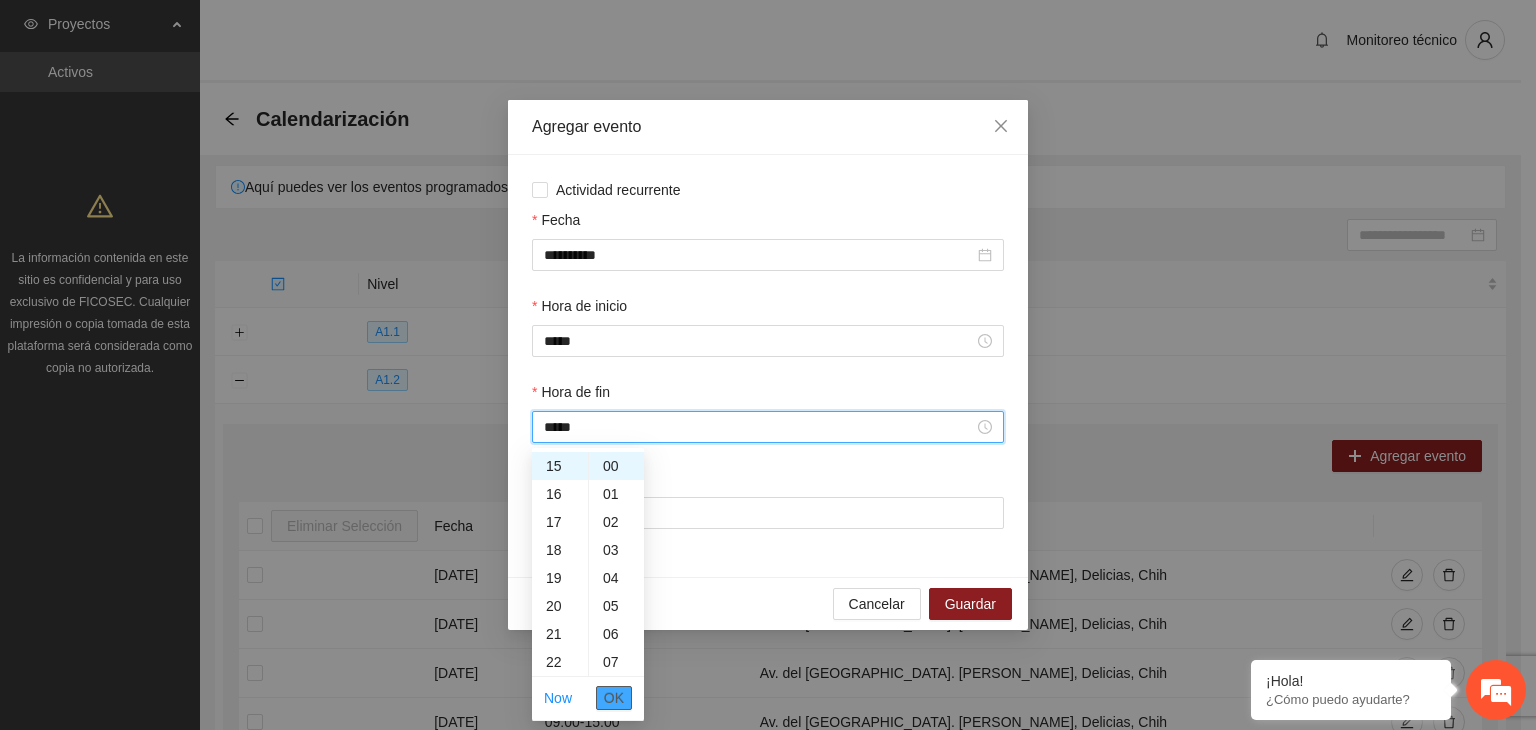 click on "OK" at bounding box center [614, 698] 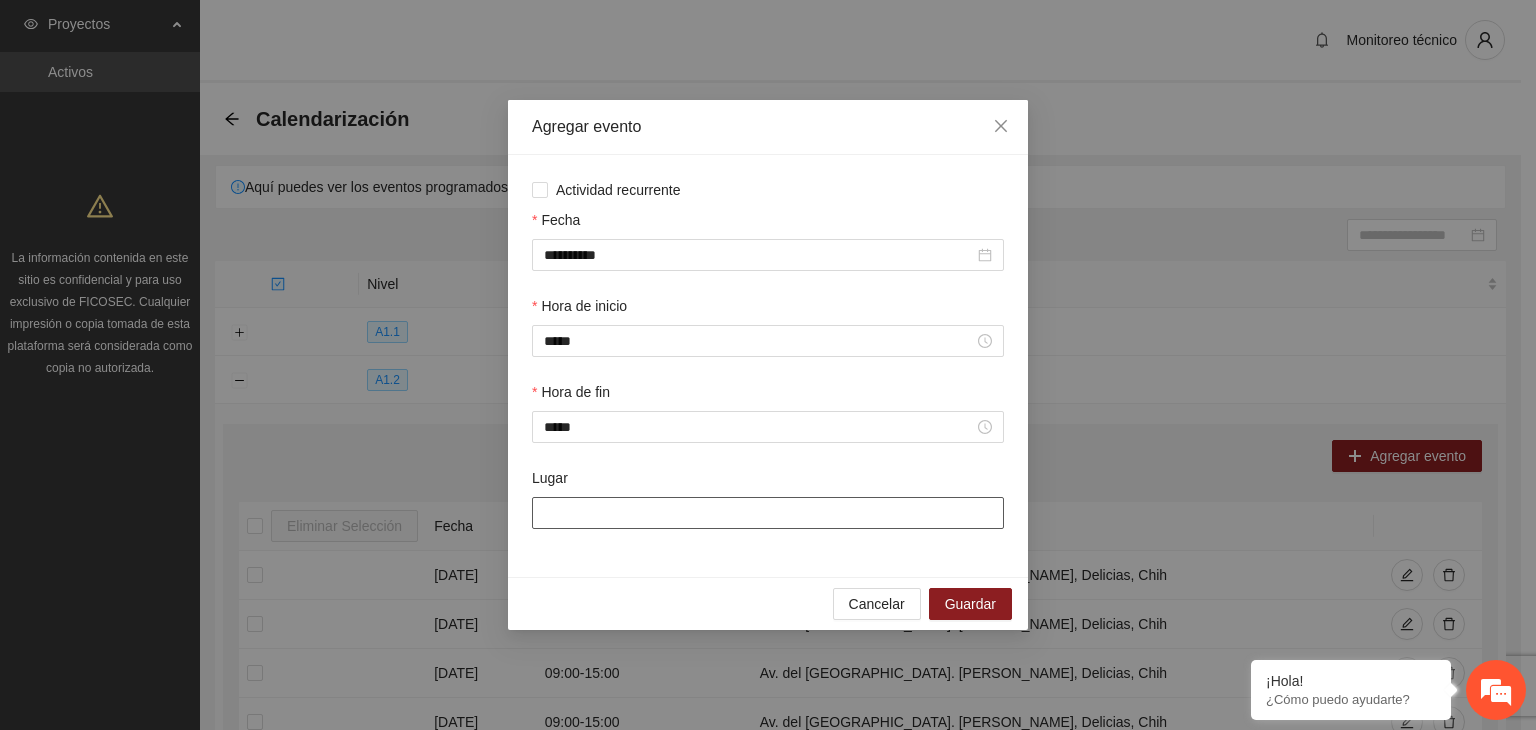 click on "Lugar" at bounding box center (768, 513) 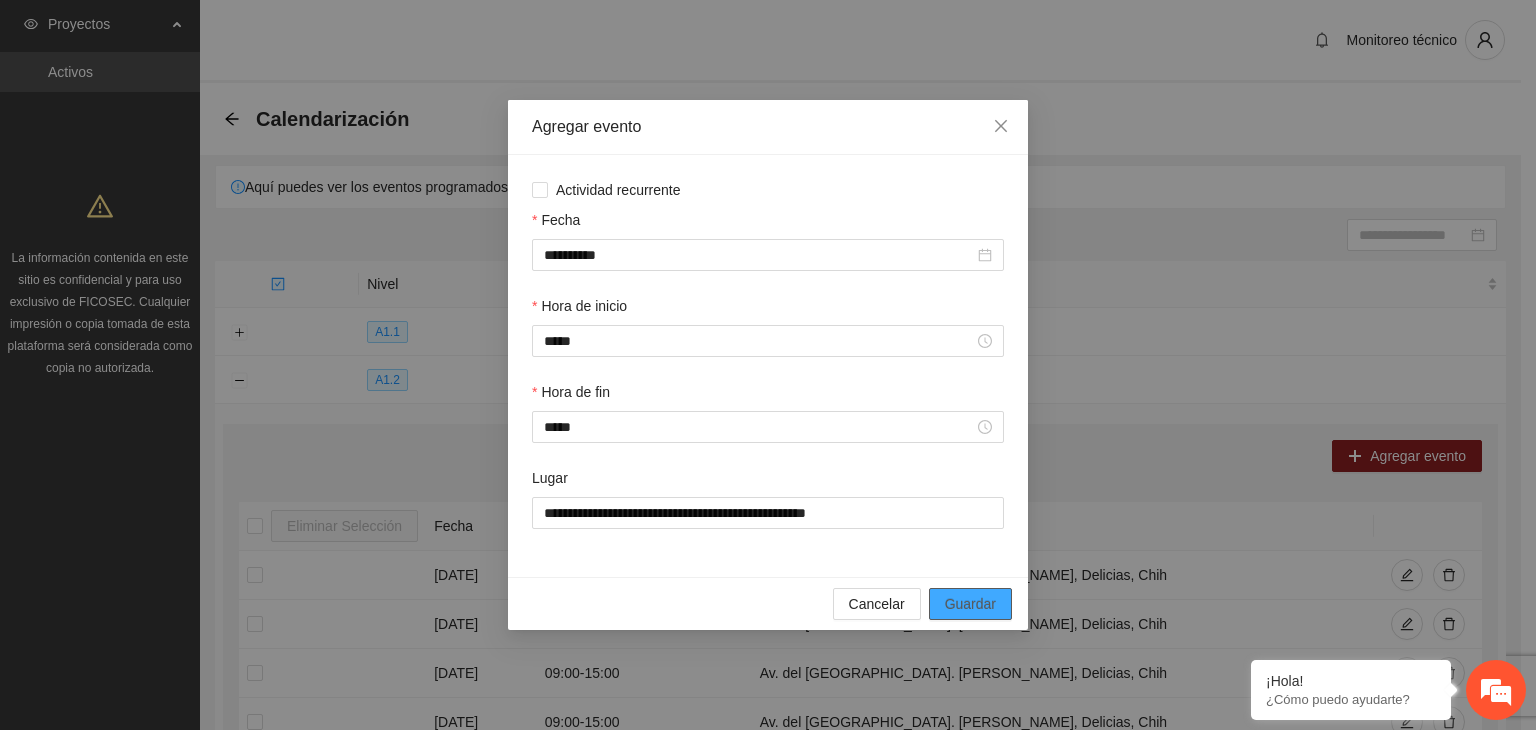 click on "Guardar" at bounding box center [970, 604] 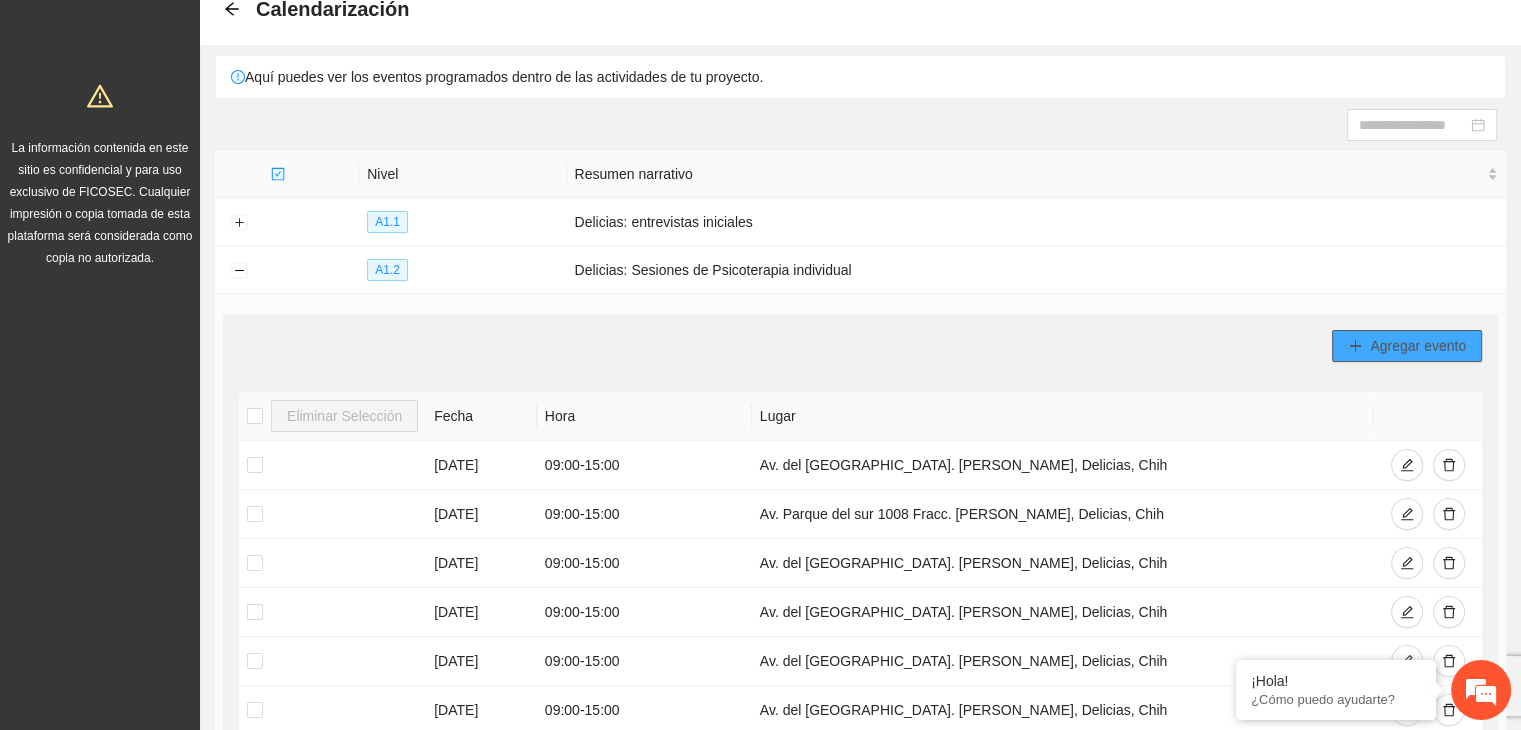 scroll, scrollTop: 112, scrollLeft: 0, axis: vertical 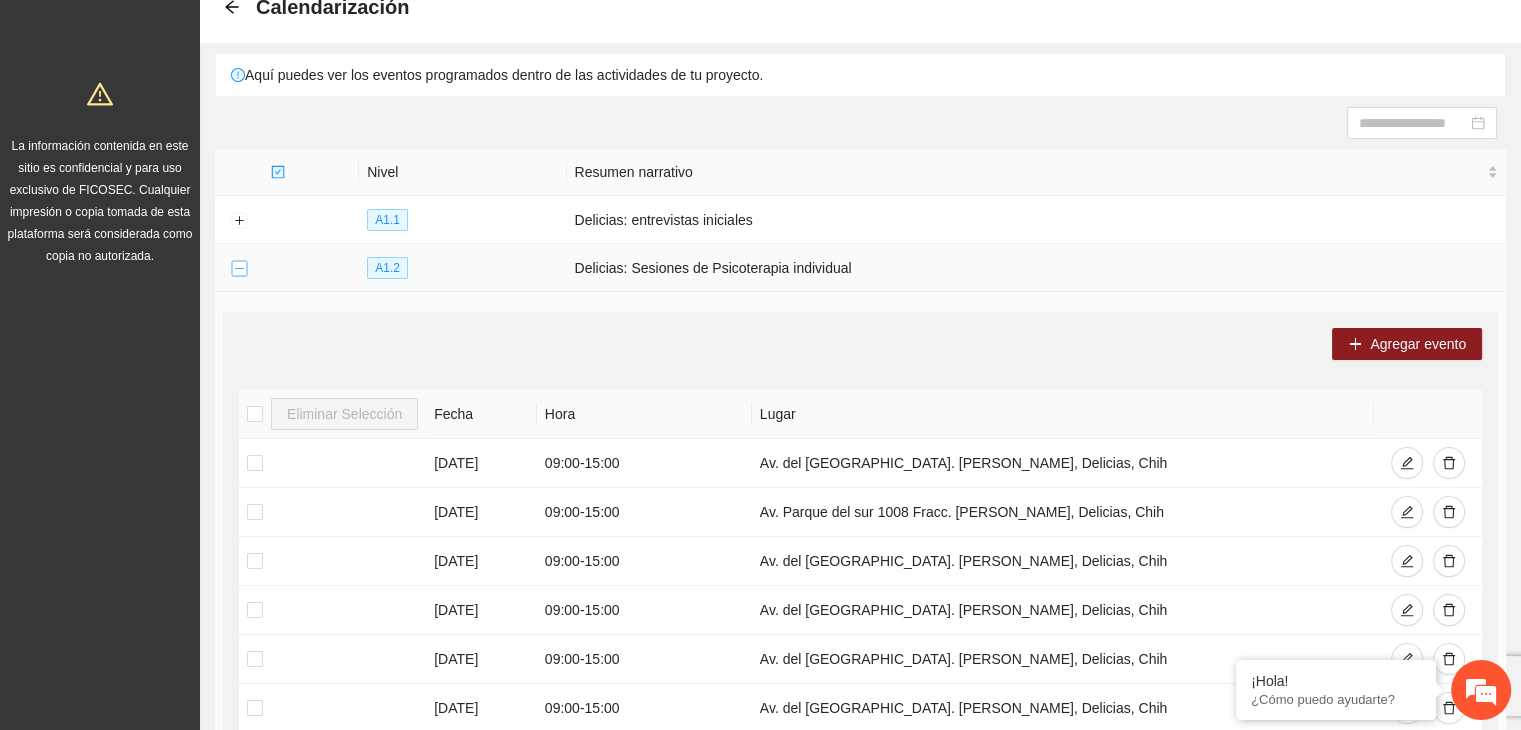 click at bounding box center [239, 269] 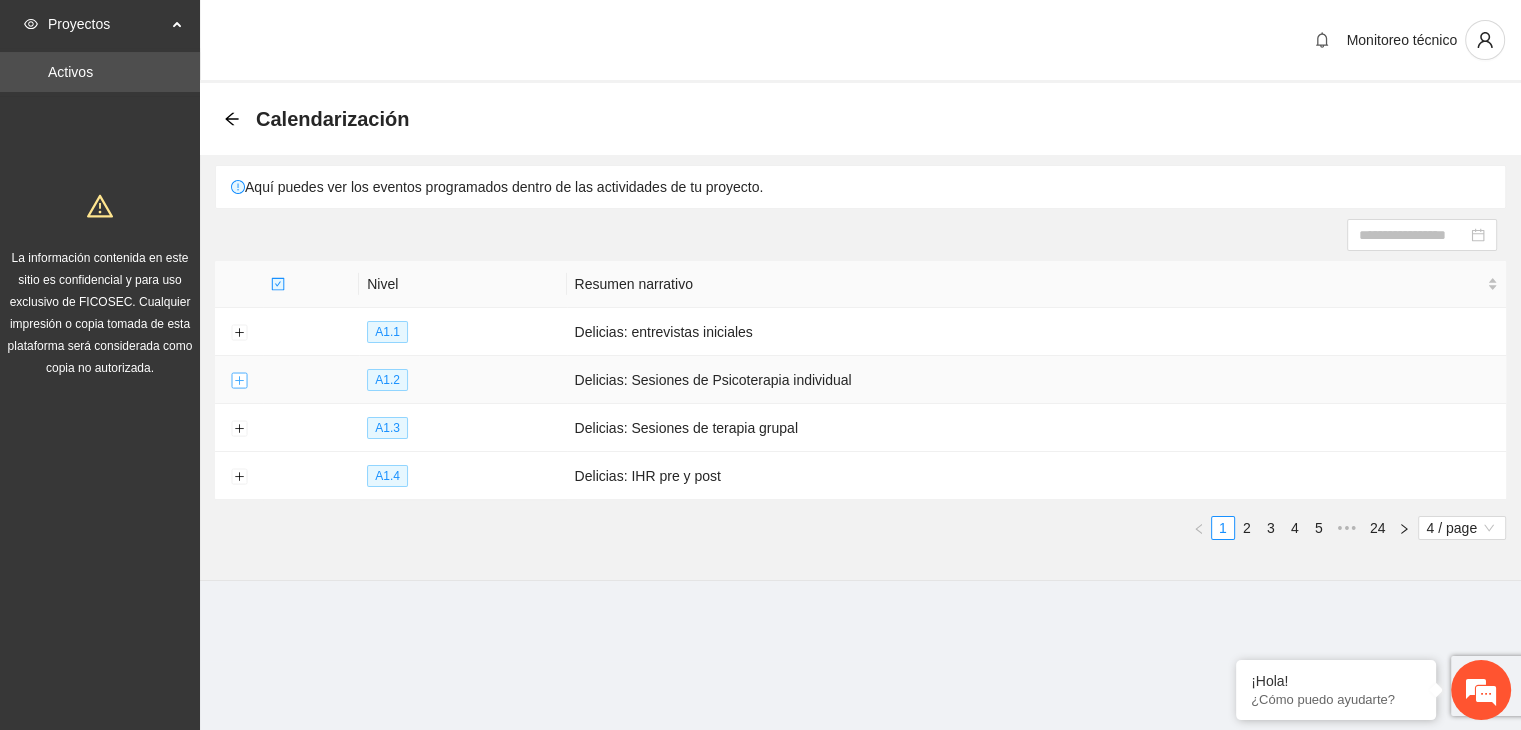 scroll, scrollTop: 0, scrollLeft: 0, axis: both 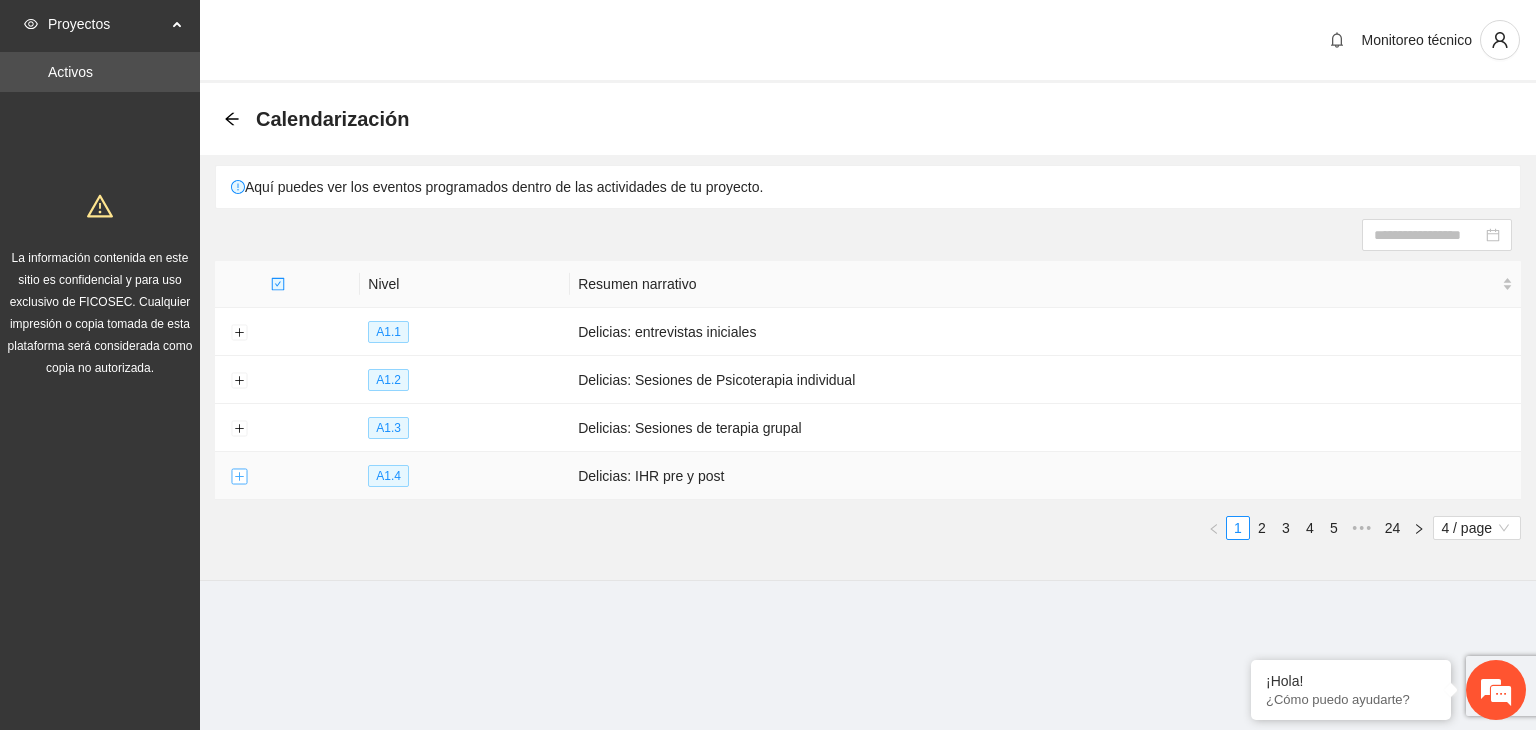 click at bounding box center [239, 477] 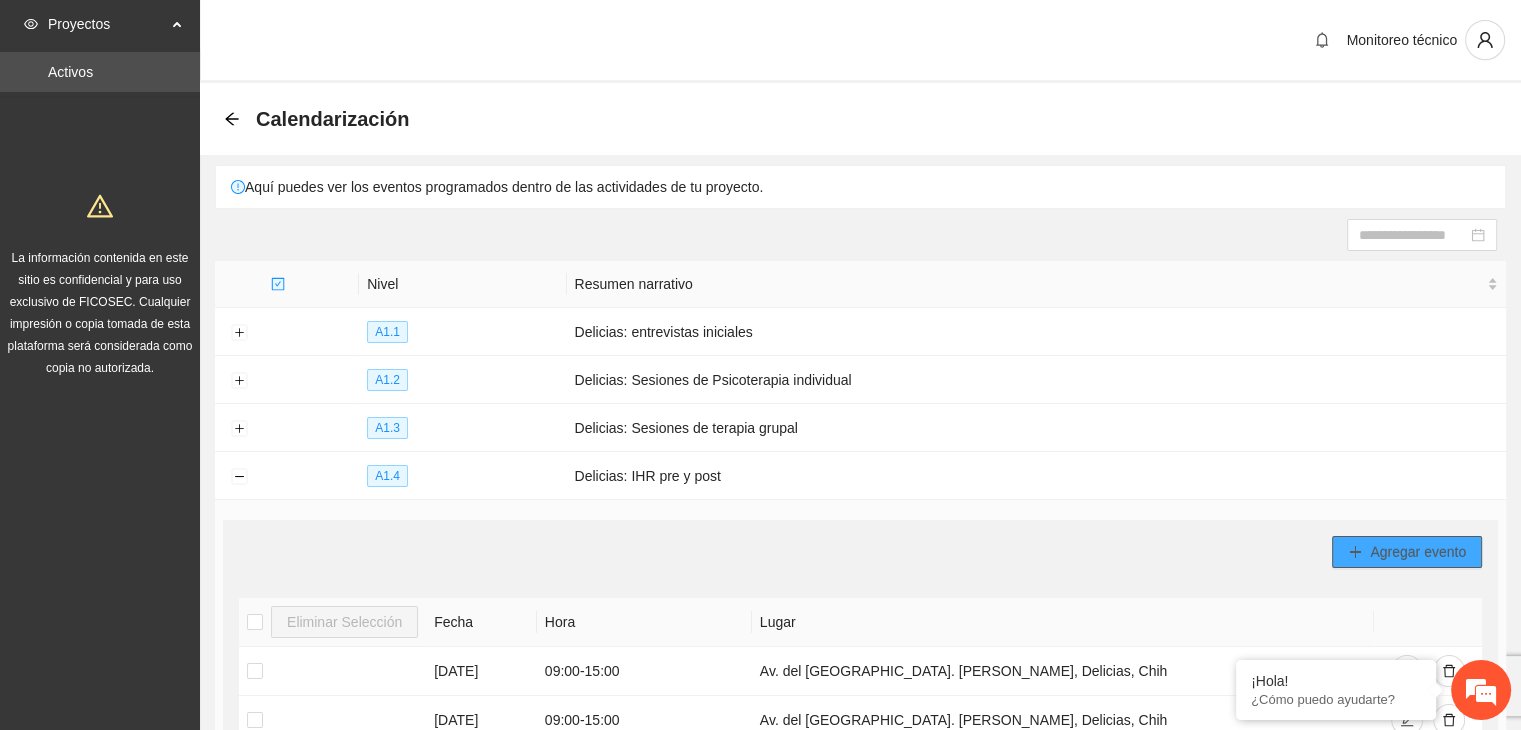 click on "Agregar evento" at bounding box center [1407, 552] 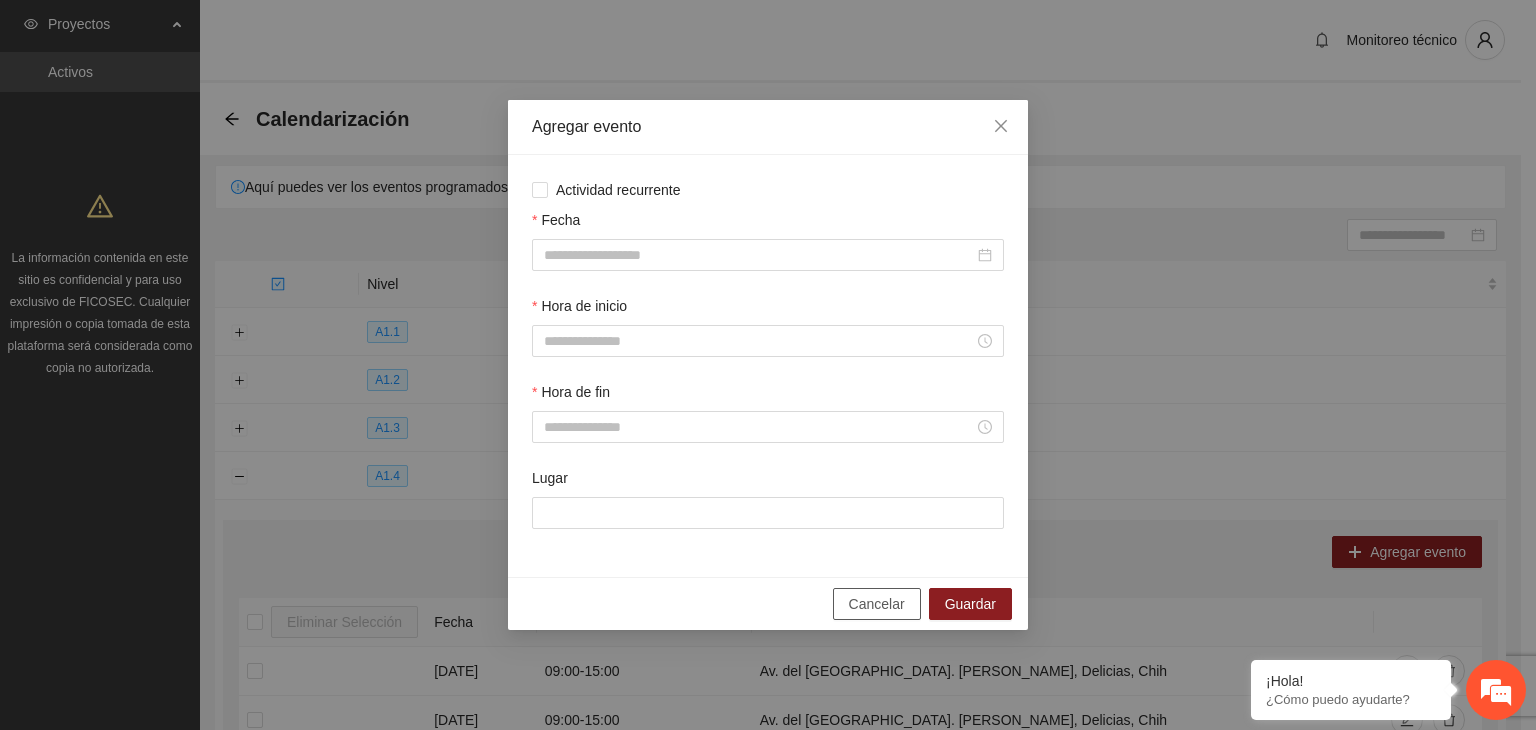 click on "Cancelar" at bounding box center [877, 604] 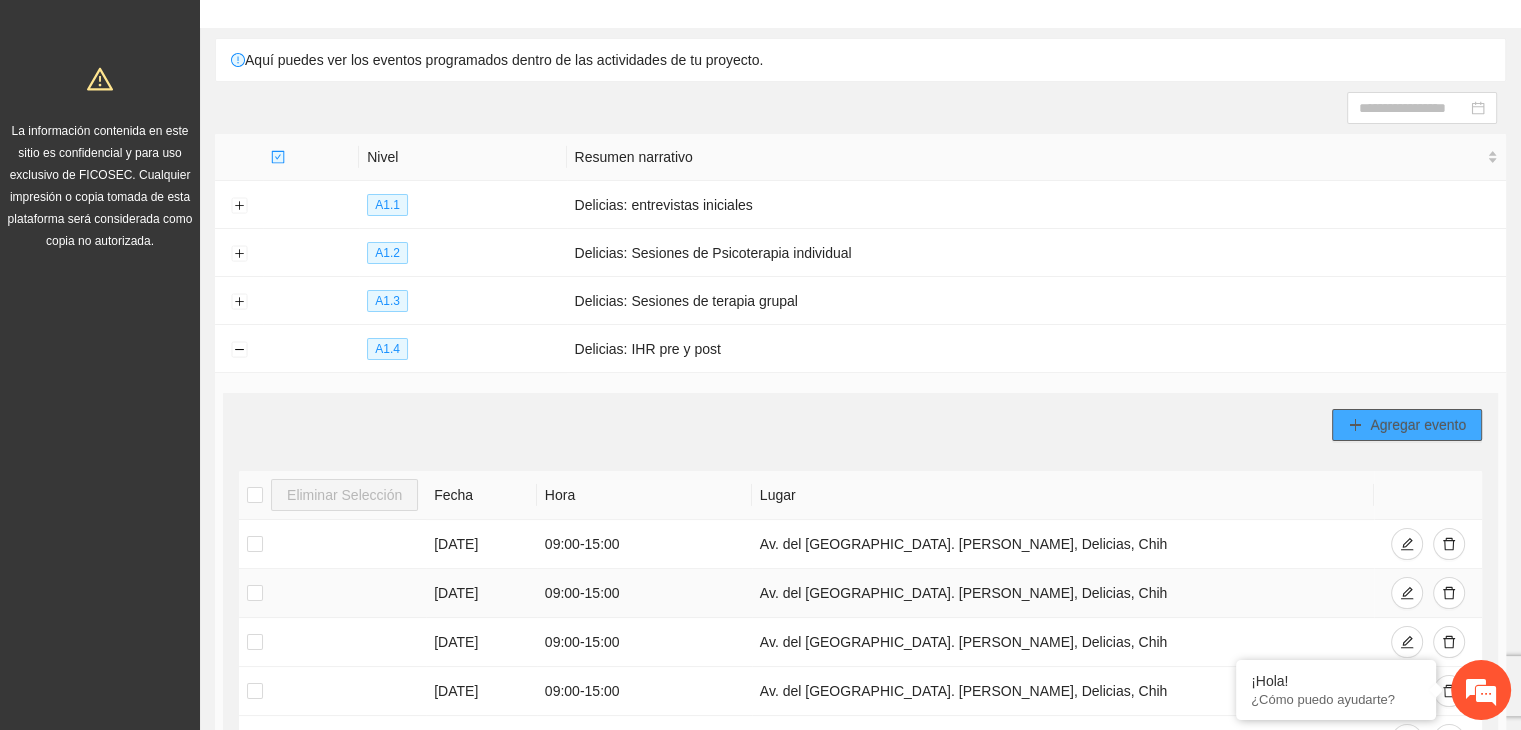 scroll, scrollTop: 128, scrollLeft: 0, axis: vertical 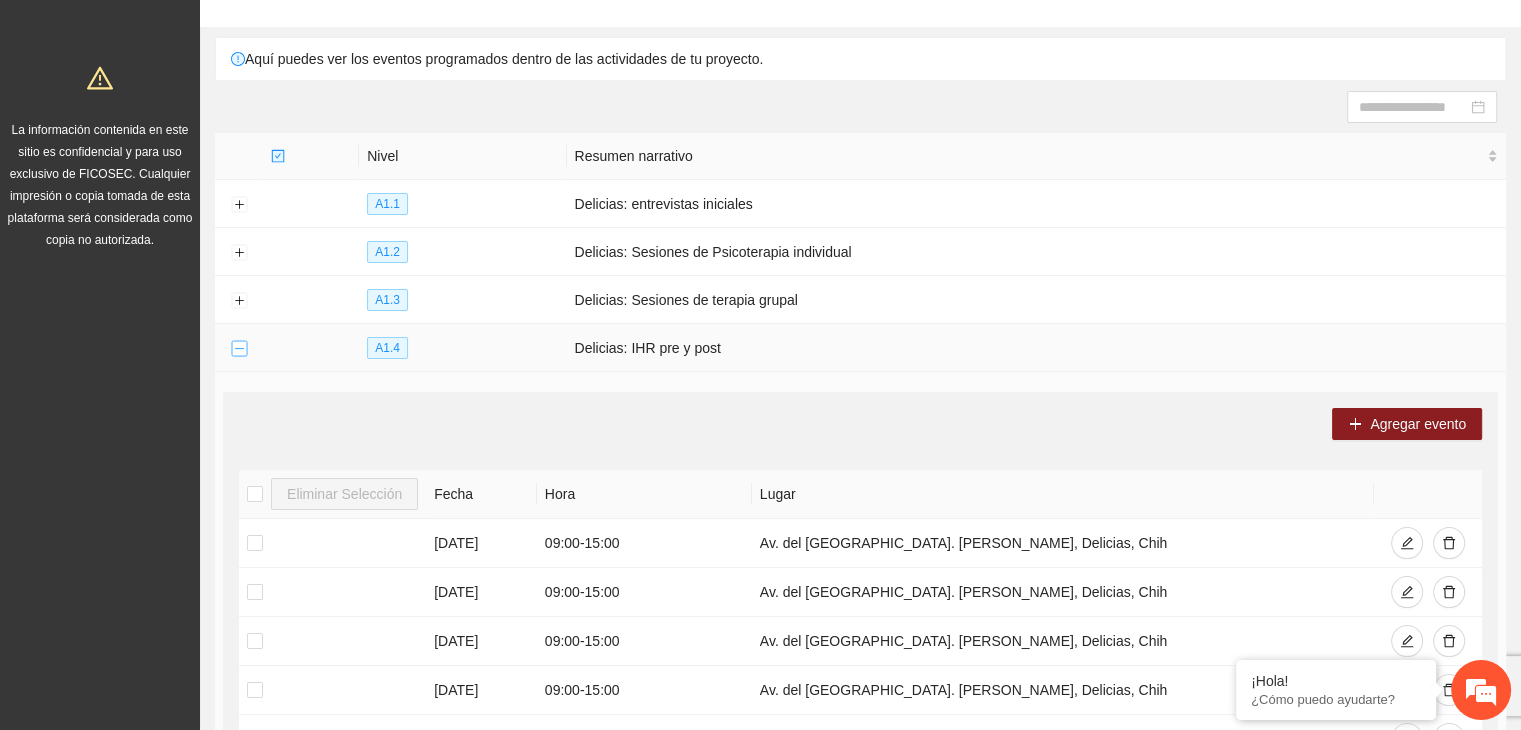 click at bounding box center (239, 349) 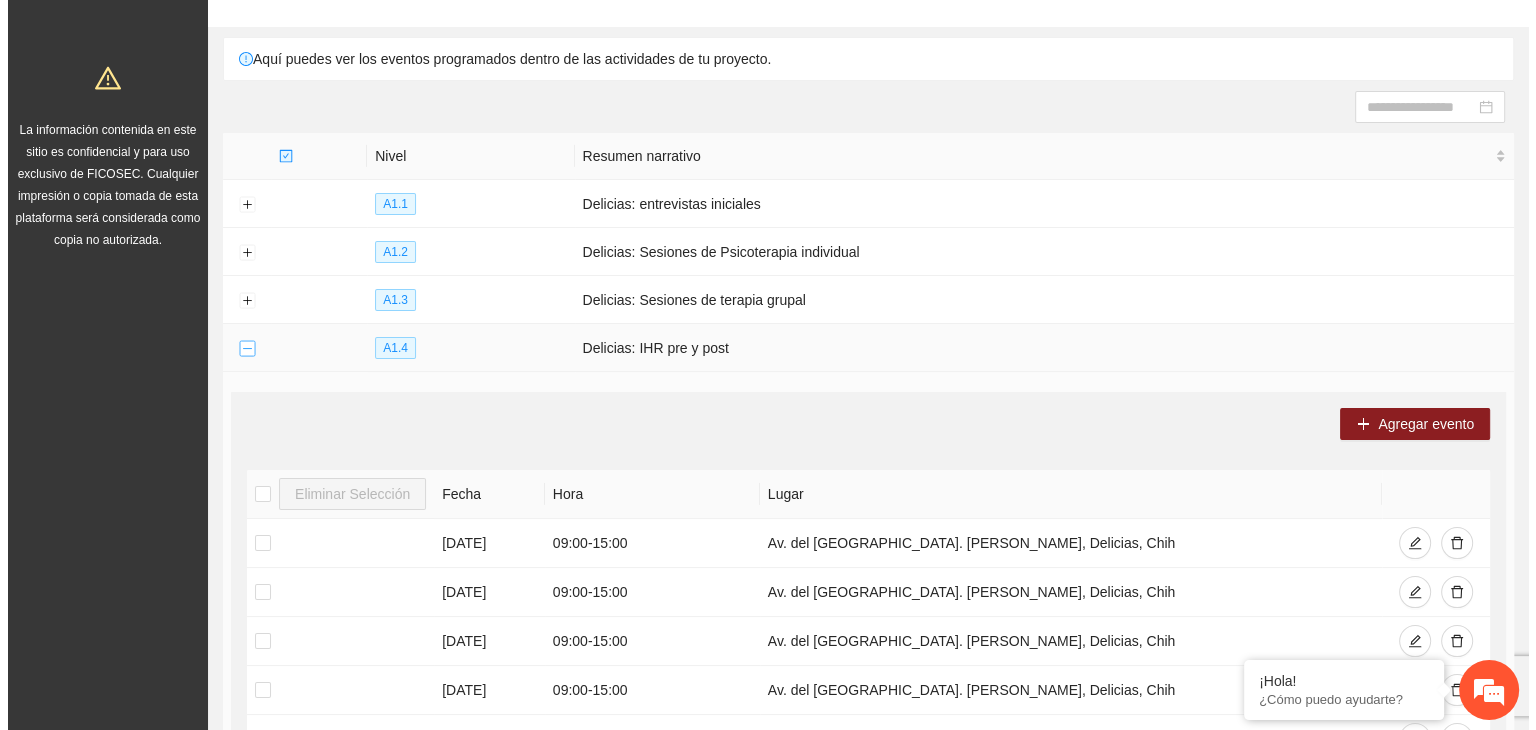 scroll, scrollTop: 0, scrollLeft: 0, axis: both 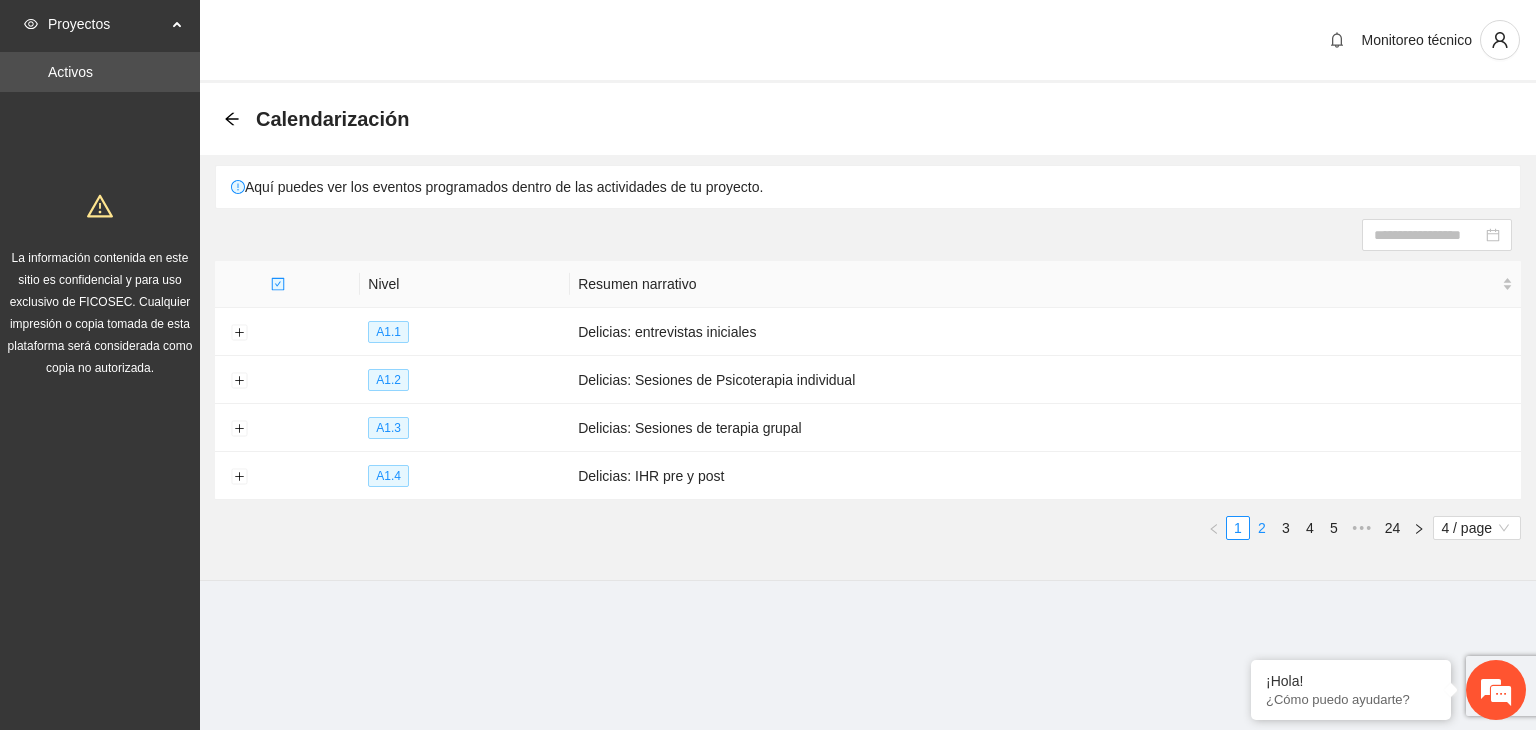 click on "2" at bounding box center [1262, 528] 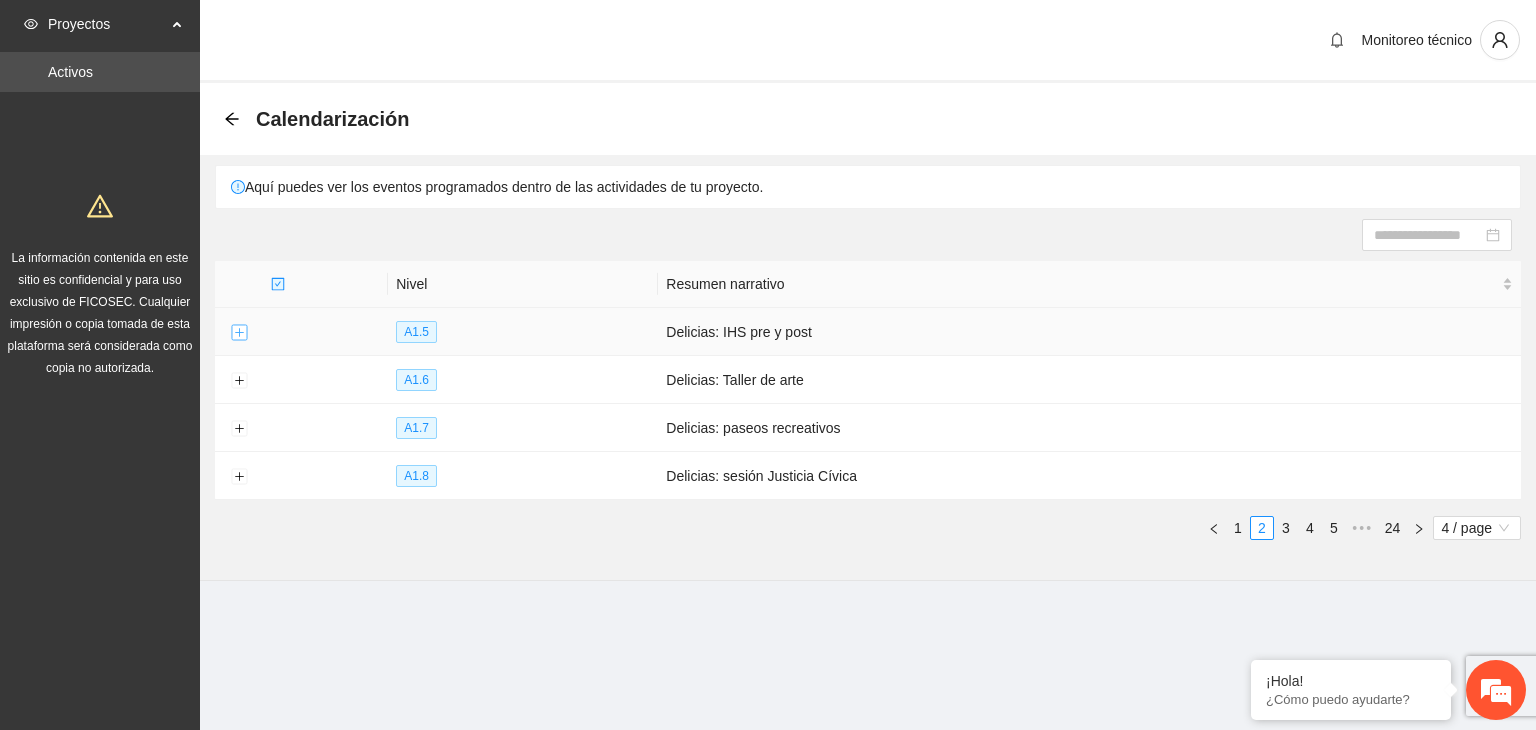 click at bounding box center (239, 333) 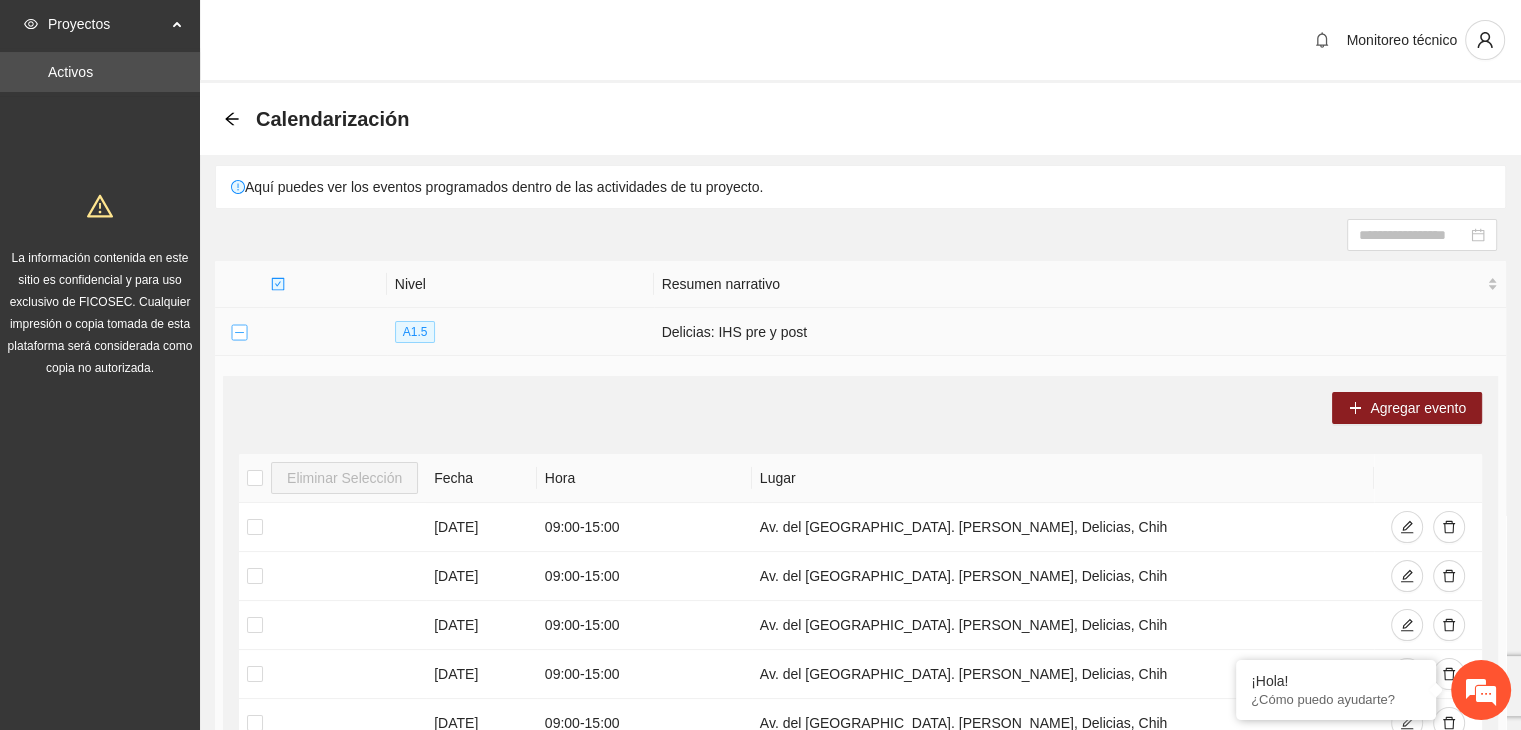 click at bounding box center (239, 333) 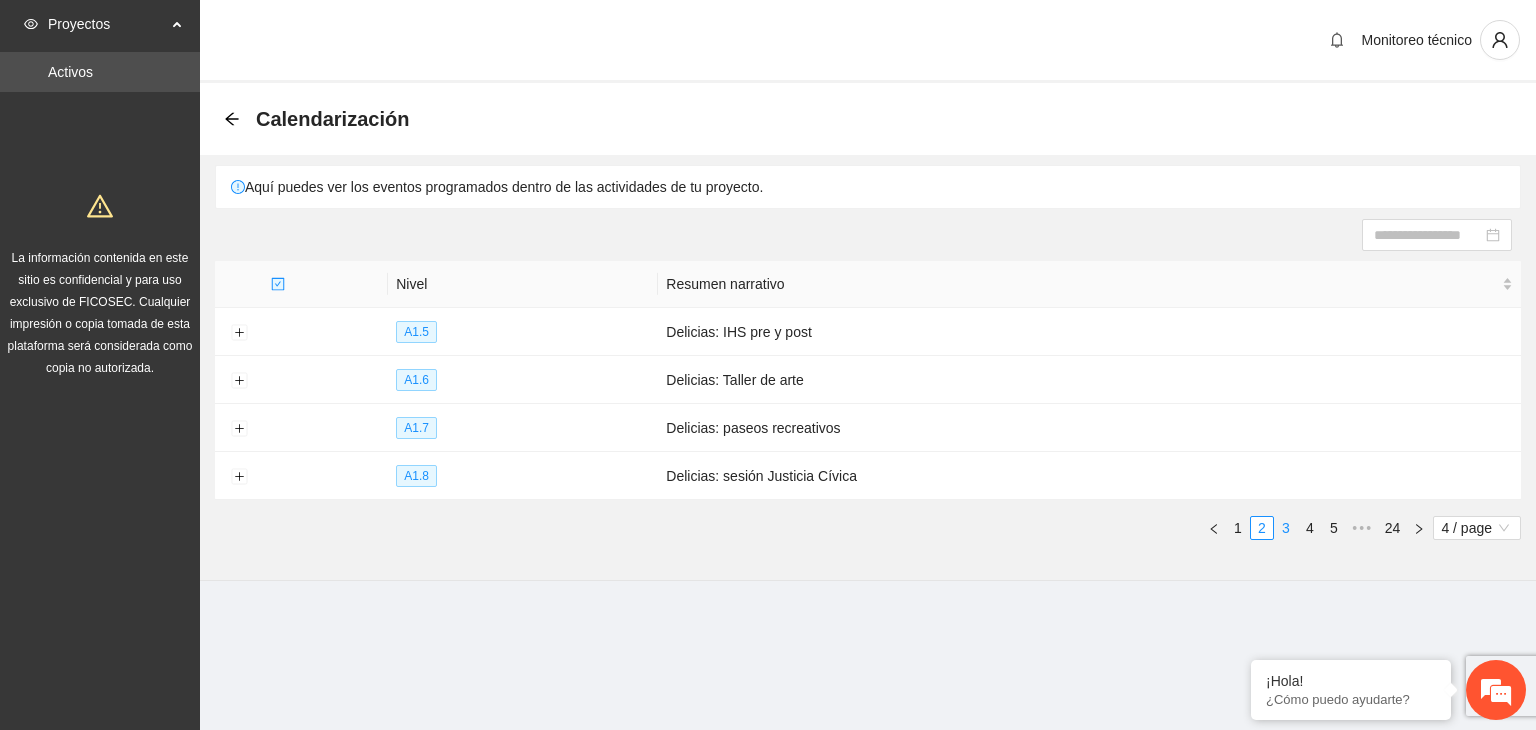 click on "3" at bounding box center [1286, 528] 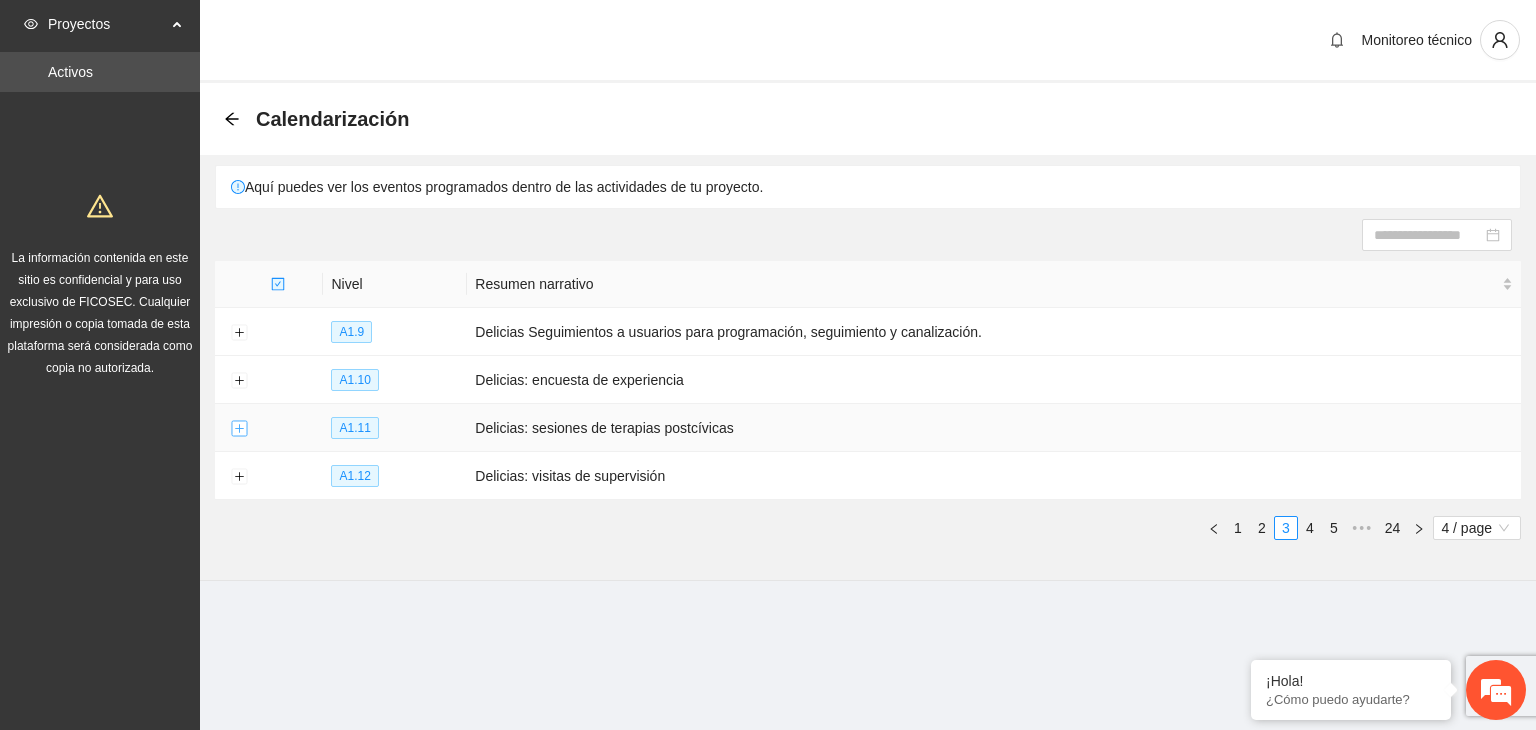 click at bounding box center [239, 429] 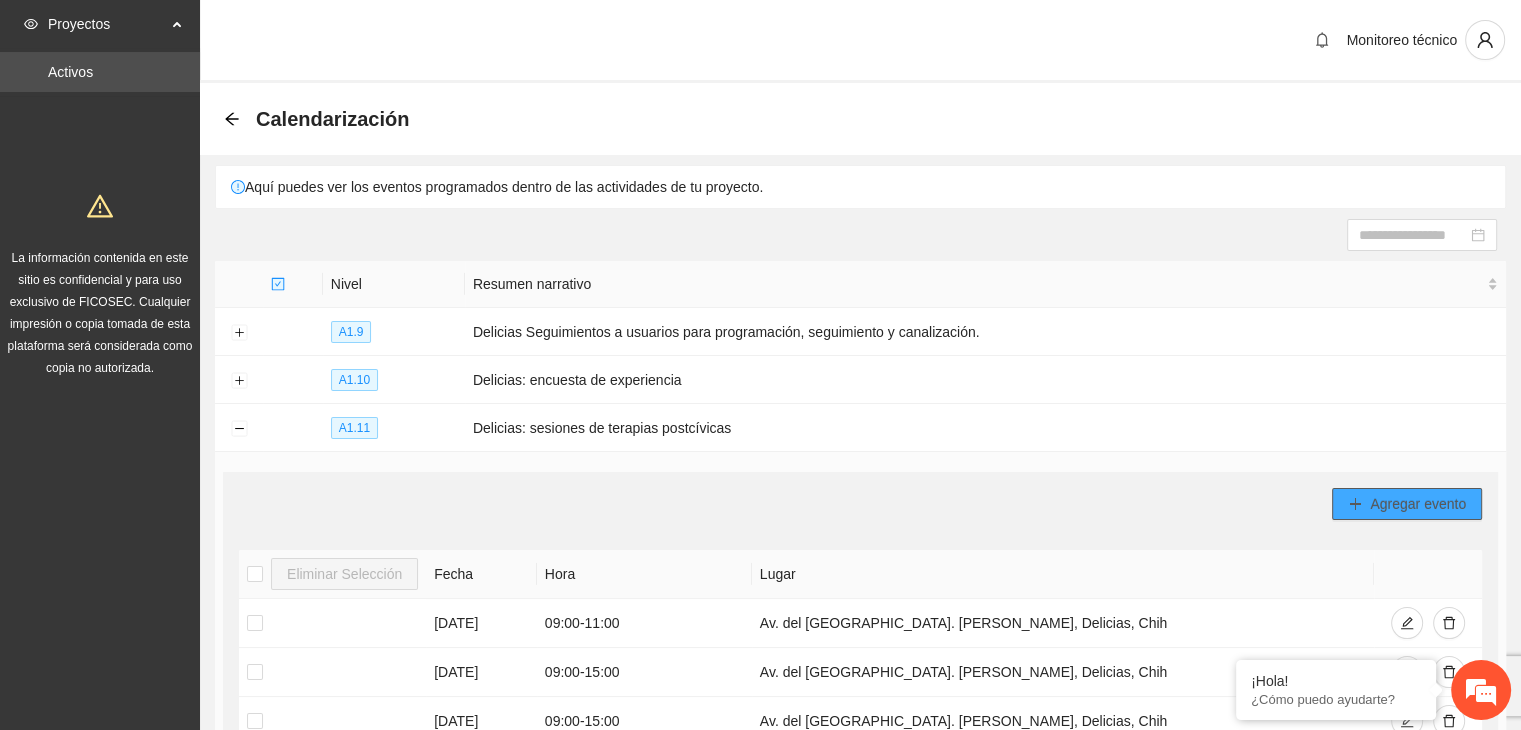 click on "Agregar evento" at bounding box center (1418, 504) 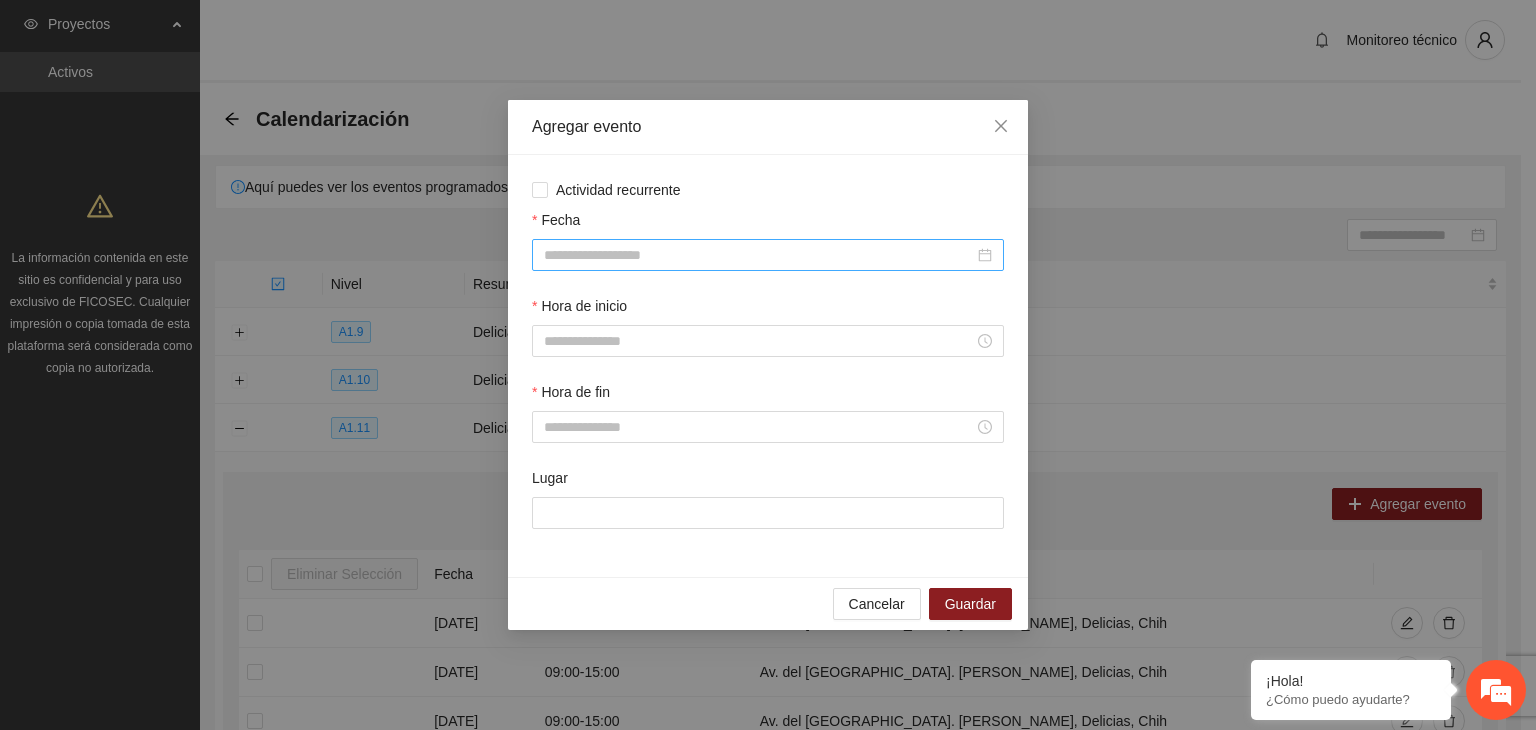 click on "Fecha" at bounding box center [759, 255] 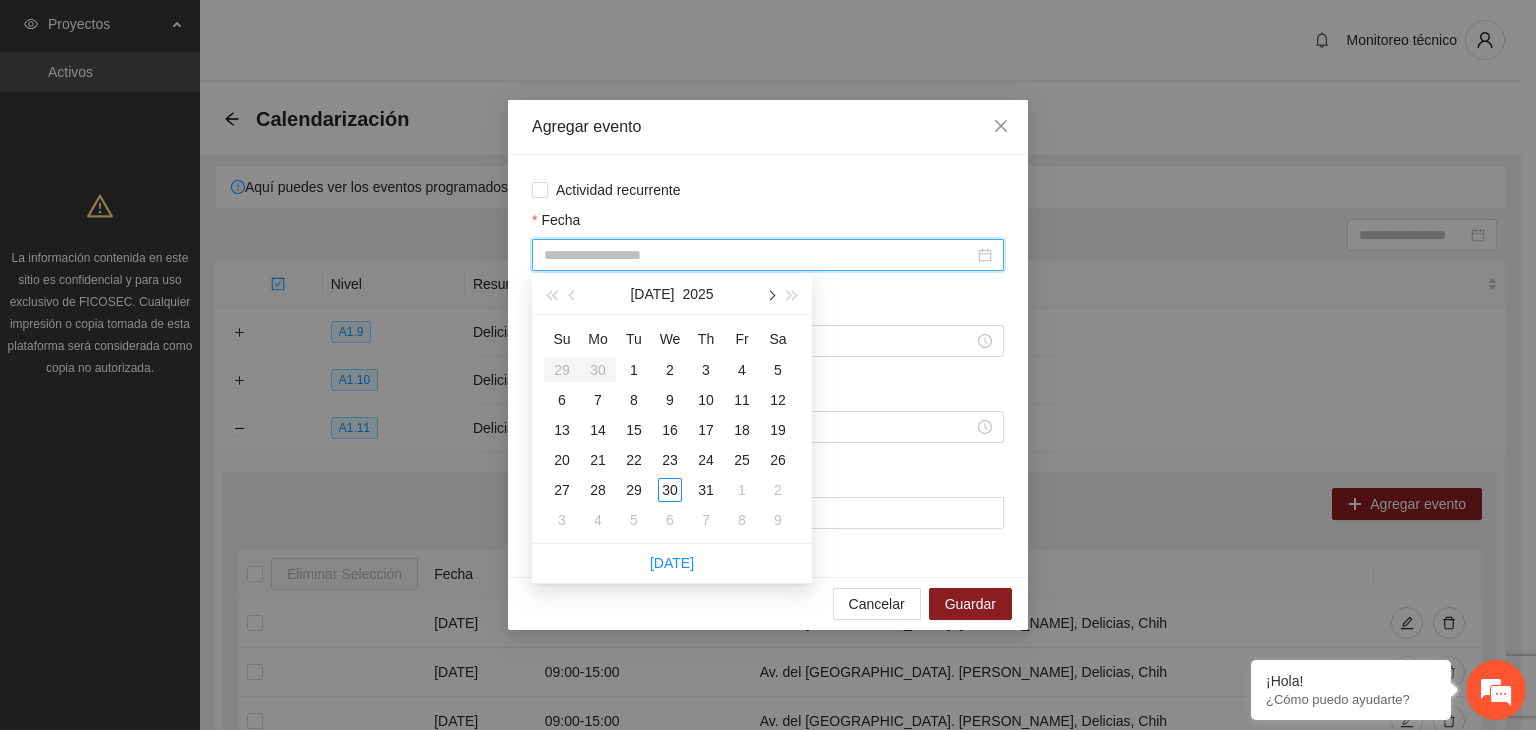 click at bounding box center (770, 294) 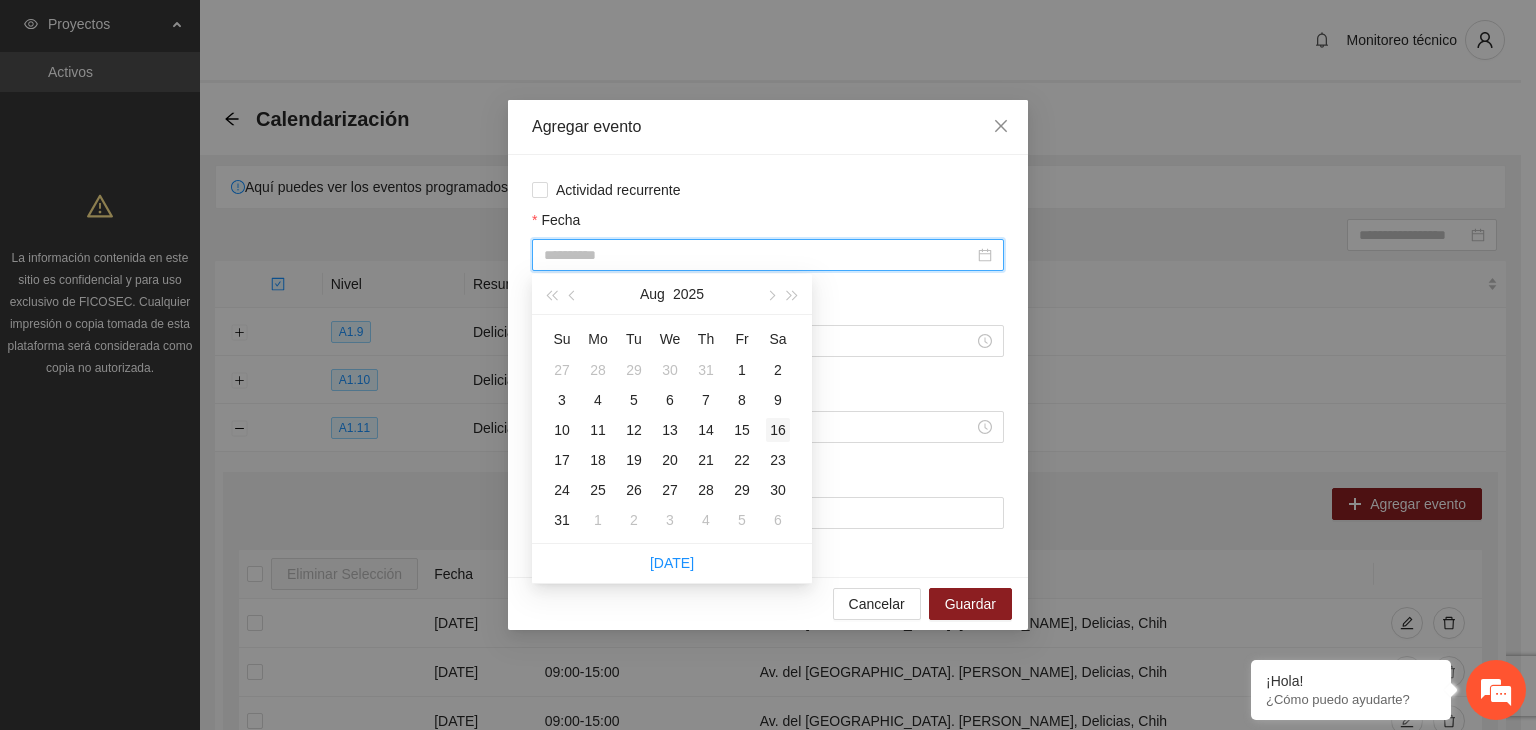 click on "16" at bounding box center (778, 430) 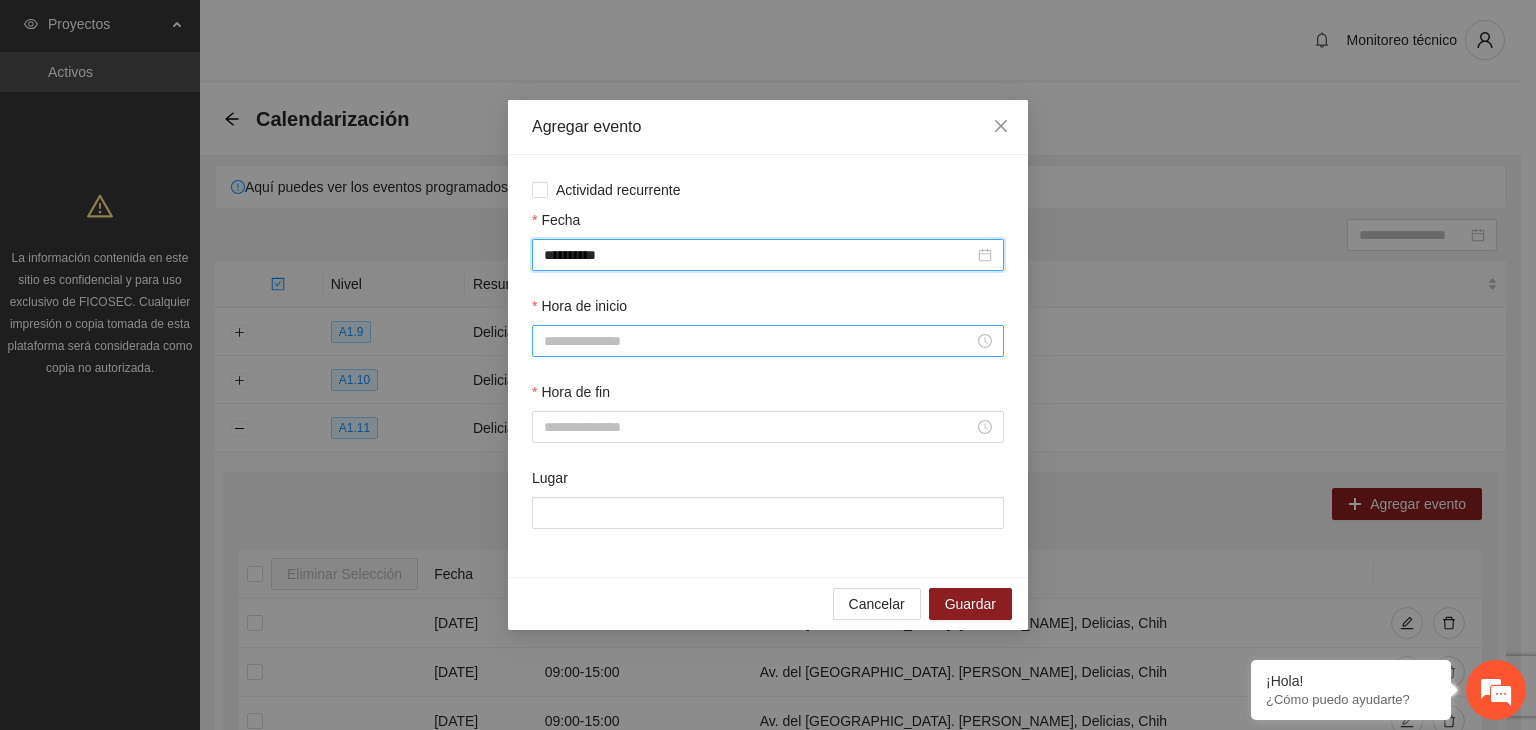 click on "Hora de inicio" at bounding box center (759, 341) 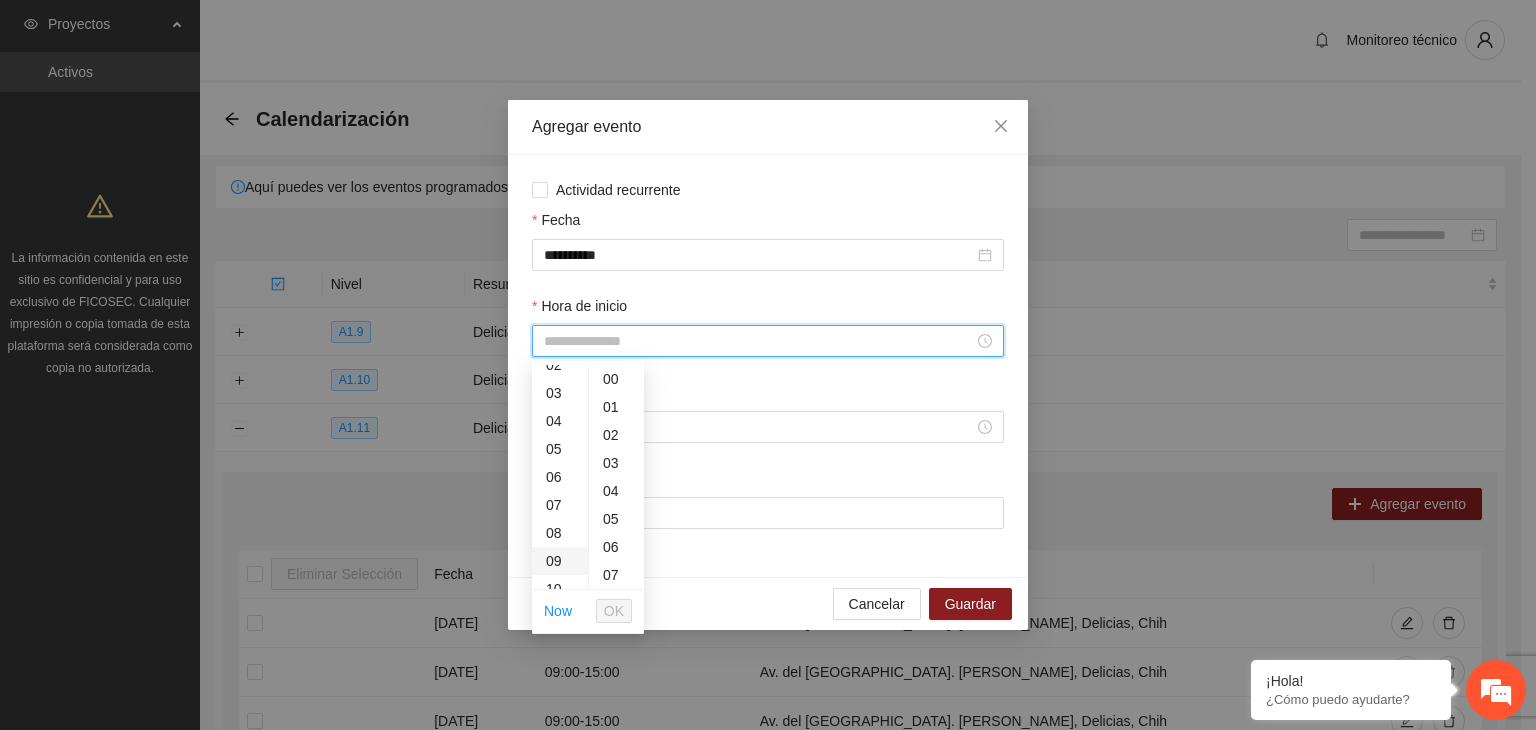 click on "09" at bounding box center (560, 561) 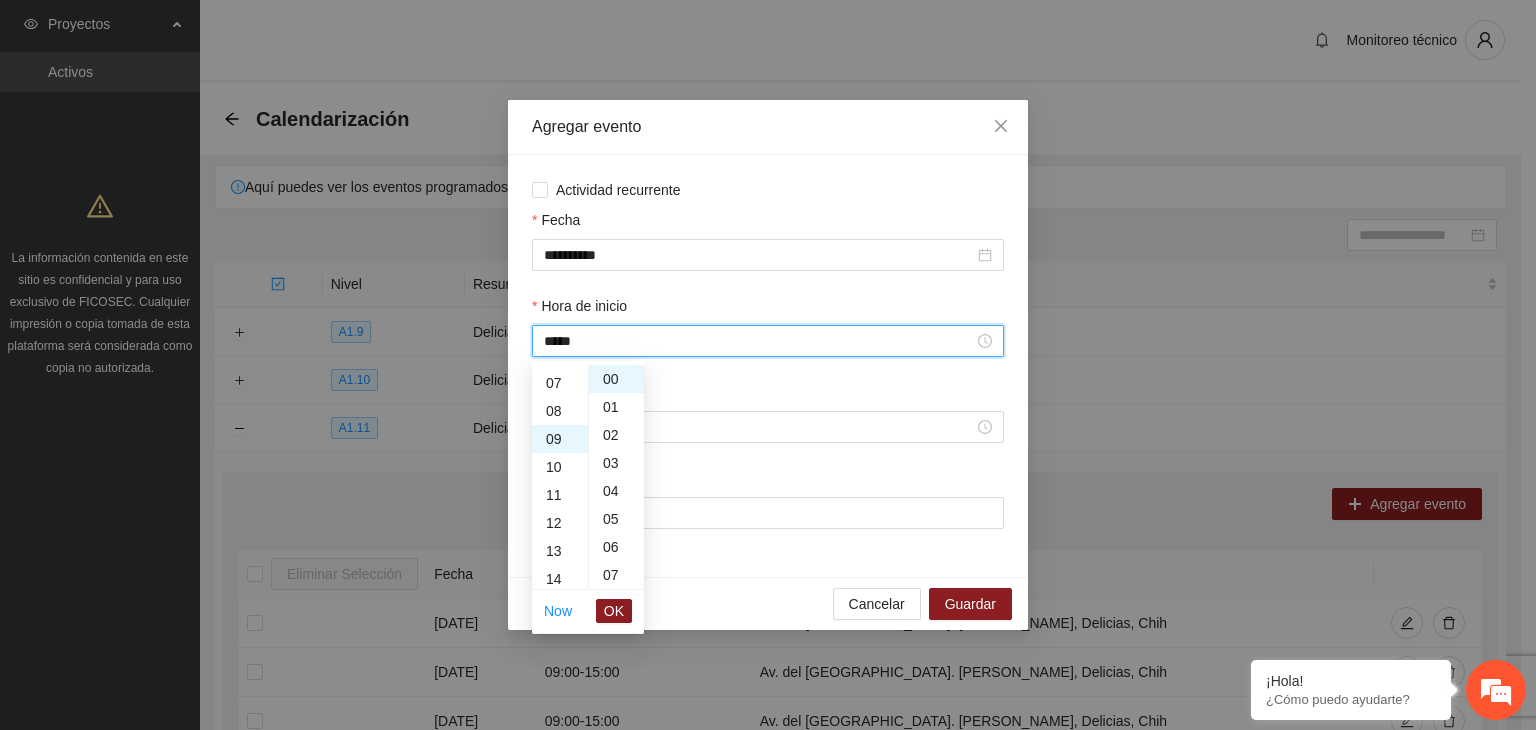 scroll, scrollTop: 252, scrollLeft: 0, axis: vertical 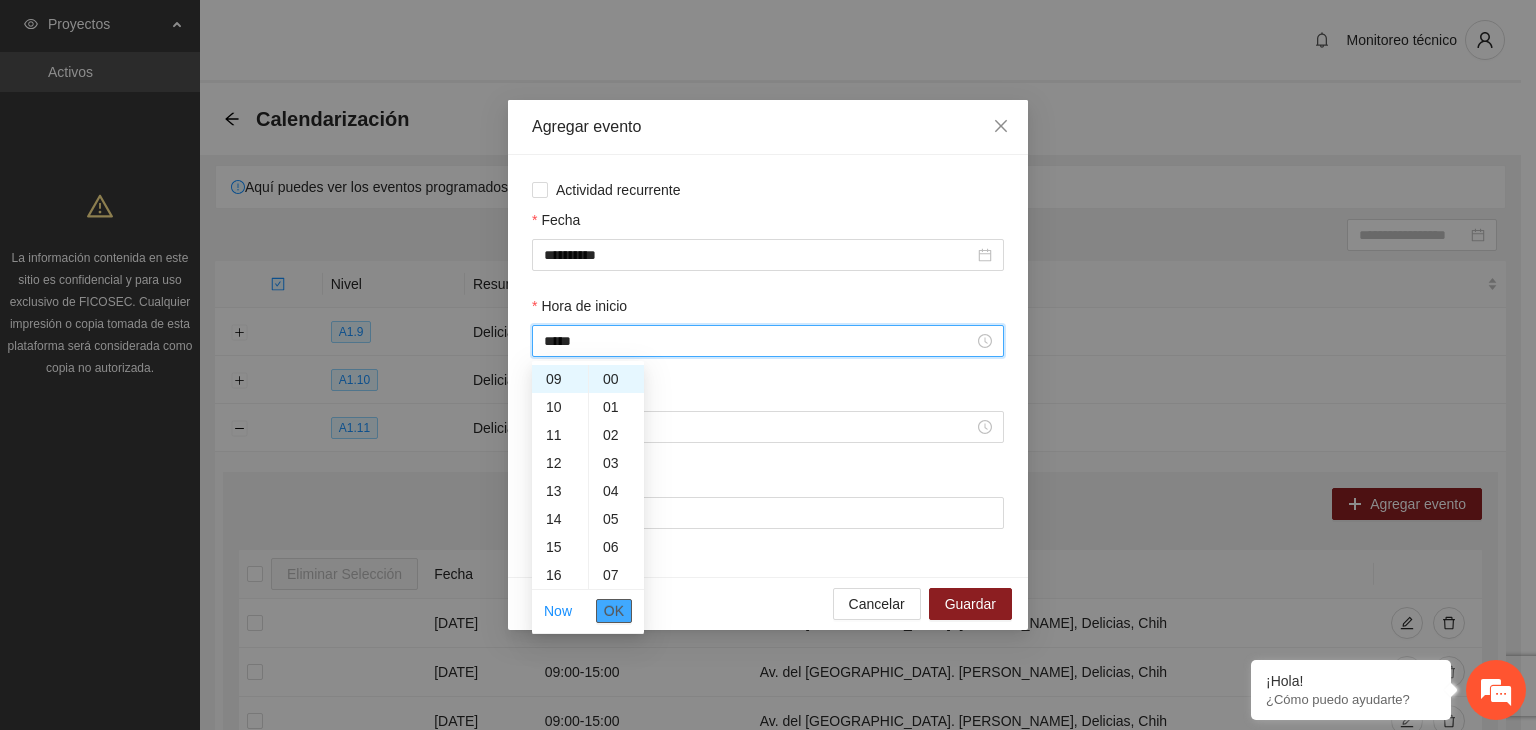 click on "OK" at bounding box center [614, 611] 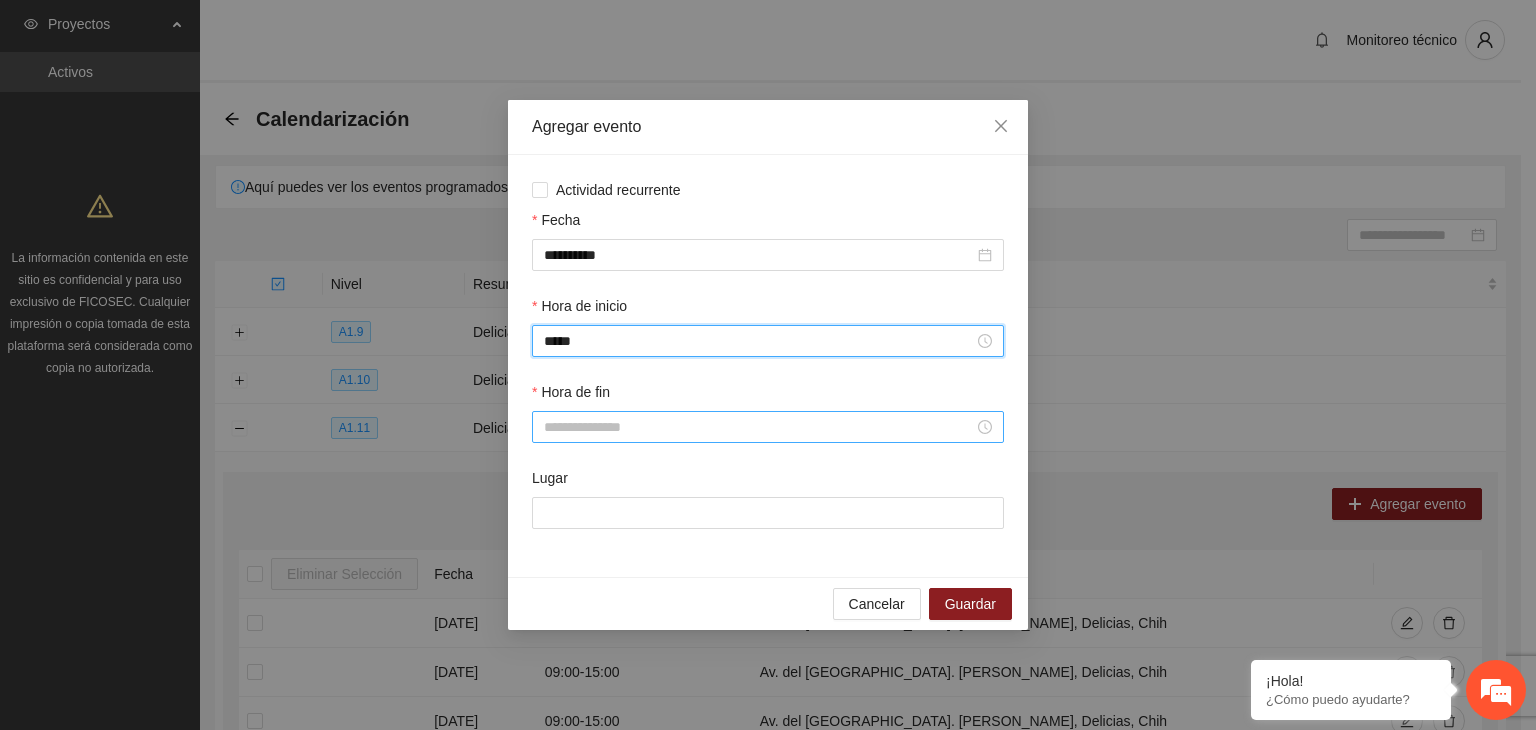click at bounding box center (768, 427) 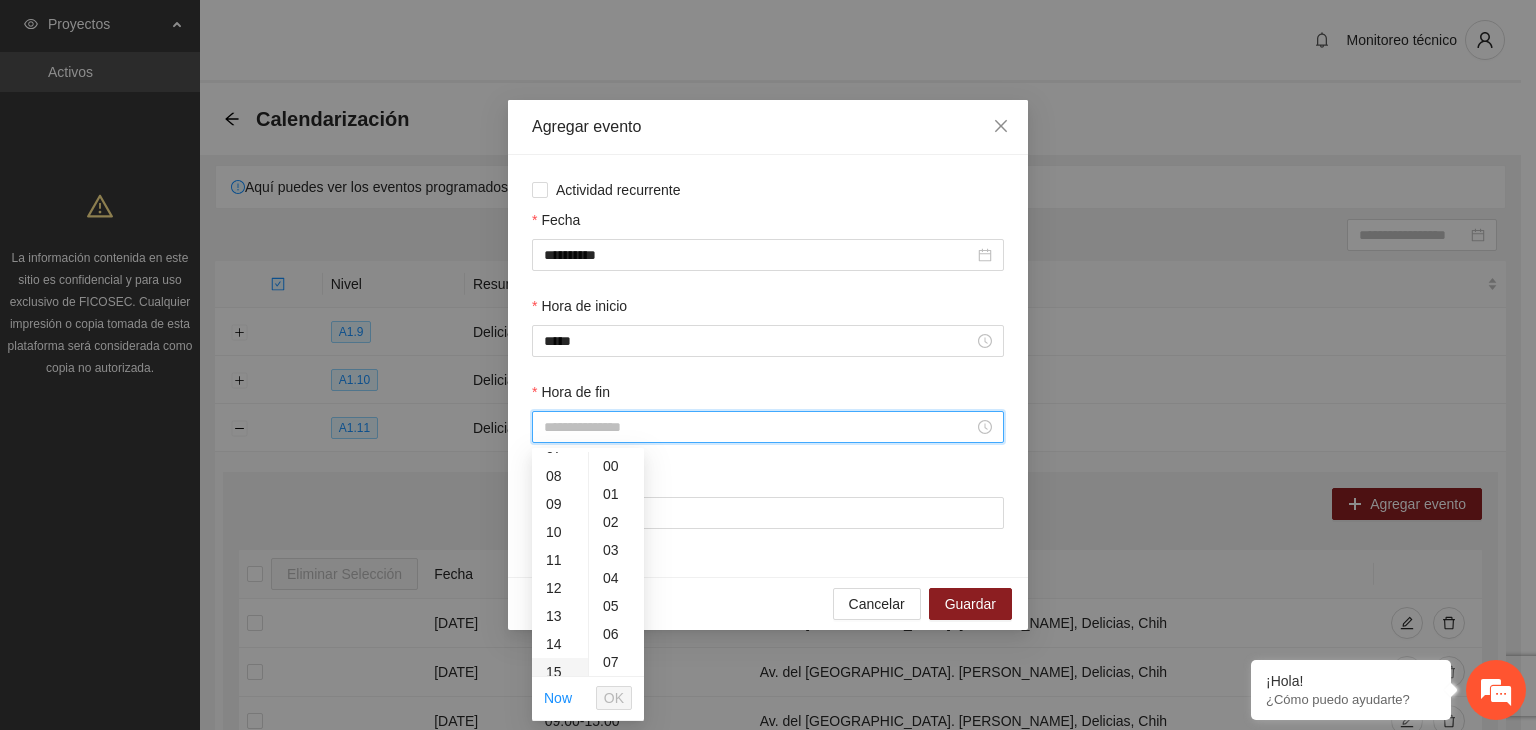 click on "15" at bounding box center (560, 672) 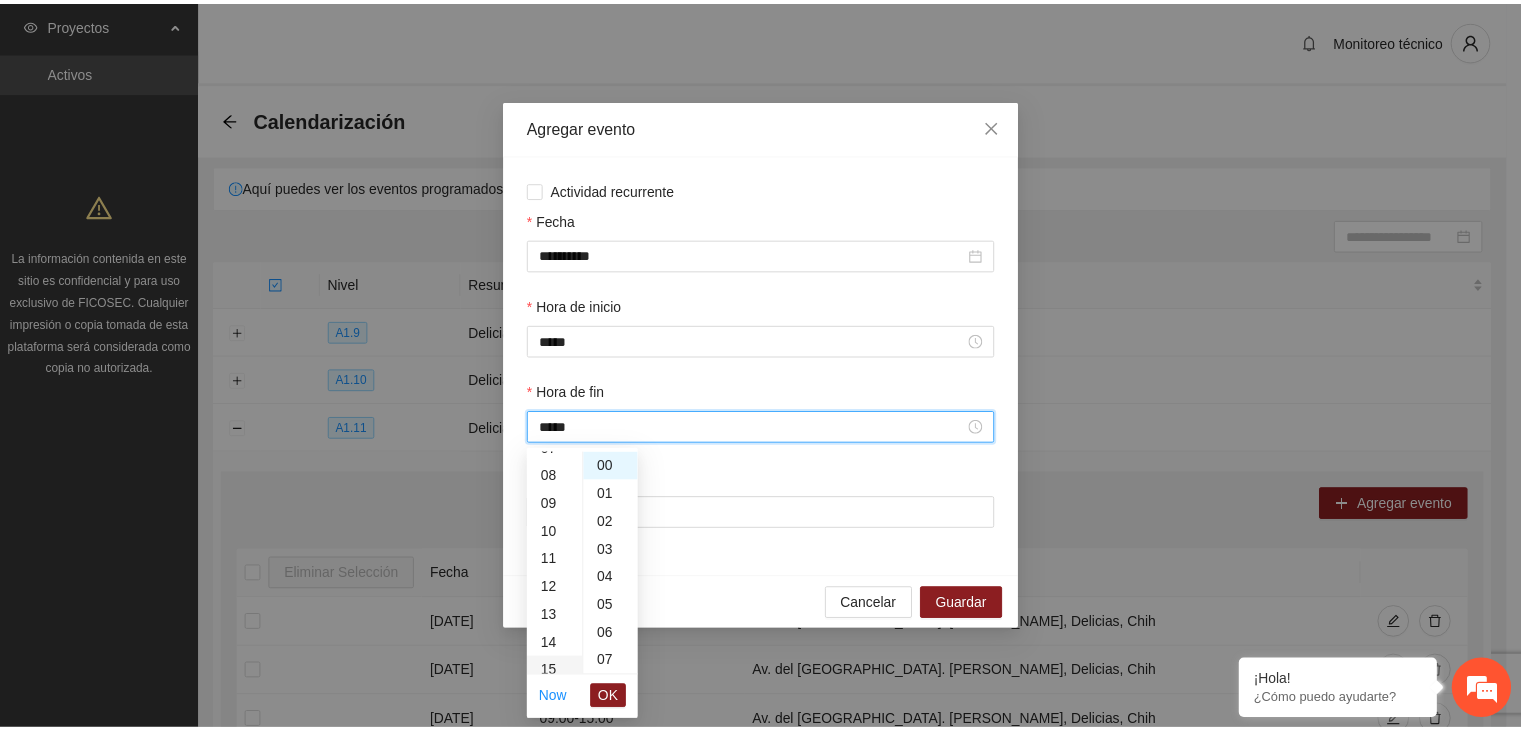 scroll, scrollTop: 420, scrollLeft: 0, axis: vertical 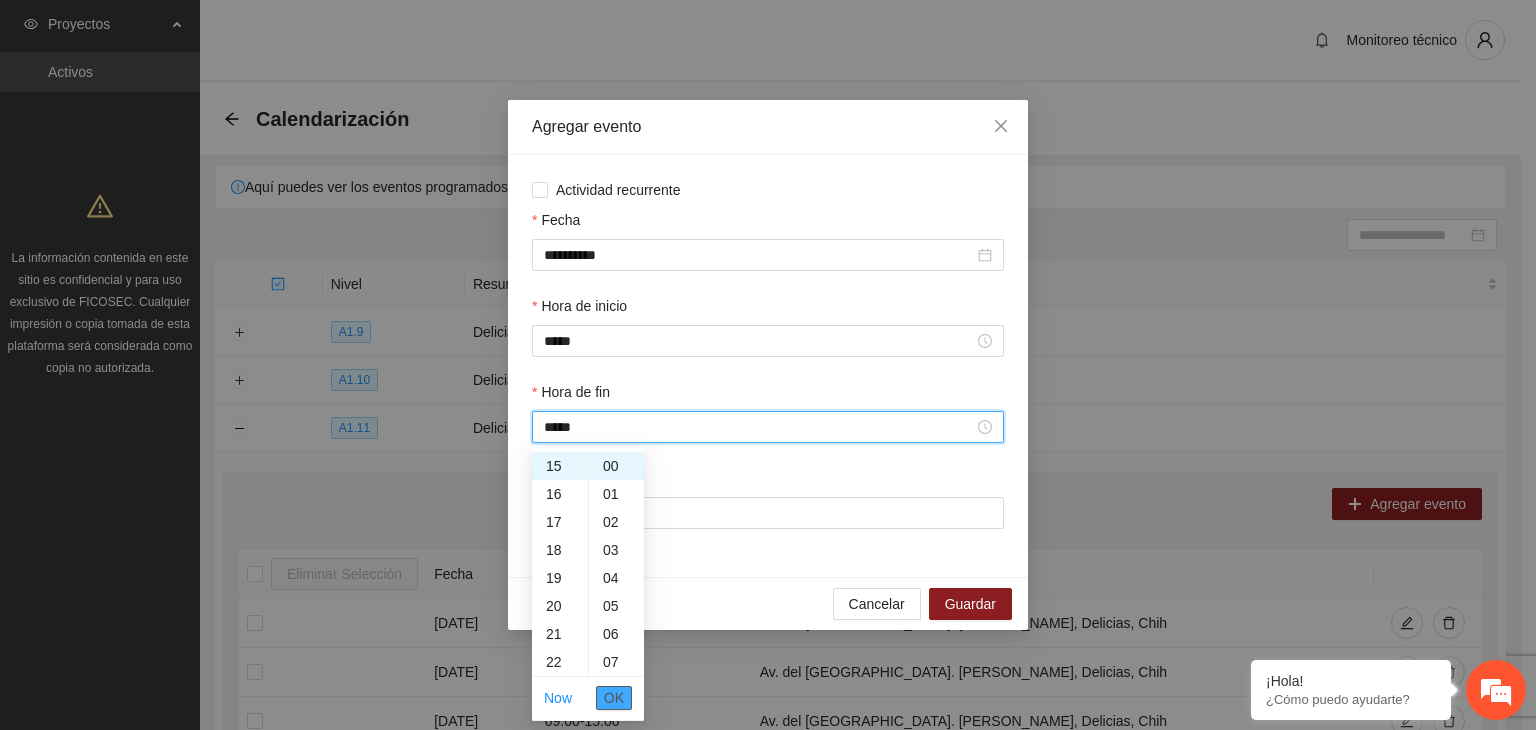 click on "OK" at bounding box center [614, 698] 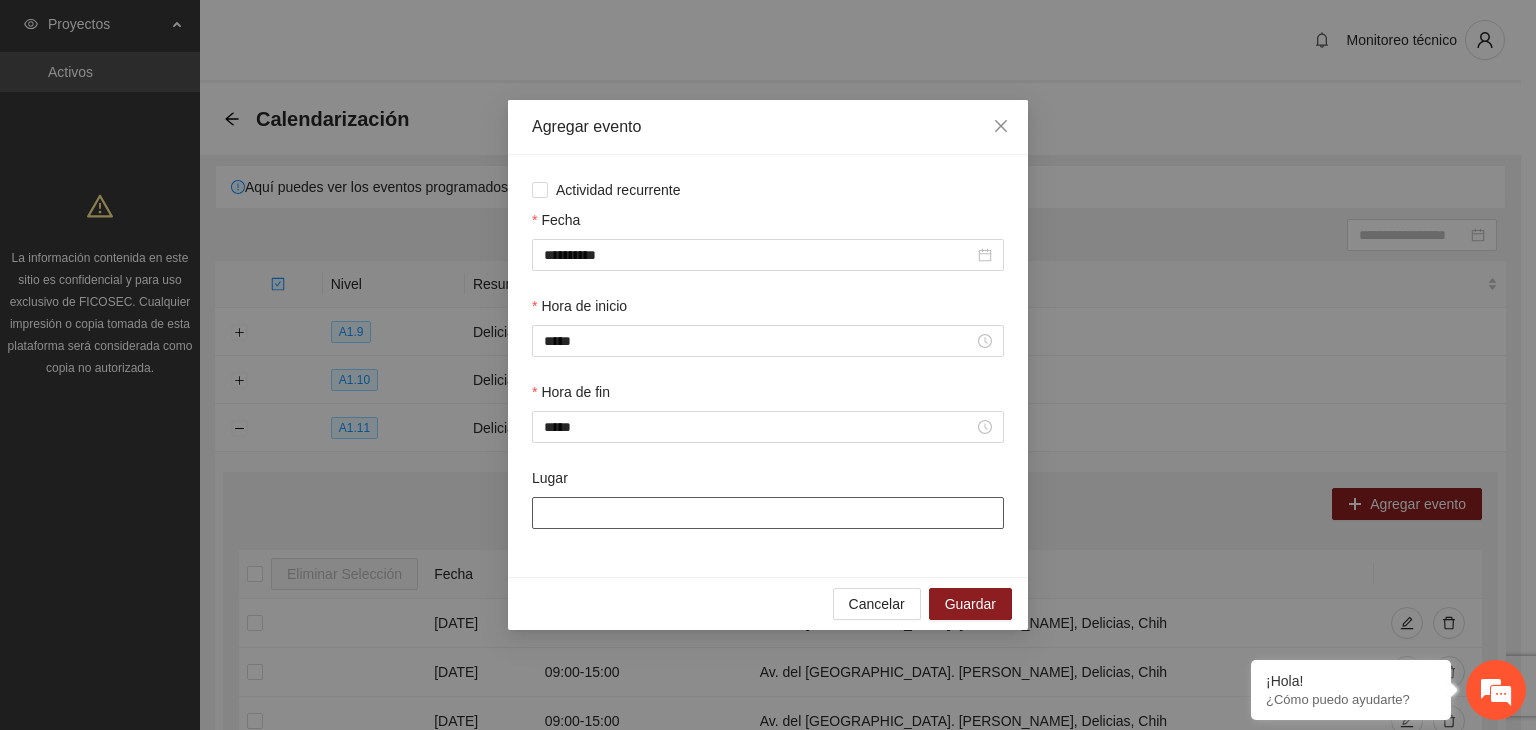 click on "Lugar" at bounding box center (768, 513) 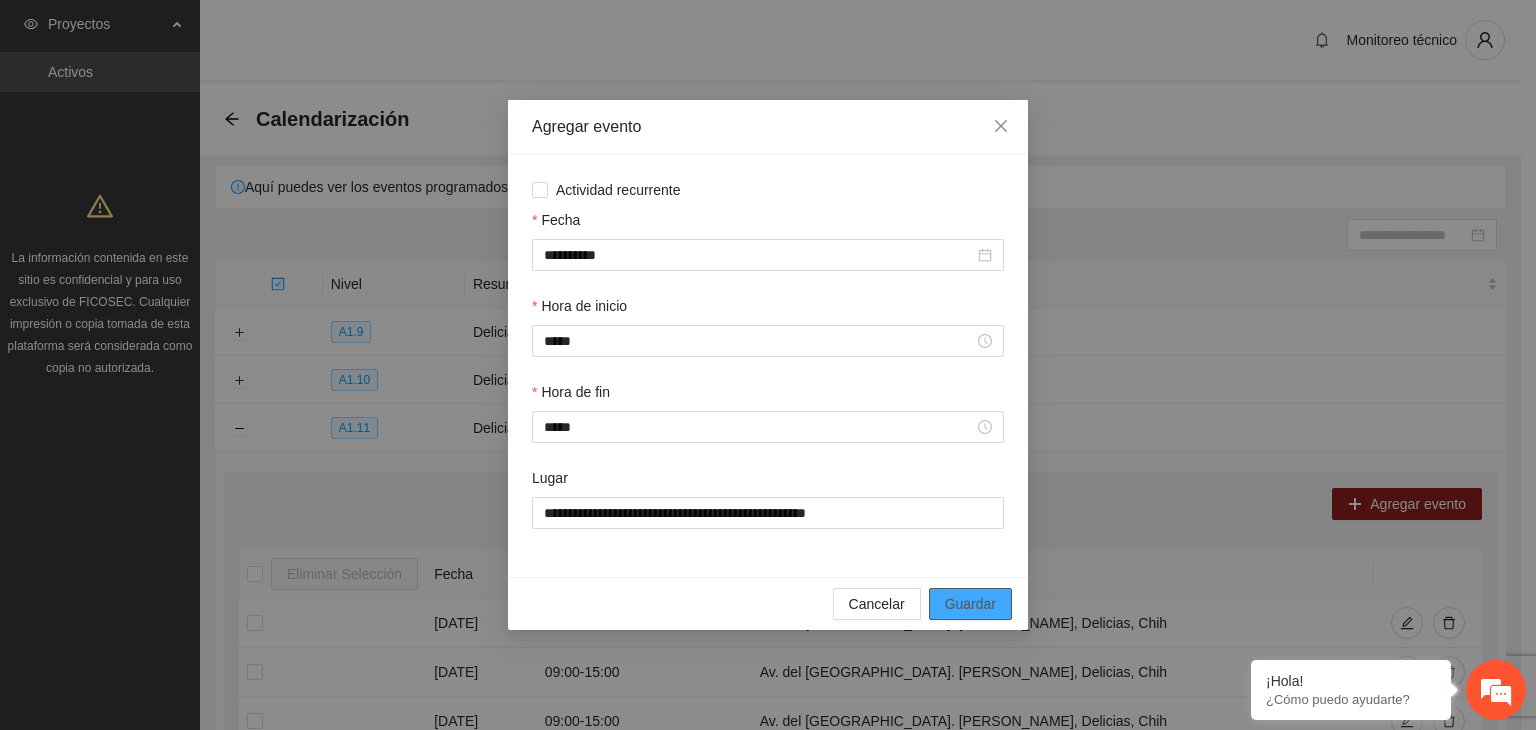 click on "Guardar" at bounding box center [970, 604] 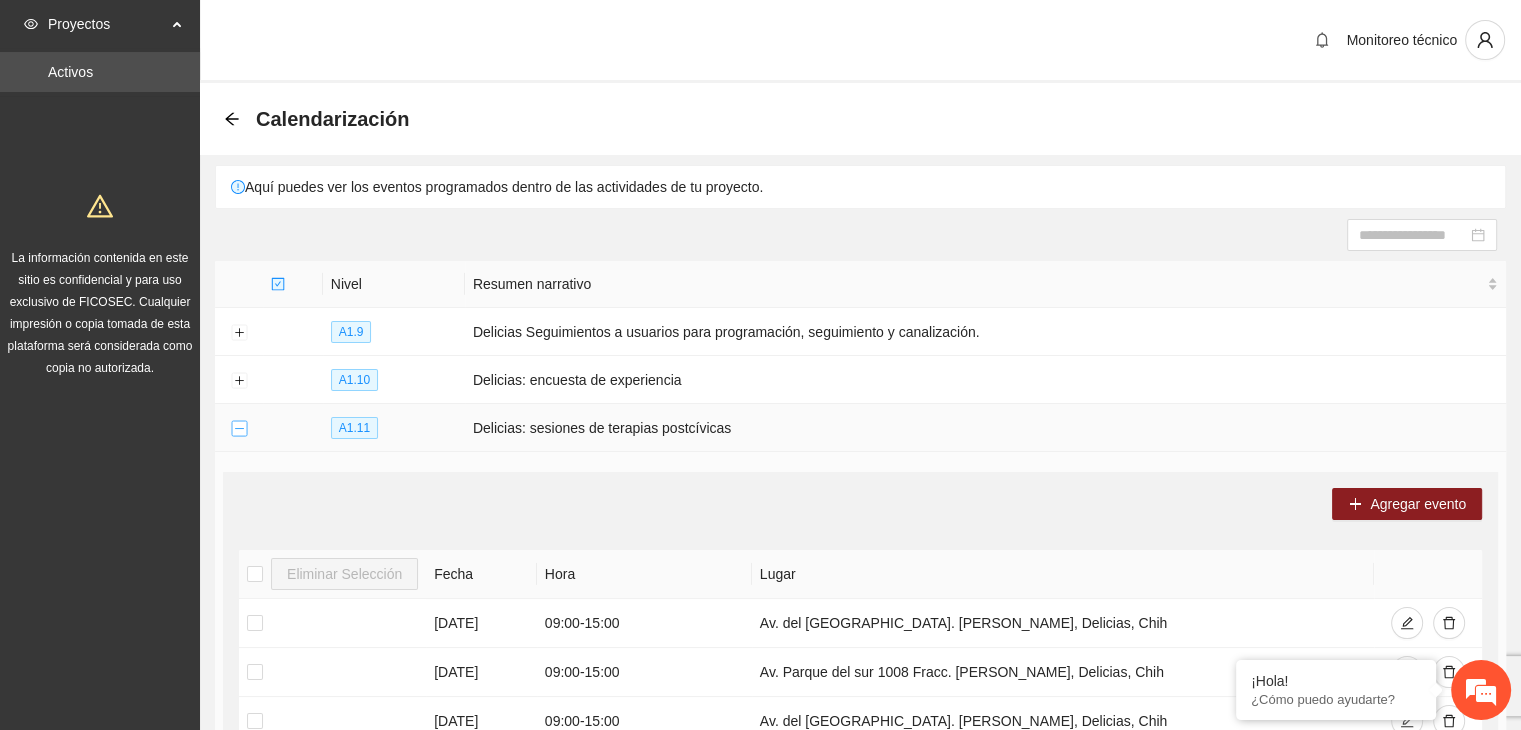 click at bounding box center [239, 429] 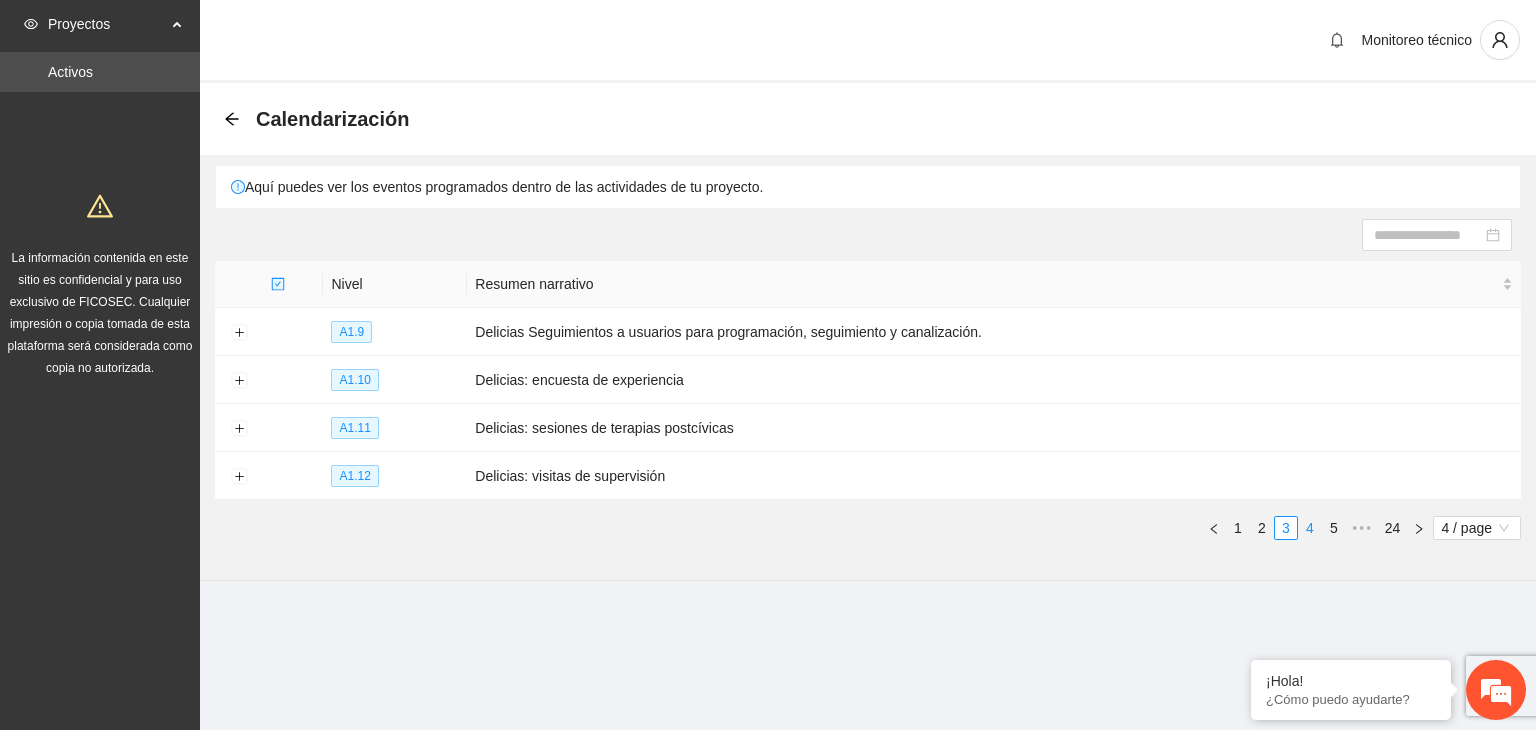 click on "4" at bounding box center [1310, 528] 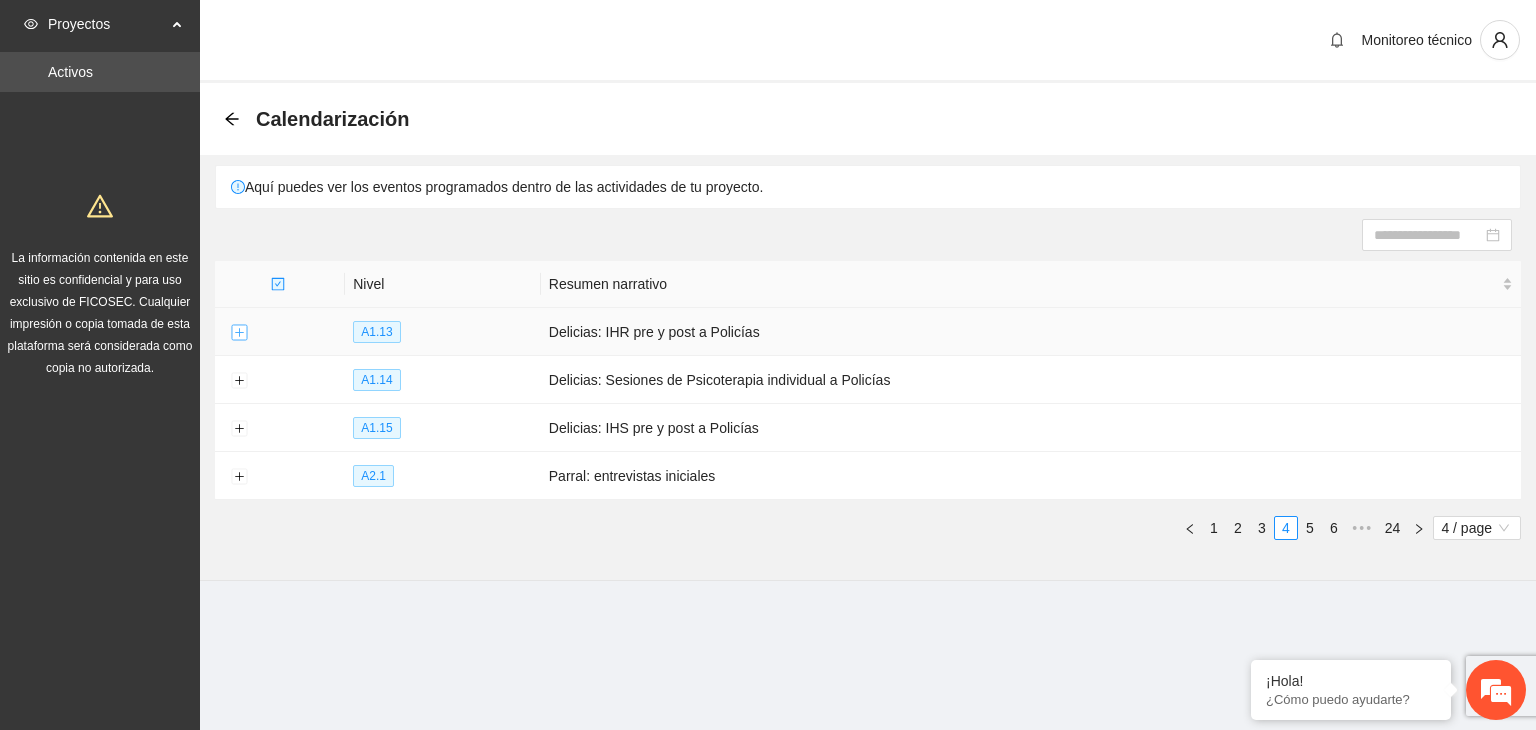 click at bounding box center [239, 333] 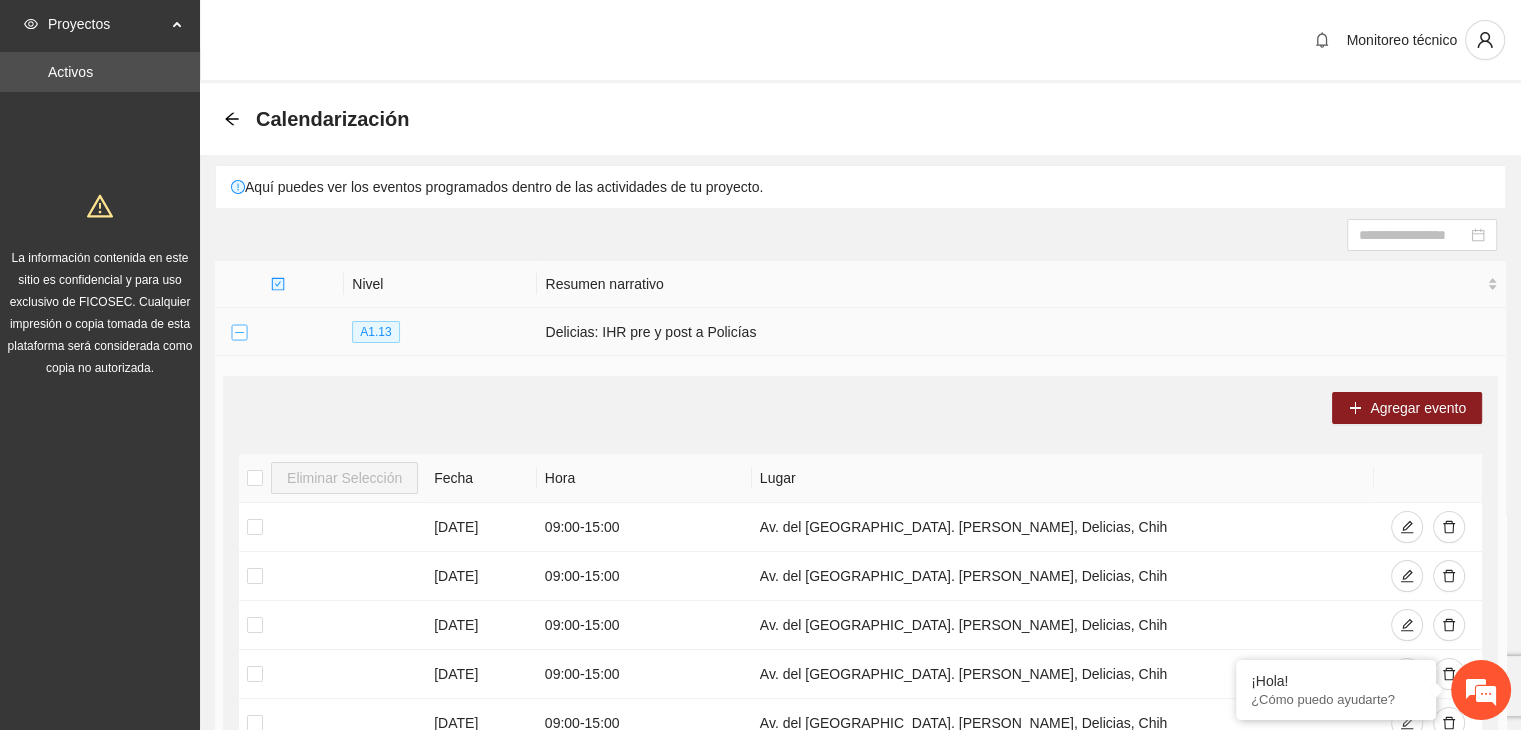 click at bounding box center (239, 333) 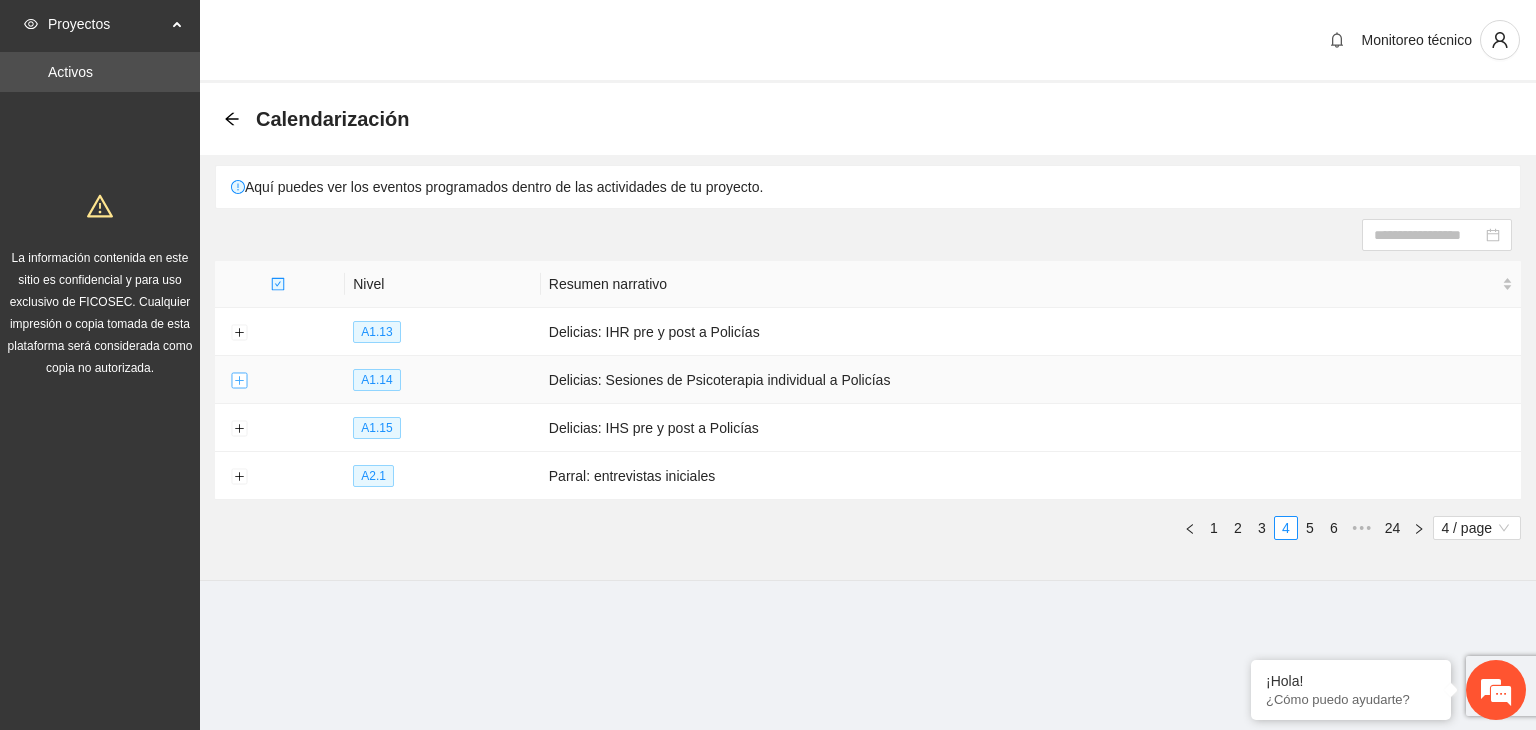 click at bounding box center [239, 381] 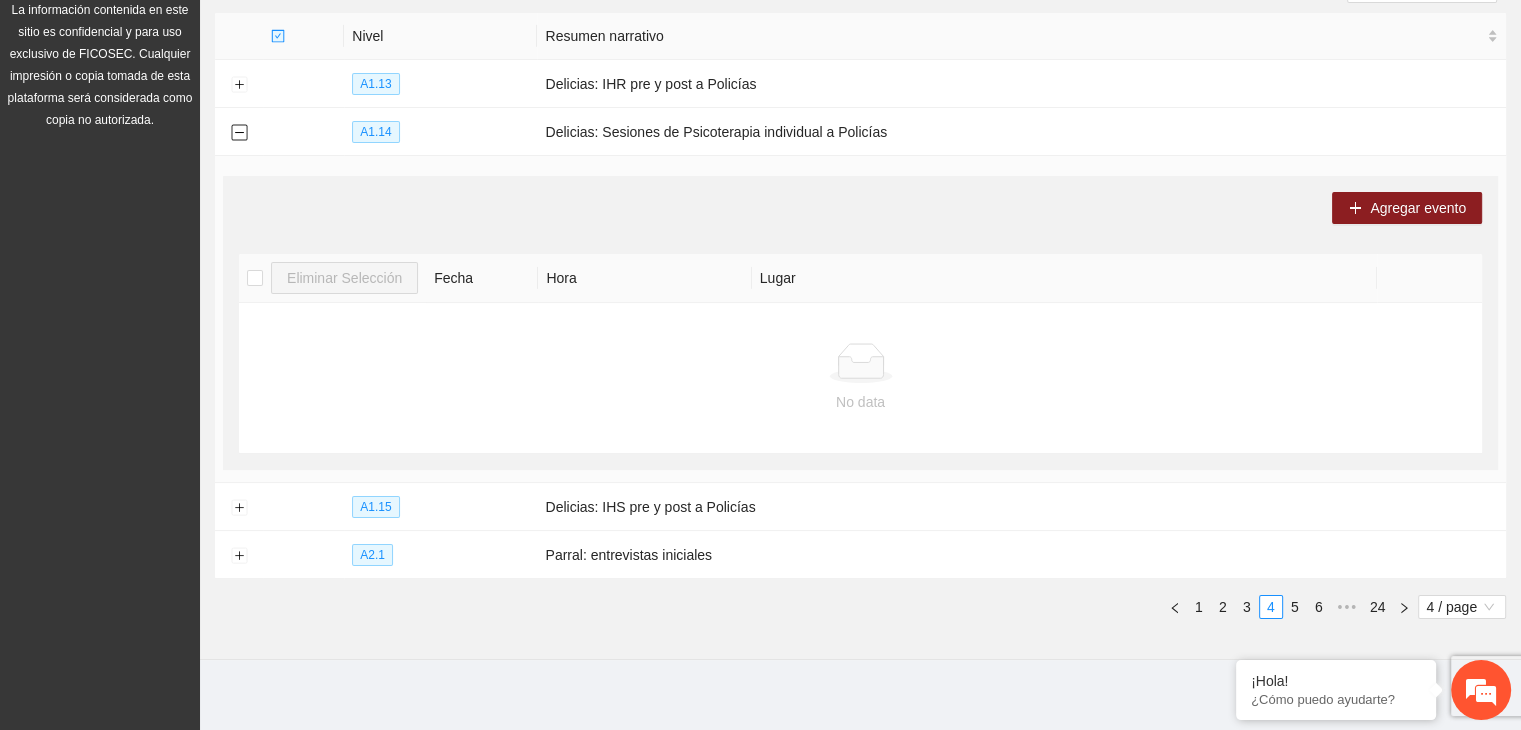 scroll, scrollTop: 244, scrollLeft: 0, axis: vertical 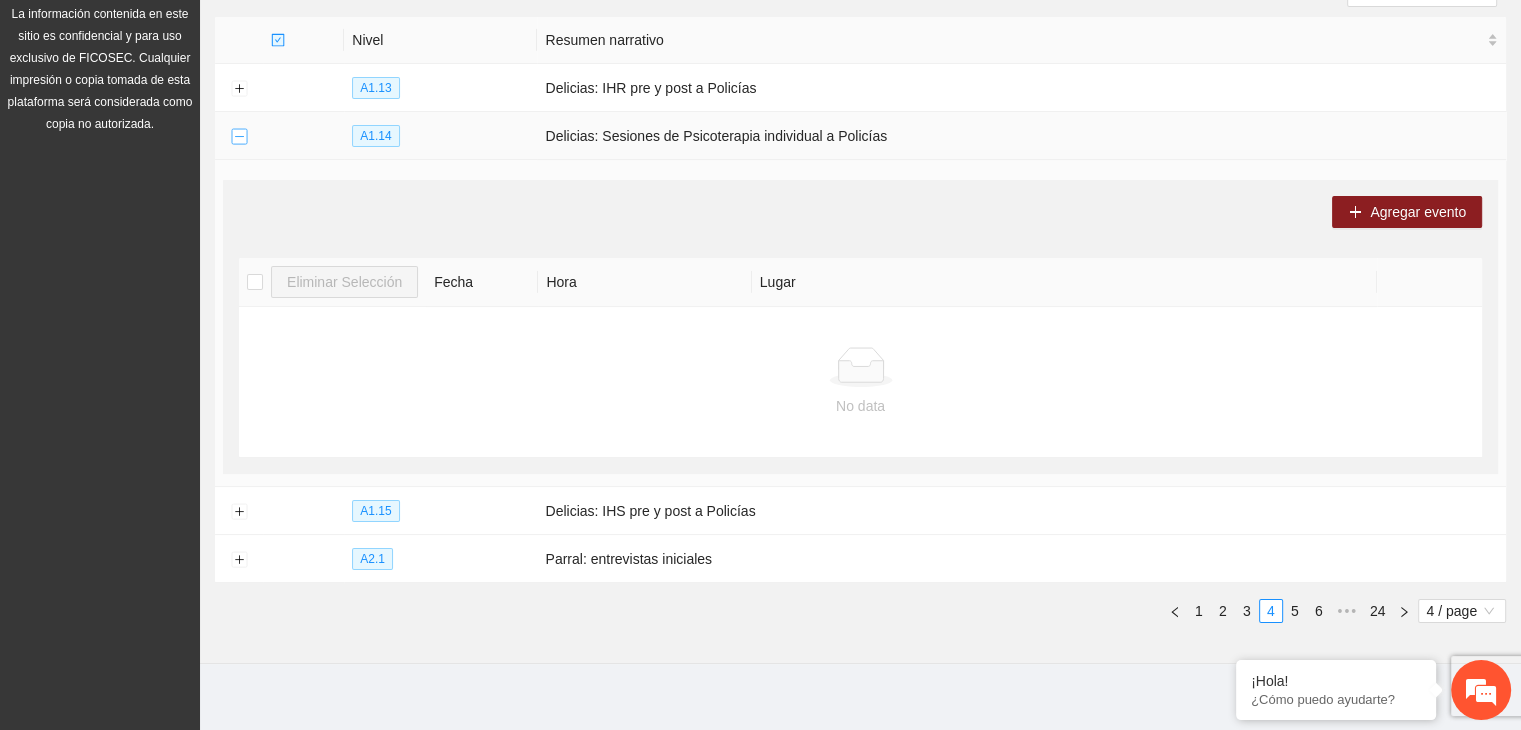 click at bounding box center [239, 137] 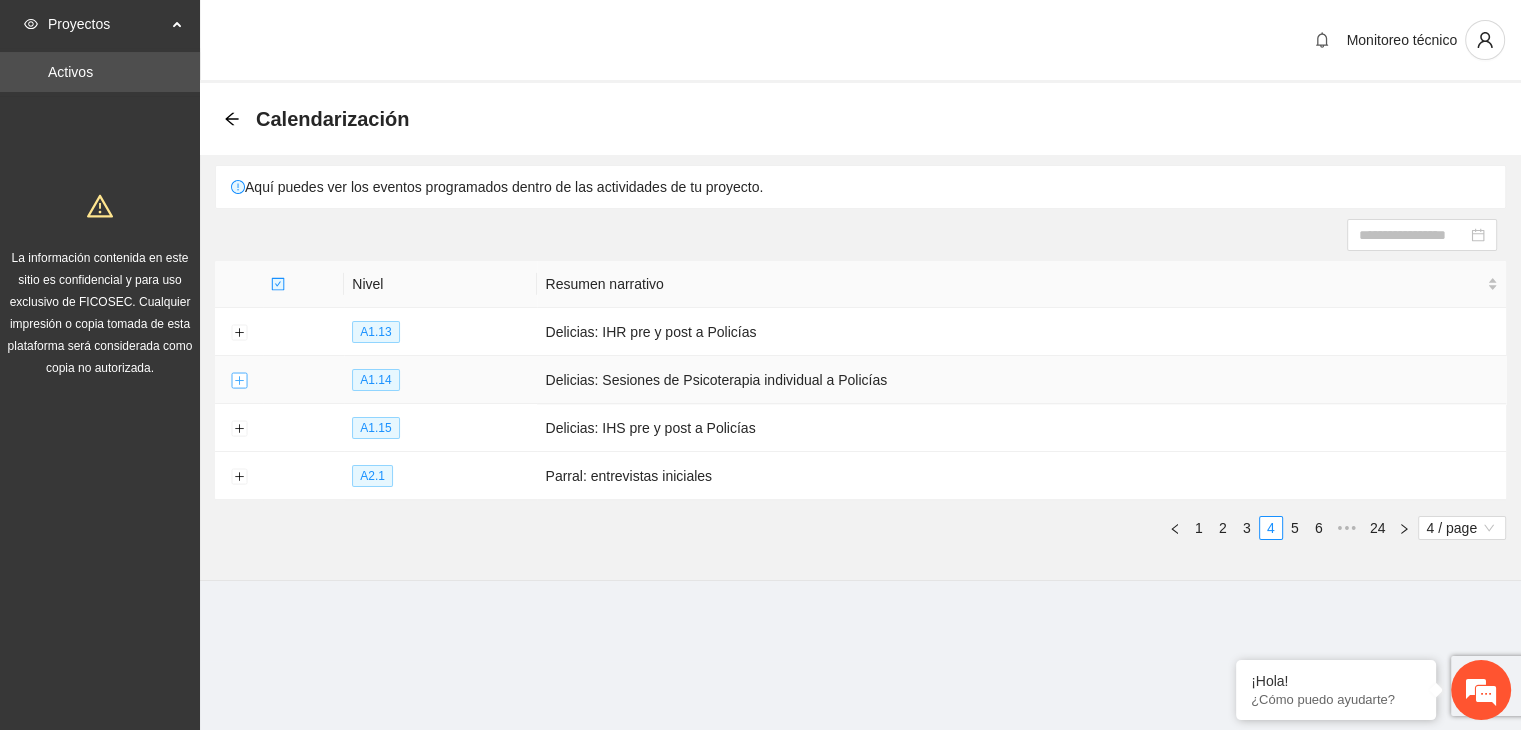 scroll, scrollTop: 0, scrollLeft: 0, axis: both 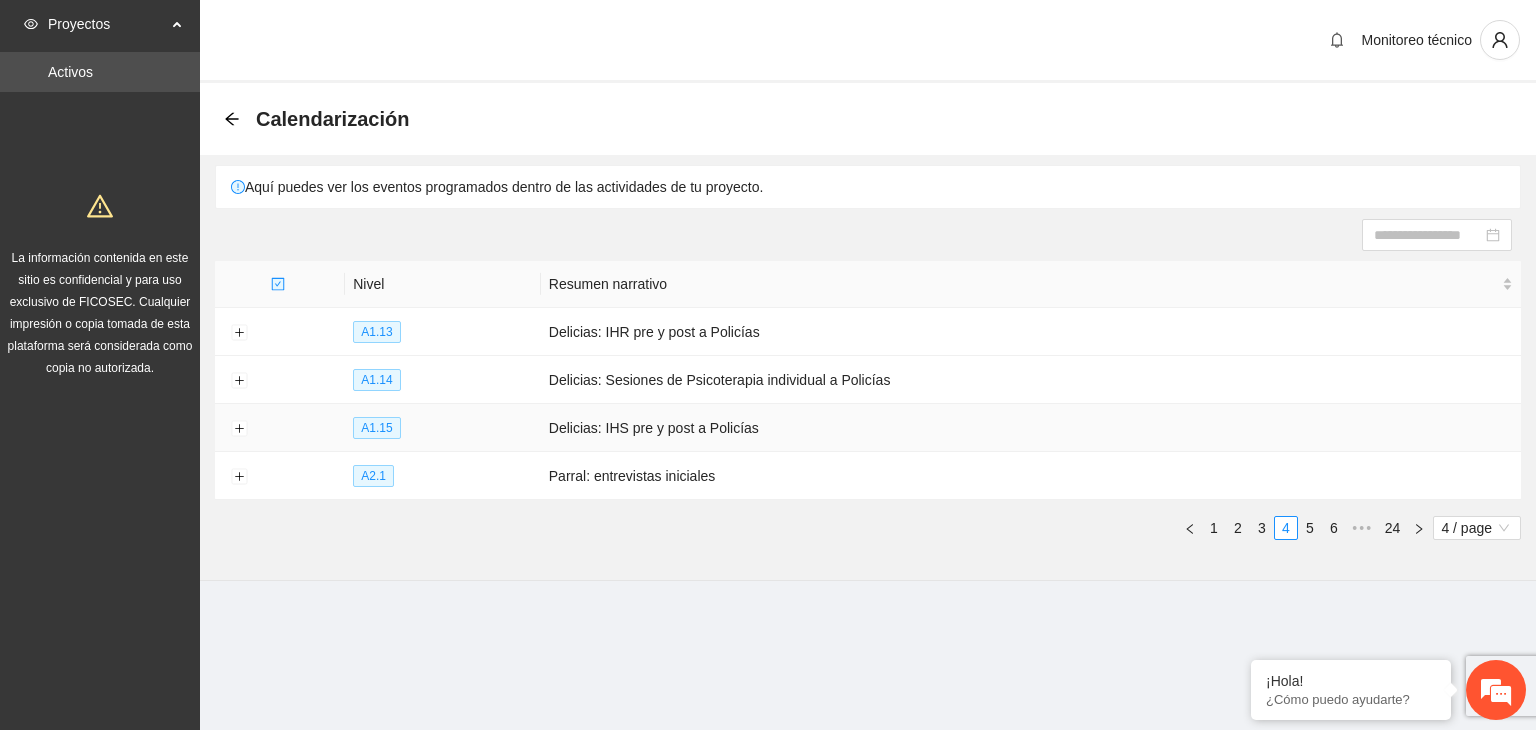 click at bounding box center [239, 428] 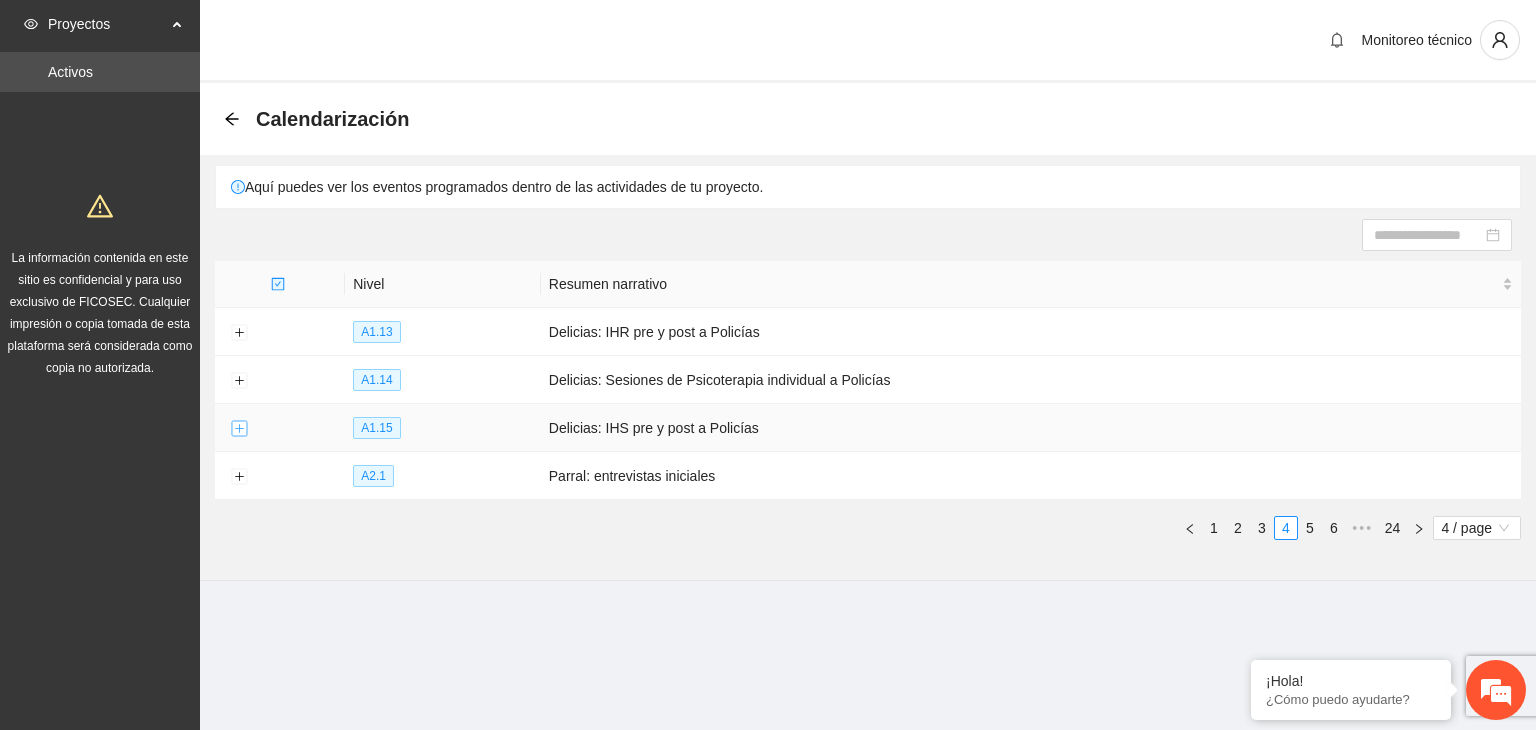click at bounding box center (239, 429) 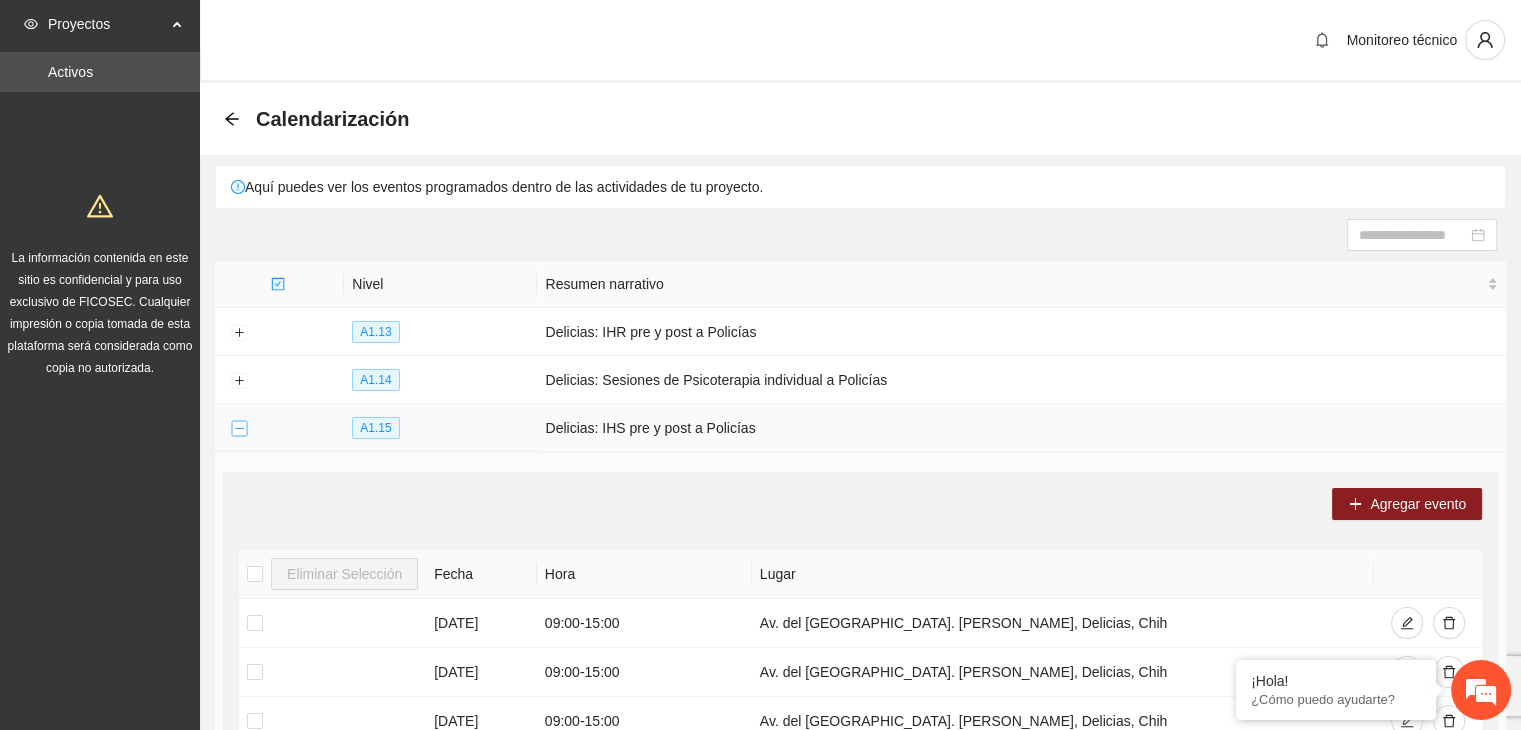 click at bounding box center (239, 429) 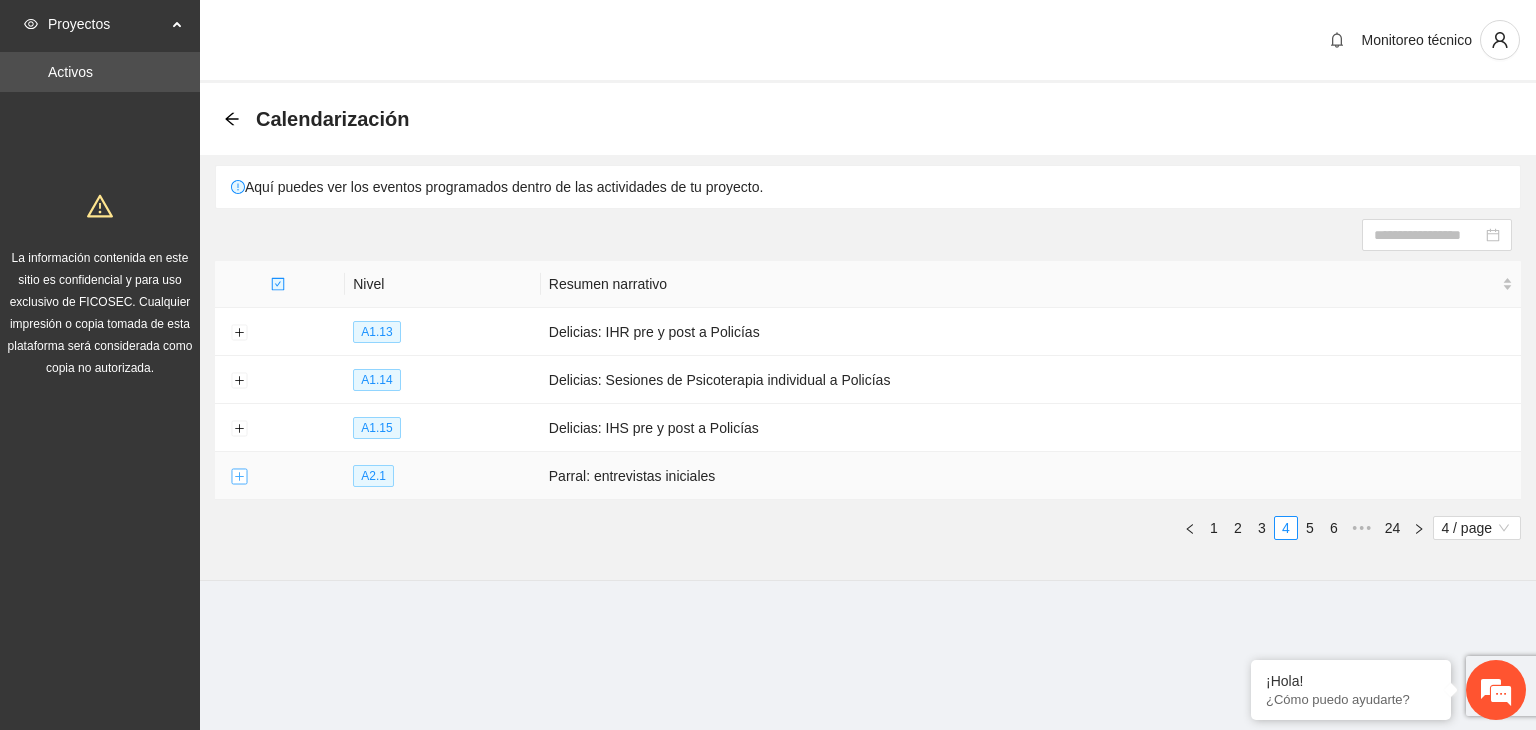 click at bounding box center (239, 477) 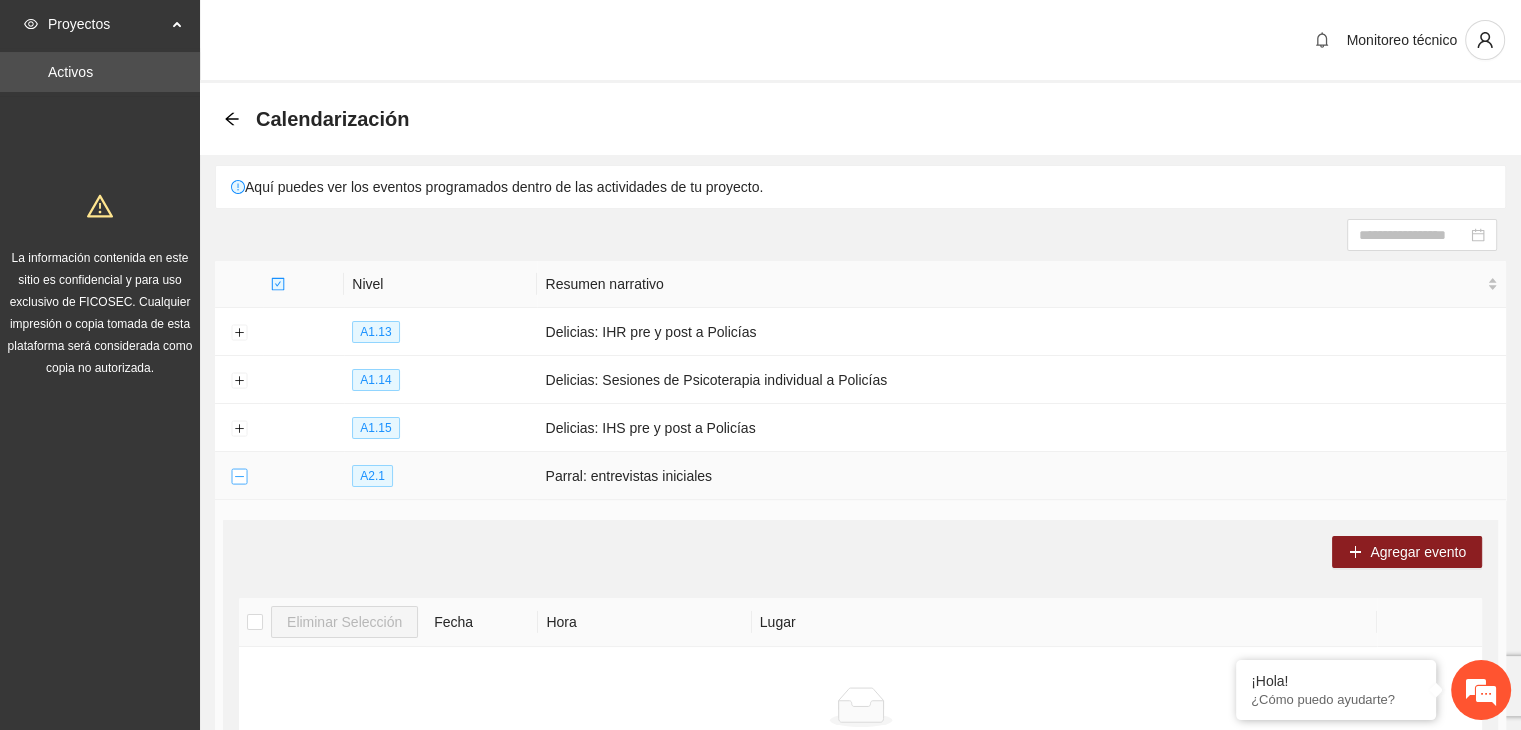 click at bounding box center [239, 477] 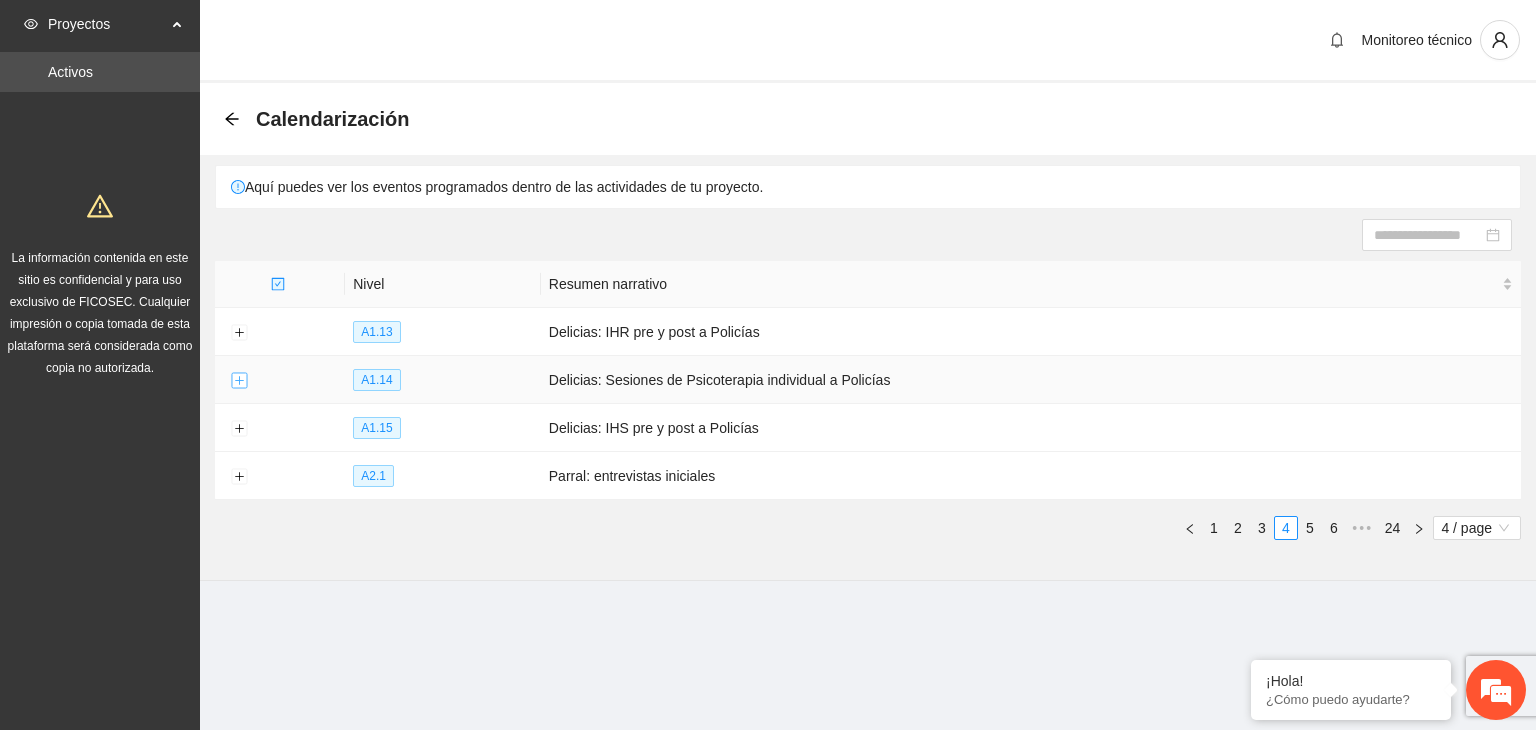 click at bounding box center [239, 381] 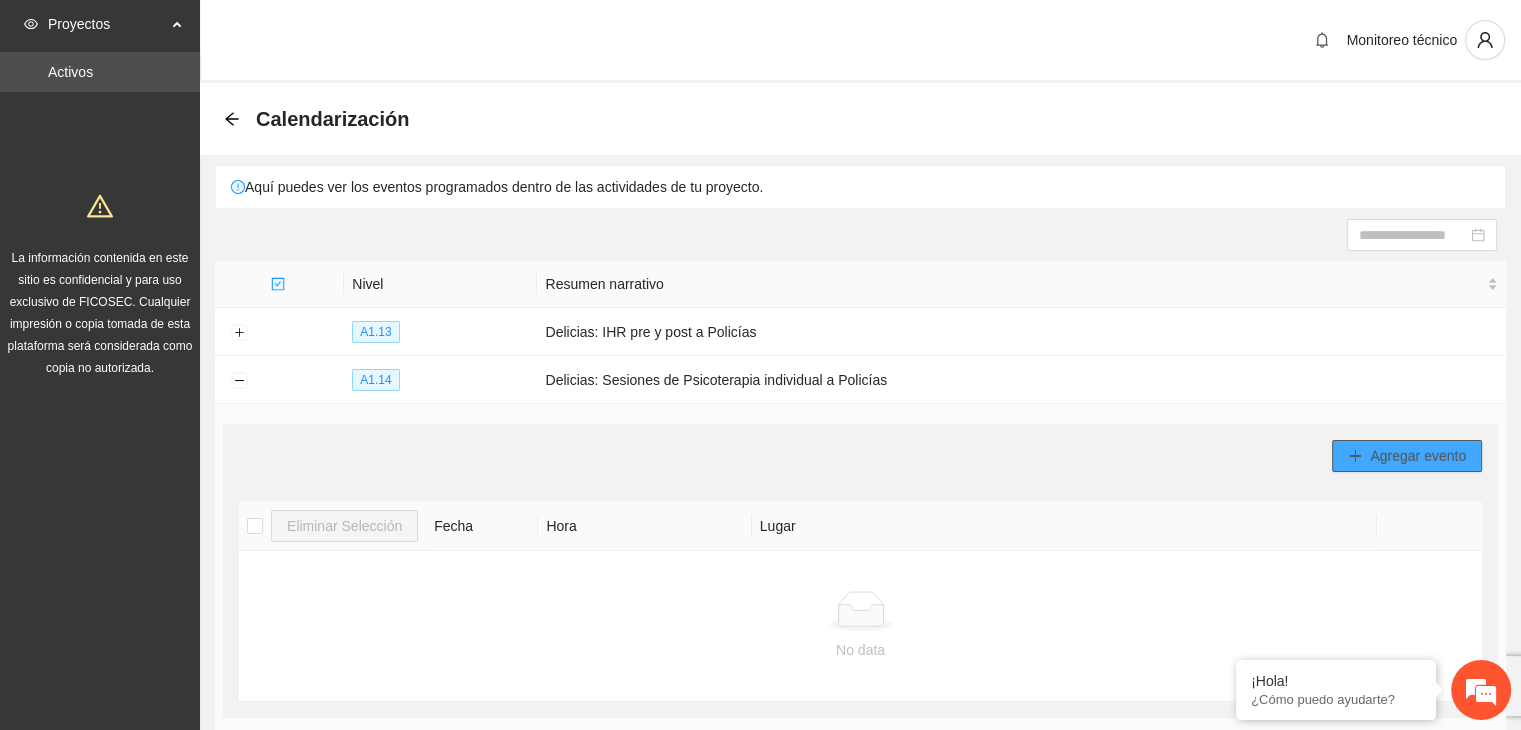 click on "Agregar evento" at bounding box center [1407, 456] 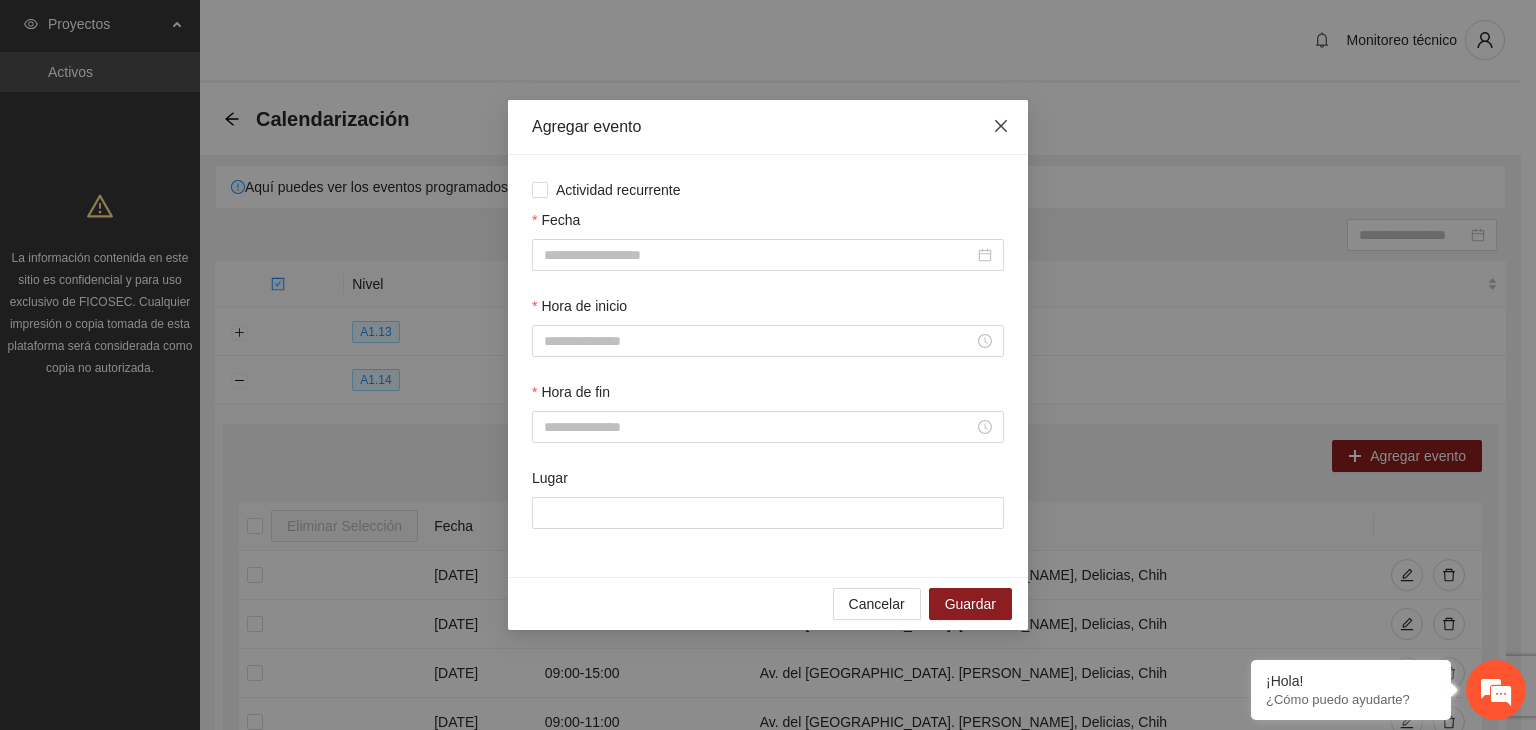 click 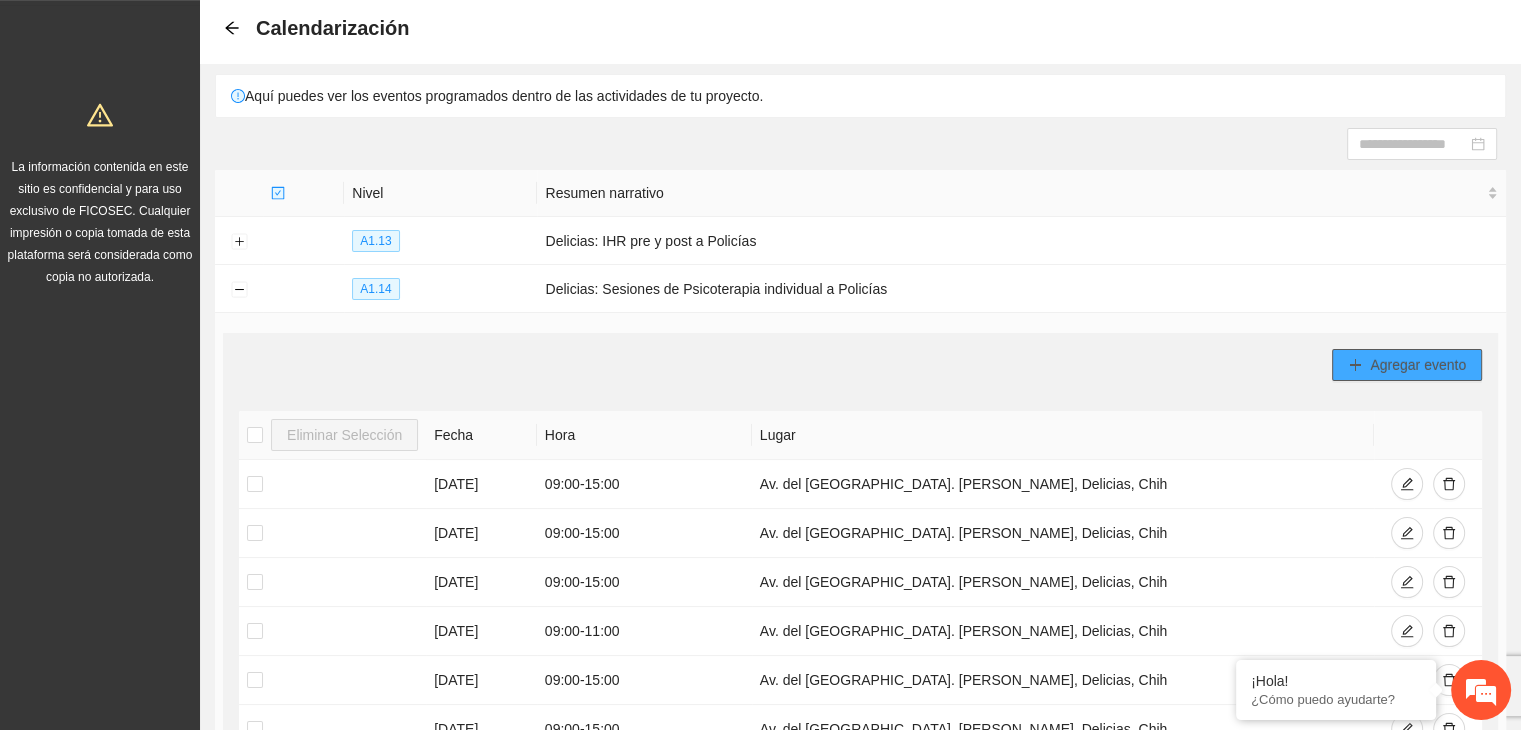 scroll, scrollTop: 68, scrollLeft: 0, axis: vertical 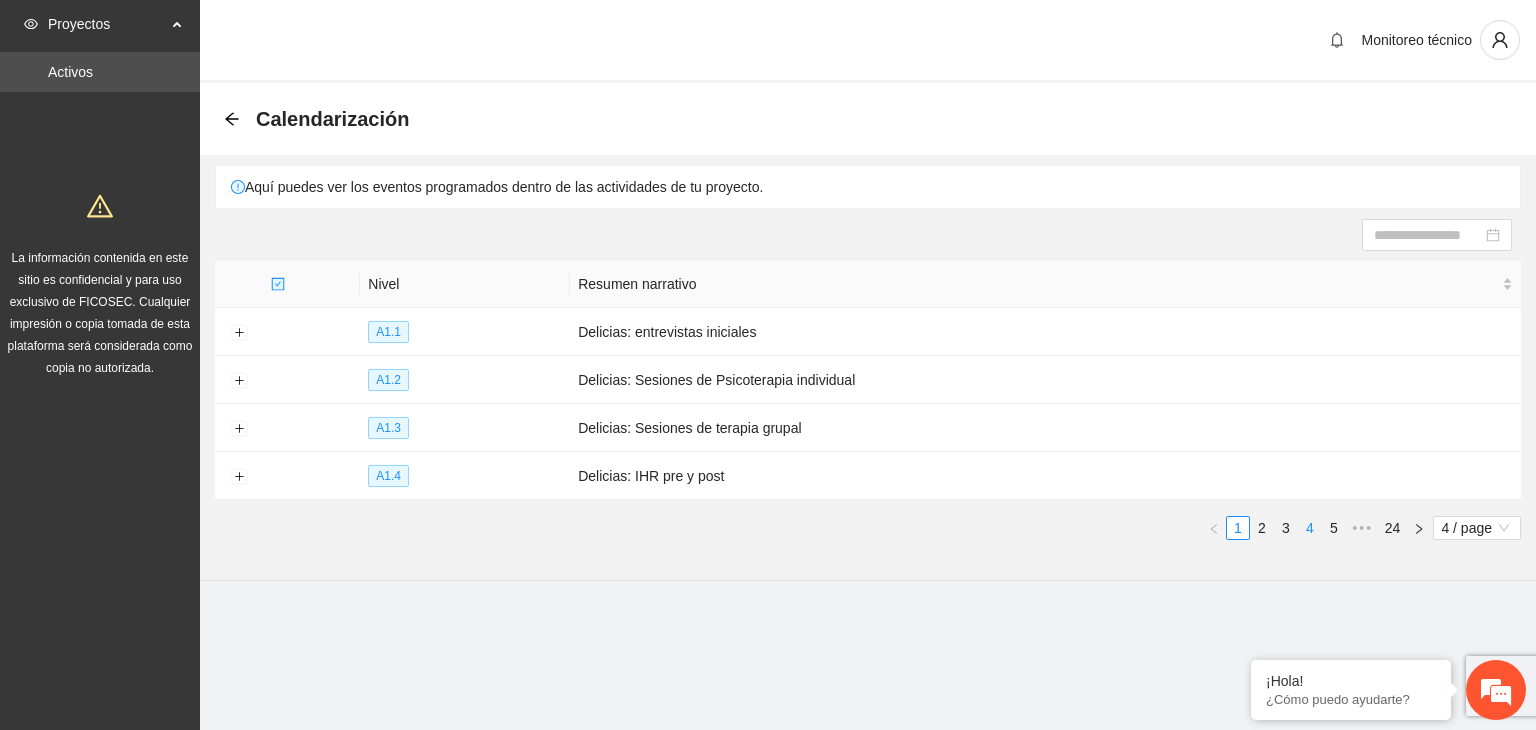 click on "4" at bounding box center [1310, 528] 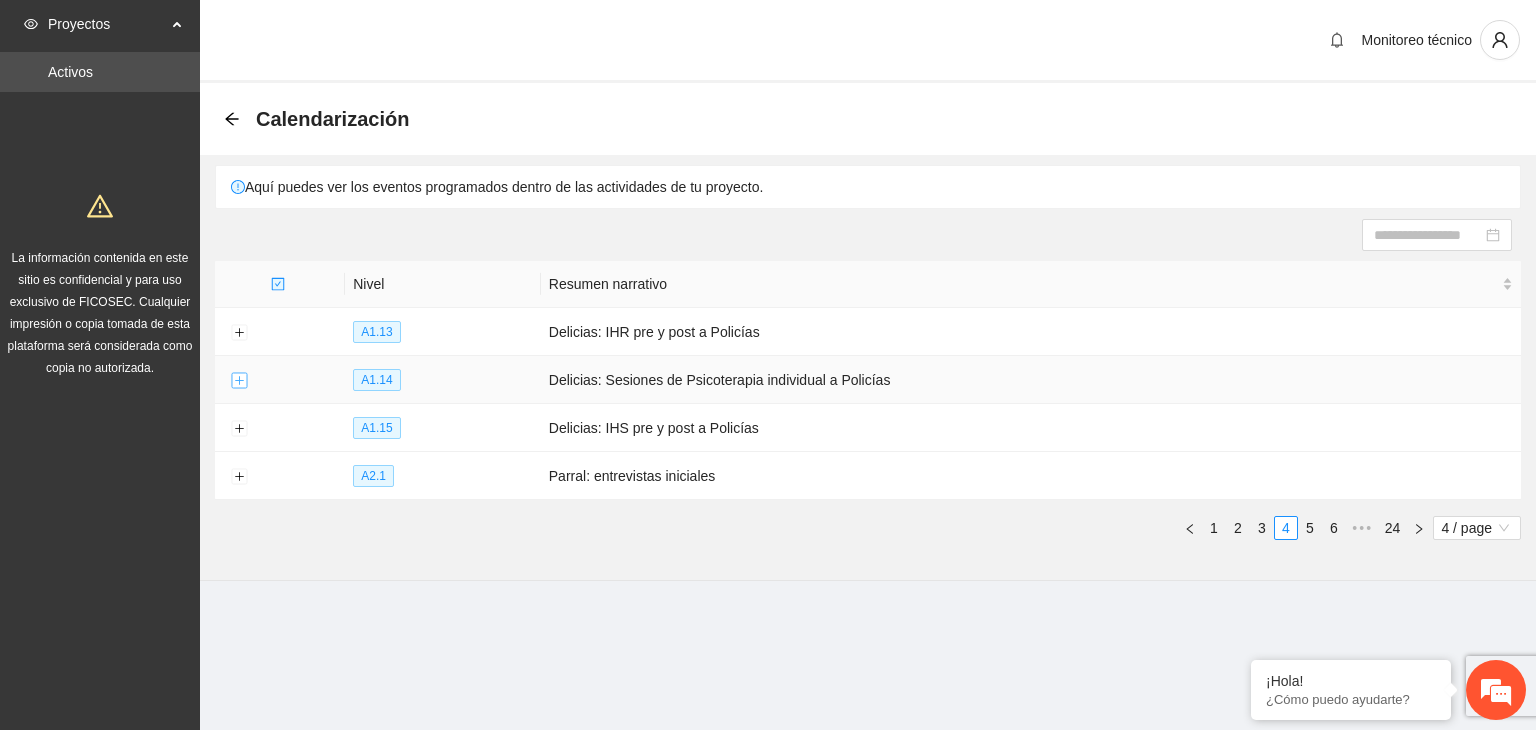 click at bounding box center [239, 381] 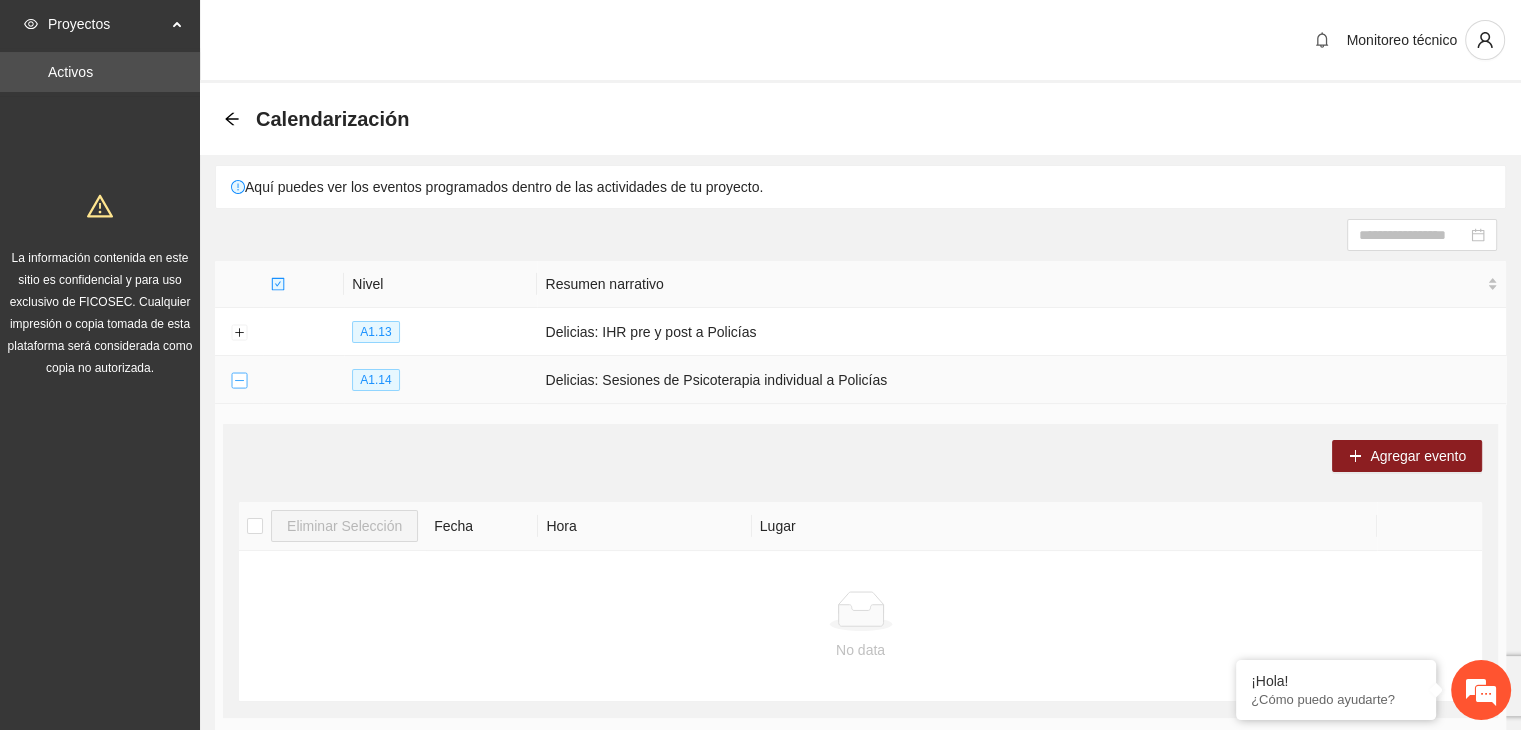 click at bounding box center [239, 381] 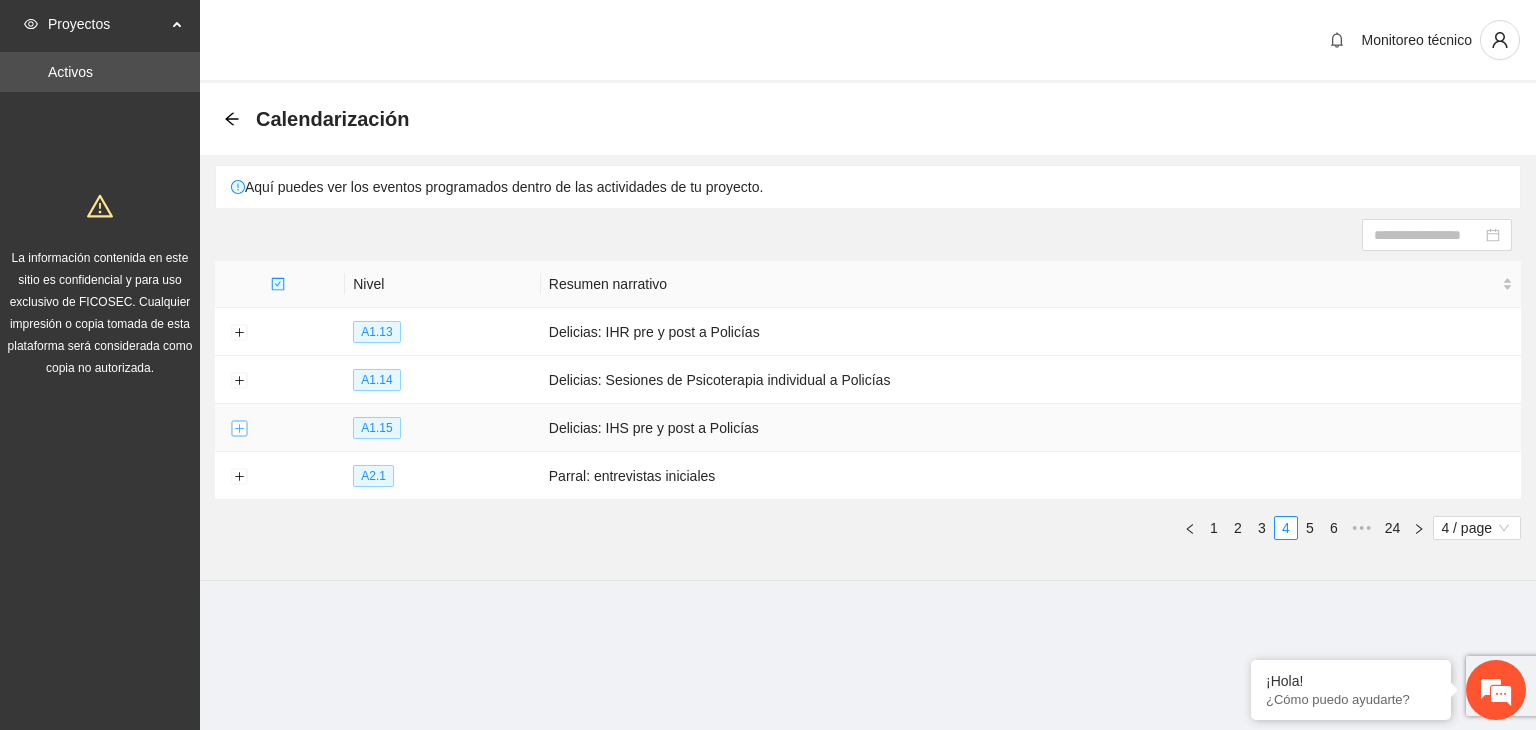 click at bounding box center [239, 429] 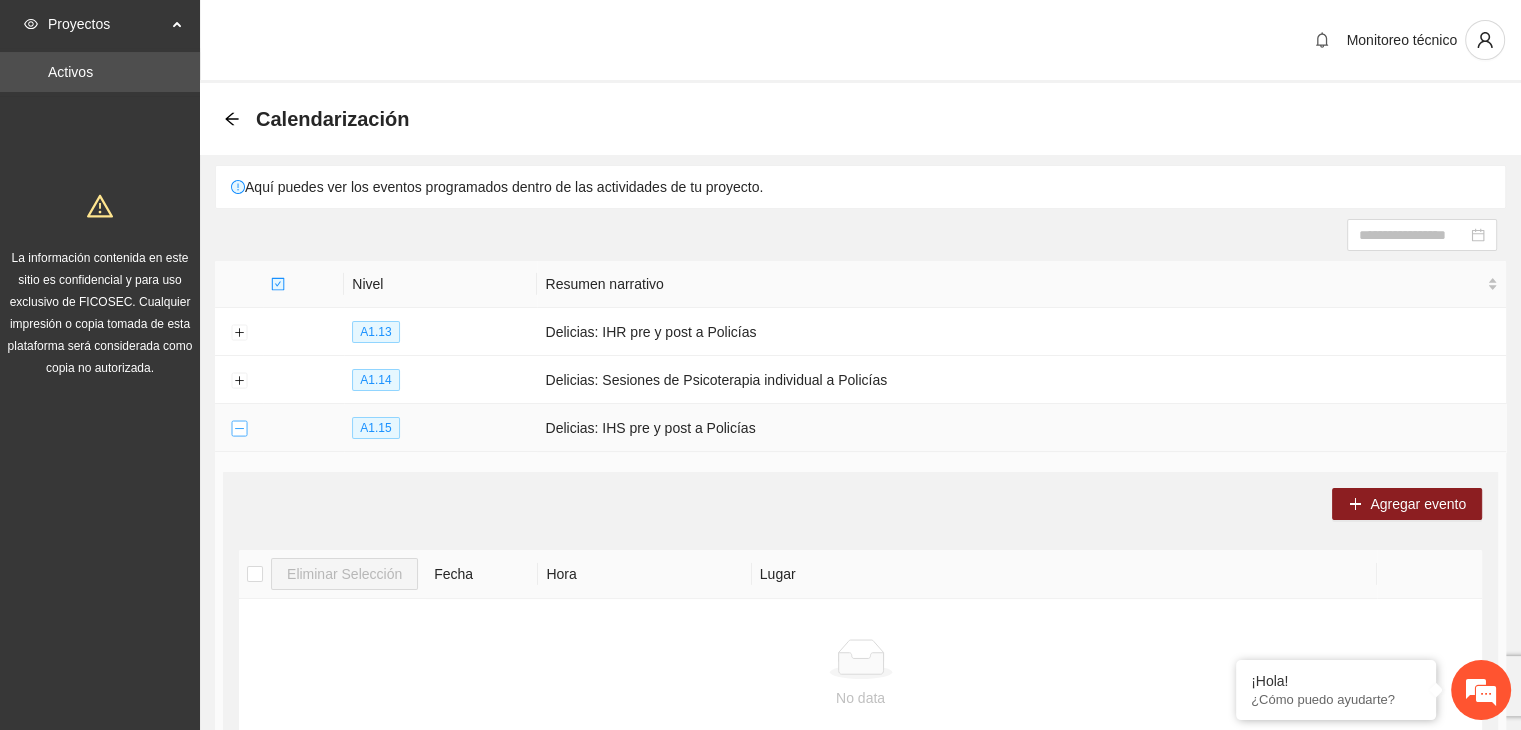 click at bounding box center (239, 429) 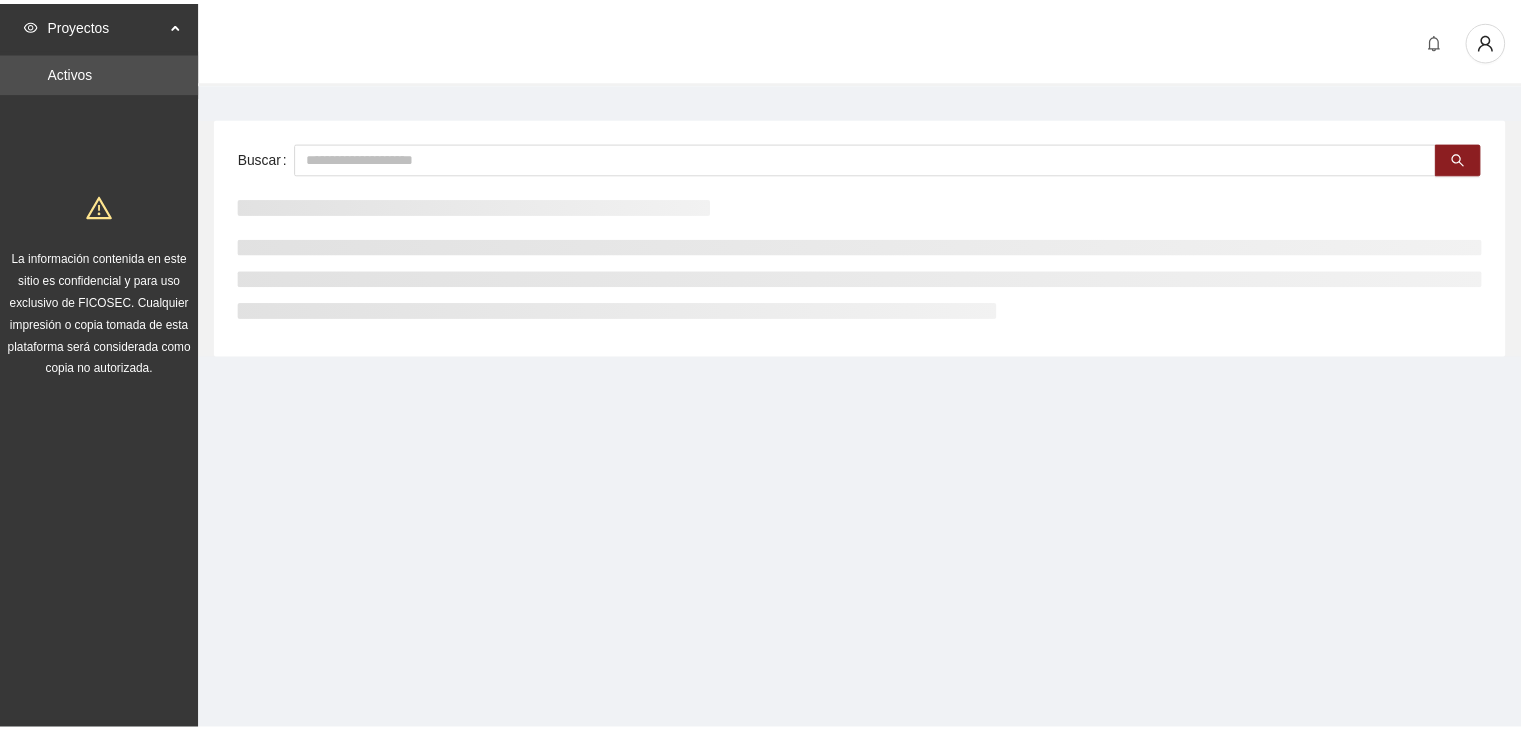 scroll, scrollTop: 0, scrollLeft: 0, axis: both 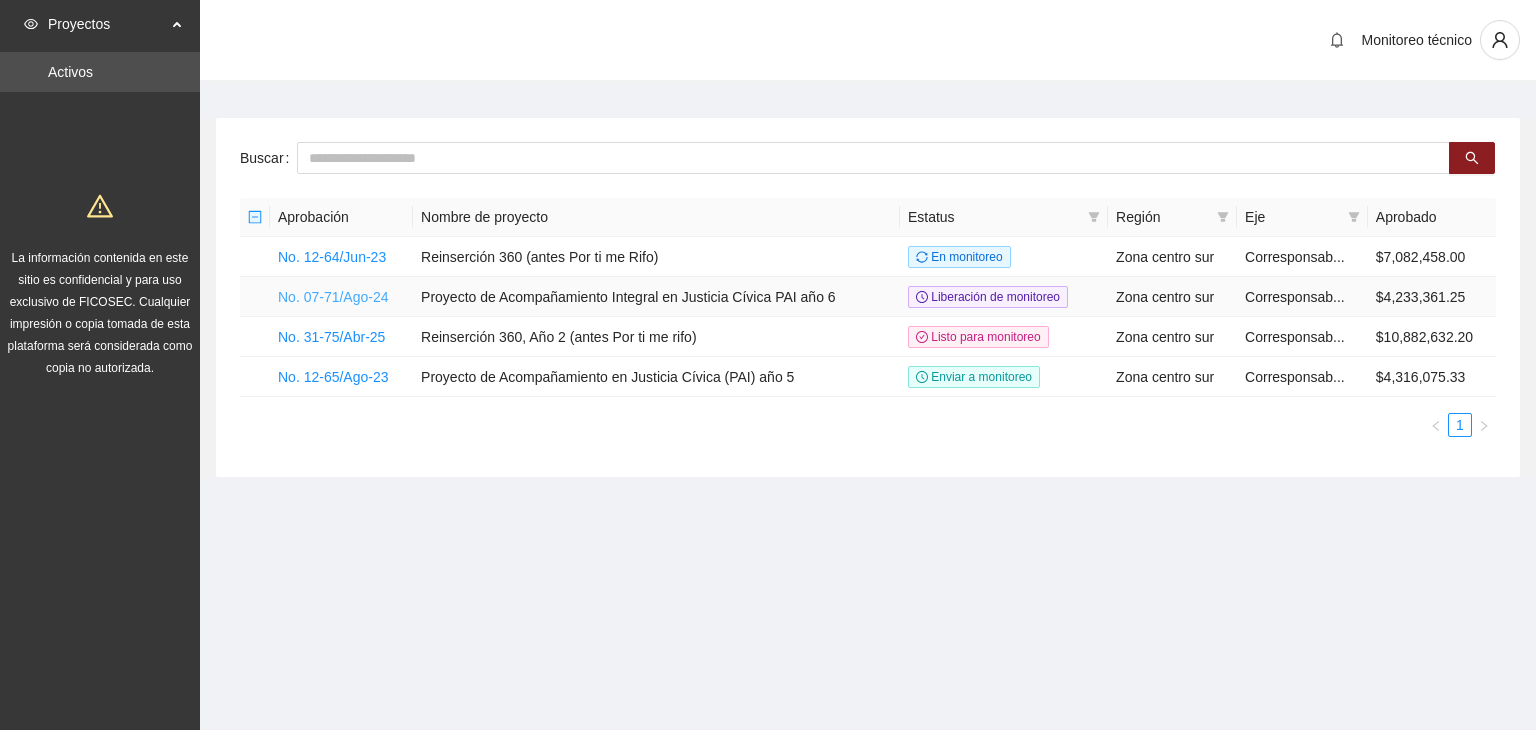 click on "No. 07-71/Ago-24" at bounding box center [333, 297] 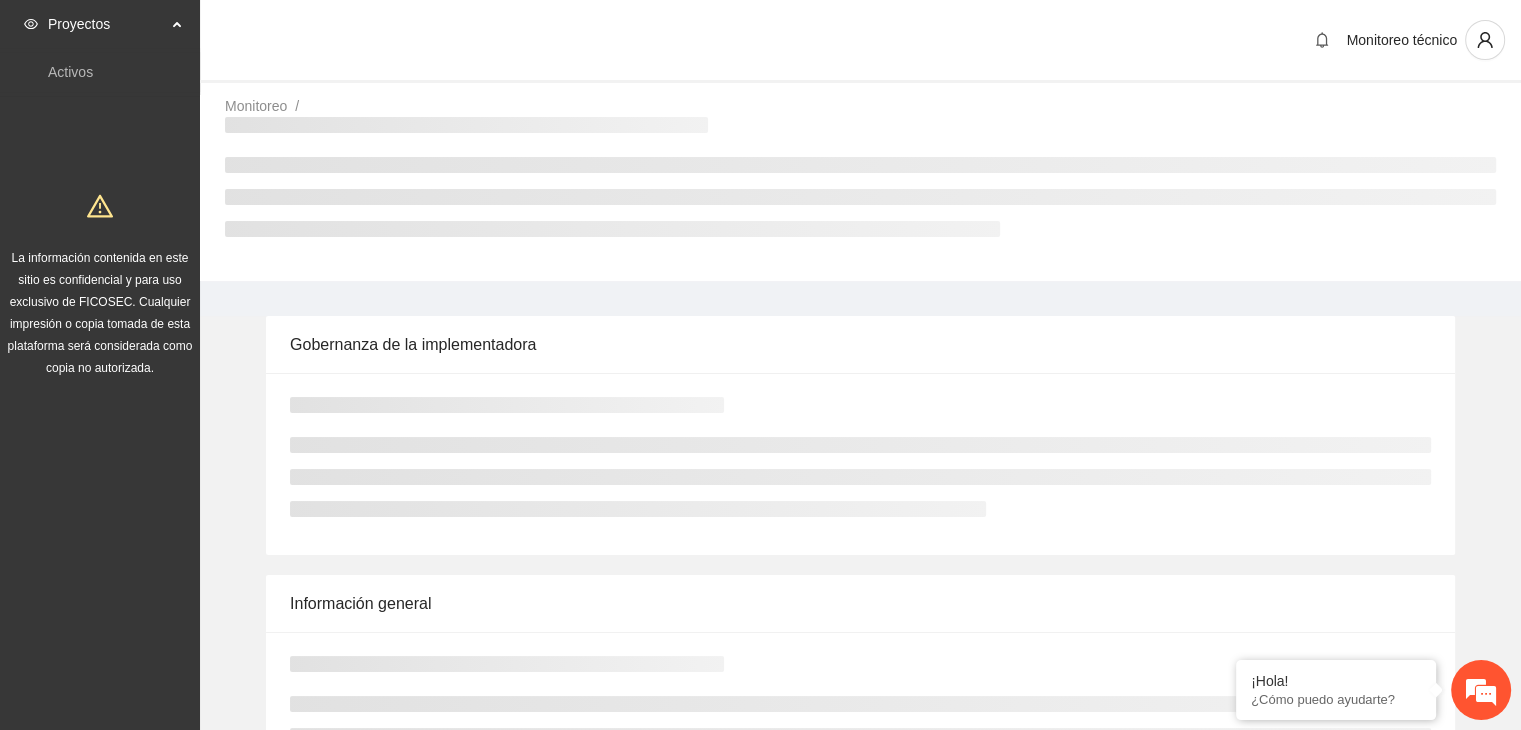 click on "Gobernanza de la implementadora Información general Convenio firmado Calendarización de actividades Agrega las actividades y eventos que sucederán durante tu próximo periodo de trabajo. Actualizar Monitoreo de proyecto Actualiza mensualmente los resultados de tus actividades y movimientos financieros para el análisis del progreso del proyecto. Monitoreo técnico Verificación de actividades y sus beneficiarios Actualizar" at bounding box center [860, 885] 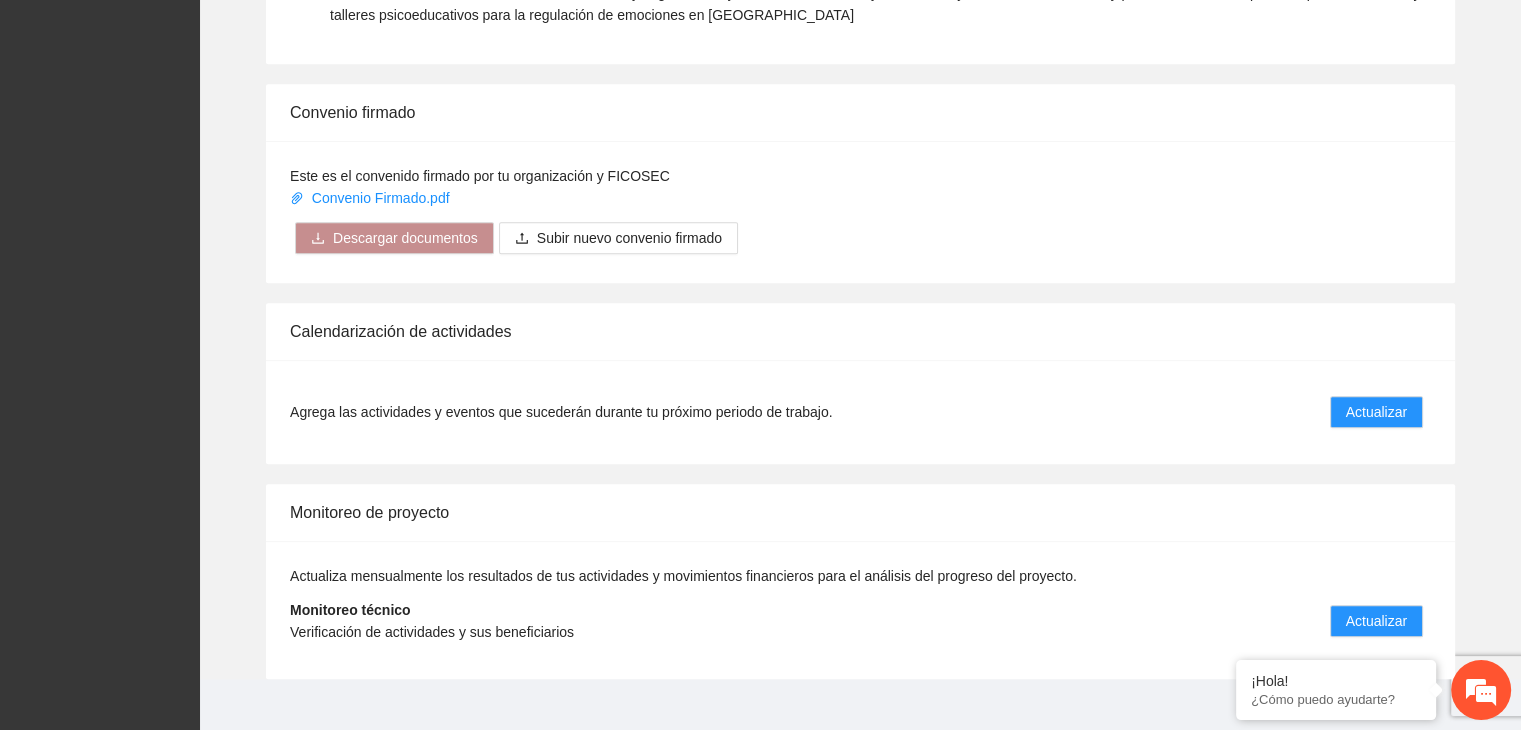 scroll, scrollTop: 1672, scrollLeft: 0, axis: vertical 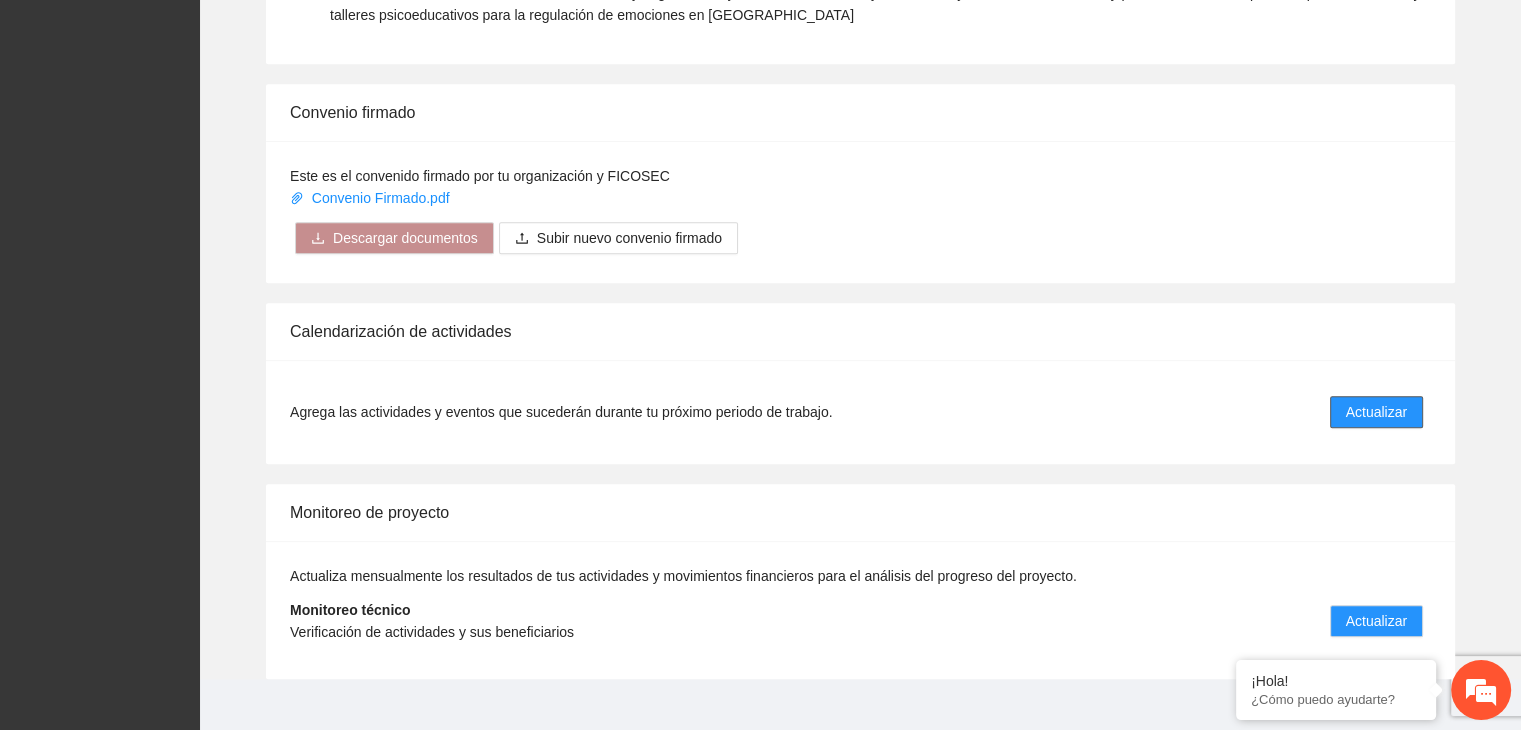 click on "Actualizar" at bounding box center (1376, 412) 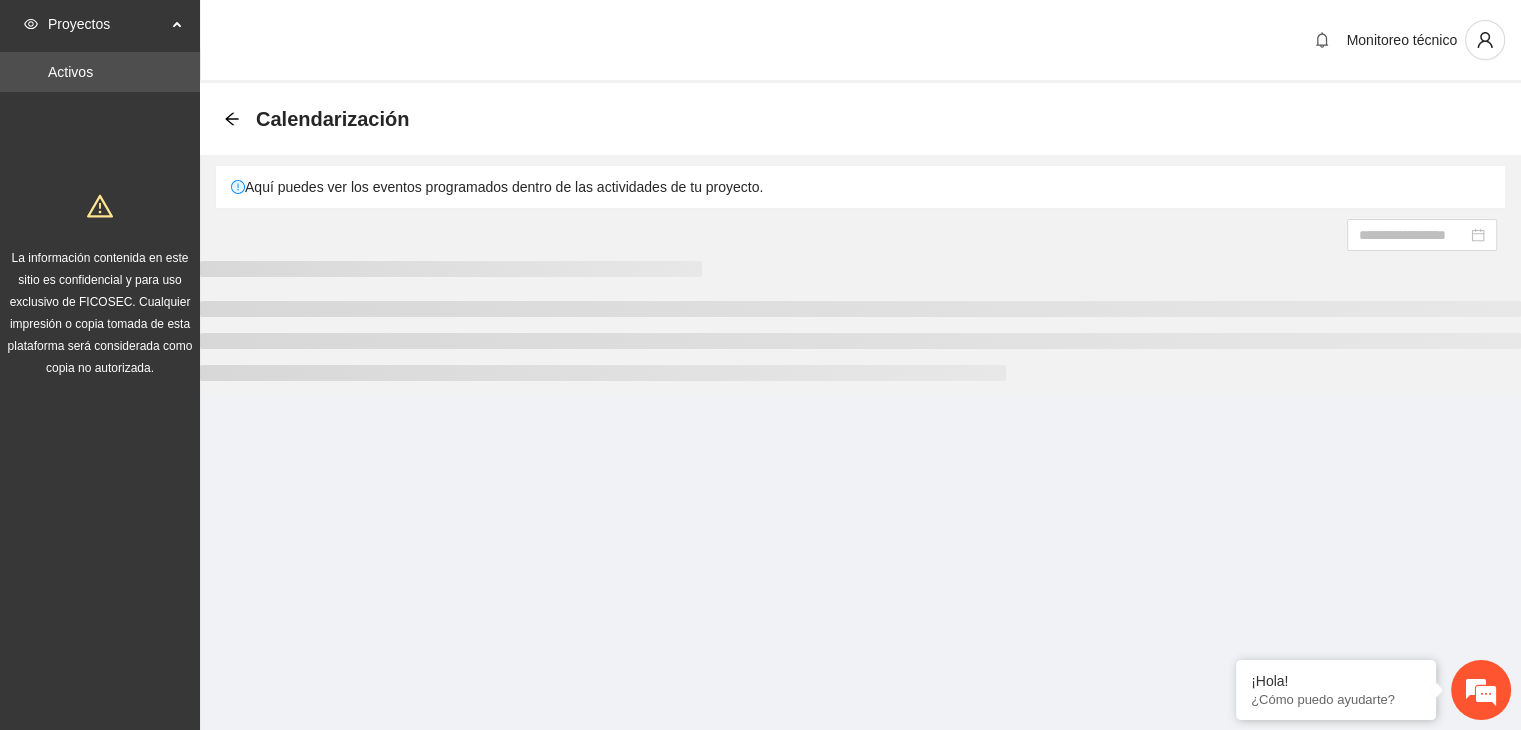 scroll, scrollTop: 0, scrollLeft: 0, axis: both 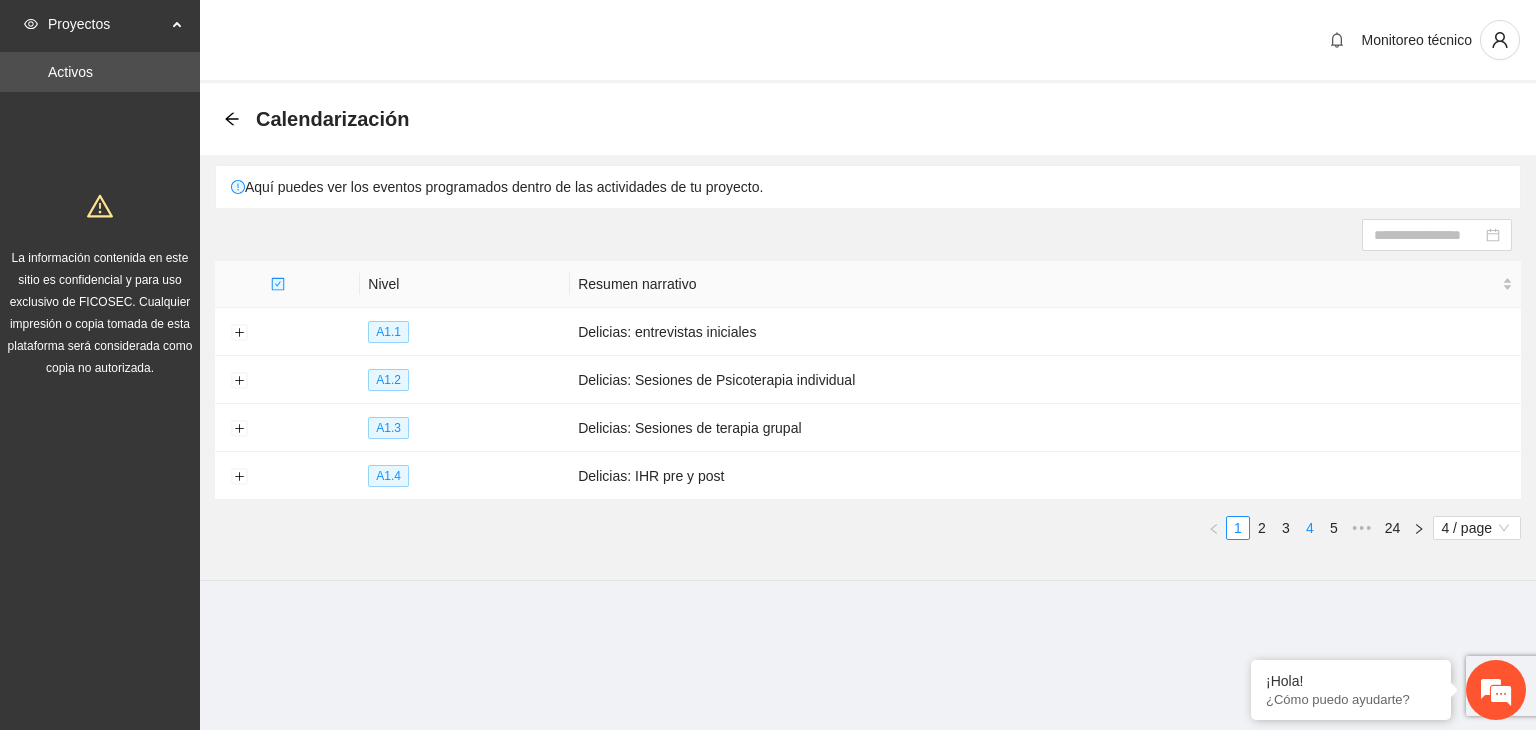 click on "4" at bounding box center [1310, 528] 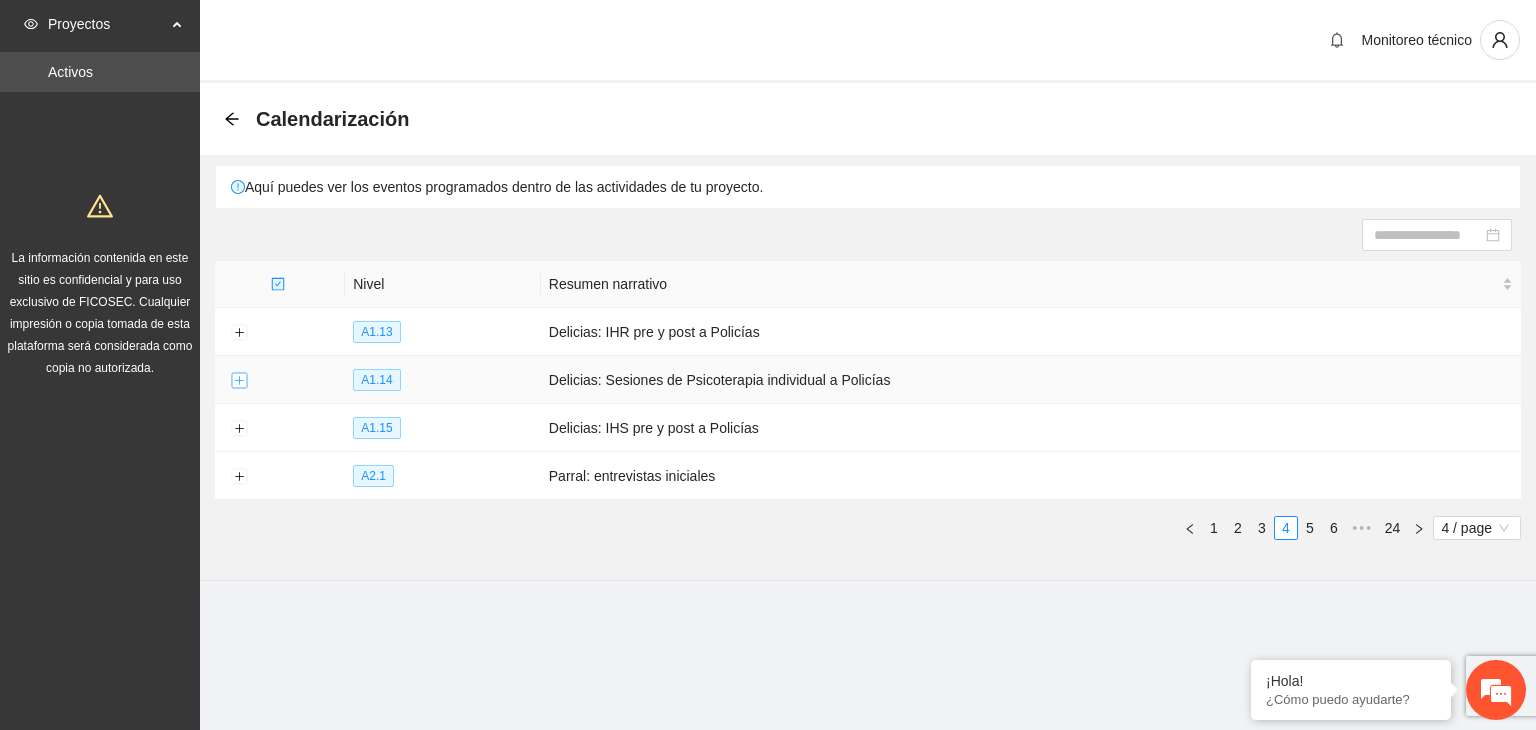 click at bounding box center [239, 381] 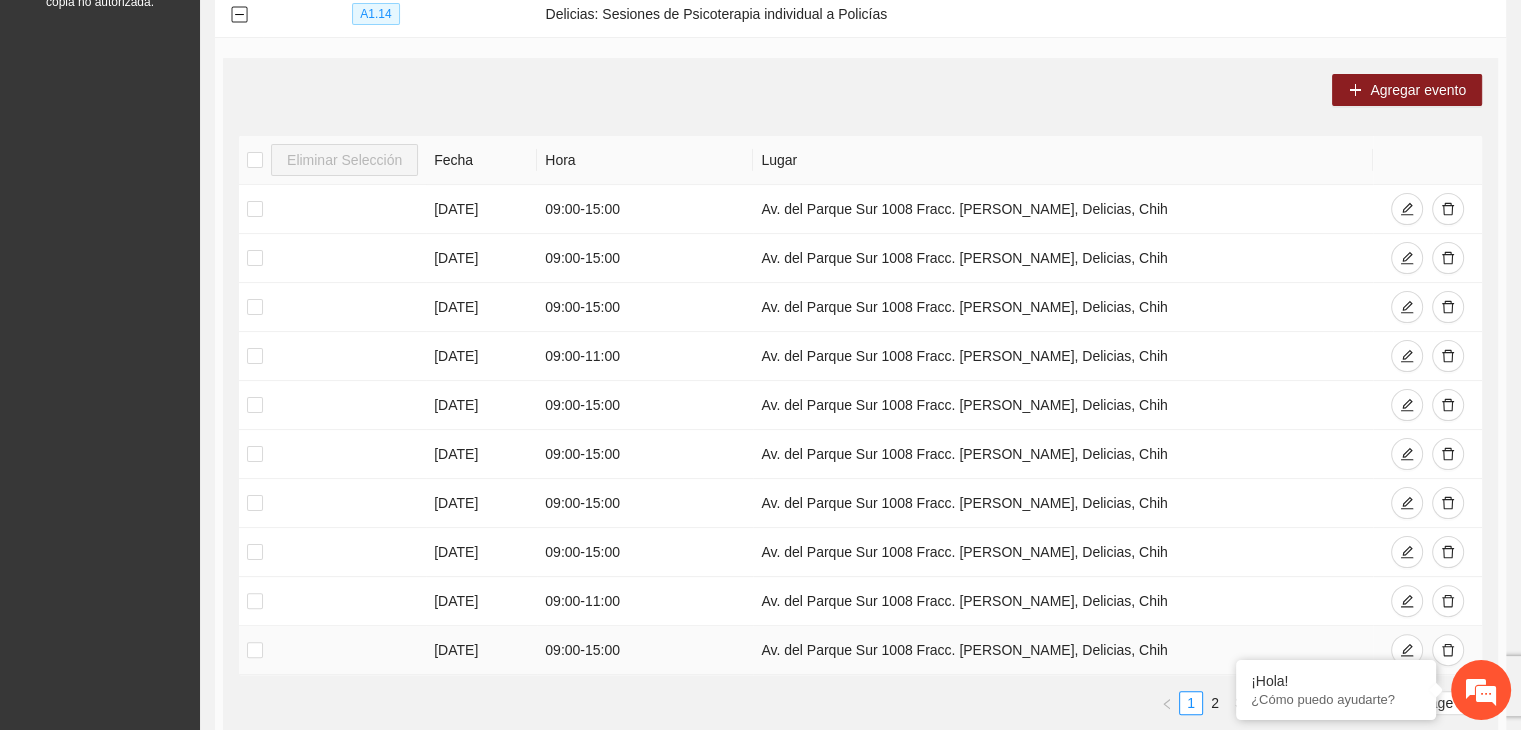 scroll, scrollTop: 450, scrollLeft: 0, axis: vertical 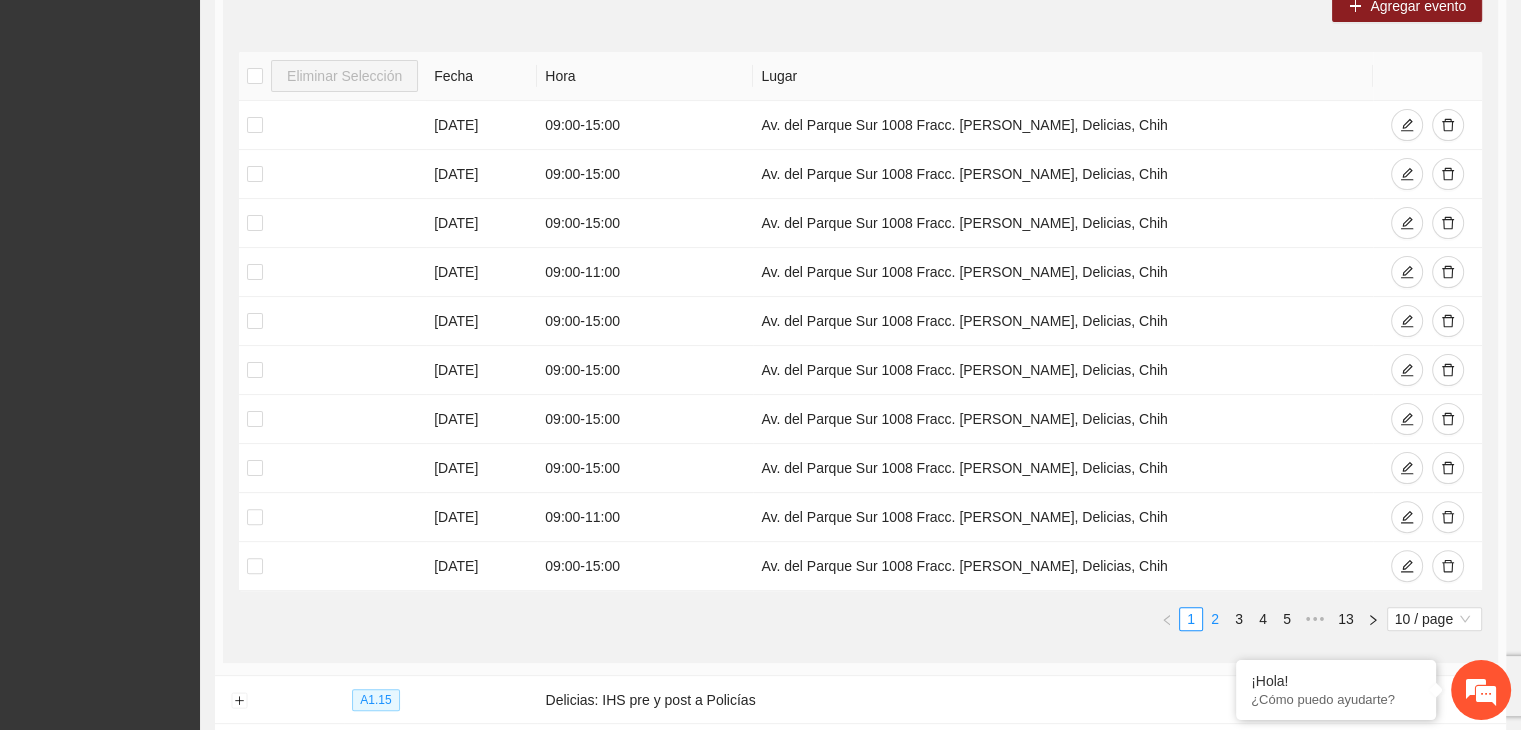 click on "2" at bounding box center [1215, 619] 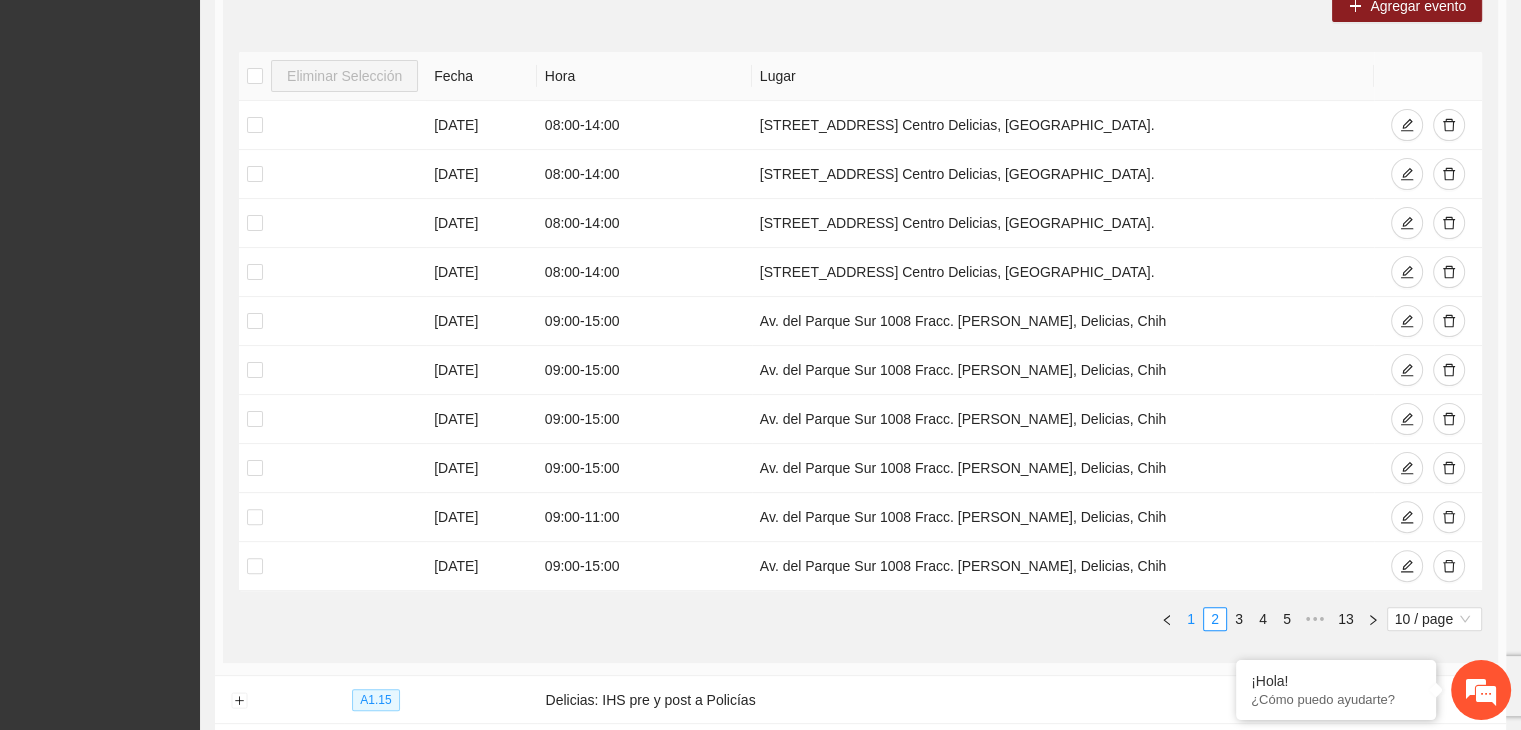 click on "1" at bounding box center (1191, 619) 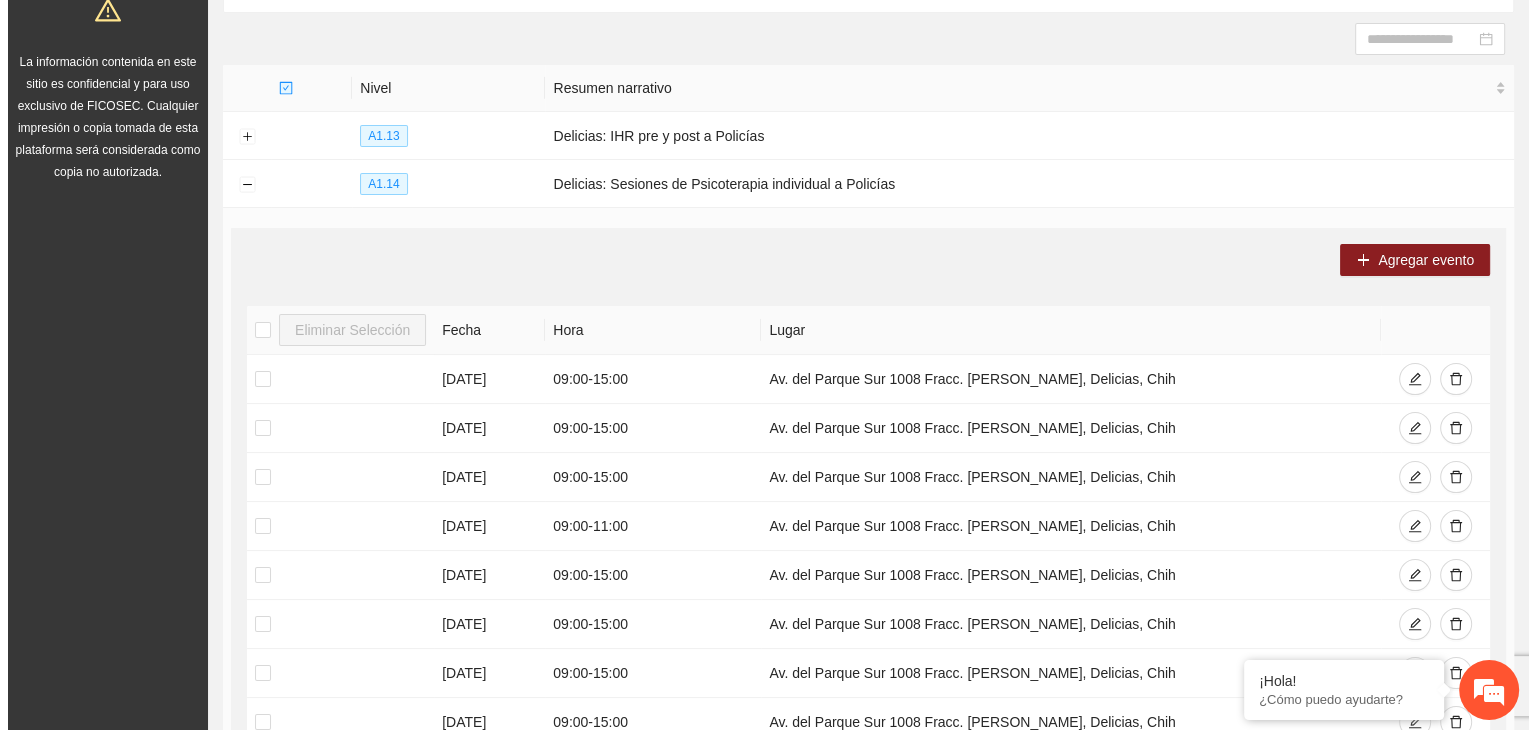 scroll, scrollTop: 176, scrollLeft: 0, axis: vertical 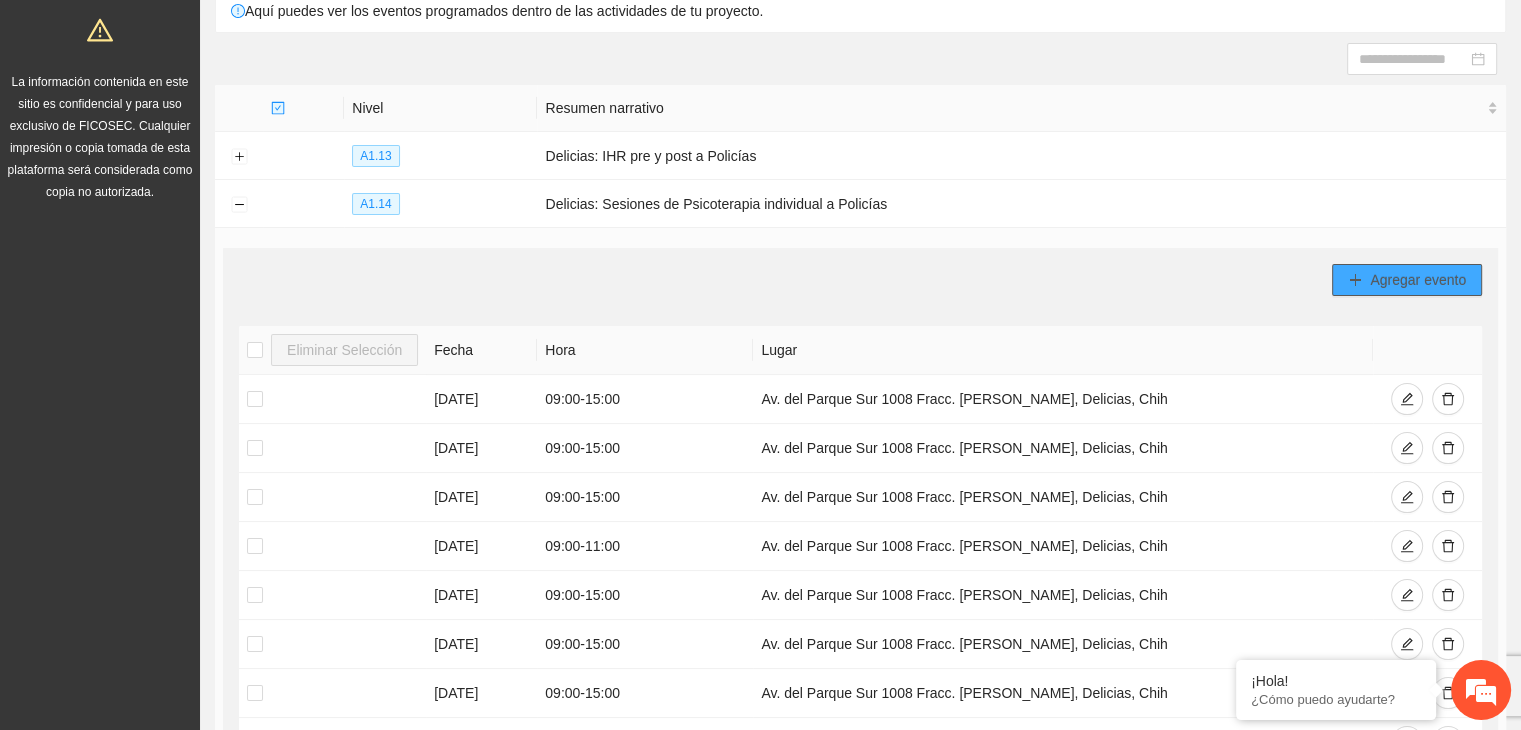 click on "Agregar evento" at bounding box center [1418, 280] 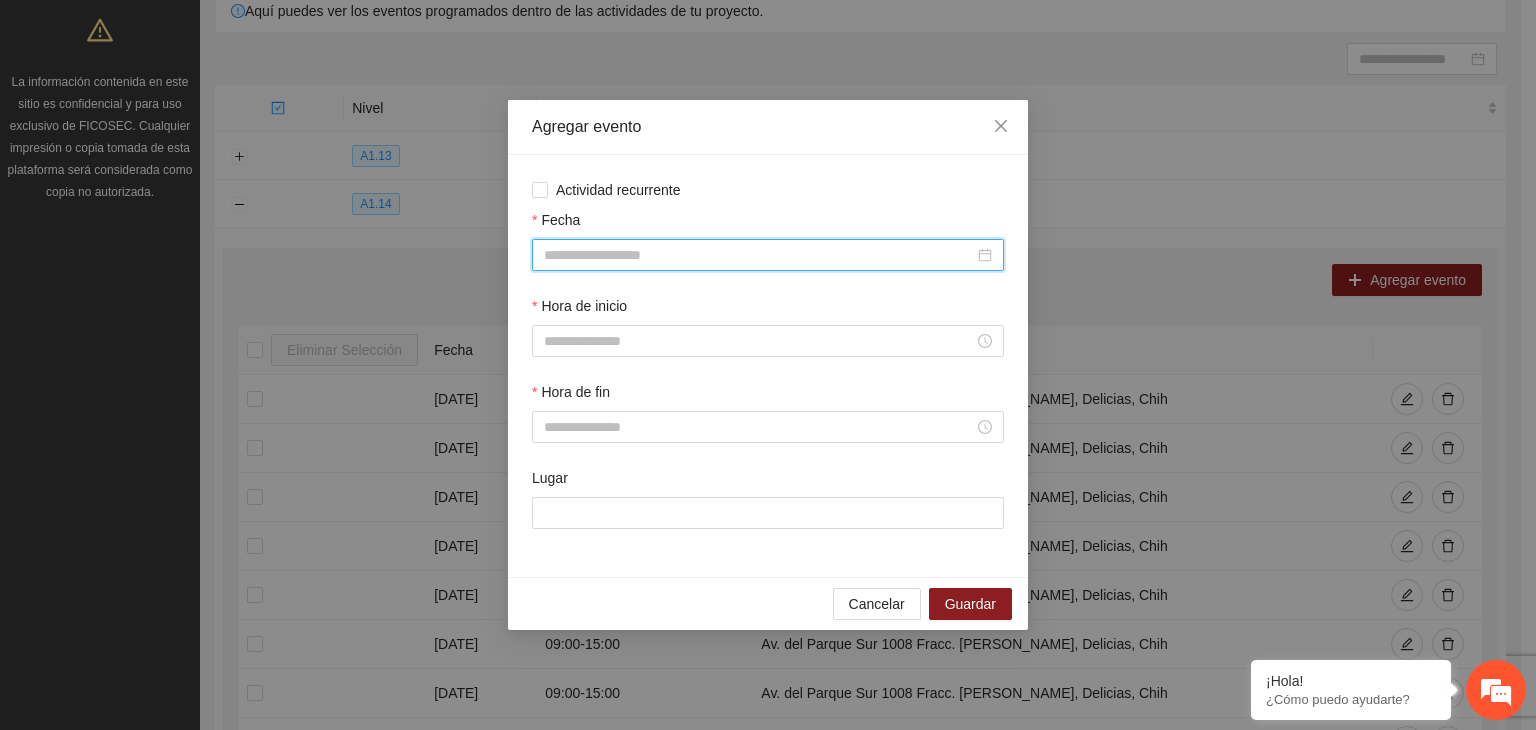 click on "Fecha" at bounding box center (759, 255) 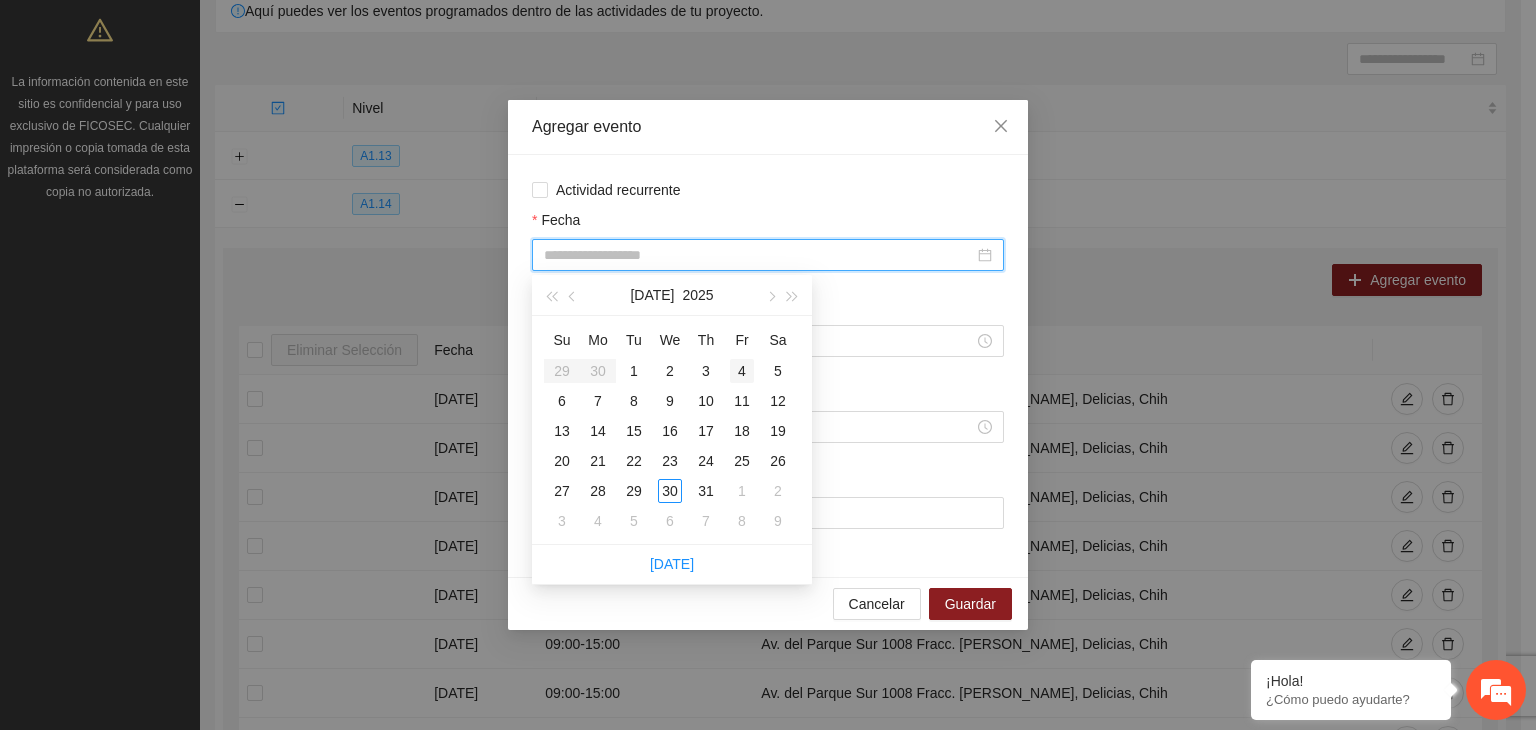 type on "**********" 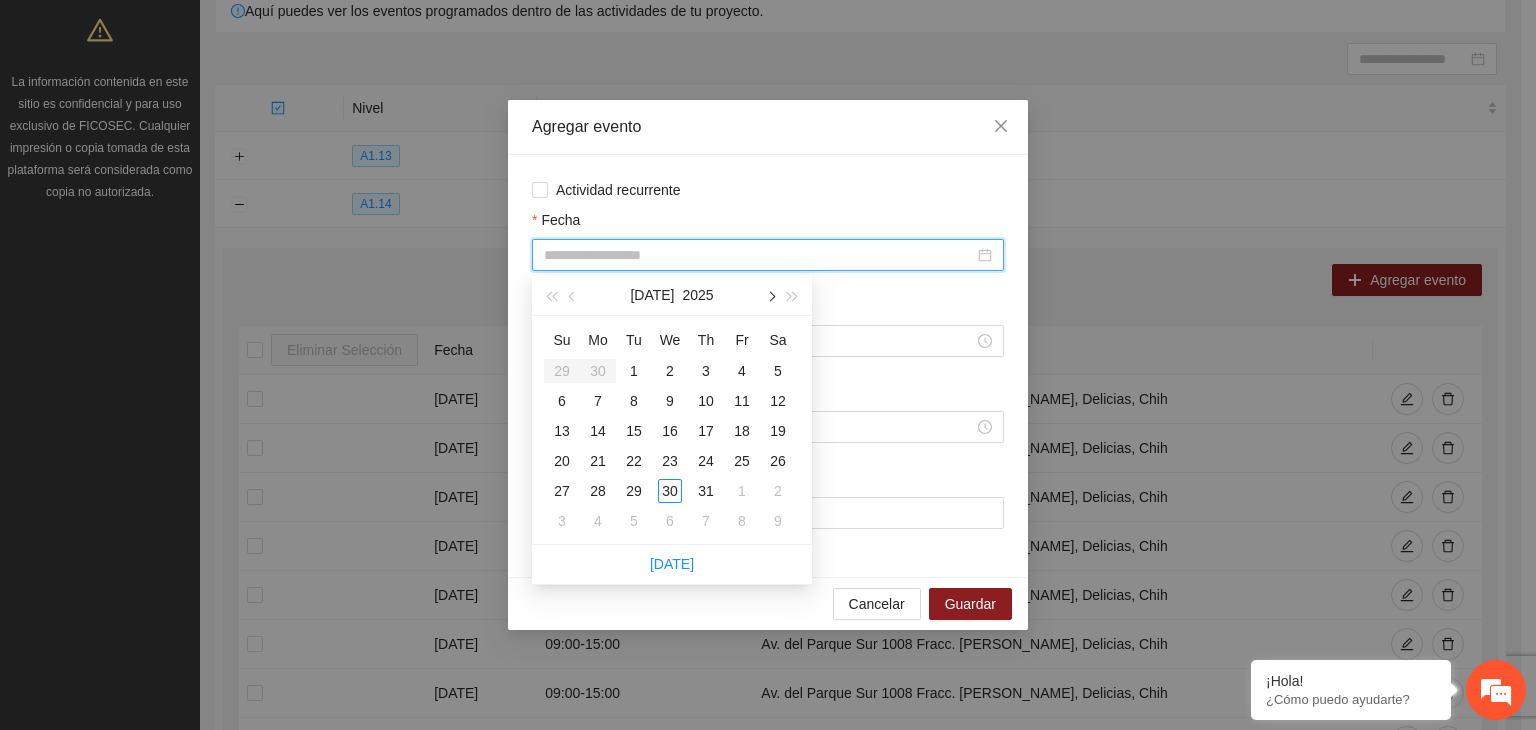 click at bounding box center [770, 297] 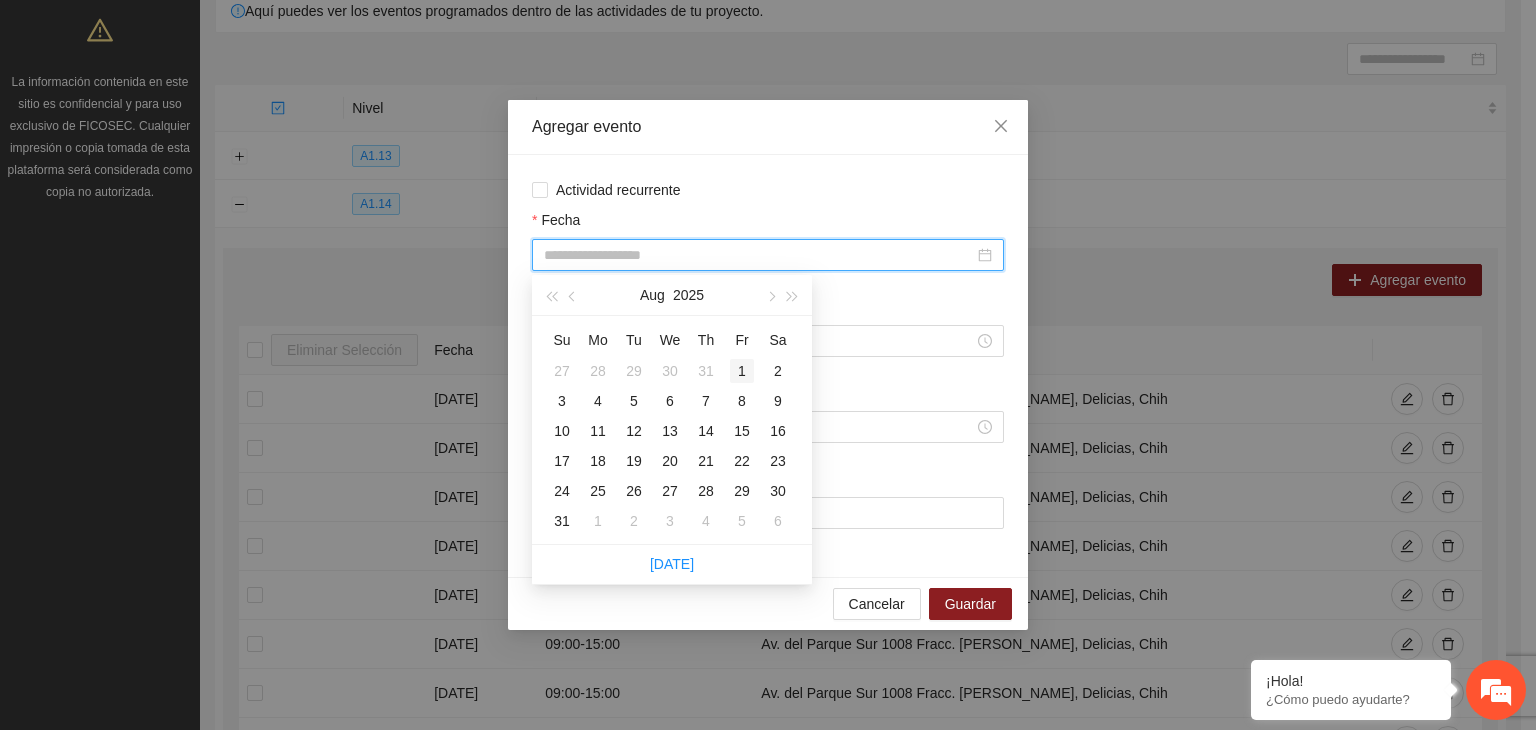 type on "**********" 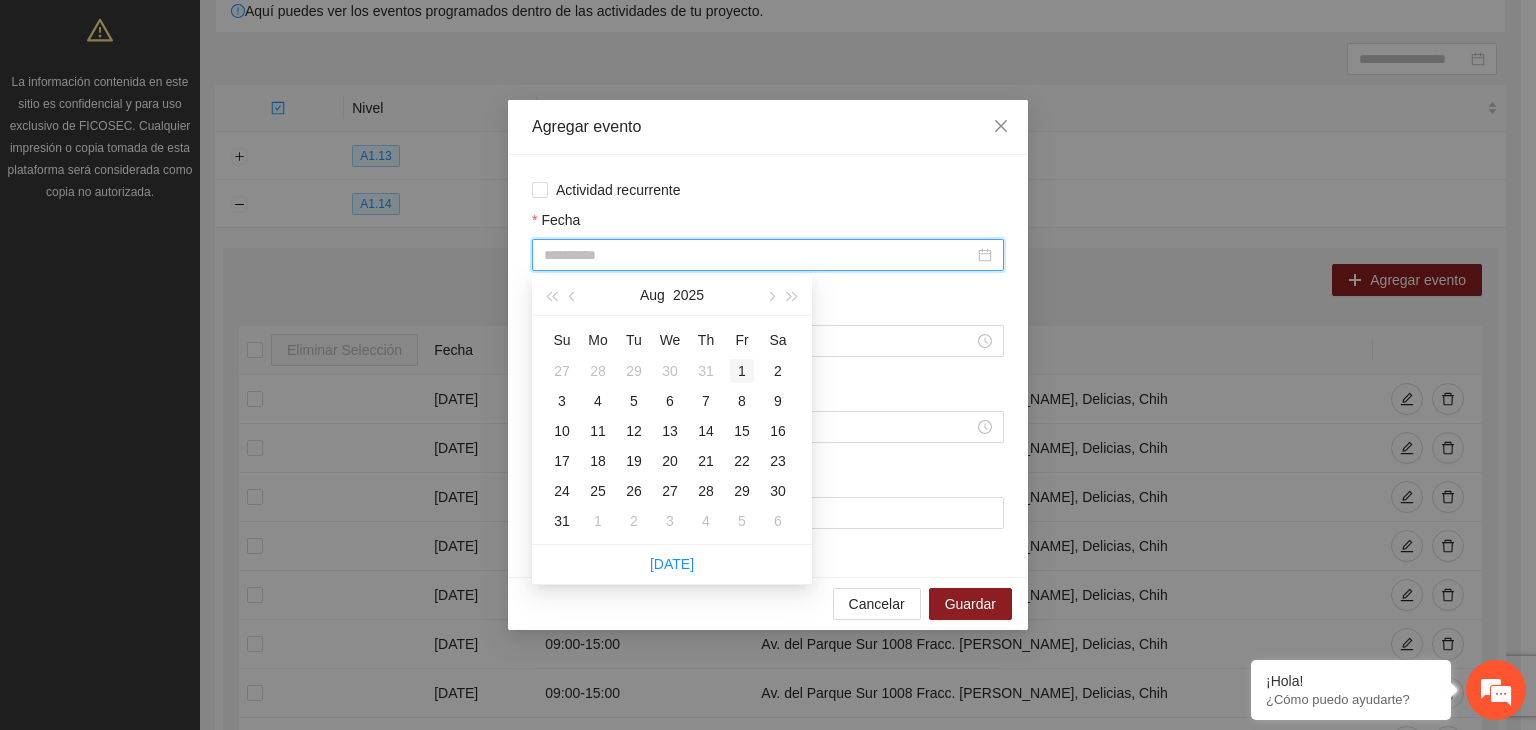 click on "1" at bounding box center [742, 371] 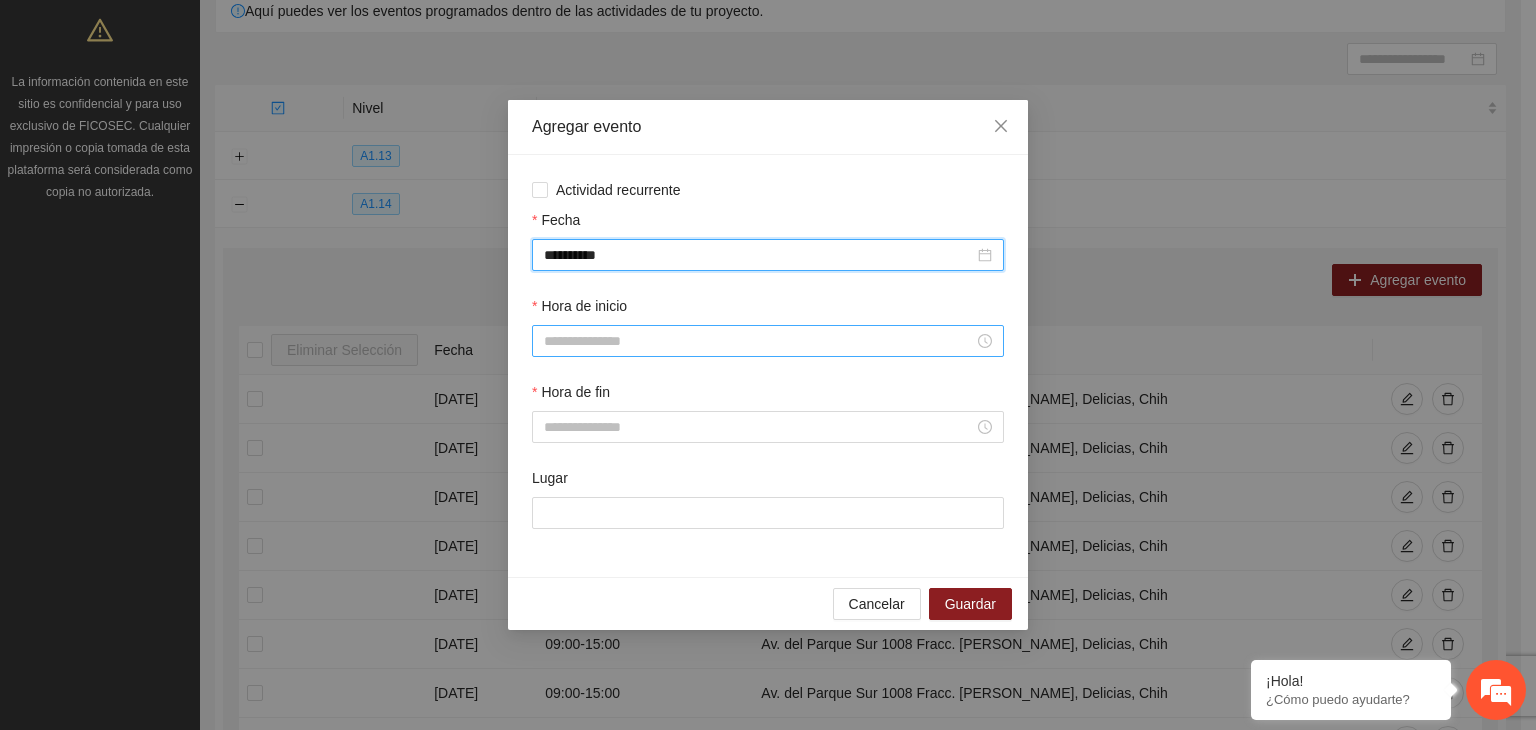 click on "Hora de inicio" at bounding box center (759, 341) 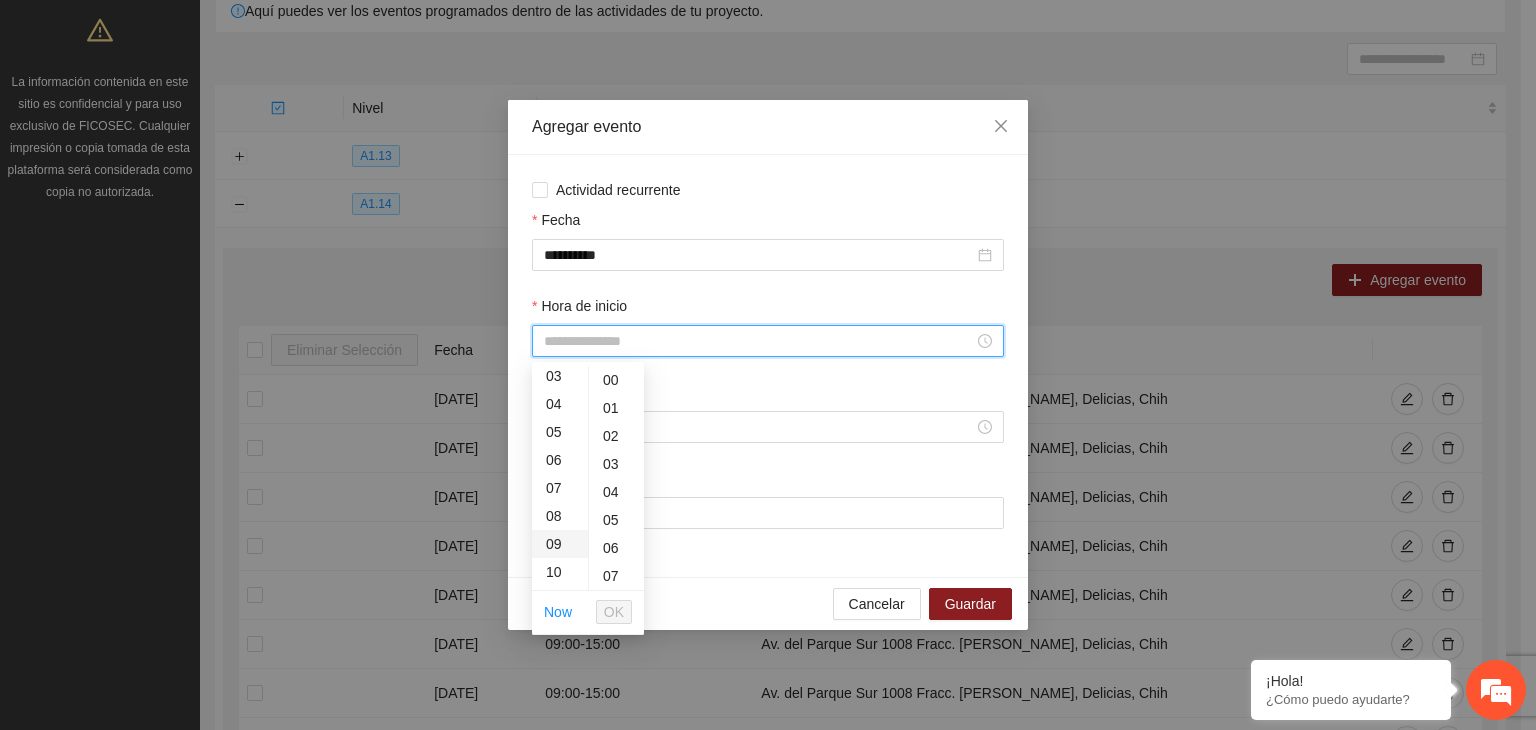 click on "09" at bounding box center (560, 544) 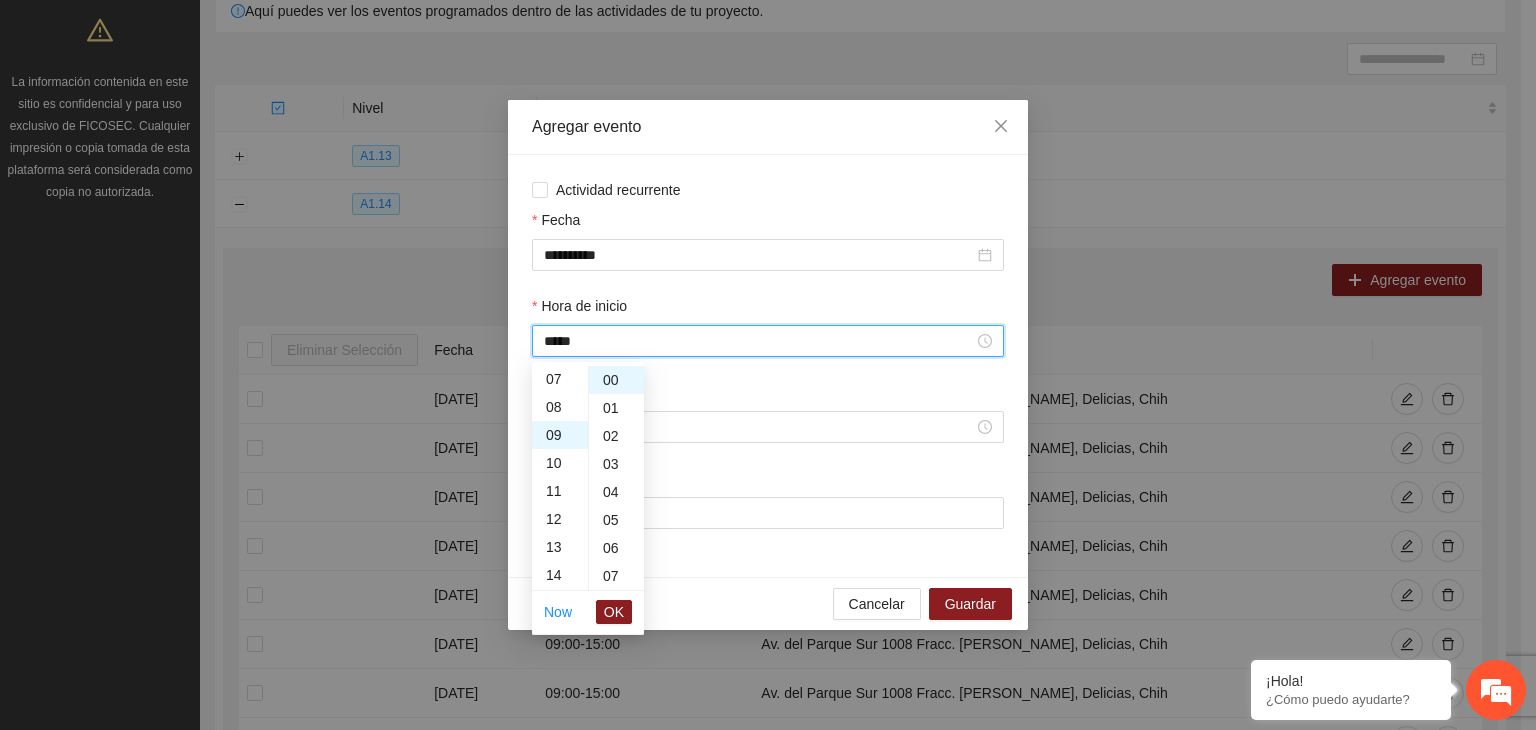 scroll, scrollTop: 252, scrollLeft: 0, axis: vertical 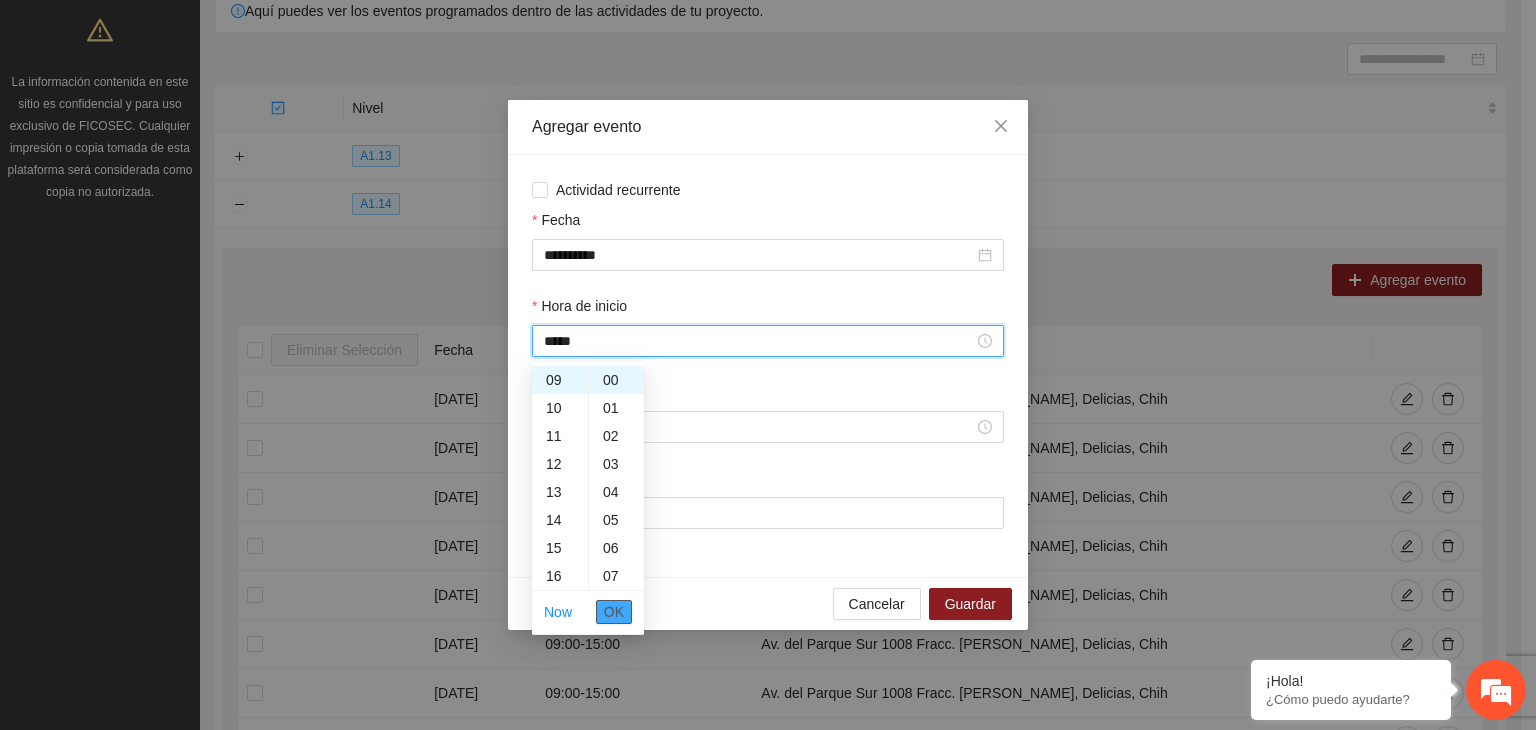 click on "OK" at bounding box center [614, 612] 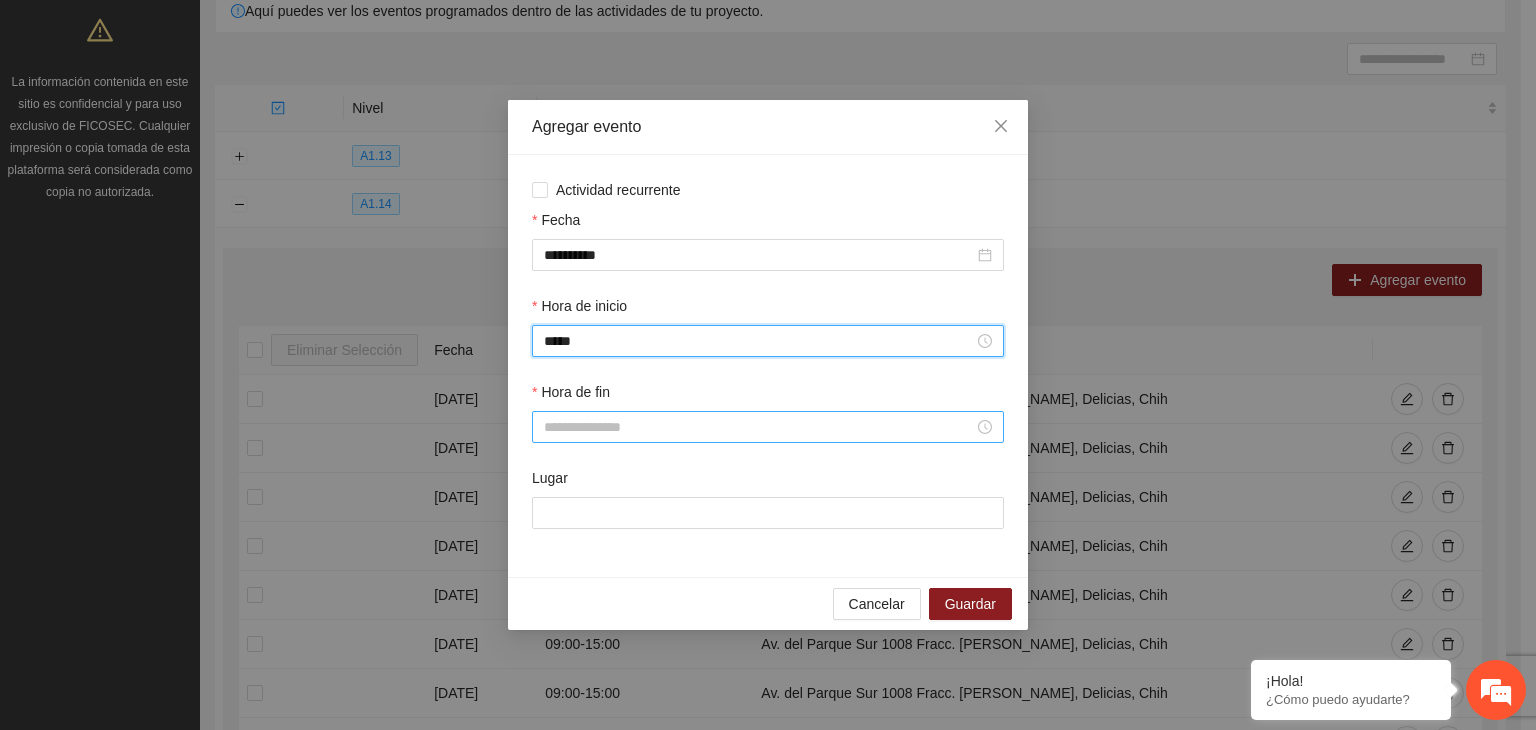 click on "Hora de fin" at bounding box center (759, 427) 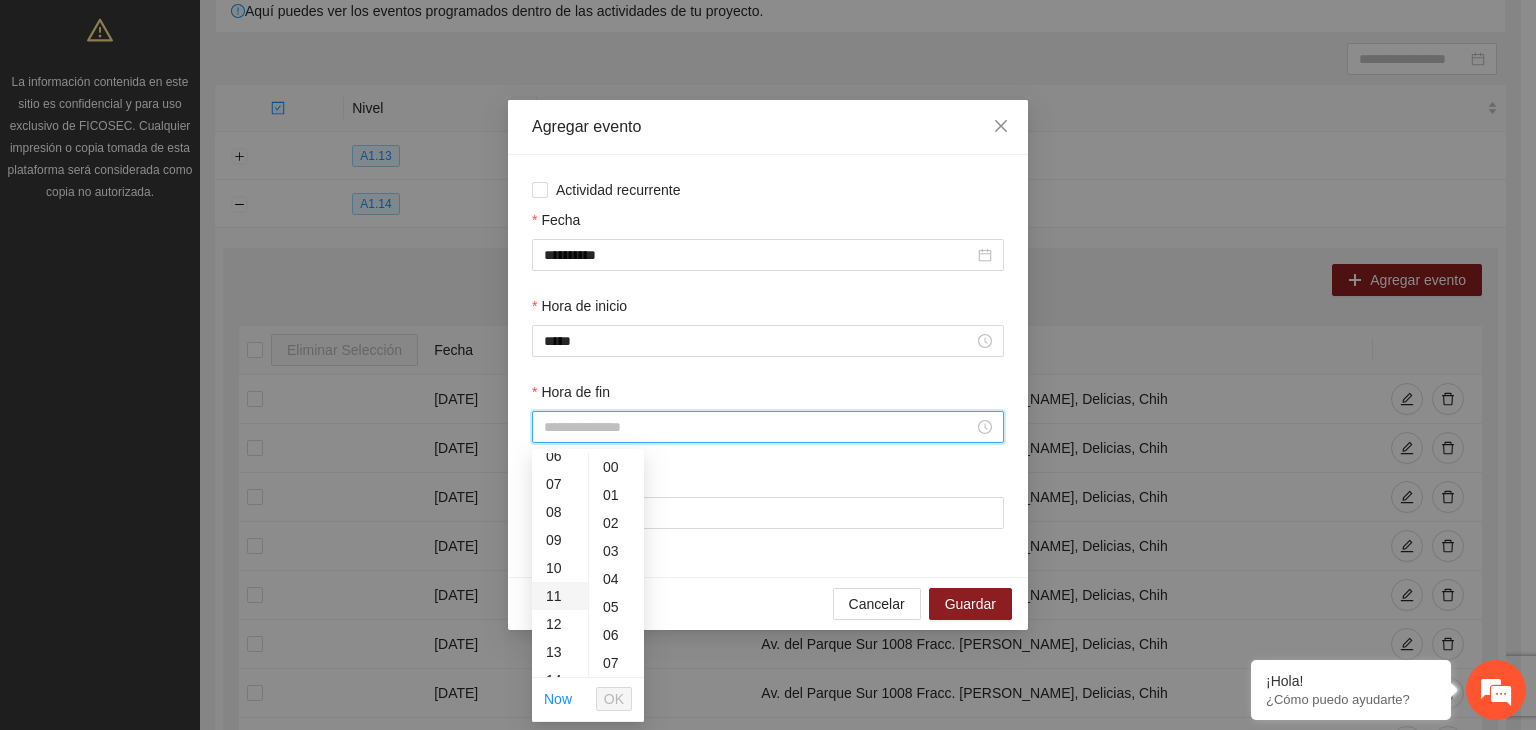 click on "11" at bounding box center [560, 596] 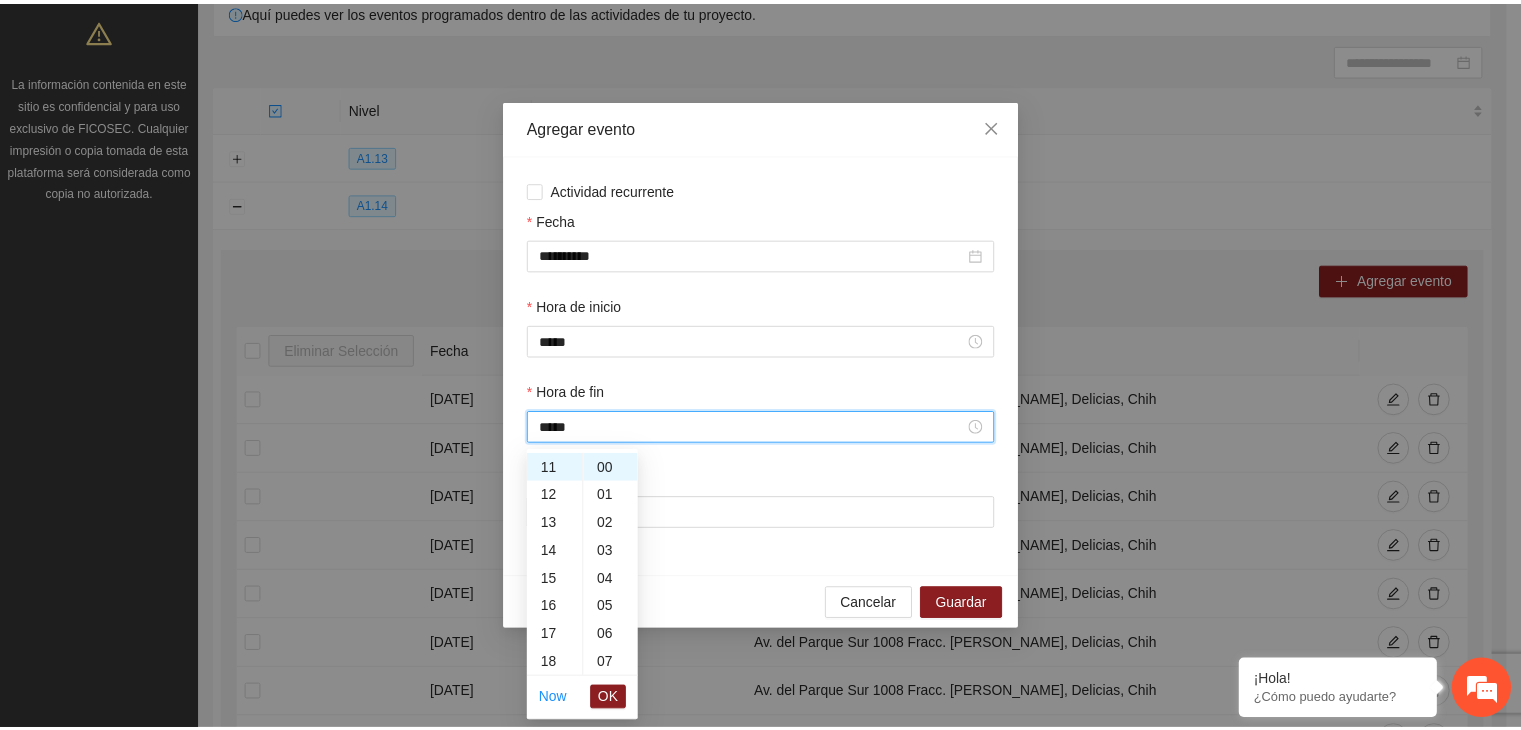 scroll, scrollTop: 308, scrollLeft: 0, axis: vertical 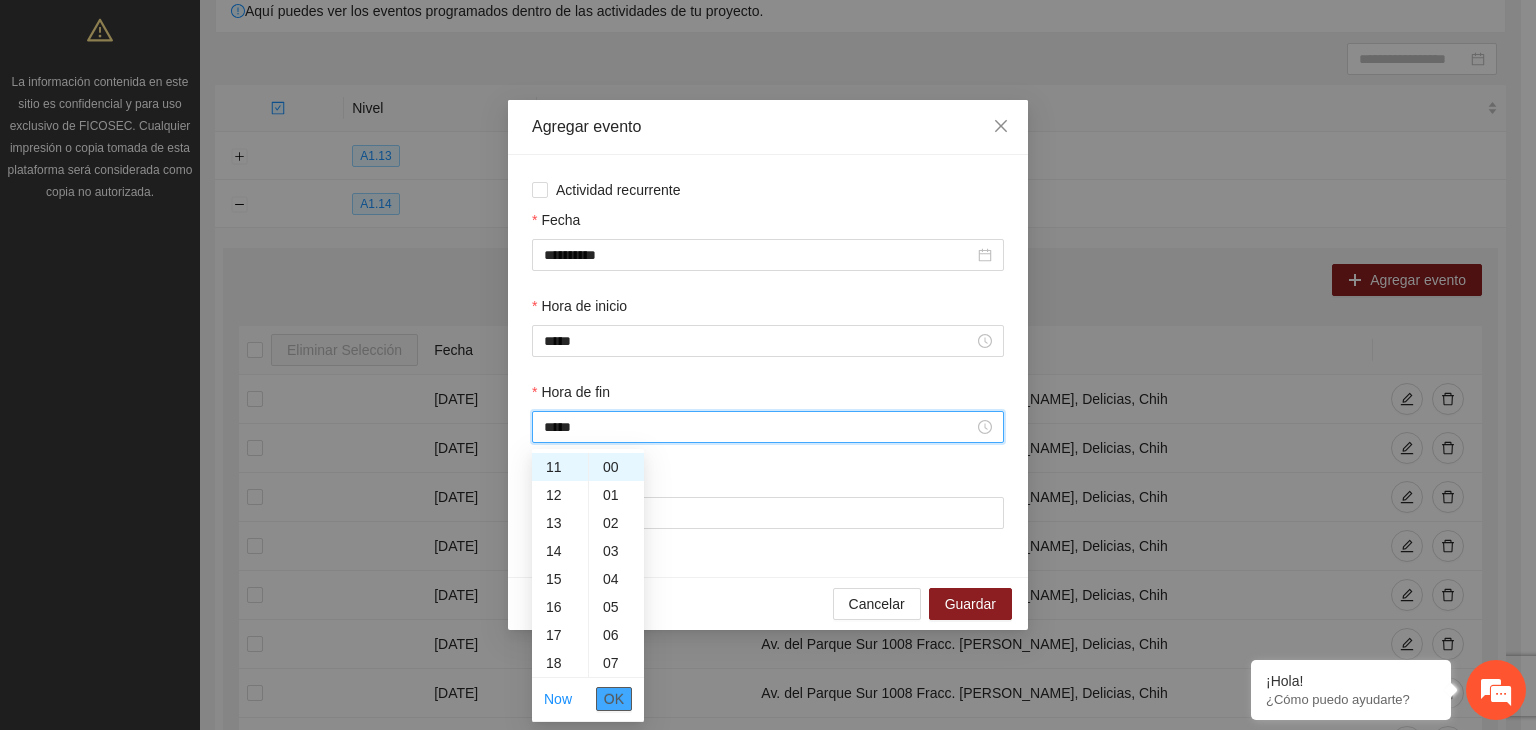 click on "OK" at bounding box center (614, 699) 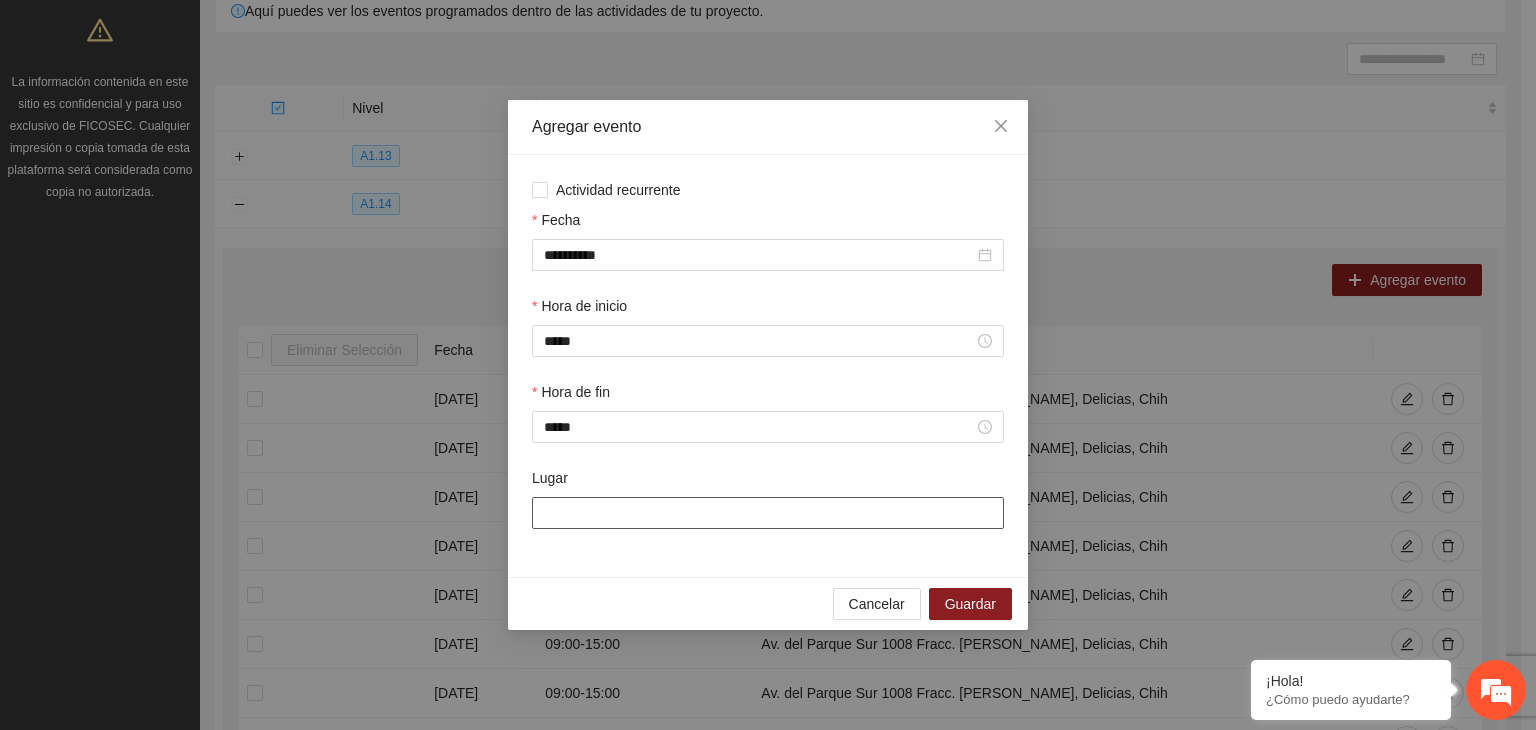 click on "Lugar" at bounding box center (768, 513) 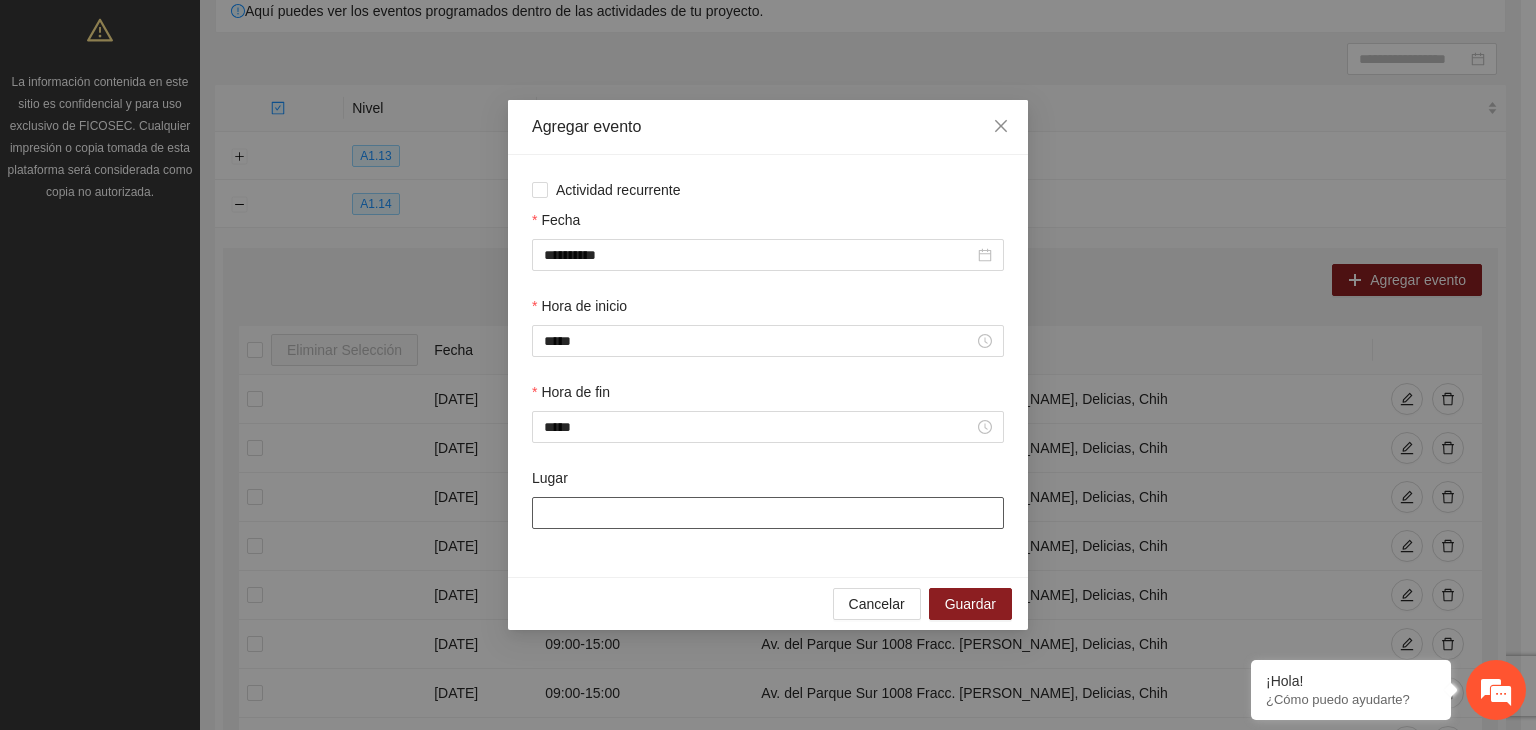 type on "**********" 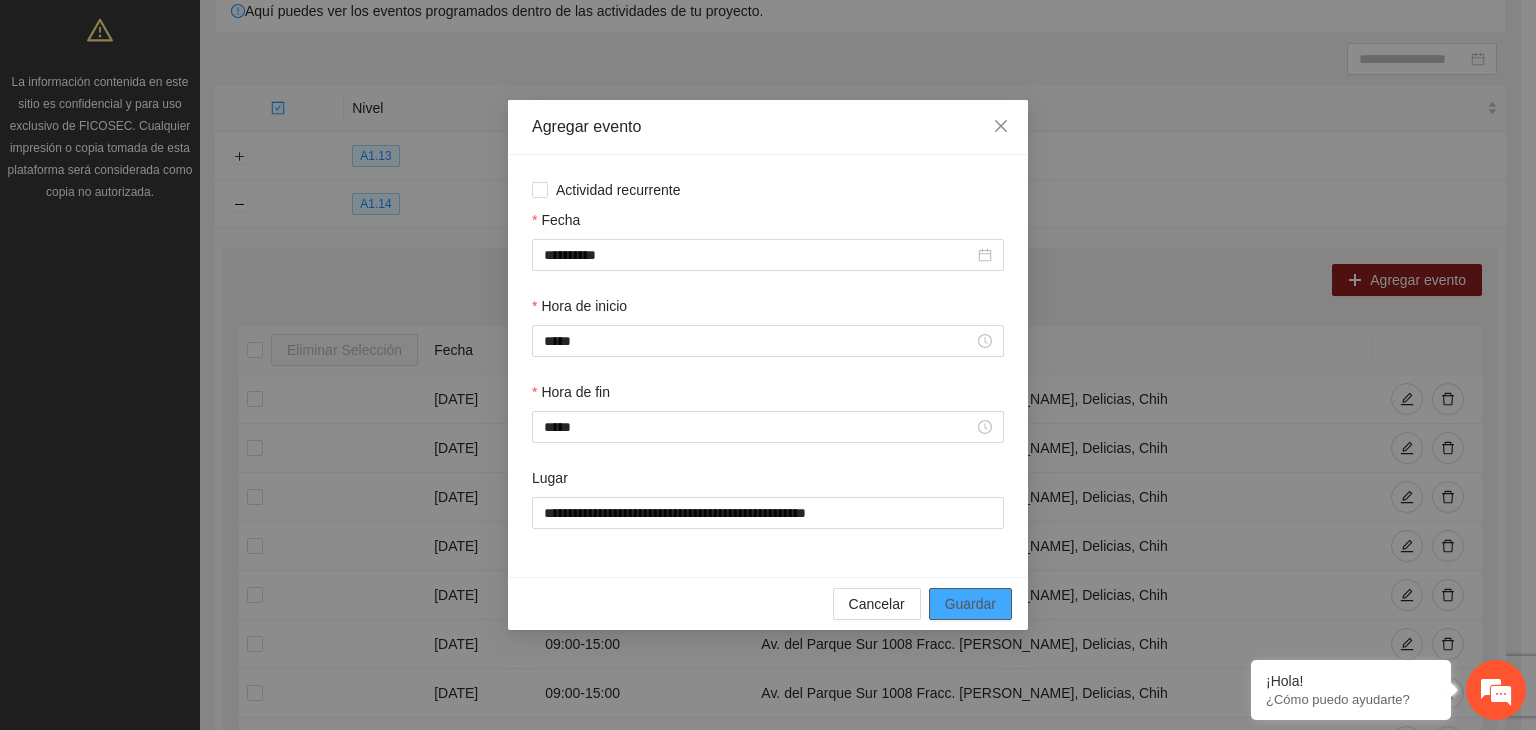 click on "Guardar" at bounding box center [970, 604] 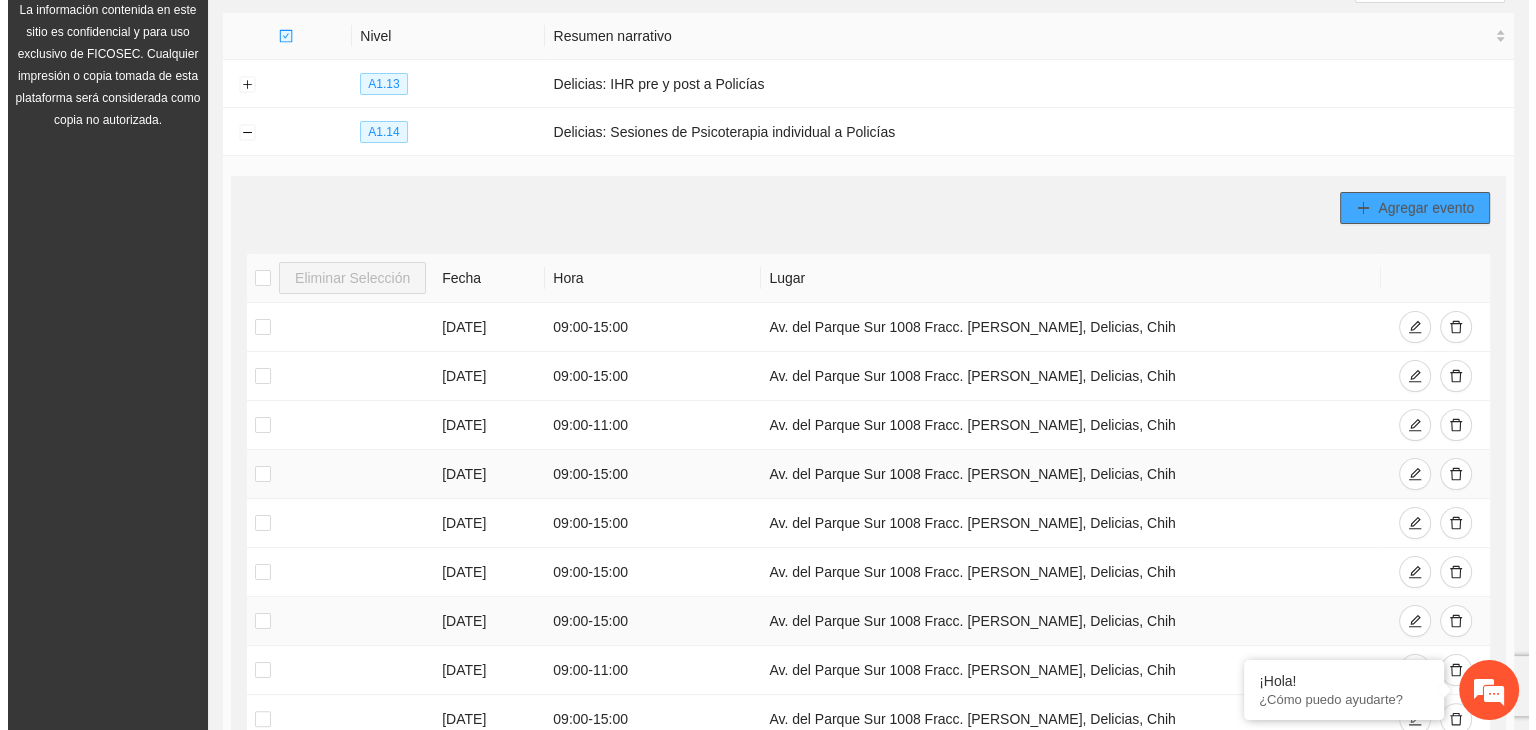 scroll, scrollTop: 239, scrollLeft: 0, axis: vertical 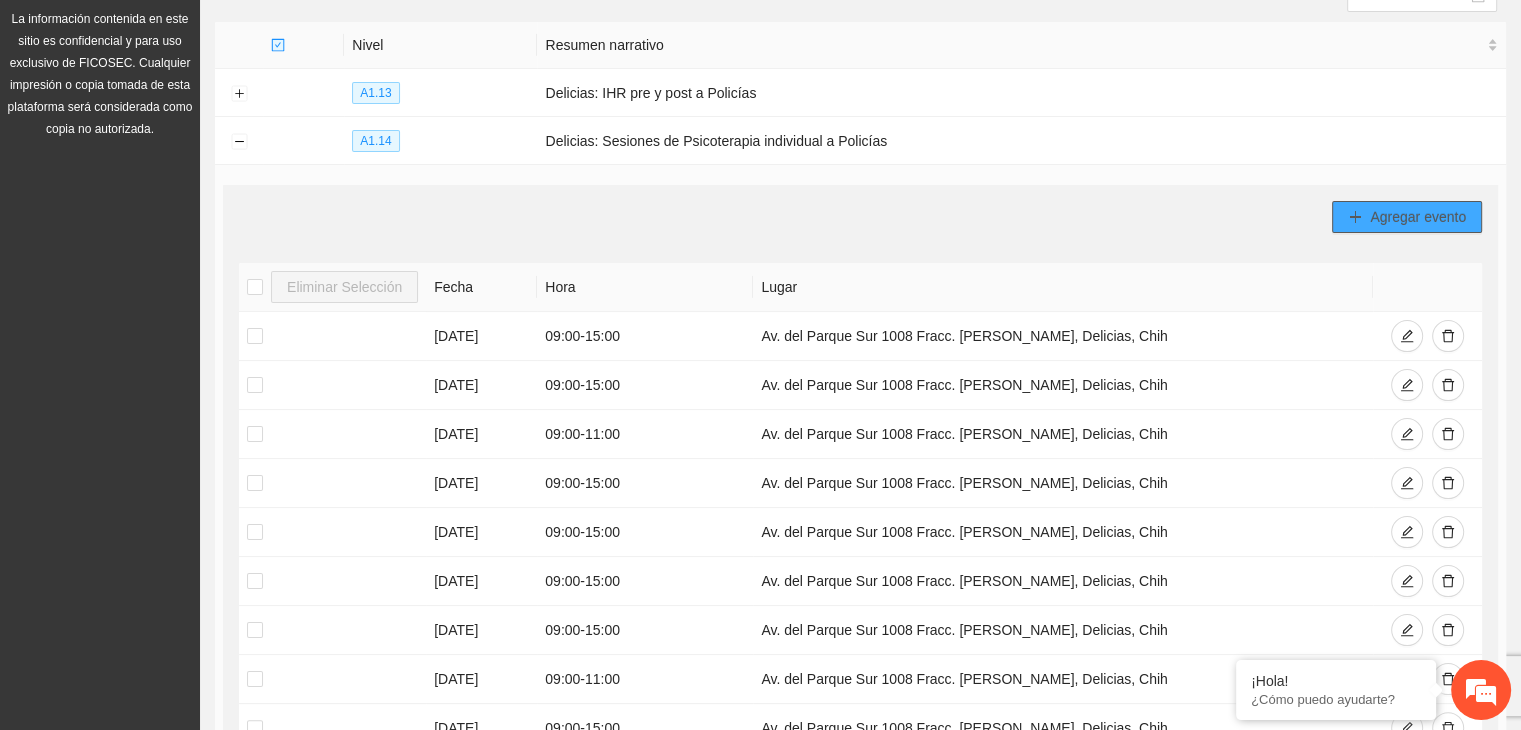 click on "Agregar evento" at bounding box center [1418, 217] 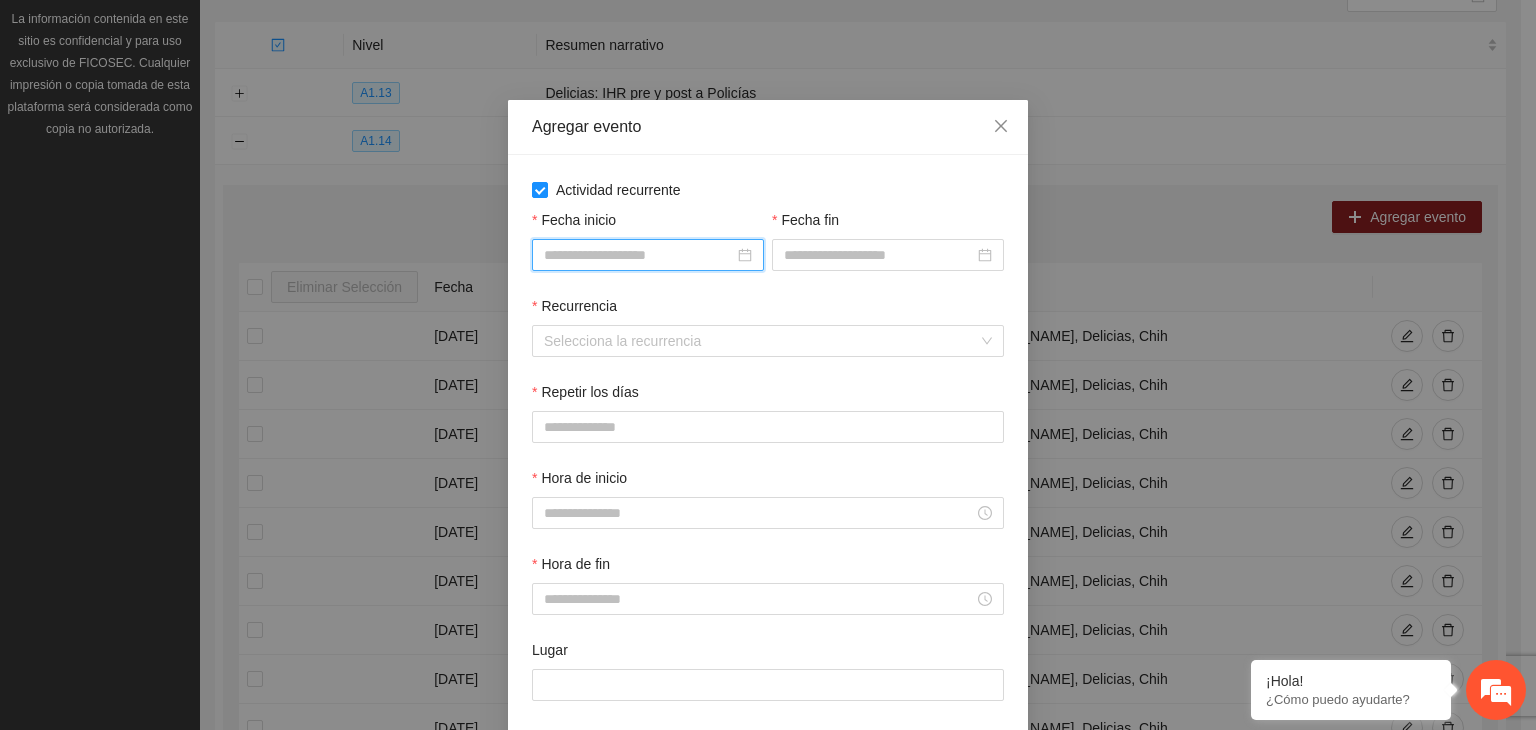 click on "Fecha inicio" at bounding box center (639, 255) 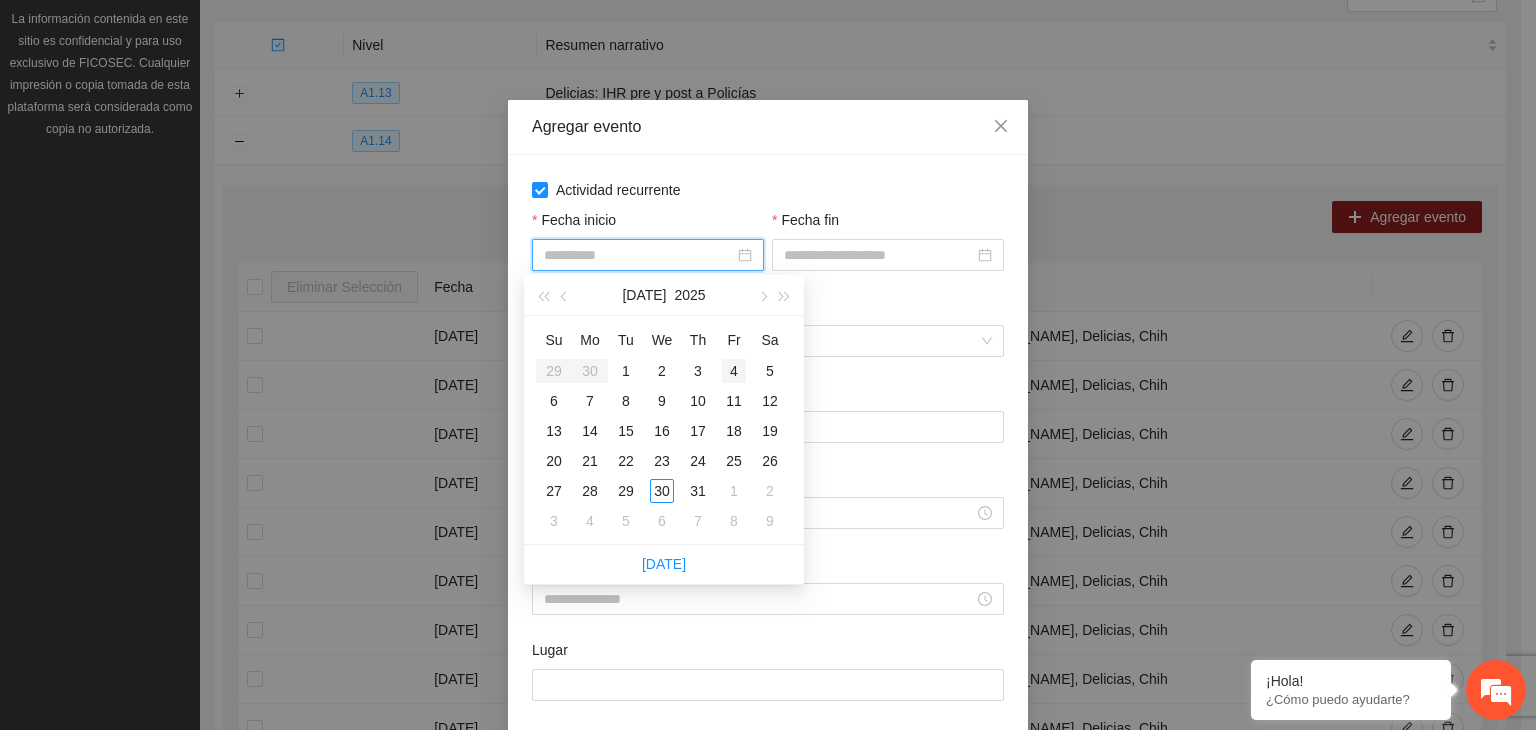 type on "**********" 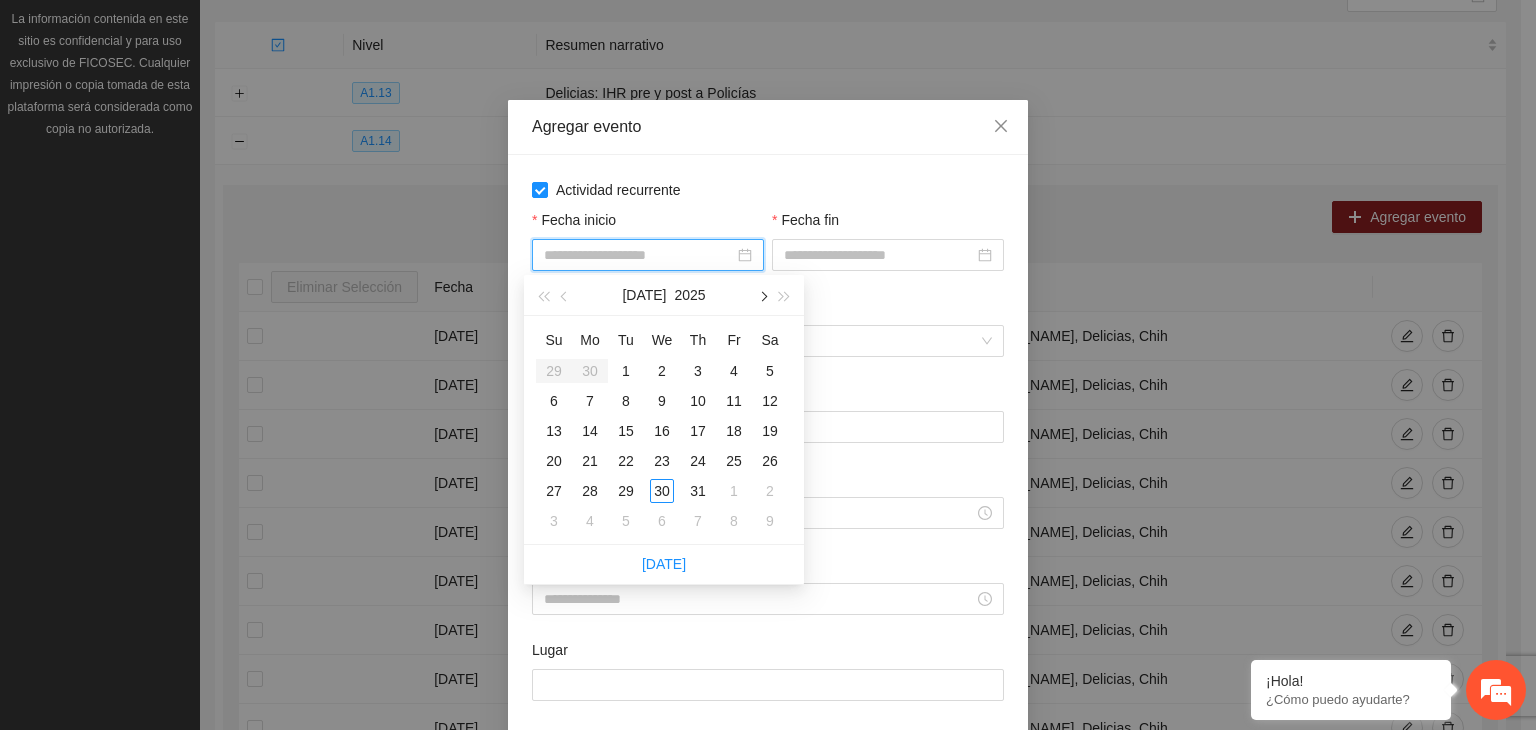 click at bounding box center (762, 295) 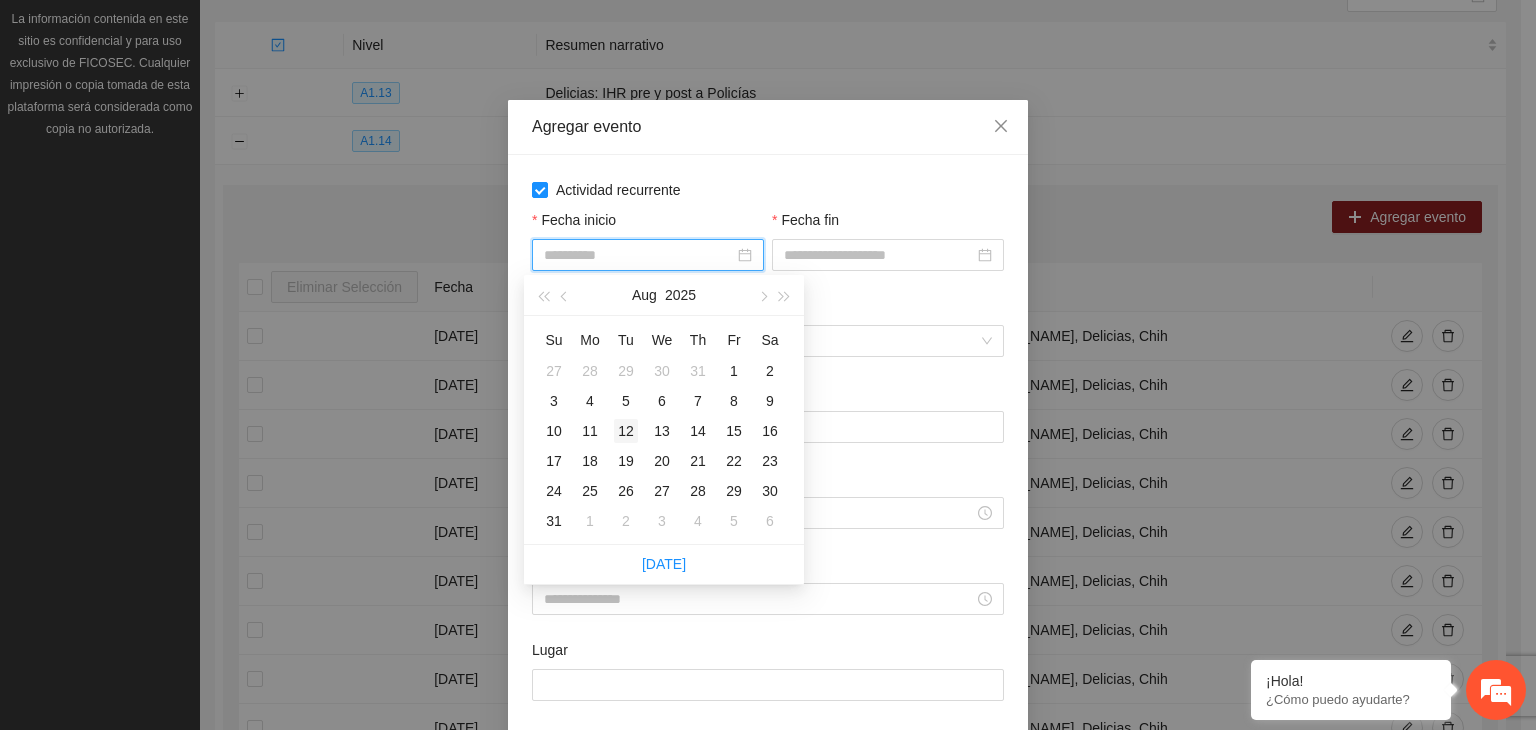 type on "**********" 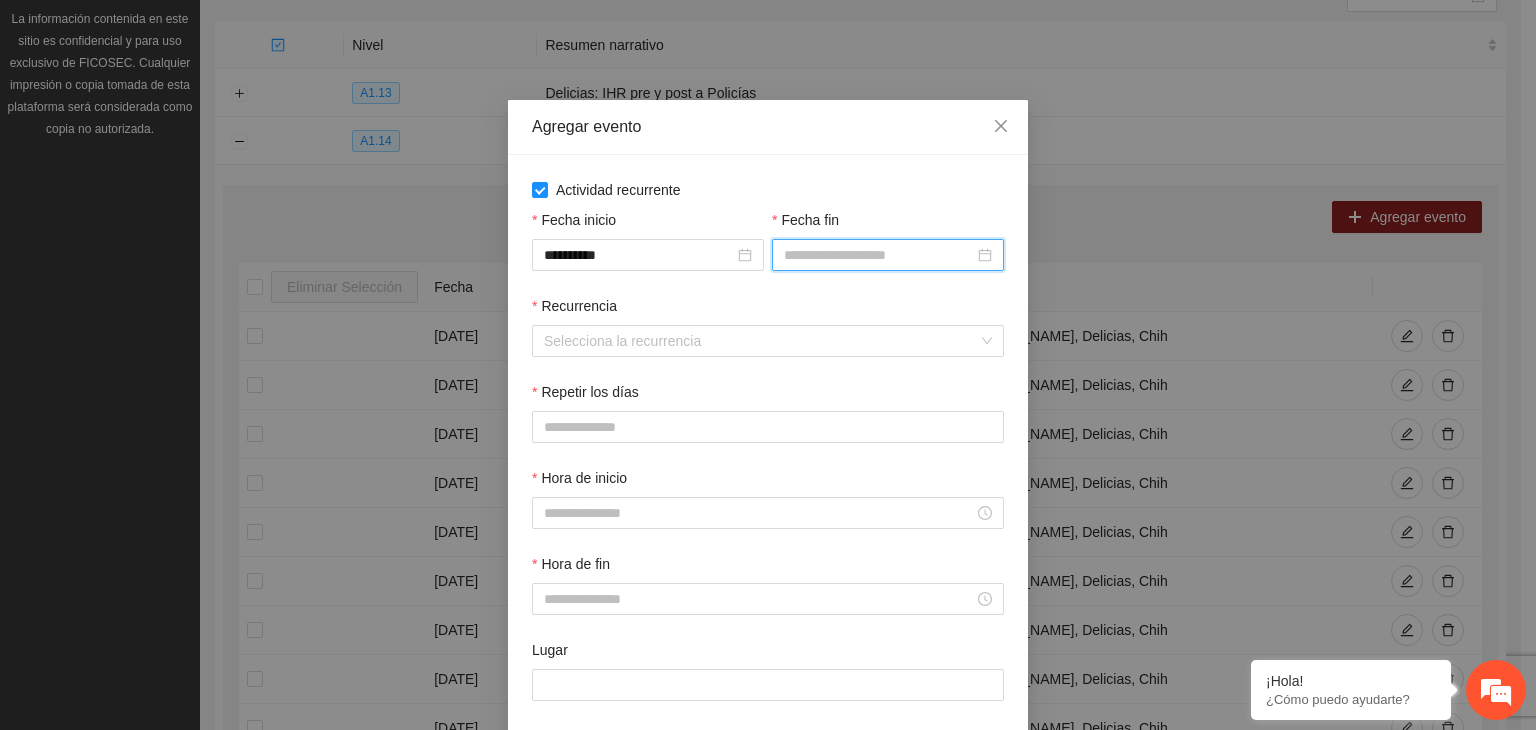 click on "Fecha fin" at bounding box center (879, 255) 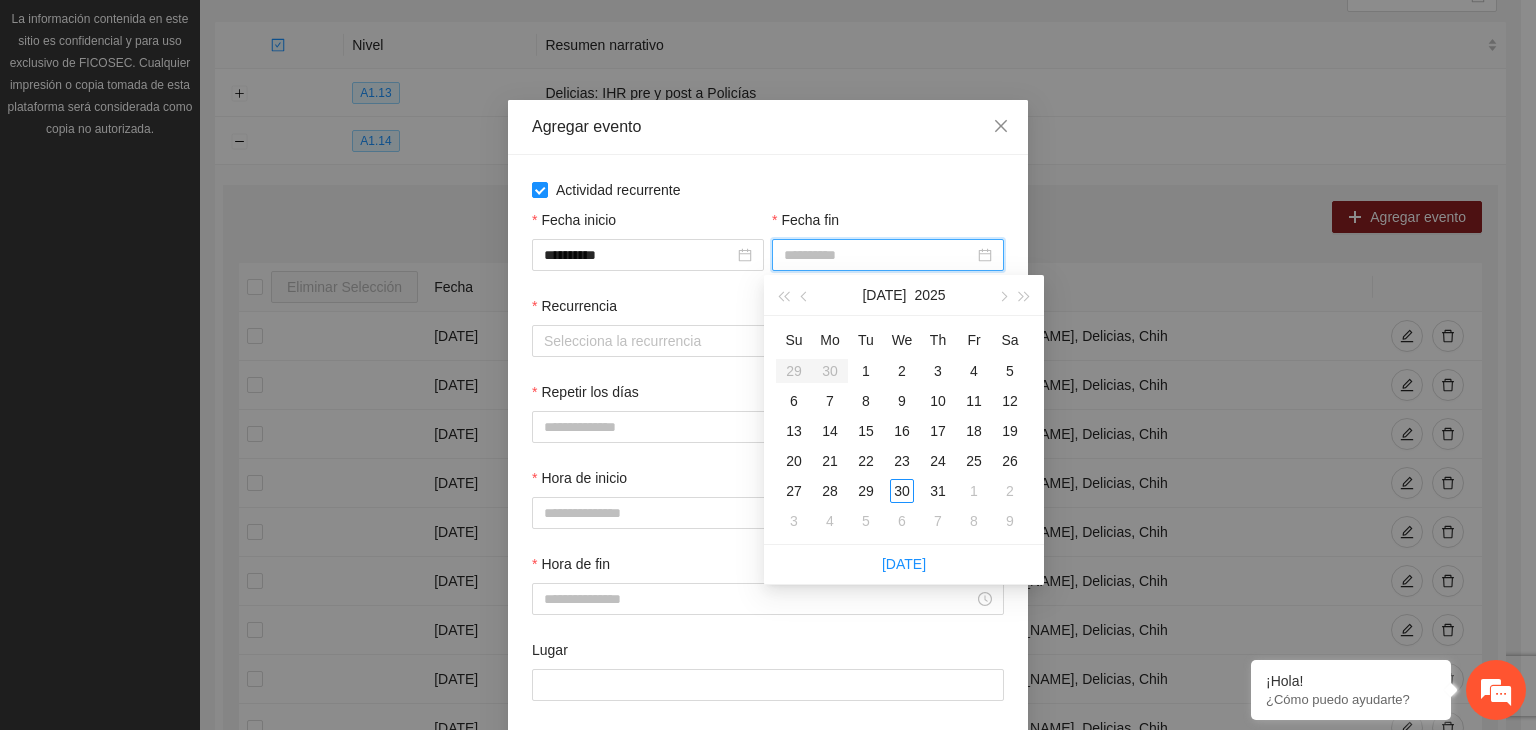 type on "**********" 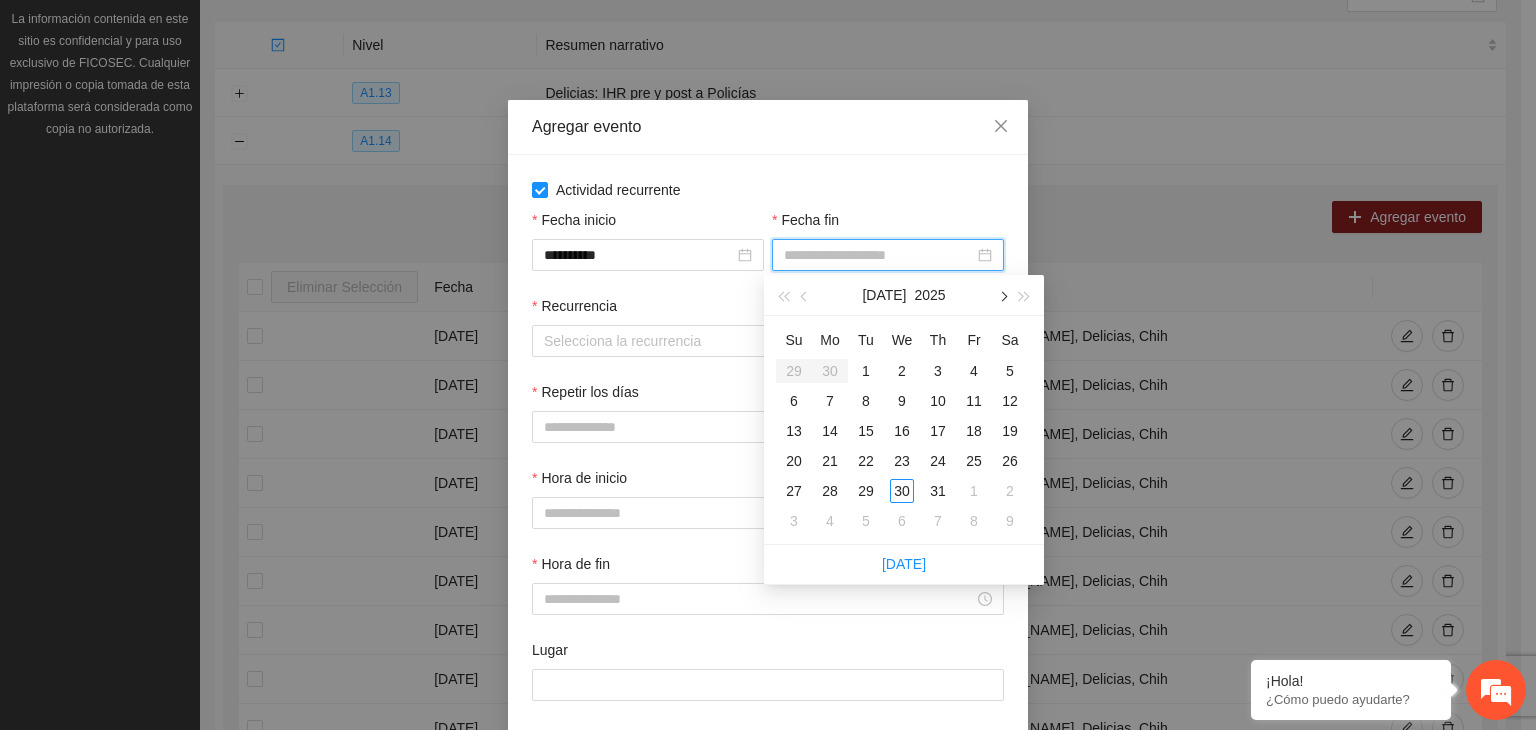 click at bounding box center [1002, 295] 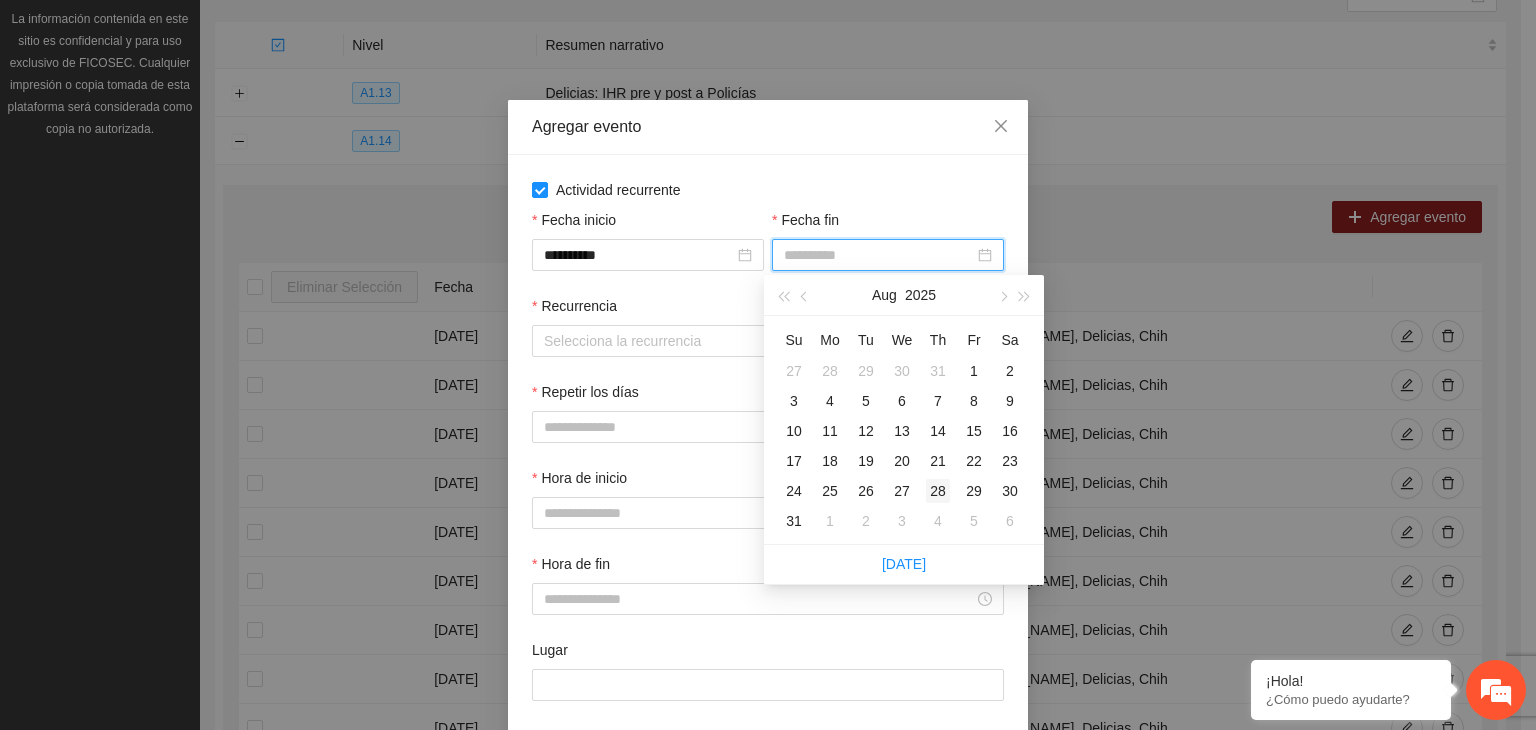 type on "**********" 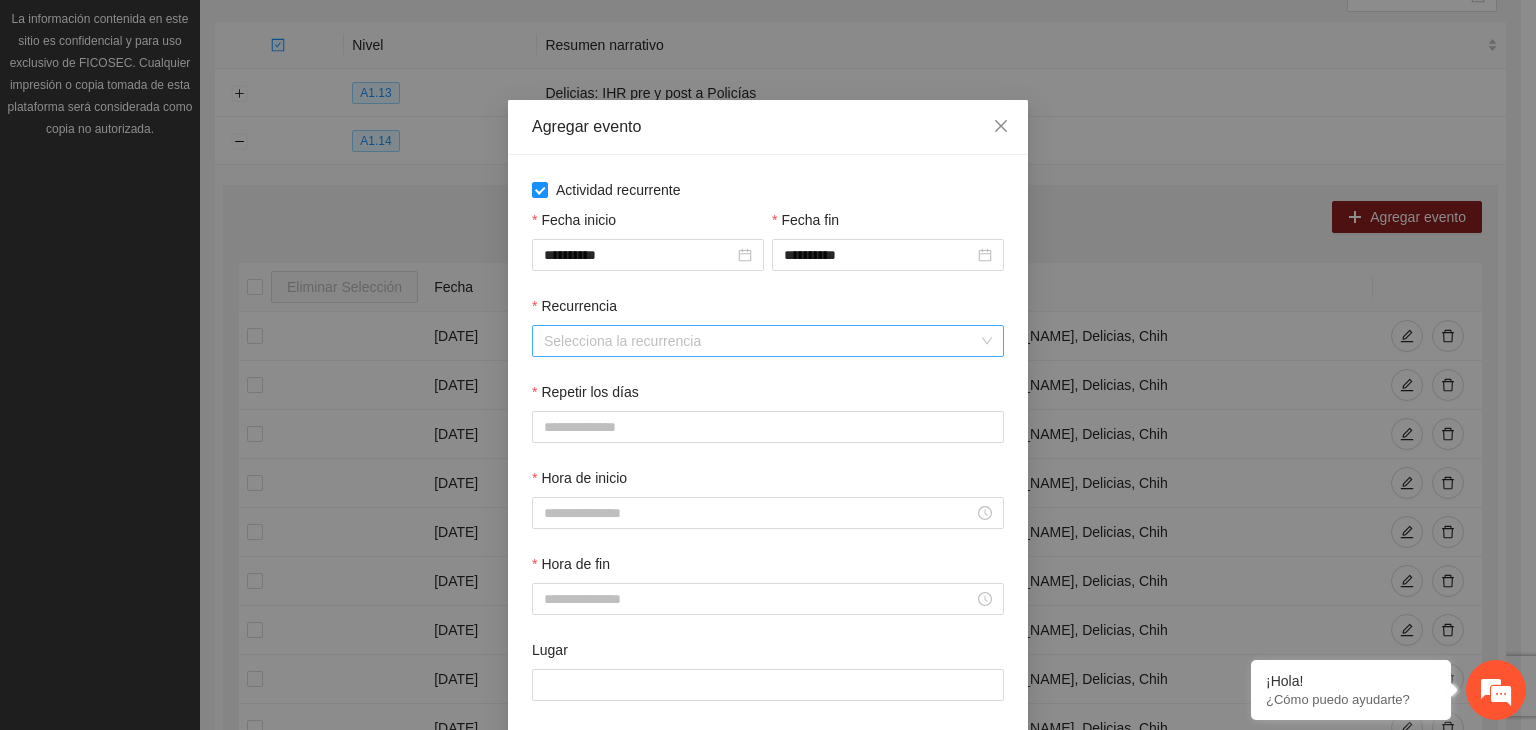 click on "Recurrencia" at bounding box center [761, 341] 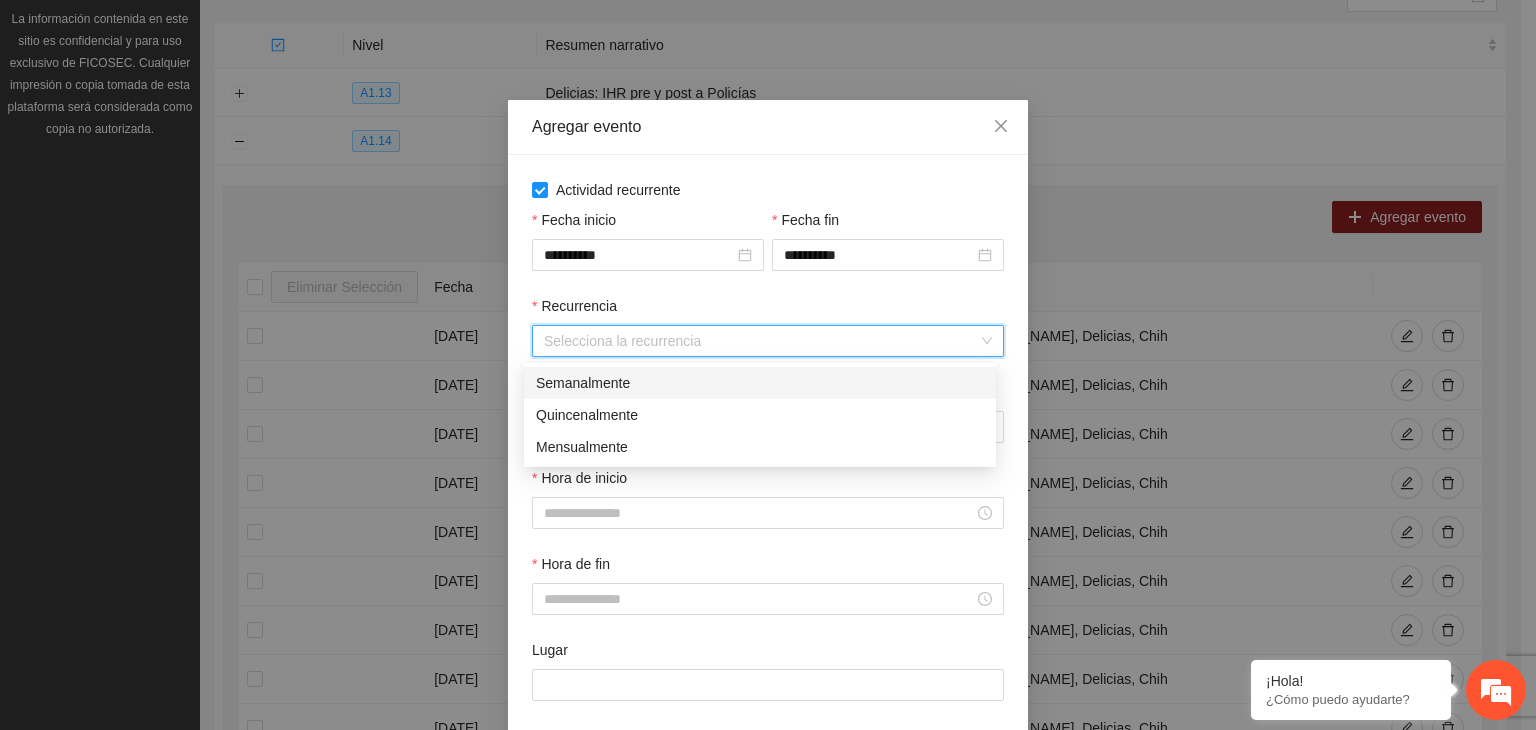 click on "Semanalmente" at bounding box center [760, 383] 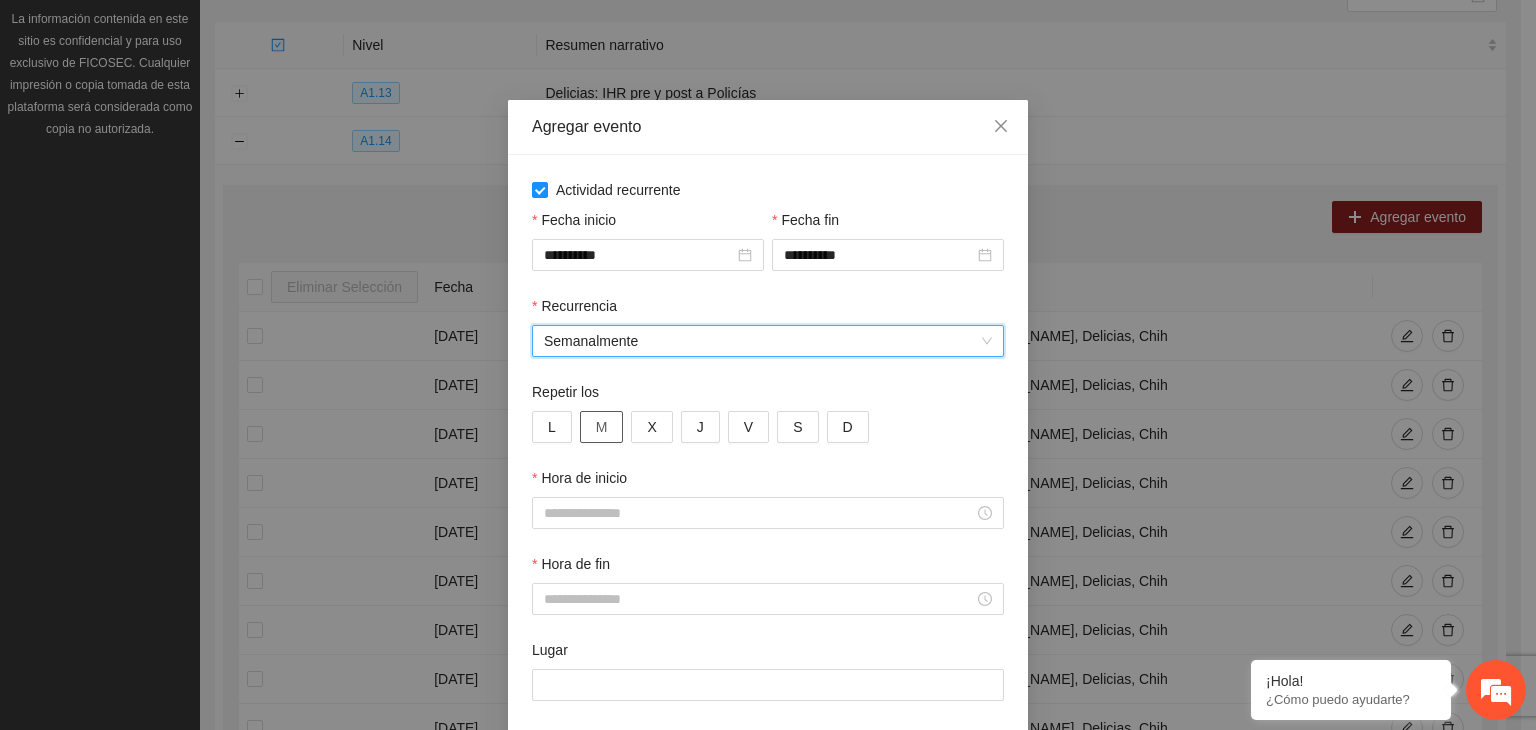 click on "M" at bounding box center [602, 427] 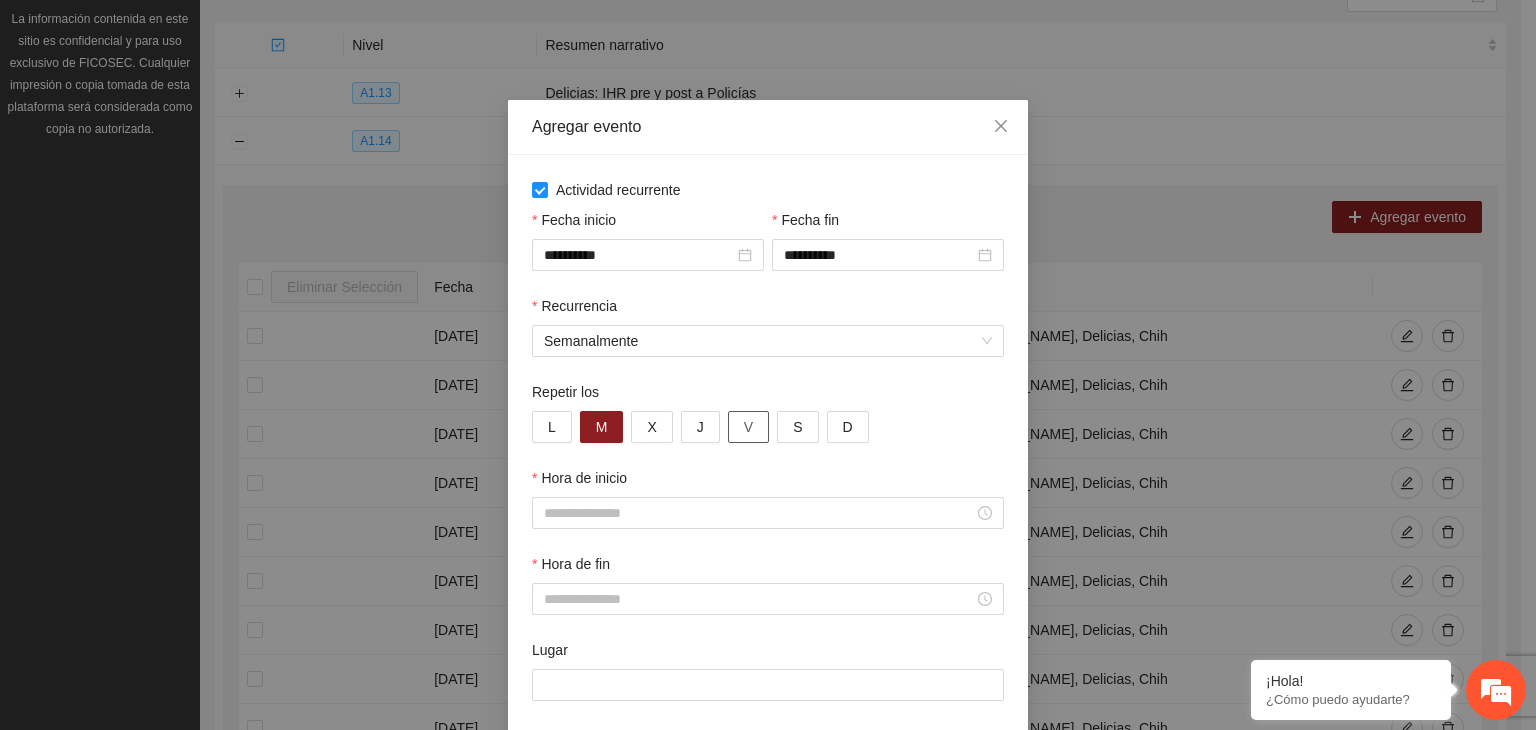 click on "V" at bounding box center [748, 427] 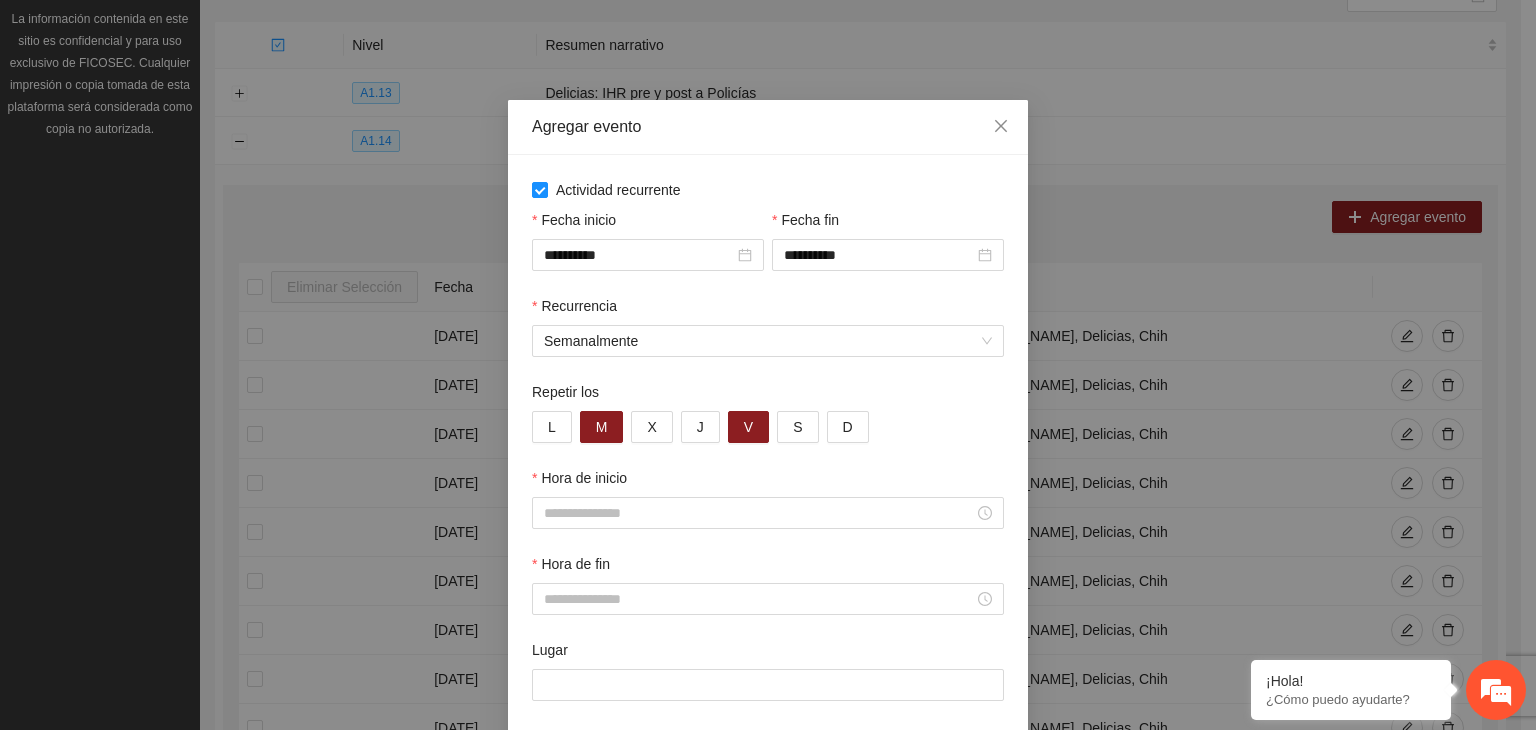 click on "Hora de inicio" at bounding box center [768, 510] 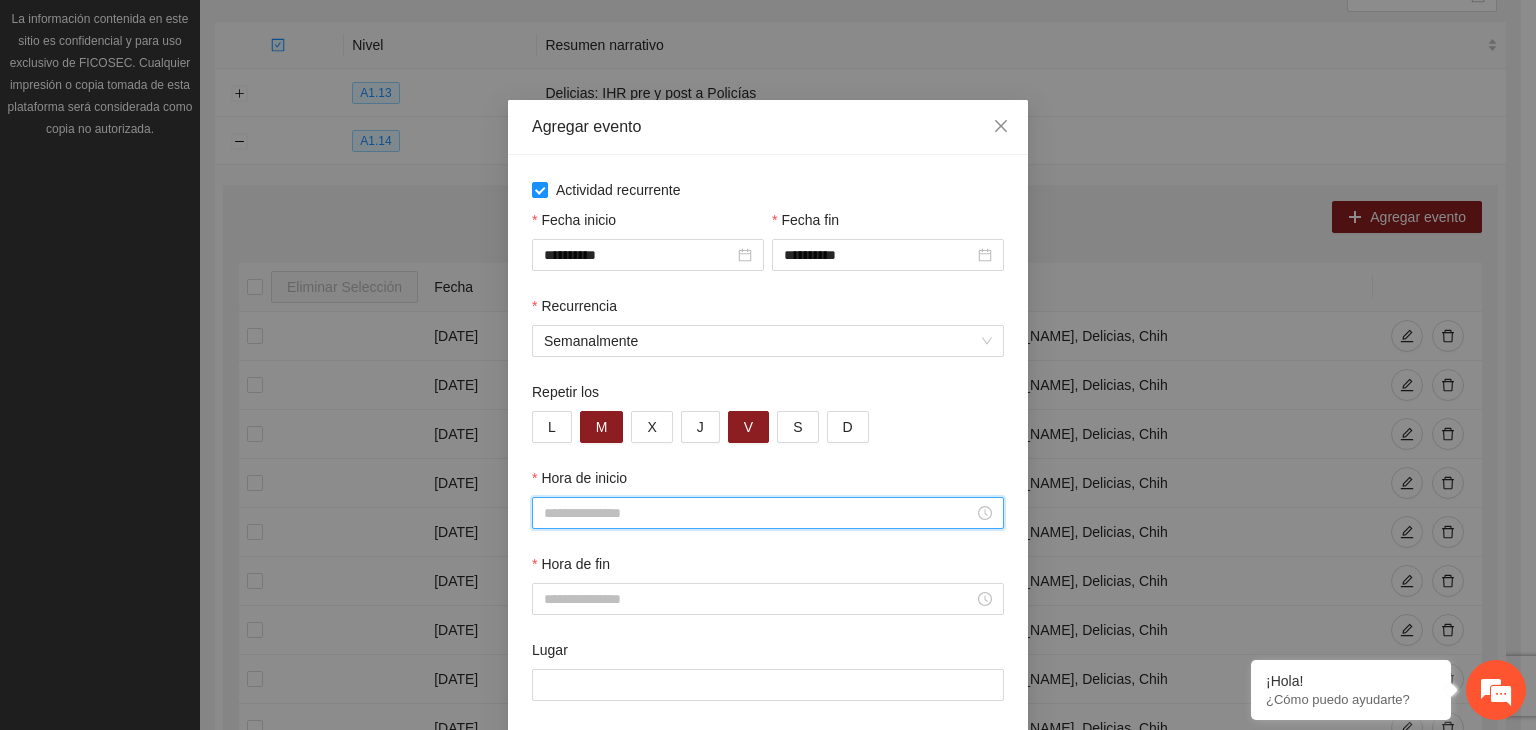 click on "Hora de inicio" at bounding box center (759, 513) 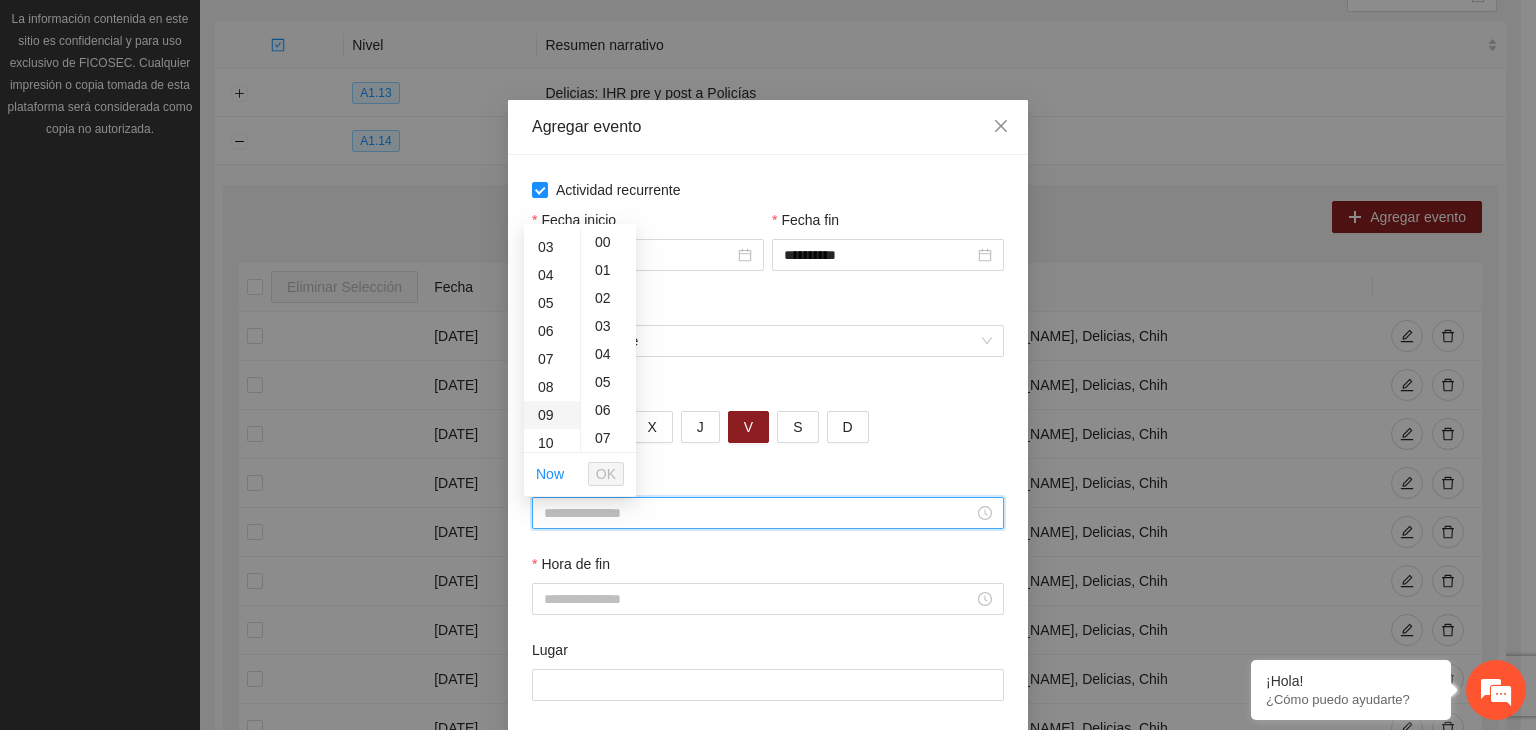 click on "09" at bounding box center [552, 415] 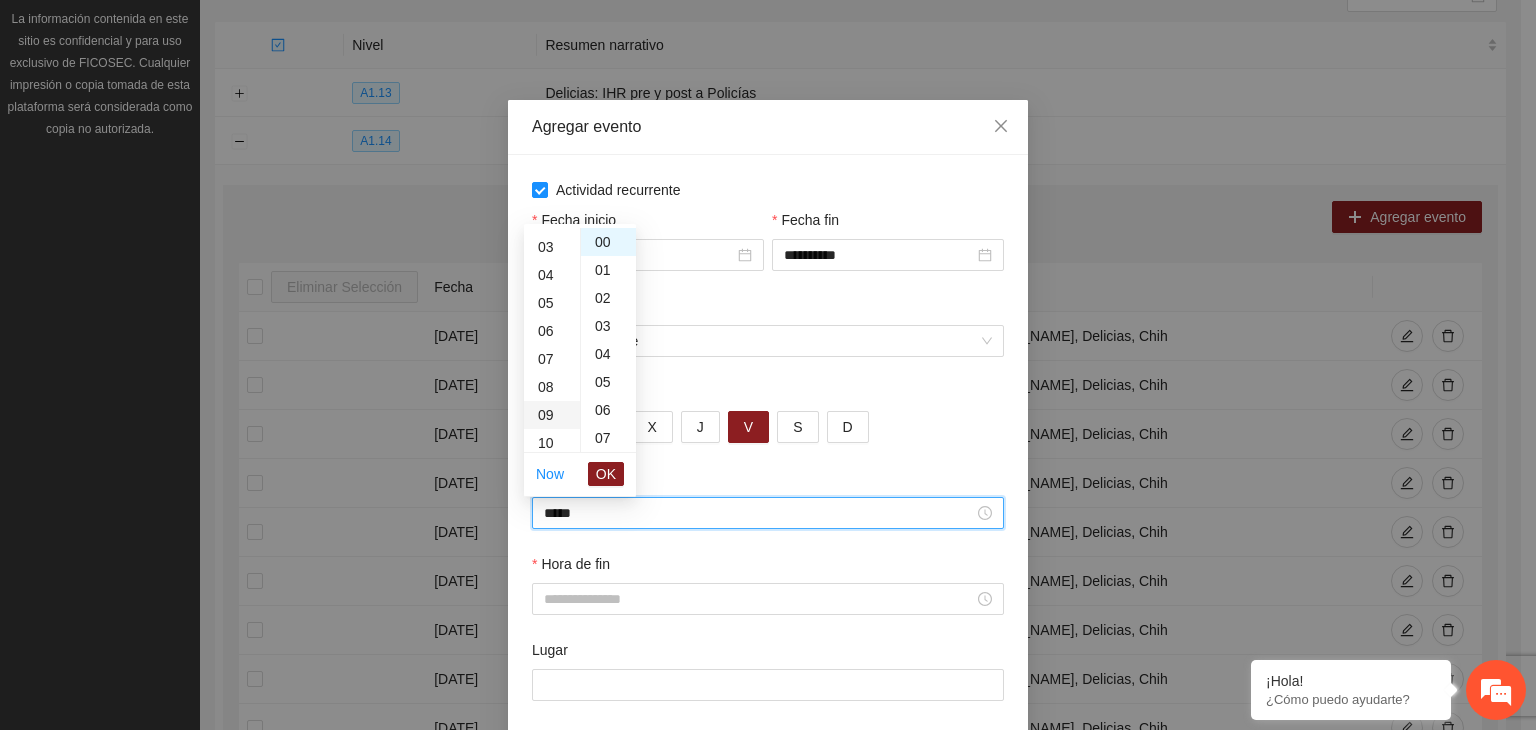 scroll, scrollTop: 252, scrollLeft: 0, axis: vertical 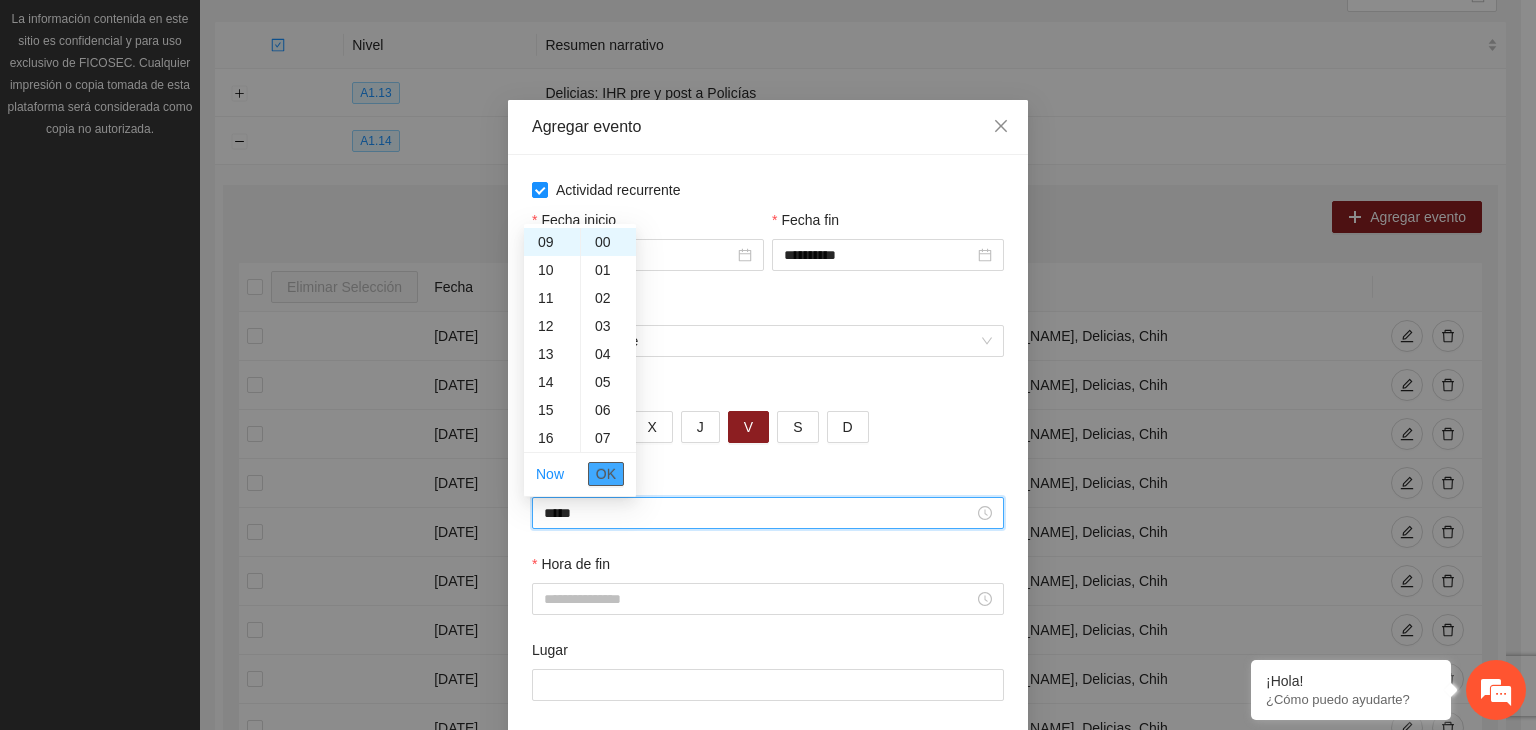 click on "OK" at bounding box center [606, 474] 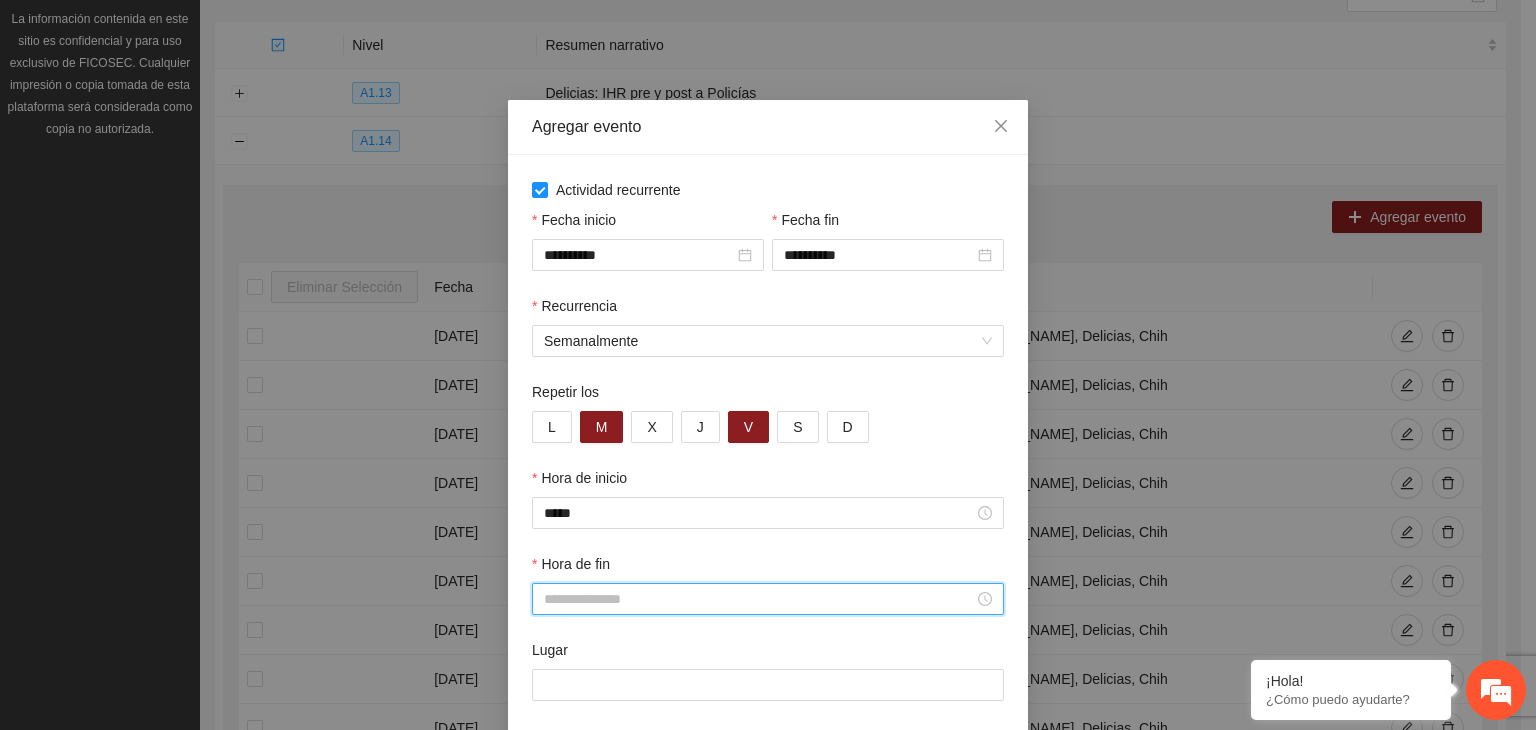 click on "Hora de fin" at bounding box center (759, 599) 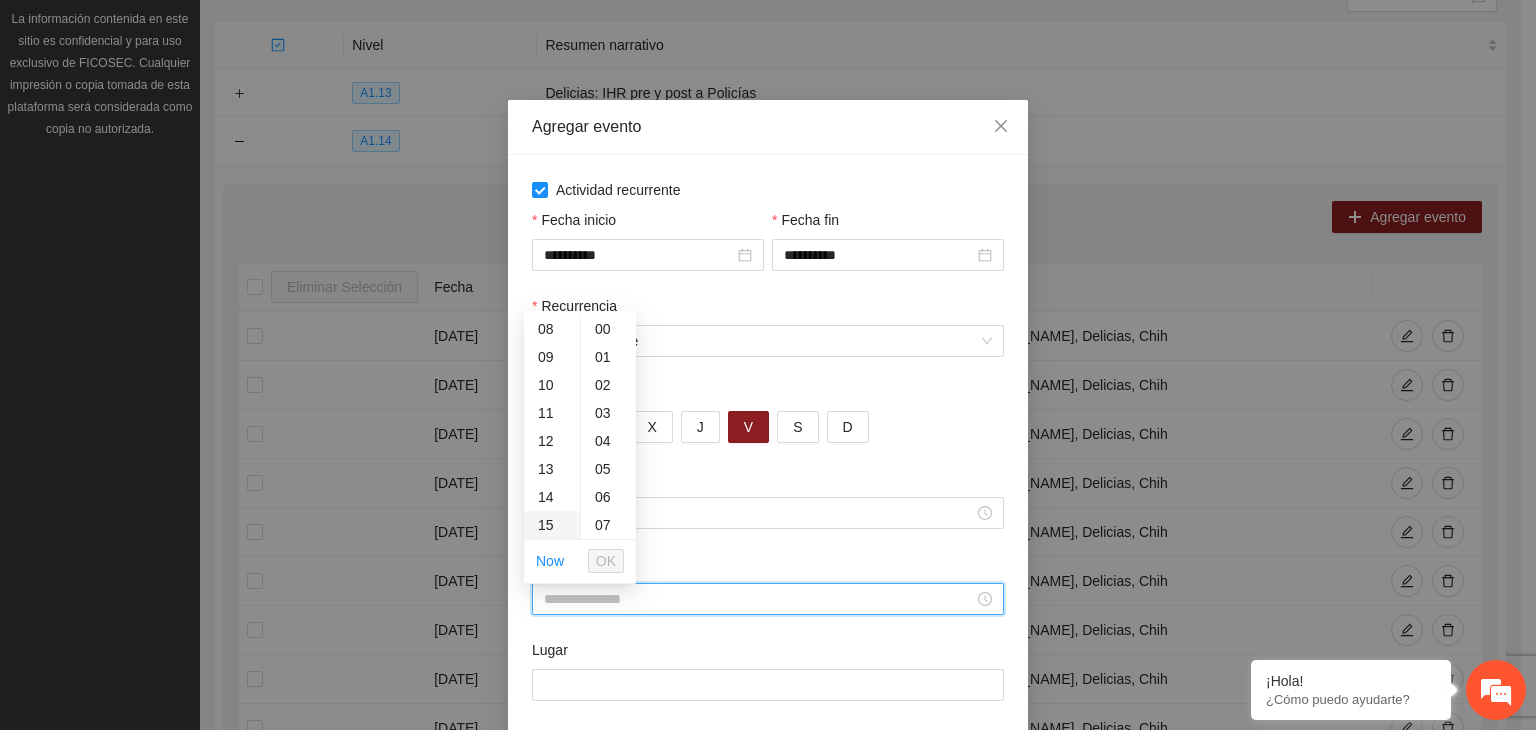 click on "15" at bounding box center [552, 525] 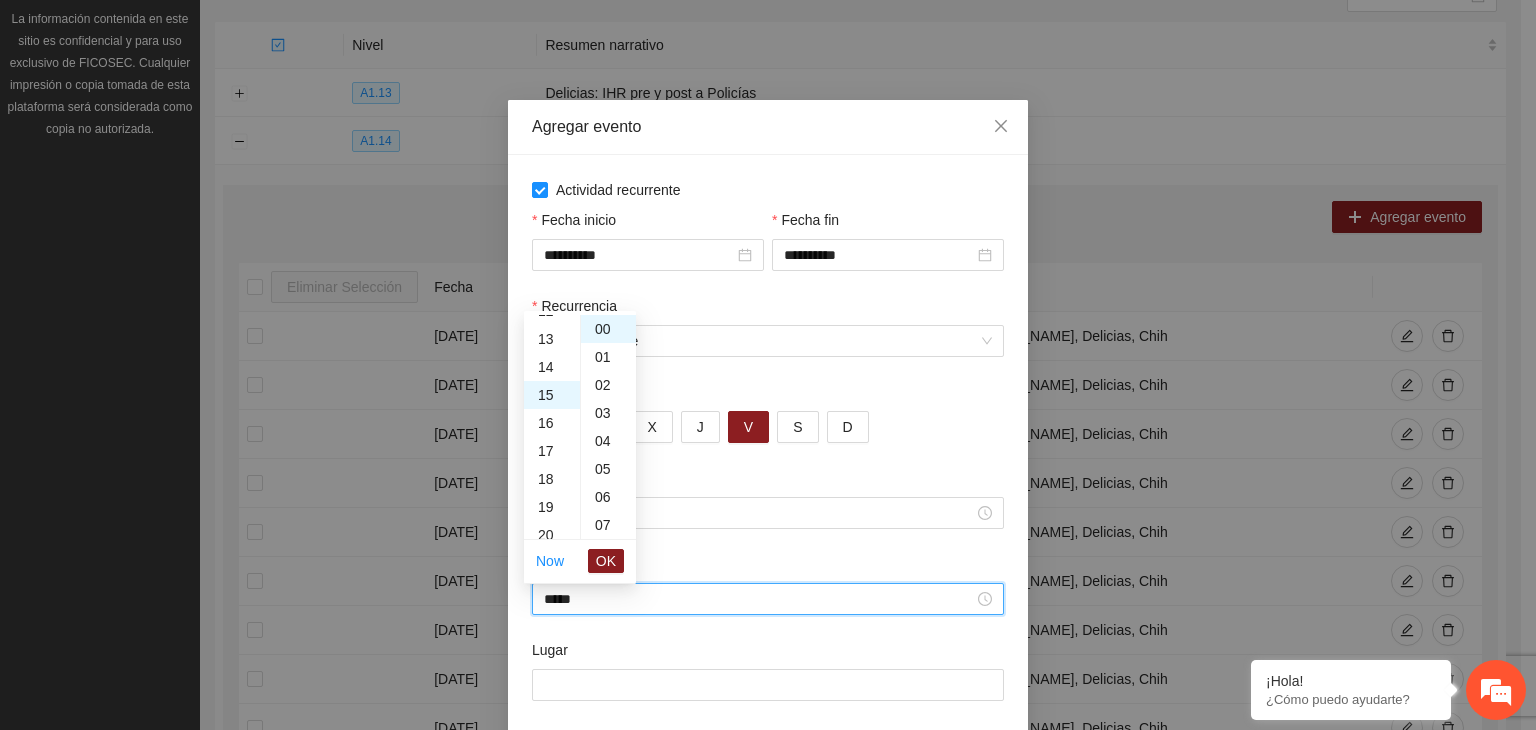 scroll, scrollTop: 420, scrollLeft: 0, axis: vertical 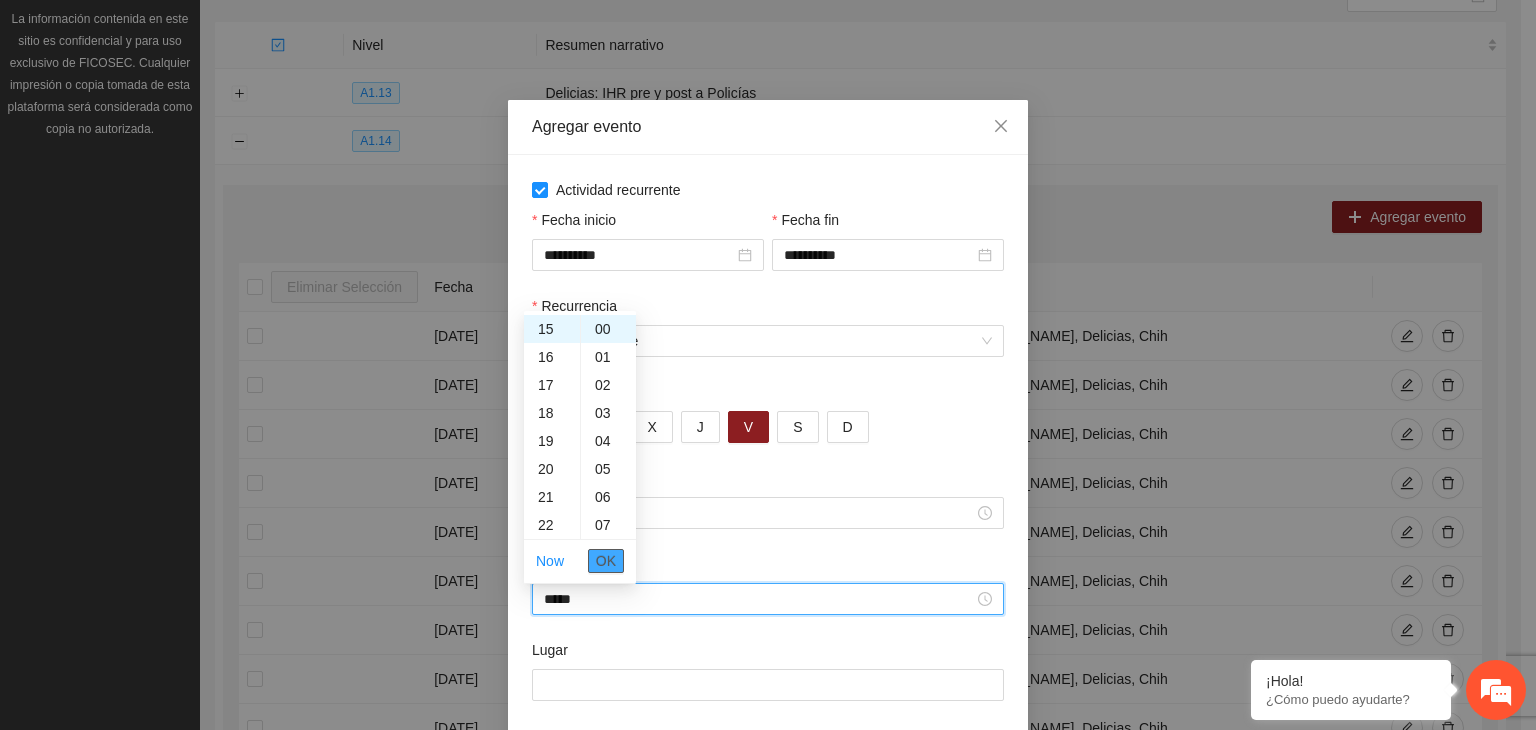 click on "OK" at bounding box center [606, 561] 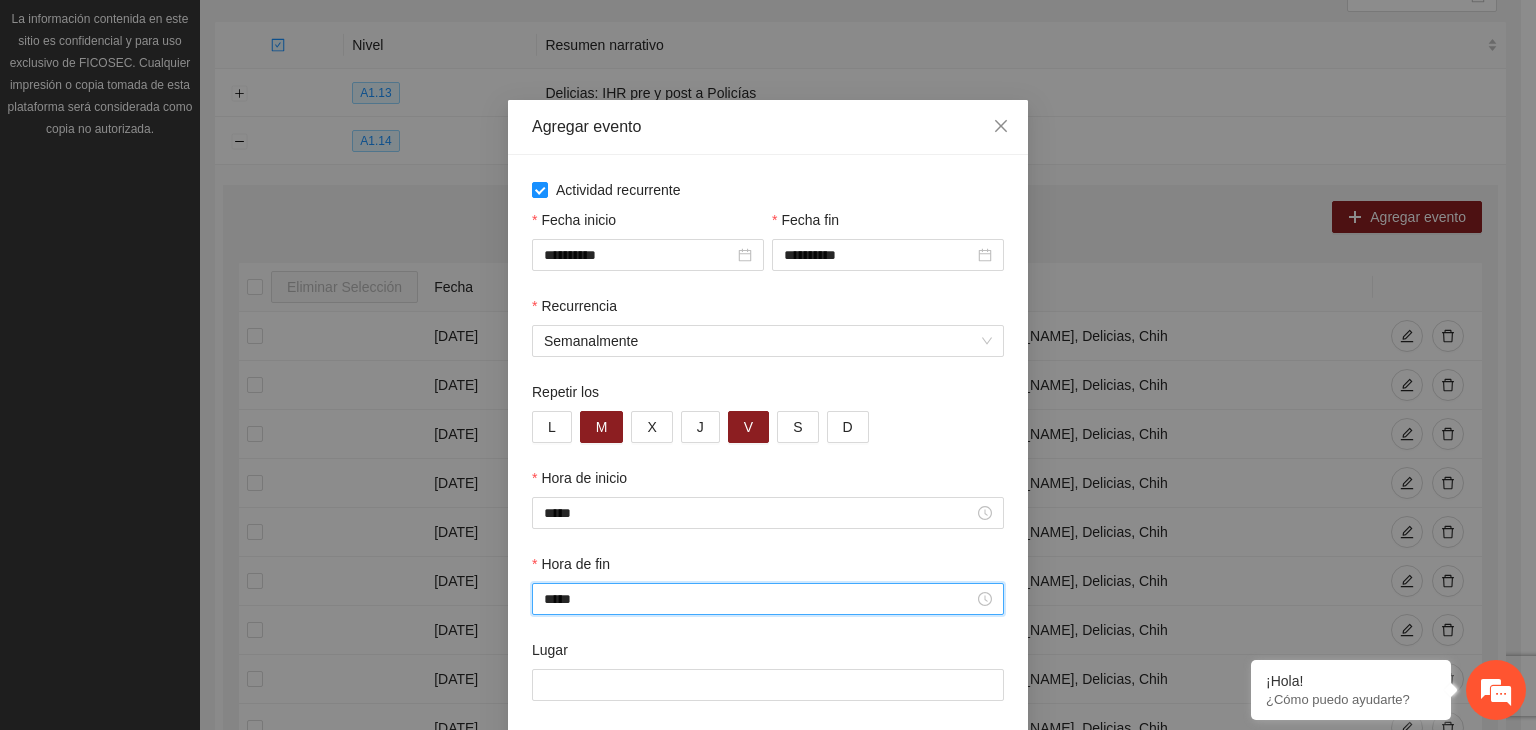 scroll, scrollTop: 99, scrollLeft: 0, axis: vertical 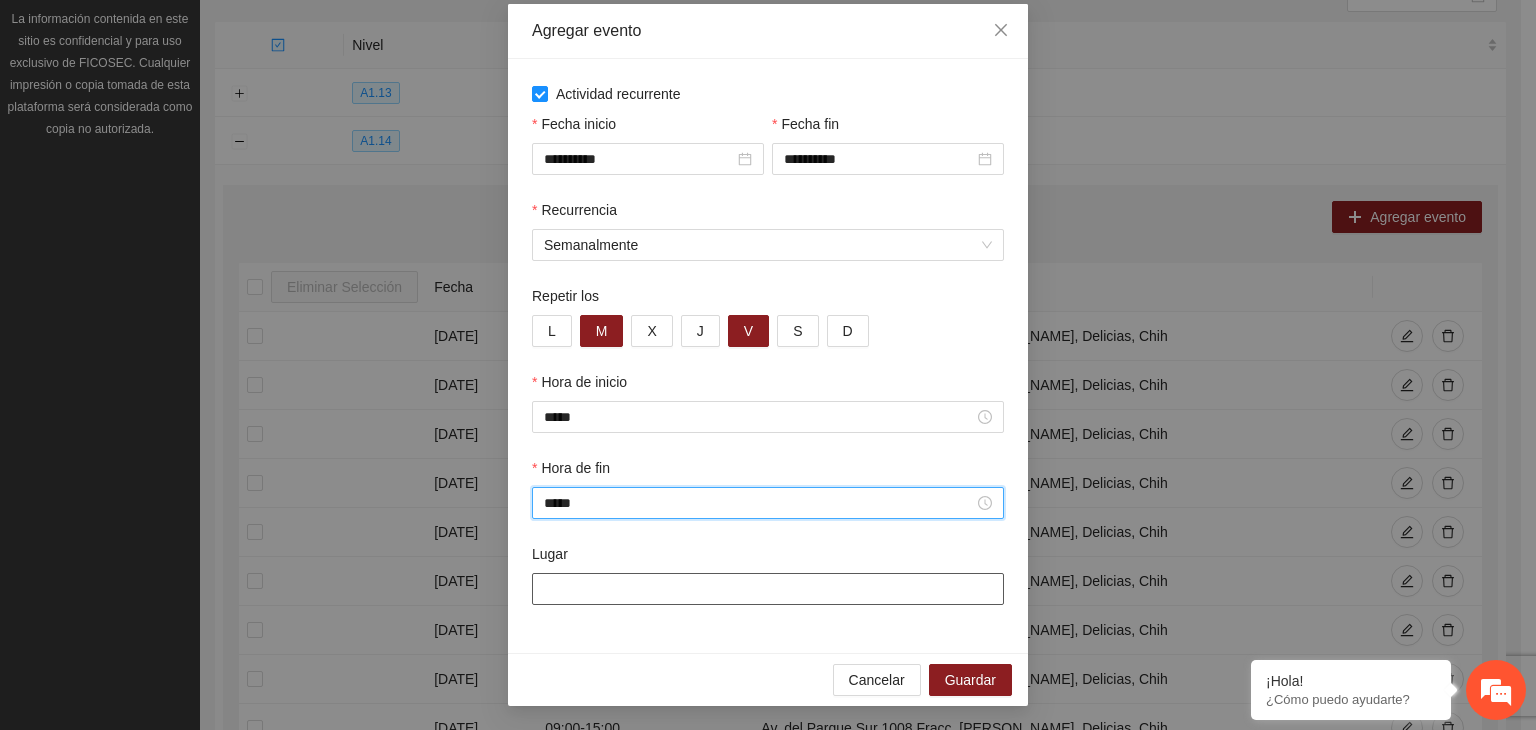 click on "Lugar" at bounding box center [768, 589] 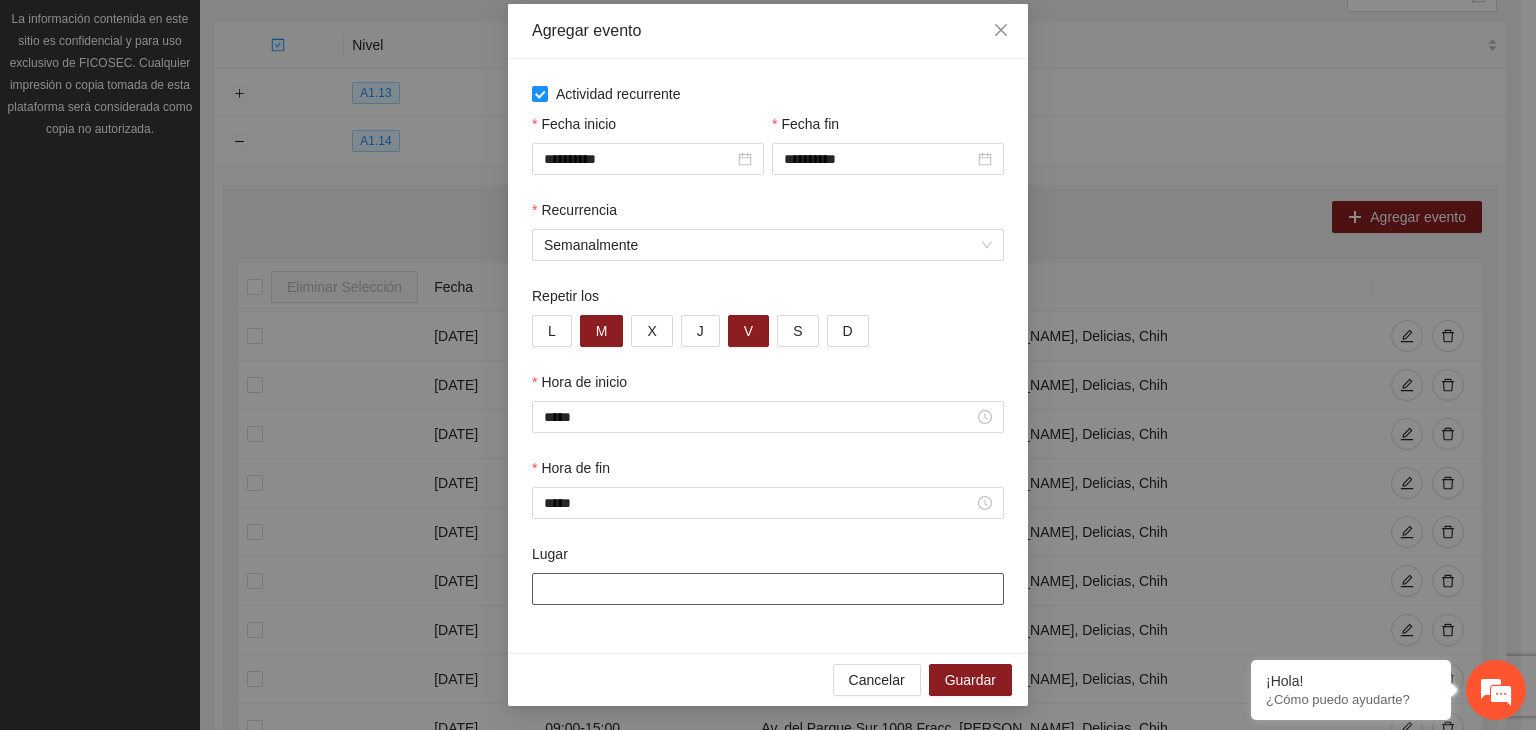 type on "**********" 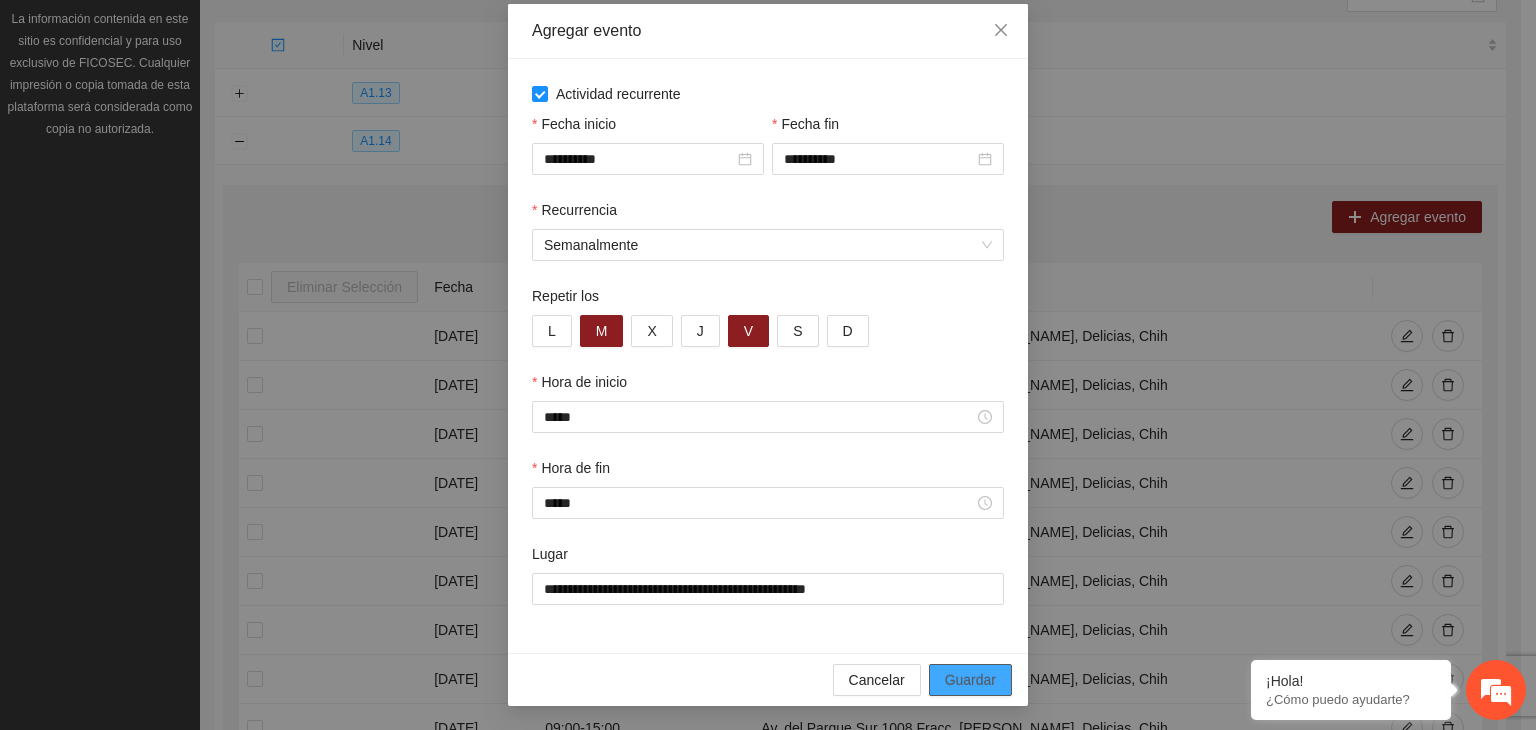 click on "Guardar" at bounding box center [970, 680] 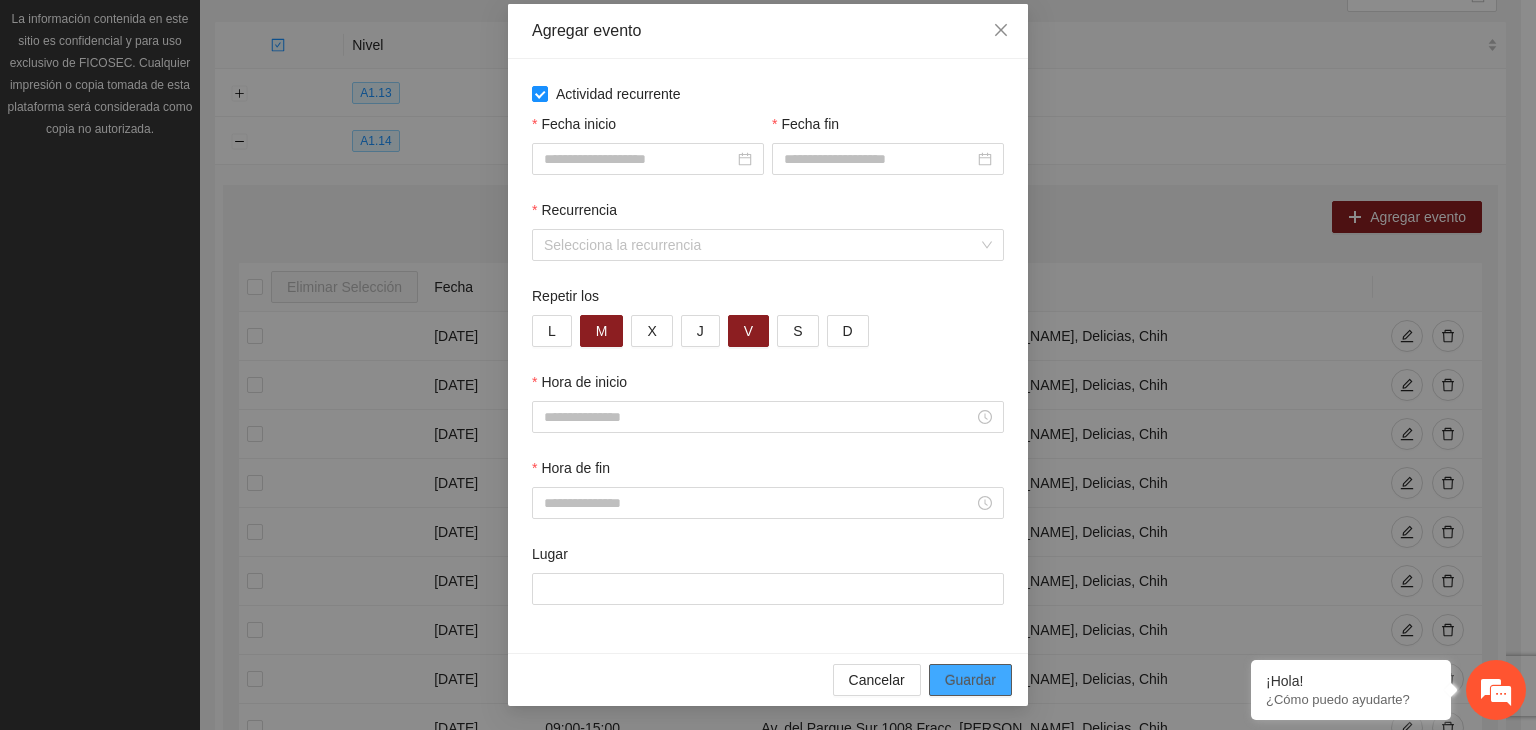 scroll, scrollTop: 0, scrollLeft: 0, axis: both 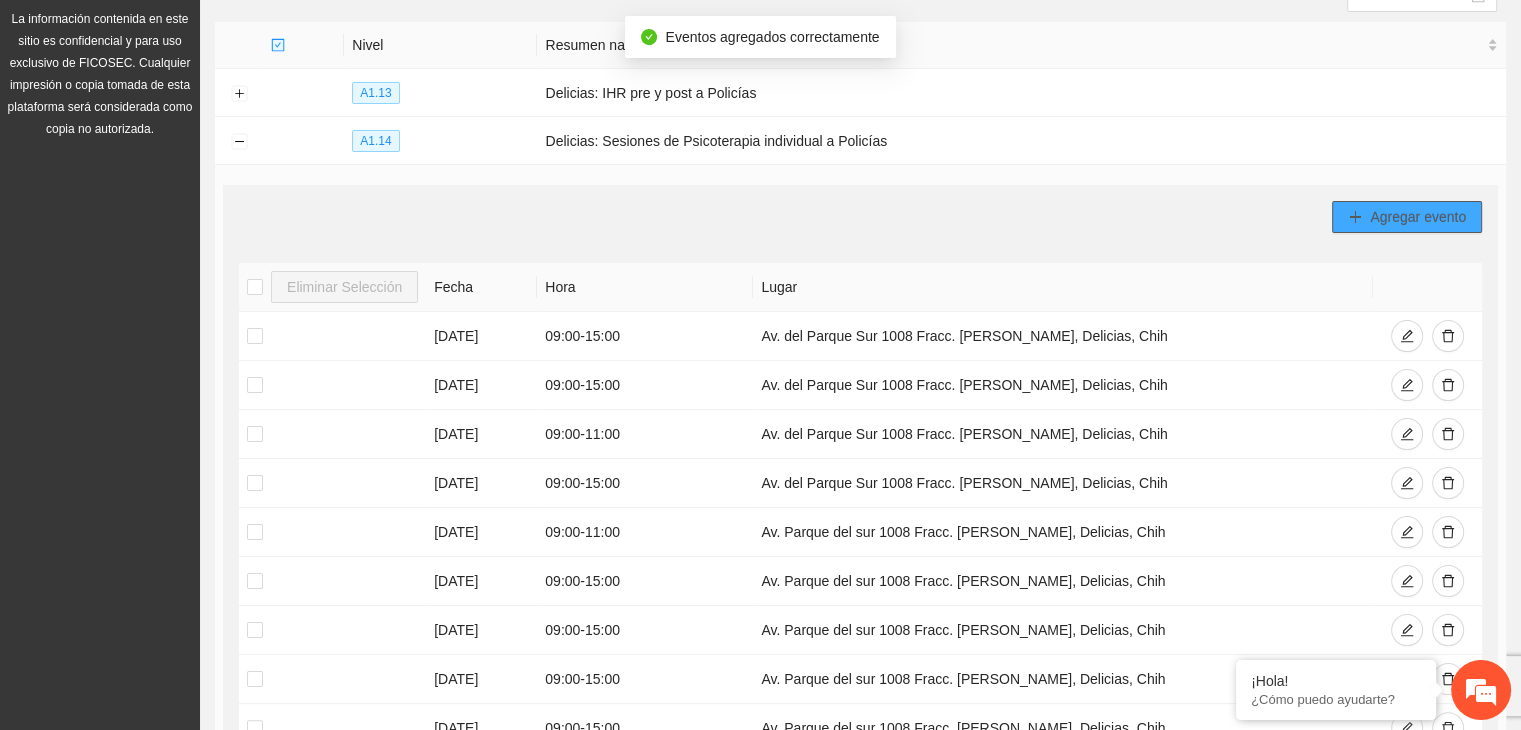 click on "Agregar evento" at bounding box center [1407, 217] 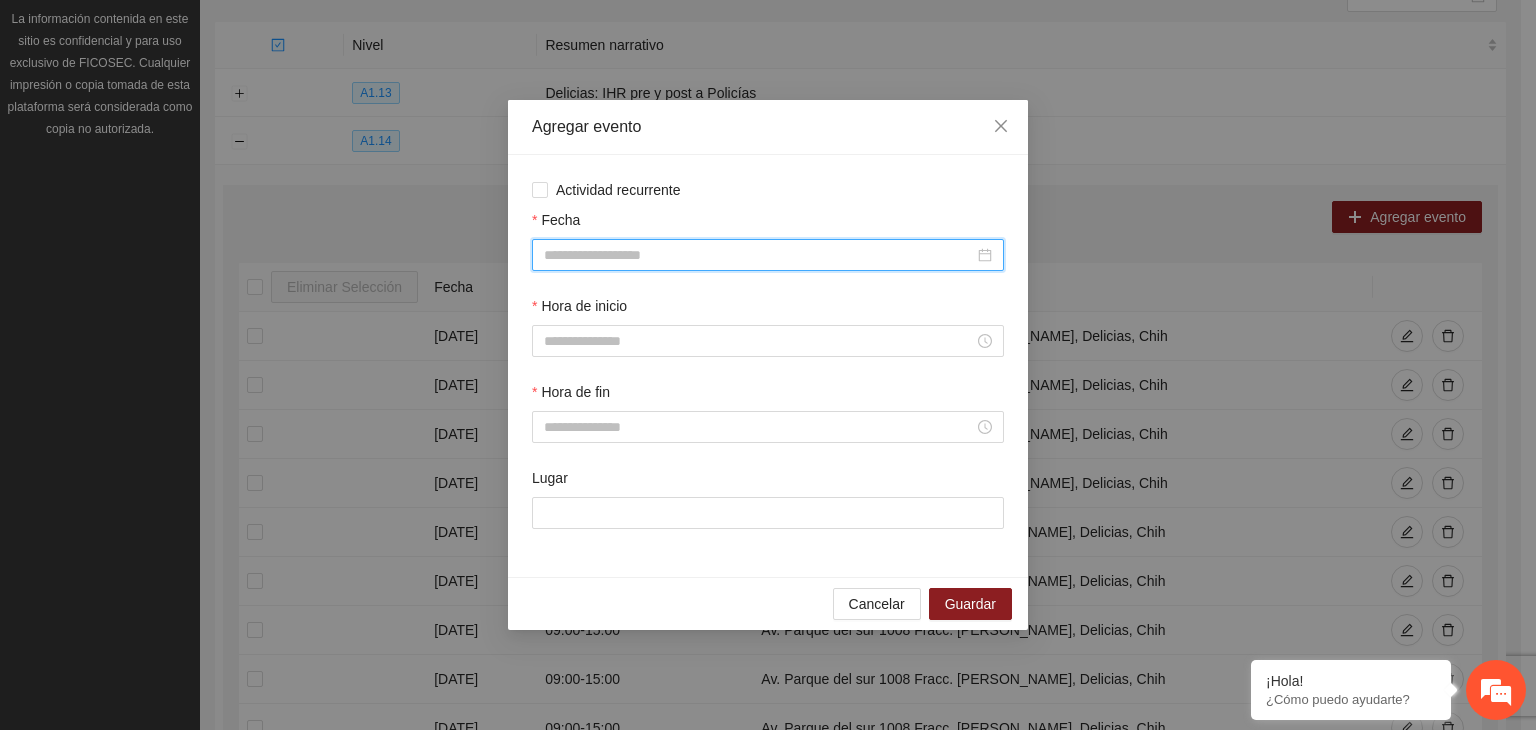 click on "Fecha" at bounding box center (759, 255) 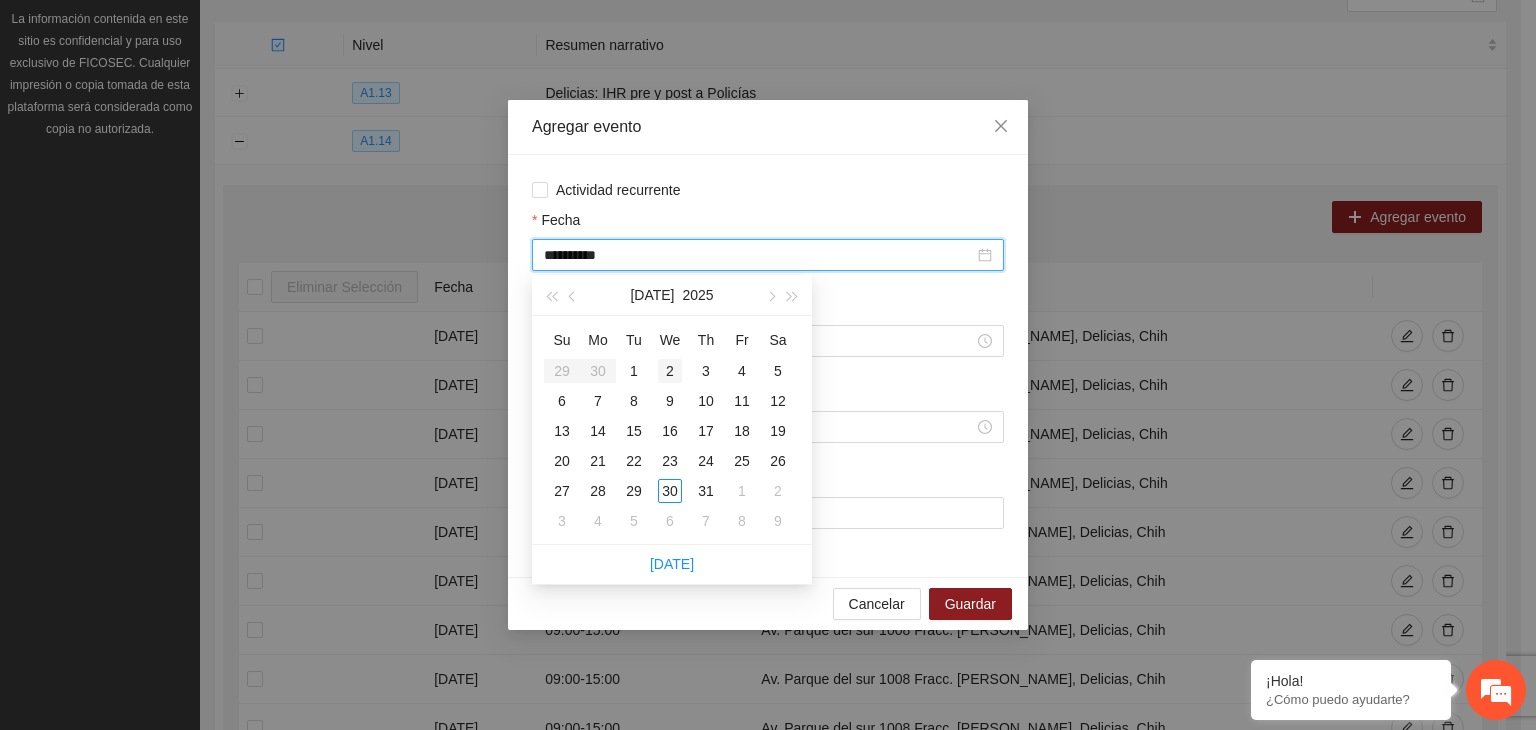 type on "**********" 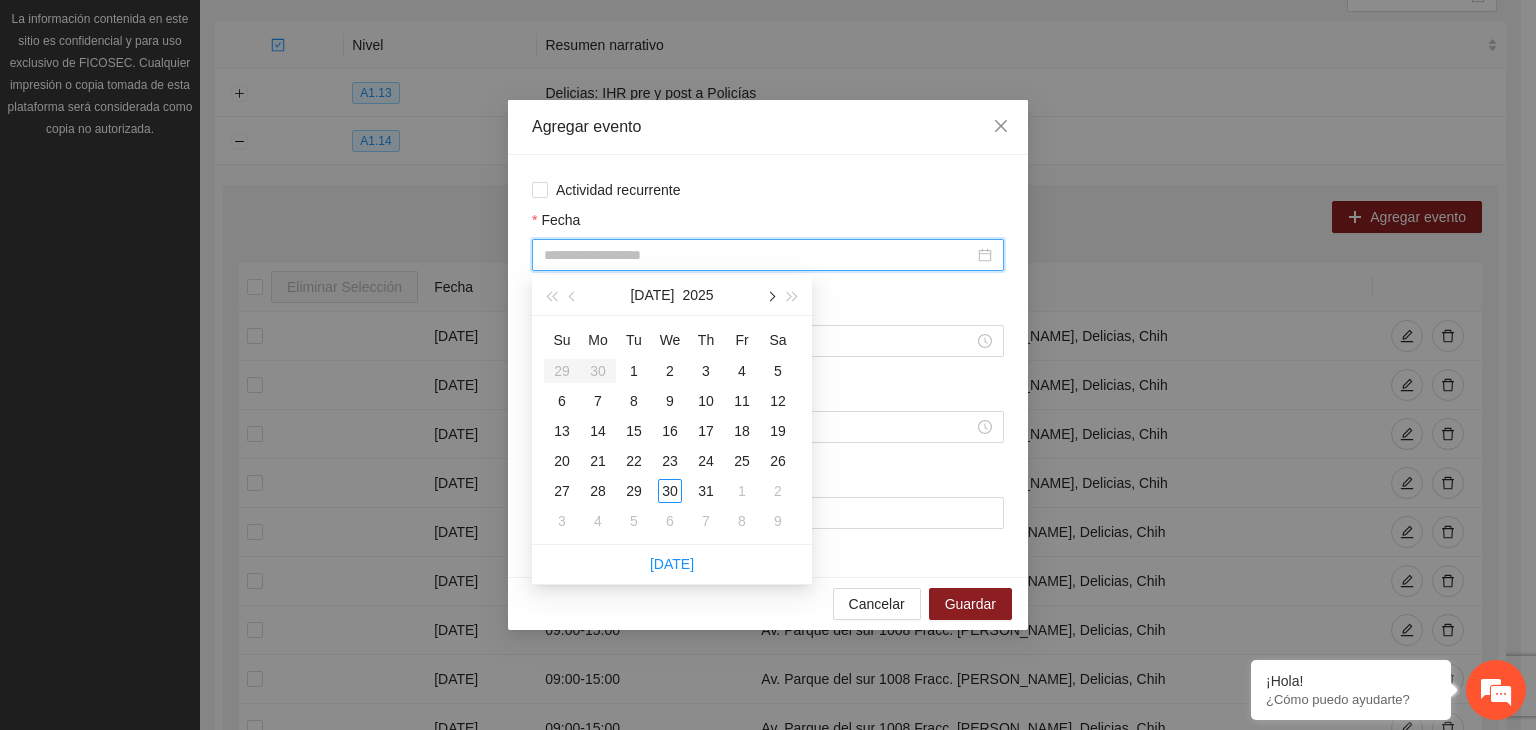 click at bounding box center [770, 296] 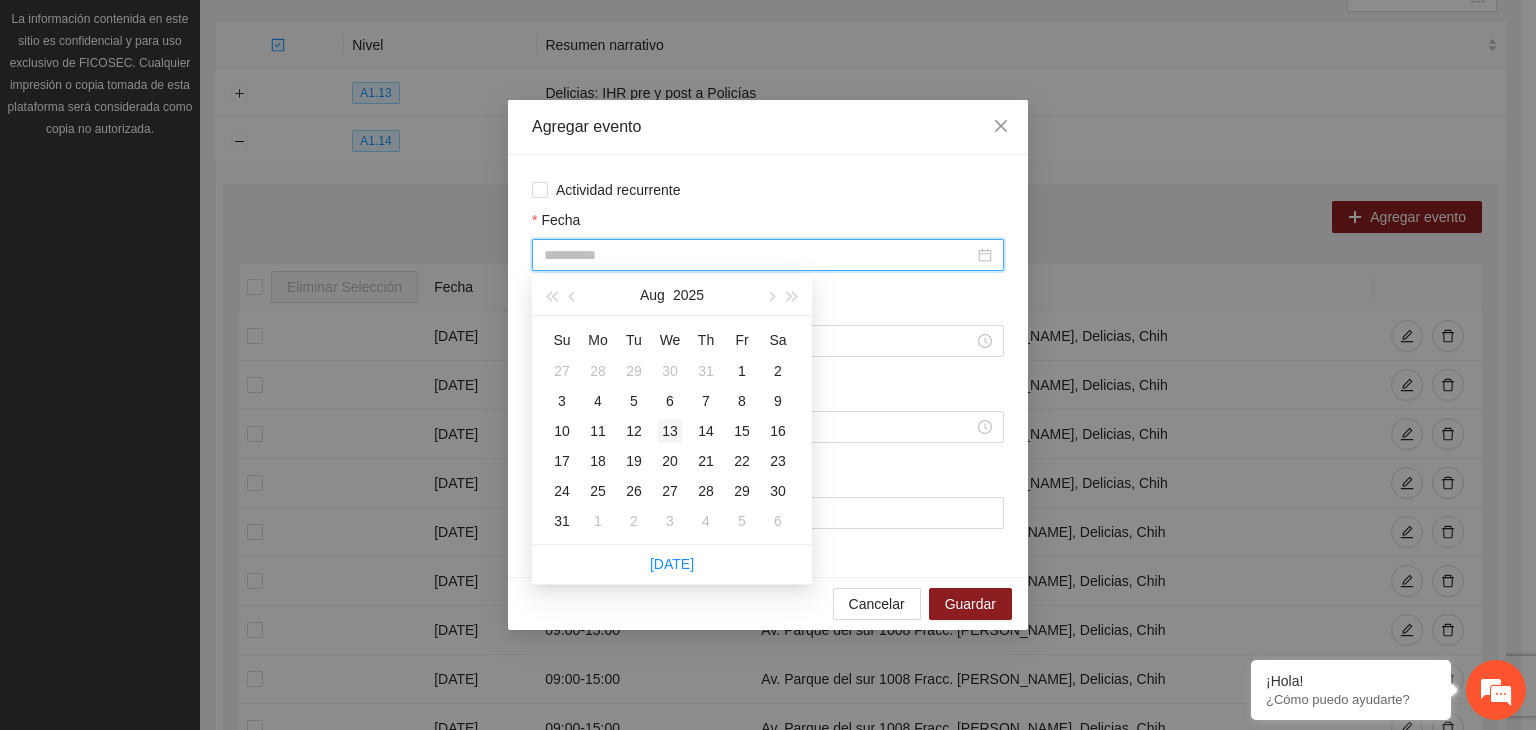type on "**********" 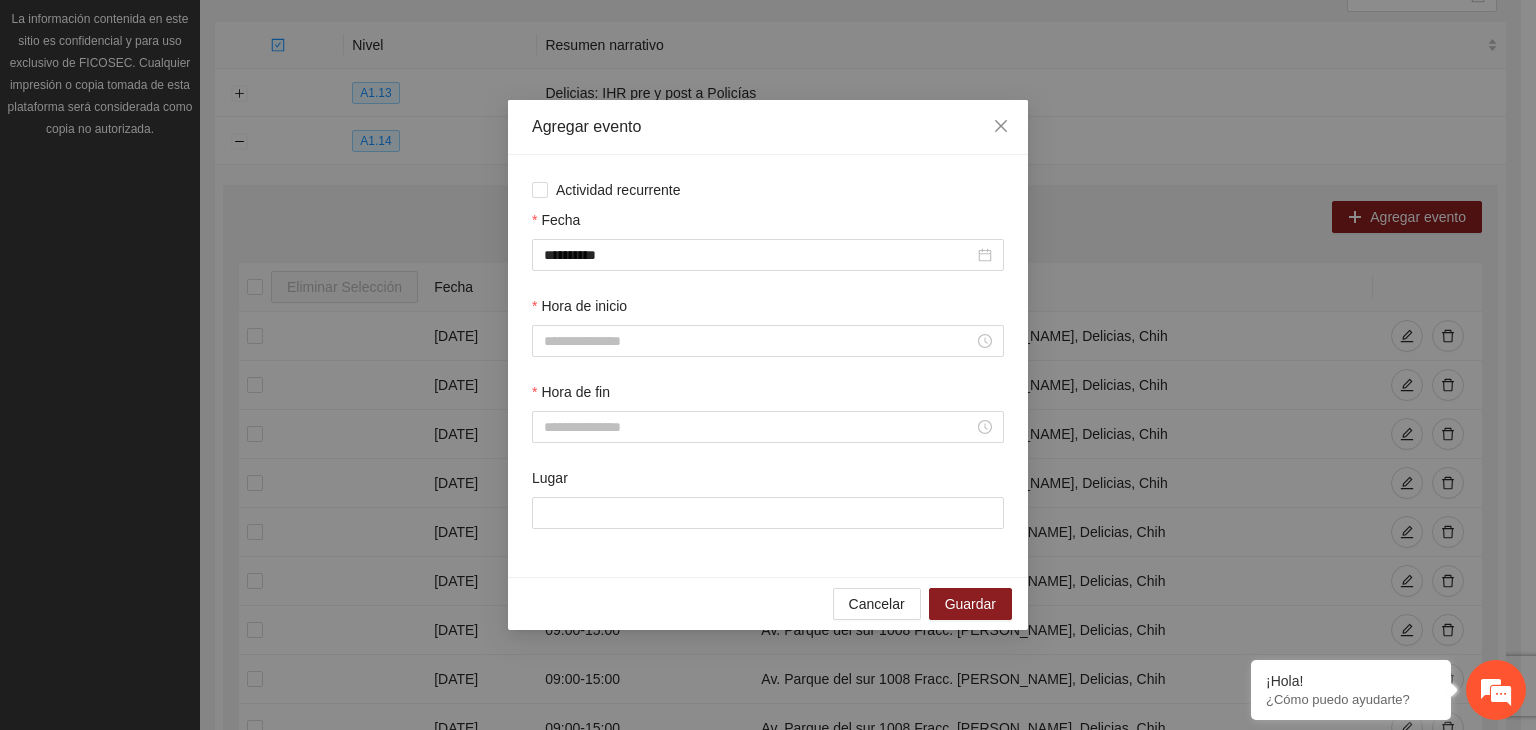 click on "Hora de inicio" at bounding box center (768, 338) 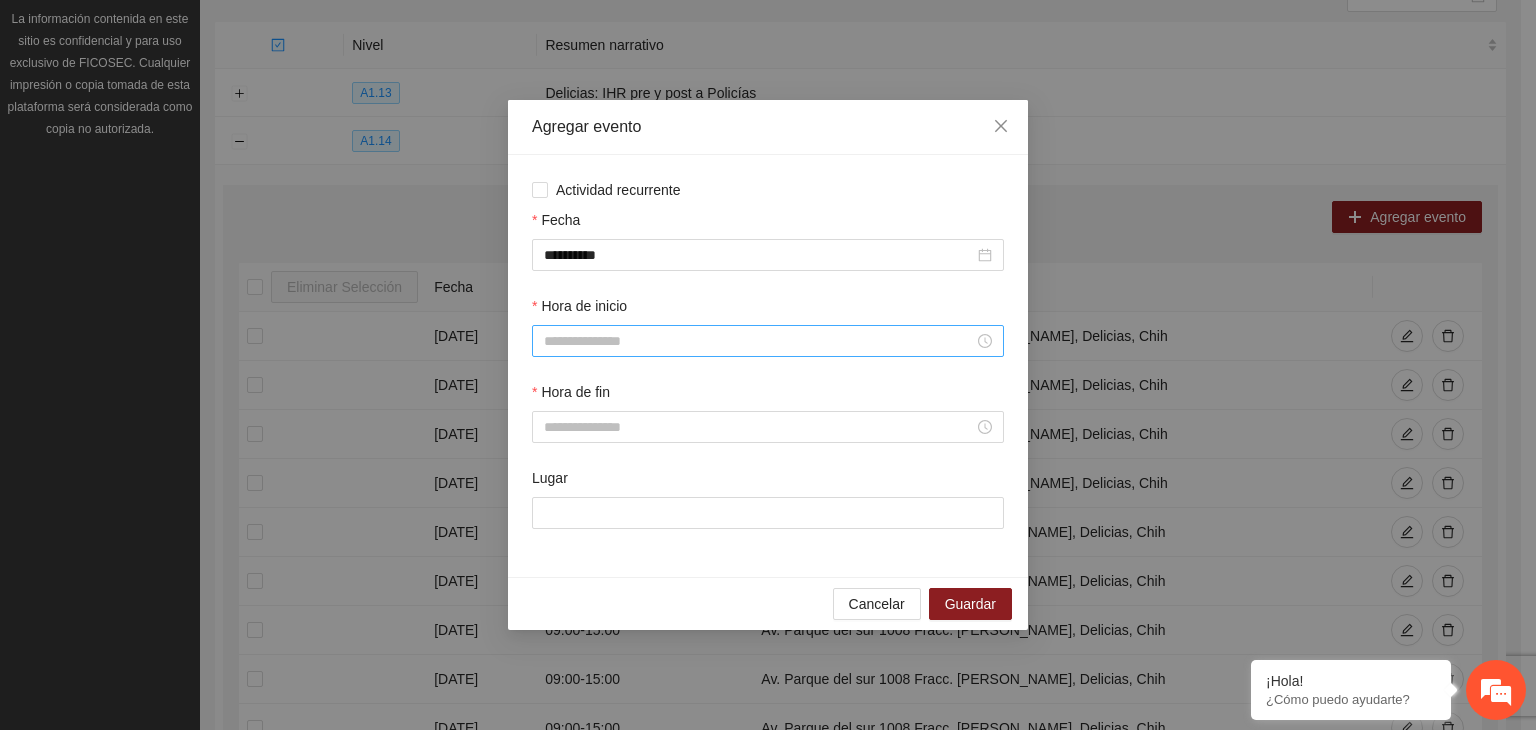 click on "Hora de inicio" at bounding box center [759, 341] 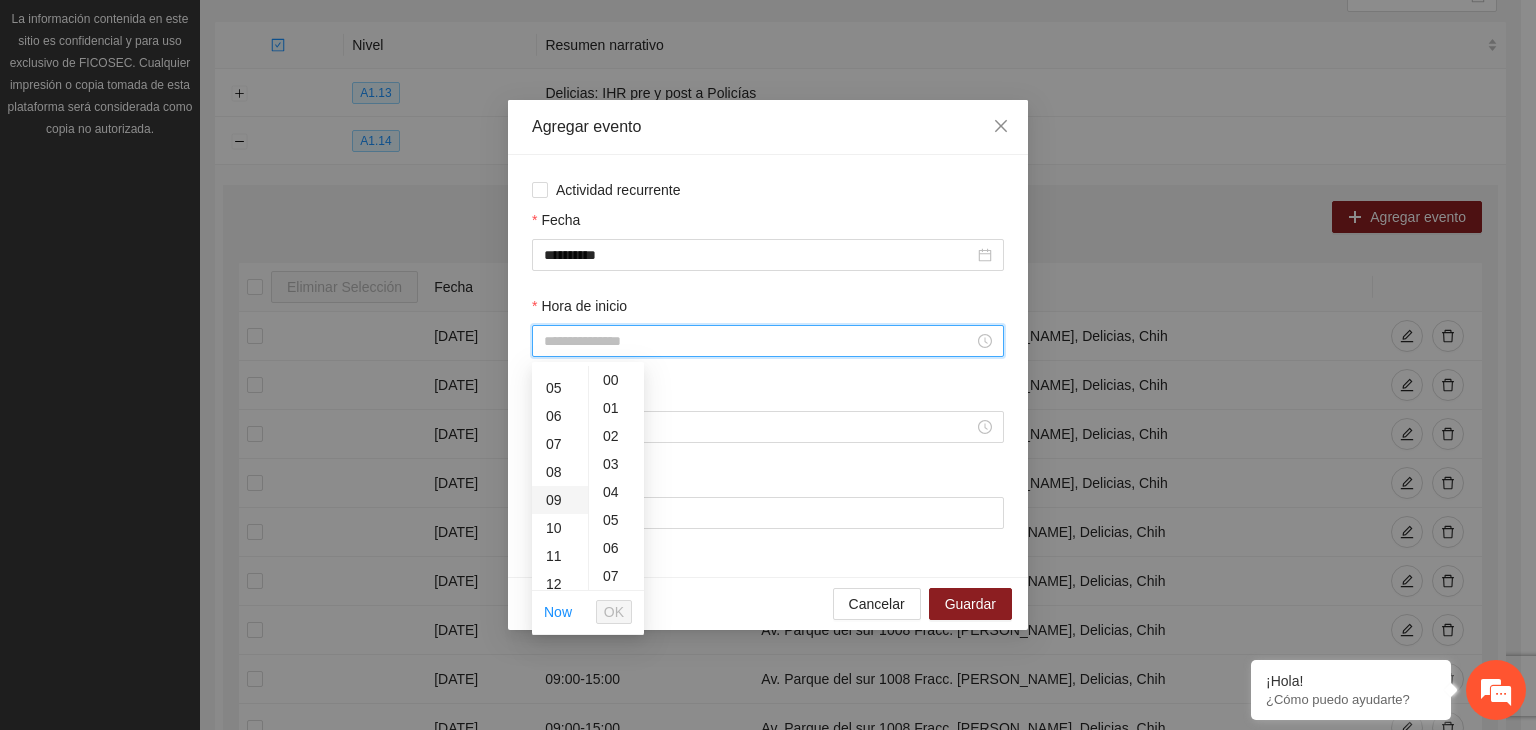 click on "09" at bounding box center [560, 500] 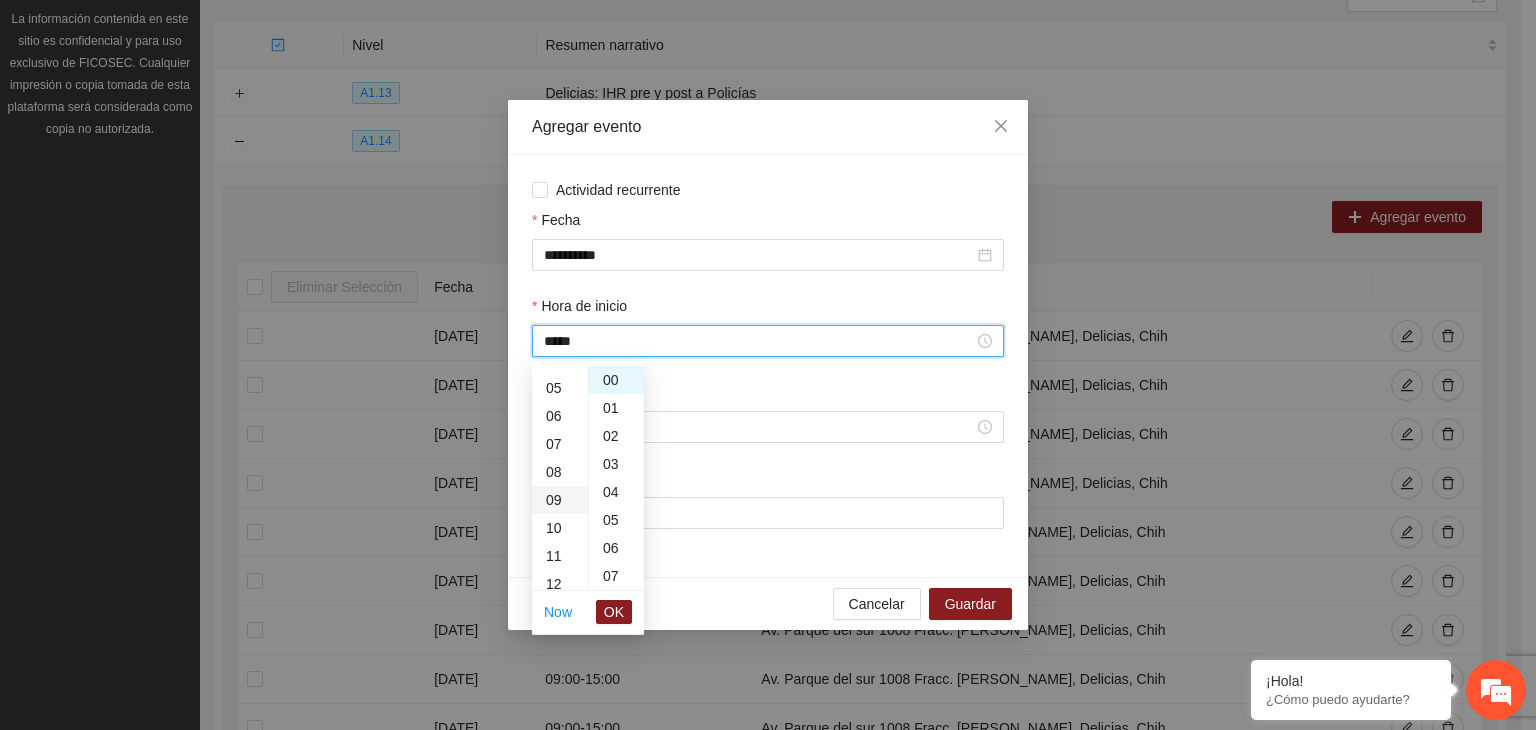 scroll, scrollTop: 252, scrollLeft: 0, axis: vertical 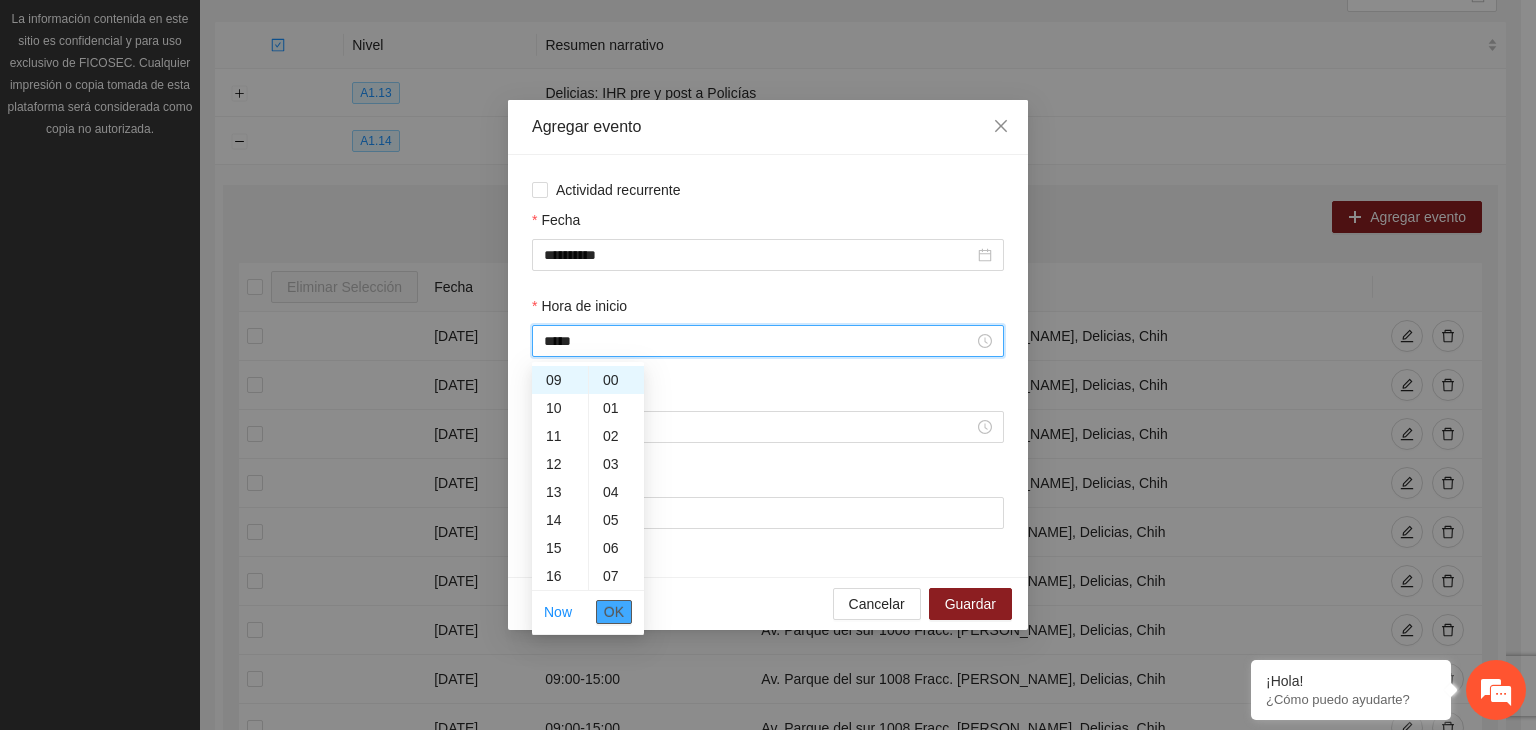 click on "OK" at bounding box center [614, 612] 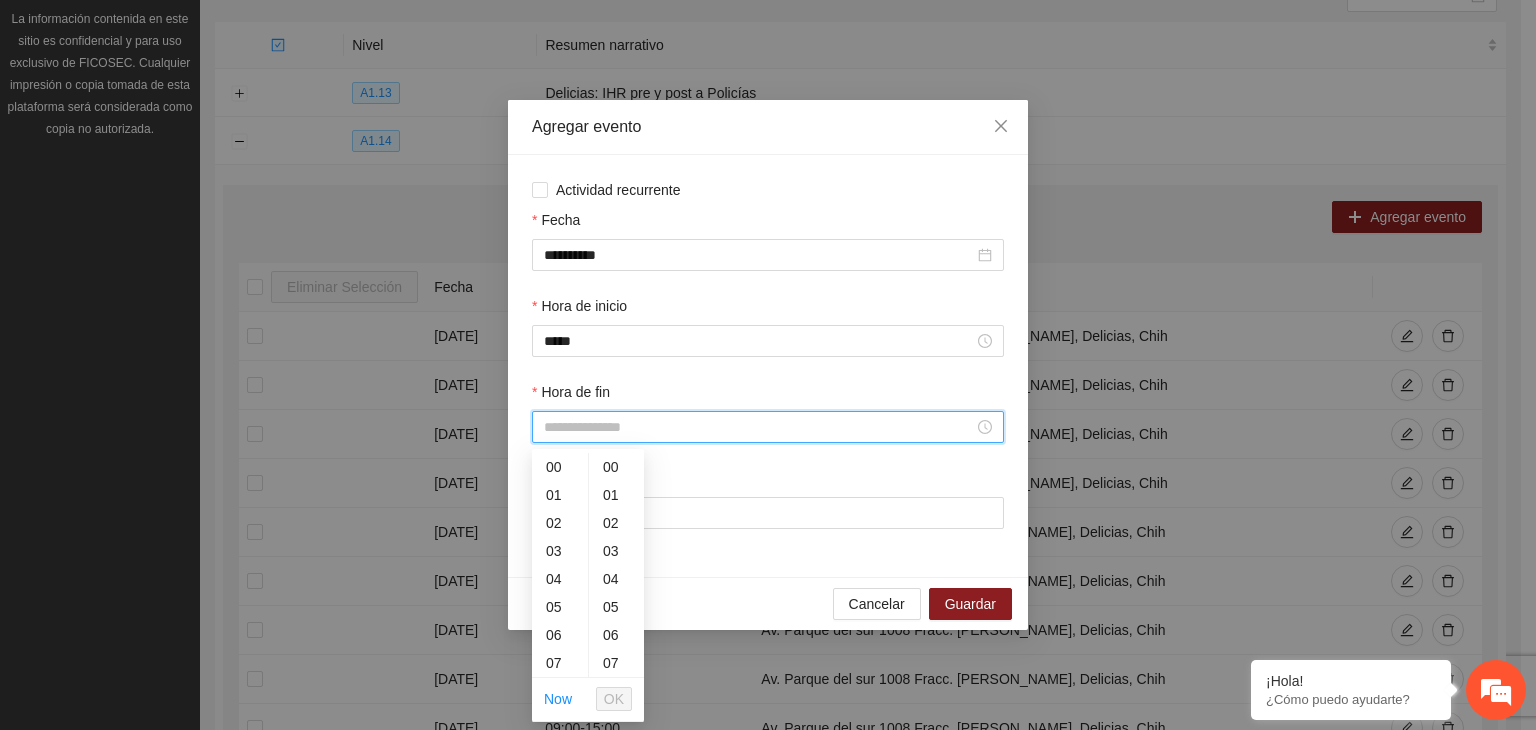 click on "Hora de fin" at bounding box center [759, 427] 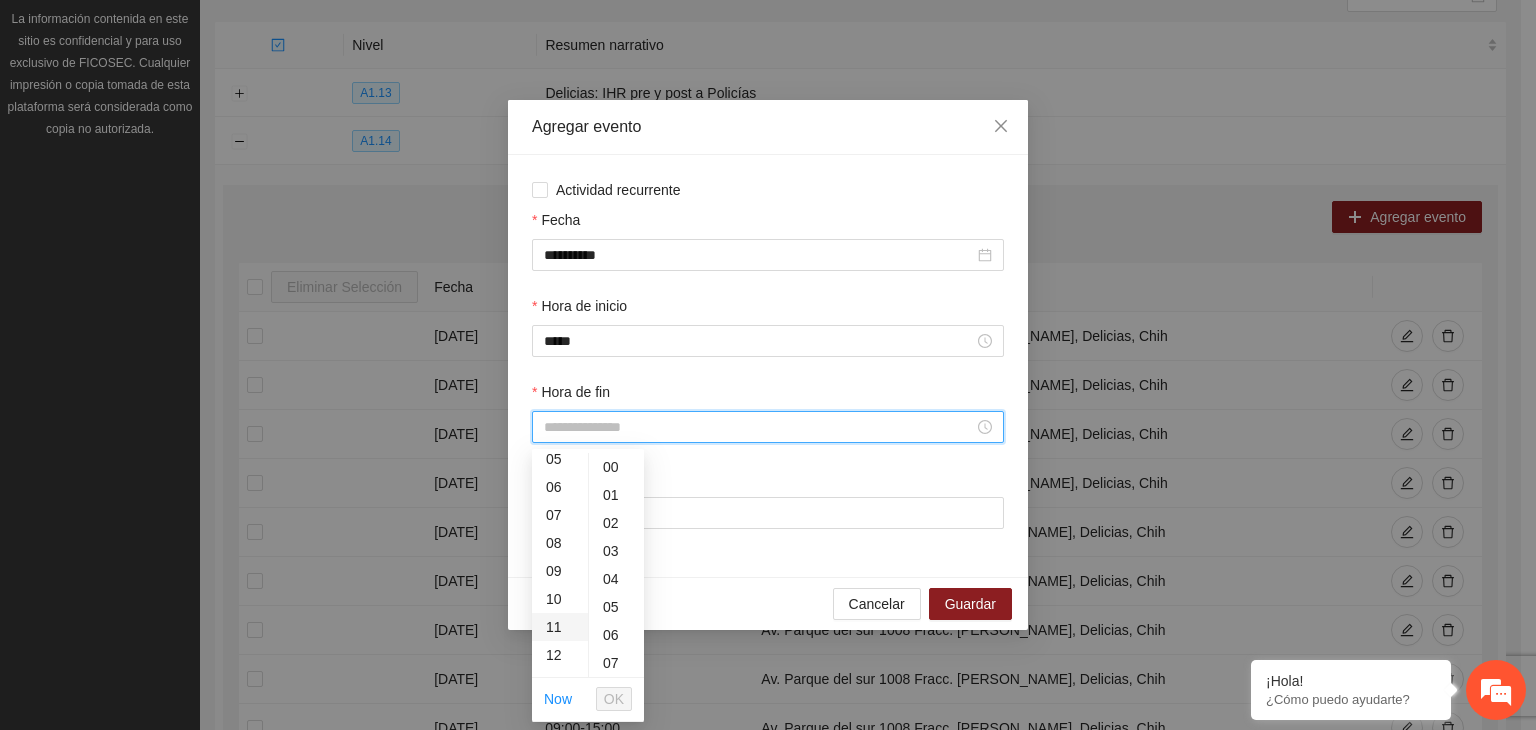 click on "11" at bounding box center [560, 627] 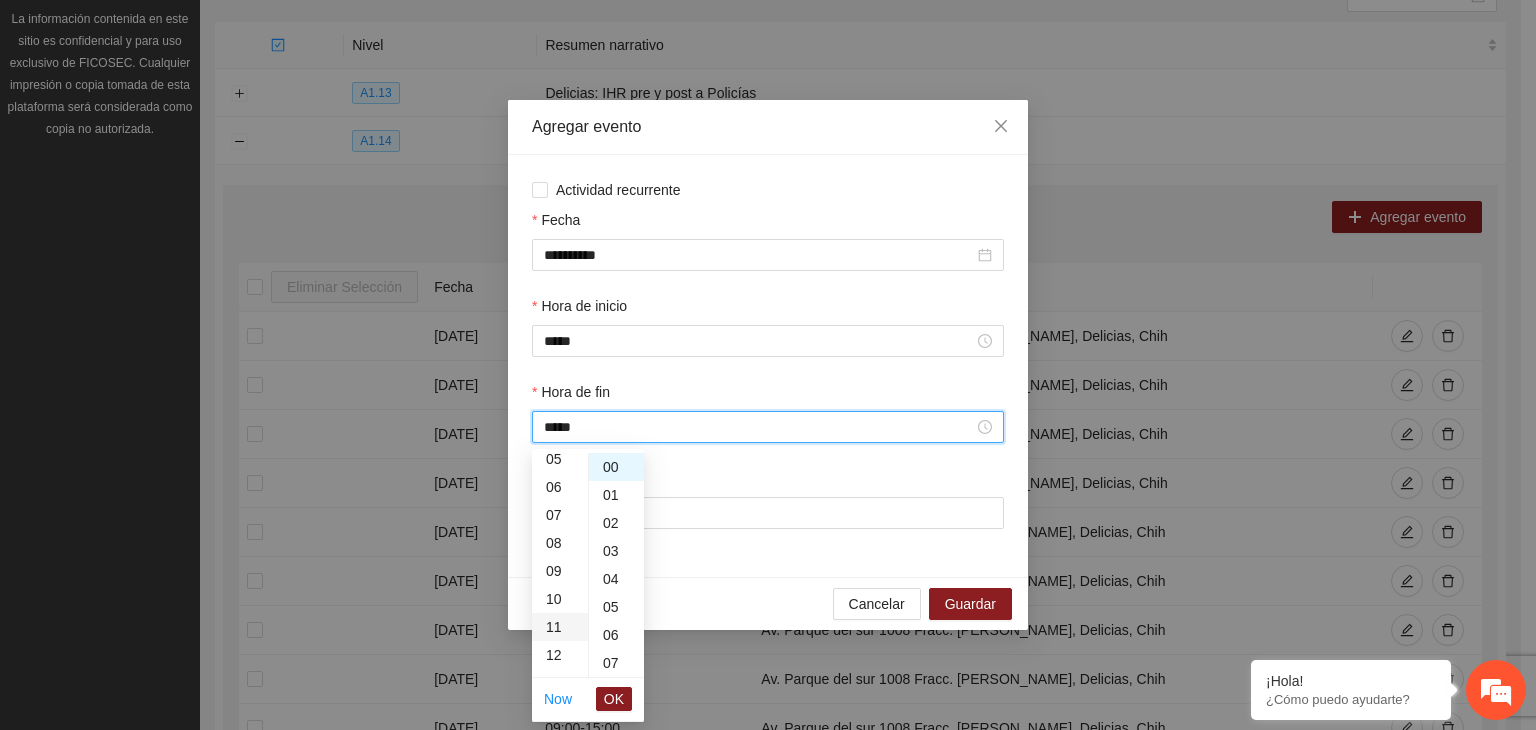 scroll, scrollTop: 308, scrollLeft: 0, axis: vertical 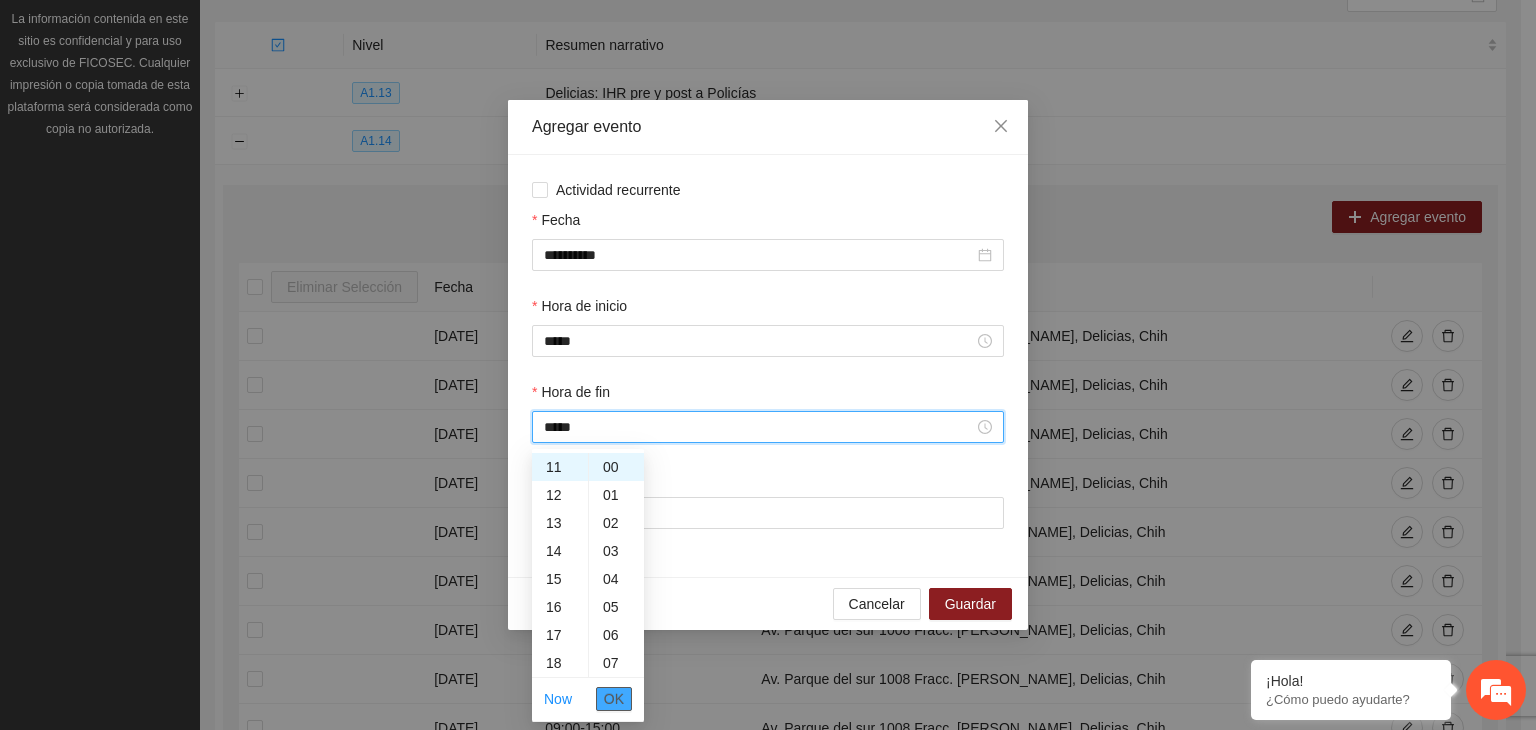 click on "OK" at bounding box center [614, 699] 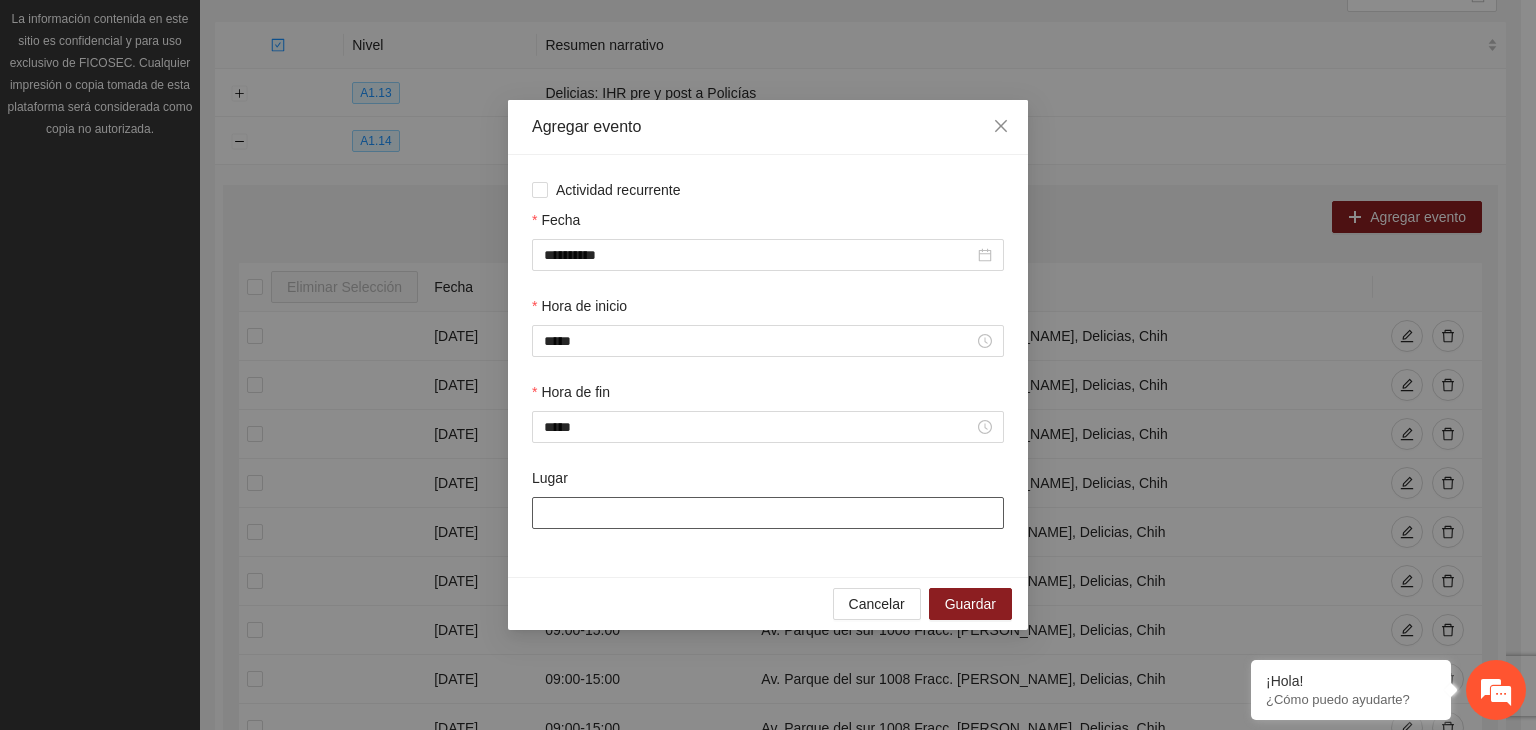 click on "Lugar" at bounding box center (768, 513) 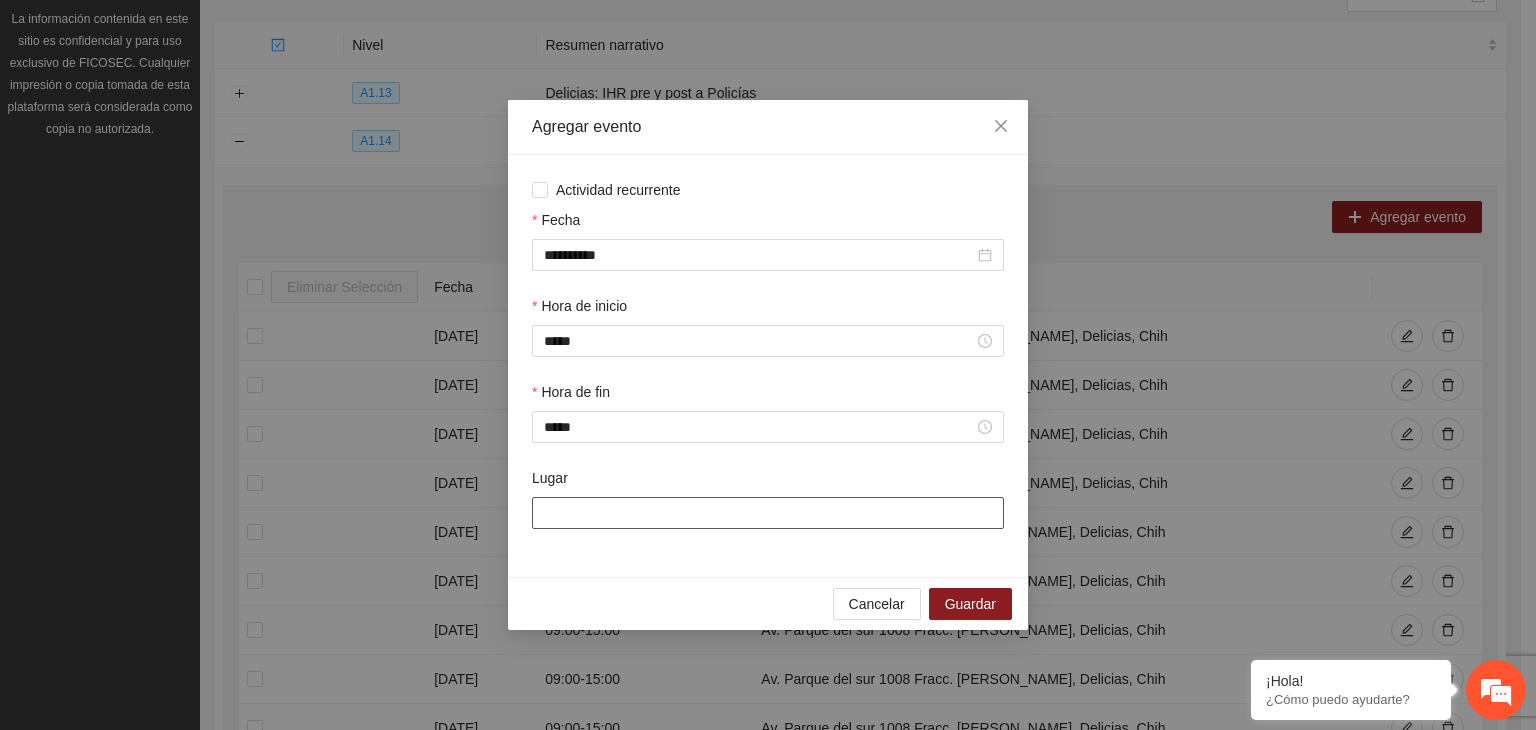 type on "**********" 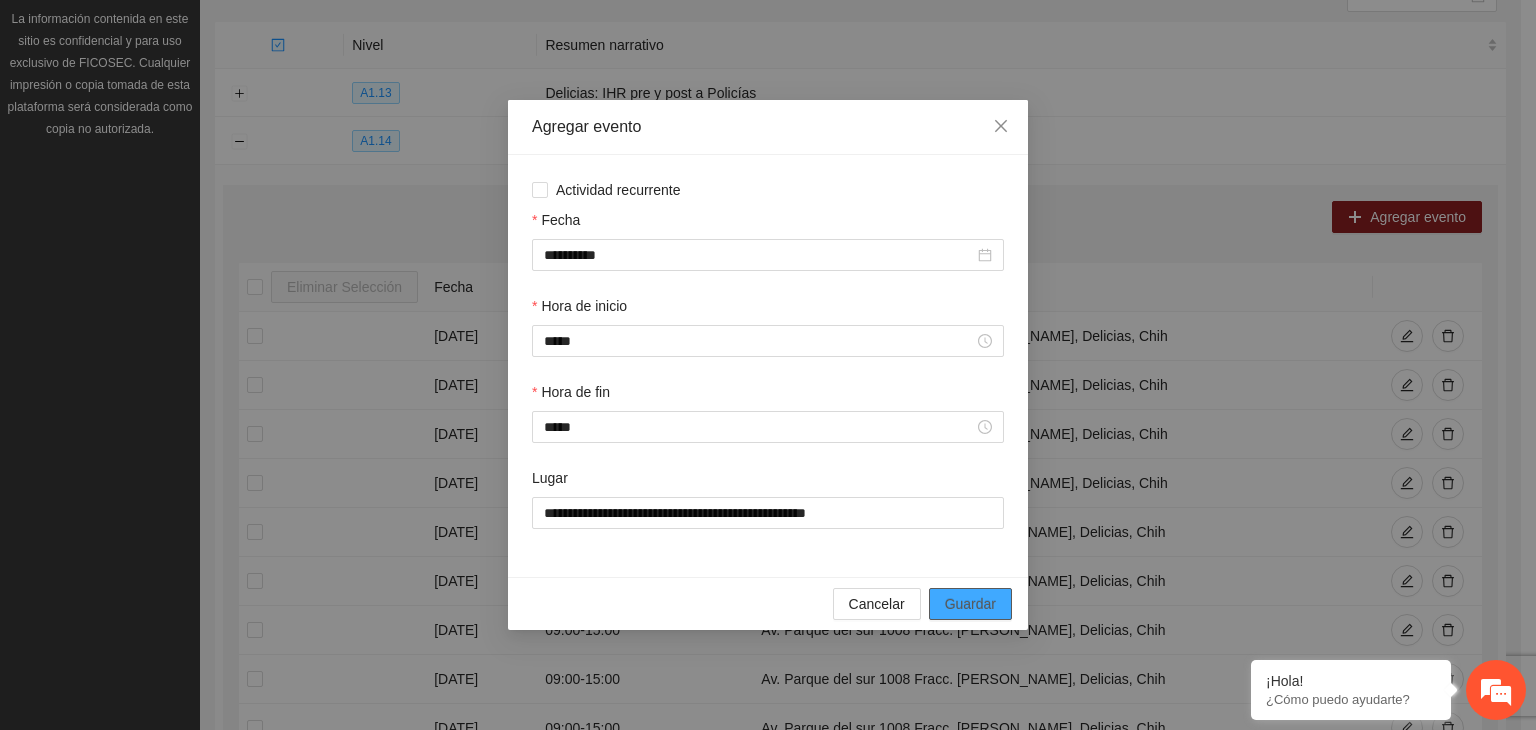 click on "Guardar" at bounding box center [970, 604] 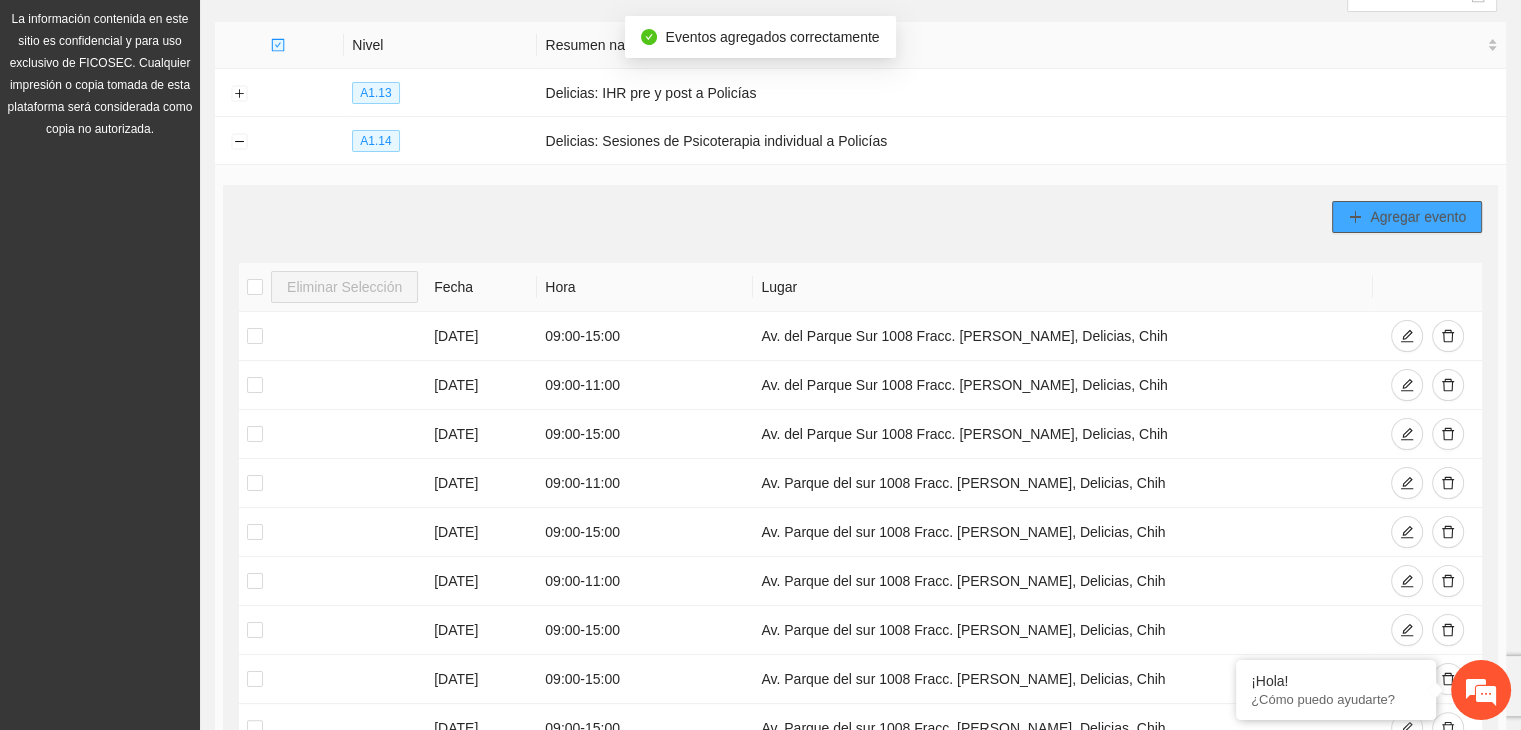 click on "Agregar evento" at bounding box center (1418, 217) 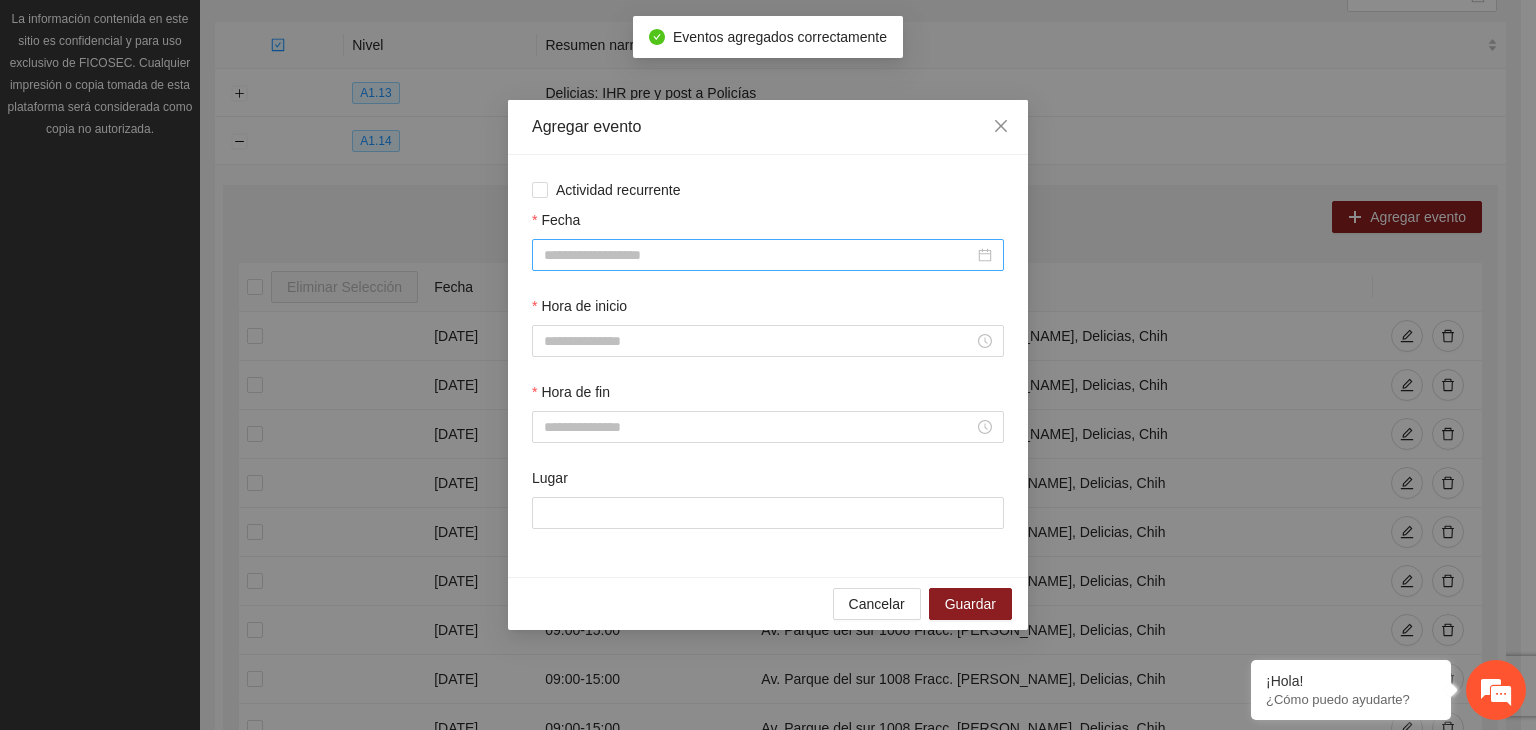 click on "Fecha" at bounding box center [759, 255] 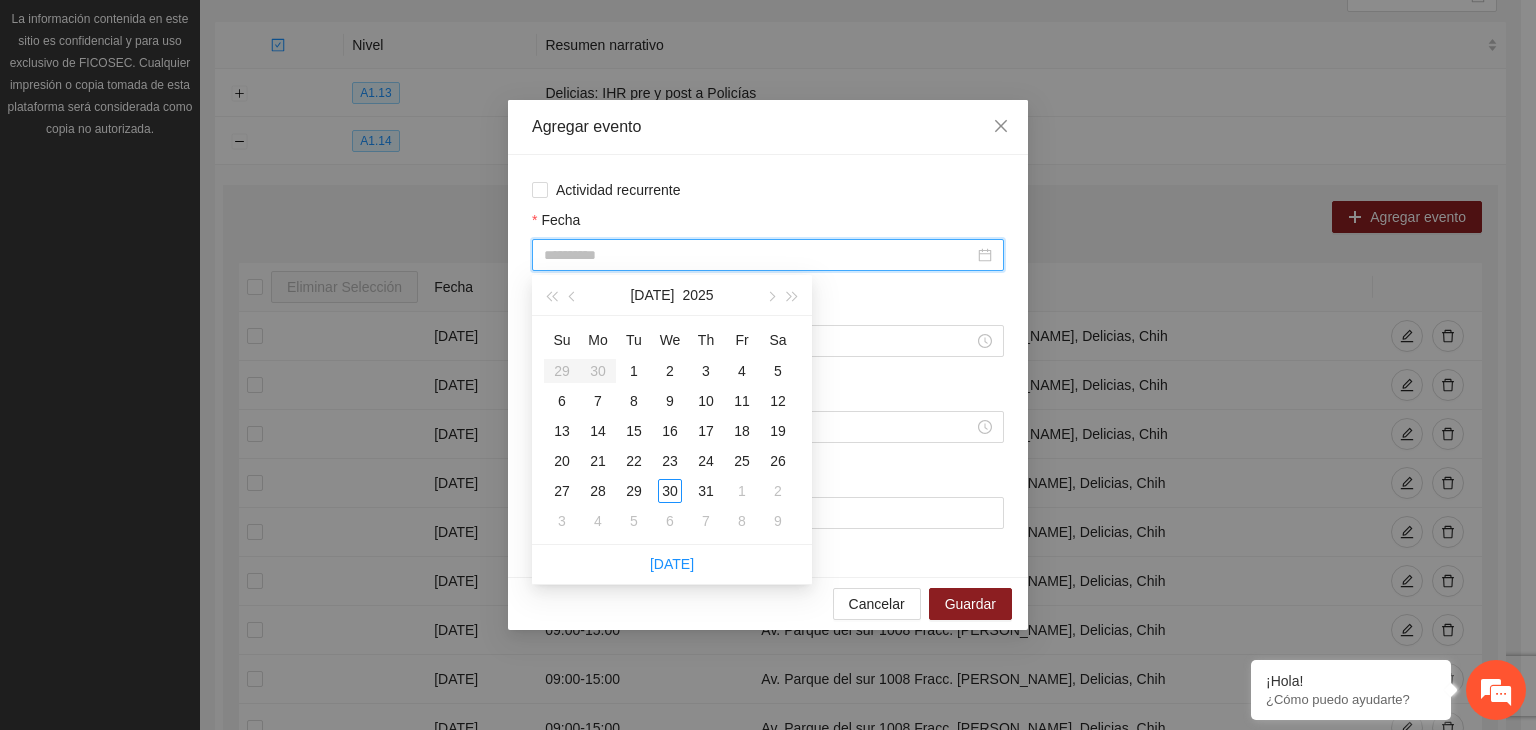 type on "**********" 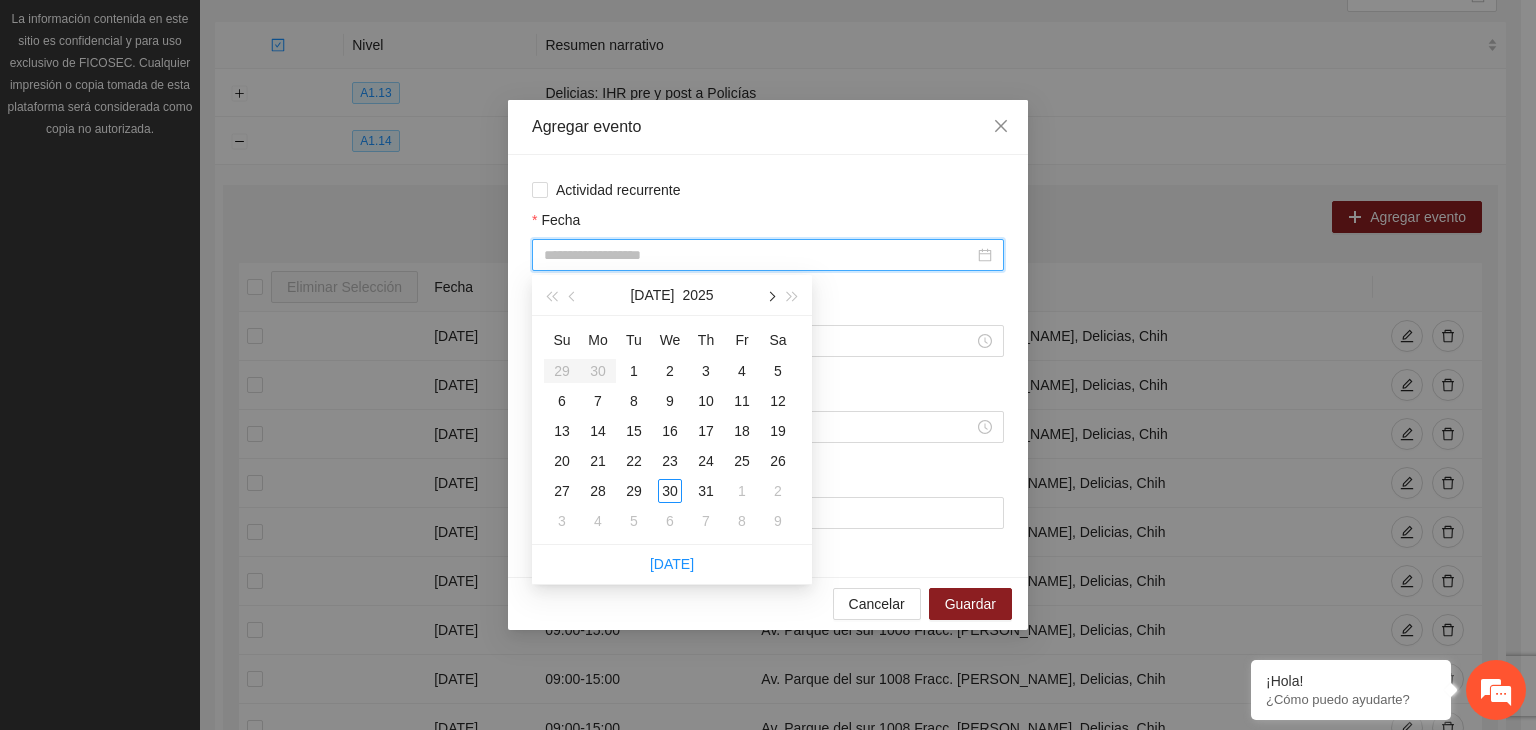 click at bounding box center [770, 295] 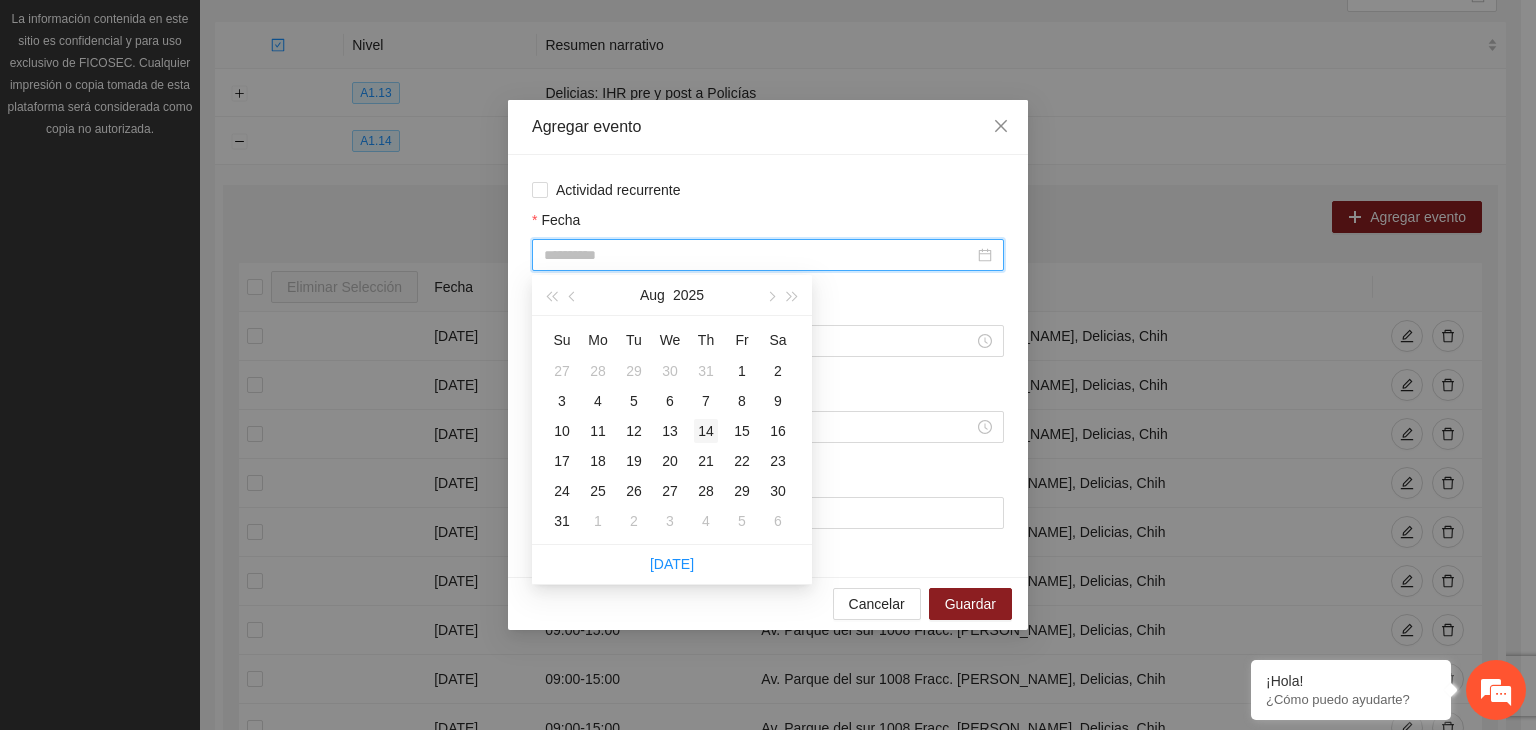 type on "**********" 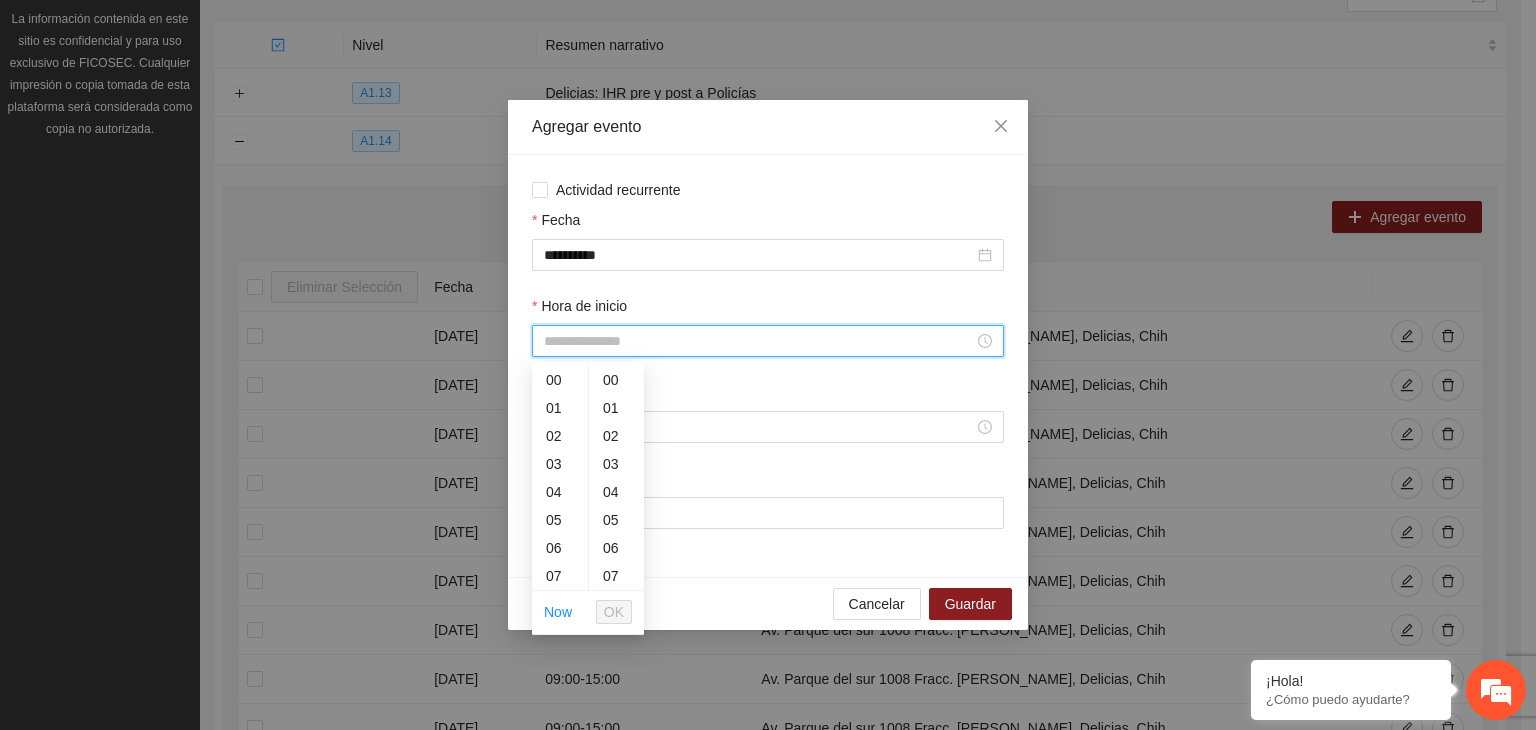 click on "Hora de inicio" at bounding box center [759, 341] 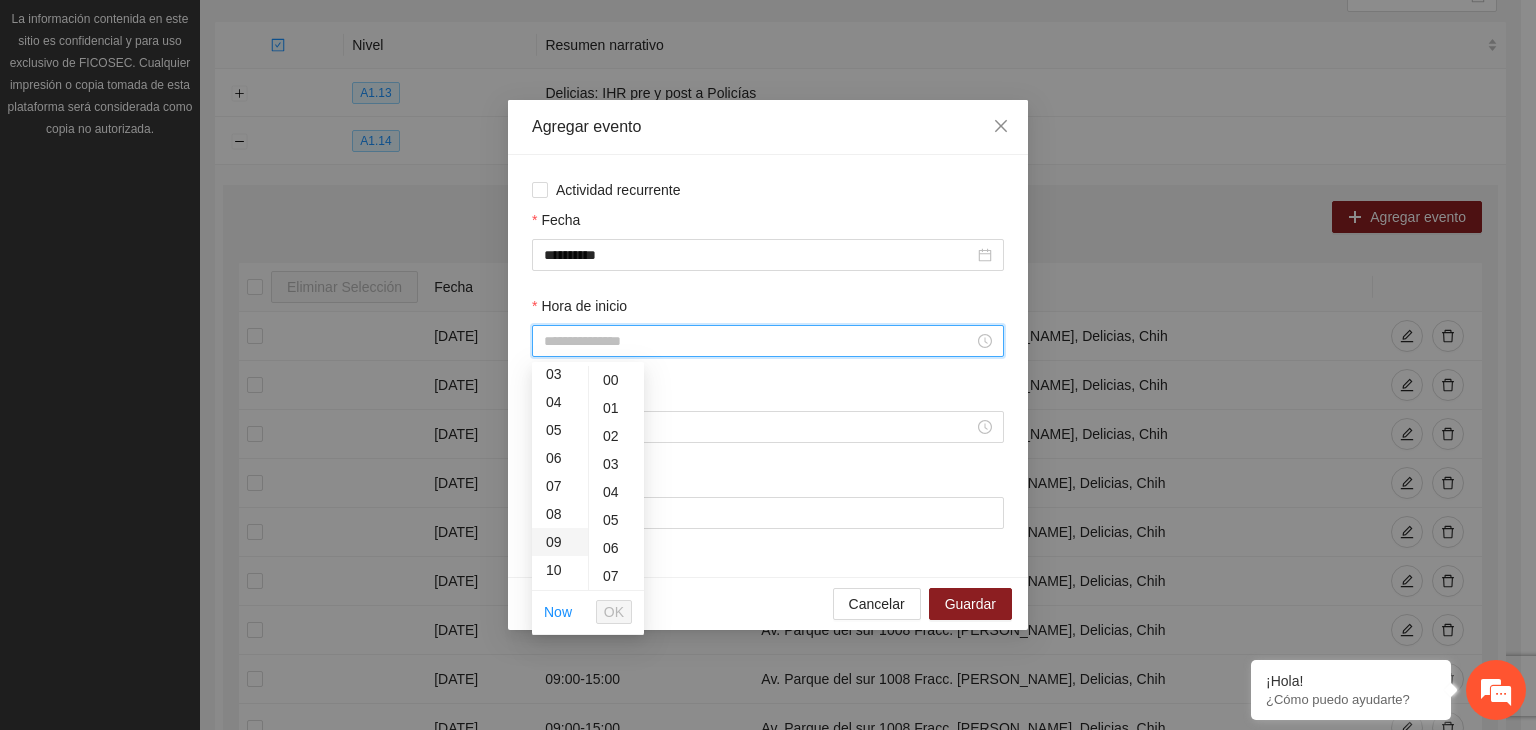 click on "09" at bounding box center (560, 542) 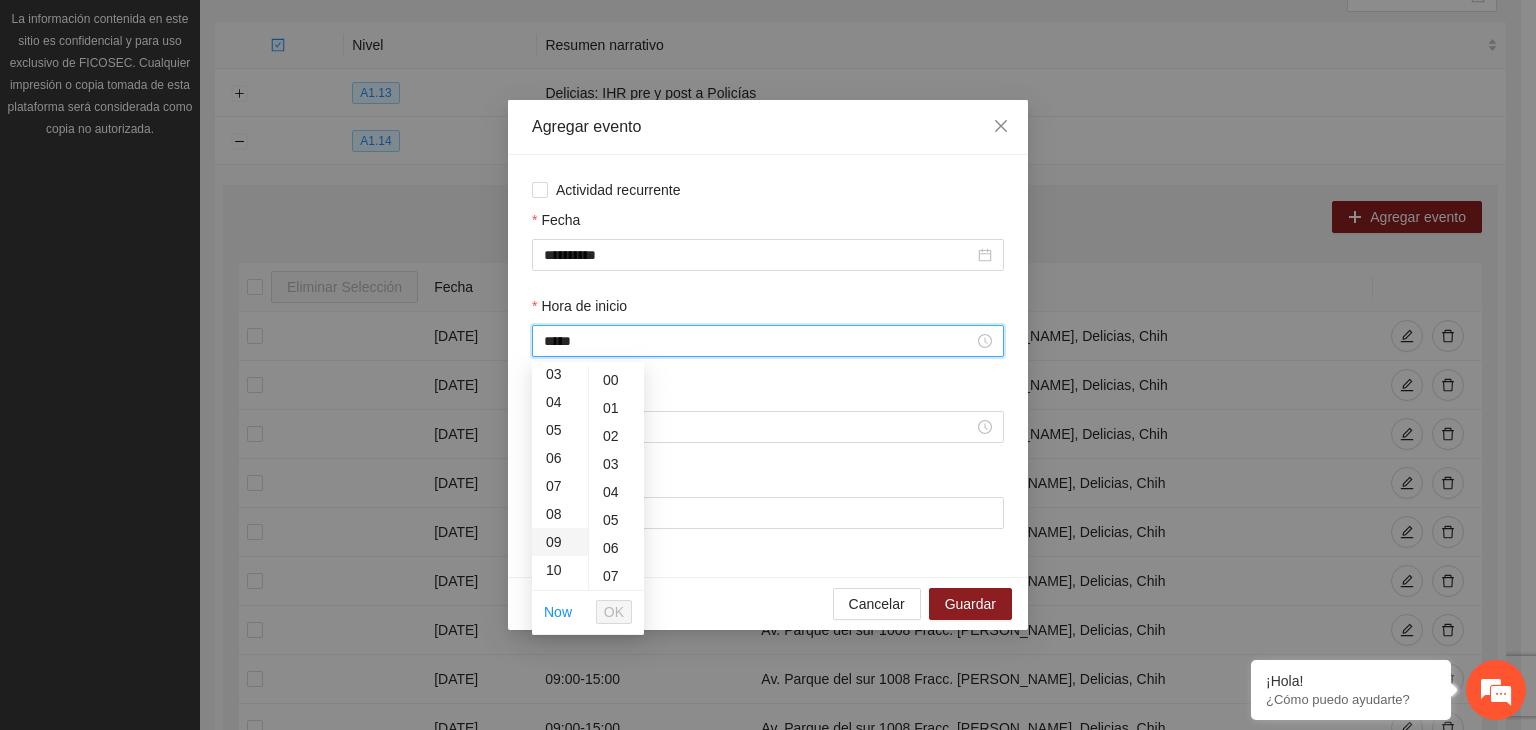 scroll, scrollTop: 252, scrollLeft: 0, axis: vertical 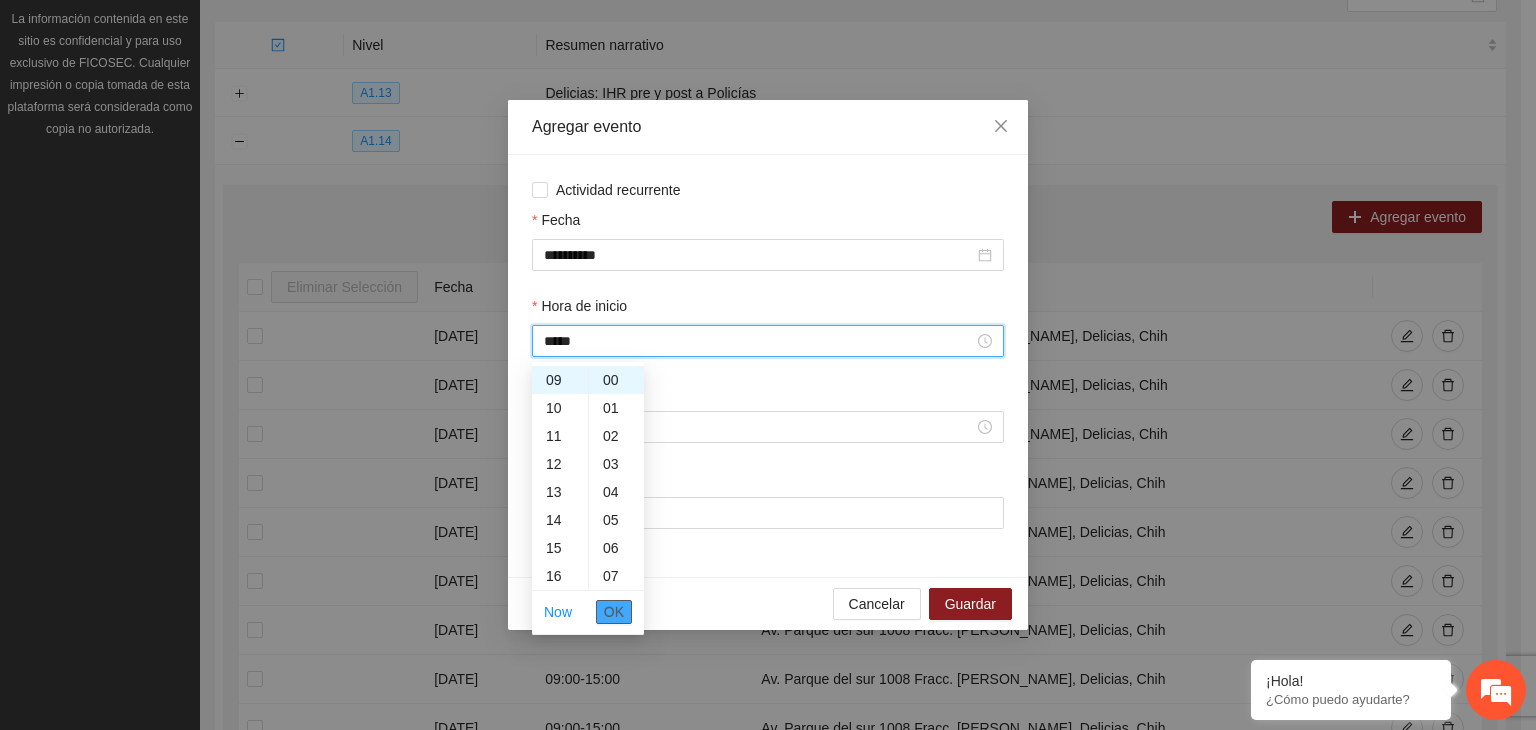 click on "OK" at bounding box center (614, 612) 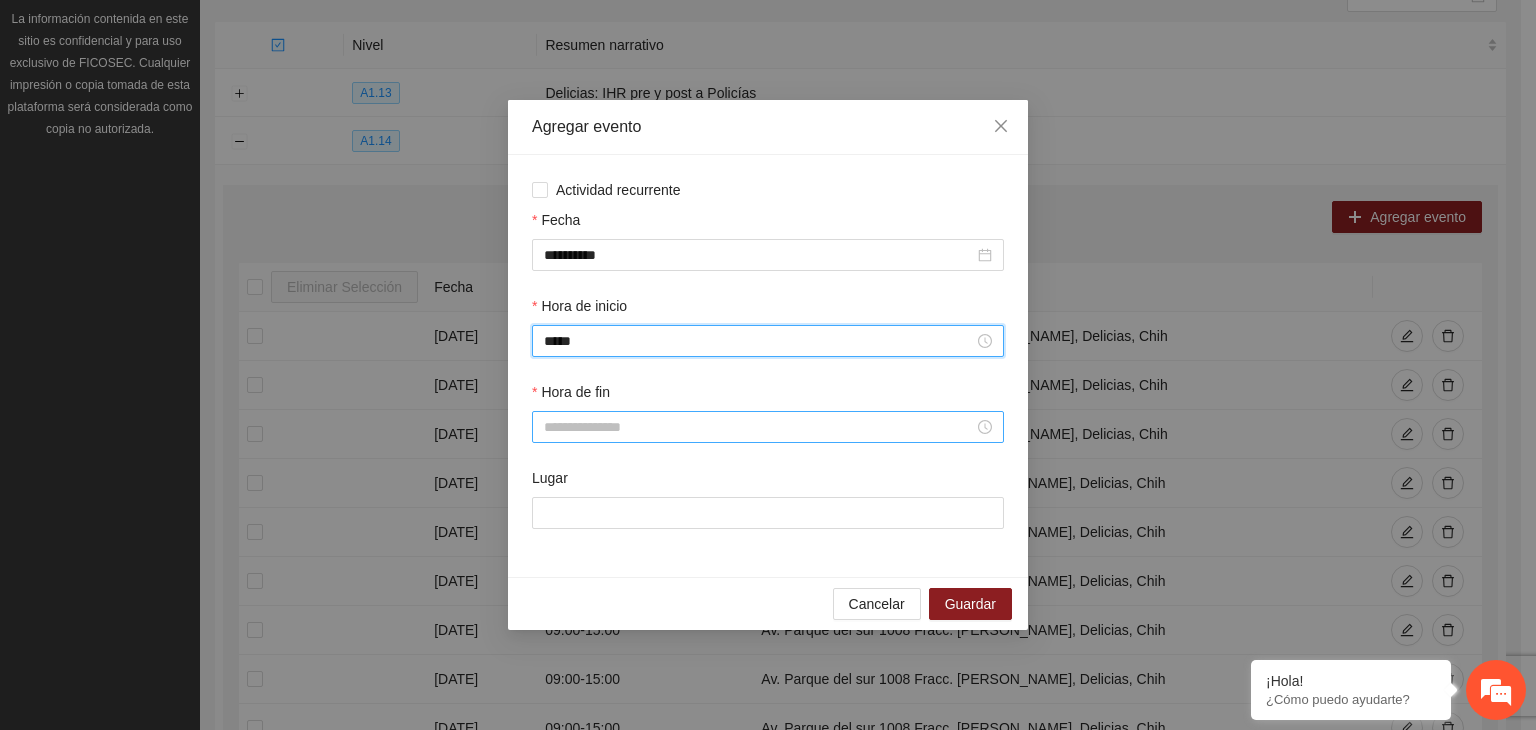 click on "Hora de fin" at bounding box center (759, 427) 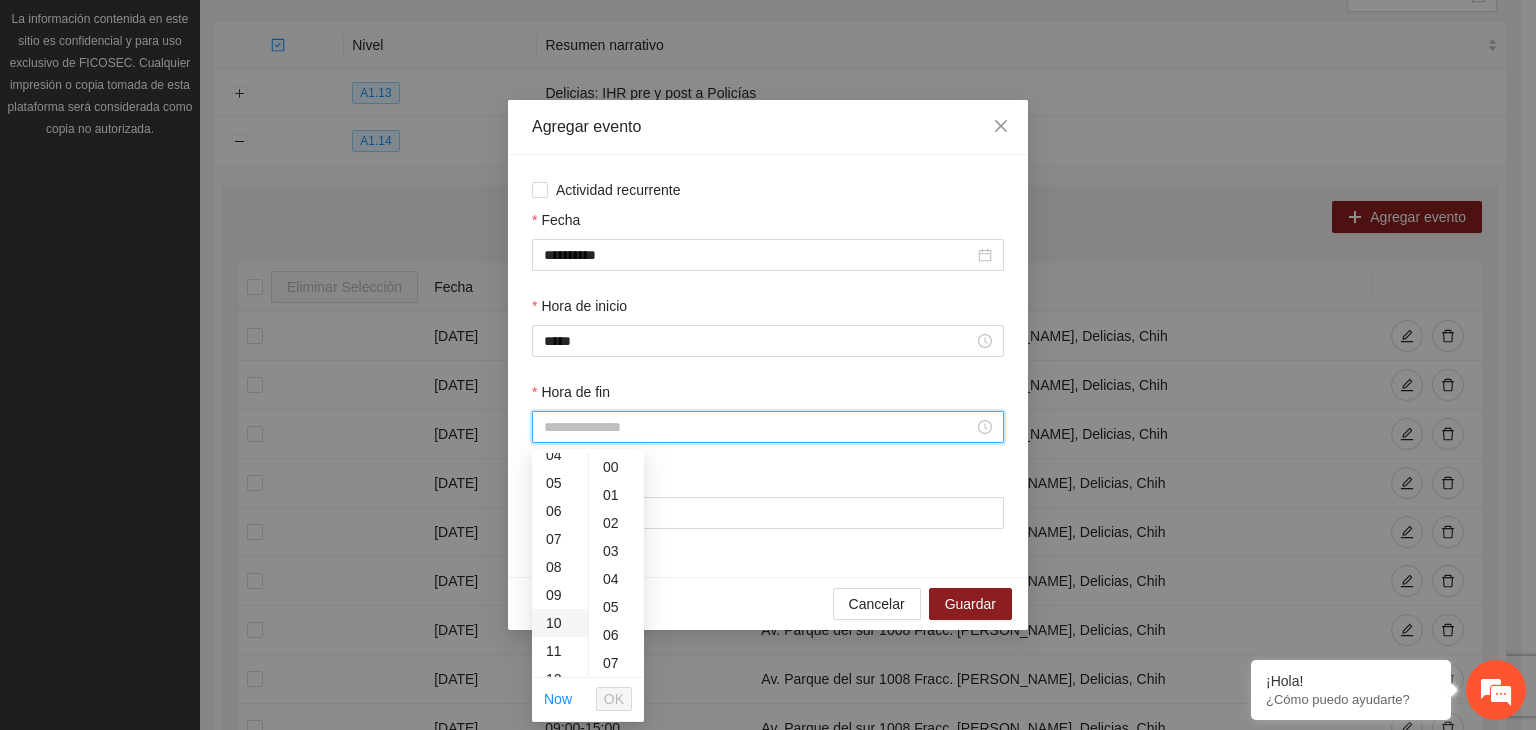 click on "11" at bounding box center [560, 651] 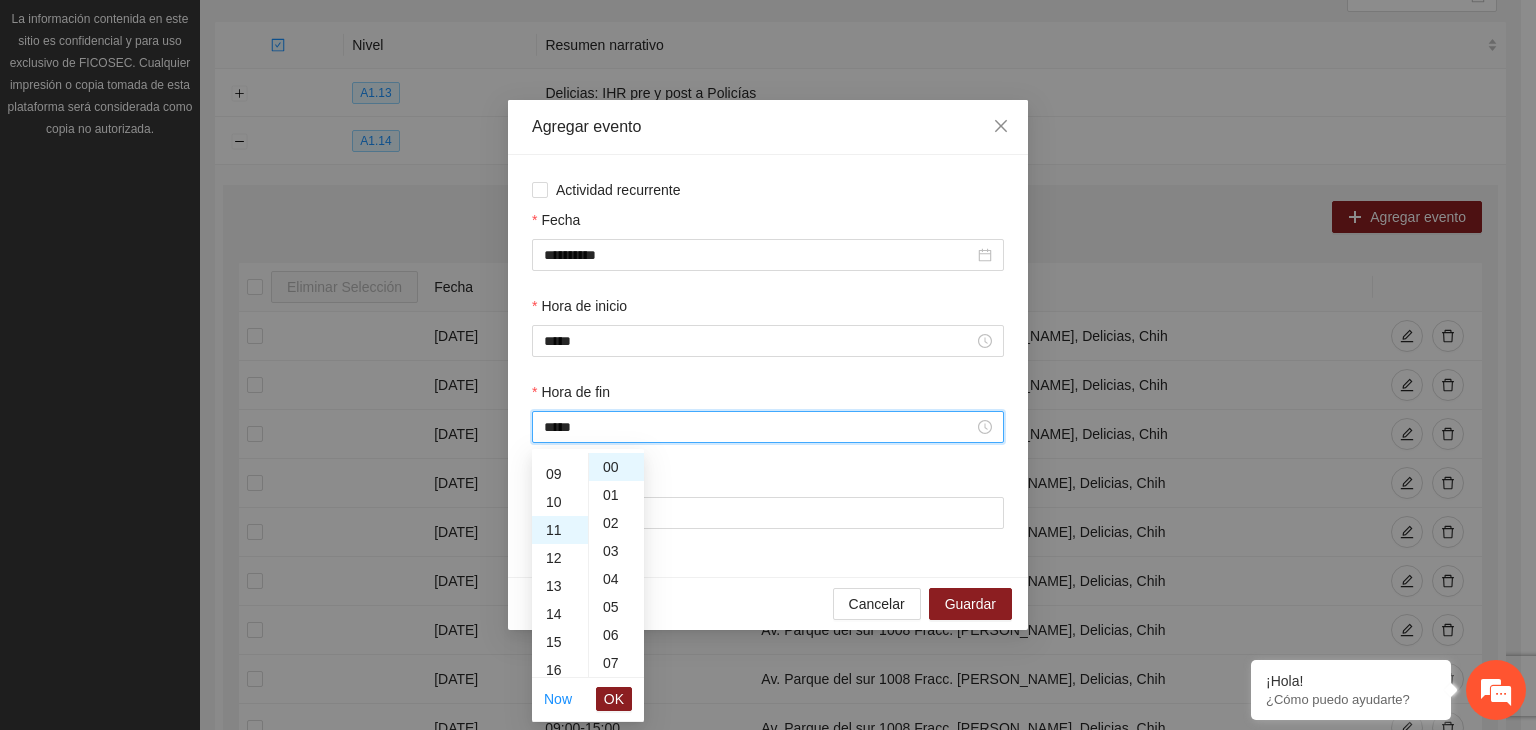 scroll, scrollTop: 308, scrollLeft: 0, axis: vertical 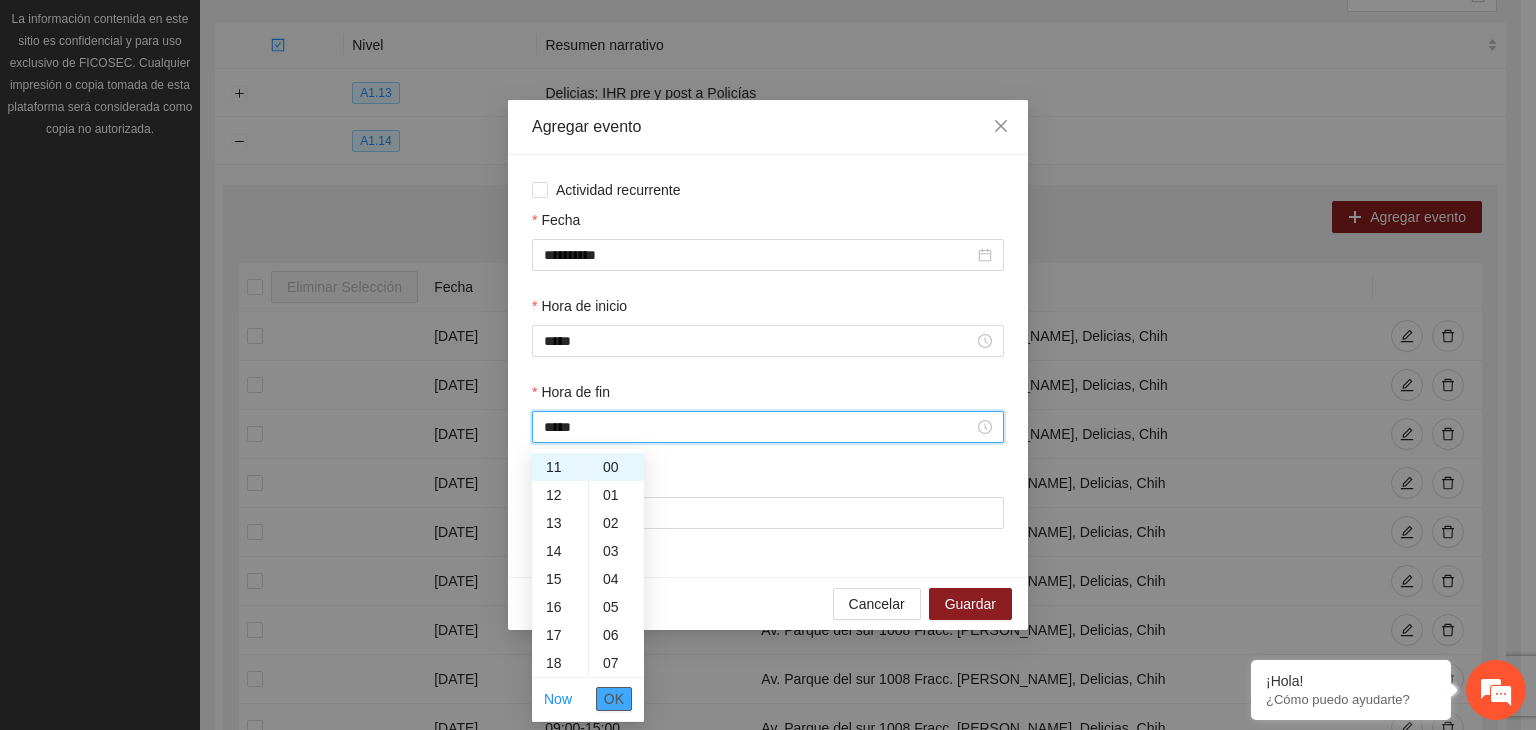 click on "OK" at bounding box center [614, 699] 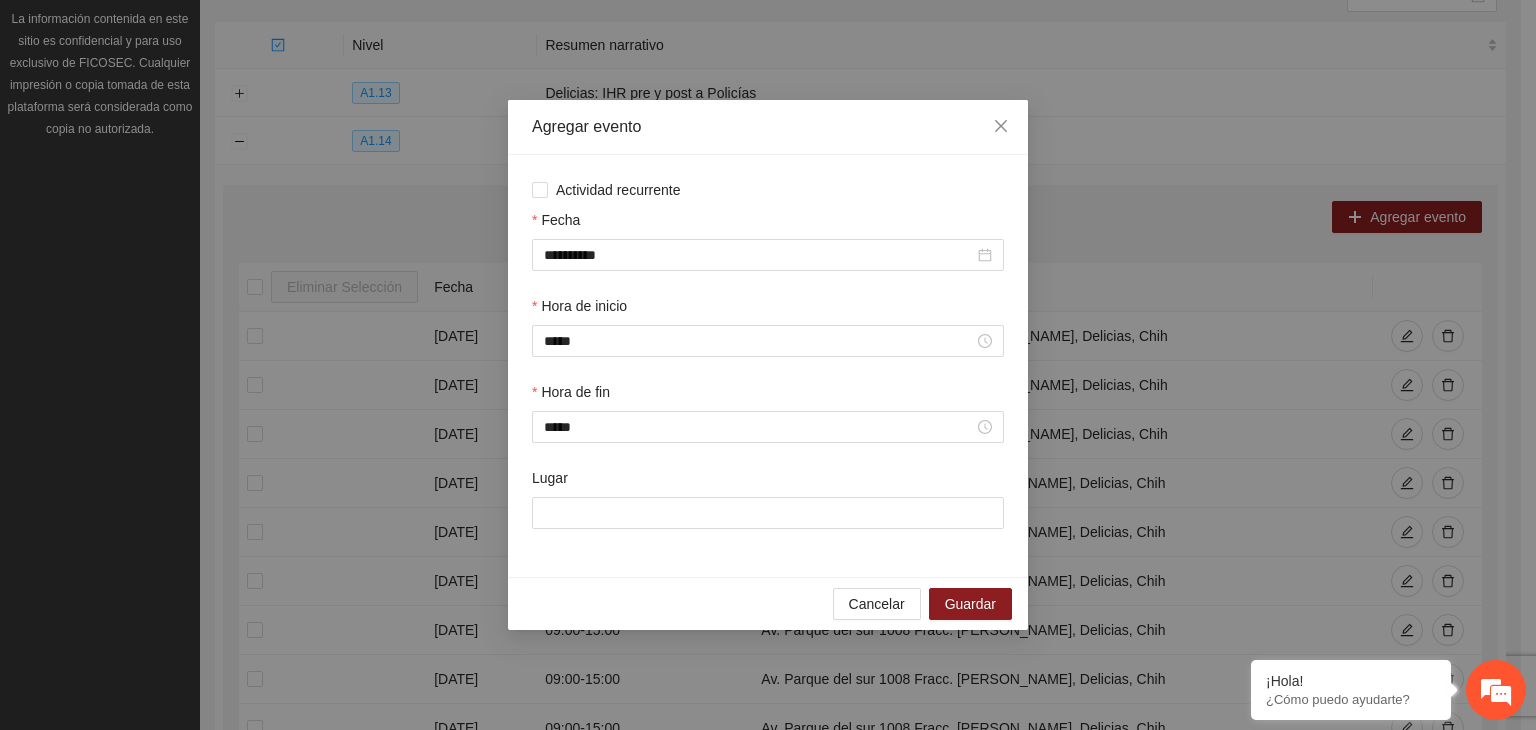 drag, startPoint x: 619, startPoint y: 565, endPoint x: 614, endPoint y: 540, distance: 25.495098 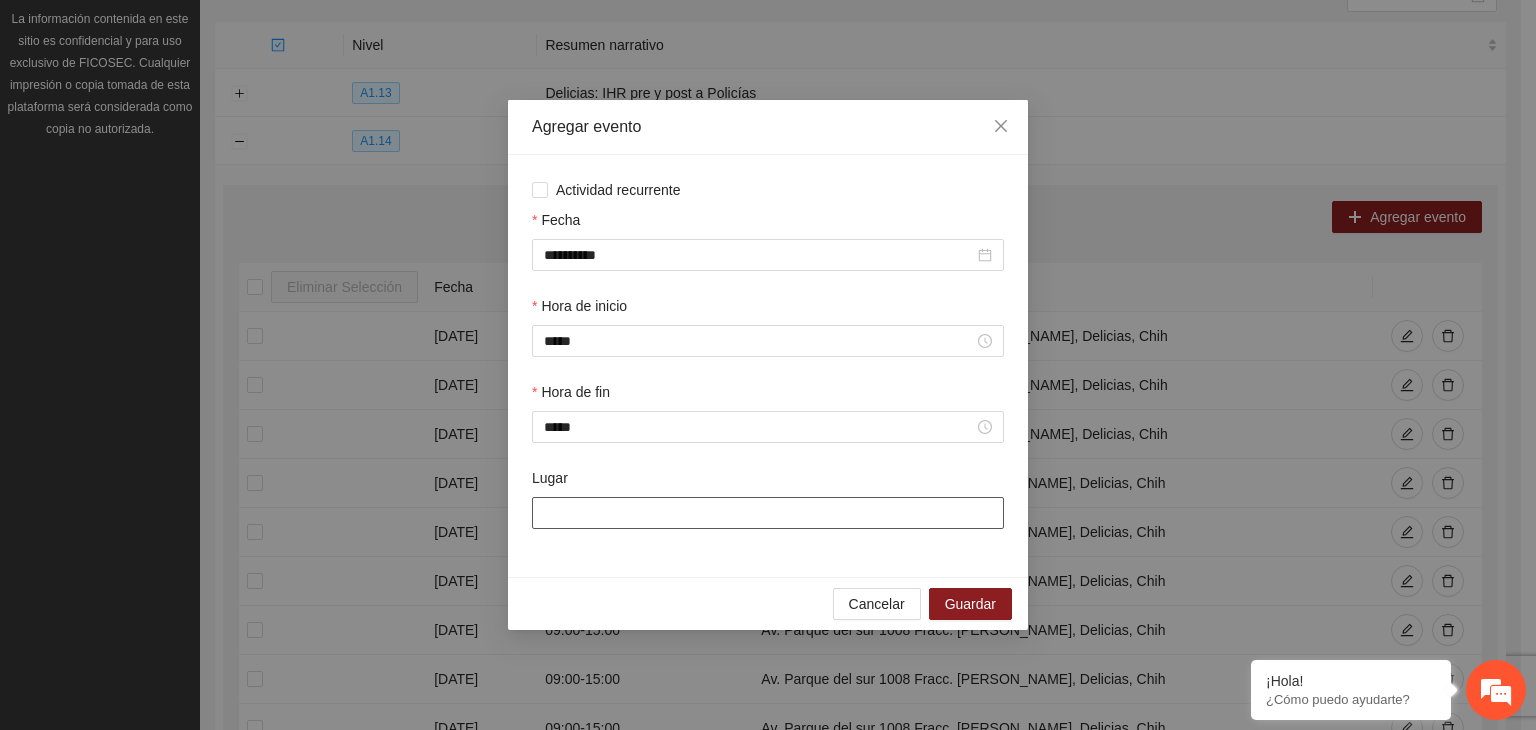 click on "Lugar" at bounding box center [768, 513] 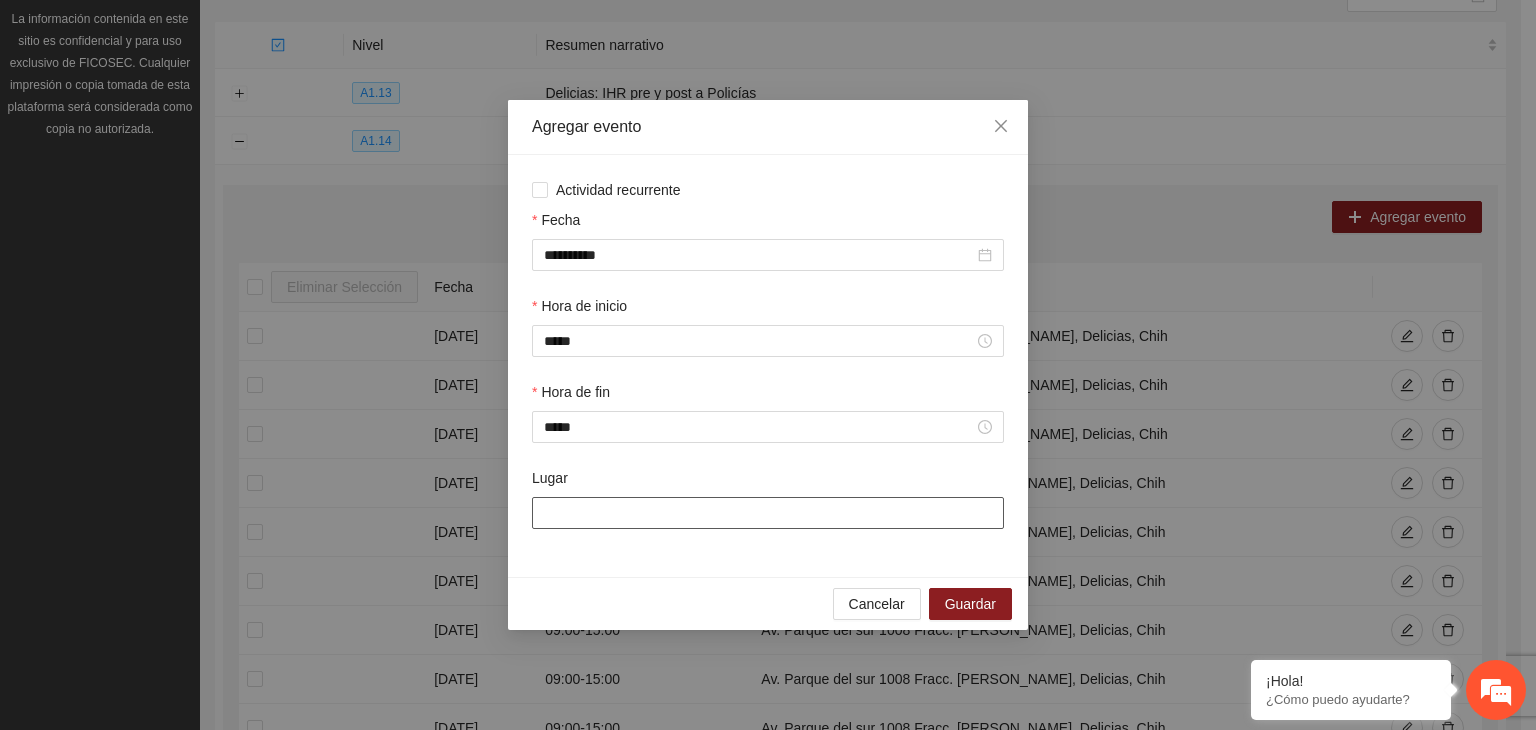 type on "**********" 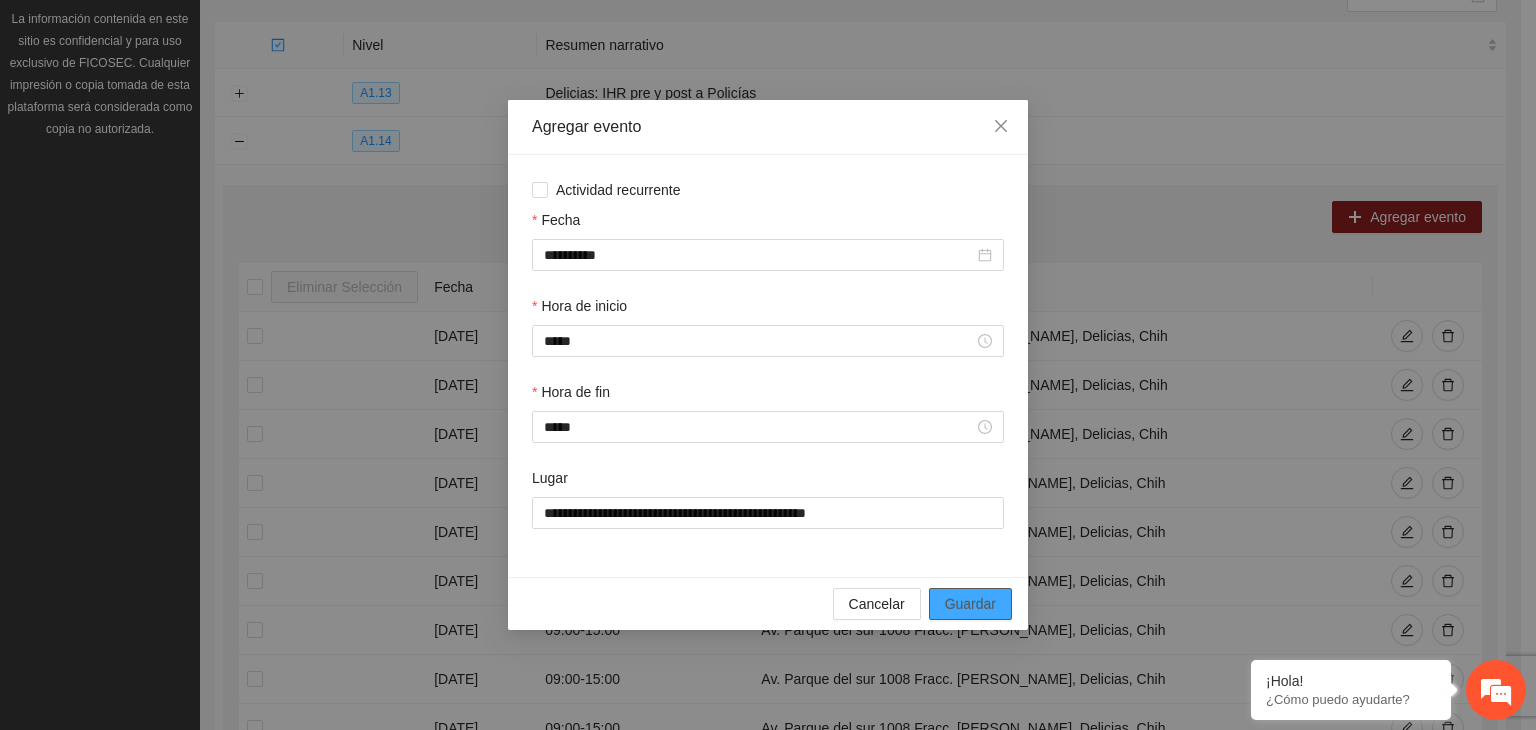 click on "Guardar" at bounding box center [970, 604] 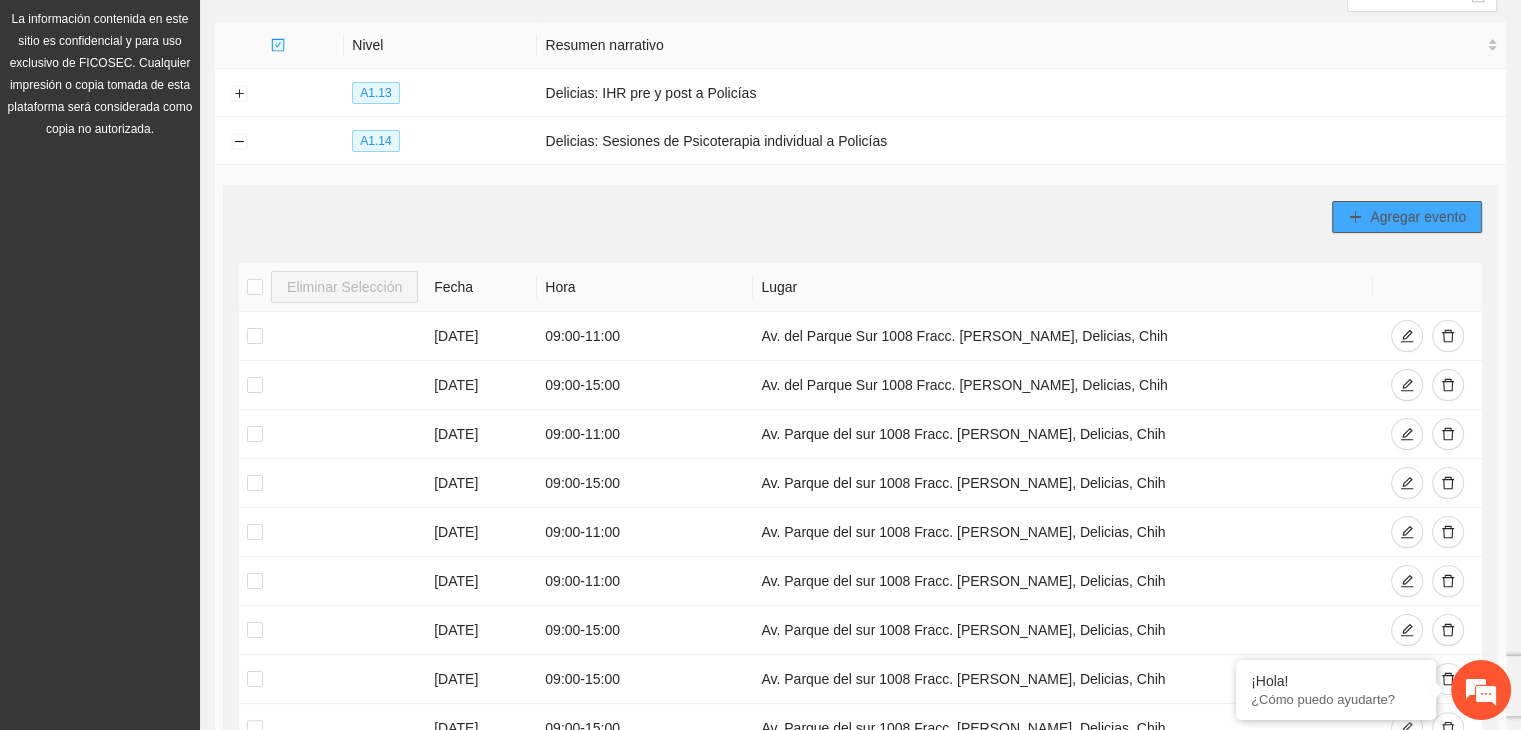 click on "Agregar evento" at bounding box center [1418, 217] 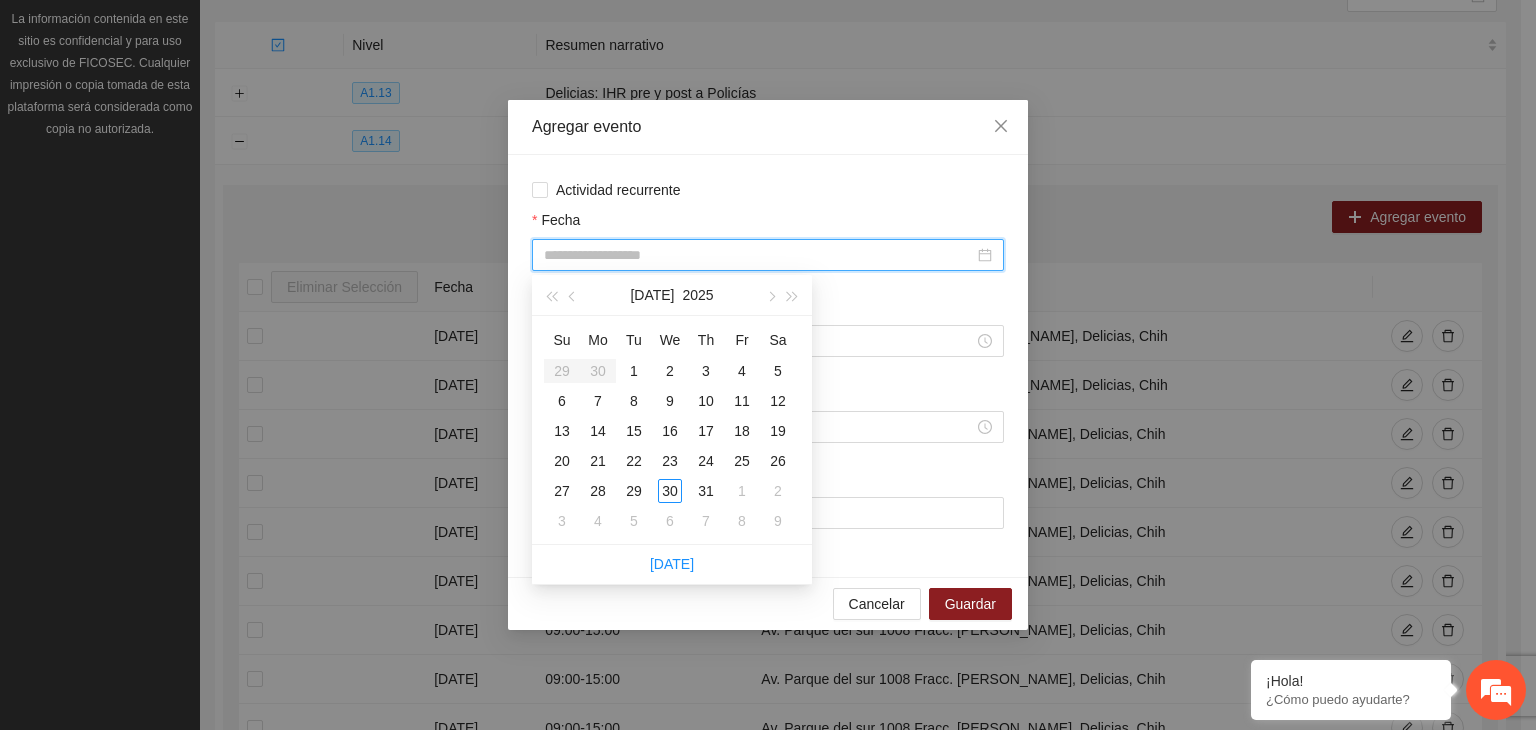 click on "Fecha" at bounding box center (759, 255) 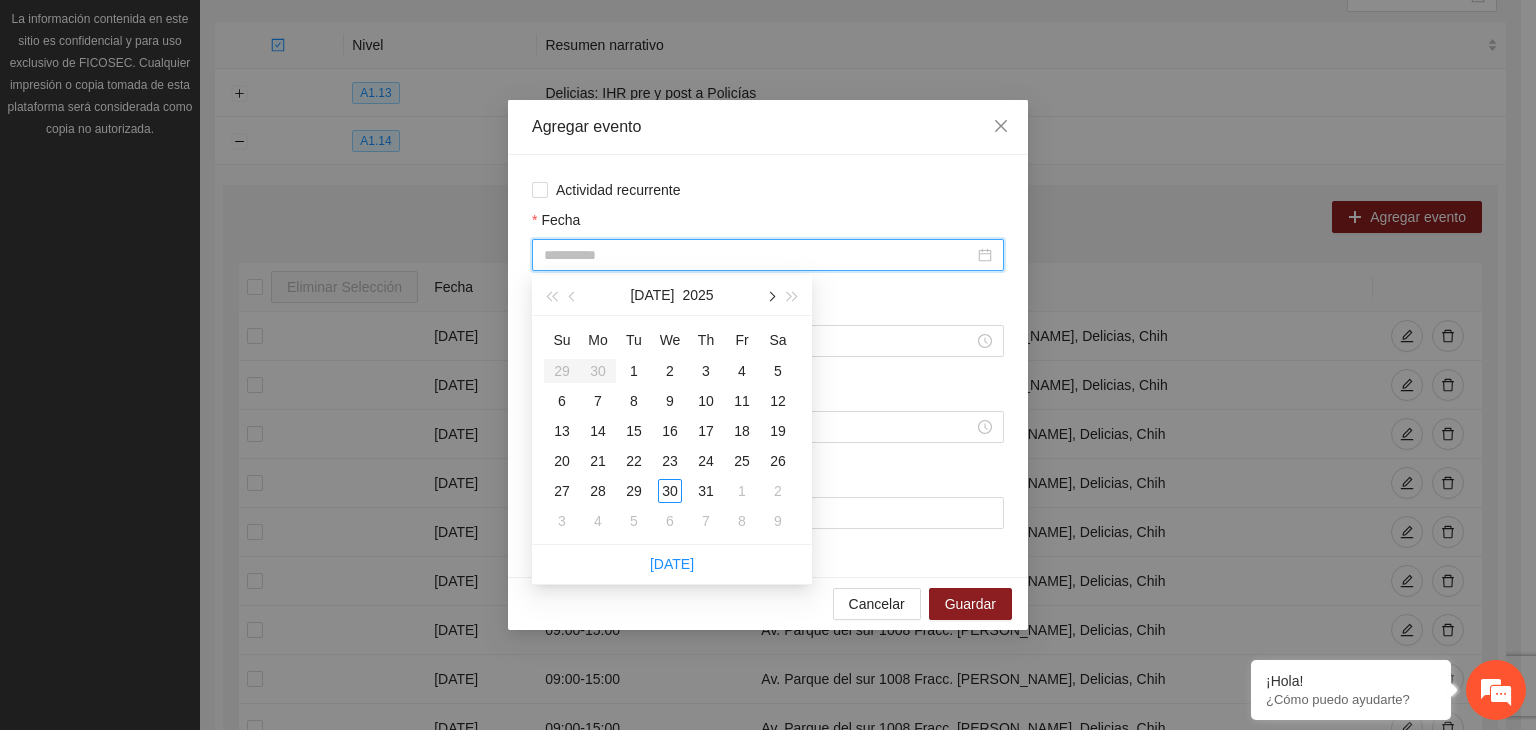type on "**********" 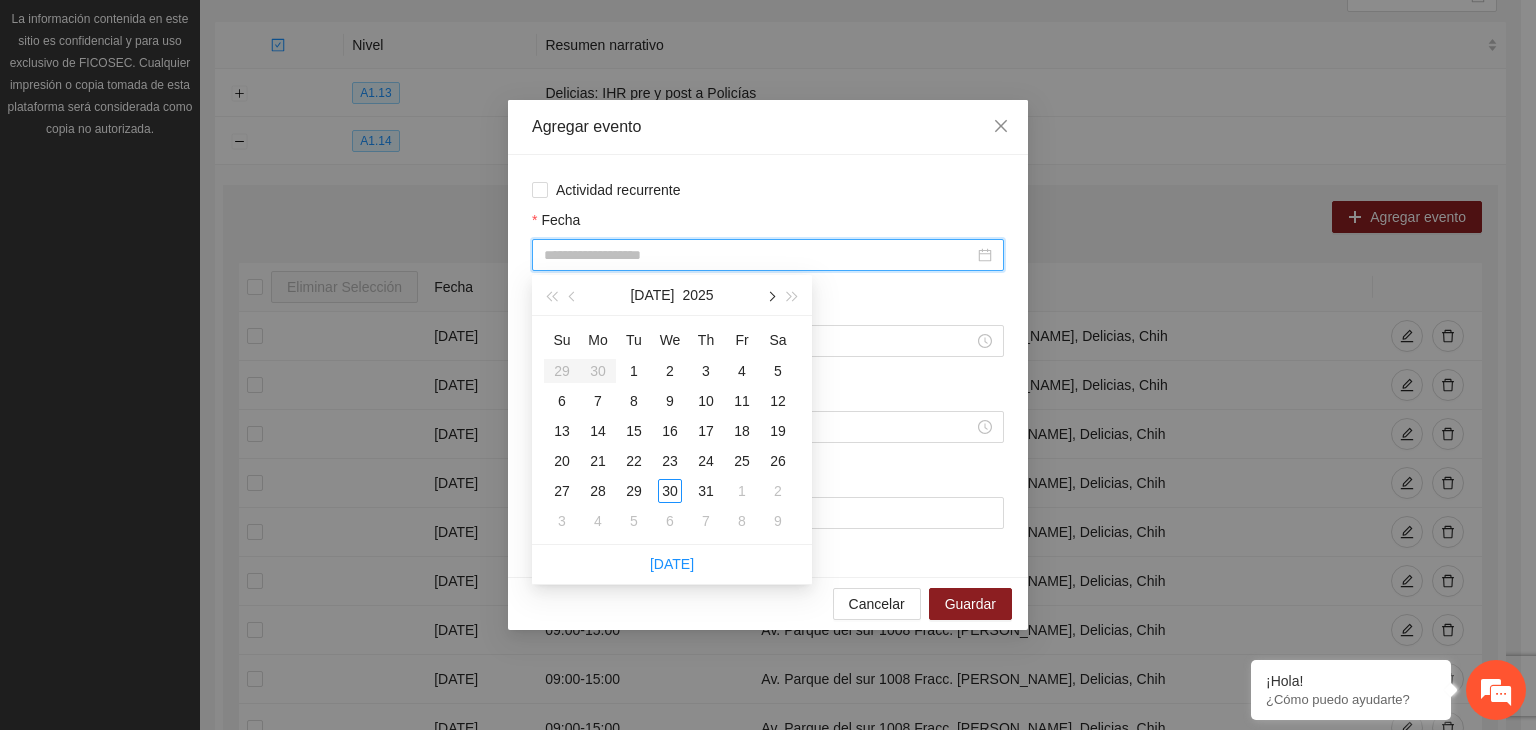 click at bounding box center [770, 295] 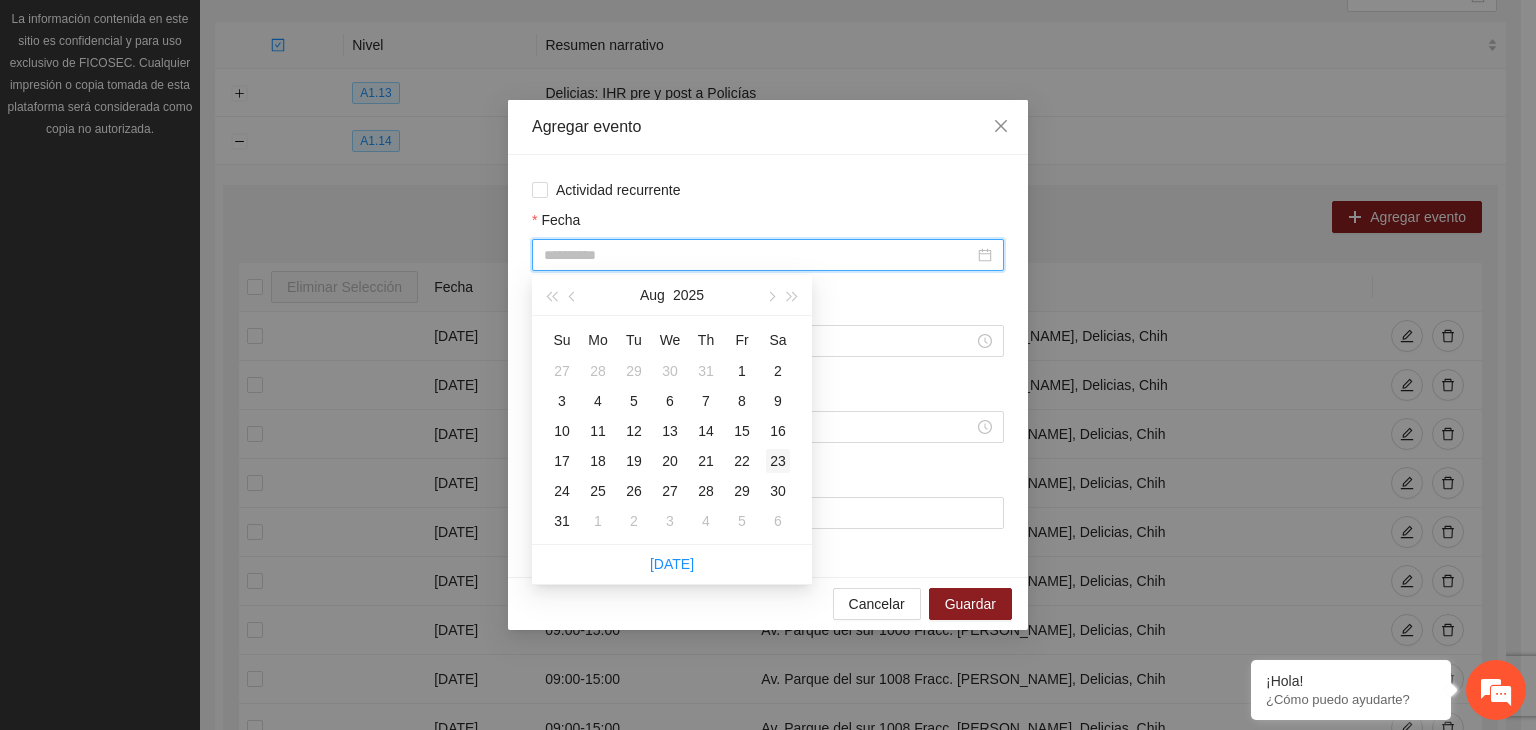 type on "**********" 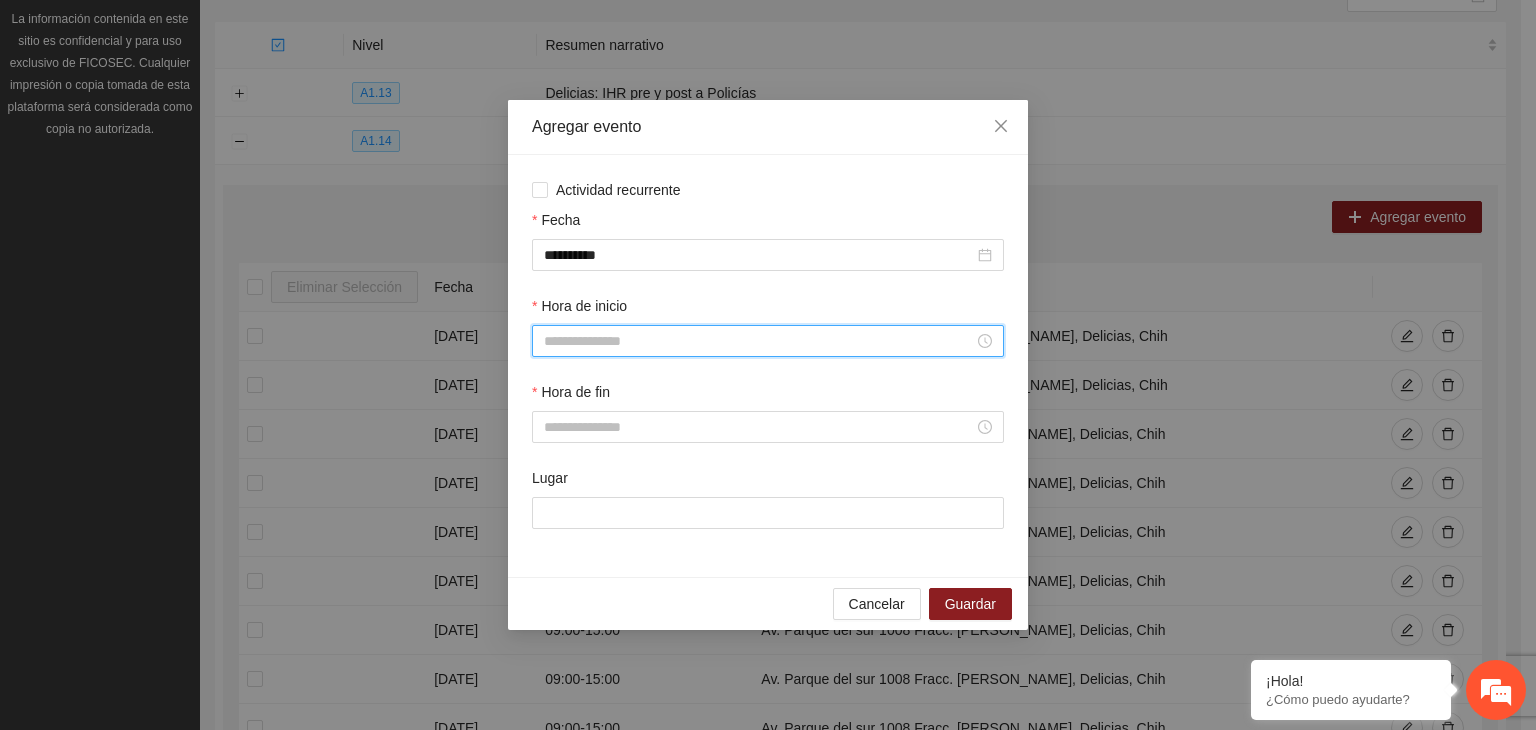 click on "Hora de inicio" at bounding box center [759, 341] 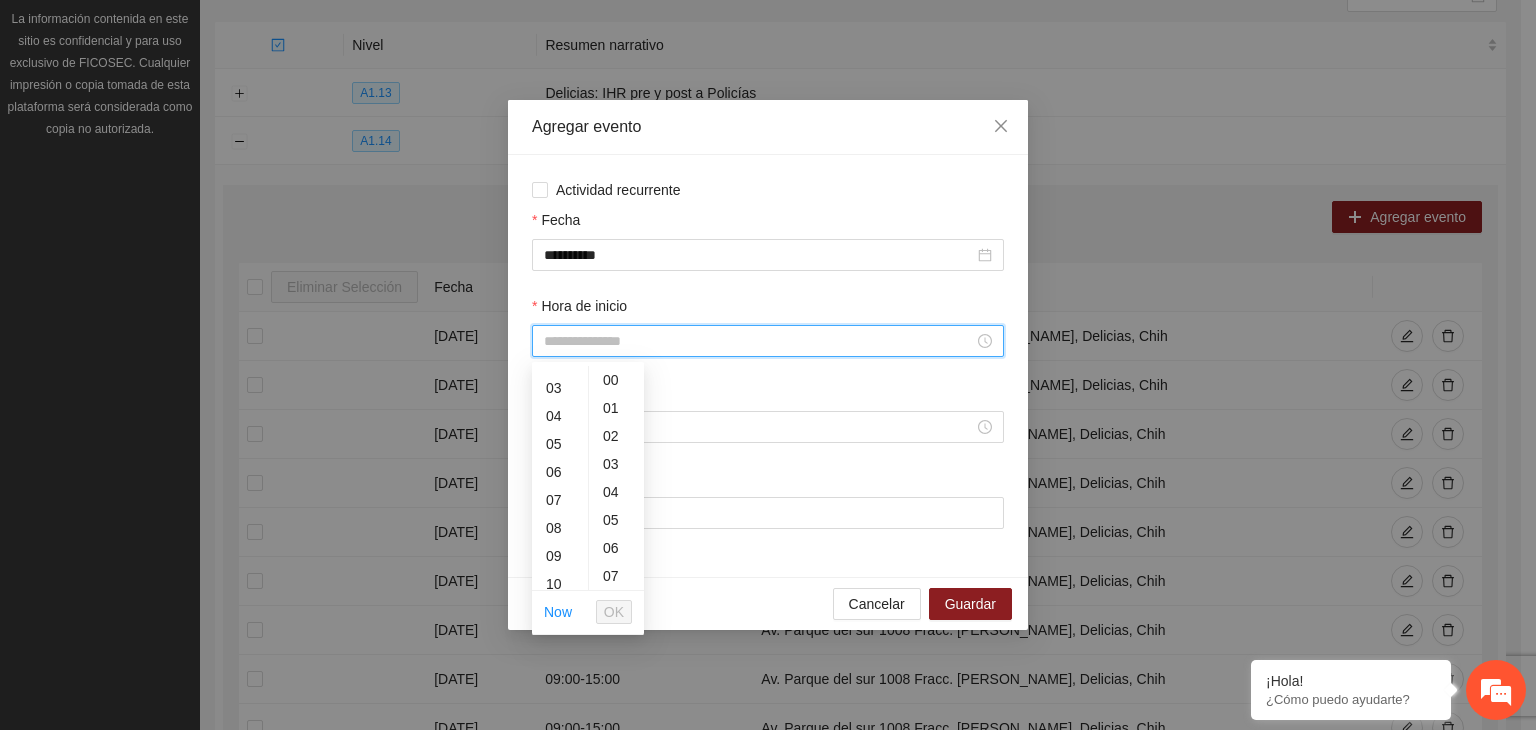 scroll, scrollTop: 79, scrollLeft: 0, axis: vertical 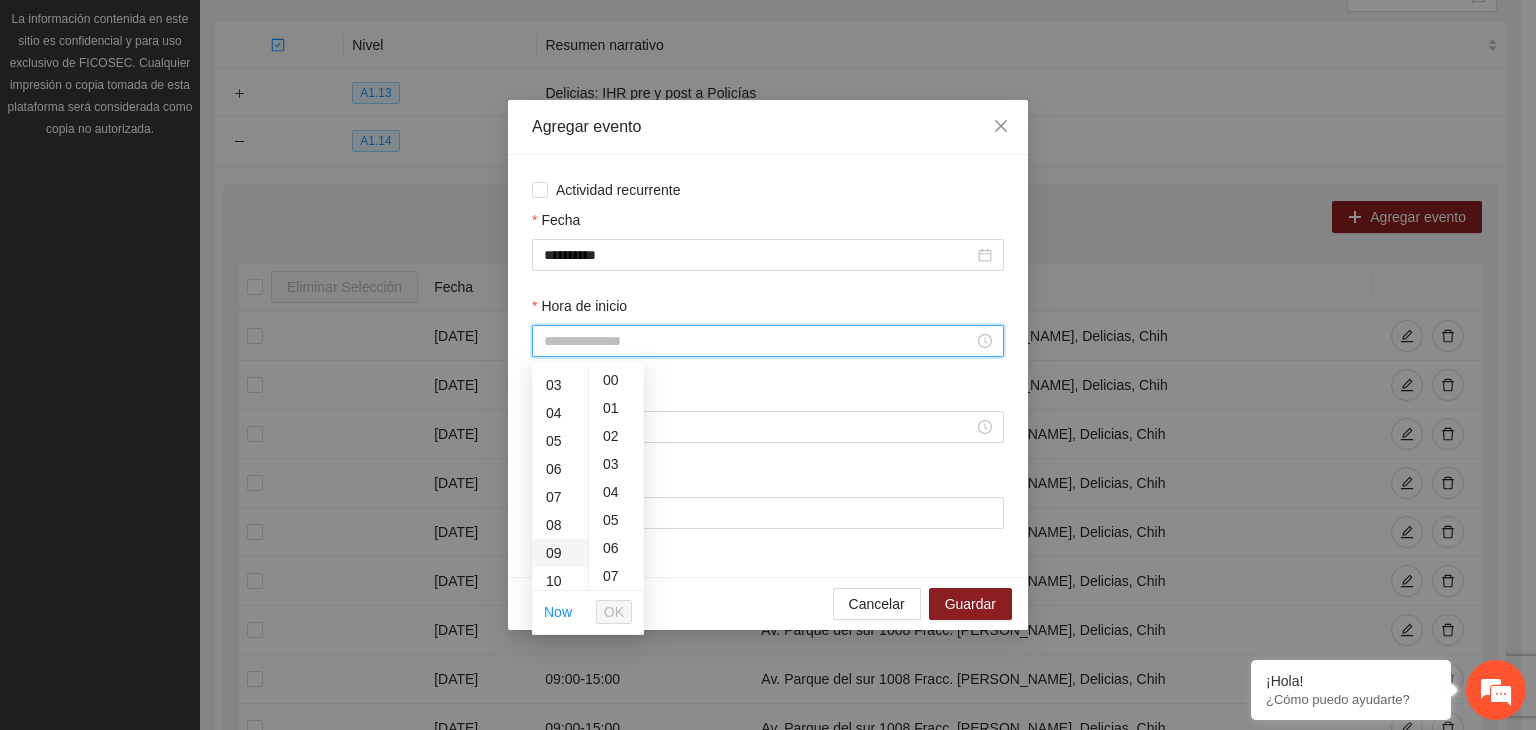 click on "09" at bounding box center (560, 553) 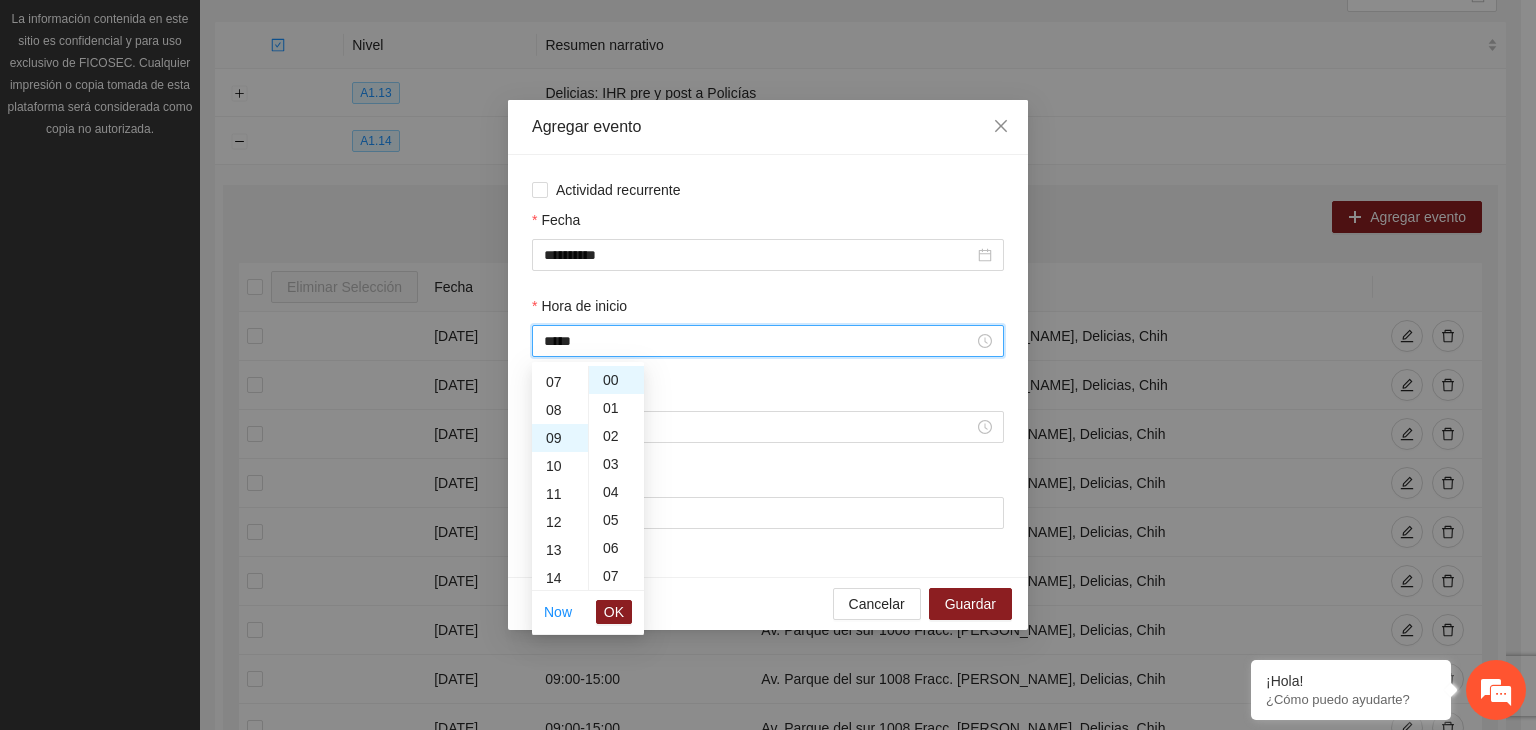 scroll, scrollTop: 252, scrollLeft: 0, axis: vertical 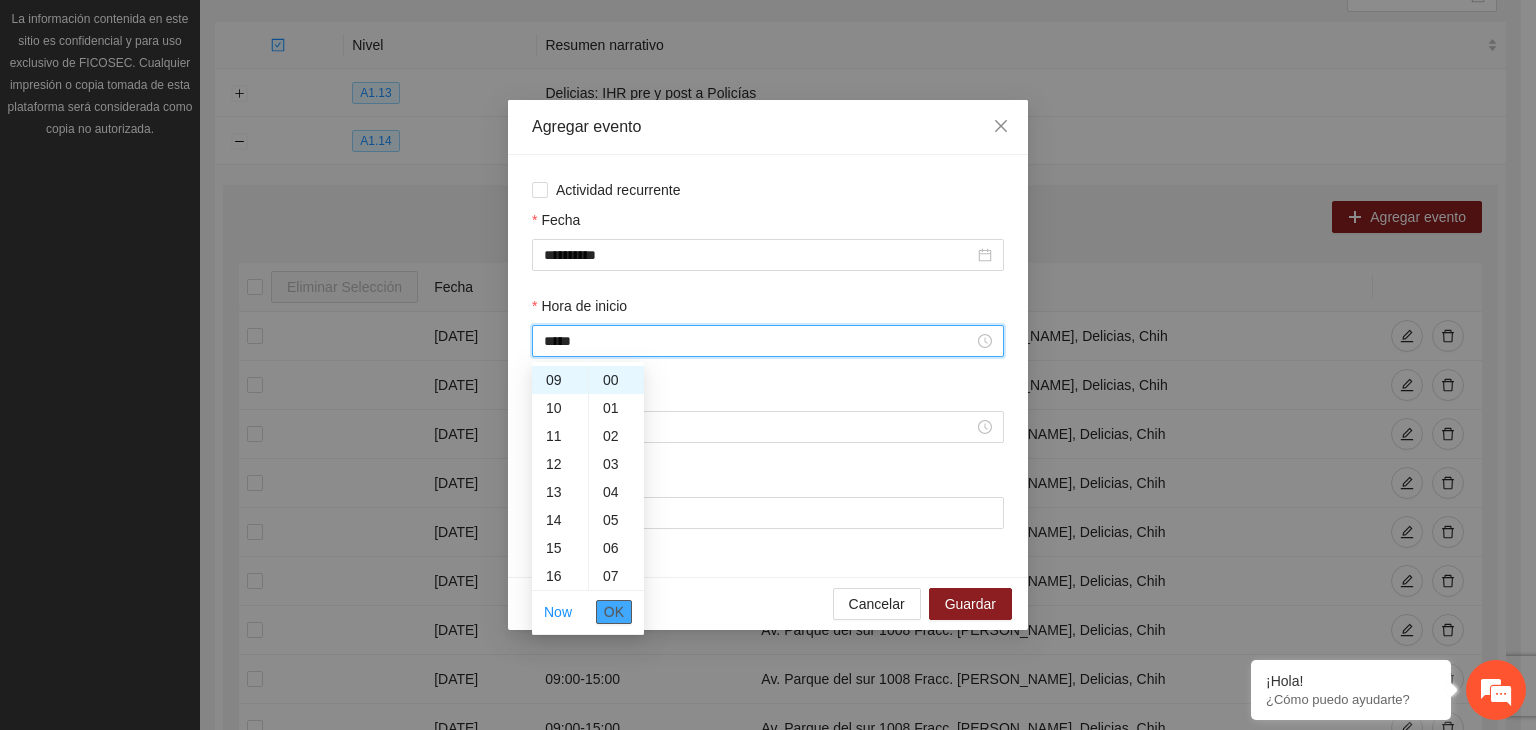 click on "OK" at bounding box center (614, 612) 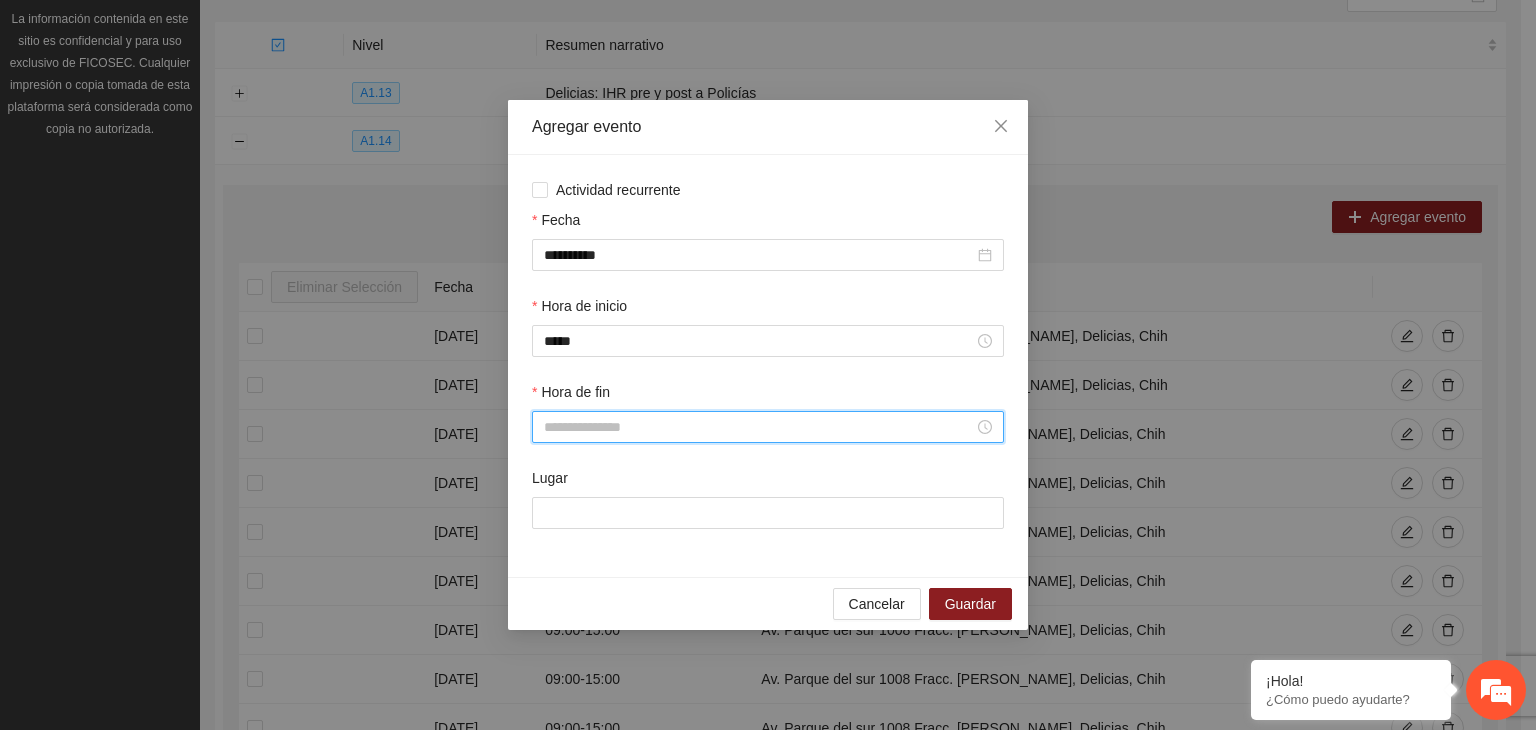 click on "Hora de fin" at bounding box center (759, 427) 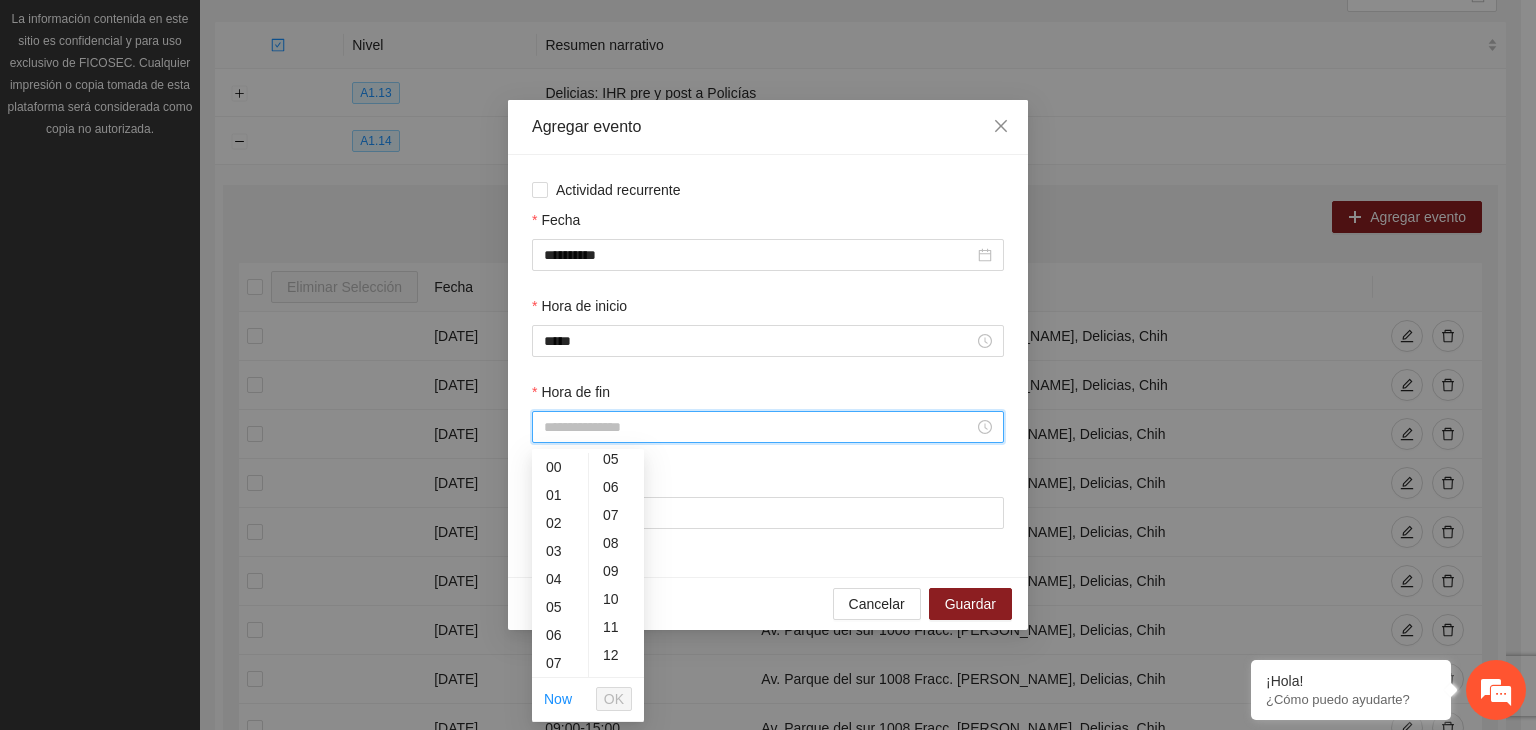 scroll, scrollTop: 156, scrollLeft: 0, axis: vertical 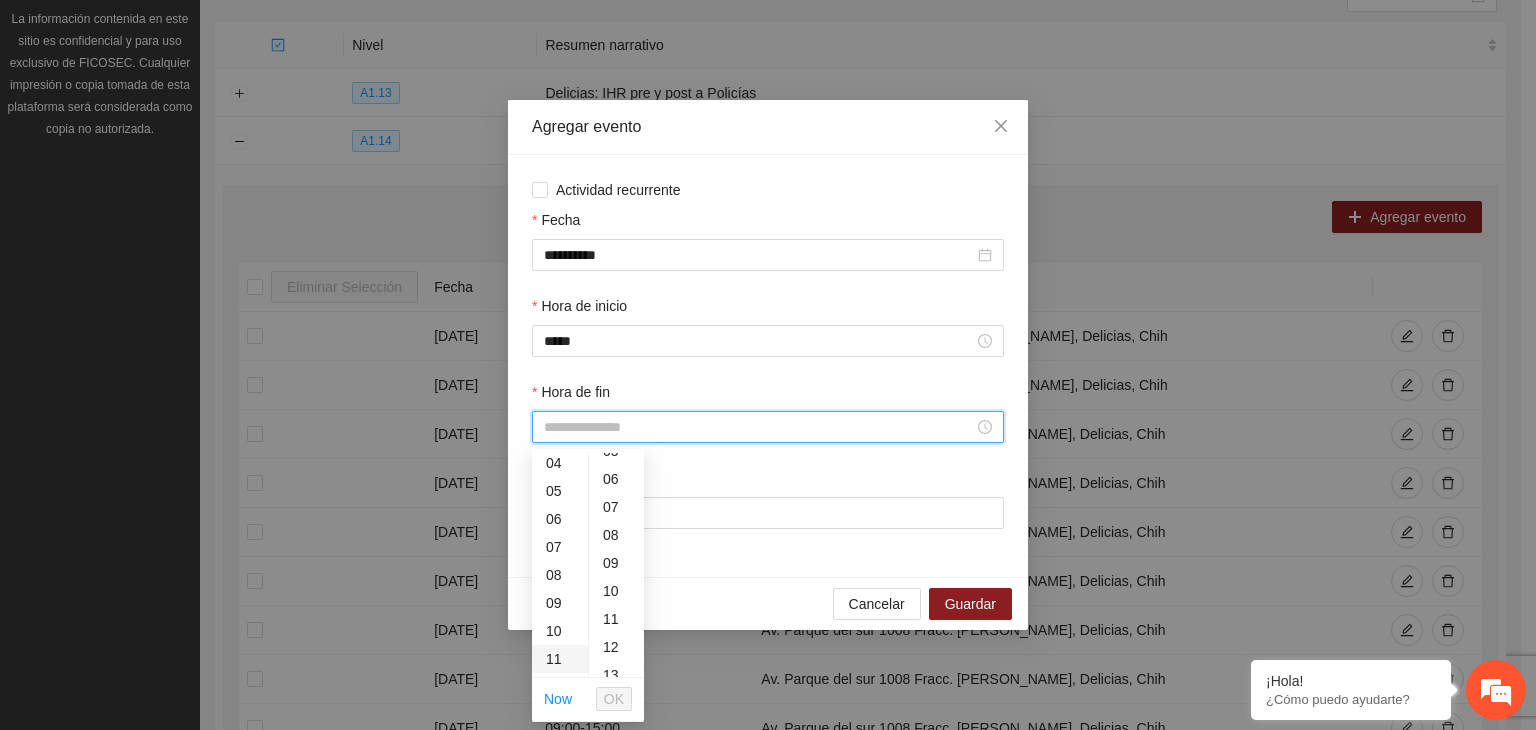 click on "11" at bounding box center [560, 659] 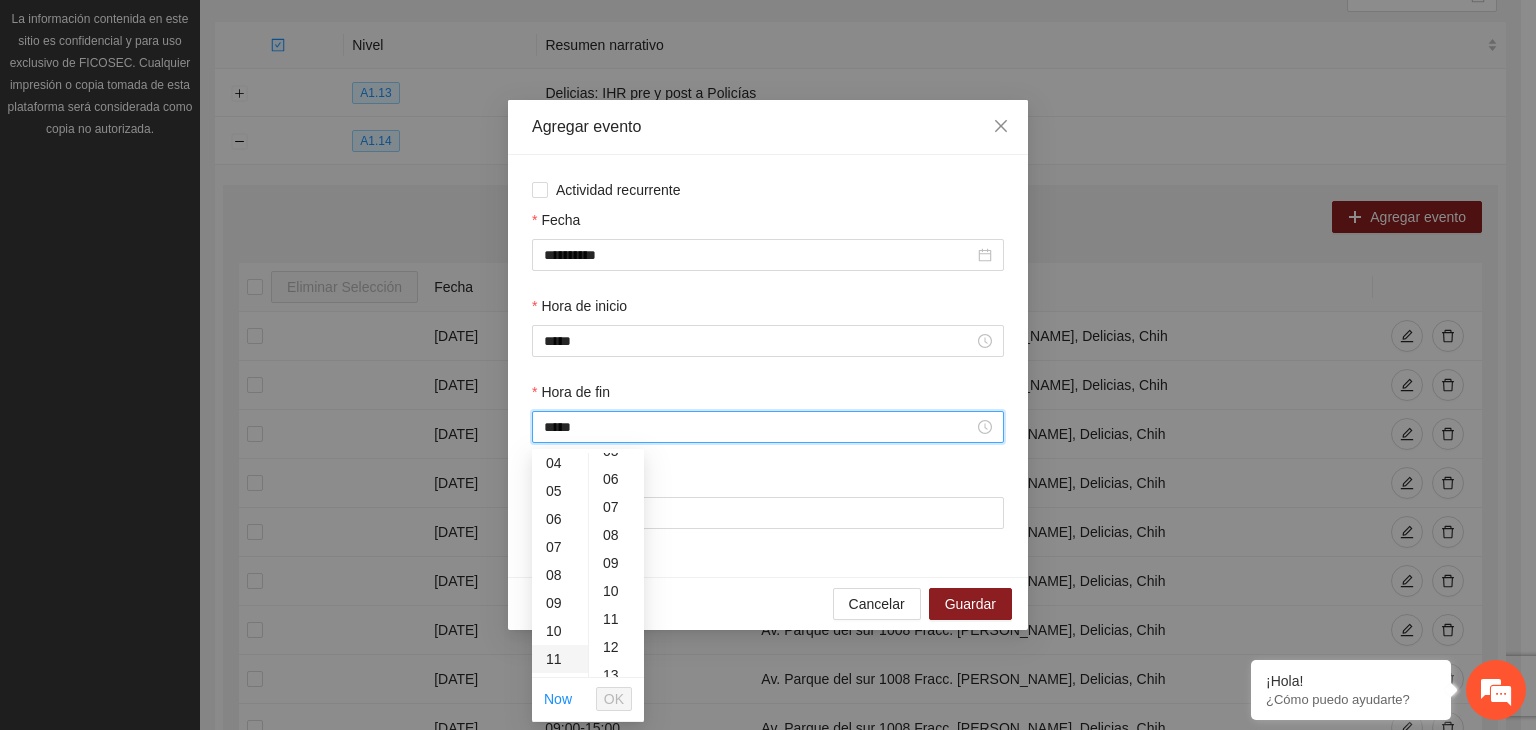 scroll, scrollTop: 244, scrollLeft: 0, axis: vertical 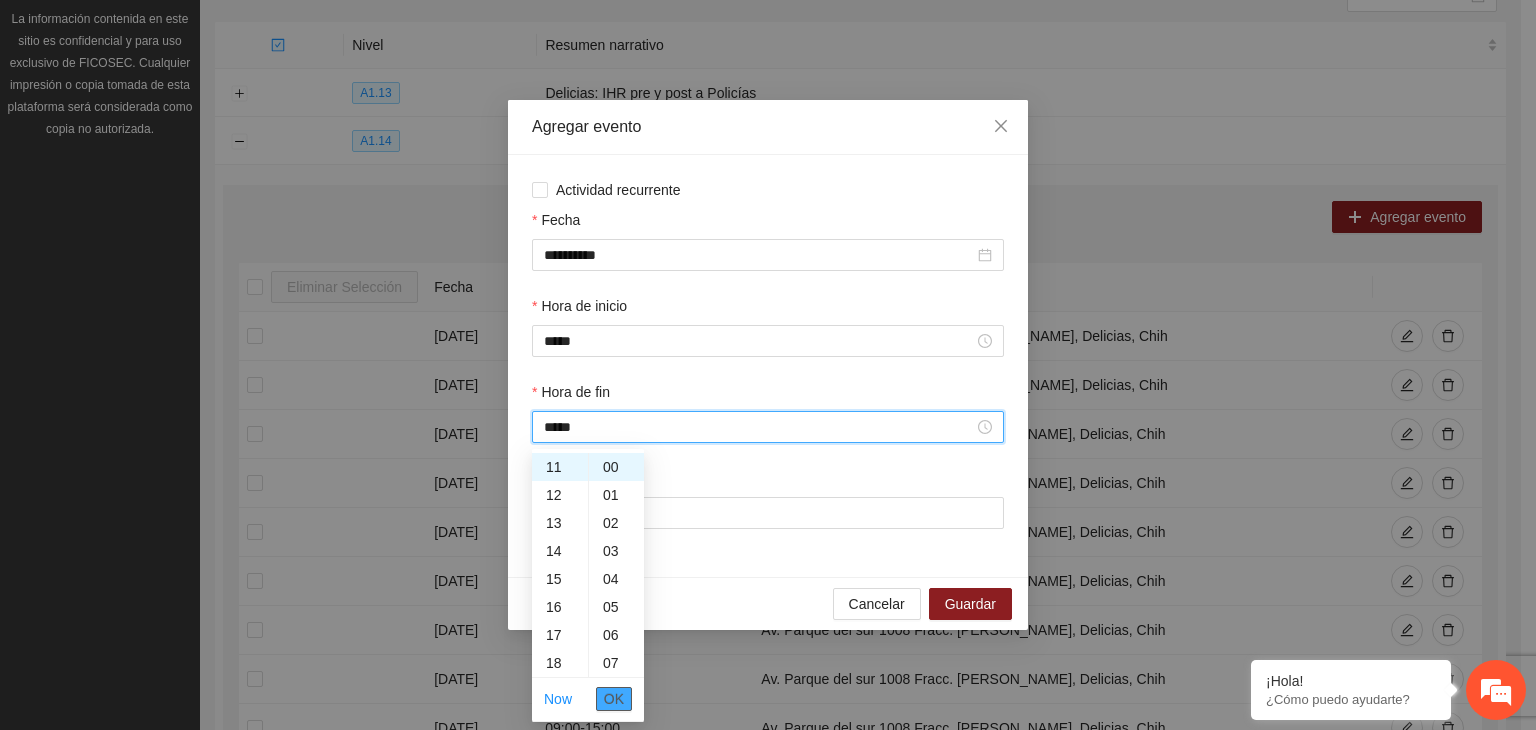 click on "OK" at bounding box center (614, 699) 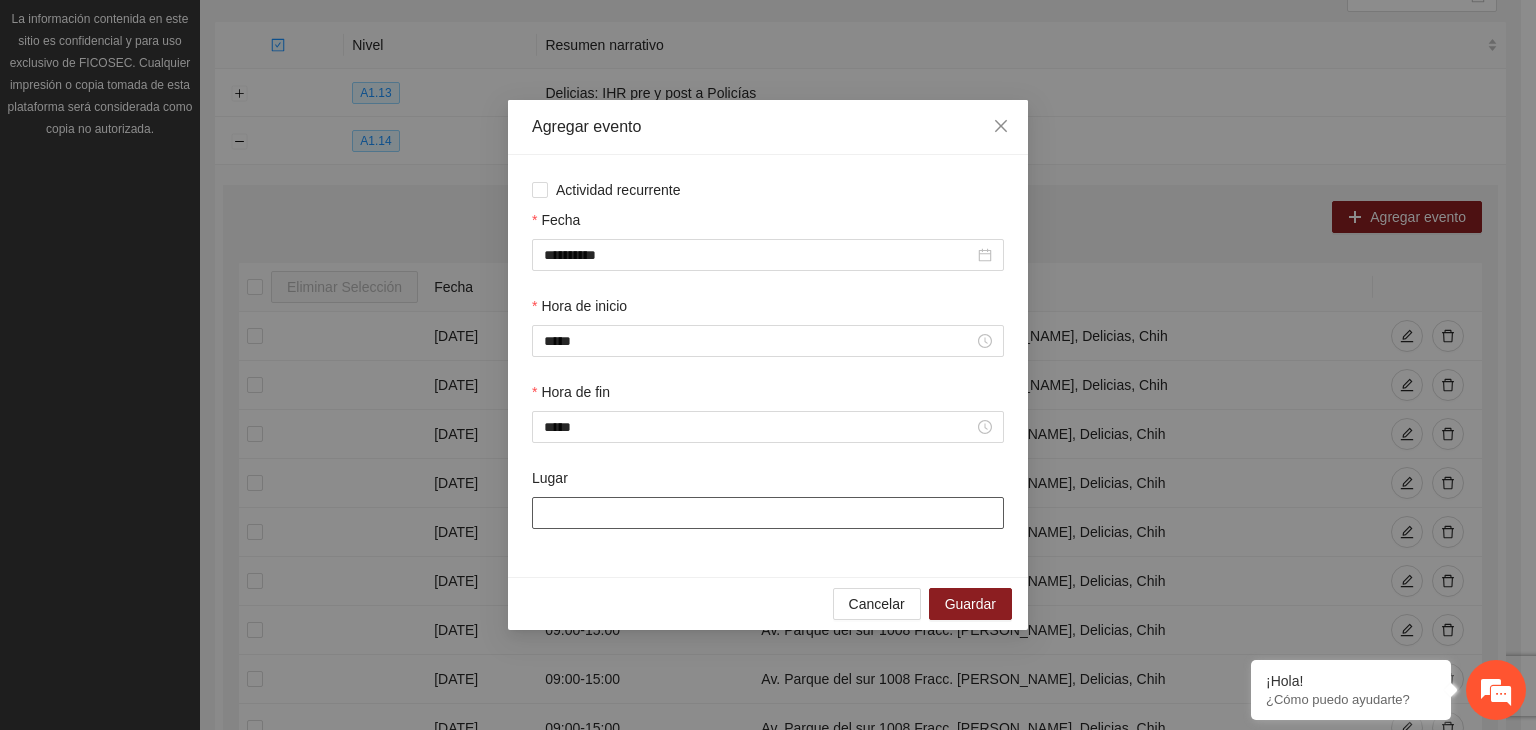 click on "Lugar" at bounding box center (768, 513) 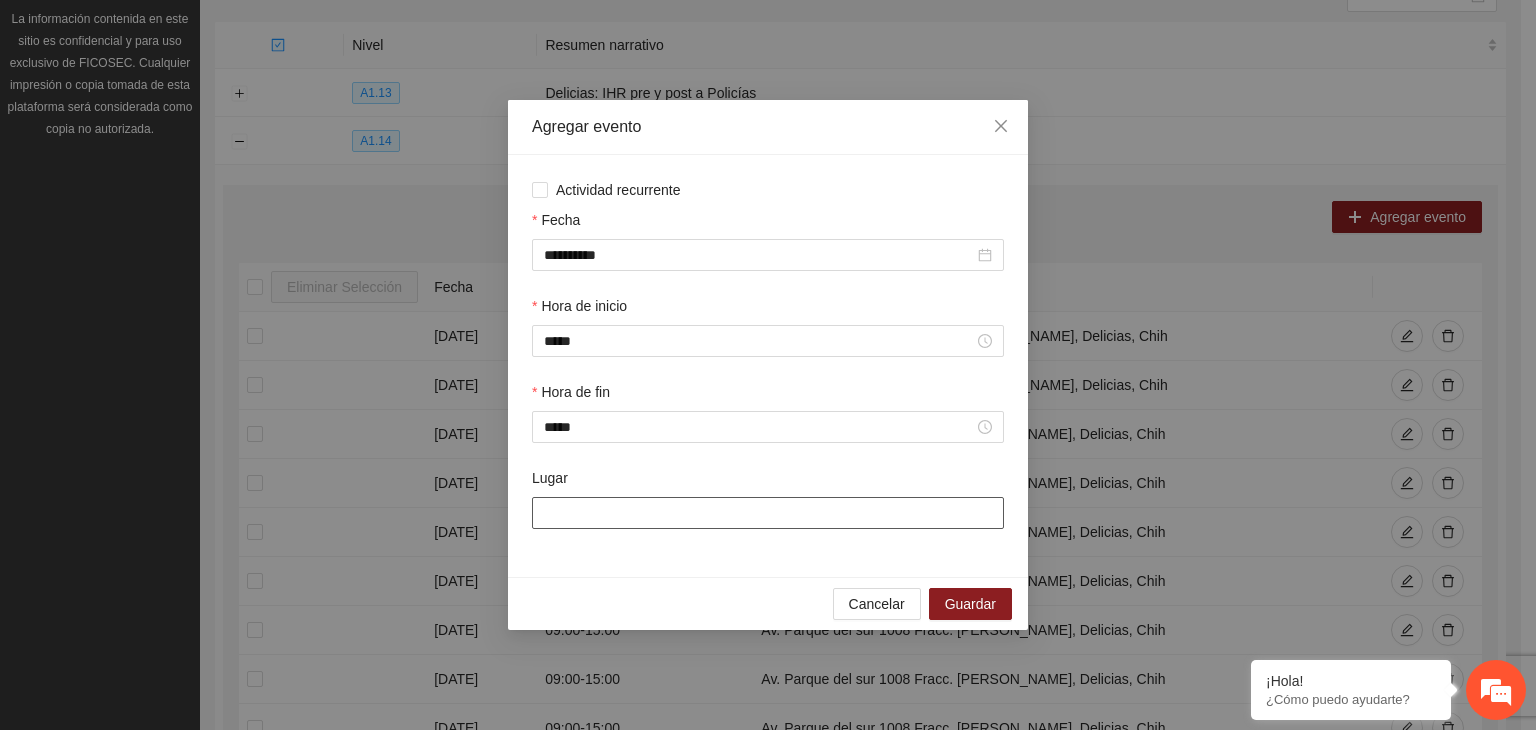 type on "**********" 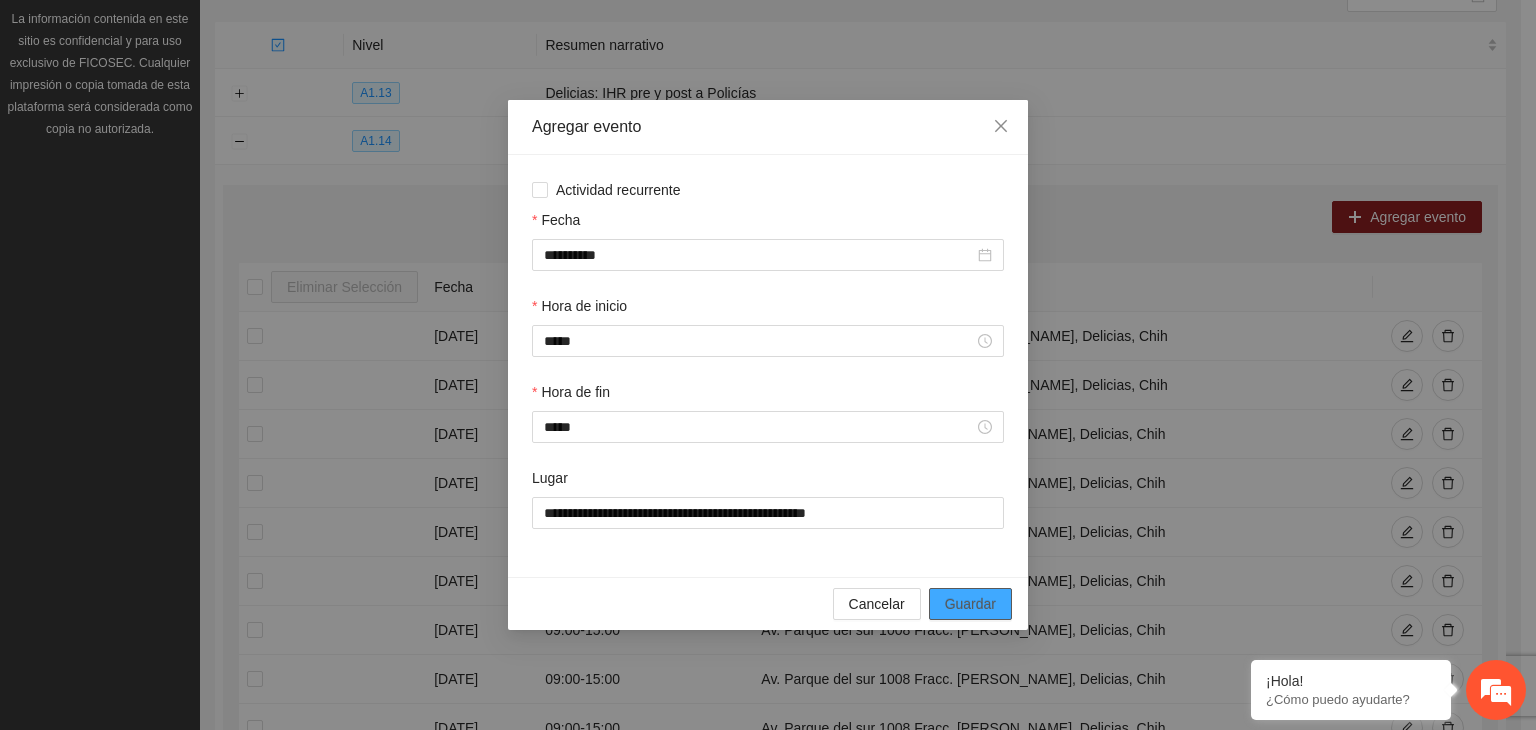 click on "Guardar" at bounding box center [970, 604] 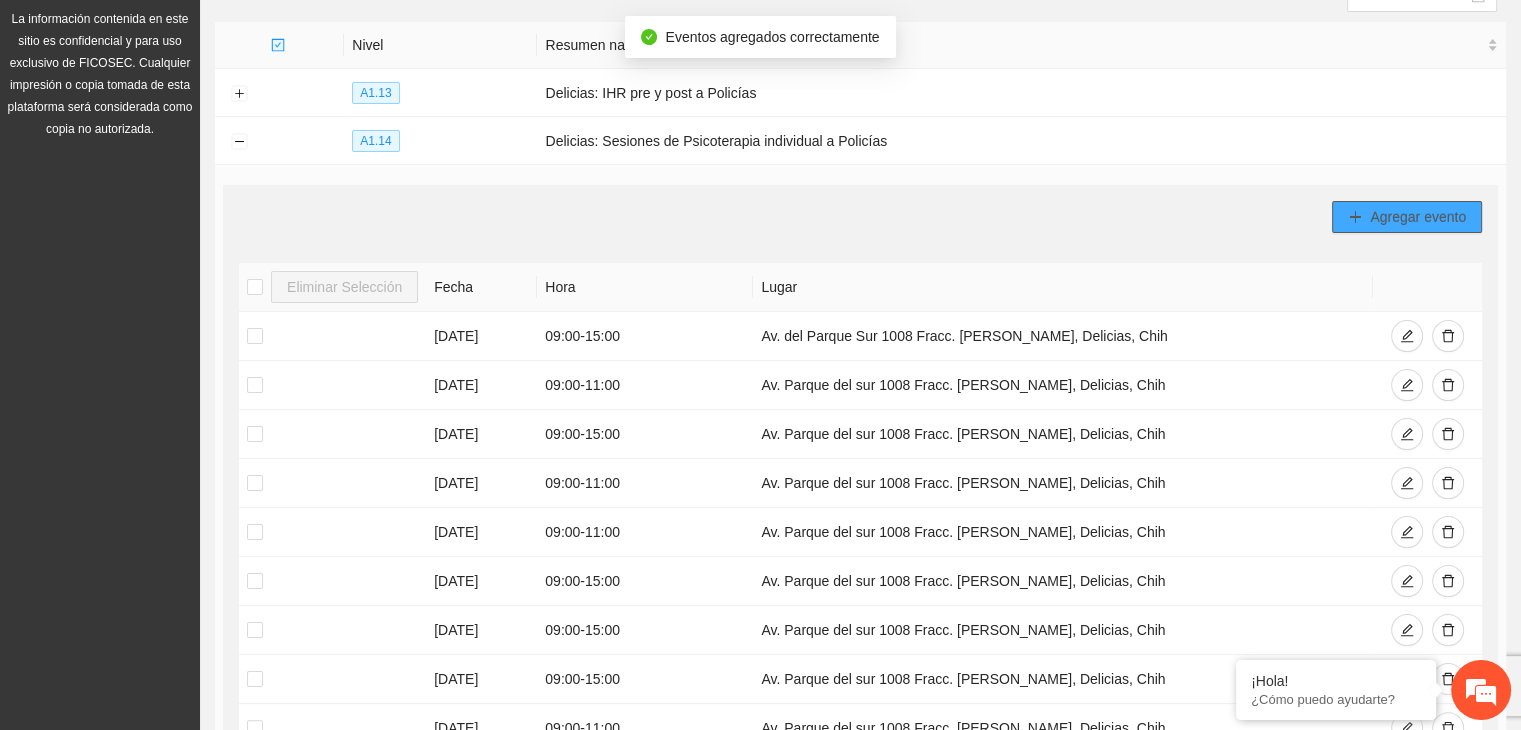 click on "Agregar evento" at bounding box center (1418, 217) 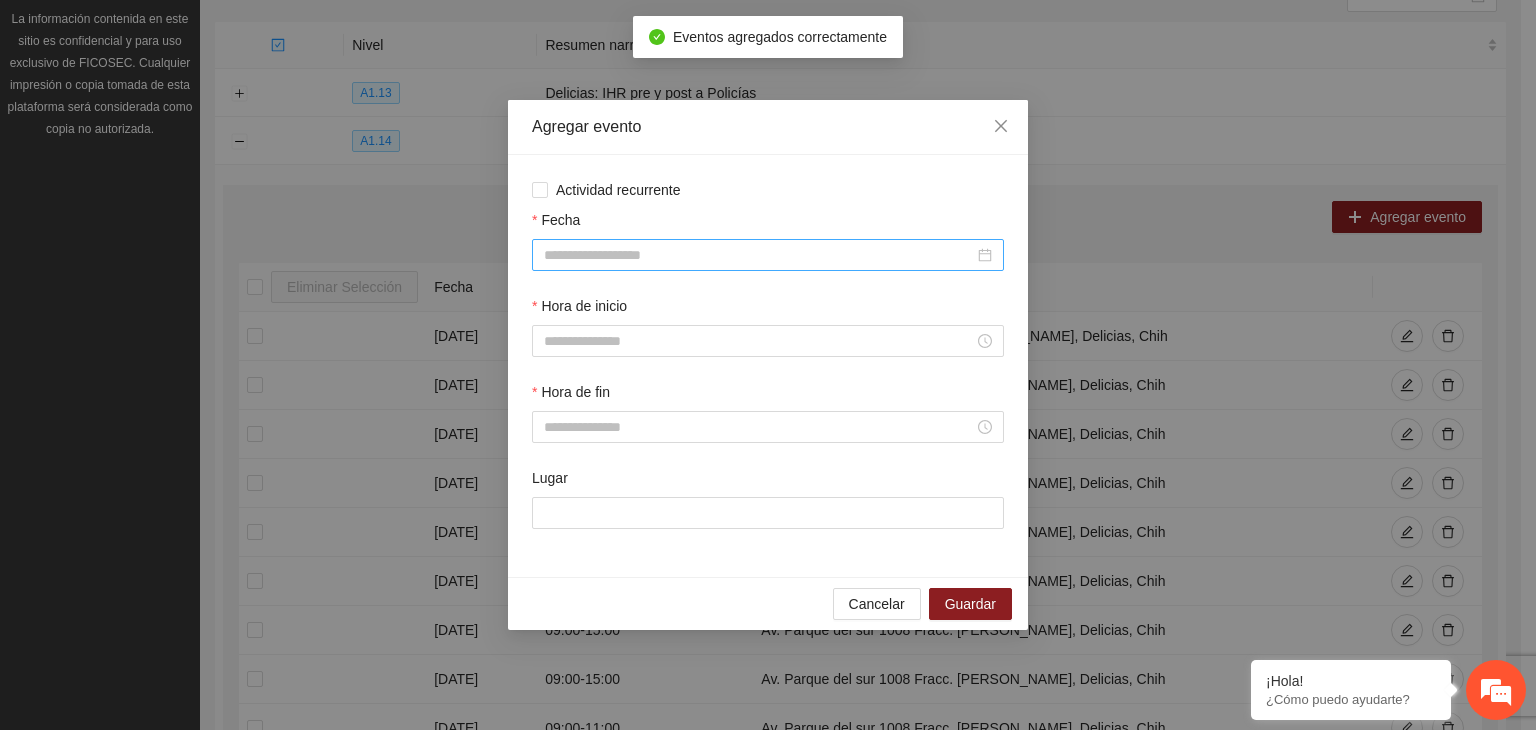 click on "Fecha" at bounding box center [759, 255] 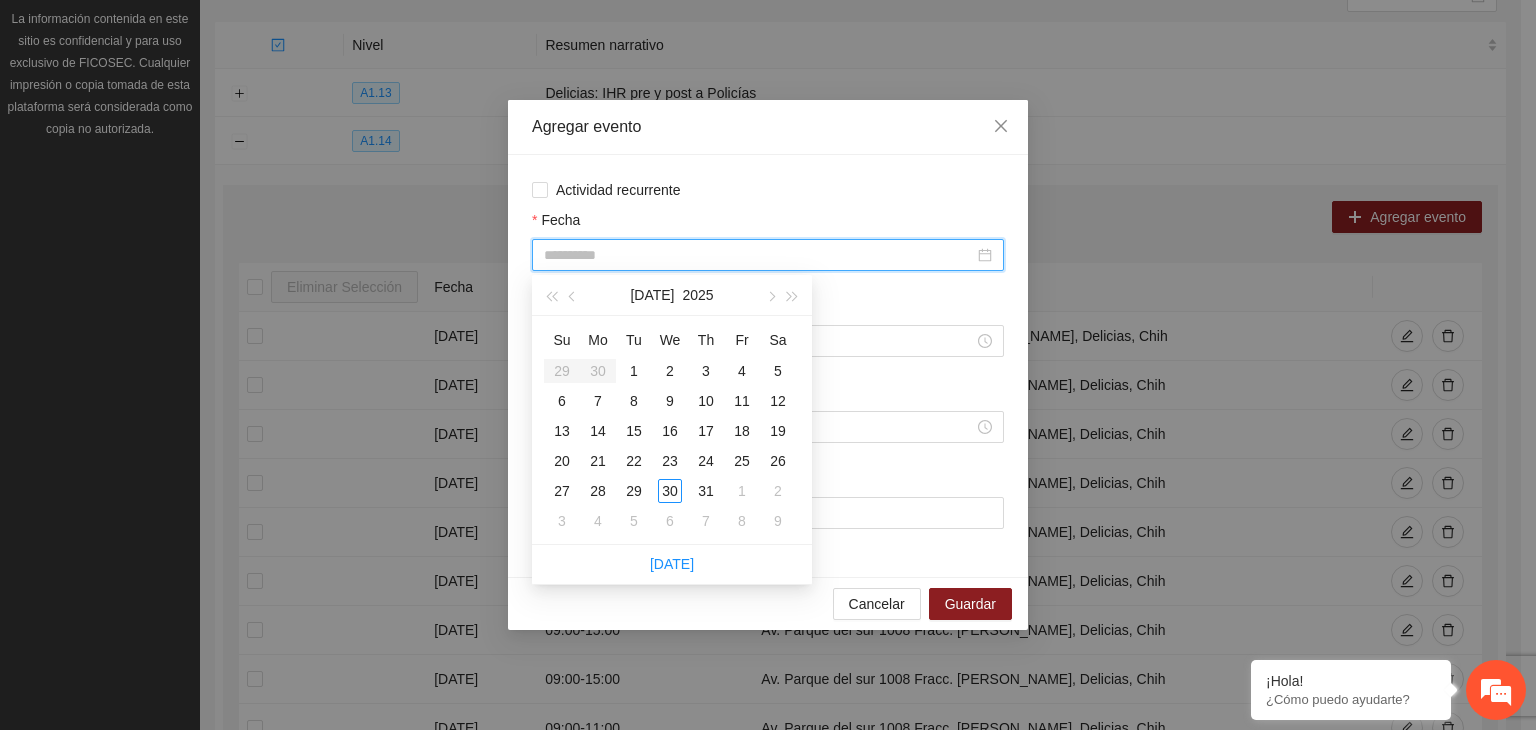 type on "**********" 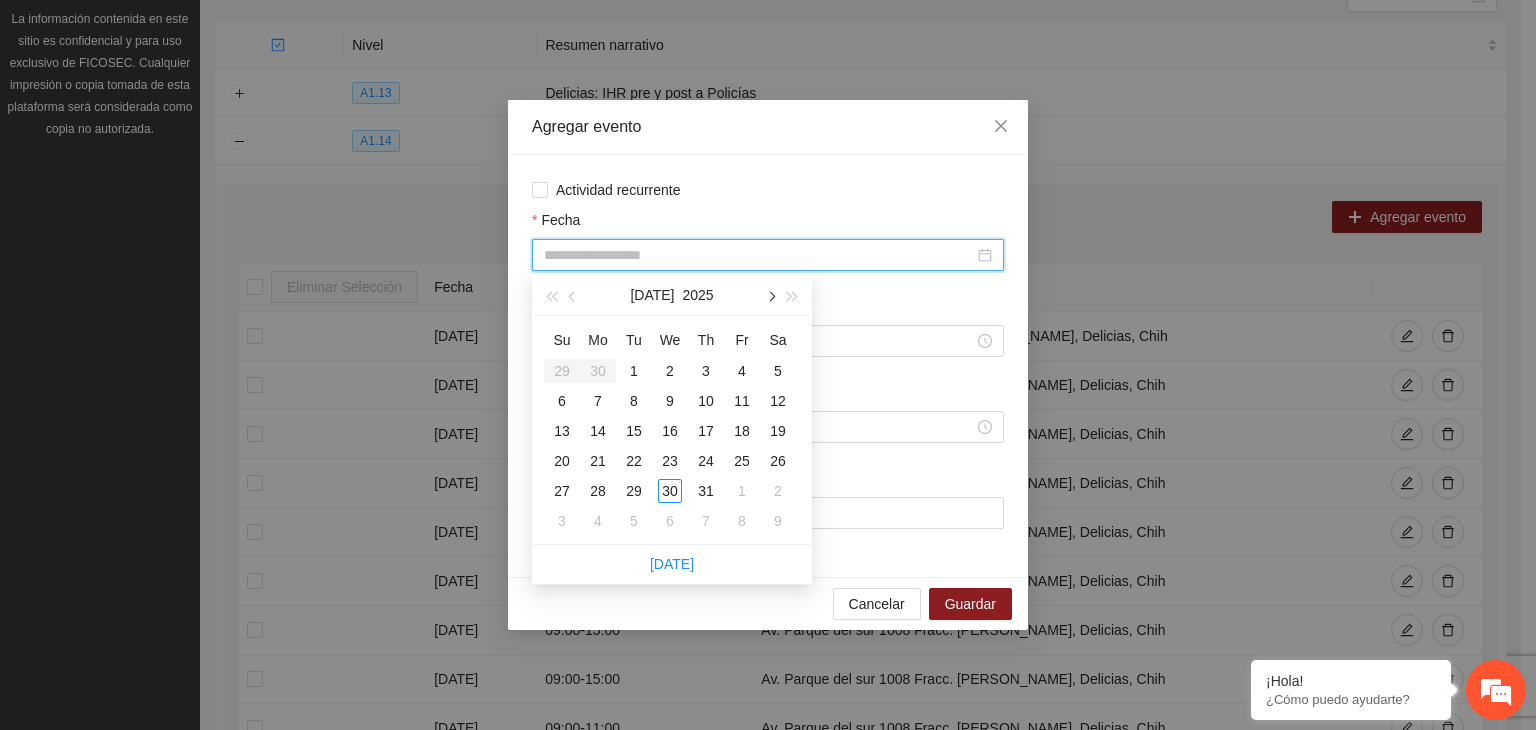 click at bounding box center (770, 296) 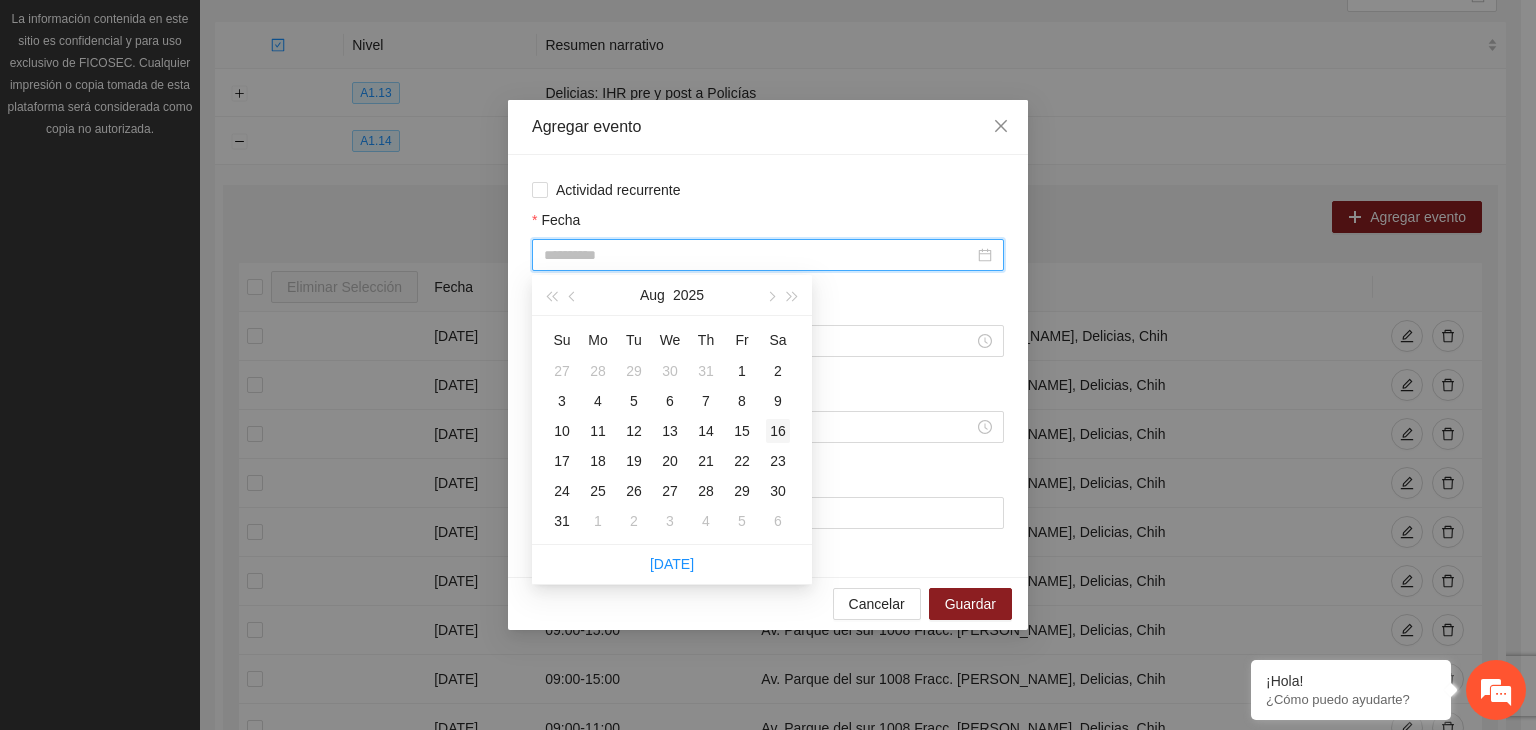 type on "**********" 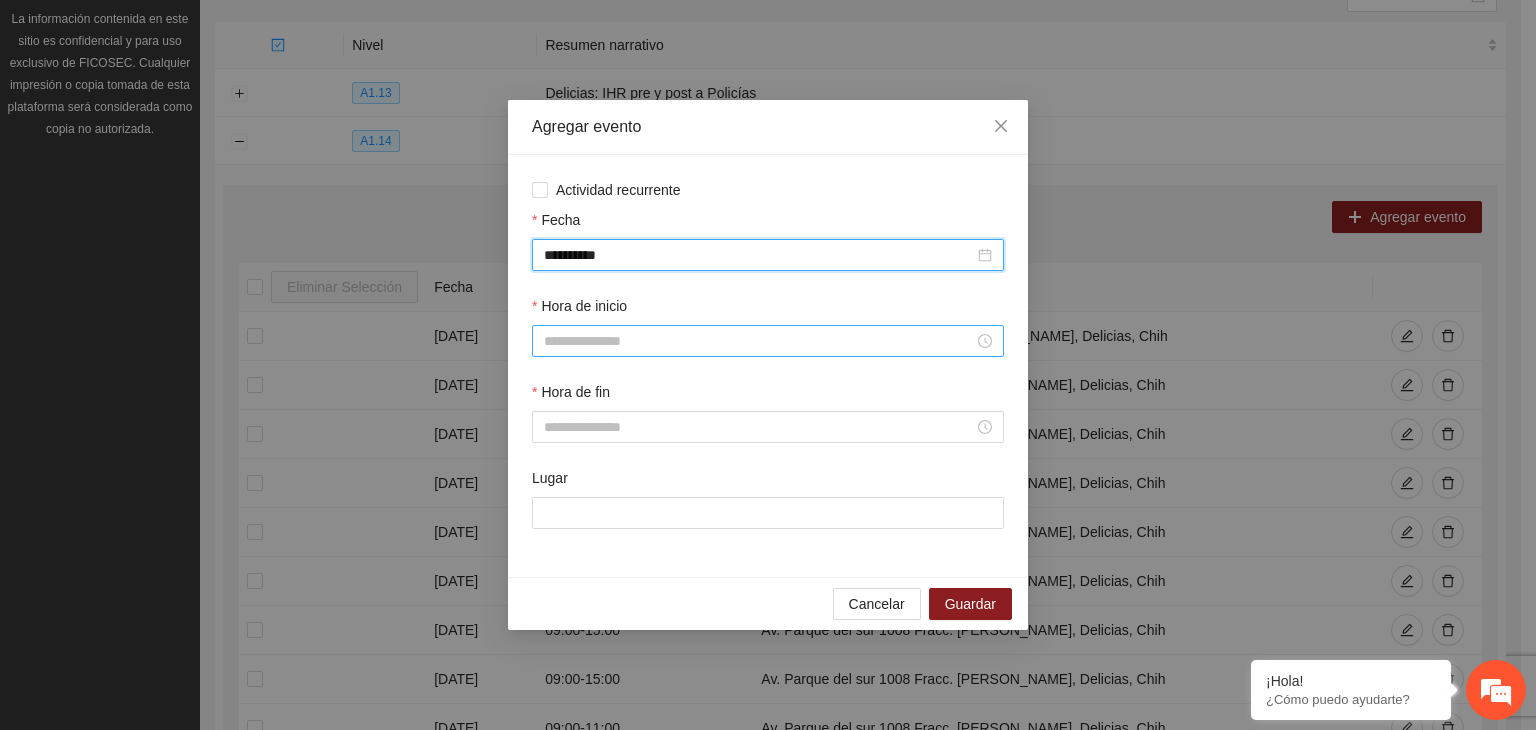 click on "Hora de inicio" at bounding box center [759, 341] 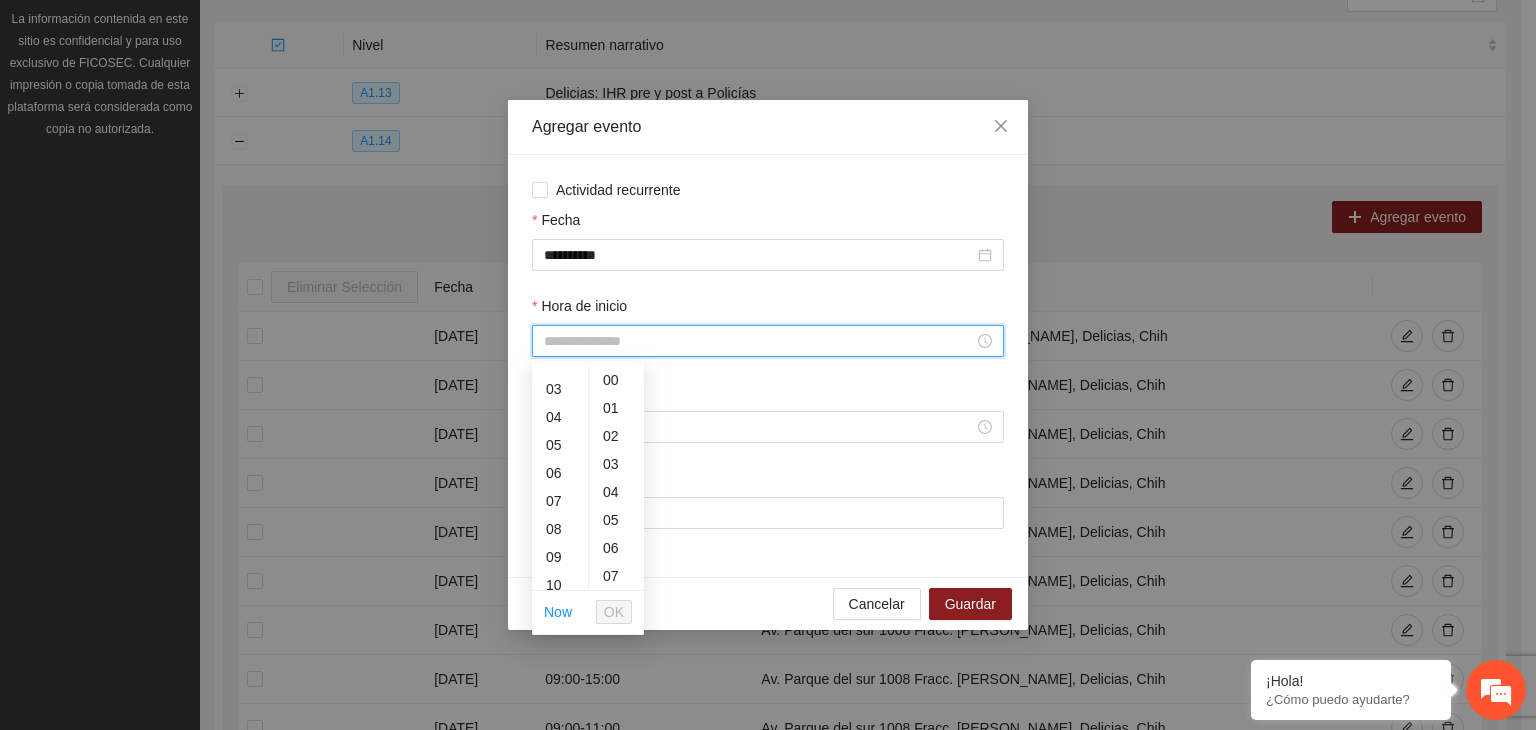 scroll, scrollTop: 76, scrollLeft: 0, axis: vertical 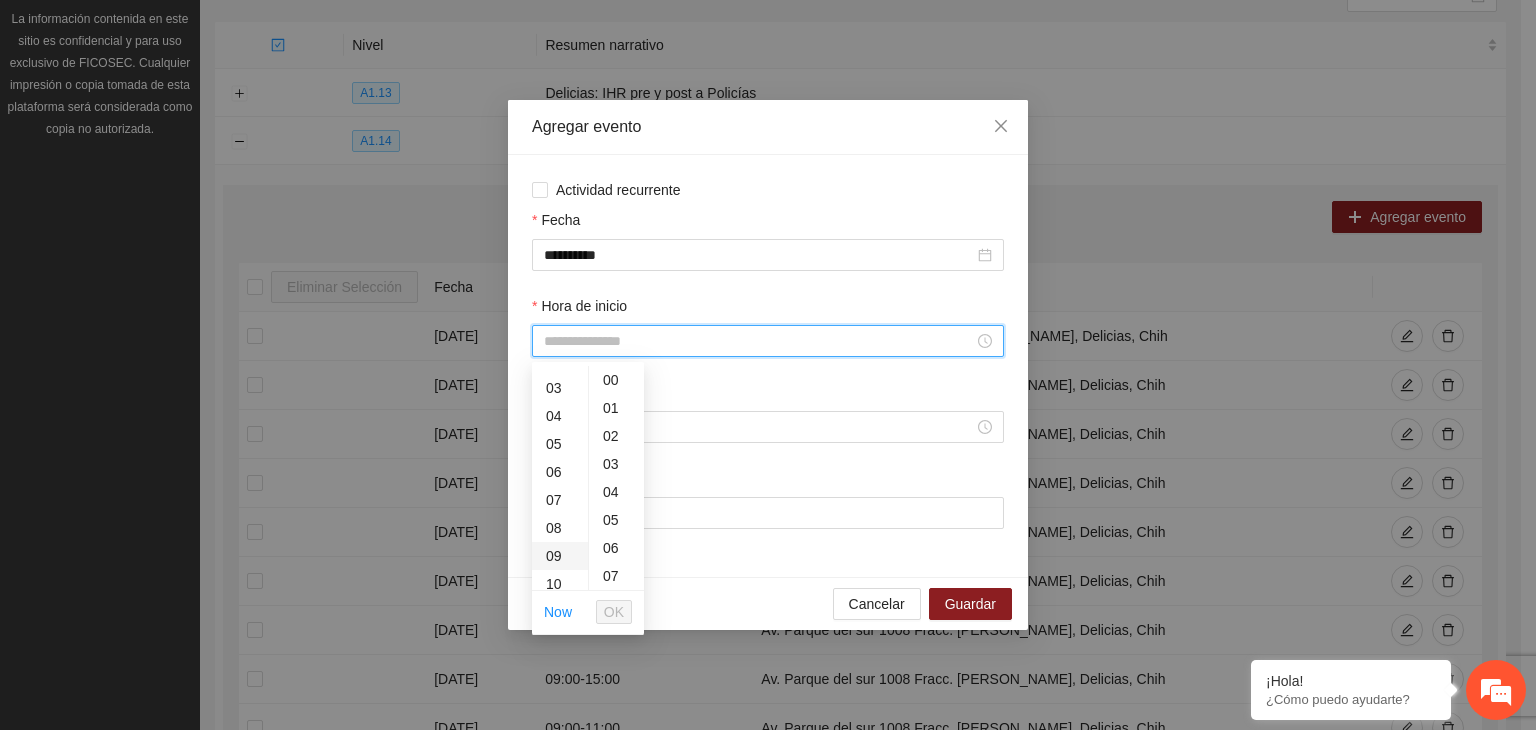 click on "09" at bounding box center [560, 556] 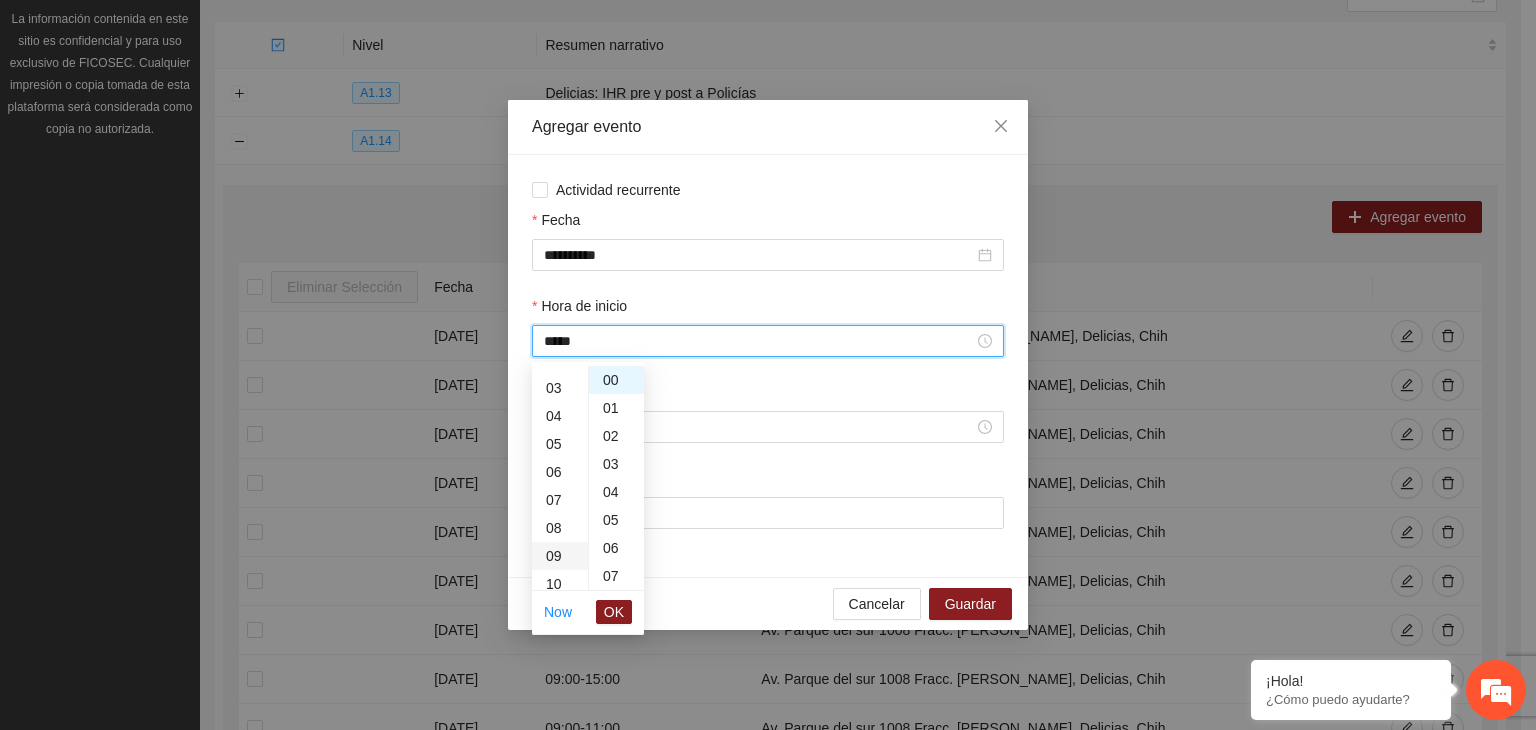 scroll, scrollTop: 252, scrollLeft: 0, axis: vertical 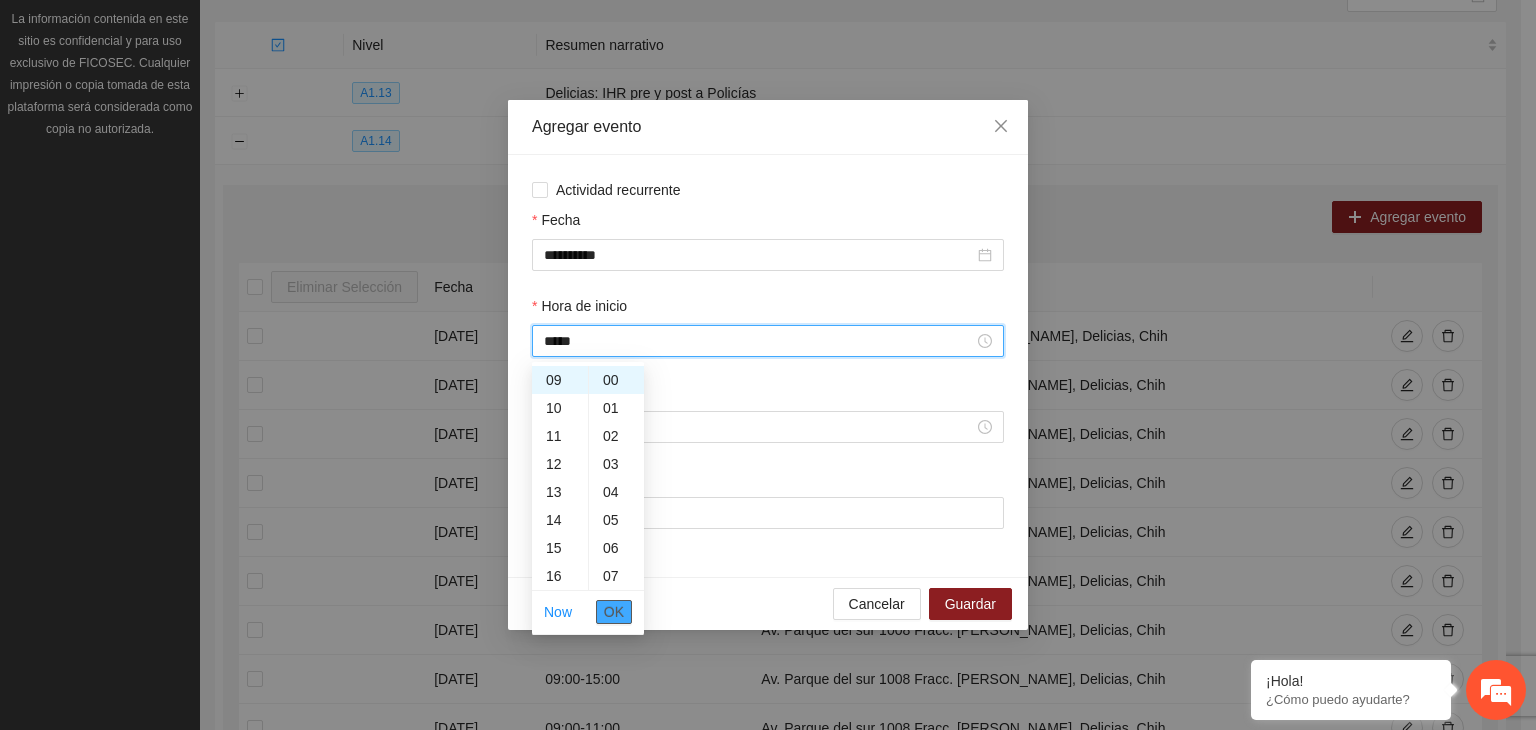 click on "OK" at bounding box center [614, 612] 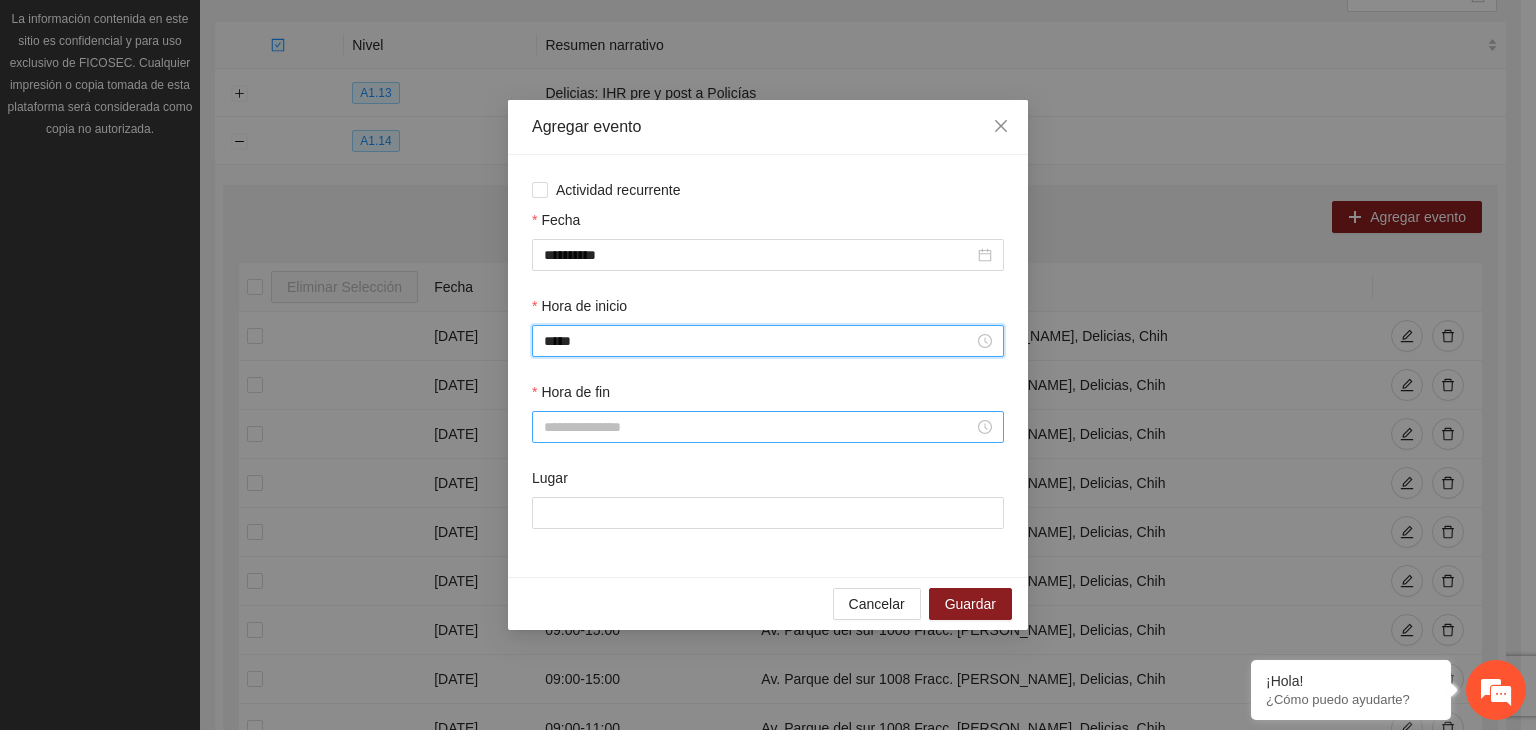 click on "Hora de fin" at bounding box center [759, 427] 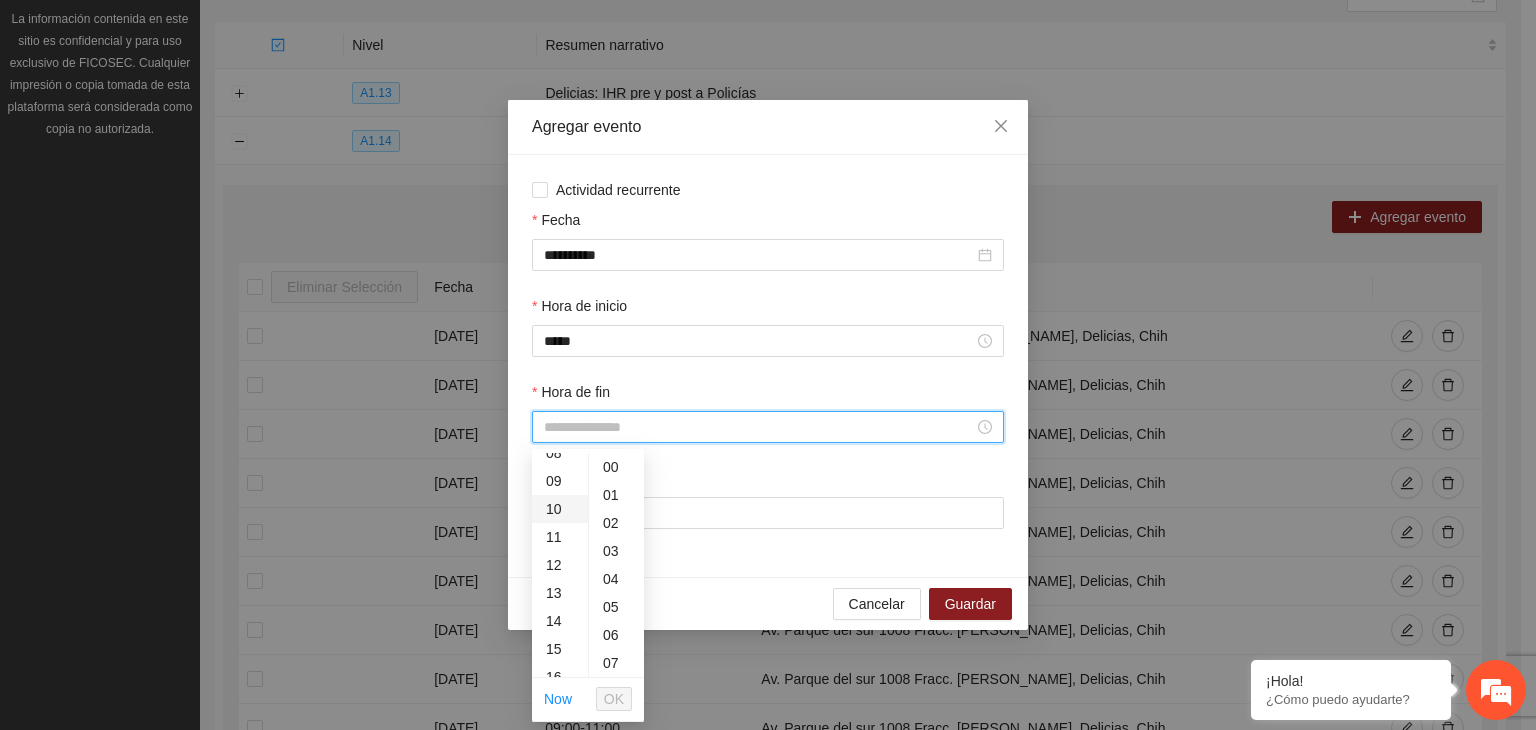 scroll, scrollTop: 244, scrollLeft: 0, axis: vertical 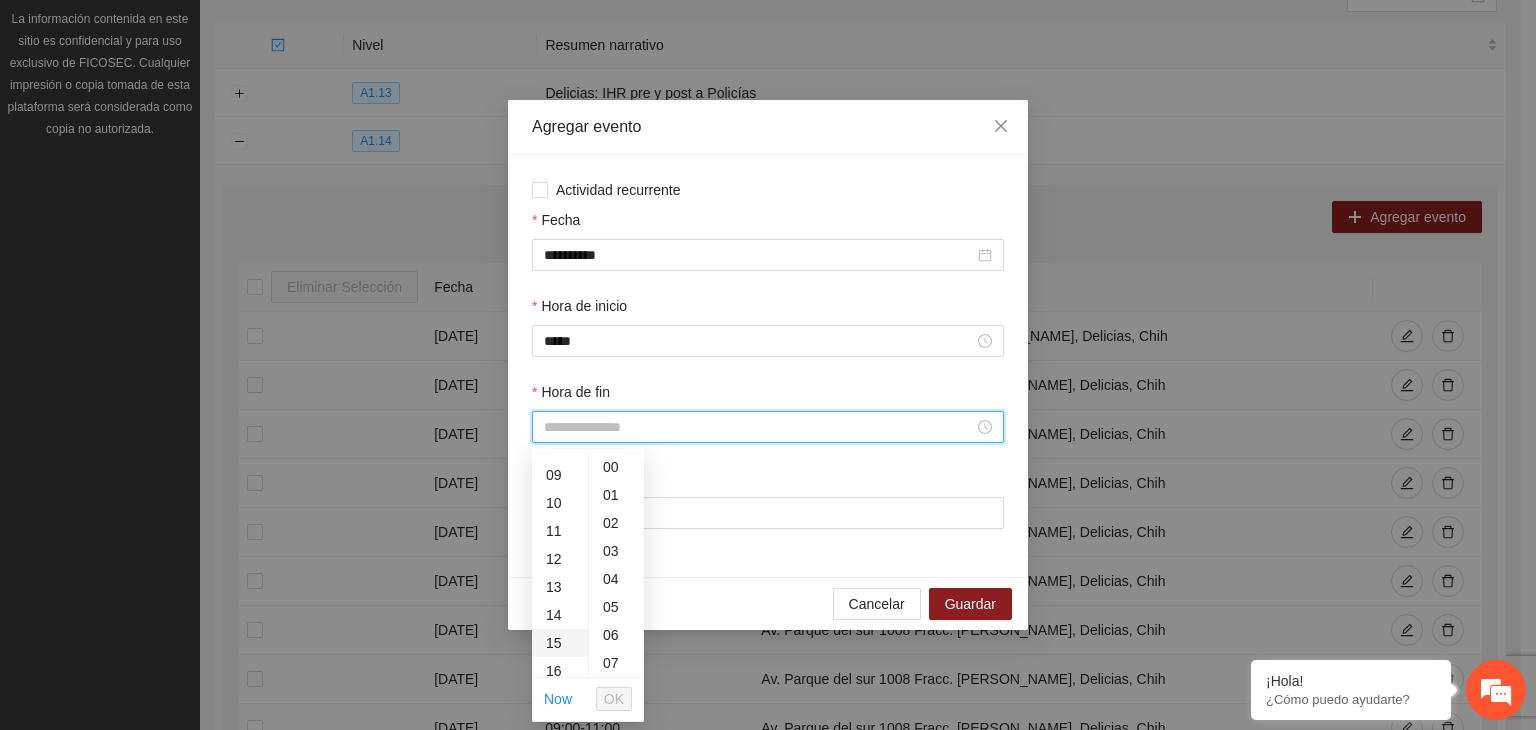 click on "15" at bounding box center (560, 643) 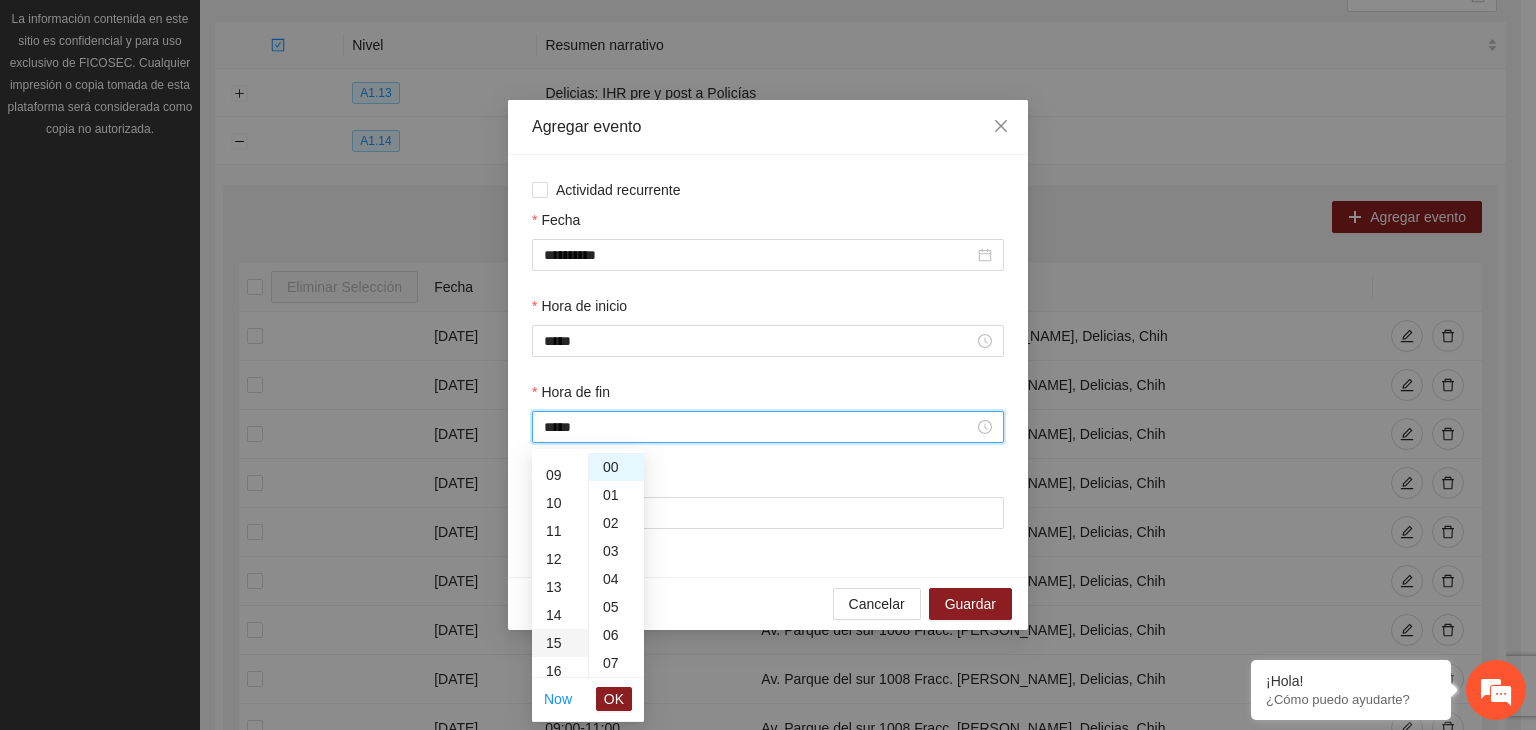 scroll, scrollTop: 420, scrollLeft: 0, axis: vertical 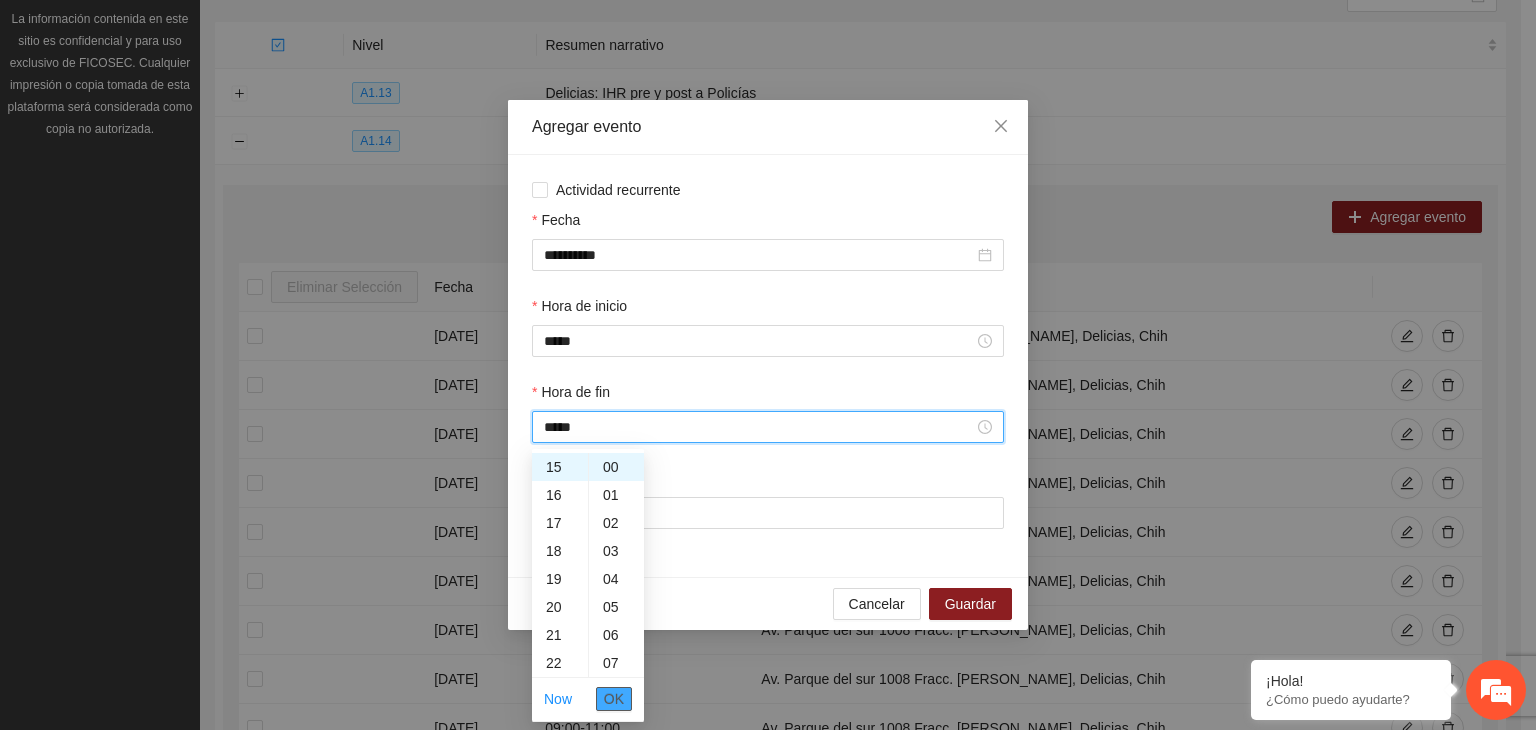click on "OK" at bounding box center (614, 699) 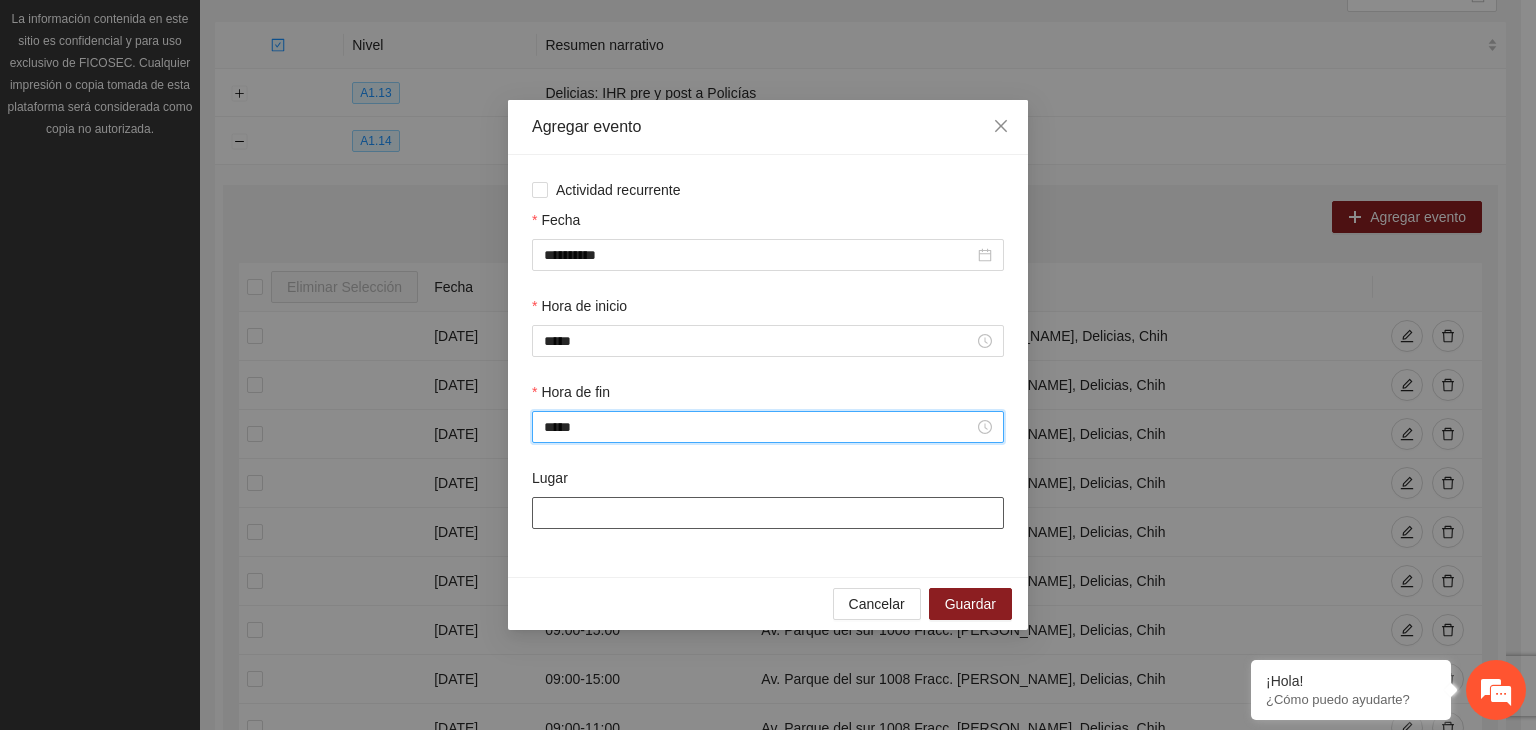 click on "Lugar" at bounding box center [768, 513] 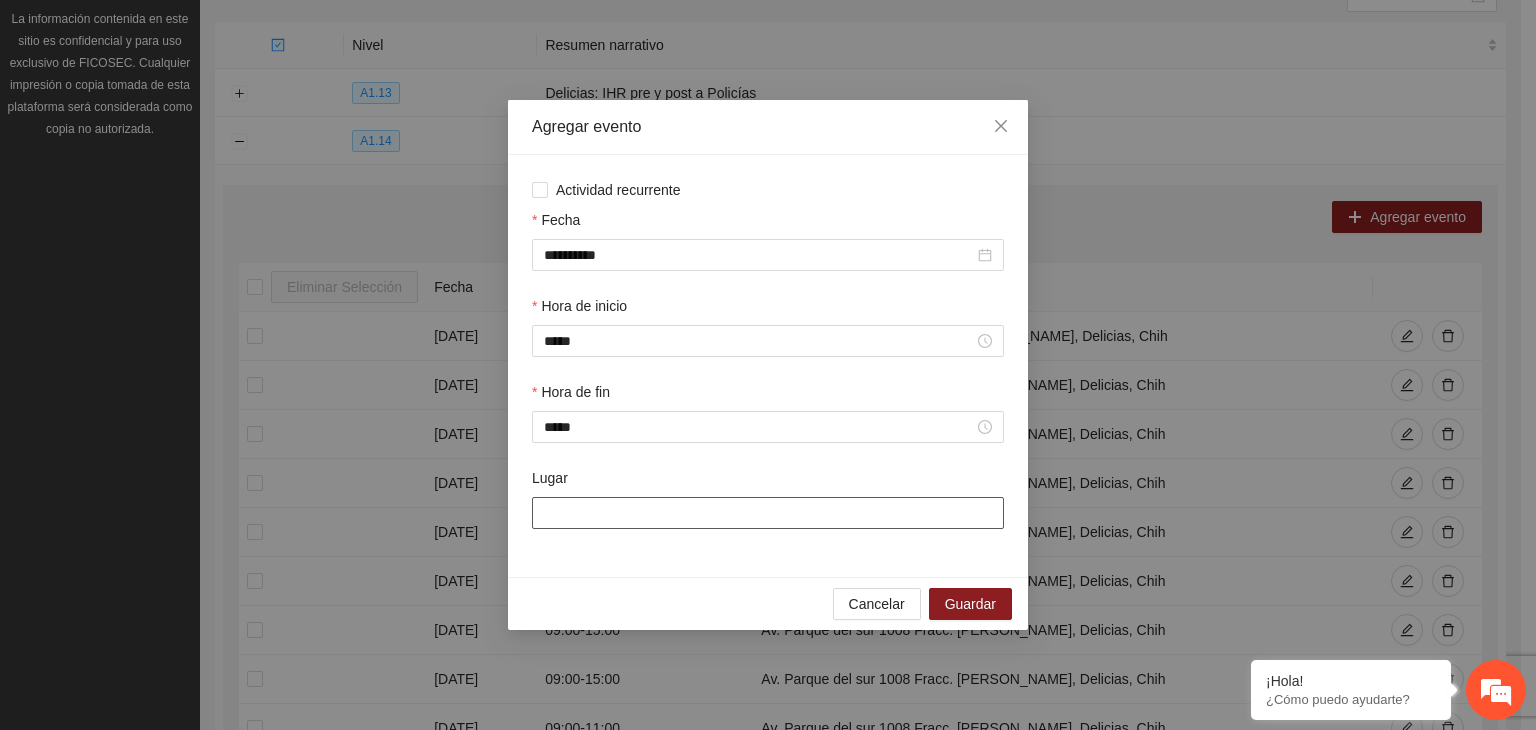 type on "**********" 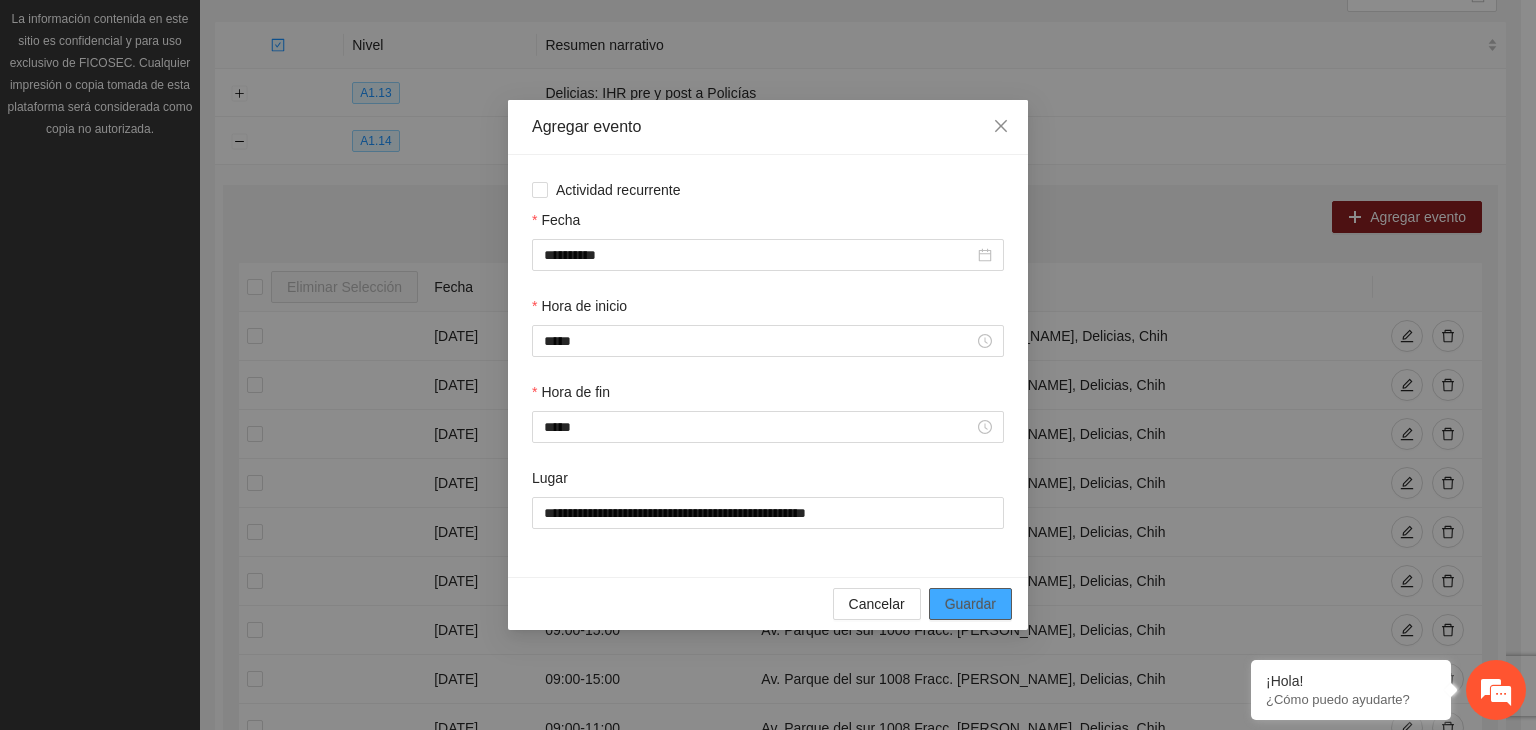 click on "Guardar" at bounding box center (970, 604) 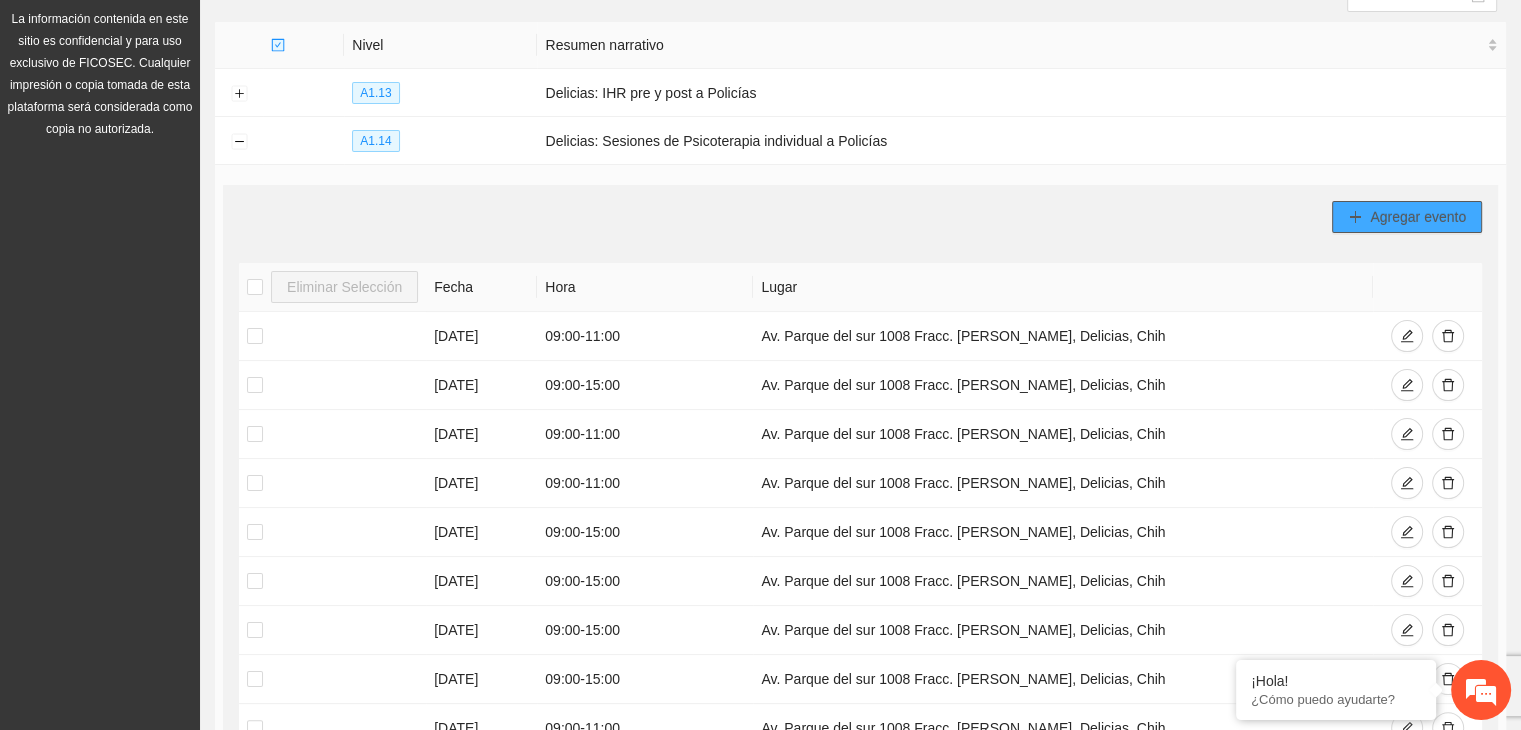 click 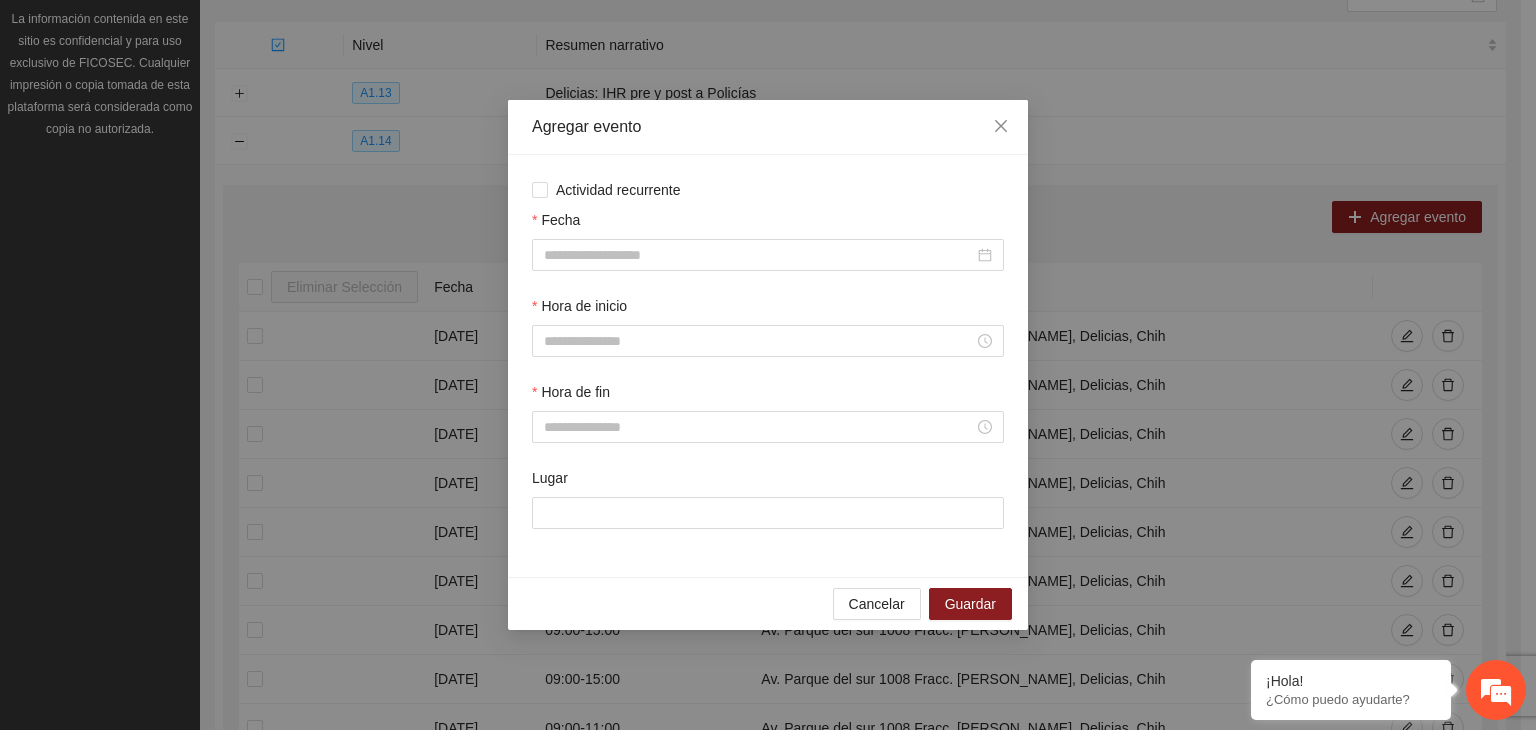 click on "Fecha" at bounding box center (556, 220) 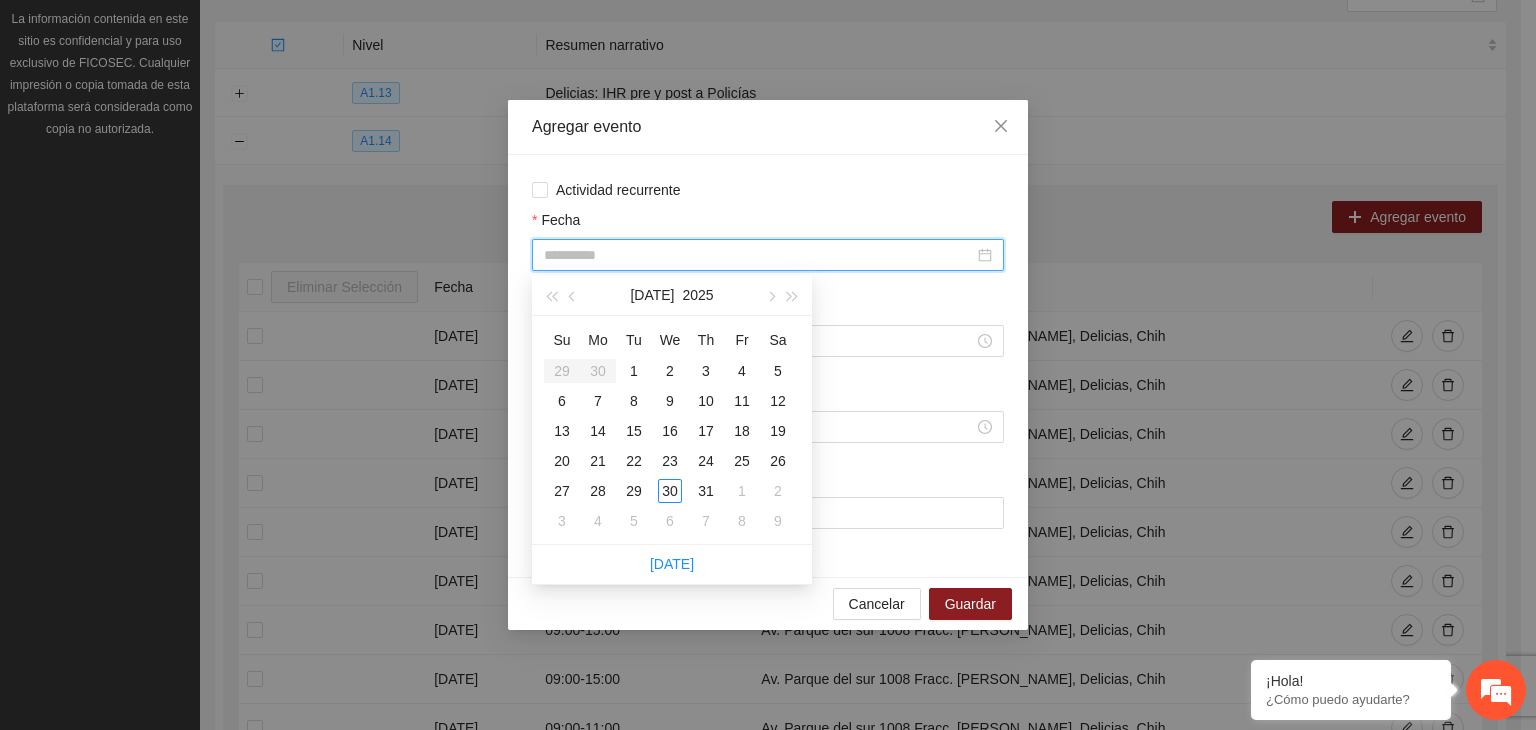type on "**********" 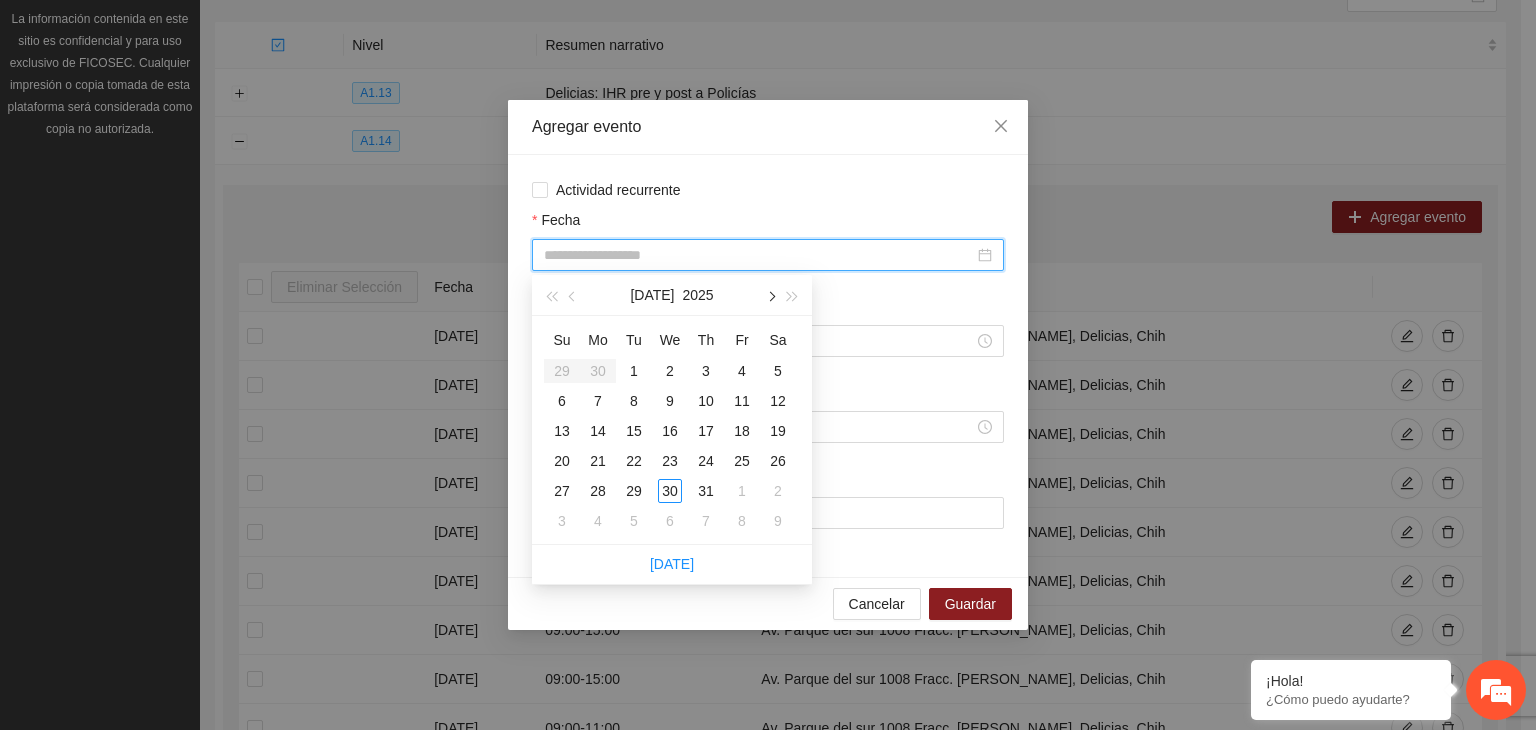click at bounding box center (770, 295) 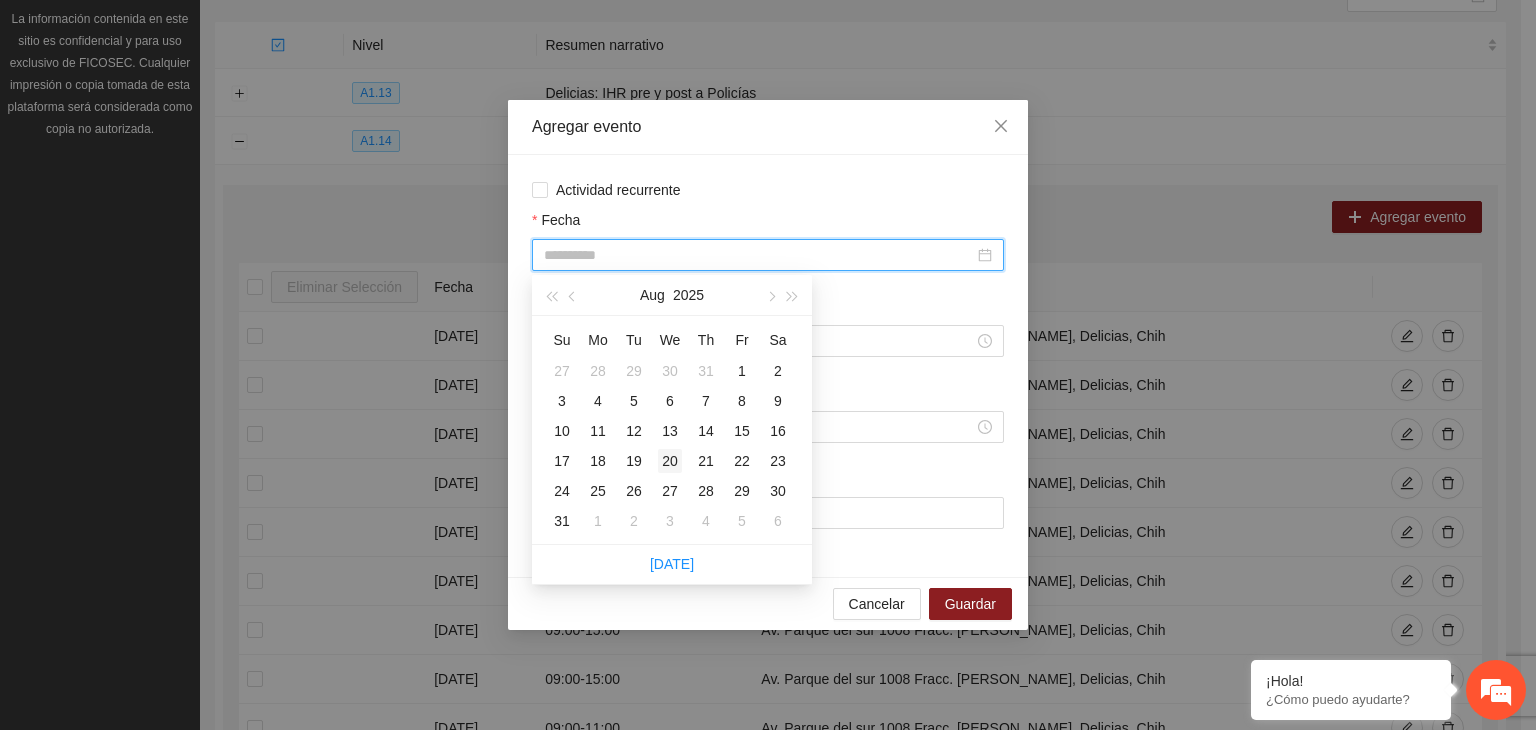type on "**********" 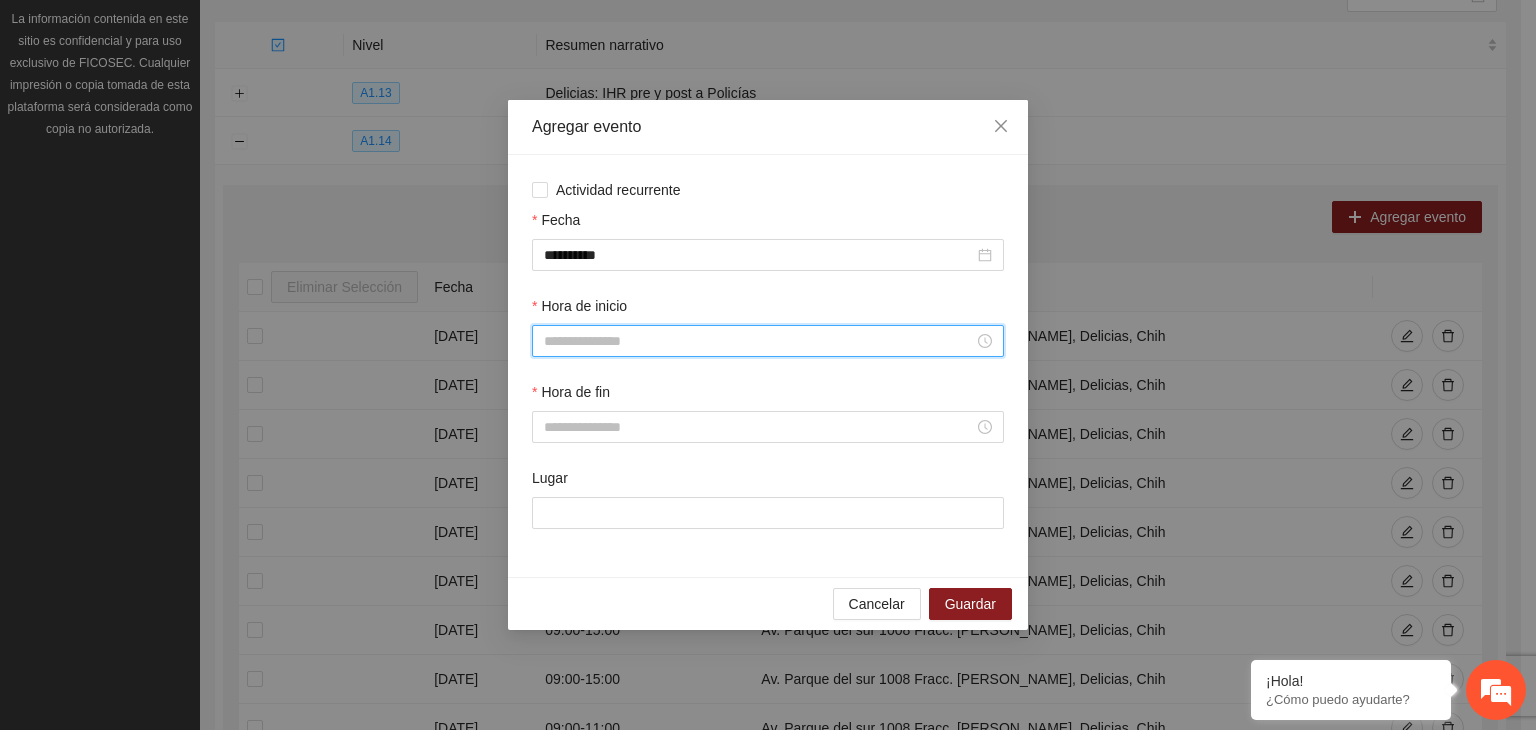 click on "Hora de inicio" at bounding box center [759, 341] 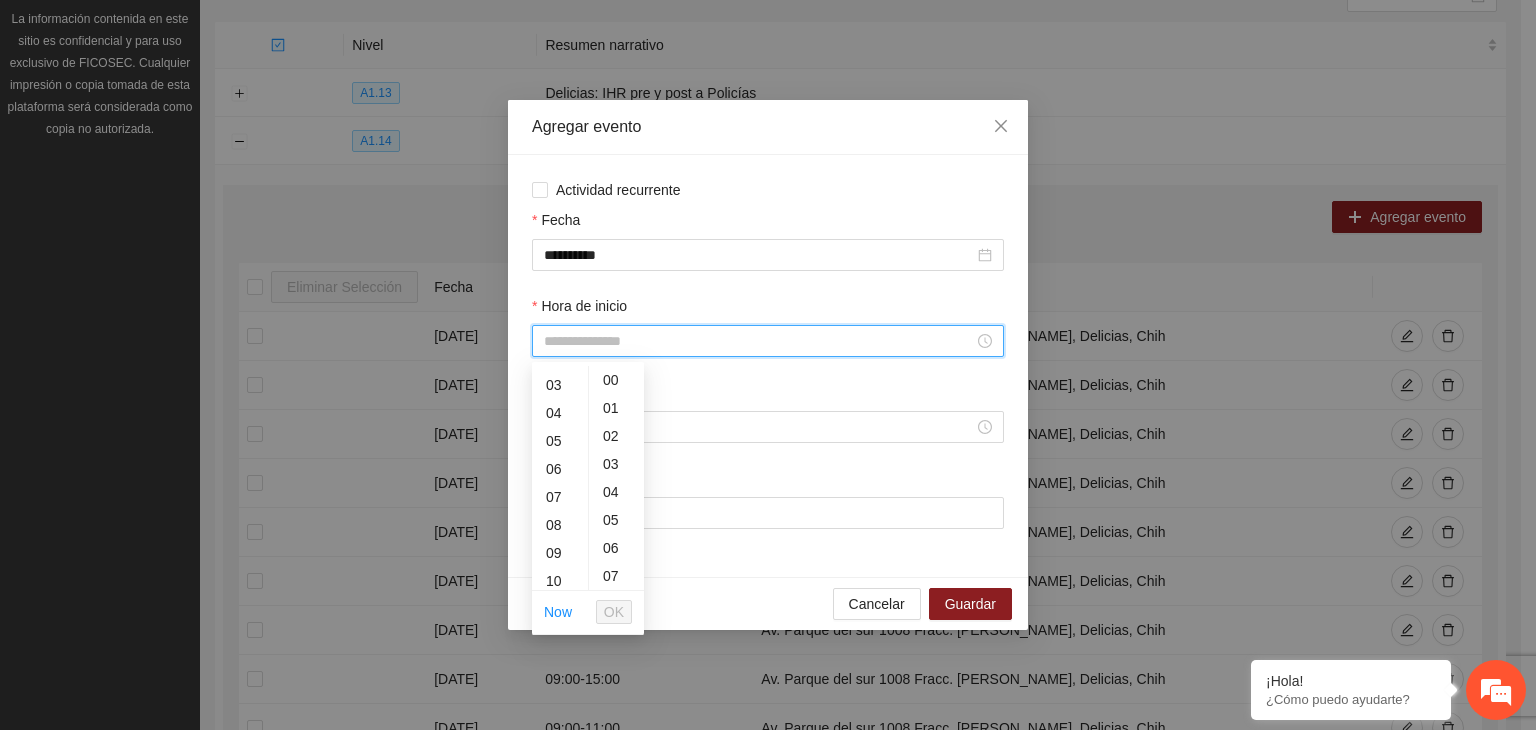 scroll, scrollTop: 91, scrollLeft: 0, axis: vertical 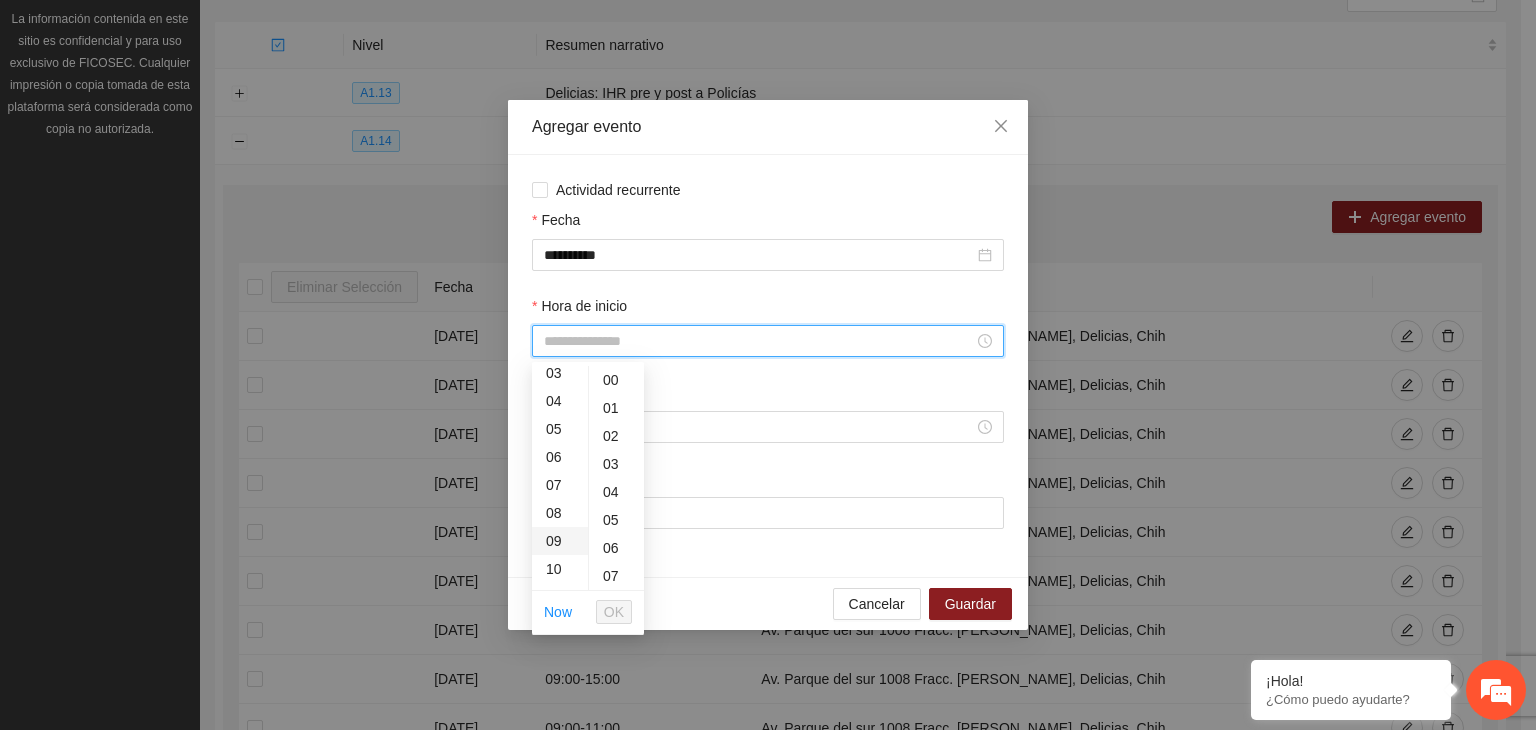 click on "09" at bounding box center (560, 541) 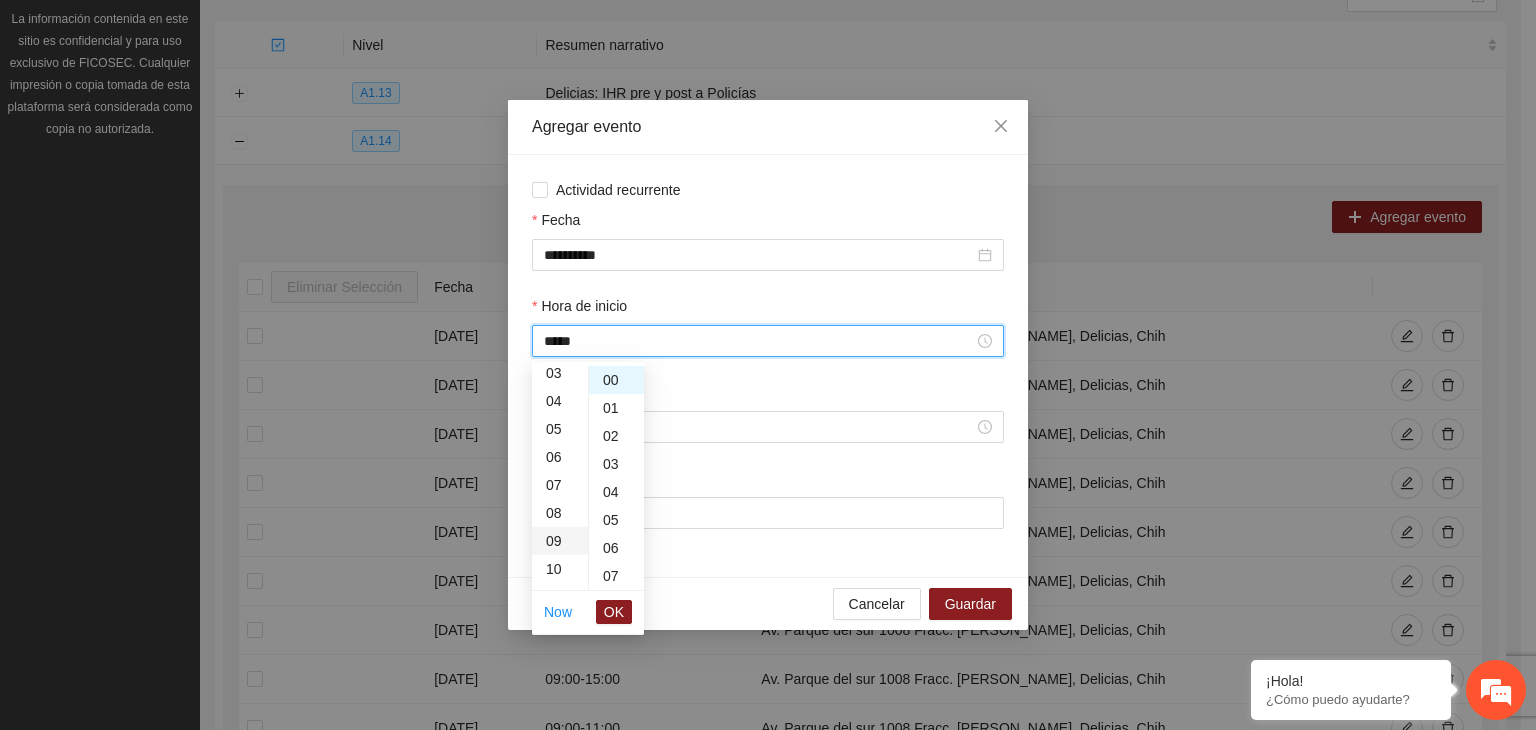 scroll, scrollTop: 252, scrollLeft: 0, axis: vertical 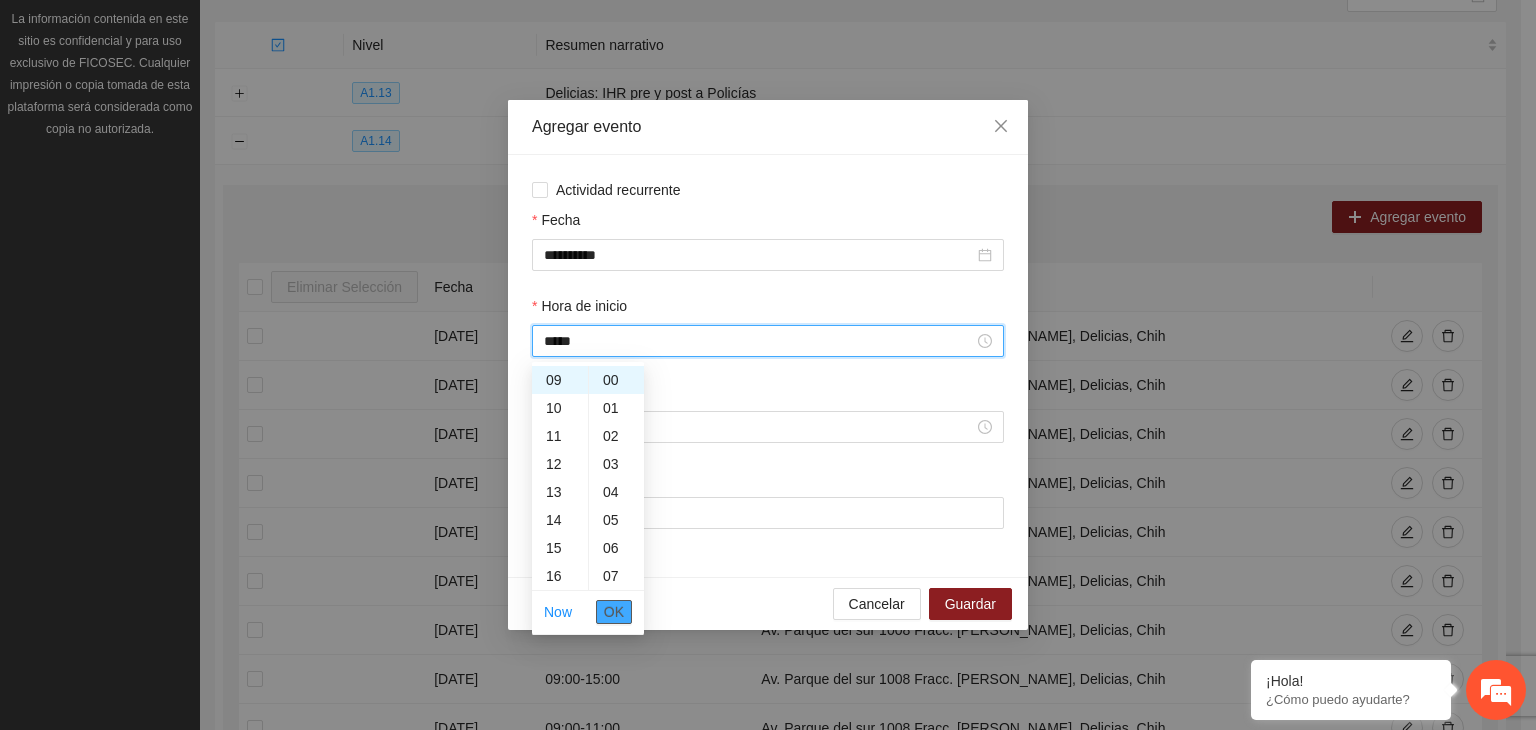 click on "OK" at bounding box center (614, 612) 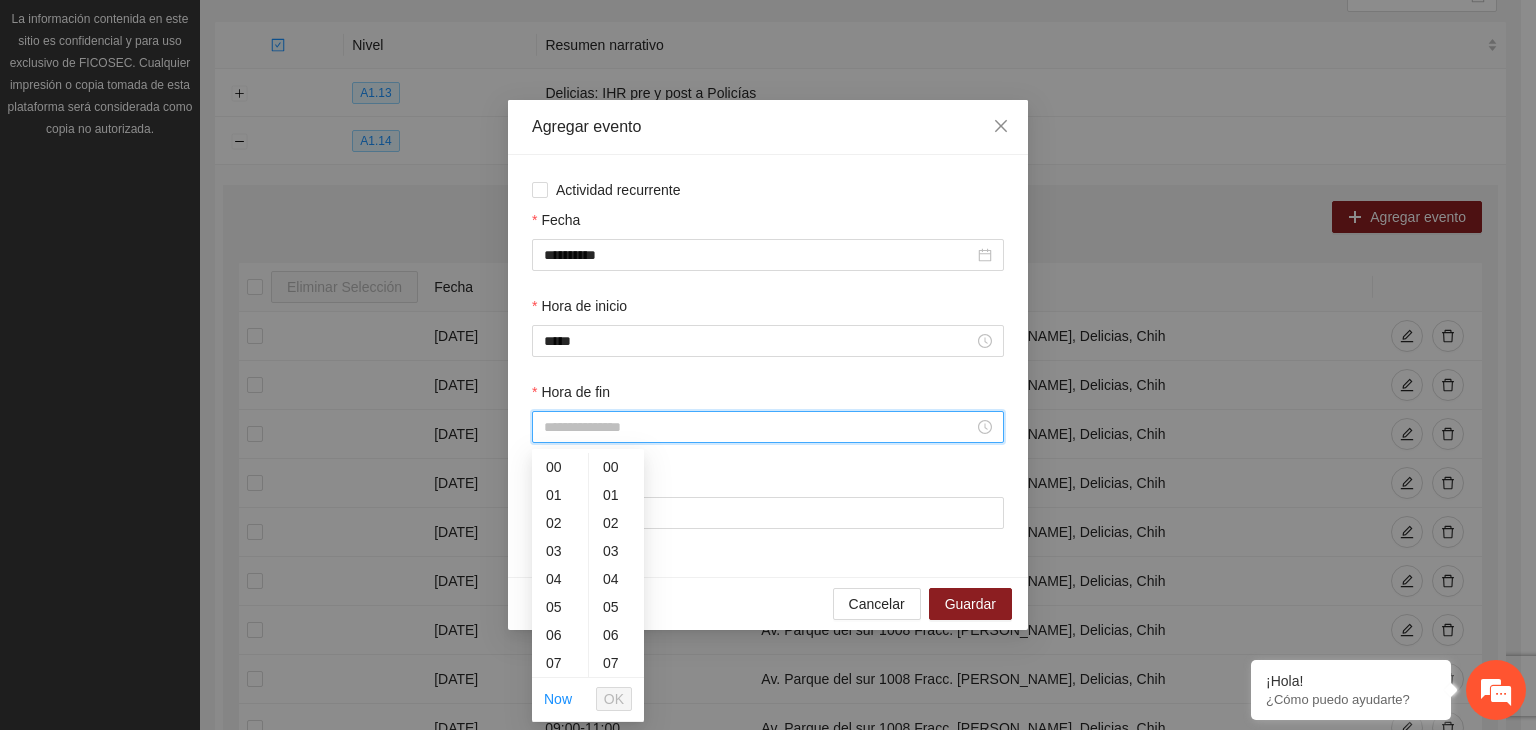 click on "Hora de fin" at bounding box center [759, 427] 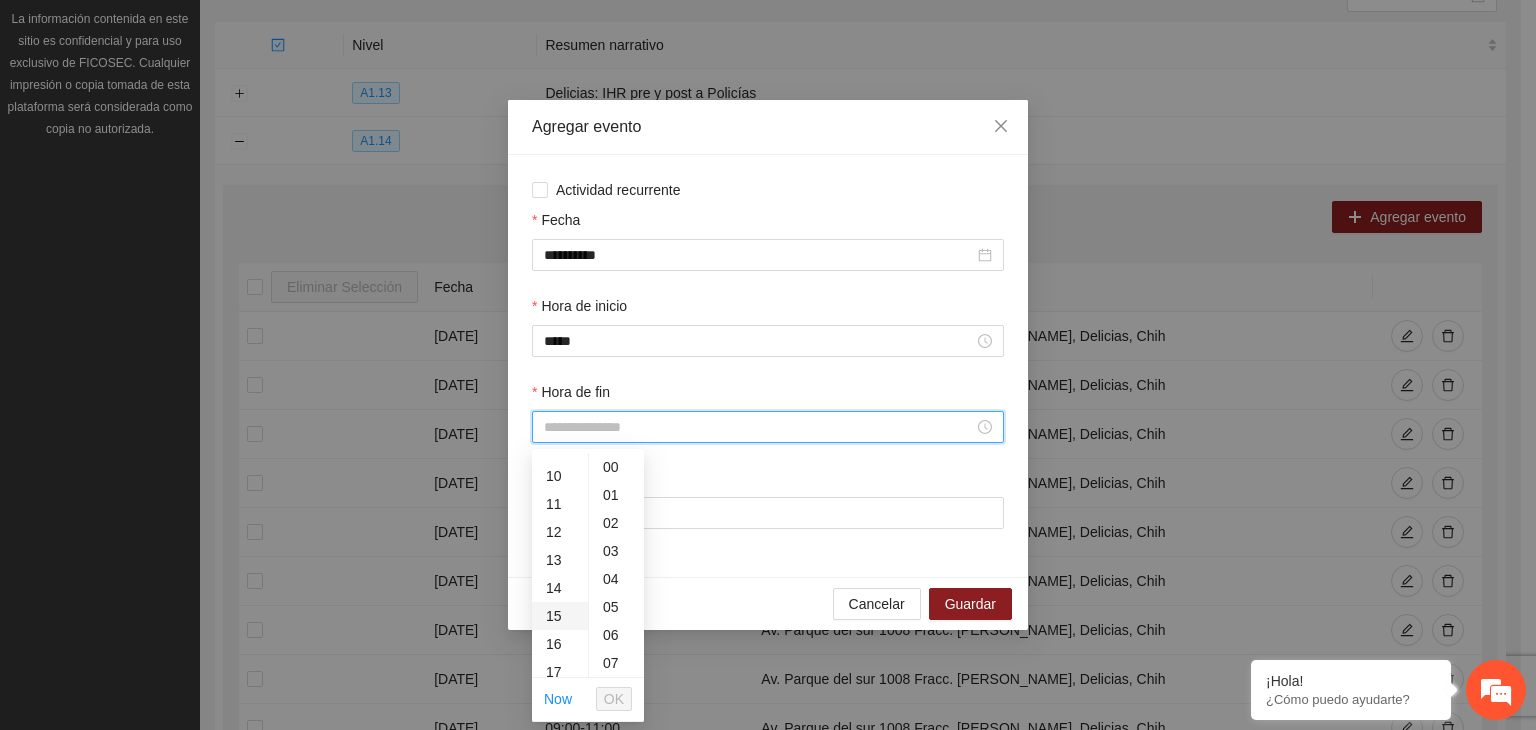 click on "15" at bounding box center [560, 616] 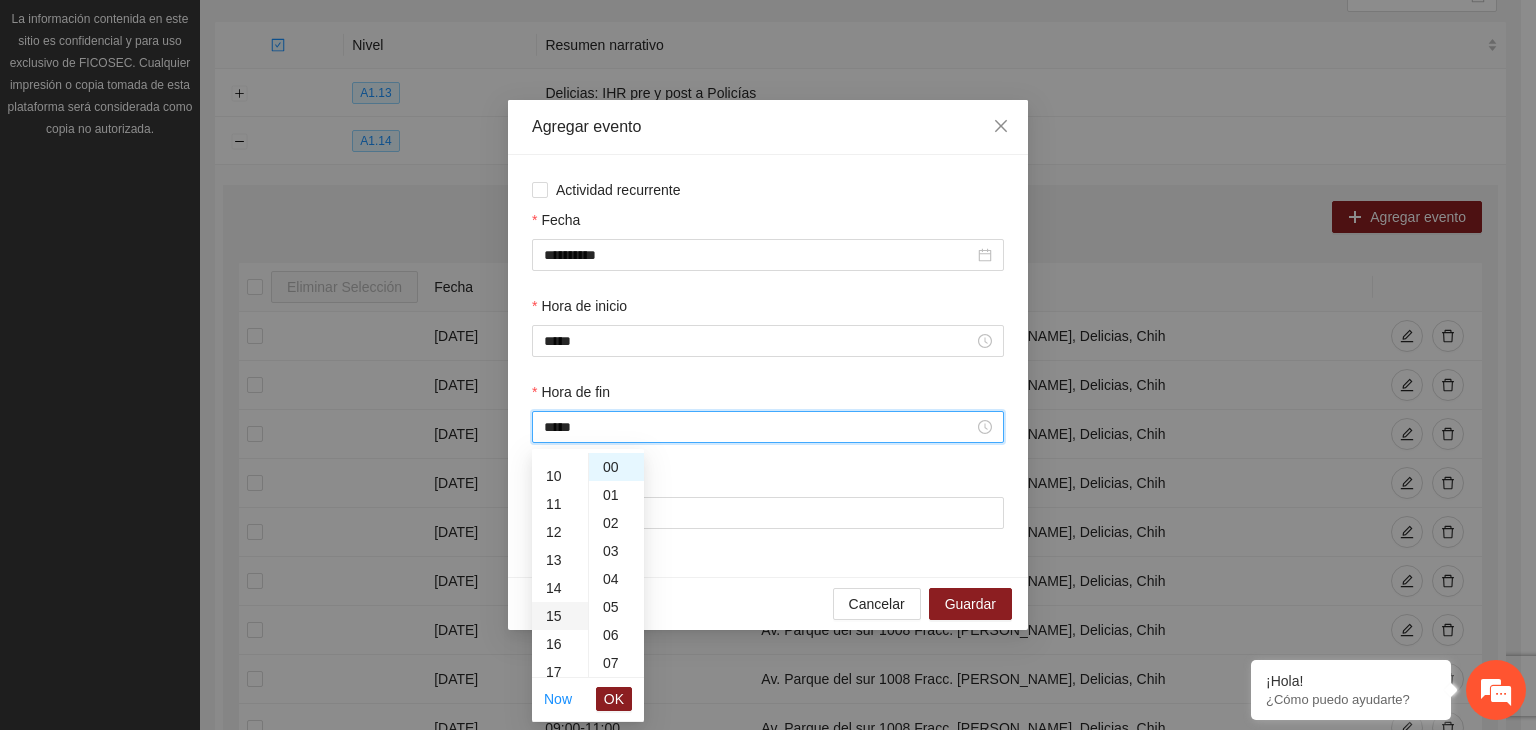 scroll, scrollTop: 420, scrollLeft: 0, axis: vertical 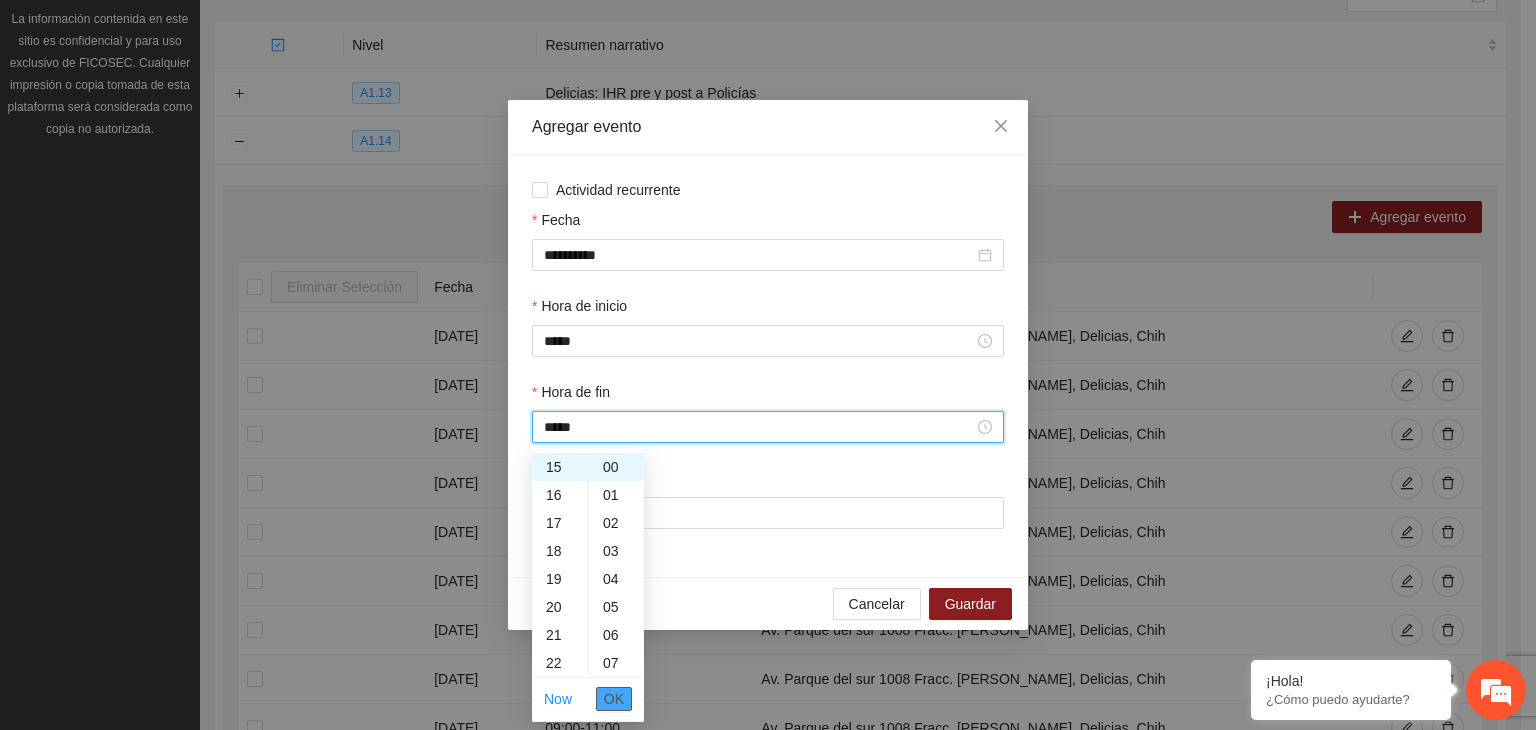 click on "OK" at bounding box center [614, 699] 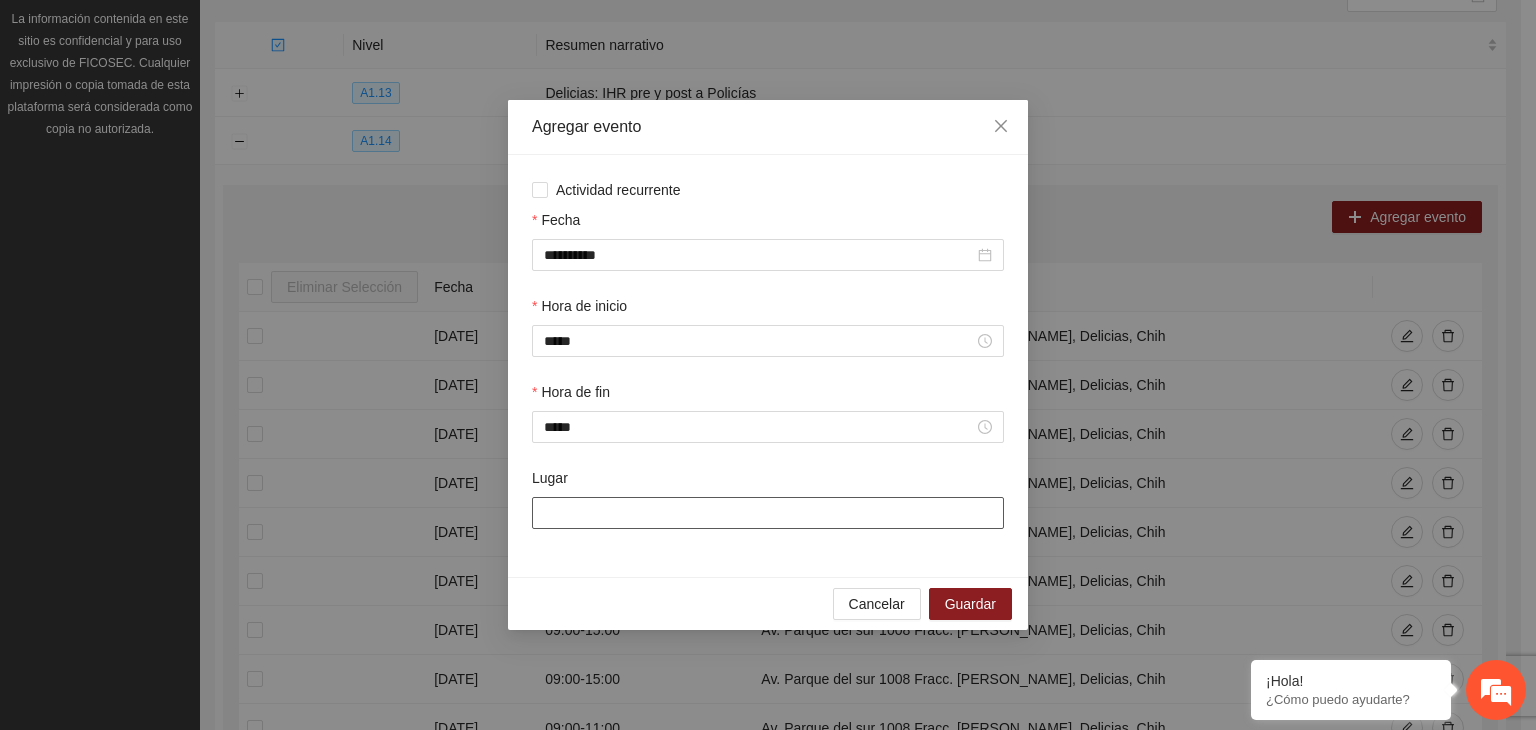 click on "Lugar" at bounding box center [768, 513] 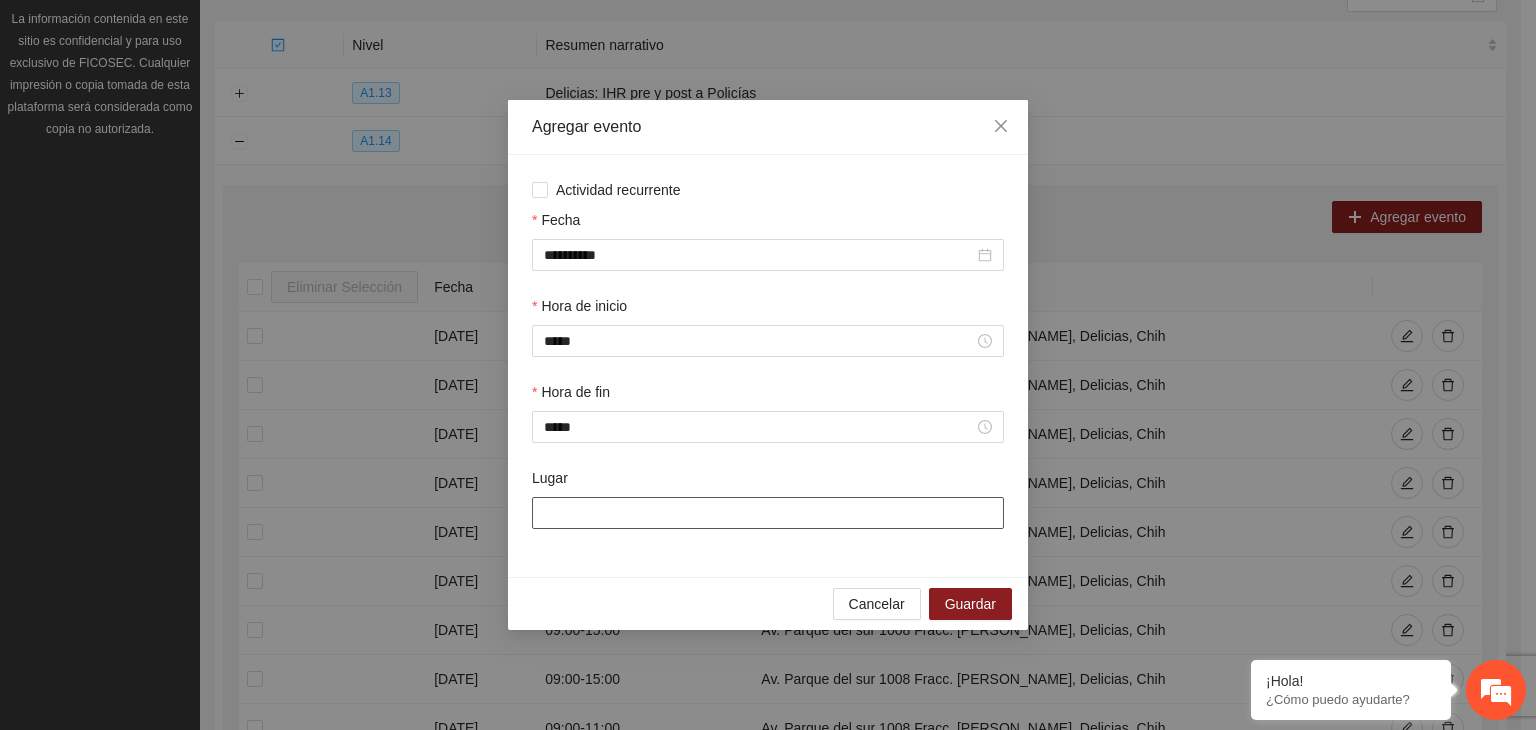 type on "**********" 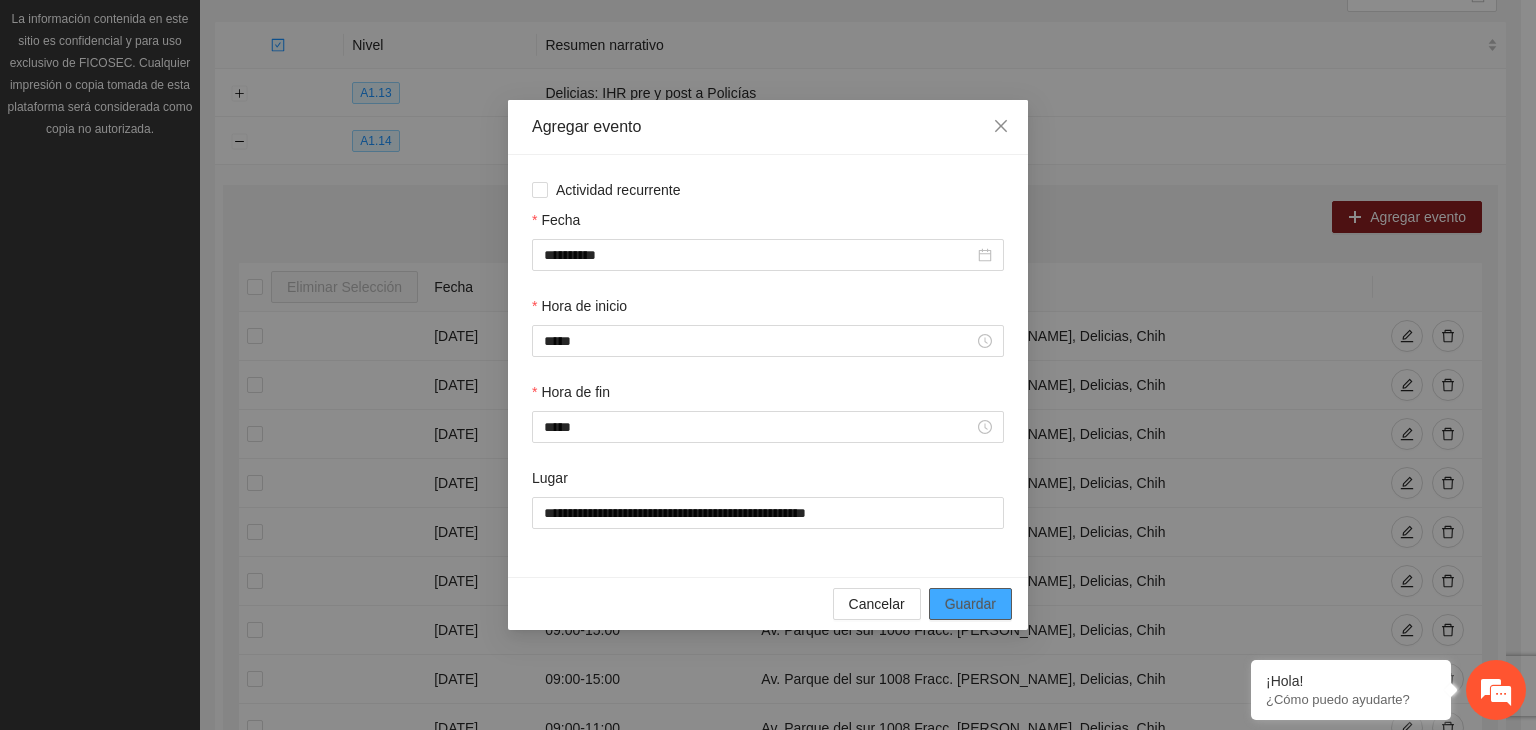 click on "Guardar" at bounding box center [970, 604] 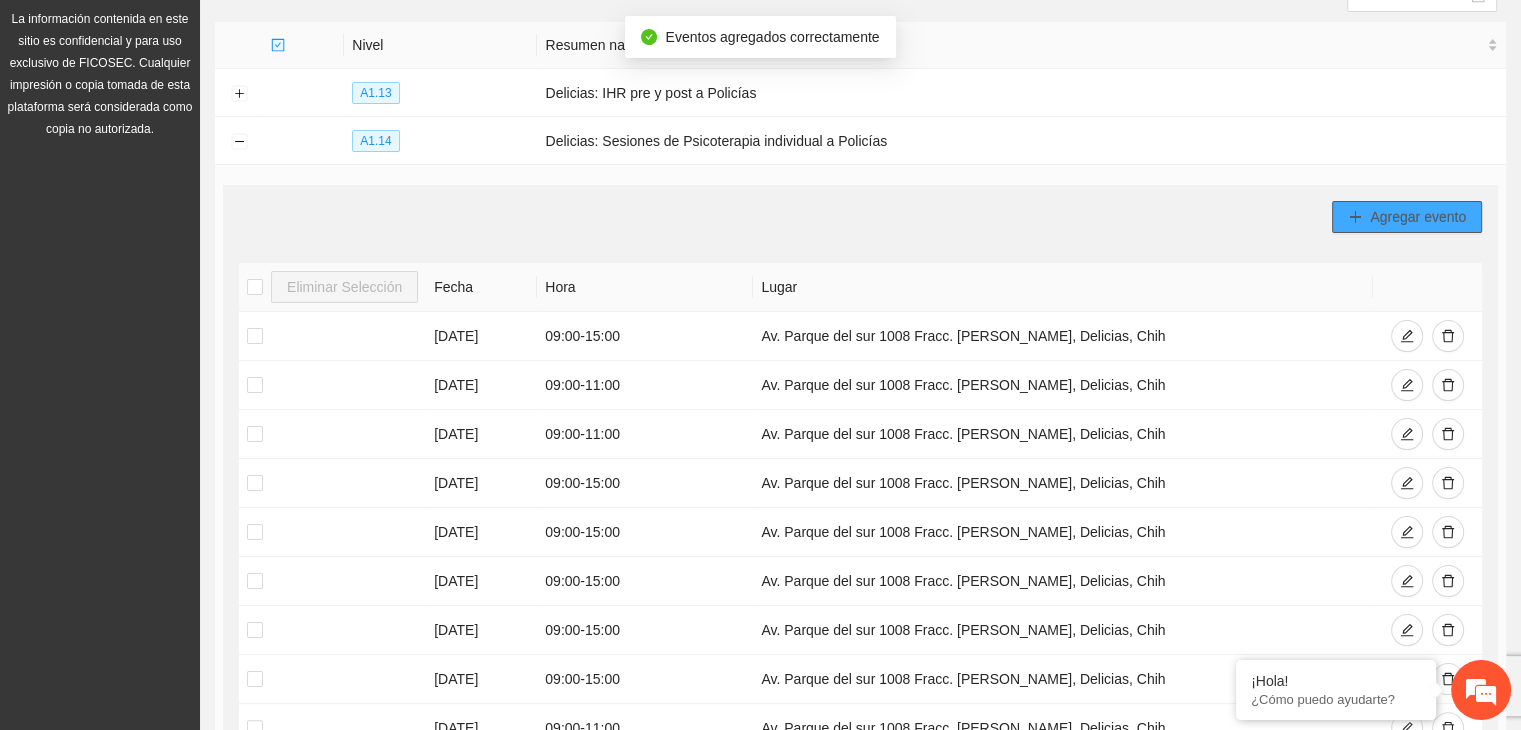 click 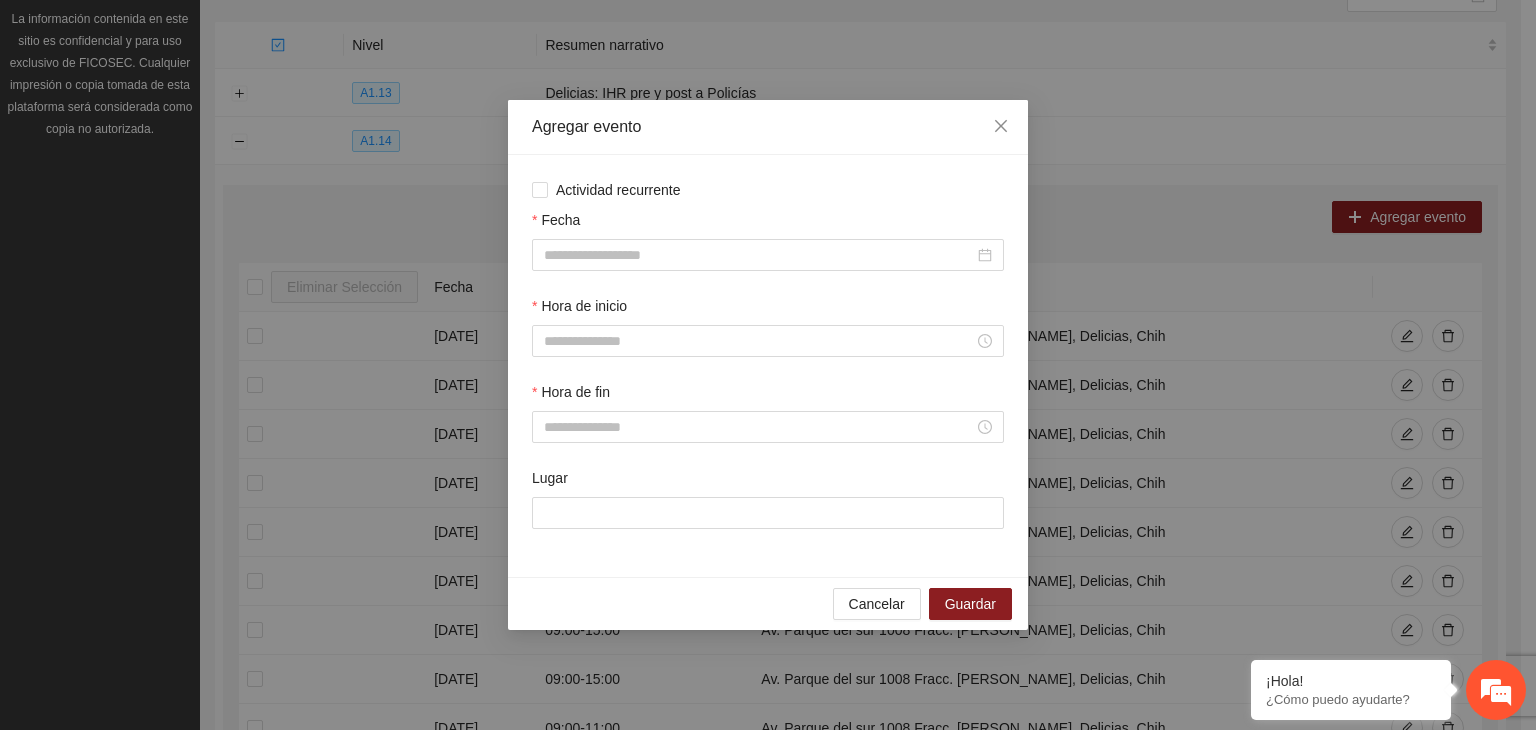 click at bounding box center [768, 255] 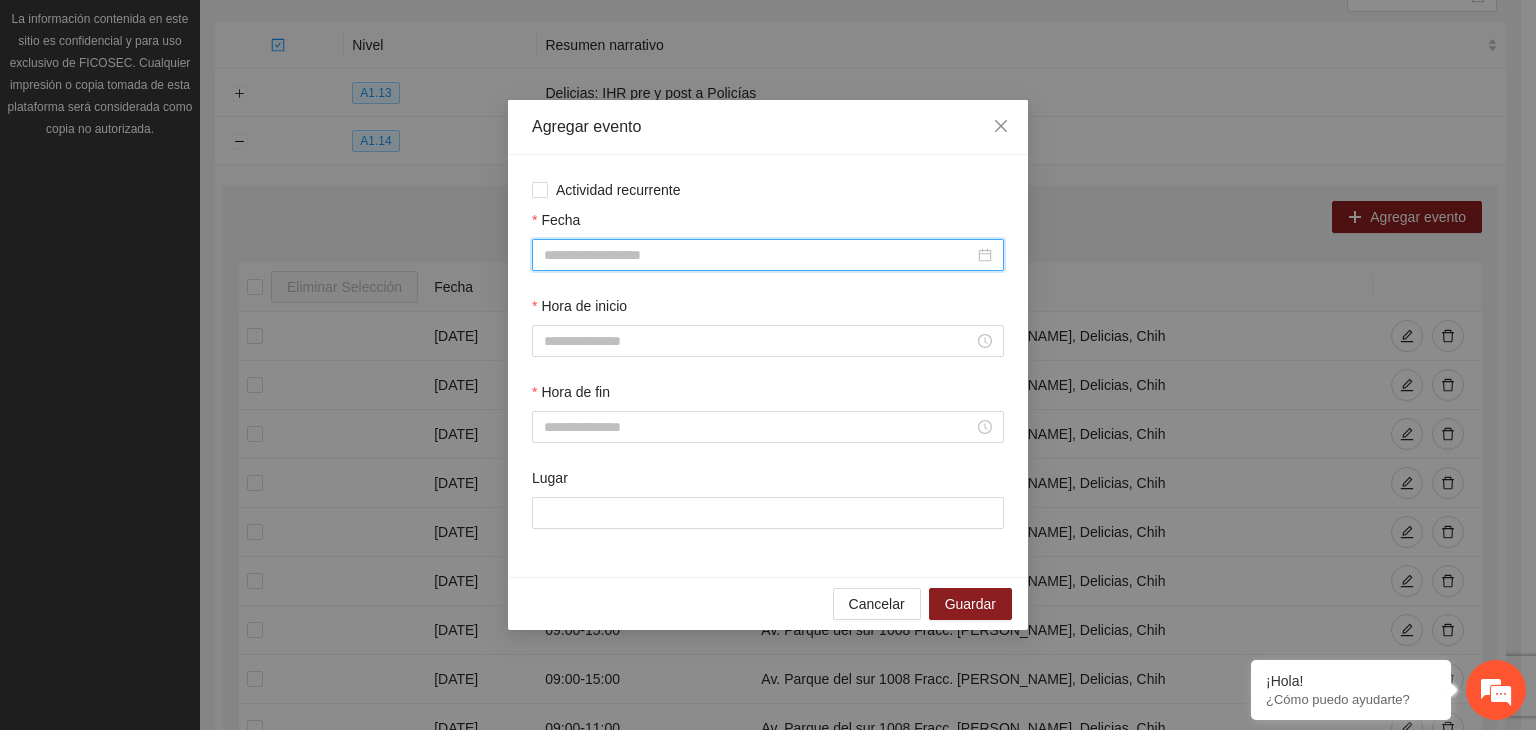 click on "Fecha" at bounding box center [759, 255] 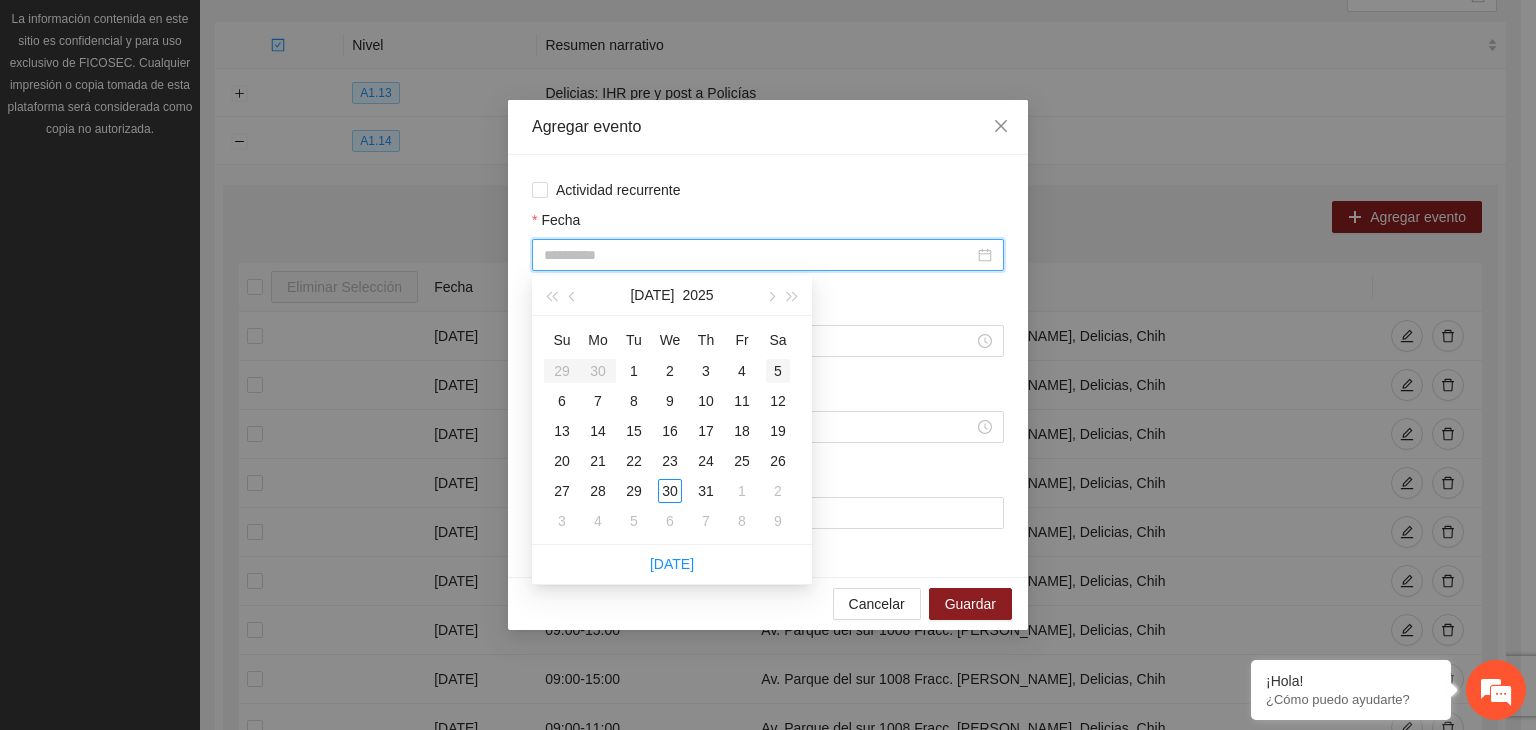 type on "**********" 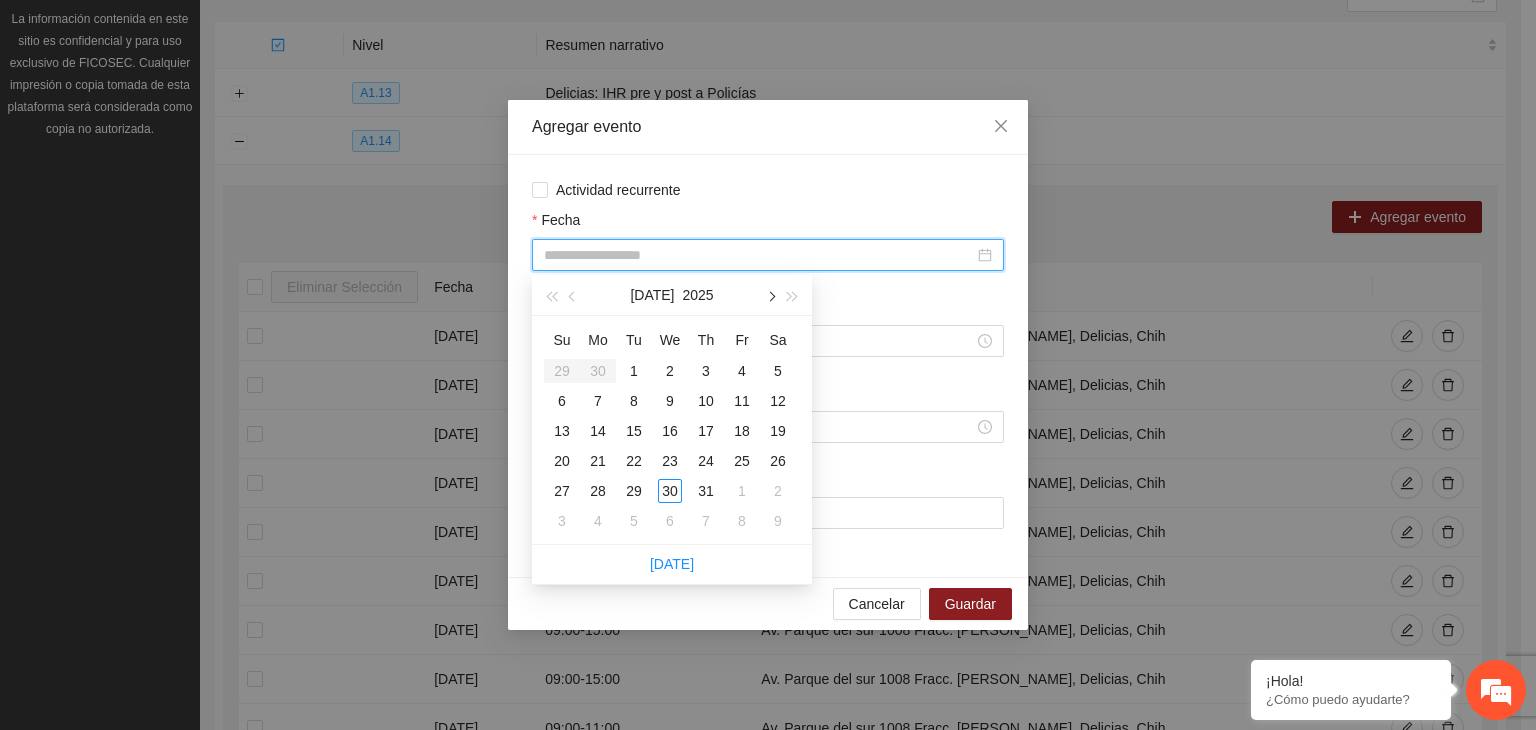 click at bounding box center [770, 295] 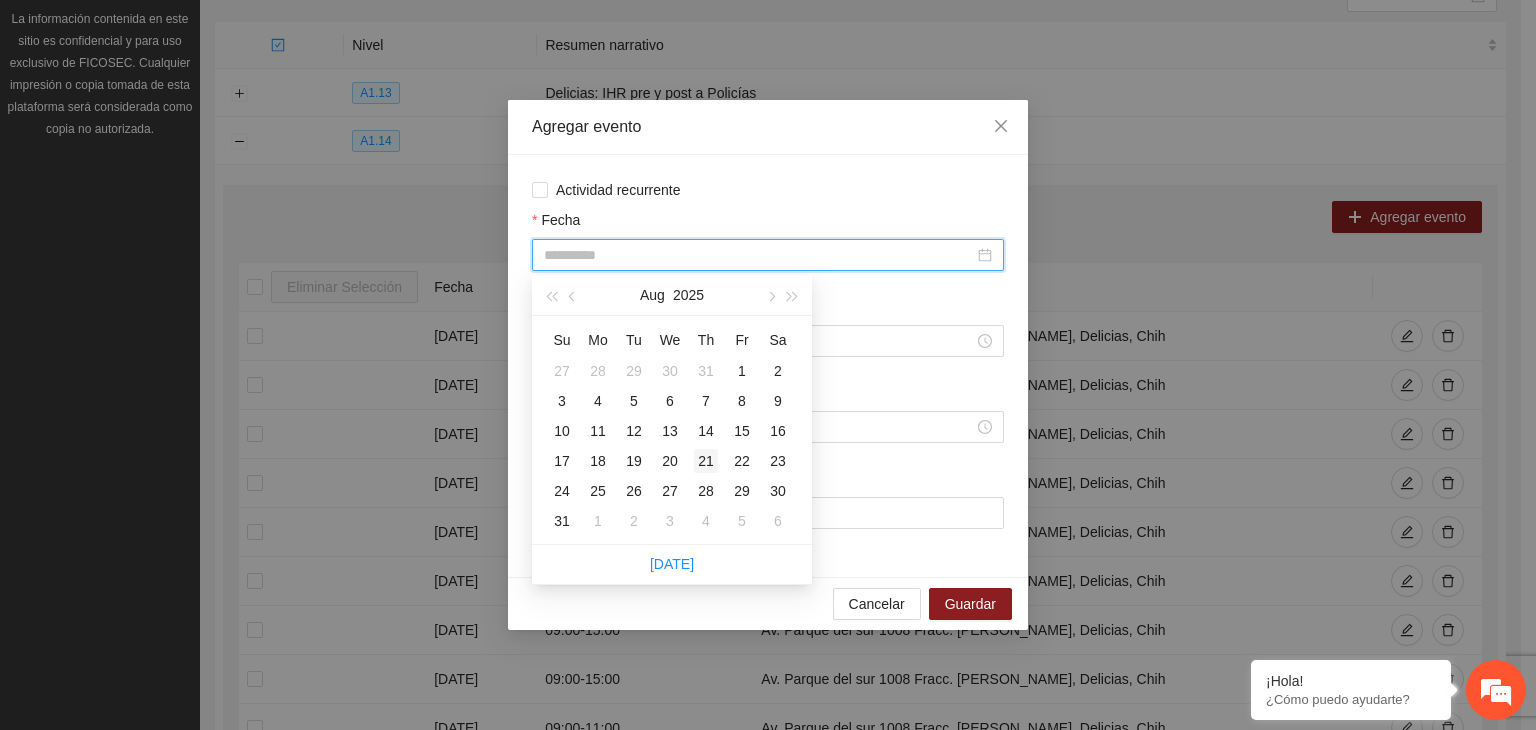 type on "**********" 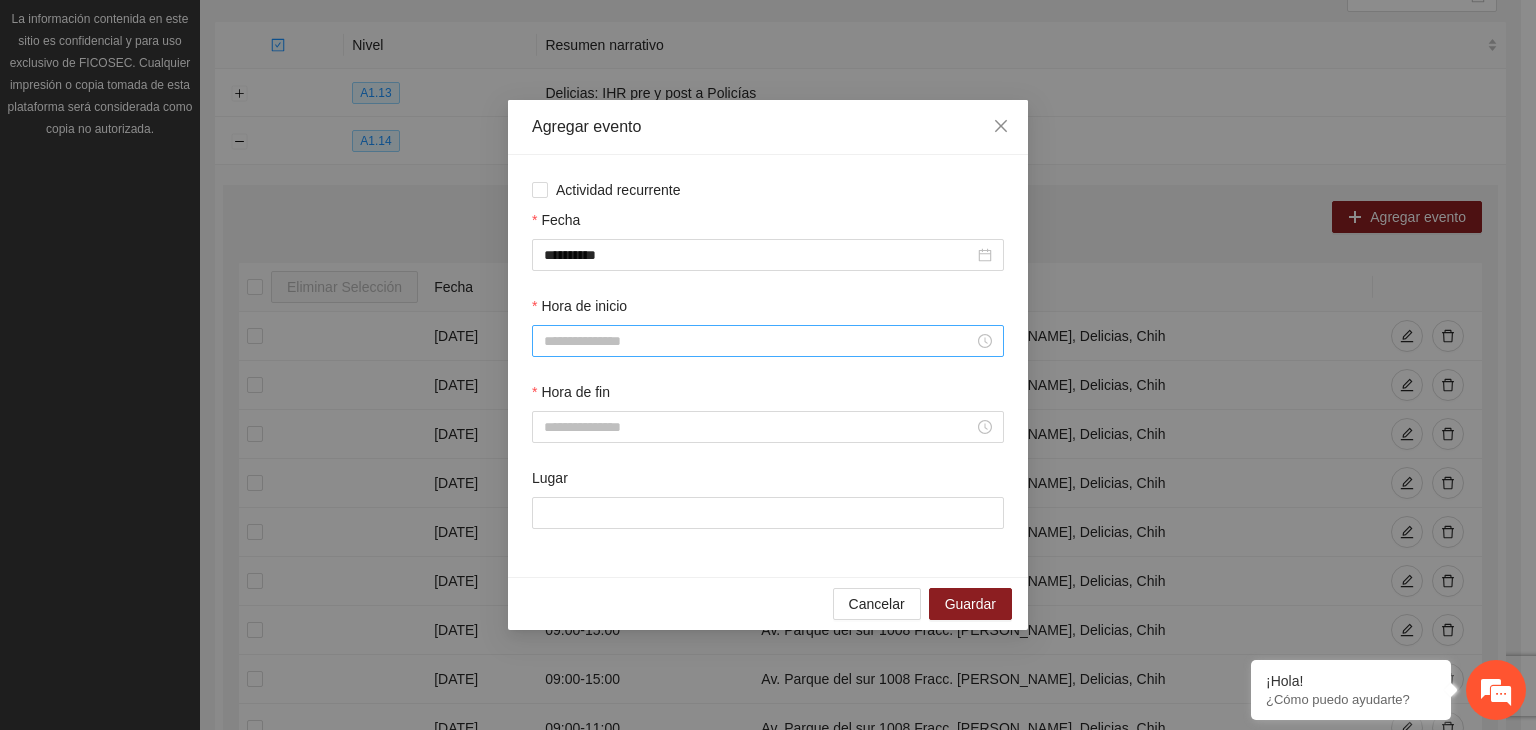 click at bounding box center (768, 341) 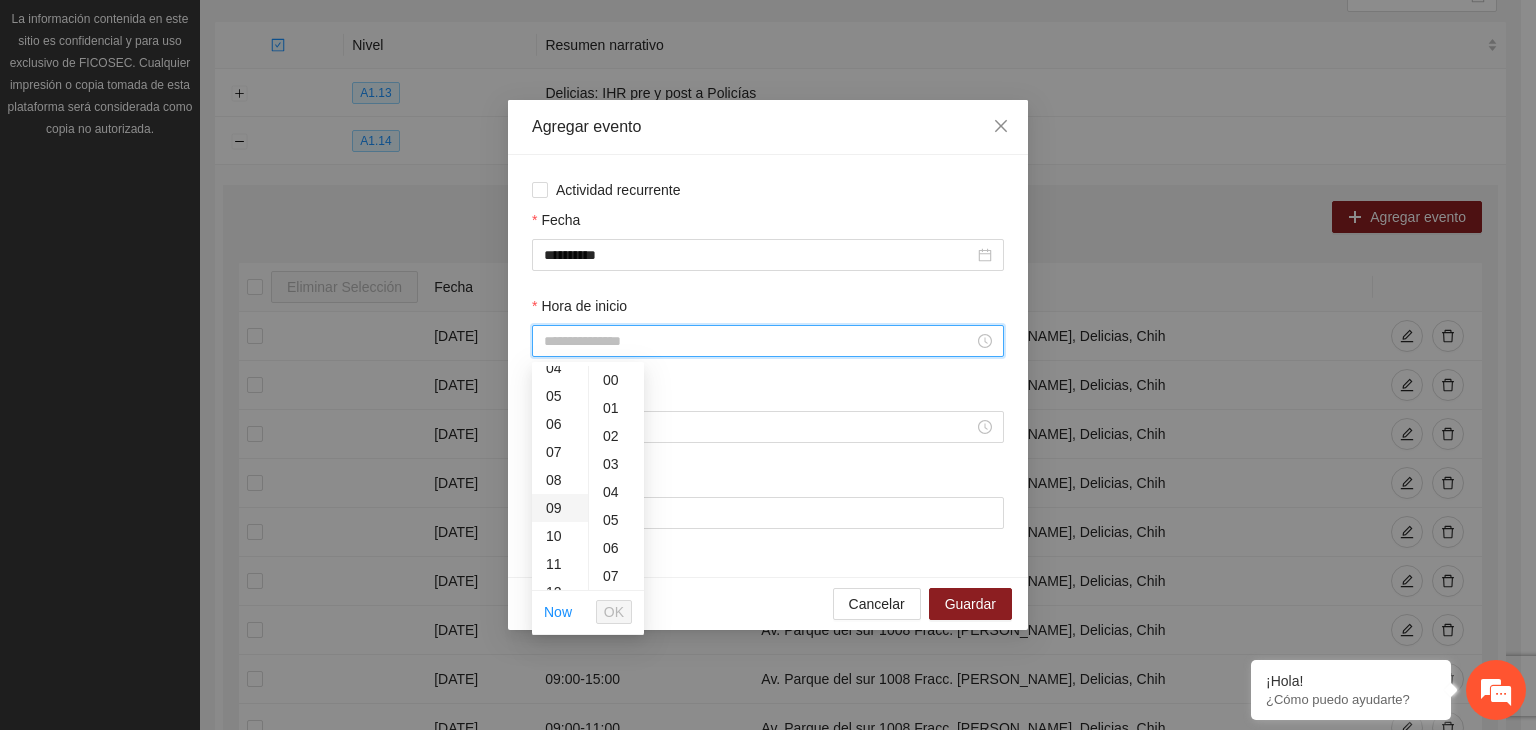 click on "09" at bounding box center (560, 508) 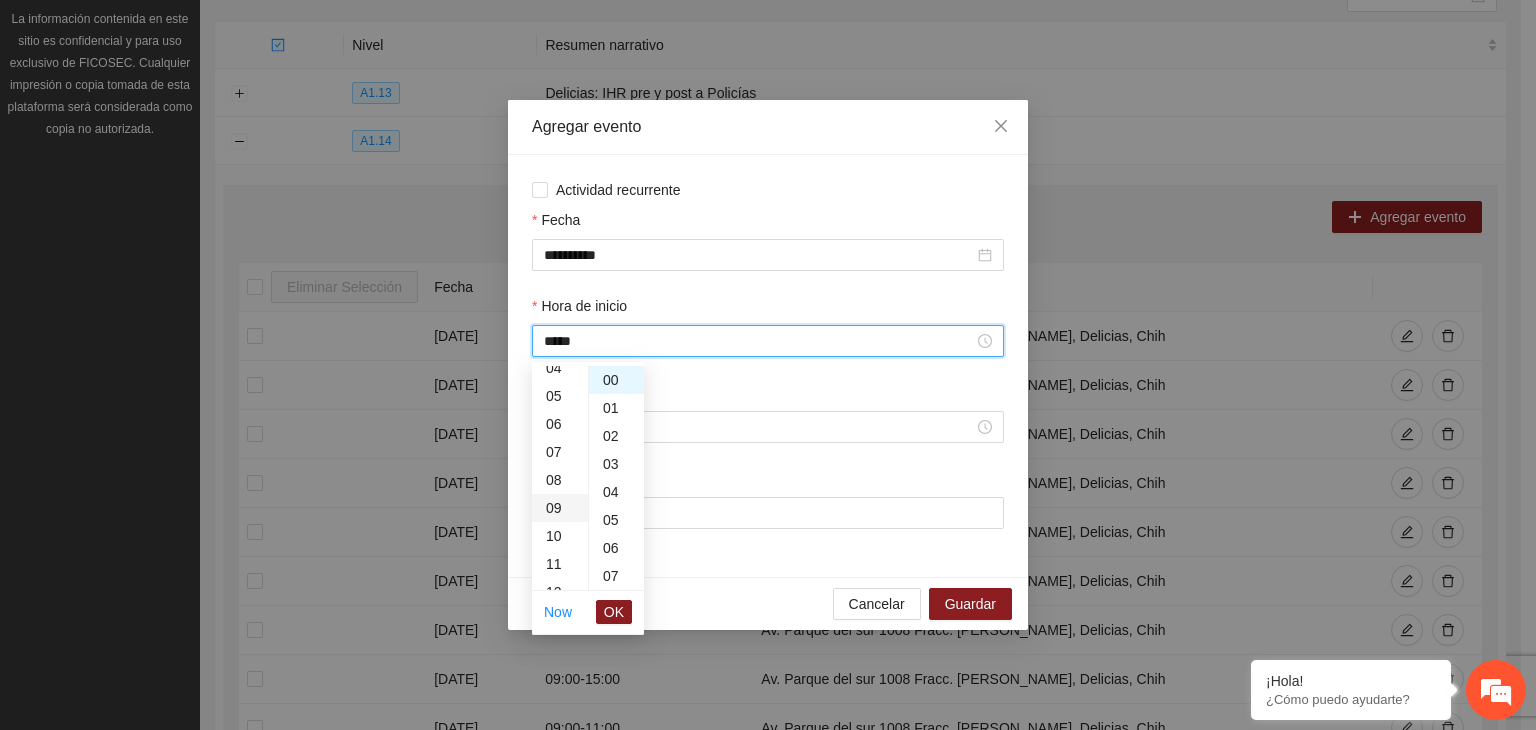 scroll, scrollTop: 252, scrollLeft: 0, axis: vertical 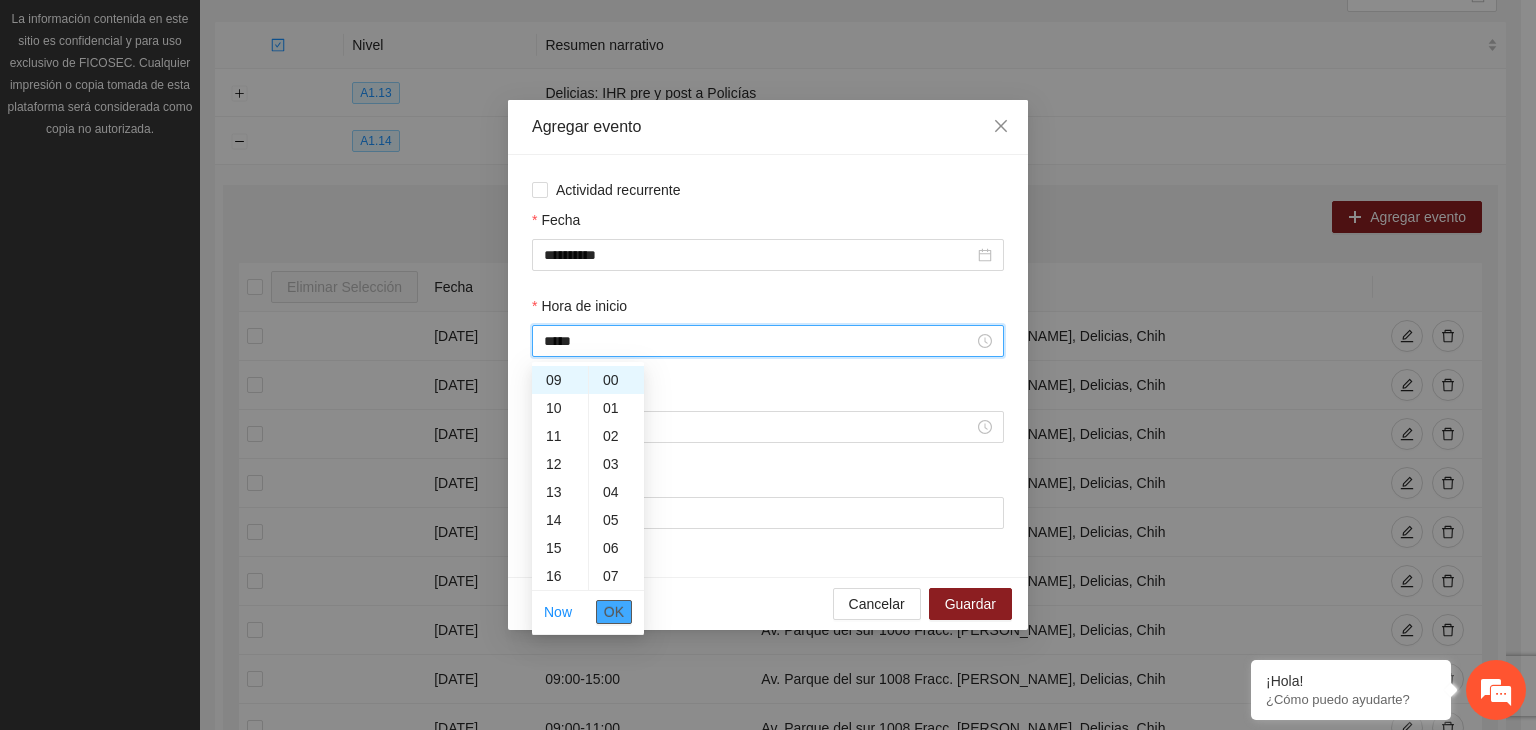 click on "OK" at bounding box center (614, 612) 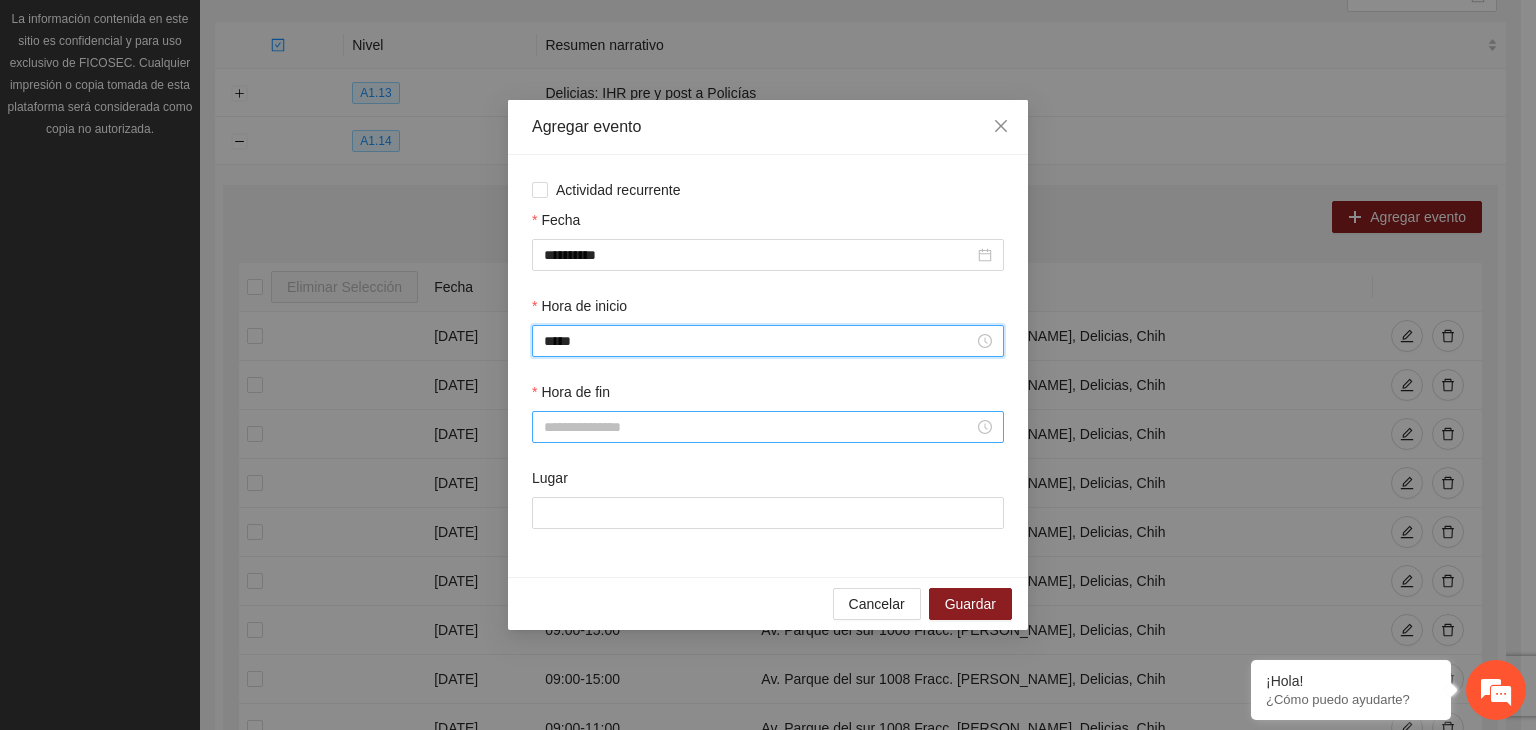 click on "Hora de fin" at bounding box center [759, 427] 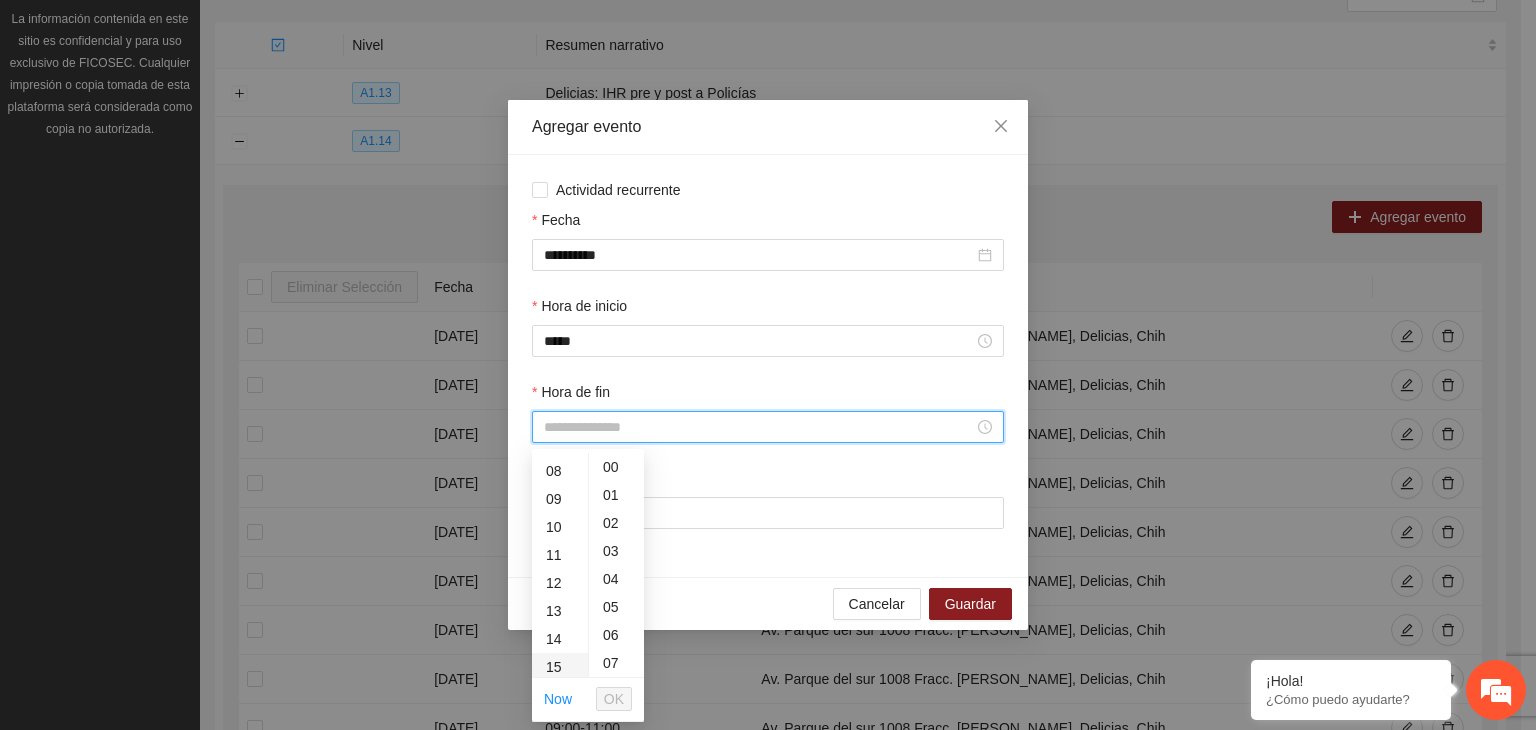 click on "15" at bounding box center [560, 667] 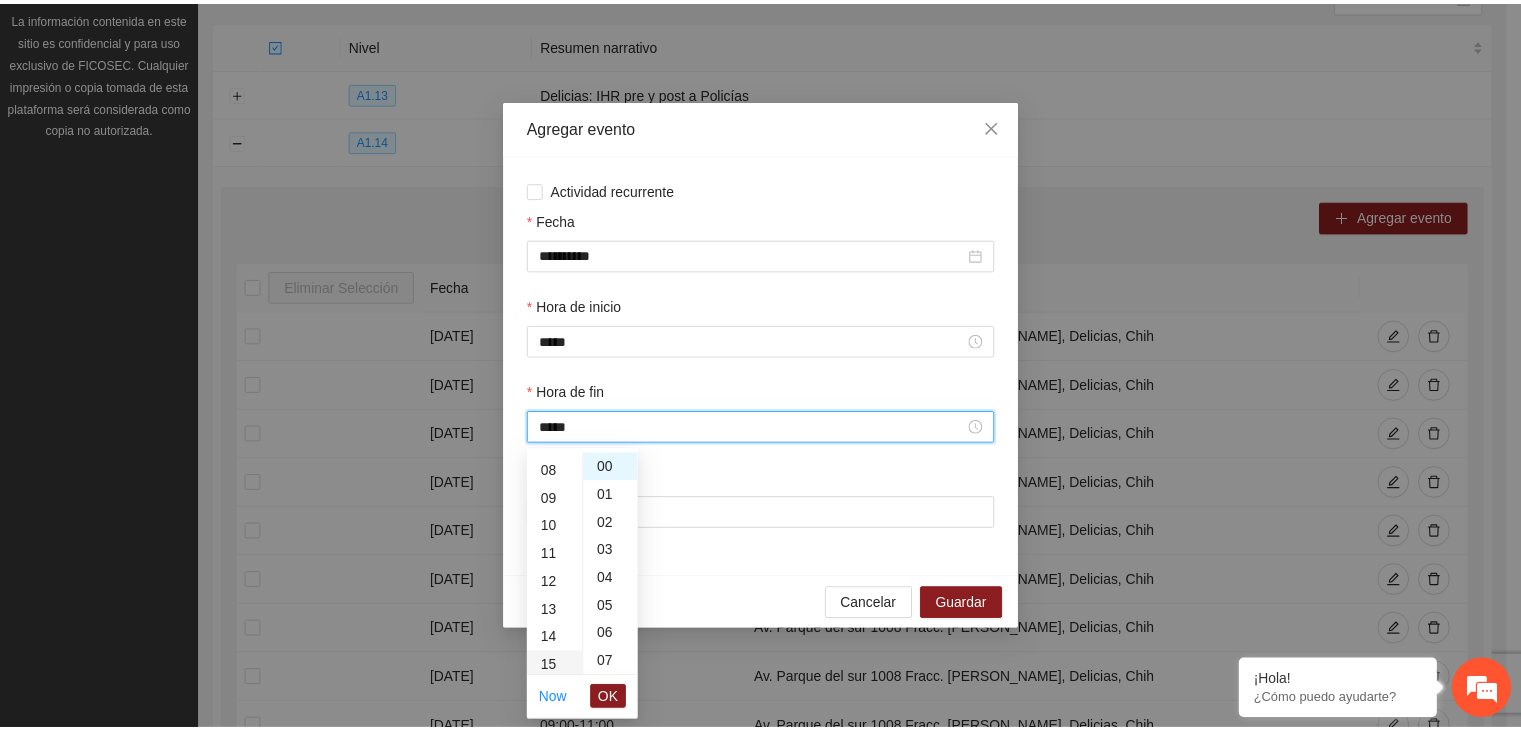scroll, scrollTop: 420, scrollLeft: 0, axis: vertical 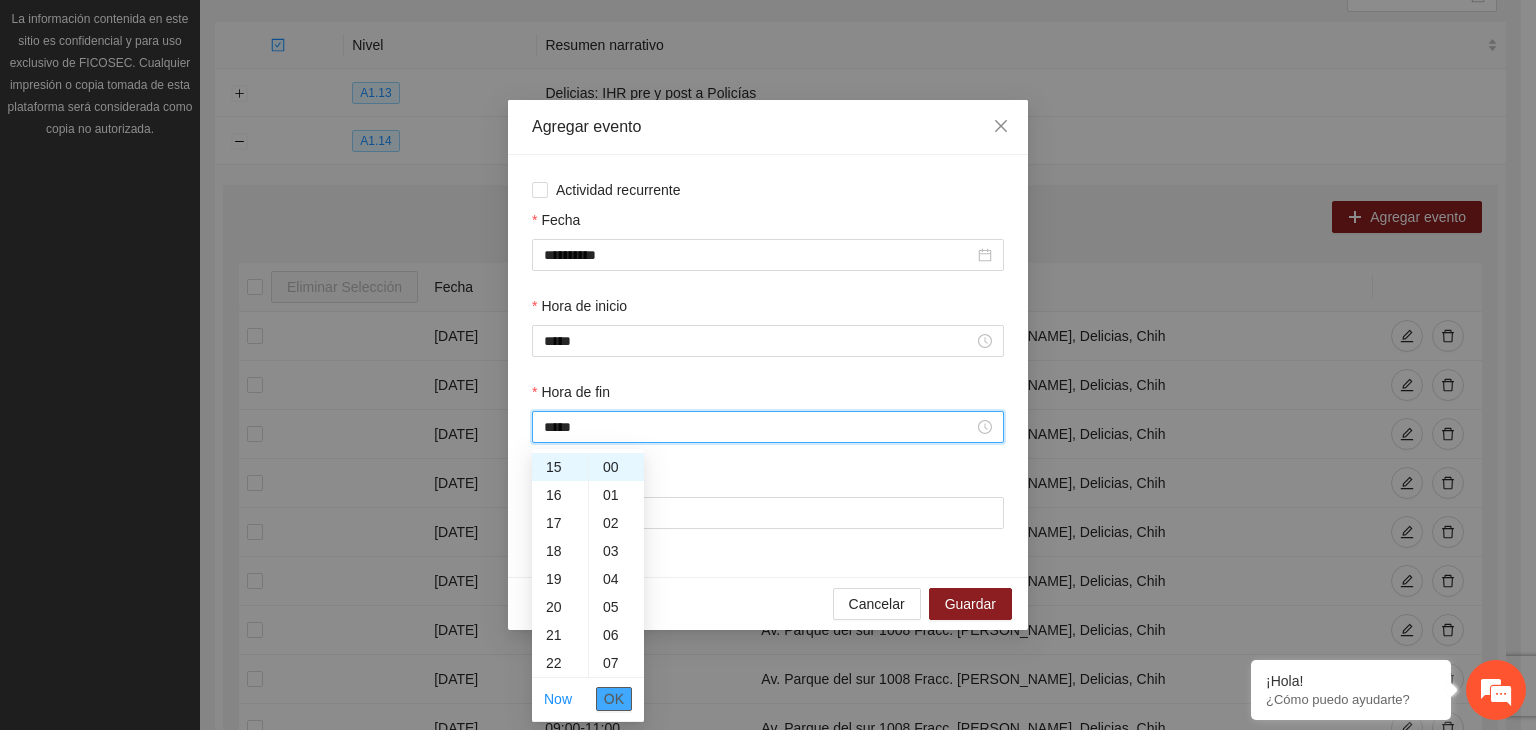 click on "OK" at bounding box center (614, 699) 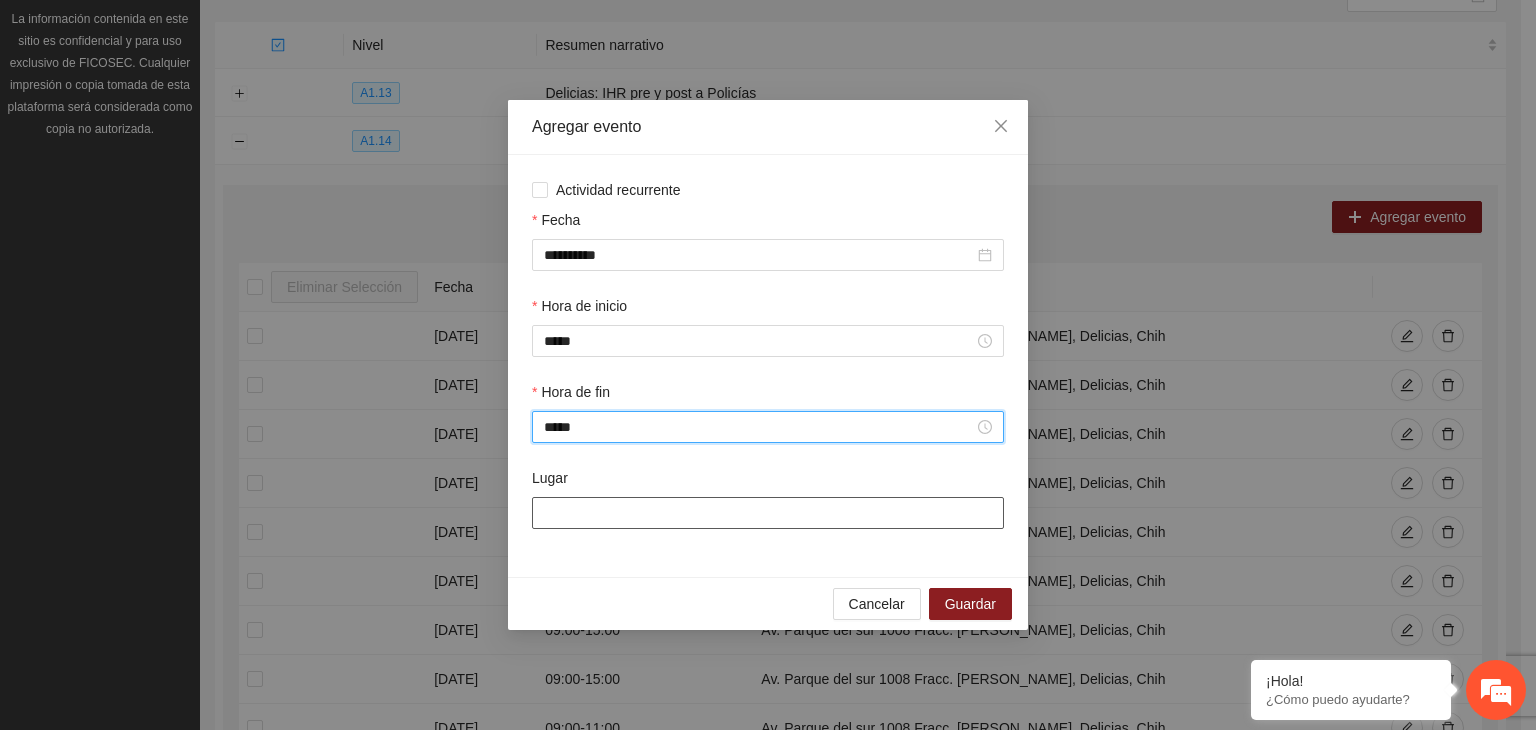 click on "Lugar" at bounding box center [768, 513] 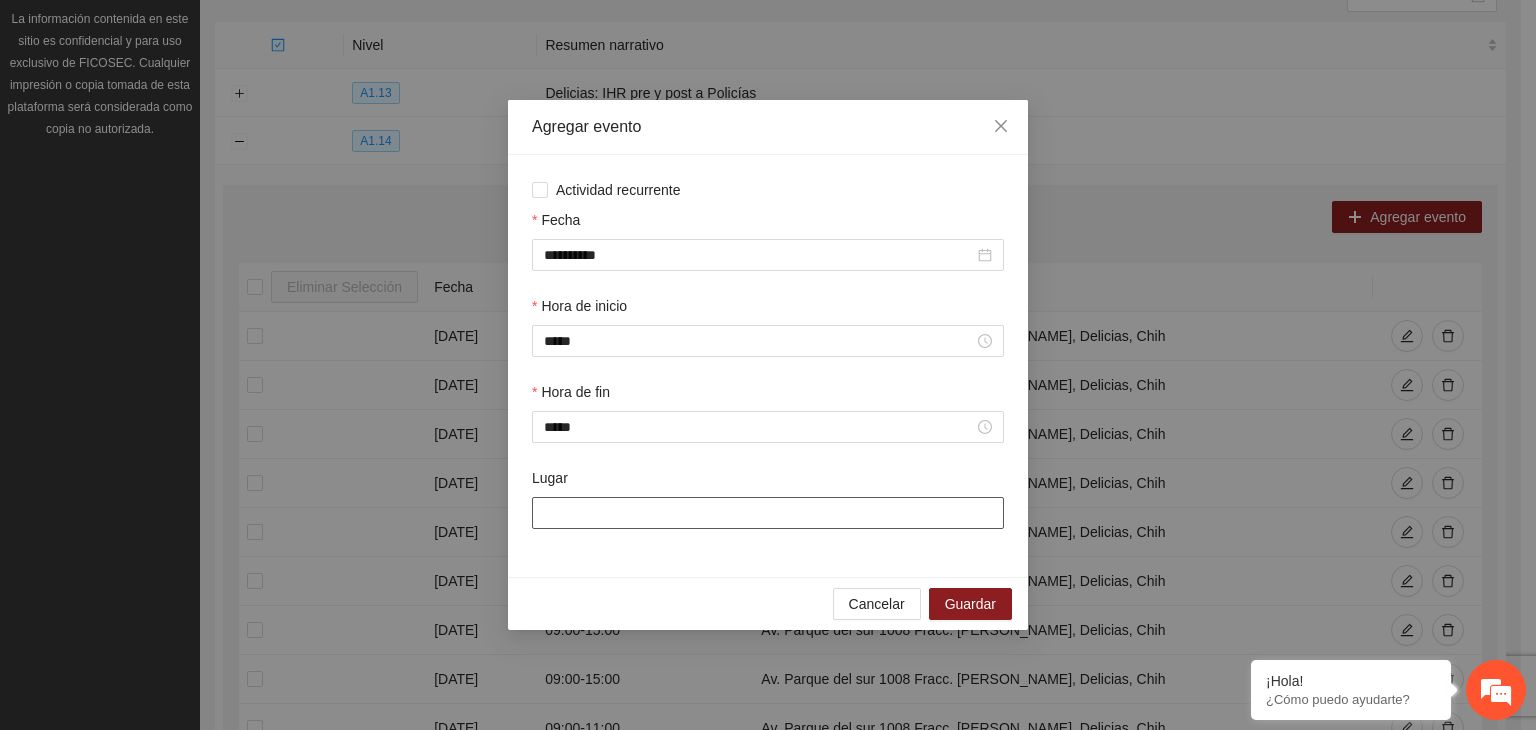type on "**********" 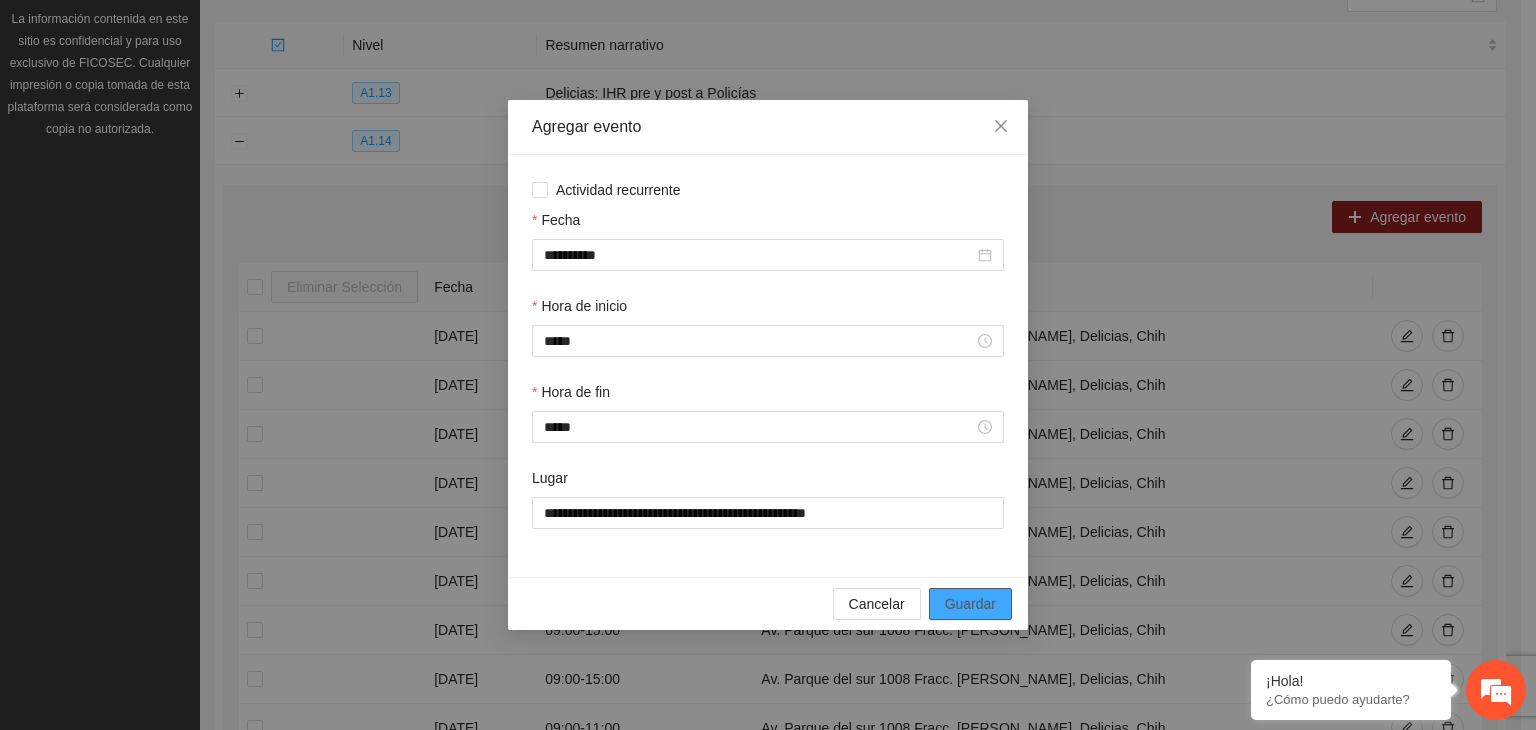 click on "Guardar" at bounding box center (970, 604) 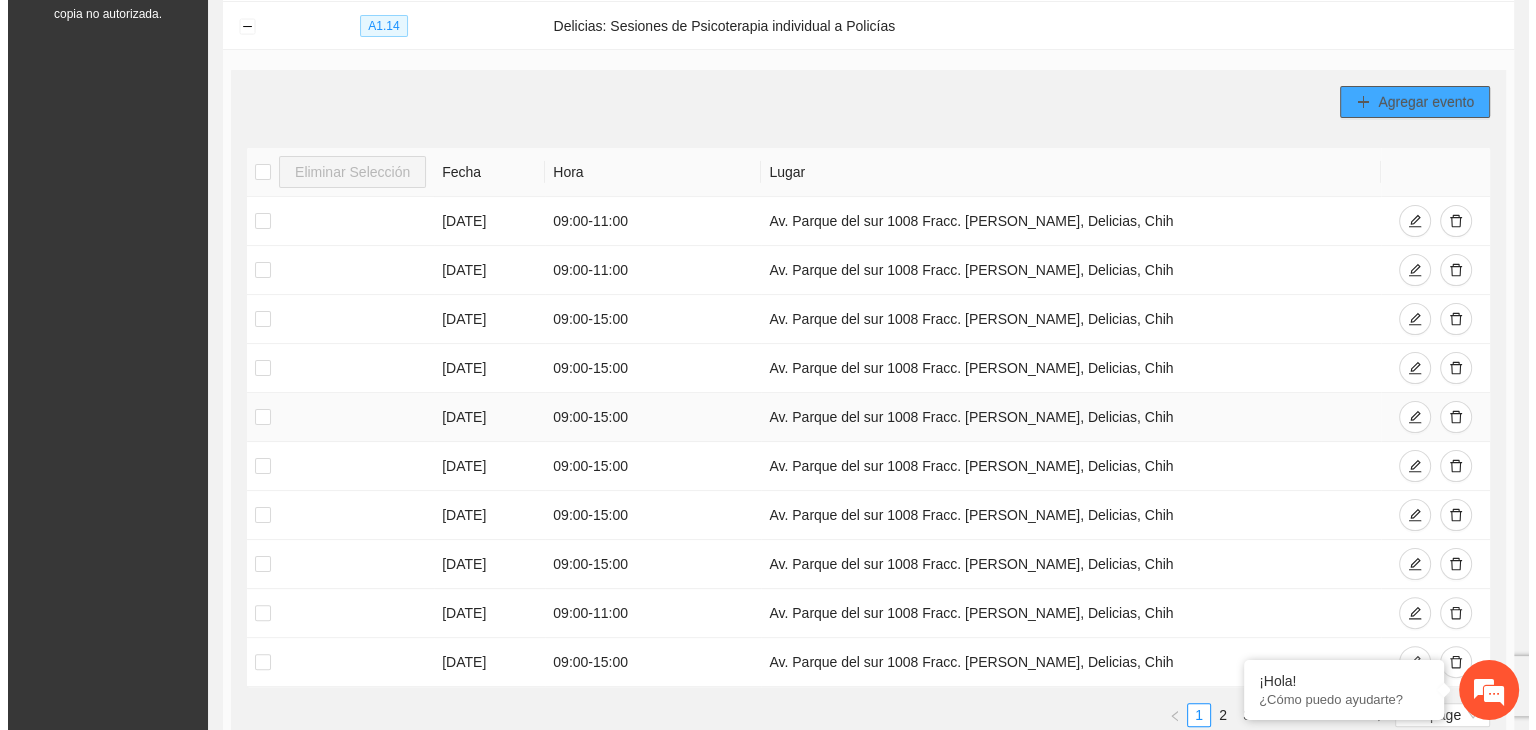 scroll, scrollTop: 355, scrollLeft: 0, axis: vertical 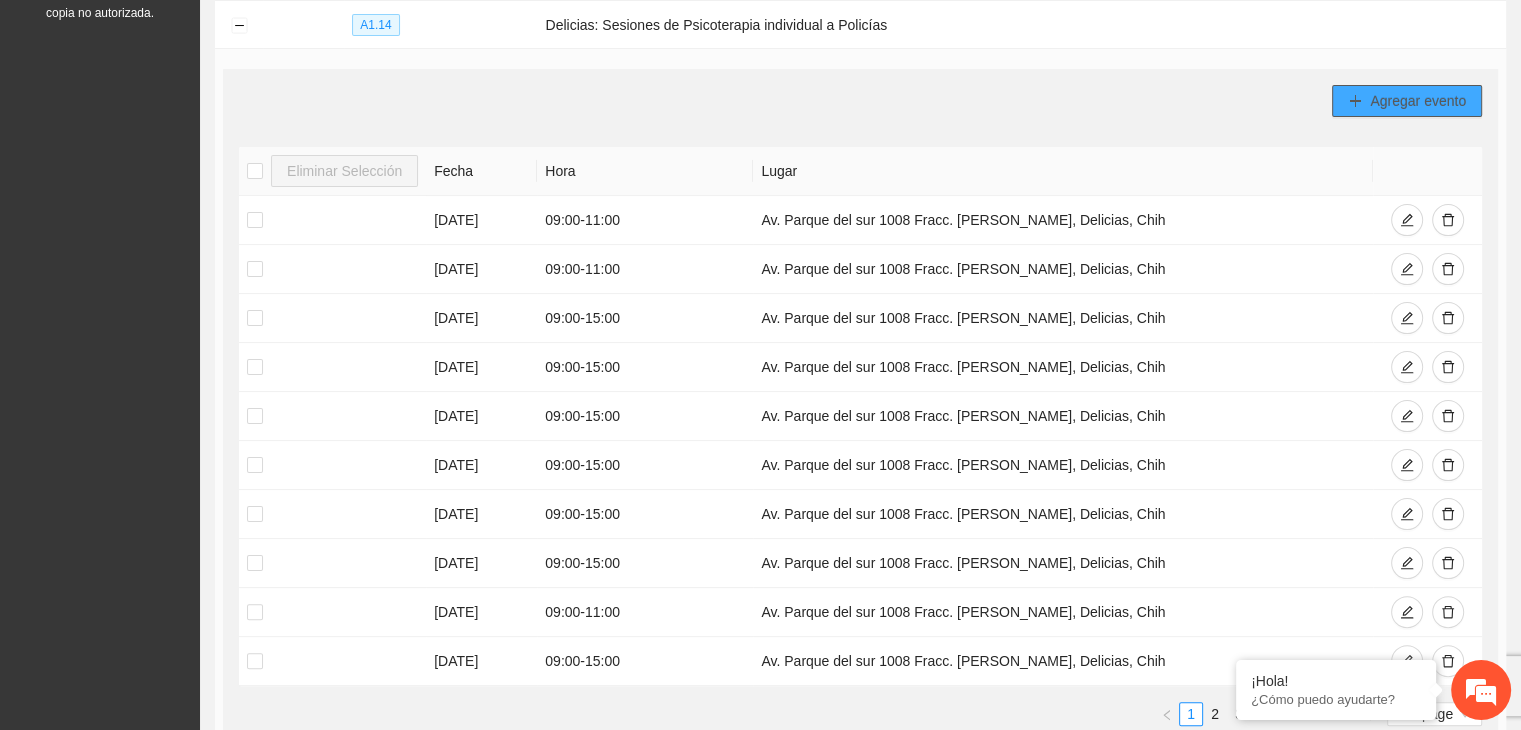 click on "Agregar evento" at bounding box center [1418, 101] 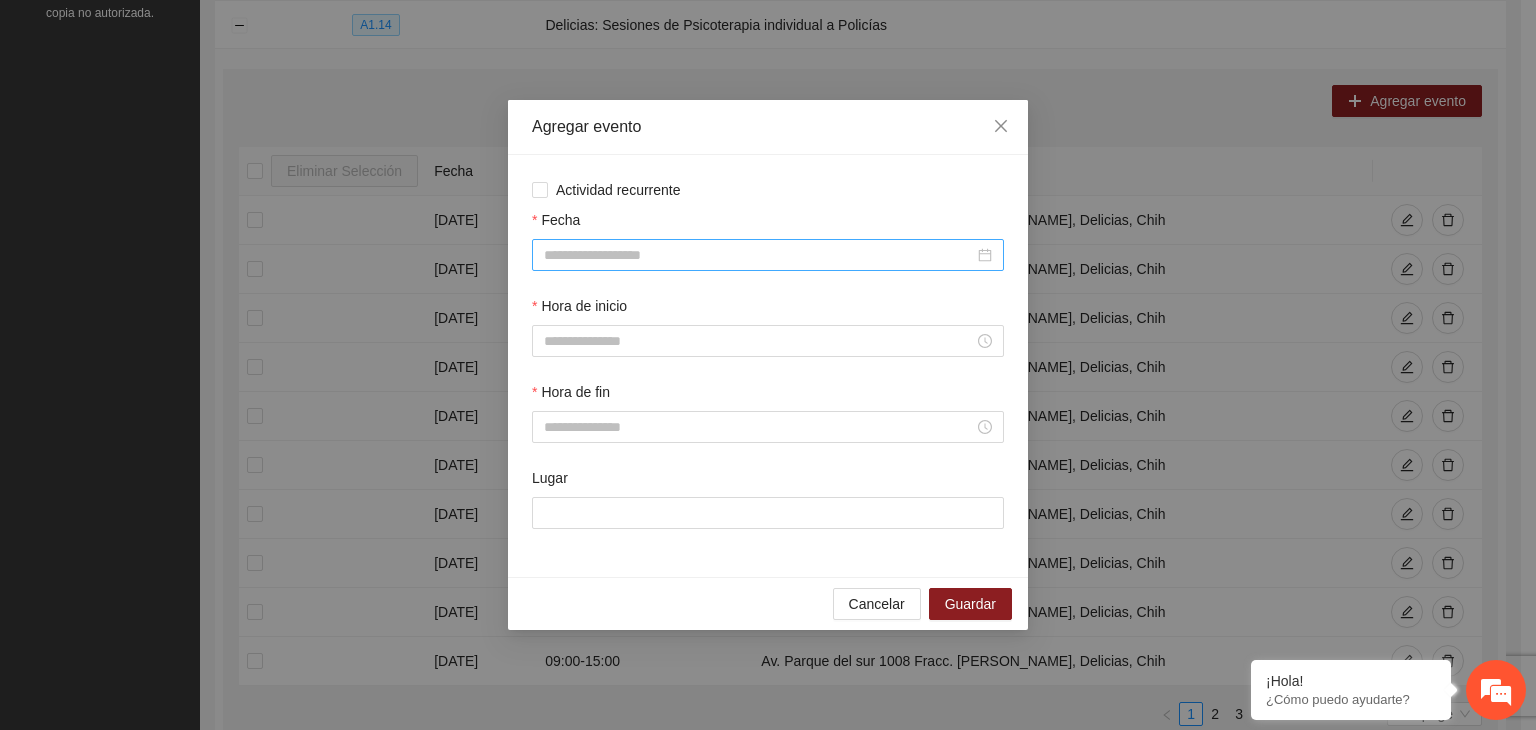 click at bounding box center (768, 255) 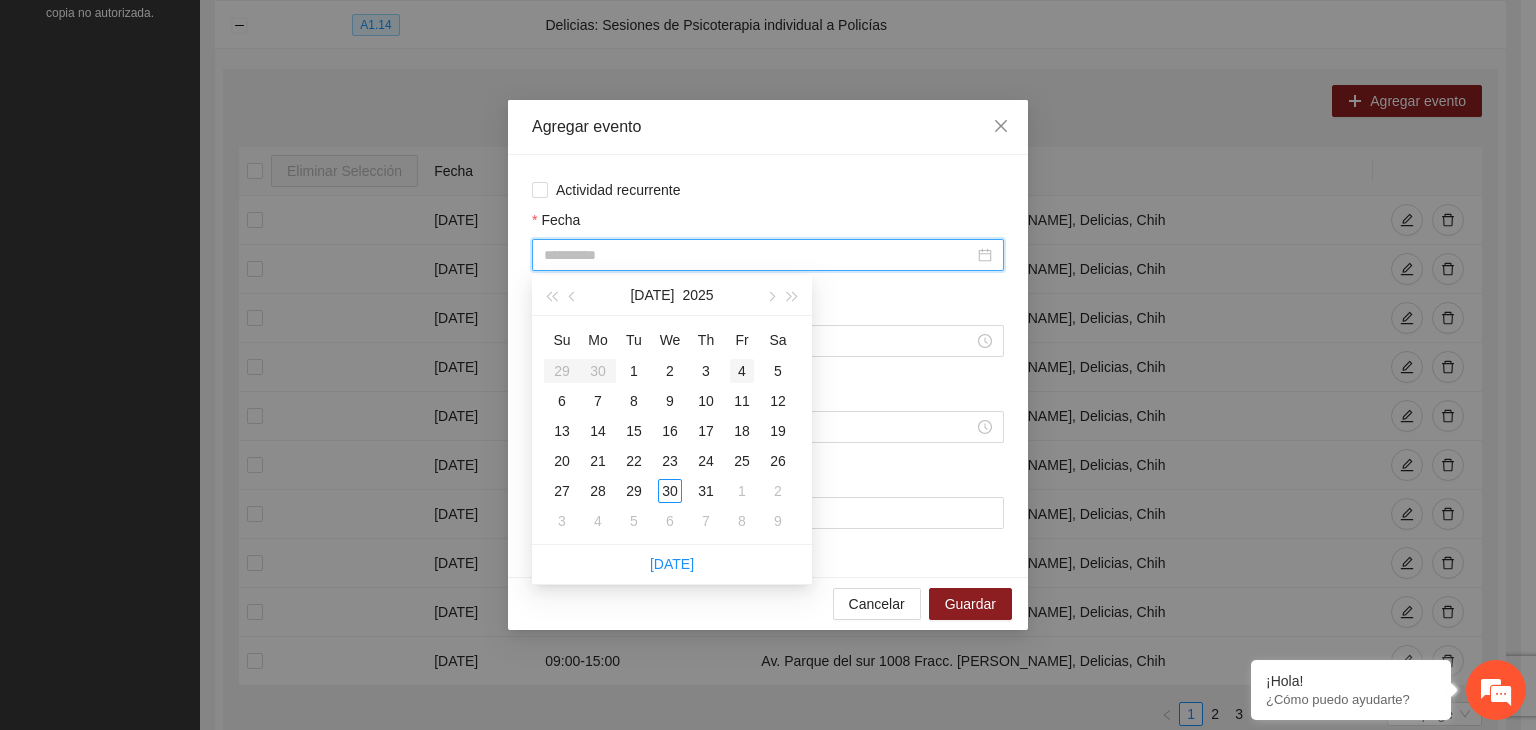 type on "**********" 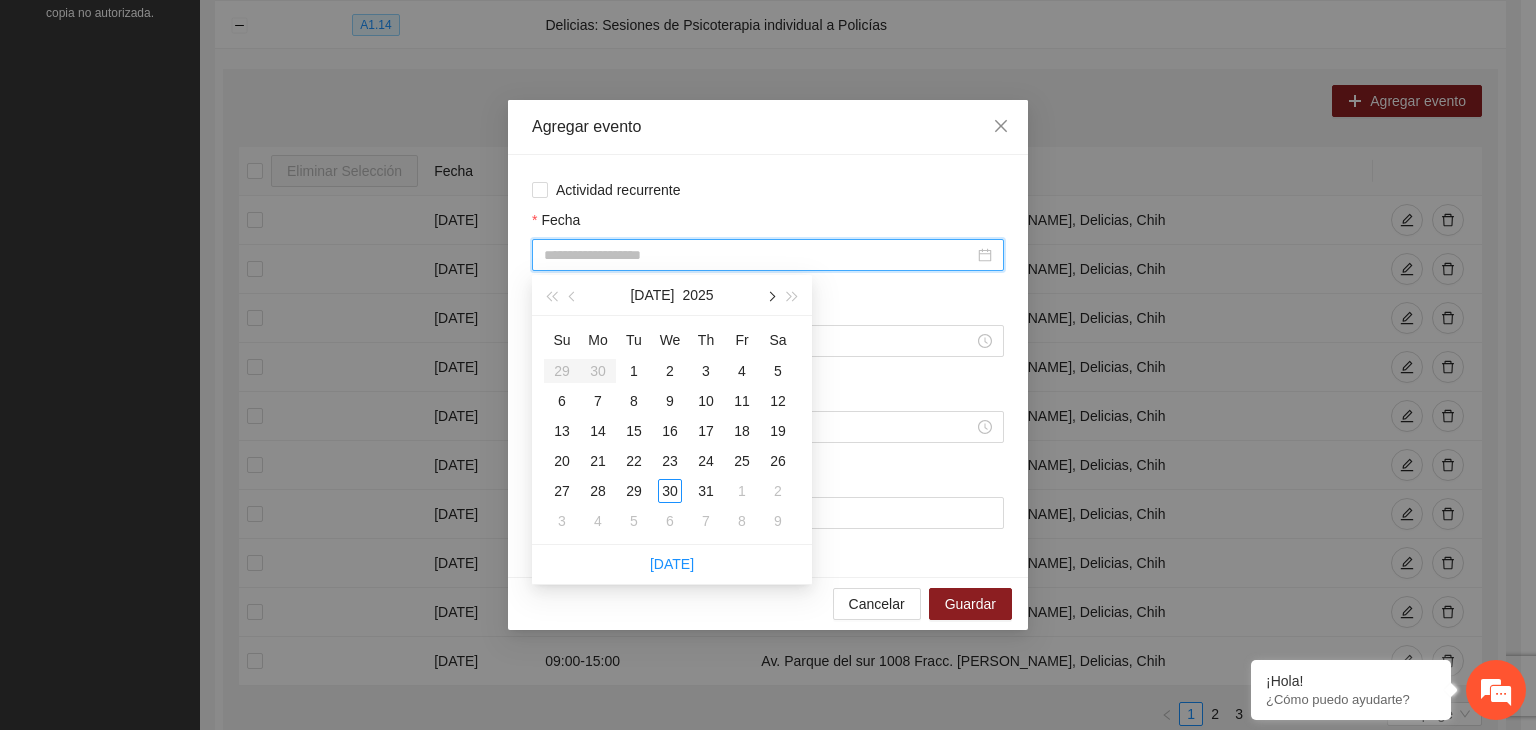 click at bounding box center [770, 295] 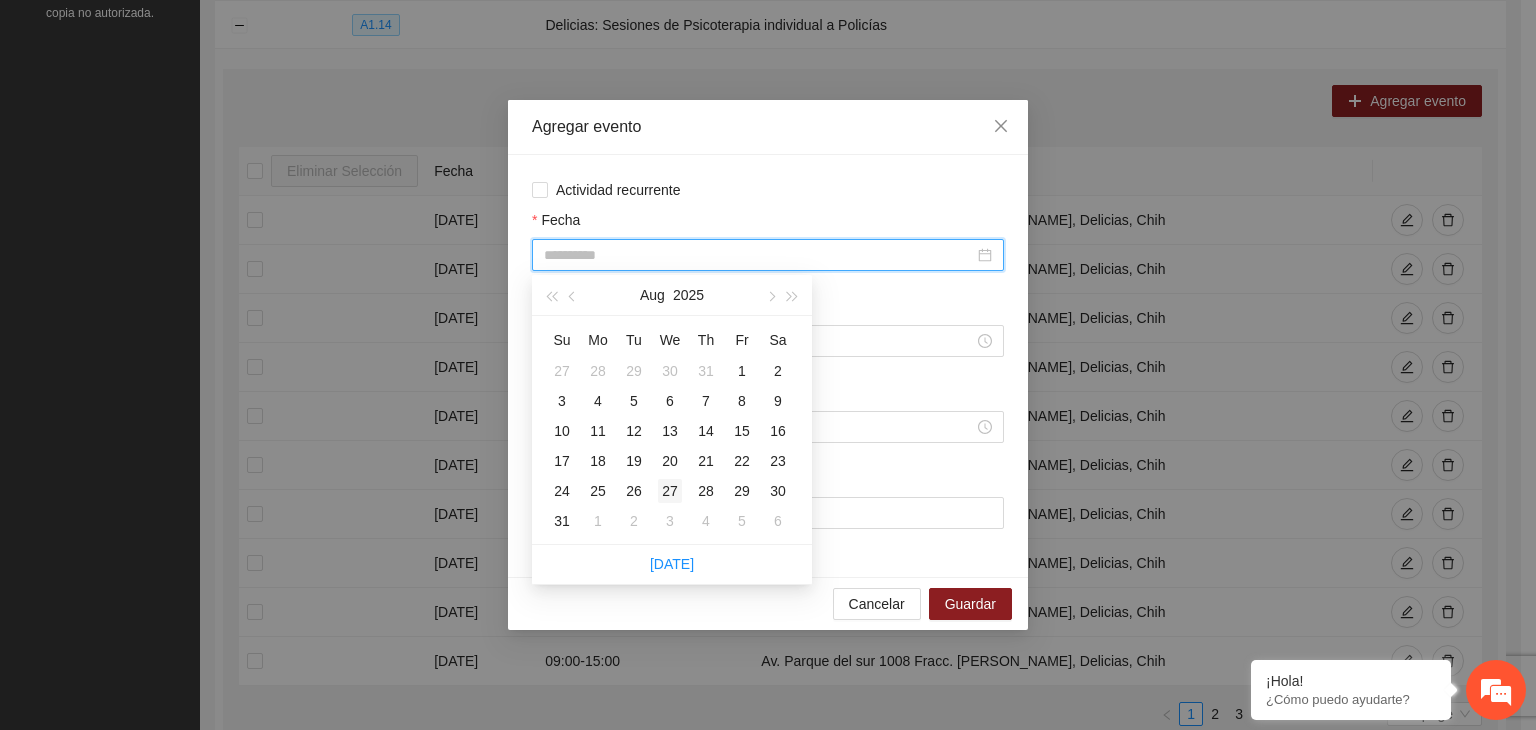 type on "**********" 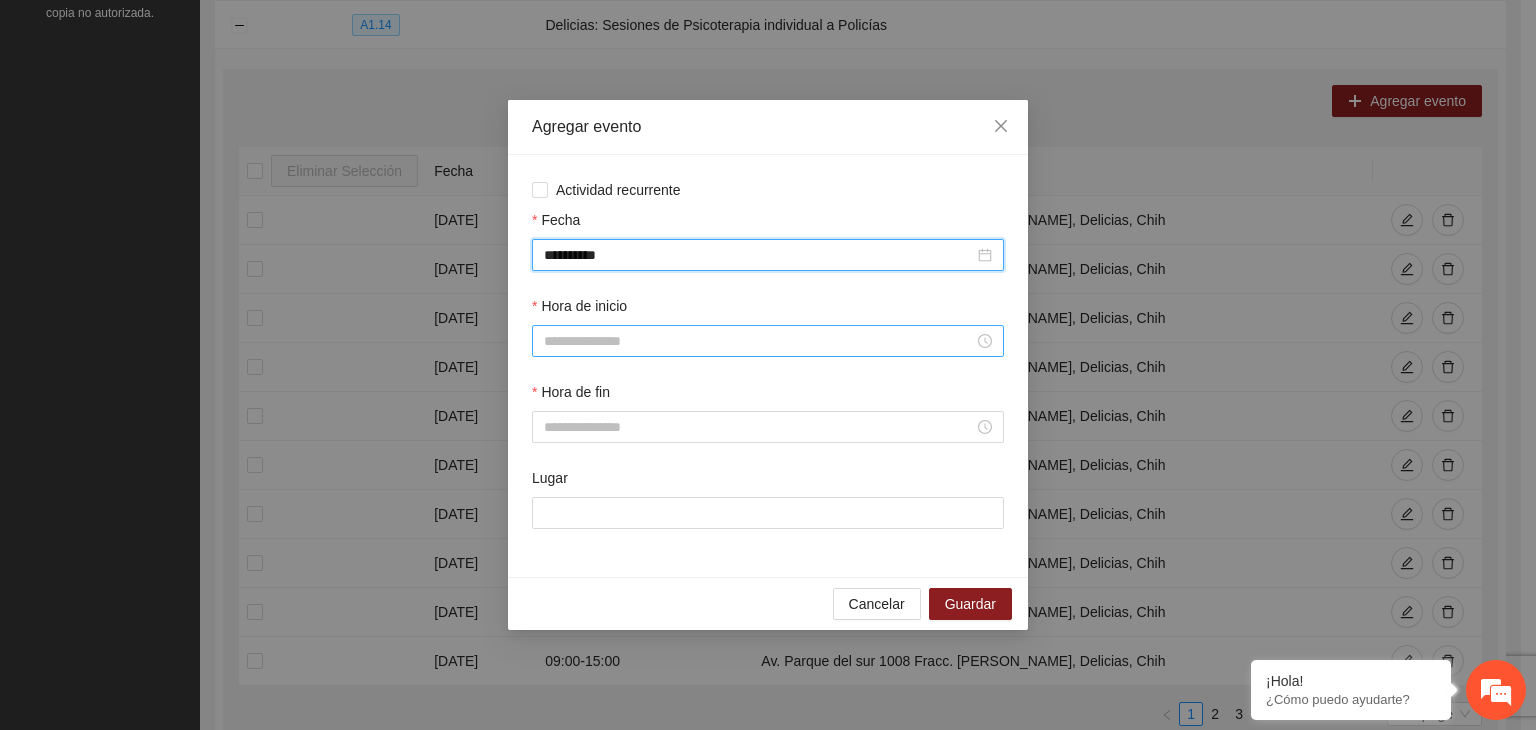 click on "Hora de inicio" at bounding box center [759, 341] 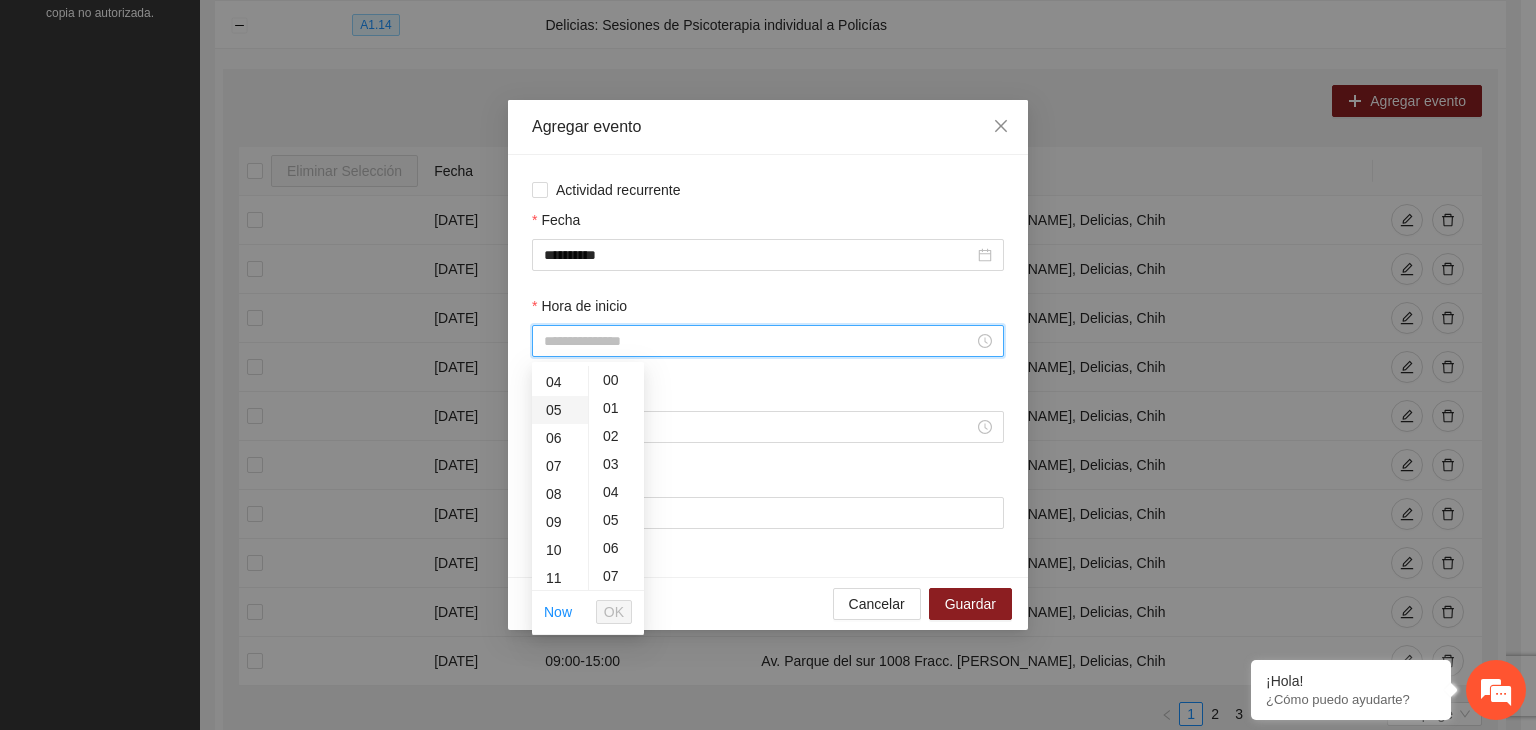 click on "09" at bounding box center [560, 522] 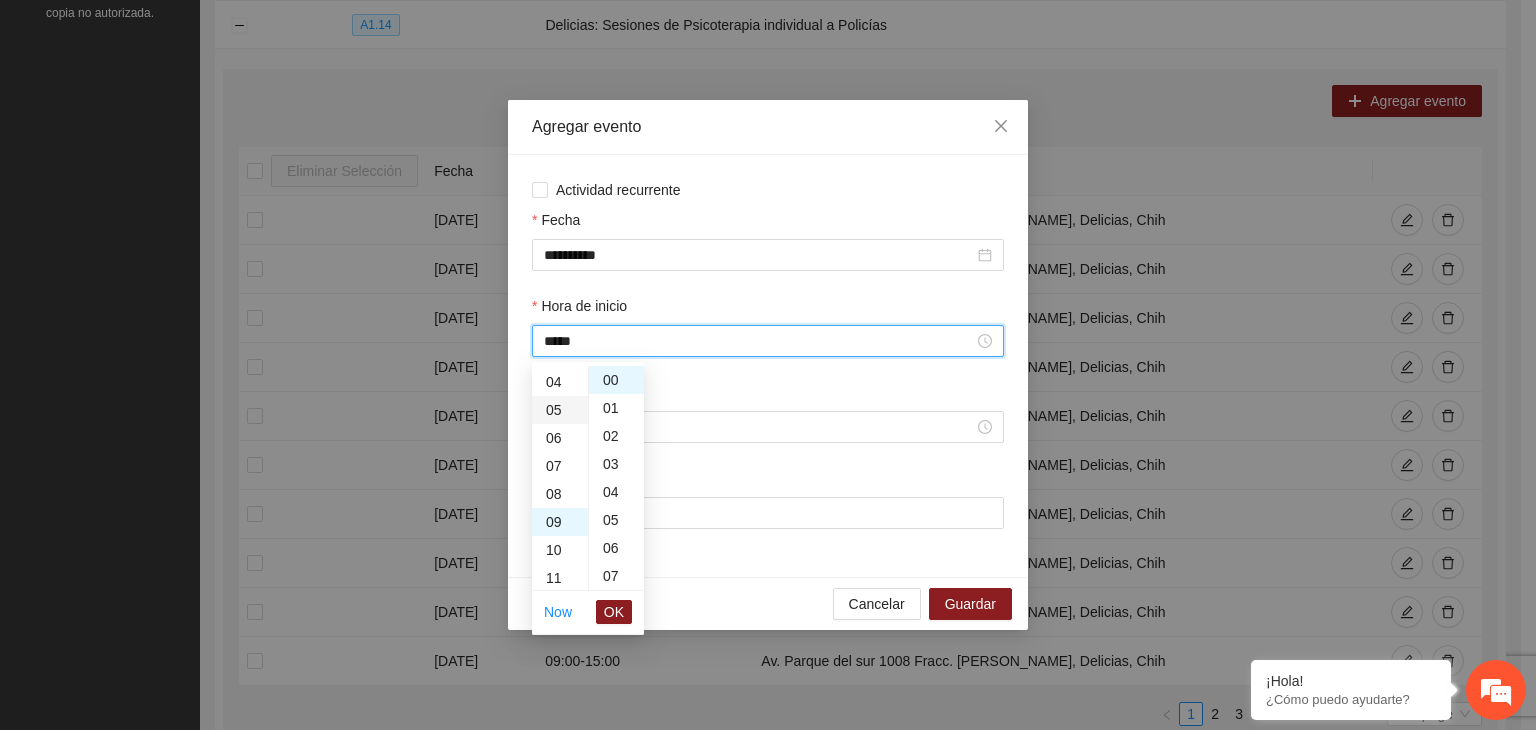 scroll, scrollTop: 252, scrollLeft: 0, axis: vertical 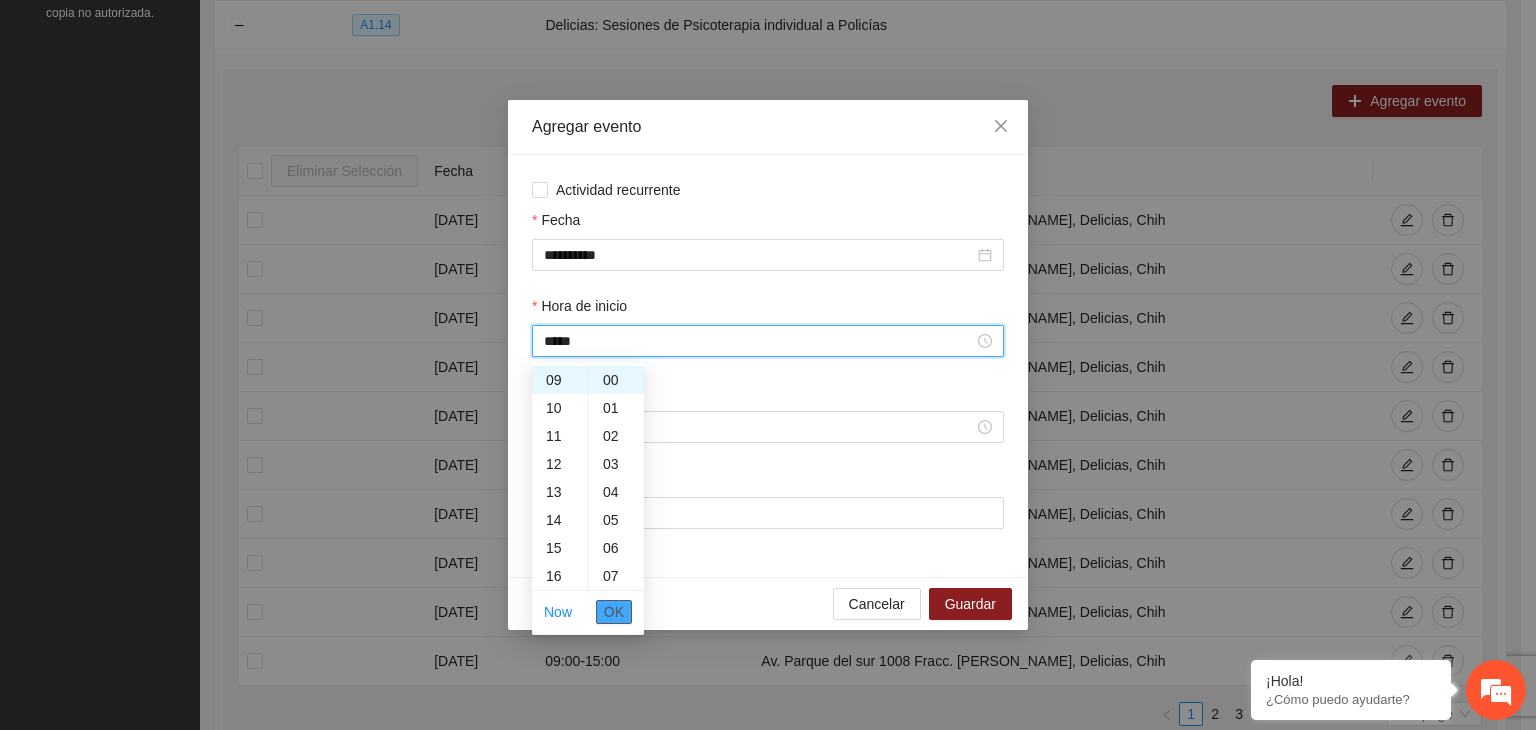 click on "OK" at bounding box center (614, 612) 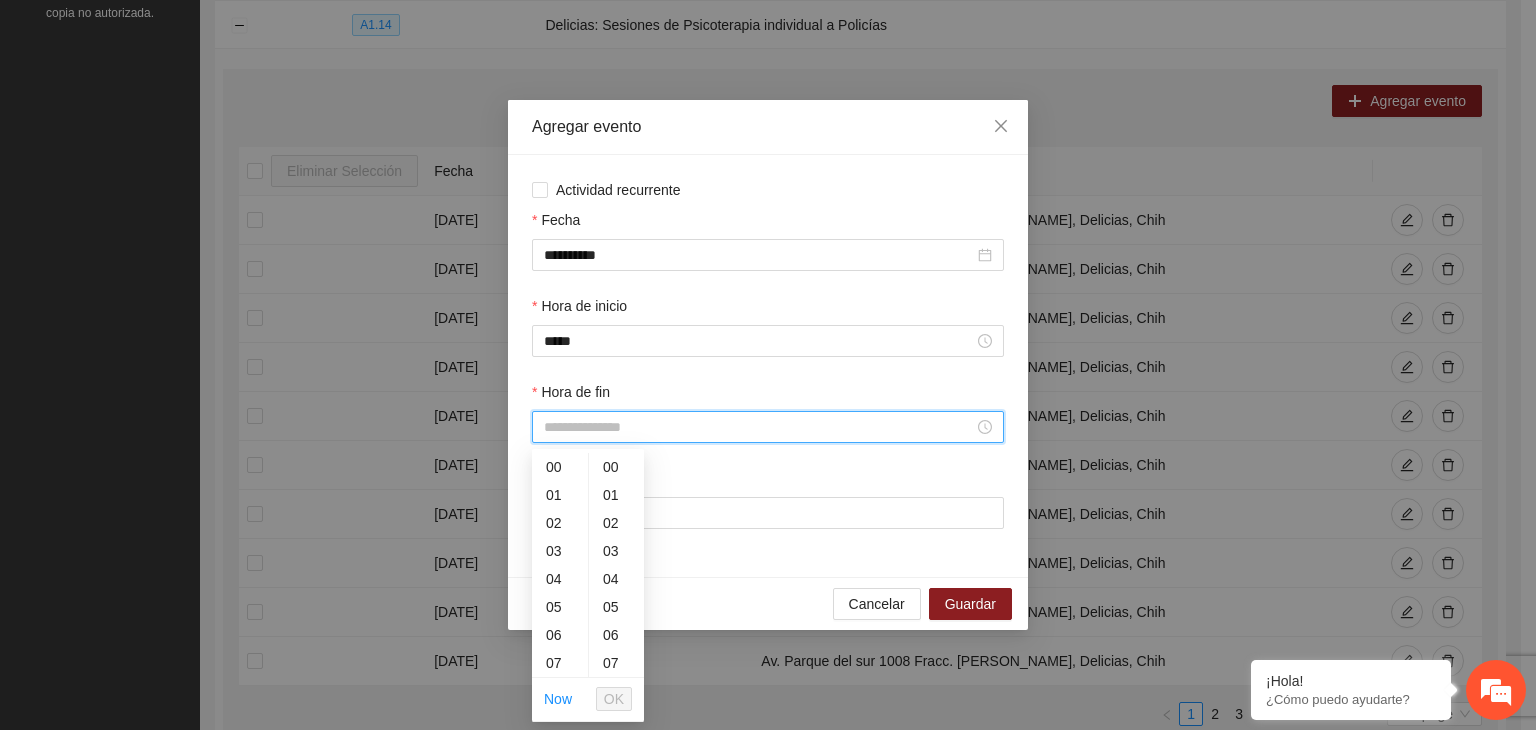 click on "Hora de fin" at bounding box center (759, 427) 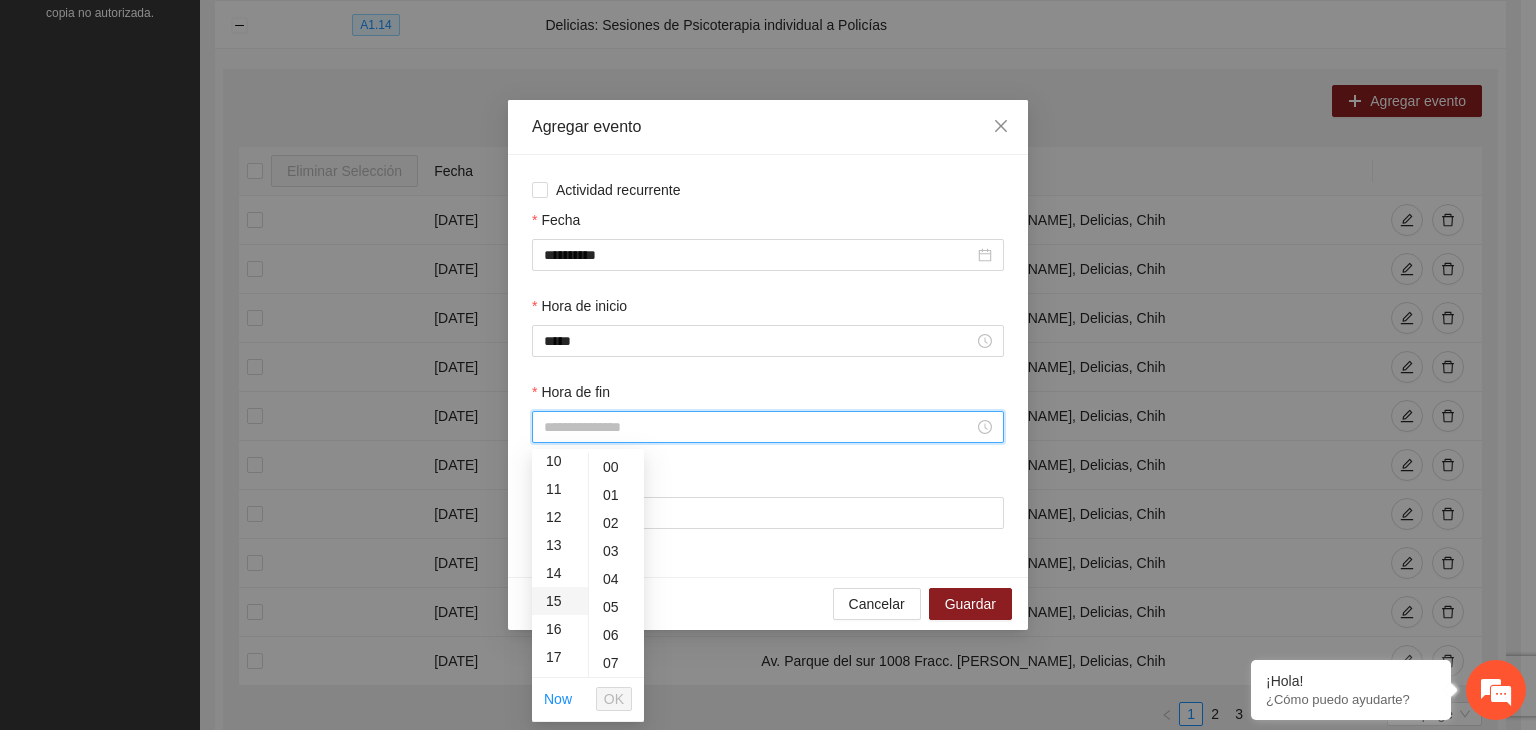 click on "15" at bounding box center (560, 601) 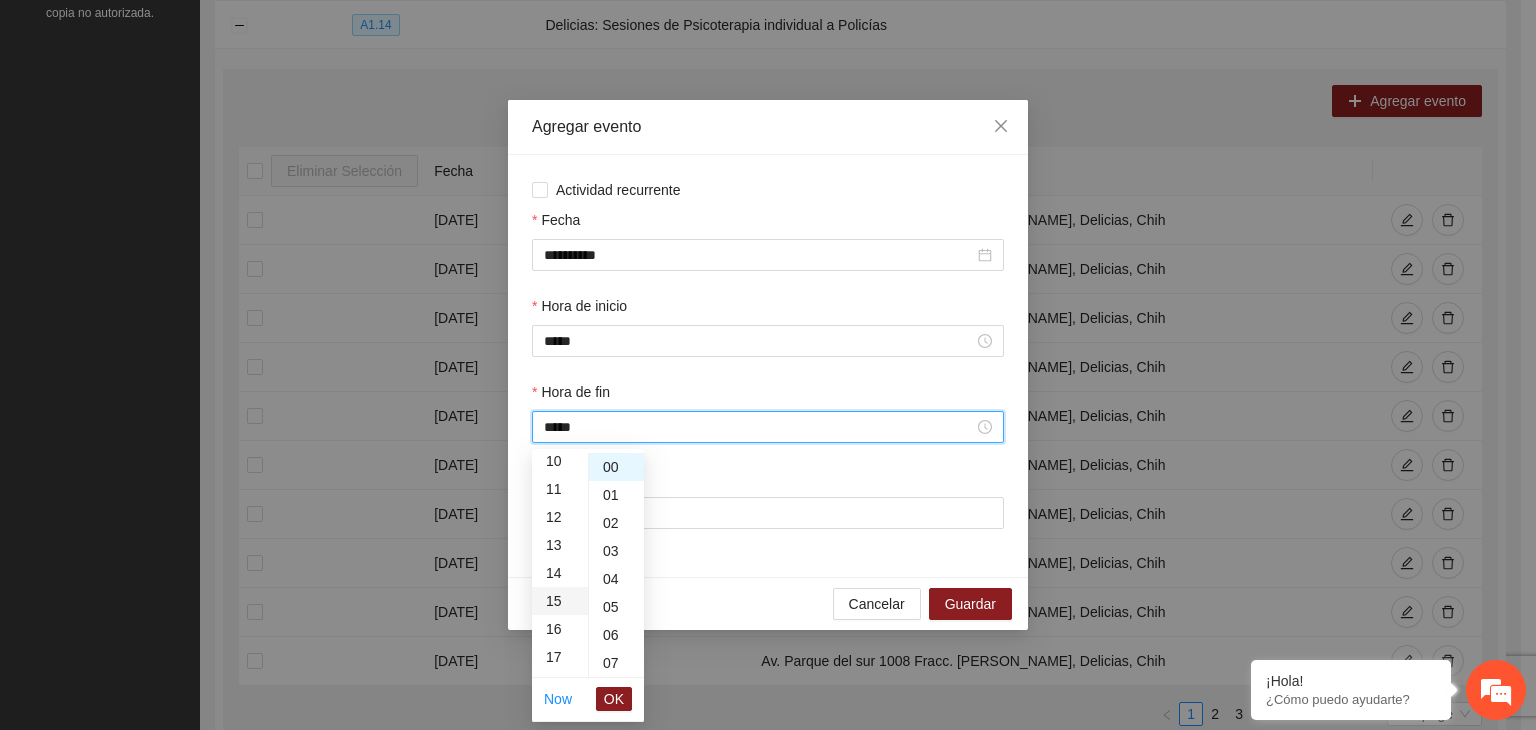 scroll, scrollTop: 420, scrollLeft: 0, axis: vertical 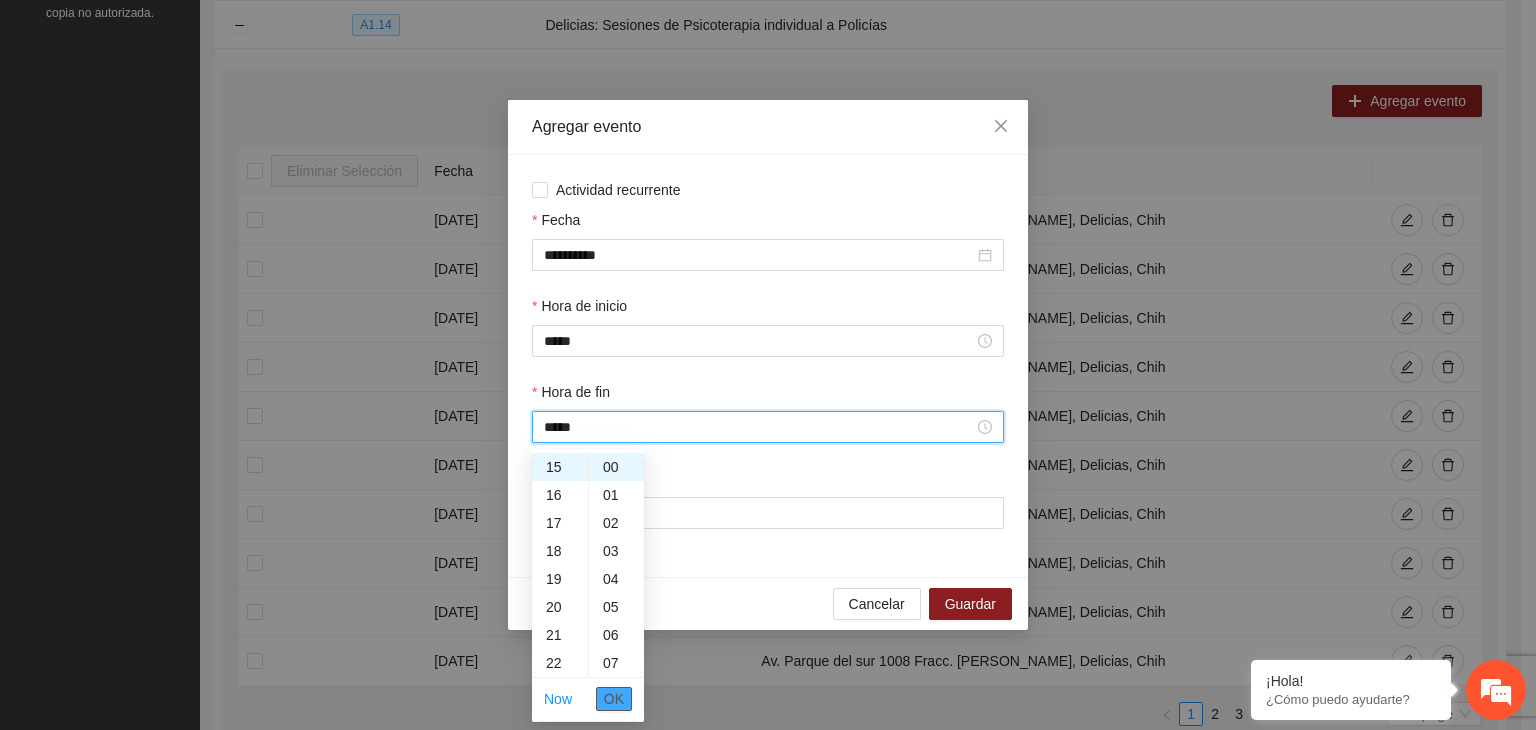 click on "OK" at bounding box center [614, 699] 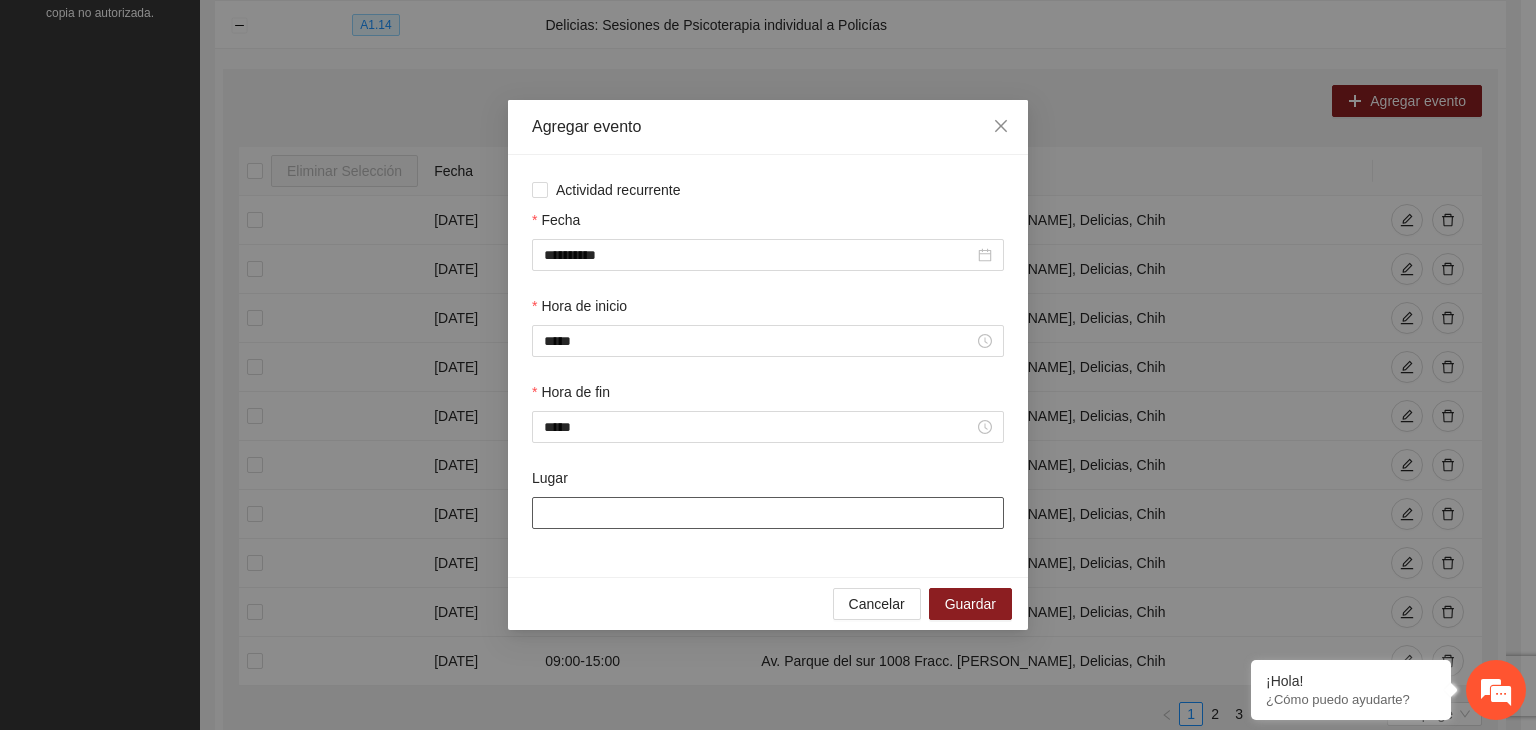 click on "Lugar" at bounding box center [768, 513] 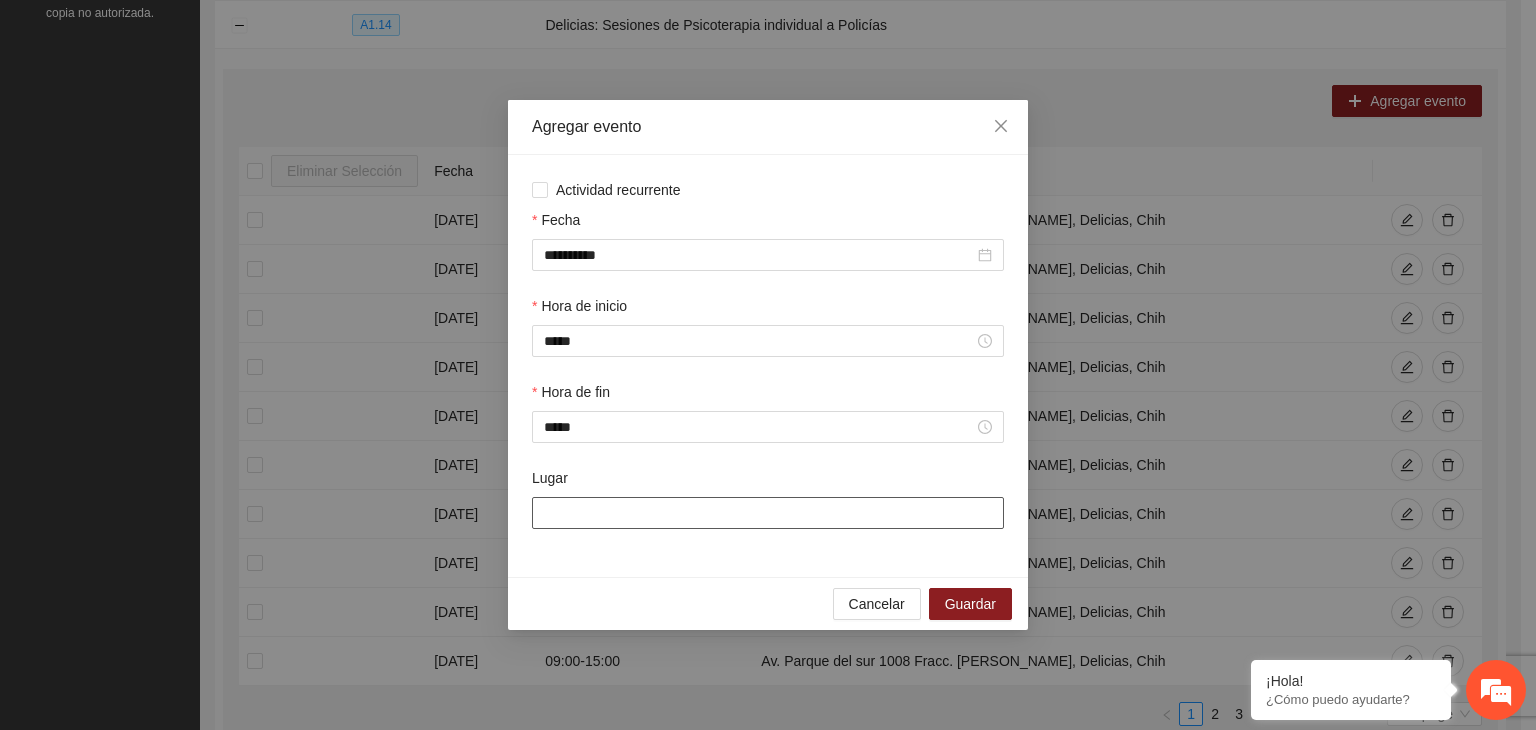 type on "**********" 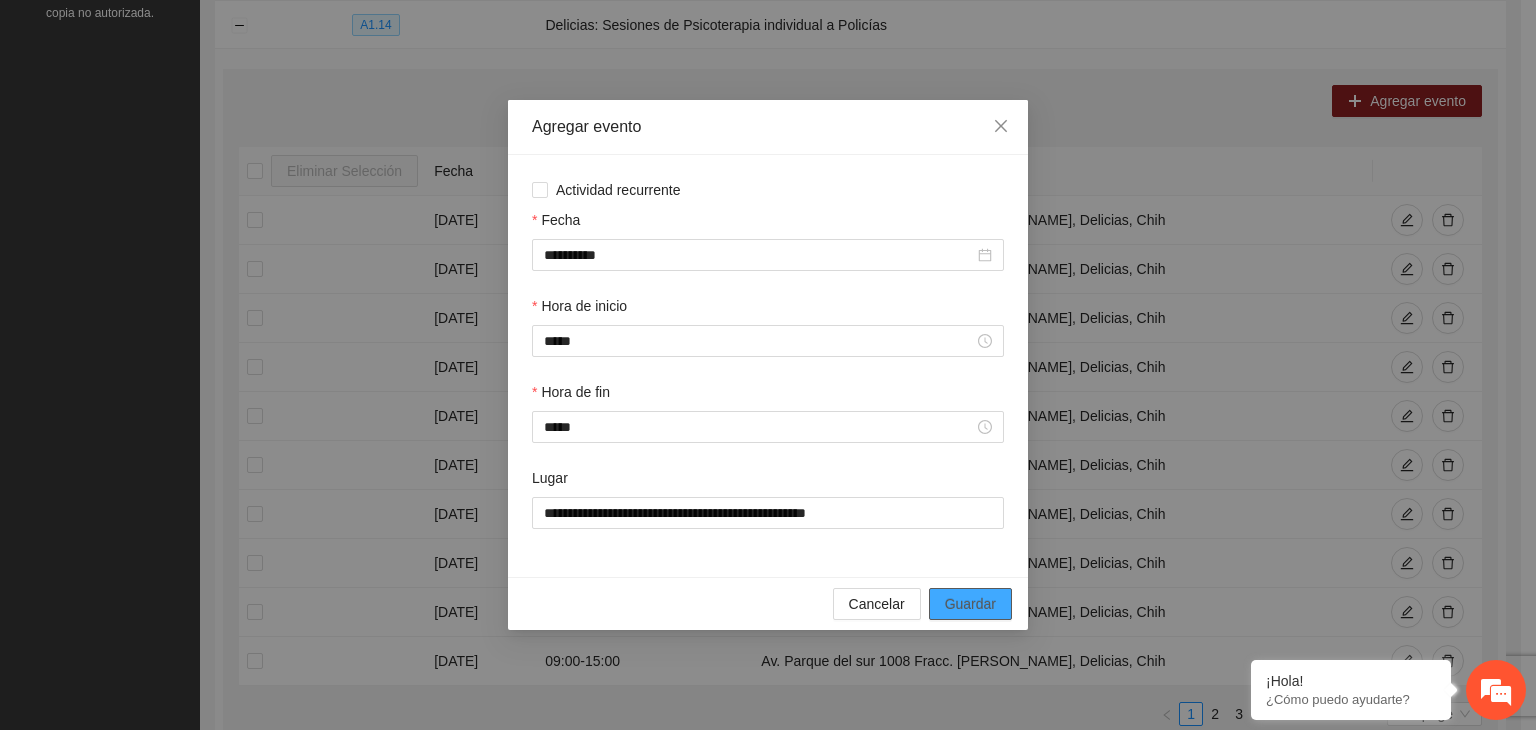 click on "Guardar" at bounding box center (970, 604) 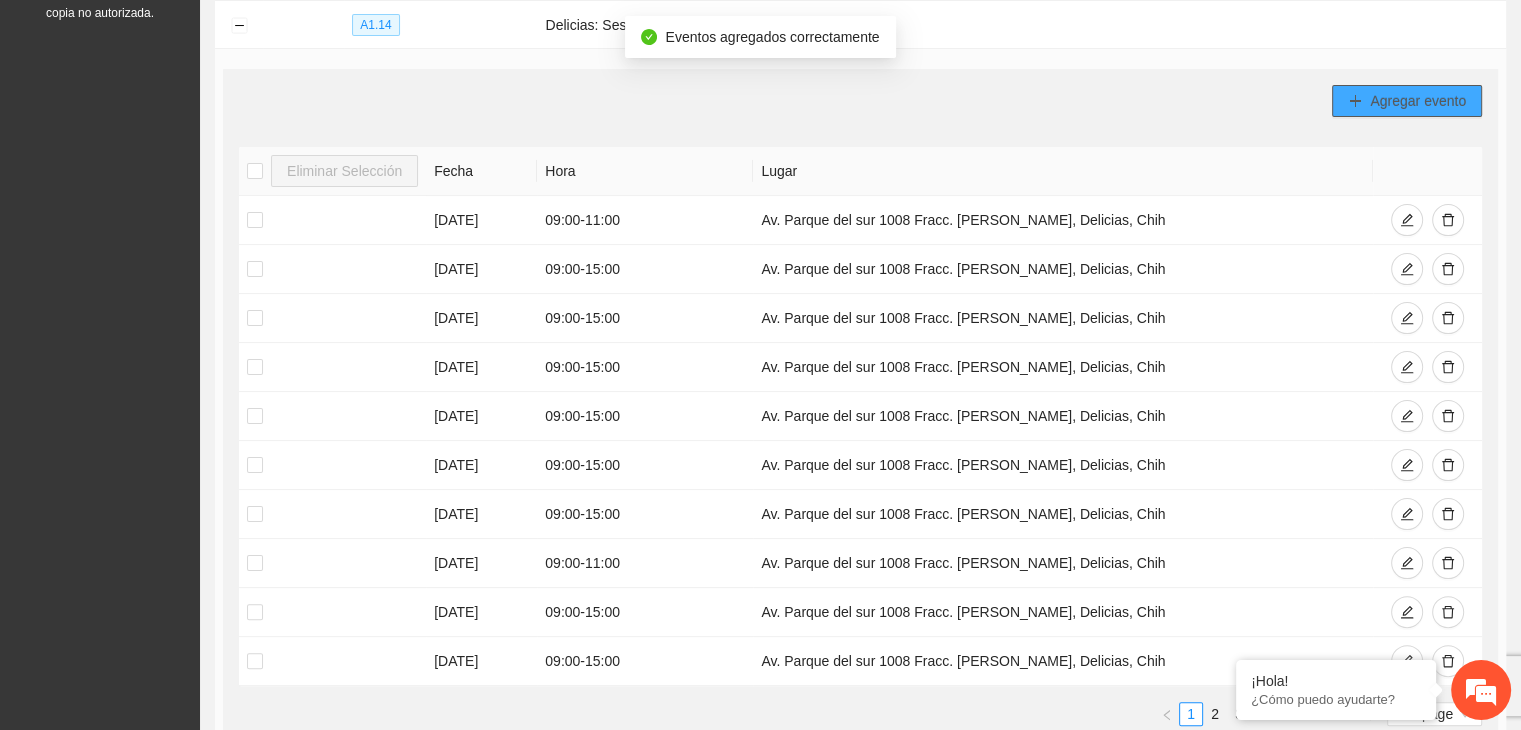 click on "Agregar evento" at bounding box center [1407, 101] 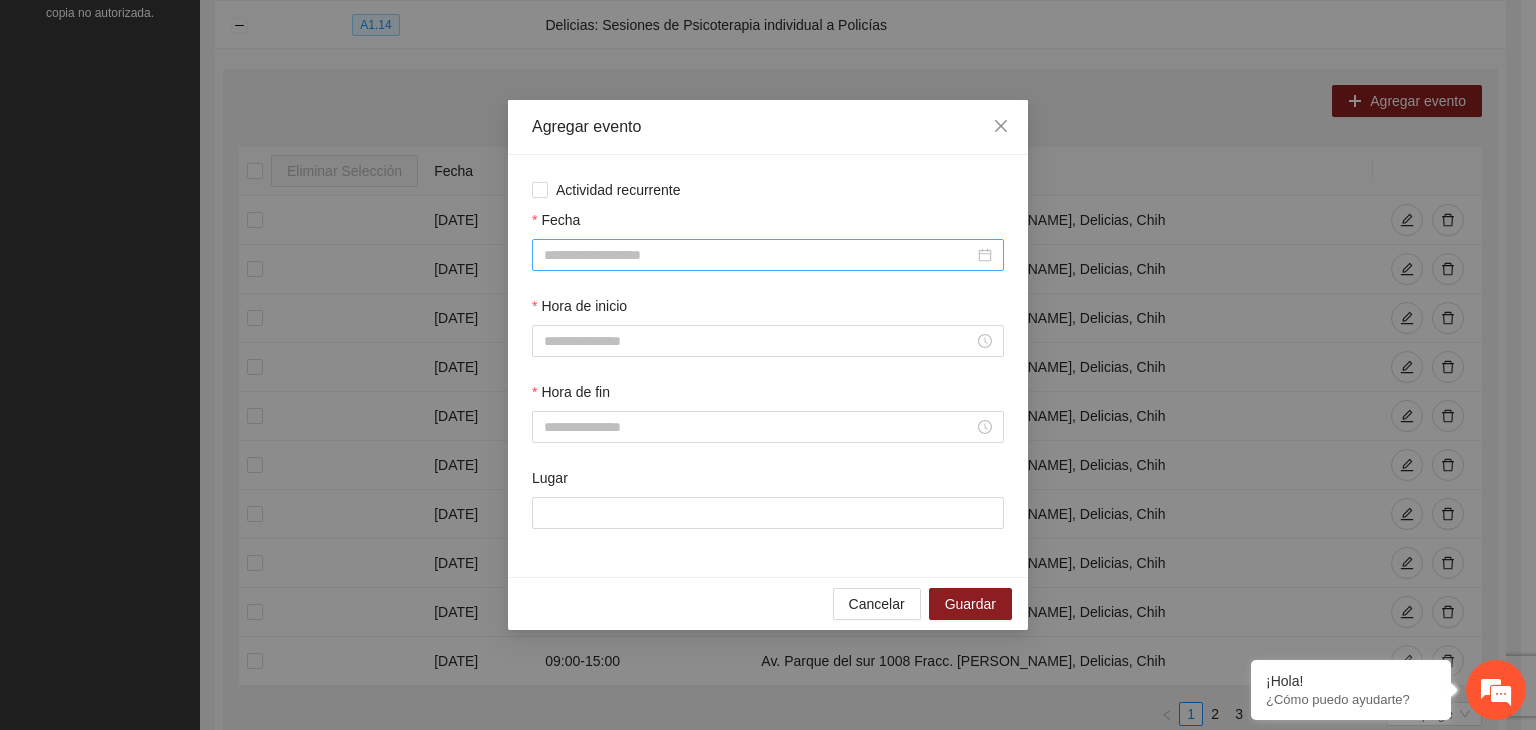 click on "Fecha" at bounding box center (759, 255) 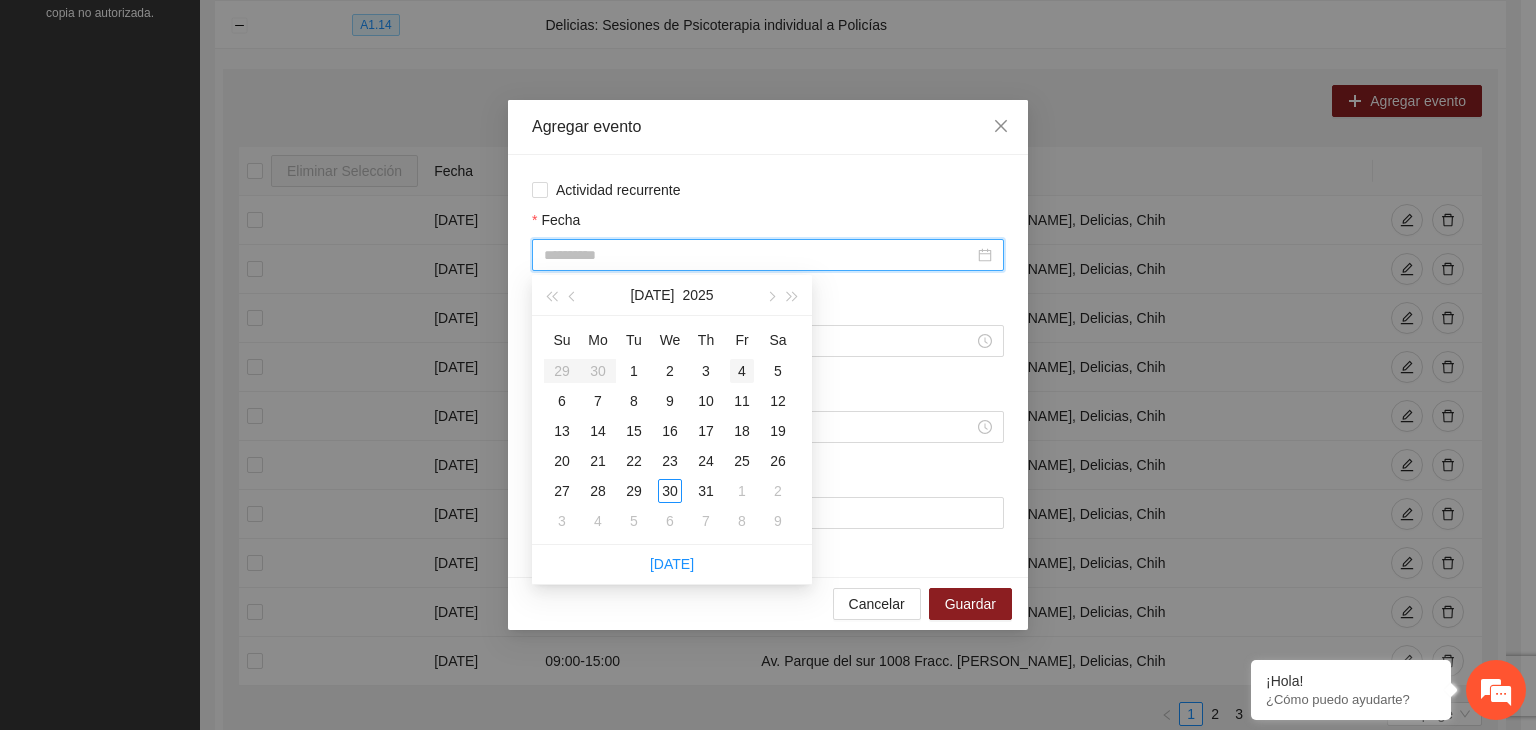type on "**********" 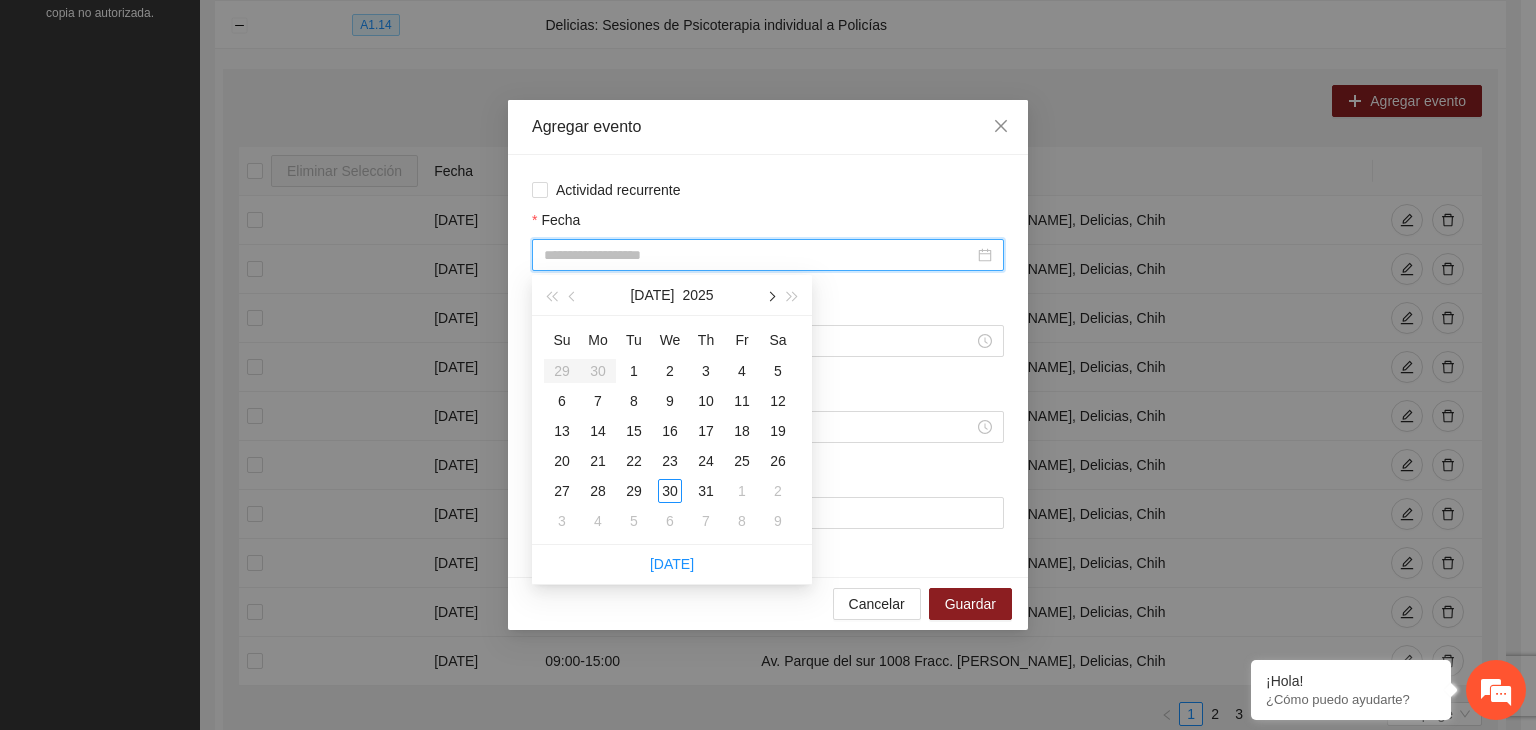 click at bounding box center [770, 296] 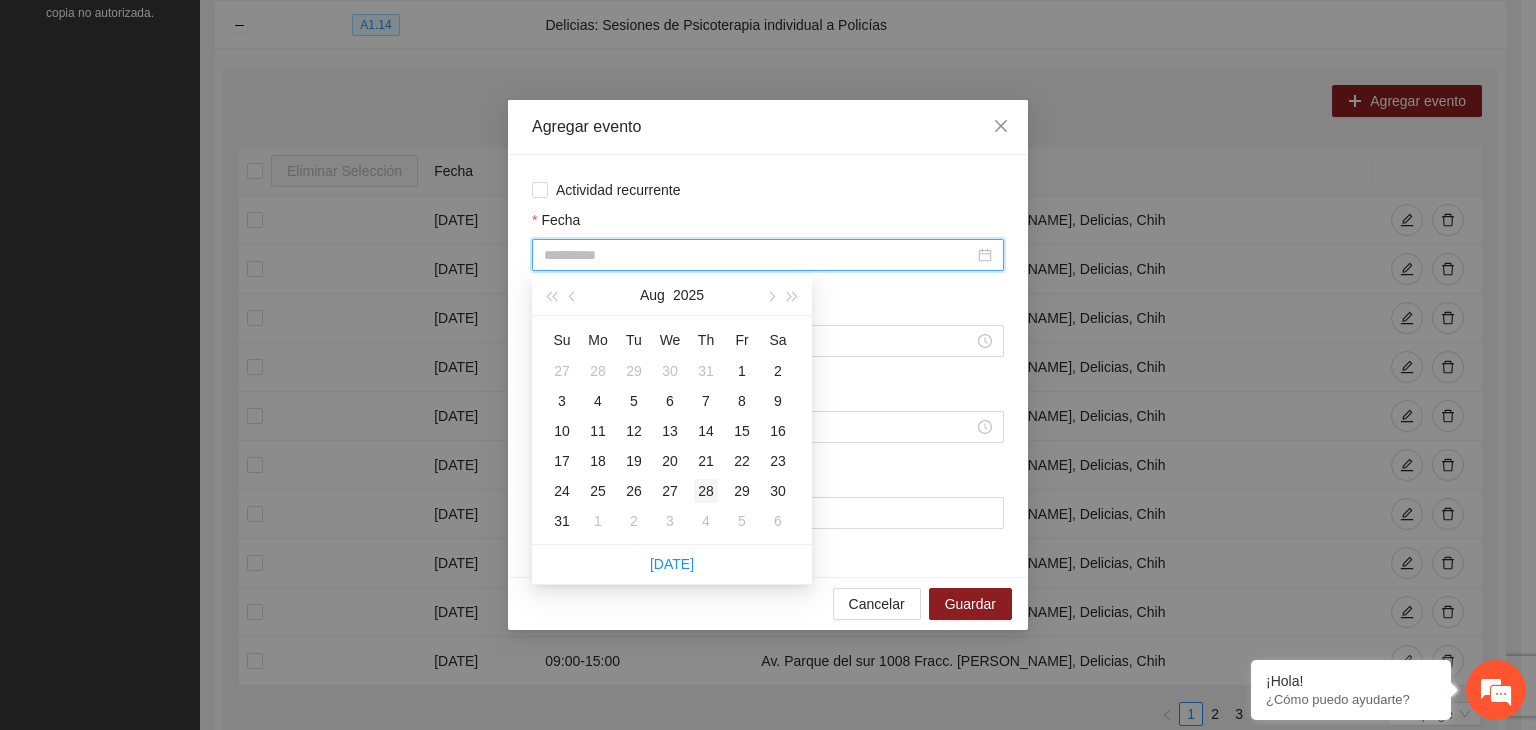 type on "**********" 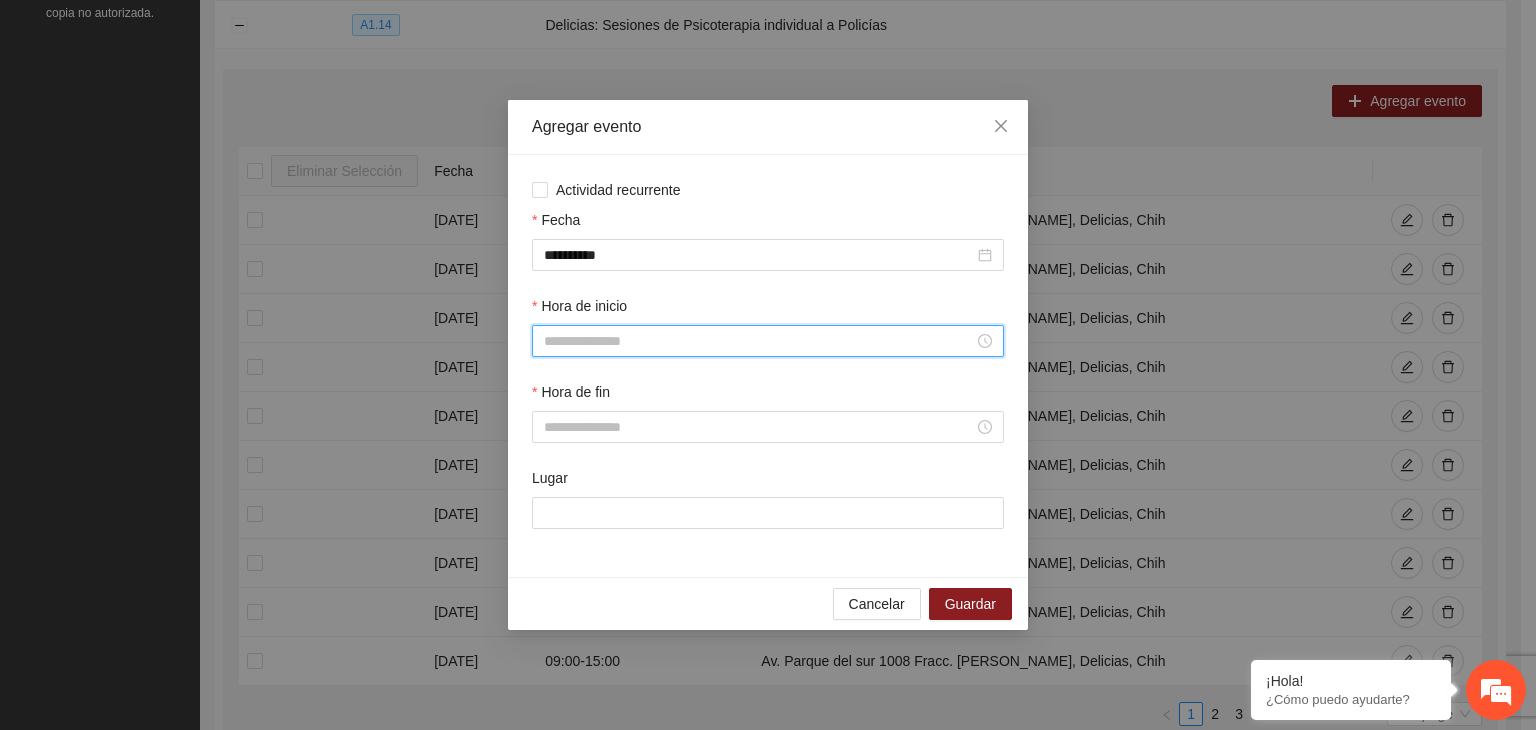 click on "Hora de inicio" at bounding box center [759, 341] 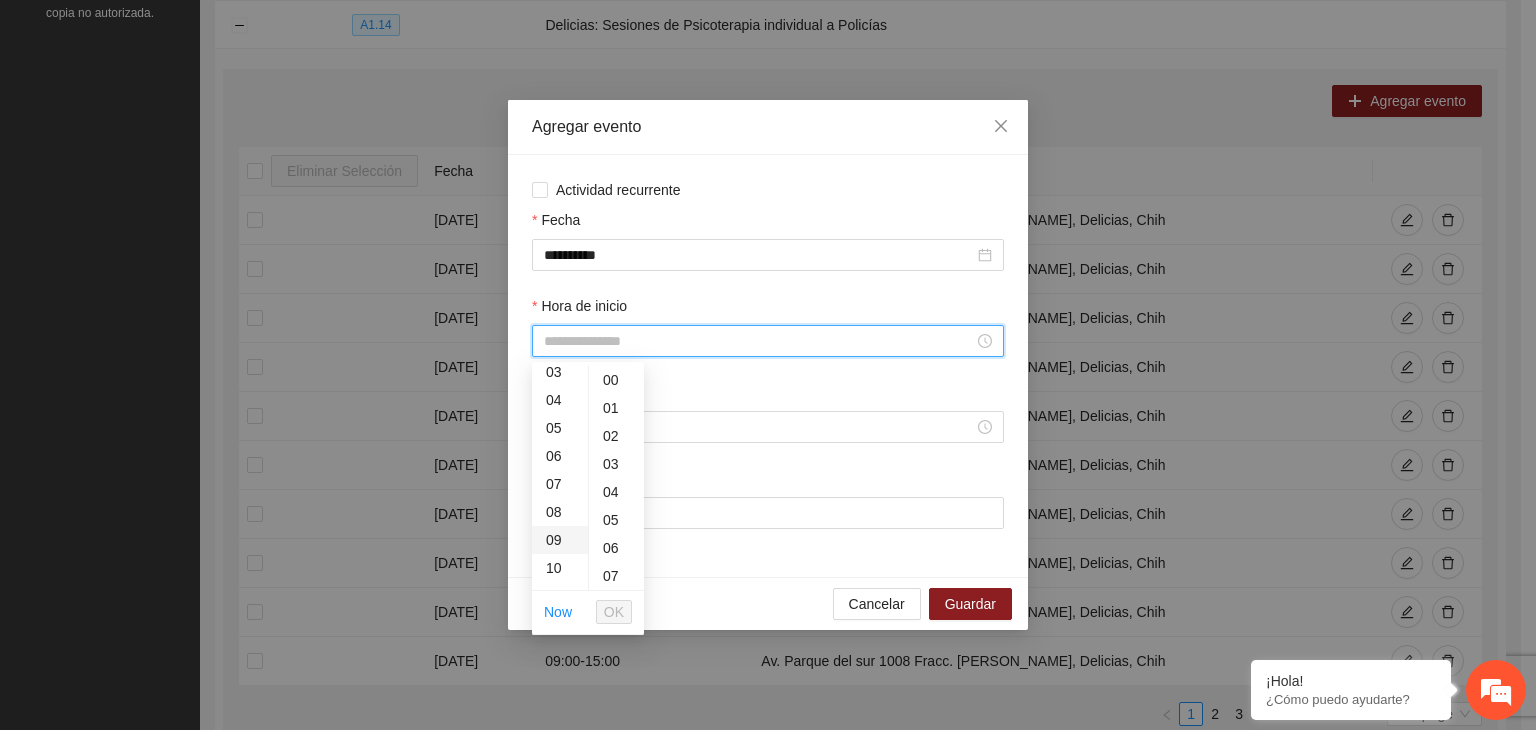 click on "09" at bounding box center (560, 540) 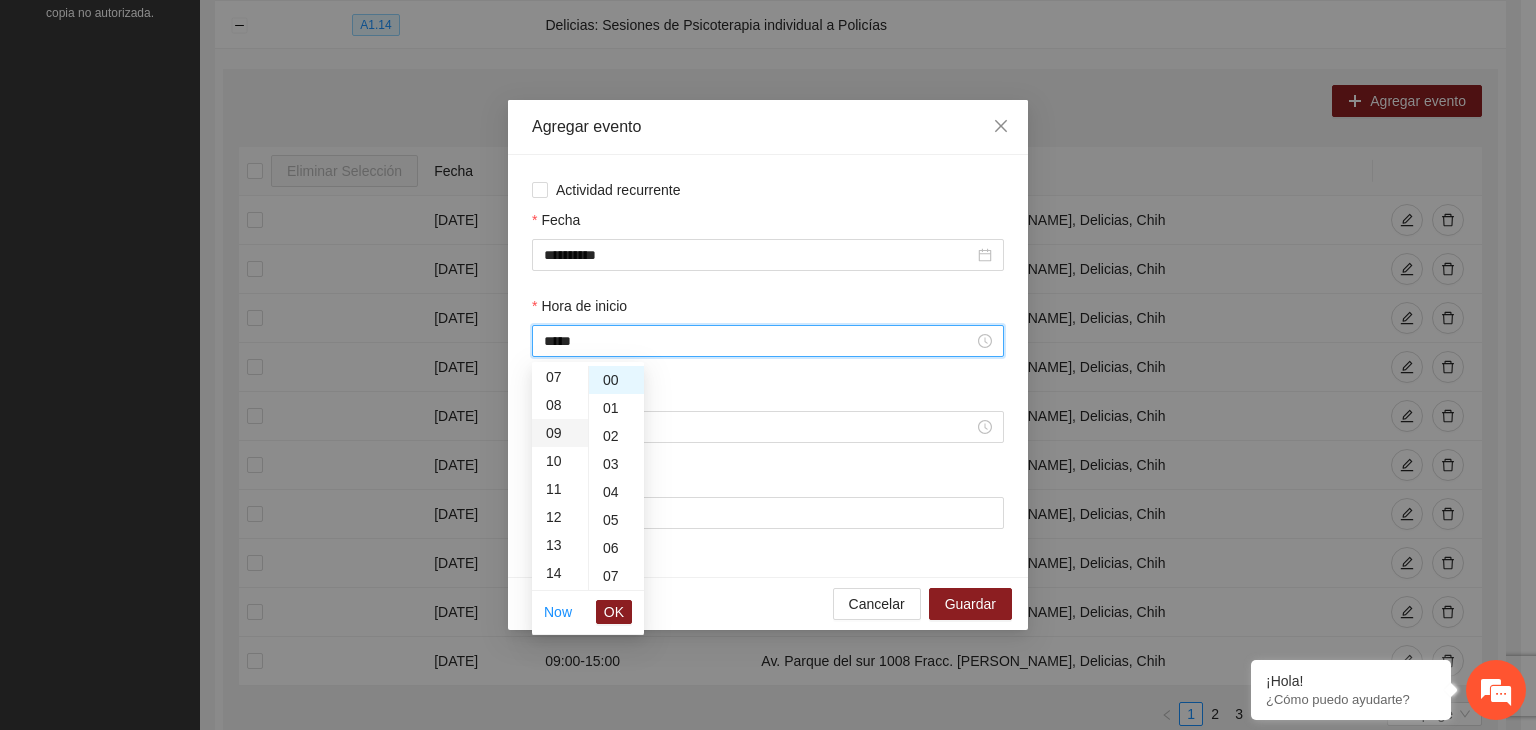 scroll, scrollTop: 252, scrollLeft: 0, axis: vertical 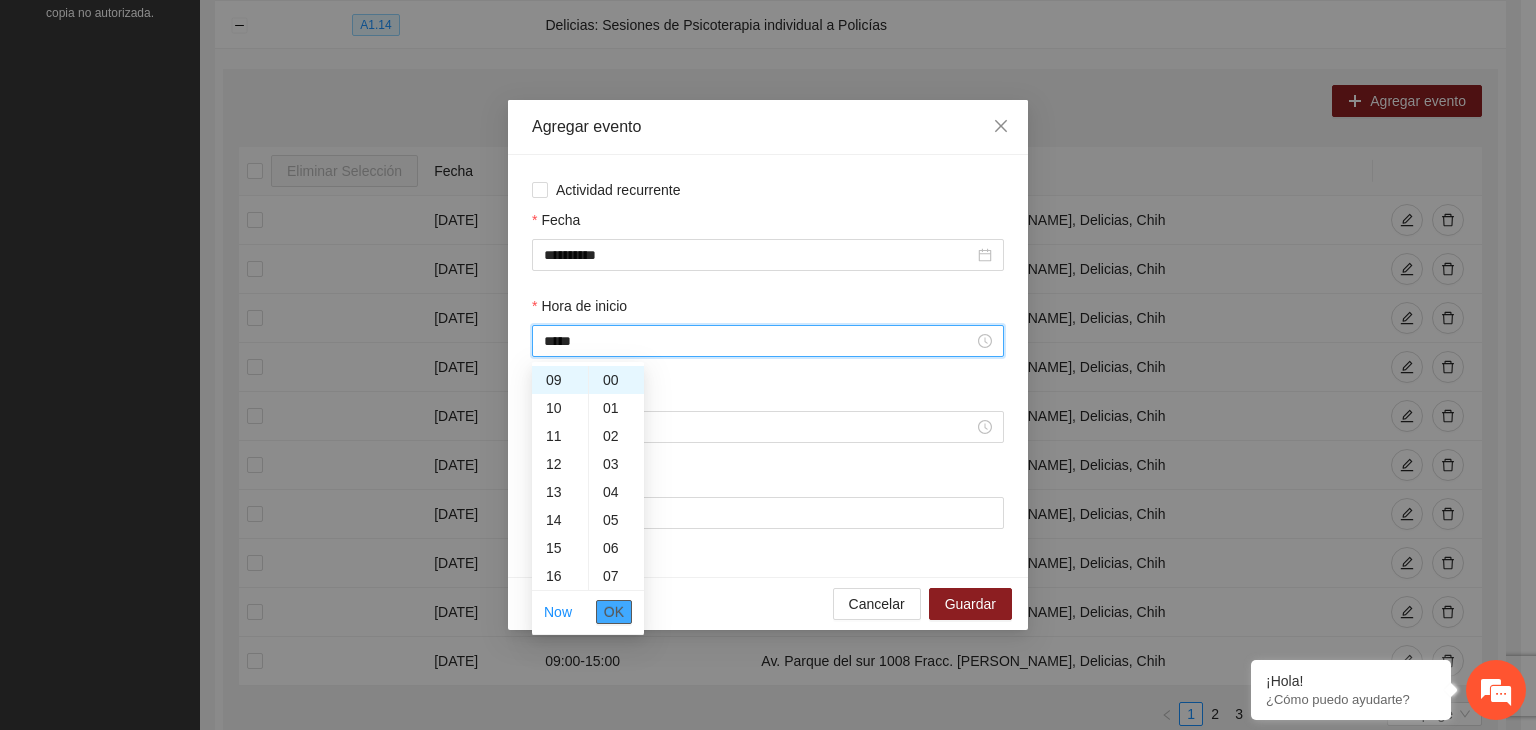 click on "OK" at bounding box center (614, 612) 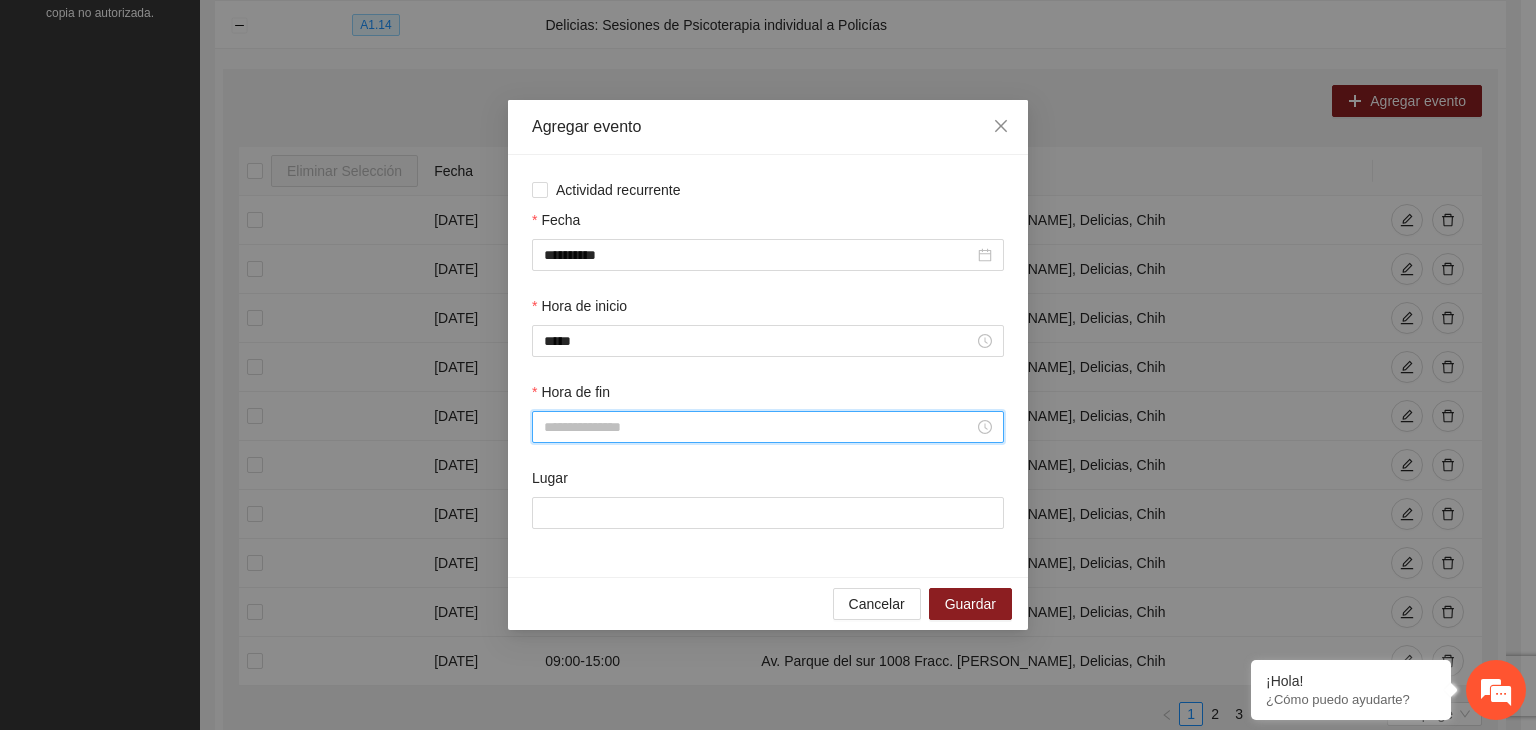 click on "Hora de fin" at bounding box center (759, 427) 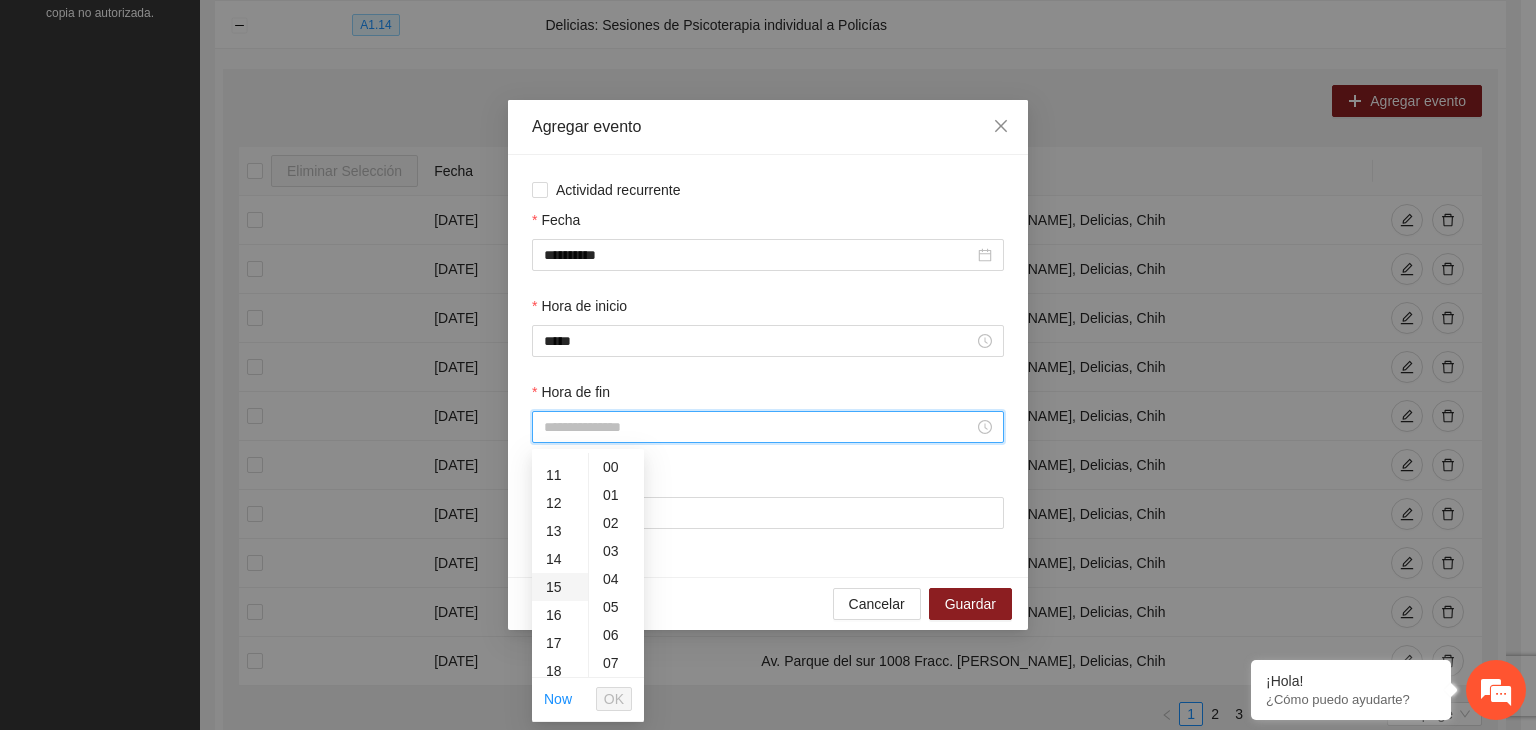 click on "15" at bounding box center [560, 587] 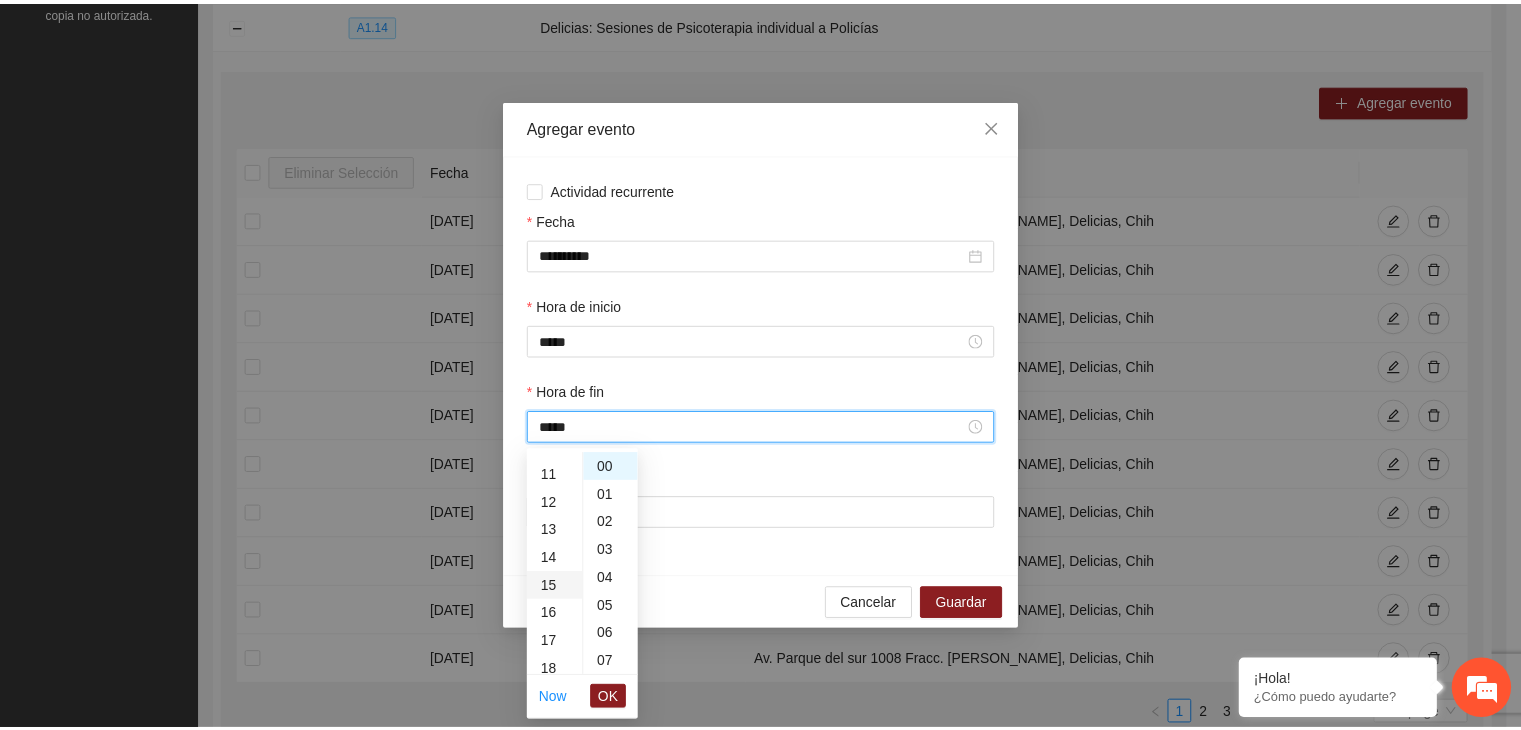 scroll, scrollTop: 420, scrollLeft: 0, axis: vertical 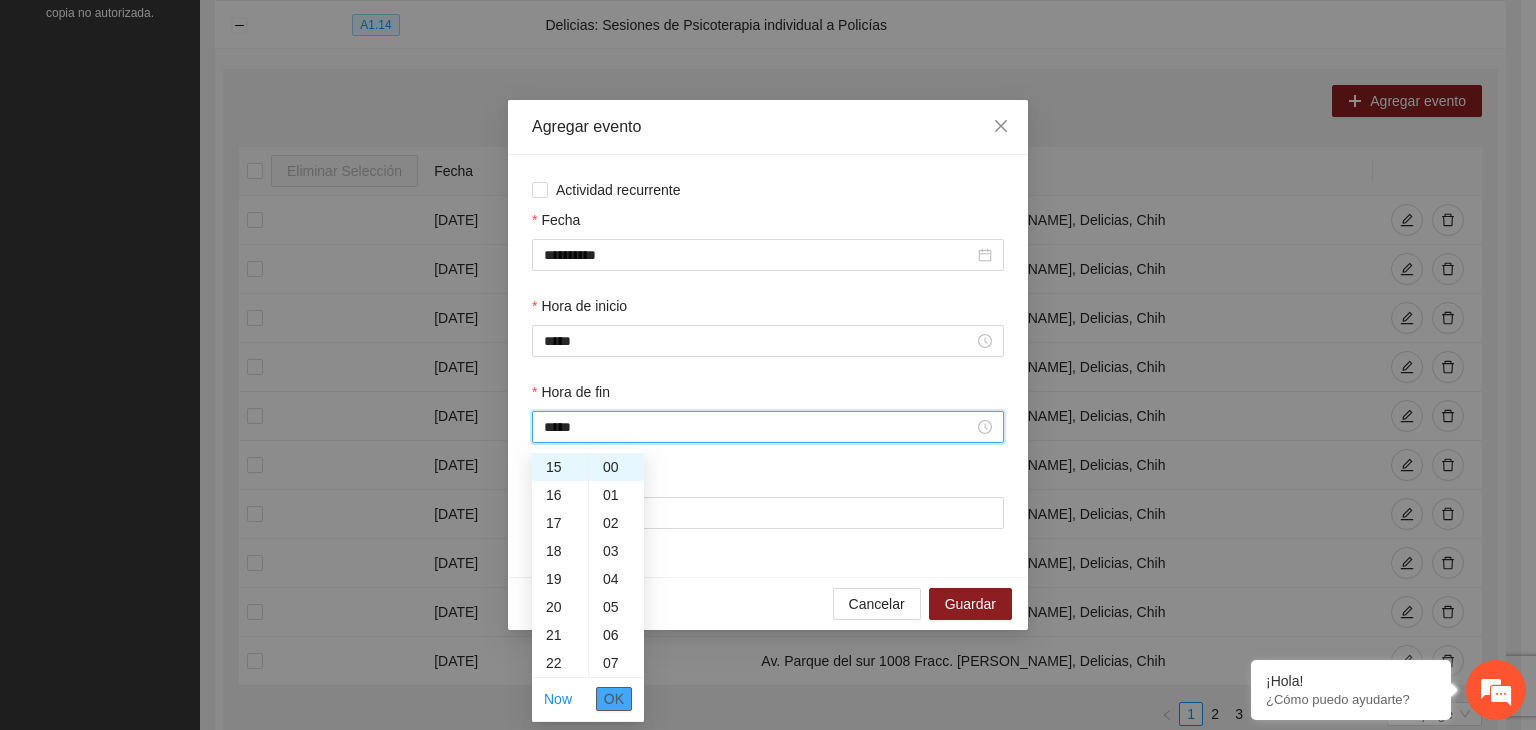 click on "OK" at bounding box center [614, 699] 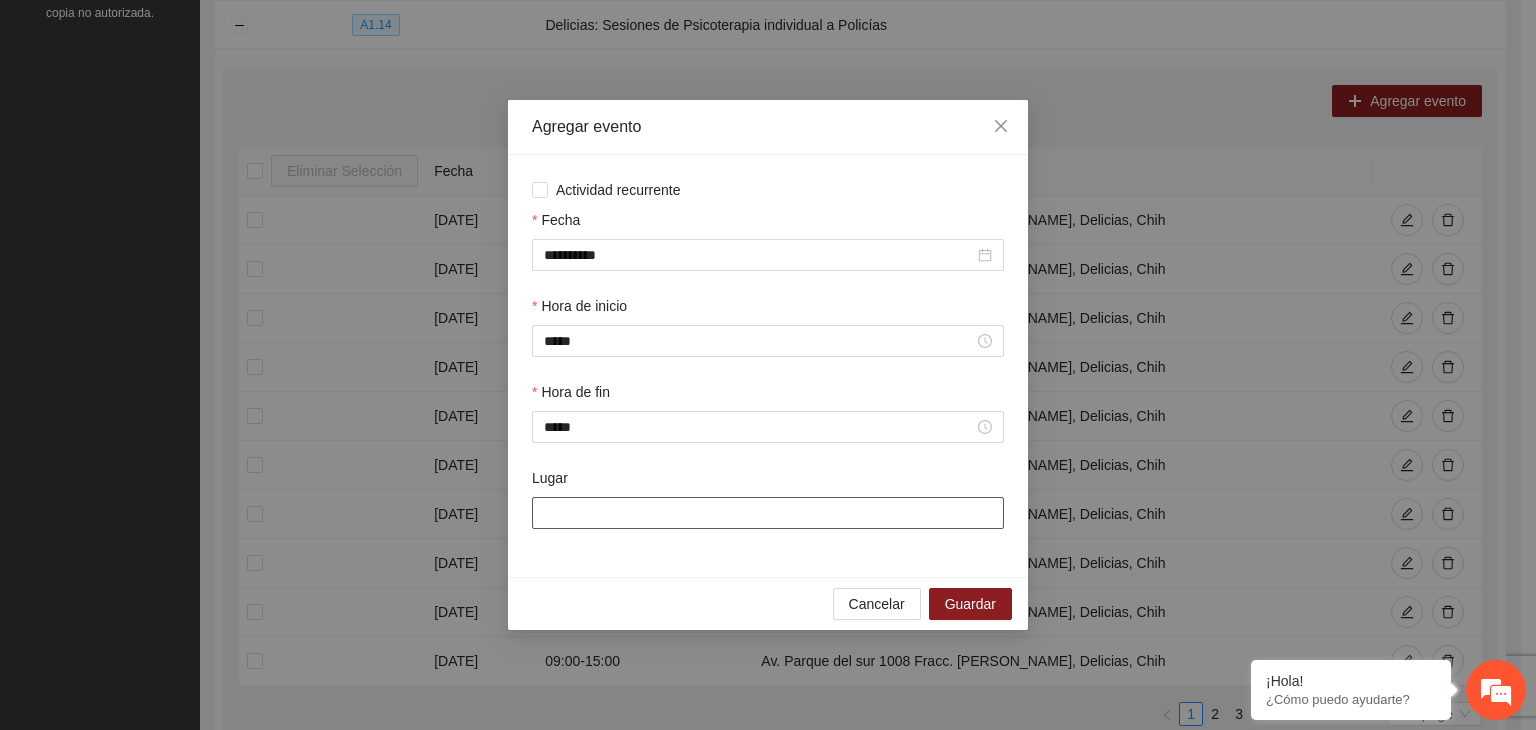 click on "Lugar" at bounding box center (768, 513) 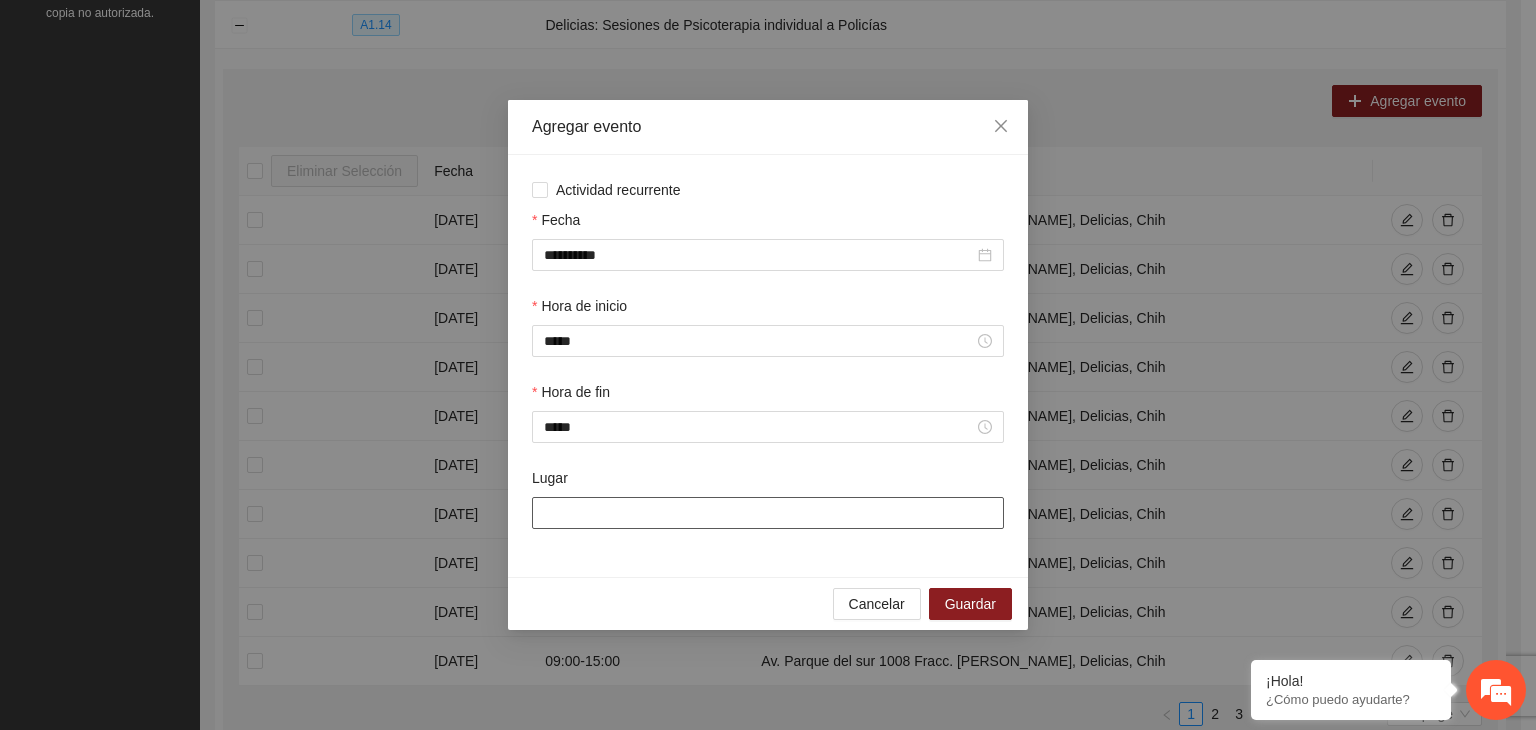 type on "**********" 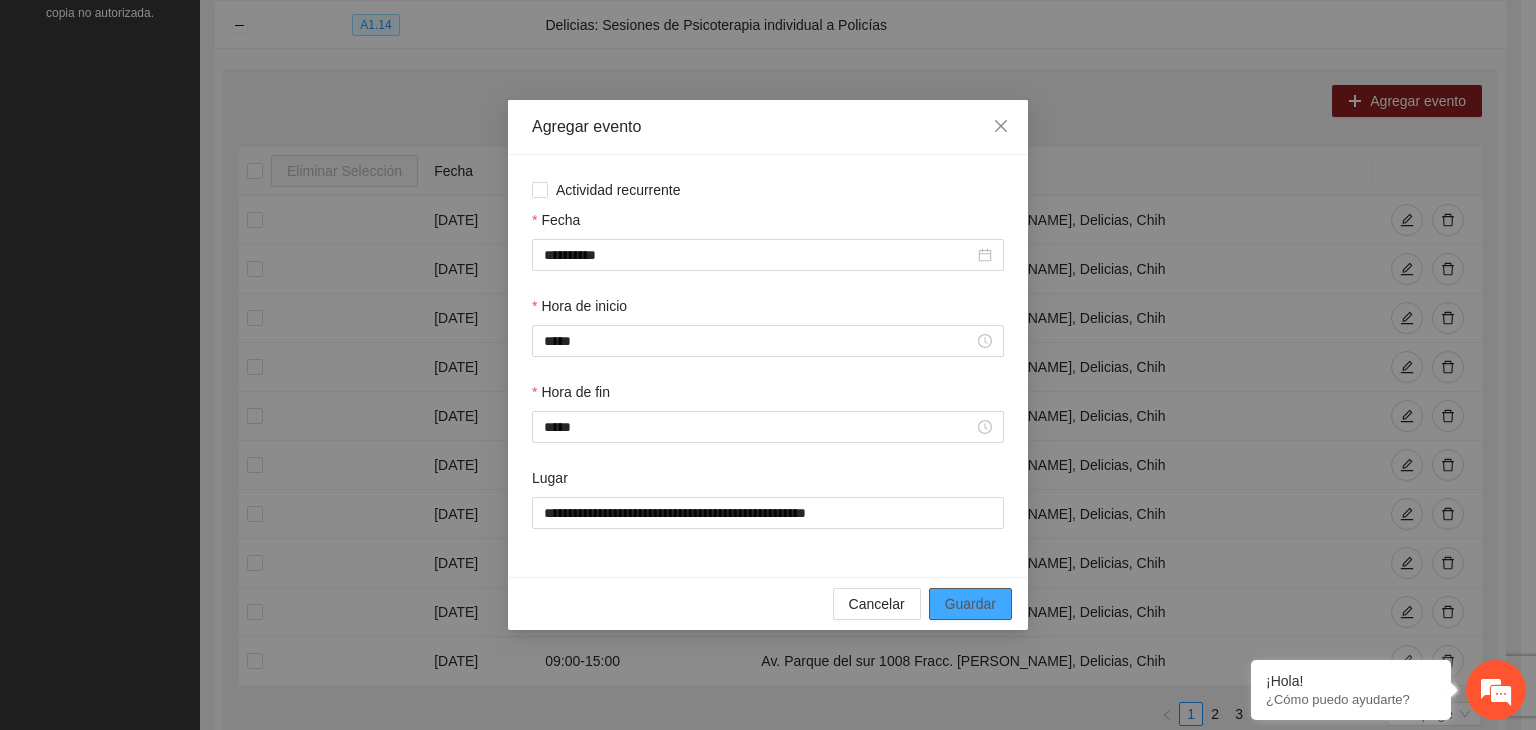 click on "Guardar" at bounding box center [970, 604] 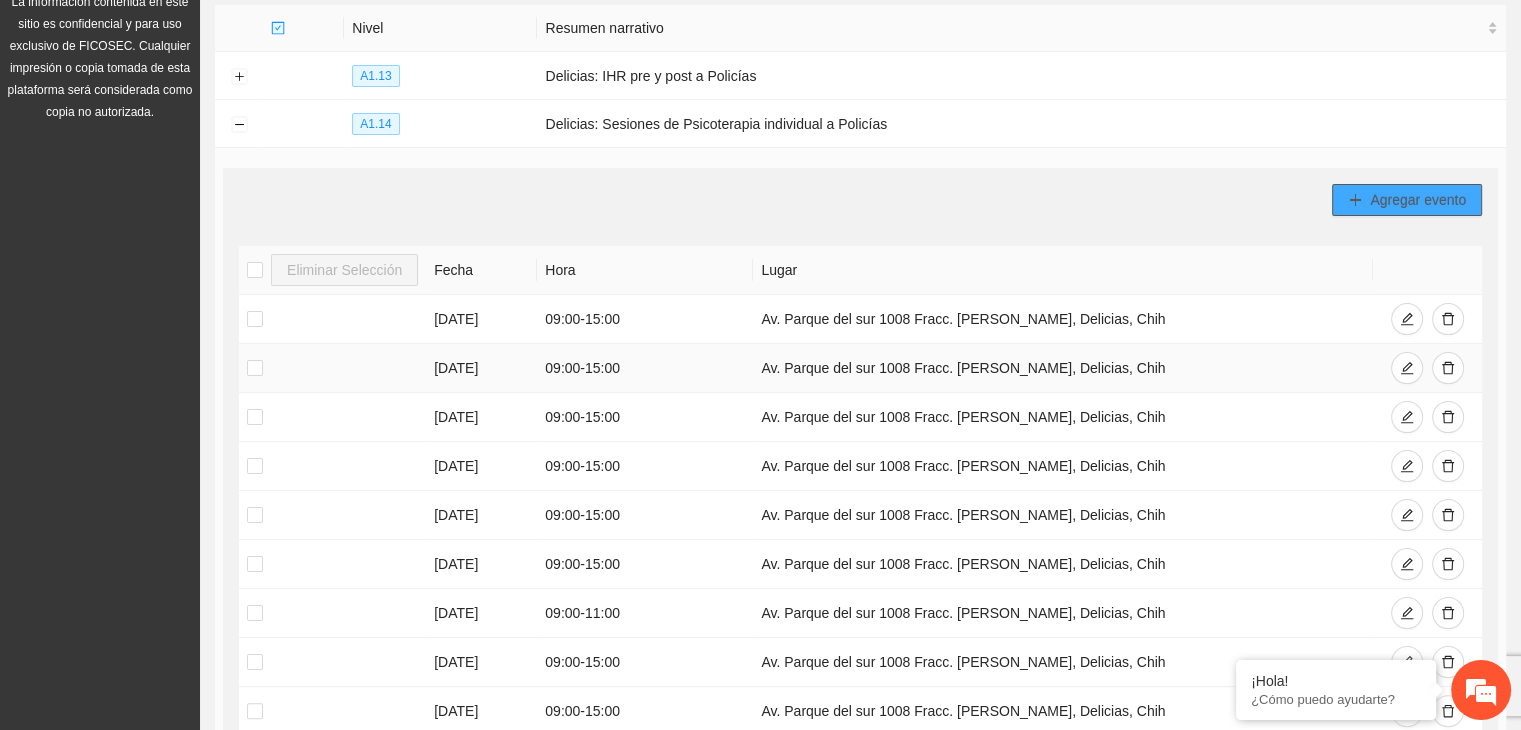 scroll, scrollTop: 255, scrollLeft: 0, axis: vertical 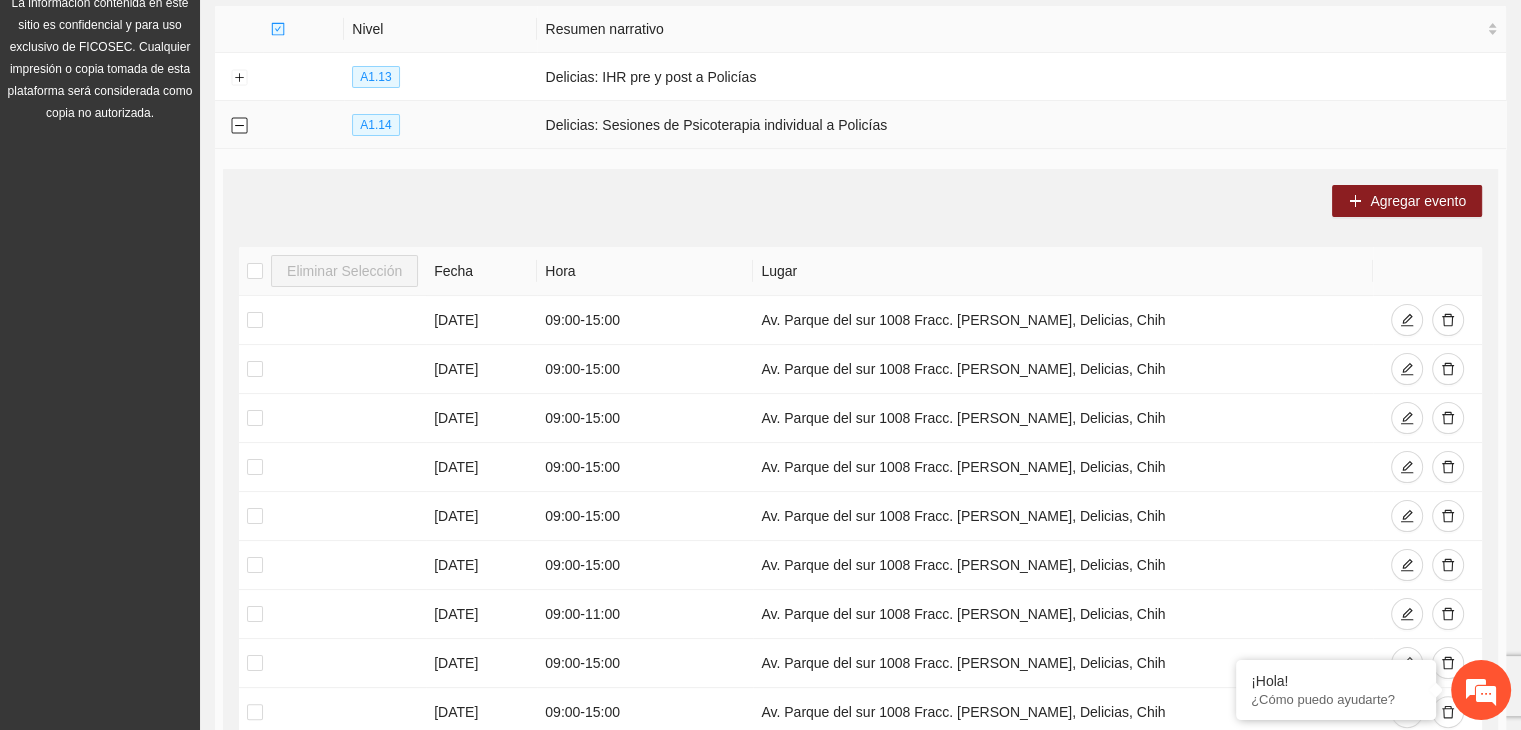 click at bounding box center [239, 126] 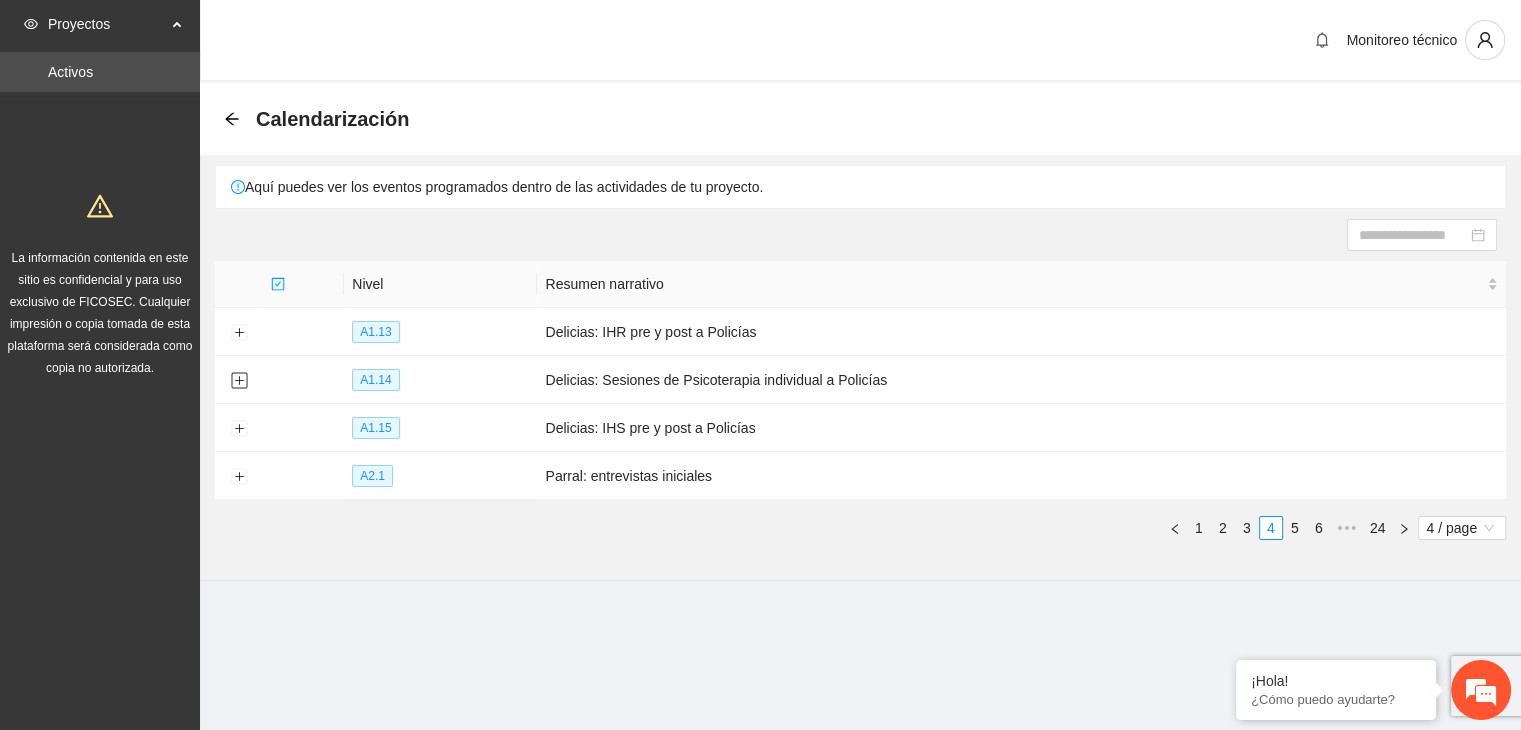 scroll, scrollTop: 0, scrollLeft: 0, axis: both 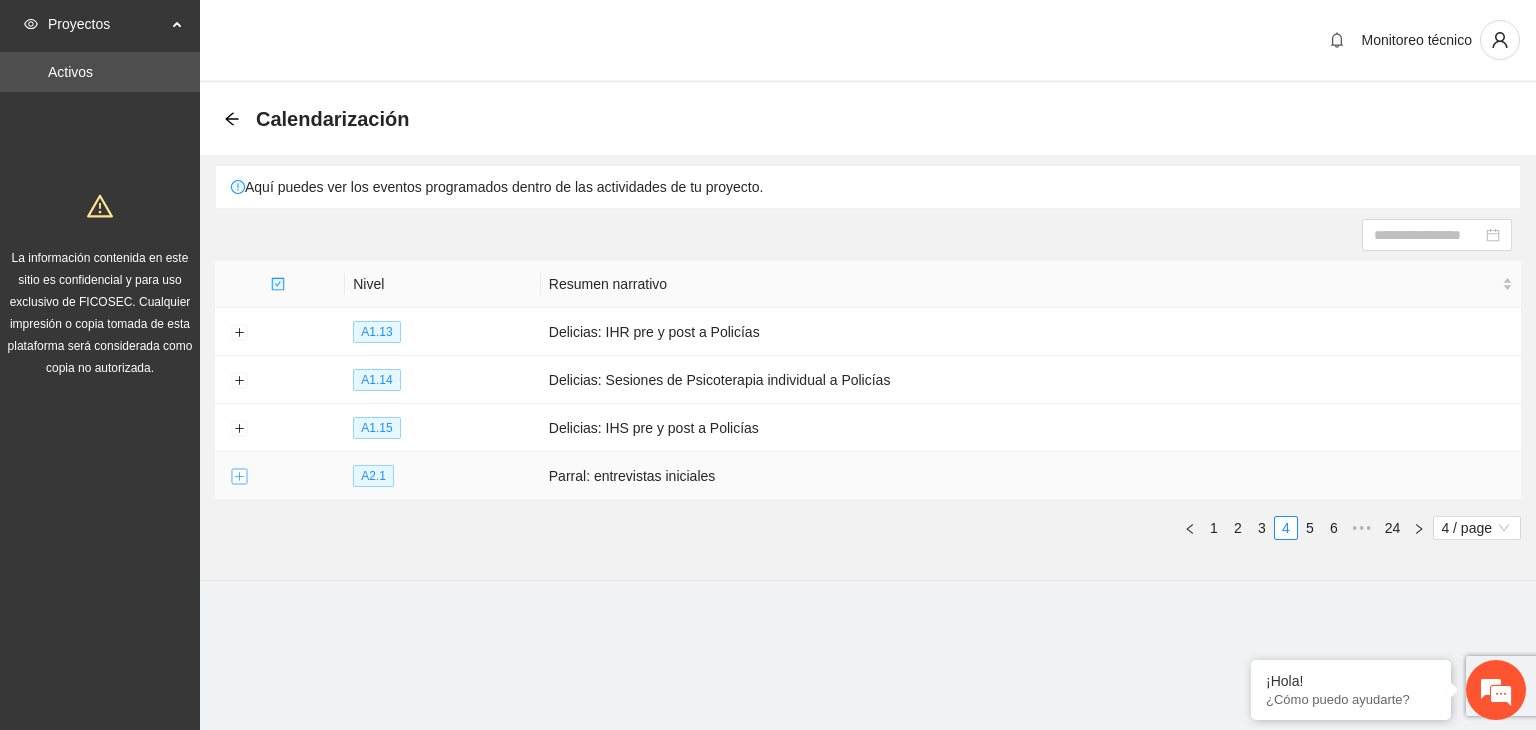 click at bounding box center [239, 477] 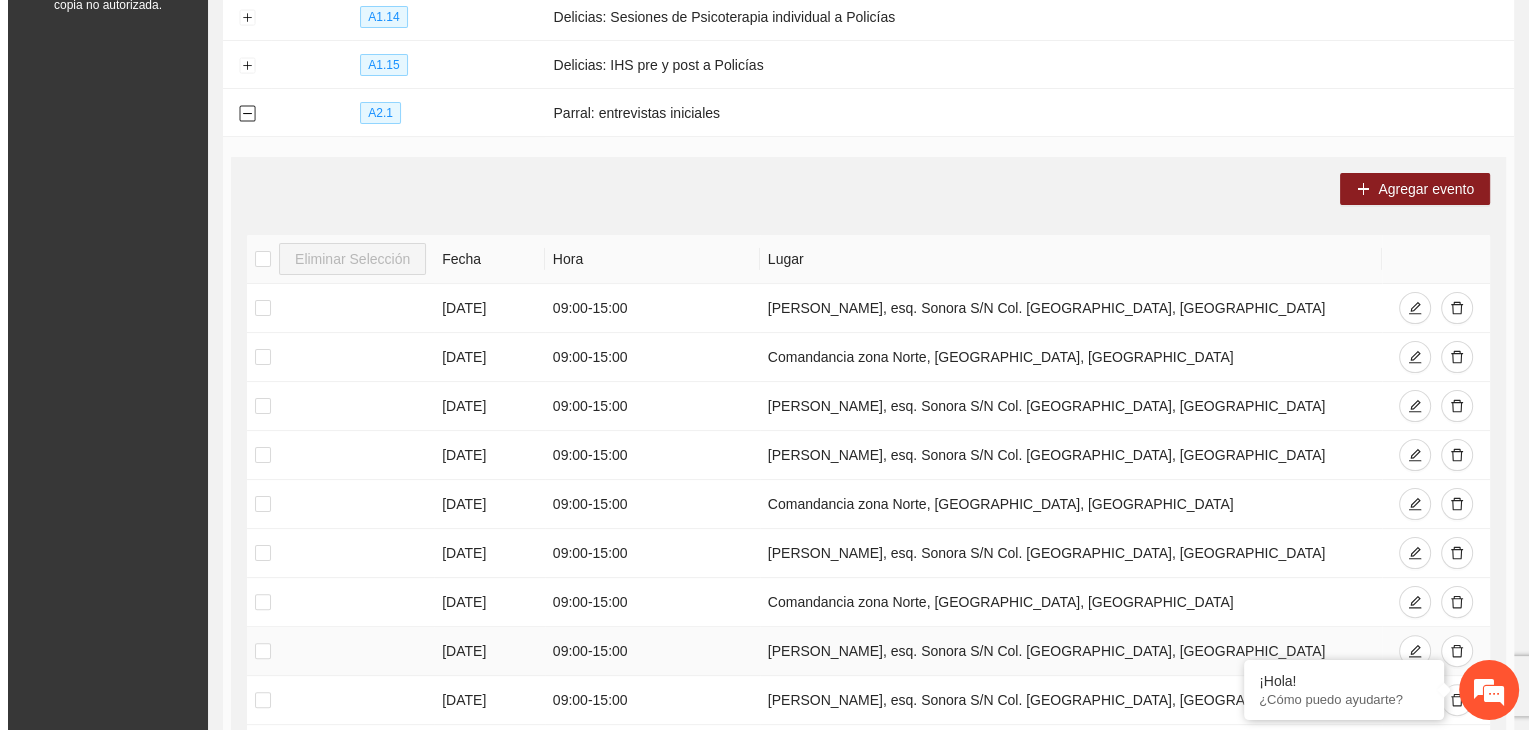 scroll, scrollTop: 280, scrollLeft: 0, axis: vertical 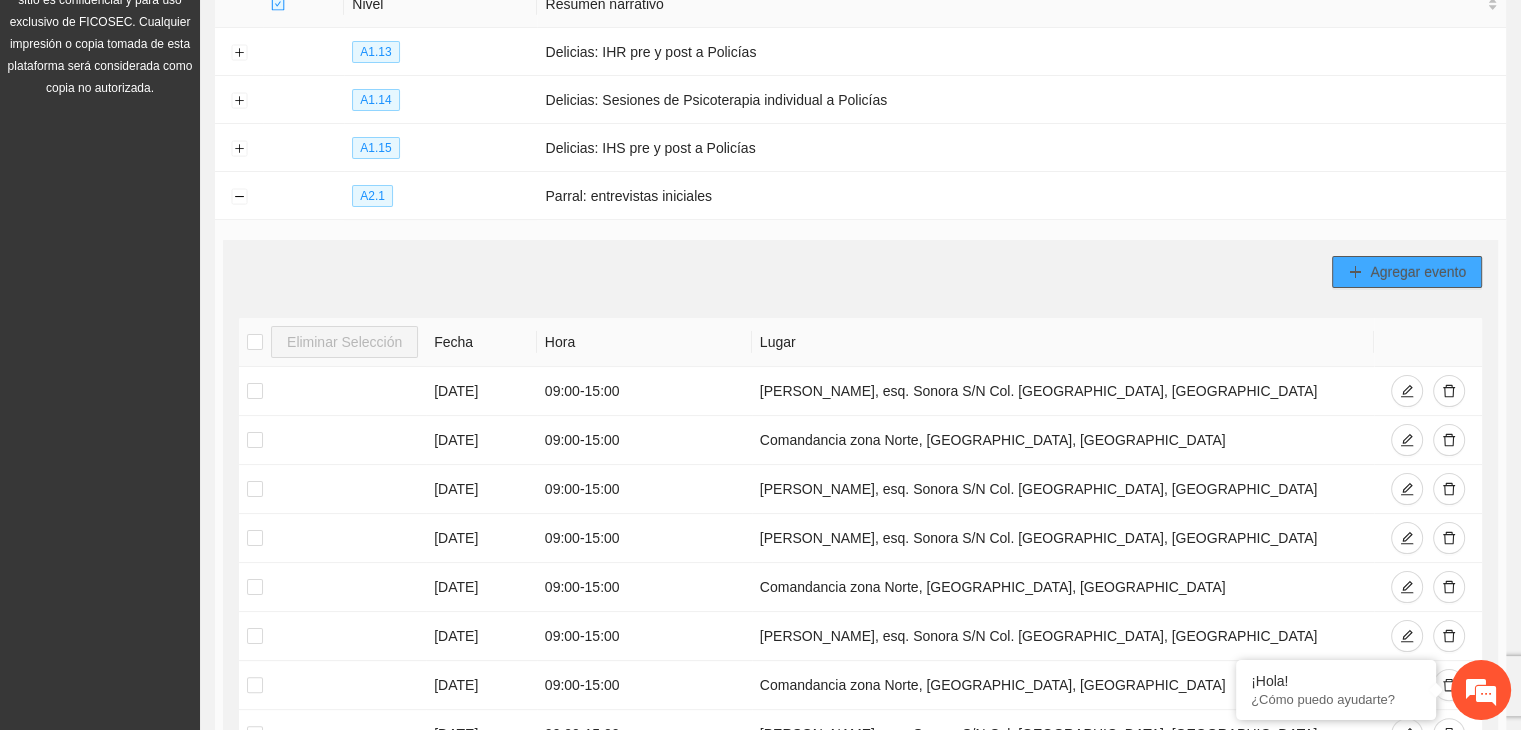 click on "Agregar evento" at bounding box center (1418, 272) 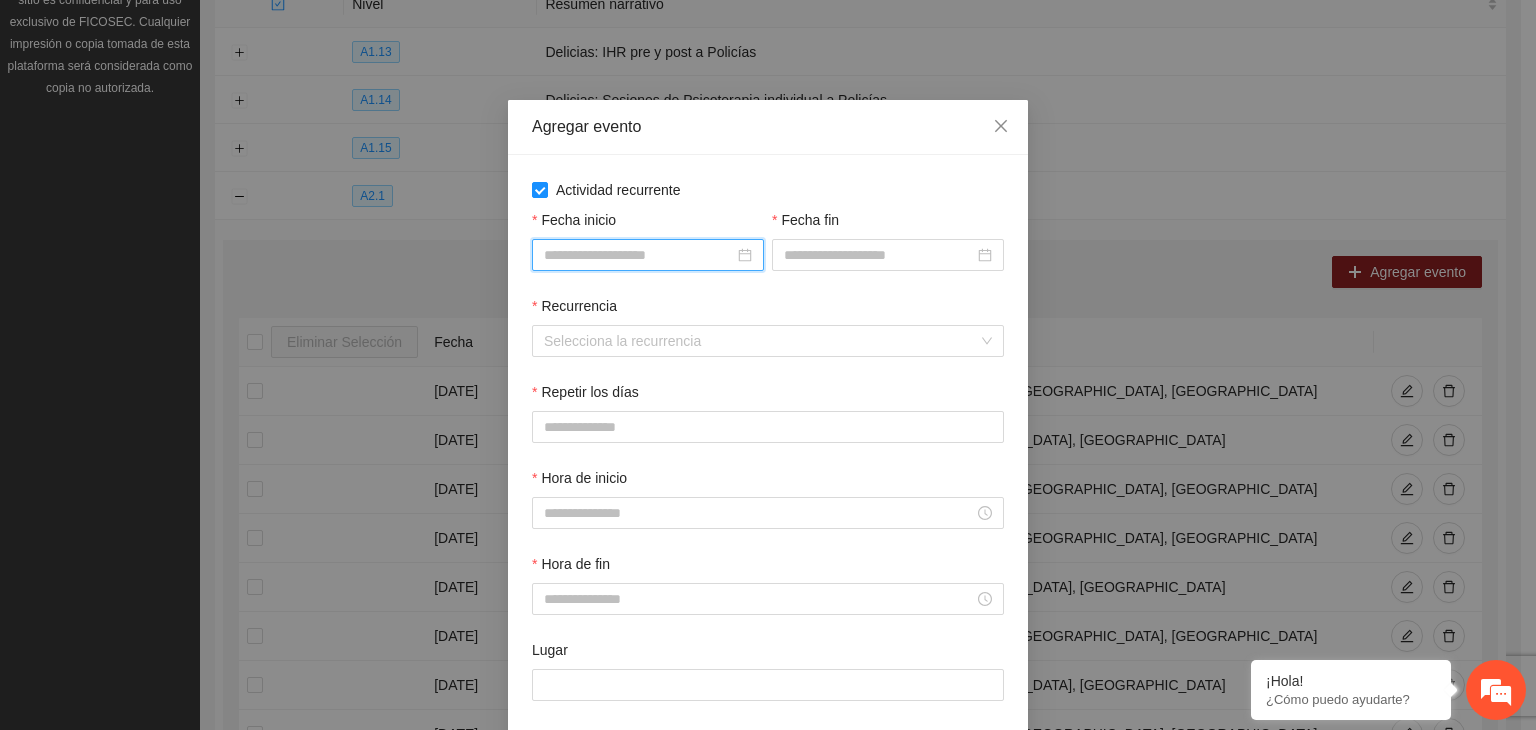 click on "Fecha inicio" at bounding box center (639, 255) 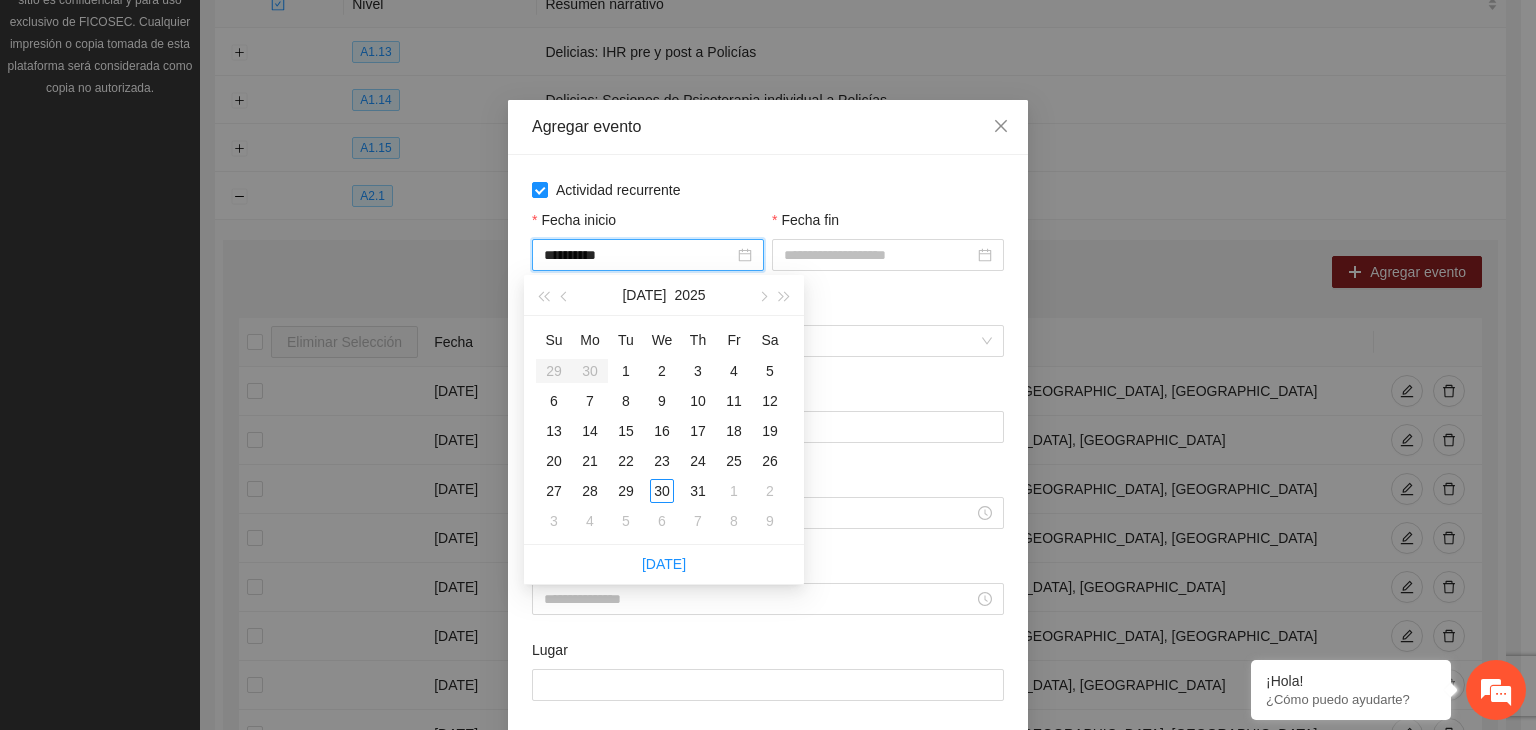 type on "**********" 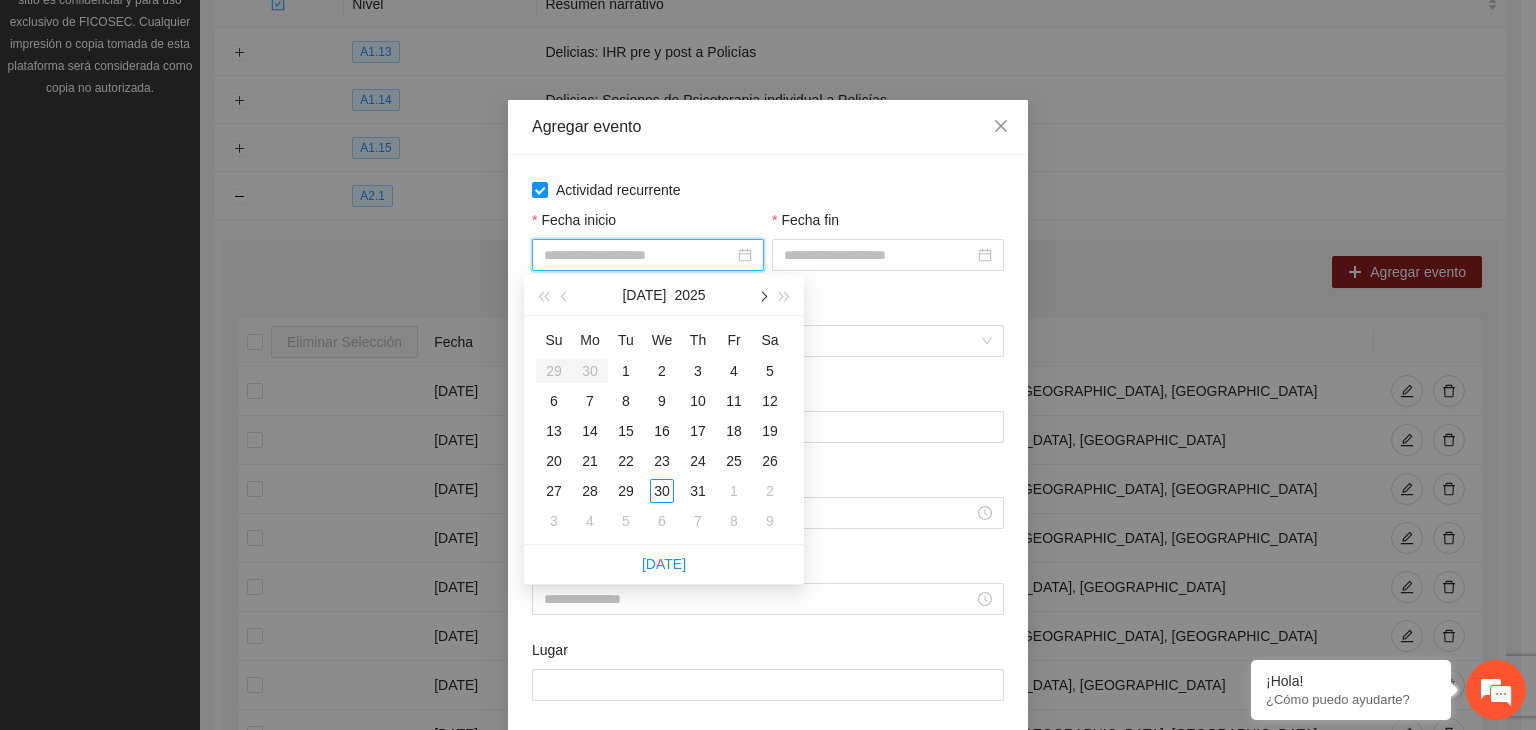 click at bounding box center (762, 295) 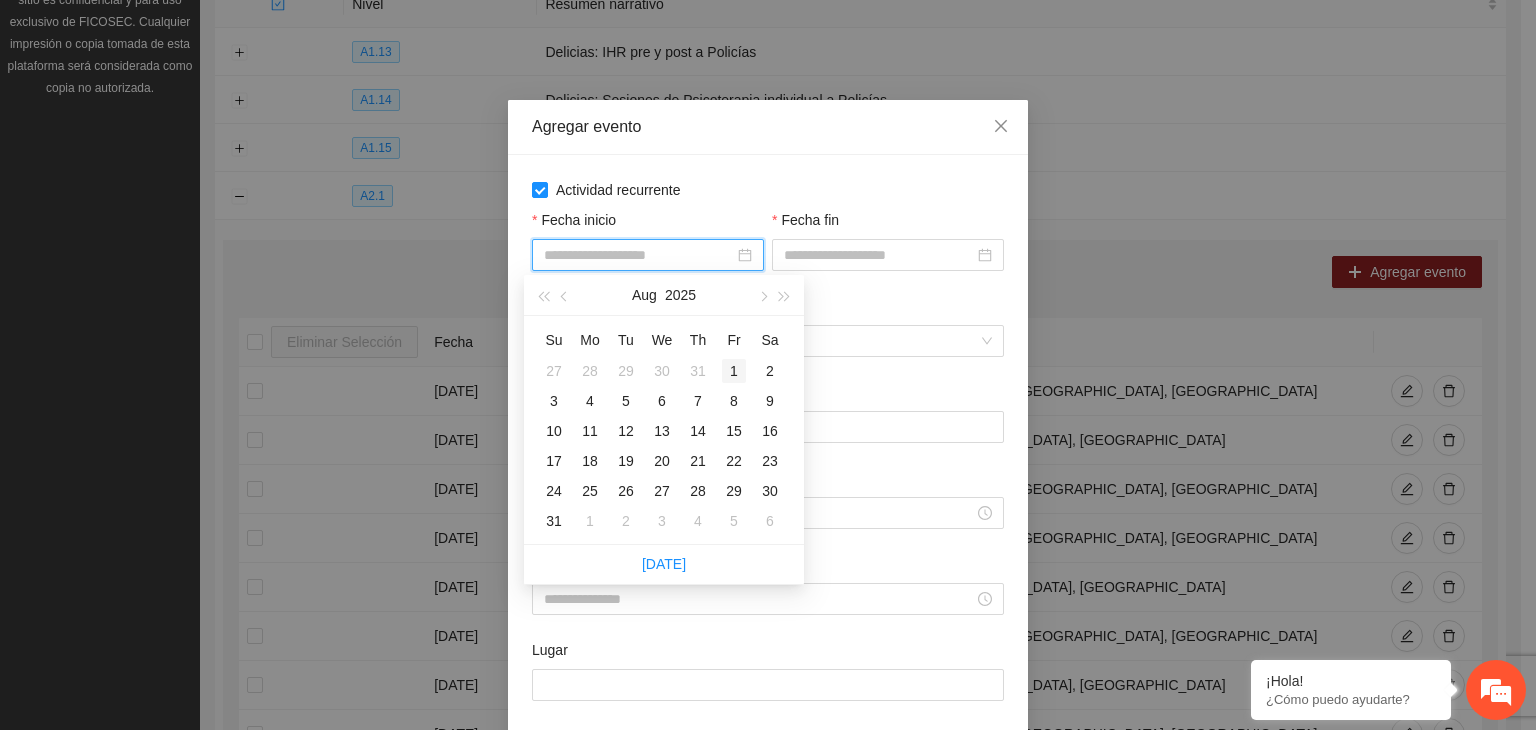 type on "**********" 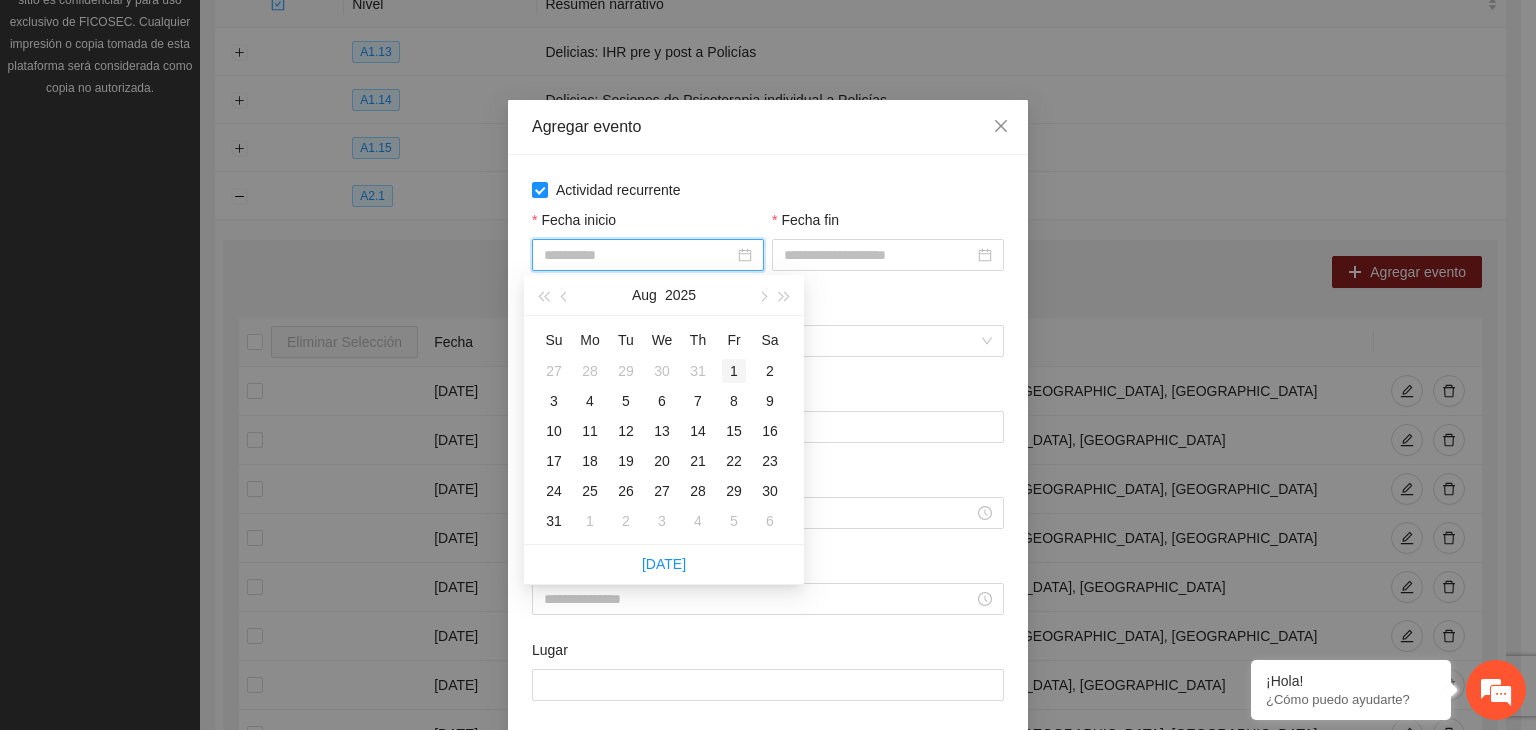 click on "1" at bounding box center [734, 371] 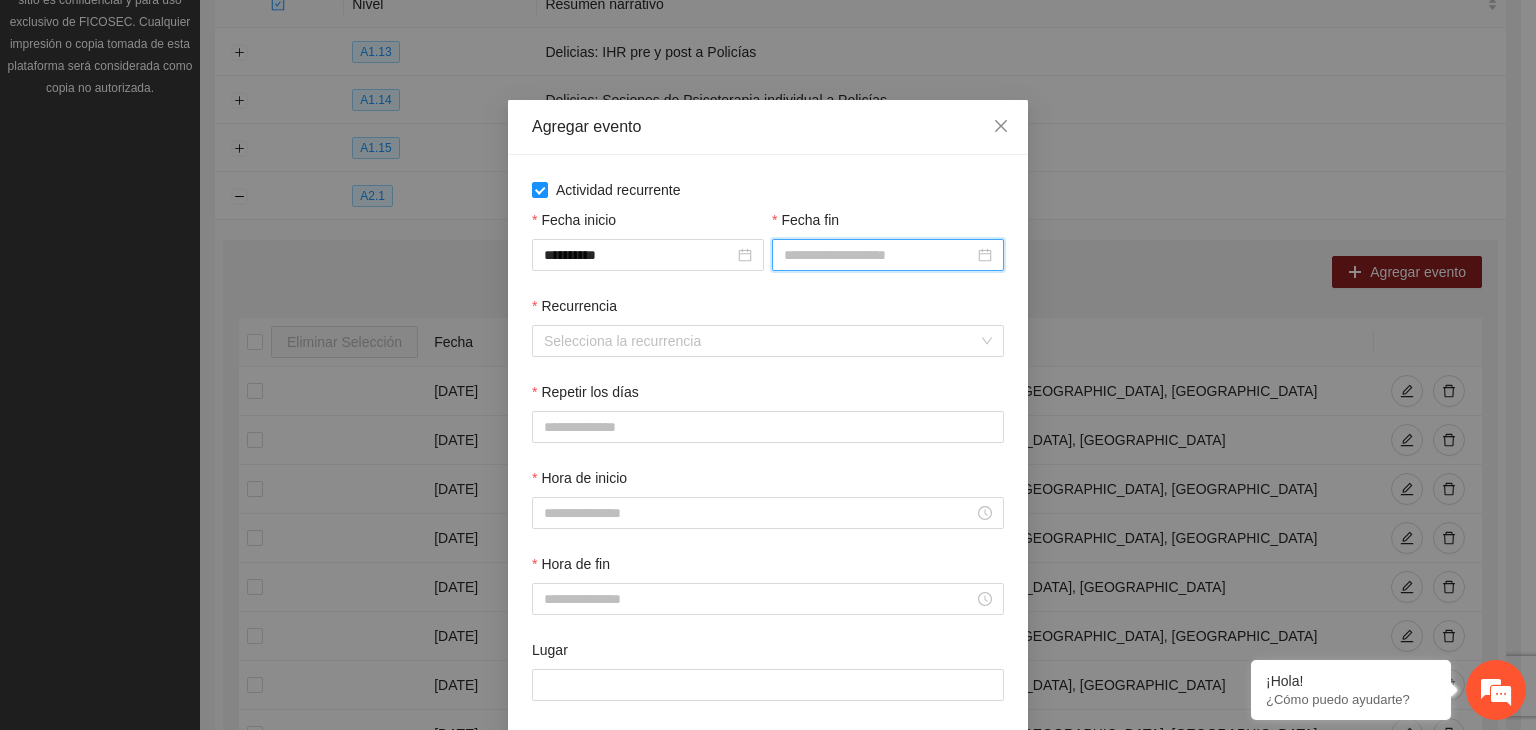 click on "Fecha fin" at bounding box center [879, 255] 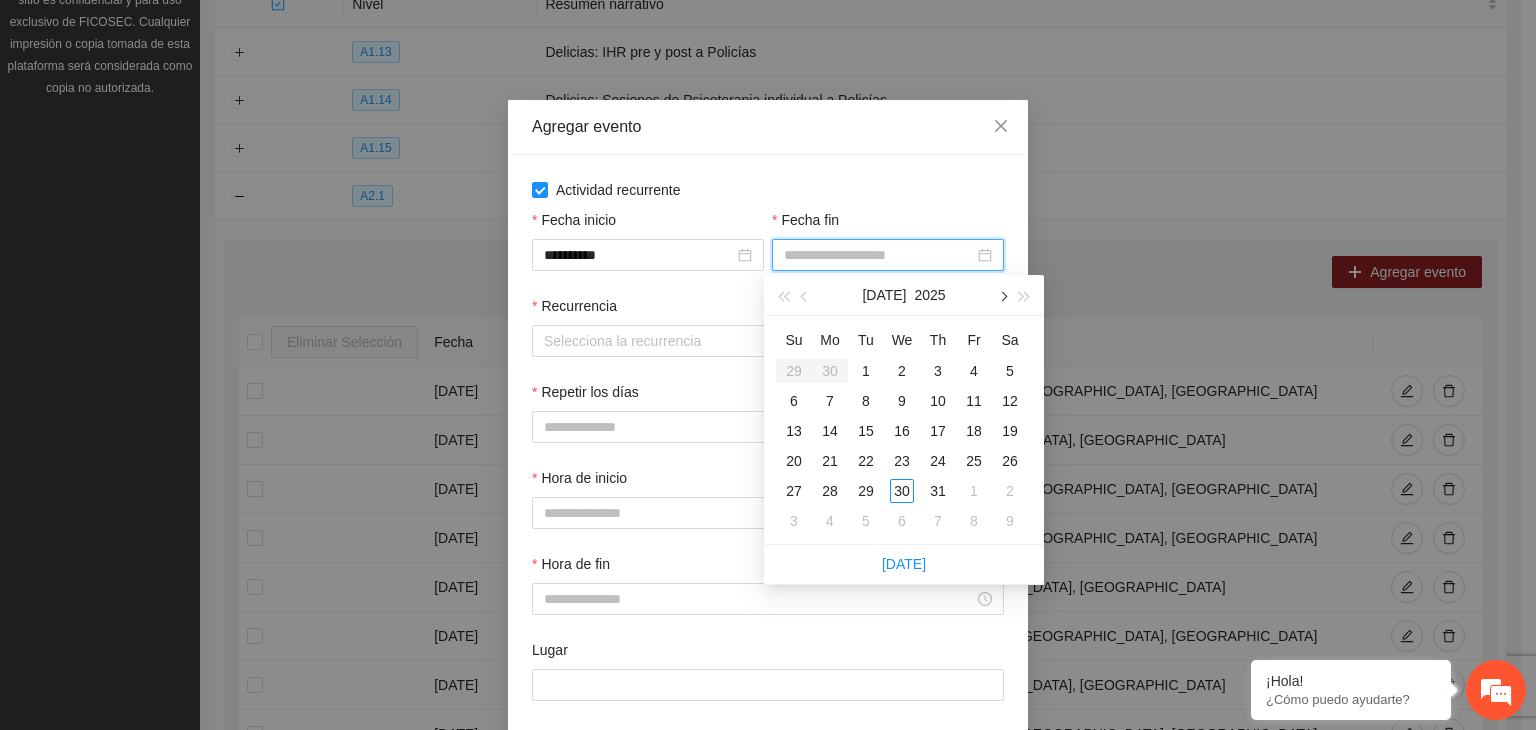 click at bounding box center [1002, 295] 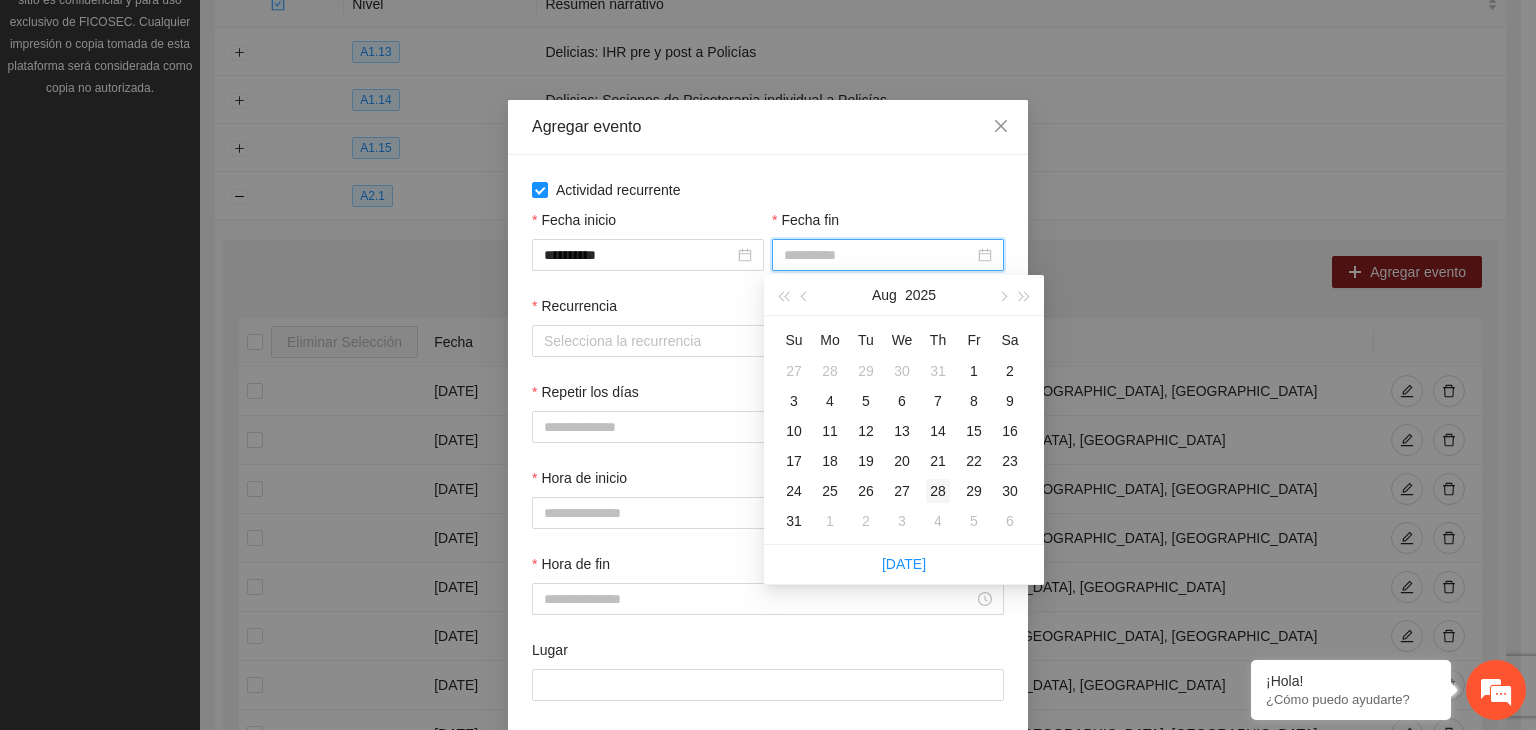 type on "**********" 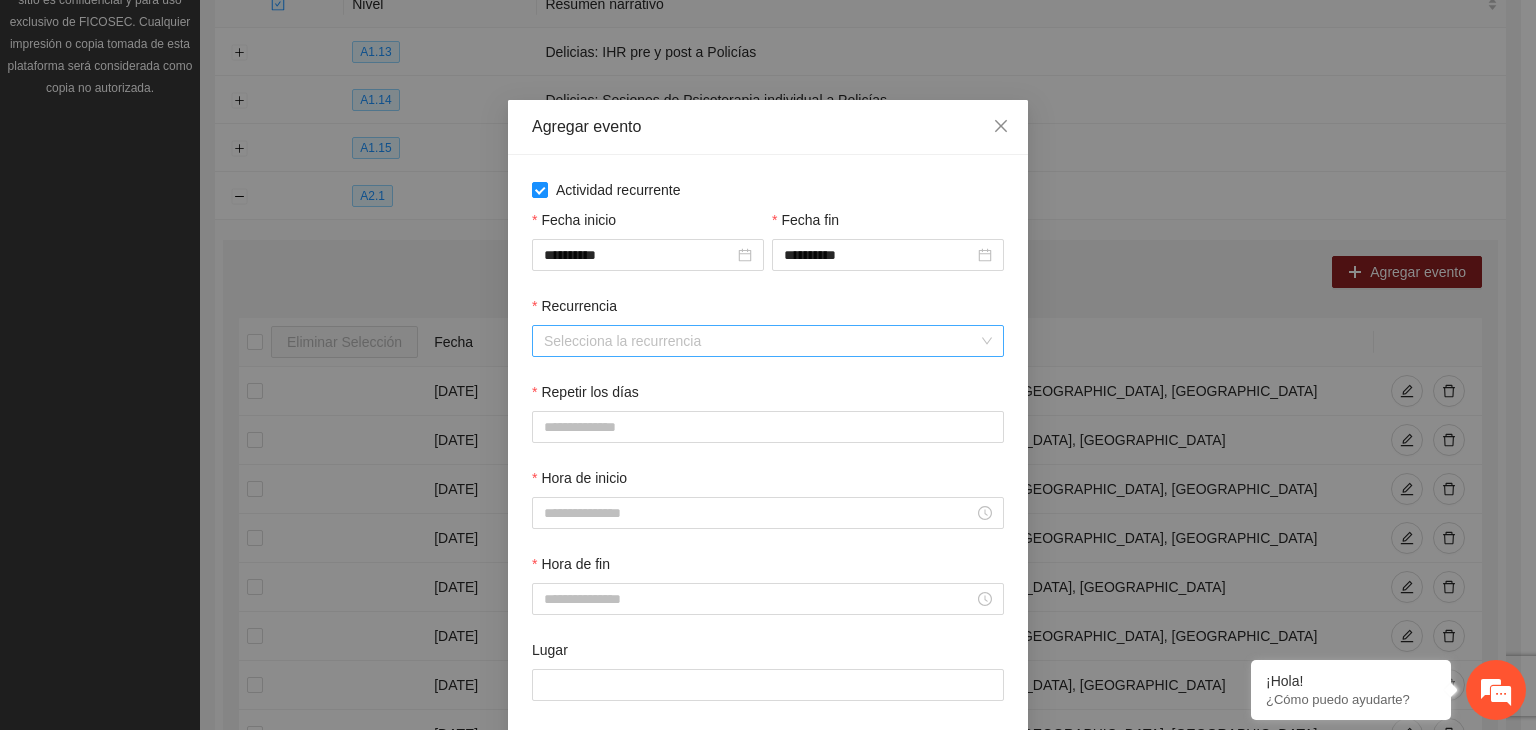 click on "Recurrencia" at bounding box center (761, 341) 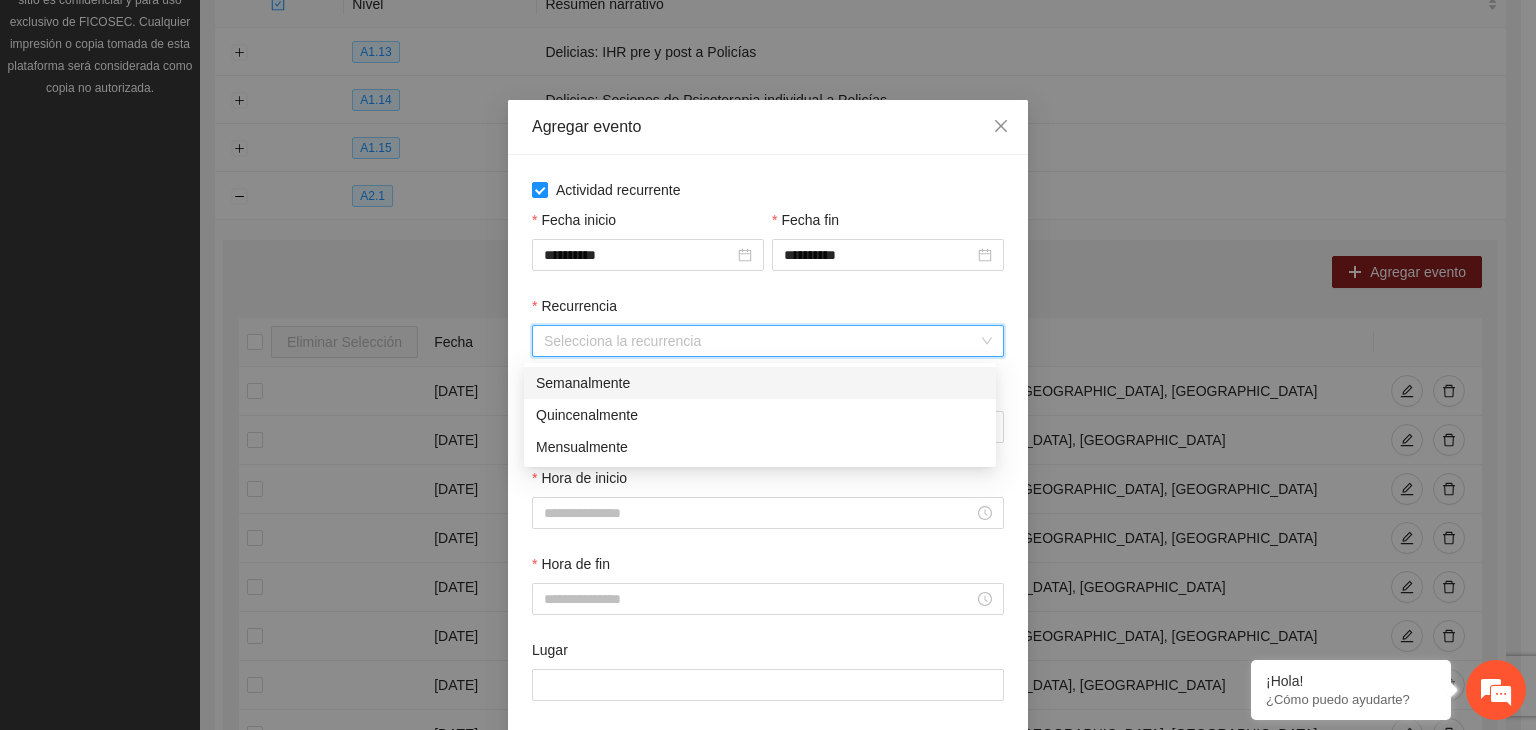 click on "Semanalmente" at bounding box center [760, 383] 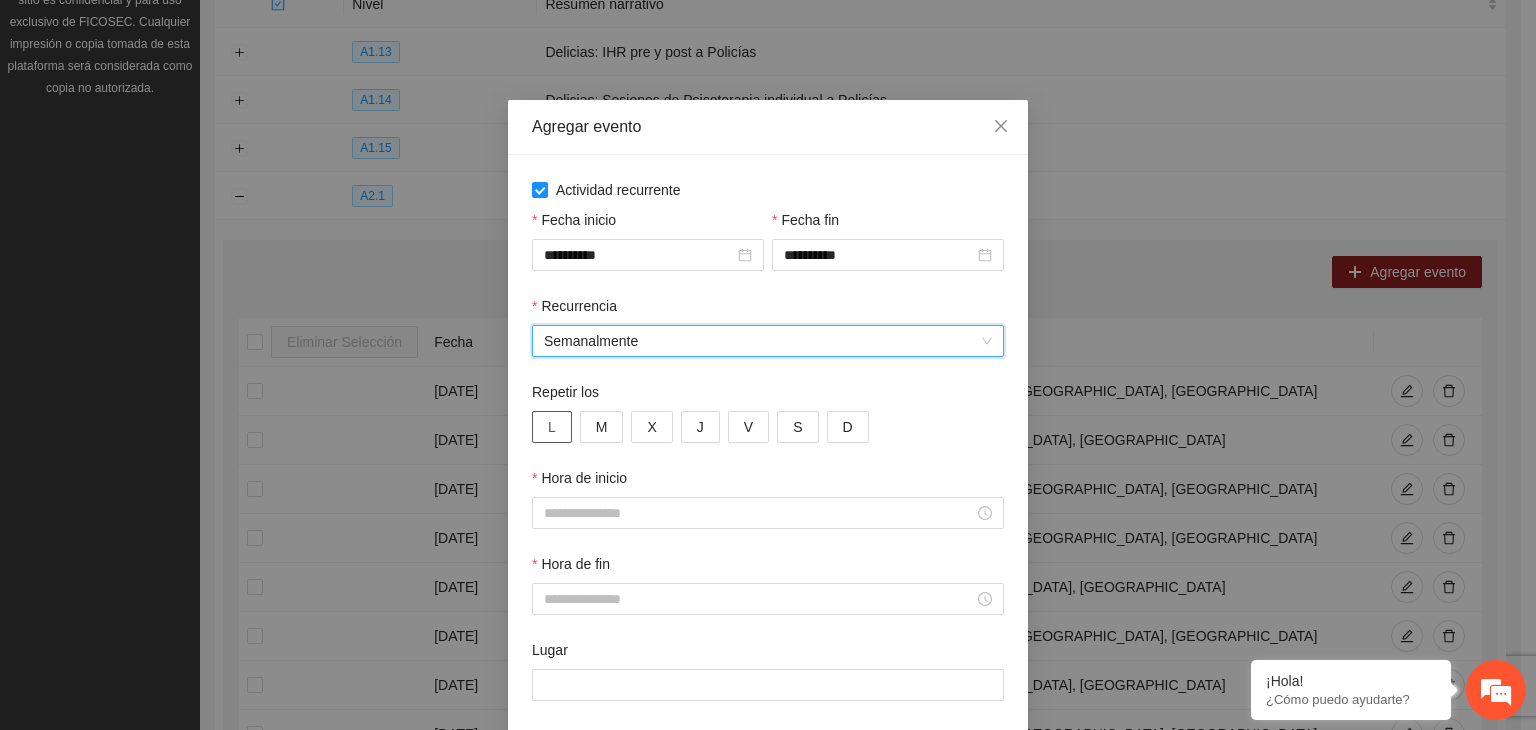 click on "L" at bounding box center (552, 427) 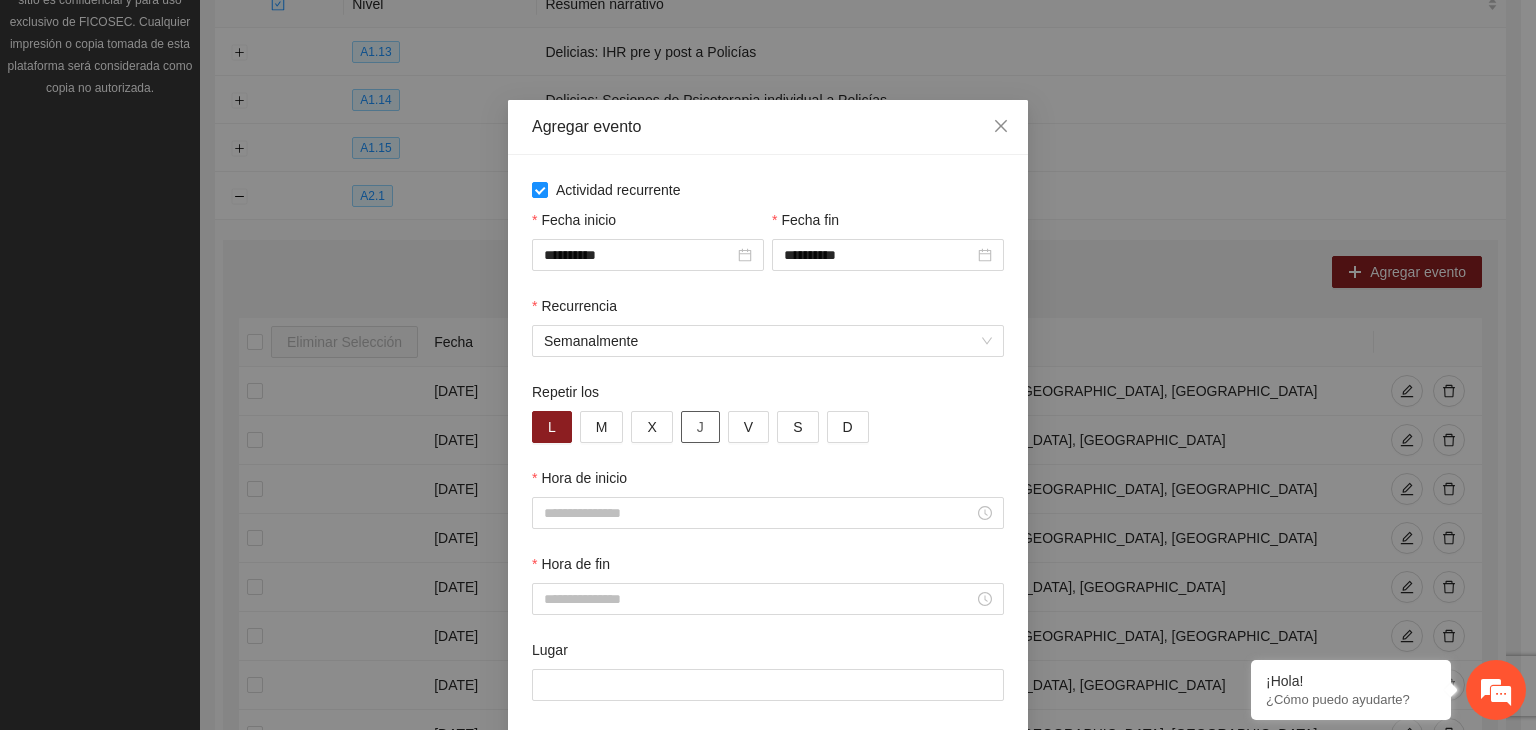 click on "J" at bounding box center (700, 427) 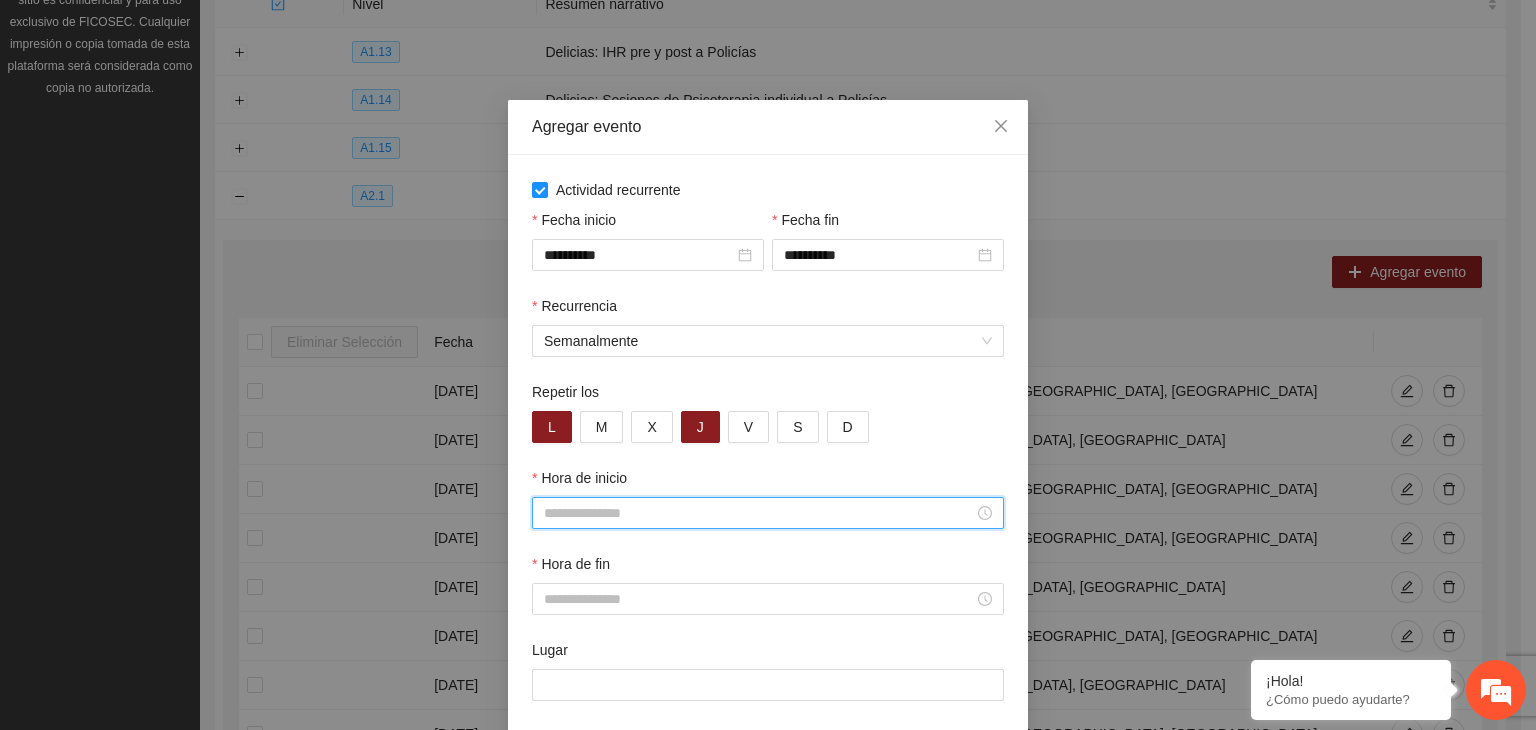 click on "Hora de inicio" at bounding box center (759, 513) 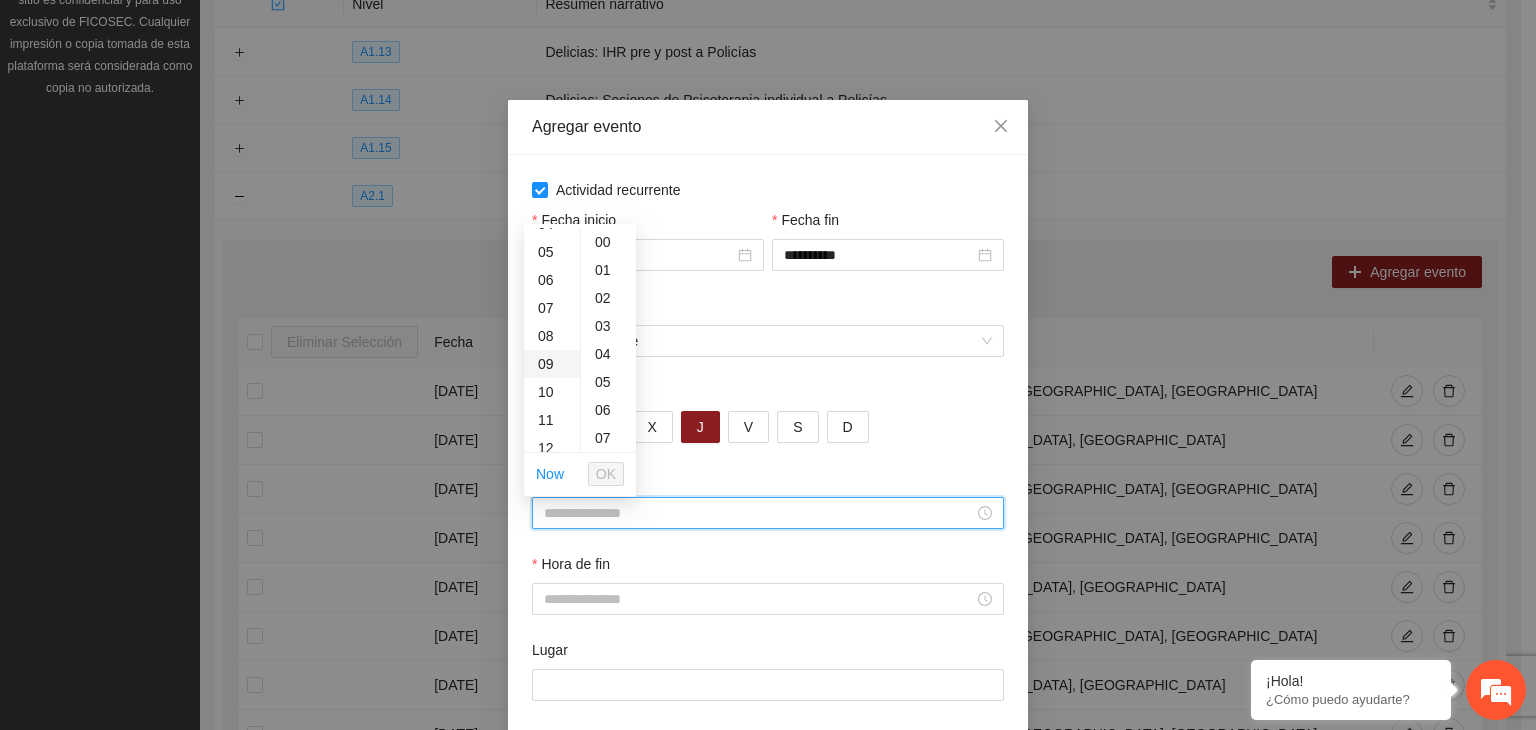 click on "09" at bounding box center (552, 364) 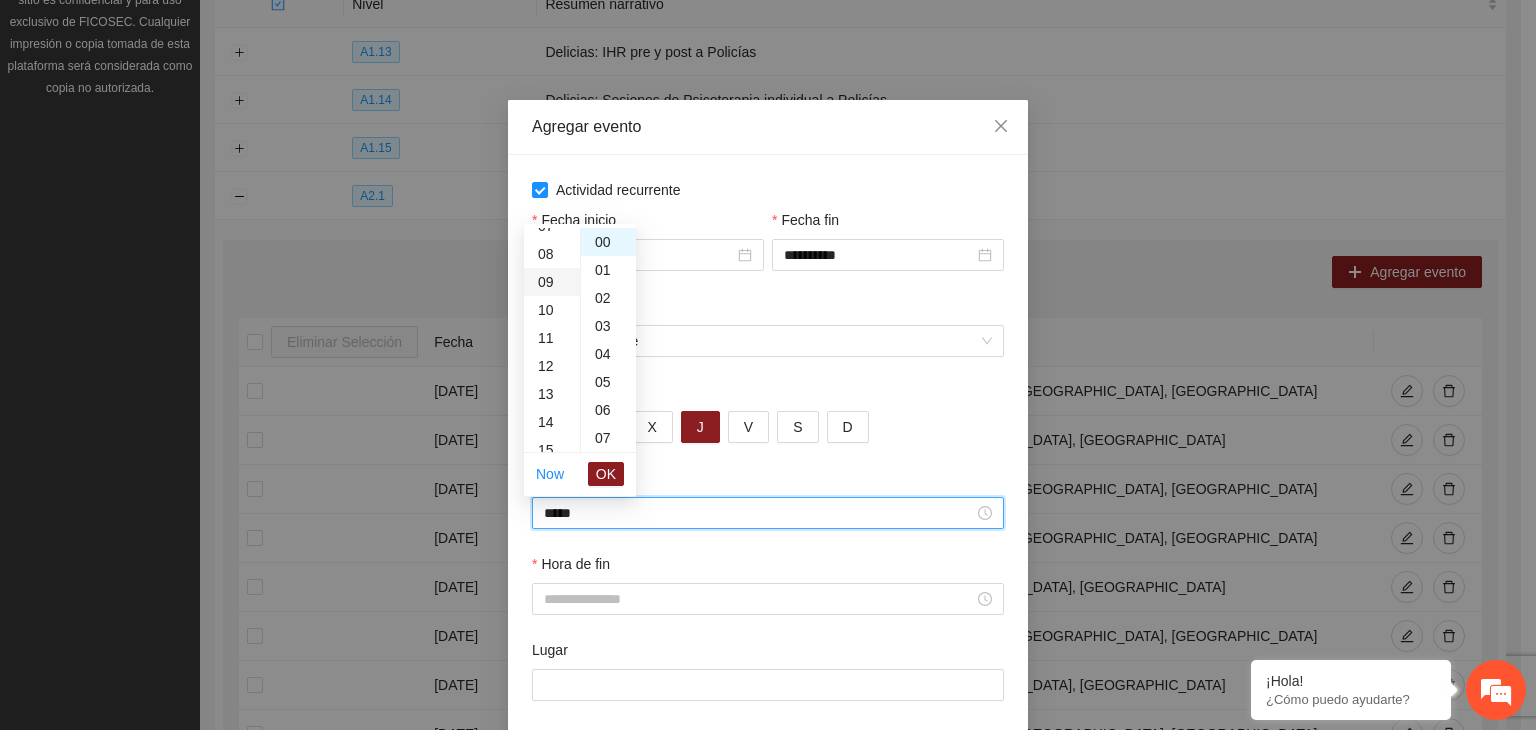 scroll, scrollTop: 252, scrollLeft: 0, axis: vertical 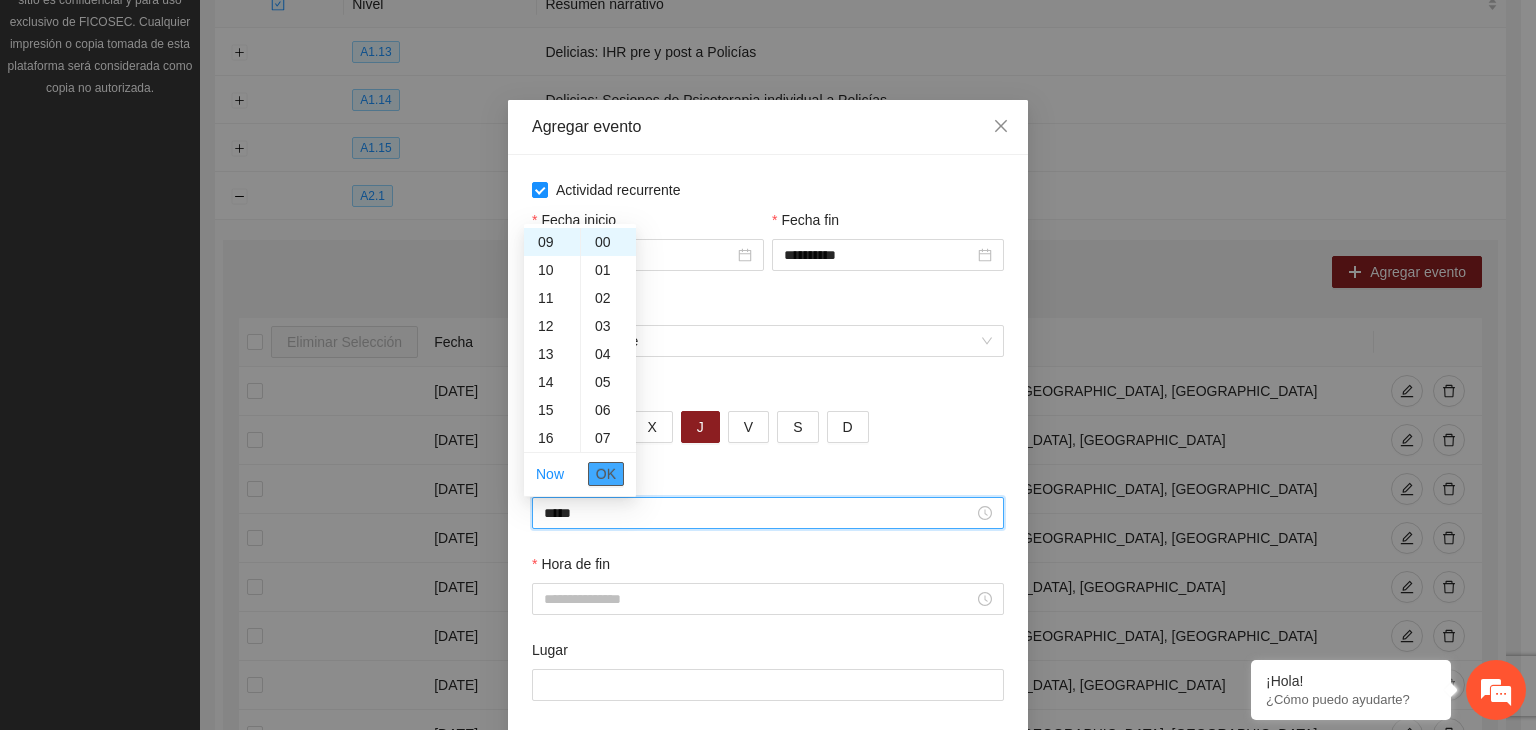 click on "OK" at bounding box center [606, 474] 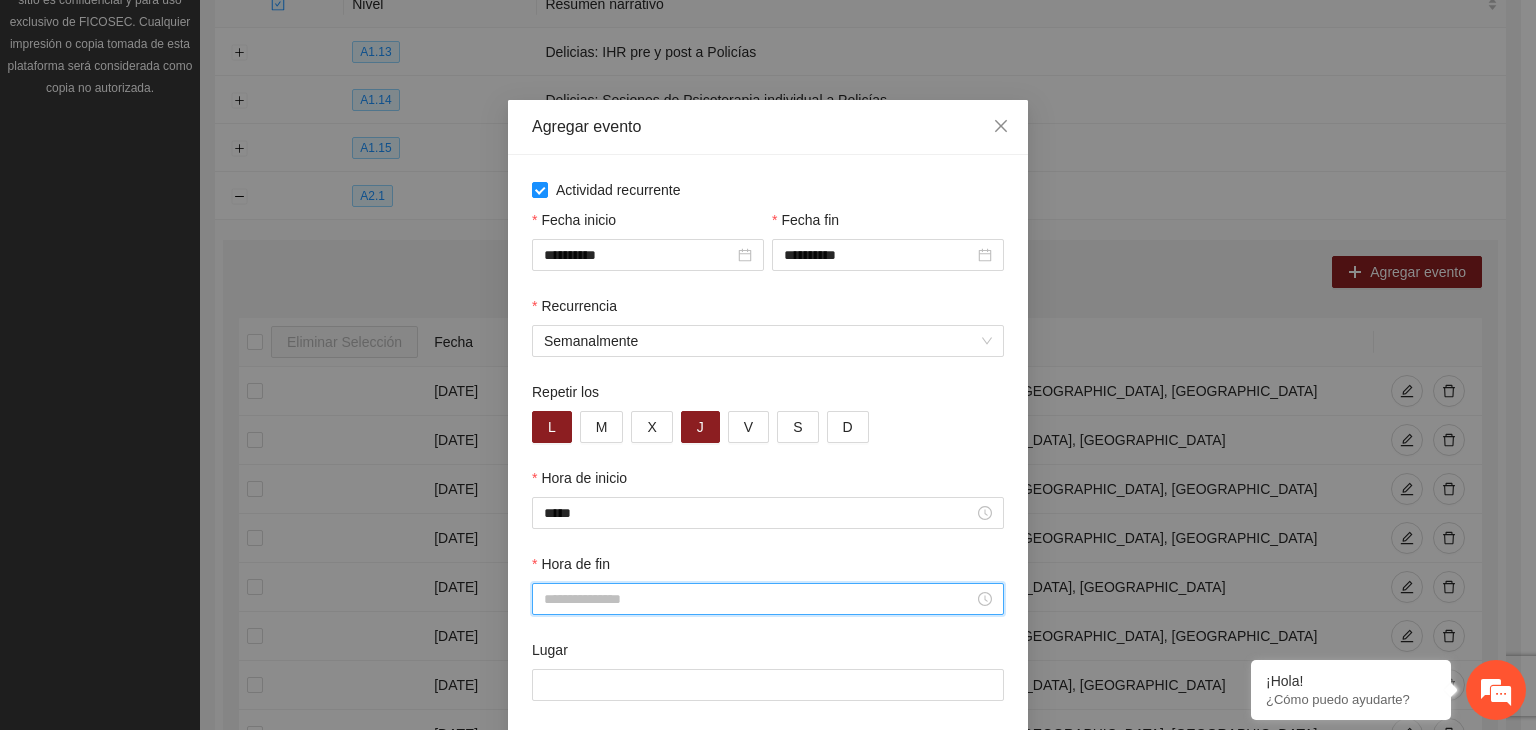 click on "Hora de fin" at bounding box center [759, 599] 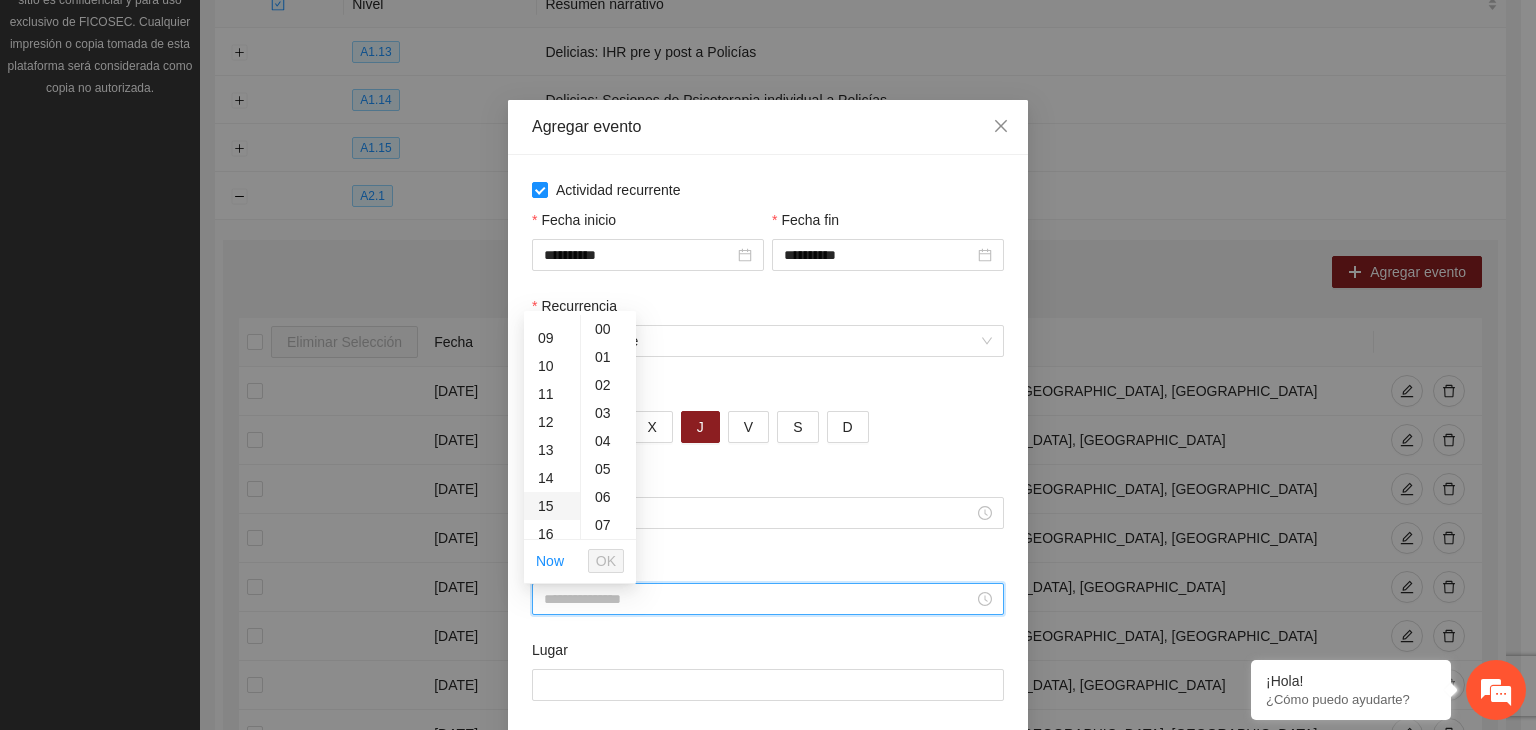 click on "15" at bounding box center [552, 506] 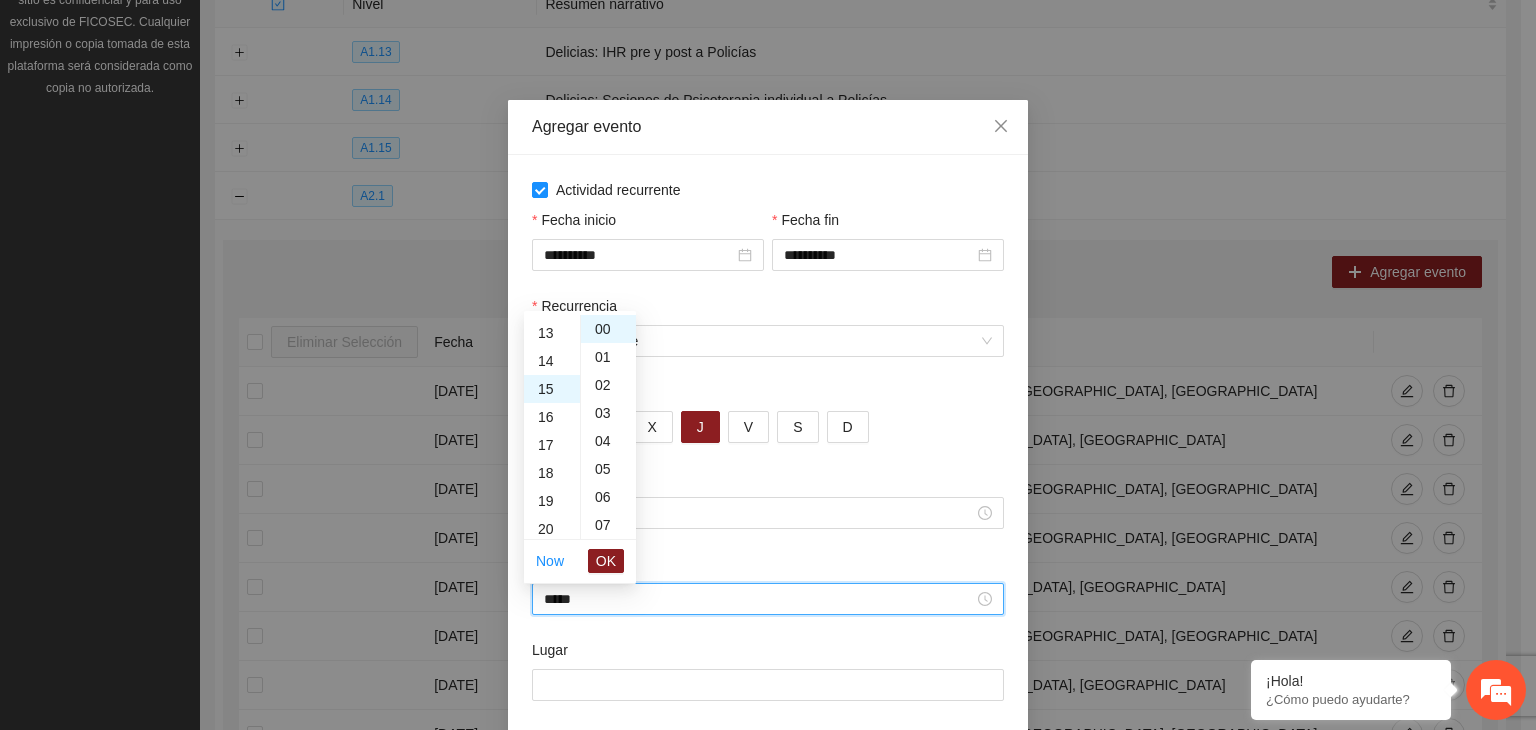 scroll, scrollTop: 420, scrollLeft: 0, axis: vertical 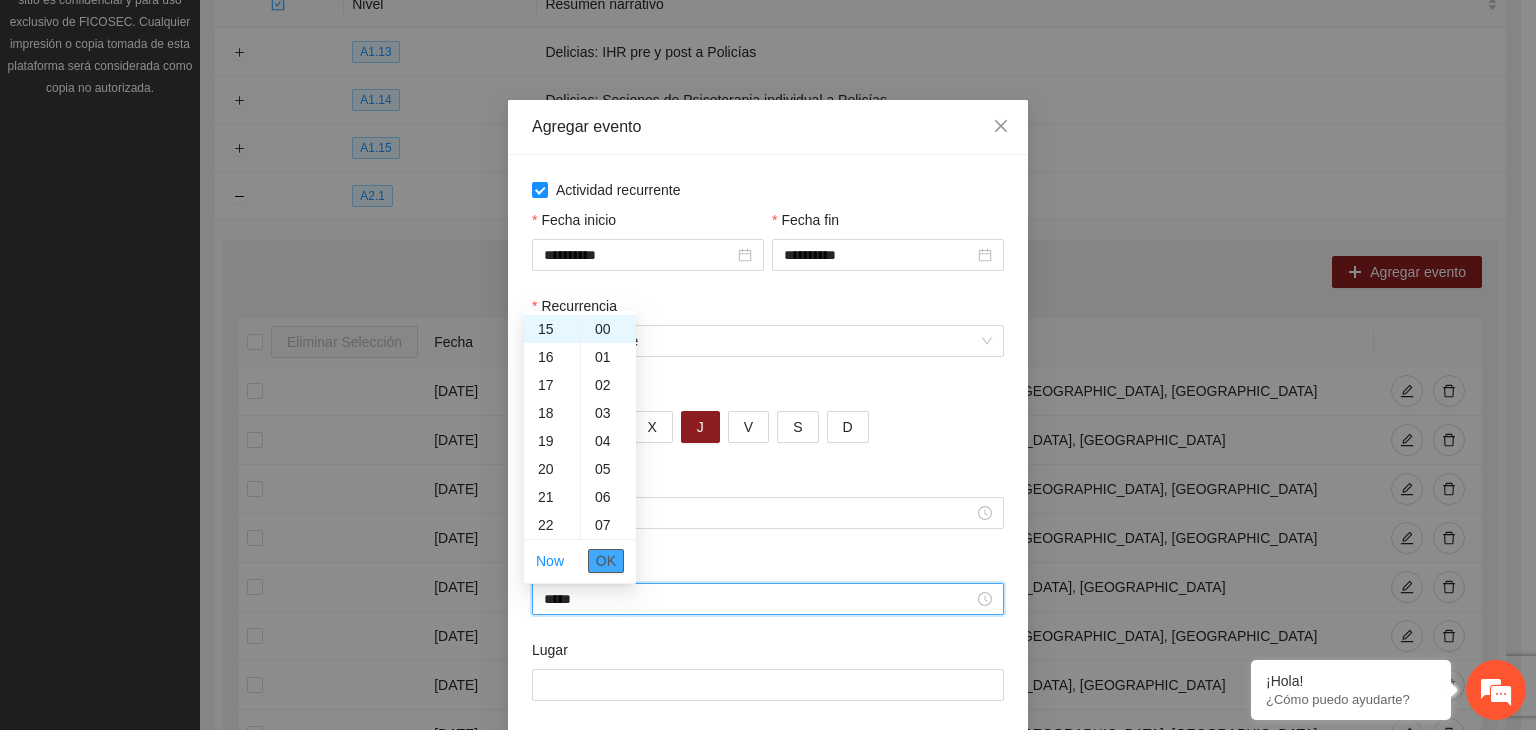 click on "OK" at bounding box center (606, 561) 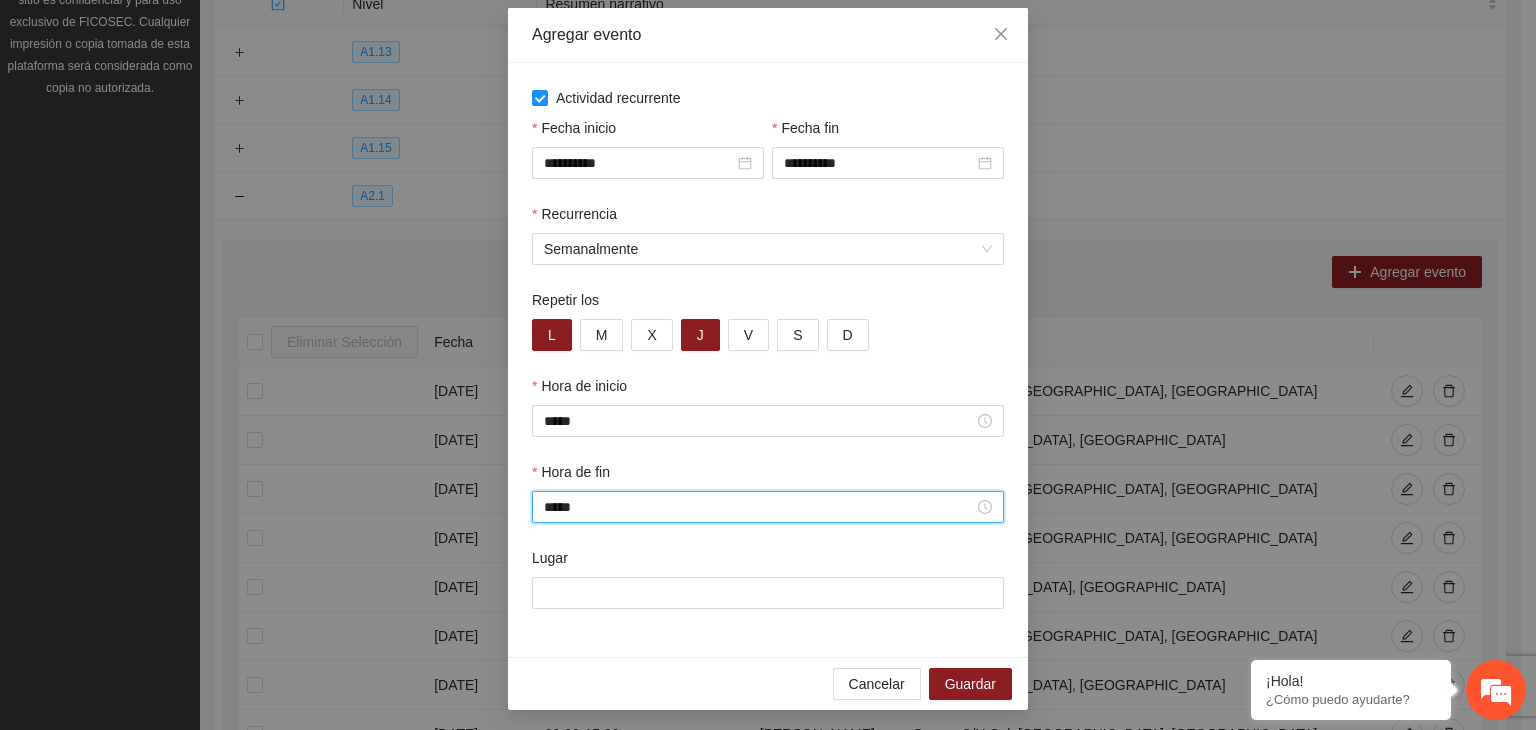 scroll, scrollTop: 96, scrollLeft: 0, axis: vertical 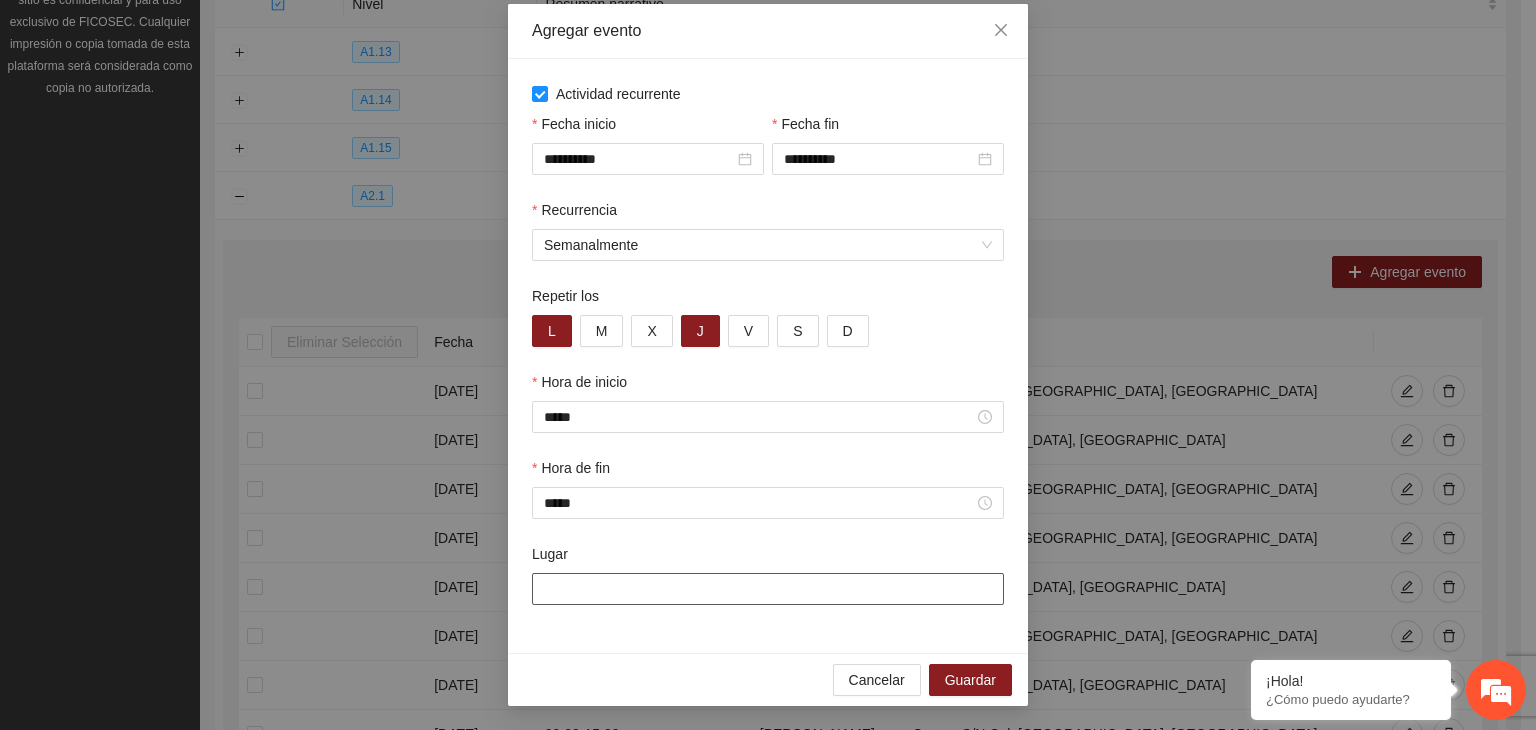 click on "Lugar" at bounding box center [768, 589] 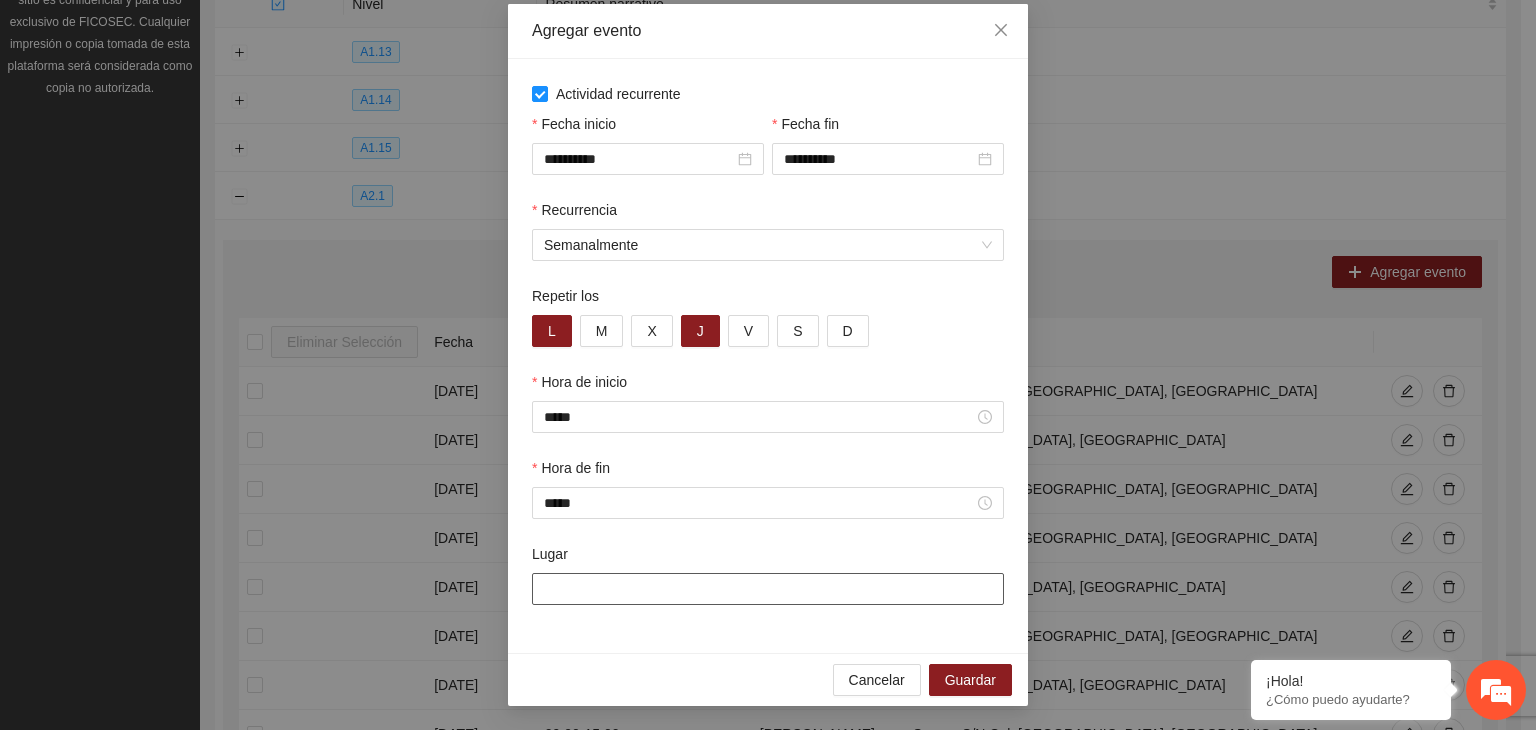 type on "**********" 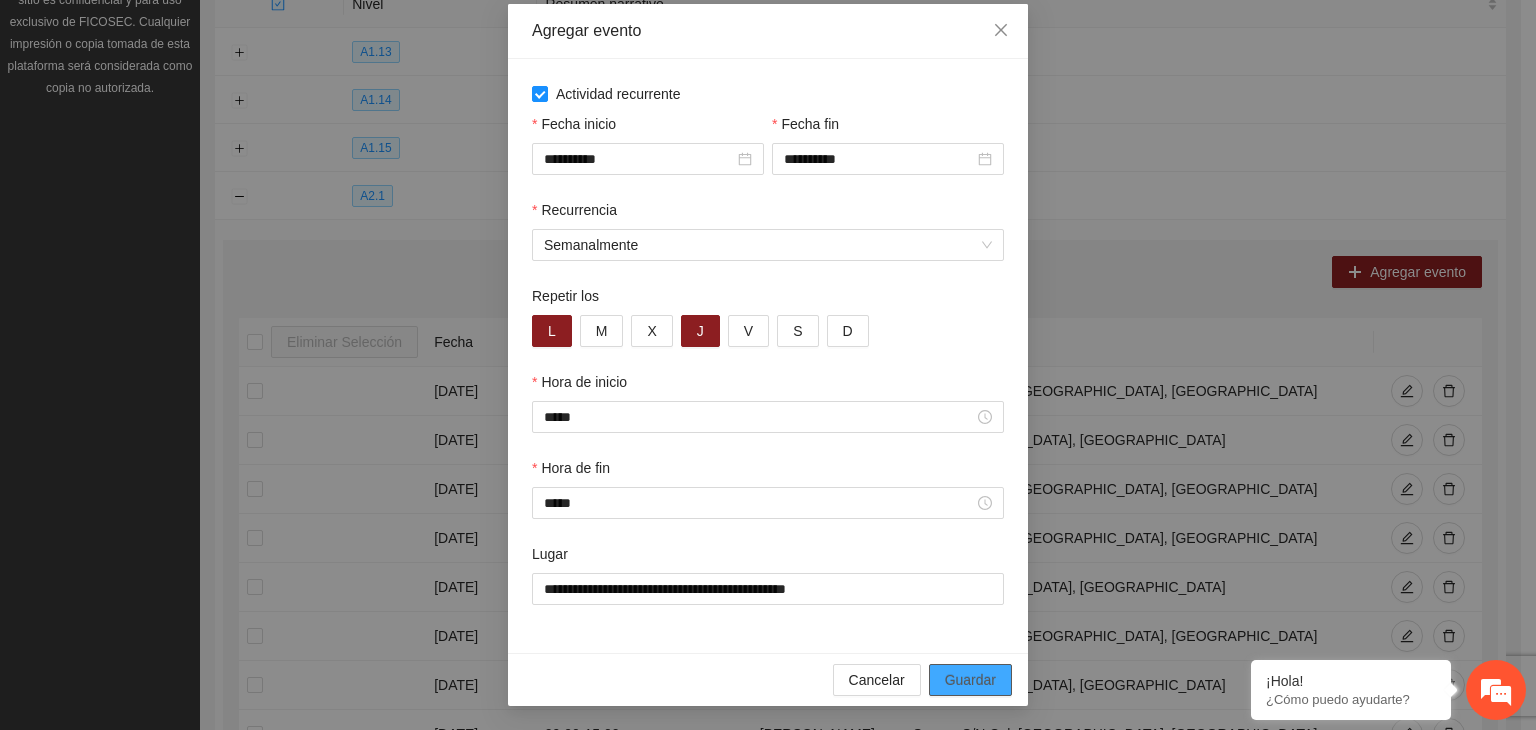 click on "Guardar" at bounding box center (970, 680) 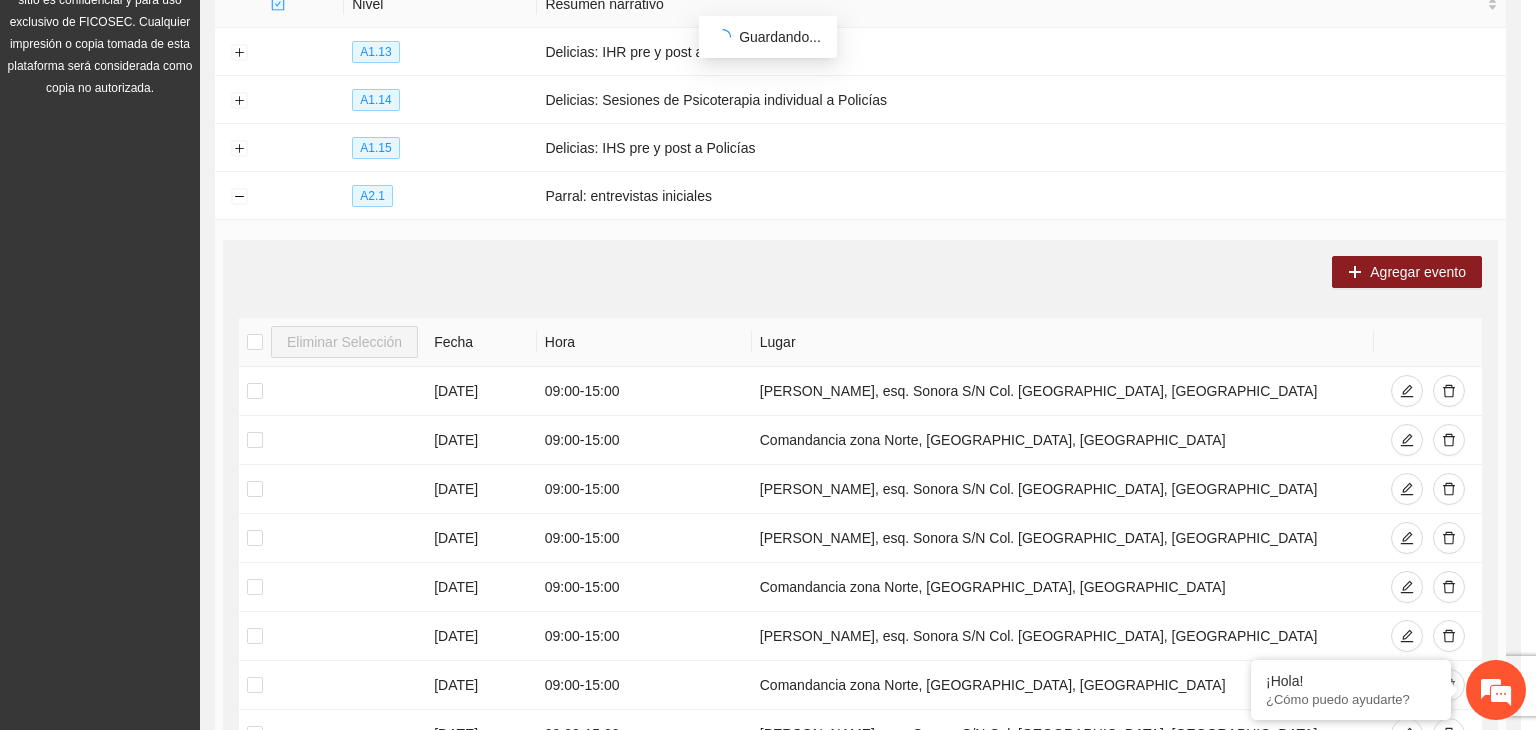 scroll, scrollTop: 0, scrollLeft: 0, axis: both 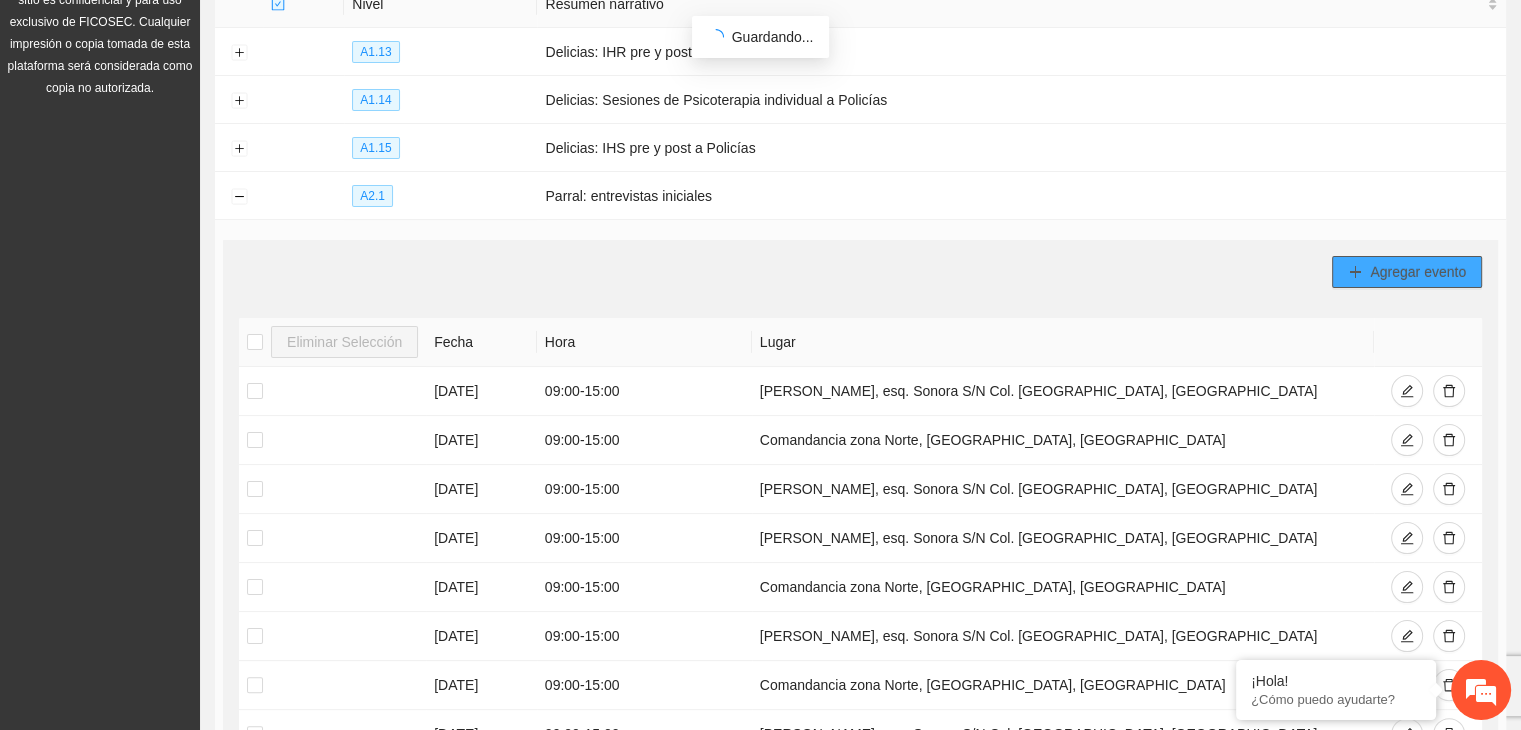 click on "Agregar evento" at bounding box center (1418, 272) 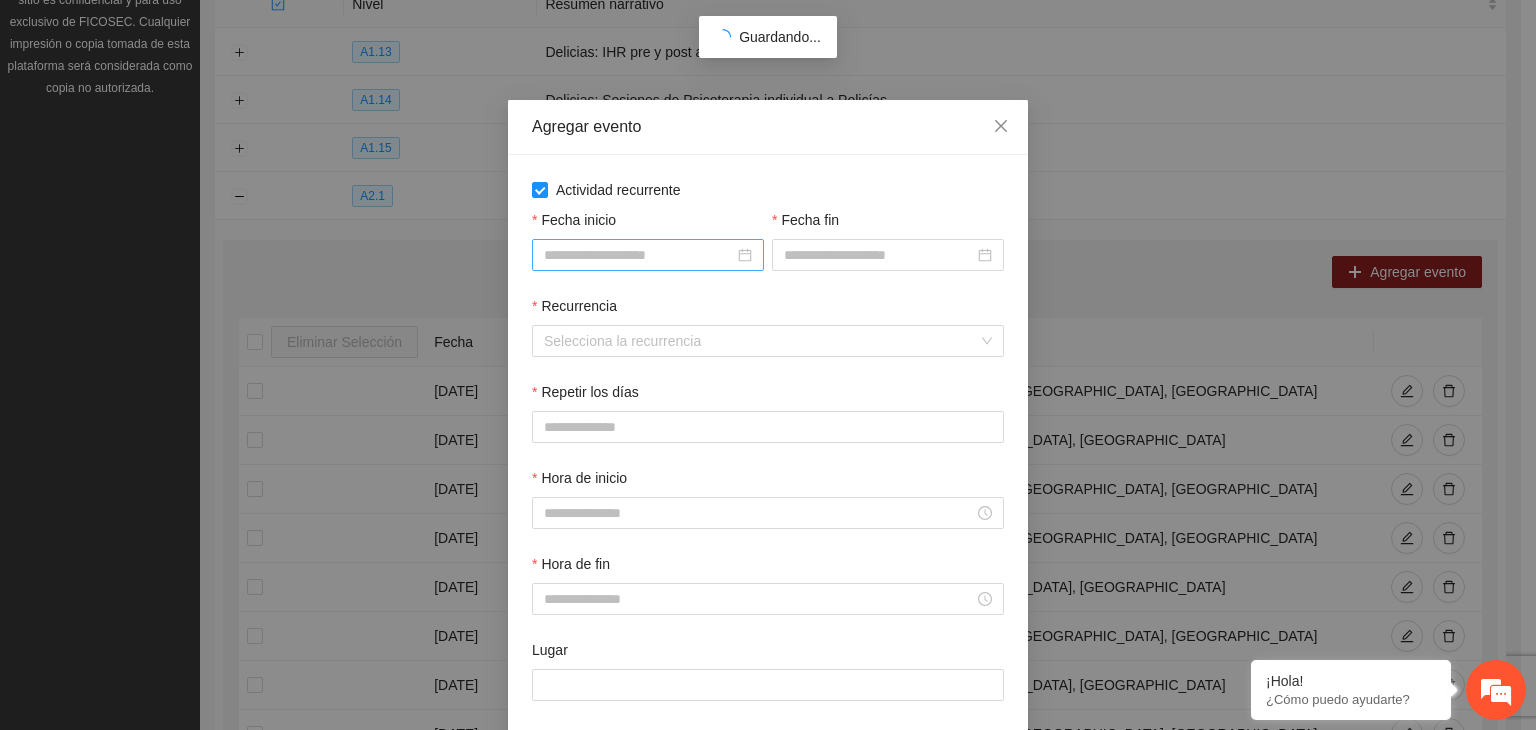 click on "Fecha inicio" at bounding box center (639, 255) 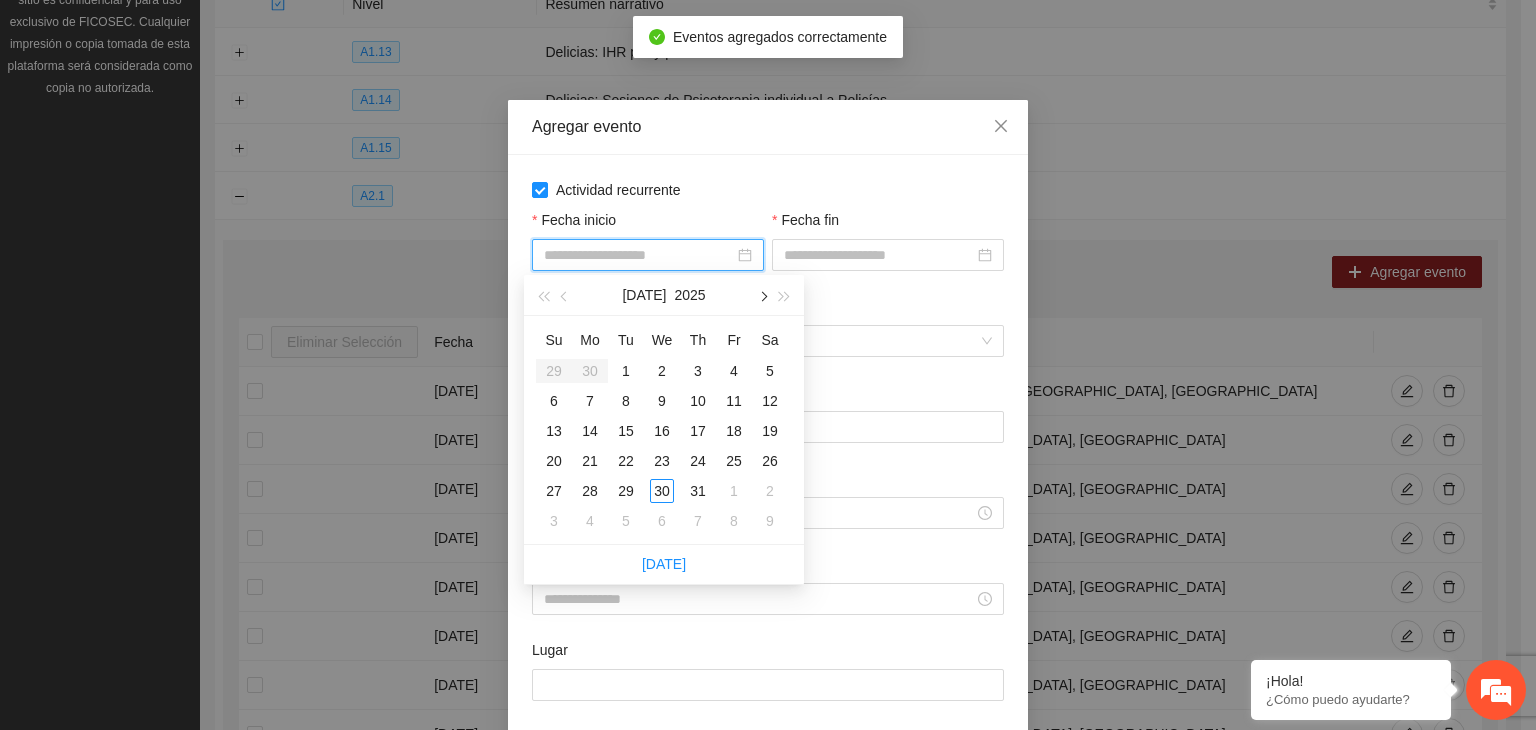 click at bounding box center [762, 297] 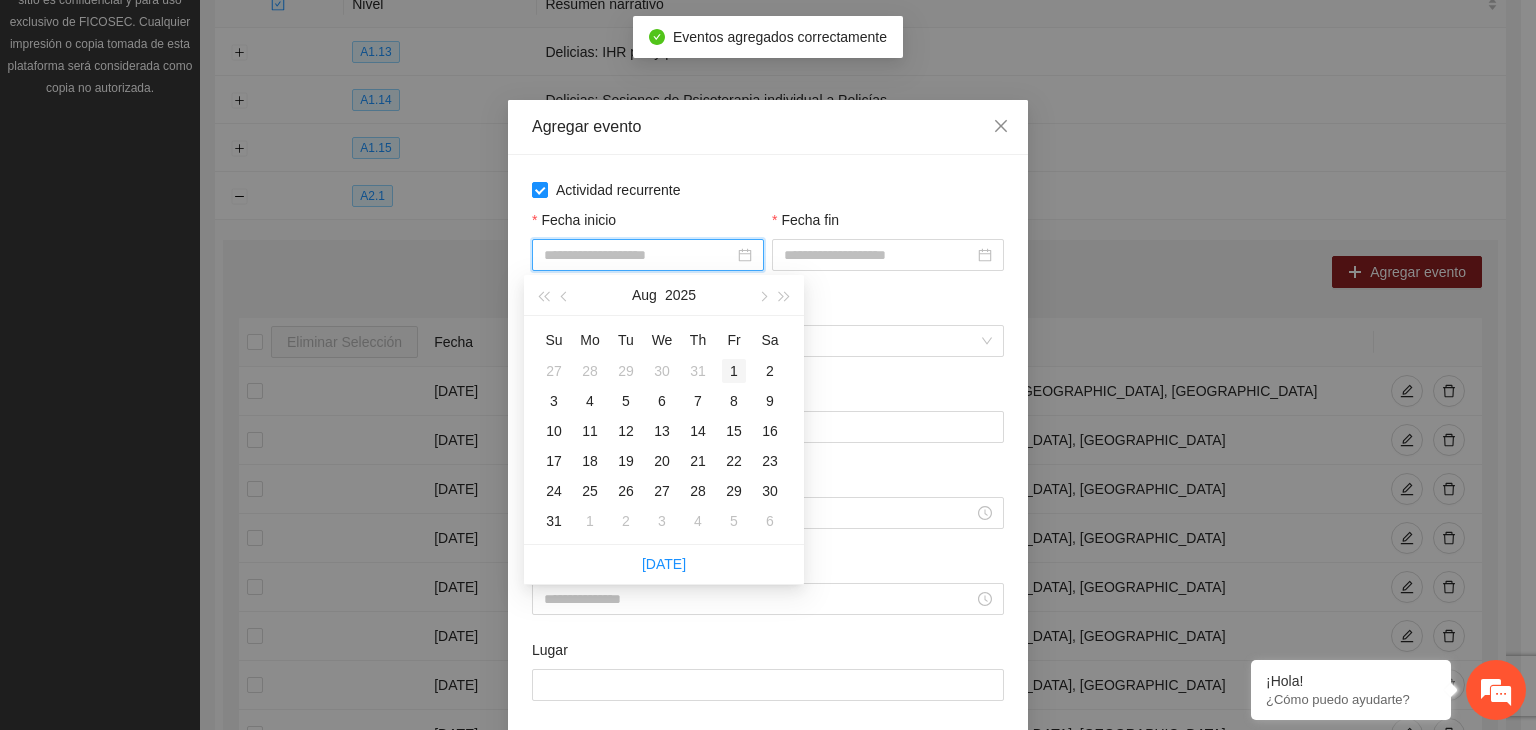 type on "**********" 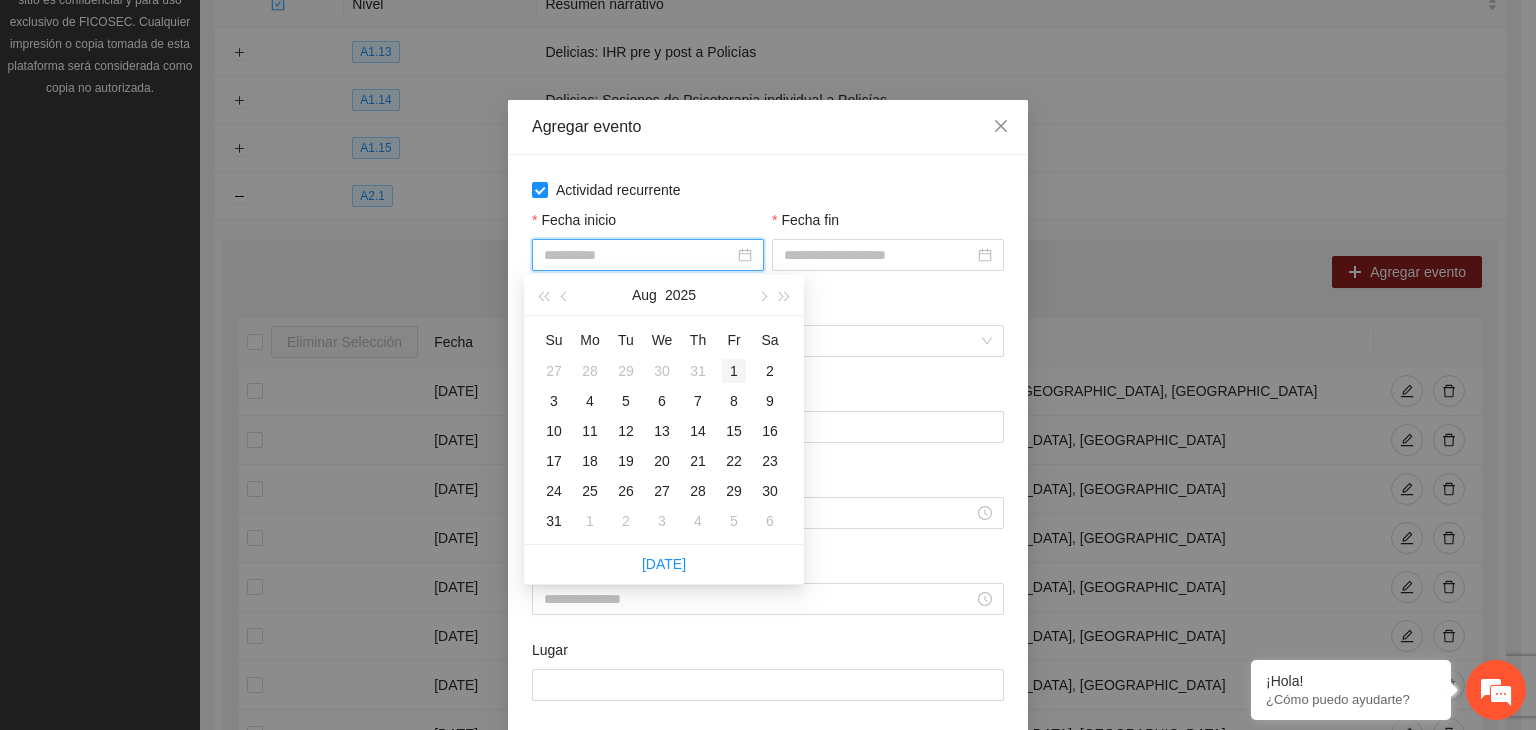 click on "1" at bounding box center (734, 371) 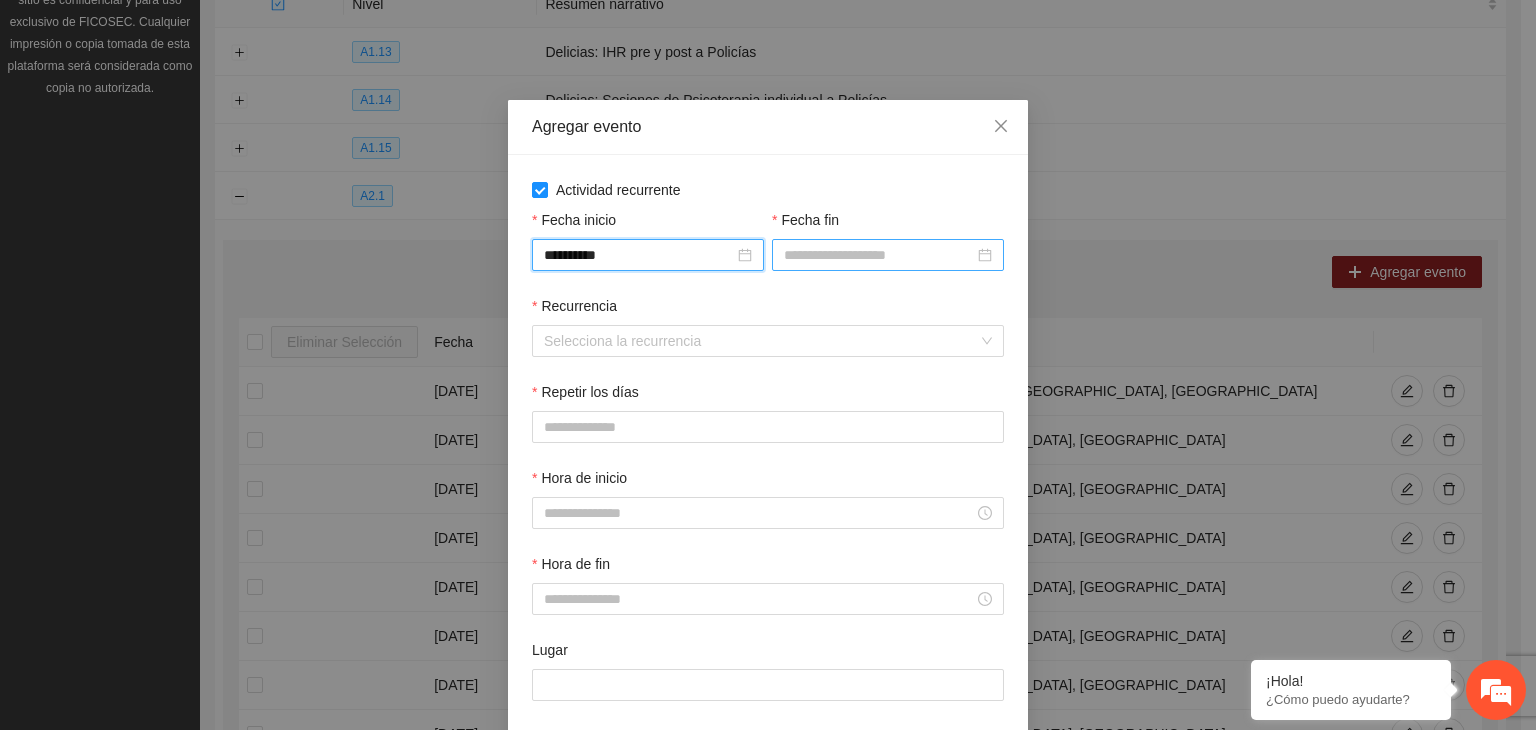 click on "Fecha fin" at bounding box center [879, 255] 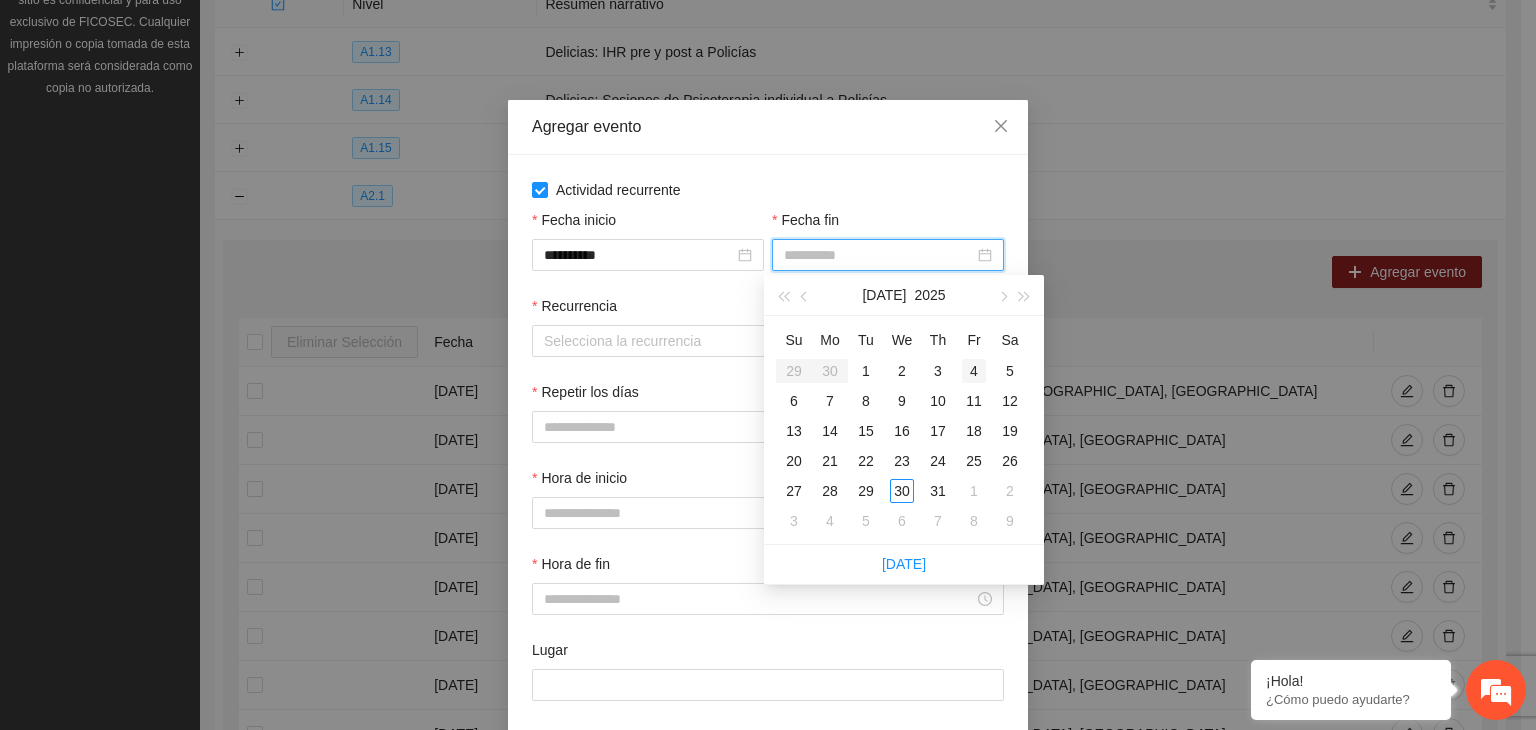 type on "**********" 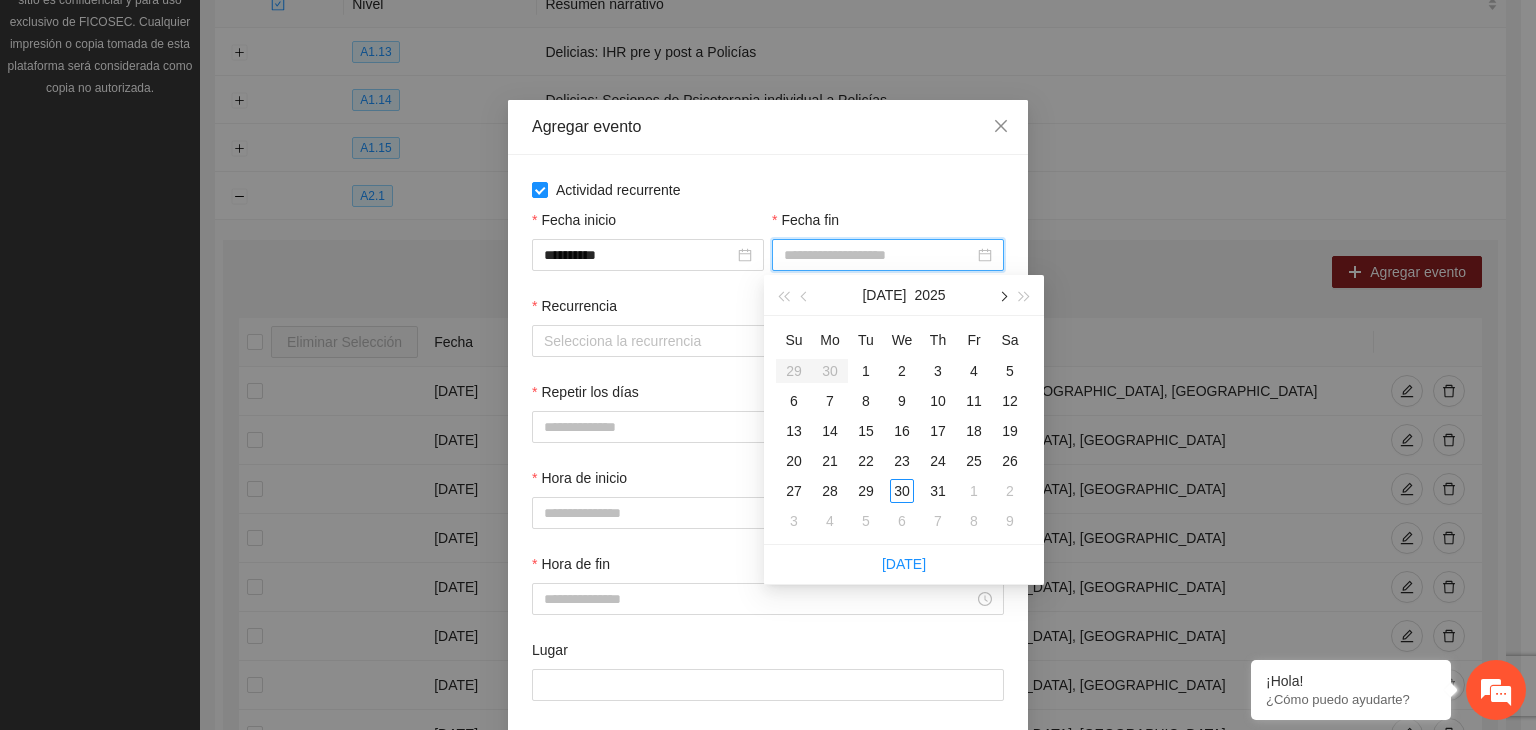 click at bounding box center (1002, 297) 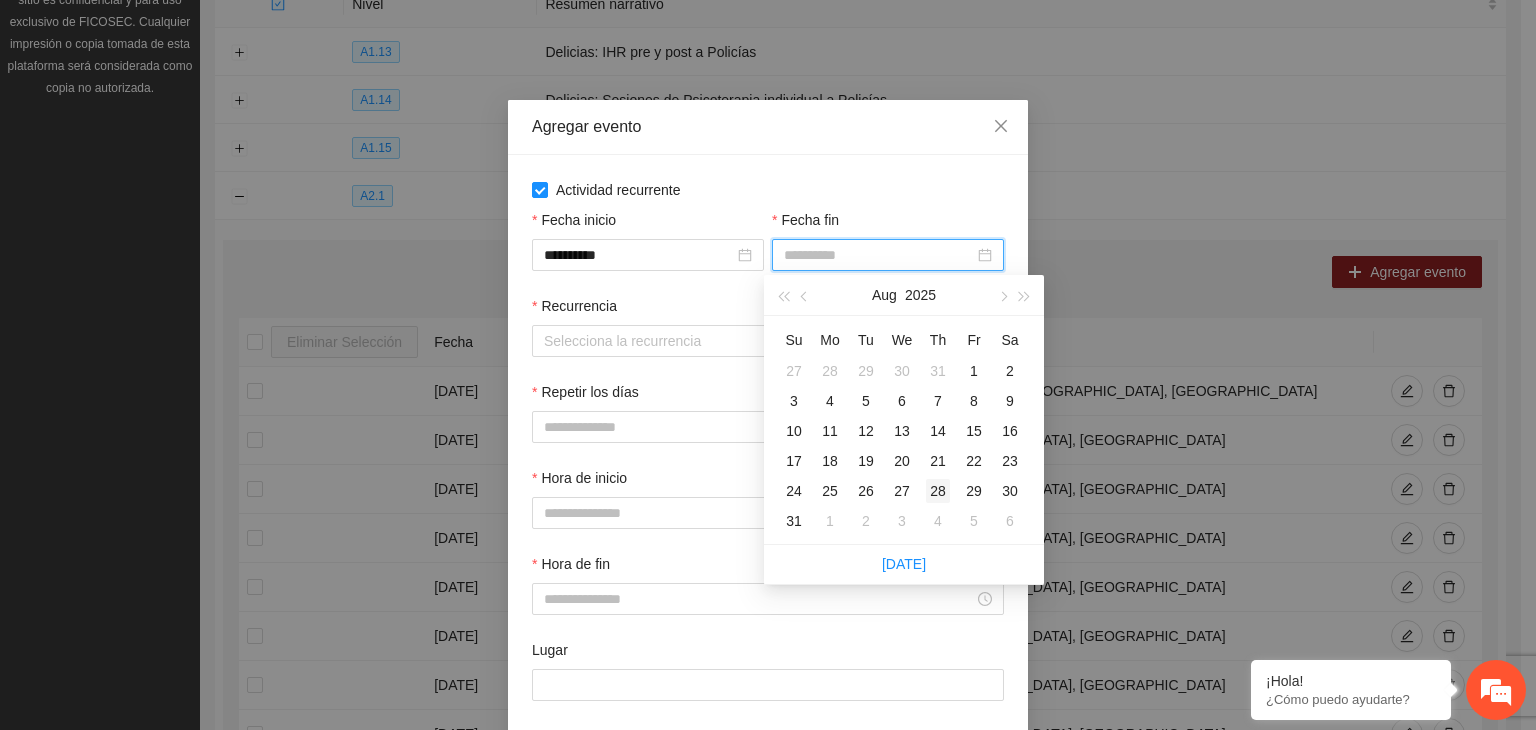 type on "**********" 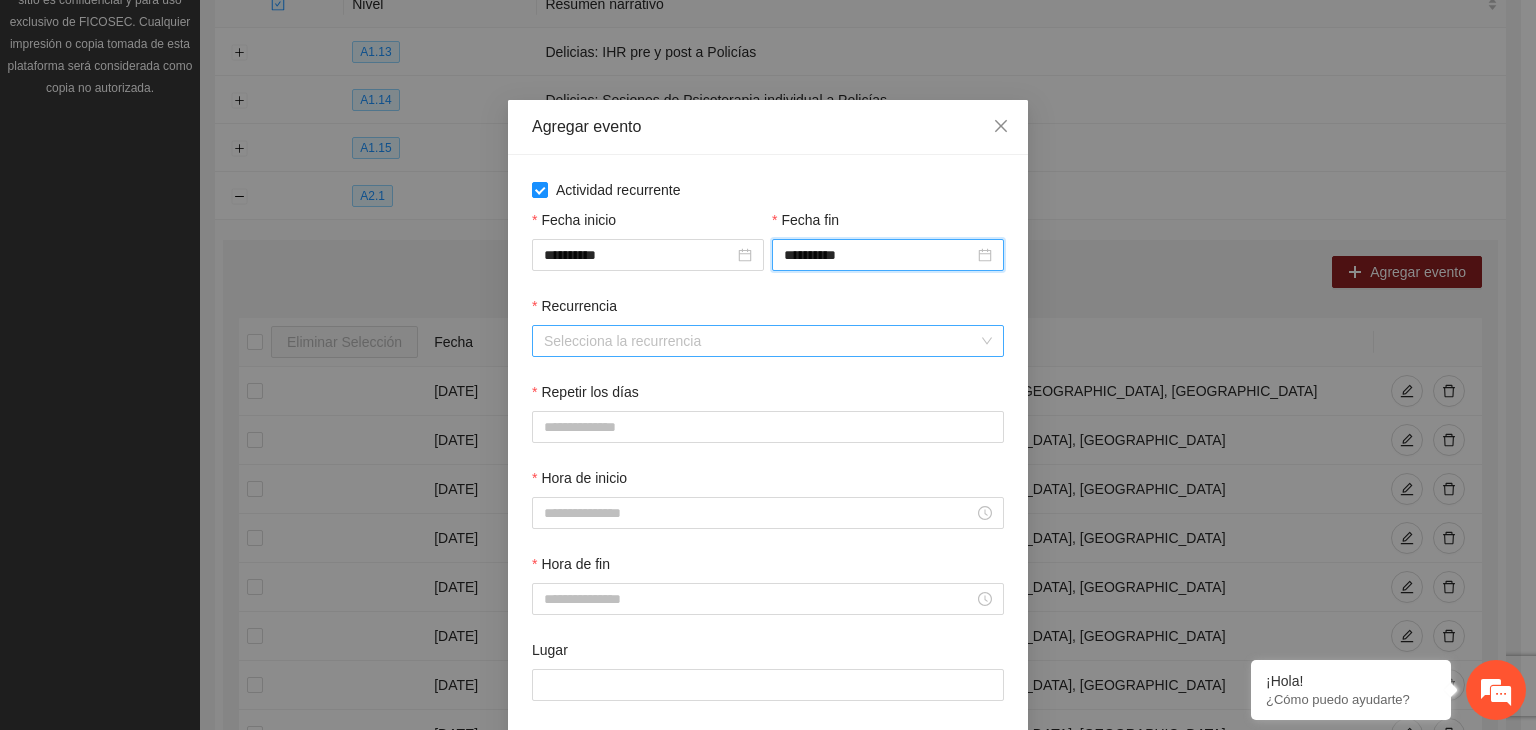click on "Recurrencia" at bounding box center (761, 341) 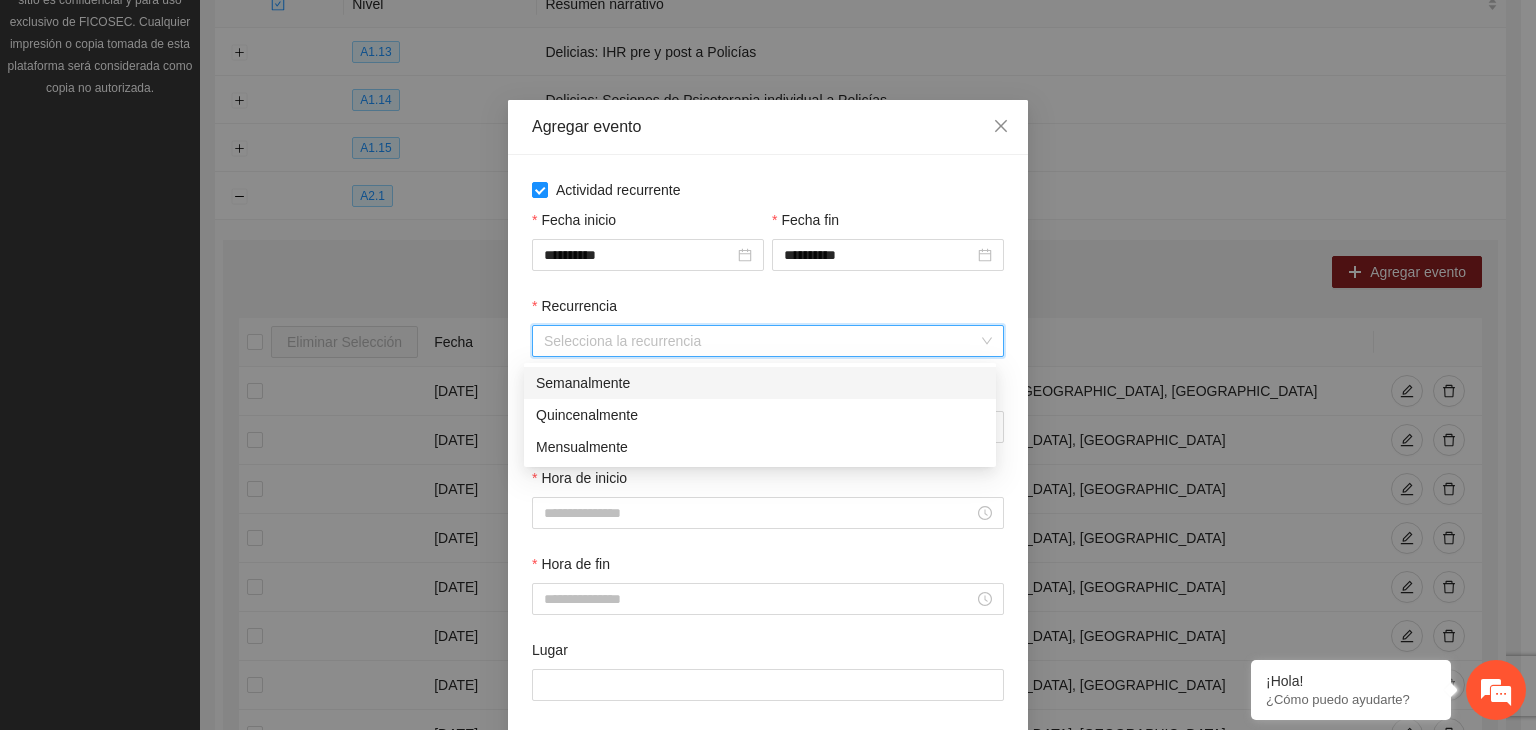 click on "Semanalmente" at bounding box center [760, 383] 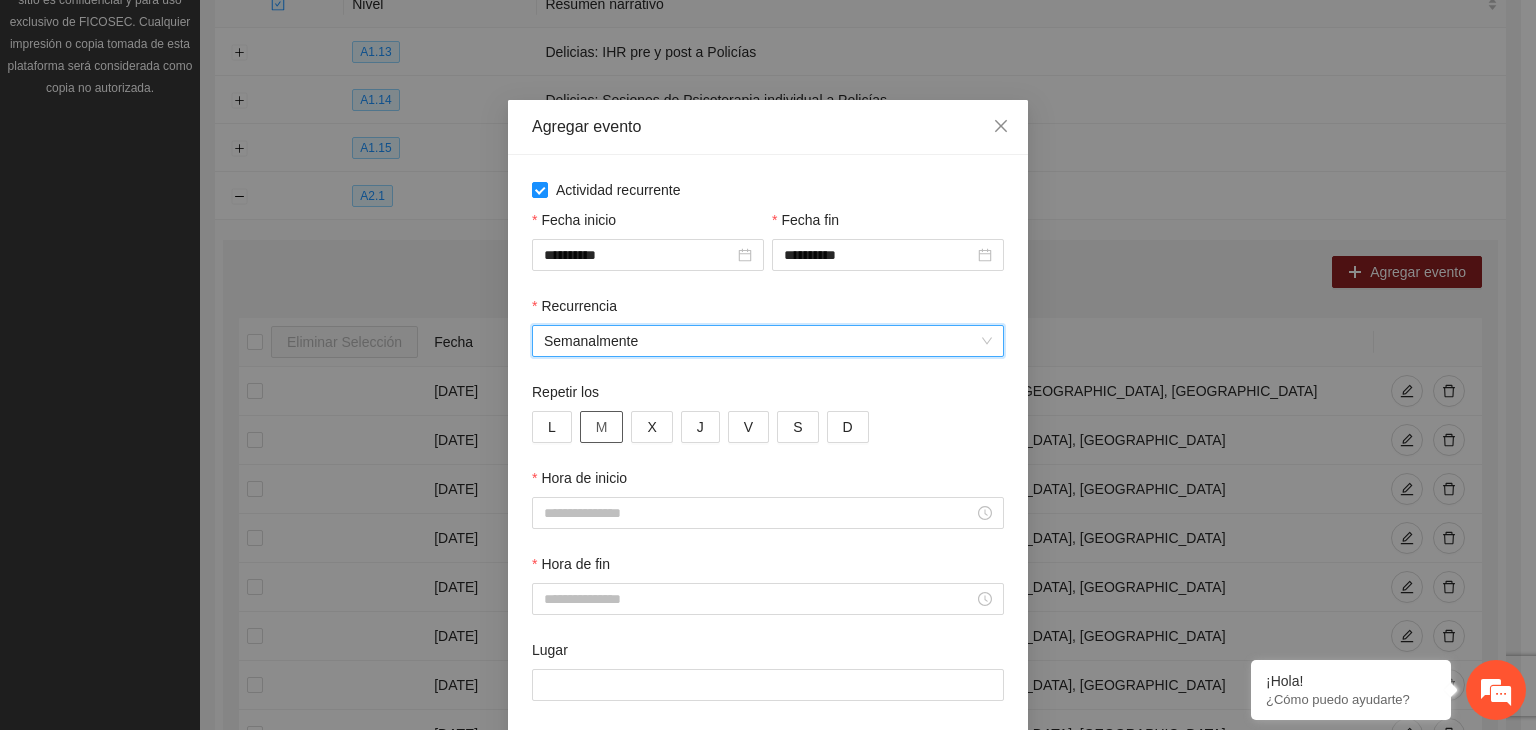click on "M" at bounding box center (602, 427) 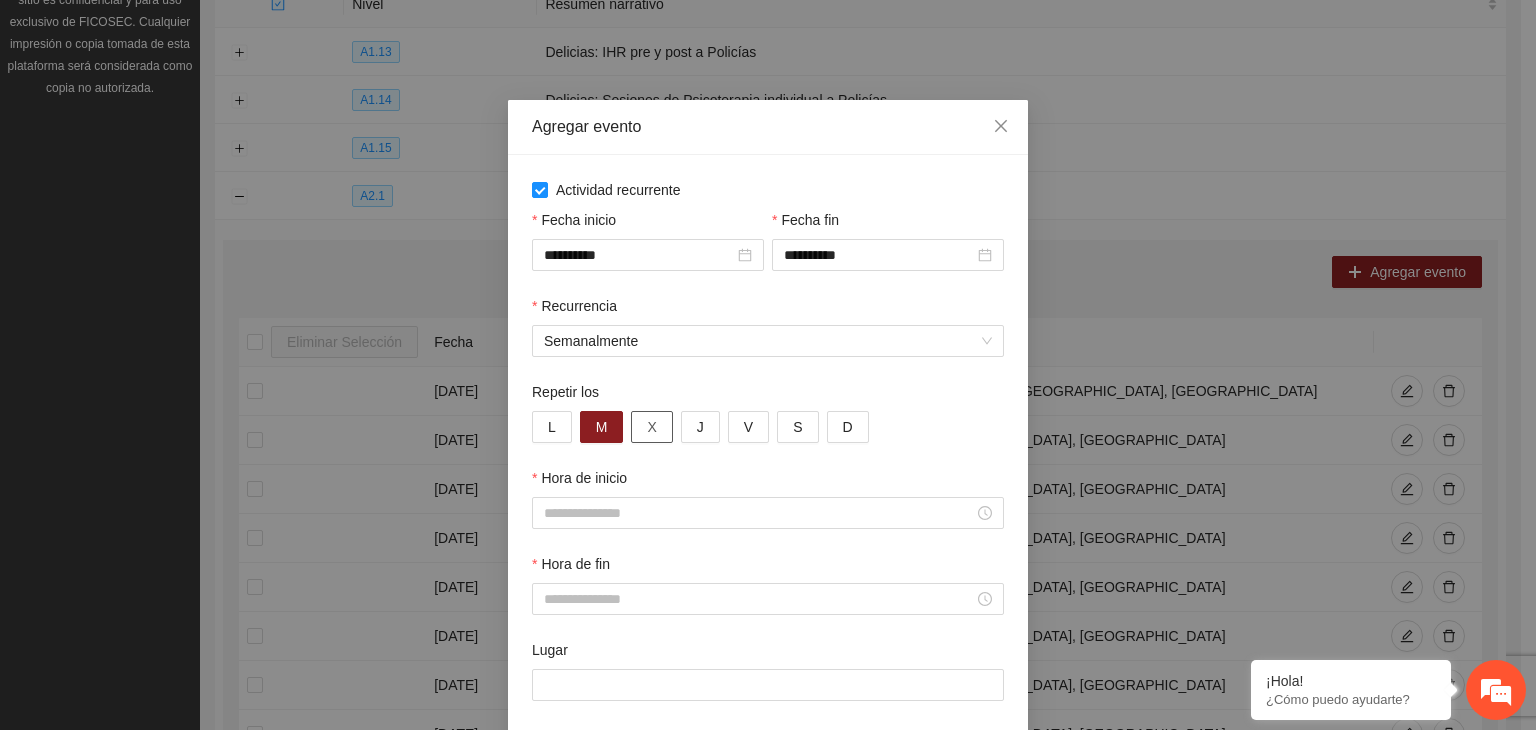 click on "X" at bounding box center (651, 427) 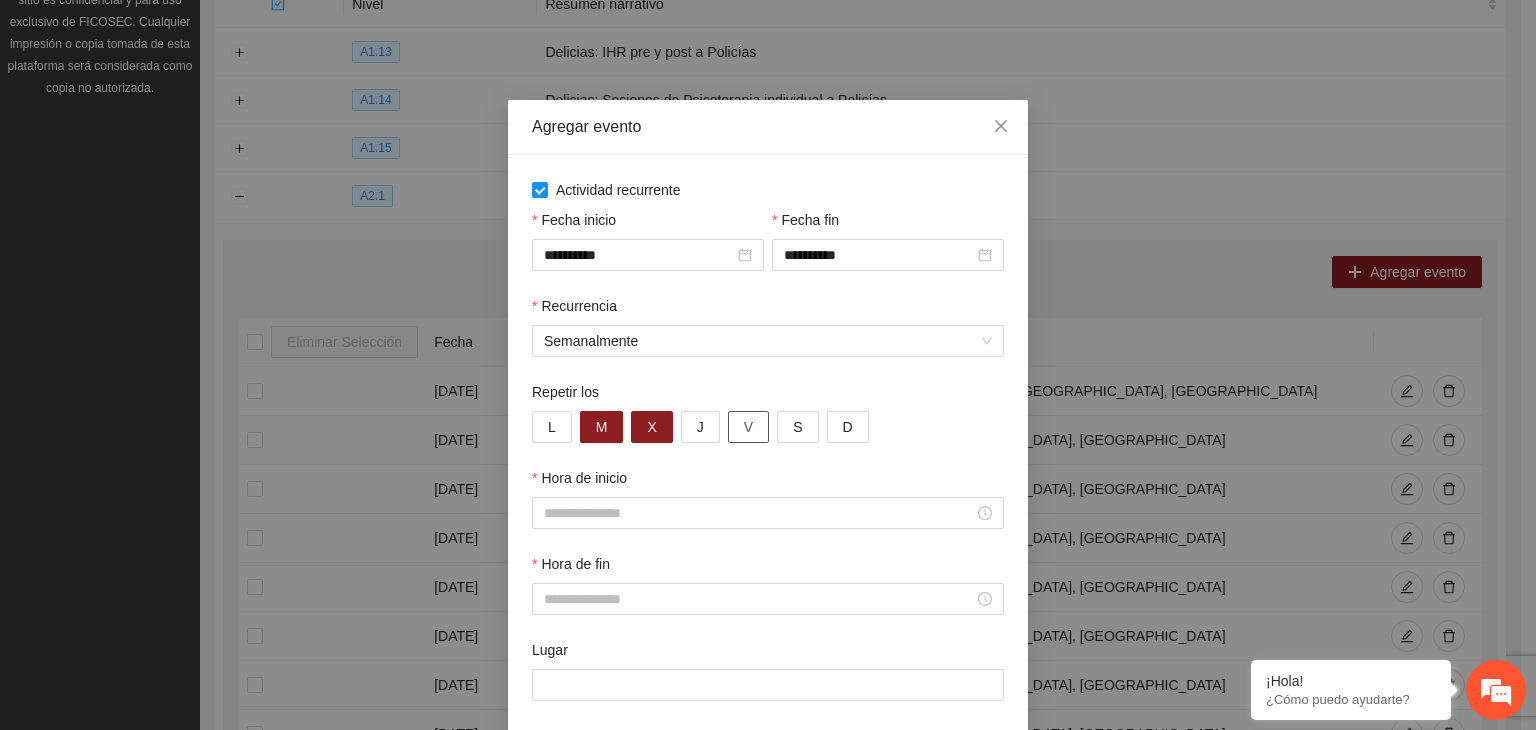 click on "V" at bounding box center [748, 427] 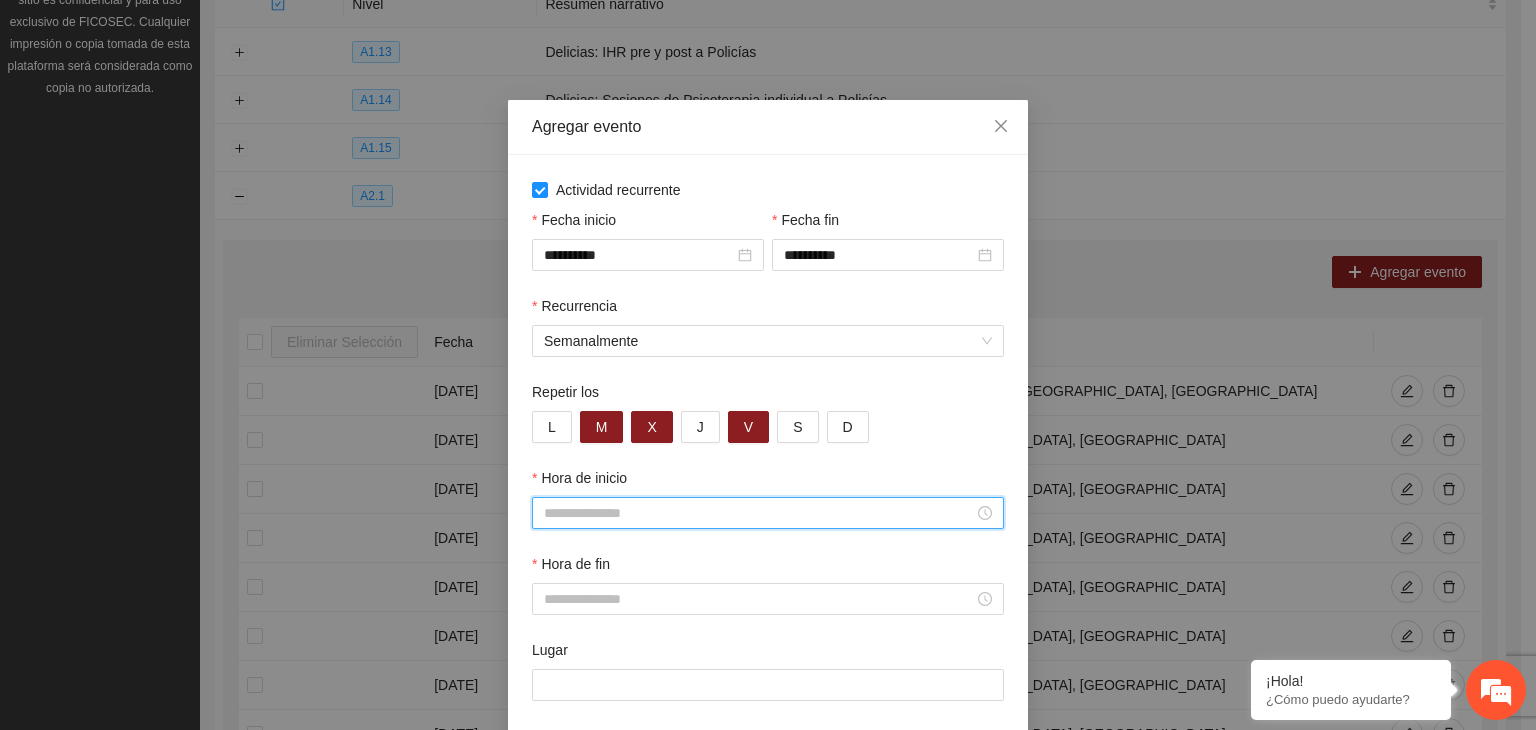 click on "Hora de inicio" at bounding box center [759, 513] 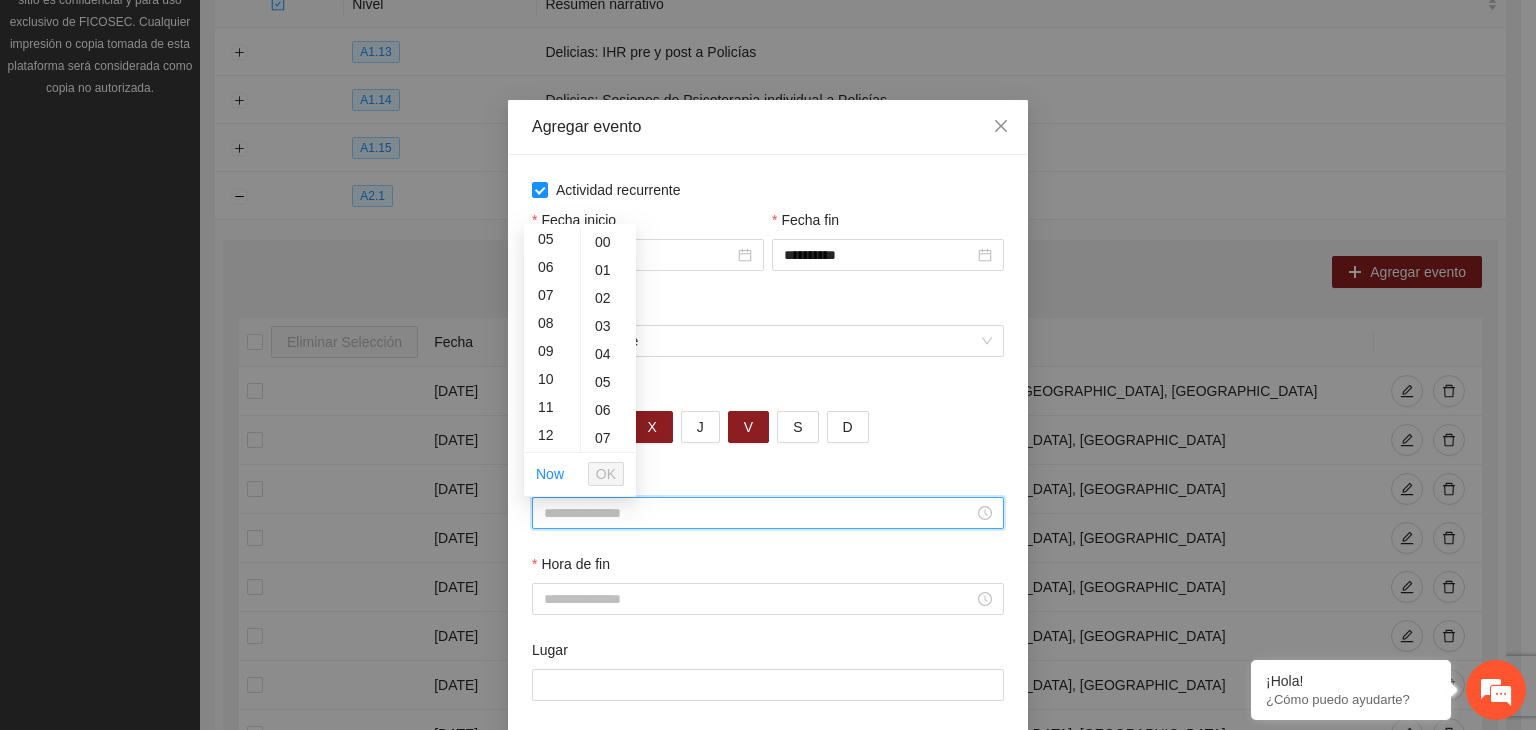 scroll, scrollTop: 154, scrollLeft: 0, axis: vertical 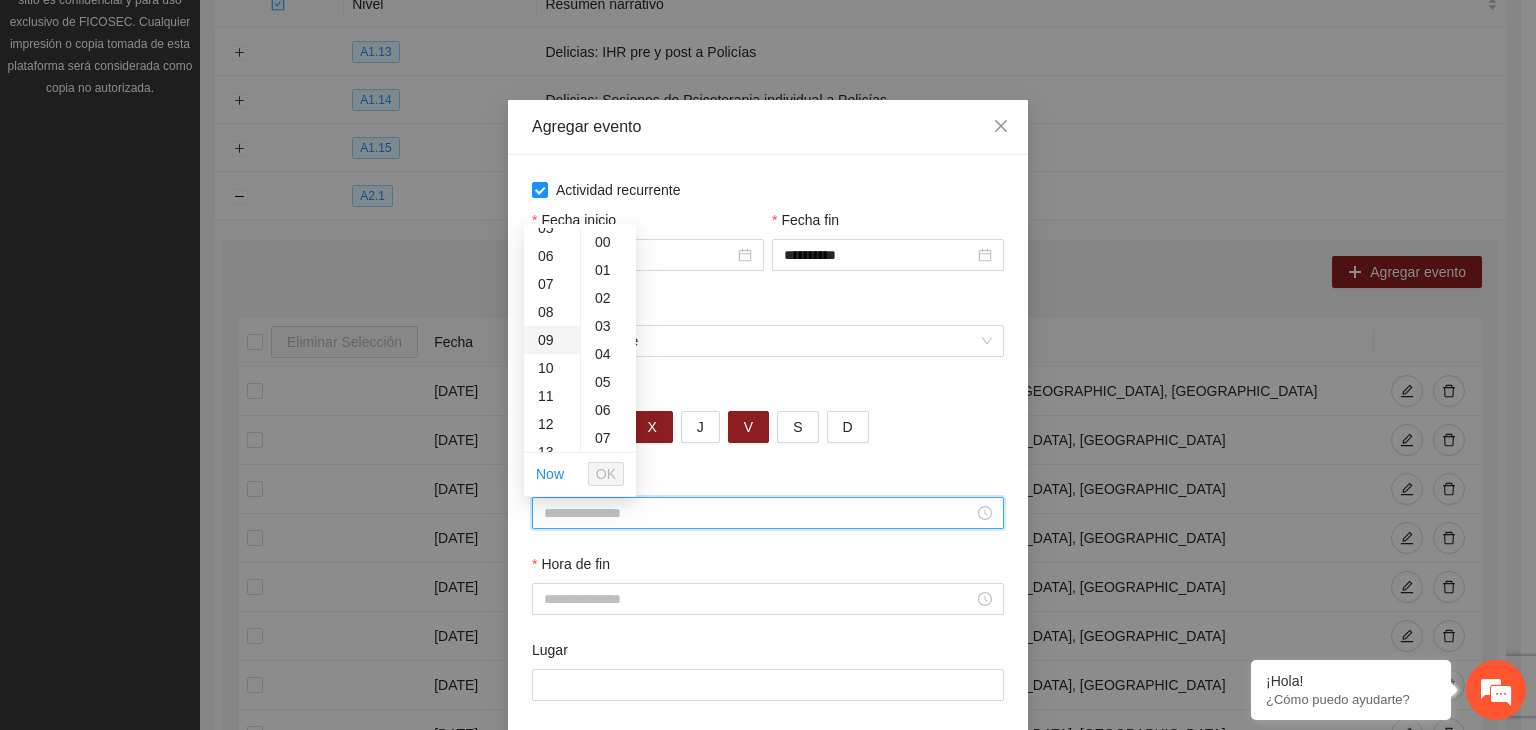 click on "09" at bounding box center [552, 340] 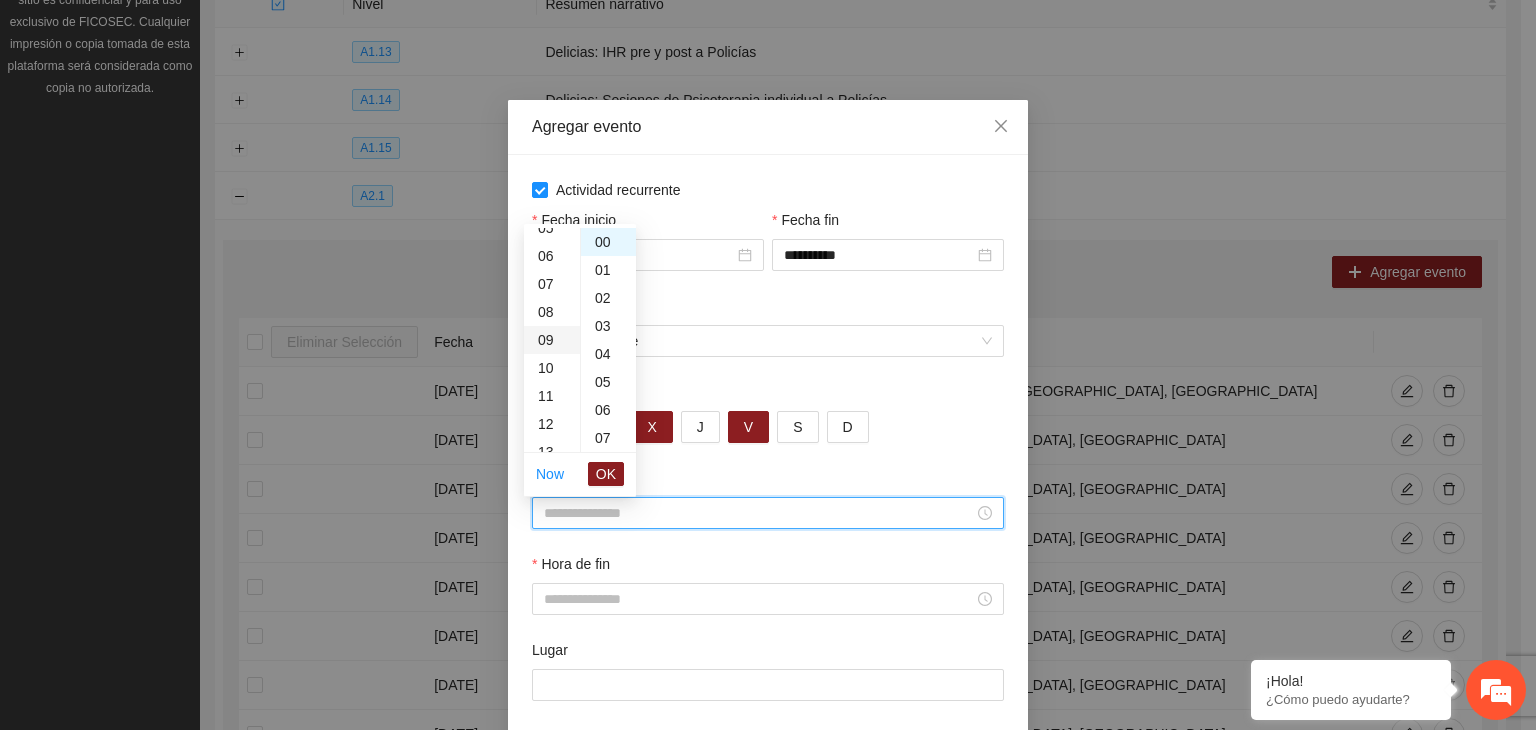 type on "*****" 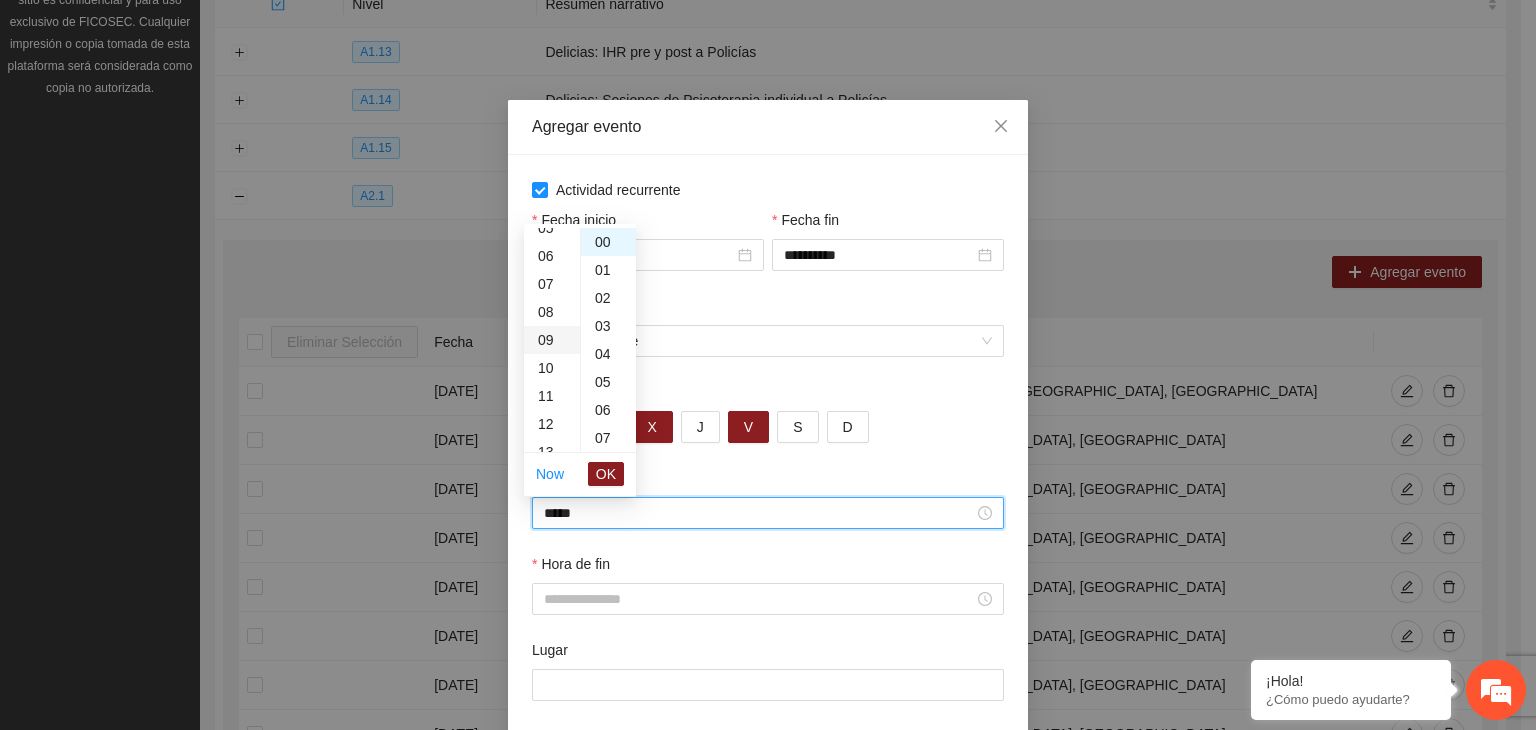scroll, scrollTop: 252, scrollLeft: 0, axis: vertical 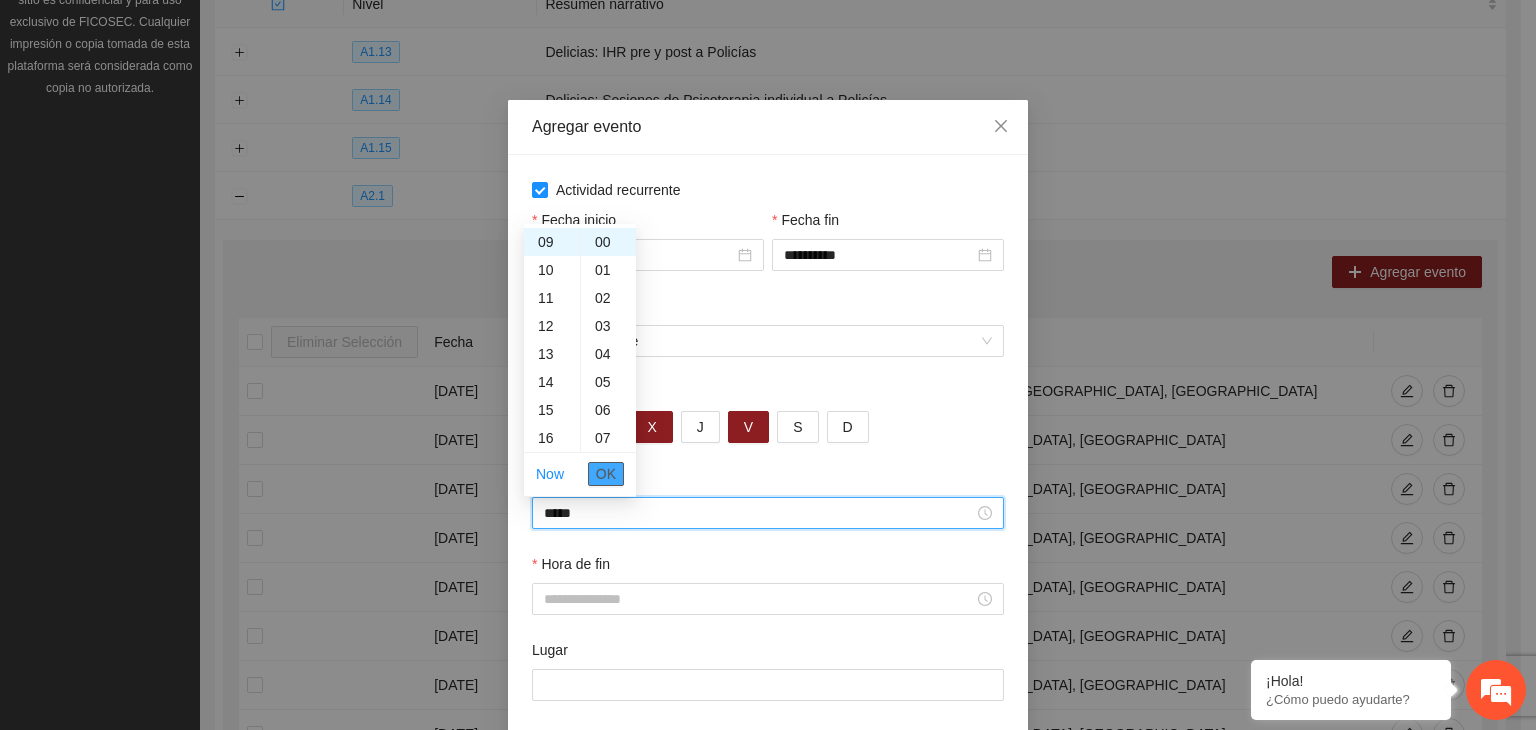 click on "OK" at bounding box center (606, 474) 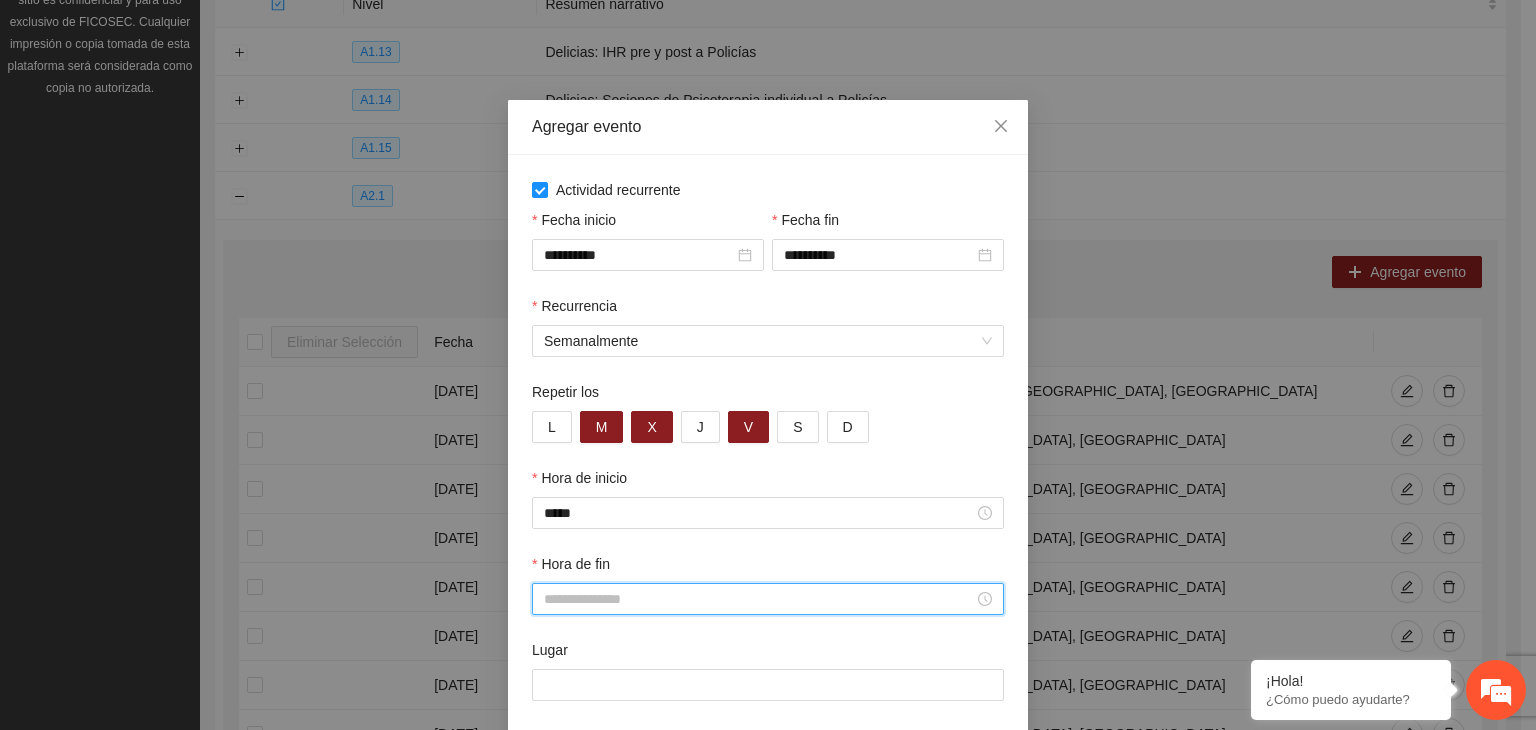click on "Hora de fin" at bounding box center [759, 599] 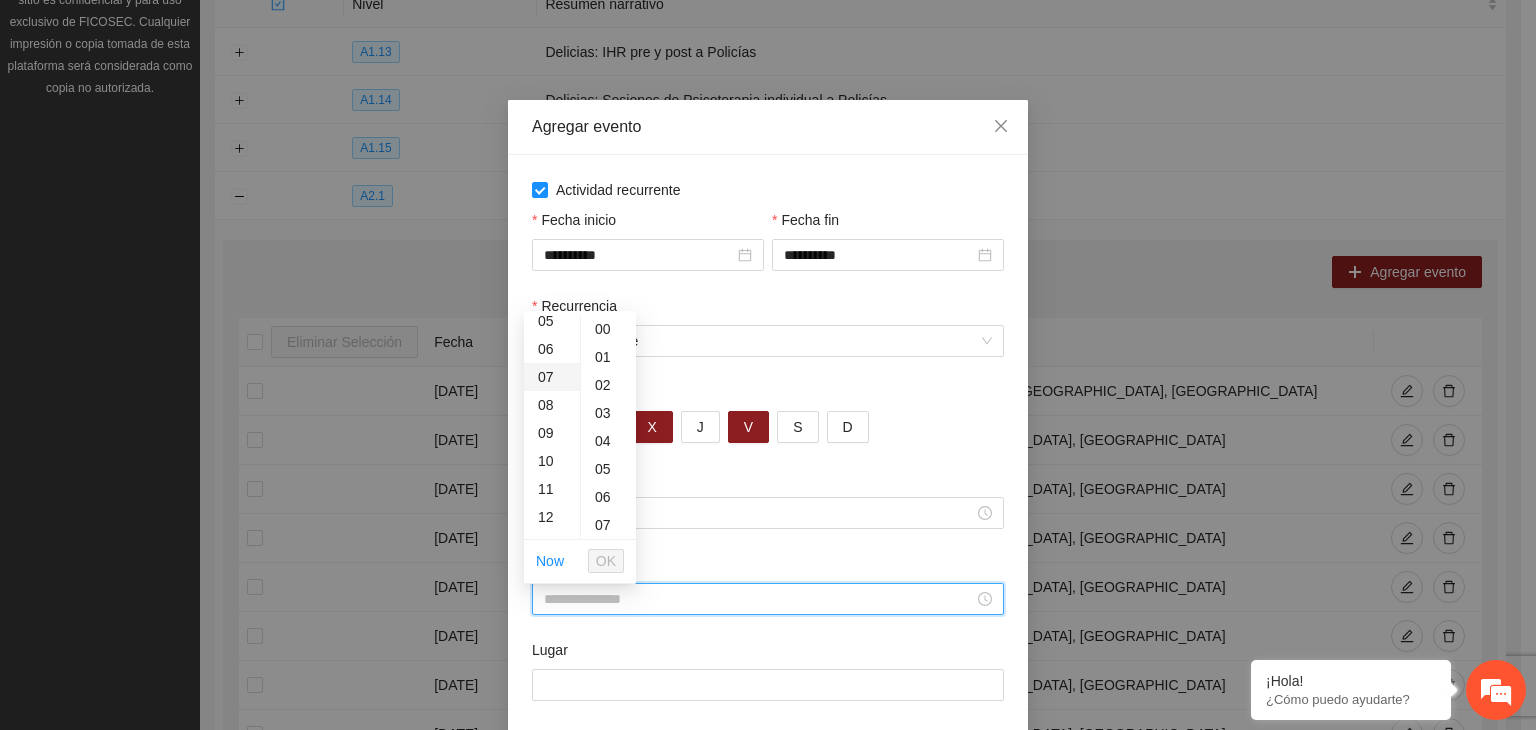 scroll, scrollTop: 164, scrollLeft: 0, axis: vertical 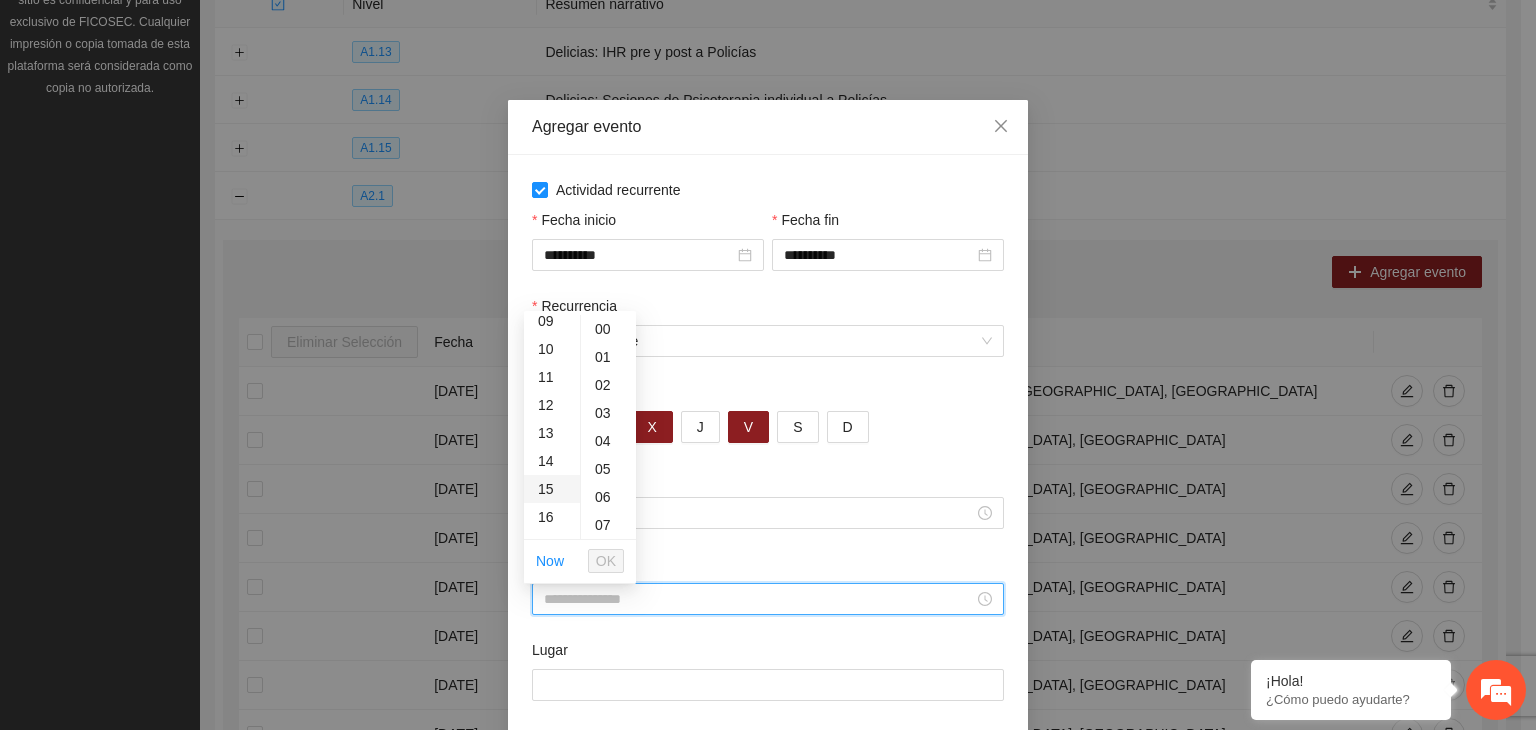 click on "15" at bounding box center [552, 489] 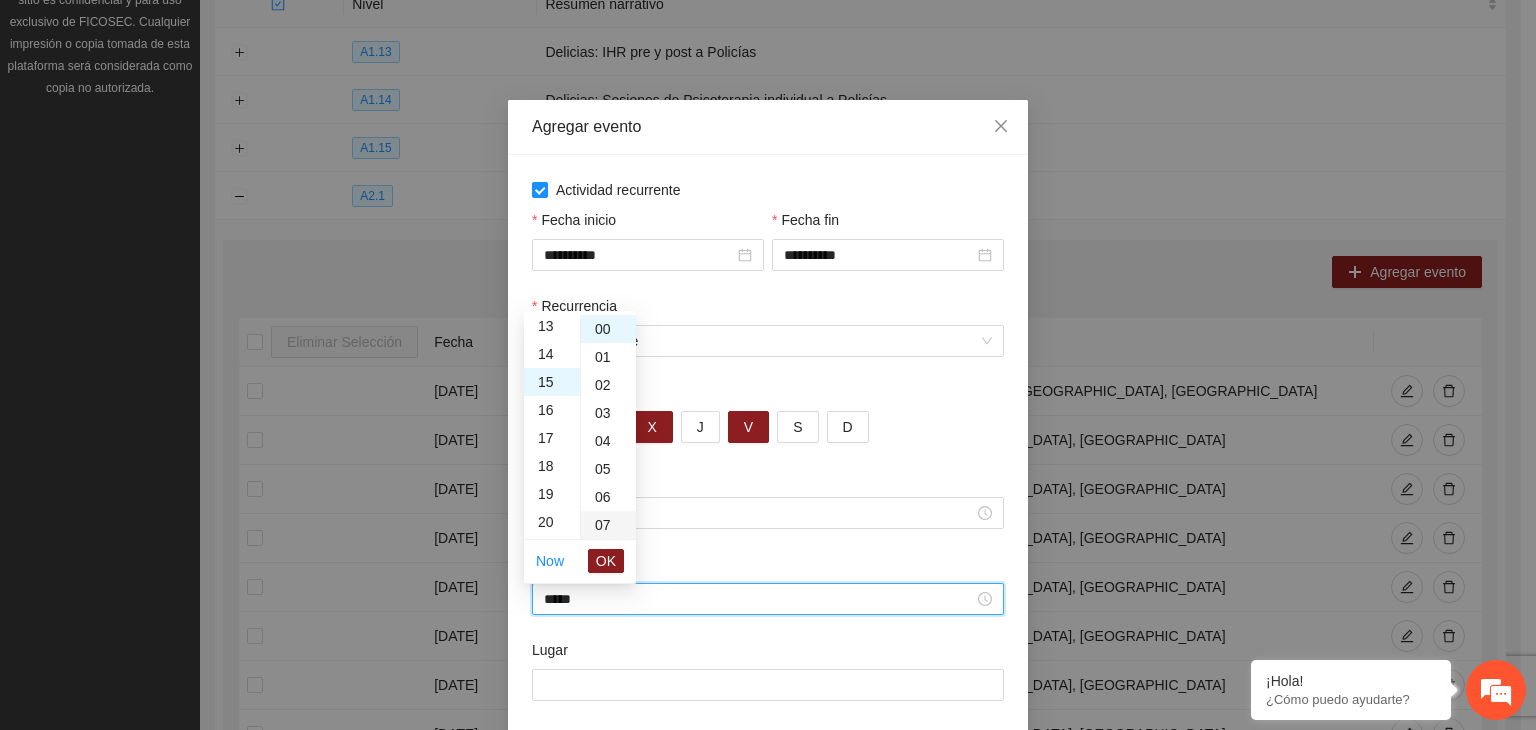 scroll, scrollTop: 420, scrollLeft: 0, axis: vertical 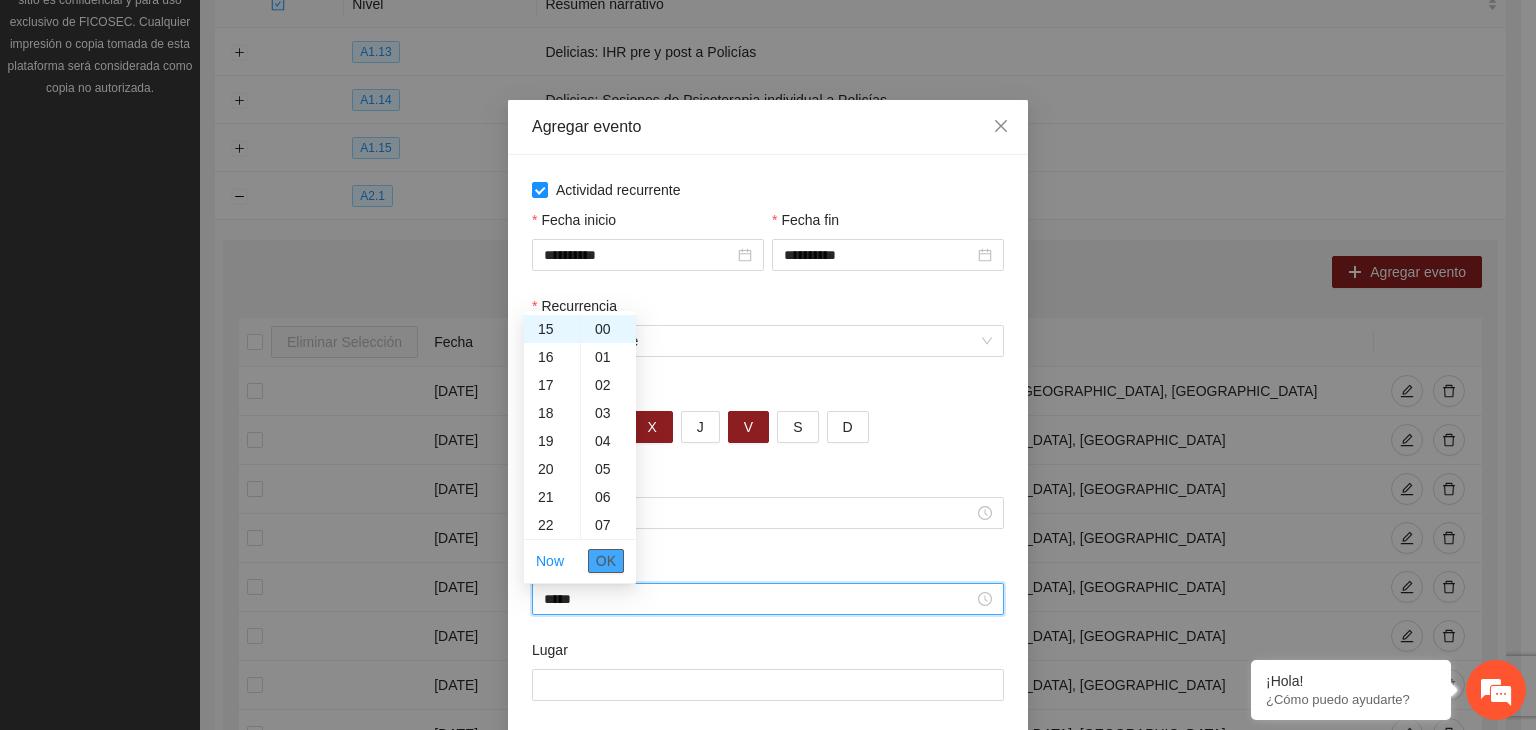 click on "OK" at bounding box center [606, 561] 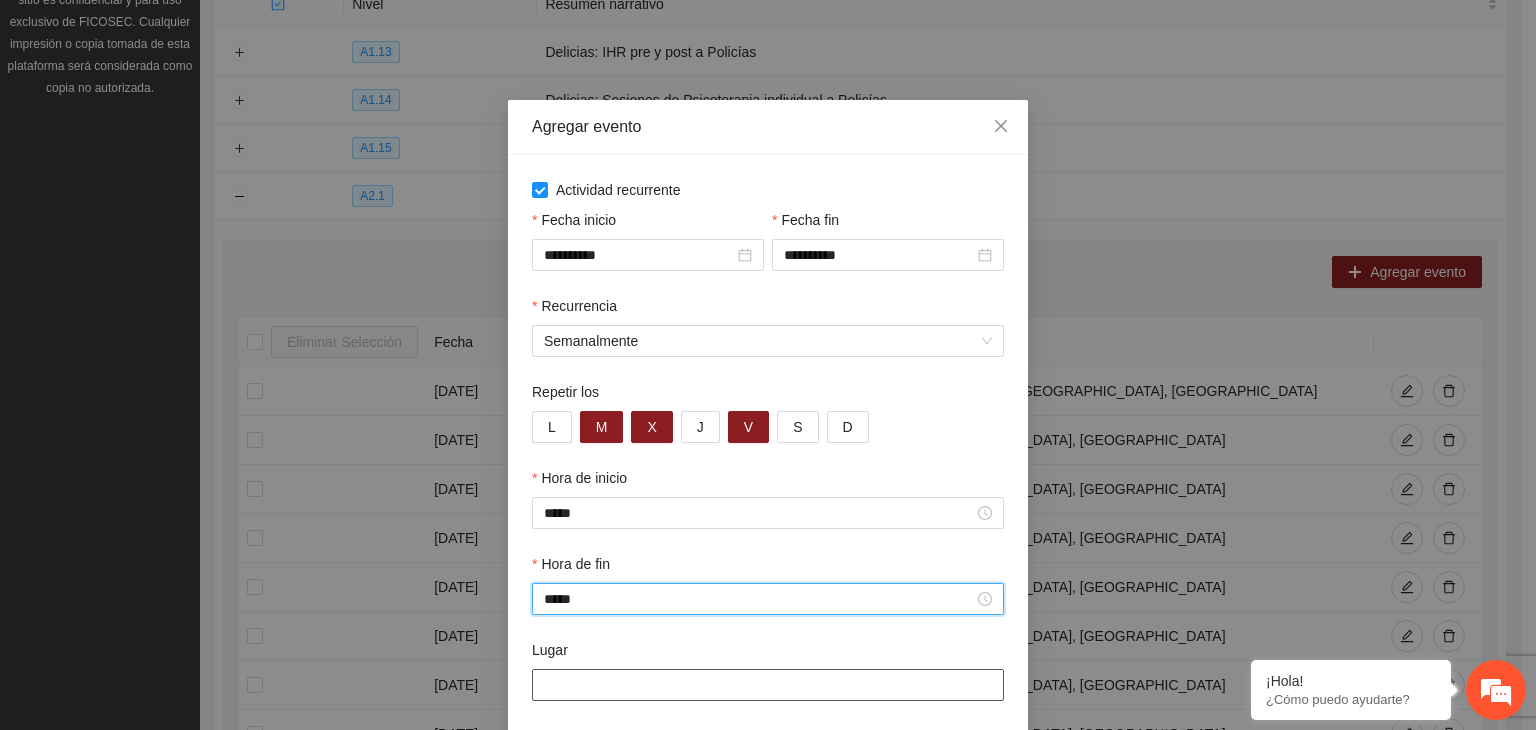 click on "Lugar" at bounding box center (768, 685) 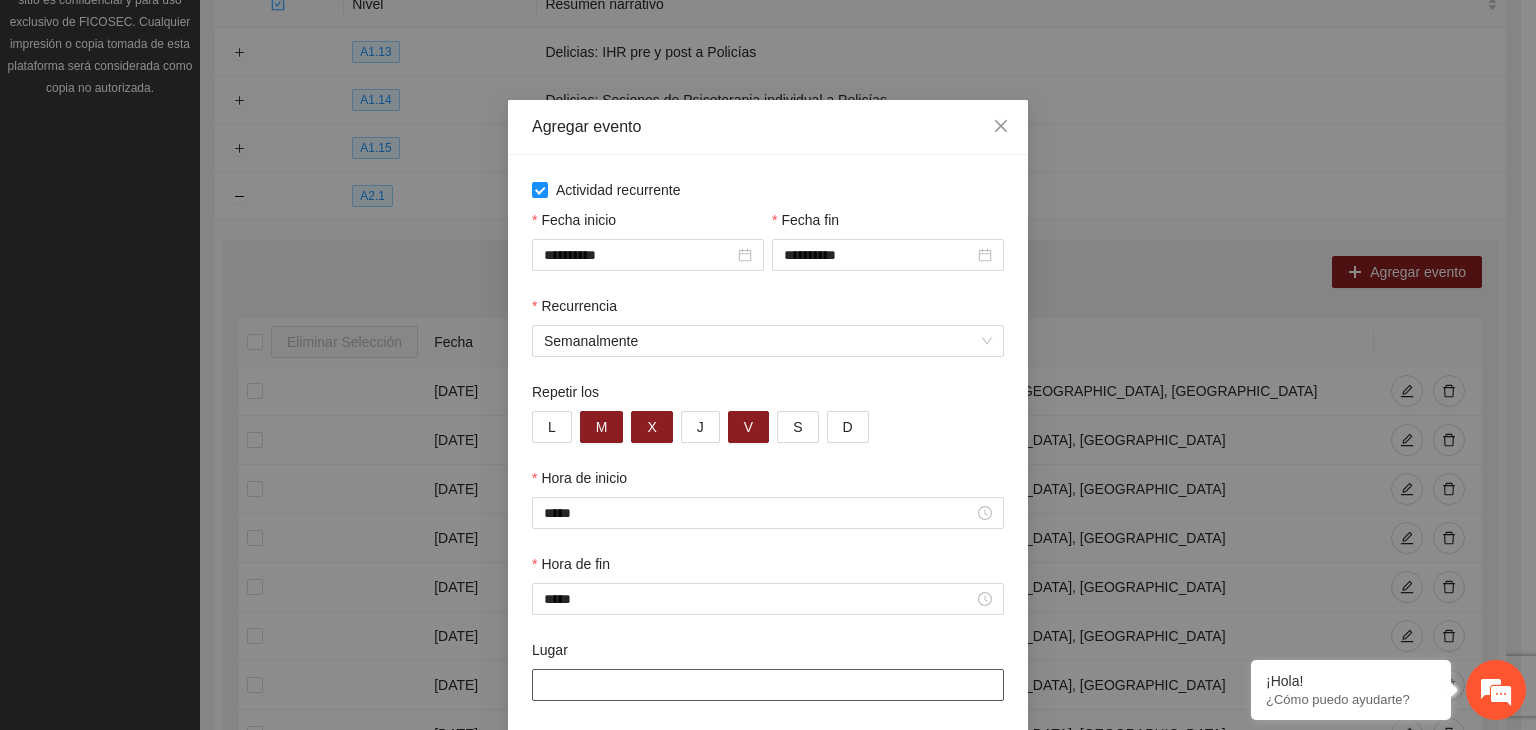 type on "**********" 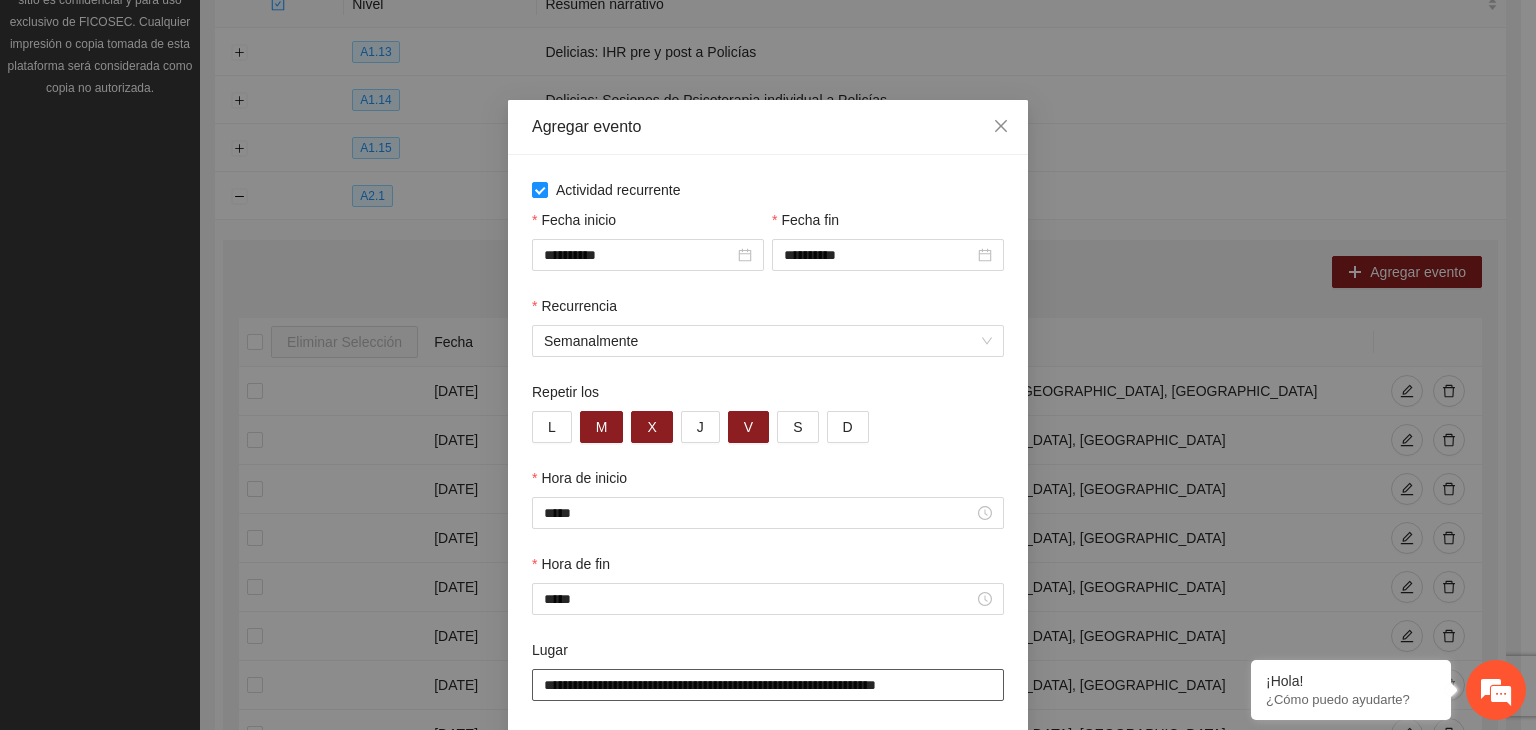 scroll, scrollTop: 99, scrollLeft: 0, axis: vertical 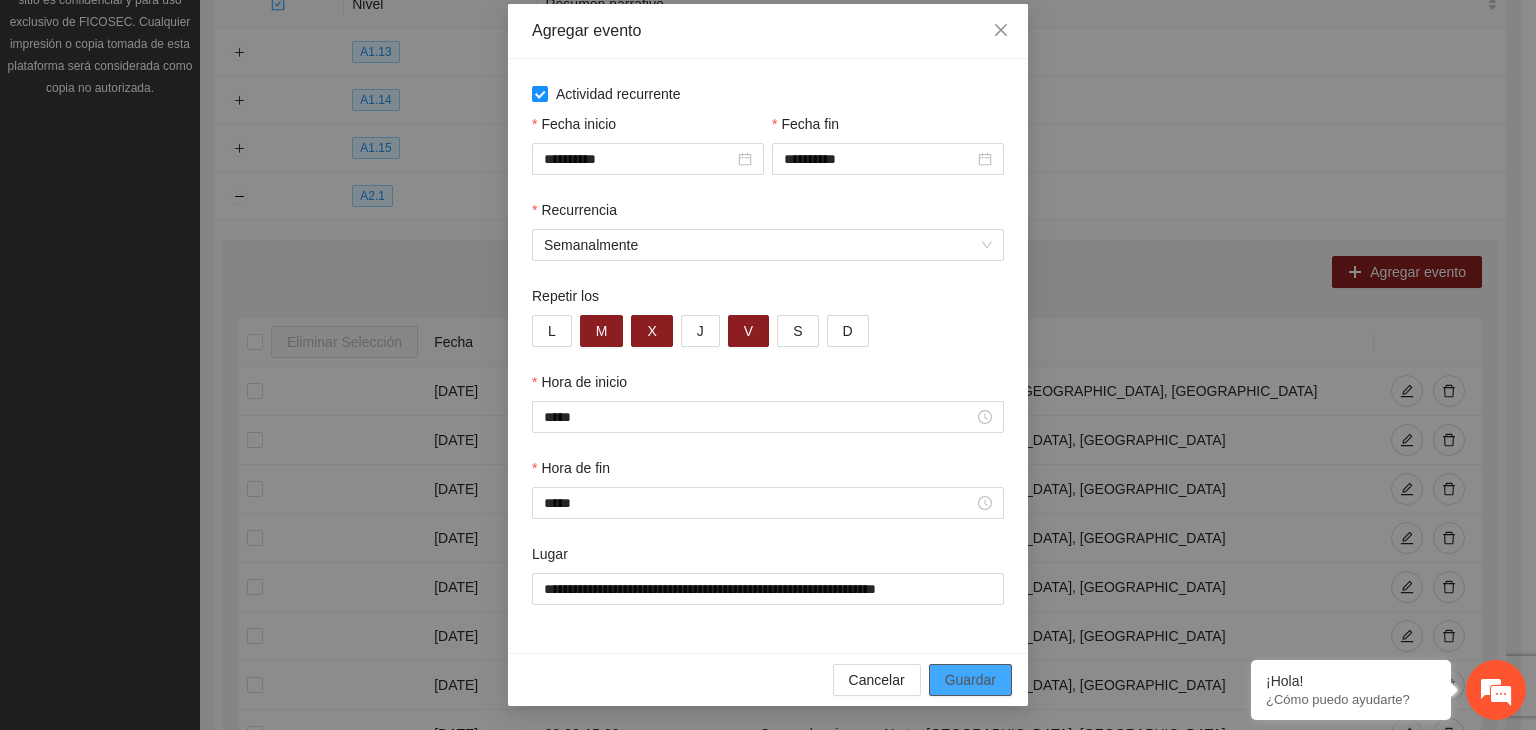click on "Guardar" at bounding box center [970, 680] 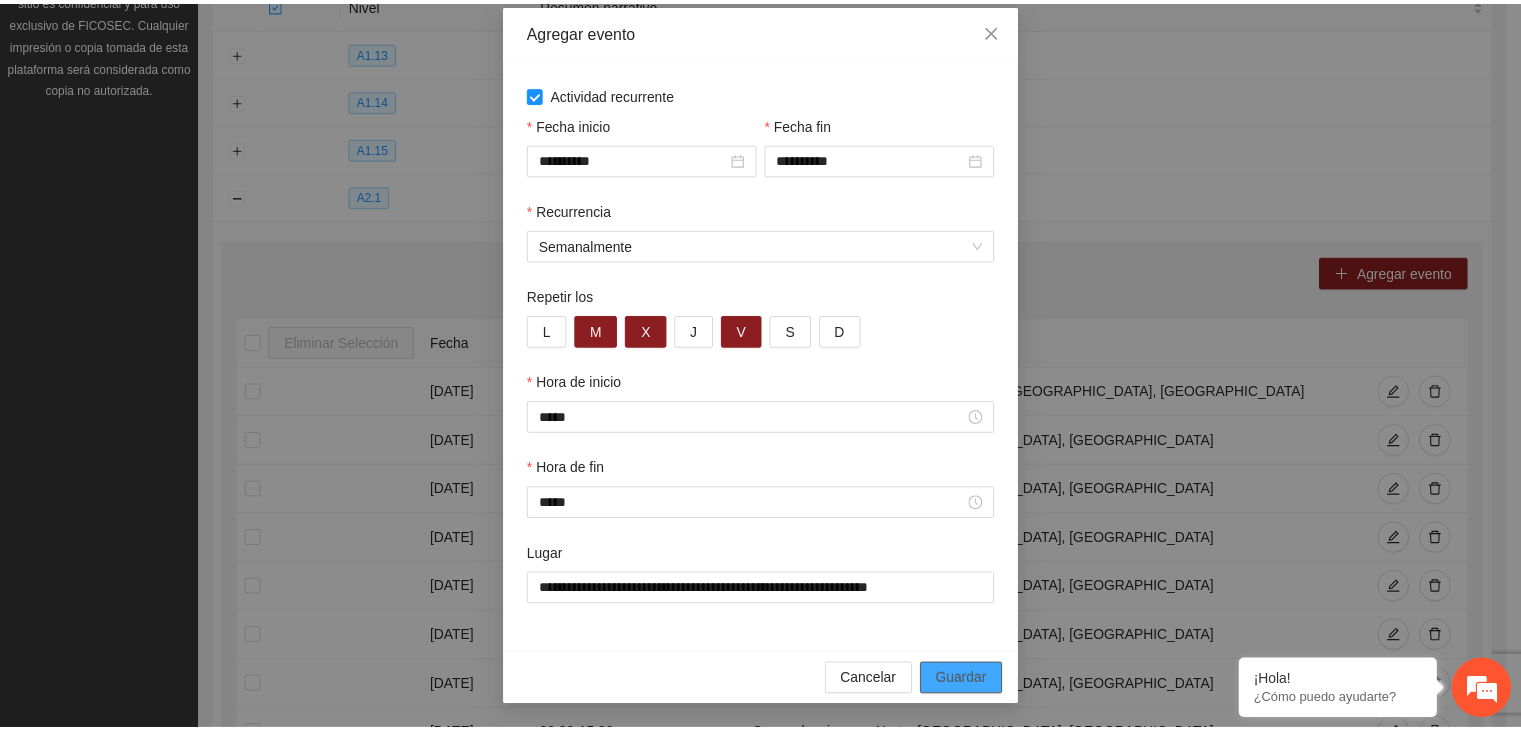 scroll, scrollTop: 0, scrollLeft: 0, axis: both 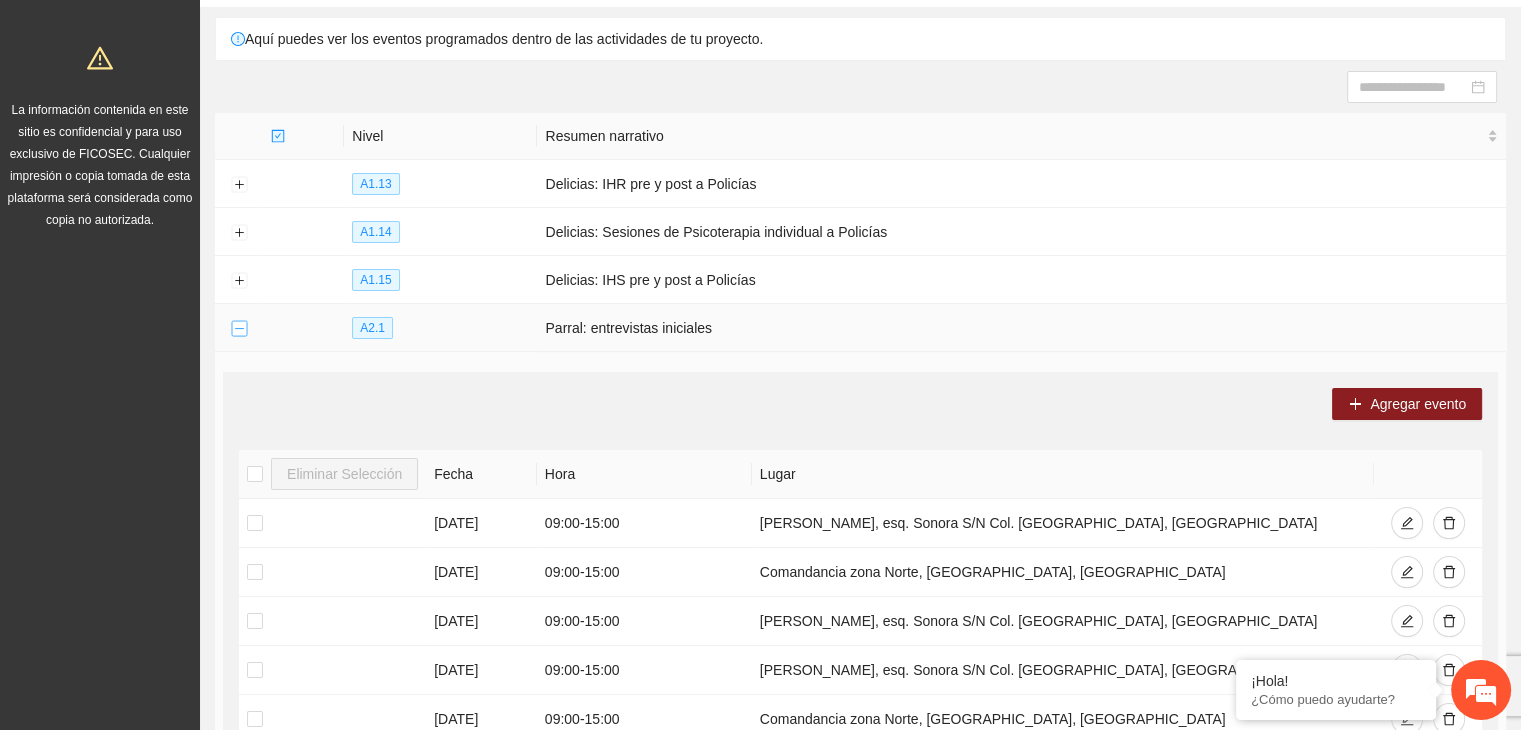 click at bounding box center [239, 329] 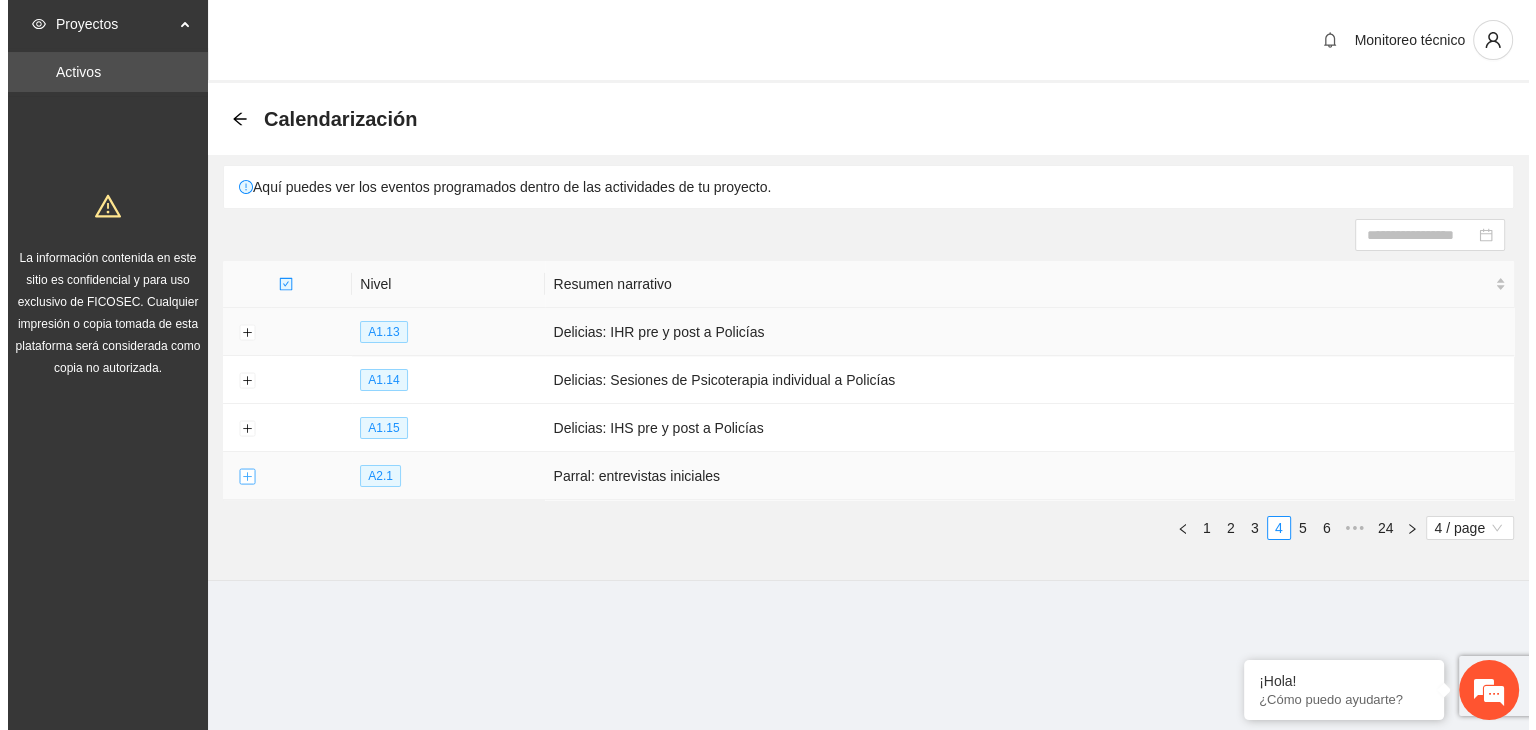 scroll, scrollTop: 0, scrollLeft: 0, axis: both 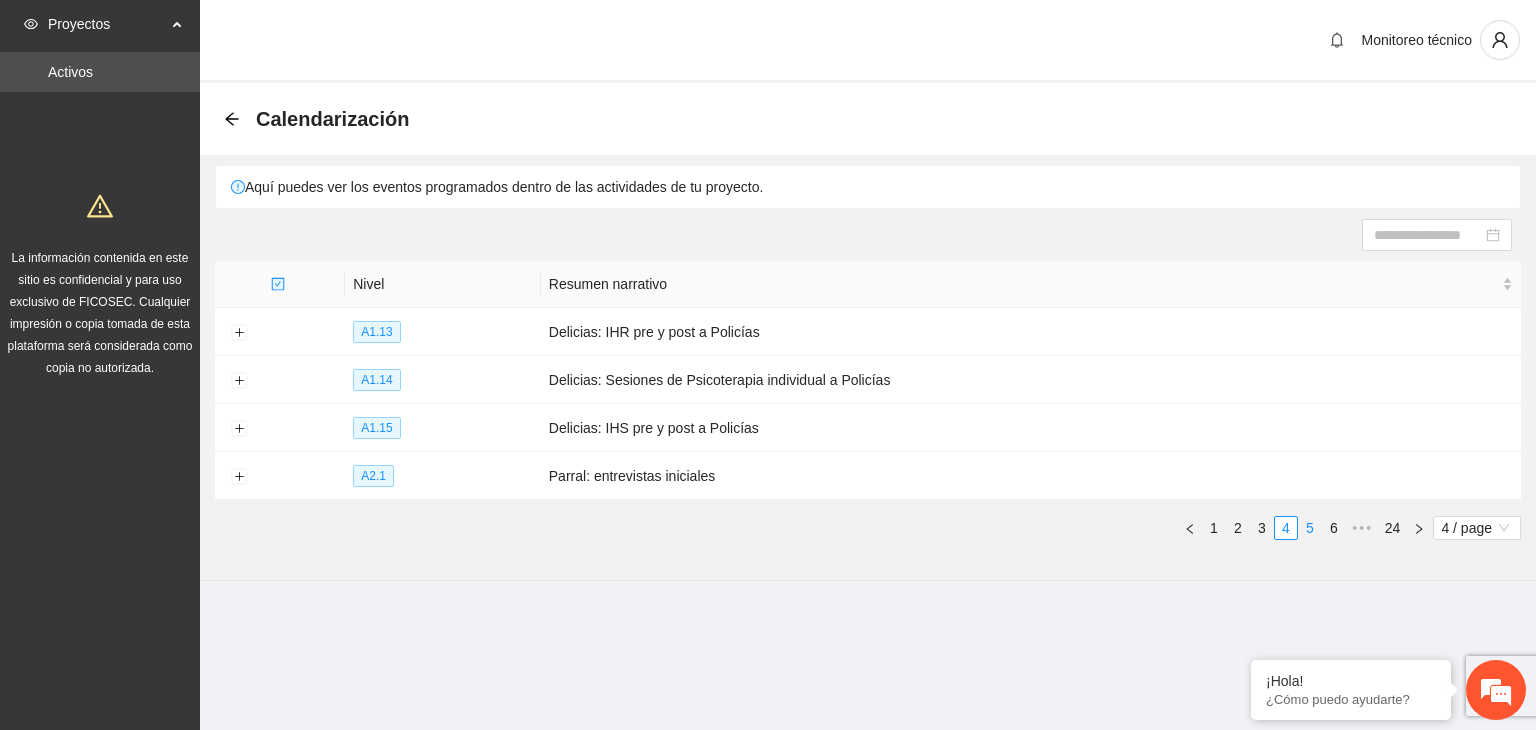 click on "5" at bounding box center [1310, 528] 